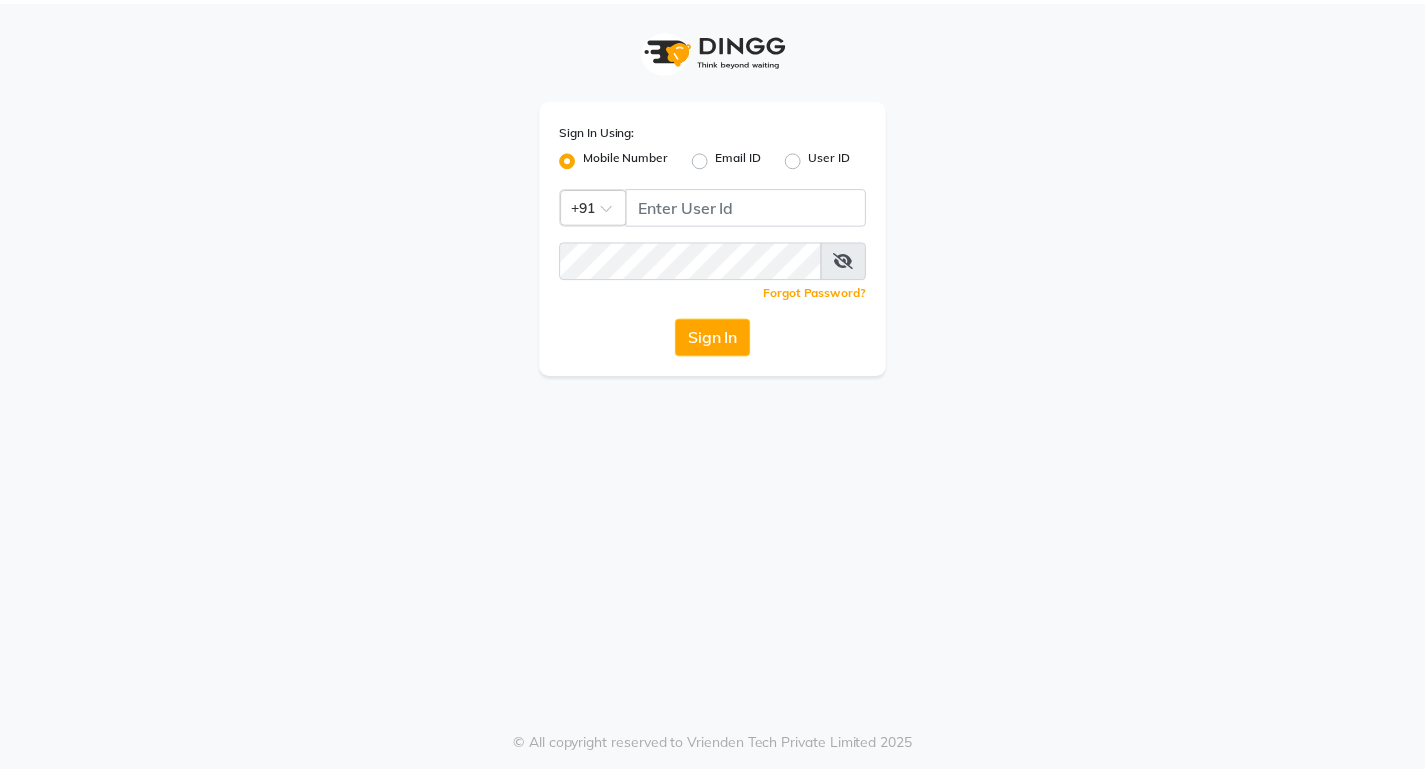 scroll, scrollTop: 0, scrollLeft: 0, axis: both 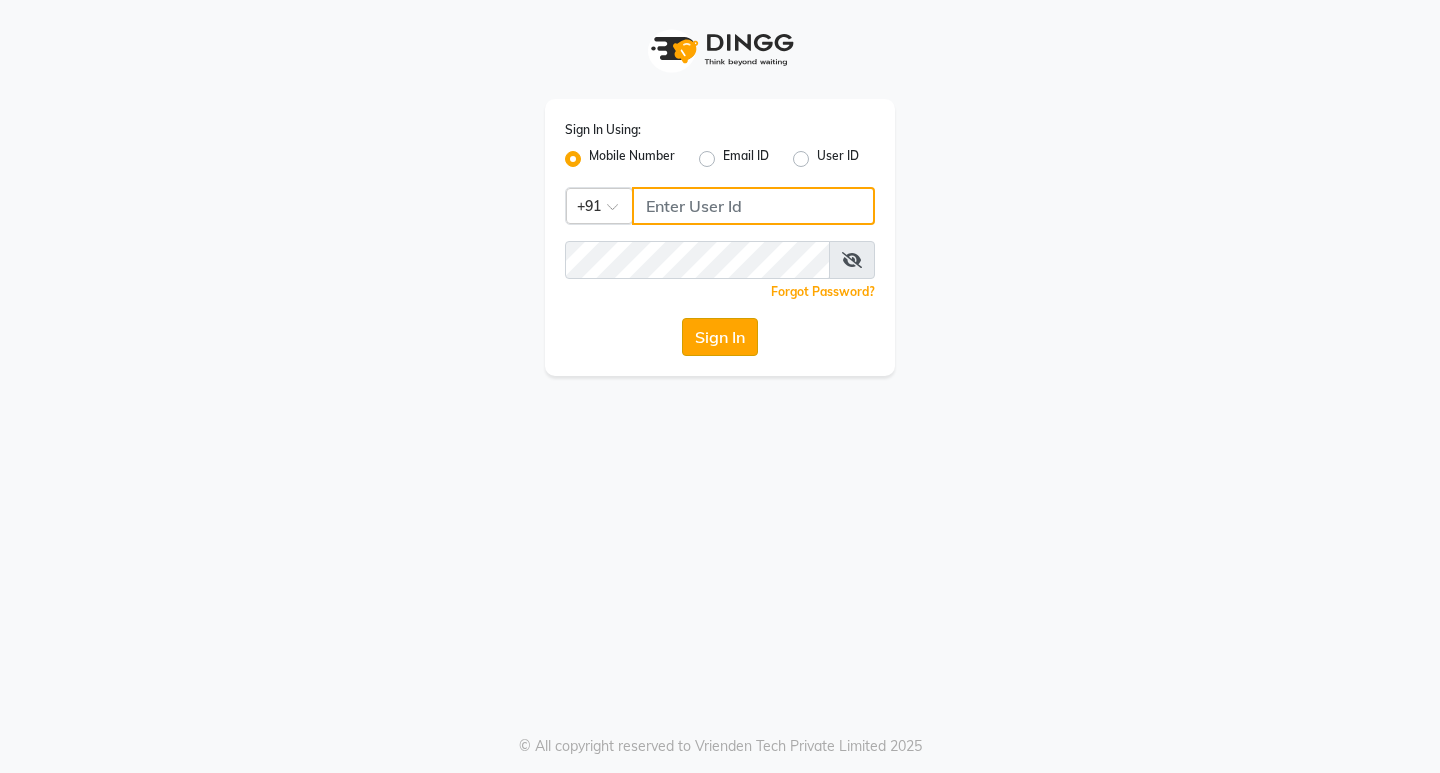 type on "[PHONE]" 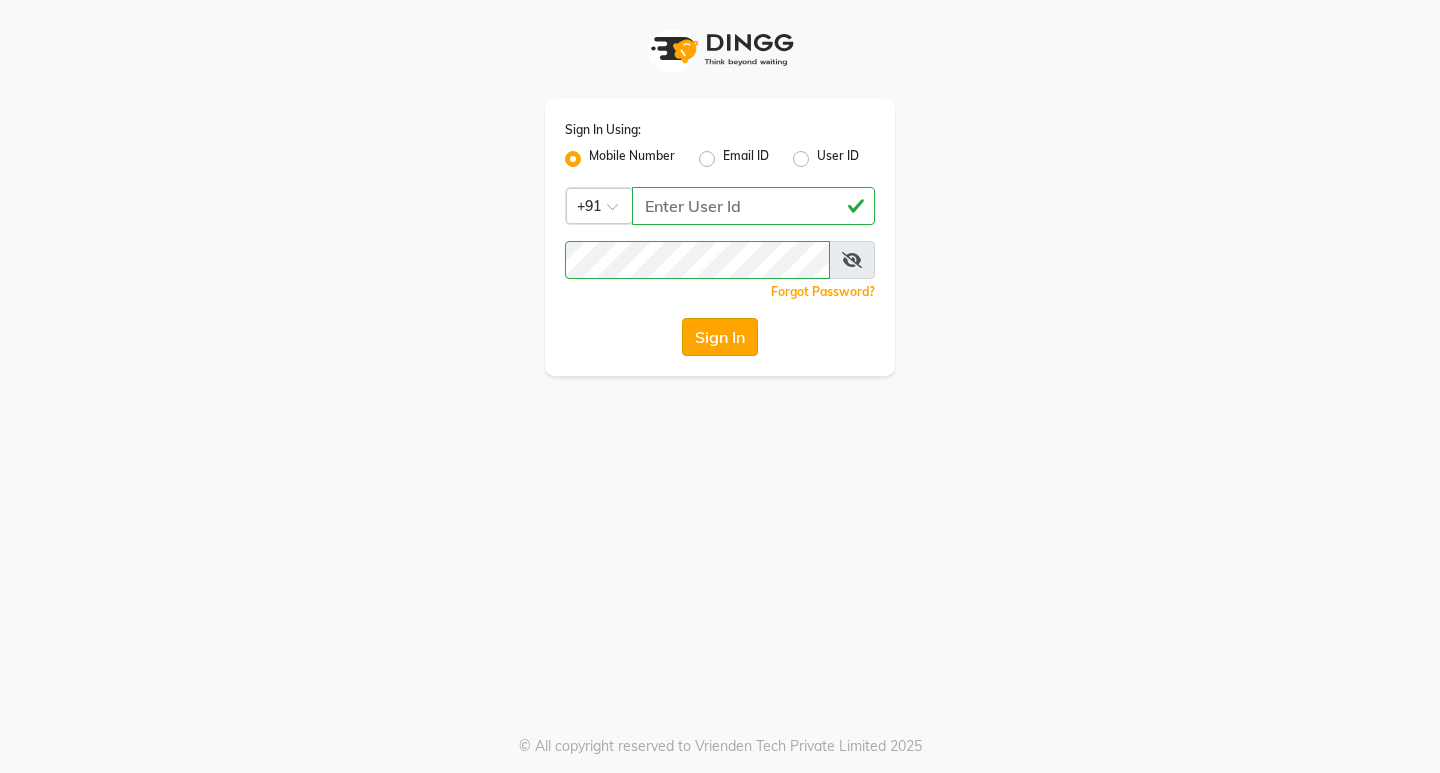 click on "Sign In" 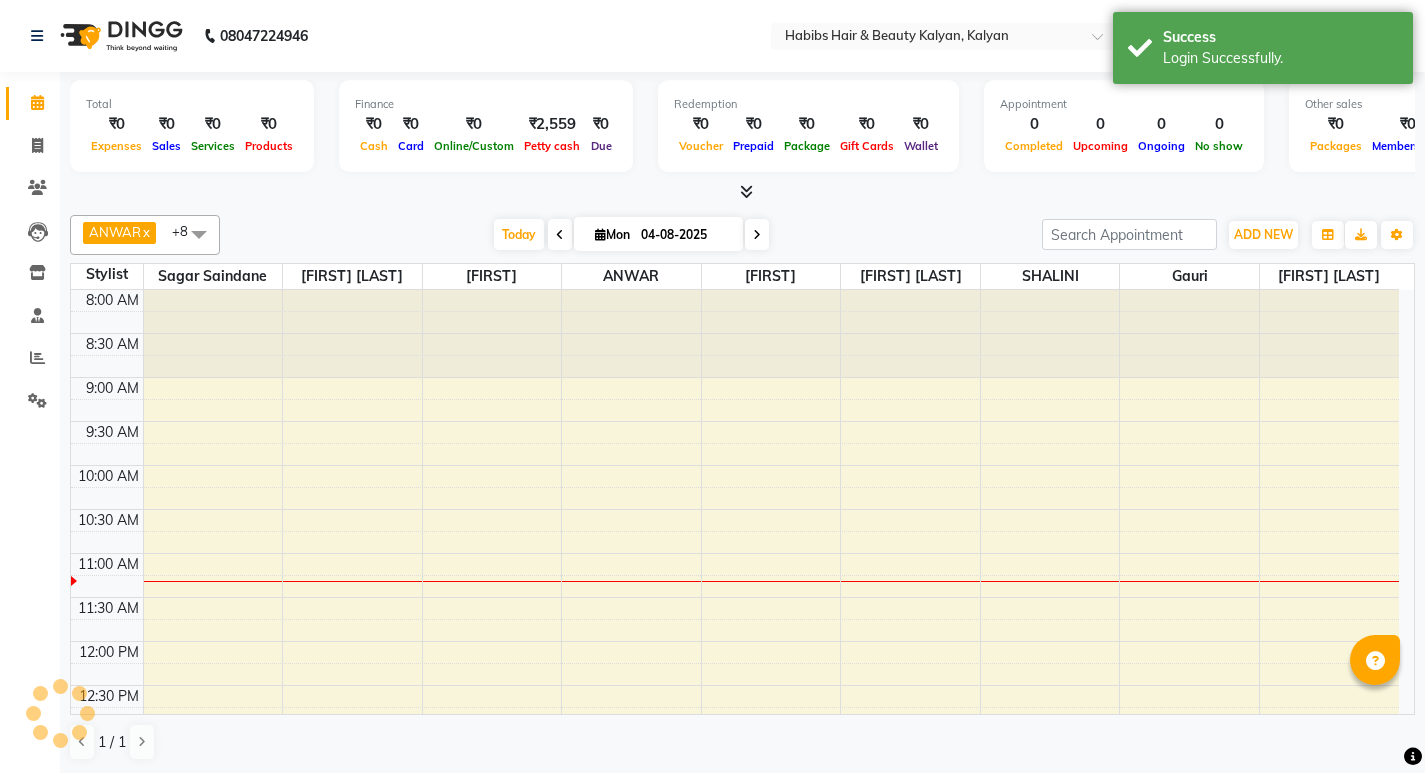 scroll, scrollTop: 0, scrollLeft: 0, axis: both 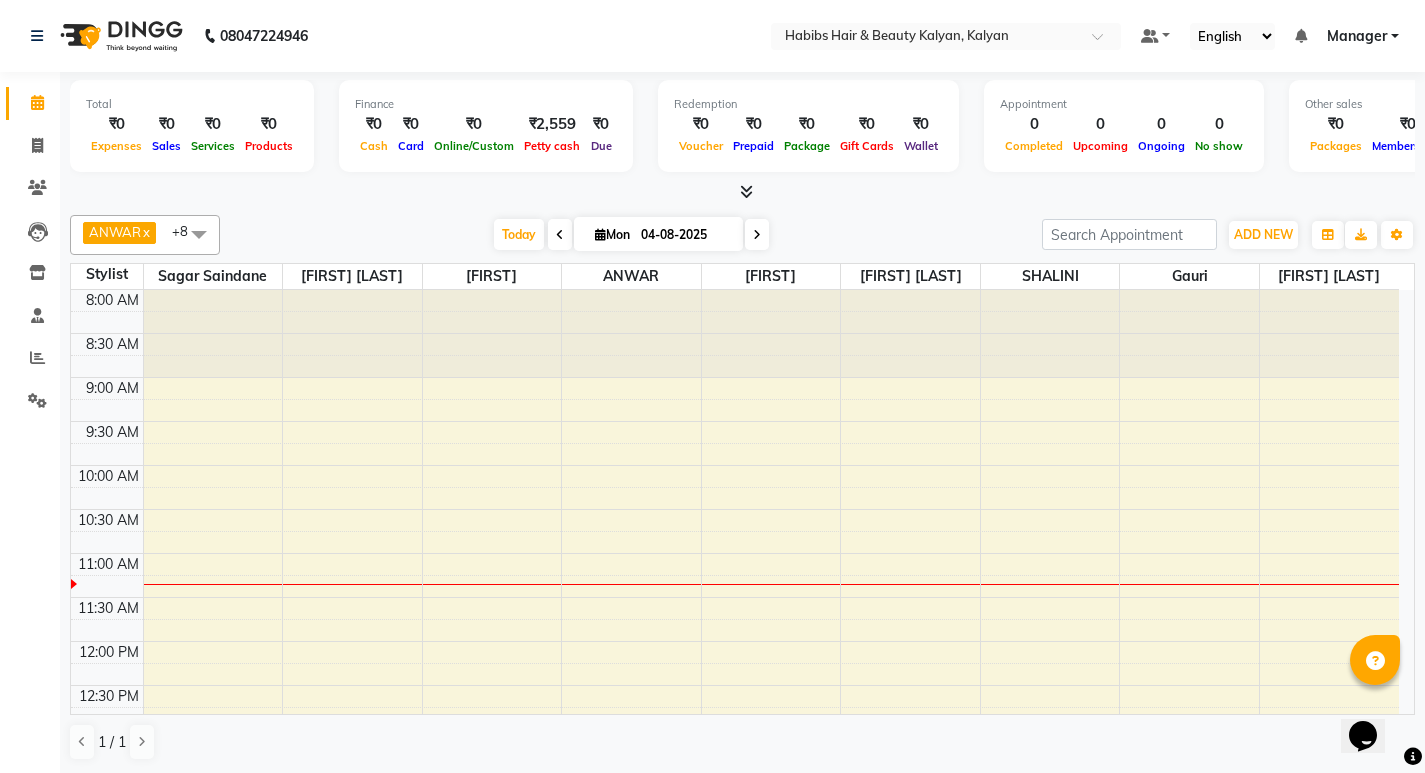 click at bounding box center [560, 235] 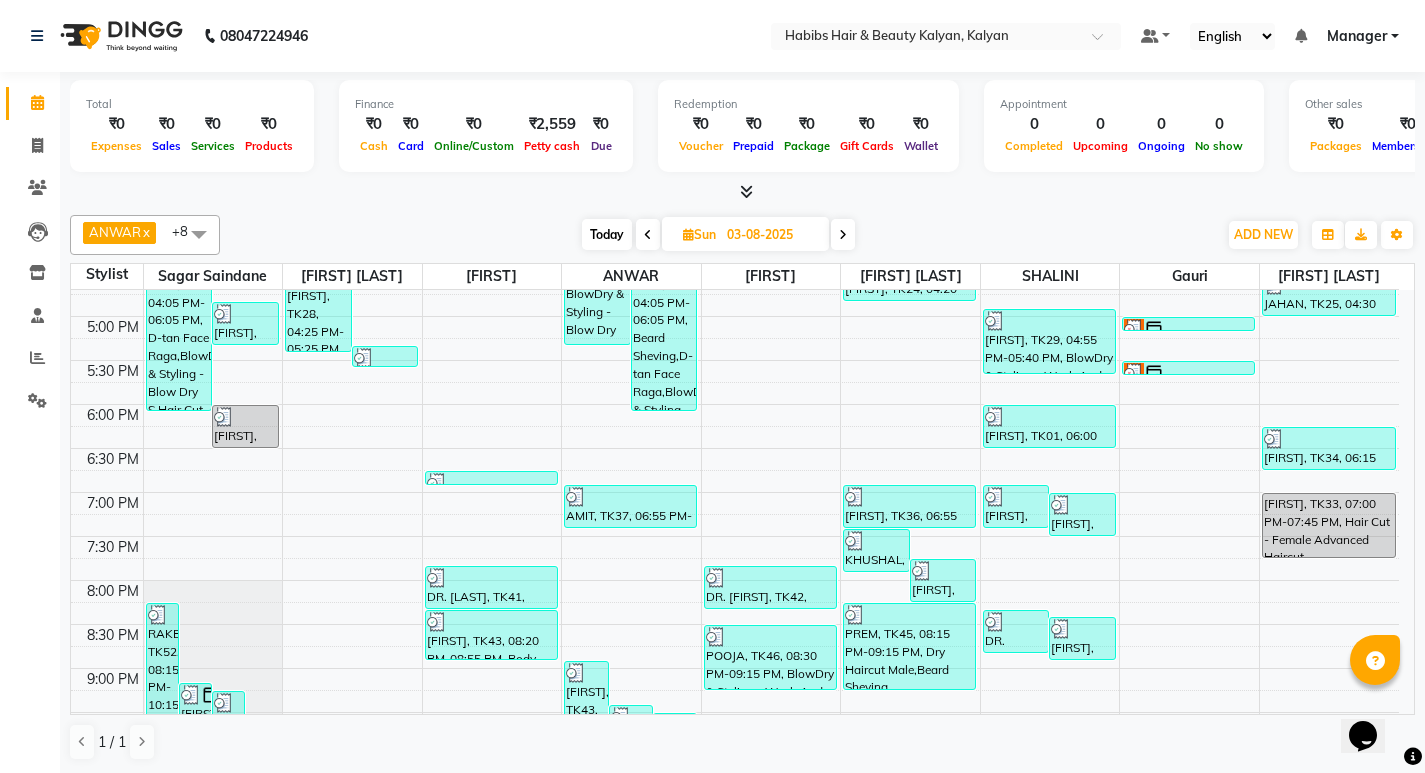 scroll, scrollTop: 895, scrollLeft: 0, axis: vertical 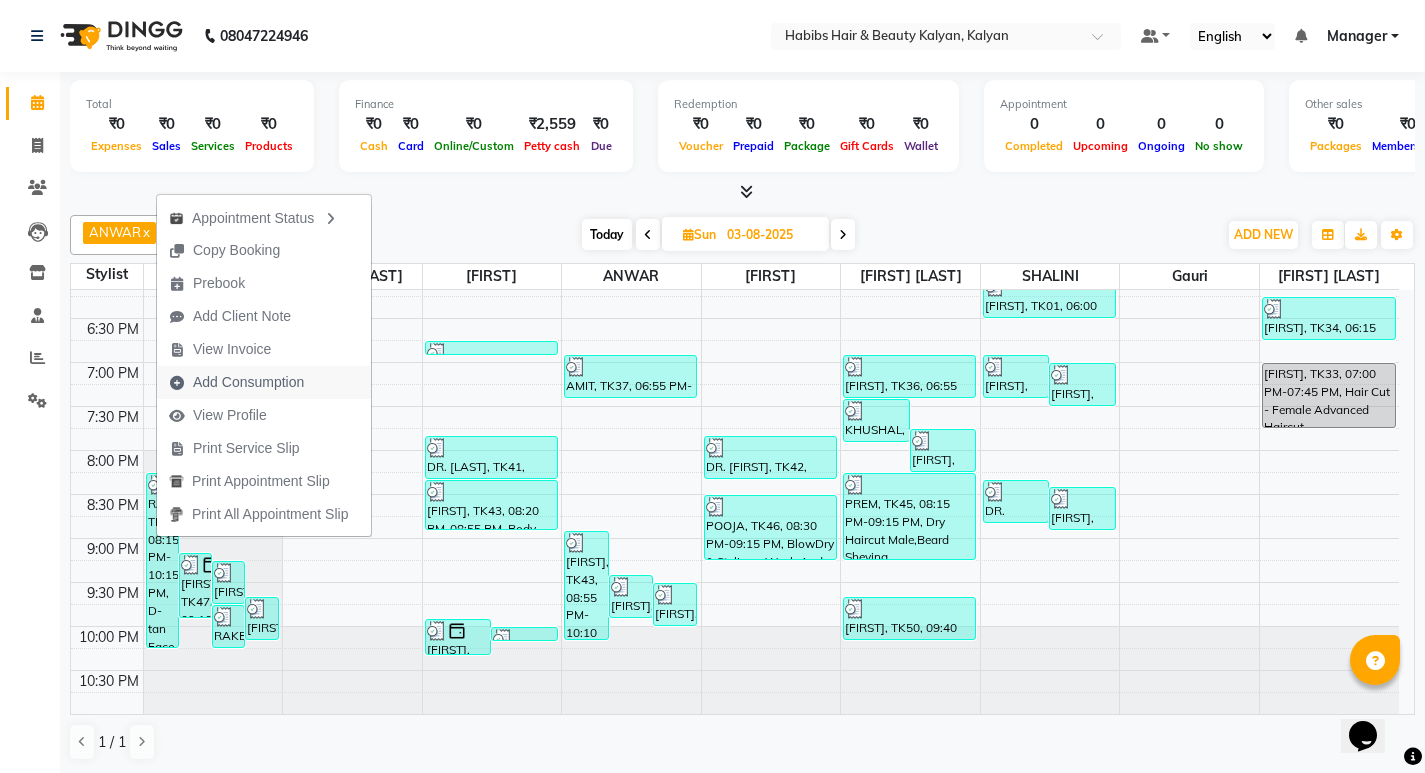 click on "Add Consumption" at bounding box center (248, 382) 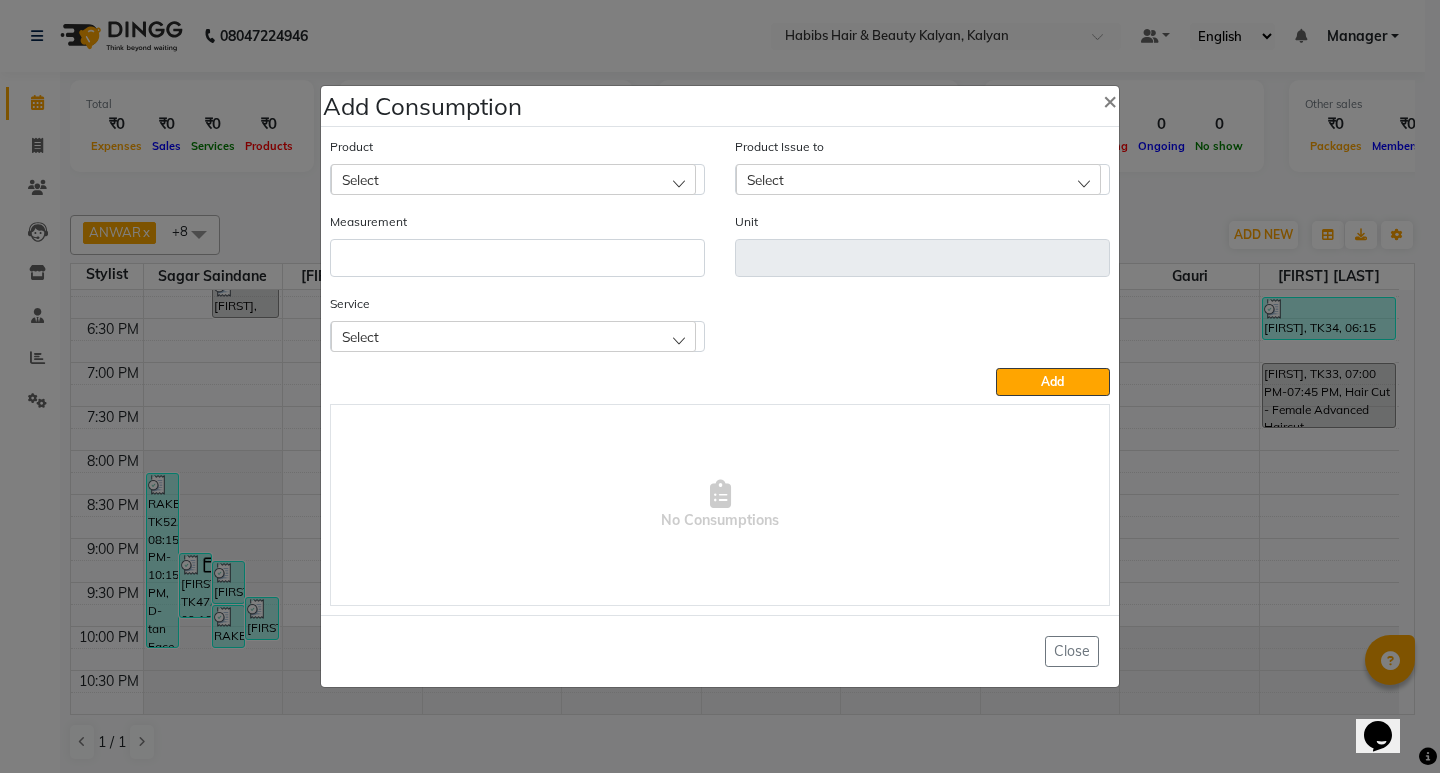 click on "Add Consumption × Product Select Product Issue to Select Measurement Unit Service Select D-tan Face Raga BlowDry & Styling - Blow Dry S Hair Cut - Male HairCut with Wash Beard Sheving  Add   No Consumptions   Close" 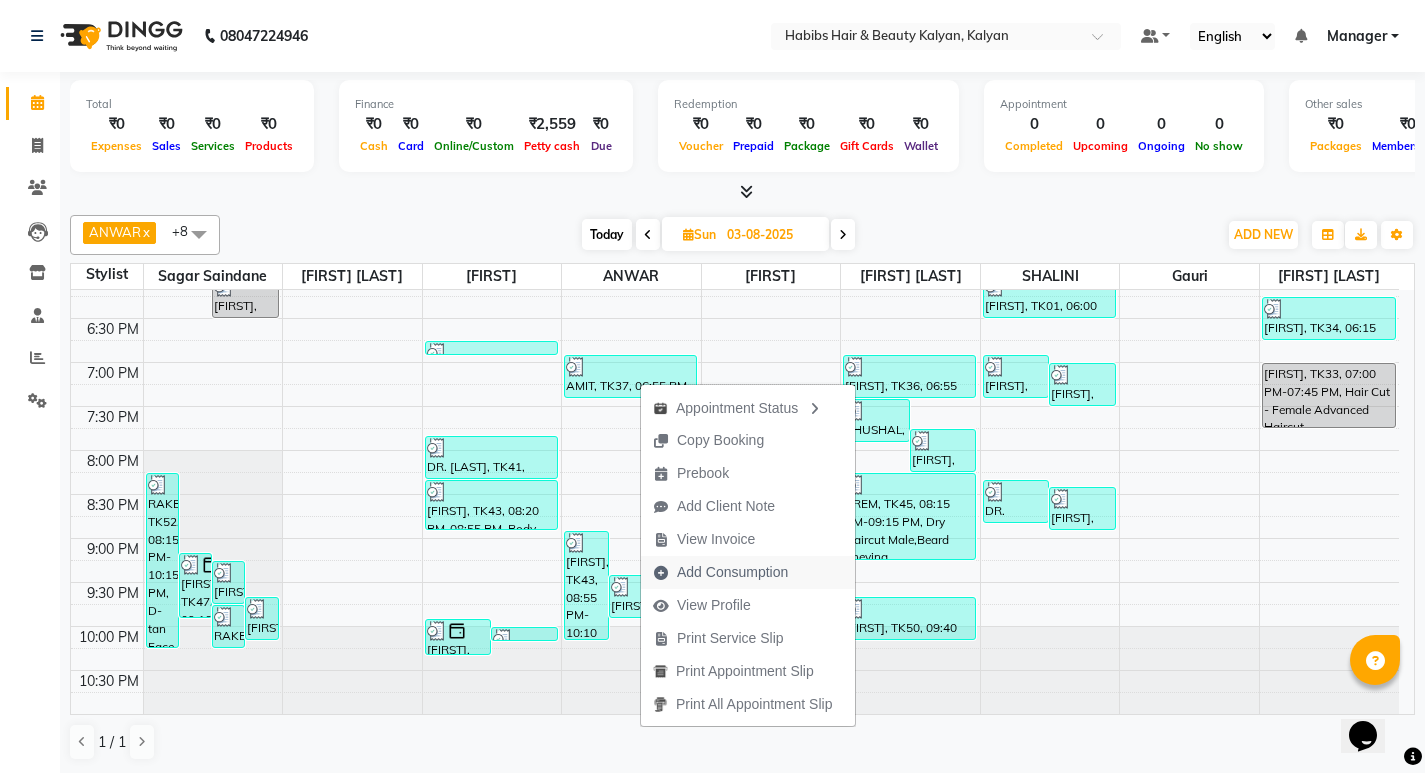 click on "Add Consumption" at bounding box center [732, 572] 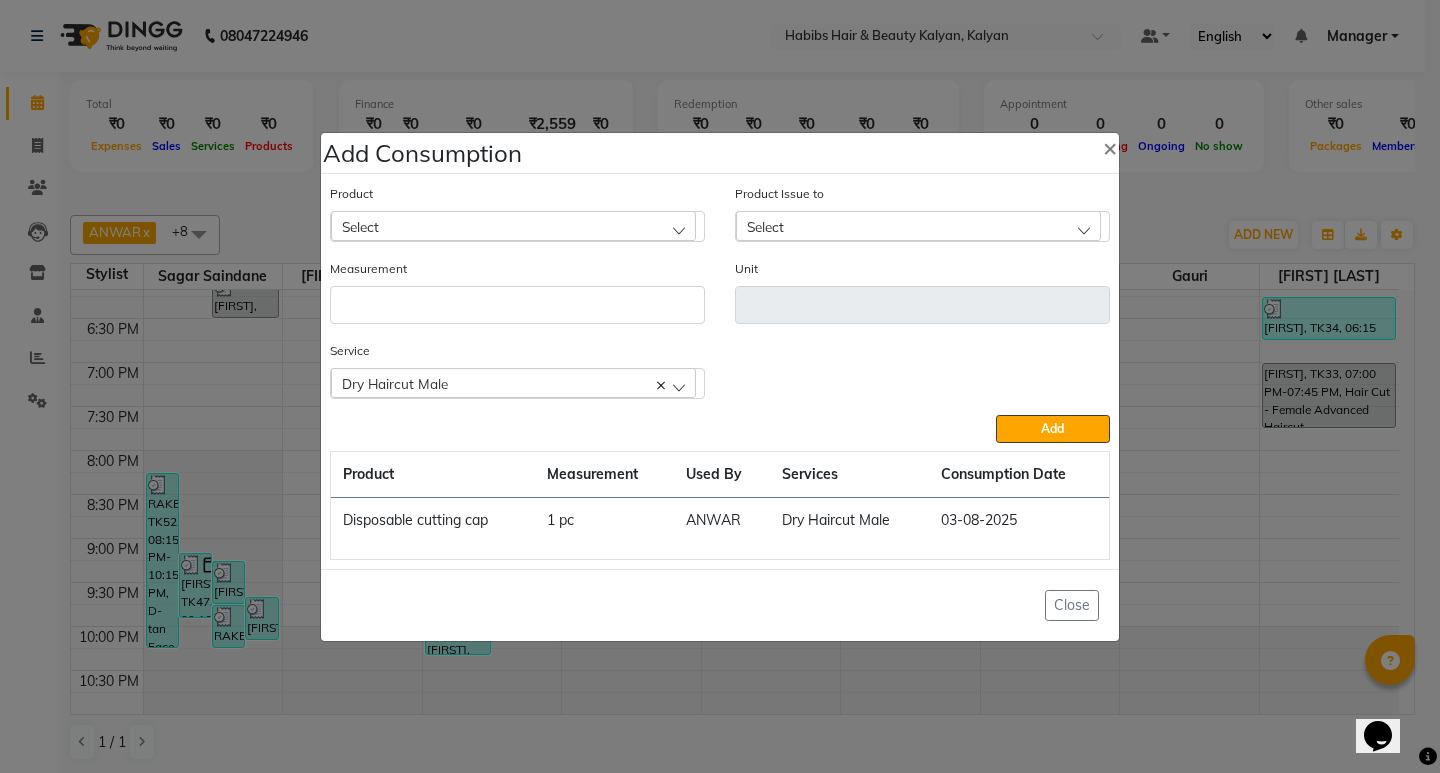 click on "Add Consumption × Product Select Product Issue to Select Measurement Unit Service  Dry Haircut Male  Dry Haircut Male  Add  Product Measurement Used By Services Consumption Date  Disposable cutting cap   1 pc   ANWAR   Dry Haircut Male   03-08-2025   Close" 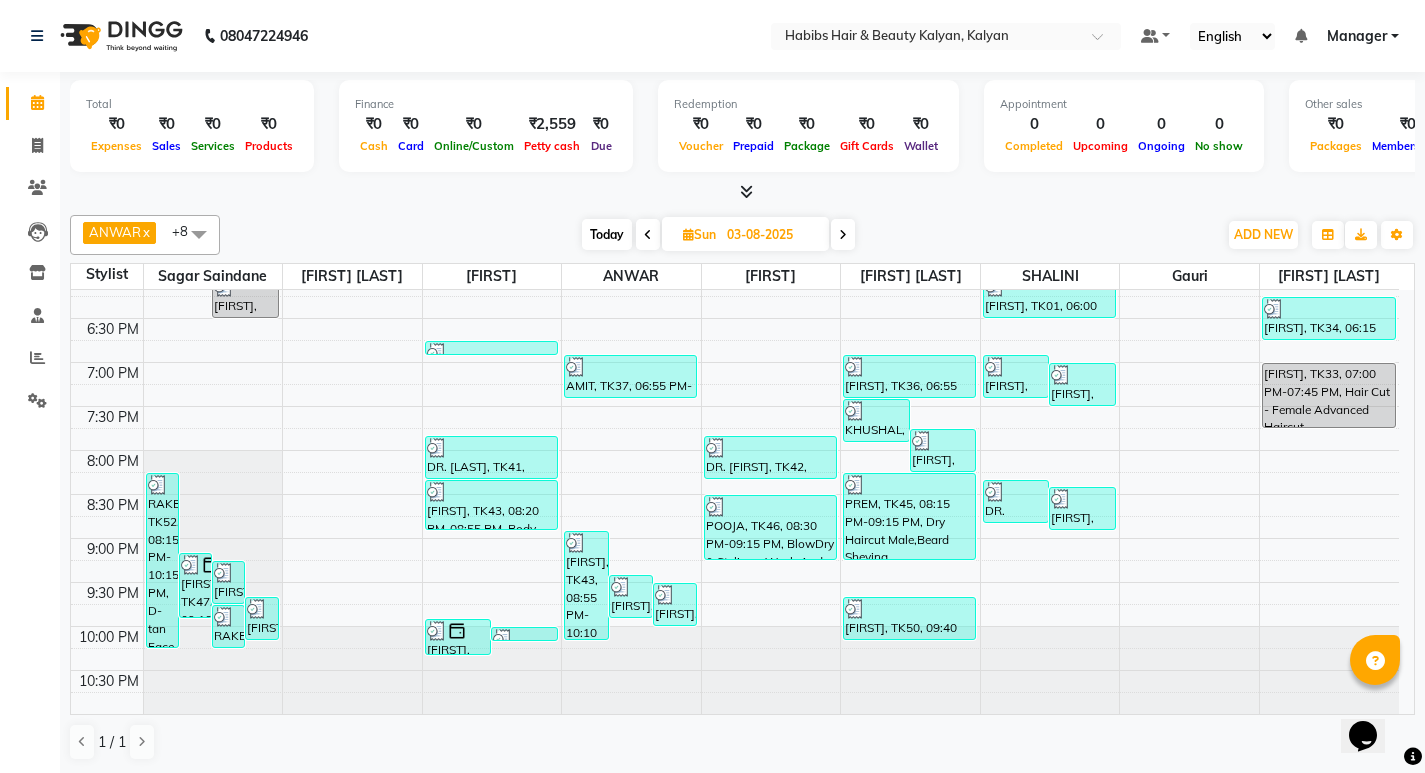 scroll, scrollTop: 1, scrollLeft: 0, axis: vertical 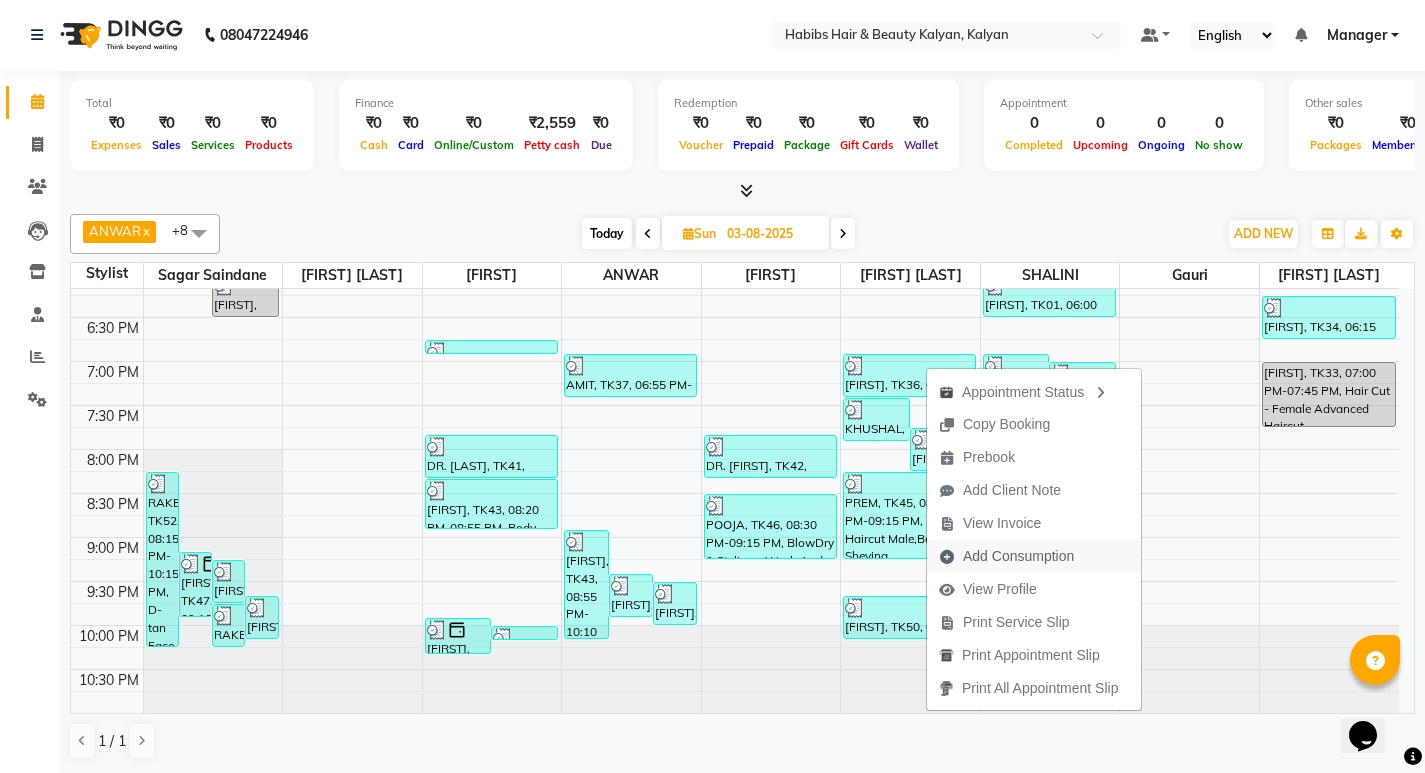 click on "Add Consumption" at bounding box center (1018, 556) 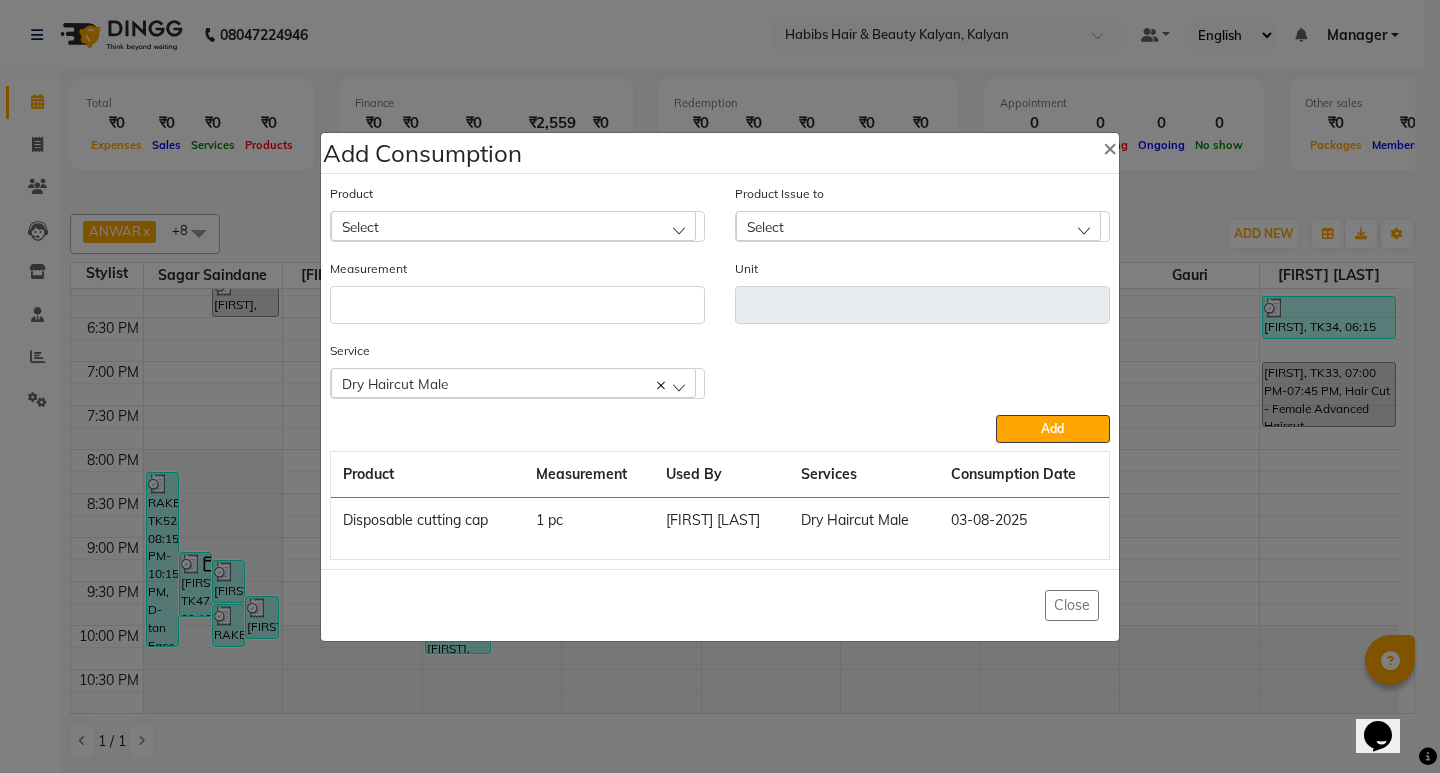 click on "Add Consumption × Product Select Product Issue to Select Measurement Unit Service  Dry Haircut Male  Dry Haircut Male  Add  Product Measurement Used By Services Consumption Date  Disposable cutting cap   1 pc   Suraj Kadam   Dry Haircut Male   03-08-2025   Close" 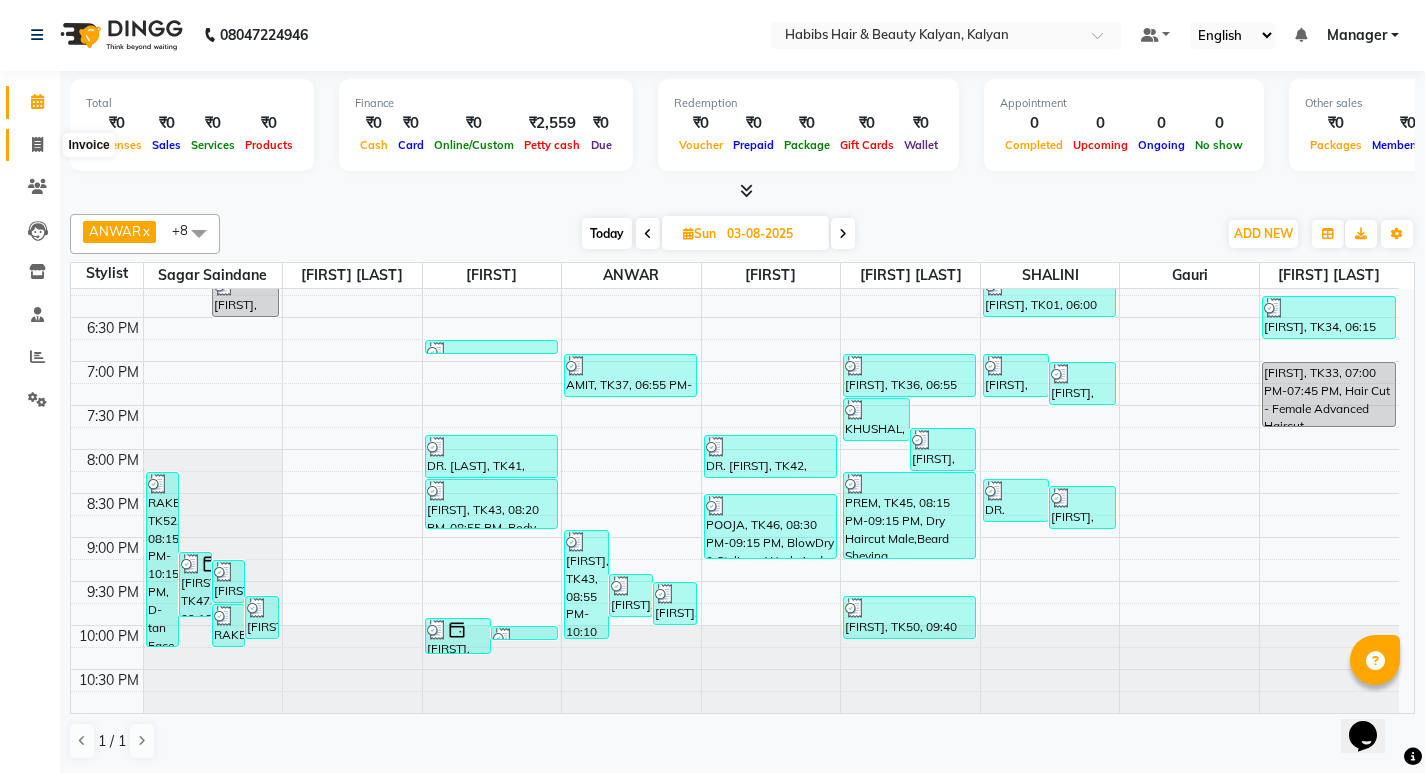 click 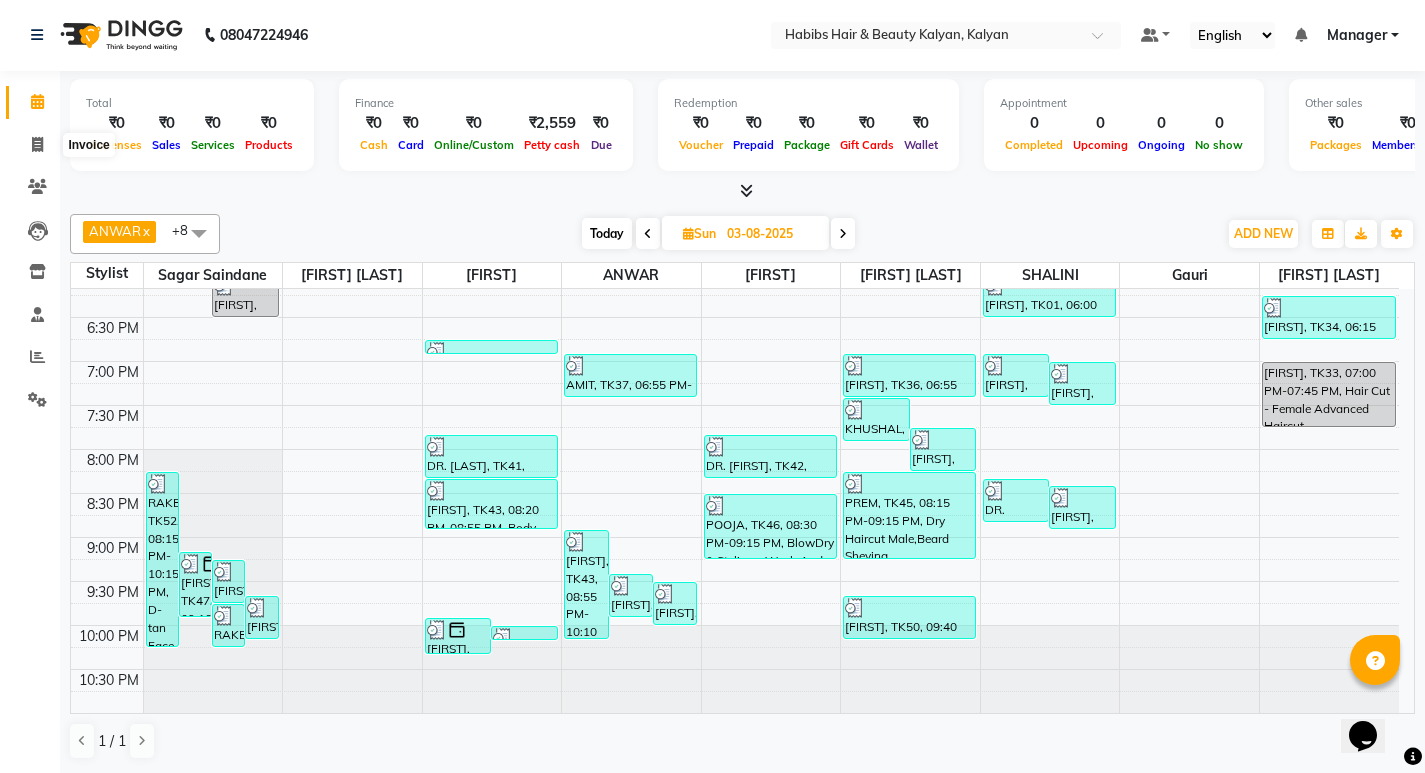 scroll, scrollTop: 0, scrollLeft: 0, axis: both 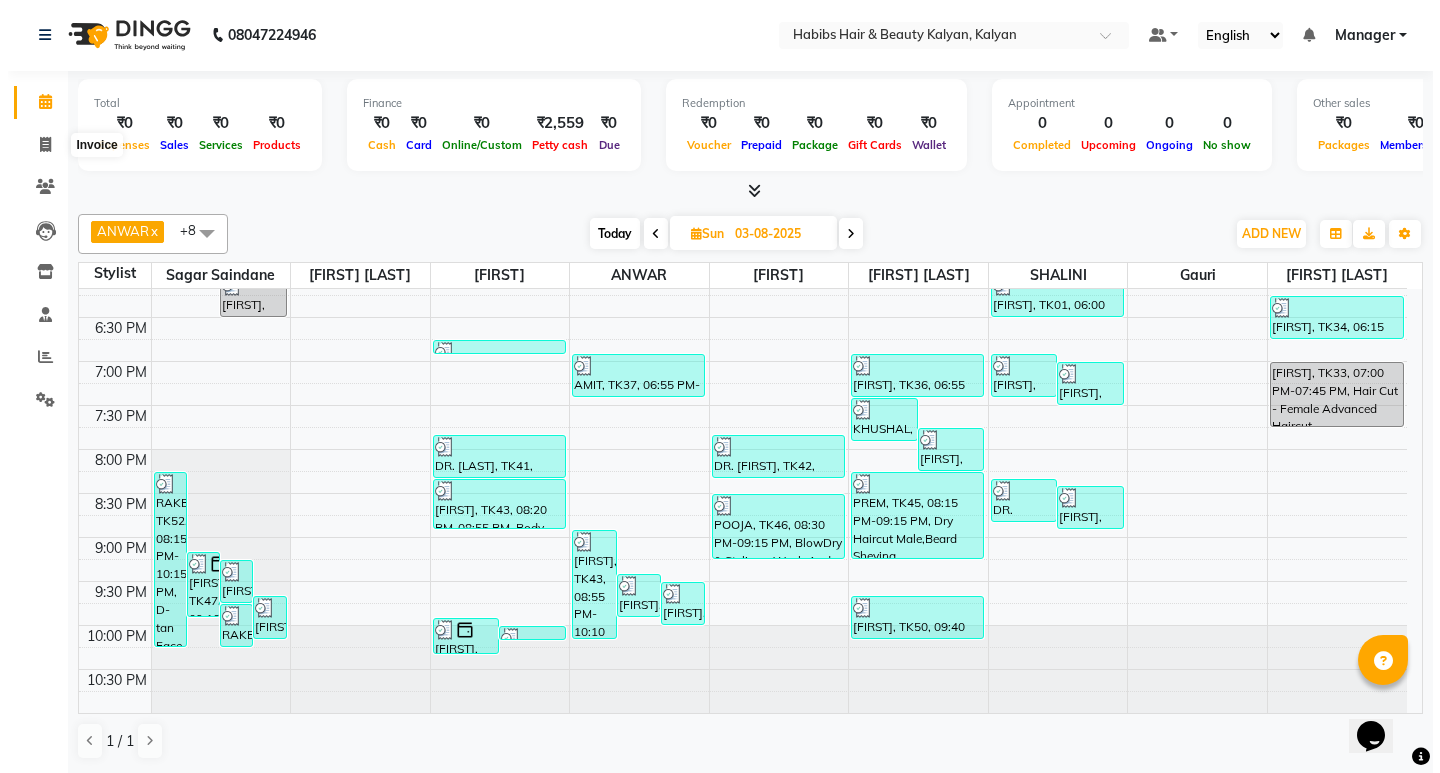 select on "8185" 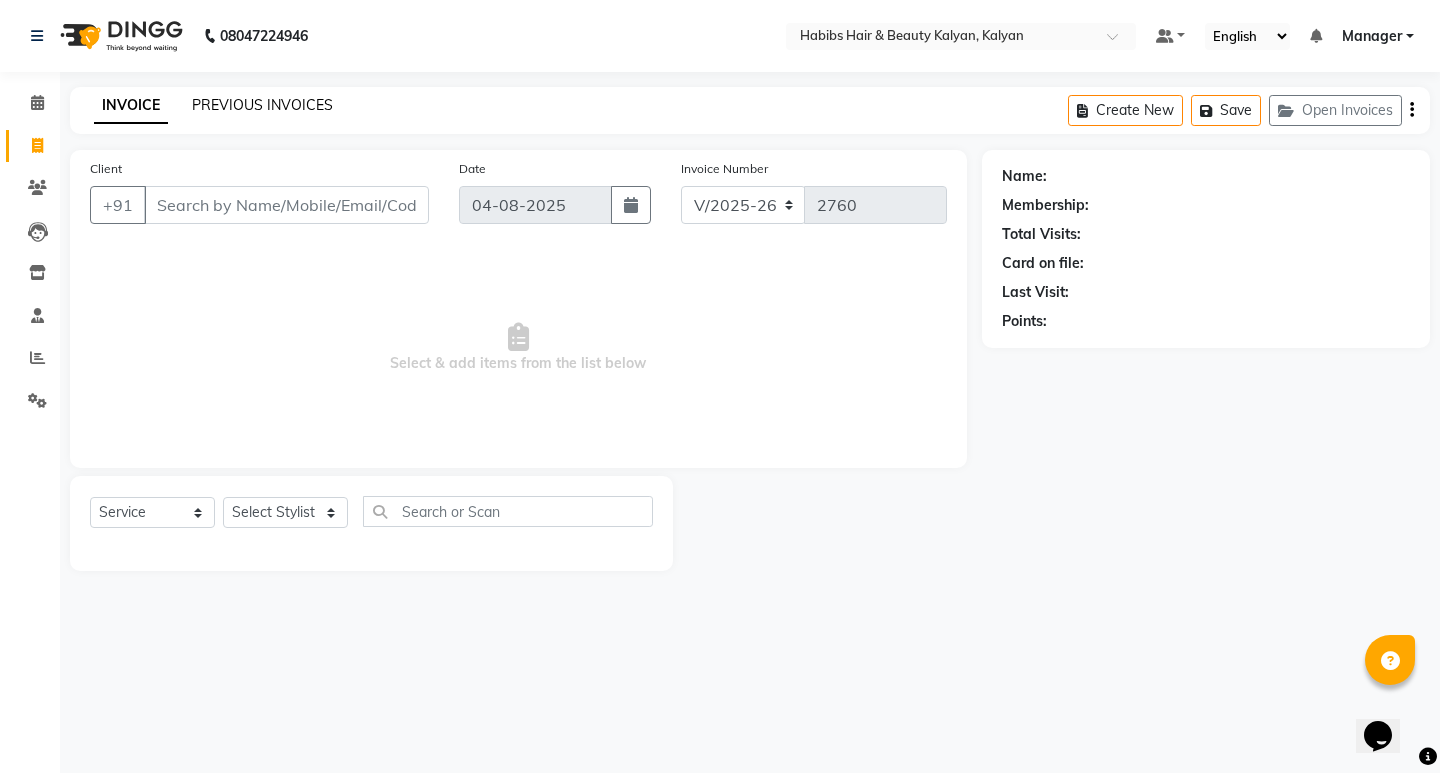 click on "PREVIOUS INVOICES" 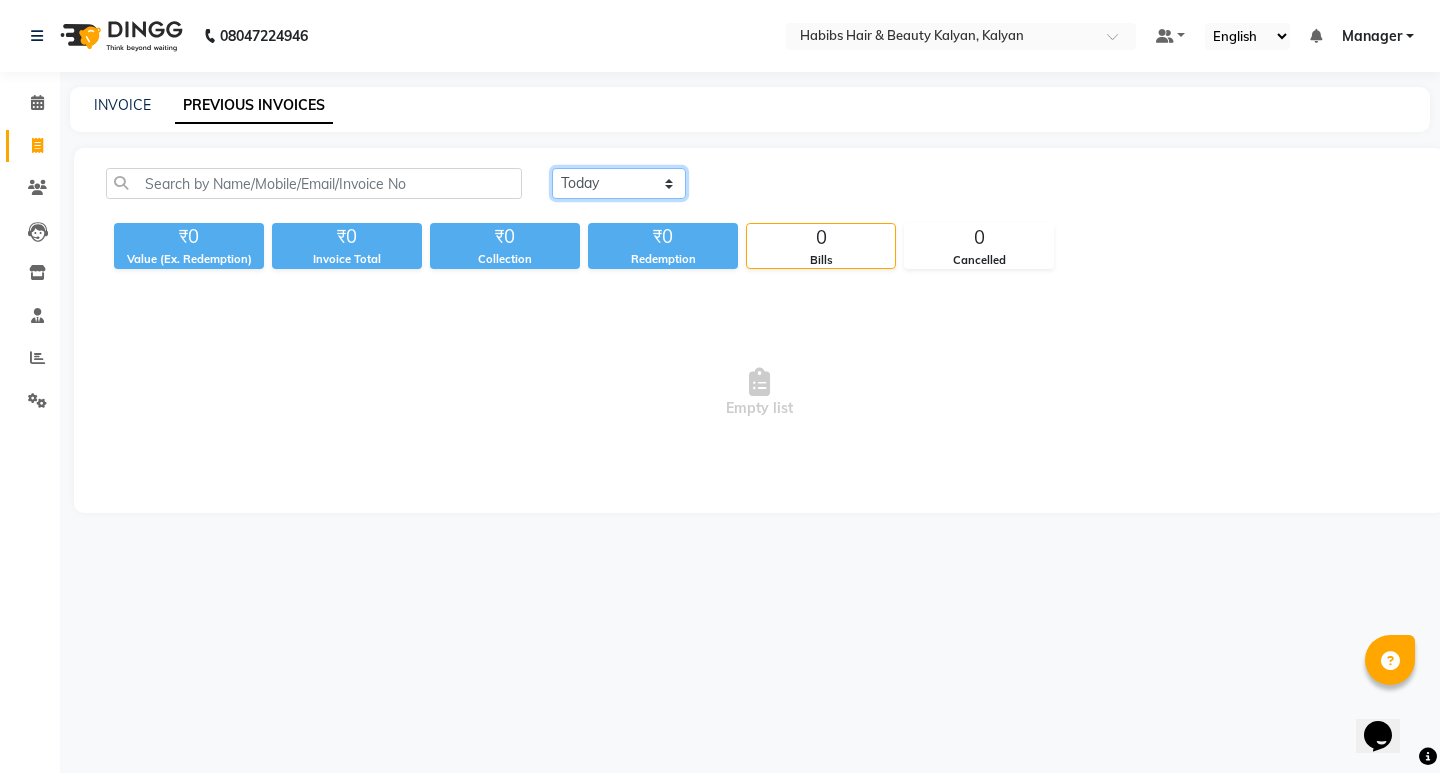 click on "Today Yesterday Custom Range" 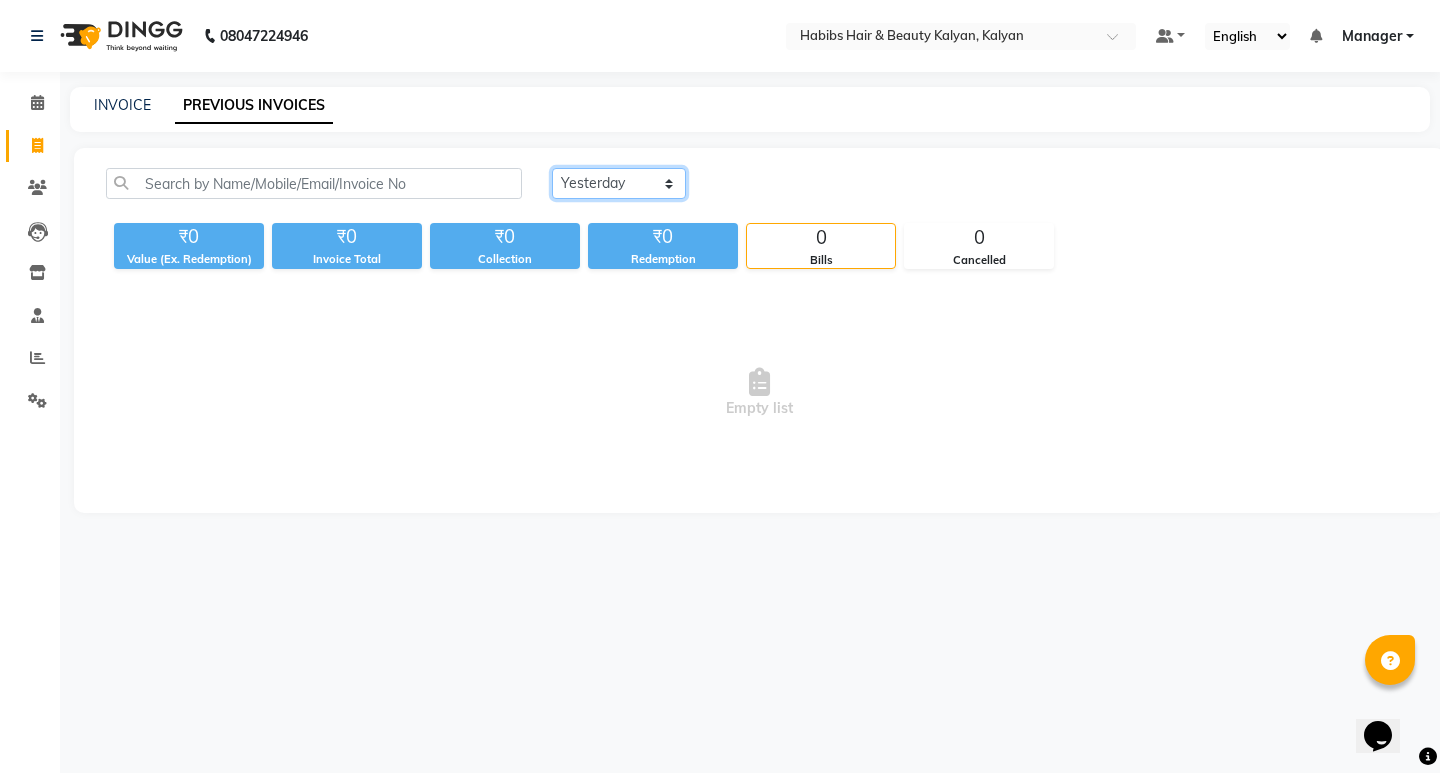 click on "Today Yesterday Custom Range" 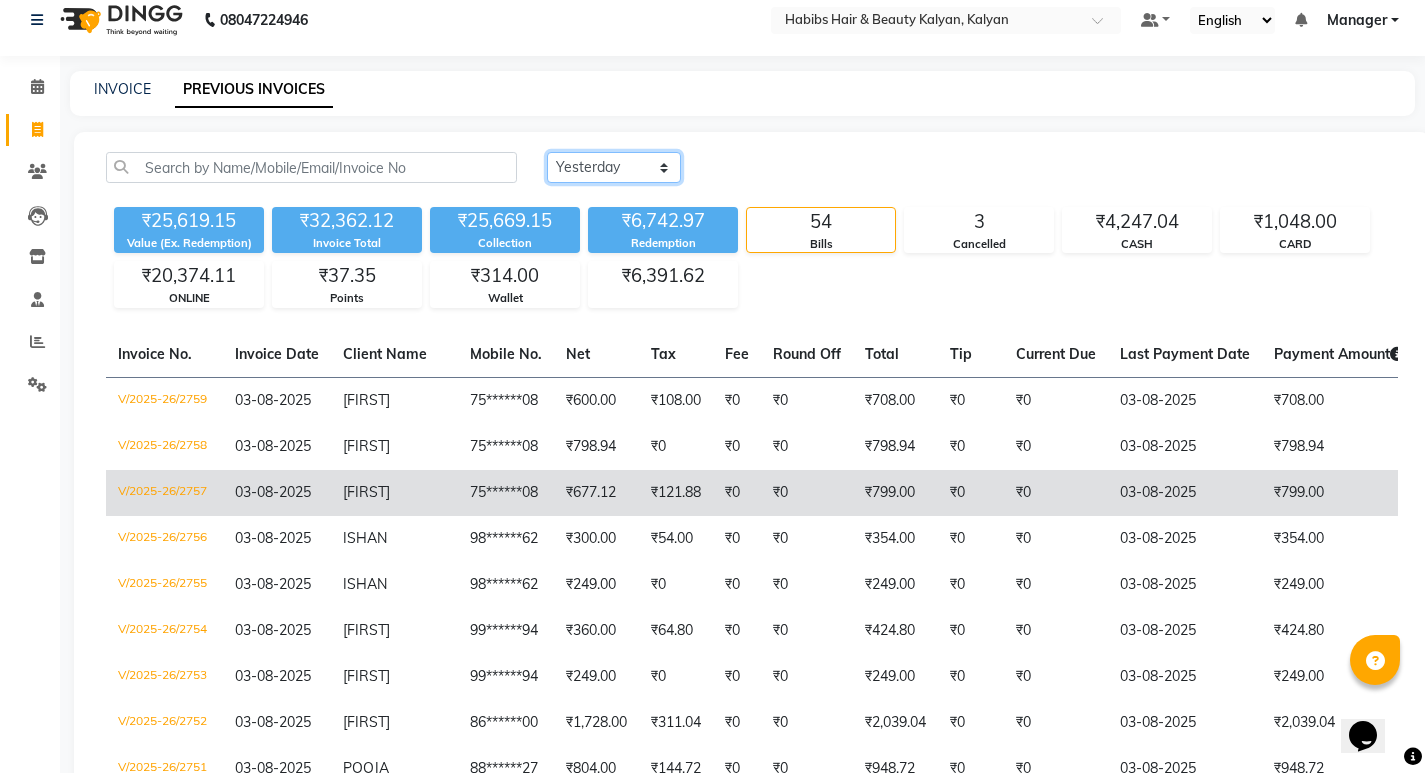 scroll, scrollTop: 0, scrollLeft: 0, axis: both 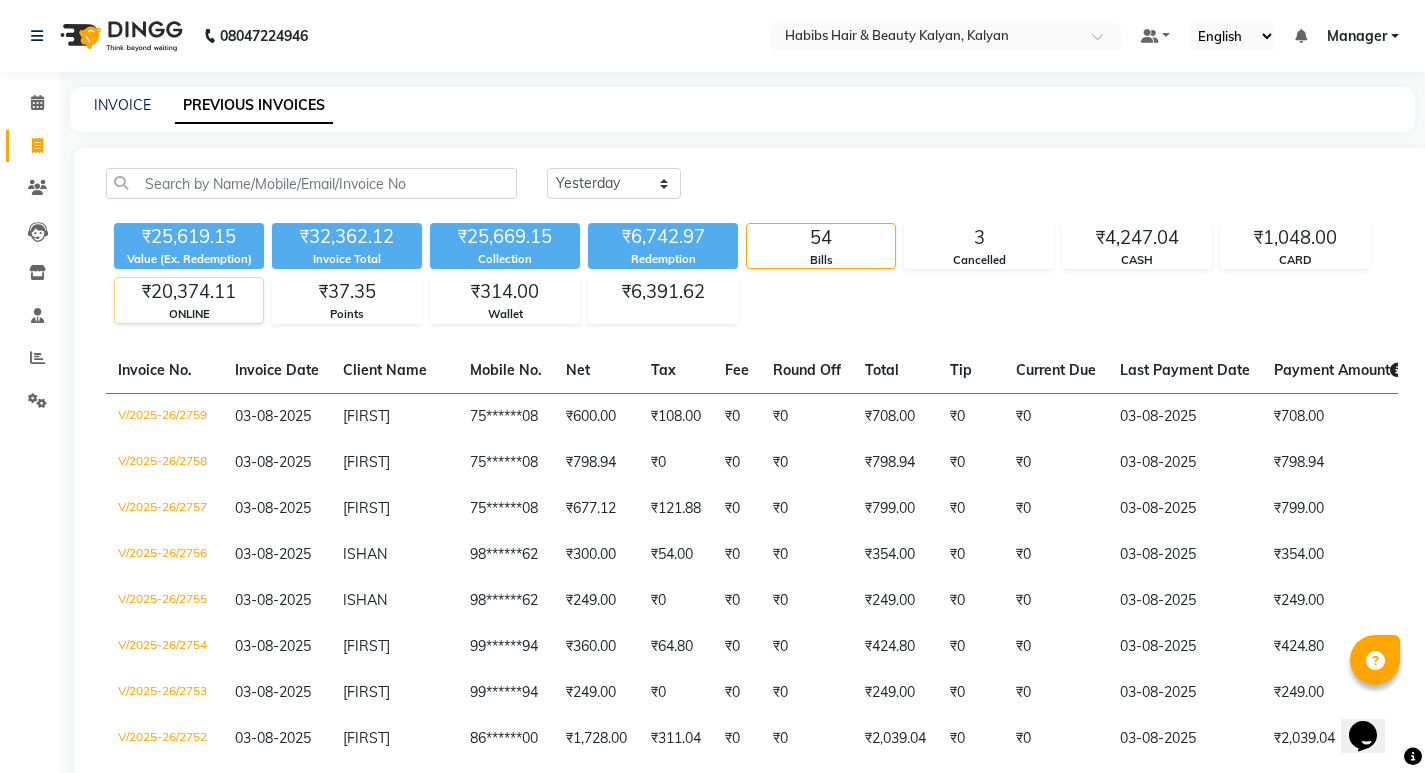click on "₹20,374.11" 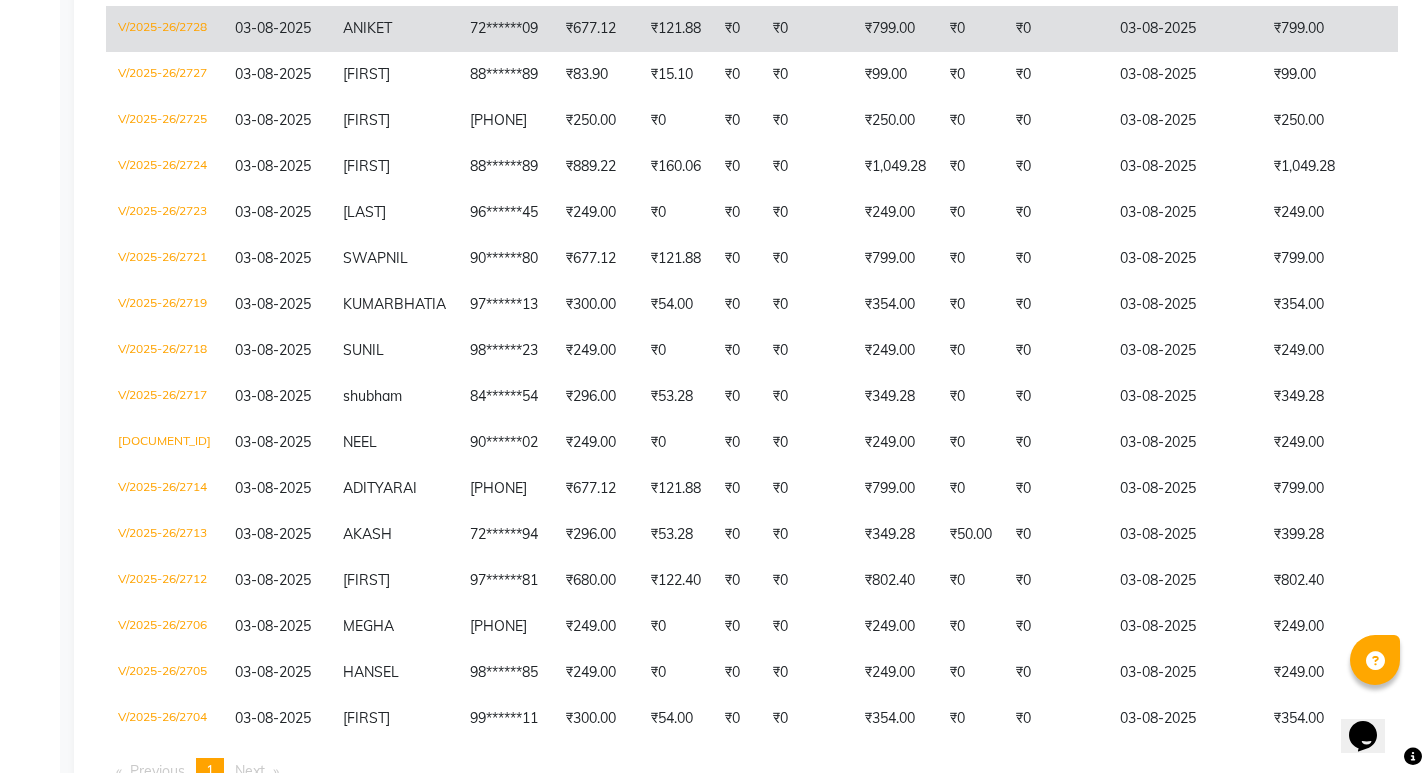 scroll, scrollTop: 1553, scrollLeft: 0, axis: vertical 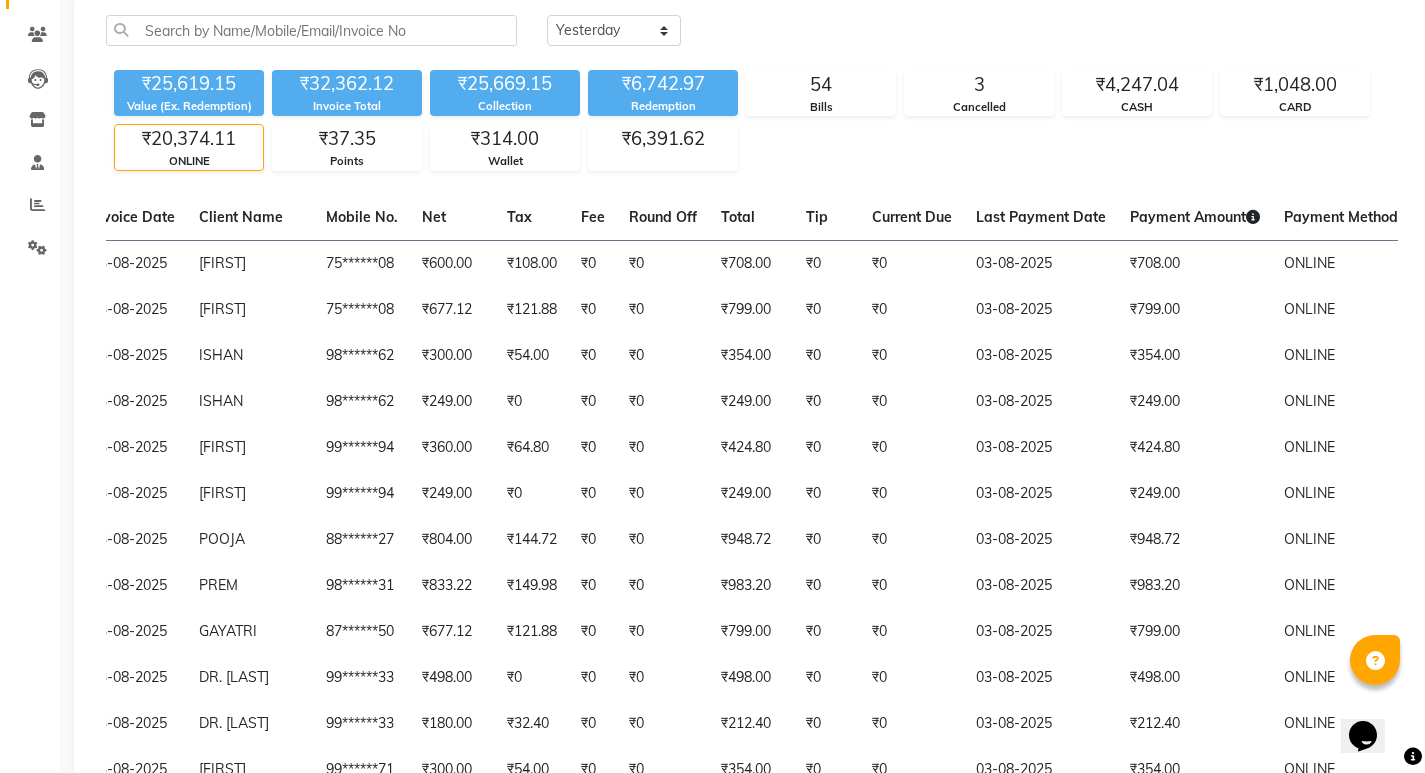 click on "₹25,619.15 Value (Ex. Redemption) ₹32,362.12 Invoice Total  ₹25,669.15 Collection ₹6,742.97 Redemption 54 Bills 3 Cancelled ₹4,247.04 CASH ₹1,048.00 CARD ₹20,374.11 ONLINE ₹37.35 Points ₹314.00 Wallet ₹6,391.62" 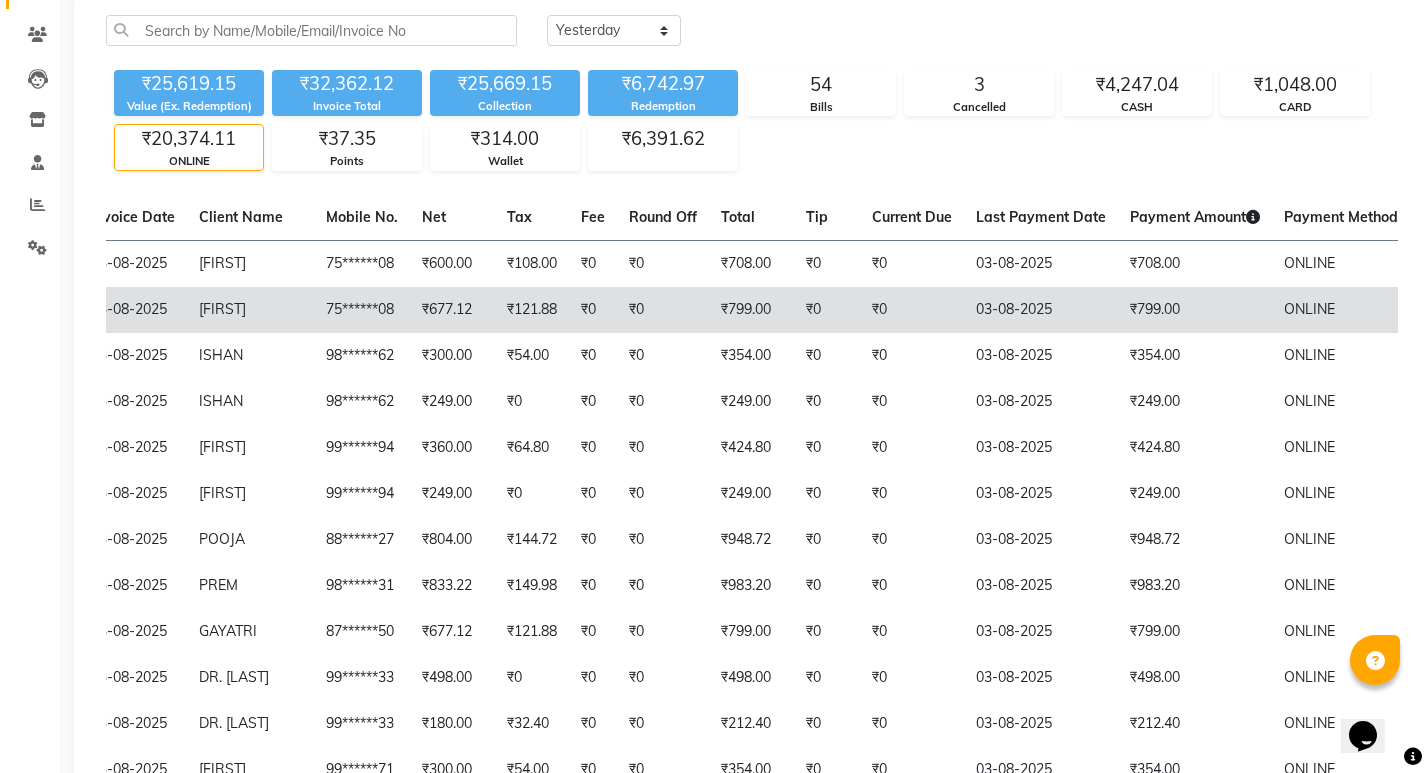 scroll, scrollTop: 253, scrollLeft: 0, axis: vertical 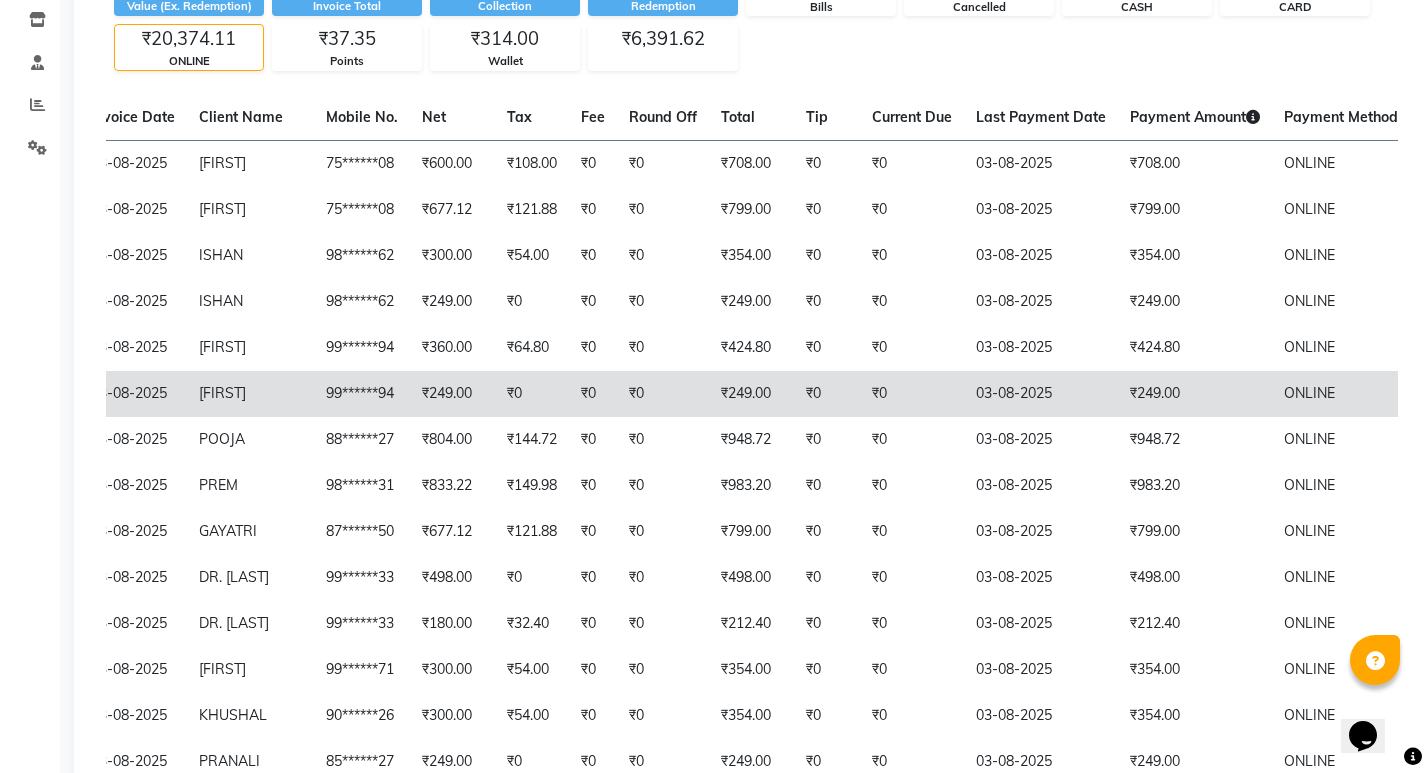 click on "₹249.00" 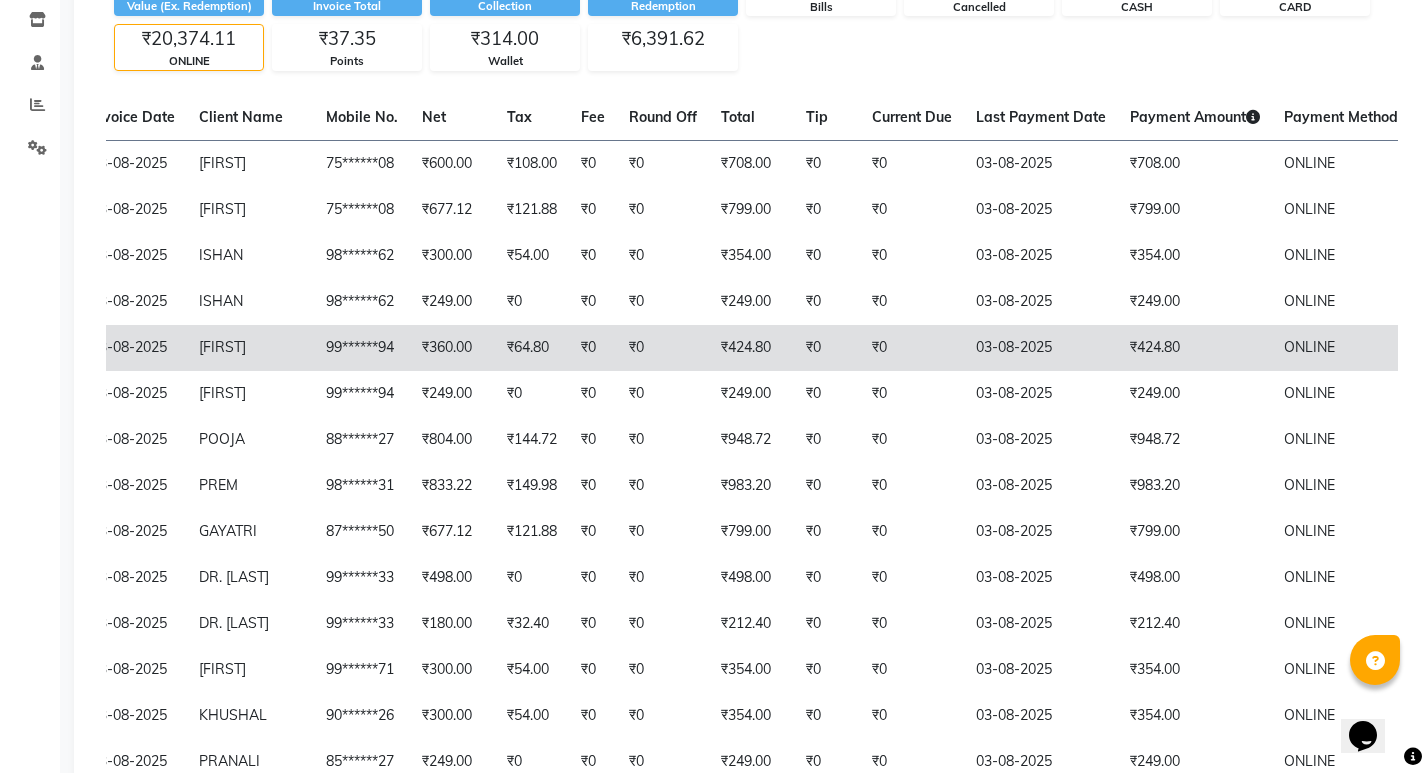 click on "₹0" 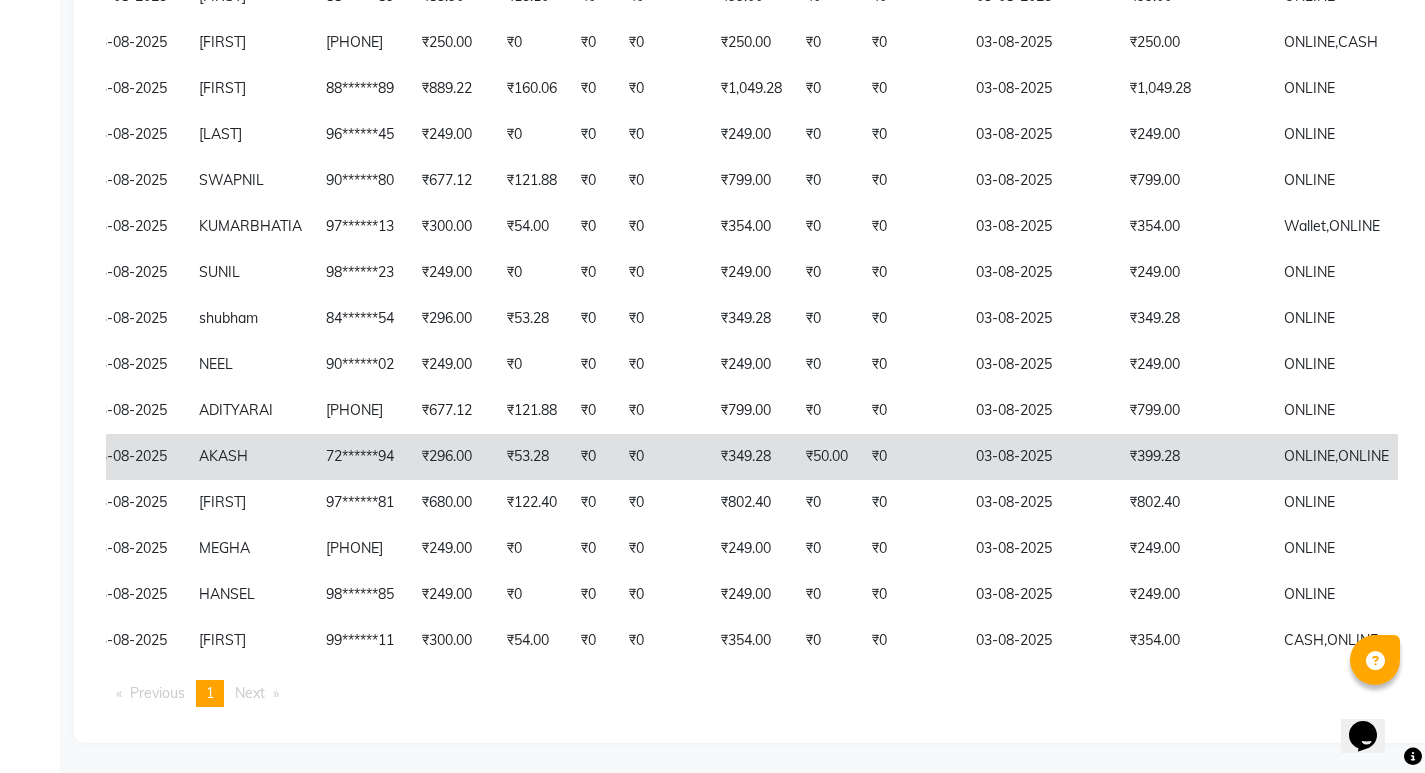 scroll, scrollTop: 1553, scrollLeft: 0, axis: vertical 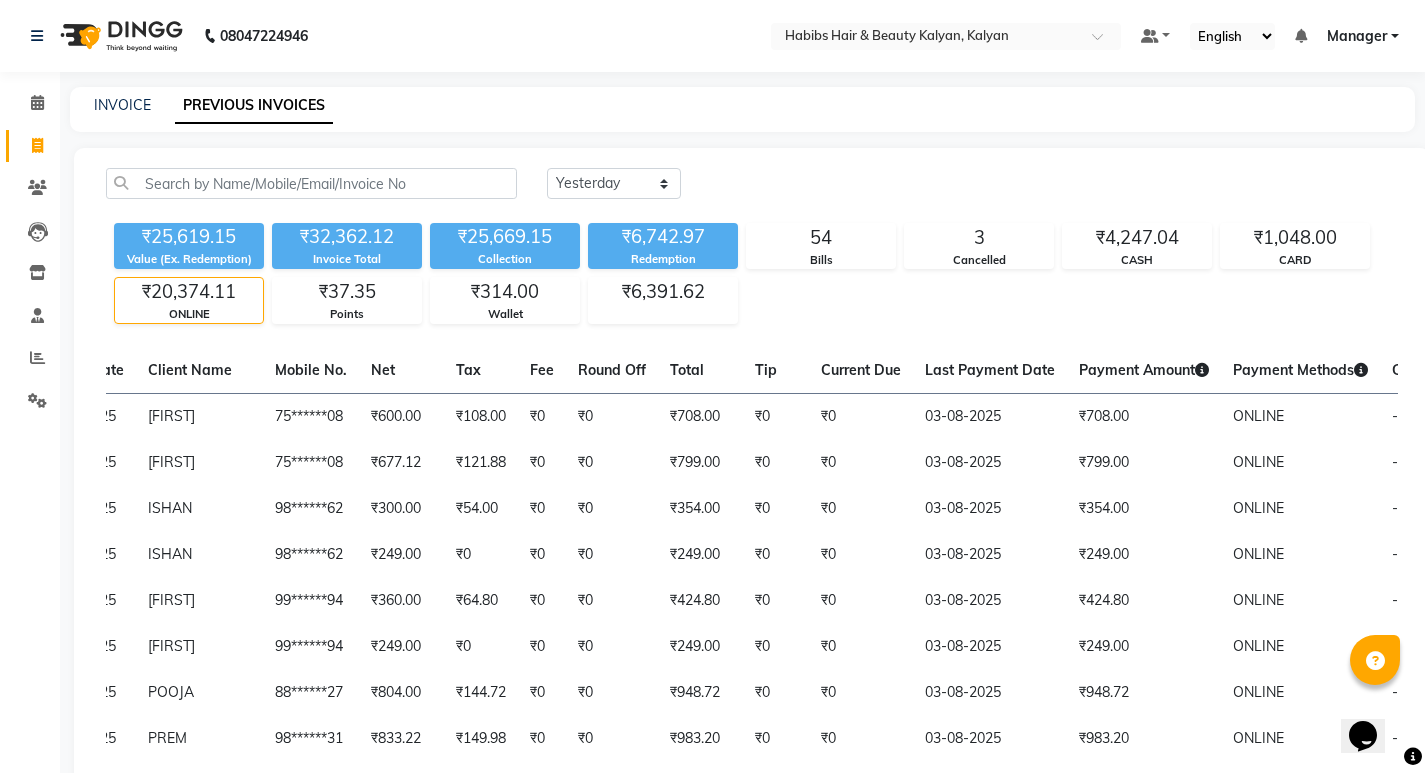 click on "₹25,619.15 Value (Ex. Redemption) ₹32,362.12 Invoice Total  ₹25,669.15 Collection ₹6,742.97 Redemption 54 Bills 3 Cancelled ₹4,247.04 CASH ₹1,048.00 CARD ₹20,374.11 ONLINE ₹37.35 Points ₹314.00 Wallet ₹6,391.62" 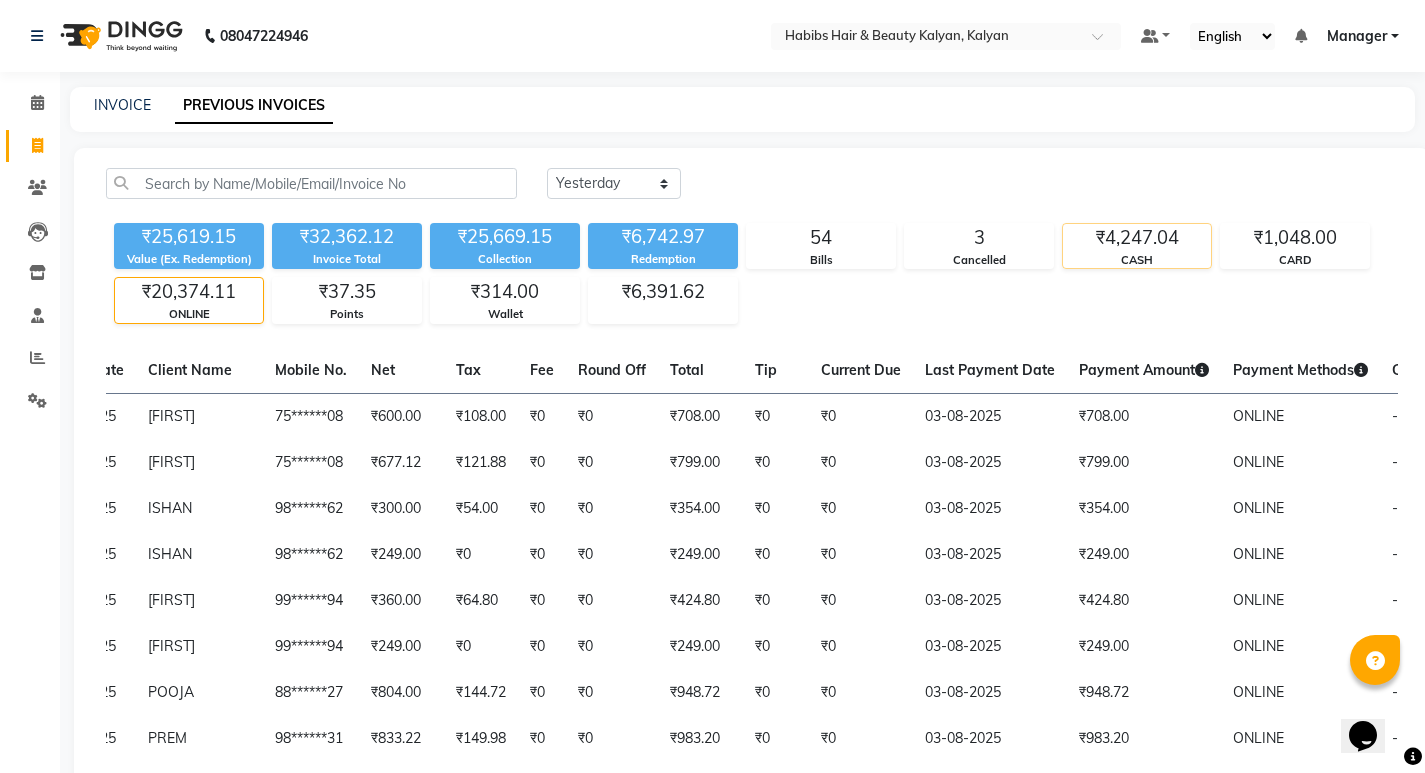 click on "CASH" 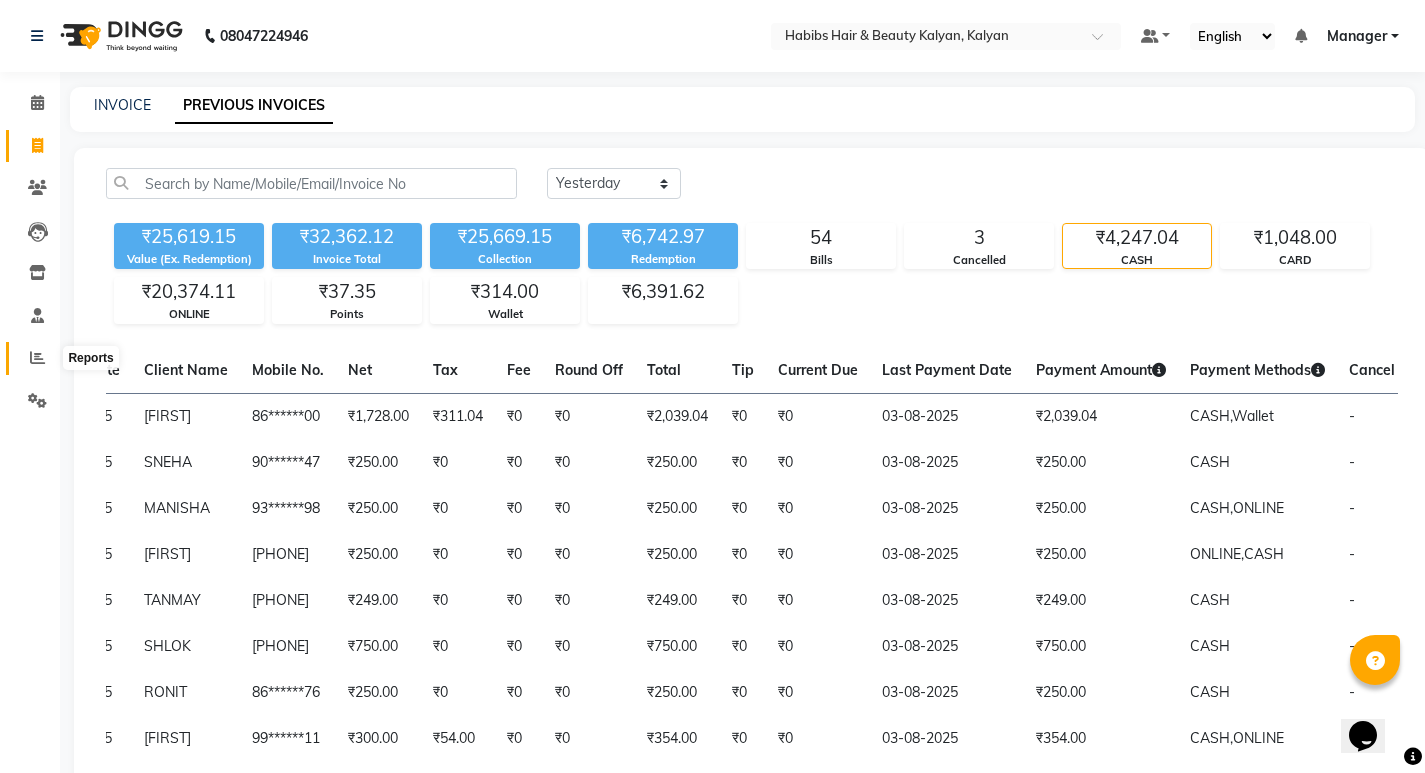 click 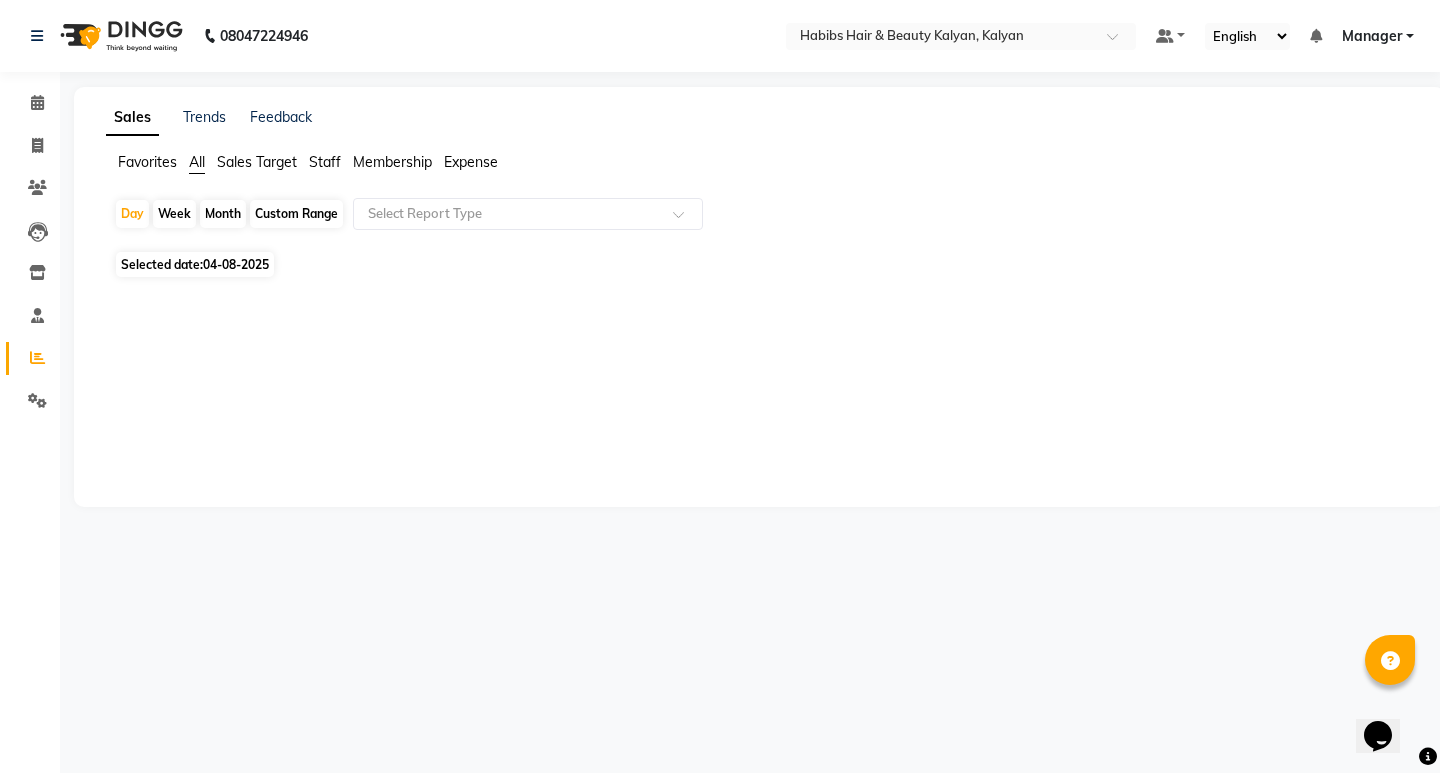 click on "04-08-2025" 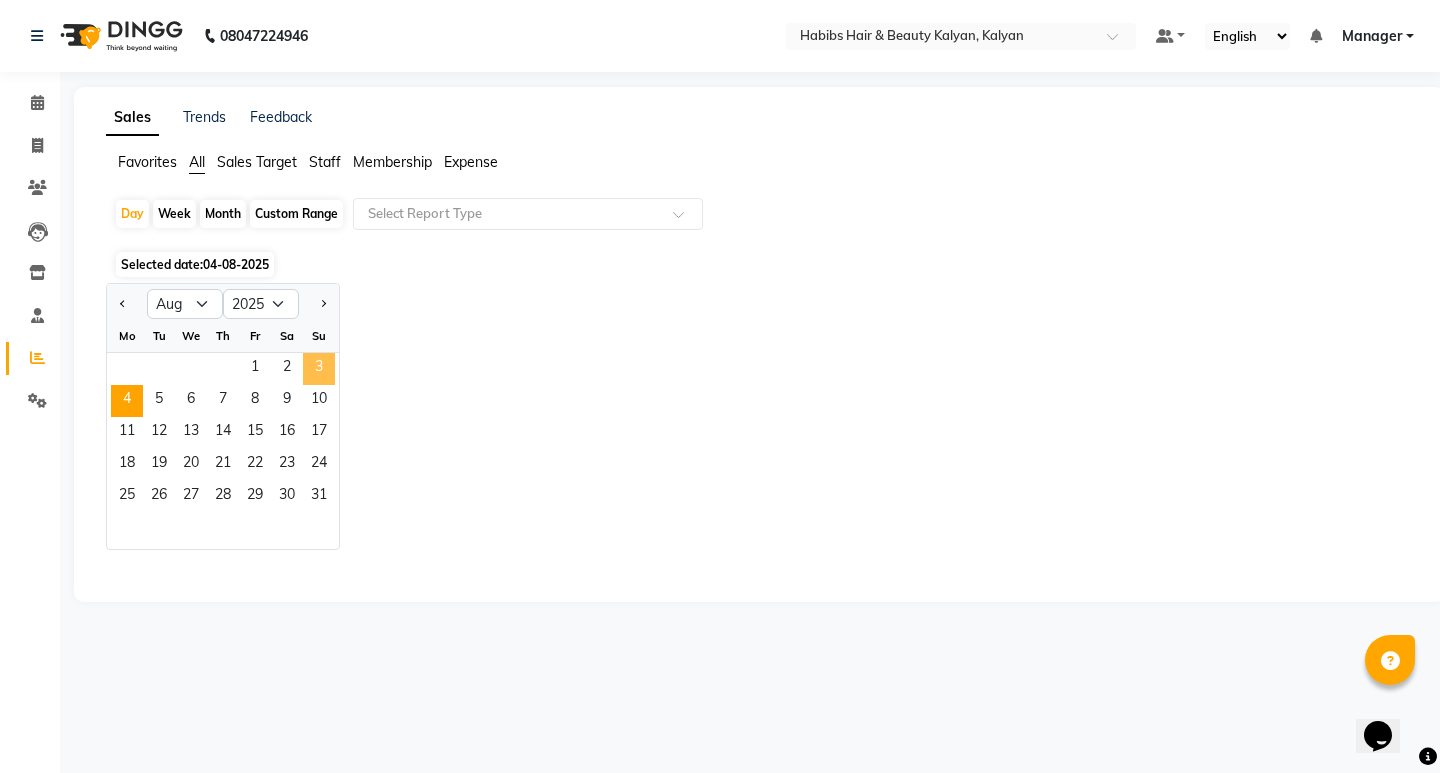 click on "3" 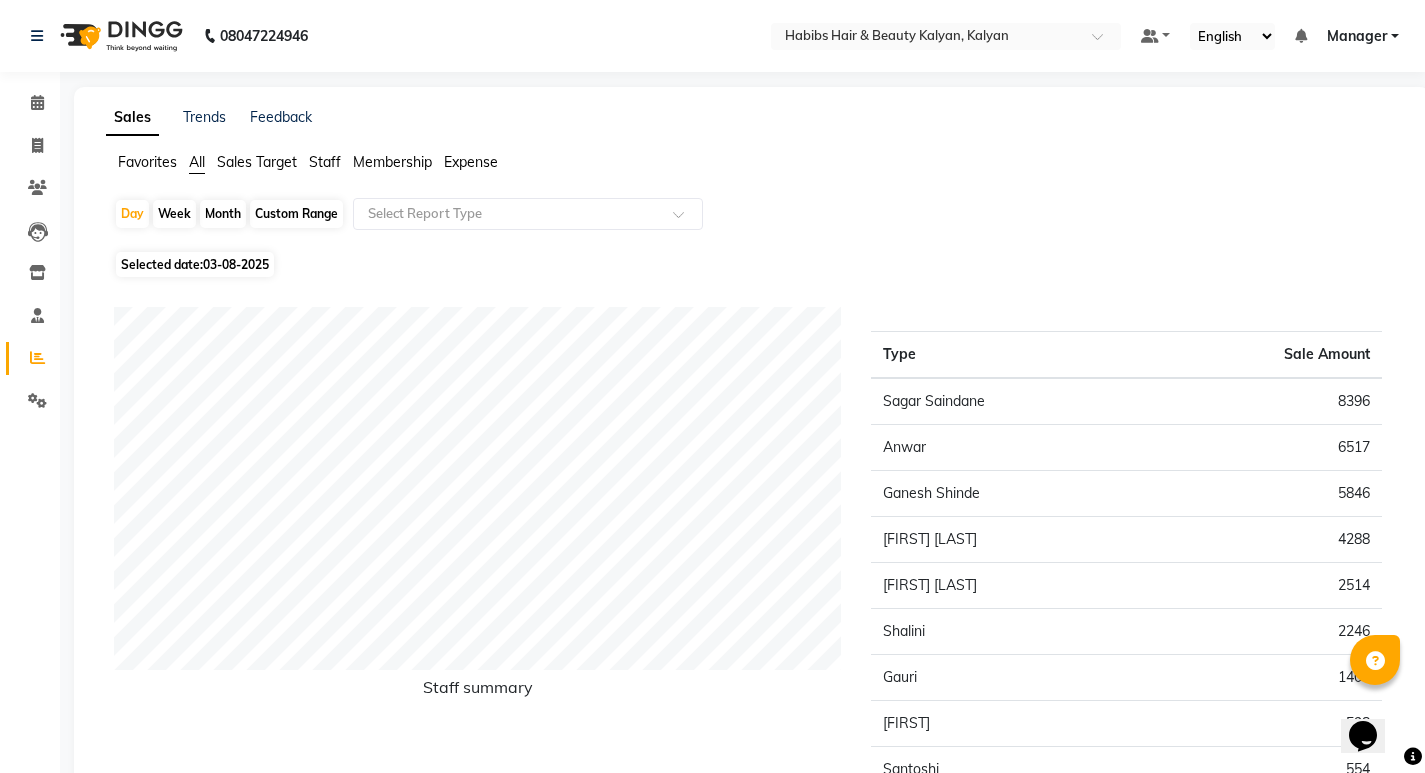 click on "Expense" 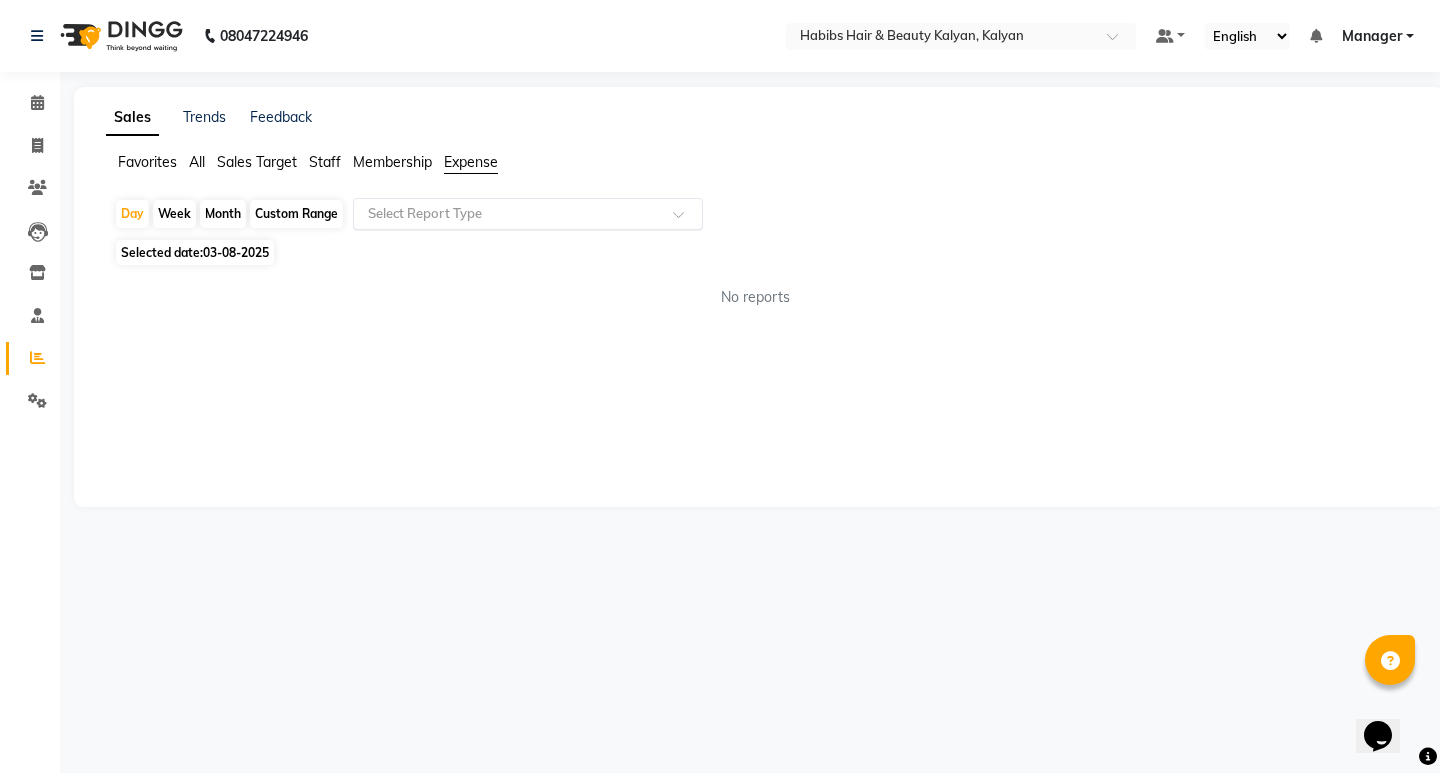 click 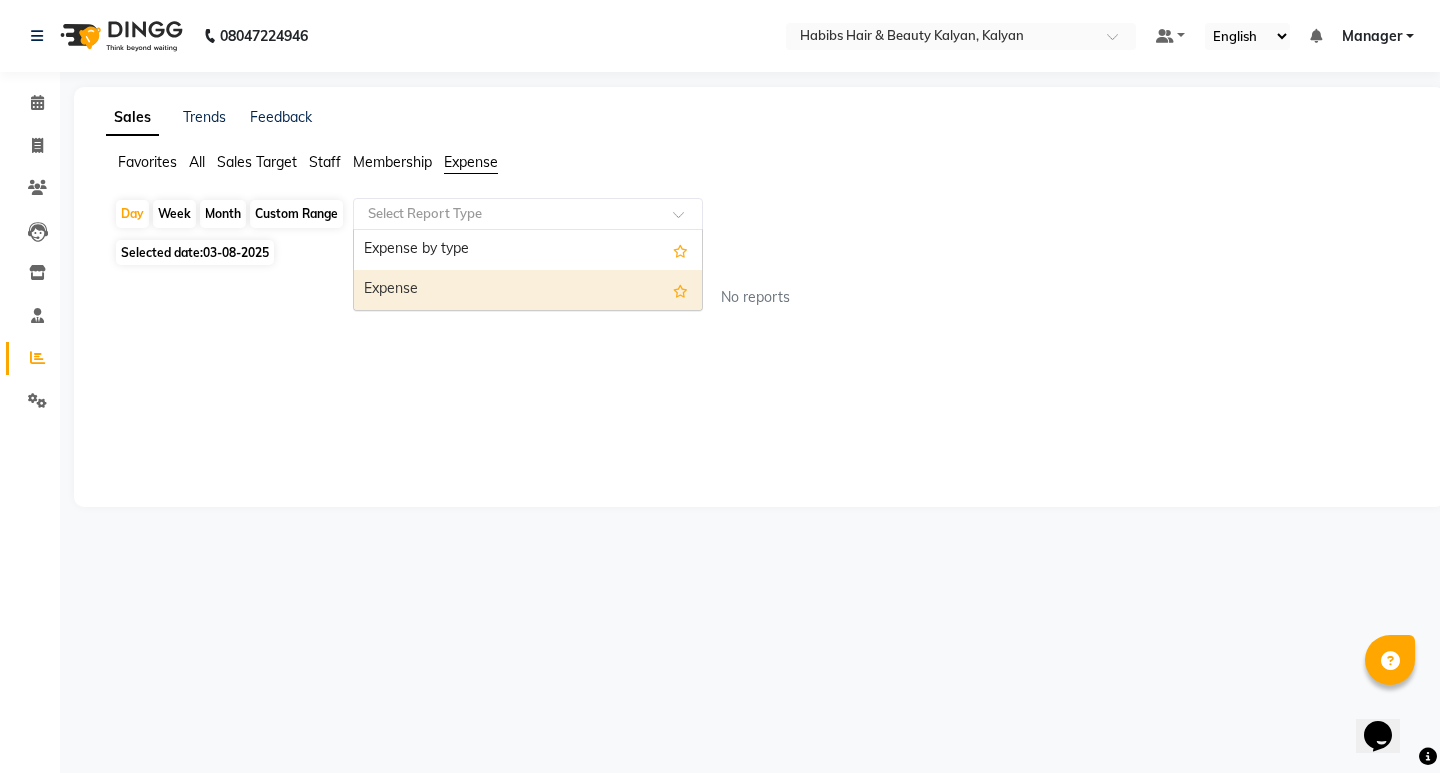 click on "Expense" at bounding box center [528, 290] 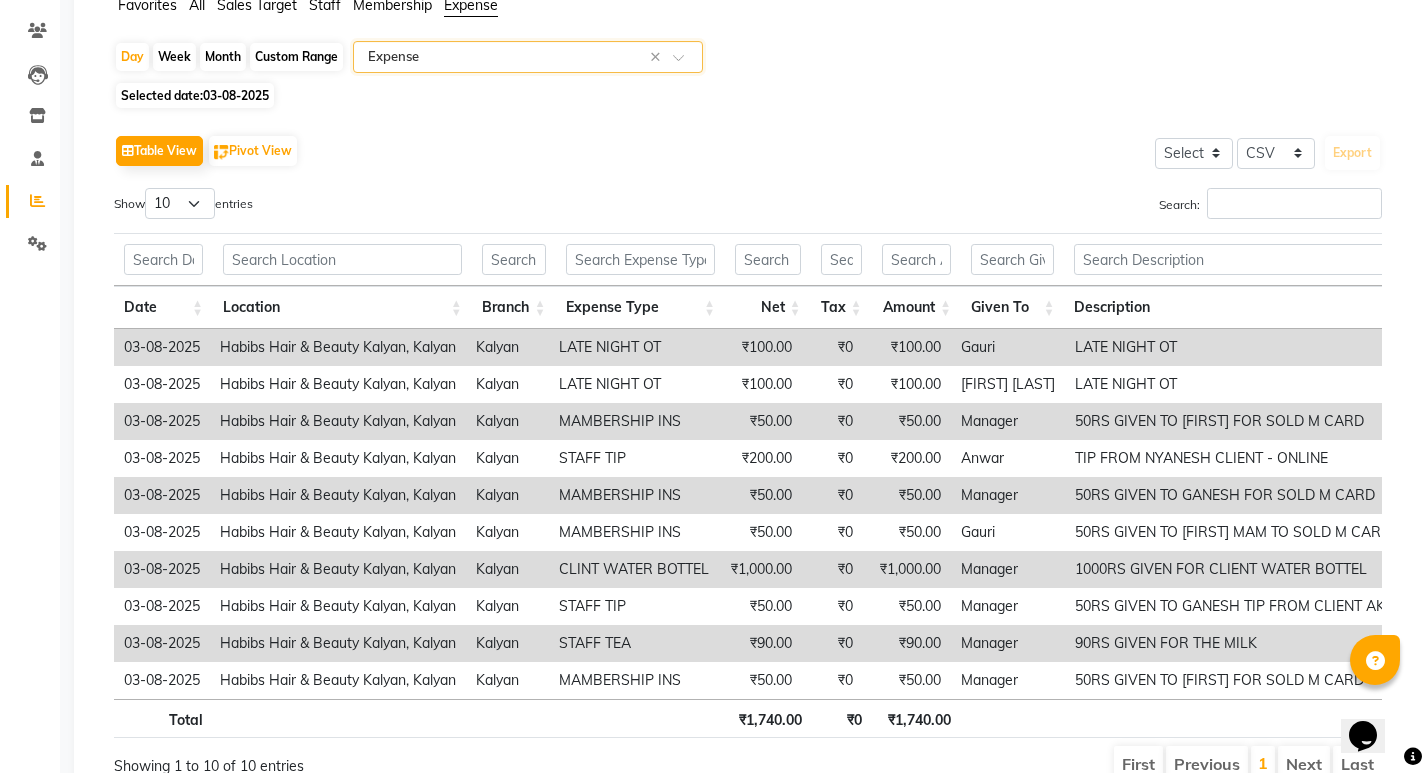 scroll, scrollTop: 0, scrollLeft: 0, axis: both 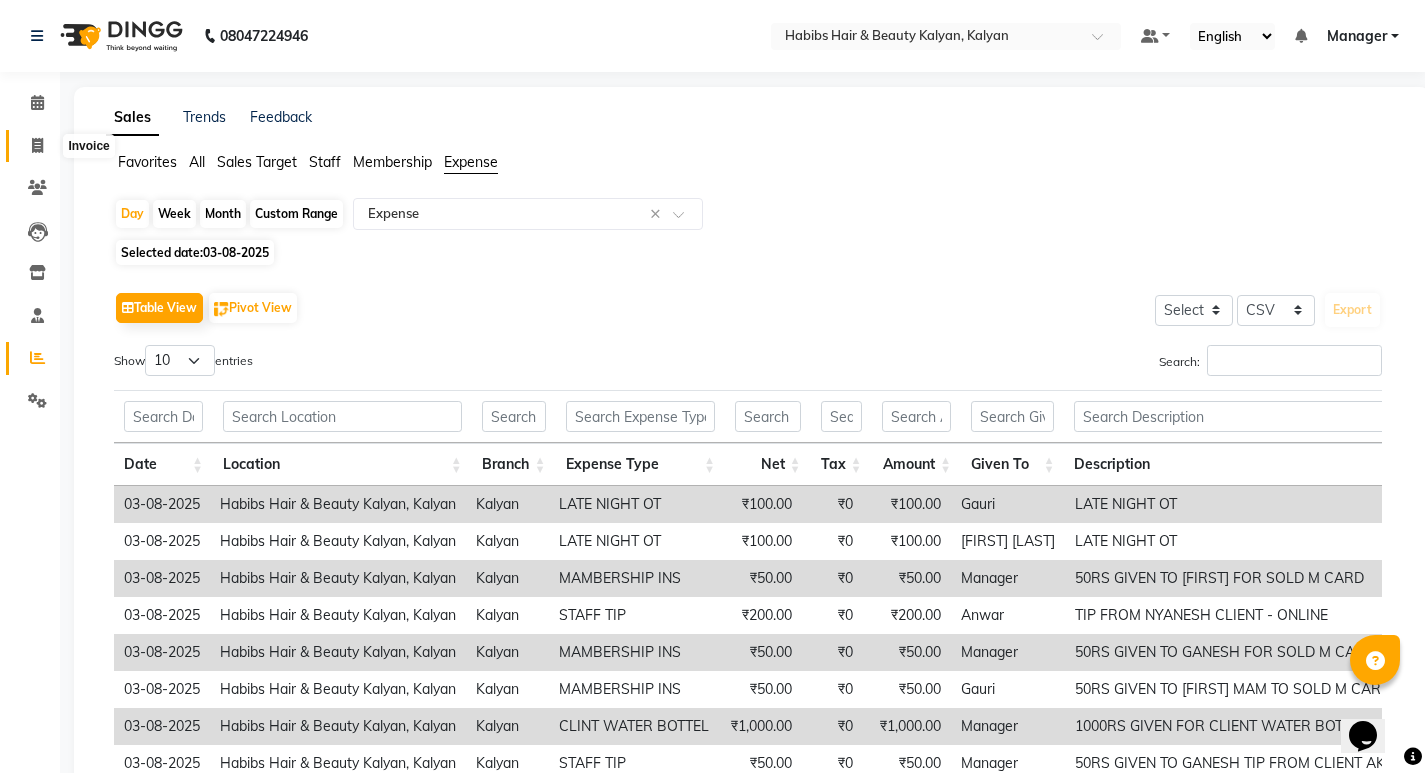 click 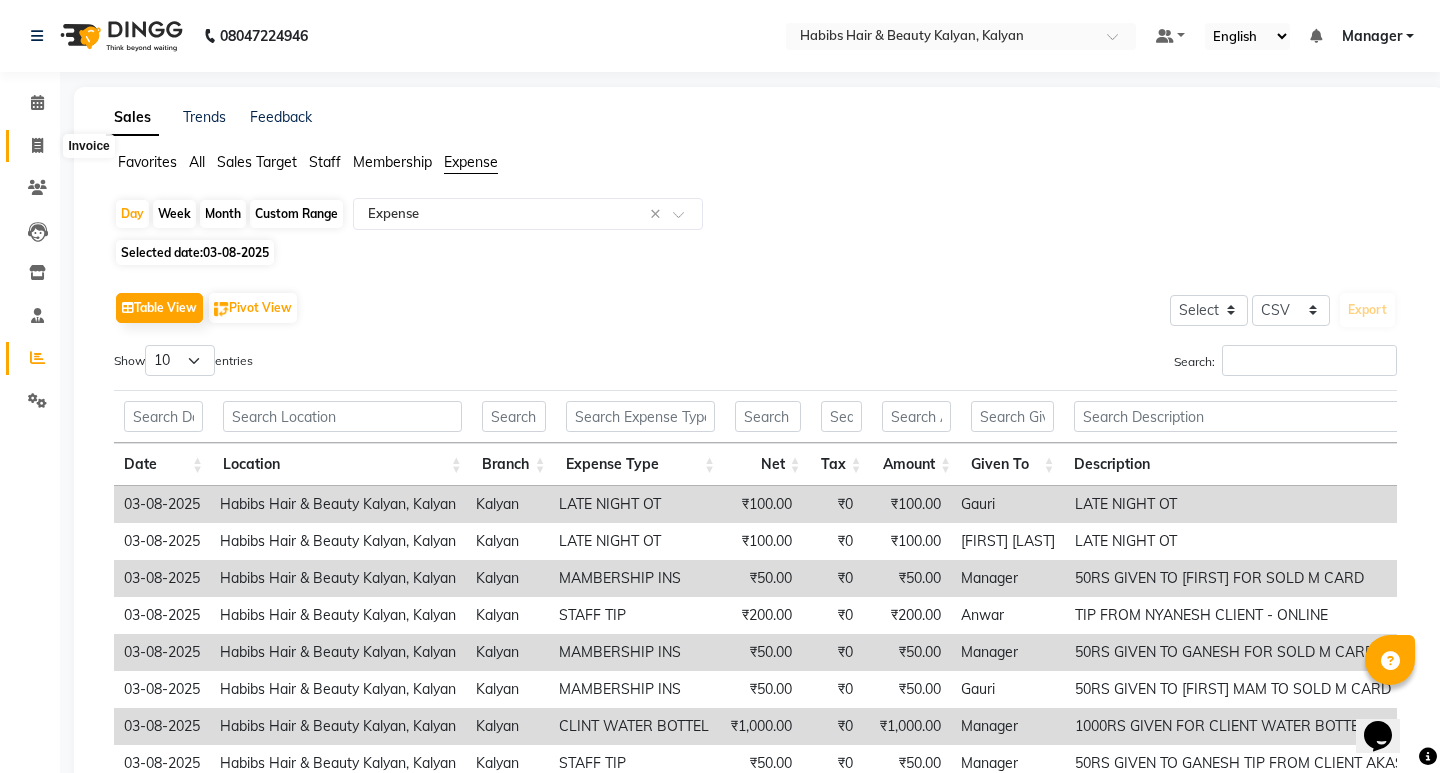 select on "8185" 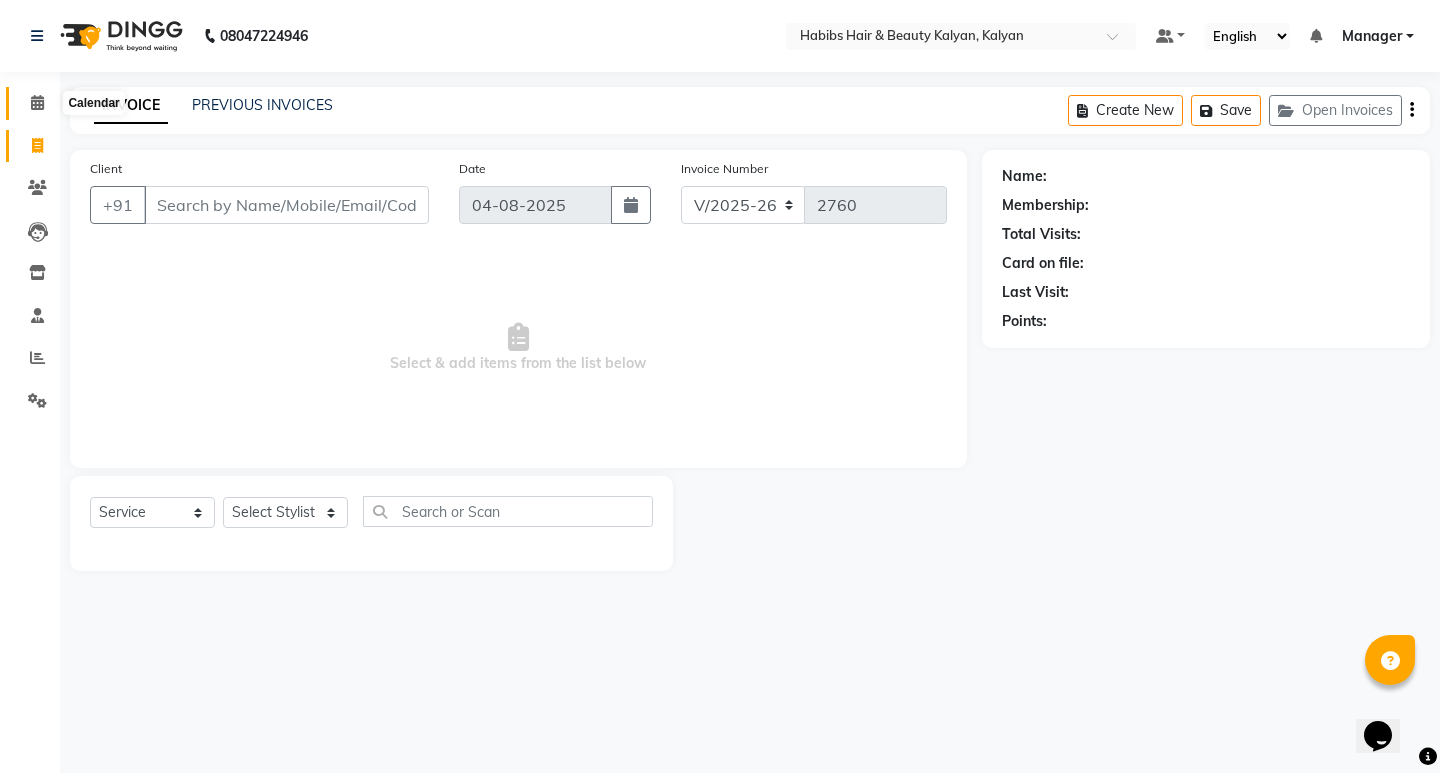 click 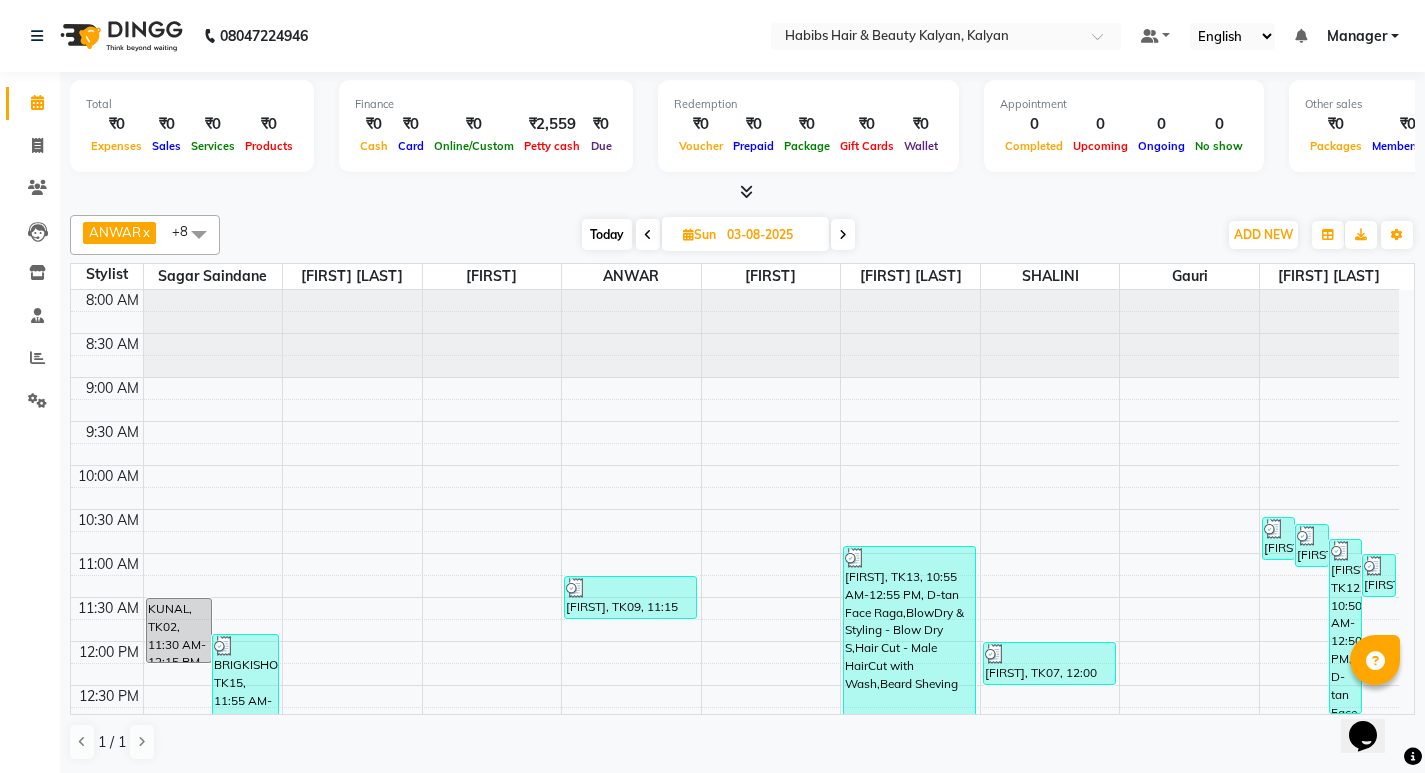 click at bounding box center [742, 192] 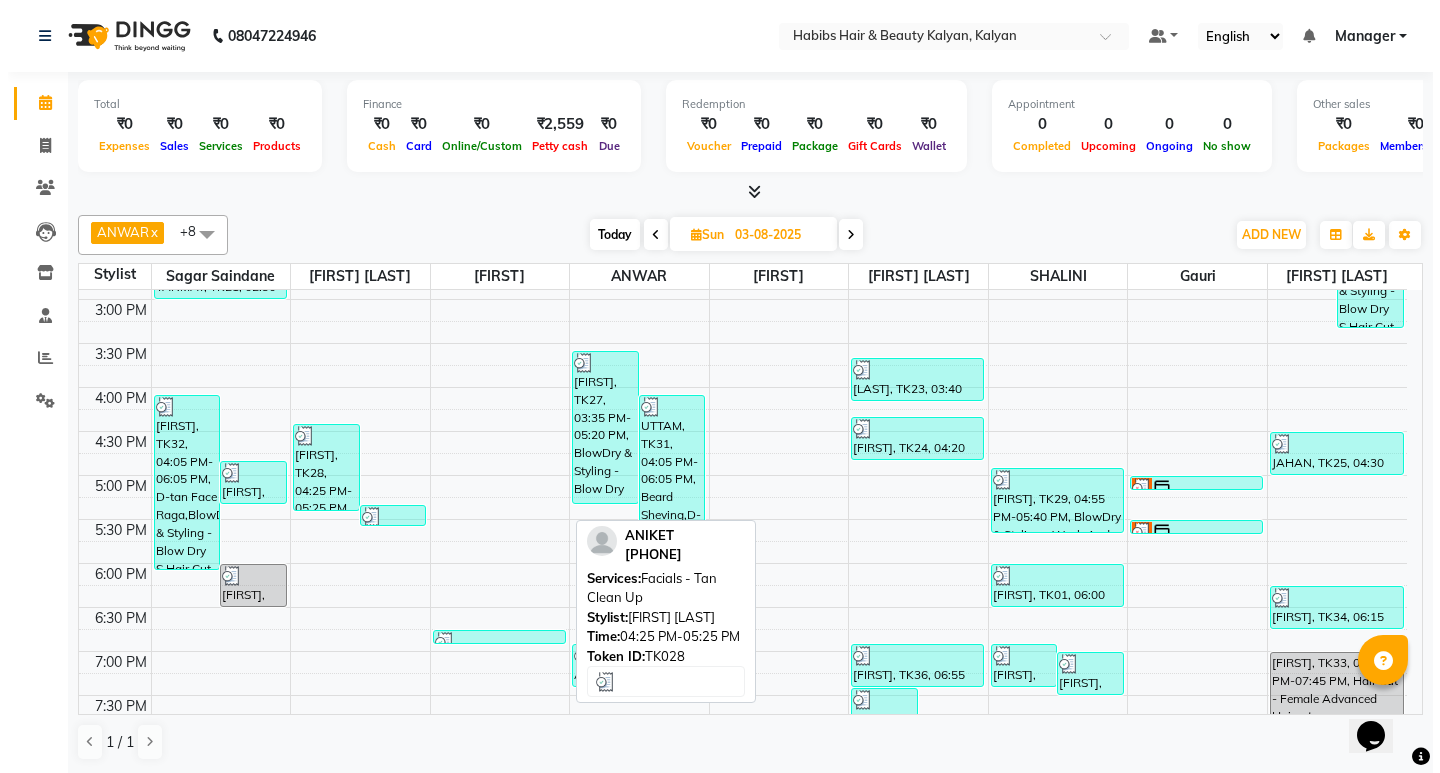 scroll, scrollTop: 595, scrollLeft: 0, axis: vertical 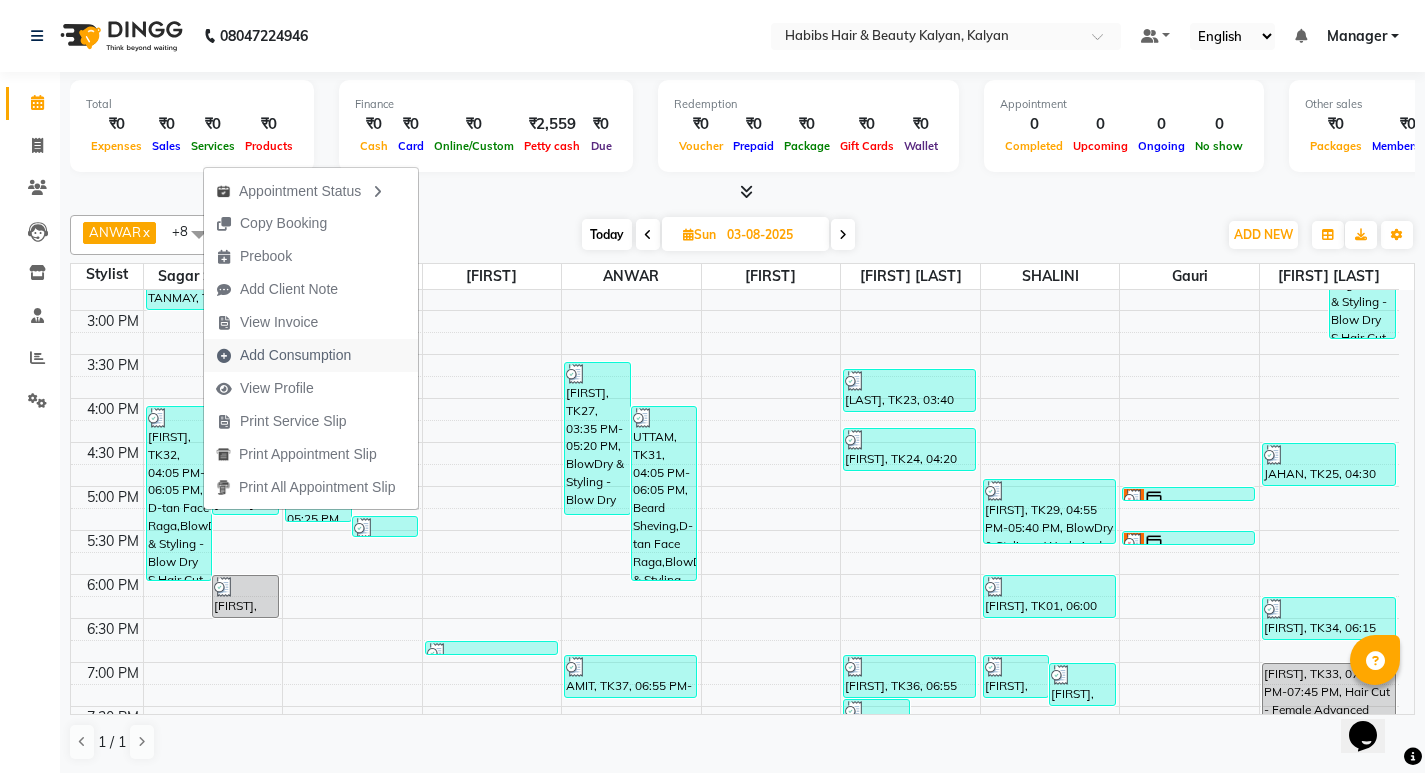 click on "Add Consumption" at bounding box center [295, 355] 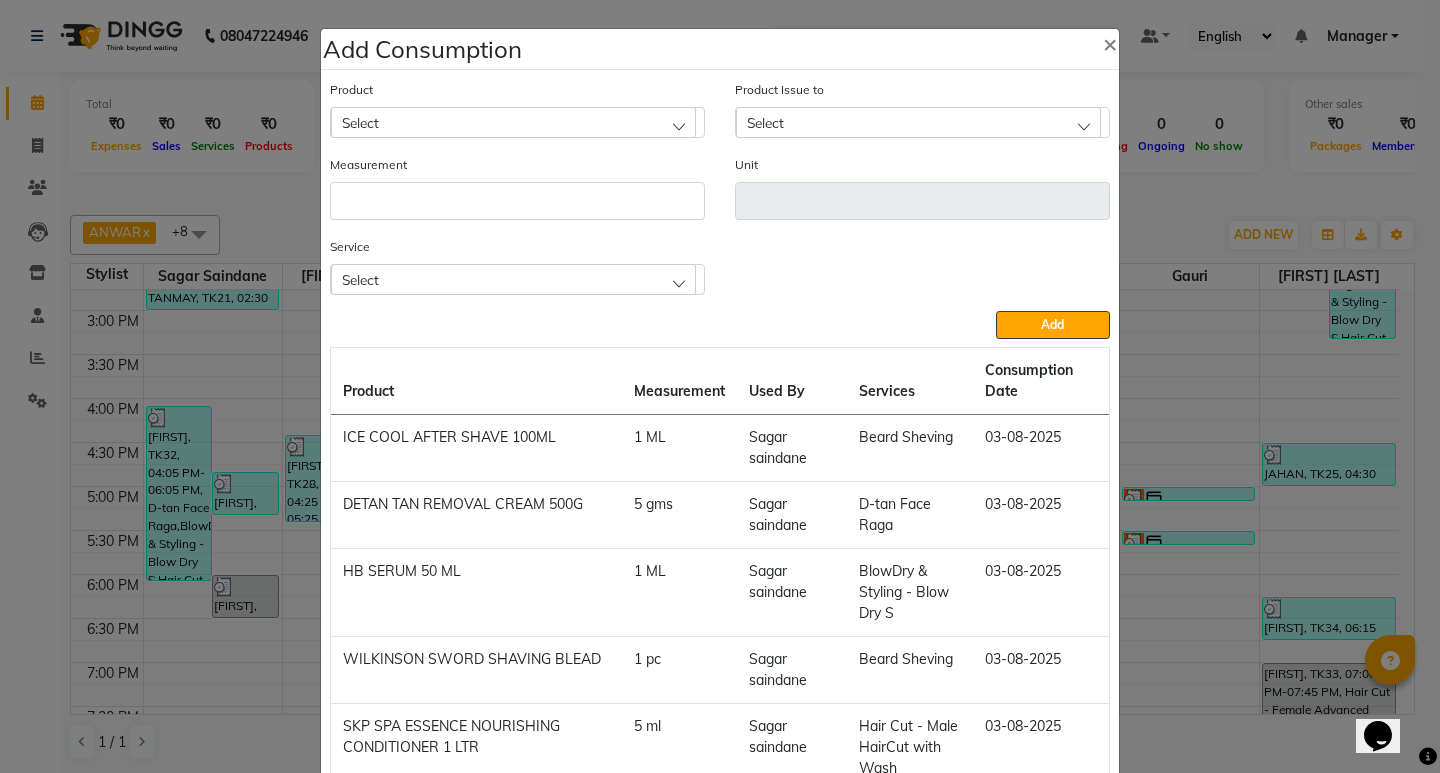 scroll, scrollTop: 543, scrollLeft: 0, axis: vertical 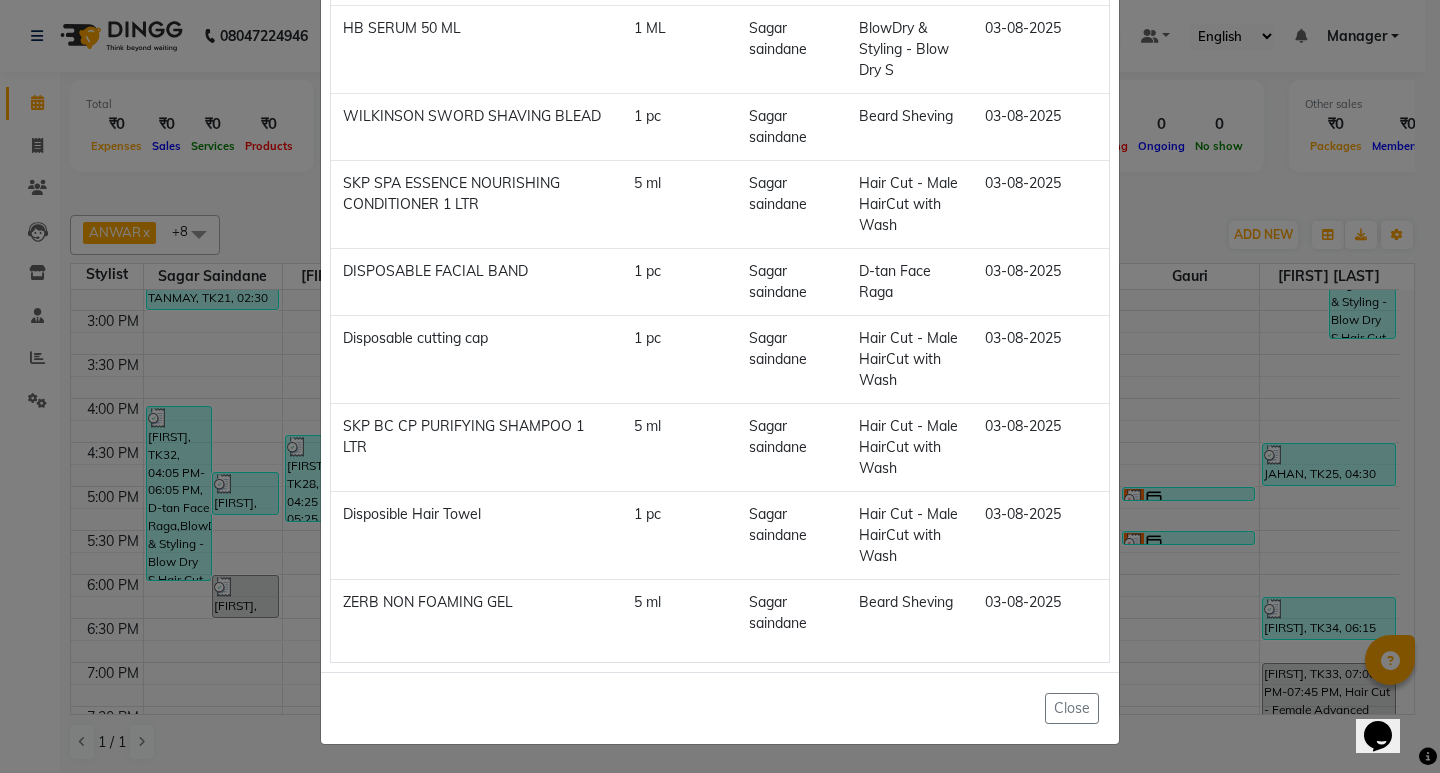 click on "Add Consumption × Product Select Product Issue to Select Measurement Unit Service Select D-tan Face Raga BlowDry & Styling - Blow Dry S Hair Cut - Male HairCut with Wash Beard Sheving  Add  Product Measurement Used By Services Consumption Date  ICE COOL AFTER SHAVE 100ML   1 ML   Sagar saindane   Beard Sheving   03-08-2025   DETAN TAN REMOVAL CREAM 500G   5 gms   Sagar saindane   D-tan Face Raga   03-08-2025   HB SERUM 50 ML   1 ML   Sagar saindane   BlowDry & Styling - Blow Dry S   03-08-2025   WILKINSON SWORD SHAVING BLEAD   1 pc   Sagar saindane   Beard Sheving   03-08-2025   SKP SPA ESSENCE NOURISHING CONDITIONER 1 LTR   5 ml   Sagar saindane   Hair Cut - Male HairCut with Wash   03-08-2025   DISPOSABLE FACIAL BAND    1 pc   Sagar saindane   D-tan Face Raga   03-08-2025   Disposable cutting cap   1 pc   Sagar saindane   Hair Cut - Male HairCut with Wash   03-08-2025   SKP BC CP PURIFYING SHAMPOO 1 LTR   5 ml   Sagar saindane   Hair Cut - Male HairCut with Wash   03-08-2025   Disposible Hair Towel   1 pc" 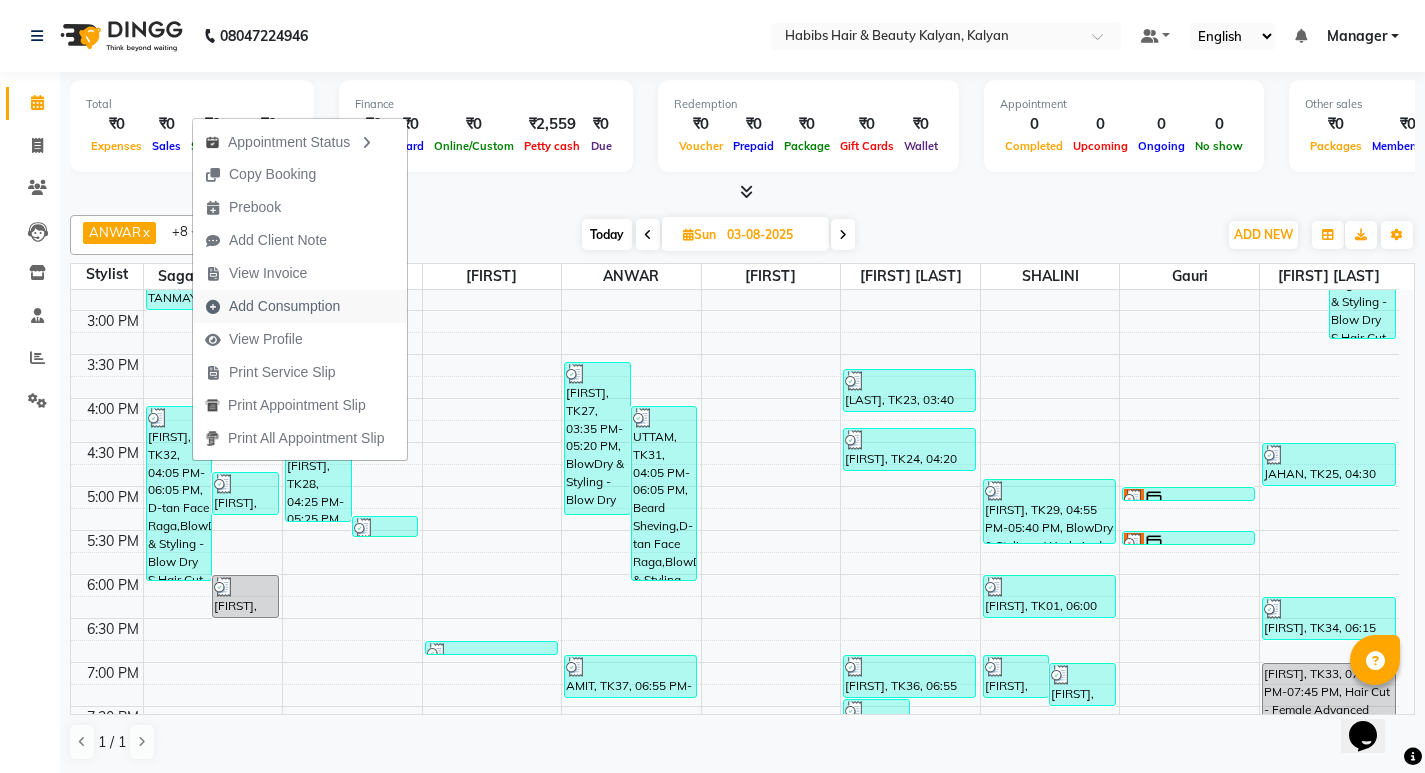 click on "Add Consumption" at bounding box center [284, 306] 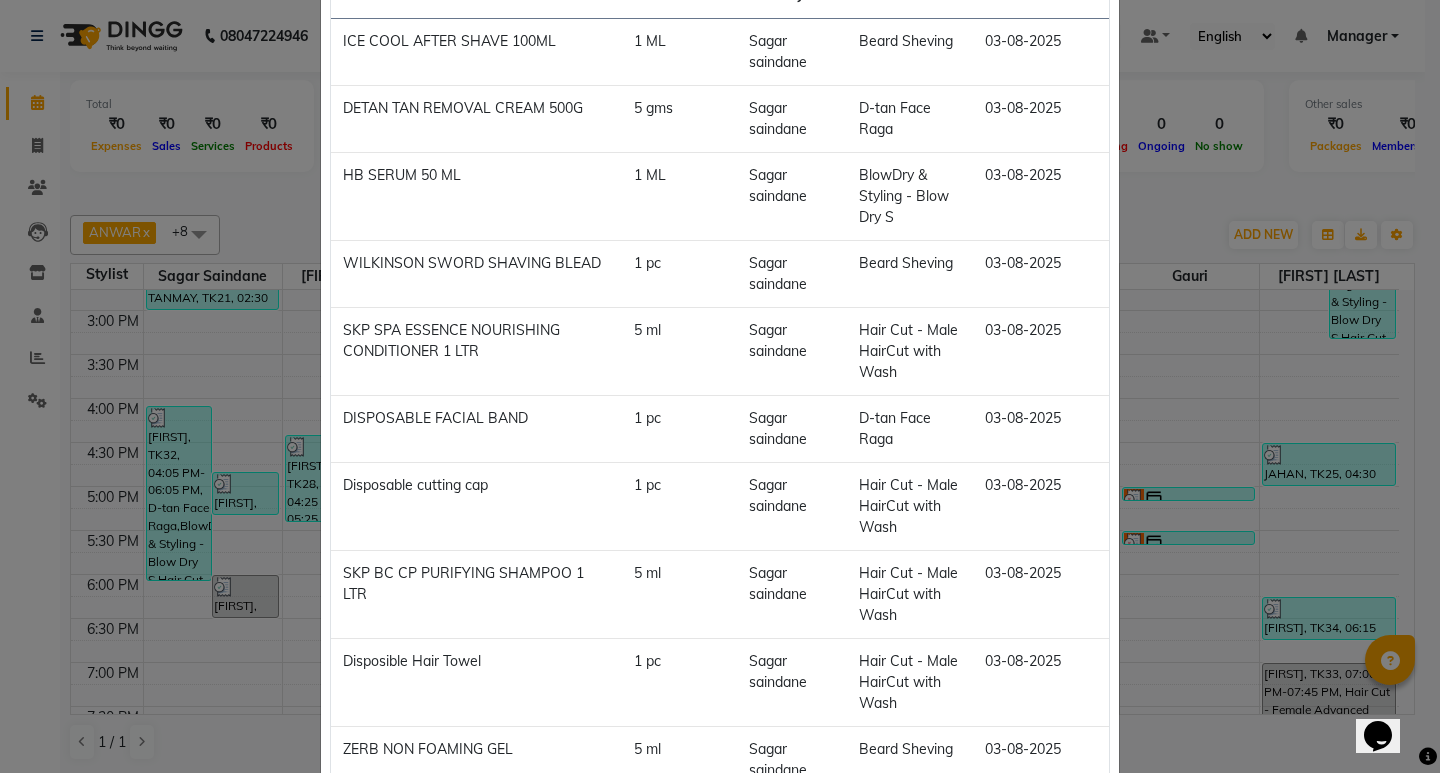 scroll, scrollTop: 543, scrollLeft: 0, axis: vertical 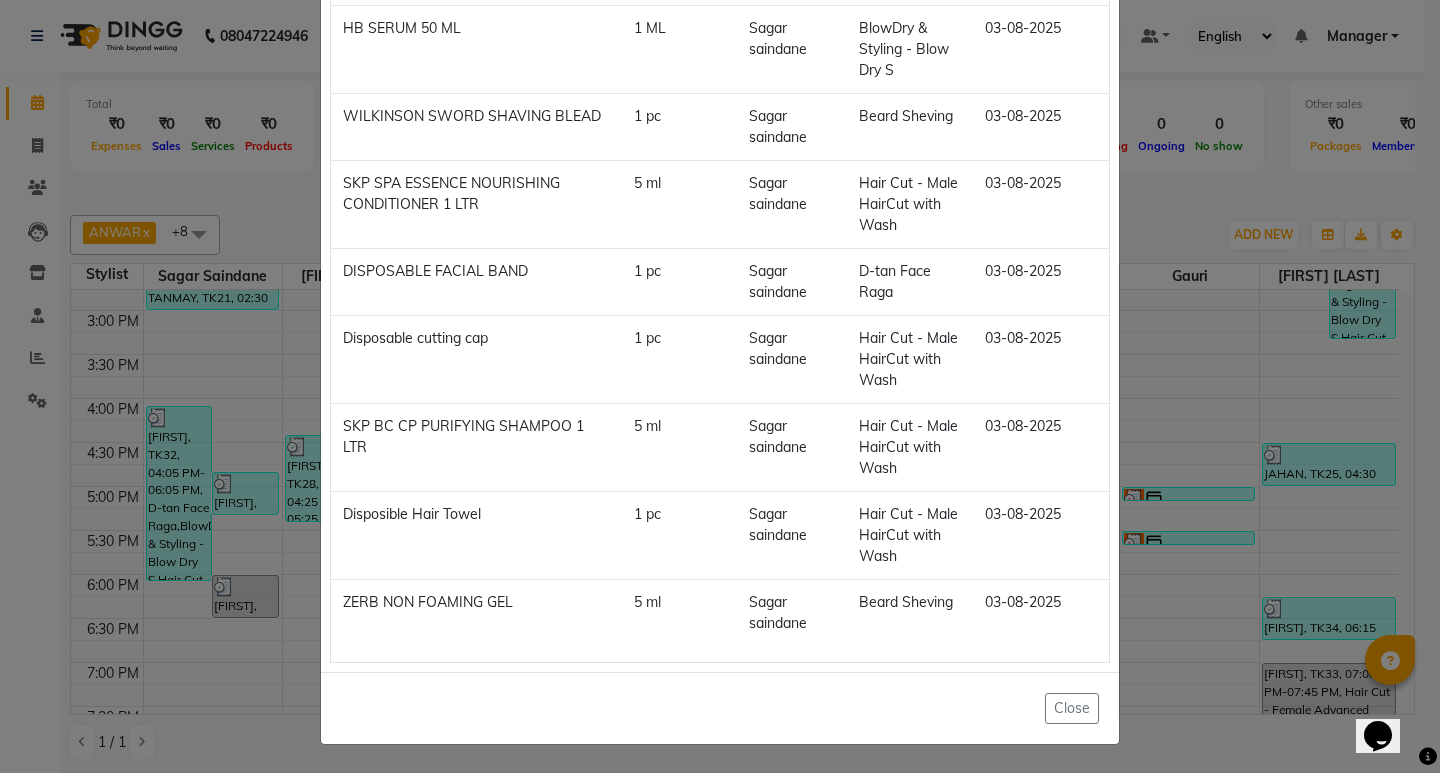 click on "Add Consumption × Product Select Product Issue to Select Measurement Unit Service Select D-tan Face Raga BlowDry & Styling - Blow Dry S Hair Cut - Male HairCut with Wash Beard Sheving  Add  Product Measurement Used By Services Consumption Date  ICE COOL AFTER SHAVE 100ML   1 ML   Sagar saindane   Beard Sheving   03-08-2025   DETAN TAN REMOVAL CREAM 500G   5 gms   Sagar saindane   D-tan Face Raga   03-08-2025   HB SERUM 50 ML   1 ML   Sagar saindane   BlowDry & Styling - Blow Dry S   03-08-2025   WILKINSON SWORD SHAVING BLEAD   1 pc   Sagar saindane   Beard Sheving   03-08-2025   SKP SPA ESSENCE NOURISHING CONDITIONER 1 LTR   5 ml   Sagar saindane   Hair Cut - Male HairCut with Wash   03-08-2025   DISPOSABLE FACIAL BAND    1 pc   Sagar saindane   D-tan Face Raga   03-08-2025   Disposable cutting cap   1 pc   Sagar saindane   Hair Cut - Male HairCut with Wash   03-08-2025   SKP BC CP PURIFYING SHAMPOO 1 LTR   5 ml   Sagar saindane   Hair Cut - Male HairCut with Wash   03-08-2025   Disposible Hair Towel   1 pc" 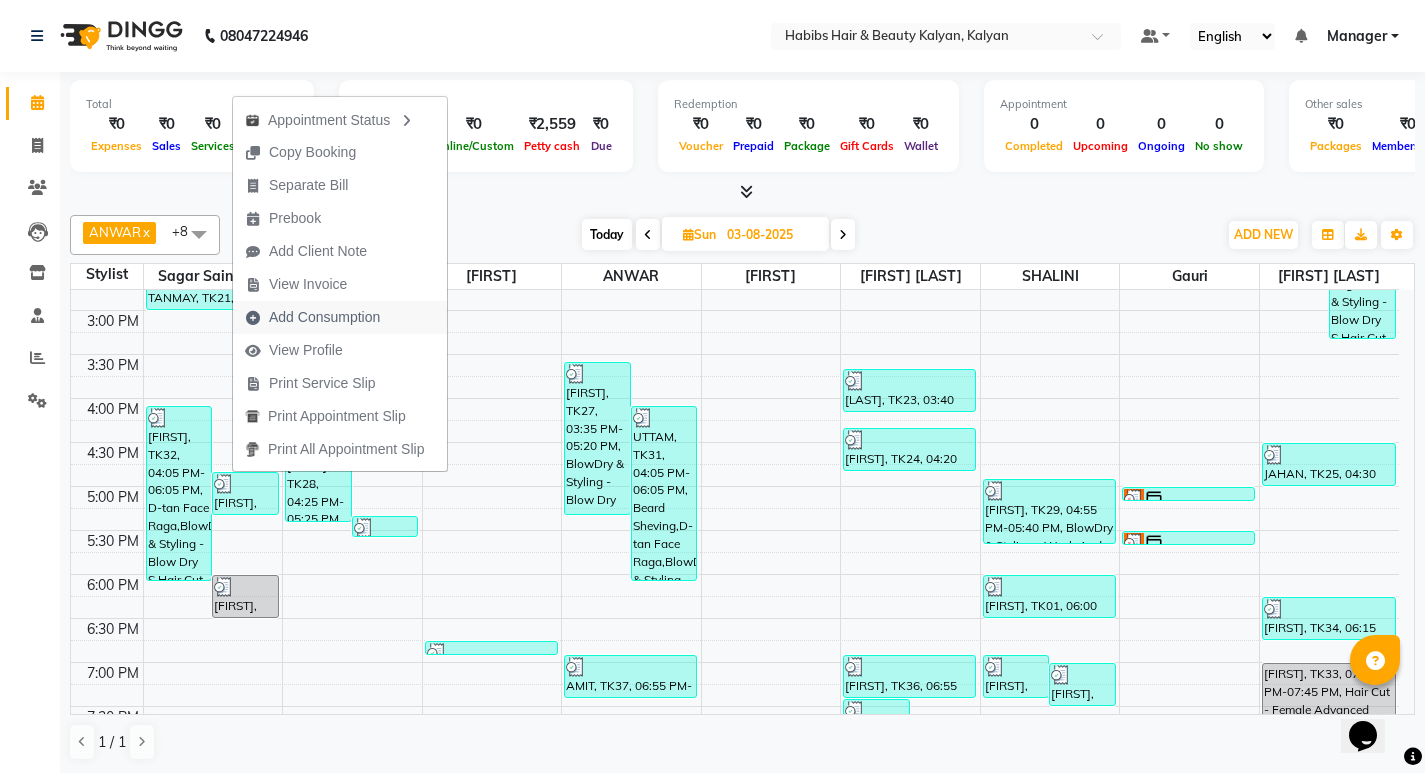 click on "Add Consumption" at bounding box center (324, 317) 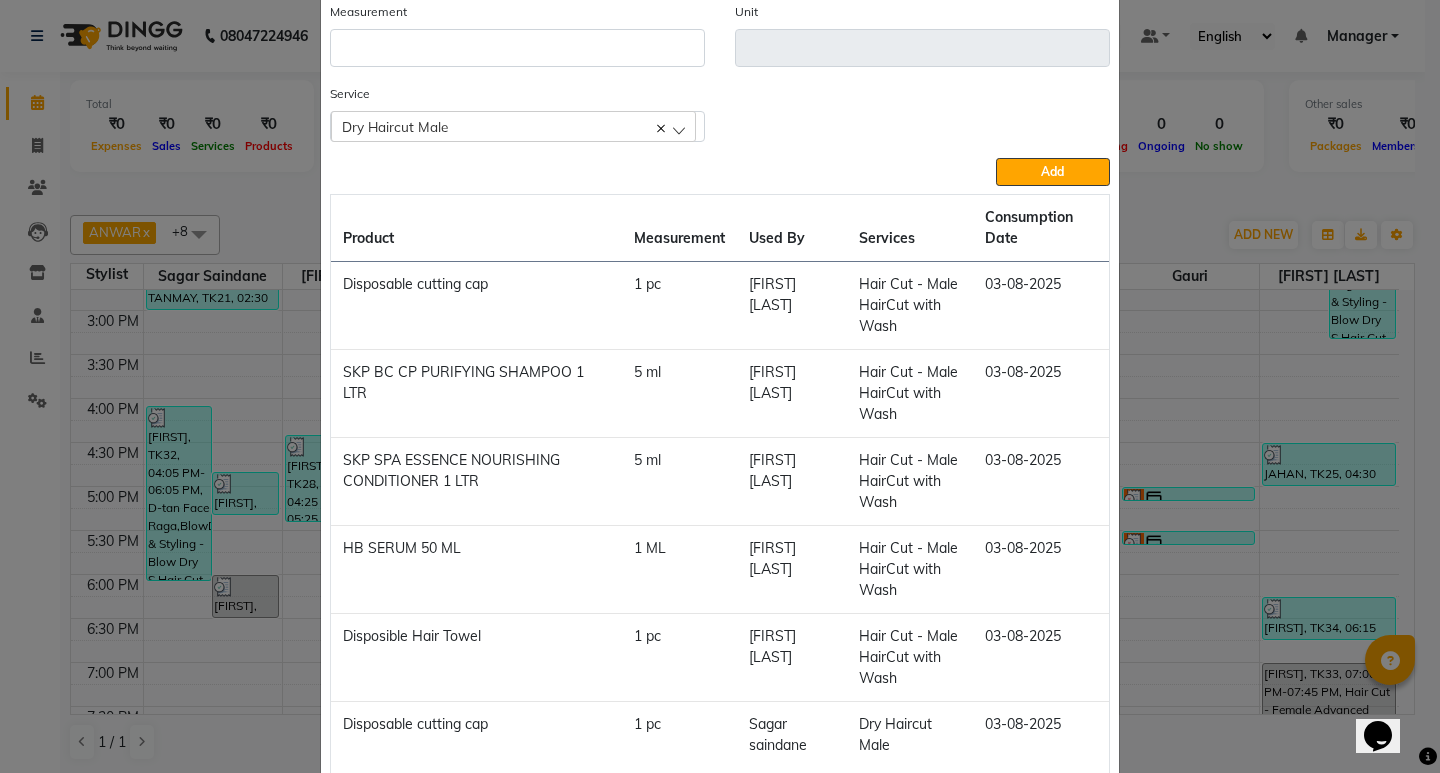 scroll, scrollTop: 275, scrollLeft: 0, axis: vertical 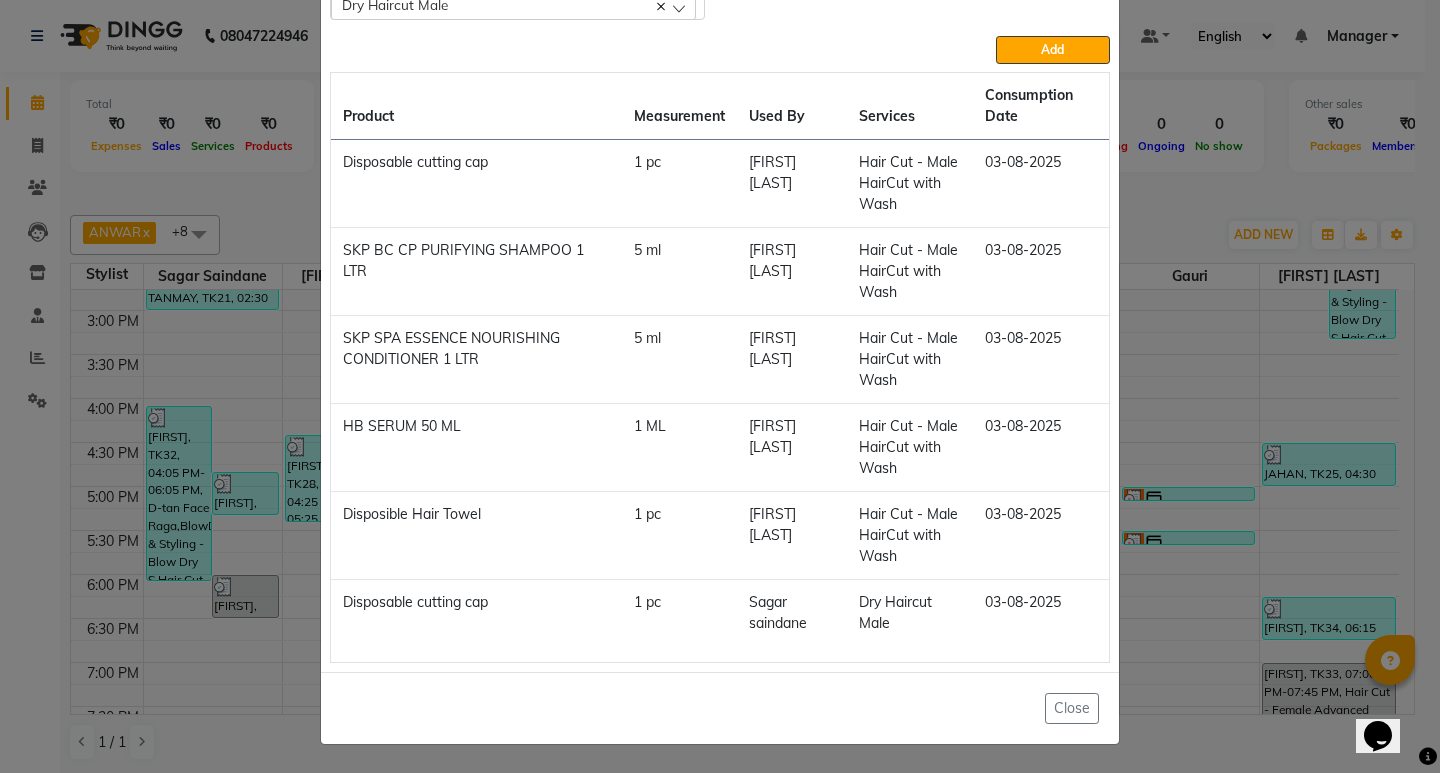 click on "Add Consumption × Product Select Product Issue to Select Measurement Unit Service  Dry Haircut Male  Dry Haircut Male  Add  Product Measurement Used By Services Consumption Date  Disposable cutting cap   1 pc   Suraj Kadam   Hair Cut - Male HairCut with Wash   03-08-2025   SKP BC CP PURIFYING SHAMPOO 1 LTR   5 ml   Suraj Kadam   Hair Cut - Male HairCut with Wash   03-08-2025   SKP SPA ESSENCE NOURISHING CONDITIONER 1 LTR   5 ml   Suraj Kadam   Hair Cut - Male HairCut with Wash   03-08-2025   HB SERUM 50 ML   1 ML   Suraj Kadam   Hair Cut - Male HairCut with Wash   03-08-2025   Disposible Hair Towel   1 pc   Suraj Kadam   Hair Cut - Male HairCut with Wash   03-08-2025   Disposable cutting cap   1 pc   Sagar saindane   Dry Haircut Male   03-08-2025   Close" 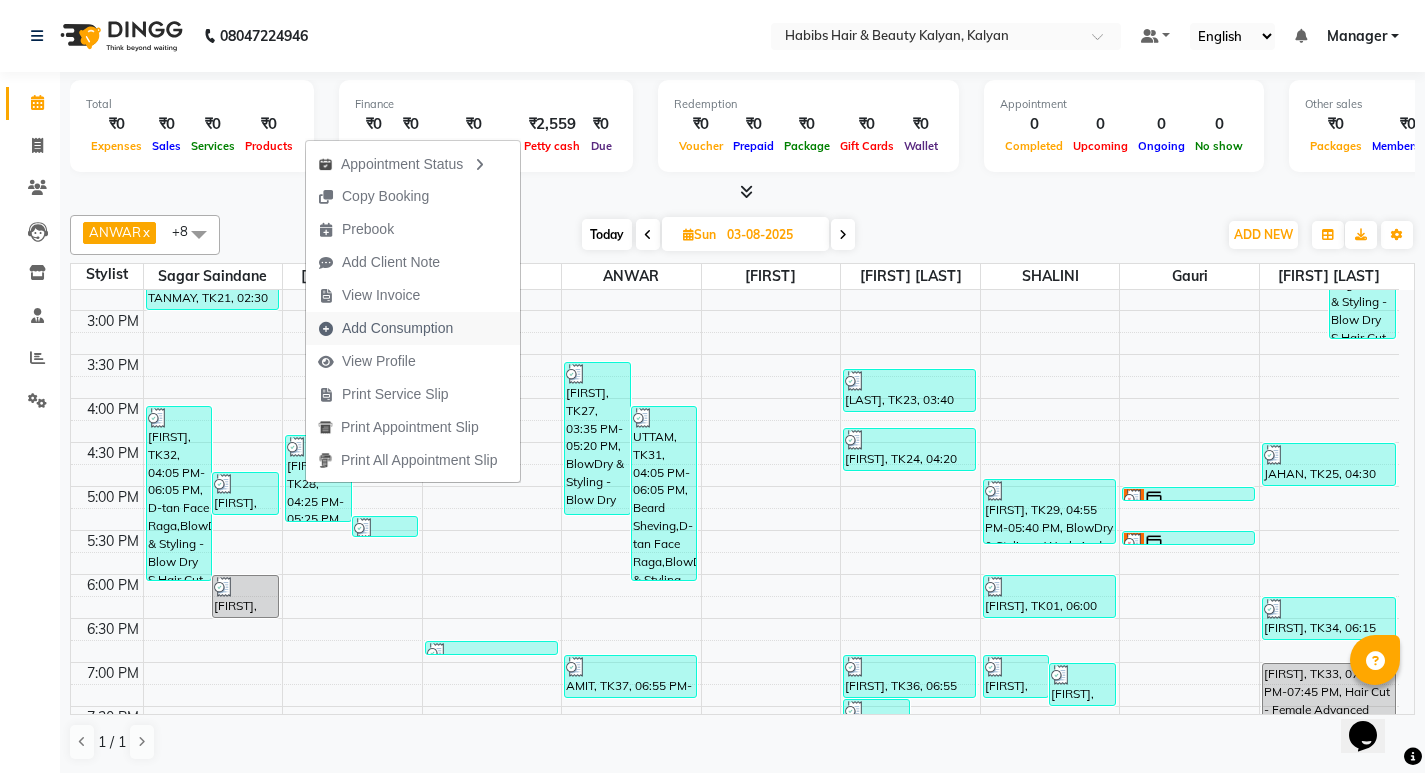 click on "Add Consumption" at bounding box center (397, 328) 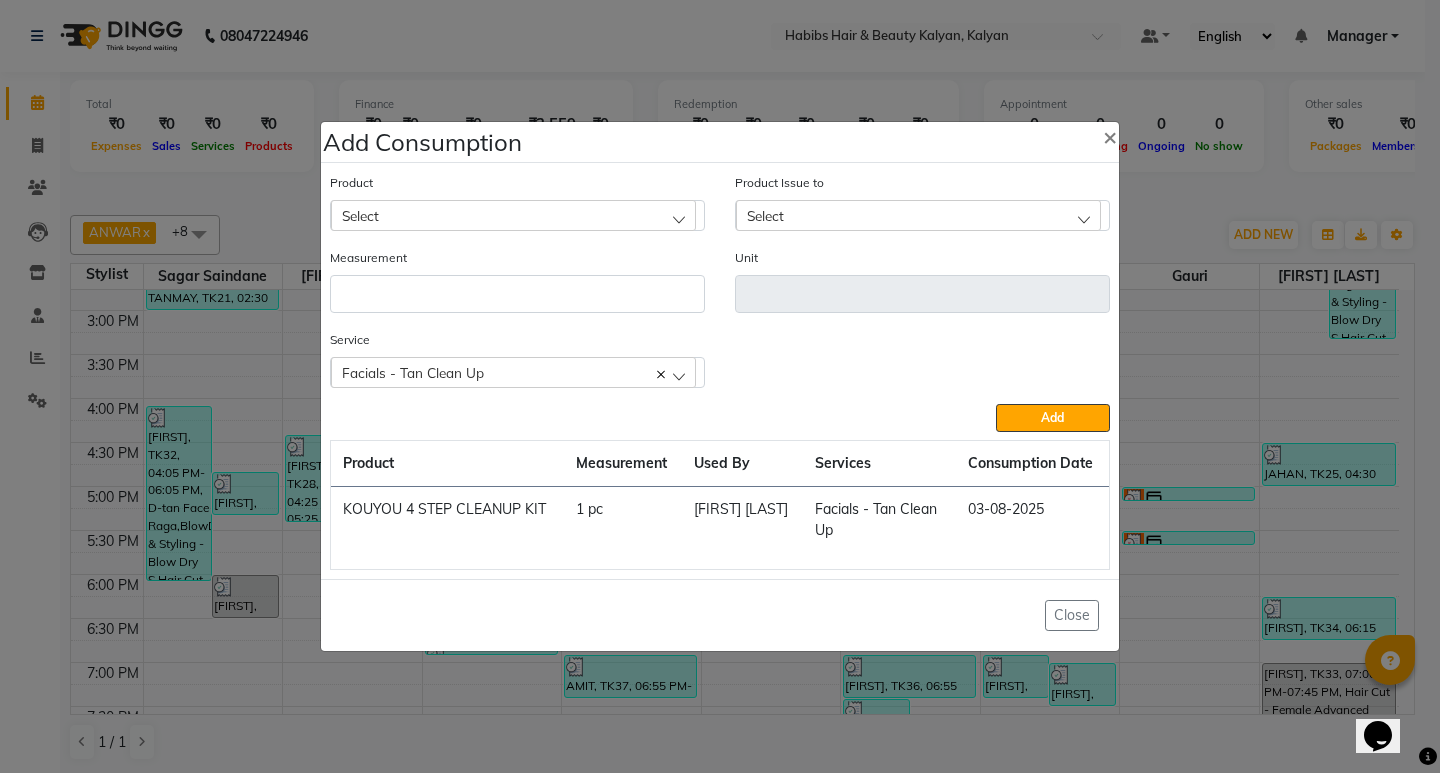 click on "Add Consumption × Product Select Product Issue to Select Measurement Unit Service   Facials - Tan Clean Up   Facials - Tan Clean Up  Add  Product Measurement Used By Services Consumption Date  KOUYOU 4 STEP CLEANUP KIT   1 pc   Meena Kumari    Facials - Tan Clean Up   03-08-2025   Close" 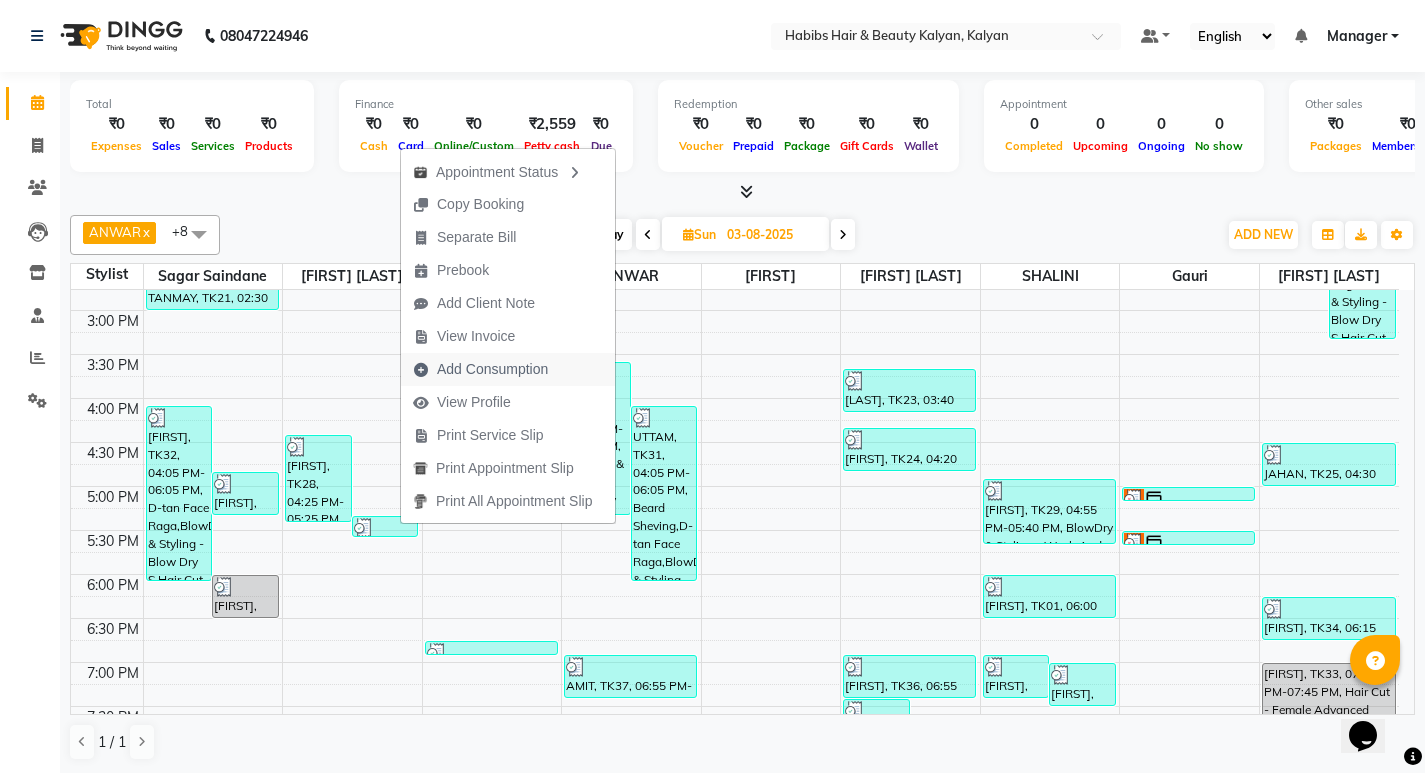 click on "Add Consumption" at bounding box center (492, 369) 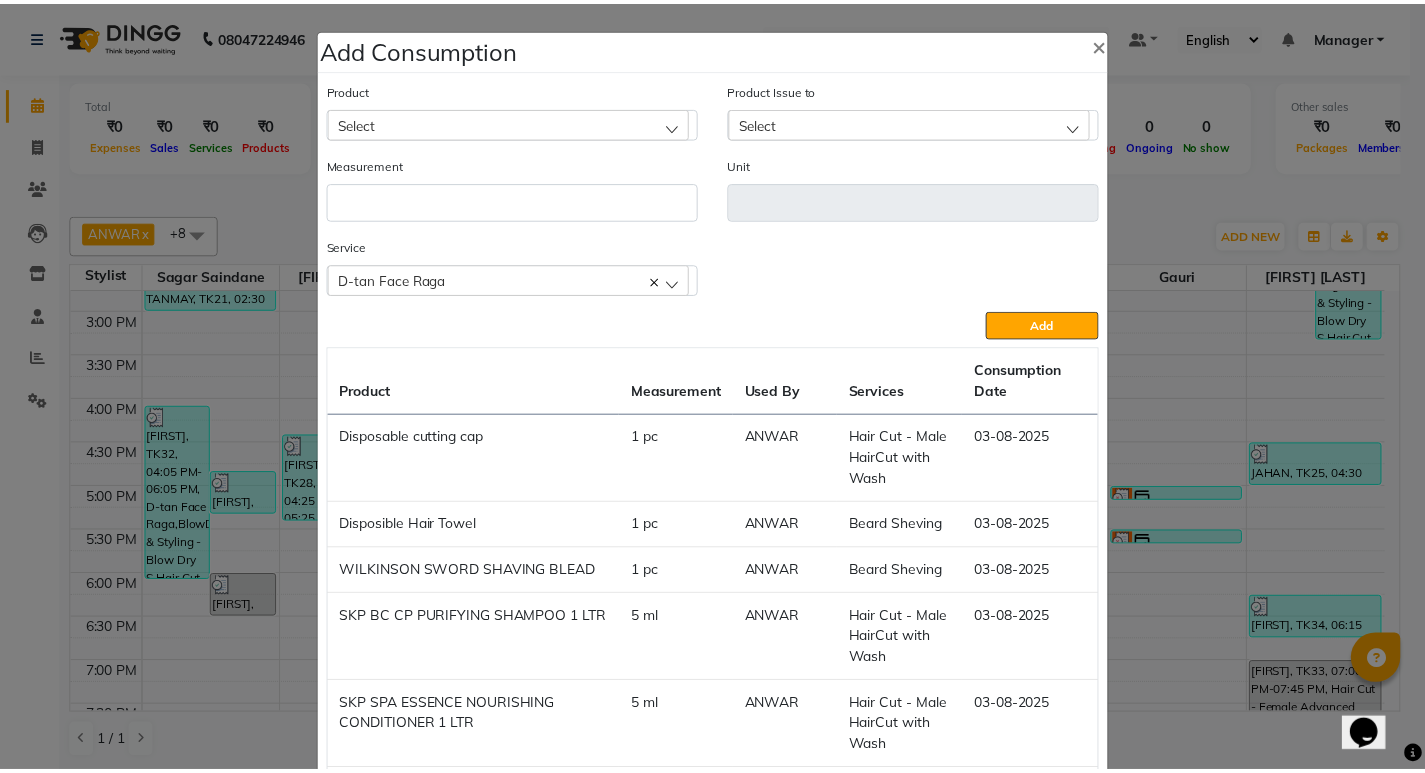 scroll, scrollTop: 400, scrollLeft: 0, axis: vertical 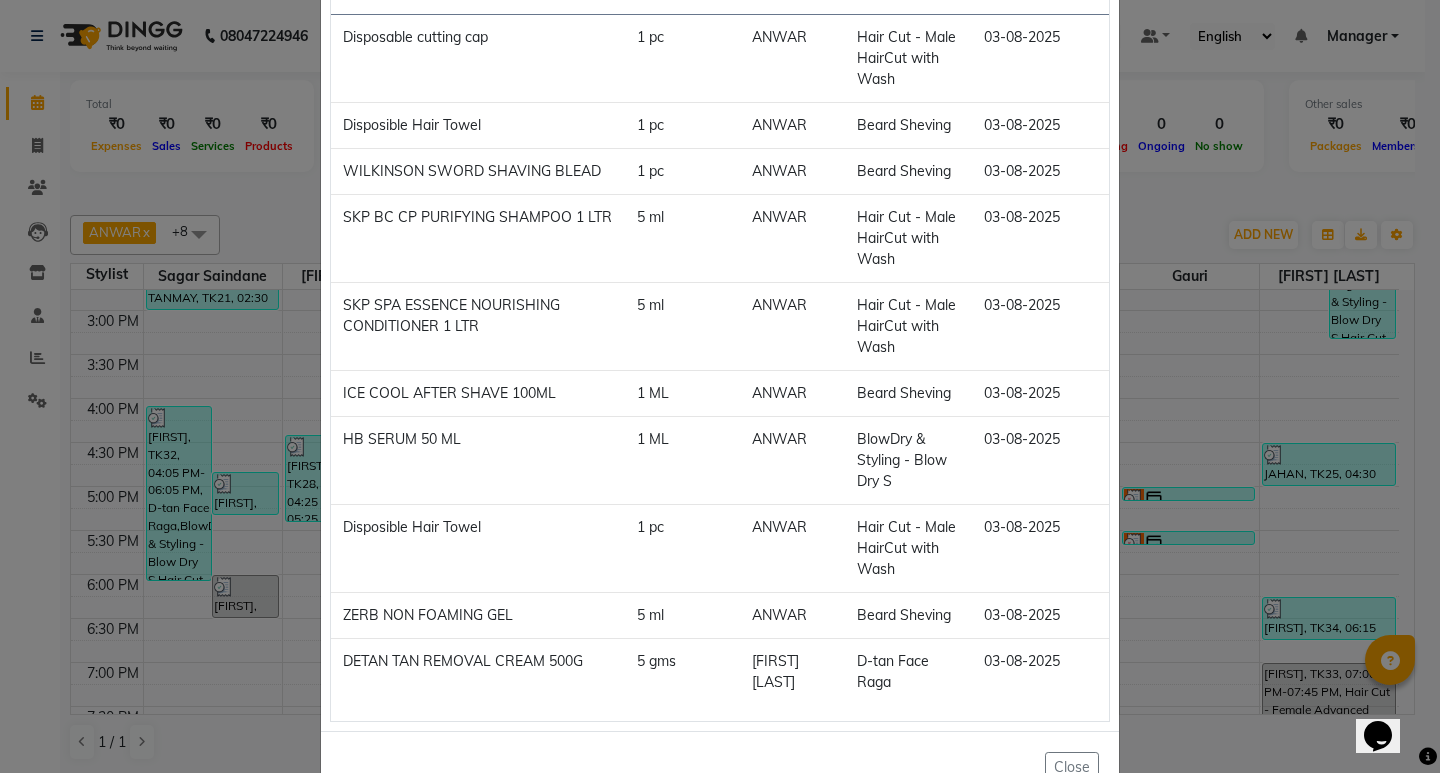 click on "Add Consumption × Product Select Product Issue to Select Measurement Unit Service  D-tan Face Raga  D-tan Face Raga  Add  Product Measurement Used By Services Consumption Date  Disposable cutting cap   1 pc   ANWAR   Hair Cut - Male HairCut with Wash   03-08-2025   Disposible Hair Towel   1 pc   ANWAR   Beard Sheving   03-08-2025   WILKINSON SWORD SHAVING BLEAD   1 pc   ANWAR   Beard Sheving   03-08-2025   SKP BC CP PURIFYING SHAMPOO 1 LTR   5 ml   ANWAR   Hair Cut - Male HairCut with Wash   03-08-2025   SKP SPA ESSENCE NOURISHING CONDITIONER 1 LTR   5 ml   ANWAR   Hair Cut - Male HairCut with Wash   03-08-2025   ICE COOL AFTER SHAVE 100ML   1 ML   ANWAR   Beard Sheving   03-08-2025   HB SERUM 50 ML   1 ML   ANWAR   BlowDry & Styling - Blow Dry S   03-08-2025   Disposible Hair Towel   1 pc   ANWAR   Hair Cut - Male HairCut with Wash   03-08-2025   ZERB NON FOAMING GEL    5 ml   ANWAR   Beard Sheving   03-08-2025   DETAN TAN REMOVAL CREAM 500G   5 gms   Meena Kumari   D-tan Face Raga   03-08-2025   Close" 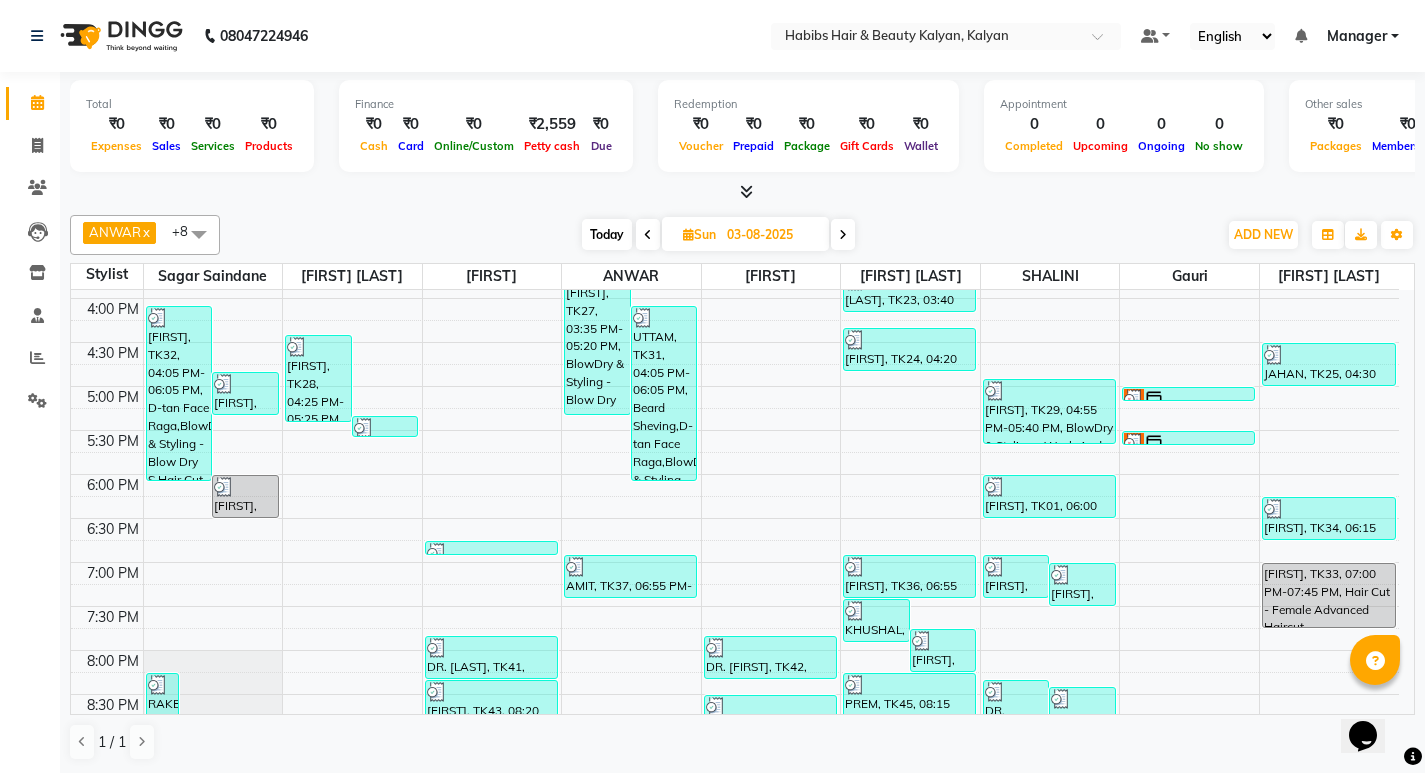 scroll, scrollTop: 895, scrollLeft: 0, axis: vertical 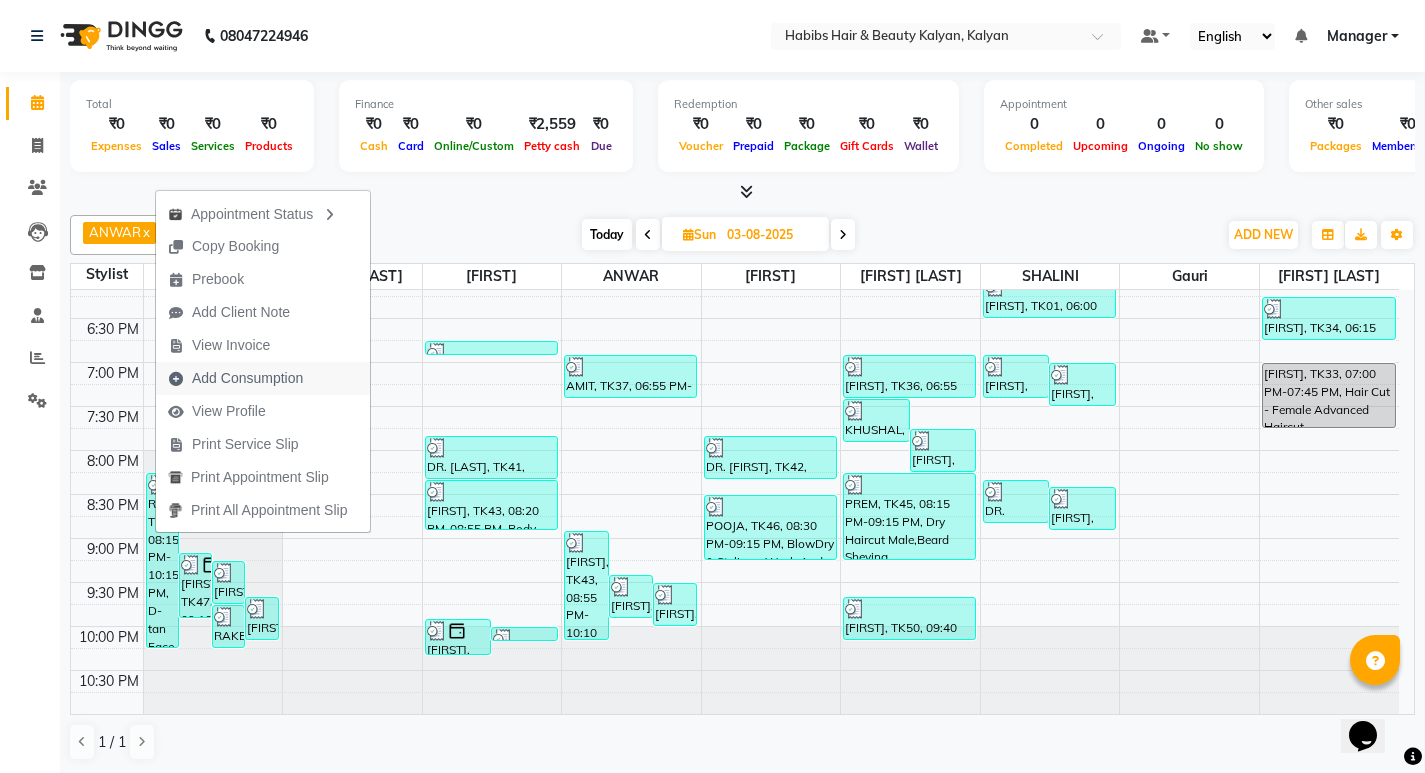 click on "Add Consumption" at bounding box center [247, 378] 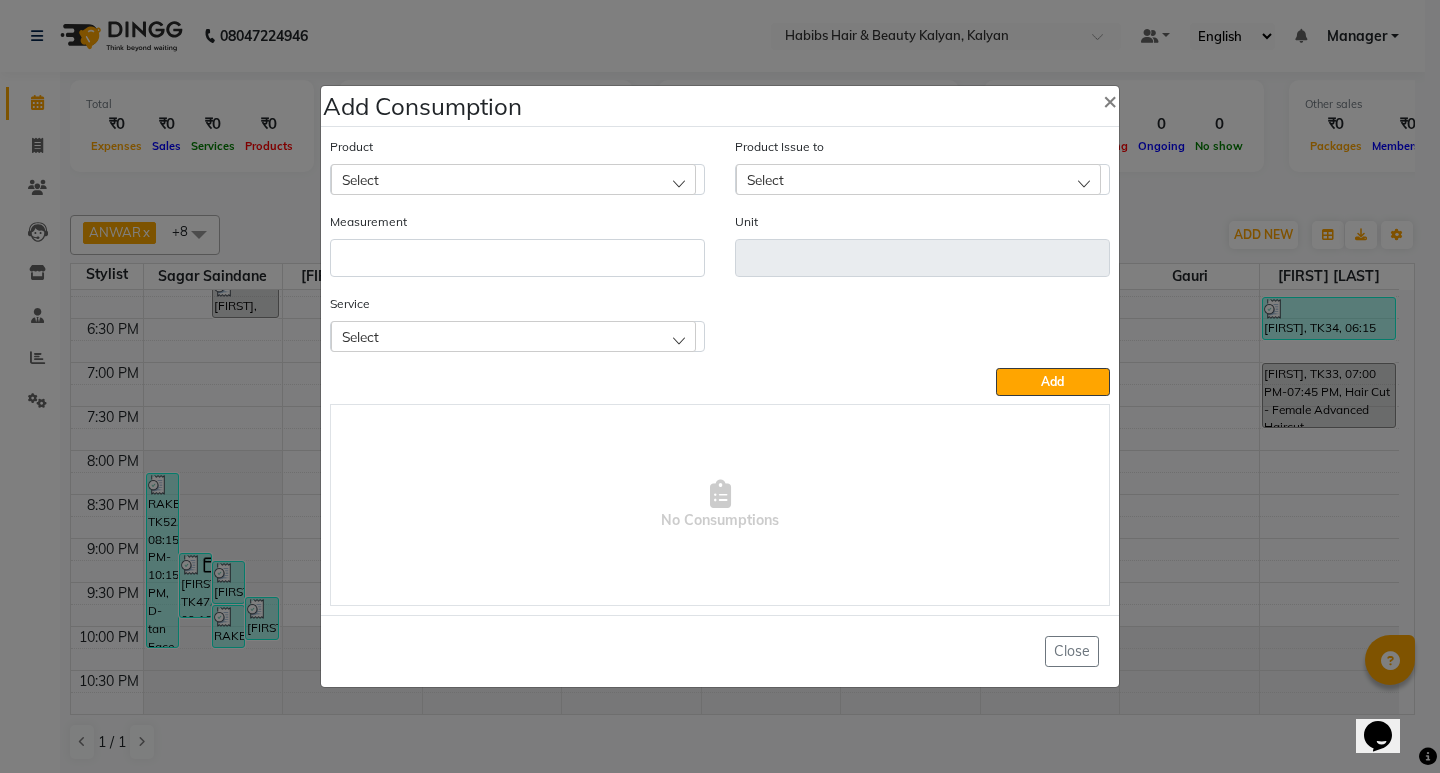 click on "Add Consumption × Product Select Product Issue to Select Measurement Unit Service Select D-tan Face Raga BlowDry & Styling - Blow Dry S Hair Cut - Male HairCut with Wash Beard Sheving  Add   No Consumptions   Close" 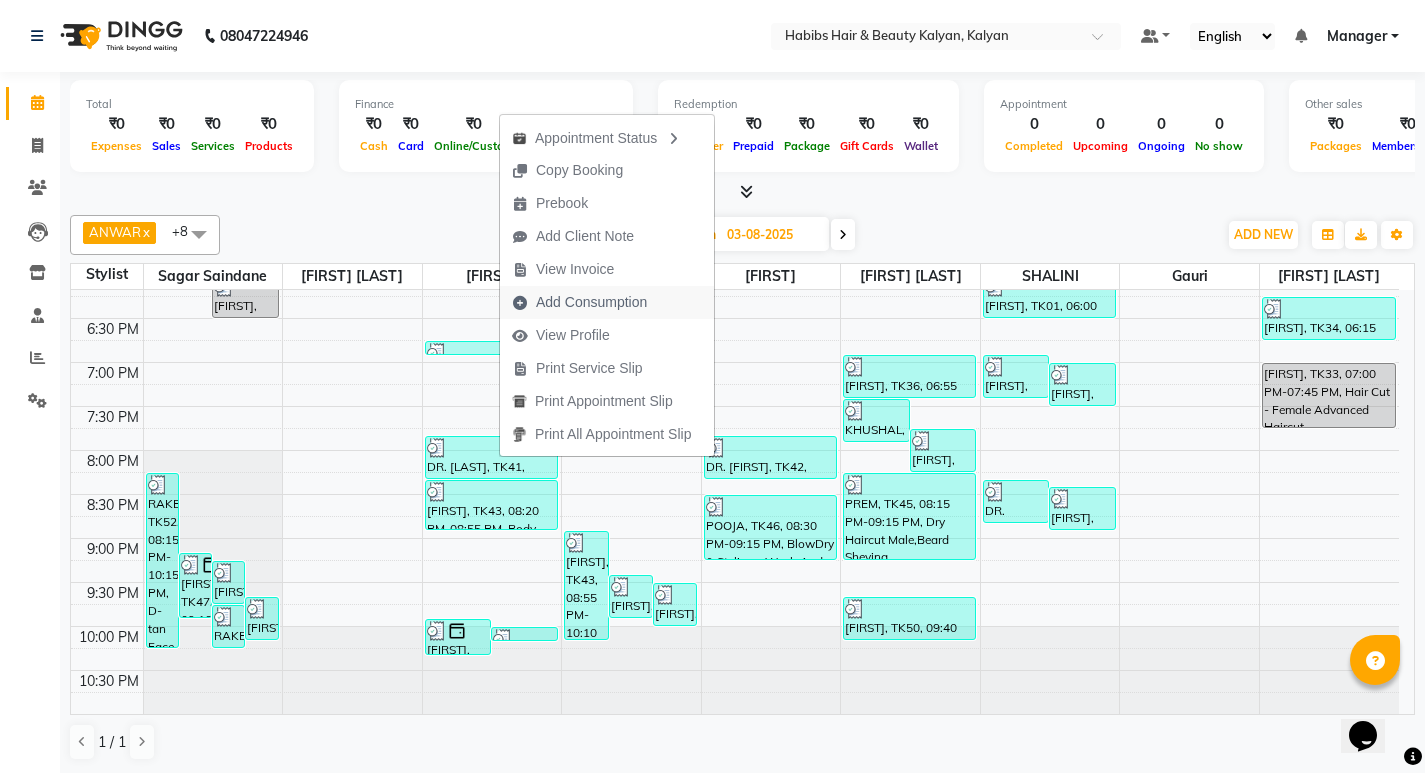 click on "Add Consumption" at bounding box center [579, 302] 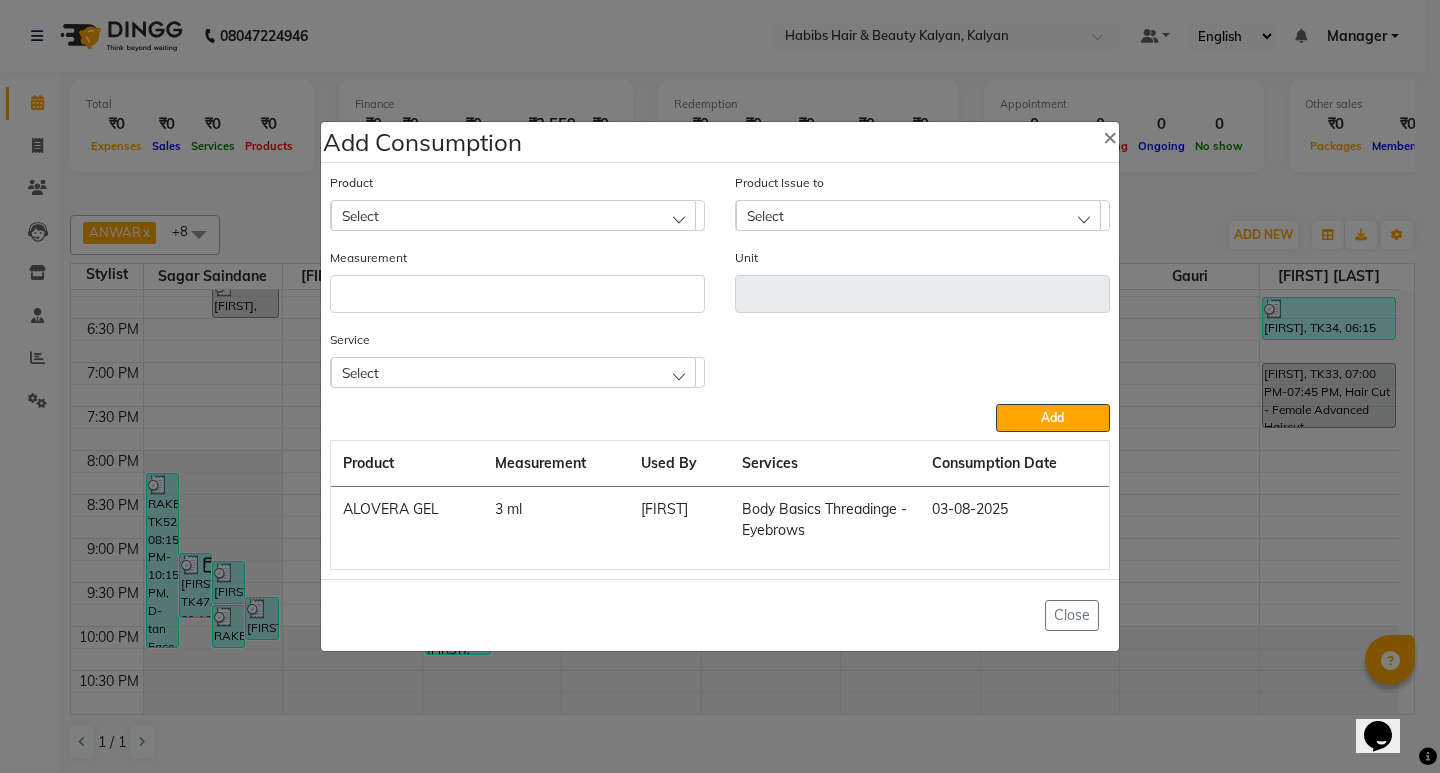 click on "Add Consumption × Product Select Product Issue to Select Measurement Unit Service Select Body Basics Threadinge - Eyebrows Body Basics Threadinge - Eyebrows Body Basics Threadinge - Eyebrows  Add  Product Measurement Used By Services Consumption Date  ALOVERA GEL   3 ml   SANTOSHI   Body Basics Threadinge - Eyebrows   03-08-2025   Close" 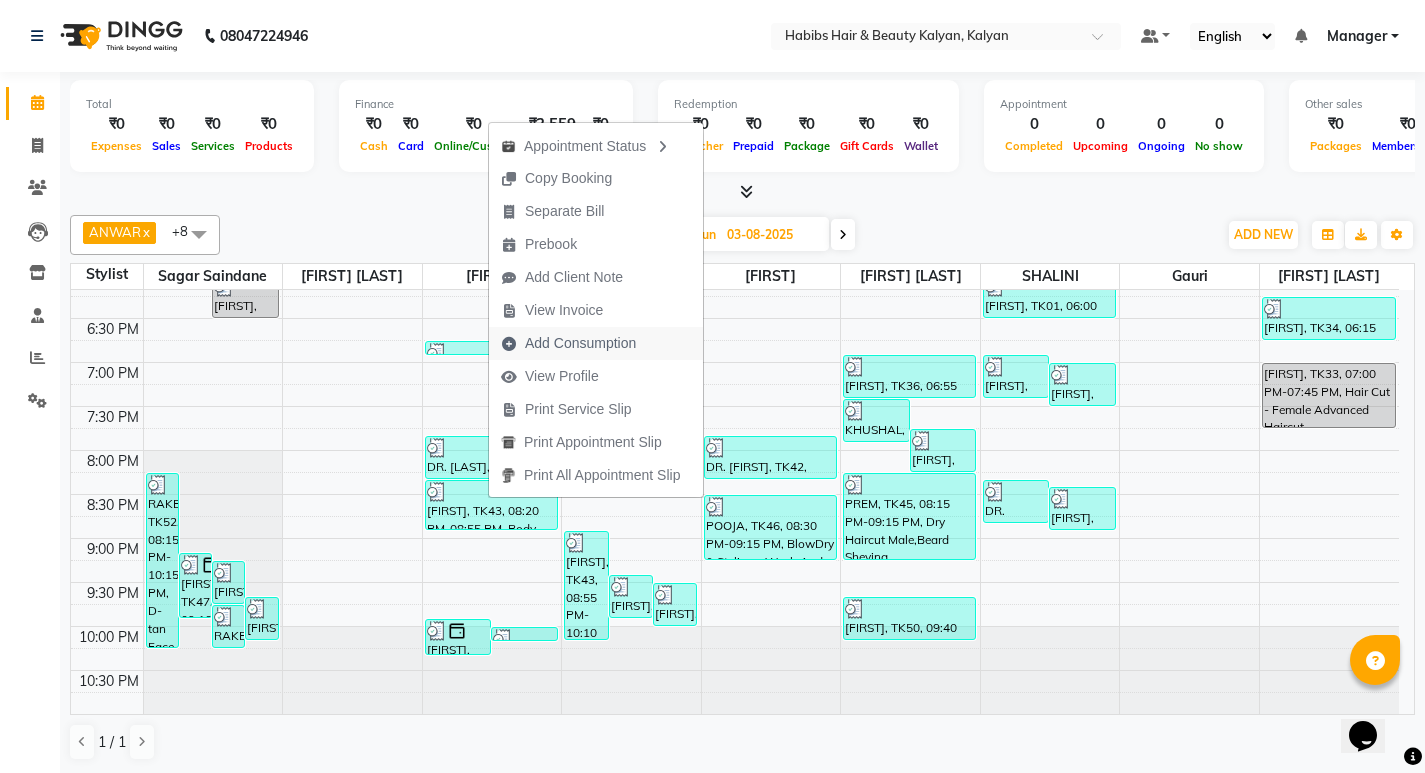 click on "Add Consumption" at bounding box center (580, 343) 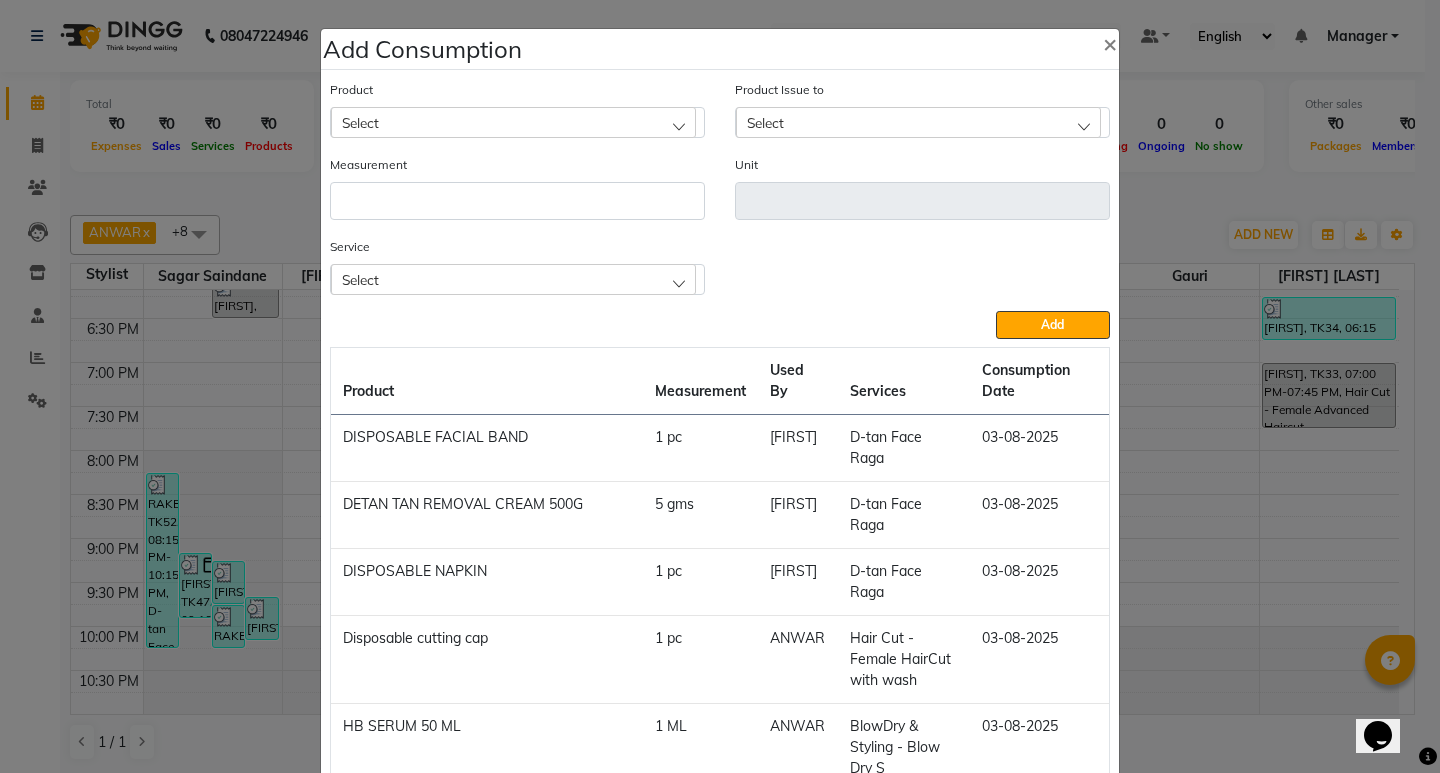 scroll, scrollTop: 409, scrollLeft: 0, axis: vertical 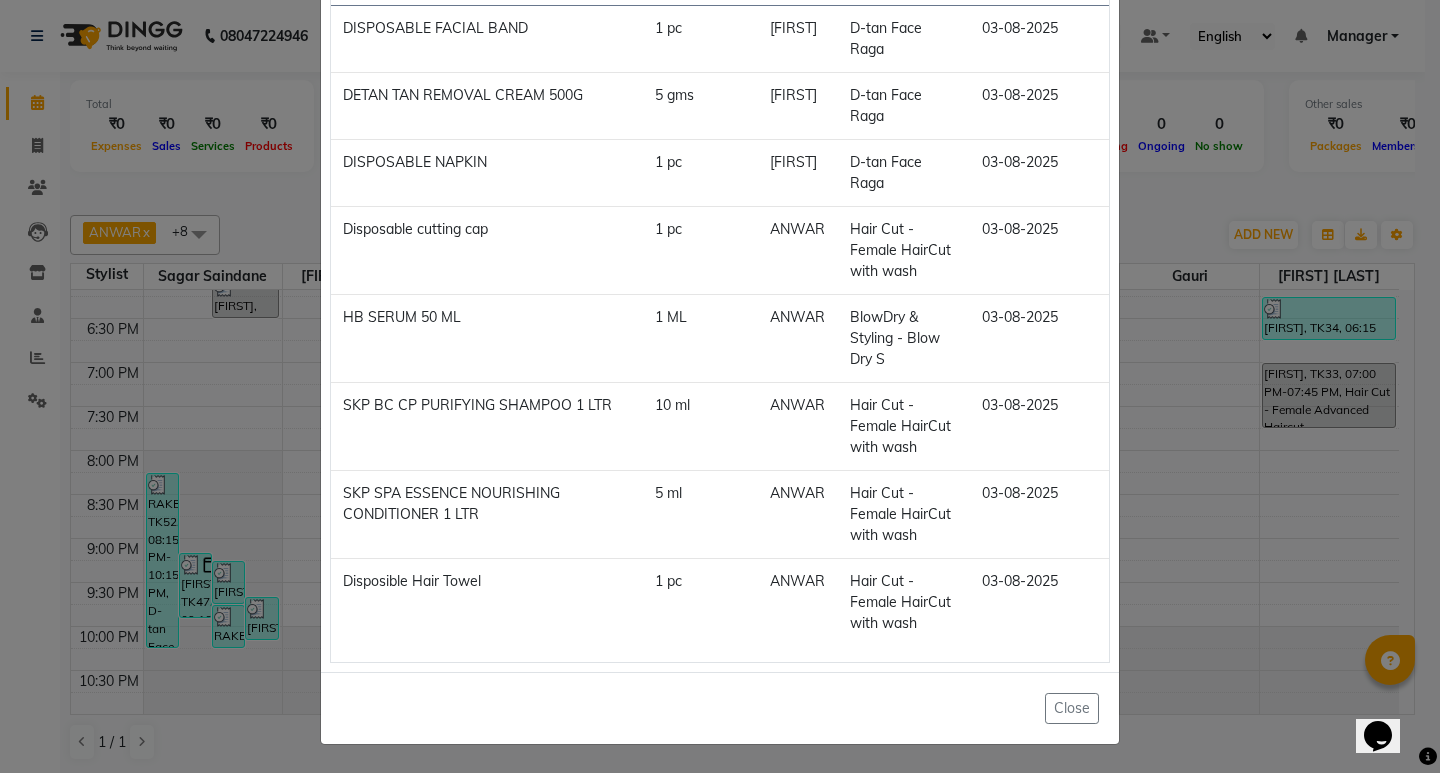 click on "Add Consumption × Product Select Product Issue to Select Measurement Unit Service Select Body Basics Threadinge - Upper Lip D-tan Face Raga Body Basics Threadinge - Eyebrows  Add  Product Measurement Used By Services Consumption Date  DISPOSABLE FACIAL BAND    1 pc   SANTOSHI   D-tan Face Raga   03-08-2025   DETAN TAN REMOVAL CREAM 500G   5 gms   SANTOSHI   D-tan Face Raga   03-08-2025   DISPOSABLE NAPKIN   1 pc   SANTOSHI   D-tan Face Raga   03-08-2025   Disposable cutting cap   1 pc   ANWAR   Hair Cut - Female HairCut with wash   03-08-2025   HB SERUM 50 ML   1 ML   ANWAR   BlowDry & Styling - Blow Dry S   03-08-2025   SKP BC CP PURIFYING SHAMPOO 1 LTR   10 ml   ANWAR   Hair Cut - Female HairCut with wash   03-08-2025   SKP SPA ESSENCE NOURISHING CONDITIONER 1 LTR   5 ml   ANWAR   Hair Cut - Female HairCut with wash   03-08-2025   Disposible Hair Towel   1 pc   ANWAR   Hair Cut - Female HairCut with wash   03-08-2025   Close" 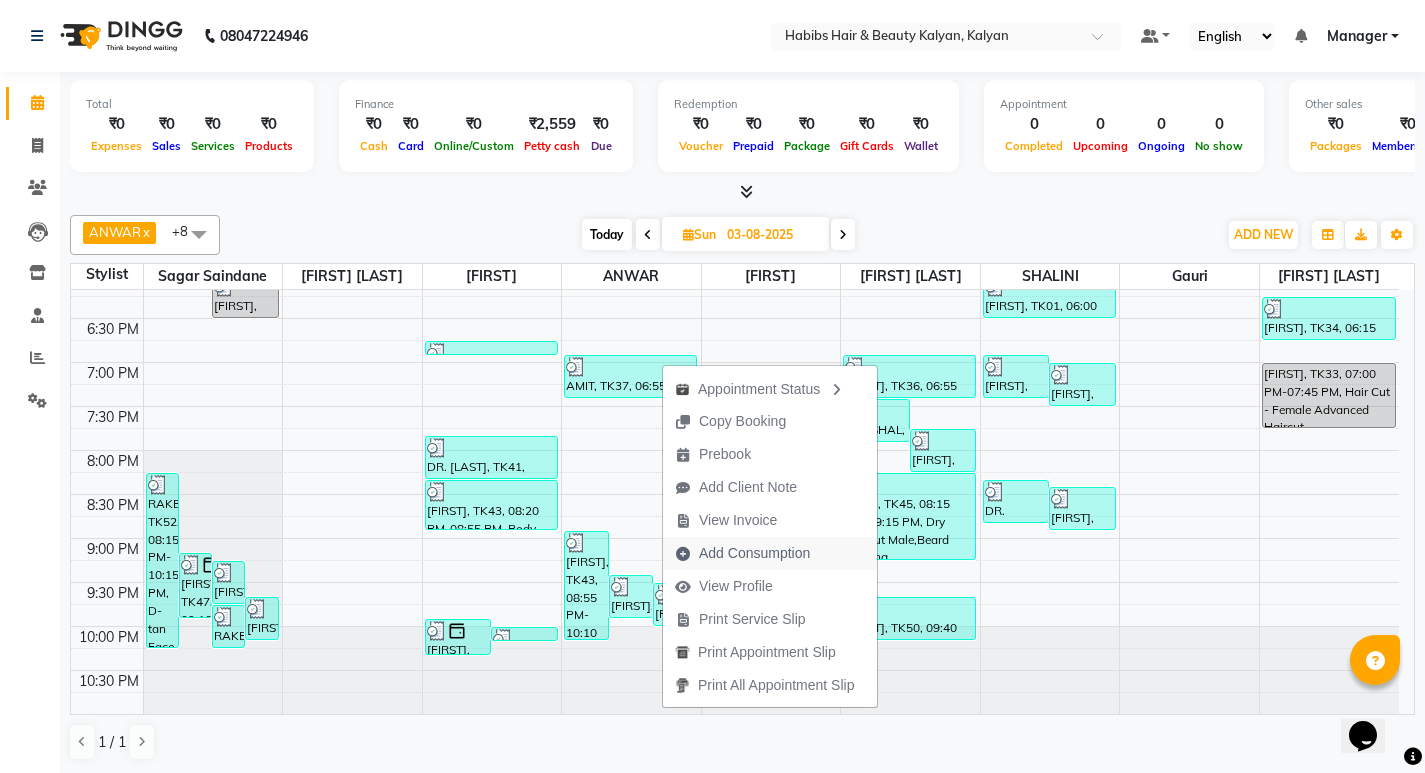 click on "Add Consumption" at bounding box center (754, 553) 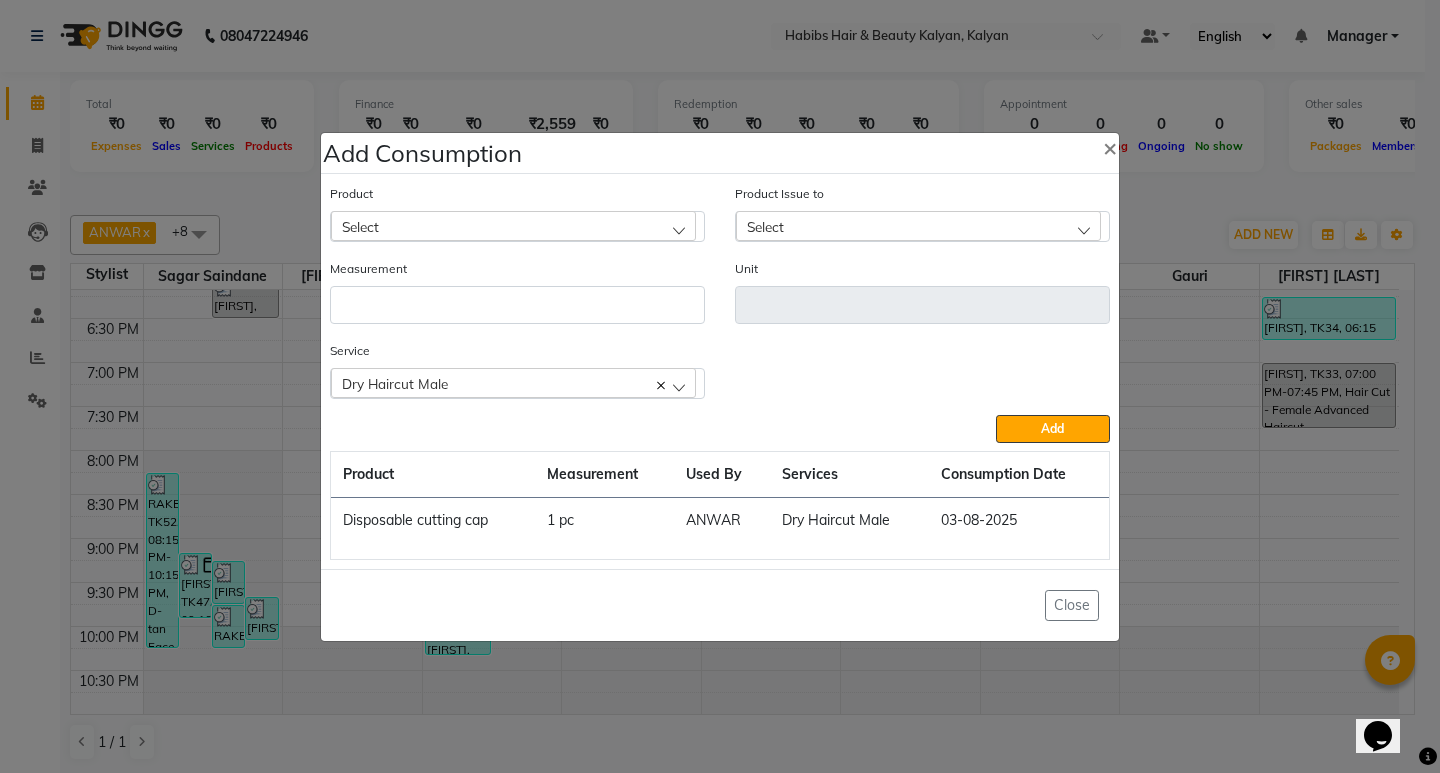 click on "Add Consumption × Product Select Product Issue to Select Measurement Unit Service  Dry Haircut Male  Dry Haircut Male  Add  Product Measurement Used By Services Consumption Date  Disposable cutting cap   1 pc   ANWAR   Dry Haircut Male   03-08-2025   Close" 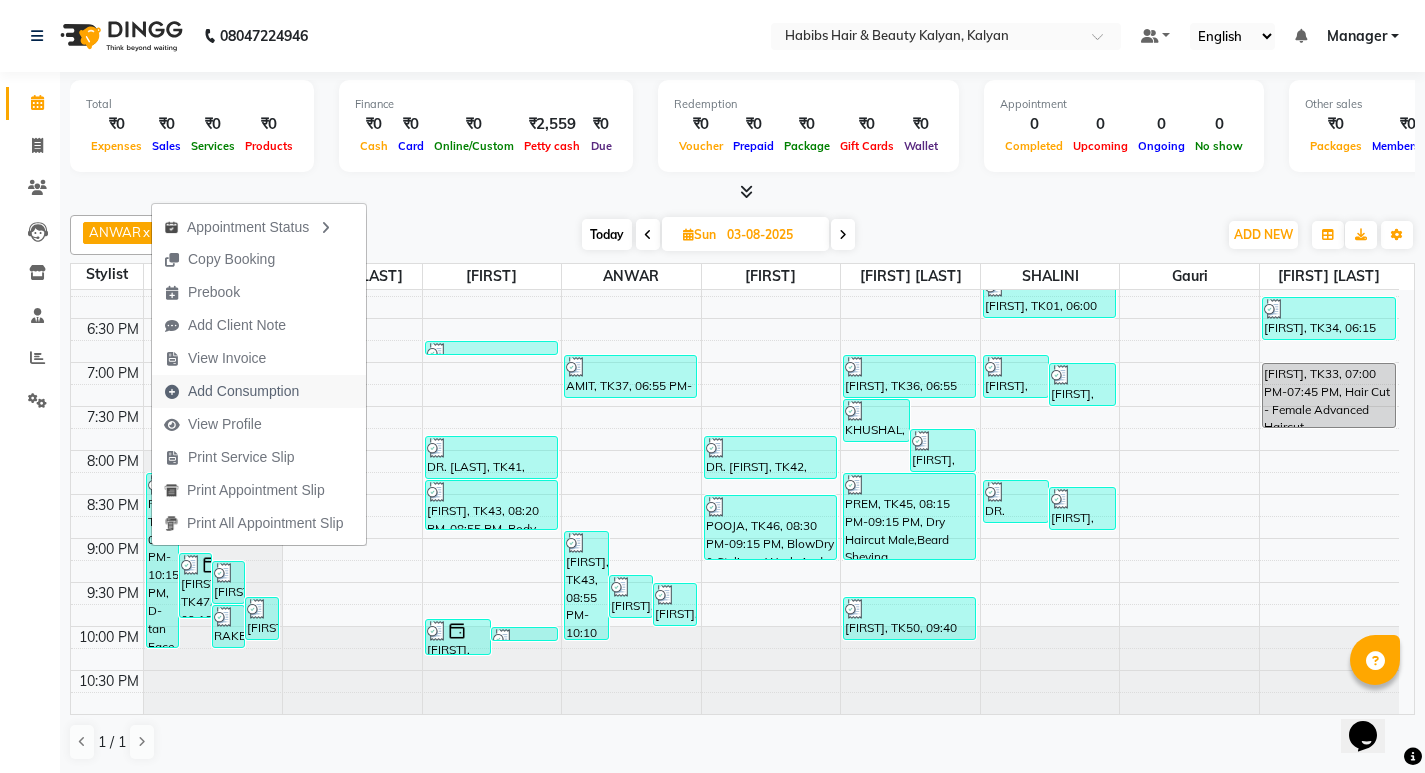 click on "Add Consumption" at bounding box center [243, 391] 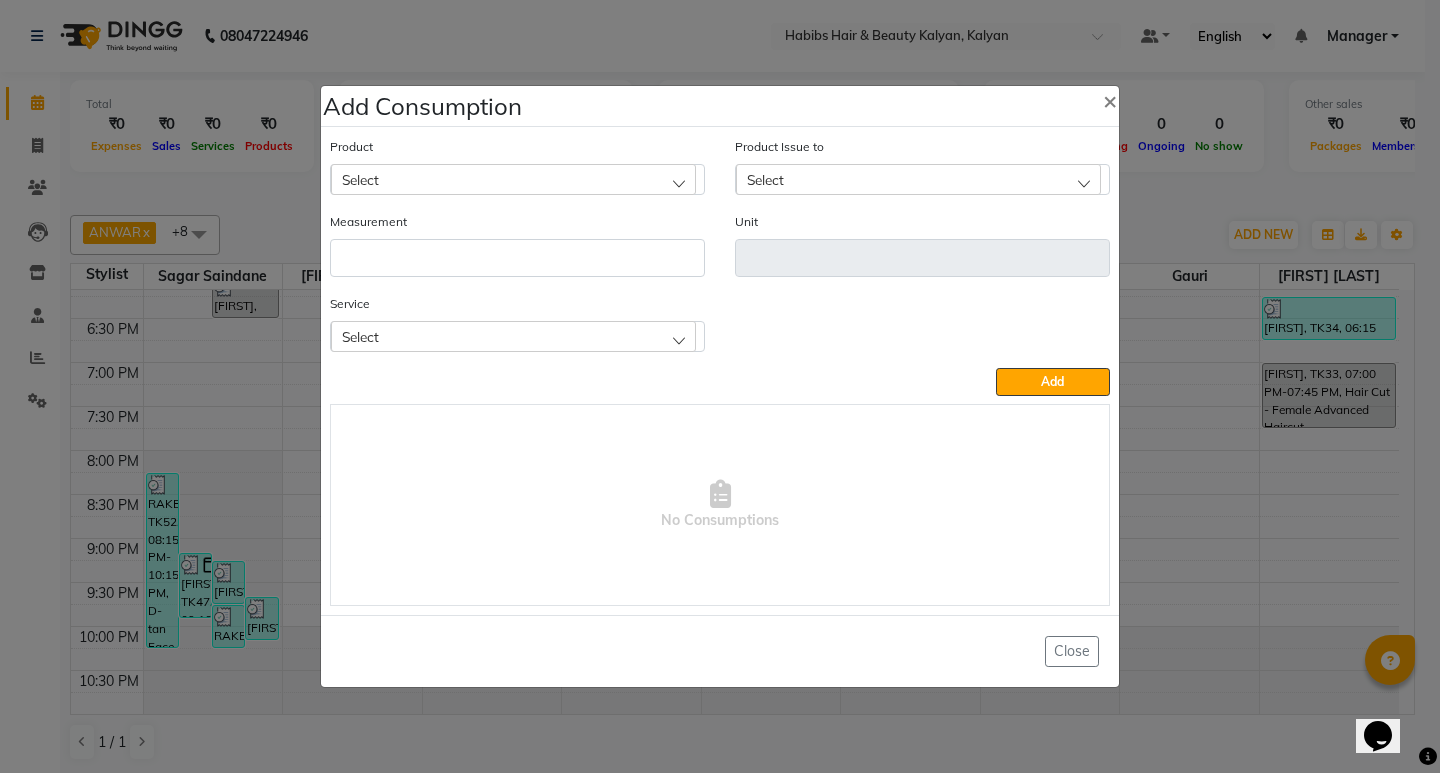 click on "Select" 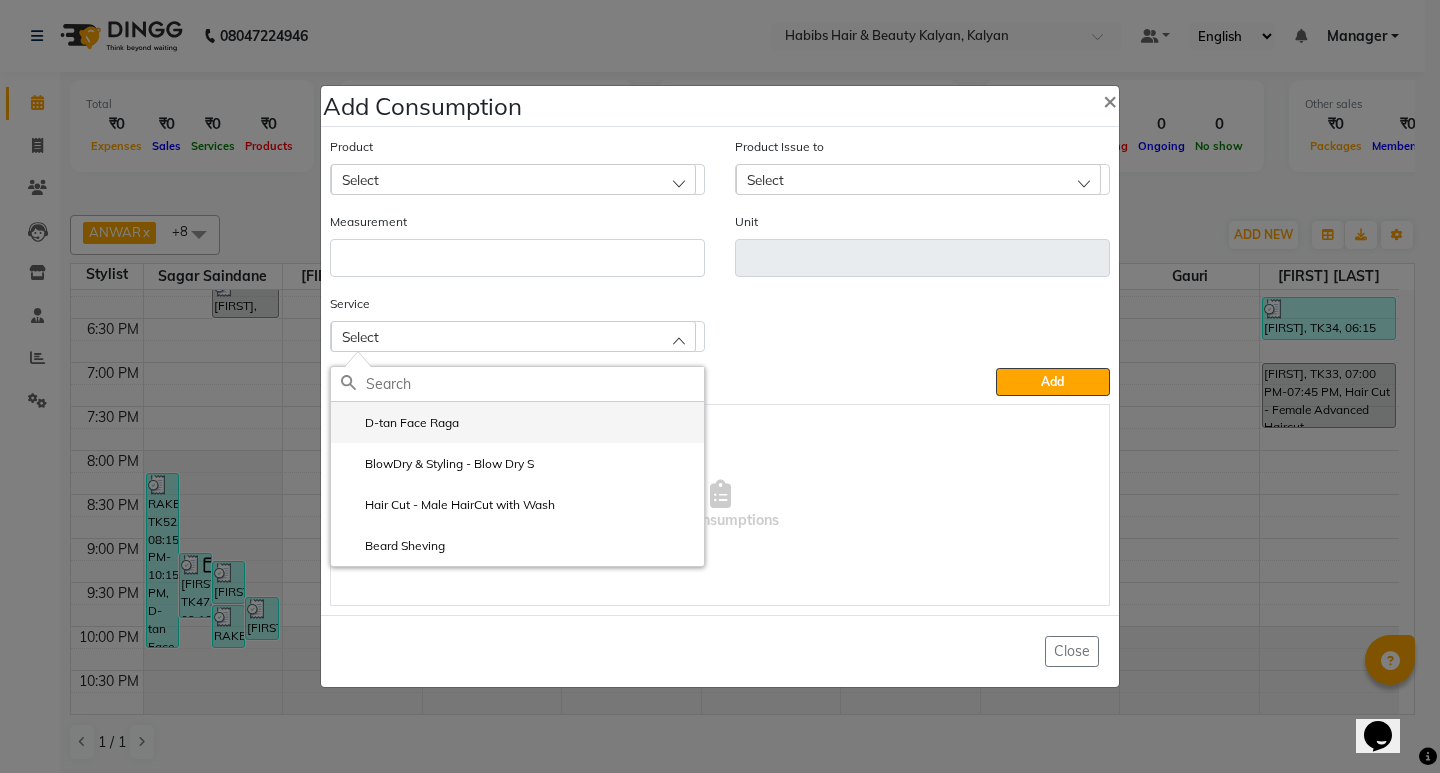 click on "D-tan Face Raga" 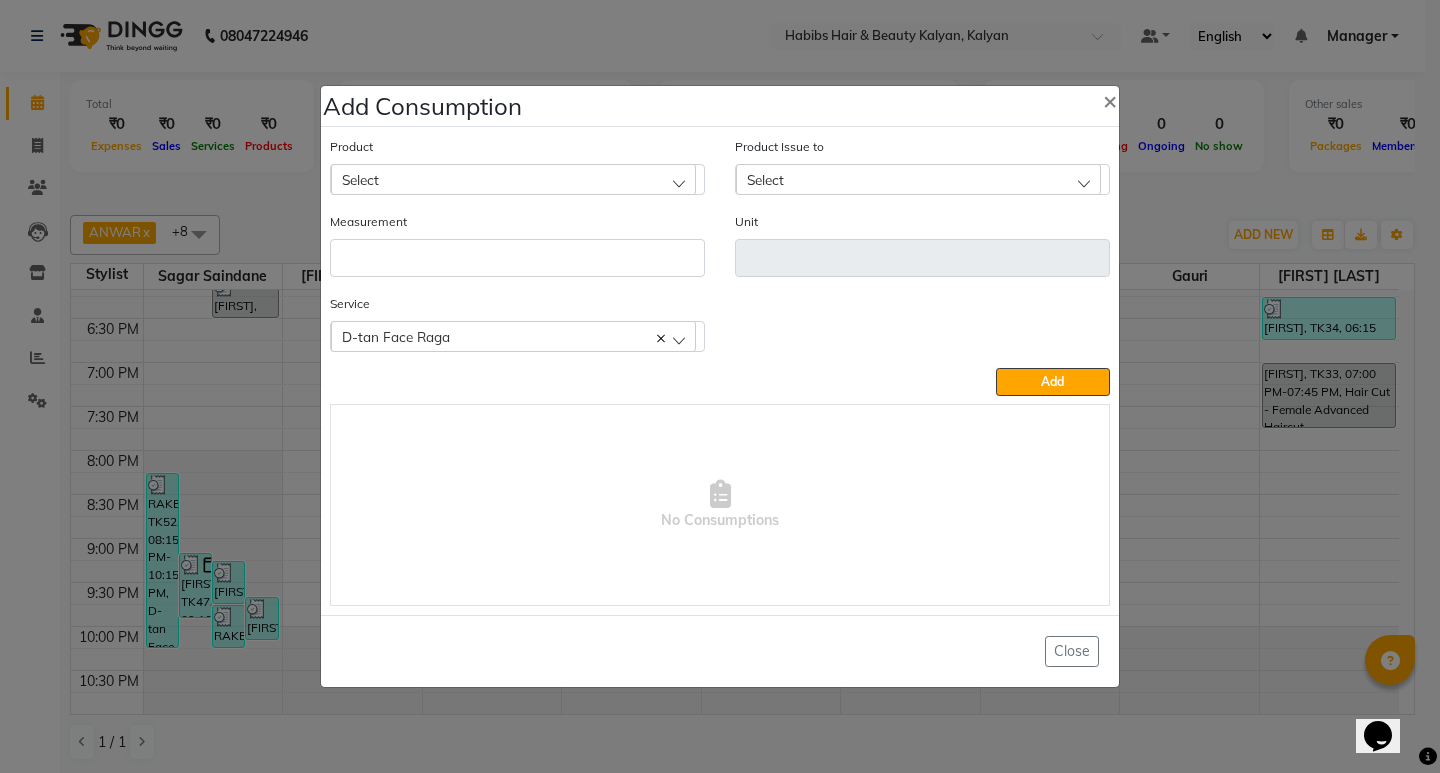 click on "Select" 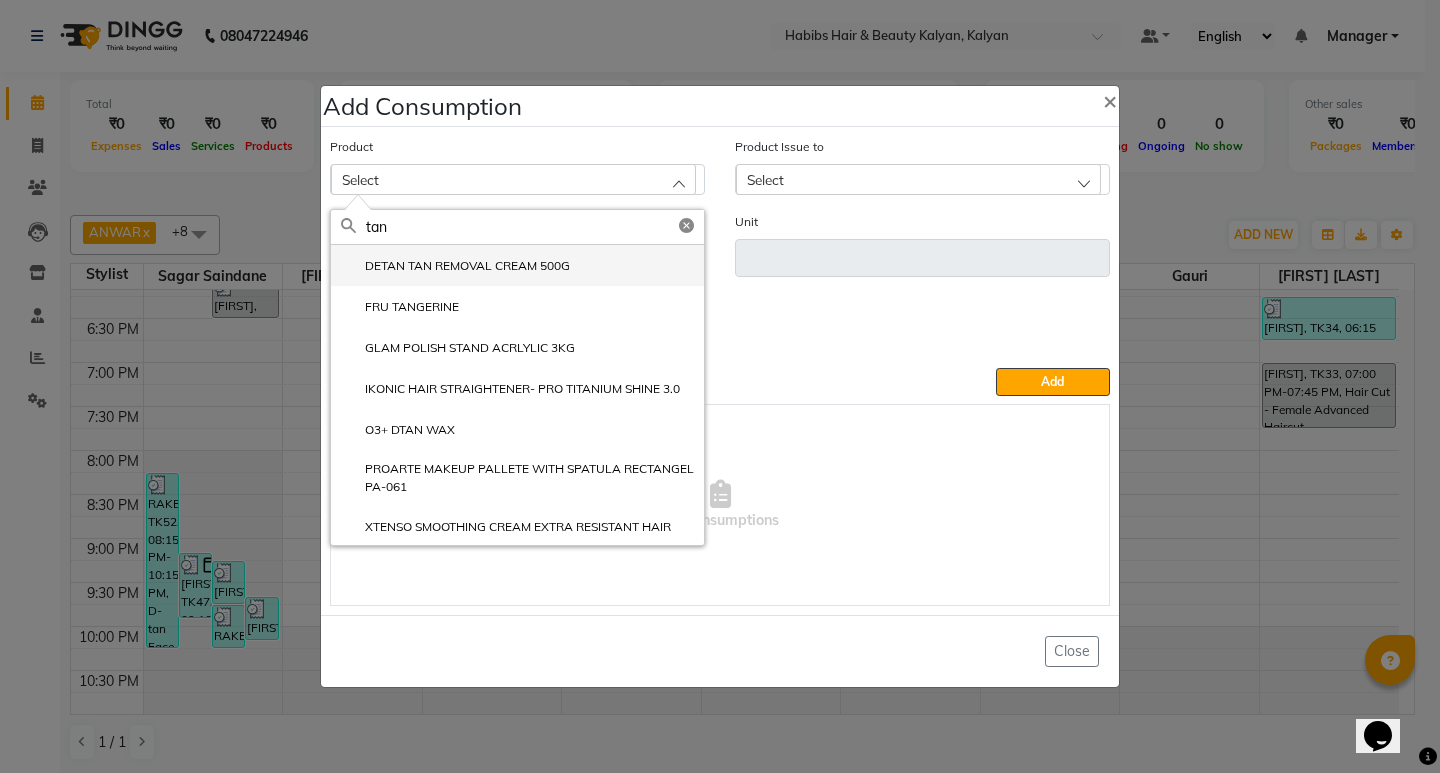 type on "tan" 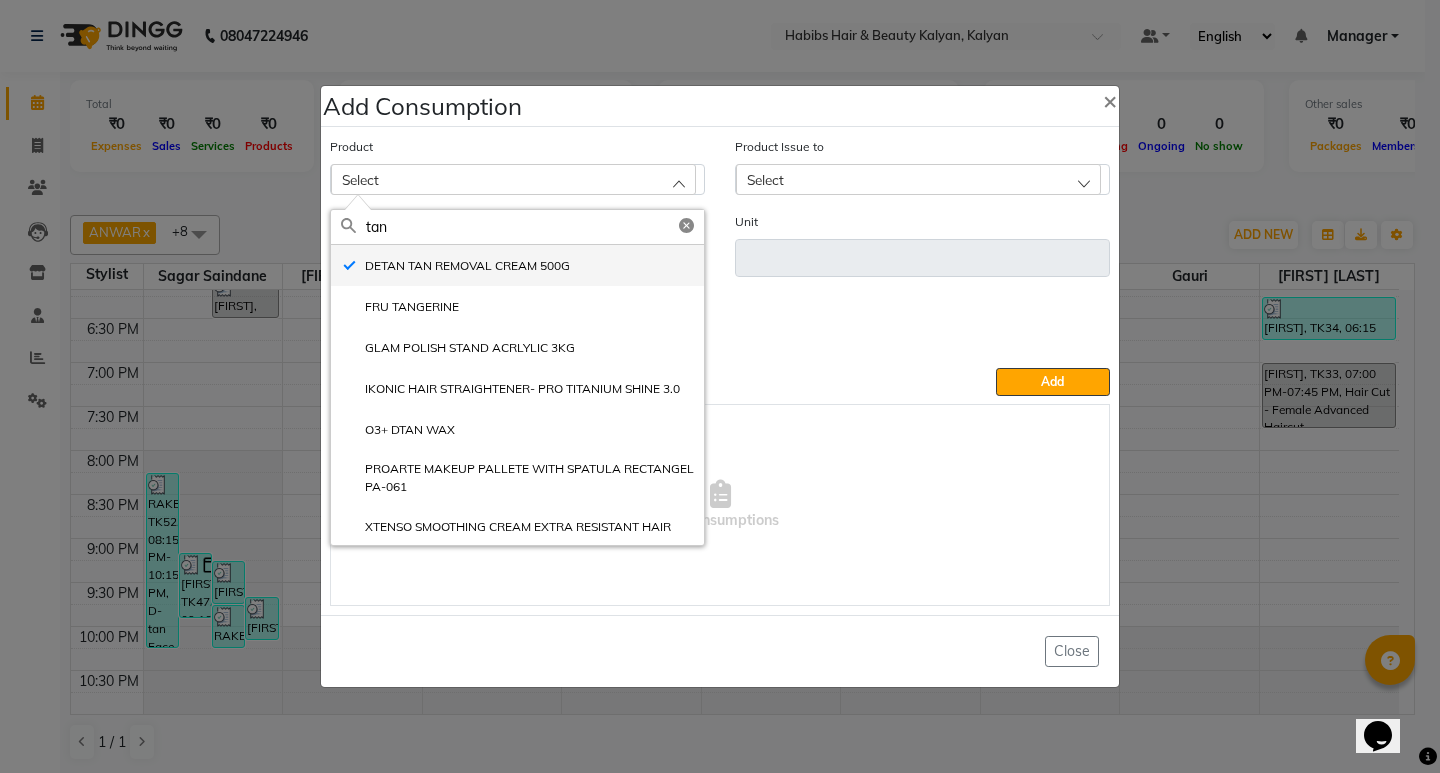type on "gms" 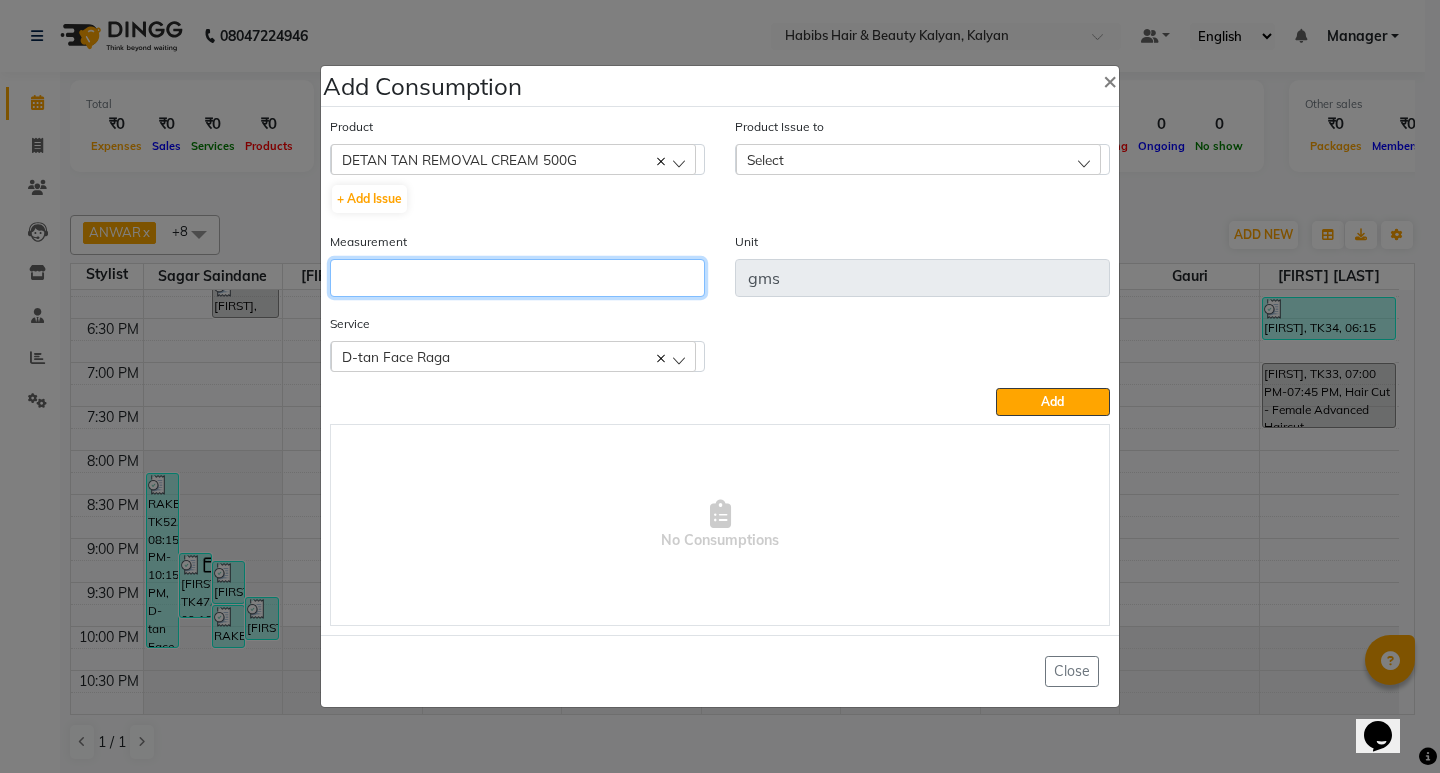 click 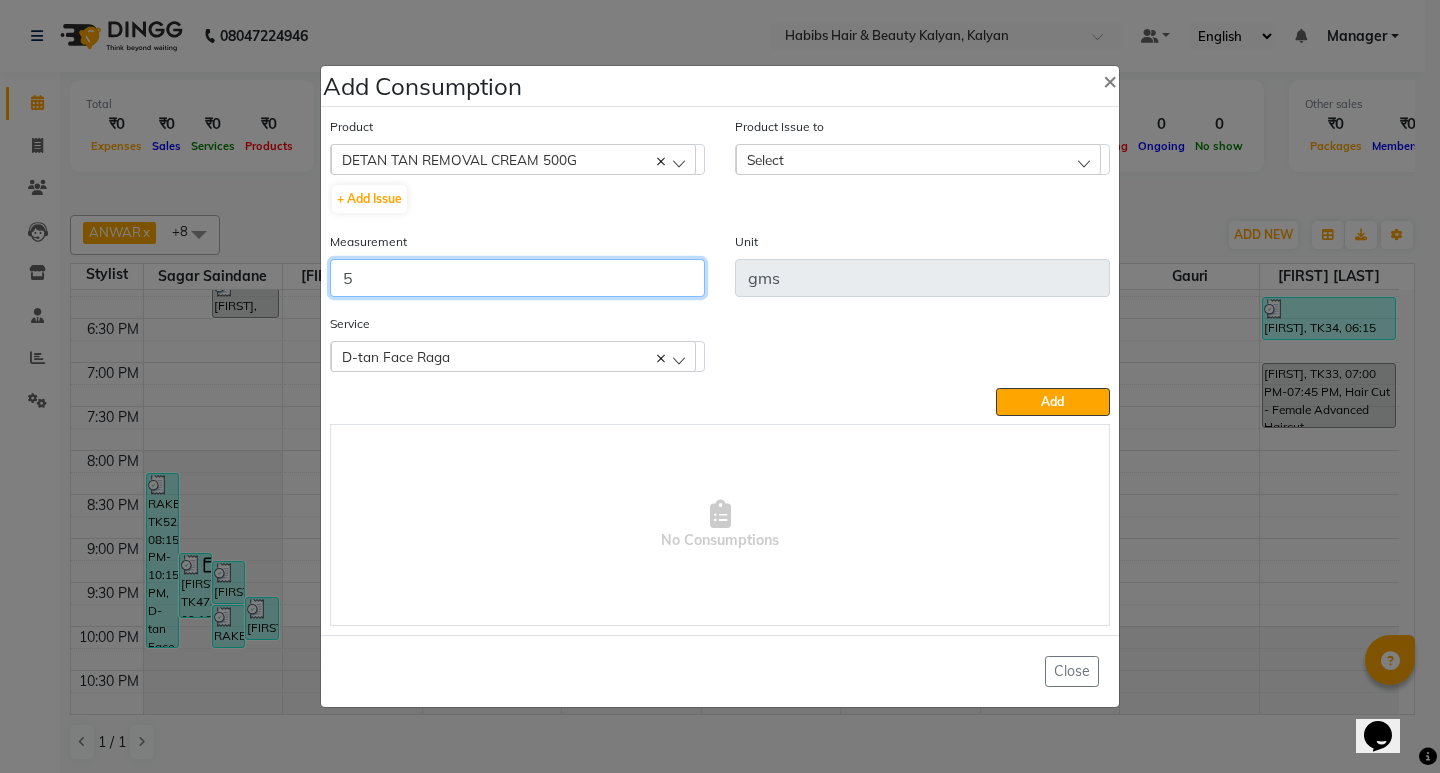 type on "5" 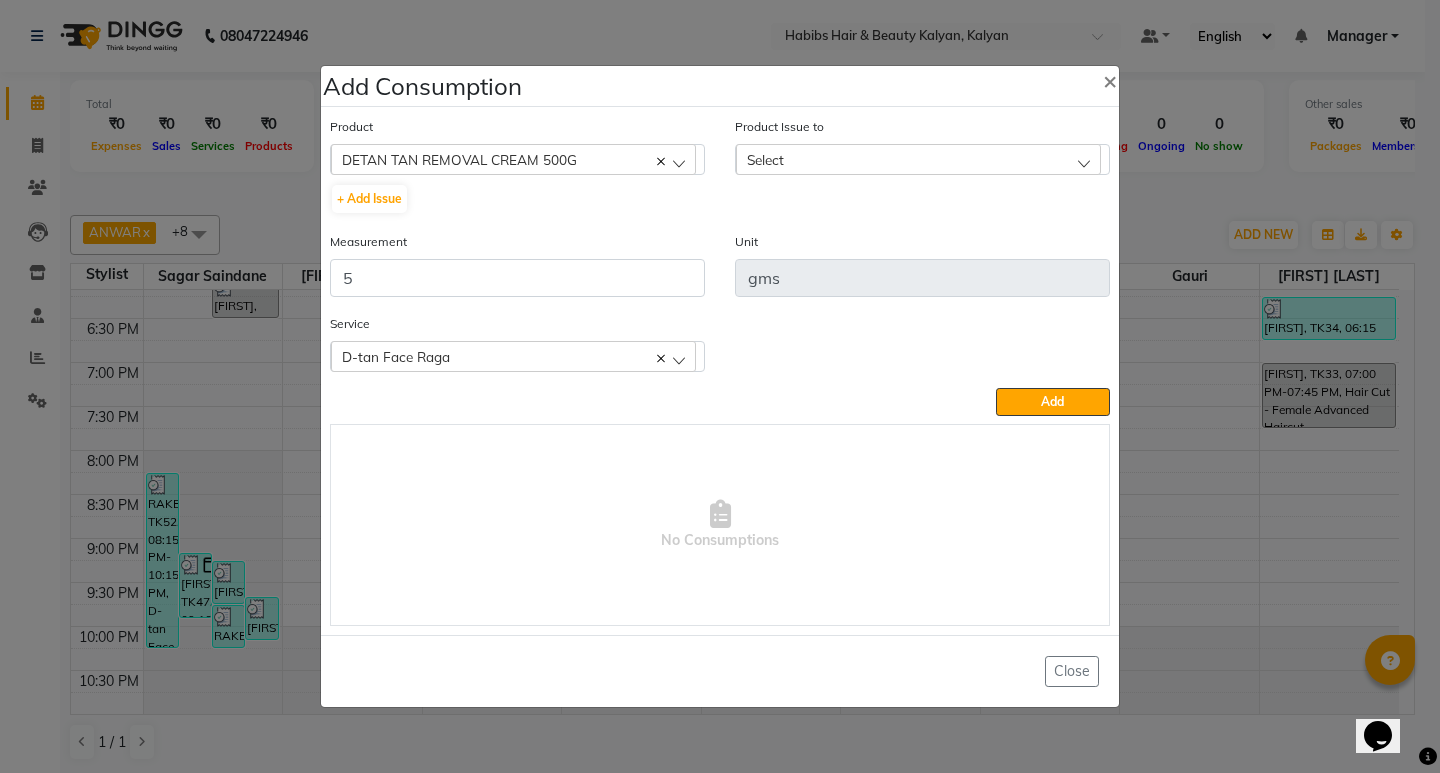 click on "Select" 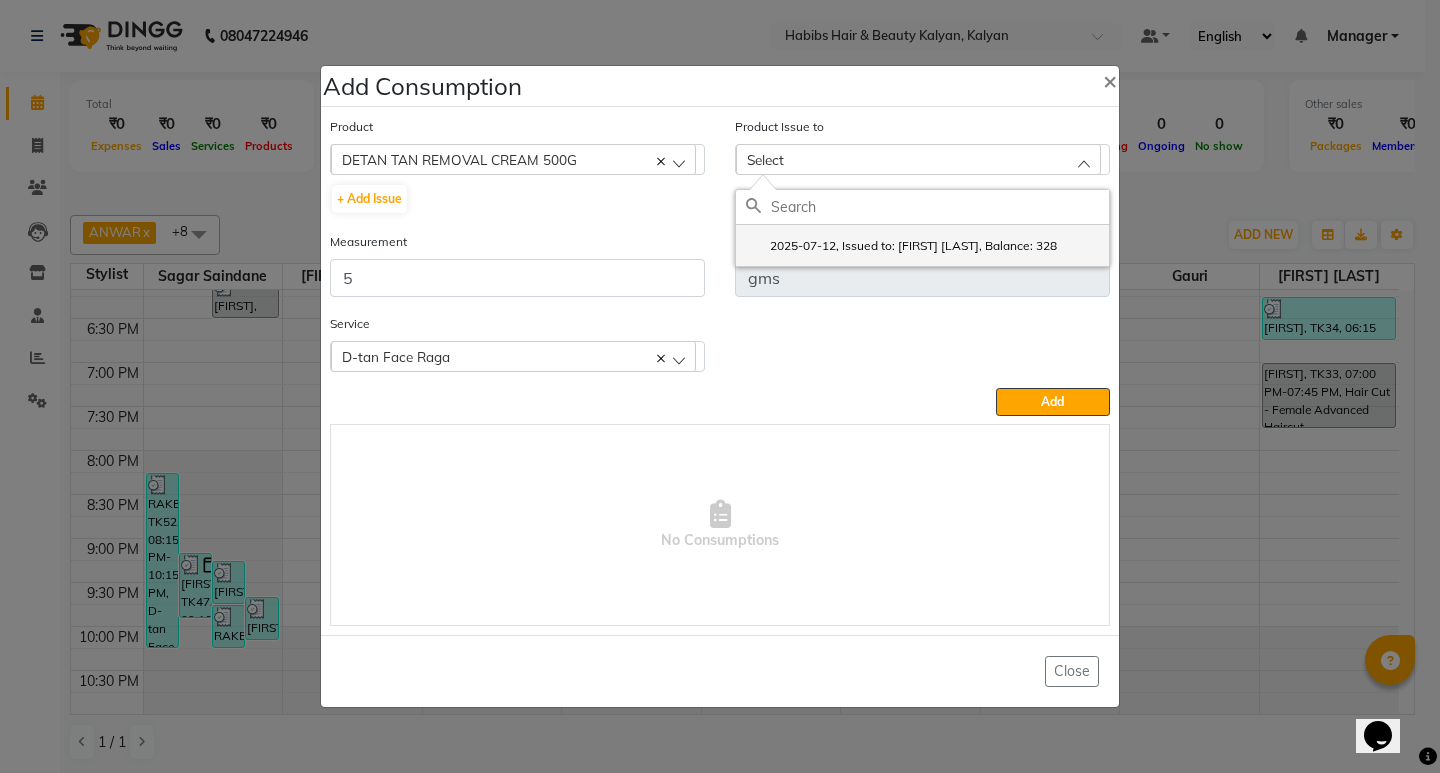 click on "2025-07-12, Issued to: Maruf  mulla, Balance: 328" 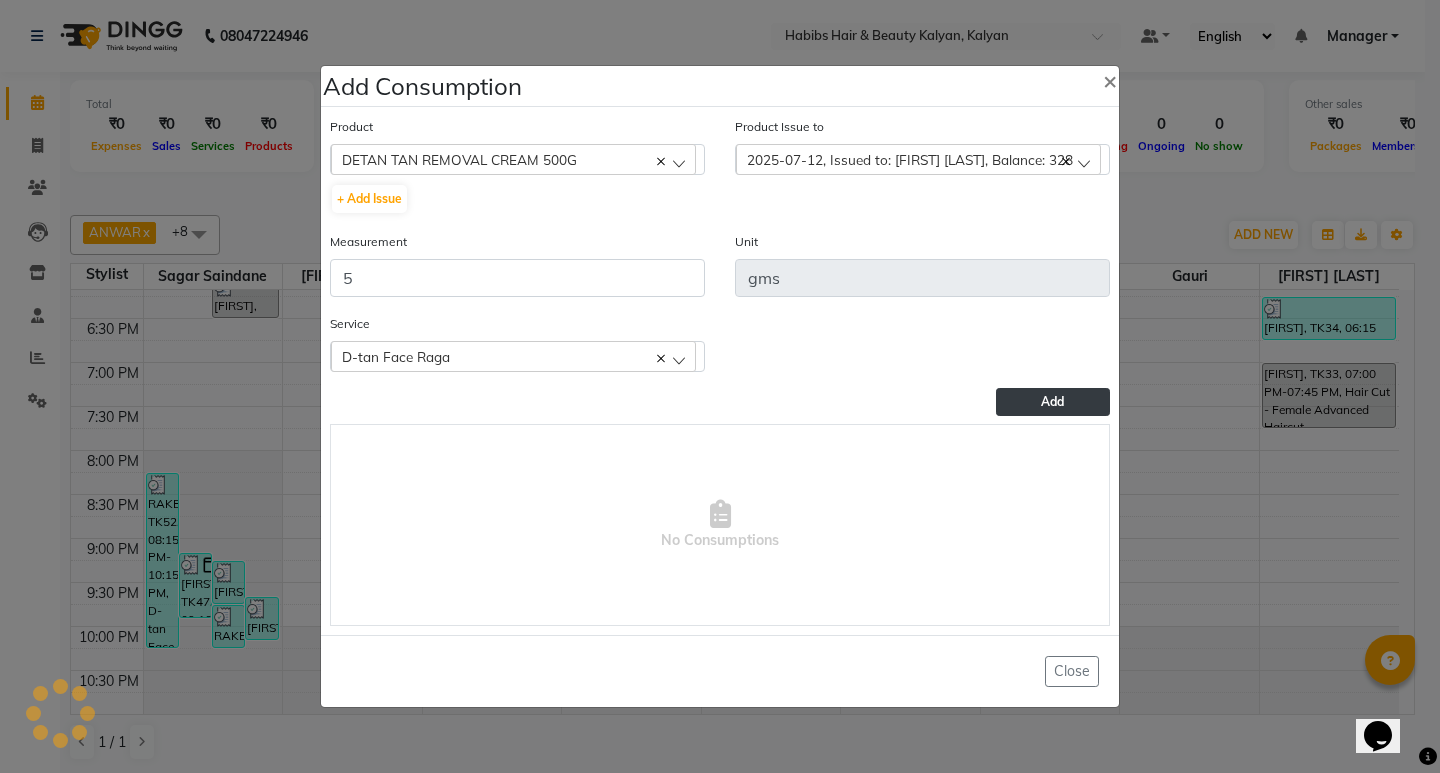 click on "Add" 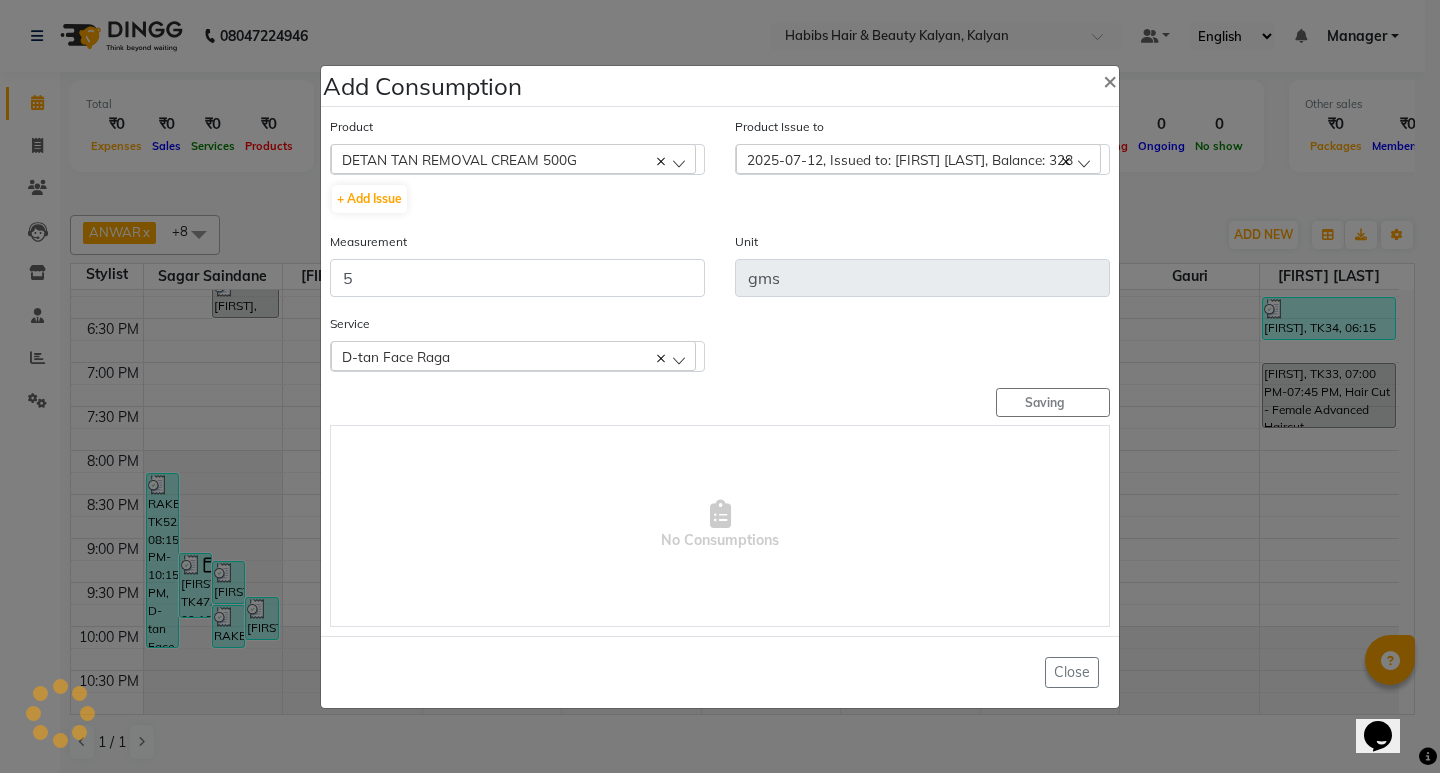 type 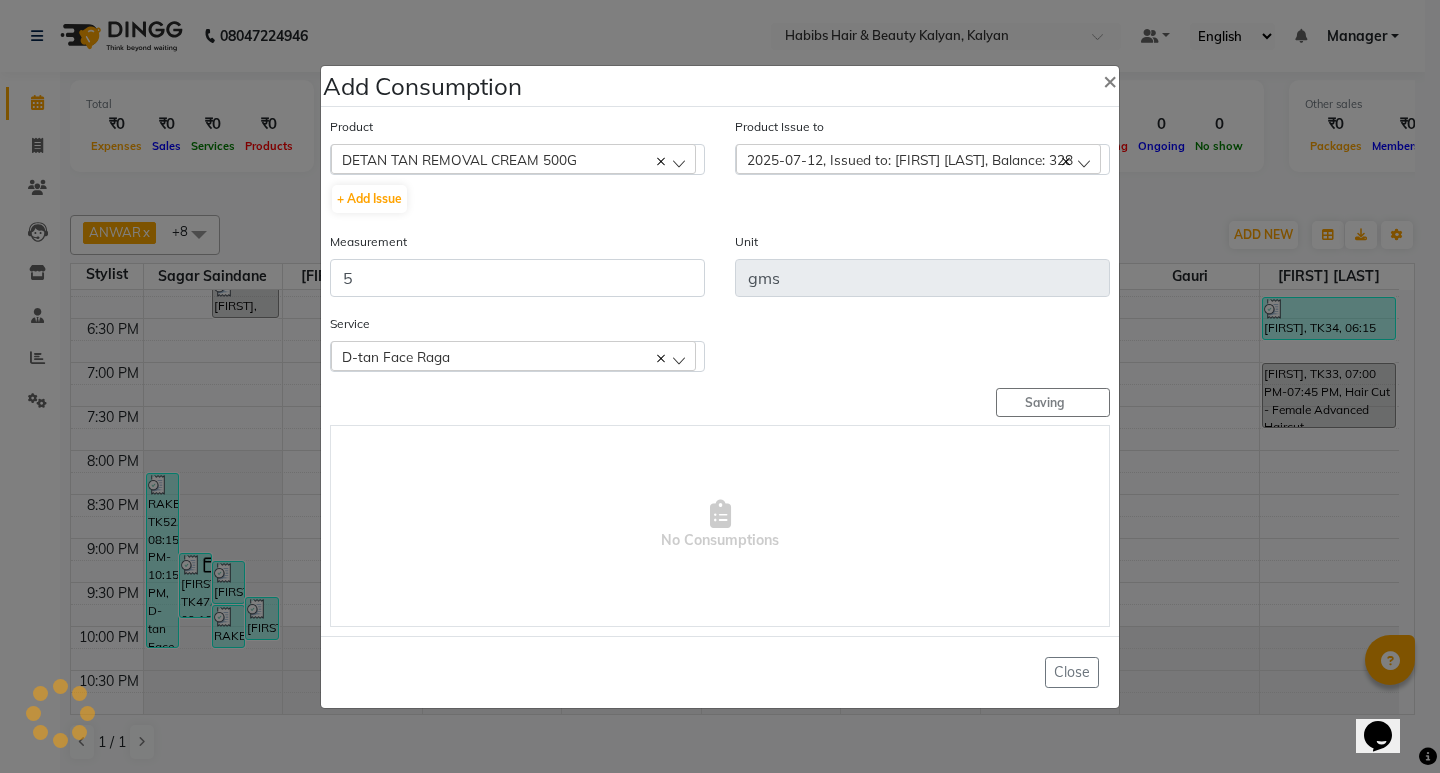 type 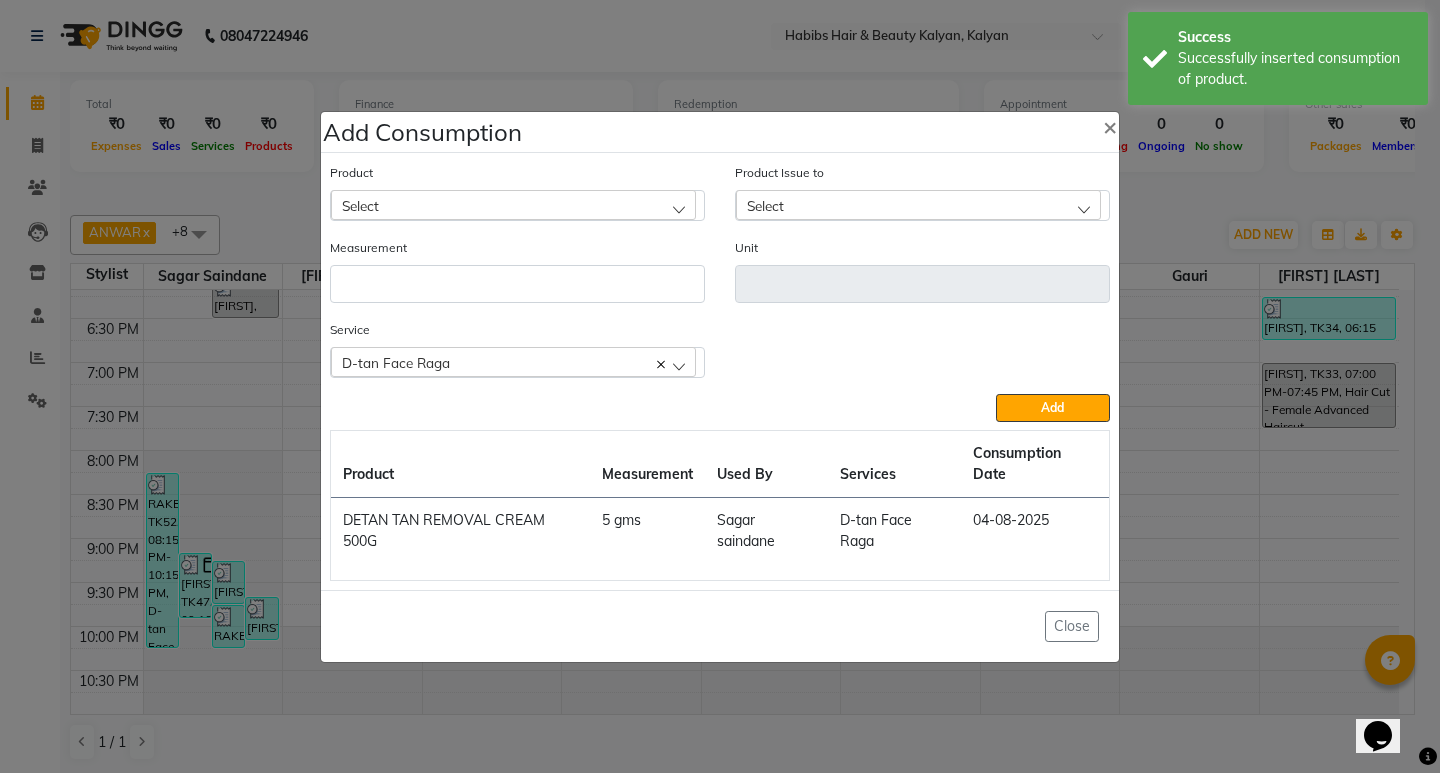 click on "Select" 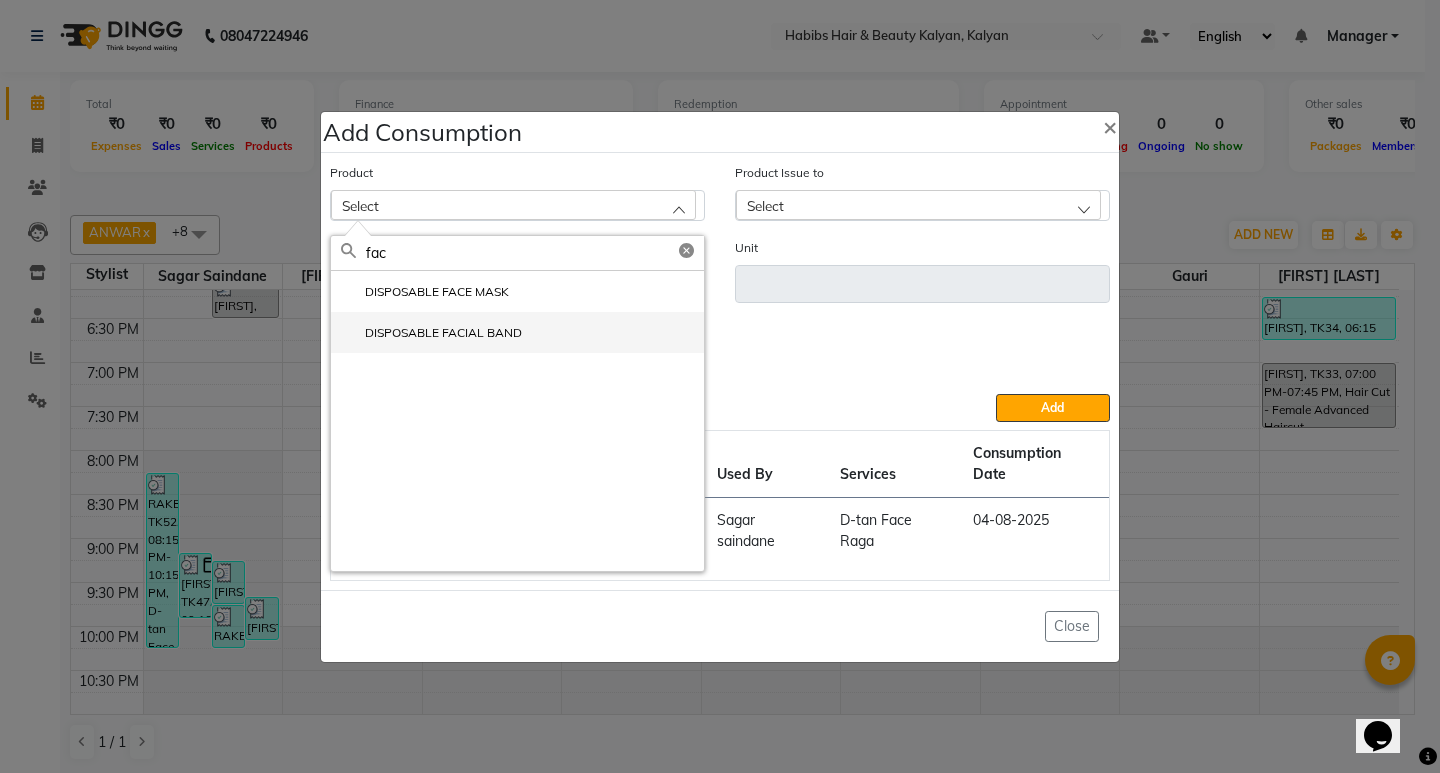 type on "fac" 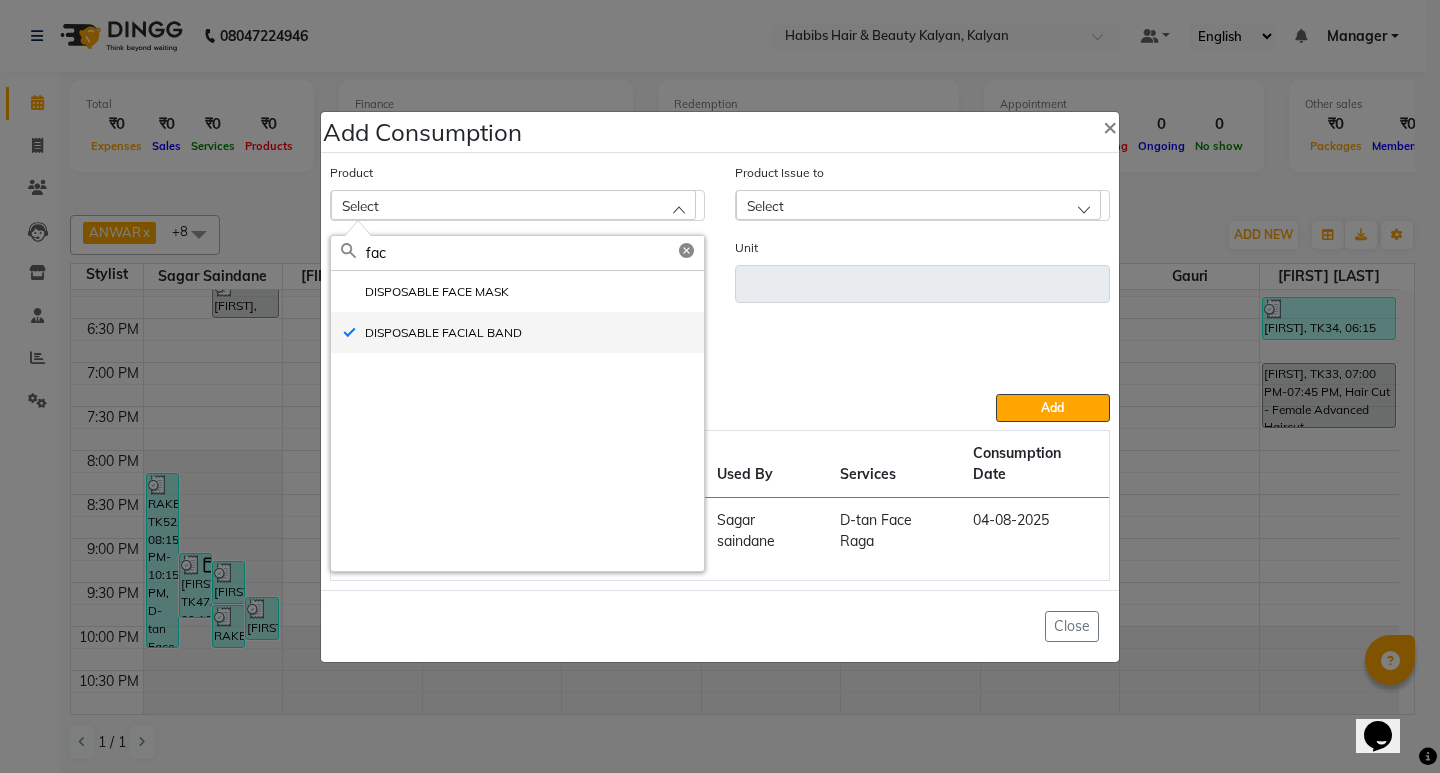 type on "pc" 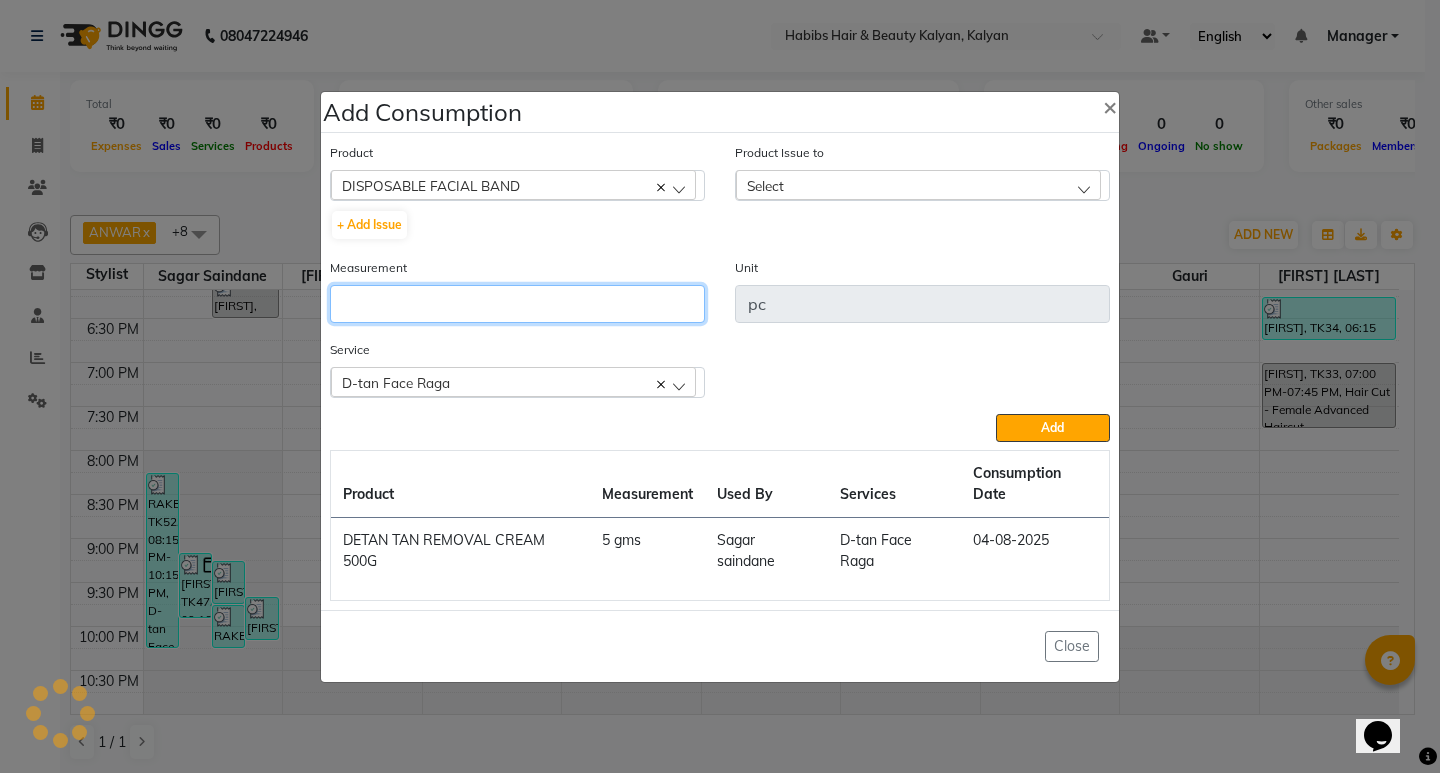 click 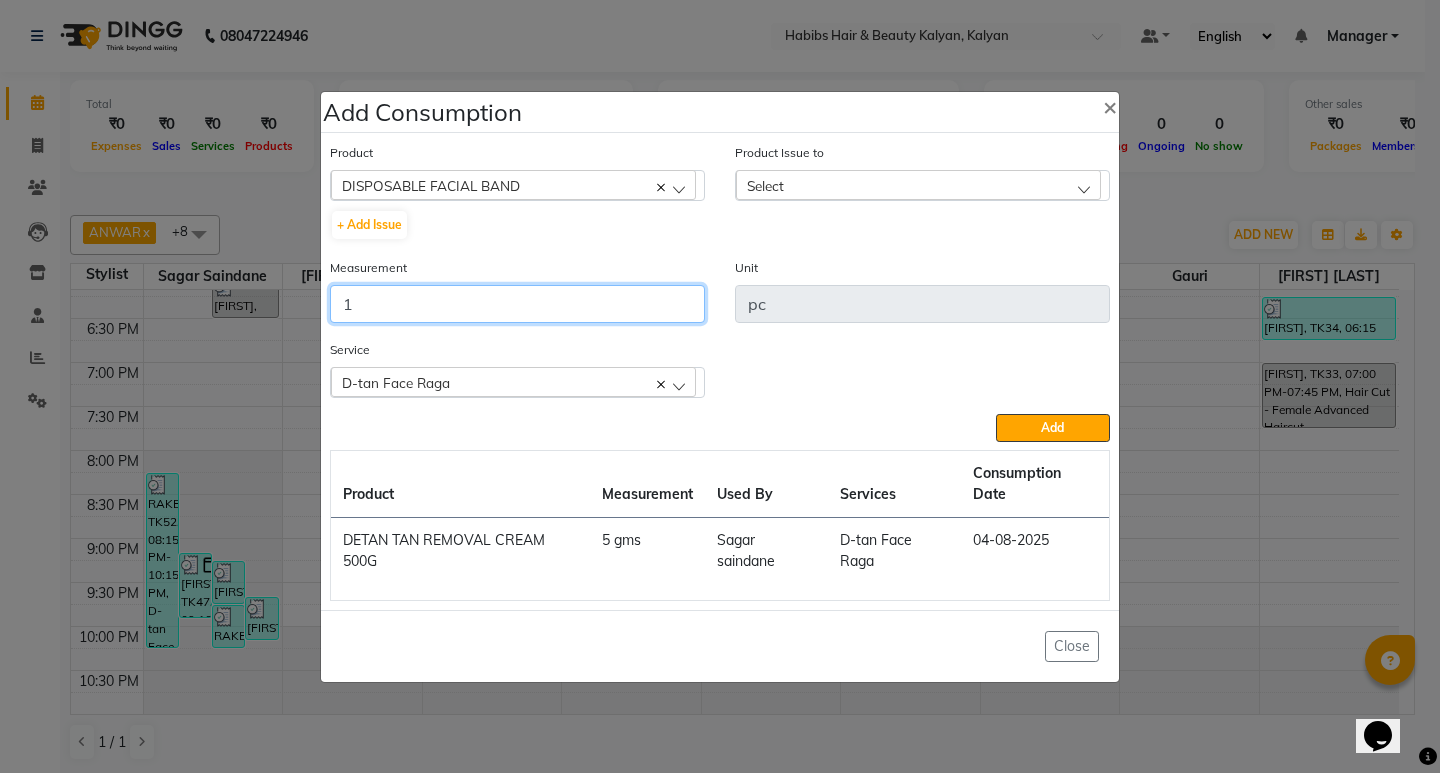 type on "1" 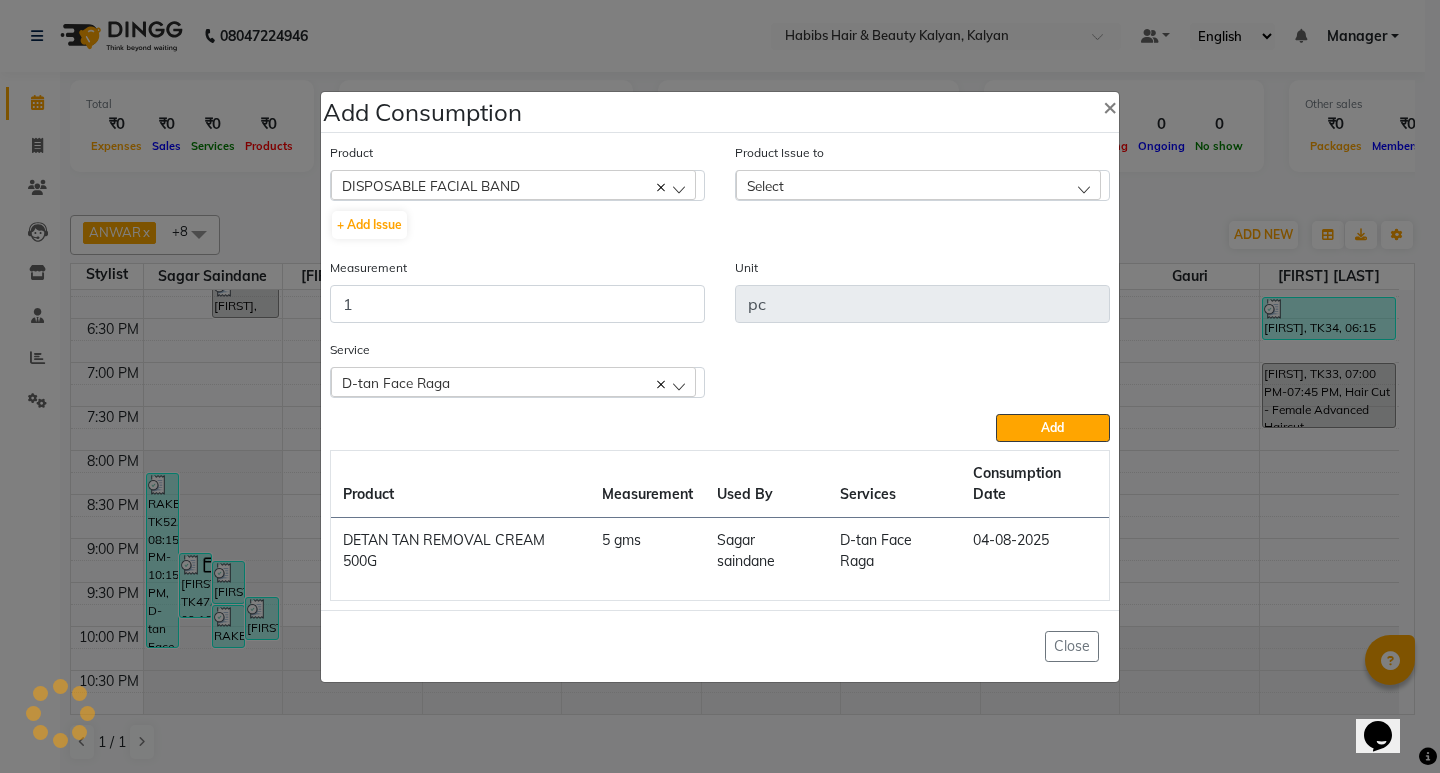 click on "Select" 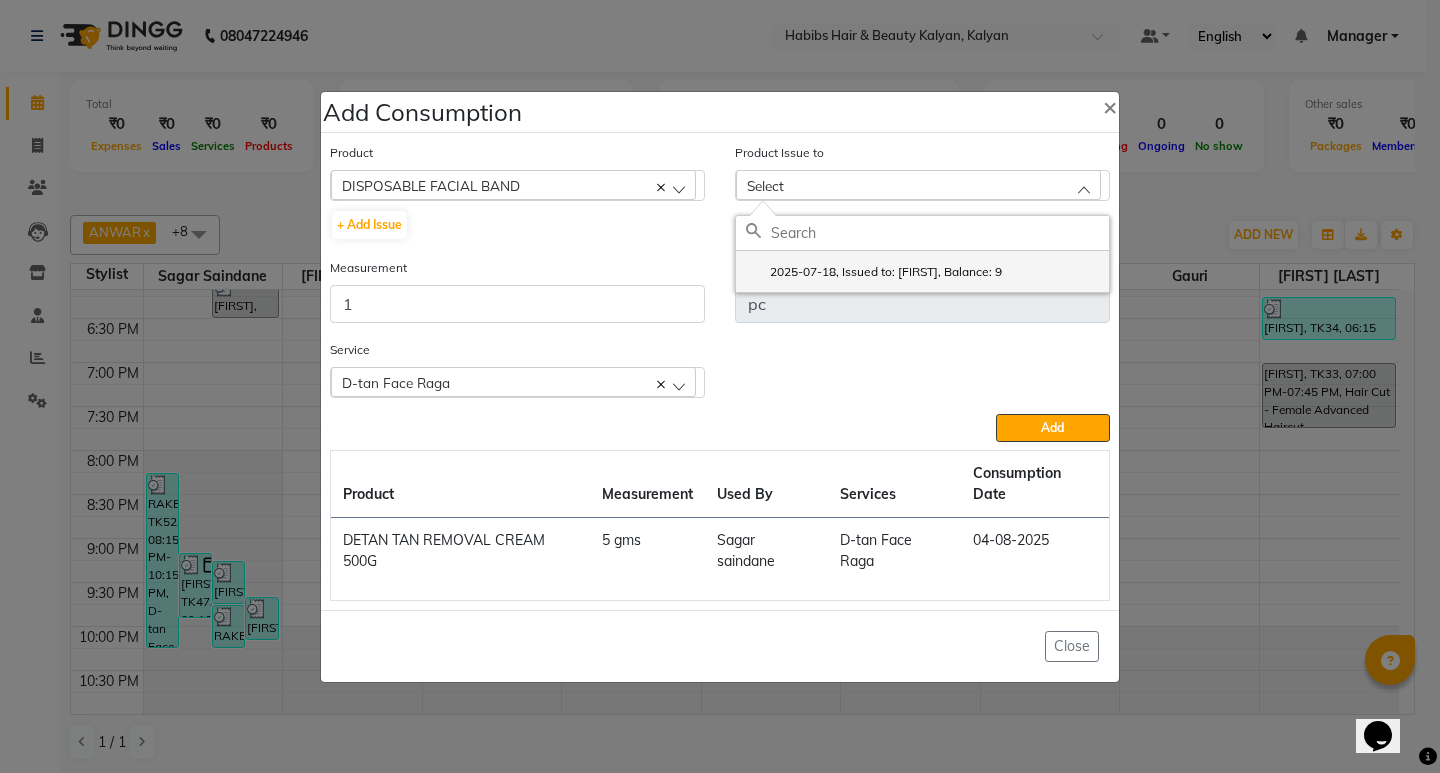click on "2025-07-18, Issued to: SANTOSHI, Balance: 9" 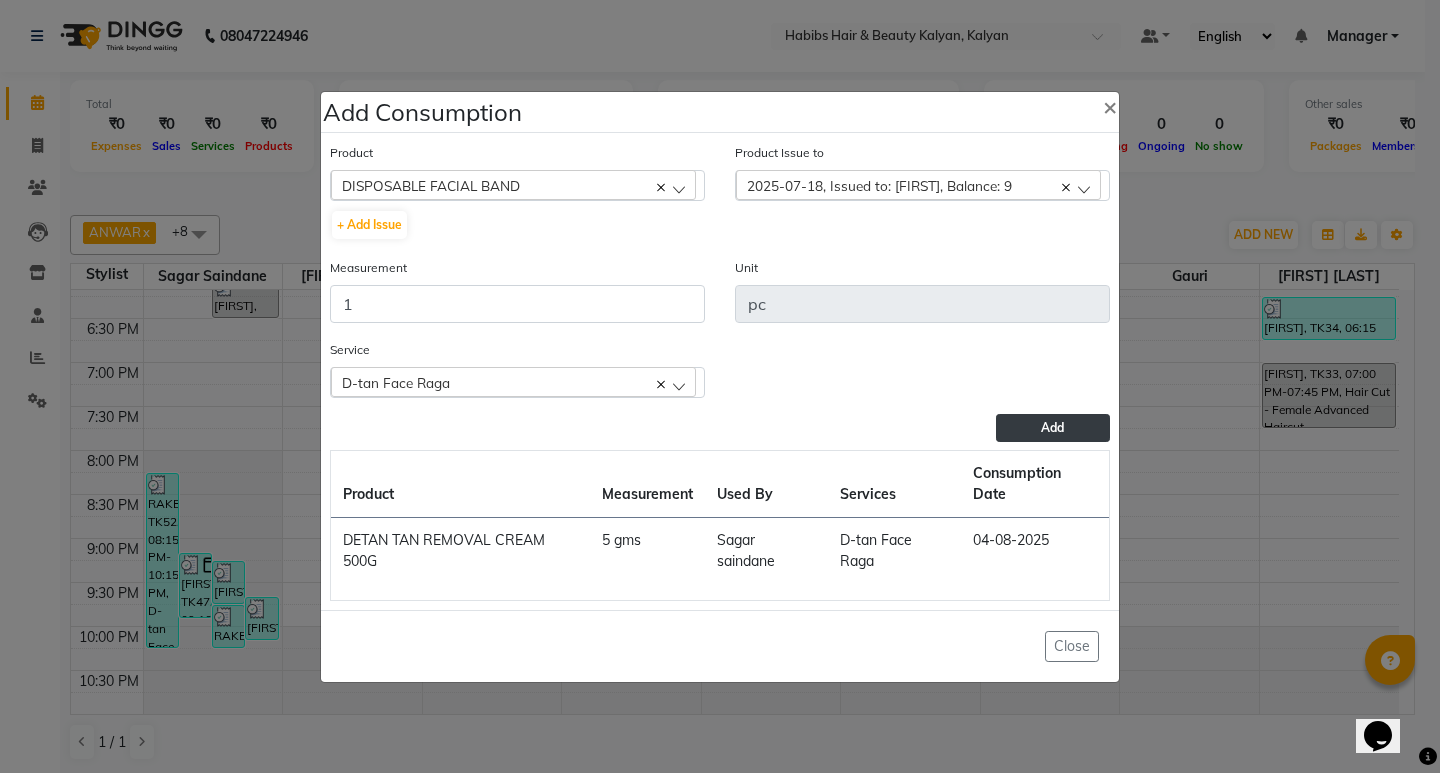 click on "Add" 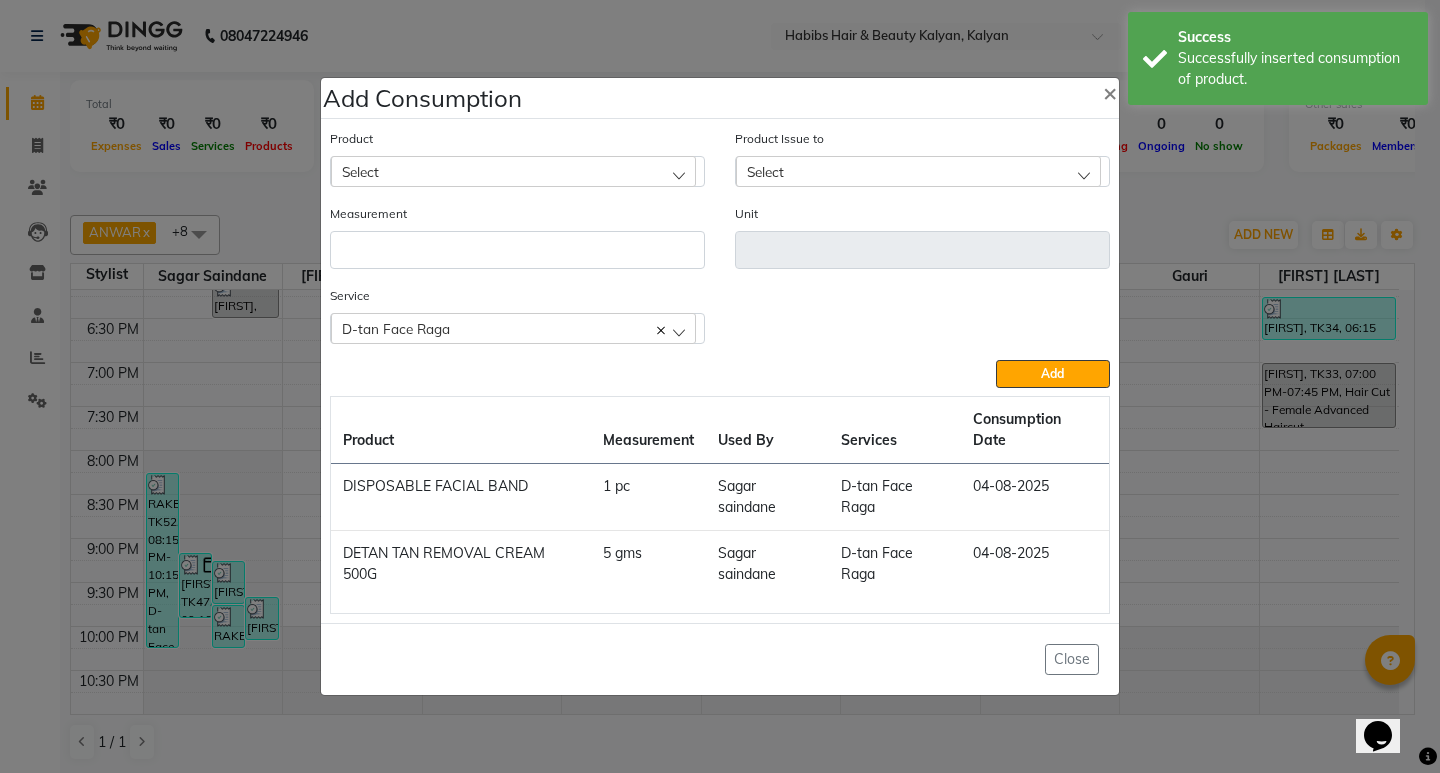 click on "D-tan Face Raga" 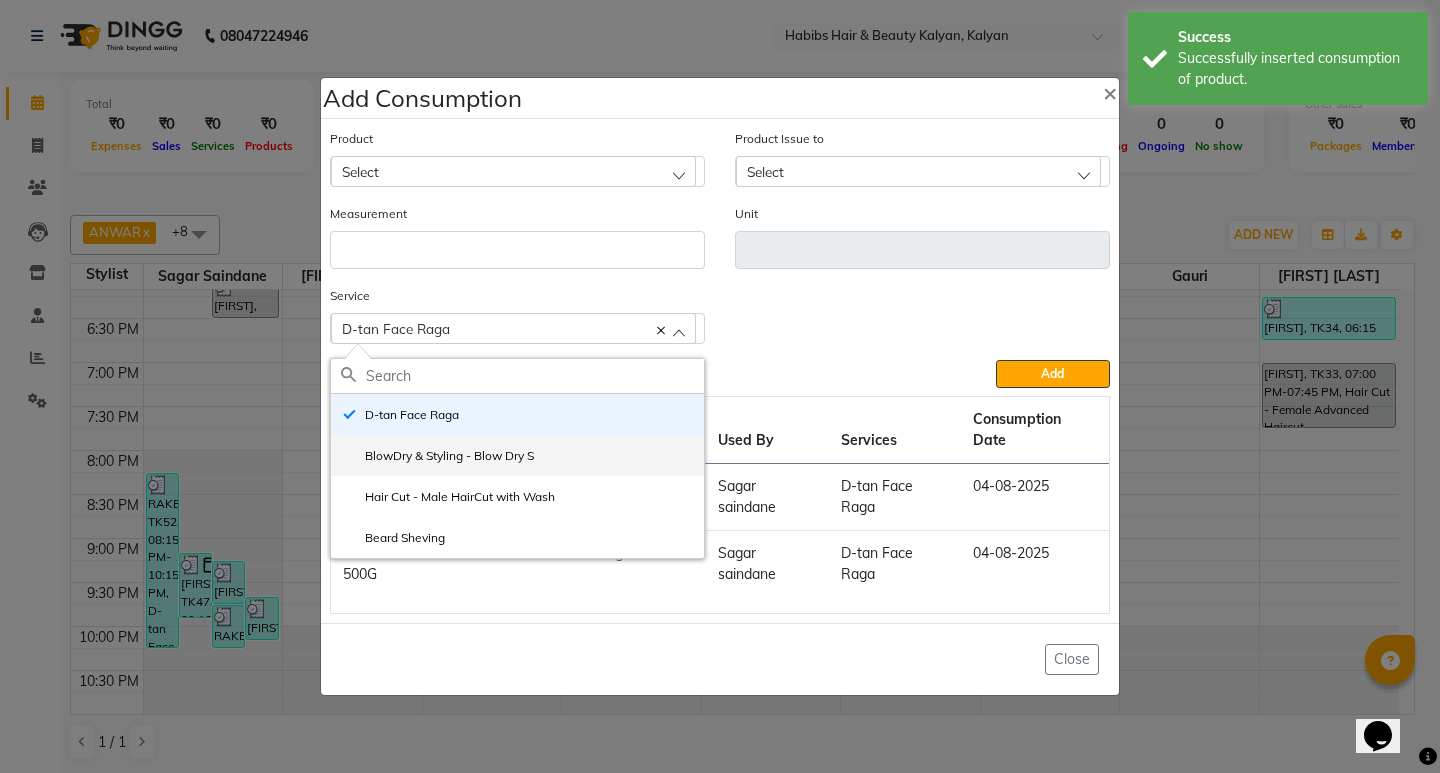 click on "BlowDry & Styling - Blow Dry S" 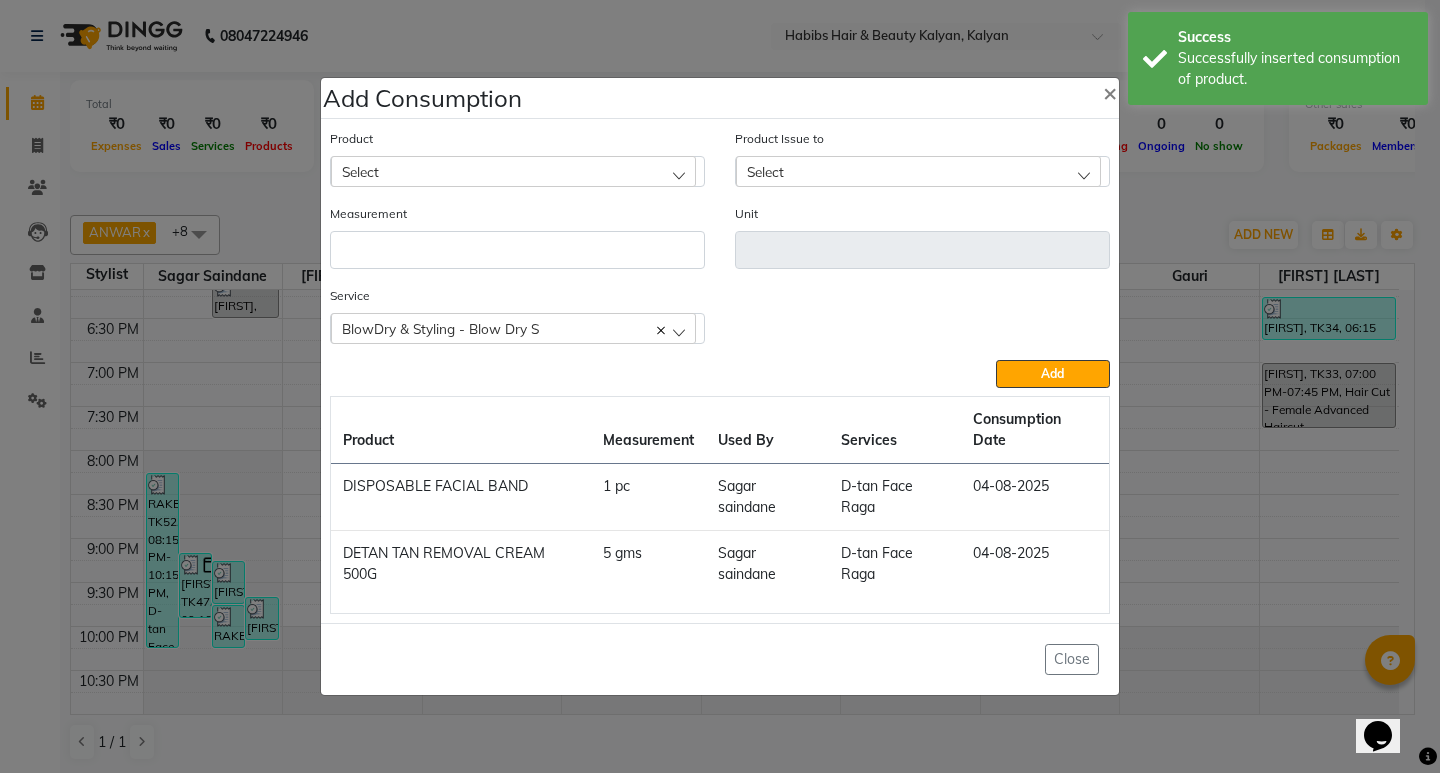 click on "Select" 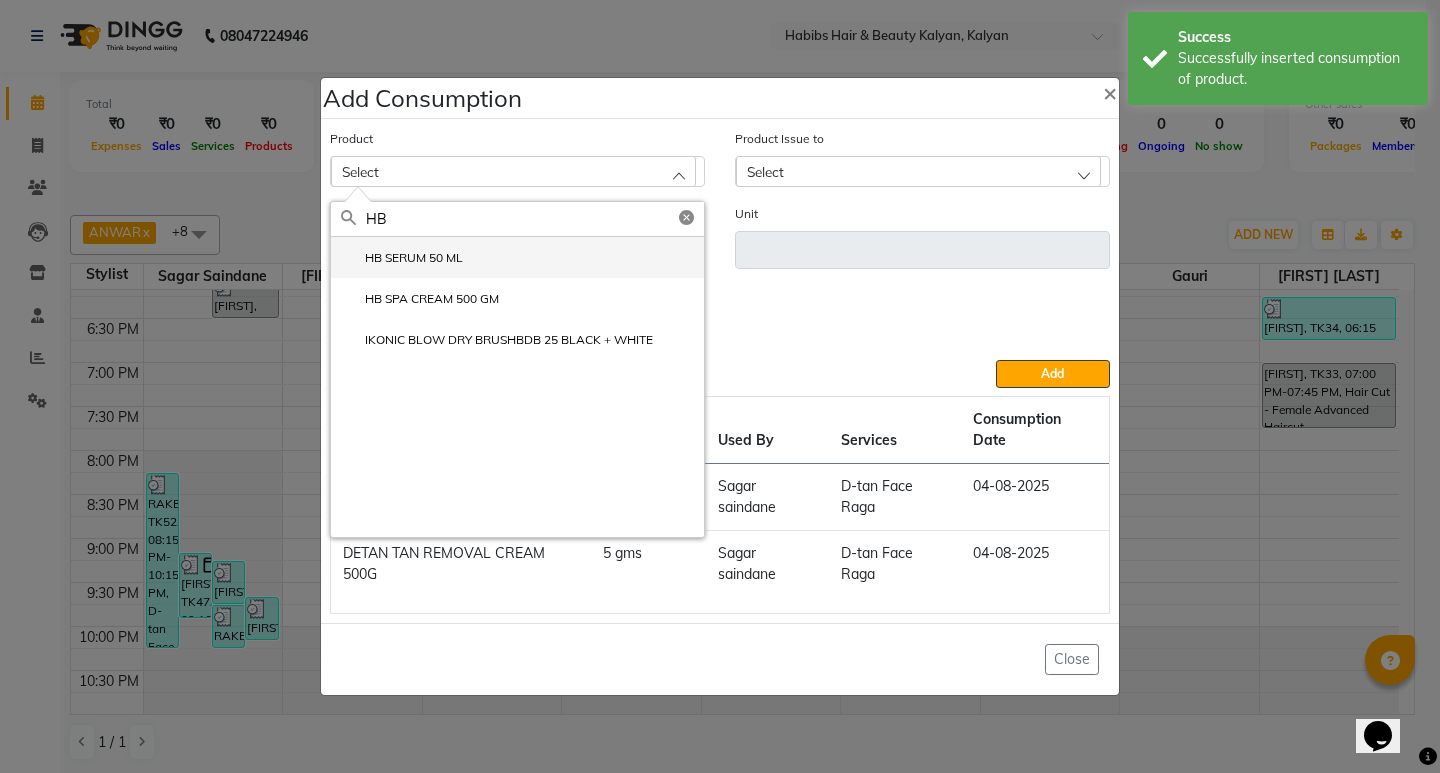 type on "HB" 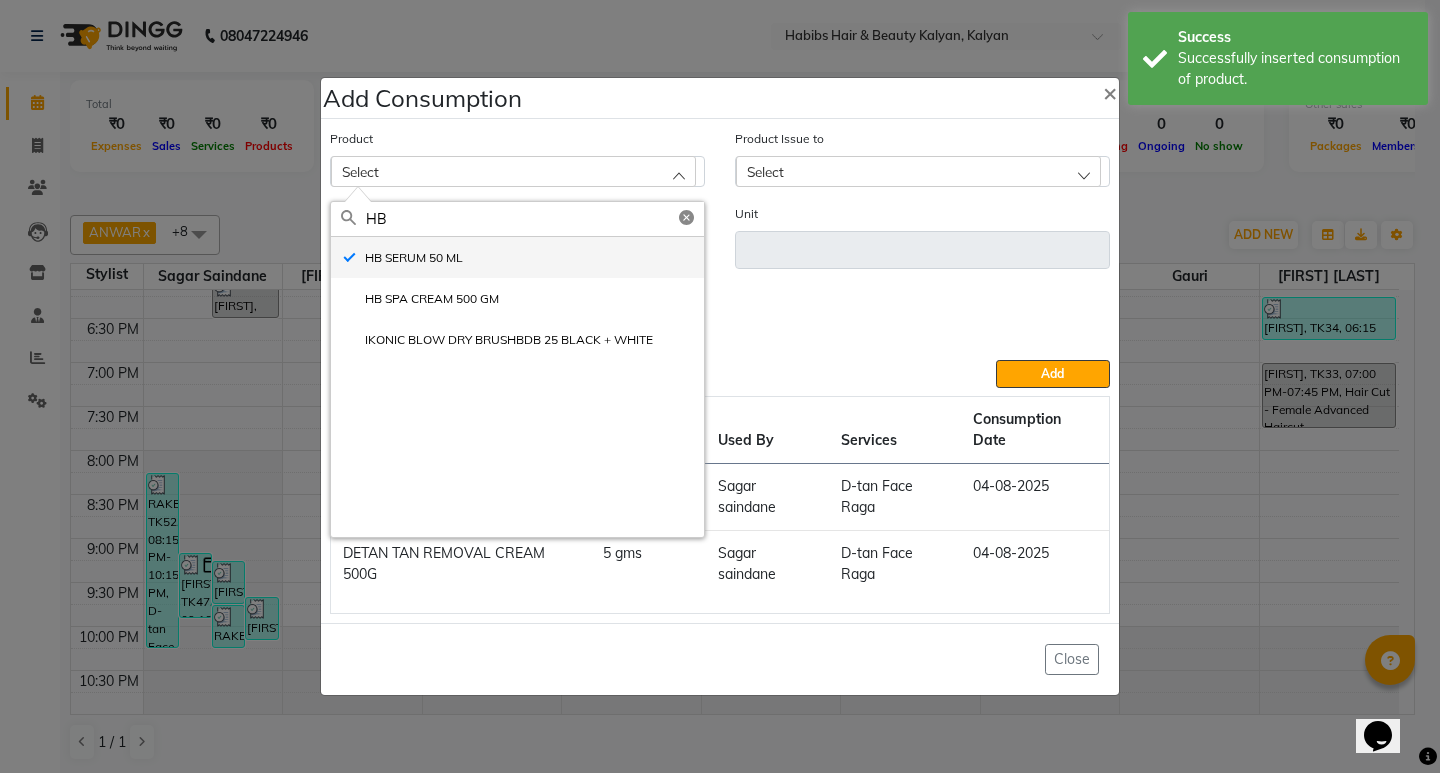 type on "ML" 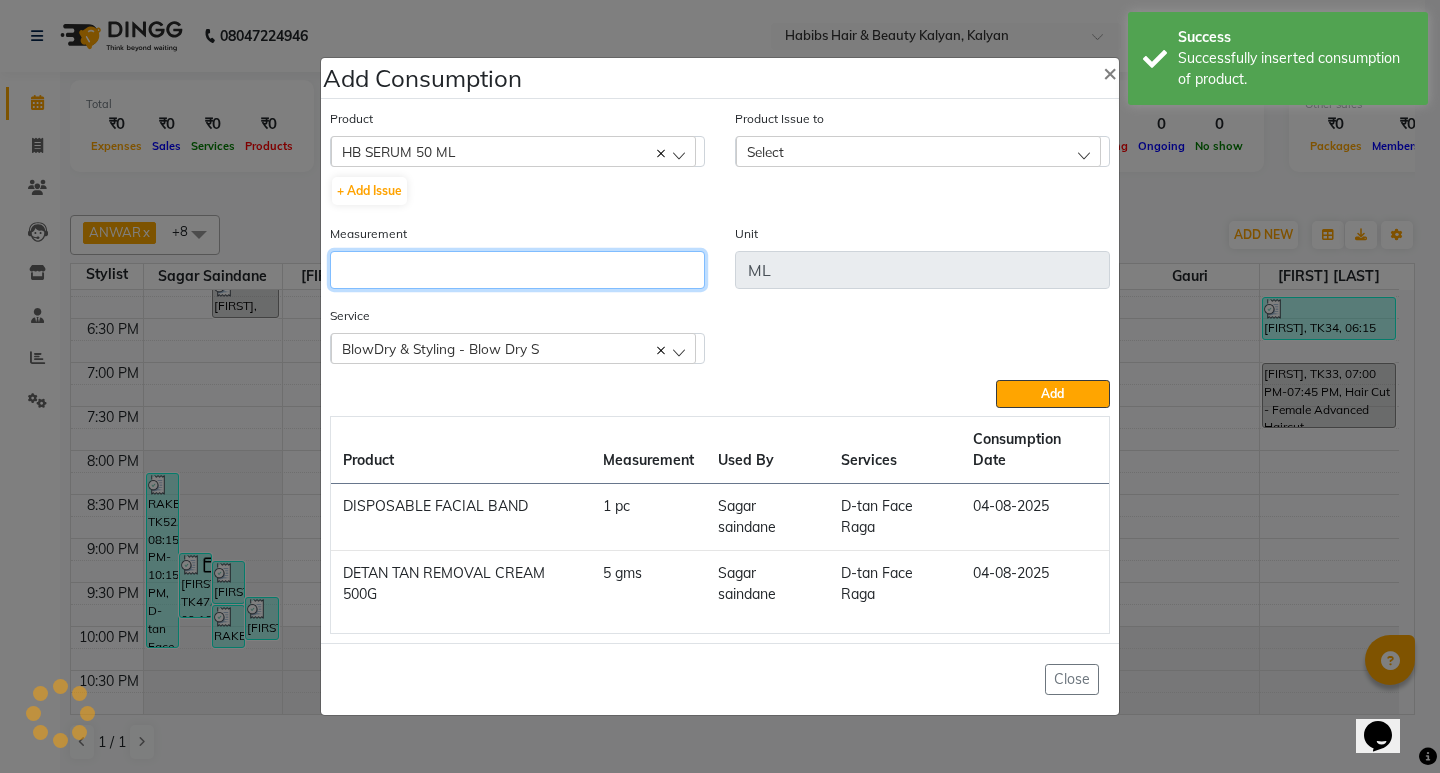 click 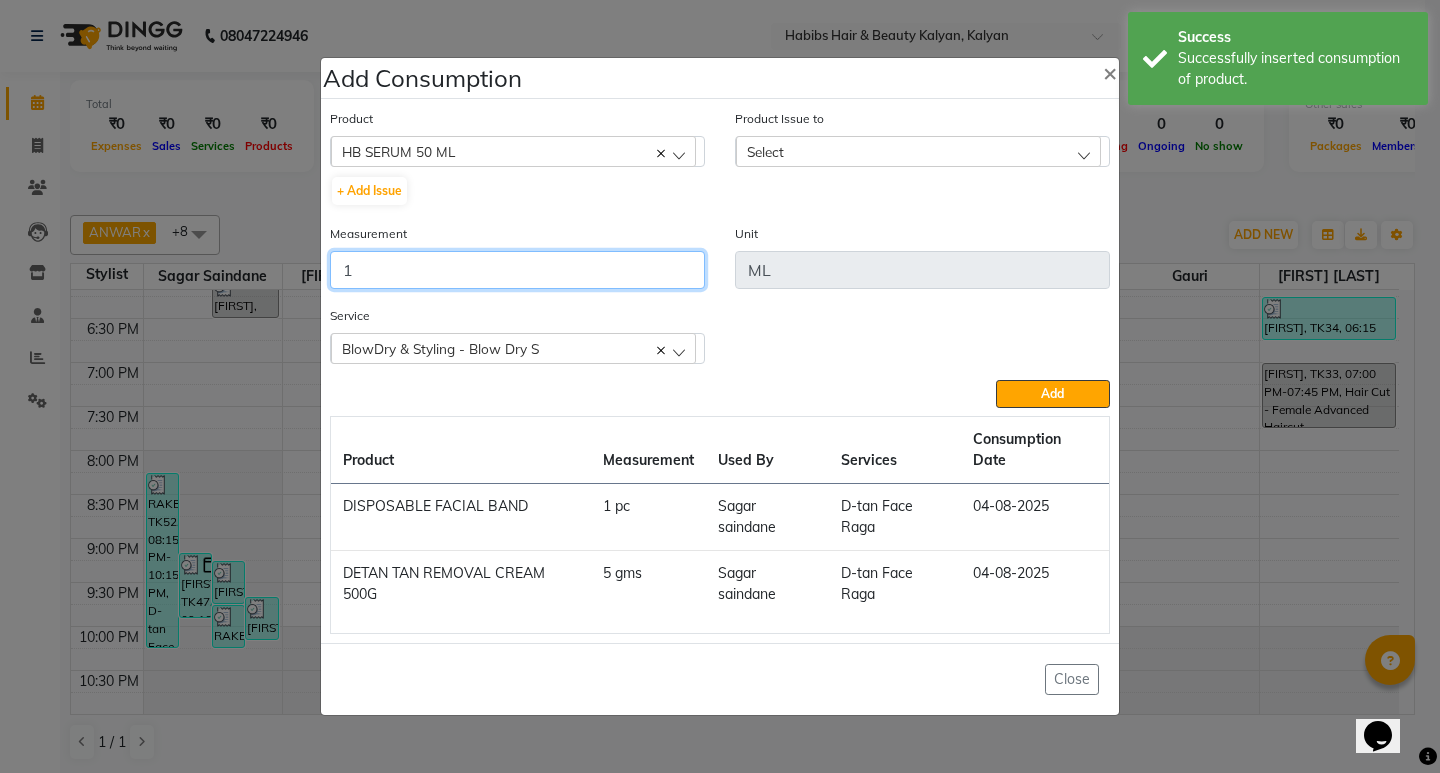 type on "1" 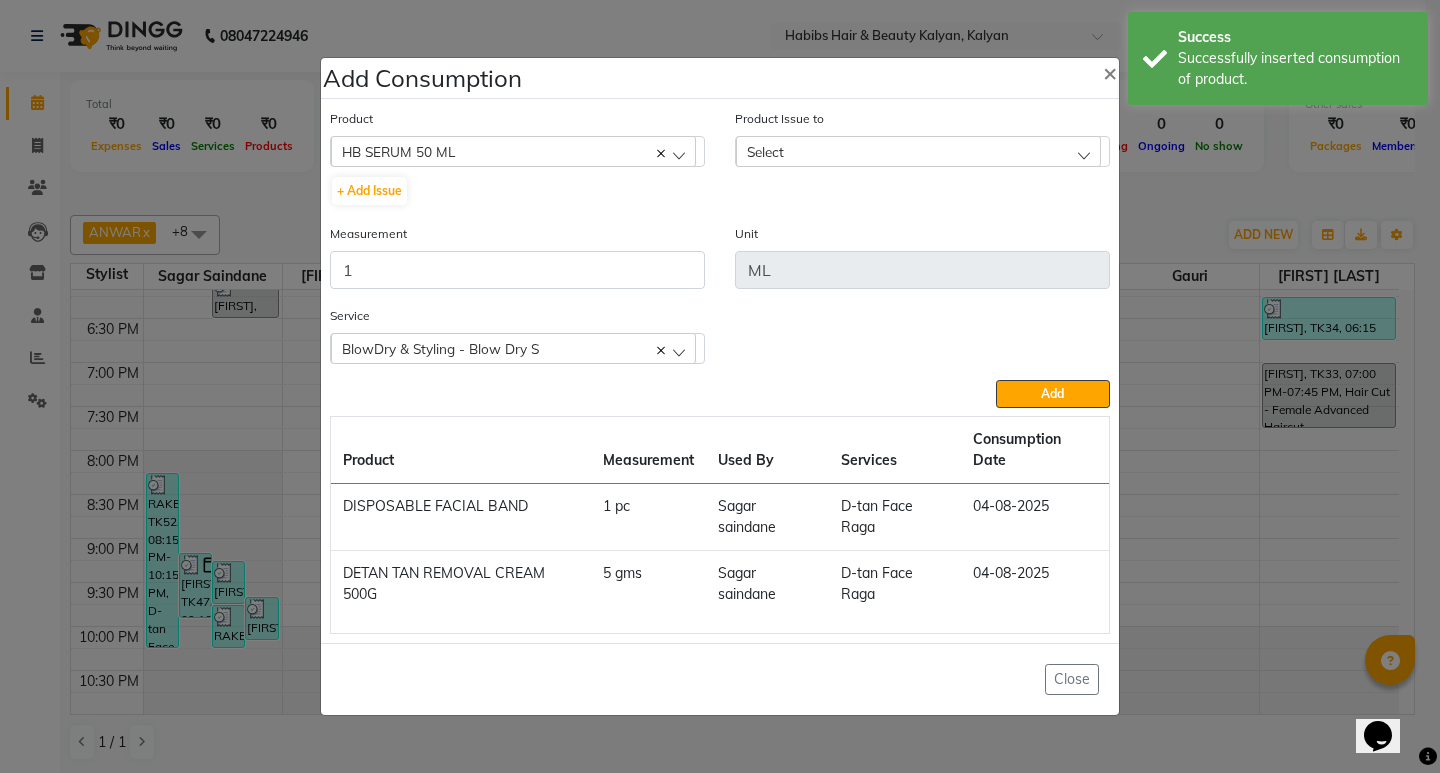 click on "Select" 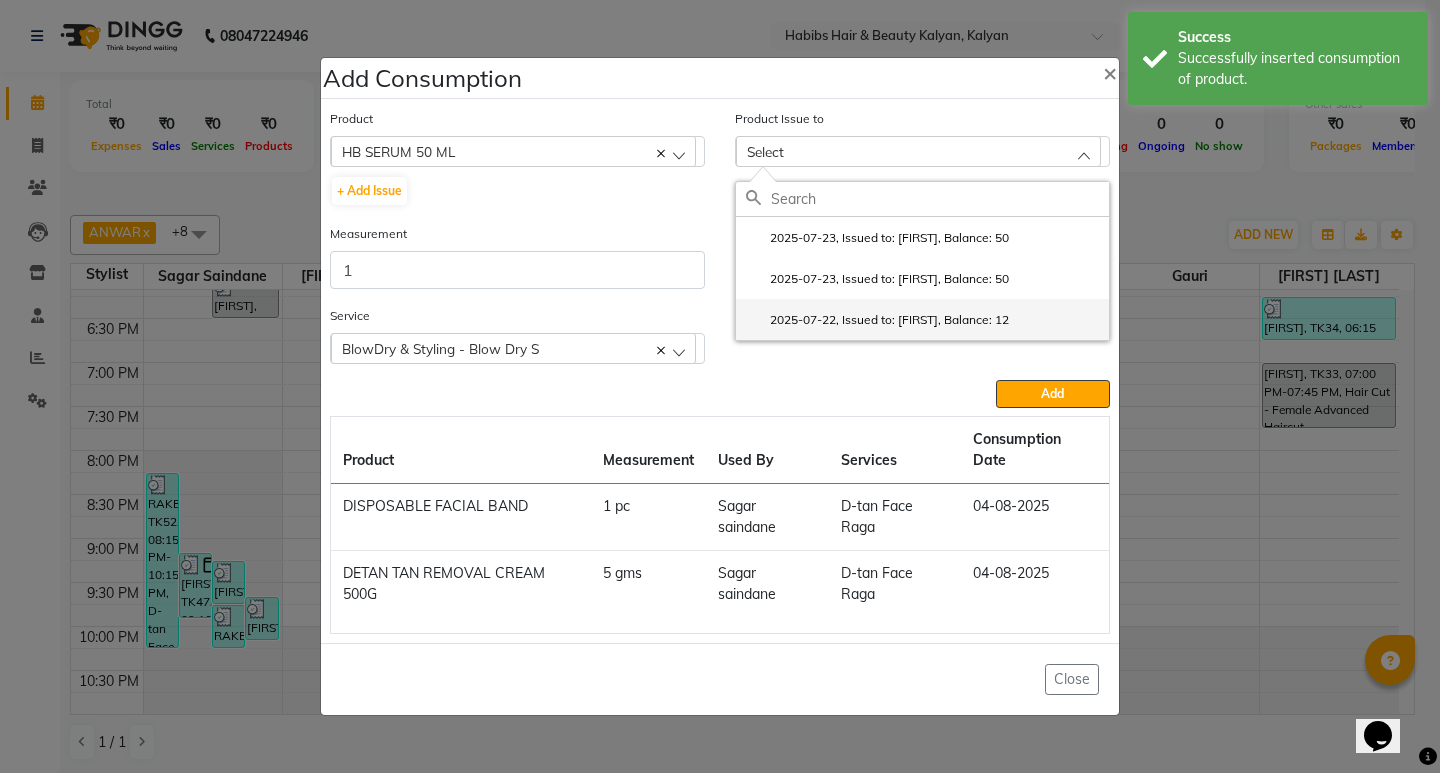 click on "2025-07-22, Issued to: Yogesh, Balance: 12" 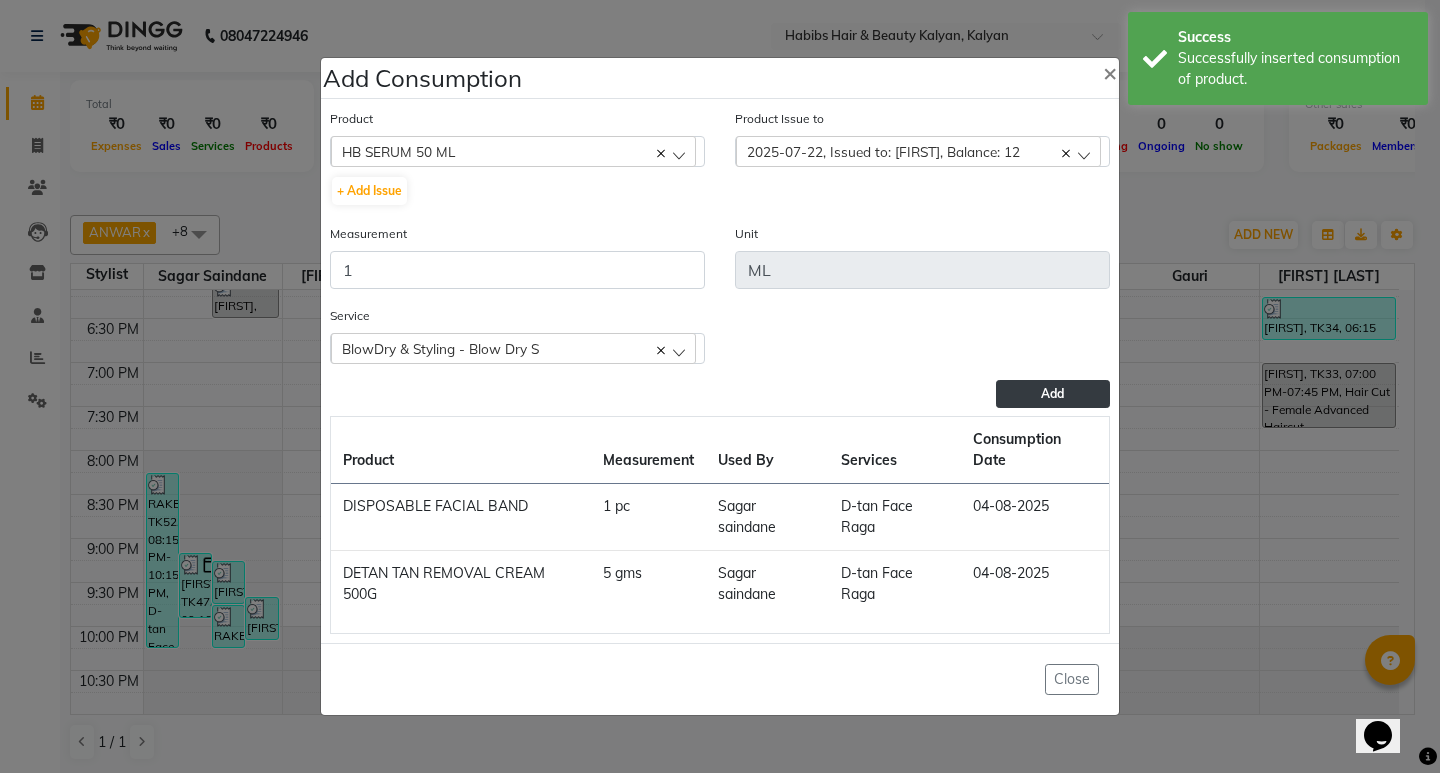 click on "Add" 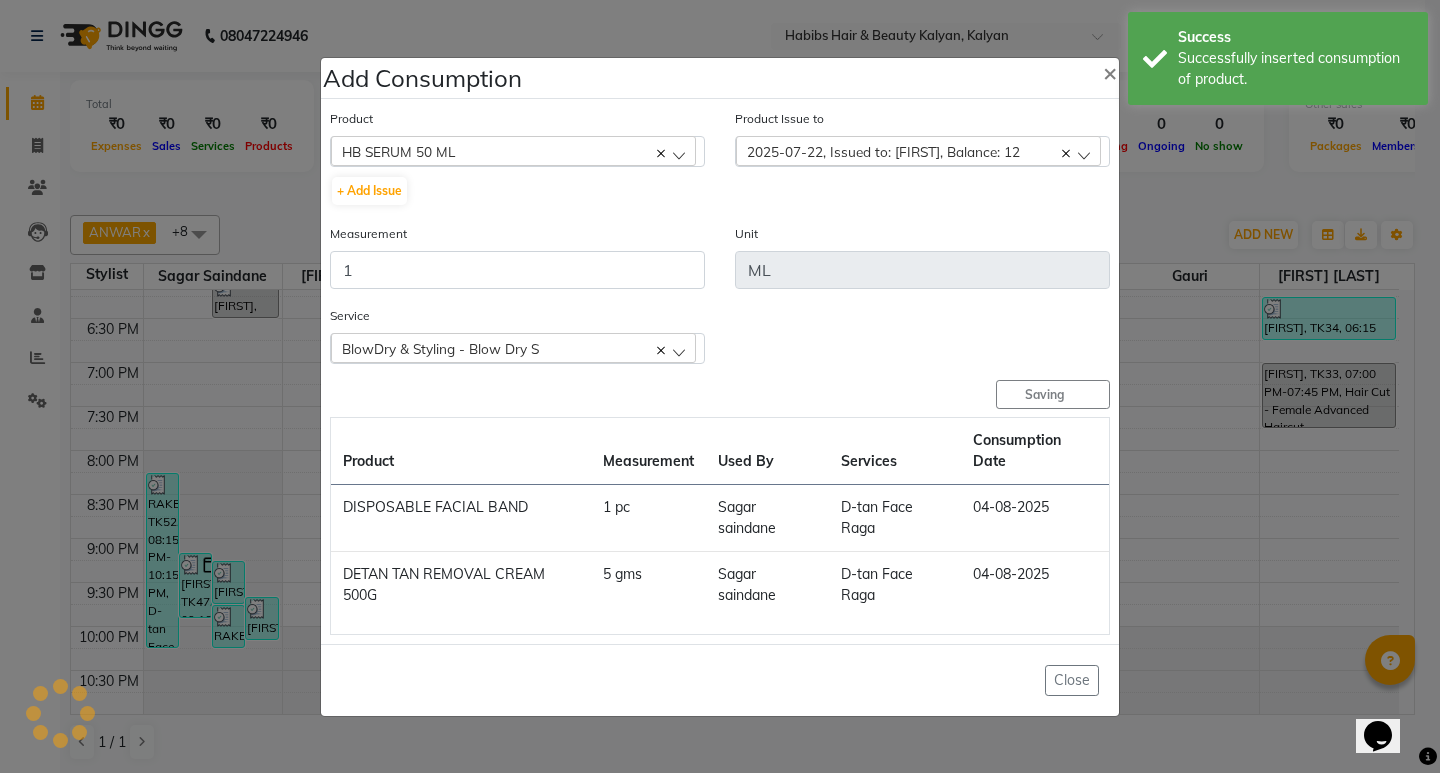 type 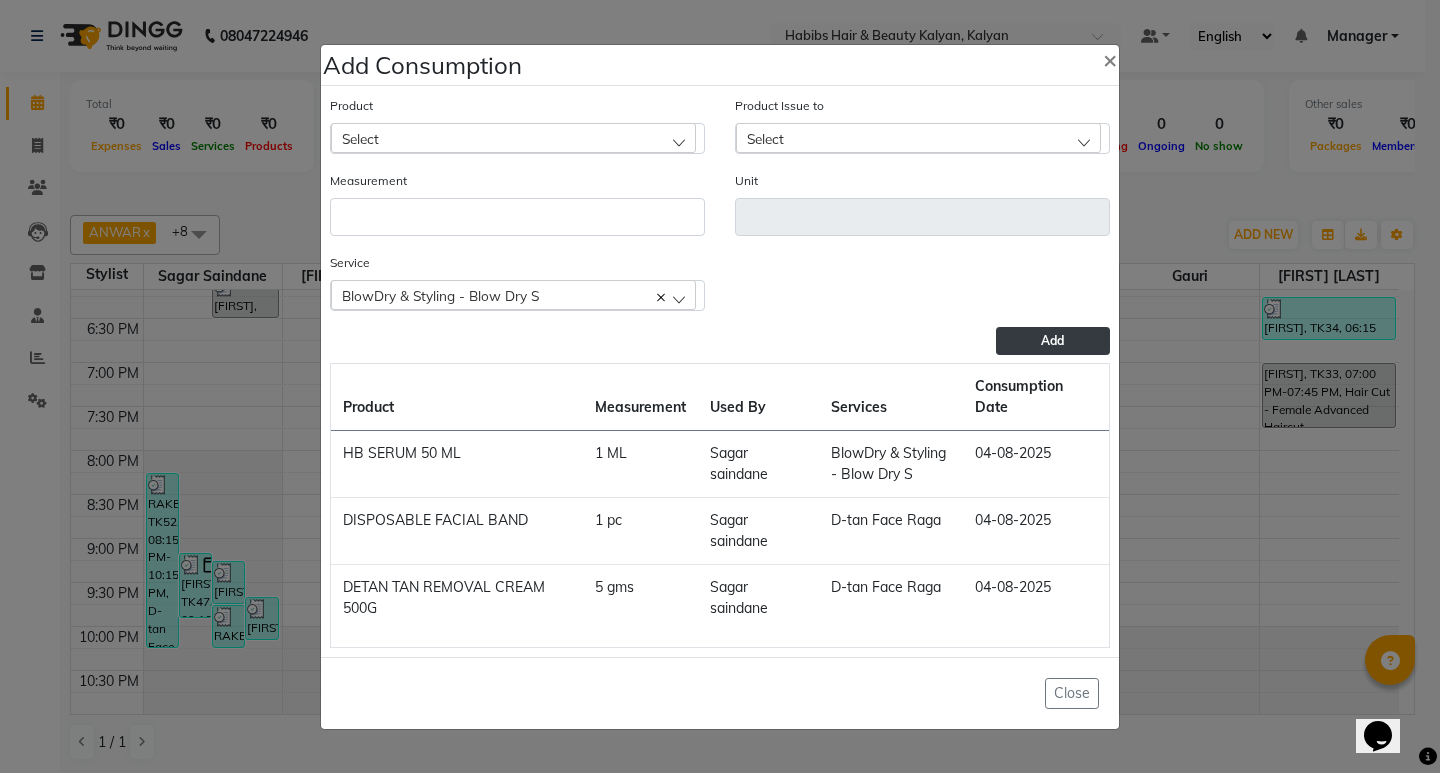 click on "Service  BlowDry & Styling - Blow Dry S  D-tan Face Raga BlowDry & Styling - Blow Dry S Hair Cut - Male HairCut with Wash Beard Sheving" 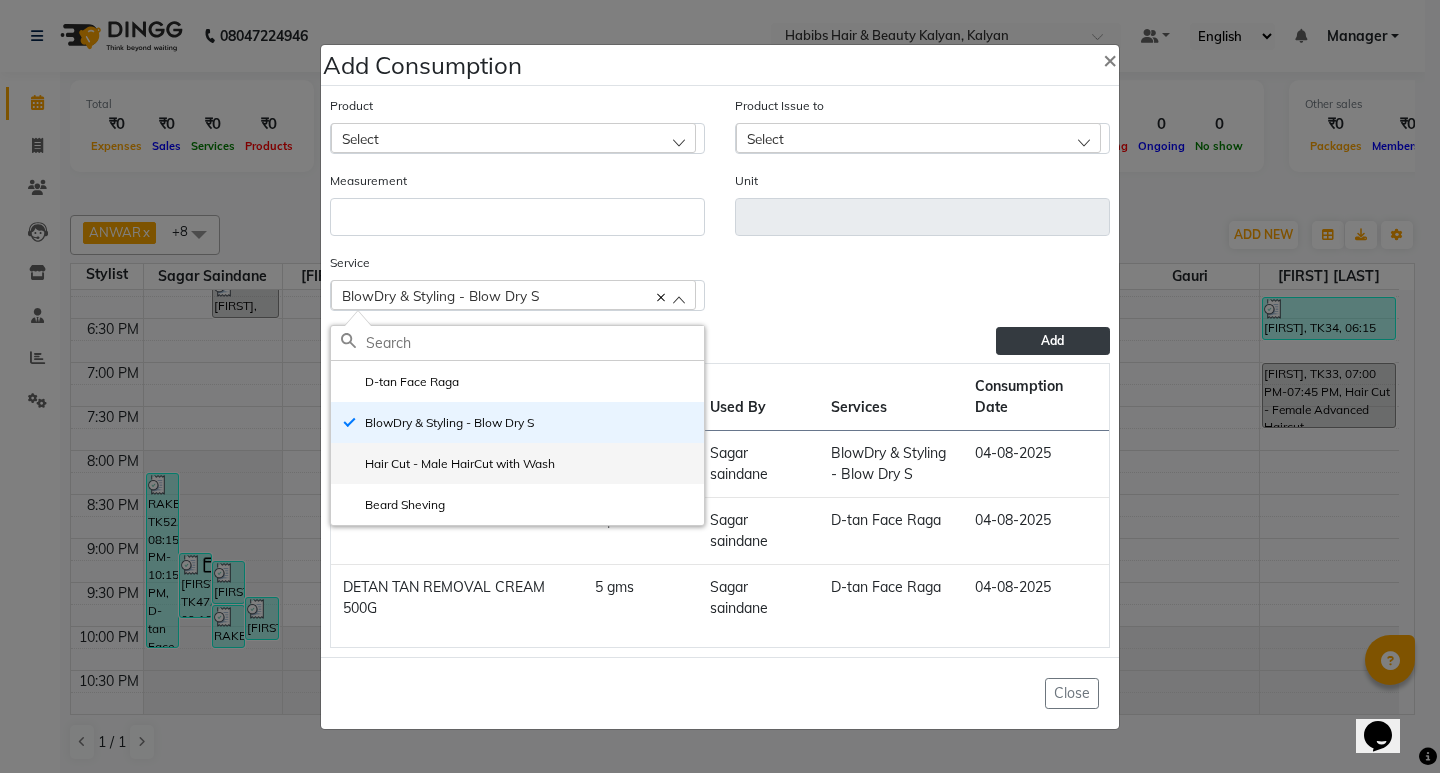 click on "Hair Cut - Male HairCut with Wash" 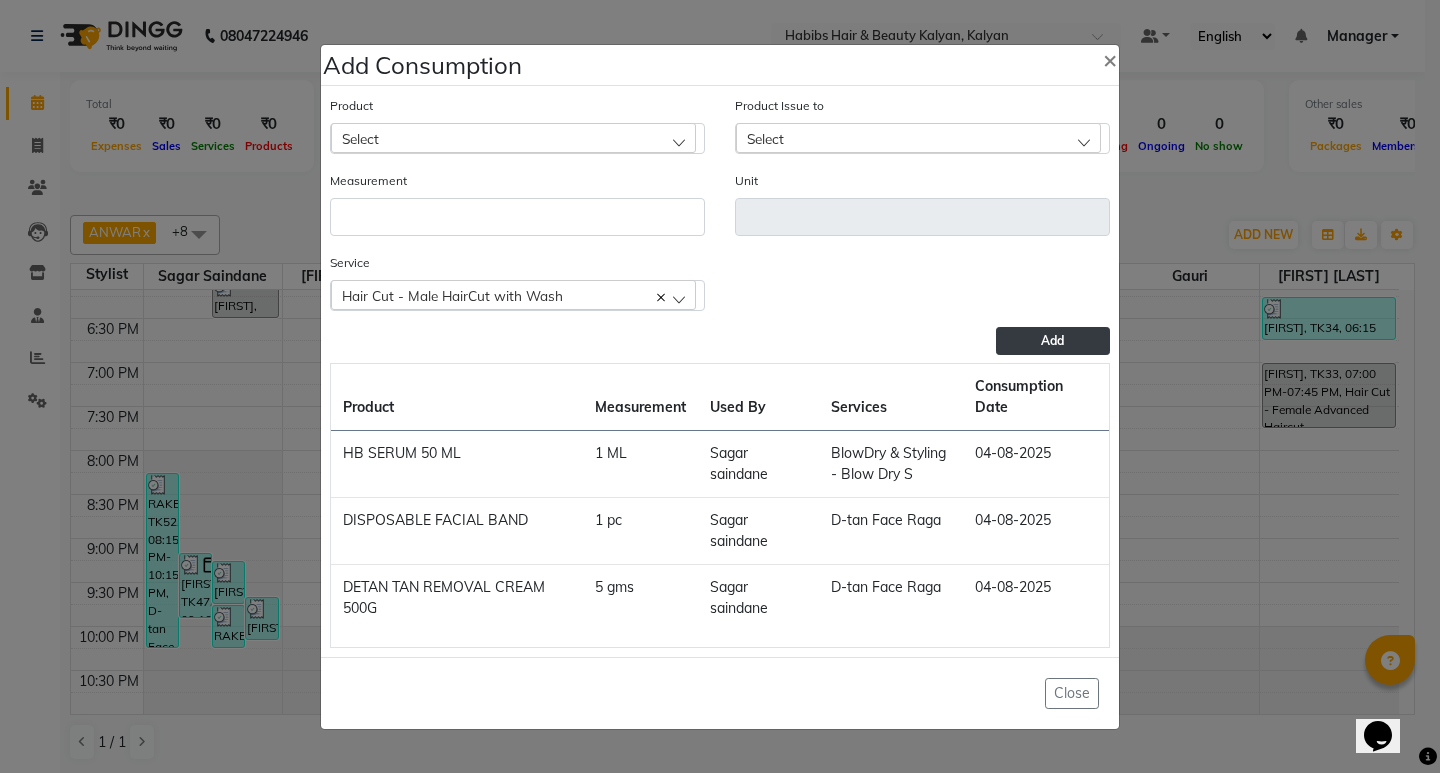 click on "Select" 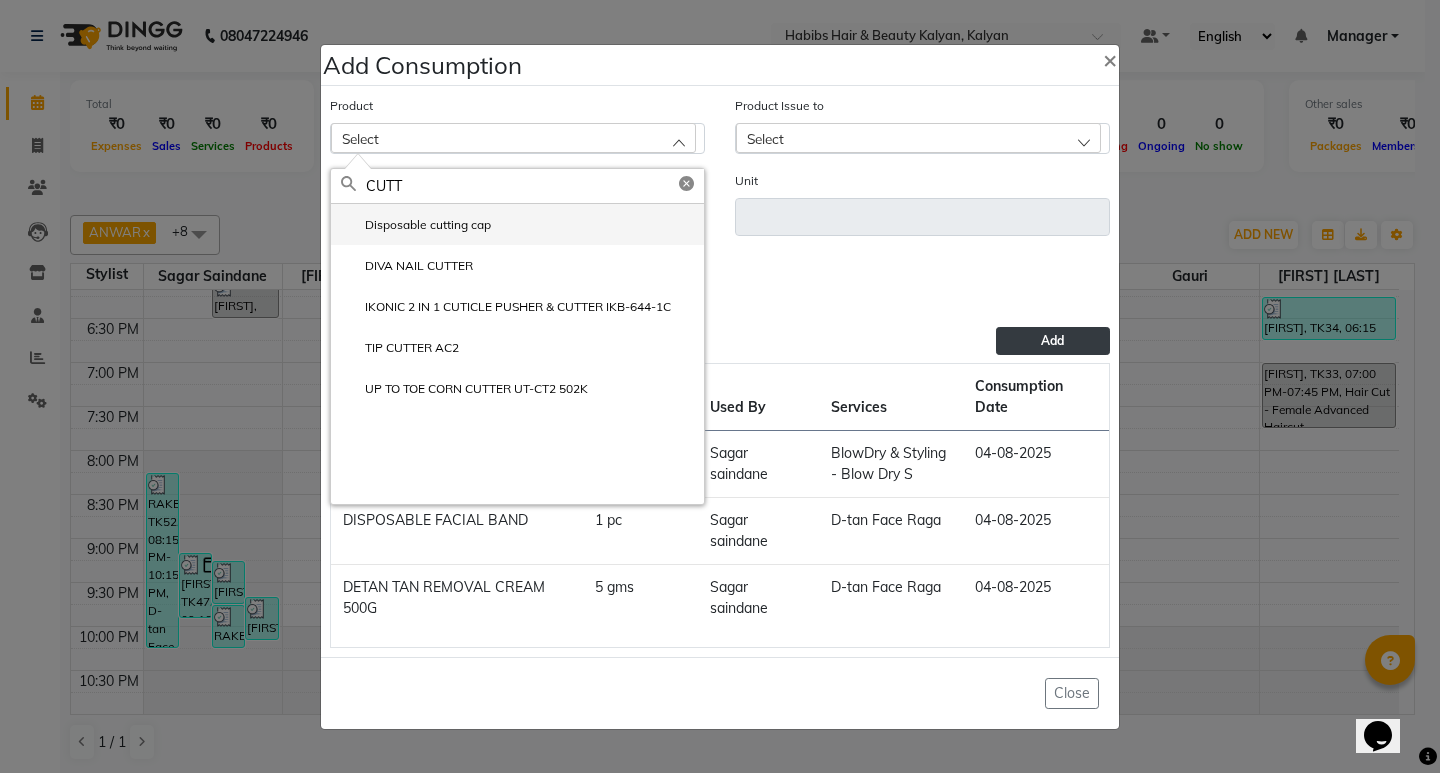 type on "CUTT" 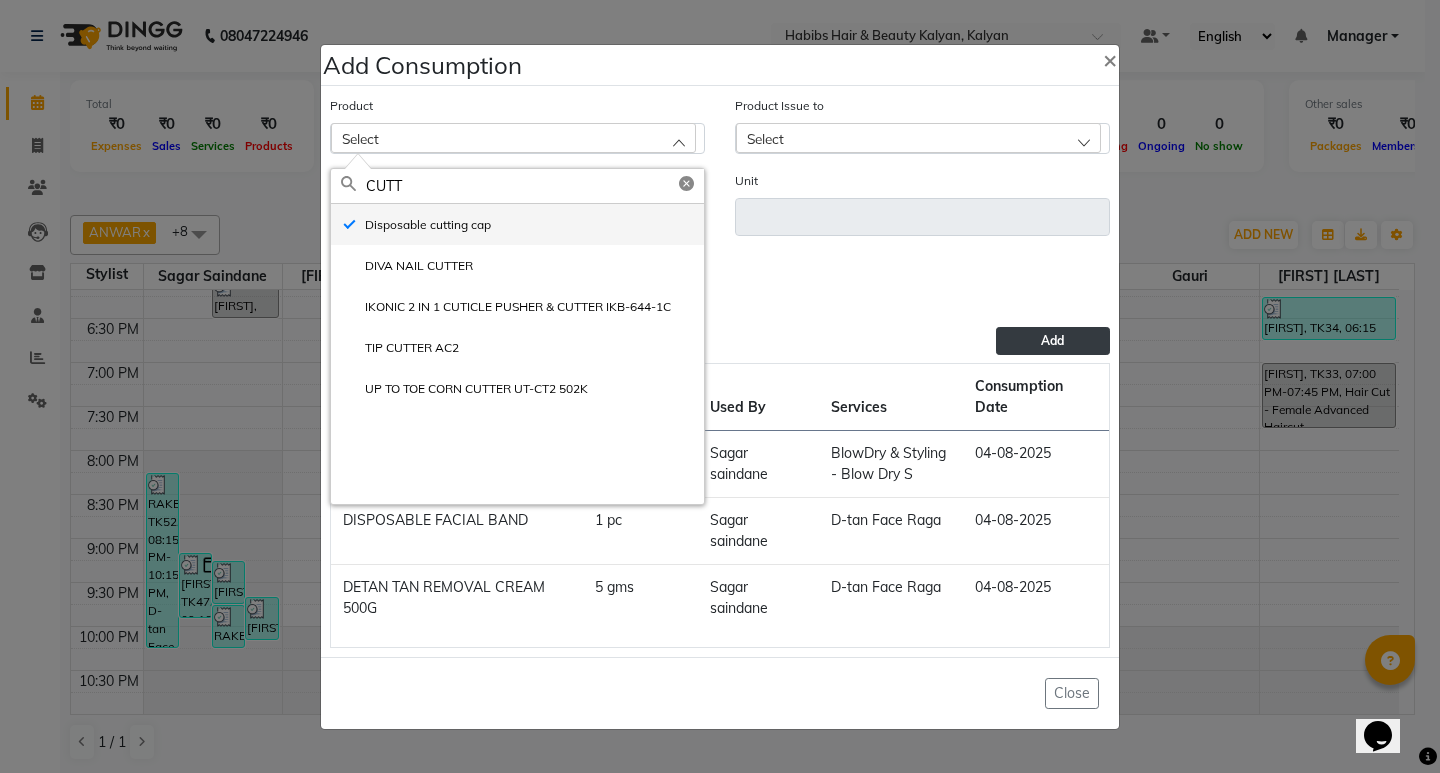 type on "pc" 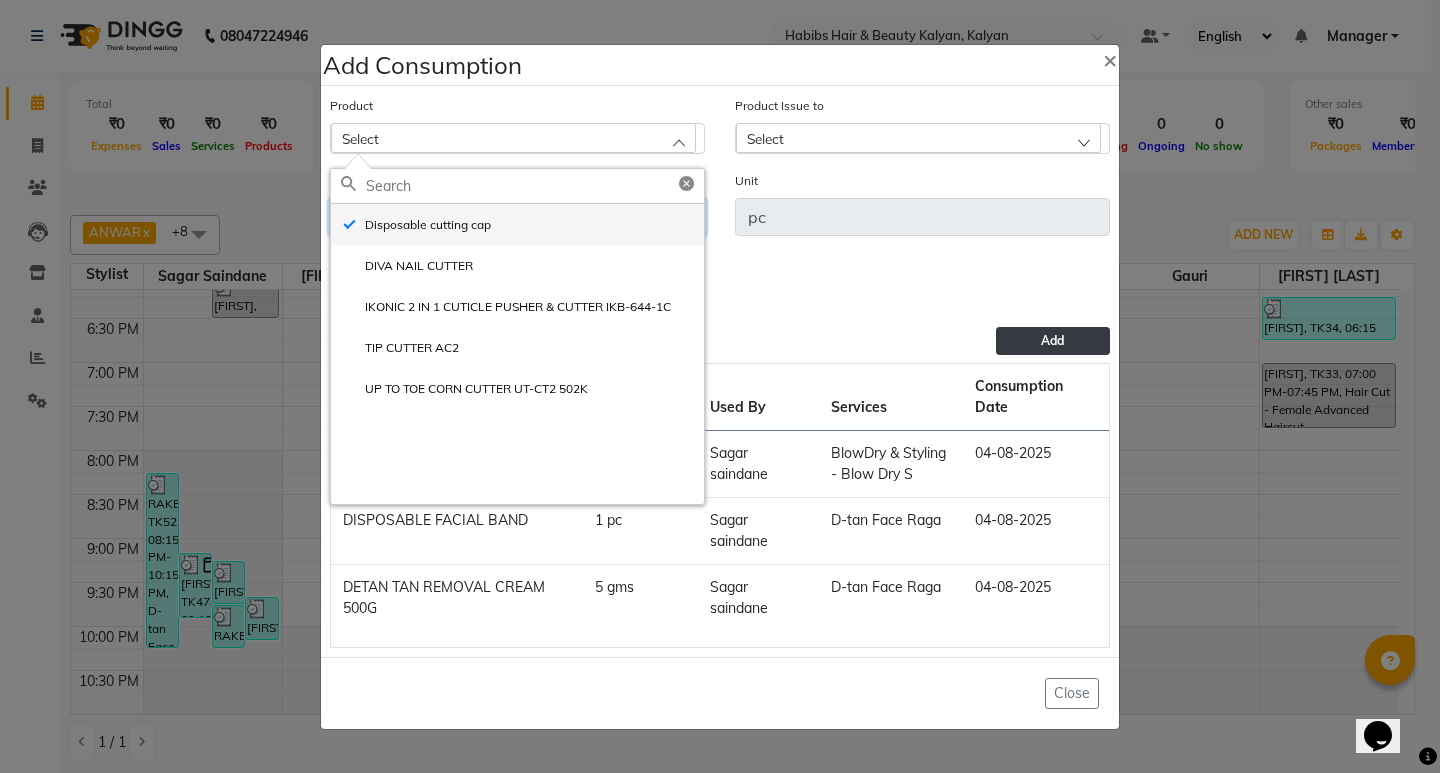 click 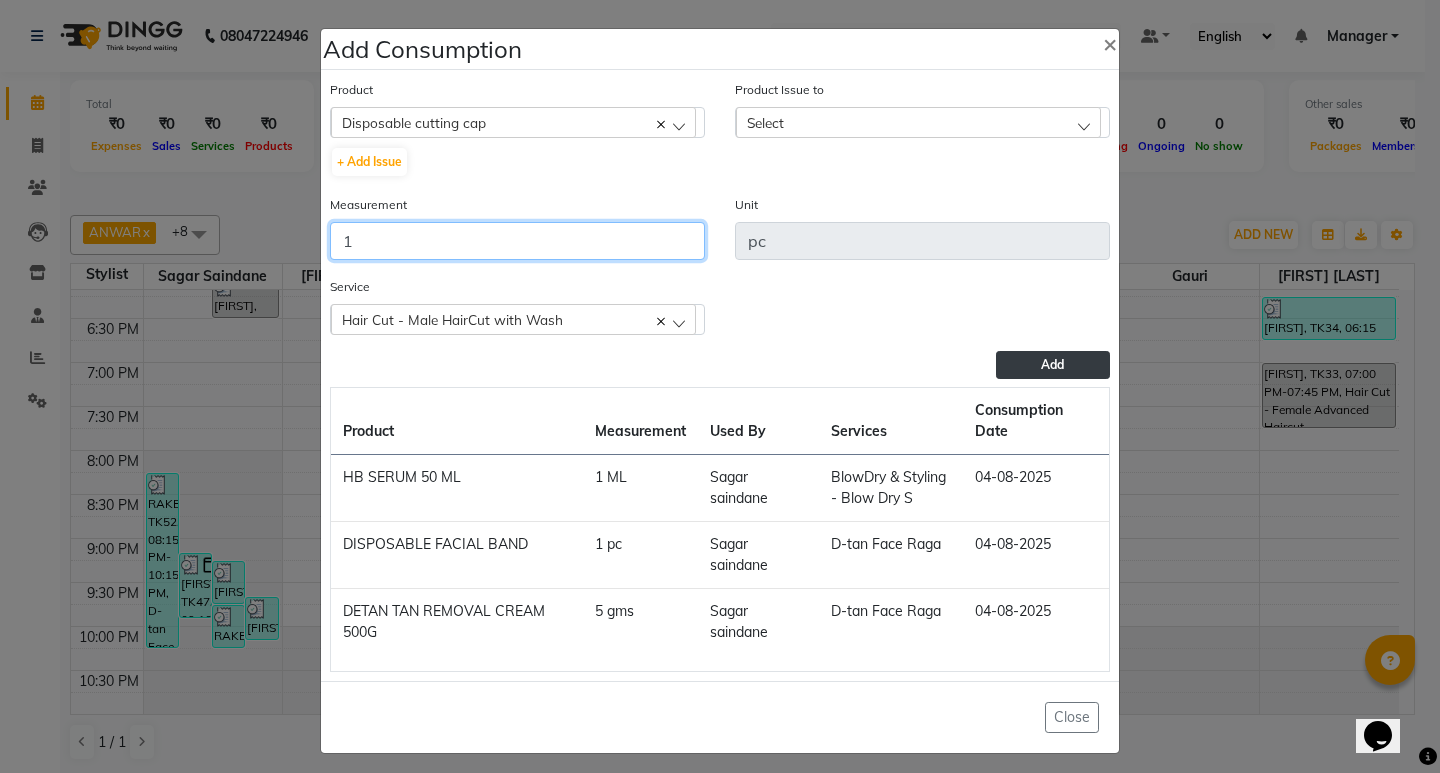 type on "1" 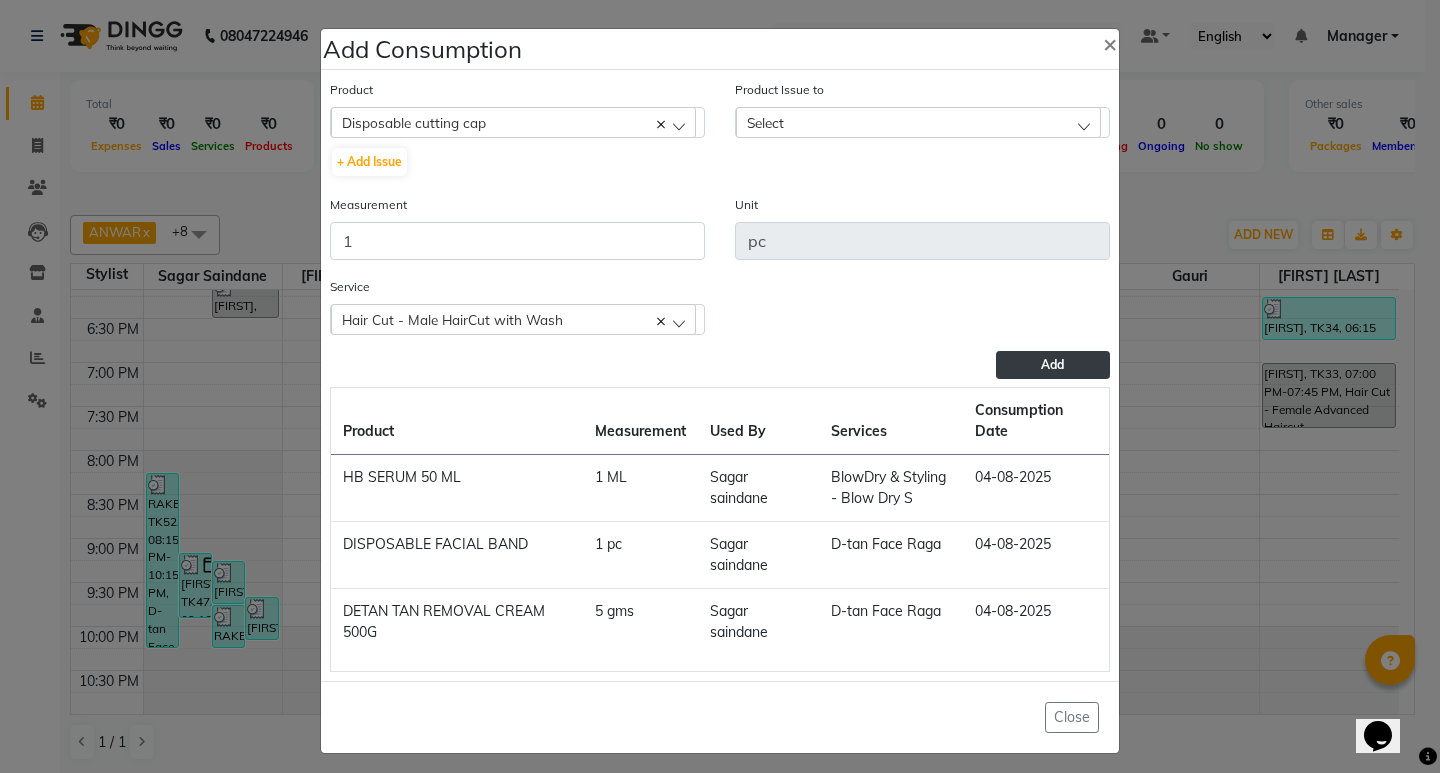 click on "Select" 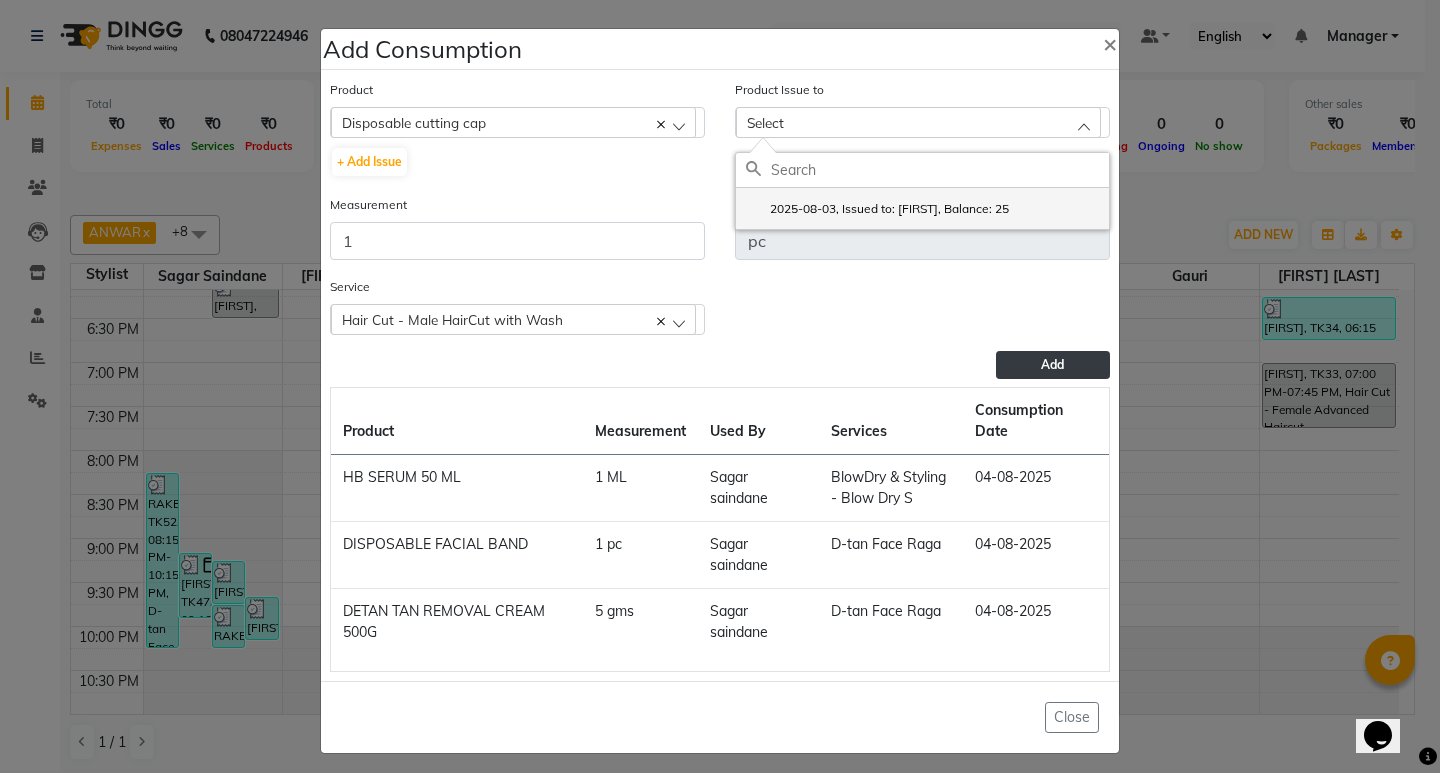 click on "2025-08-03, Issued to: ANWAR, Balance: 25" 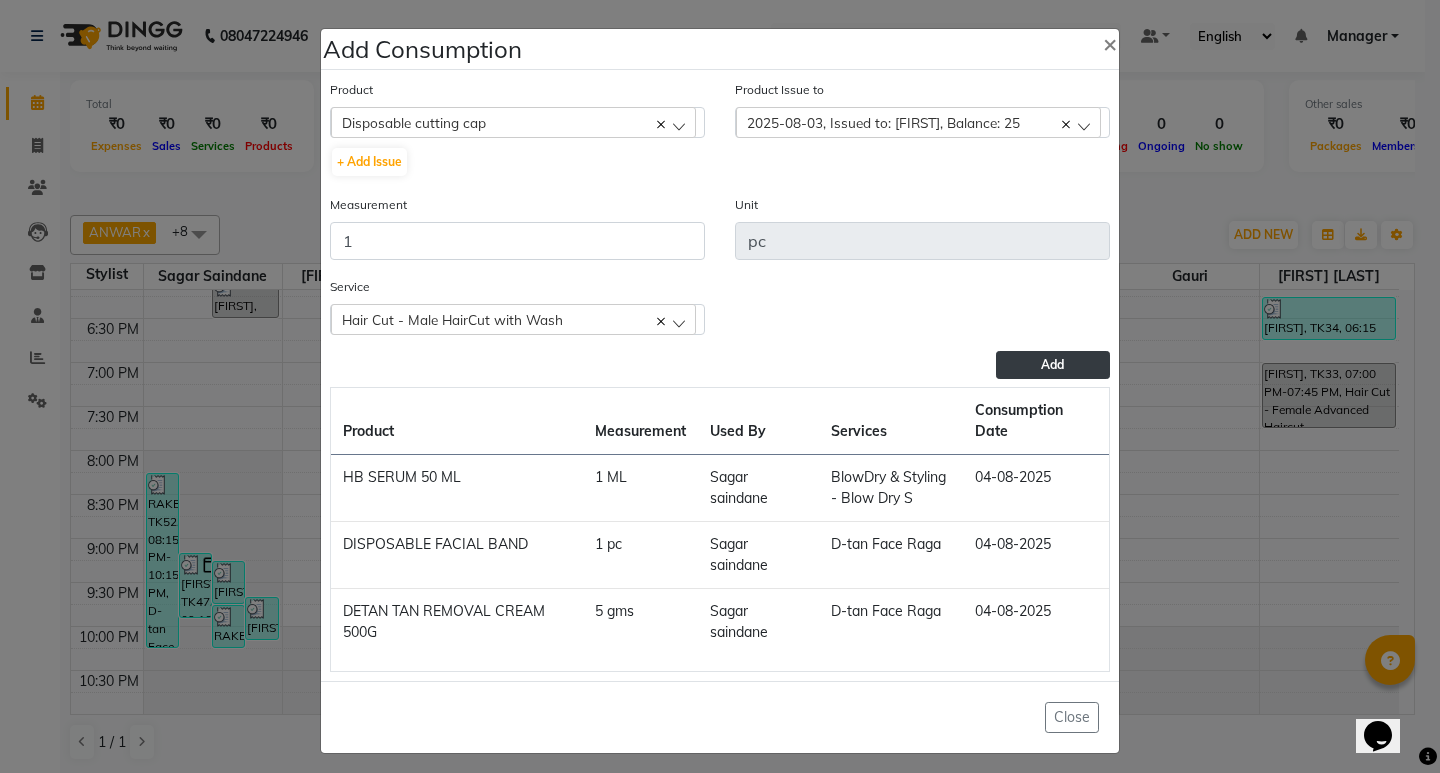 click on "Add" 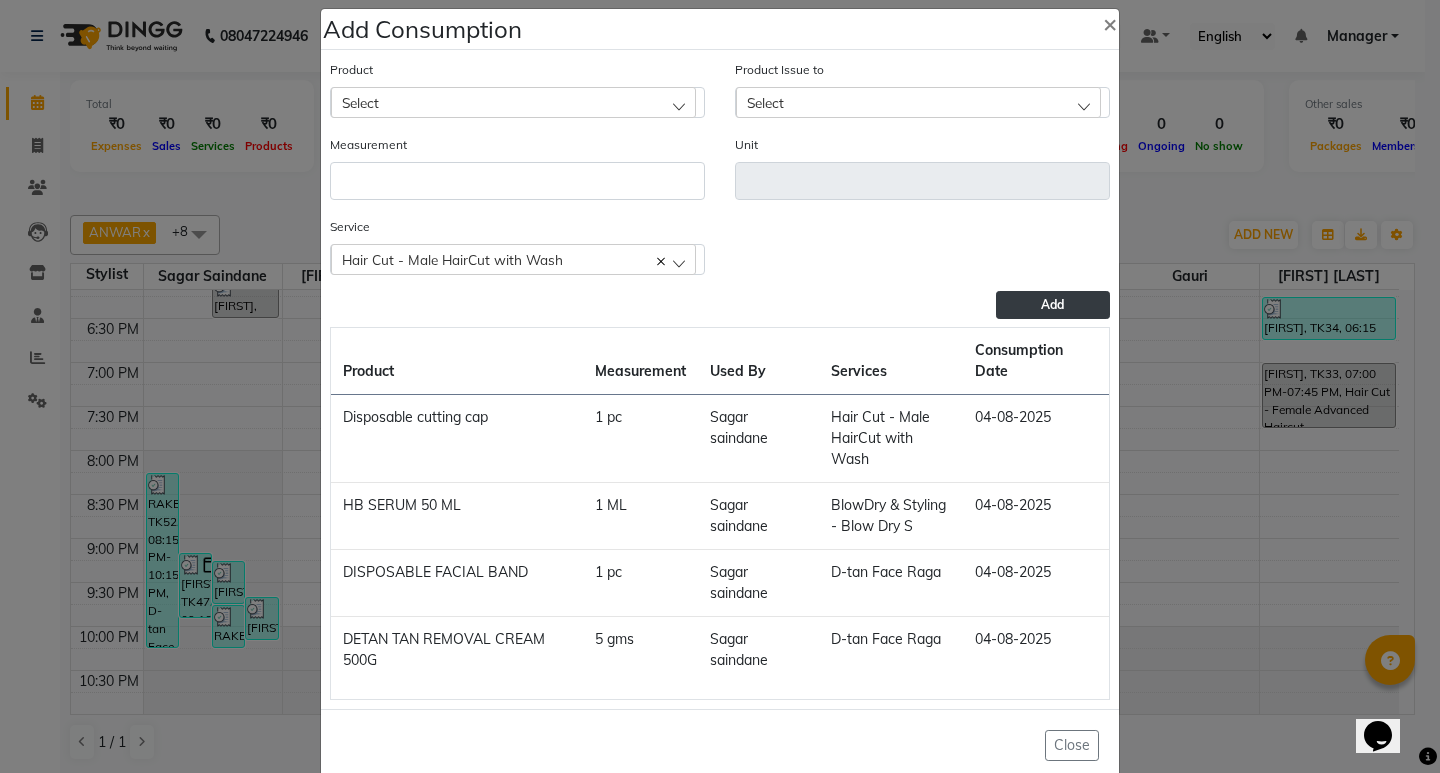 scroll, scrollTop: 0, scrollLeft: 0, axis: both 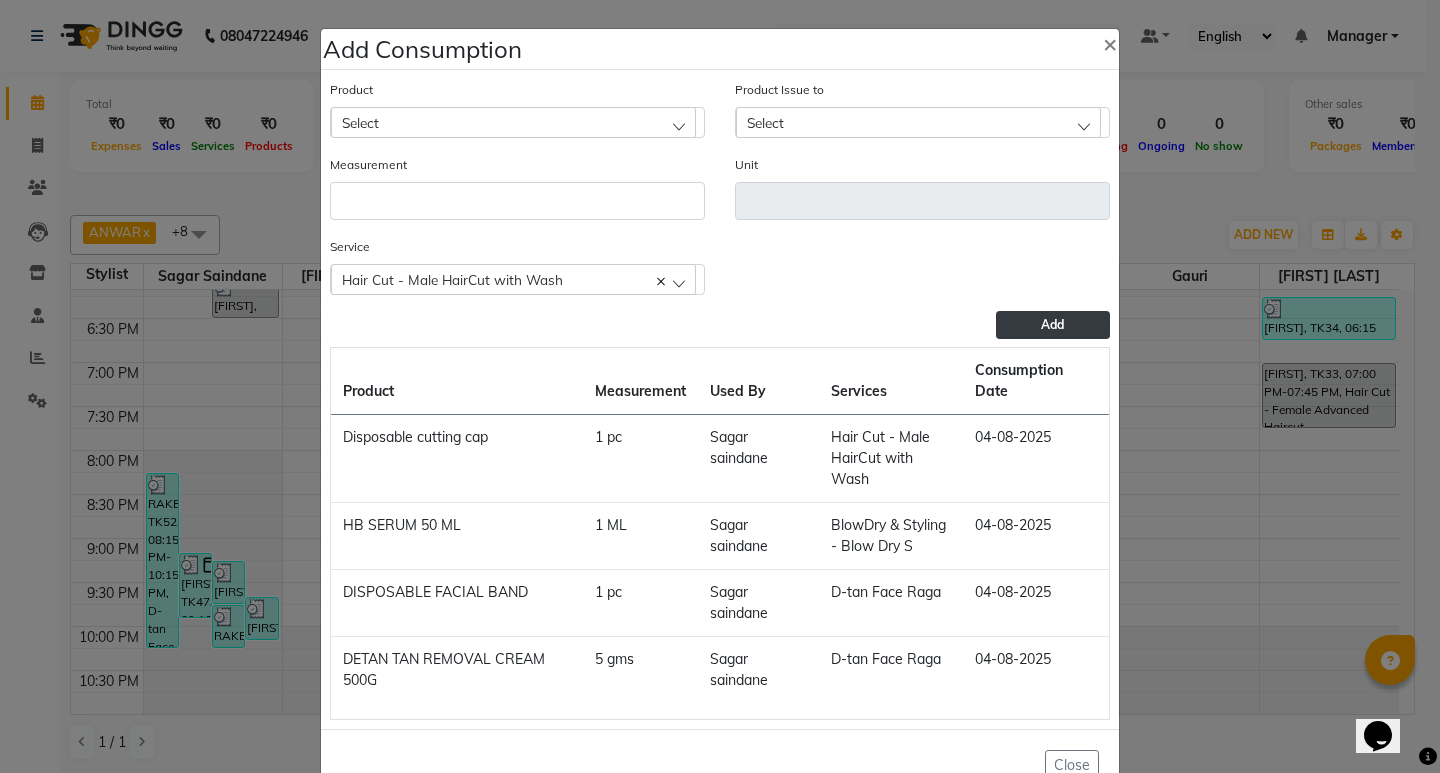 drag, startPoint x: 592, startPoint y: 103, endPoint x: 593, endPoint y: 120, distance: 17.029387 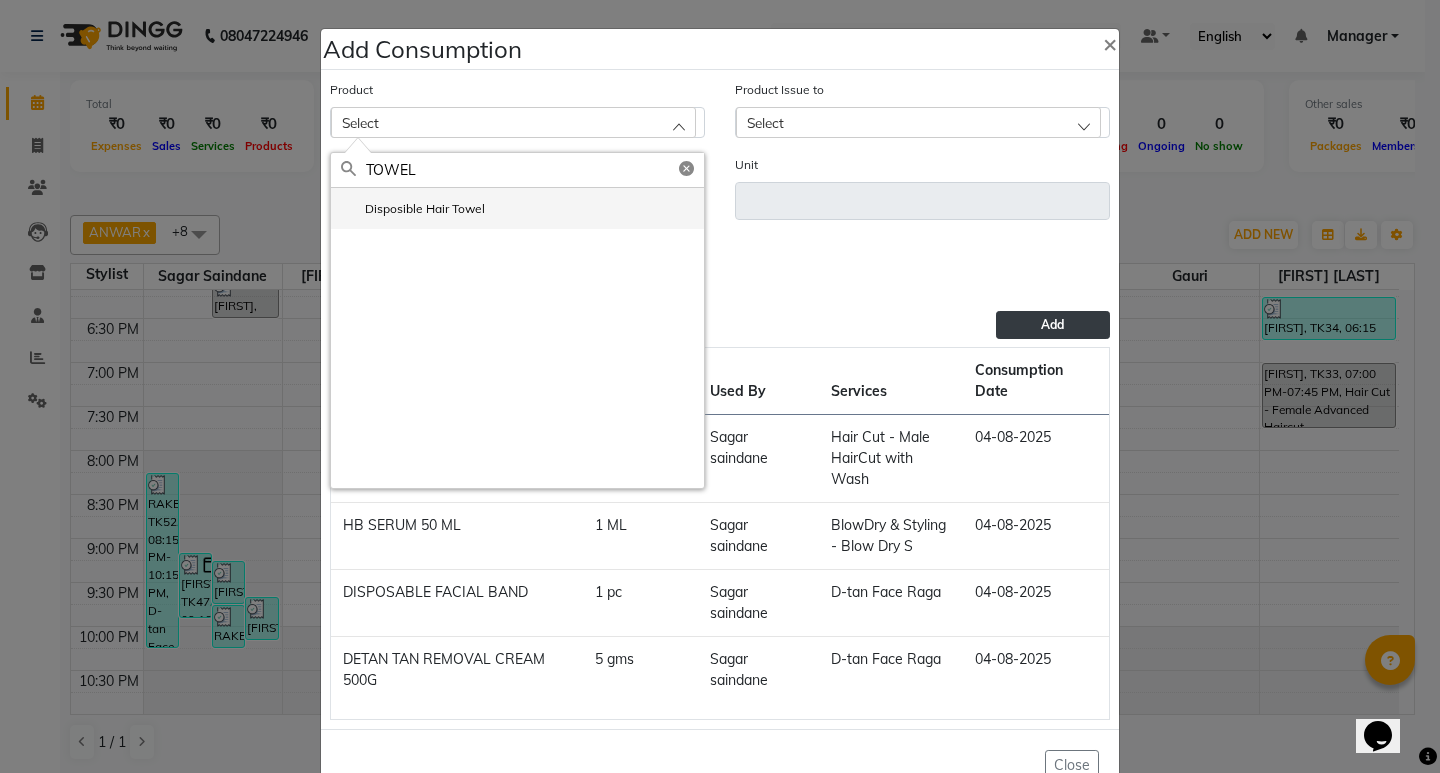 type on "TOWEL" 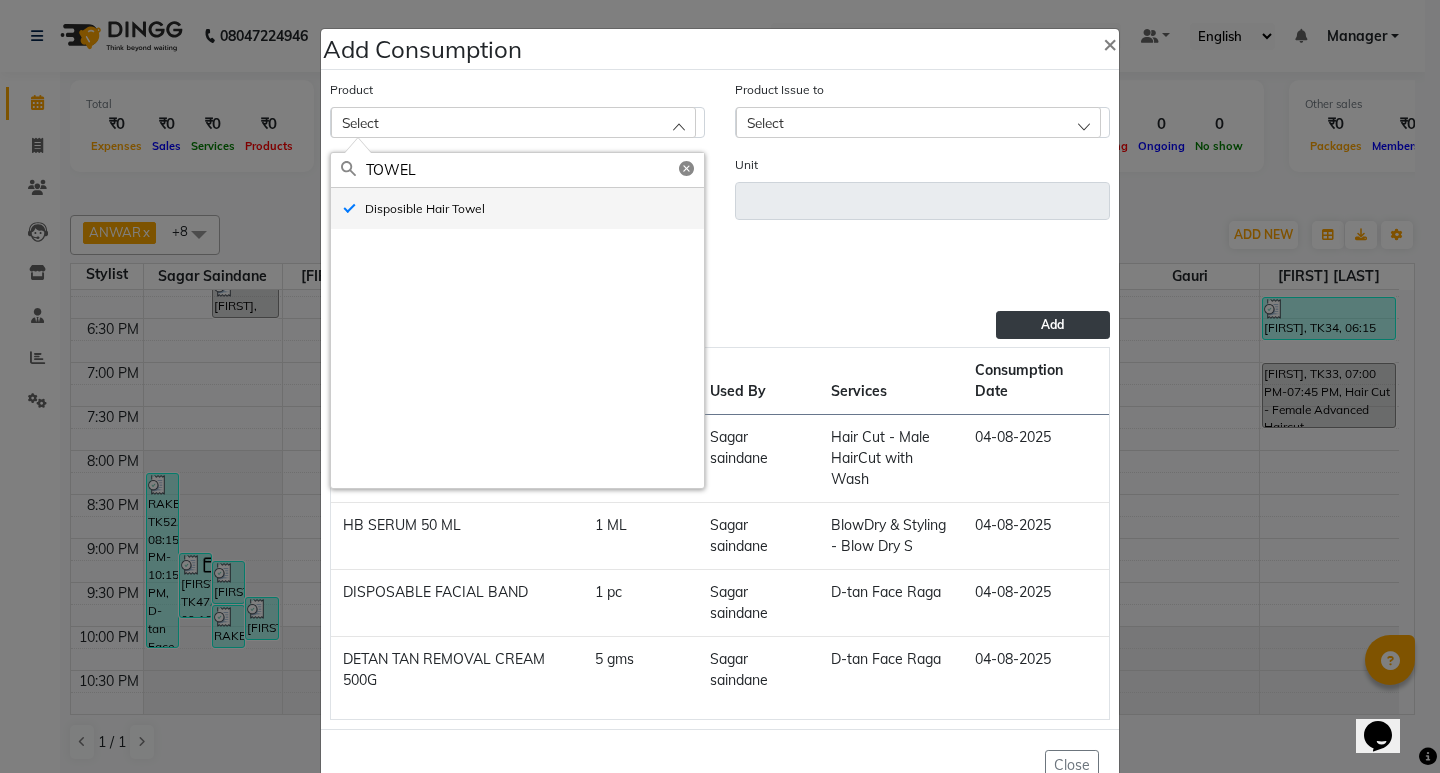 type on "pc" 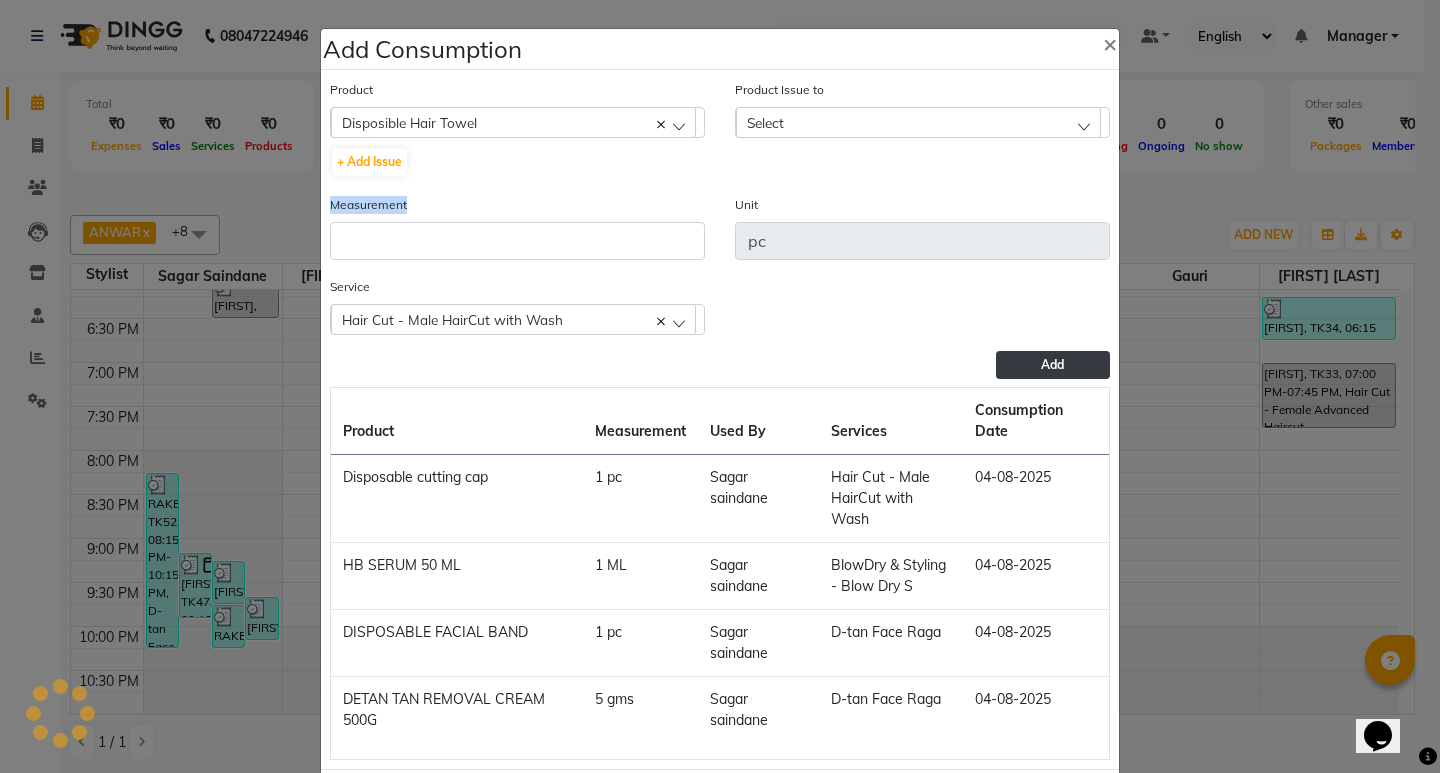 click on "Measurement" 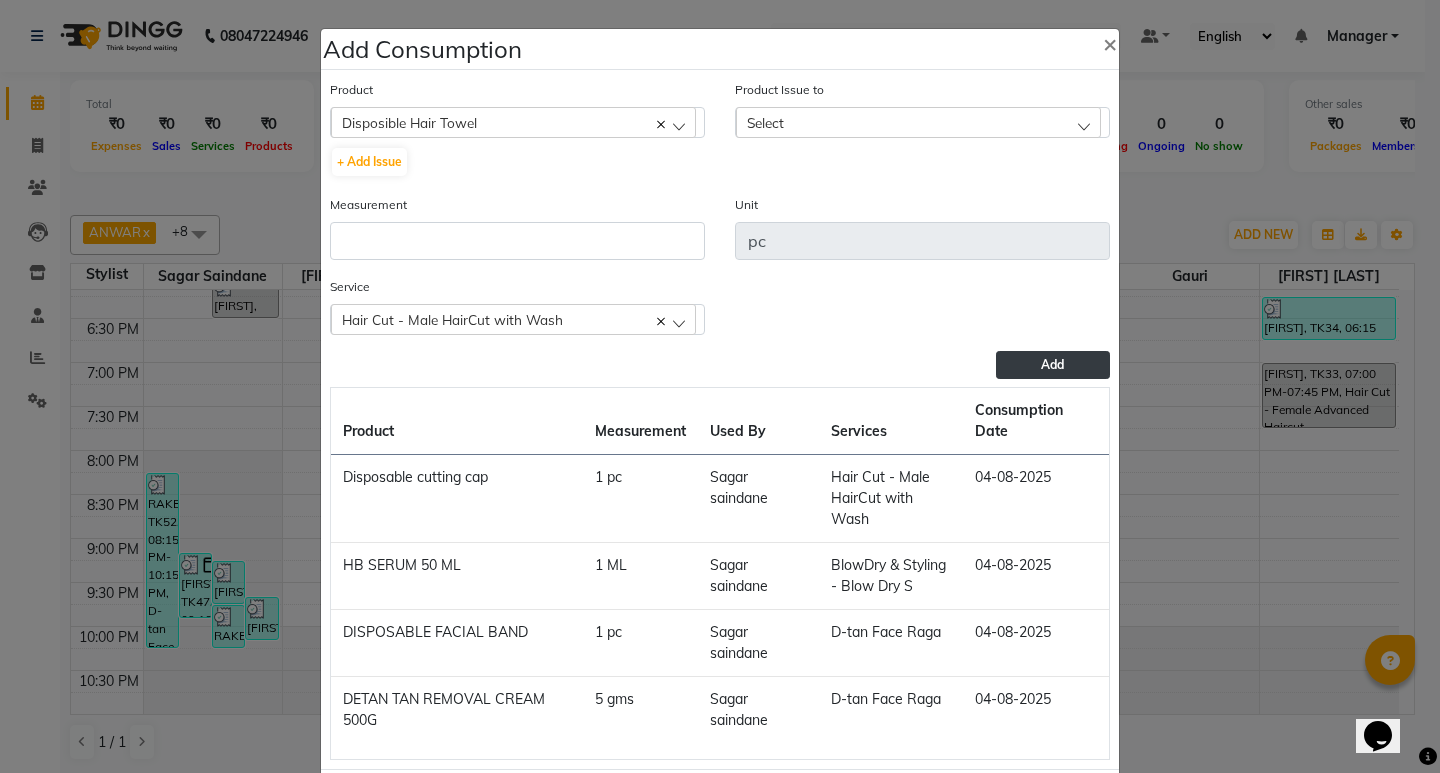 click on "Measurement" 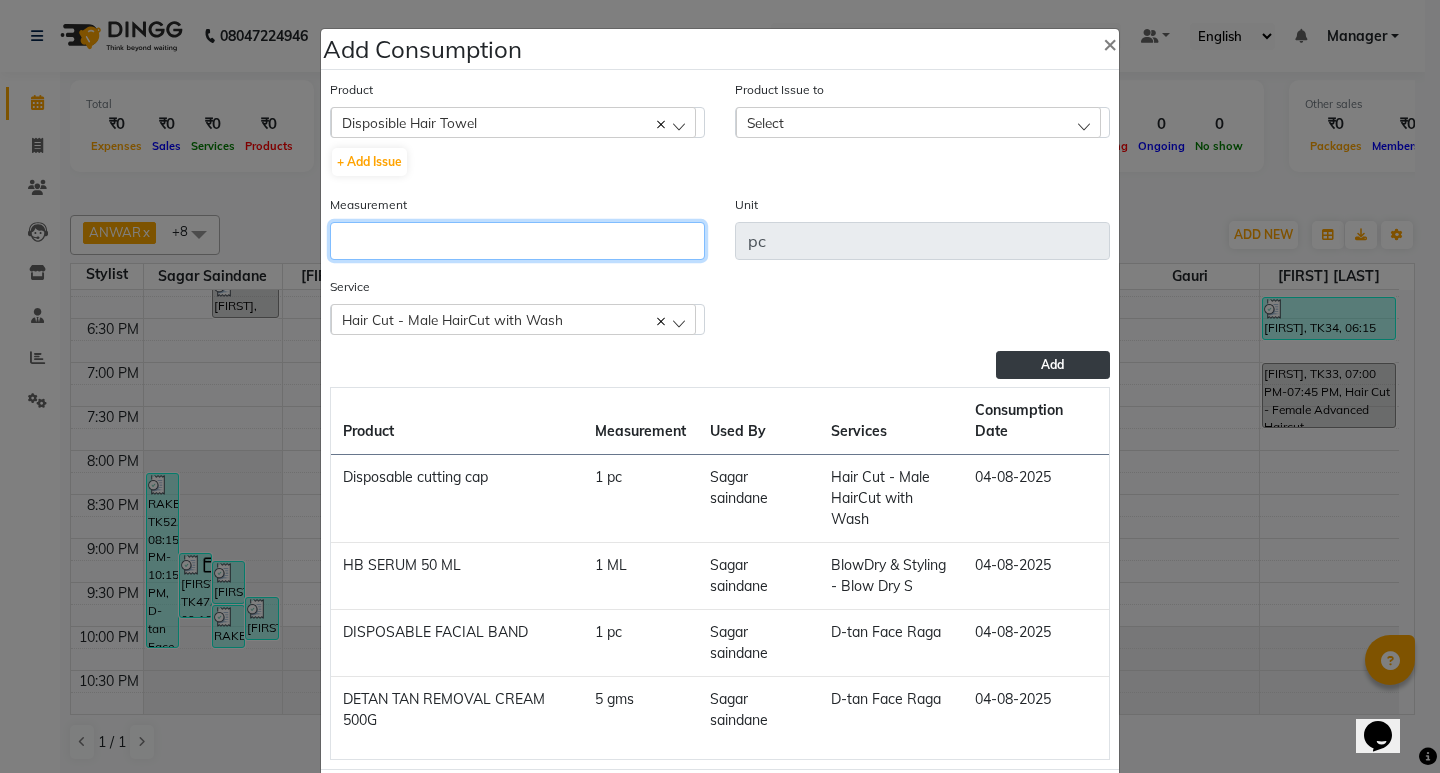 click 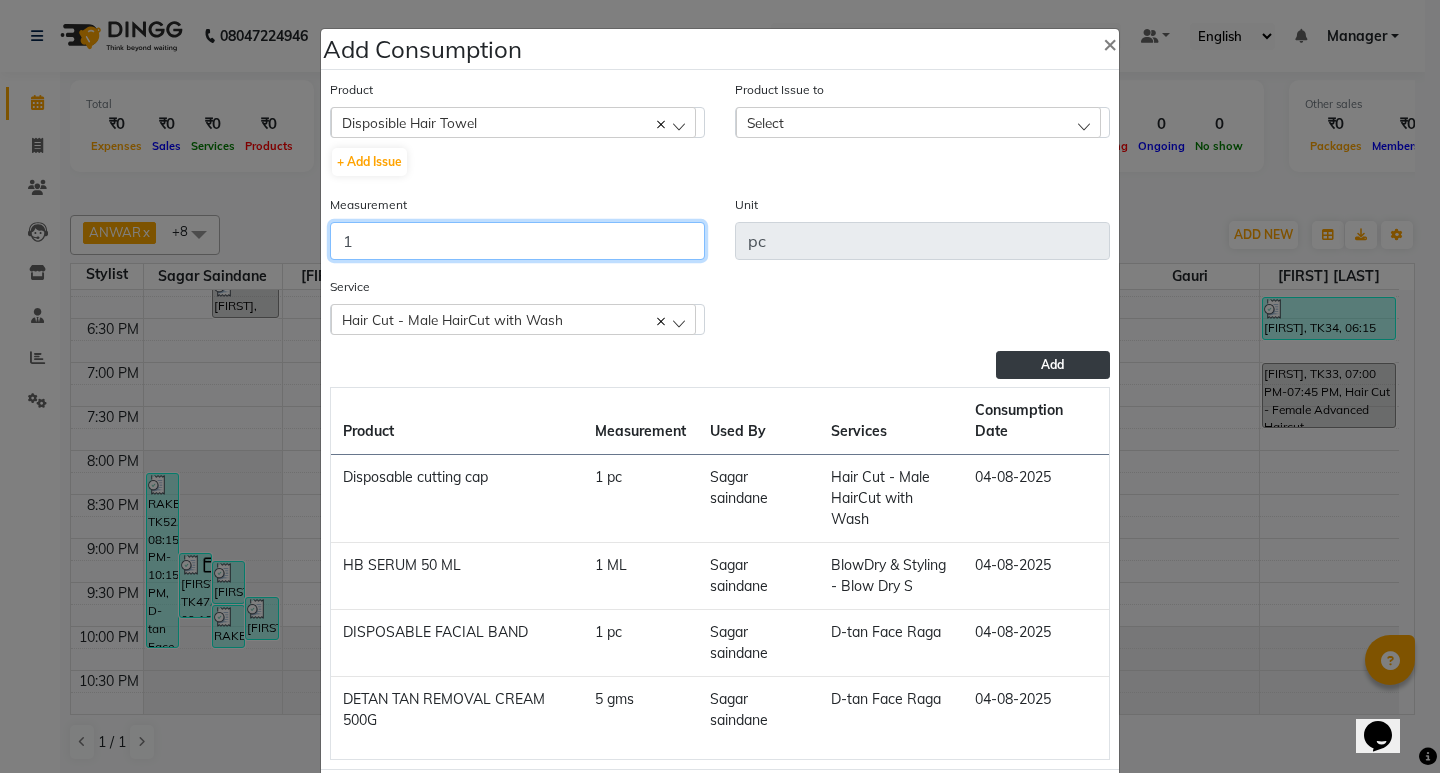 type on "1" 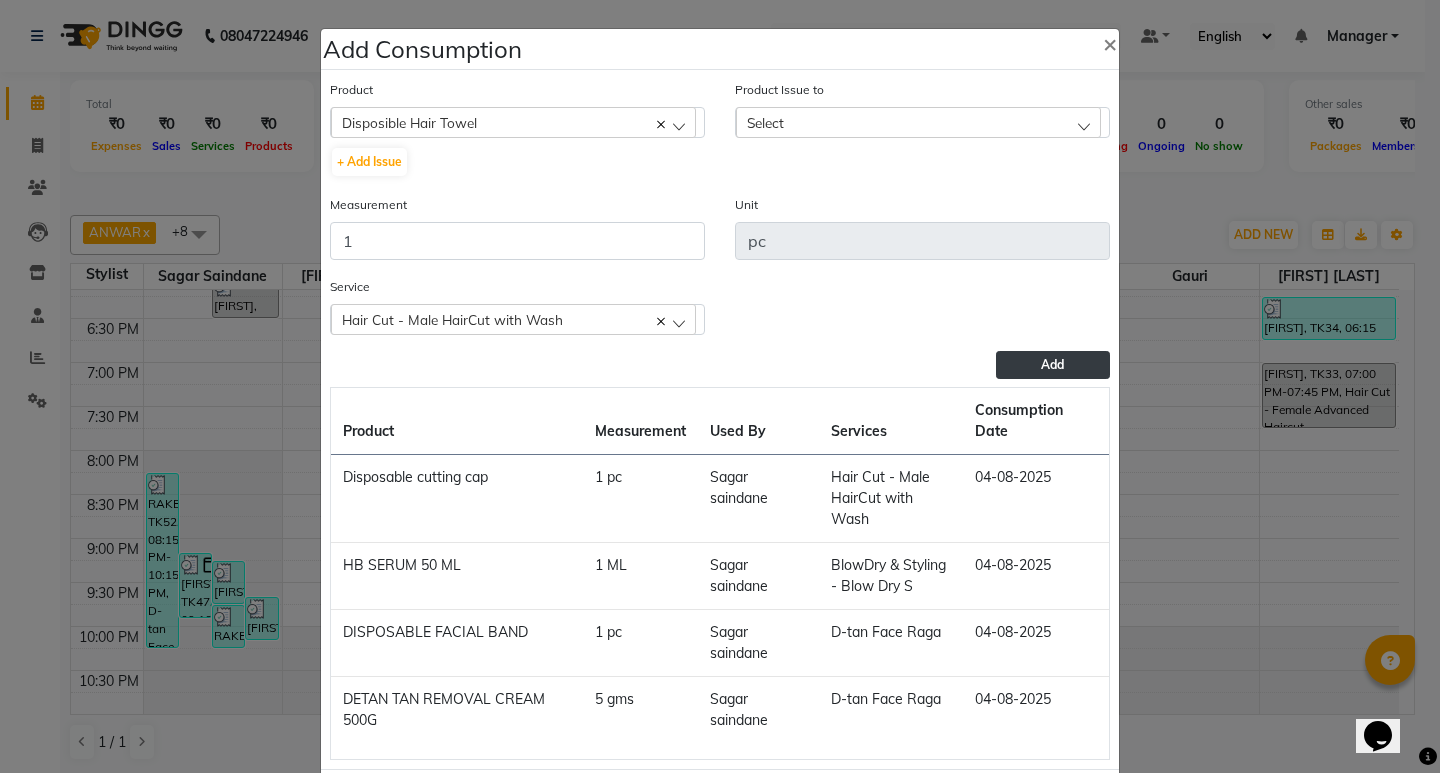 click on "Select" 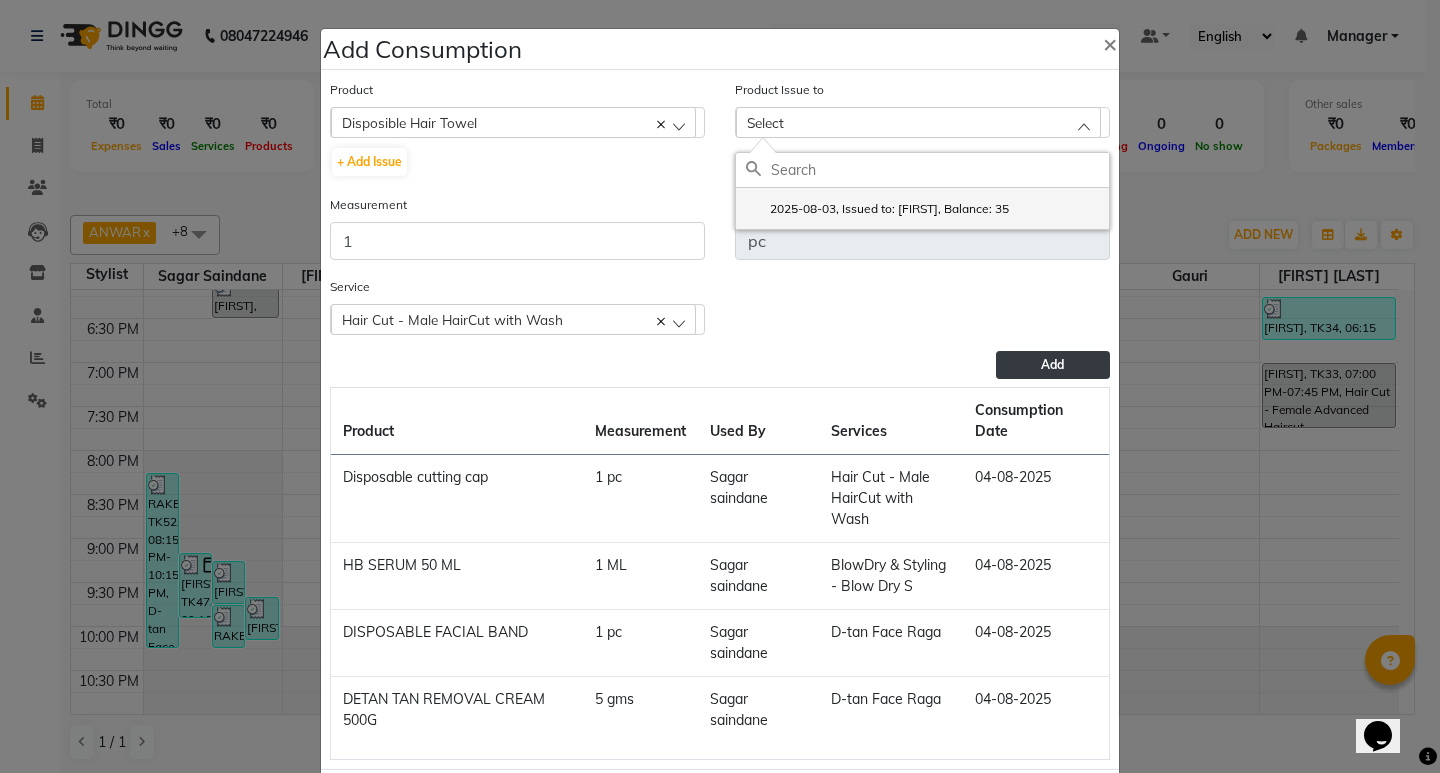 click on "2025-08-03, Issued to: ANWAR, Balance: 35" 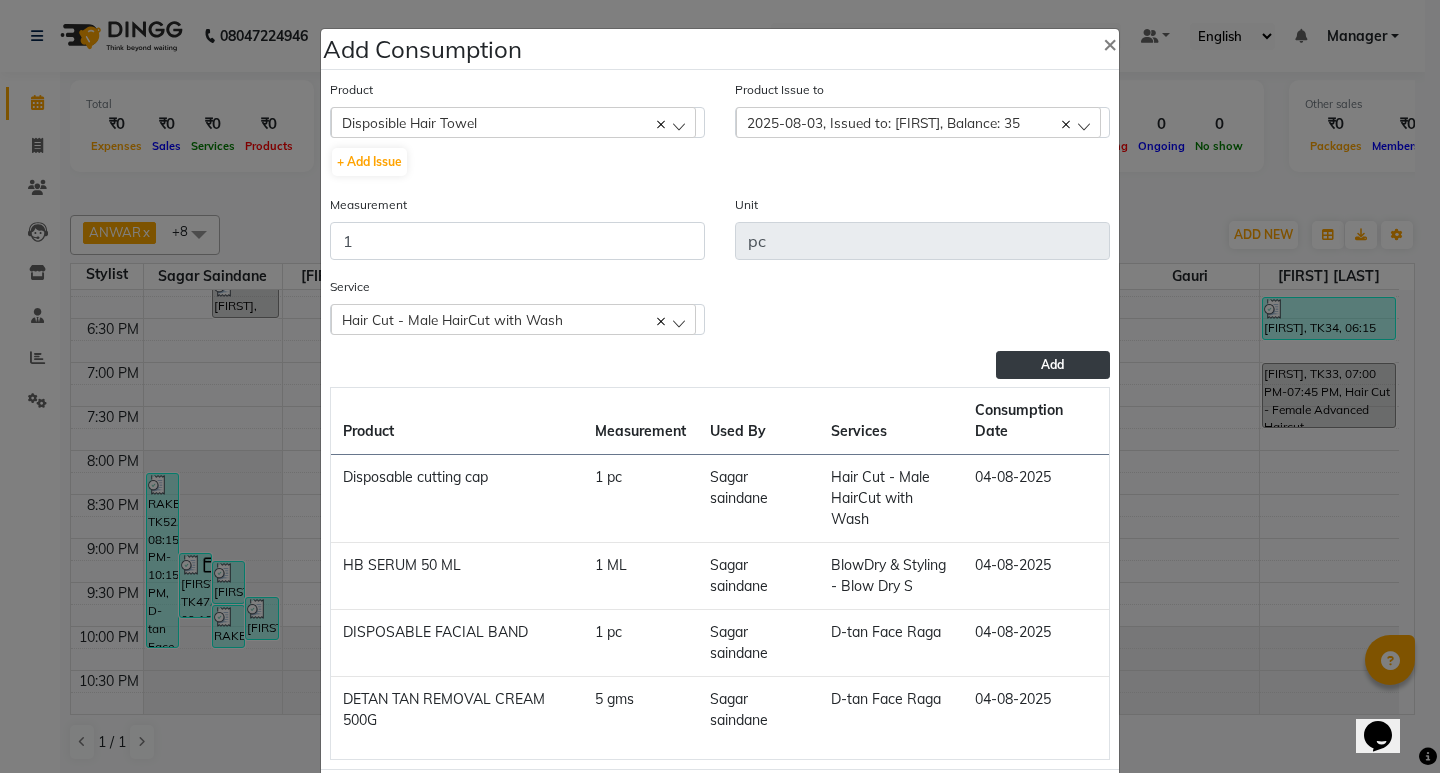 click on "Add" 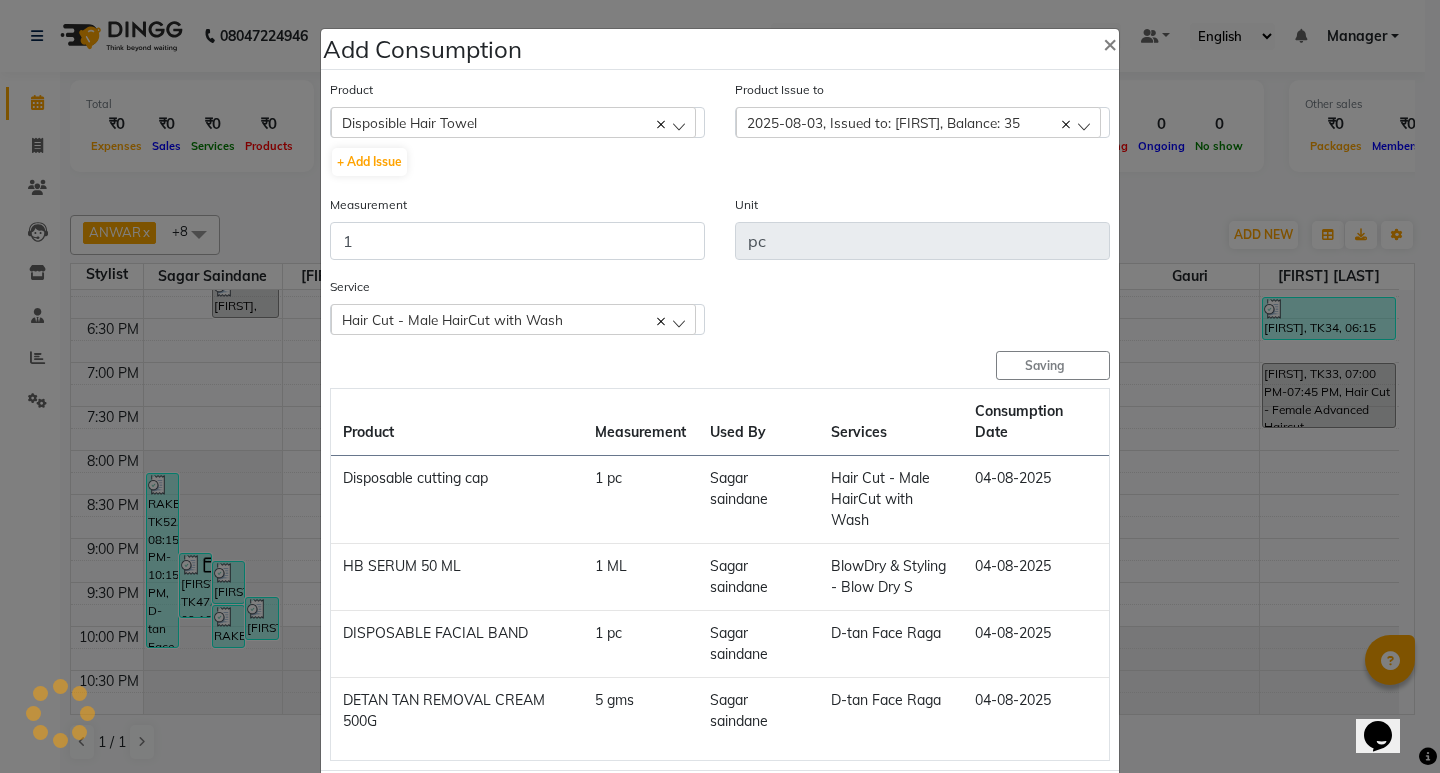 type 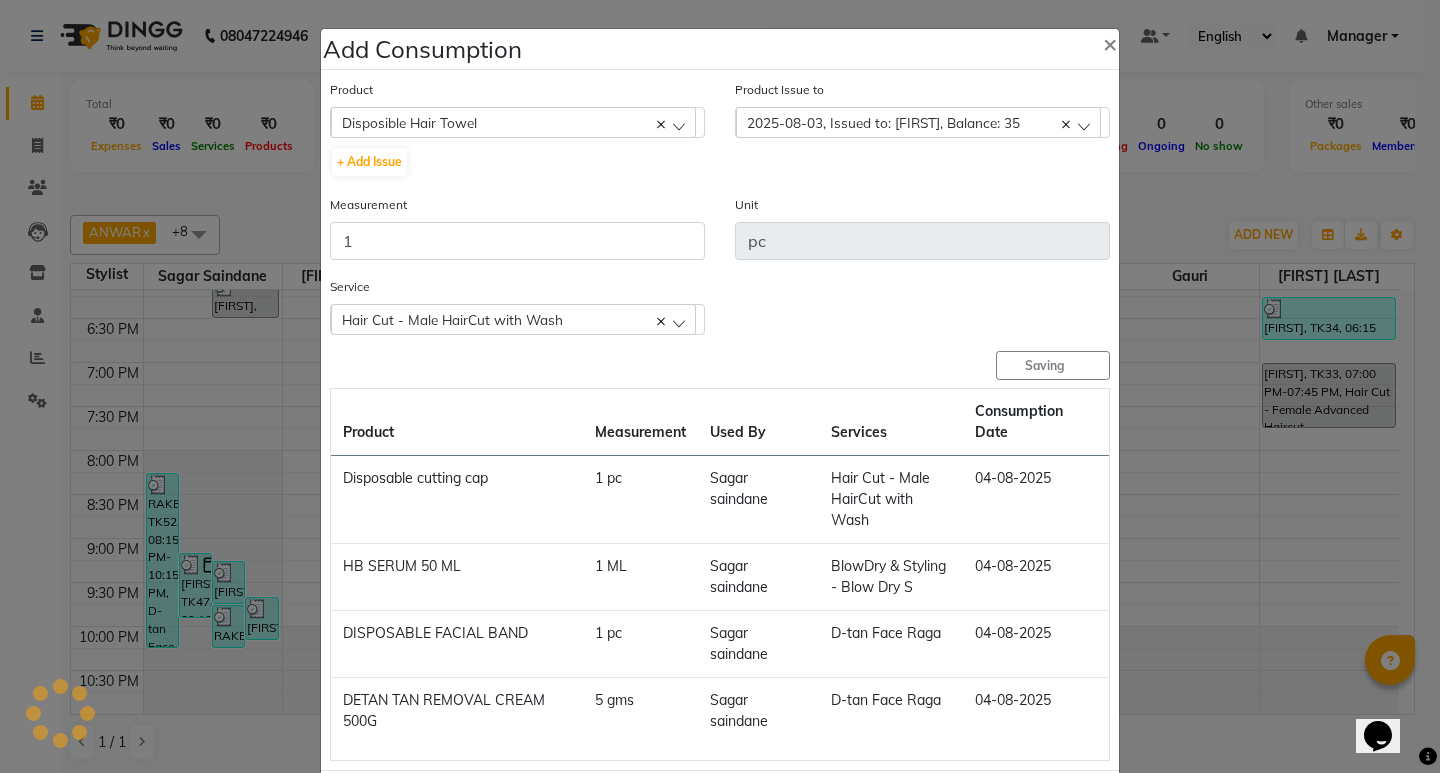 type 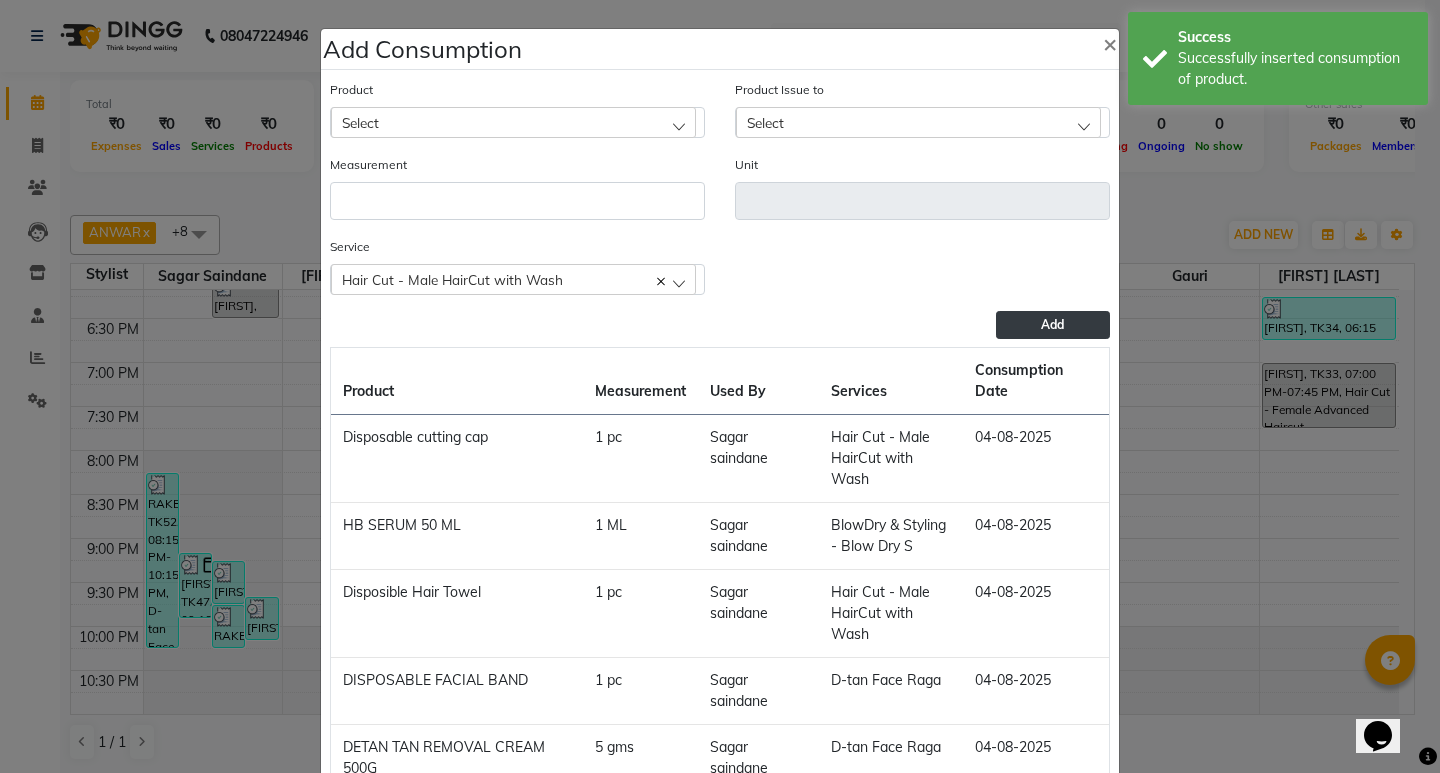 click on "Select" 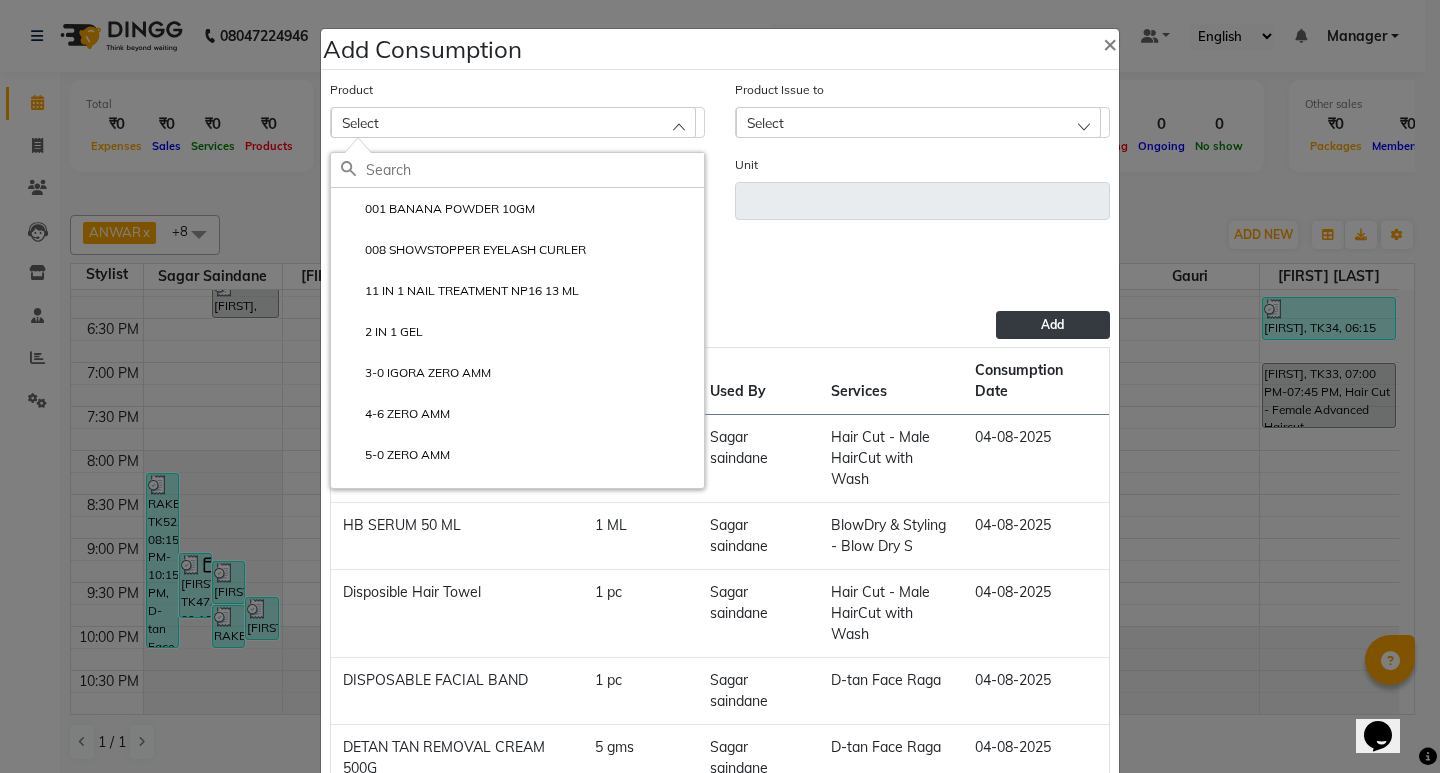 click on "Product Select 001 BANANA POWDER 10GM 008 SHOWSTOPPER EYELASH CURLER 11 IN 1 NAIL TREATMENT NP16 13 ML 2 IN 1 GEL 3-0 IGORA ZERO AMM 4-6 ZERO AMM 5-0 ZERO AMM ABSOLUT REPAIR MASQUE 490G Product Issue to Select 2025-08-03, Issued to: ANWAR, Balance: 35 Measurement Unit Service  Hair Cut - Male HairCut with Wash  D-tan Face Raga BlowDry & Styling - Blow Dry S Hair Cut - Male HairCut with Wash Beard Sheving  Add  Product Measurement Used By Services Consumption Date  Disposable cutting cap   1 pc   Sagar saindane   Hair Cut - Male HairCut with Wash   04-08-2025   HB SERUM 50 ML   1 ML   Sagar saindane   BlowDry & Styling - Blow Dry S   04-08-2025   Disposible Hair Towel   1 pc   Sagar saindane   Hair Cut - Male HairCut with Wash   04-08-2025   DISPOSABLE FACIAL BAND    1 pc   Sagar saindane   D-tan Face Raga   04-08-2025   DETAN TAN REMOVAL CREAM 500G   5 gms   Sagar saindane   D-tan Face Raga   04-08-2025" 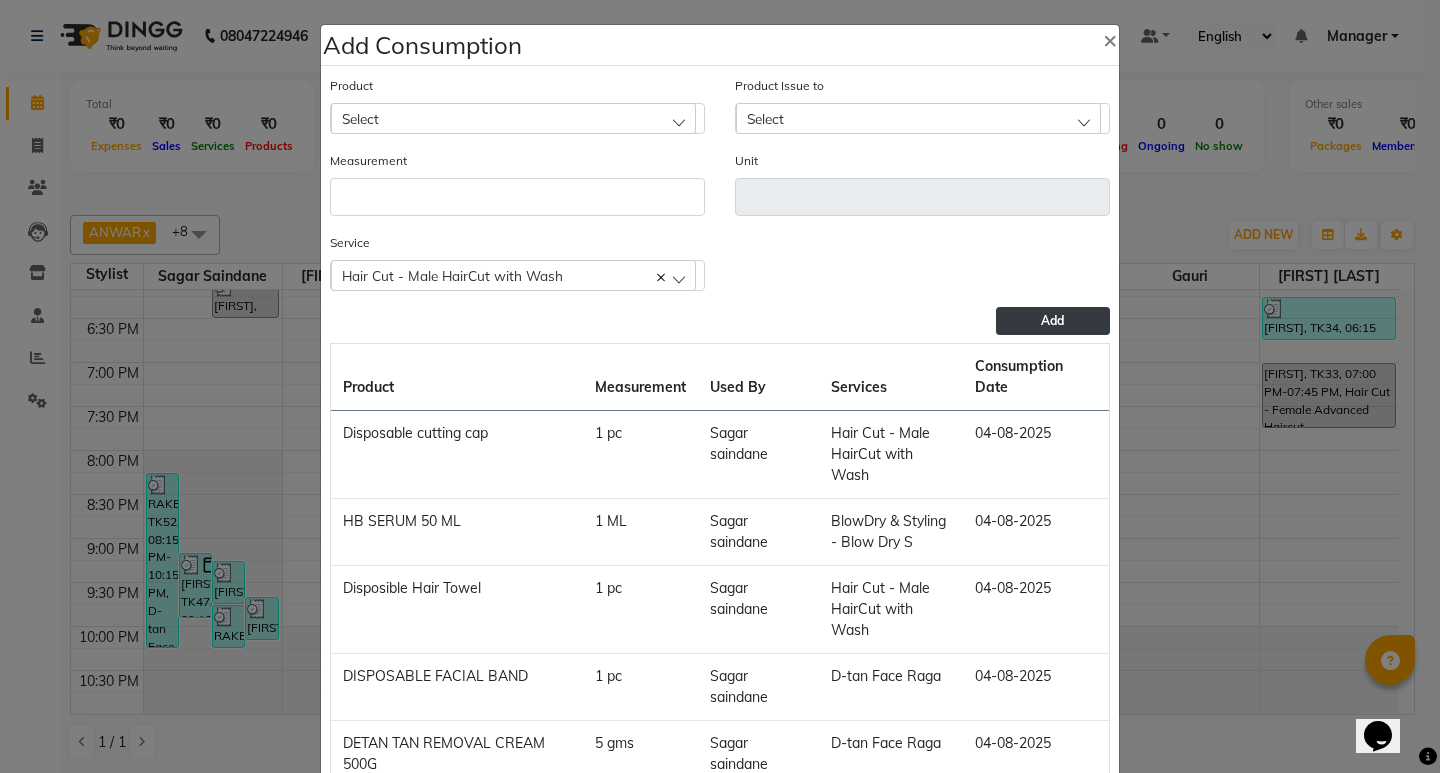 scroll, scrollTop: 0, scrollLeft: 0, axis: both 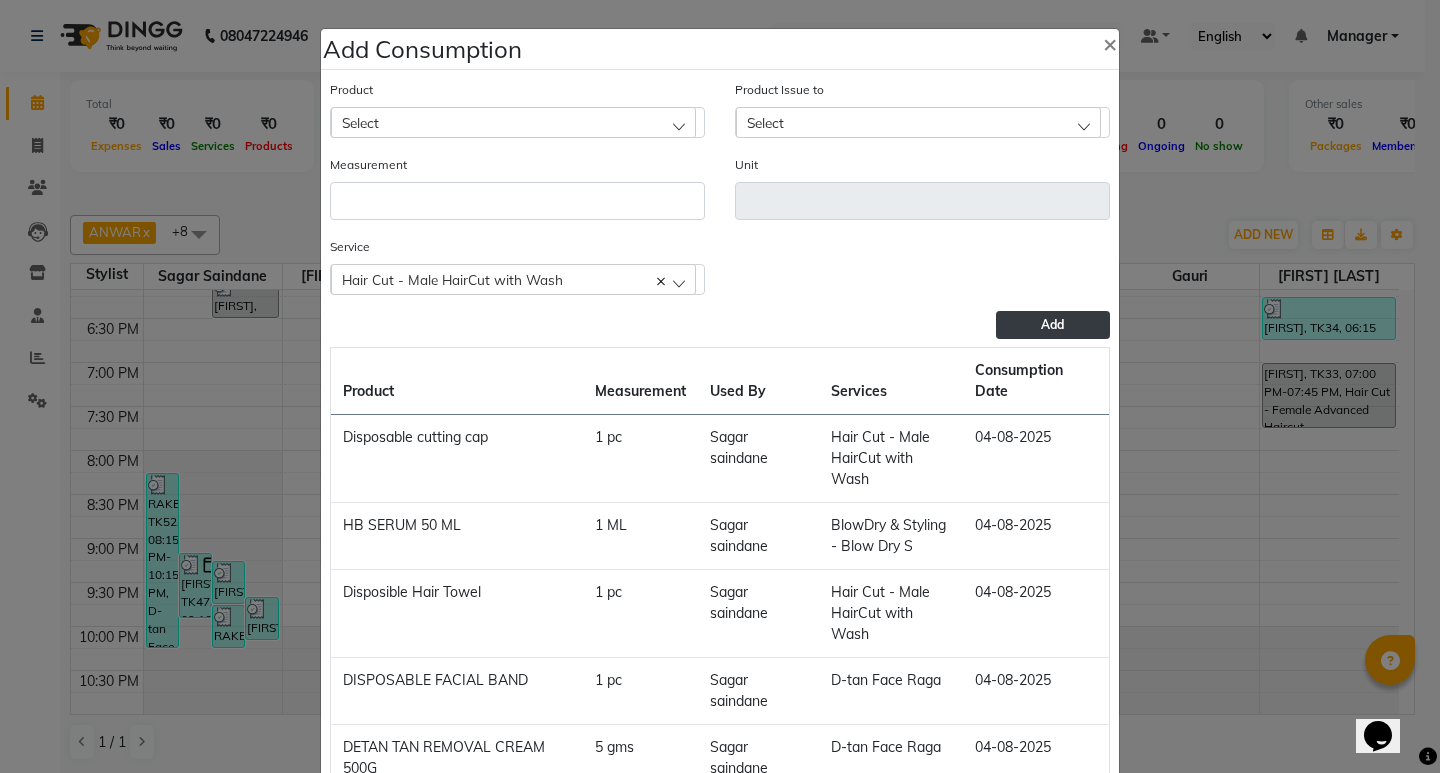 click on "Select" 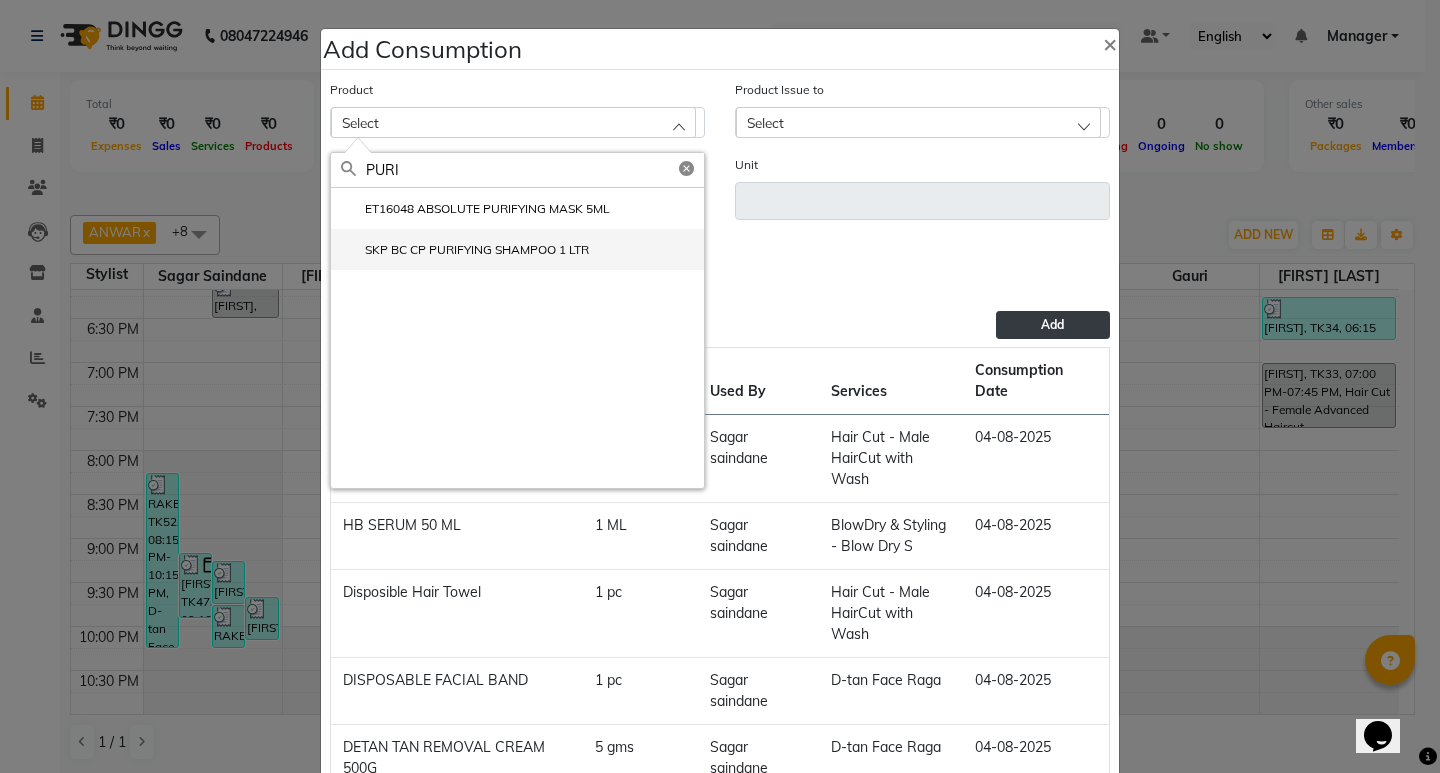 type on "PURI" 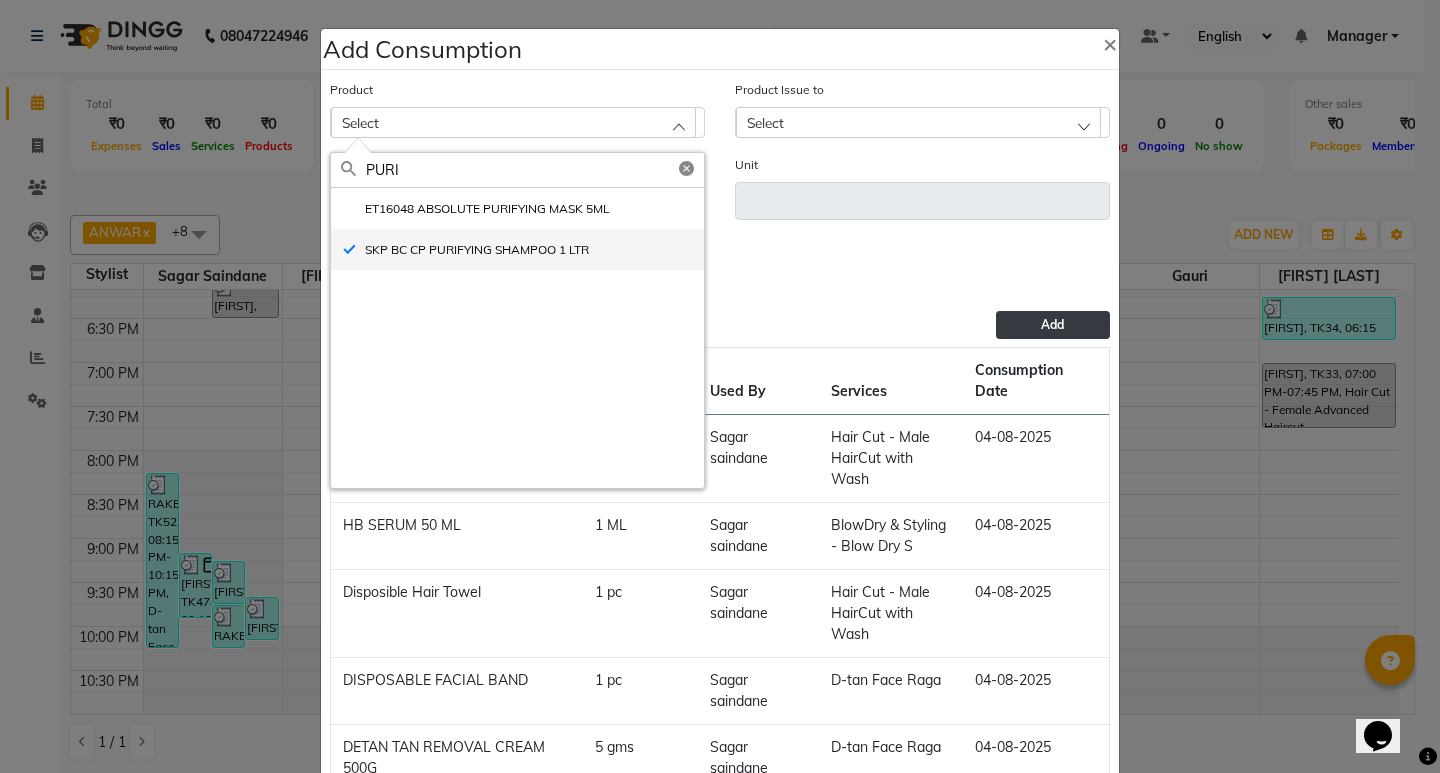 type on "ml" 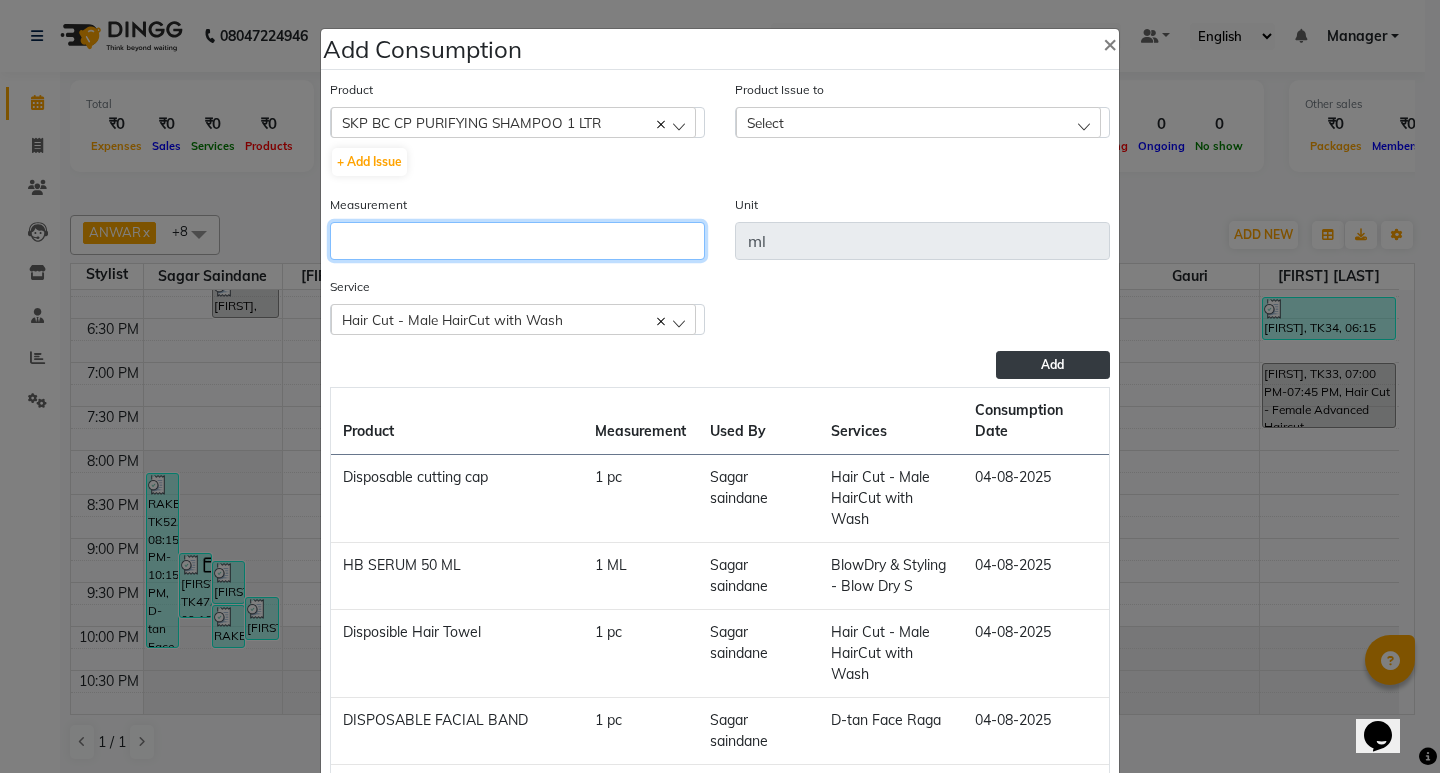 click 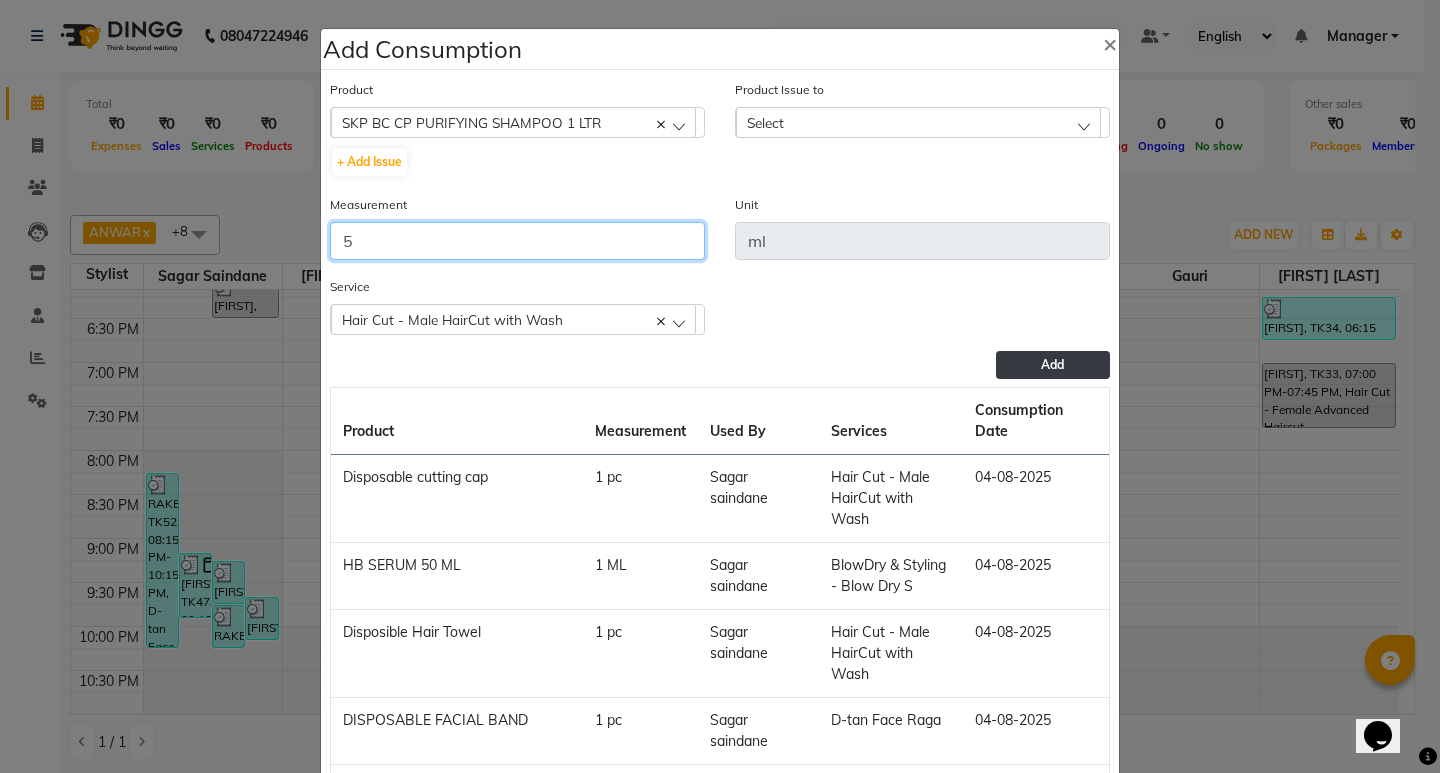 type on "5" 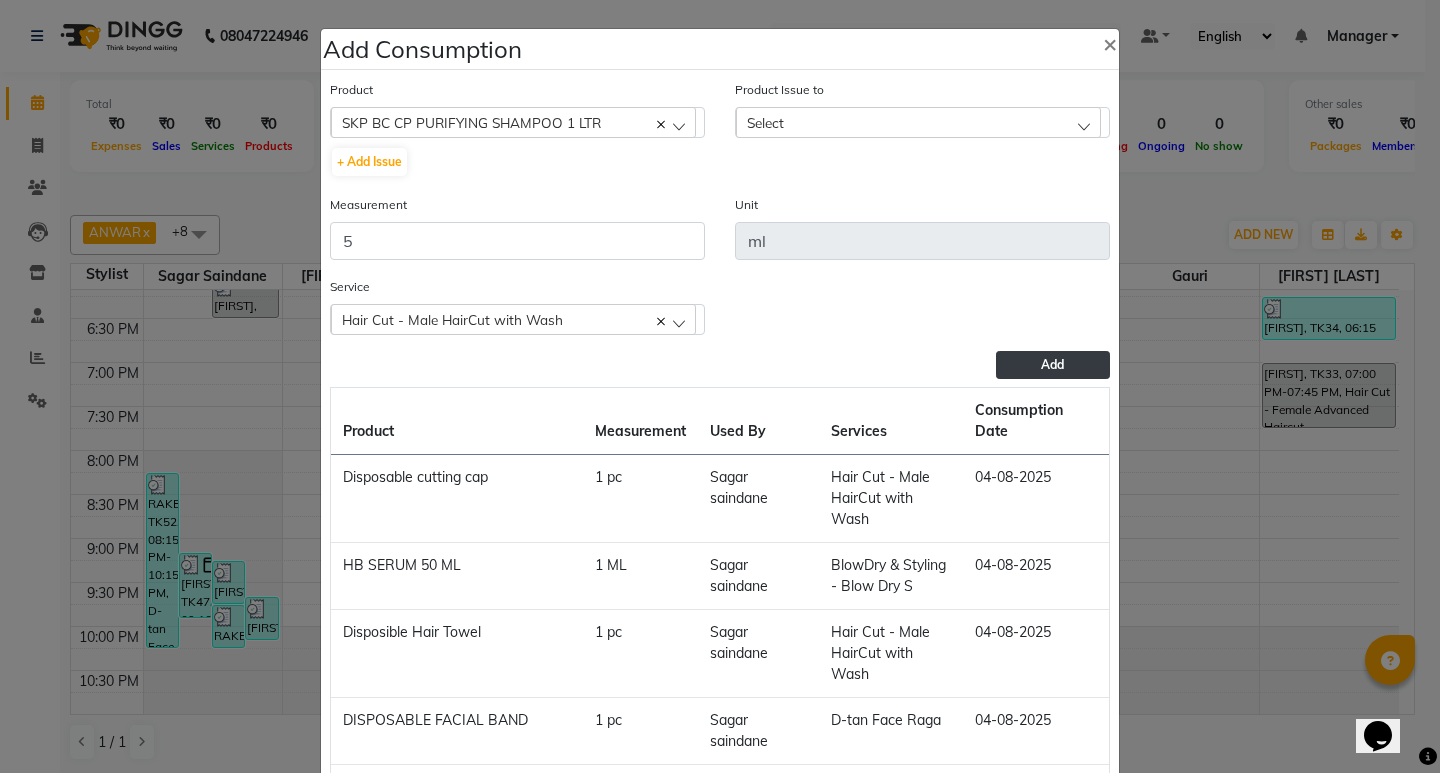 click on "Select" 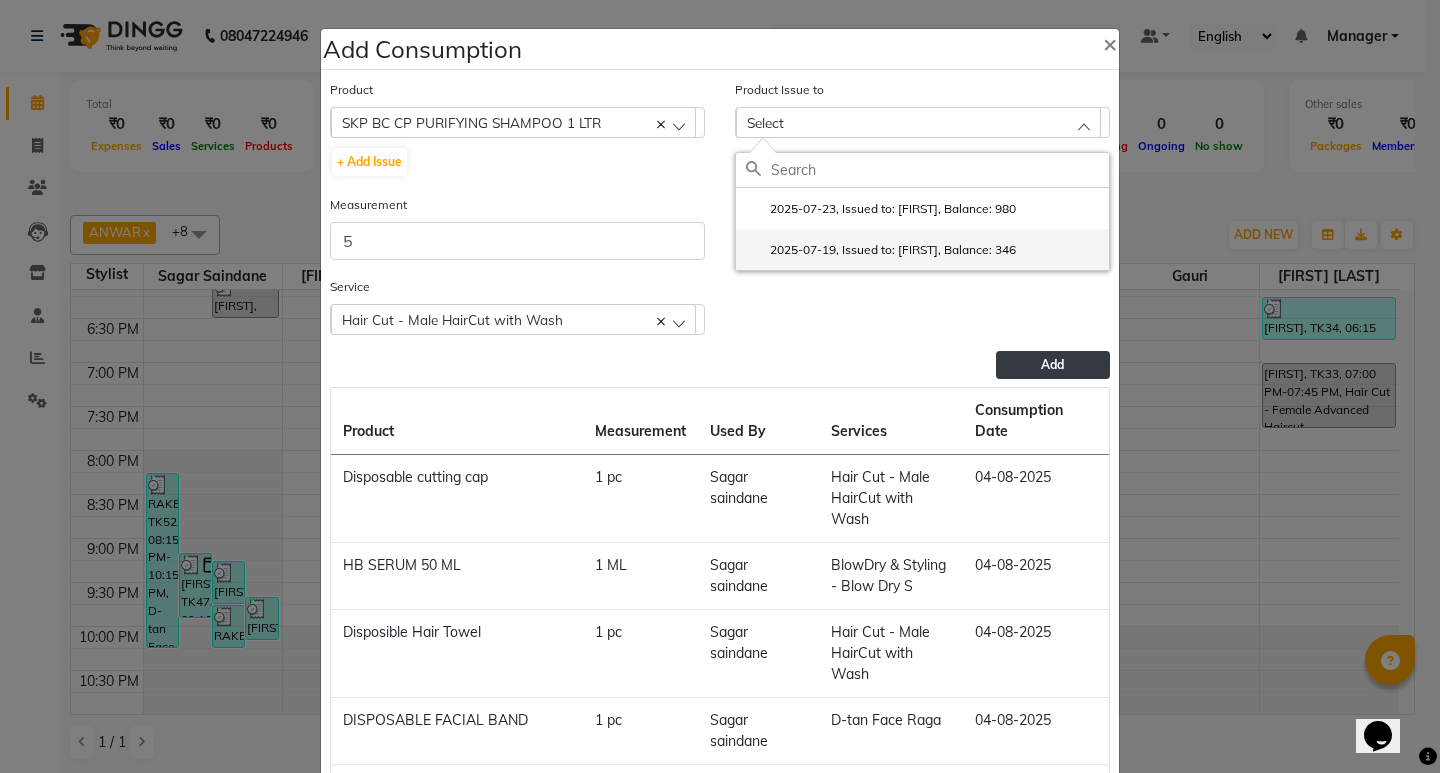 click on "2025-07-19, Issued to: Yogesh, Balance: 346" 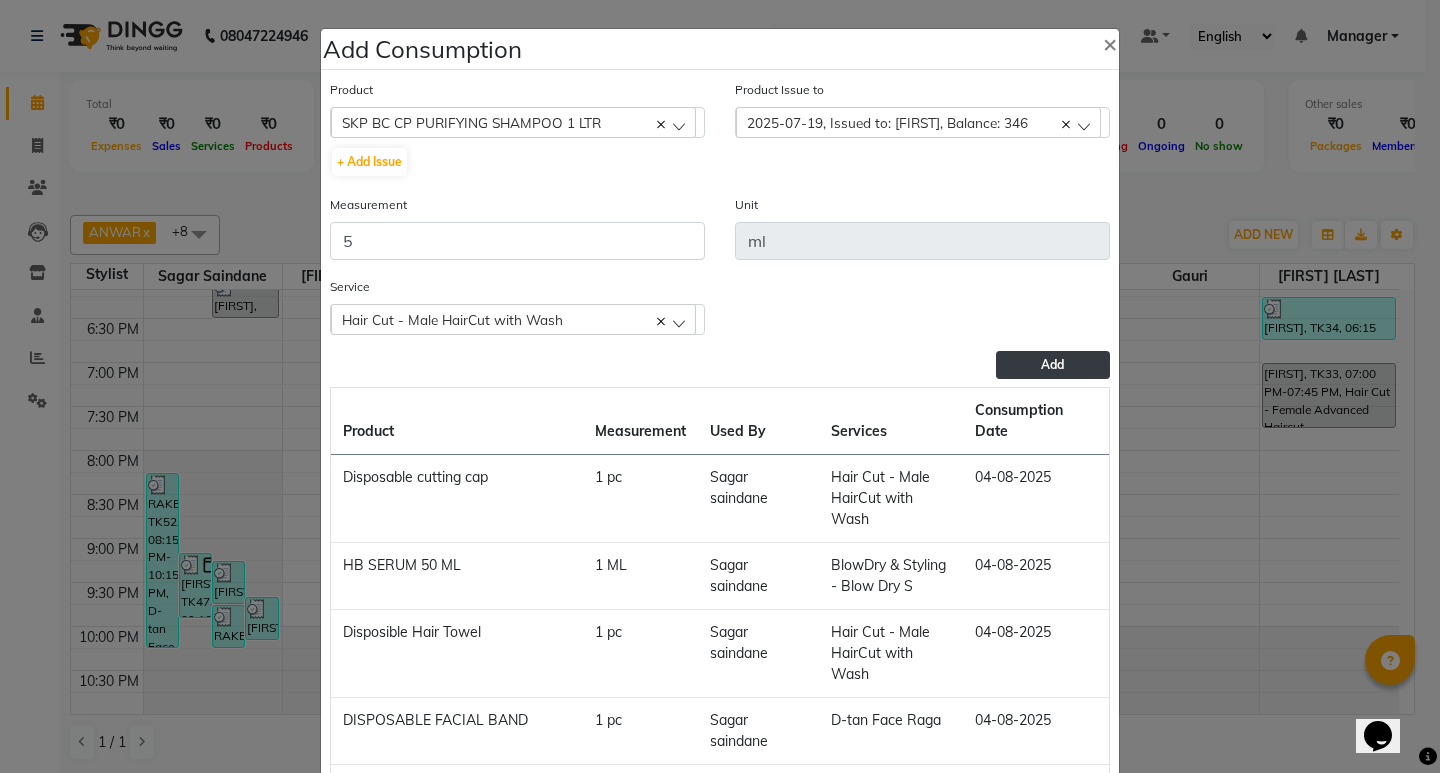 click on "Add" 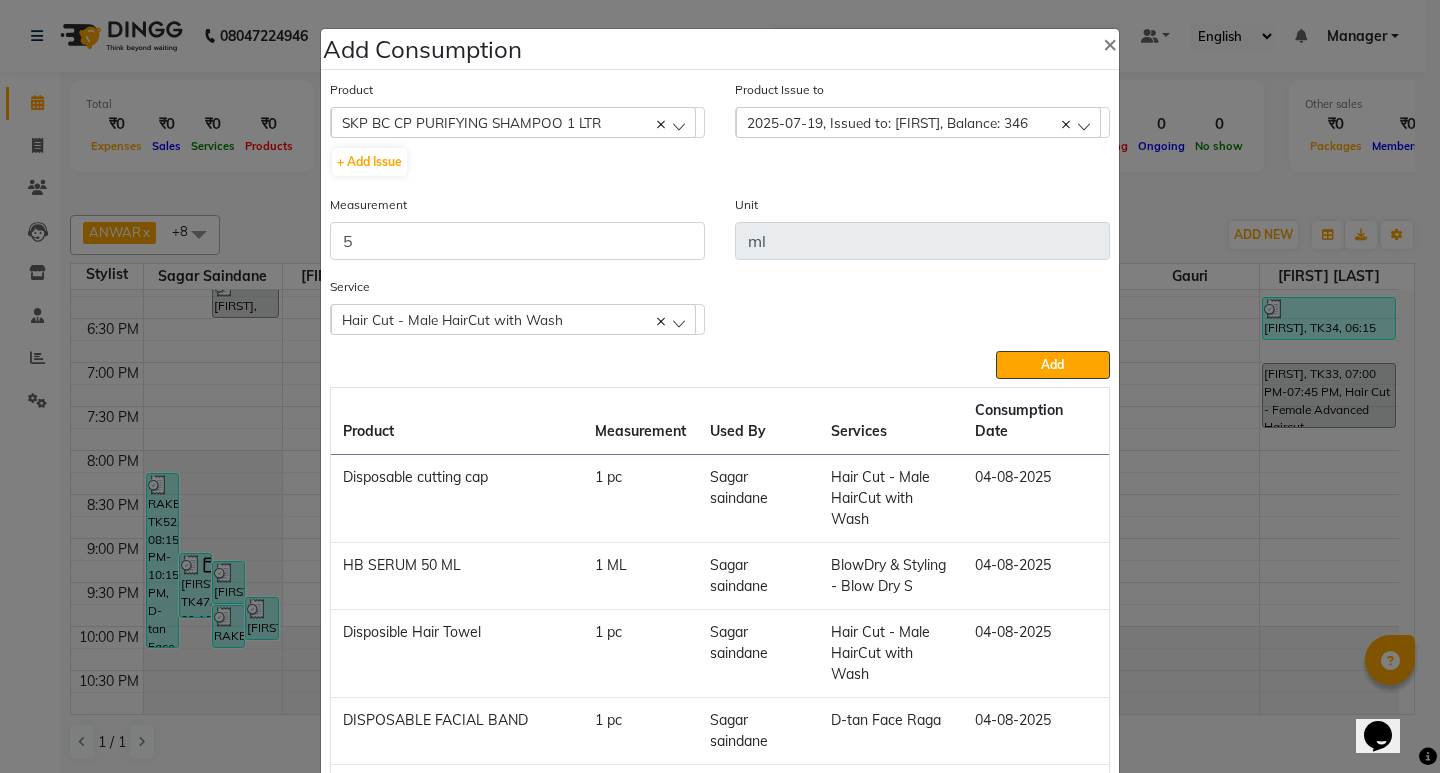type 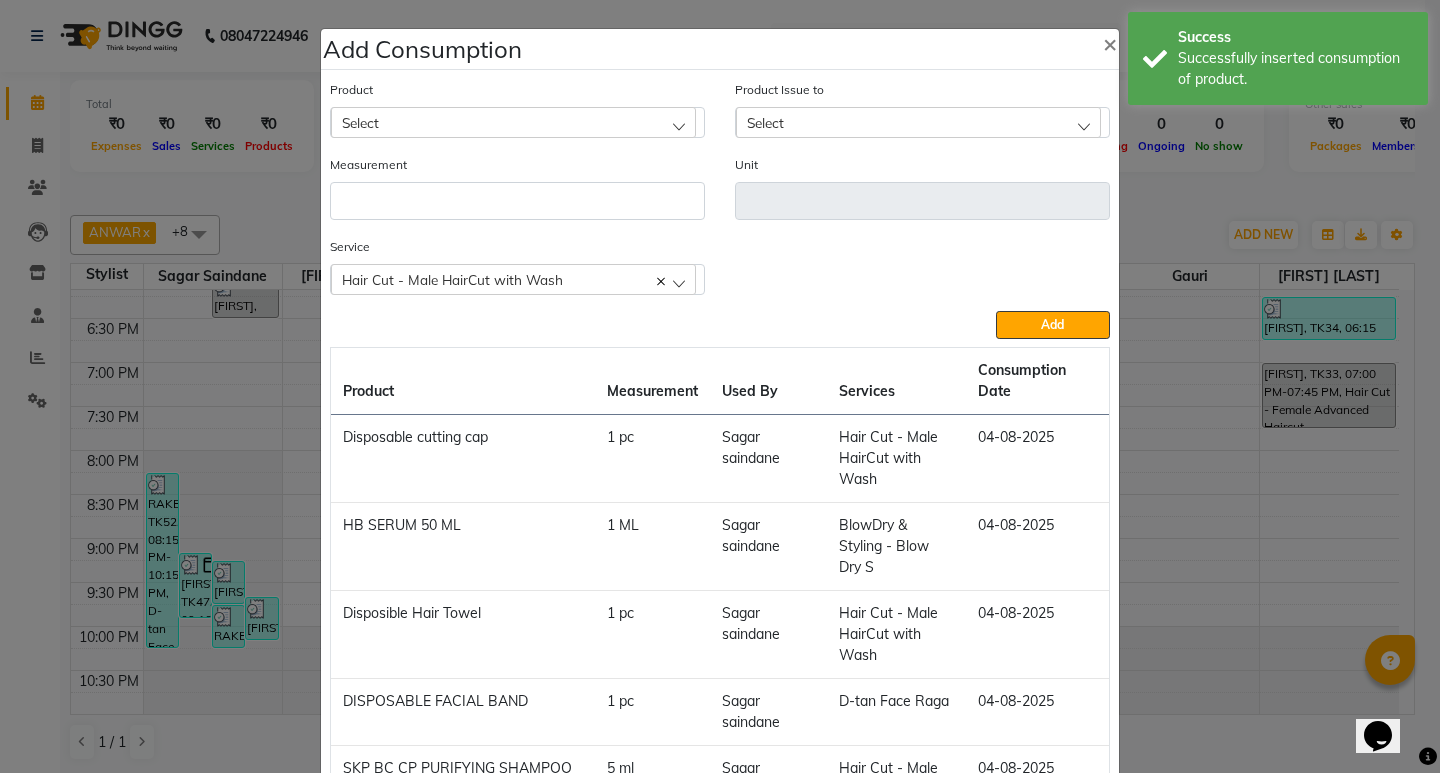 click on "Select" 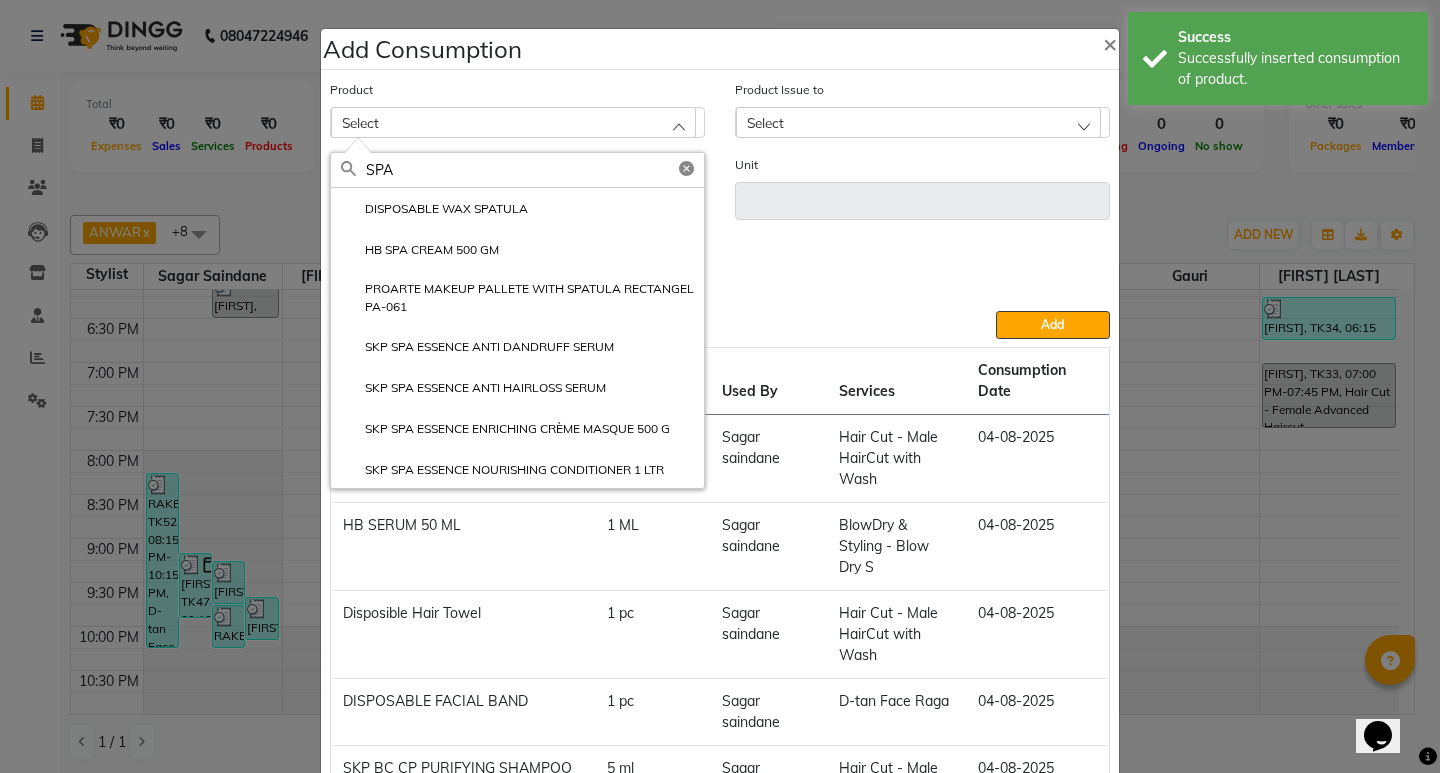 click on "Add" 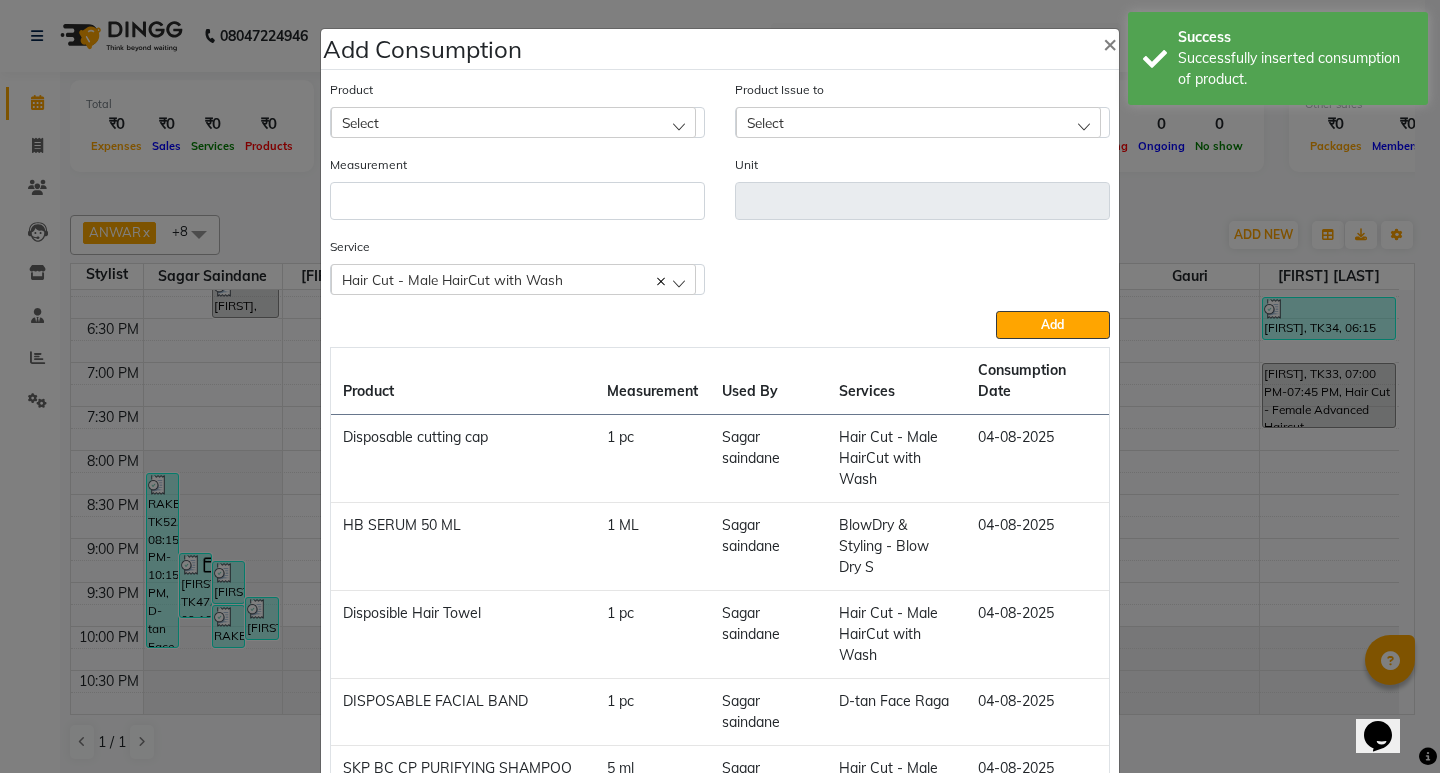 click on "Hair Cut - Male HairCut with Wash" 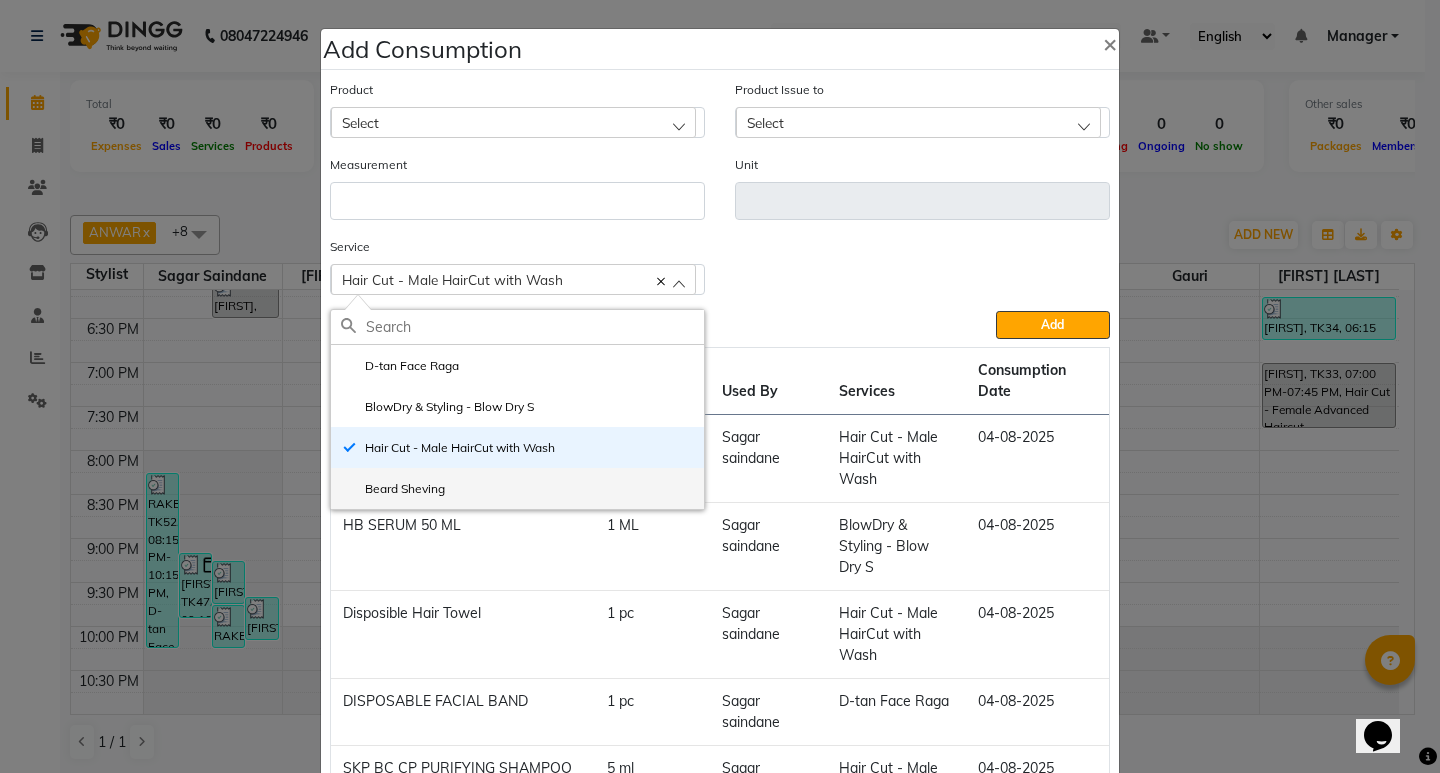 click on "Beard Sheving" 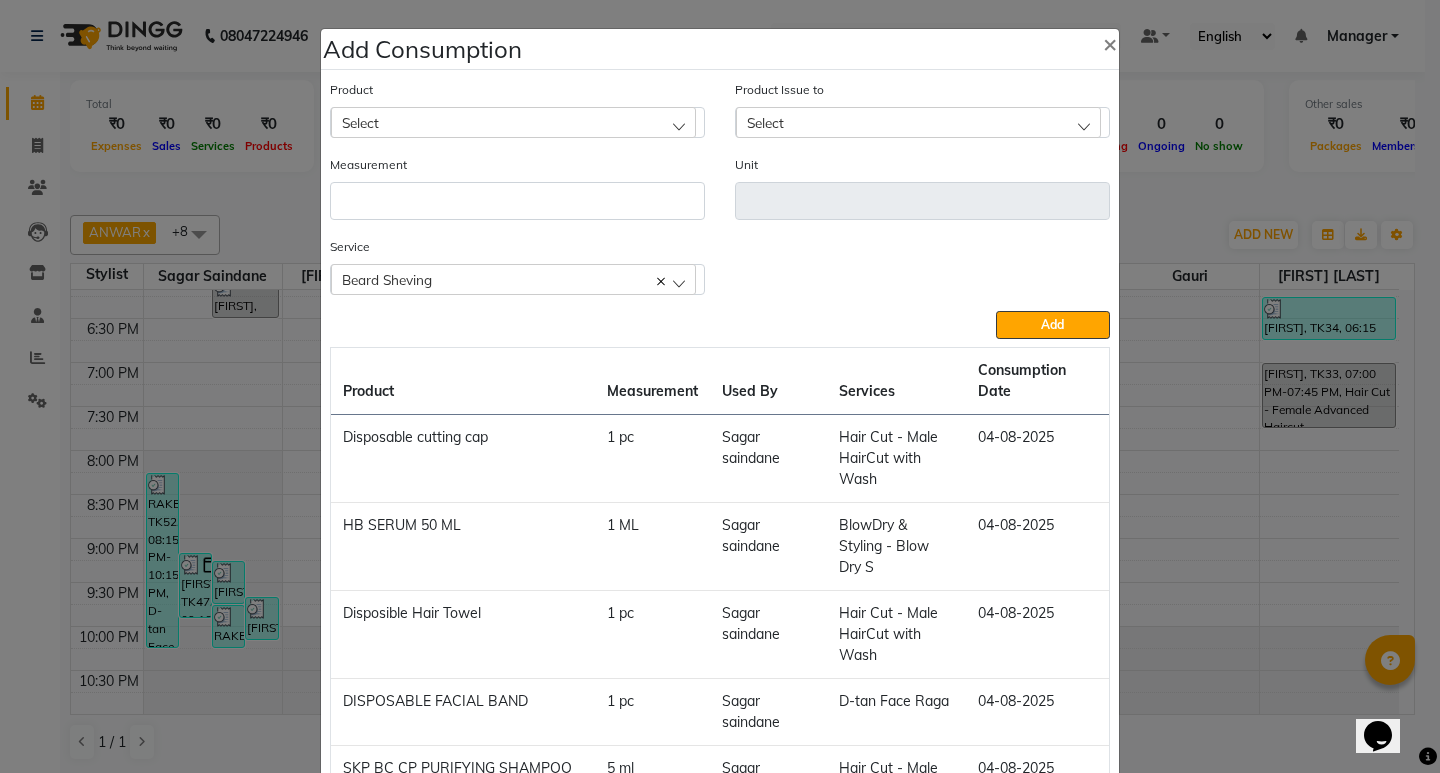 click on "Select" 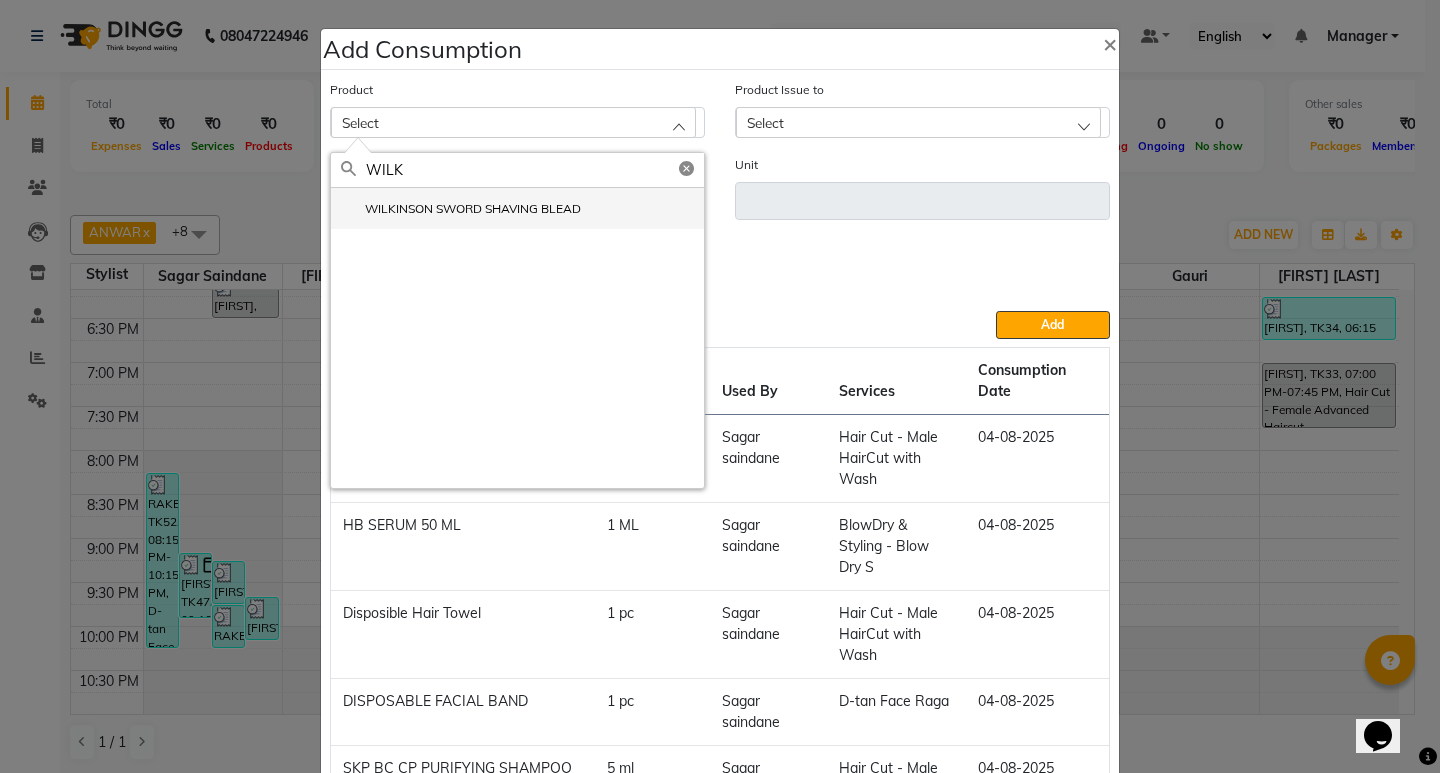 type on "WILK" 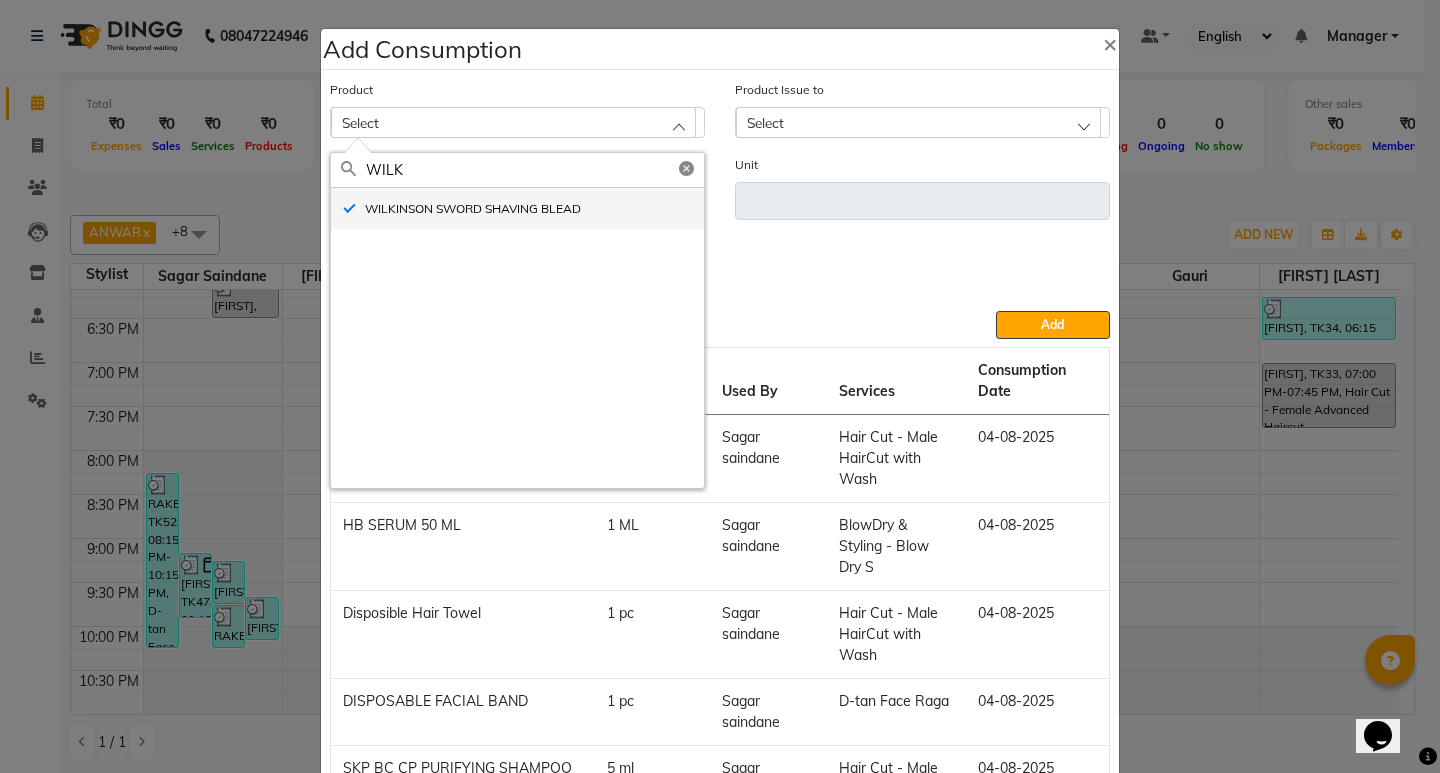 type 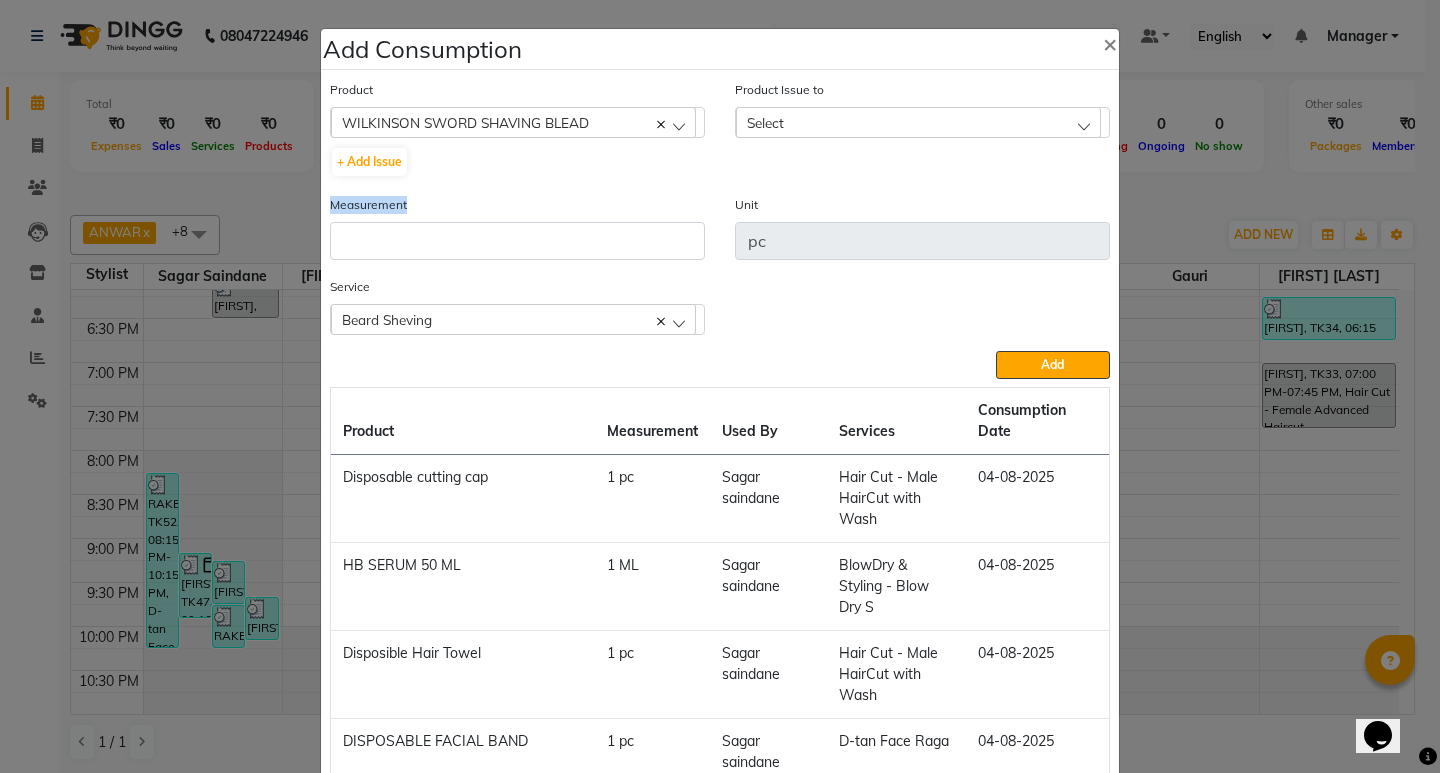 click on "Measurement" 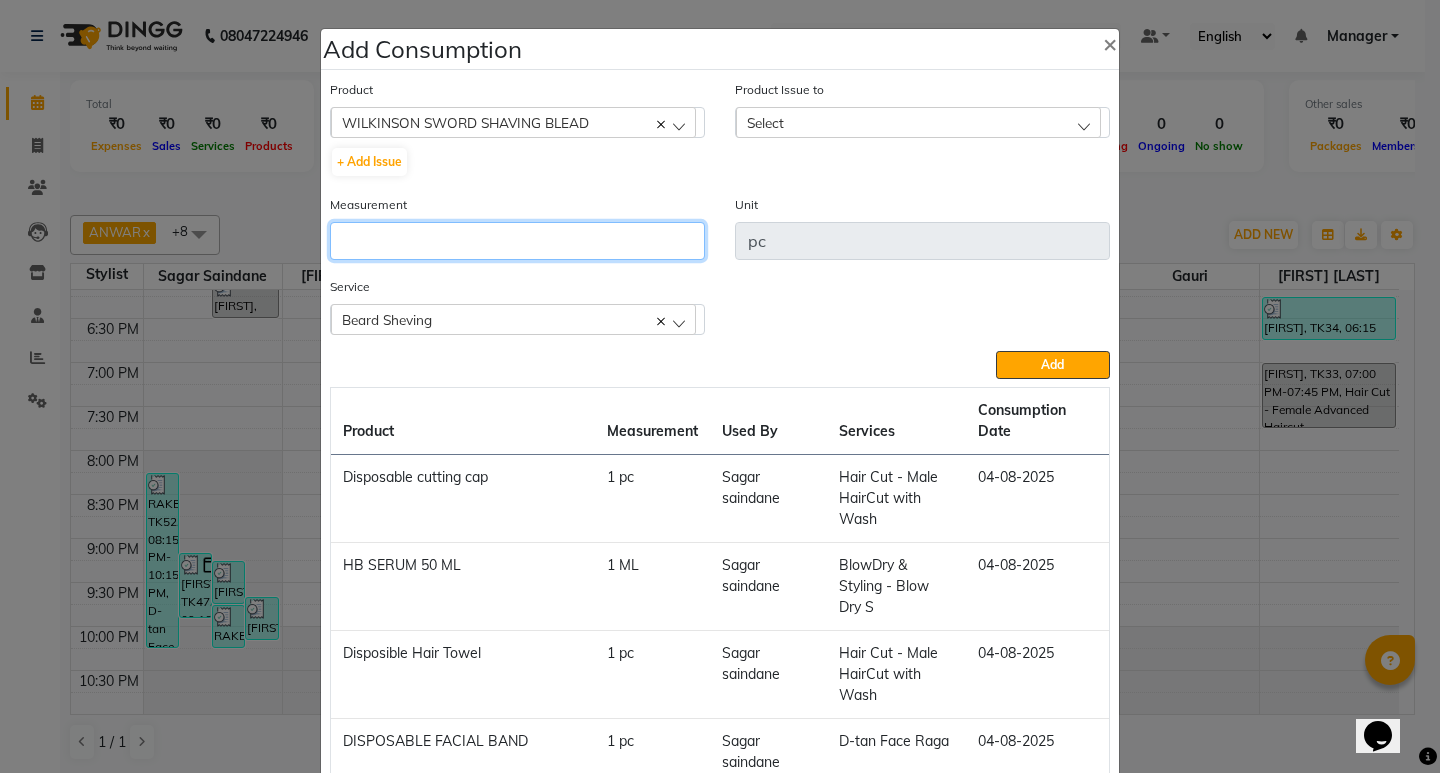 click 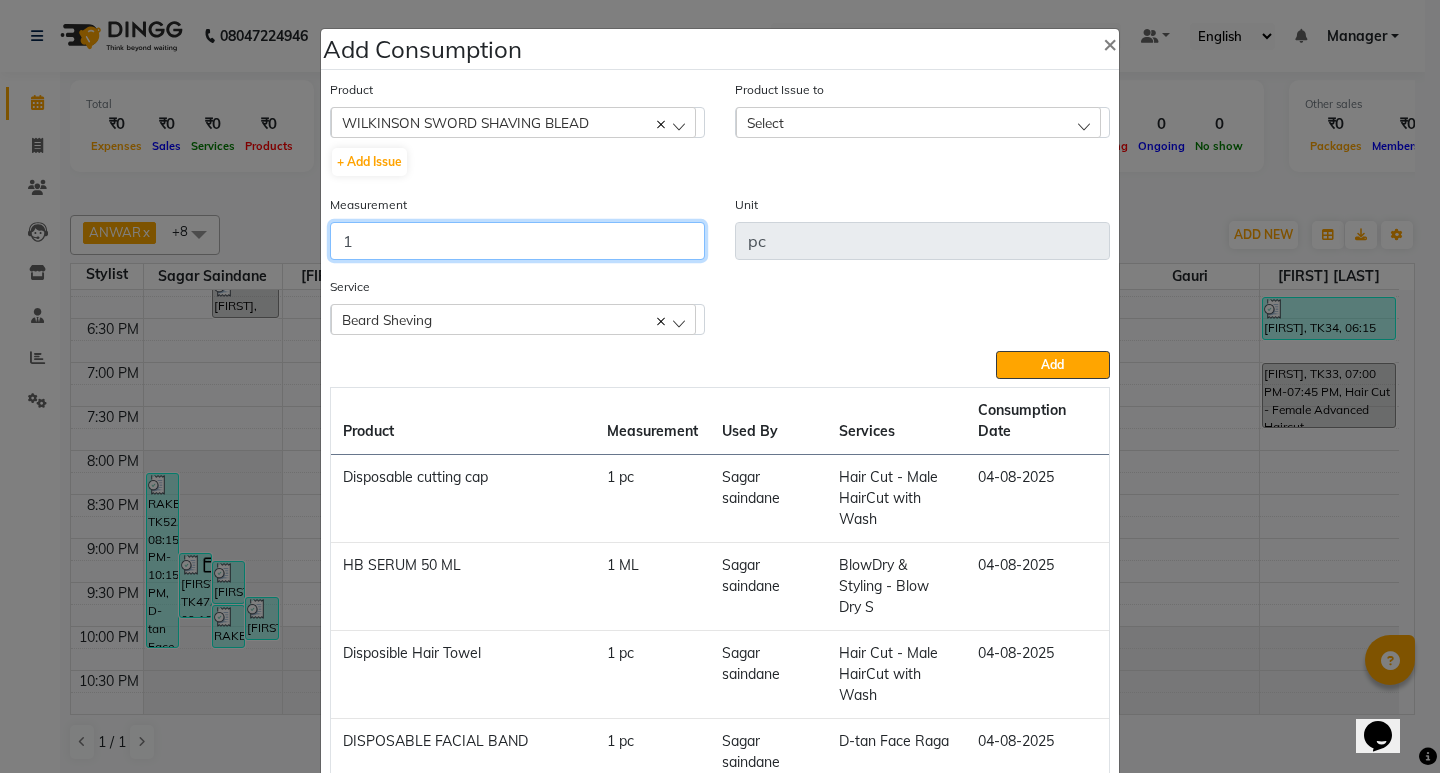 type on "1" 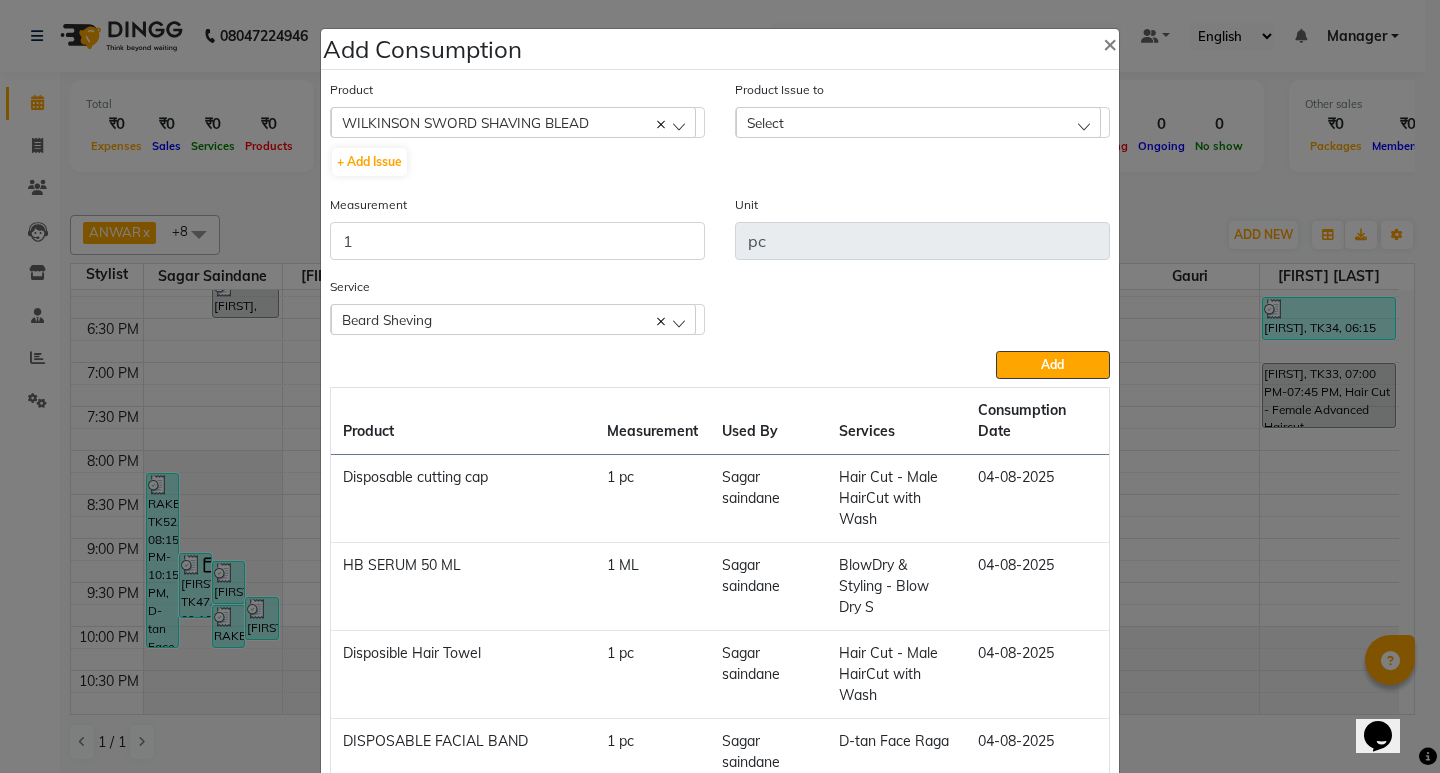click on "Select" 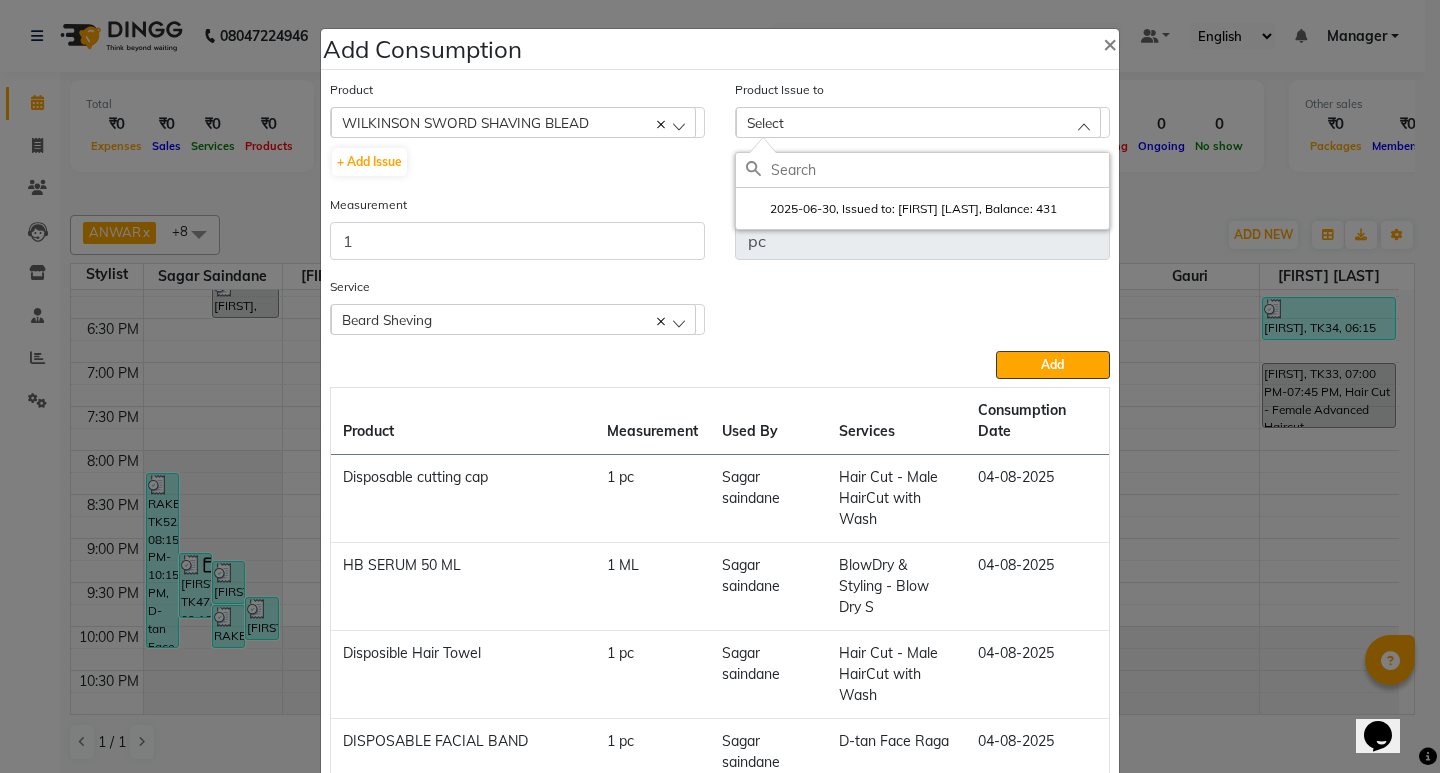 drag, startPoint x: 959, startPoint y: 215, endPoint x: 969, endPoint y: 218, distance: 10.440307 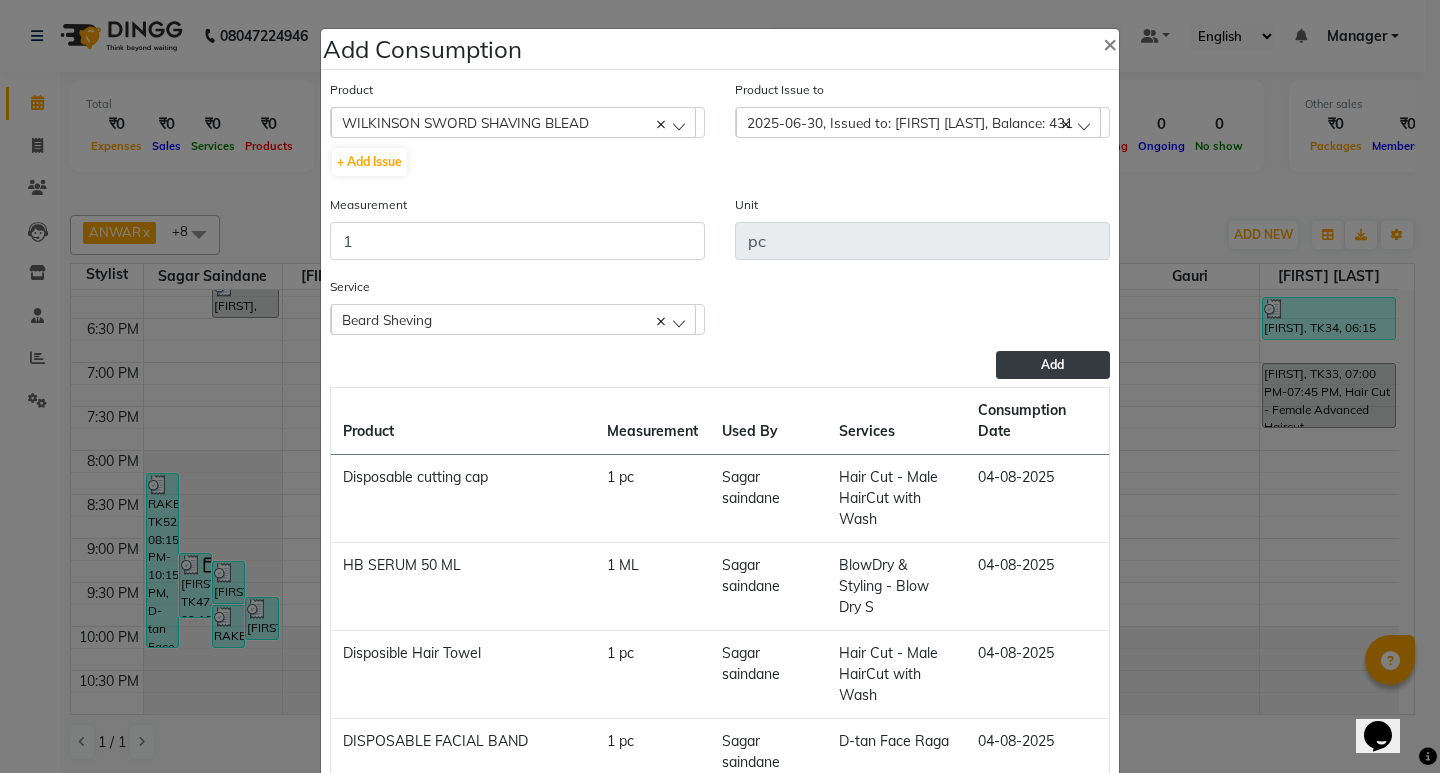 click on "Add" 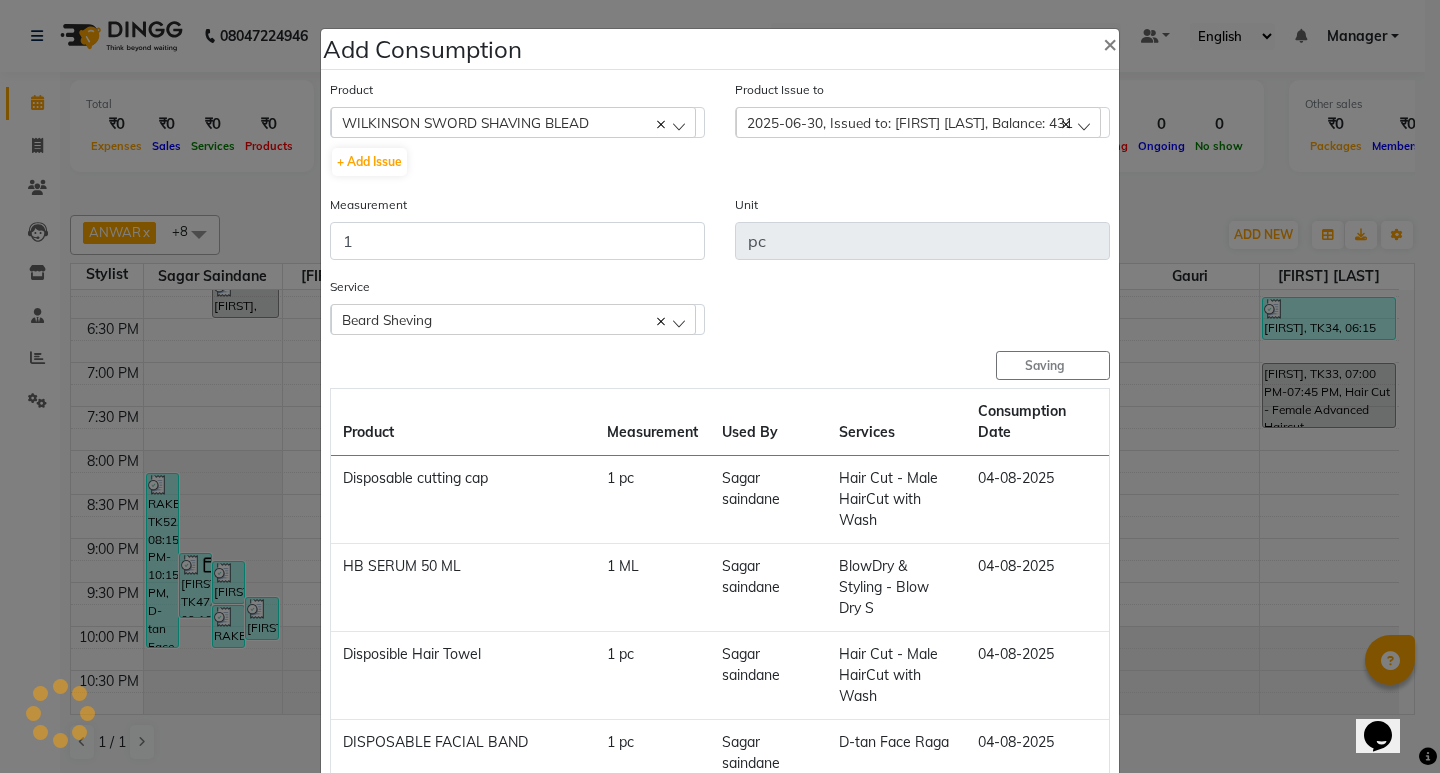 type 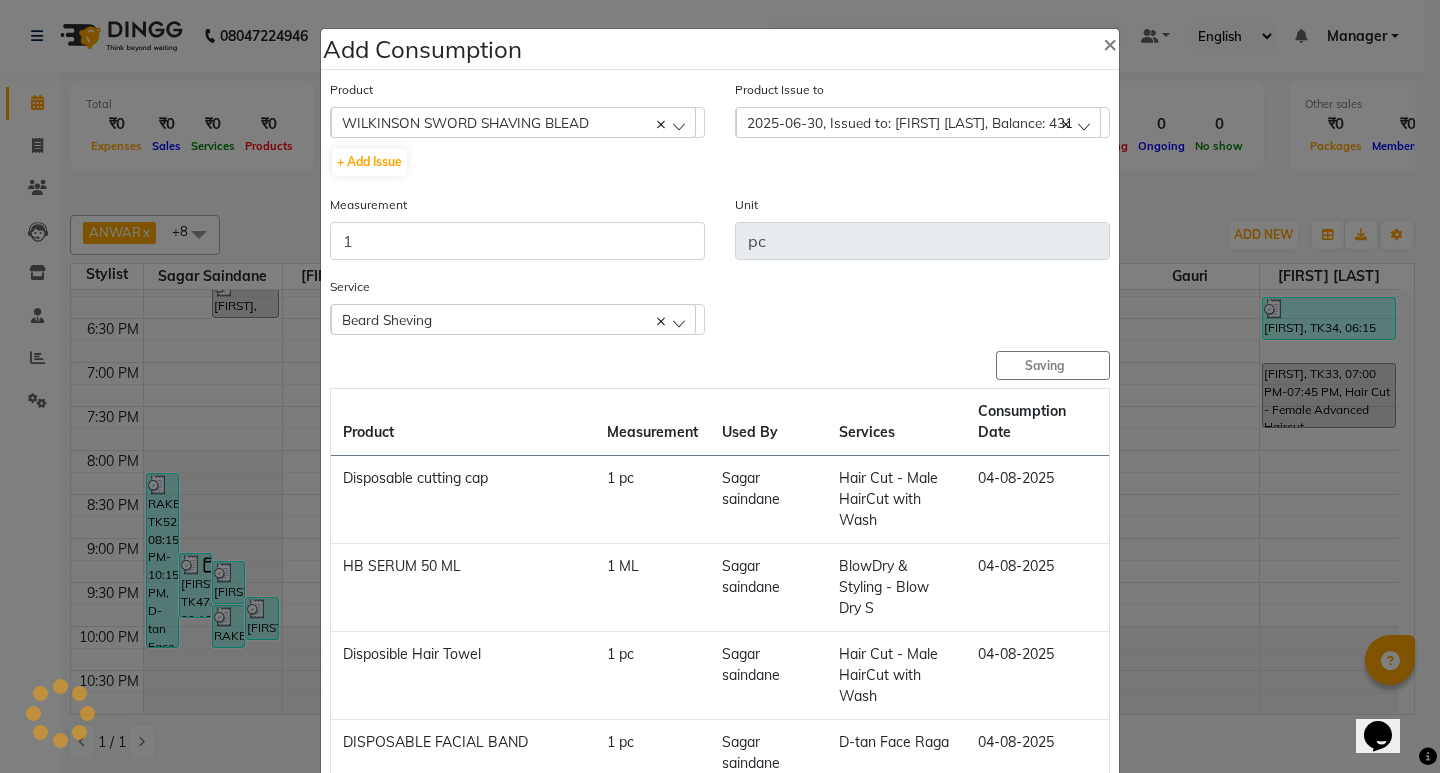 type 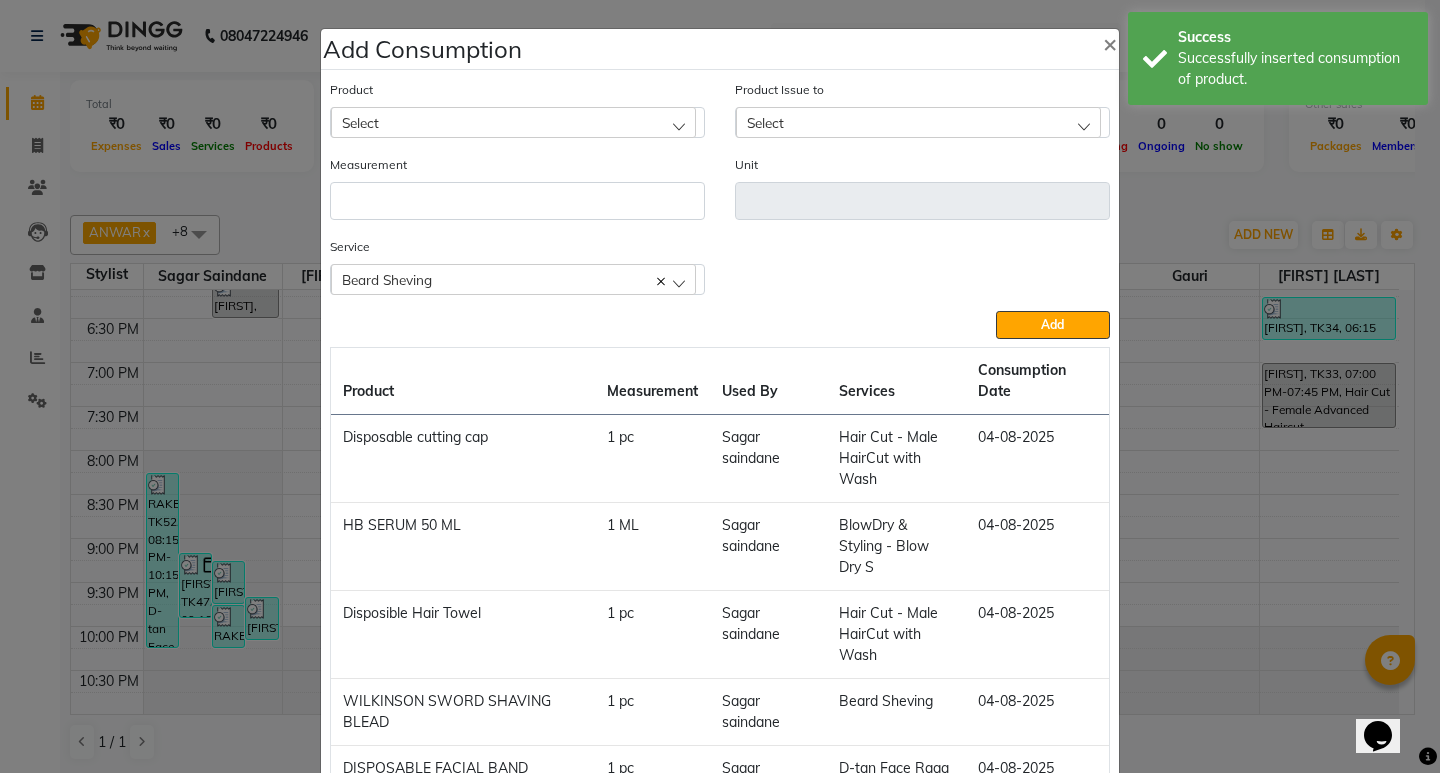 click on "Select" 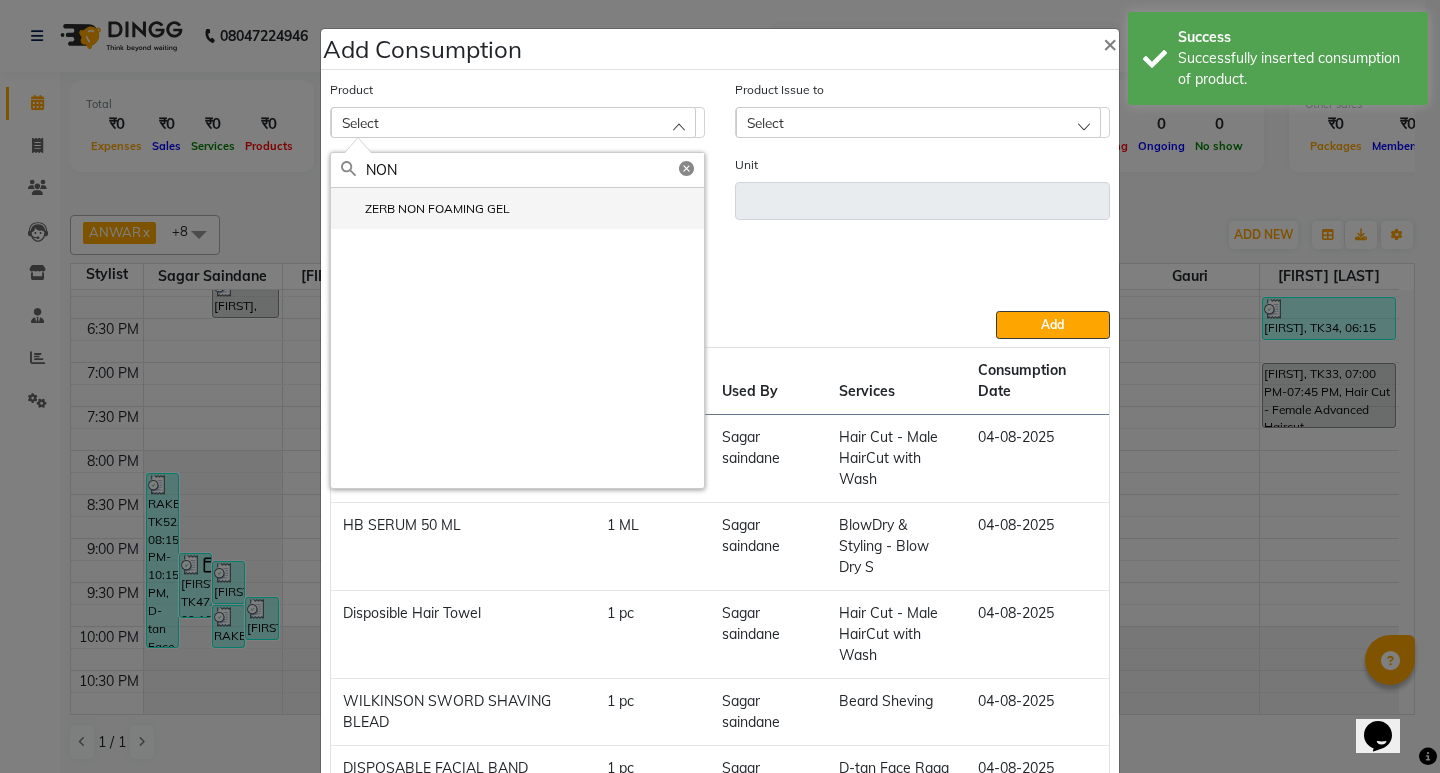 type on "NON" 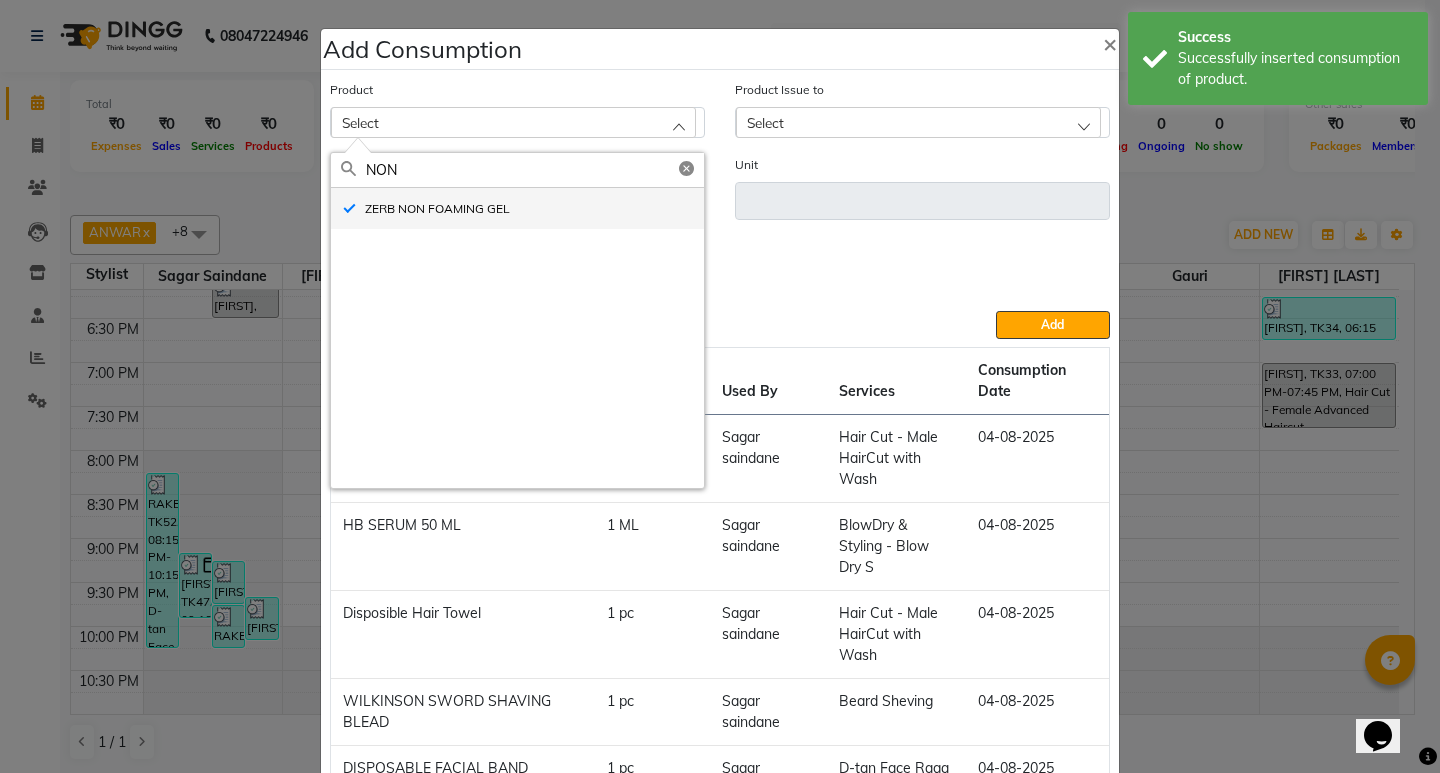 type on "ml" 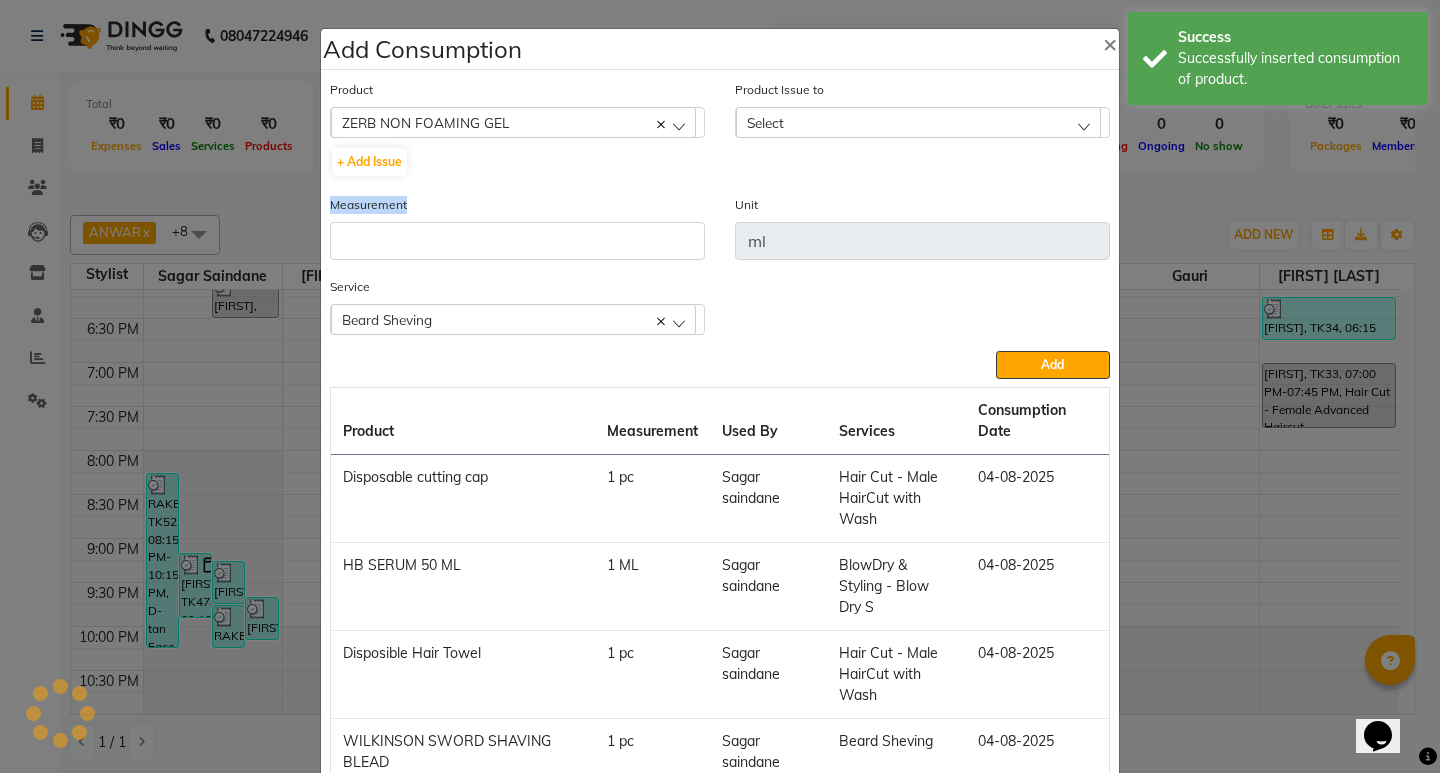 click on "Measurement" 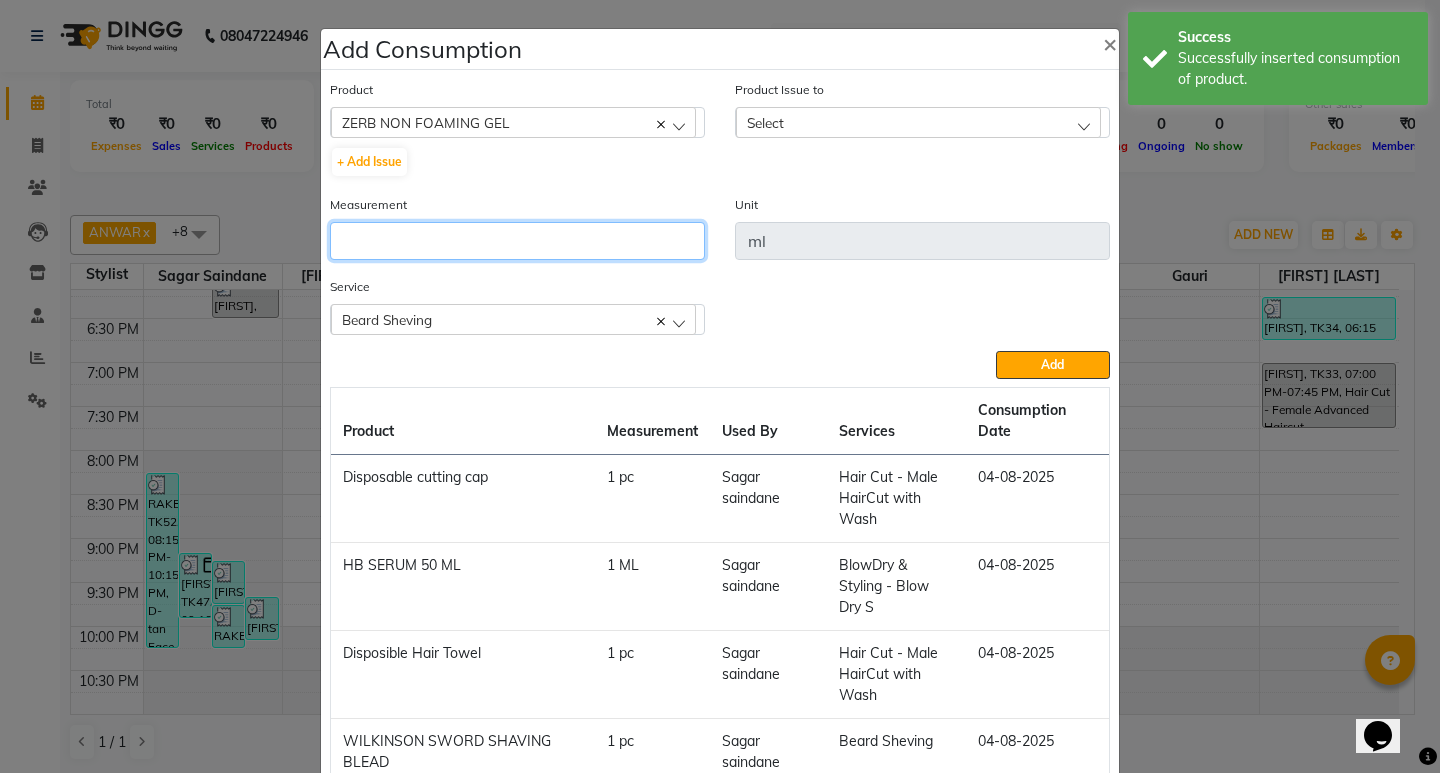 click 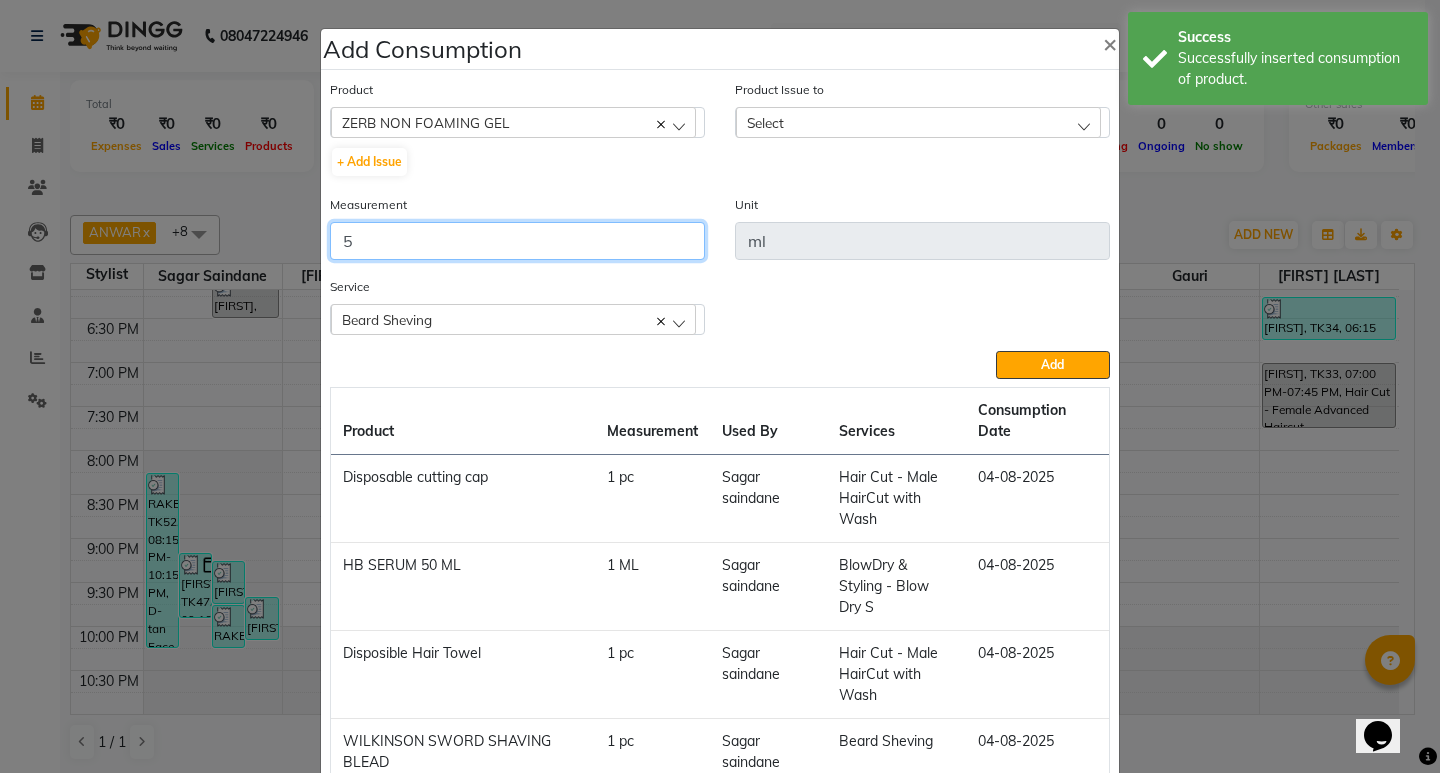 type on "5" 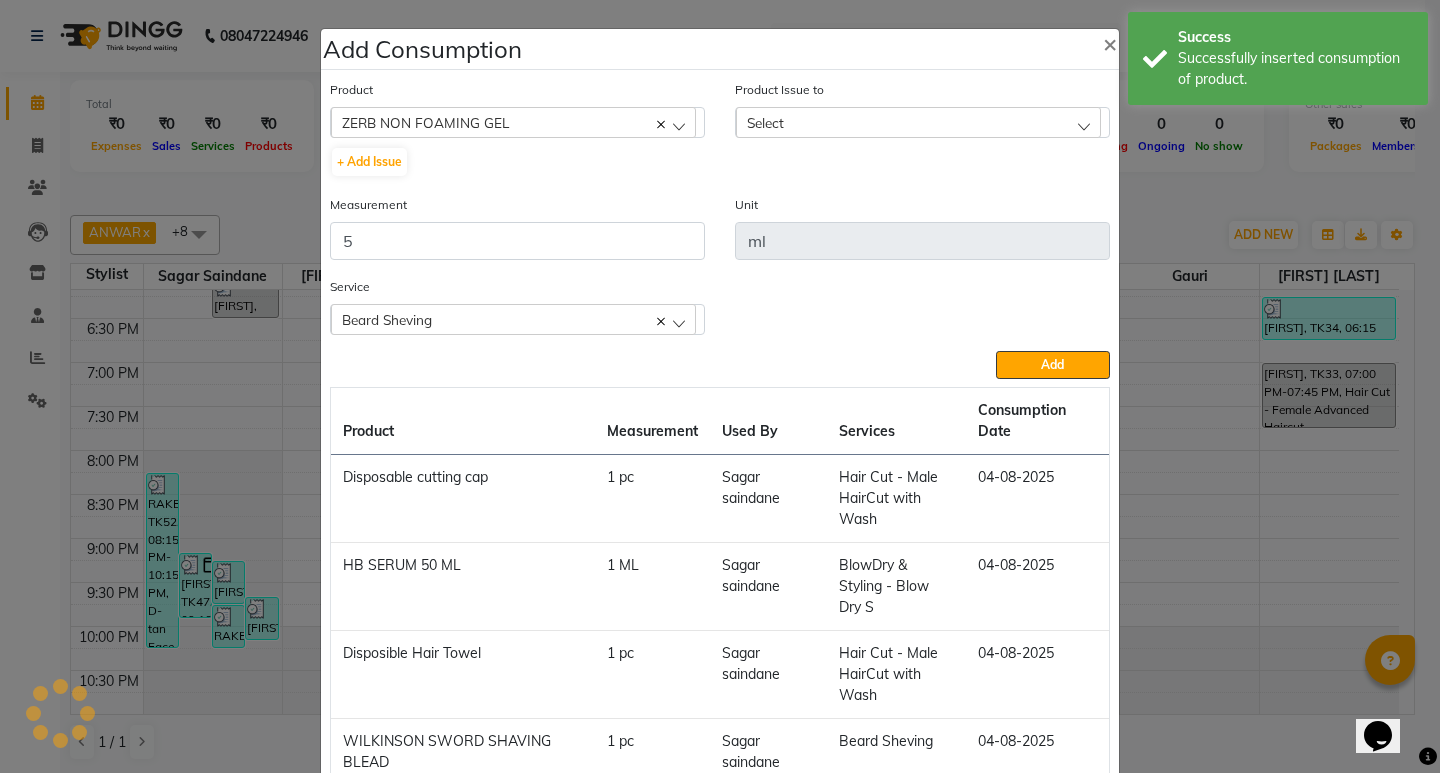 click on "Select" 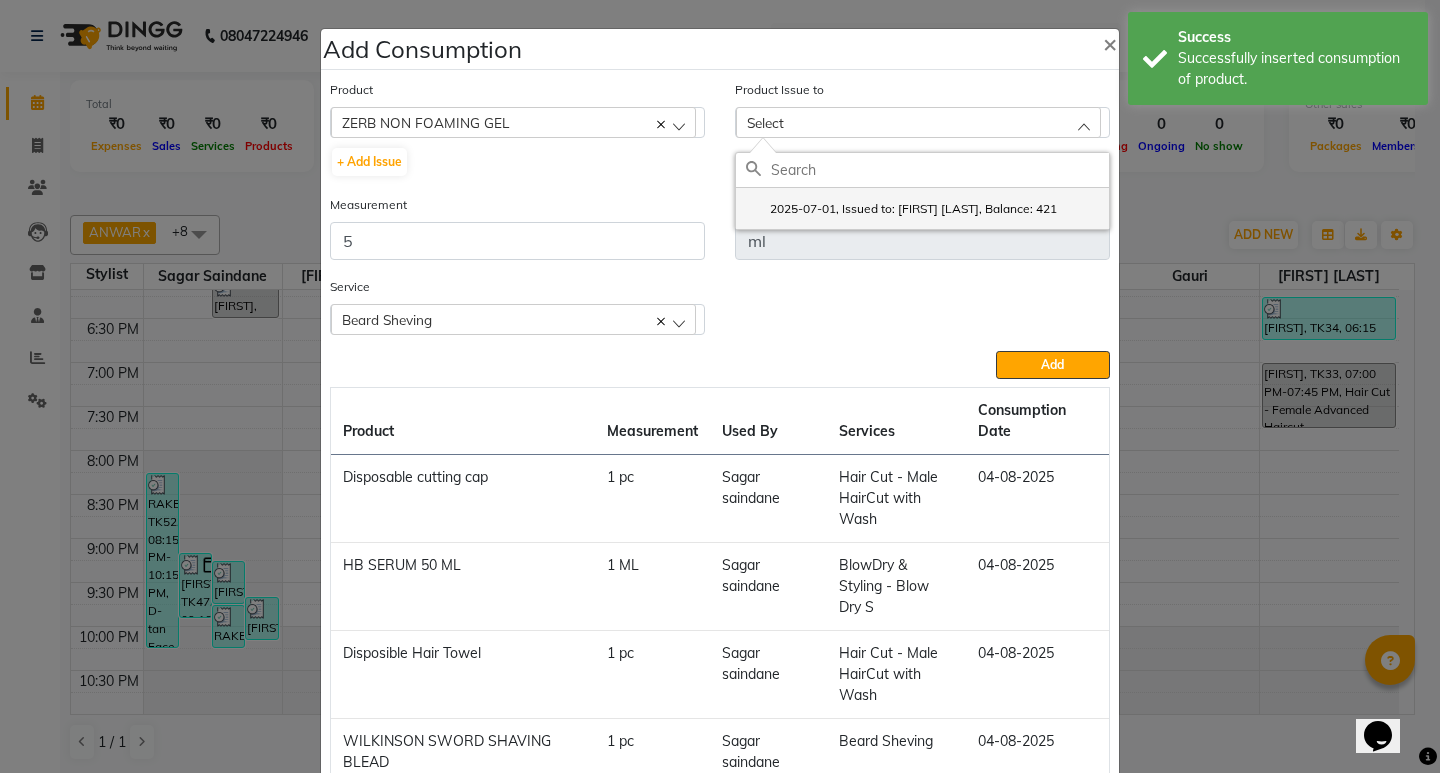 click on "2025-07-01, Issued to: Suraj Kadam, Balance: 421" 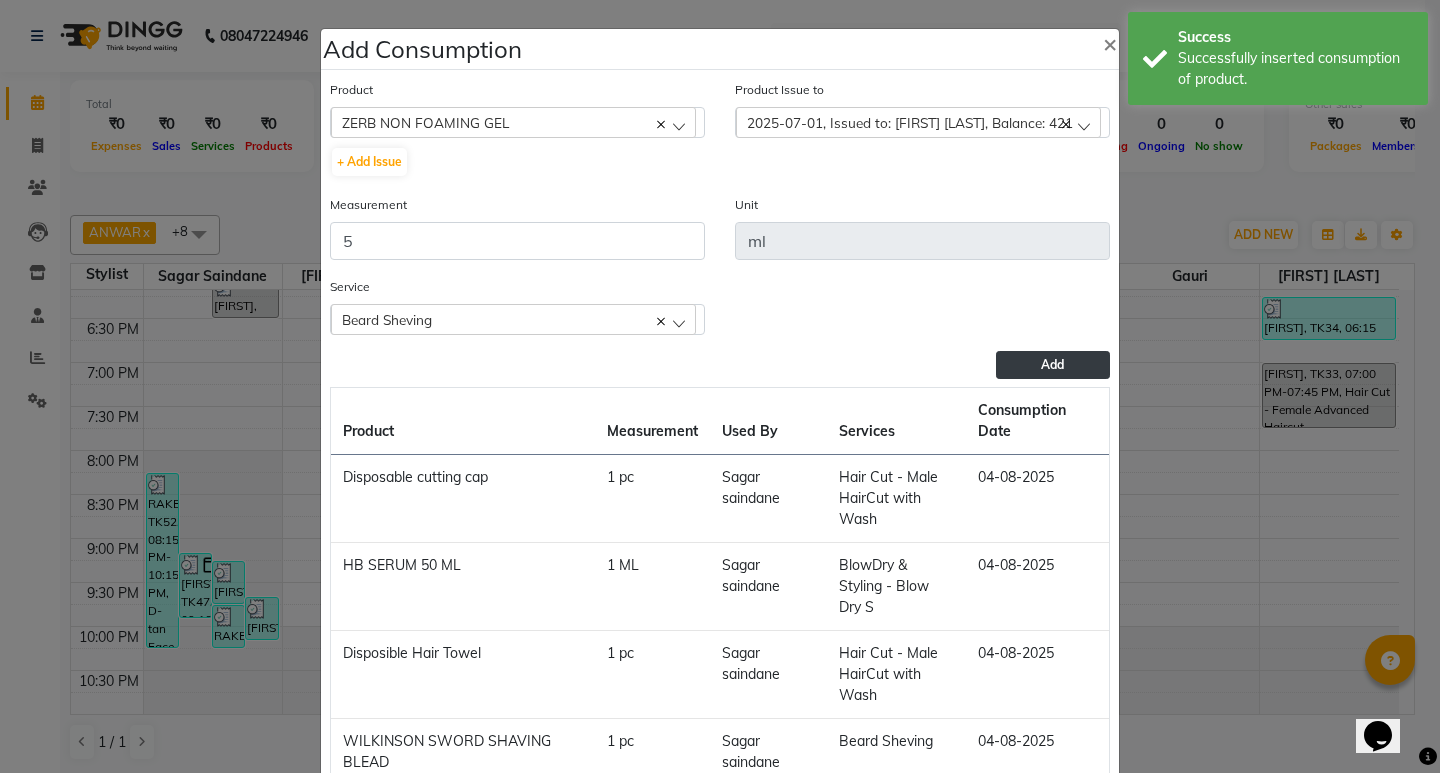 click on "Add" 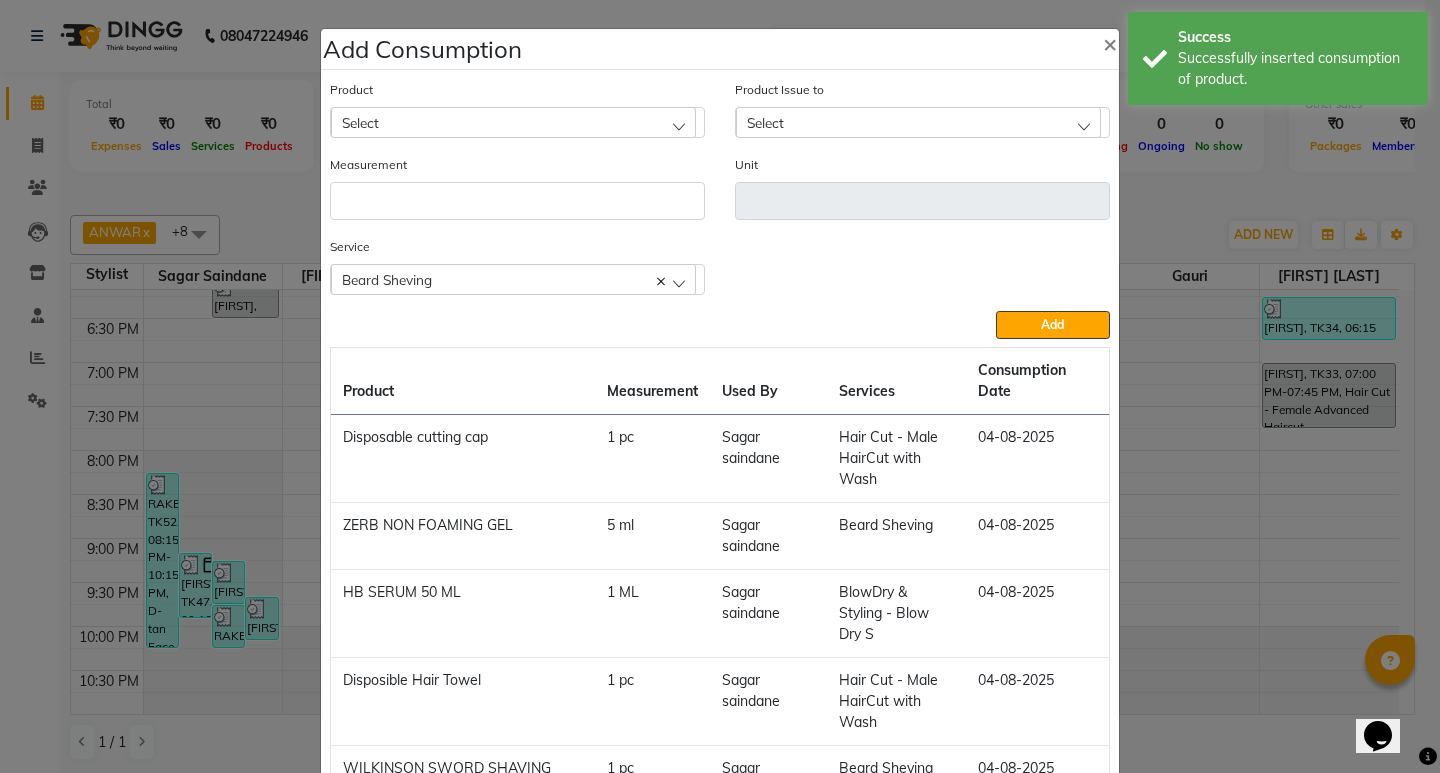 click on "Select" 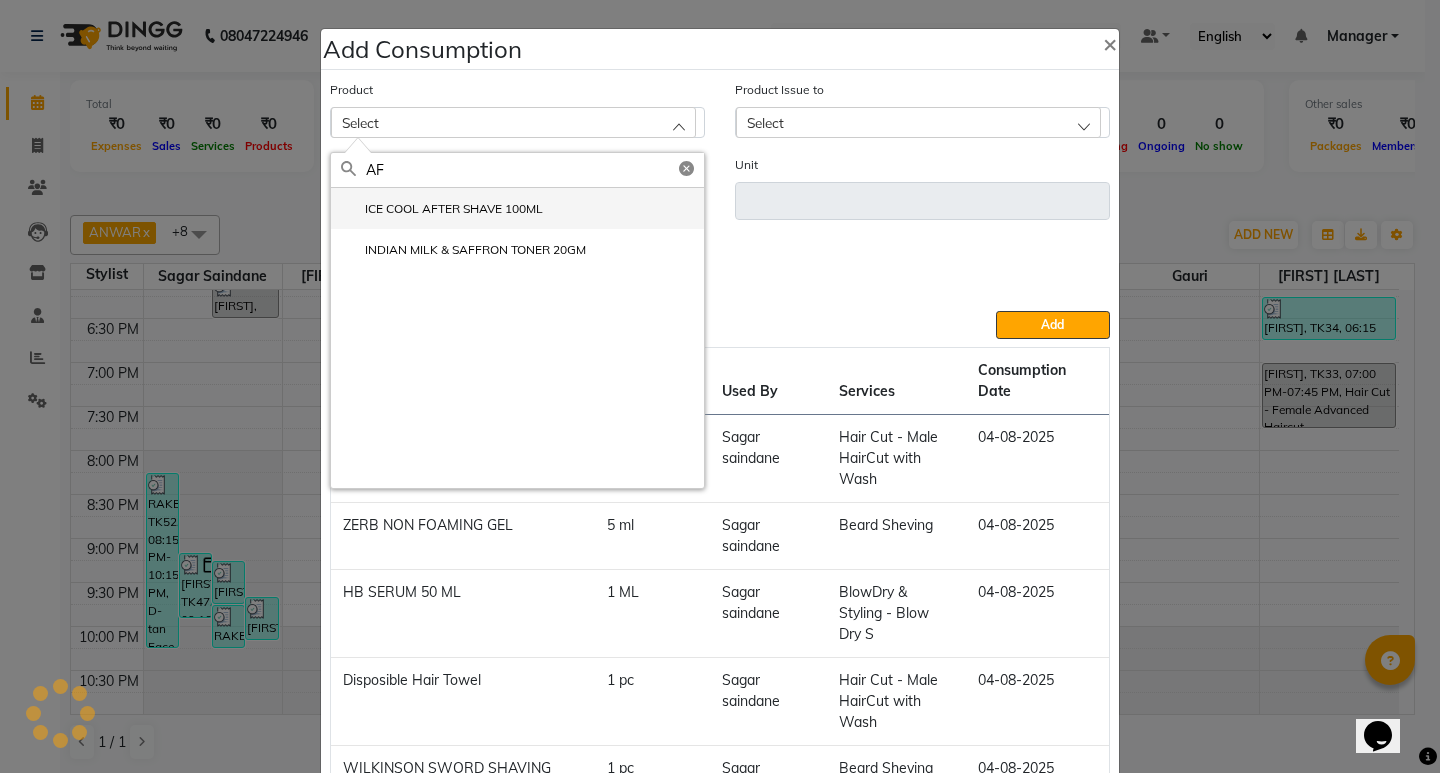 type on "AF" 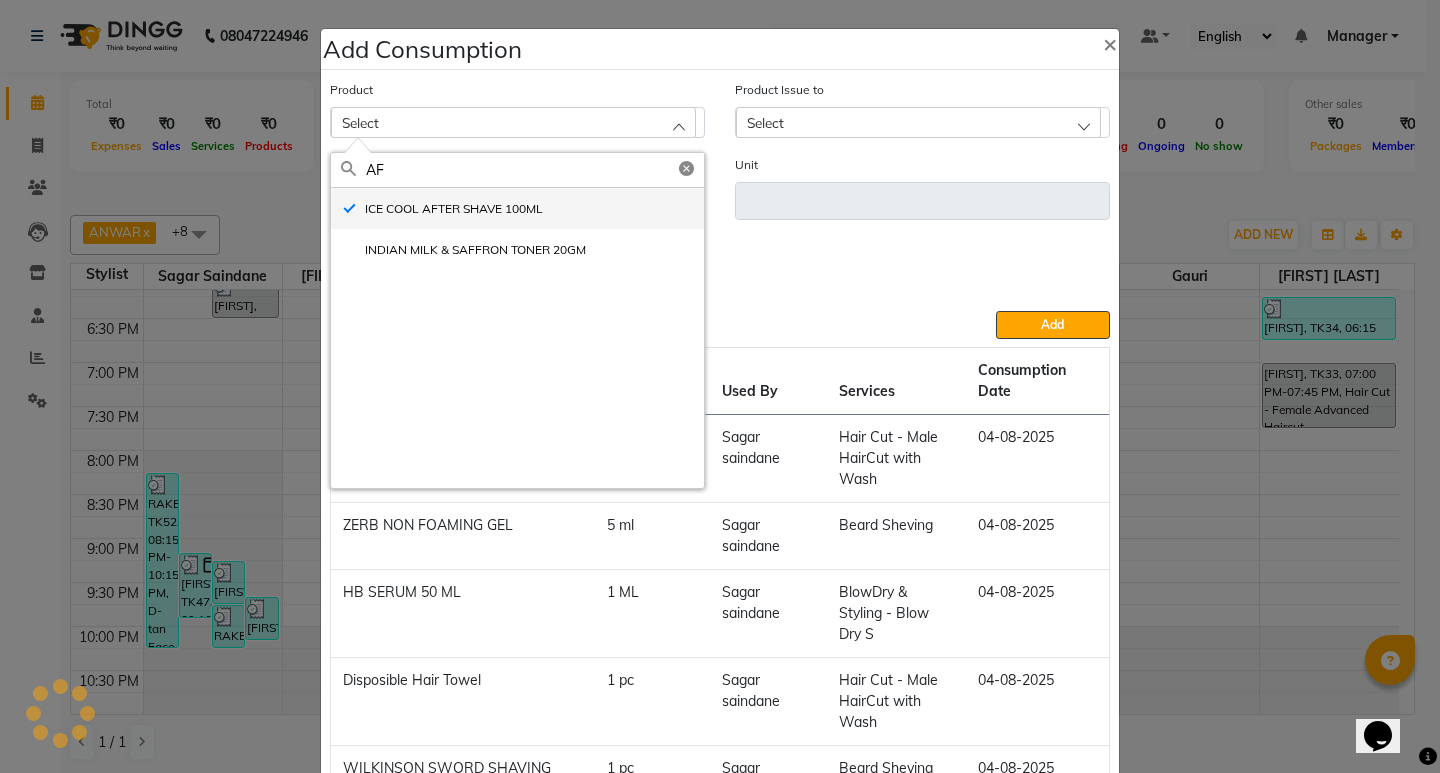 type on "ML" 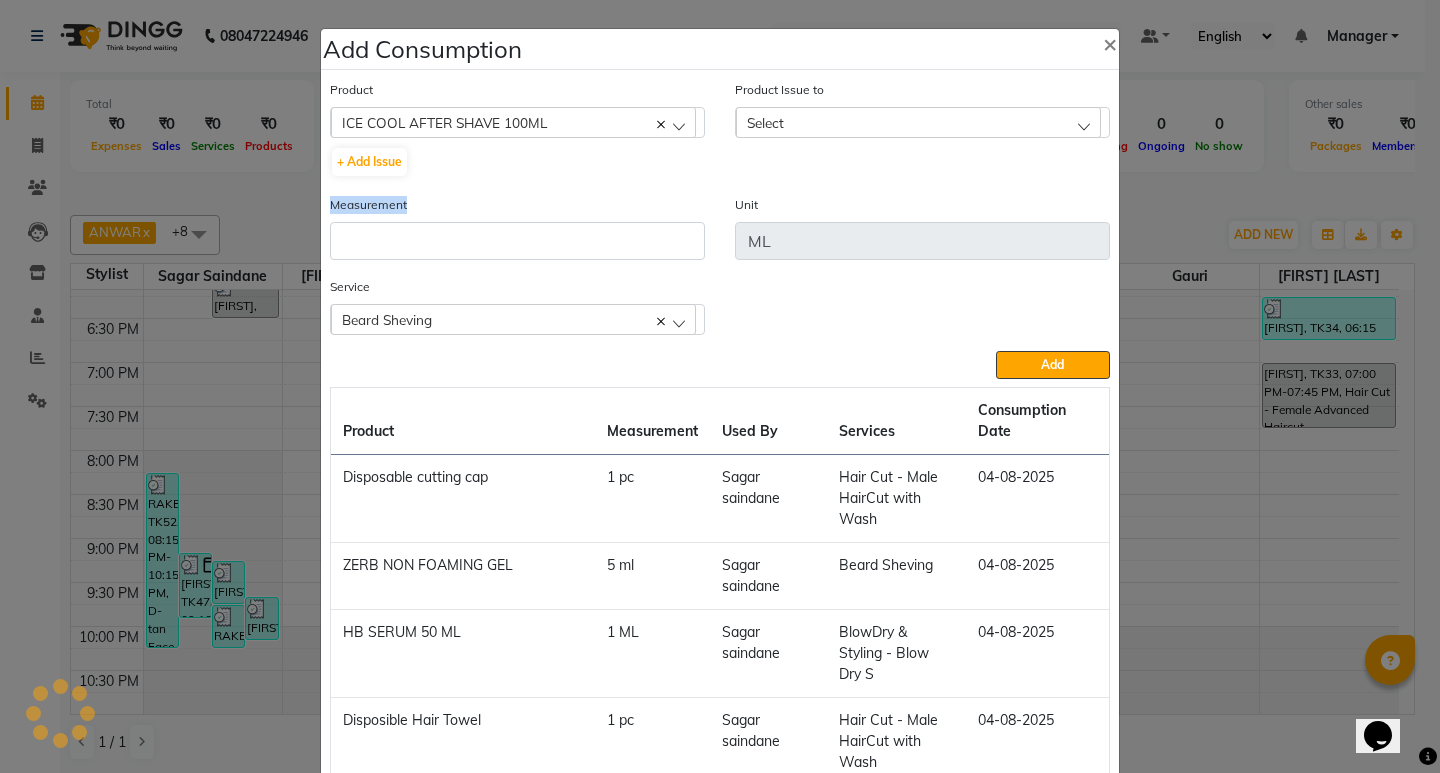 click on "Measurement" 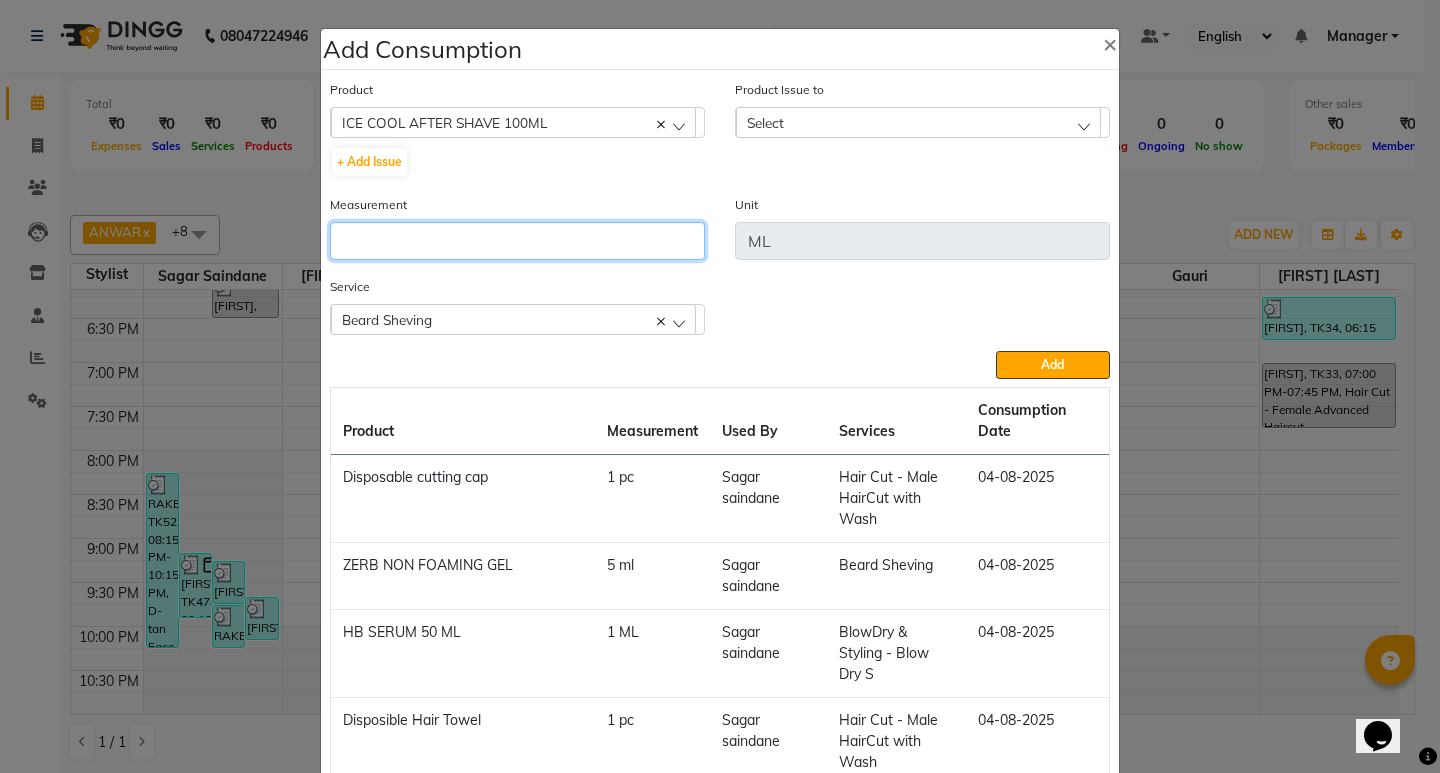 click 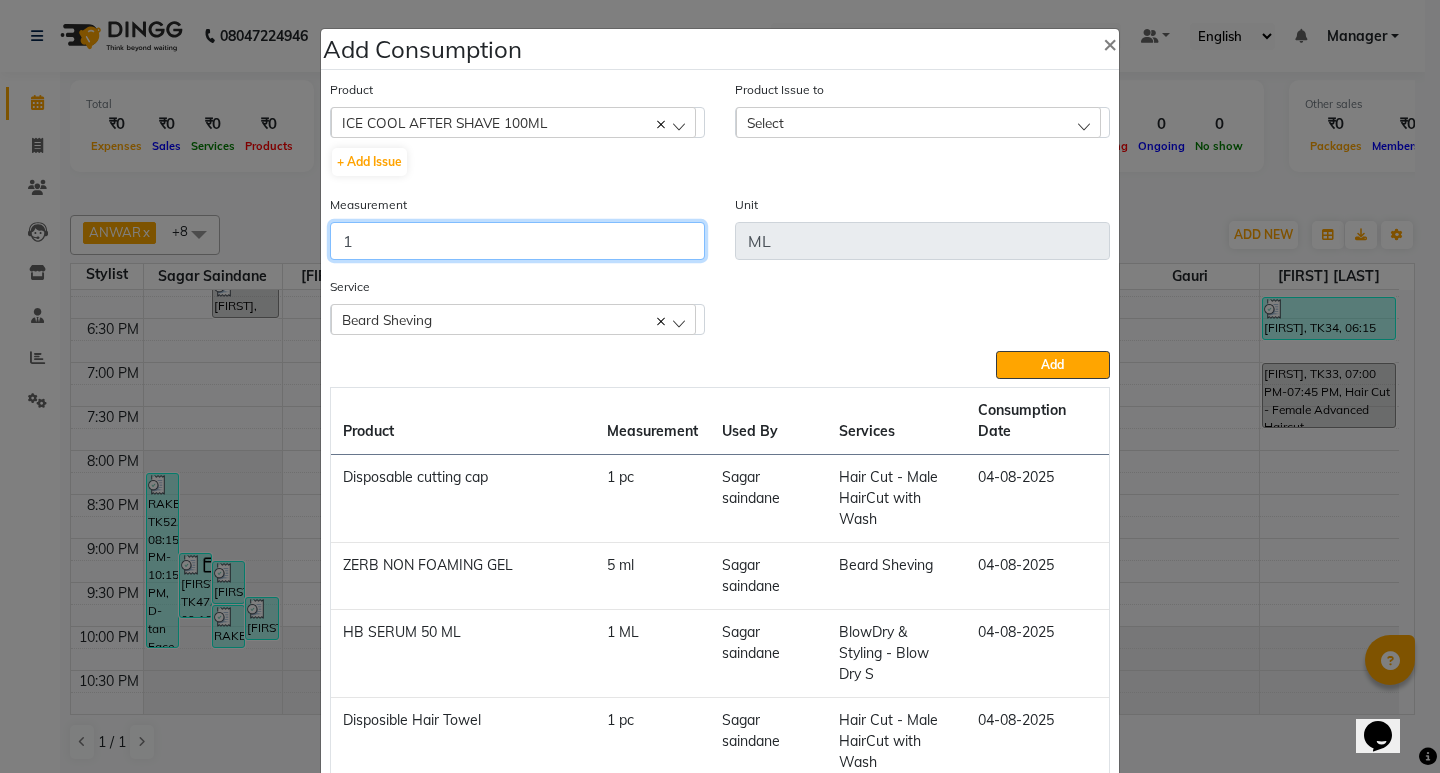 type on "1" 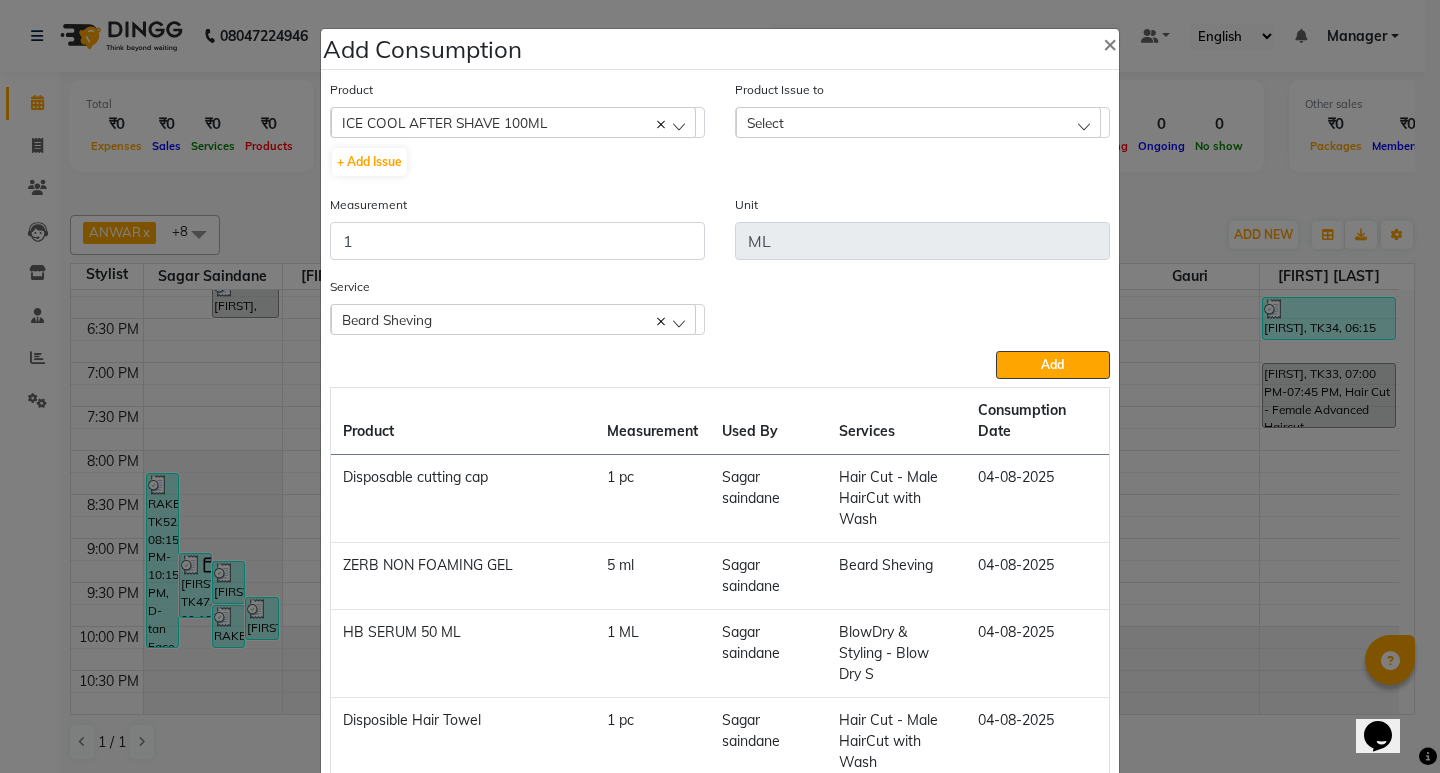 click on "Select" 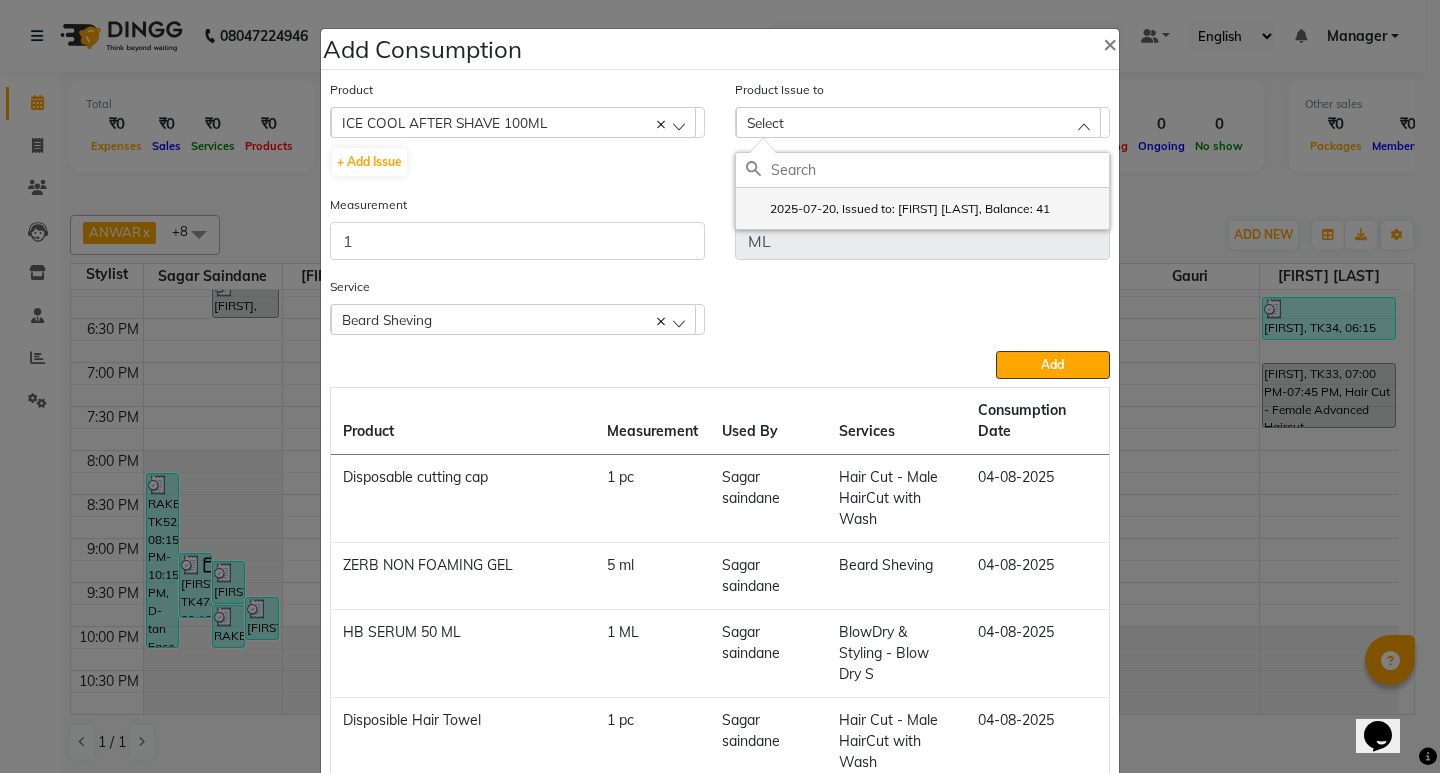 click on "2025-07-20, Issued to: Maruf  mulla, Balance: 41" 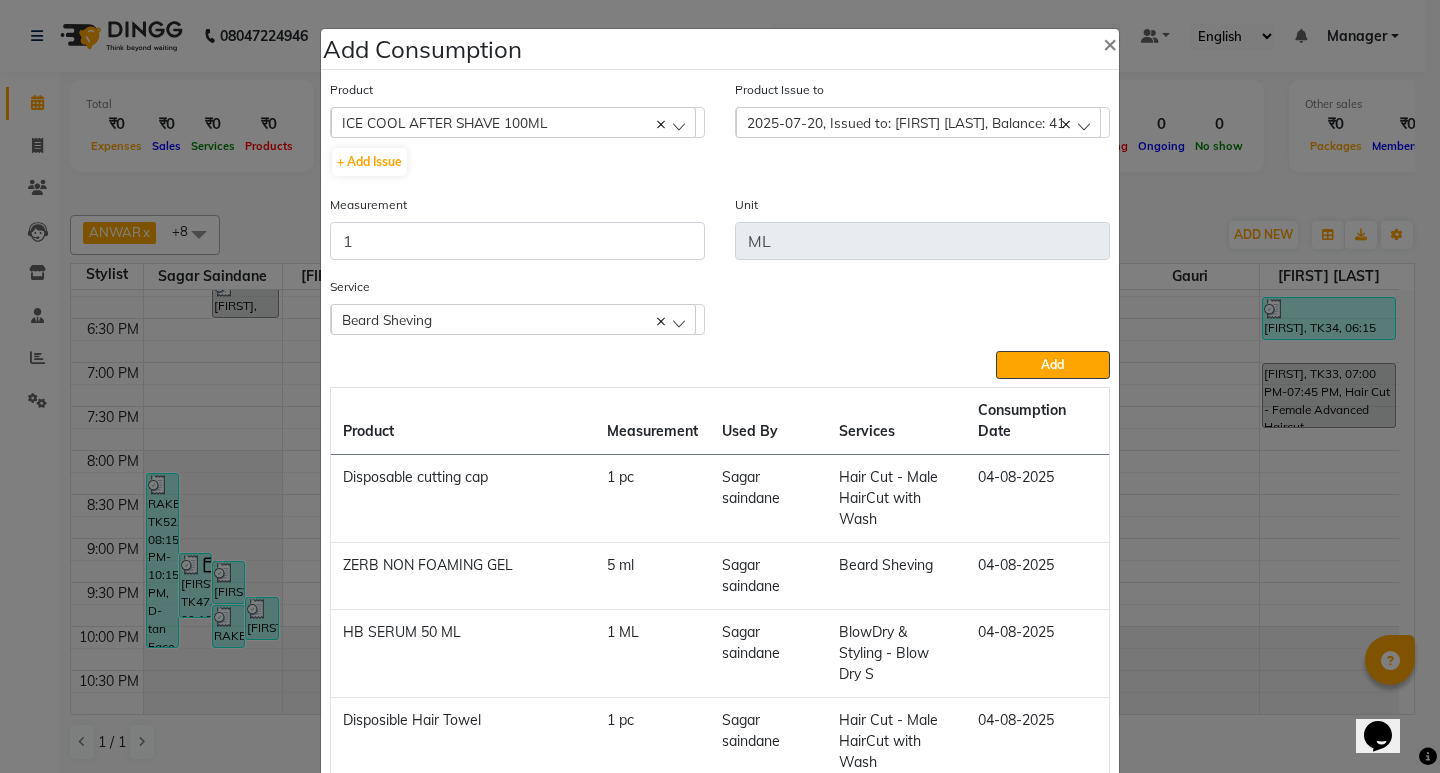 click on "Product  ICE COOL AFTER SHAVE 100ML  001 BANANA POWDER 10GM  + Add Issue  Product Issue to  2025-07-20, Issued to: Maruf  mulla, Balance: 41  2025-07-20, Issued to: Maruf  mulla, Balance: 41 Measurement 1 Unit ML Service  Beard Sheving  D-tan Face Raga BlowDry & Styling - Blow Dry S Hair Cut - Male HairCut with Wash Beard Sheving  Add  Product Measurement Used By Services Consumption Date  Disposable cutting cap   1 pc   Sagar saindane   Hair Cut - Male HairCut with Wash   04-08-2025   ZERB NON FOAMING GEL    5 ml   Sagar saindane   Beard Sheving   04-08-2025   HB SERUM 50 ML   1 ML   Sagar saindane   BlowDry & Styling - Blow Dry S   04-08-2025   Disposible Hair Towel   1 pc   Sagar saindane   Hair Cut - Male HairCut with Wash   04-08-2025   WILKINSON SWORD SHAVING BLEAD   1 pc   Sagar saindane   Beard Sheving   04-08-2025   DISPOSABLE FACIAL BAND    1 pc   Sagar saindane   D-tan Face Raga   04-08-2025   SKP BC CP PURIFYING SHAMPOO 1 LTR   5 ml   Sagar saindane   Hair Cut - Male HairCut with Wash   5 gms" 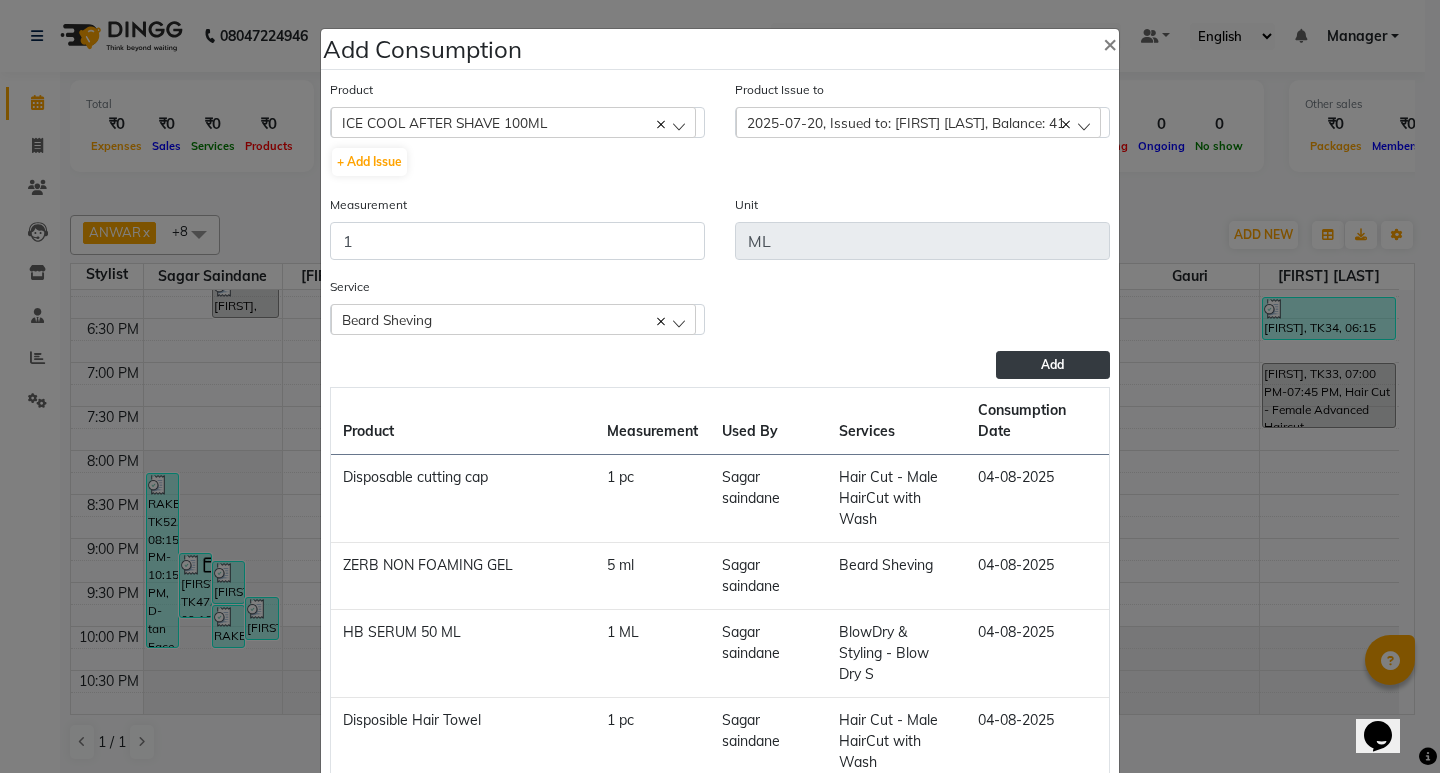 click on "Add" 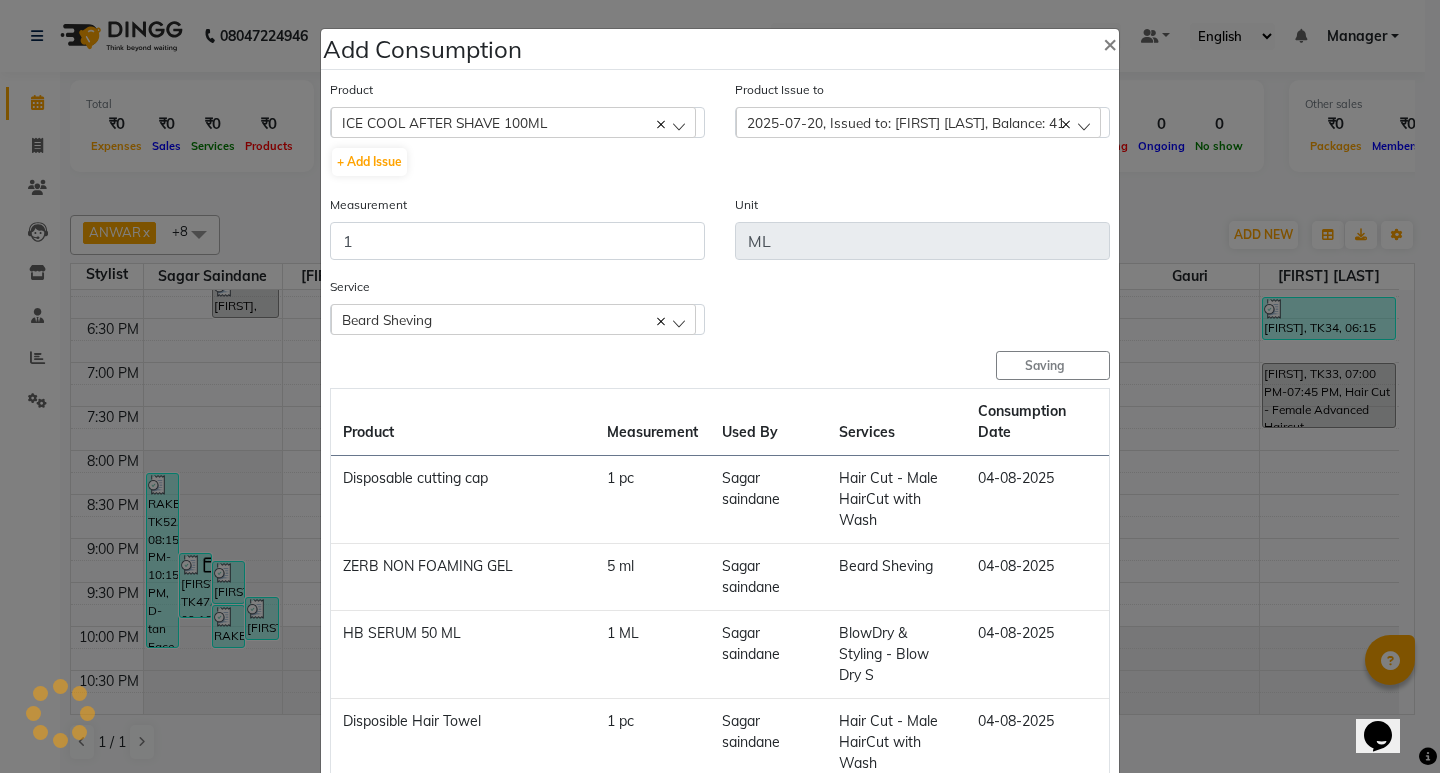 type 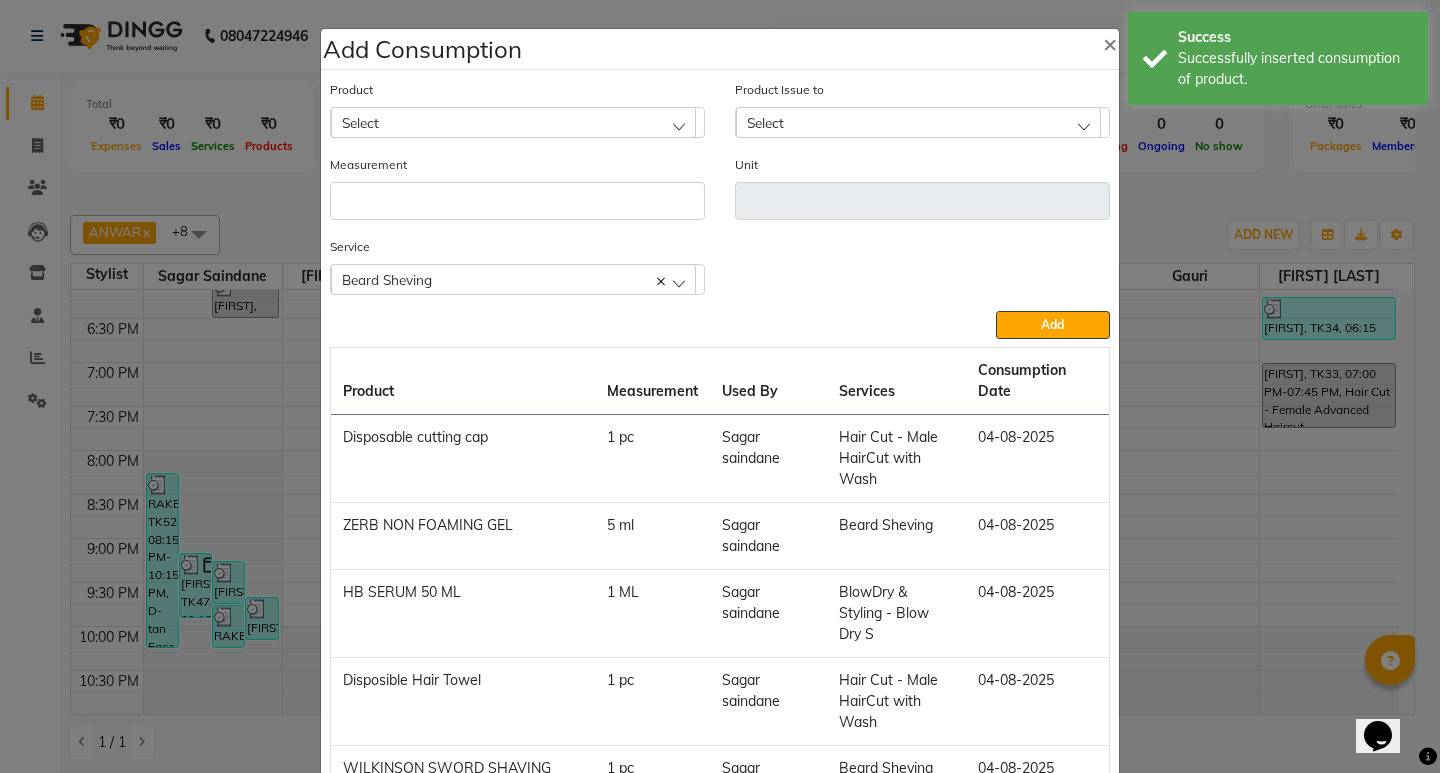 click on "Add Consumption × Product Select 001 BANANA POWDER 10GM Product Issue to Select 2025-07-20, Issued to: Maruf  mulla, Balance: 41 Measurement Unit Service  Beard Sheving  D-tan Face Raga BlowDry & Styling - Blow Dry S Hair Cut - Male HairCut with Wash Beard Sheving  Add  Product Measurement Used By Services Consumption Date  Disposable cutting cap   1 pc   Sagar saindane   Hair Cut - Male HairCut with Wash   04-08-2025   ZERB NON FOAMING GEL    5 ml   Sagar saindane   Beard Sheving   04-08-2025   HB SERUM 50 ML   1 ML   Sagar saindane   BlowDry & Styling - Blow Dry S   04-08-2025   Disposible Hair Towel   1 pc   Sagar saindane   Hair Cut - Male HairCut with Wash   04-08-2025   WILKINSON SWORD SHAVING BLEAD   1 pc   Sagar saindane   Beard Sheving   04-08-2025   DISPOSABLE FACIAL BAND    1 pc   Sagar saindane   D-tan Face Raga   04-08-2025   ICE COOL AFTER SHAVE 100ML   1 ML   Sagar saindane   Beard Sheving   04-08-2025   SKP BC CP PURIFYING SHAMPOO 1 LTR   5 ml   Sagar saindane   04-08-2025   5 gms   Close" 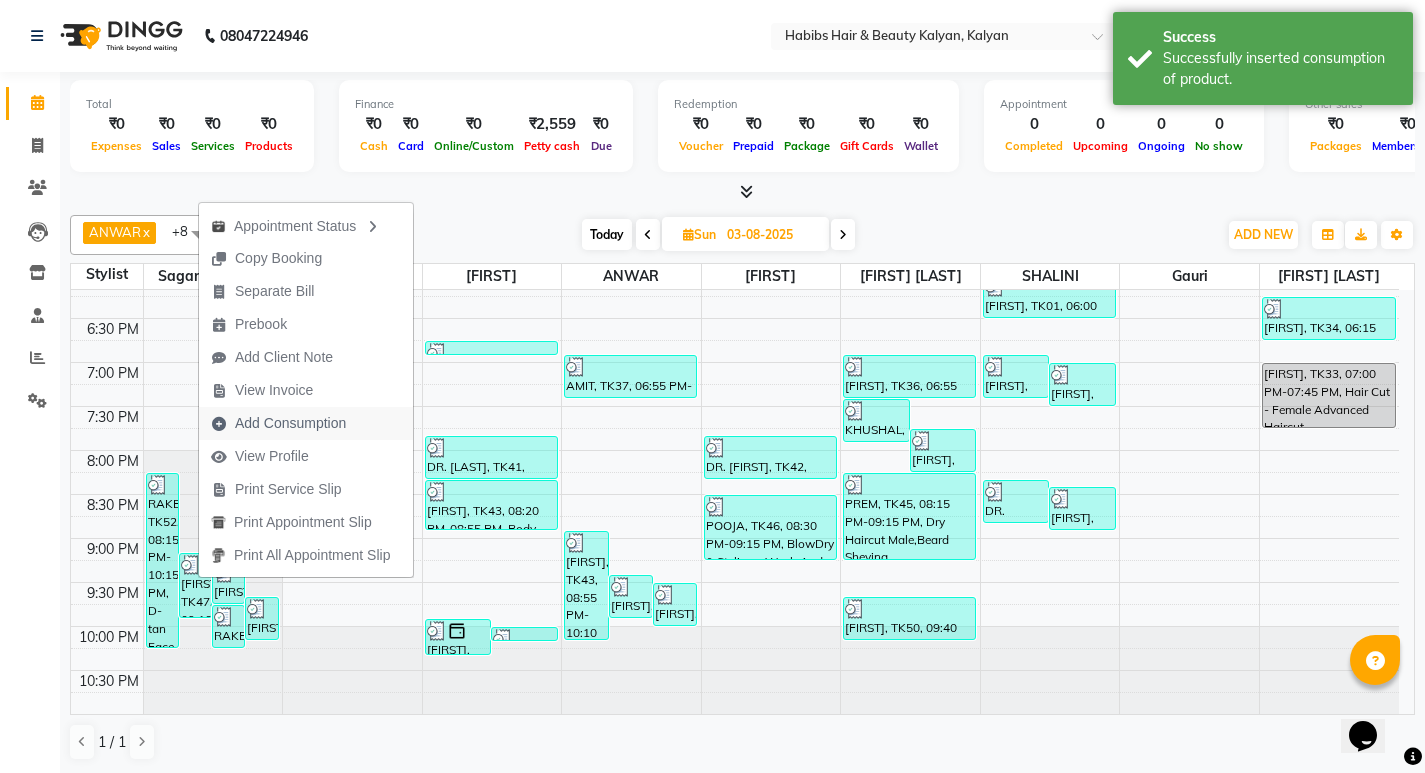 click on "Add Consumption" at bounding box center [290, 423] 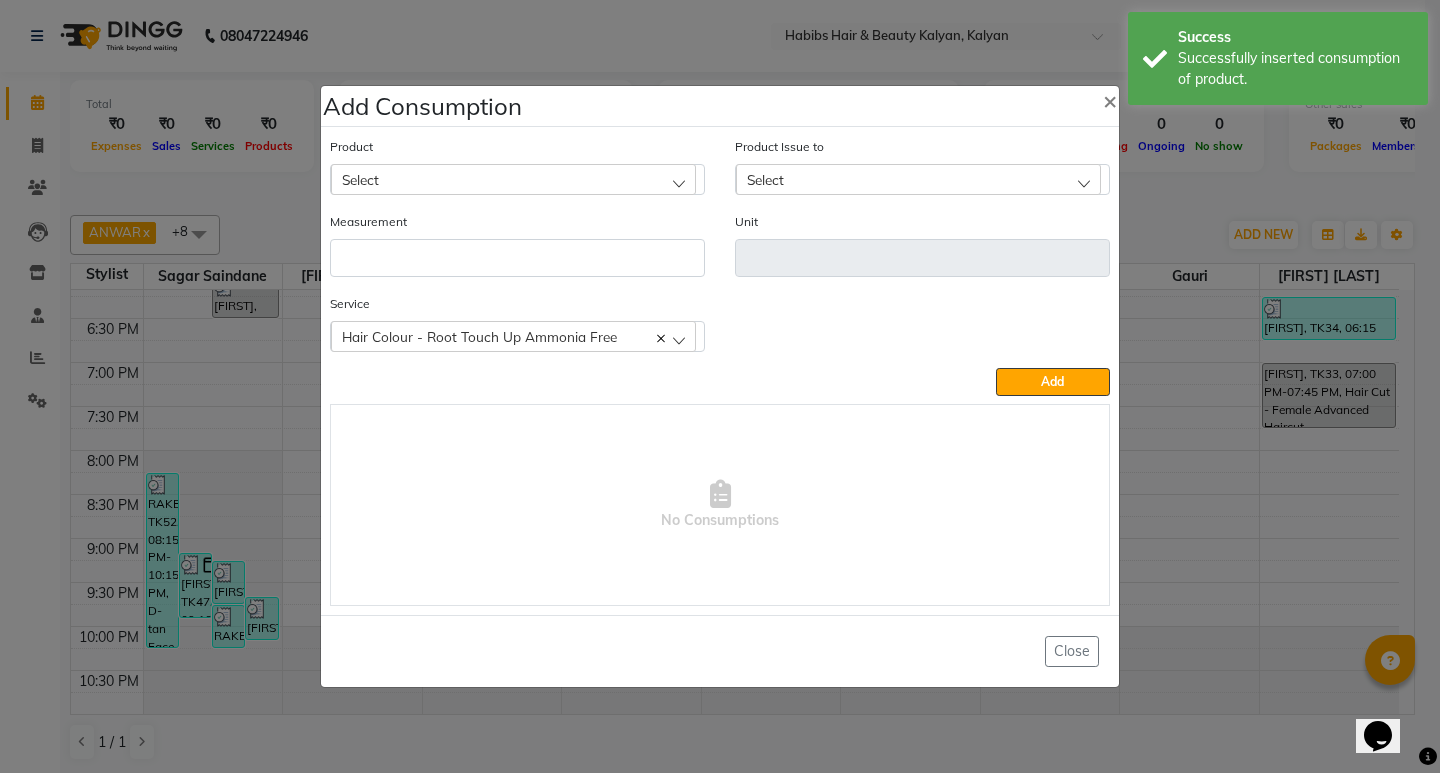 click on "Select" 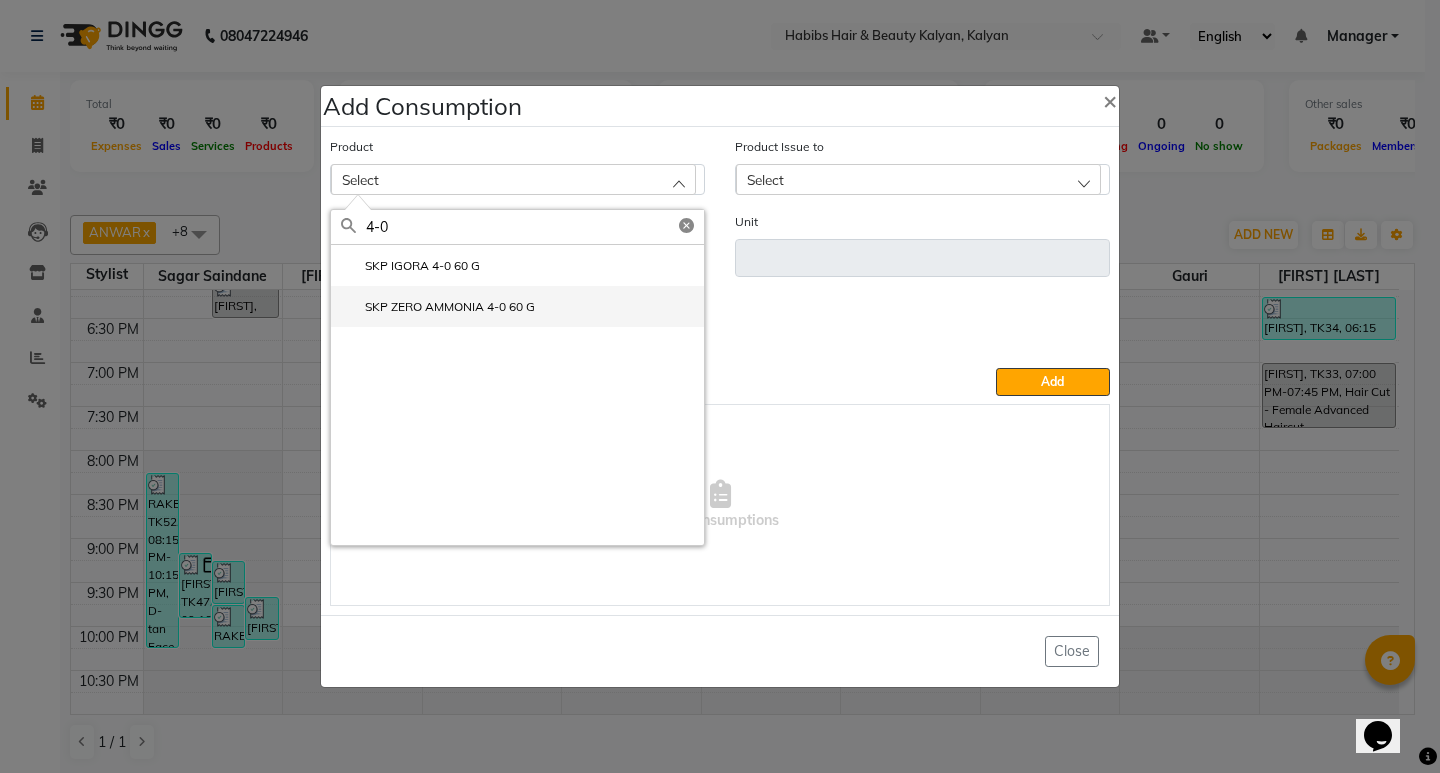 type on "4-0" 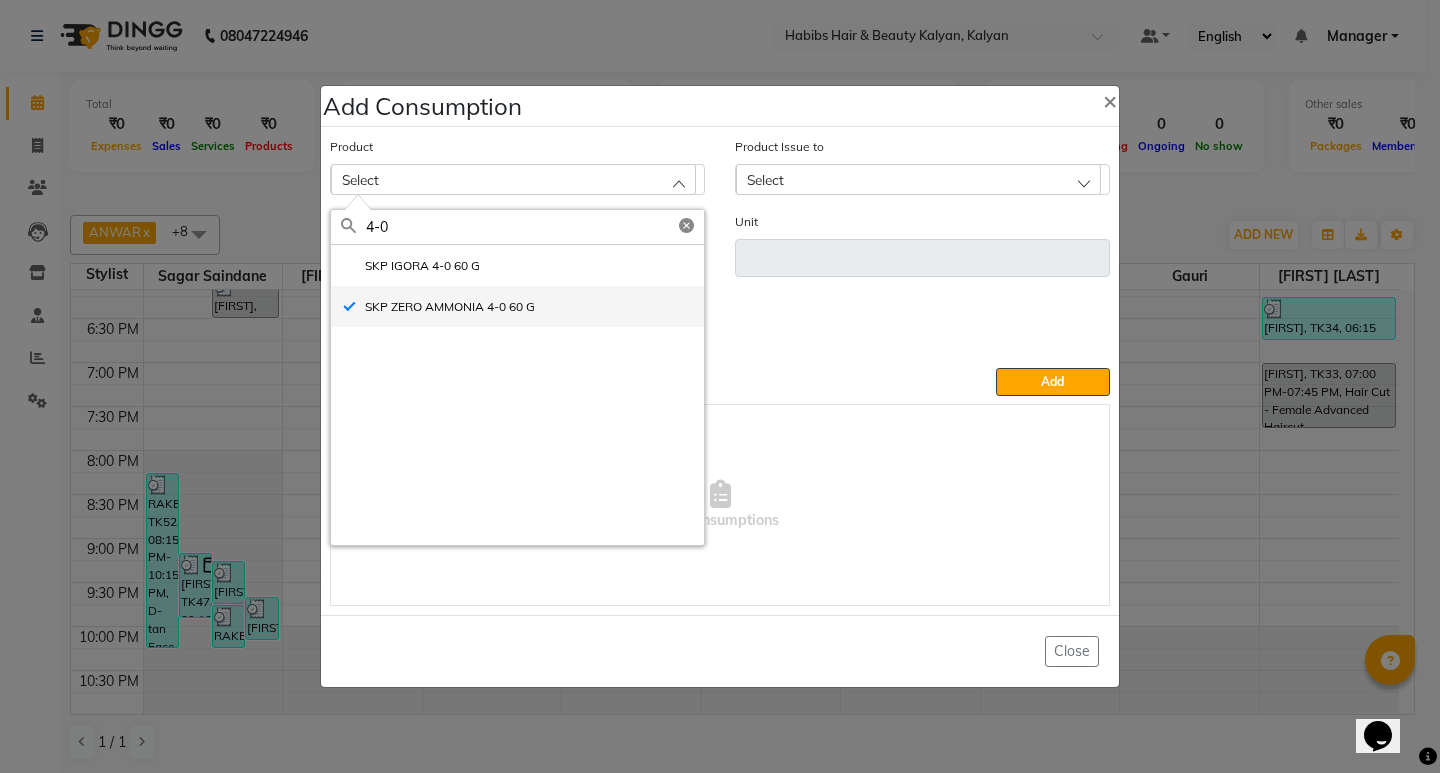 type on "ml" 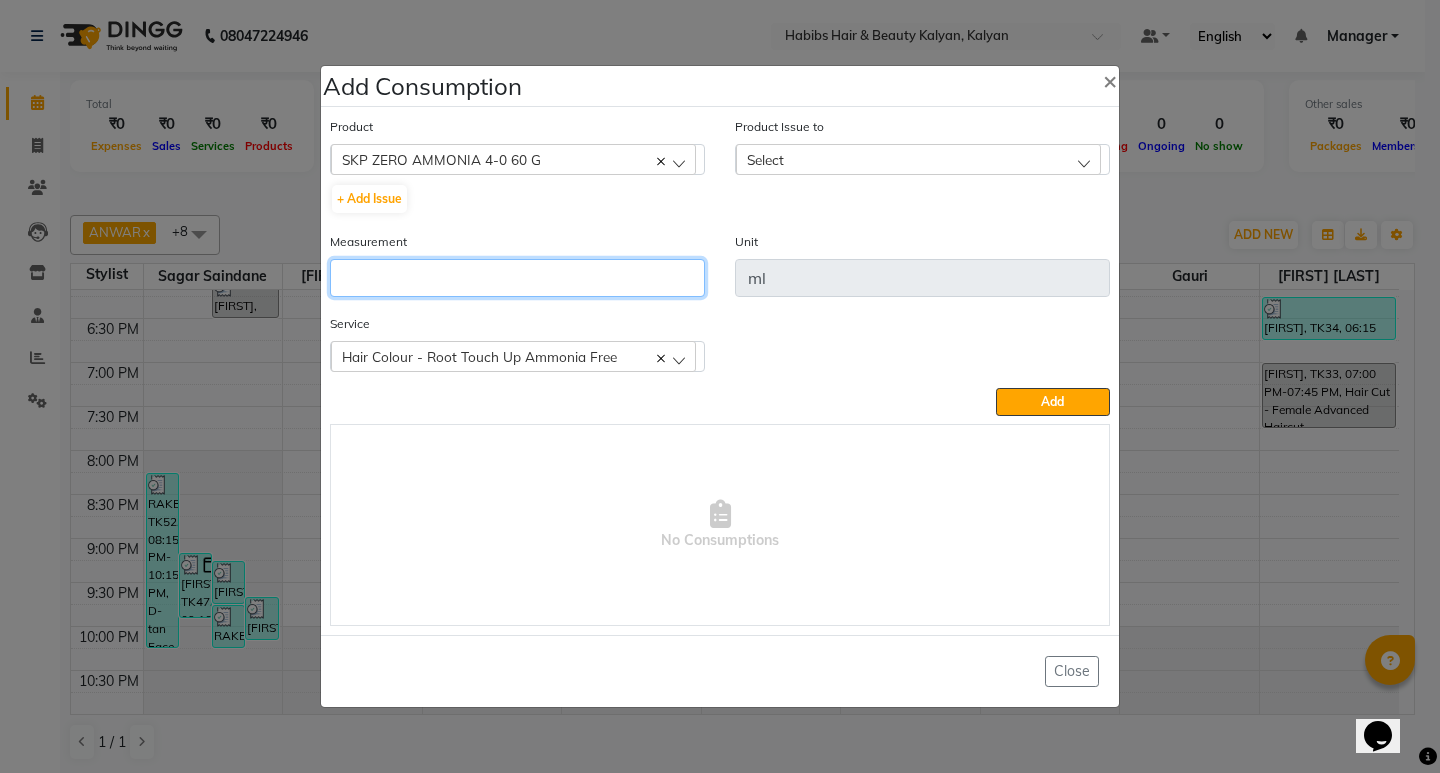 click 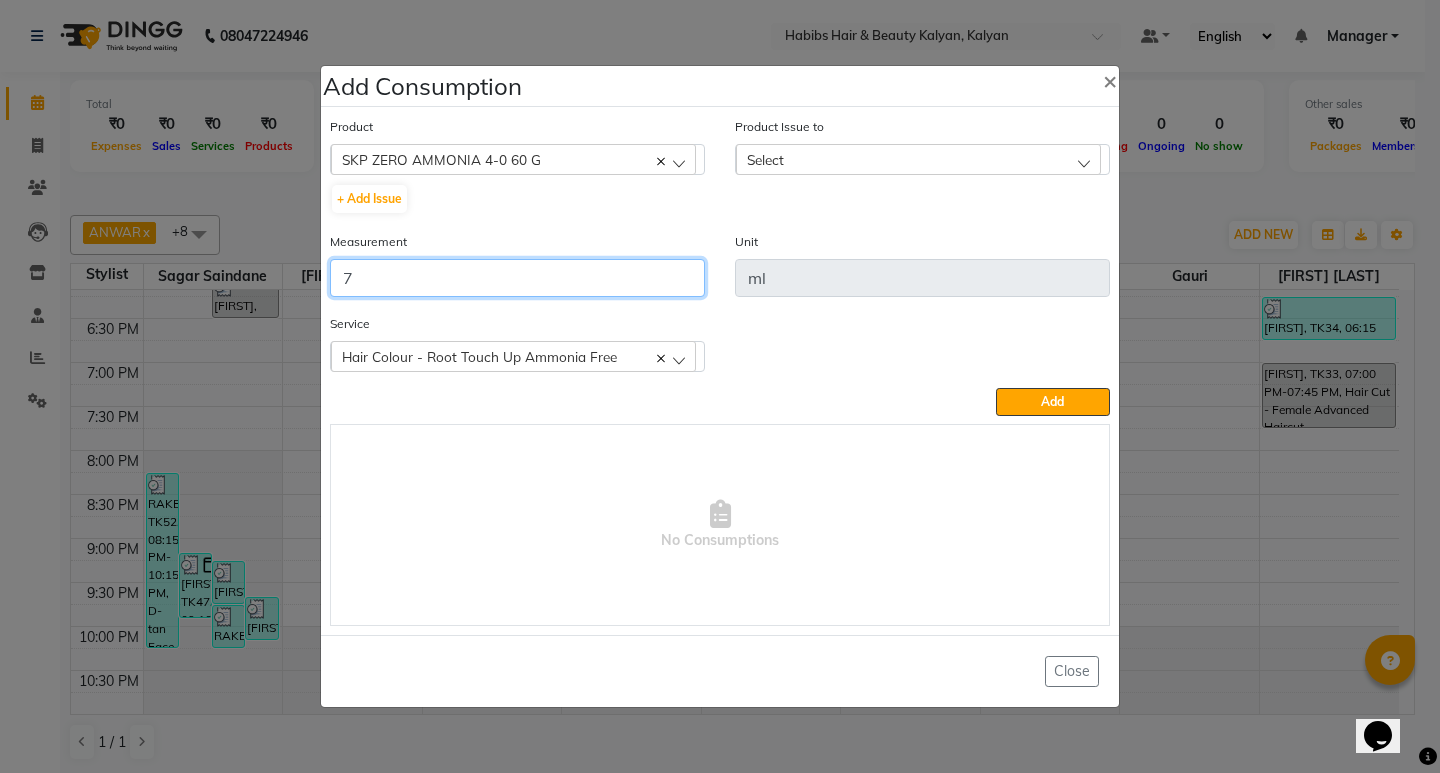 type on "7" 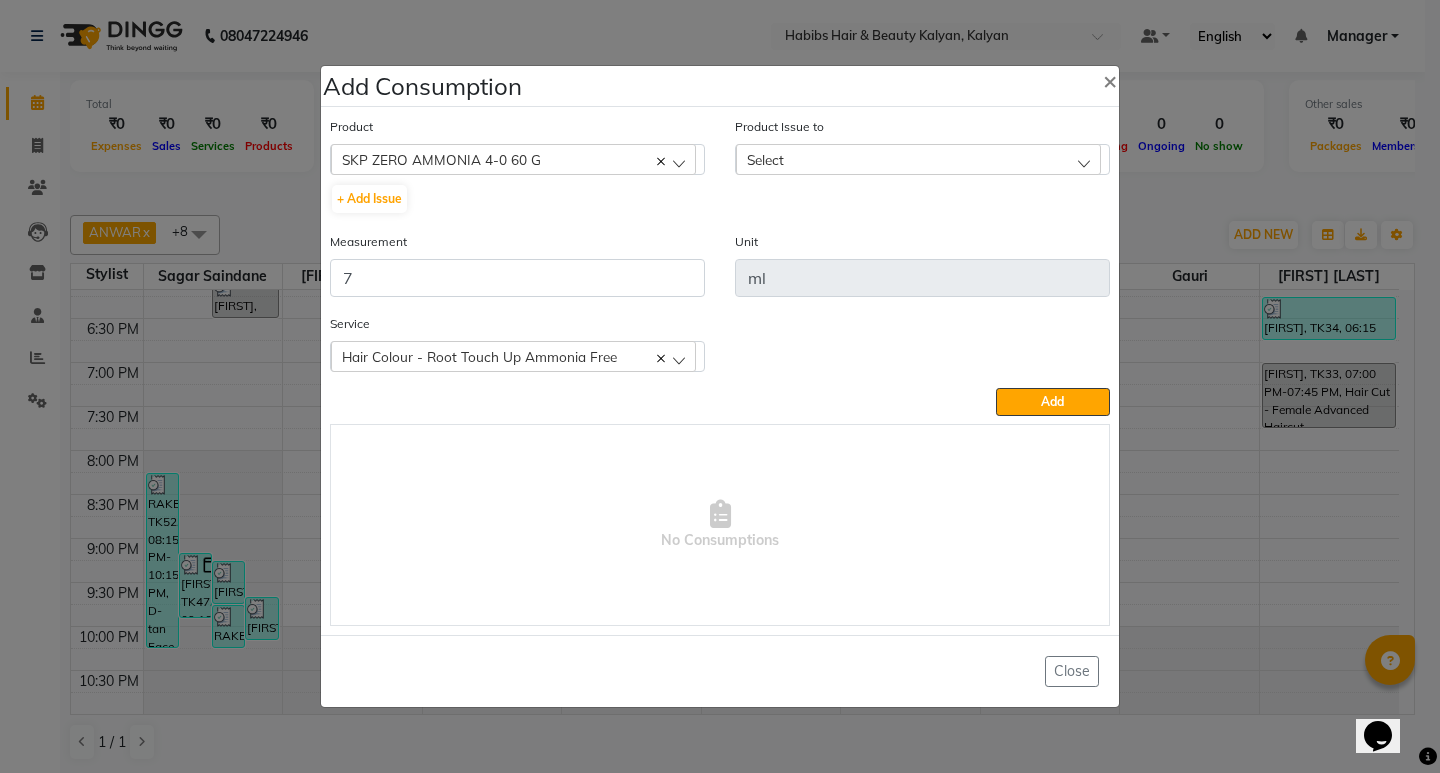 click on "Select" 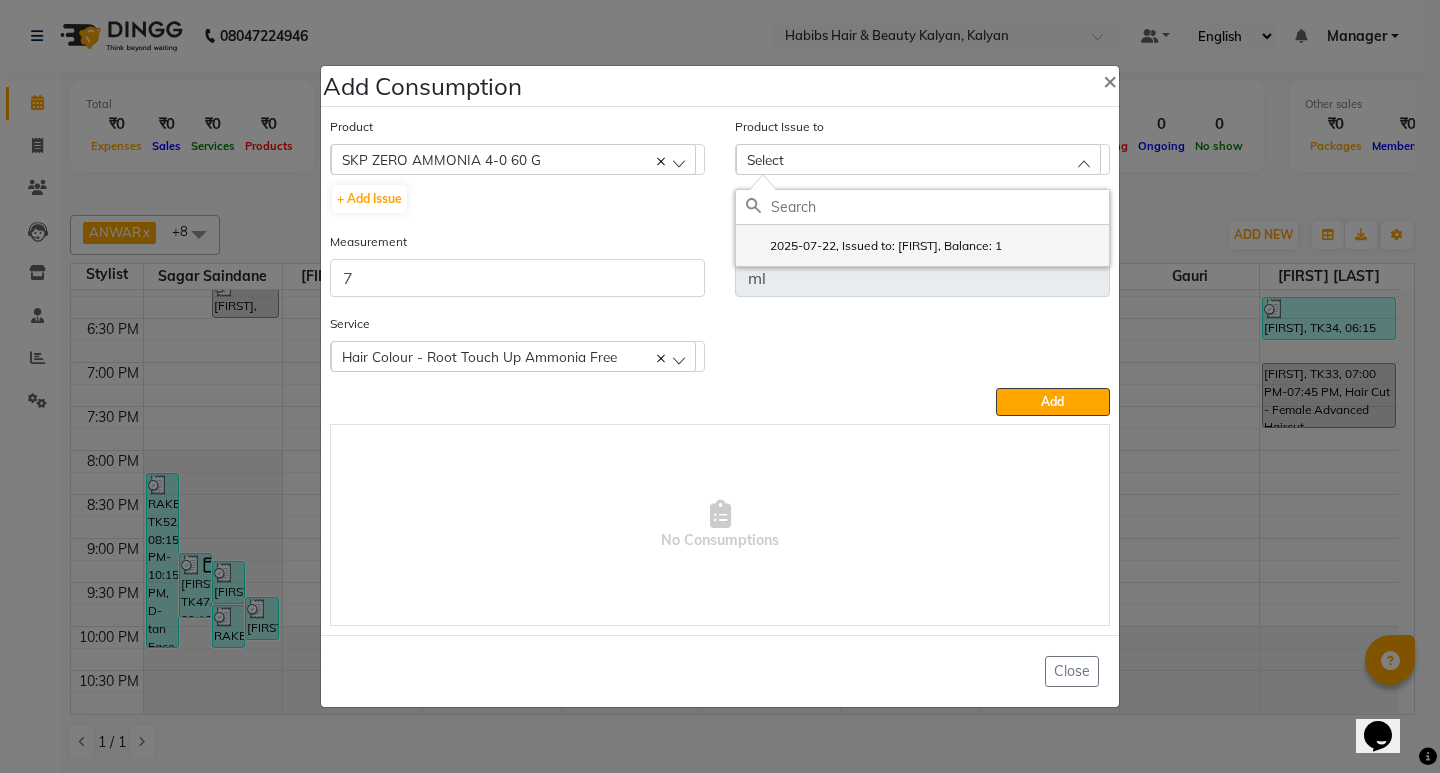 click on "2025-07-22, Issued to: SHALINI, Balance: 1" 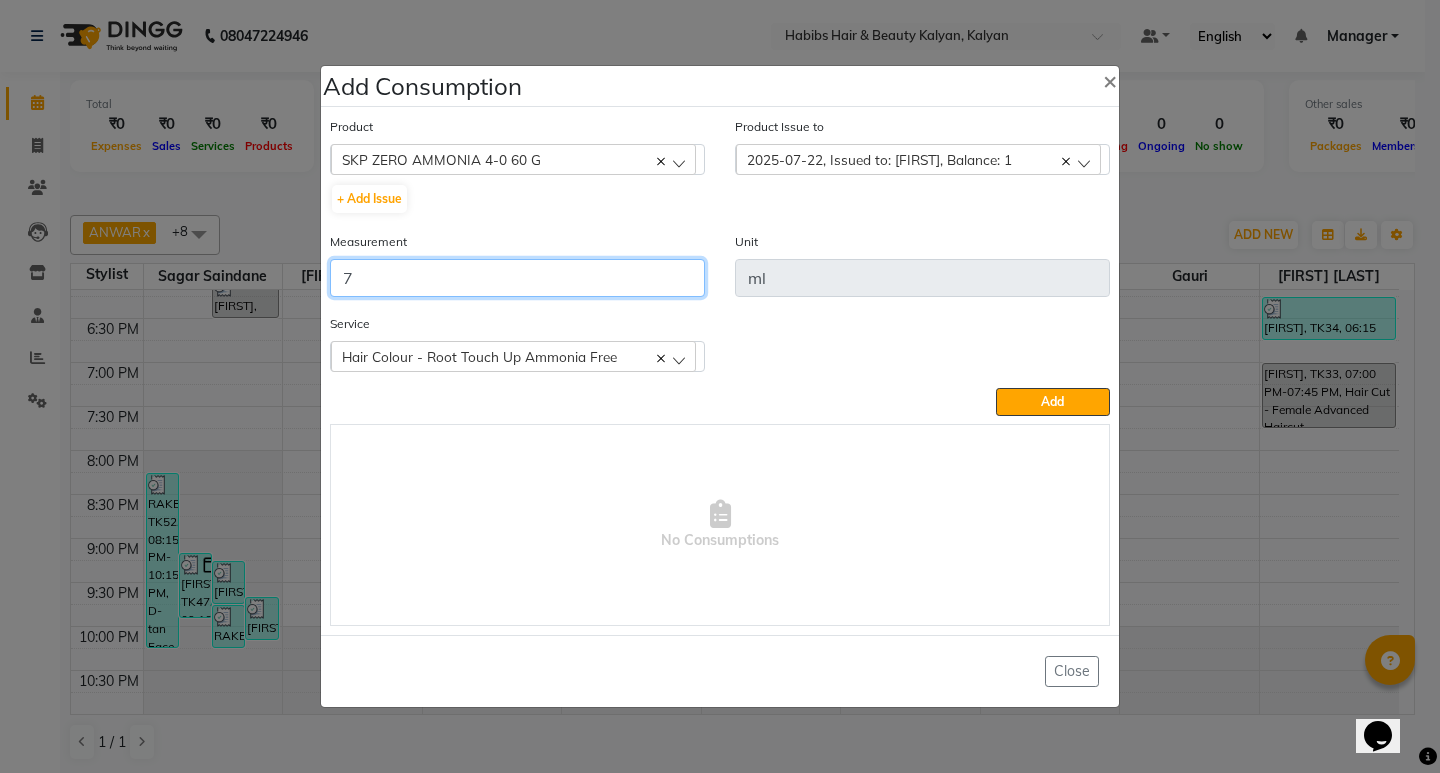 drag, startPoint x: 560, startPoint y: 293, endPoint x: 559, endPoint y: 272, distance: 21.023796 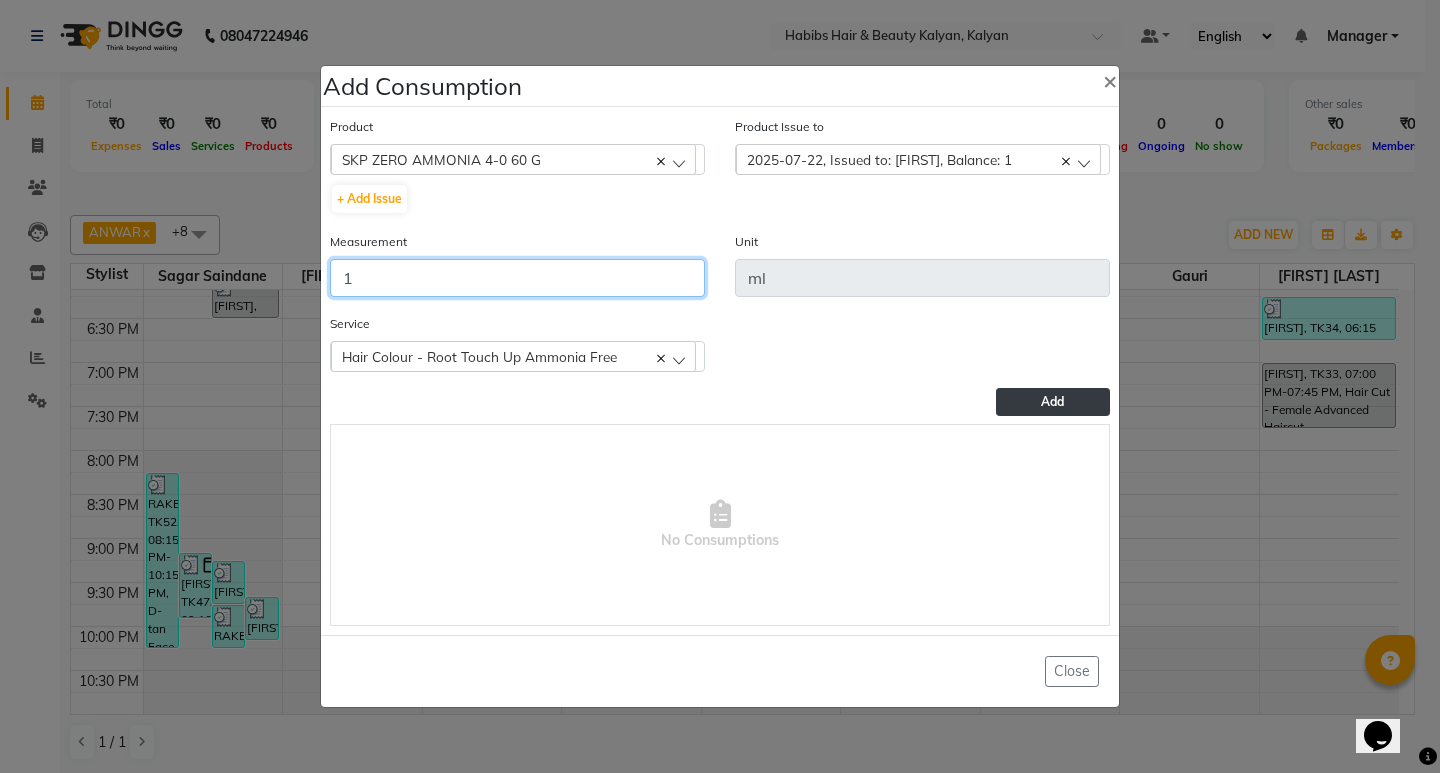 type on "1" 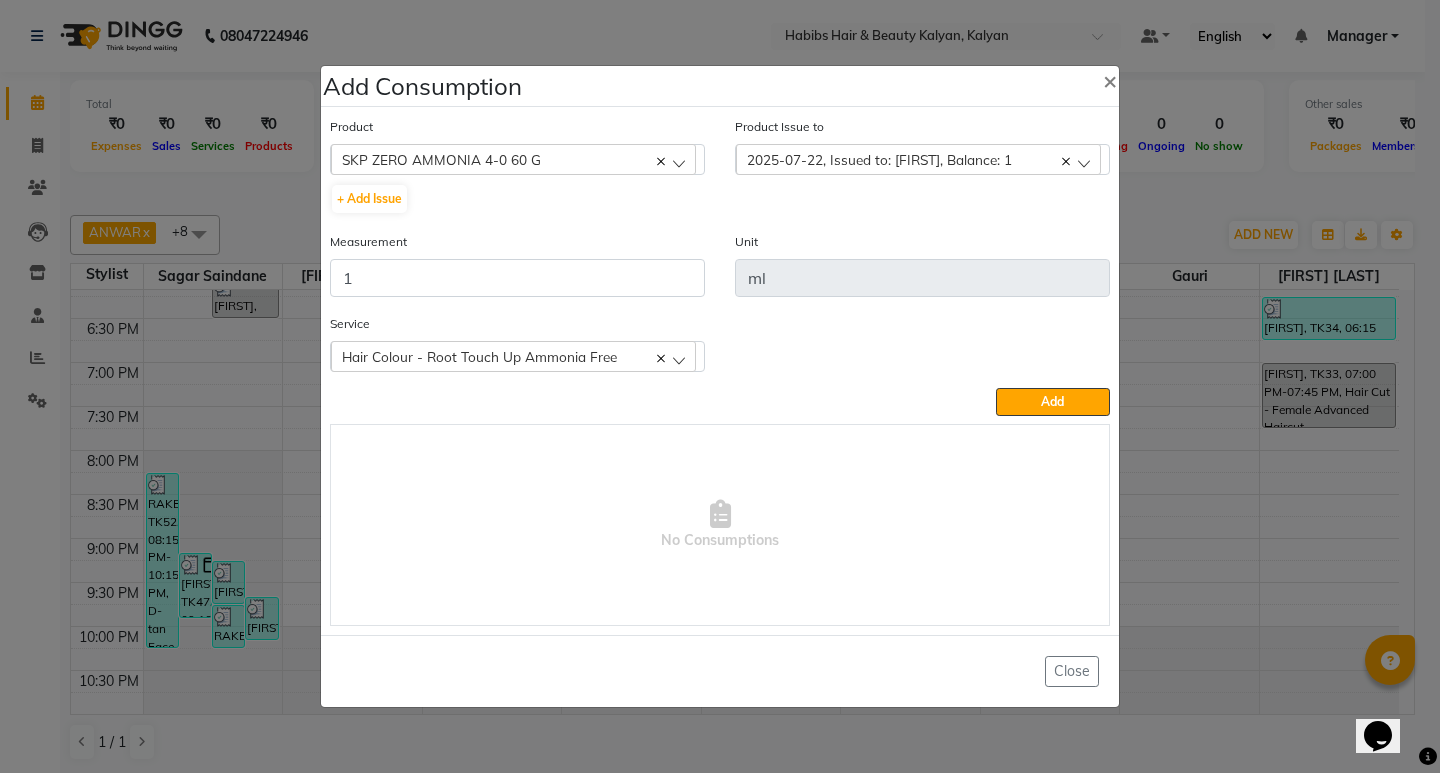drag, startPoint x: 1041, startPoint y: 390, endPoint x: 872, endPoint y: 280, distance: 201.64572 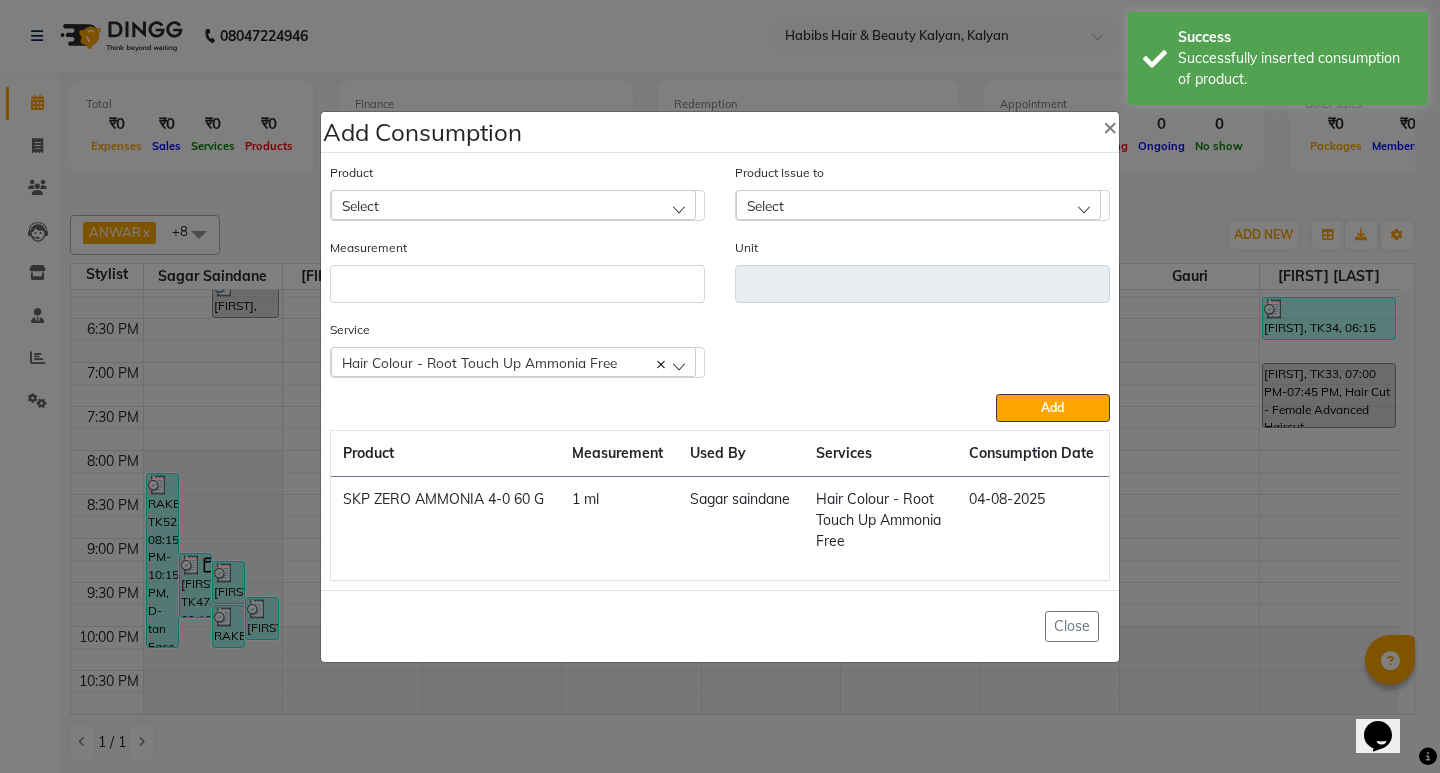 click on "Select" 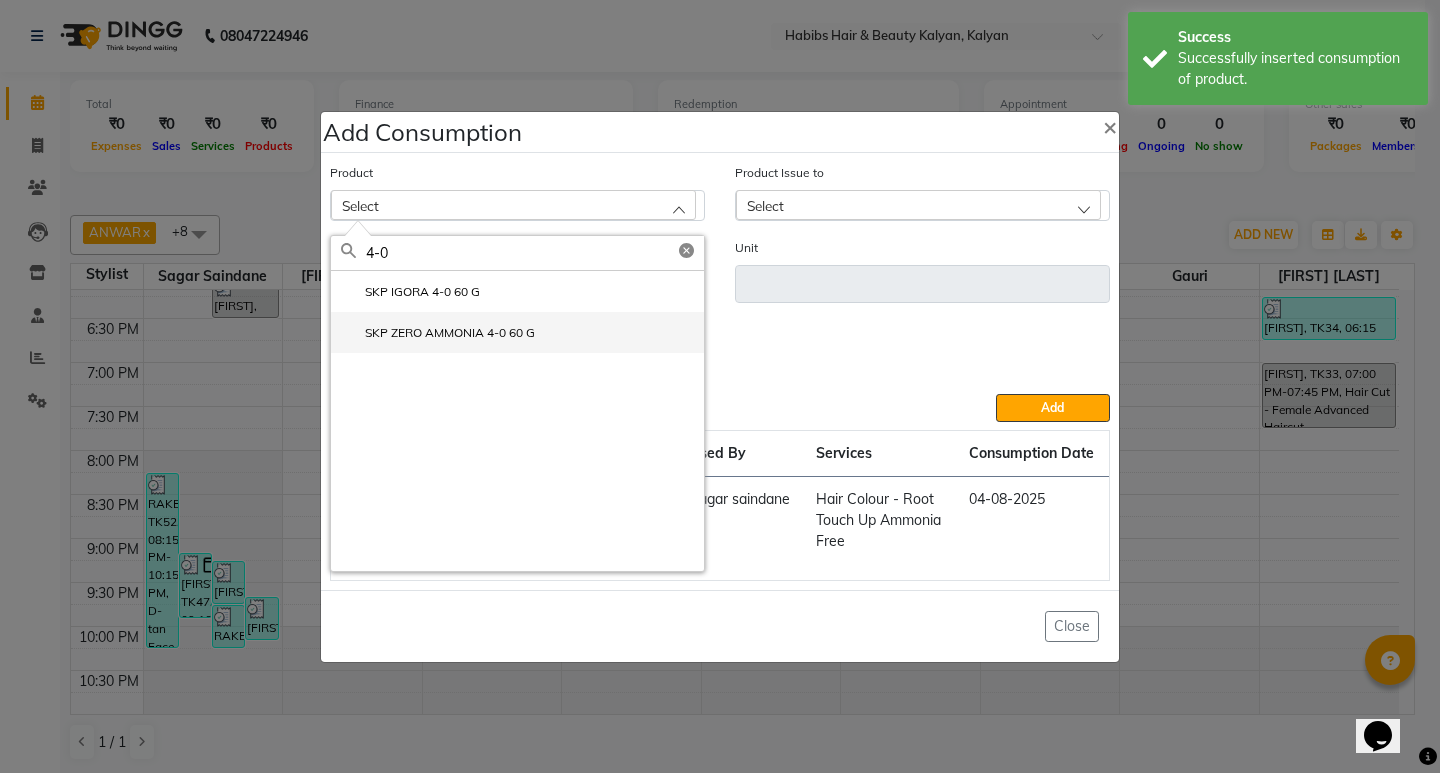 type on "4-0" 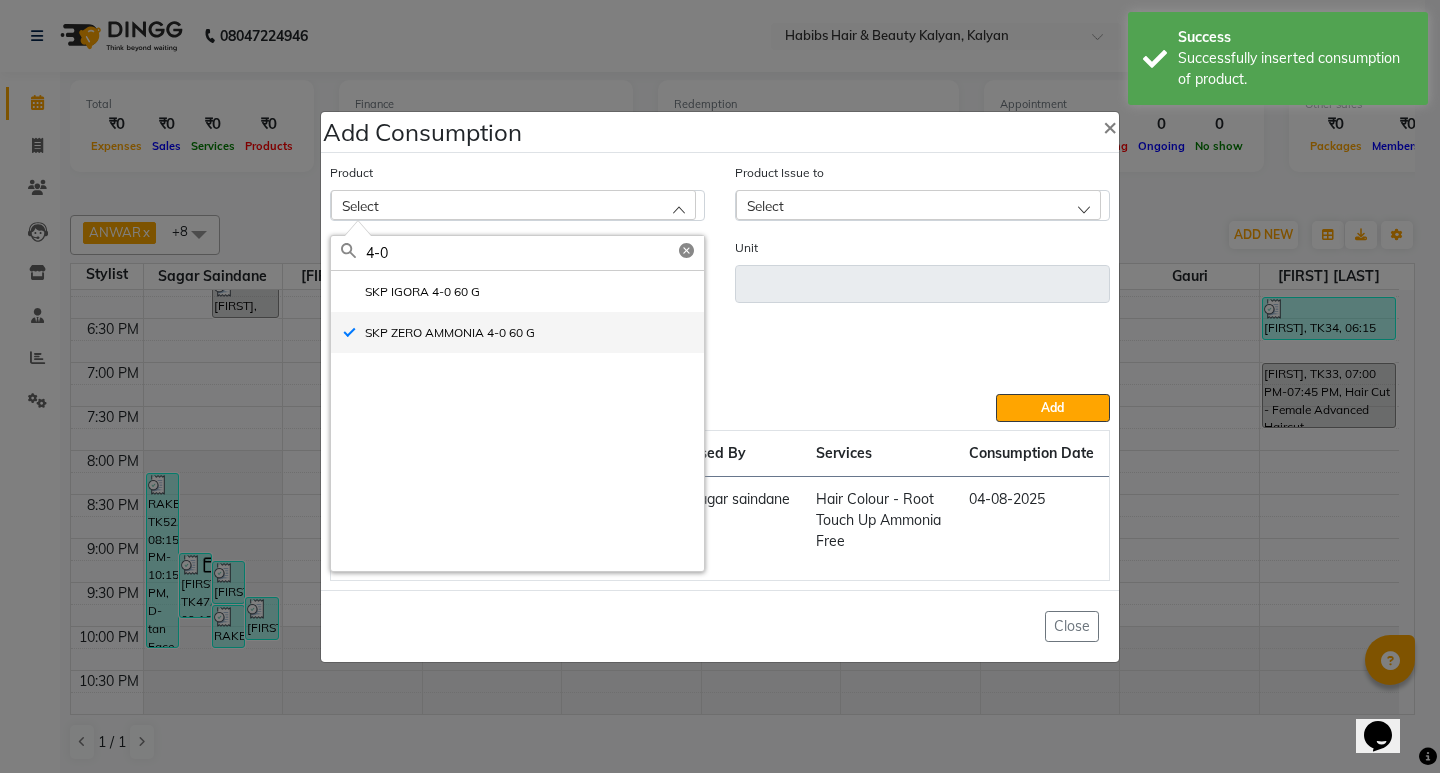 type on "ml" 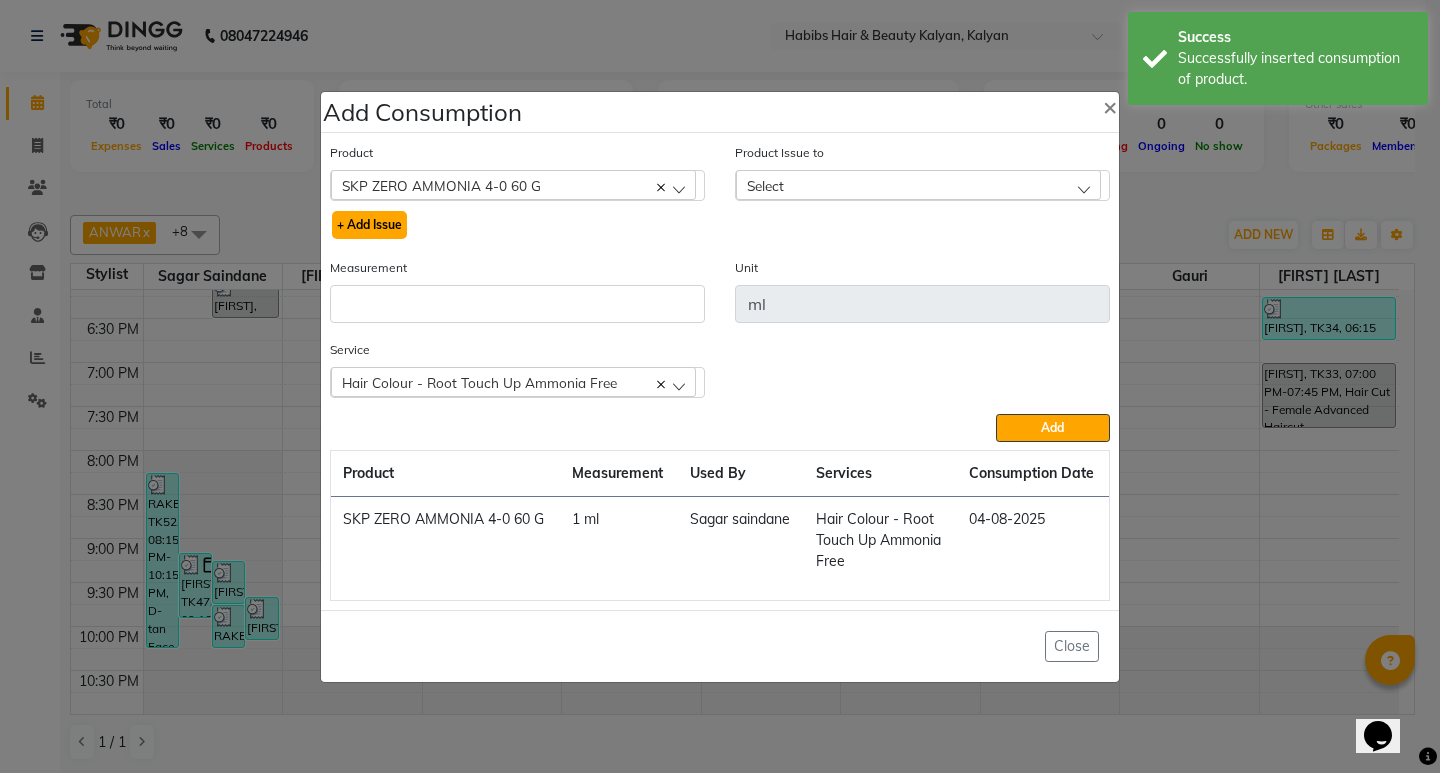 click on "+ Add Issue" 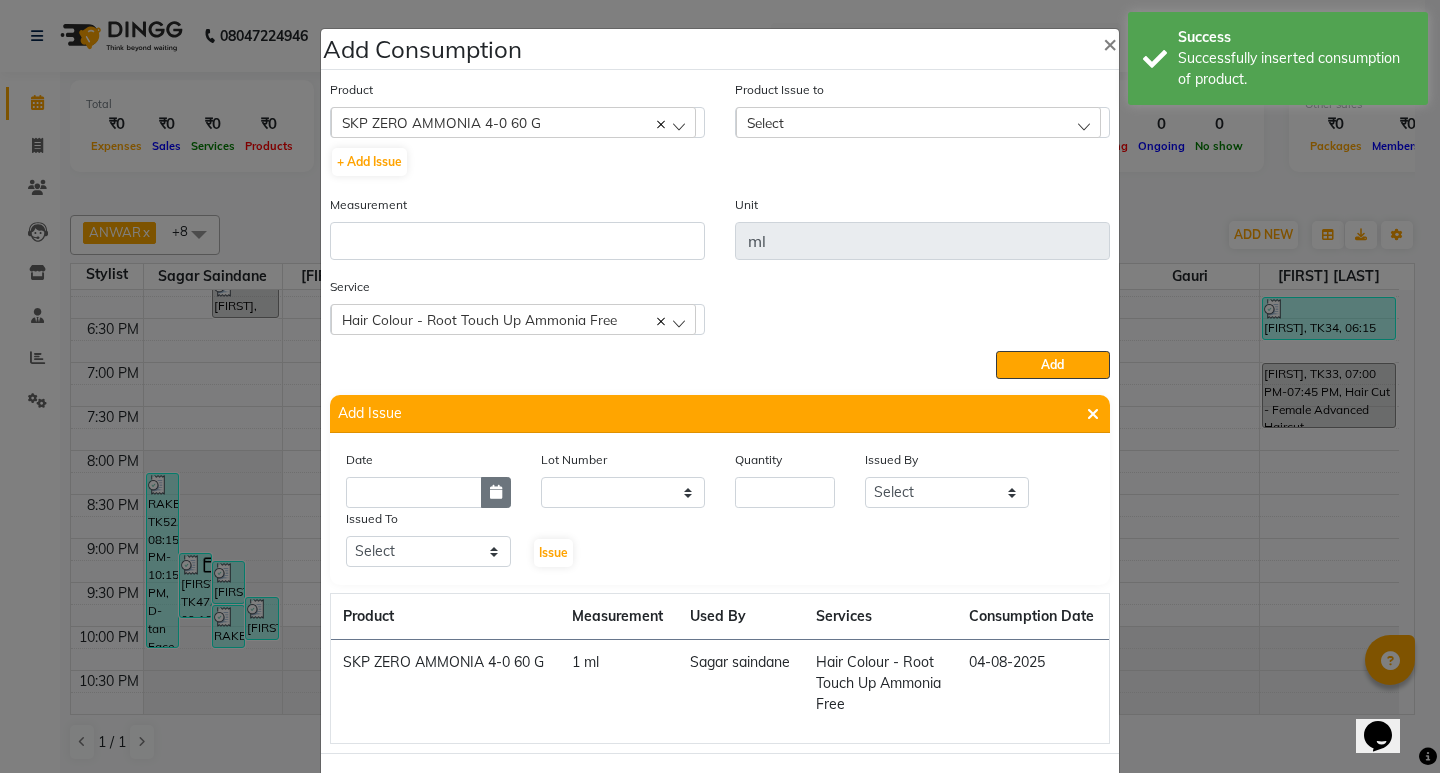 click 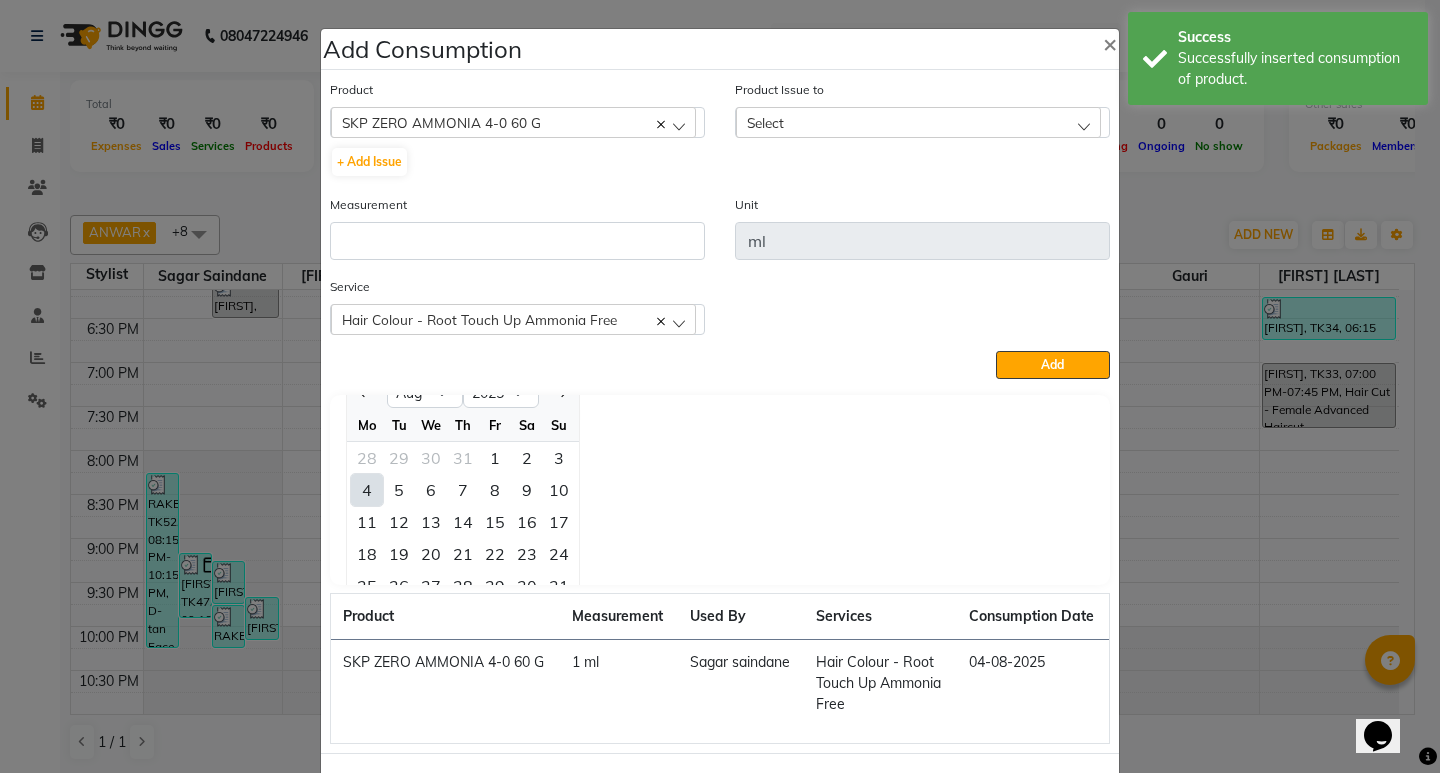 click on "4" 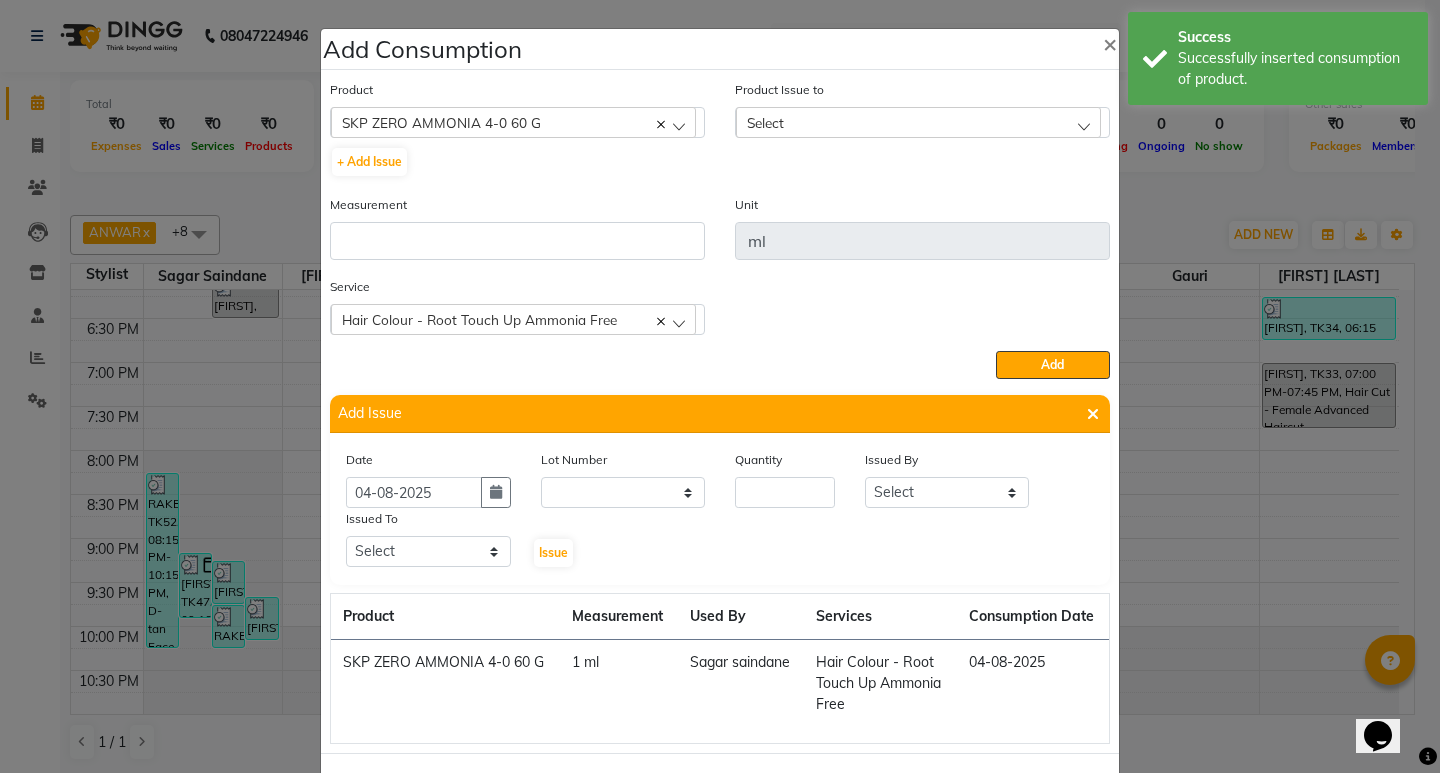 drag, startPoint x: 737, startPoint y: 470, endPoint x: 758, endPoint y: 483, distance: 24.698177 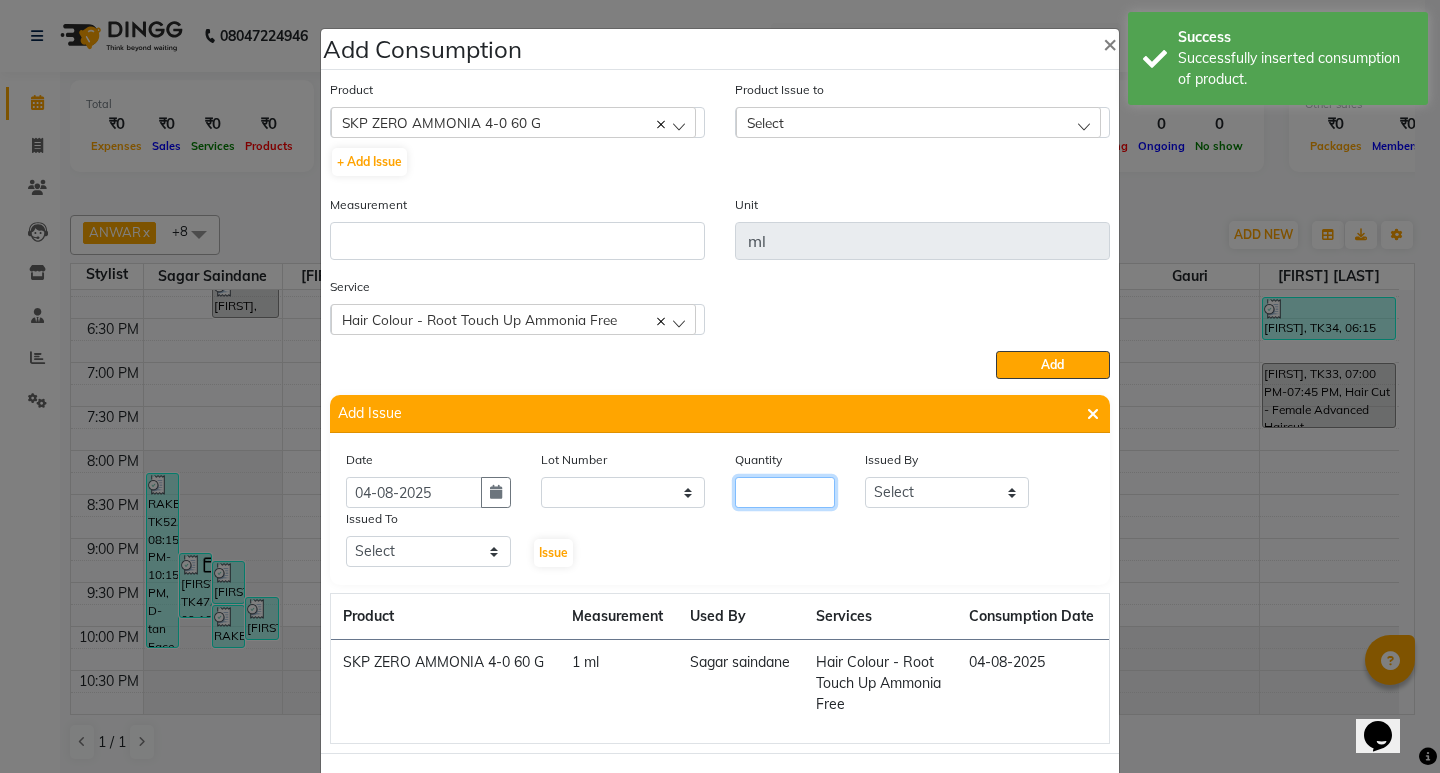 click 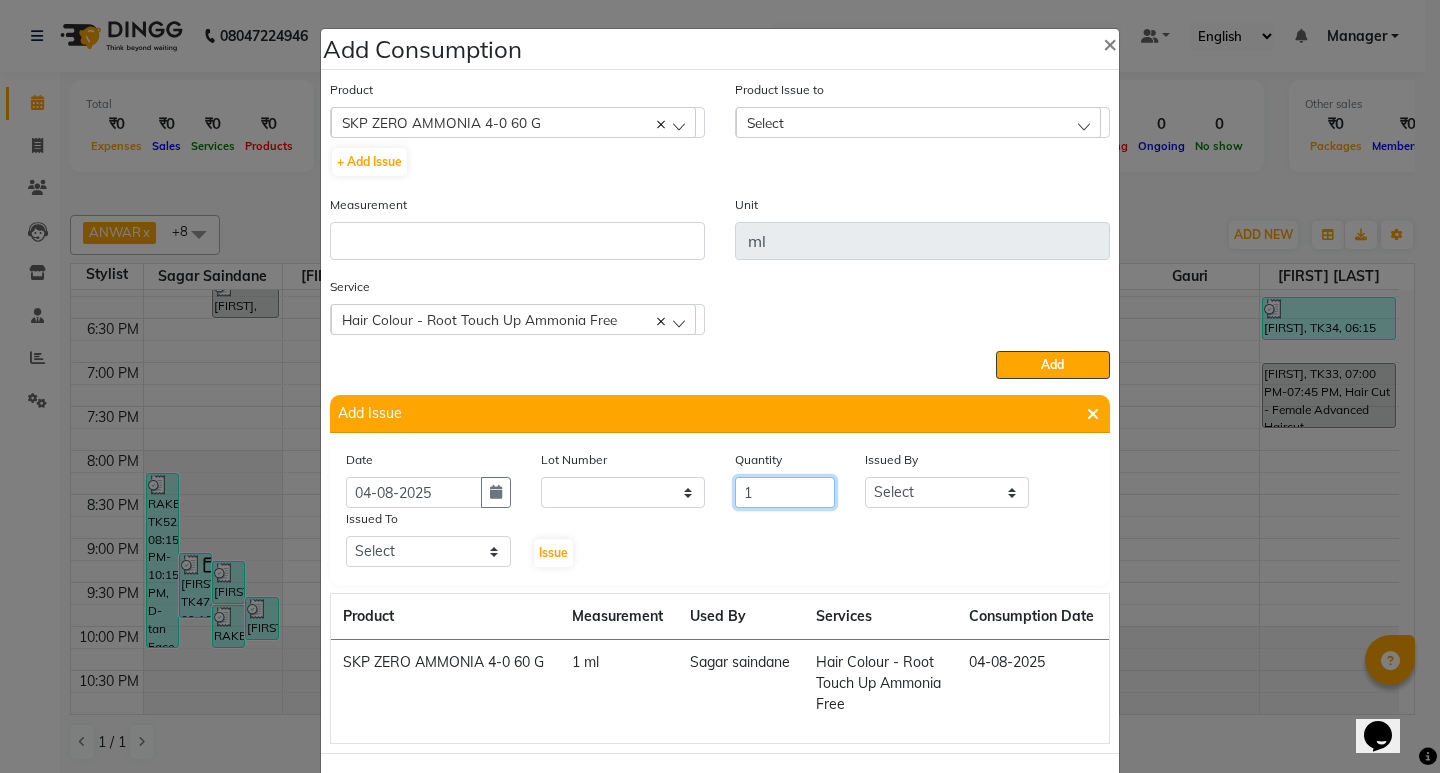 type on "1" 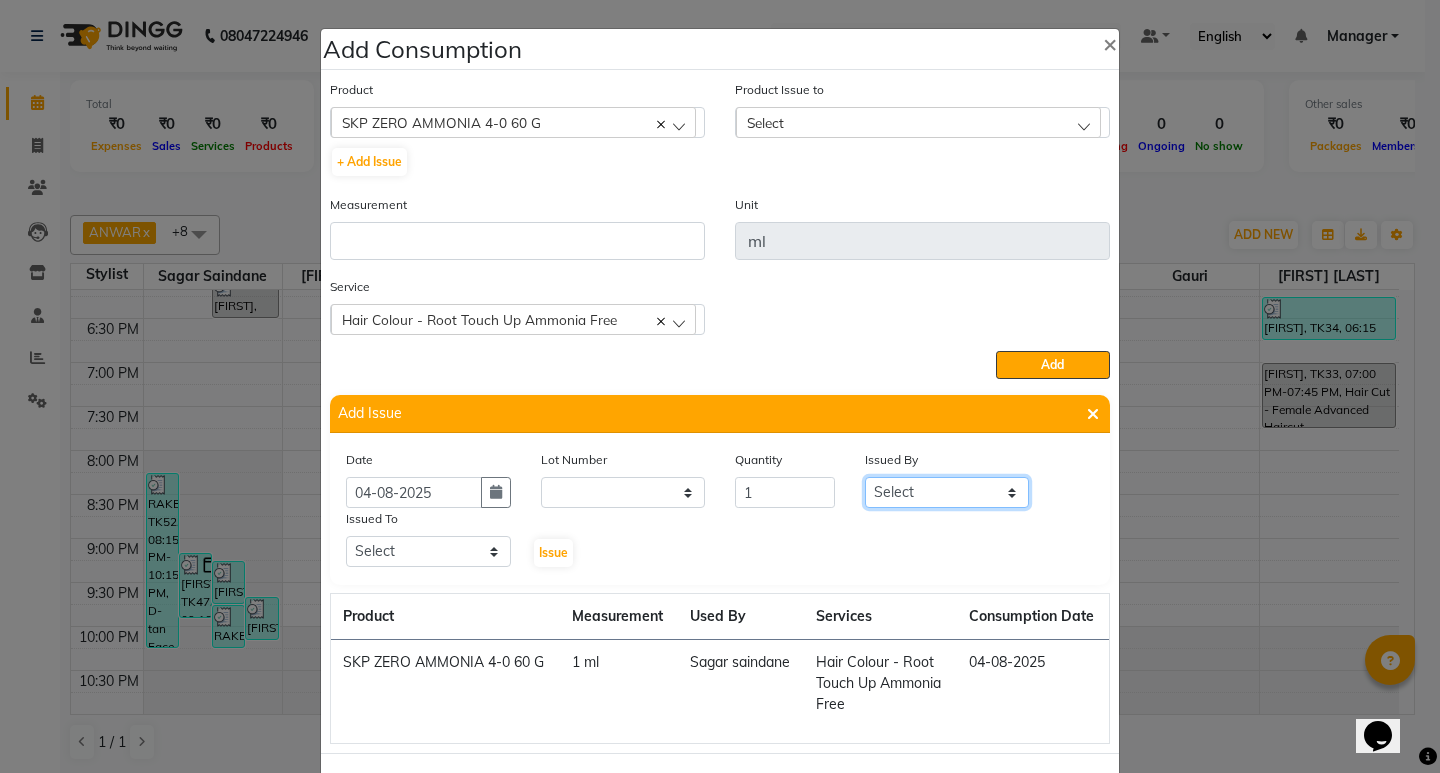 click on "Select ANWAR DHARMESH GANESH SHINDE Gauri Maruf  mulla Meena Kumari Priyanka Ranjana  singh  Sagar saindane SANTOSHI SHALINI Smruti Suraj Kadam Vinaya  Yogesh" 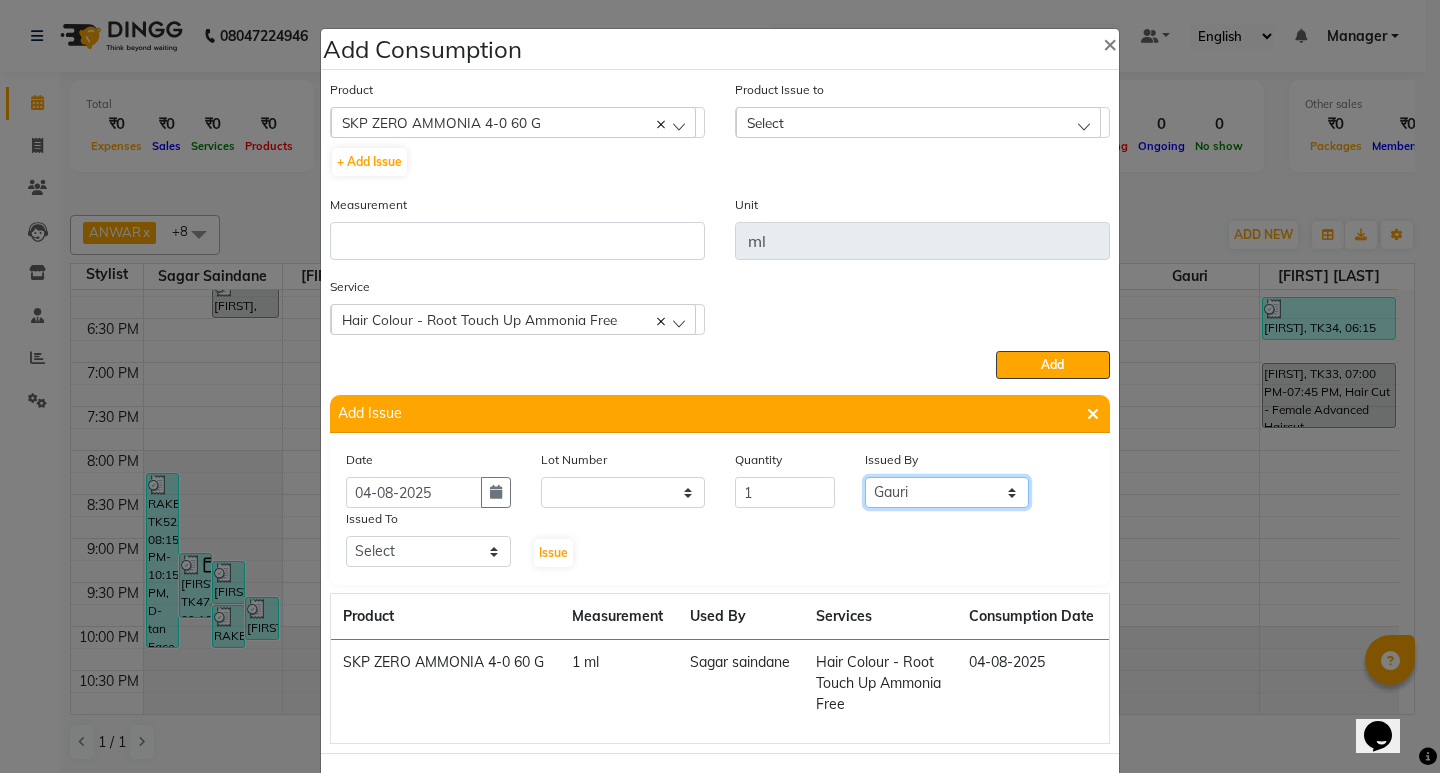 click on "Select ANWAR DHARMESH GANESH SHINDE Gauri Maruf  mulla Meena Kumari Priyanka Ranjana  singh  Sagar saindane SANTOSHI SHALINI Smruti Suraj Kadam Vinaya  Yogesh" 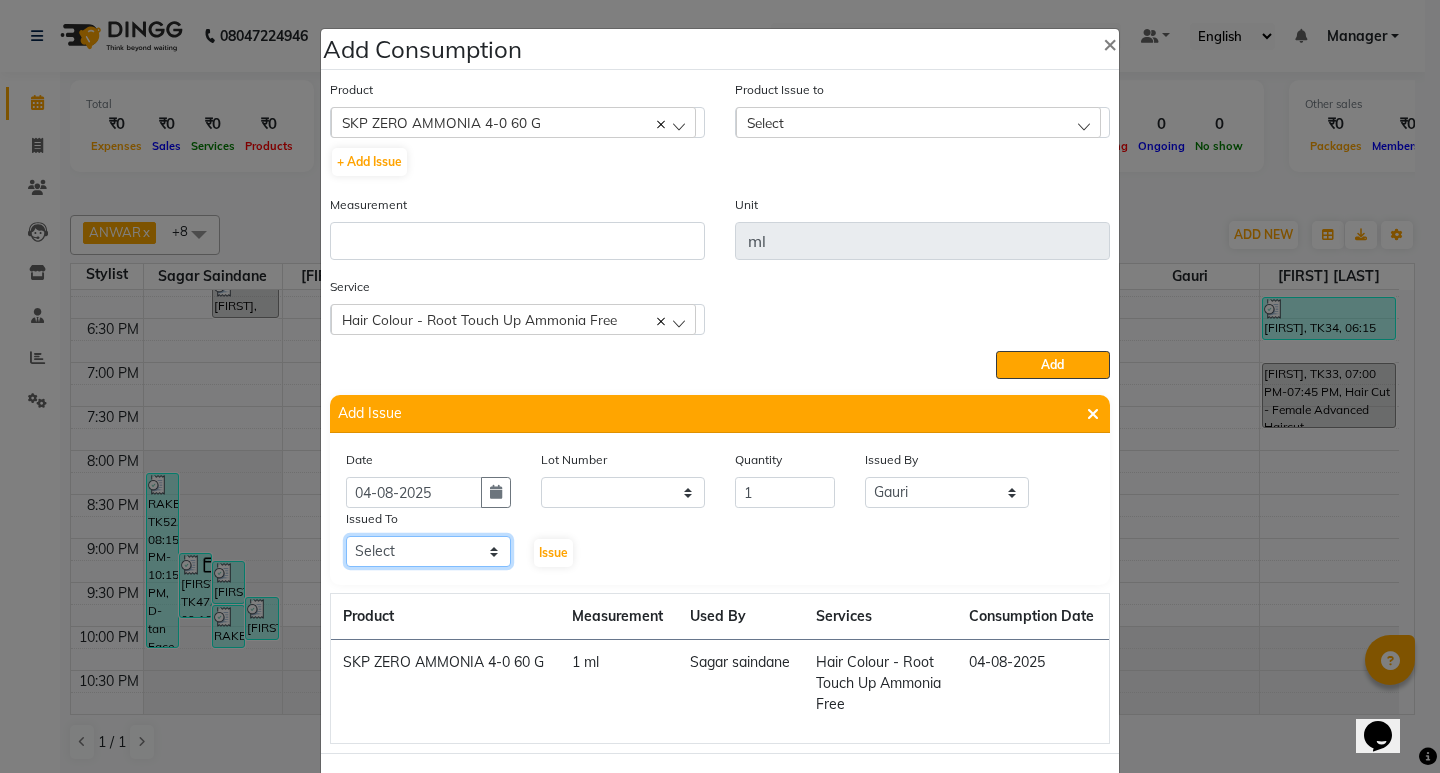 click on "Select ANWAR DHARMESH GANESH SHINDE Gauri Maruf  mulla Meena Kumari Priyanka Ranjana  singh  Sagar saindane SANTOSHI SHALINI Smruti Suraj Kadam Vinaya  Yogesh" 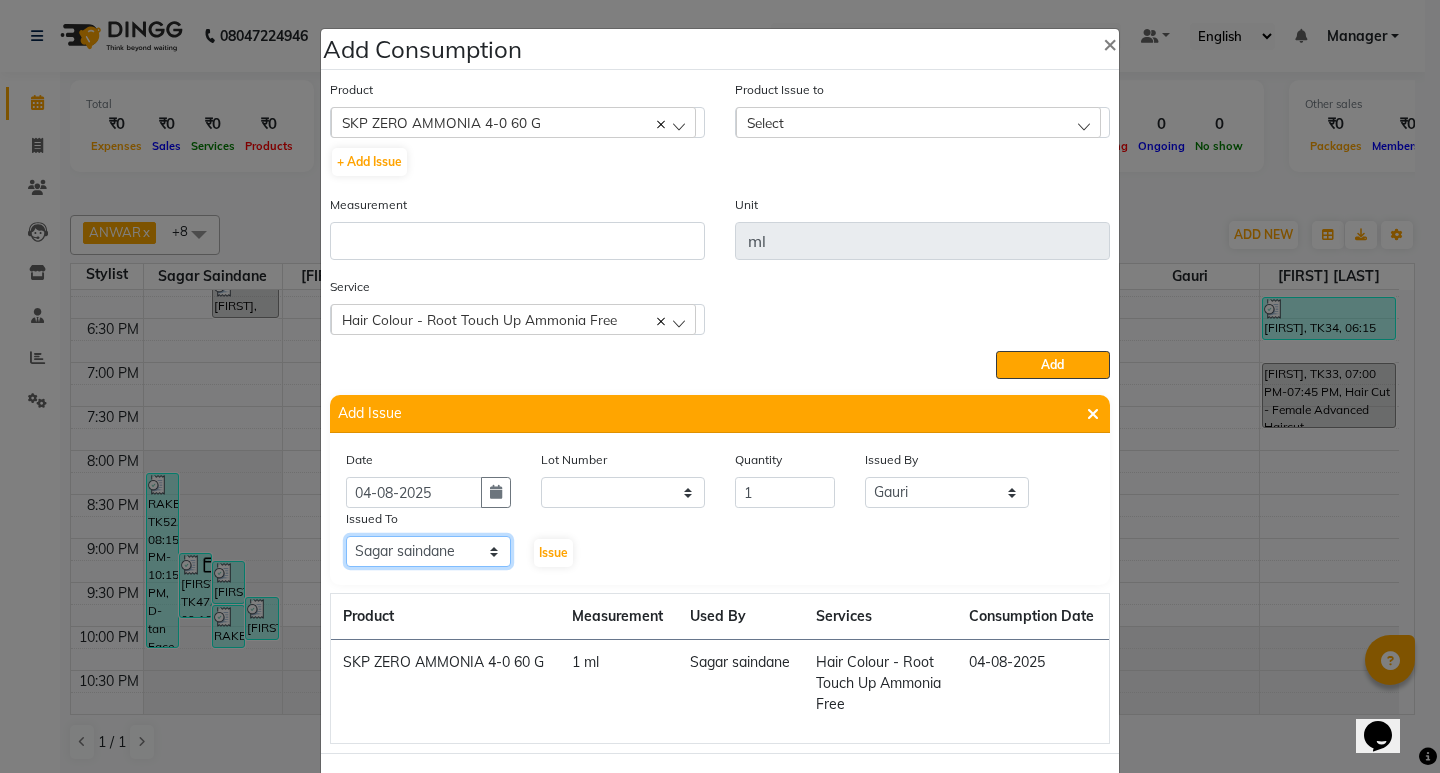 click on "Select ANWAR DHARMESH GANESH SHINDE Gauri Maruf  mulla Meena Kumari Priyanka Ranjana  singh  Sagar saindane SANTOSHI SHALINI Smruti Suraj Kadam Vinaya  Yogesh" 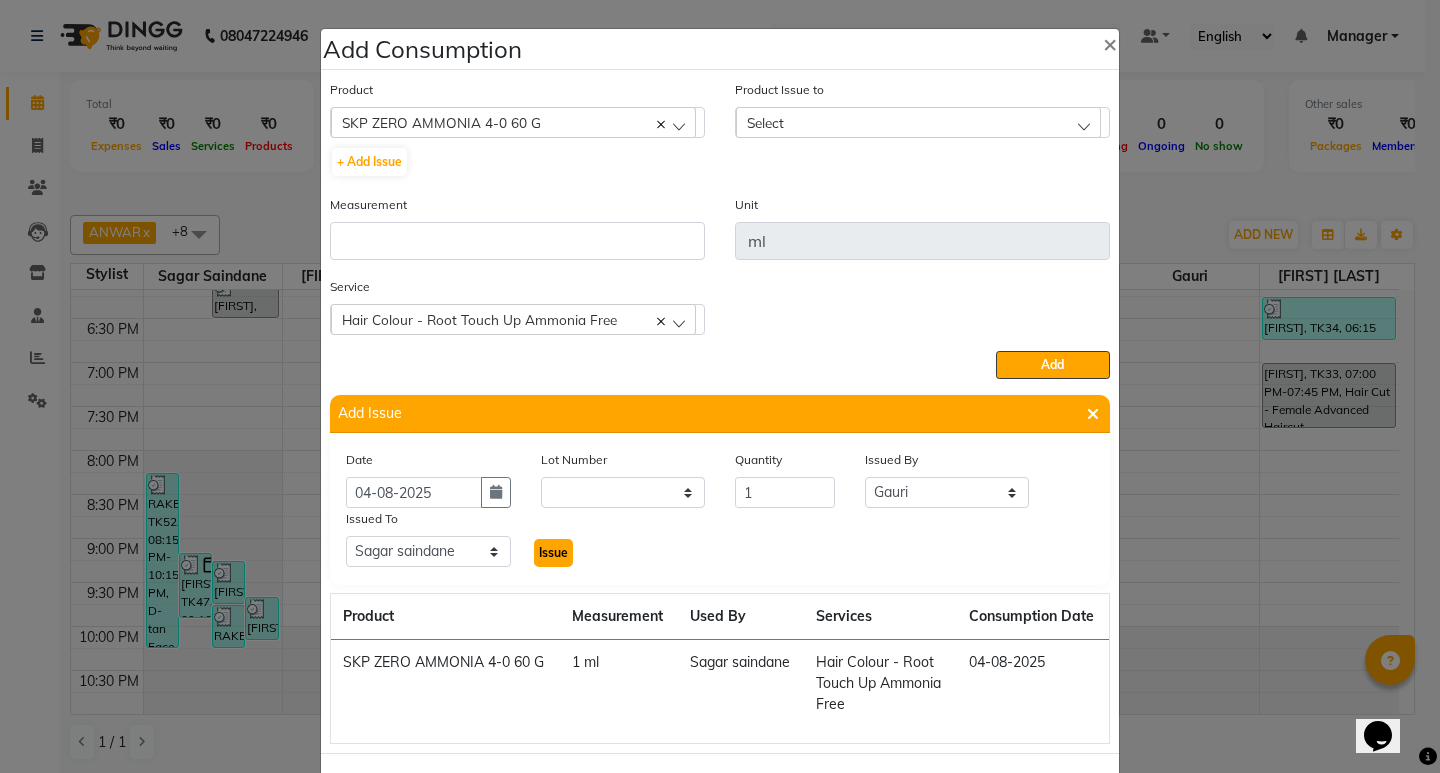 click on "Issue" 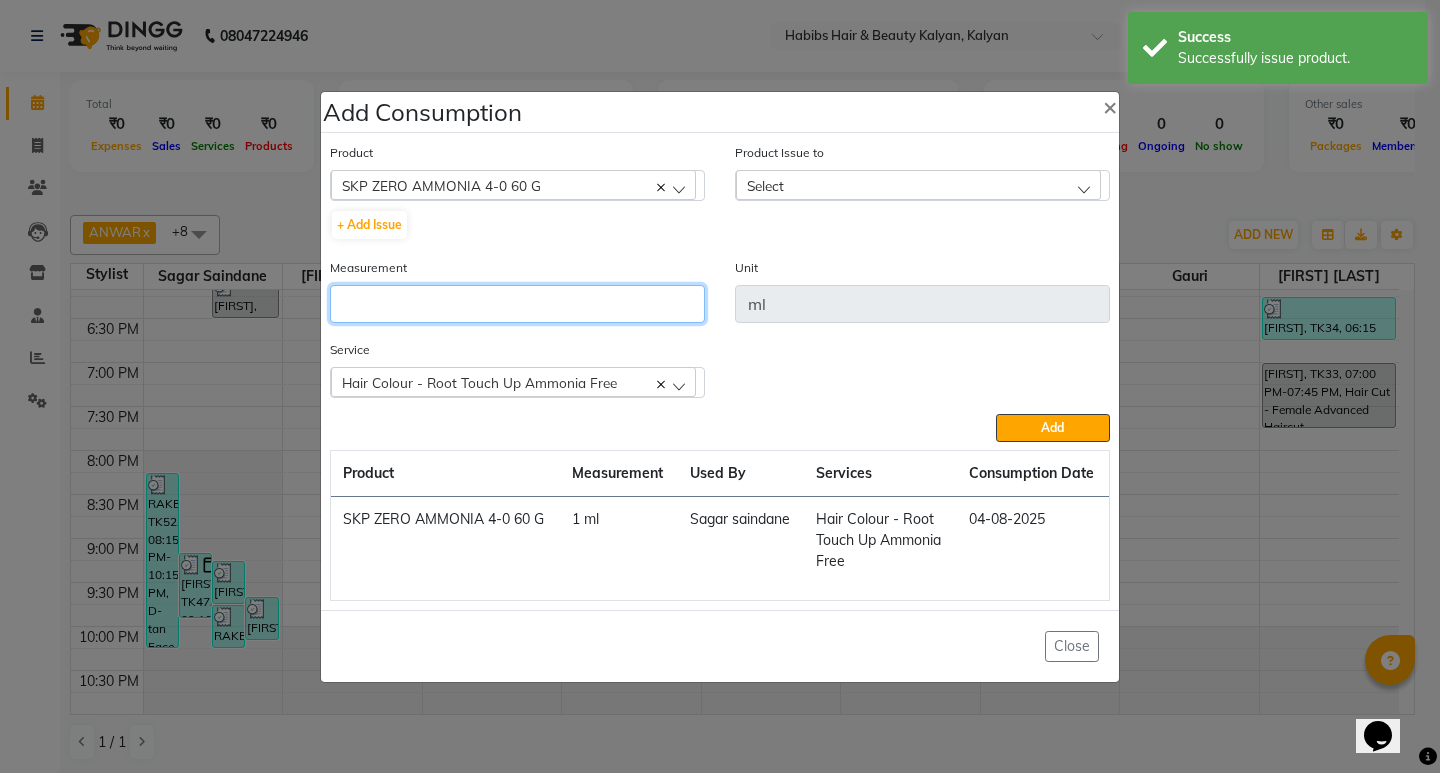 click 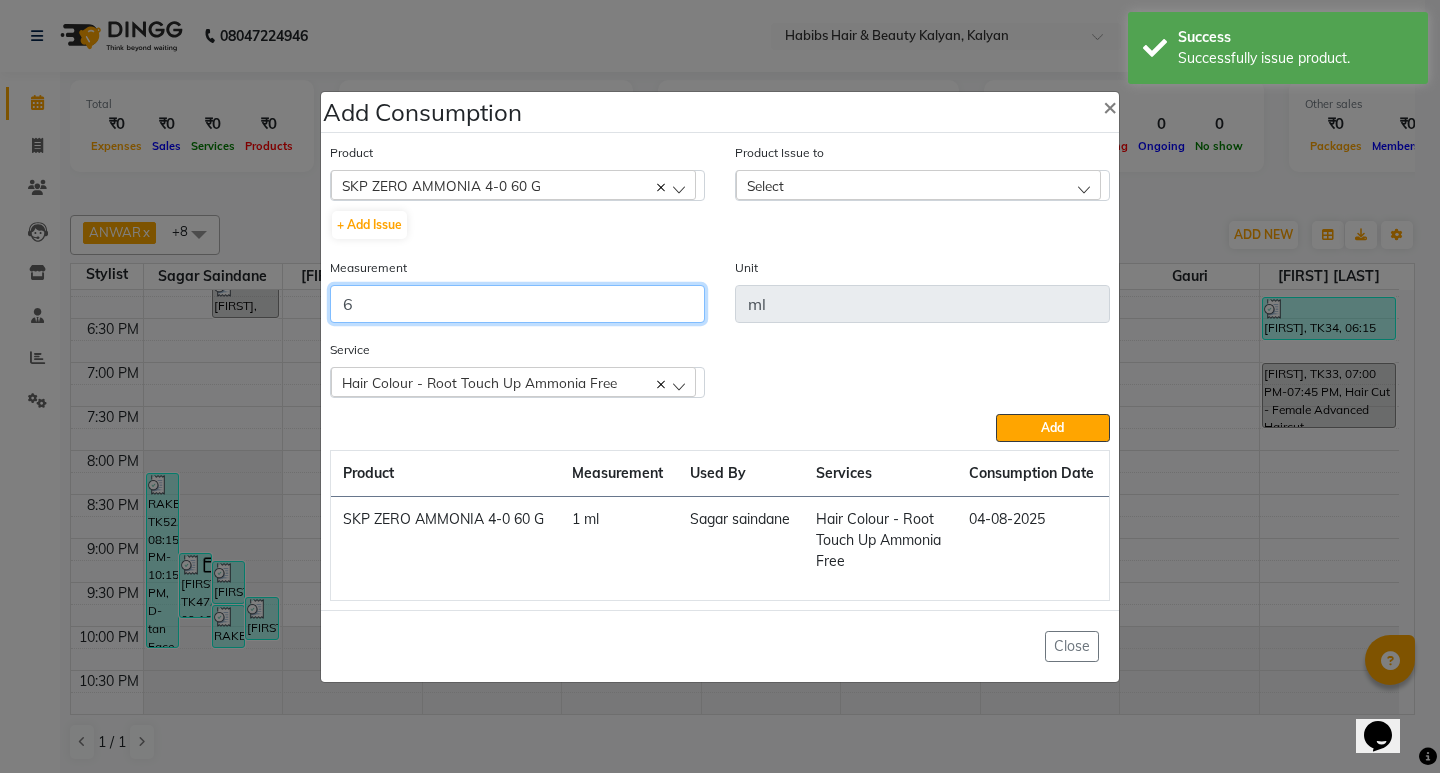 type on "6" 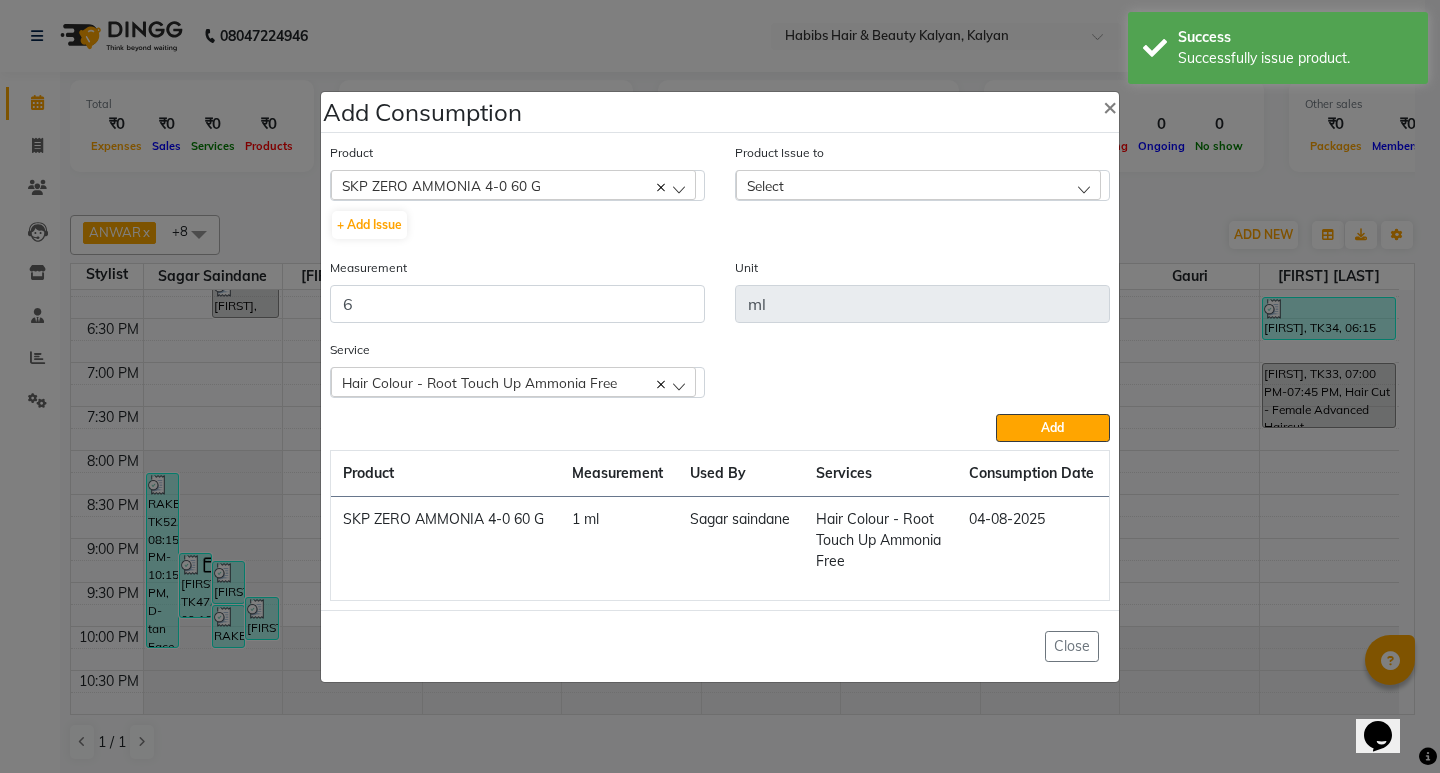 click on "Select" 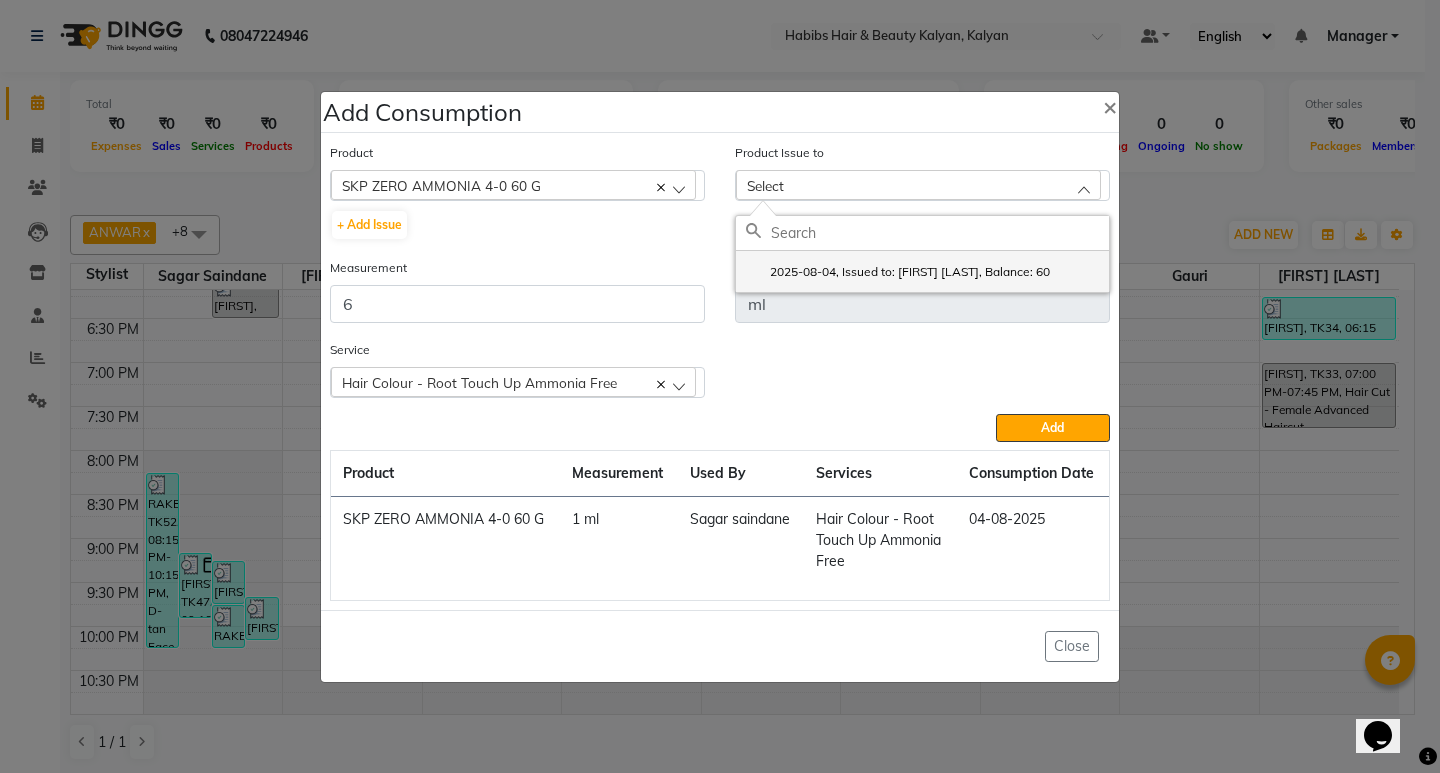 click on "2025-08-04, Issued to: Sagar saindane, Balance: 60" 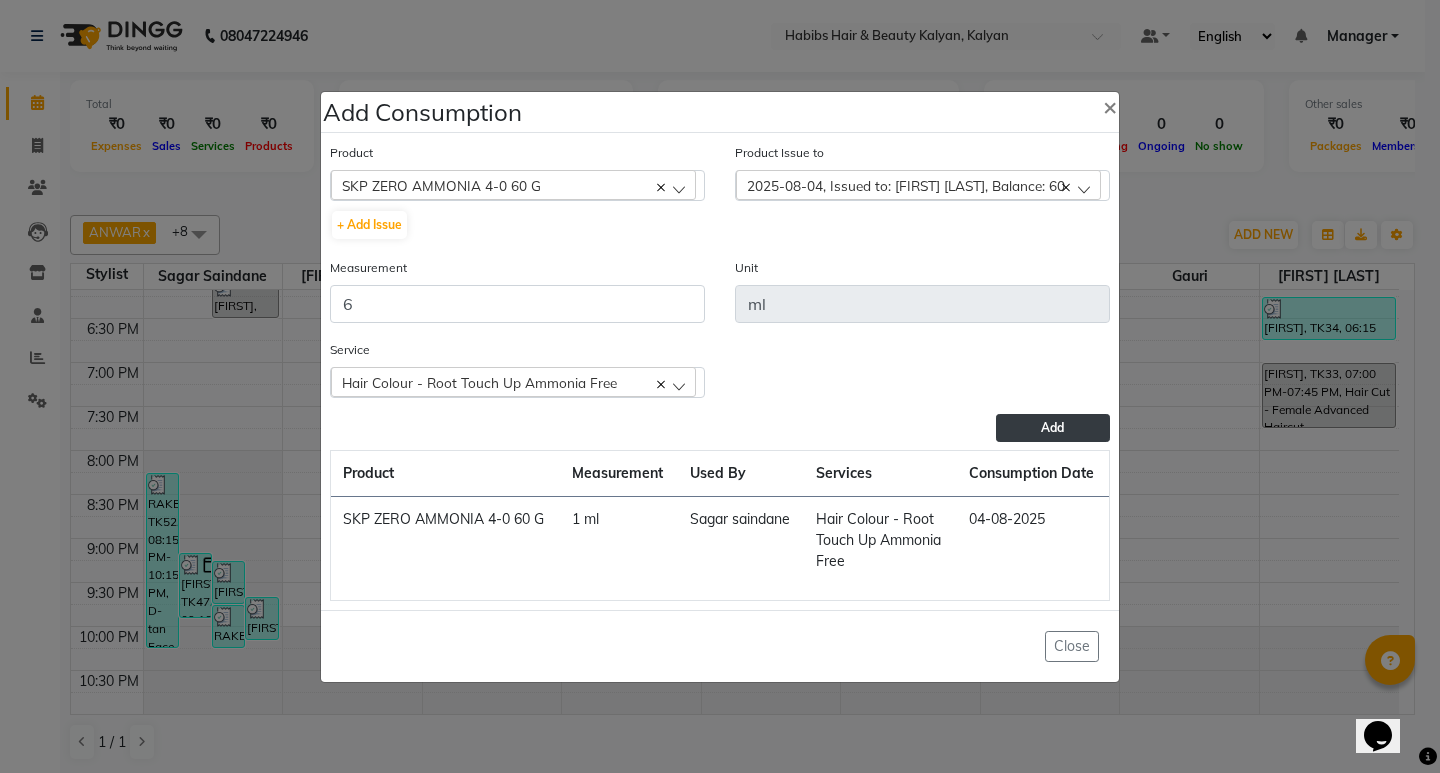 click on "Add" 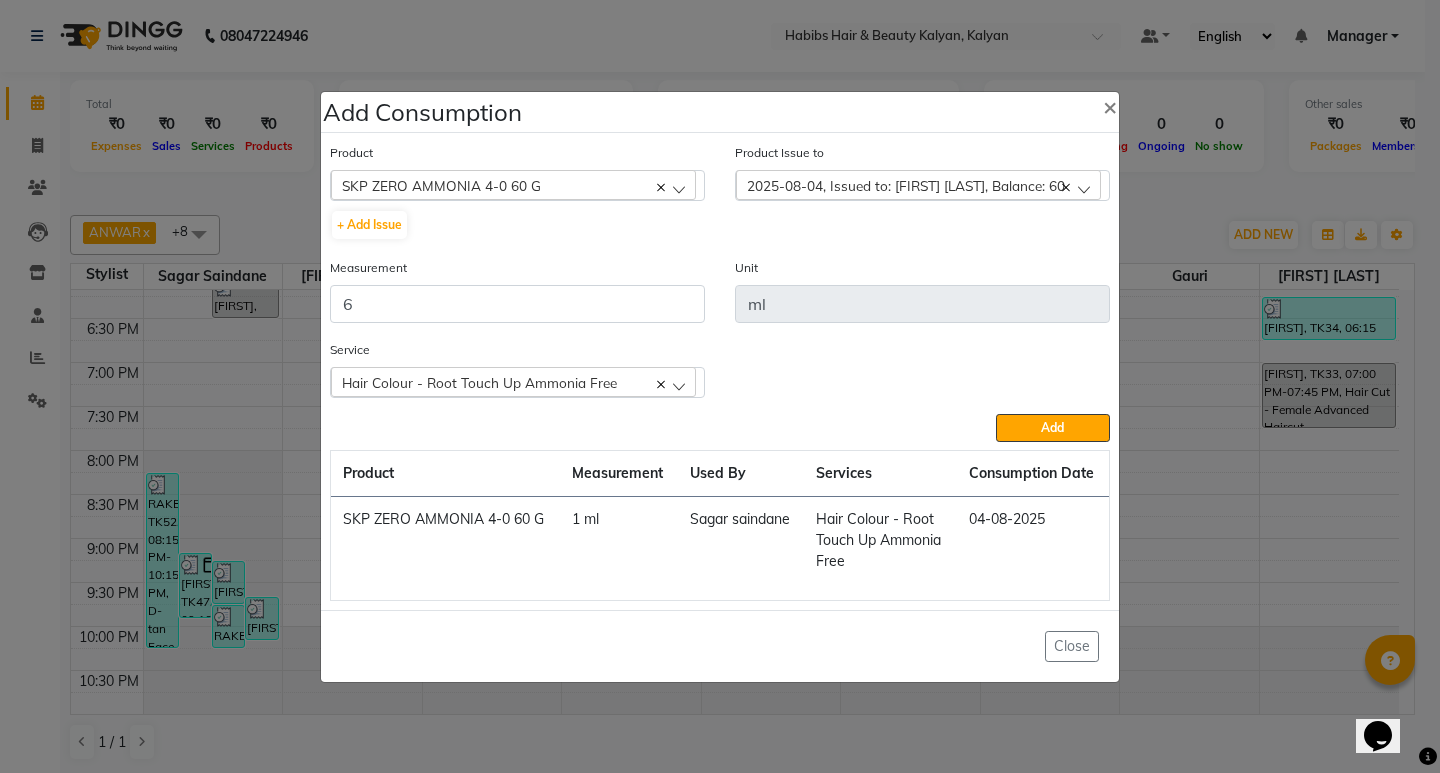 type 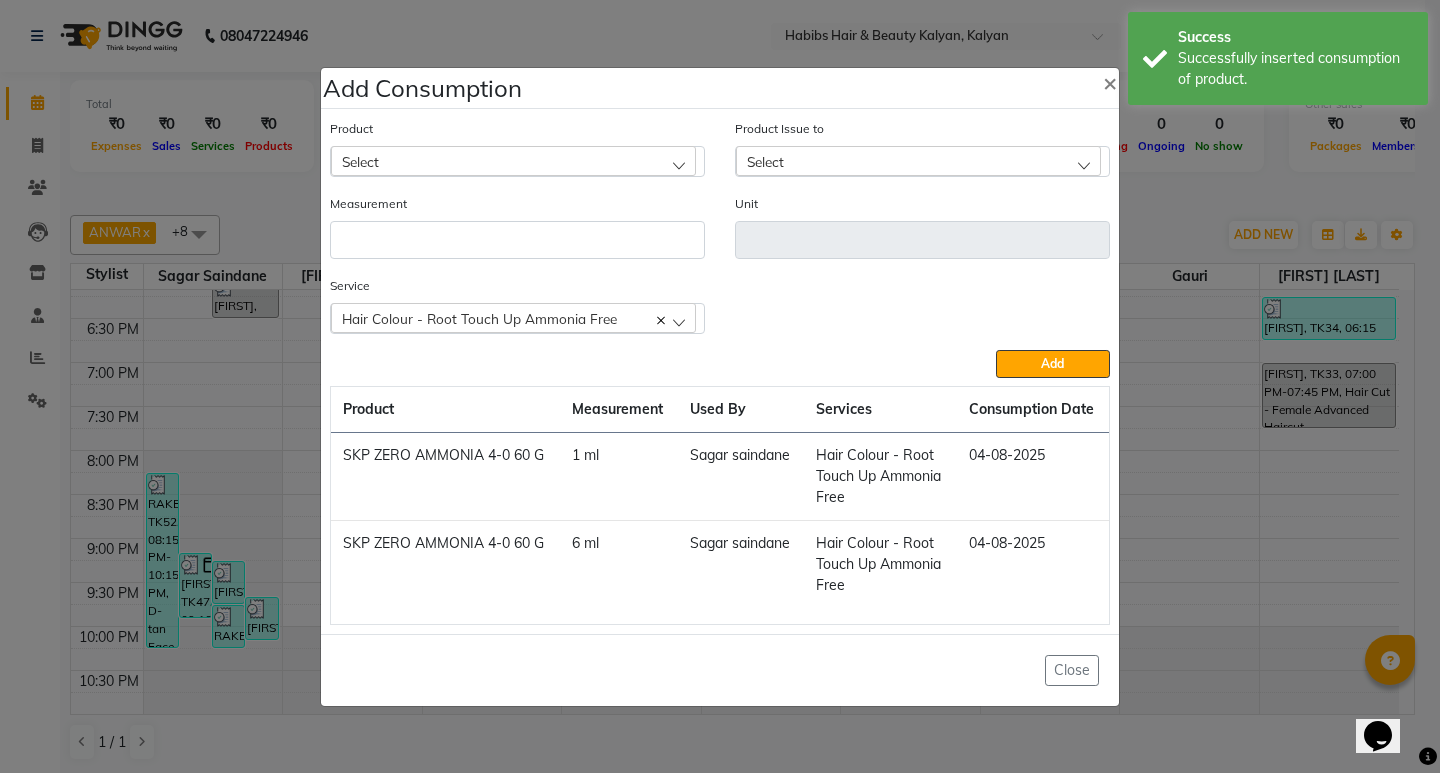 click on "Select" 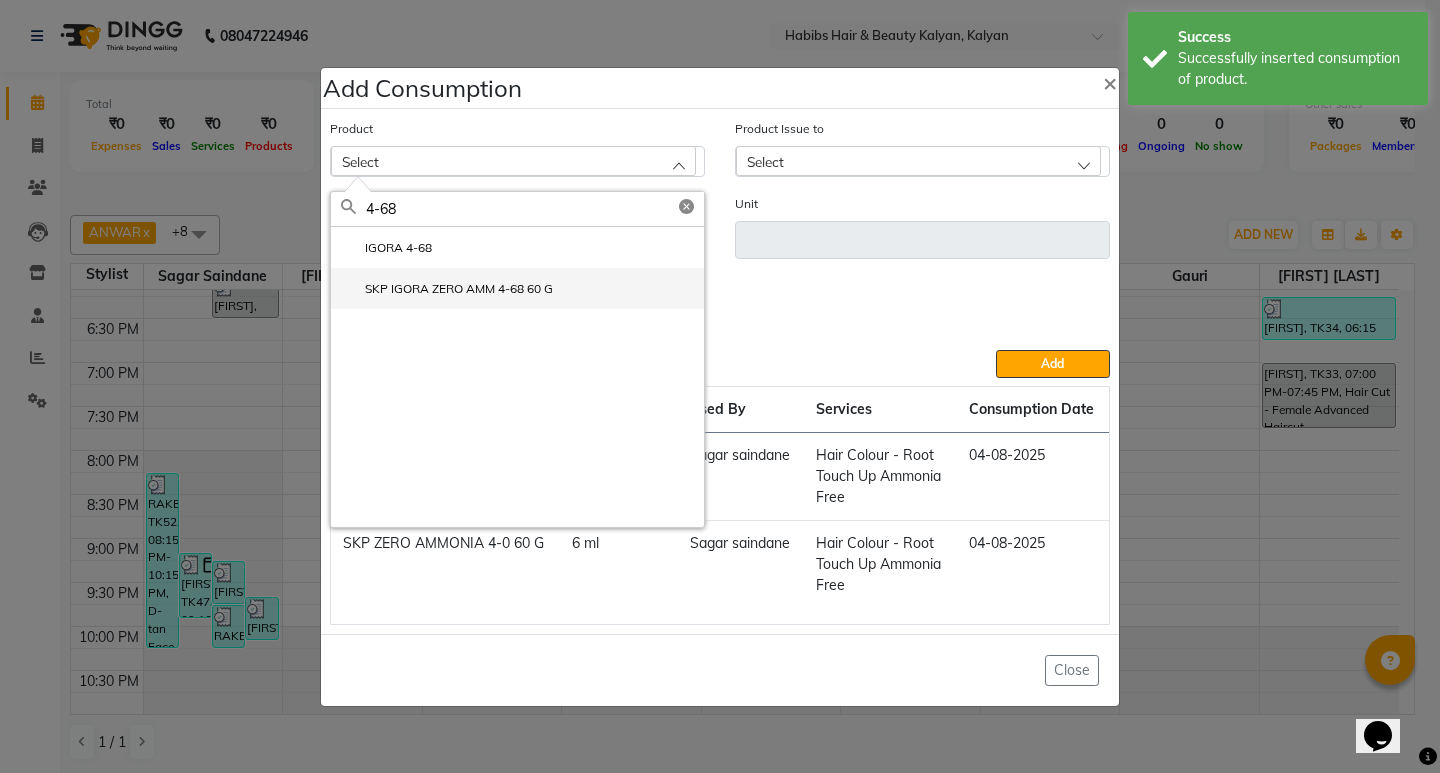 type on "4-68" 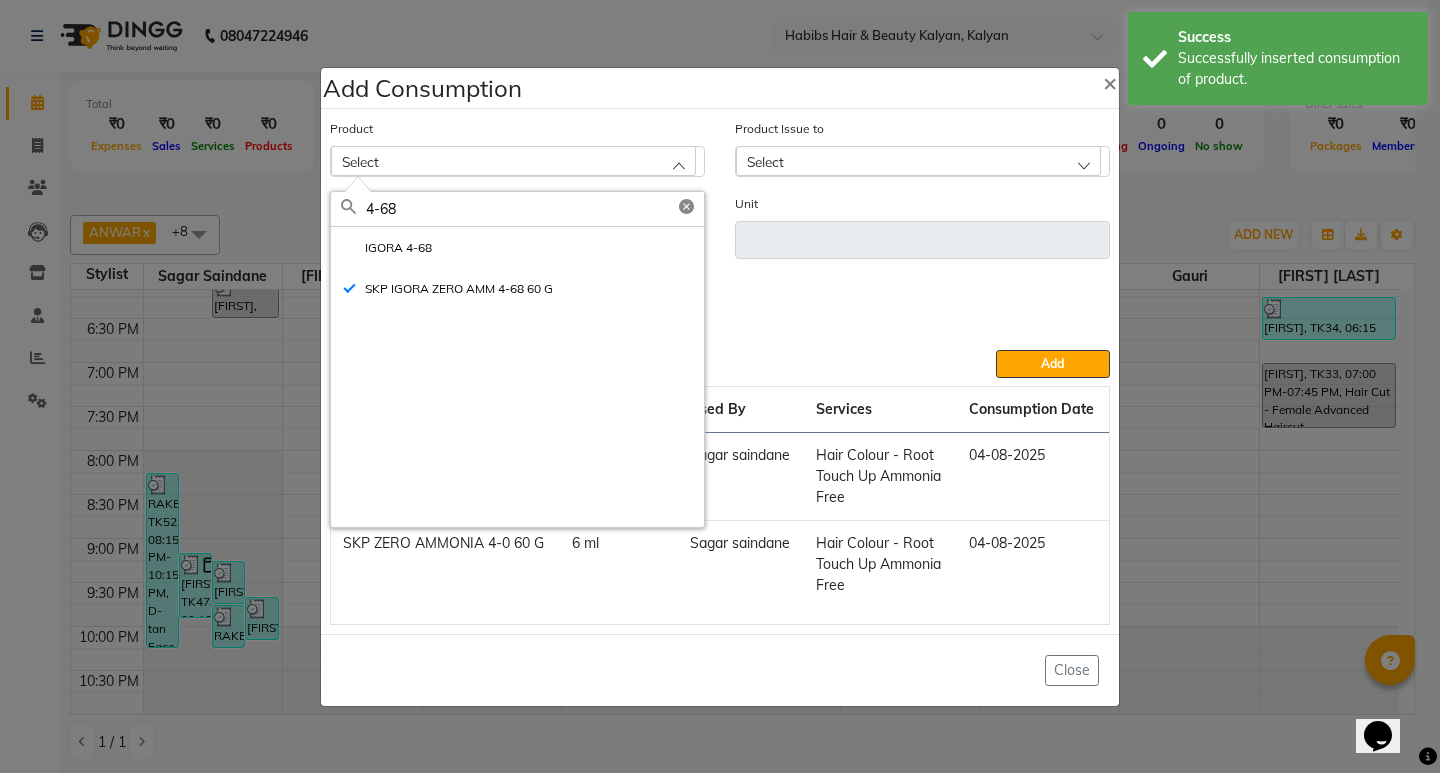 type on "ml" 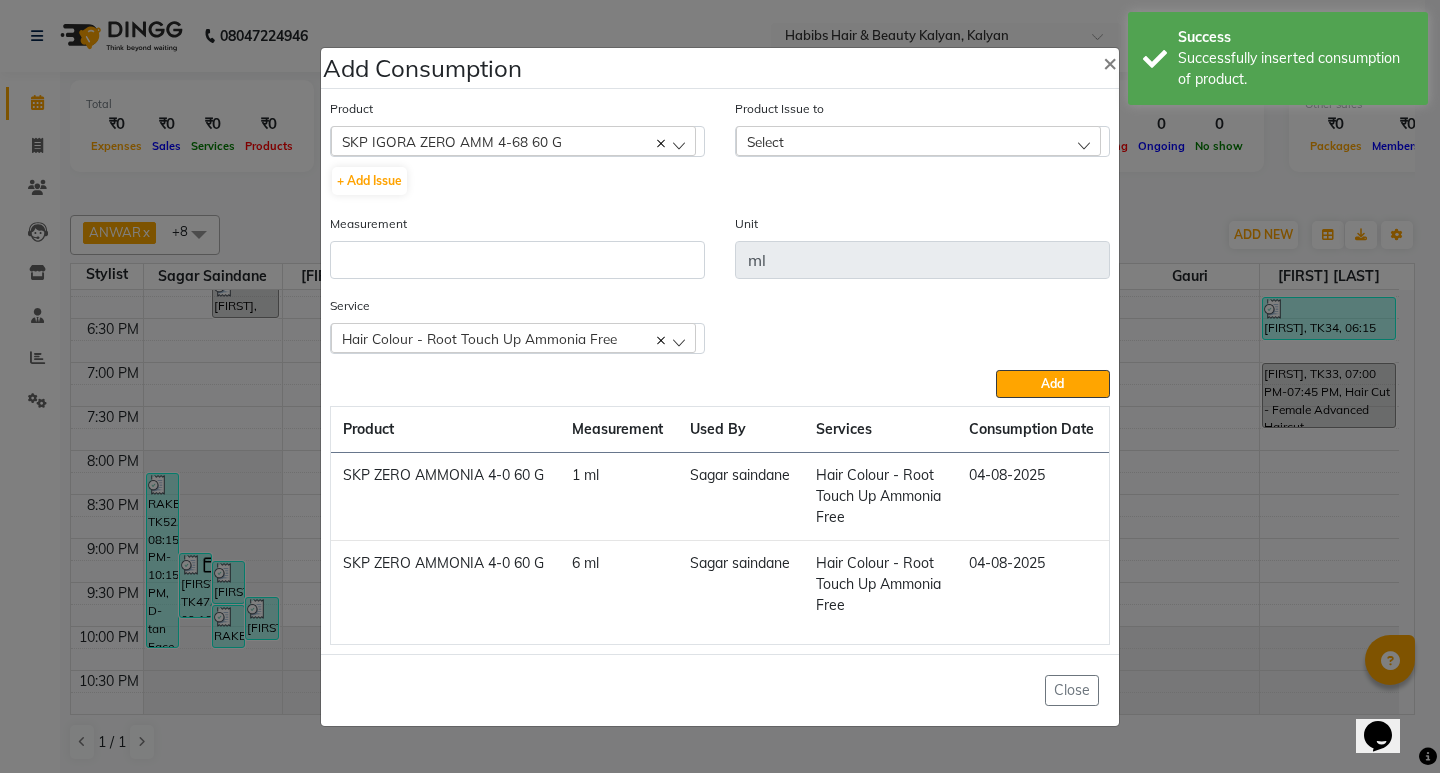 click on "Select" 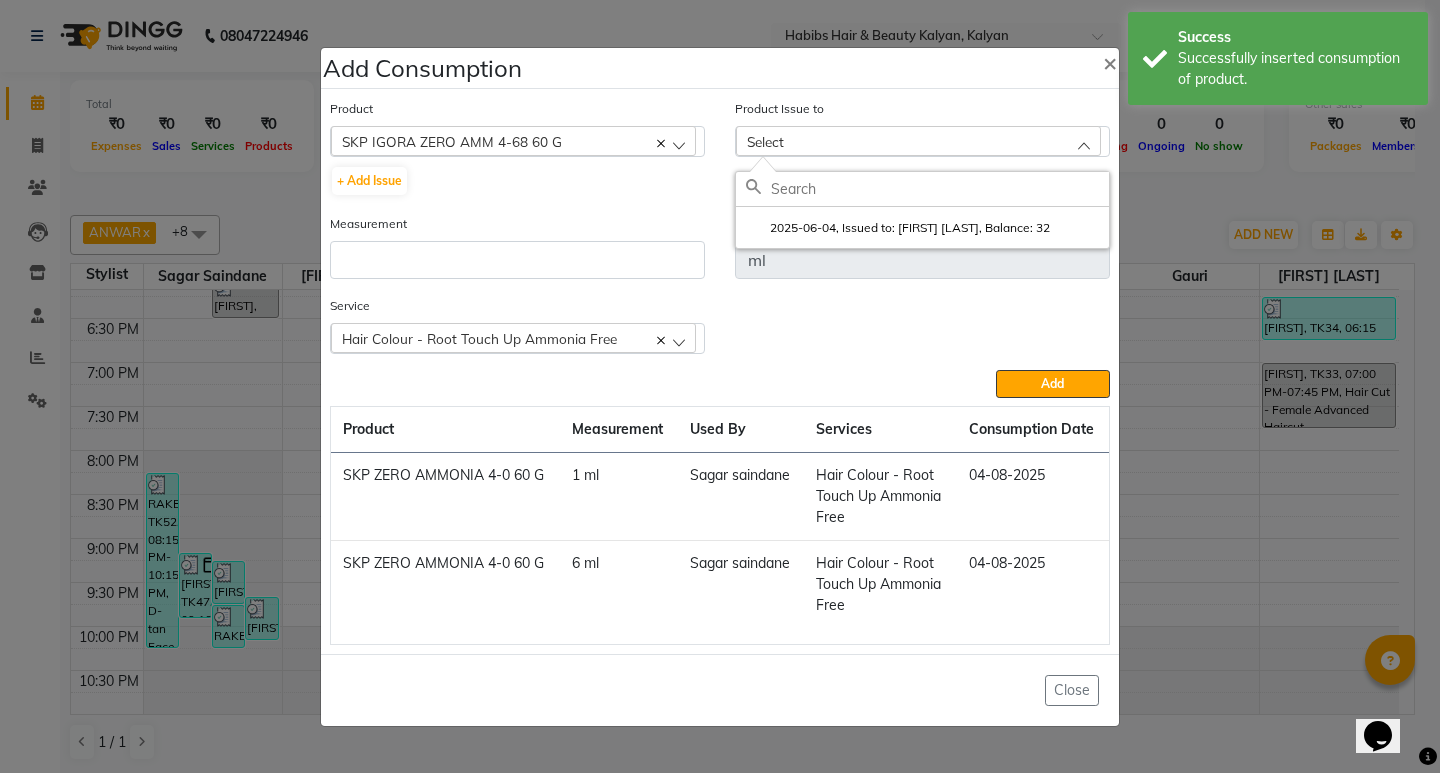 drag, startPoint x: 983, startPoint y: 226, endPoint x: 970, endPoint y: 228, distance: 13.152946 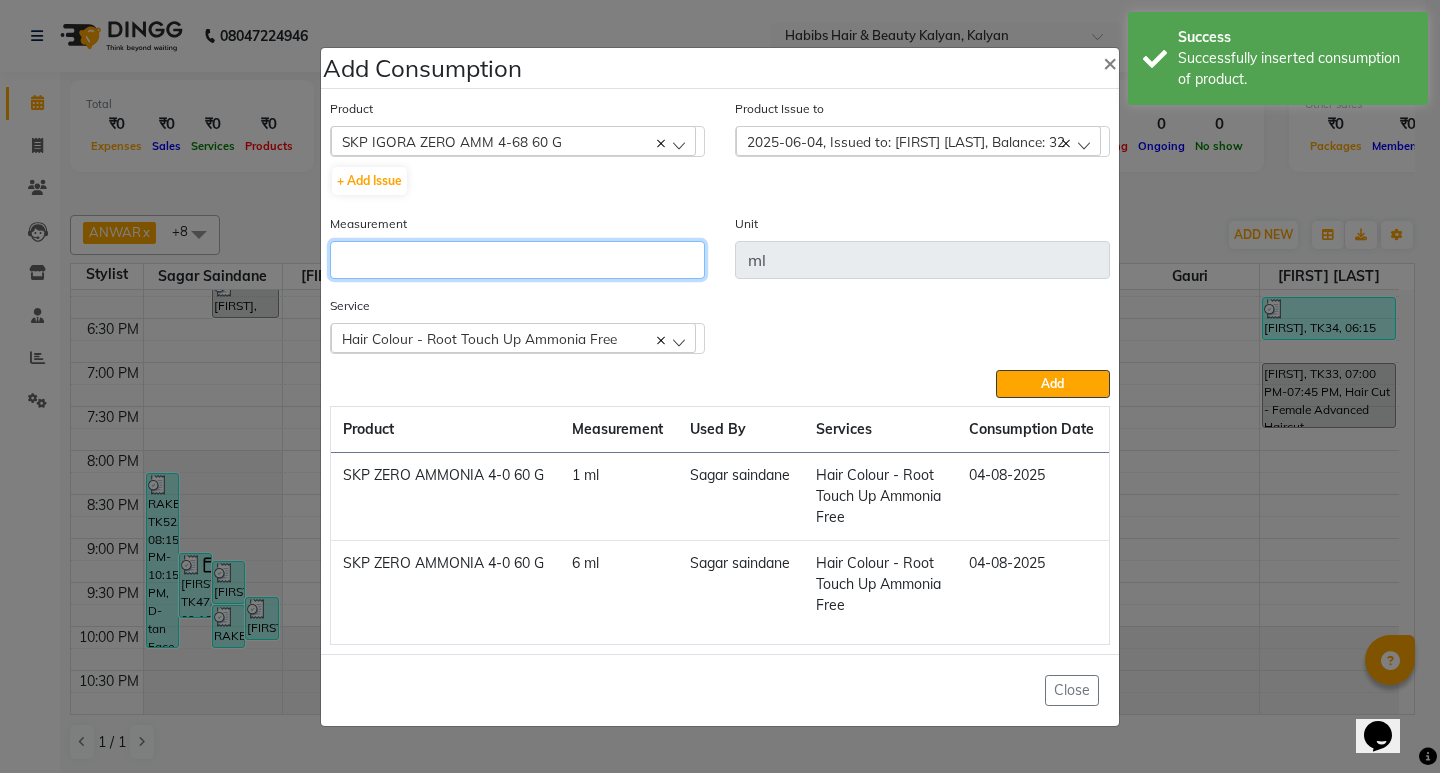 click 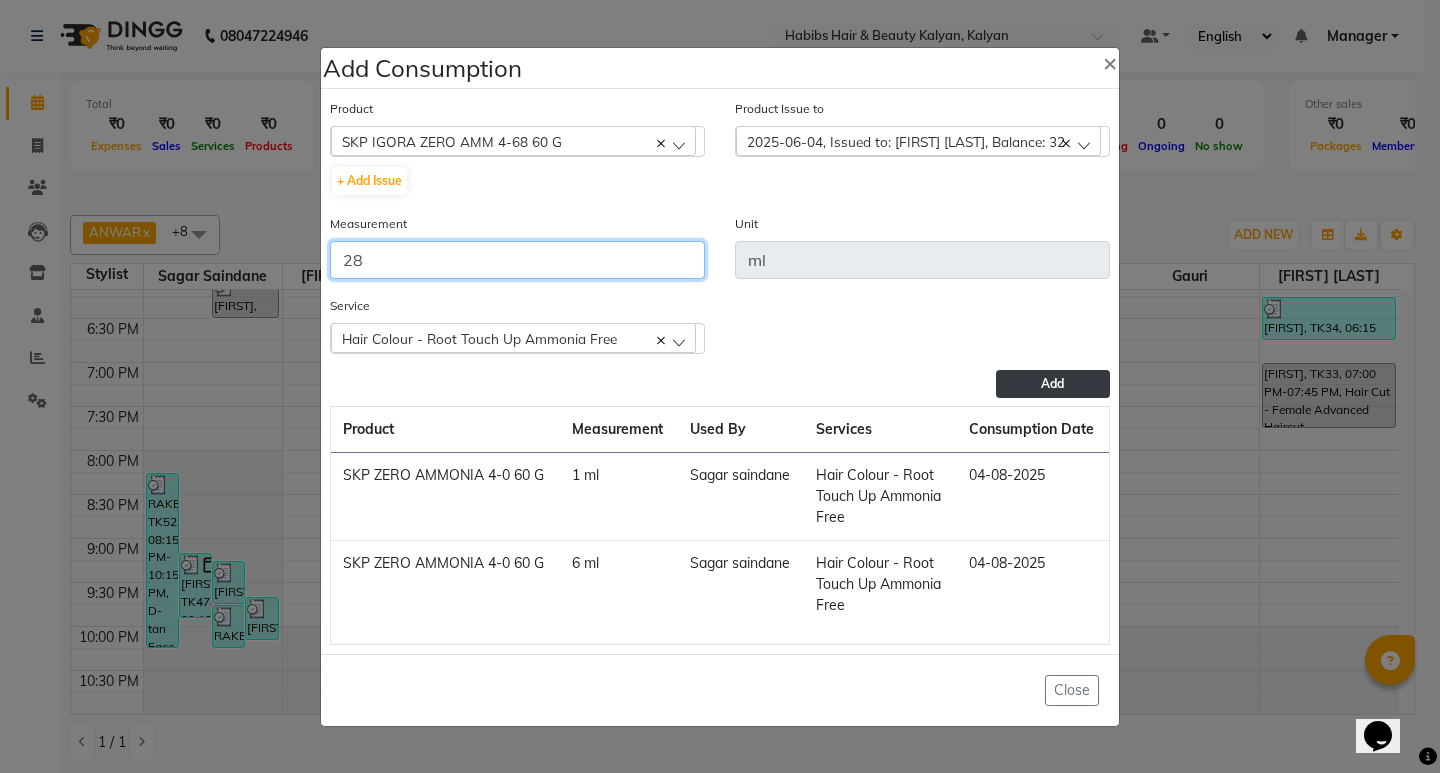 type on "28" 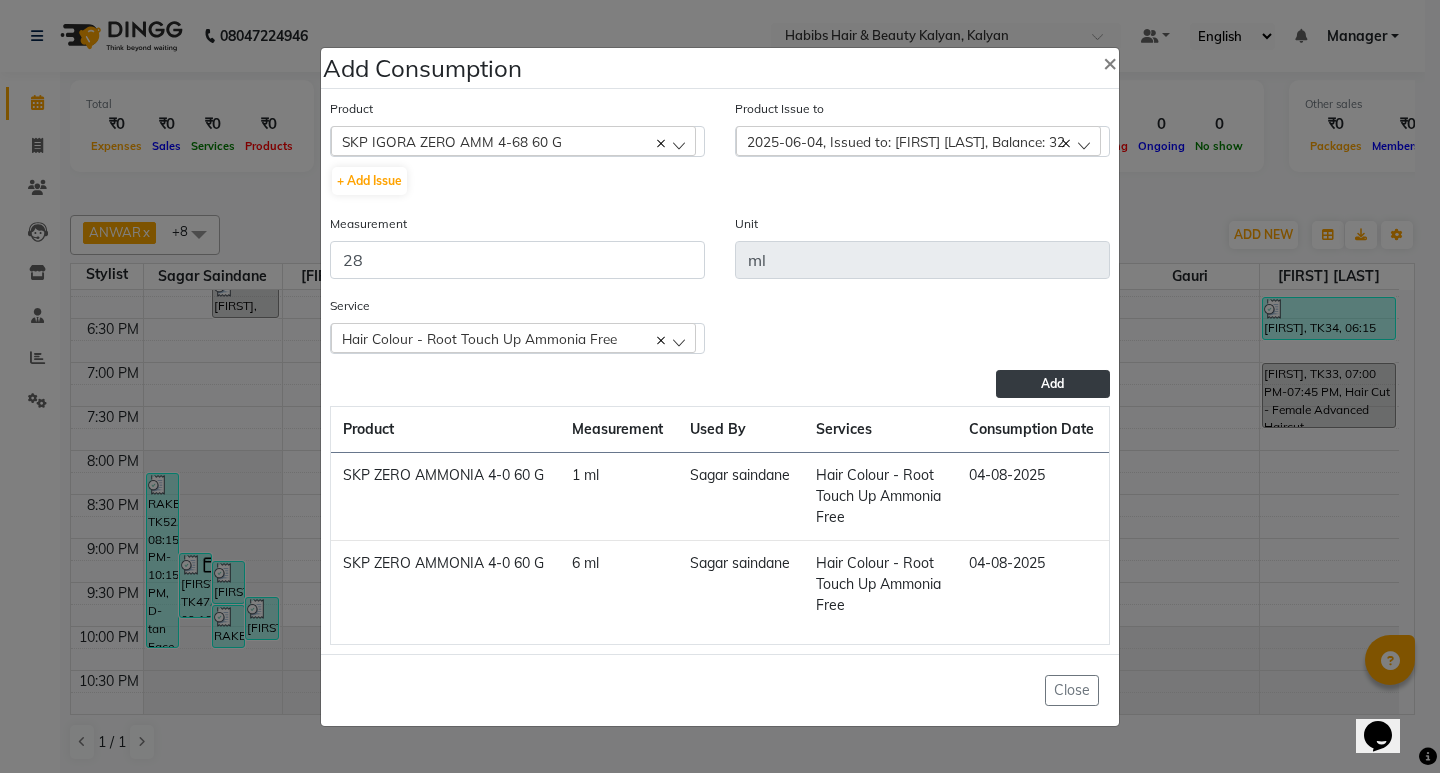 click on "Add" 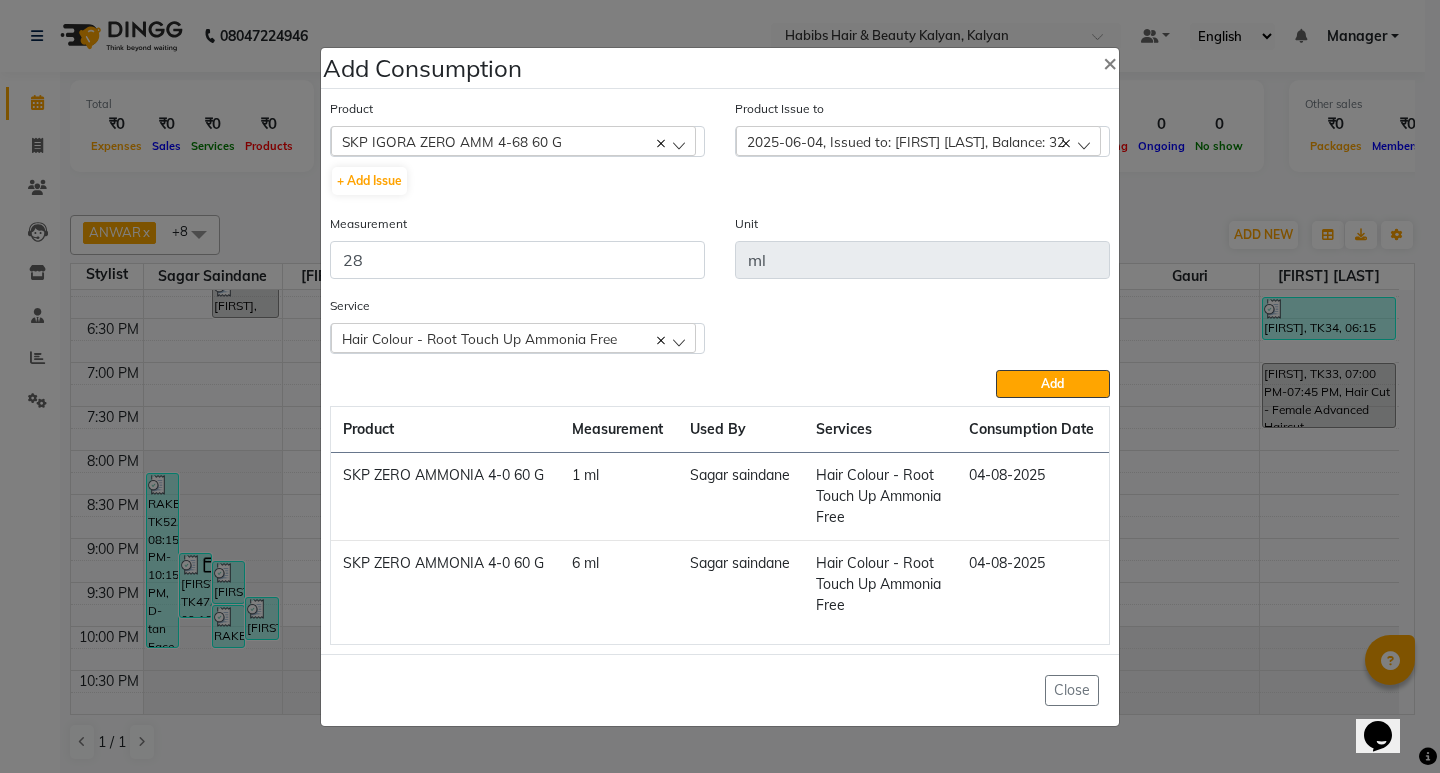 type 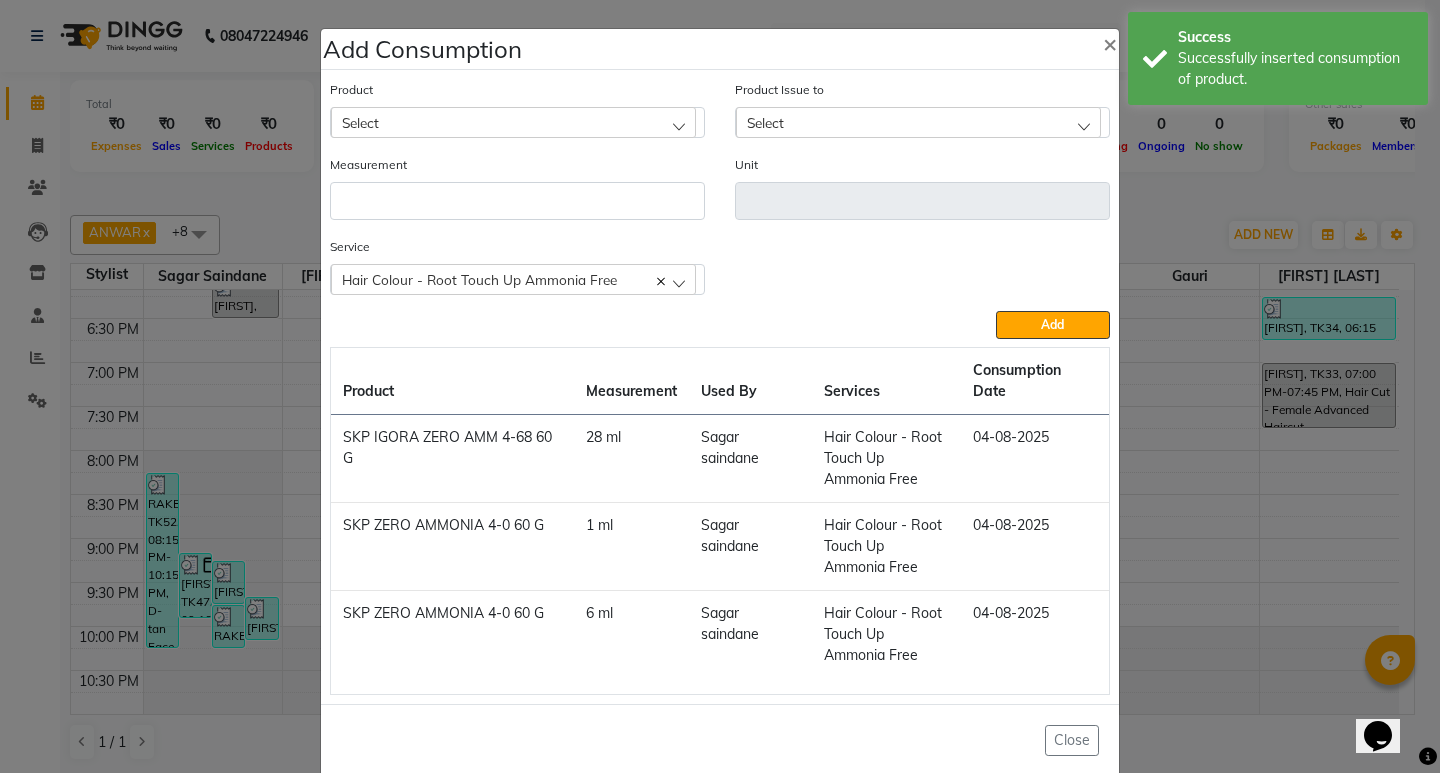 click on "Select" 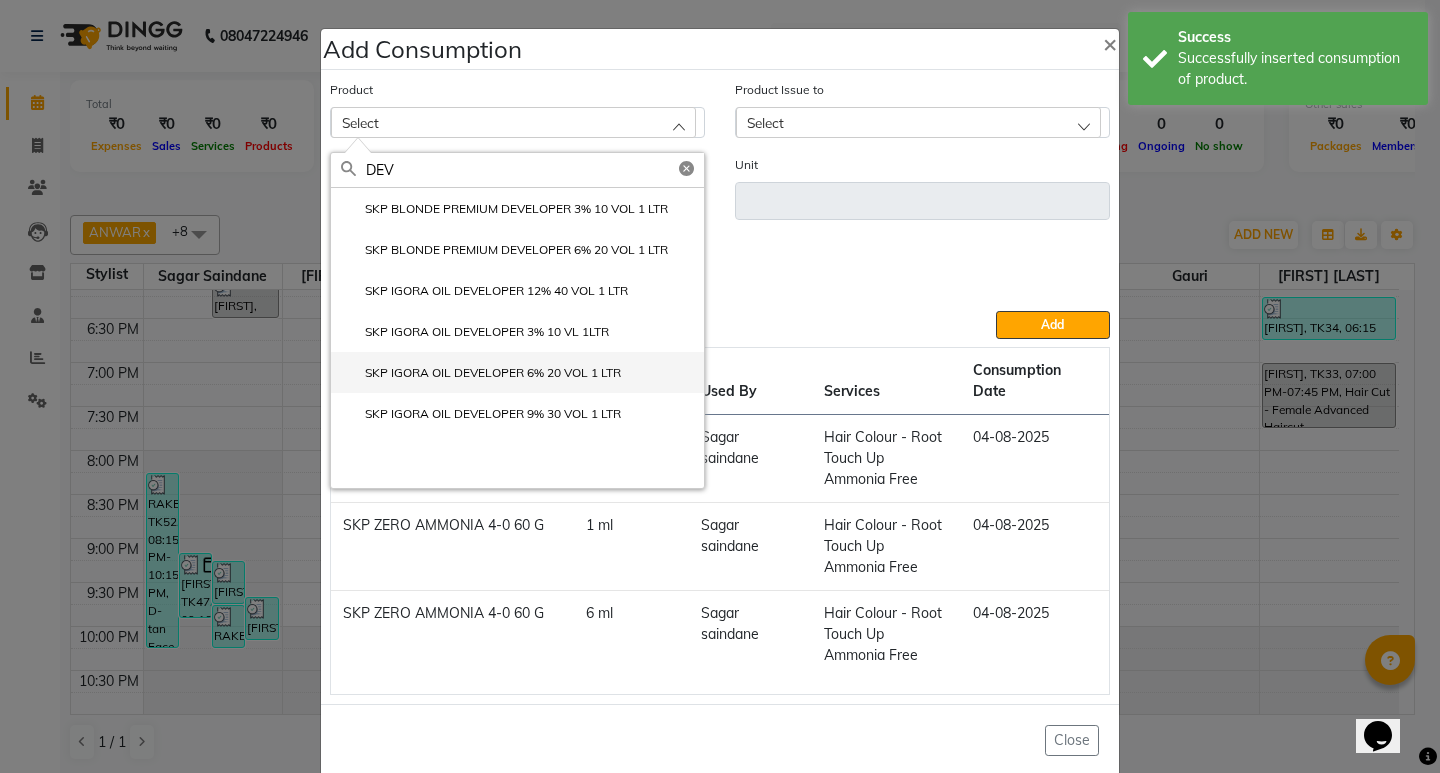 type on "DEV" 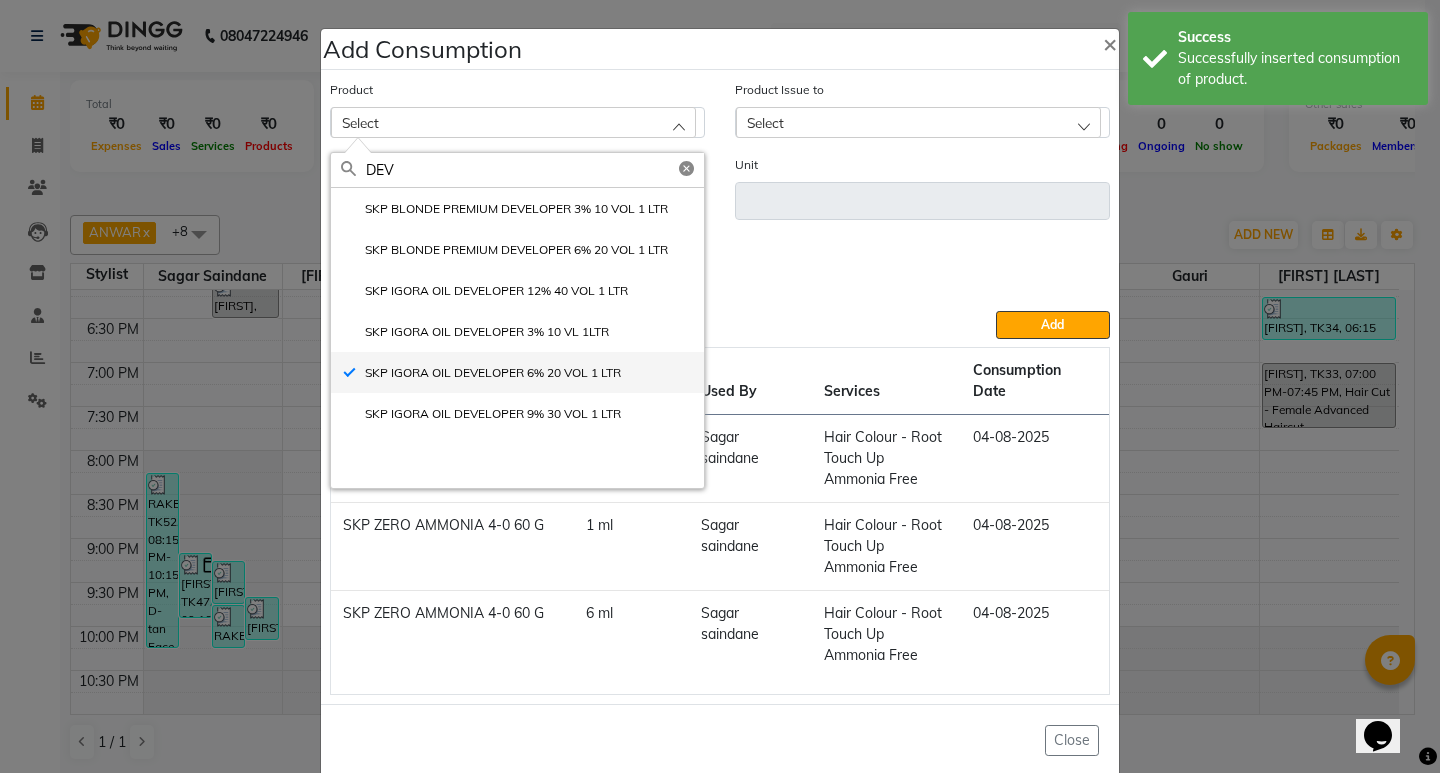 type on "ml" 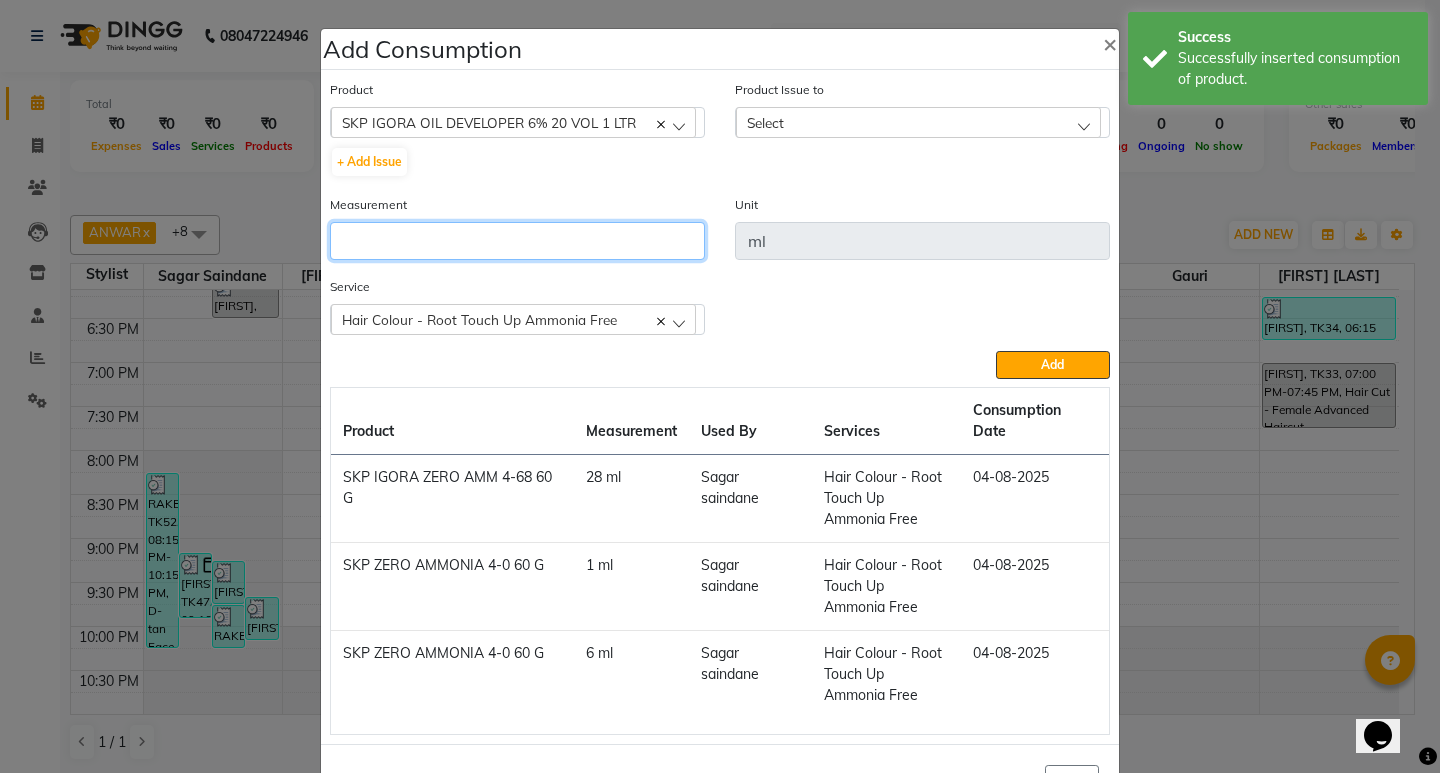 click 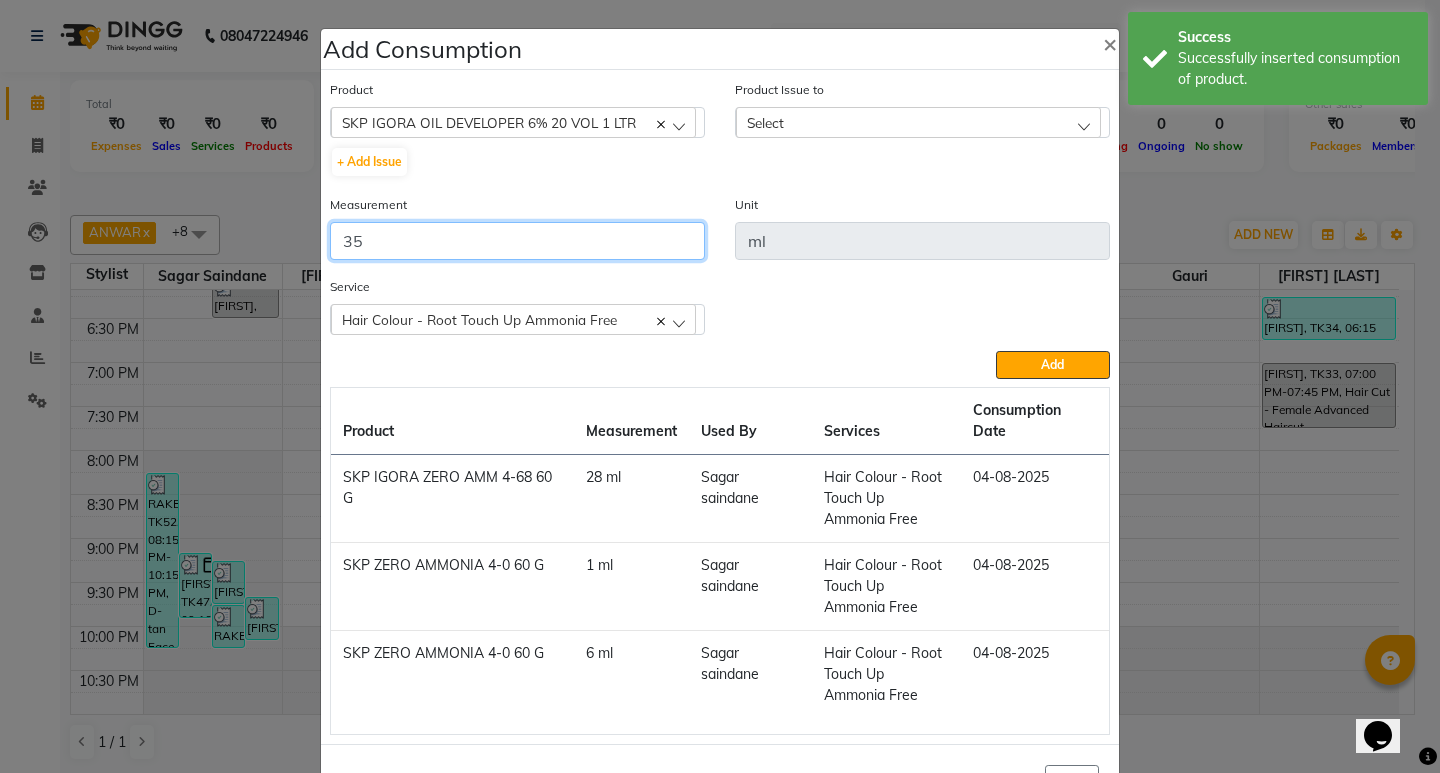 type on "35" 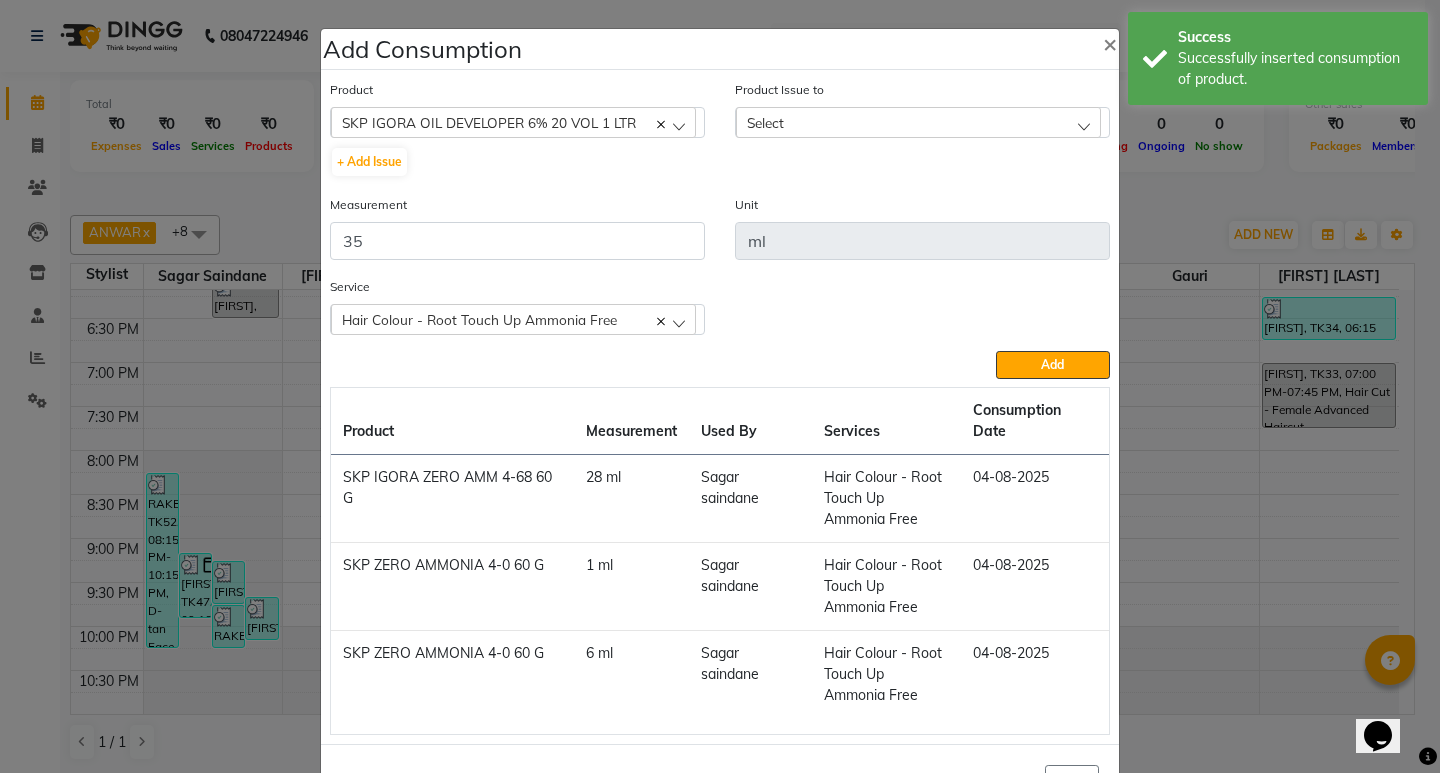 click on "Select" 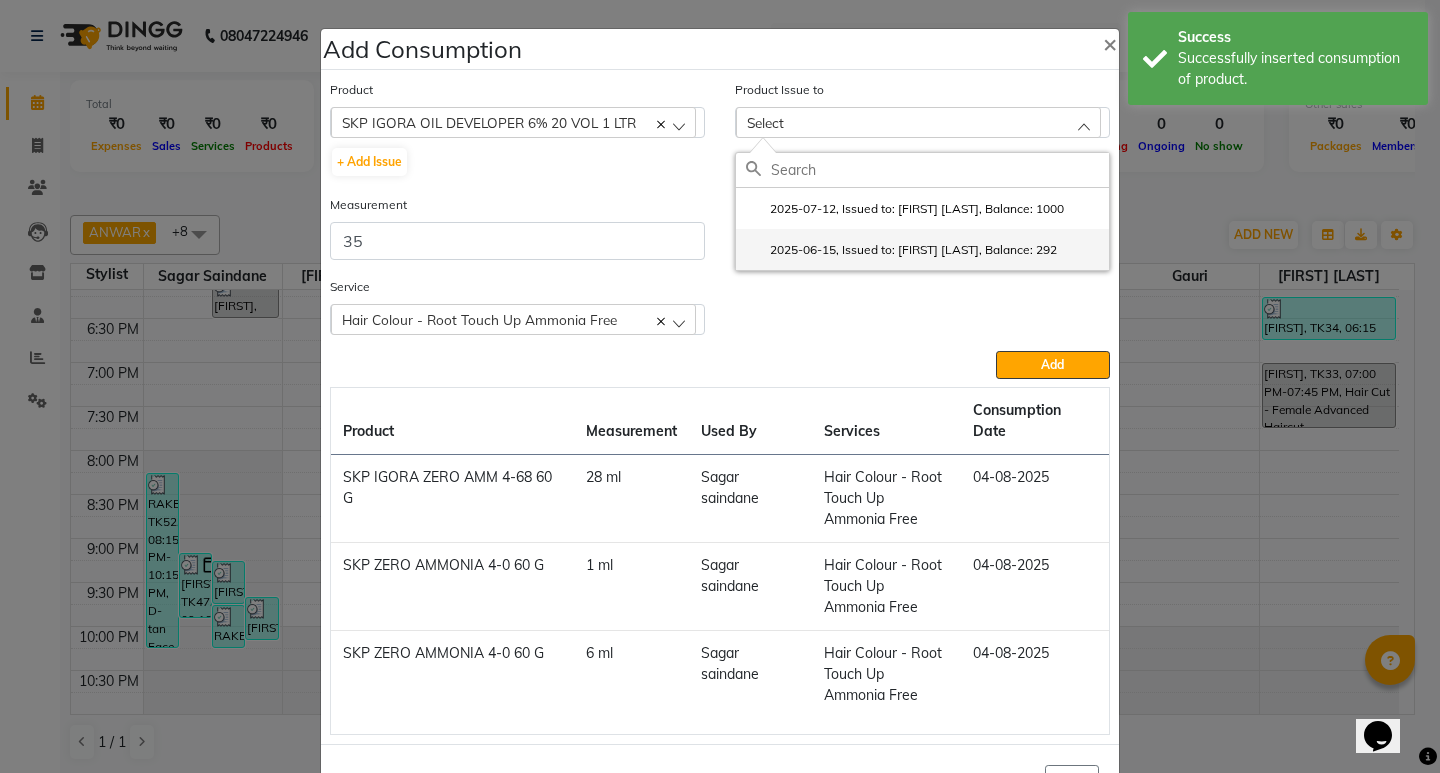 click on "2025-06-15, Issued to: Sagar saindane, Balance: 292" 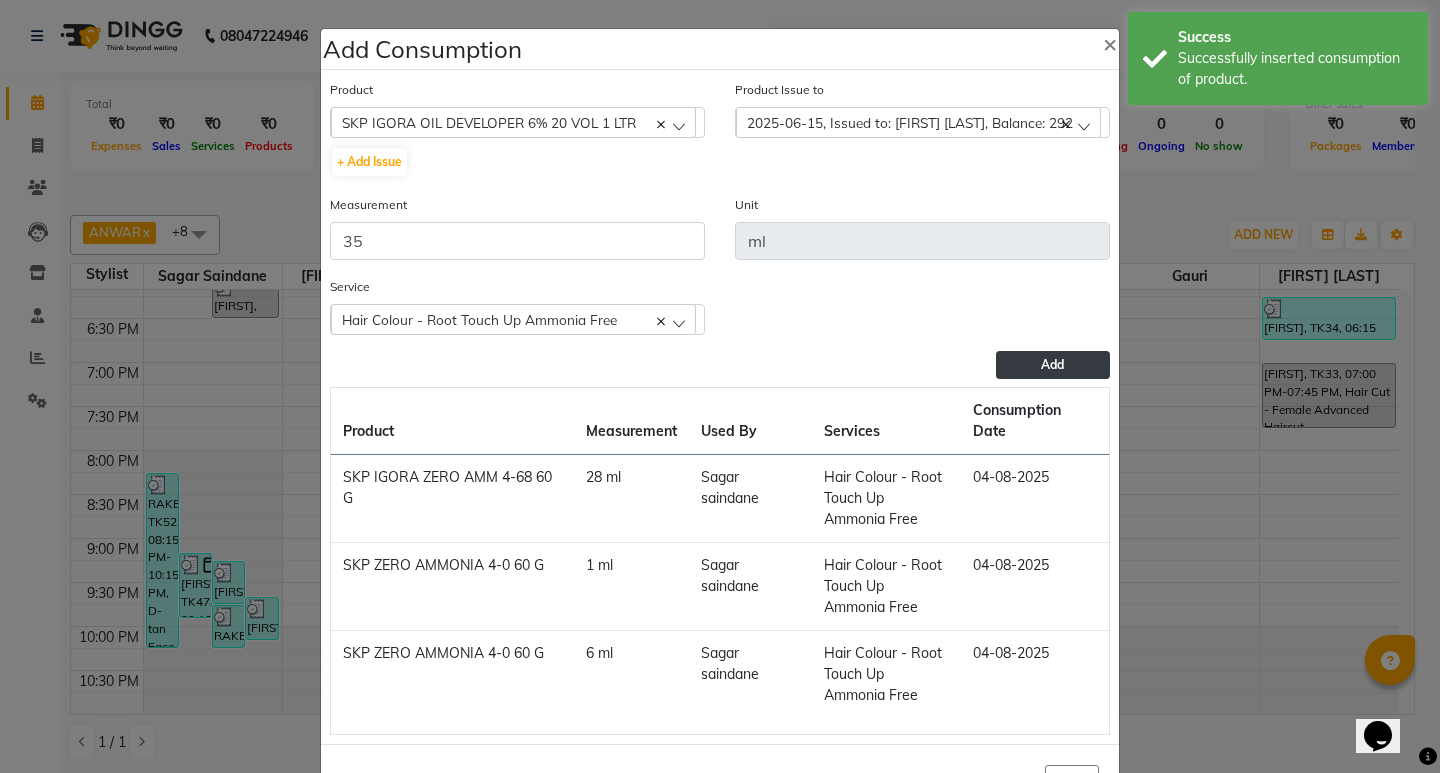 click on "Add" 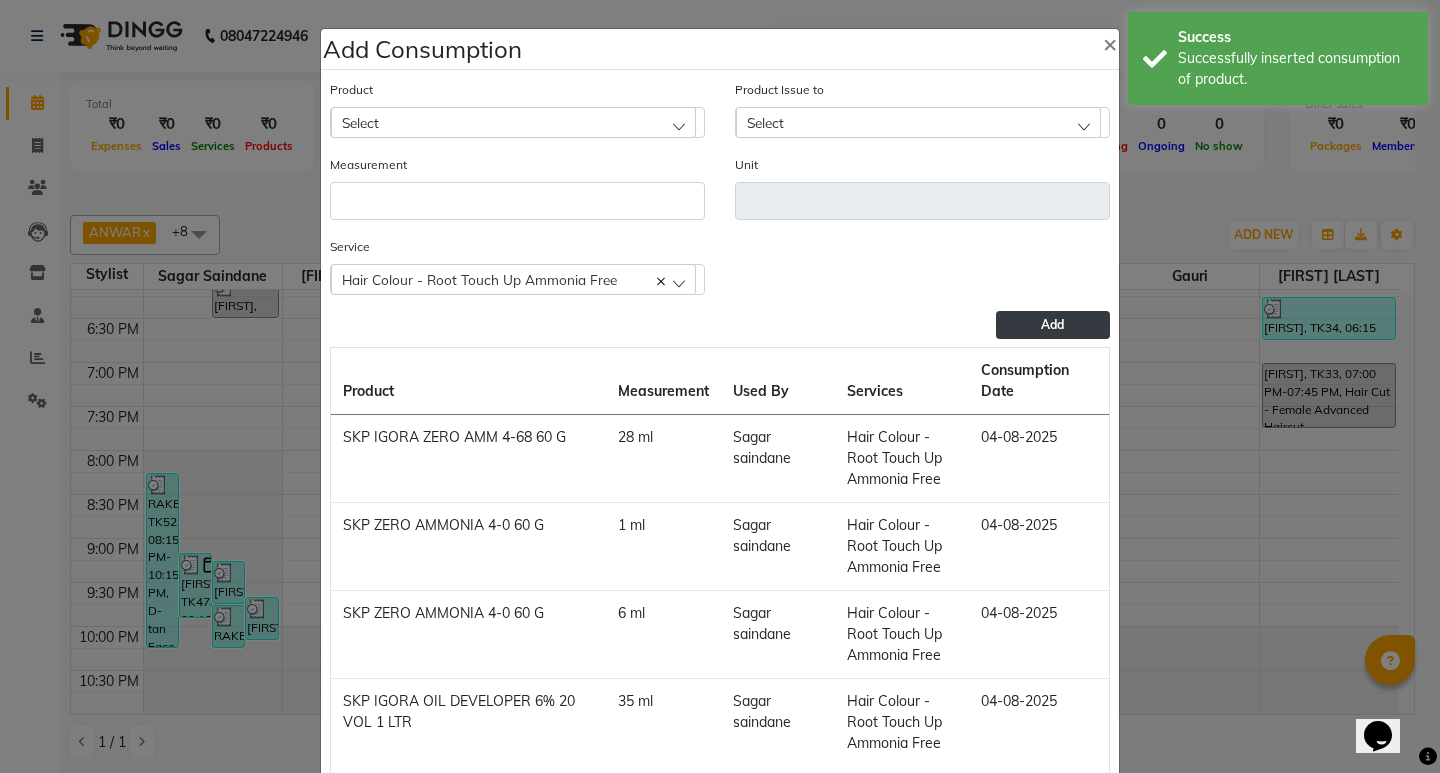 click on "Select" 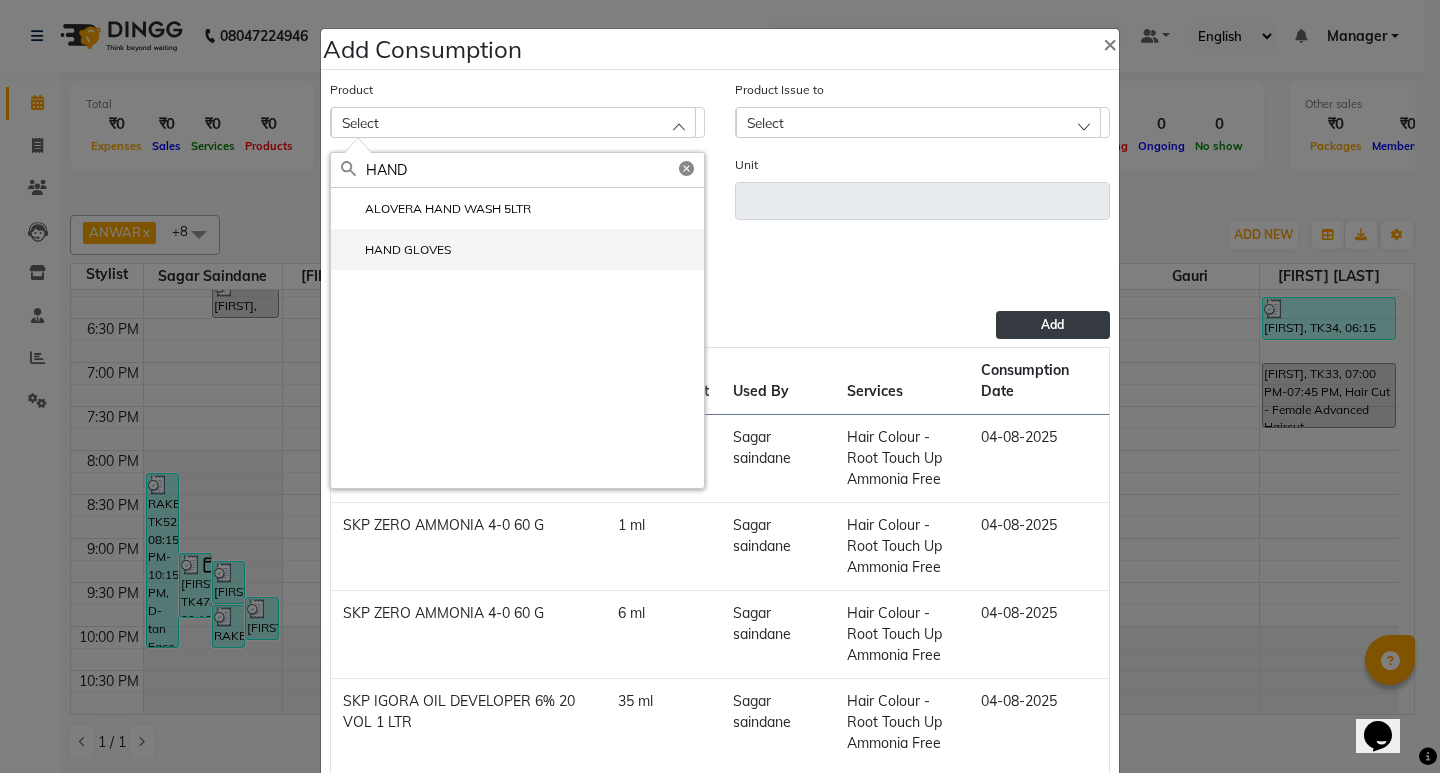 type on "HAND" 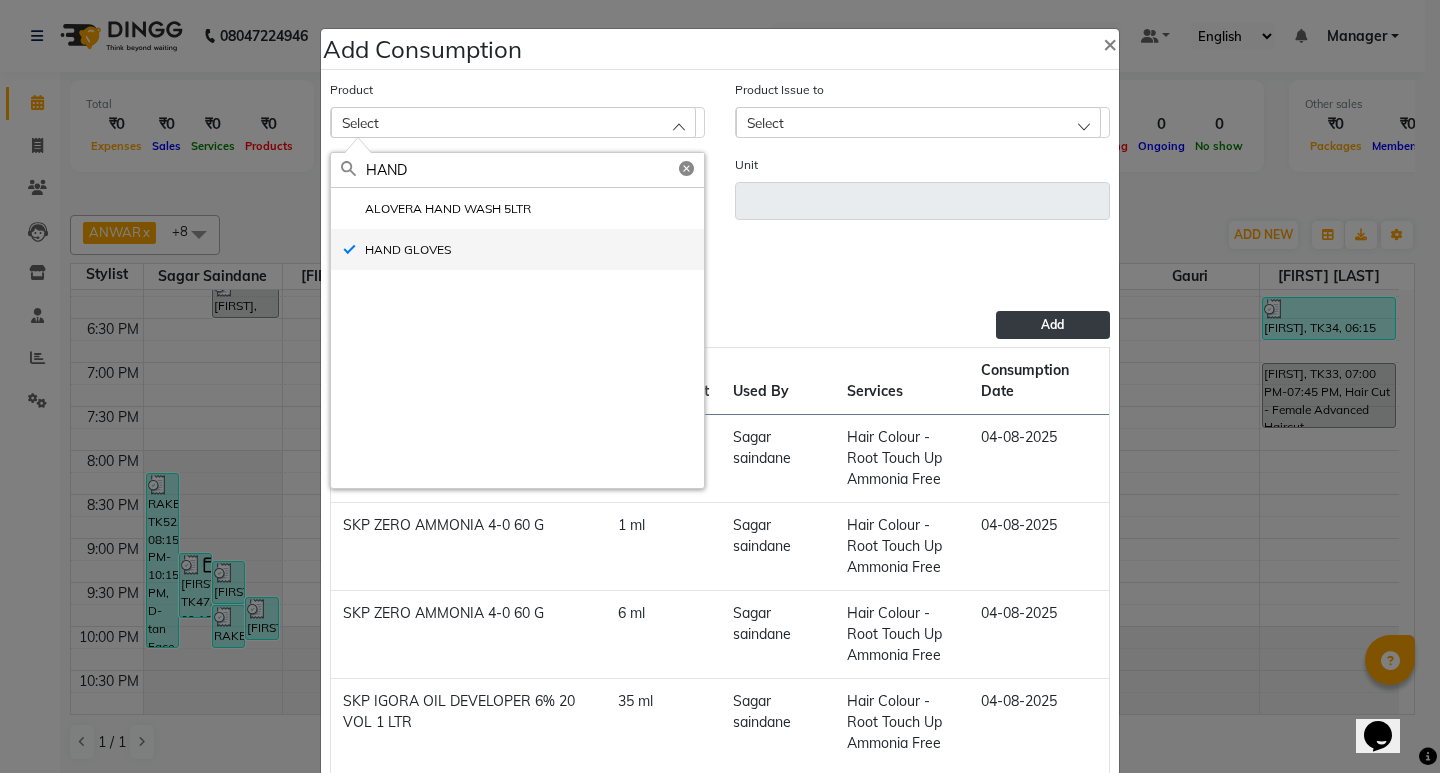 type on "PAIR" 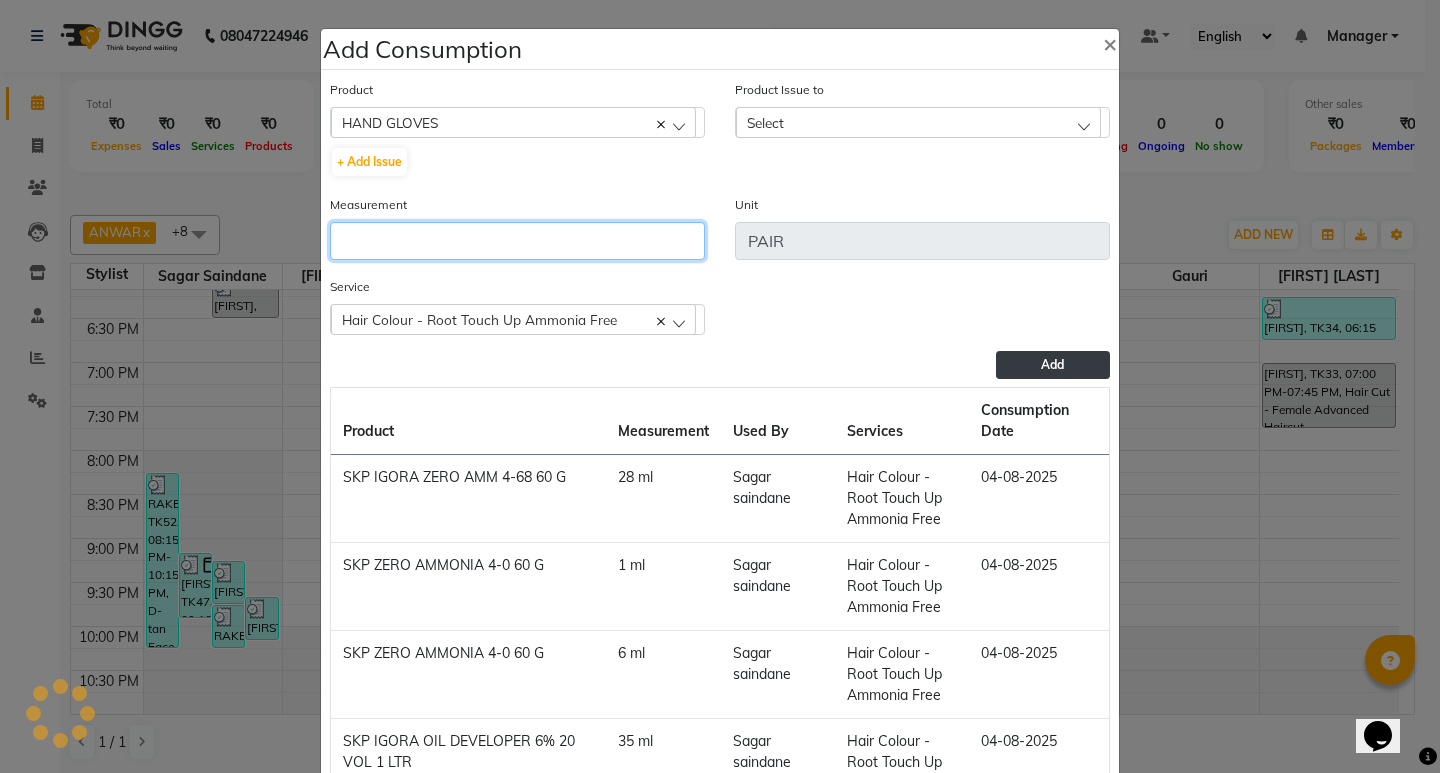 click 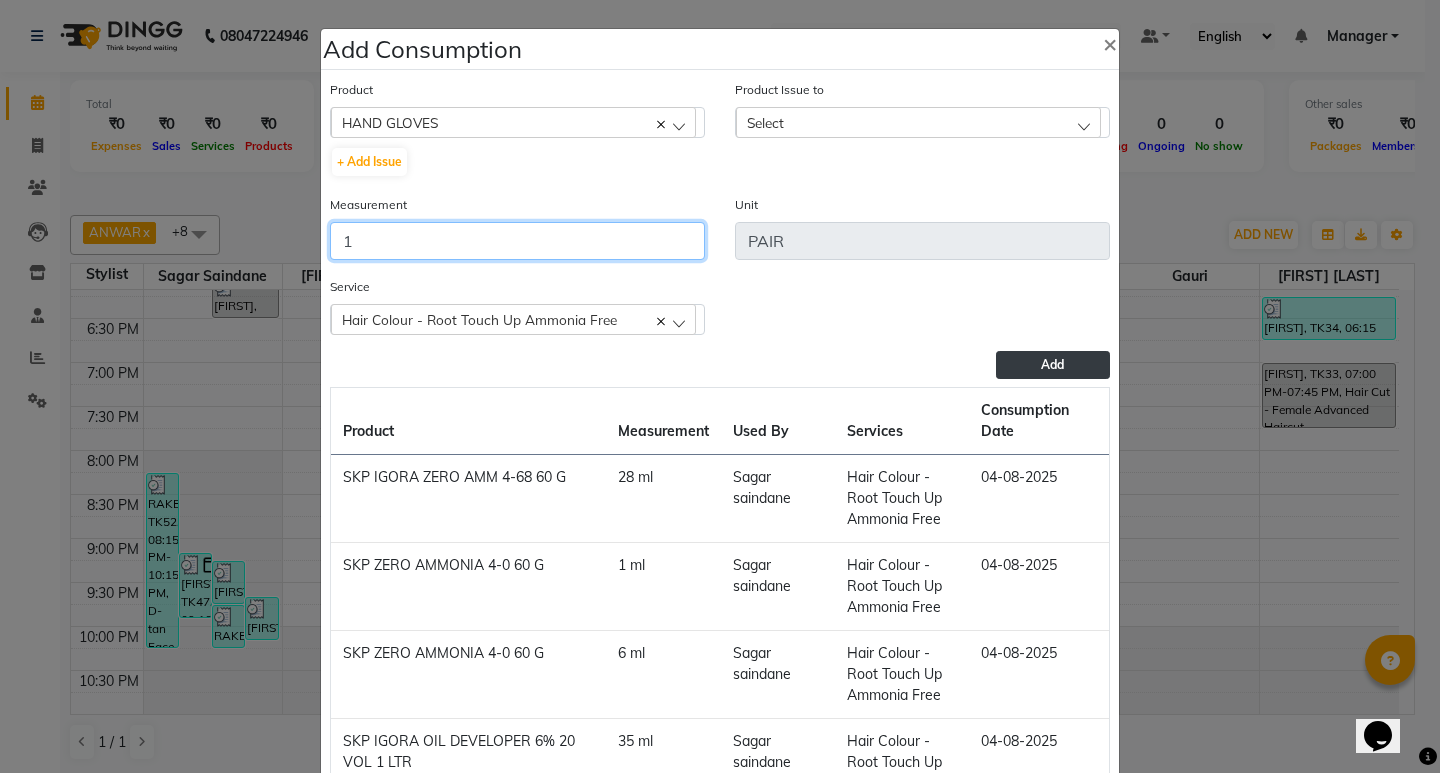 type on "1" 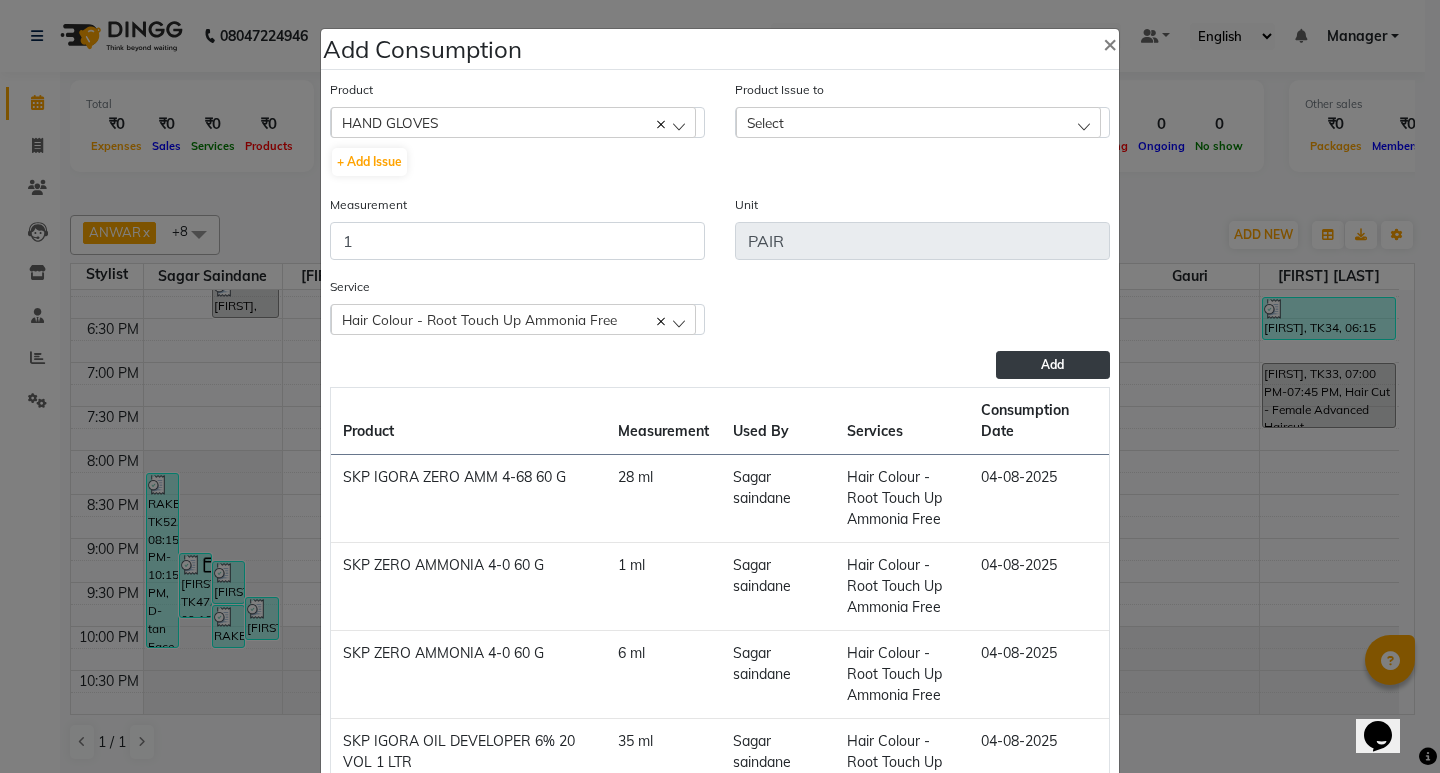 click on "Select" 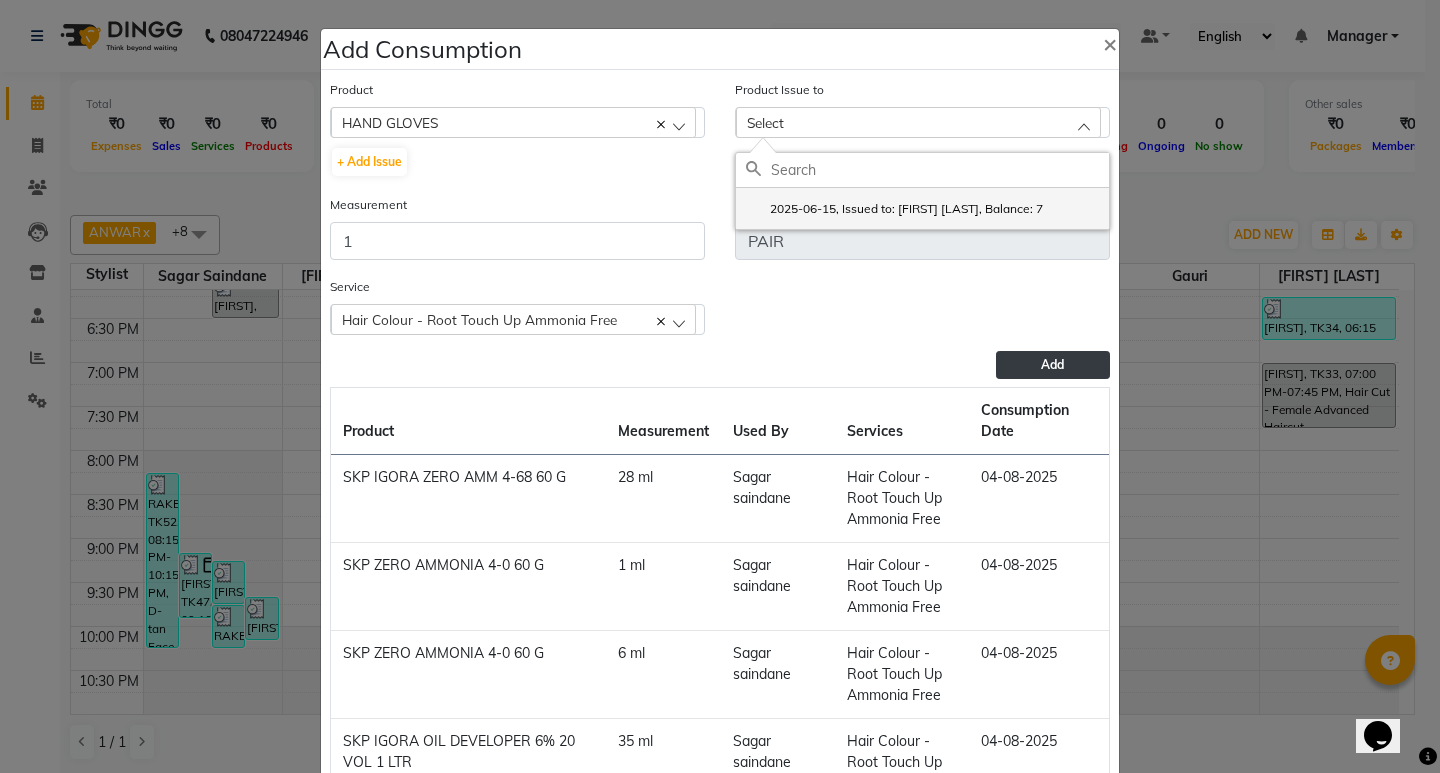 click on "2025-06-15, Issued to: Sagar saindane, Balance: 7" 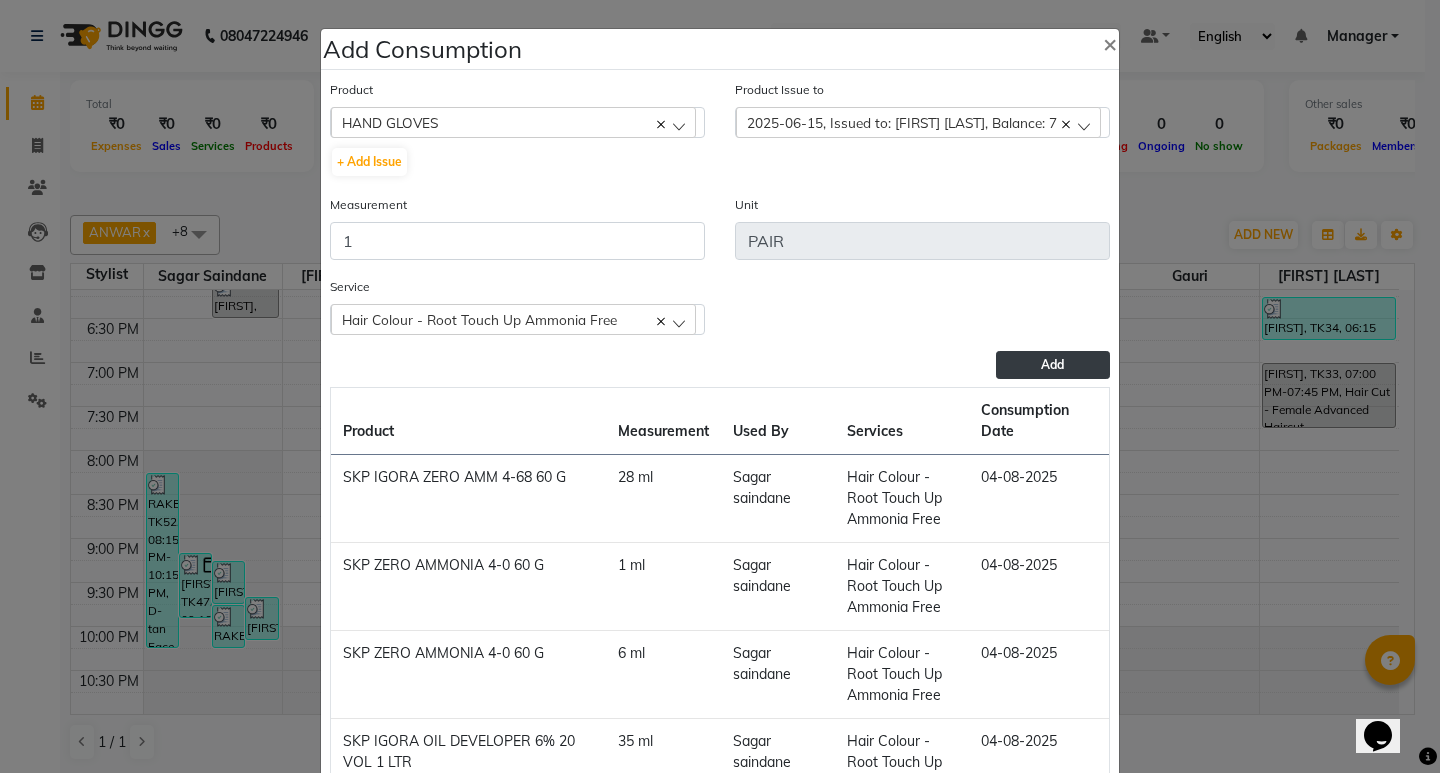 click on "Add" 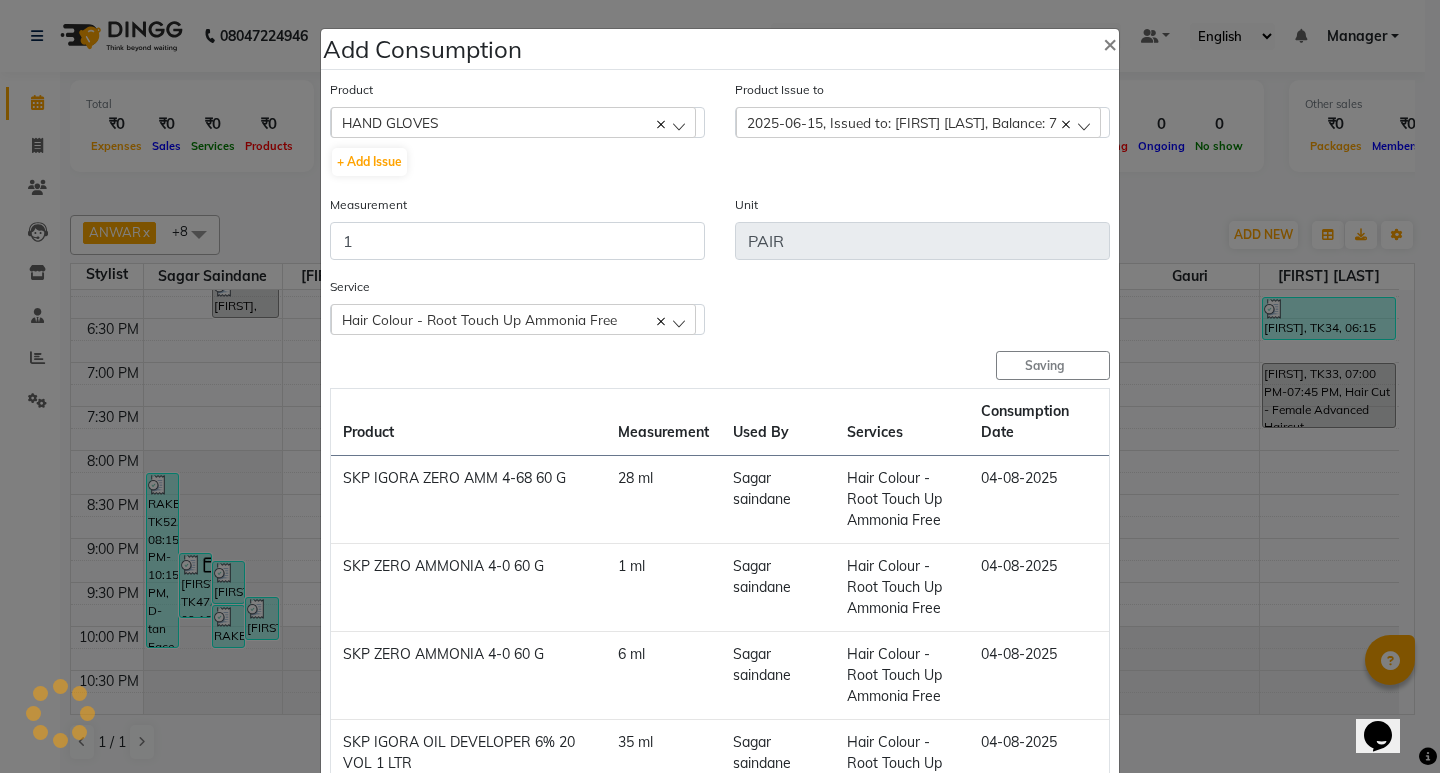 type 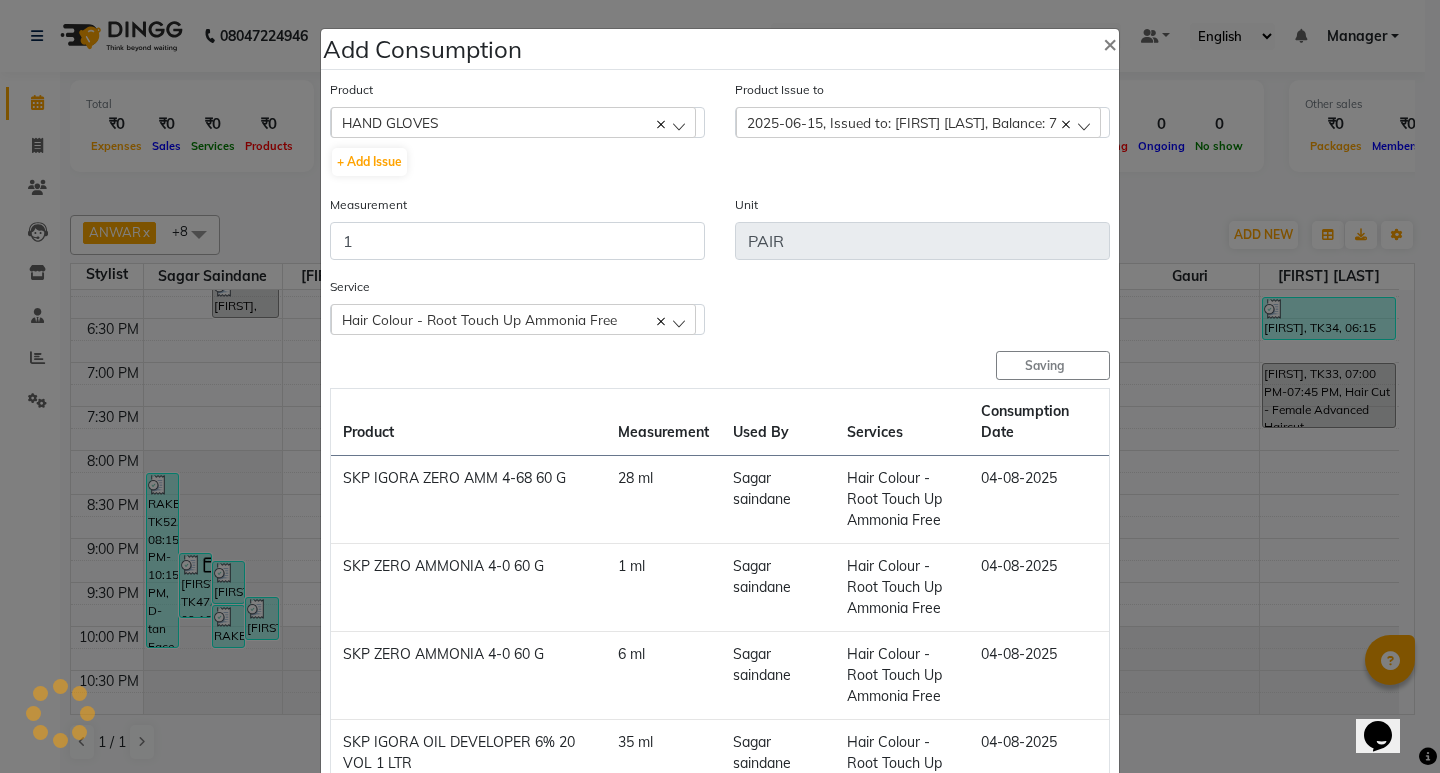 type 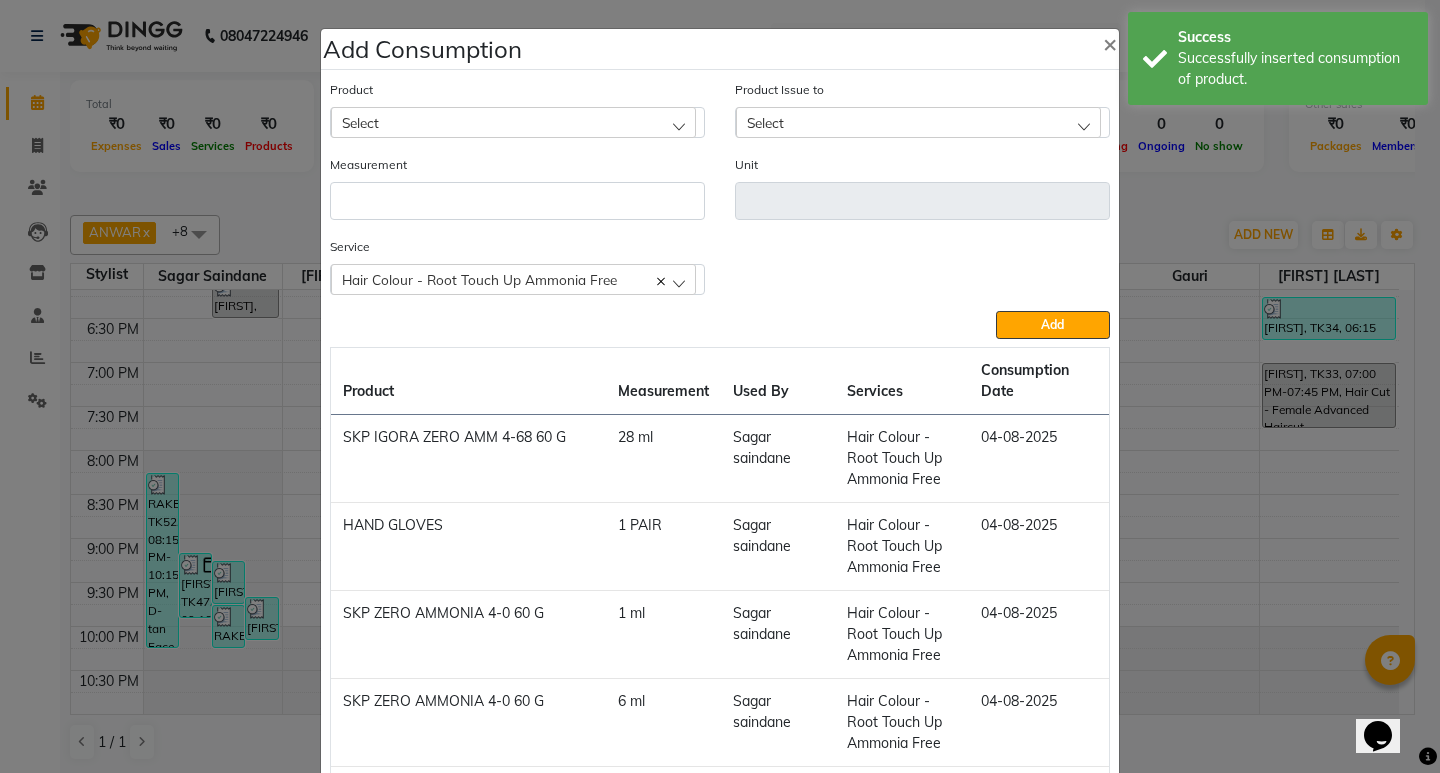 click on "Select" 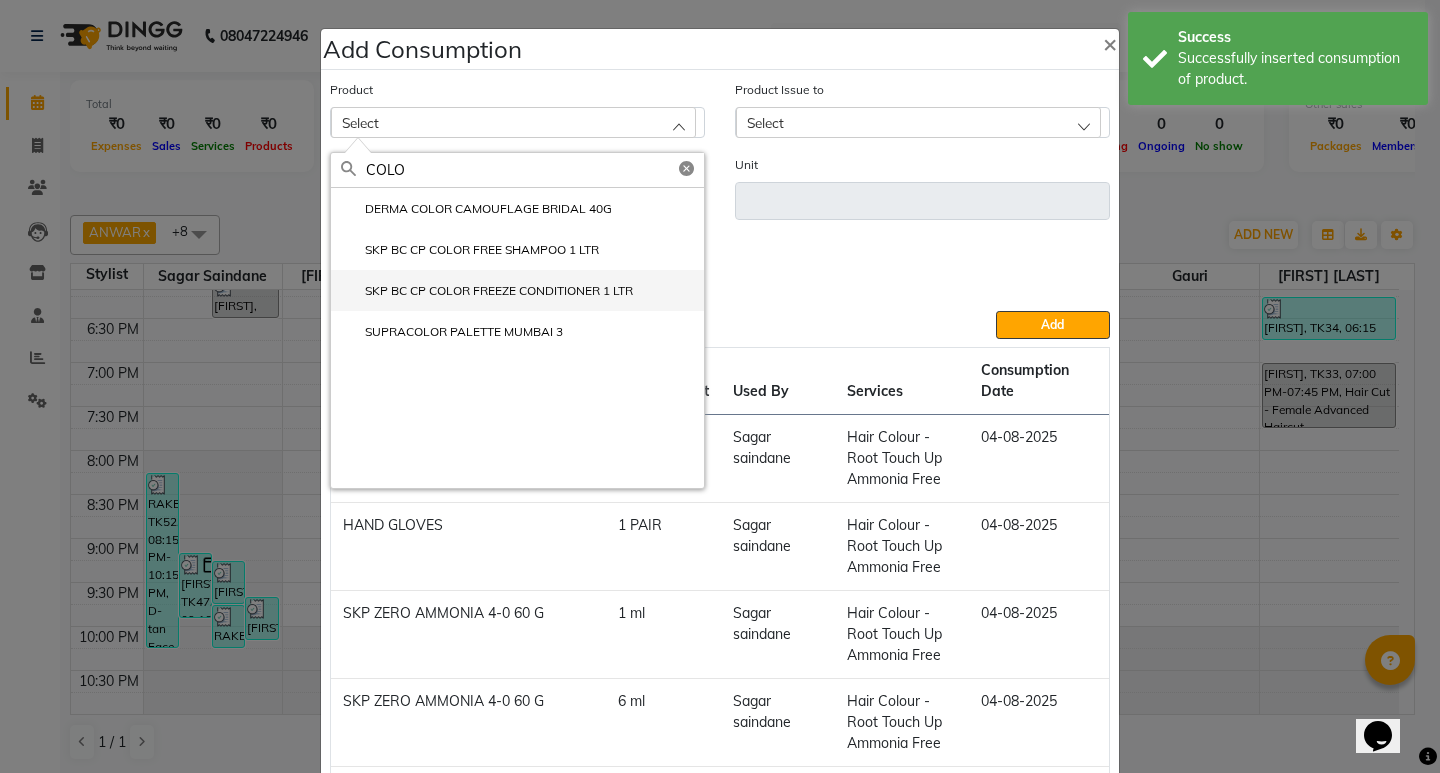type on "COLO" 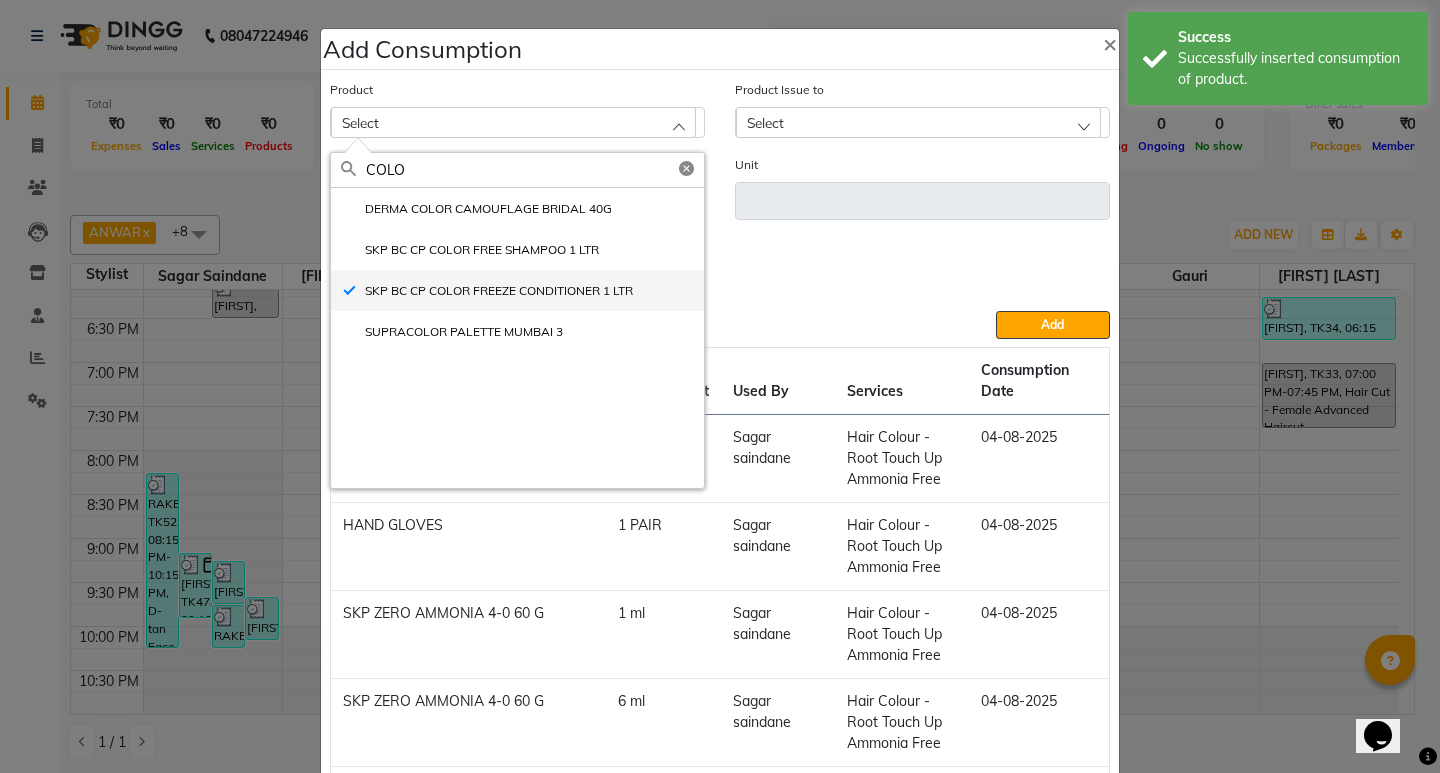 type on "ml" 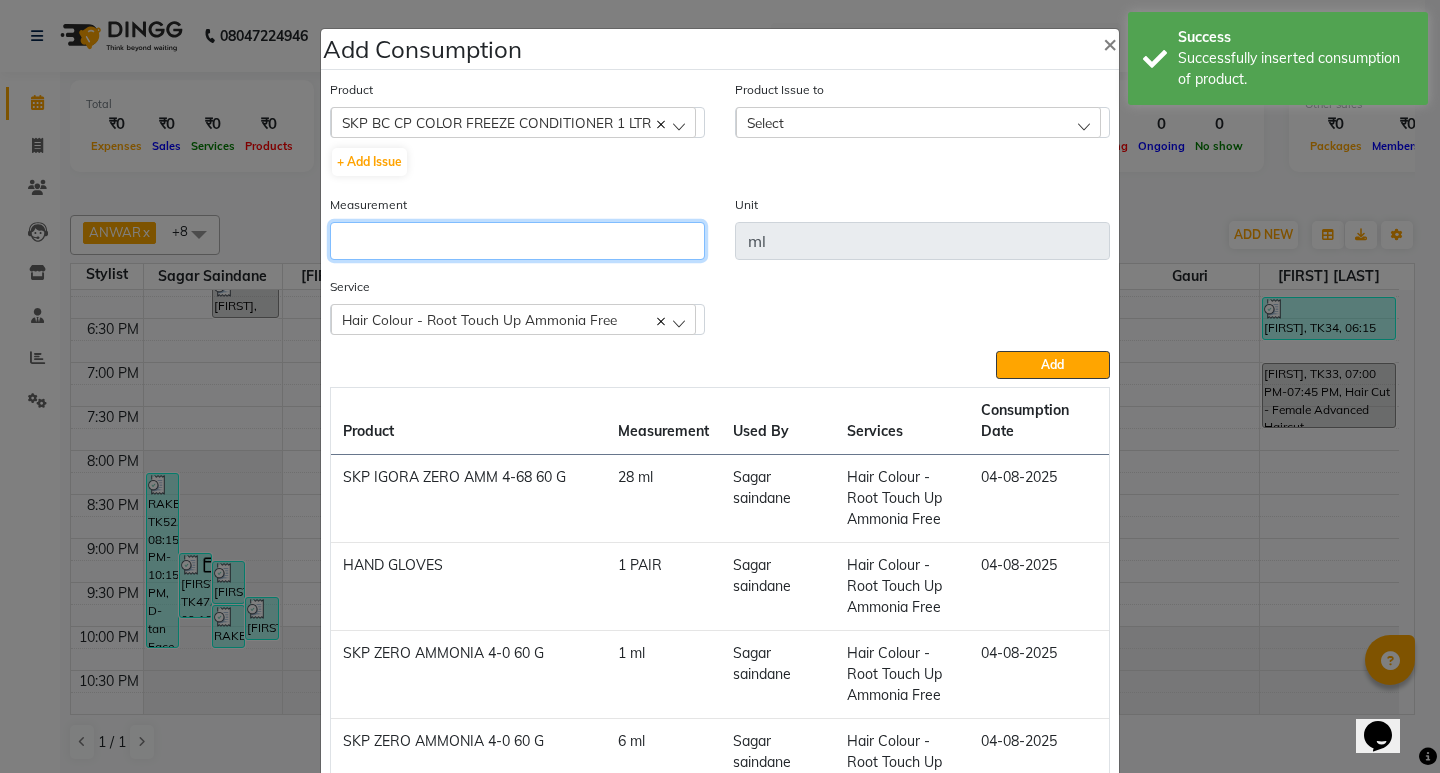 click 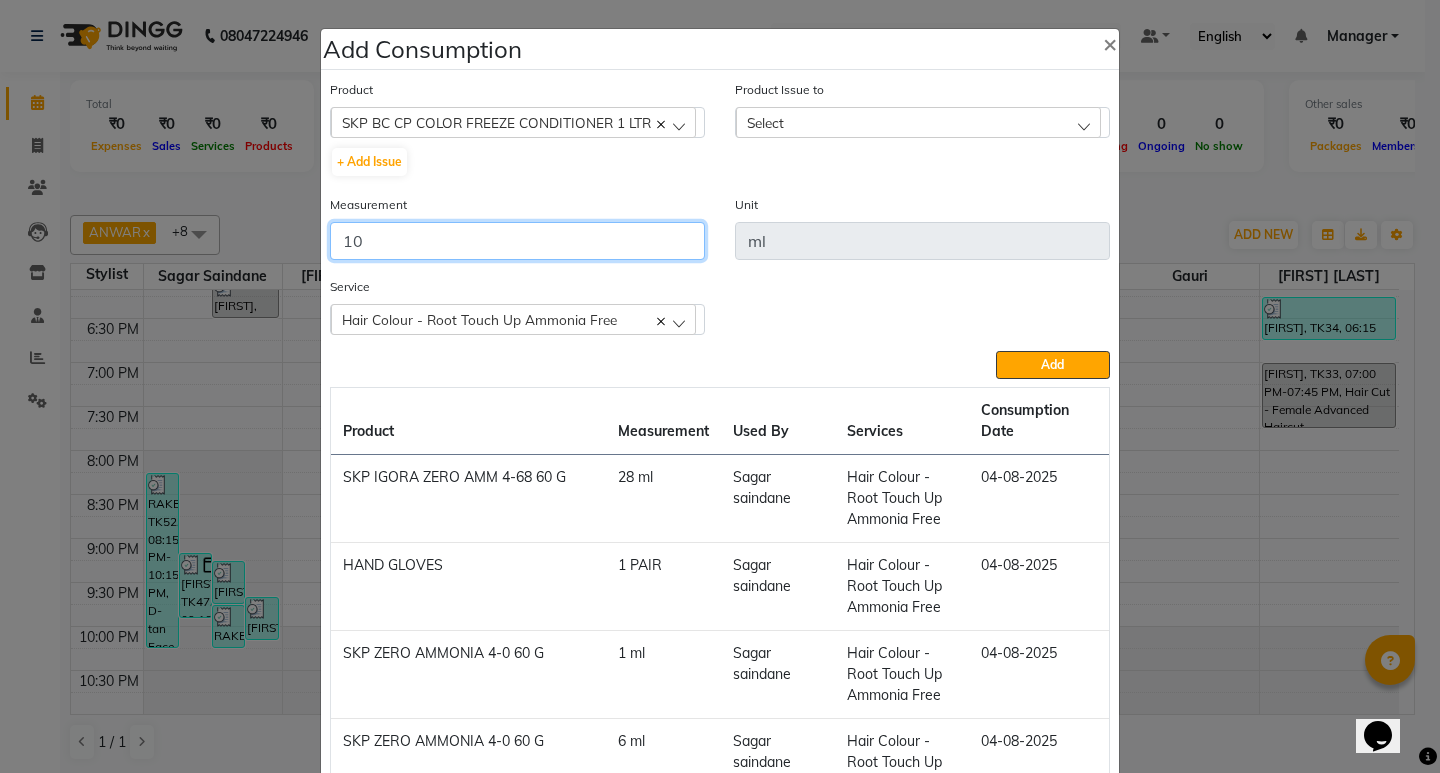 type on "10" 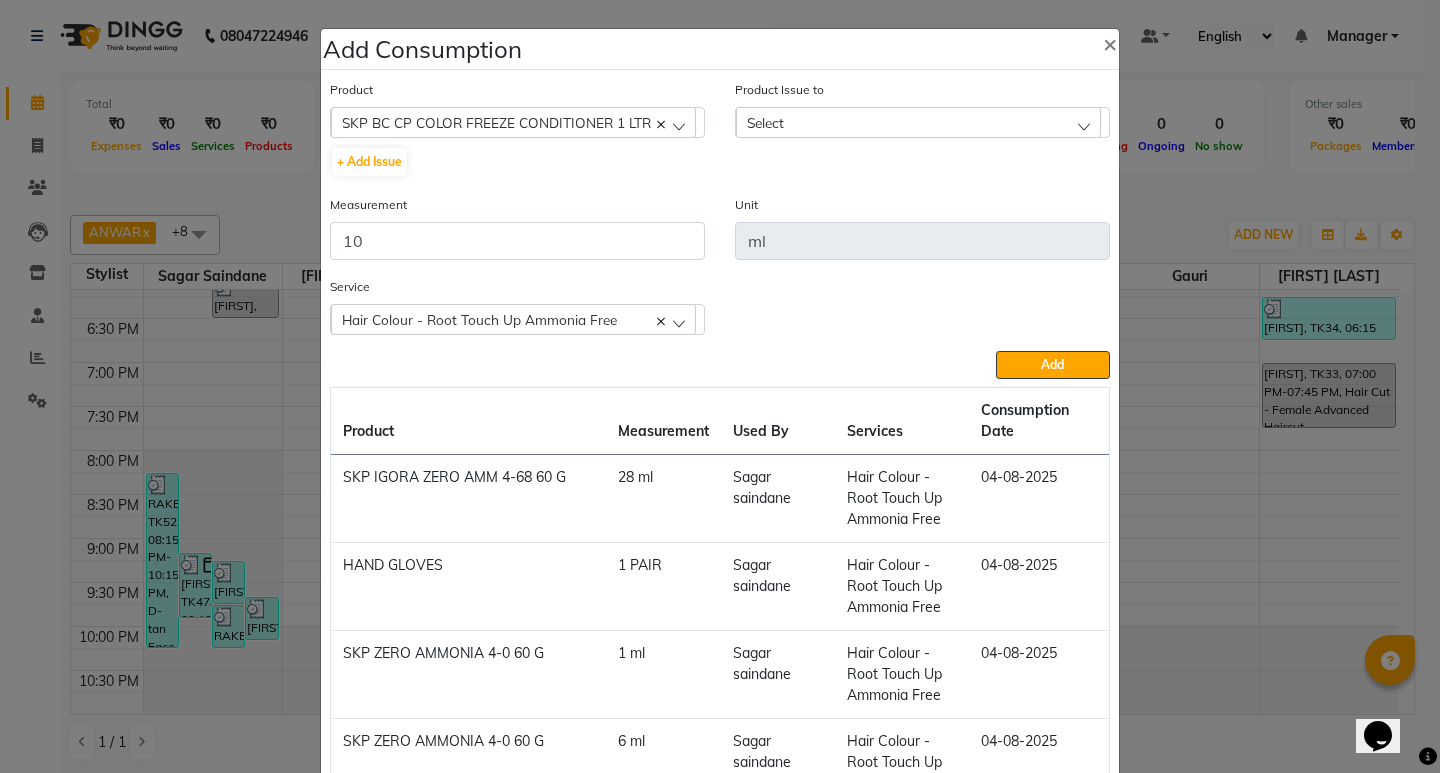 click on "Select" 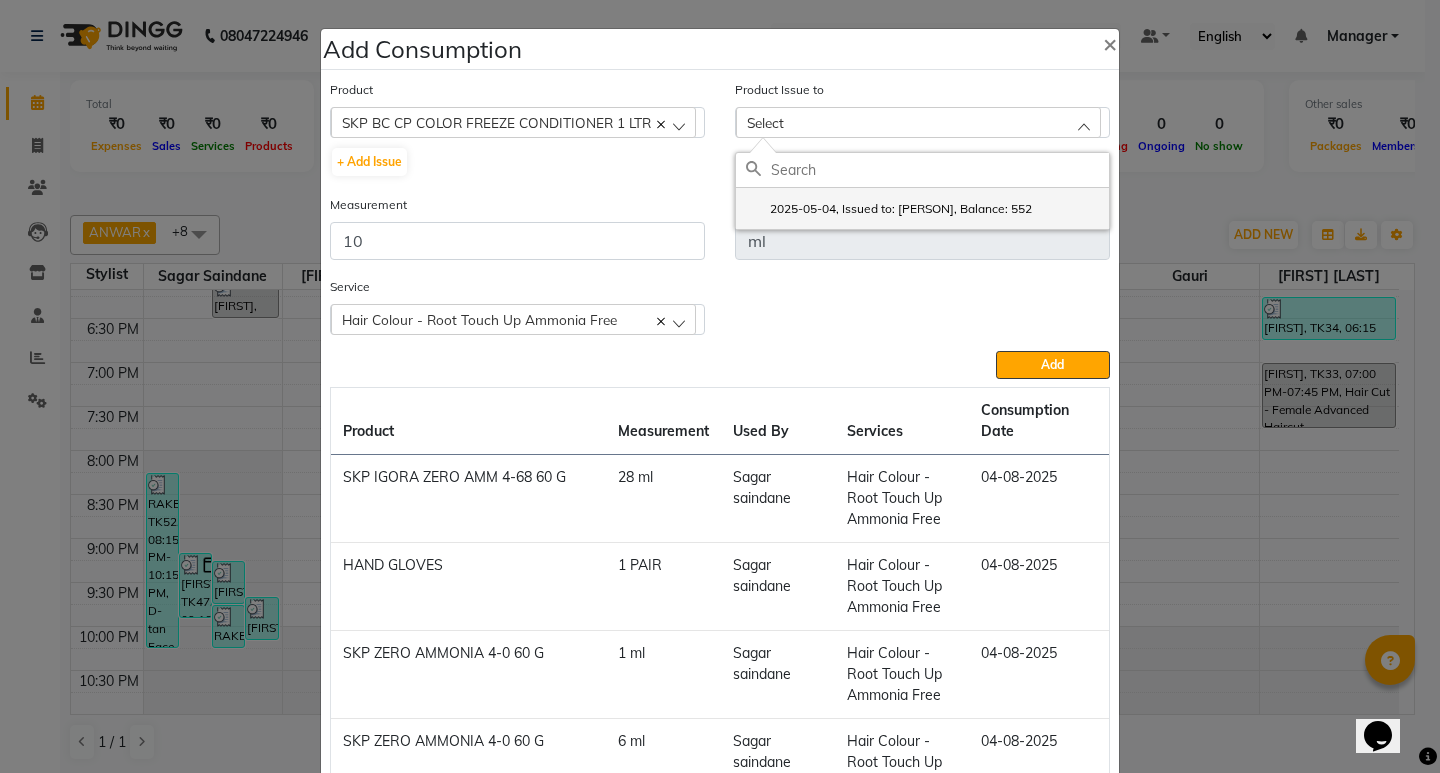 click on "2025-05-04, Issued to: Manager, Balance: 552" 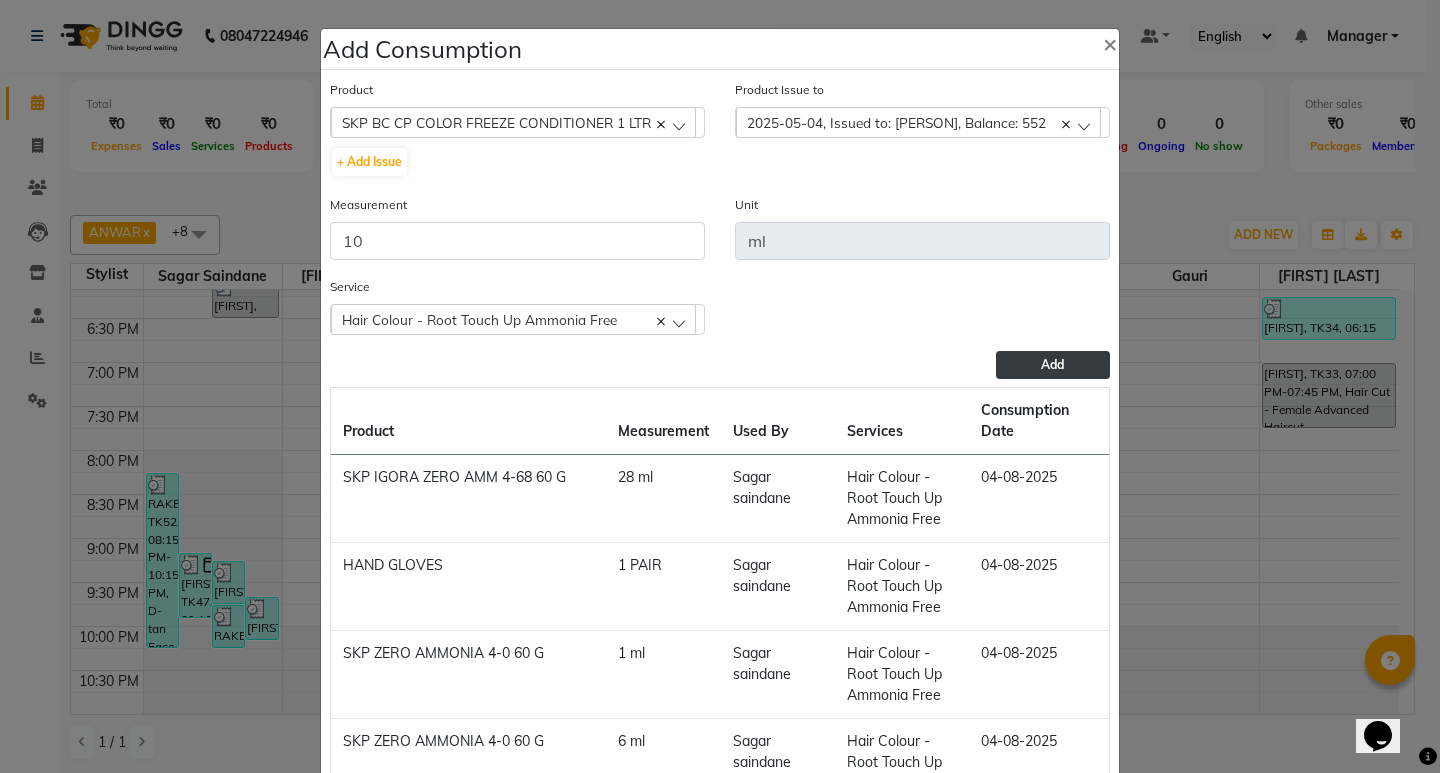 drag, startPoint x: 1031, startPoint y: 368, endPoint x: 947, endPoint y: 331, distance: 91.787796 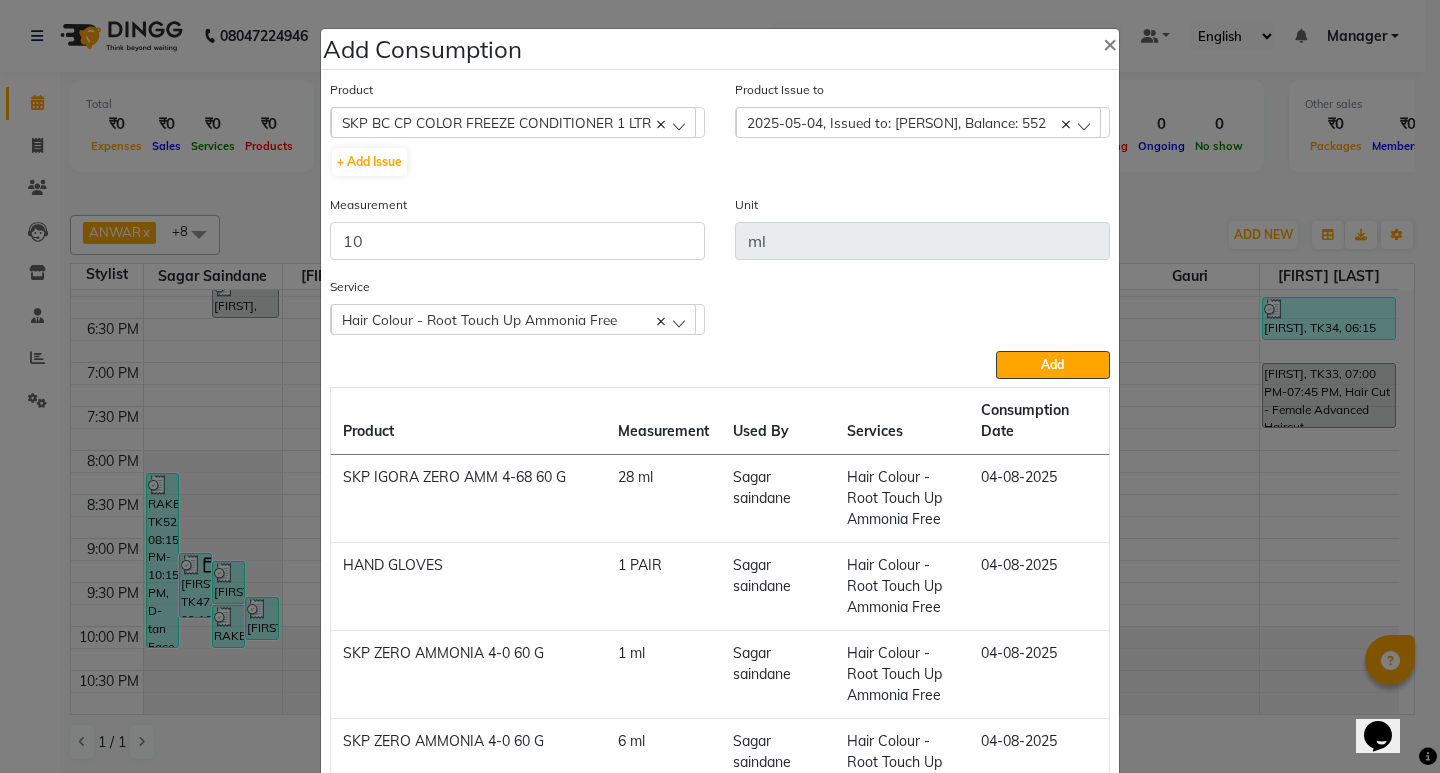 click on "Add" 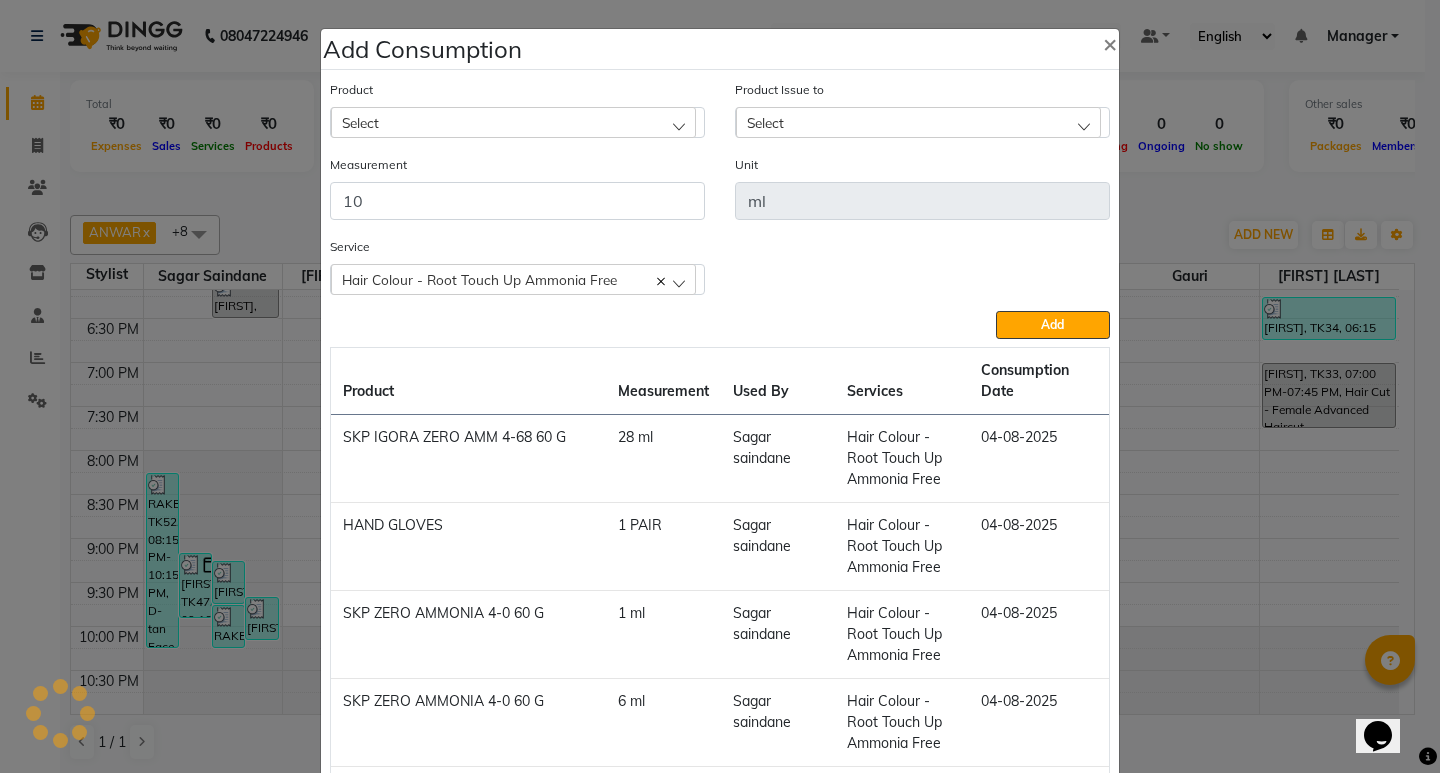 type 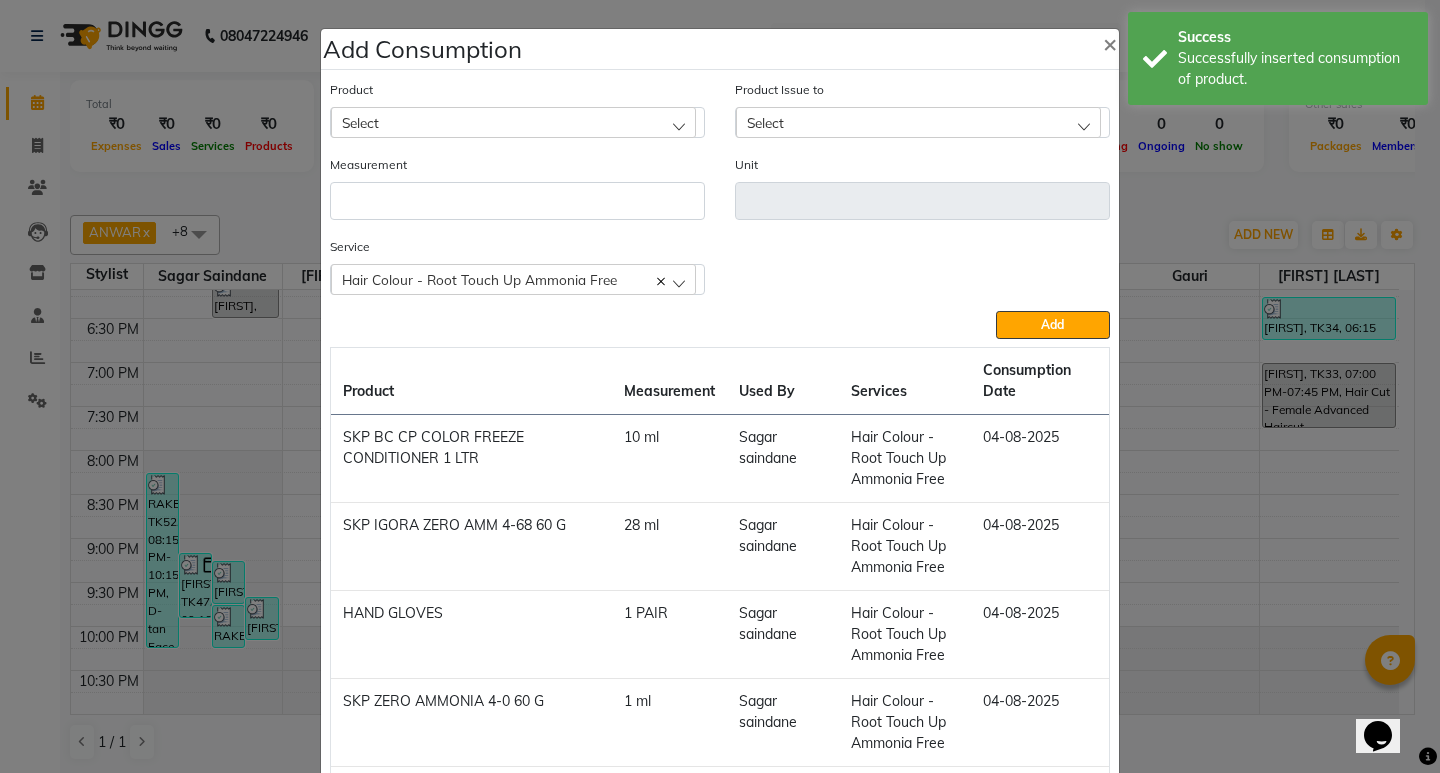 click on "Select" 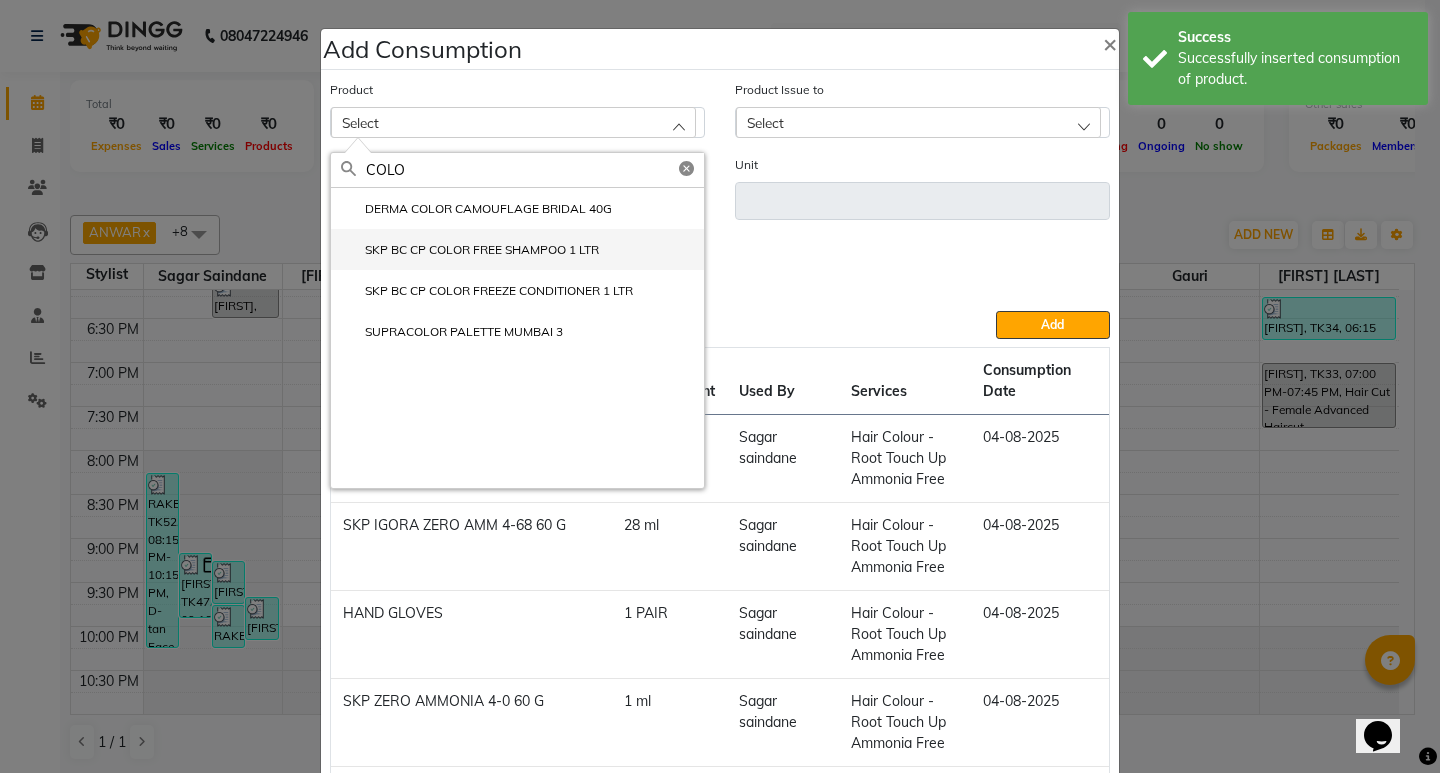type on "COLO" 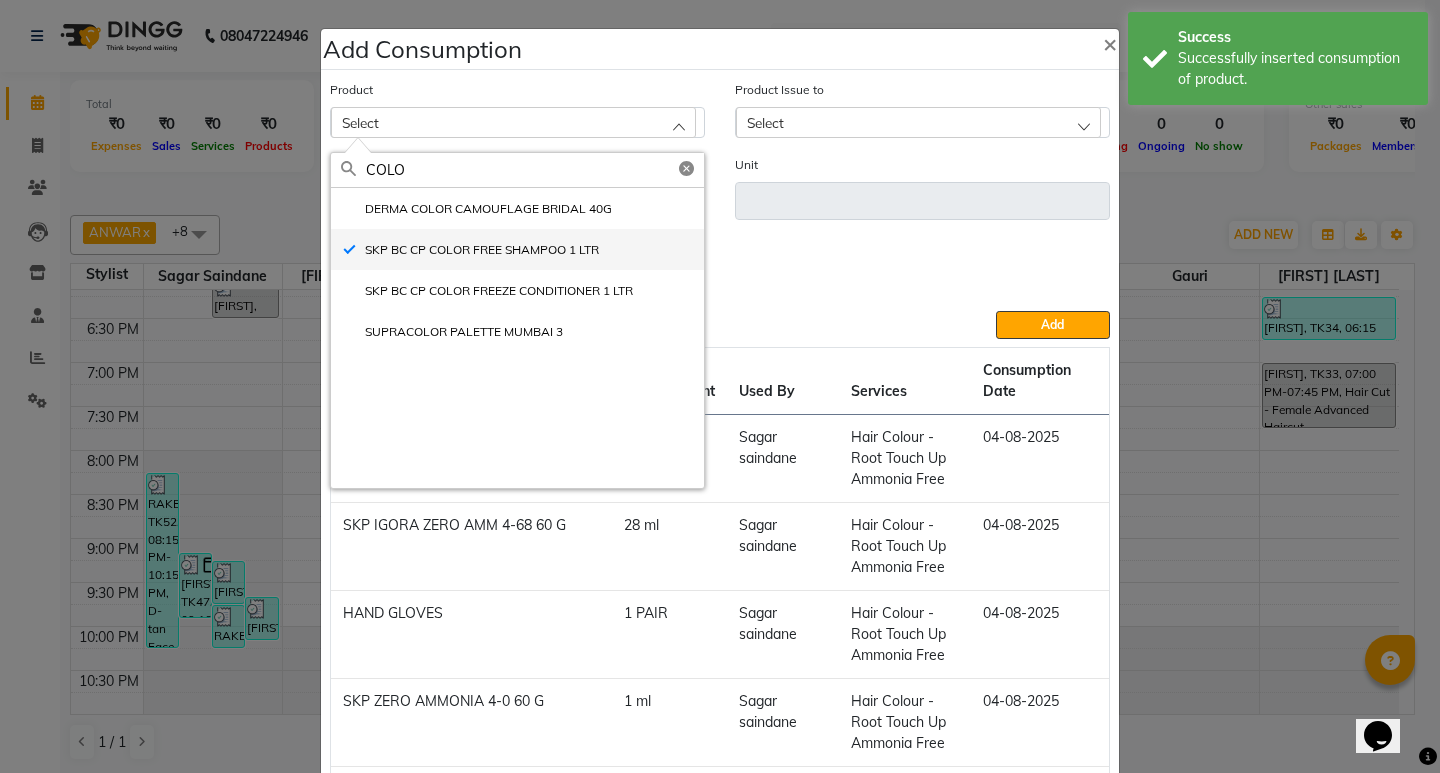 type on "ml" 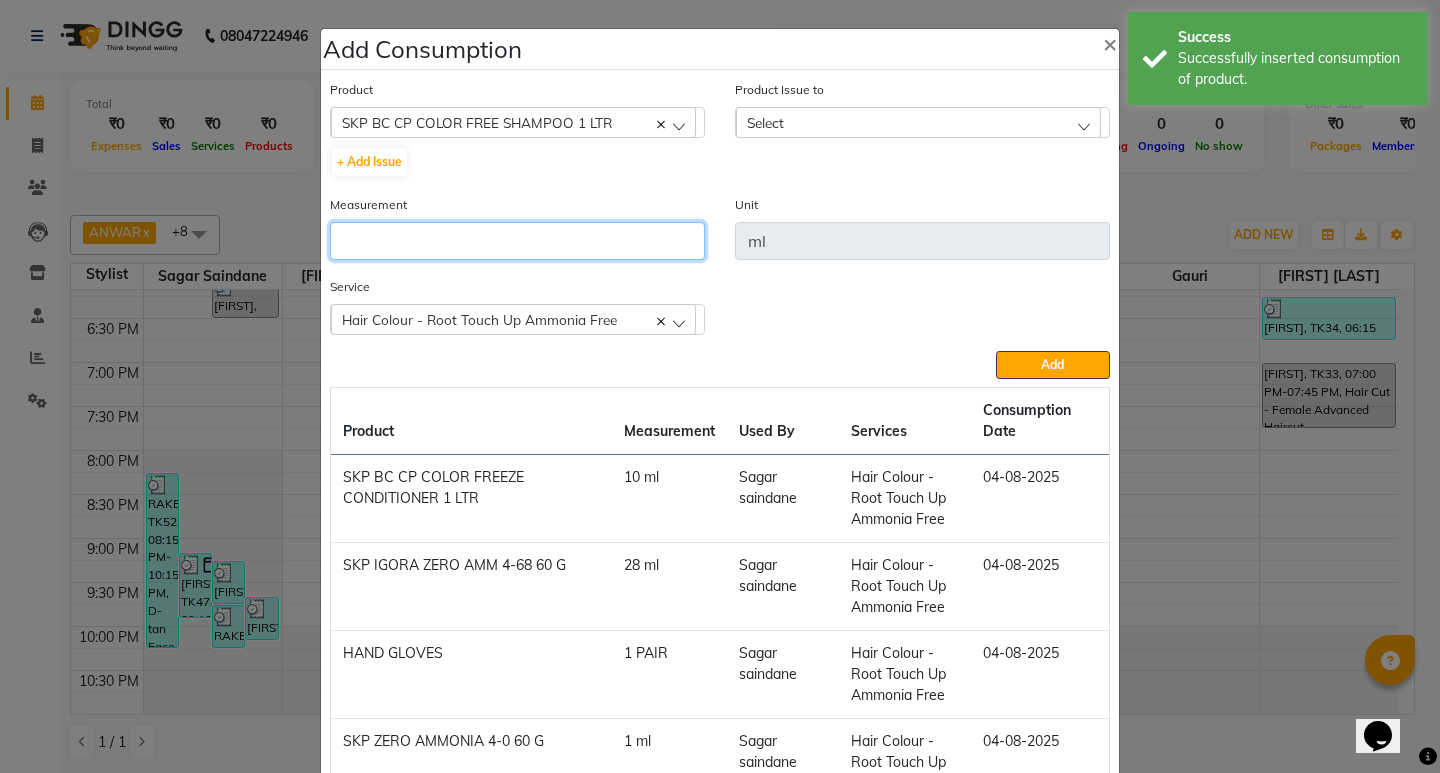 click 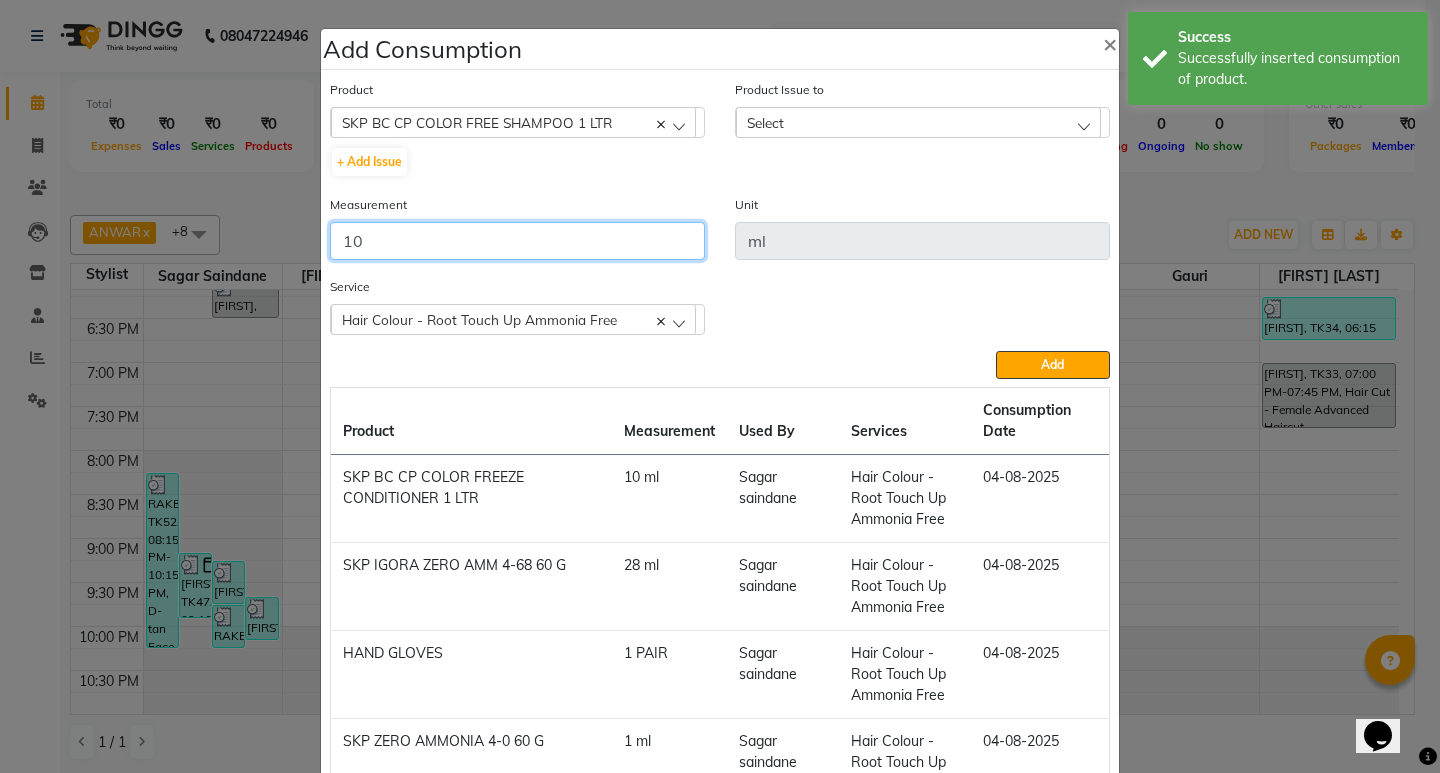 type on "10" 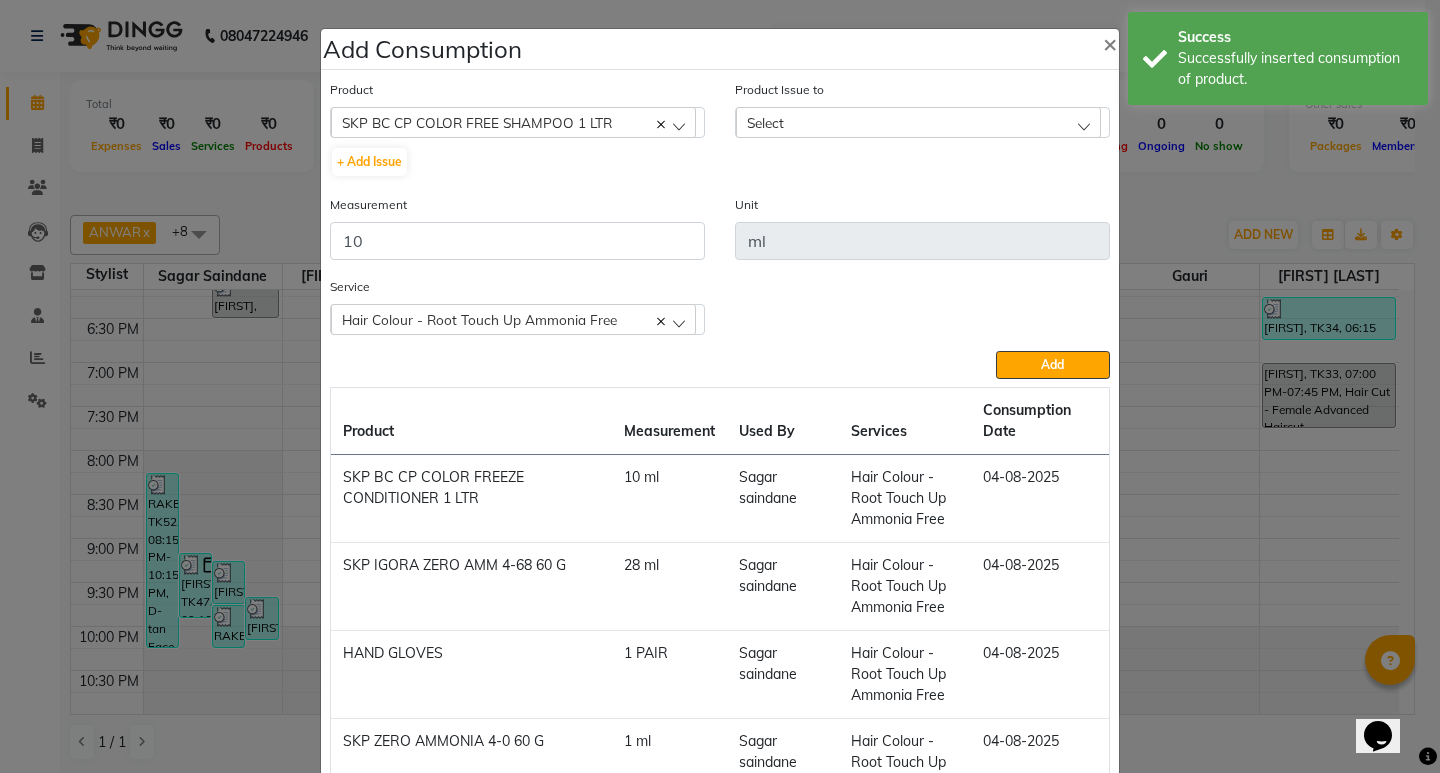 click on "Select" 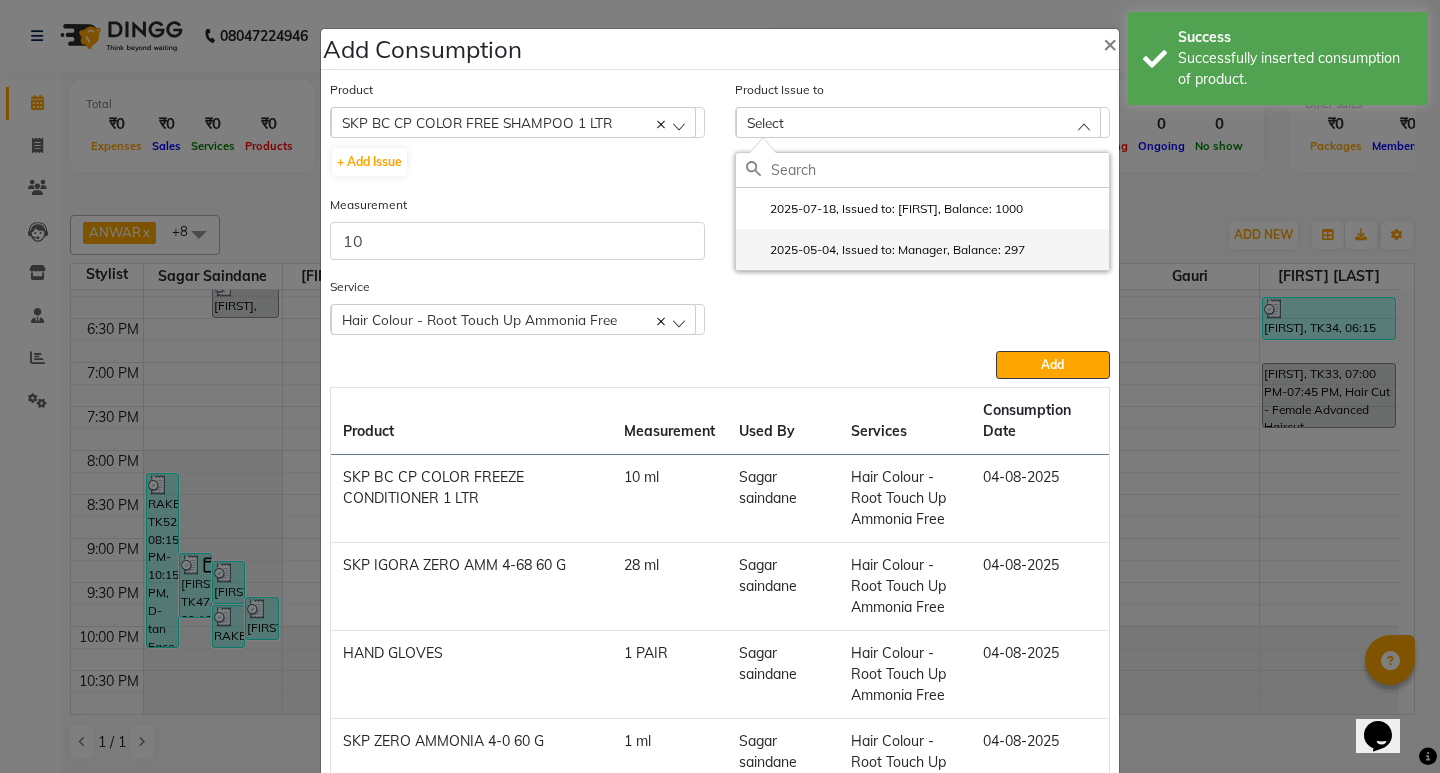 click on "2025-05-04, Issued to: Manager, Balance: 297" 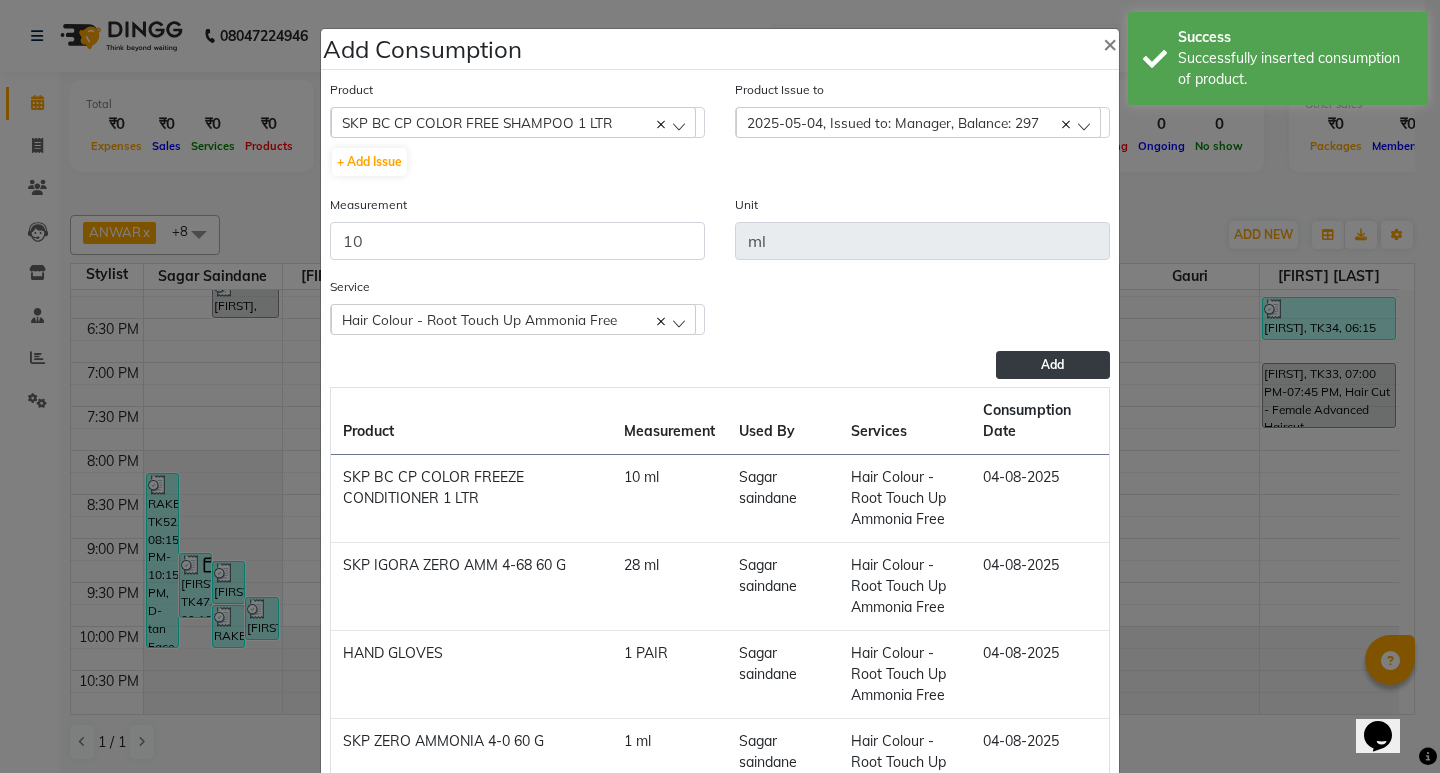 click on "Add" 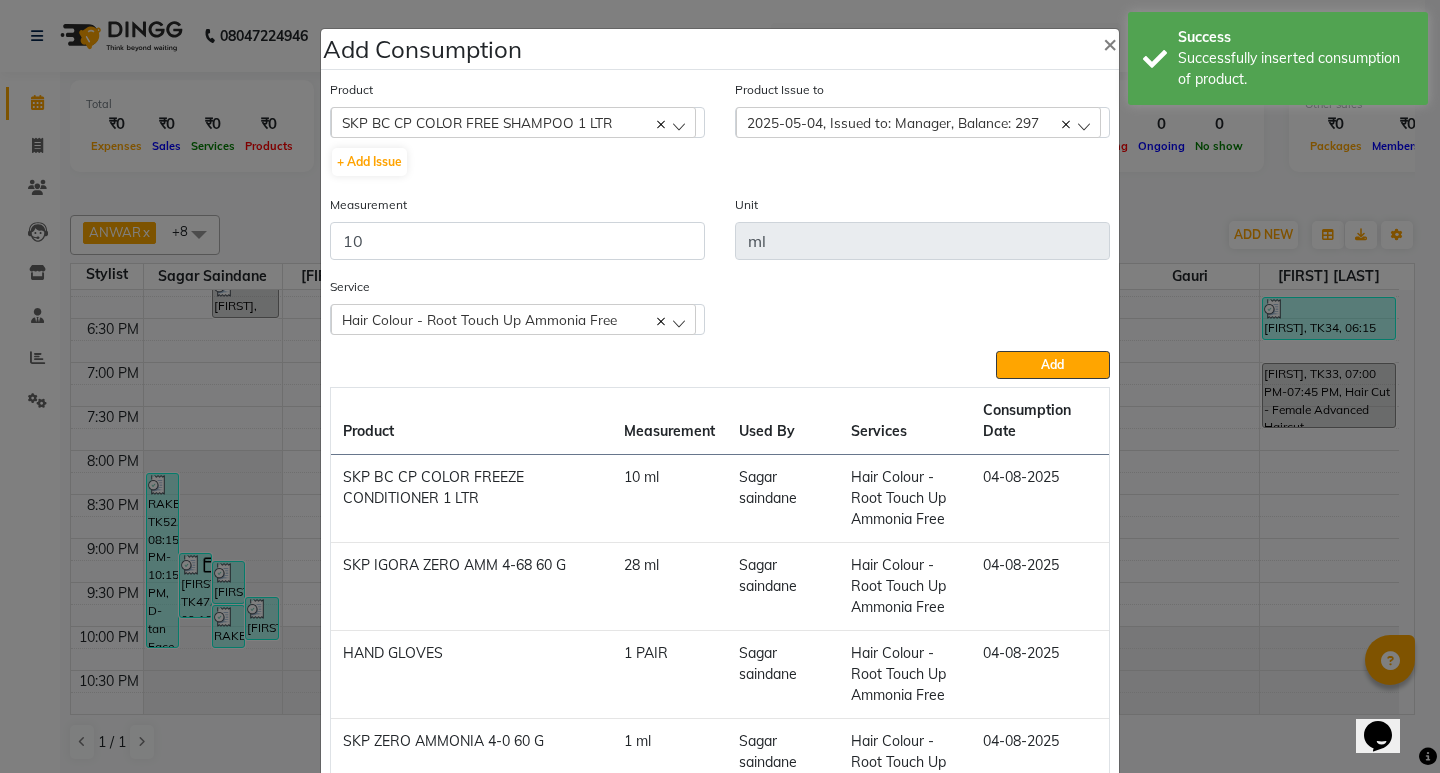 type 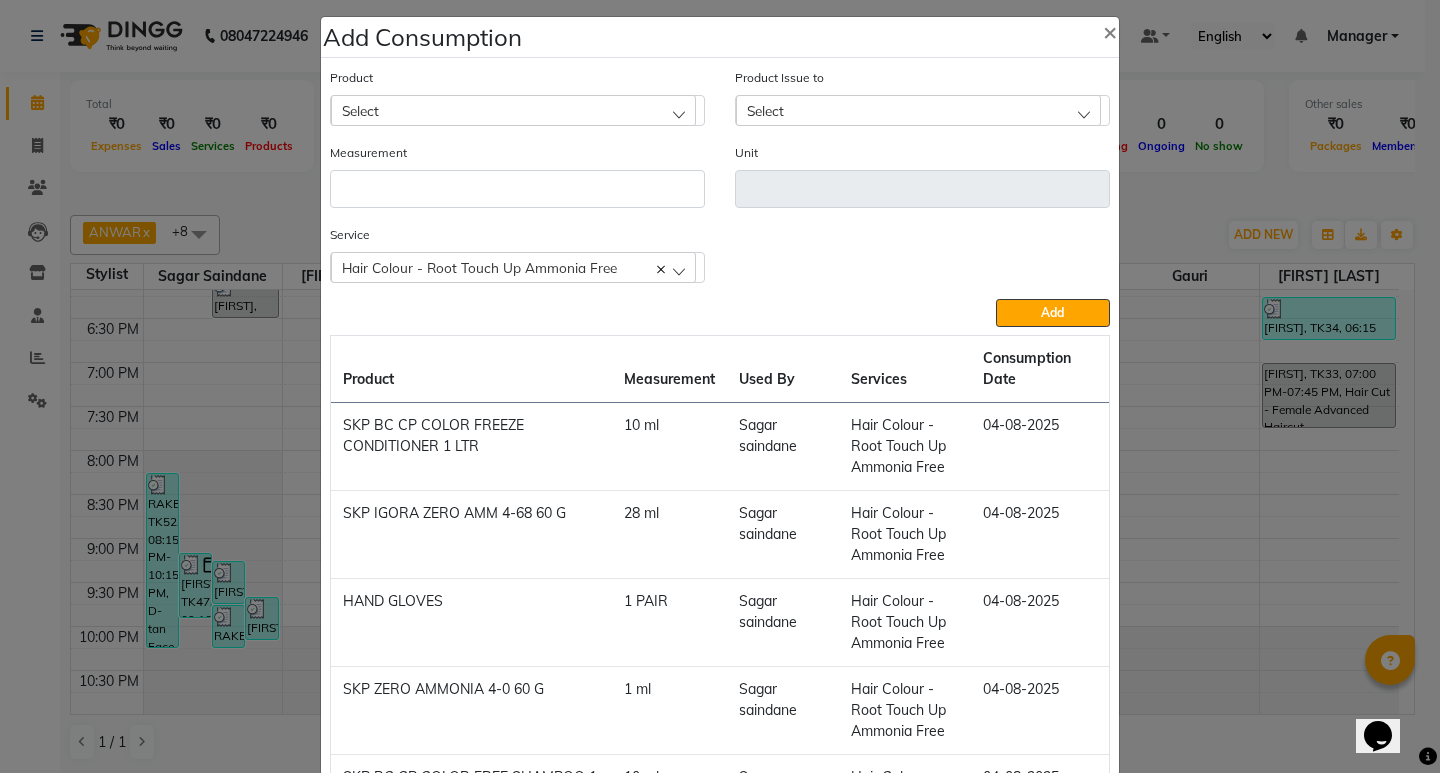 scroll, scrollTop: 0, scrollLeft: 0, axis: both 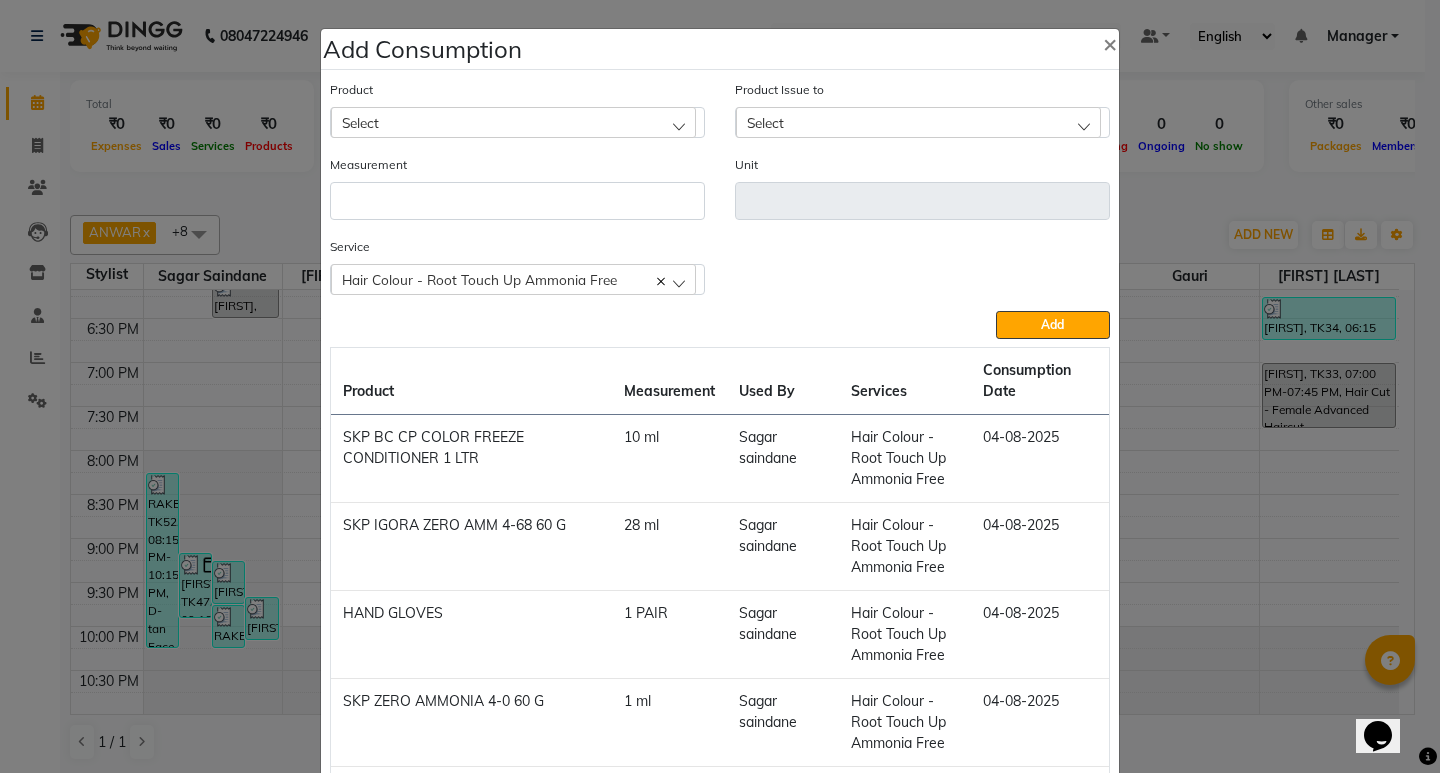 click on "Select" 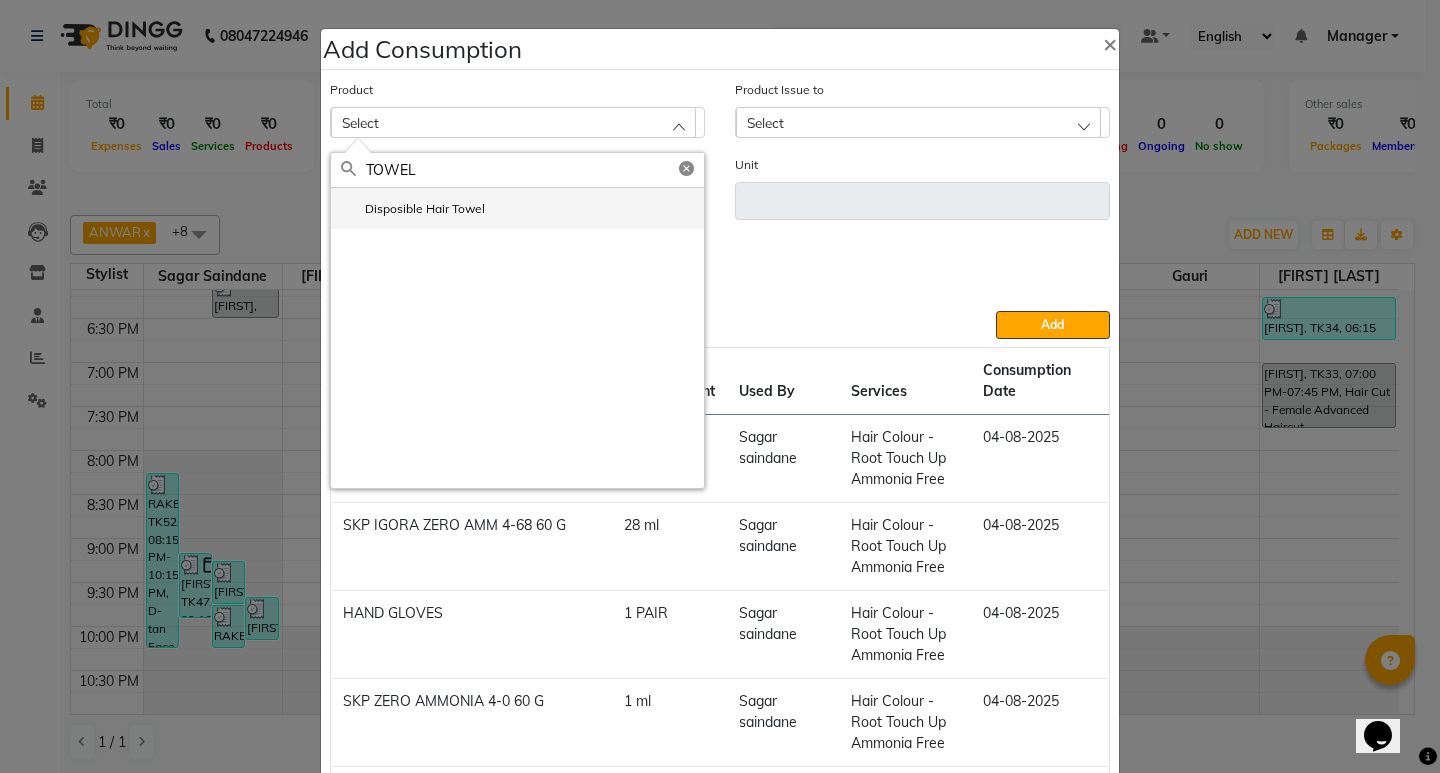 type on "TOWEL" 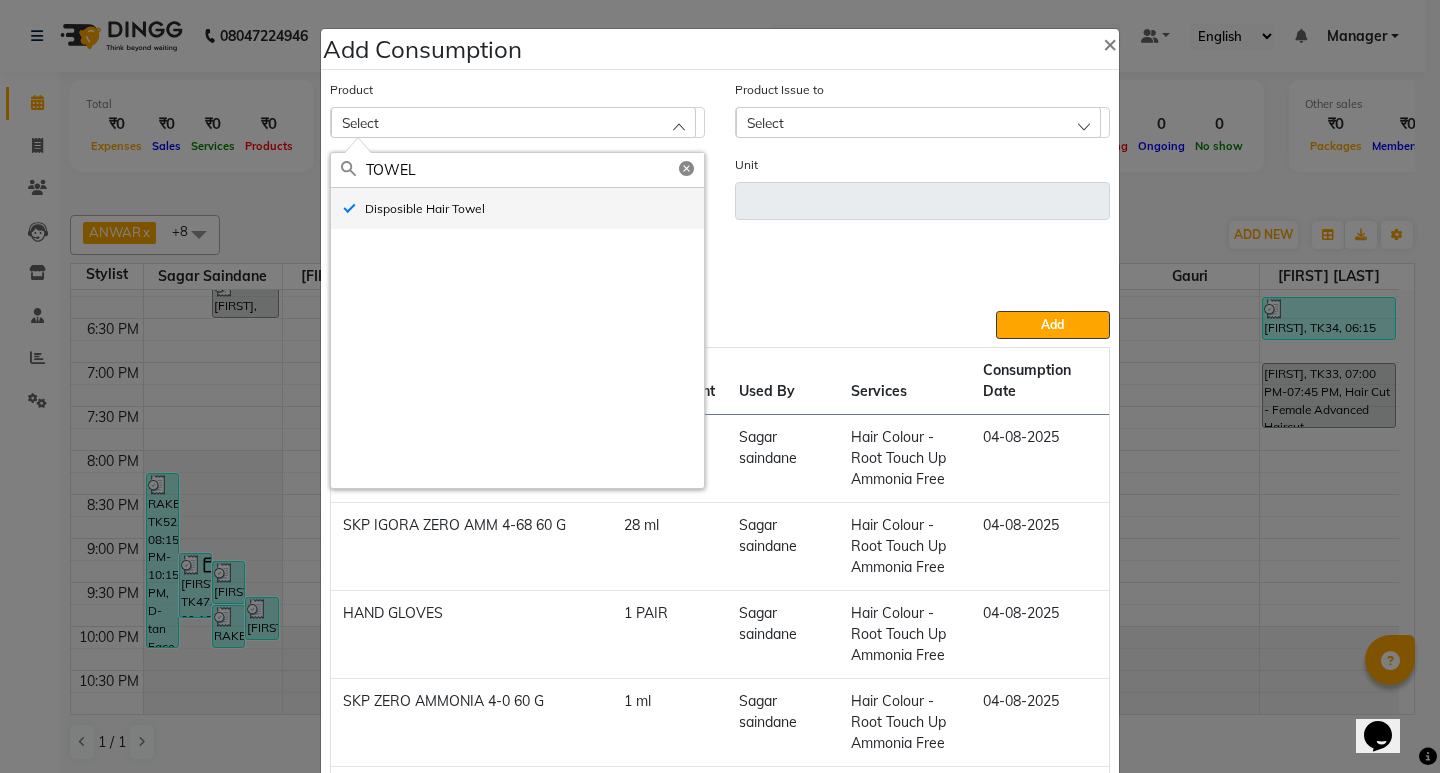 type on "pc" 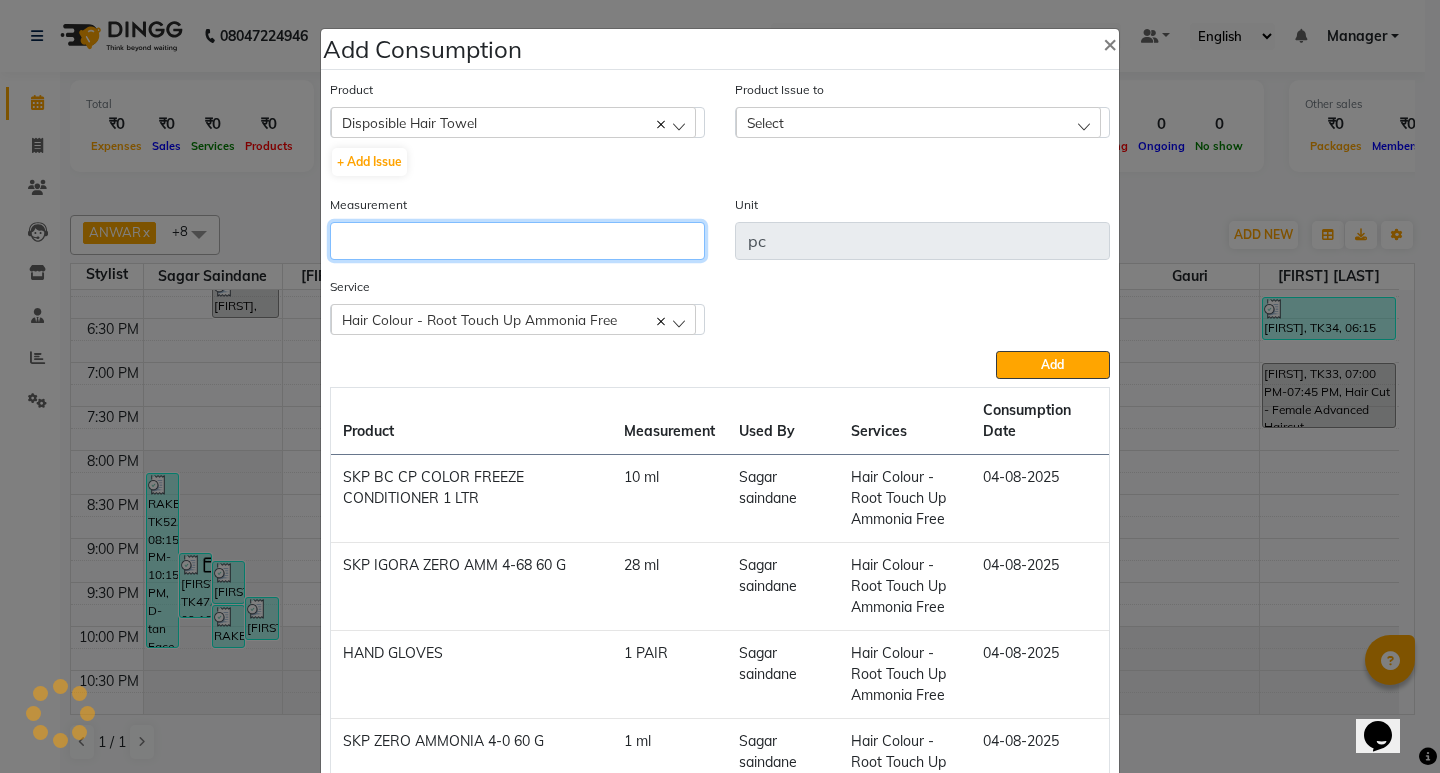 click 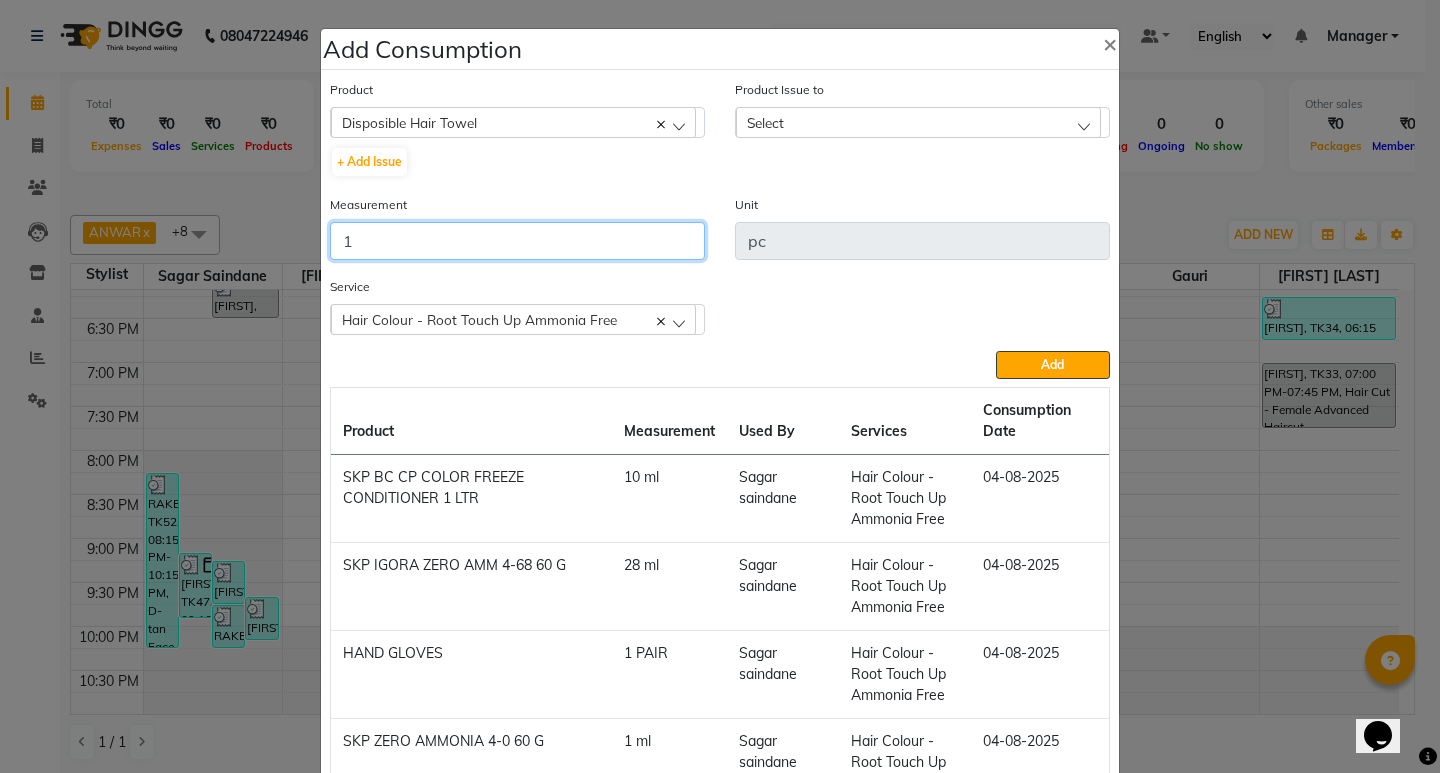 type on "1" 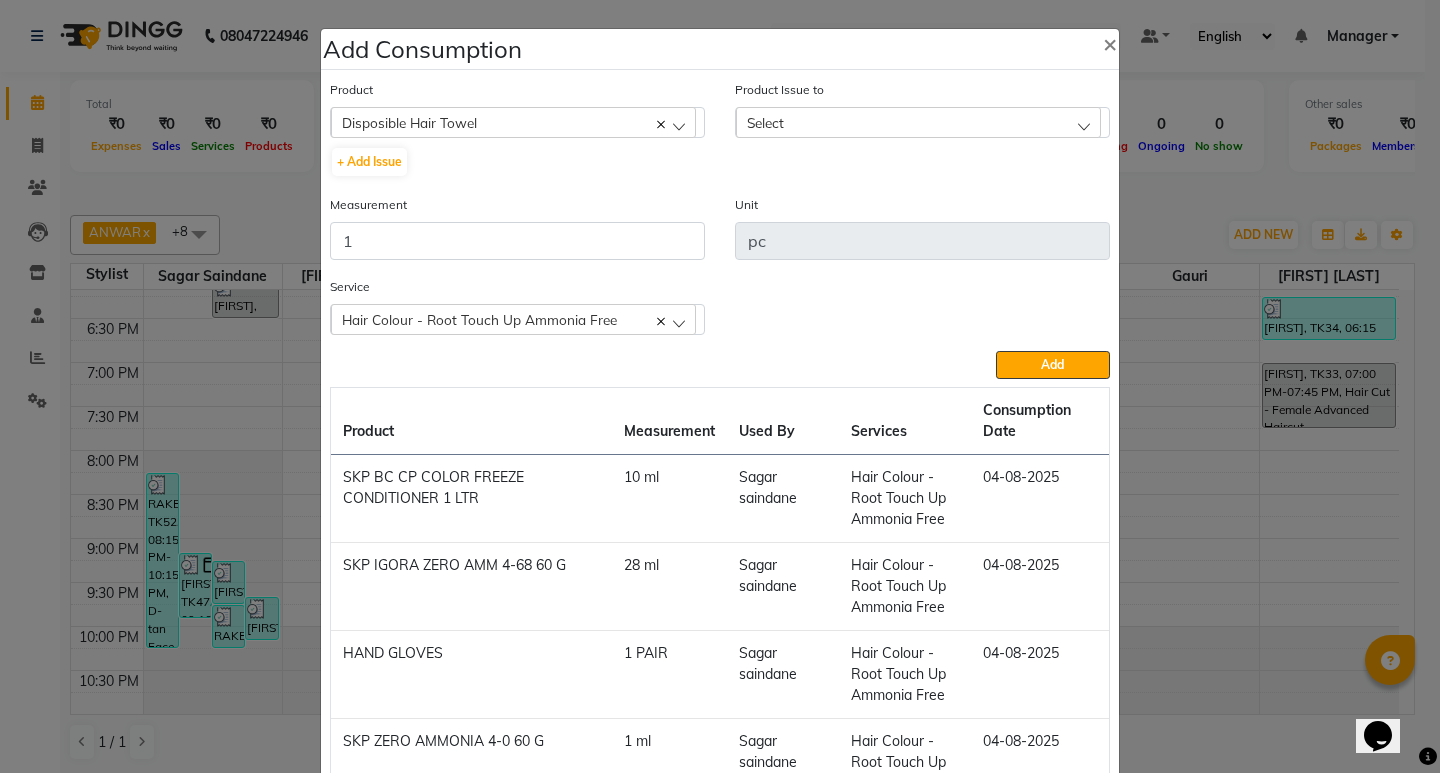 click on "Select" 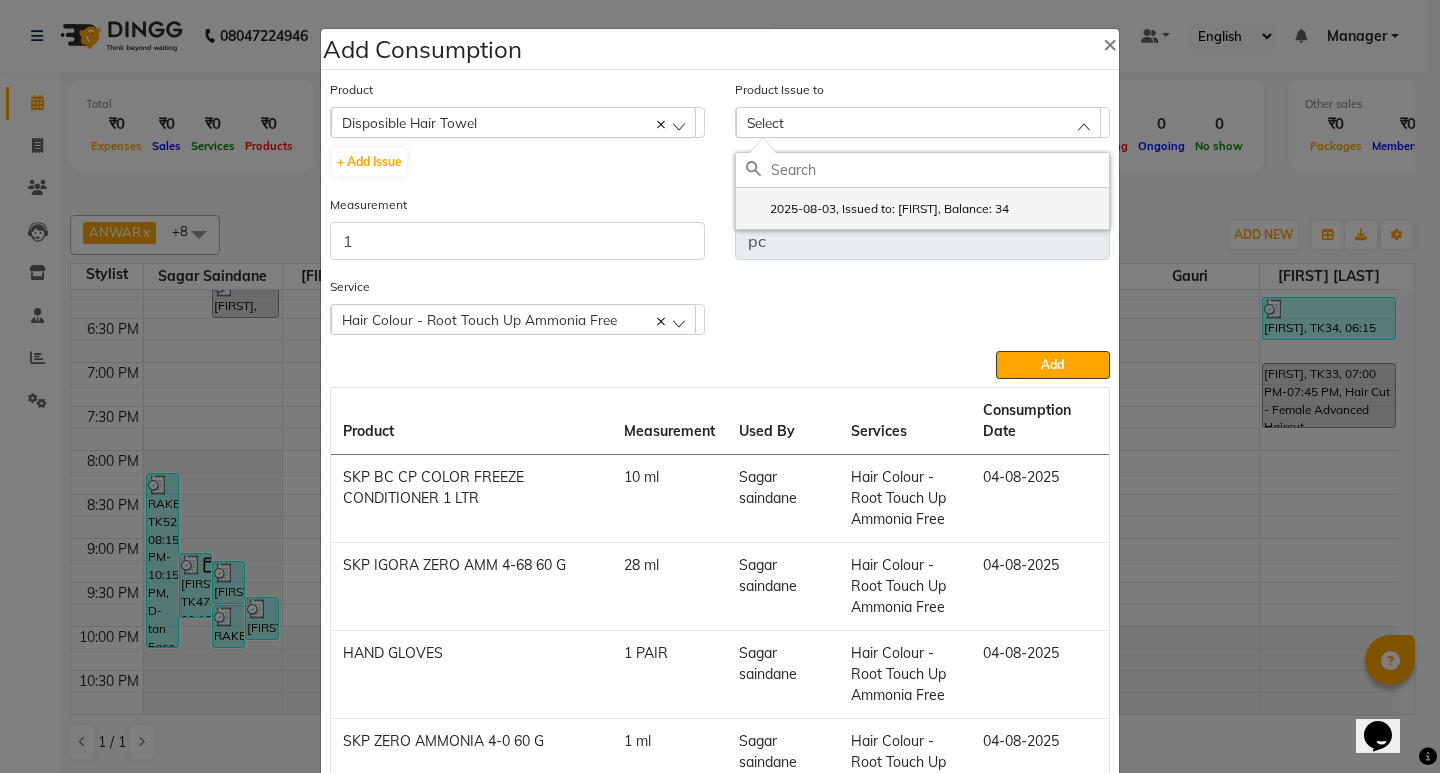 click on "2025-08-03, Issued to: ANWAR, Balance: 34" 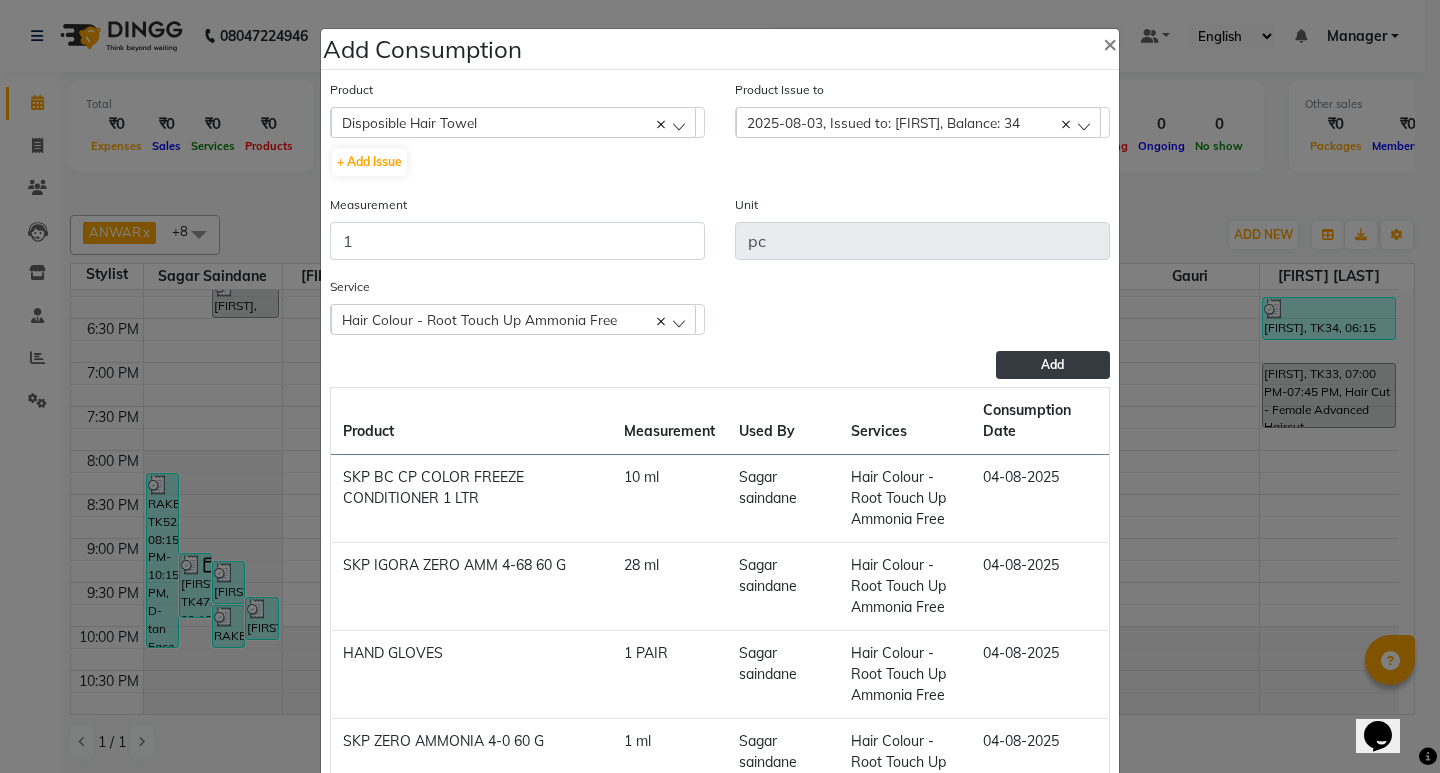 click on "Add" 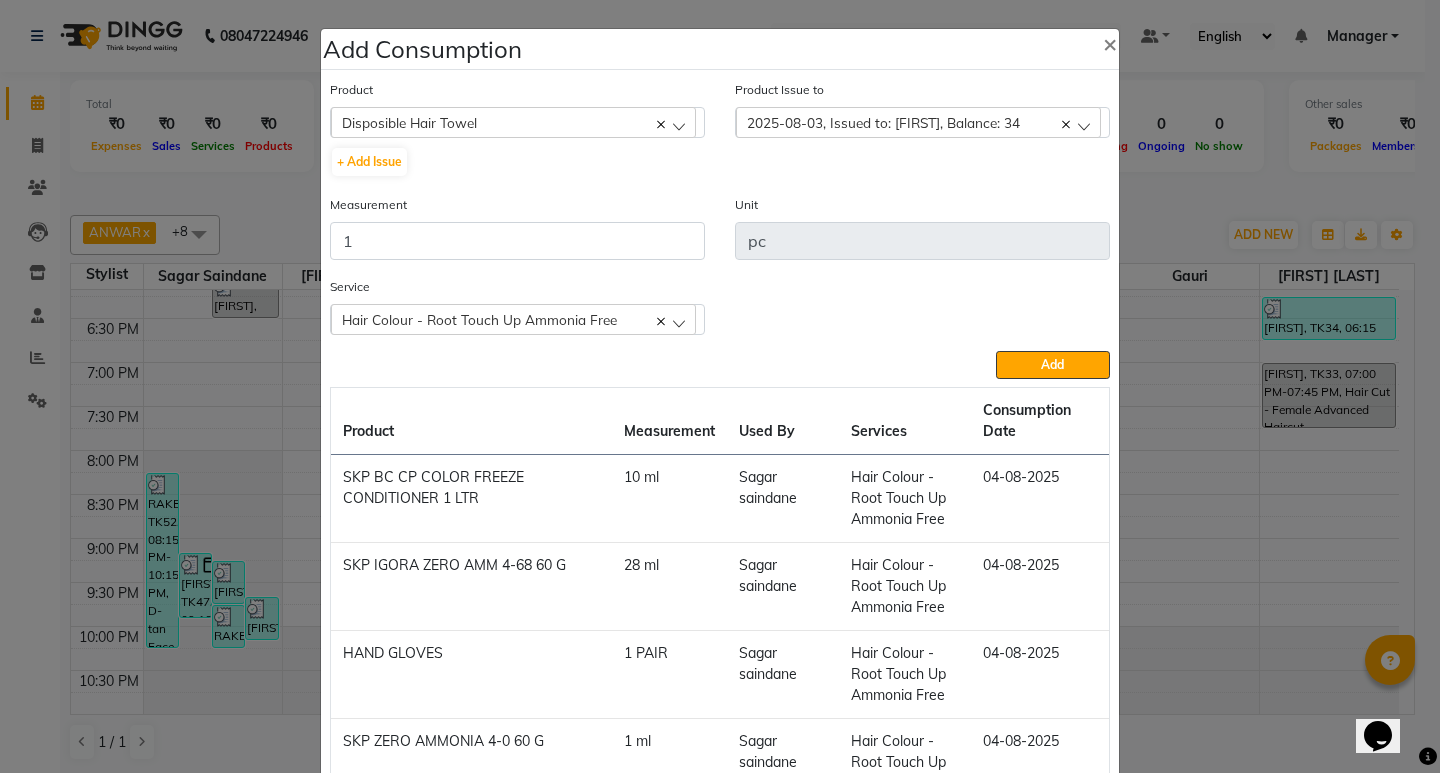 type 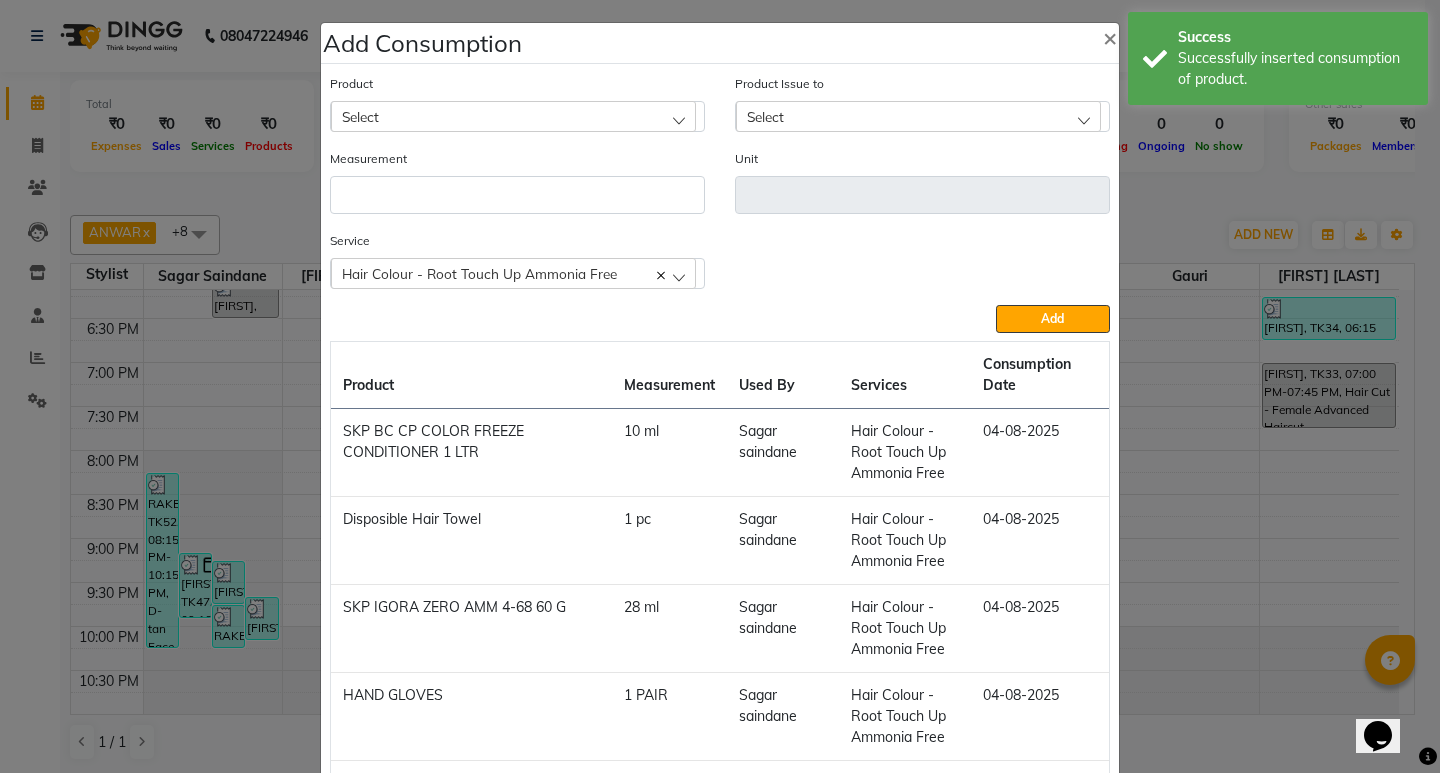 scroll, scrollTop: 0, scrollLeft: 0, axis: both 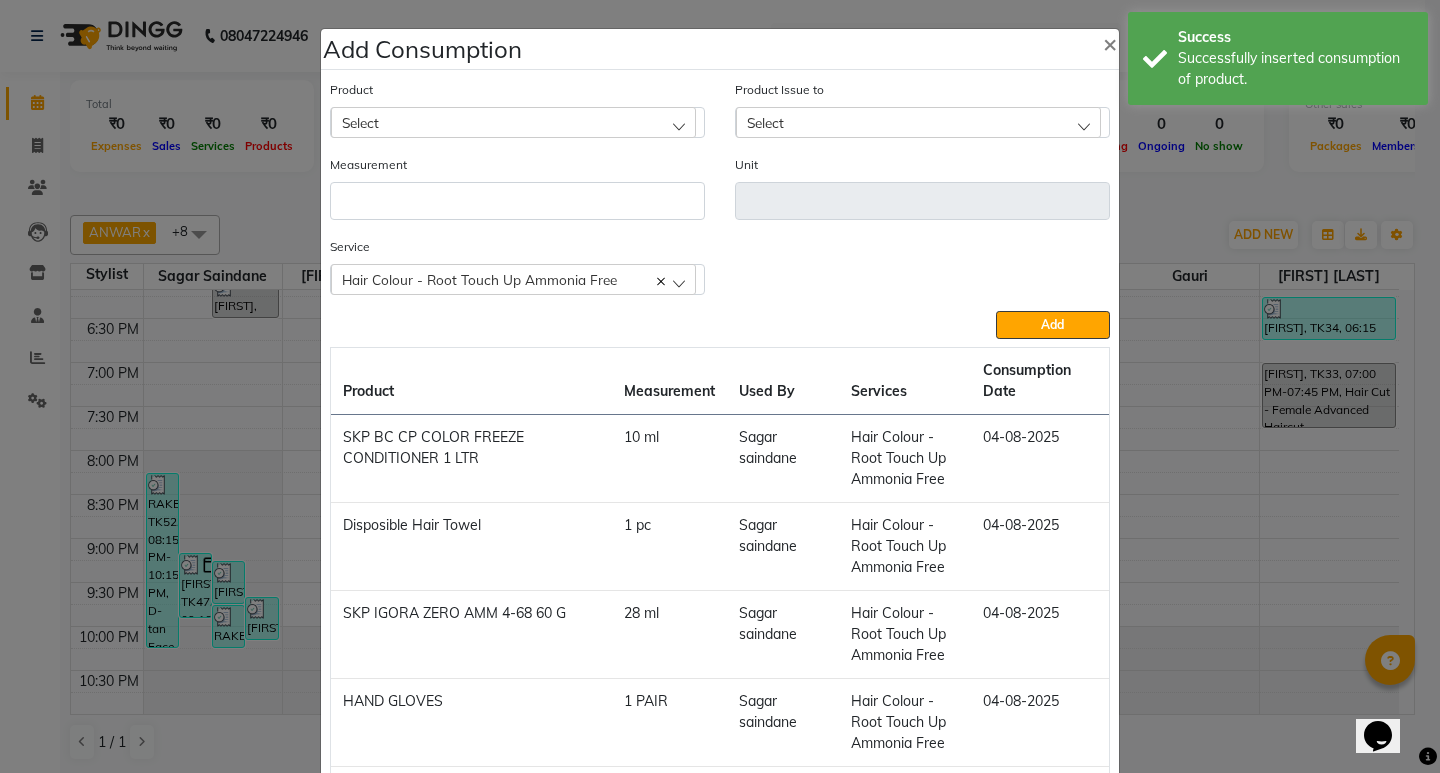 click on "Select" 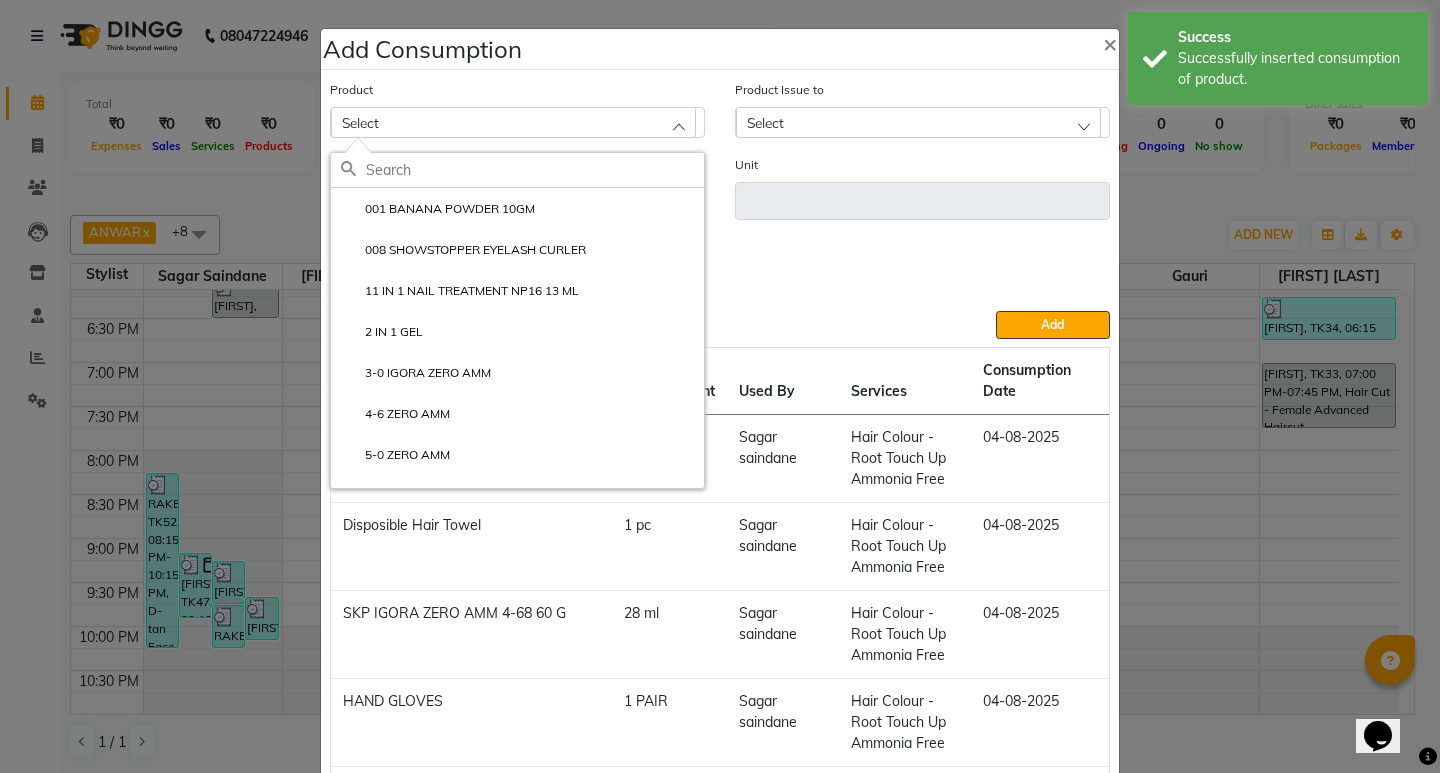 click on "Product Select 001 BANANA POWDER 10GM 008 SHOWSTOPPER EYELASH CURLER 11 IN 1 NAIL TREATMENT NP16 13 ML 2 IN 1 GEL 3-0 IGORA ZERO AMM 4-6 ZERO AMM 5-0 ZERO AMM ABSOLUT REPAIR MASQUE 490G Product Issue to Select 2025-08-03, Issued to: ANWAR, Balance: 34 Measurement Unit Service  Hair Colour - Root Touch Up Ammonia Free  Hair Colour - Root Touch Up Ammonia Free  Add  Product Measurement Used By Services Consumption Date  SKP BC CP COLOR FREEZE CONDITIONER 1 LTR   10 ml   Sagar saindane   Hair Colour - Root Touch Up Ammonia Free   04-08-2025   Disposible Hair Towel   1 pc   Sagar saindane   Hair Colour - Root Touch Up Ammonia Free   04-08-2025   SKP IGORA ZERO AMM  4-68 60 G   28 ml   Sagar saindane   Hair Colour - Root Touch Up Ammonia Free   04-08-2025   HAND GLOVES   1 PAIR   Sagar saindane   Hair Colour - Root Touch Up Ammonia Free   04-08-2025   SKP ZERO AMMONIA 4-0 60 G   1 ml   Sagar saindane   Hair Colour - Root Touch Up Ammonia Free   04-08-2025   SKP BC CP COLOR FREE SHAMPOO 1 LTR   10 ml   04-08-2025" 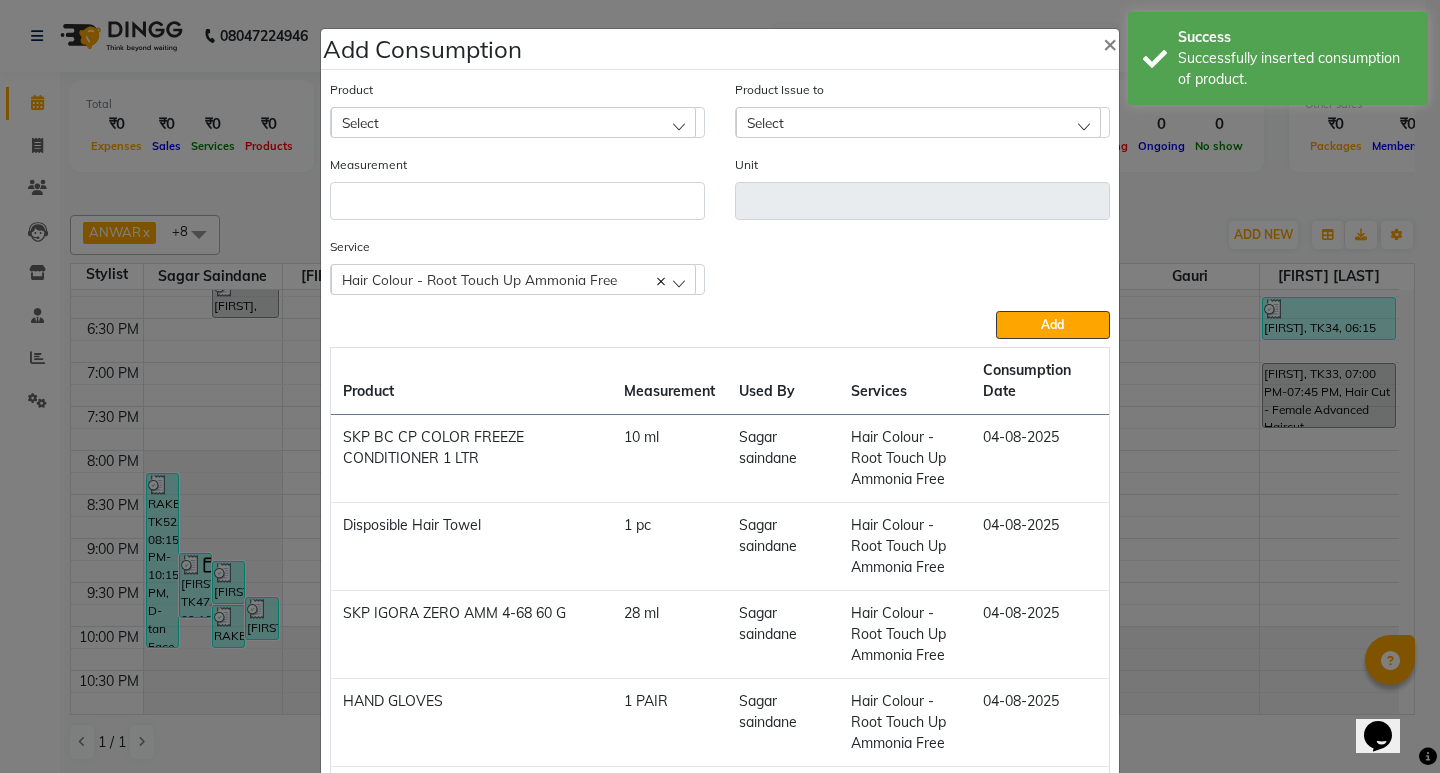 drag, startPoint x: 1184, startPoint y: 234, endPoint x: 1019, endPoint y: 205, distance: 167.5291 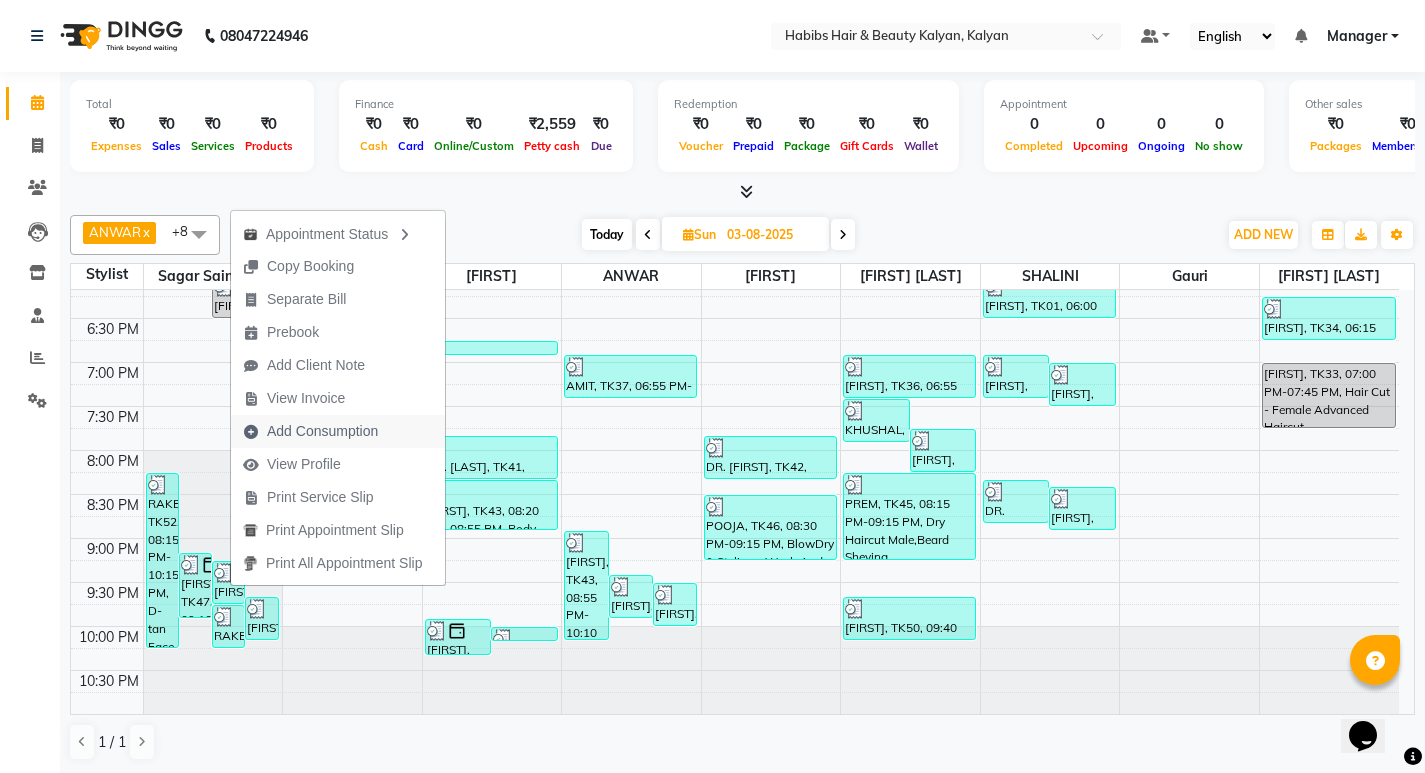 click on "Add Consumption" at bounding box center (322, 431) 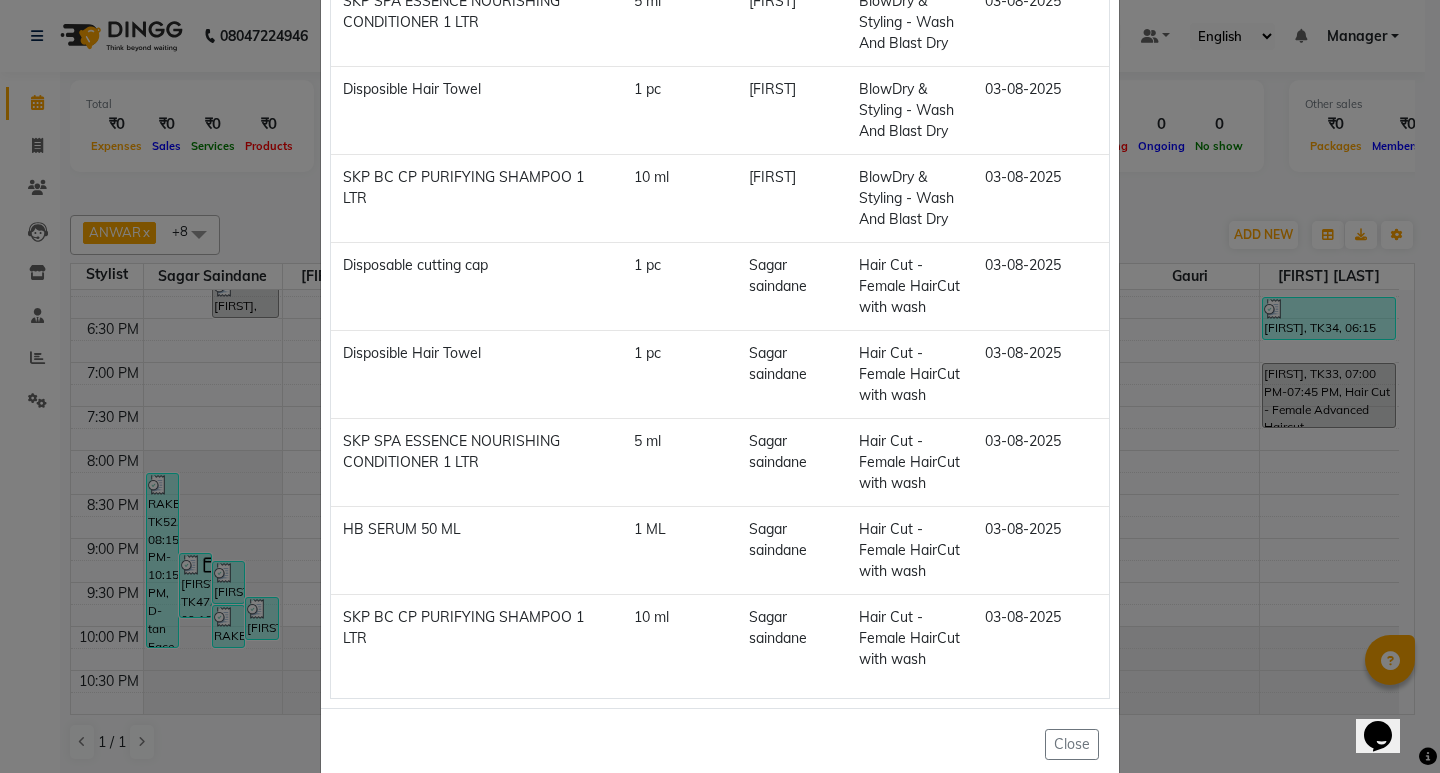 scroll, scrollTop: 560, scrollLeft: 0, axis: vertical 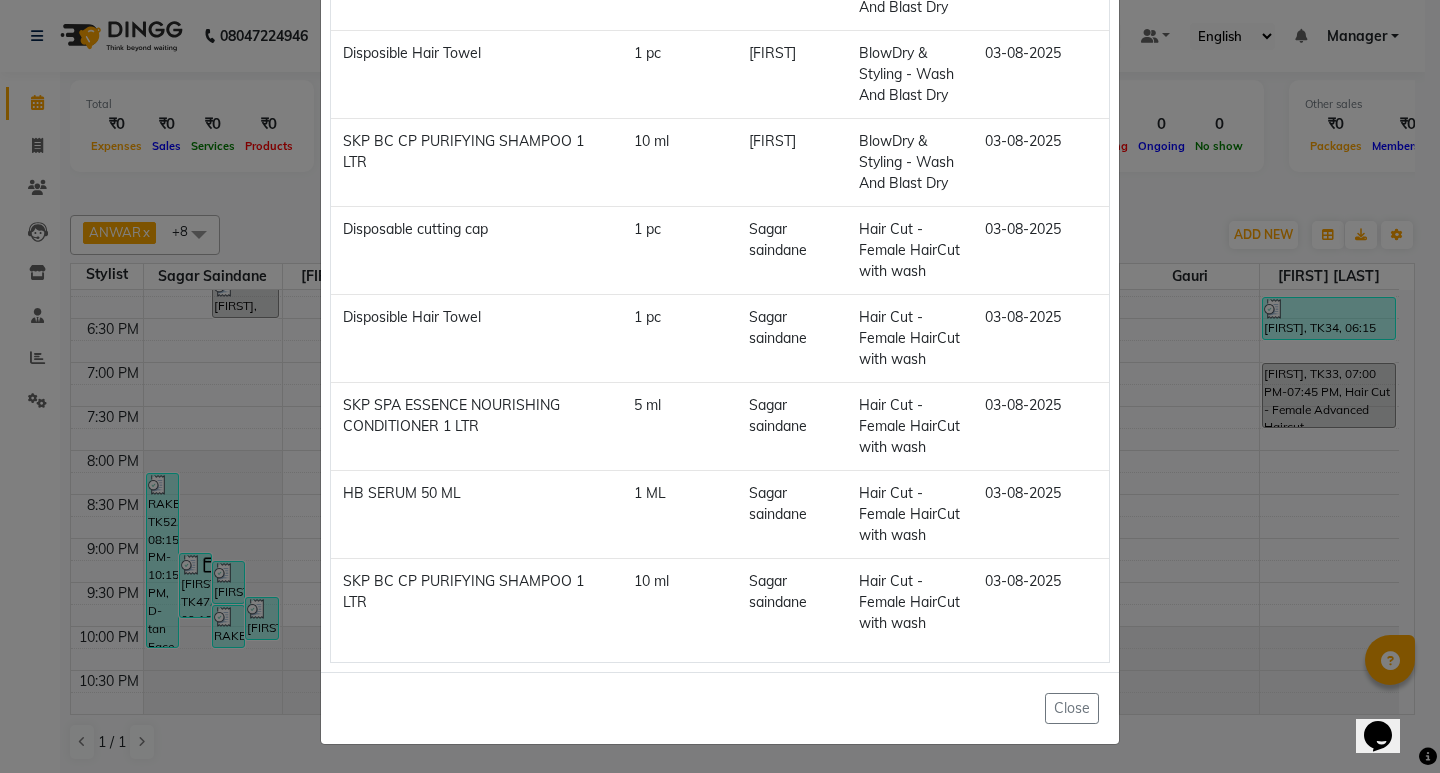 click on "Add Consumption × Product Select Product Issue to Select Measurement Unit Service  Hair Cut - Female HairCut with wash  Hair Cut - Female HairCut with wash  Add  Product Measurement Used By Services Consumption Date  HB SERUM 50 ML   1 ML   Smruti   BlowDry & Styling - Wash And Blast Dry   03-08-2025   SKP SPA ESSENCE NOURISHING CONDITIONER 1 LTR   5 ml   Smruti   BlowDry & Styling - Wash And Blast Dry   03-08-2025   Disposible Hair Towel   1 pc   Smruti   BlowDry & Styling - Wash And Blast Dry   03-08-2025   SKP BC CP PURIFYING SHAMPOO 1 LTR   10 ml   Smruti   BlowDry & Styling - Wash And Blast Dry   03-08-2025   Disposable cutting cap   1 pc   Sagar saindane   Hair Cut - Female HairCut with wash   03-08-2025   Disposible Hair Towel   1 pc   Sagar saindane   Hair Cut - Female HairCut with wash   03-08-2025   SKP SPA ESSENCE NOURISHING CONDITIONER 1 LTR   5 ml   Sagar saindane   Hair Cut - Female HairCut with wash   03-08-2025   HB SERUM 50 ML   1 ML   Sagar saindane   Hair Cut - Female HairCut with wash" 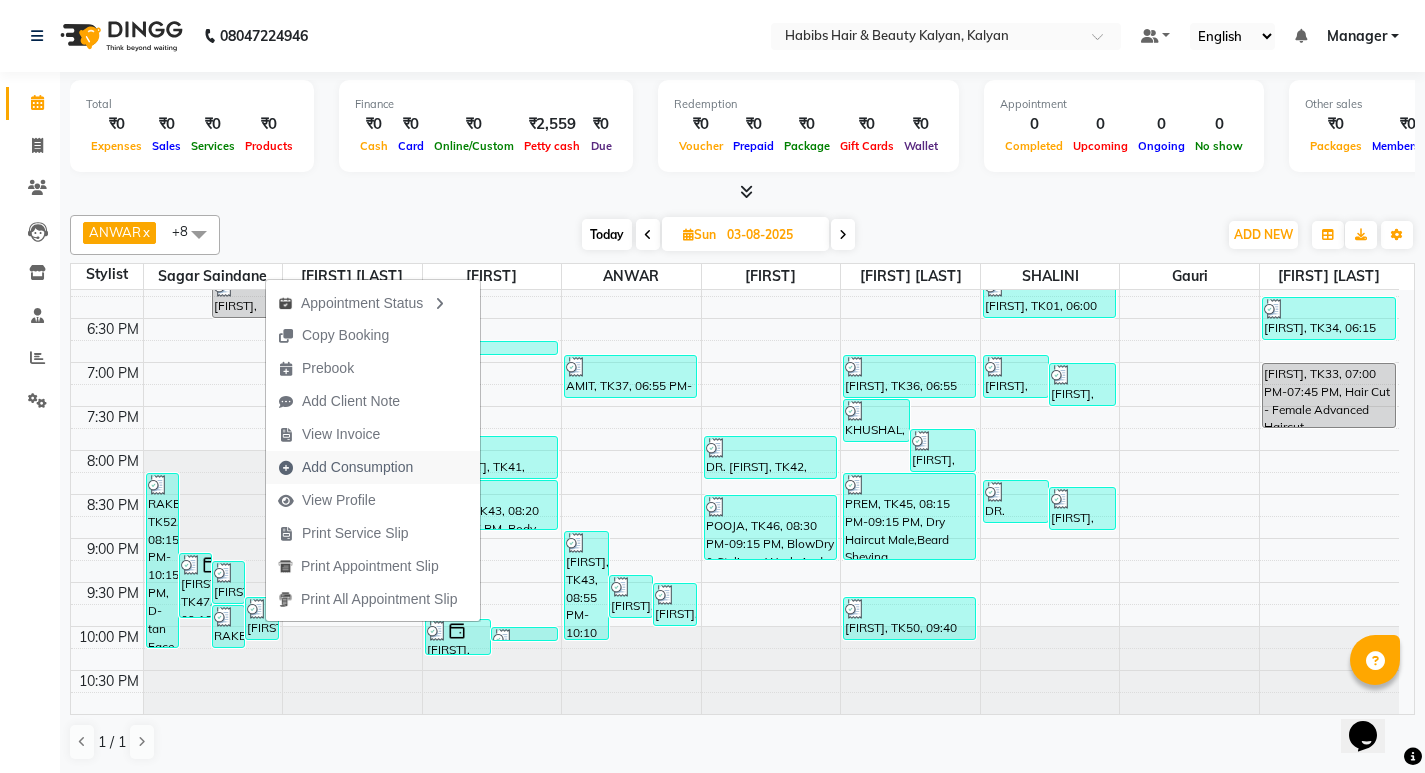 click on "Add Consumption" at bounding box center (357, 467) 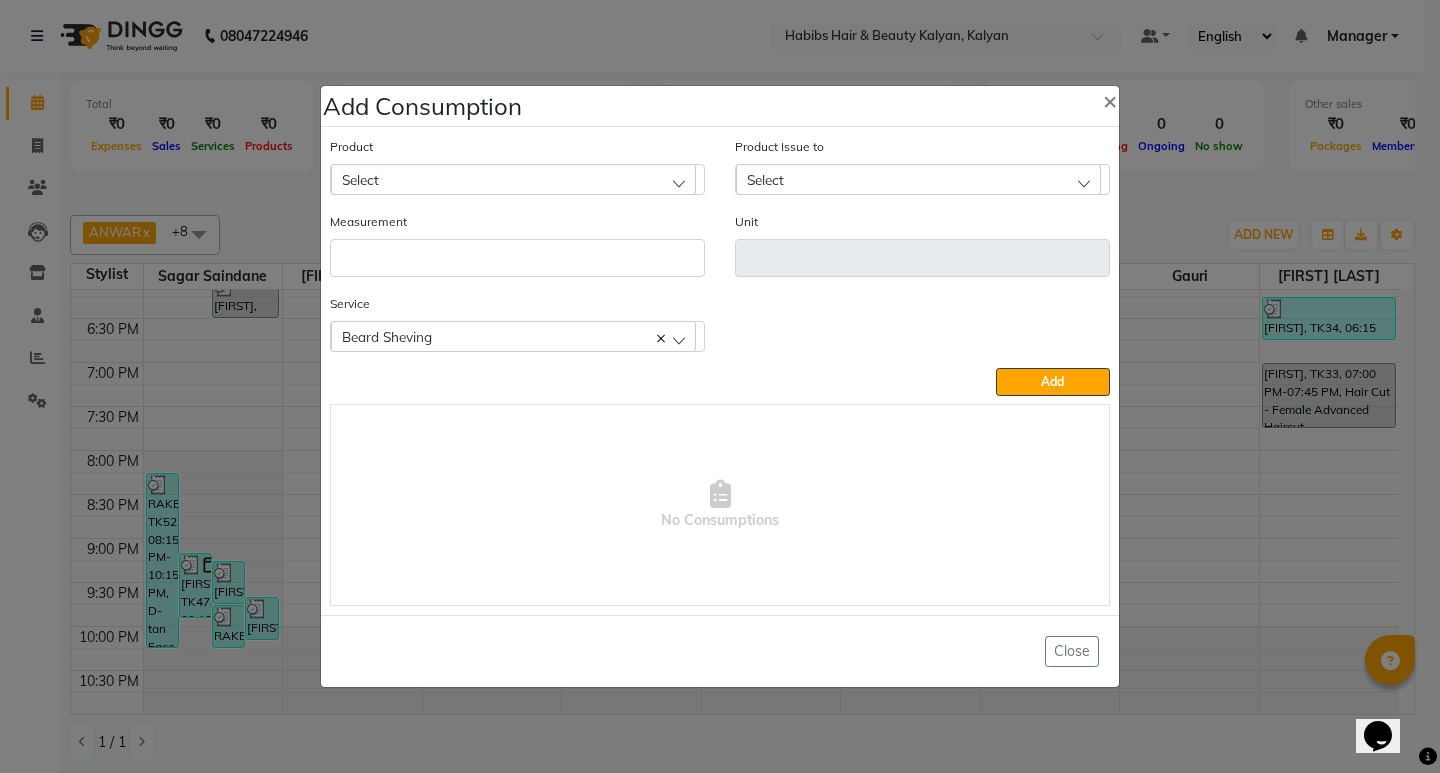 click on "Select" 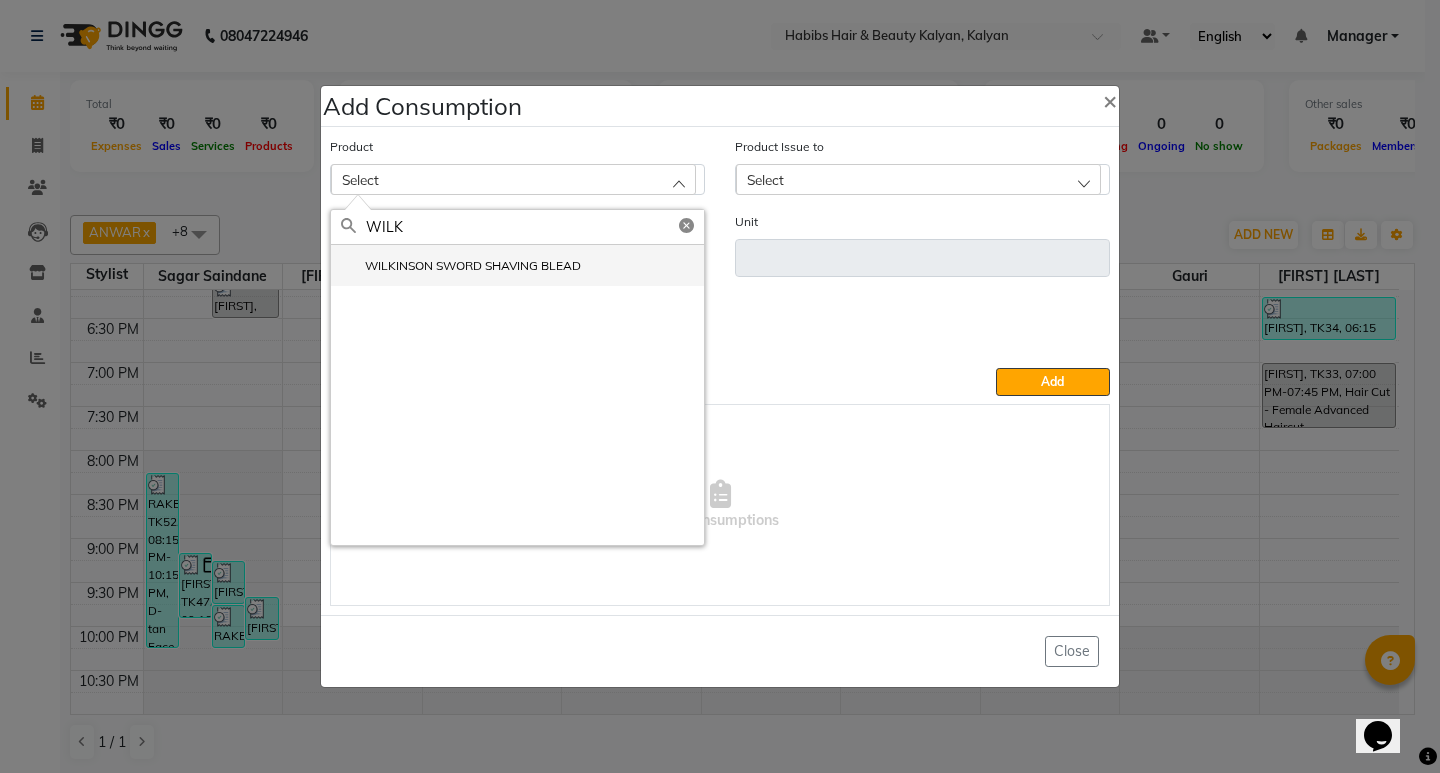 type on "WILK" 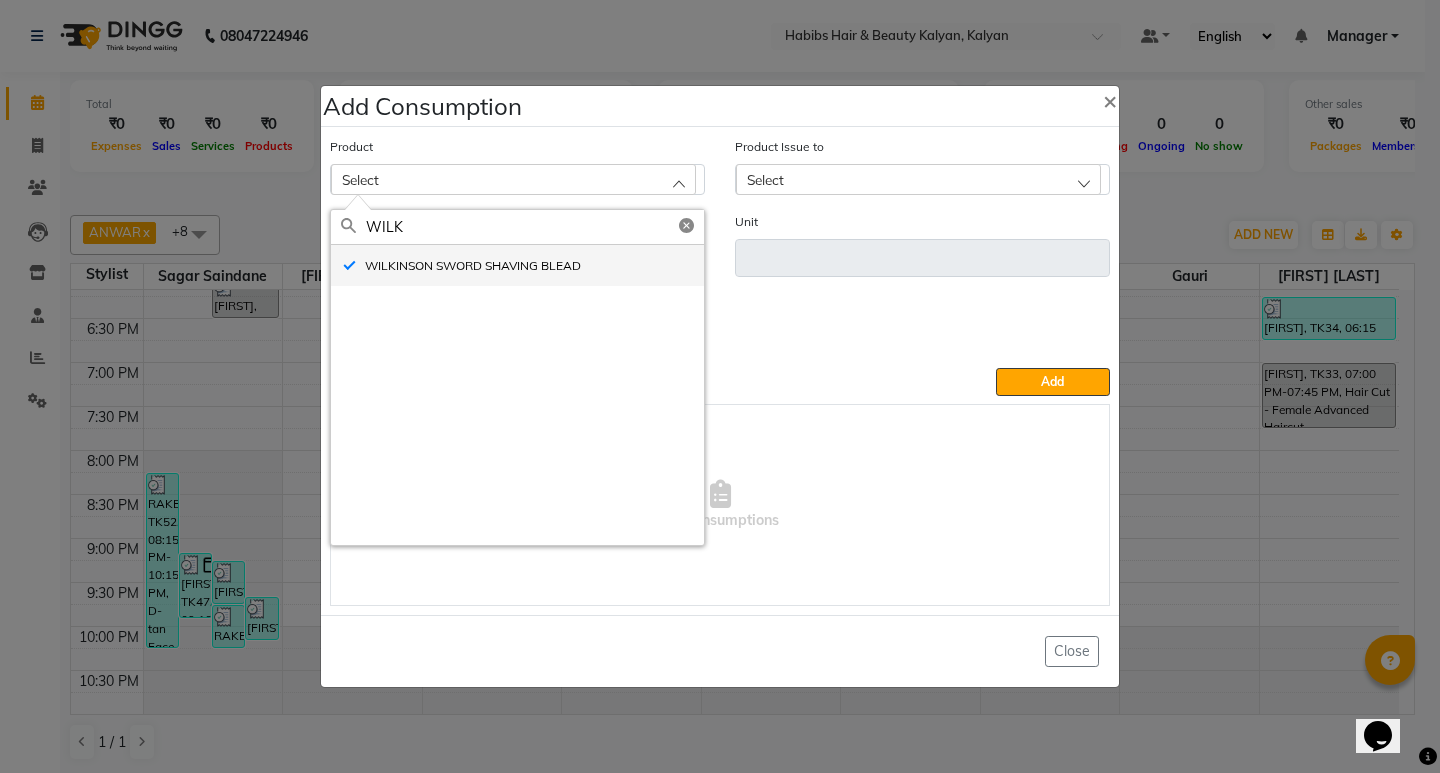 type on "pc" 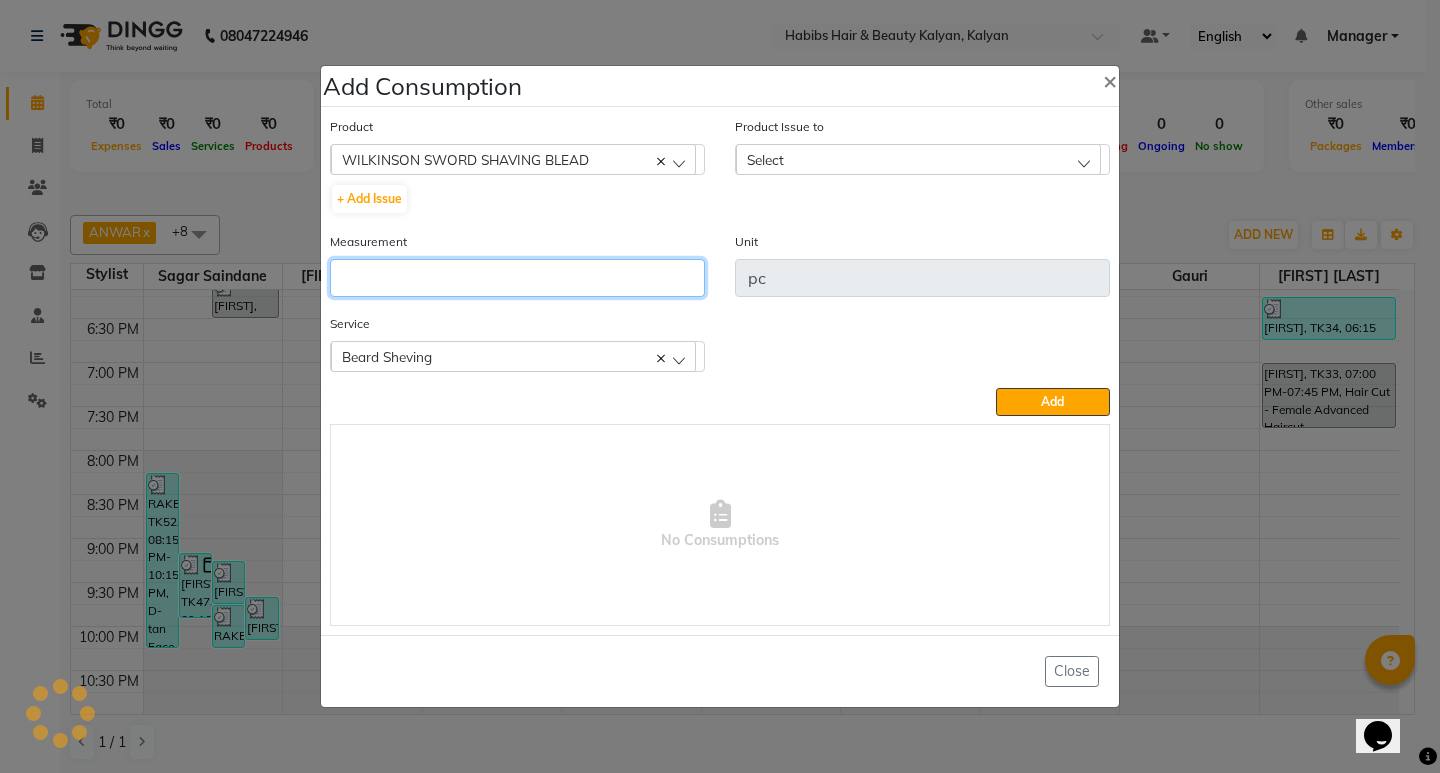 click 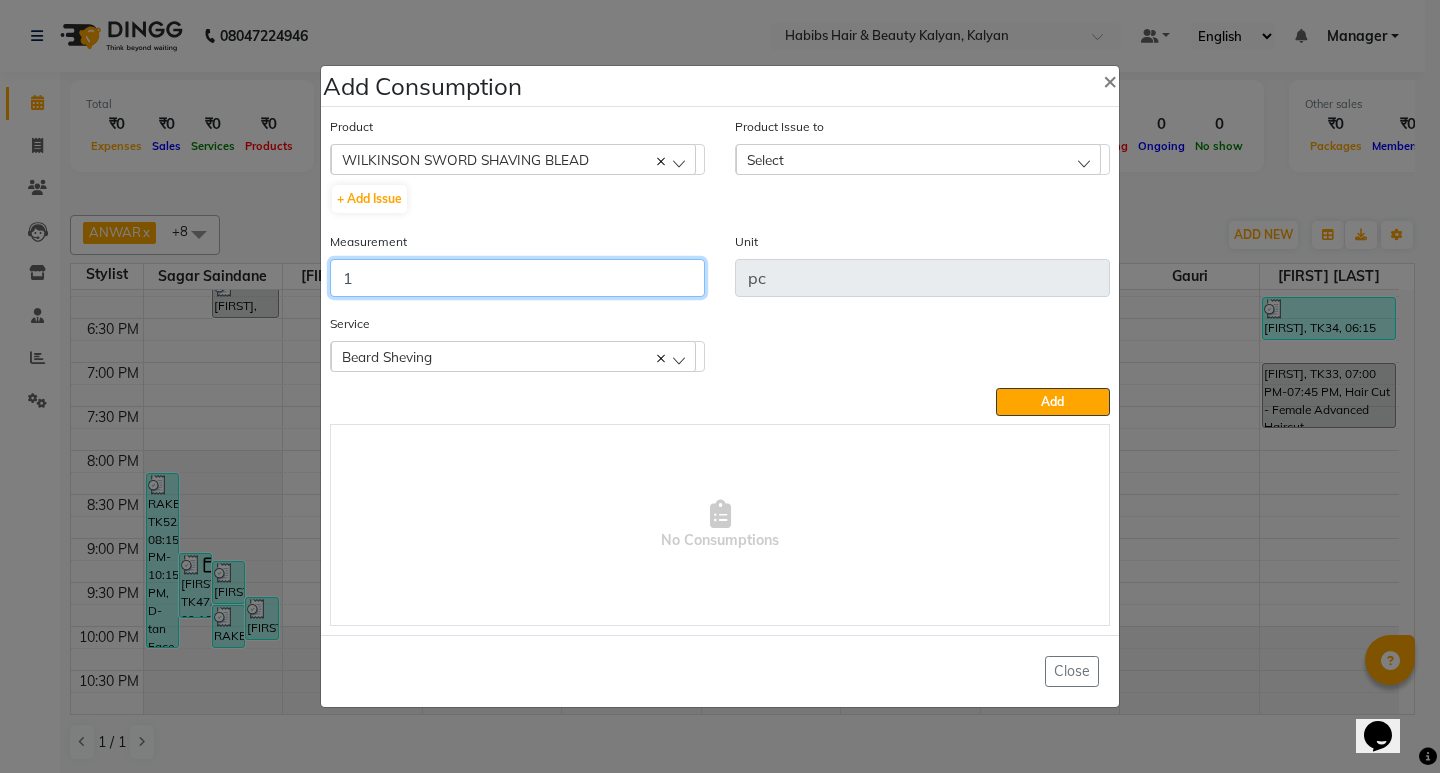 type on "1" 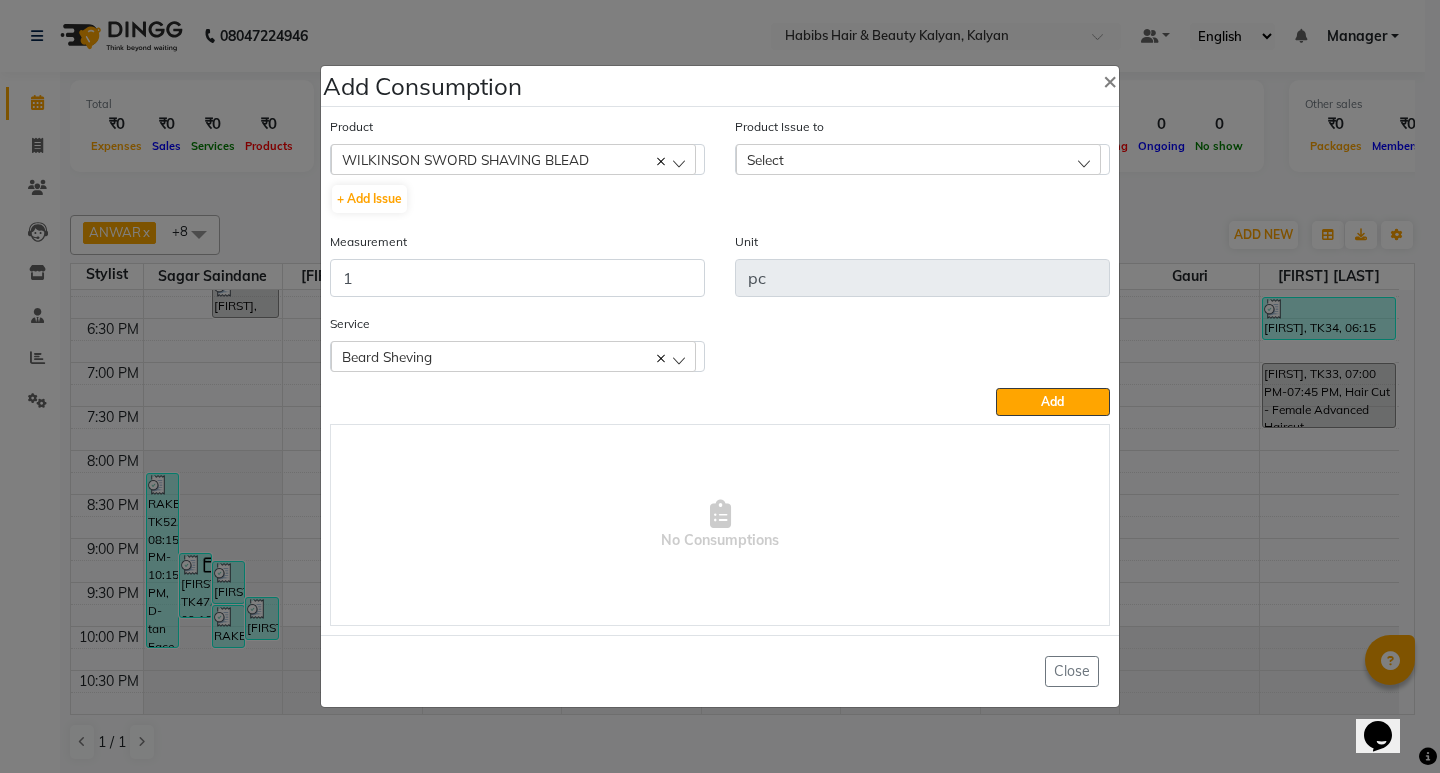 click on "Select" 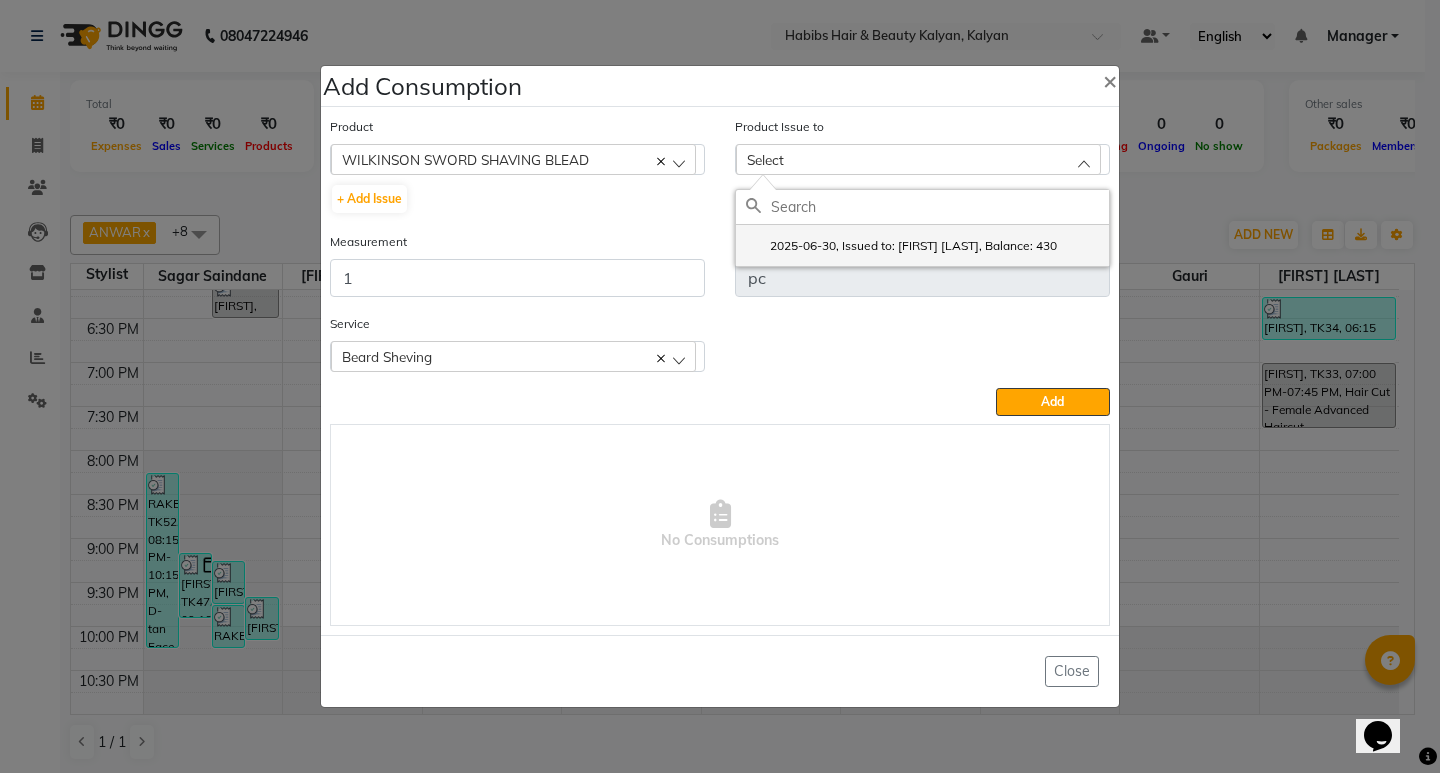 click on "2025-06-30, Issued to: Suraj Kadam, Balance: 430" 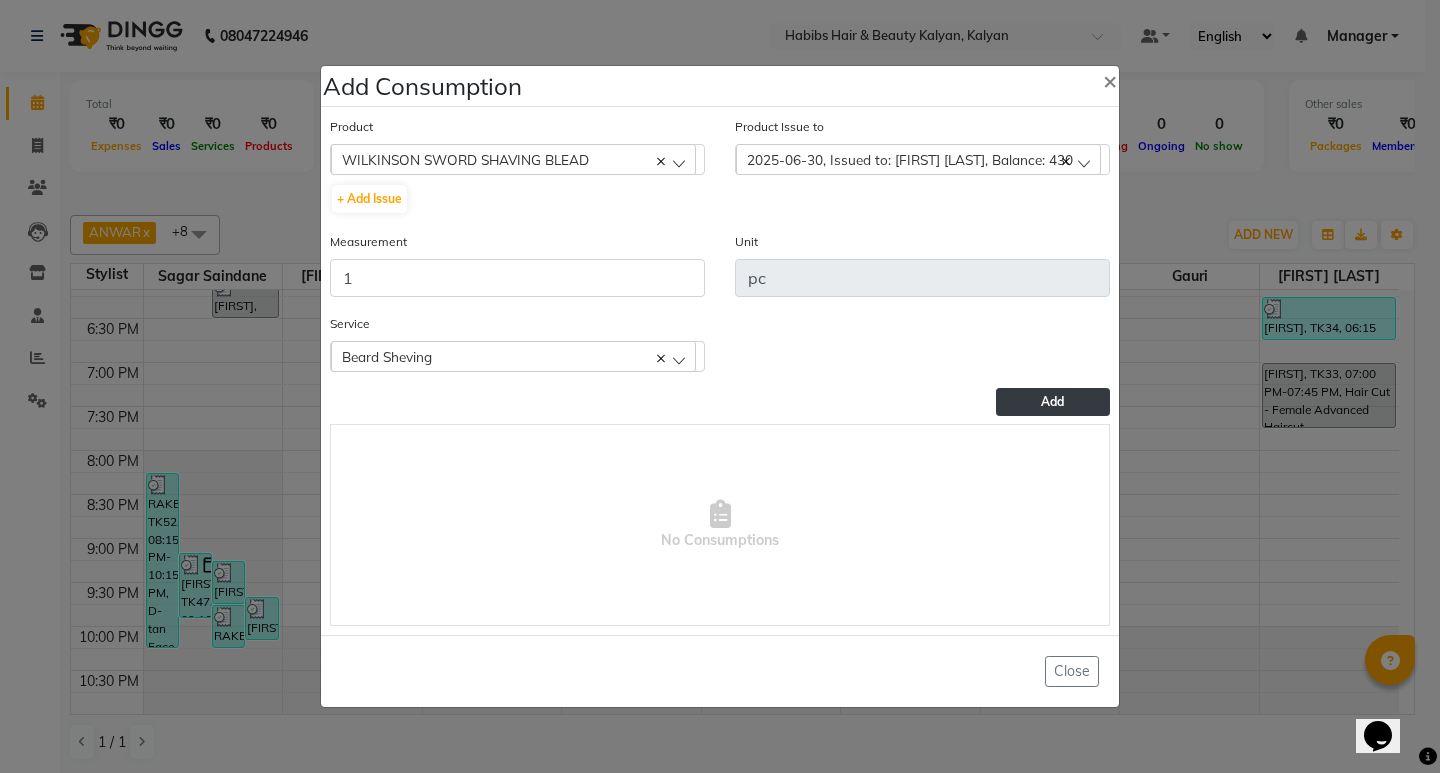 click on "Add" 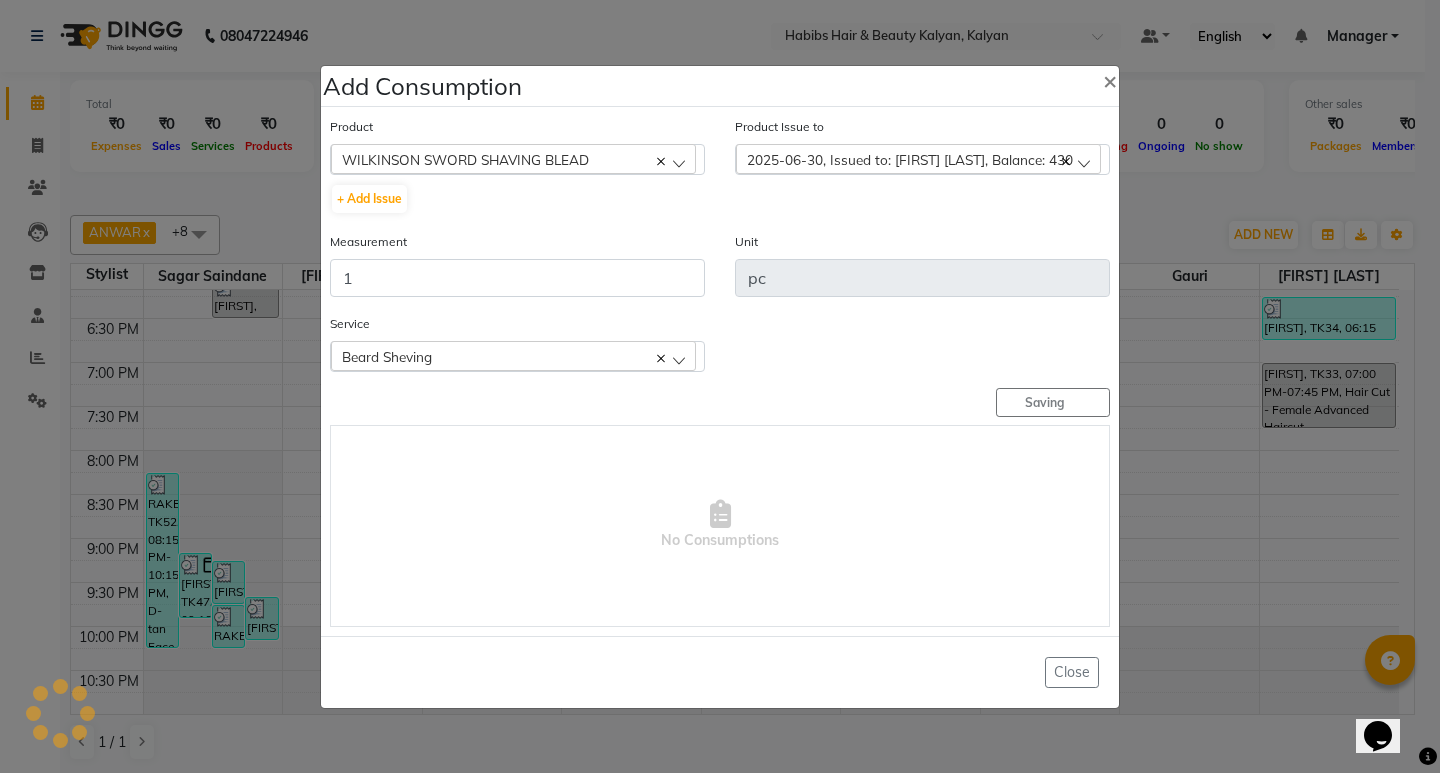 type 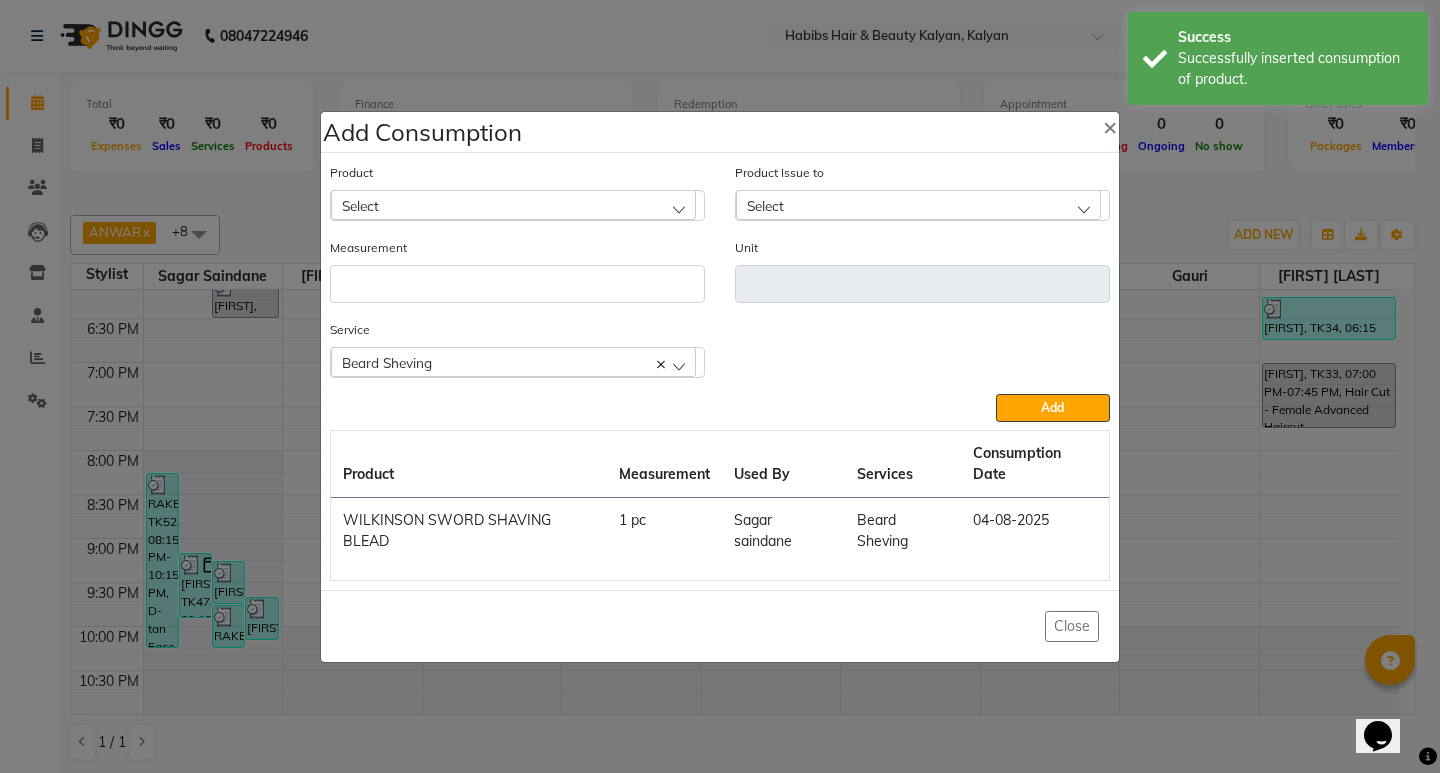 click on "Add Consumption × Product Select 001 BANANA POWDER 10GM Product Issue to Select 2025-06-30, Issued to: Suraj Kadam, Balance: 430 Measurement Unit Service  Beard Sheving  Beard Sheving  Add  Product Measurement Used By Services Consumption Date  WILKINSON SWORD SHAVING BLEAD   1 pc   Sagar saindane   Beard Sheving   04-08-2025   Close" 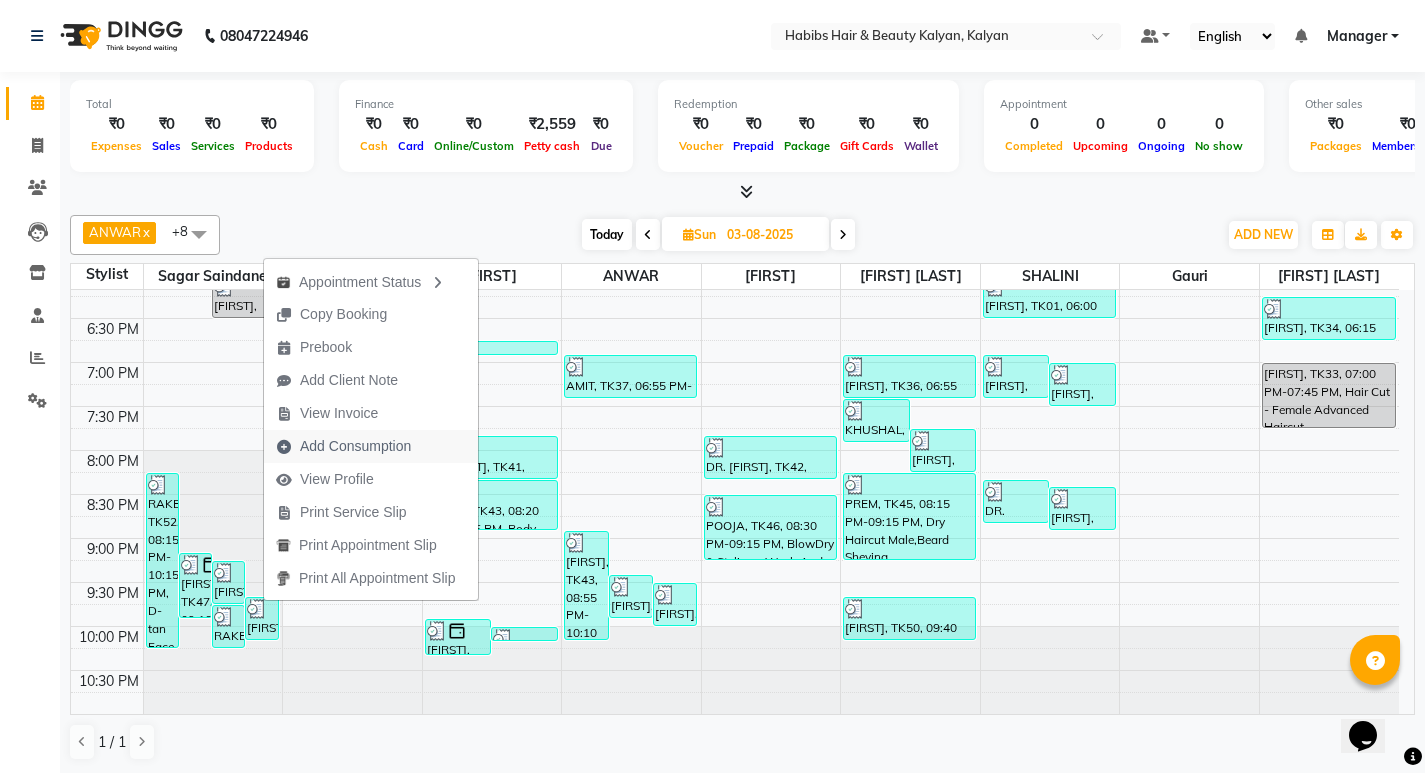 click on "Add Consumption" at bounding box center (343, 446) 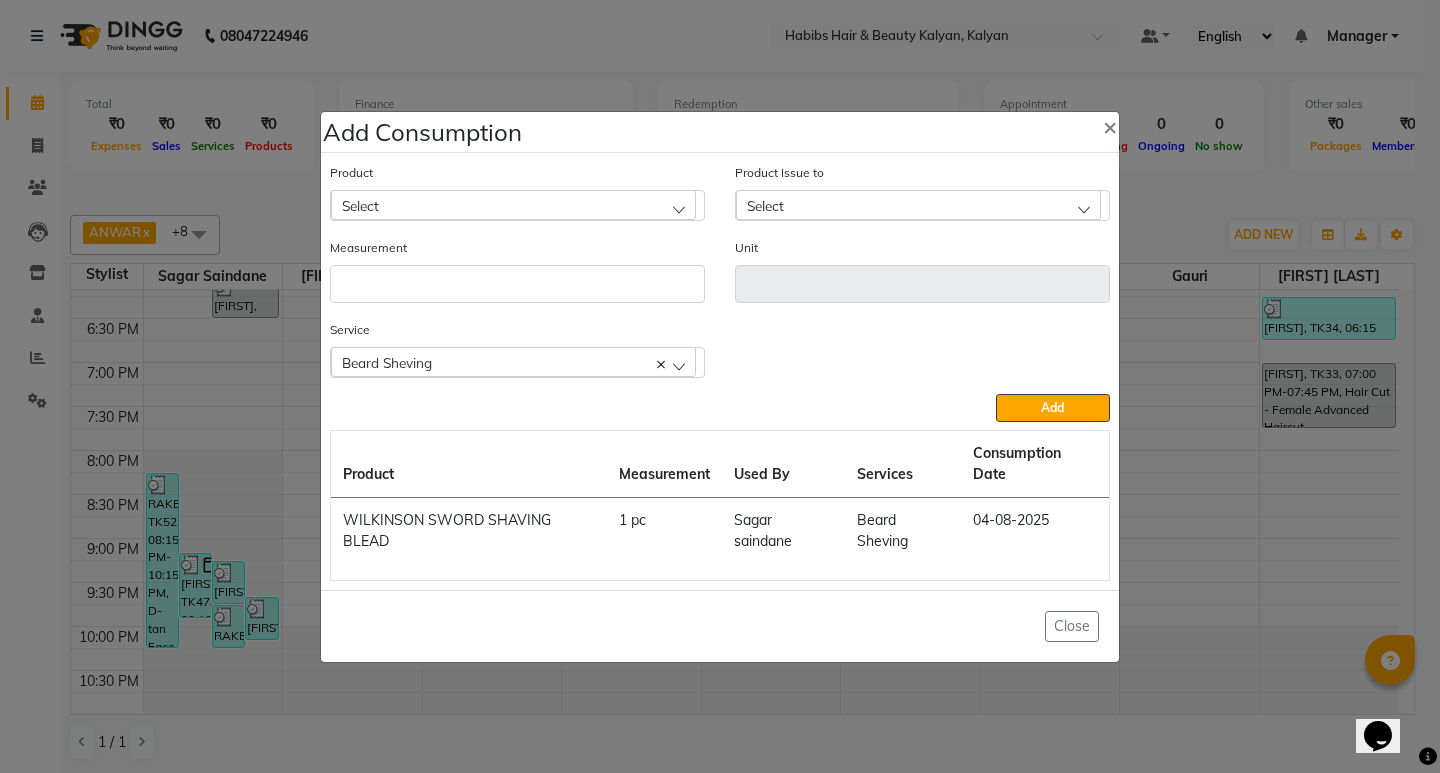 click on "Select" 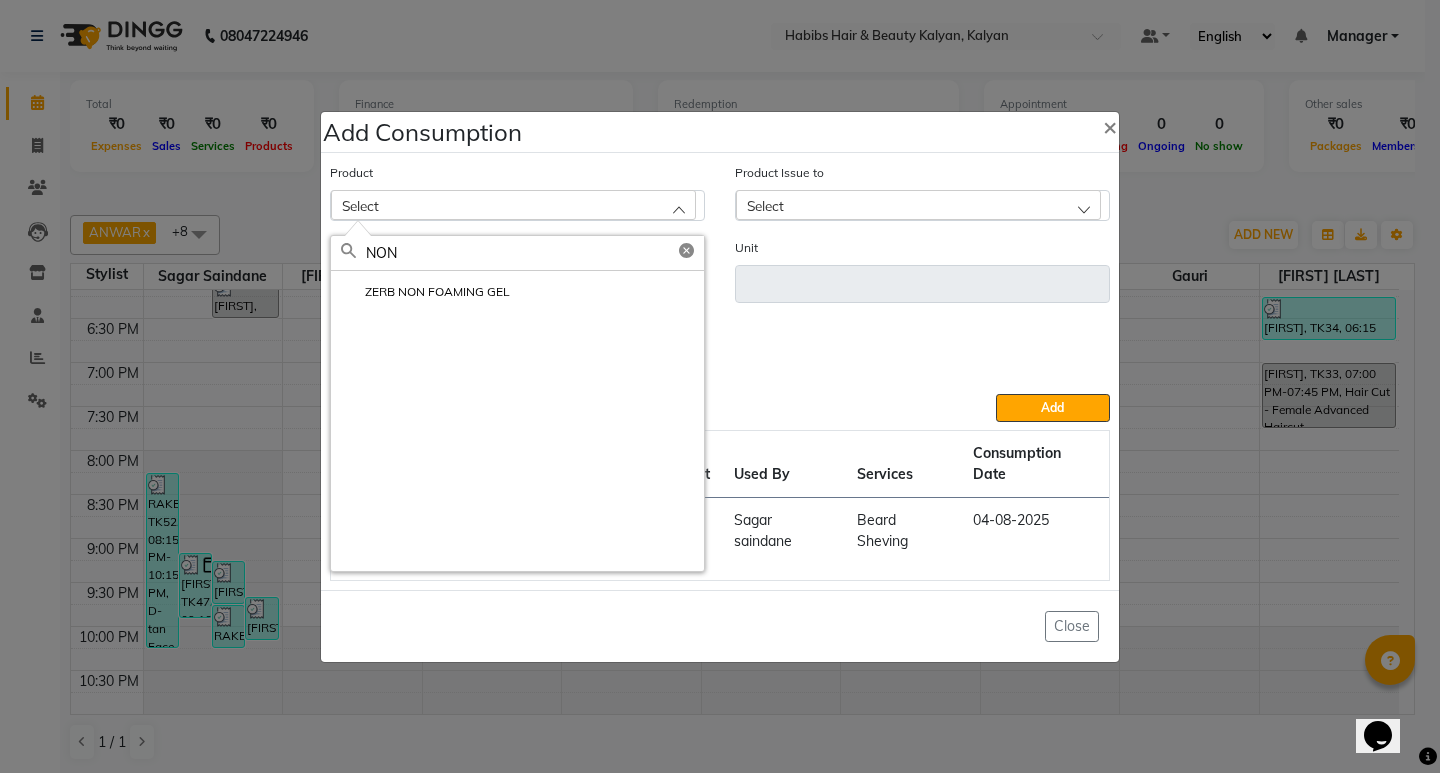 type on "NON" 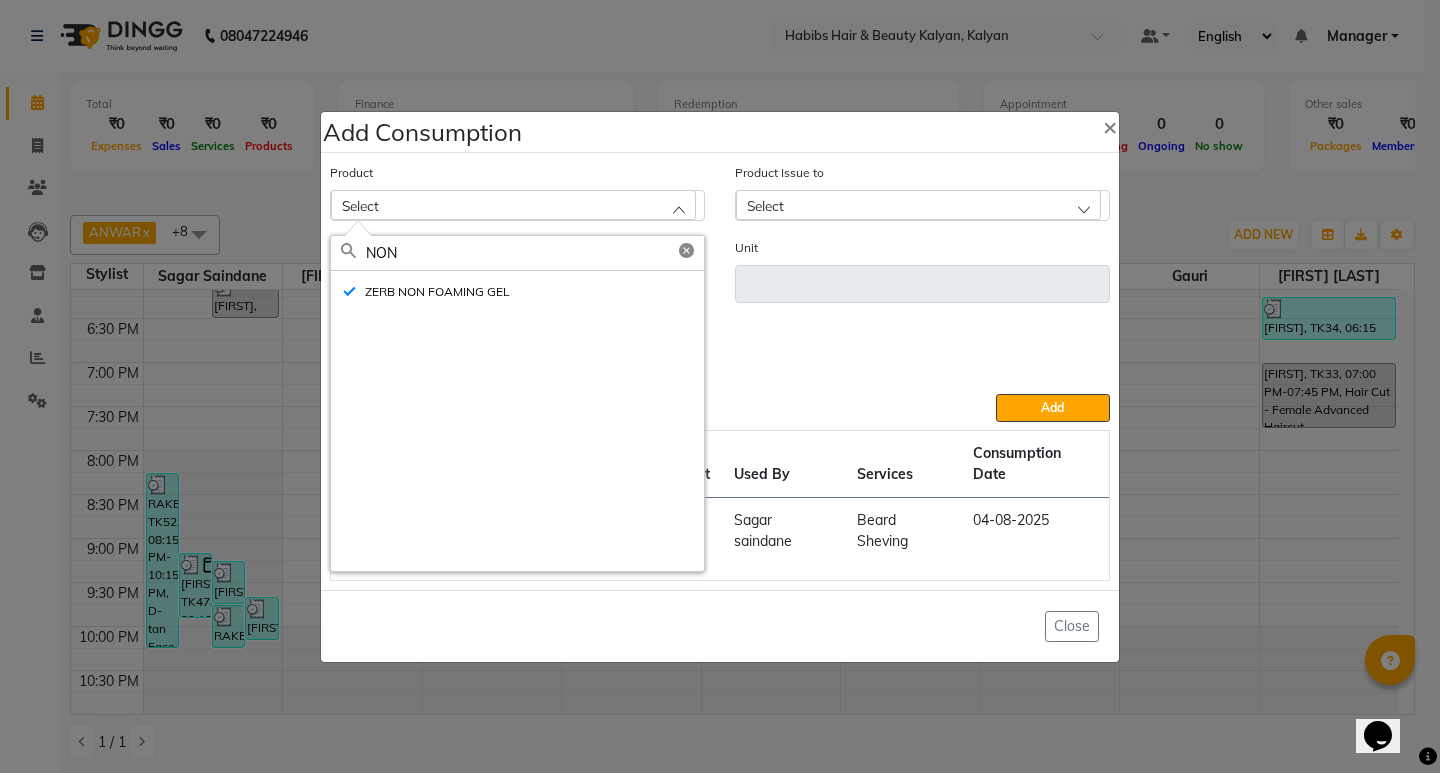 type 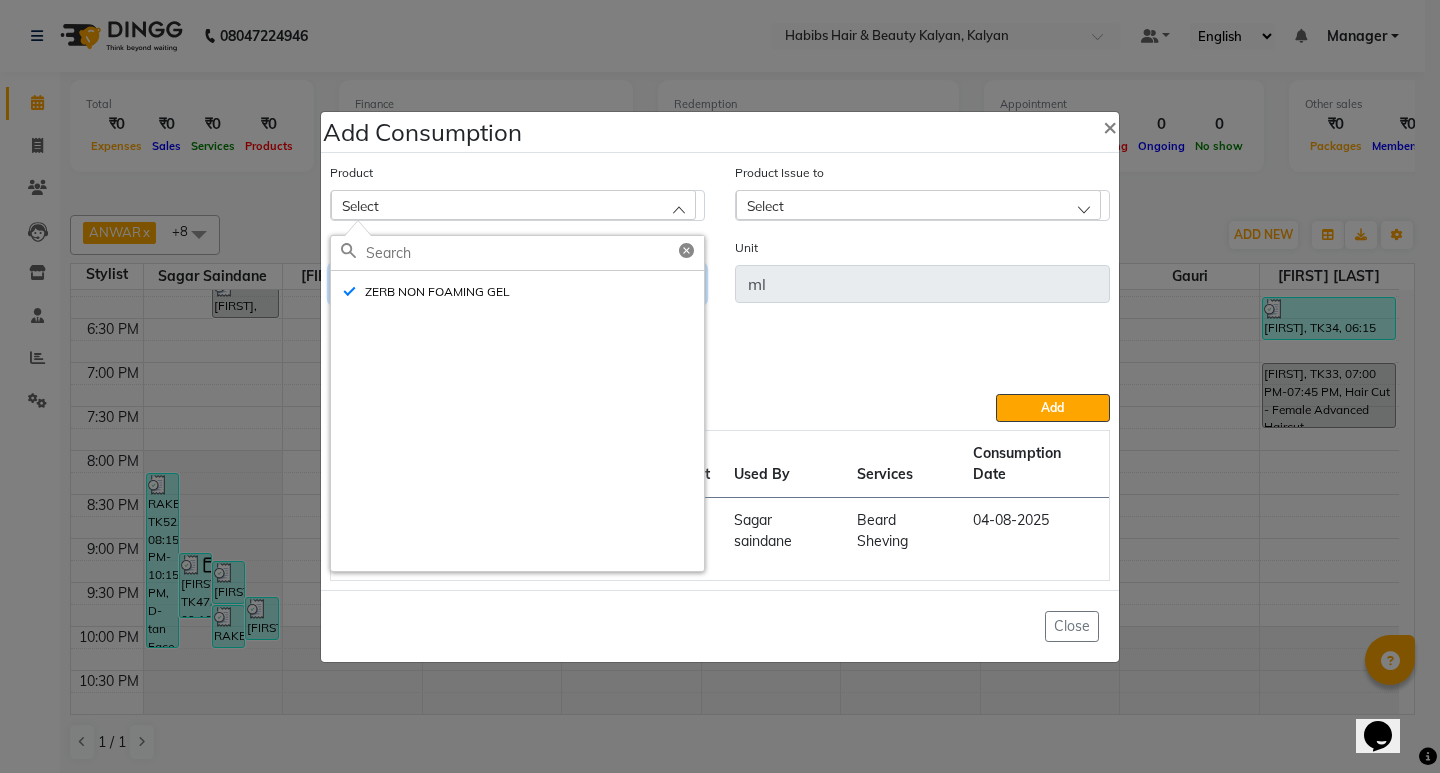 click 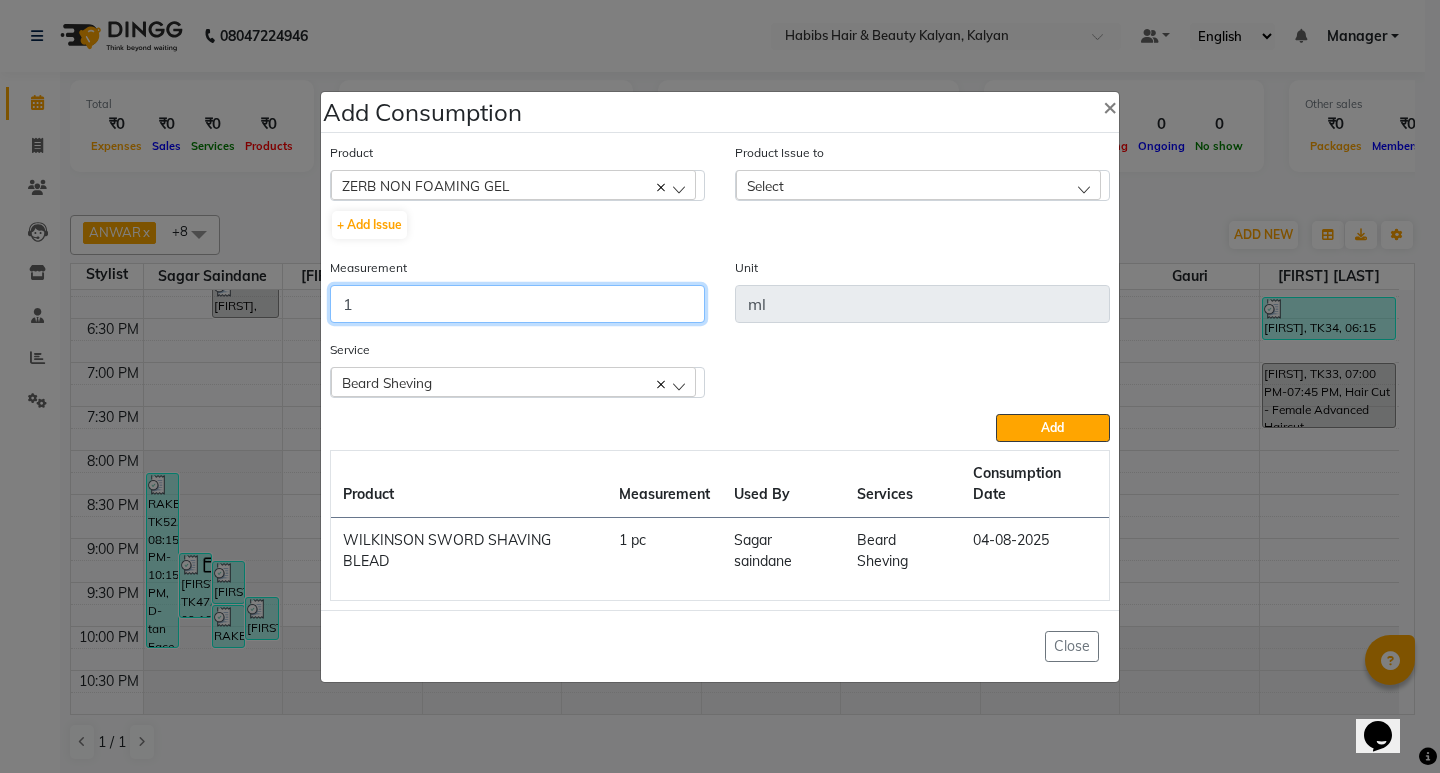 type on "1" 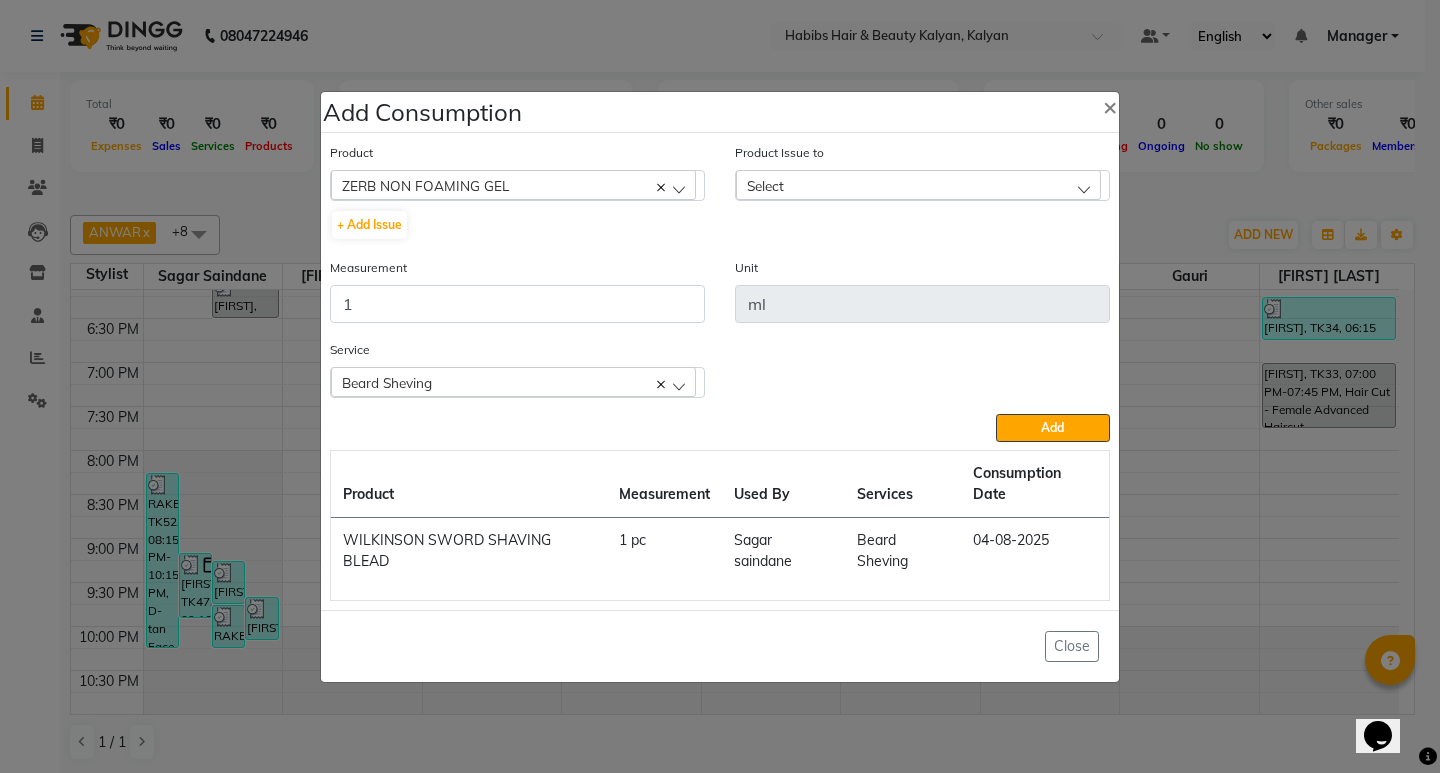 click on "Select" 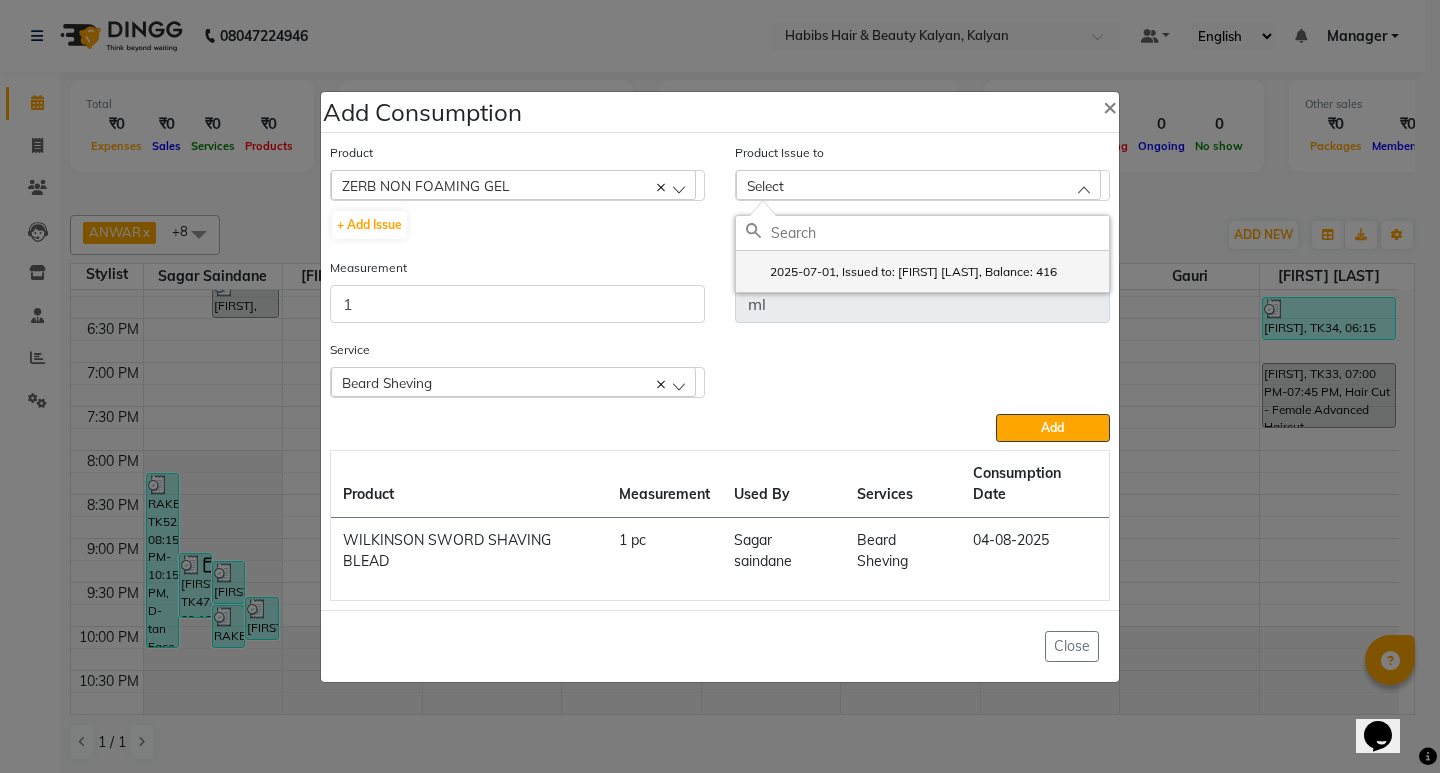 click on "2025-07-01, Issued to: Suraj Kadam, Balance: 416" 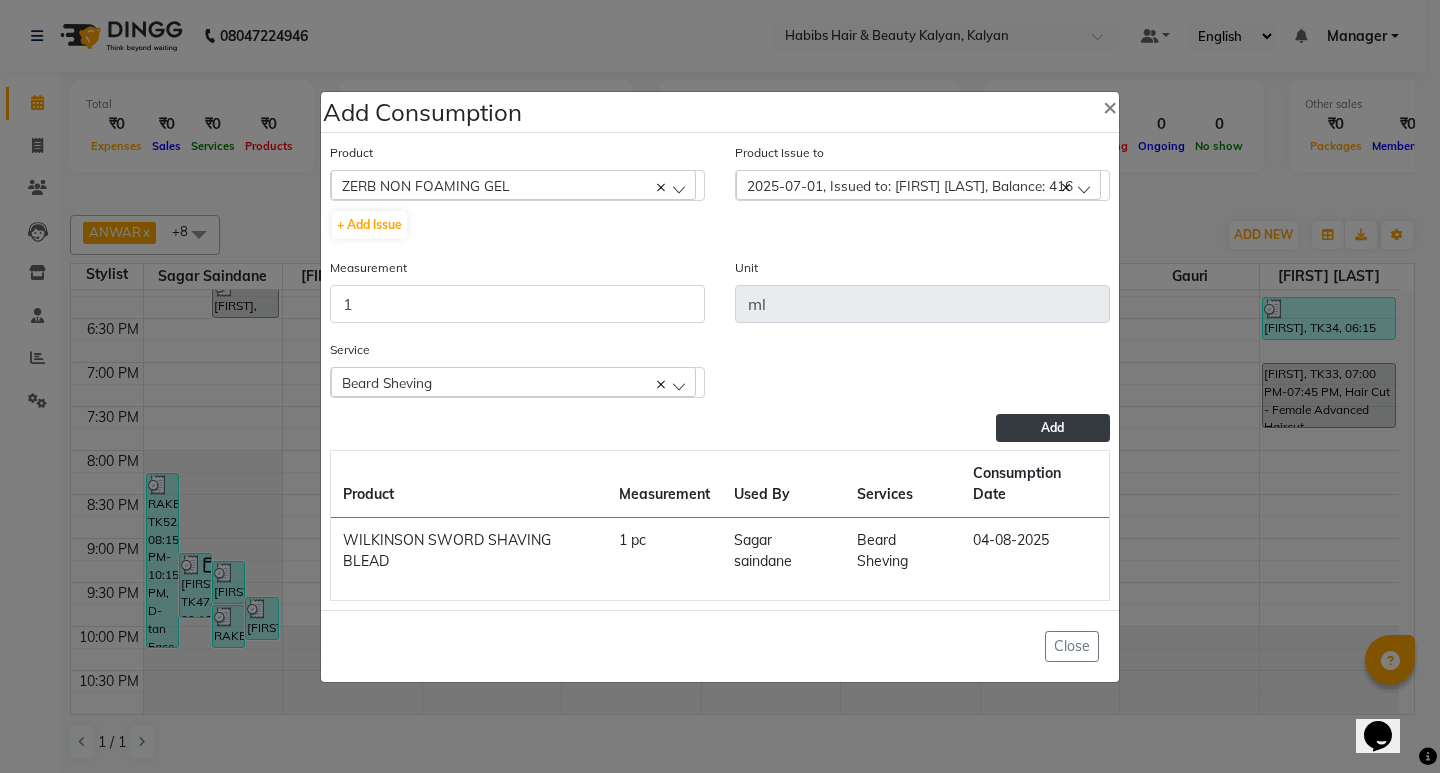 click on "Add" 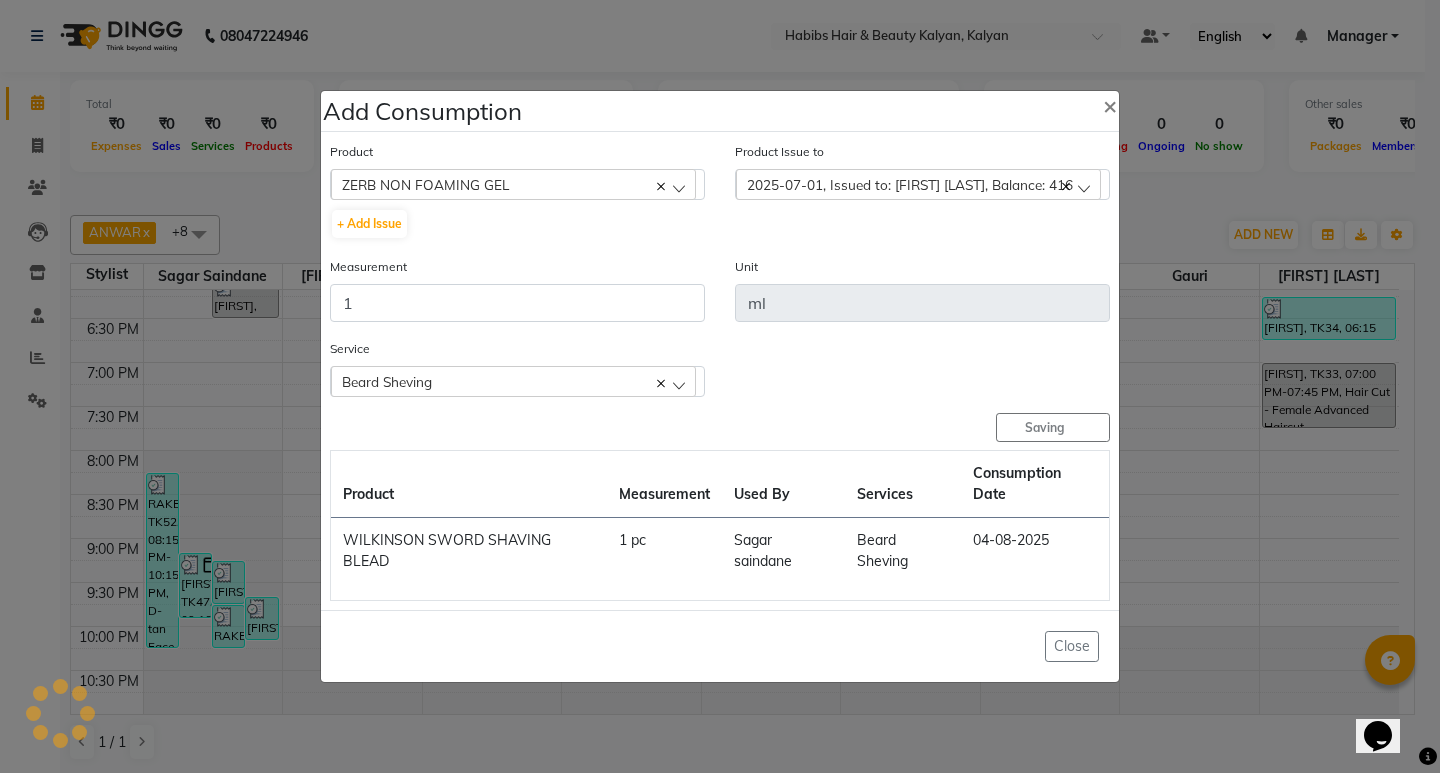 type 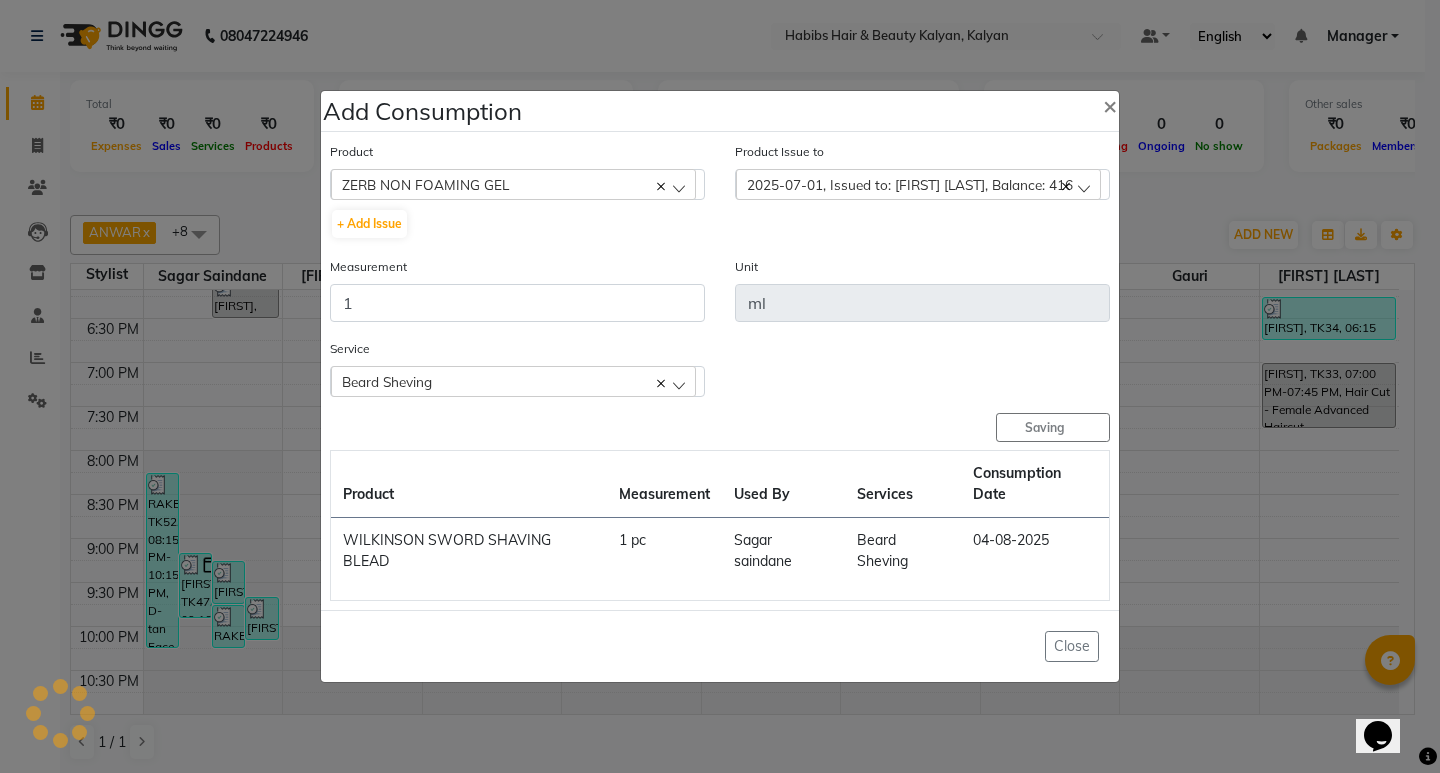 type 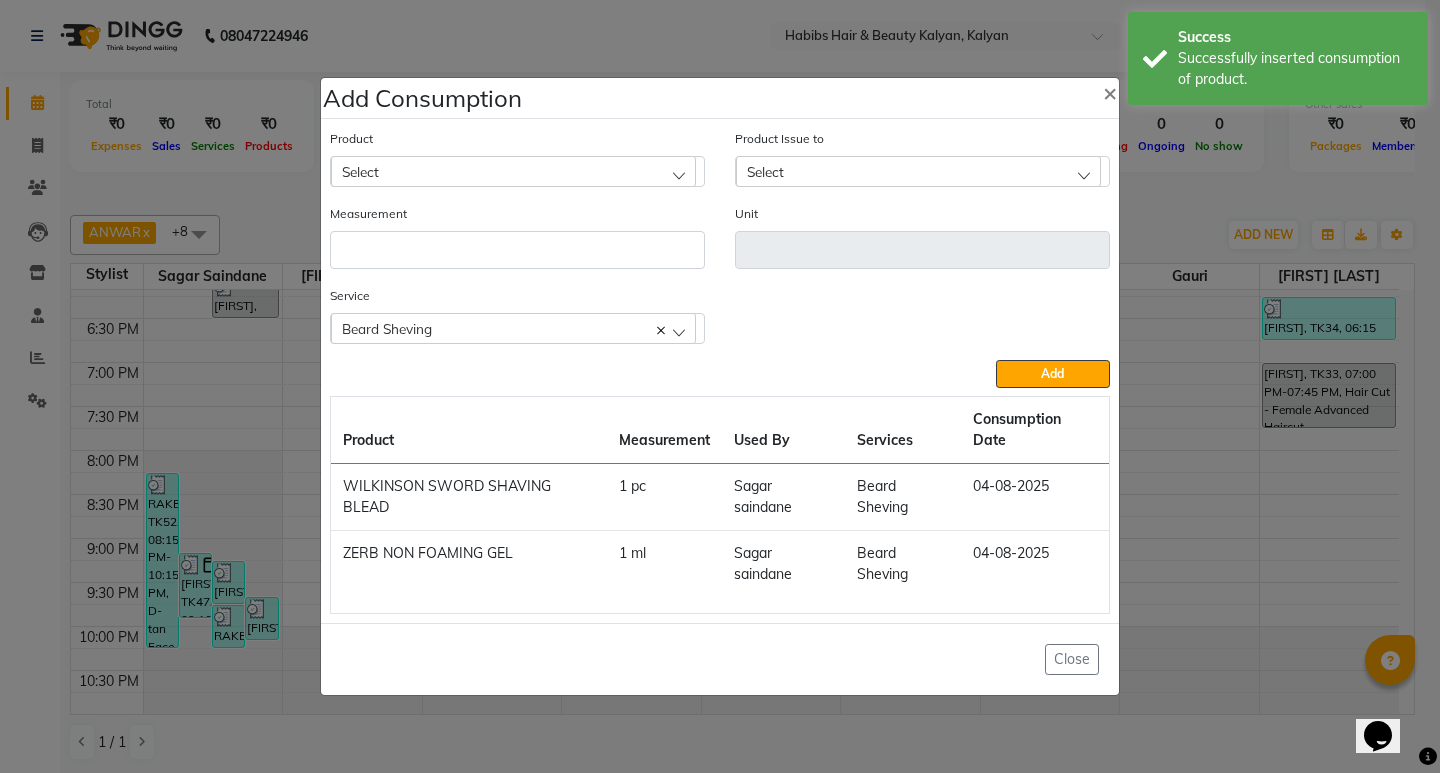 click on "Select" 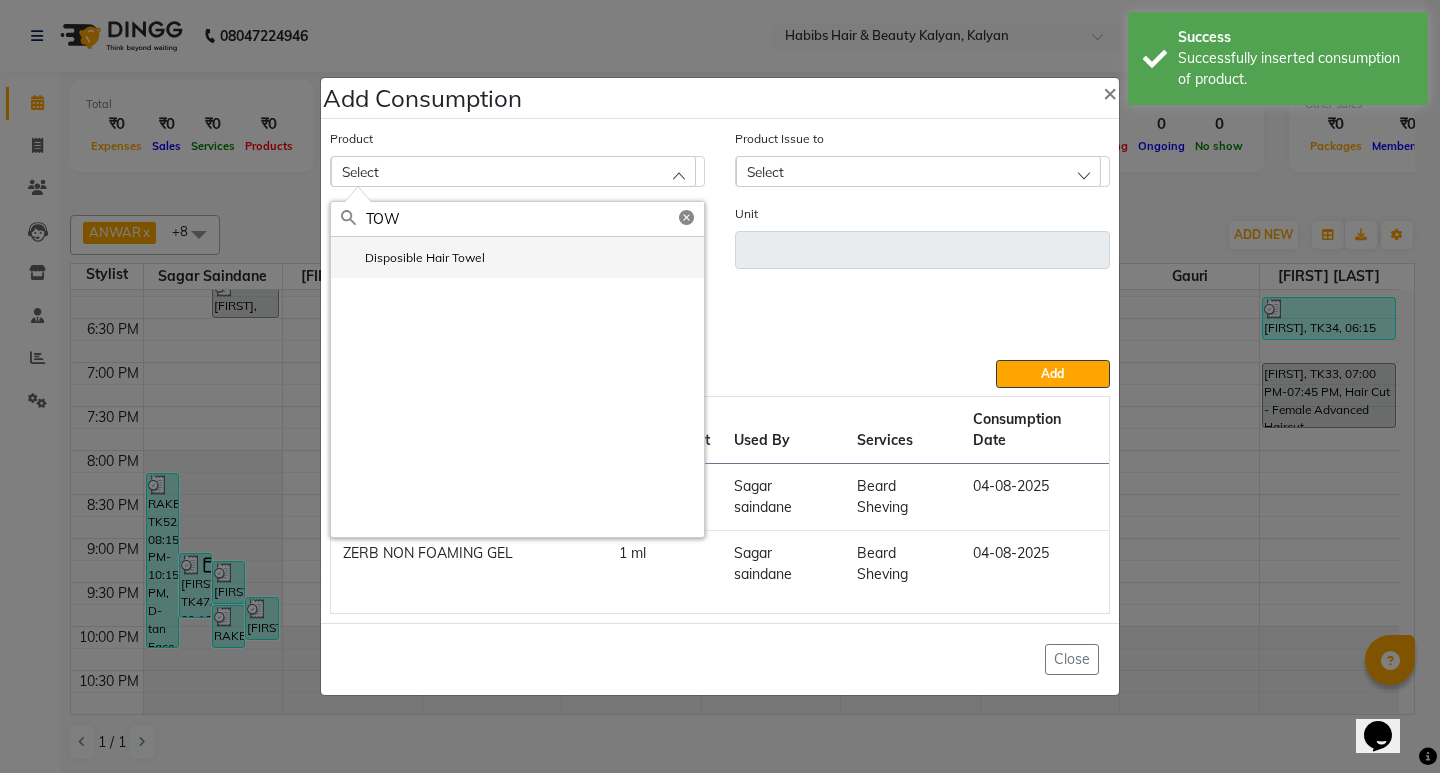 type on "TOW" 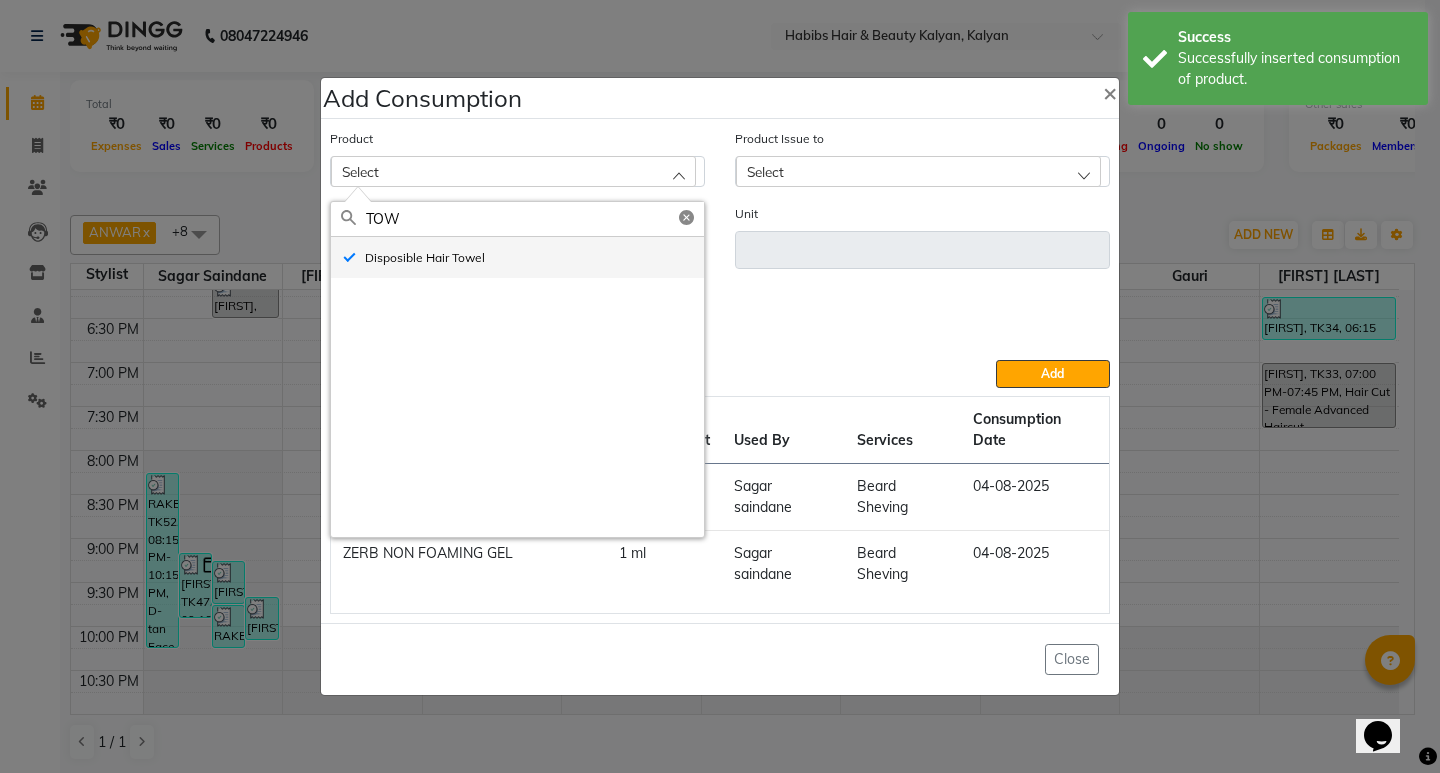 type on "pc" 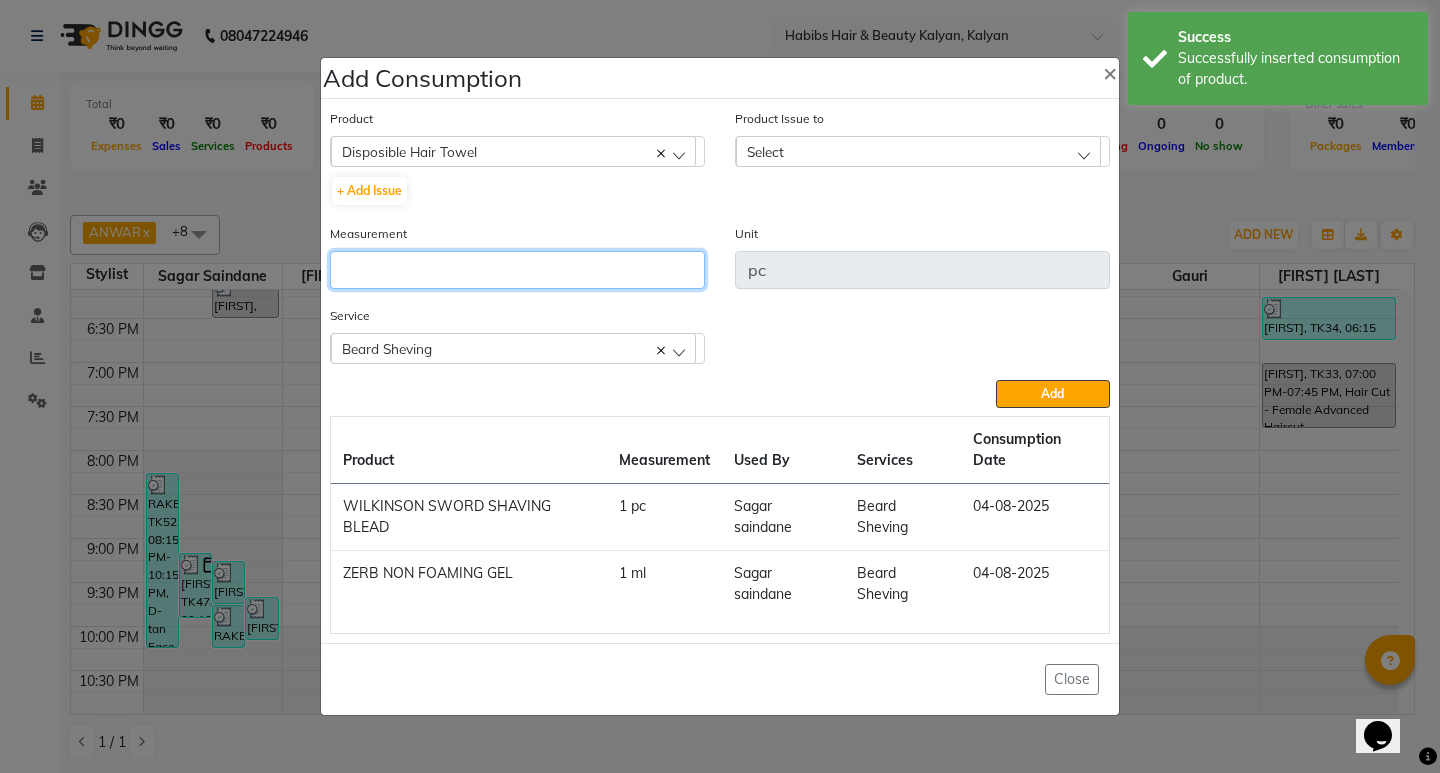 click 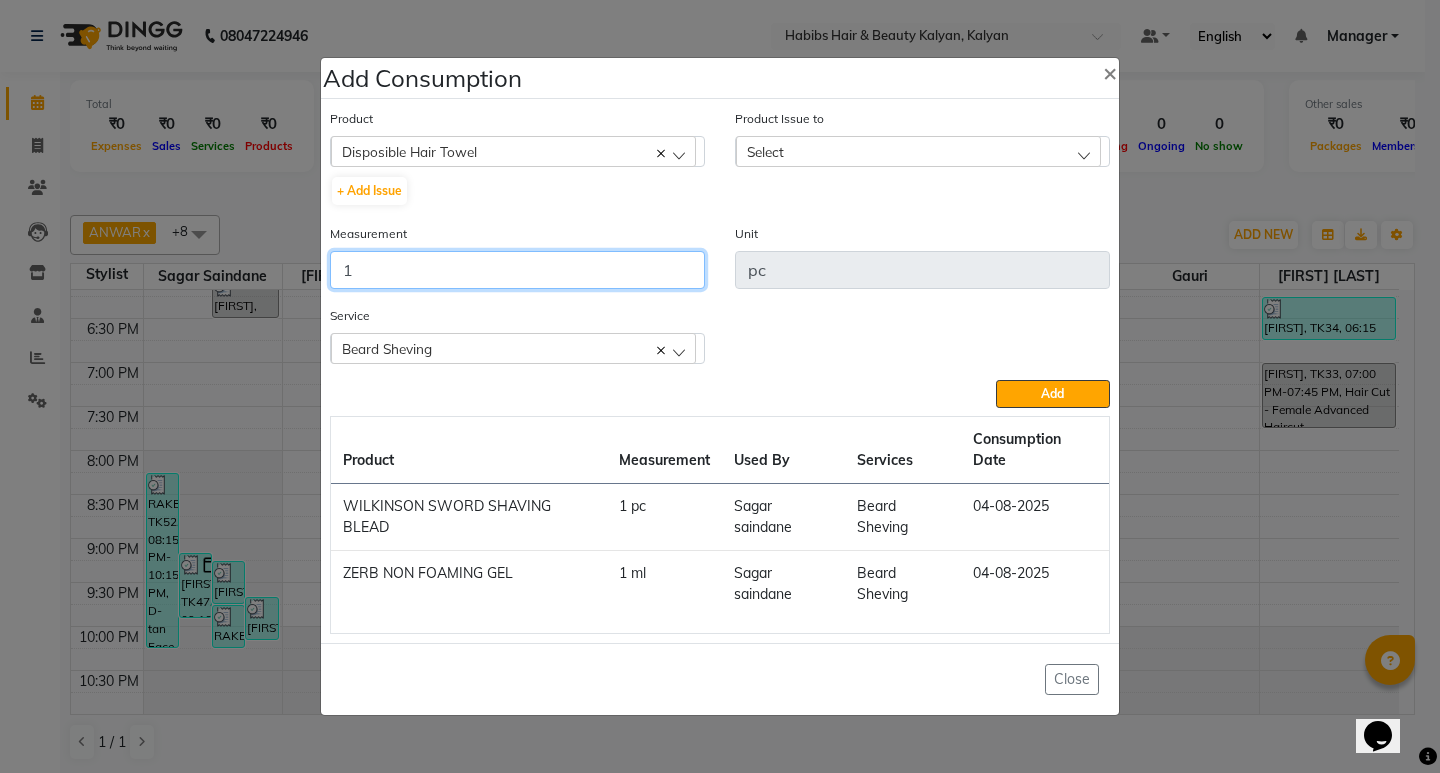 type on "1" 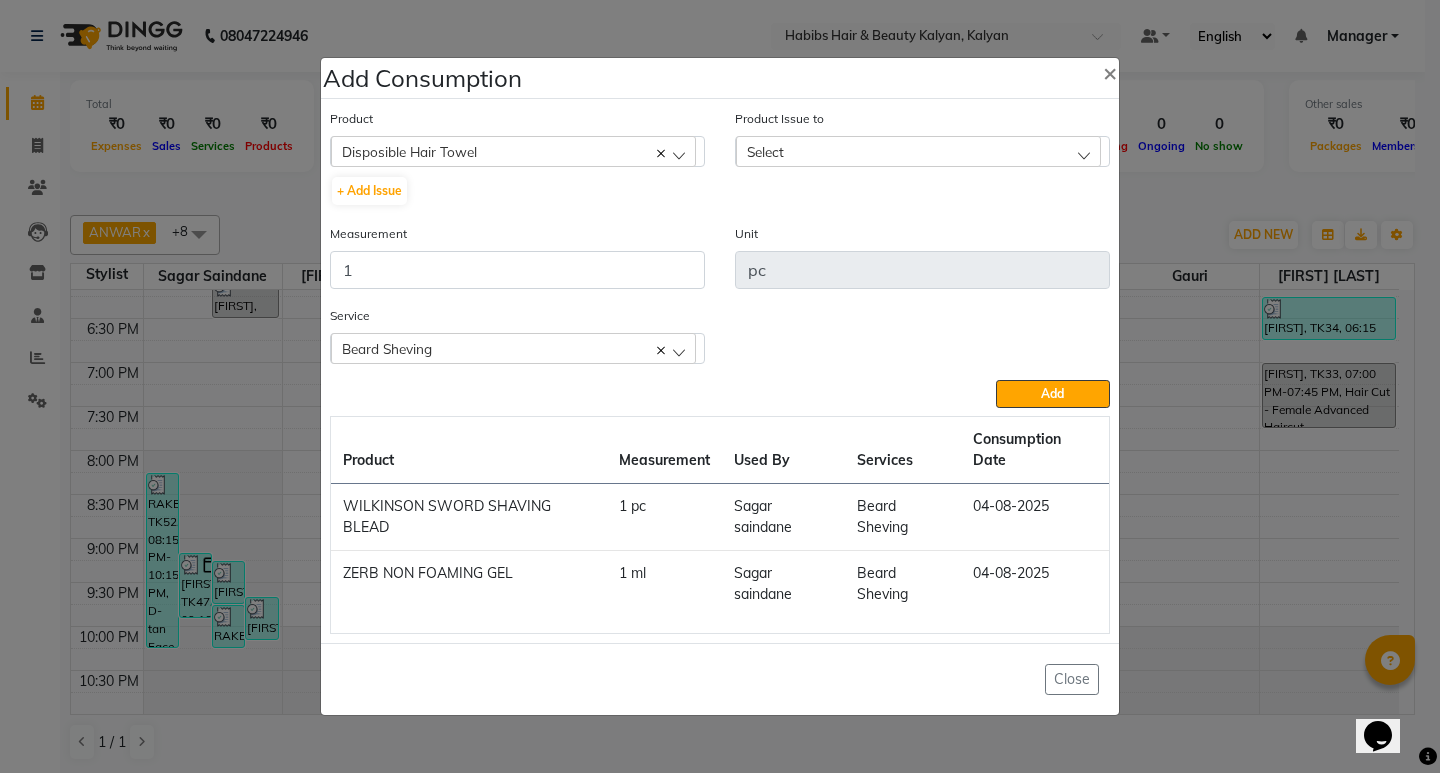 click on "Select" 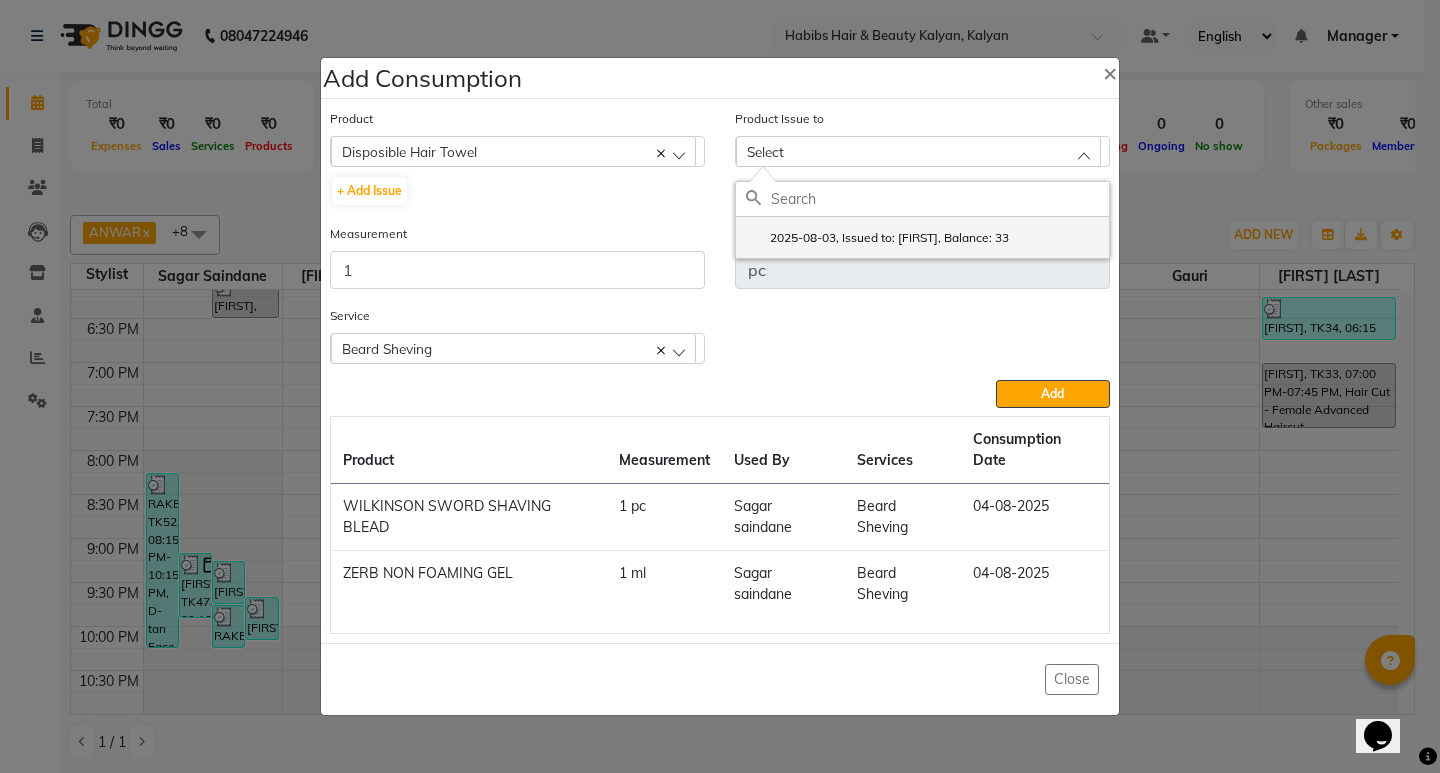 click on "2025-08-03, Issued to: ANWAR, Balance: 33" 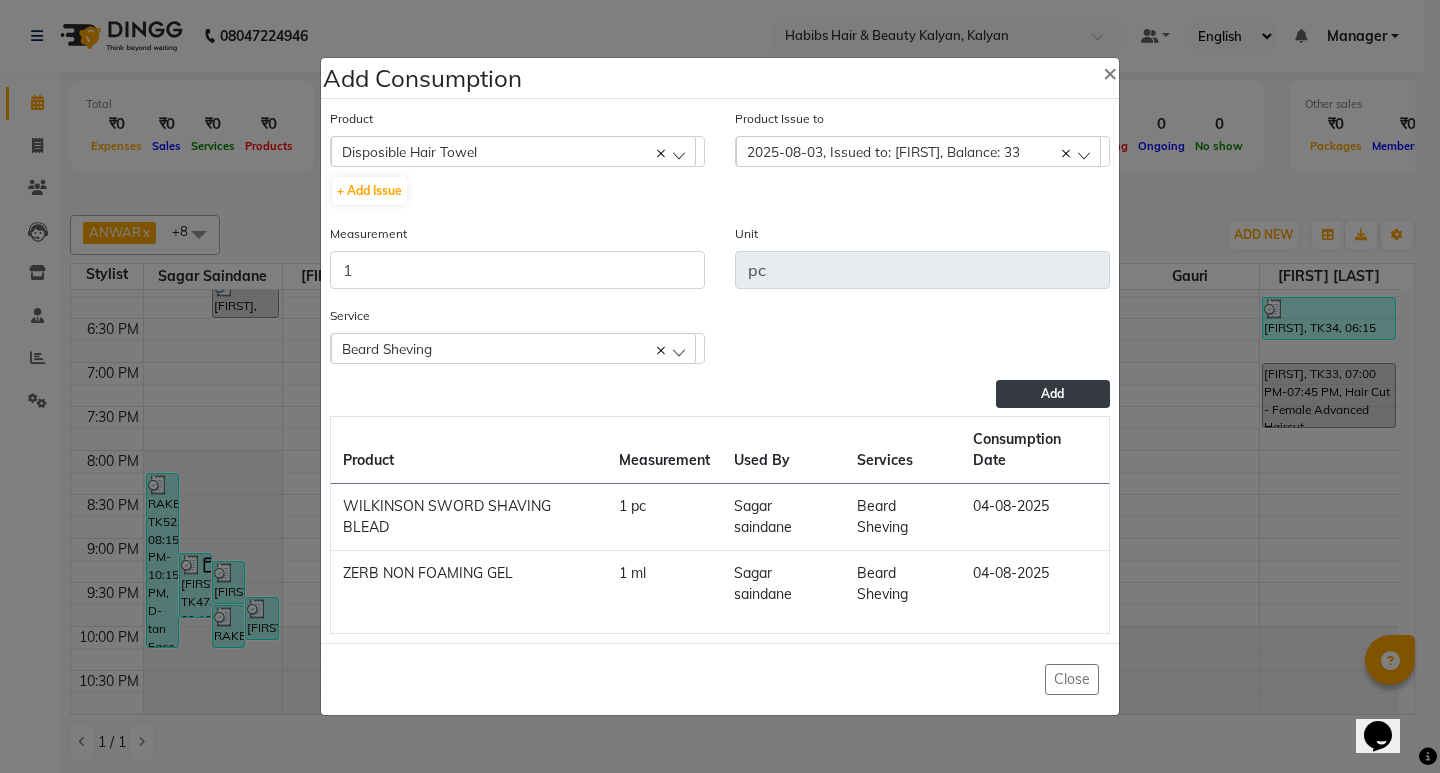 click on "Add" 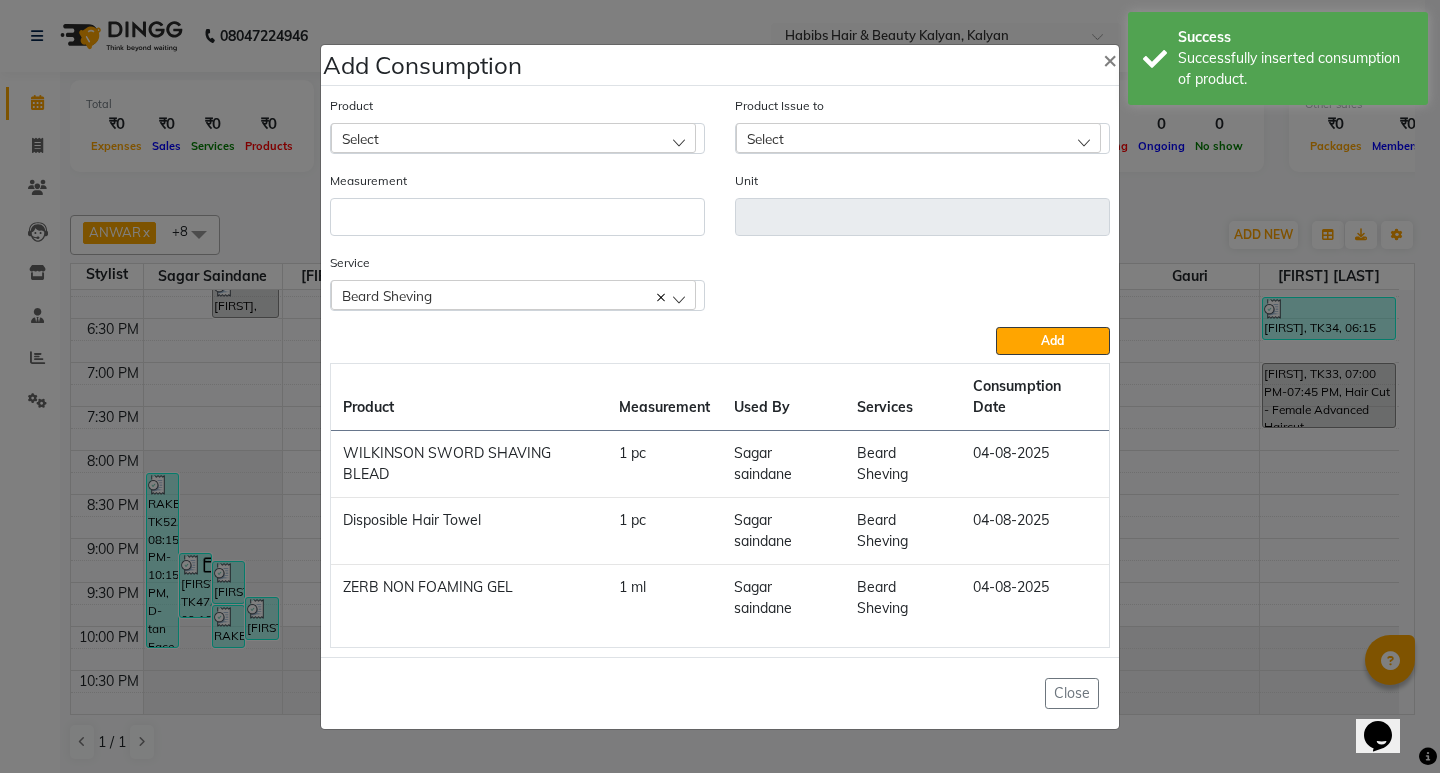click on "Select" 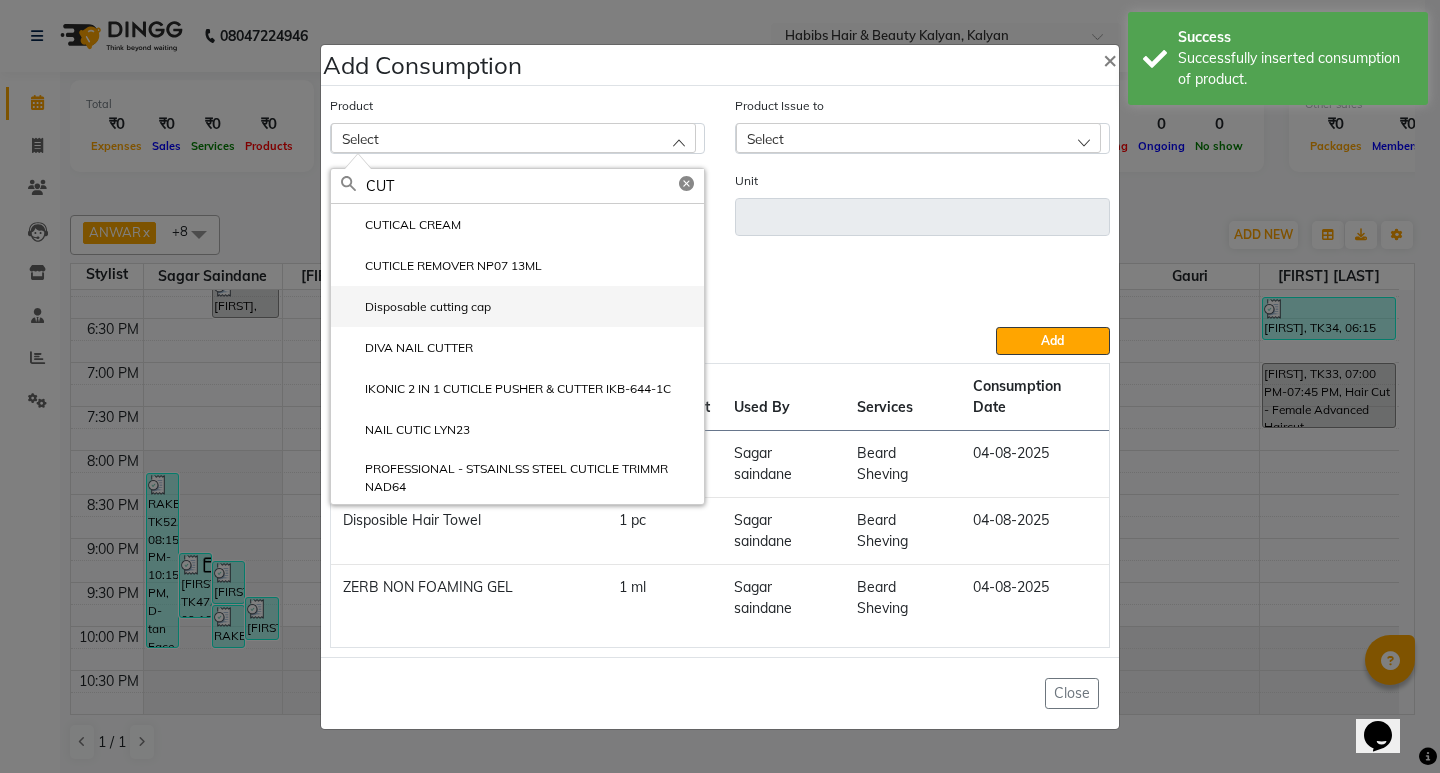 type on "CUT" 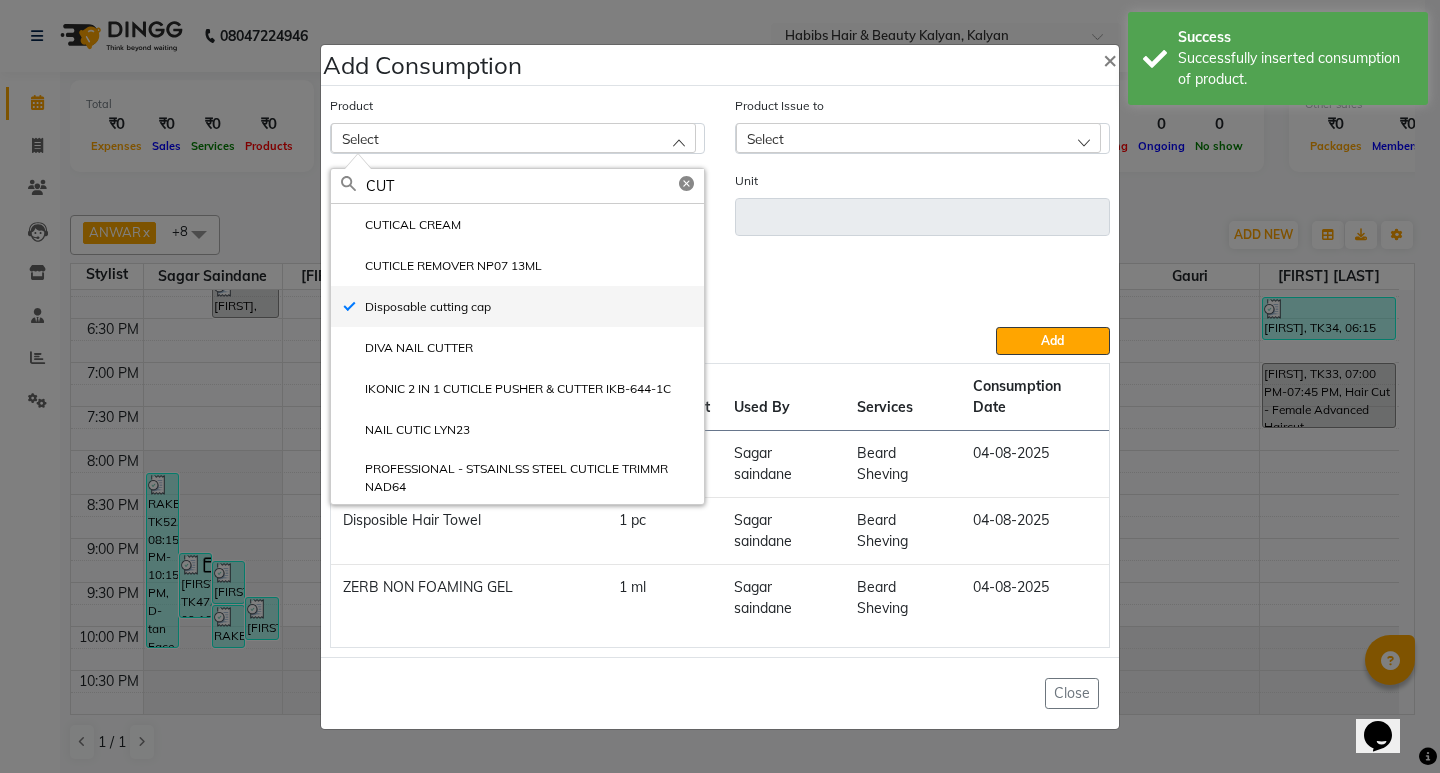 type on "pc" 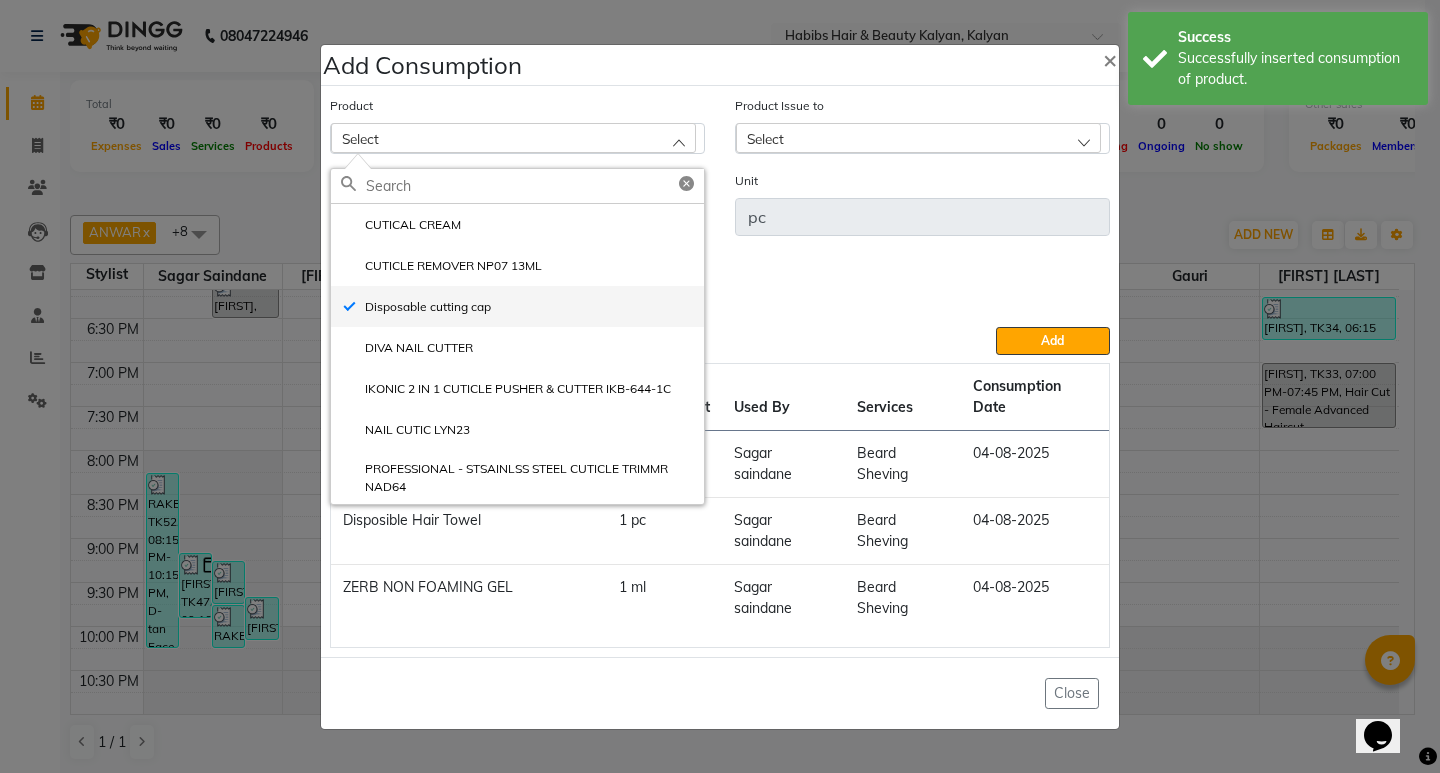 click on "Beard Sheving" 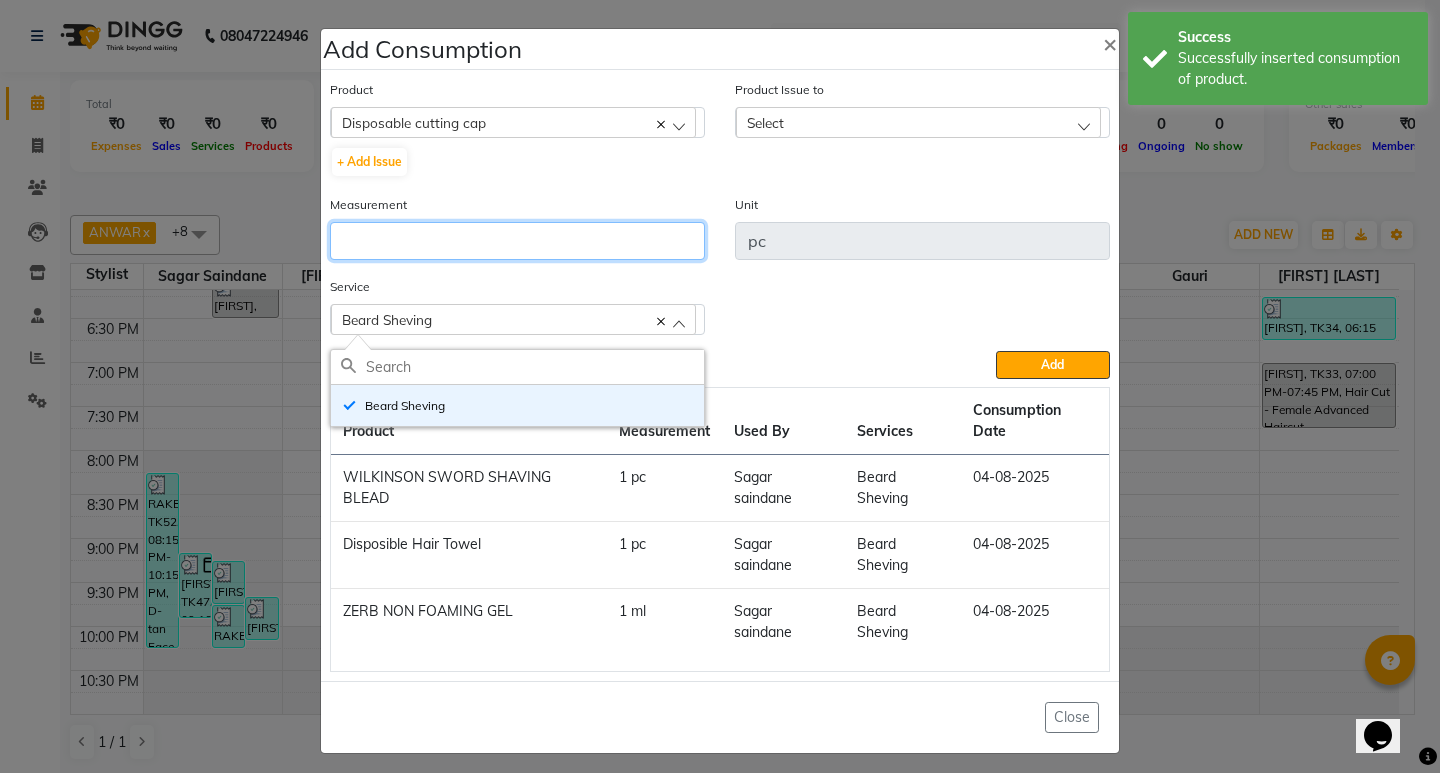 click 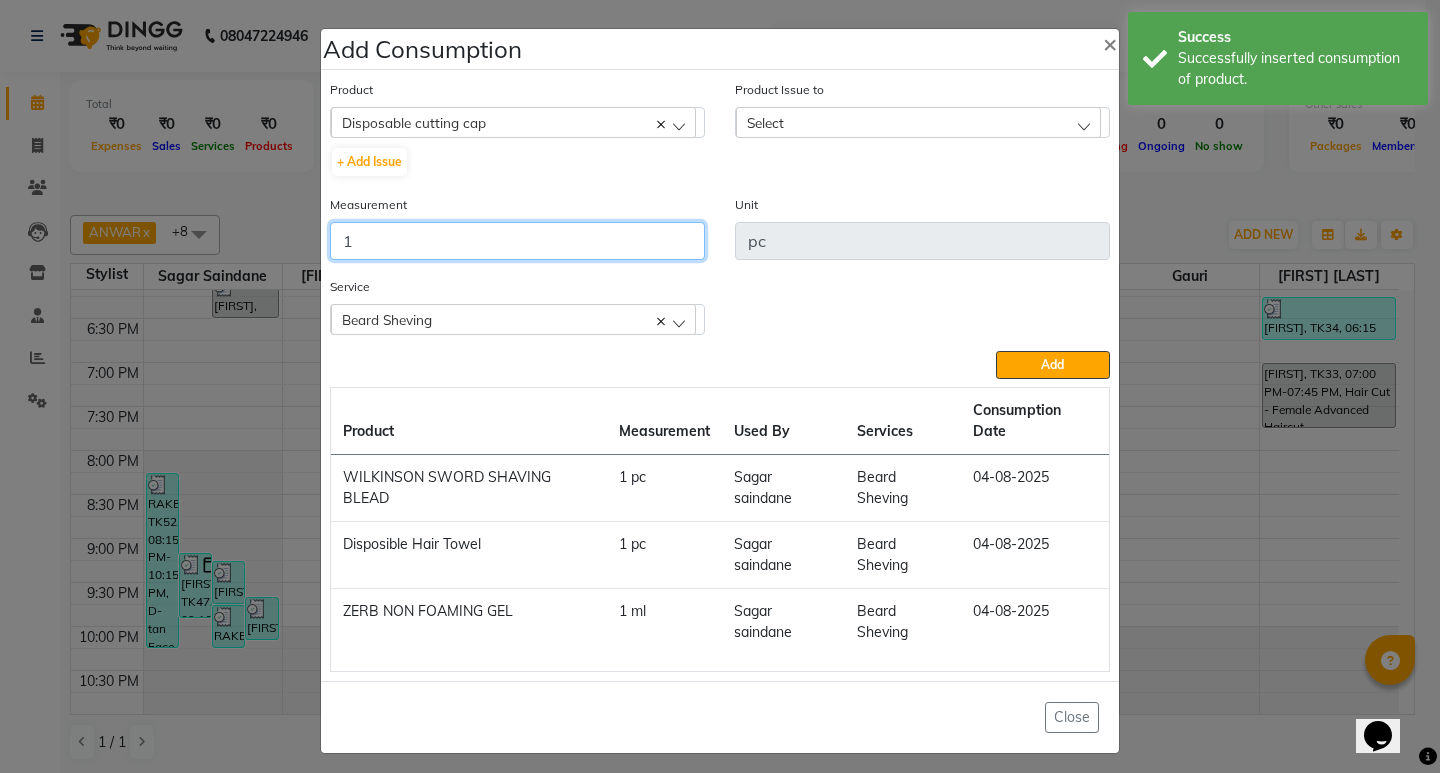 type on "1" 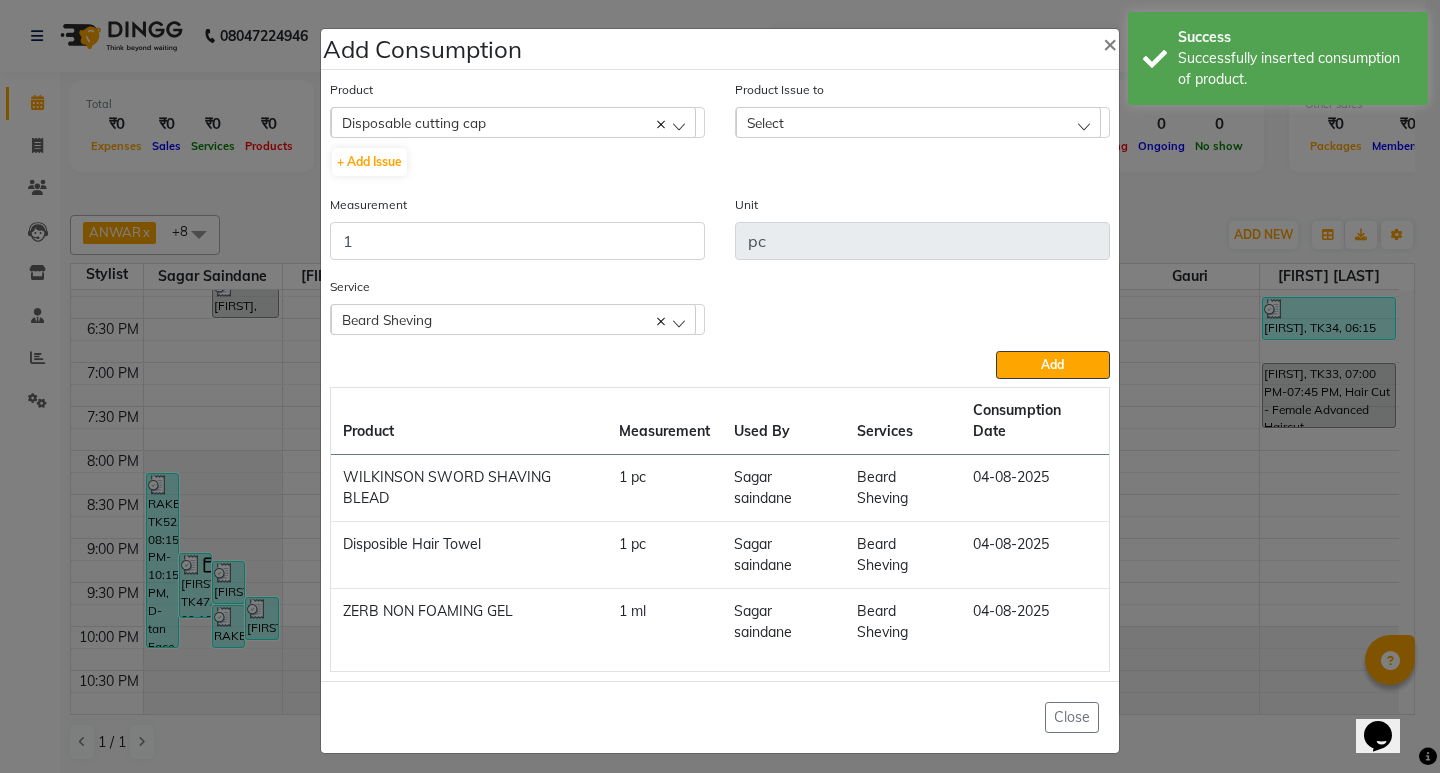 click on "Select" 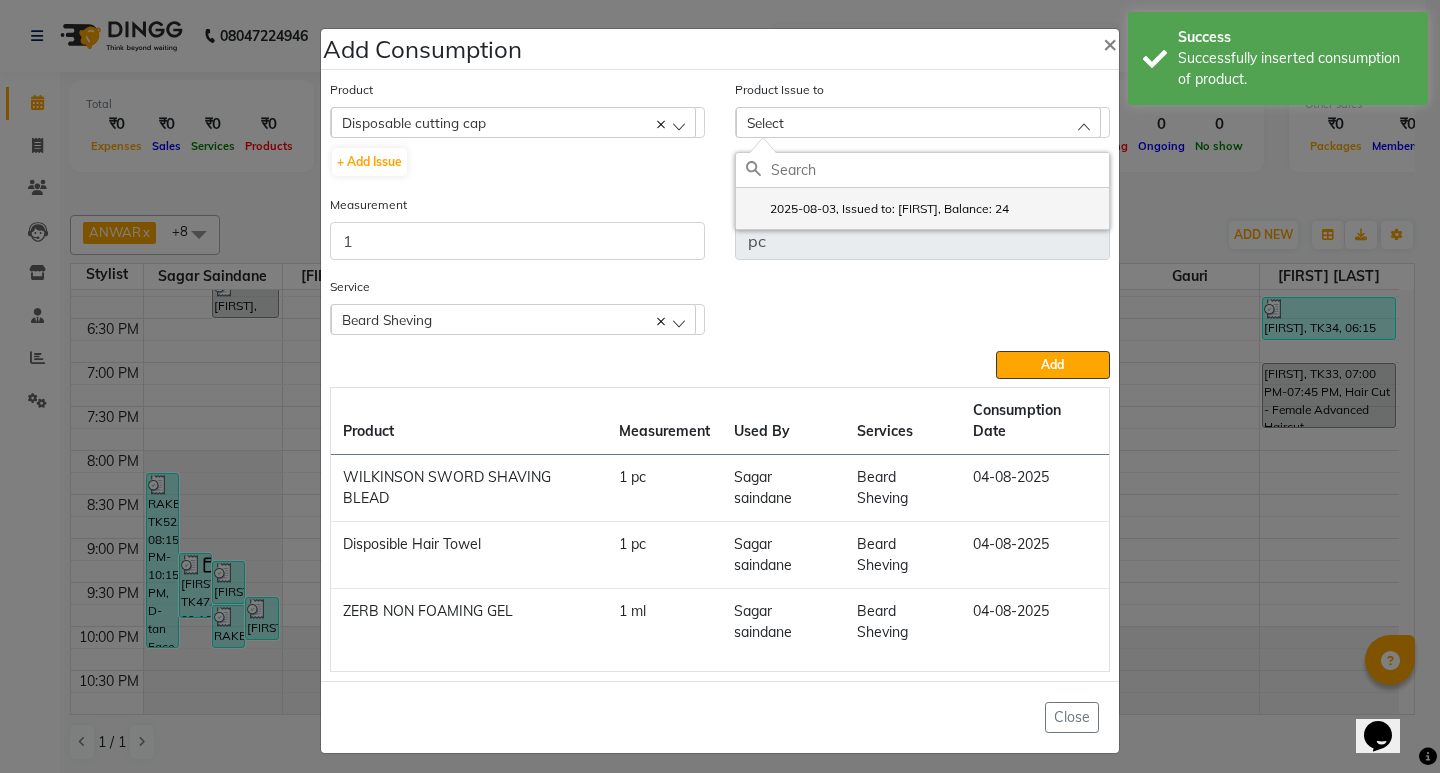 click on "2025-08-03, Issued to: ANWAR, Balance: 24" 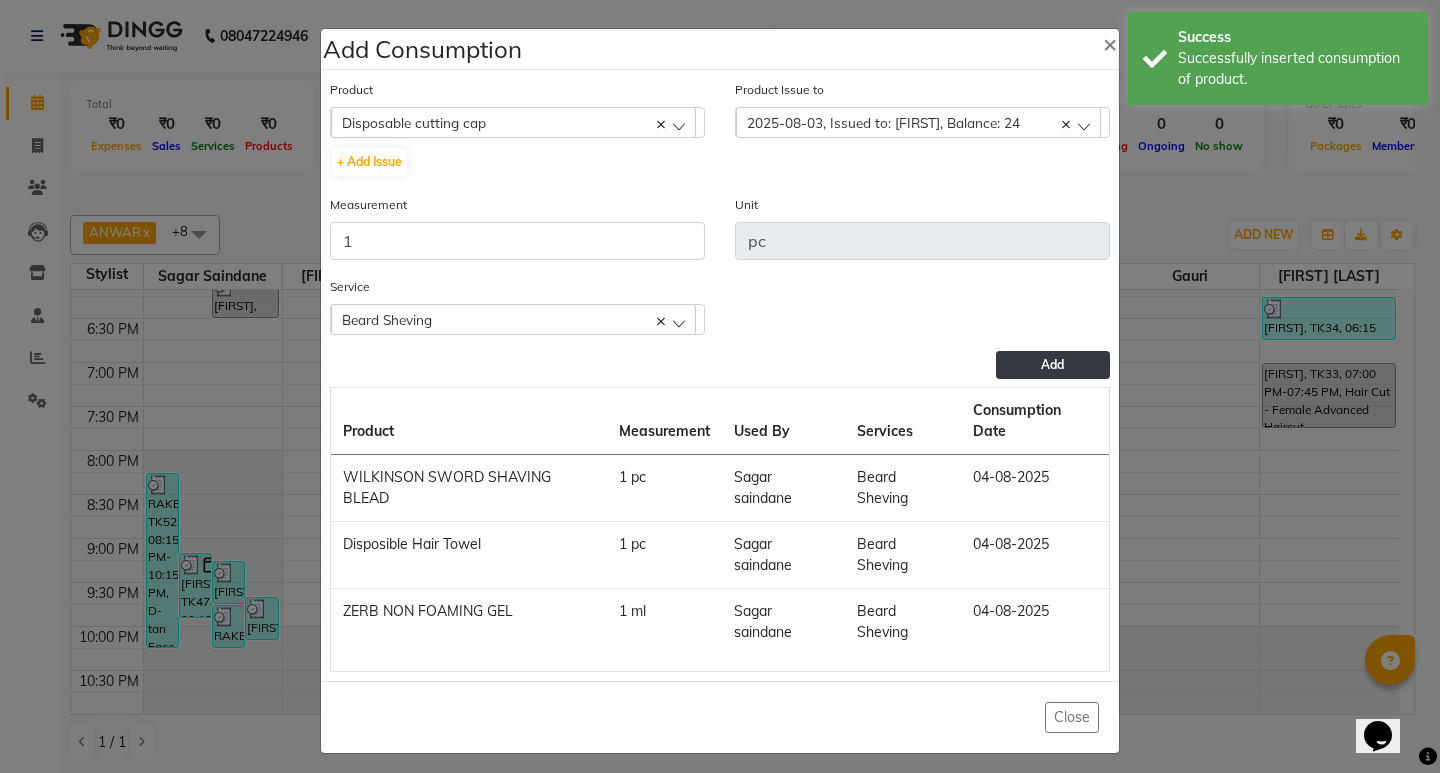 click on "Add" 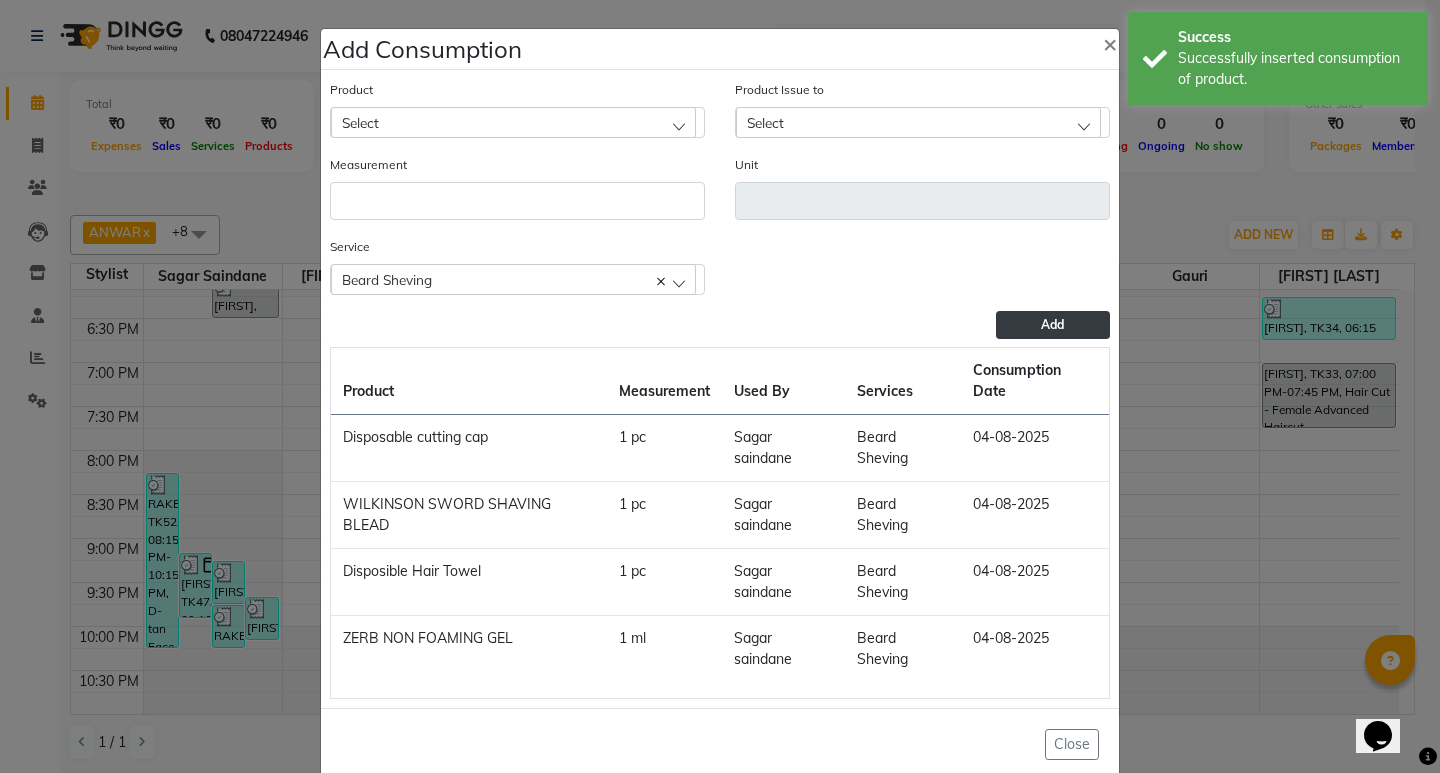click on "Add Consumption × Product Select 001 BANANA POWDER 10GM Product Issue to Select 2025-08-03, Issued to: ANWAR, Balance: 24 Measurement Unit Service  Beard Sheving  Beard Sheving  Add  Product Measurement Used By Services Consumption Date  Disposable cutting cap   1 pc   Sagar saindane   Beard Sheving   04-08-2025   WILKINSON SWORD SHAVING BLEAD   1 pc   Sagar saindane   Beard Sheving   04-08-2025   Disposible Hair Towel   1 pc   Sagar saindane   Beard Sheving   04-08-2025   ZERB NON FOAMING GEL    1 ml   Sagar saindane   Beard Sheving   04-08-2025   Close" 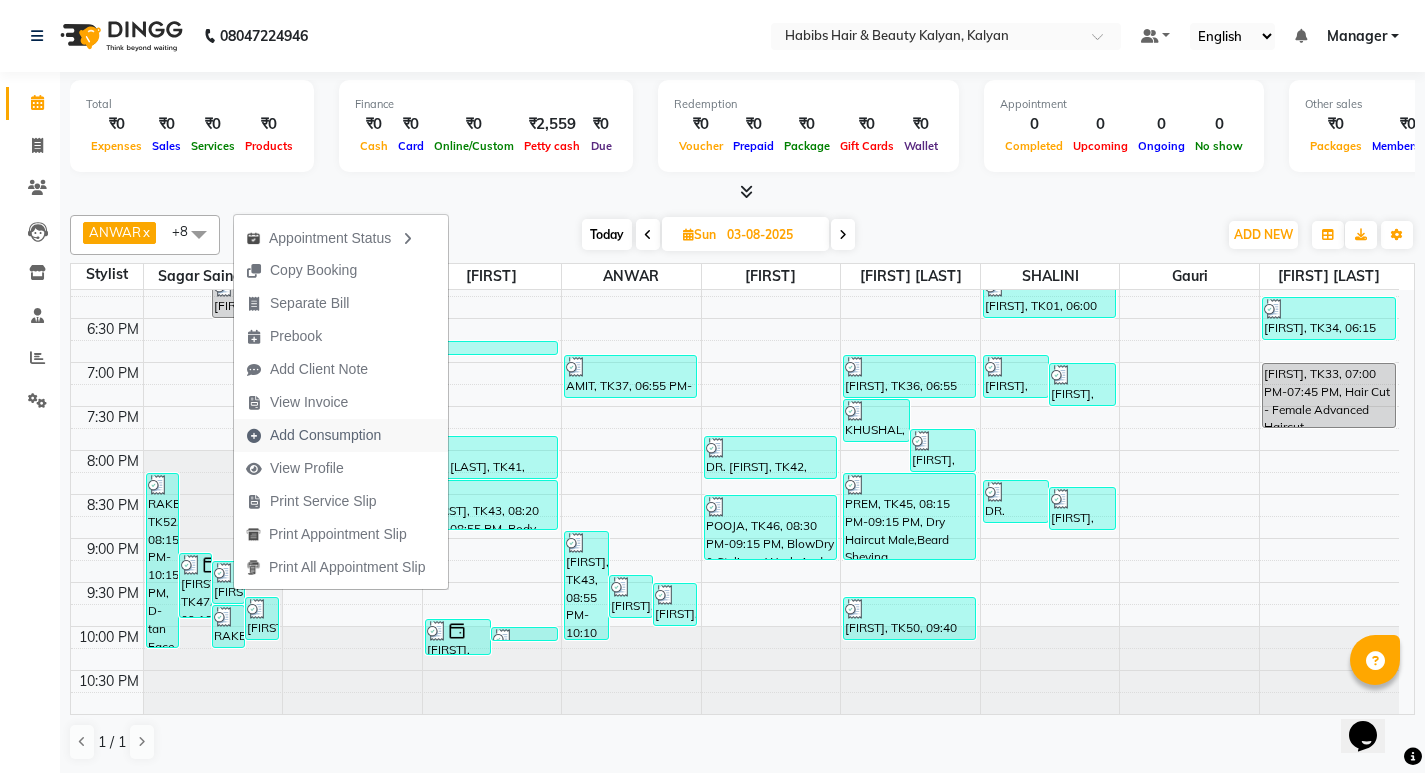 click on "Add Consumption" at bounding box center [325, 435] 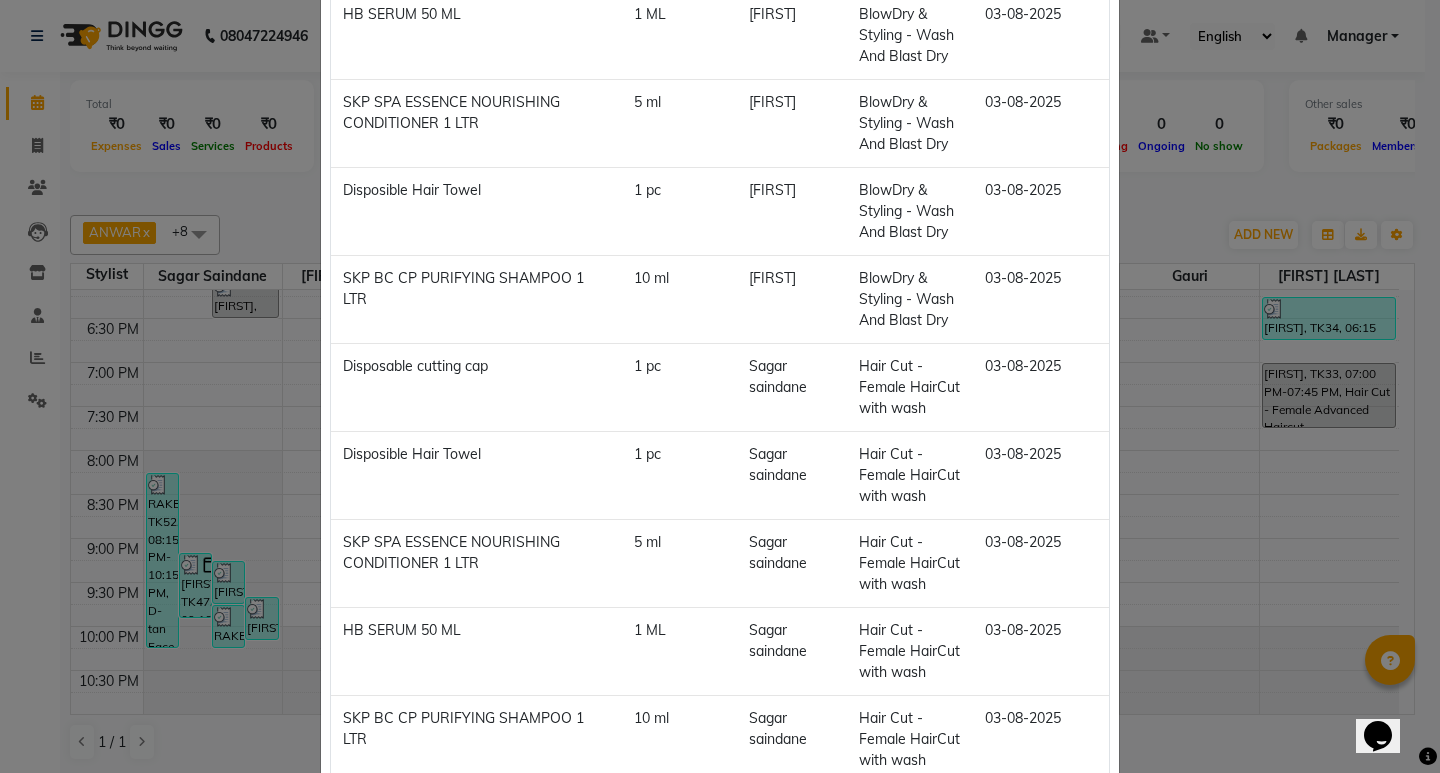 scroll, scrollTop: 560, scrollLeft: 0, axis: vertical 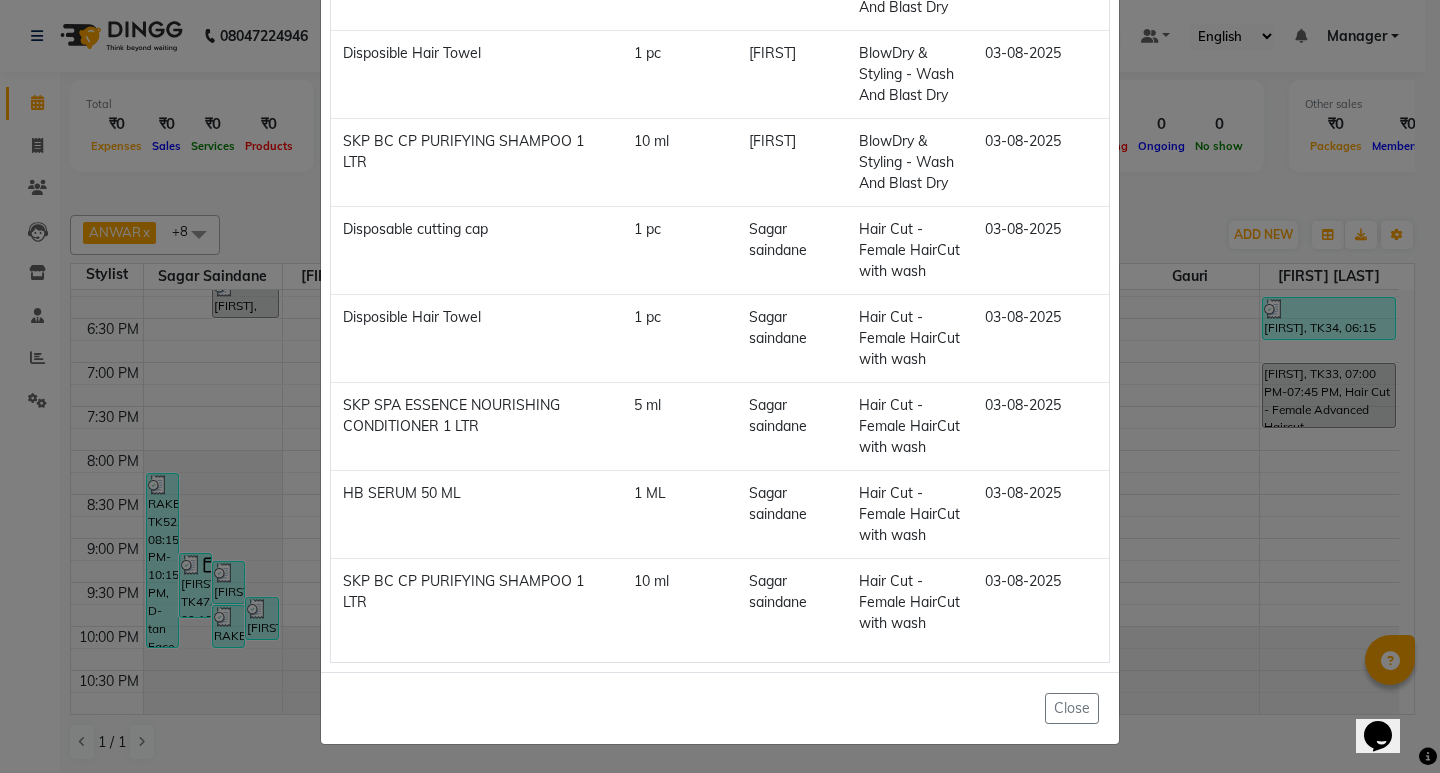 click on "Add Consumption × Product Select Product Issue to Select Measurement Unit Service  Hair Cut - Female HairCut with wash  Hair Cut - Female HairCut with wash  Add  Product Measurement Used By Services Consumption Date  HB SERUM 50 ML   1 ML   Smruti   BlowDry & Styling - Wash And Blast Dry   03-08-2025   SKP SPA ESSENCE NOURISHING CONDITIONER 1 LTR   5 ml   Smruti   BlowDry & Styling - Wash And Blast Dry   03-08-2025   Disposible Hair Towel   1 pc   Smruti   BlowDry & Styling - Wash And Blast Dry   03-08-2025   SKP BC CP PURIFYING SHAMPOO 1 LTR   10 ml   Smruti   BlowDry & Styling - Wash And Blast Dry   03-08-2025   Disposable cutting cap   1 pc   Sagar saindane   Hair Cut - Female HairCut with wash   03-08-2025   Disposible Hair Towel   1 pc   Sagar saindane   Hair Cut - Female HairCut with wash   03-08-2025   SKP SPA ESSENCE NOURISHING CONDITIONER 1 LTR   5 ml   Sagar saindane   Hair Cut - Female HairCut with wash   03-08-2025   HB SERUM 50 ML   1 ML   Sagar saindane   Hair Cut - Female HairCut with wash" 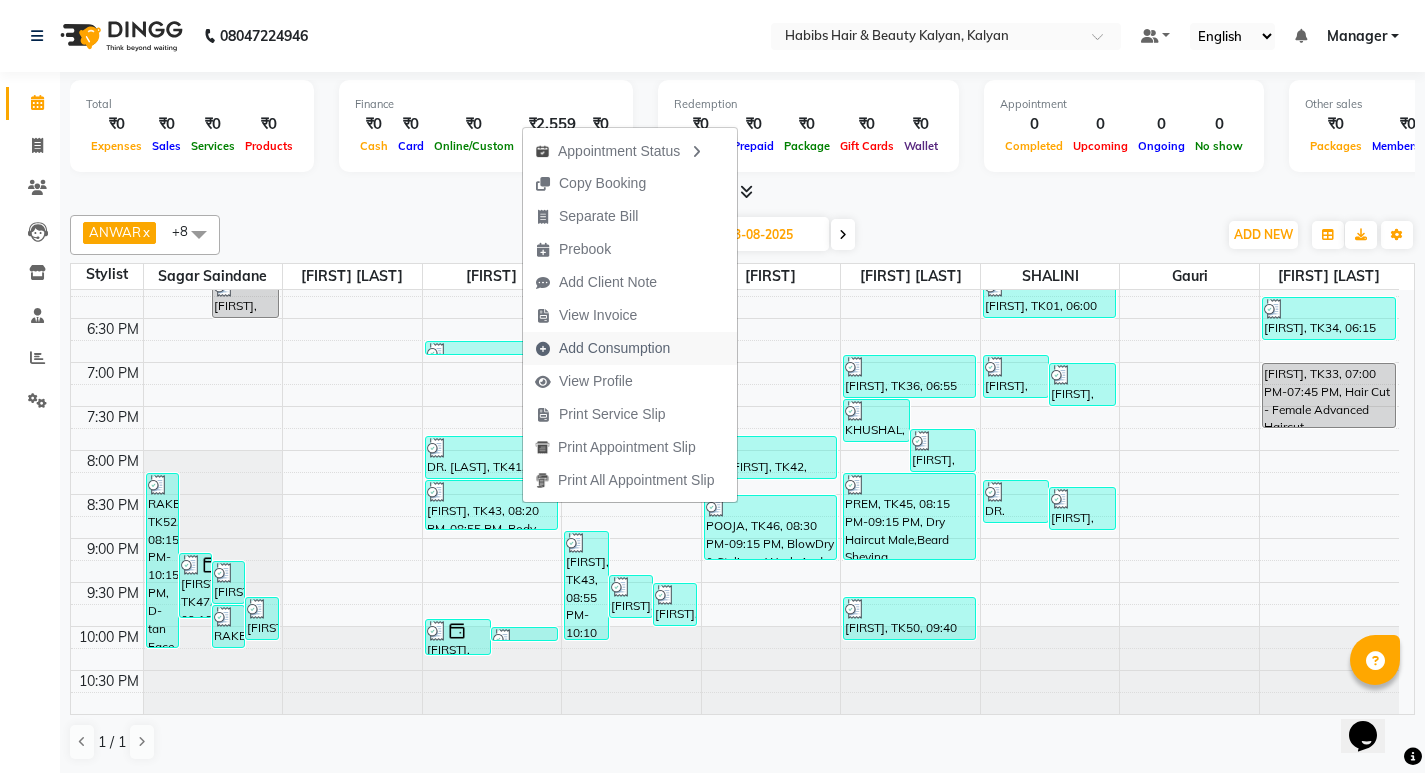 click on "Add Consumption" at bounding box center [614, 348] 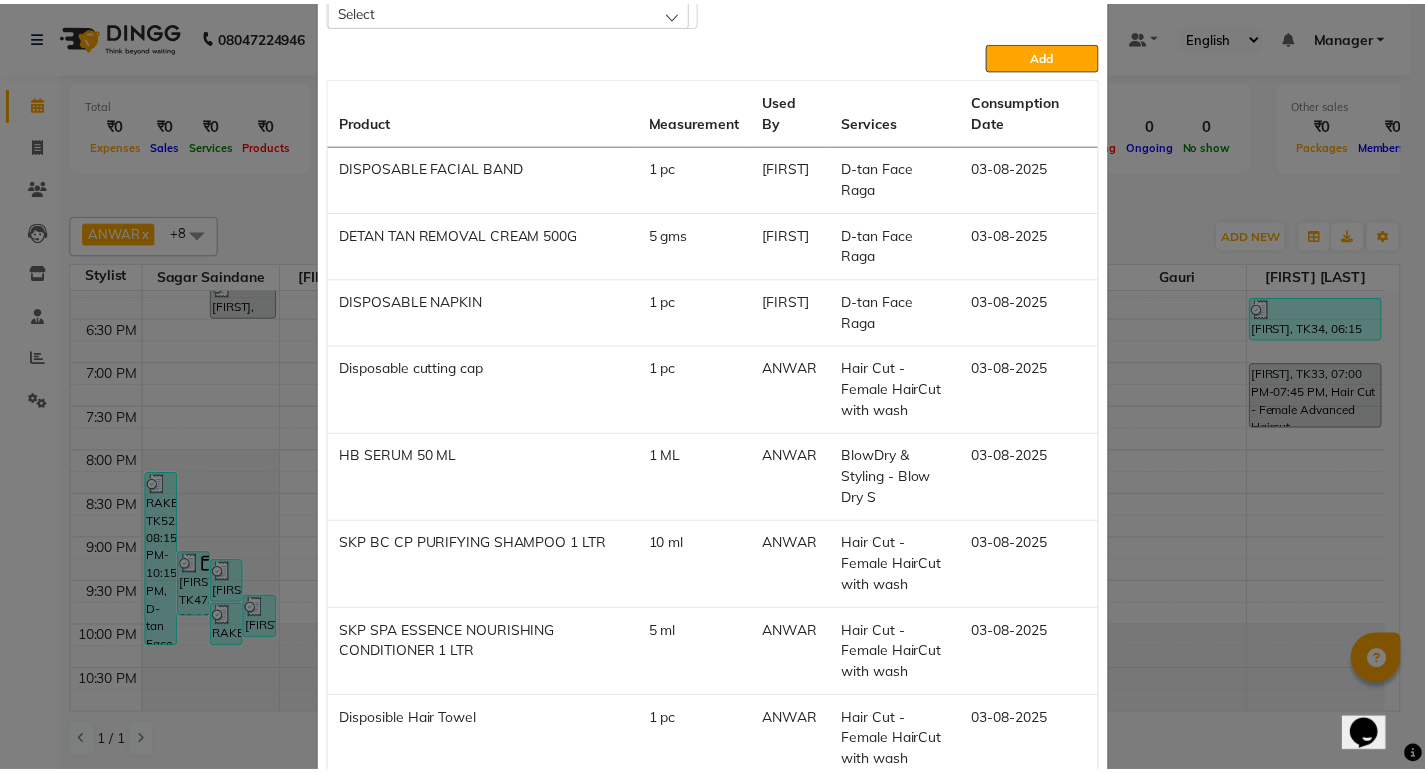 scroll, scrollTop: 109, scrollLeft: 0, axis: vertical 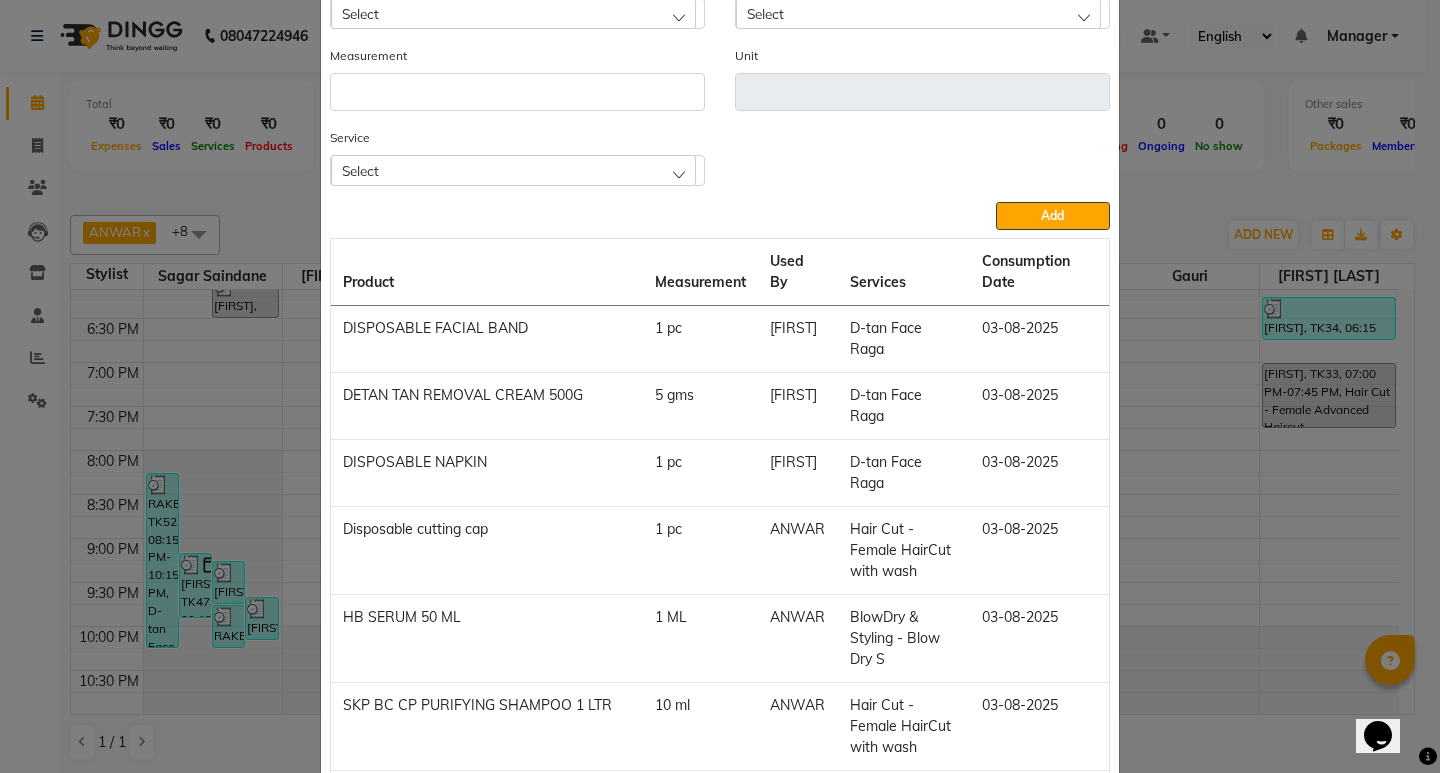 click on "Add Consumption × Product Select Product Issue to Select Measurement Unit Service Select Body Basics Threadinge - Upper Lip D-tan Face Raga Body Basics Threadinge - Eyebrows  Add  Product Measurement Used By Services Consumption Date  DISPOSABLE FACIAL BAND    1 pc   SANTOSHI   D-tan Face Raga   03-08-2025   DETAN TAN REMOVAL CREAM 500G   5 gms   SANTOSHI   D-tan Face Raga   03-08-2025   DISPOSABLE NAPKIN   1 pc   SANTOSHI   D-tan Face Raga   03-08-2025   Disposable cutting cap   1 pc   ANWAR   Hair Cut - Female HairCut with wash   03-08-2025   HB SERUM 50 ML   1 ML   ANWAR   BlowDry & Styling - Blow Dry S   03-08-2025   SKP BC CP PURIFYING SHAMPOO 1 LTR   10 ml   ANWAR   Hair Cut - Female HairCut with wash   03-08-2025   SKP SPA ESSENCE NOURISHING CONDITIONER 1 LTR   5 ml   ANWAR   Hair Cut - Female HairCut with wash   03-08-2025   Disposible Hair Towel   1 pc   ANWAR   Hair Cut - Female HairCut with wash   03-08-2025   Close" 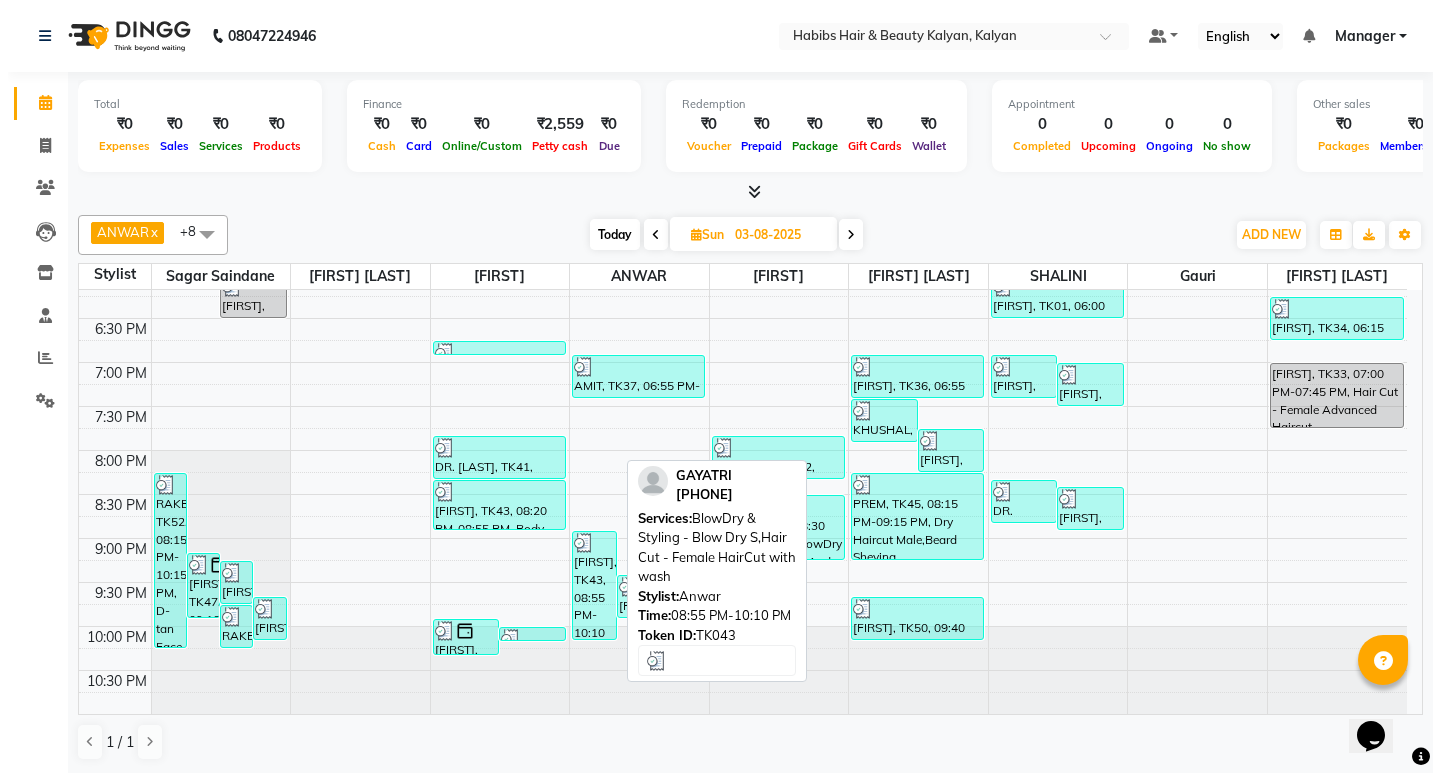 scroll, scrollTop: 1, scrollLeft: 0, axis: vertical 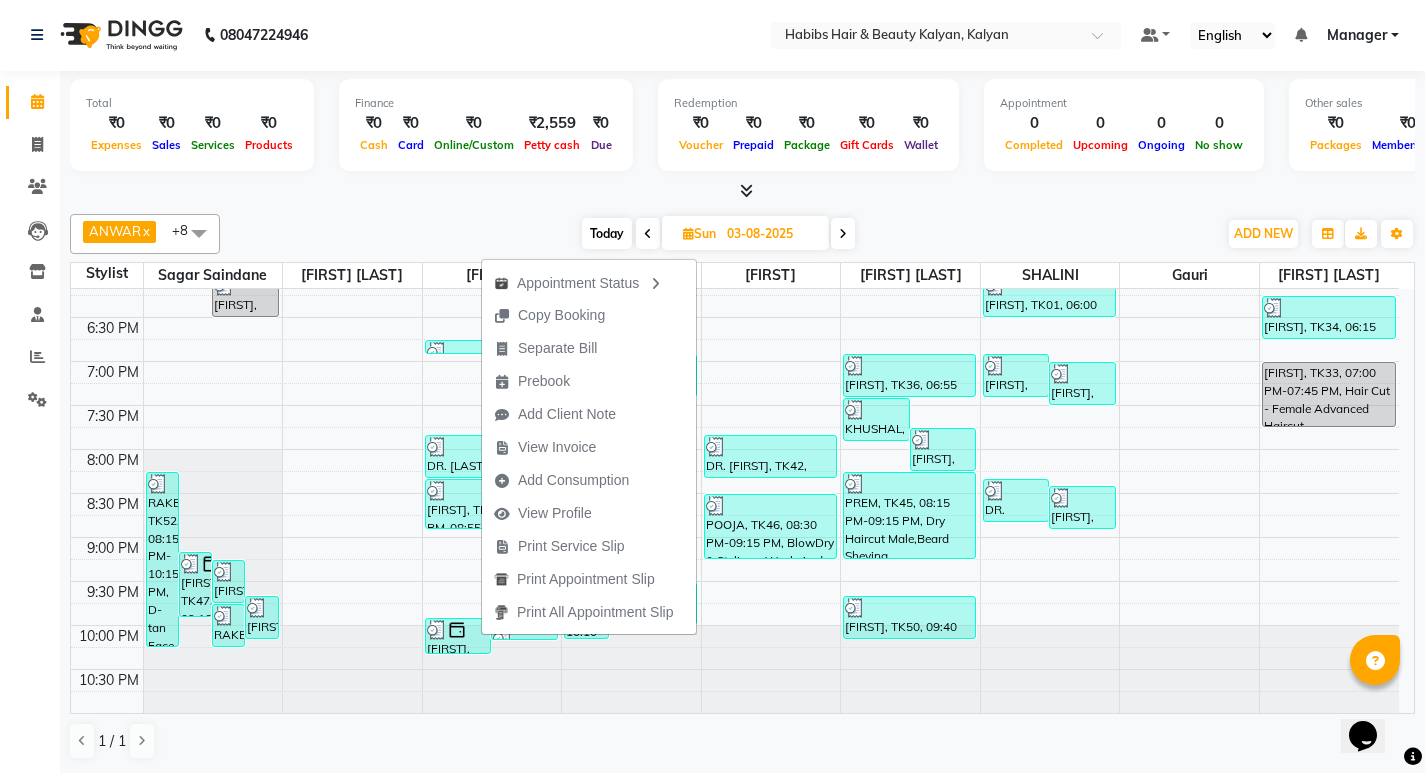 click at bounding box center (742, 191) 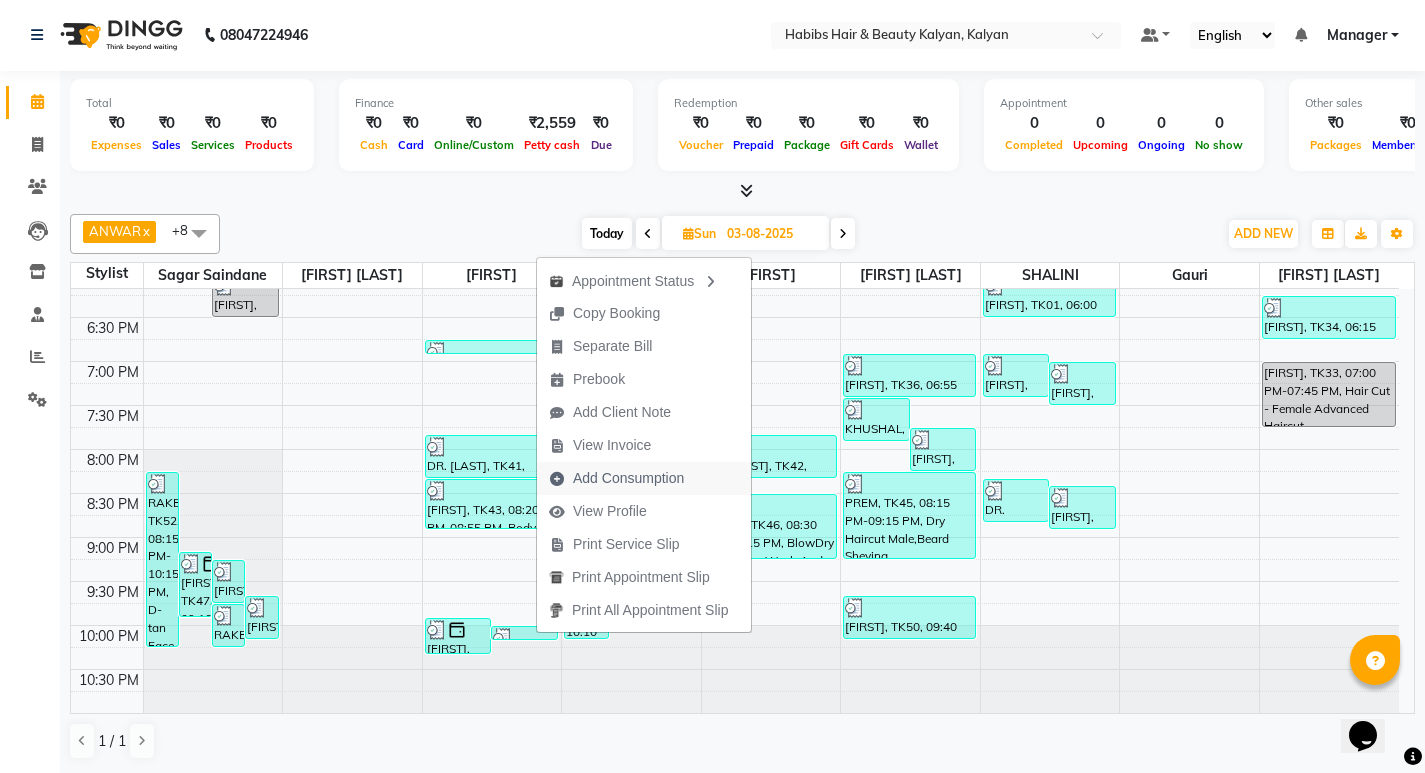click on "Add Consumption" at bounding box center (628, 478) 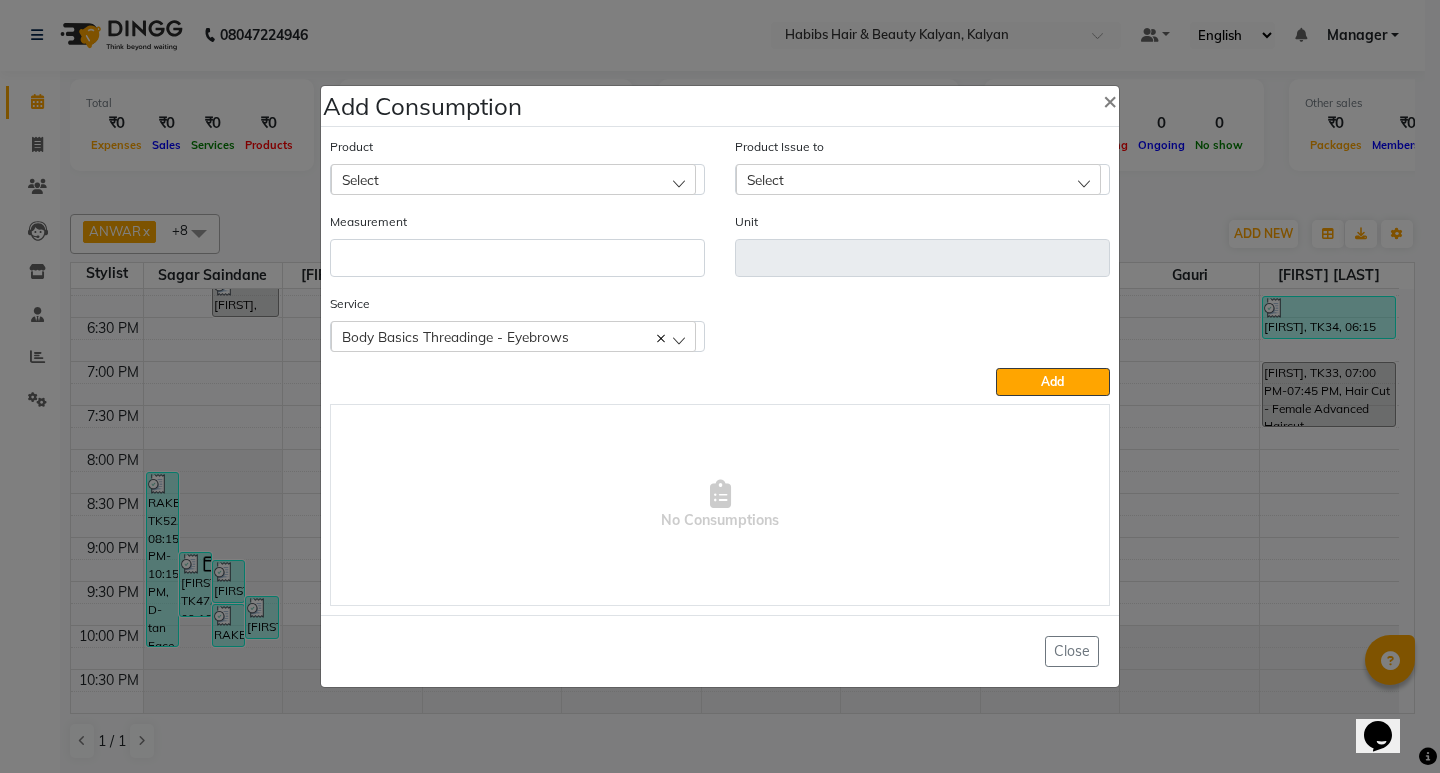 click on "Select" 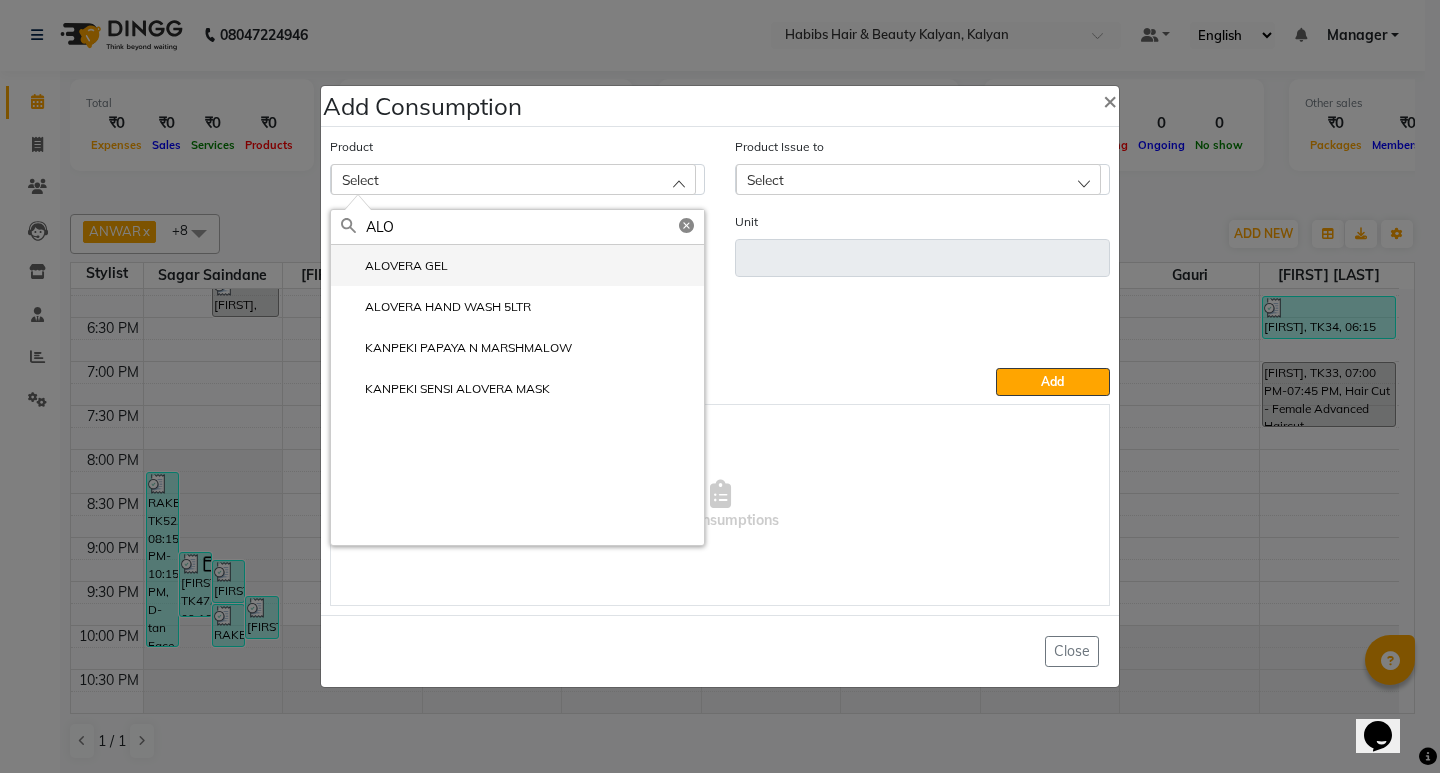 type on "ALO" 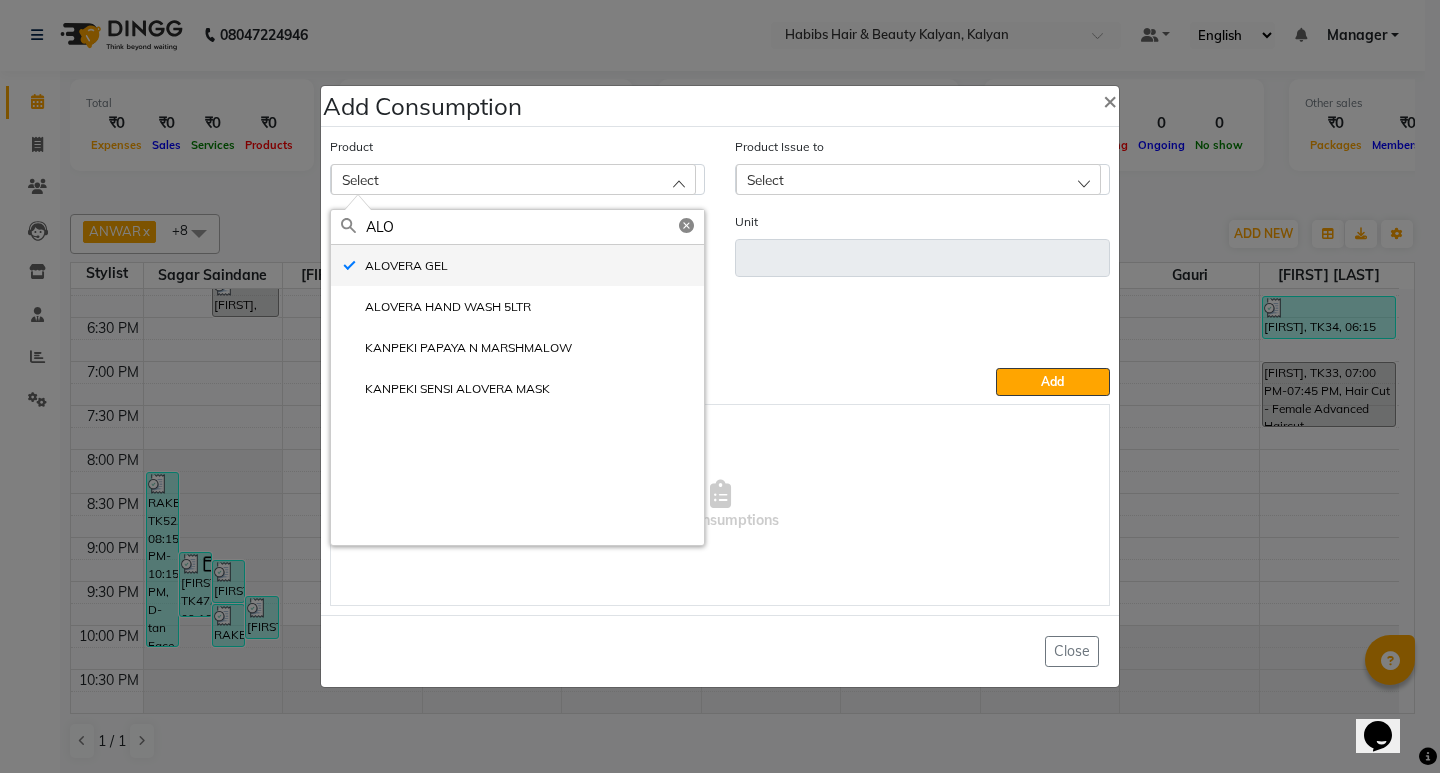 type on "ml" 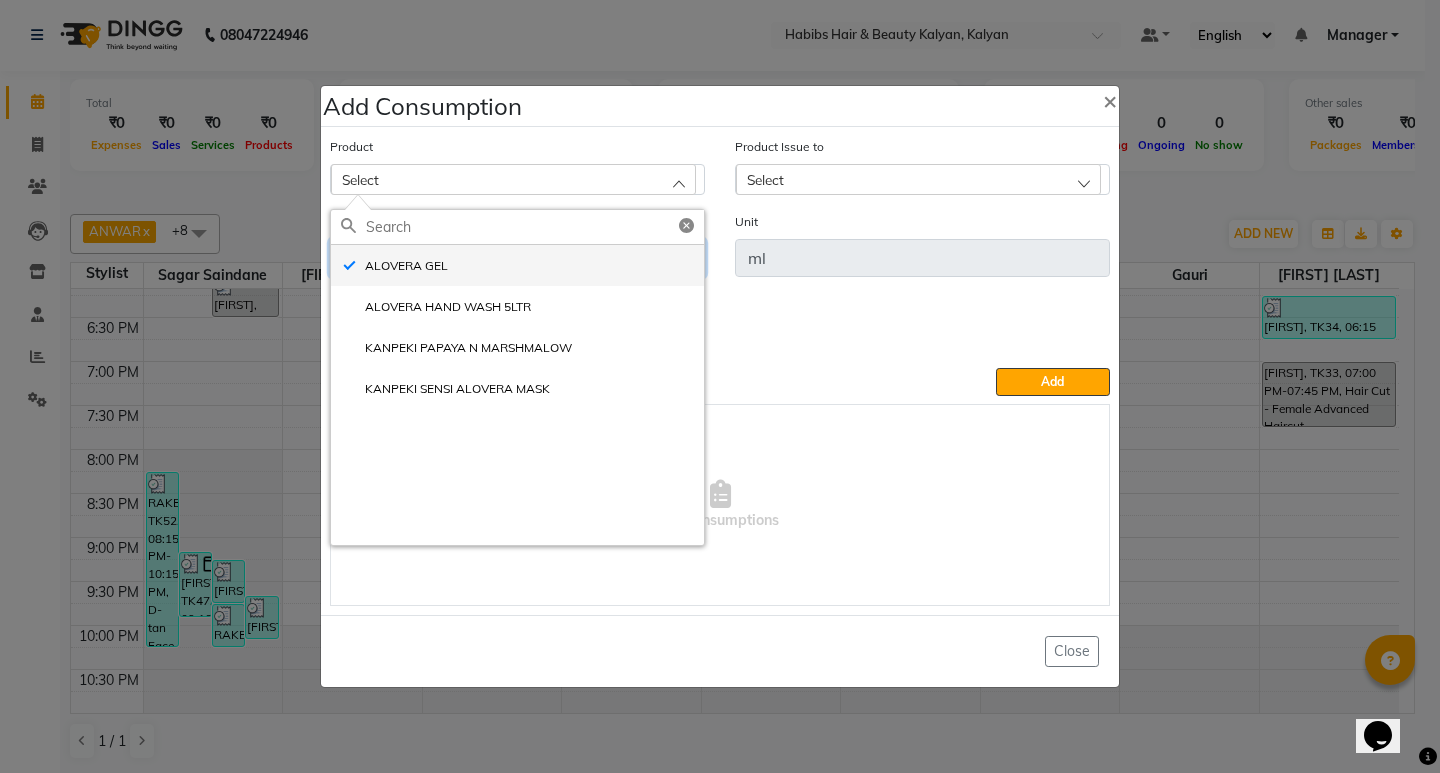 click 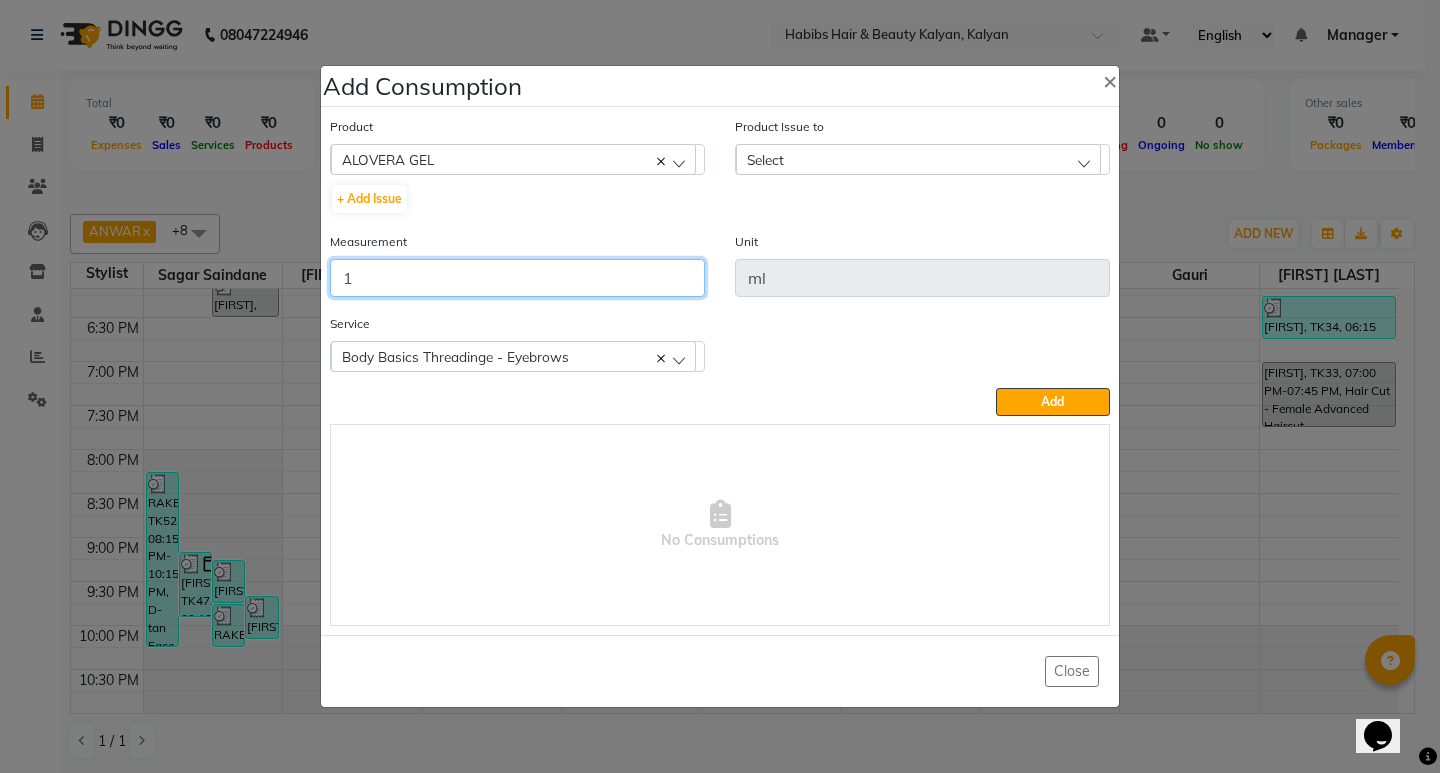 type on "1" 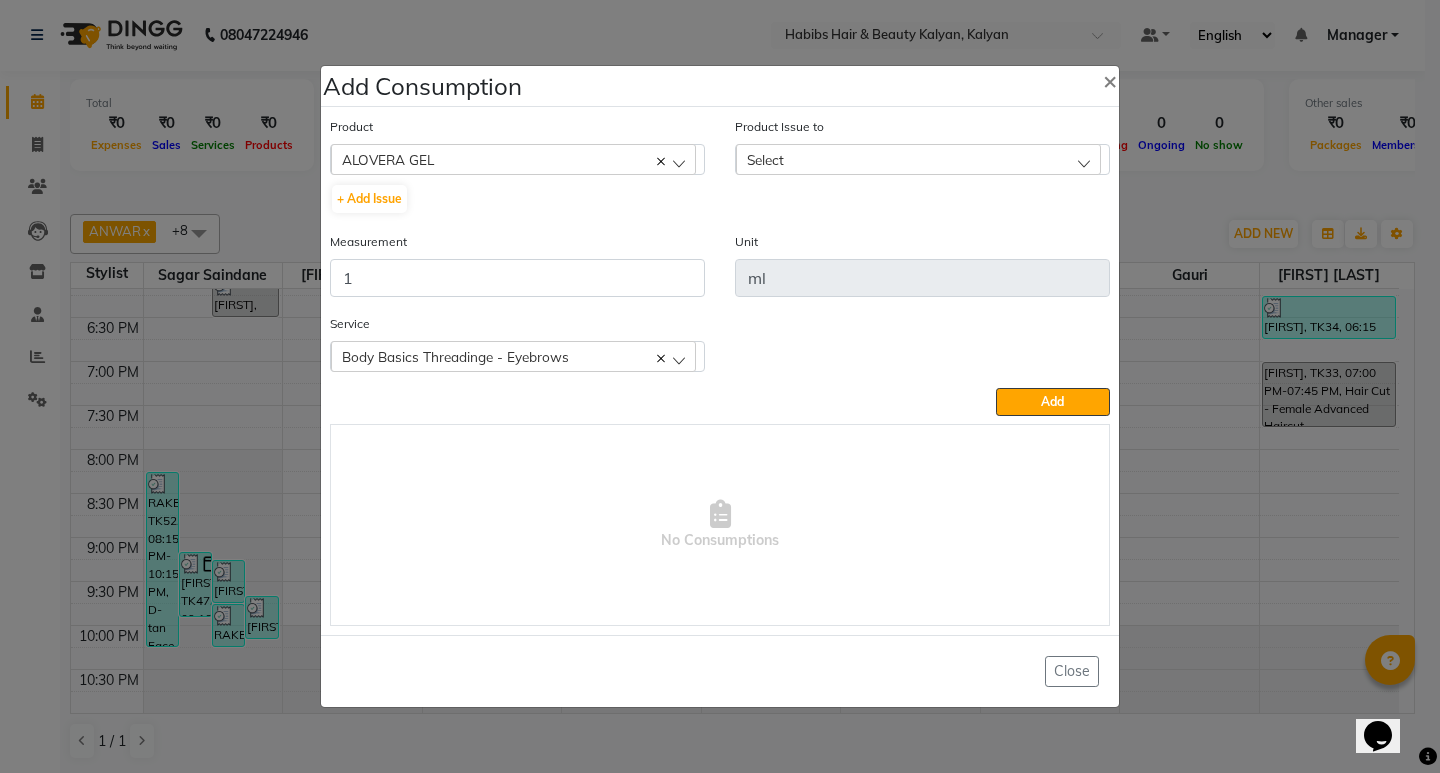 click on "Select" 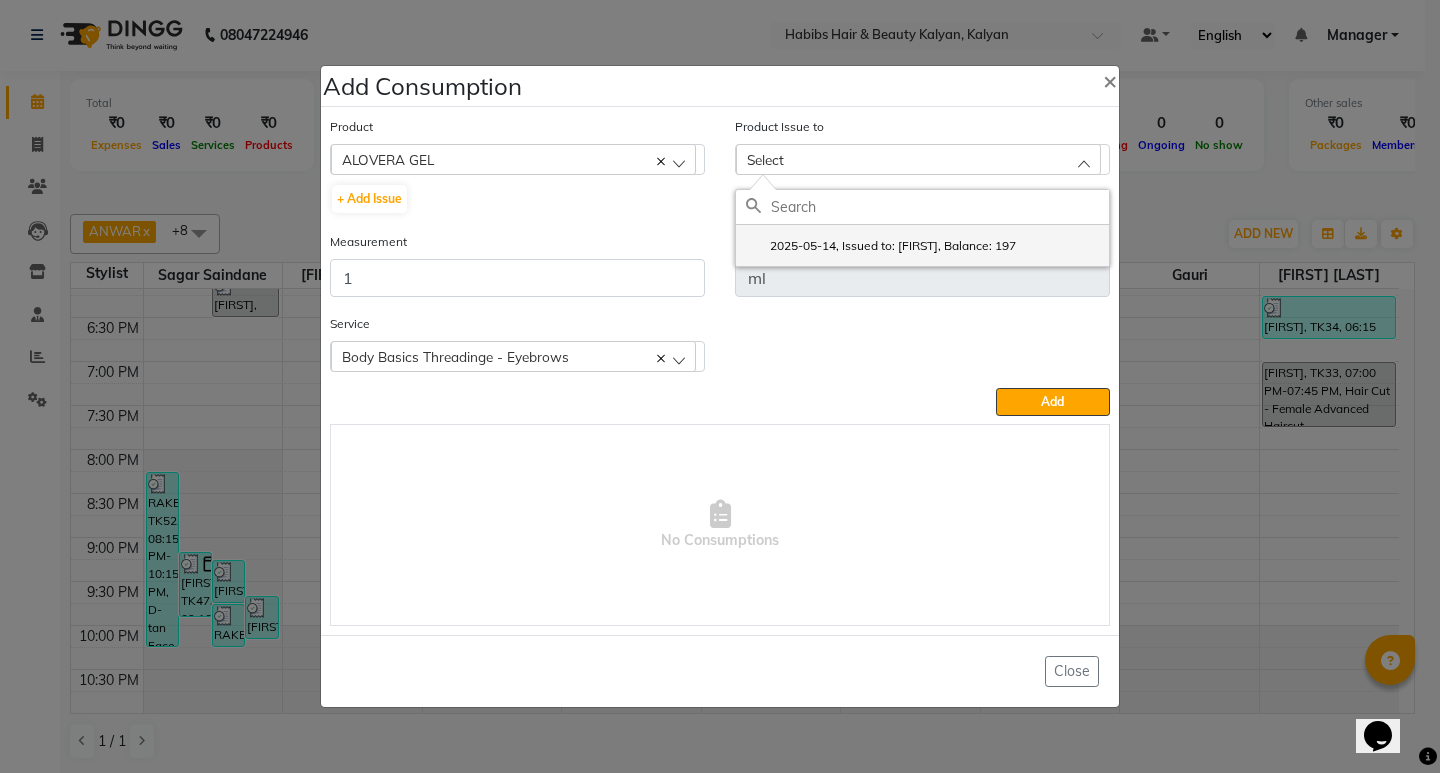 click on "2025-05-14, Issued to: SANTOSHI, Balance: 197" 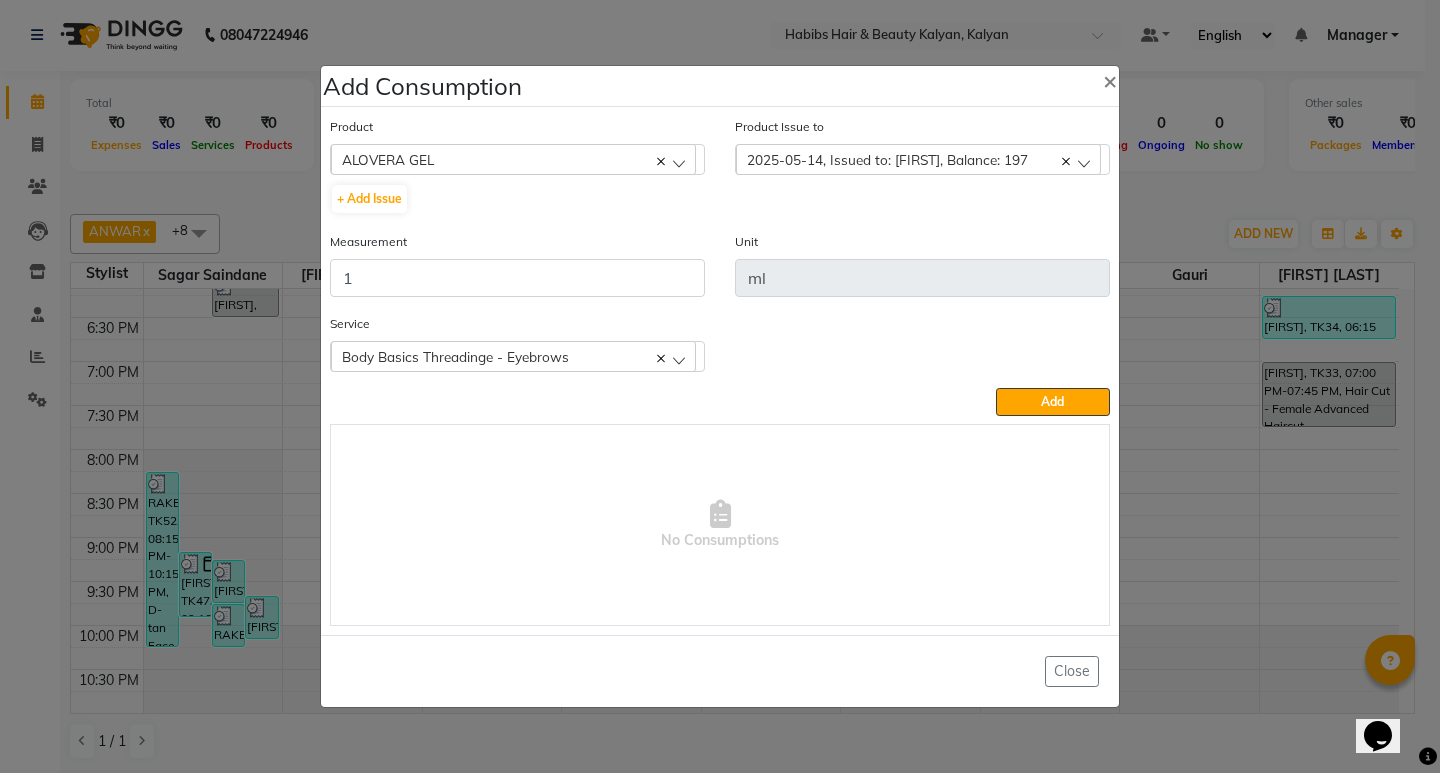 click on "Add Consumption × Product  ALOVERA GEL  001 BANANA POWDER 10GM  + Add Issue  Product Issue to  2025-05-14, Issued to: SANTOSHI, Balance: 197  2025-05-14, Issued to: SANTOSHI, Balance: 197 Measurement 1 Unit ml Service  Body Basics Threadinge - Eyebrows  Body Basics Threadinge - Eyebrows  Add   No Consumptions   Close" 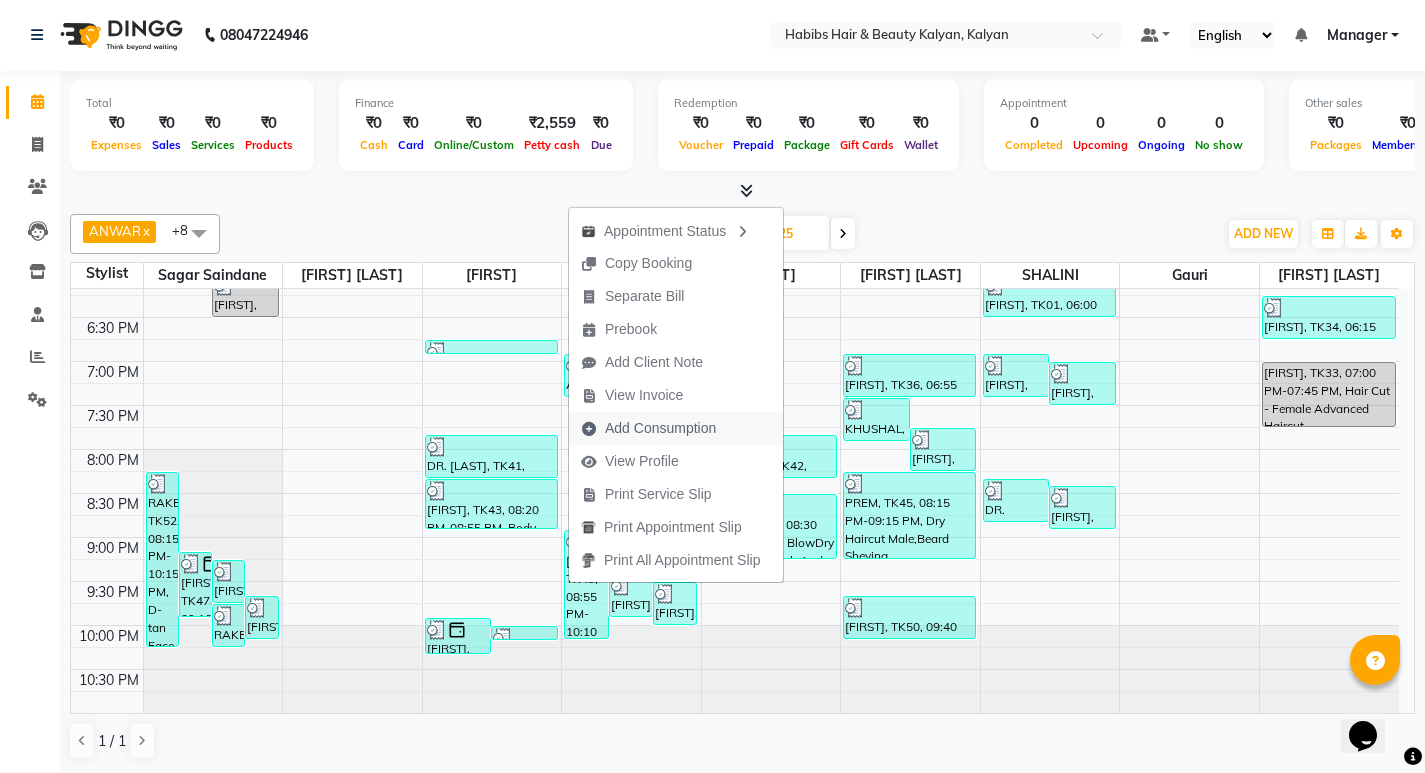 click on "Add Consumption" at bounding box center [660, 428] 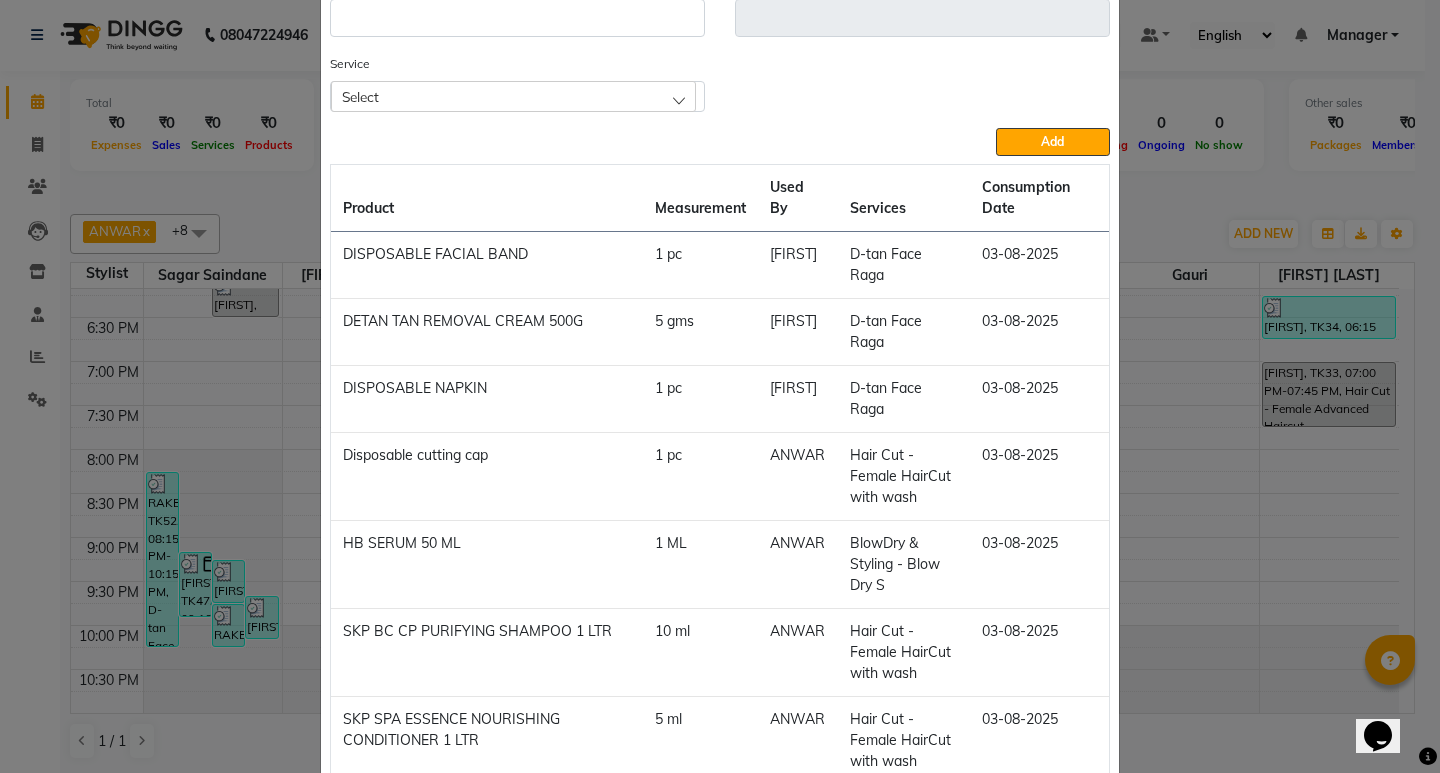 scroll, scrollTop: 400, scrollLeft: 0, axis: vertical 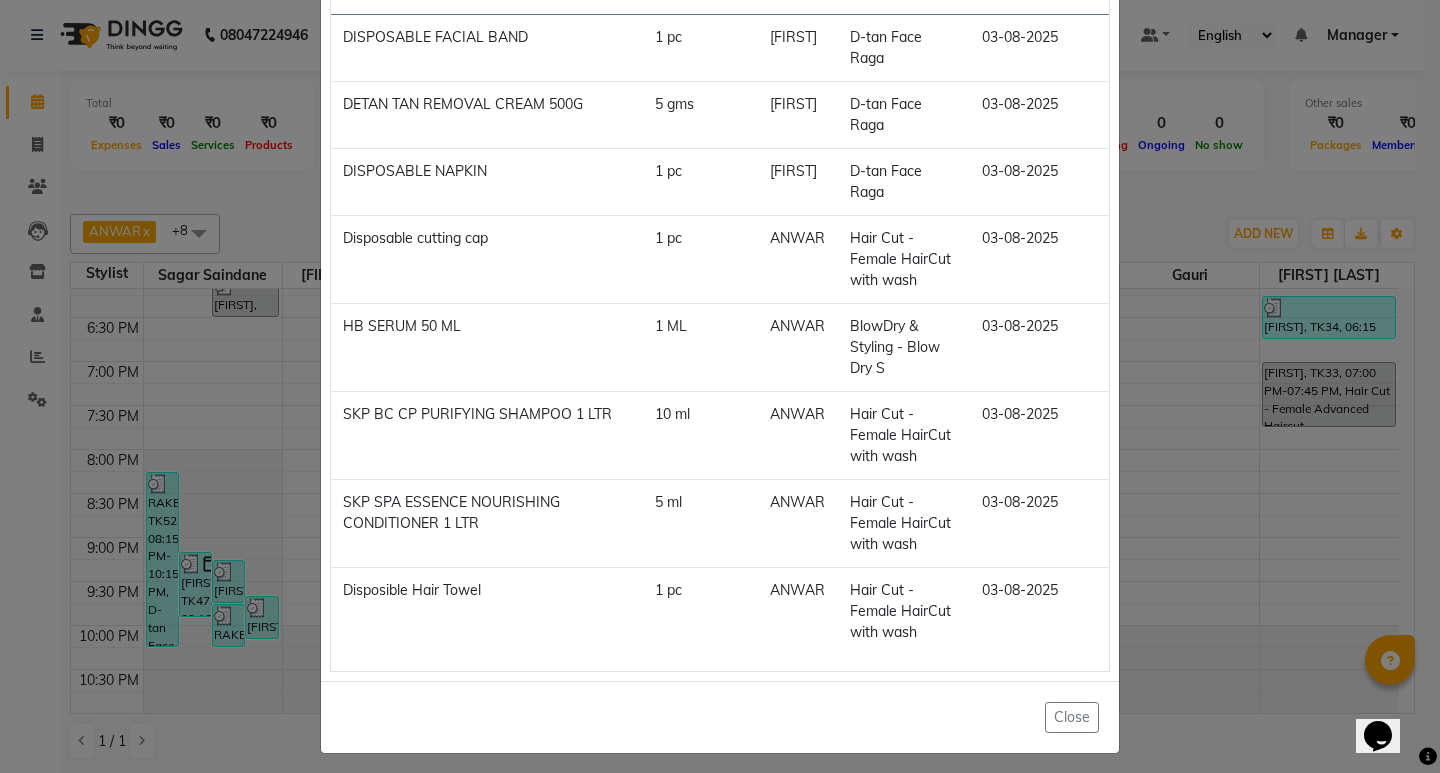 click on "Add Consumption × Product Select Product Issue to Select Measurement Unit Service Select BlowDry & Styling - Blow Dry S Hair Cut - Female HairCut with wash  Add  Product Measurement Used By Services Consumption Date  DISPOSABLE FACIAL BAND    1 pc   SANTOSHI   D-tan Face Raga   03-08-2025   DETAN TAN REMOVAL CREAM 500G   5 gms   SANTOSHI   D-tan Face Raga   03-08-2025   DISPOSABLE NAPKIN   1 pc   SANTOSHI   D-tan Face Raga   03-08-2025   Disposable cutting cap   1 pc   ANWAR   Hair Cut - Female HairCut with wash   03-08-2025   HB SERUM 50 ML   1 ML   ANWAR   BlowDry & Styling - Blow Dry S   03-08-2025   SKP BC CP PURIFYING SHAMPOO 1 LTR   10 ml   ANWAR   Hair Cut - Female HairCut with wash   03-08-2025   SKP SPA ESSENCE NOURISHING CONDITIONER 1 LTR   5 ml   ANWAR   Hair Cut - Female HairCut with wash   03-08-2025   Disposible Hair Towel   1 pc   ANWAR   Hair Cut - Female HairCut with wash   03-08-2025   Close" 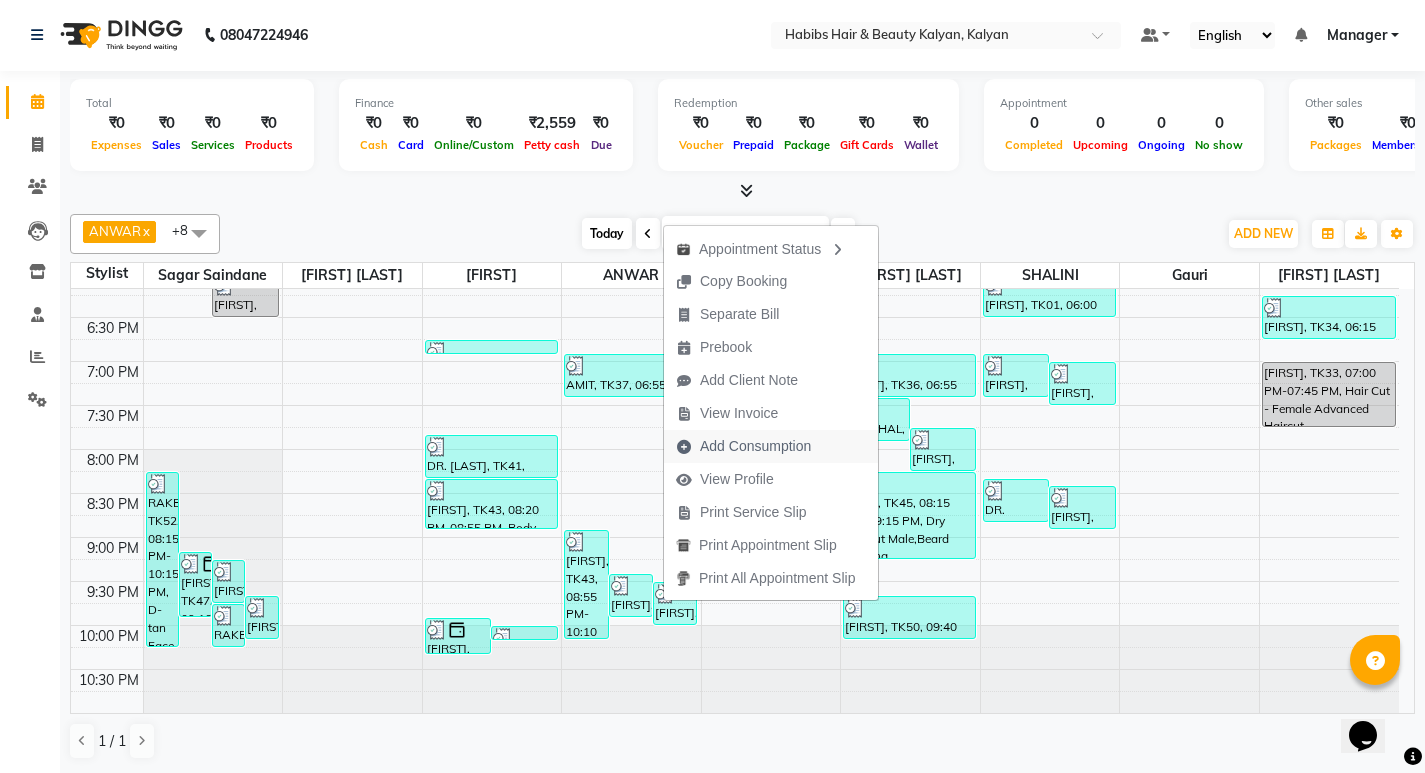 click on "Add Consumption" at bounding box center (755, 446) 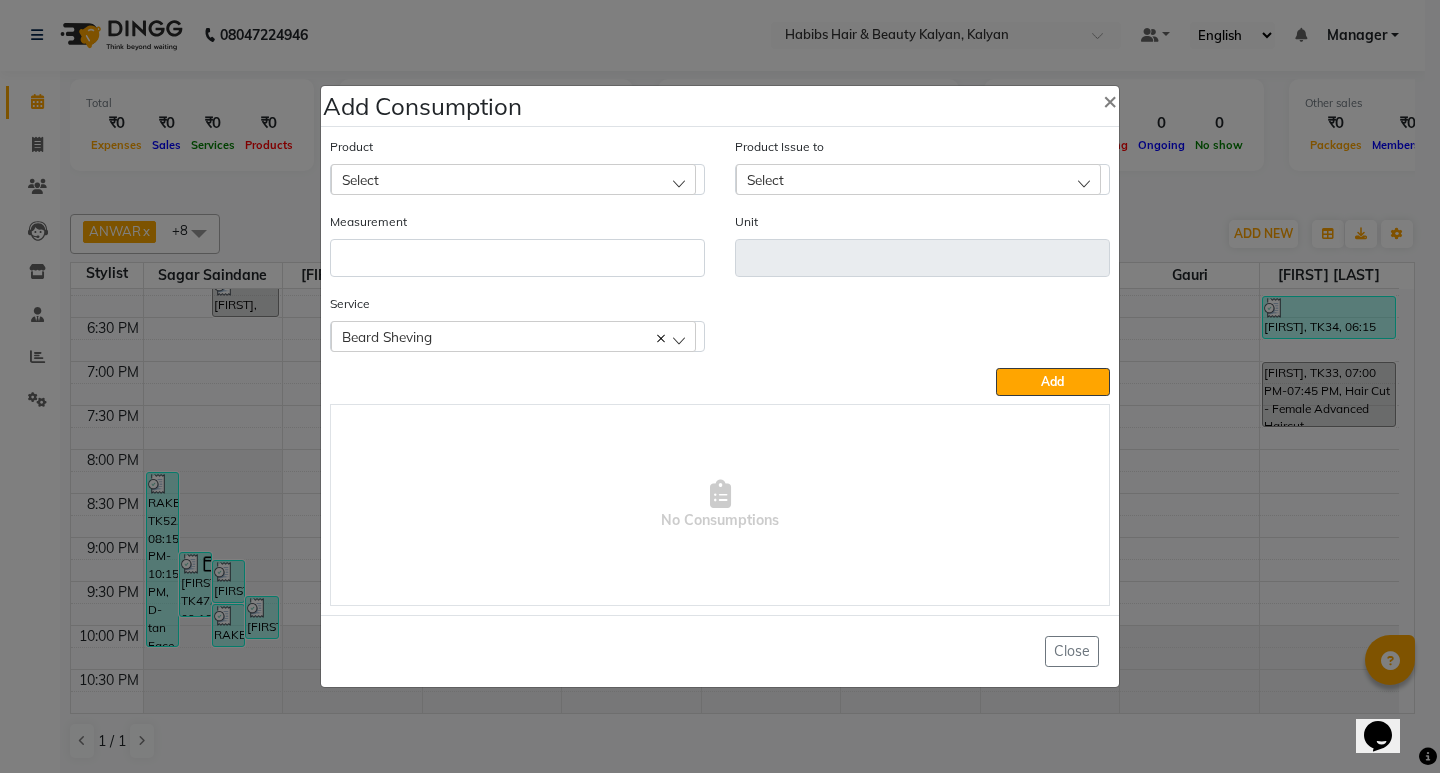 click on "Product Select" 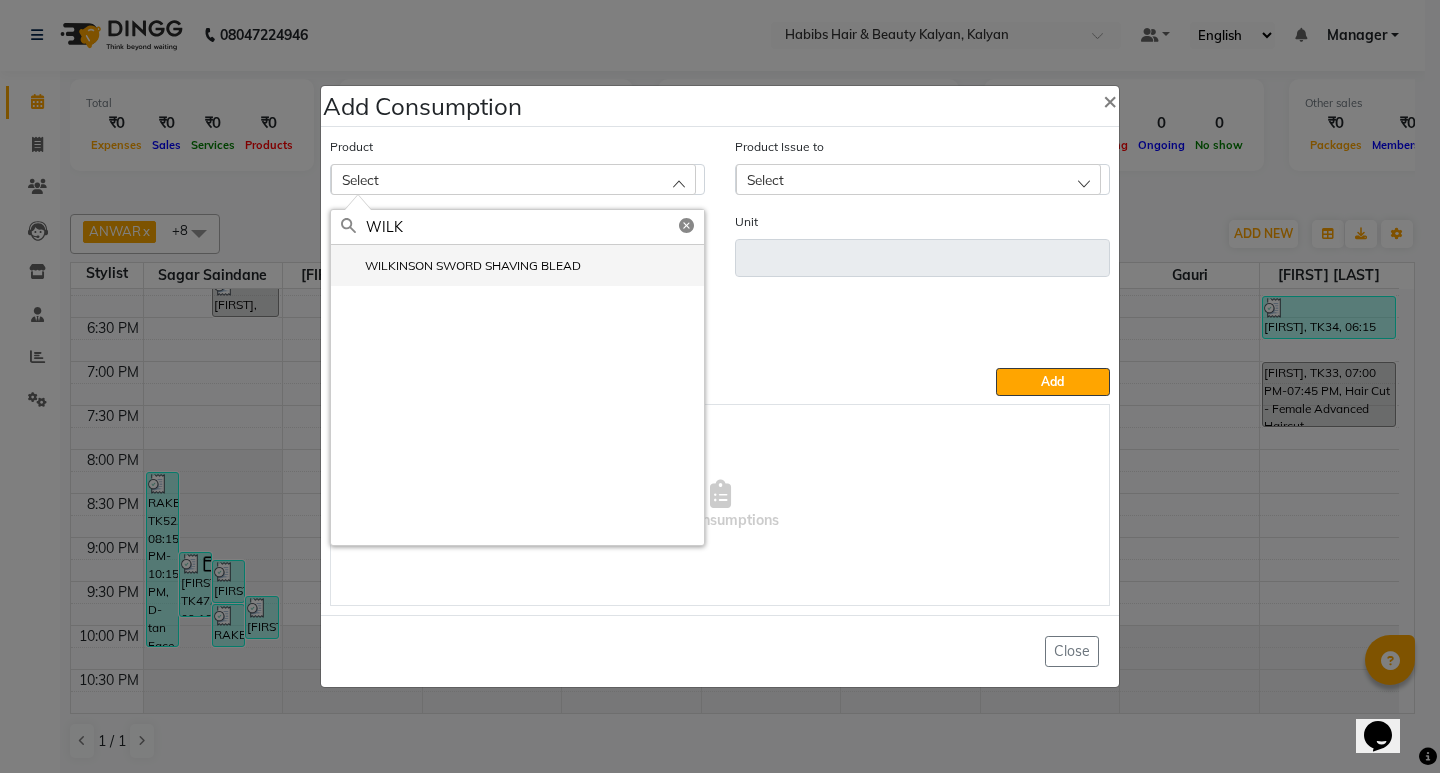 type on "WILK" 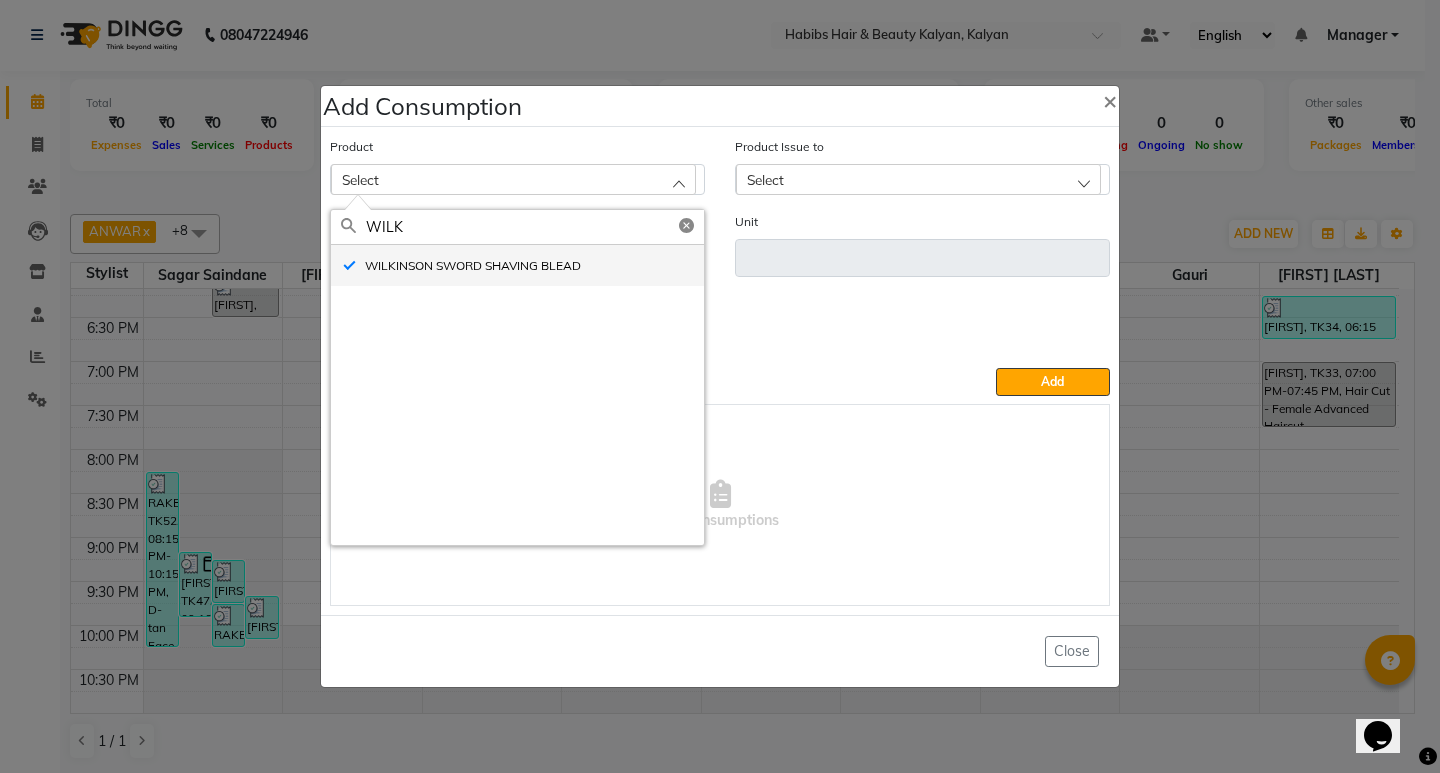 type on "pc" 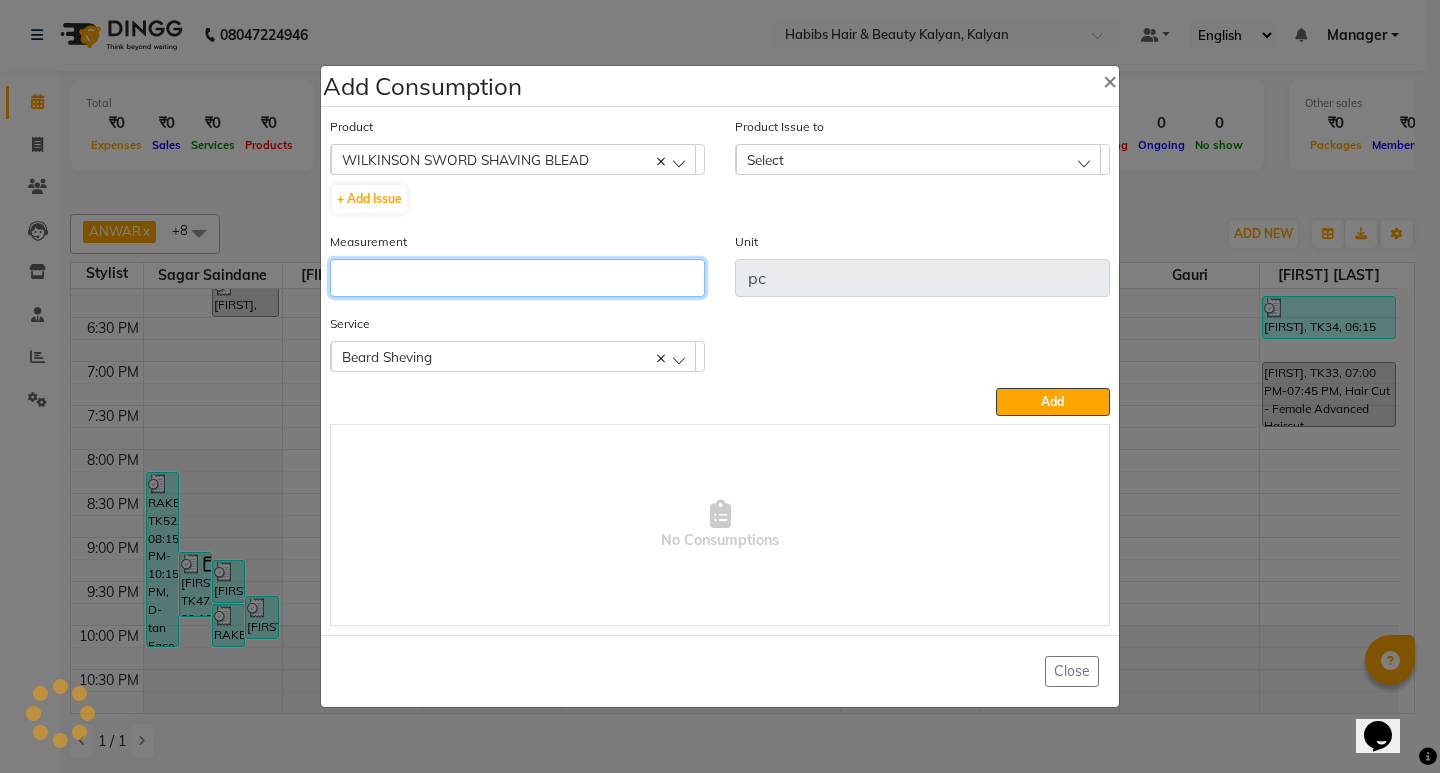 click 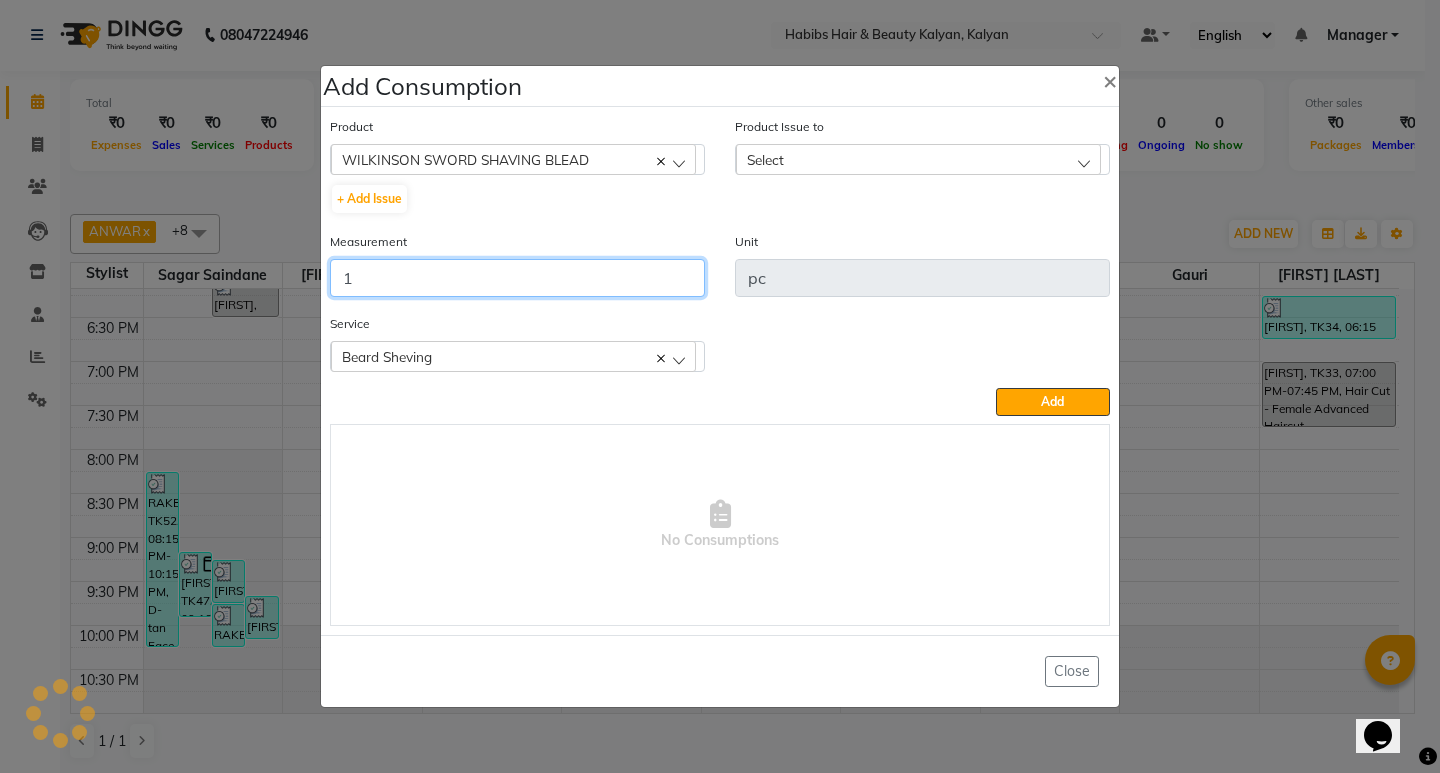 type on "1" 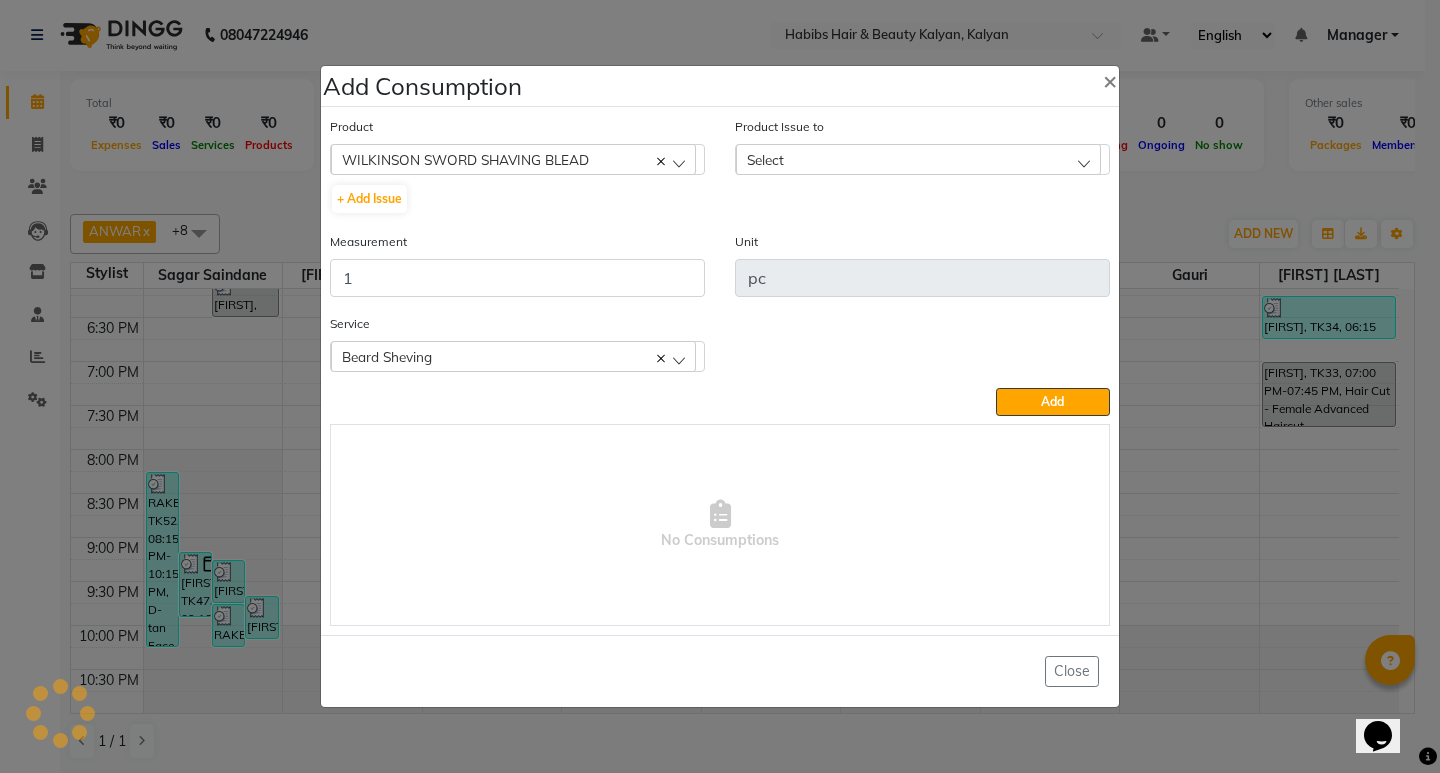 click on "Select" 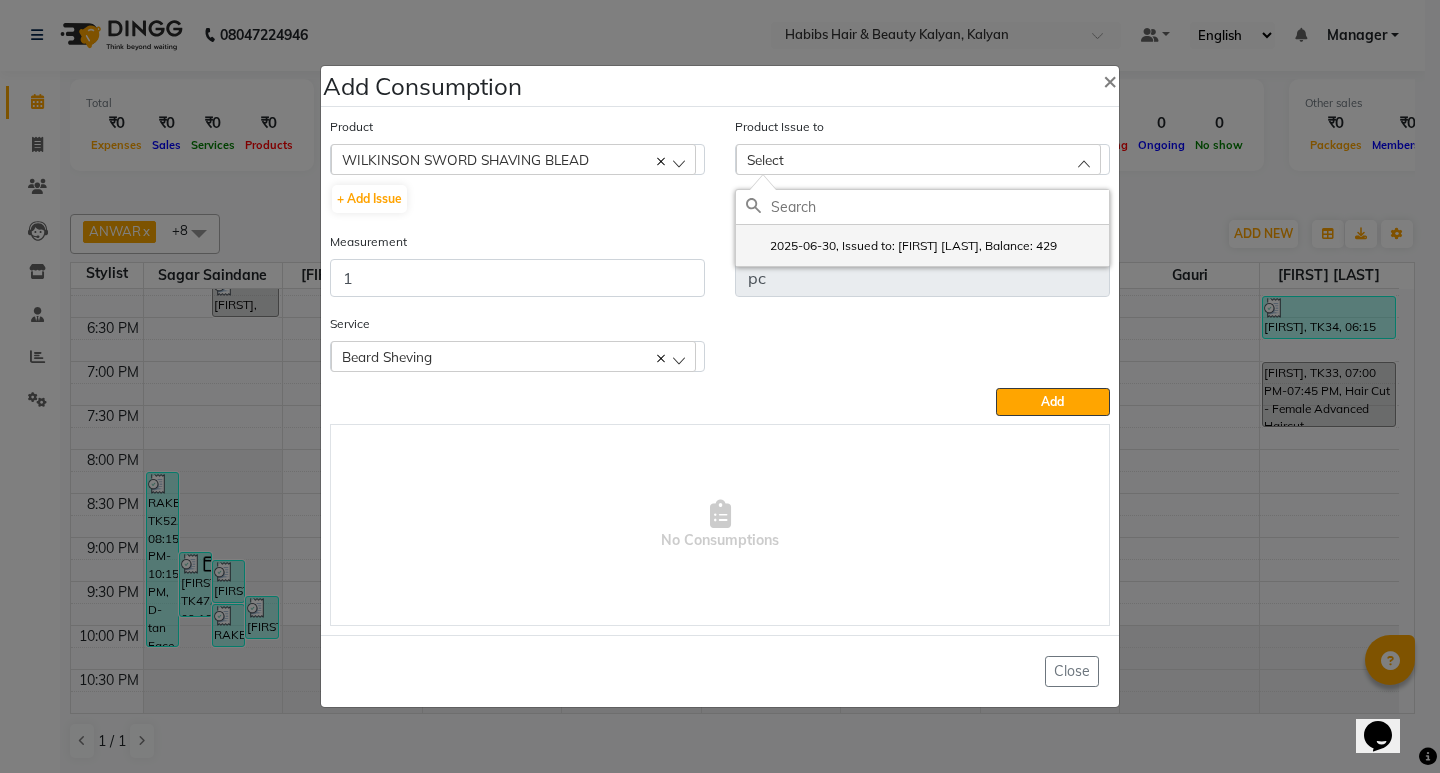 click on "2025-06-30, Issued to: Suraj Kadam, Balance: 429" 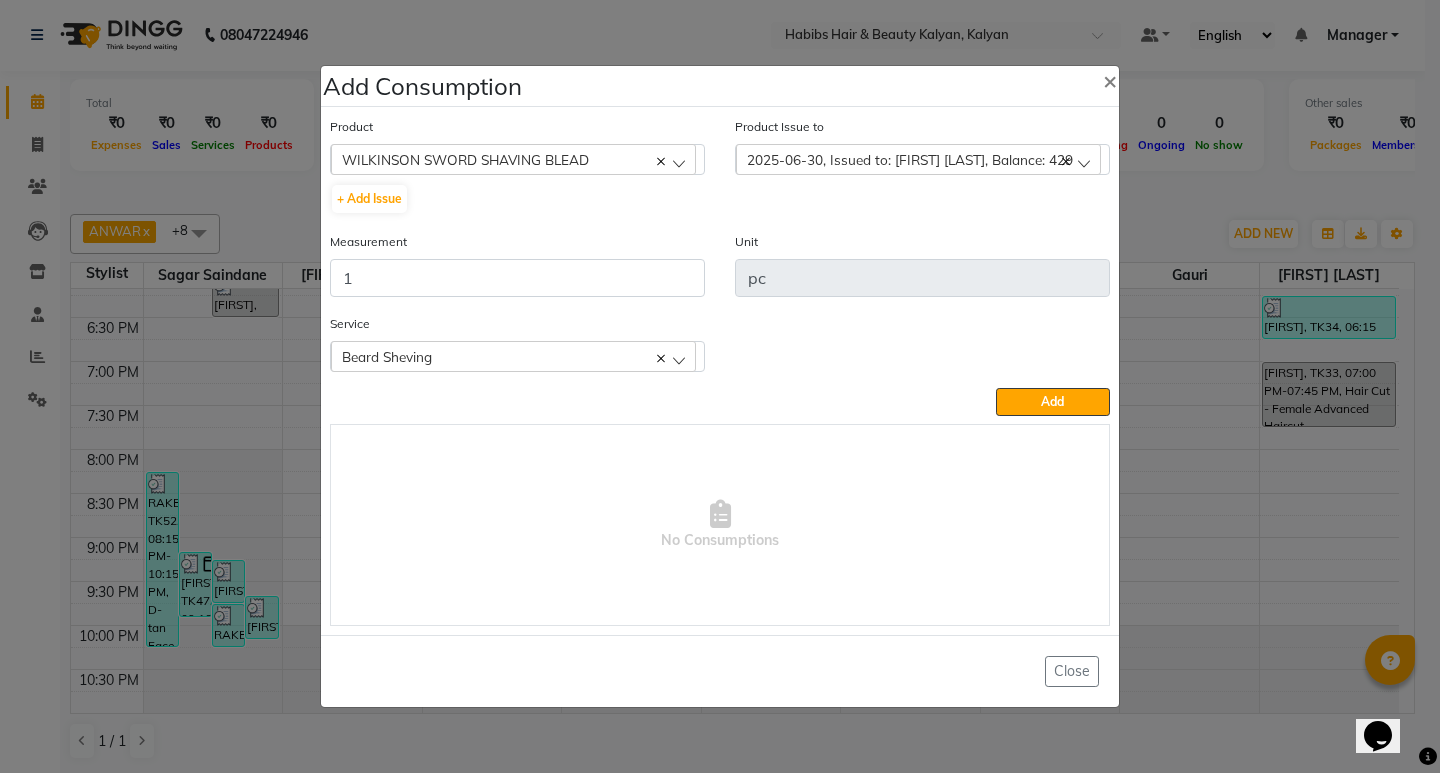 click on "Product  WILKINSON SWORD SHAVING BLEAD  001 BANANA POWDER 10GM  + Add Issue  Product Issue to  2025-06-30, Issued to: Suraj Kadam, Balance: 429  2025-06-30, Issued to: Suraj Kadam, Balance: 429 Measurement 1 Unit pc Service  Beard Sheving  Beard Sheving  Add   No Consumptions" 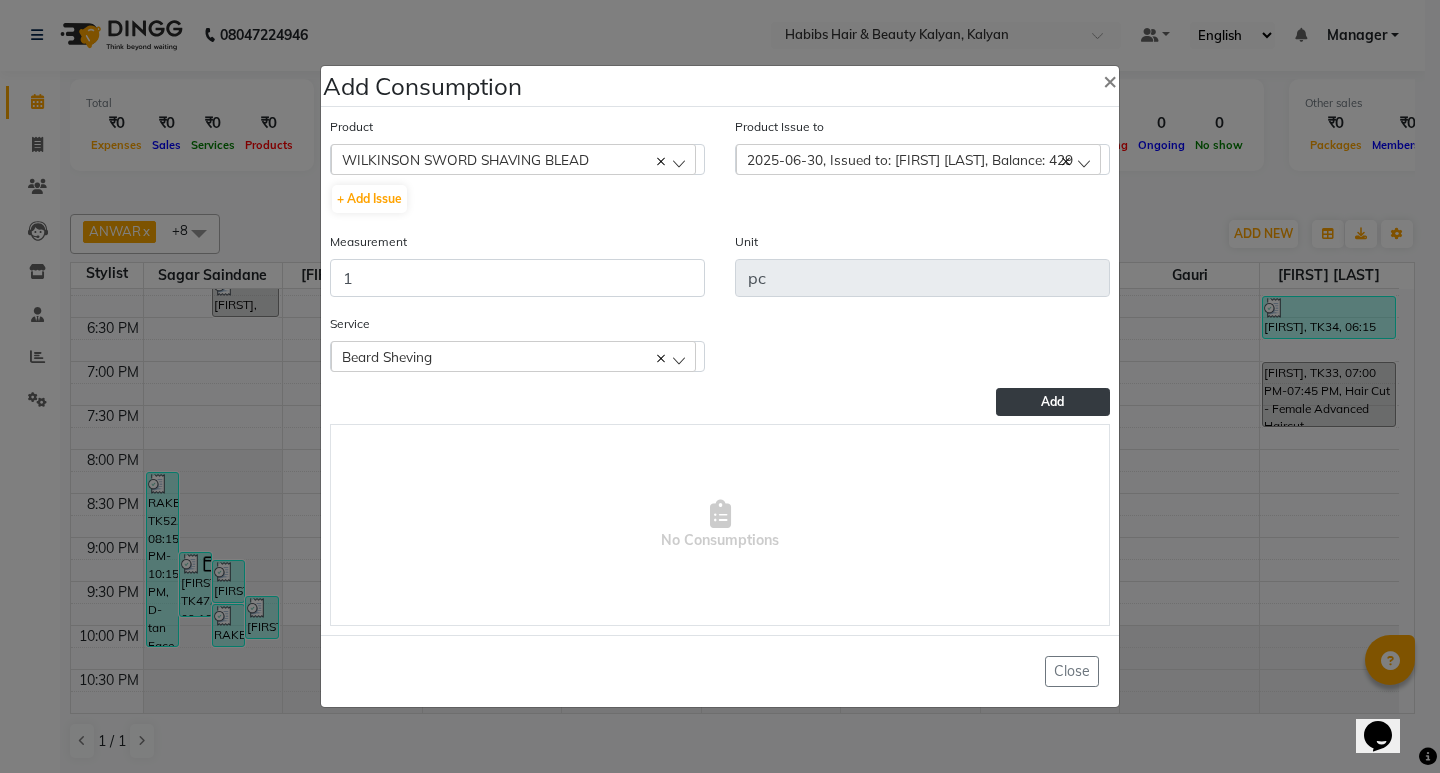 click on "Add" 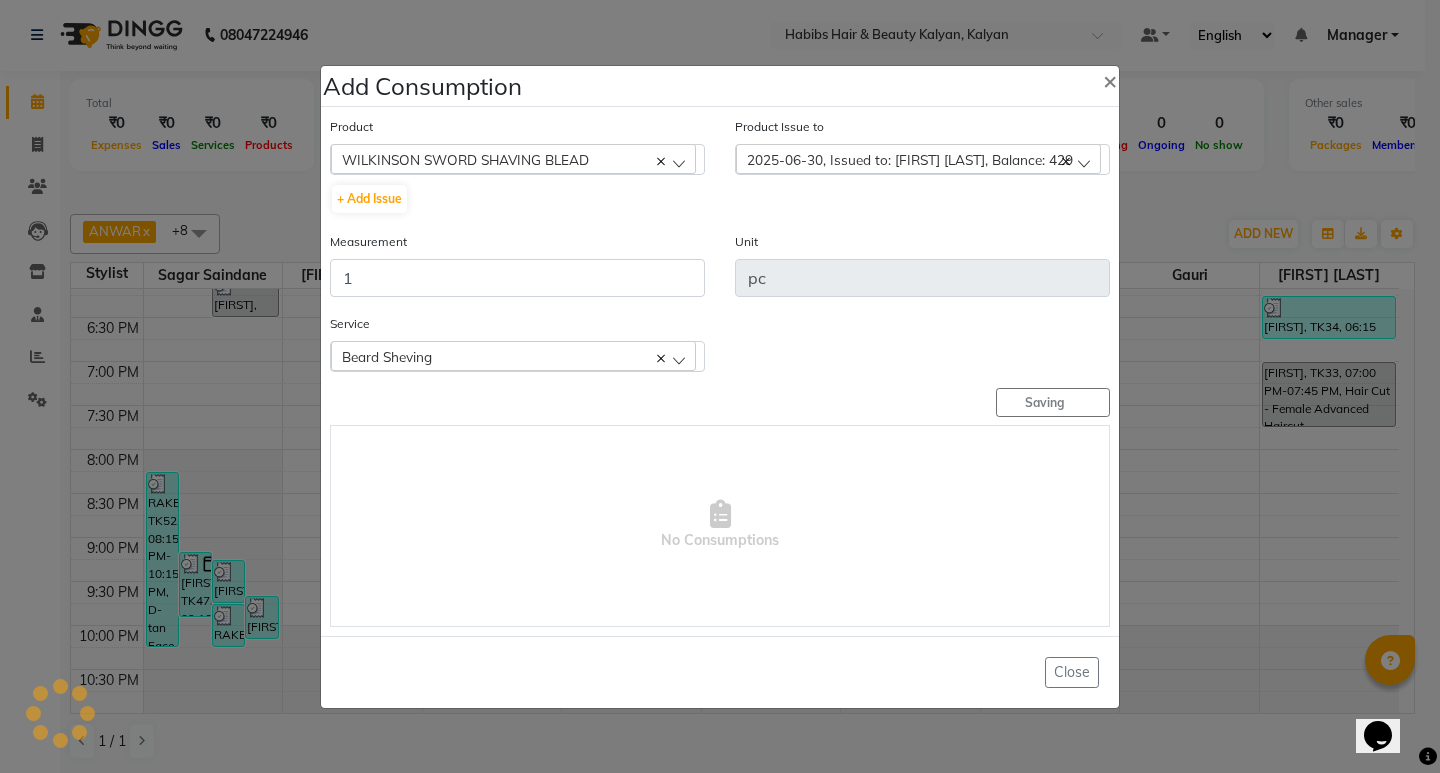 type 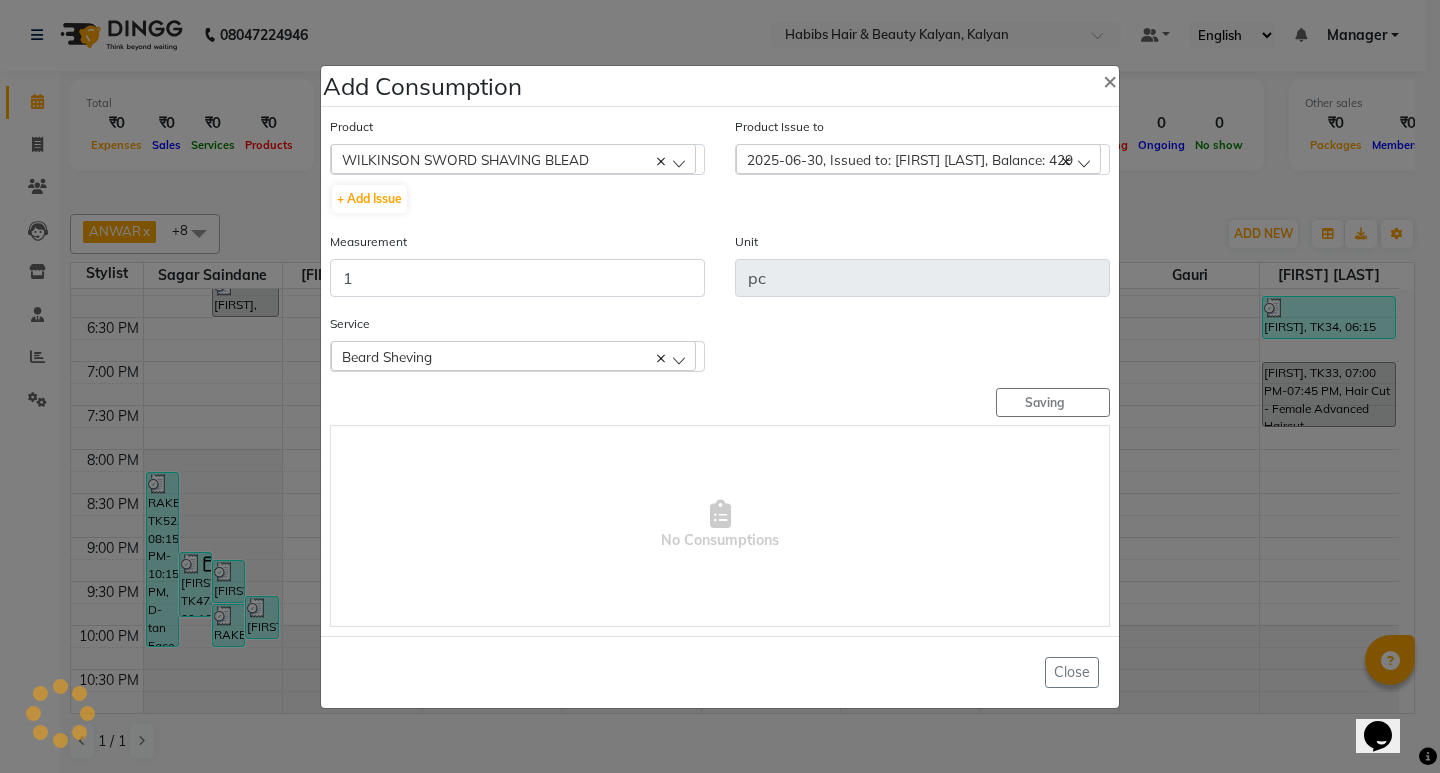 type 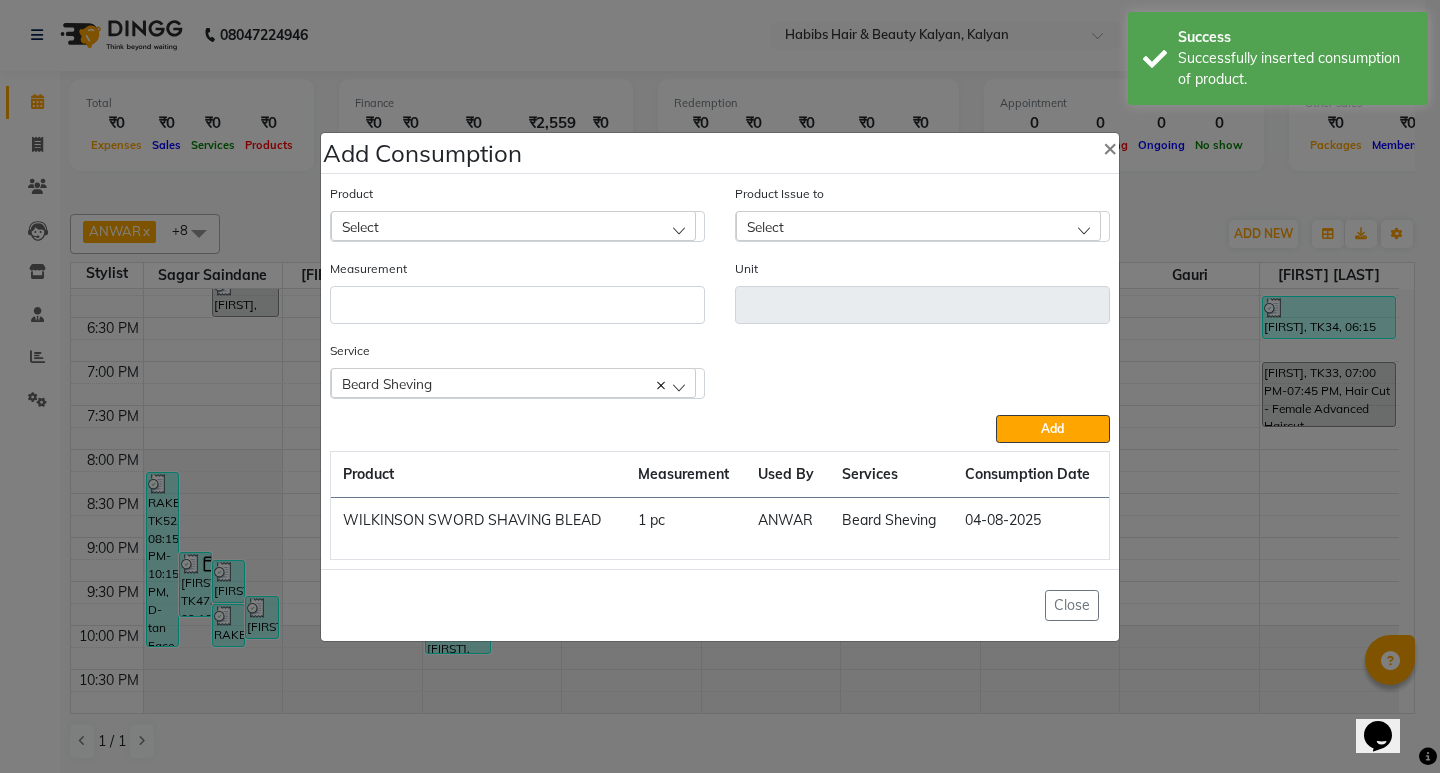 click on "Select" 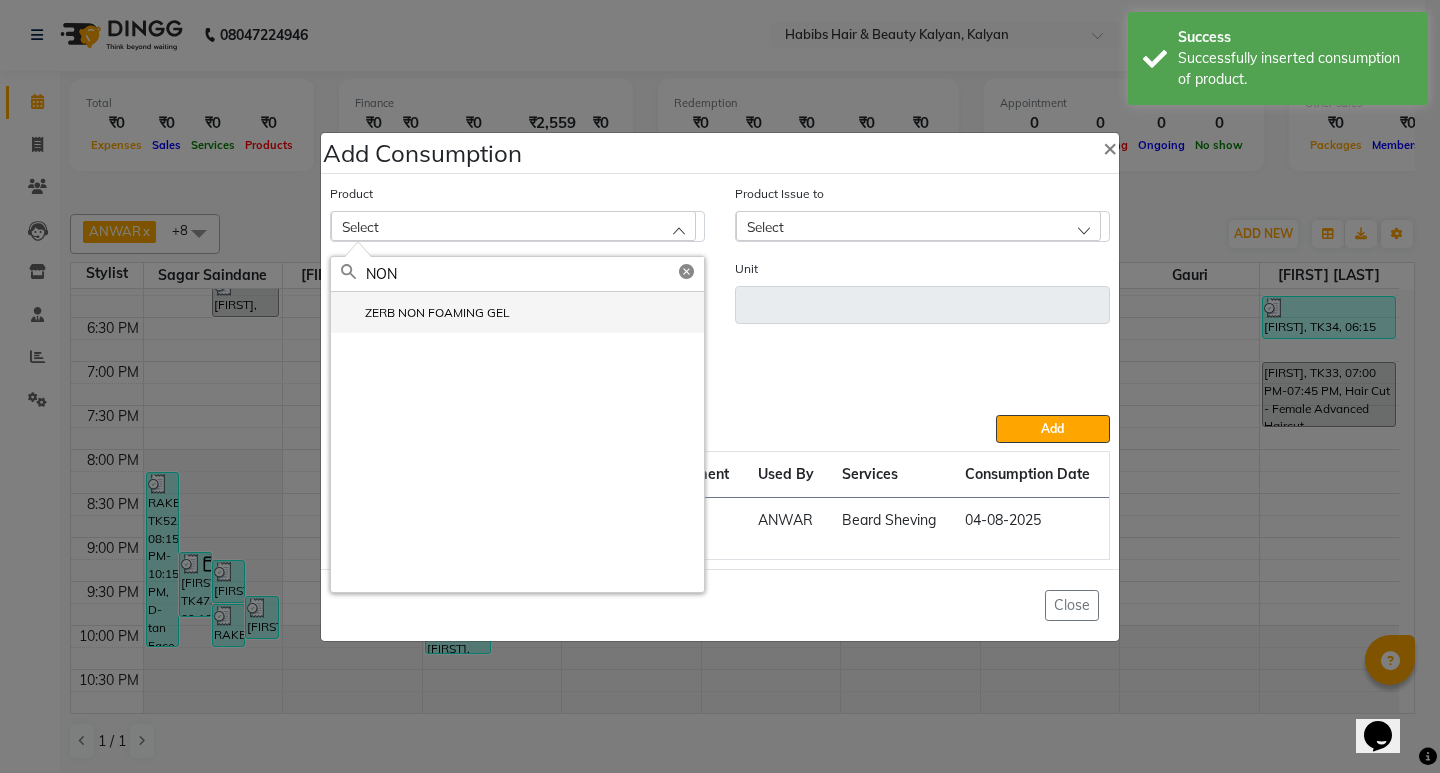 type on "NON" 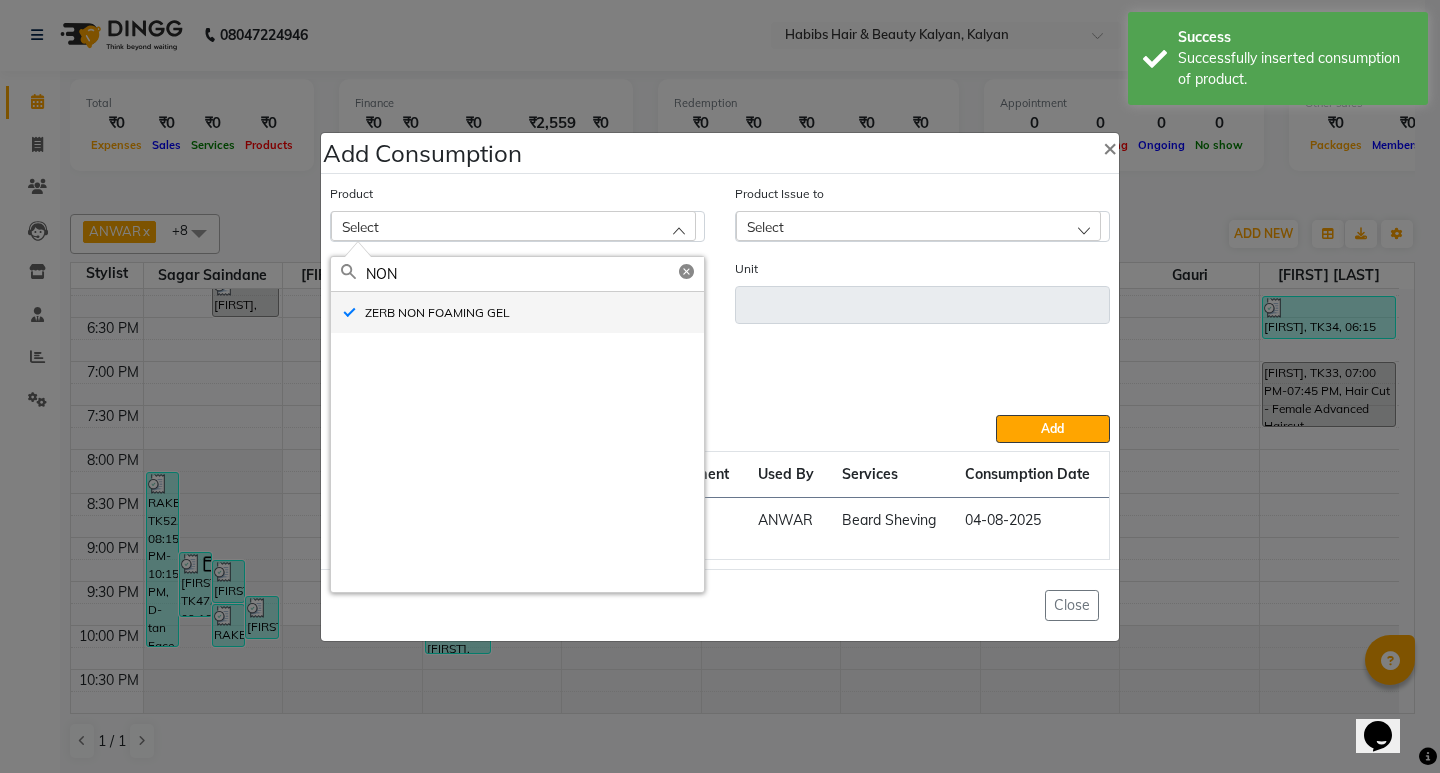 type on "ml" 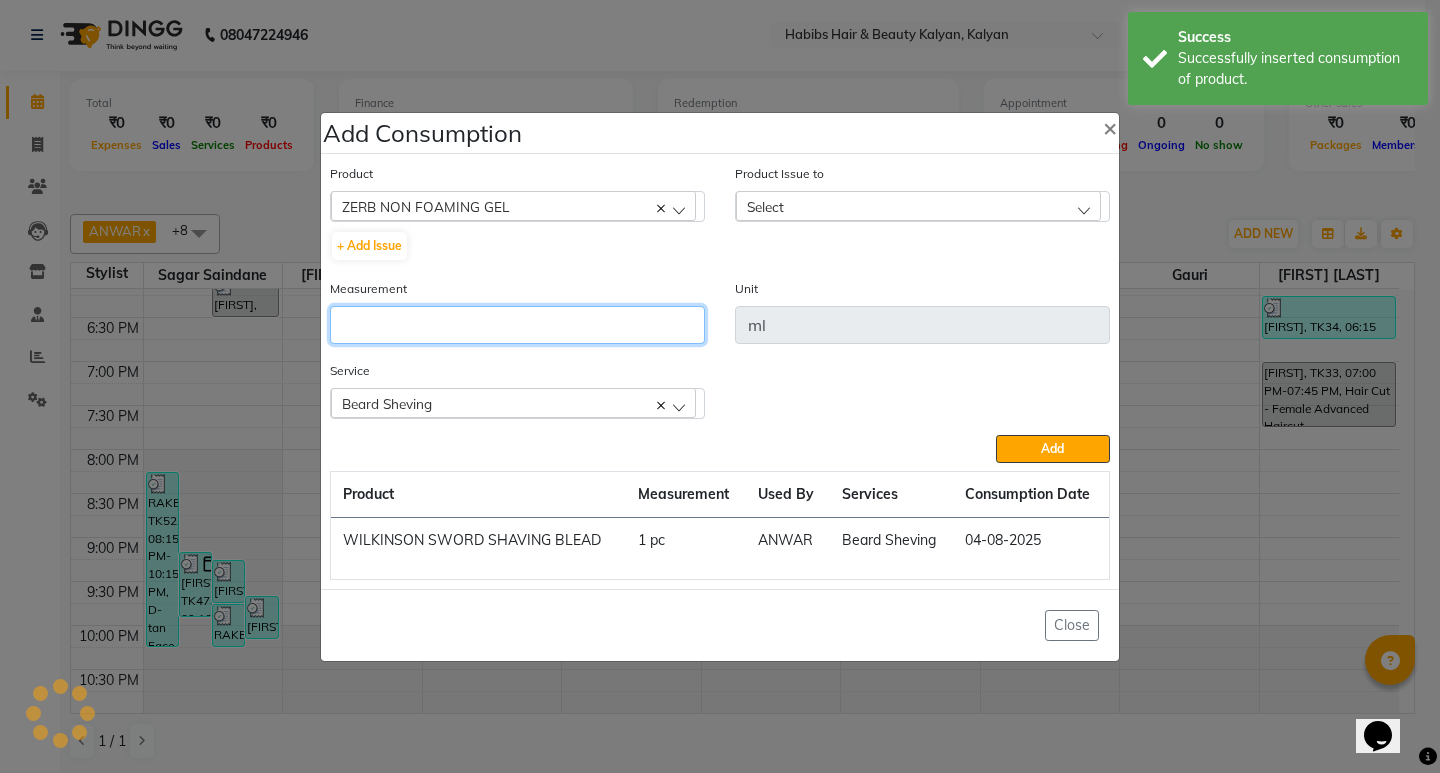 click 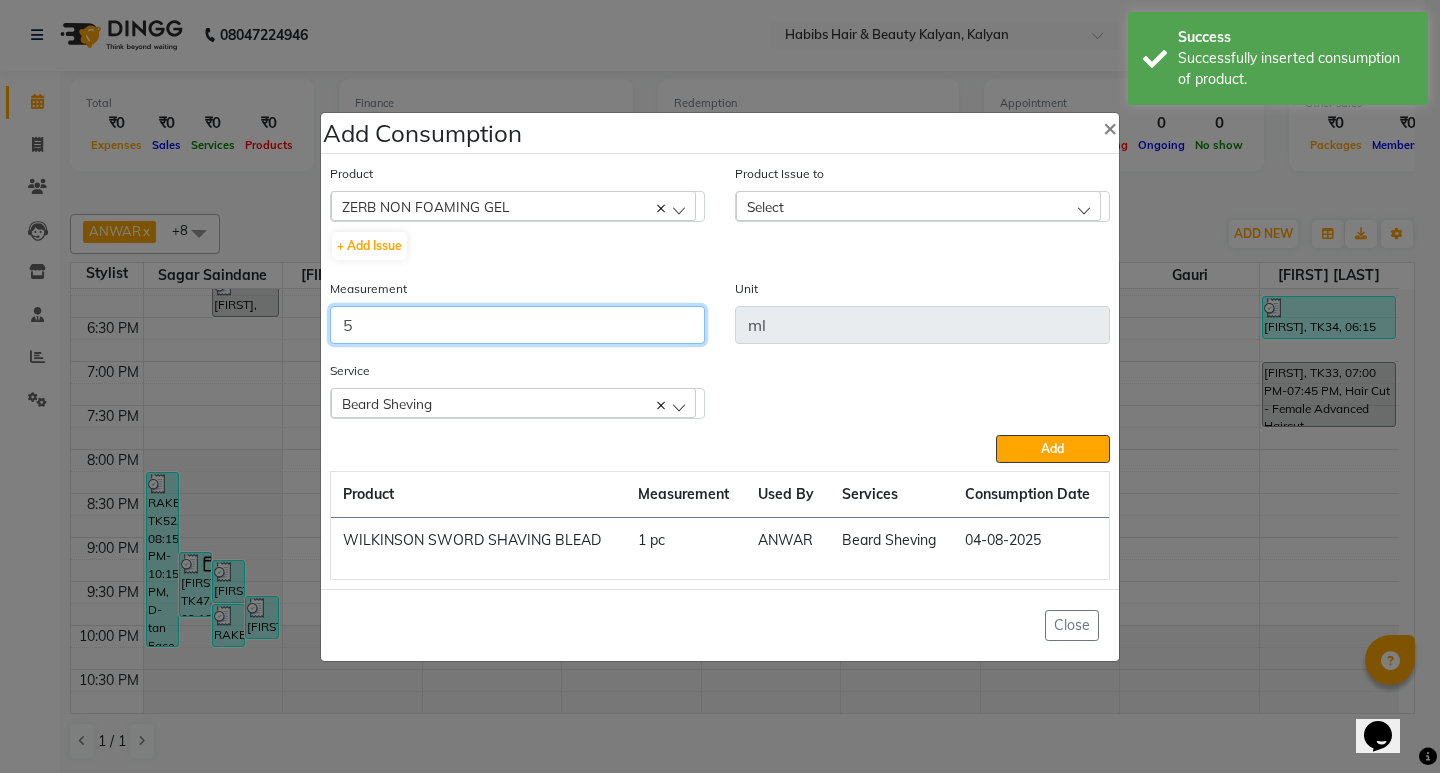type on "5" 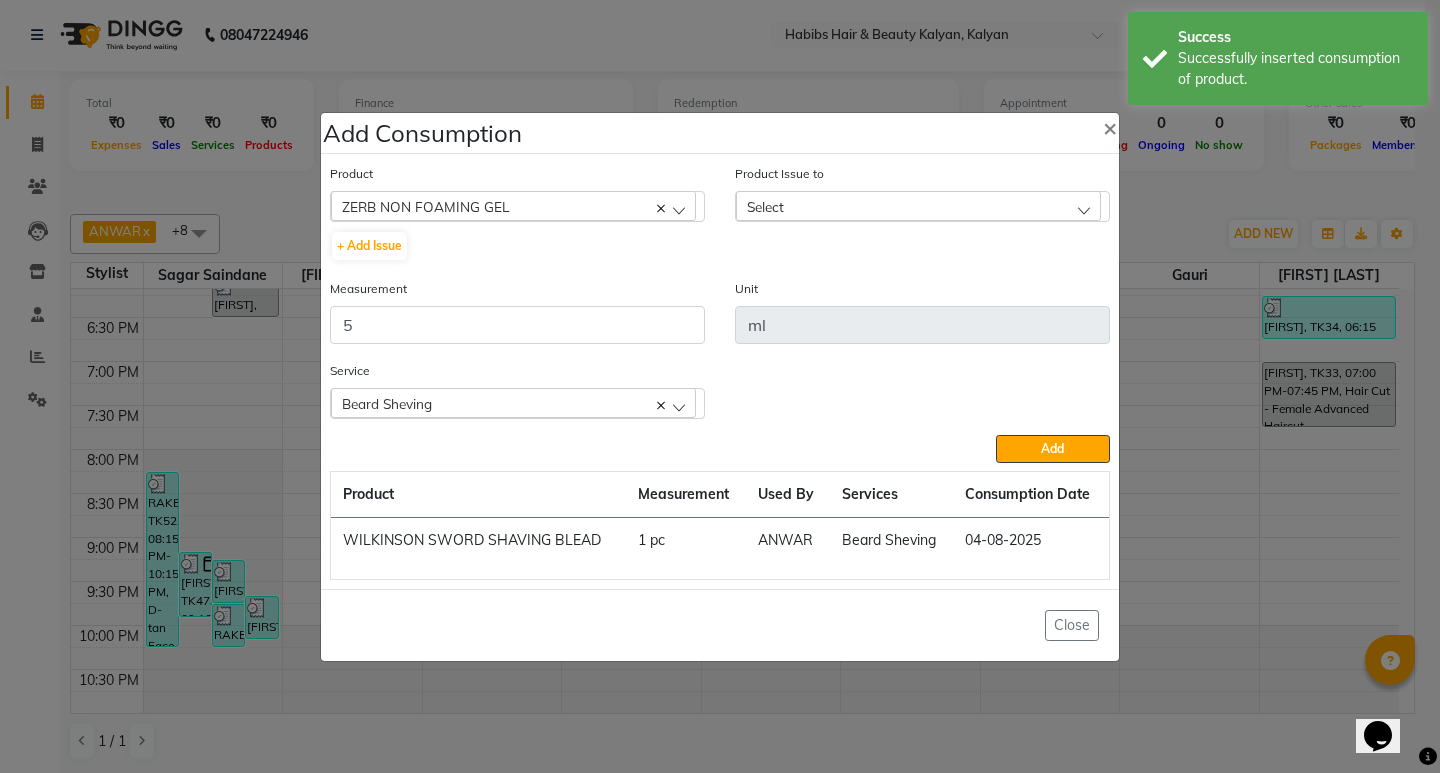 click on "Select" 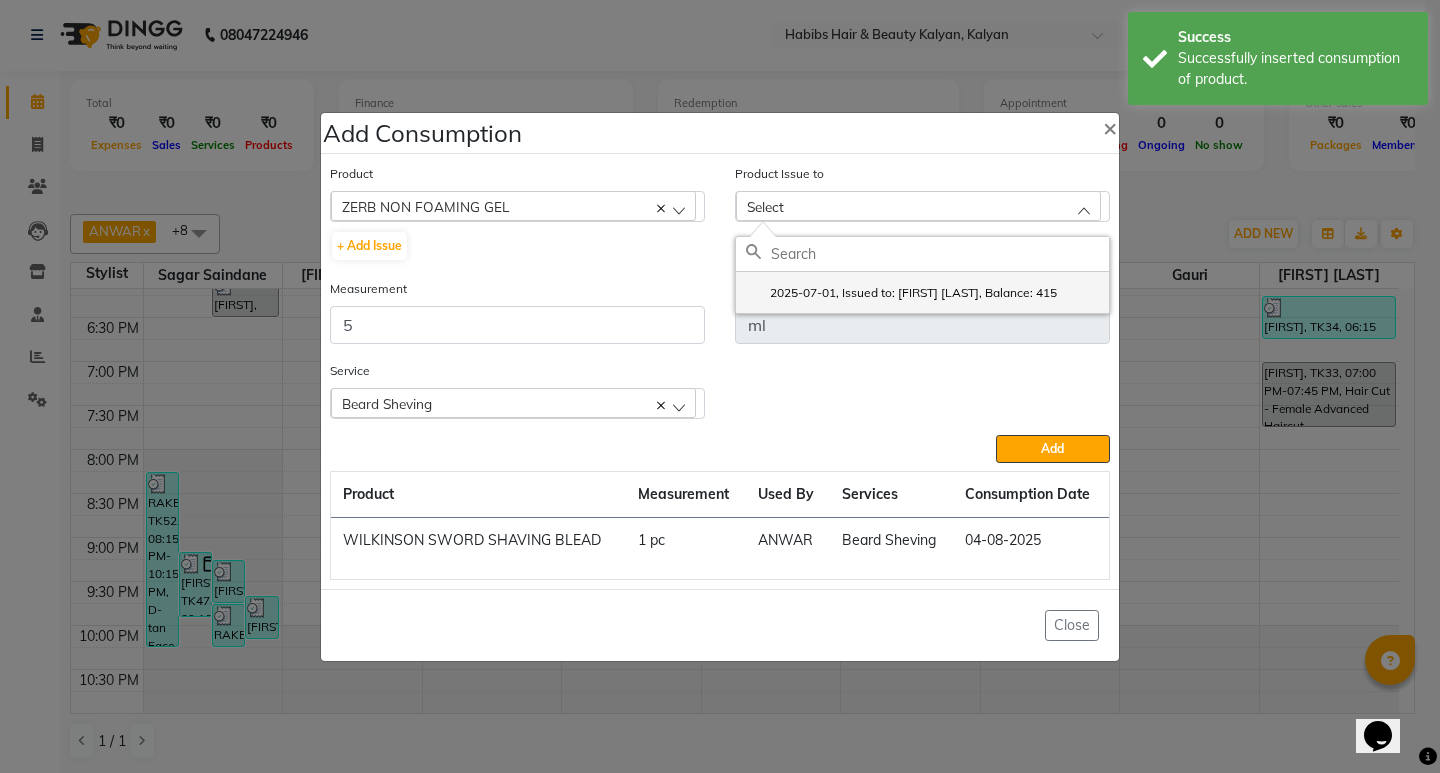 click on "2025-07-01, Issued to: Suraj Kadam, Balance: 415" 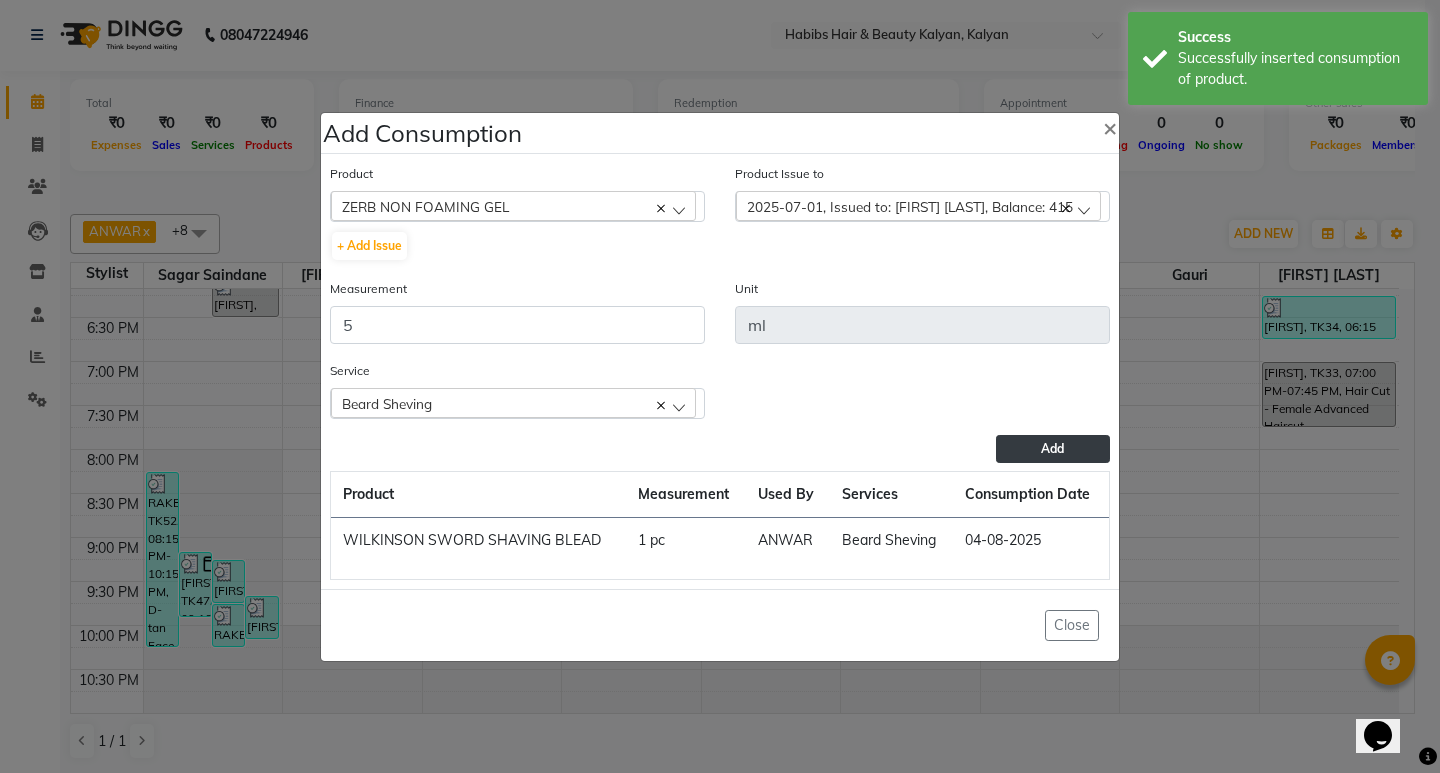 click on "Add" 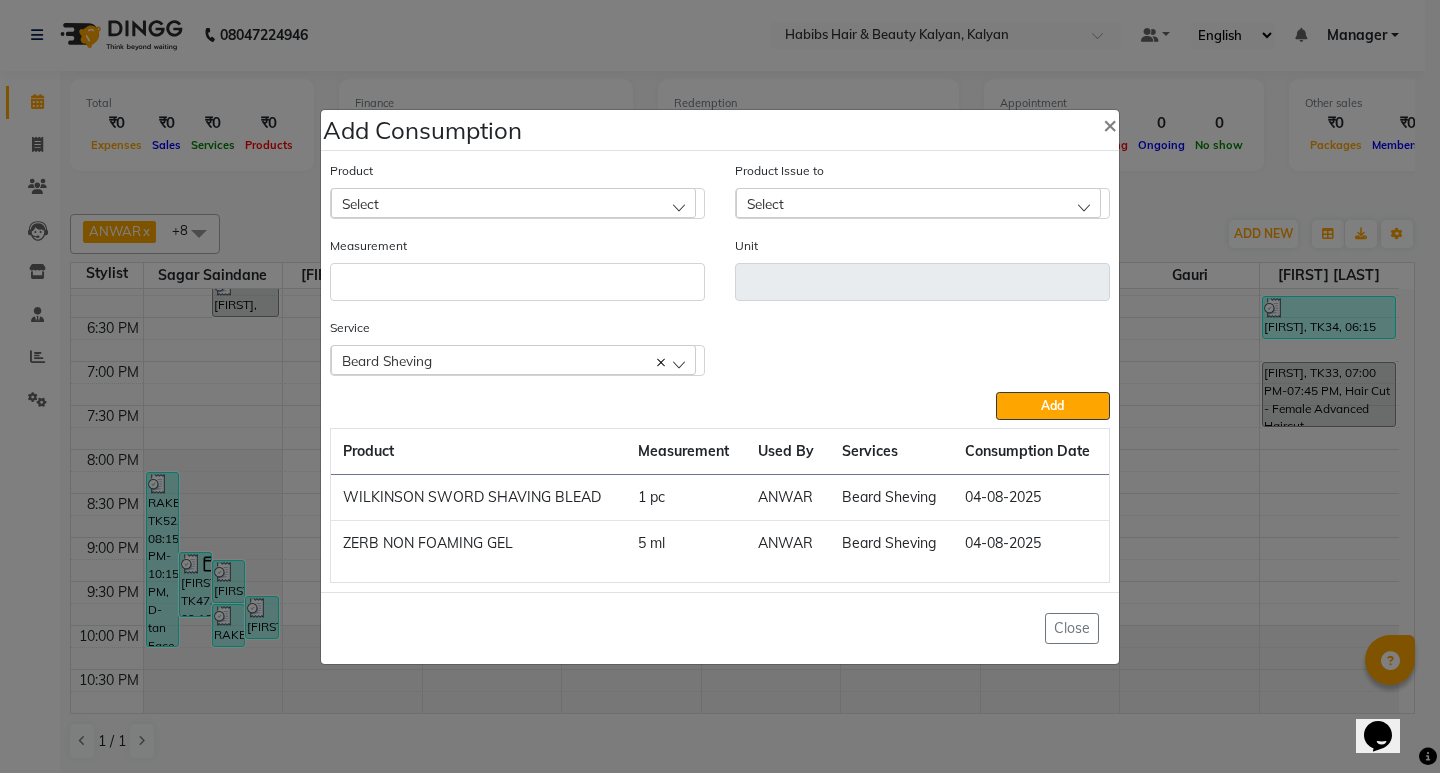 click on "Select" 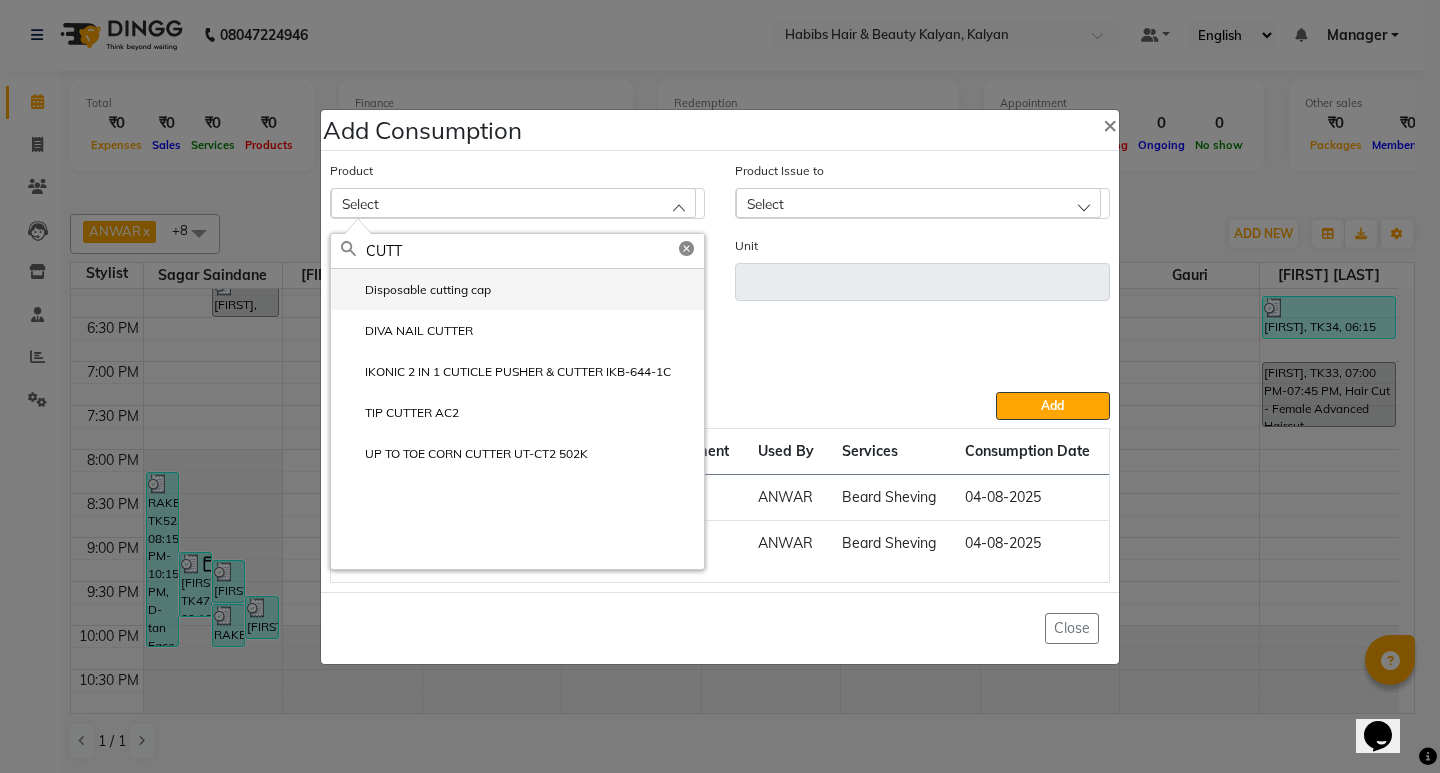 type on "CUTT" 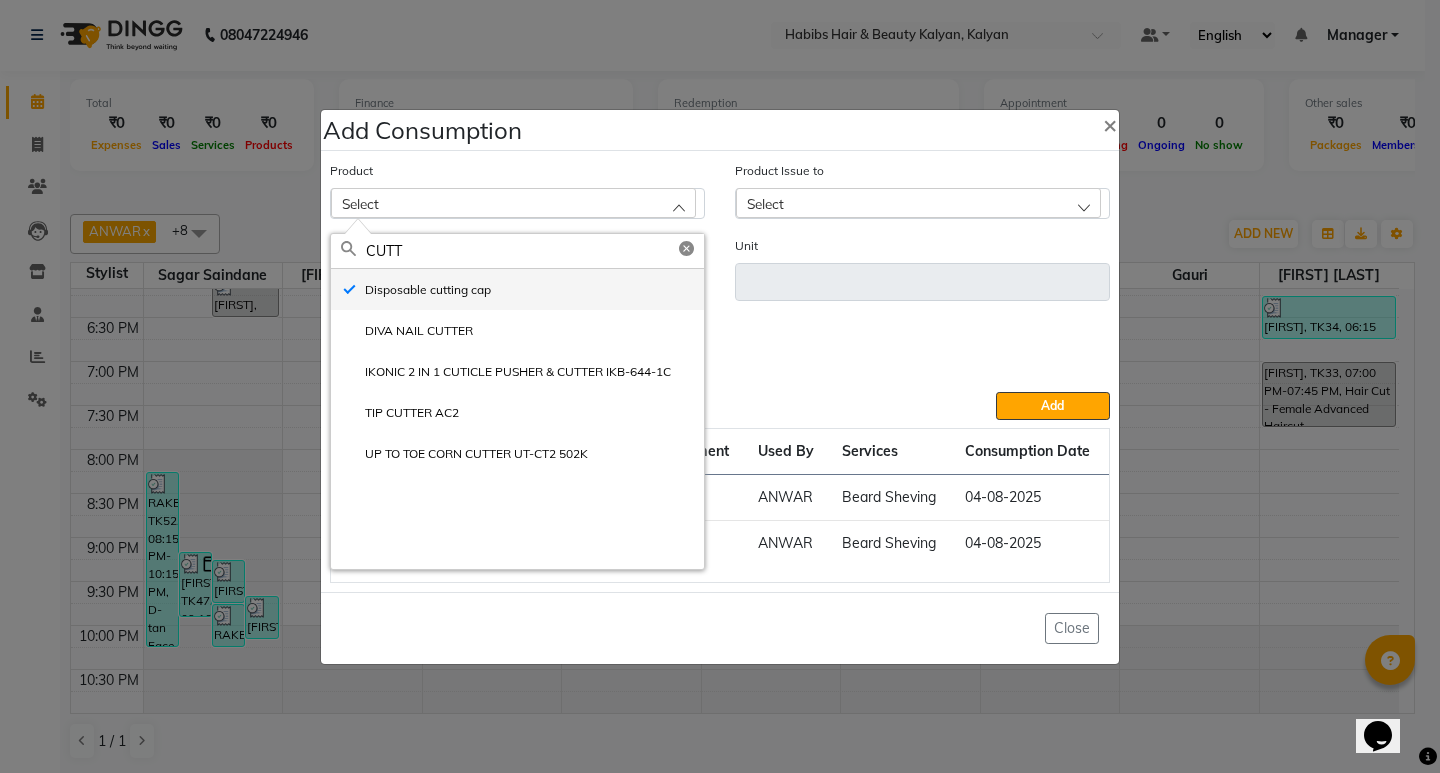 type 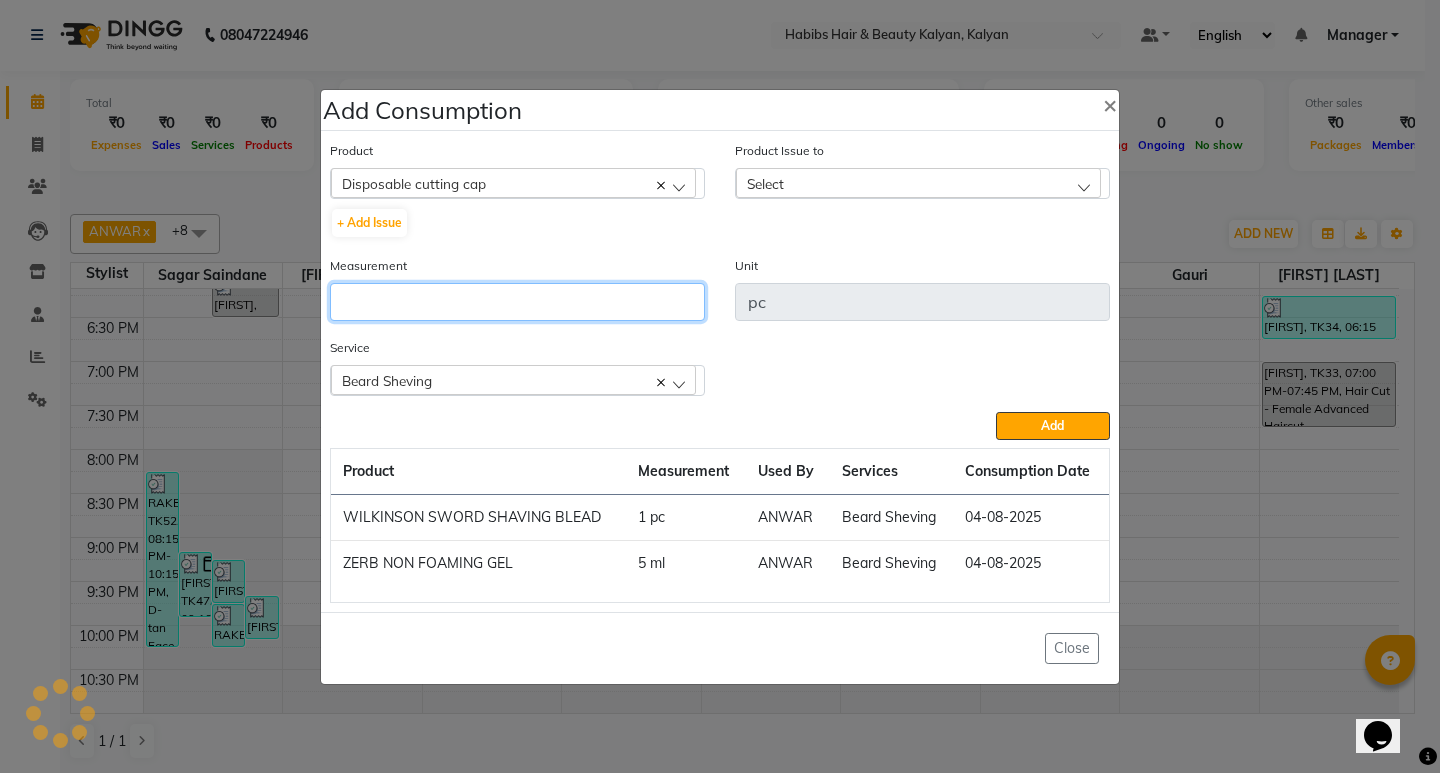 click 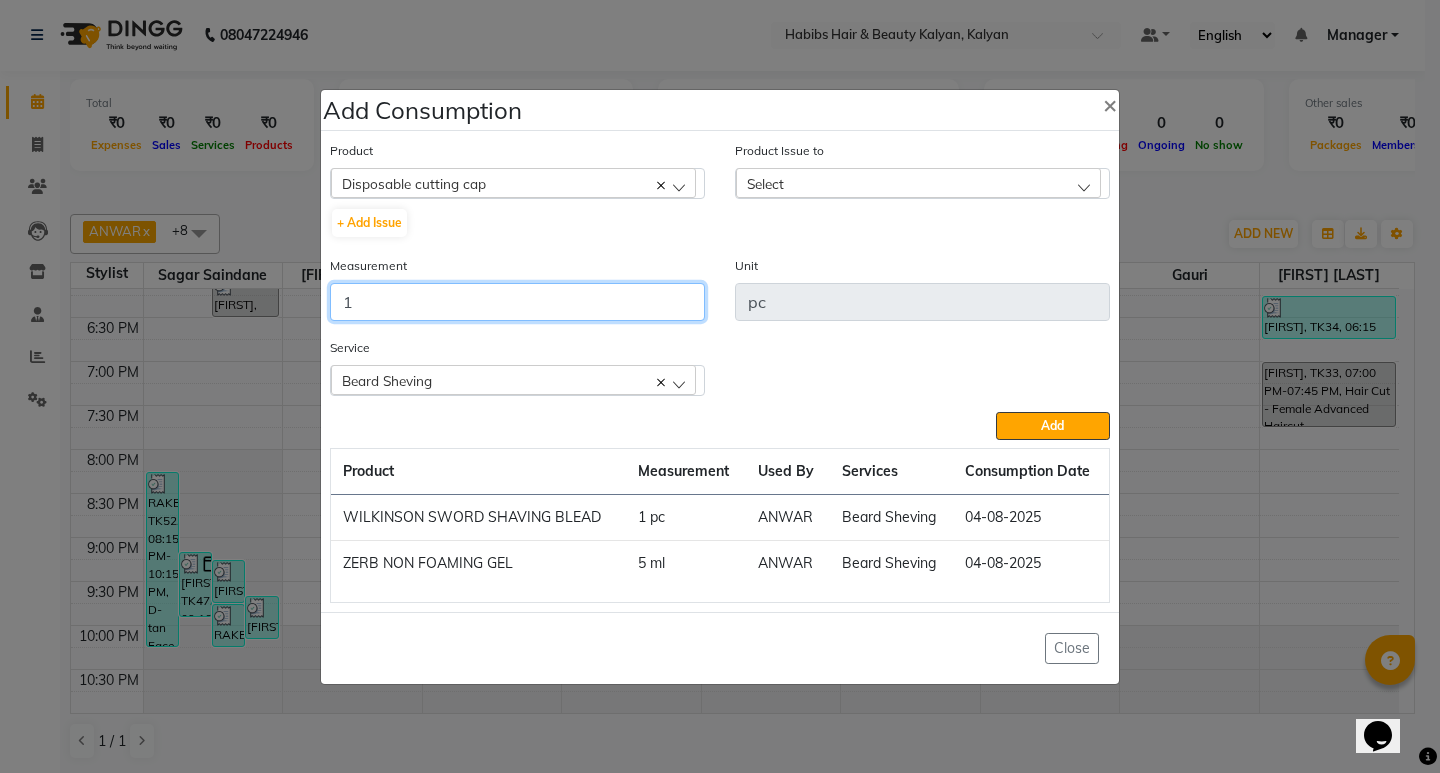 type on "1" 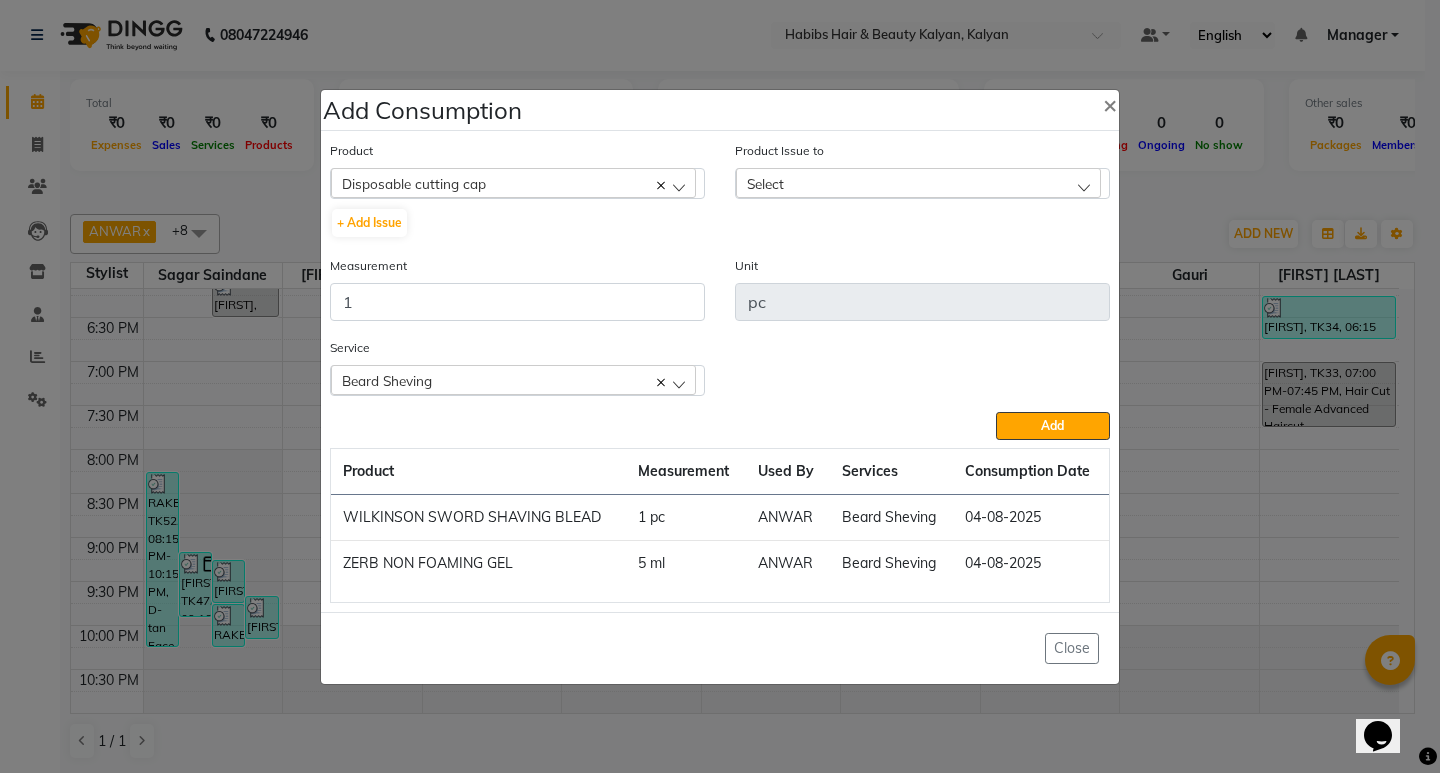 click on "Select" 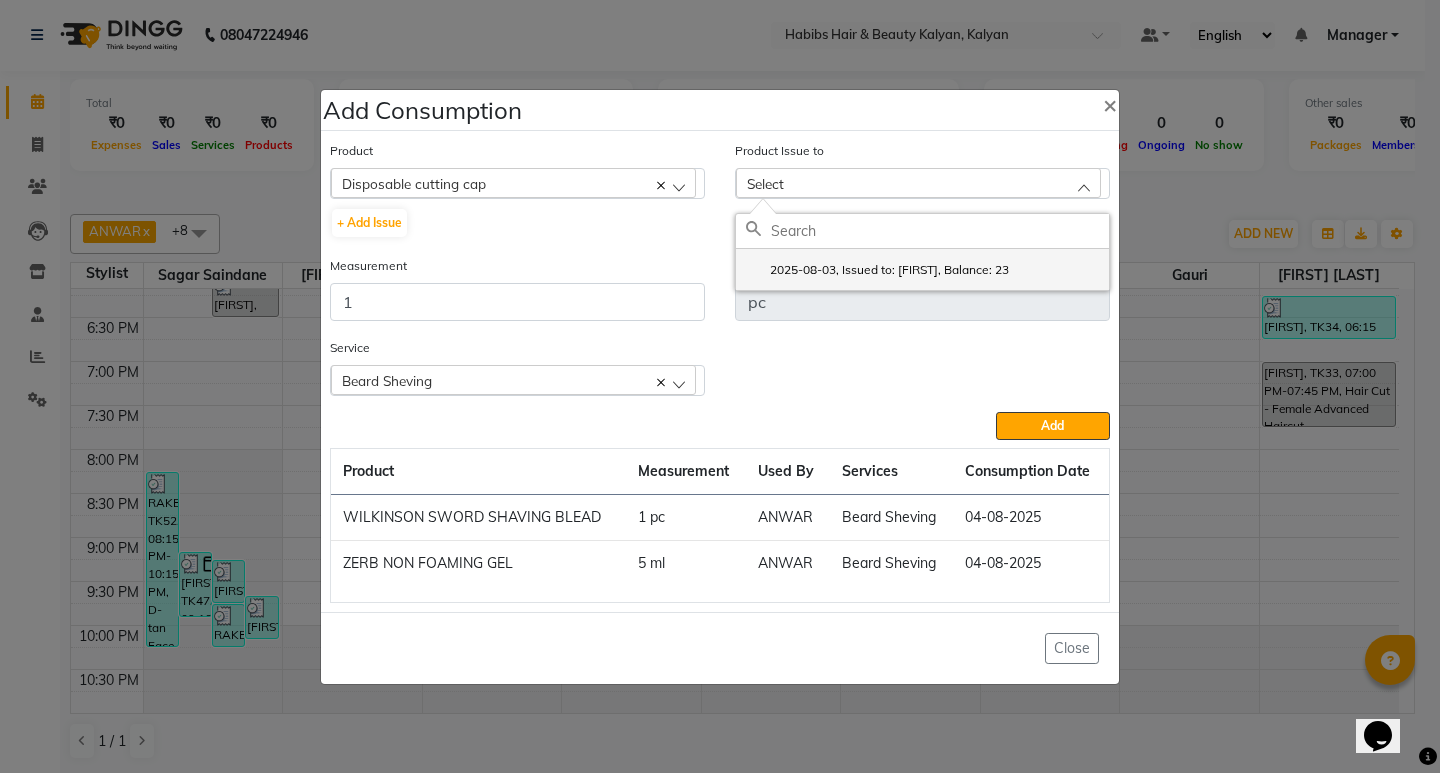 click on "2025-08-03, Issued to: ANWAR, Balance: 23" 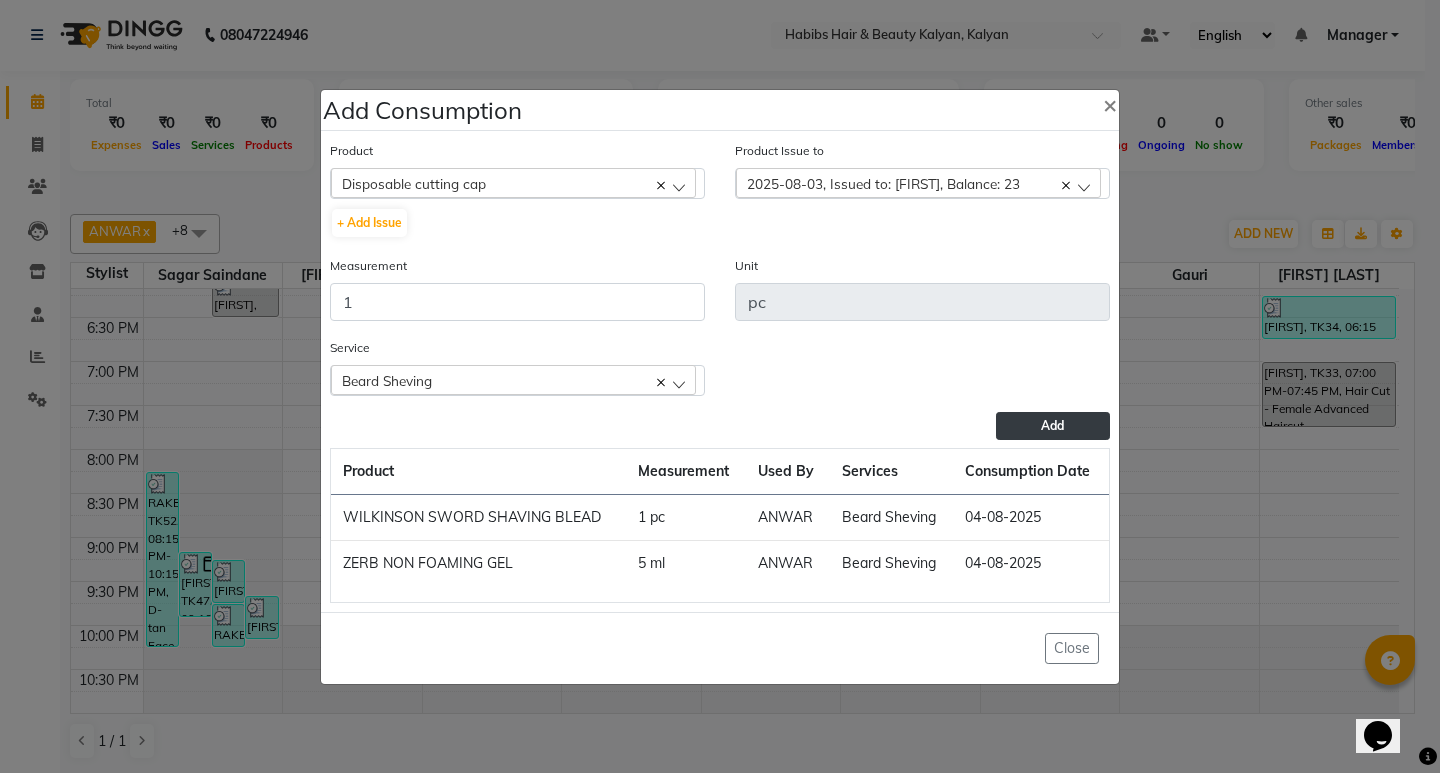 click on "Add" 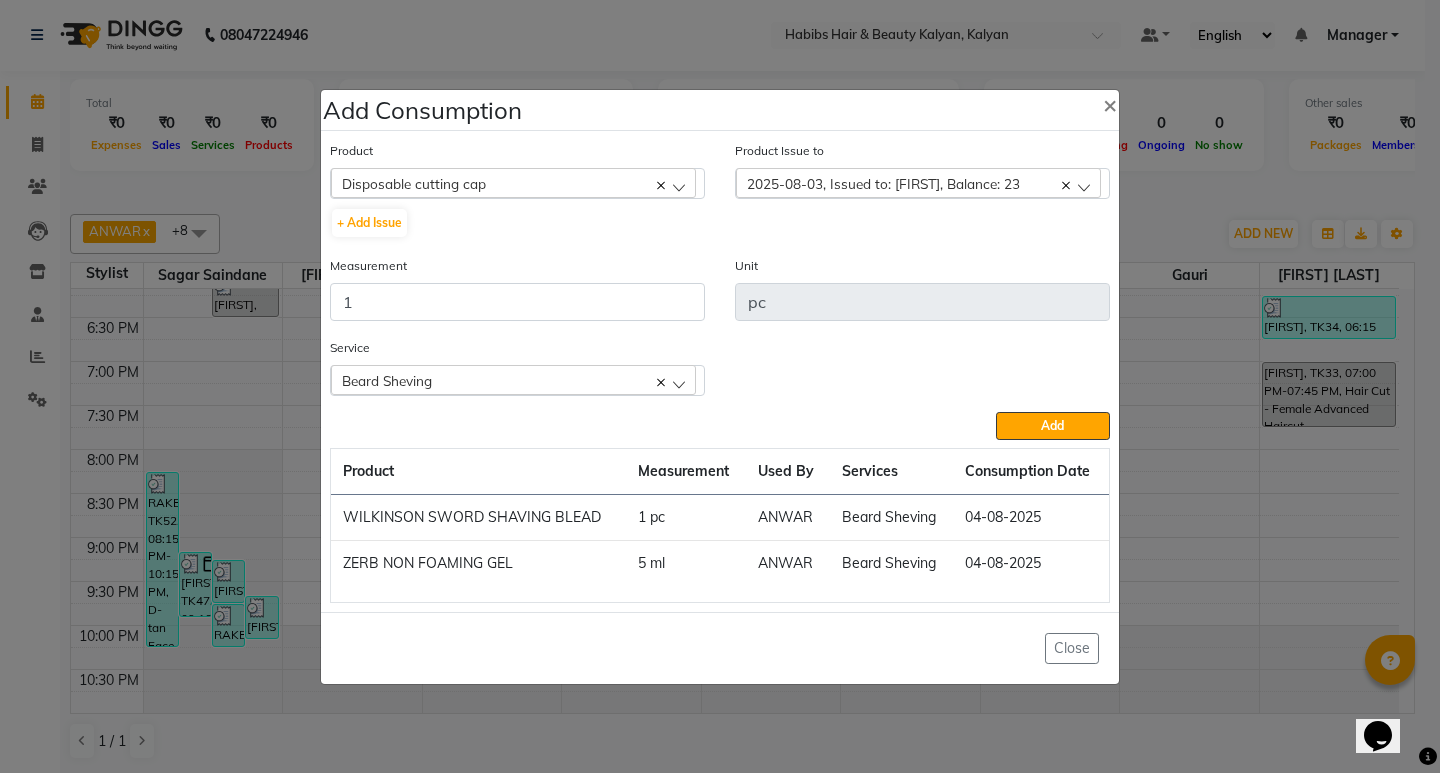 type 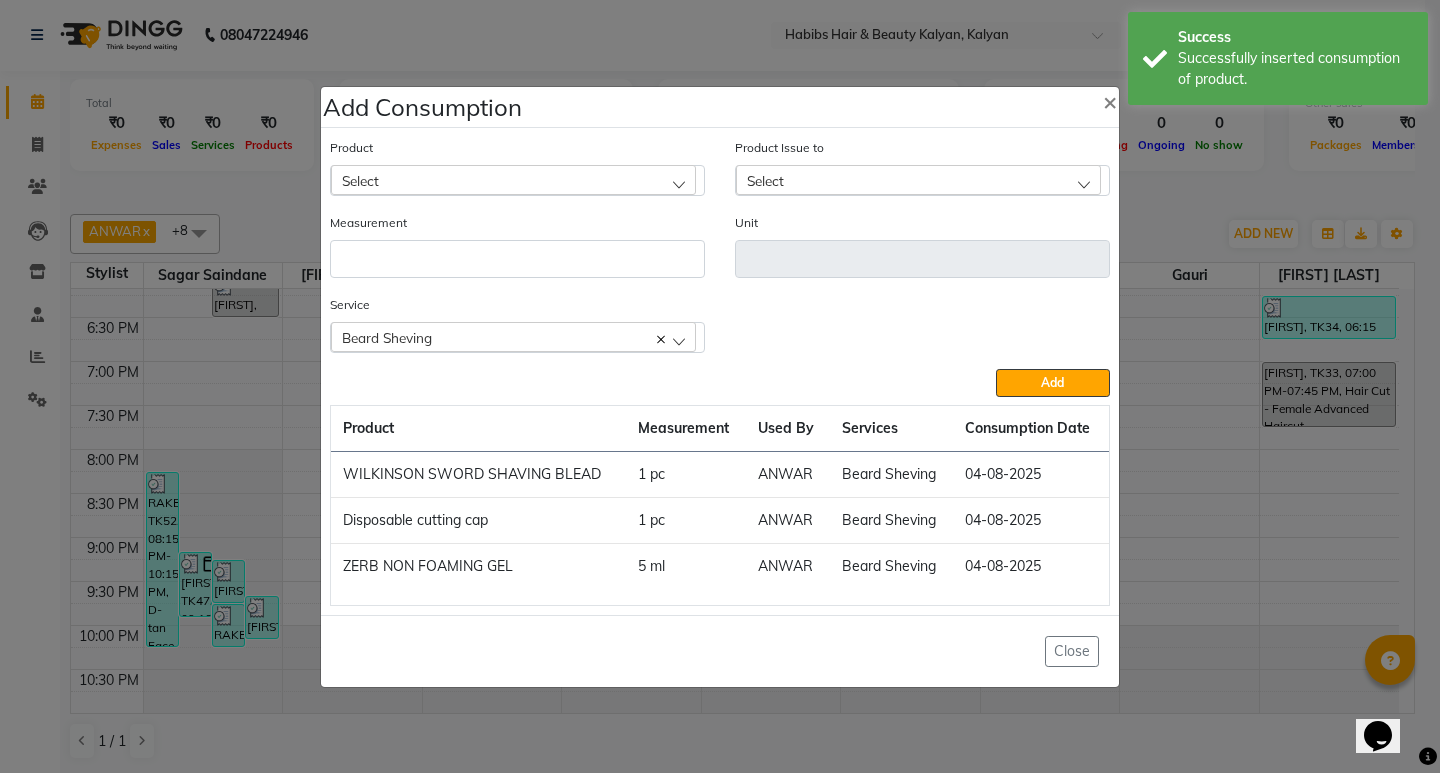 click on "Select" 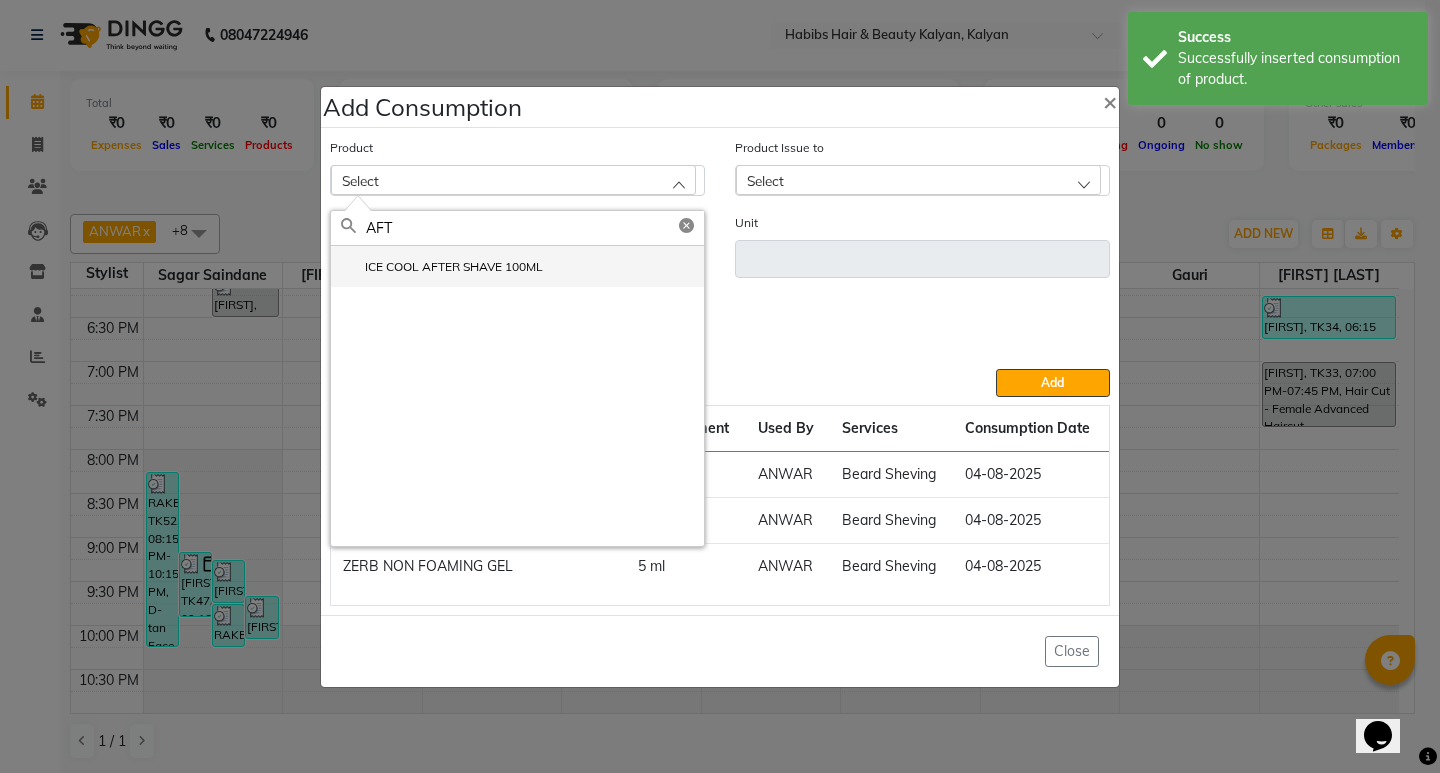 type on "AFT" 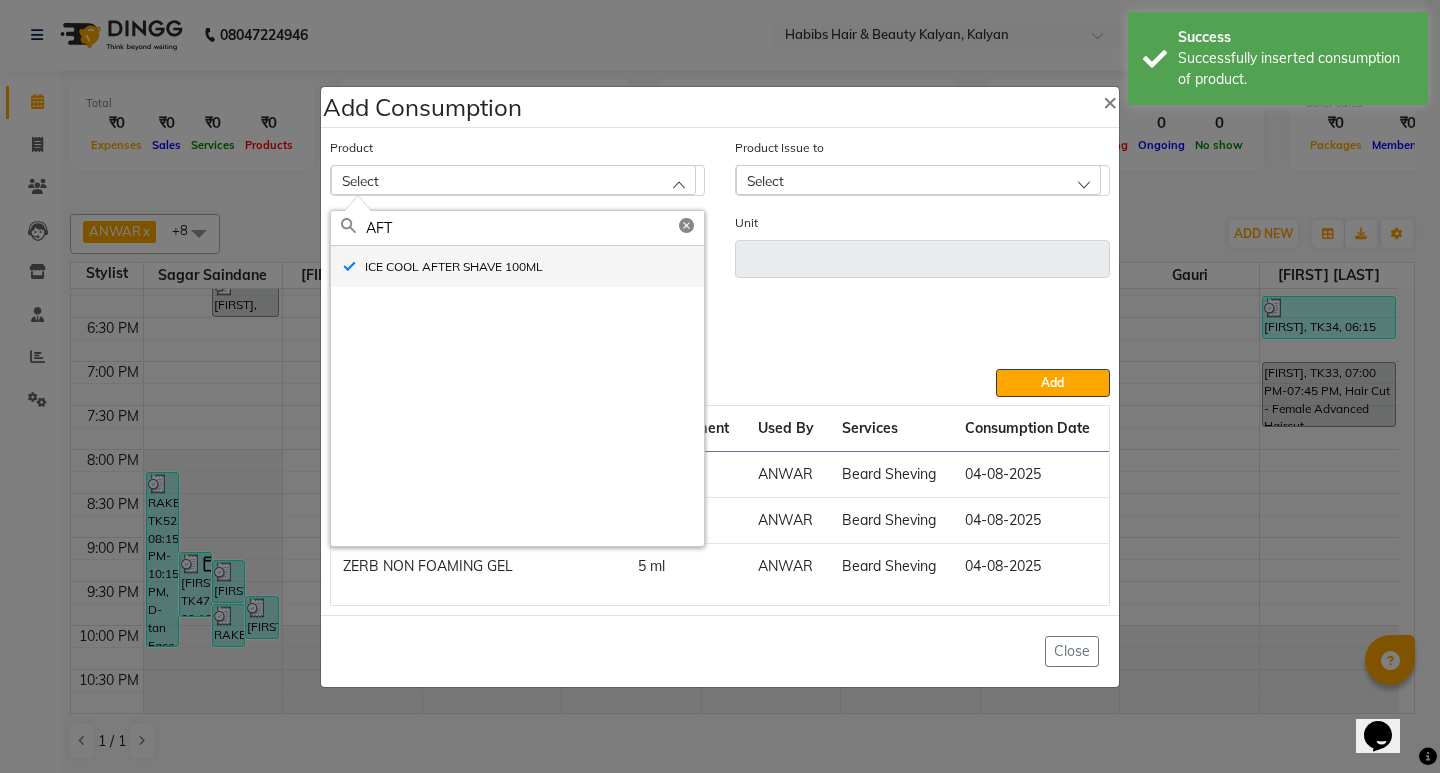 type on "ML" 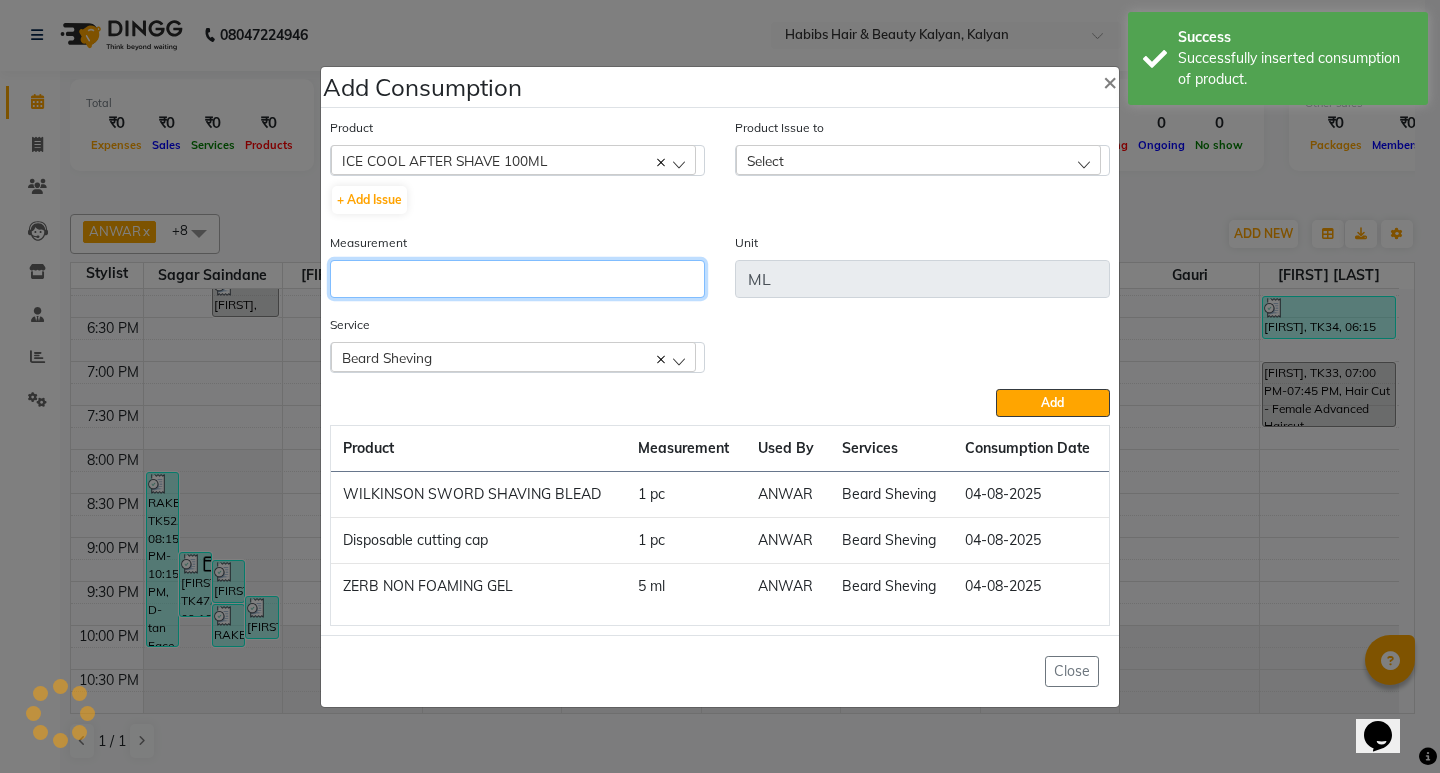 click 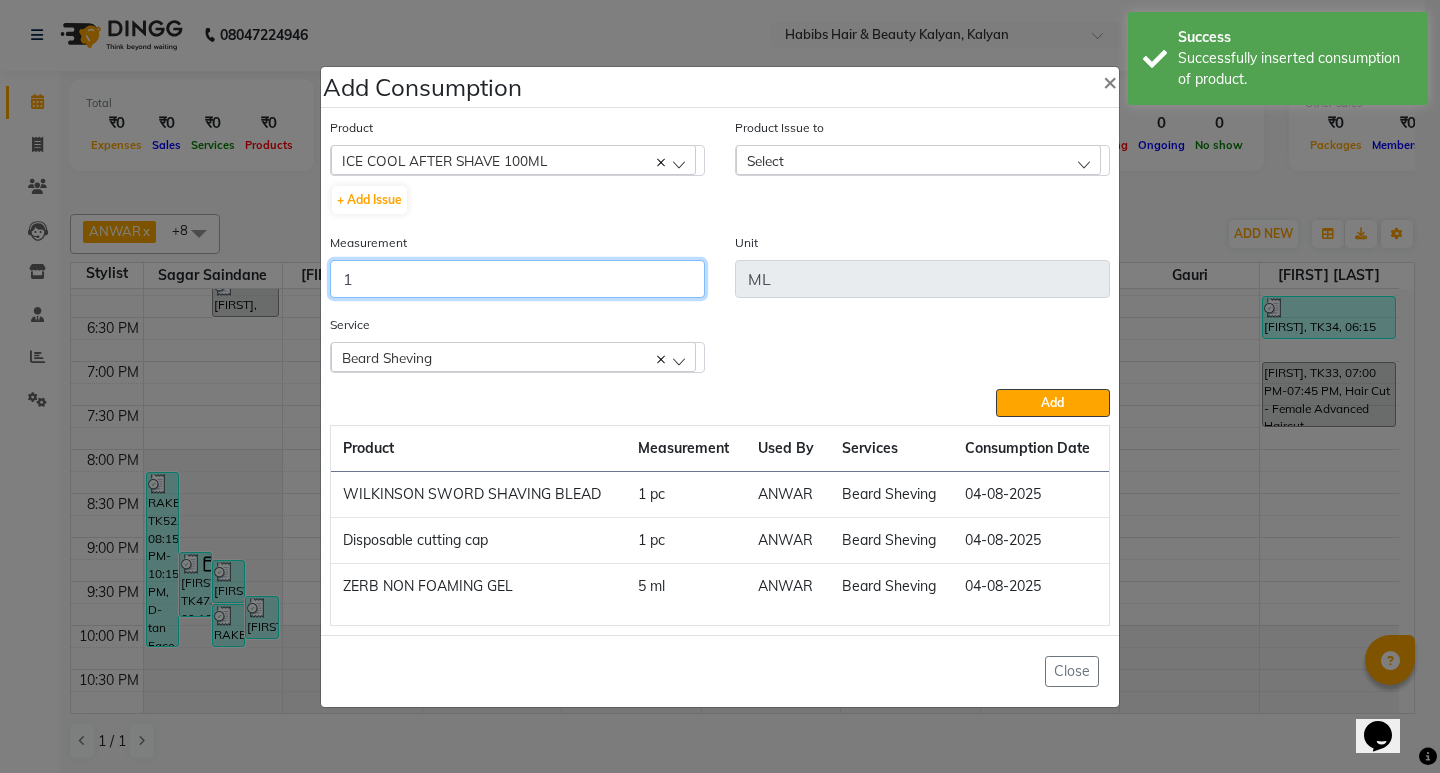 type on "1" 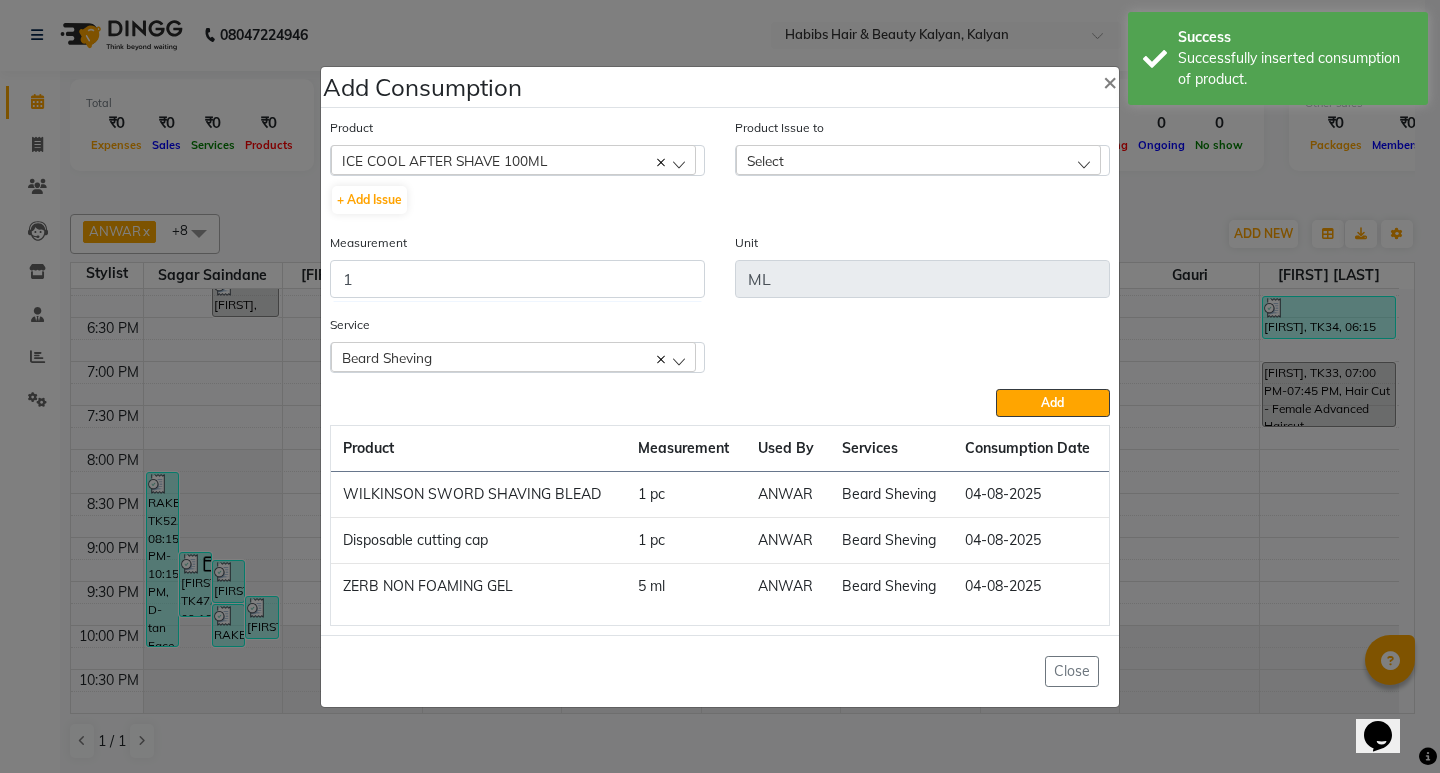 click on "Select" 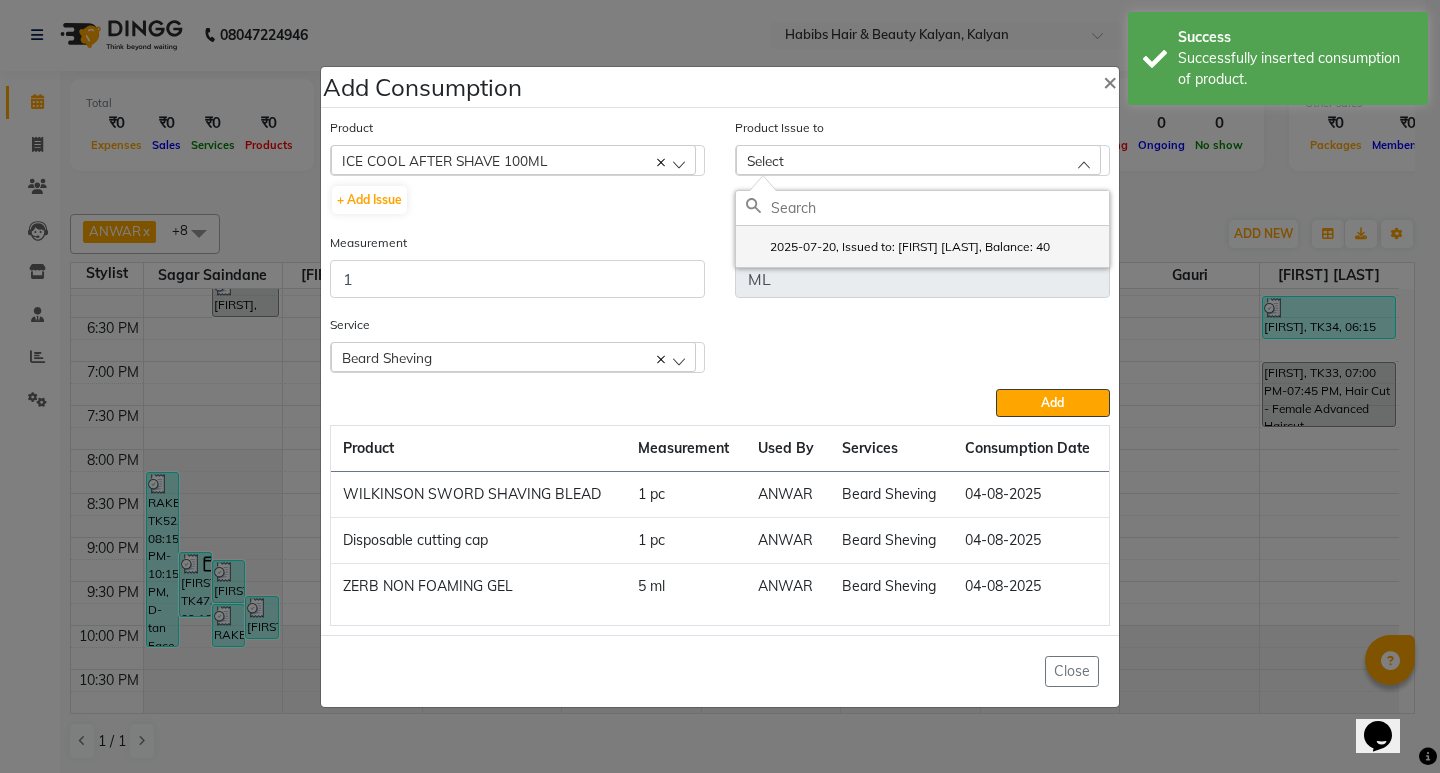 click on "2025-07-20, Issued to: Maruf  mulla, Balance: 40" 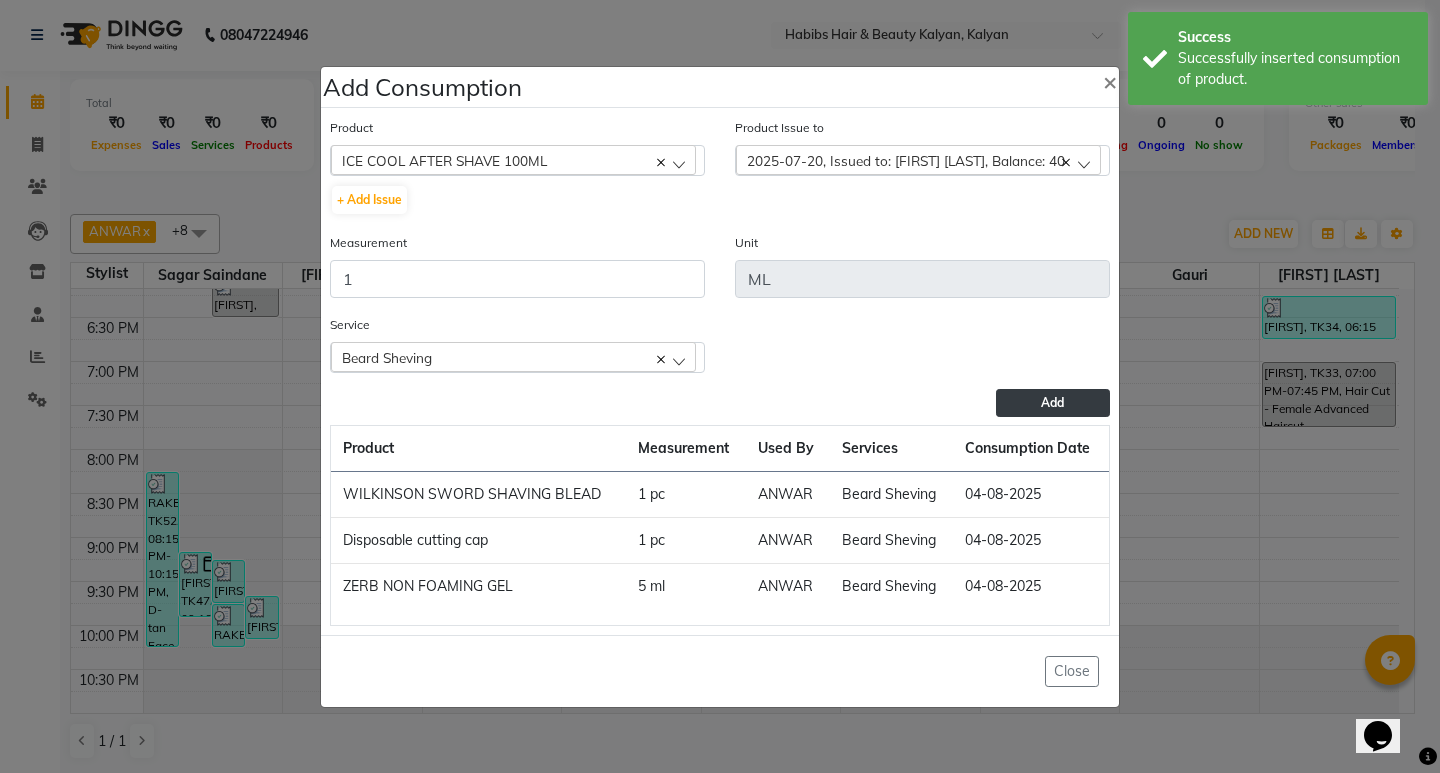 click on "Add" 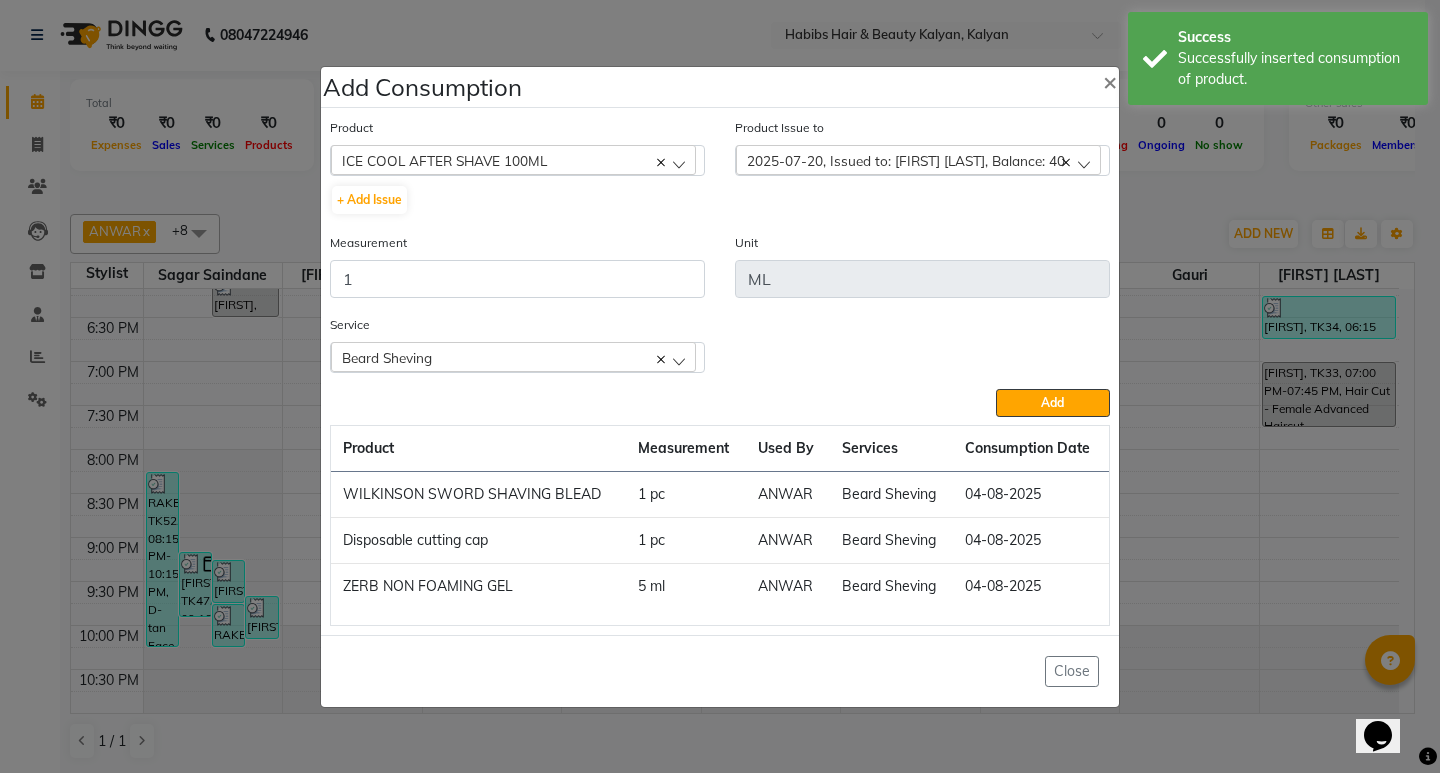 type 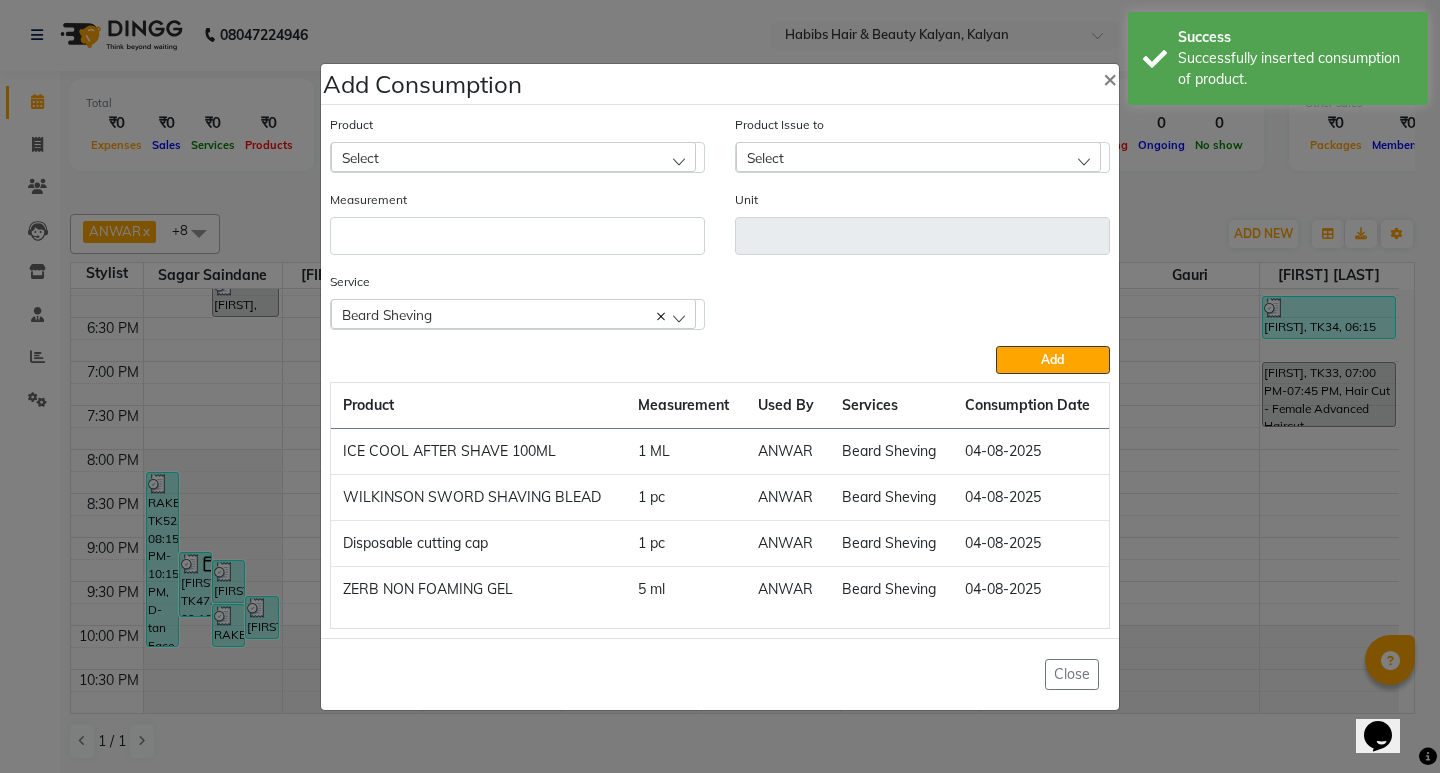 click on "Select" 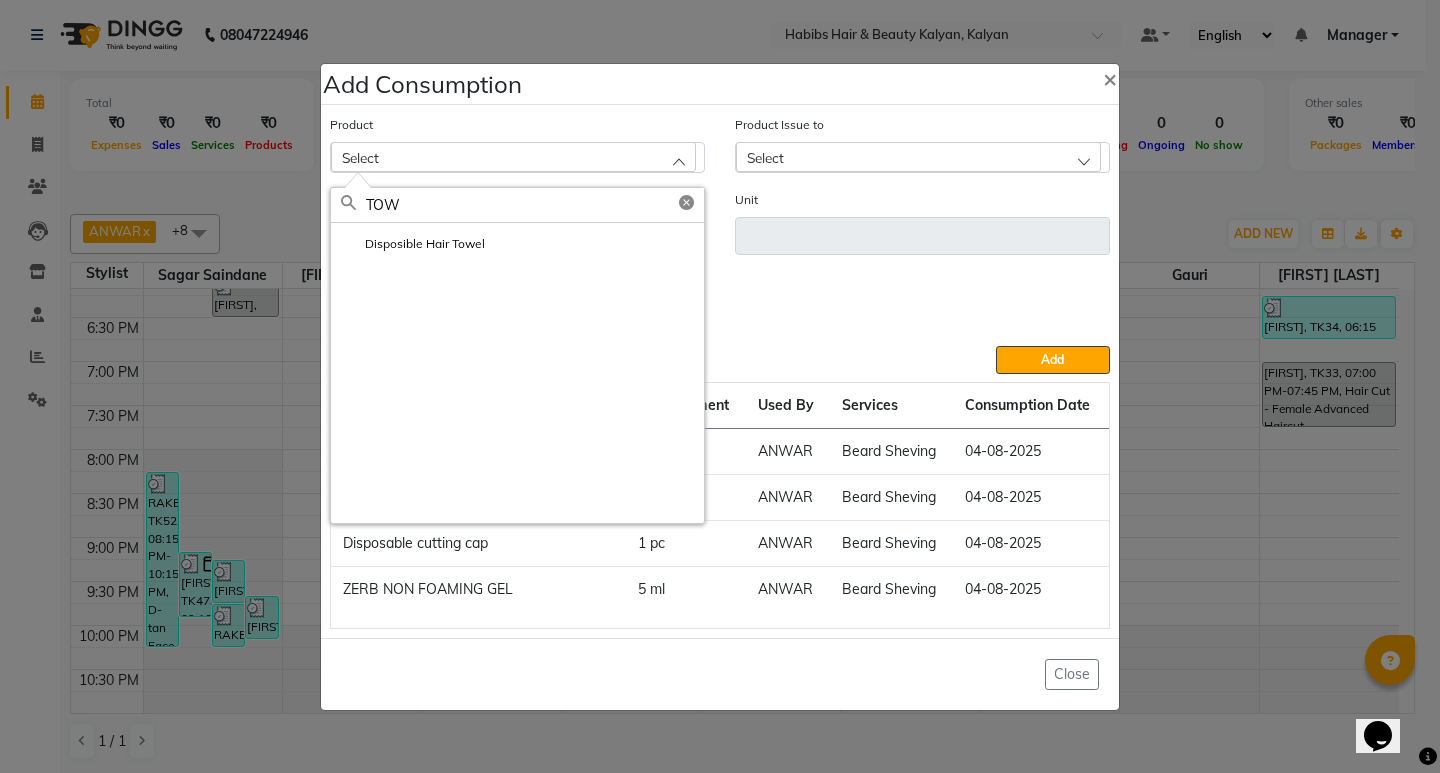 type on "TOW" 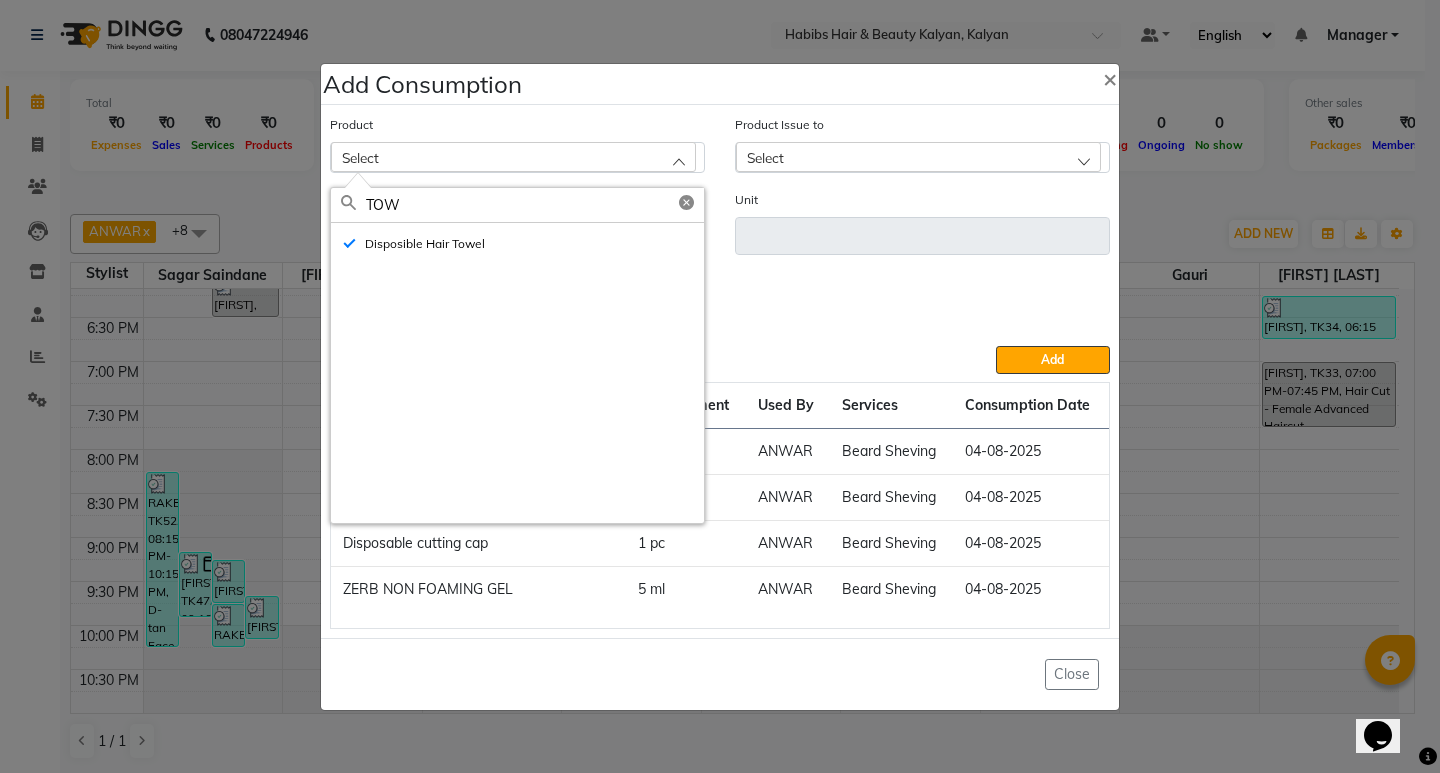 type on "pc" 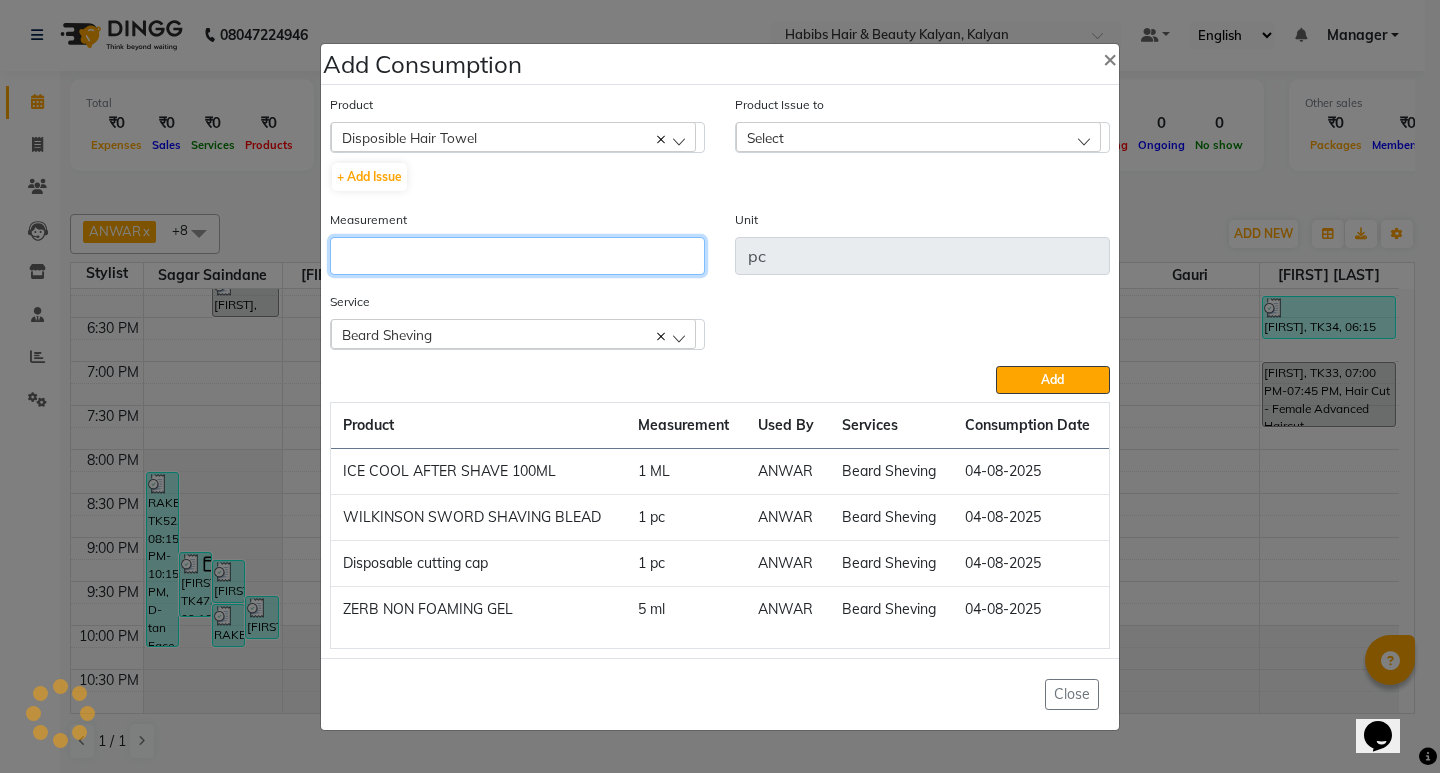 click 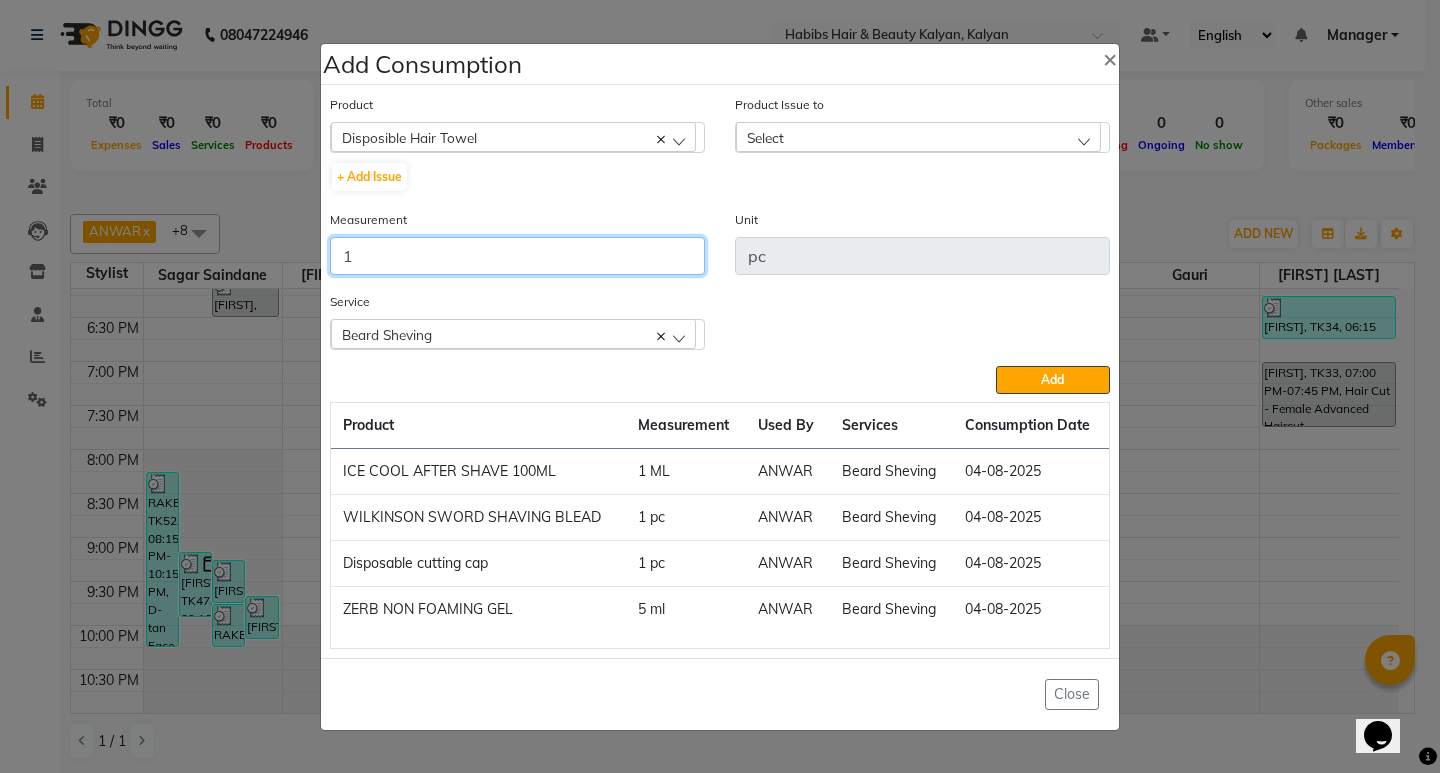 type on "1" 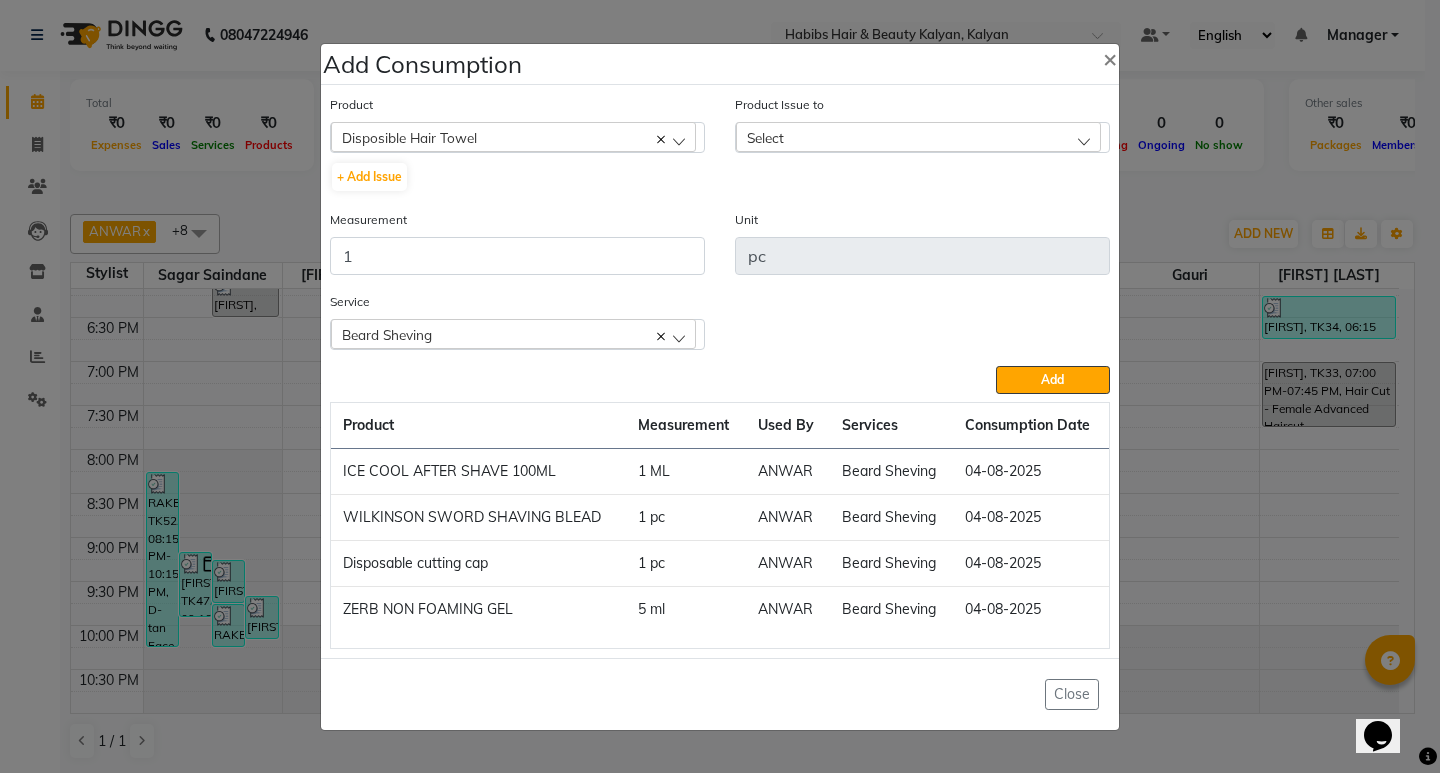 click on "Select" 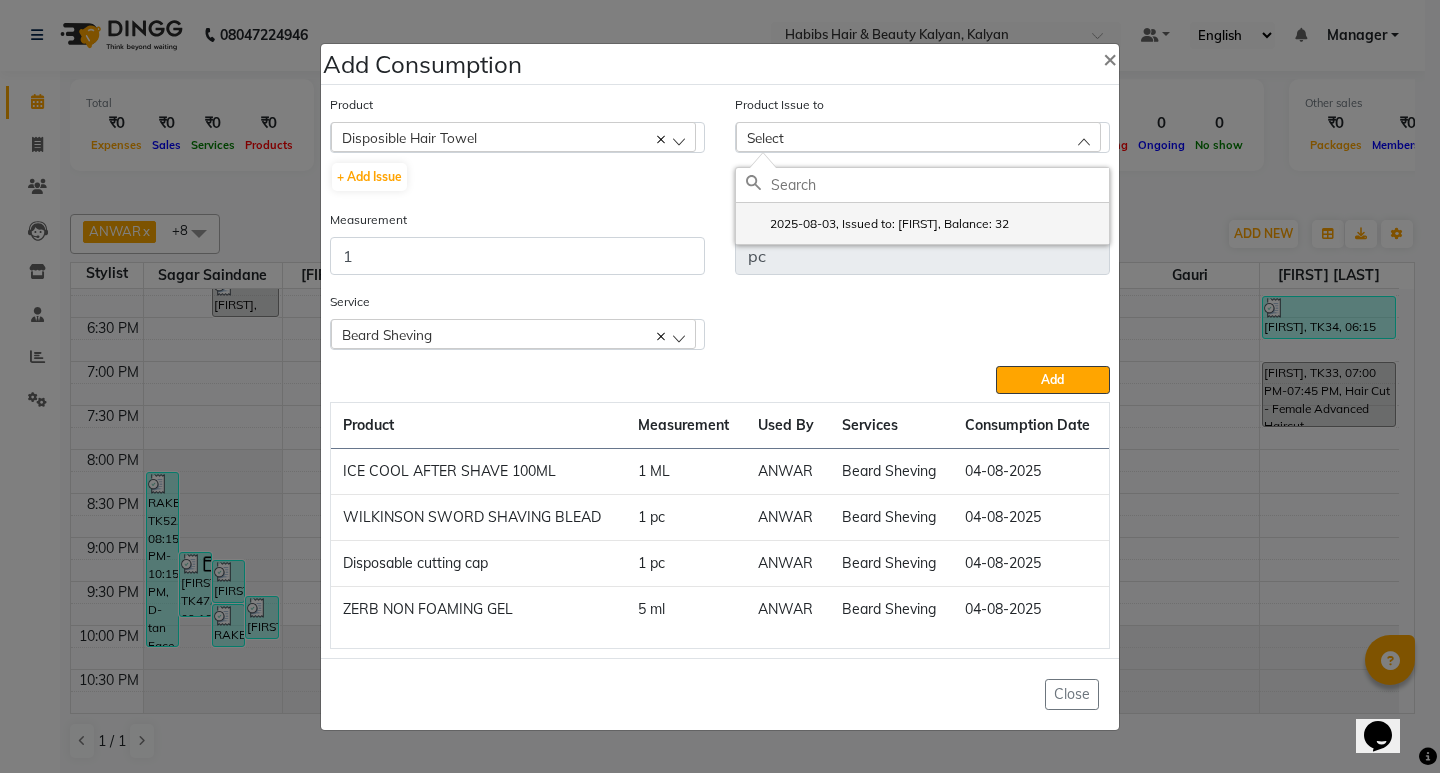 click on "2025-08-03, Issued to: ANWAR, Balance: 32" 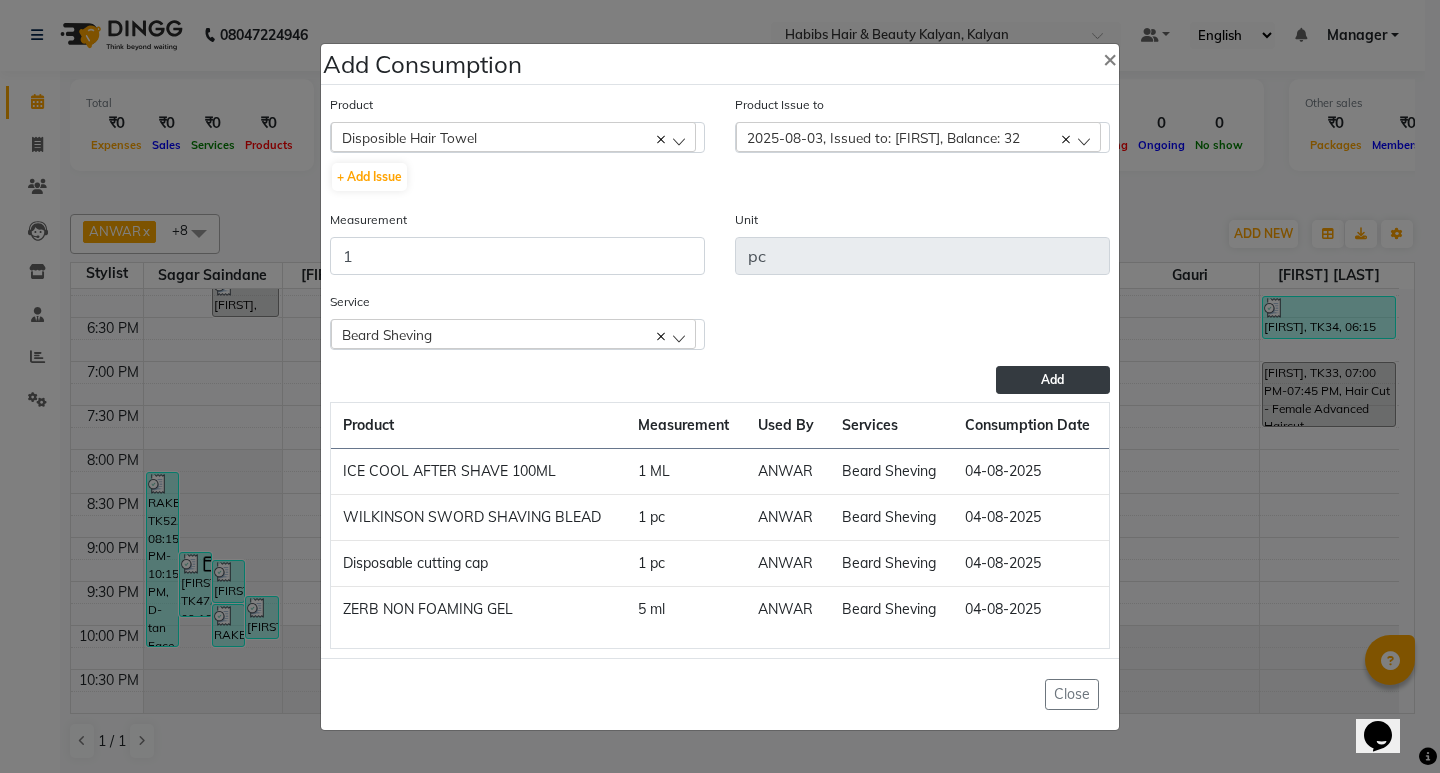 click on "Add" 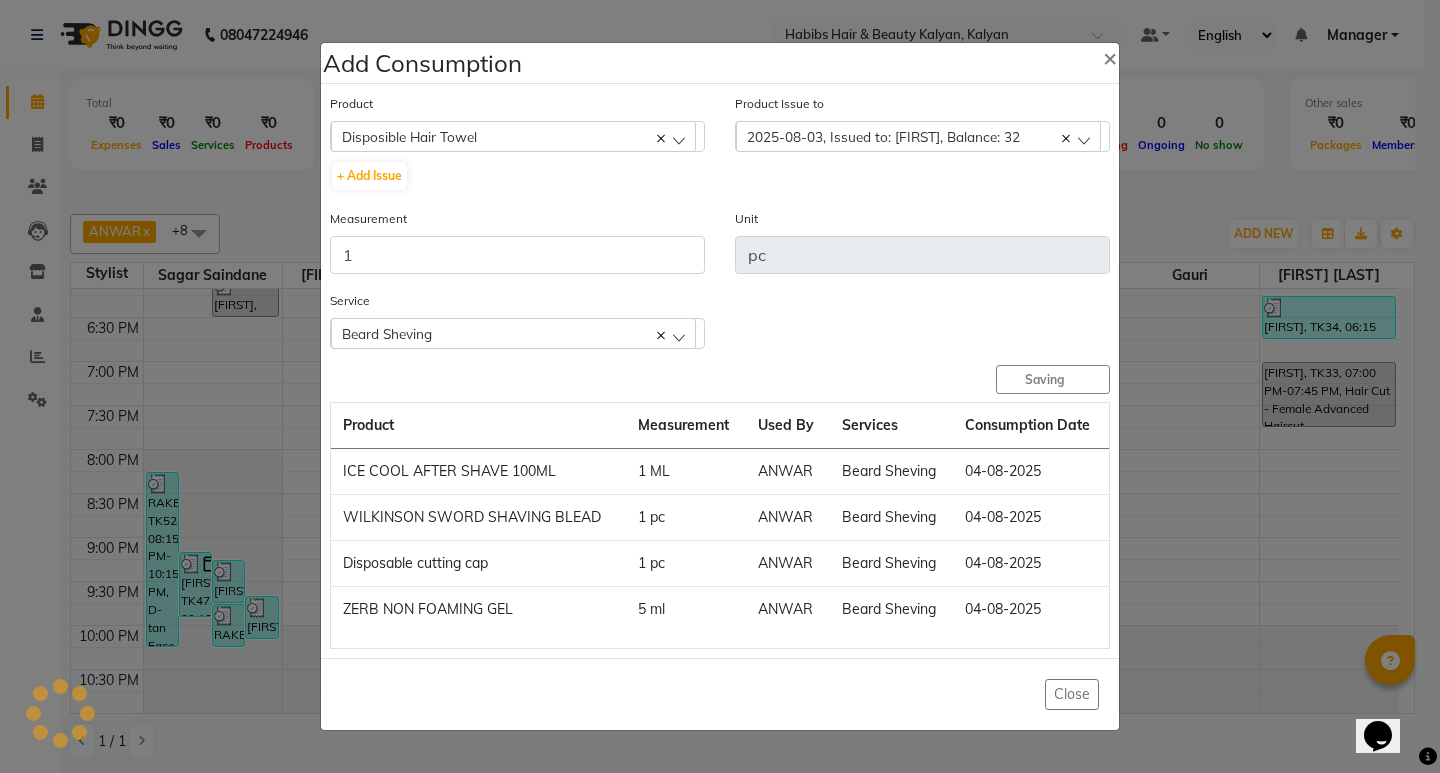 type 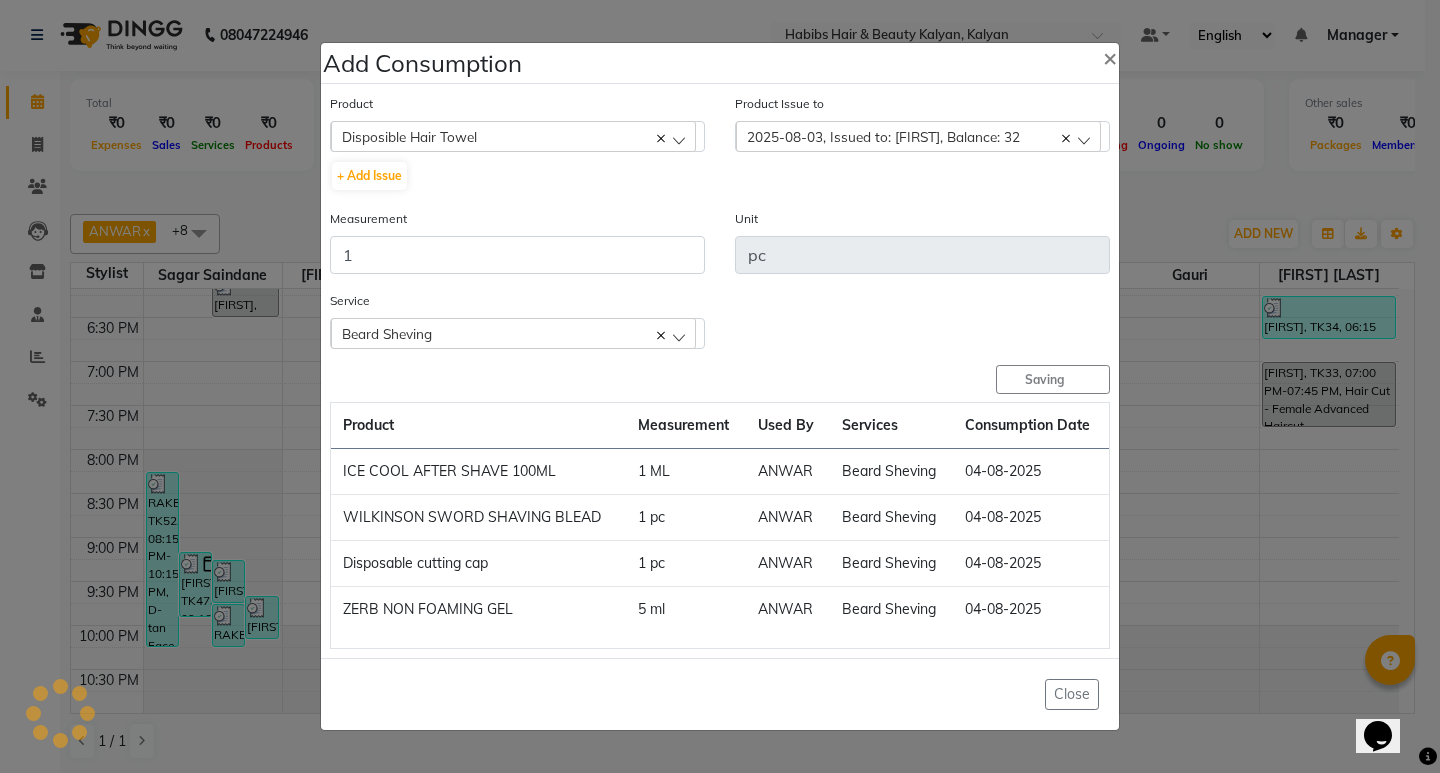 type 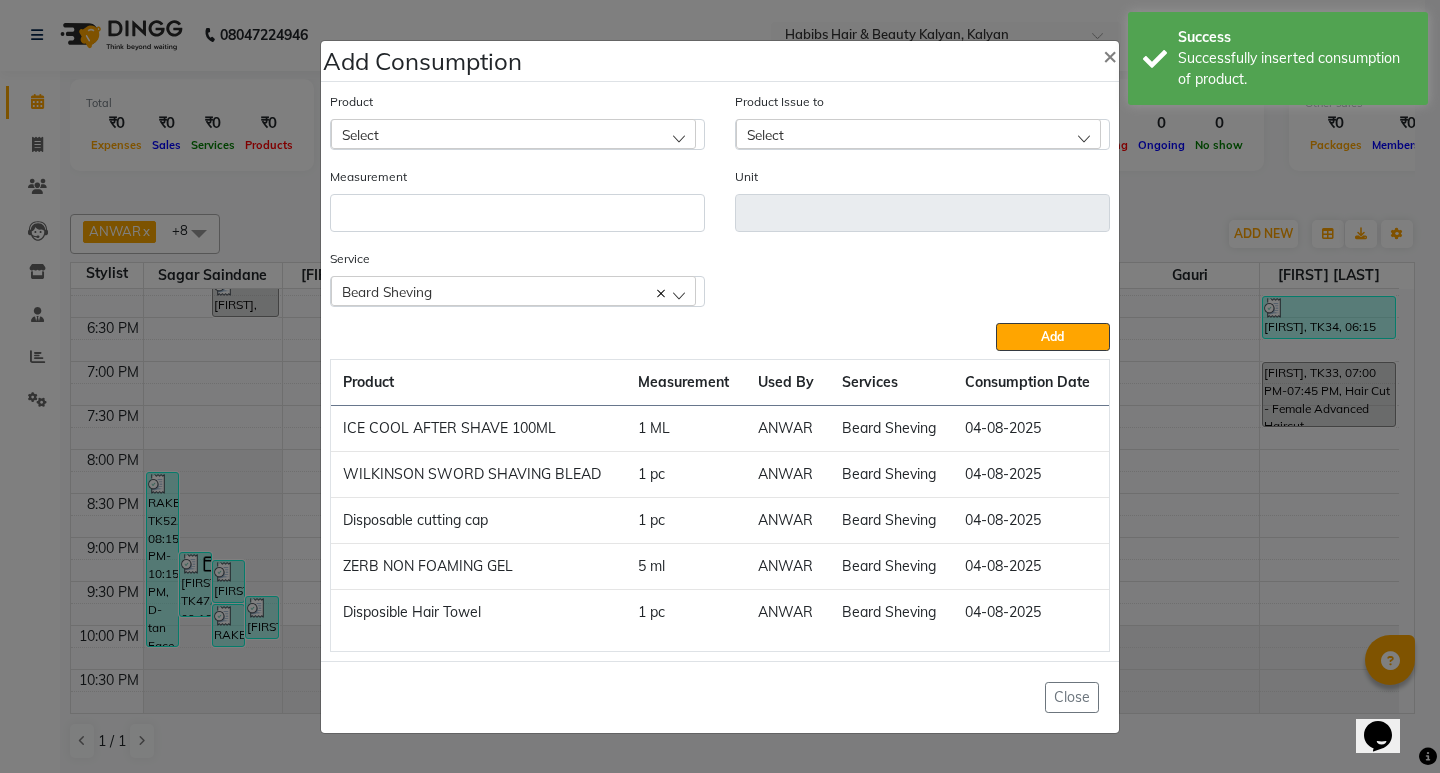 click on "Add Consumption × Product Select 001 BANANA POWDER 10GM Product Issue to Select 2025-08-03, Issued to: ANWAR, Balance: 32 Measurement Unit Service  Beard Sheving  Beard Sheving  Add  Product Measurement Used By Services Consumption Date  ICE COOL AFTER SHAVE 100ML   1 ML   ANWAR   Beard Sheving   04-08-2025   WILKINSON SWORD SHAVING BLEAD   1 pc   ANWAR   Beard Sheving   04-08-2025   Disposable cutting cap   1 pc   ANWAR   Beard Sheving   04-08-2025   ZERB NON FOAMING GEL    5 ml   ANWAR   Beard Sheving   04-08-2025   Disposible Hair Towel   1 pc   ANWAR   Beard Sheving   04-08-2025   Close" 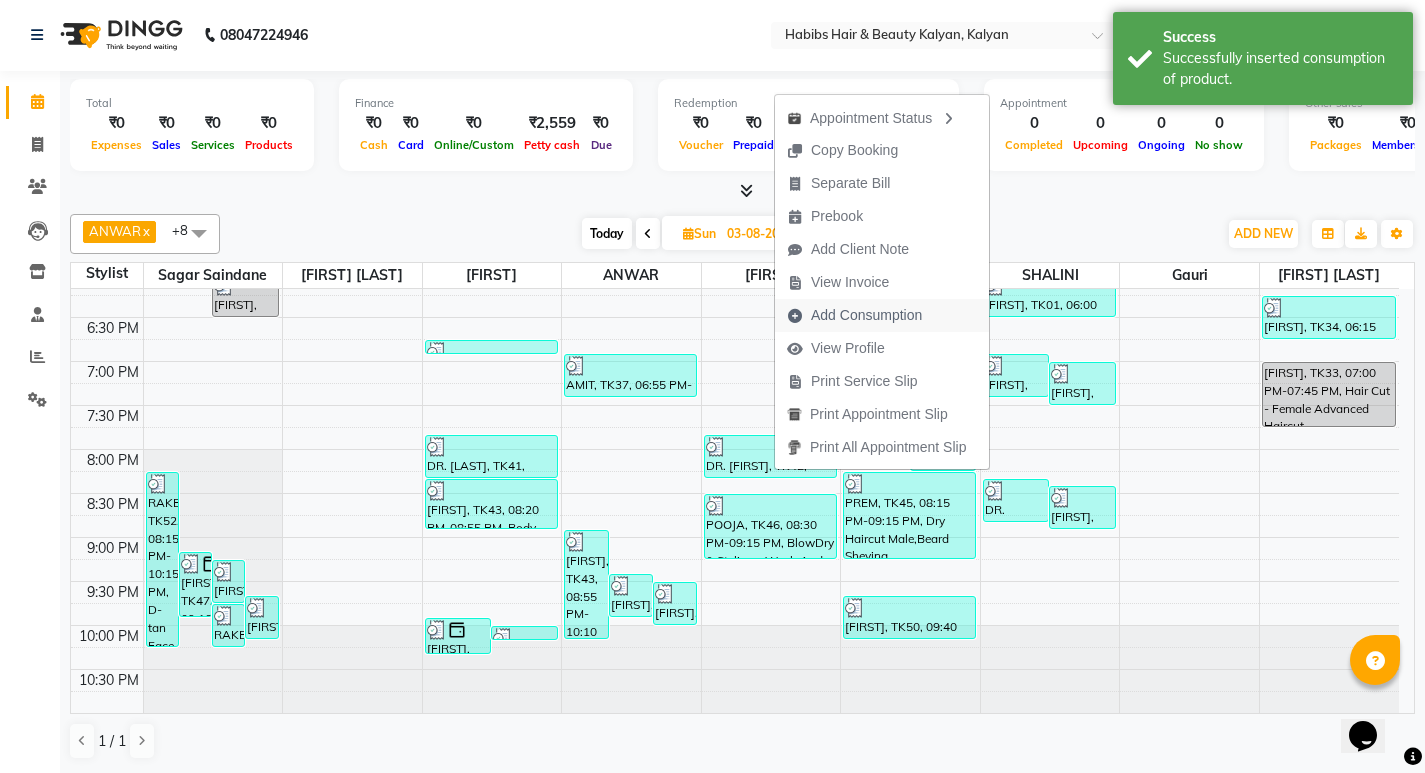 click on "Add Consumption" at bounding box center [866, 315] 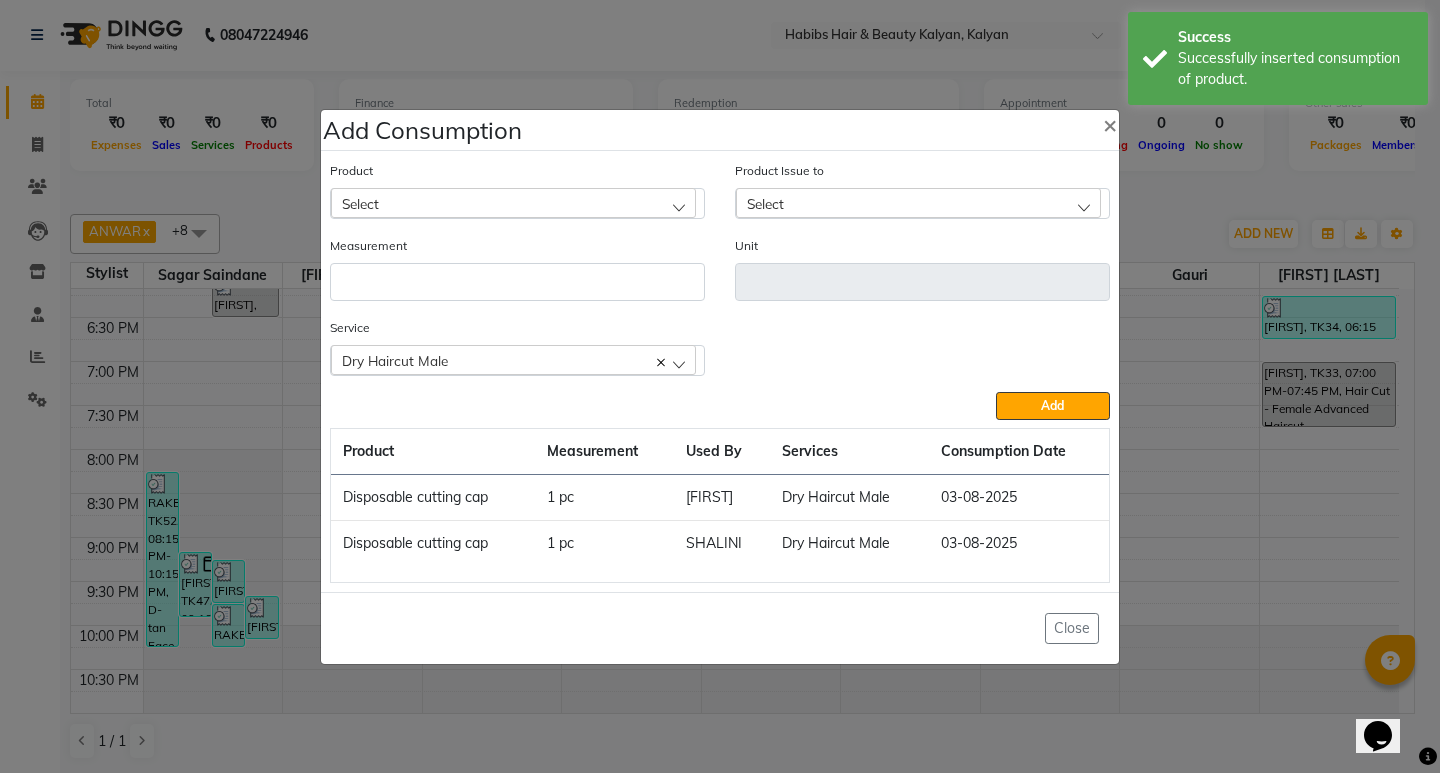 click on "Add Consumption × Product Select Product Issue to Select Measurement Unit Service  Dry Haircut Male  Dry Haircut Male  Add  Product Measurement Used By Services Consumption Date  Disposable cutting cap   1 pc   Smruti   Dry Haircut Male   03-08-2025   Disposable cutting cap   1 pc   SHALINI   Dry Haircut Male   03-08-2025   Close" 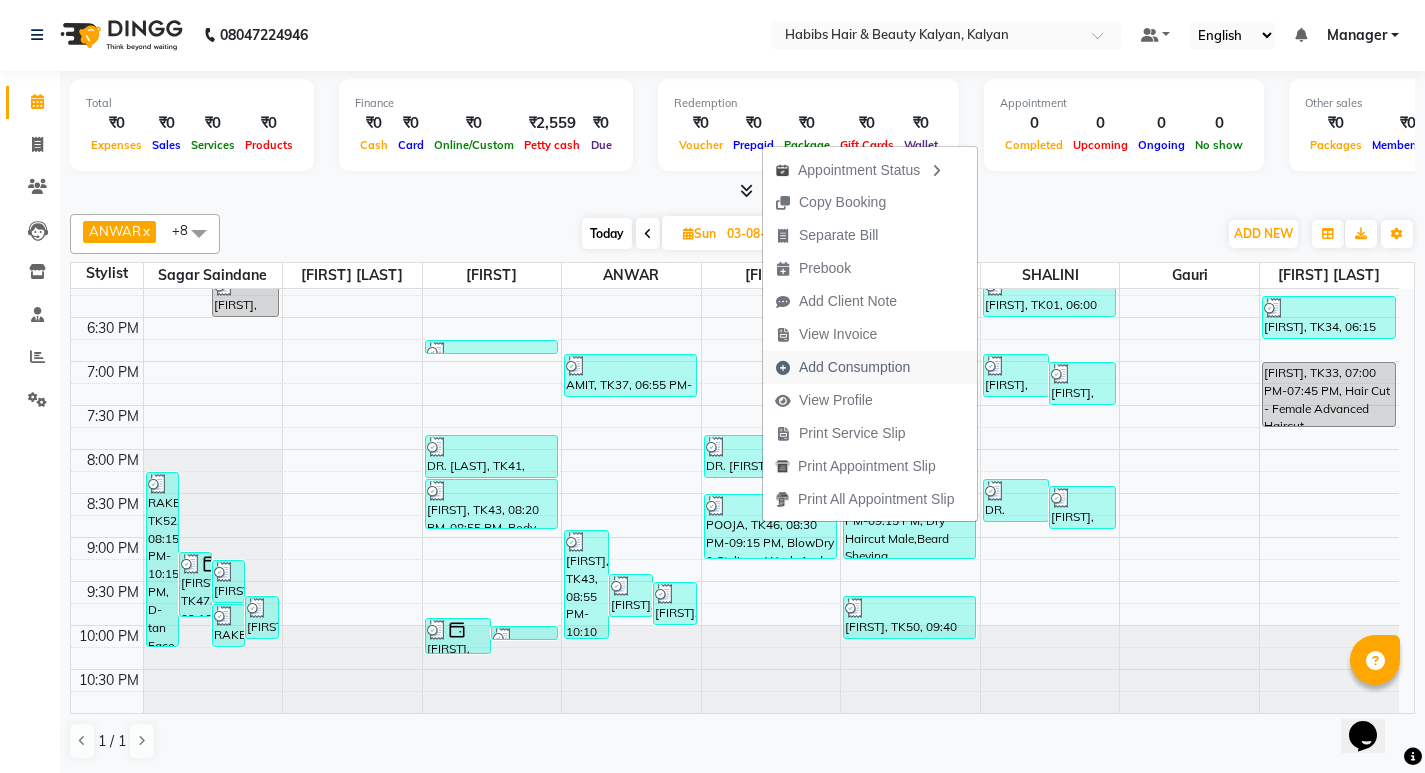 click on "Add Consumption" at bounding box center [854, 367] 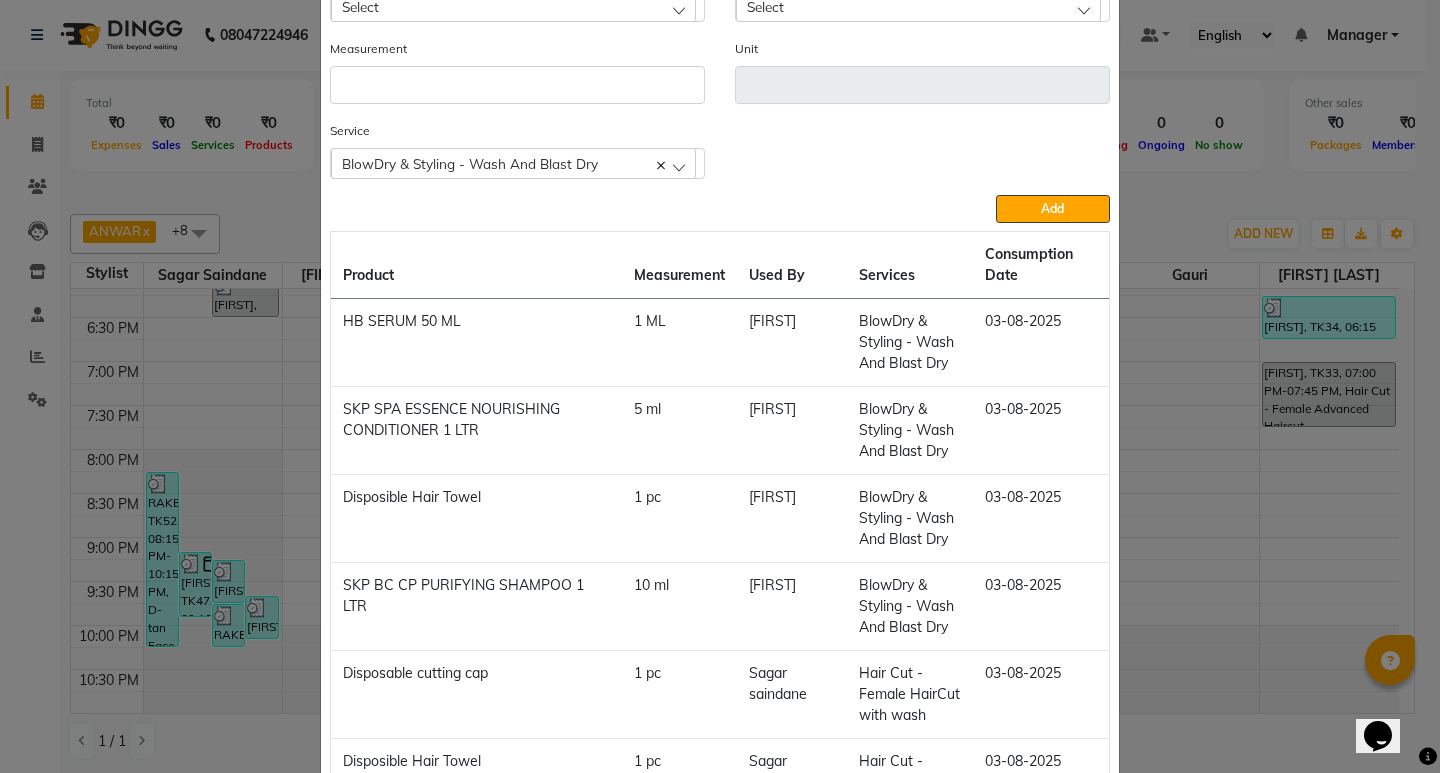 scroll, scrollTop: 300, scrollLeft: 0, axis: vertical 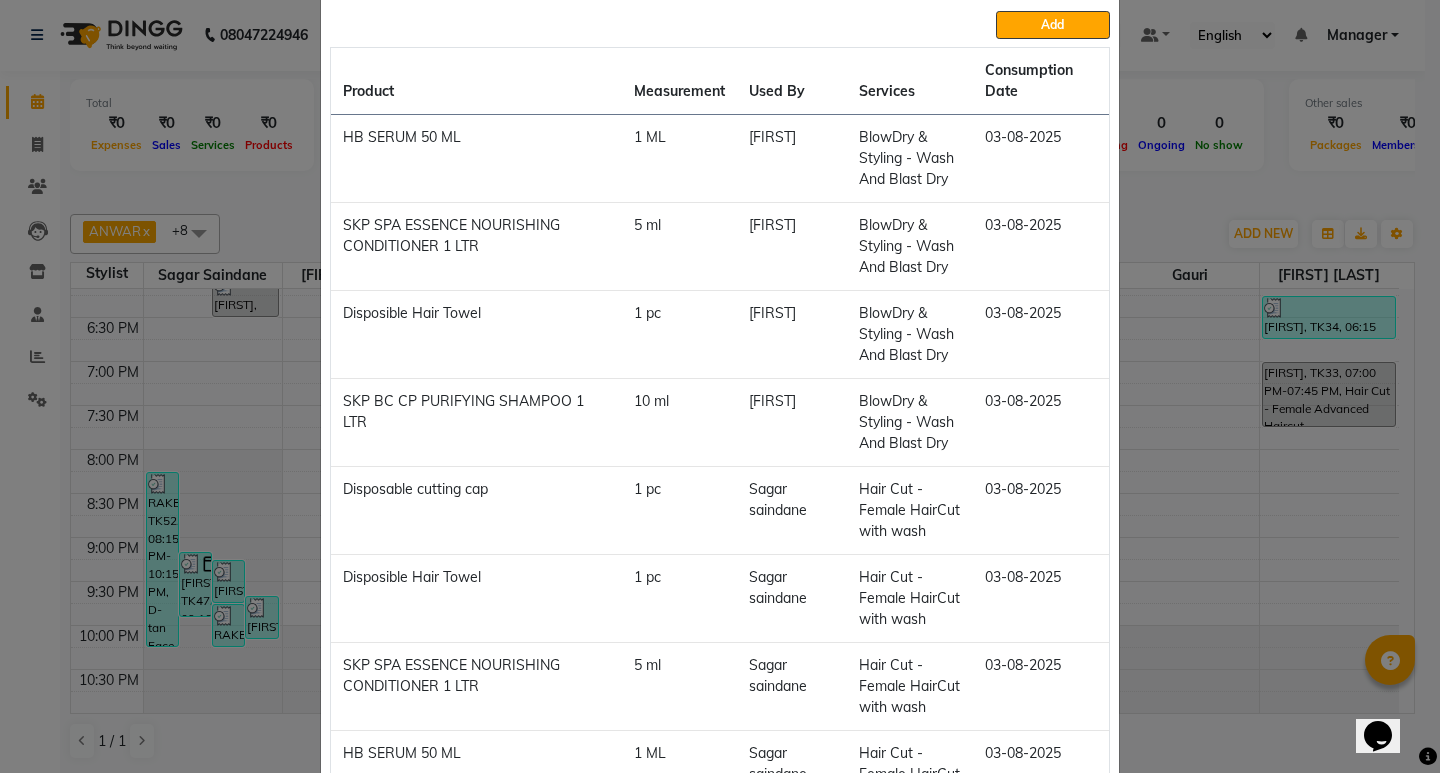 click on "Add Consumption × Product Select Product Issue to Select Measurement Unit Service  BlowDry & Styling - Wash And Blast Dry  BlowDry & Styling - Wash And Blast Dry  Add  Product Measurement Used By Services Consumption Date  HB SERUM 50 ML   1 ML   Smruti   BlowDry & Styling - Wash And Blast Dry   03-08-2025   SKP SPA ESSENCE NOURISHING CONDITIONER 1 LTR   5 ml   Smruti   BlowDry & Styling - Wash And Blast Dry   03-08-2025   Disposible Hair Towel   1 pc   Smruti   BlowDry & Styling - Wash And Blast Dry   03-08-2025   SKP BC CP PURIFYING SHAMPOO 1 LTR   10 ml   Smruti   BlowDry & Styling - Wash And Blast Dry   03-08-2025   Disposable cutting cap   1 pc   Sagar saindane   Hair Cut - Female HairCut with wash   03-08-2025   Disposible Hair Towel   1 pc   Sagar saindane   Hair Cut - Female HairCut with wash   03-08-2025   SKP SPA ESSENCE NOURISHING CONDITIONER 1 LTR   5 ml   Sagar saindane   Hair Cut - Female HairCut with wash   03-08-2025   HB SERUM 50 ML   1 ML   Sagar saindane   03-08-2025   10 ml   03-08-2025" 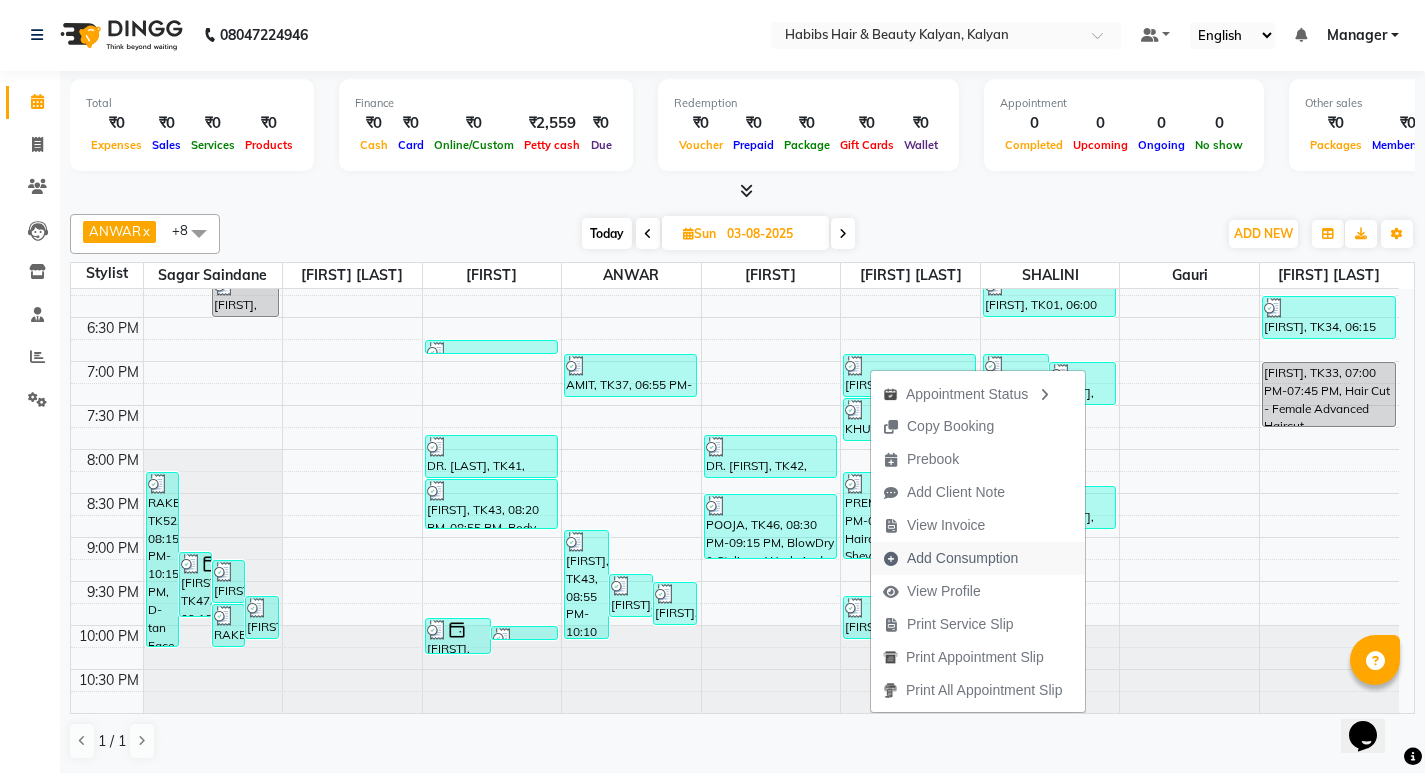 click on "Add Consumption" at bounding box center (962, 558) 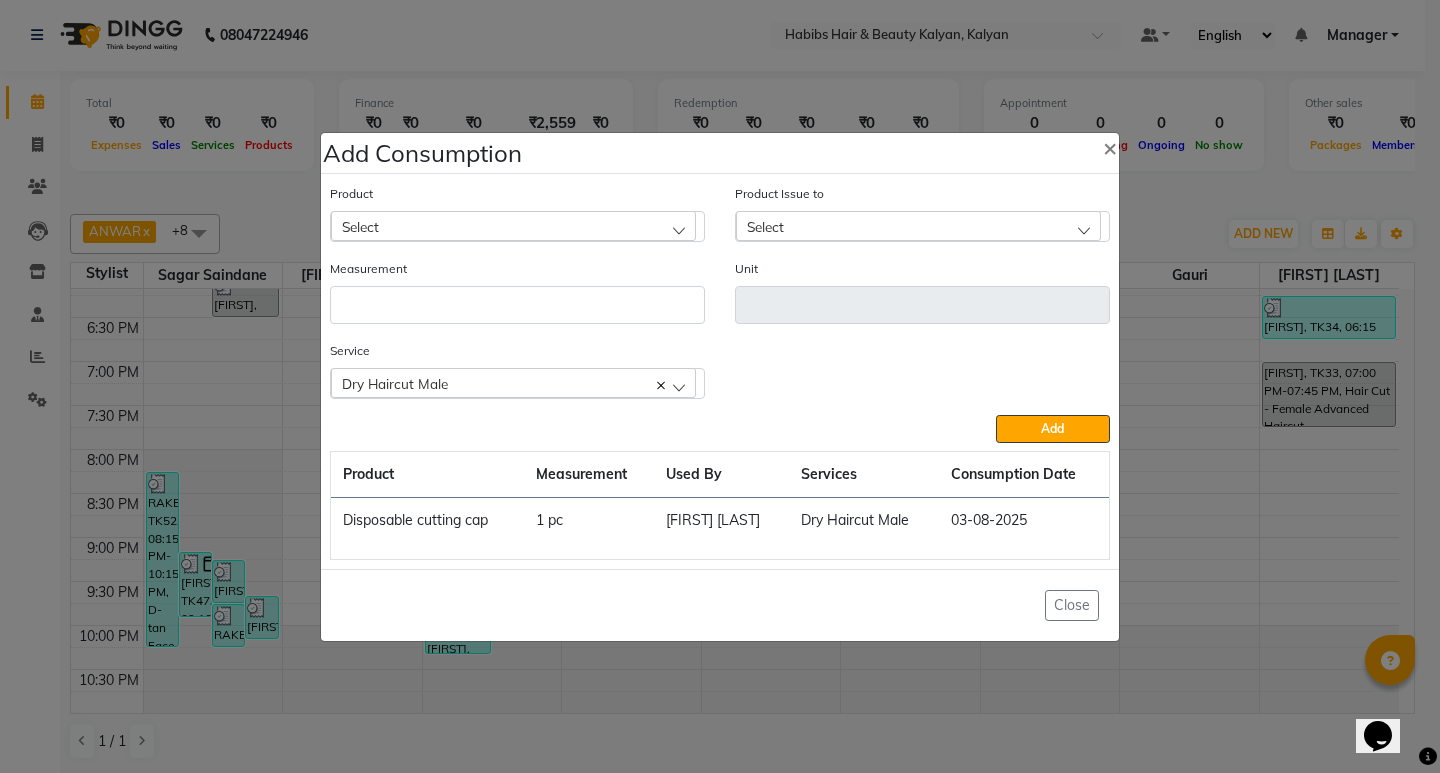 click on "Add Consumption × Product Select Product Issue to Select Measurement Unit Service  Dry Haircut Male  Dry Haircut Male  Add  Product Measurement Used By Services Consumption Date  Disposable cutting cap   1 pc   Suraj Kadam   Dry Haircut Male   03-08-2025   Close" 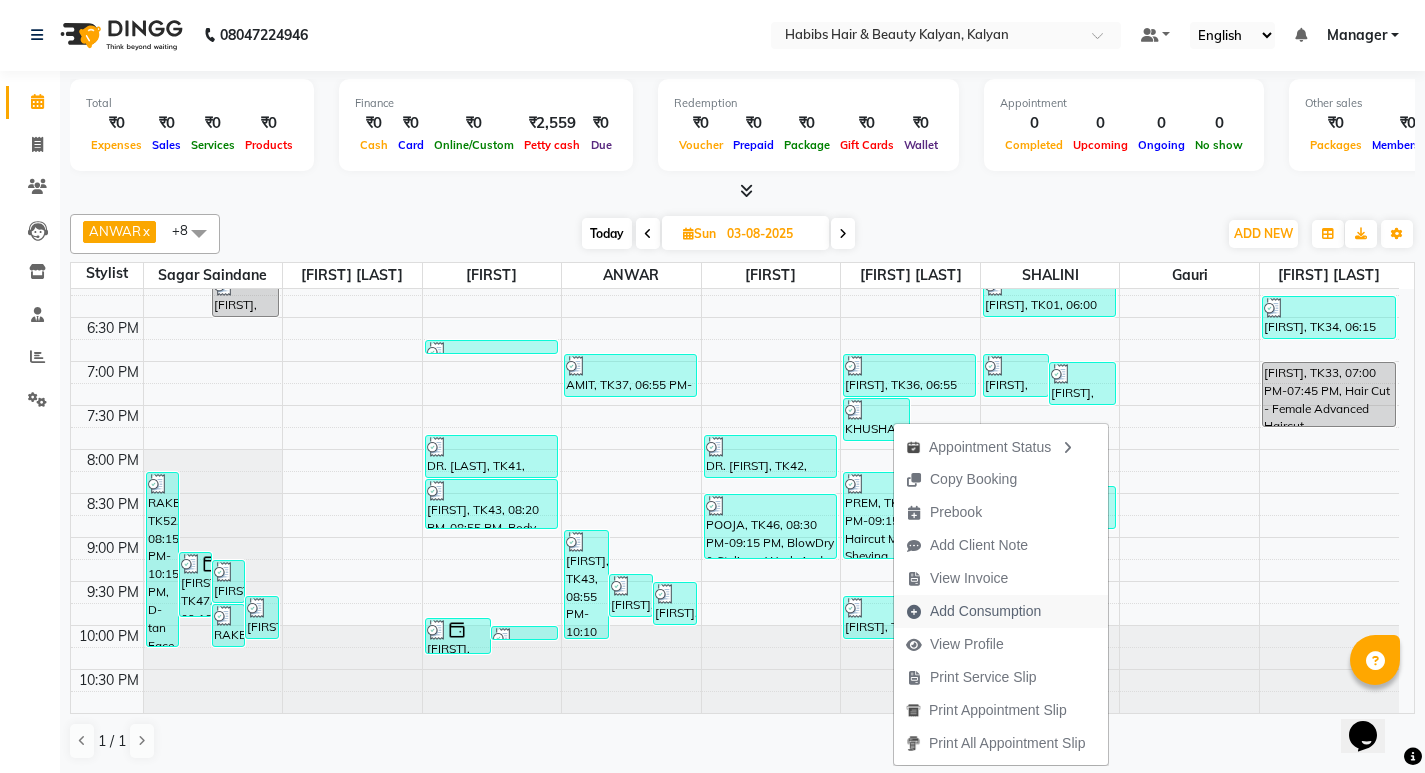click on "Add Consumption" at bounding box center (985, 611) 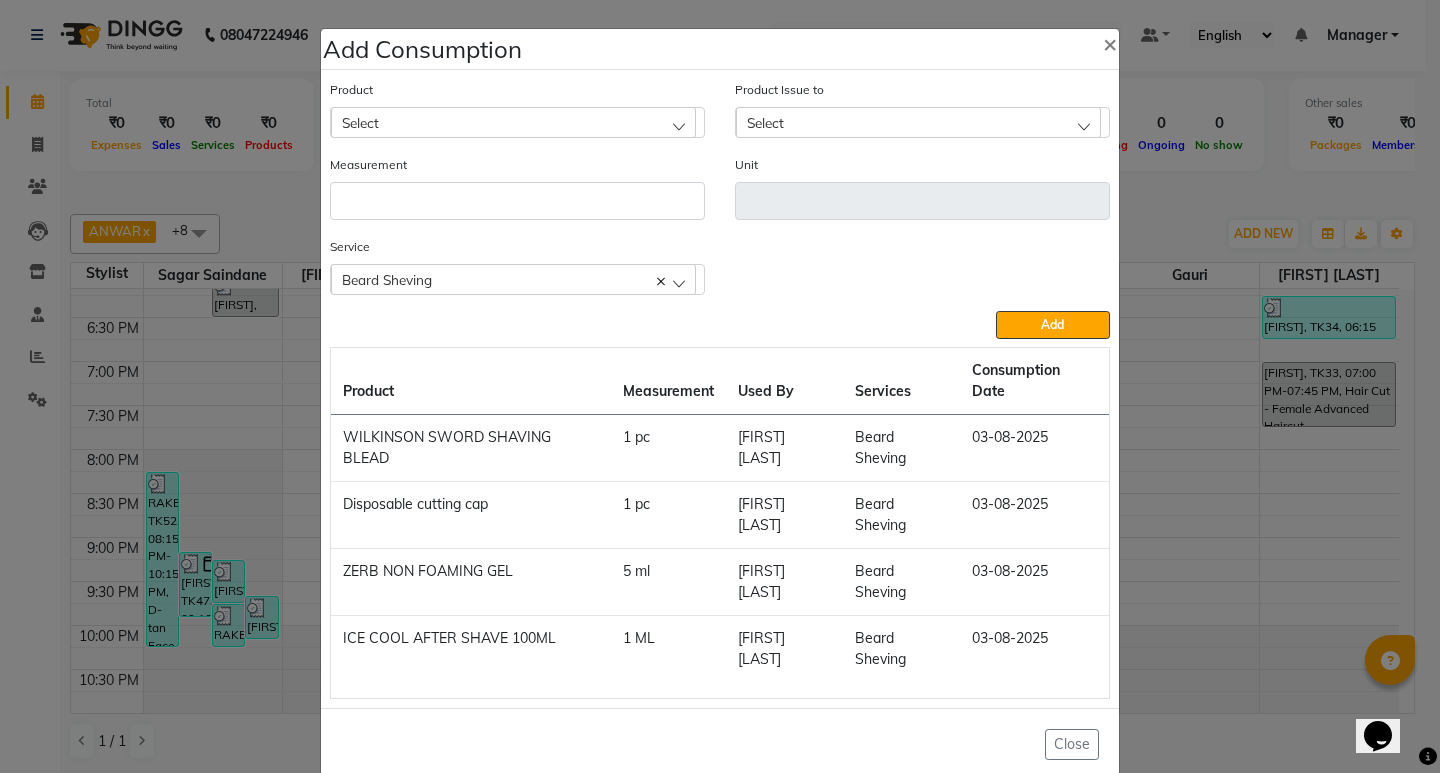 click on "Add Consumption × Product Select Product Issue to Select Measurement Unit Service  Beard Sheving  Beard Sheving  Add  Product Measurement Used By Services Consumption Date  WILKINSON SWORD SHAVING BLEAD   1 pc   Suraj Kadam   Beard Sheving   03-08-2025   Disposable cutting cap   1 pc   Suraj Kadam   Beard Sheving   03-08-2025   ZERB NON FOAMING GEL    5 ml   Suraj Kadam   Beard Sheving   03-08-2025   ICE COOL AFTER SHAVE 100ML   1 ML   Suraj Kadam   Beard Sheving   03-08-2025   Close" 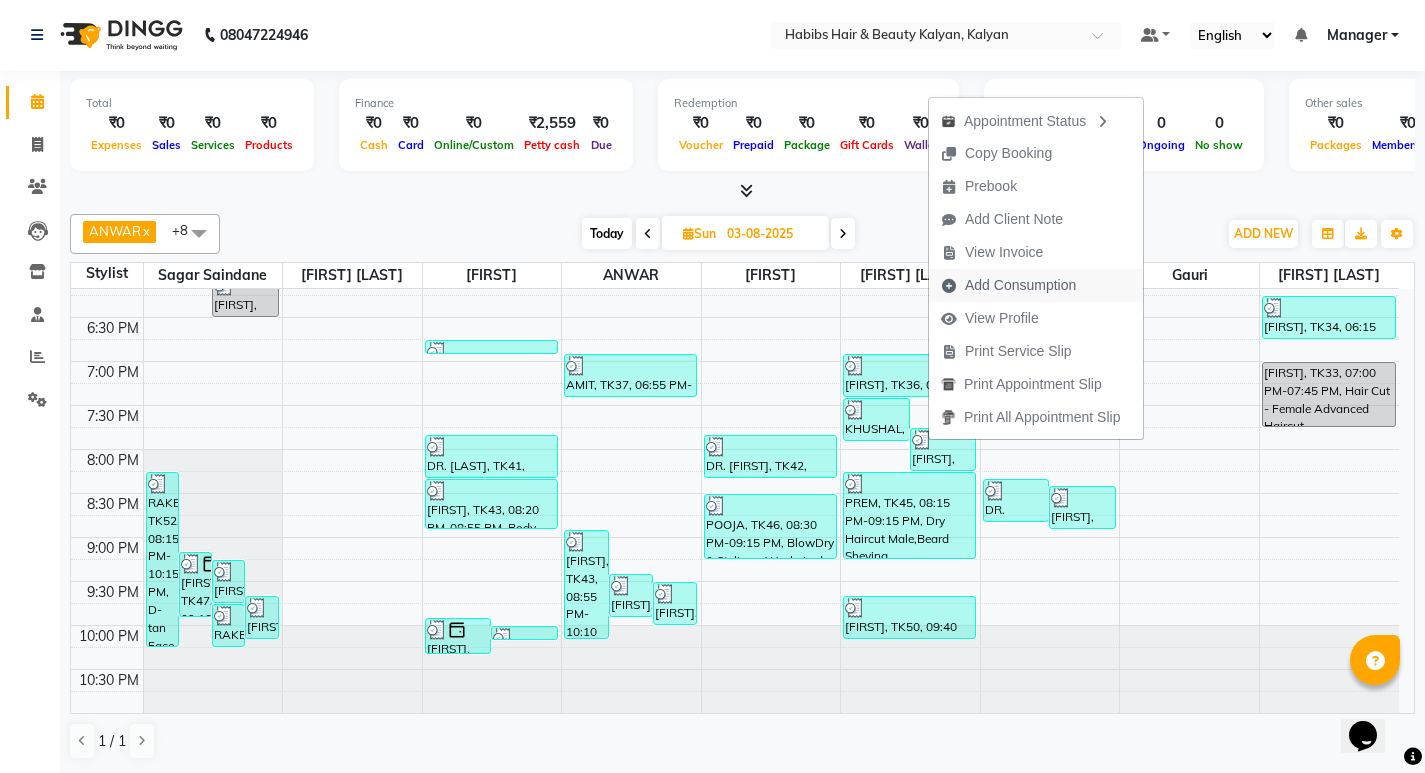click on "Add Consumption" at bounding box center (1008, 285) 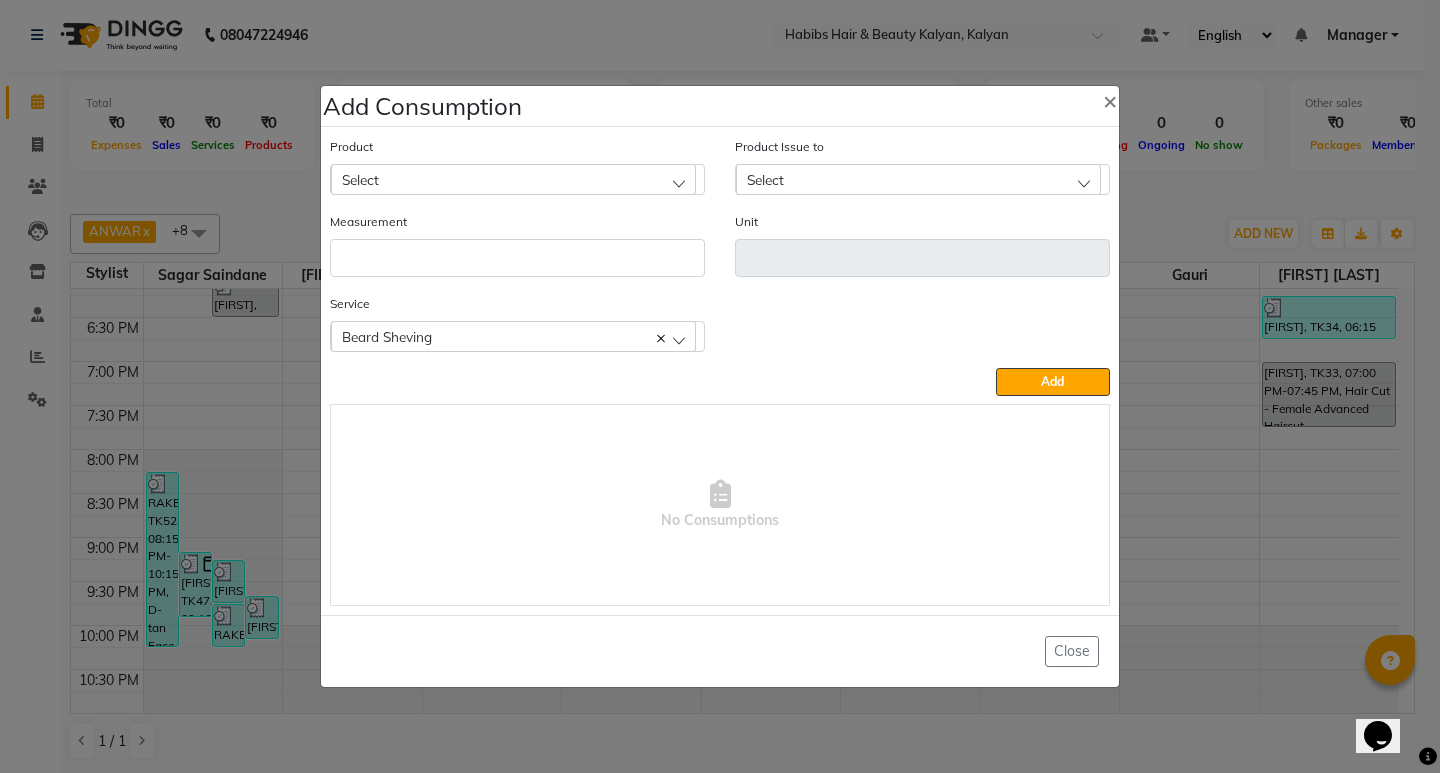 click on "Select" 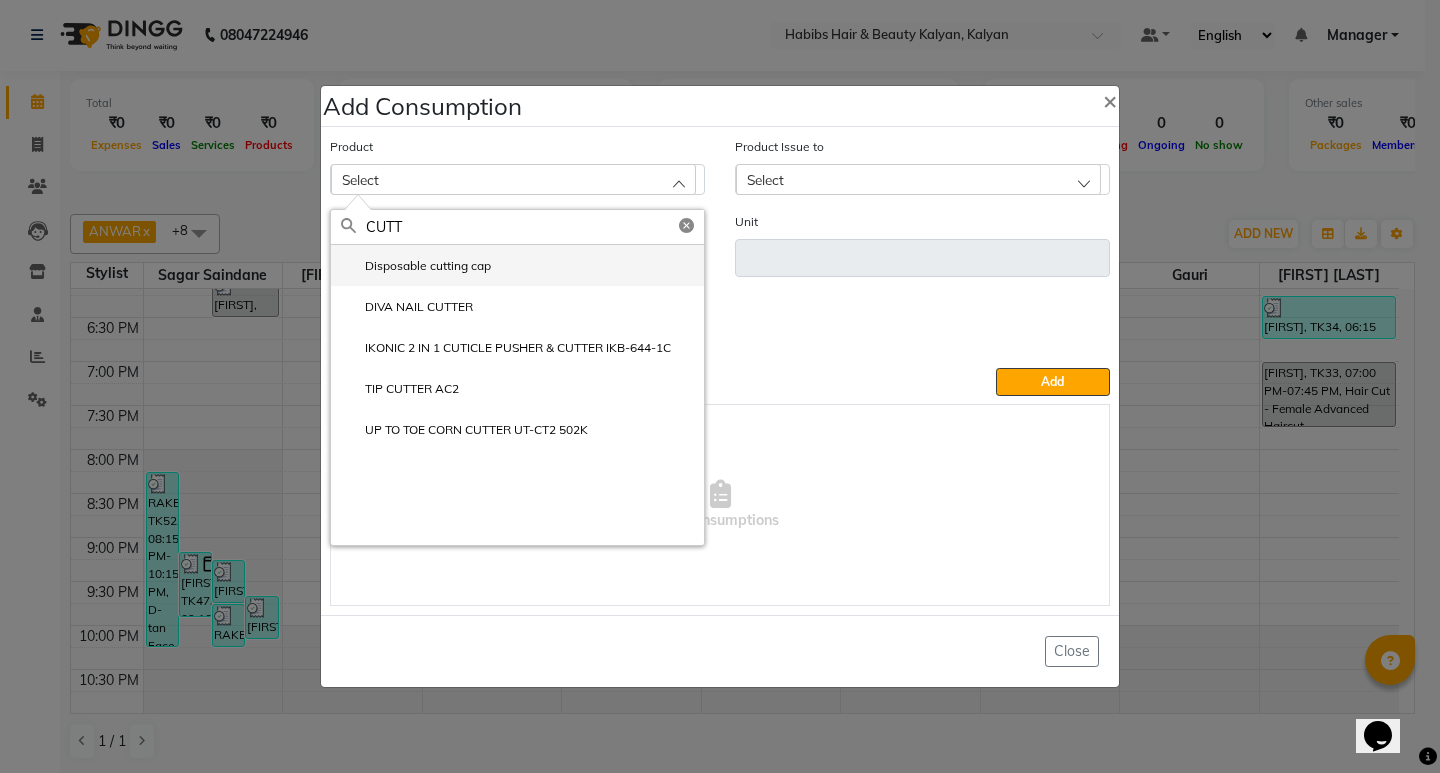 type on "CUTT" 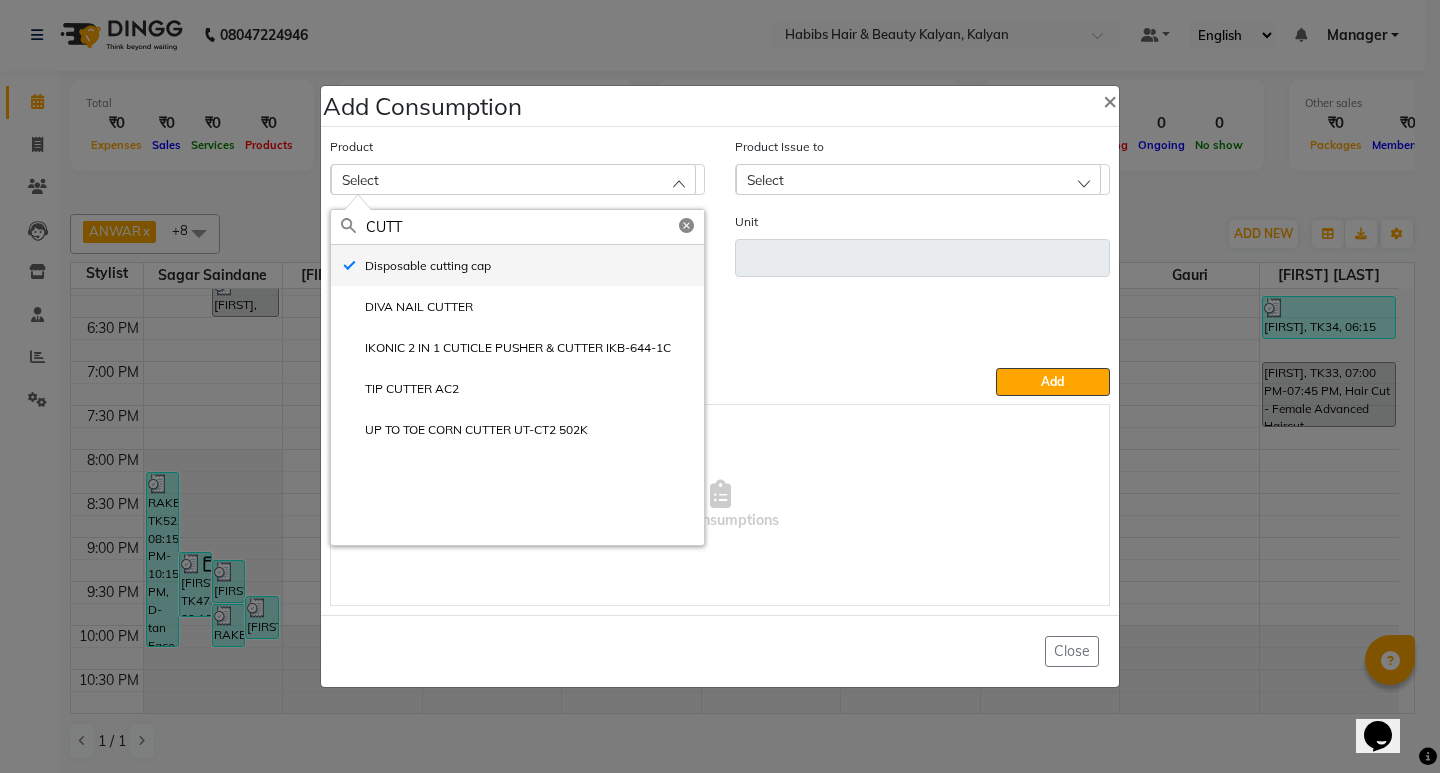type on "pc" 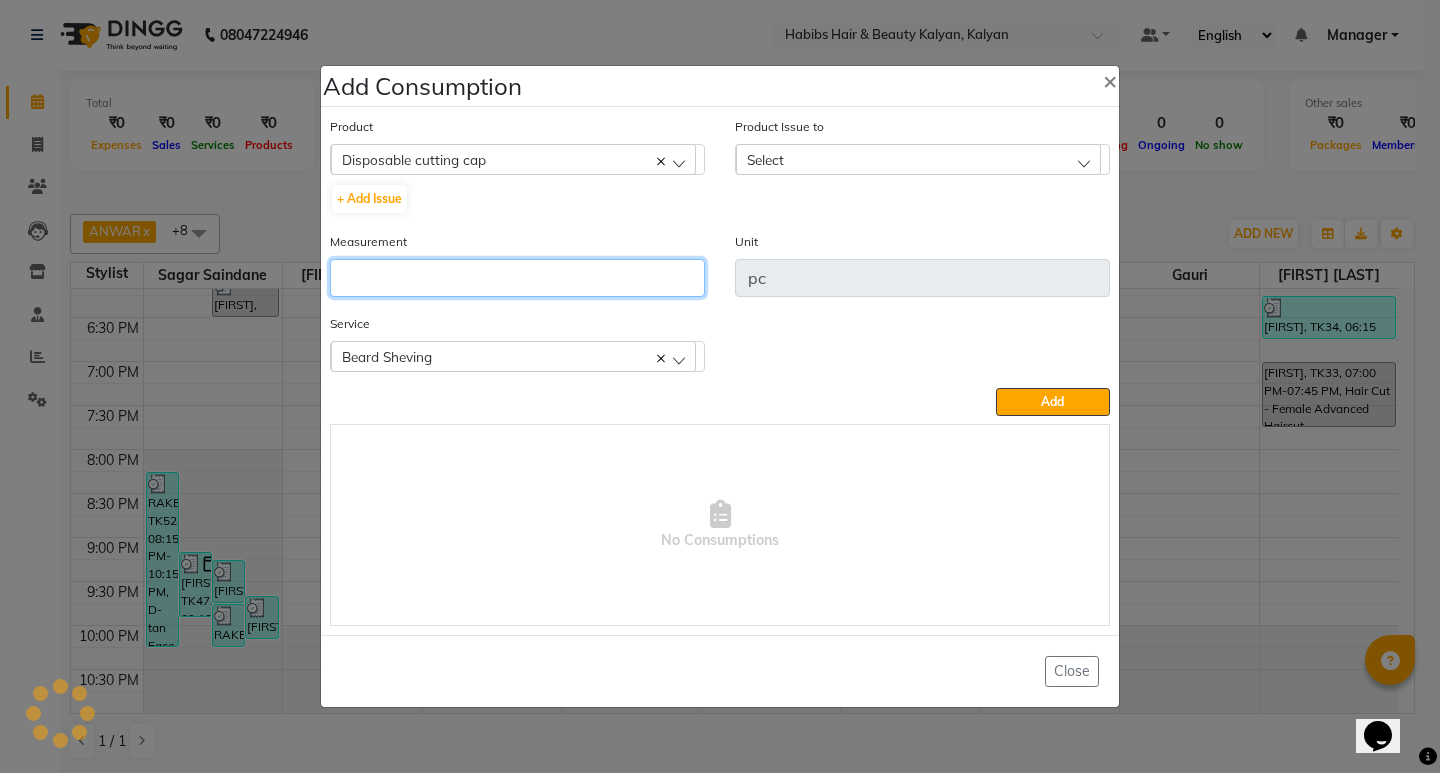 click 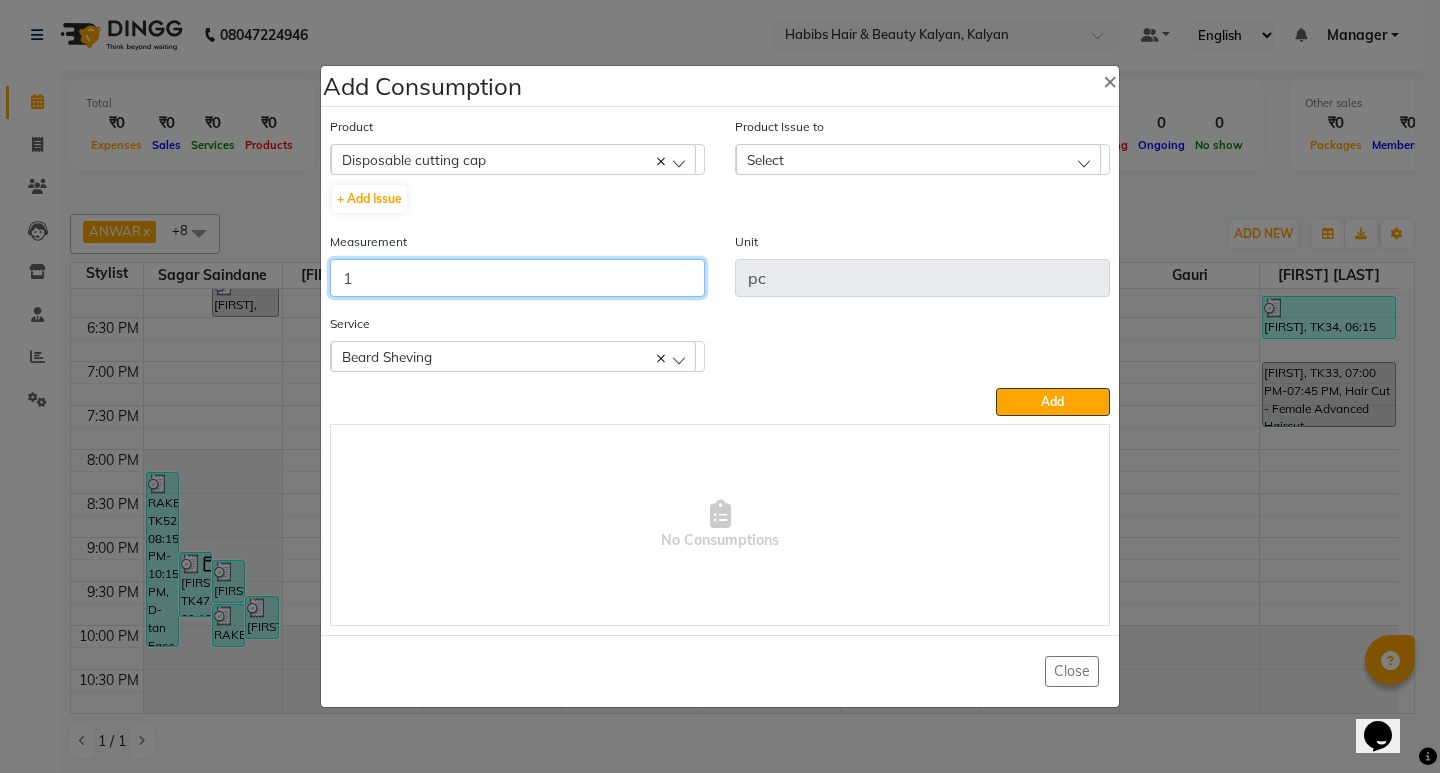 type on "1" 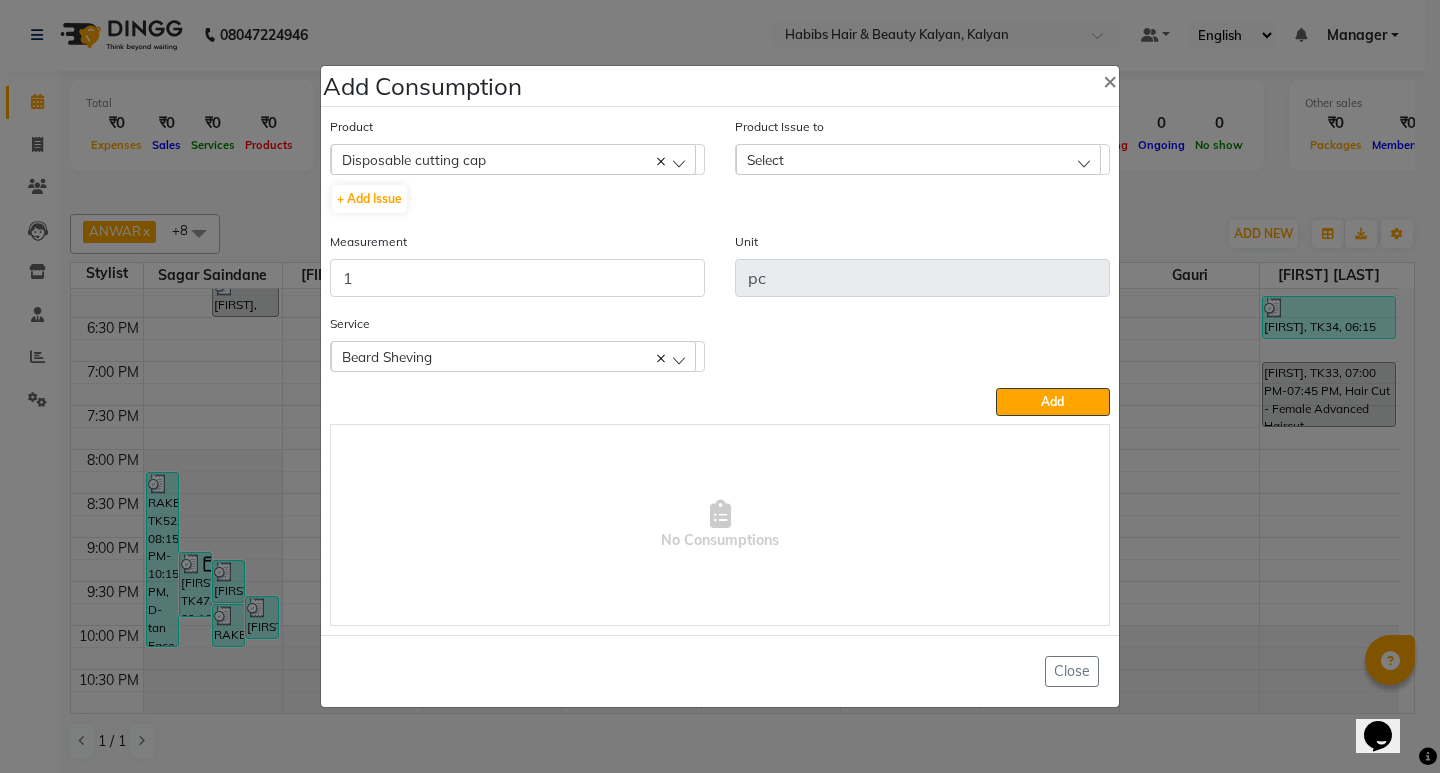 click on "Product Issue to Select 2025-08-03, Issued to: ANWAR, Balance: 22" 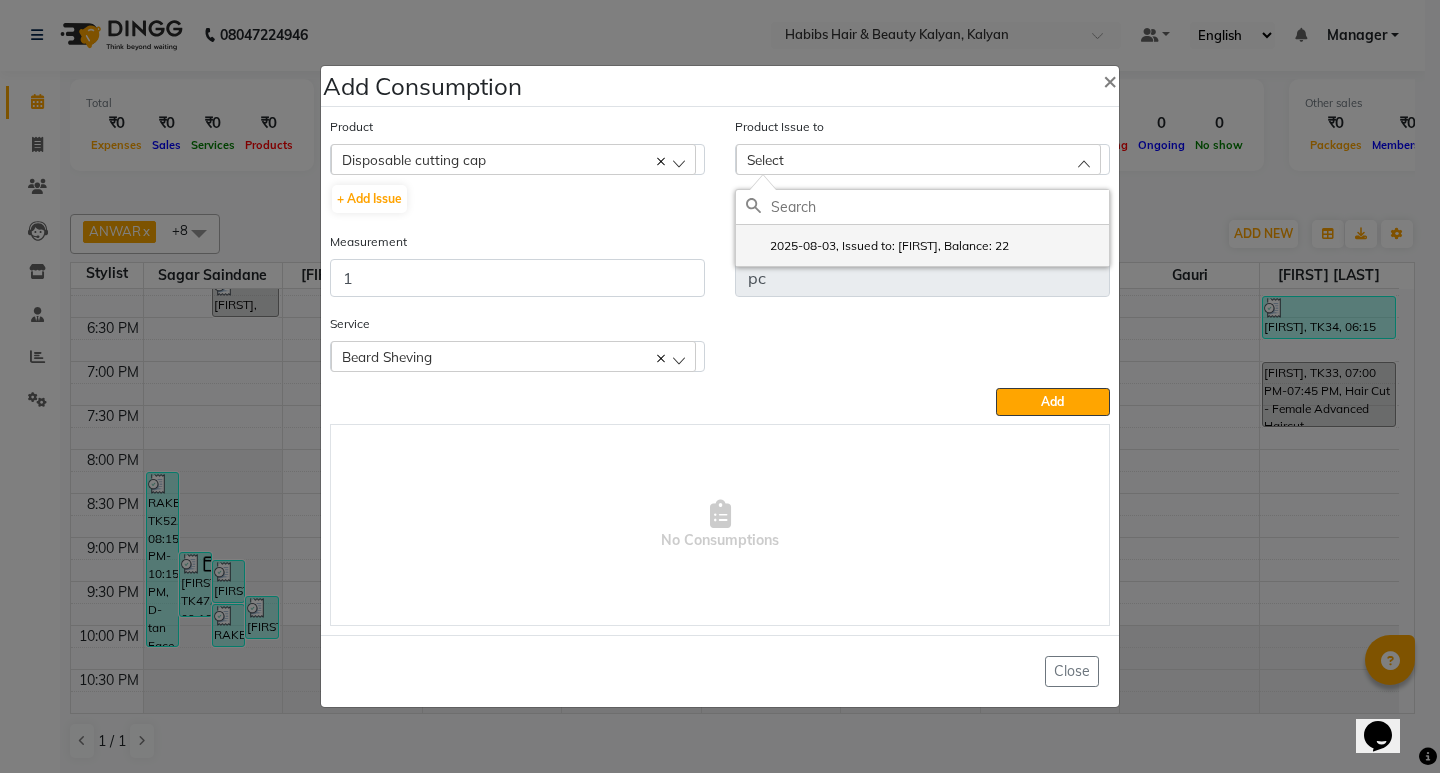 click on "2025-08-03, Issued to: ANWAR, Balance: 22" 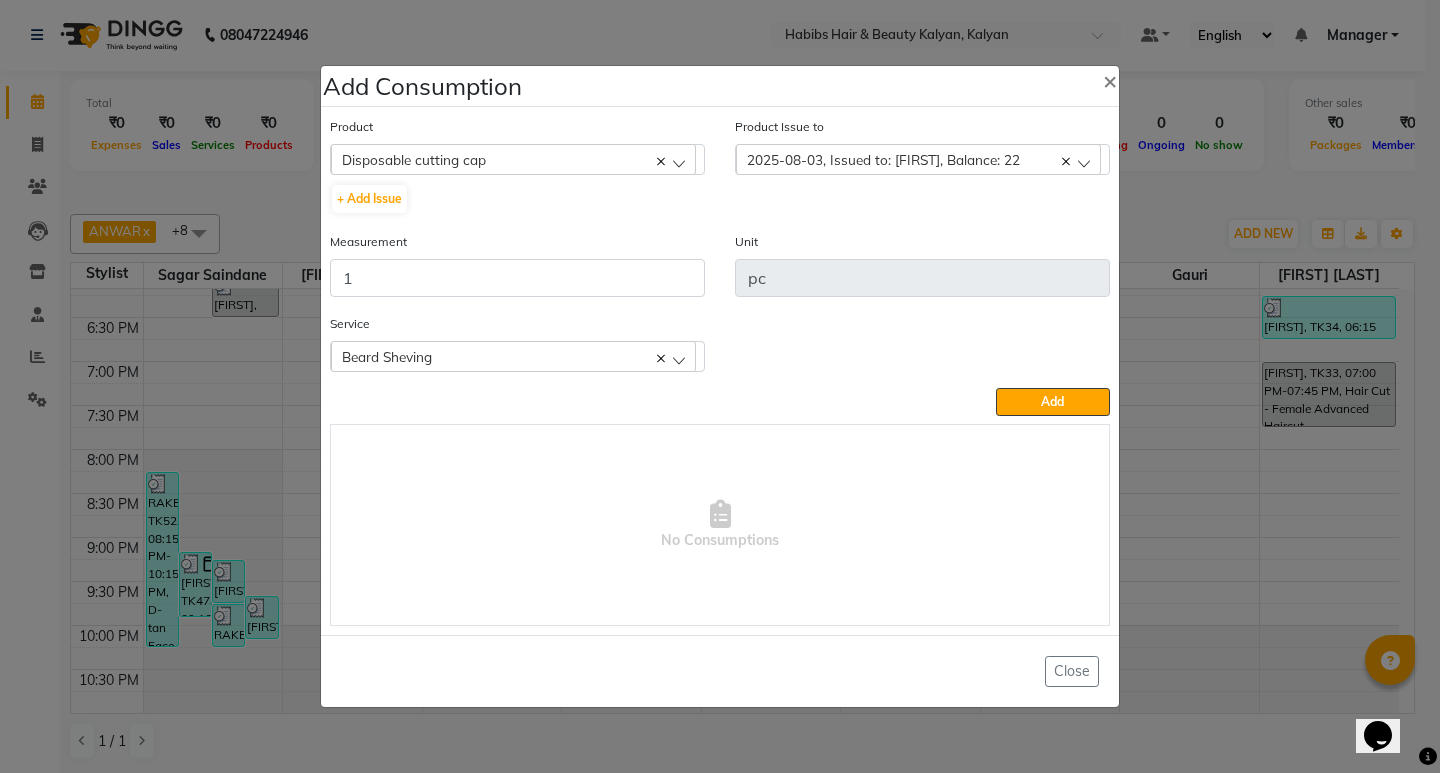click on "Service  Beard Sheving  Beard Sheving" 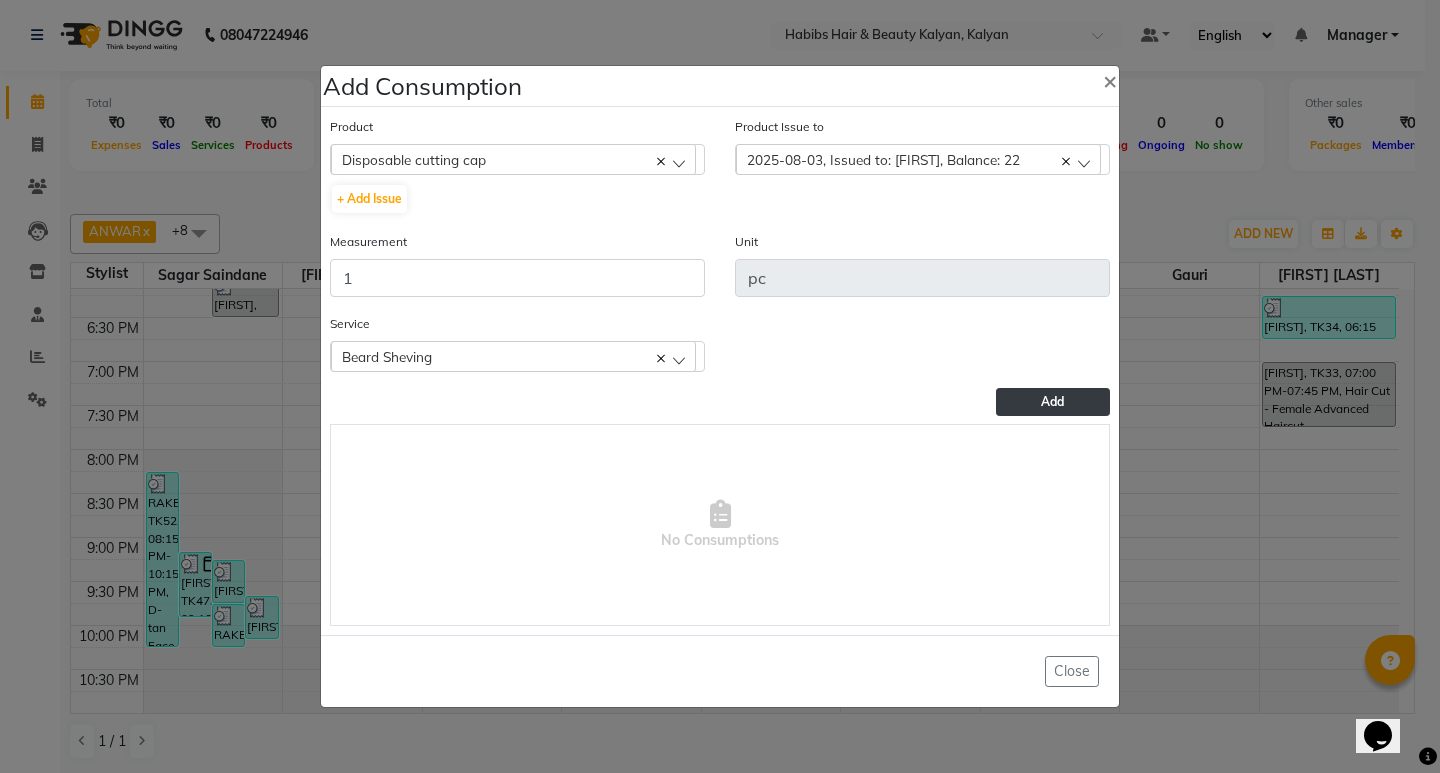 drag, startPoint x: 1056, startPoint y: 396, endPoint x: 1003, endPoint y: 377, distance: 56.302753 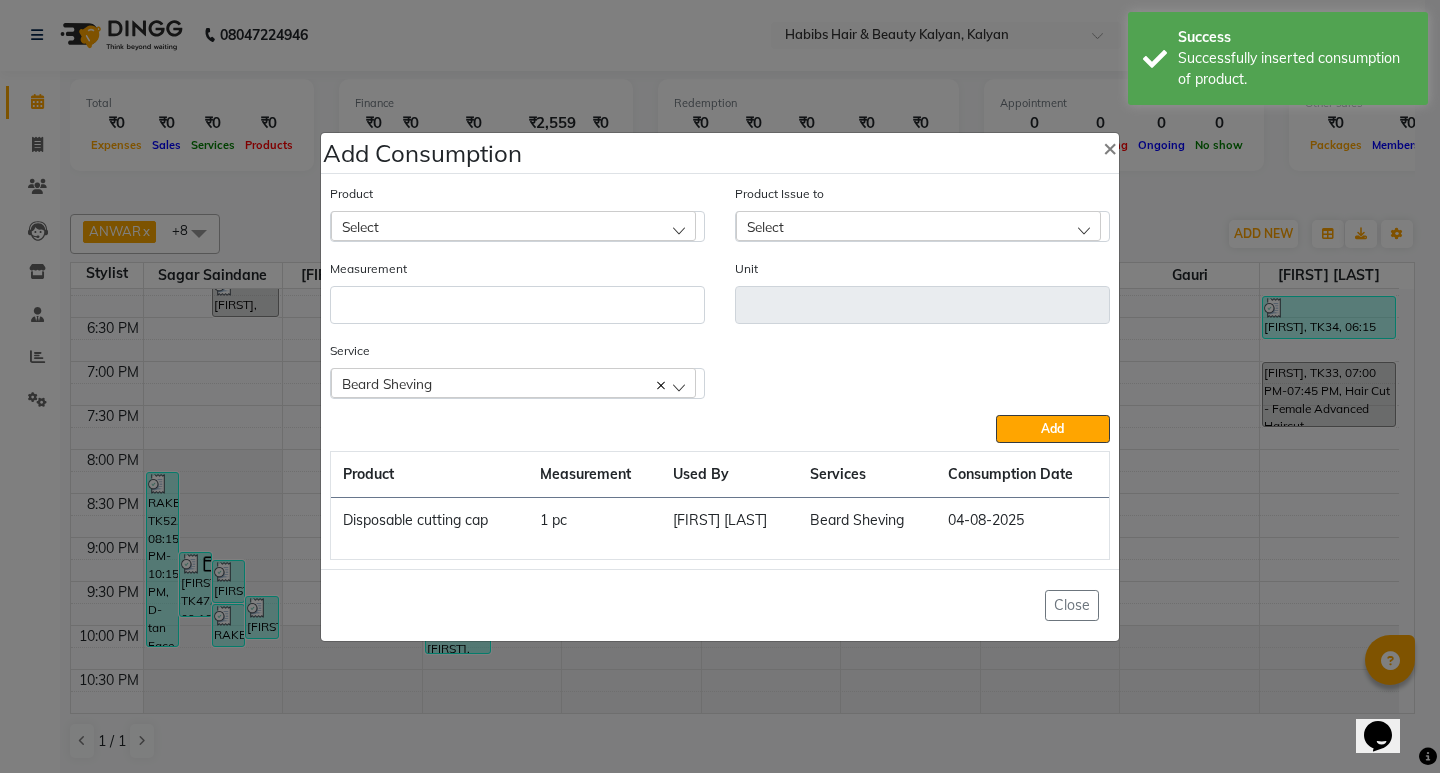 click on "Select" 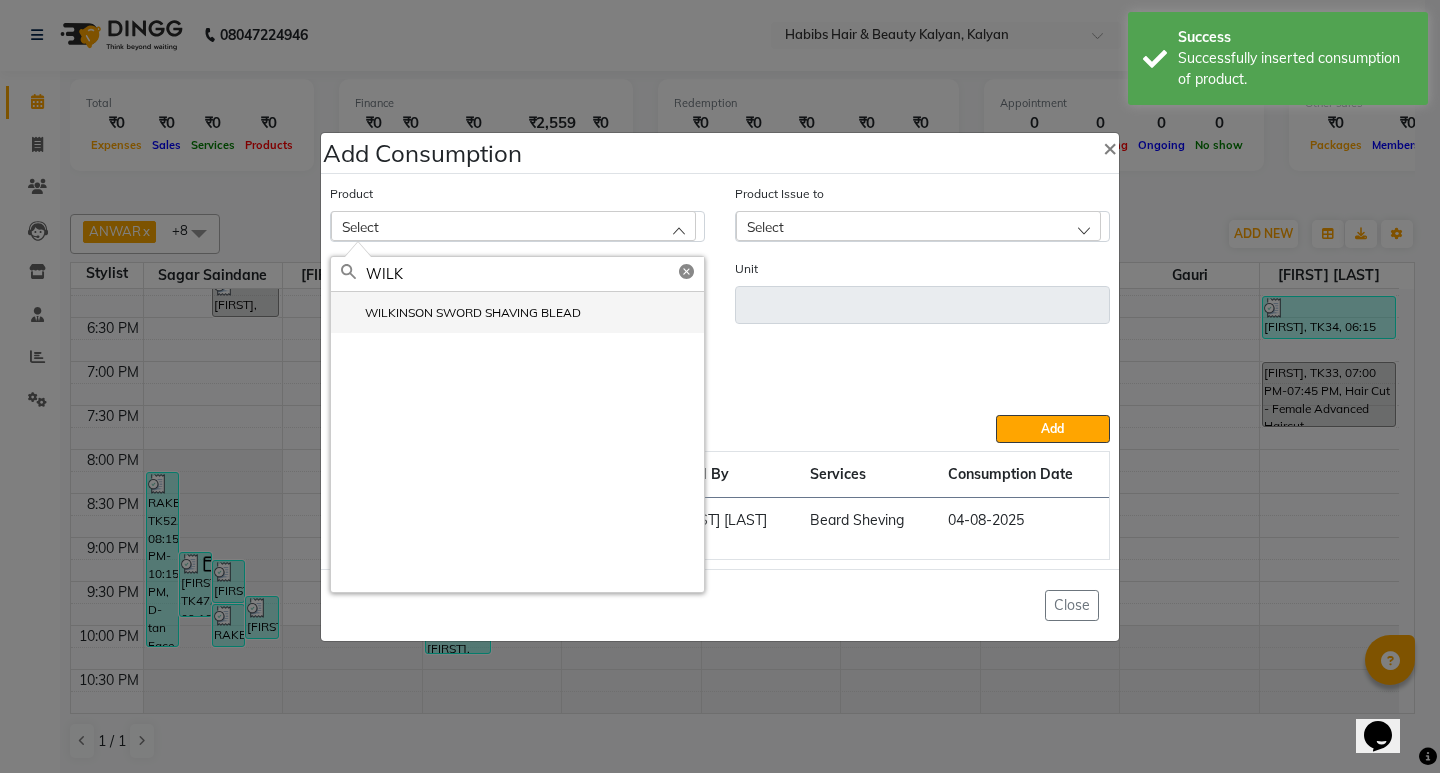 type on "WILK" 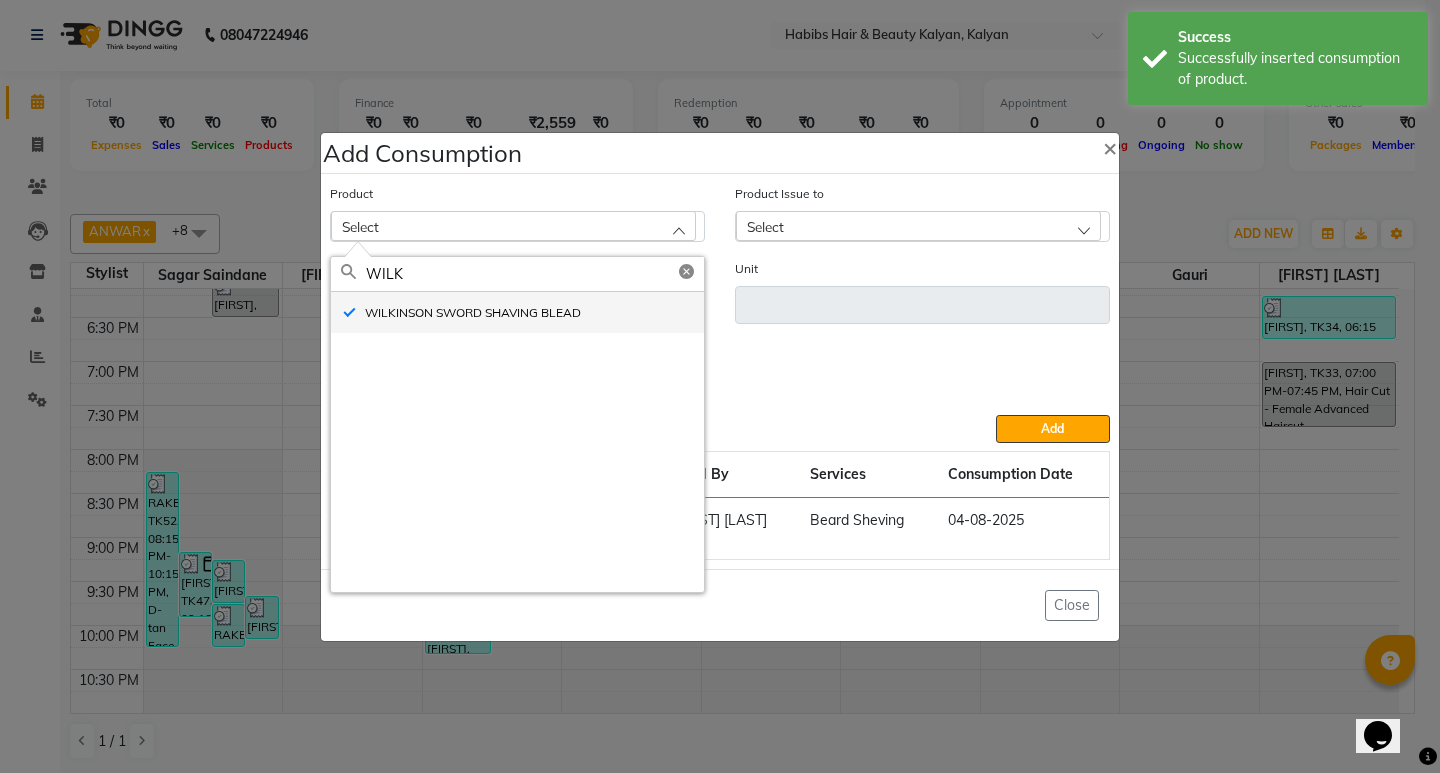 type on "pc" 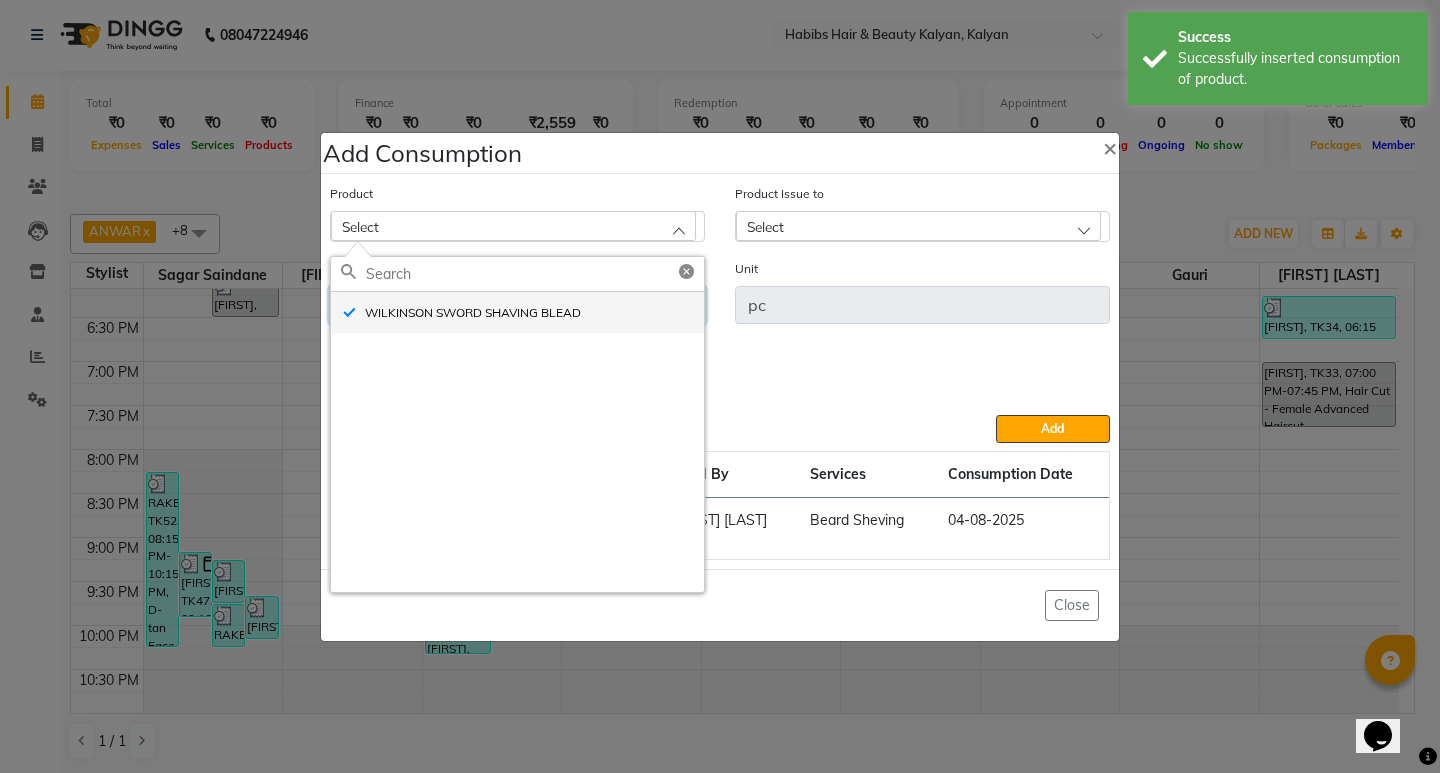 click 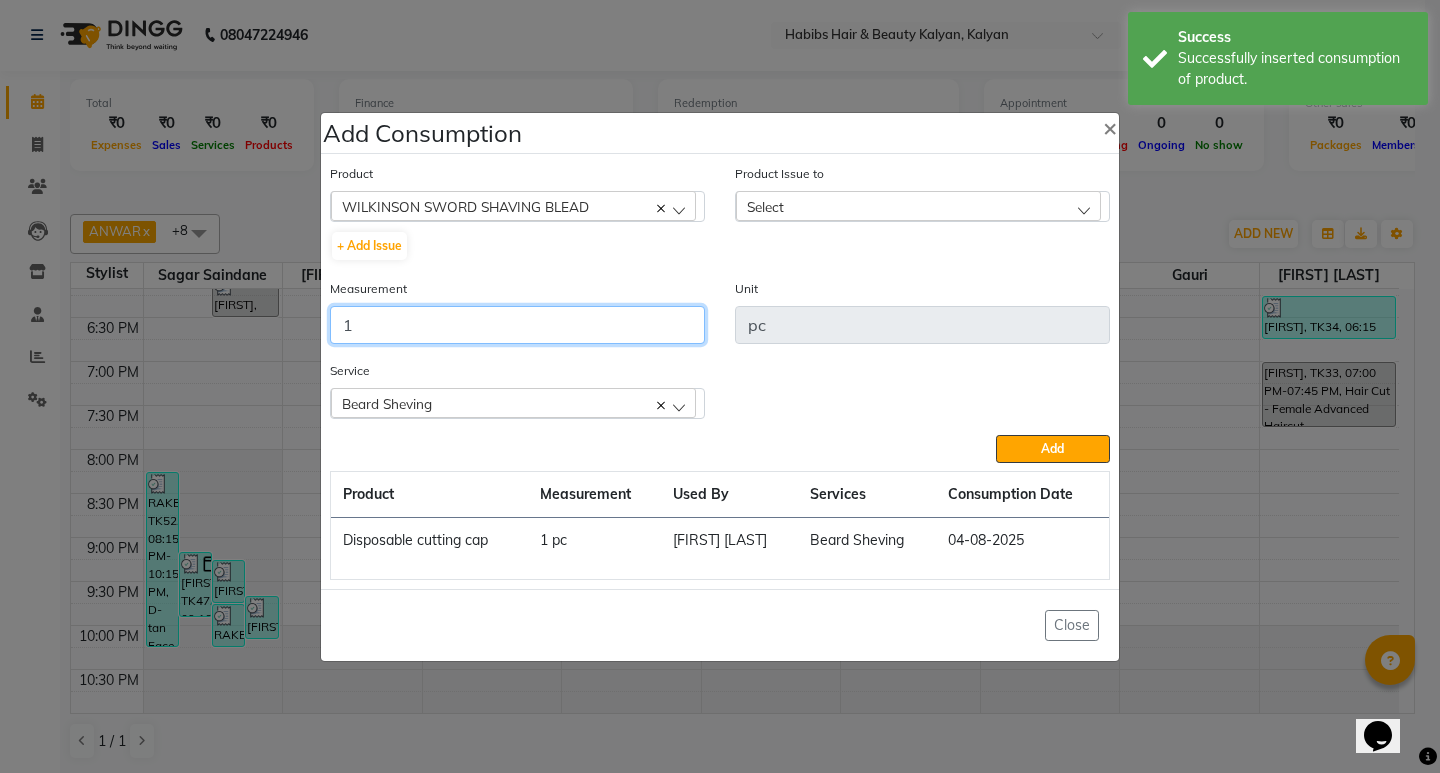 type on "1" 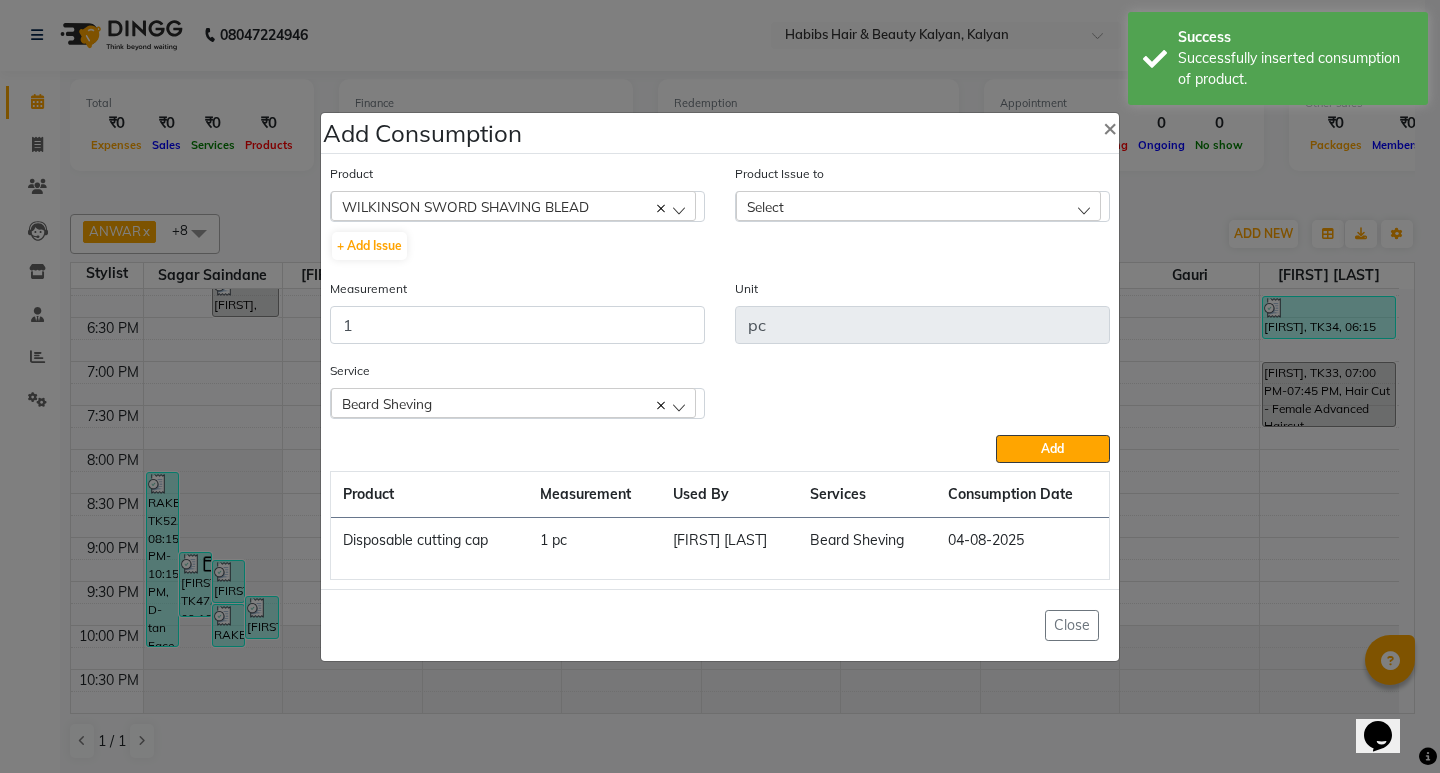 click on "Select" 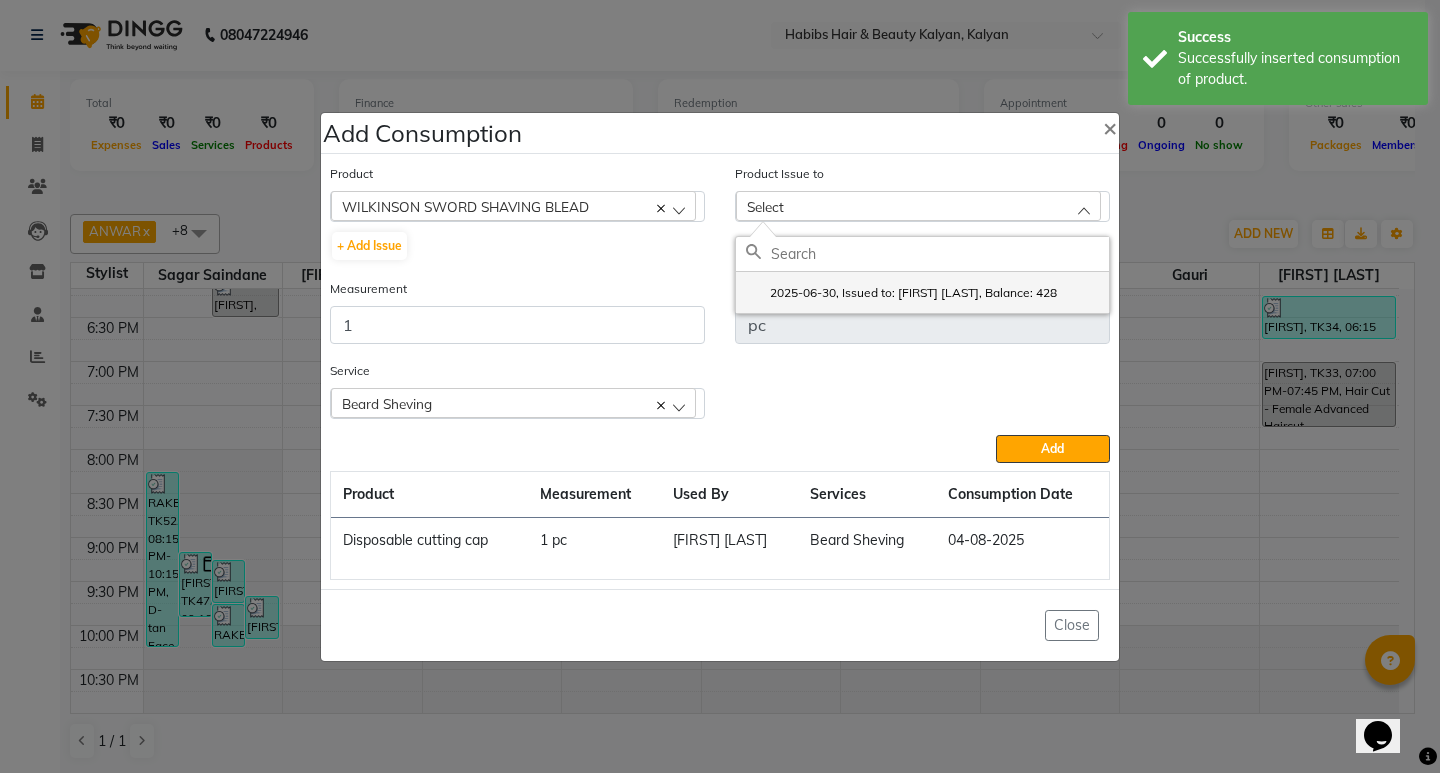 click on "2025-06-30, Issued to: Suraj Kadam, Balance: 428" 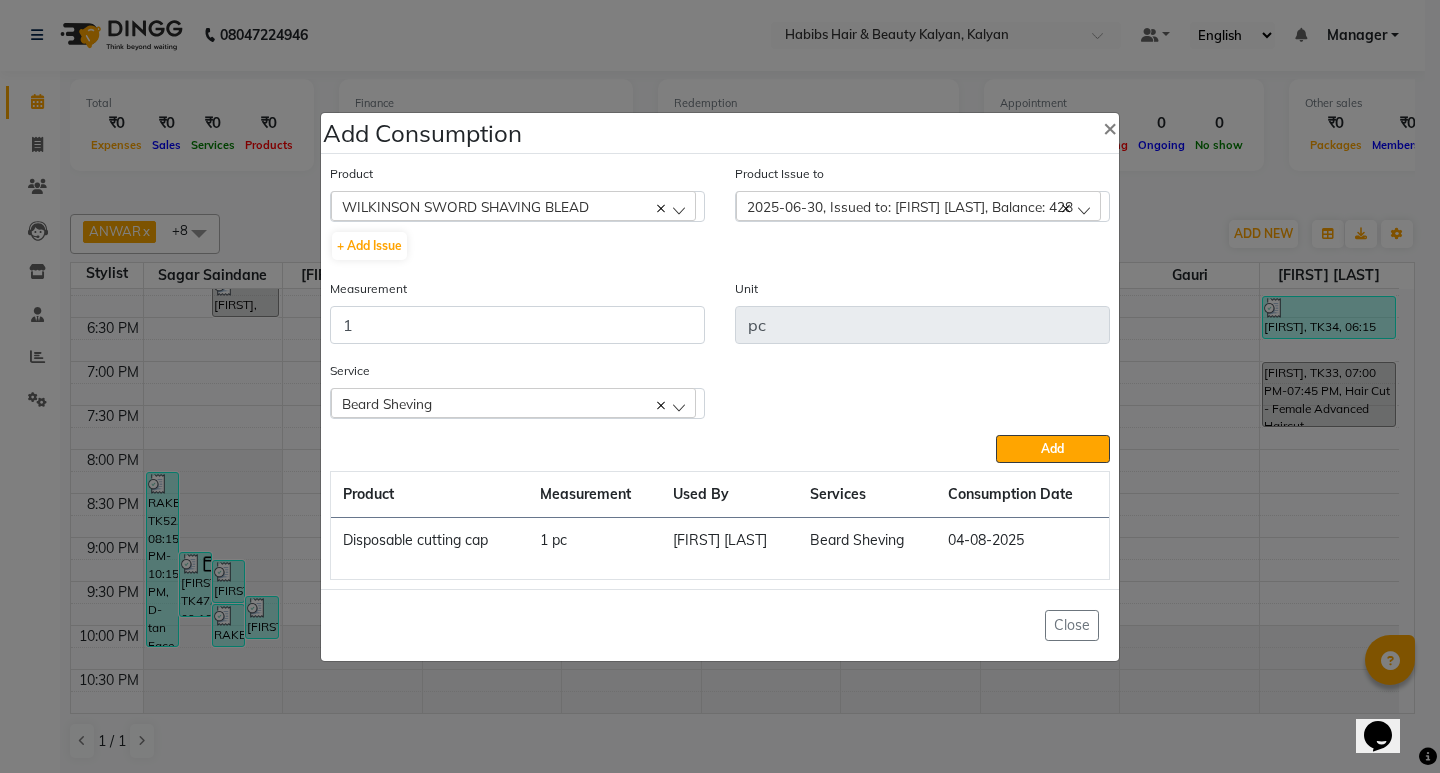 click on "Service  Beard Sheving  Beard Sheving" 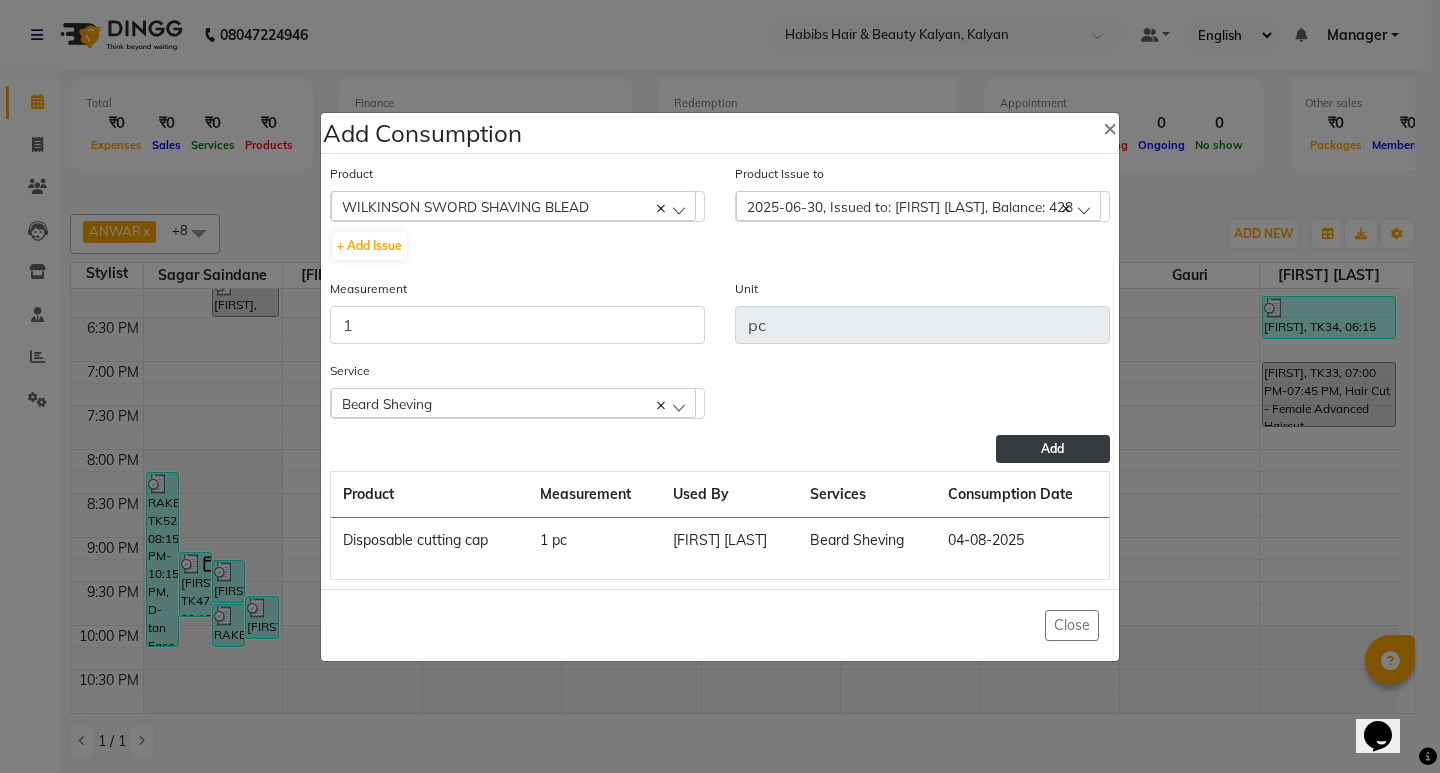 drag, startPoint x: 1055, startPoint y: 455, endPoint x: 1044, endPoint y: 452, distance: 11.401754 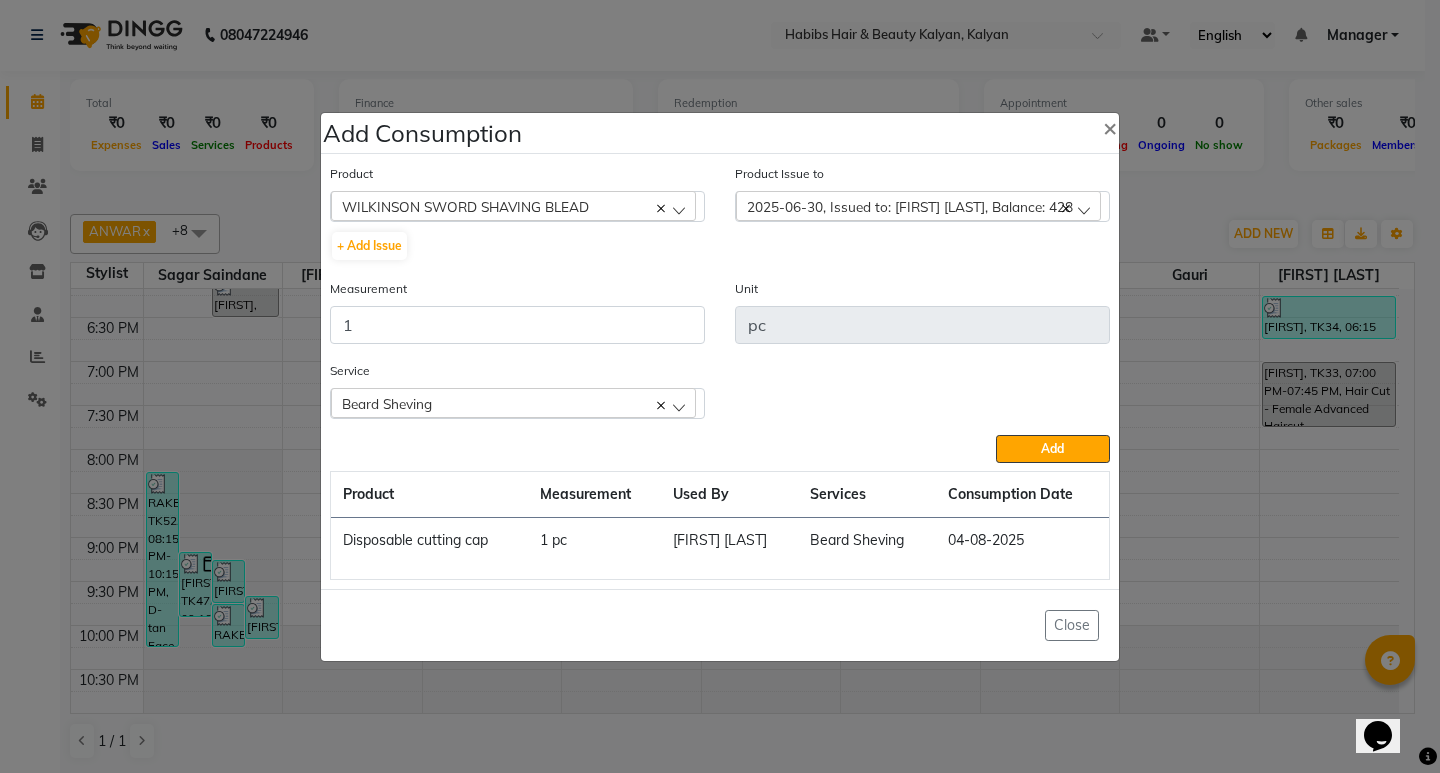 click on "Add" 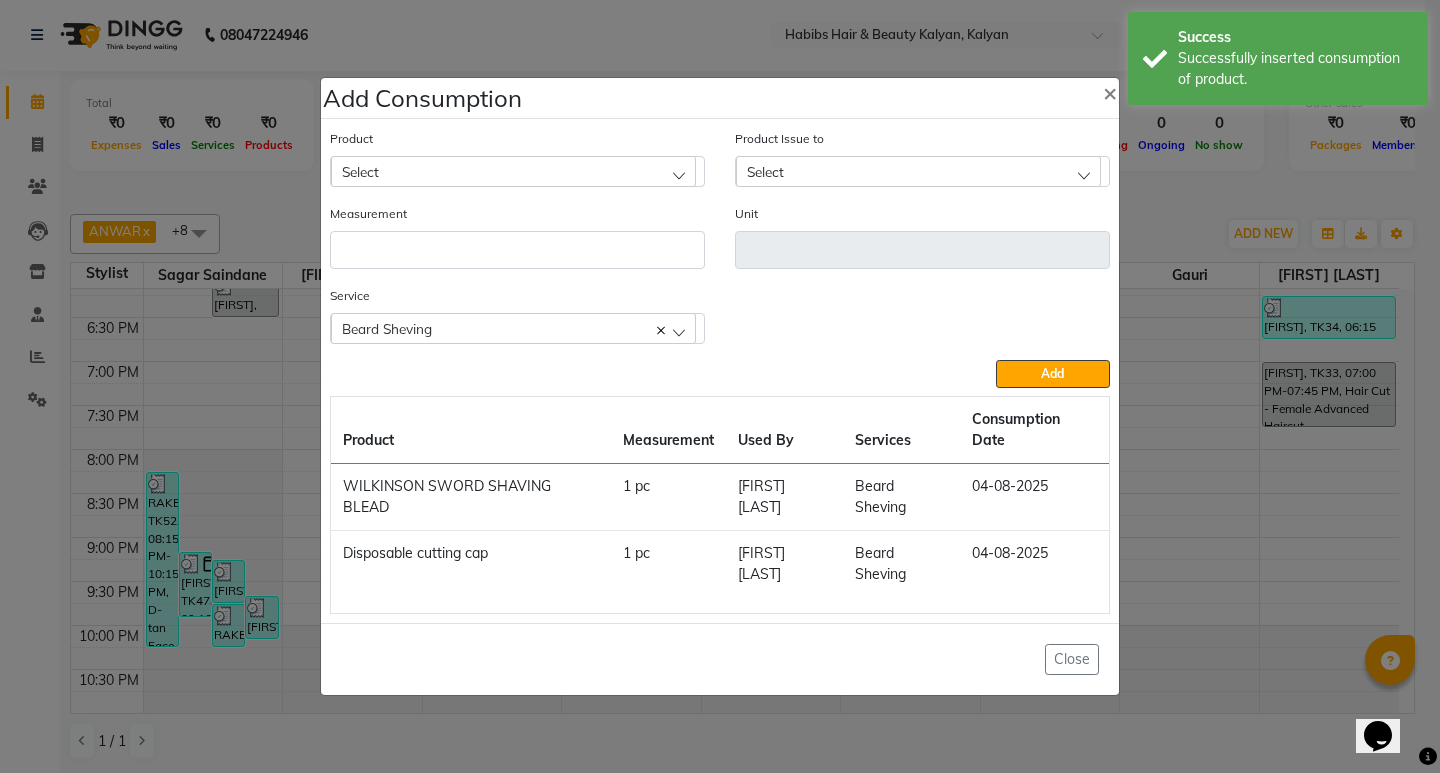 click on "Select" 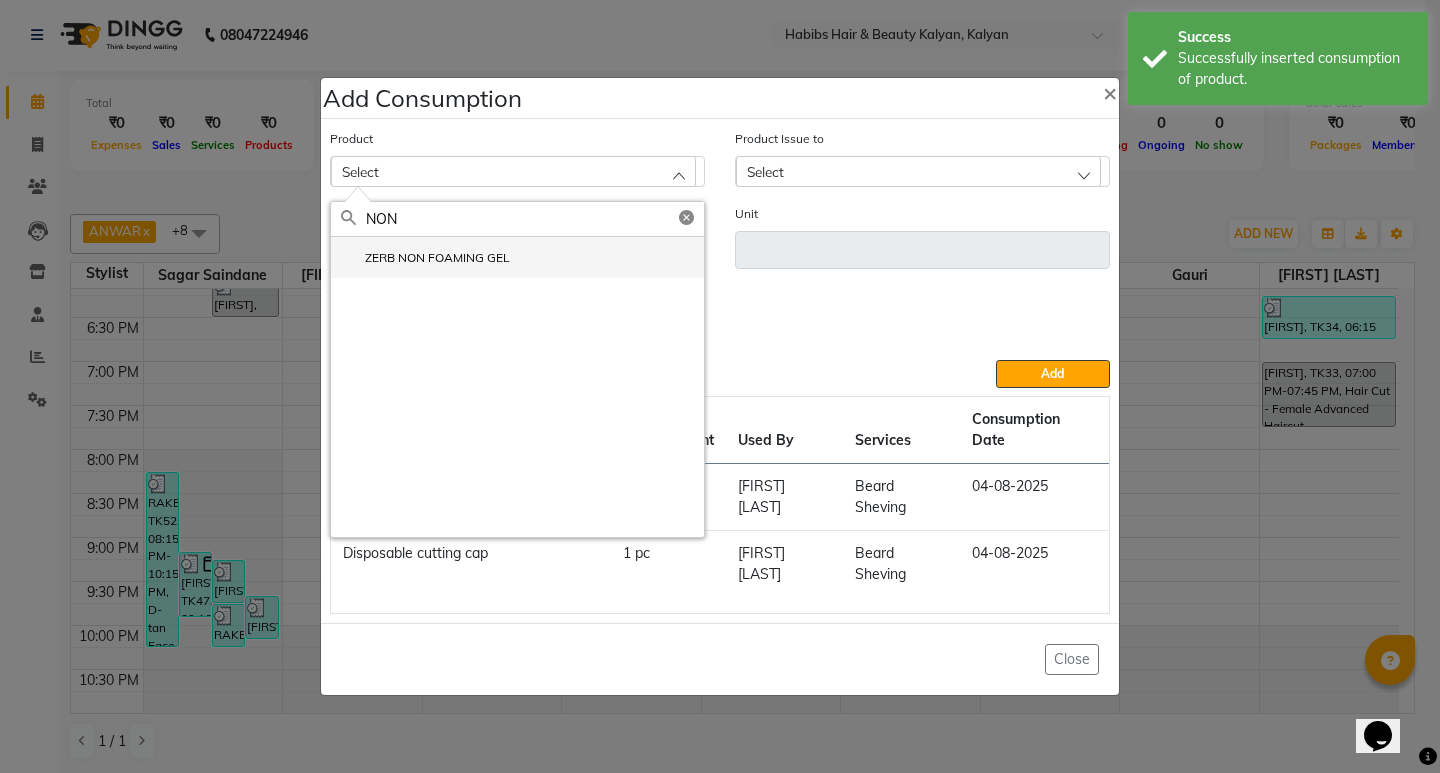 type on "NON" 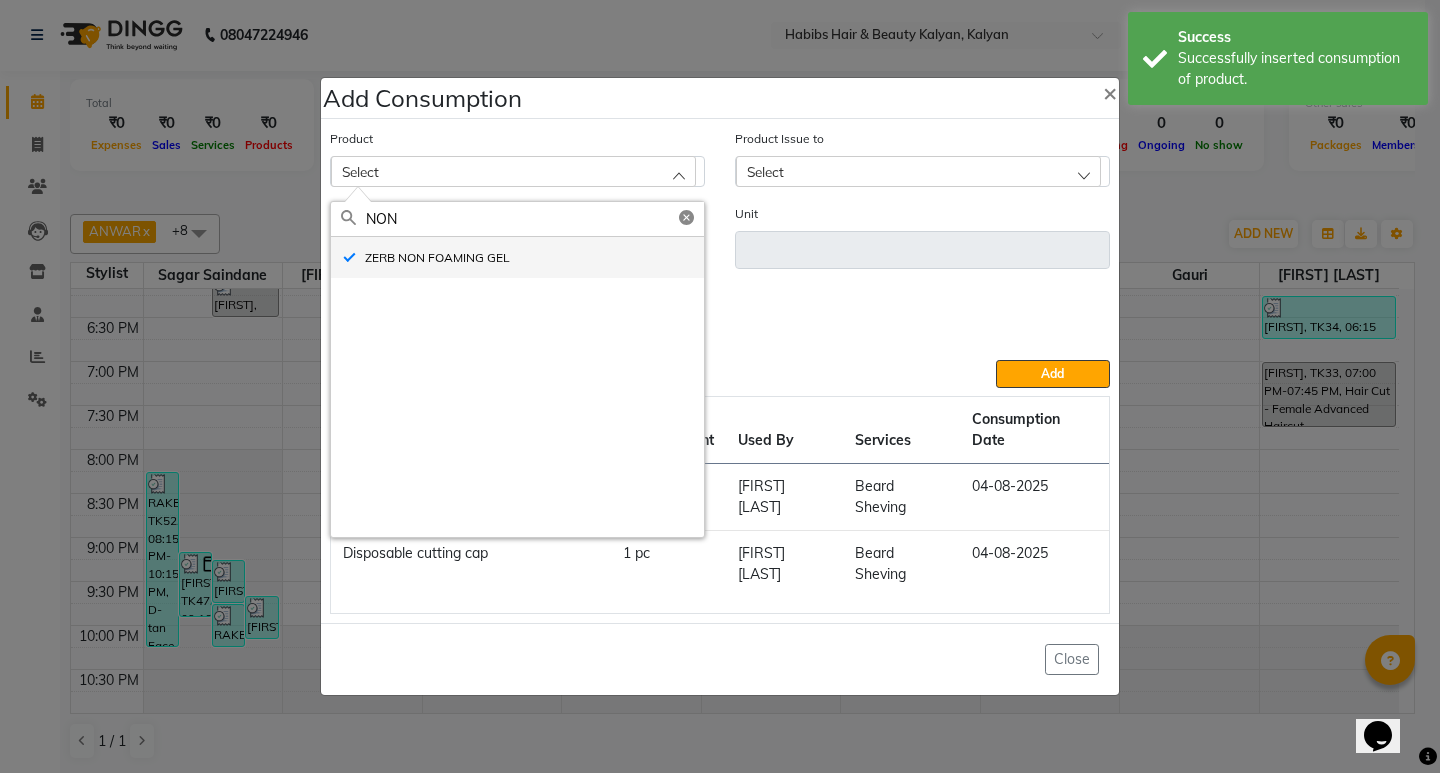 type on "ml" 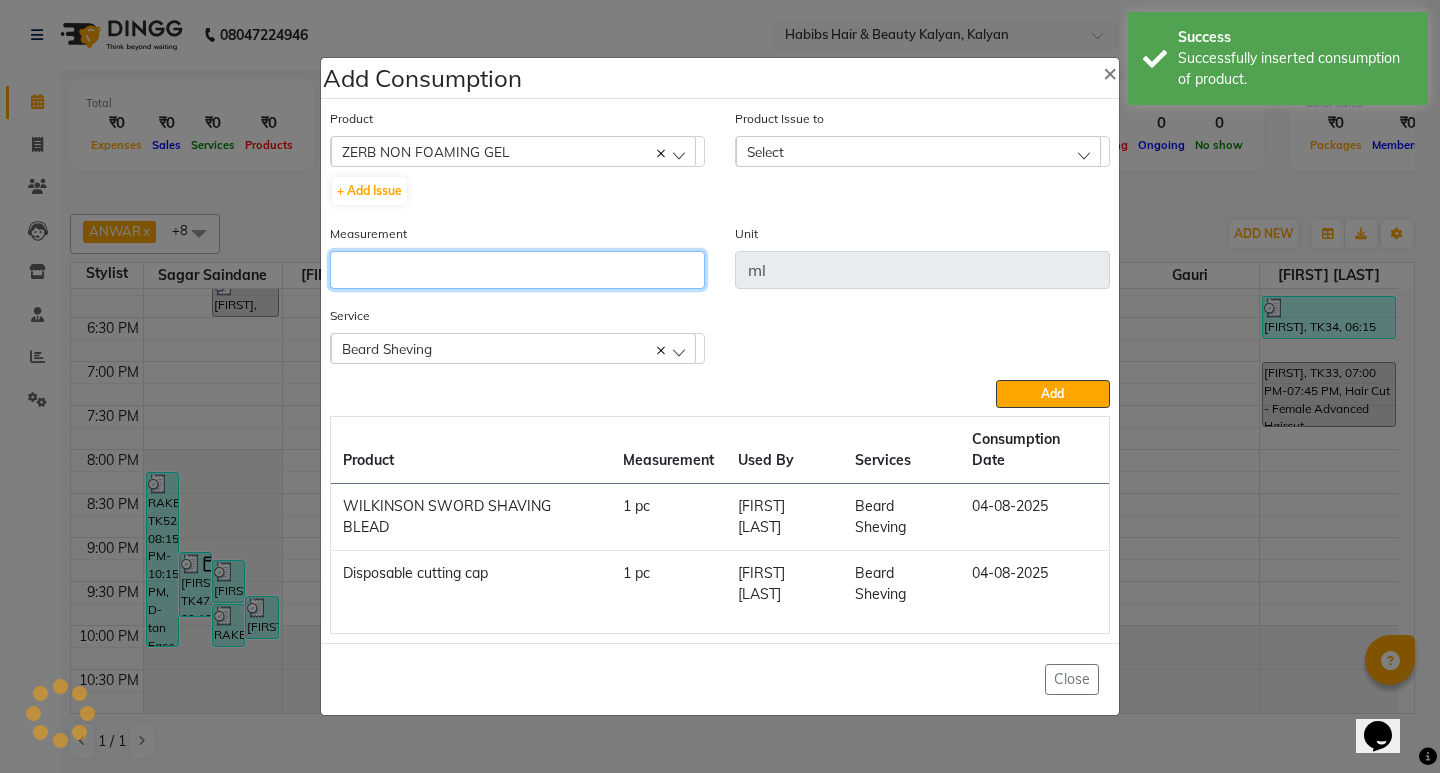 click 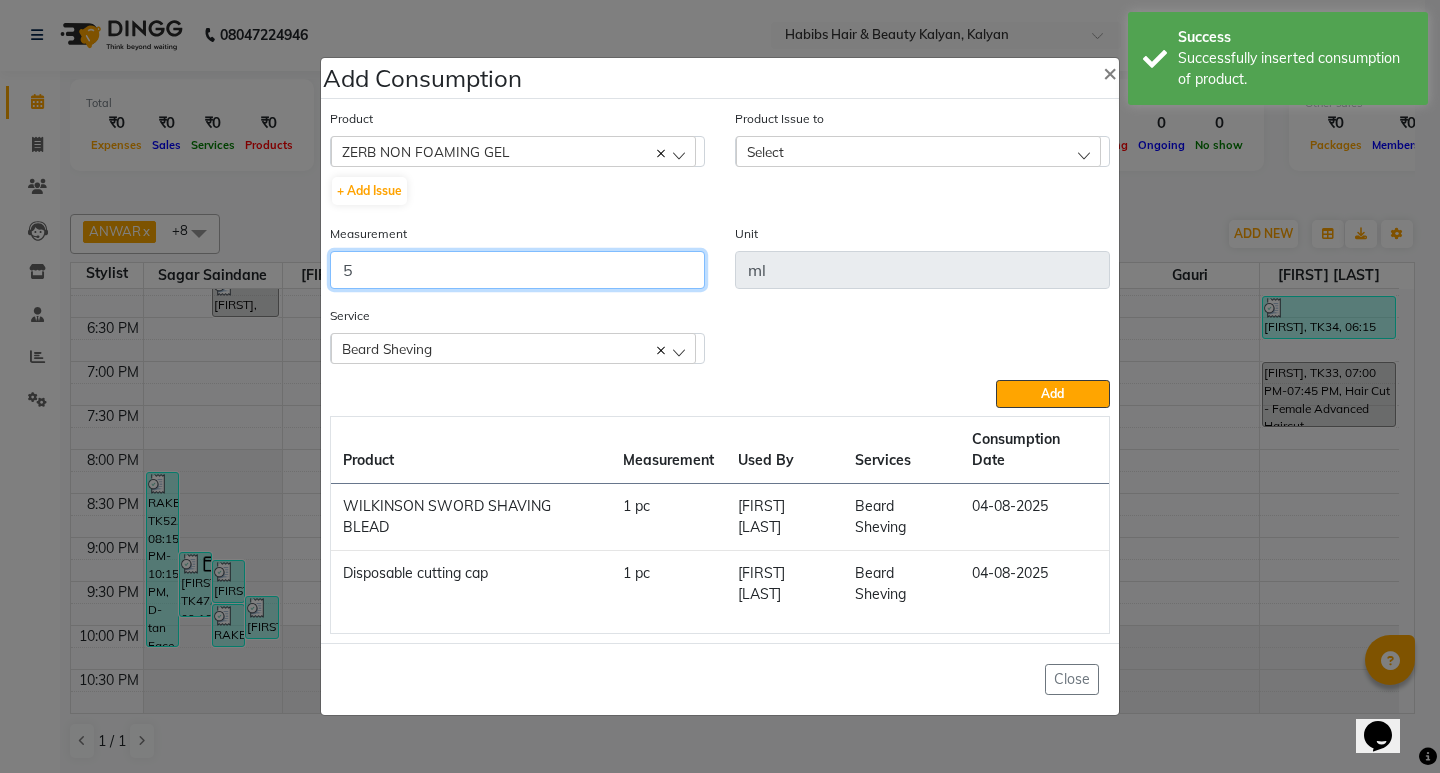 type on "5" 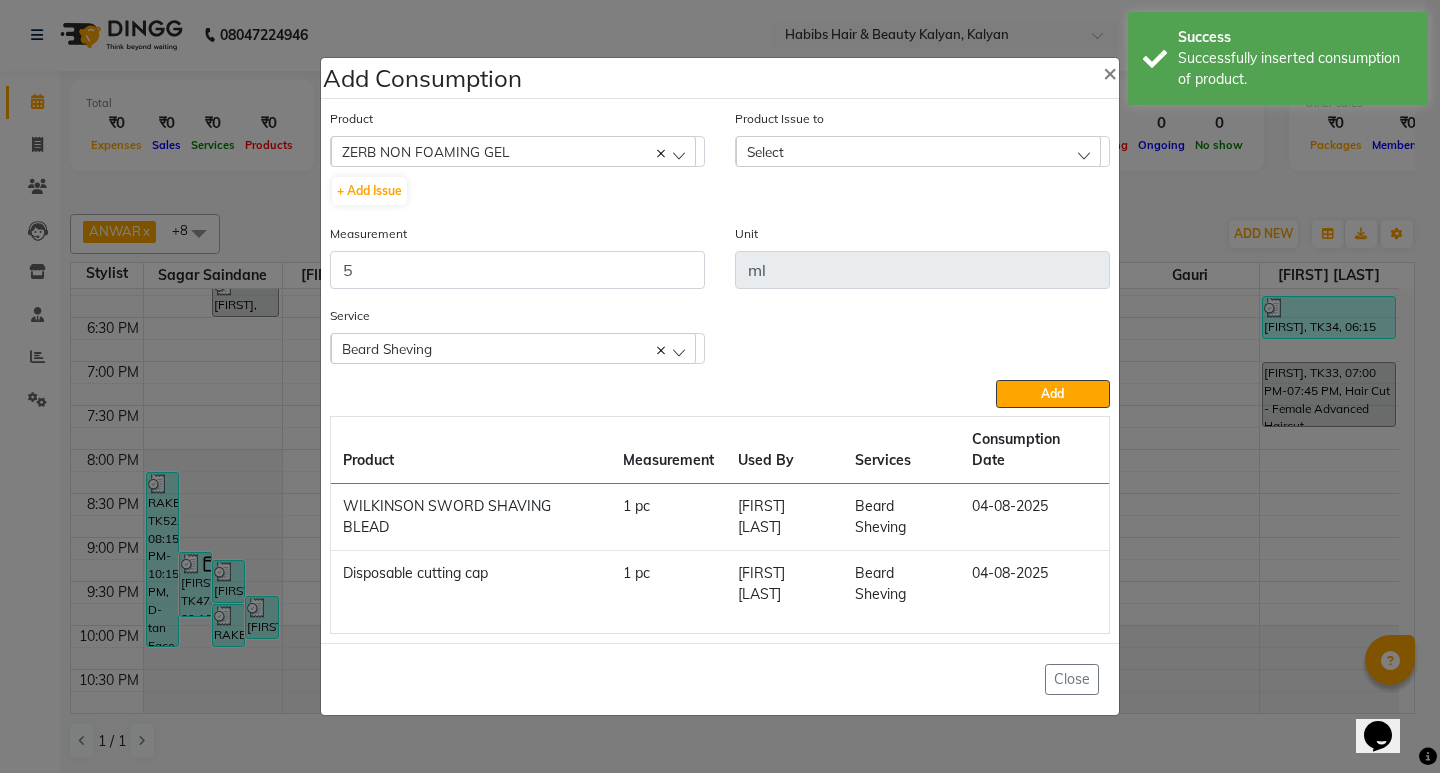 click on "Select" 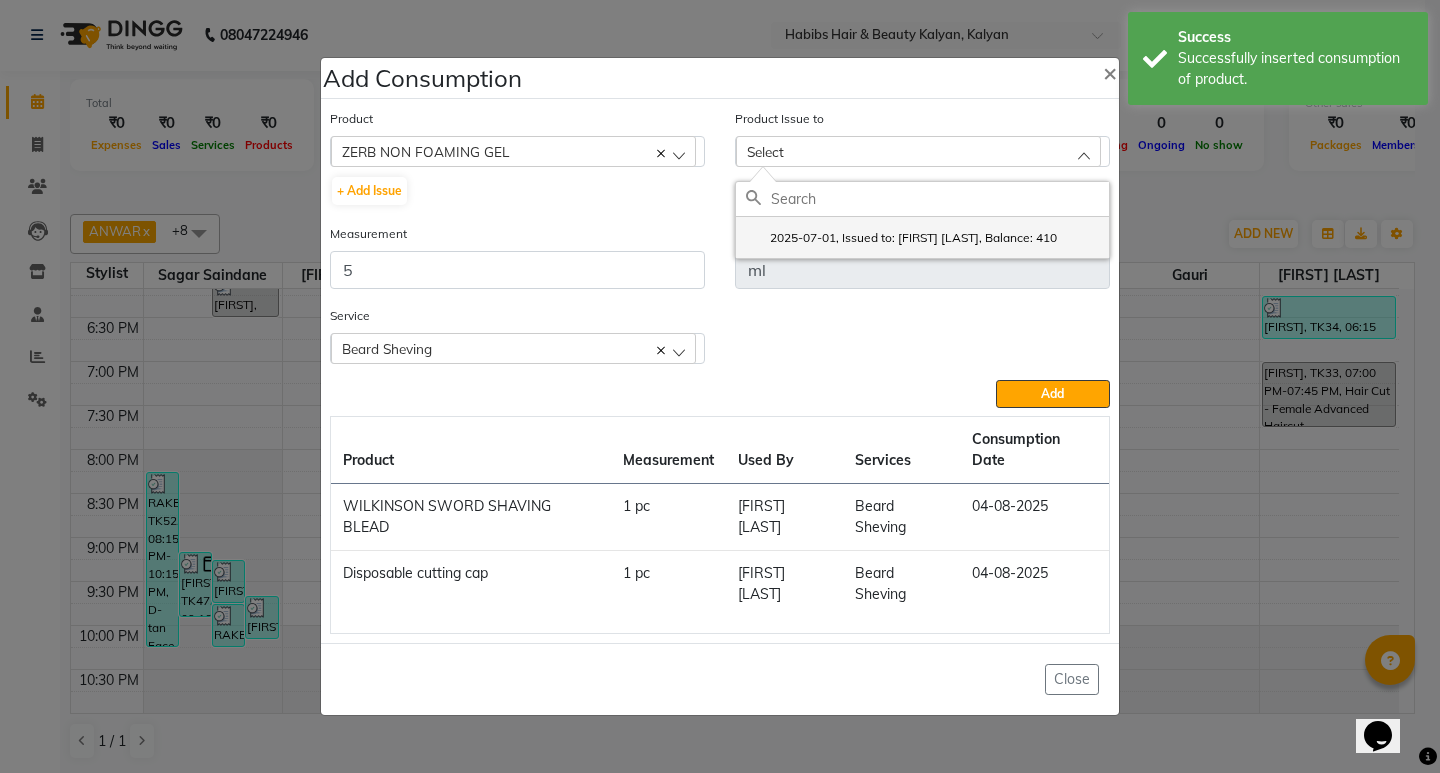 click on "2025-07-01, Issued to: Suraj Kadam, Balance: 410" 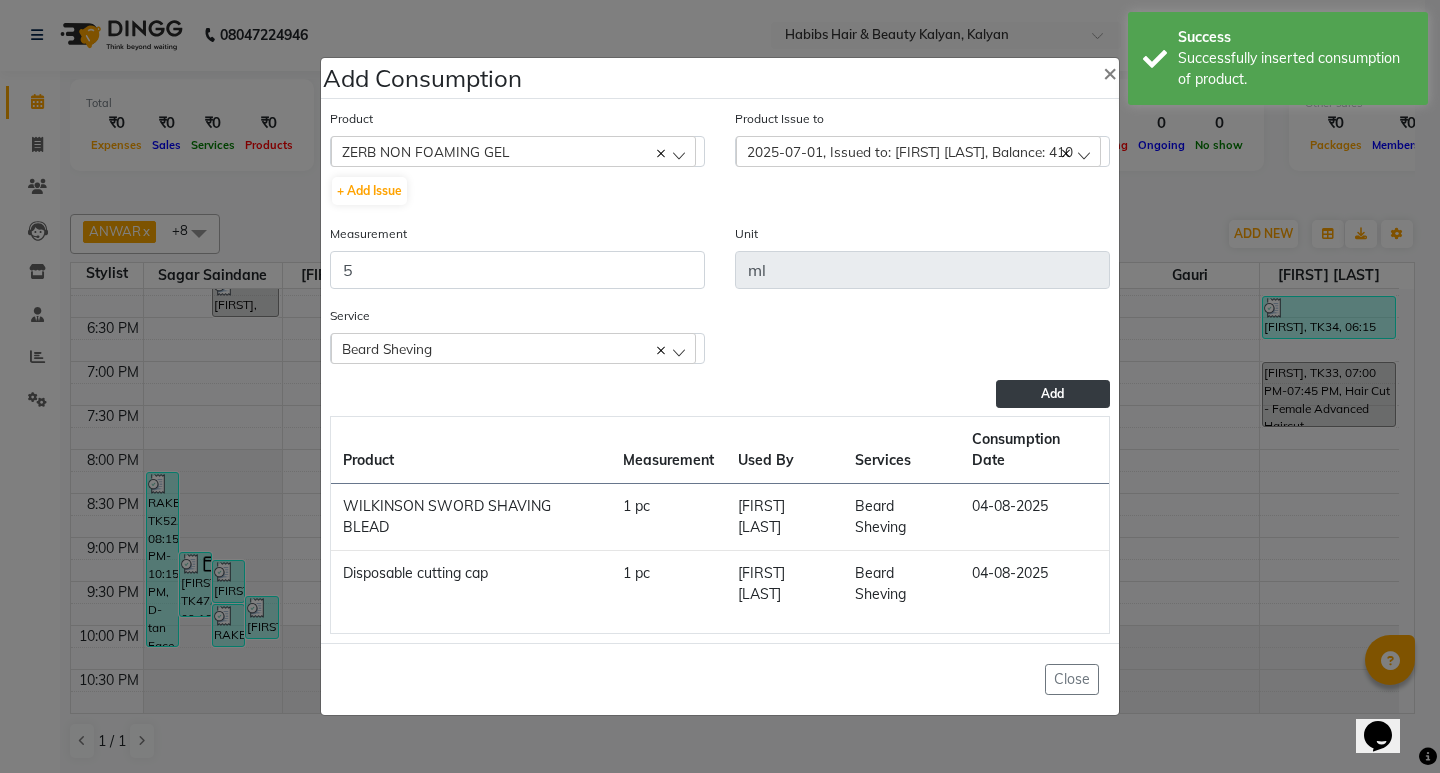 click on "Add" 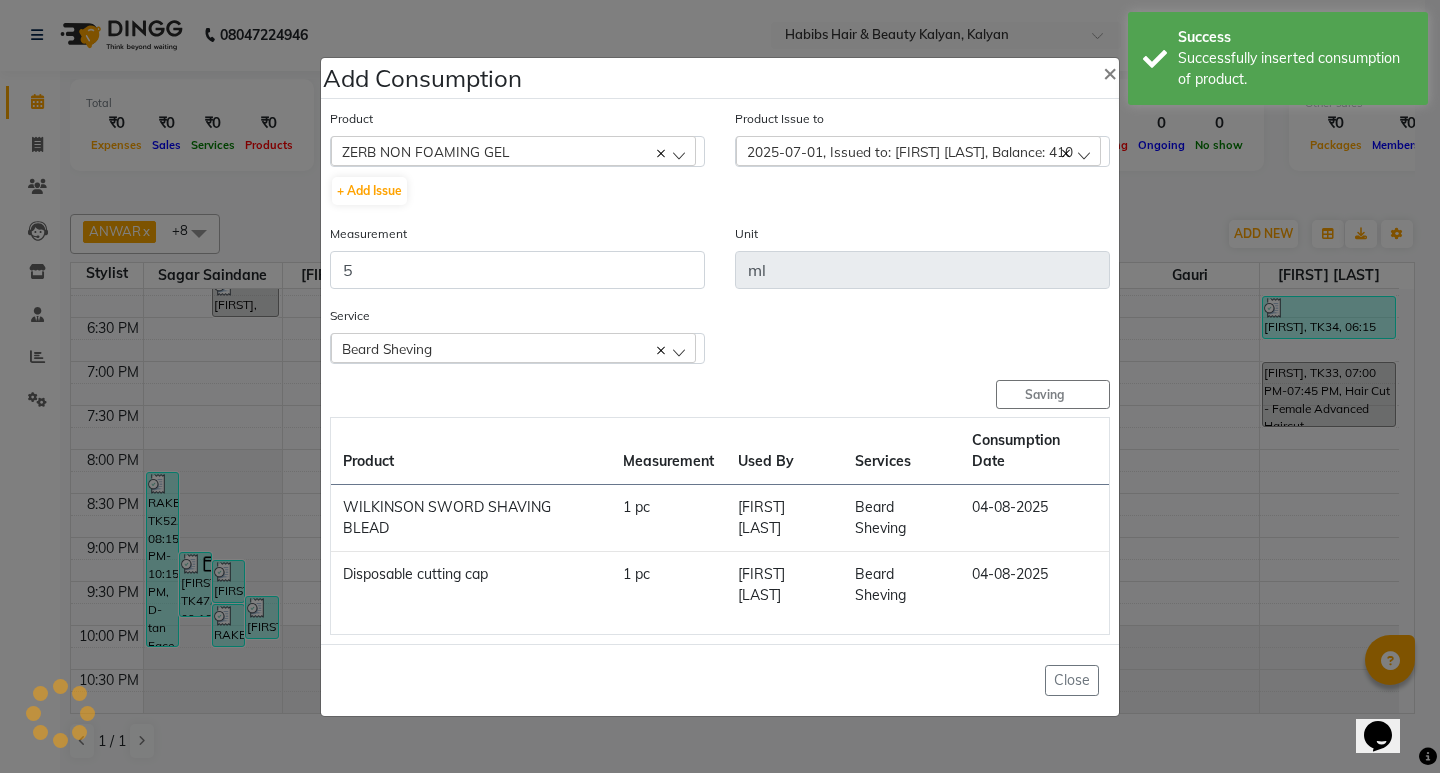 type 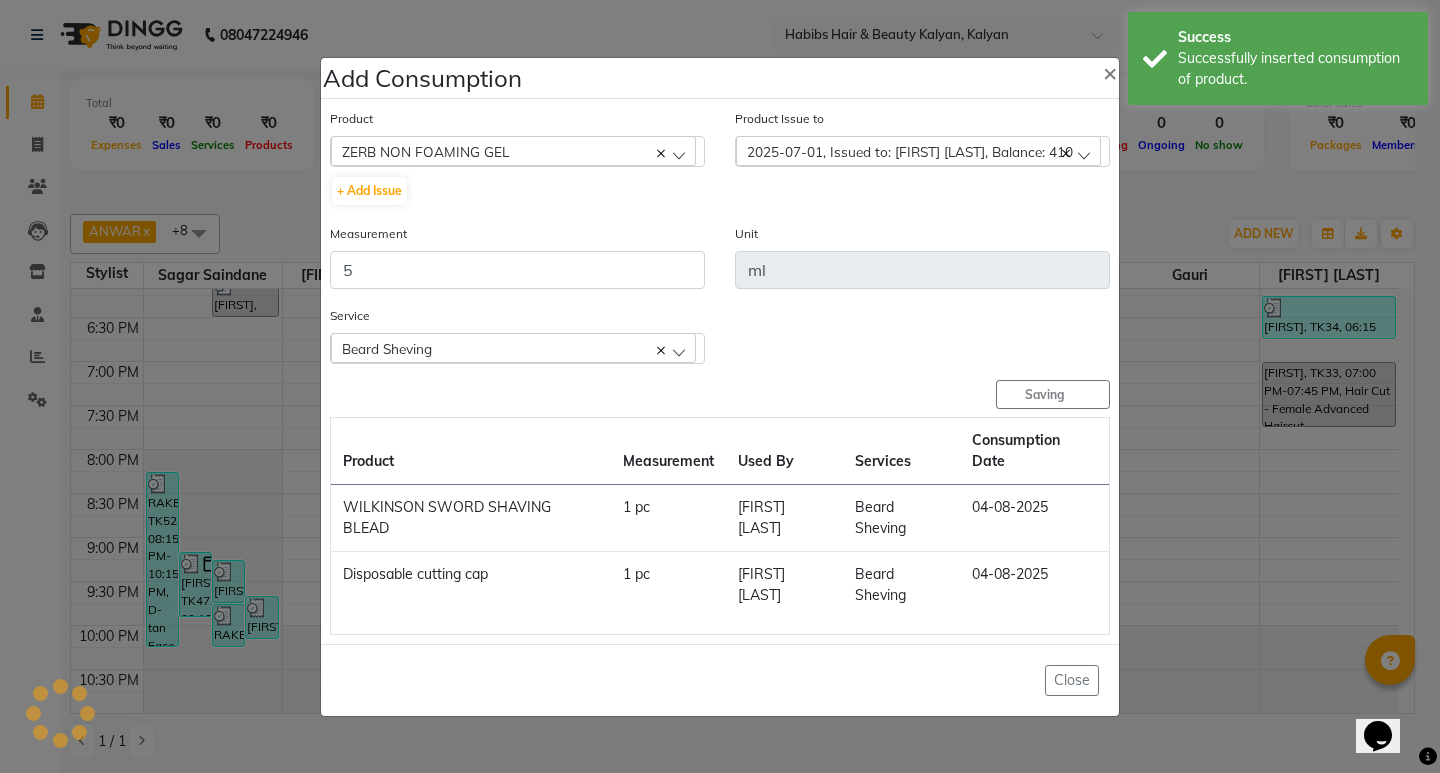 type 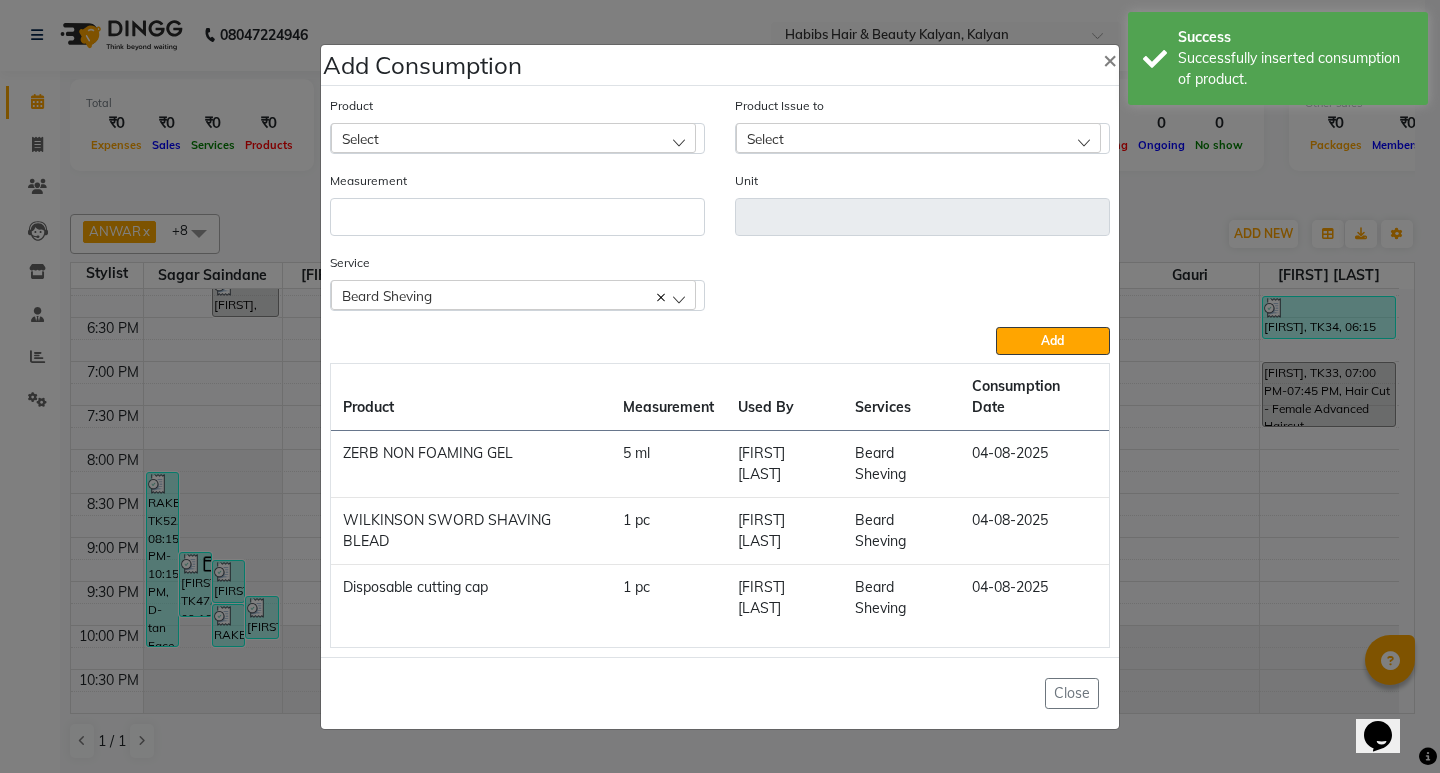click on "Add Consumption × Product Select 001 BANANA POWDER 10GM Product Issue to Select 2025-07-01, Issued to: Suraj Kadam, Balance: 410 Measurement Unit Service  Beard Sheving  Beard Sheving  Add  Product Measurement Used By Services Consumption Date  ZERB NON FOAMING GEL    5 ml   Suraj Kadam   Beard Sheving   04-08-2025   WILKINSON SWORD SHAVING BLEAD   1 pc   Suraj Kadam   Beard Sheving   04-08-2025   Disposable cutting cap   1 pc   Suraj Kadam   Beard Sheving   04-08-2025   Close" 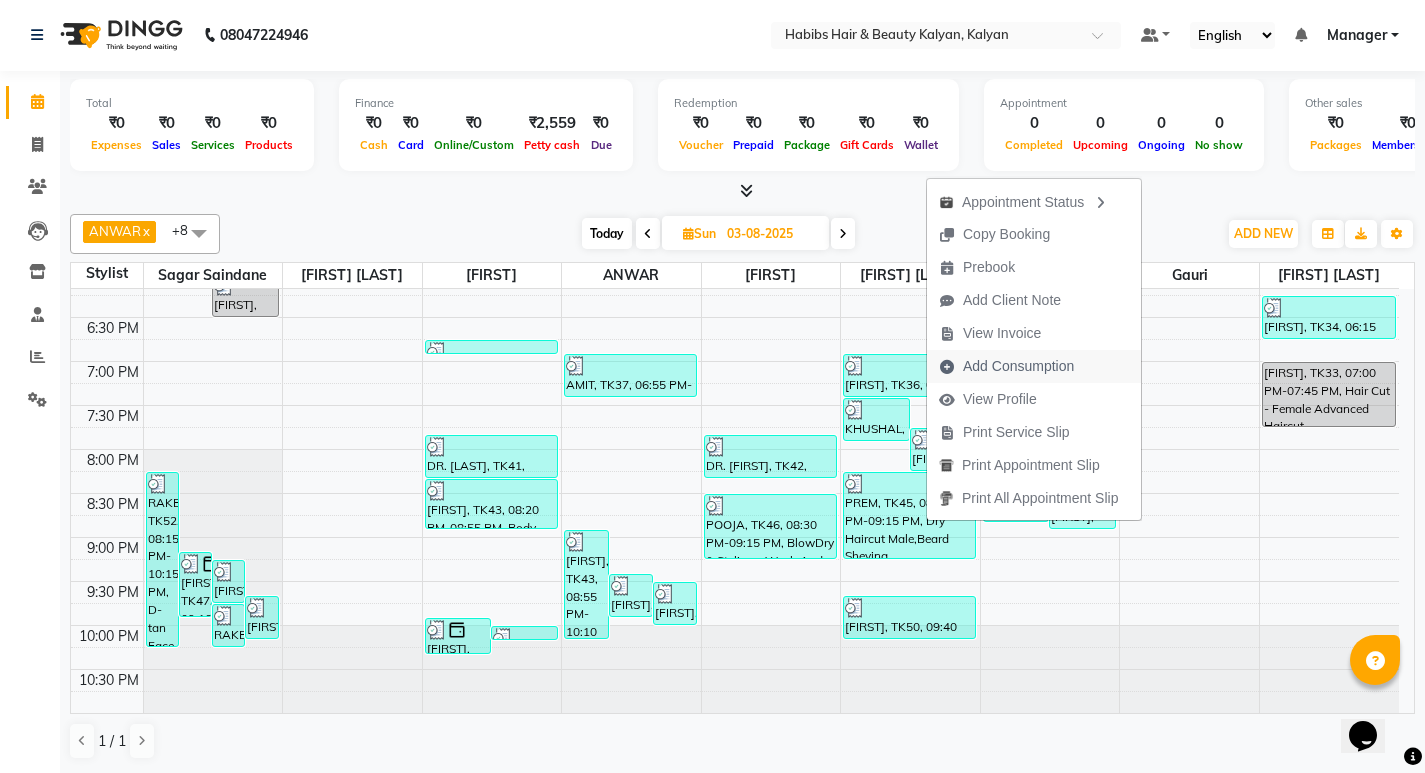 click on "Add Consumption" at bounding box center [1006, 366] 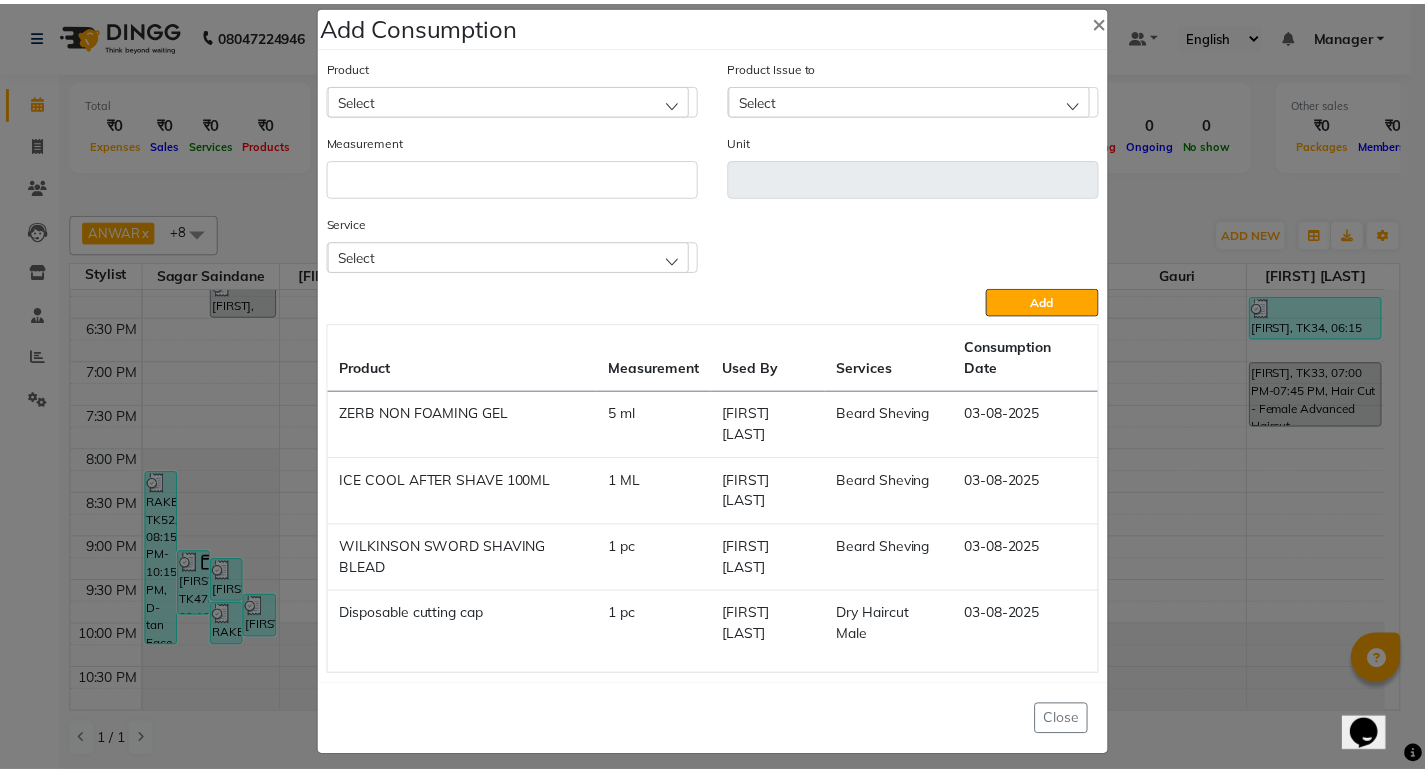 scroll, scrollTop: 36, scrollLeft: 0, axis: vertical 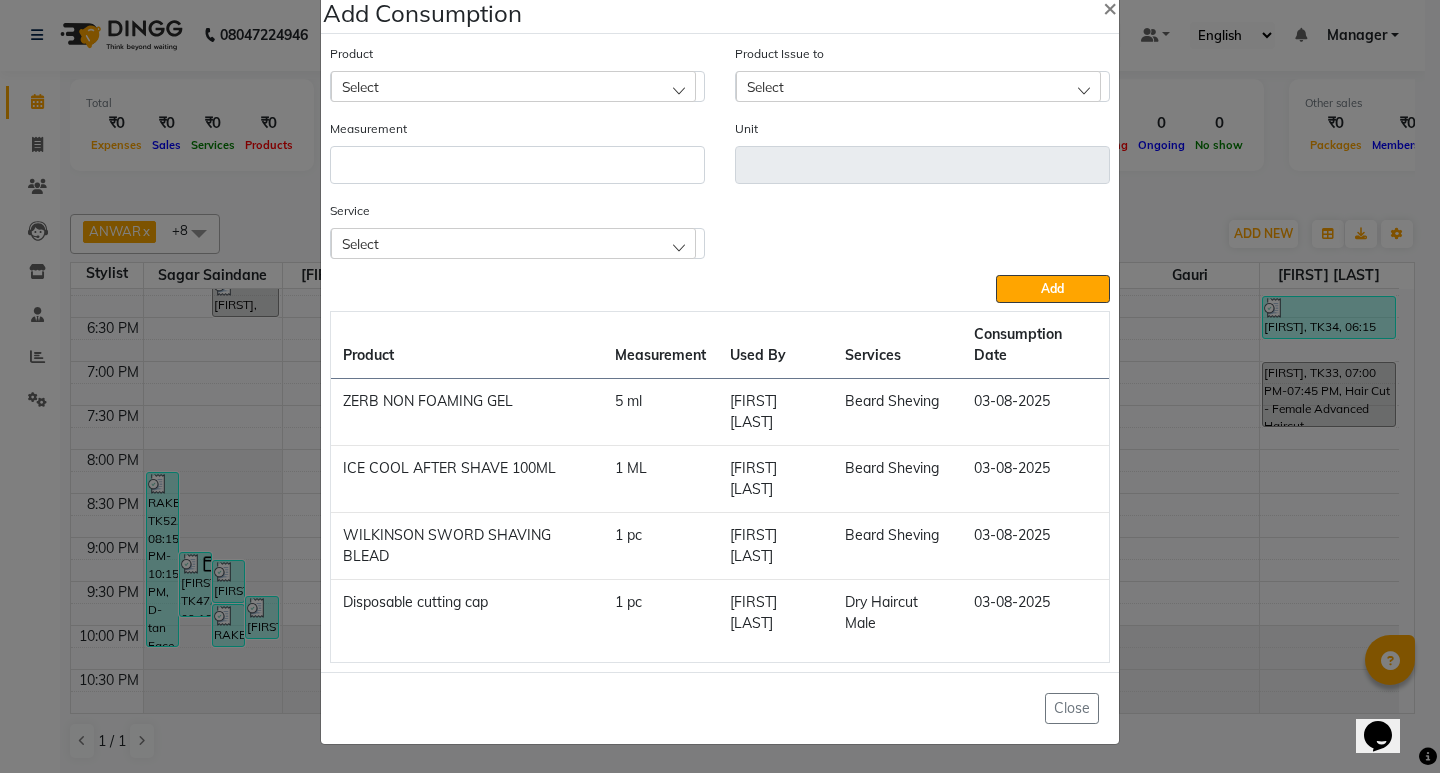 click on "Select" 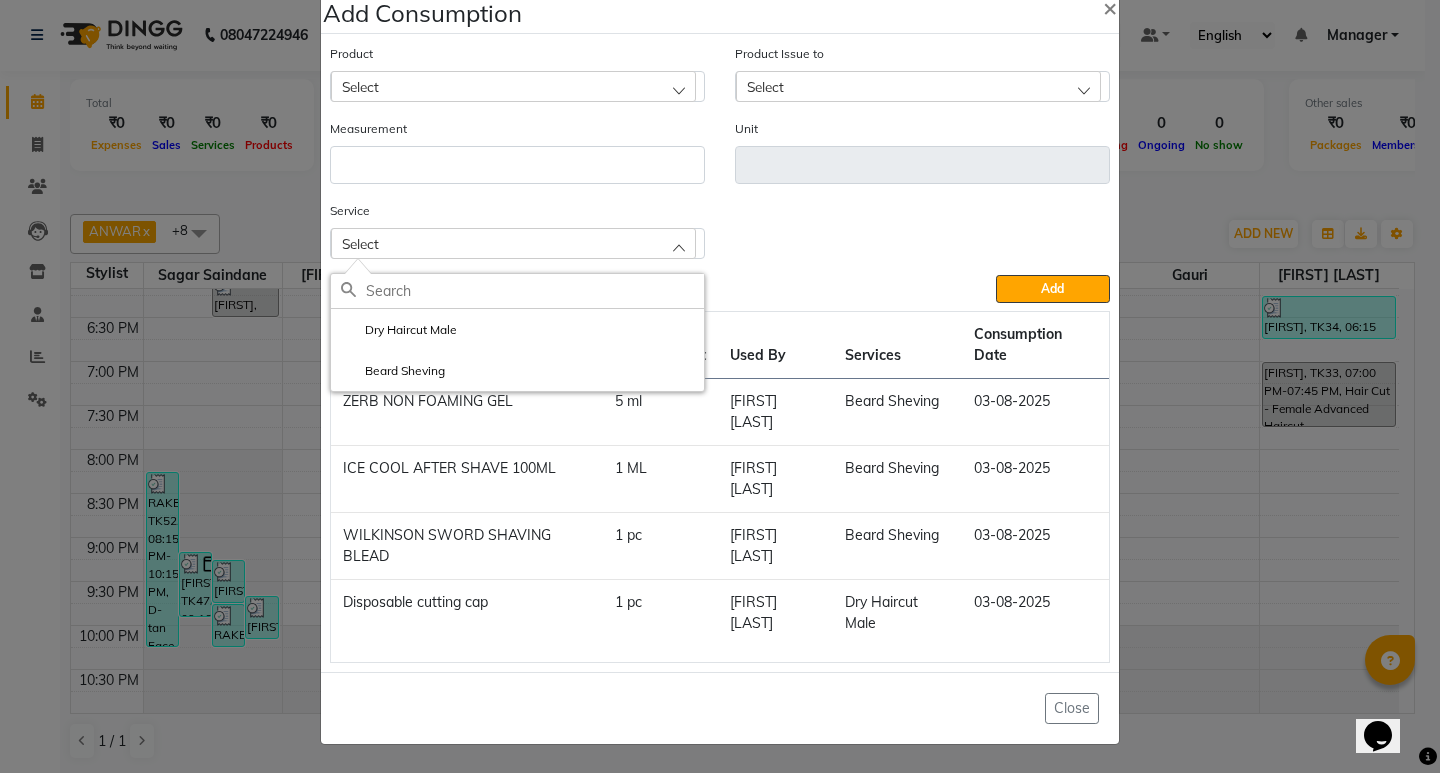 click on "Service Select Dry Haircut Male Beard Sheving" 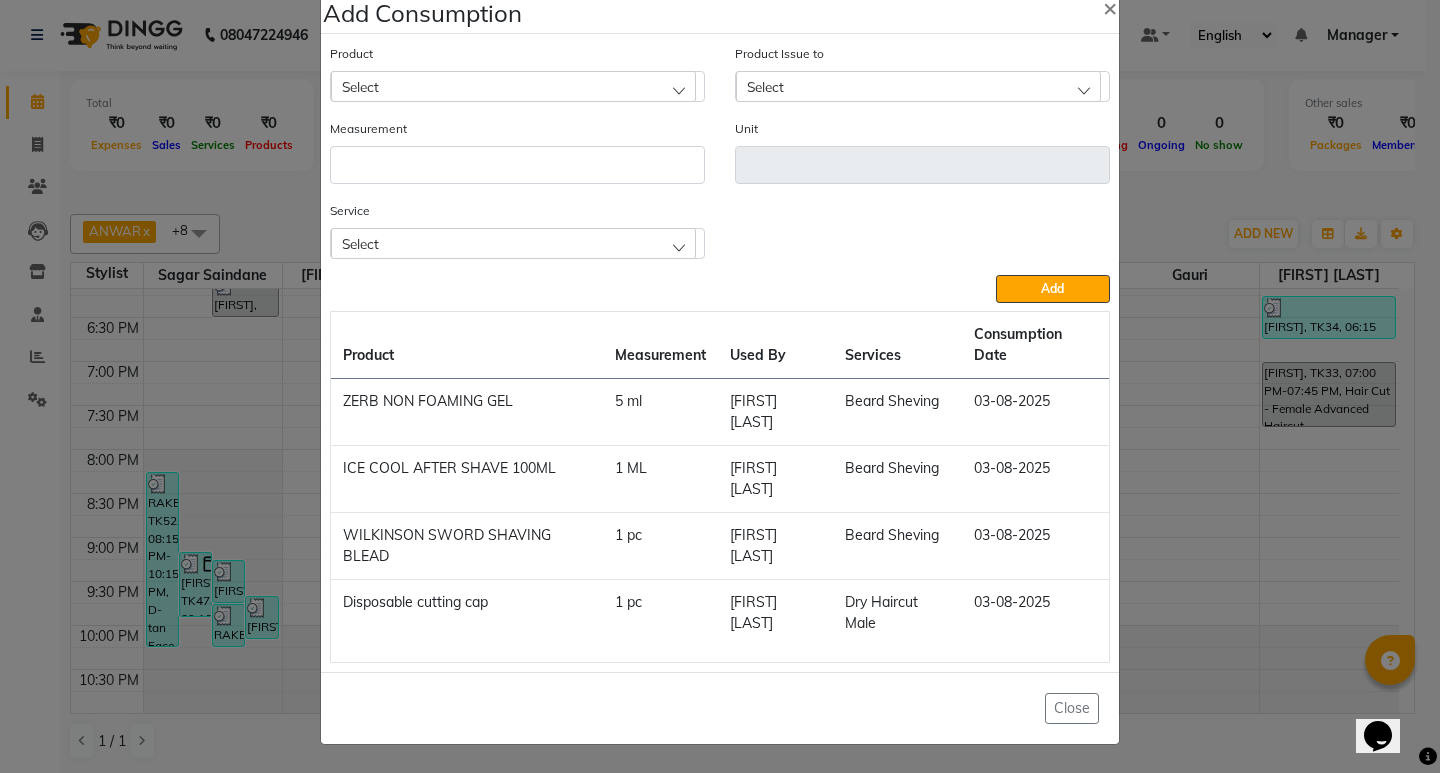 click on "Add Consumption × Product Select Product Issue to Select Measurement Unit Service Select Dry Haircut Male Beard Sheving  Add  Product Measurement Used By Services Consumption Date  ZERB NON FOAMING GEL    5 ml   Suraj Kadam   Beard Sheving   03-08-2025   ICE COOL AFTER SHAVE 100ML   1 ML   Suraj Kadam   Beard Sheving   03-08-2025   WILKINSON SWORD SHAVING BLEAD   1 pc   Suraj Kadam   Beard Sheving   03-08-2025   Disposable cutting cap   1 pc   Suraj Kadam   Dry Haircut Male   03-08-2025   Close" 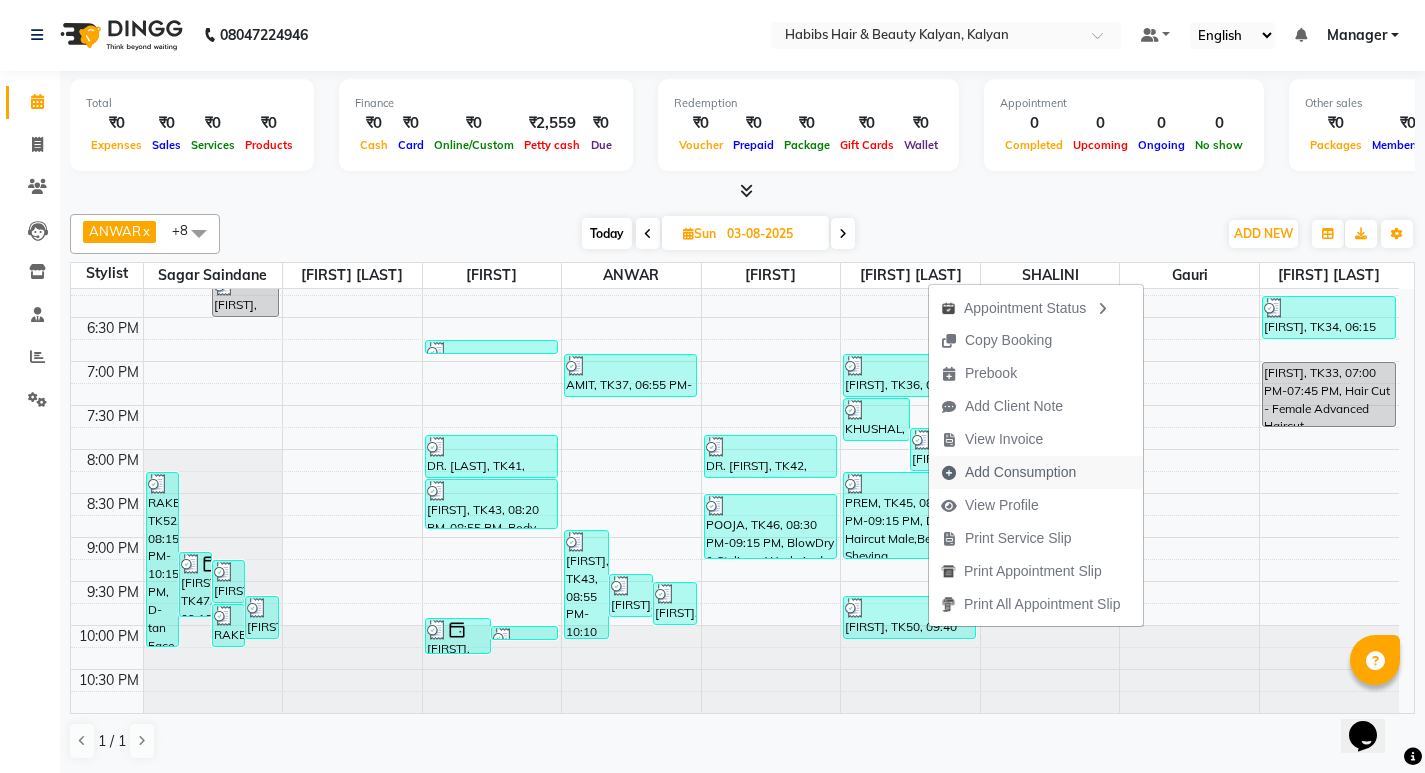 click on "Add Consumption" at bounding box center [1020, 472] 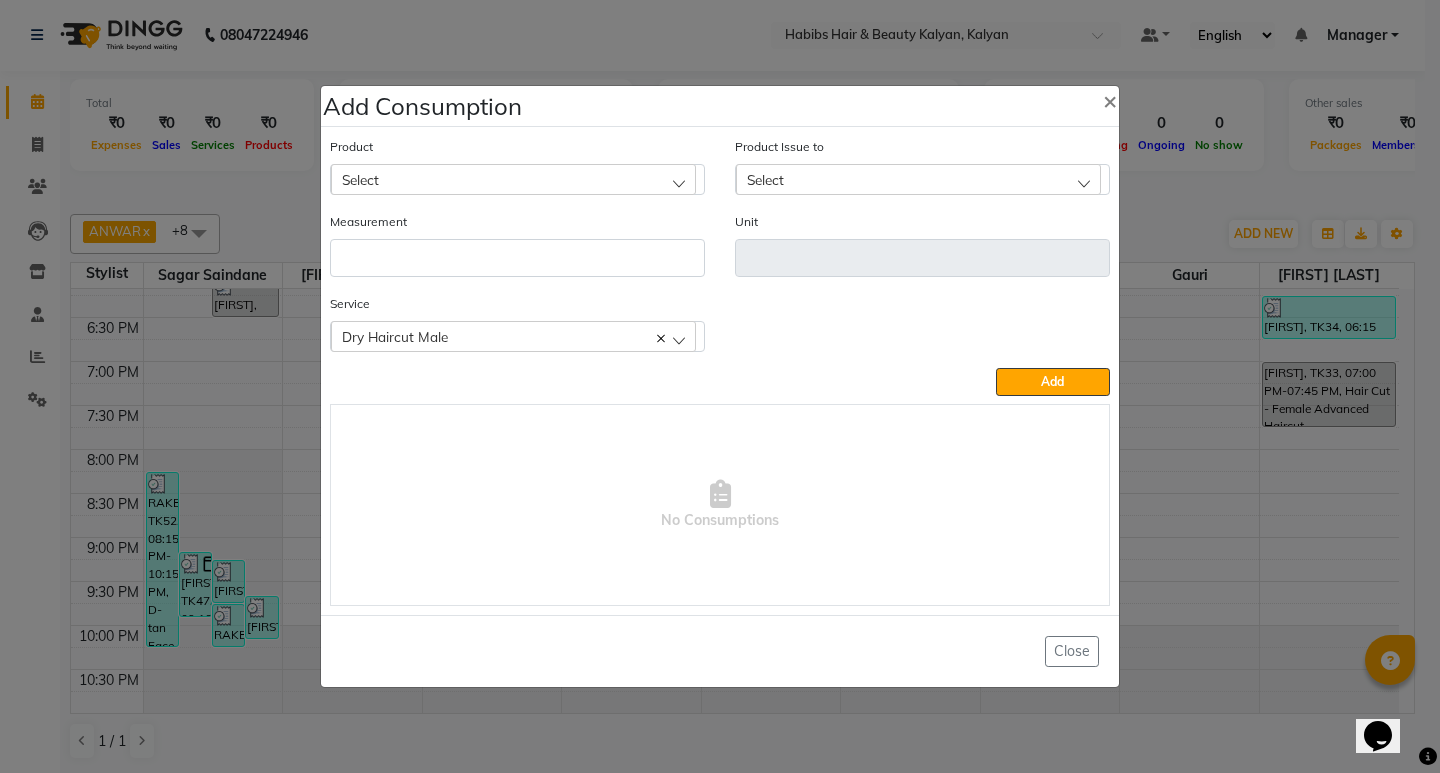 click on "Select" 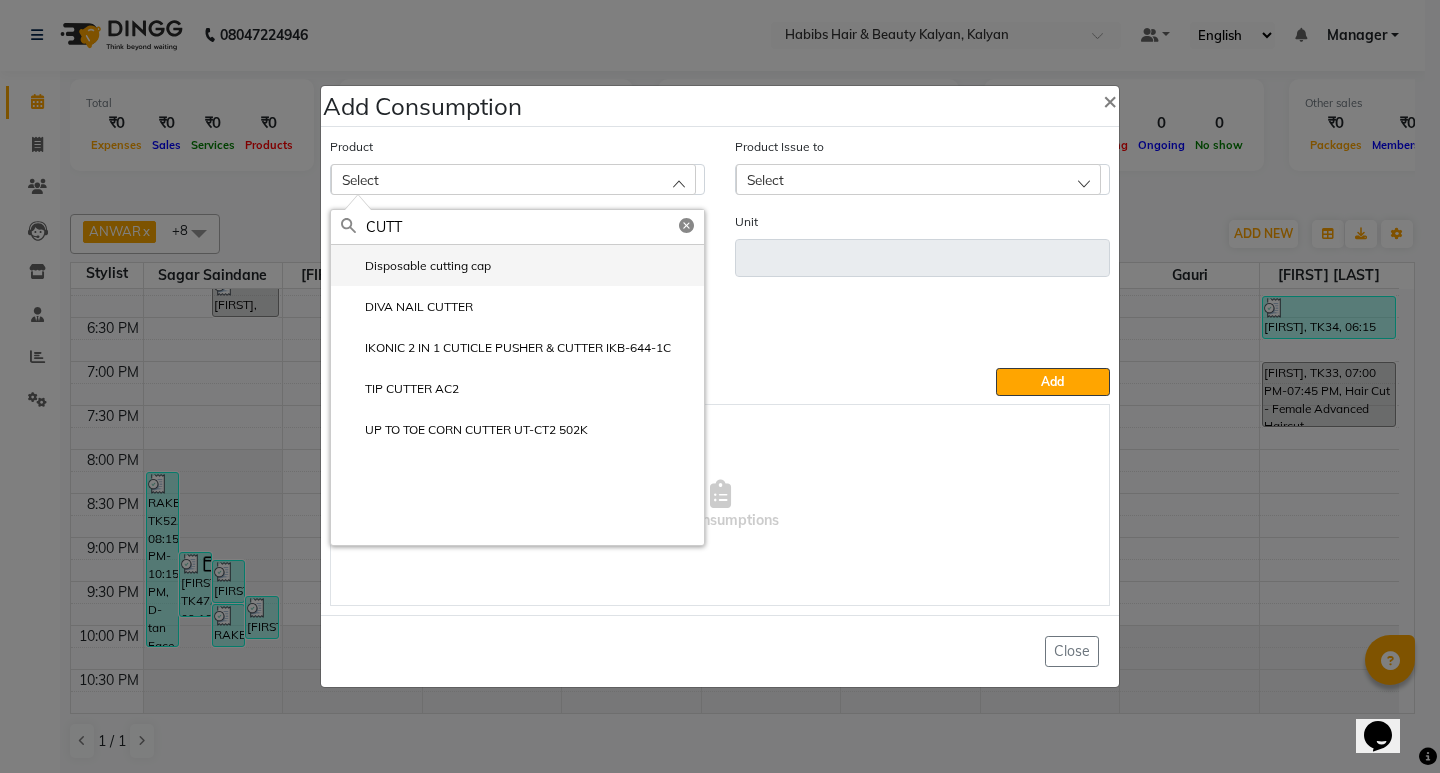 type on "CUTT" 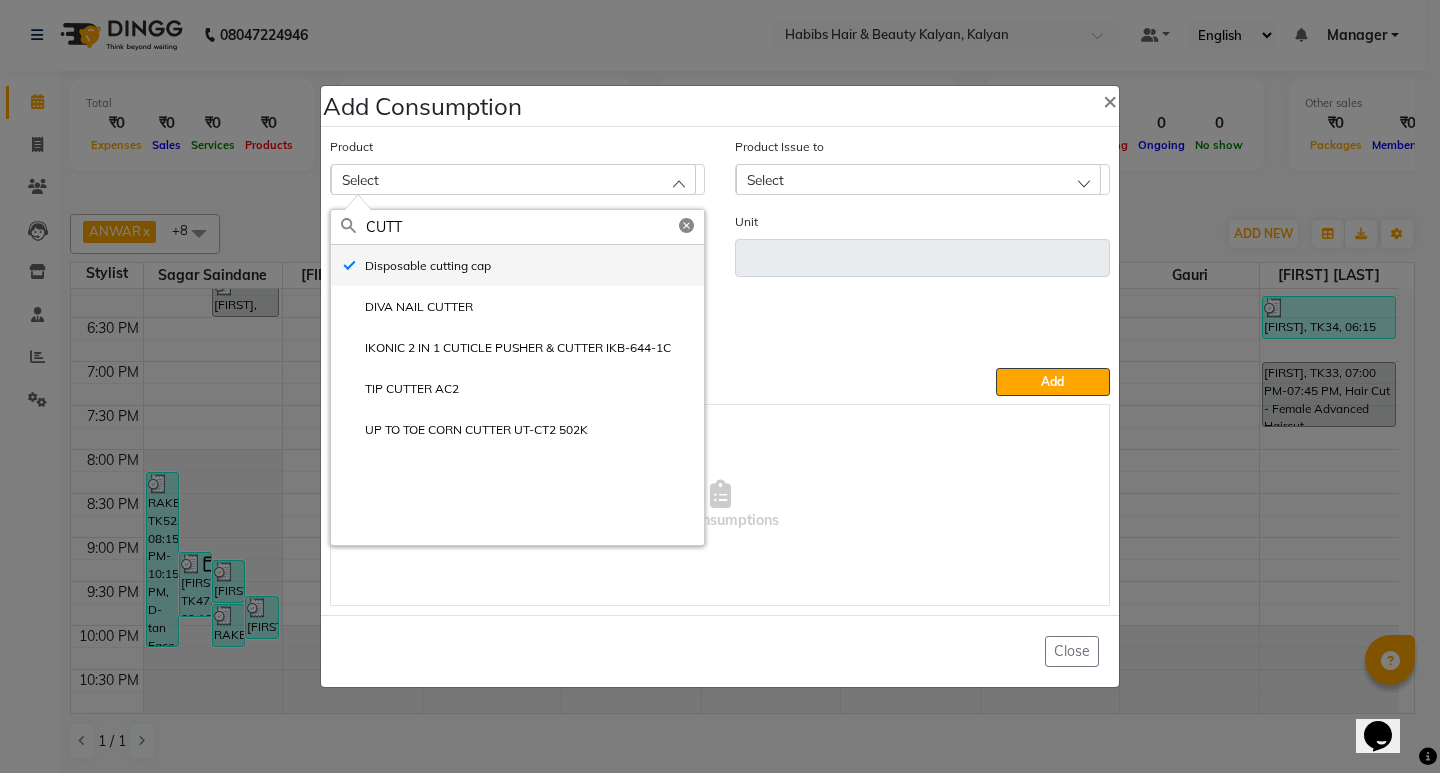 type on "pc" 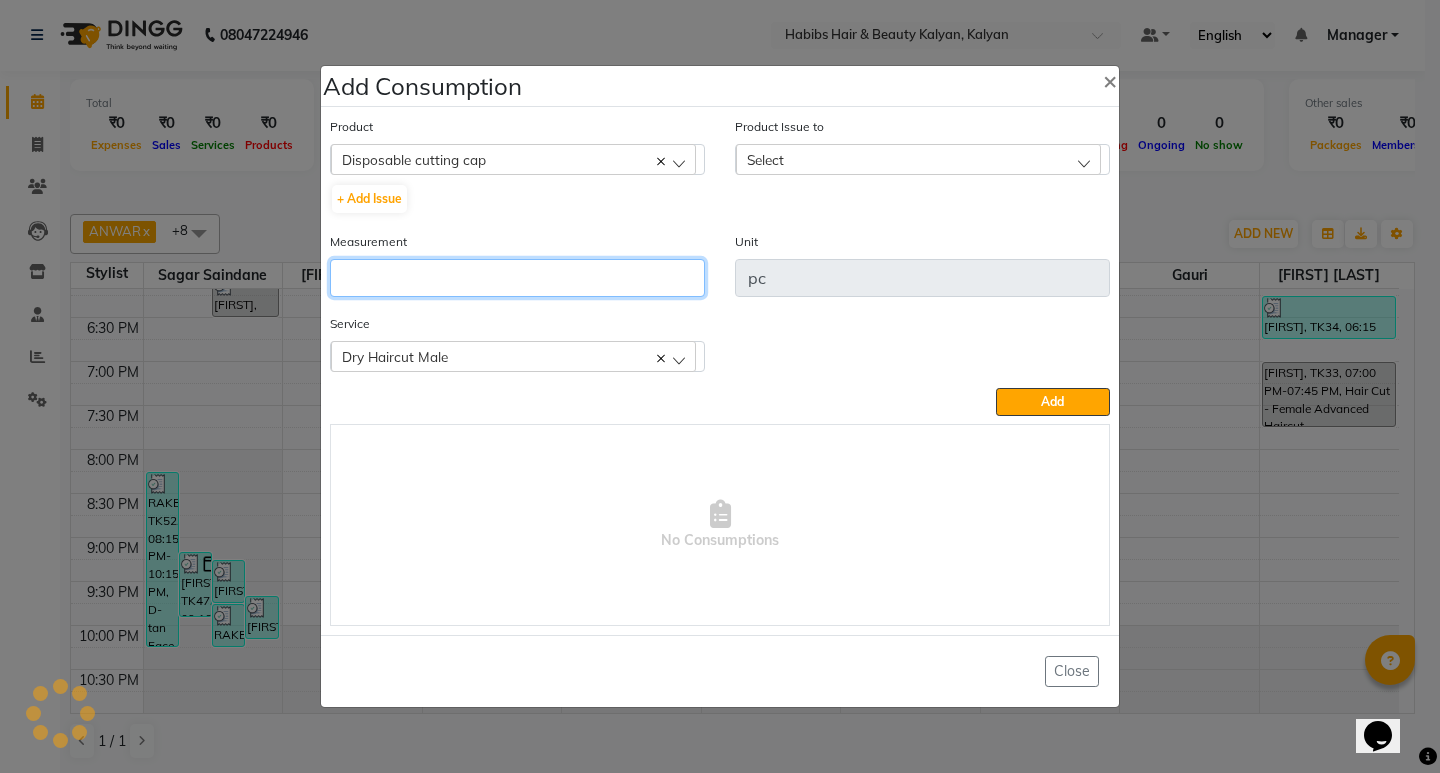 click 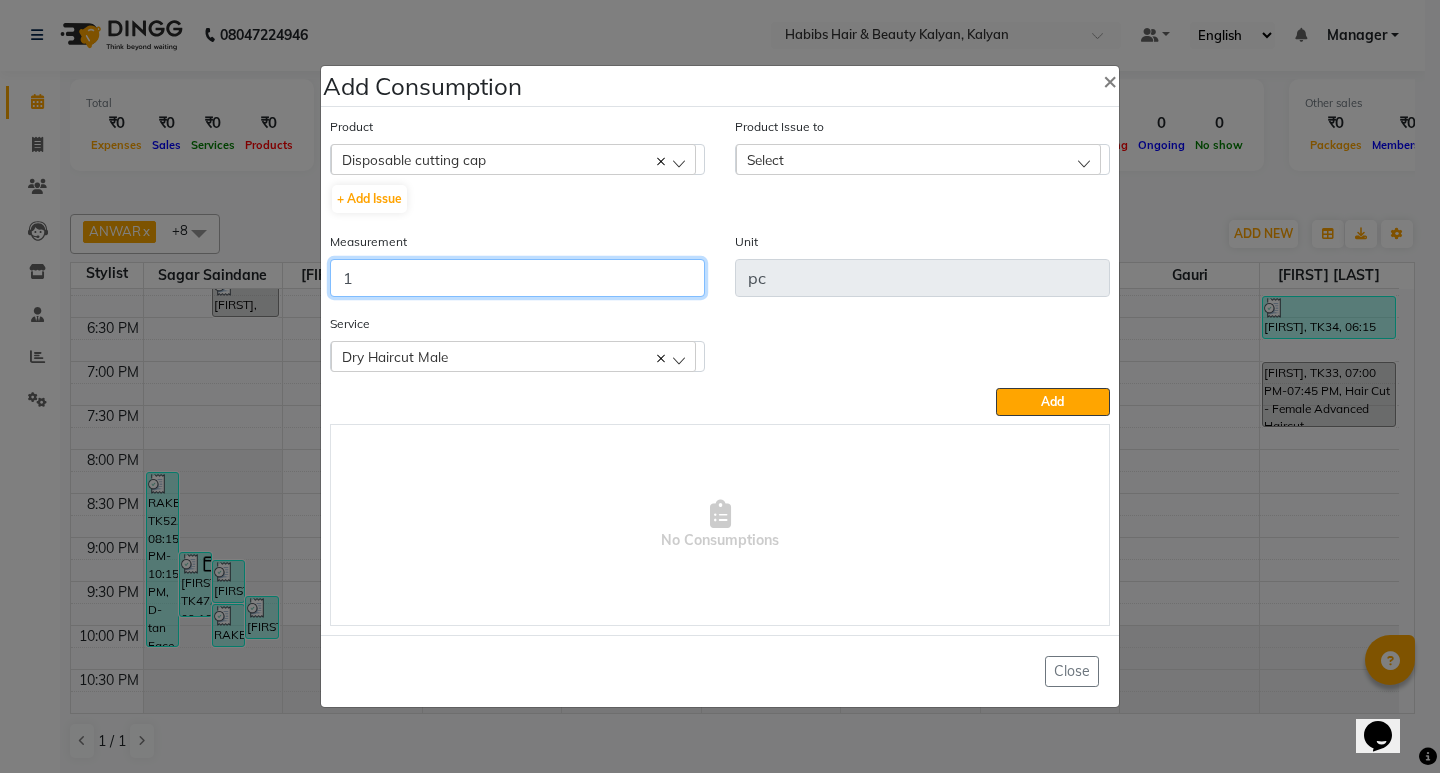 type on "1" 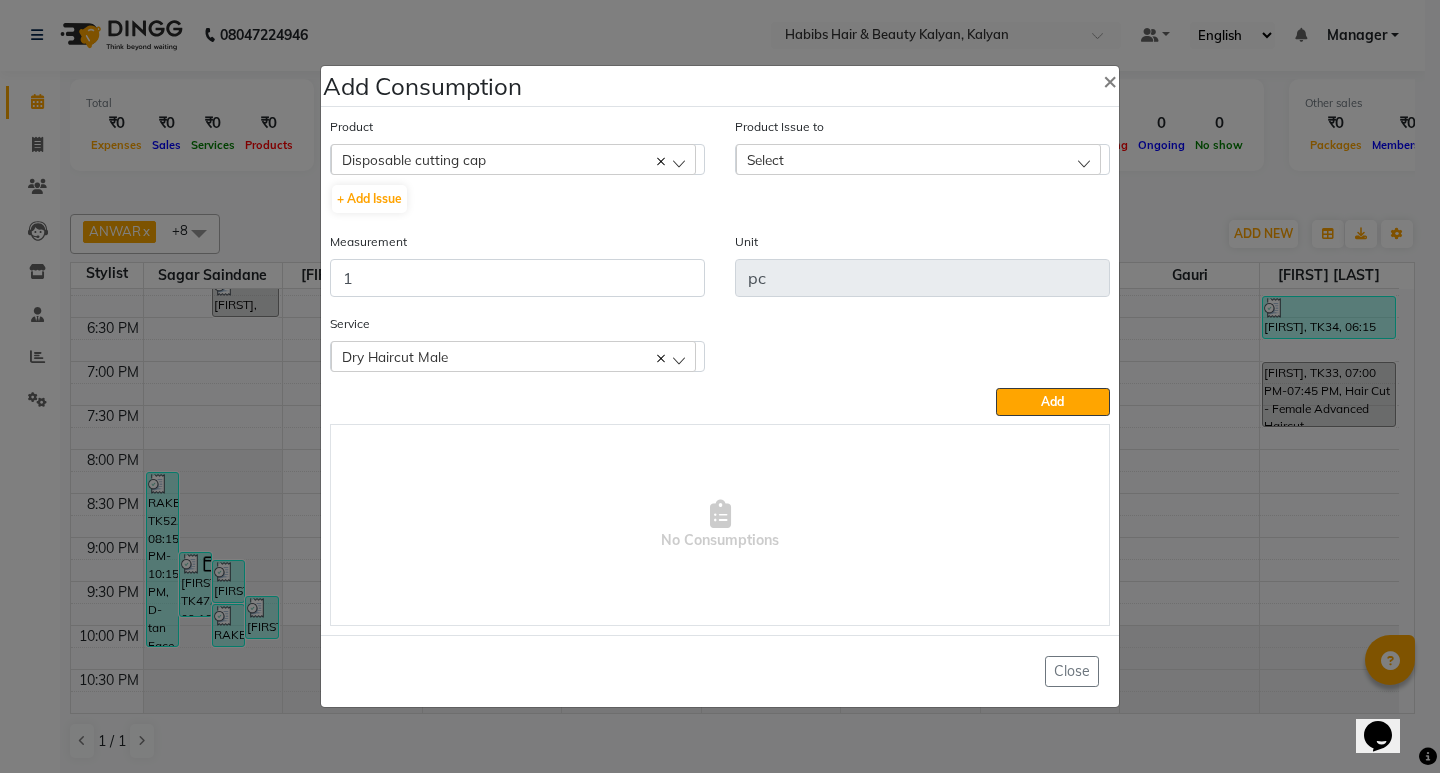 click on "Select" 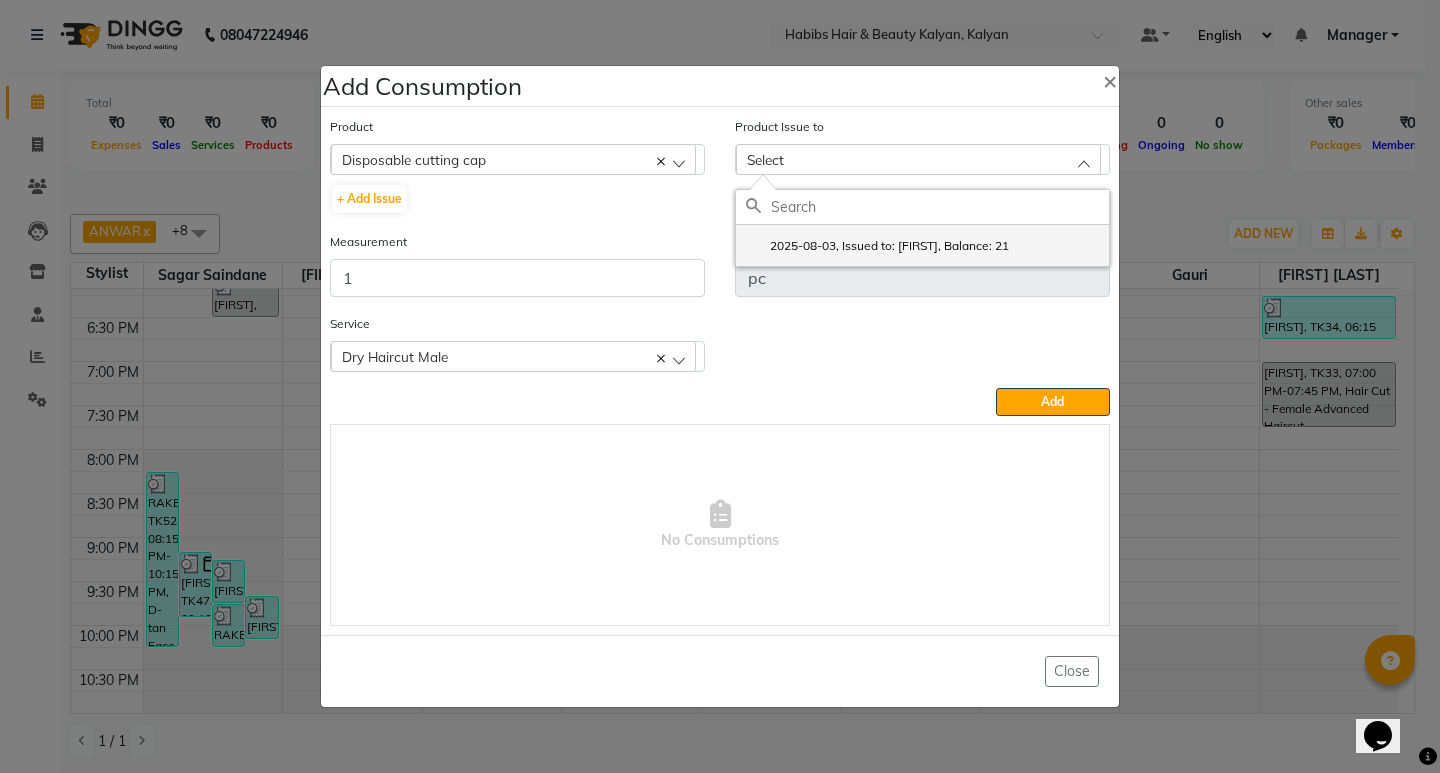 click on "2025-08-03, Issued to: ANWAR, Balance: 21" 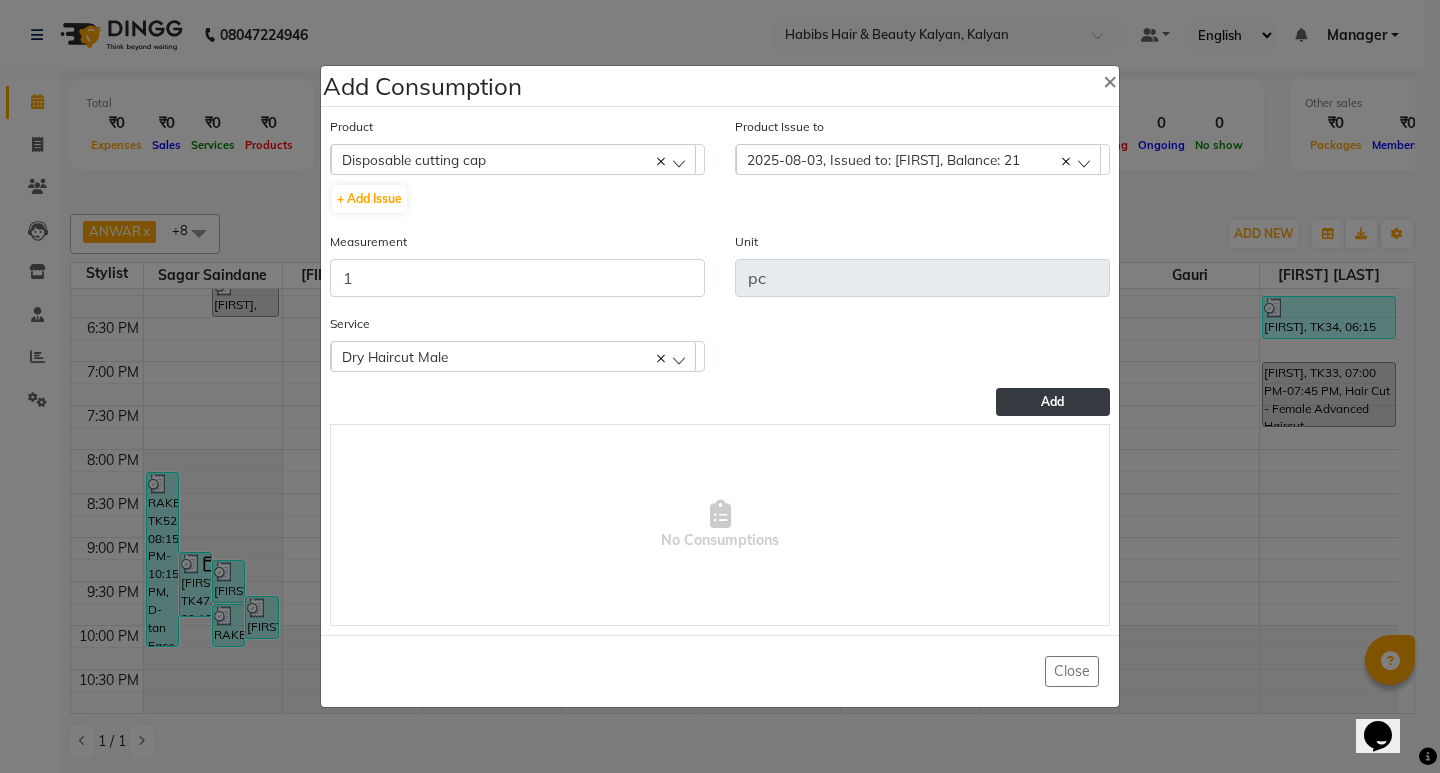 click on "Add" 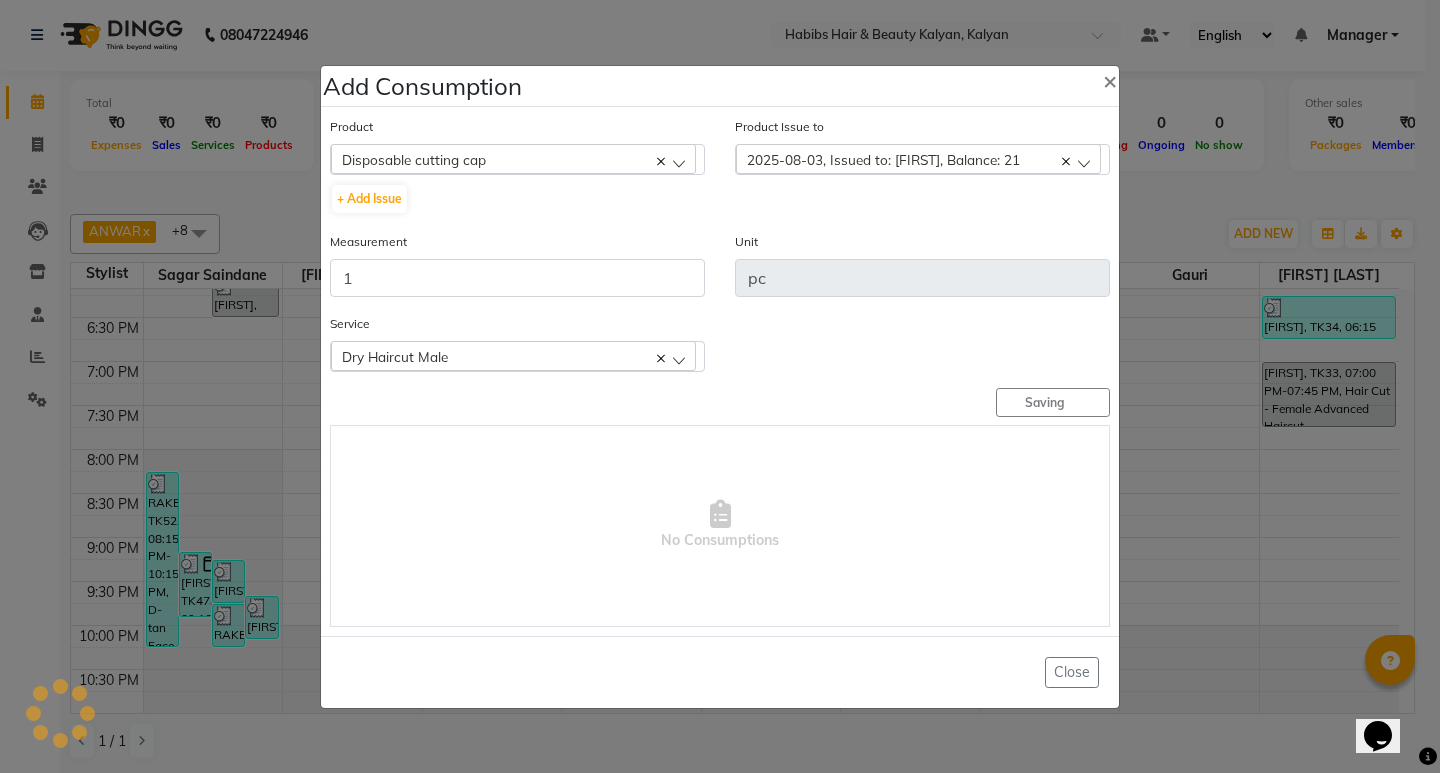 type 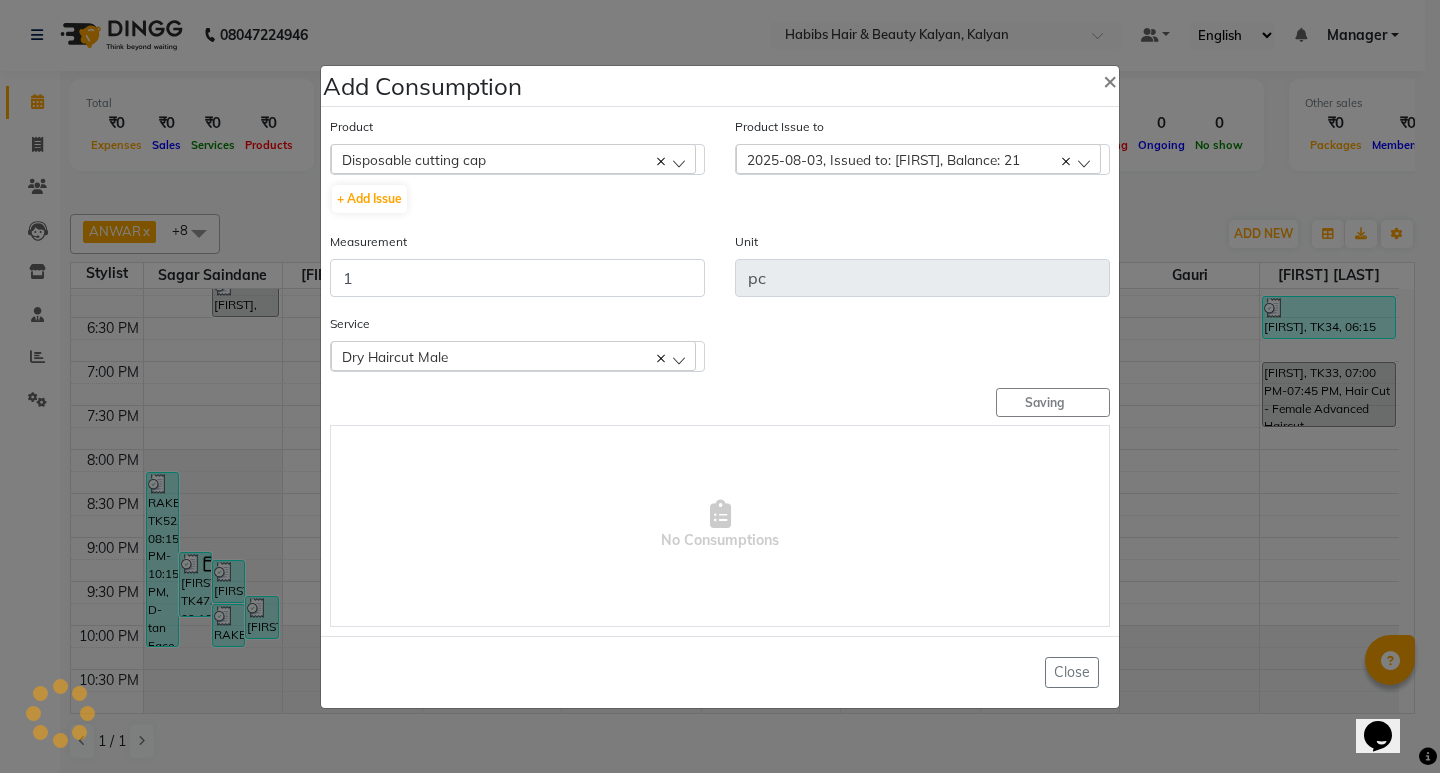type 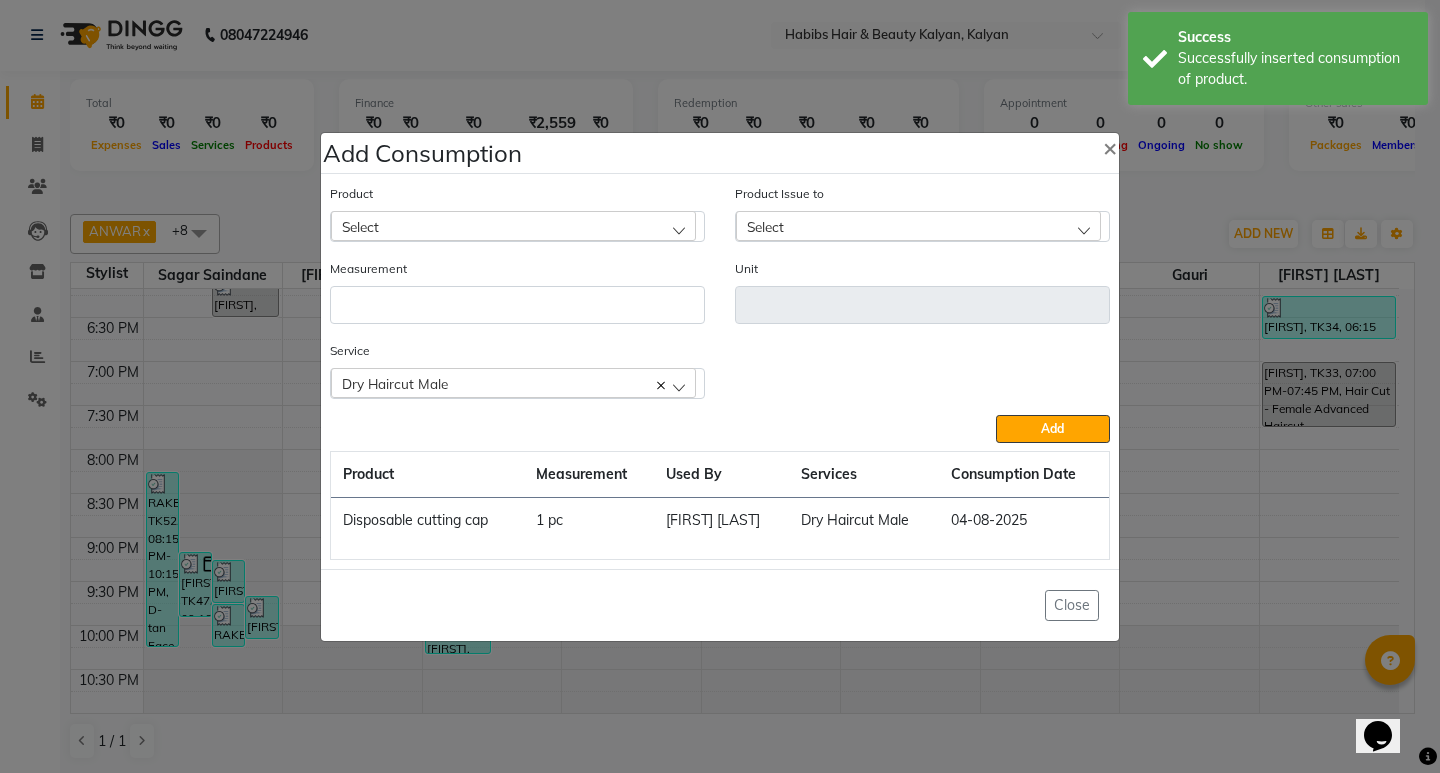 click on "Add Consumption × Product Select 001 BANANA POWDER 10GM Product Issue to Select 2025-08-03, Issued to: ANWAR, Balance: 21 Measurement Unit Service  Dry Haircut Male  Dry Haircut Male  Add  Product Measurement Used By Services Consumption Date  Disposable cutting cap   1 pc   Suraj Kadam   Dry Haircut Male   04-08-2025   Close" 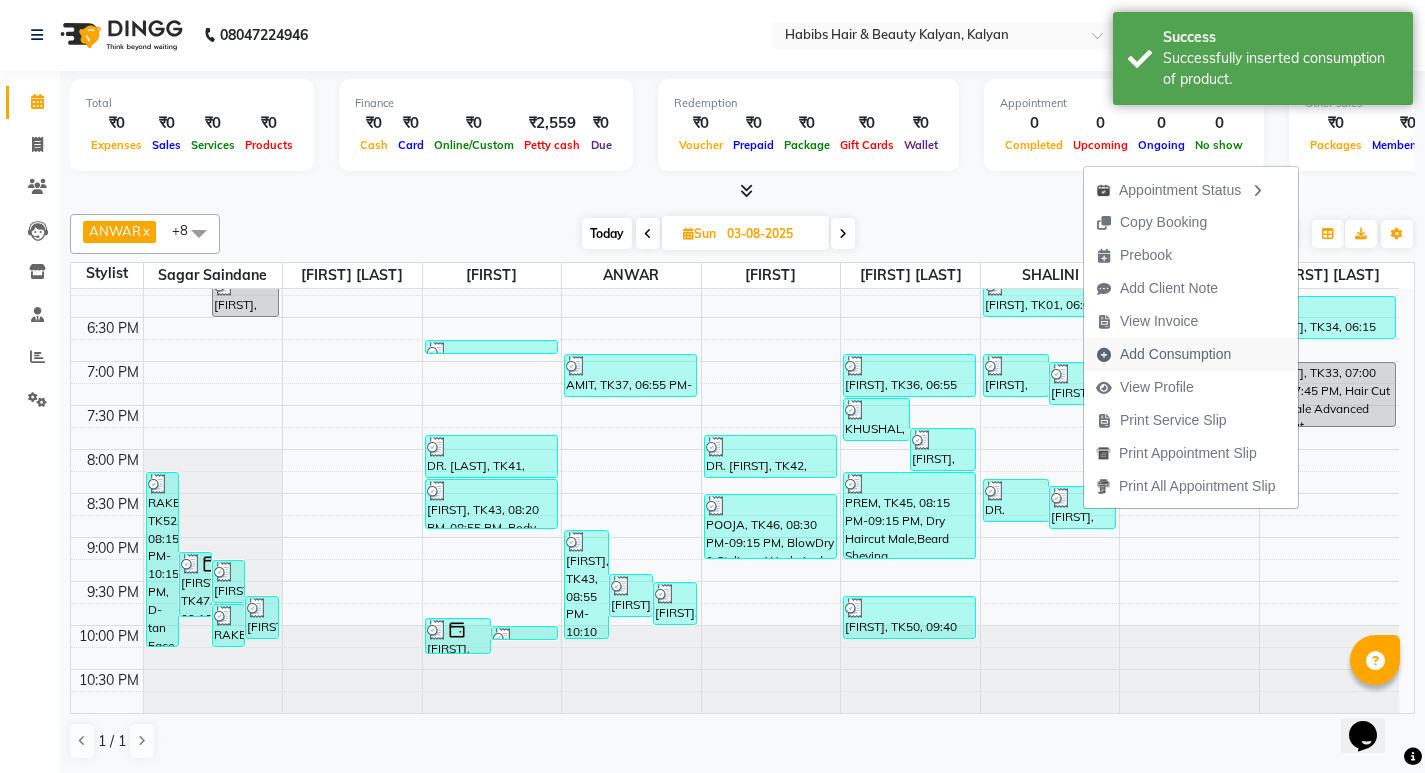 click on "Add Consumption" at bounding box center [1175, 354] 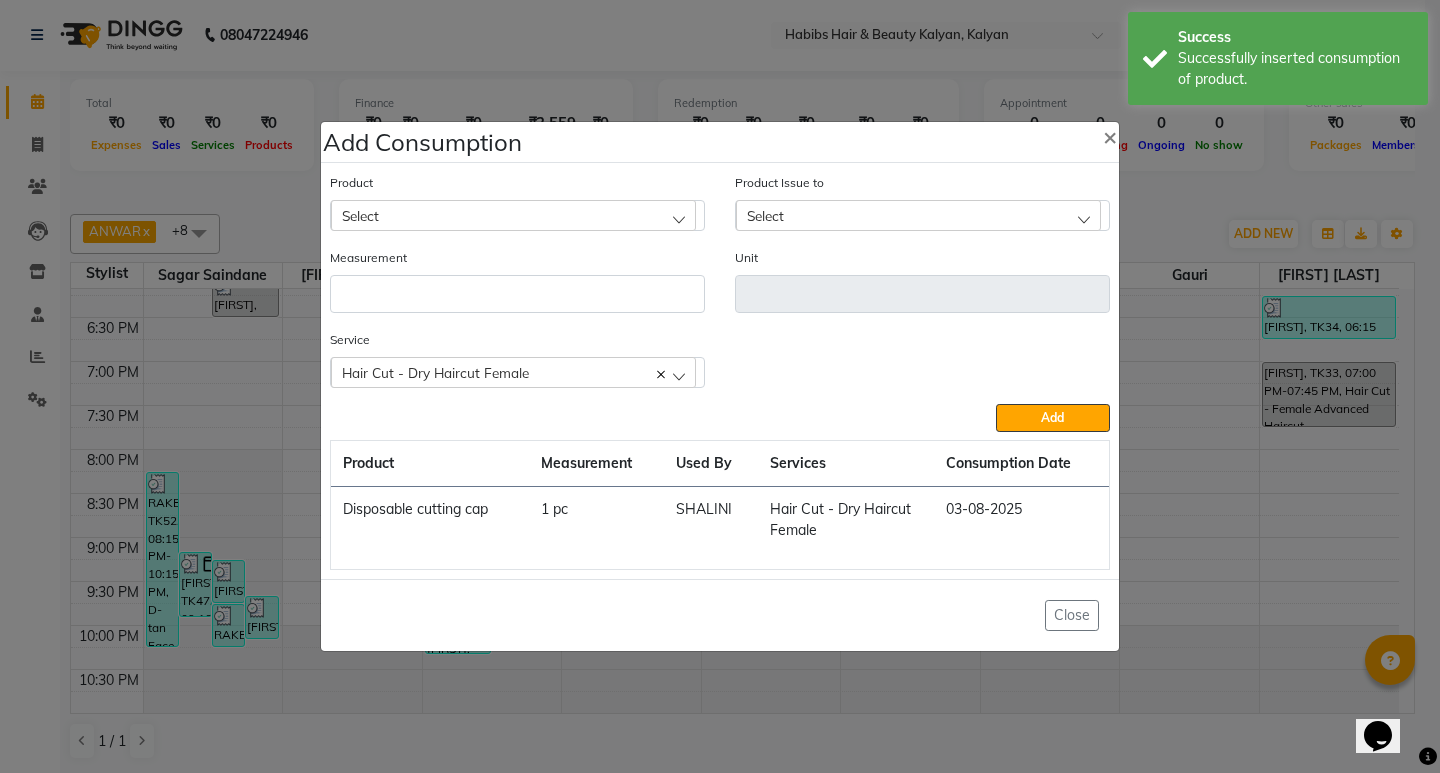 click on "Add Consumption × Product Select Product Issue to Select Measurement Unit Service  Hair Cut - Dry Haircut Female  Hair Cut - Dry Haircut Female  Add  Product Measurement Used By Services Consumption Date  Disposable cutting cap   1 pc   SHALINI   Hair Cut - Dry Haircut Female   03-08-2025   Close" 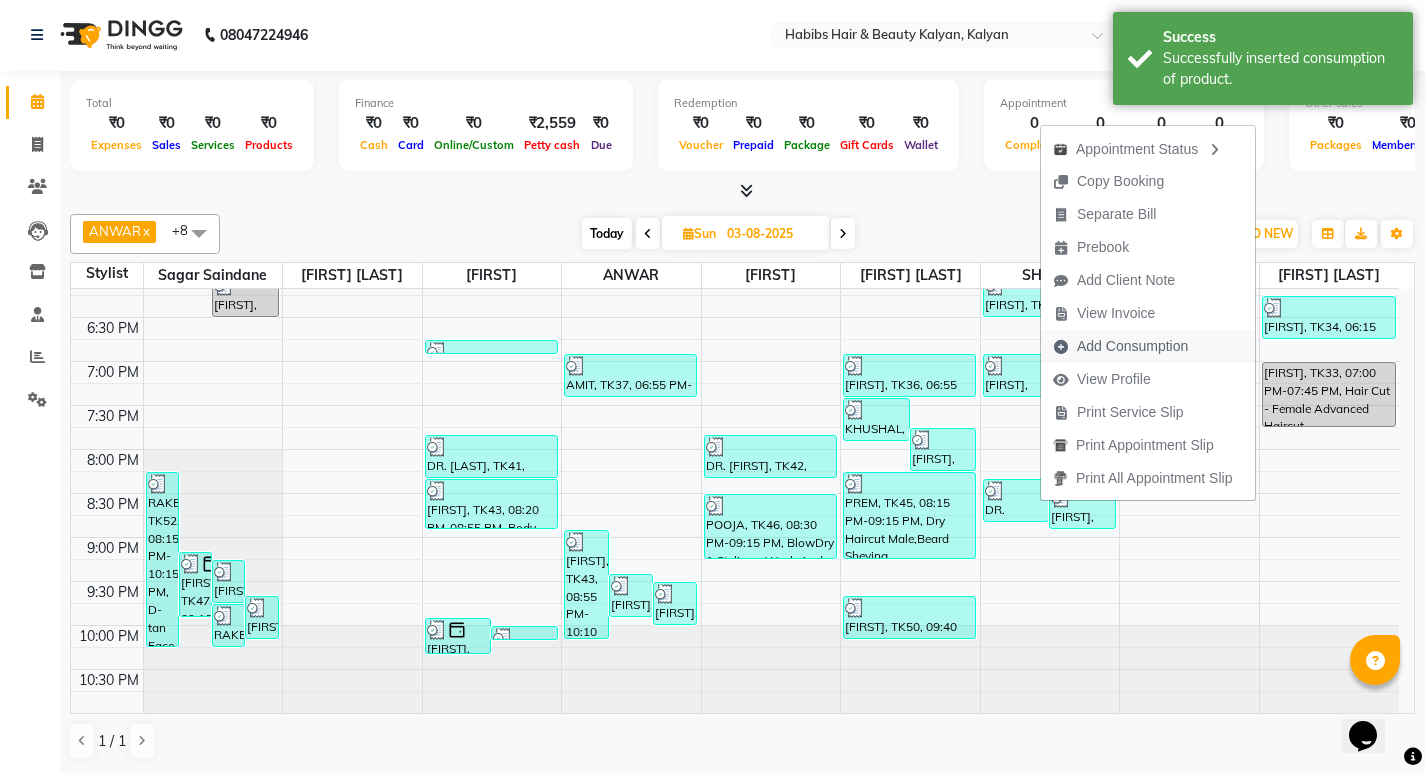 click on "Add Consumption" at bounding box center [1132, 346] 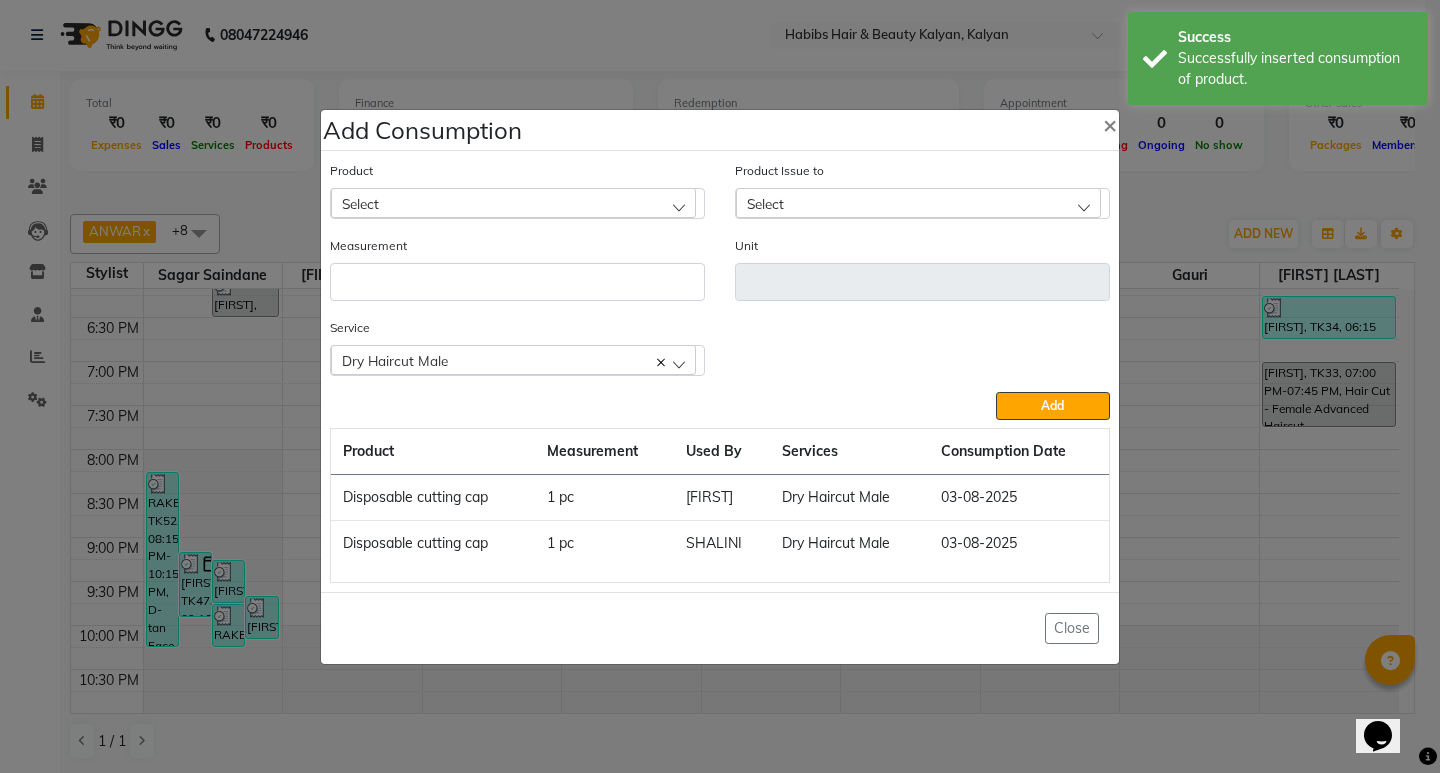 click on "Add Consumption × Product Select Product Issue to Select Measurement Unit Service  Dry Haircut Male  Dry Haircut Male  Add  Product Measurement Used By Services Consumption Date  Disposable cutting cap   1 pc   Smruti   Dry Haircut Male   03-08-2025   Disposable cutting cap   1 pc   SHALINI   Dry Haircut Male   03-08-2025   Close" 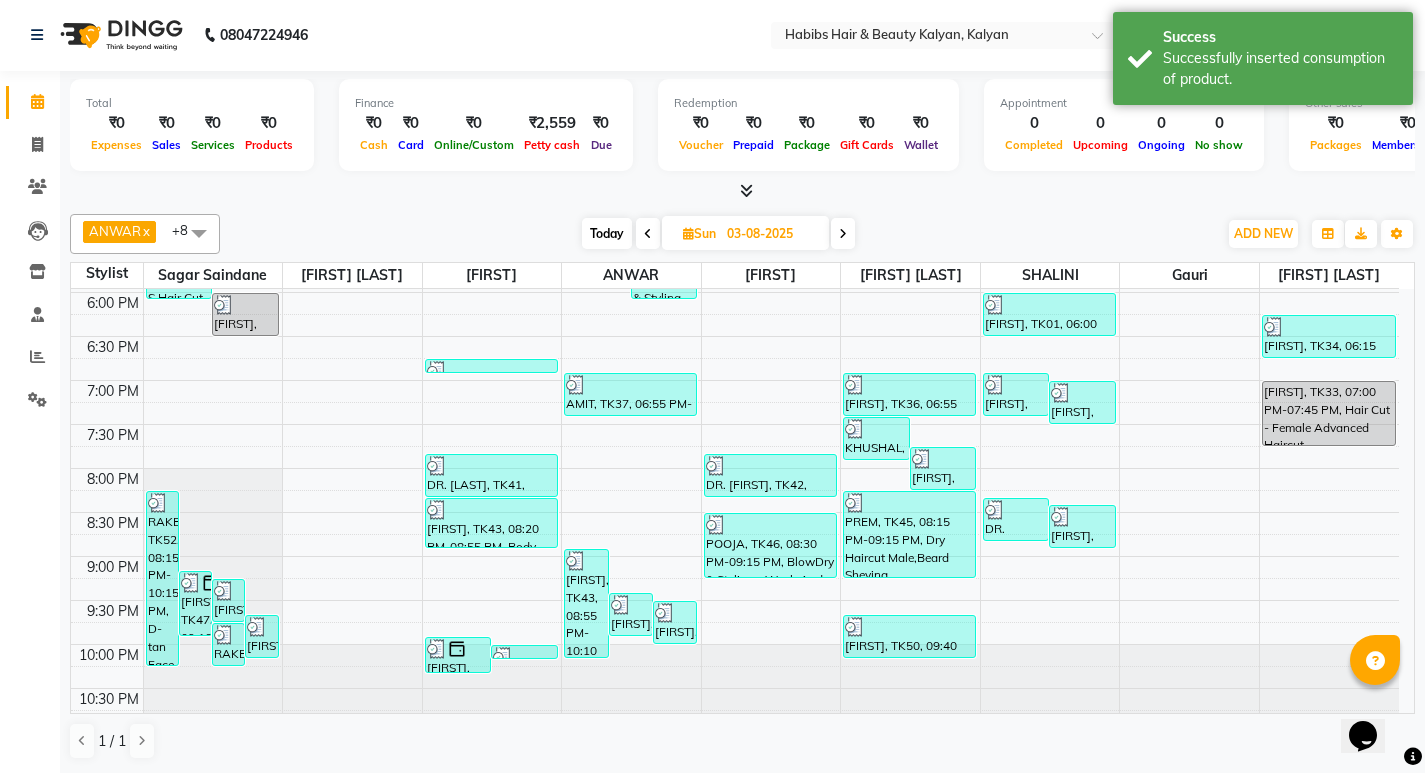 scroll, scrollTop: 895, scrollLeft: 0, axis: vertical 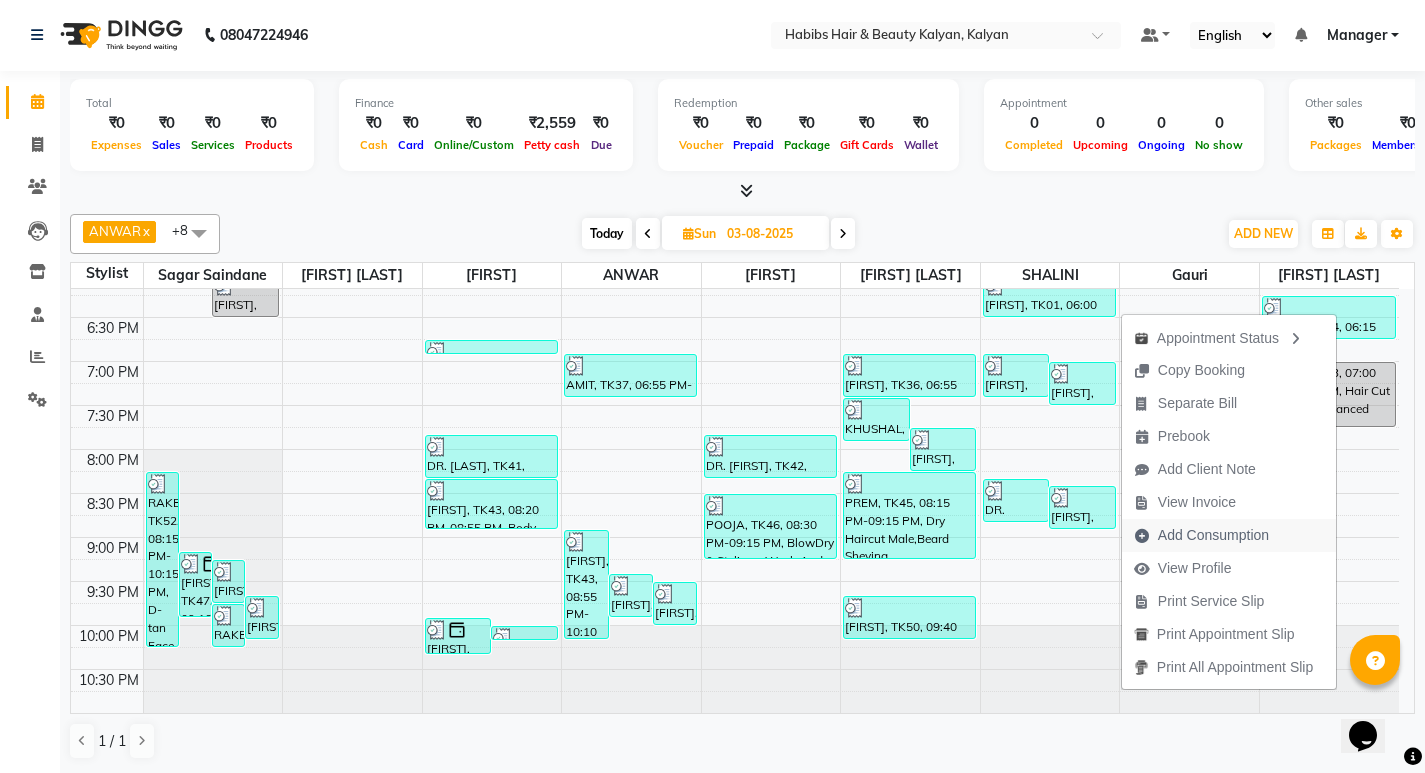 click on "Add Consumption" at bounding box center [1213, 535] 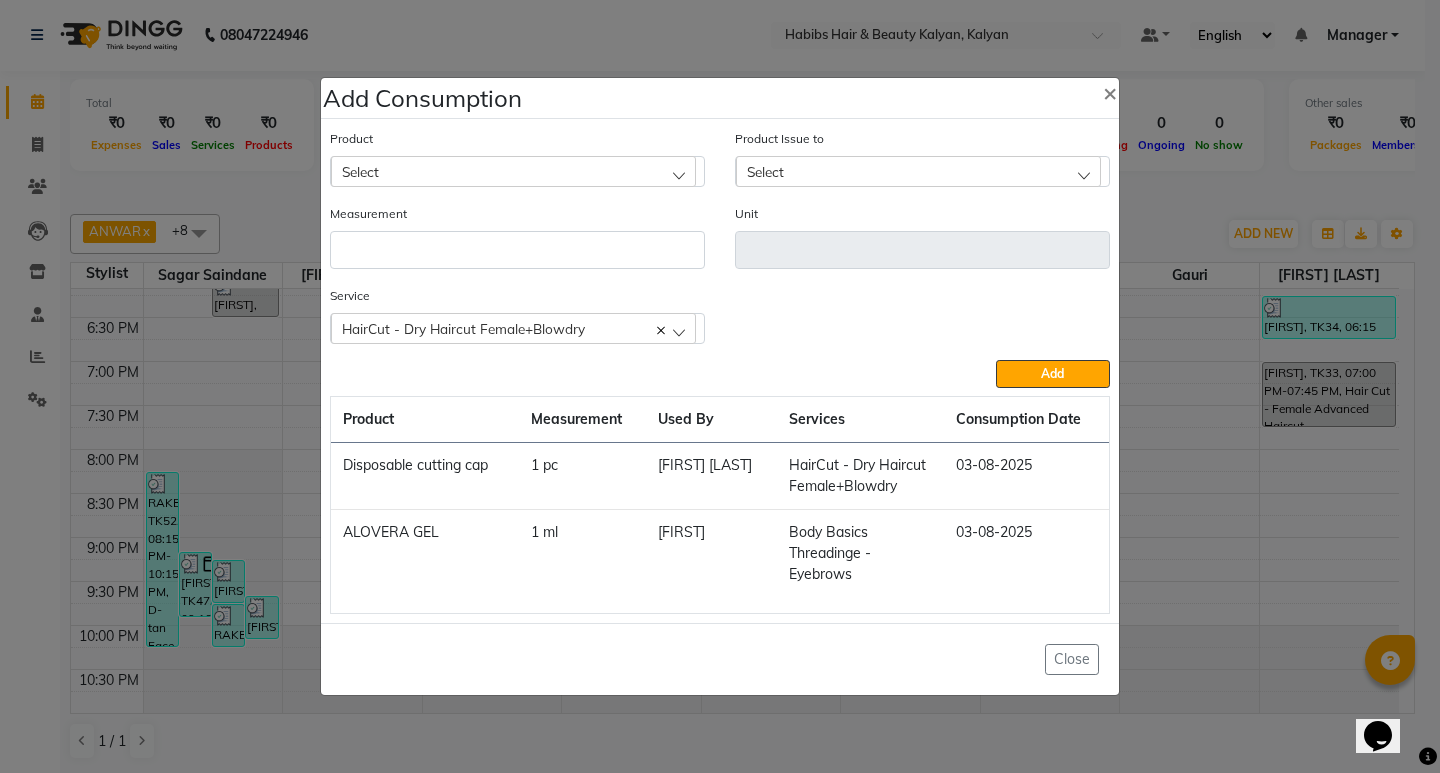 click on "Add Consumption × Product Select Product Issue to Select Measurement Unit Service  HairCut - Dry Haircut Female+Blowdry  HairCut - Dry Haircut Female+Blowdry  Add  Product Measurement Used By Services Consumption Date  Disposable cutting cap   1 pc   GANESH SHINDE   HairCut - Dry Haircut Female+Blowdry   03-08-2025   ALOVERA GEL   1 ml   SANTOSHI   Body Basics Threadinge - Eyebrows   03-08-2025   Close" 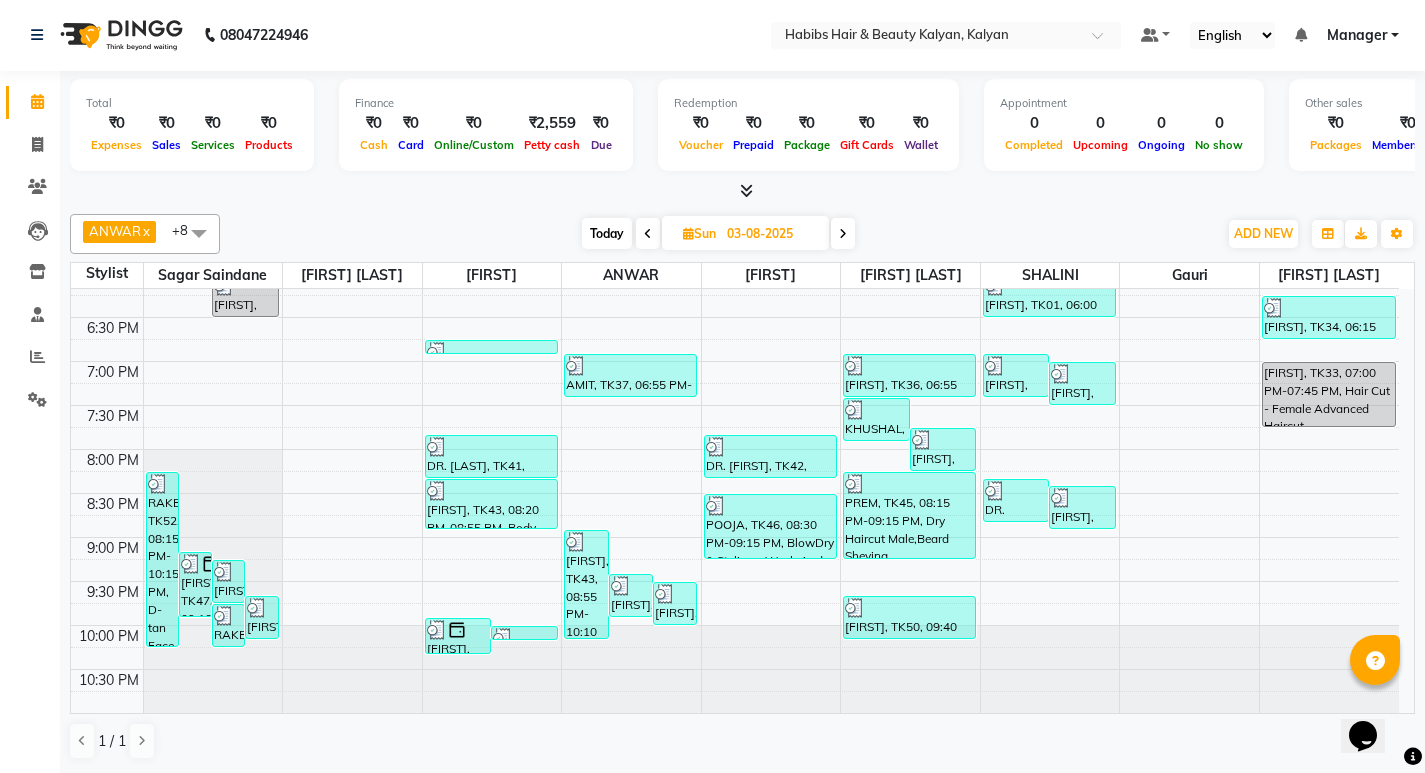 click at bounding box center (843, 233) 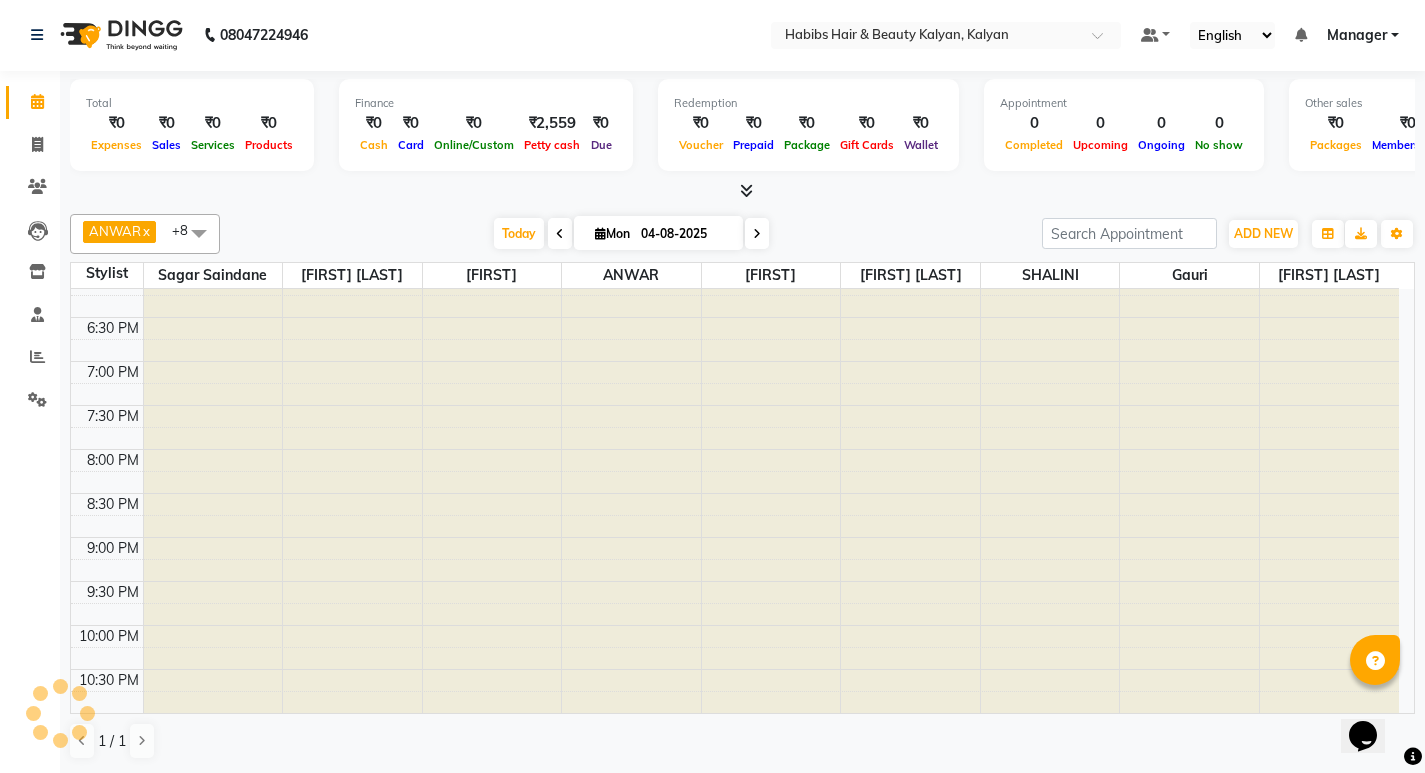 scroll, scrollTop: 353, scrollLeft: 0, axis: vertical 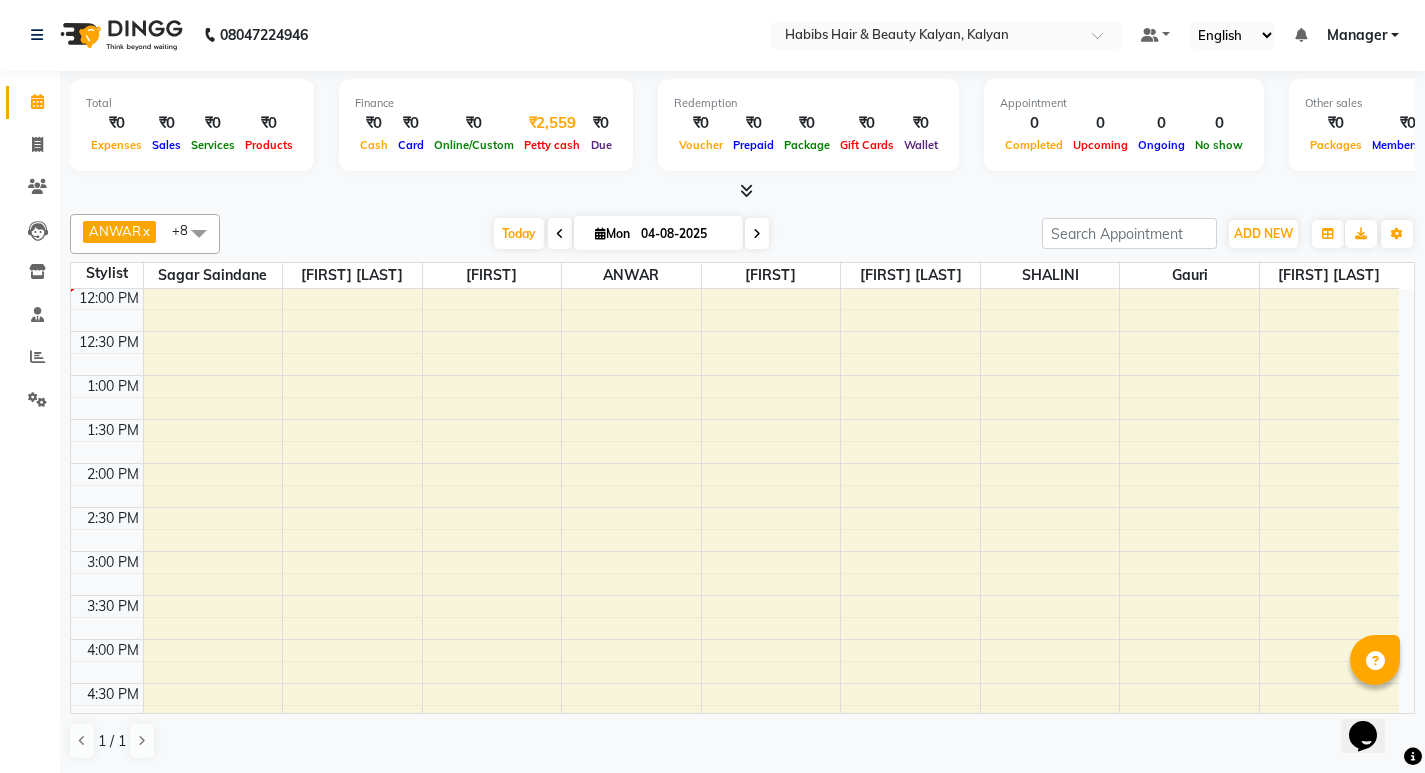 click on "₹2,559" at bounding box center [552, 123] 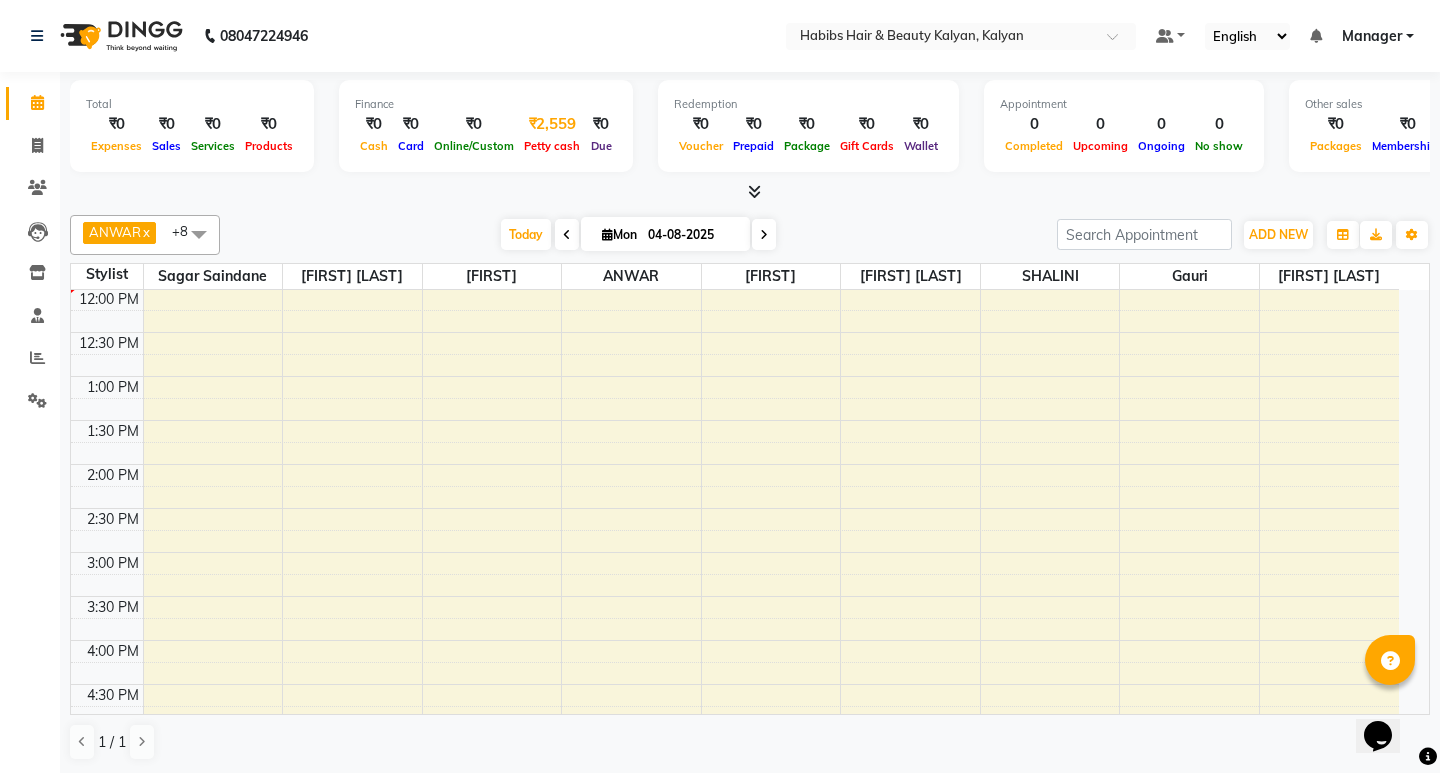 select on "7313" 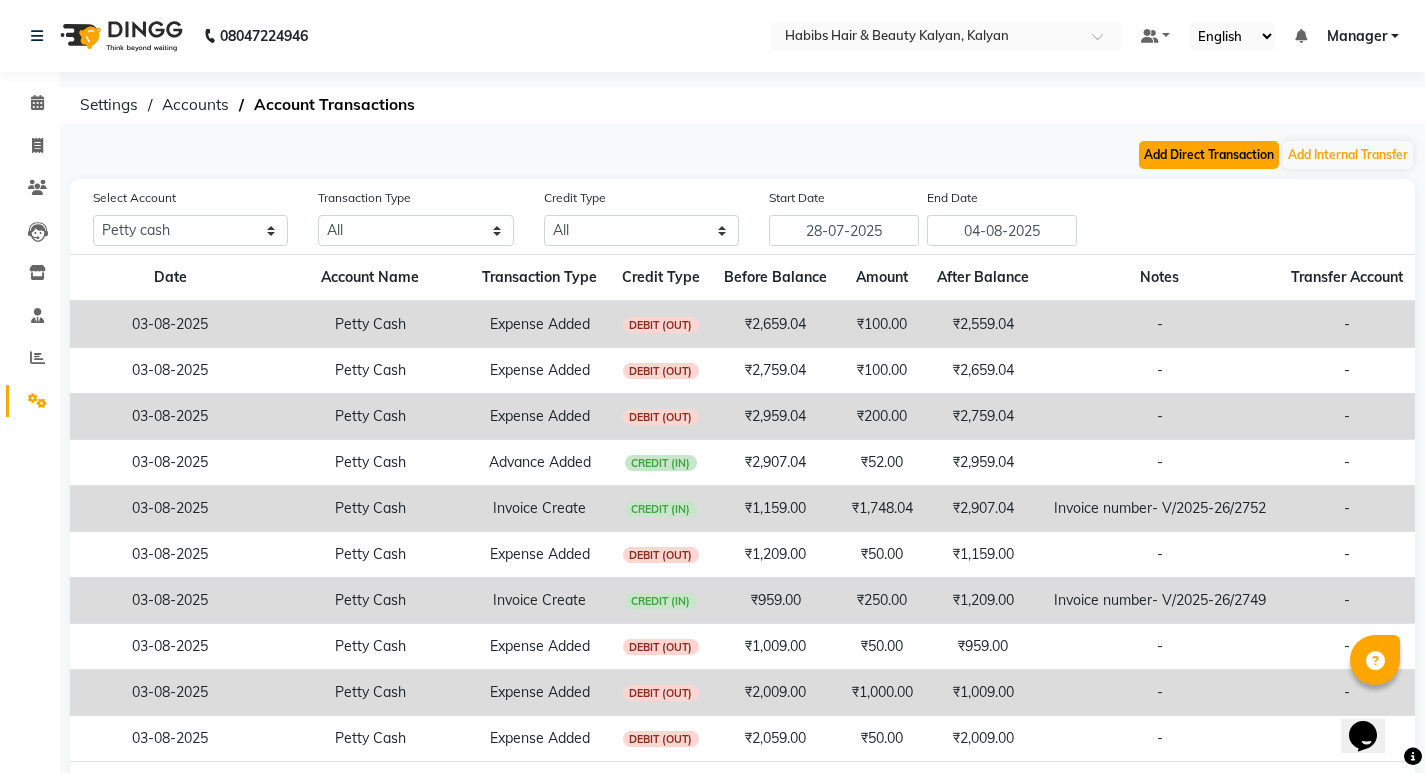click on "Add Direct Transaction" 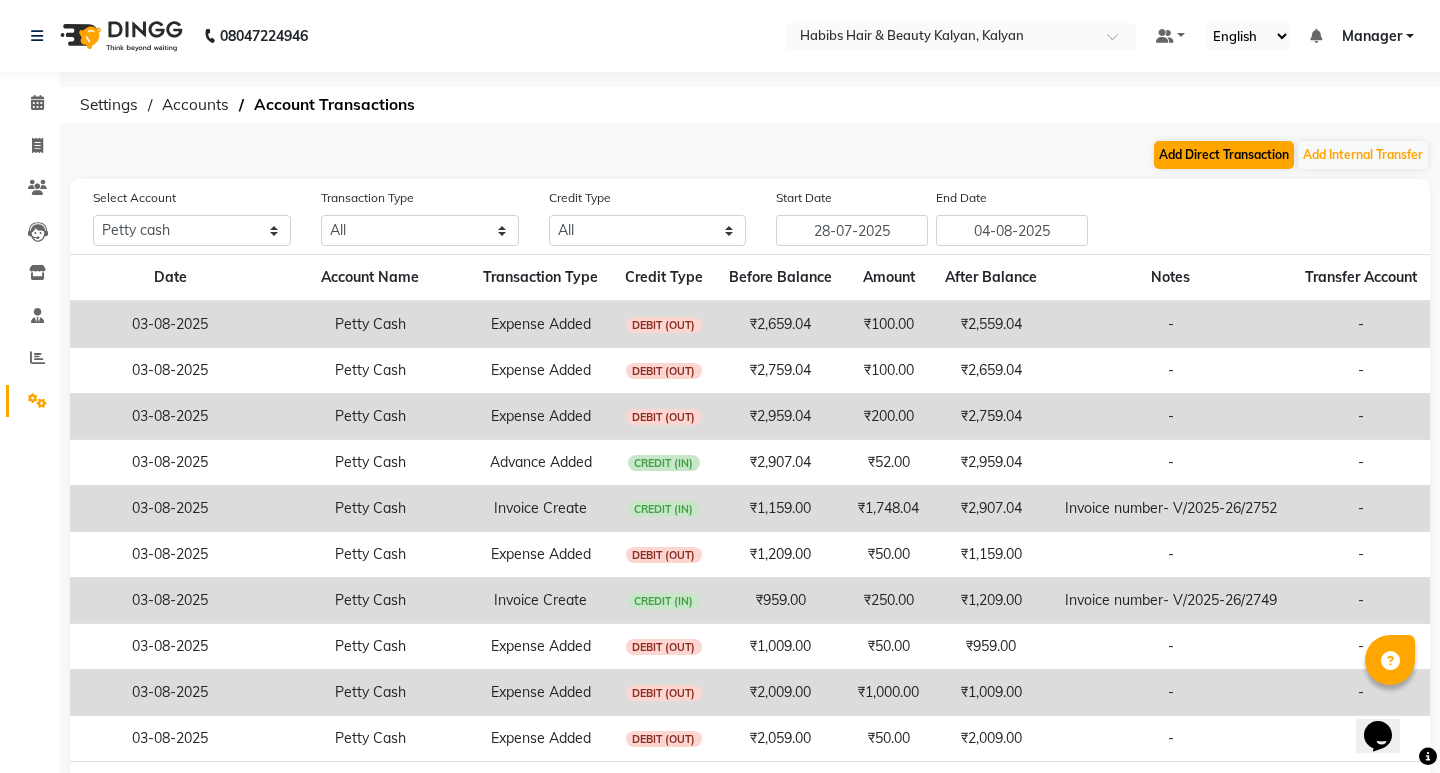 select on "direct" 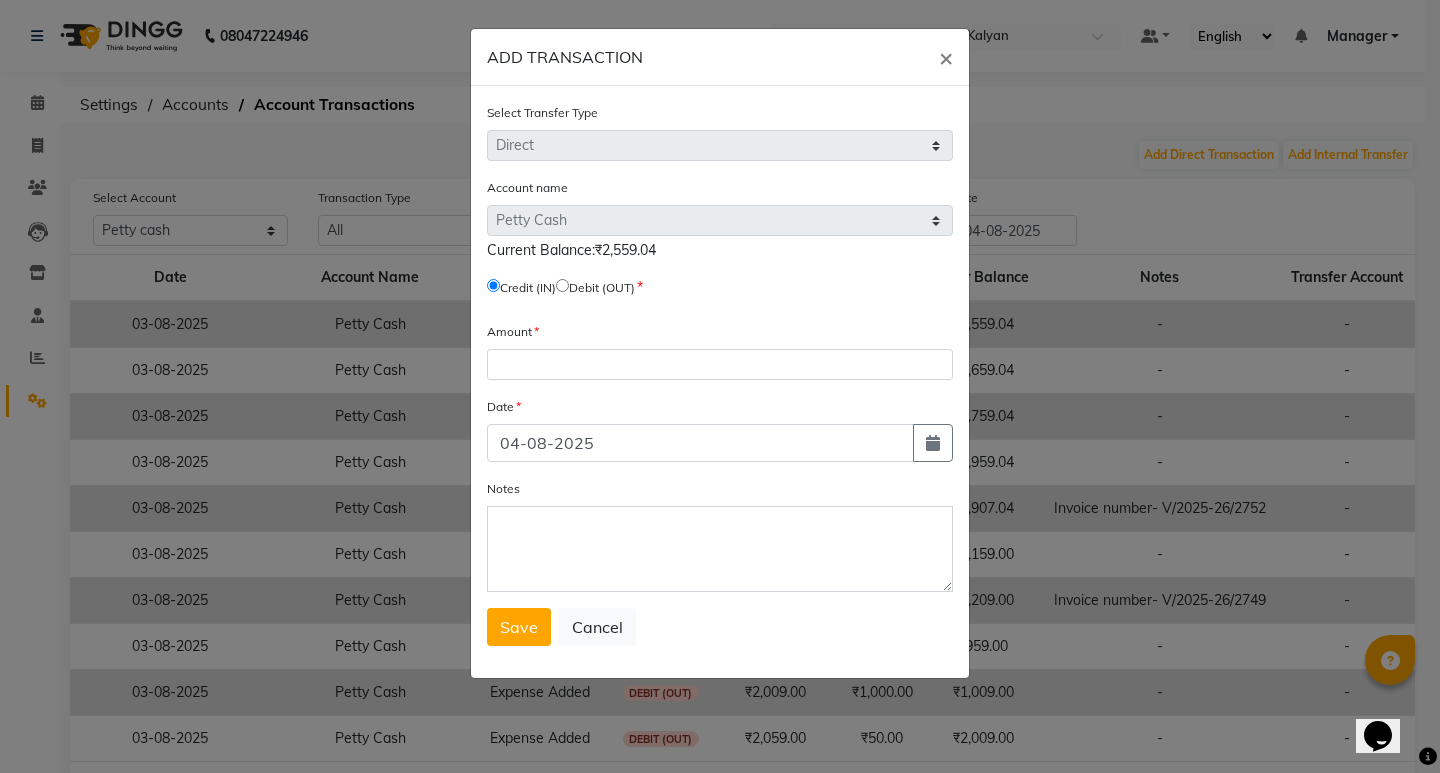click 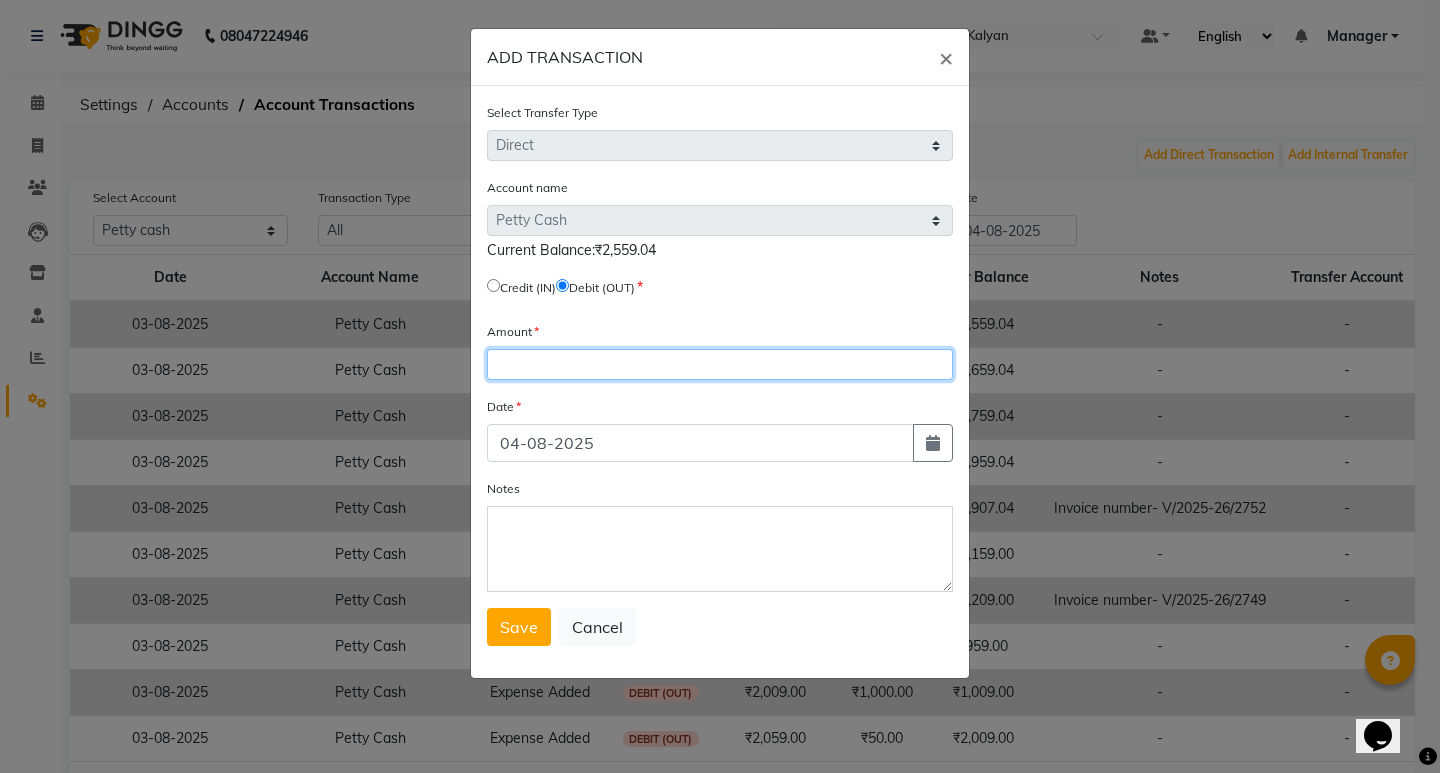 click 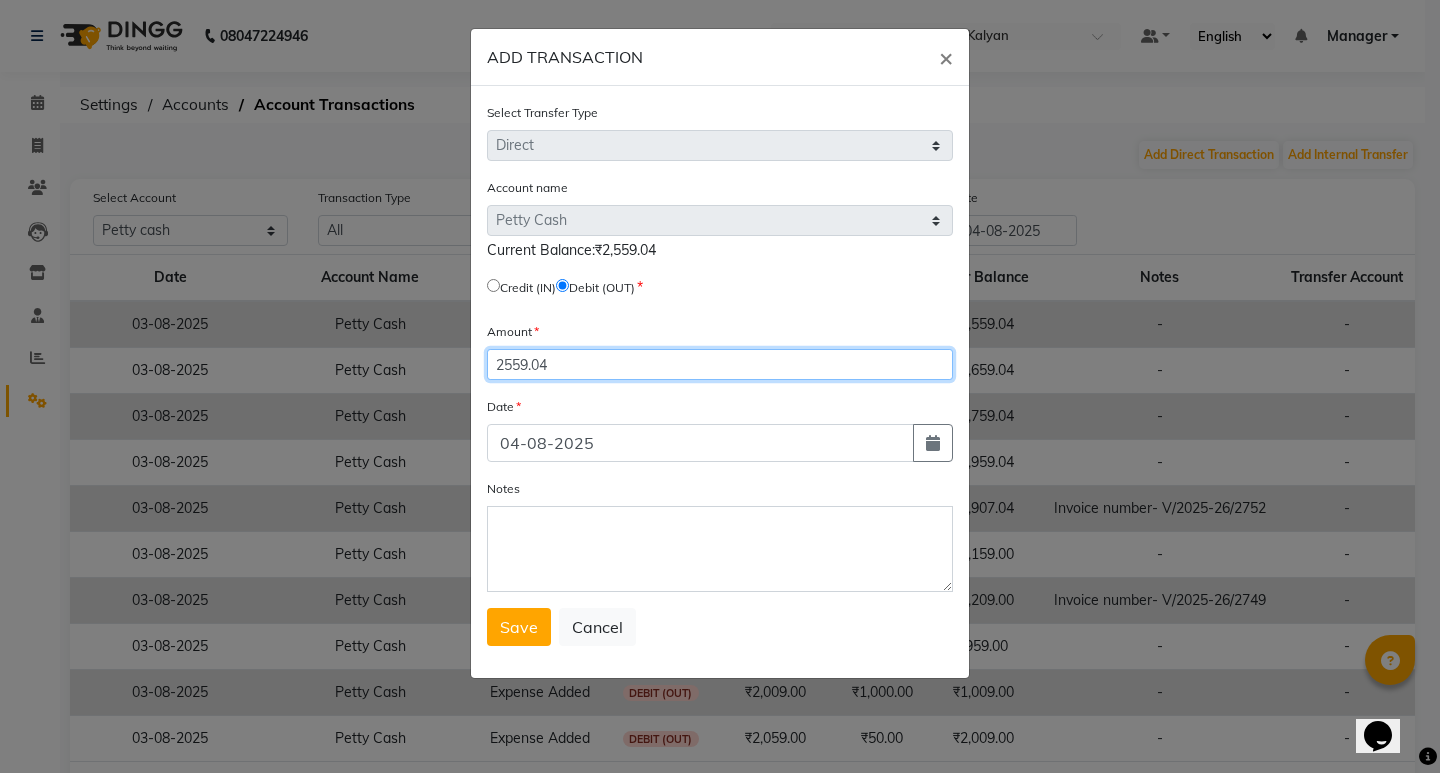 type on "2559.04" 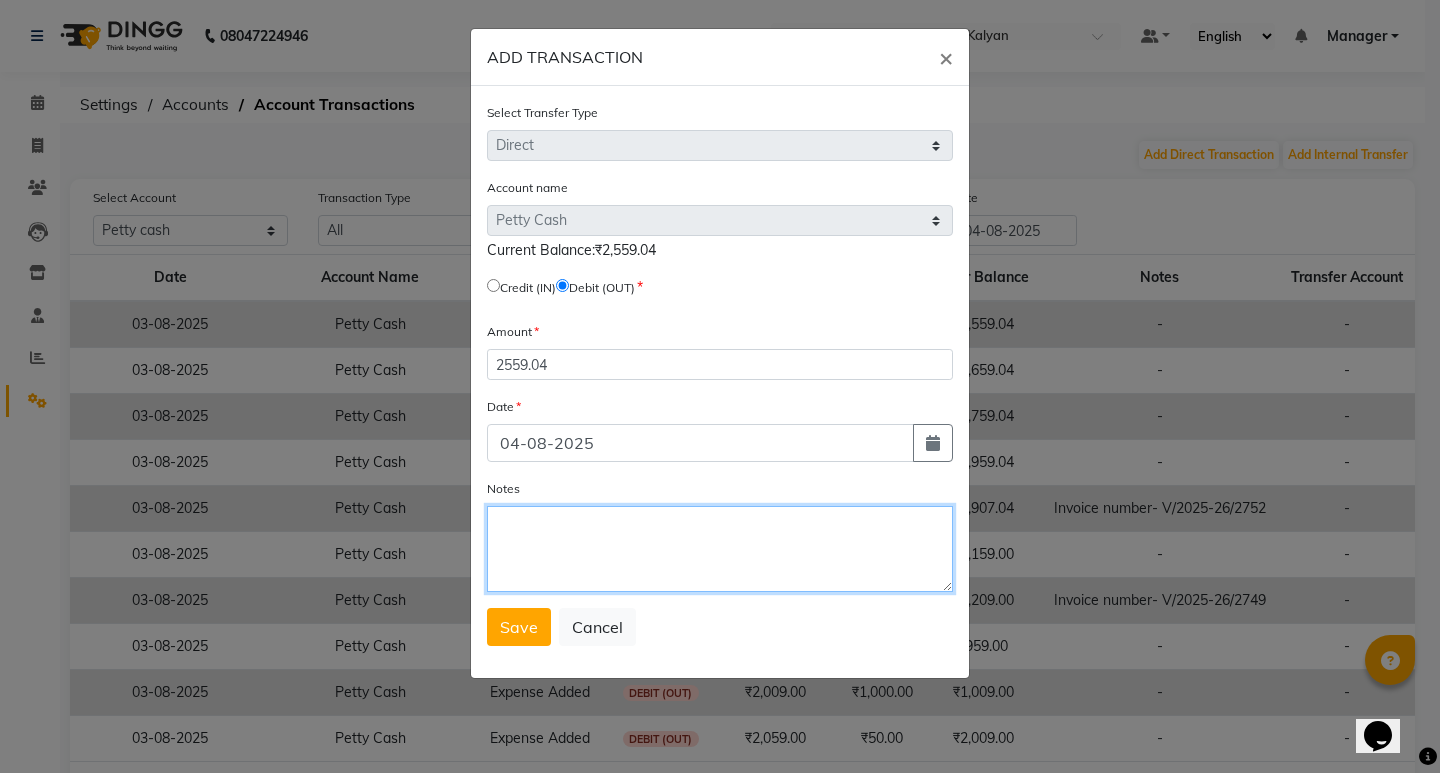click on "Notes" at bounding box center (720, 549) 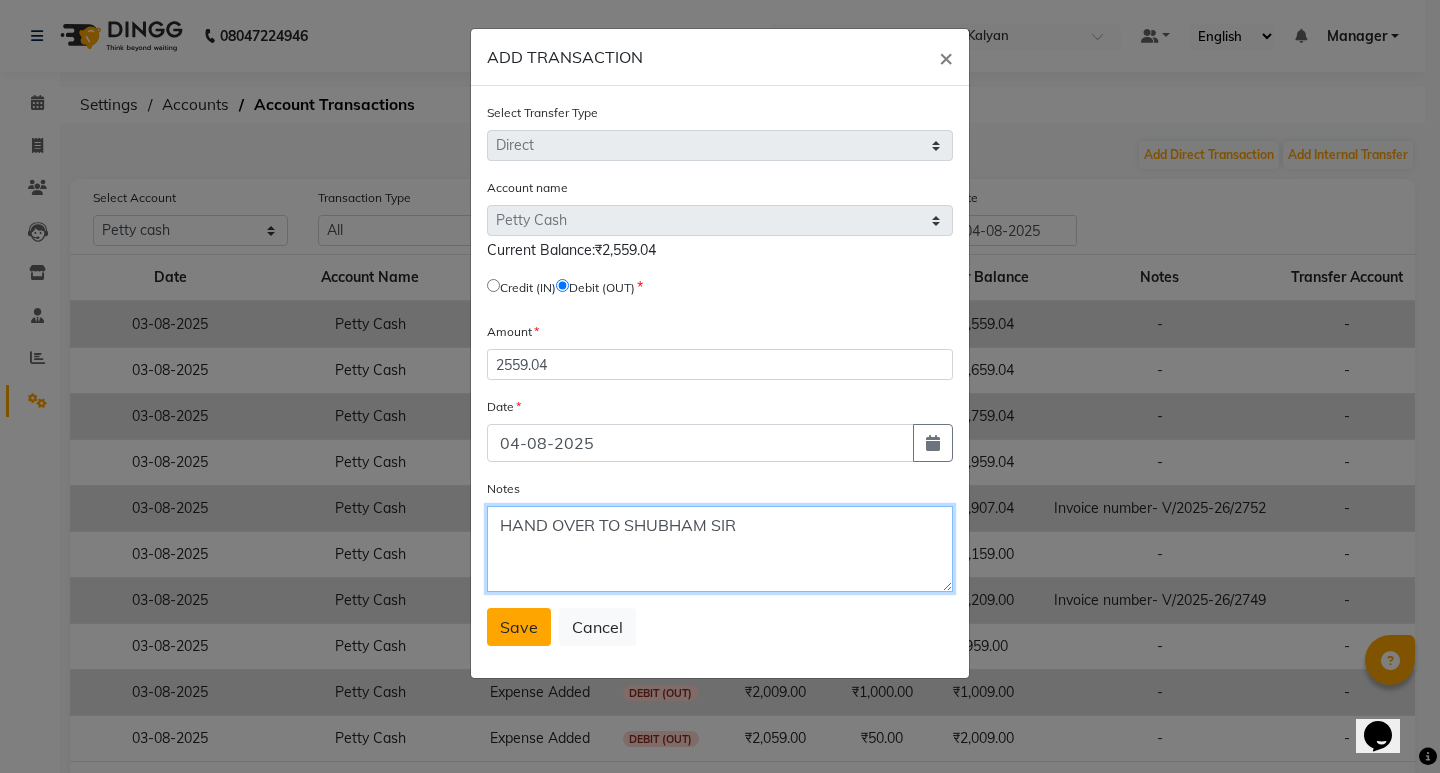 type on "HAND OVER TO SHUBHAM SIR" 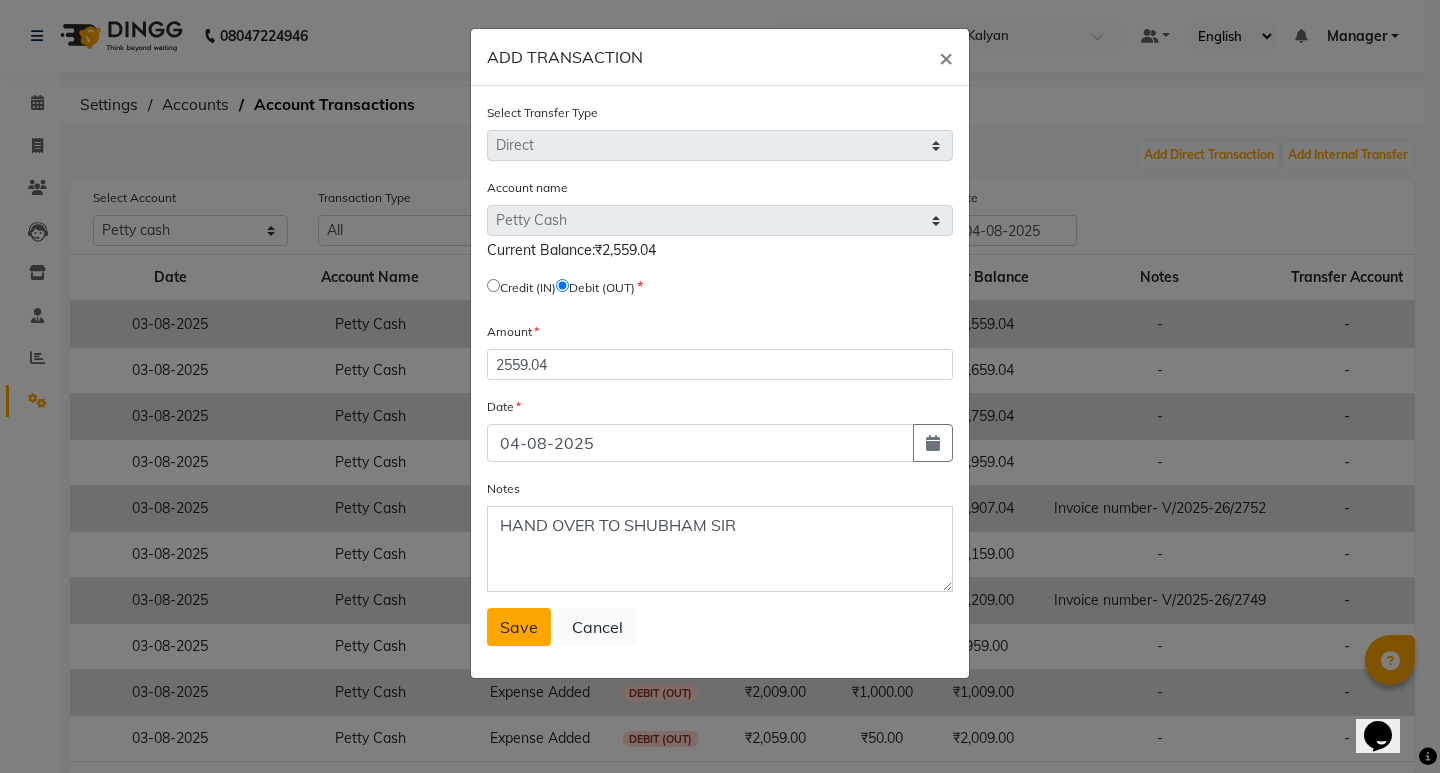 click on "Save" at bounding box center [519, 627] 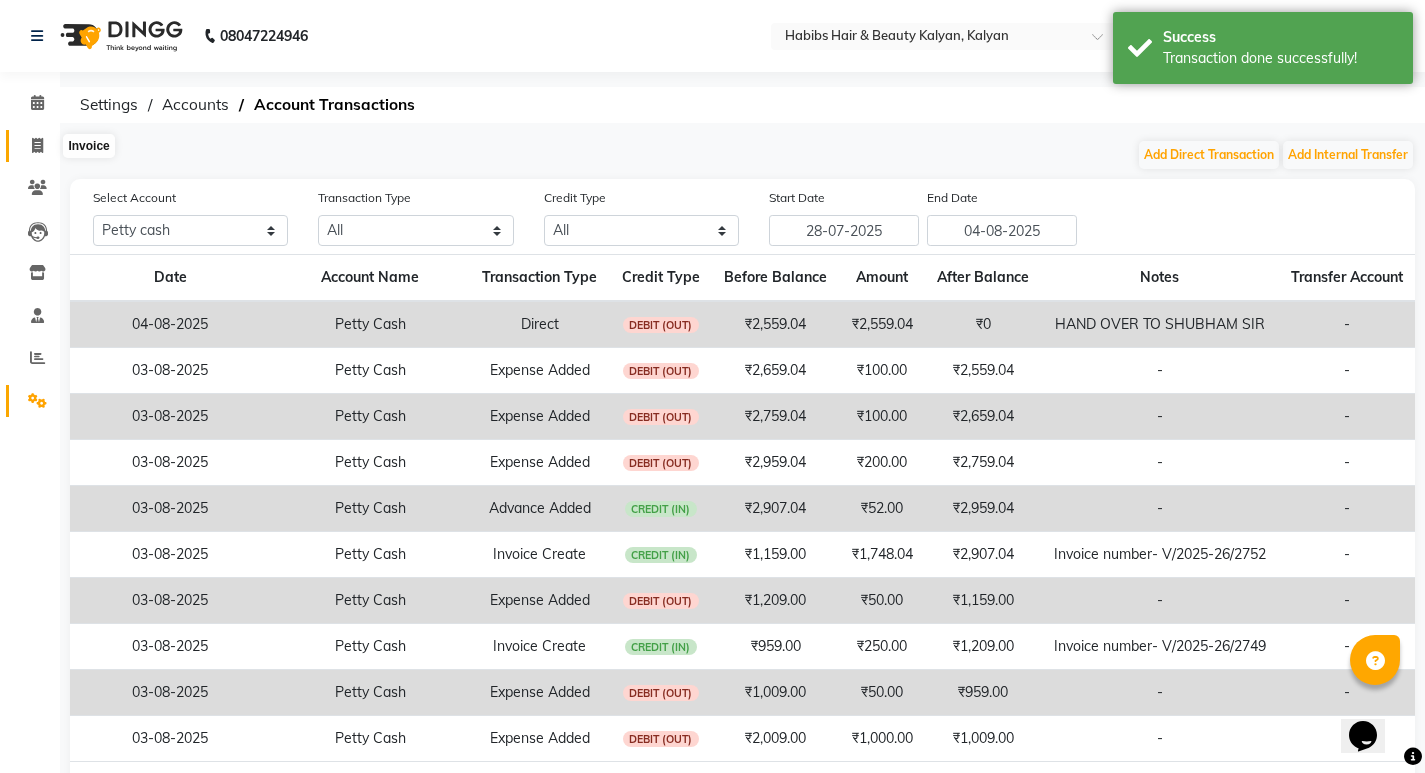click 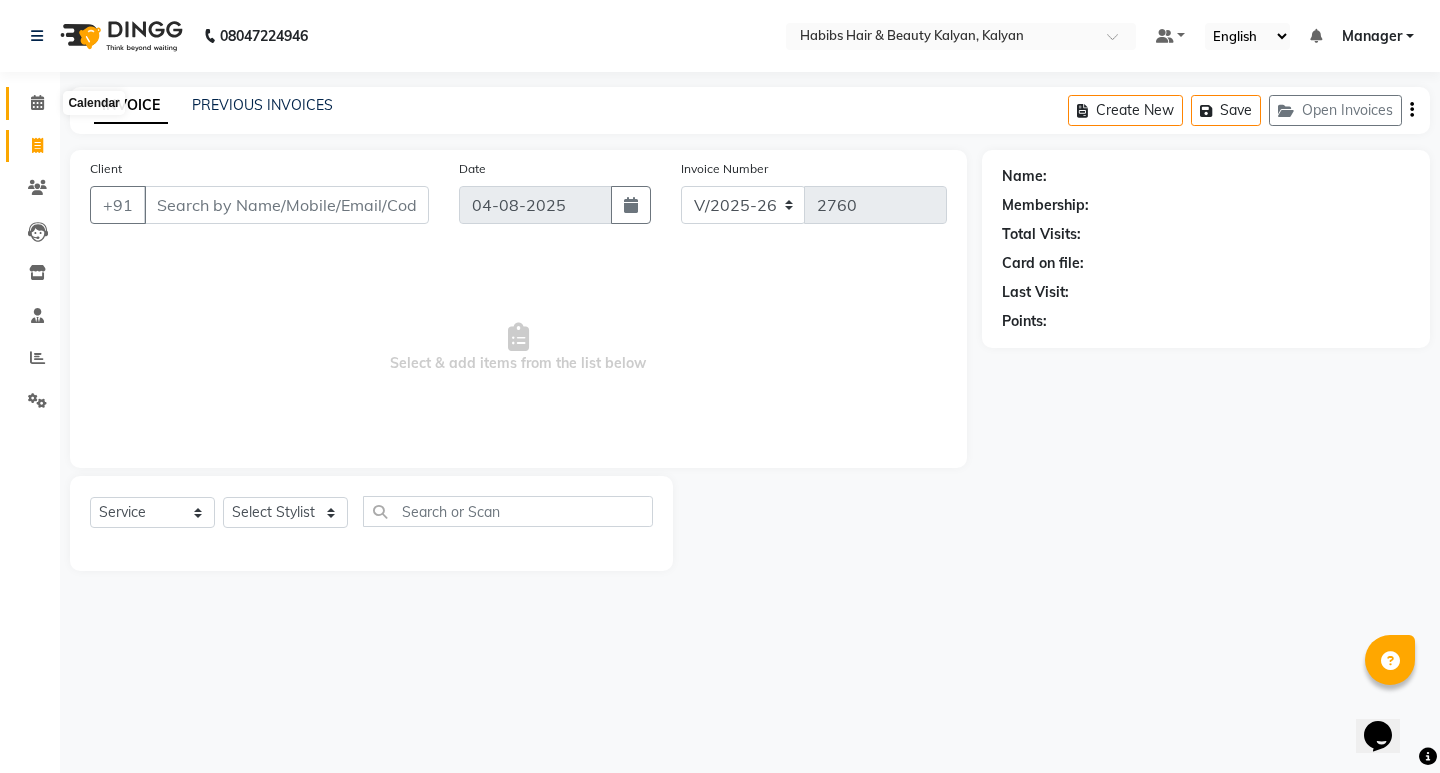 click 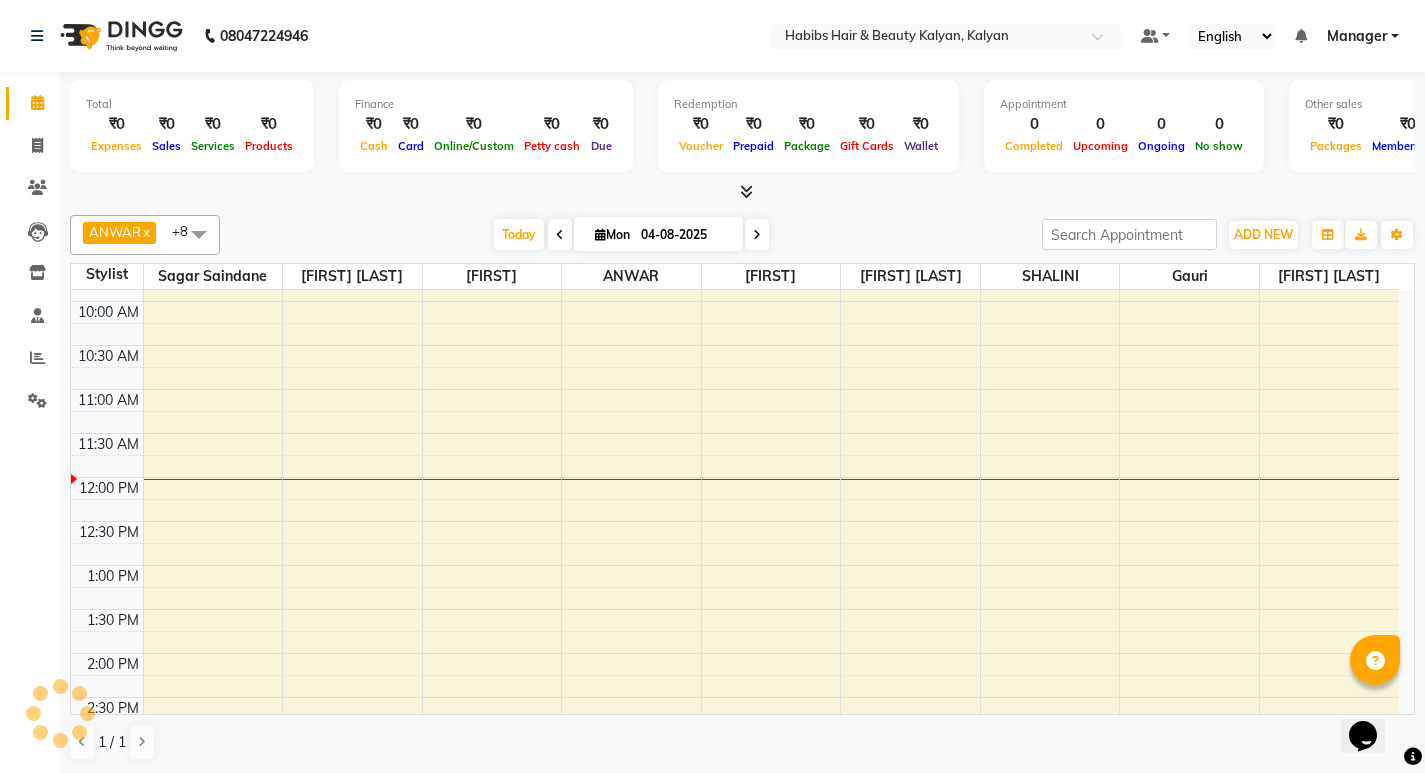 scroll, scrollTop: 300, scrollLeft: 0, axis: vertical 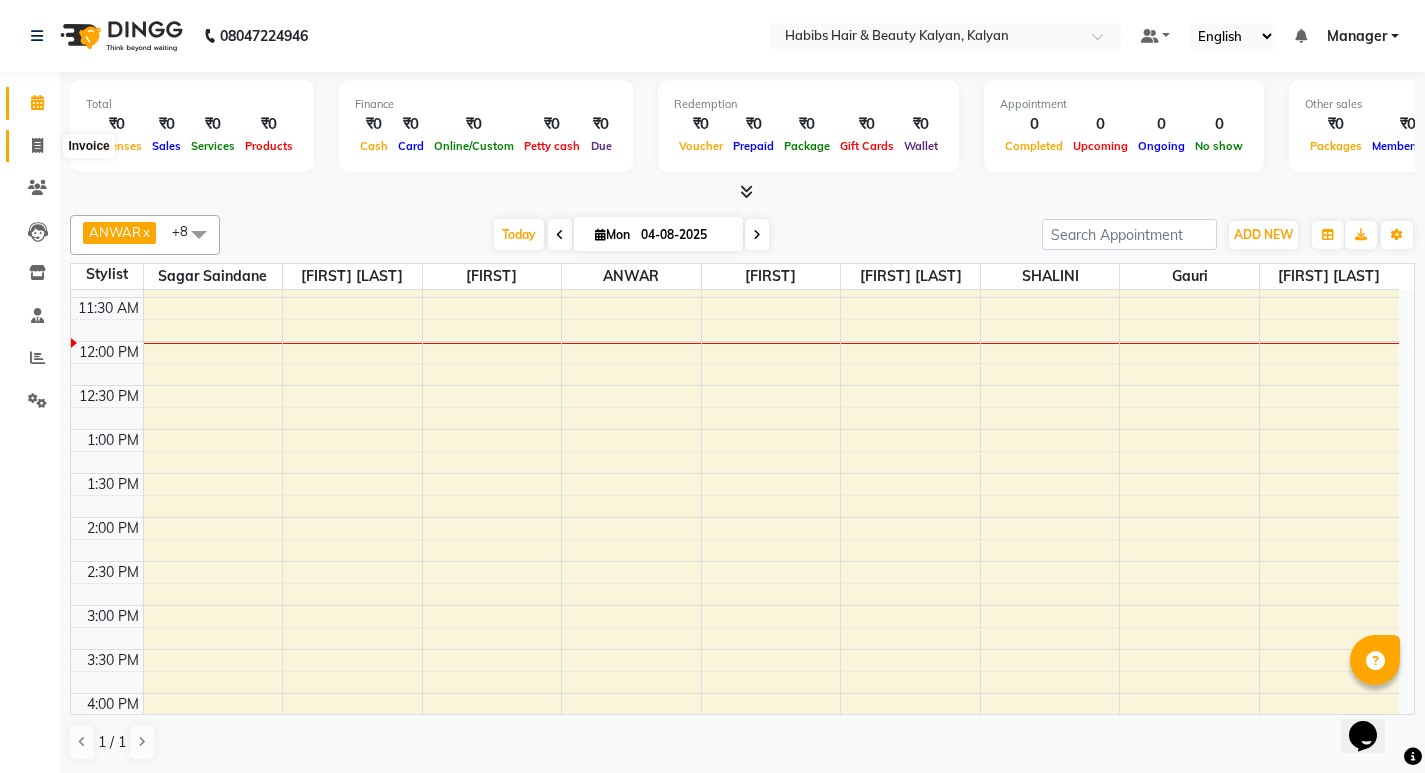 click 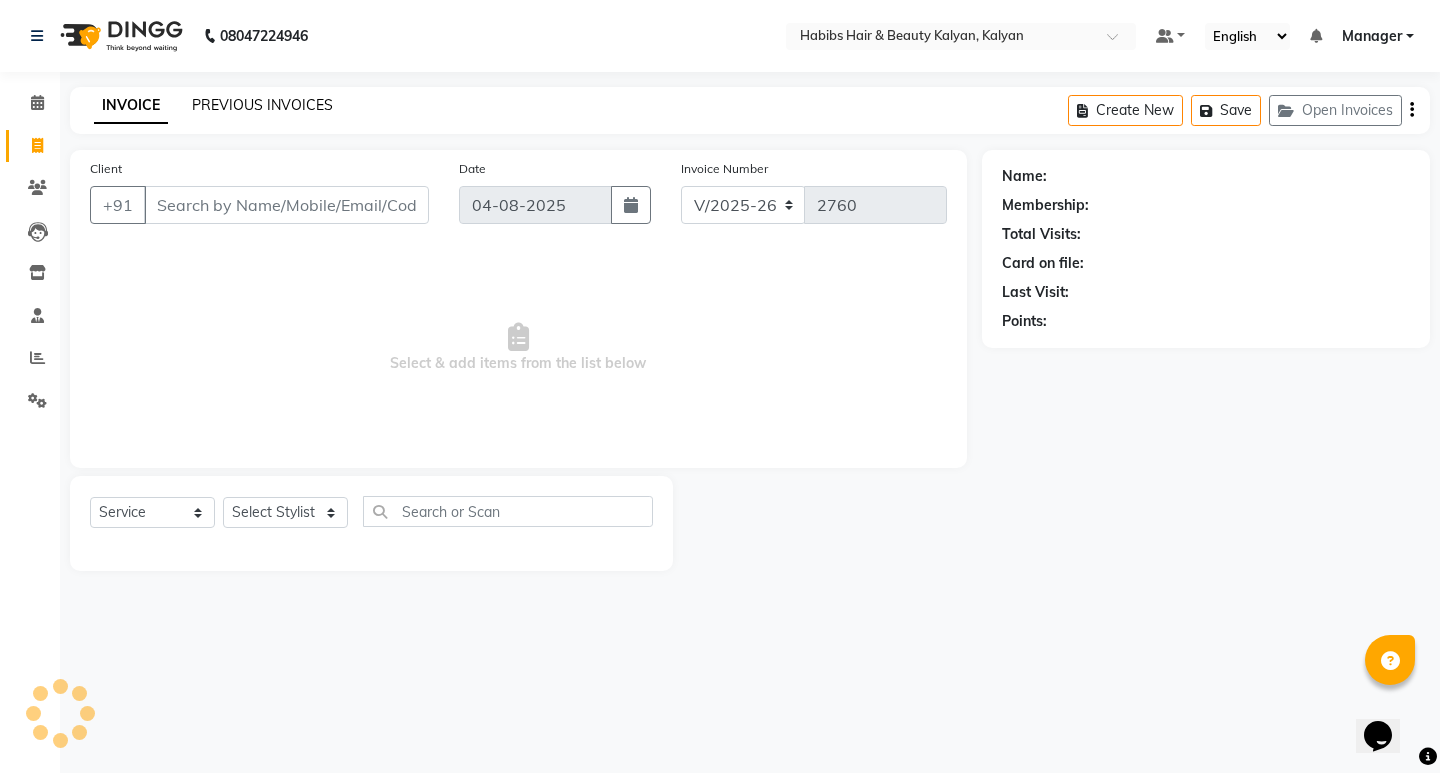 click on "PREVIOUS INVOICES" 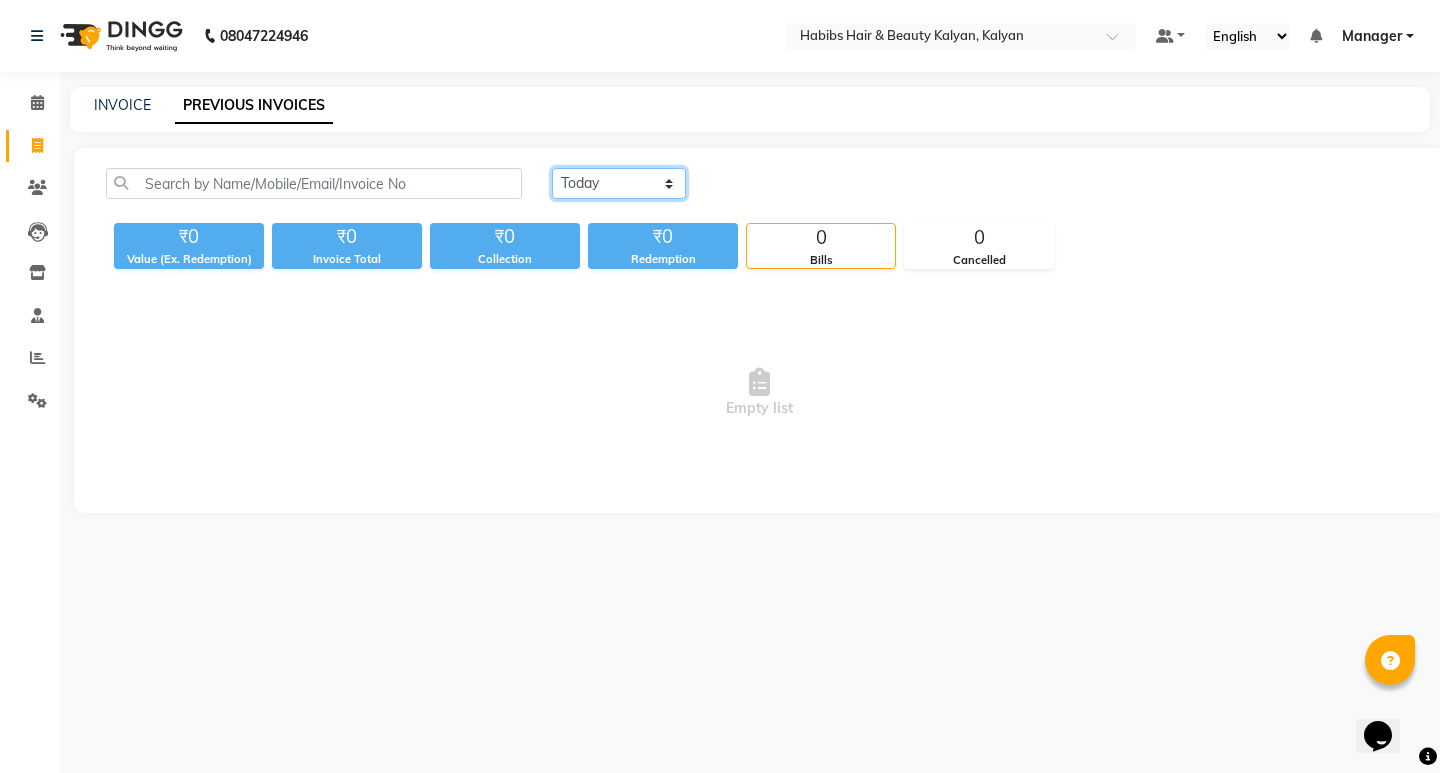 click on "Today Yesterday Custom Range" 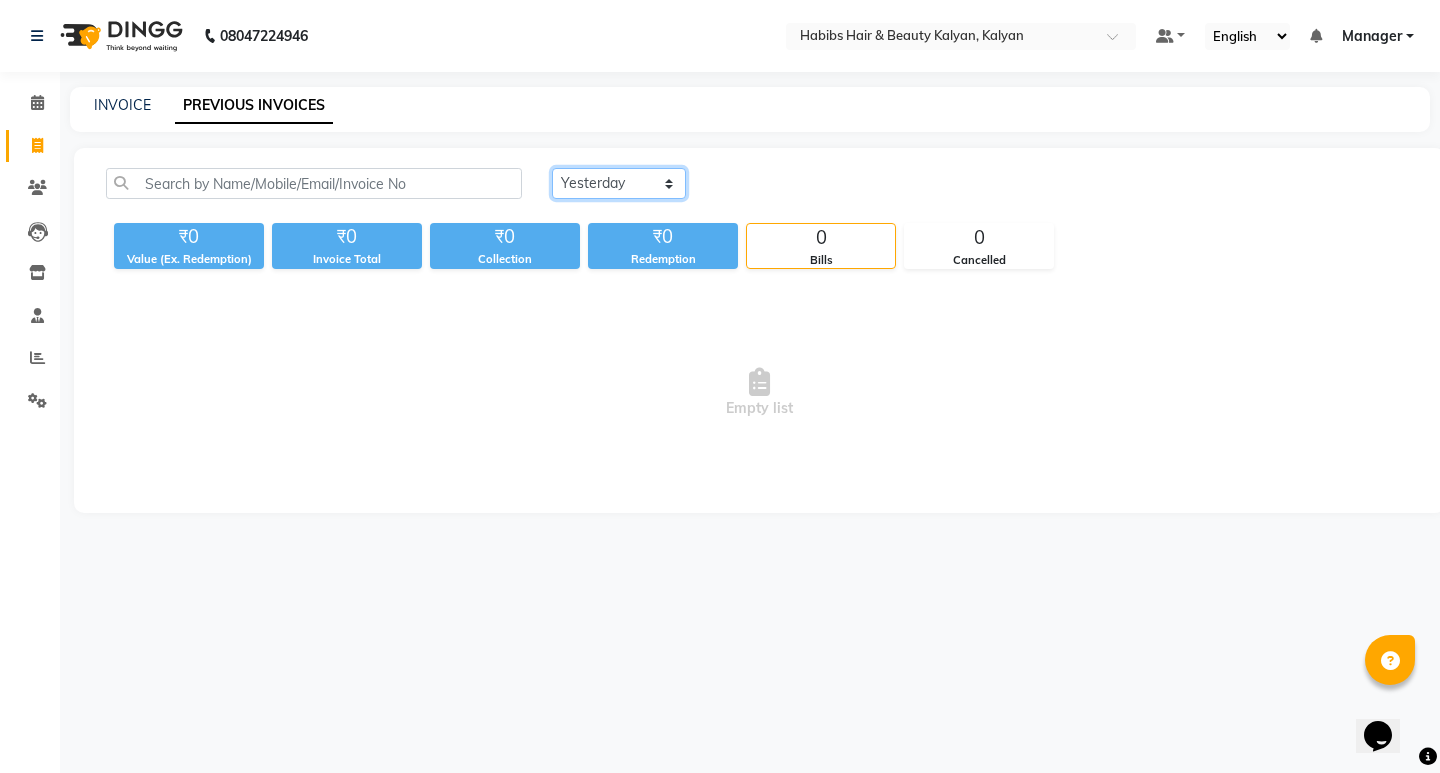 click on "Today Yesterday Custom Range" 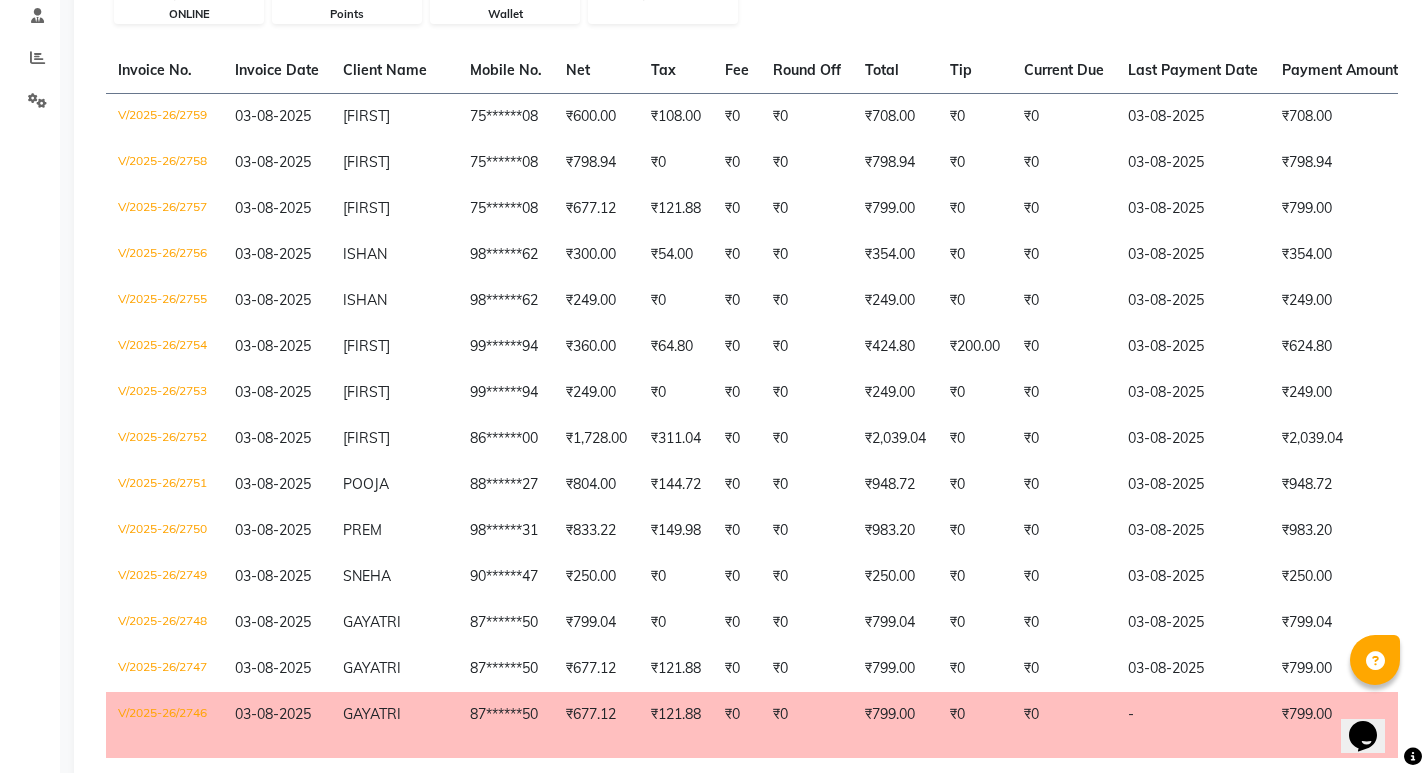 scroll, scrollTop: 0, scrollLeft: 0, axis: both 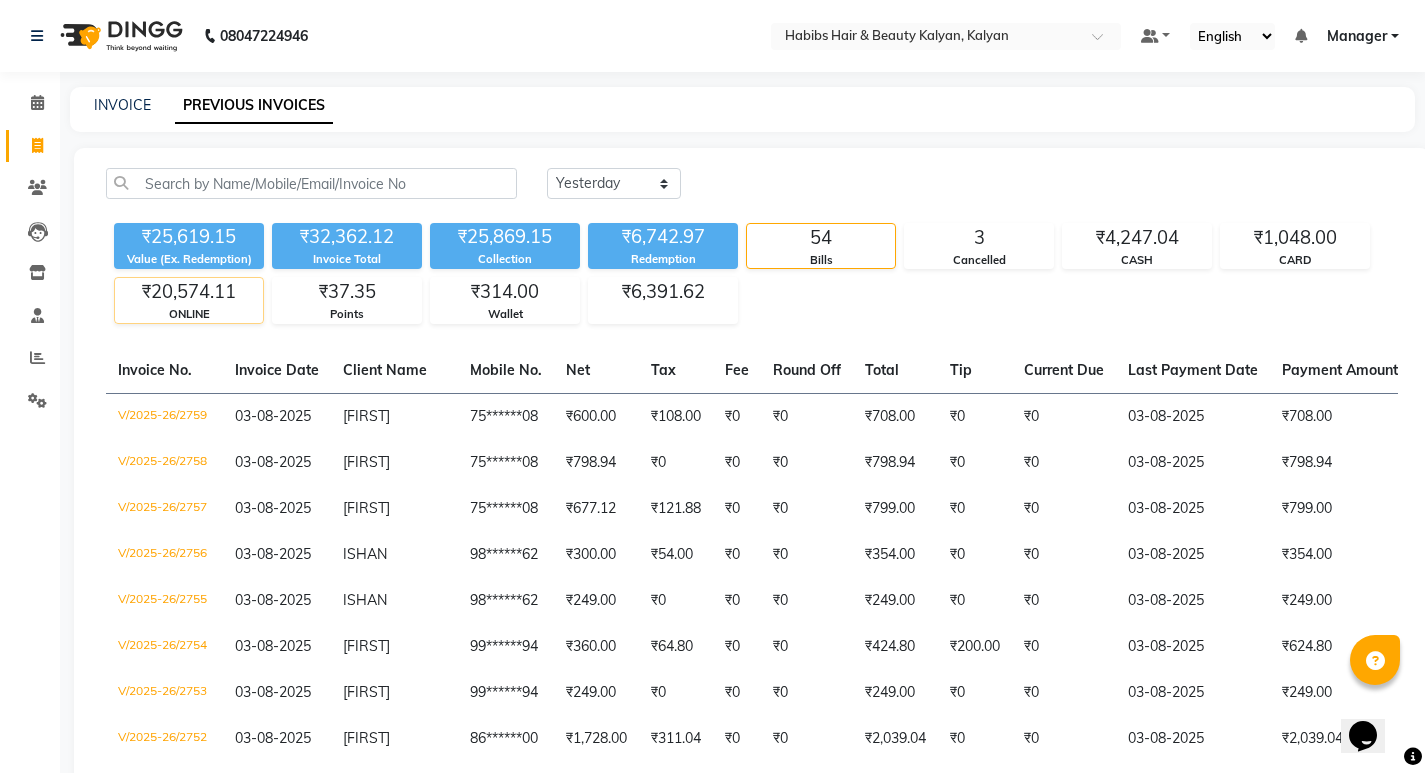 click on "₹20,574.11" 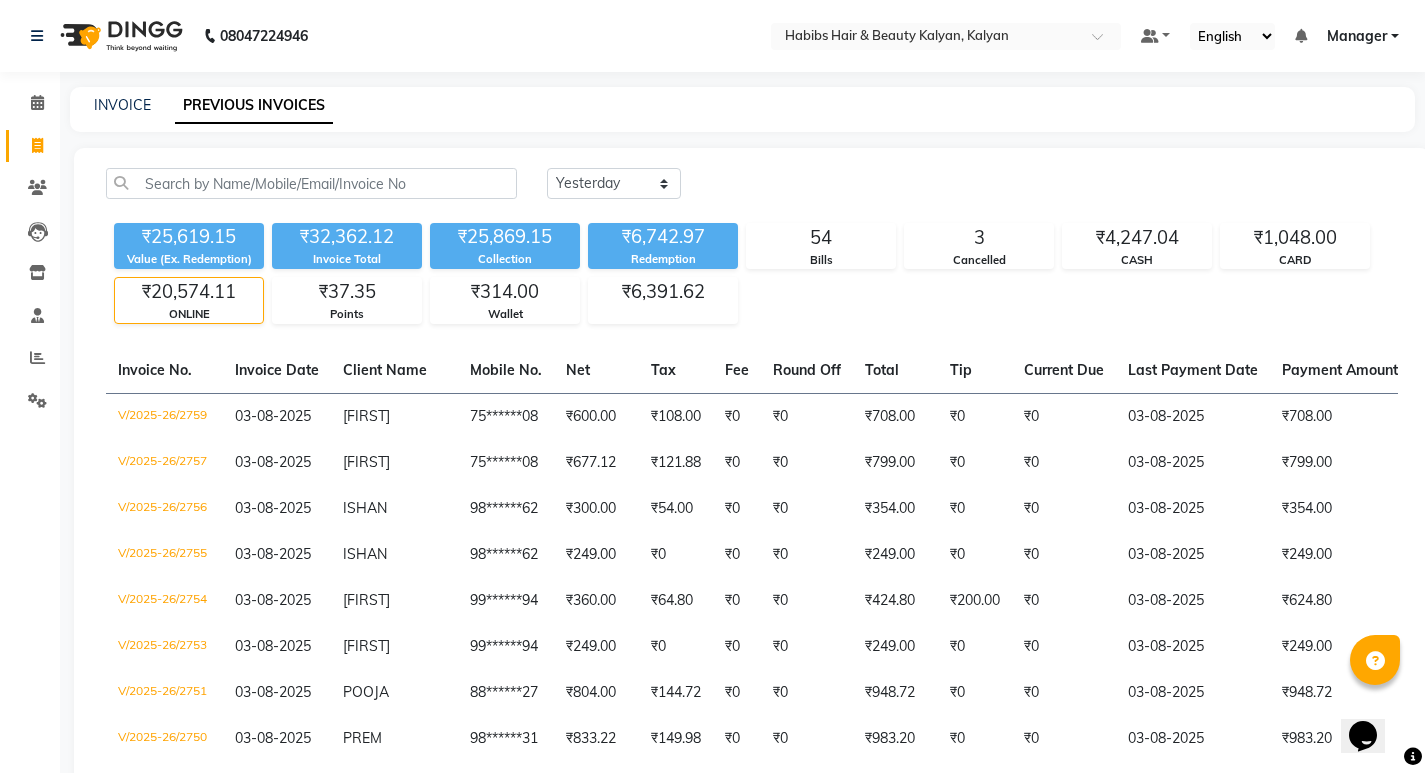 drag, startPoint x: 60, startPoint y: 154, endPoint x: 33, endPoint y: 145, distance: 28.460499 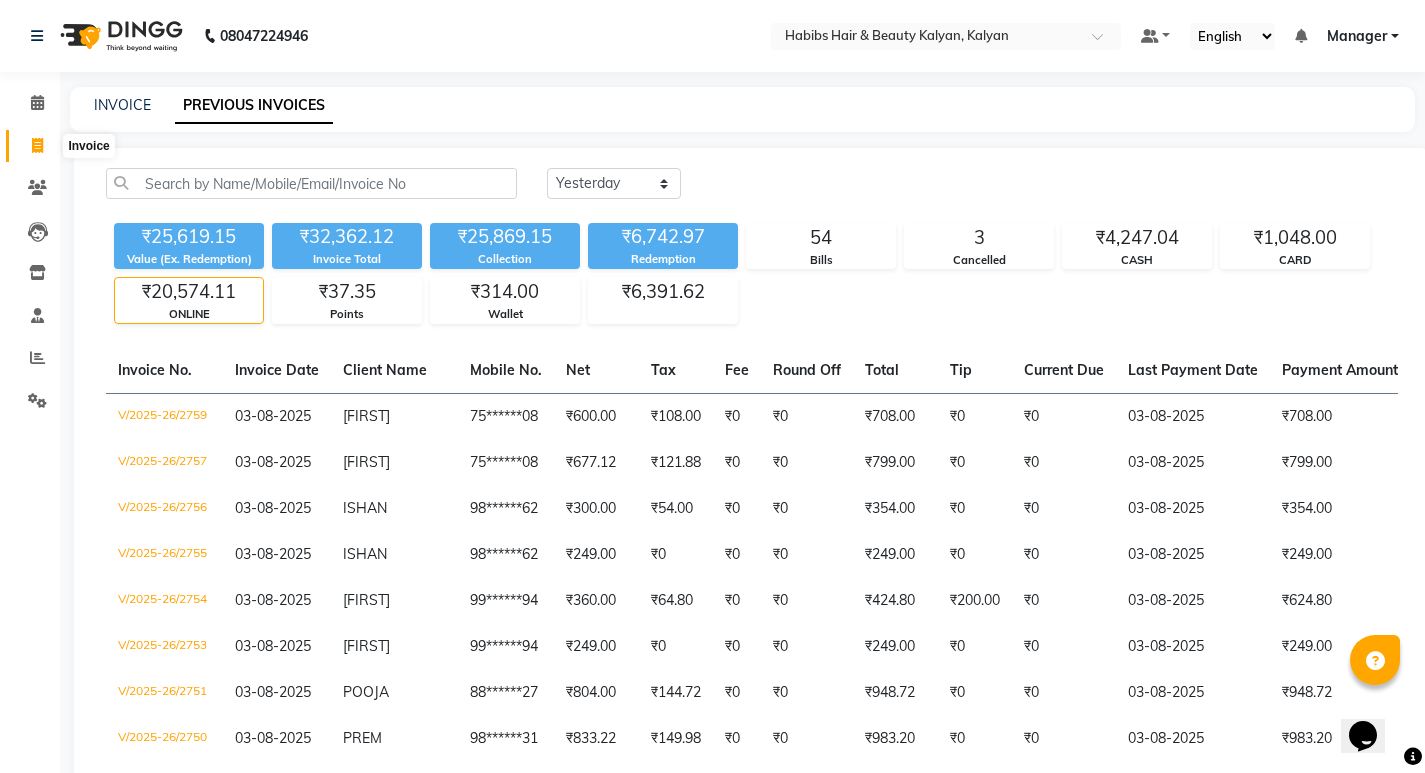 click 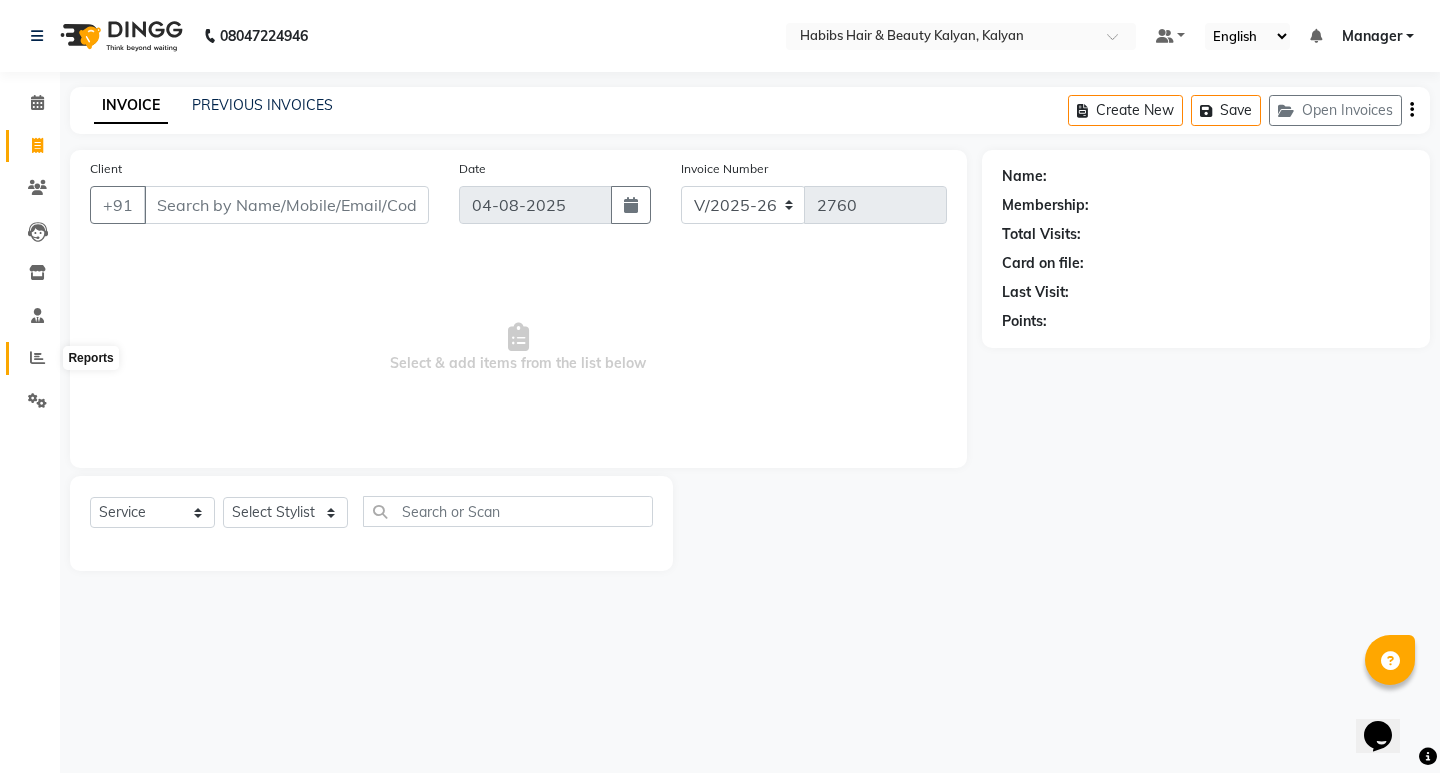 click 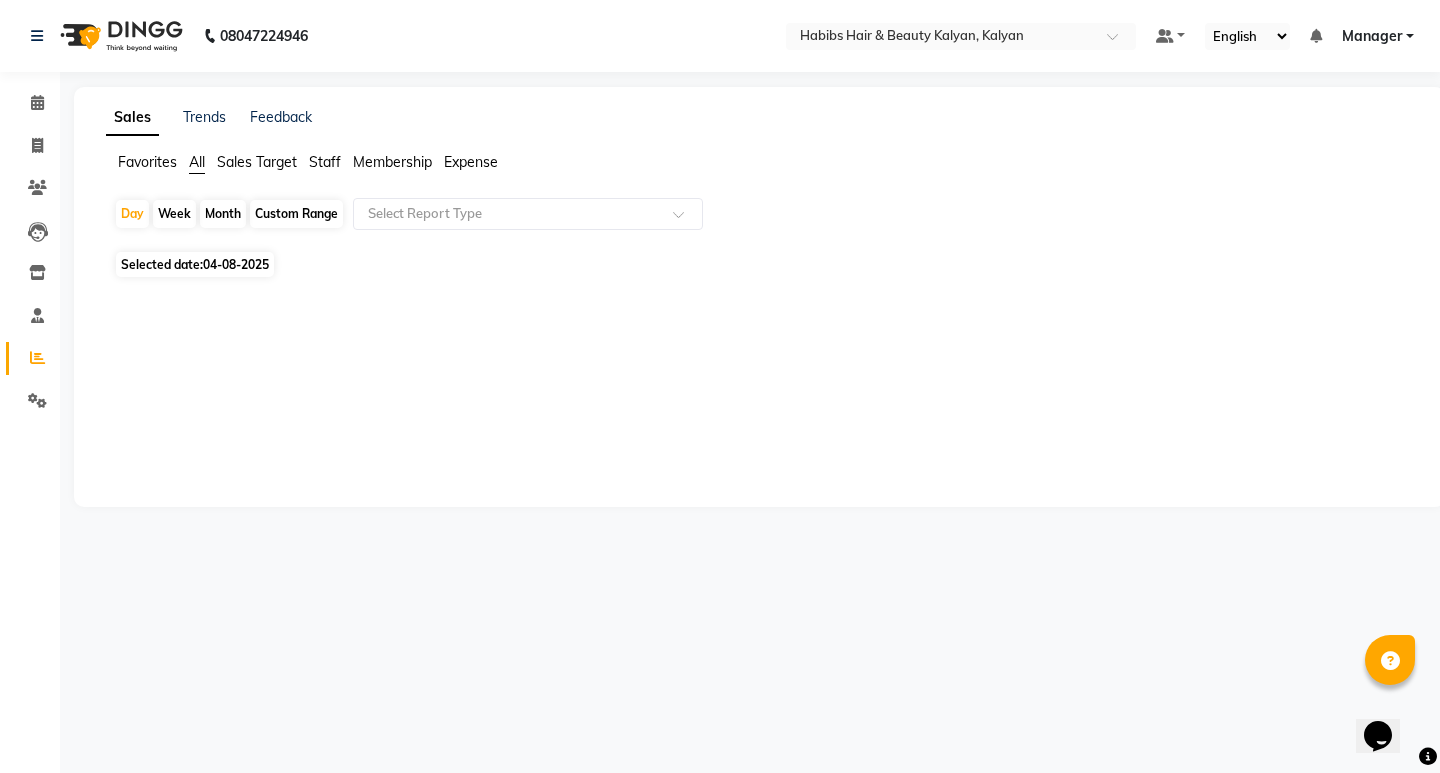 click on "Expense" 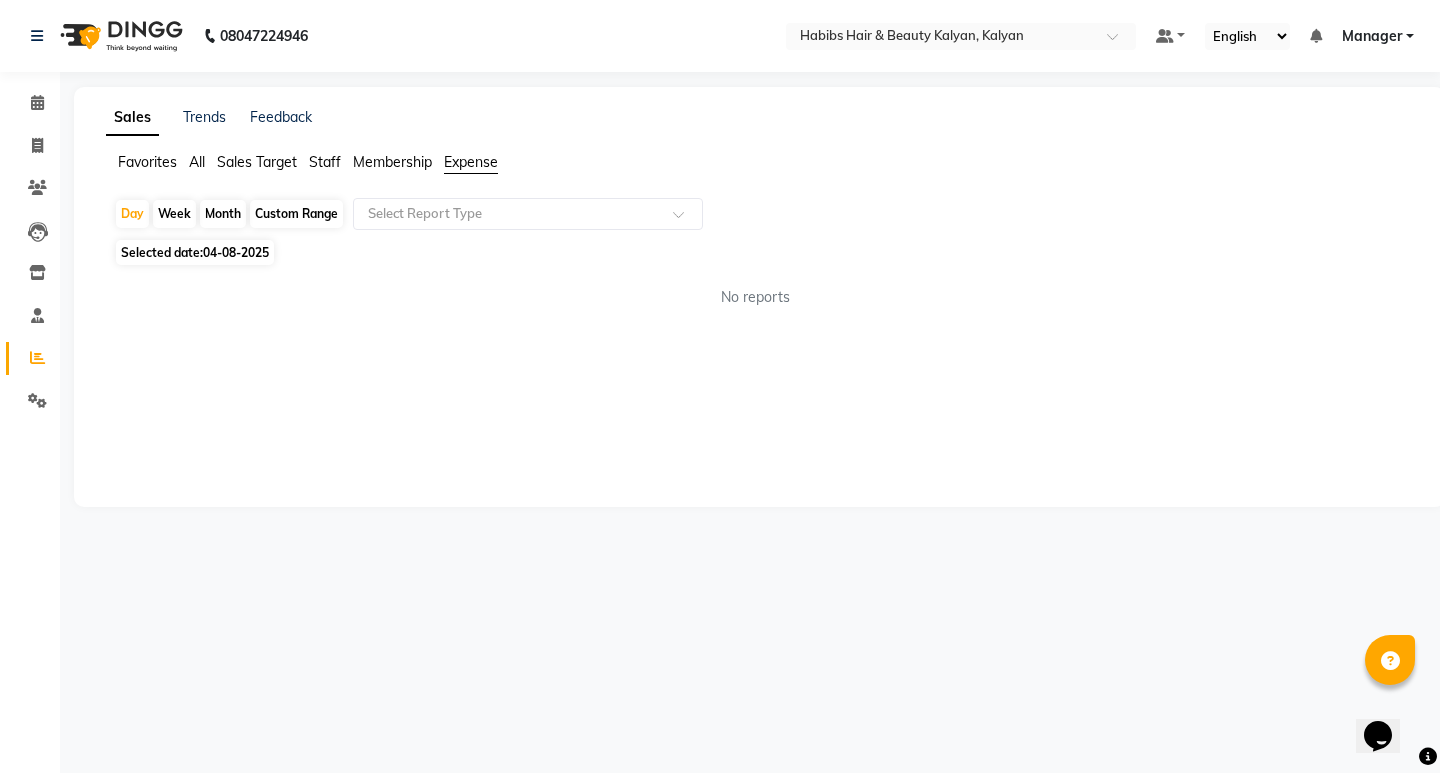click on "Selected date:  04-08-2025" 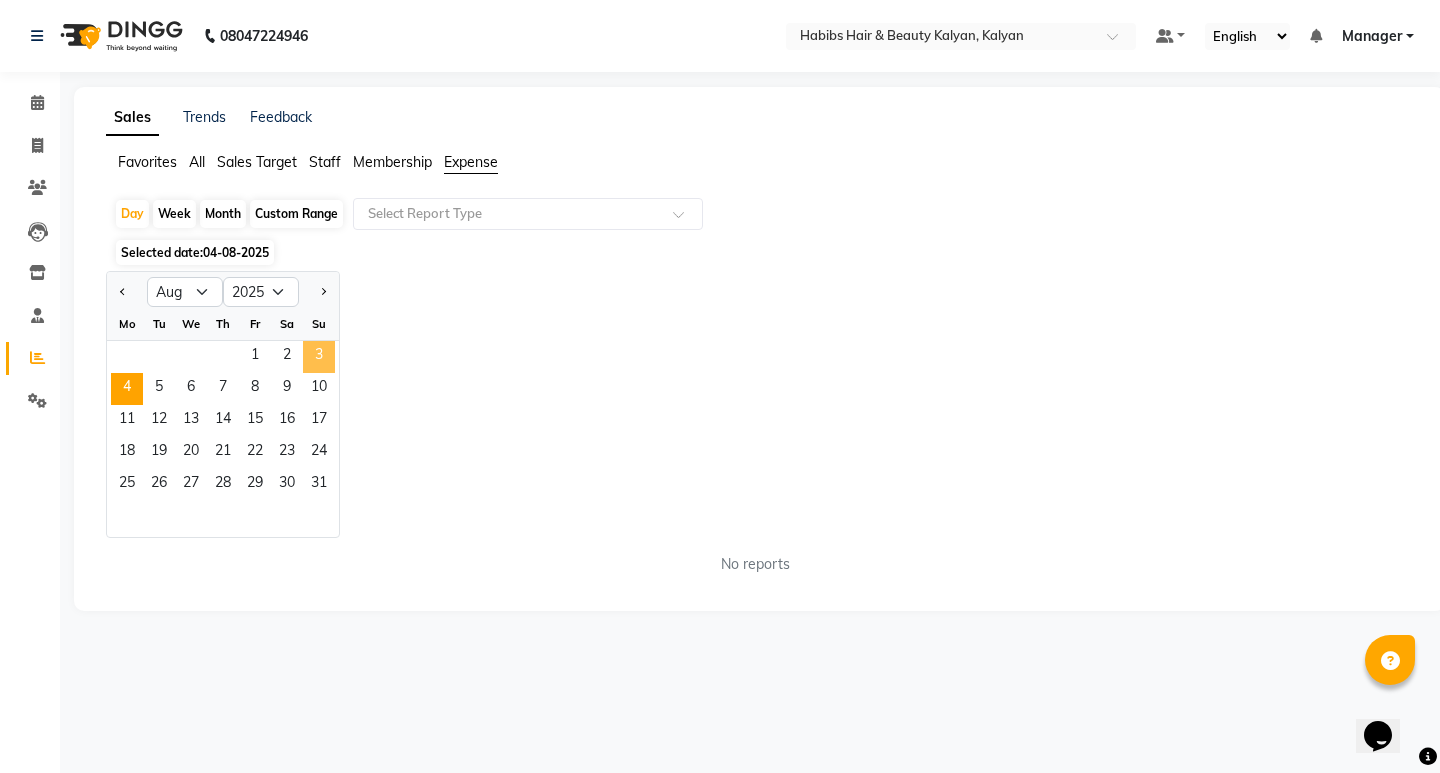 click on "3" 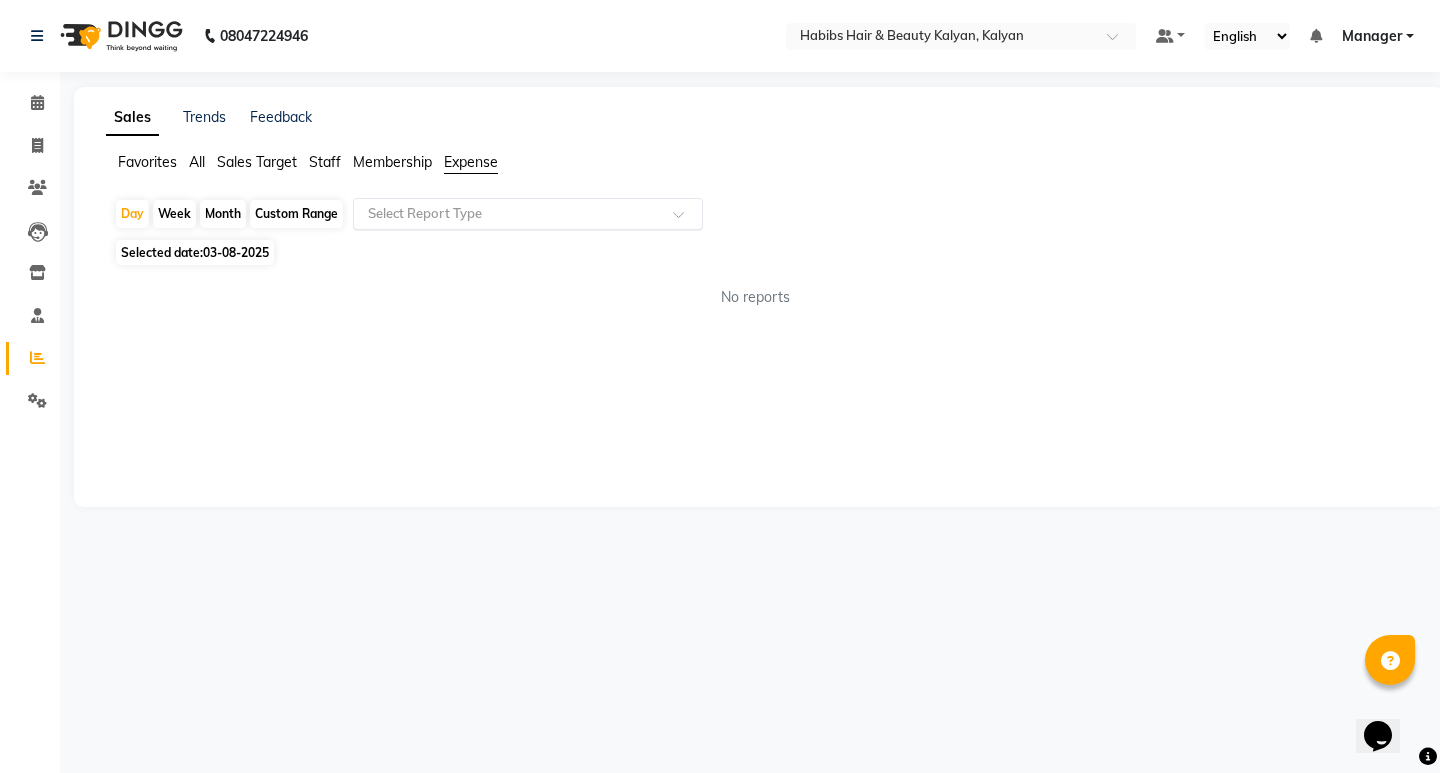 click on "Select Report Type" 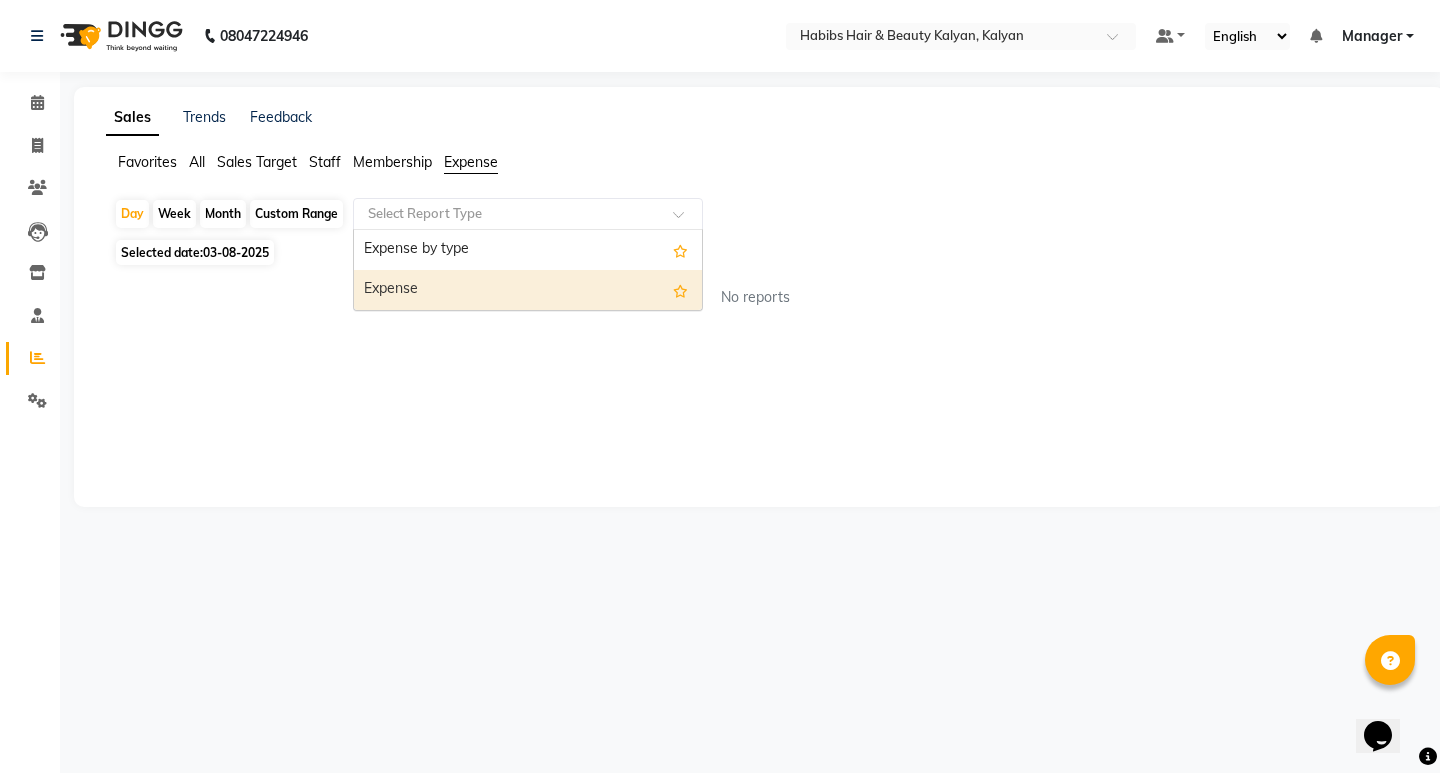 click on "Expense" at bounding box center [528, 290] 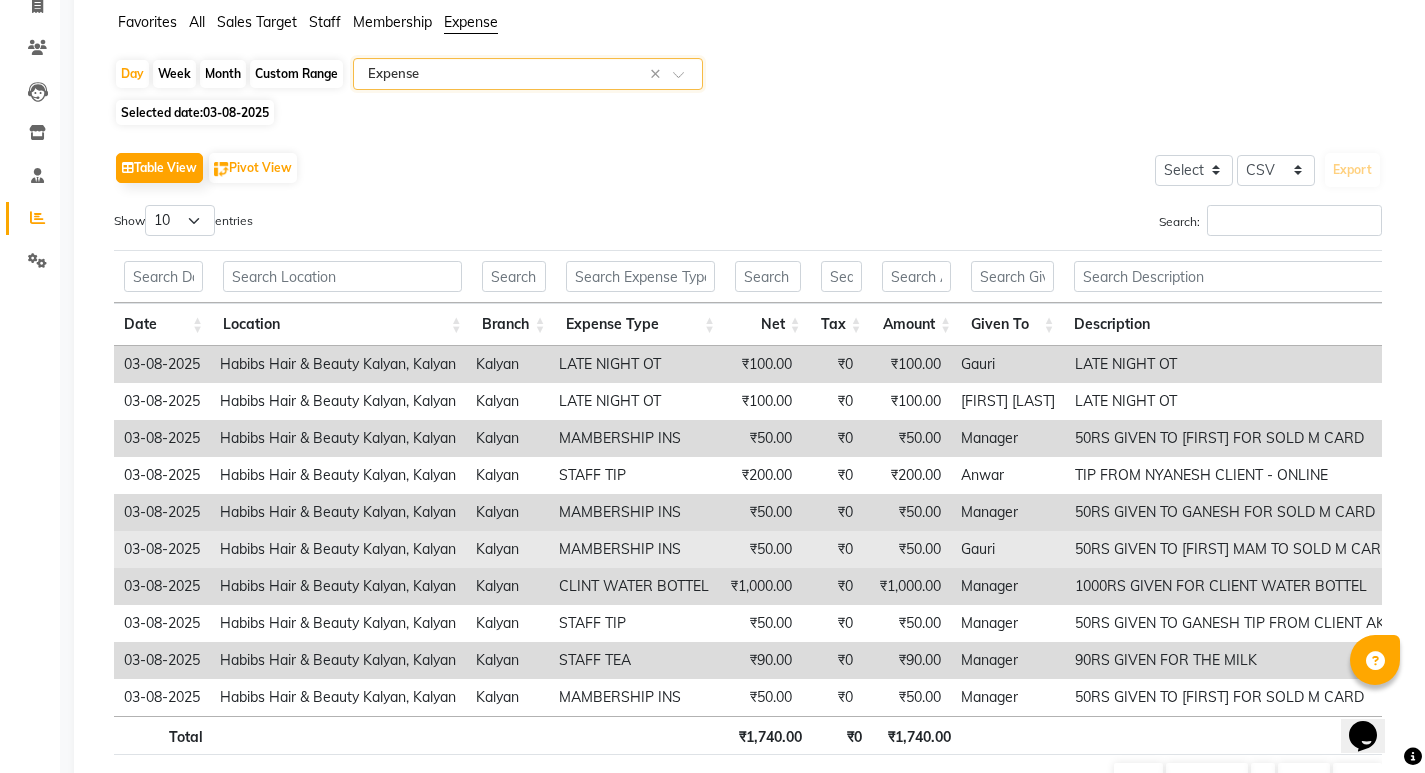 scroll, scrollTop: 264, scrollLeft: 0, axis: vertical 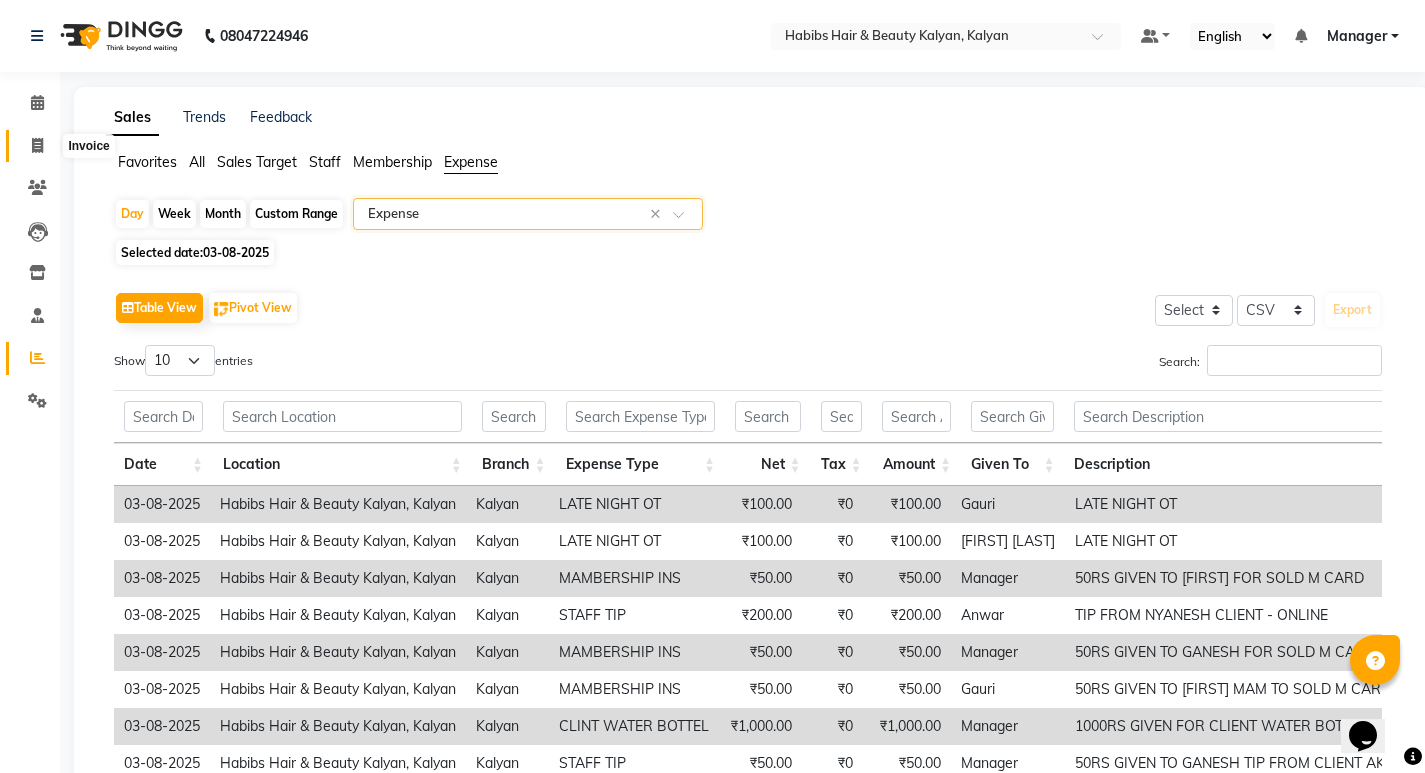 click 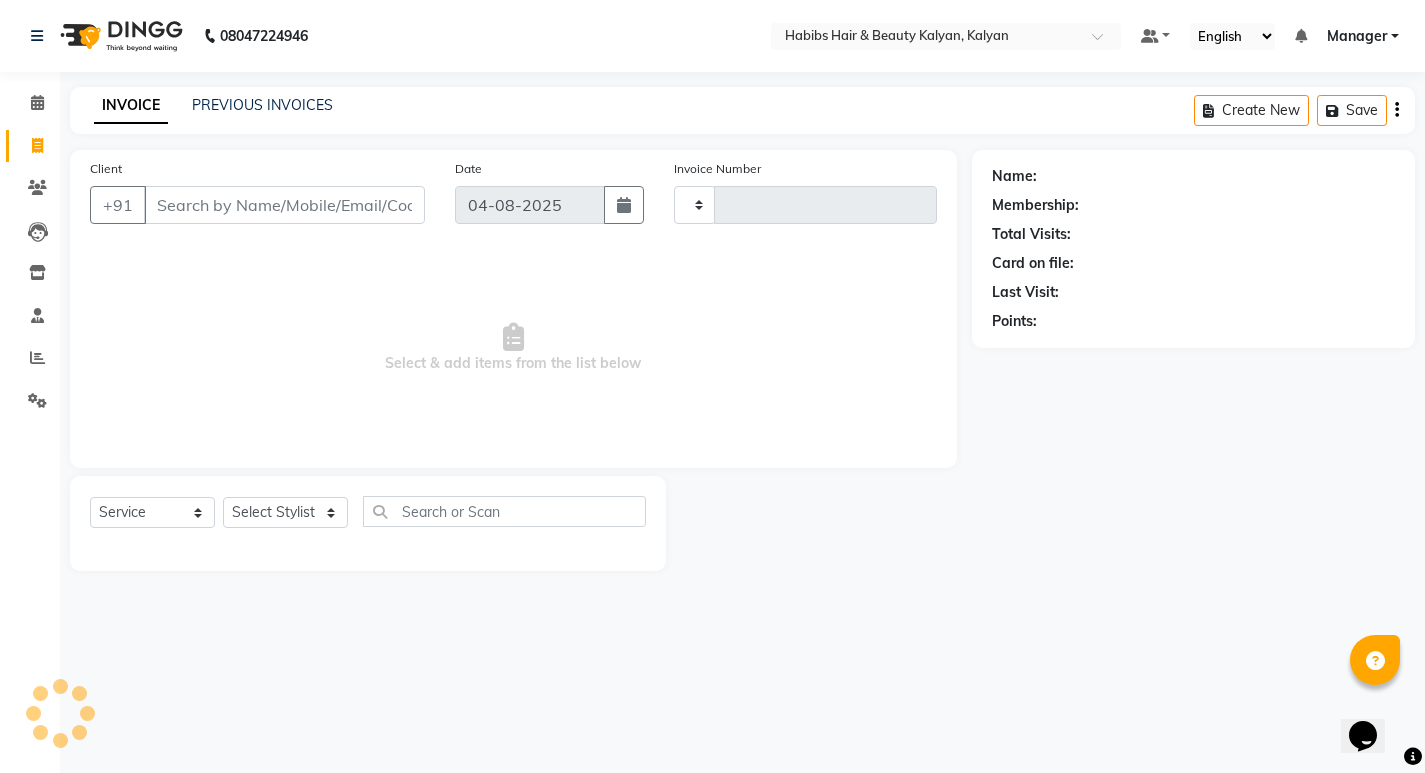 type on "2760" 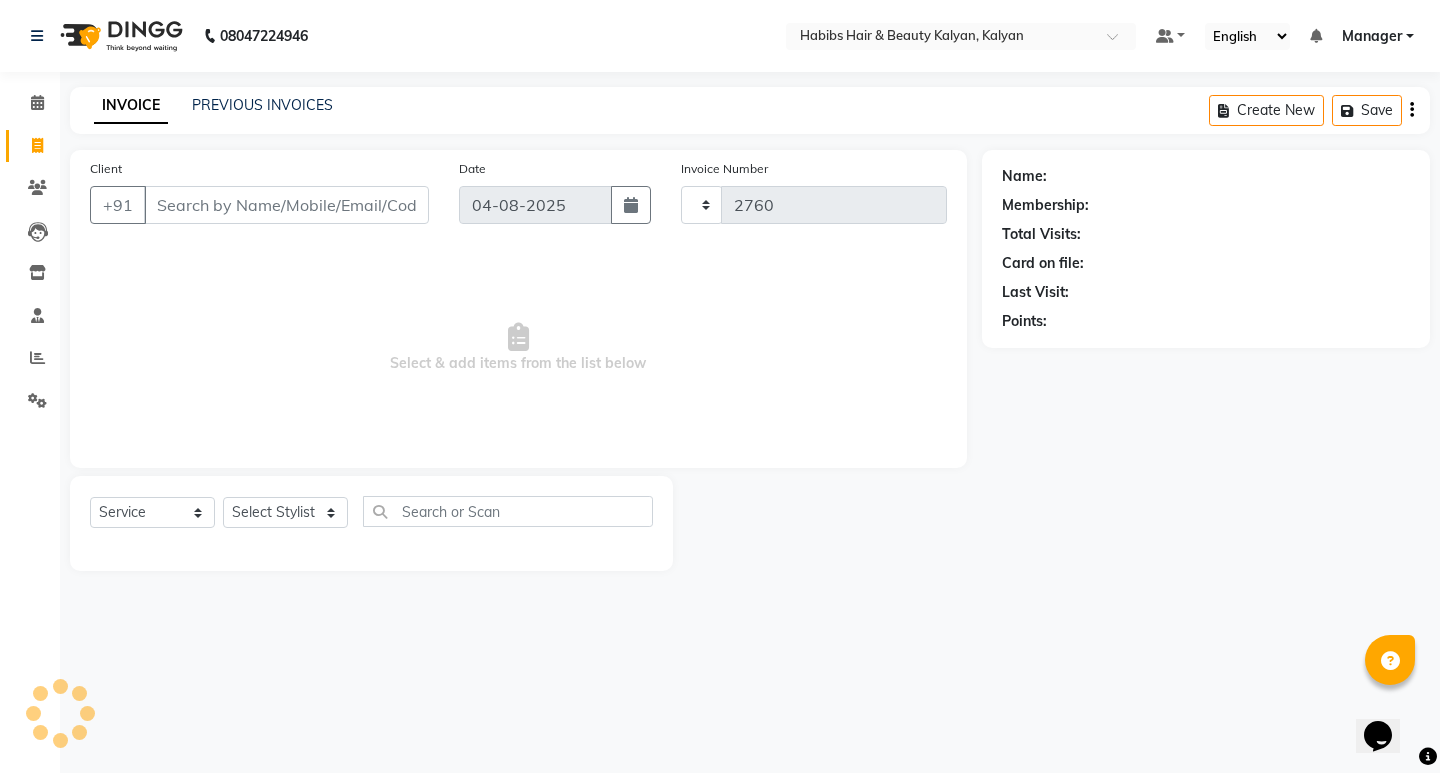 select on "8185" 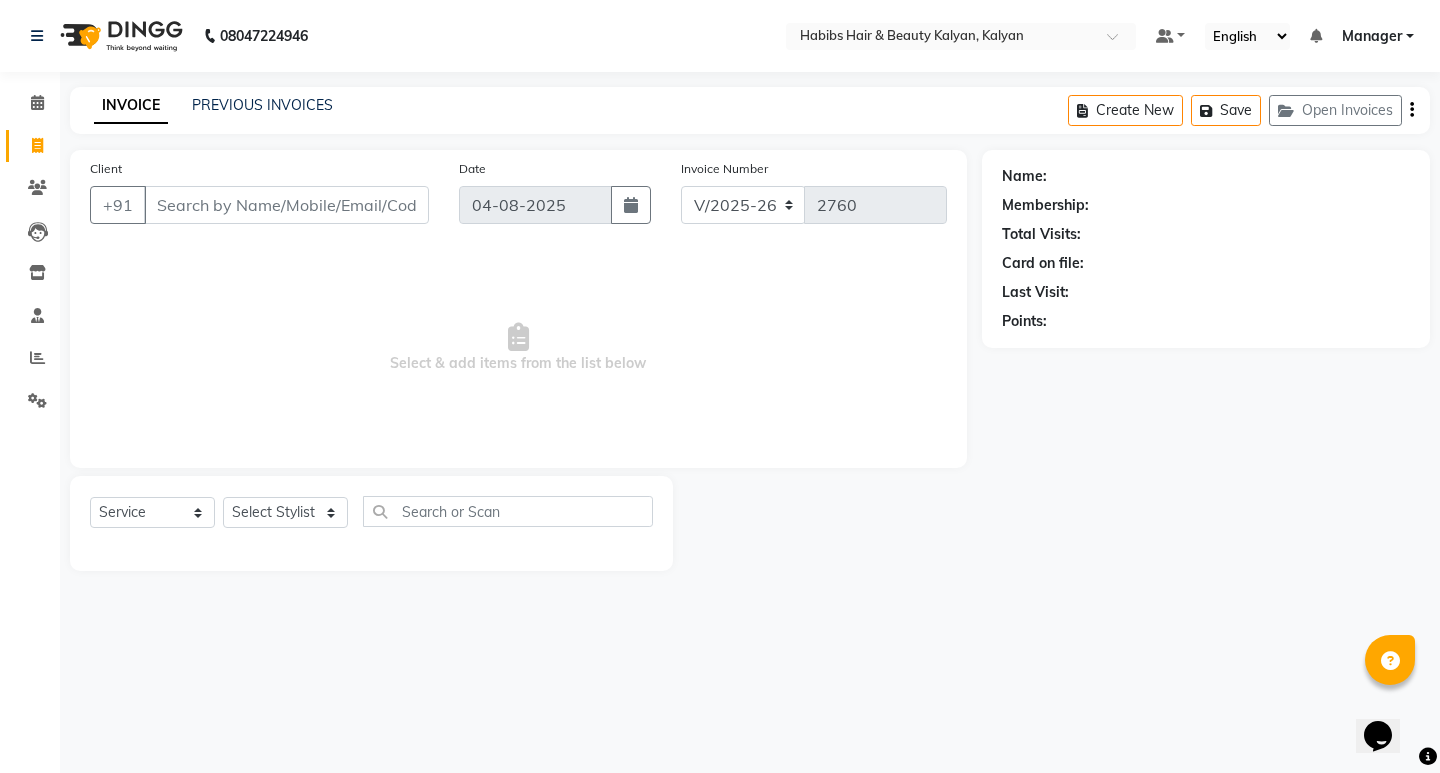 drag, startPoint x: 1099, startPoint y: 612, endPoint x: 1138, endPoint y: 702, distance: 98.08669 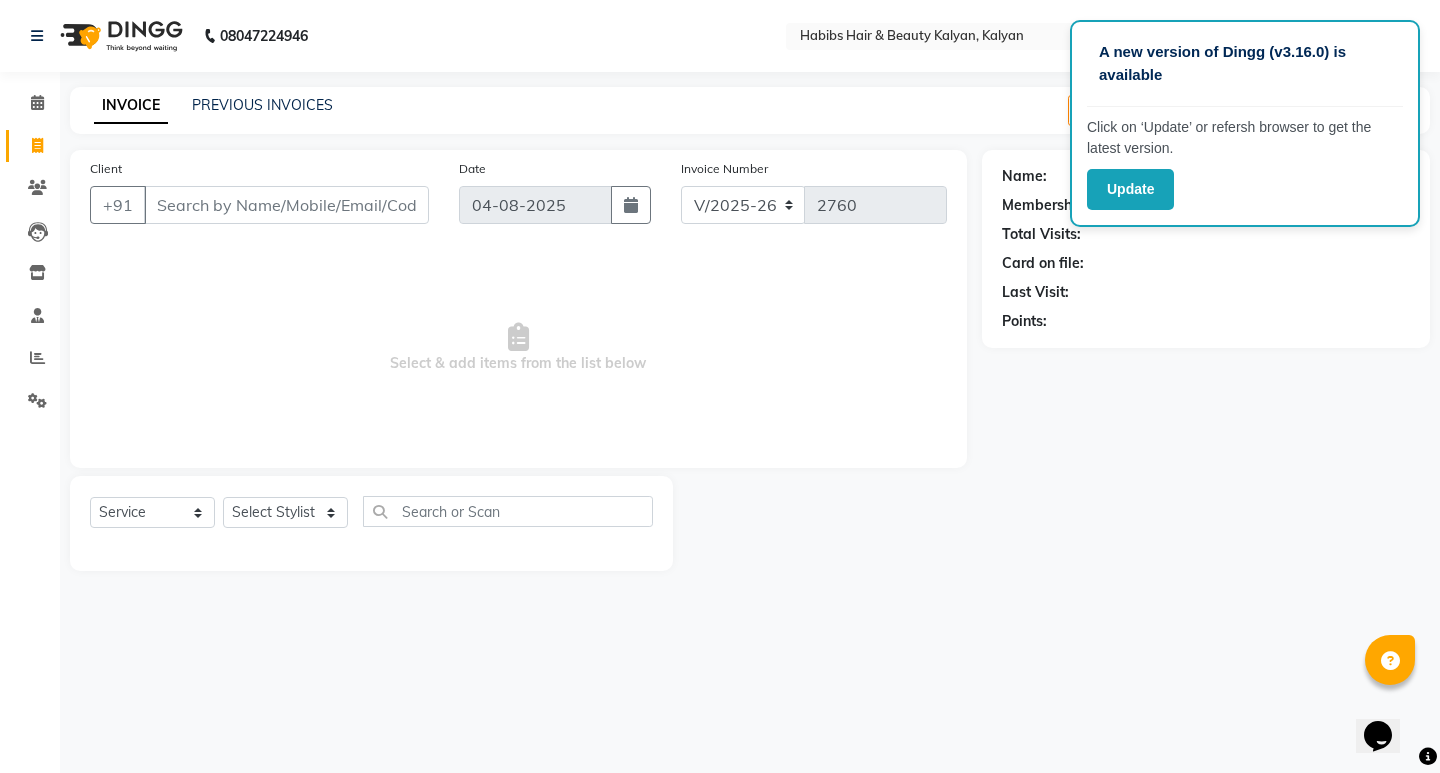click on "Select & add items from the list below" at bounding box center (518, 348) 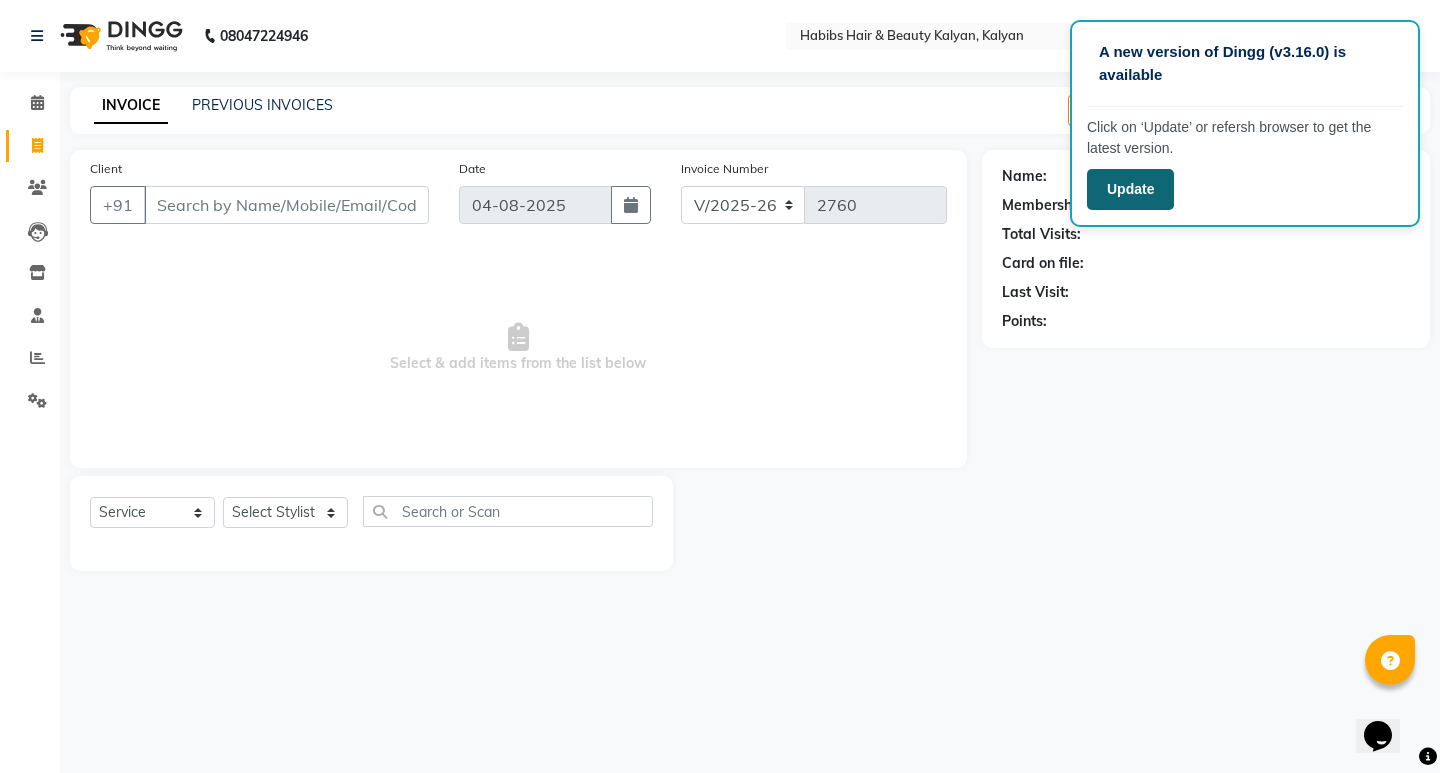 click on "Update" 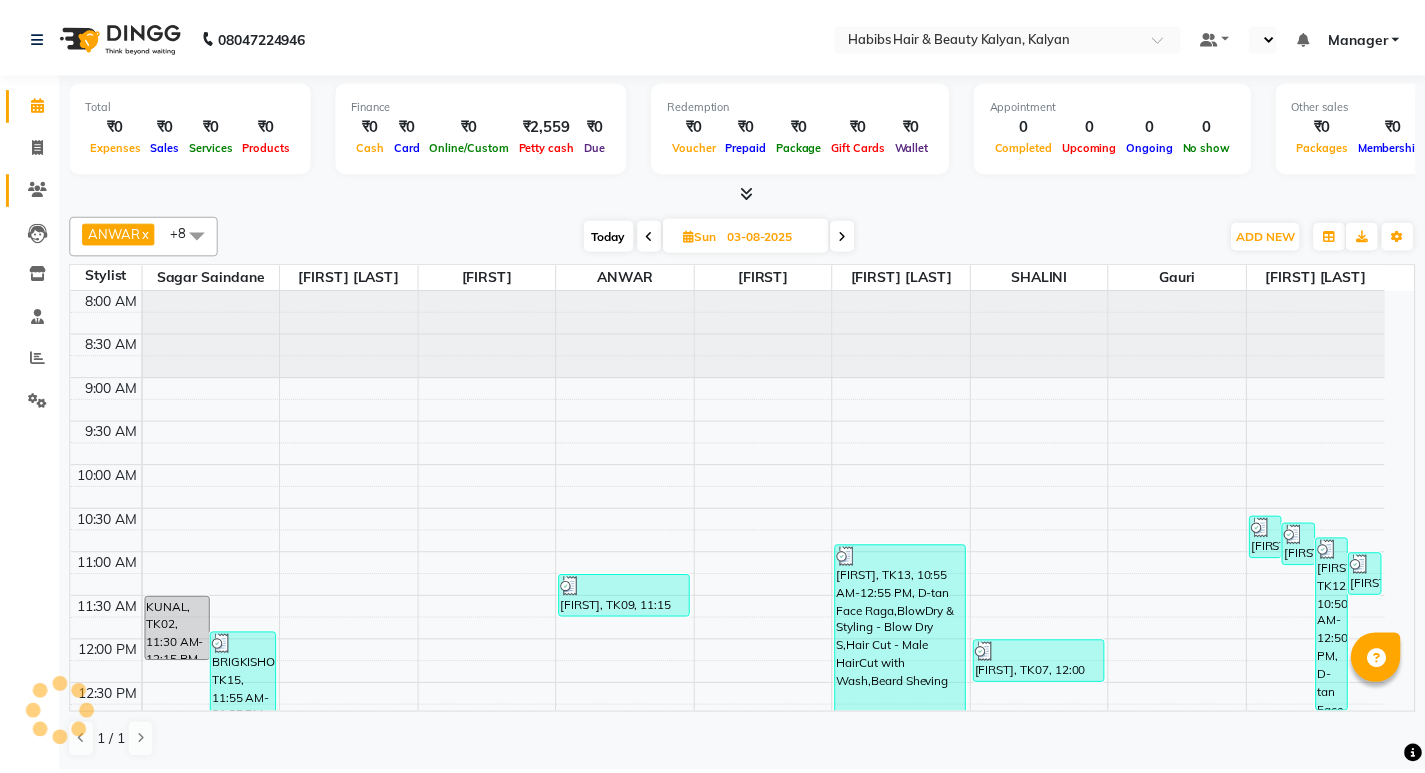 scroll, scrollTop: 0, scrollLeft: 0, axis: both 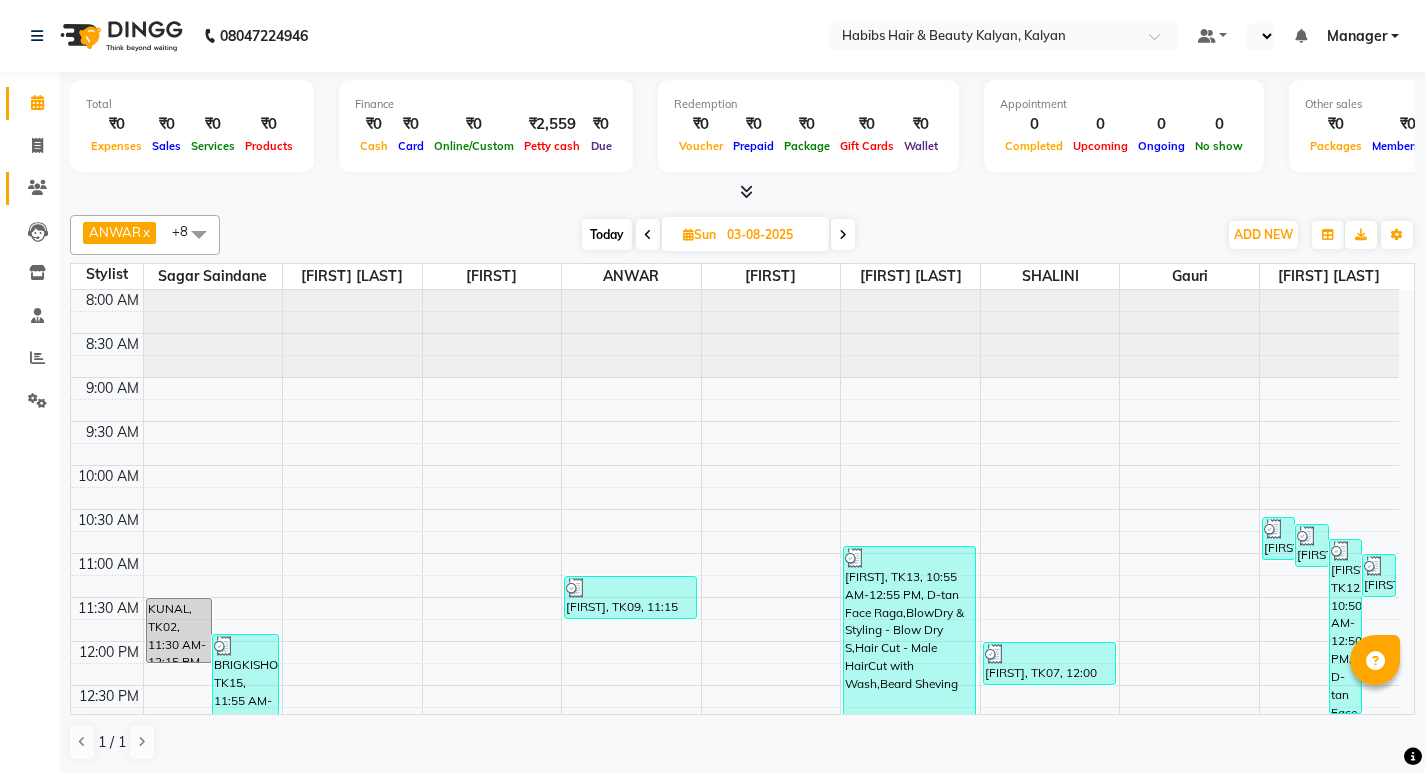 click on "Clients" 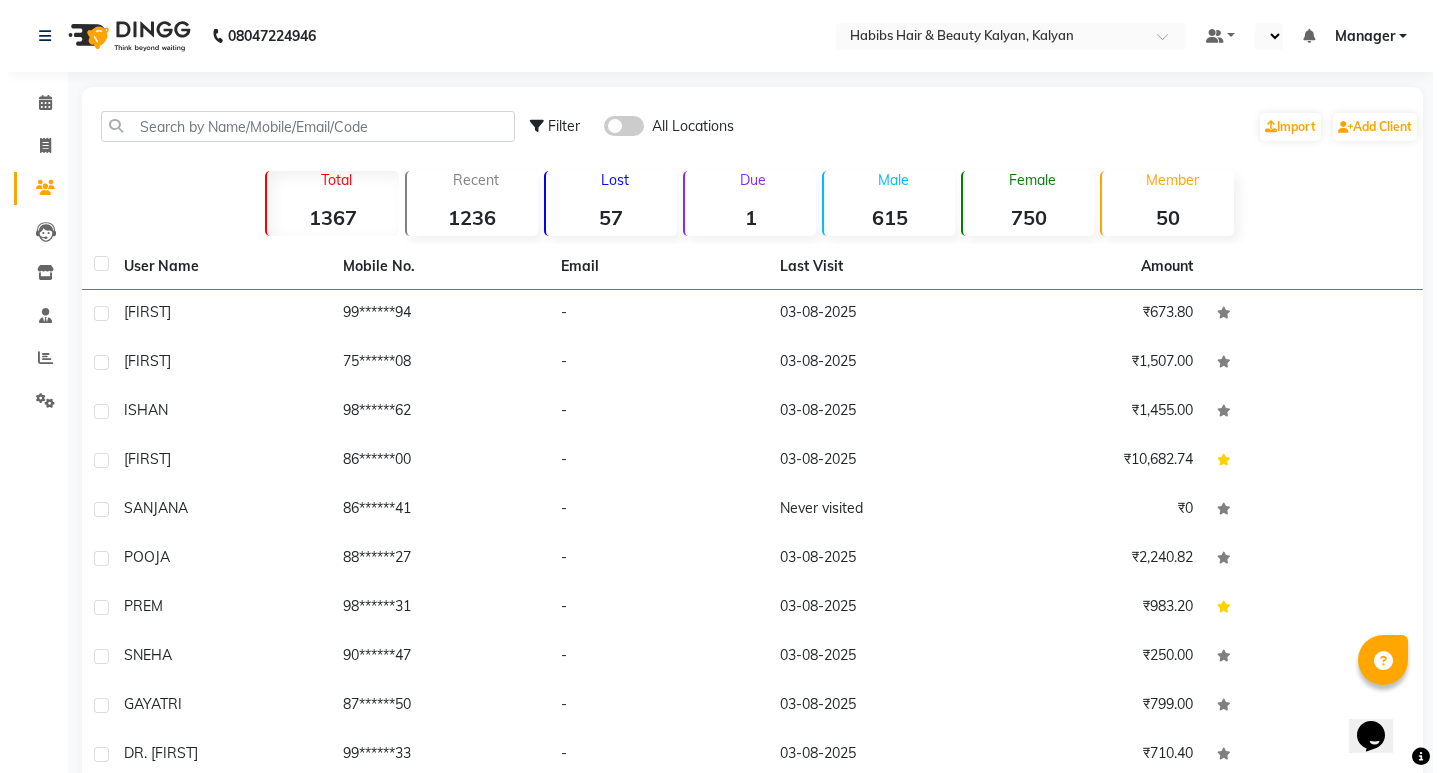 scroll, scrollTop: 0, scrollLeft: 0, axis: both 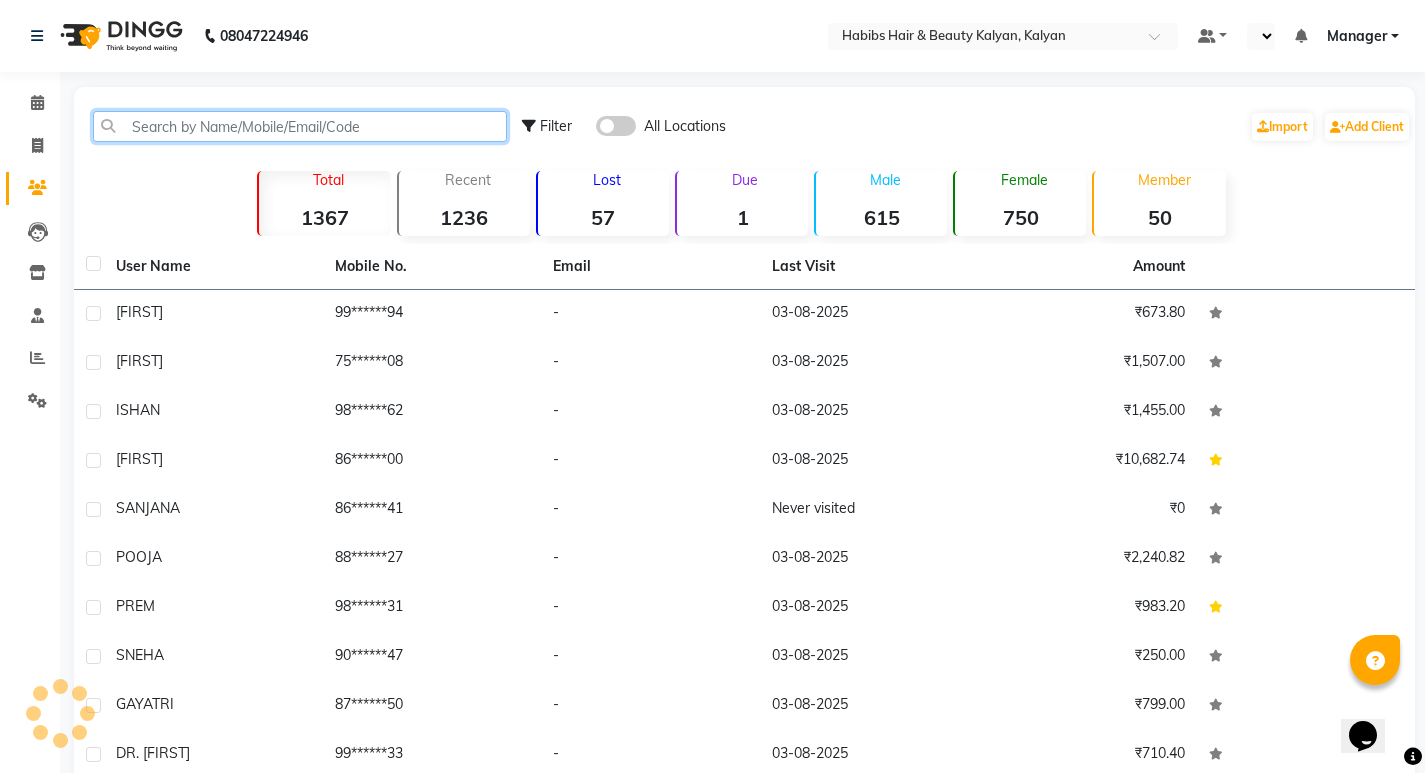 click 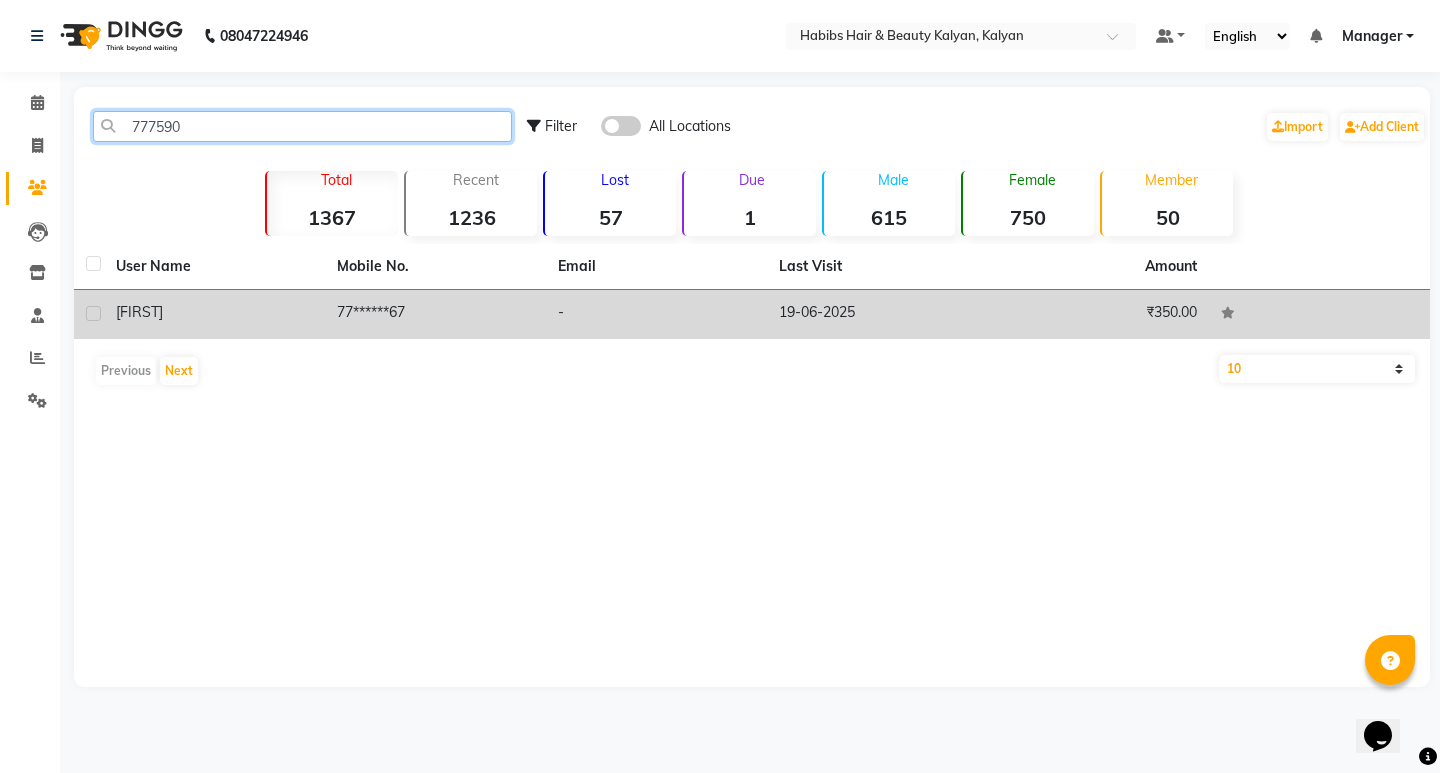 type on "777590" 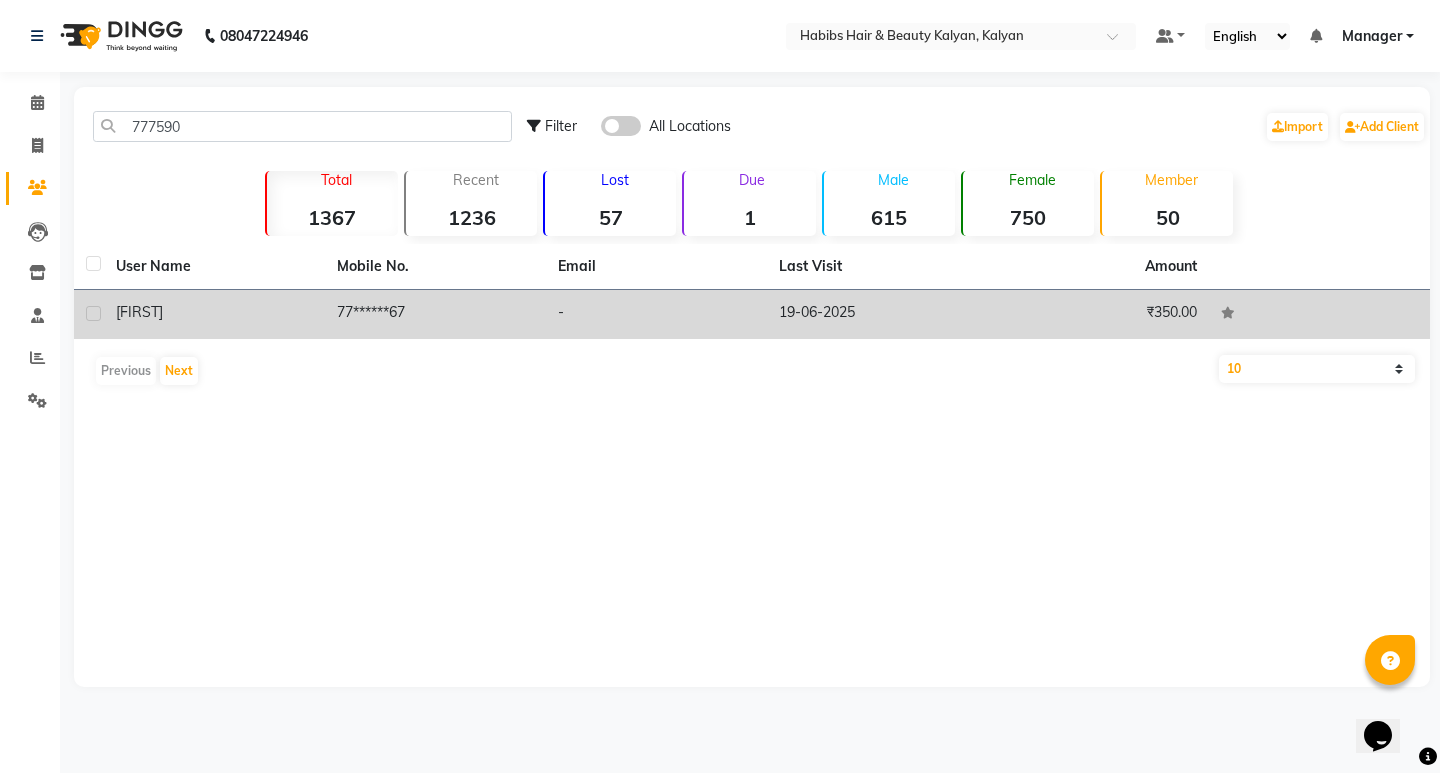 click on "77******67" 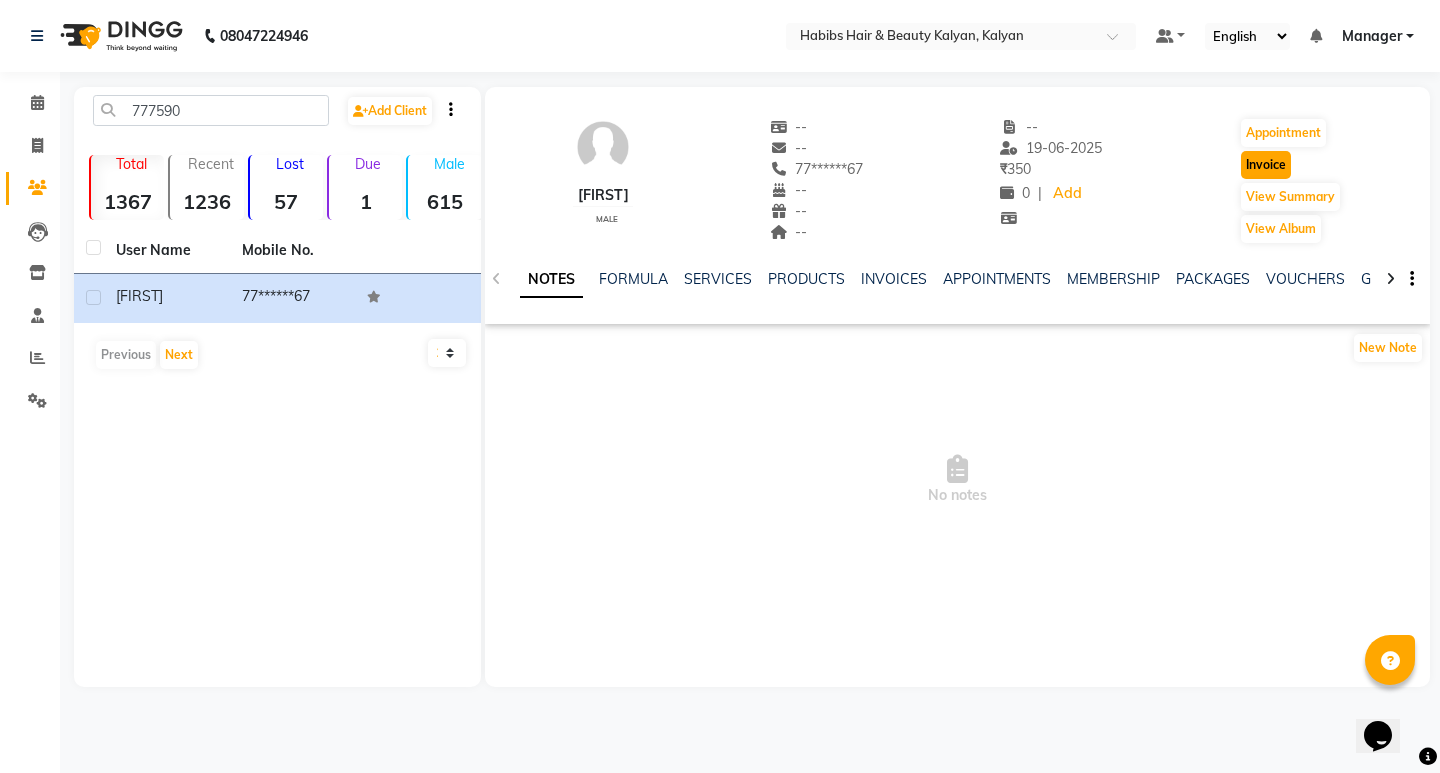 click on "Invoice" 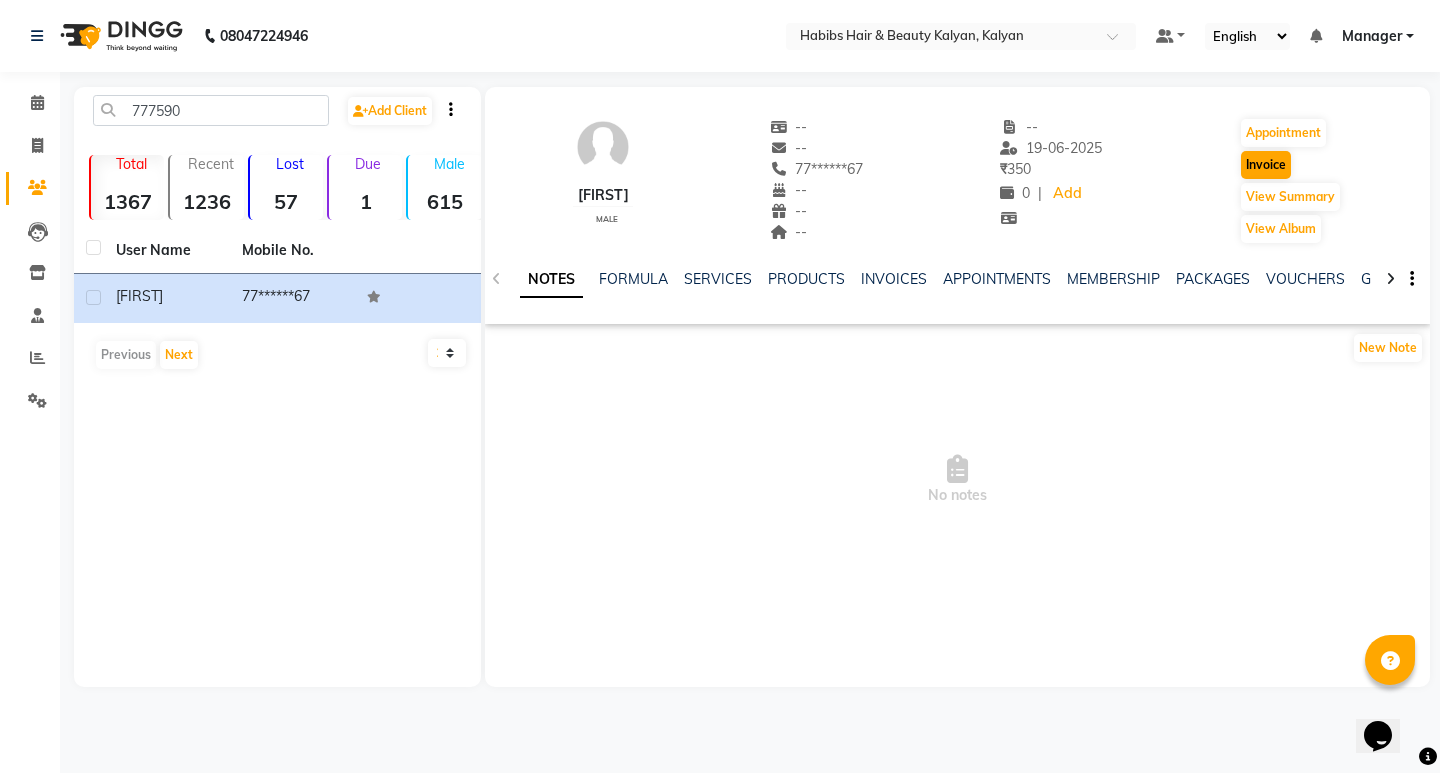 select on "service" 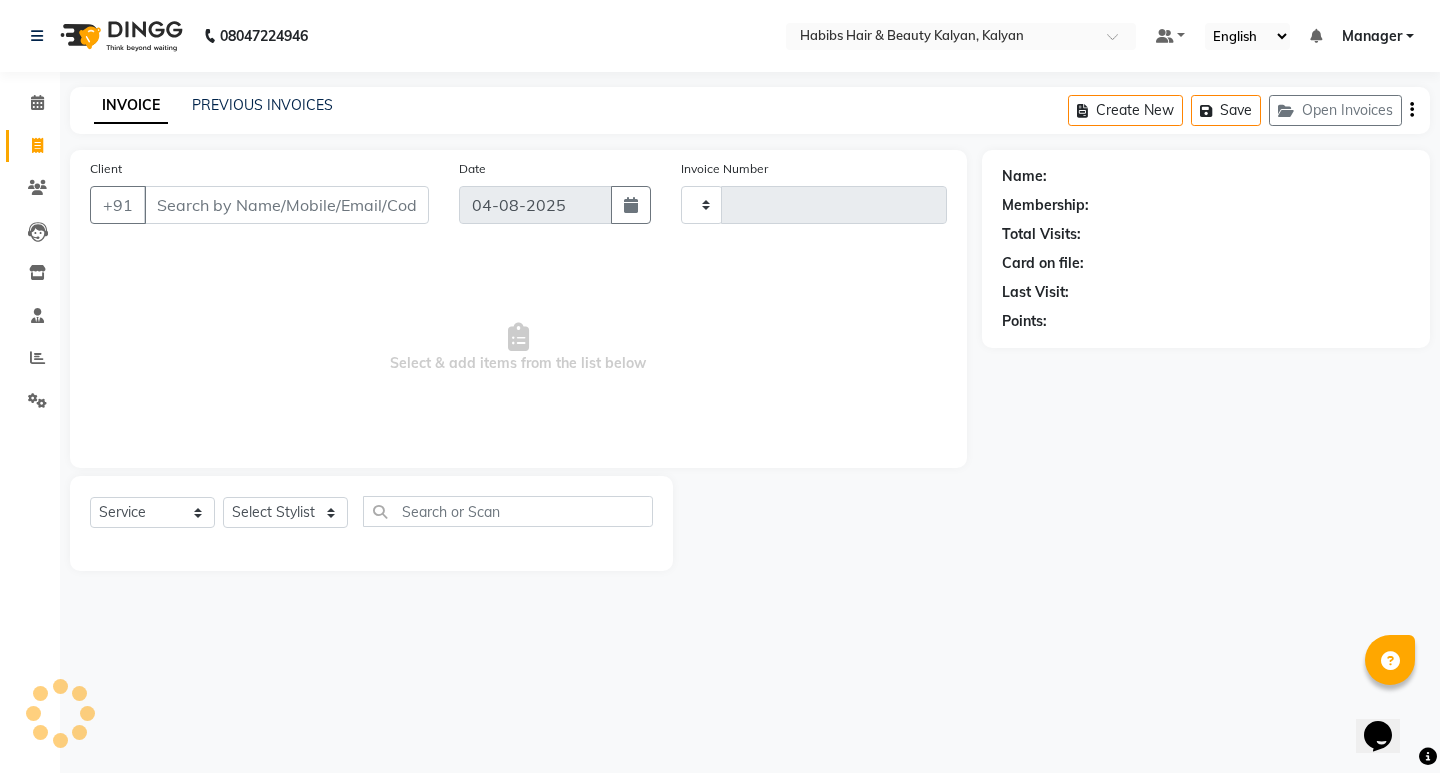 type on "2760" 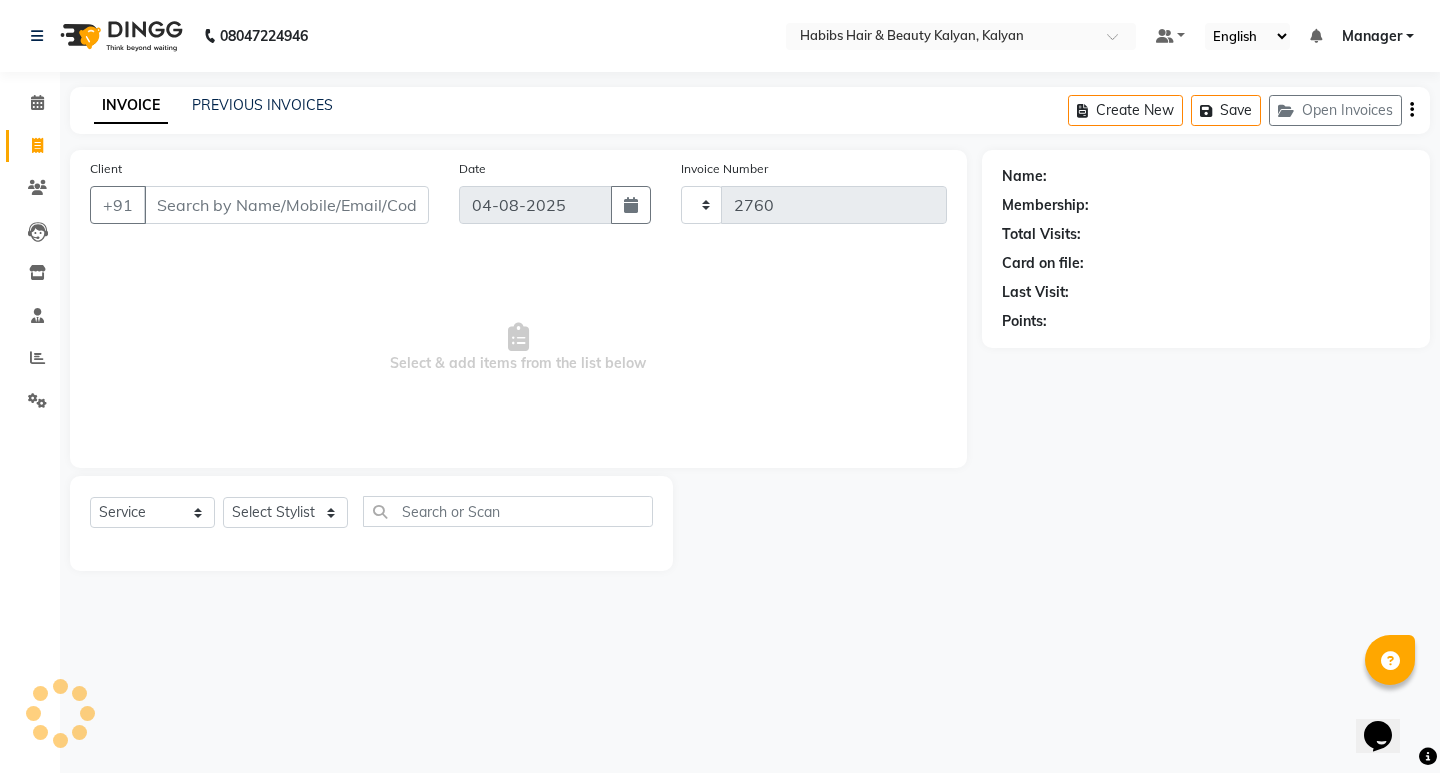 type on "77******67" 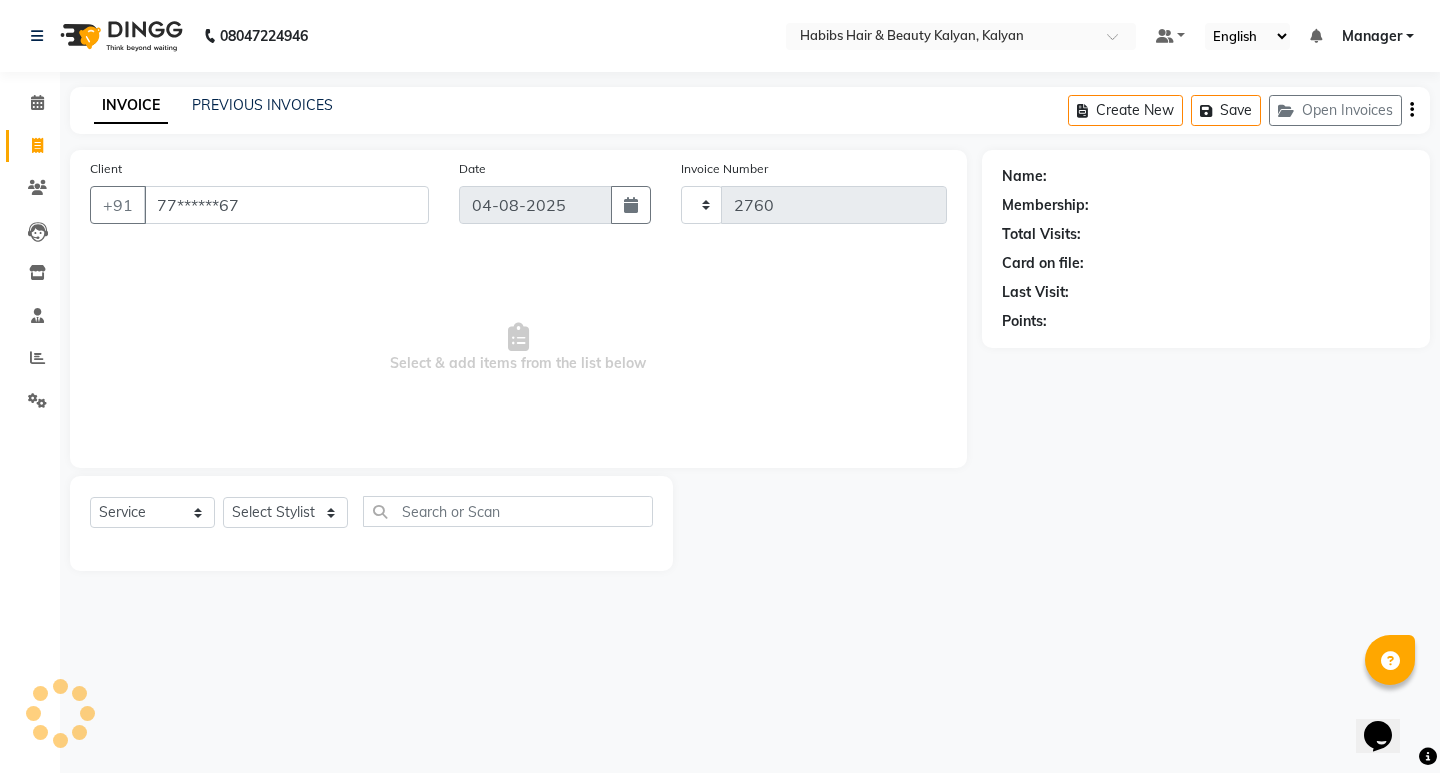 select on "8185" 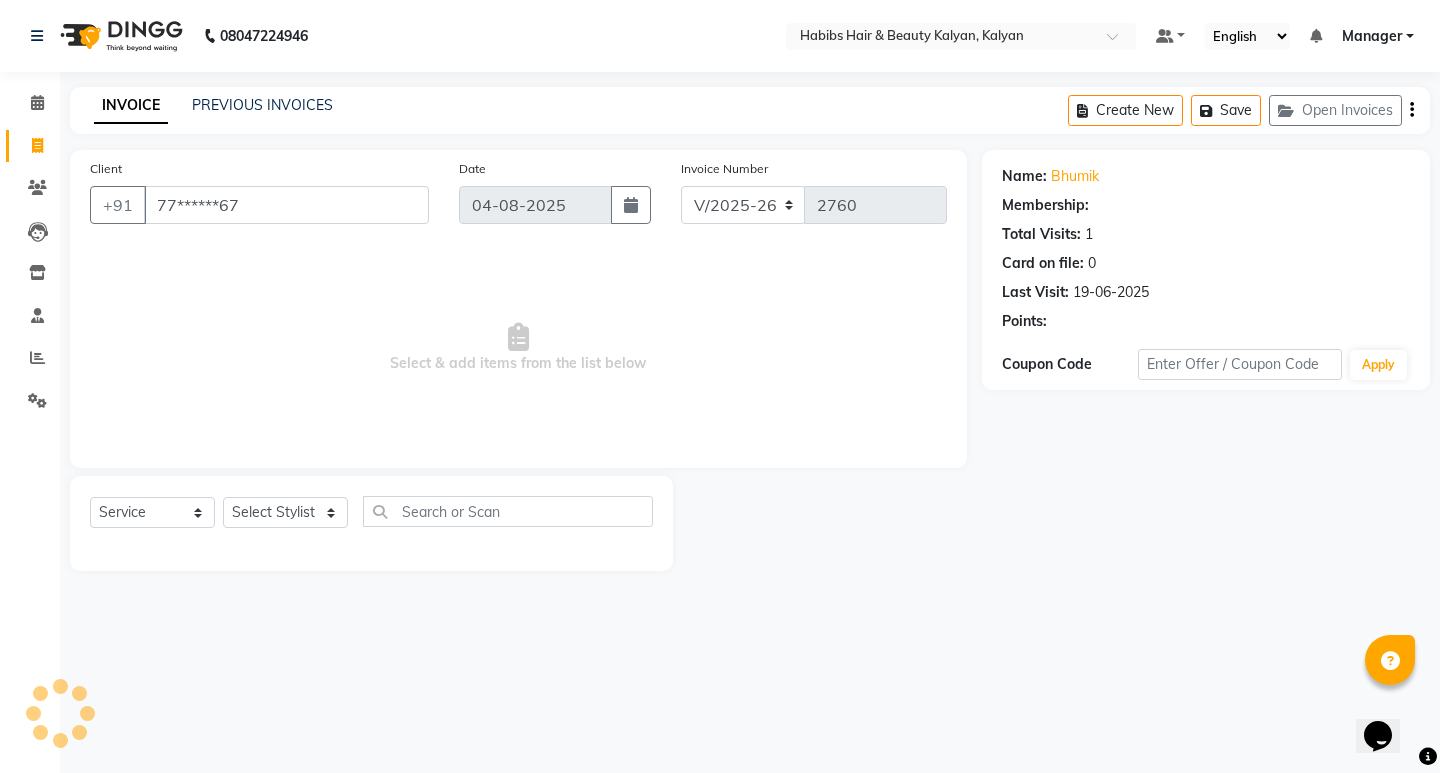 select on "1: Object" 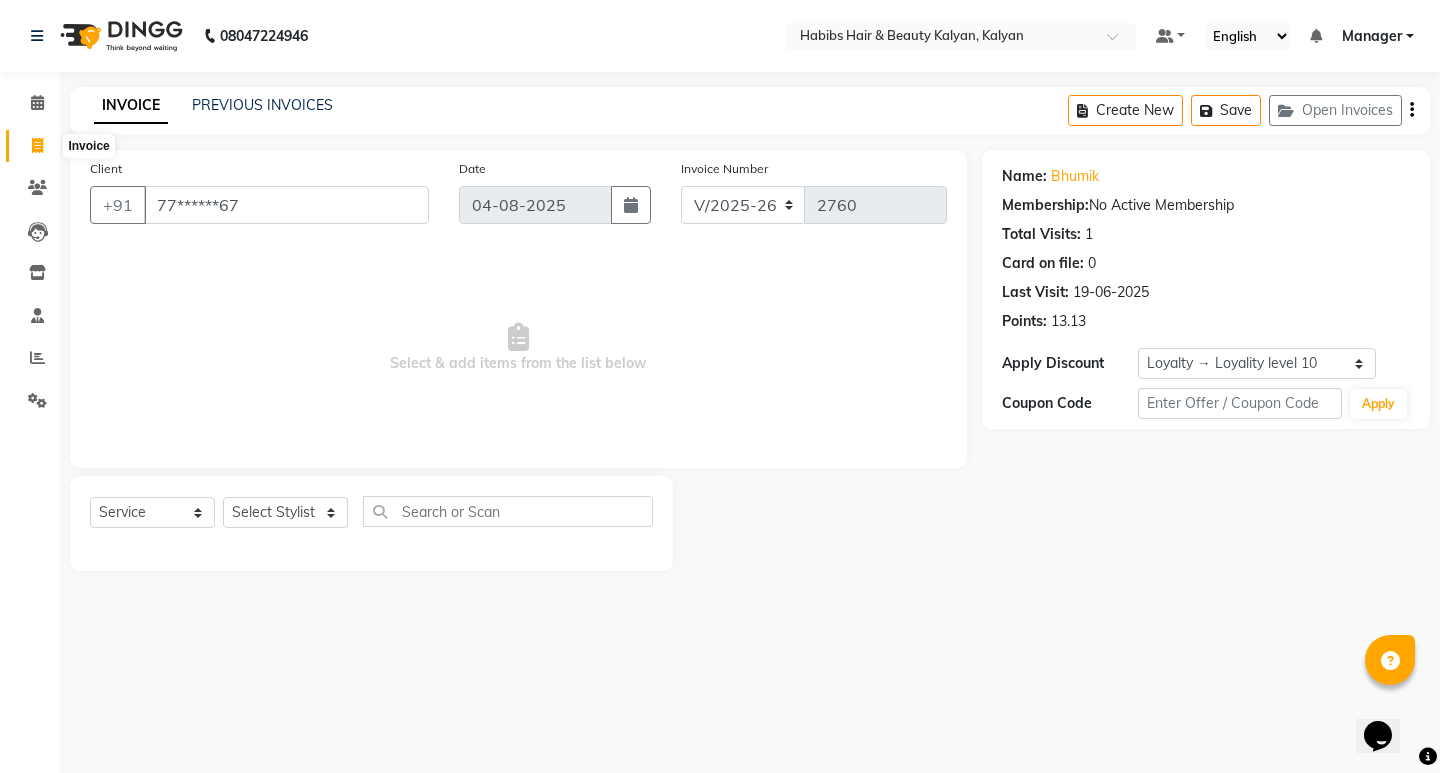 click 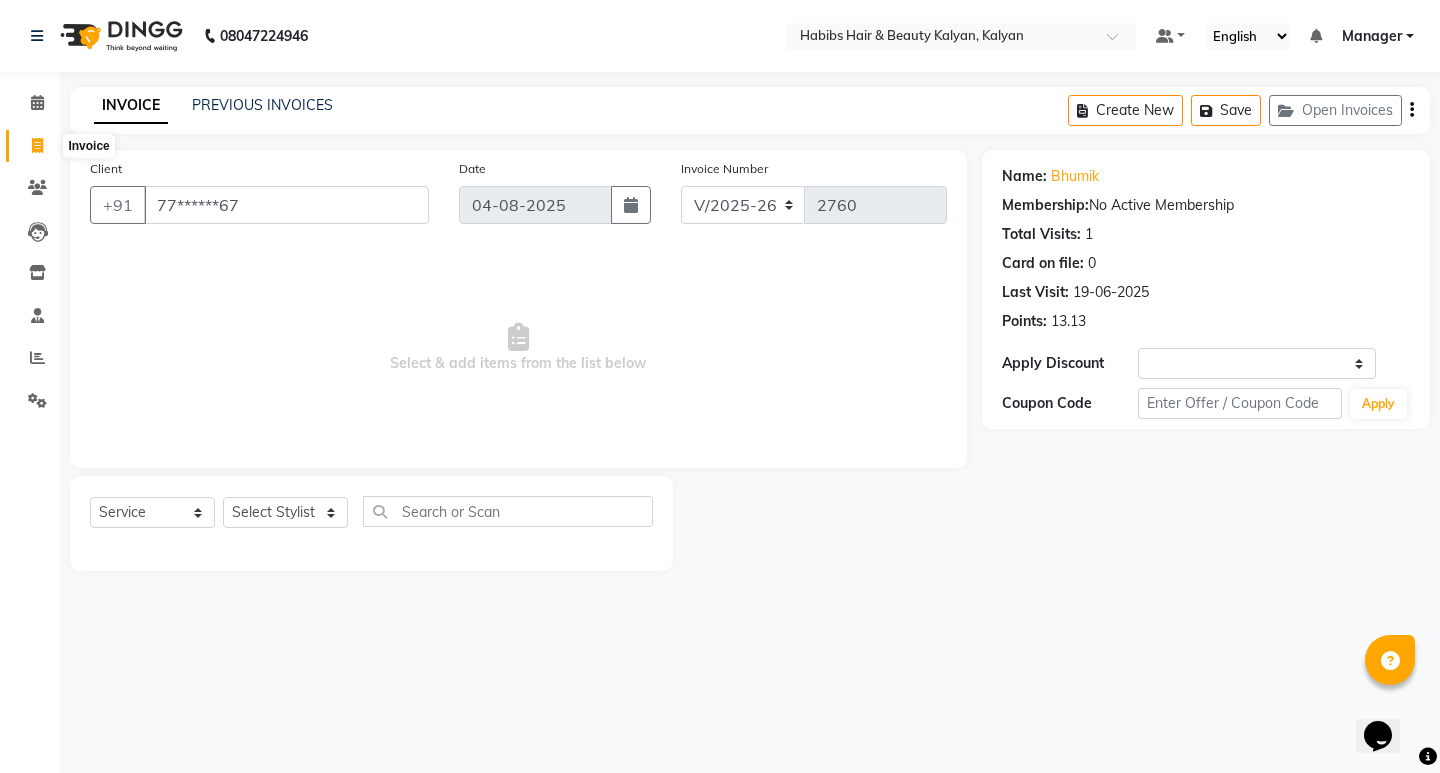 select on "8185" 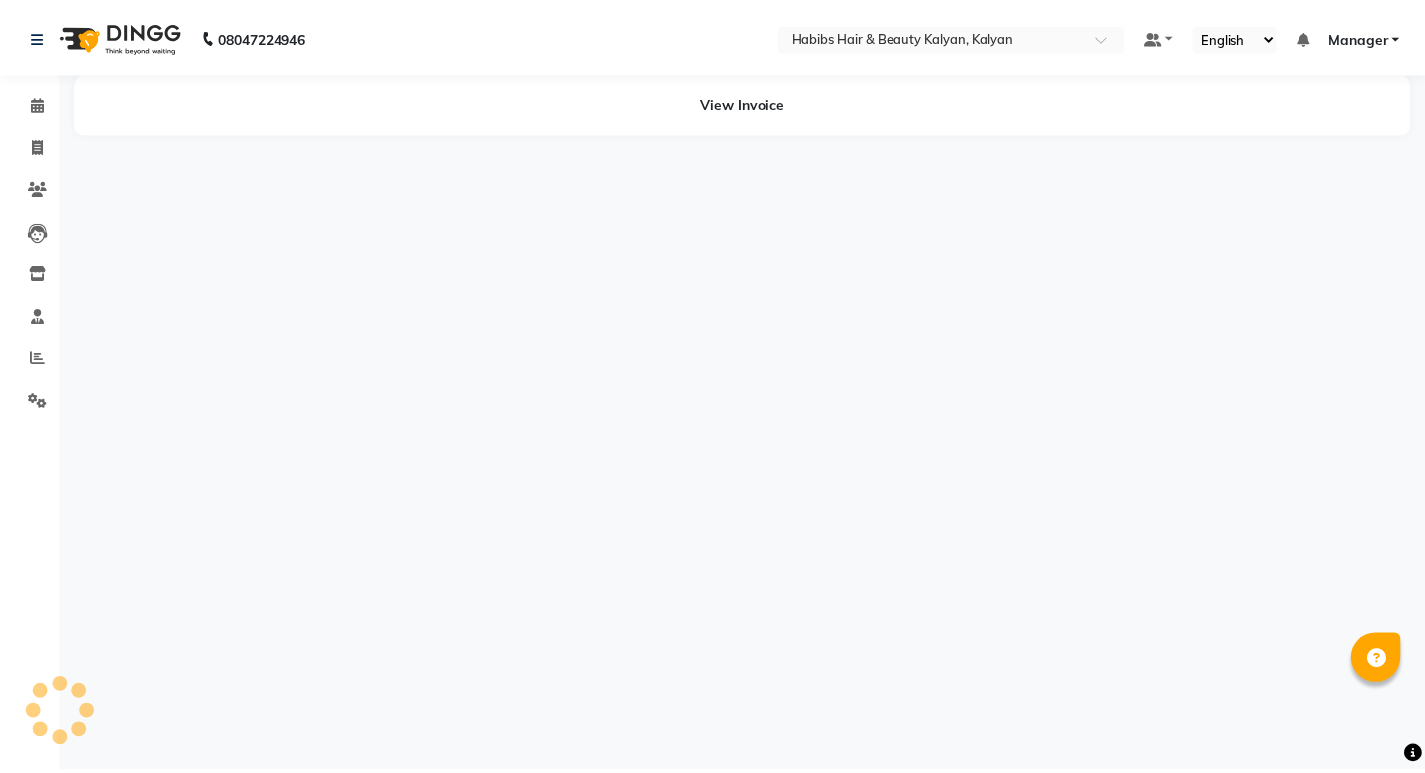 scroll, scrollTop: 0, scrollLeft: 0, axis: both 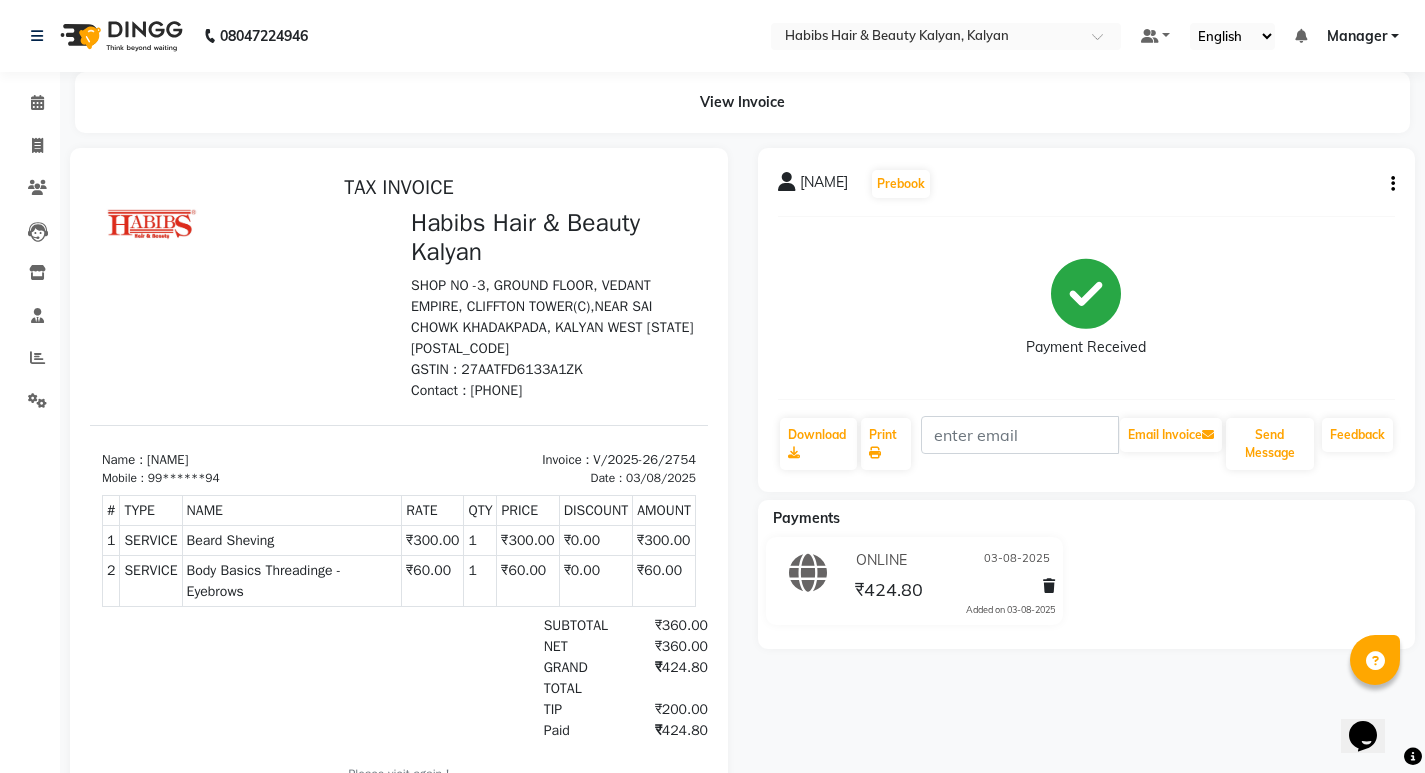 click 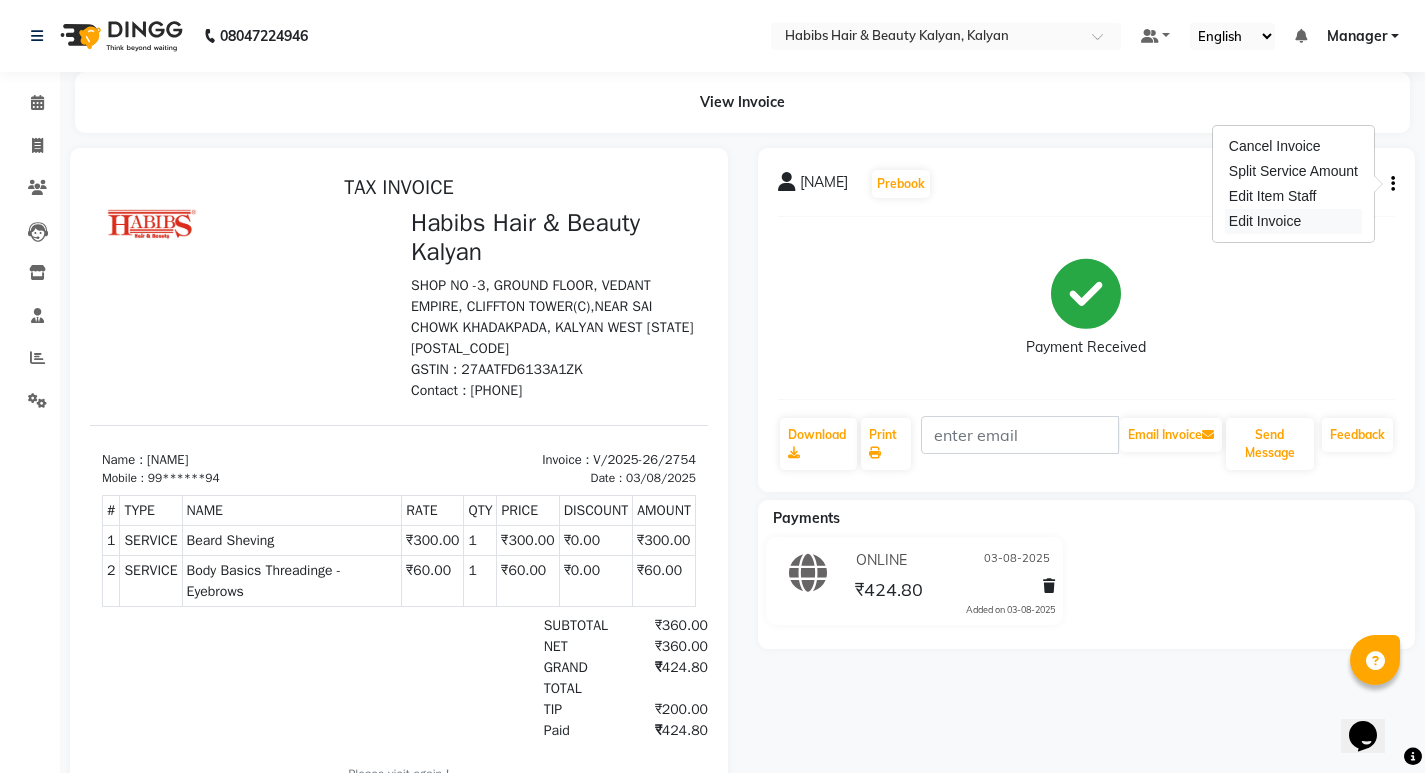 click on "Edit Invoice" at bounding box center (1293, 221) 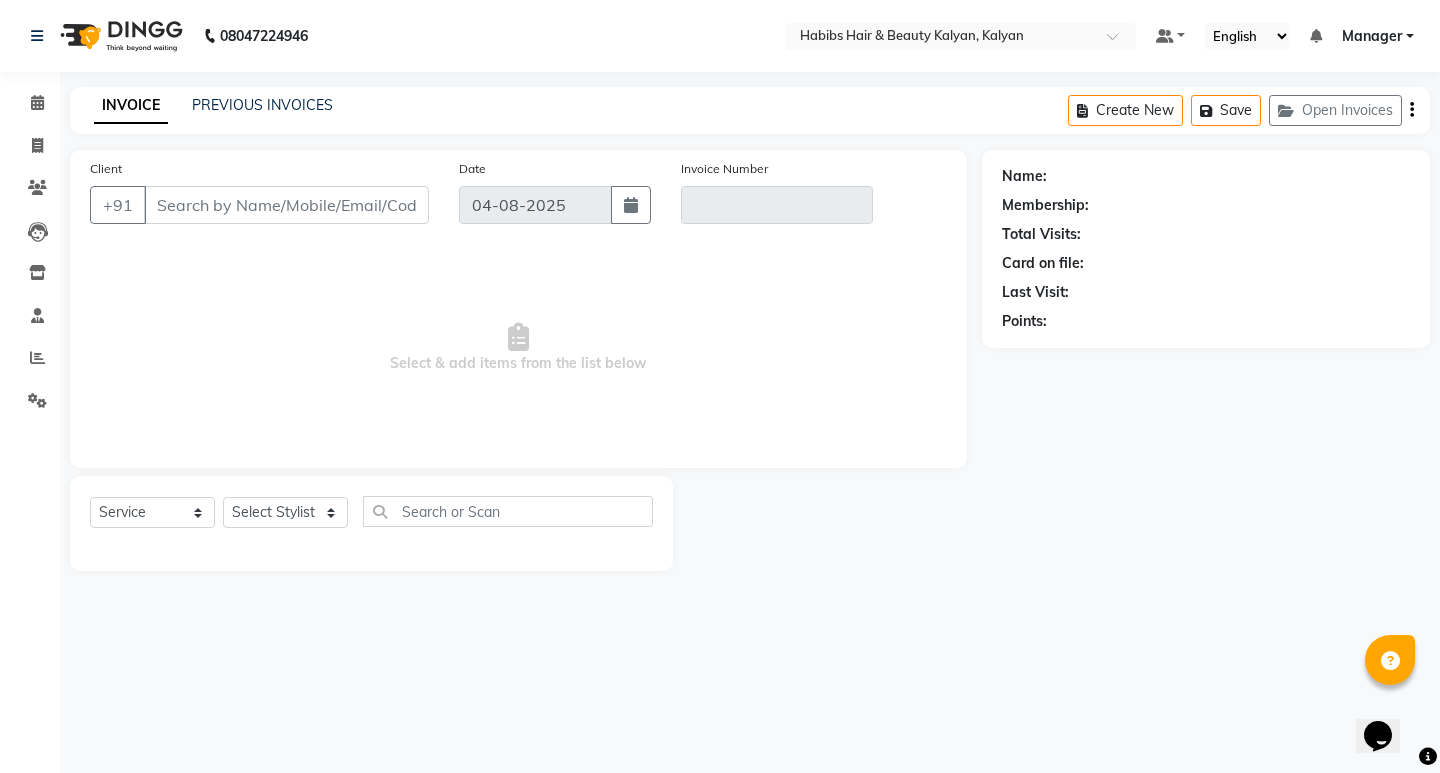 type on "99******94" 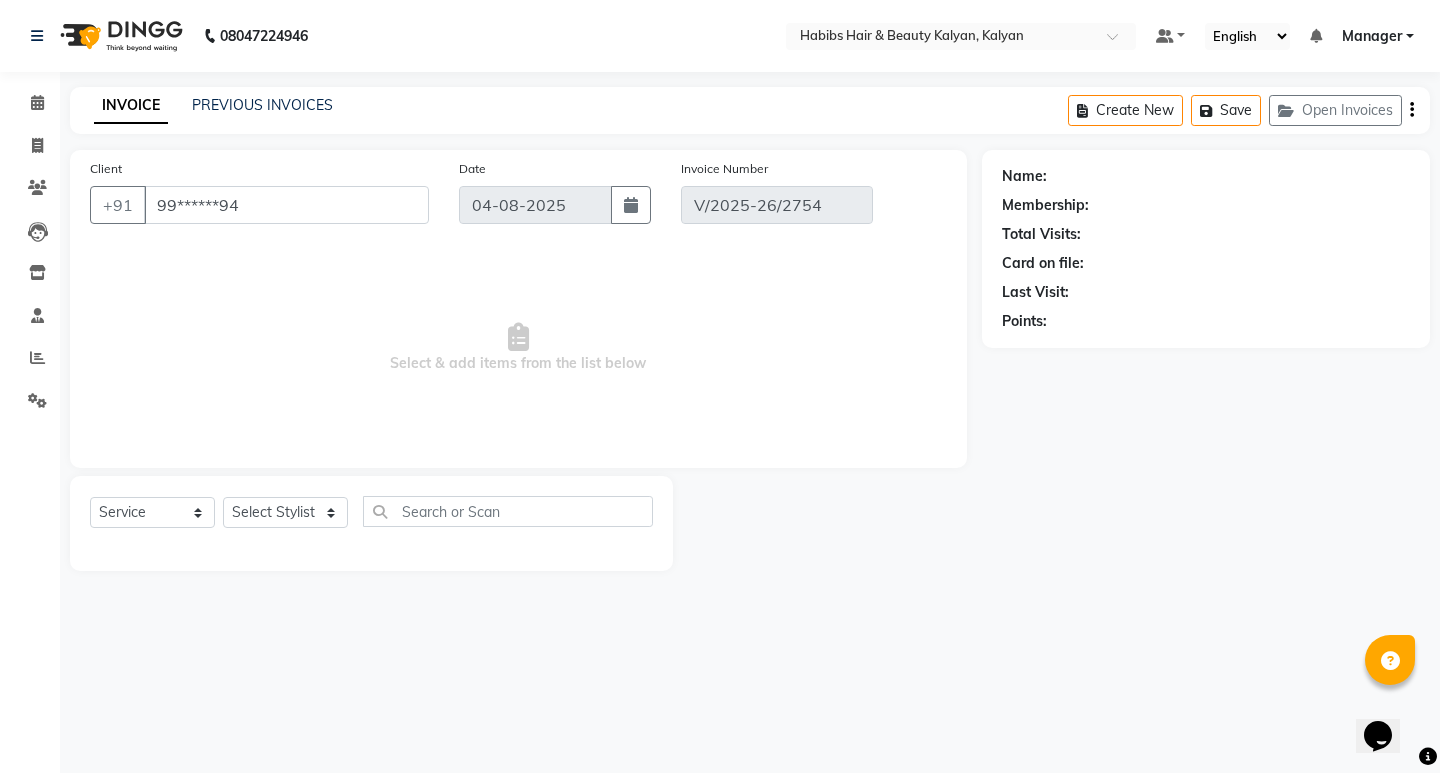 type on "03-08-2025" 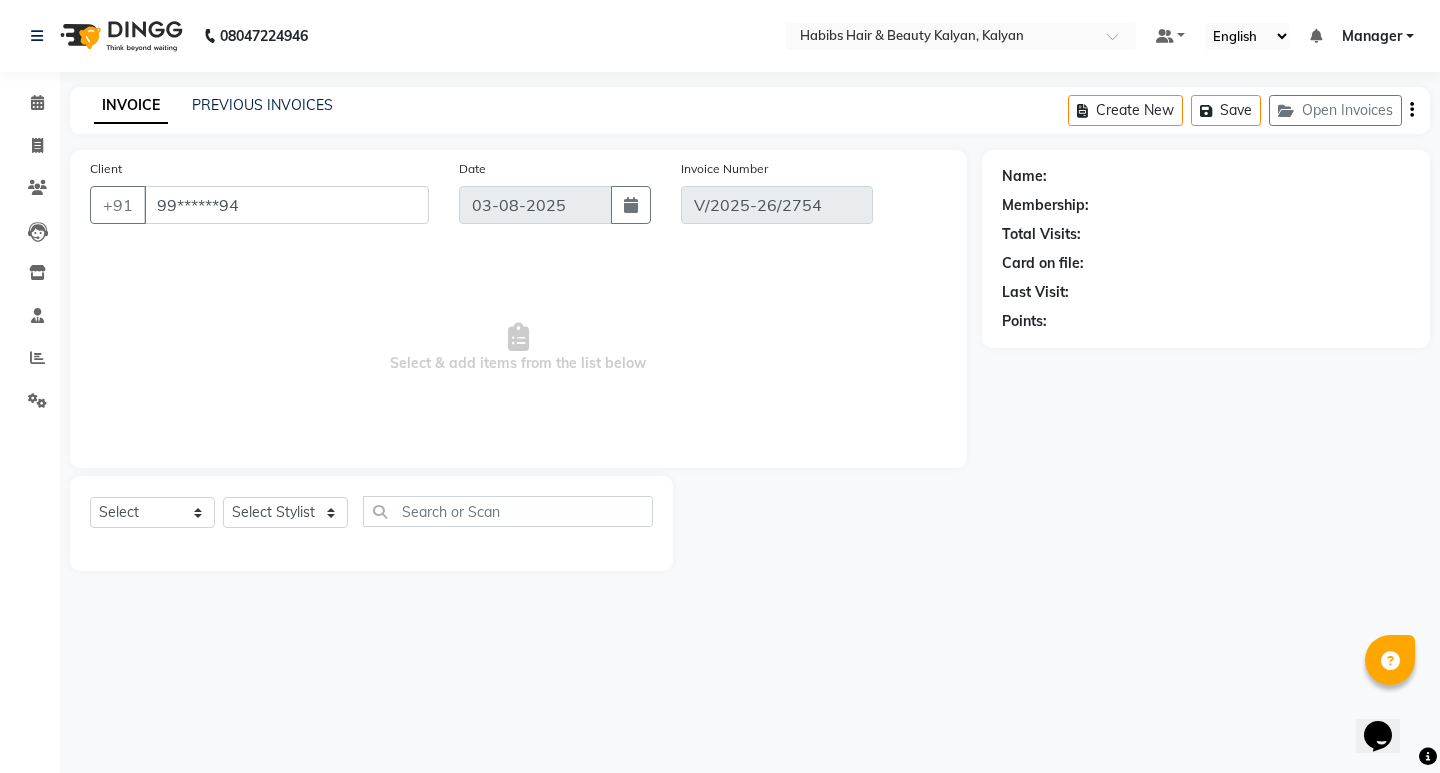 select on "1: Object" 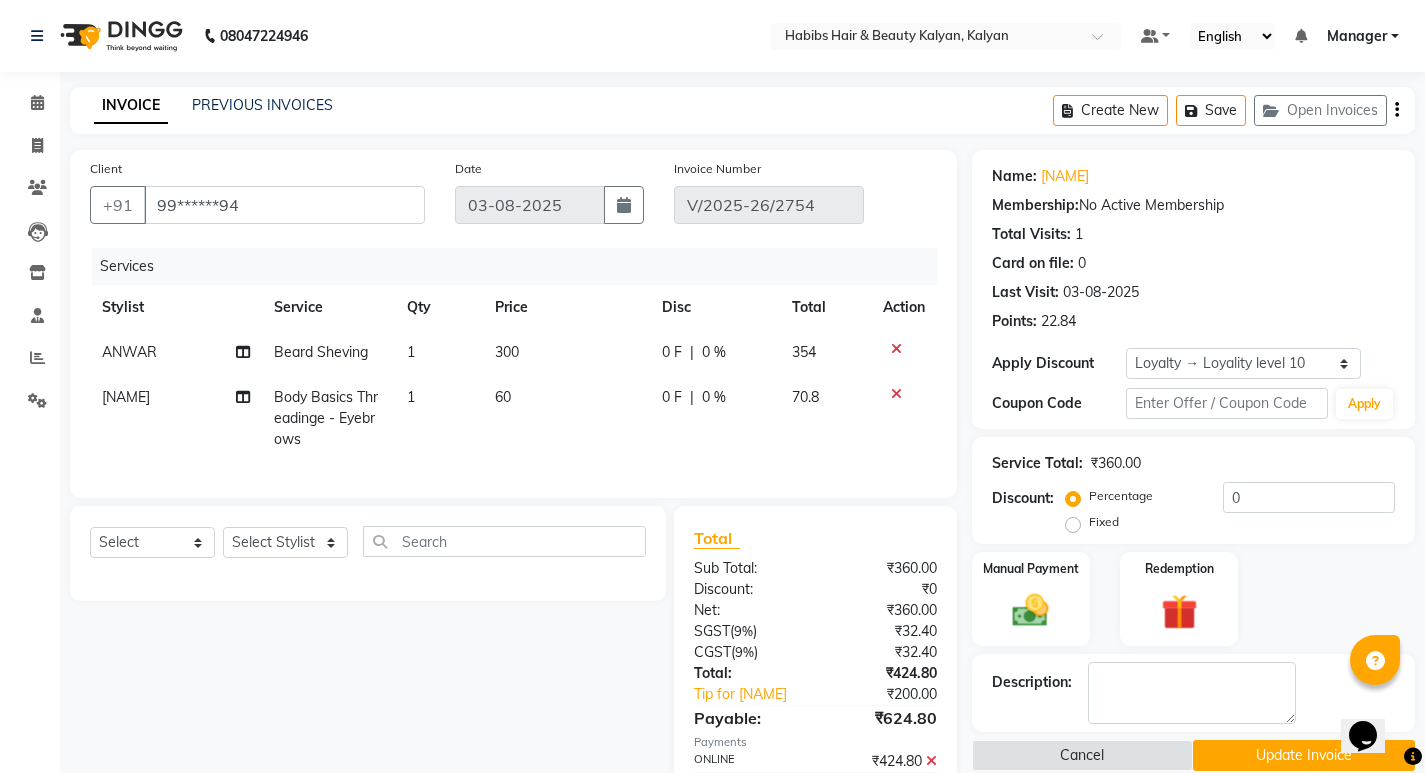 scroll, scrollTop: 246, scrollLeft: 0, axis: vertical 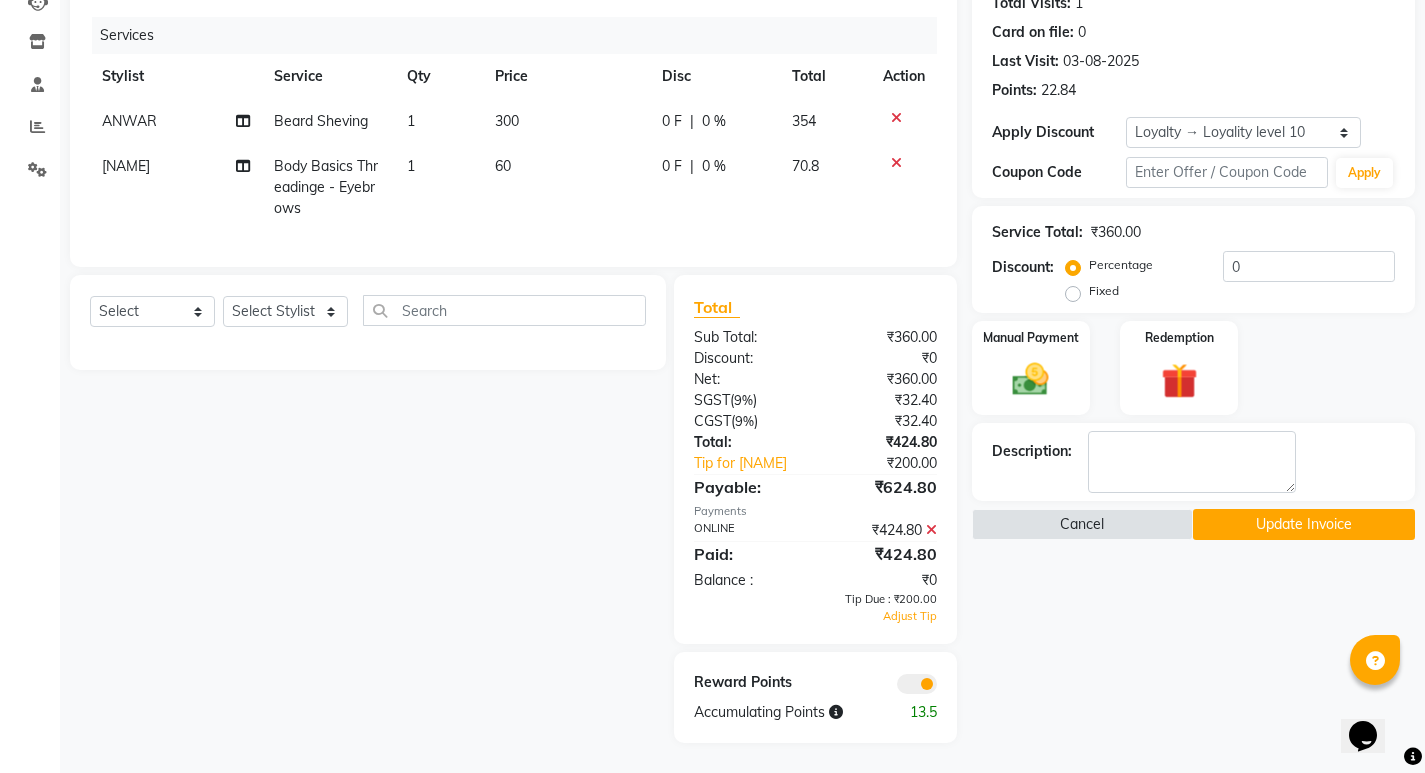 click on "₹424.80" 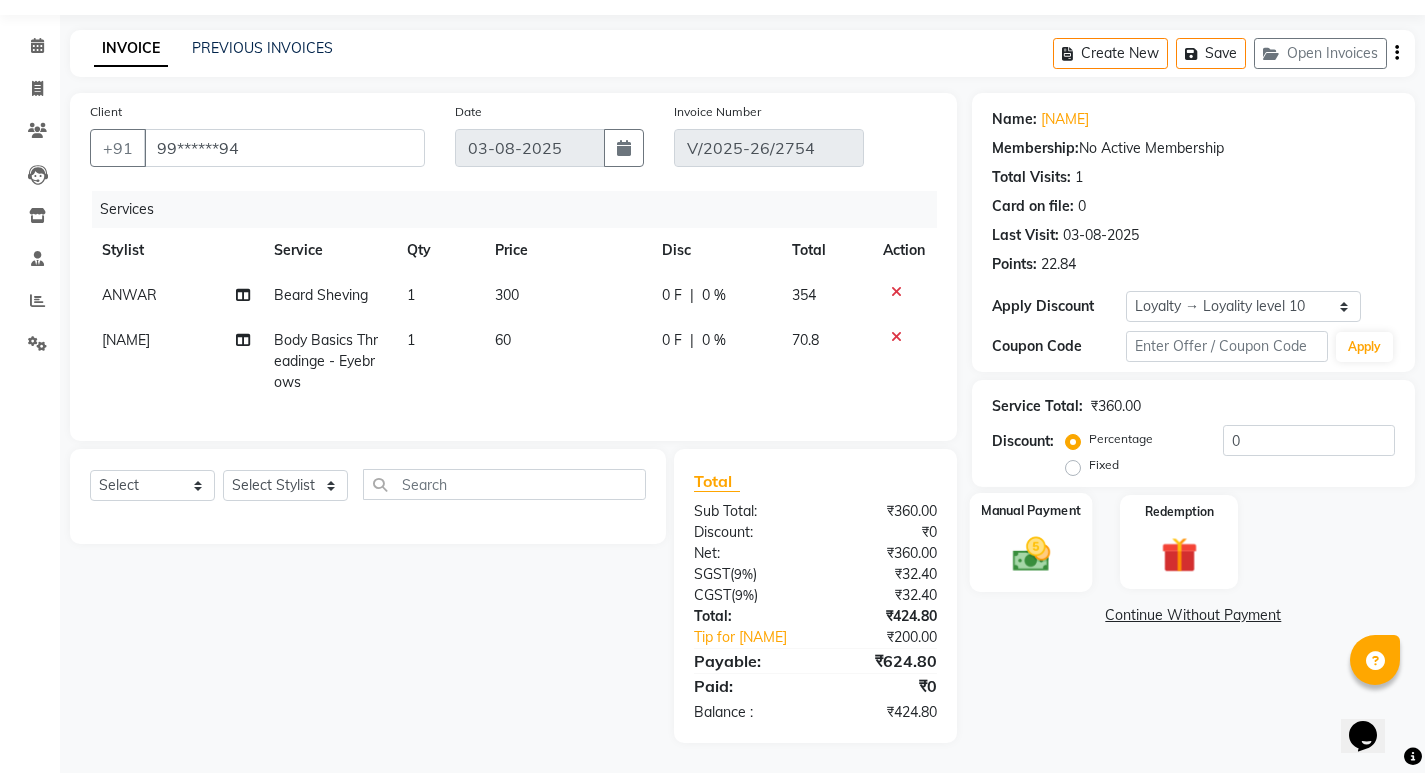click on "Manual Payment" 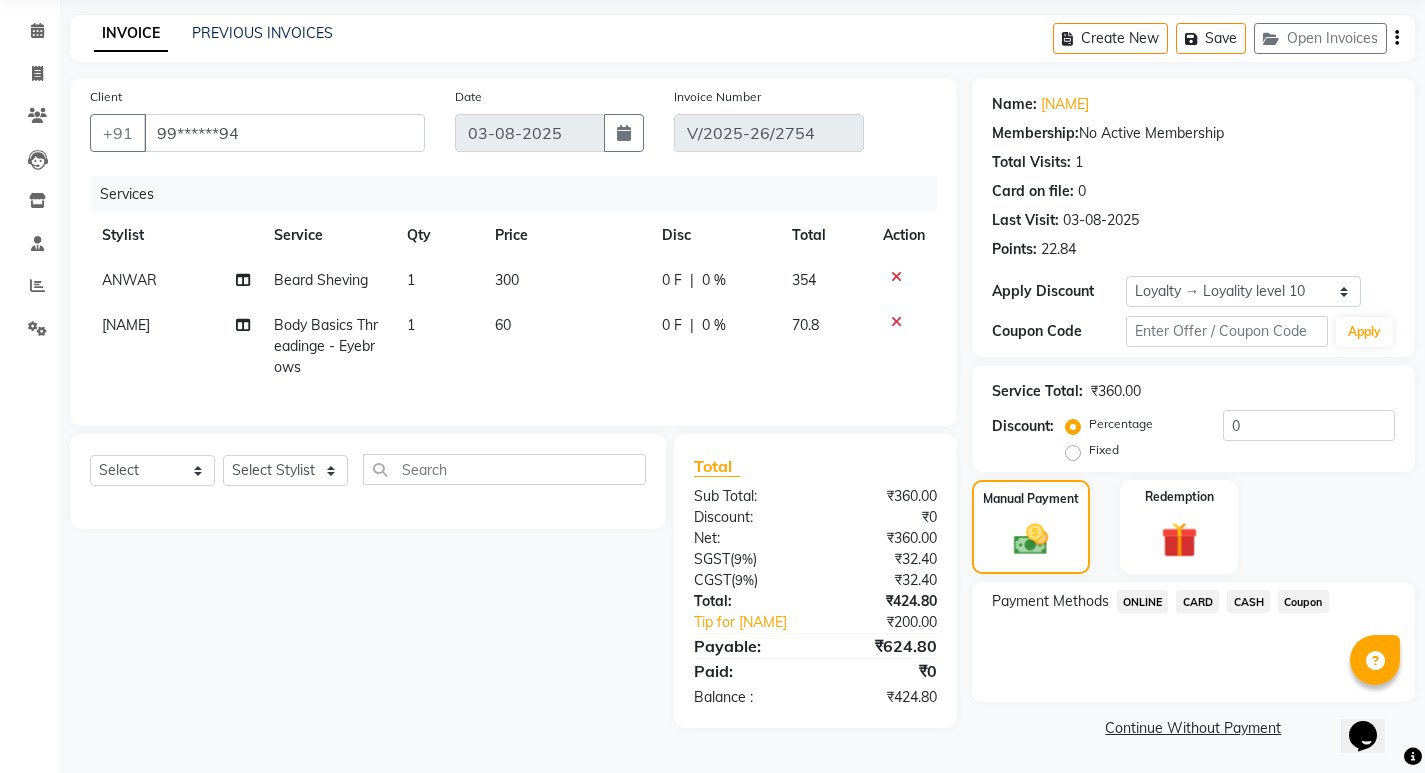 click on "ONLINE" 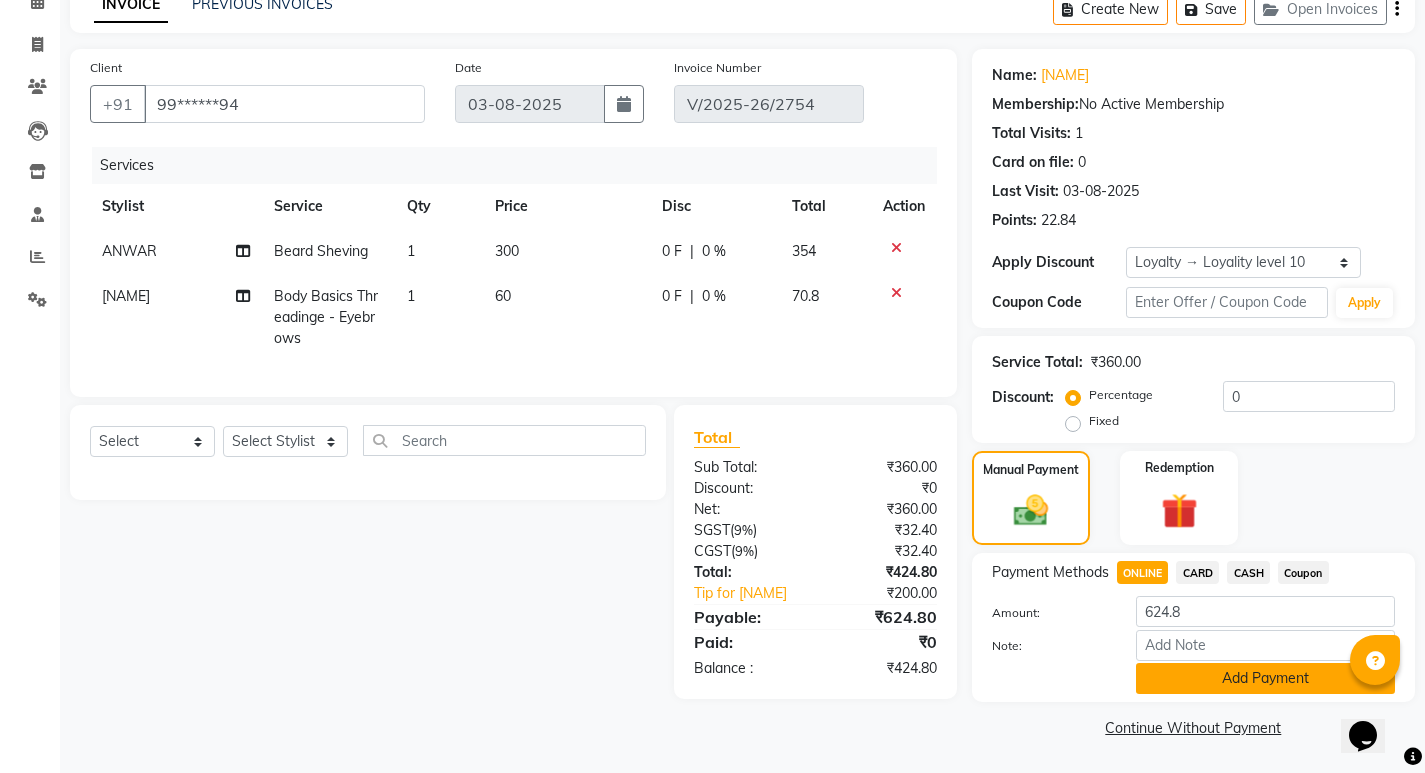 click on "Add Payment" 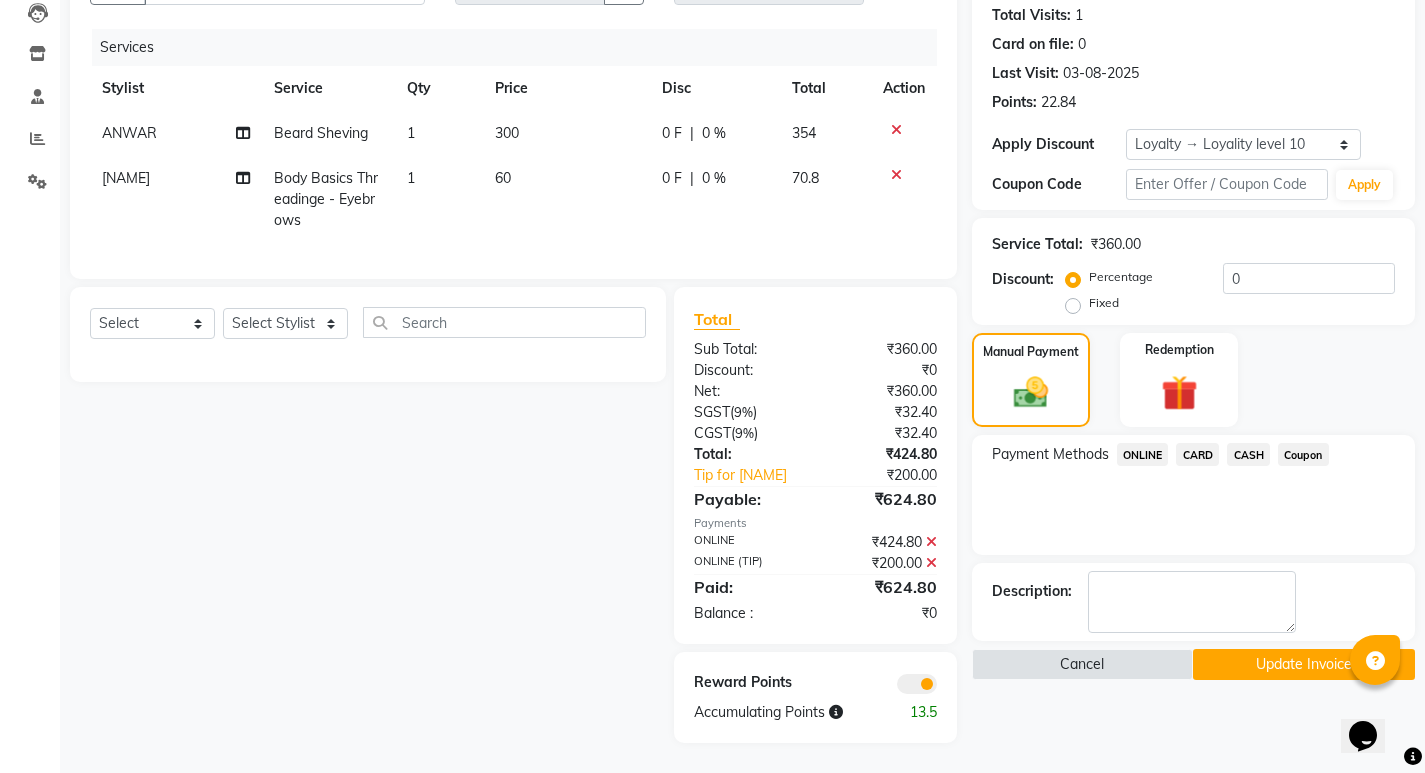 scroll, scrollTop: 234, scrollLeft: 0, axis: vertical 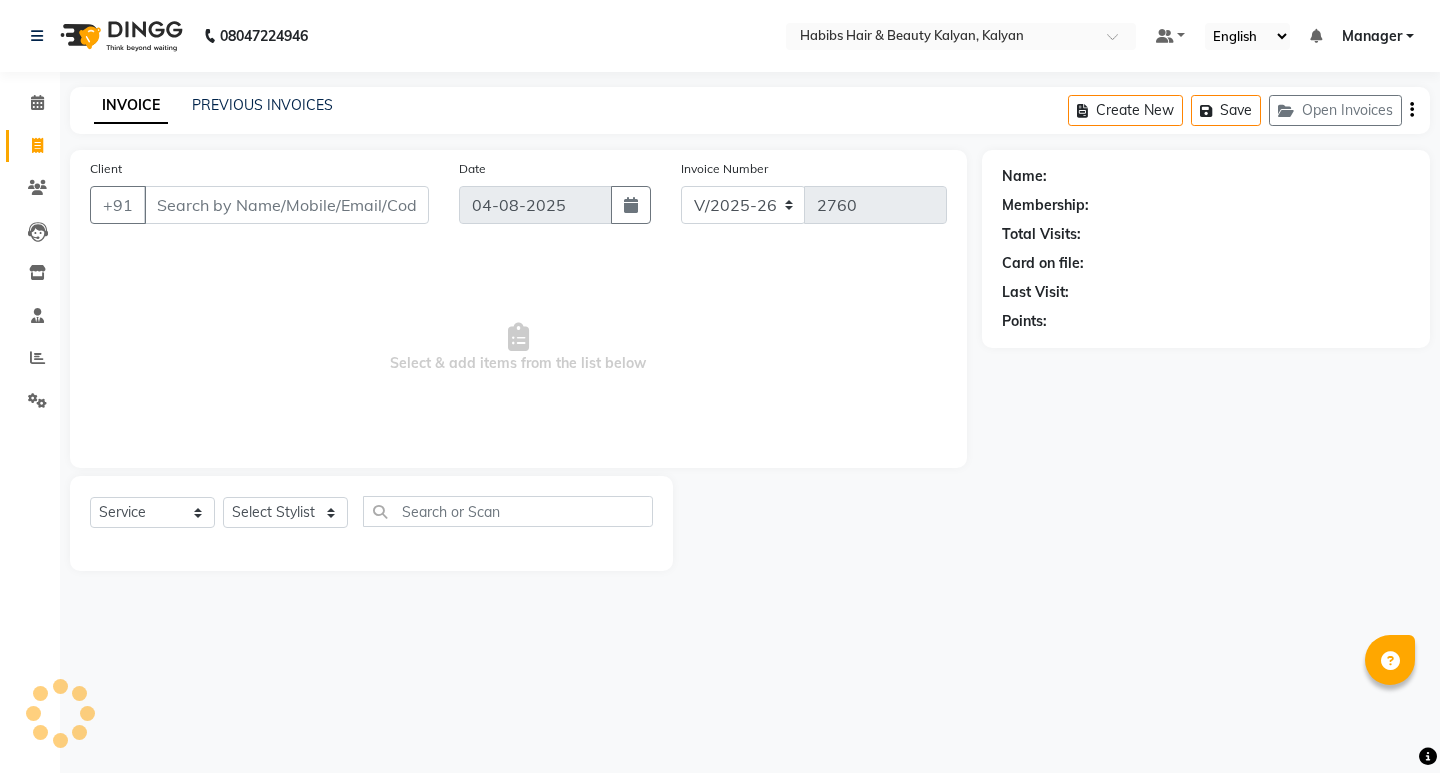 select on "8185" 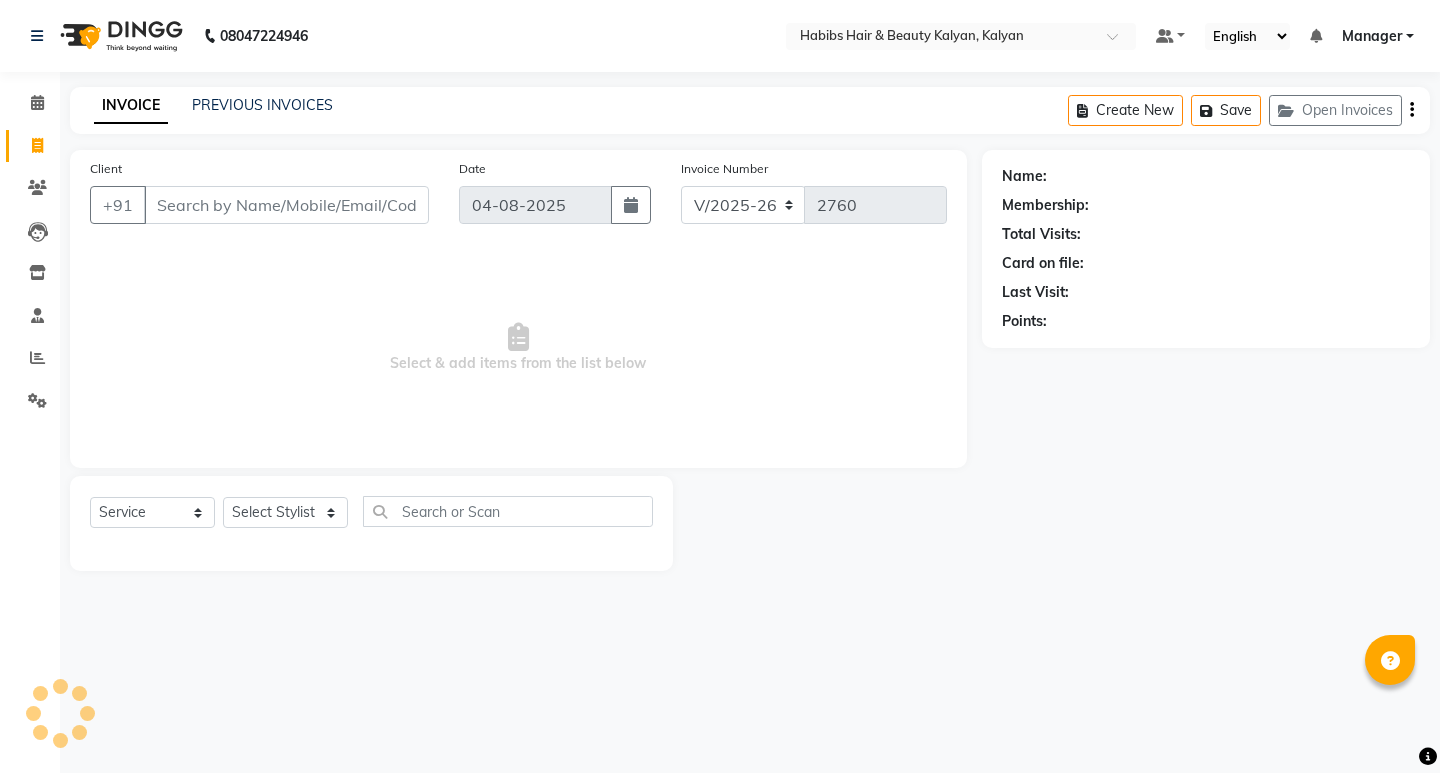 scroll, scrollTop: 0, scrollLeft: 0, axis: both 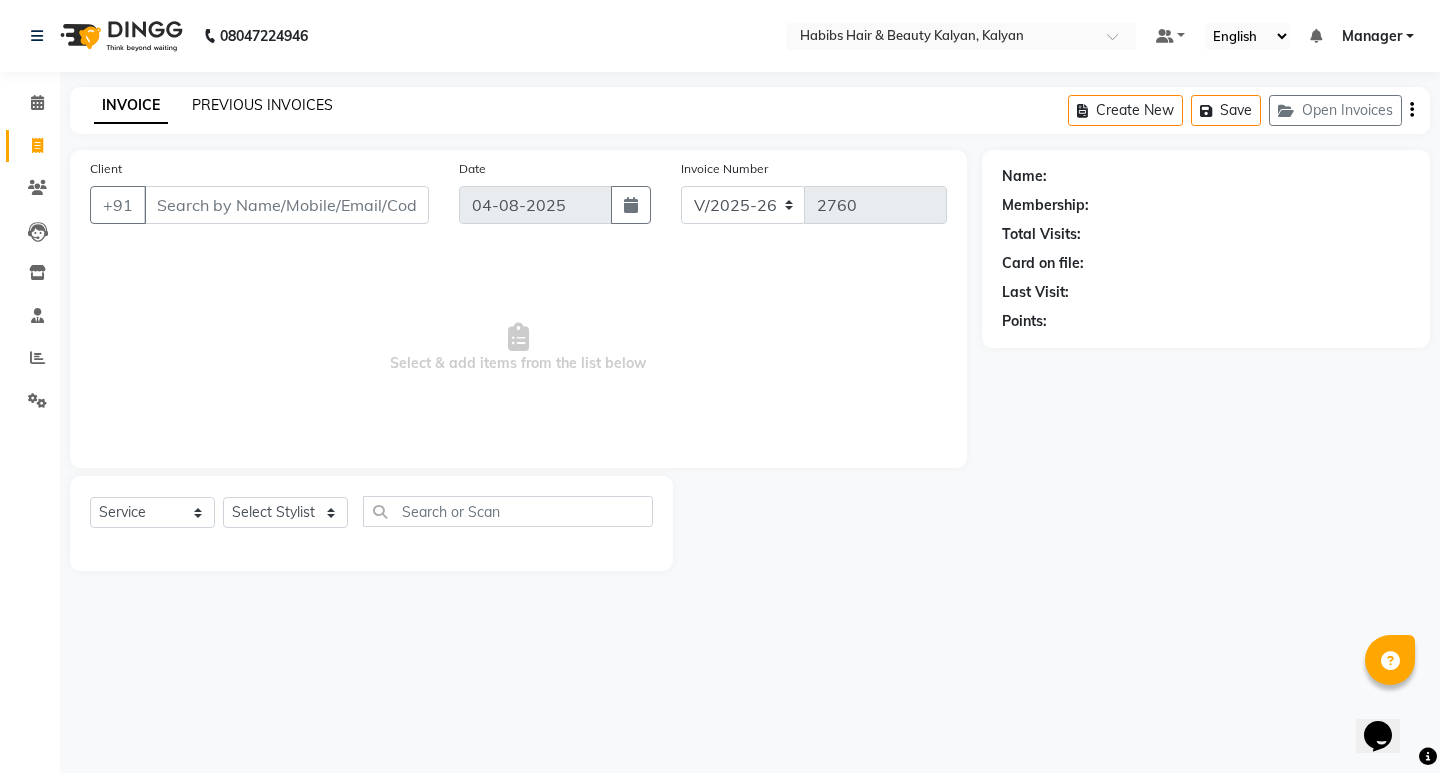 click on "PREVIOUS INVOICES" 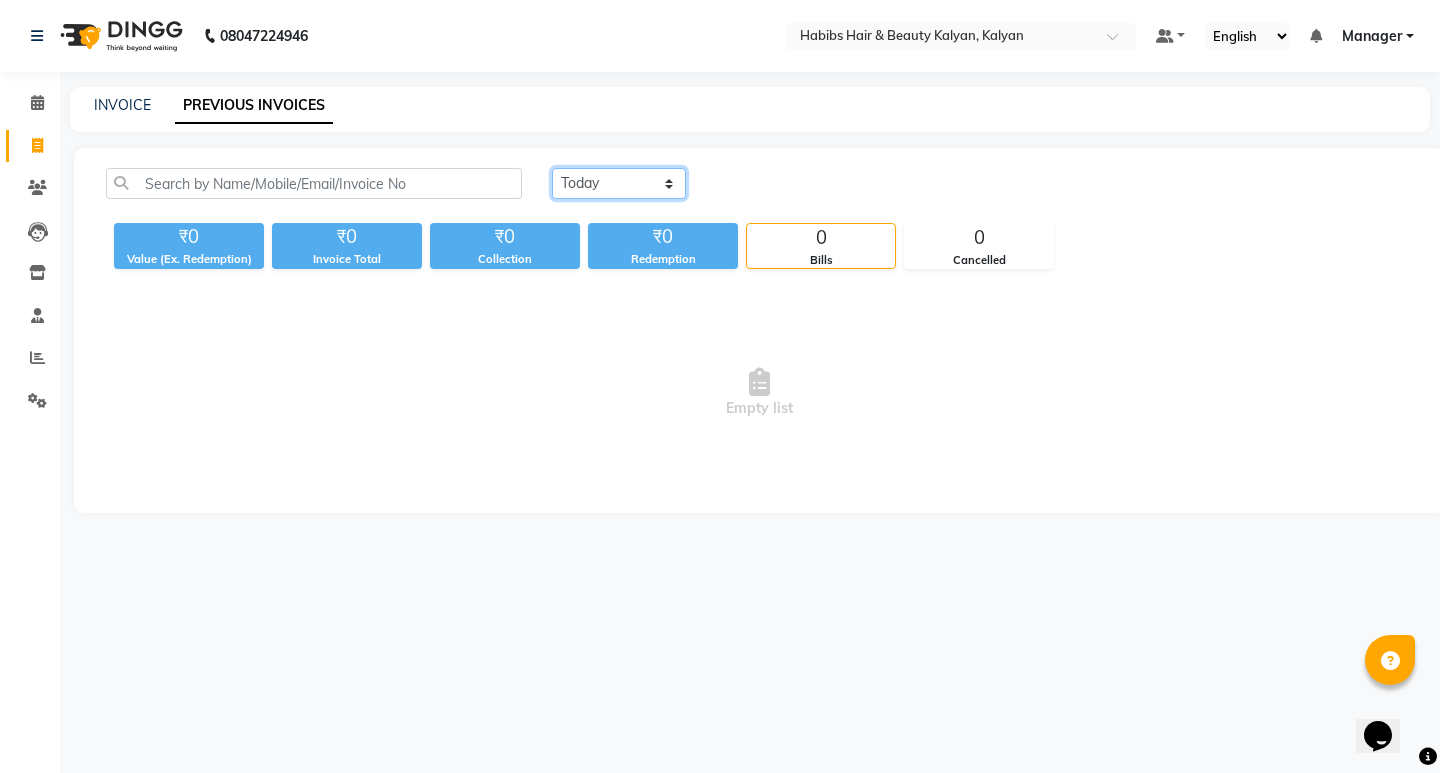 click on "Today Yesterday Custom Range" 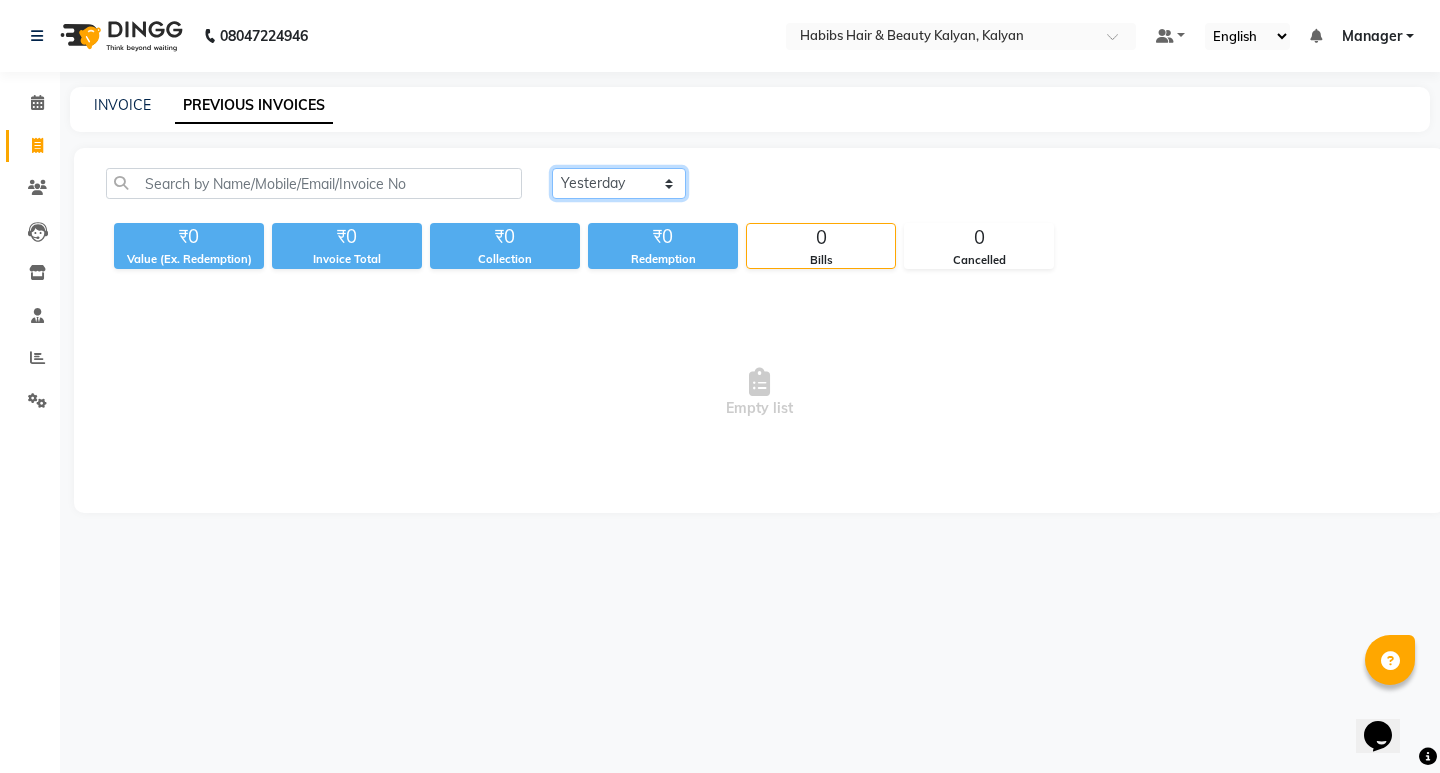 click on "Today Yesterday Custom Range" 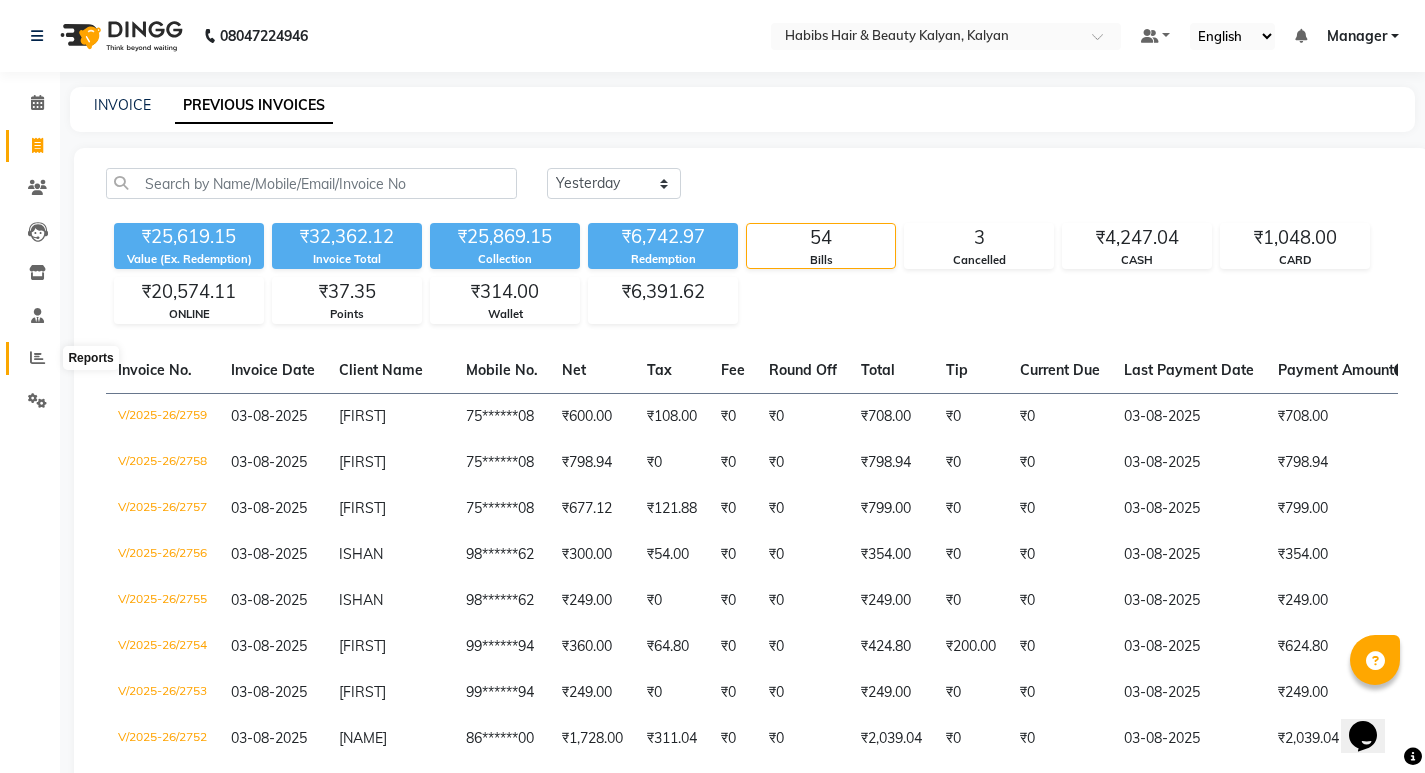 drag, startPoint x: 31, startPoint y: 359, endPoint x: 52, endPoint y: 340, distance: 28.319605 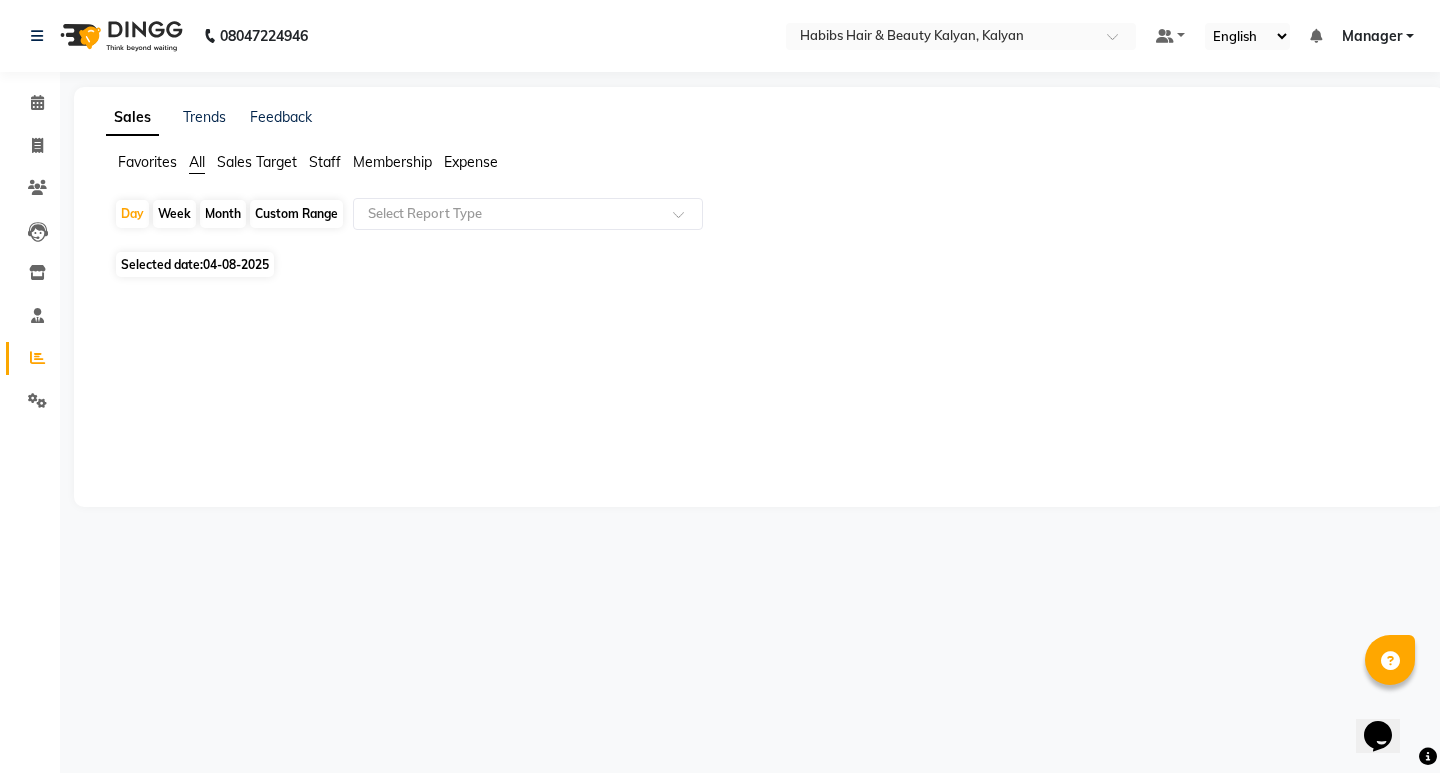 click on "04-08-2025" 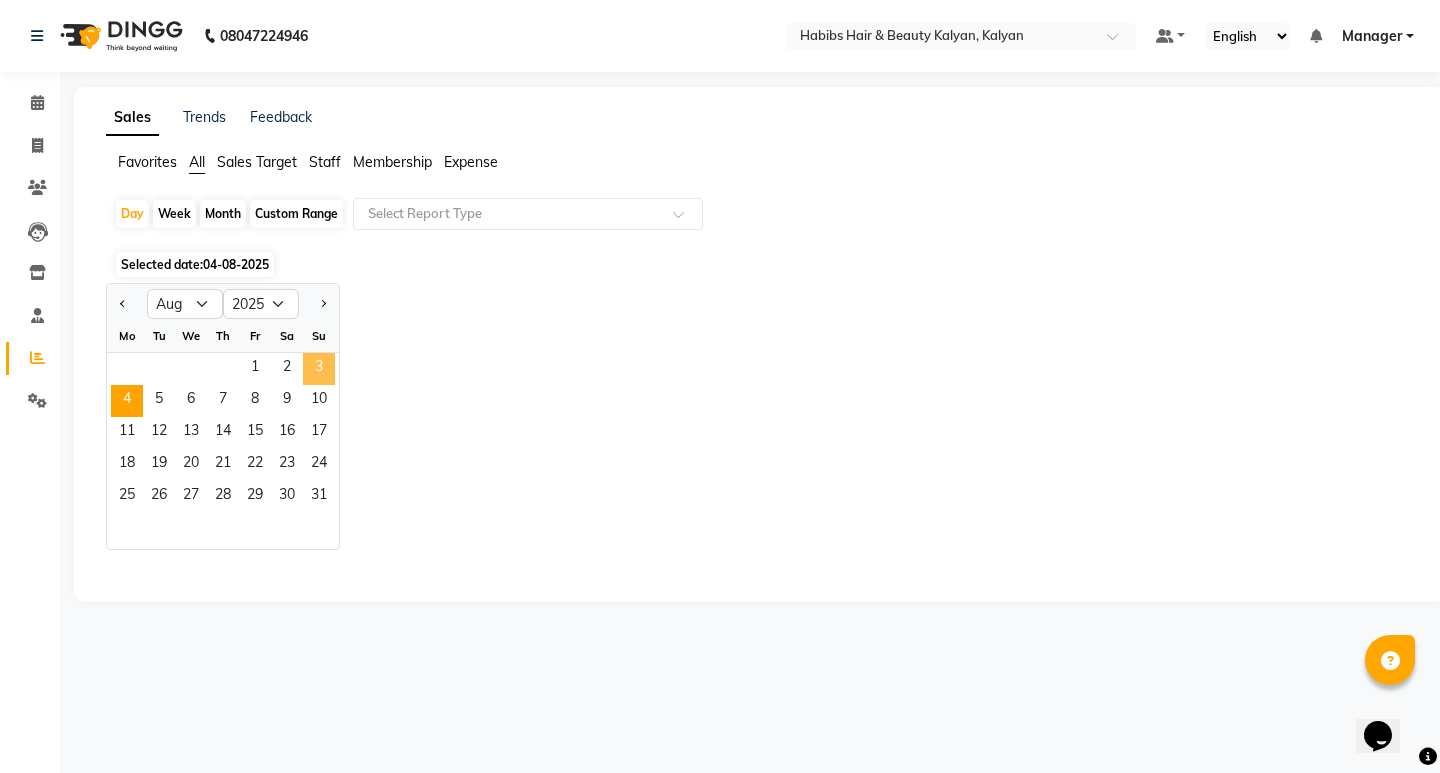 click on "3" 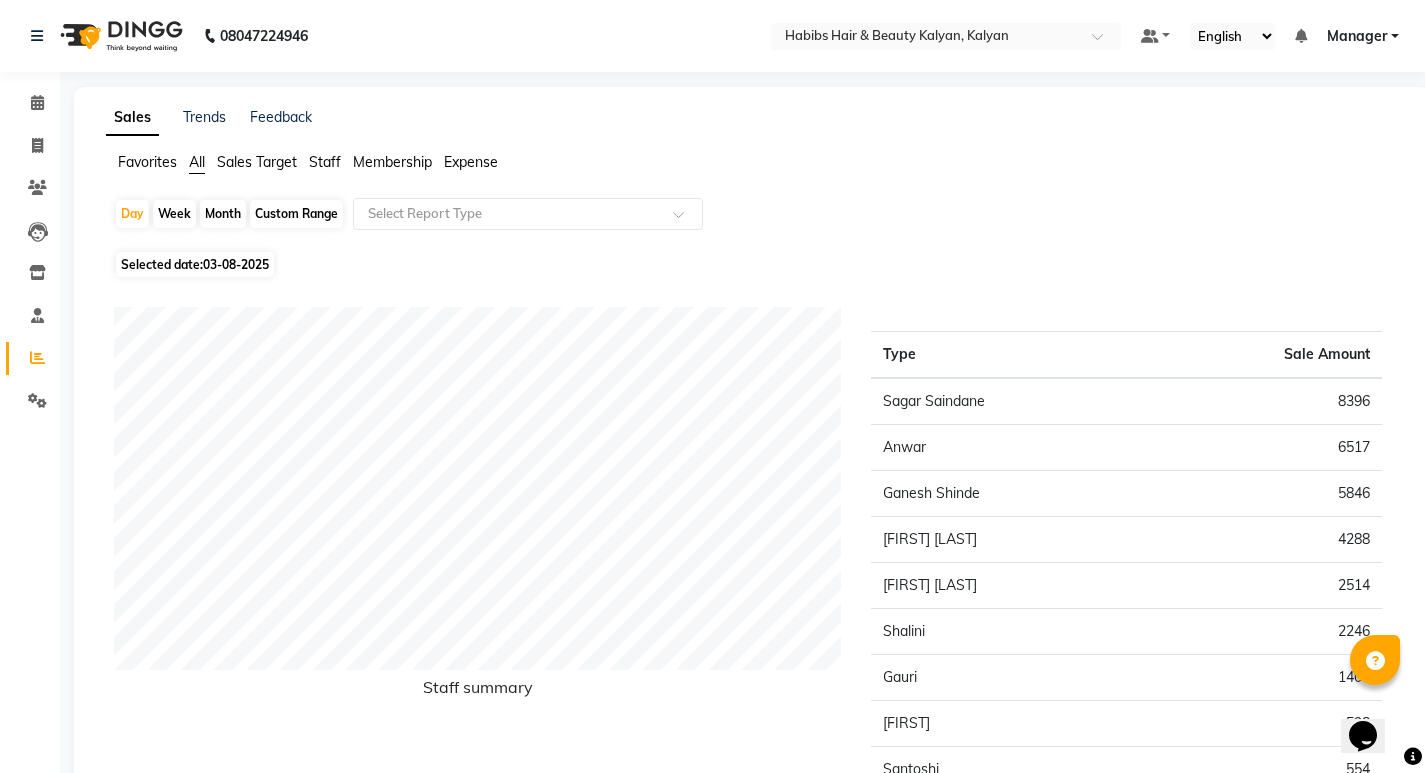 click on "Sales Trends Feedback Favorites All Sales Target Staff Membership Expense  Day   Week   Month   Custom Range  Select Report Type Selected date:  03-08-2025  Staff summary Type Sale Amount Sagar Saindane 8396 Anwar 6517 Ganesh Shinde 5846 Suraj Kadam 4288 Meena Kumari 2514 Shalini 2246 Gauri 1400 Smruti 598 Santoshi 554 Total 32359 Expense by type Type Sale Amount CLINT WATER BOTTEL 1000 STAFF TIP 250 LATE  NIGHT OT 200 MAMBERSHIP INS 200 STAFF TEA 90 Total 1740 ★ Mark as Favorite  Choose how you'd like to save "" report to favorites  Save to Personal Favorites:   Only you can see this report in your favorites tab. Share with Organization:   Everyone in your organization can see this report in their favorites tab.  Save to Favorites" 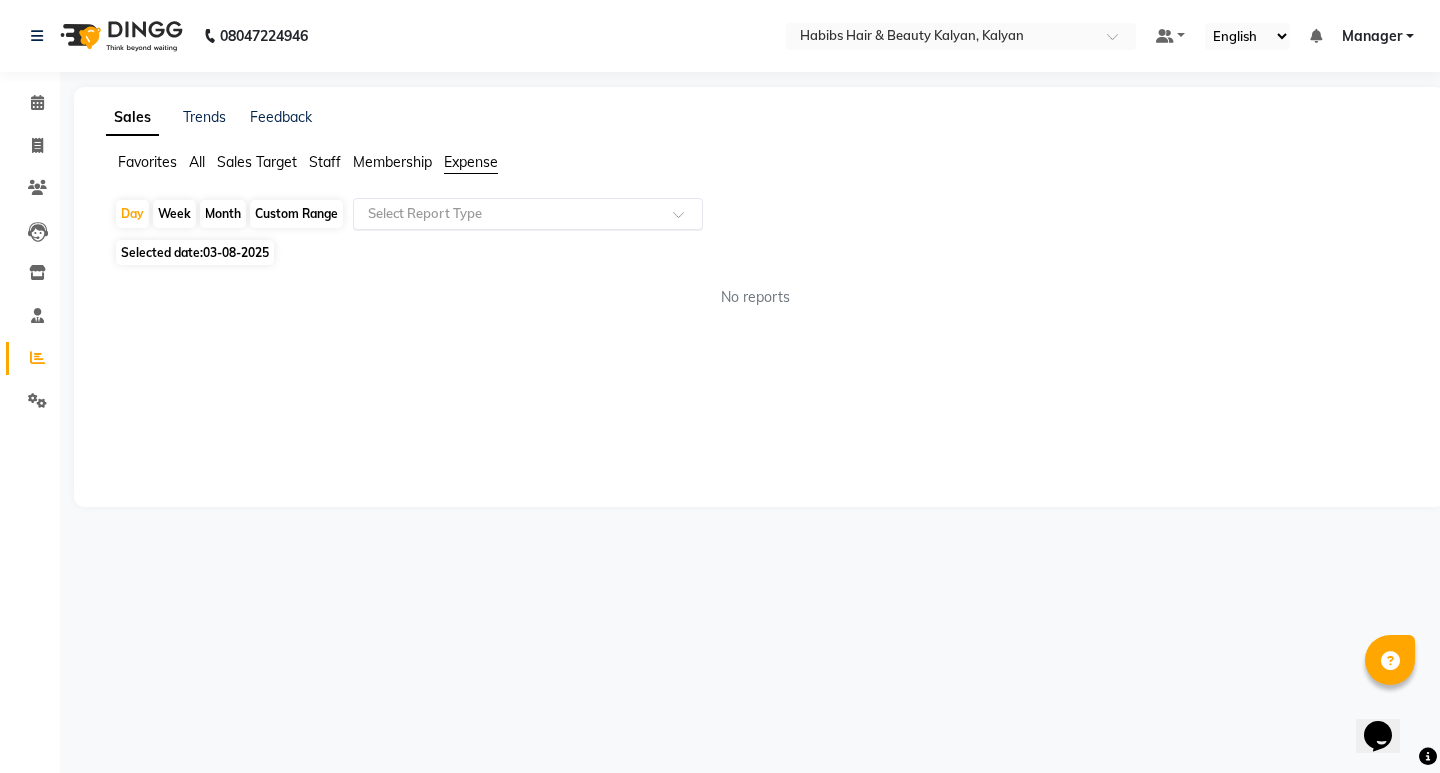 click on "Select Report Type" 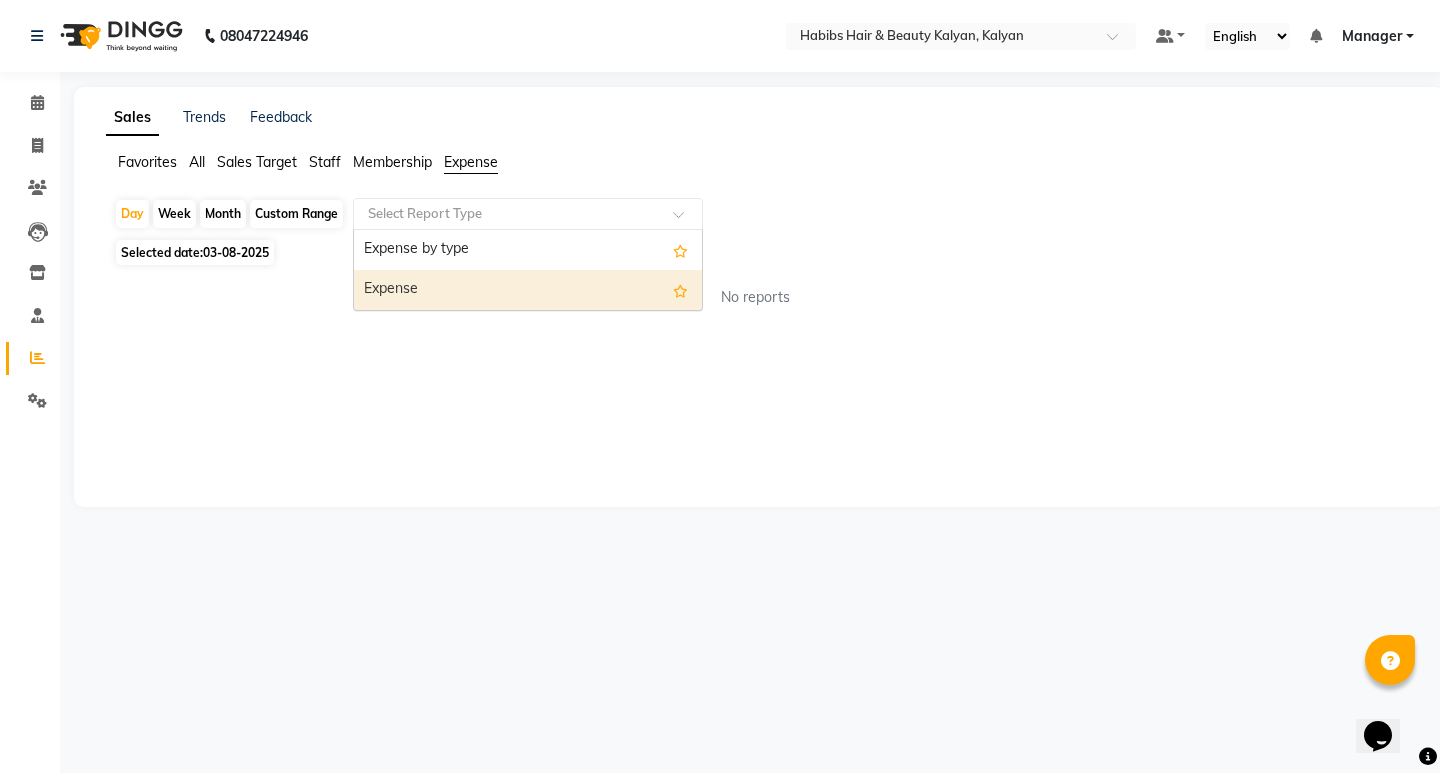 click on "Expense" at bounding box center (528, 290) 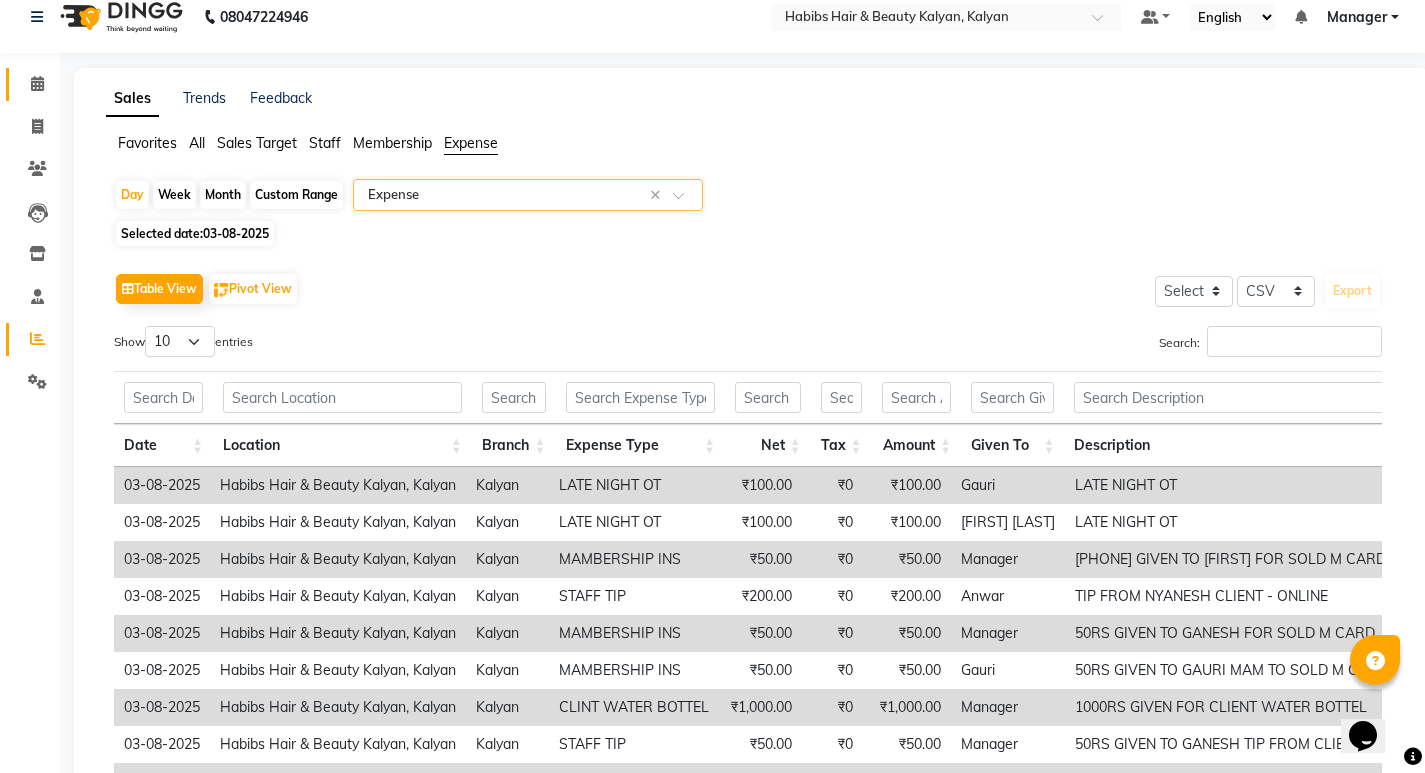 scroll, scrollTop: 0, scrollLeft: 0, axis: both 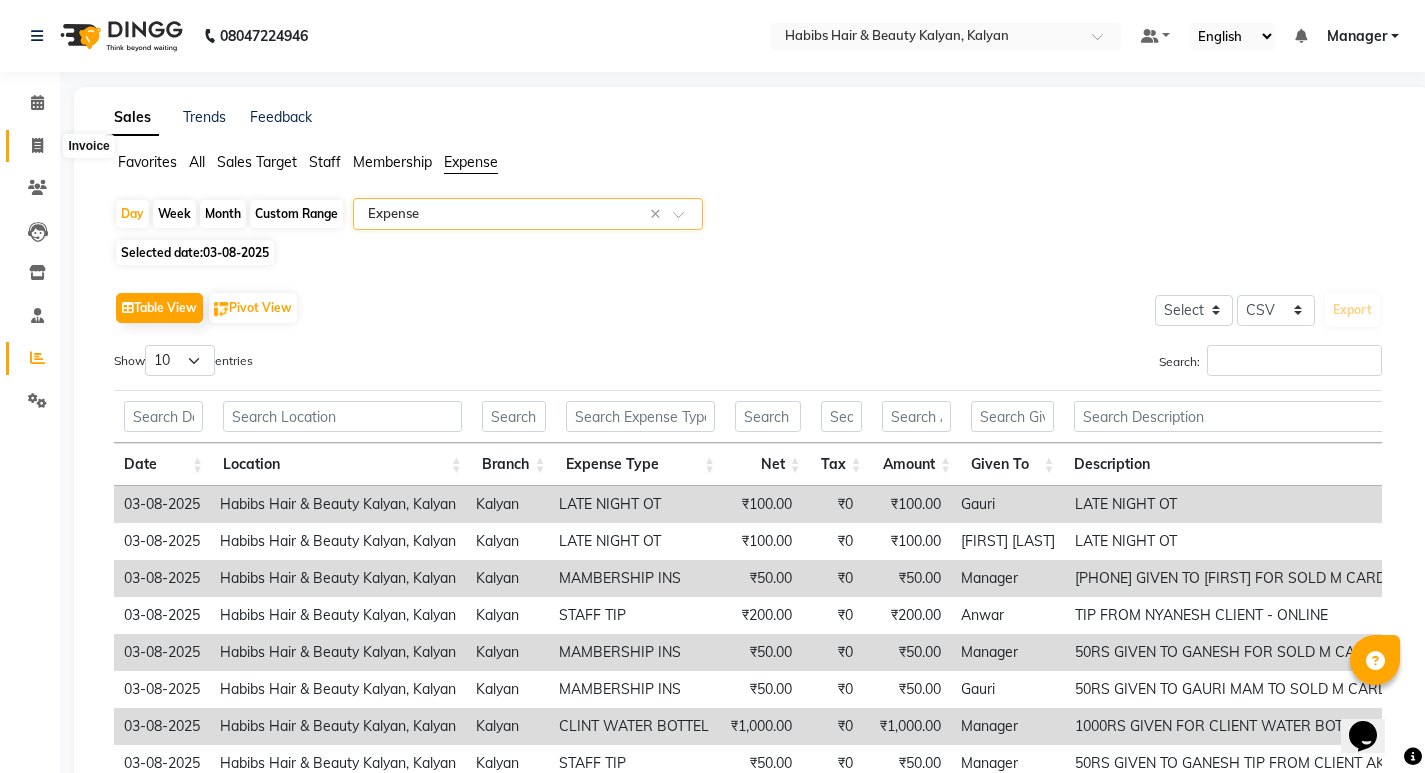 click 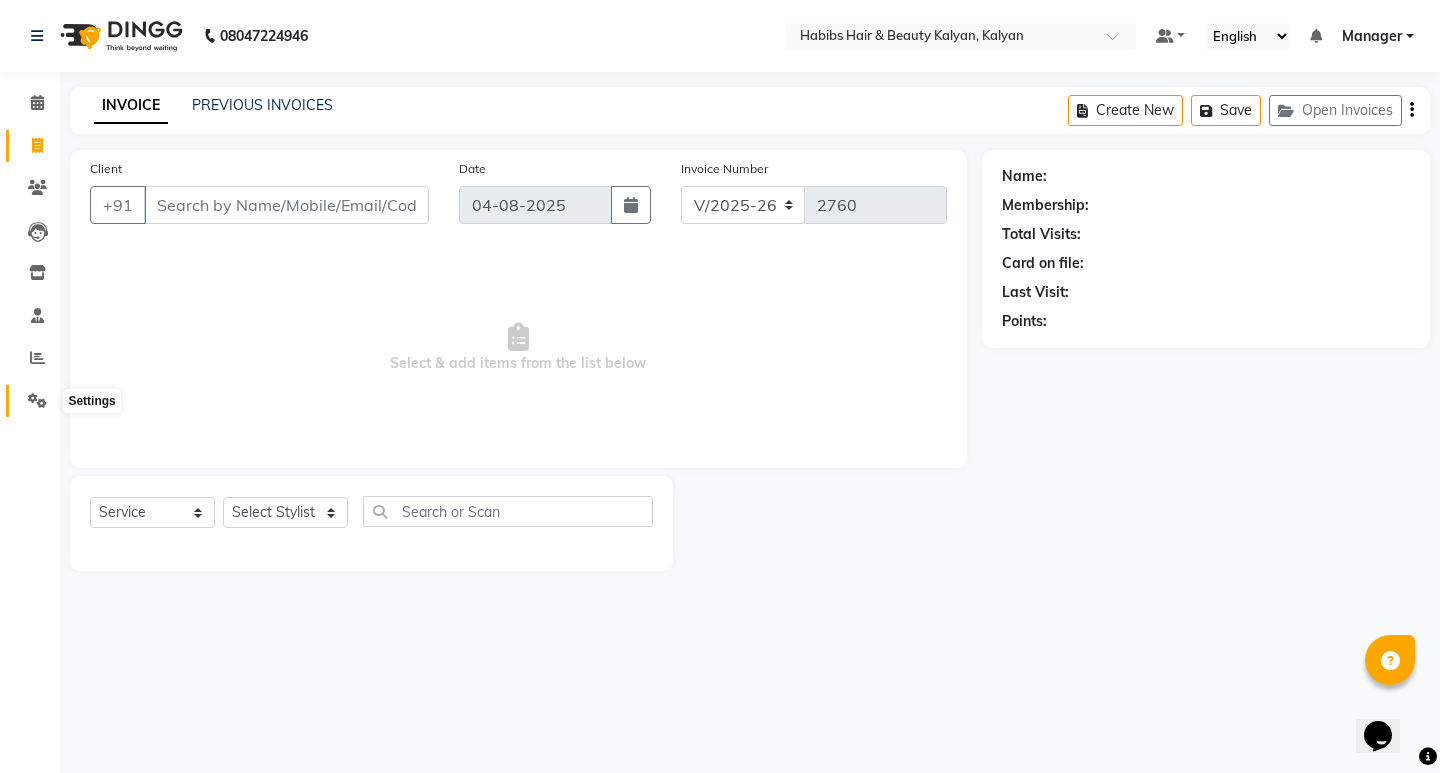 click 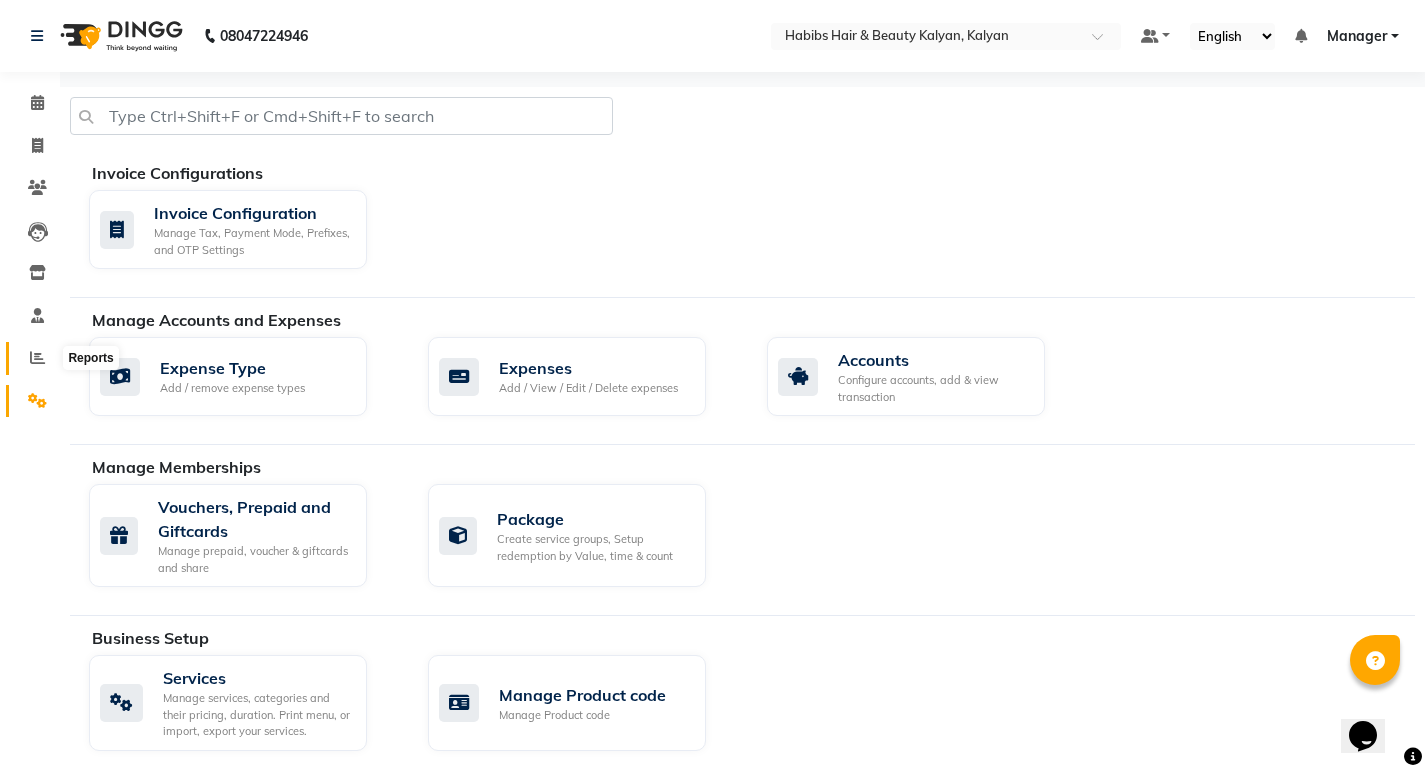 click 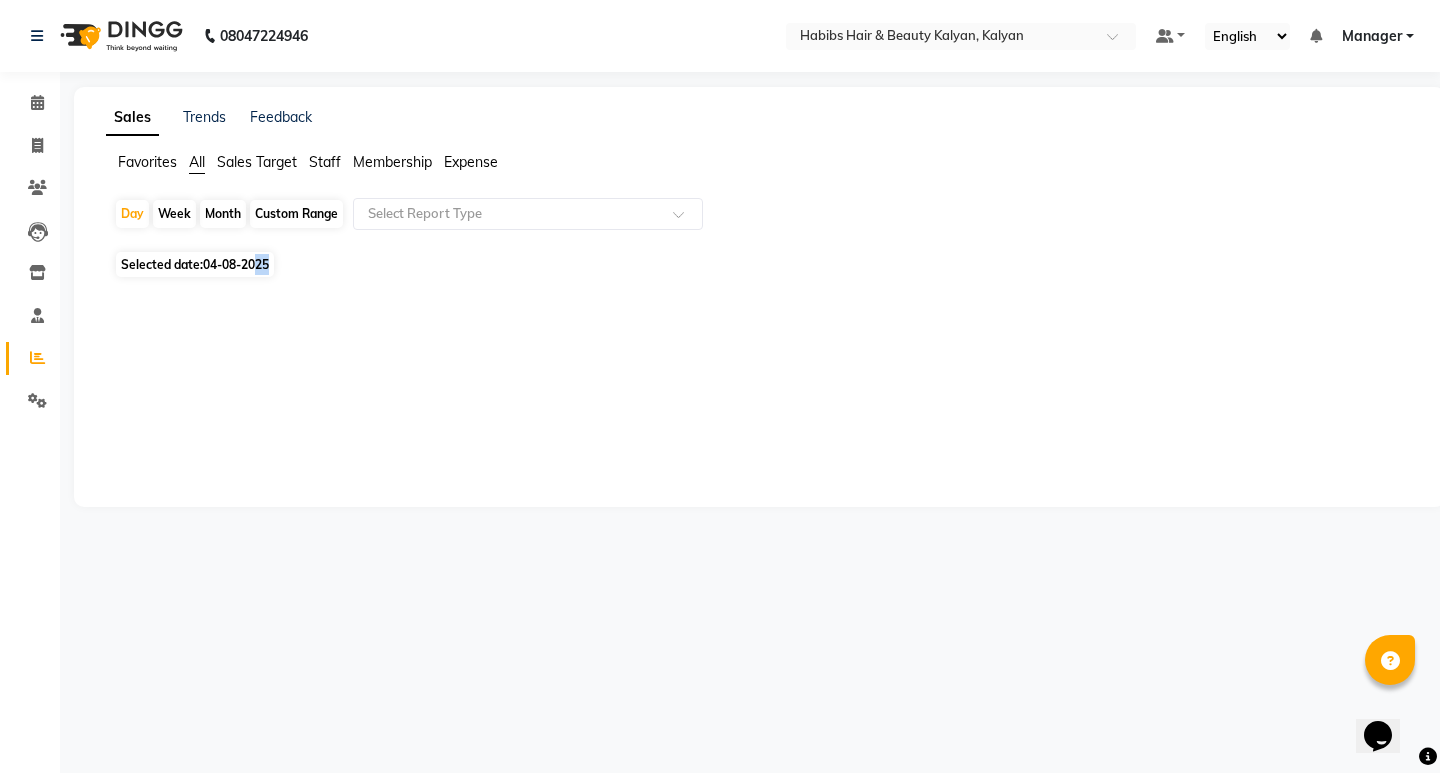 click on "Selected date:  04-08-2025" 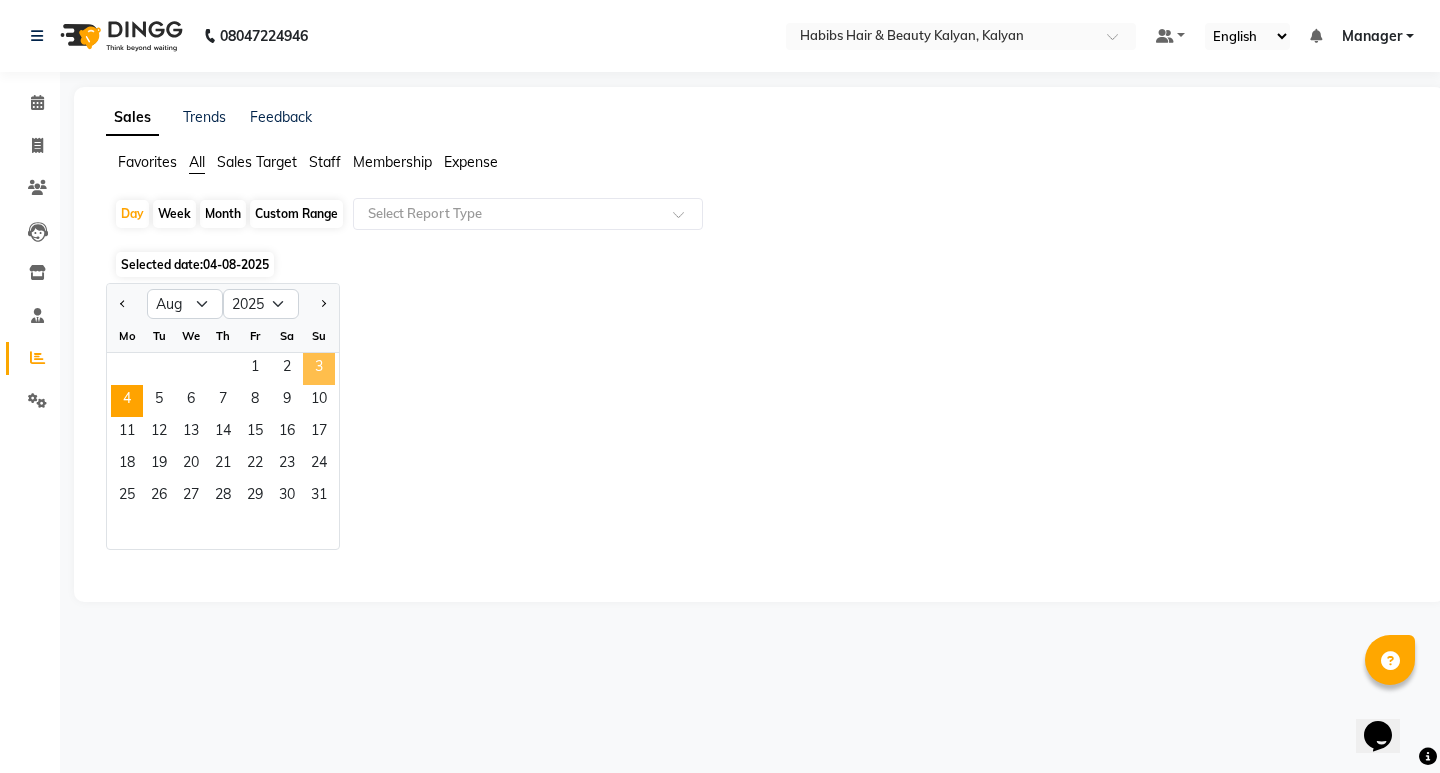 click on "3" 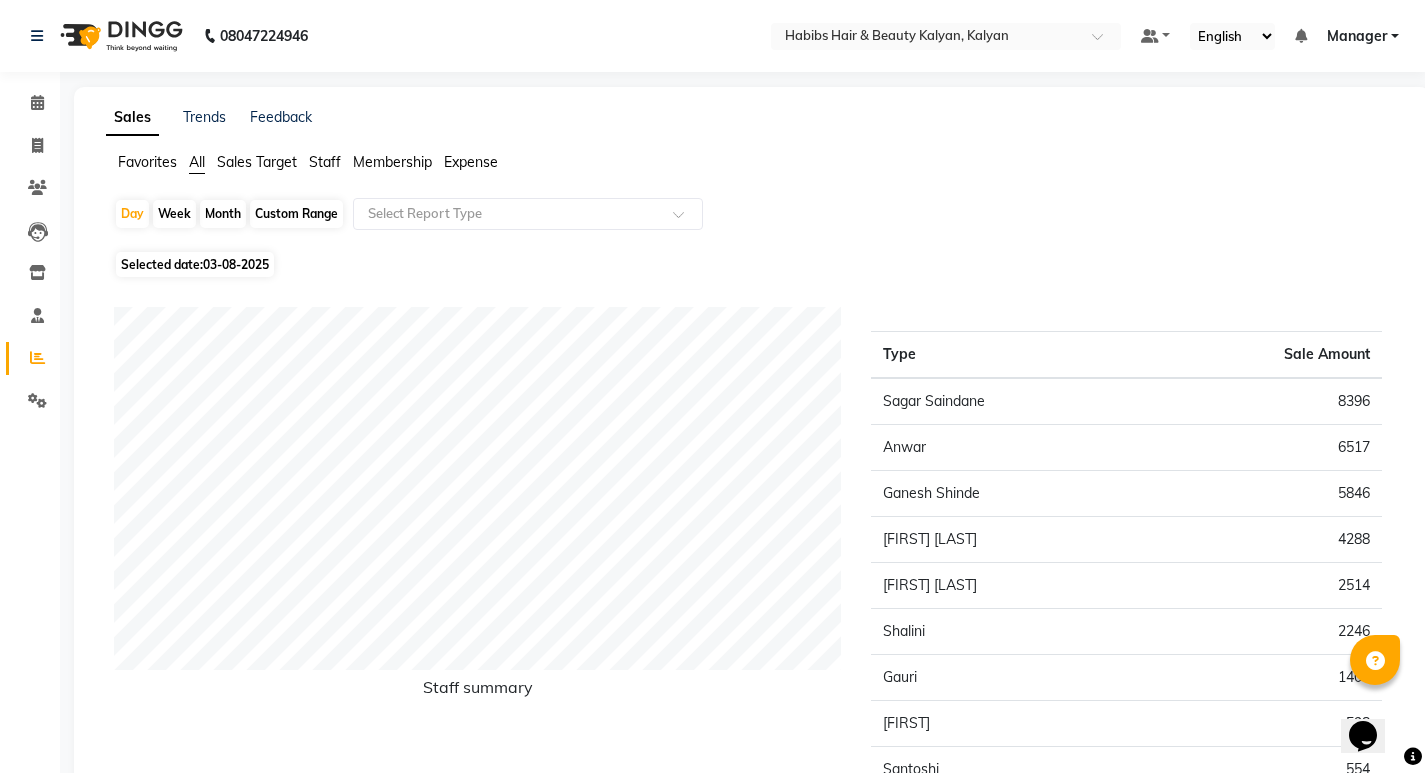 click on "Expense" 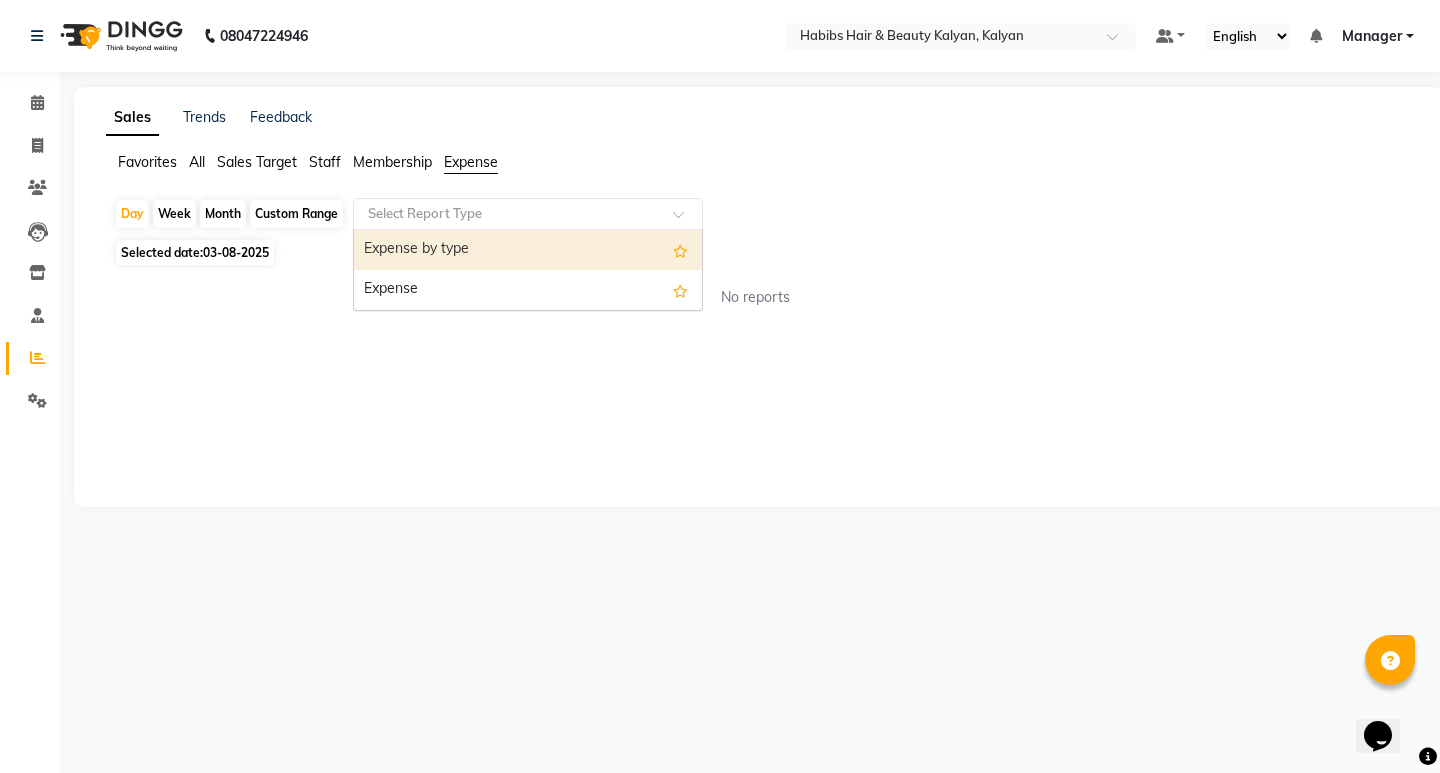 click 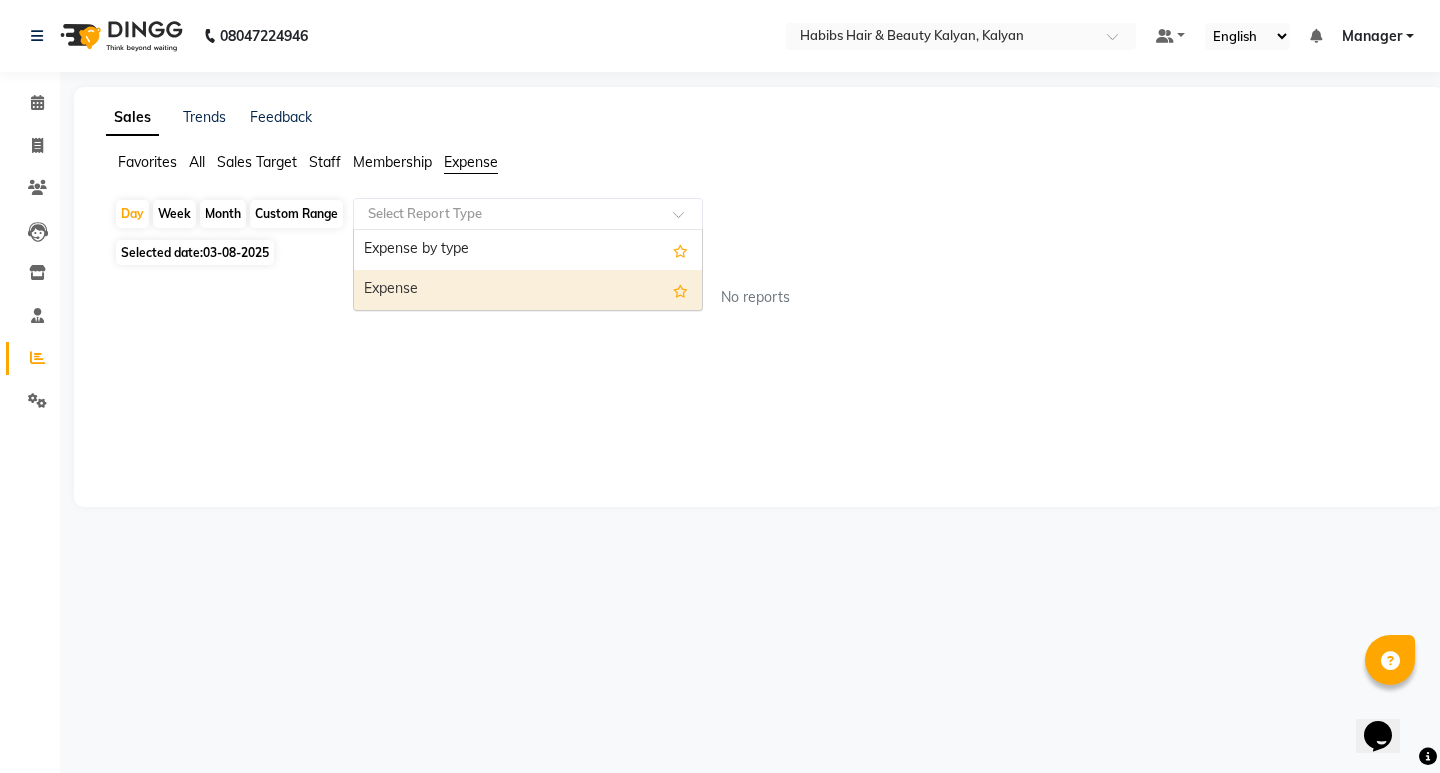 click on "Expense" at bounding box center (528, 290) 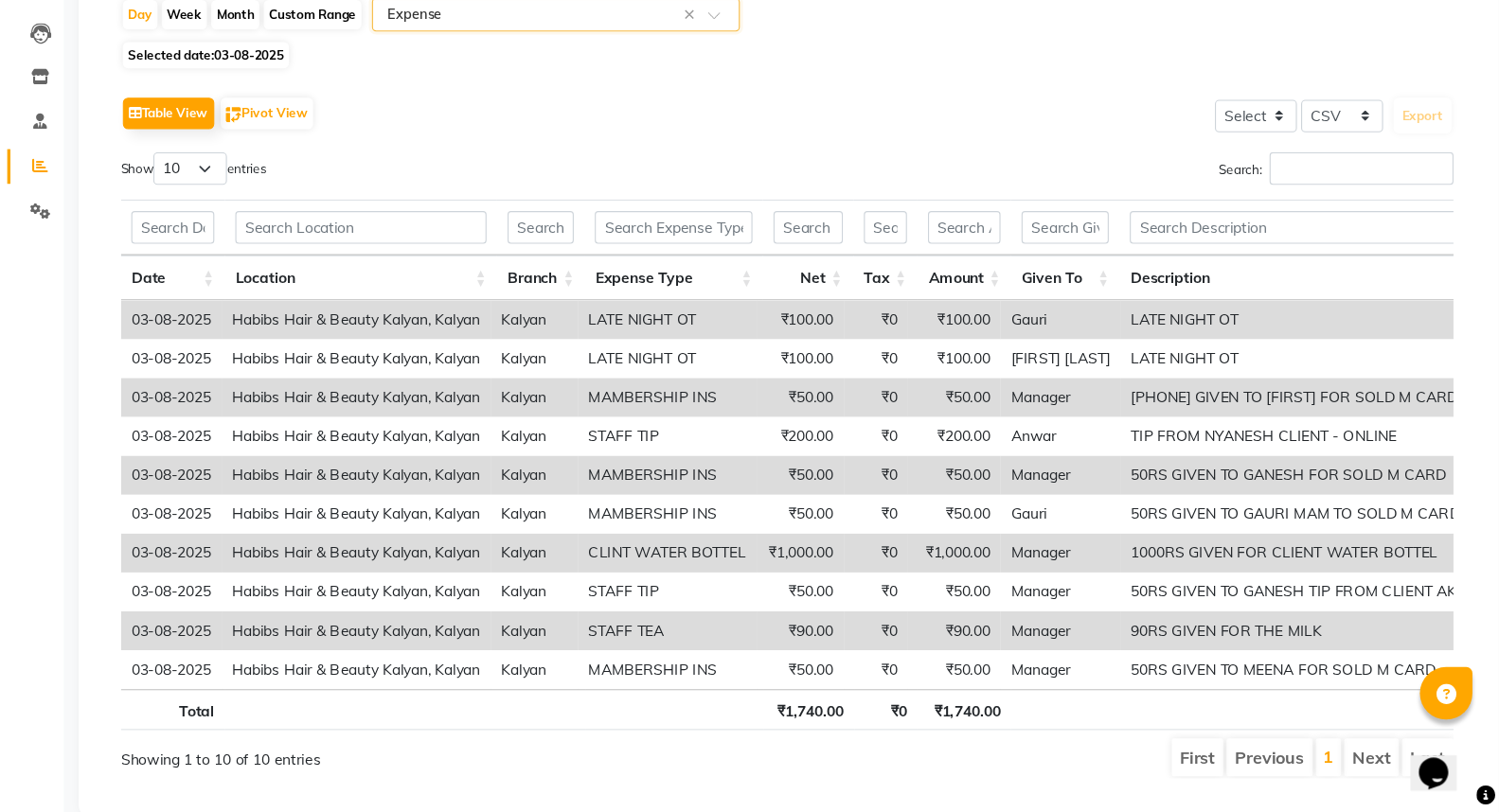 scroll, scrollTop: 173, scrollLeft: 0, axis: vertical 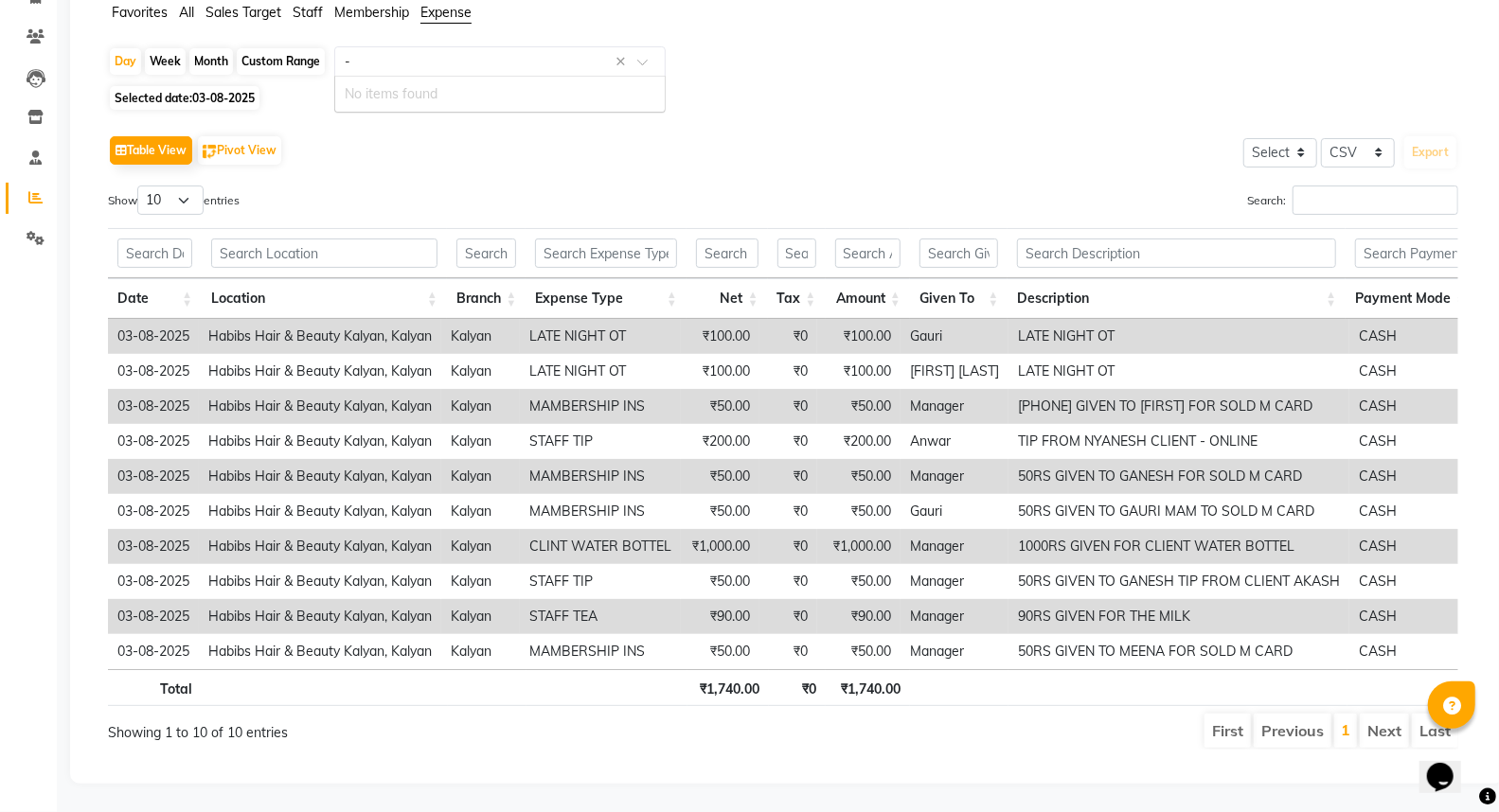 type on "-" 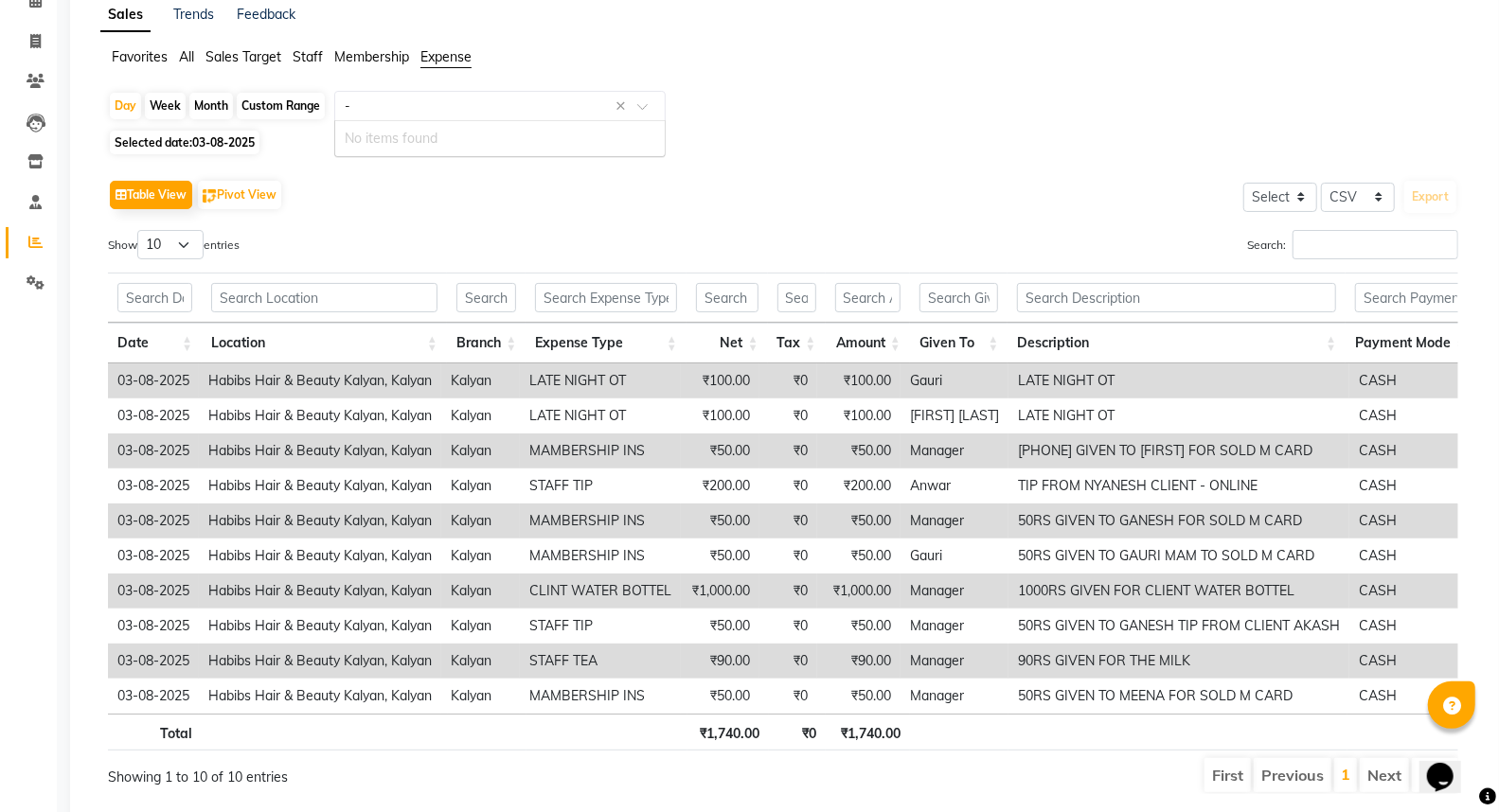 scroll, scrollTop: 0, scrollLeft: 0, axis: both 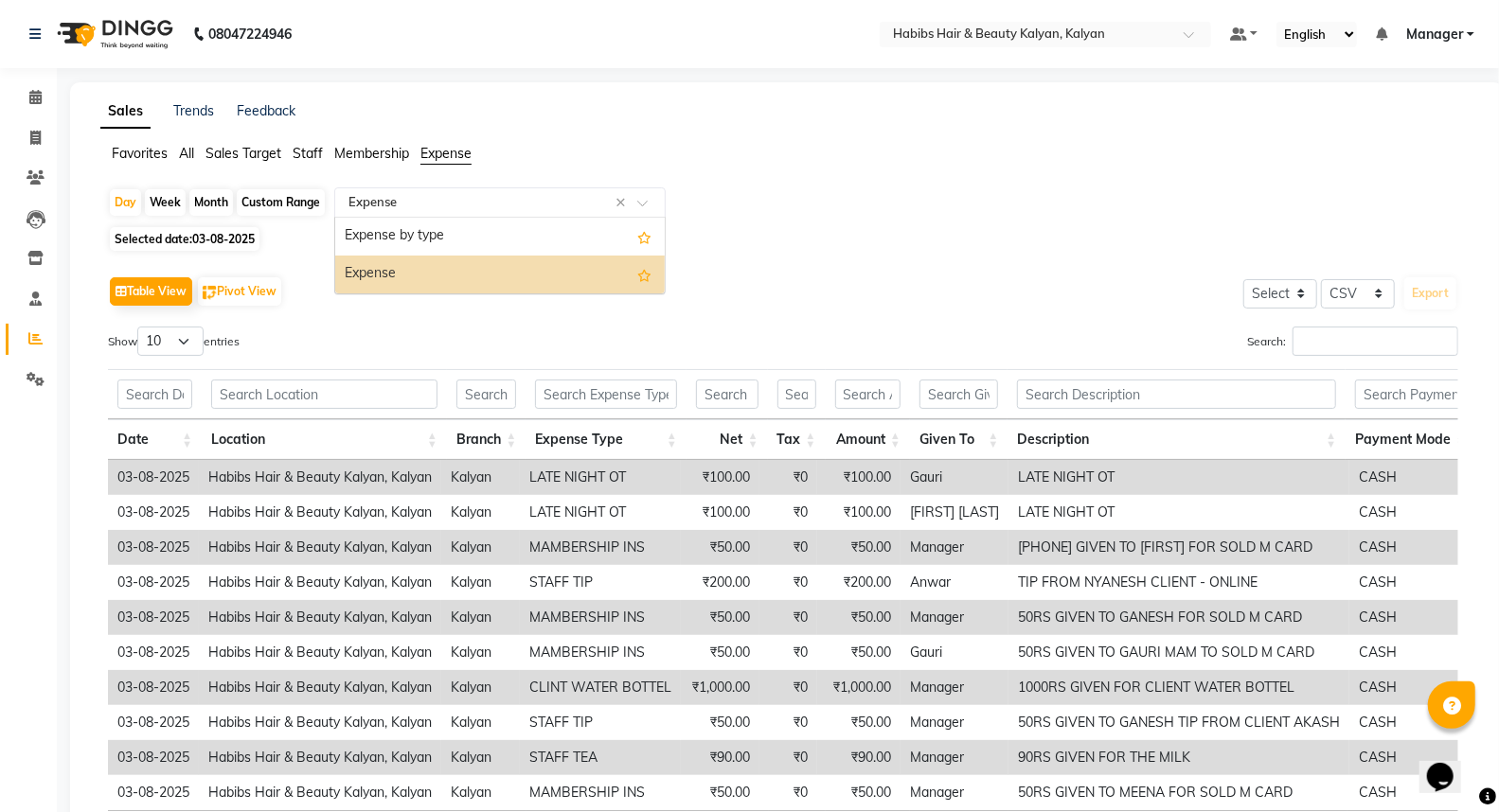 type 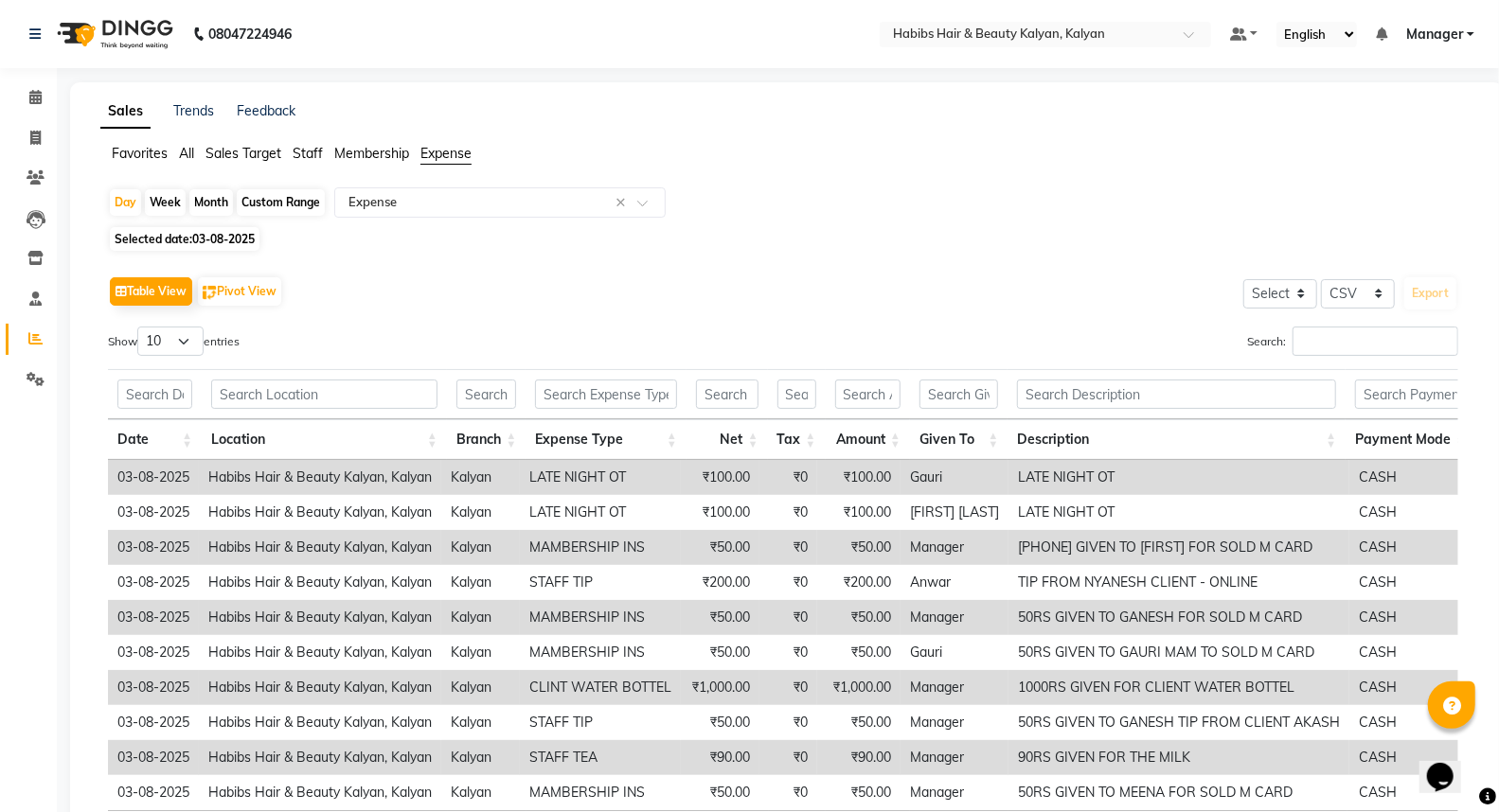 click on "Staff" 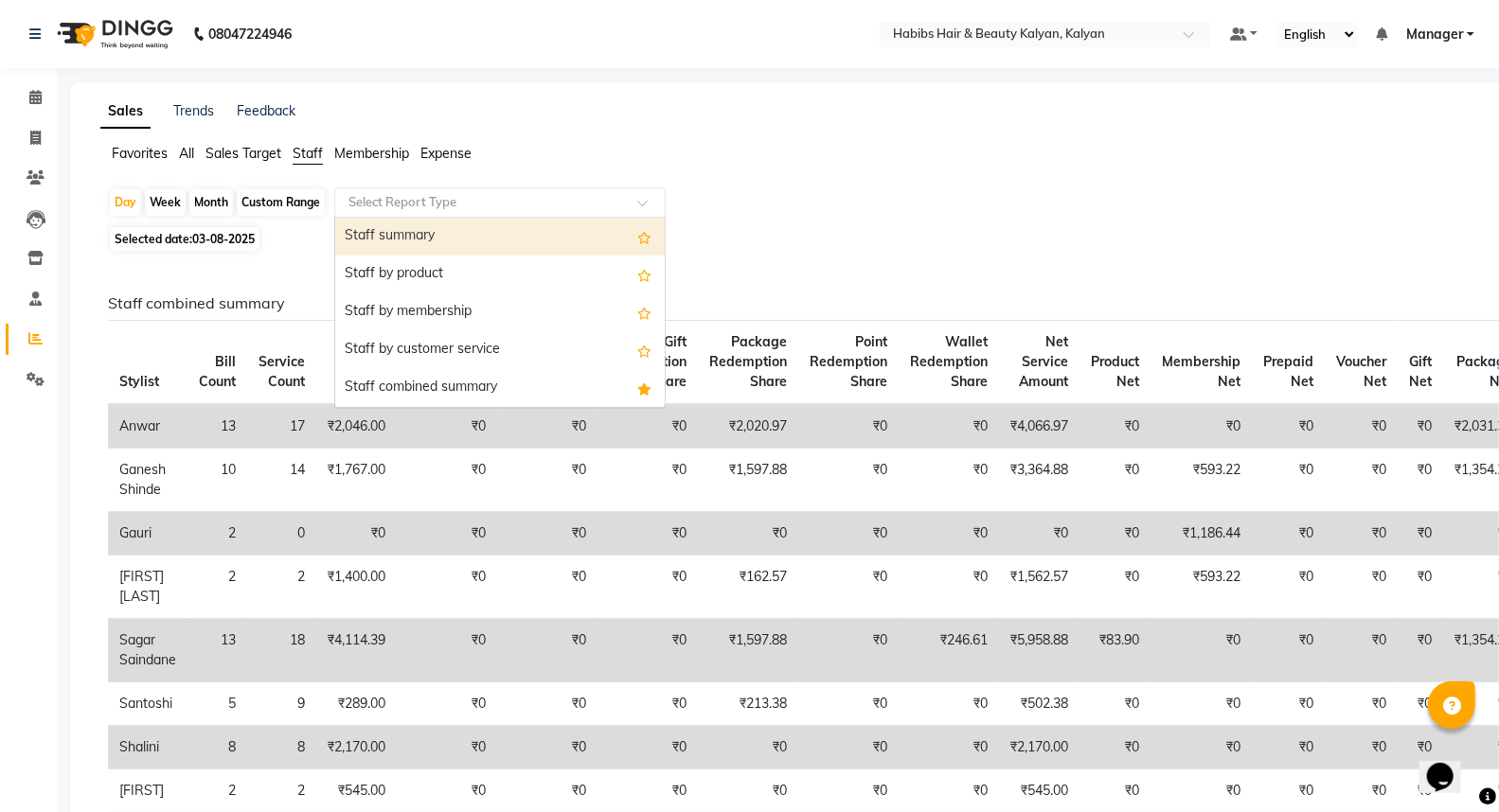 click on "Select Report Type" 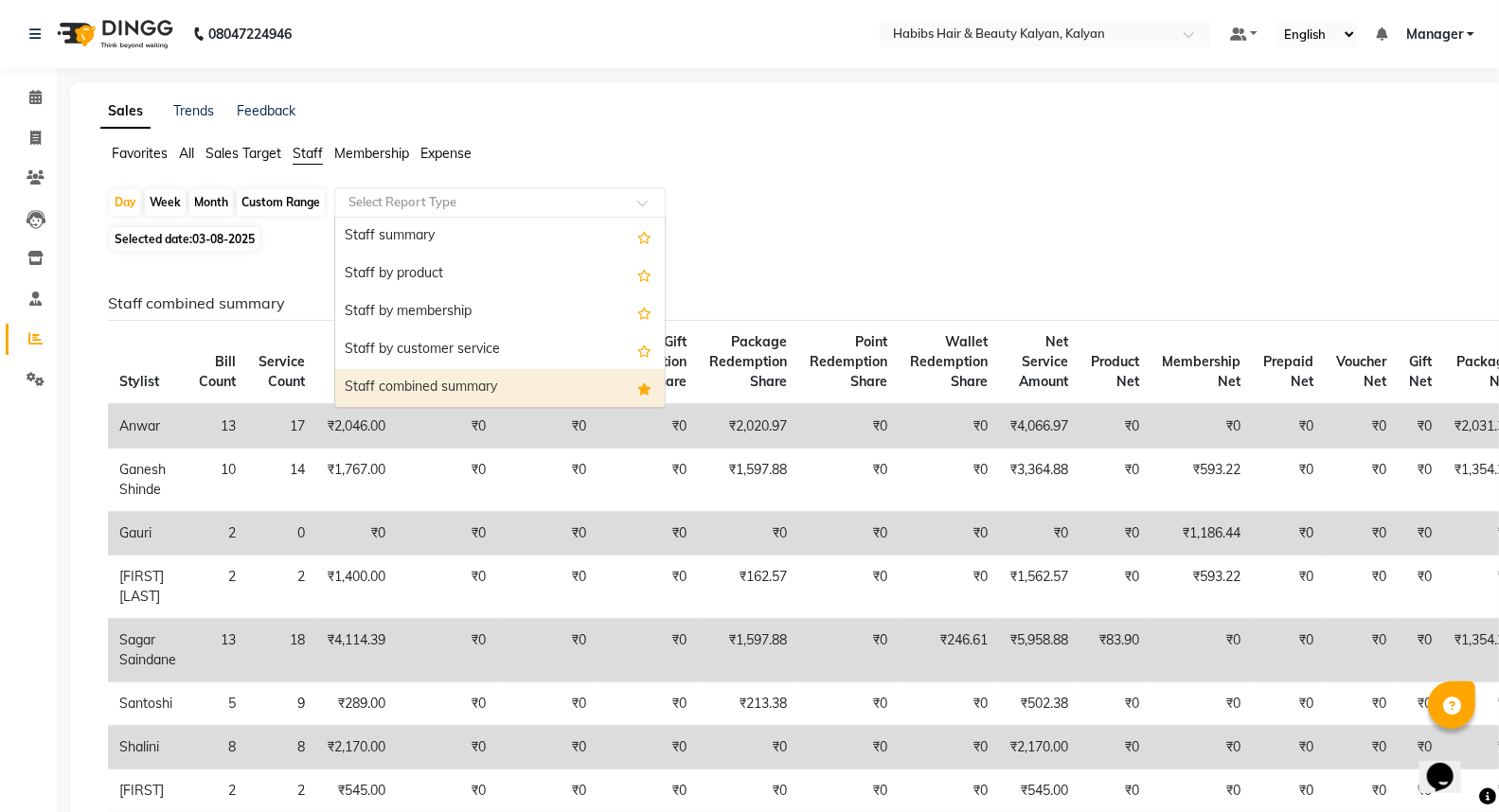 click on "Staff combined summary" at bounding box center (500, 388) 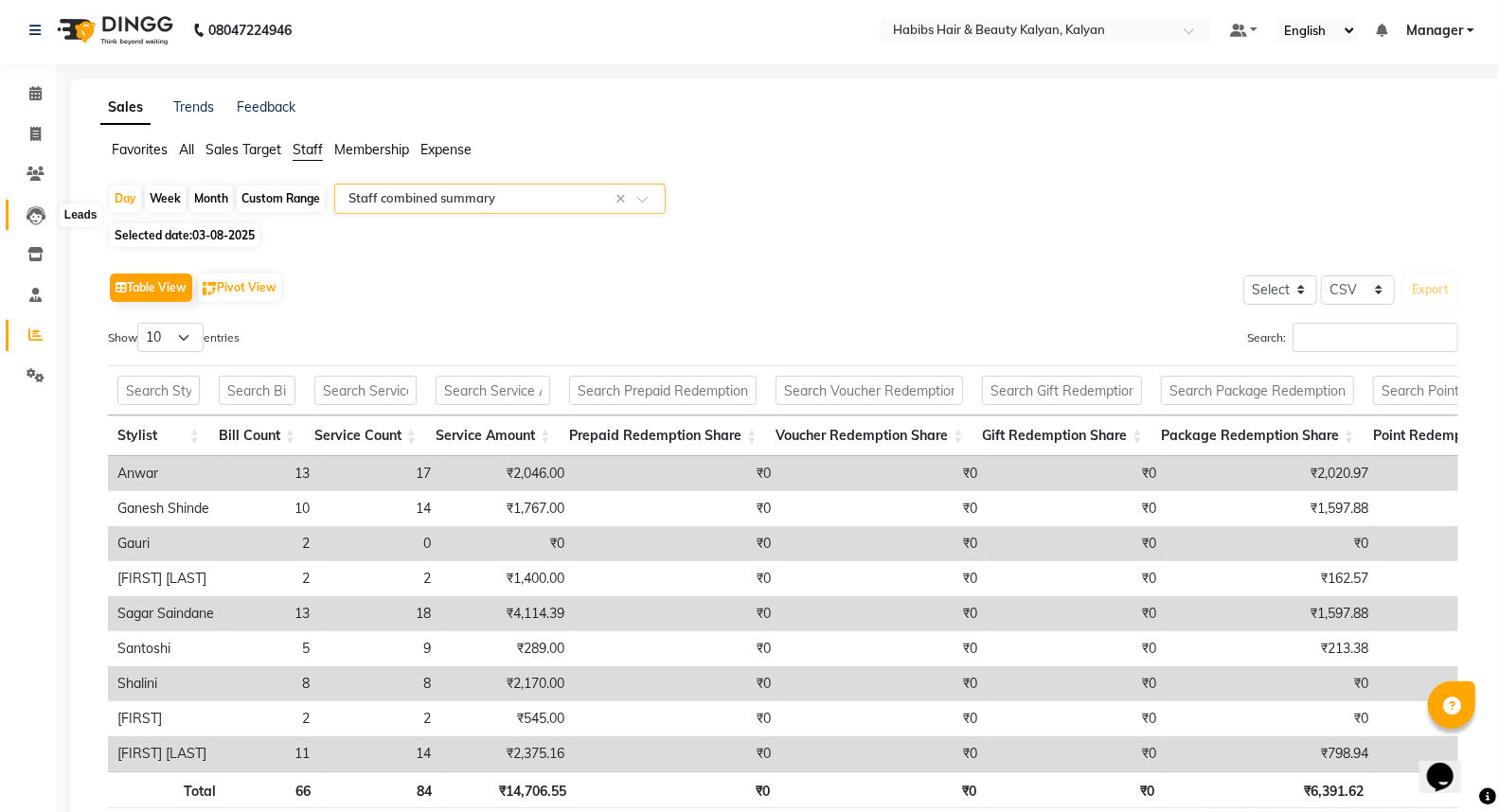 scroll, scrollTop: 0, scrollLeft: 0, axis: both 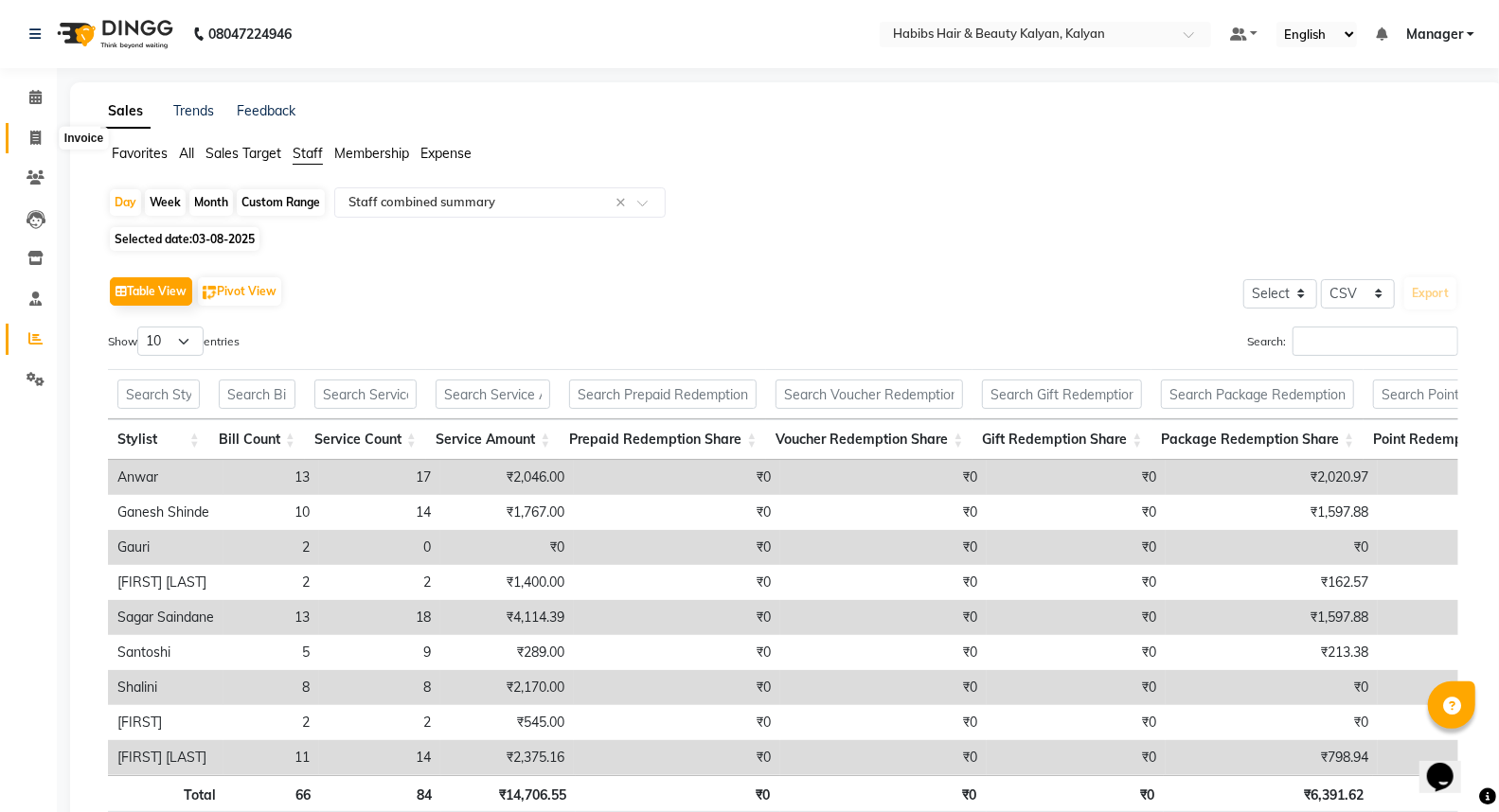 click 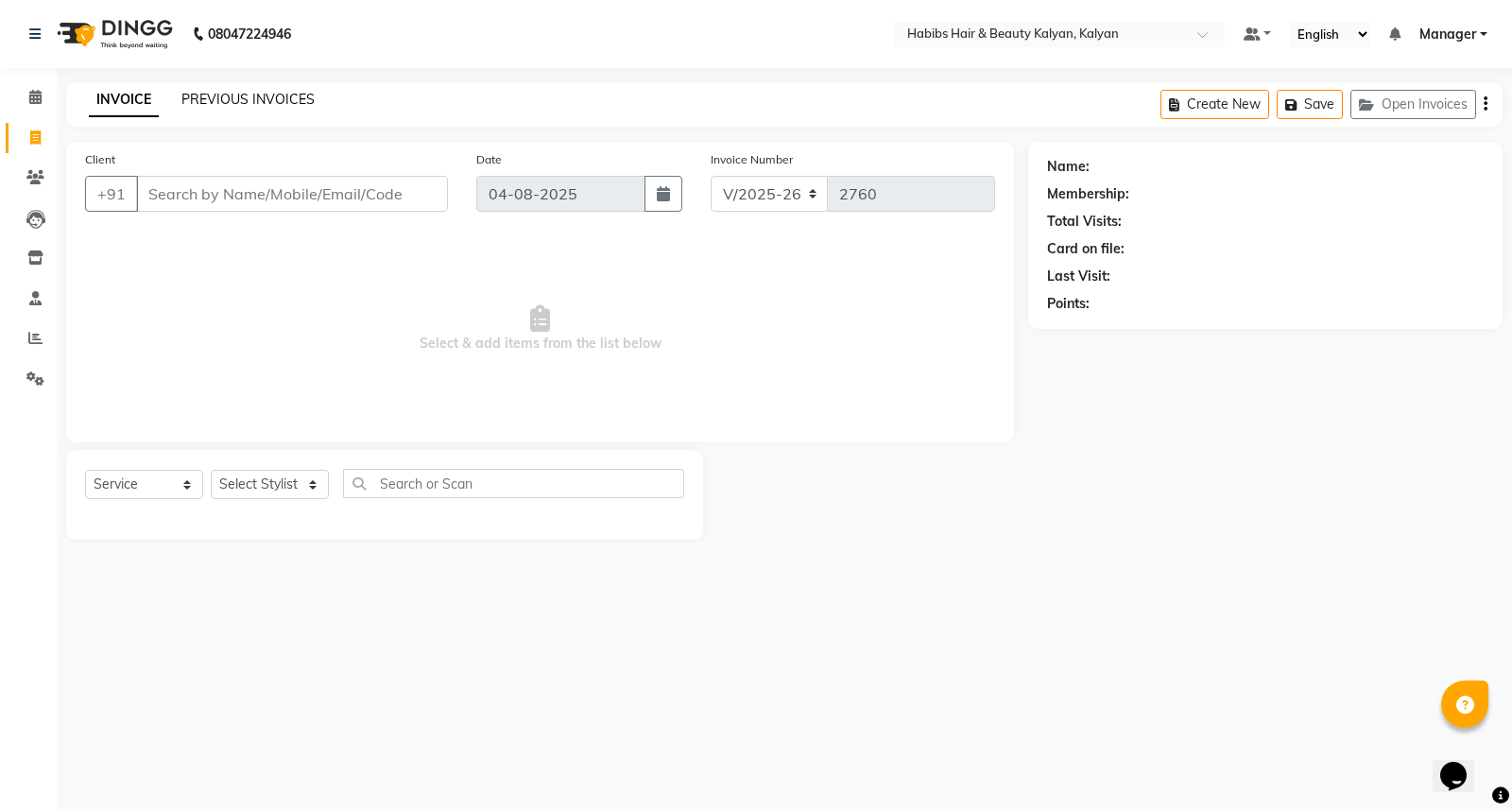 click on "PREVIOUS INVOICES" 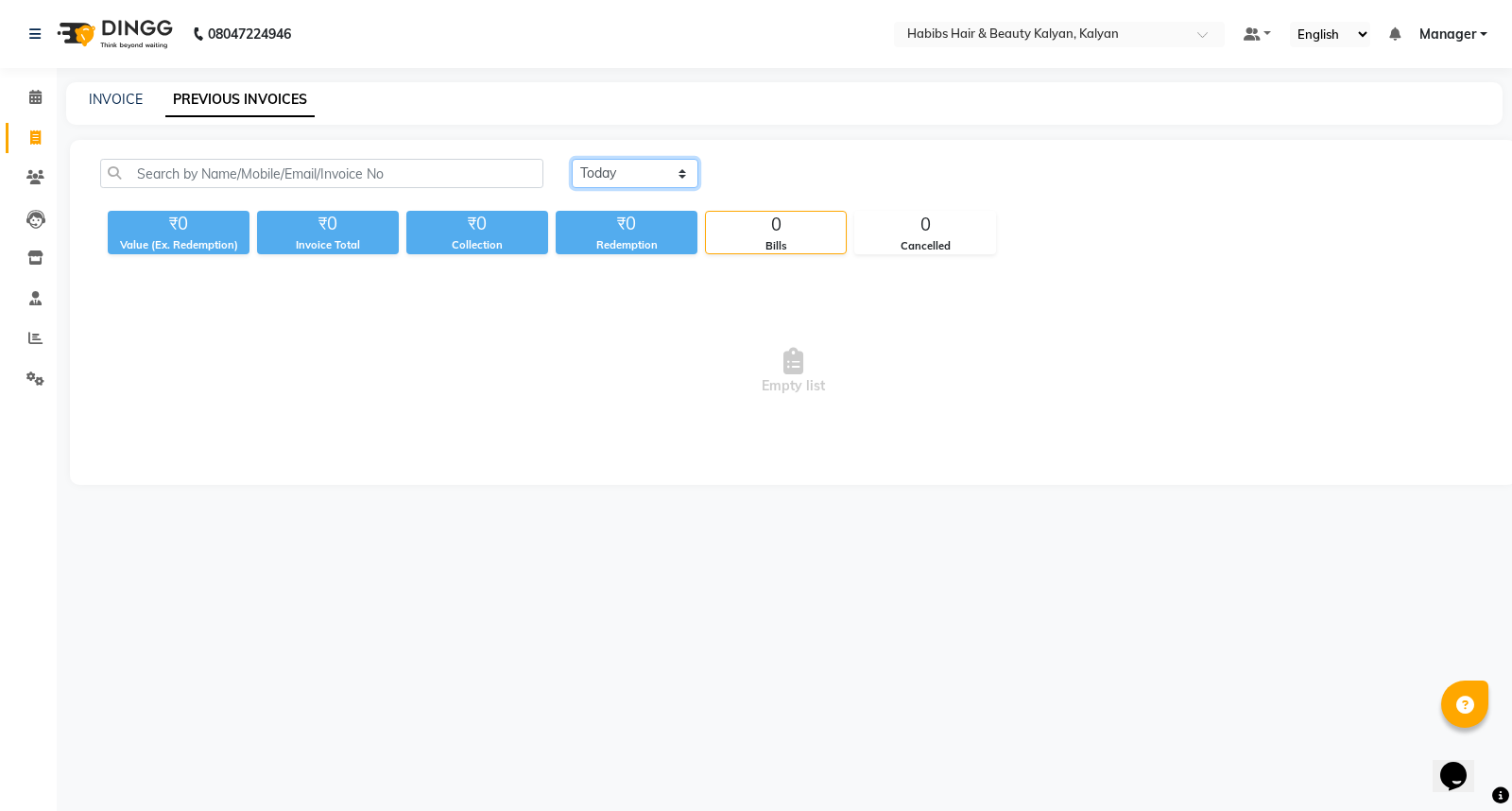 click on "Today Yesterday Custom Range" 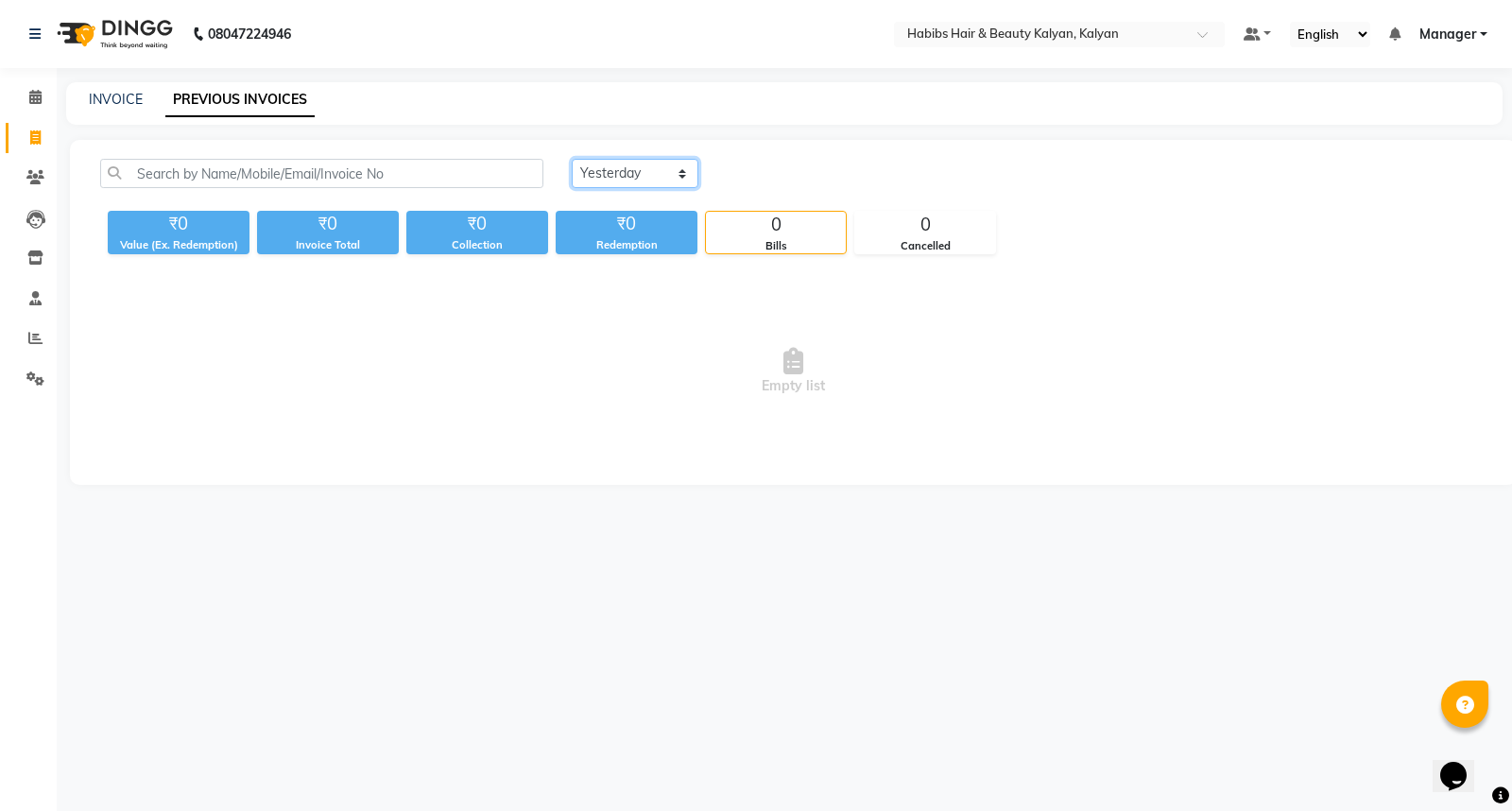 click on "Today Yesterday Custom Range" 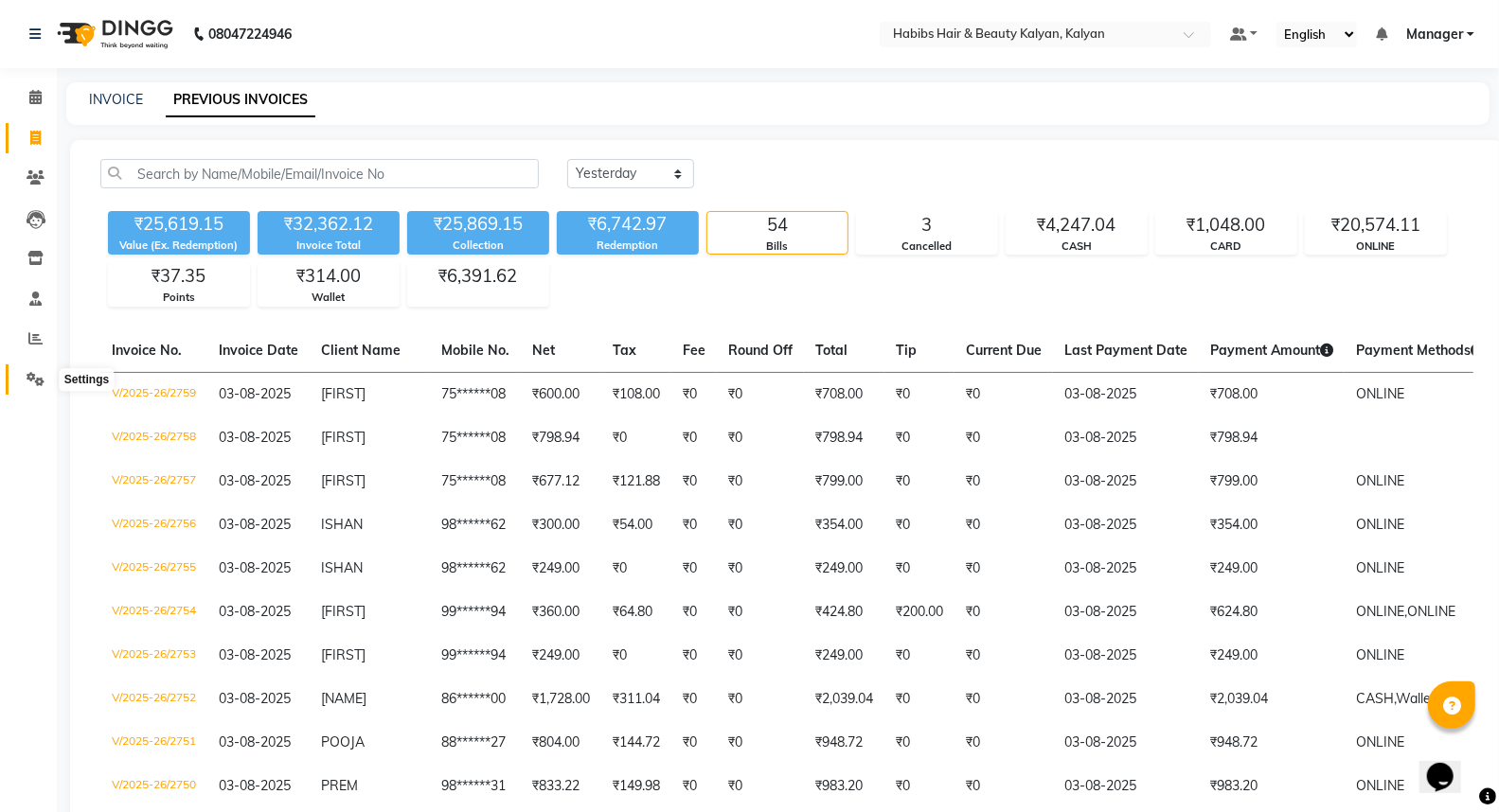 click 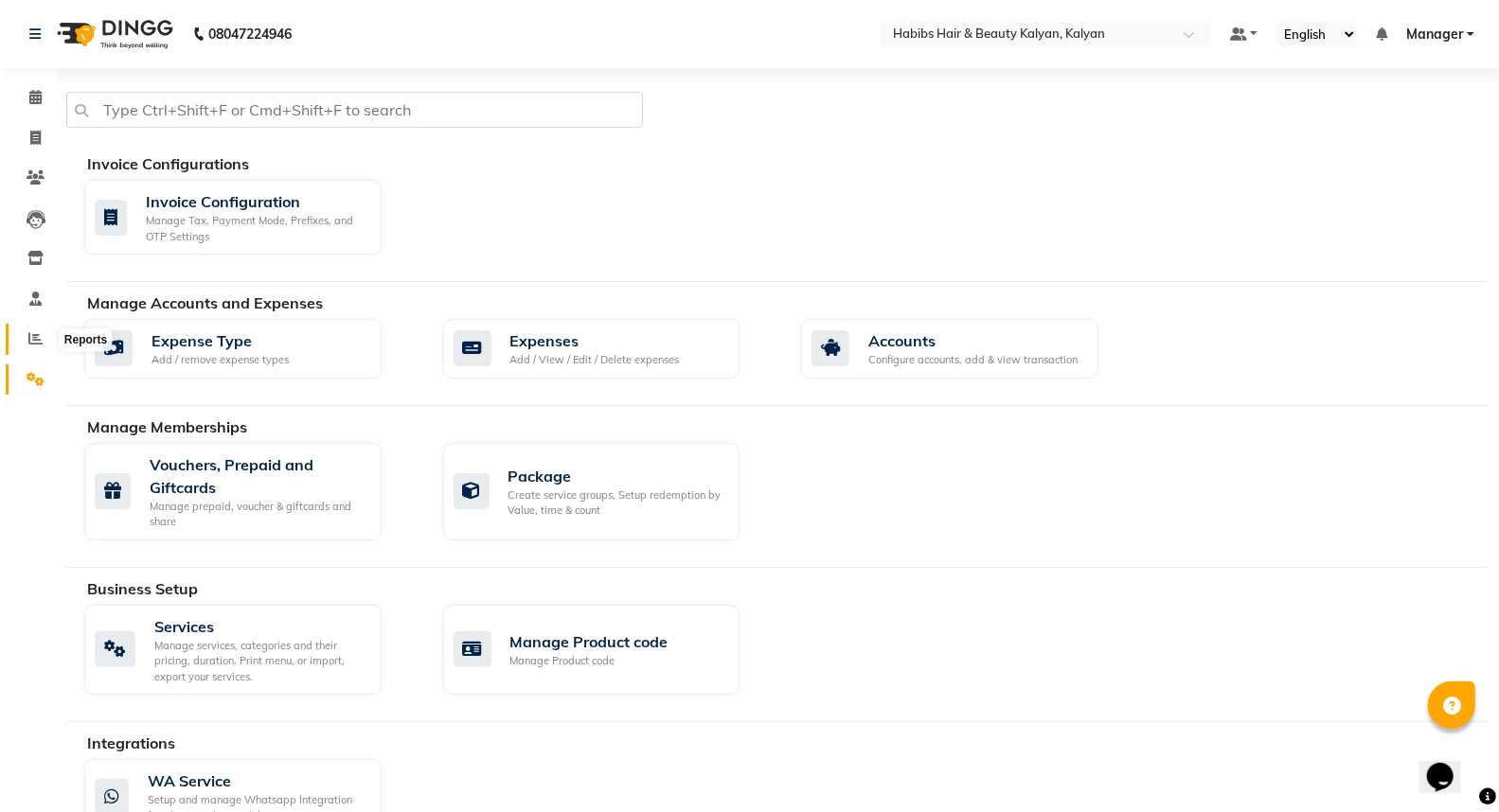 click 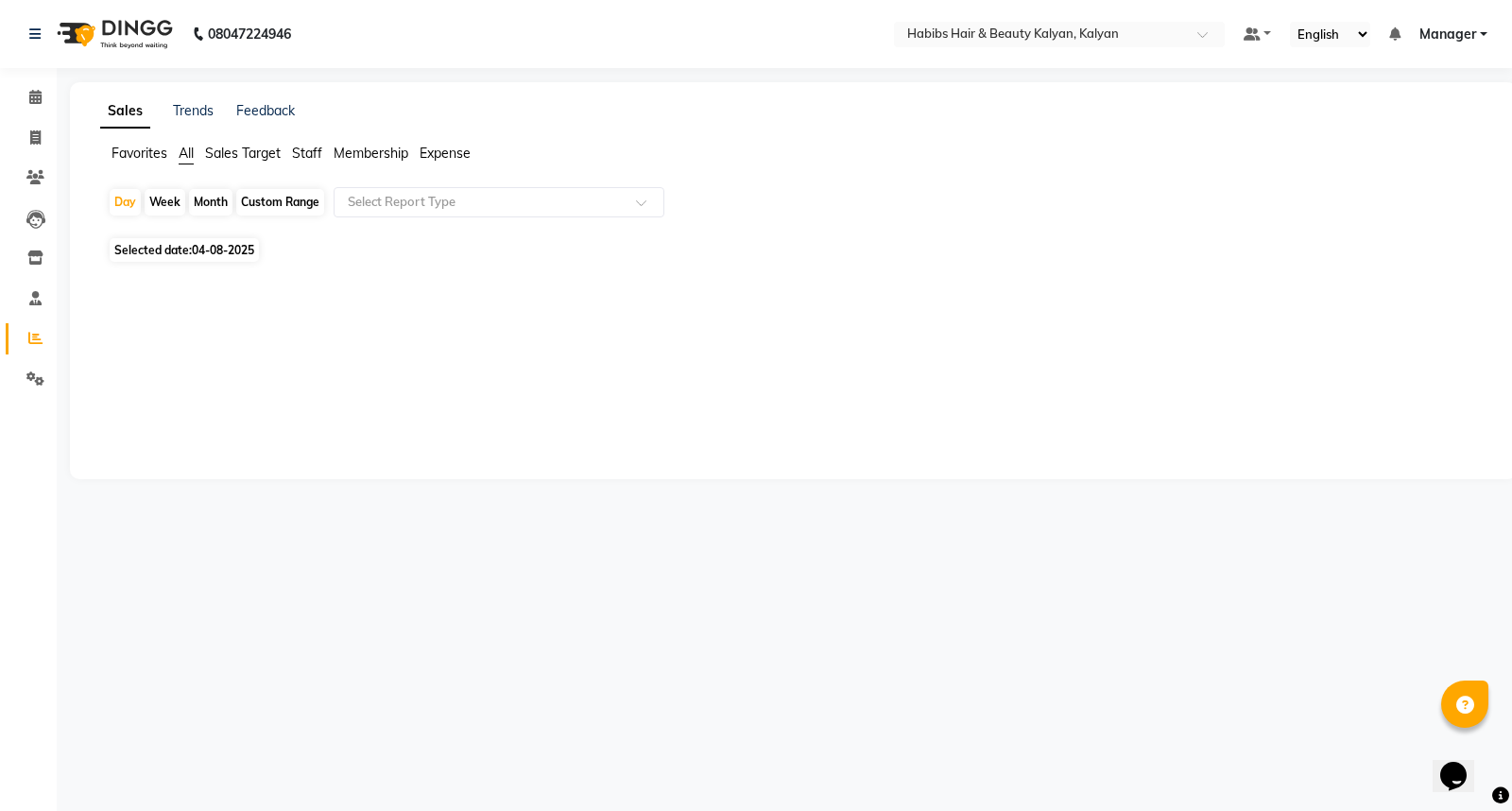 click on "04-08-2025" 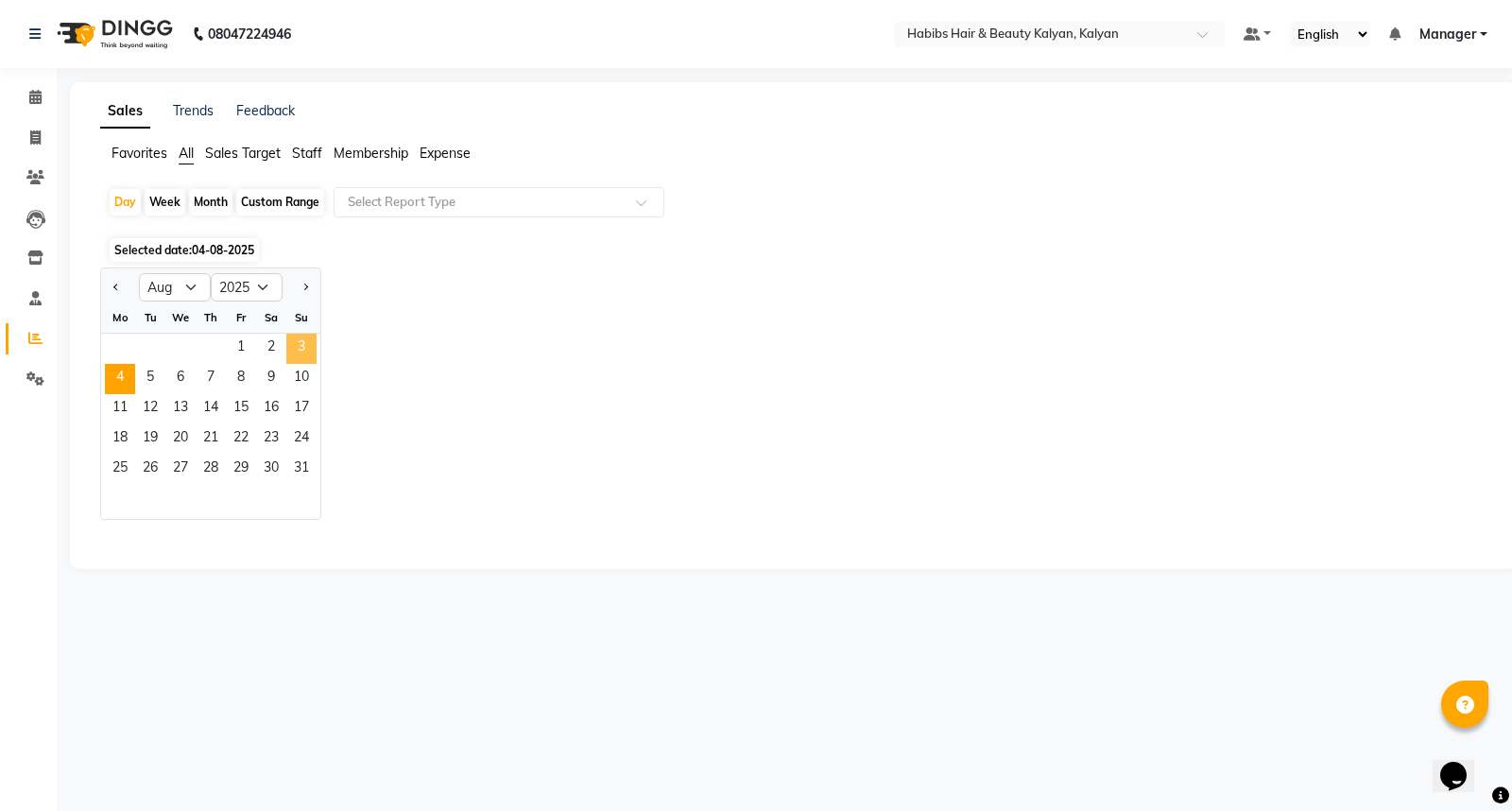 click on "3" 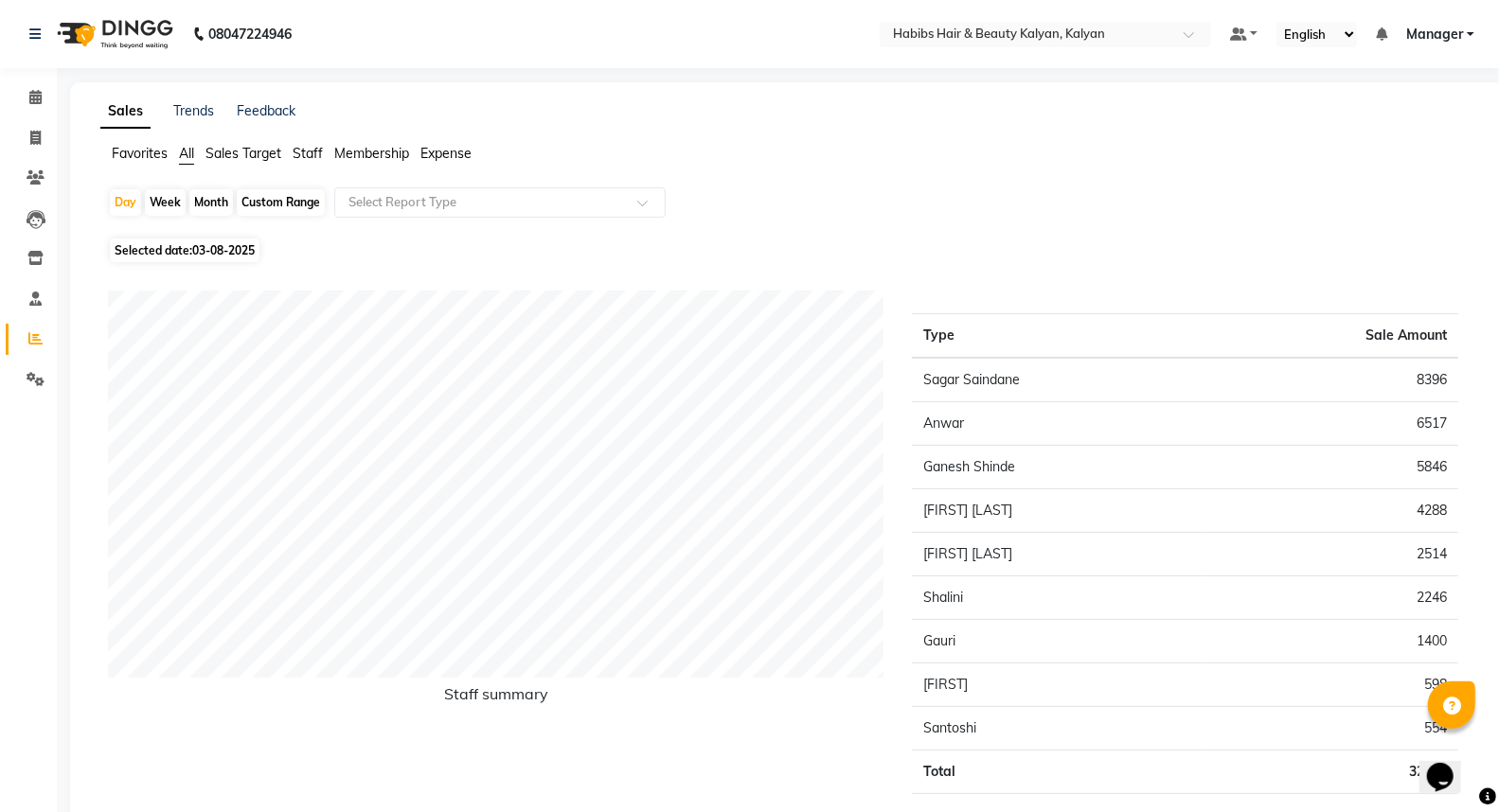 click on "Staff" 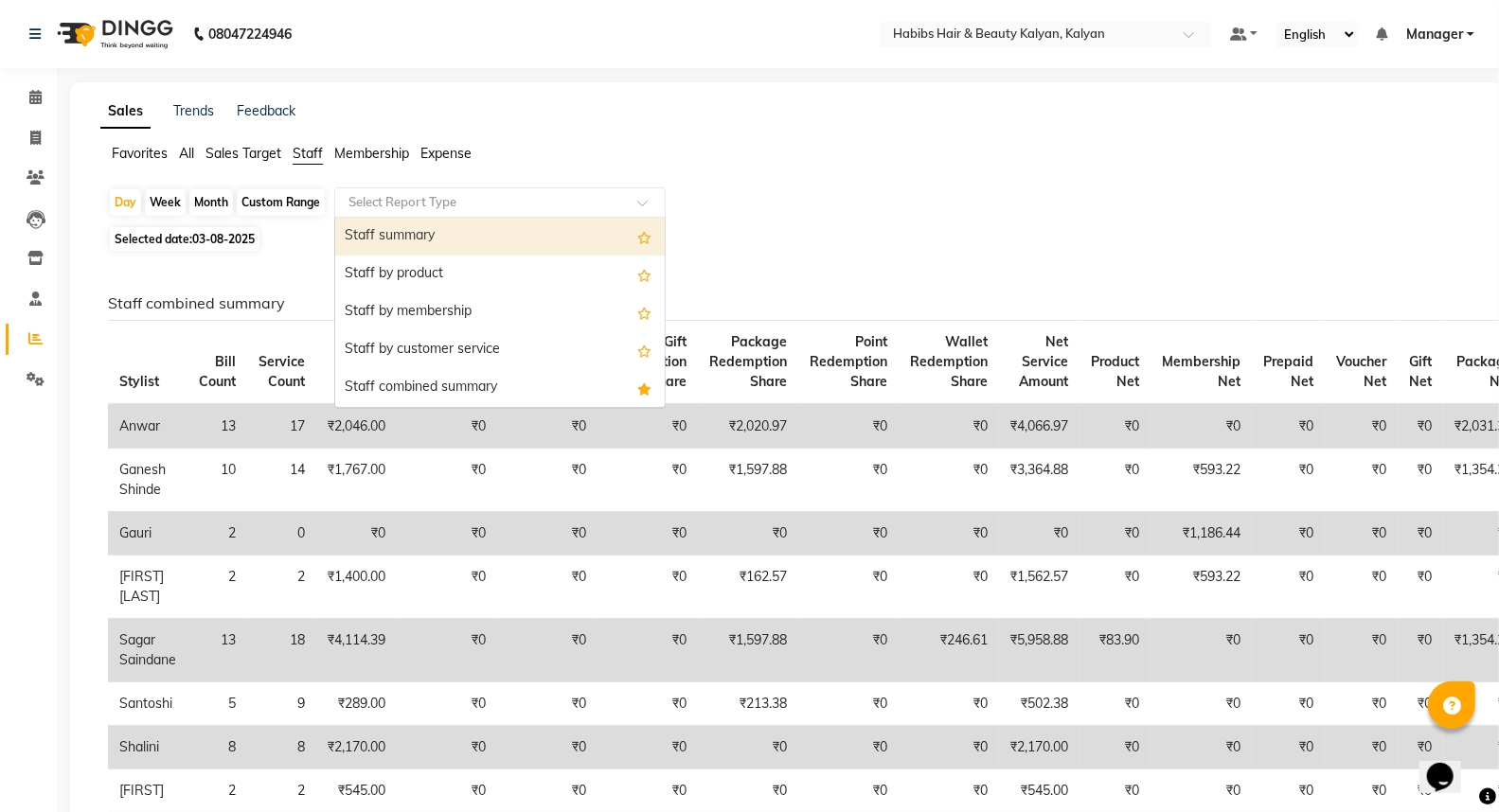 click 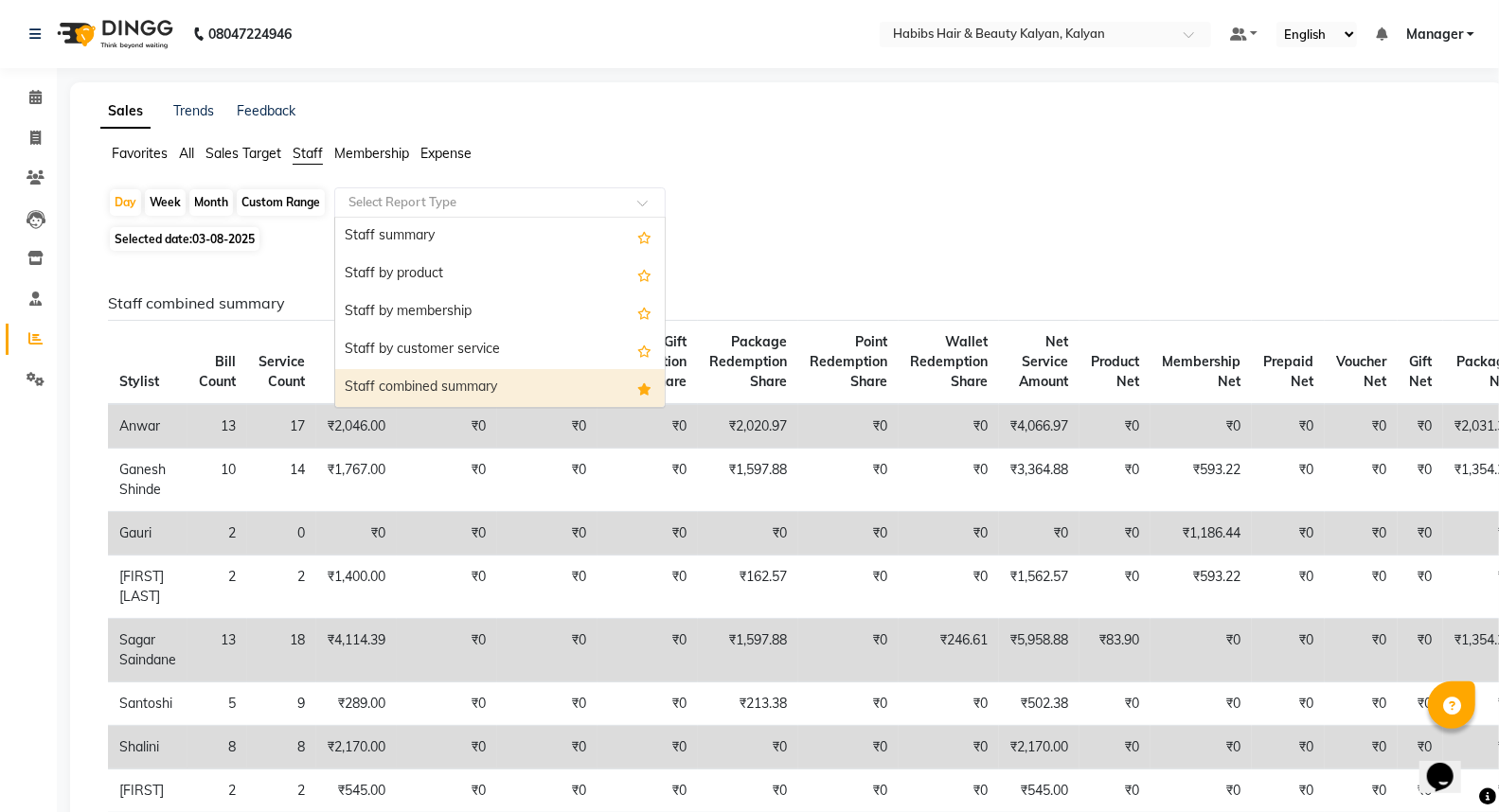 click on "Staff combined summary" at bounding box center (500, 388) 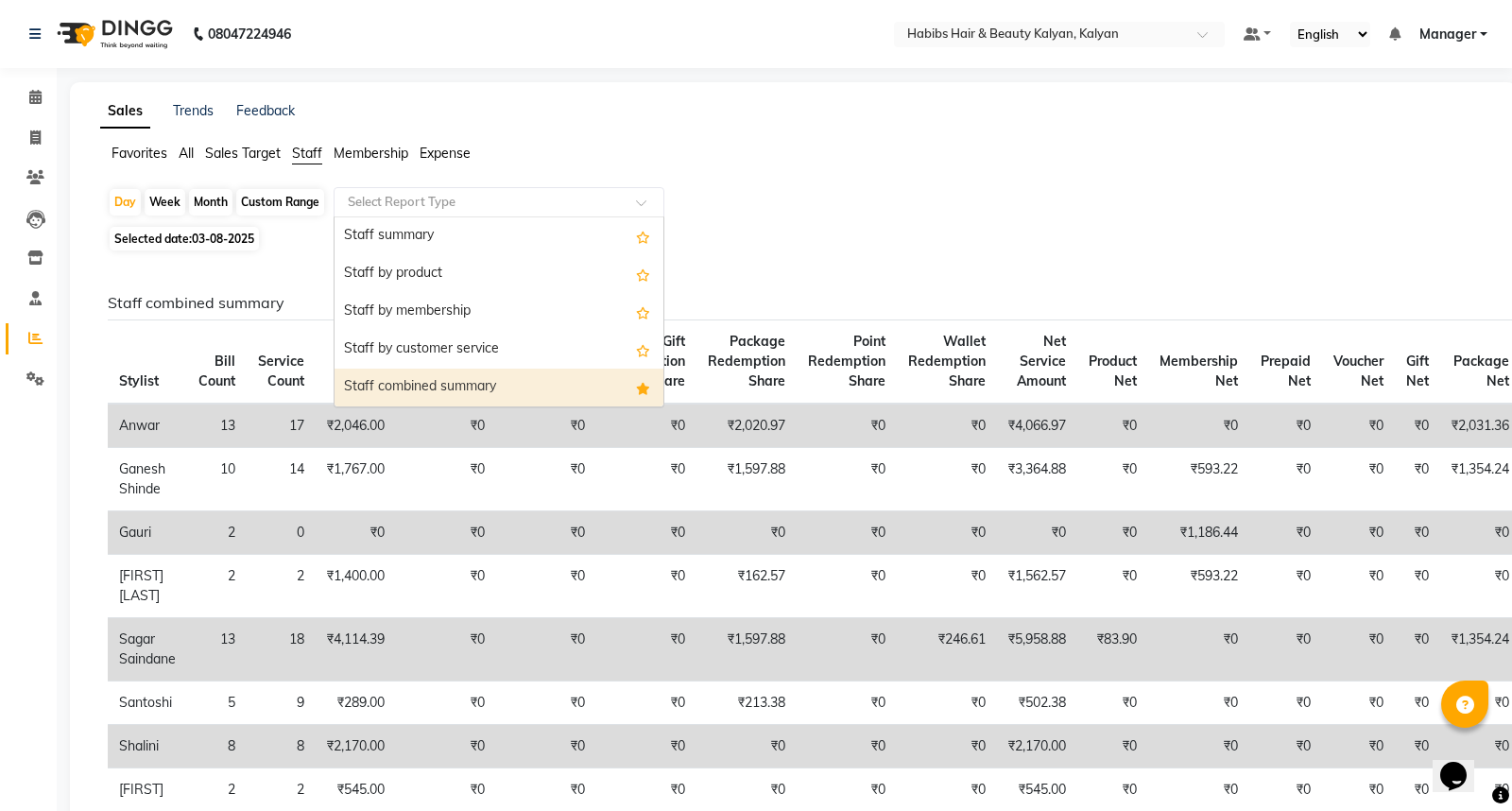select on "csv" 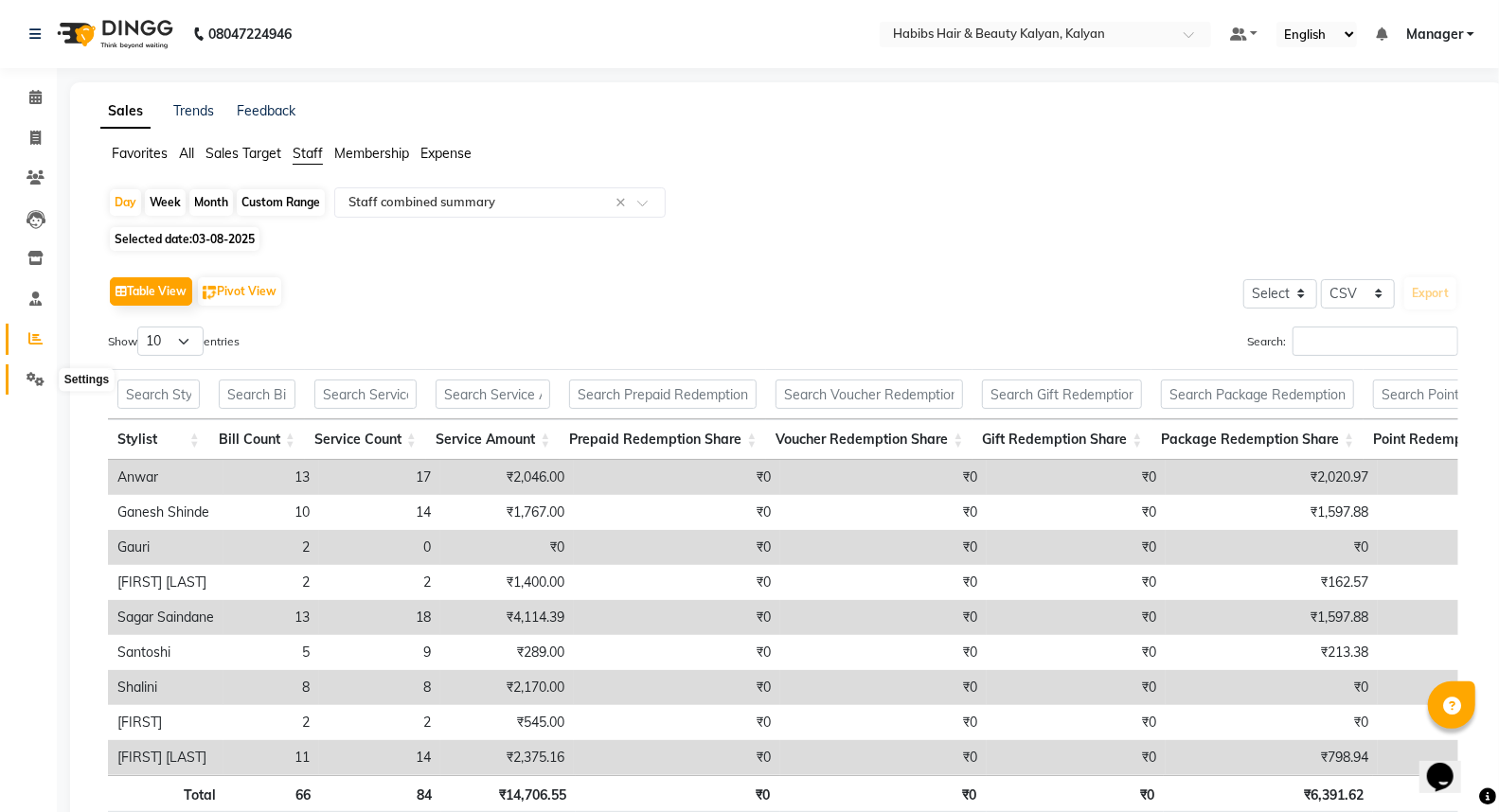 click 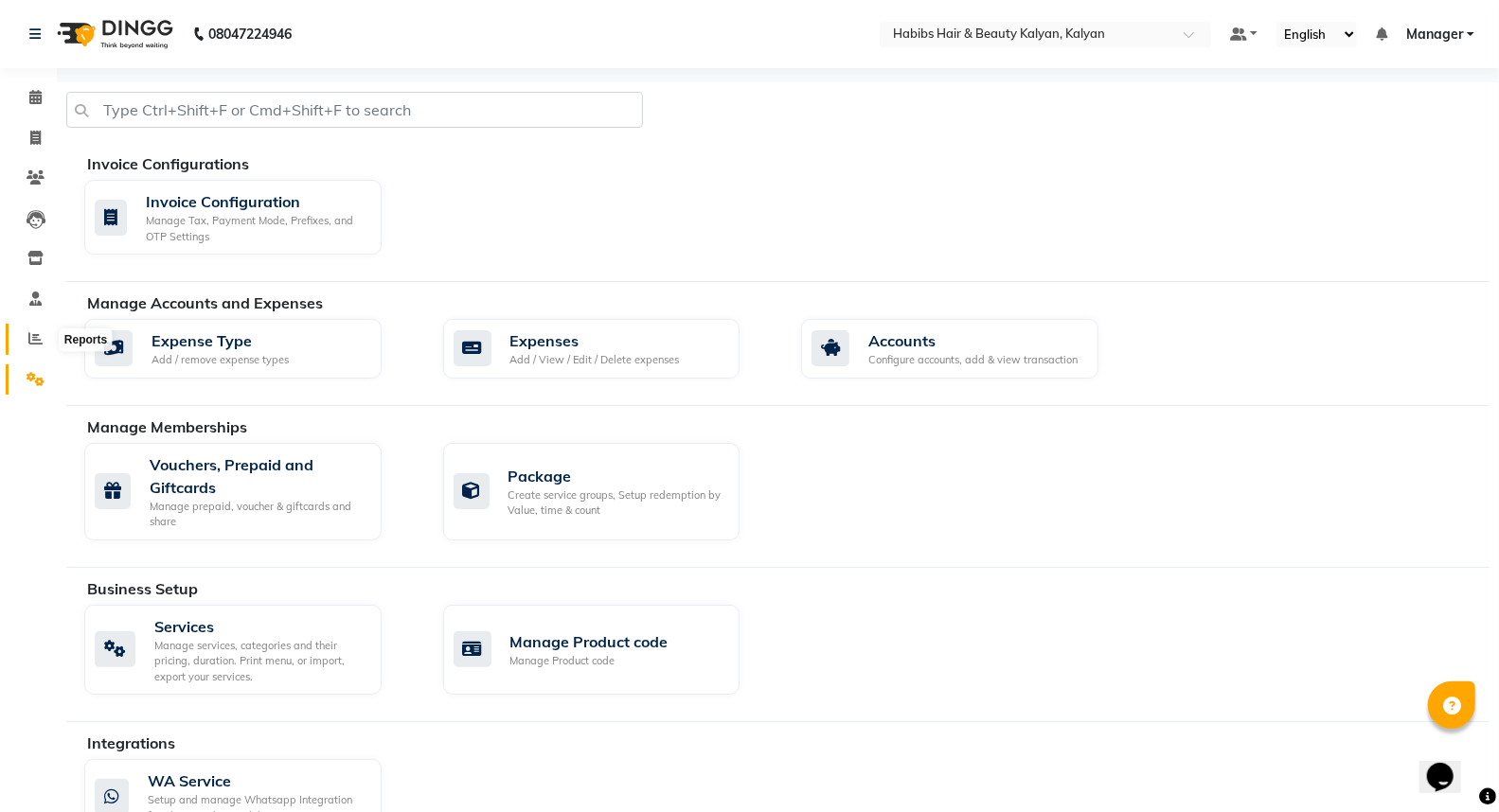 click 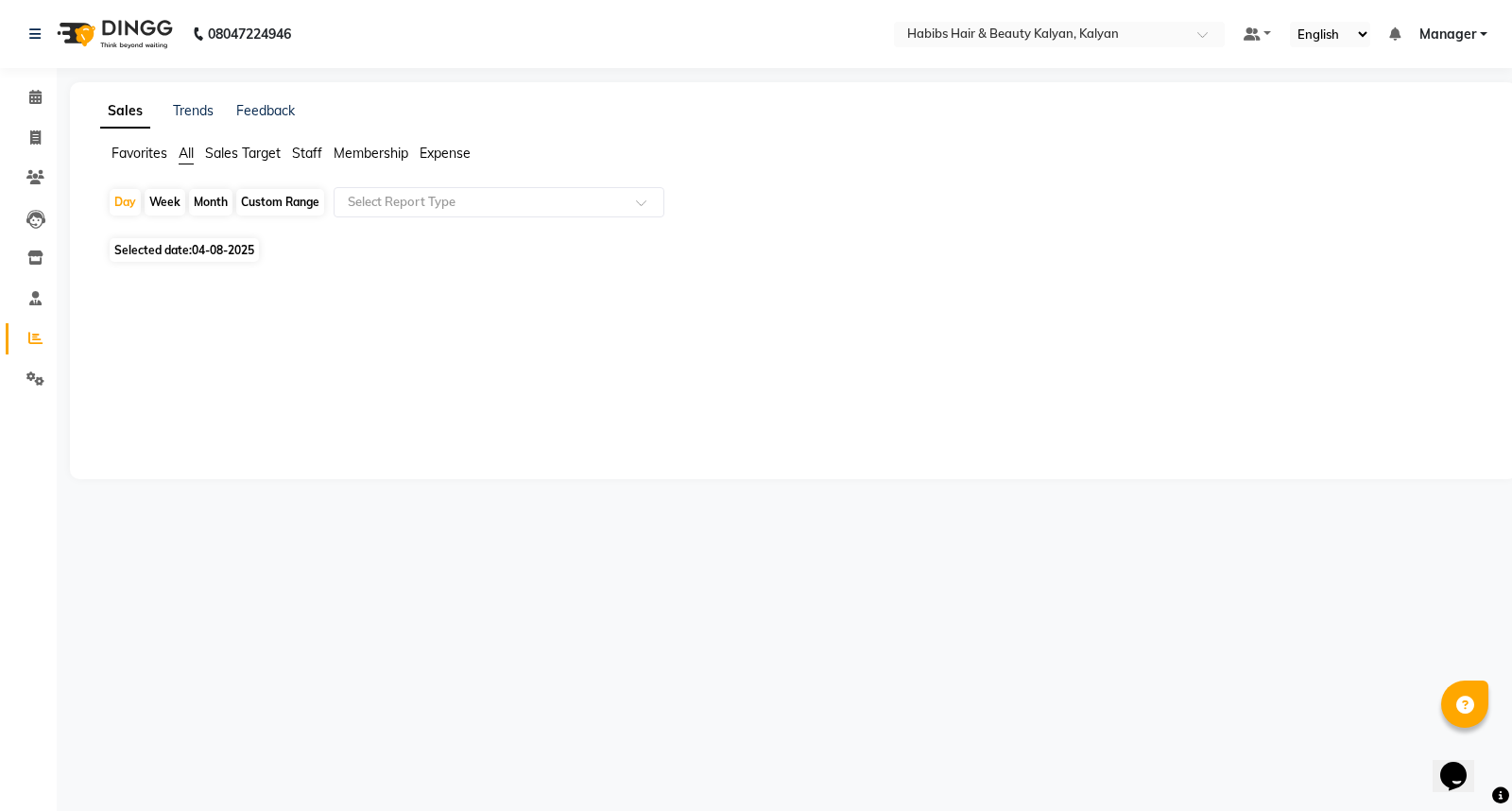 click on "04-08-2025" 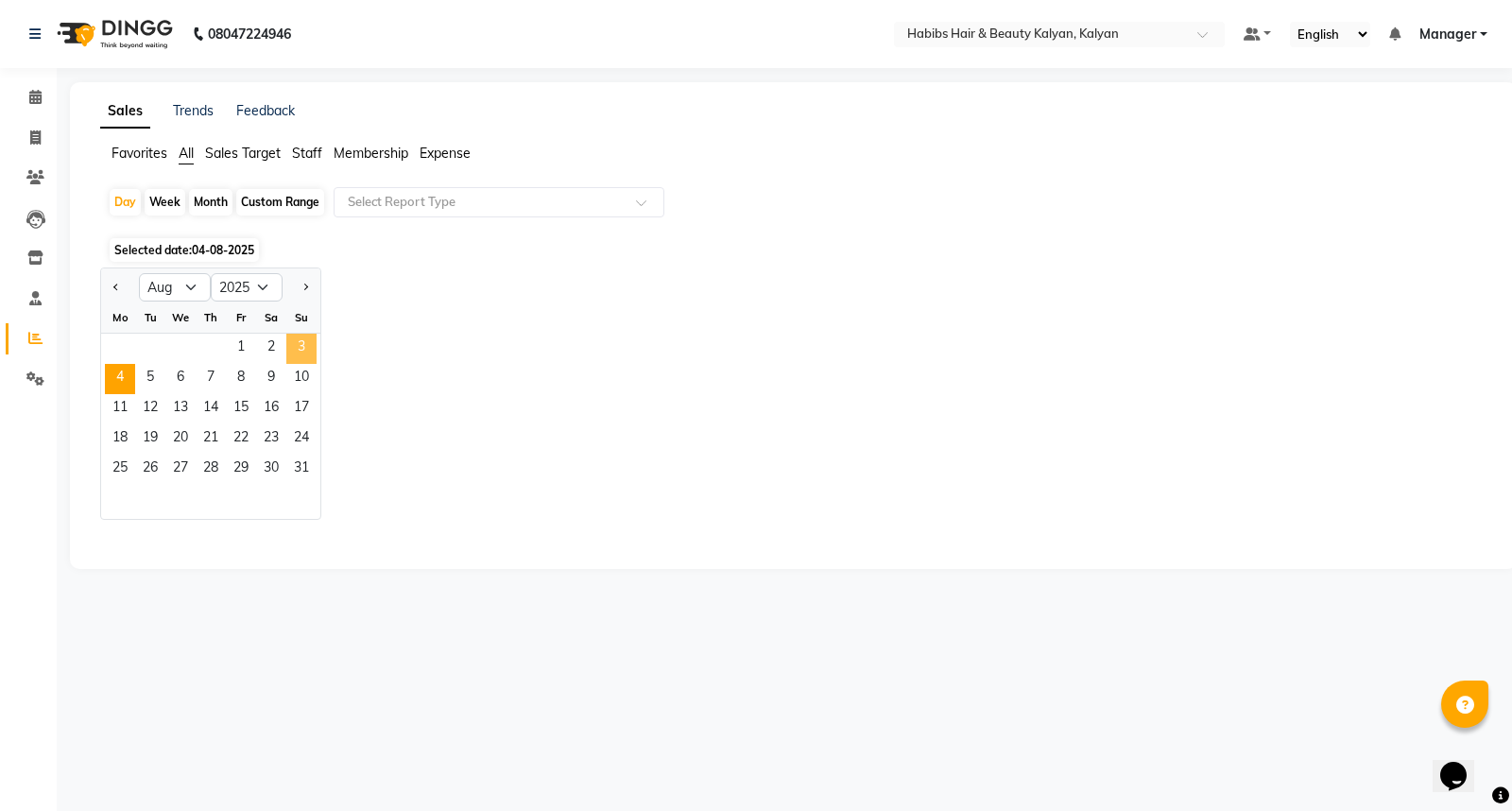 click on "3" 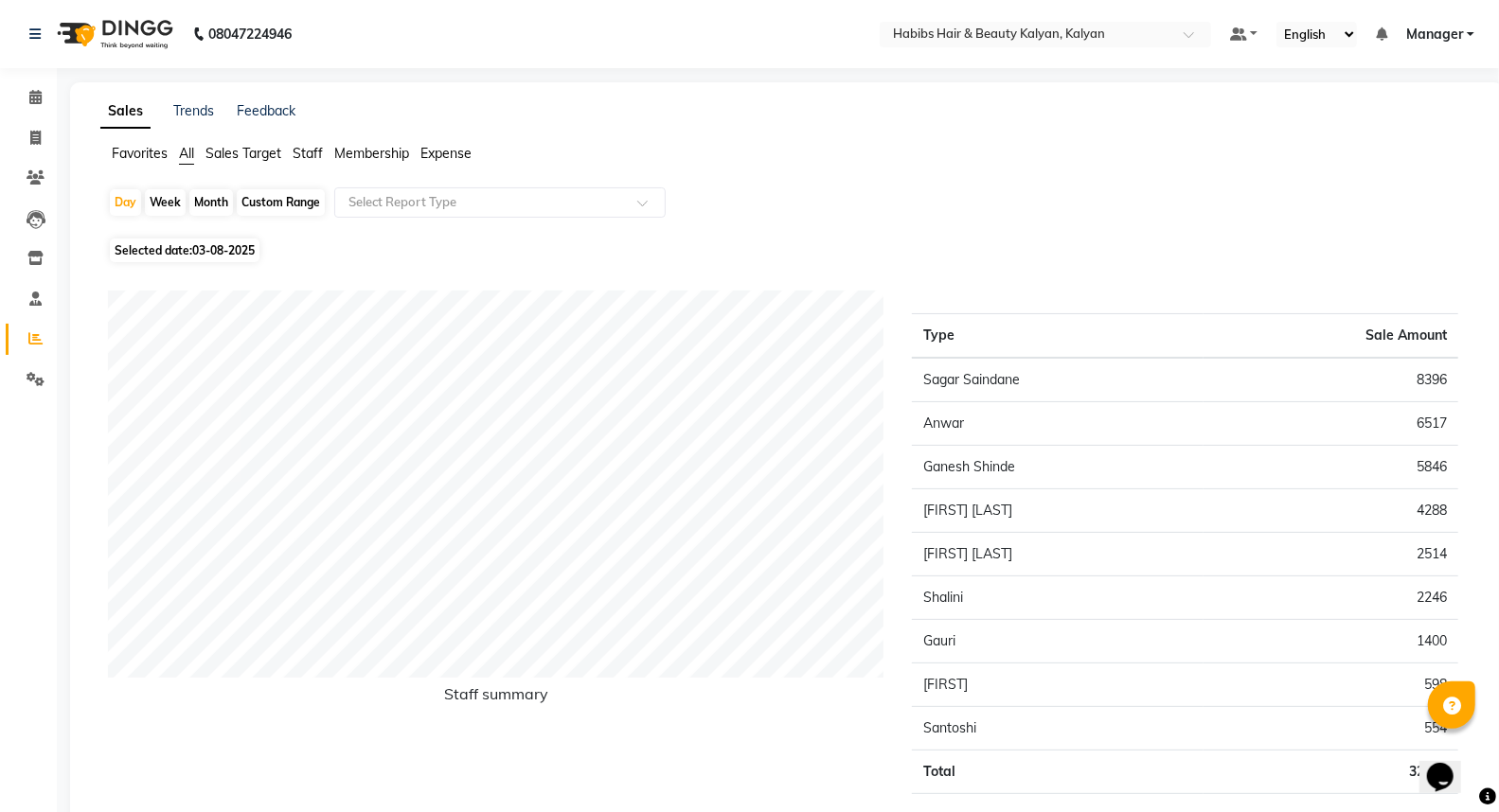 click on "Expense" 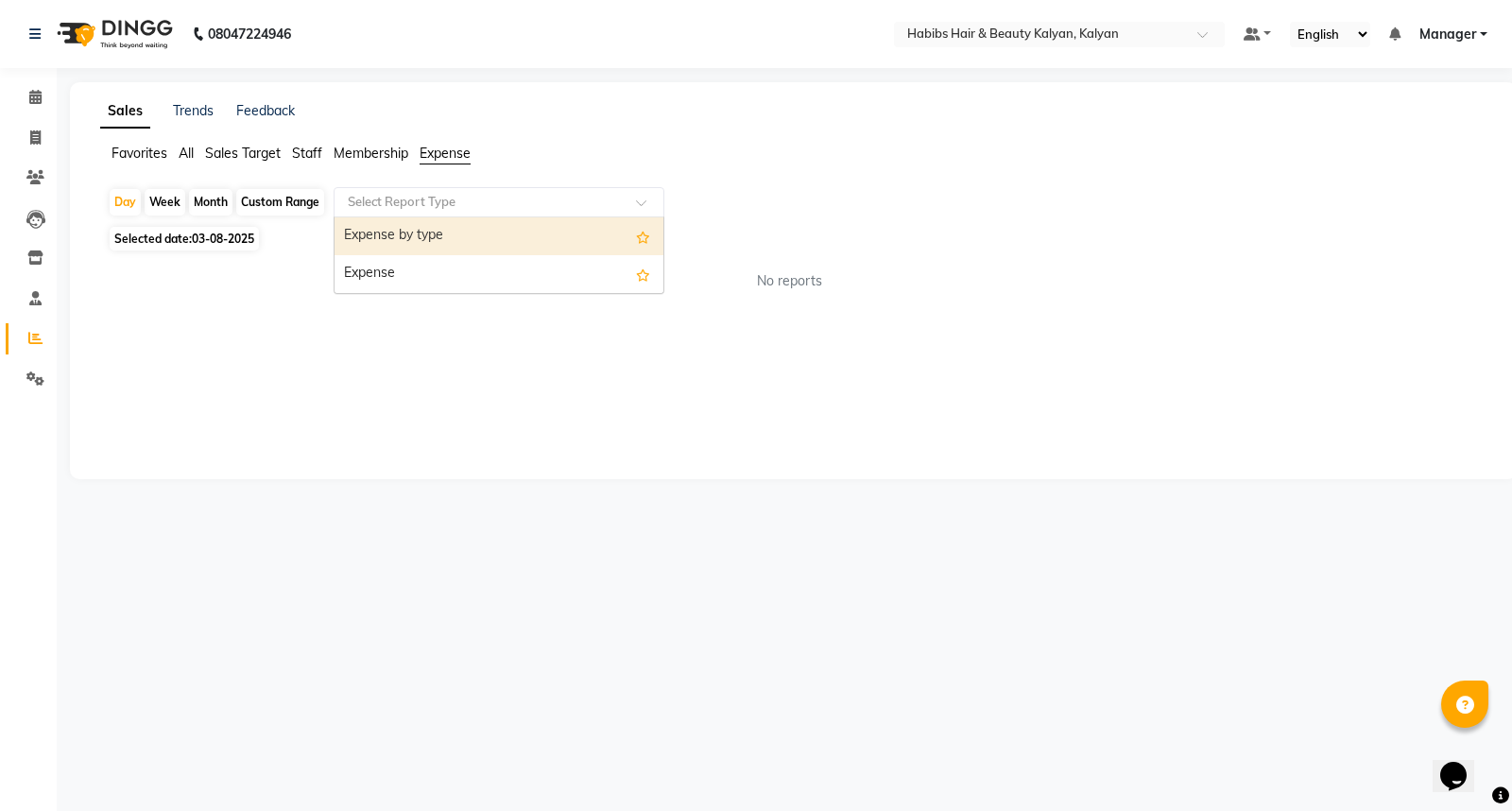 click 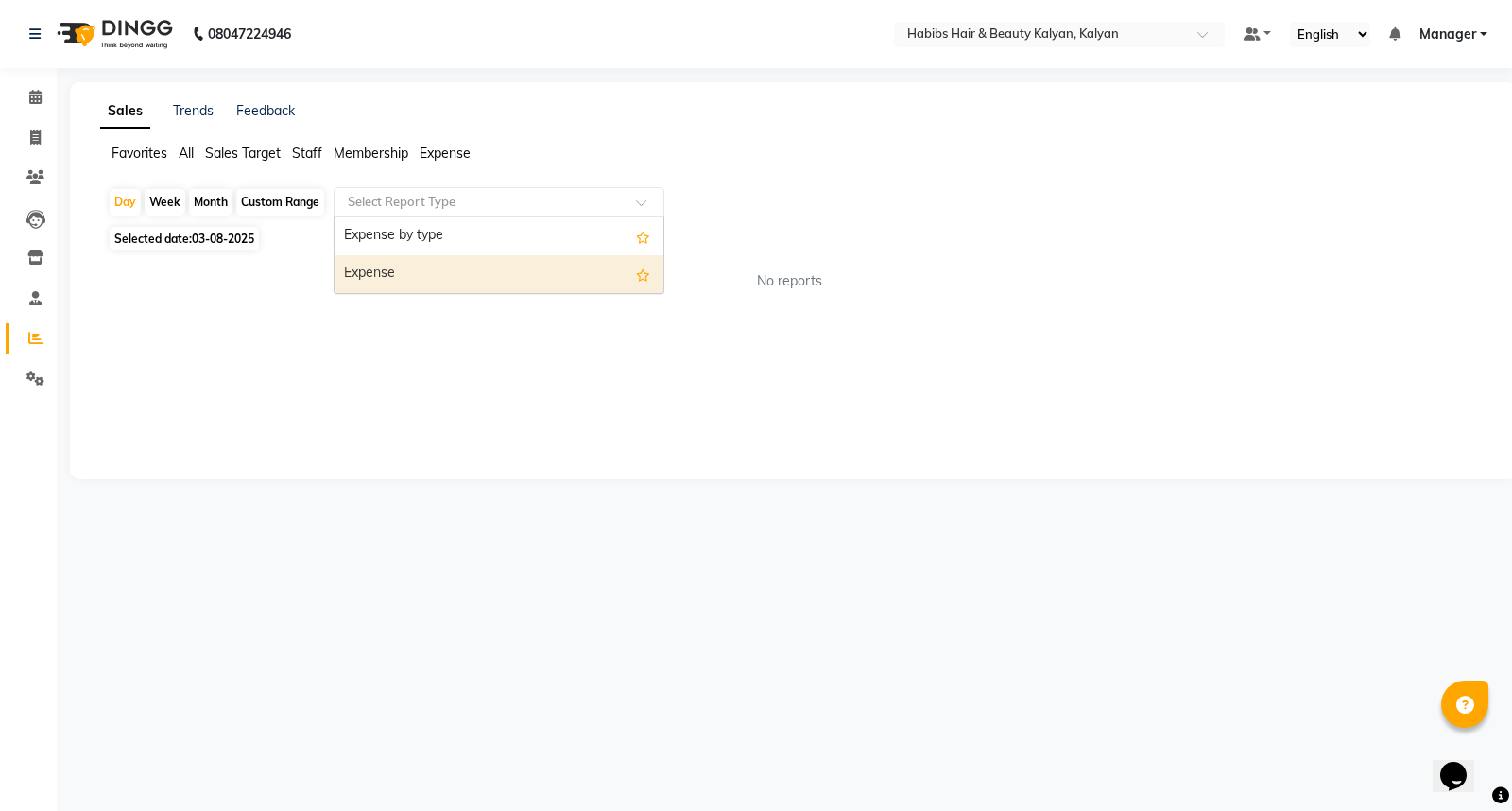 click on "Expense" at bounding box center (499, 274) 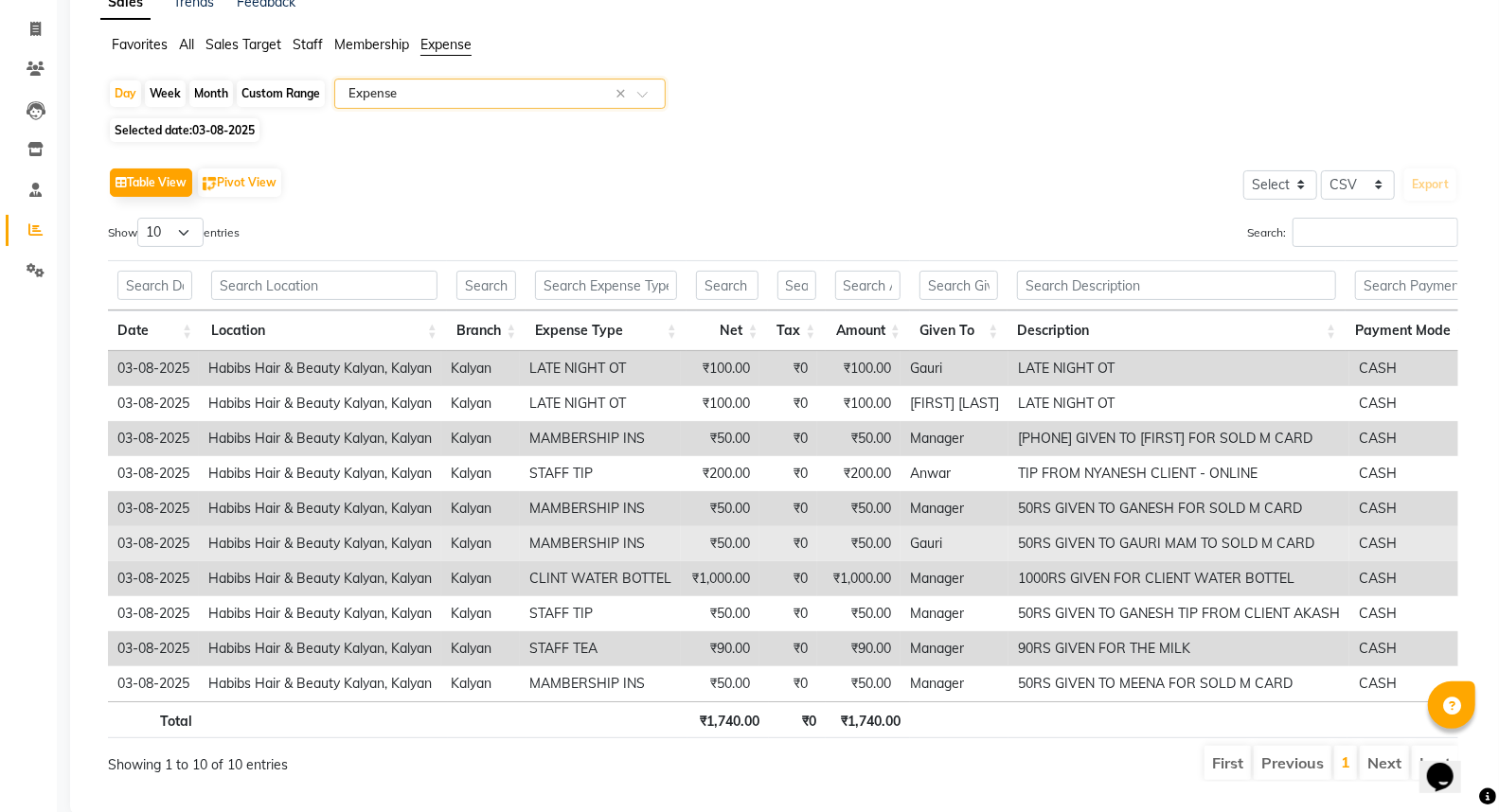 scroll, scrollTop: 0, scrollLeft: 0, axis: both 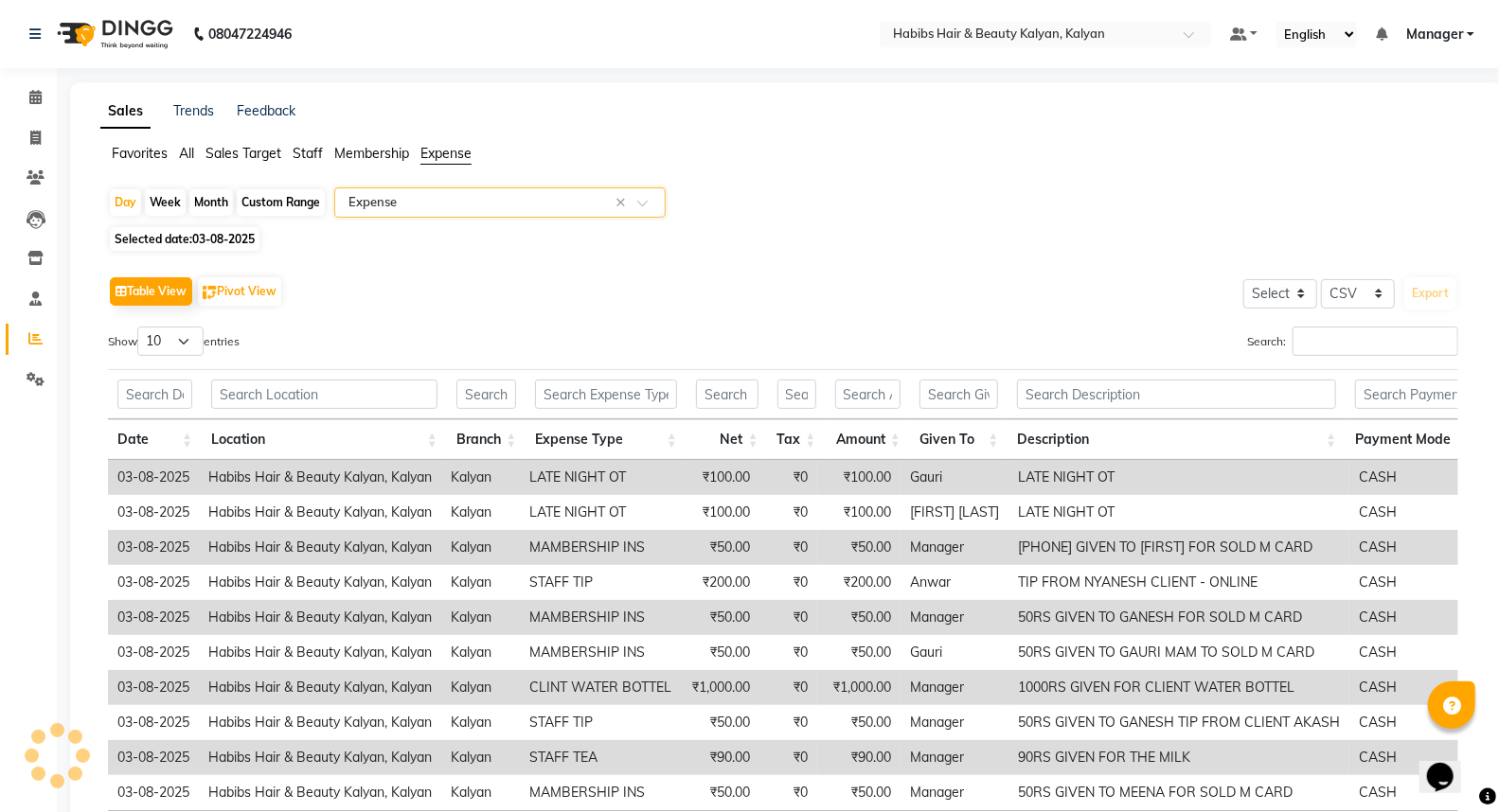 click on "Staff" 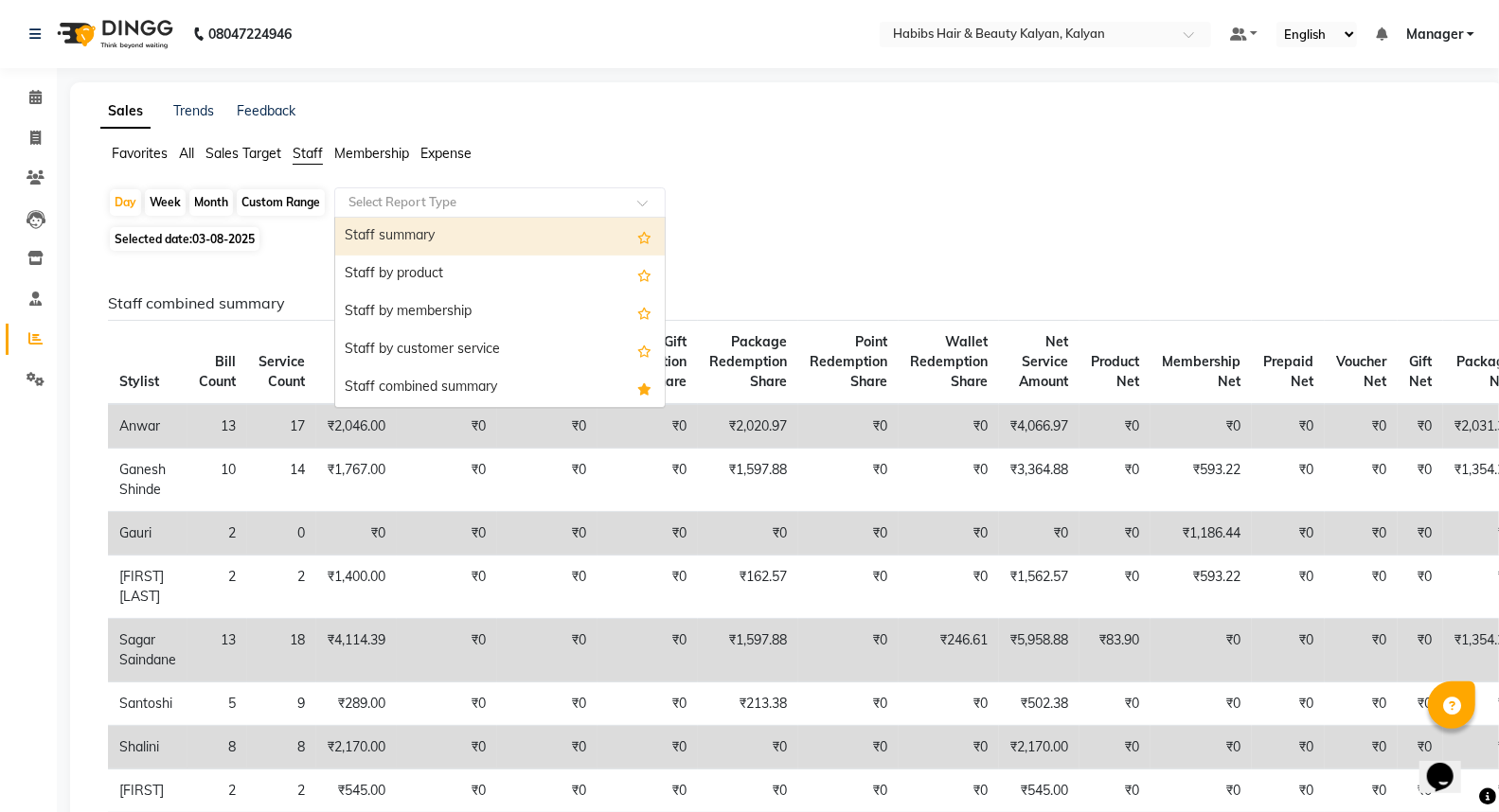 click 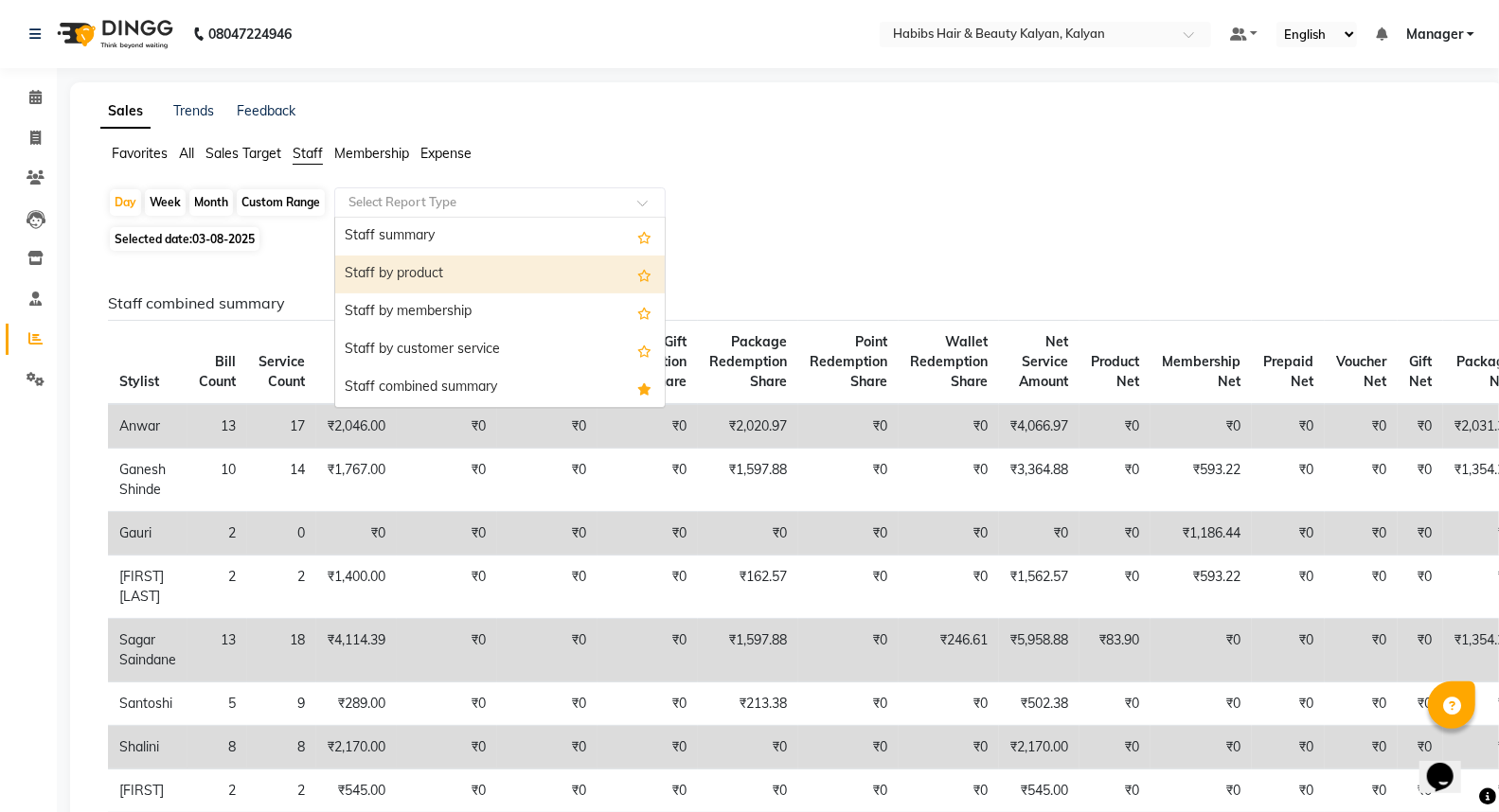 click on "Staff by product" at bounding box center (500, 274) 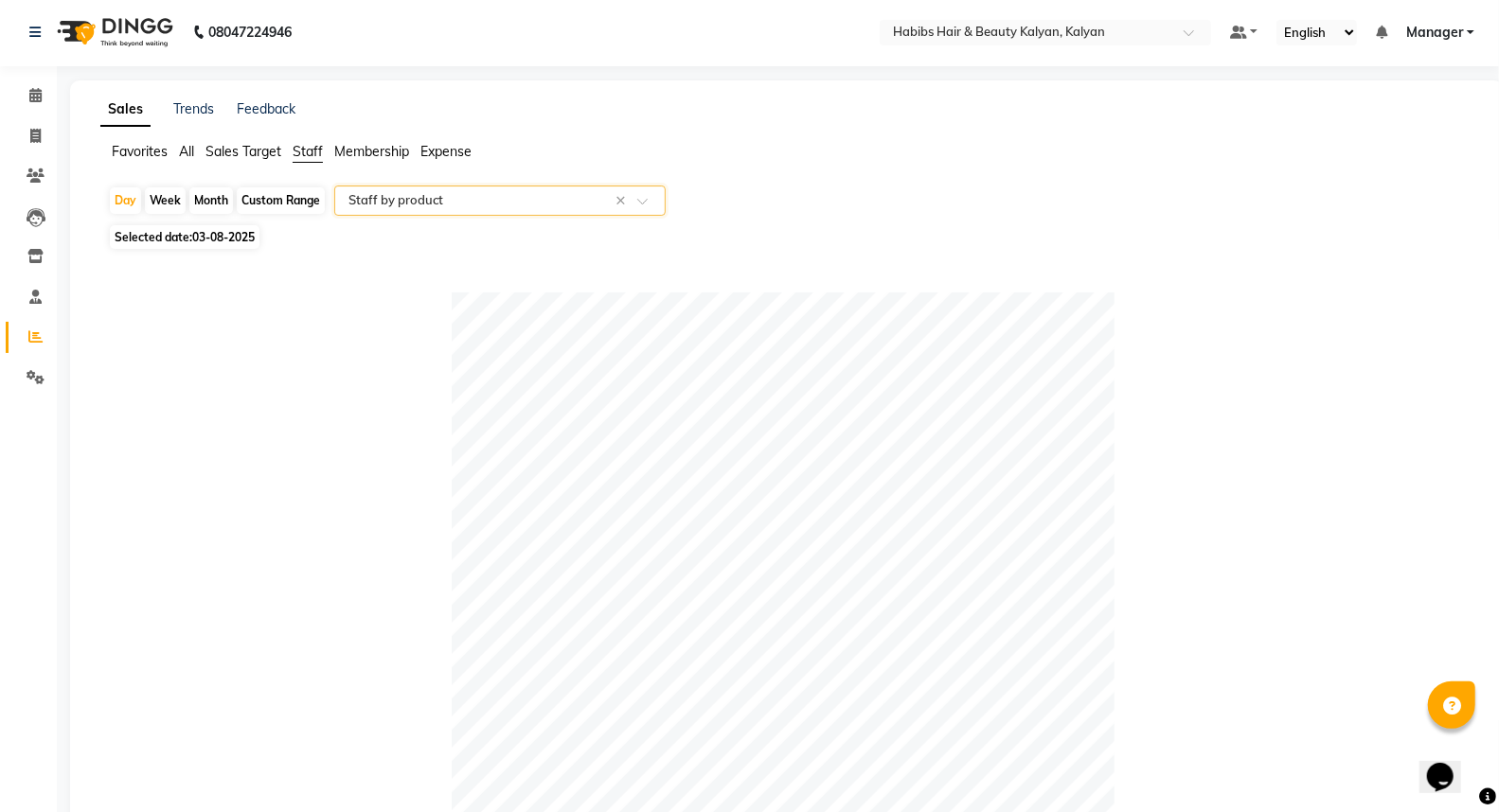 scroll, scrollTop: 0, scrollLeft: 0, axis: both 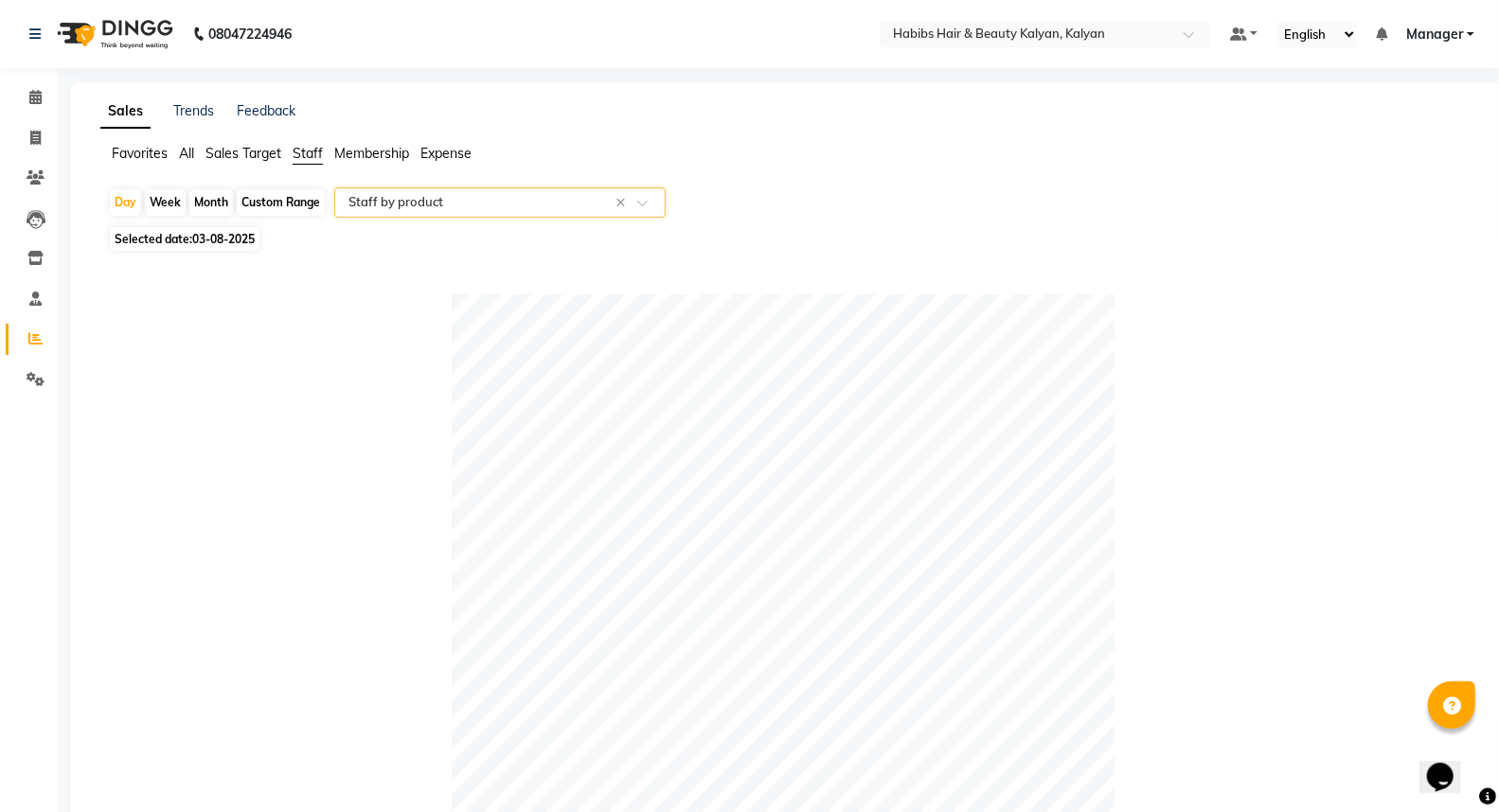 click 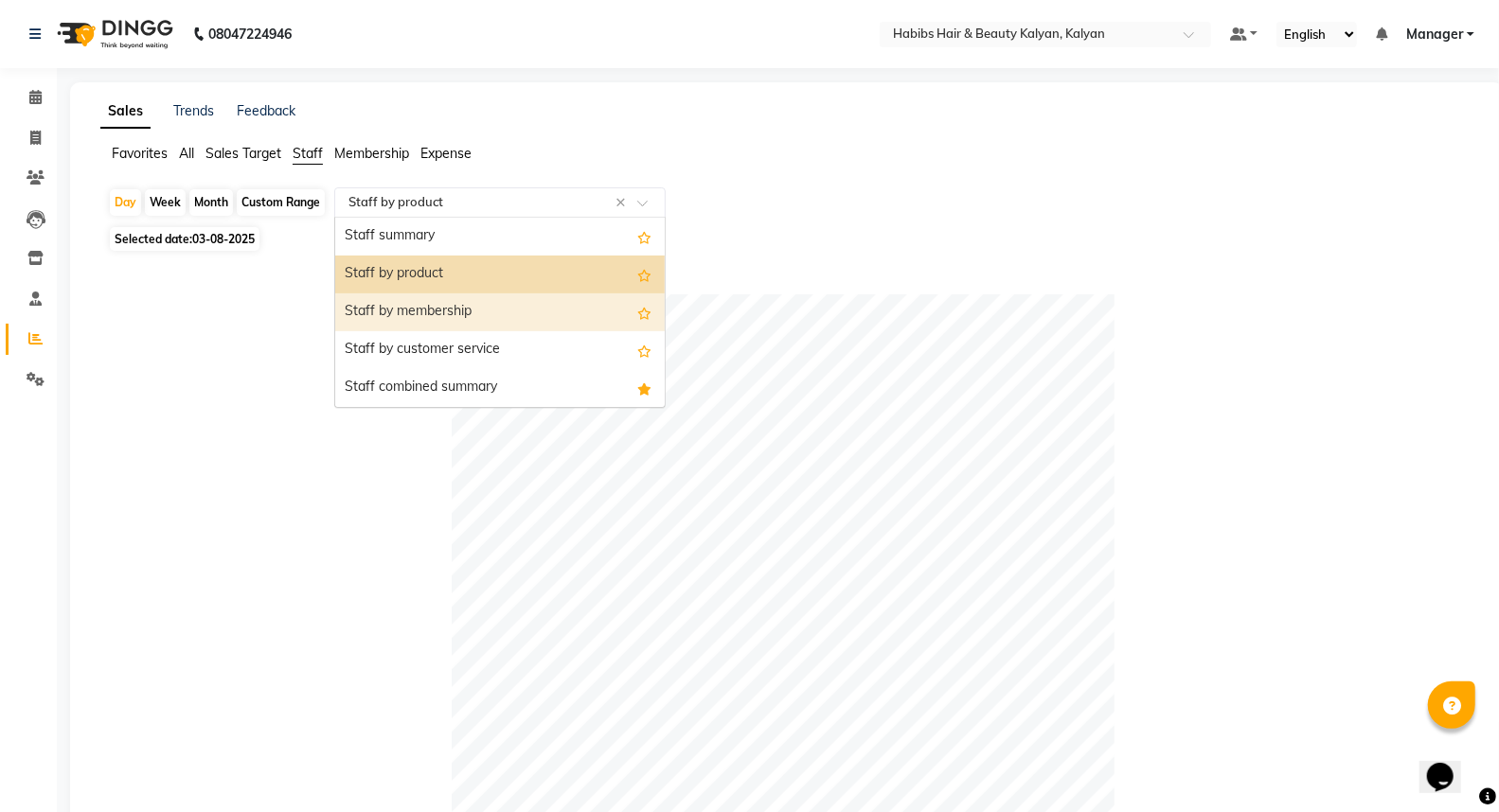 click on "Staff by membership" at bounding box center (500, 312) 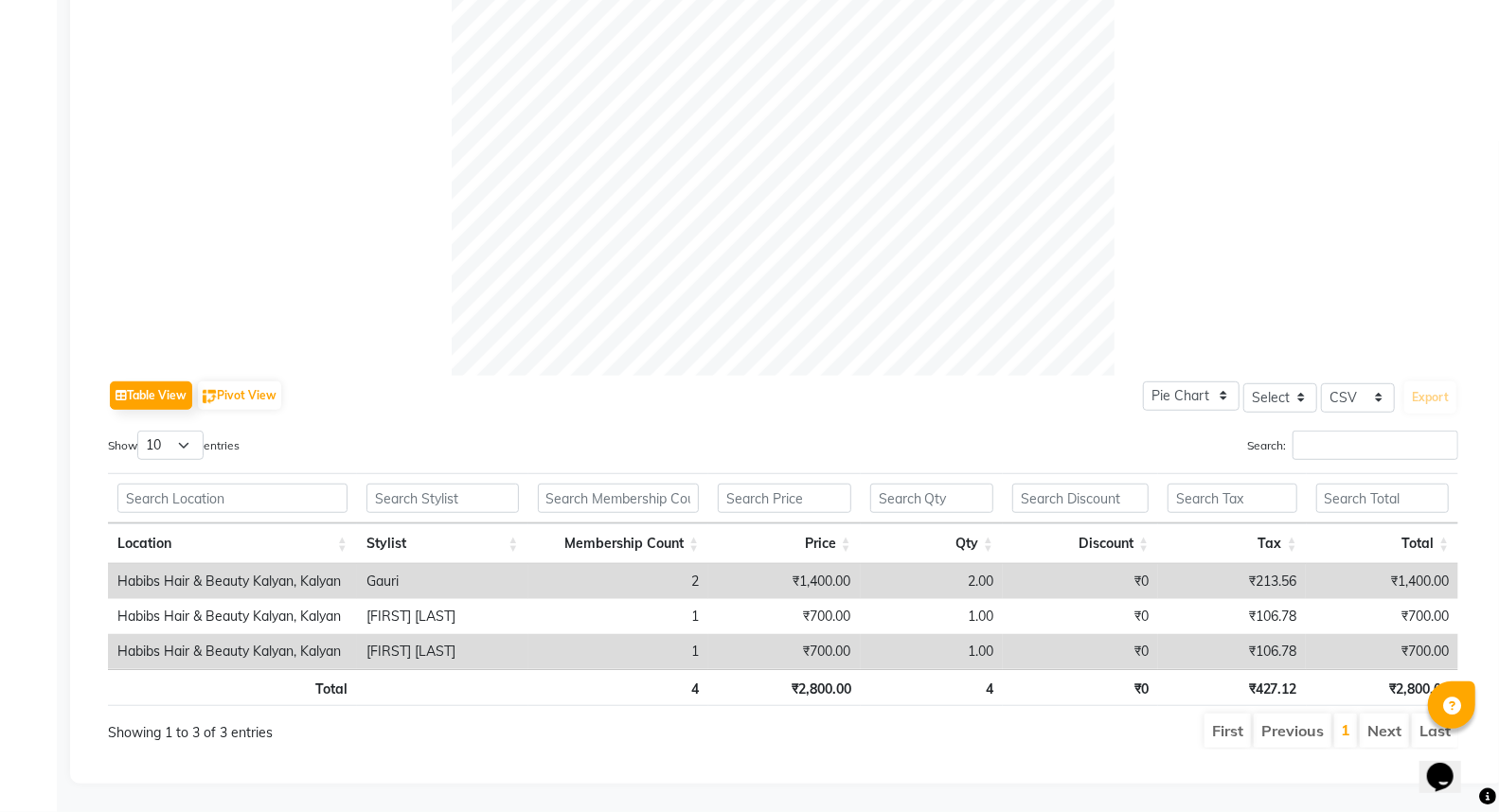 scroll, scrollTop: 597, scrollLeft: 0, axis: vertical 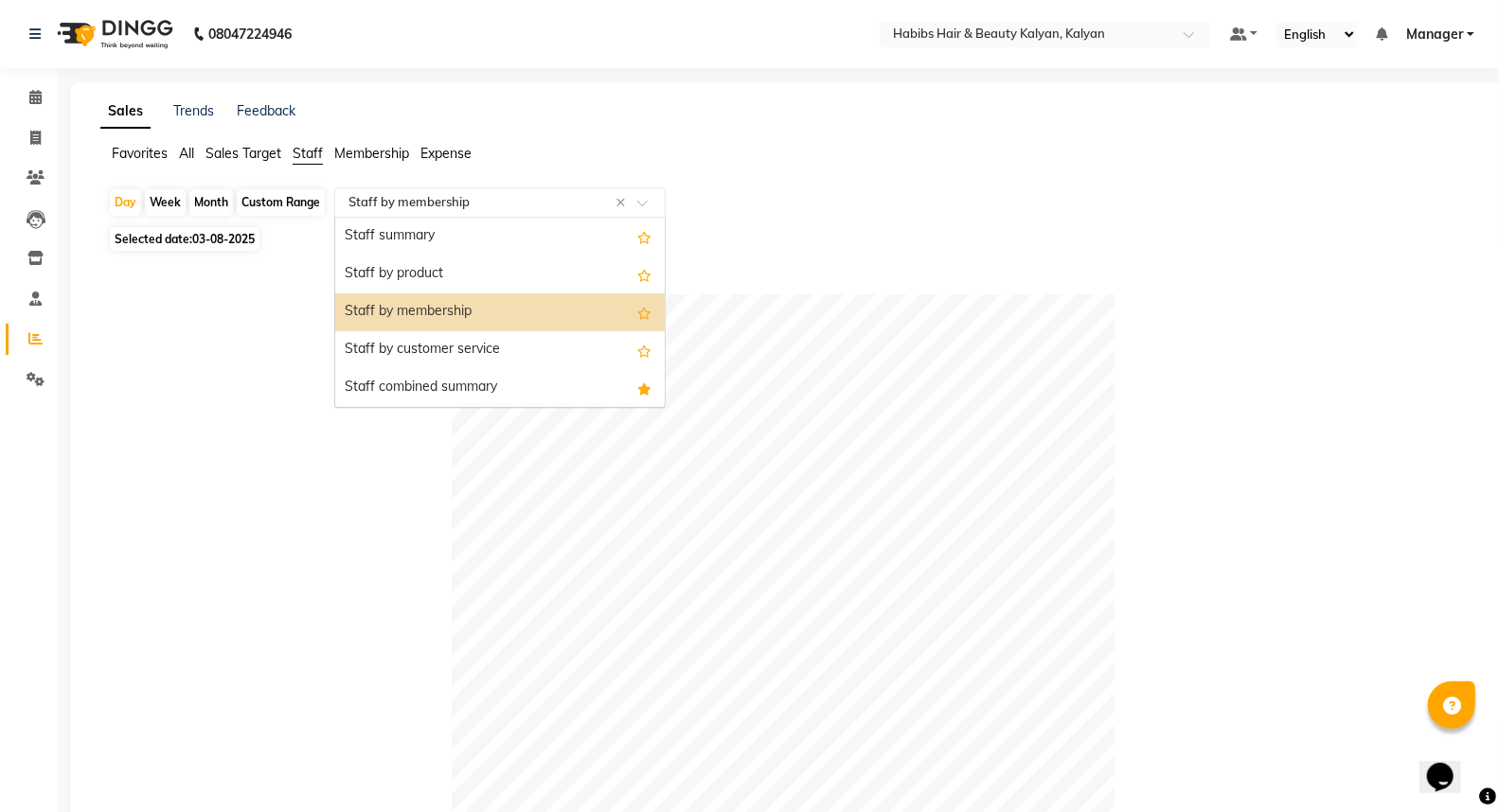 click 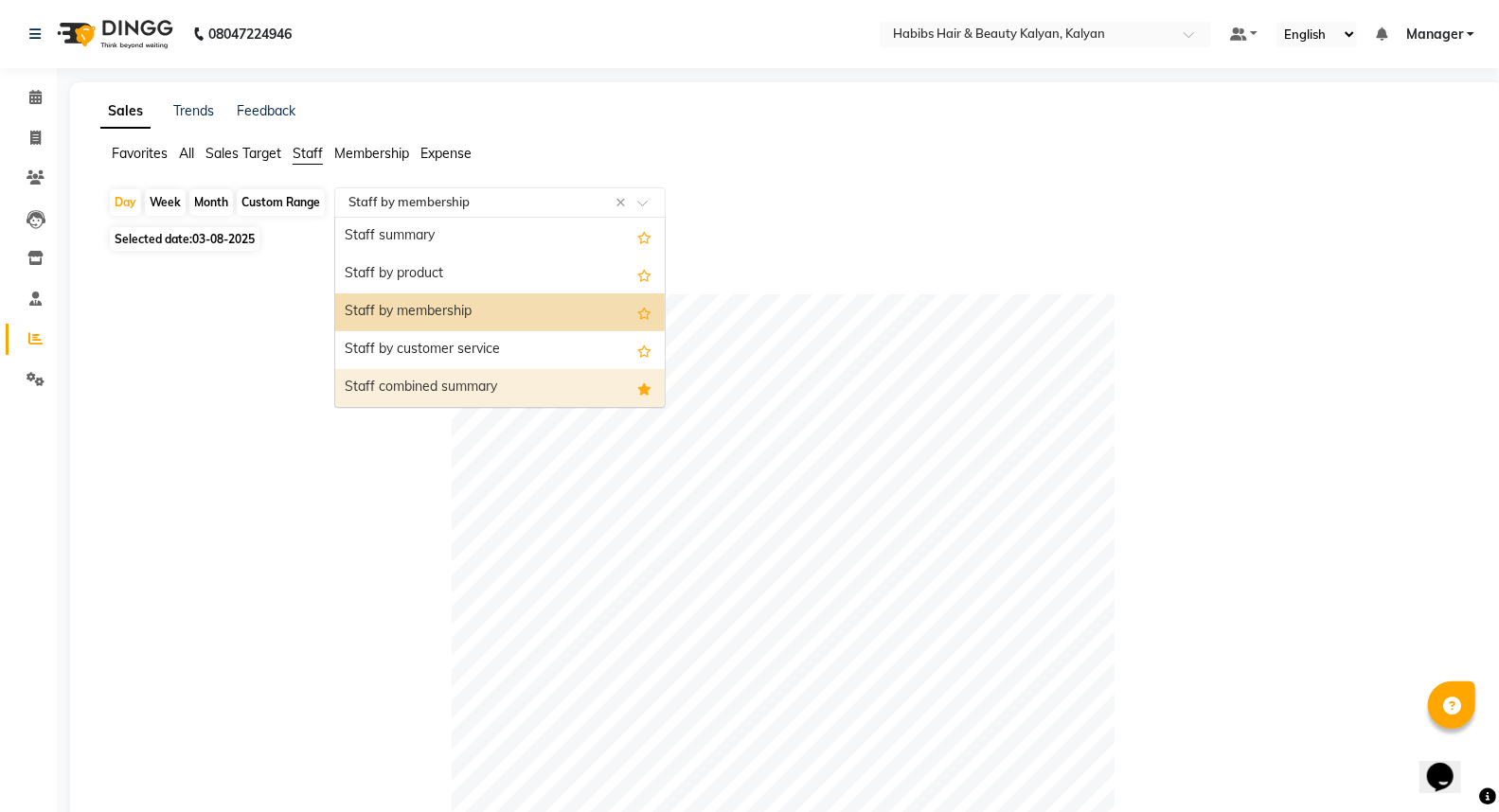 click on "Staff combined summary" at bounding box center [500, 388] 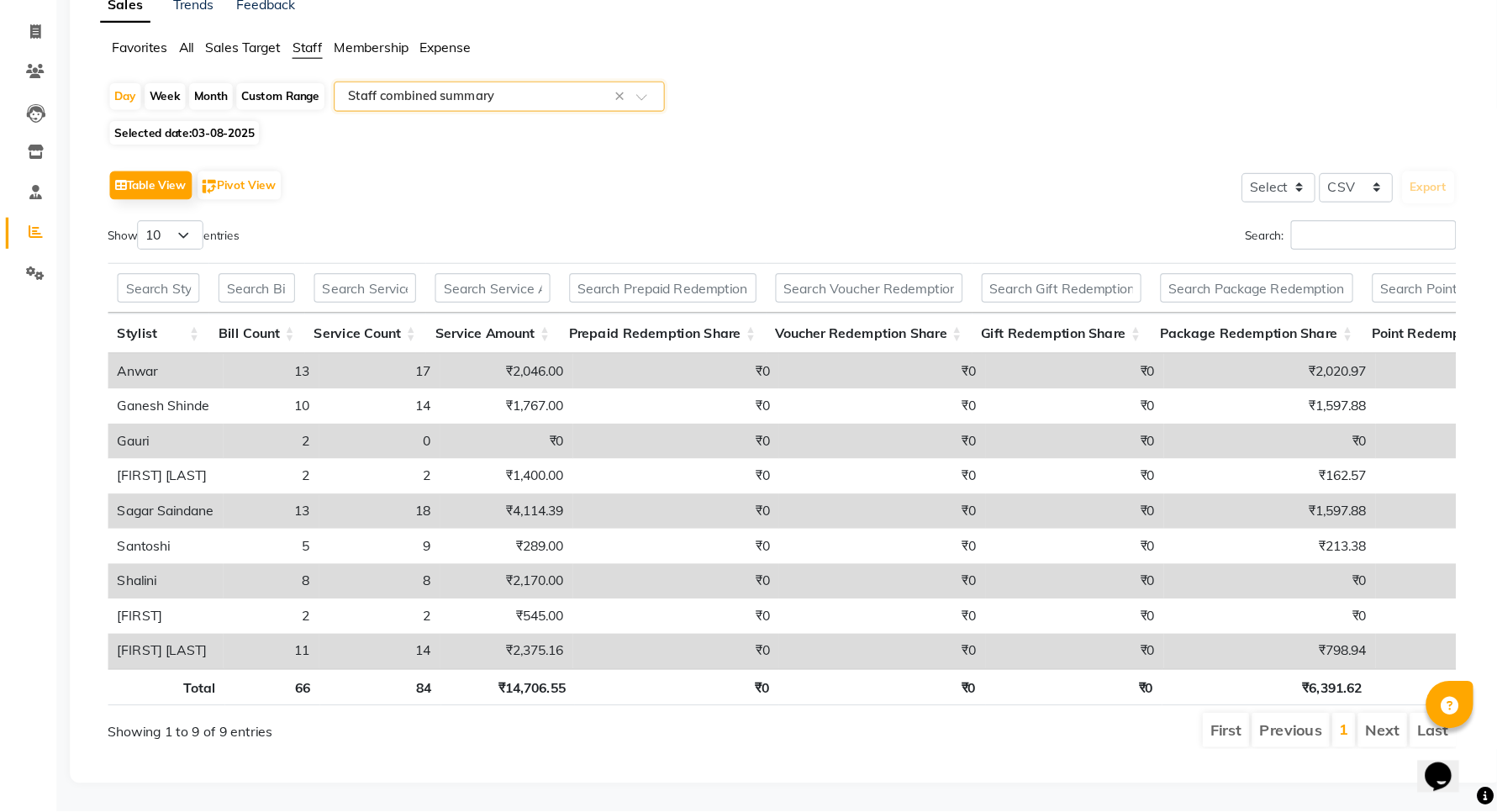 scroll, scrollTop: 38, scrollLeft: 0, axis: vertical 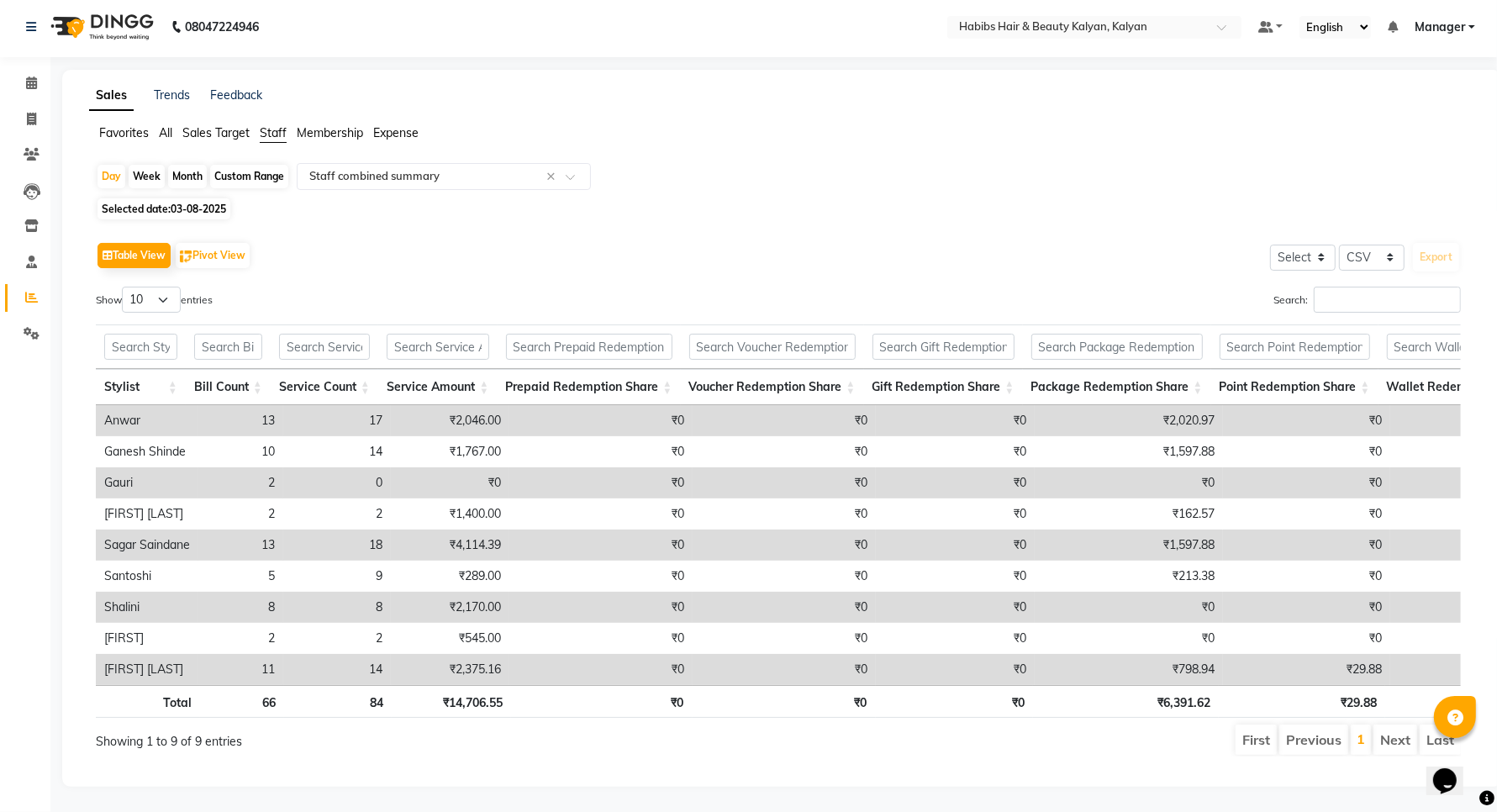click on "Day   Week   Month   Custom Range  Select Report Type × Staff combined summary ×" 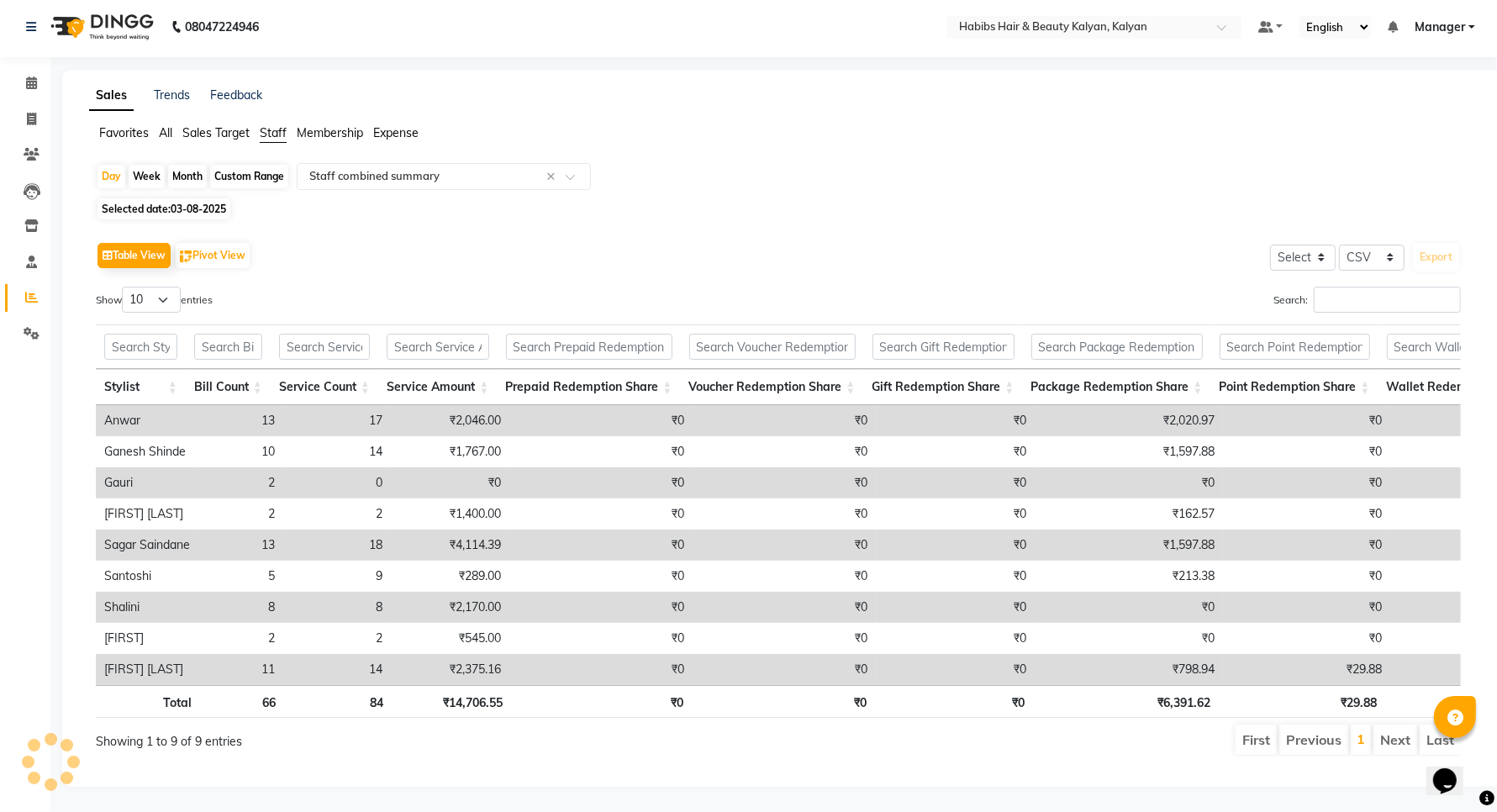 click on "03-08-2025" 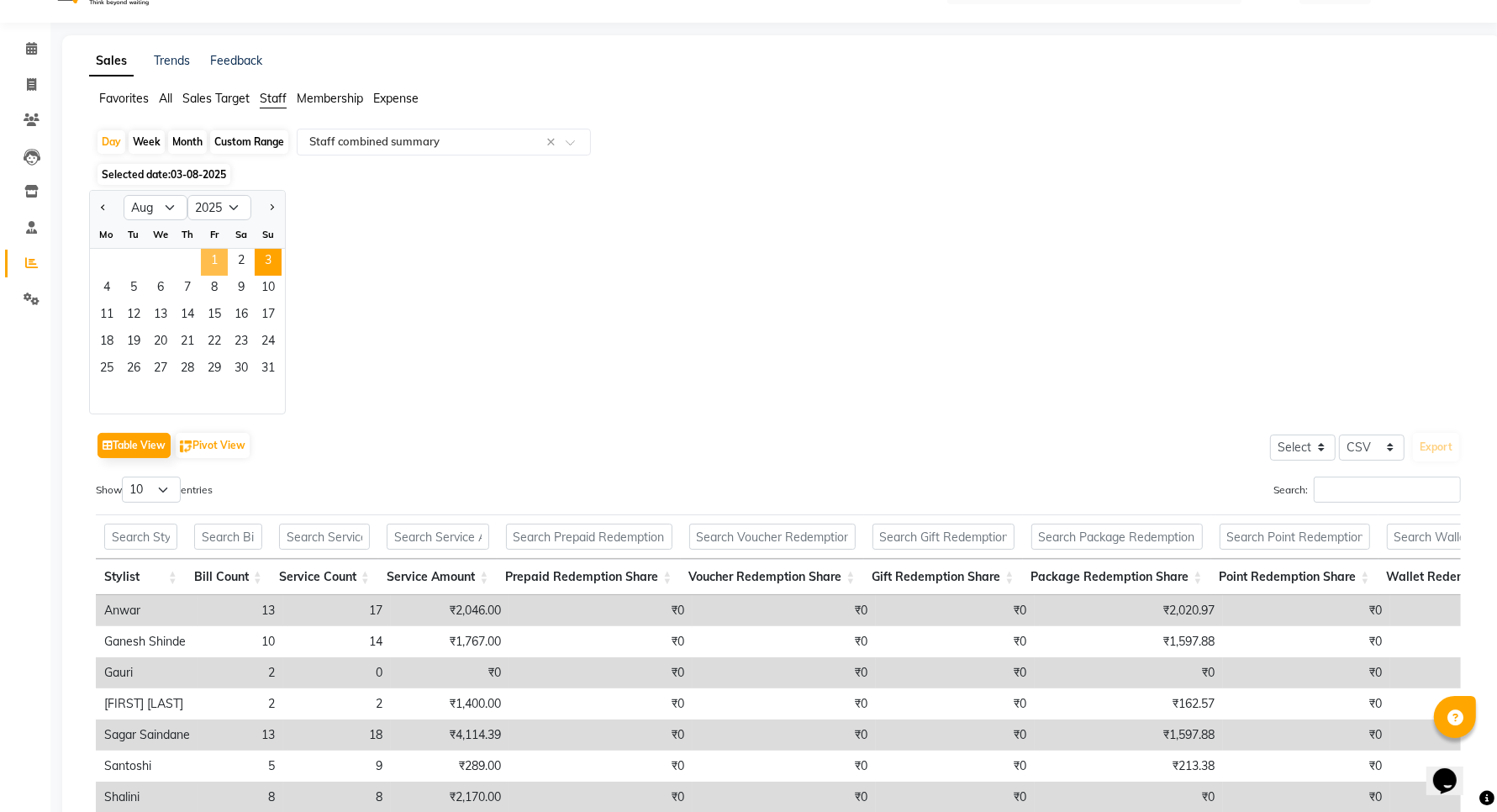 click on "1" 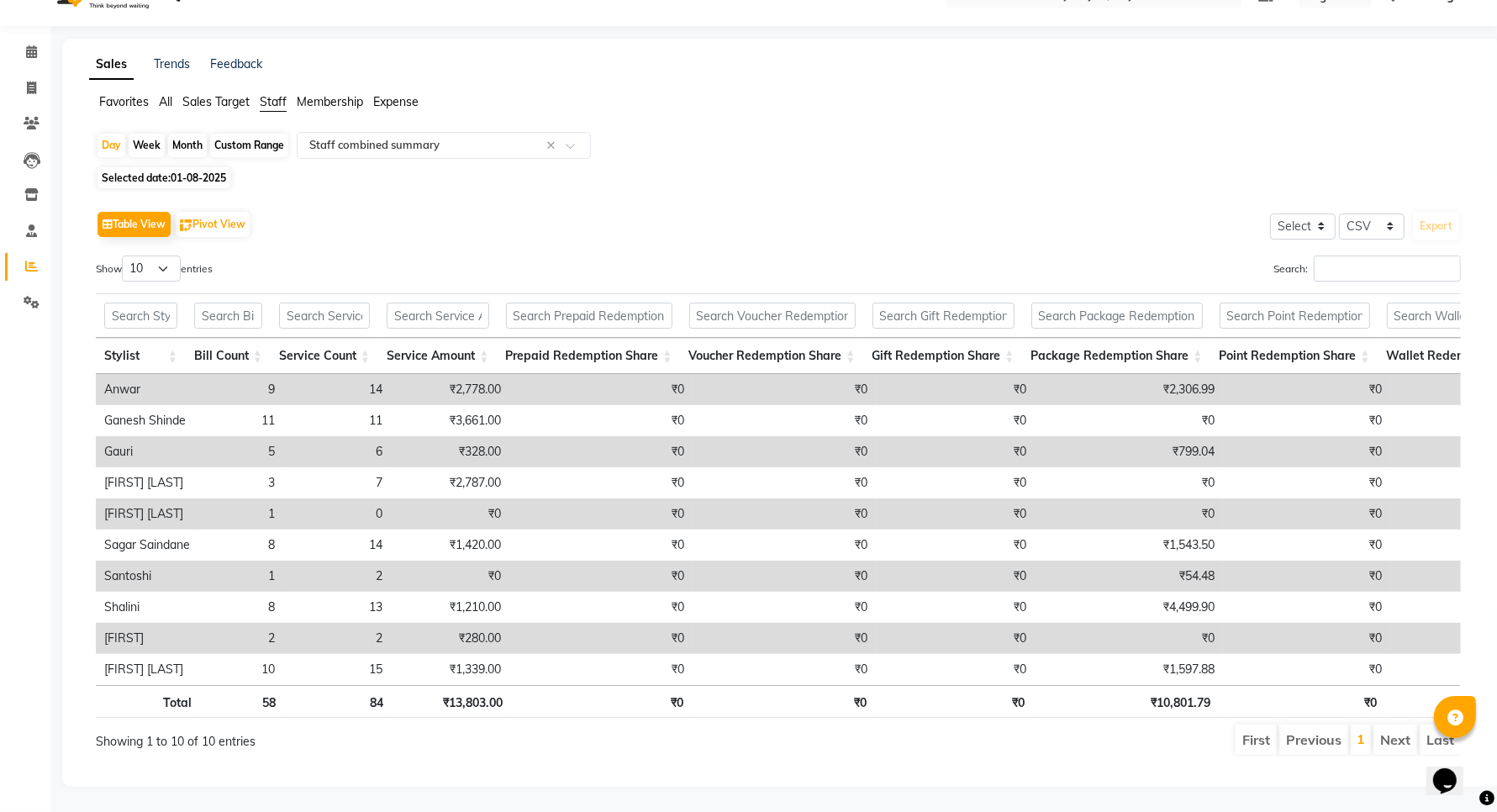 scroll, scrollTop: 0, scrollLeft: 0, axis: both 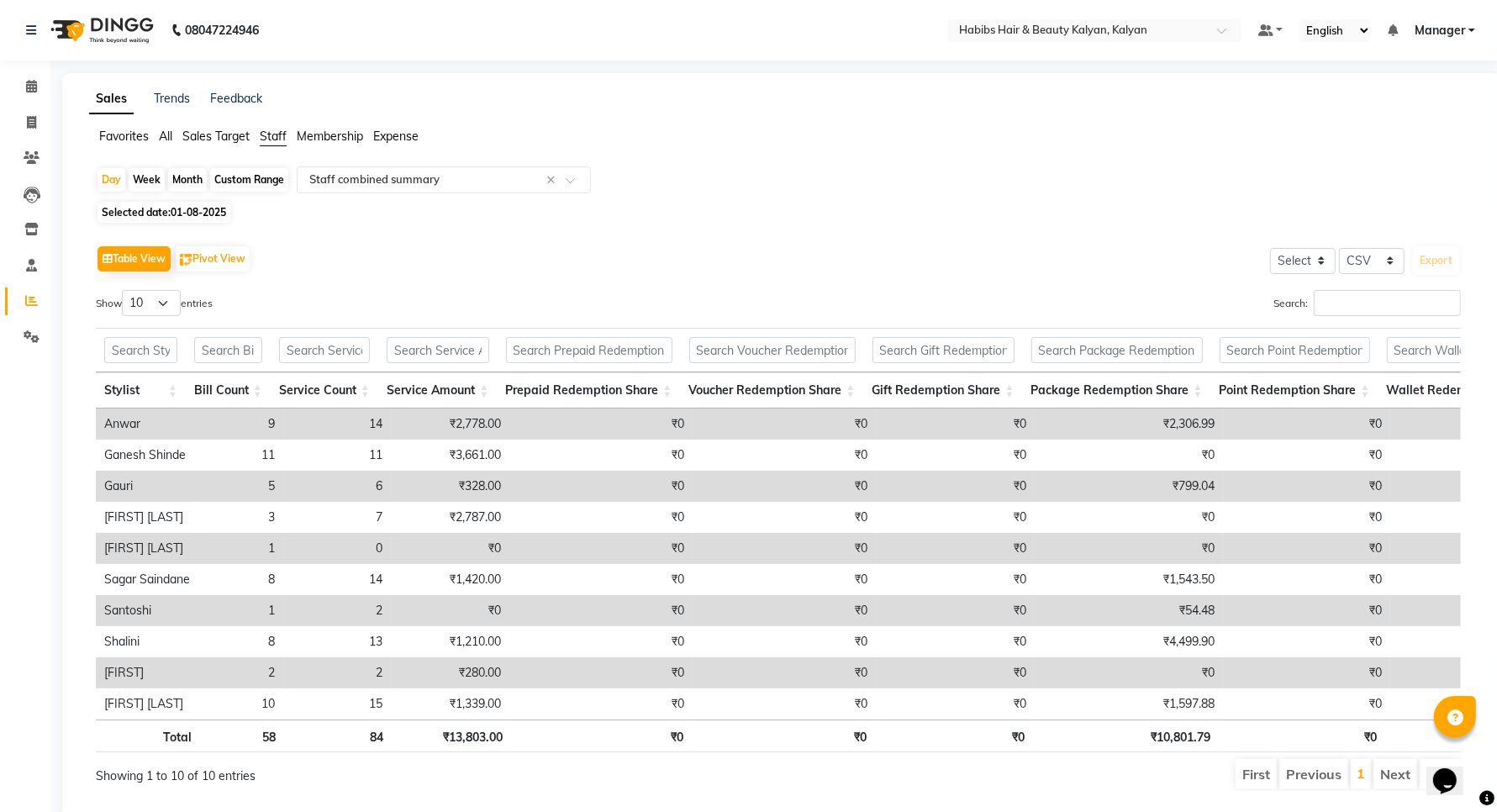click on "Favorites All Sales Target Staff Membership Expense  Day   Week   Month   Custom Range  Select Report Type × Staff combined summary × Selected date:  01-08-2025   Table View   Pivot View  Select Select CSV PDF  Export  Show  10 25 50 100  entries Search: Stylist Bill Count Service Count Service Amount Prepaid Redemption Share Voucher Redemption Share Gift Redemption Share Package Redemption Share Point Redemption Share Wallet Redemption Share Net Service Amount Product Net Membership Net Prepaid Net Voucher Net Gift Net Package Net Stylist Bill Count Service Count Service Amount Prepaid Redemption Share Voucher Redemption Share Gift Redemption Share Package Redemption Share Point Redemption Share Wallet Redemption Share Net Service Amount Product Net Membership Net Prepaid Net Voucher Net Gift Net Package Net Total 58 84 ₹13,803.00 ₹0 ₹0 ₹0 ₹10,801.79 ₹0 ₹0 ₹24,604.79 ₹3,006.78 ₹3,559.32 ₹0 ₹0 ₹0 ₹9,974.58 Anwar 9 14 ₹2,778.00 ₹0 ₹0 ₹0 ₹2,306.99 ₹0 ₹0 ₹5,084.99" 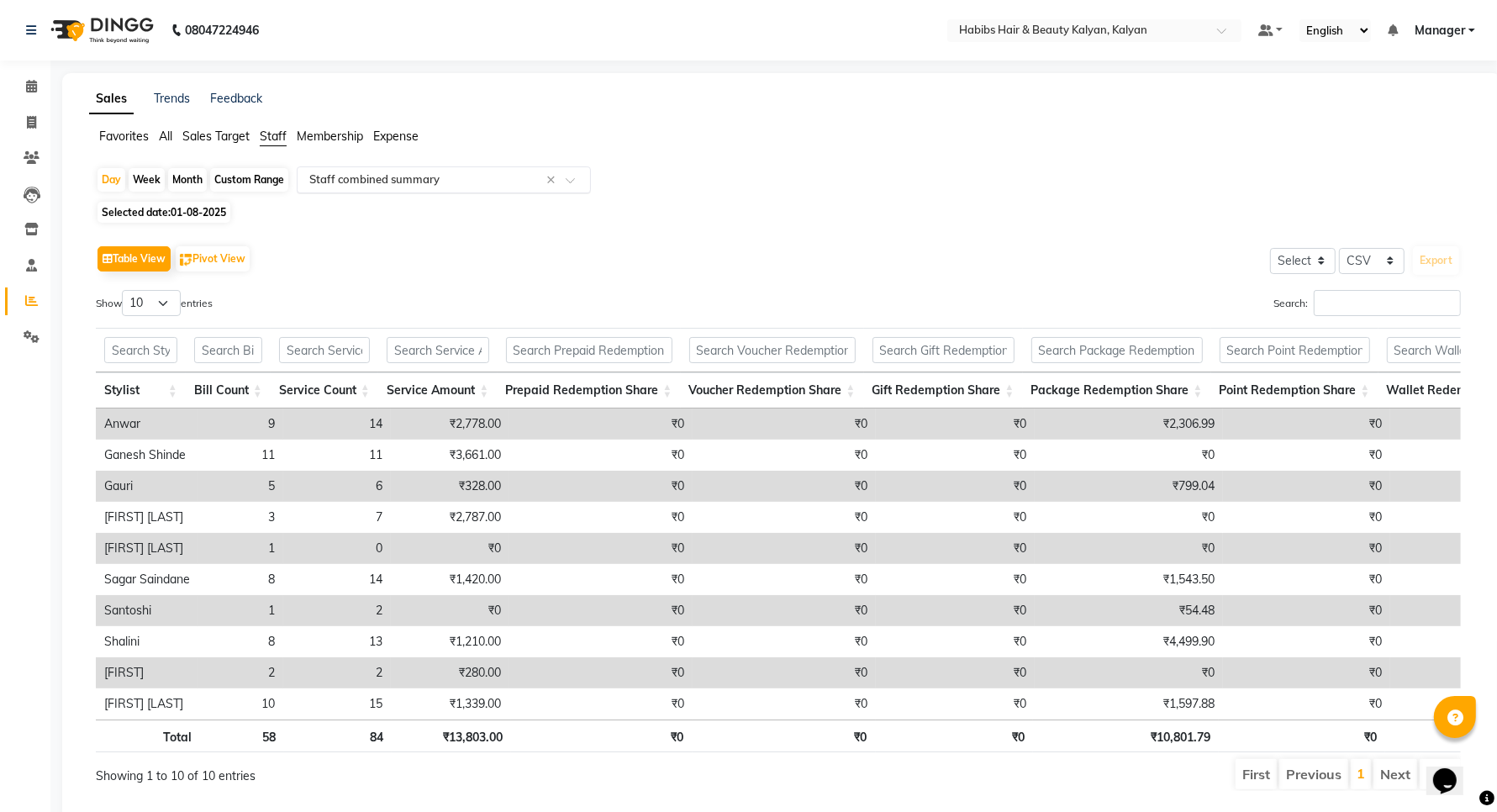 click 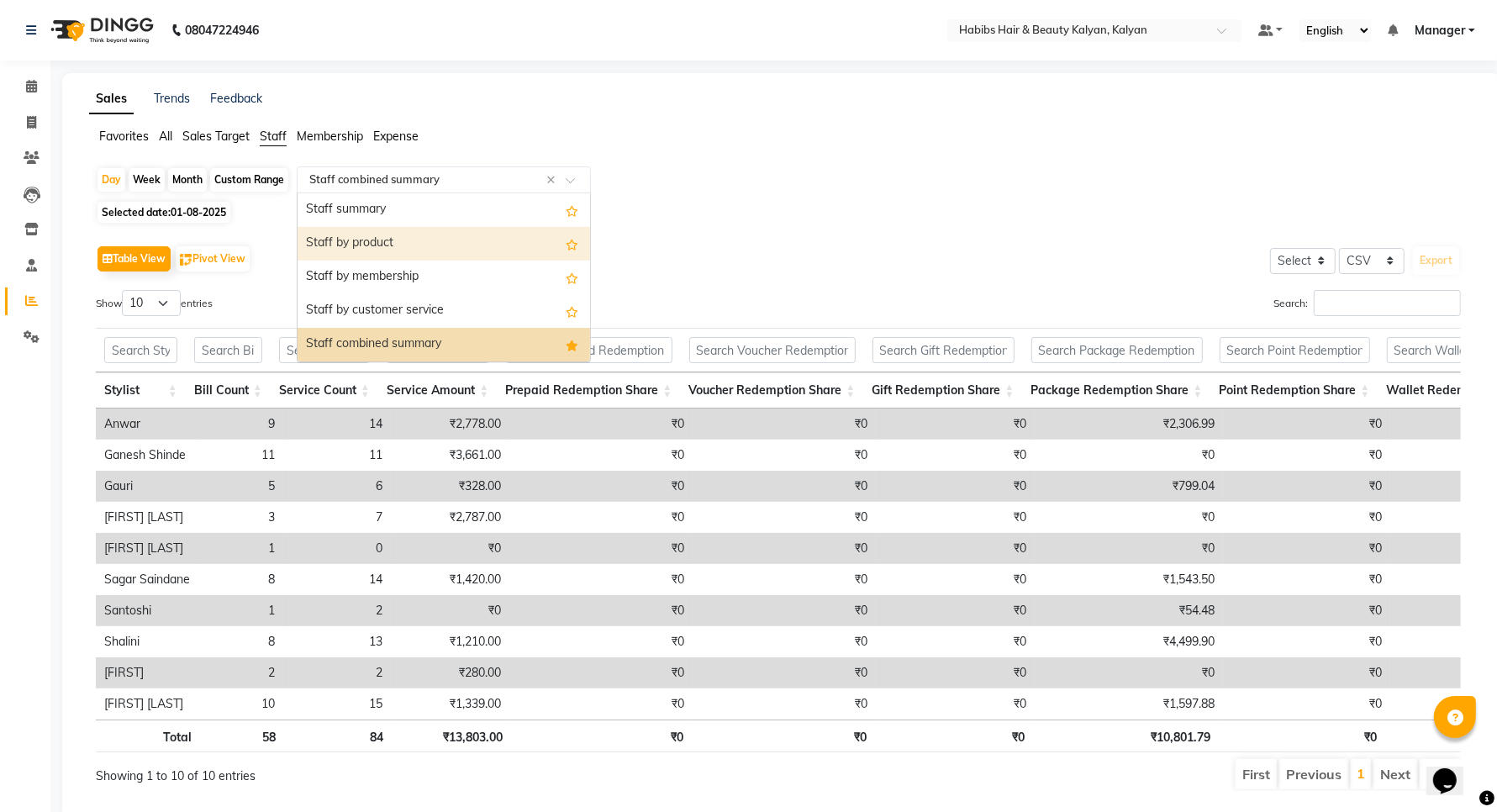 click on "Staff by product" at bounding box center (444, 244) 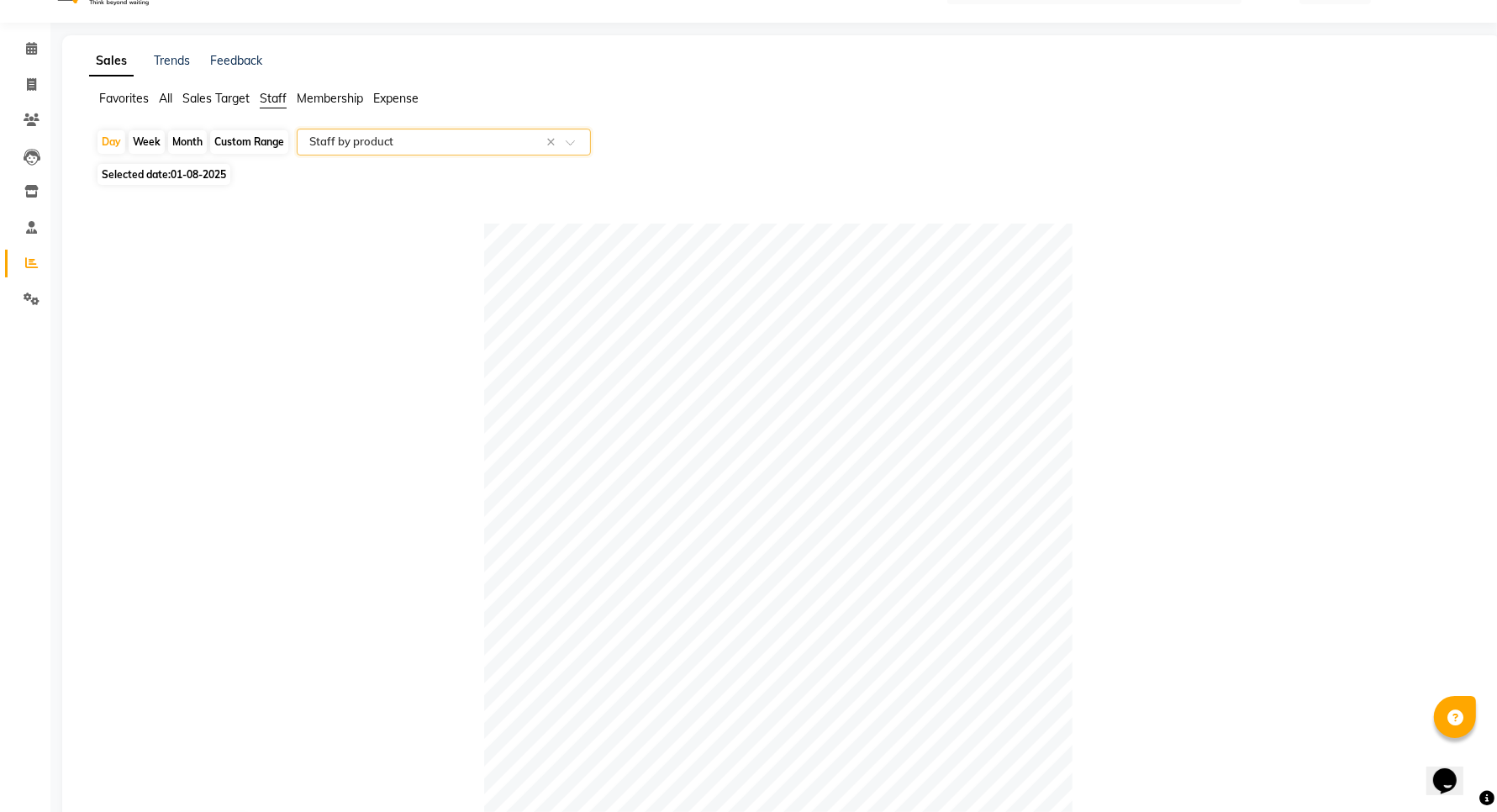 scroll, scrollTop: 0, scrollLeft: 0, axis: both 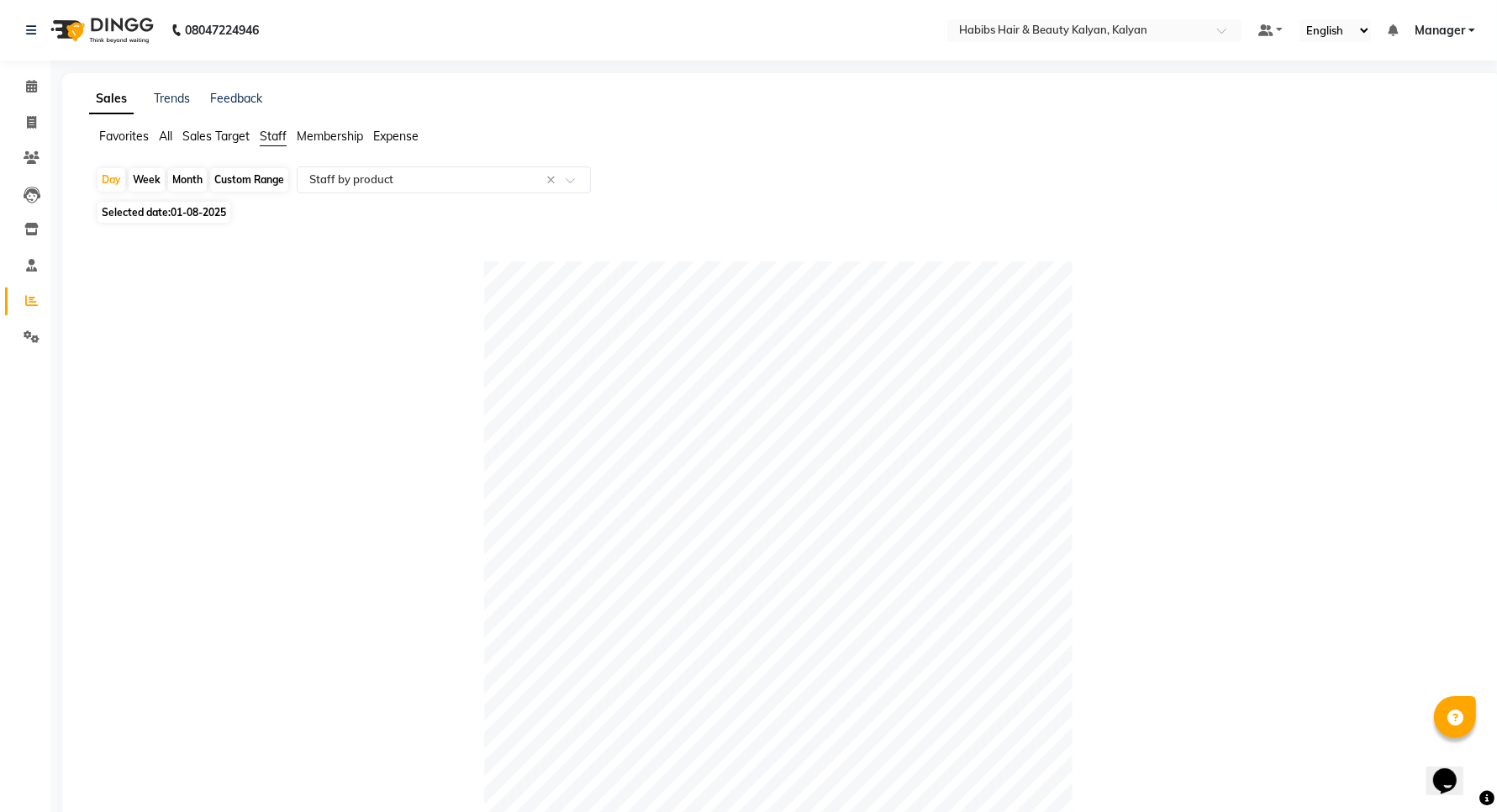 click on "Month" 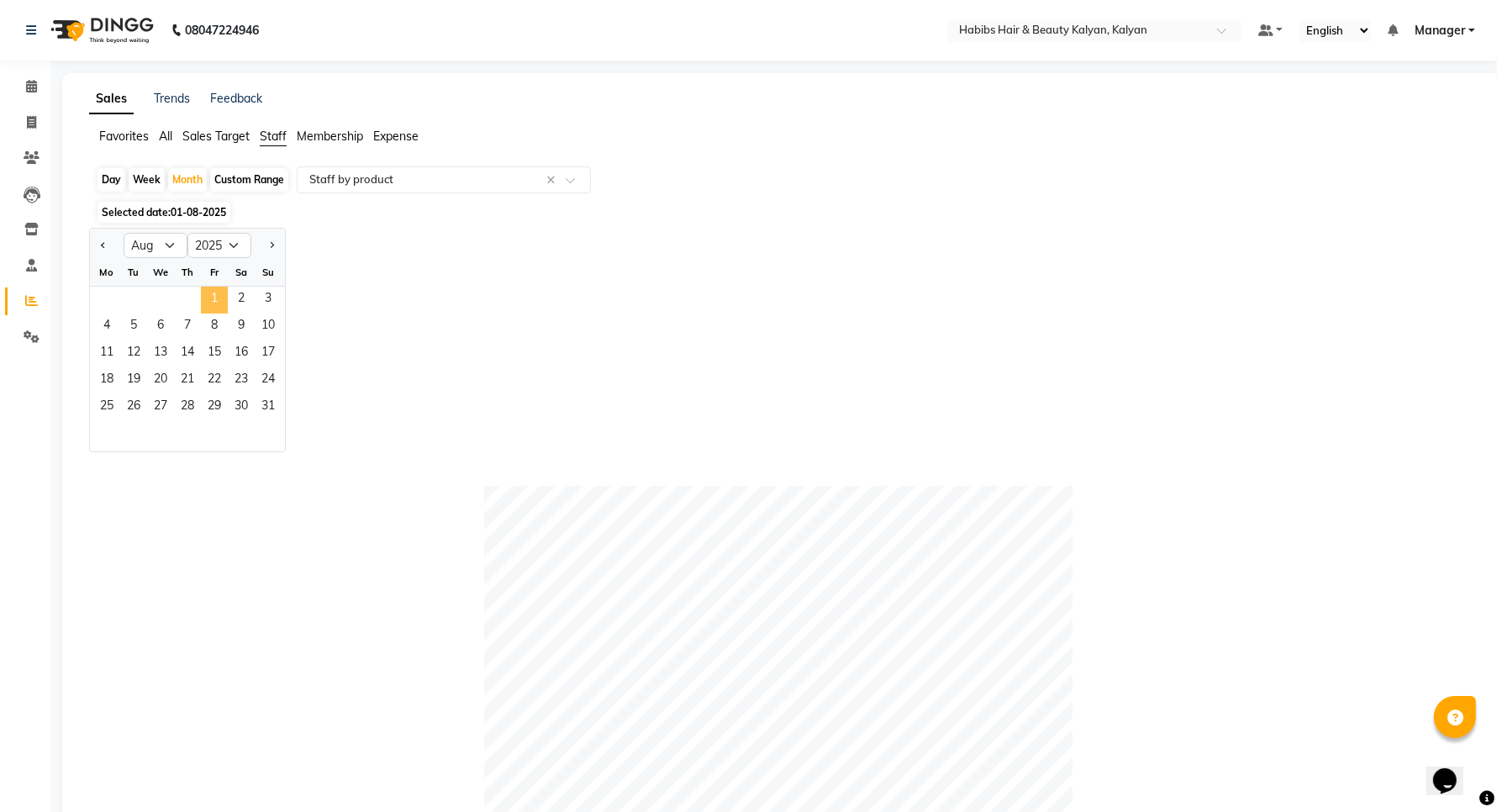 click on "1" 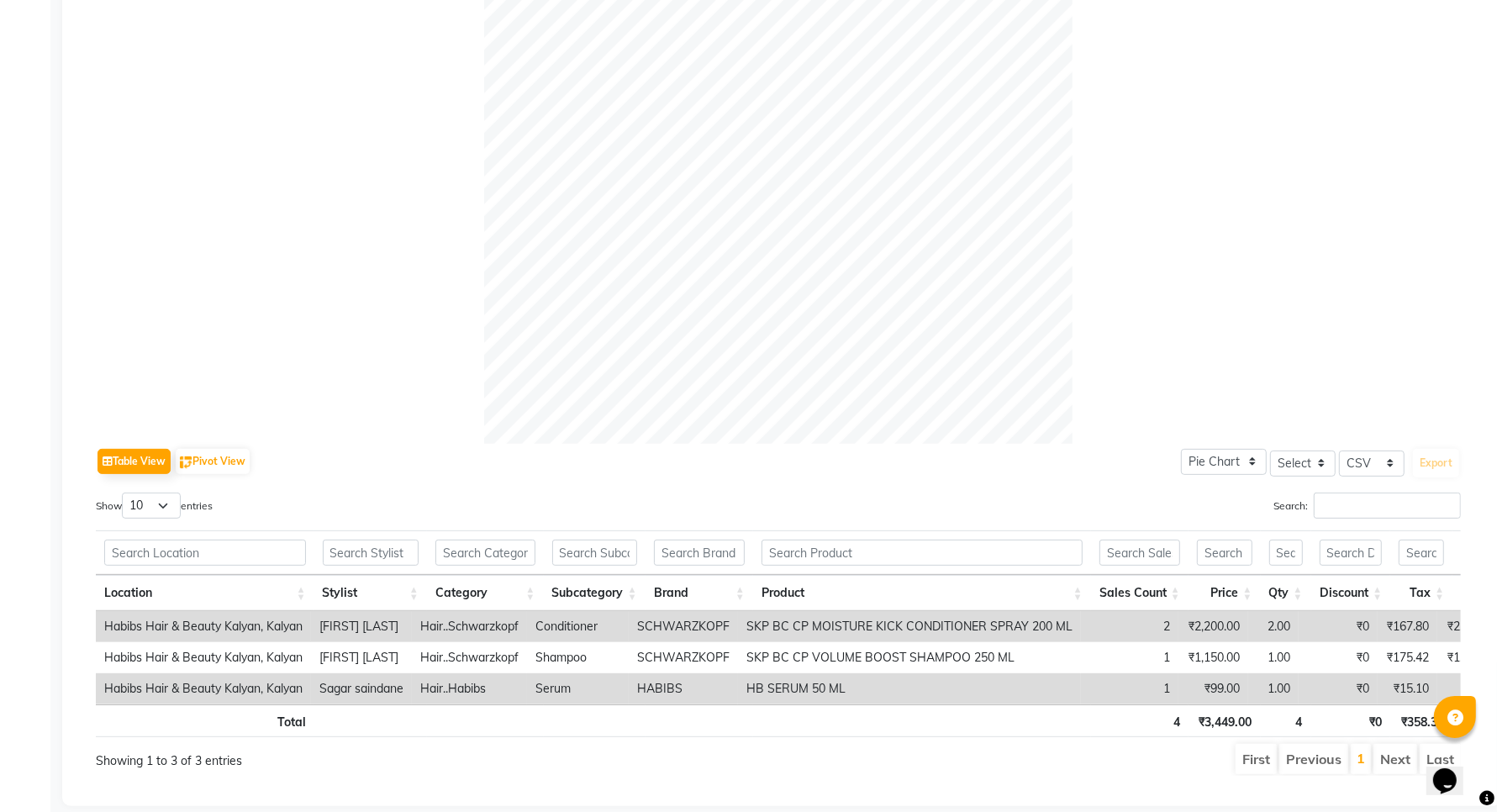 scroll, scrollTop: 459, scrollLeft: 0, axis: vertical 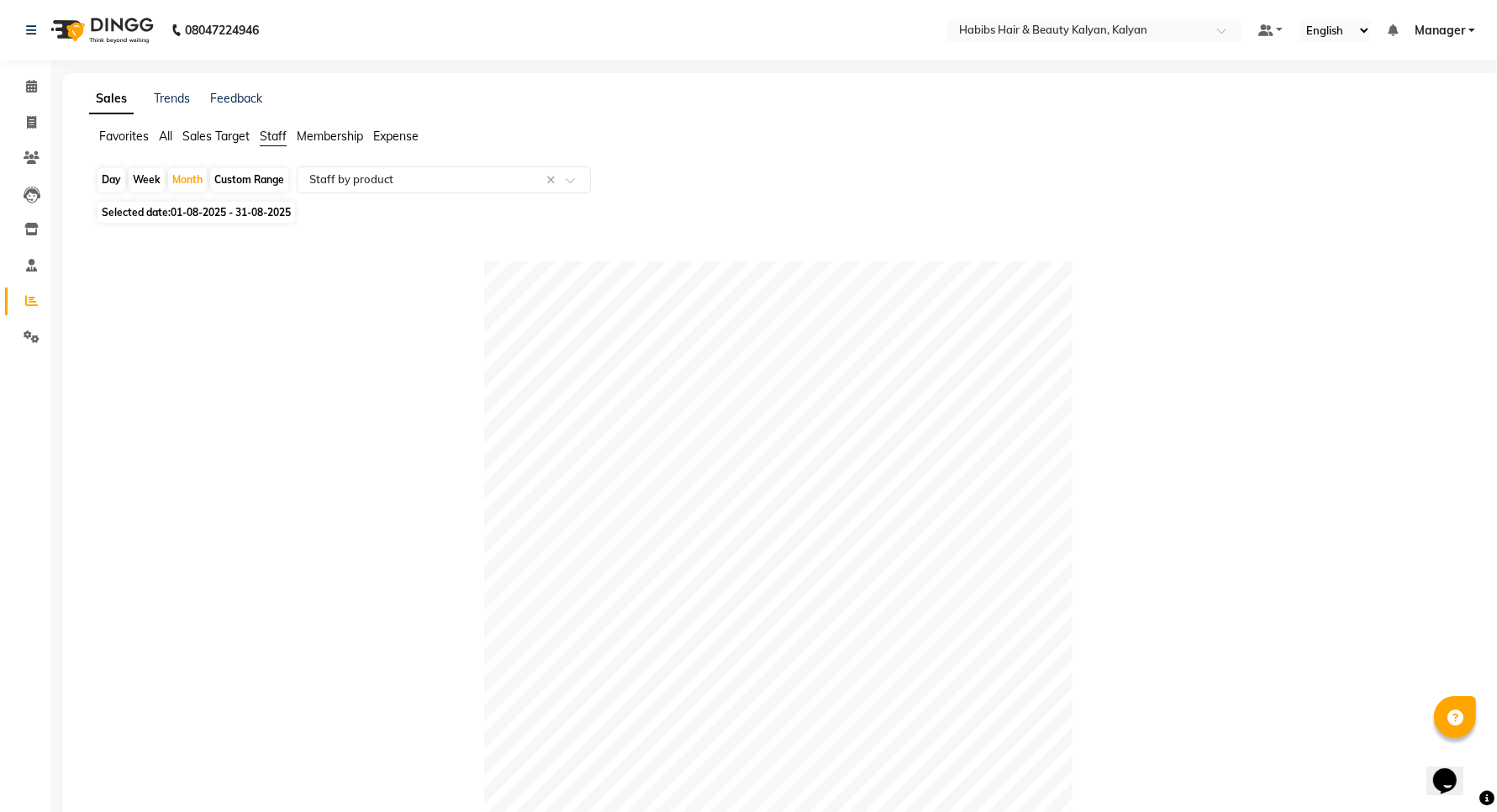 click on "Membership" 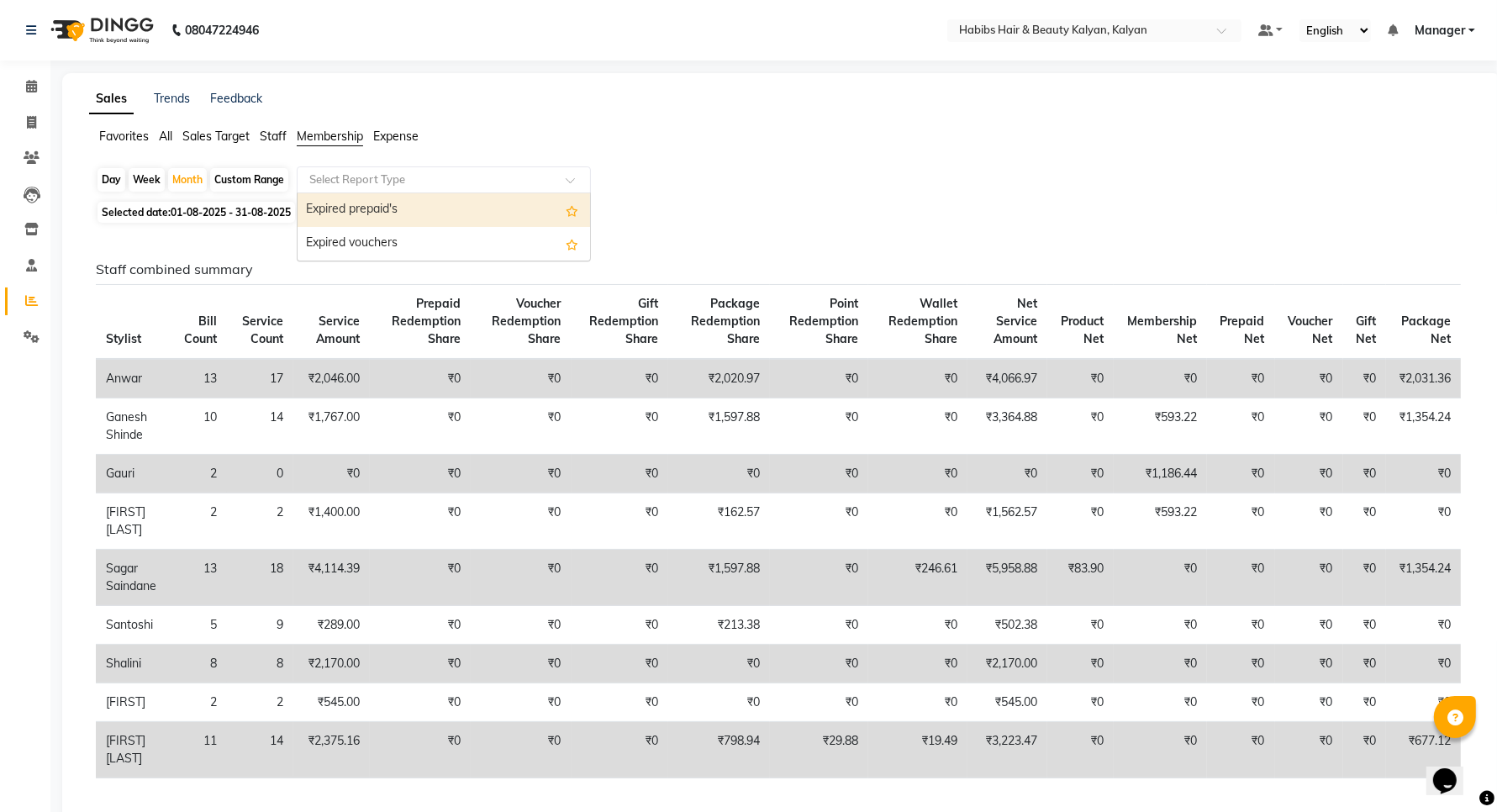 click 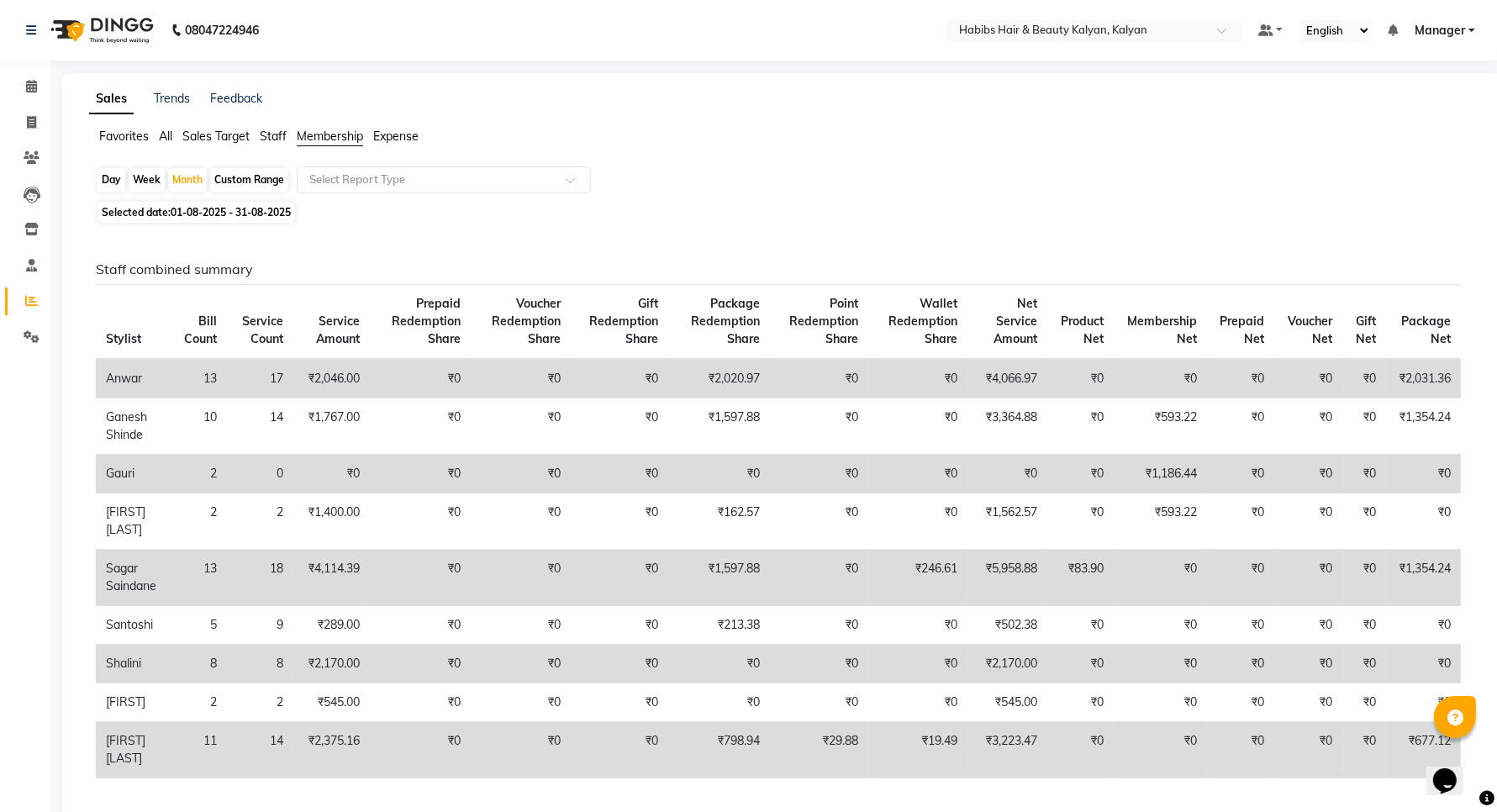 click on "Staff" 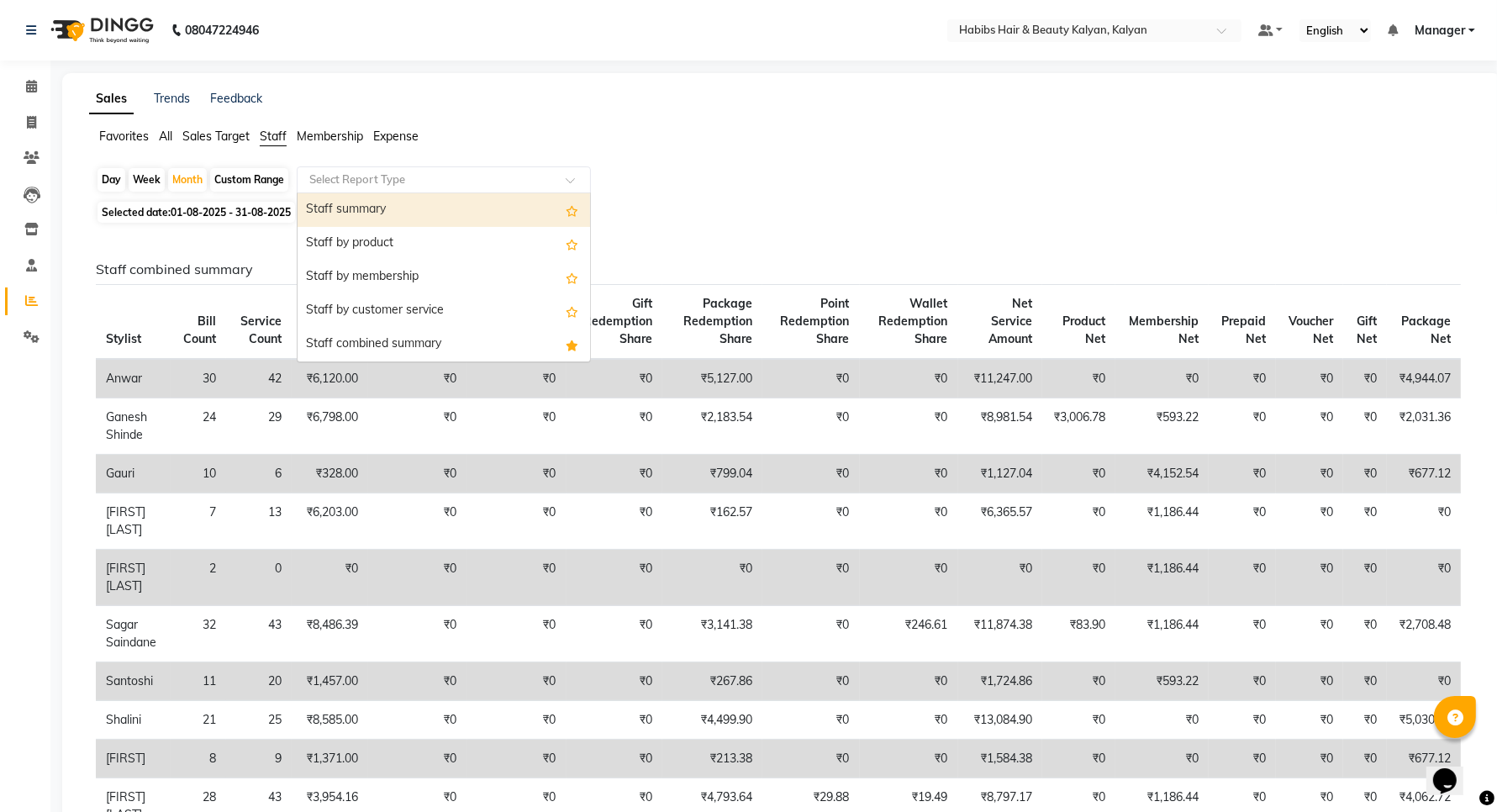 click on "Select Report Type  Staff summary   Staff by product   Staff by membership   Staff by customer service   Staff combined summary" 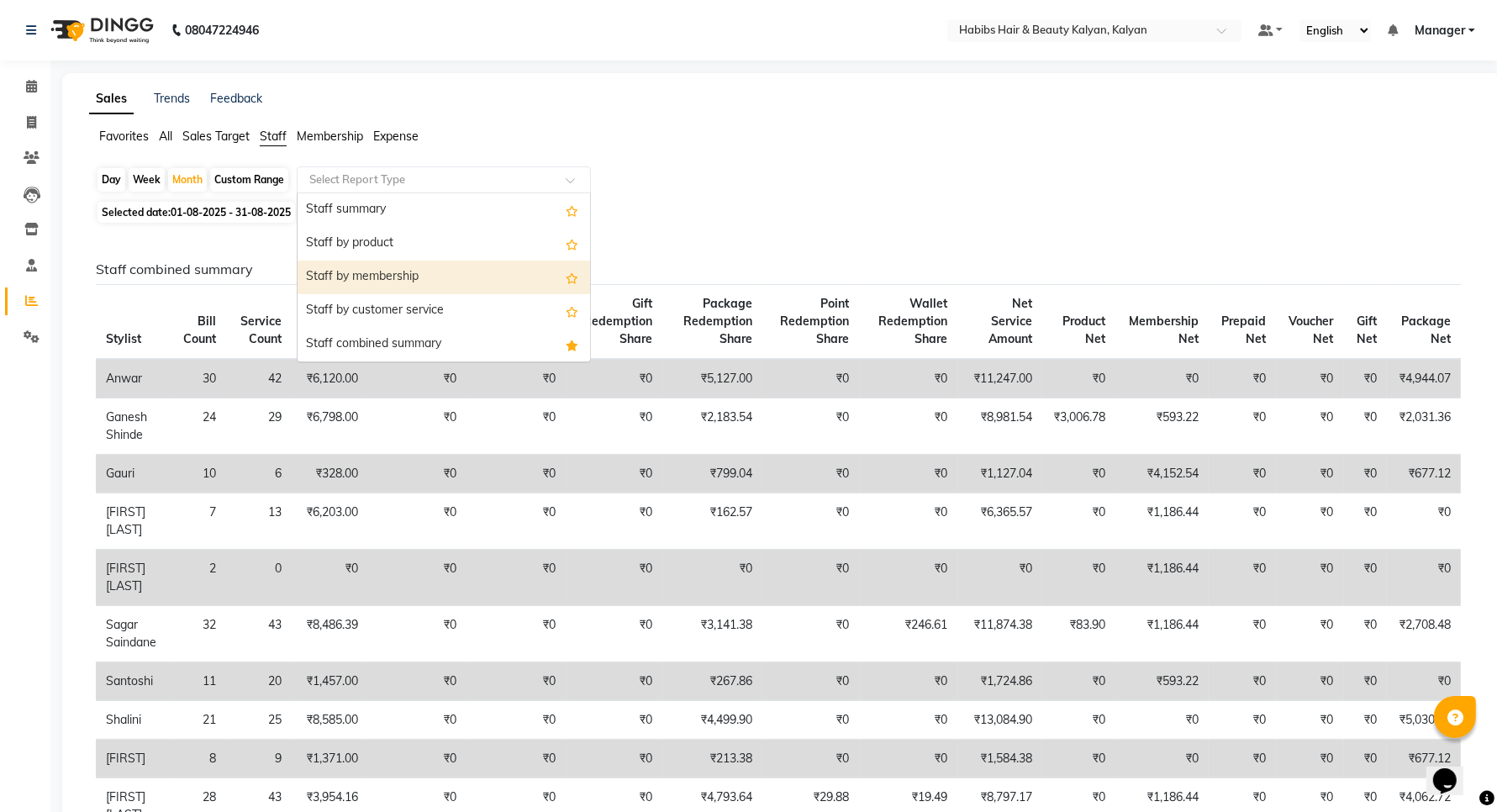 click on "Staff by membership" at bounding box center [444, 277] 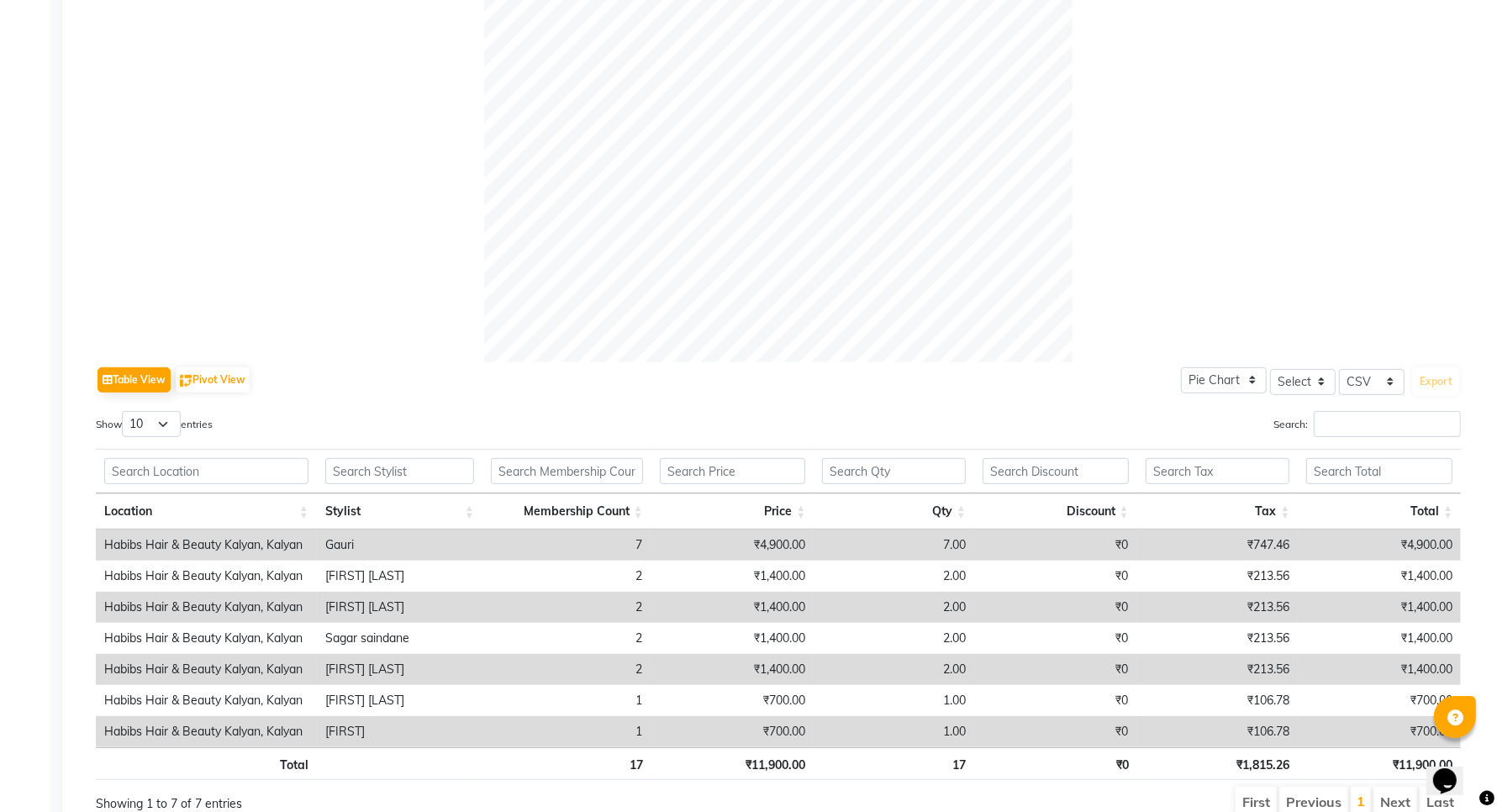 scroll, scrollTop: 568, scrollLeft: 0, axis: vertical 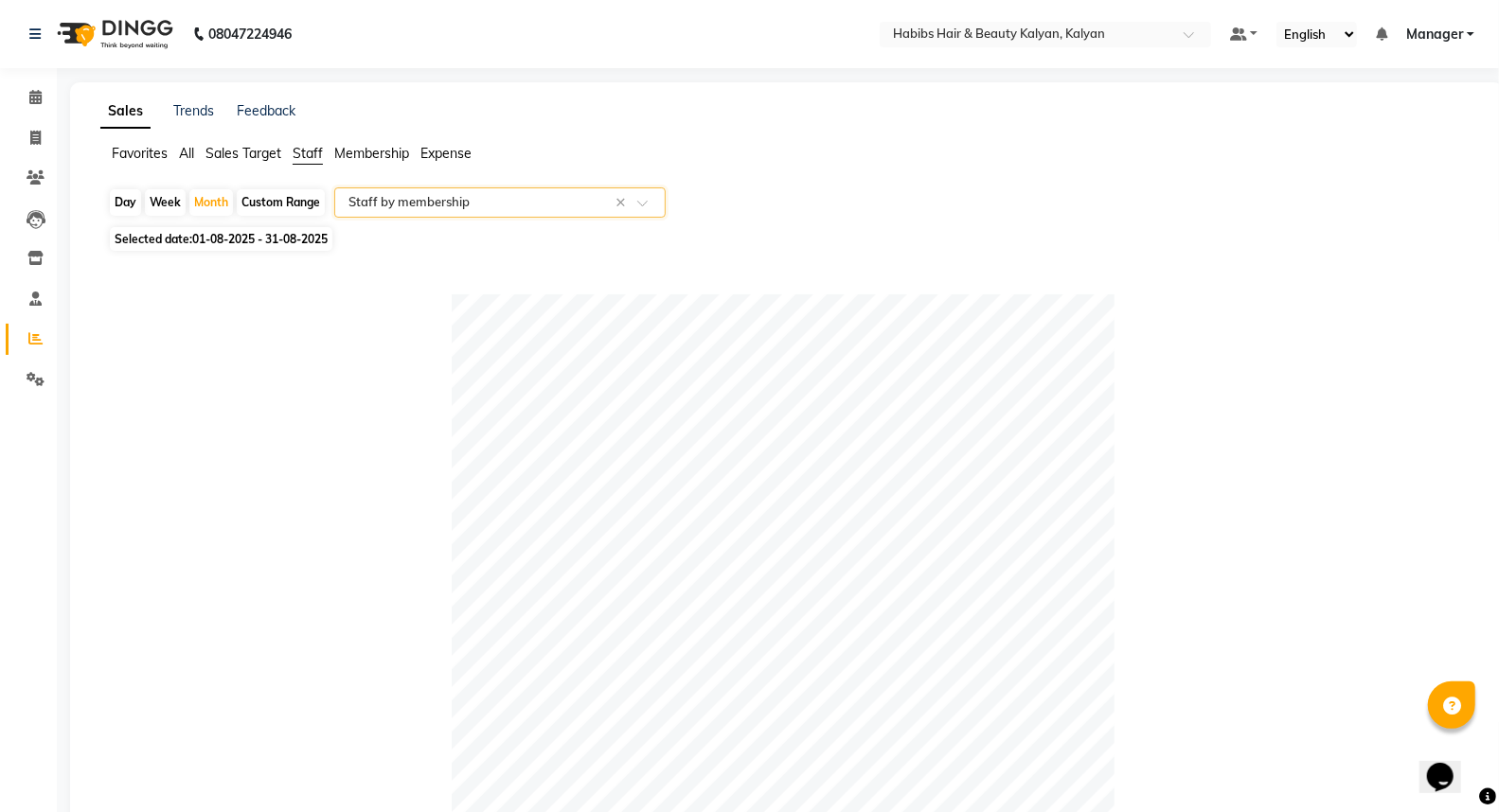 type on "=" 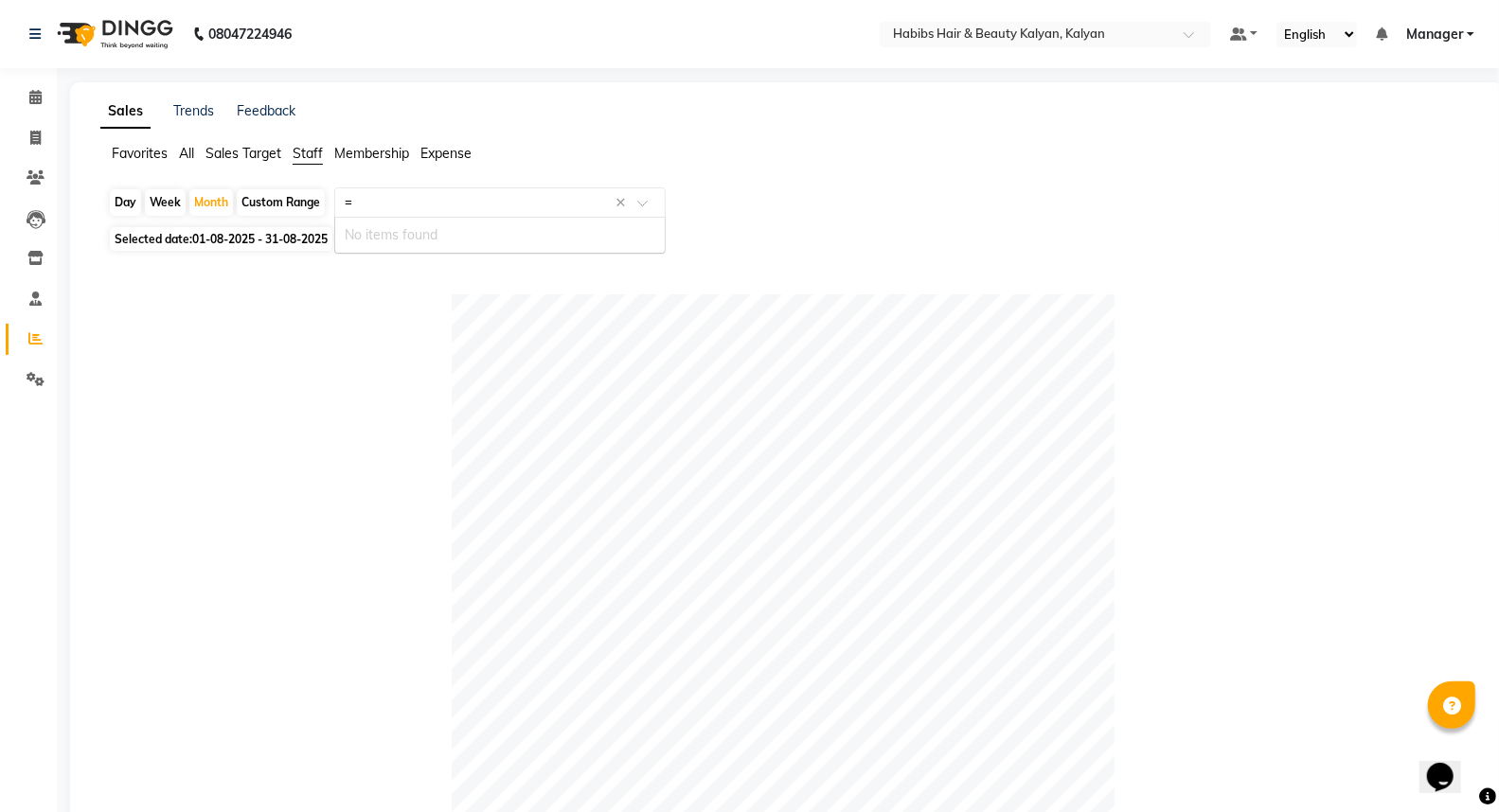 type 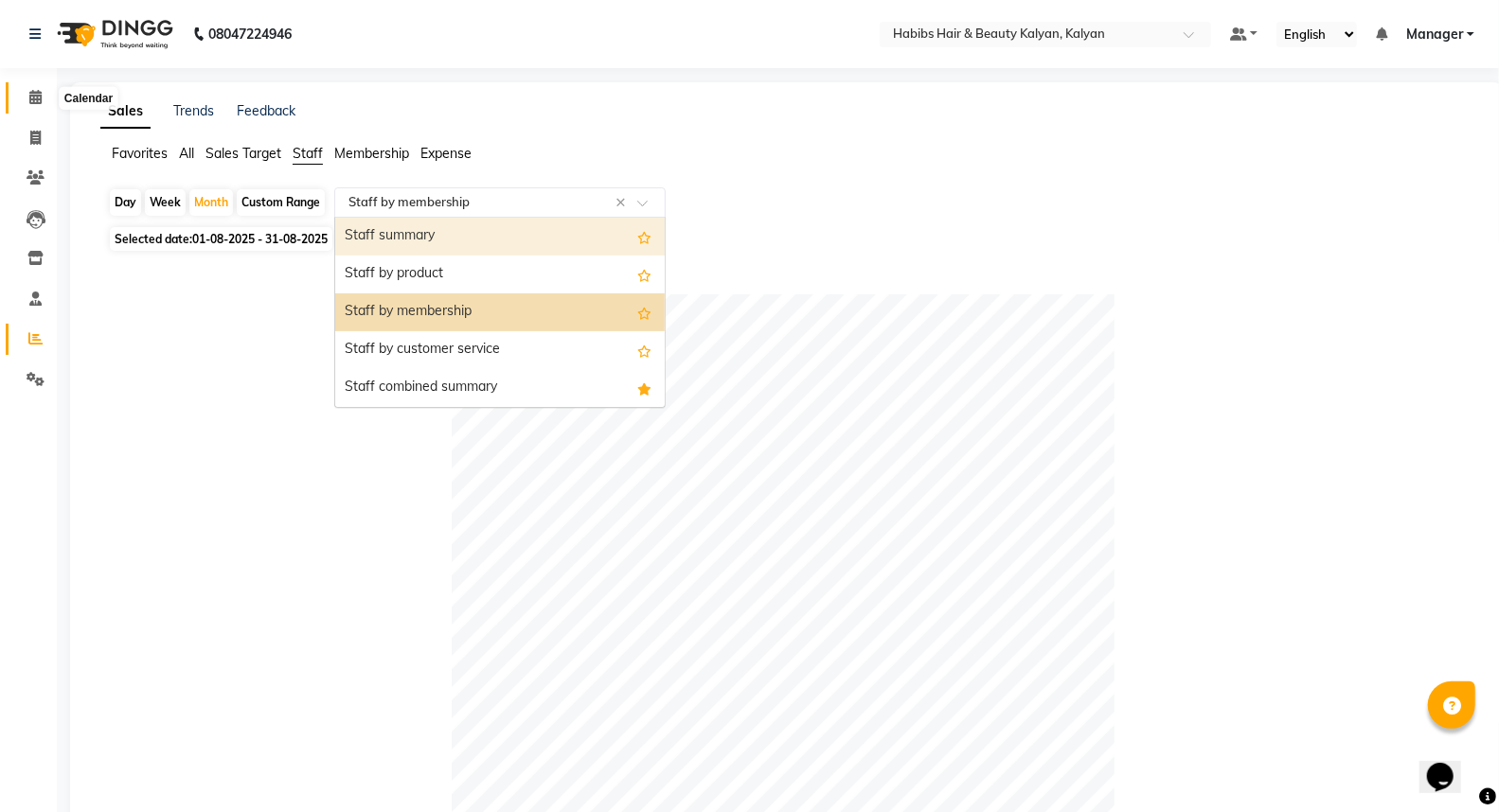 click 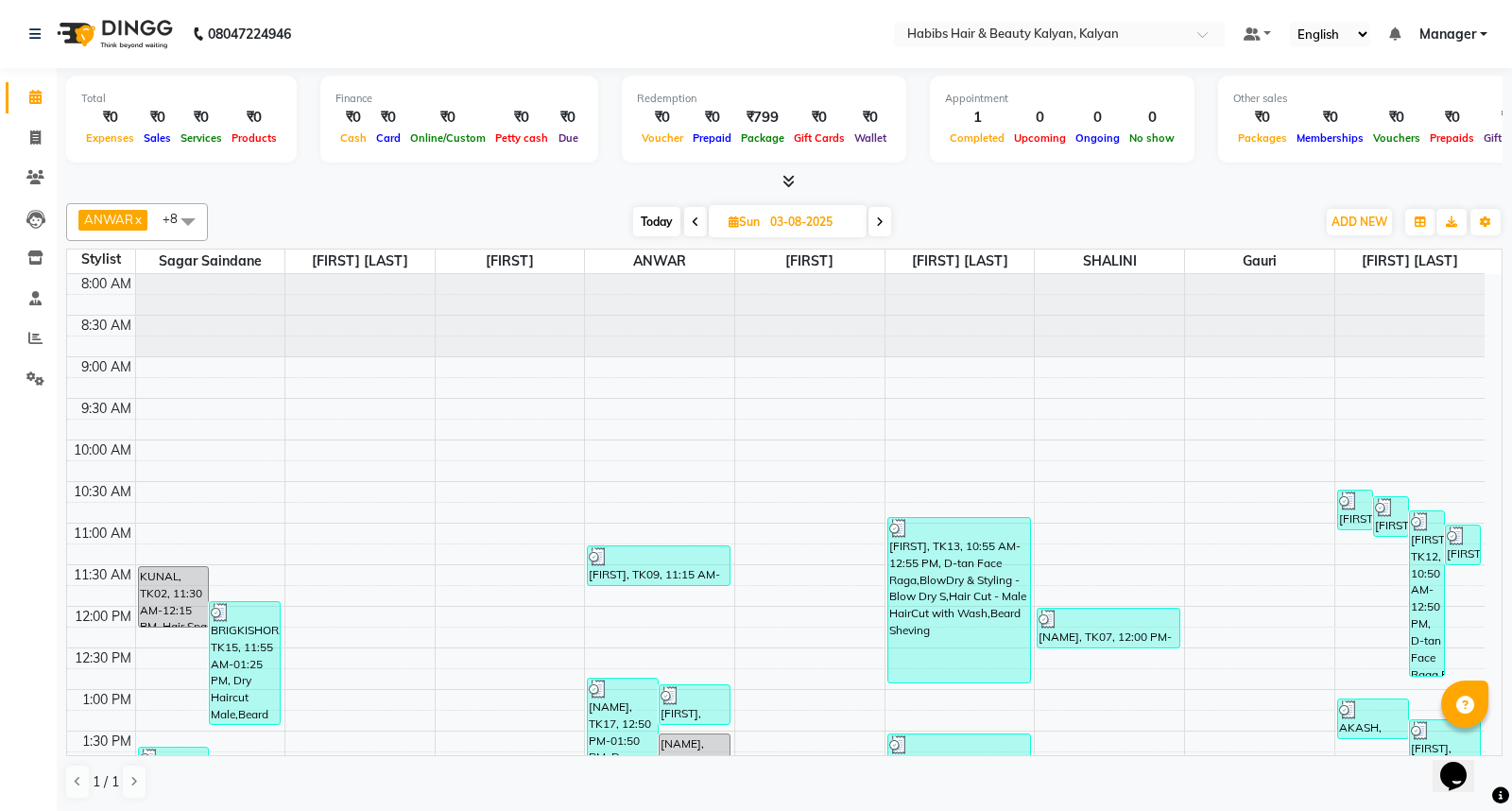 click on "Today" at bounding box center (657, 221) 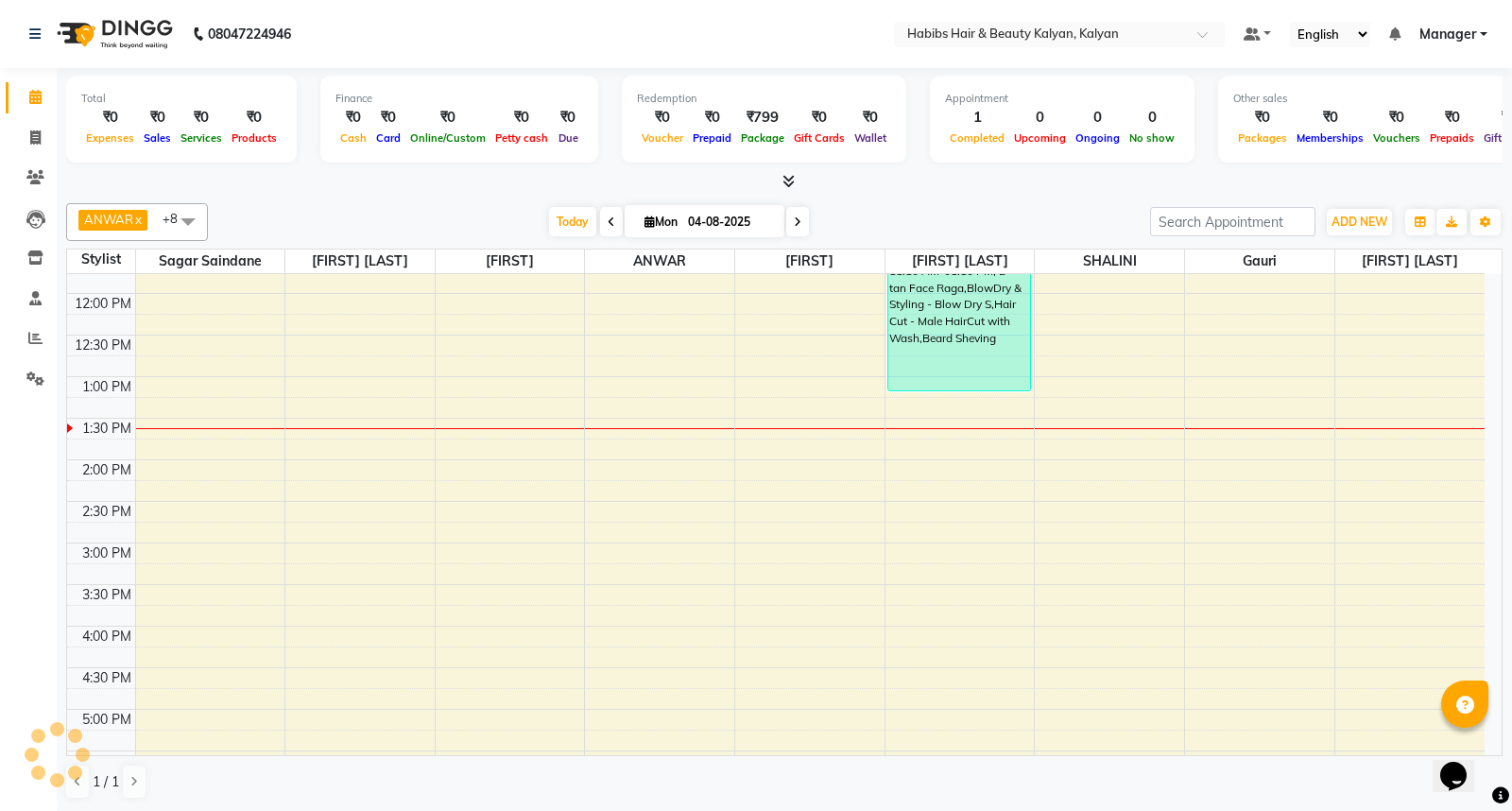 scroll, scrollTop: 314, scrollLeft: 0, axis: vertical 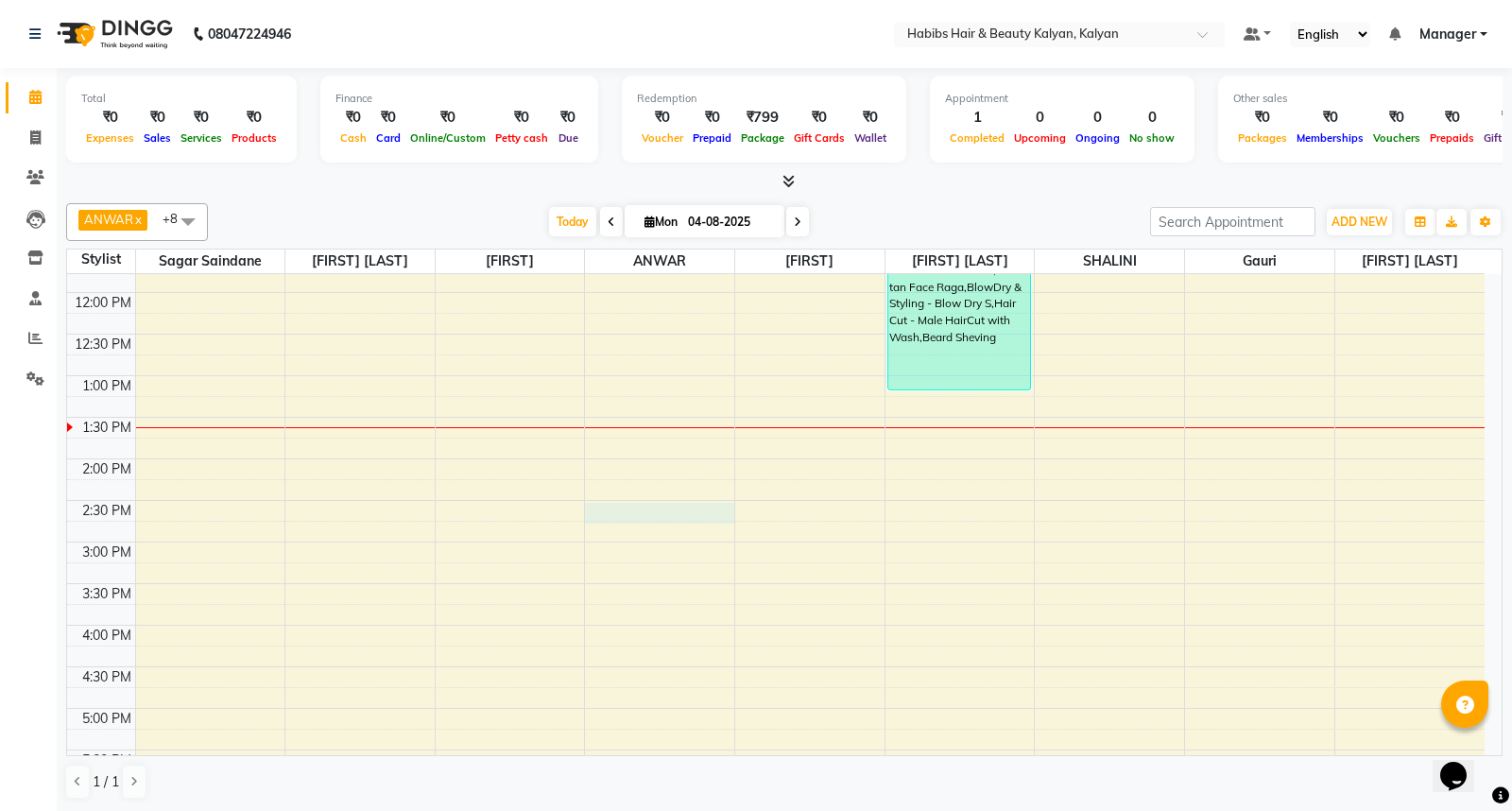 click on "8:00 AM 8:30 AM 9:00 AM 9:30 AM 10:00 AM 10:30 AM 11:00 AM 11:30 AM 12:00 PM 12:30 PM 1:00 PM 1:30 PM 2:00 PM 2:30 PM 3:00 PM 3:30 PM 4:00 PM 4:30 PM 5:00 PM 5:30 PM 6:00 PM 6:30 PM 7:00 PM 7:30 PM 8:00 PM 8:30 PM 9:00 PM 9:30 PM 10:00 PM 10:30 PM     ADITYA RAI, TK01, 11:10 AM-01:10 PM, D-tan Face Raga,BlowDry & Styling - Blow Dry S,Hair Cut - Male HairCut with Wash,Beard Sheving" at bounding box center [776, 583] 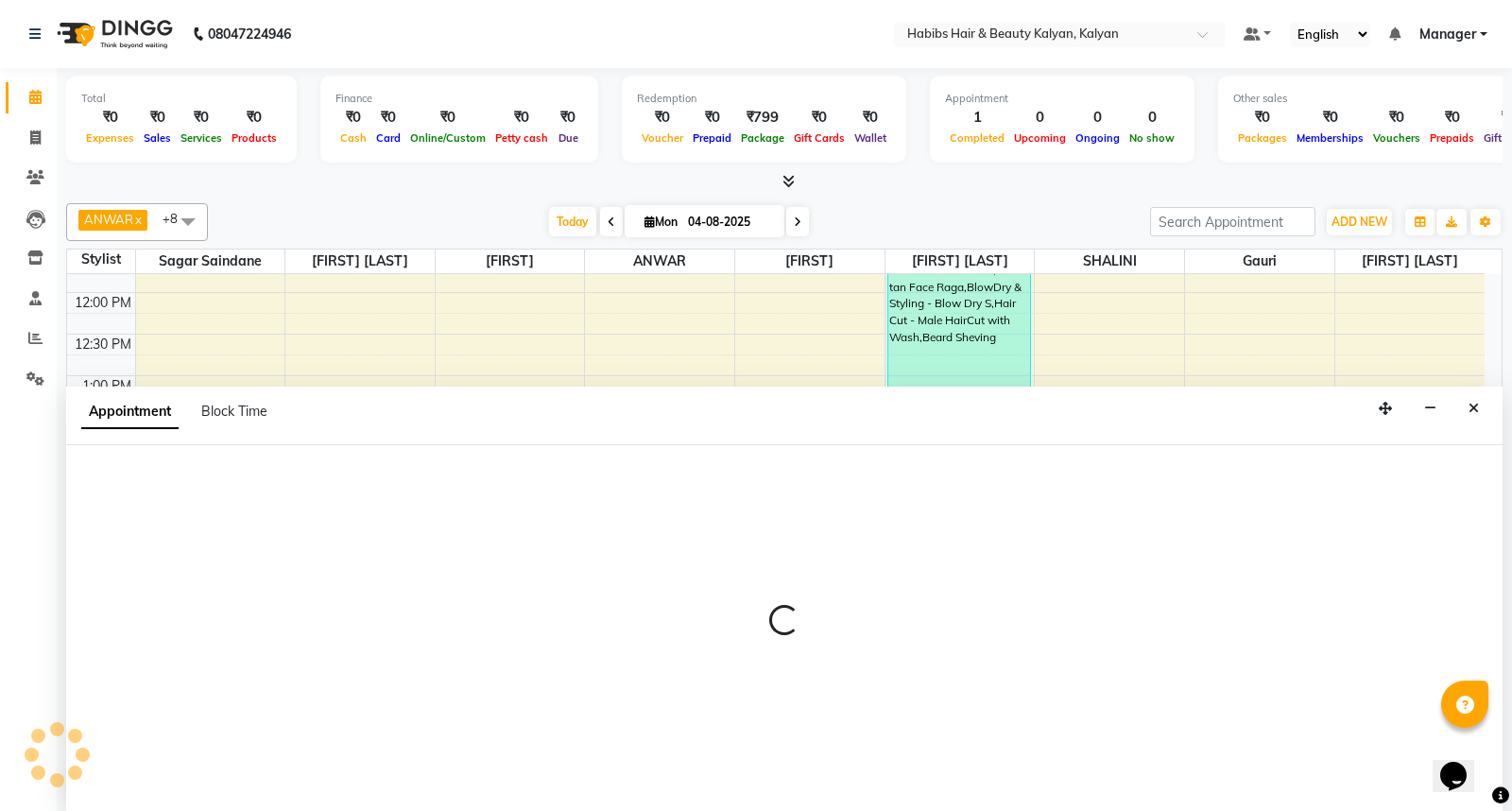 select on "79422" 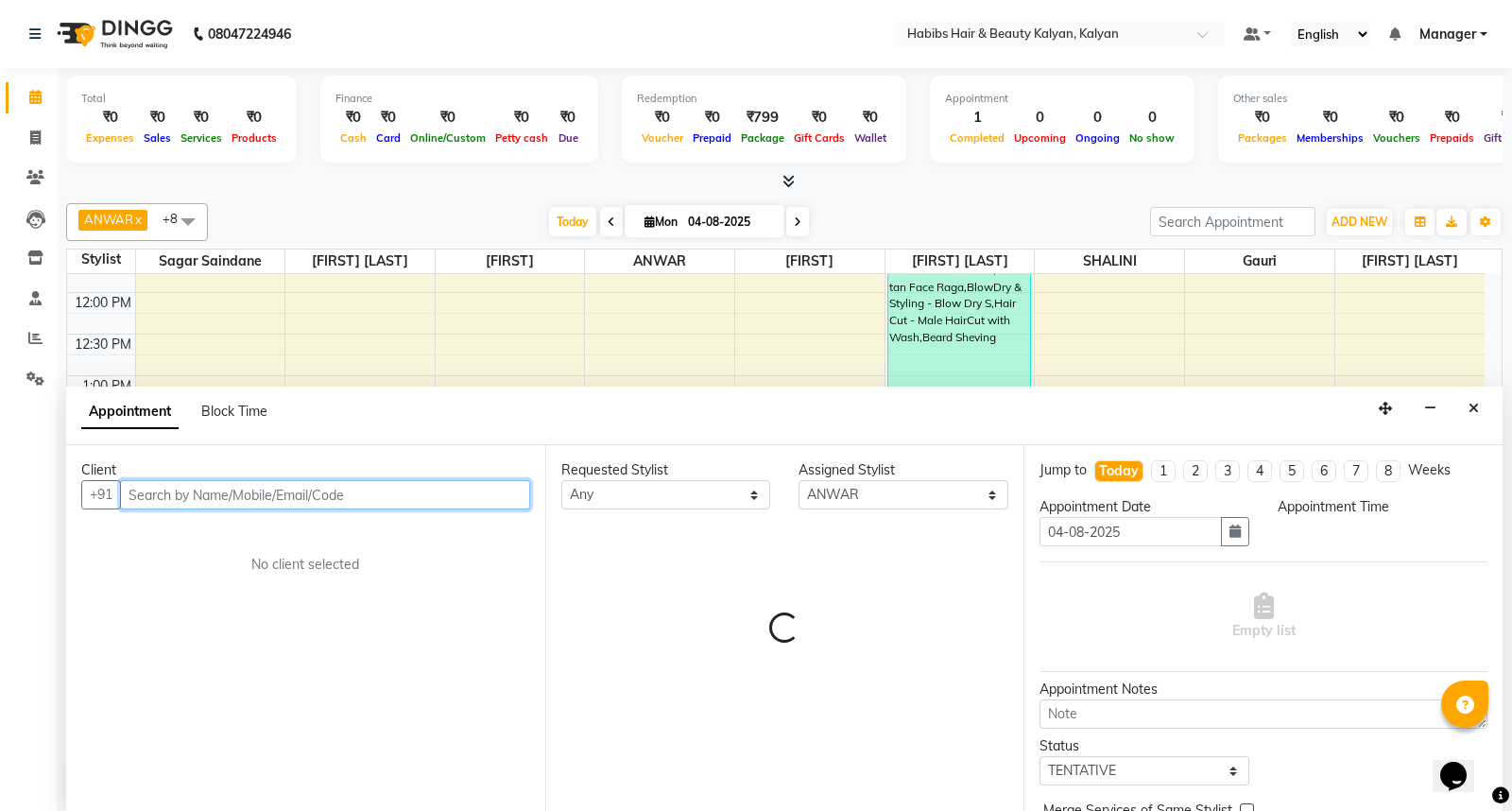 select on "870" 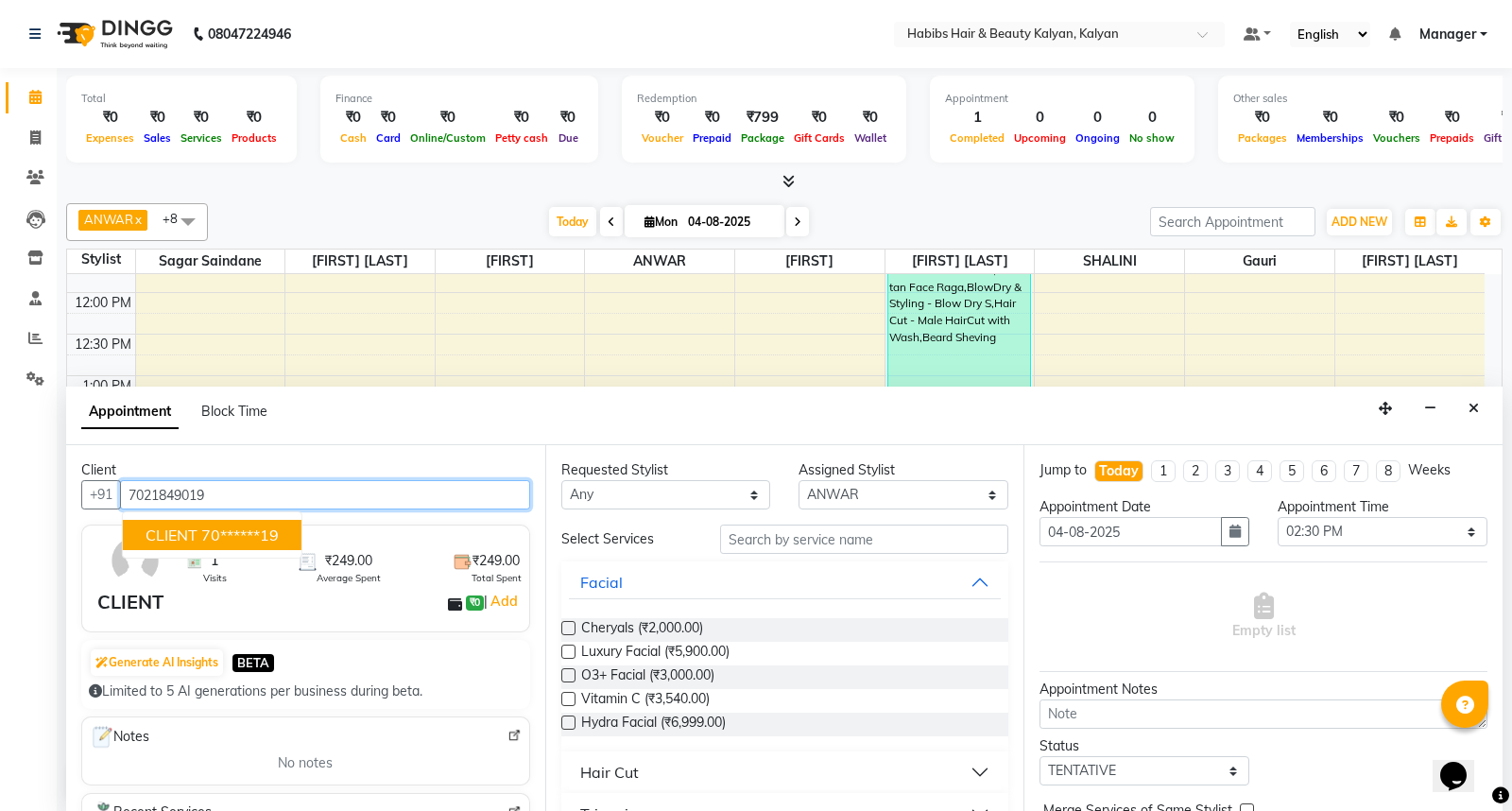 click on "70******19" at bounding box center (240, 535) 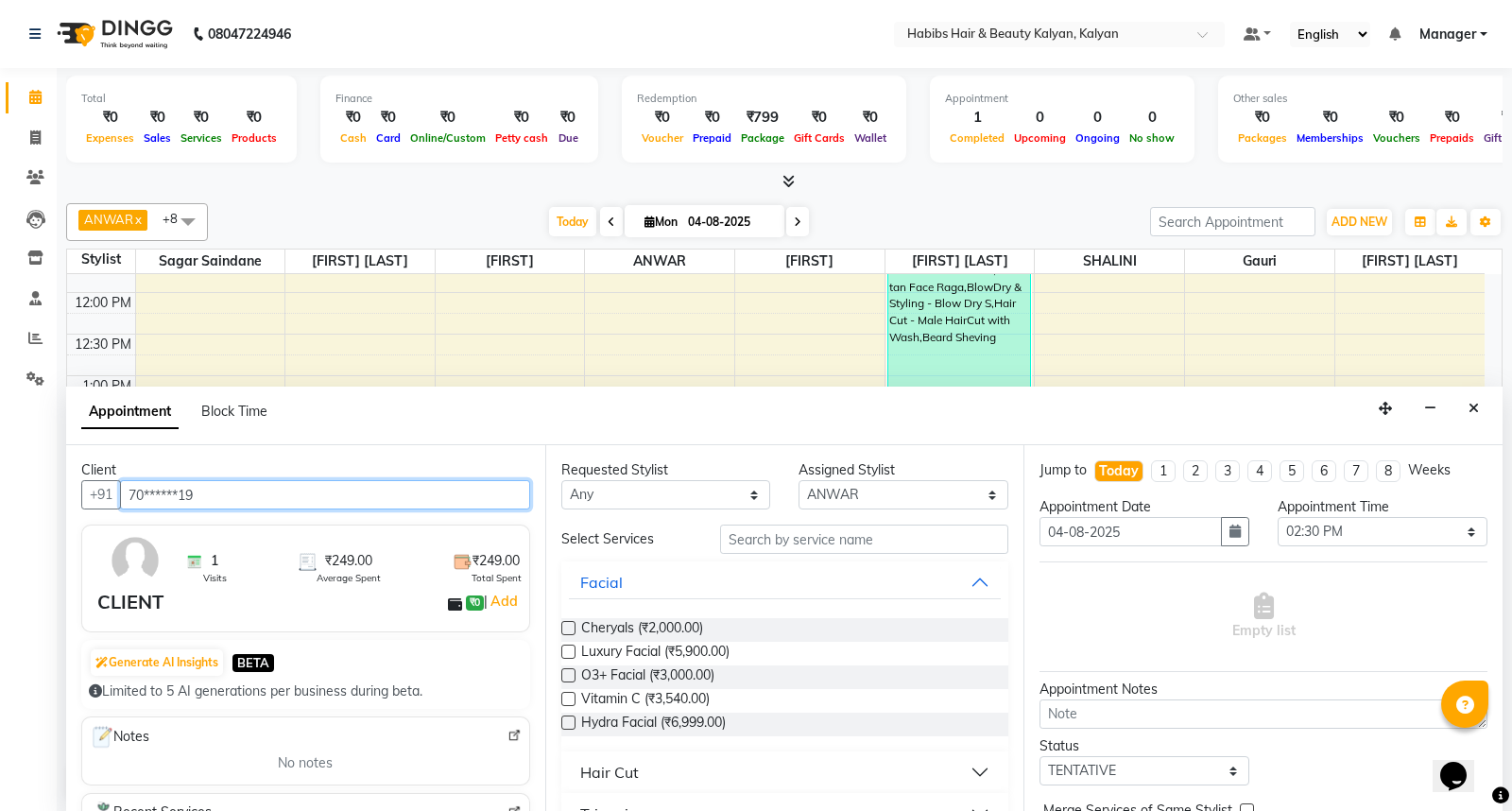 type on "70******19" 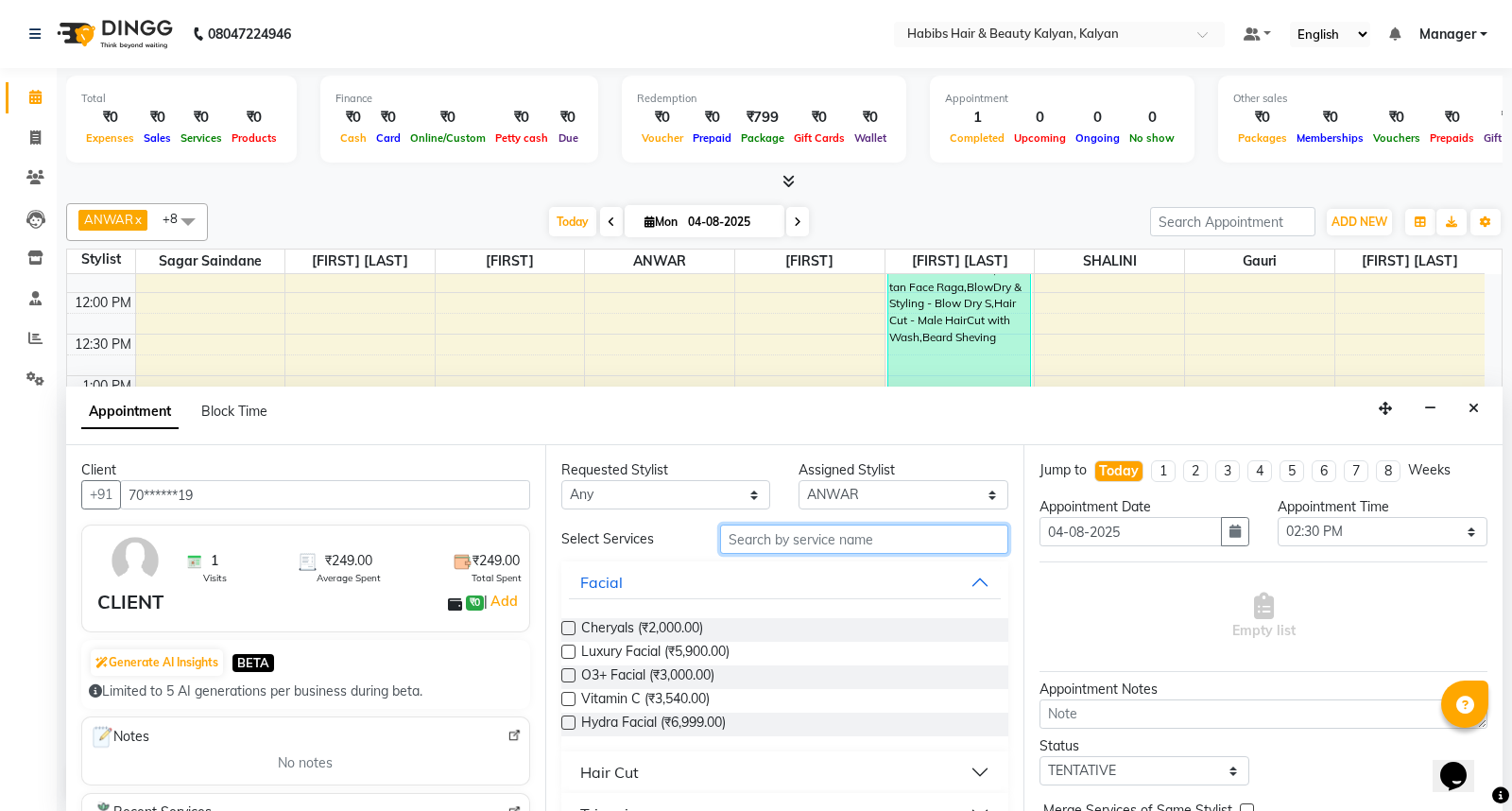 click at bounding box center [865, 539] 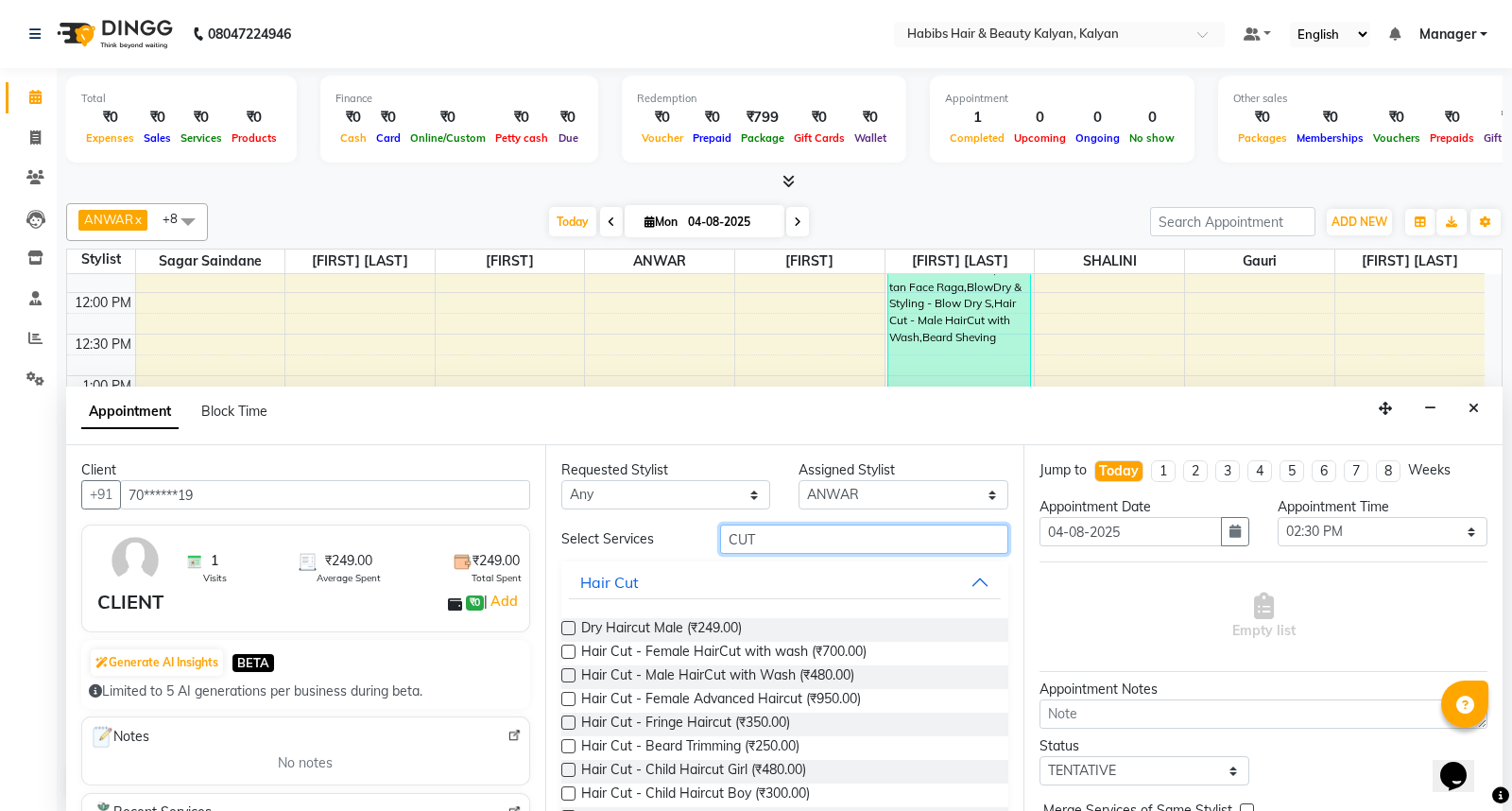type on "CUT" 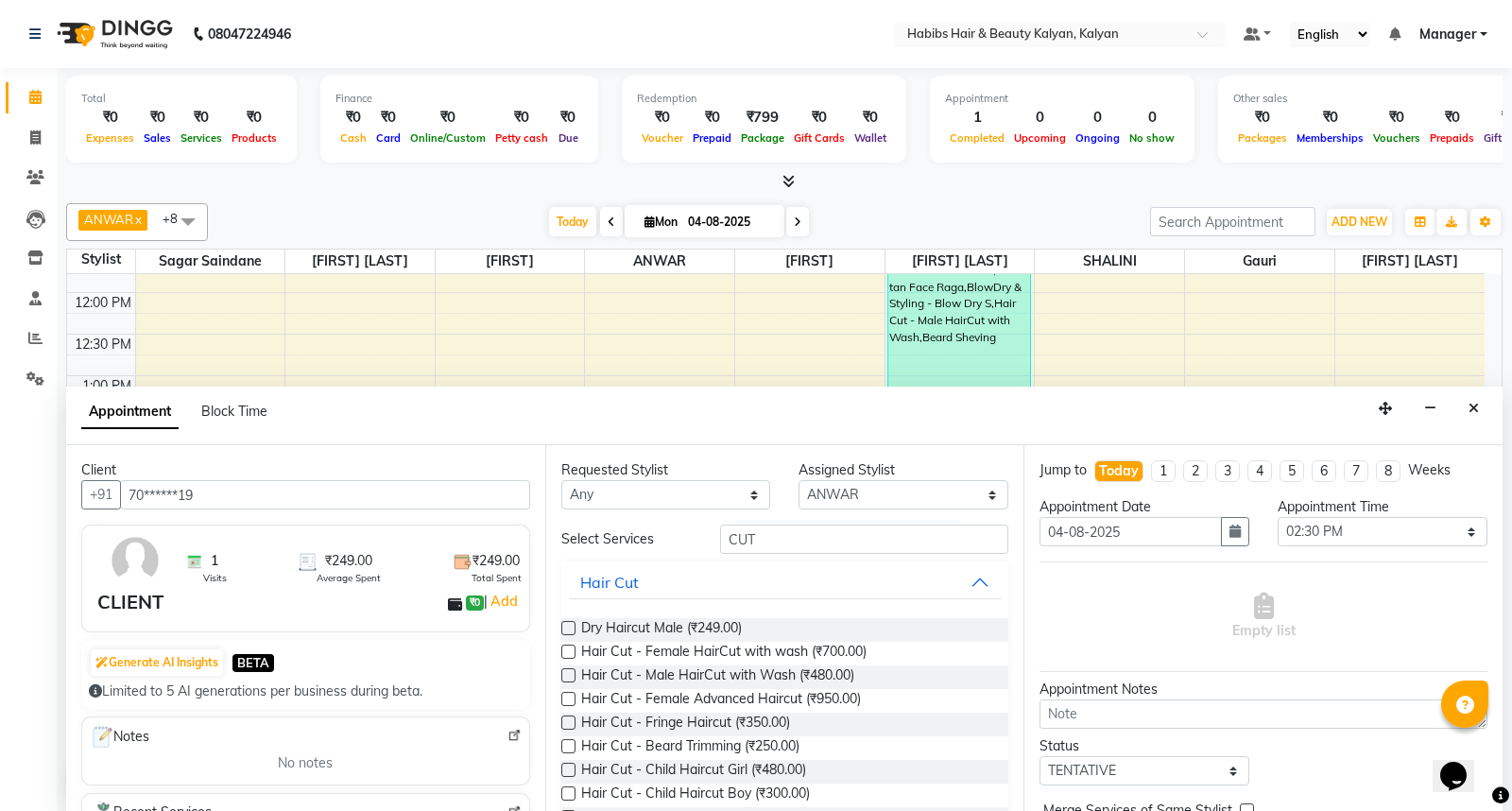 click at bounding box center [568, 628] 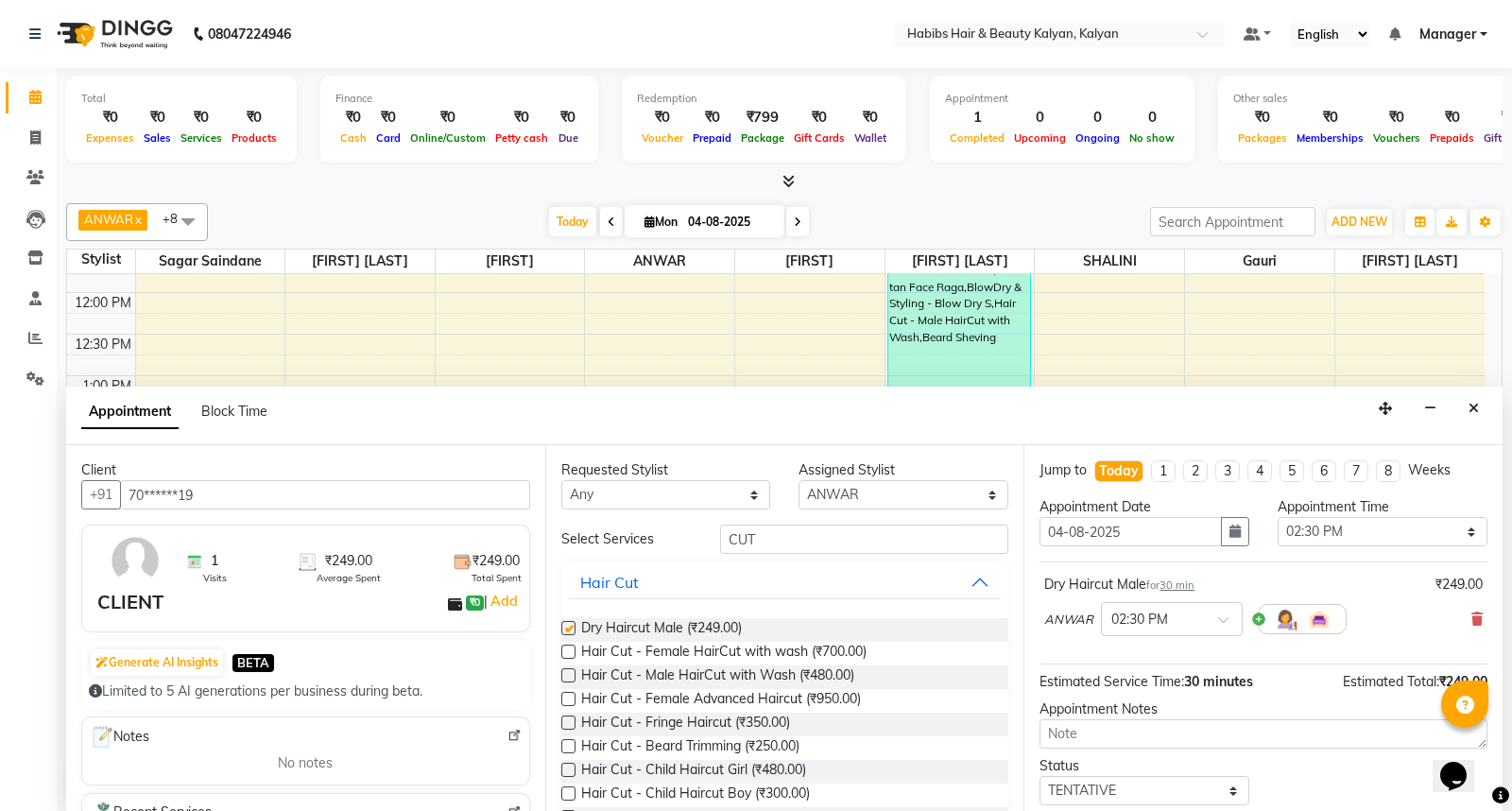 checkbox on "false" 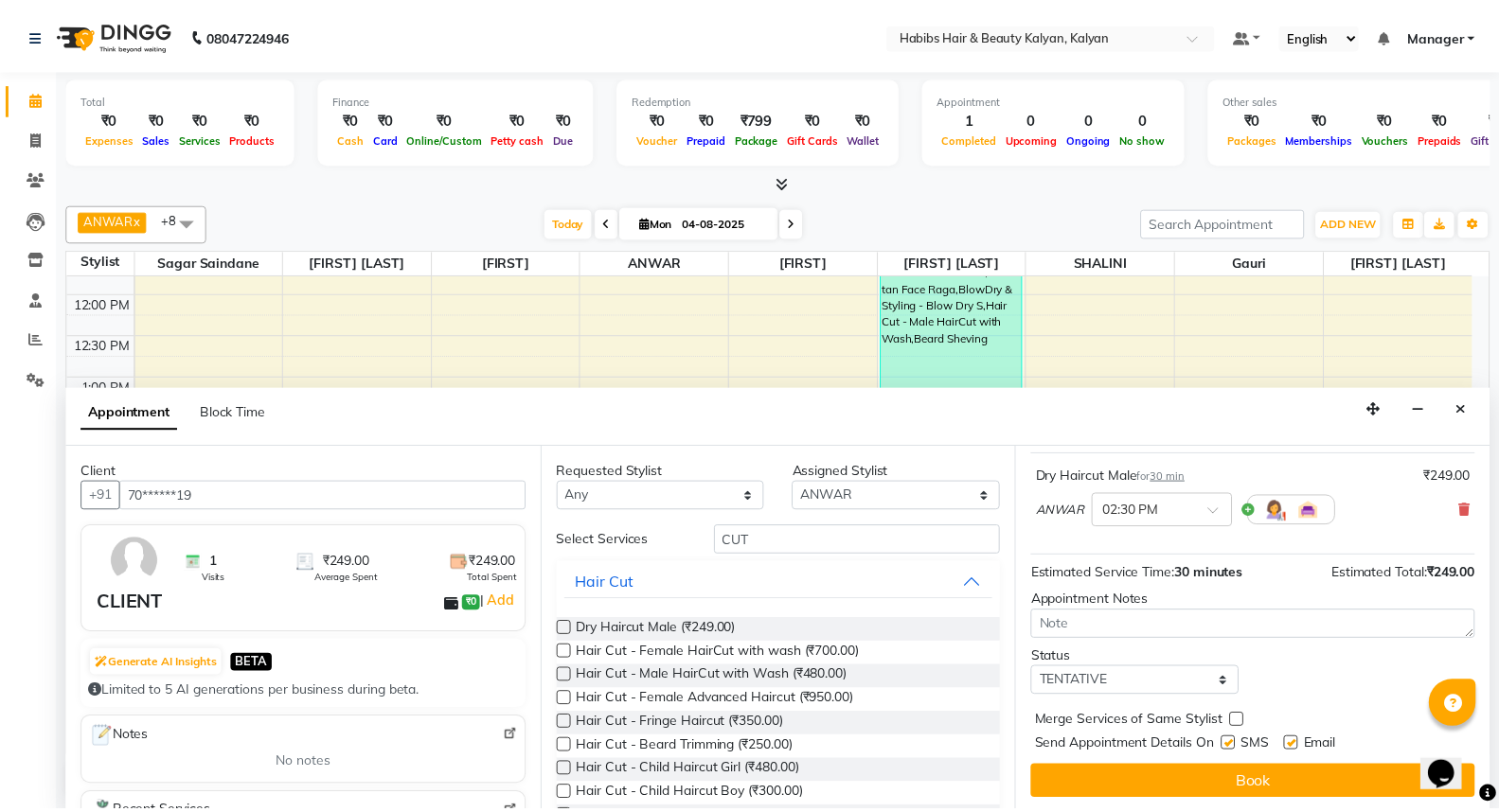 scroll, scrollTop: 114, scrollLeft: 0, axis: vertical 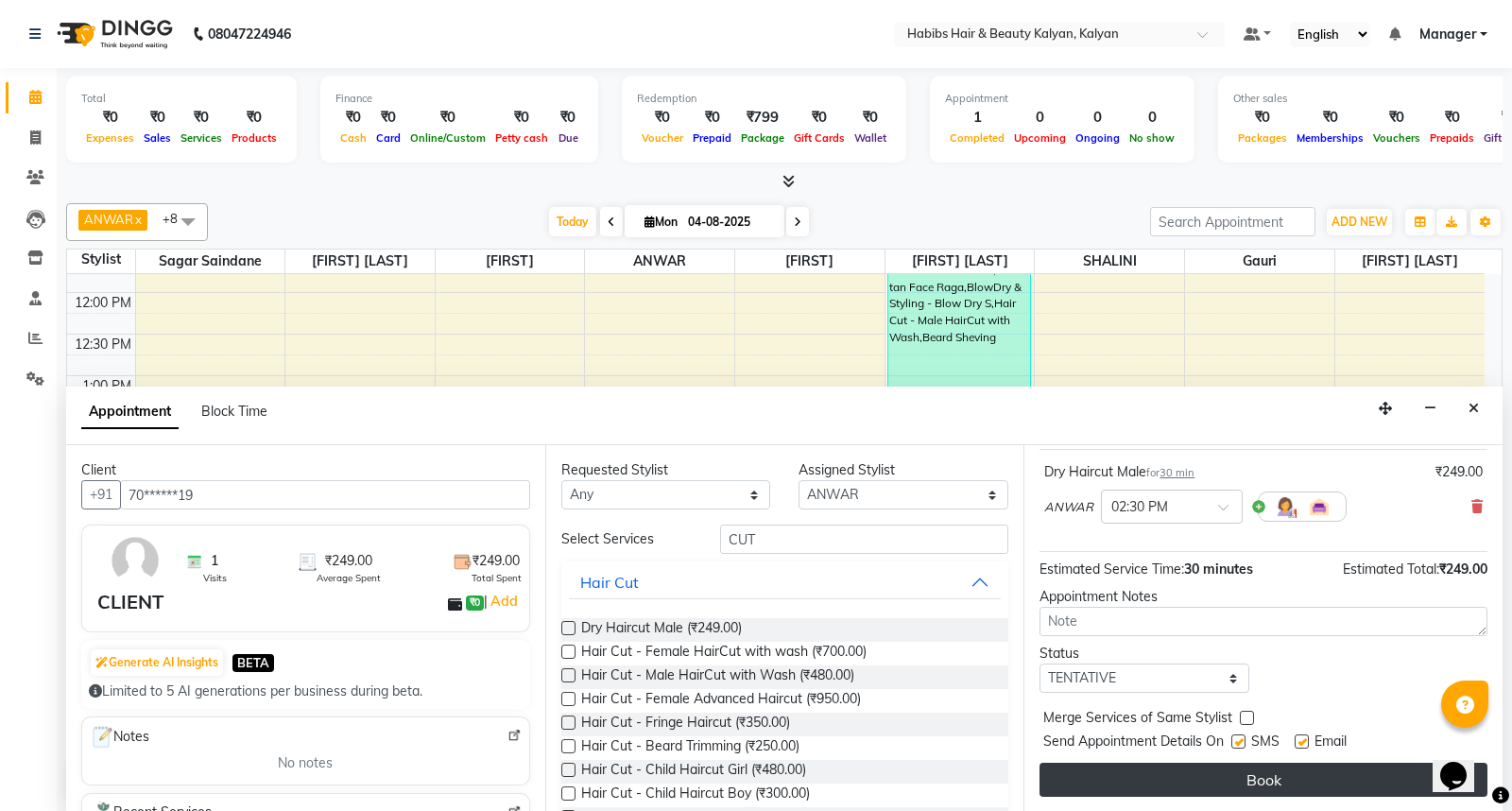click on "Book" at bounding box center [1263, 780] 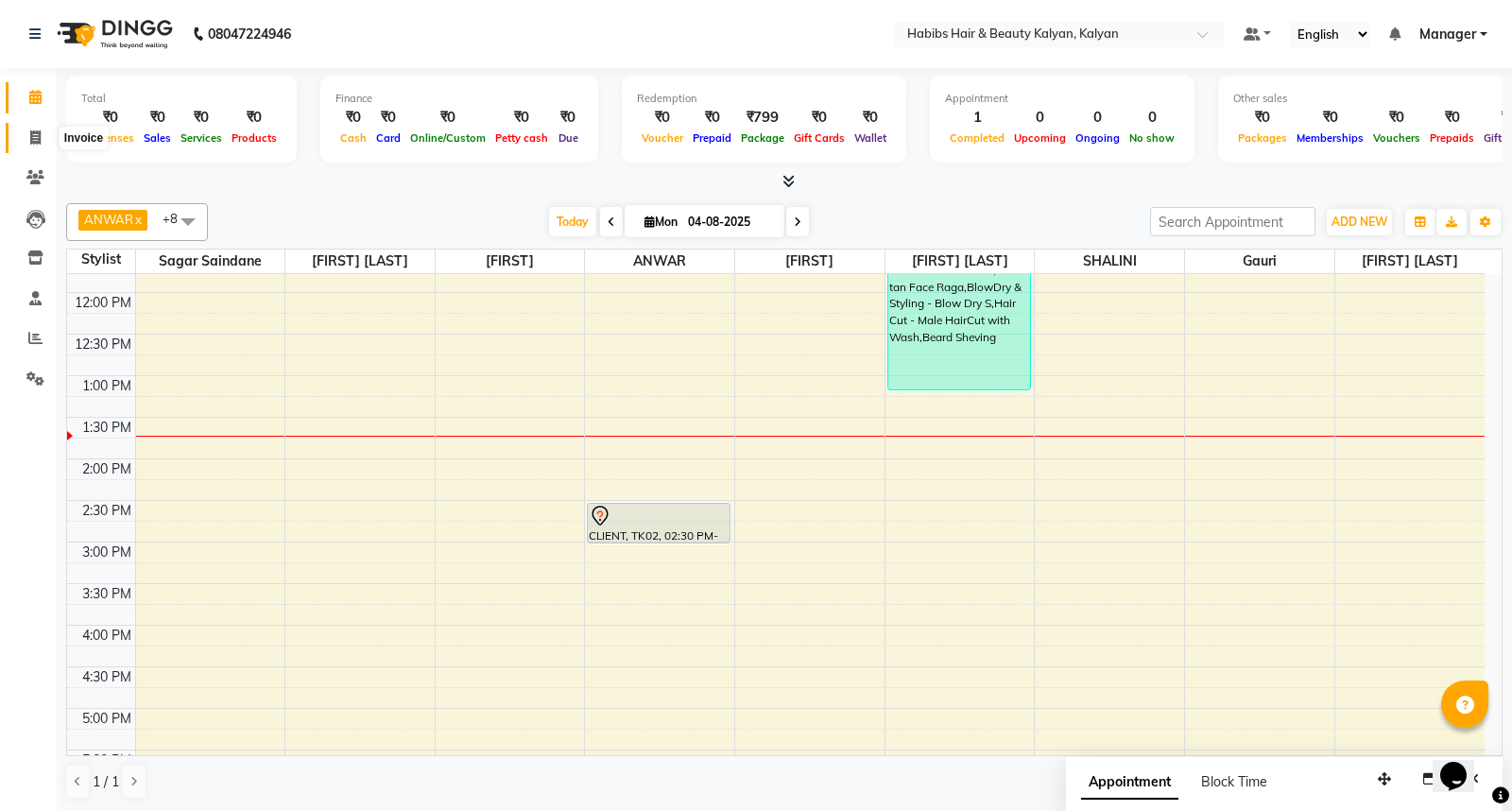 click 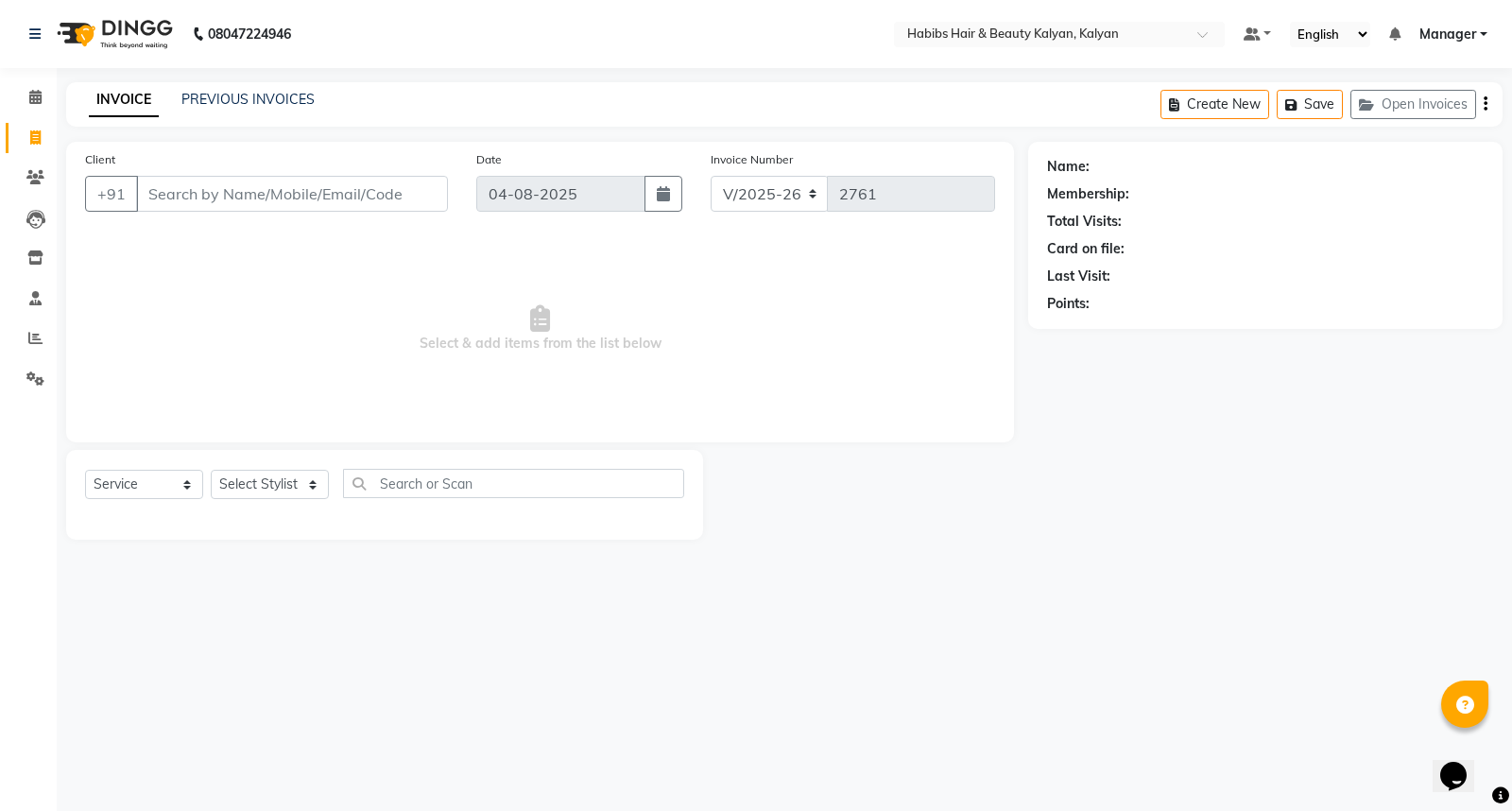 click on "Client" at bounding box center (292, 194) 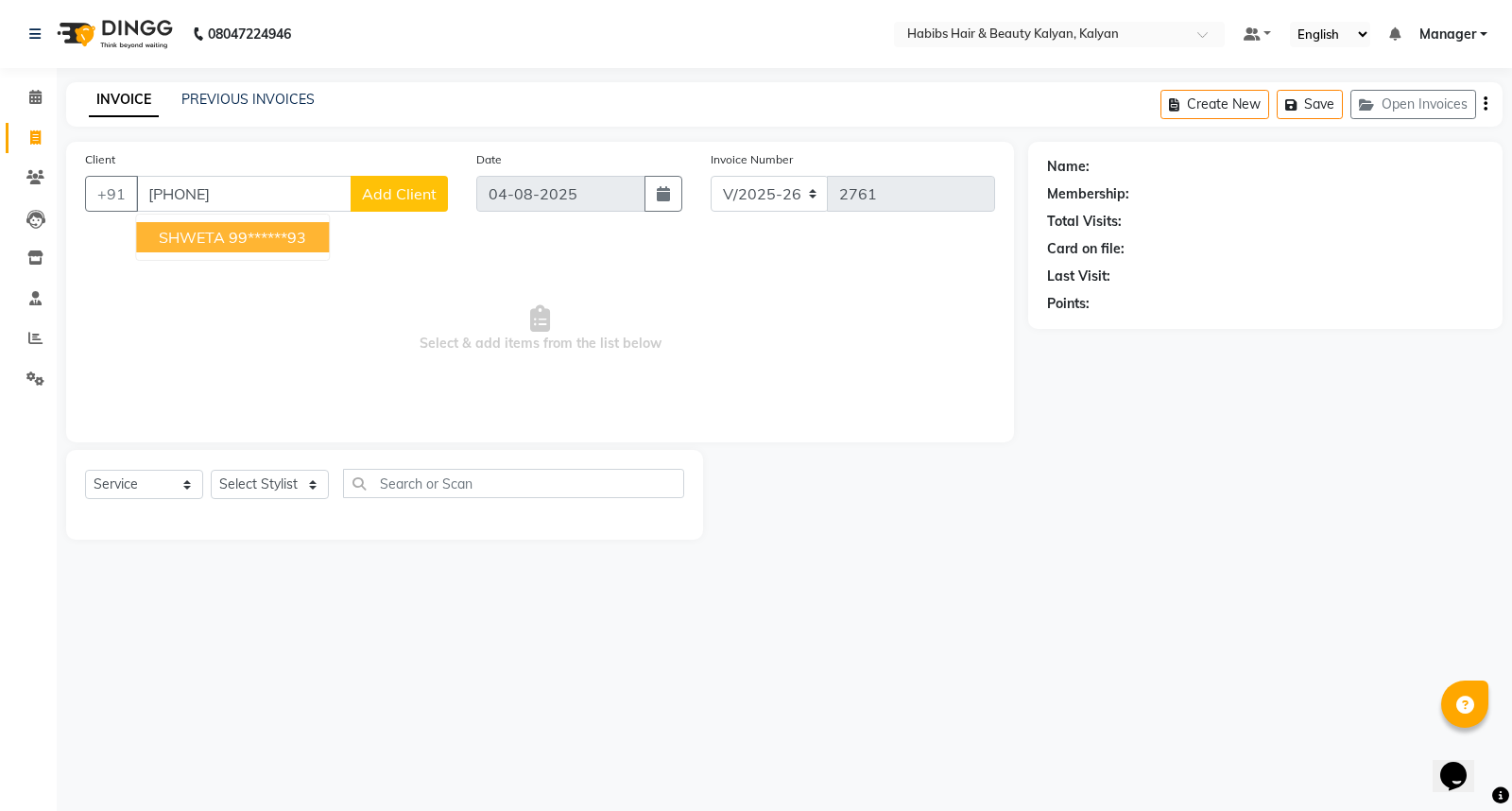 click on "99******93" at bounding box center [267, 237] 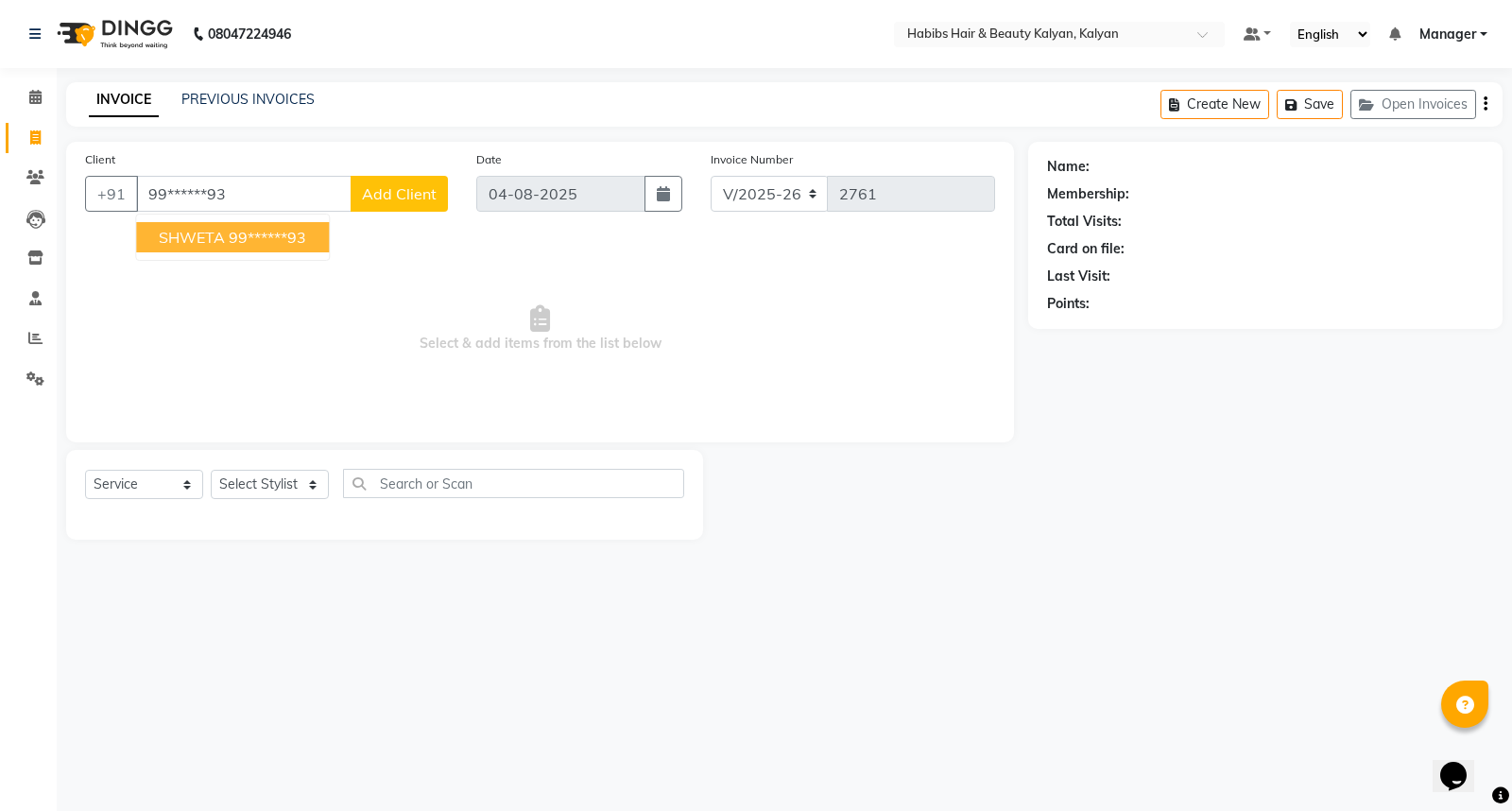 type on "99******93" 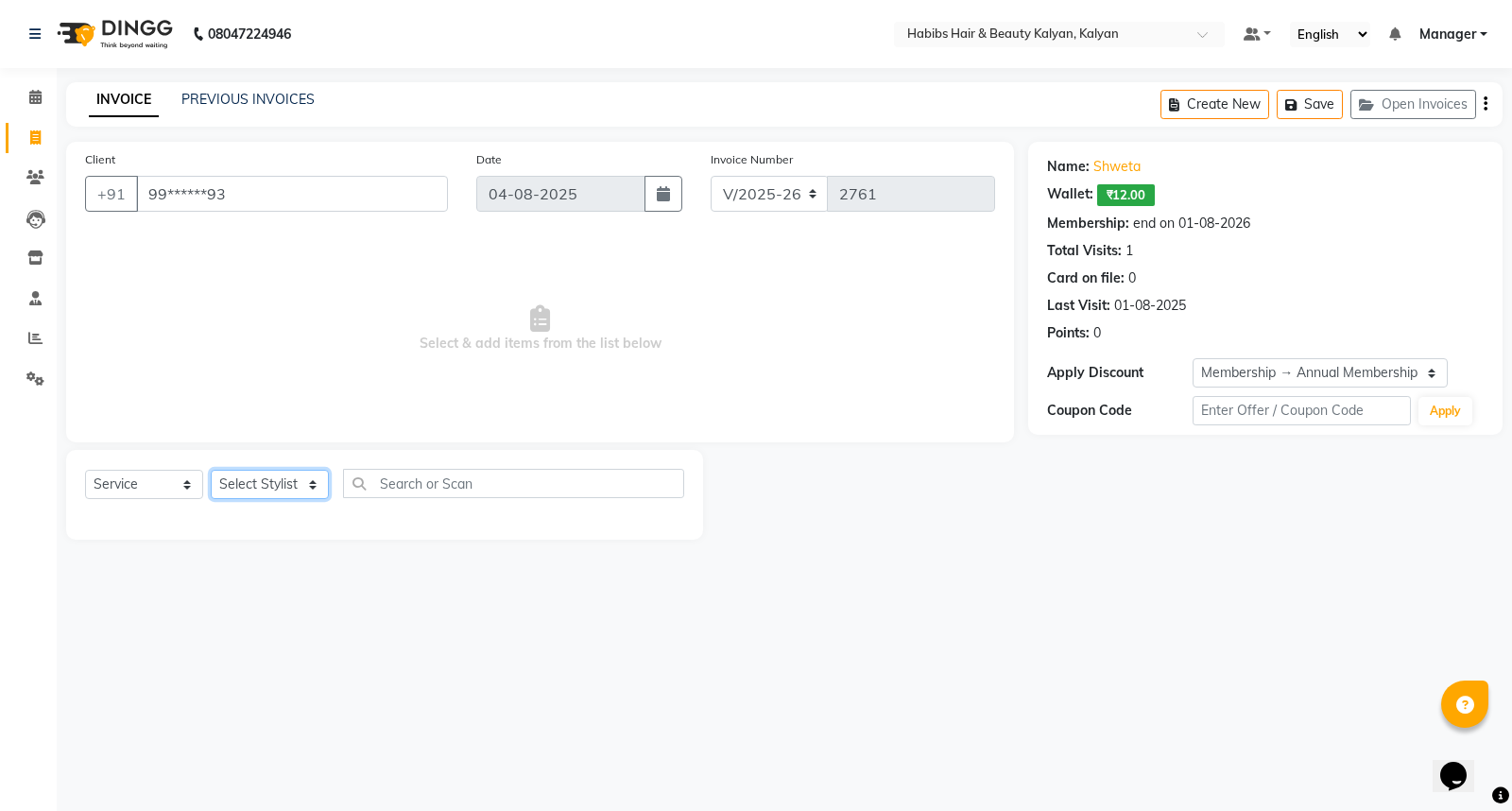 click on "Select Stylist [FIRST] [FIRST] [FIRST] [FIRST] [FIRST] [FIRST] [FIRST] [FIRST] [FIRST] [FIRST] [FIRST] [FIRST] [FIRST] [FIRST] [FIRST] [FIRST] [FIRST] [FIRST] [FIRST] [FIRST] [FIRST]" 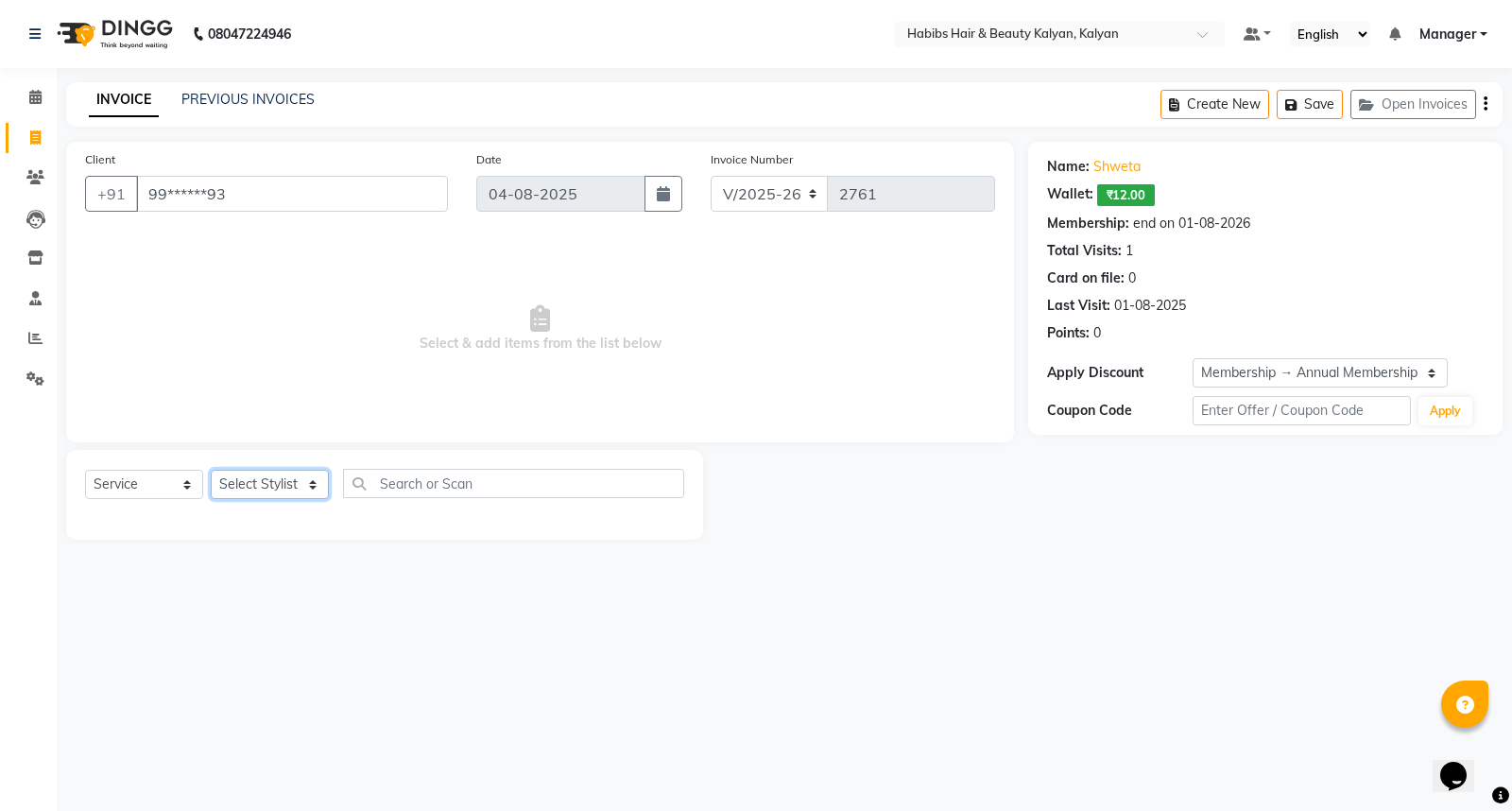 select on "78817" 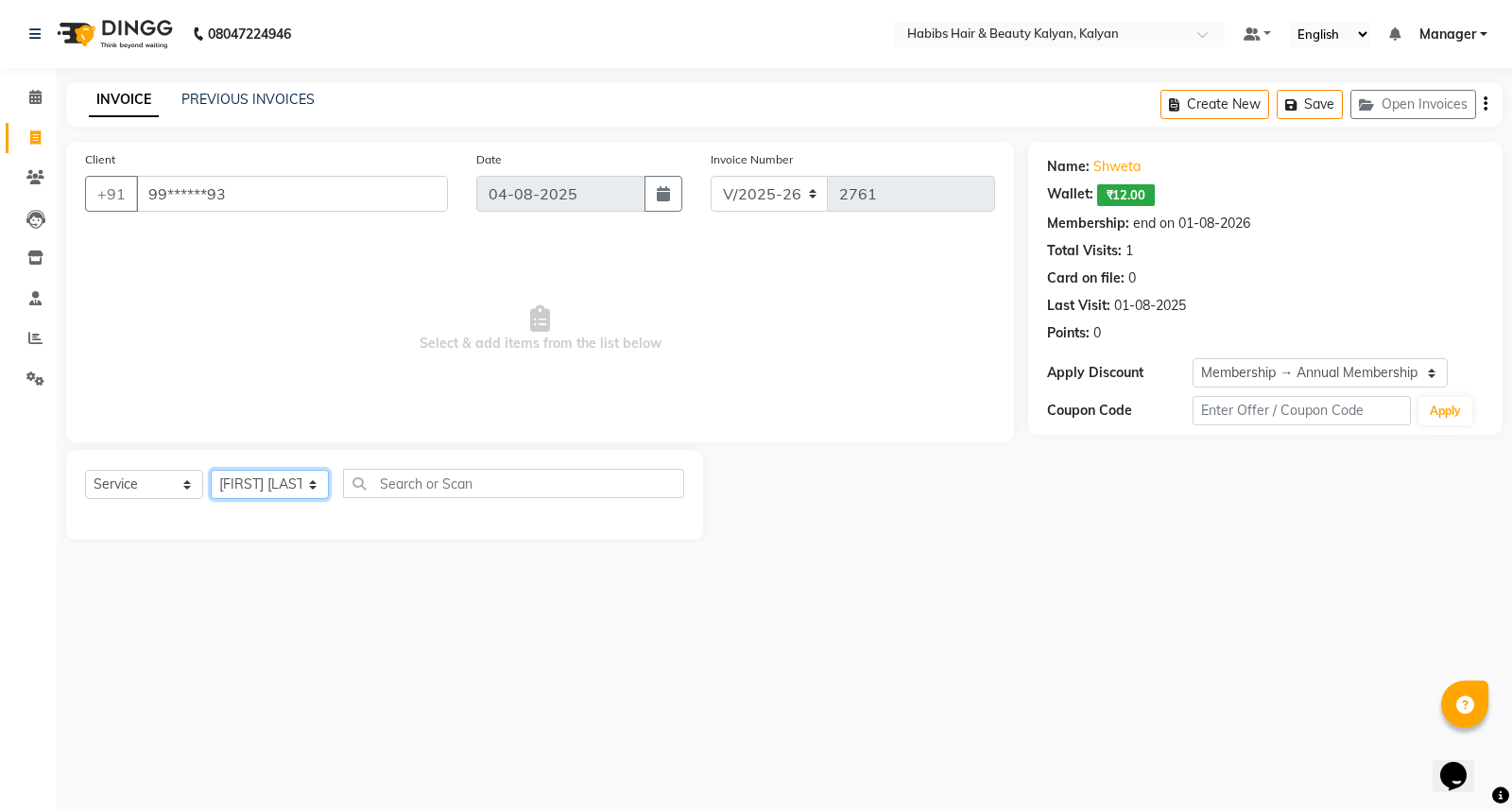 click on "Select Stylist [FIRST] [FIRST] [FIRST] [FIRST] [FIRST] [FIRST] [FIRST] [FIRST] [FIRST] [FIRST] [FIRST] [FIRST] [FIRST] [FIRST] [FIRST] [FIRST] [FIRST] [FIRST] [FIRST] [FIRST] [FIRST]" 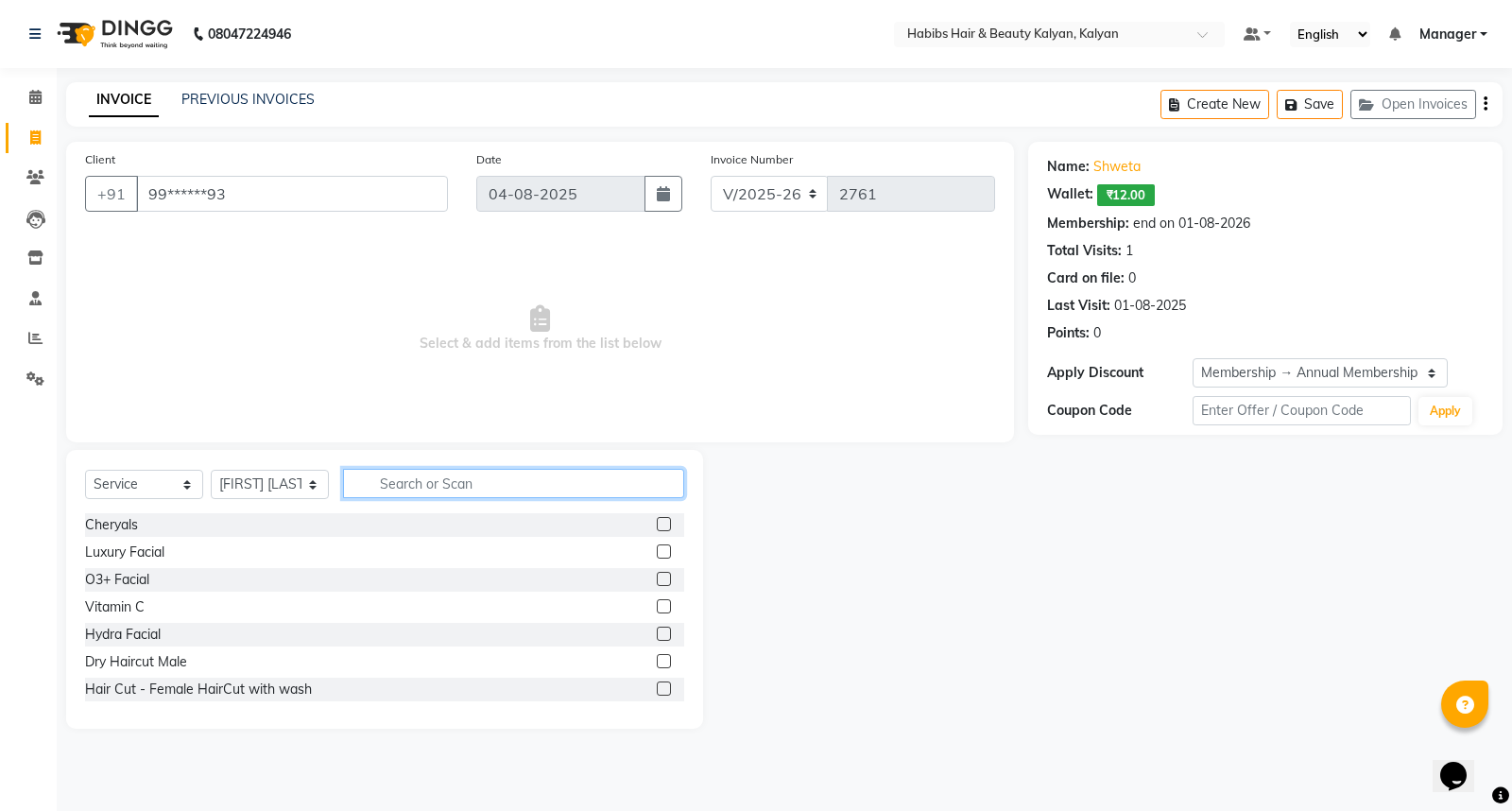 click 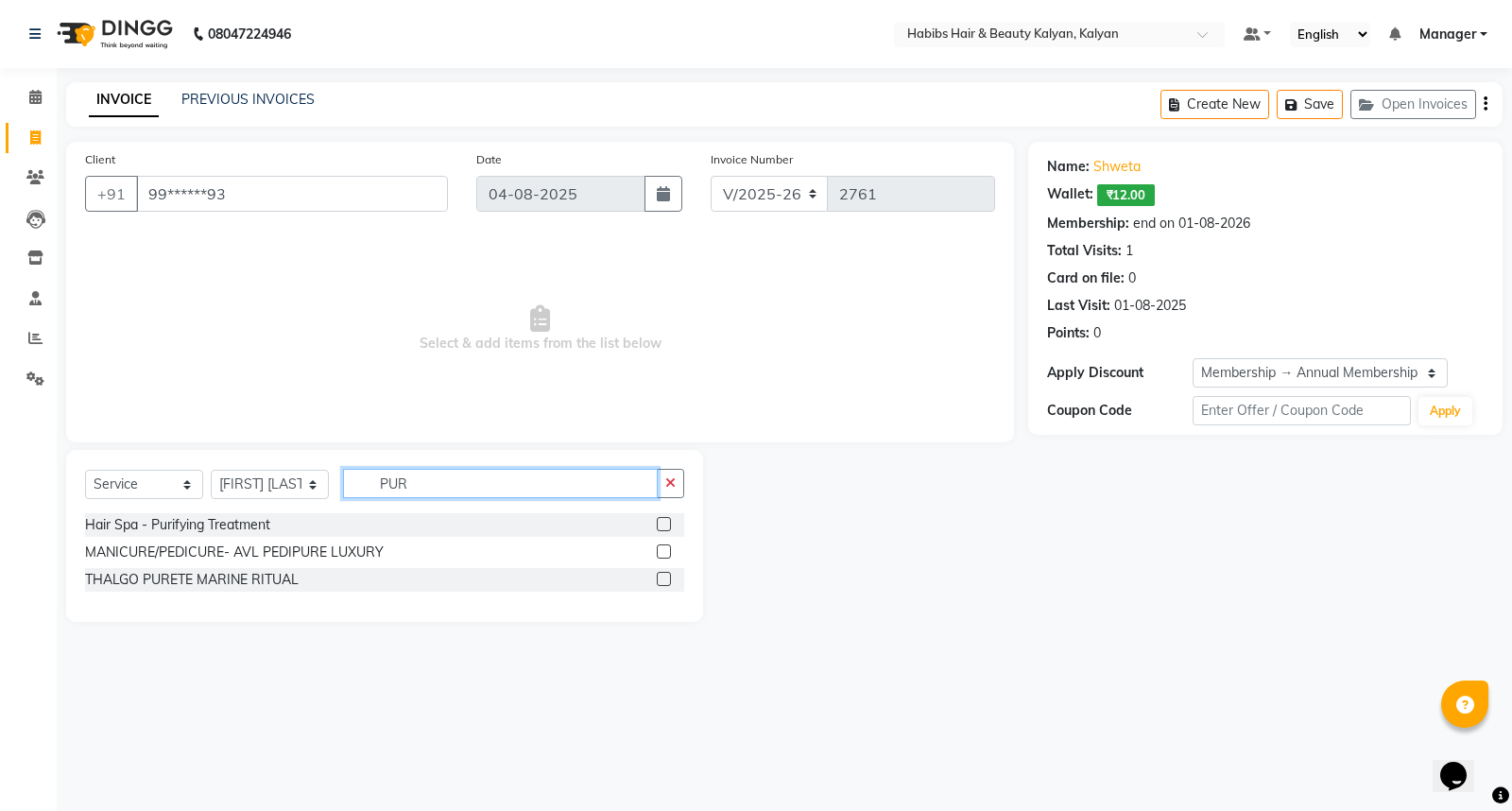 type on "PUR" 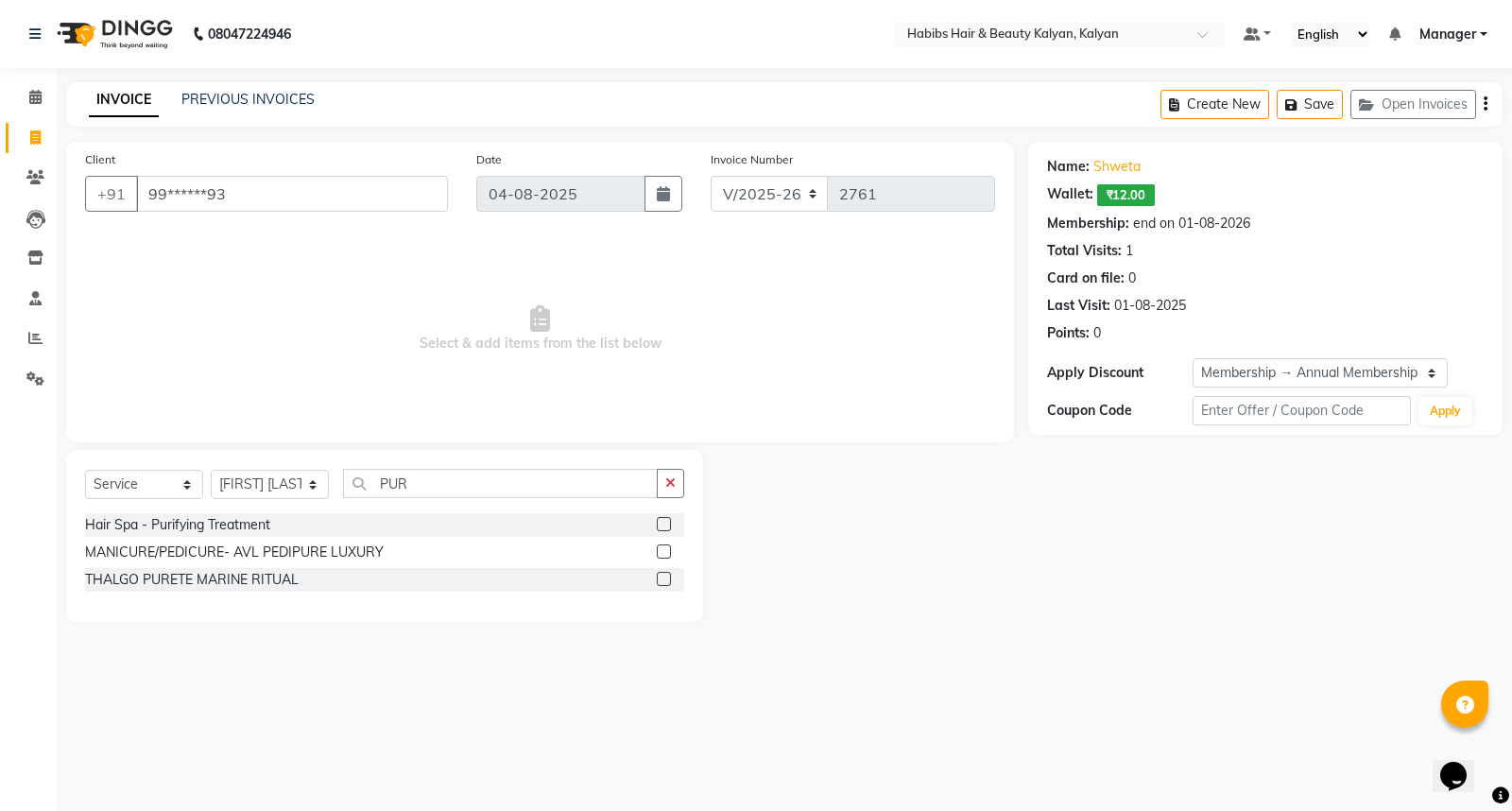 click 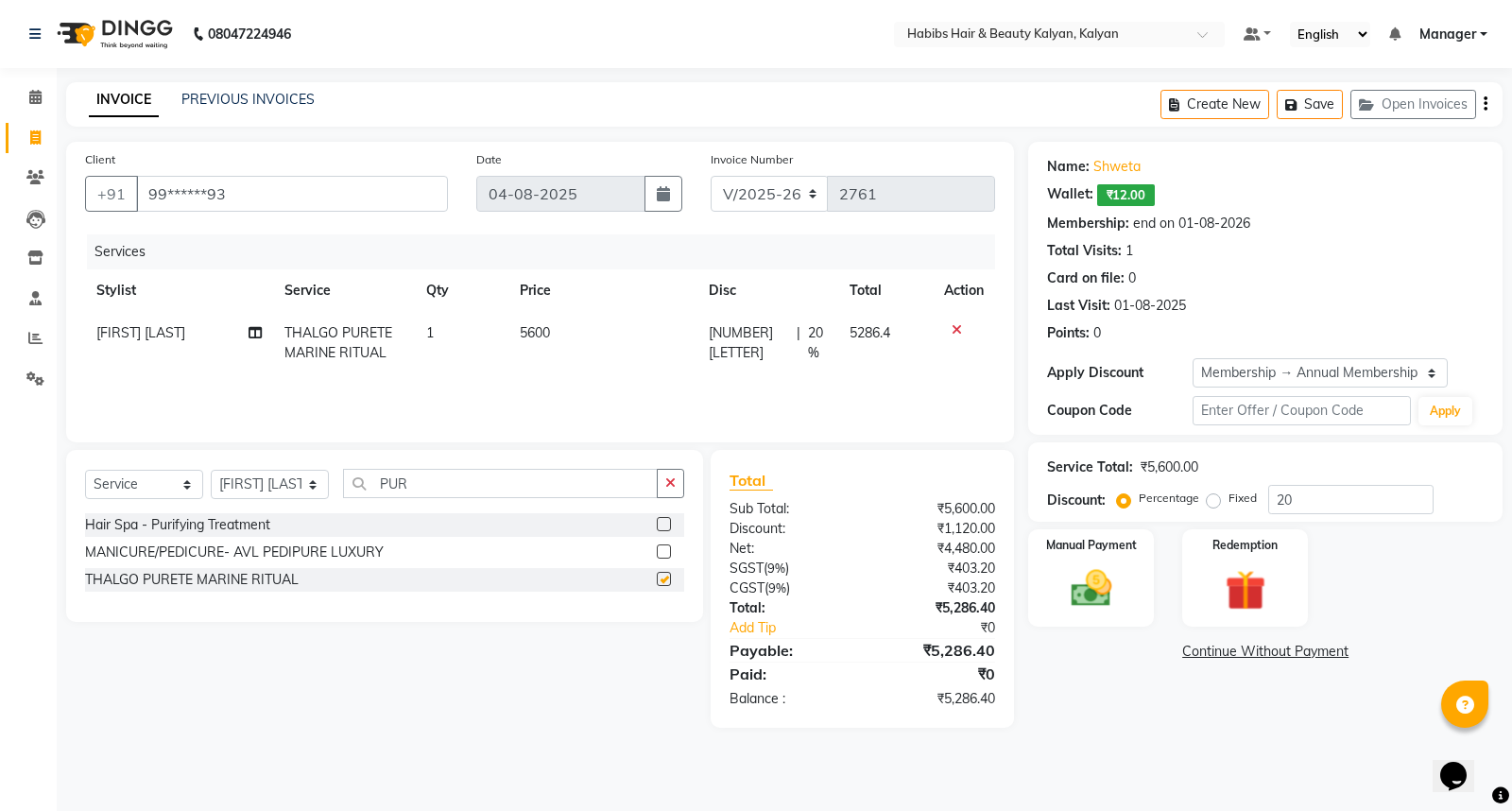 checkbox on "false" 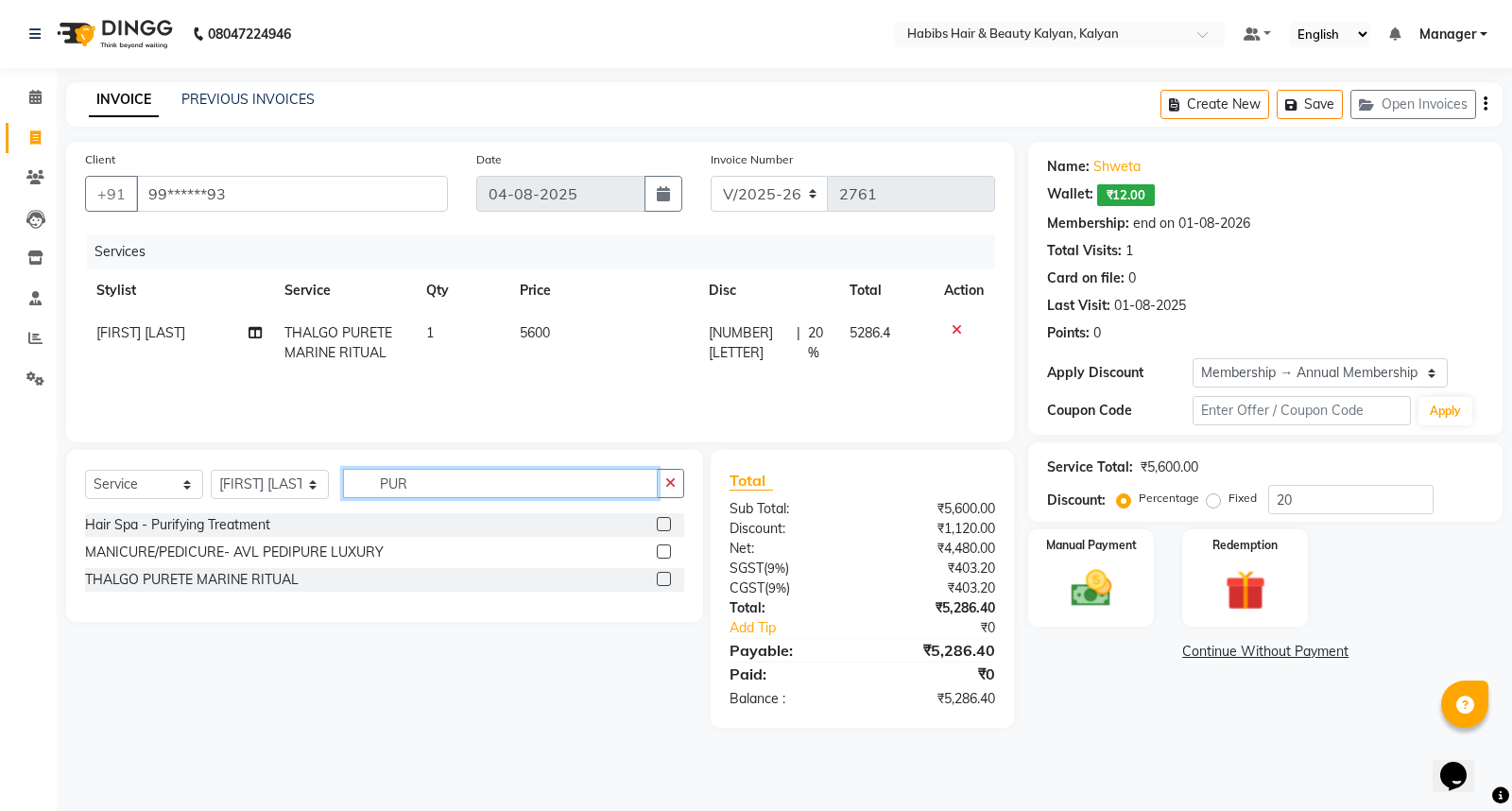 click on "PUR" 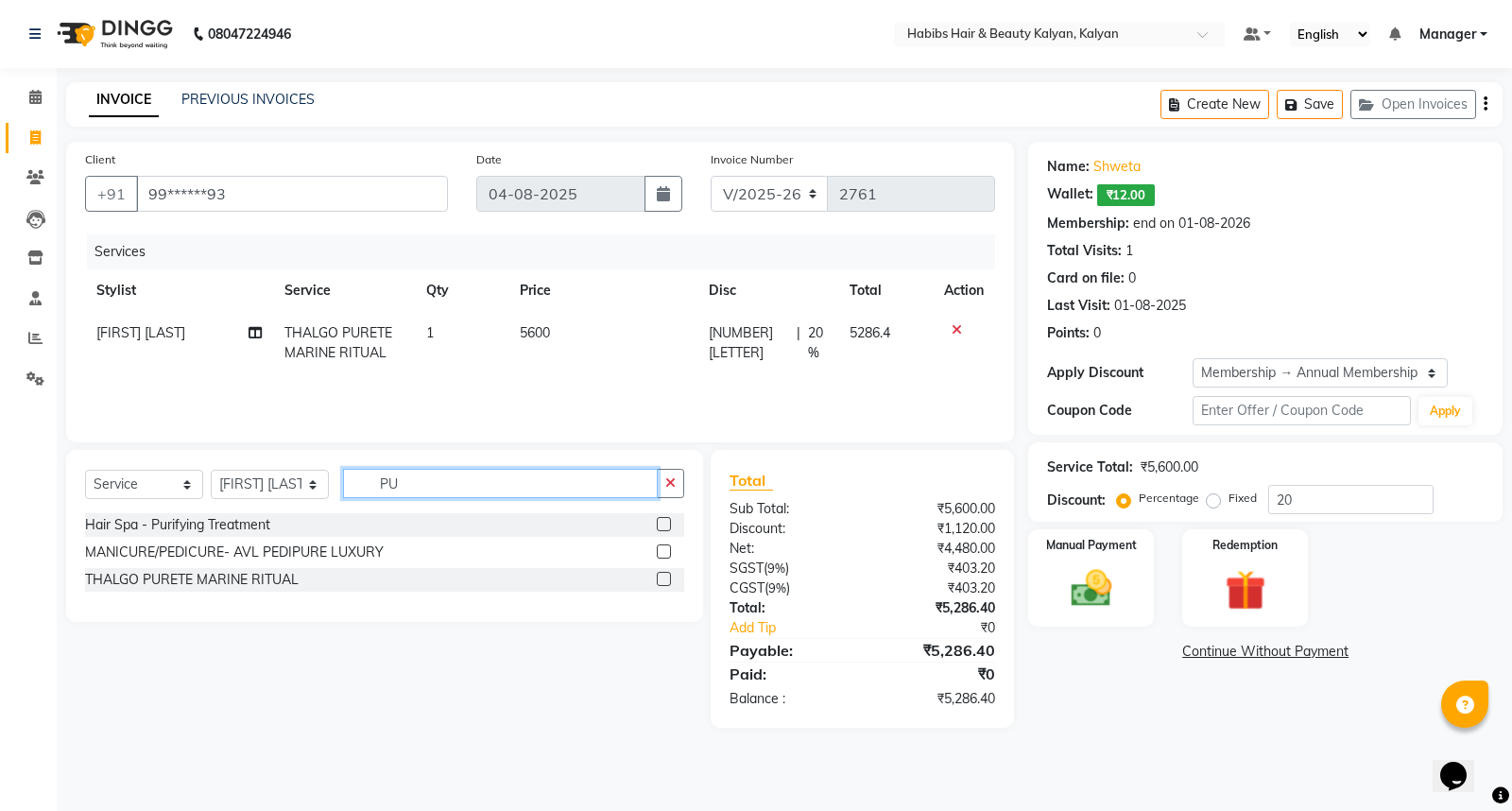 type on "P" 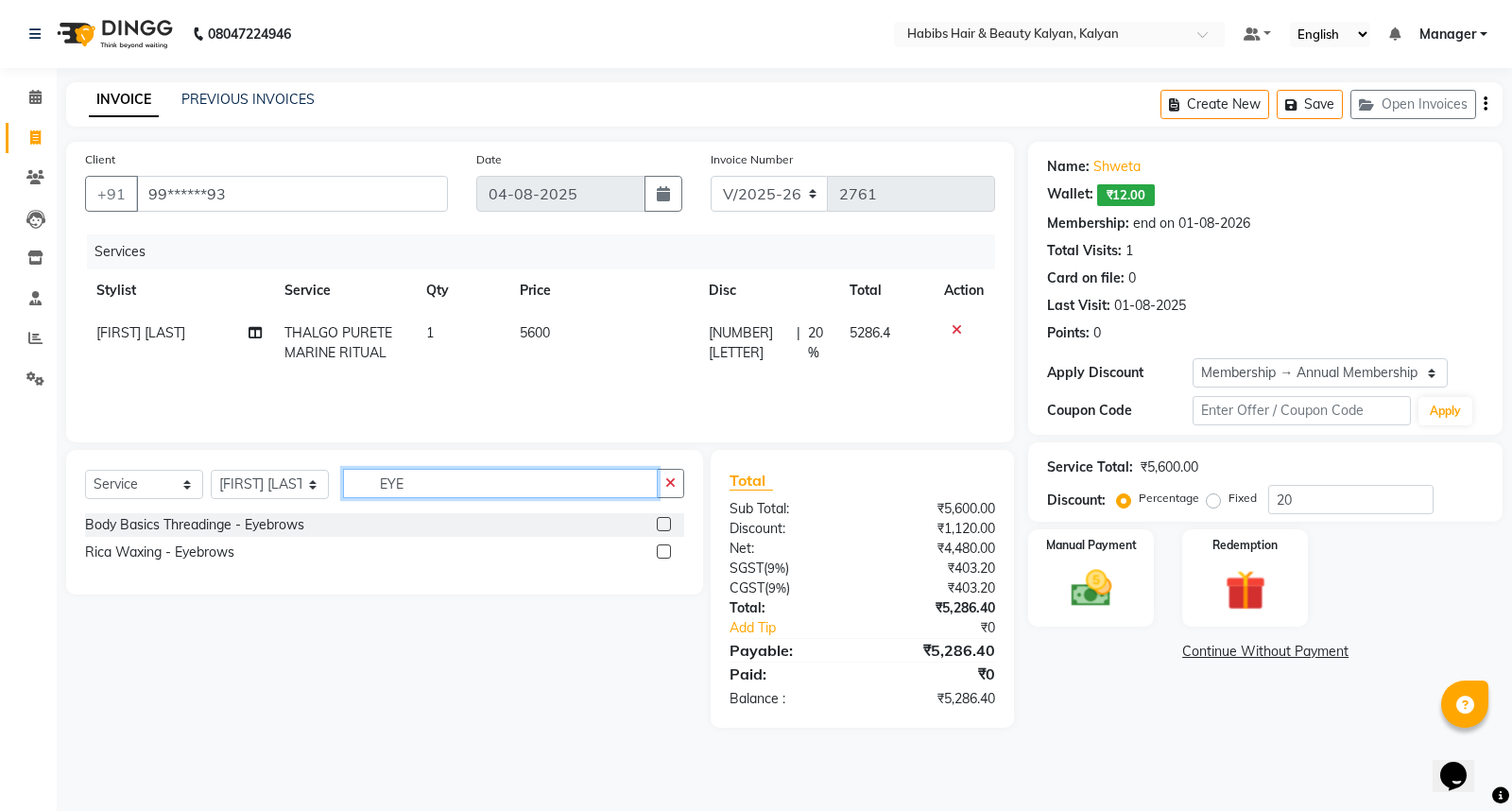 type on "EYE" 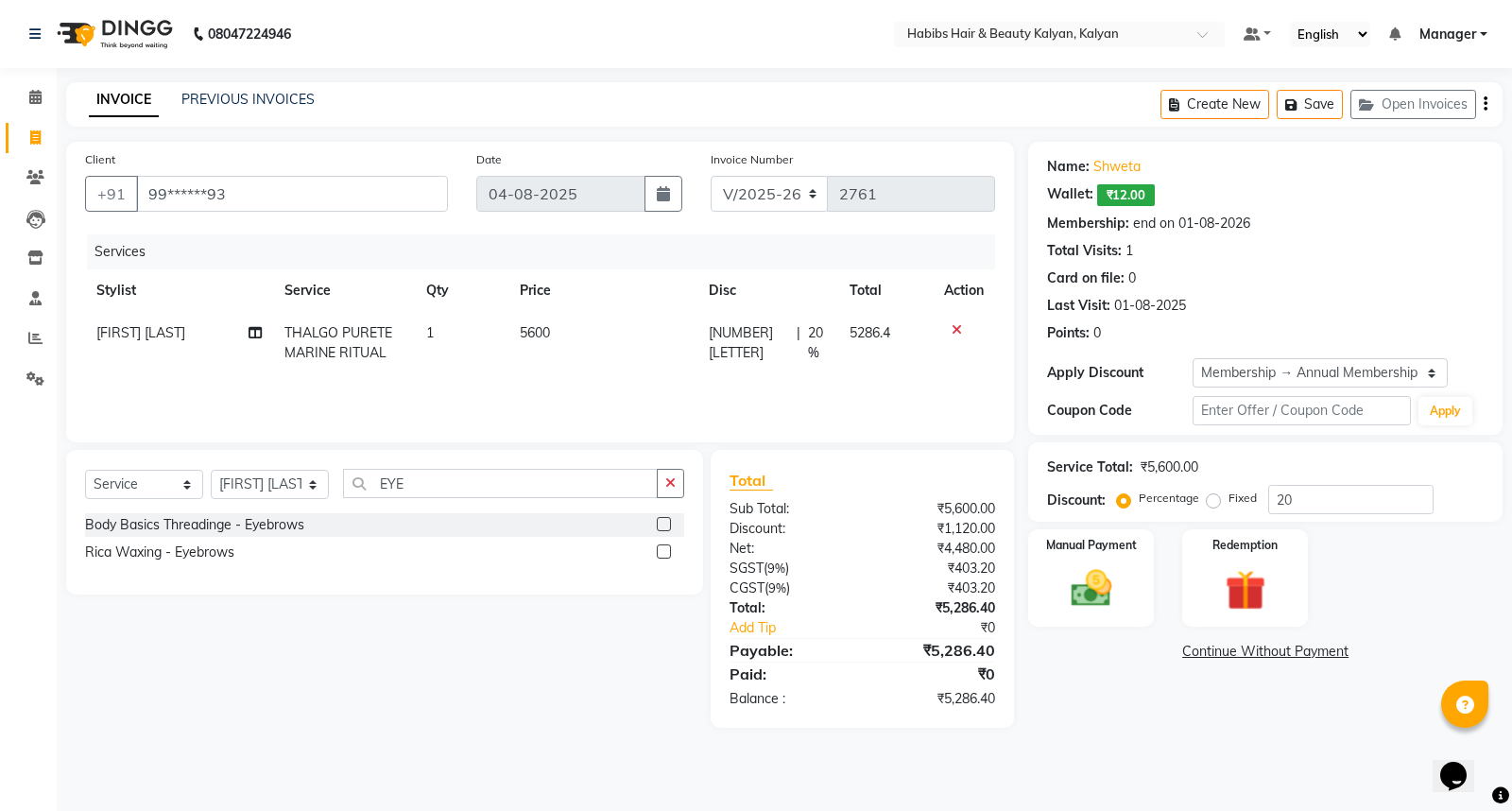 click 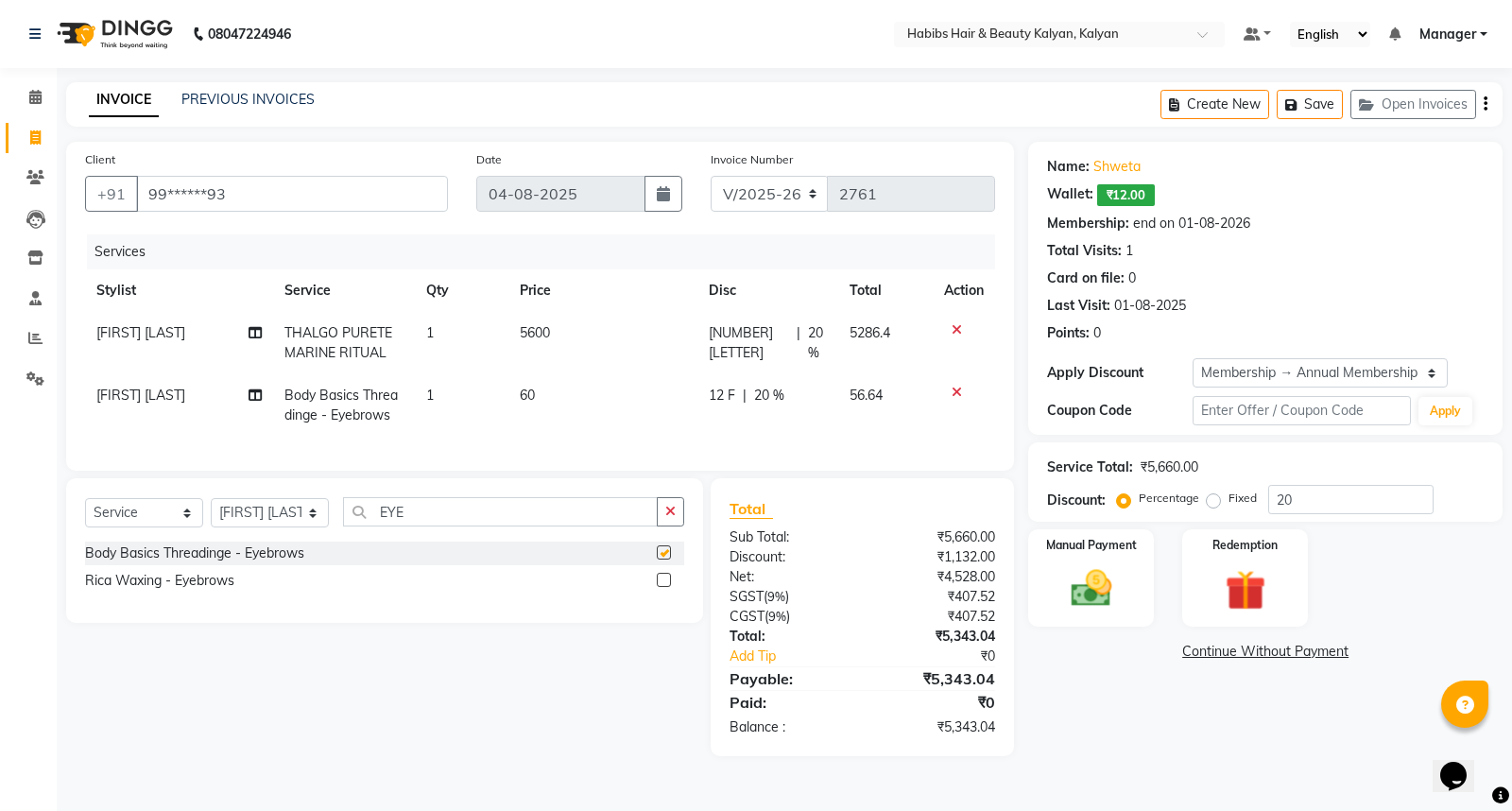 checkbox on "false" 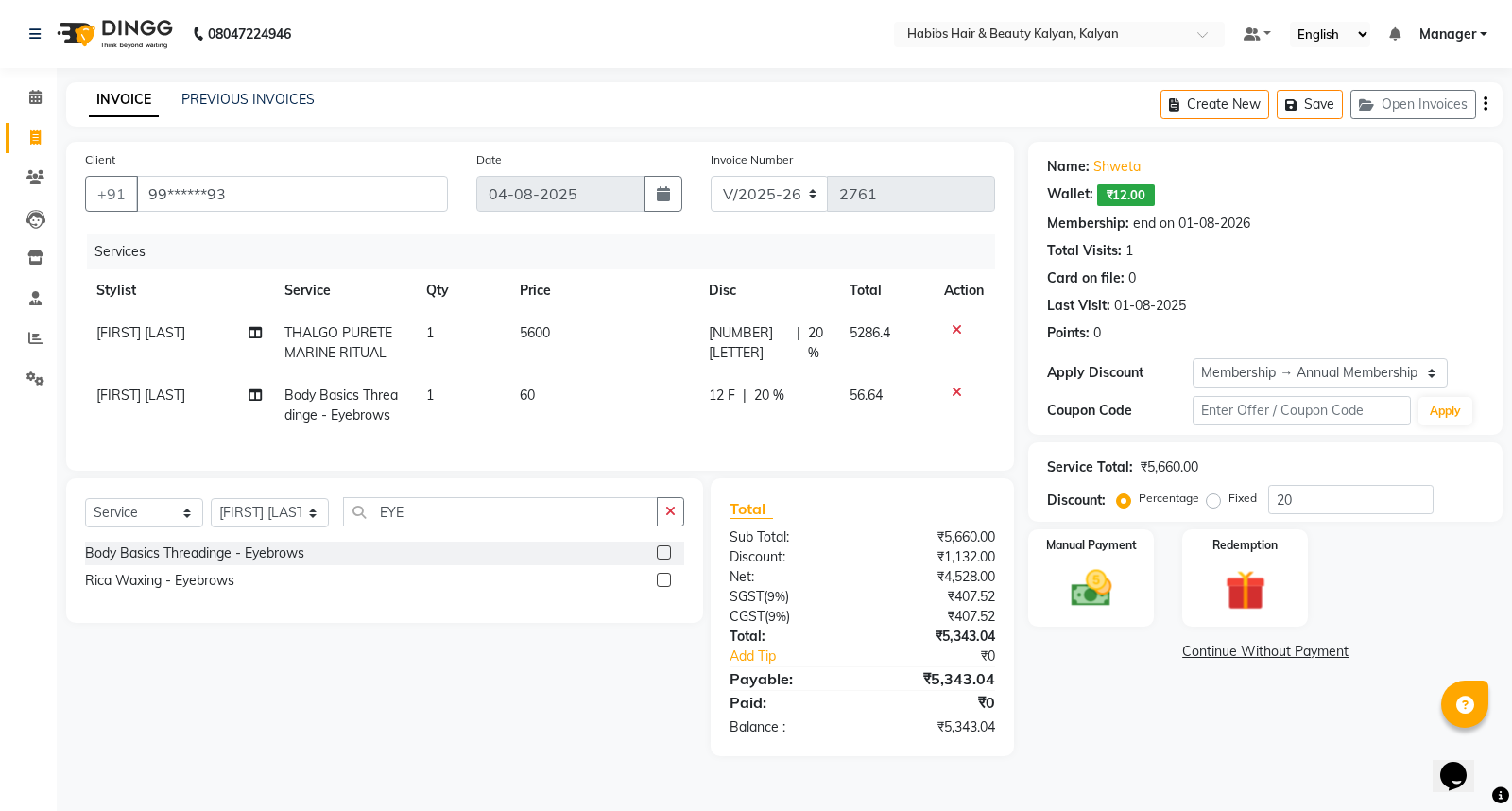 click 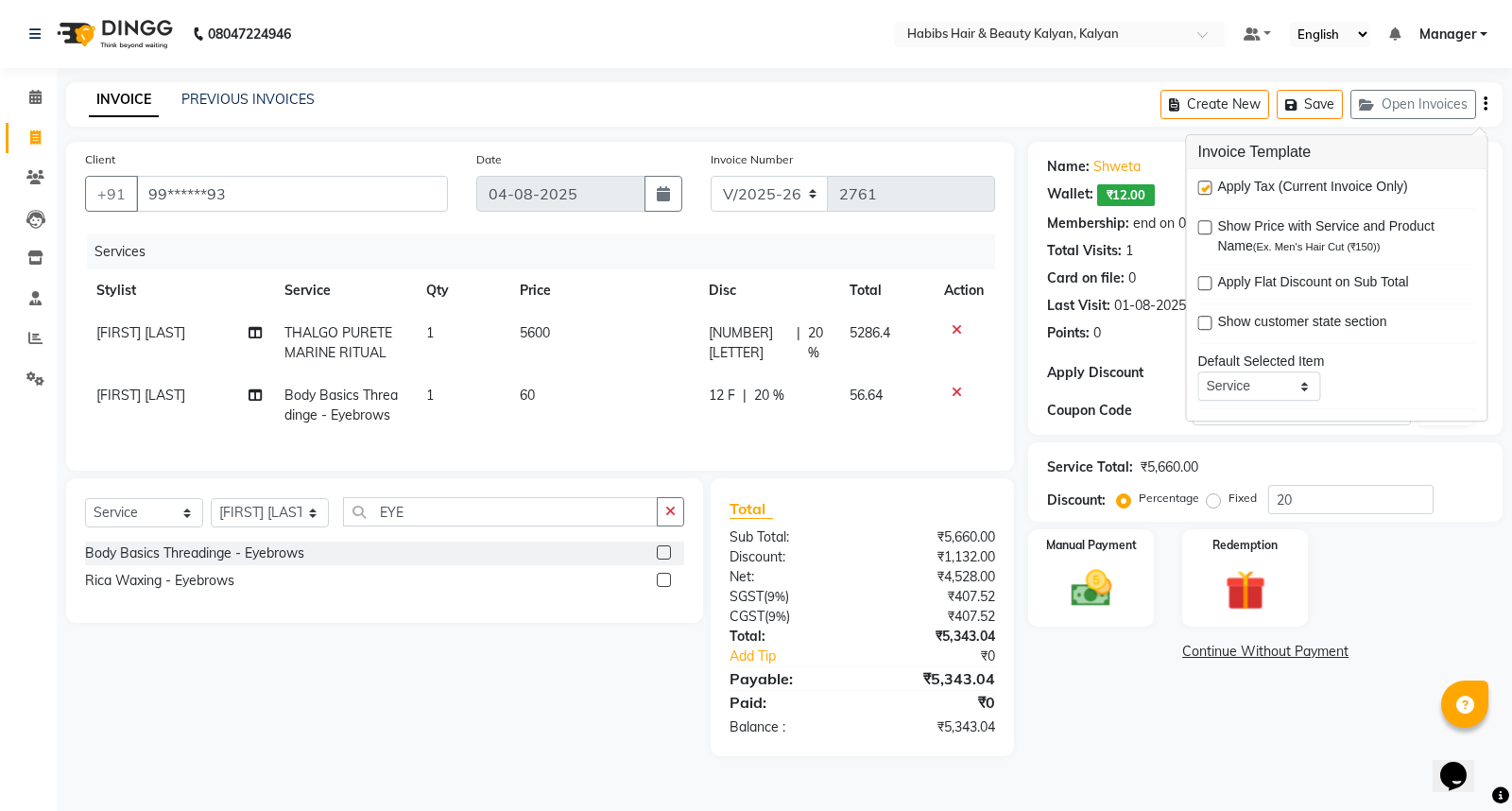 click on "INVOICE PREVIOUS INVOICES Create New   Save   Open Invoices" 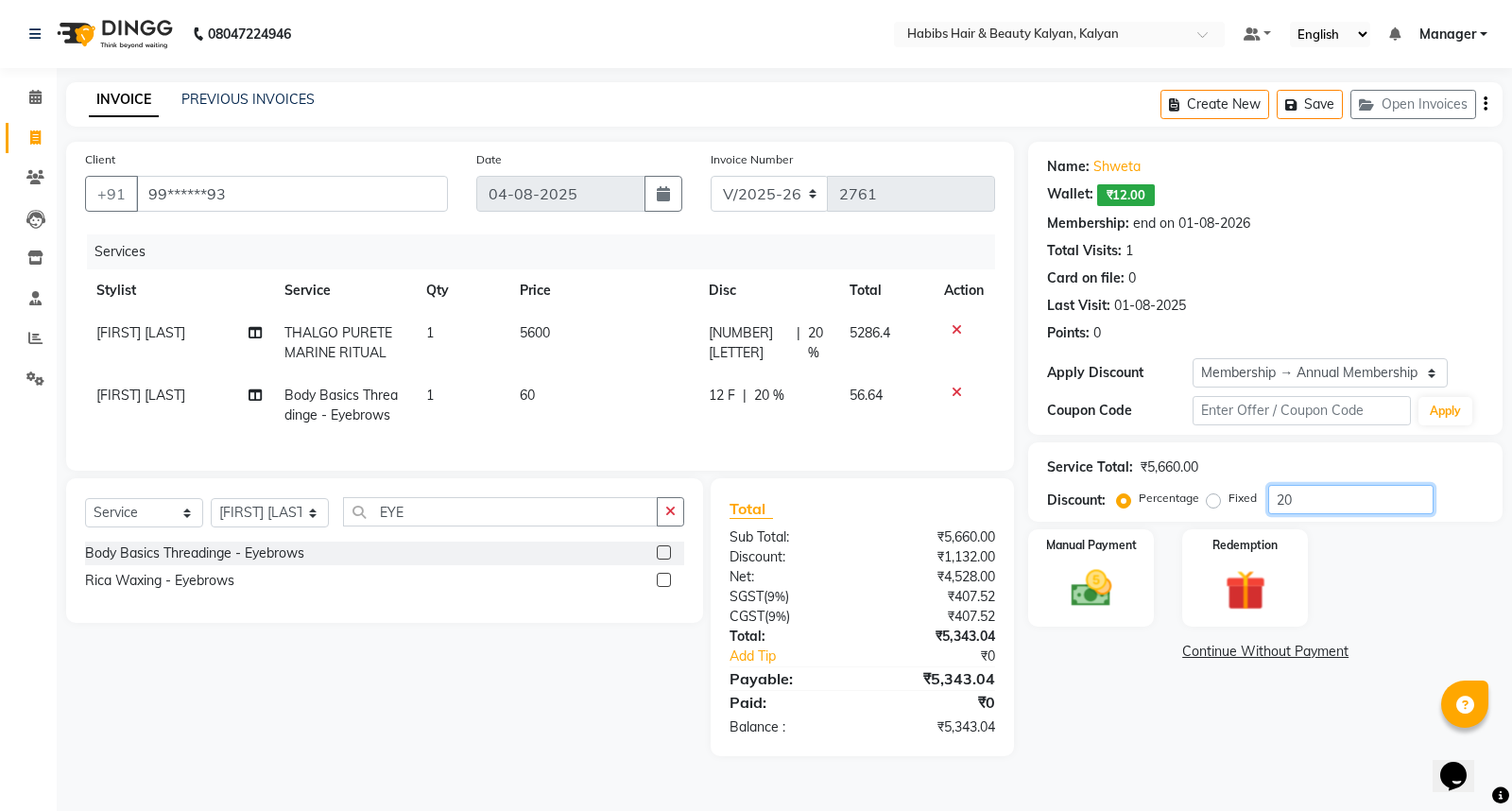 click on "20" 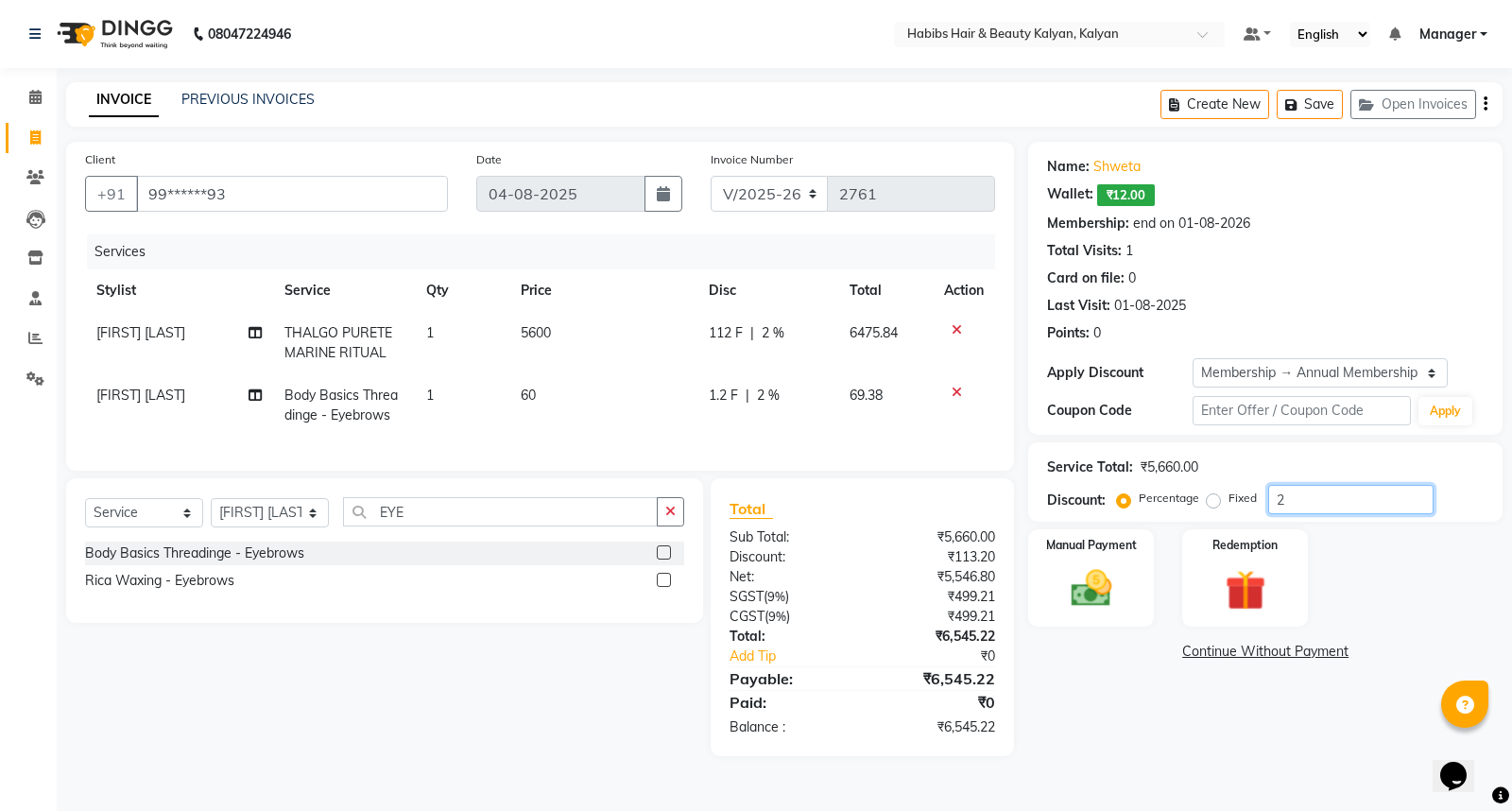 type on "20" 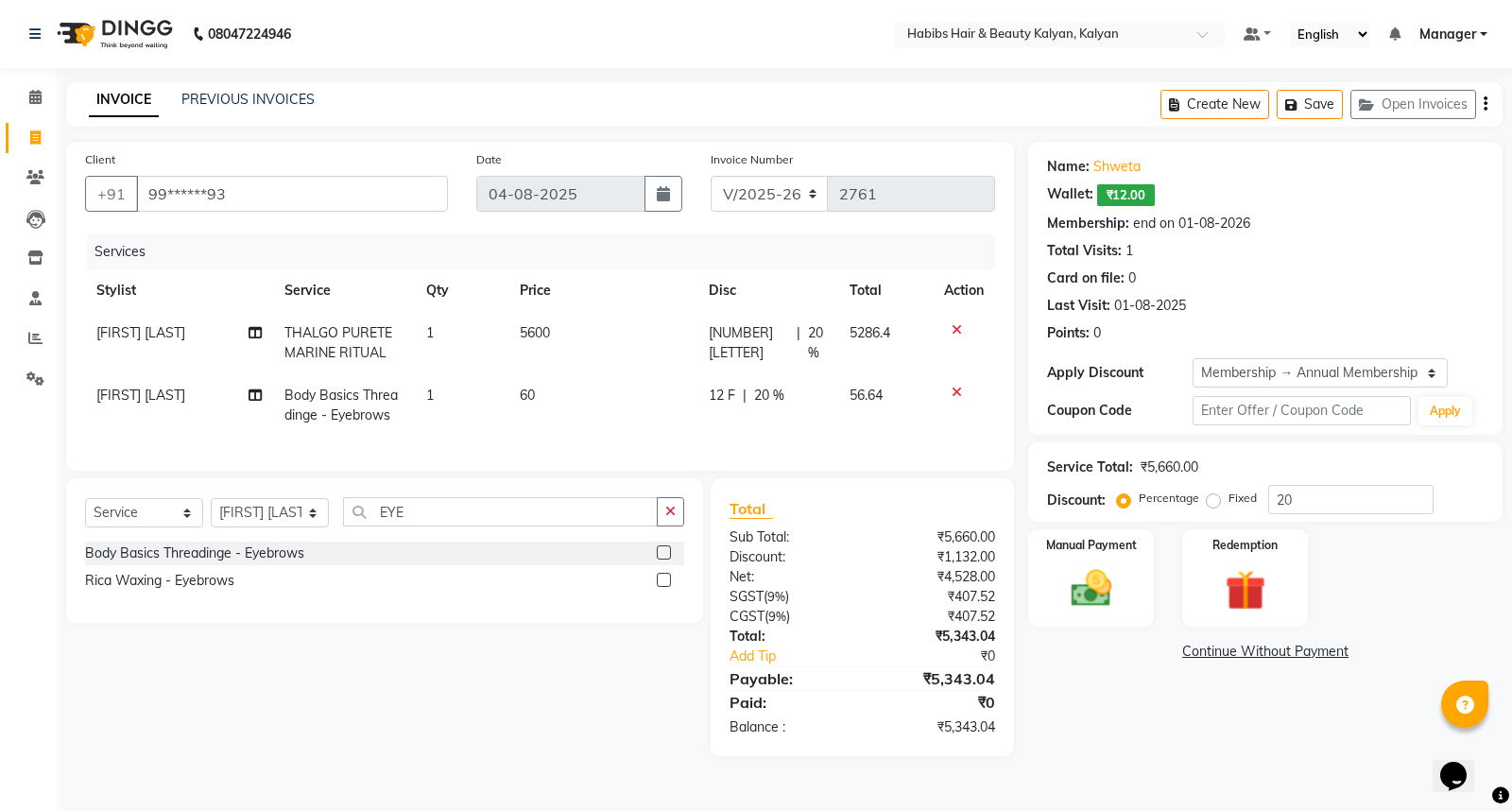 click on "20 %" 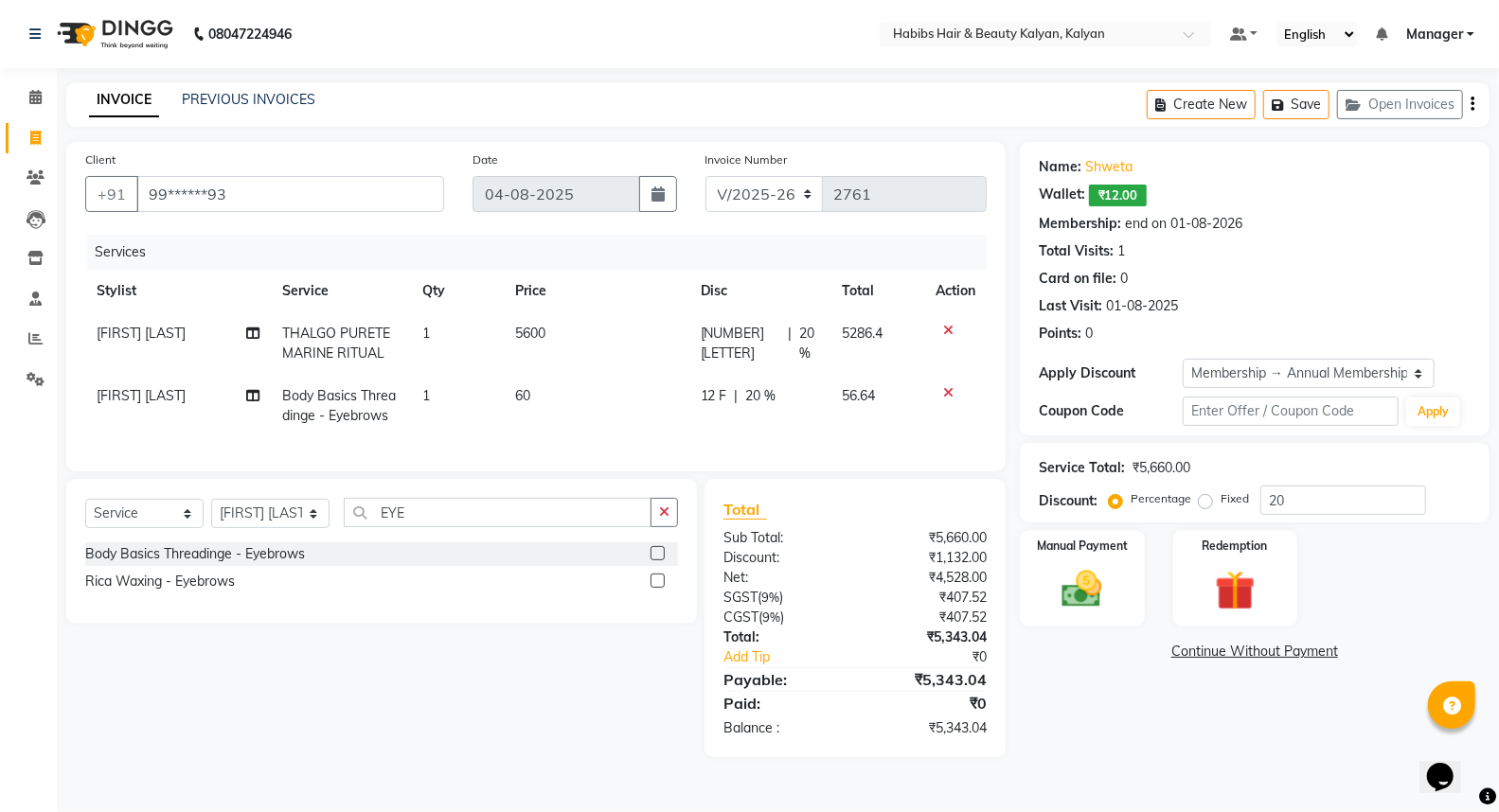 select on "78817" 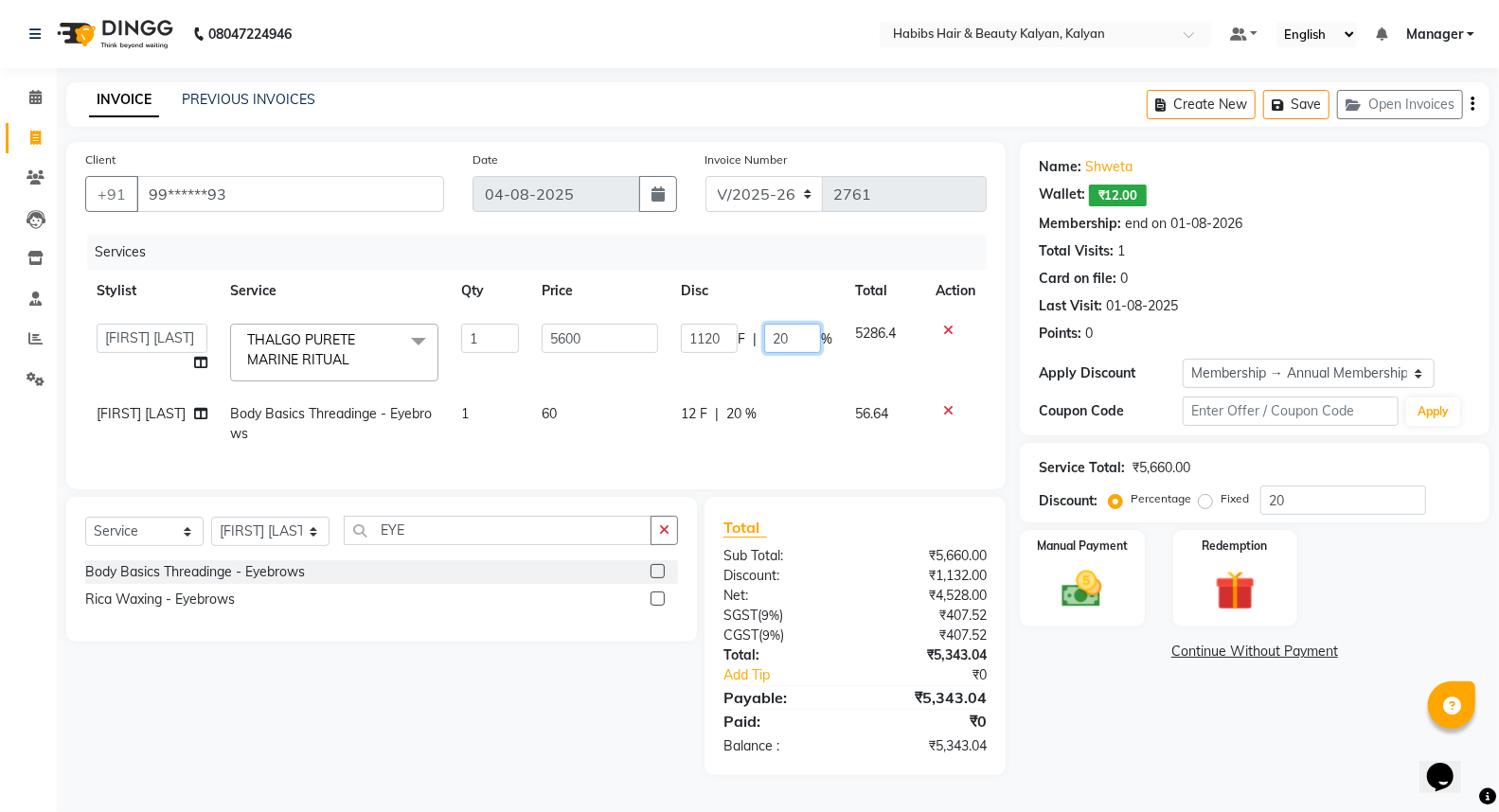 click on "20" 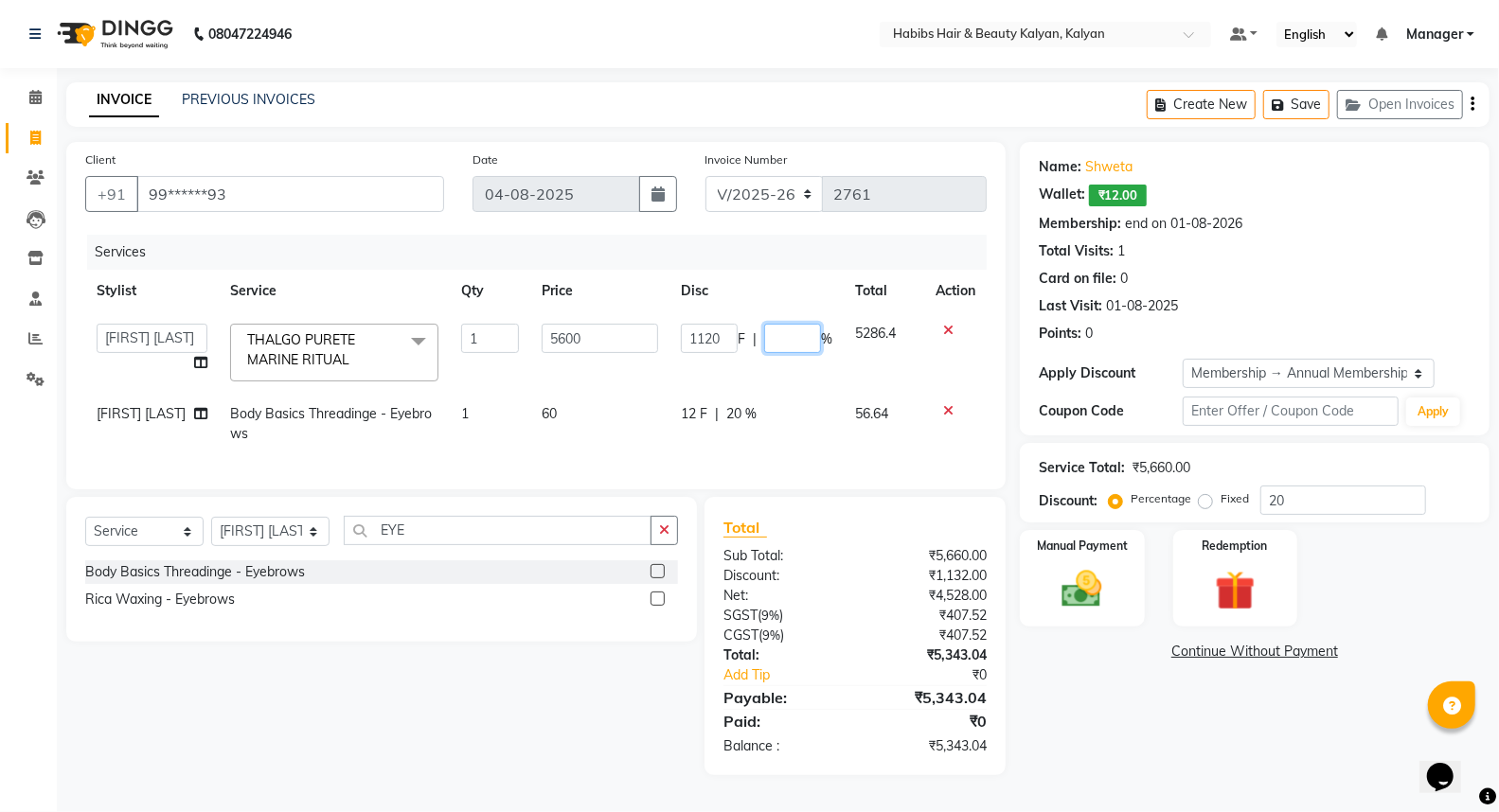 type on "0" 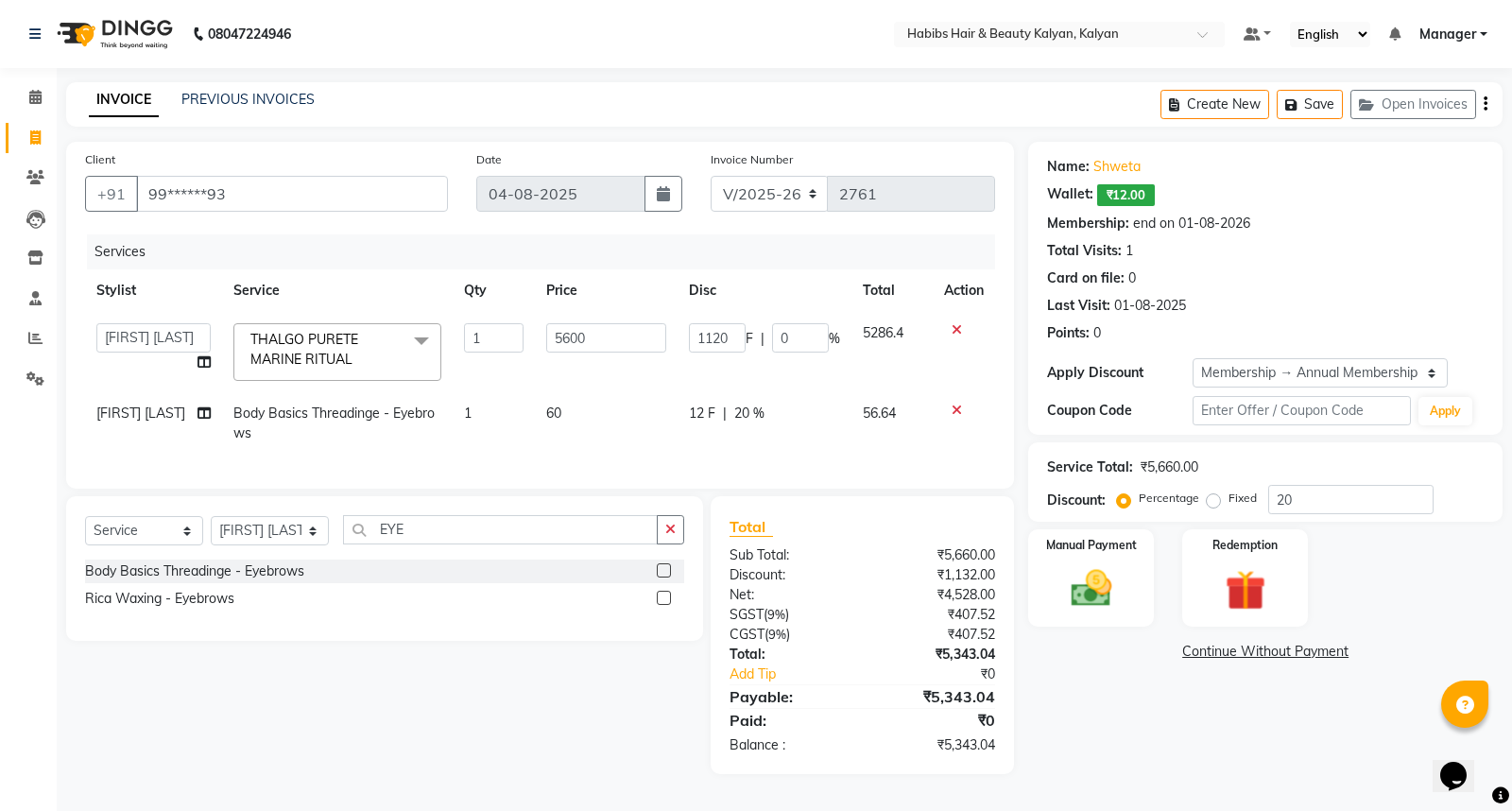 click on "5600" 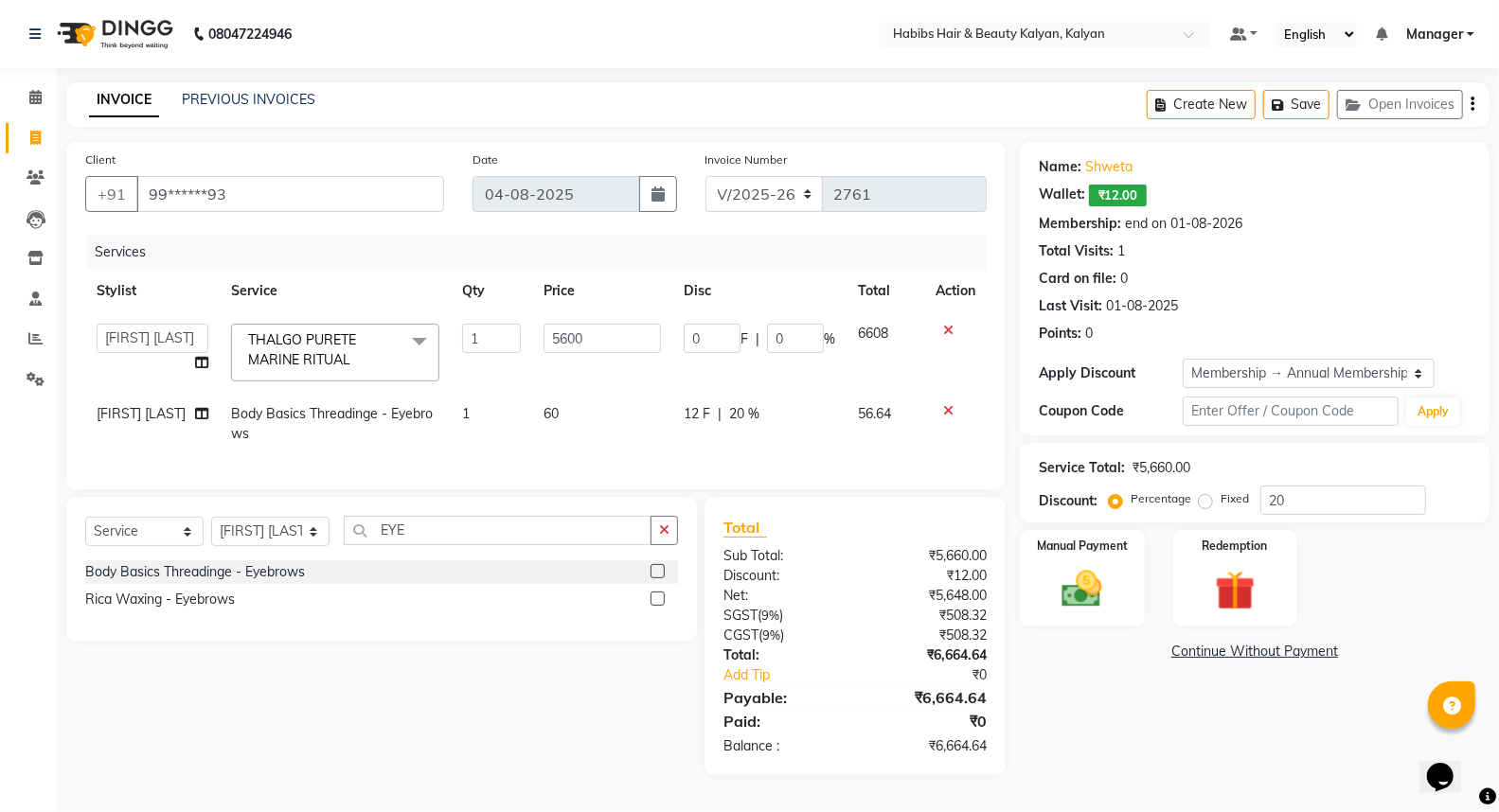 click on "20 %" 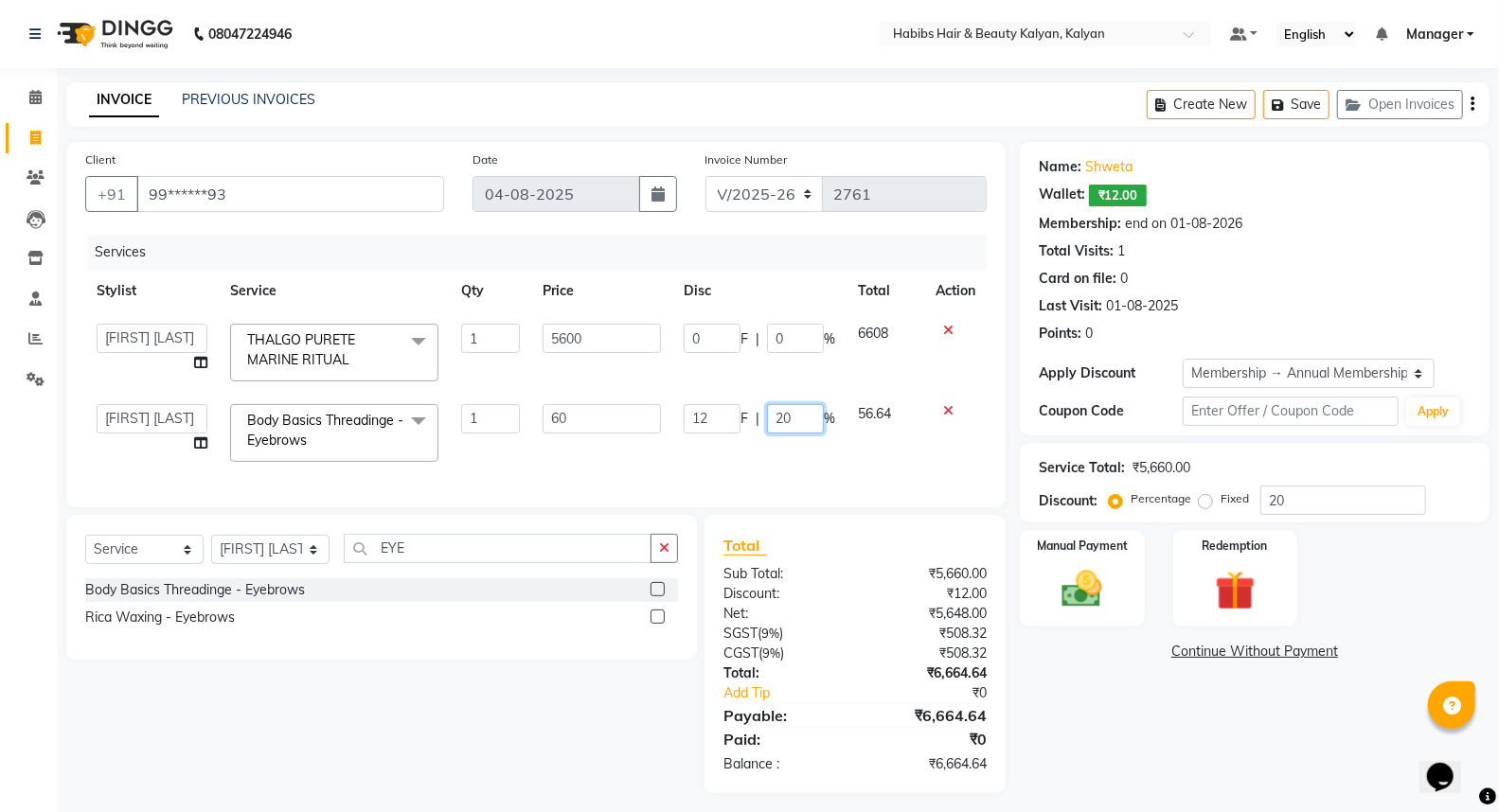 click on "20" 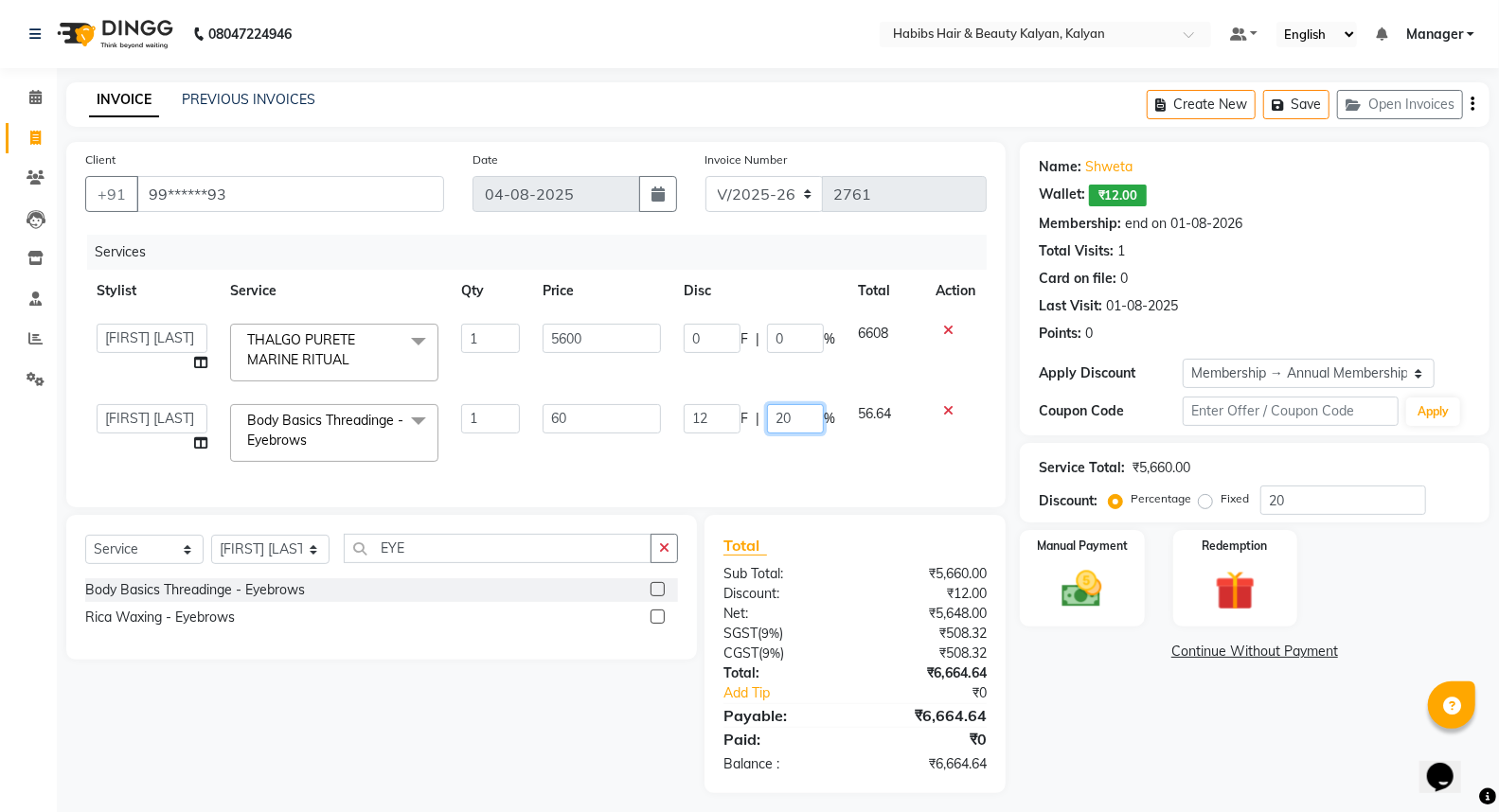 type on "2" 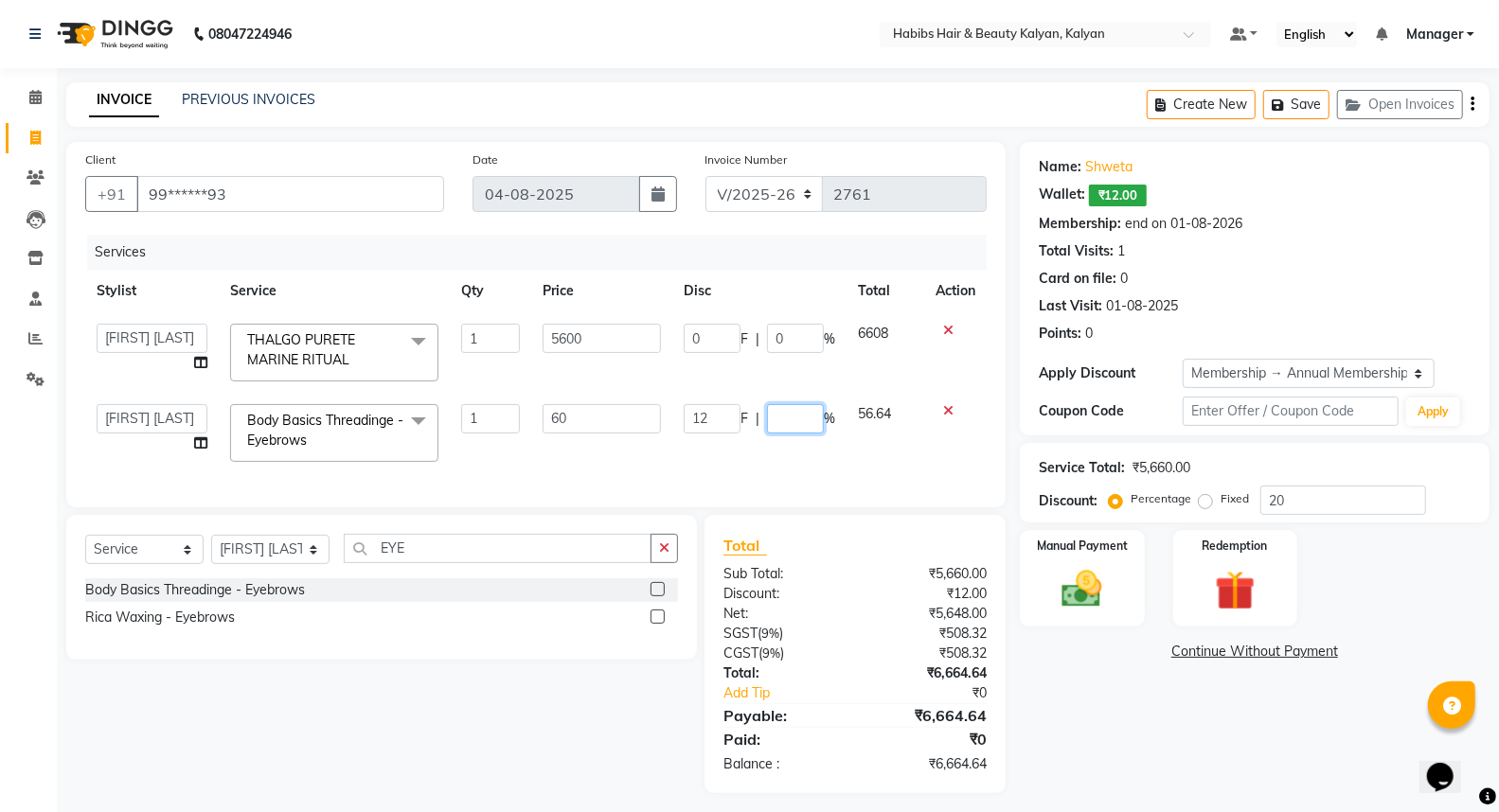 type on "0" 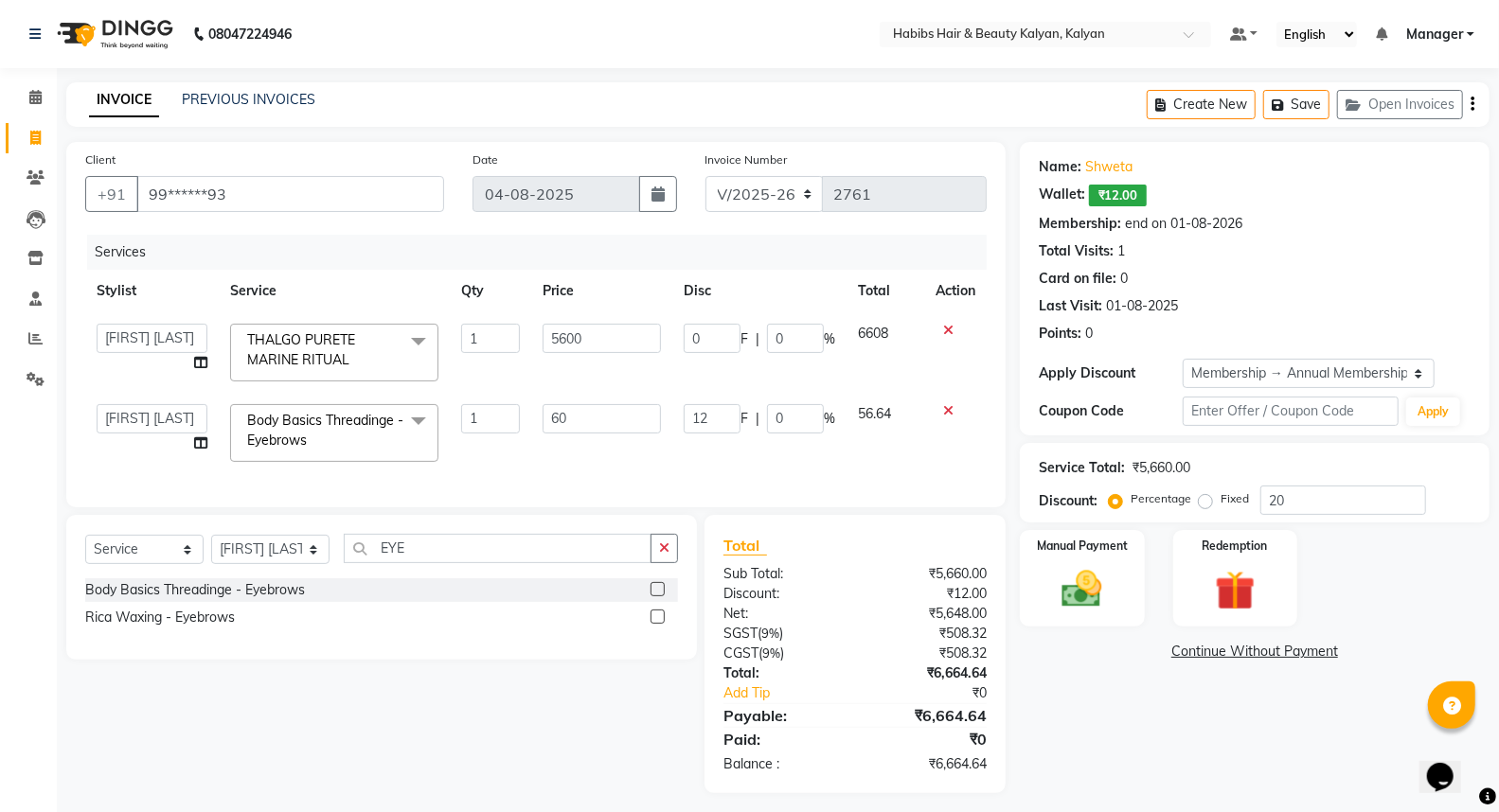 click on "12 F | 0 %" 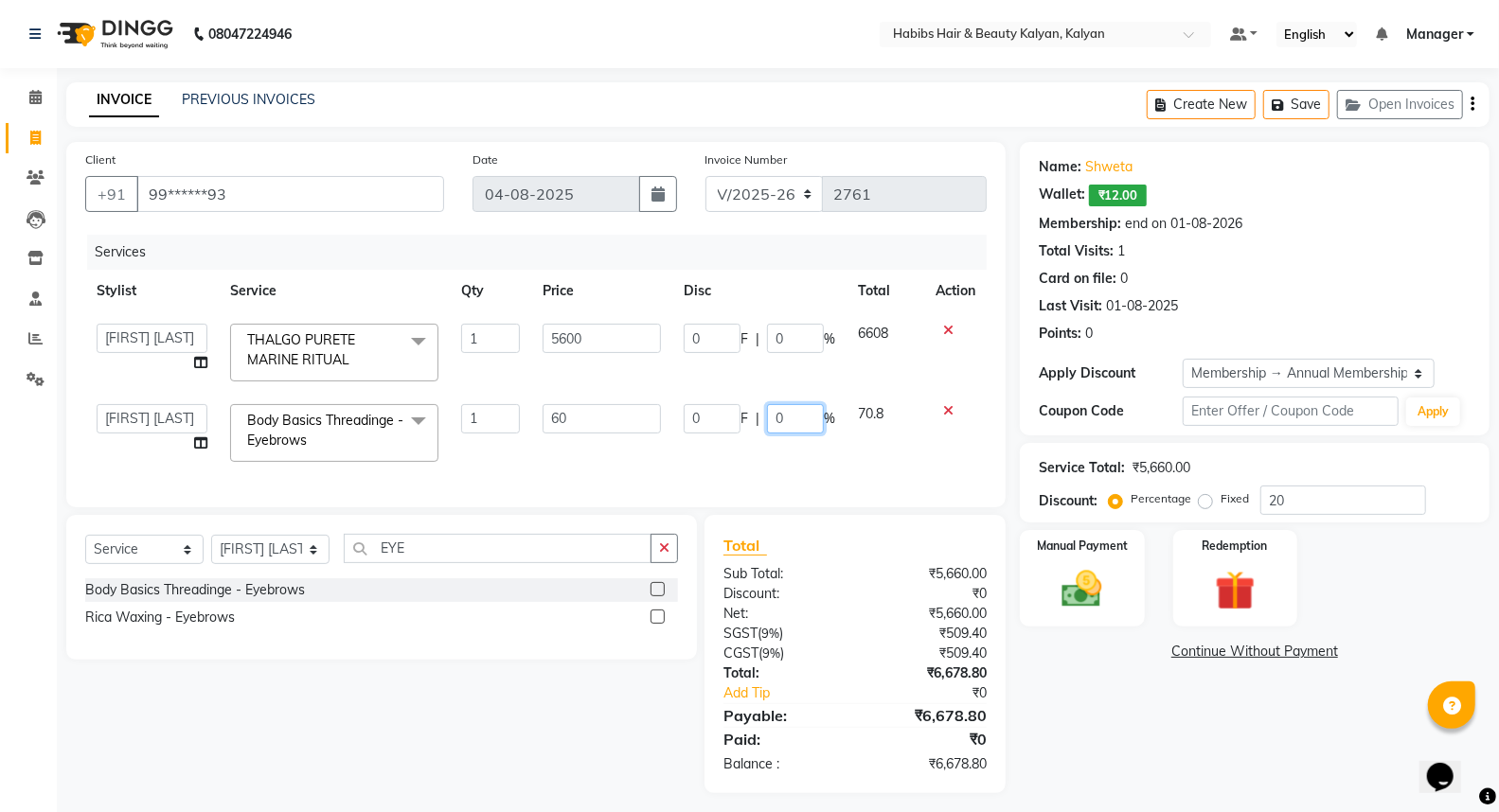 click on "0" 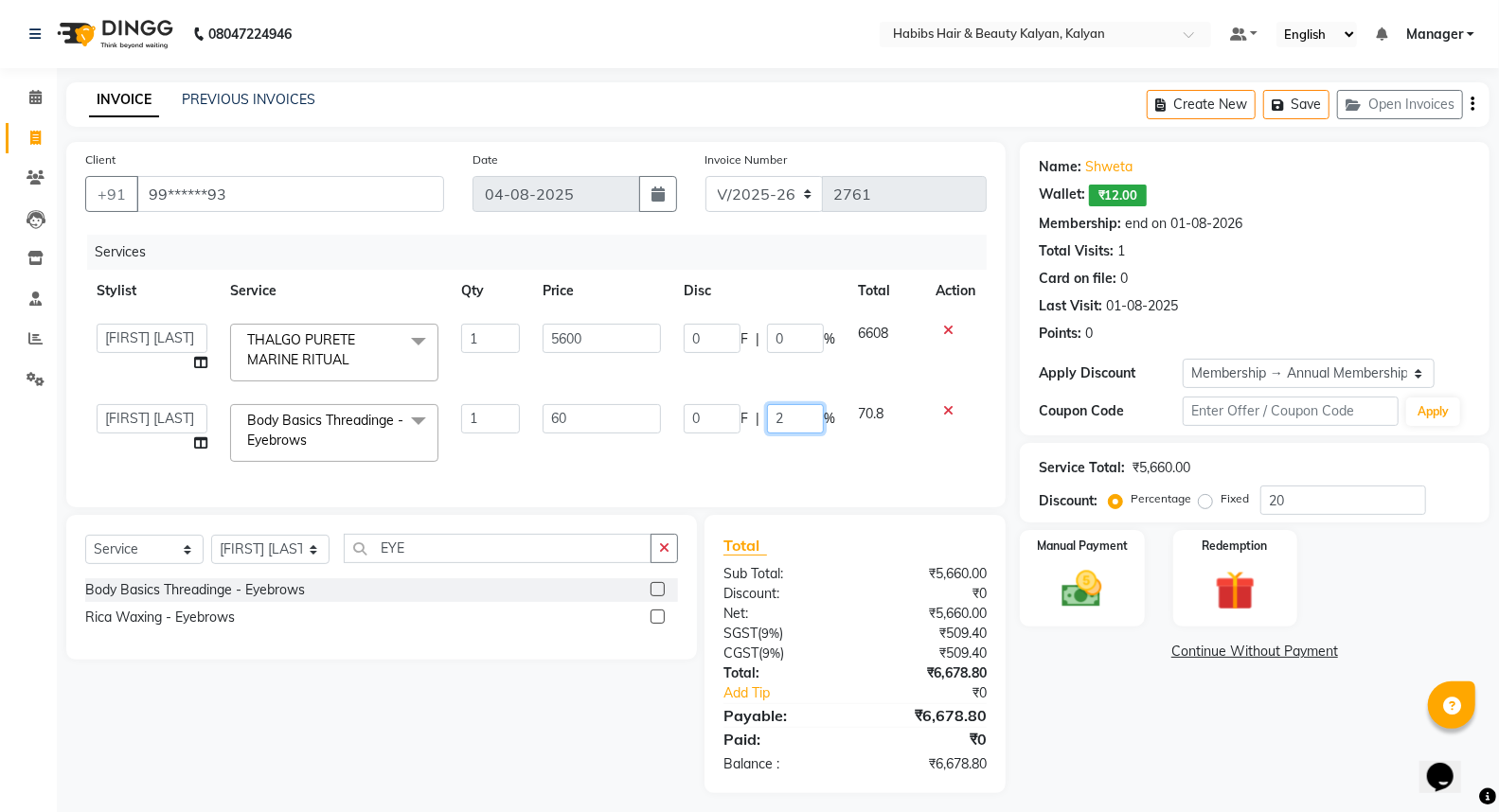 type on "20" 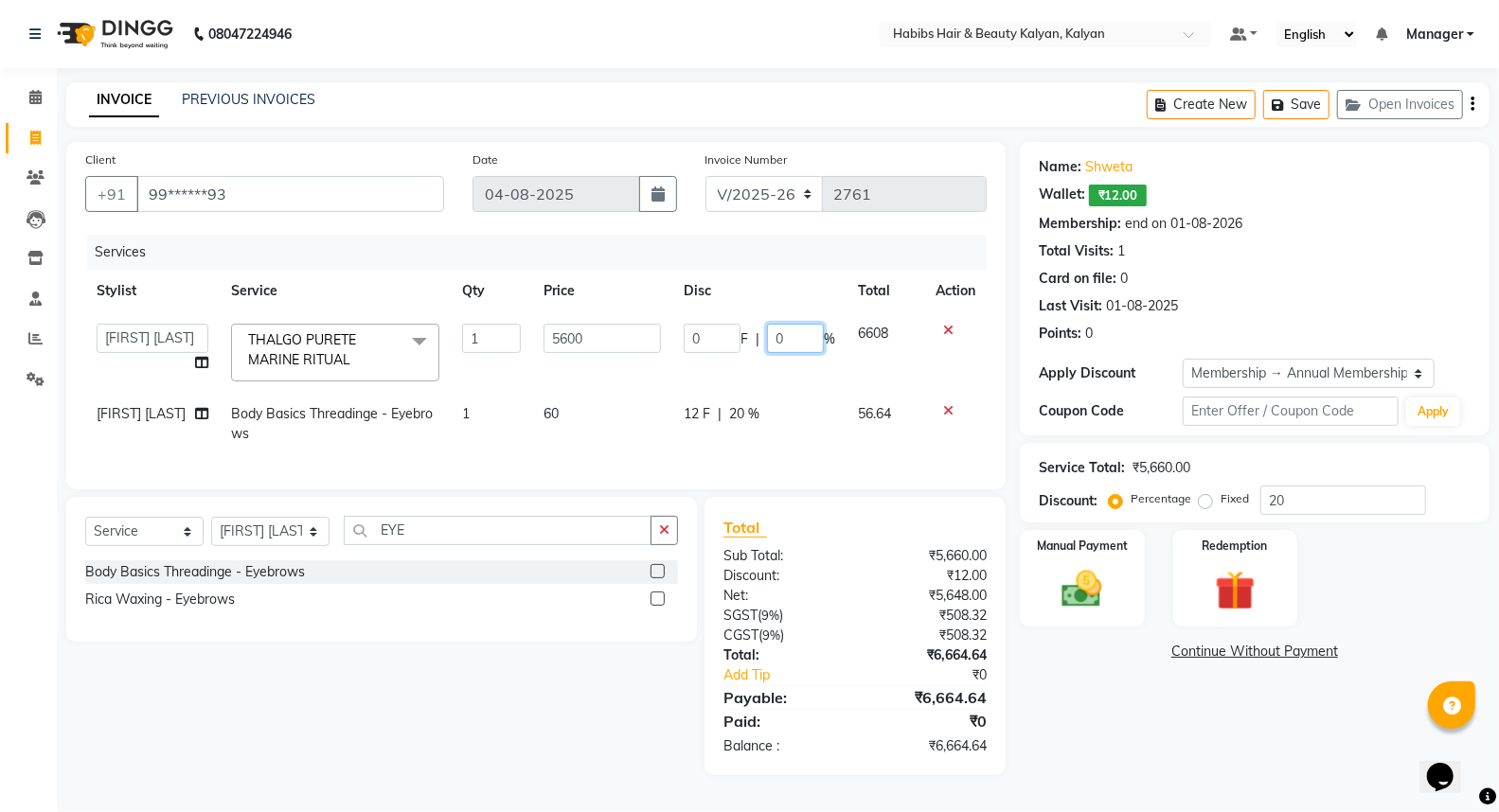 click on "0" 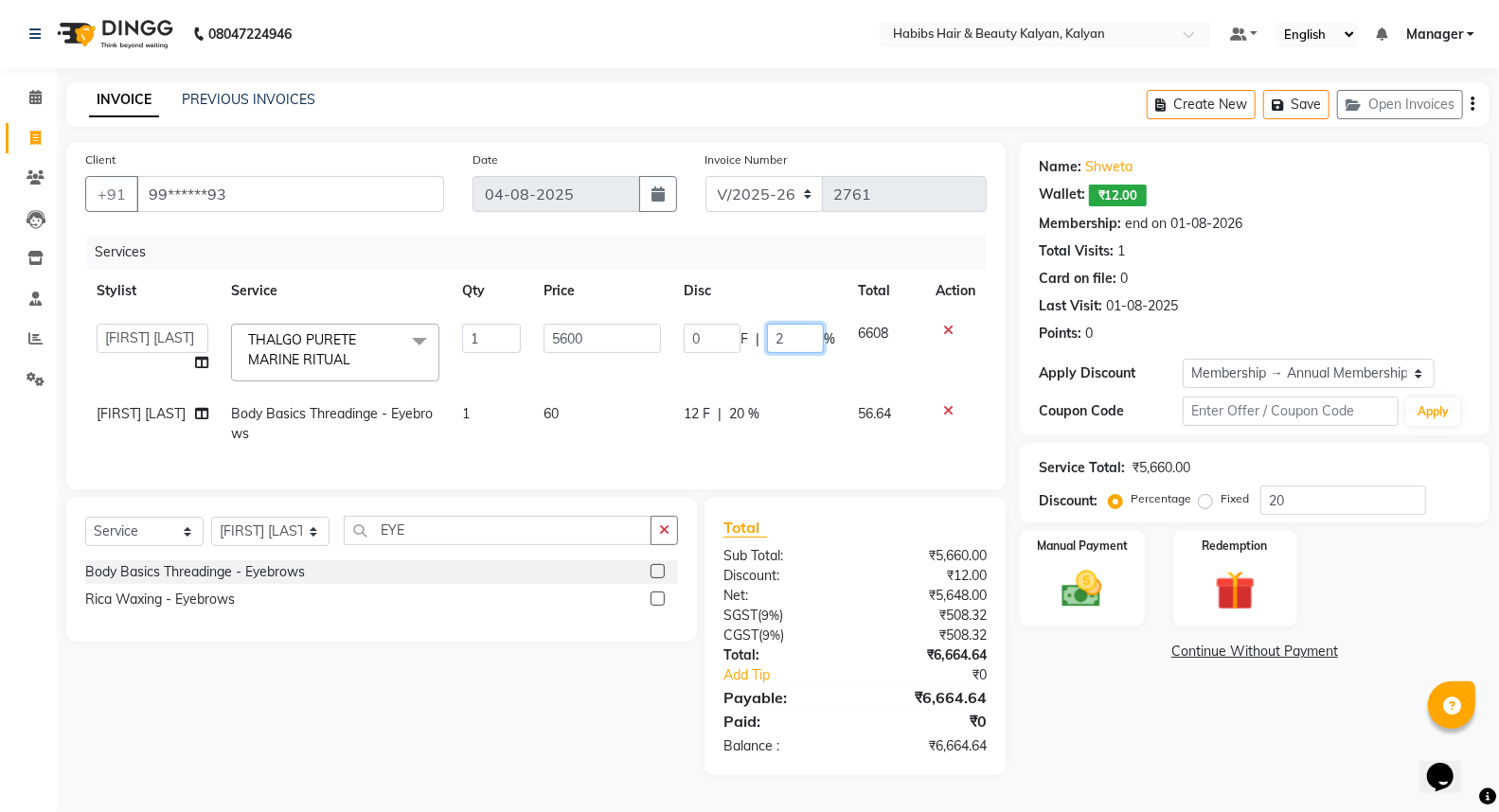 type on "20" 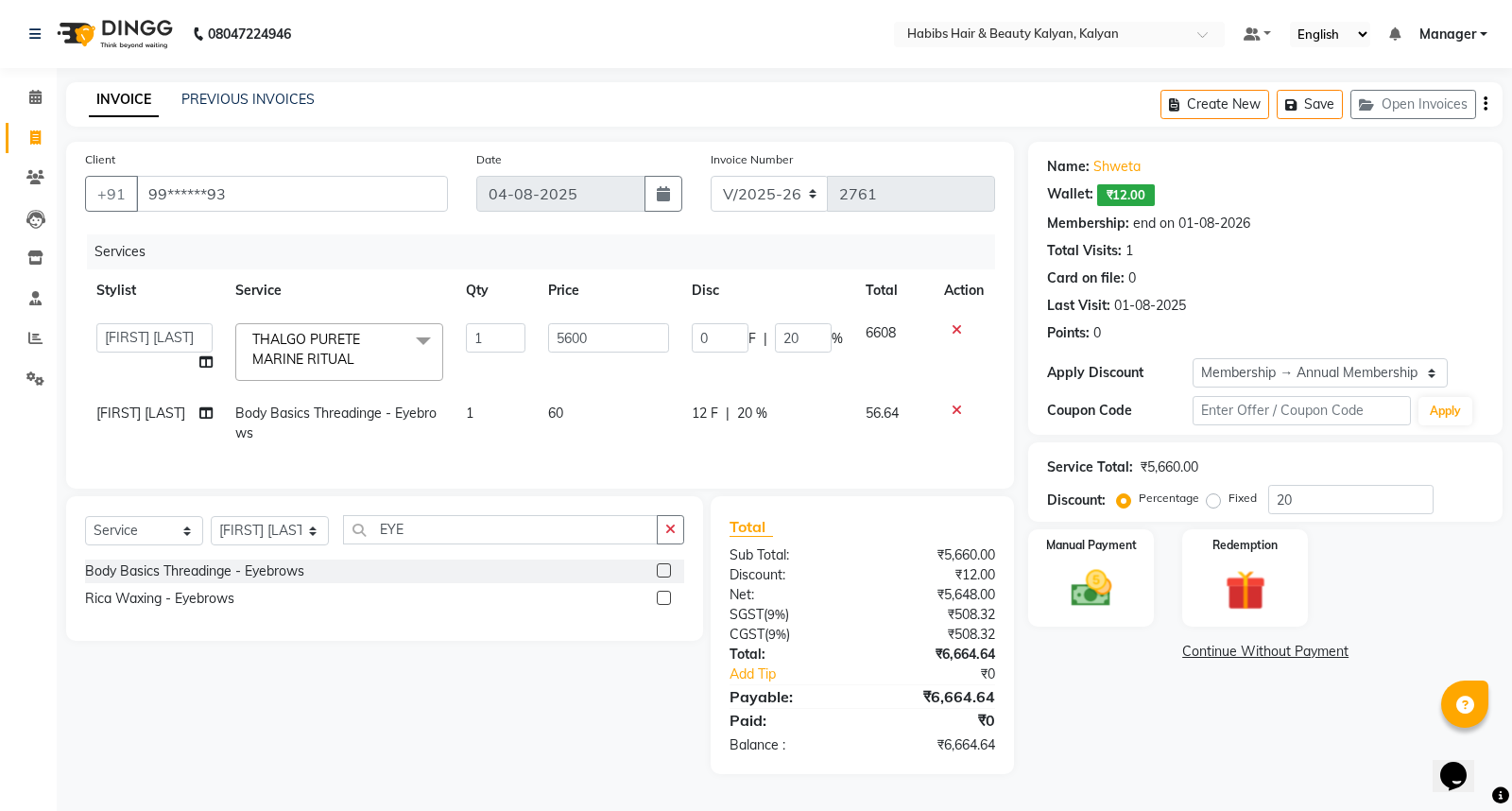 click on "ANWAR   DHARMESH   GANESH SHINDE   Gauri   Manager   Maruf  mulla   Meena Kumari   Namrata zipre   Priyanka   Ranjana  singh    Sagar saindane   SANTOSHI   SHALINI   Smruti   Suraj Kadam   Vinaya    Yogesh  THALGO PURETE MARINE RITUAL  x Cheryals Luxury Facial O3+ Facial Vitamin C Hydra Facial Dry Haircut Male Hair Cut - Female HairCut with wash Hair Cut - Male HairCut with Wash Hair Cut - Female Advanced Haircut Hair Cut - Fringe Haircut Hair Cut - Beard Trimming Hair Cut - Child  Haircut Girl Hair Cut - Child Haircut Boy Hair Cut - Dry Haircut Female Hair Cut - Dry Haircut Male HairCut - Dry Haircut Female+Blowdry SHAVING OR BEARD TRIMMING  HEAD MASSAGE OR HAIR SPA  HEAD MASSAGE OR HAIR SPA OR GLOBAL COLOUR  HAIR WASH Beard color Beard Sheving Beard Trimming D-tan/Bleach - Upper Lip D-tan/Bleach - Face / Neck D-tan/Bleach - Back Neck D-tan/Bleach - Under Arms D-tan/Bleach - Full Arms D-tan/Bleach - Full Legs D-tan/Bleach - Half Arms D-tan/Bleach - Half Legs D-tan/Bleach - Full Back and Front Oxy bleach 1" 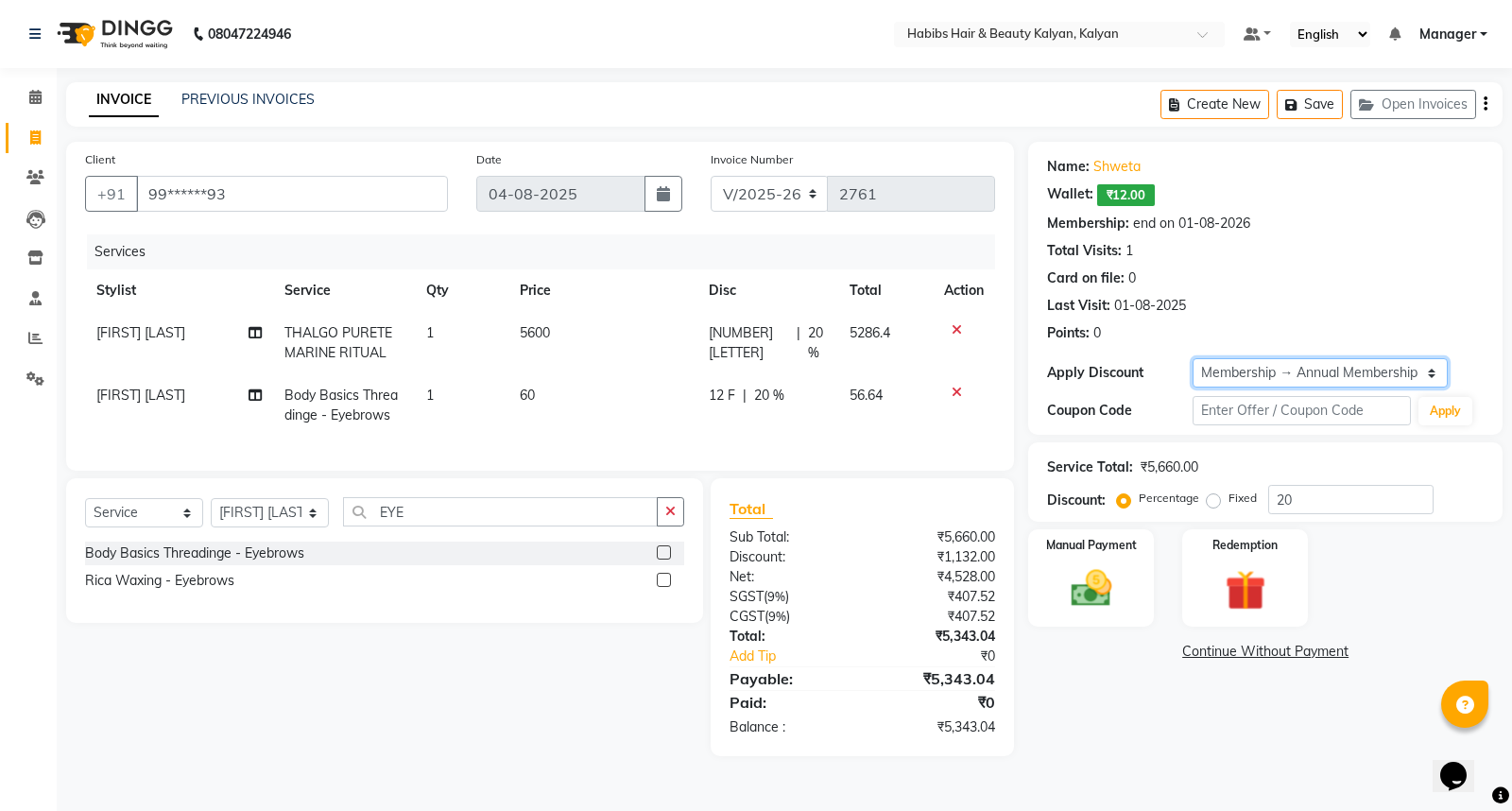 click on "Select Membership → Annual Membership  Loyalty → Loyality level 10" 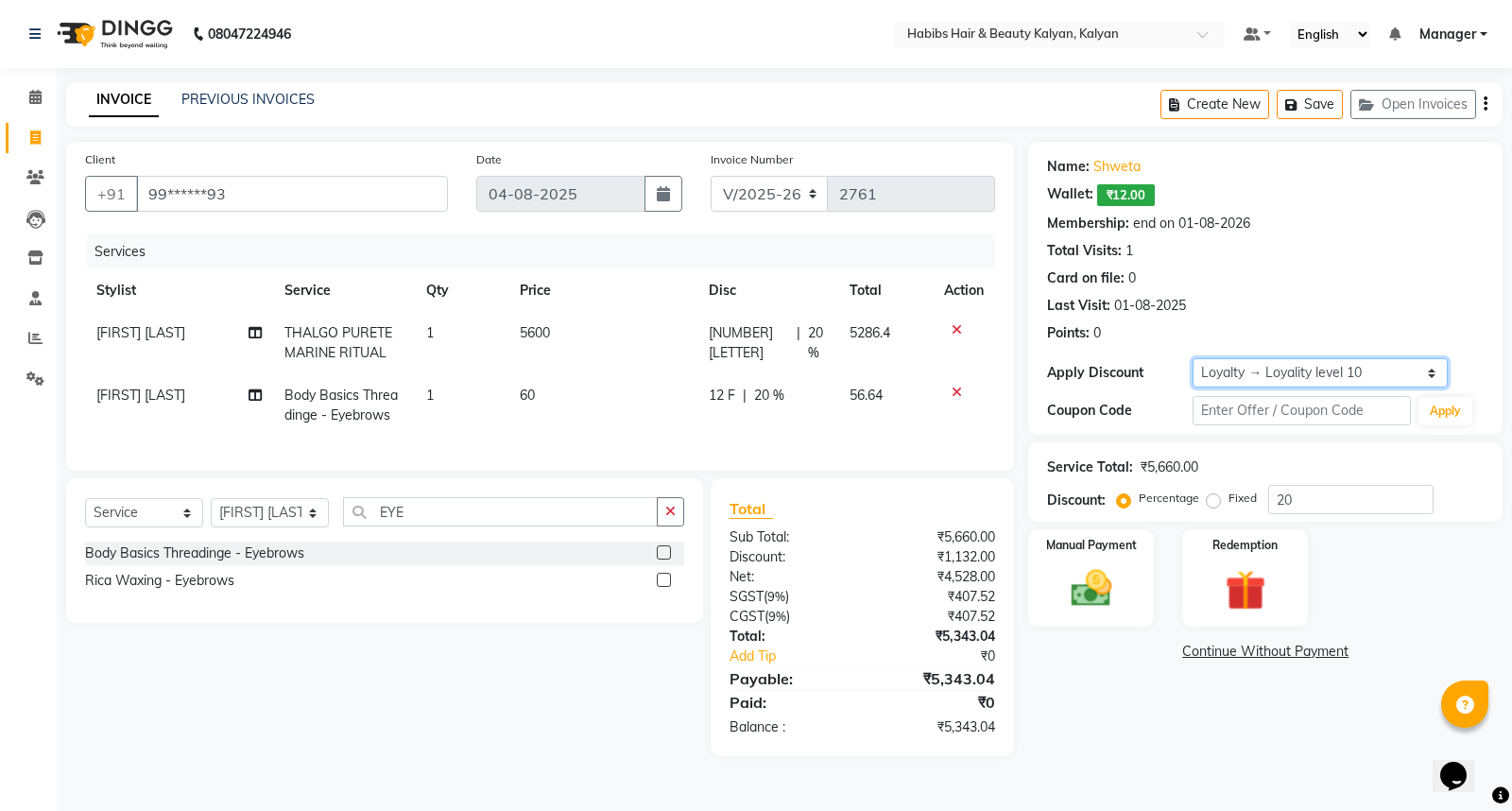 click on "Select Membership → Annual Membership  Loyalty → Loyality level 10" 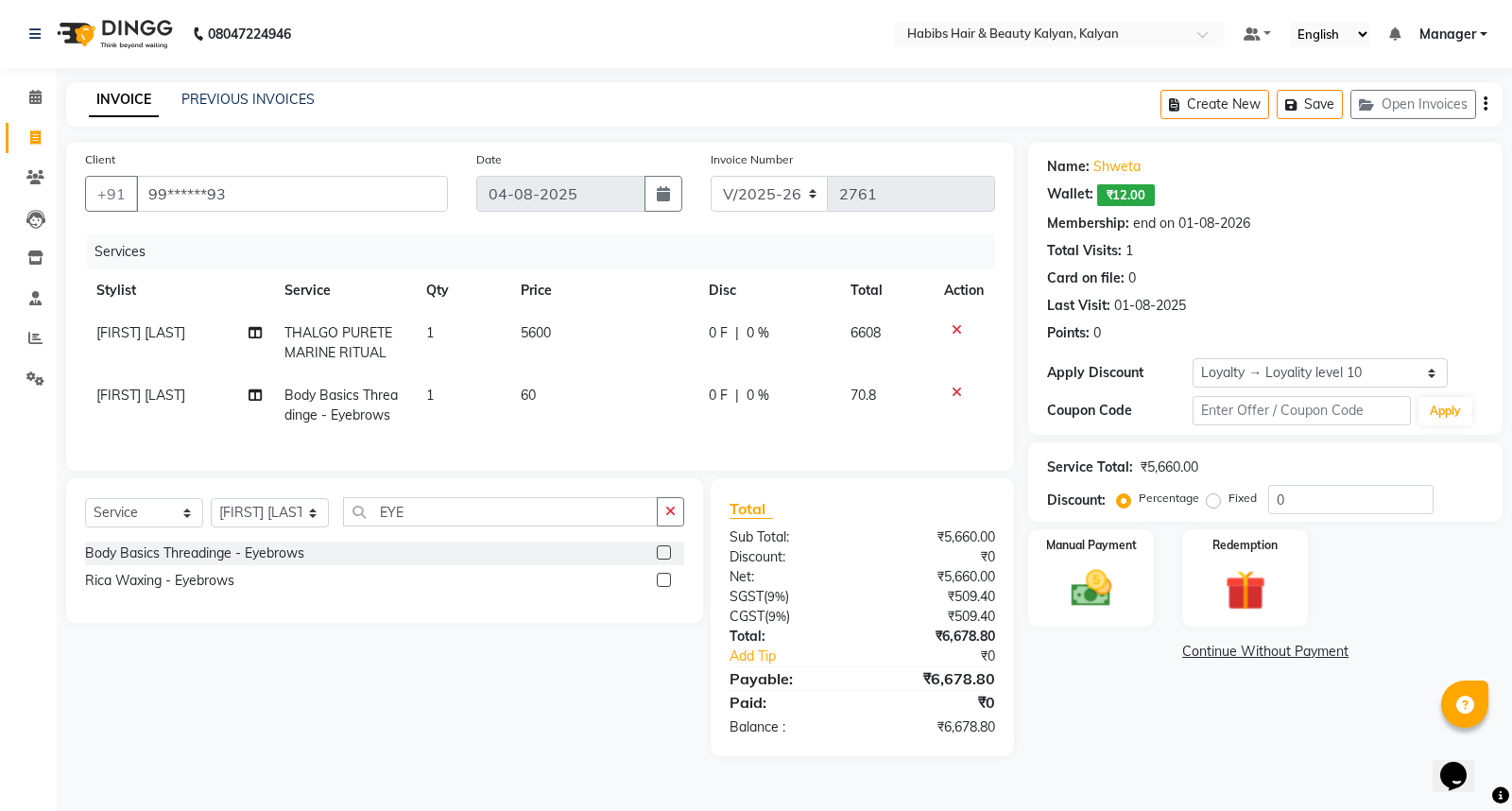 click on "5600" 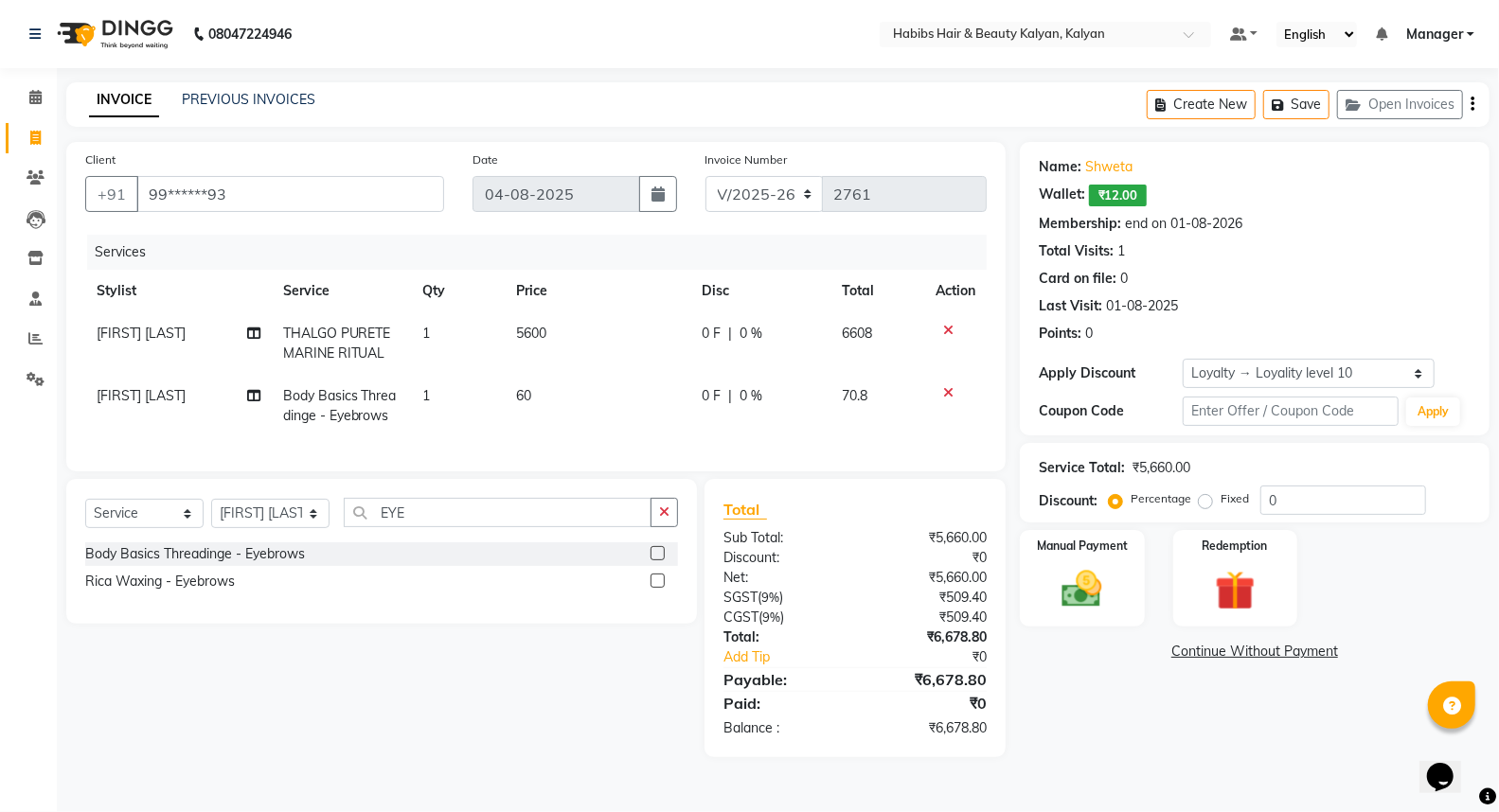 select on "78817" 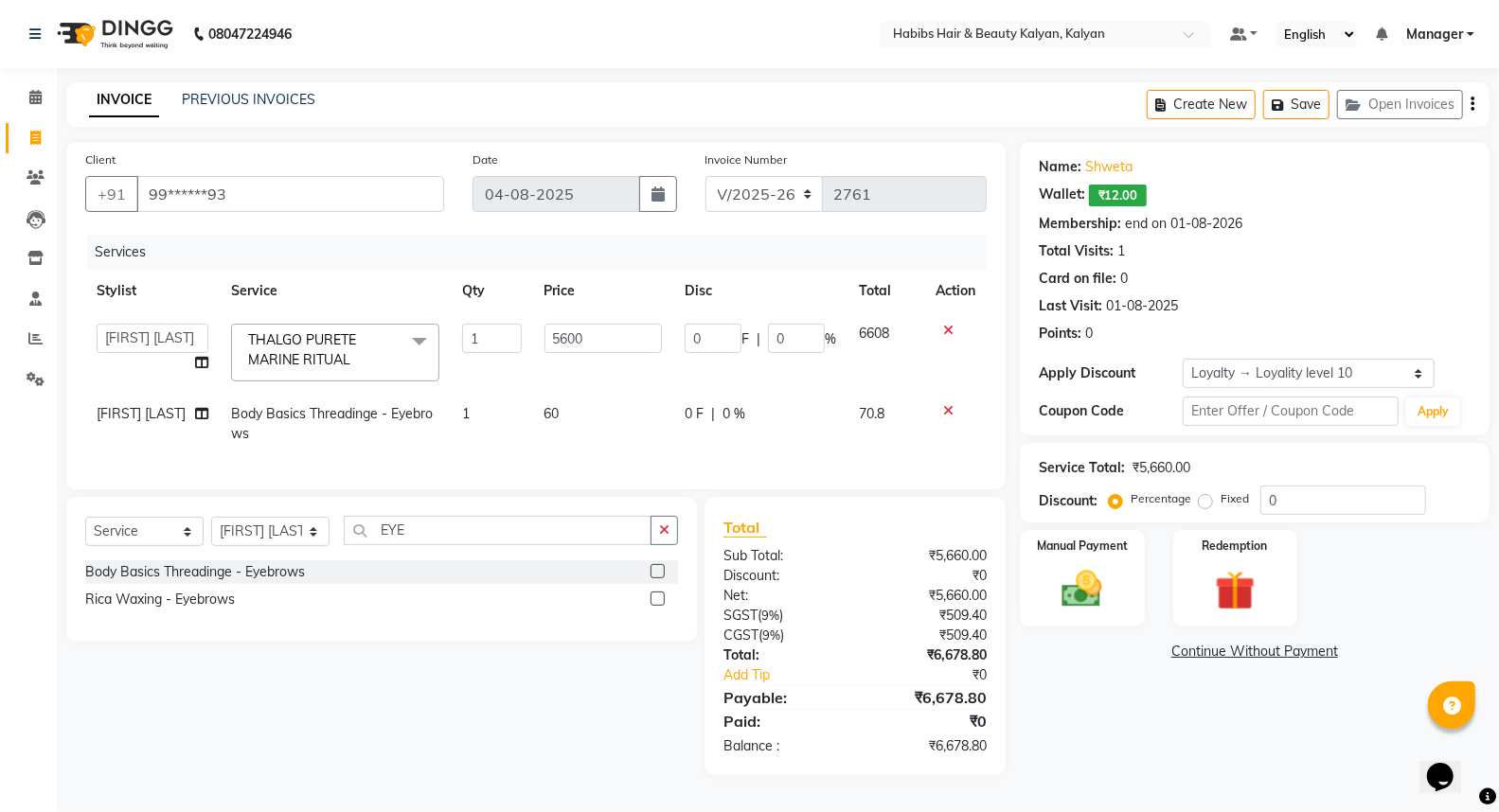click on "5600" 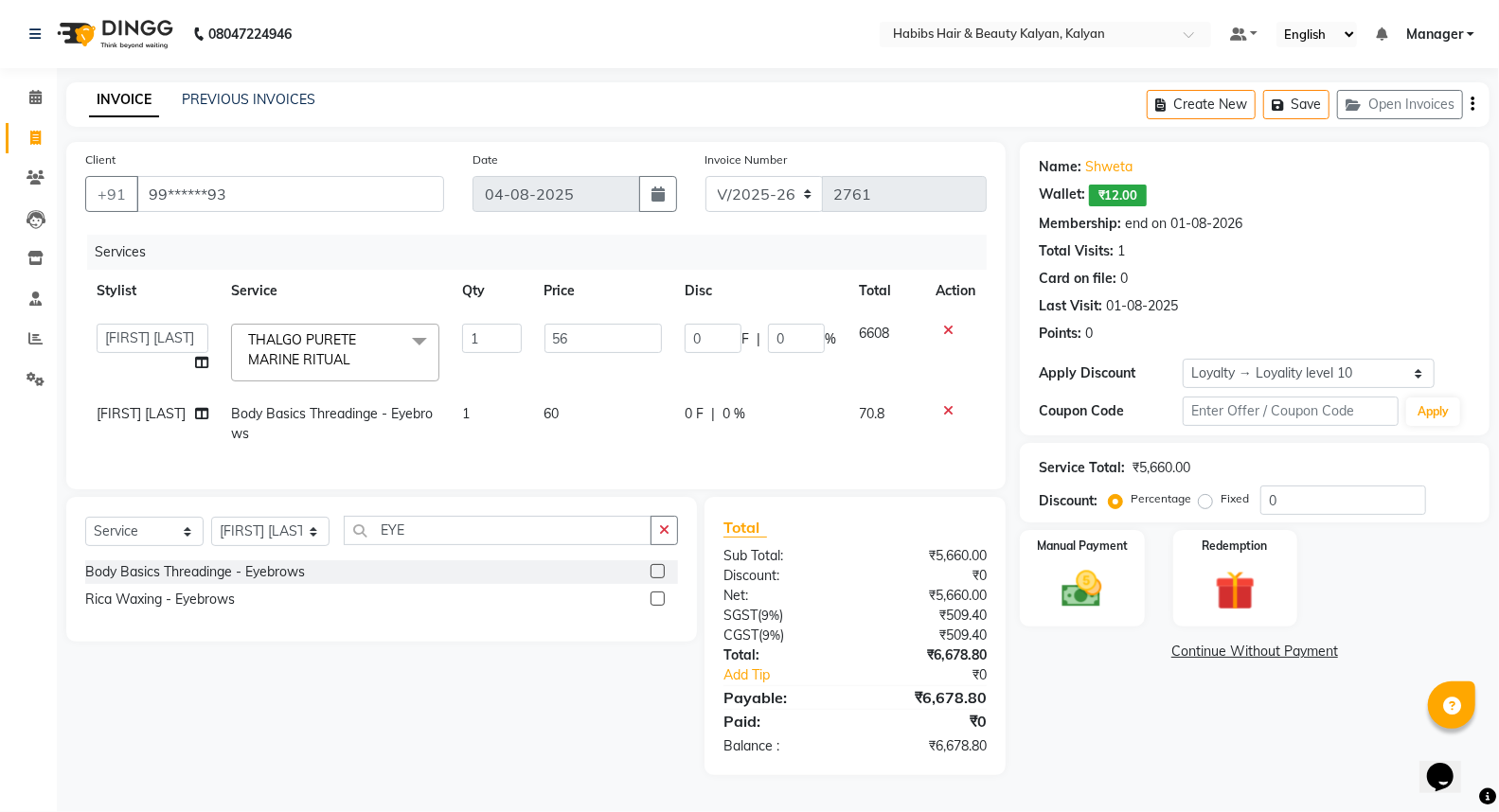 type on "5" 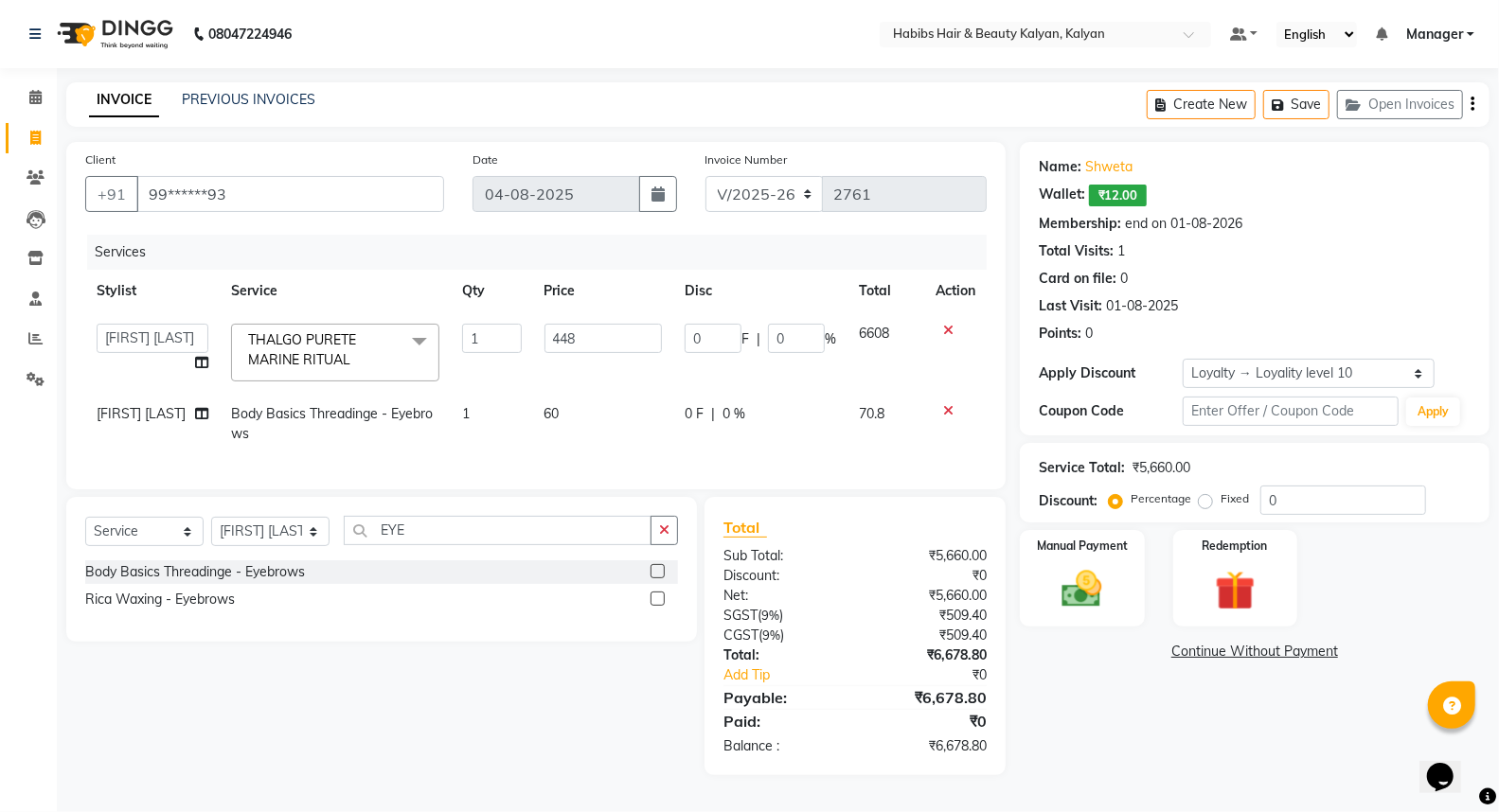 type on "4480" 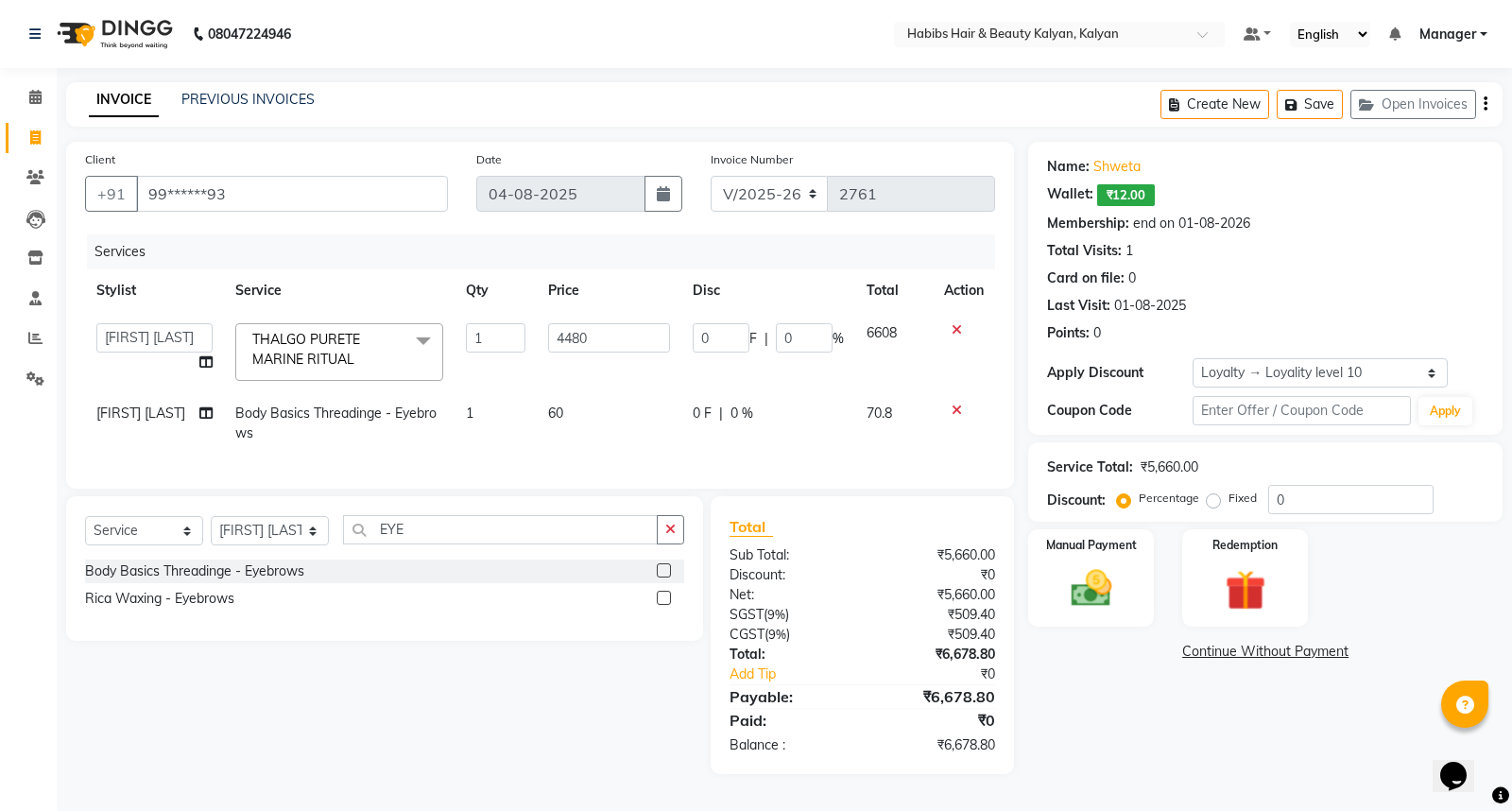 click on "ANWAR   DHARMESH   GANESH SHINDE   Gauri   Manager   Maruf  mulla   Meena Kumari   Namrata zipre   Priyanka   Ranjana  singh    Sagar saindane   SANTOSHI   SHALINI   Smruti   Suraj Kadam   Vinaya    Yogesh  THALGO PURETE MARINE RITUAL  x Cheryals Luxury Facial O3+ Facial Vitamin C Hydra Facial Dry Haircut Male Hair Cut - Female HairCut with wash Hair Cut - Male HairCut with Wash Hair Cut - Female Advanced Haircut Hair Cut - Fringe Haircut Hair Cut - Beard Trimming Hair Cut - Child  Haircut Girl Hair Cut - Child Haircut Boy Hair Cut - Dry Haircut Female Hair Cut - Dry Haircut Male HairCut - Dry Haircut Female+Blowdry SHAVING OR BEARD TRIMMING  HEAD MASSAGE OR HAIR SPA  HEAD MASSAGE OR HAIR SPA OR GLOBAL COLOUR  HAIR WASH Beard color Beard Sheving Beard Trimming D-tan/Bleach - Upper Lip D-tan/Bleach - Face / Neck D-tan/Bleach - Back Neck D-tan/Bleach - Under Arms D-tan/Bleach - Full Arms D-tan/Bleach - Full Legs D-tan/Bleach - Half Arms D-tan/Bleach - Half Legs D-tan/Bleach - Full Back and Front Oxy bleach 1" 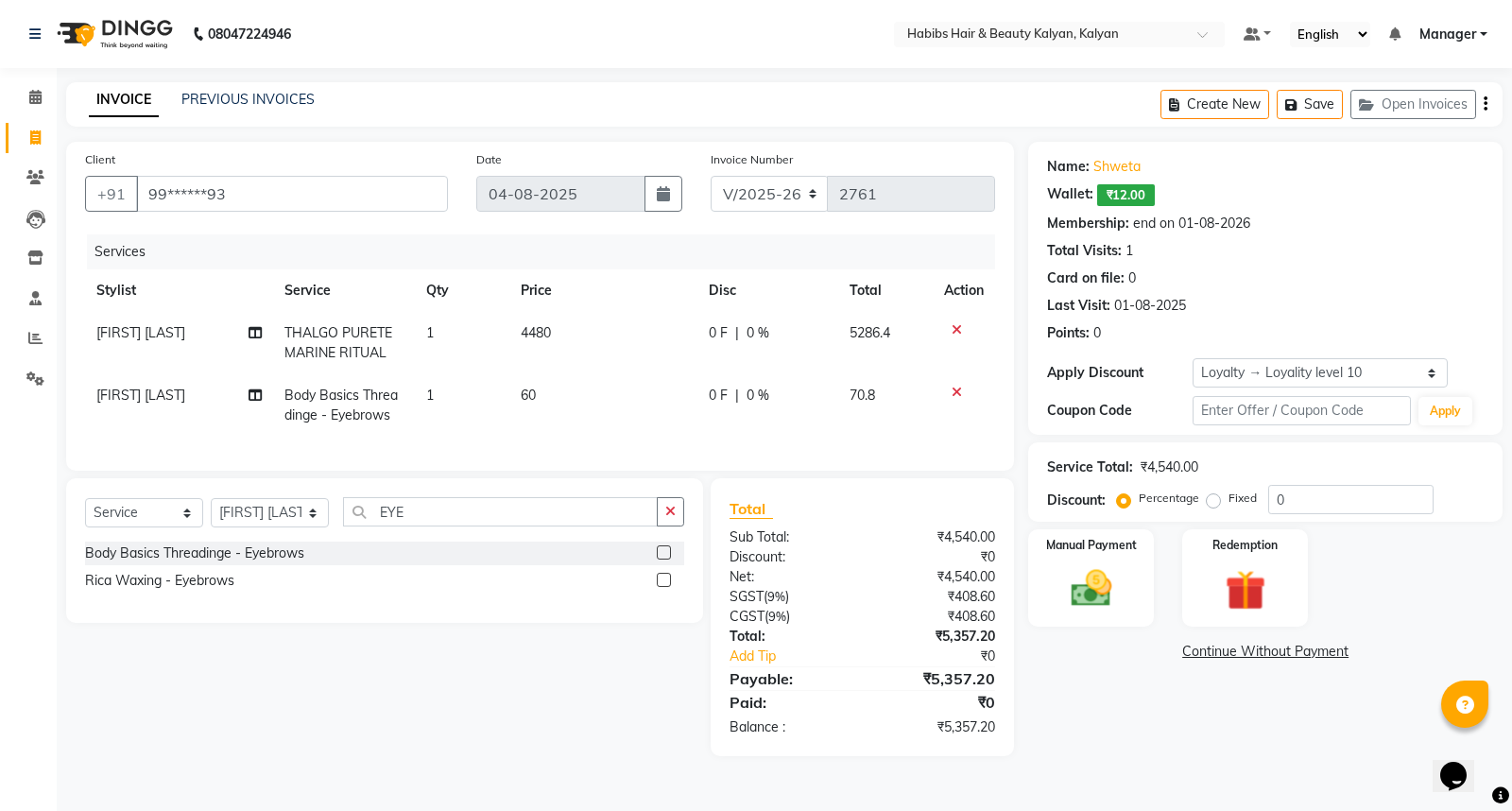 click on "60" 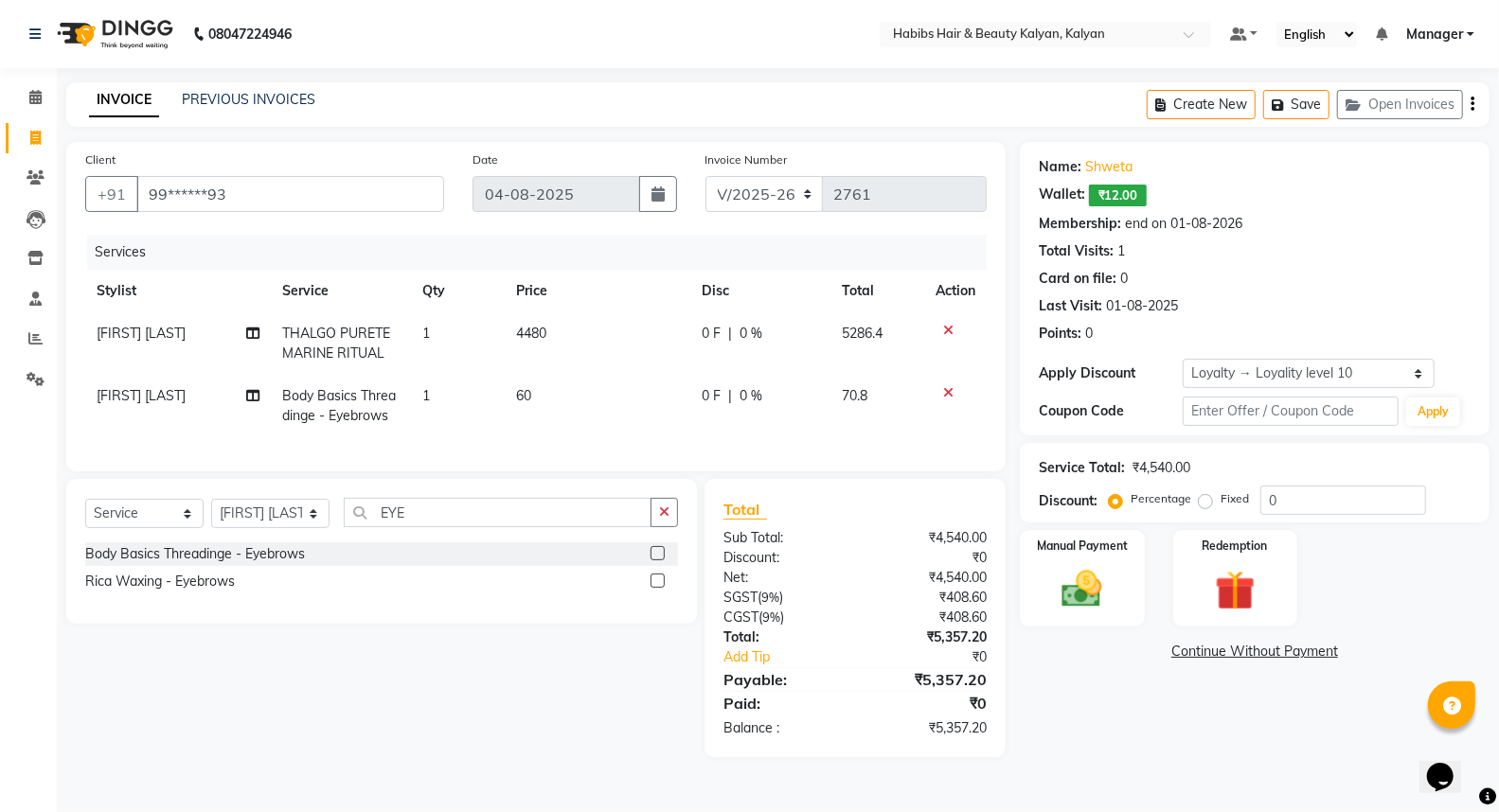 select on "78817" 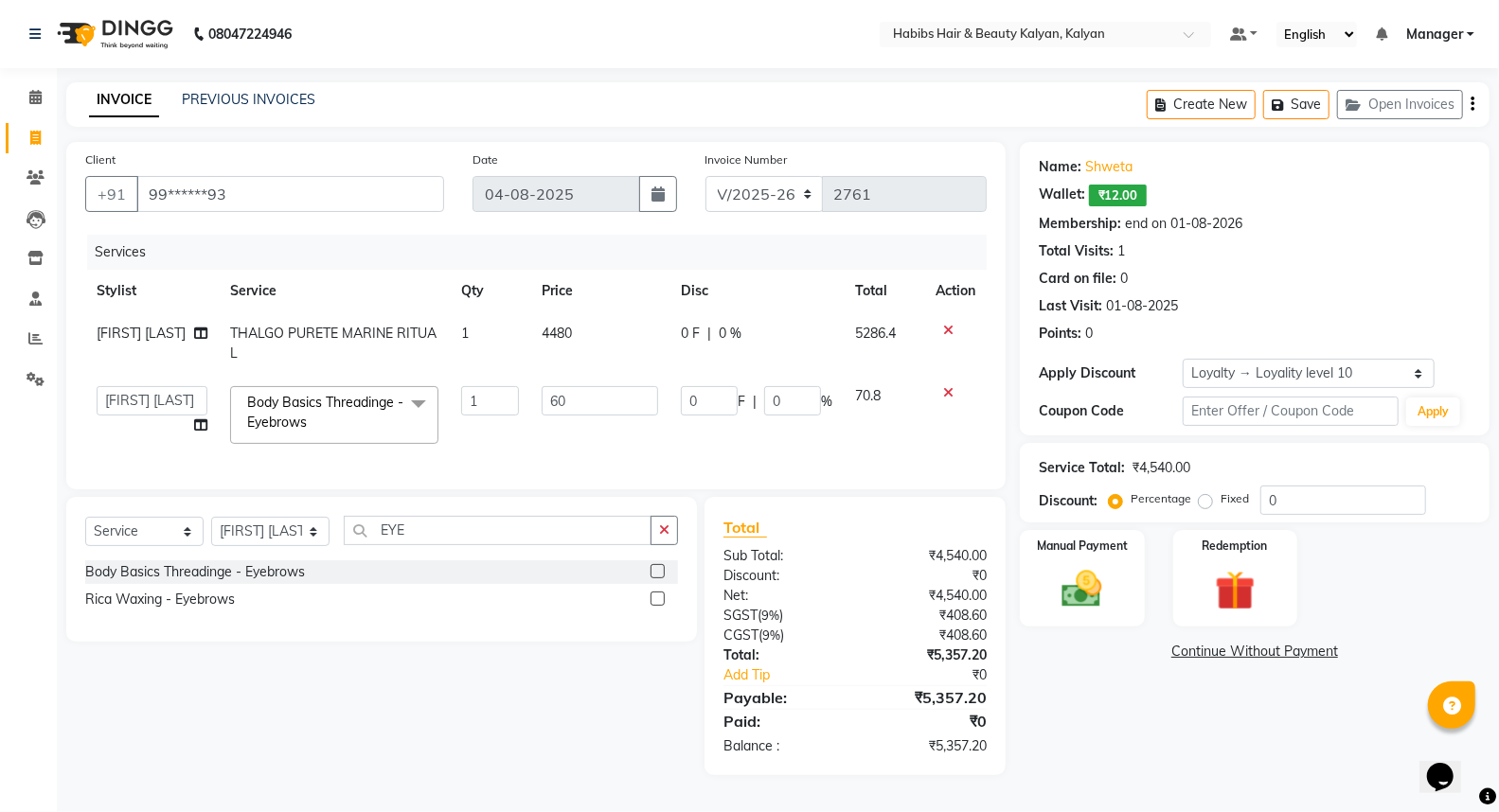 click on "60" 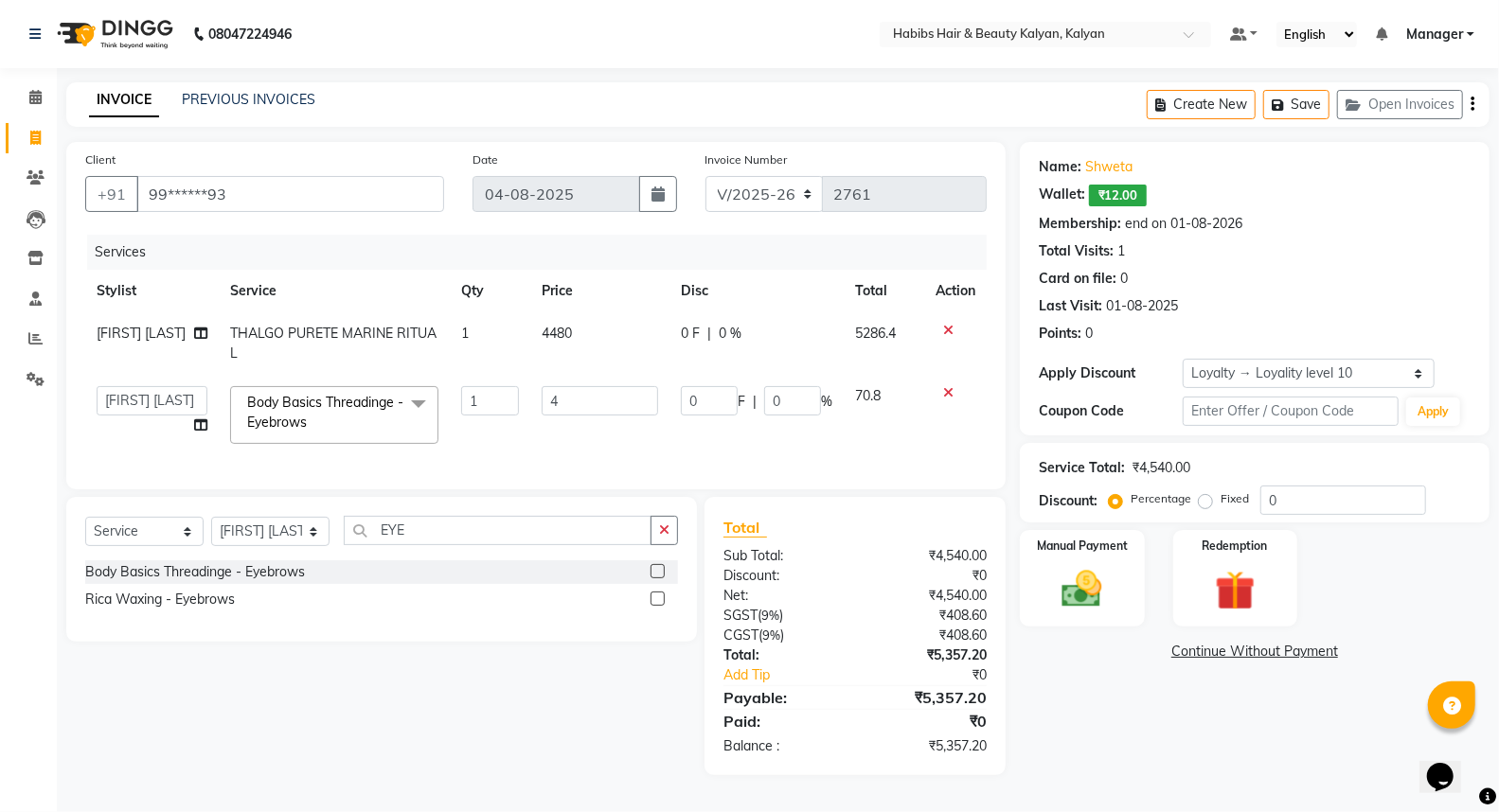 type on "48" 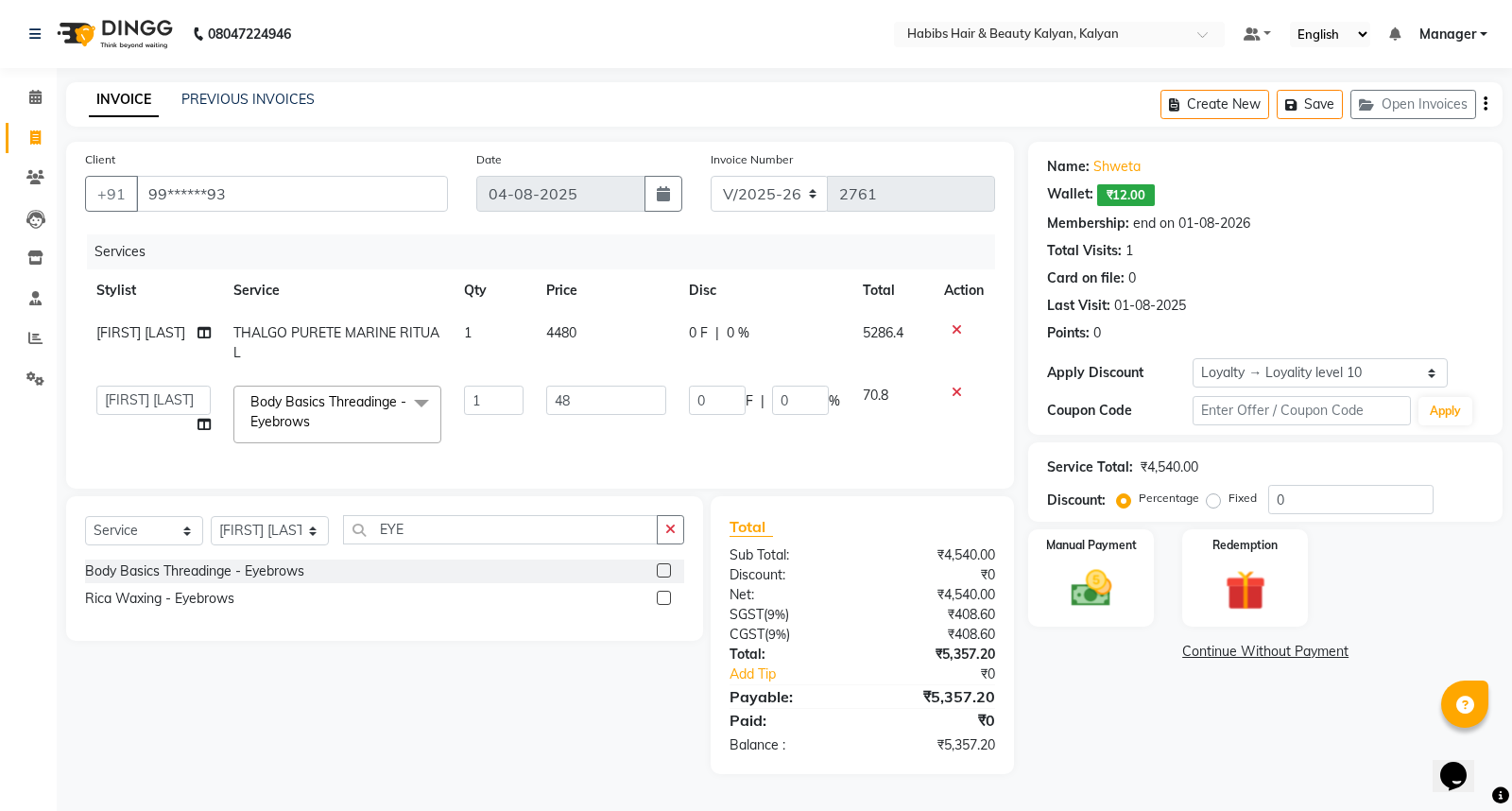 click on "0 F | 0 %" 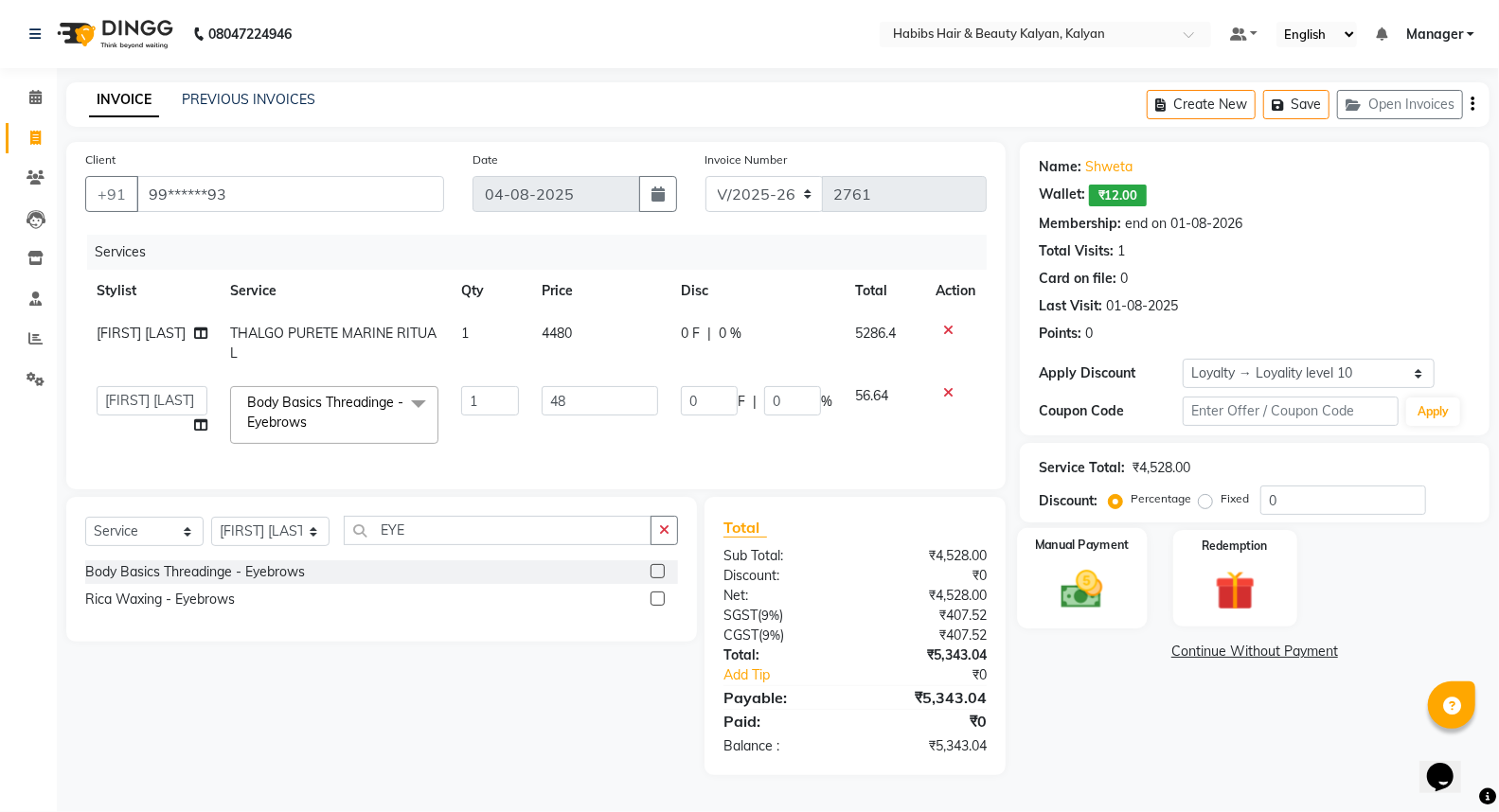 click 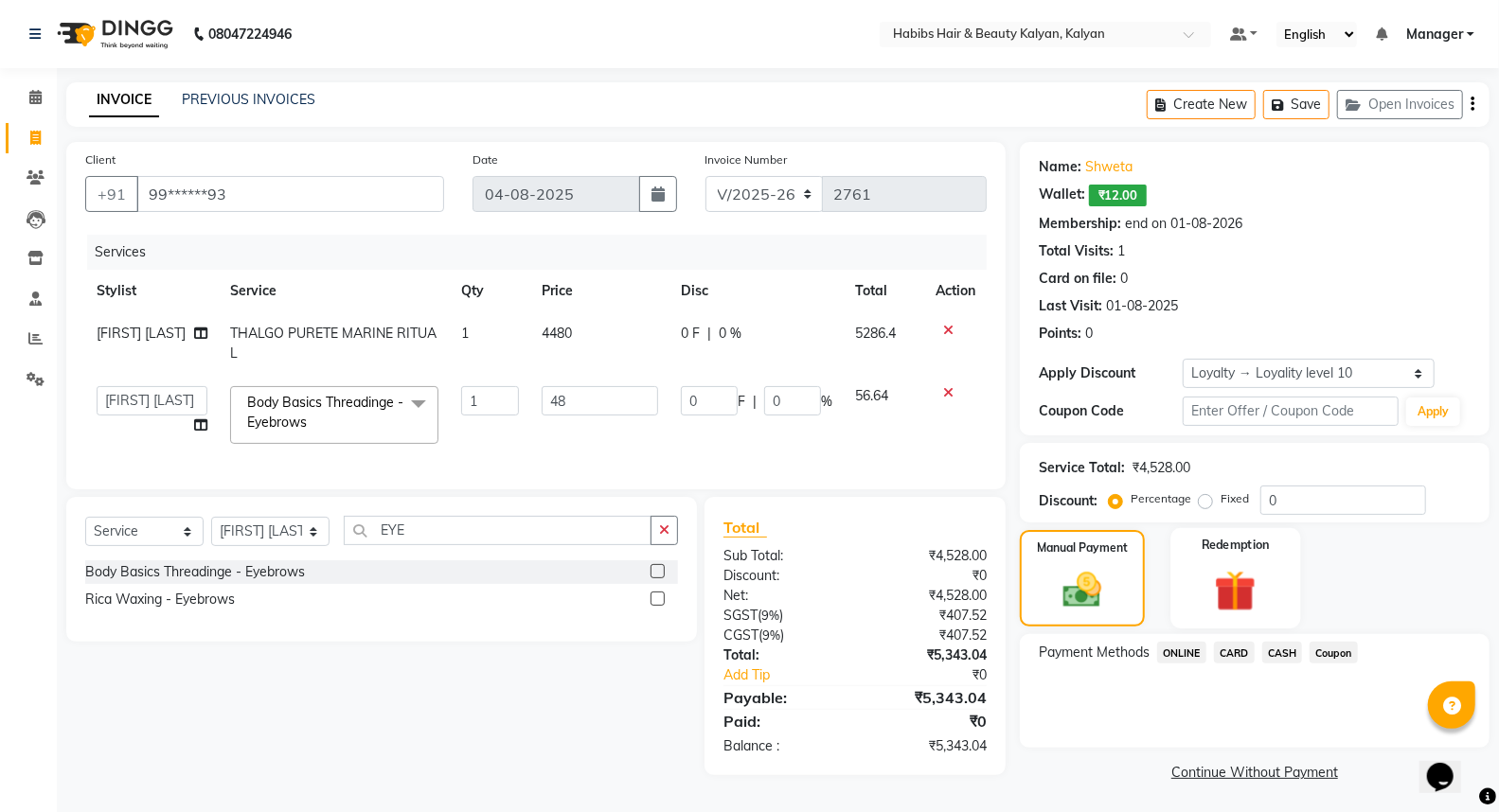 scroll, scrollTop: 6, scrollLeft: 0, axis: vertical 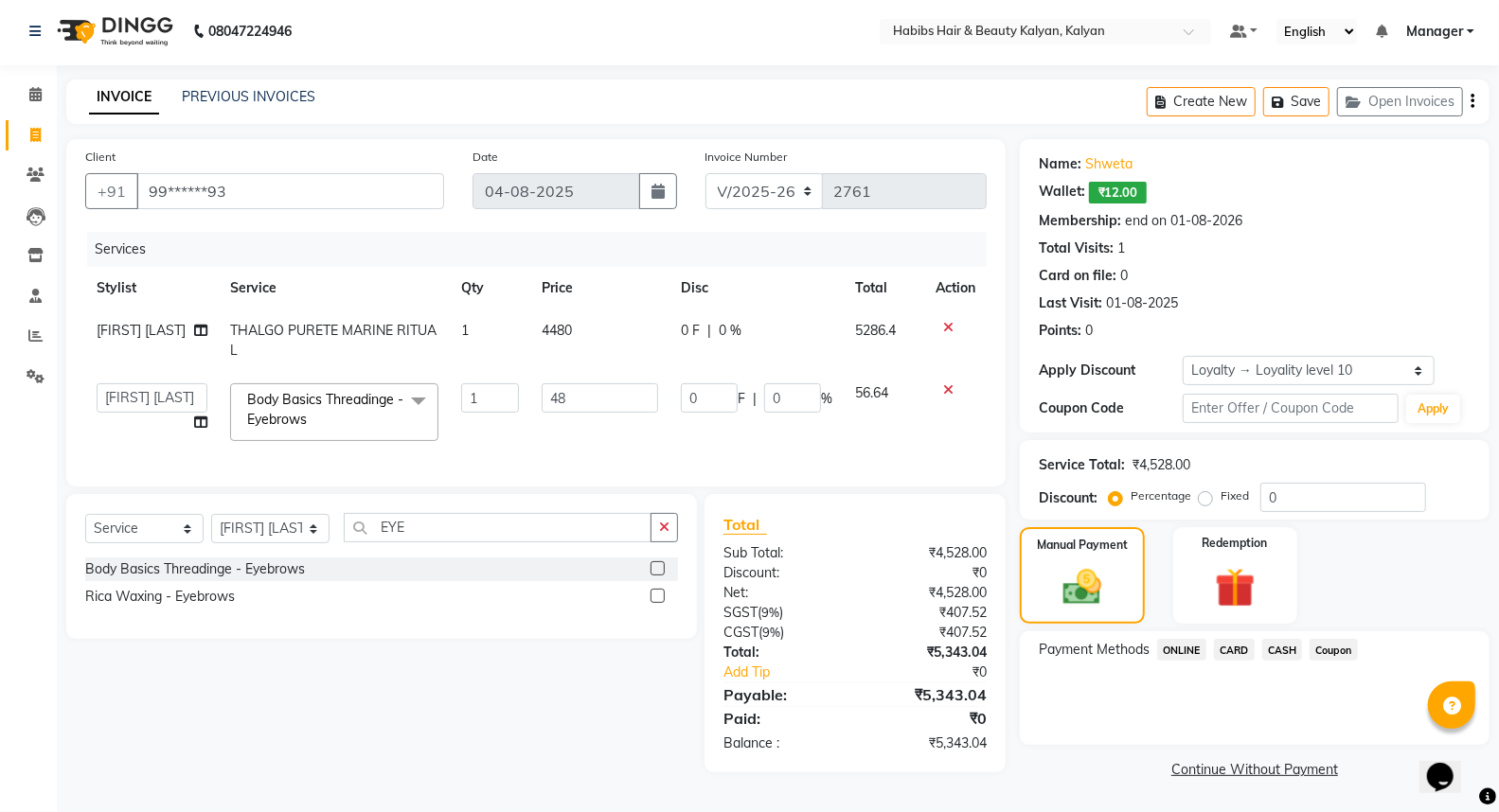 click on "CARD" 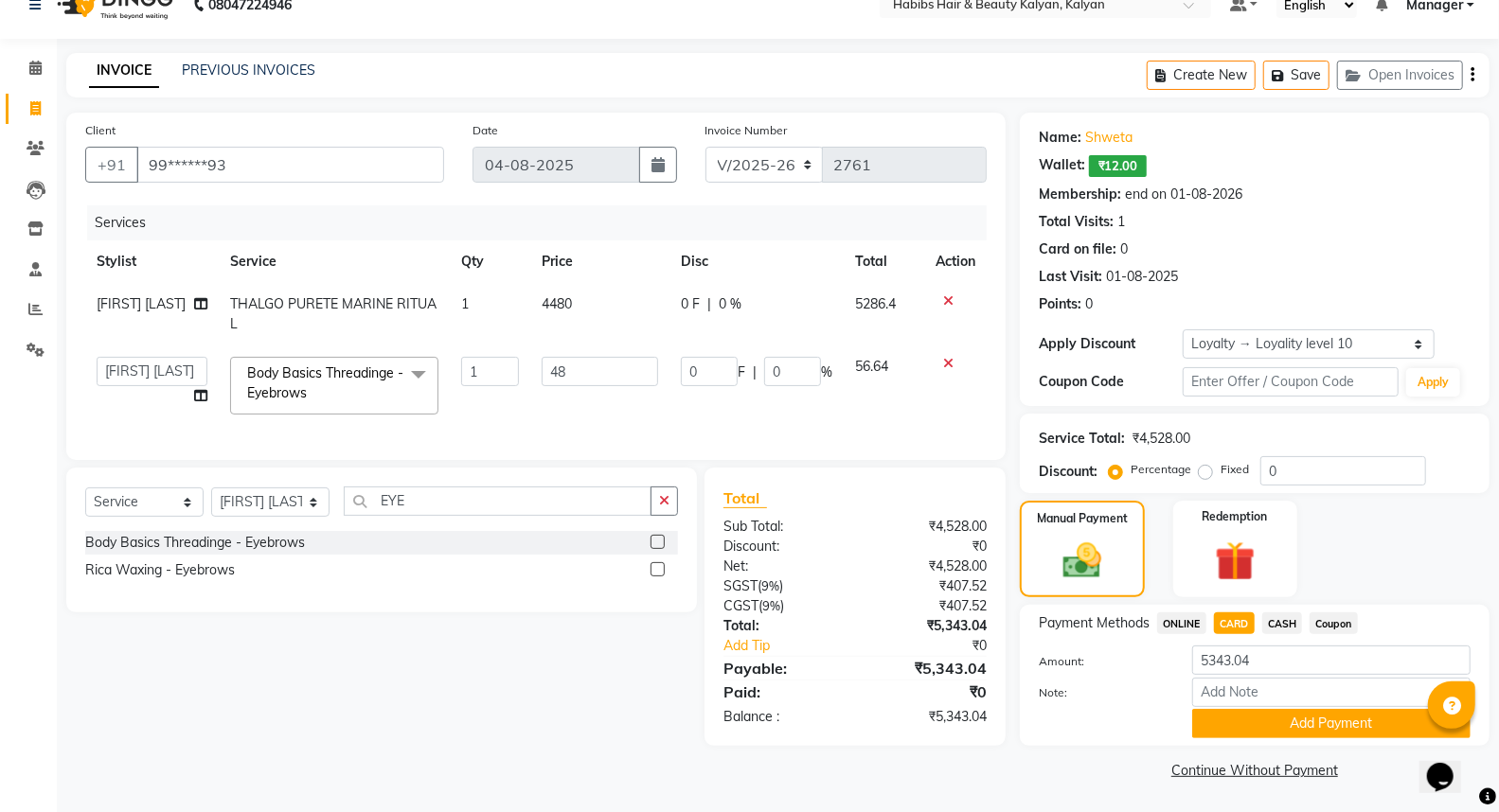 scroll, scrollTop: 30, scrollLeft: 0, axis: vertical 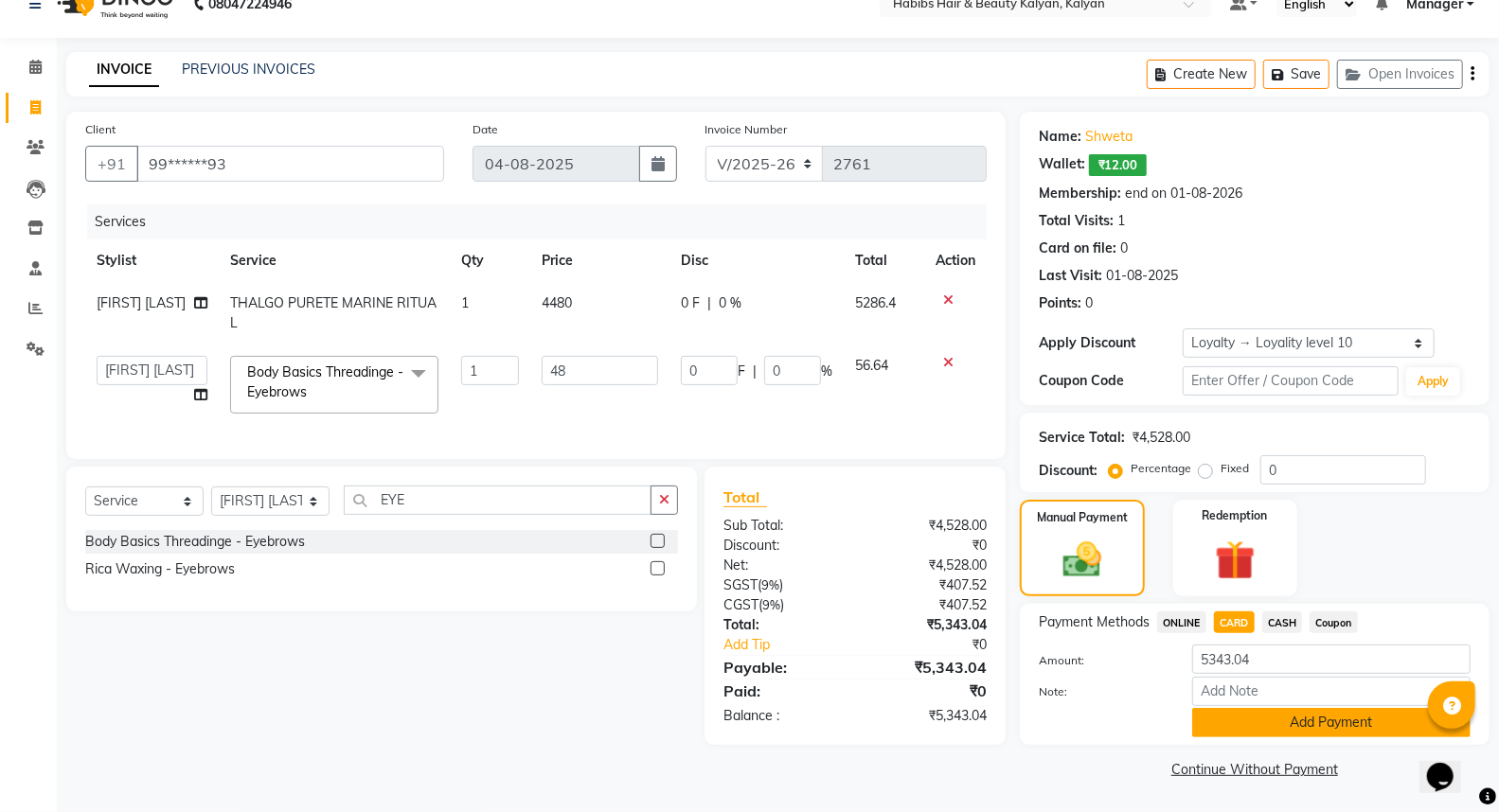 click on "Add Payment" 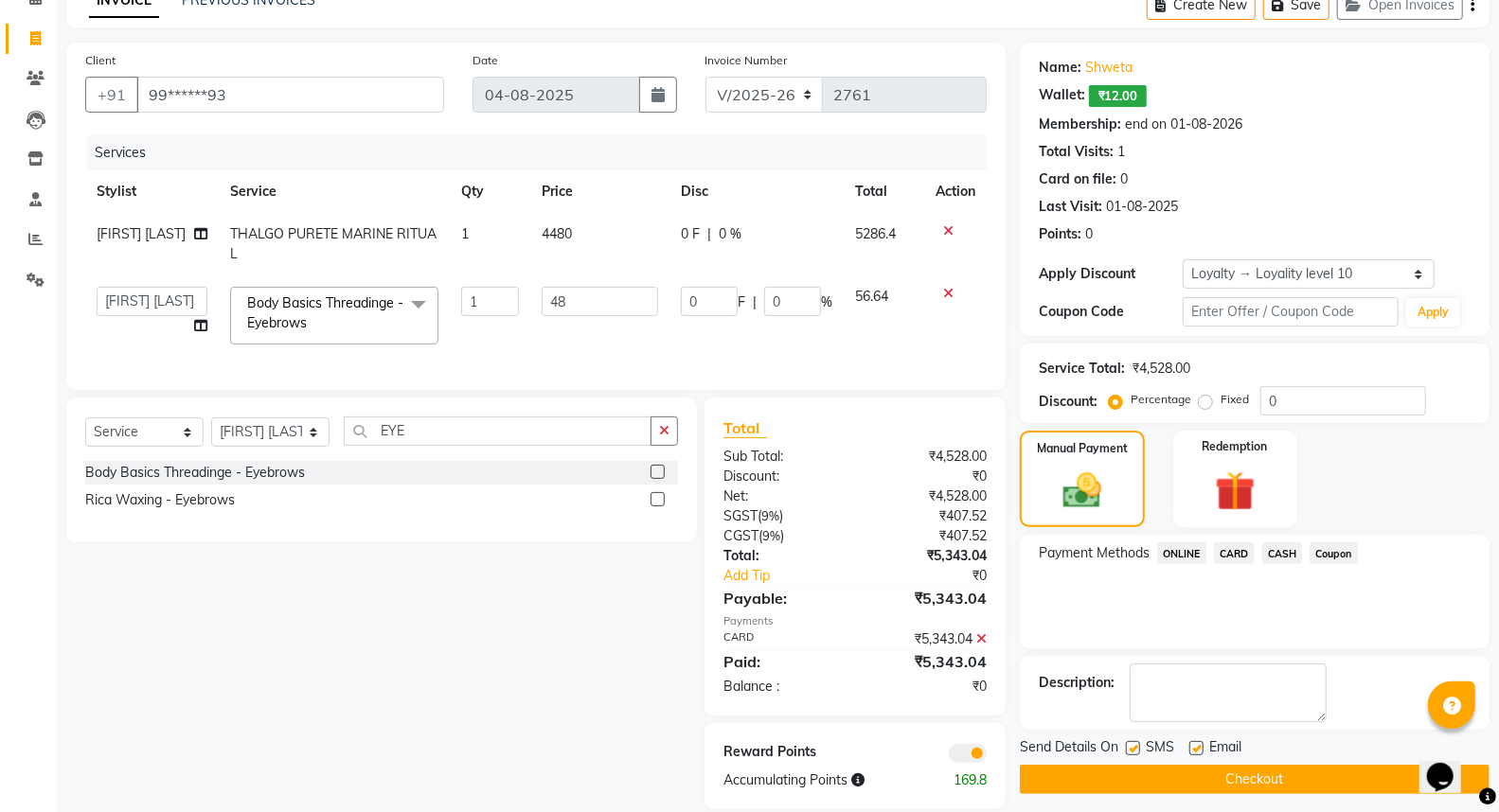 scroll, scrollTop: 139, scrollLeft: 0, axis: vertical 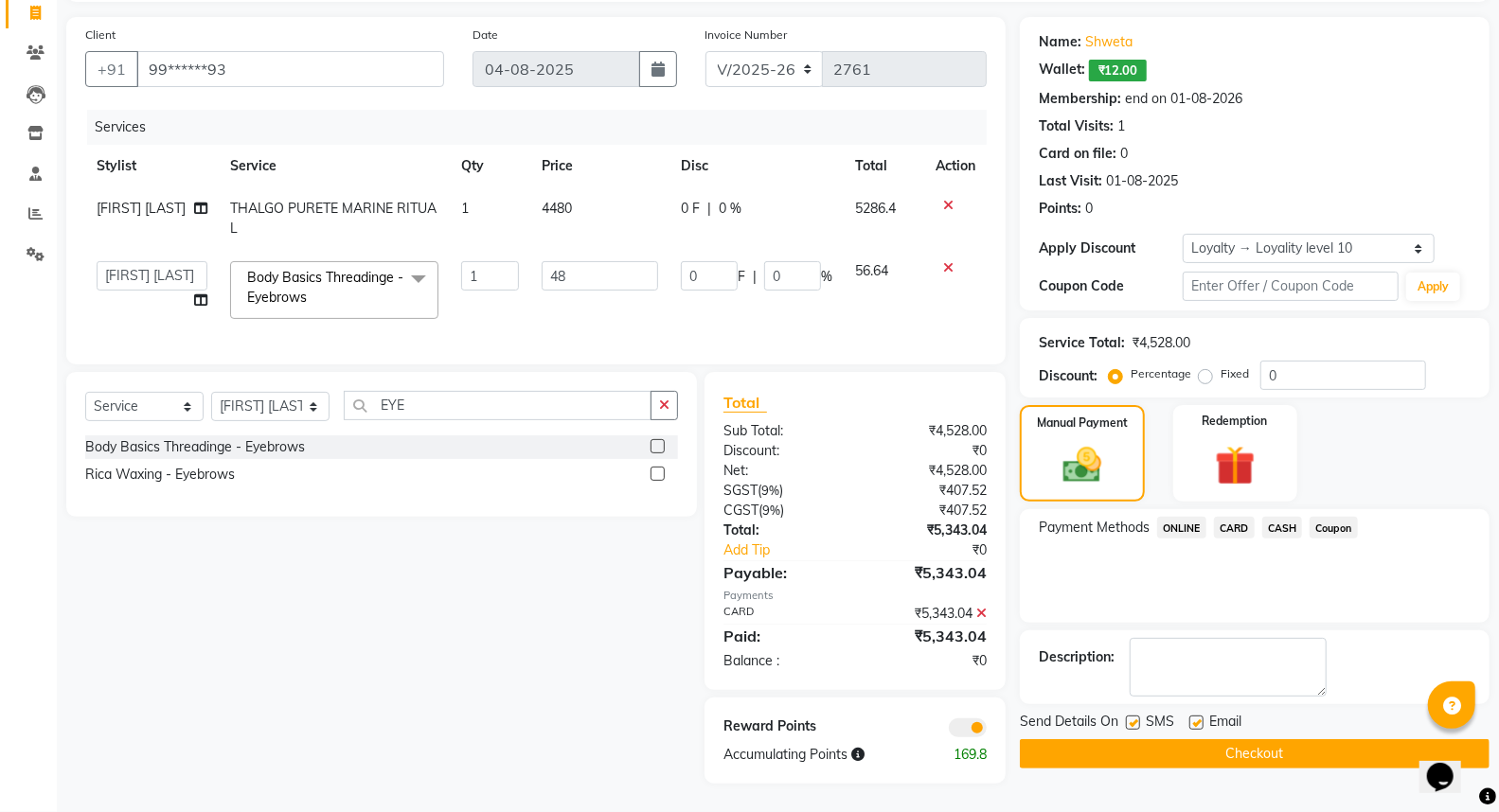 click on "Checkout" 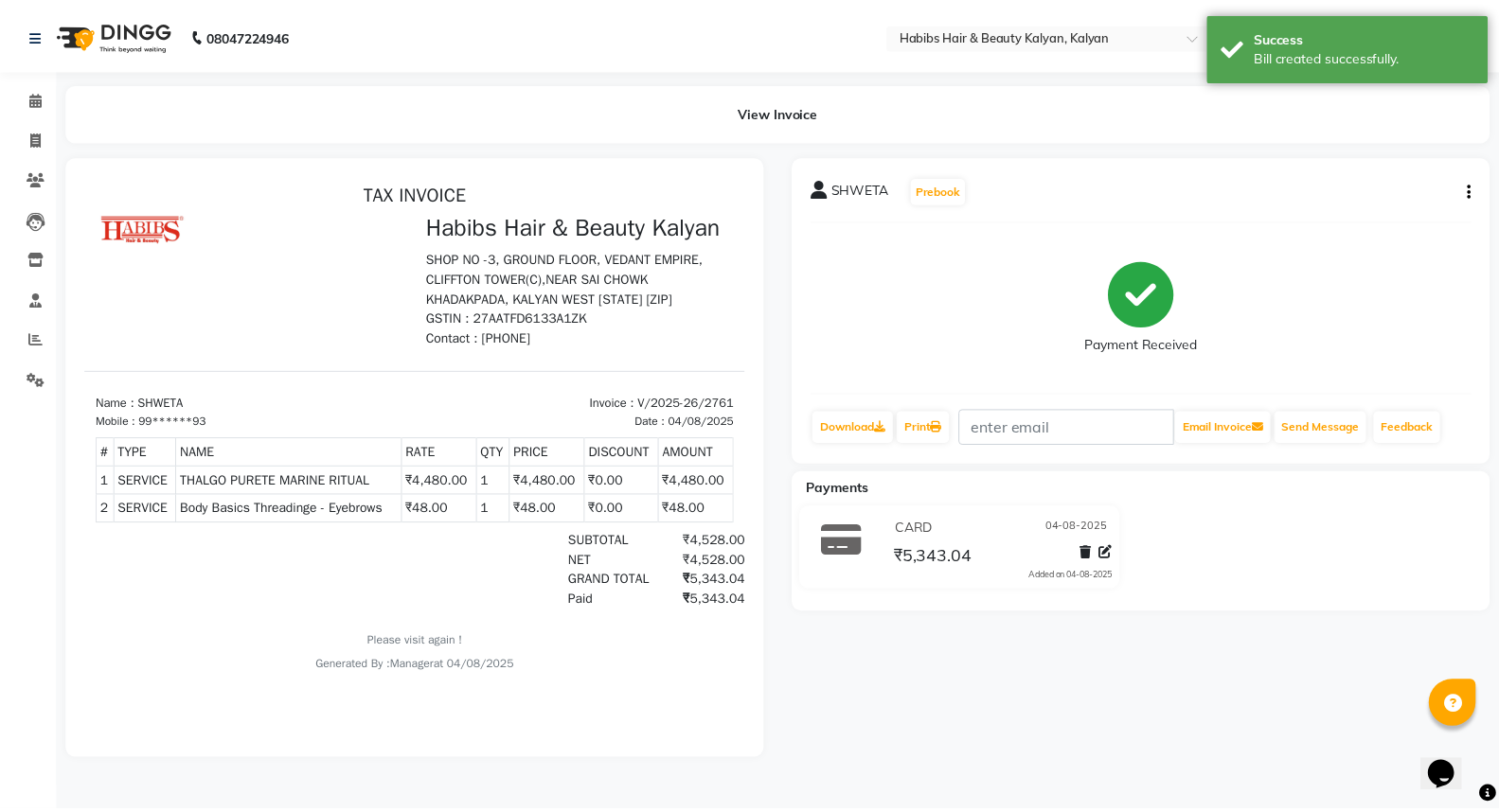 scroll, scrollTop: 0, scrollLeft: 0, axis: both 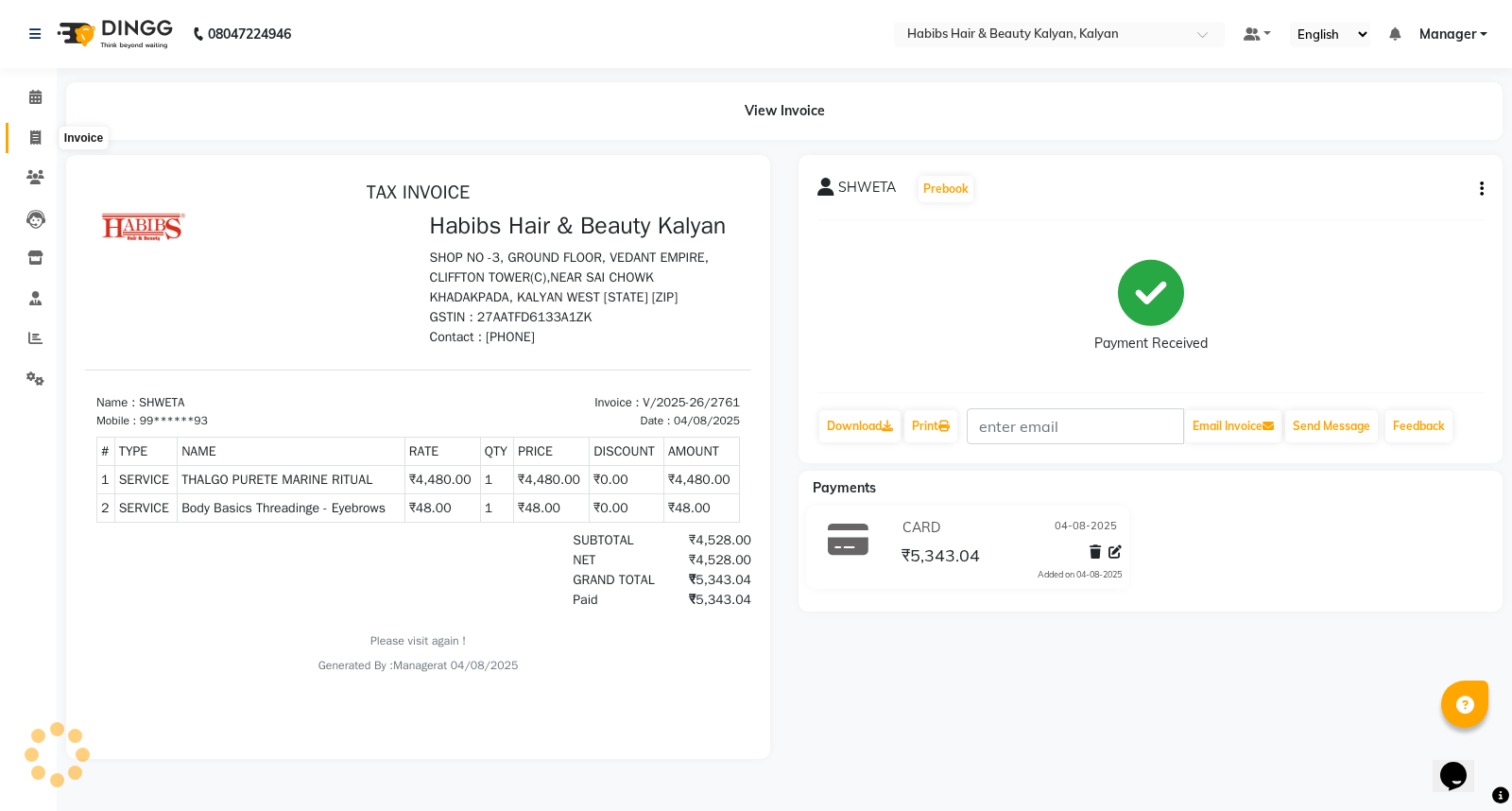 click 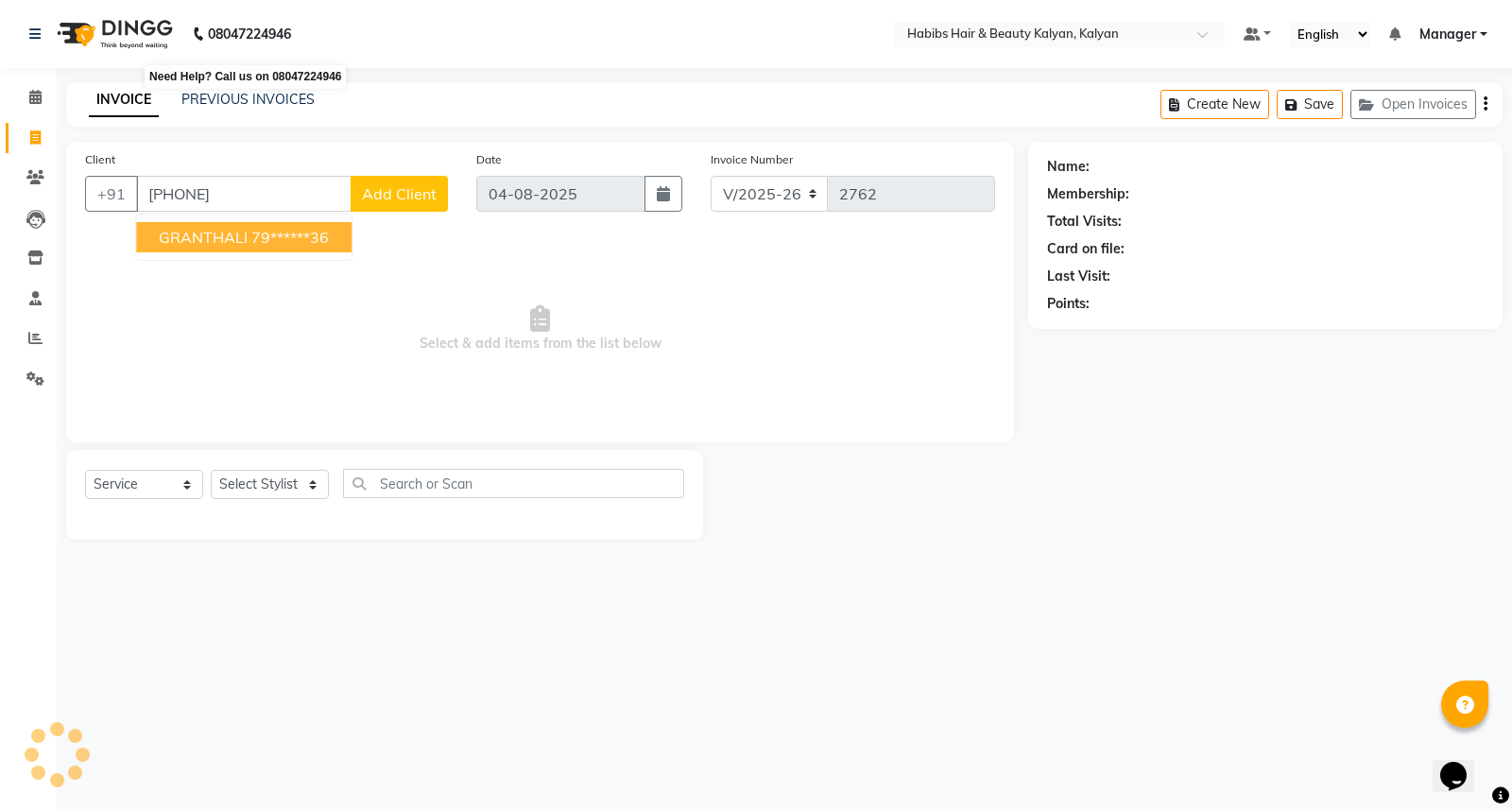 type on "7972608536" 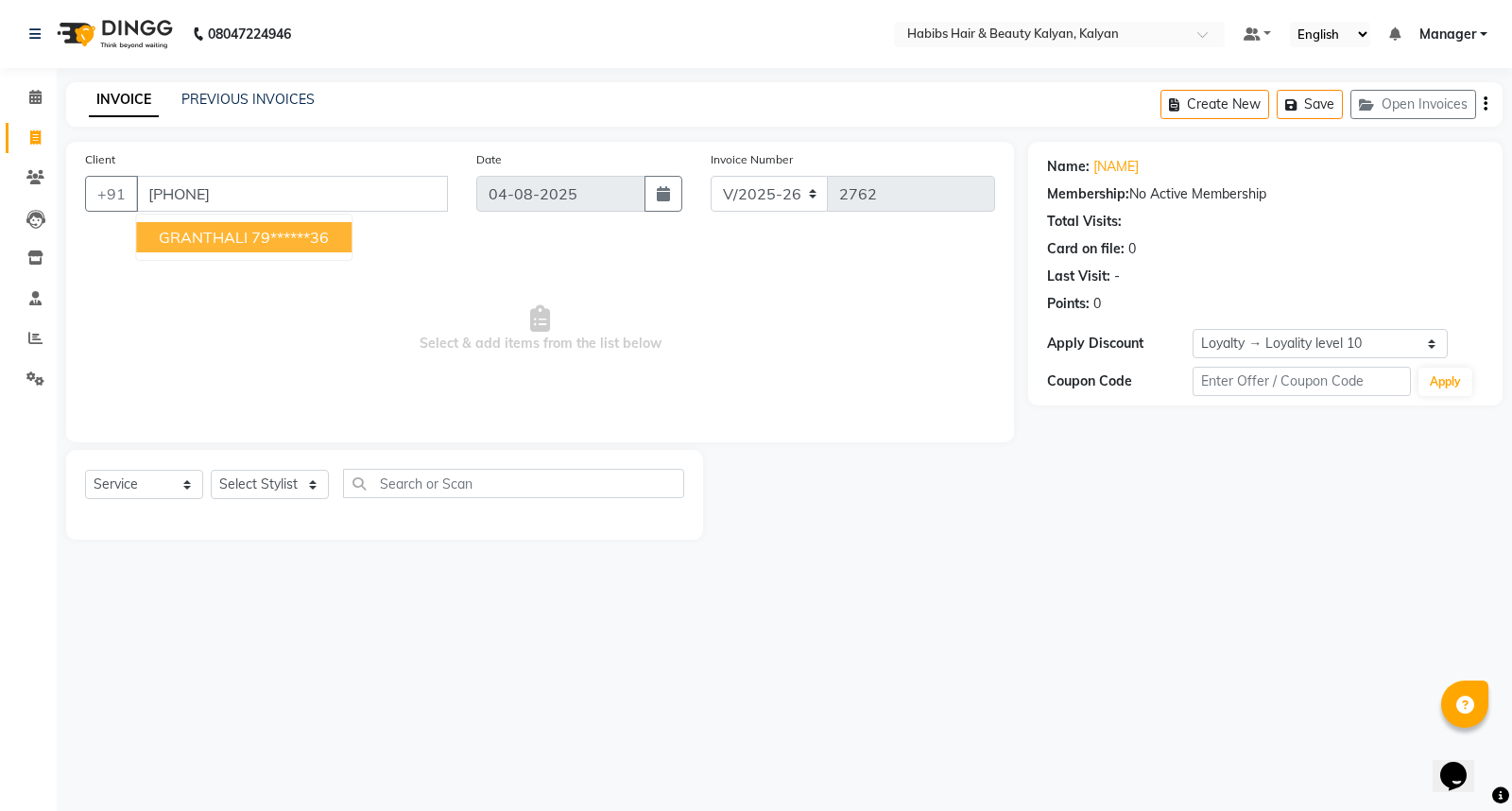 click on "79******36" at bounding box center [290, 237] 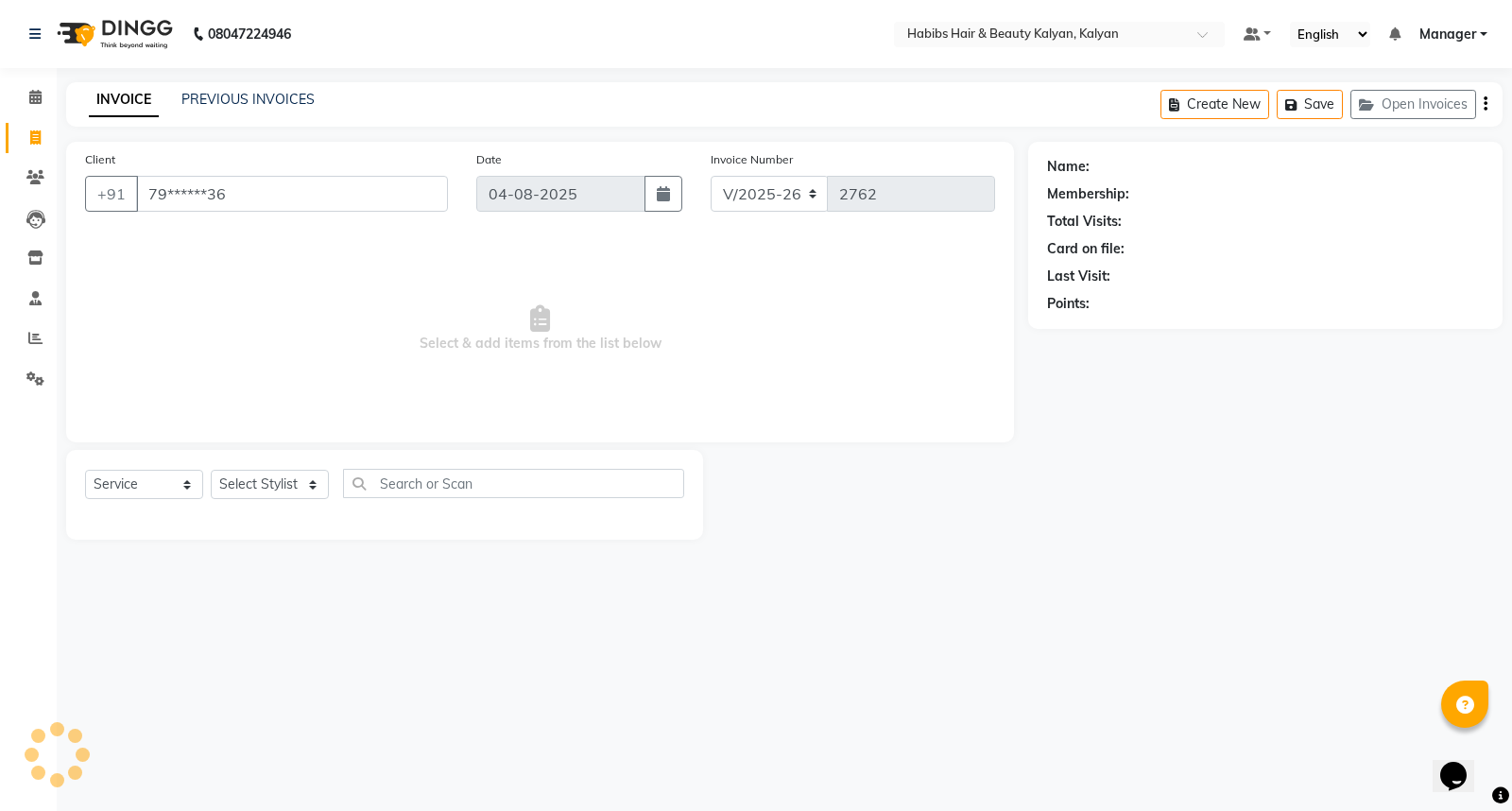 select on "1: Object" 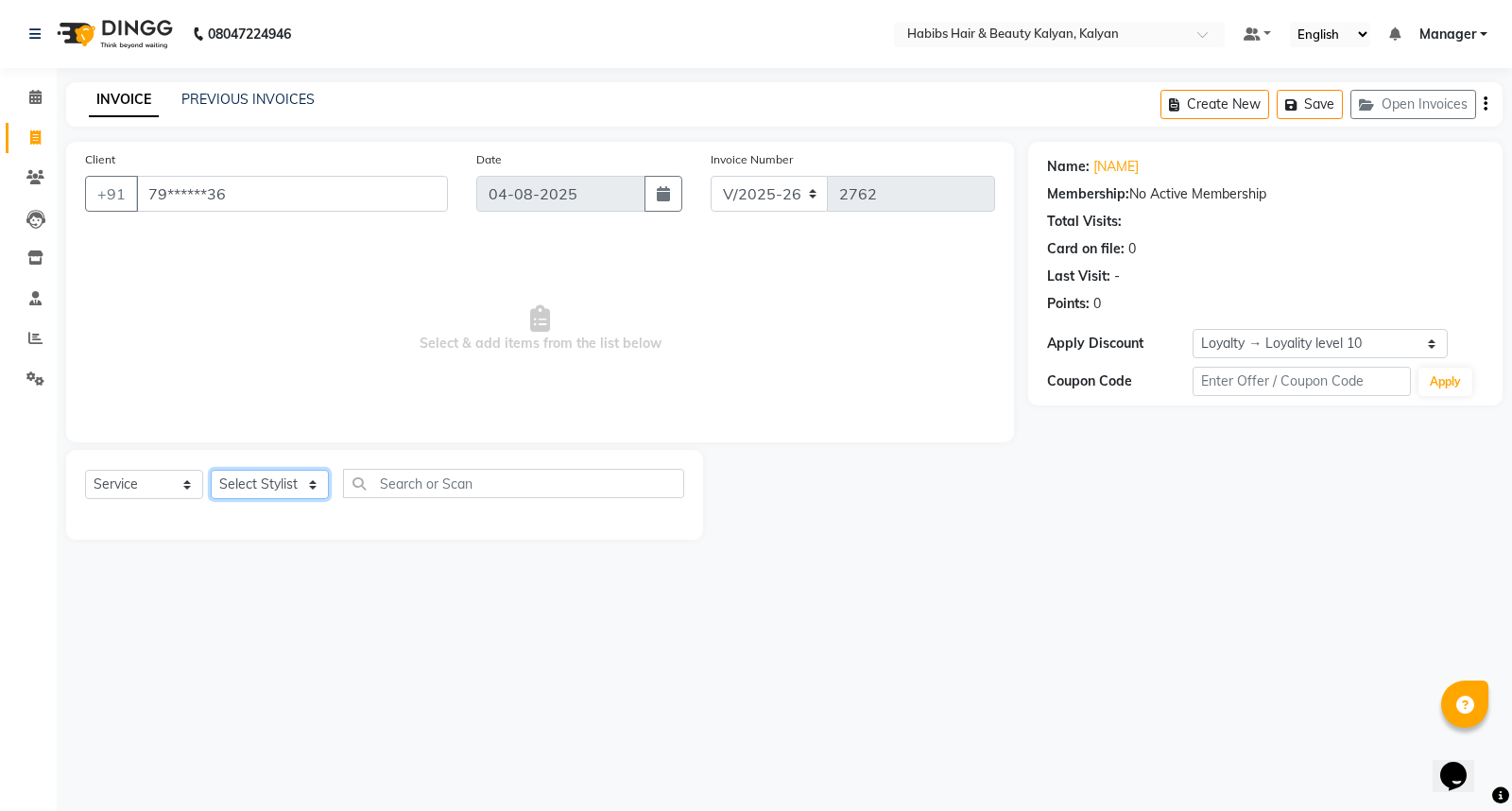 click on "Select Stylist [FIRST] [FIRST] [FIRST] [FIRST] [FIRST] [FIRST] [FIRST] [FIRST] [FIRST] [FIRST] [FIRST] [FIRST] [FIRST] [FIRST] [FIRST] [FIRST] [FIRST] [FIRST] [FIRST] [FIRST] [FIRST]" 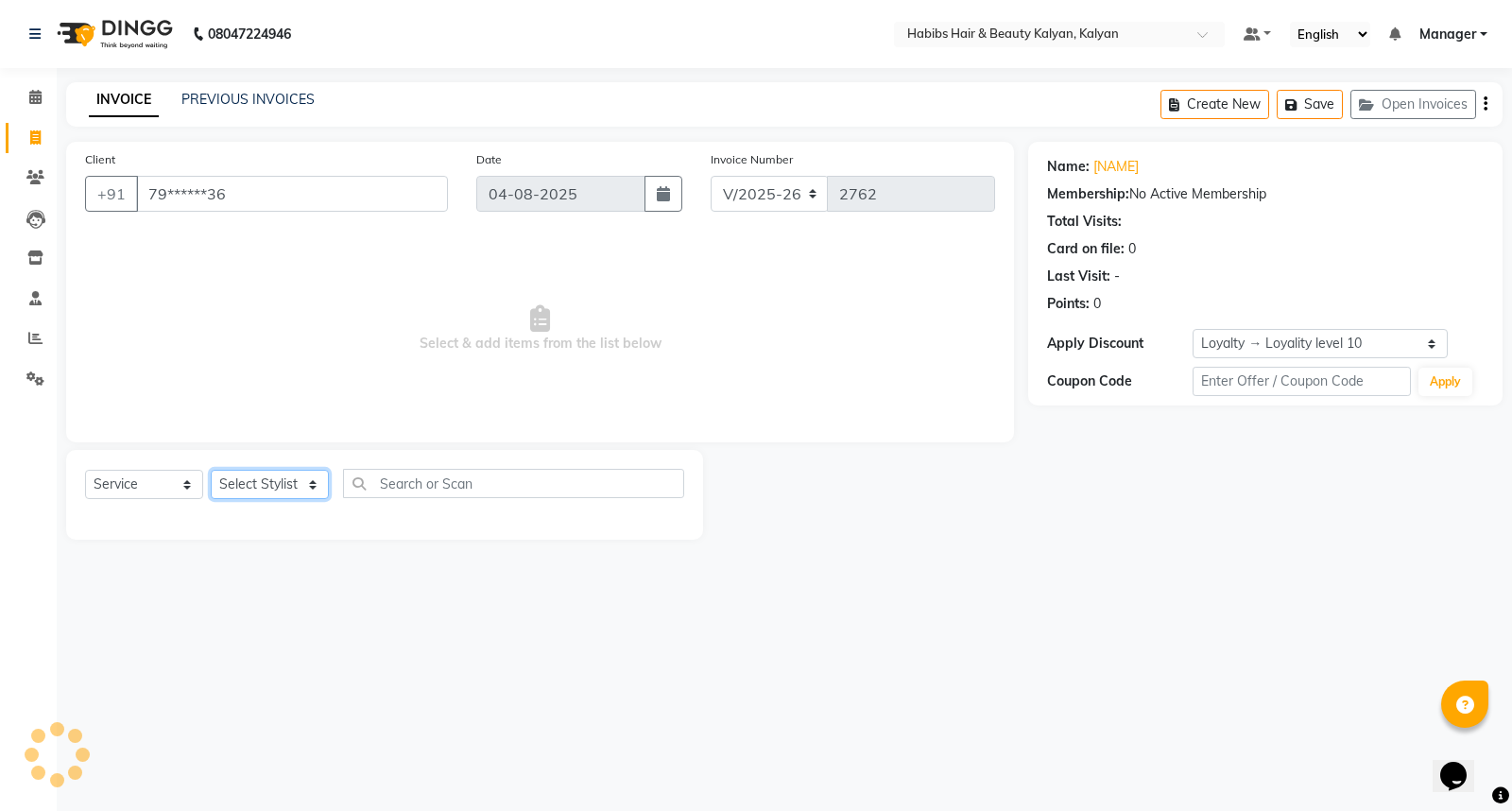 select on "77419" 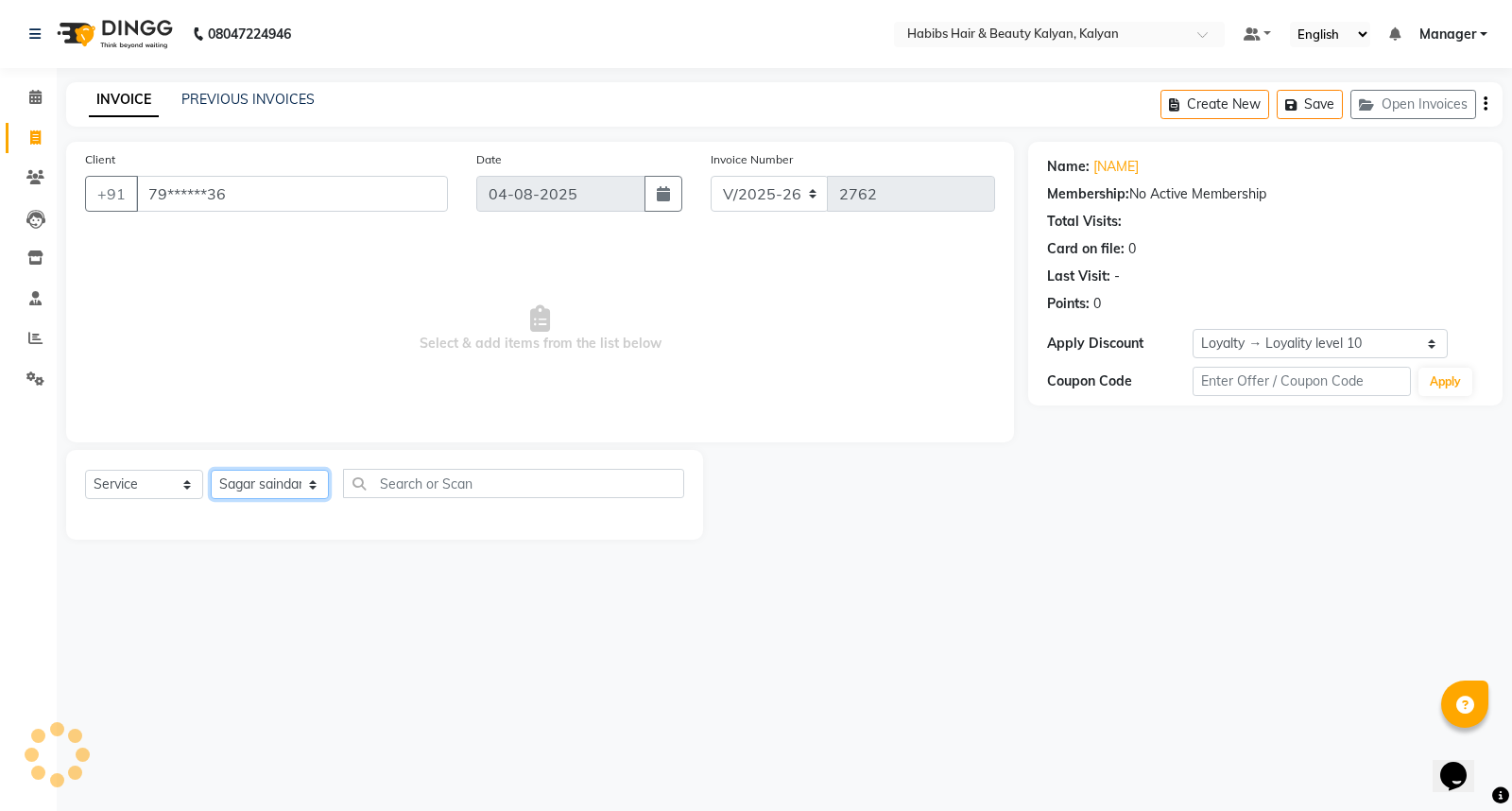 click on "Select Stylist [FIRST] [FIRST] [FIRST] [FIRST] [FIRST] [FIRST] [FIRST] [FIRST] [FIRST] [FIRST] [FIRST] [FIRST] [FIRST] [FIRST] [FIRST] [FIRST] [FIRST] [FIRST] [FIRST] [FIRST] [FIRST]" 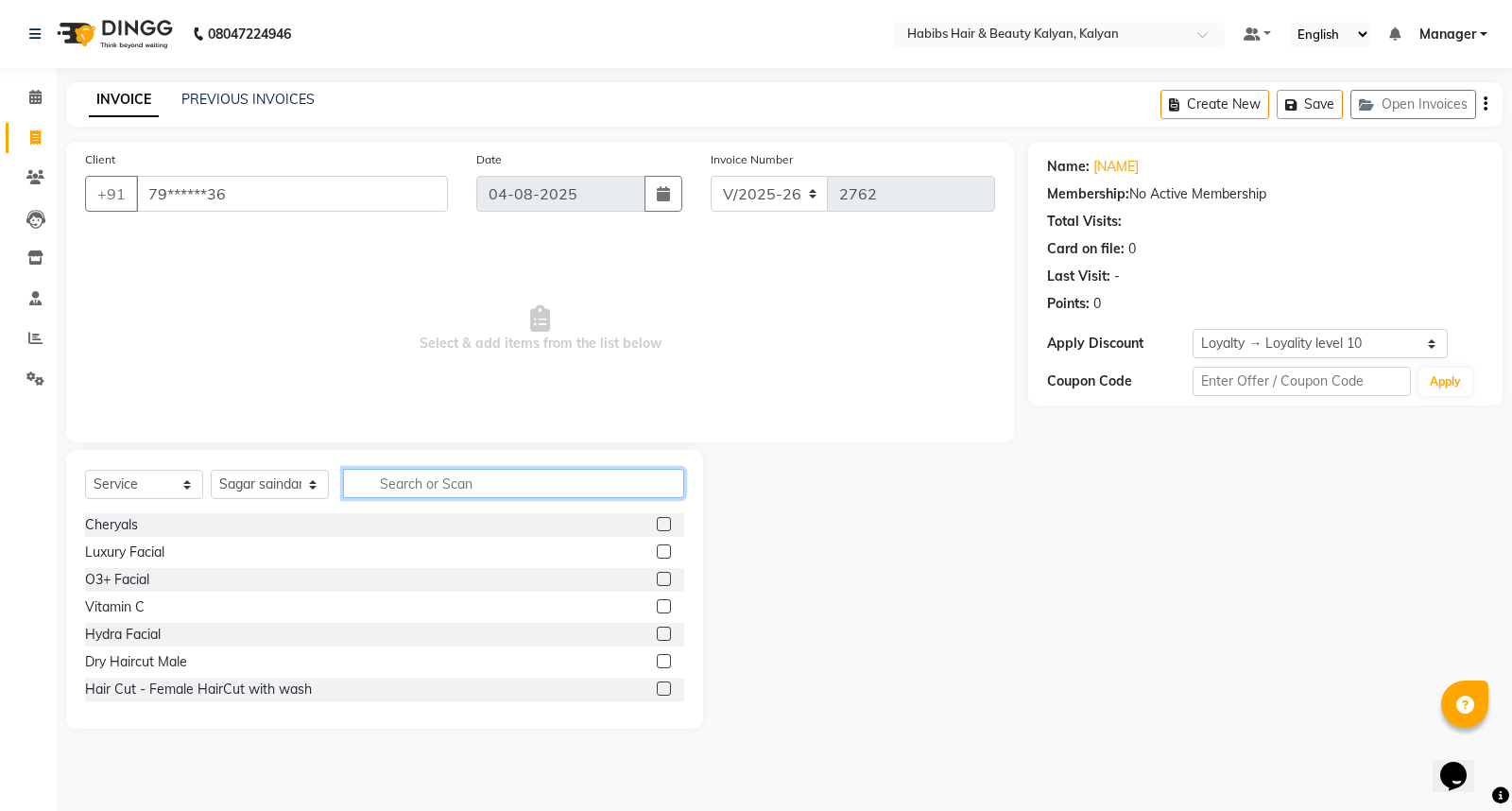 click 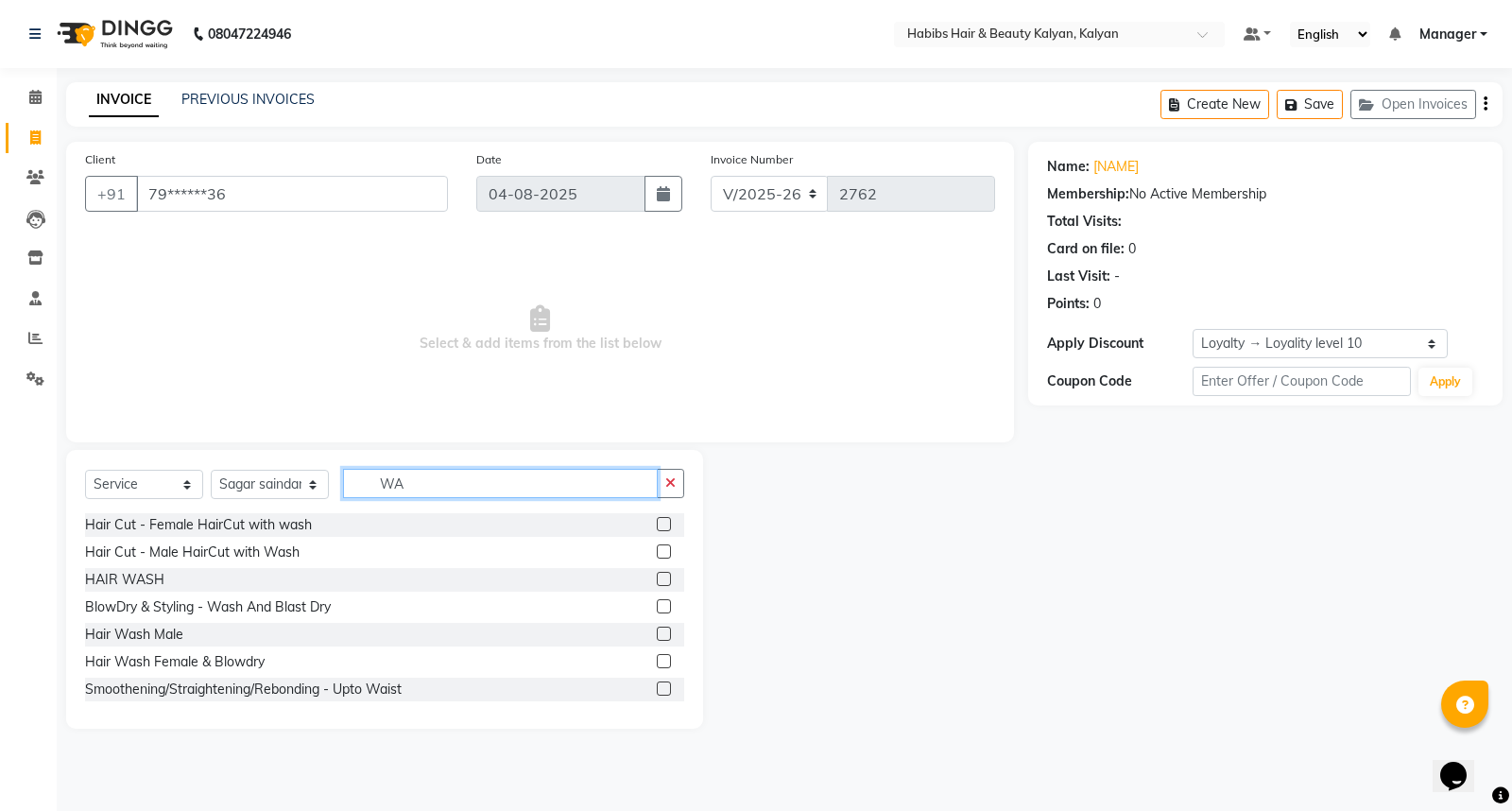 type on "W" 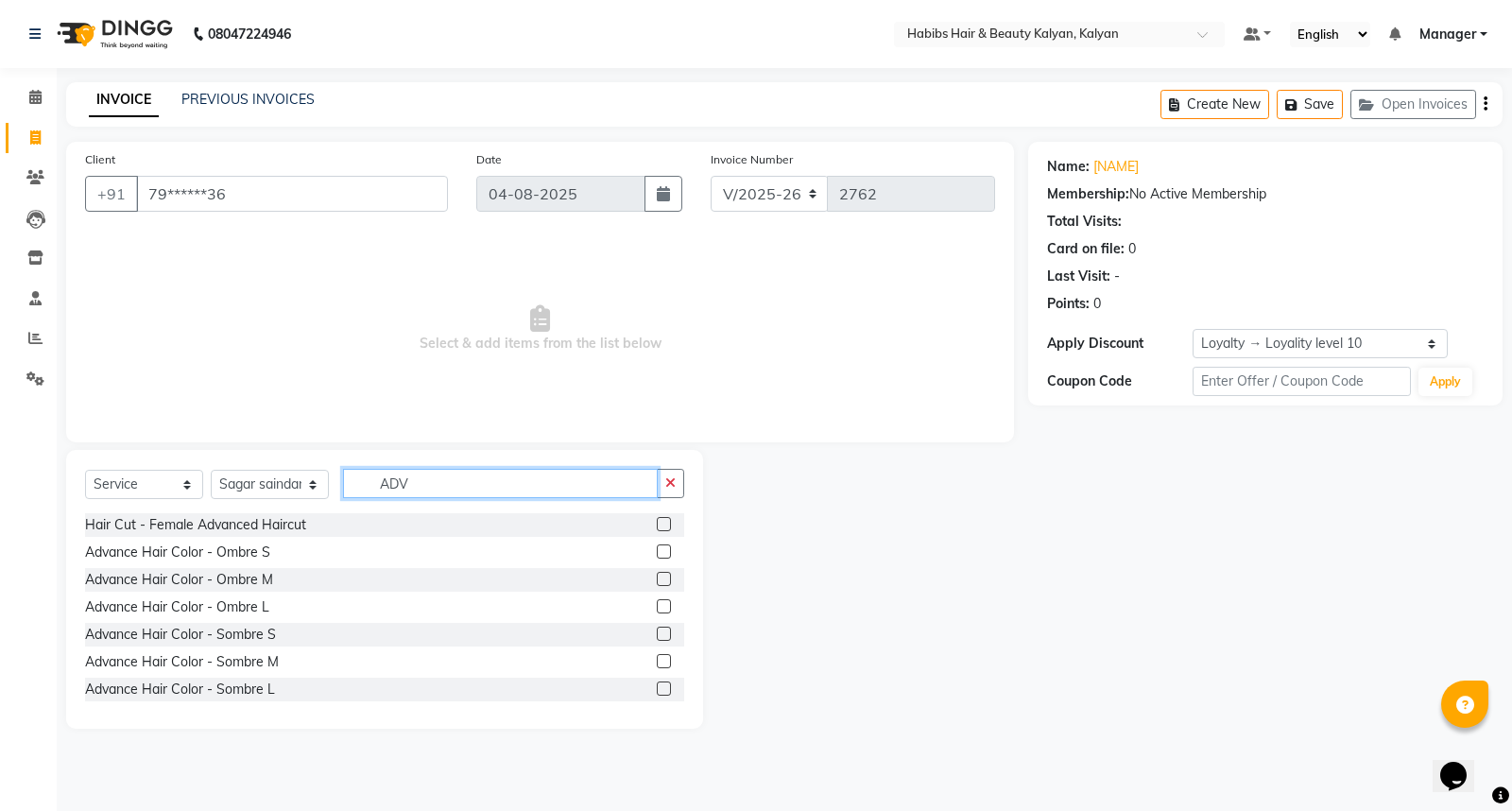 type on "ADV" 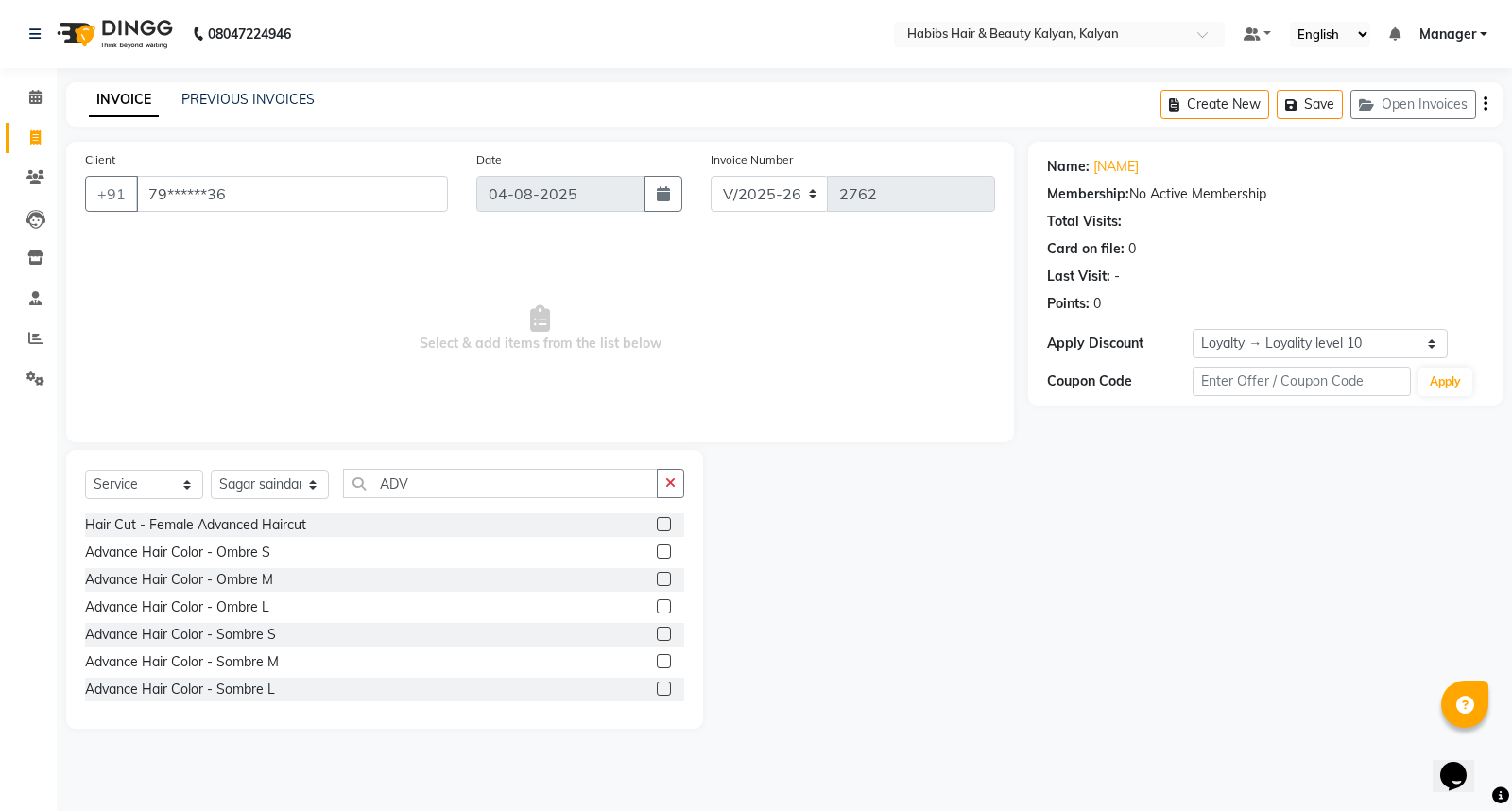 click 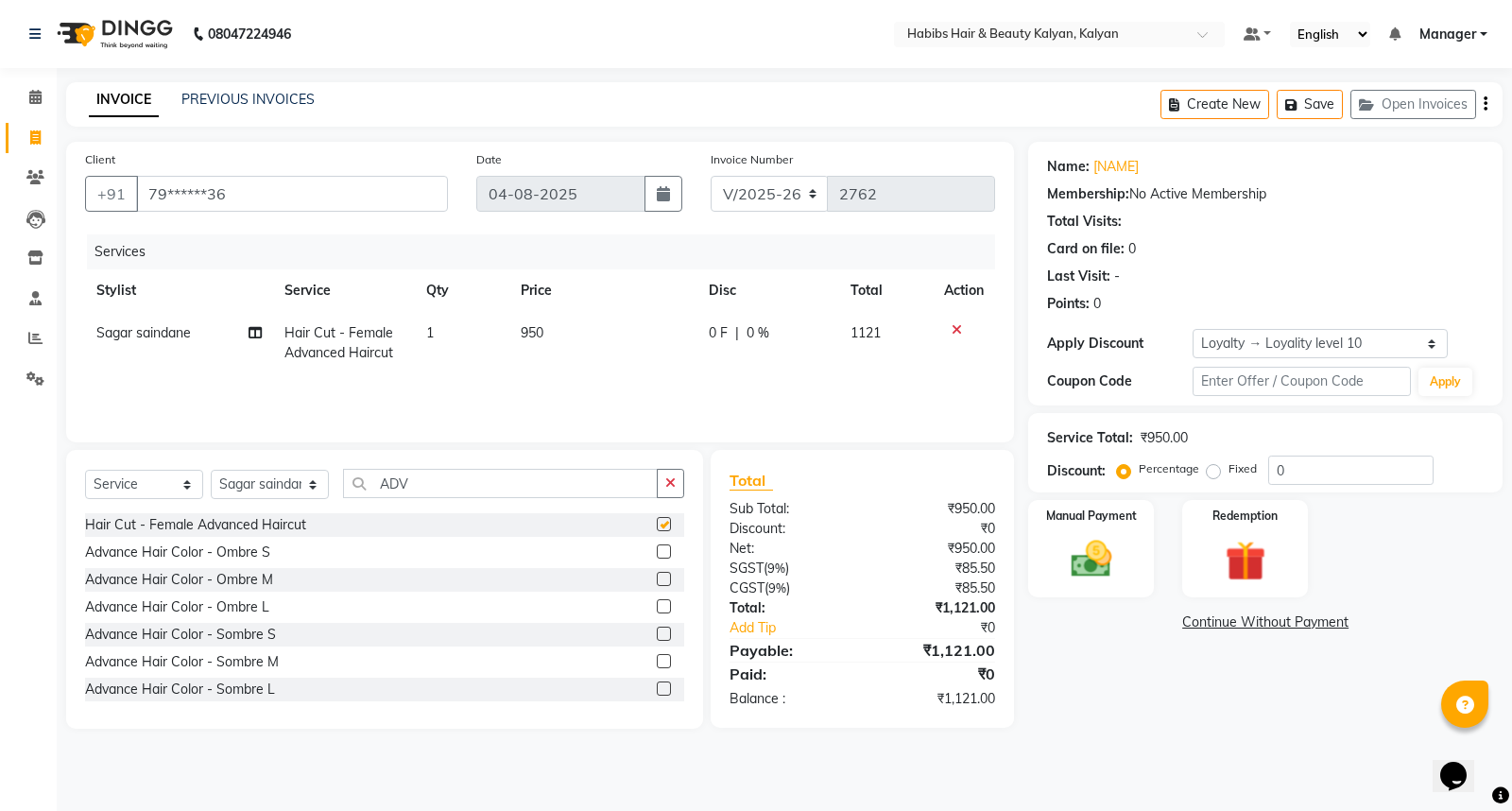 checkbox on "false" 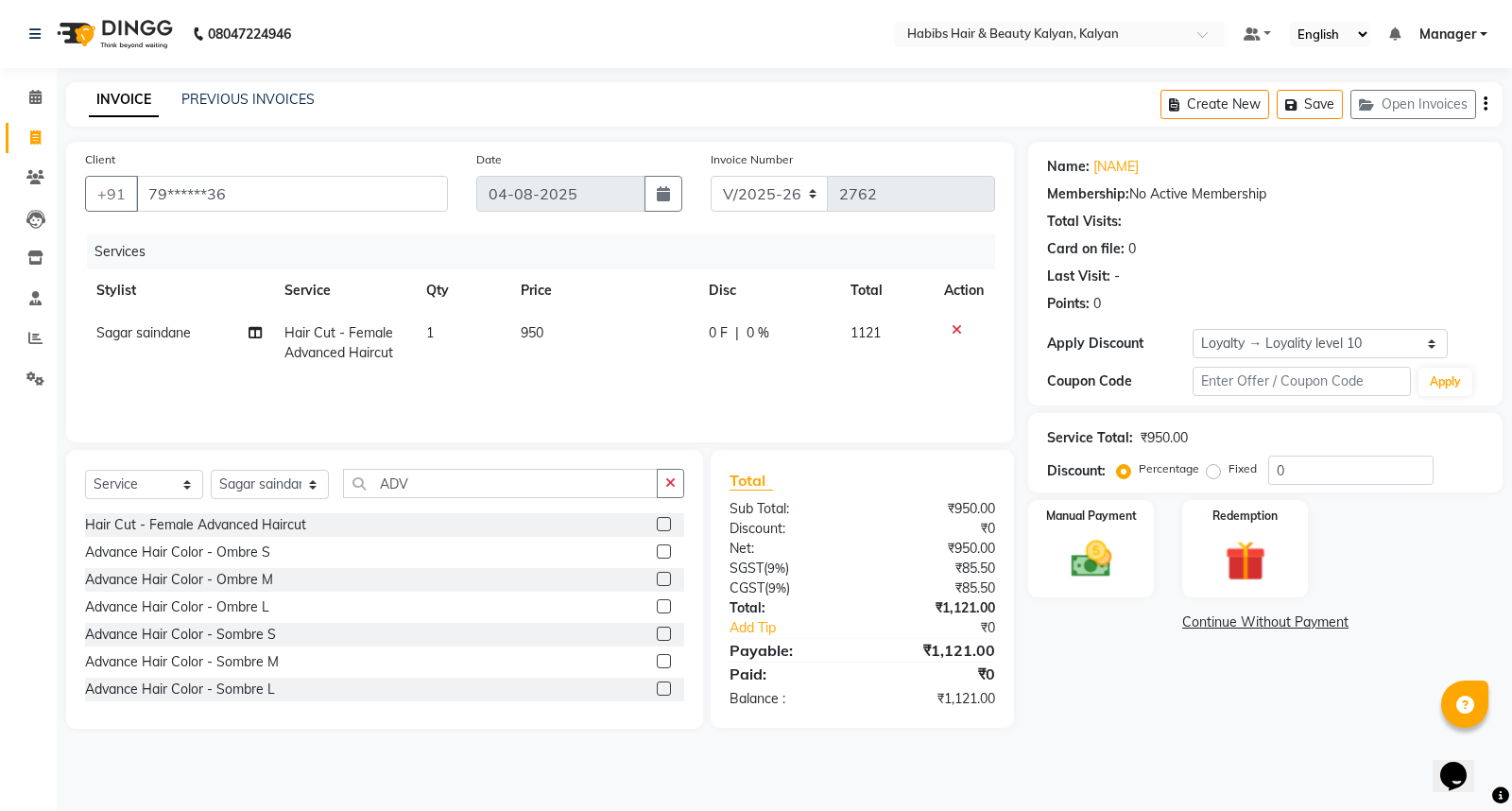 click on "950" 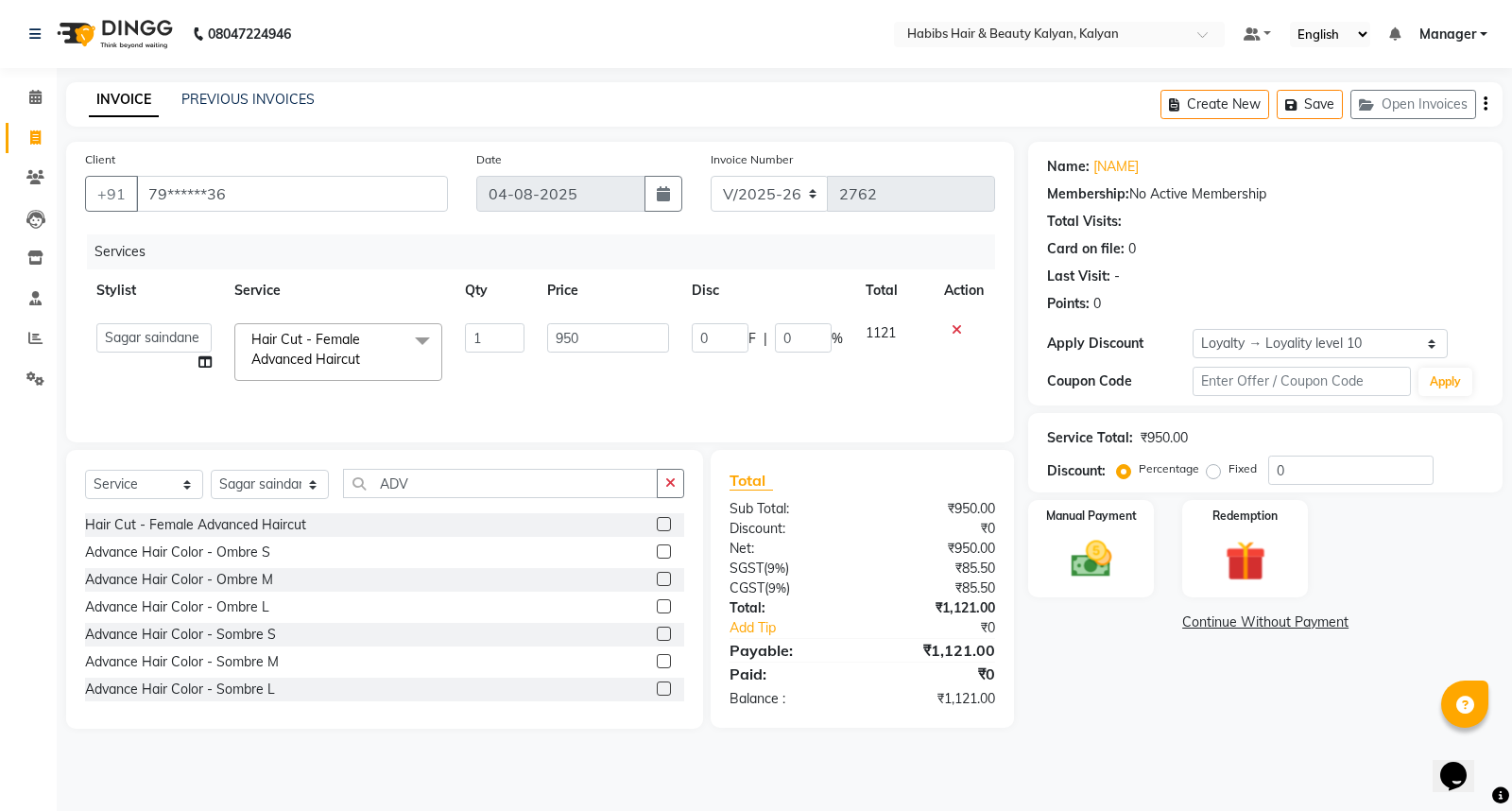 click on "950" 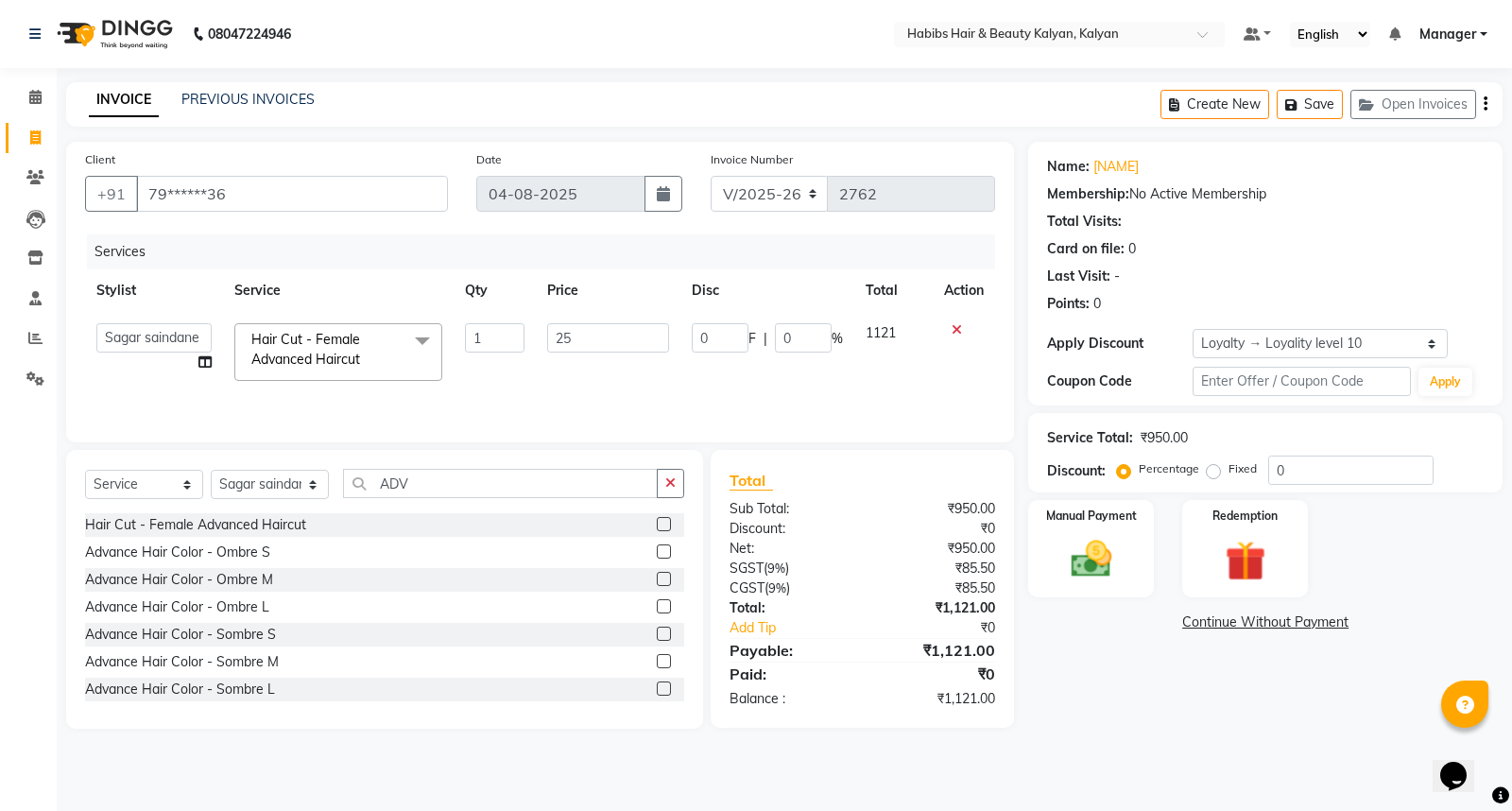 type on "254" 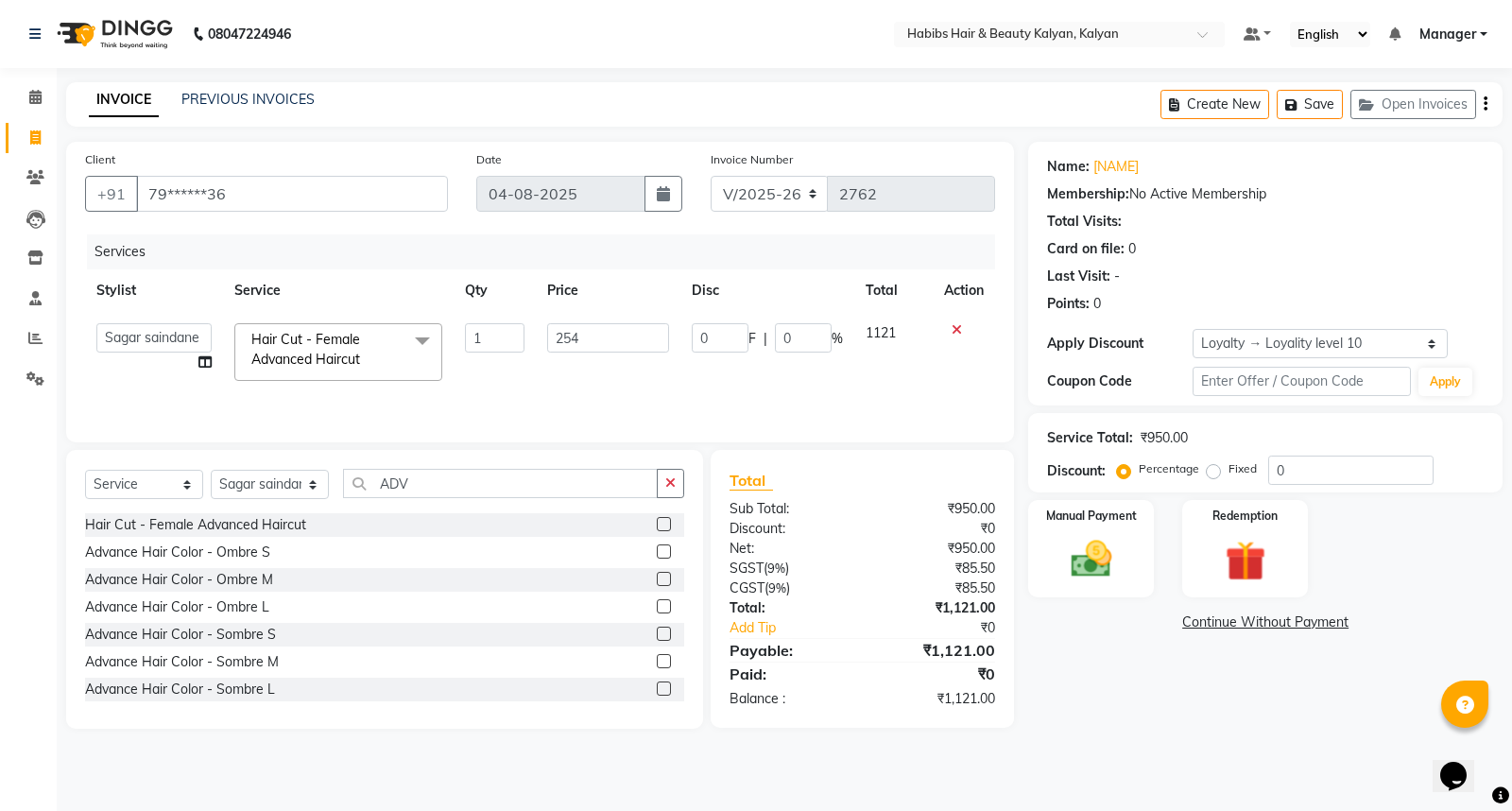 click on "254" 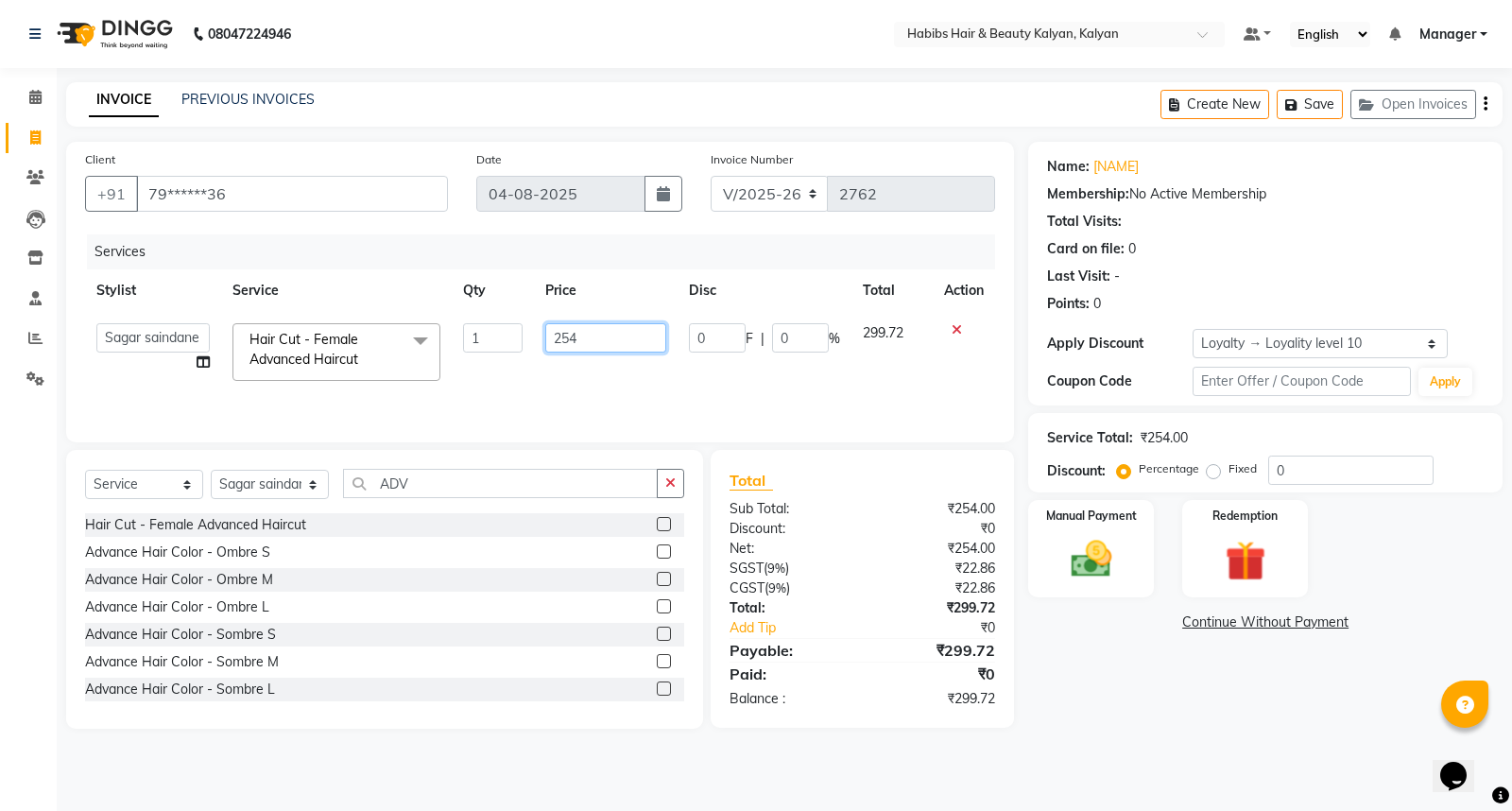 click on "254" 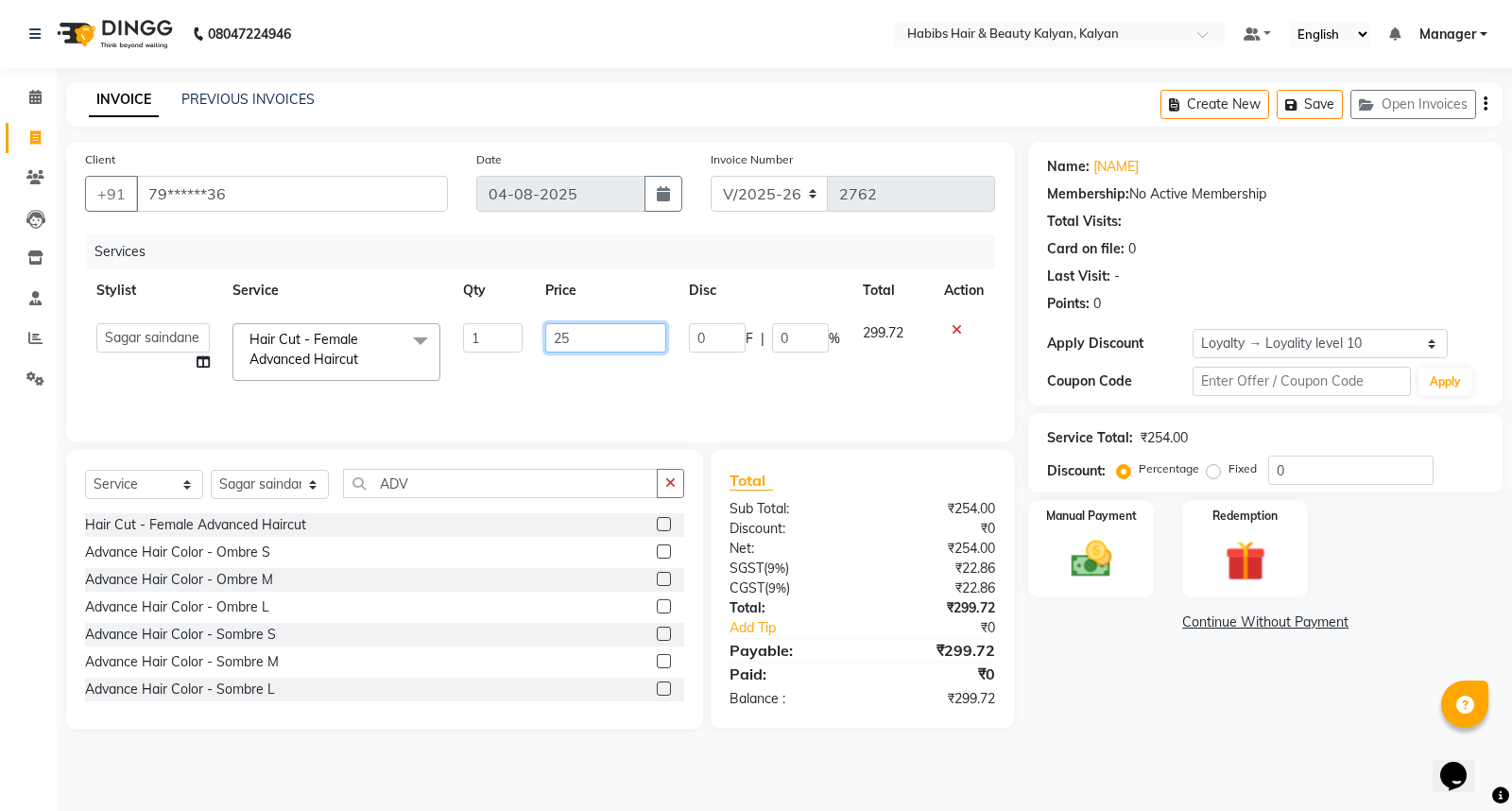 type on "2" 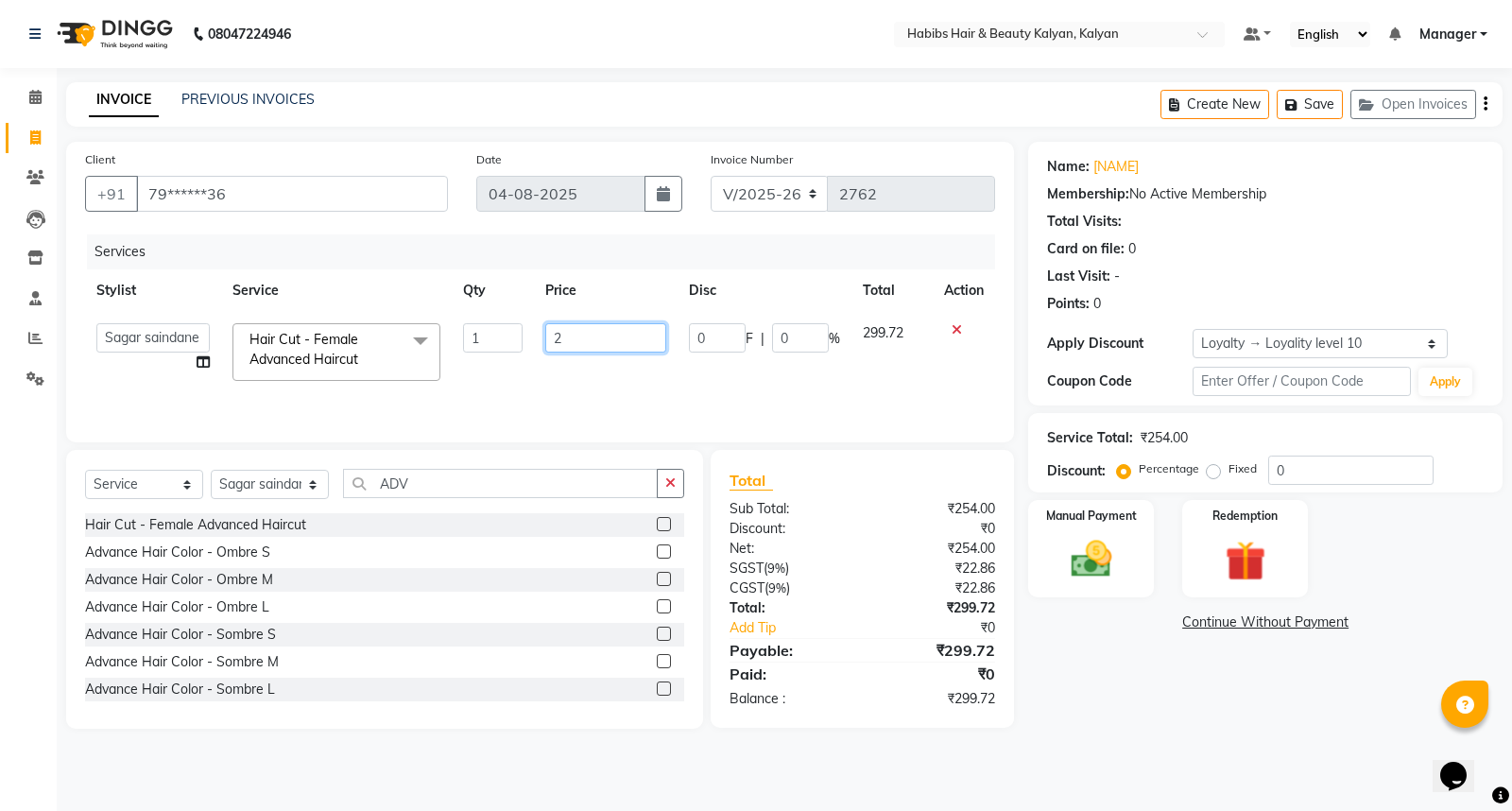 type 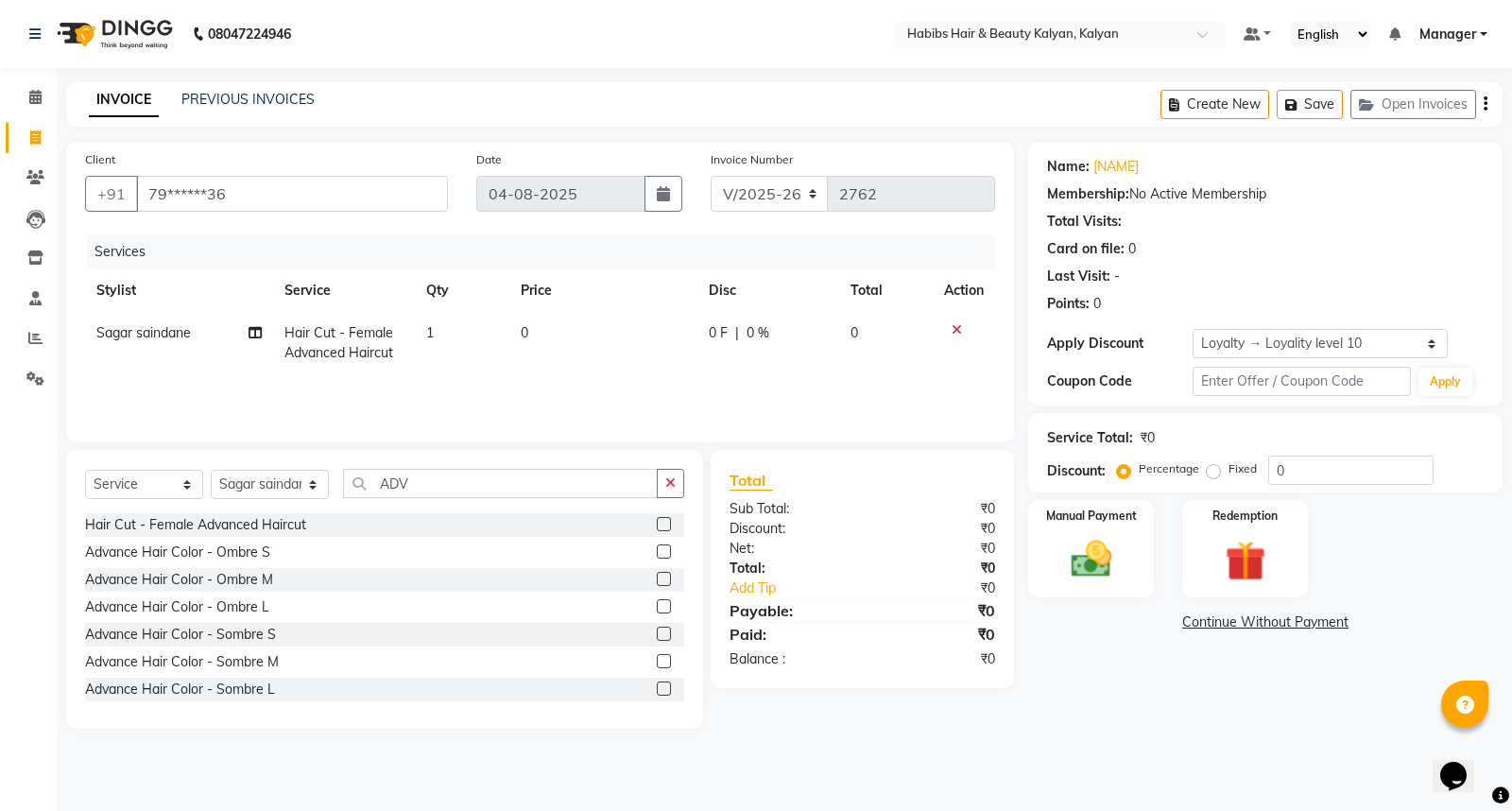 click 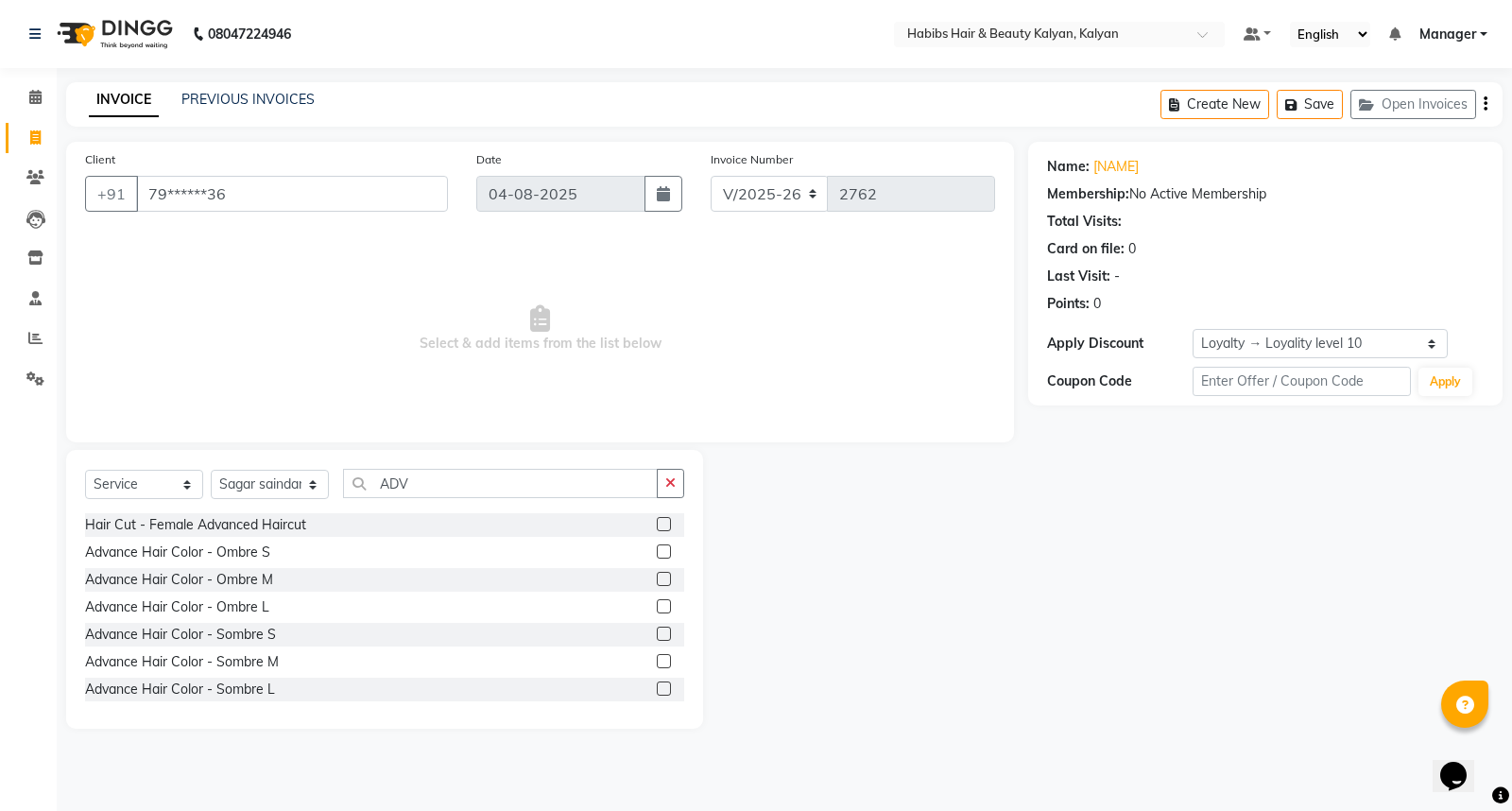 click 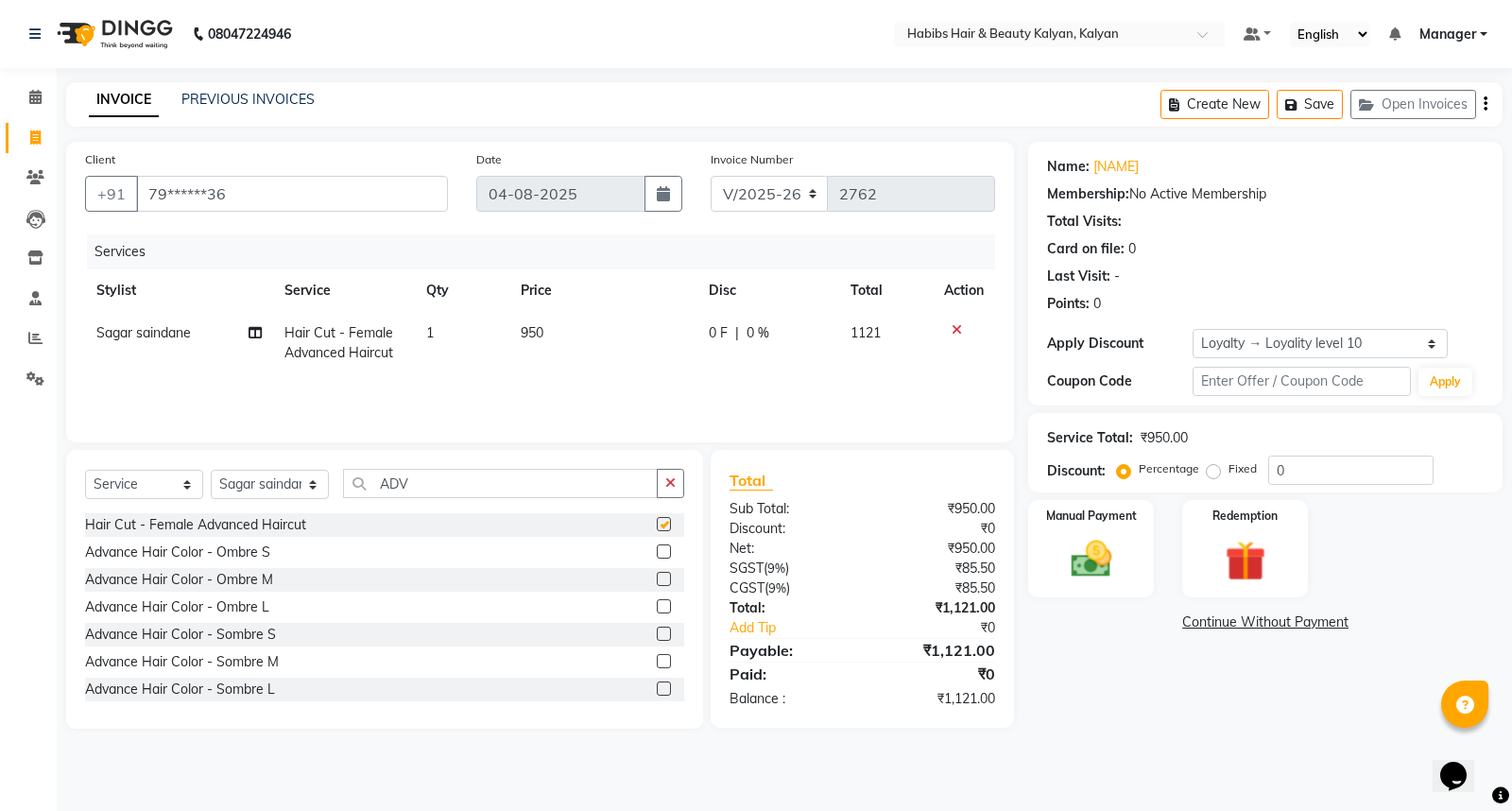checkbox on "false" 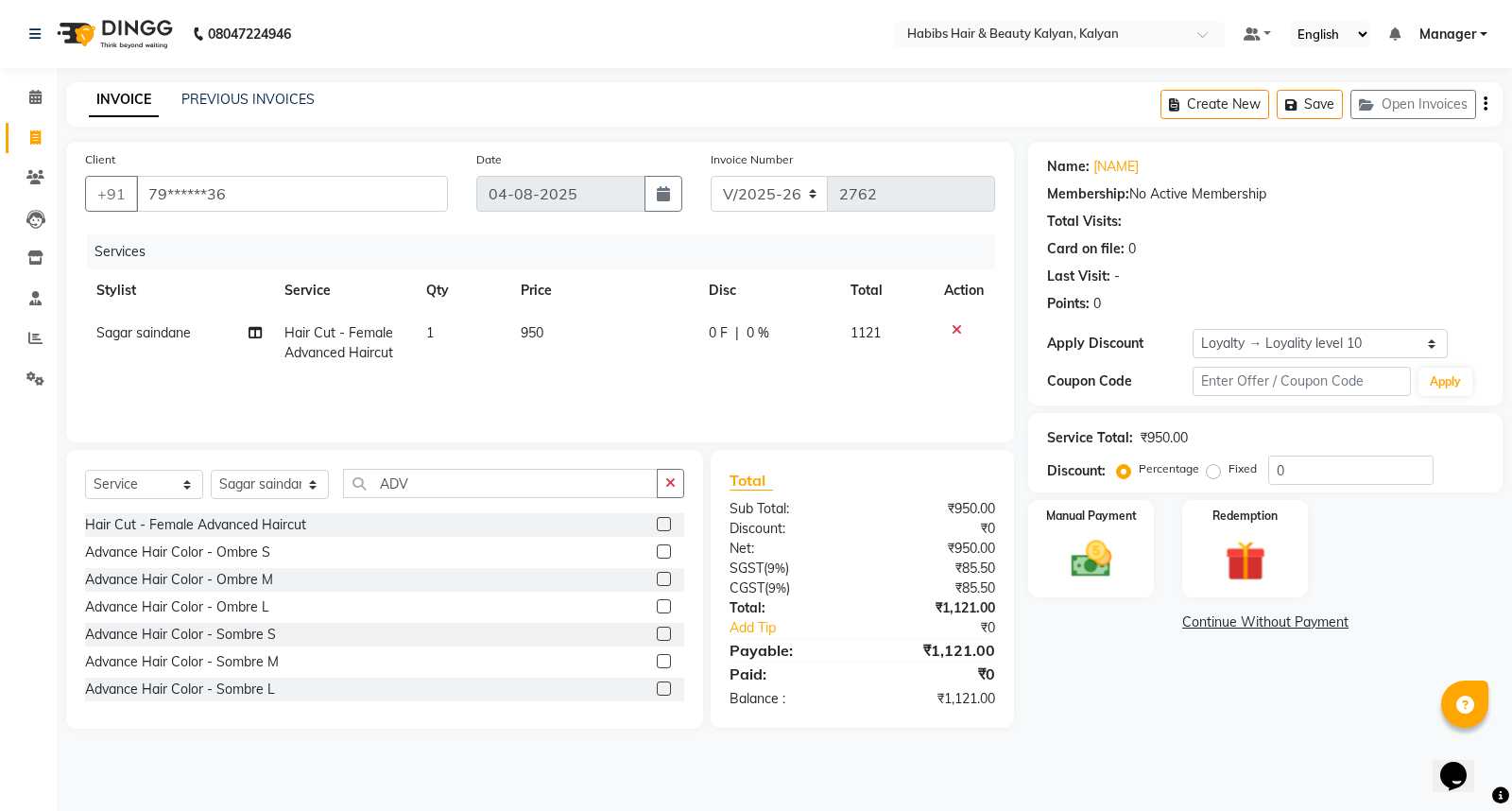 click on "950" 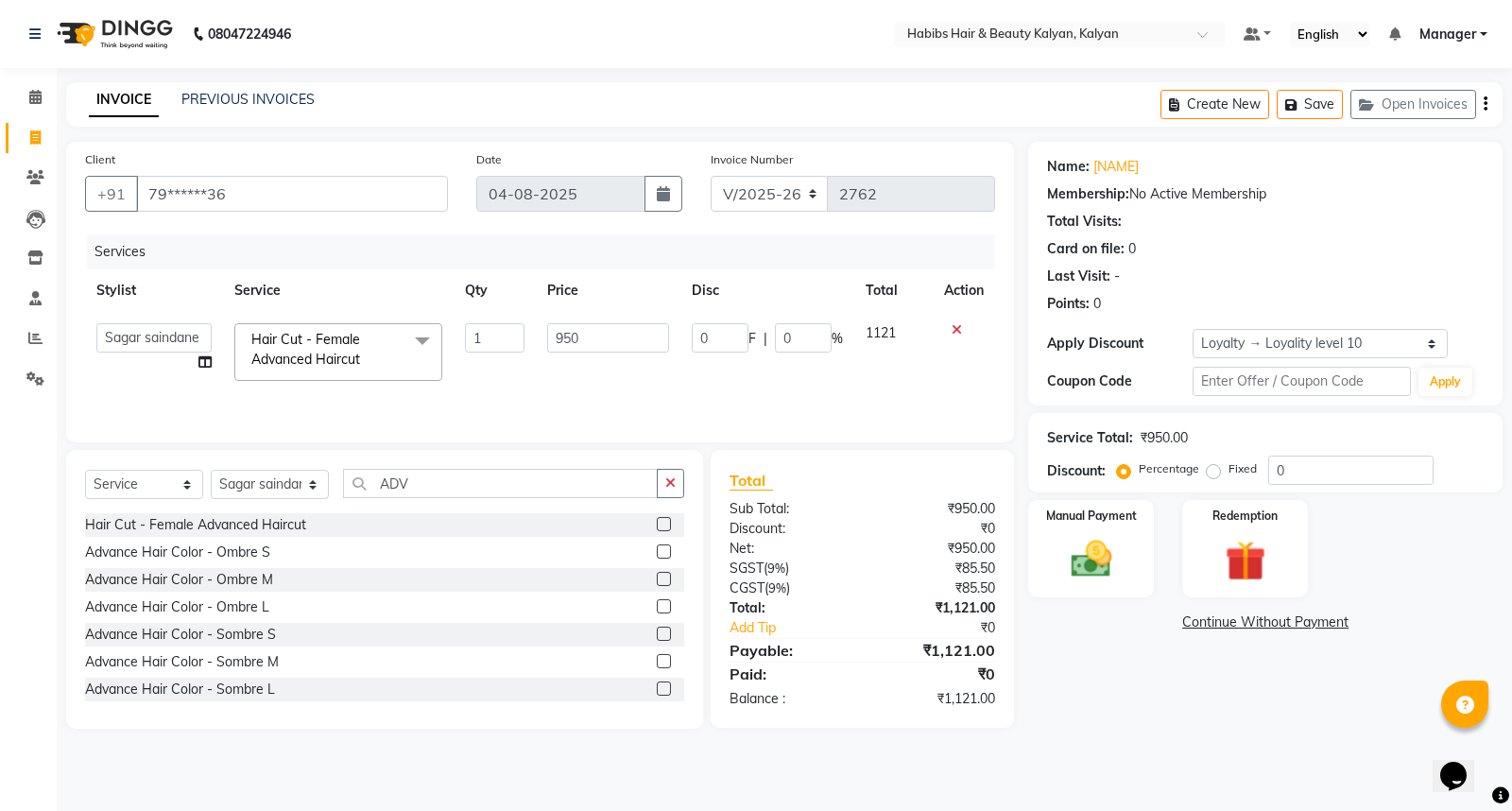 click on "950" 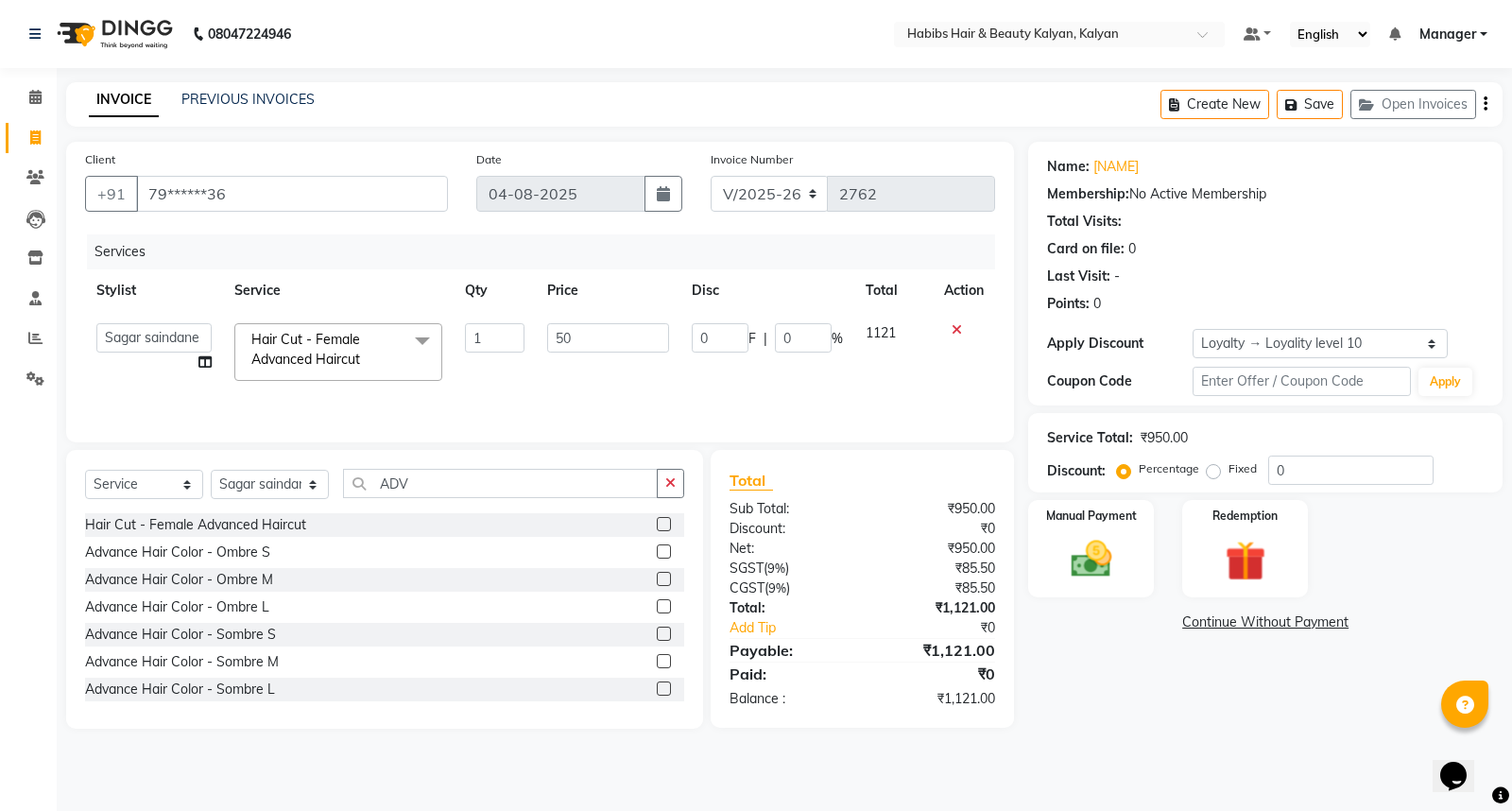 type on "508" 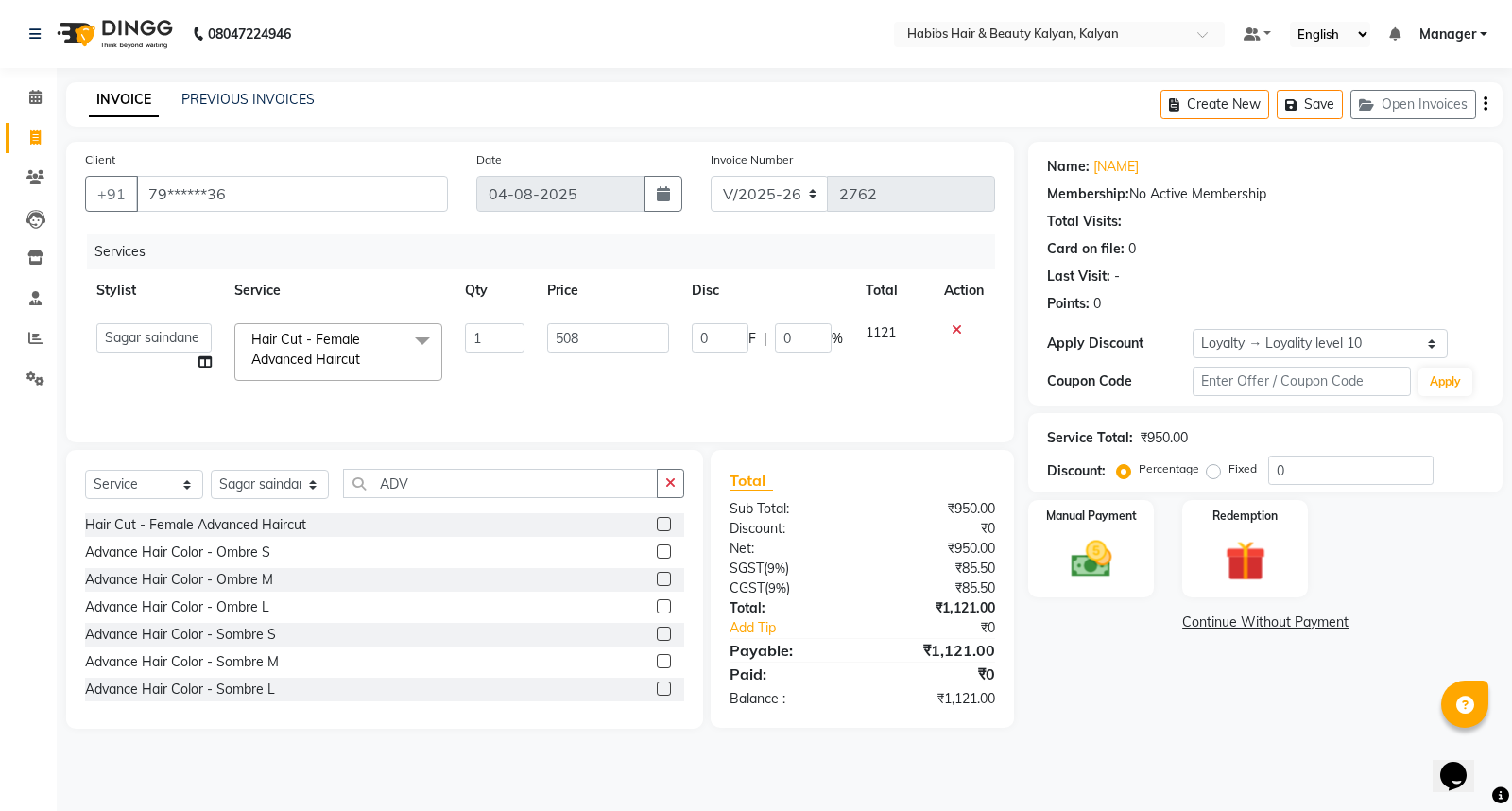 click on "Services Stylist Service Qty Price Disc Total Action  ANWAR   DHARMESH   GANESH SHINDE   Gauri   Manager   Maruf  mulla   Meena Kumari   Namrata zipre   Priyanka   Ranjana  singh    Sagar saindane   SANTOSHI   SHALINI   Smruti   Suraj Kadam   Vinaya    Yogesh  Hair Cut - Female Advanced Haircut  x Cheryals Luxury Facial O3+ Facial Vitamin C Hydra Facial Dry Haircut Male Hair Cut - Female HairCut with wash Hair Cut - Male HairCut with Wash Hair Cut - Female Advanced Haircut Hair Cut - Fringe Haircut Hair Cut - Beard Trimming Hair Cut - Child  Haircut Girl Hair Cut - Child Haircut Boy Hair Cut - Dry Haircut Female Hair Cut - Dry Haircut Male HairCut - Dry Haircut Female+Blowdry SHAVING OR BEARD TRIMMING  HEAD MASSAGE OR HAIR SPA  HEAD MASSAGE OR HAIR SPA OR GLOBAL COLOUR  HAIR WASH Beard color Beard Sheving Beard Trimming D-tan/Bleach - Upper Lip D-tan/Bleach - Face / Neck D-tan/Bleach - Back Neck D-tan/Bleach - Under Arms D-tan/Bleach - Full Arms D-tan/Bleach - Full Legs D-tan/Bleach - Half Arms Oxy bleach 1" 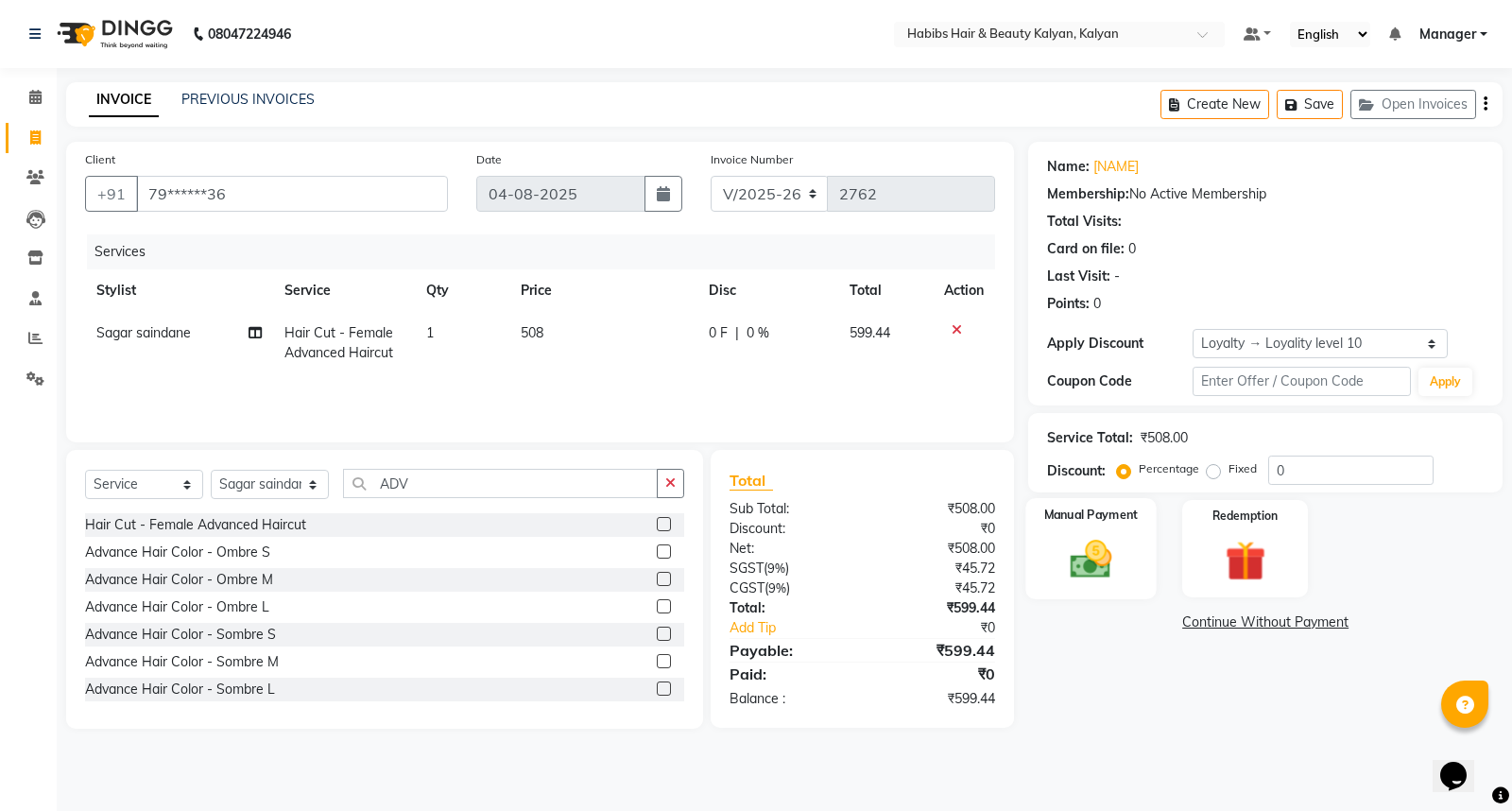 click 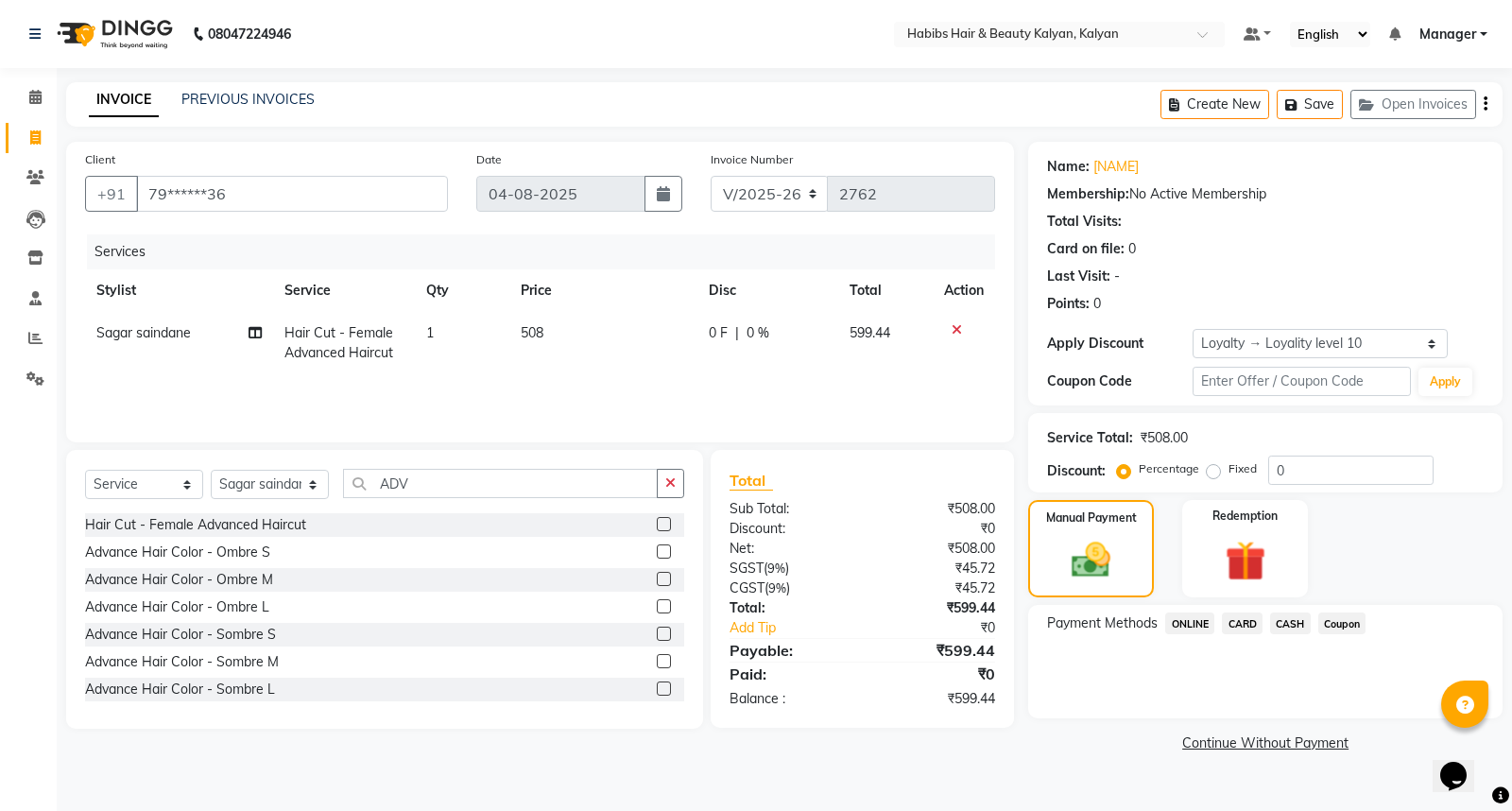click on "ONLINE" 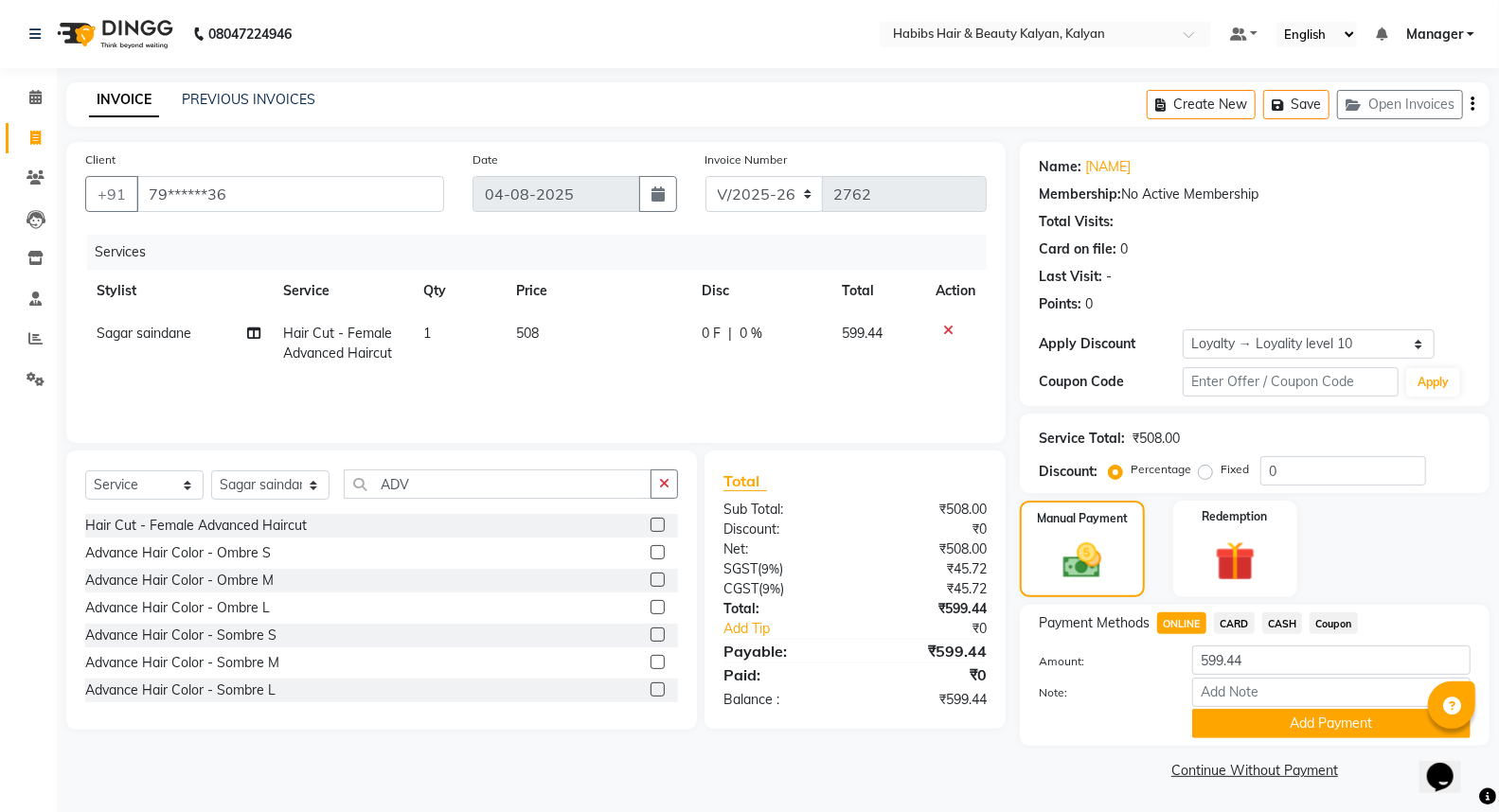 scroll, scrollTop: 1, scrollLeft: 0, axis: vertical 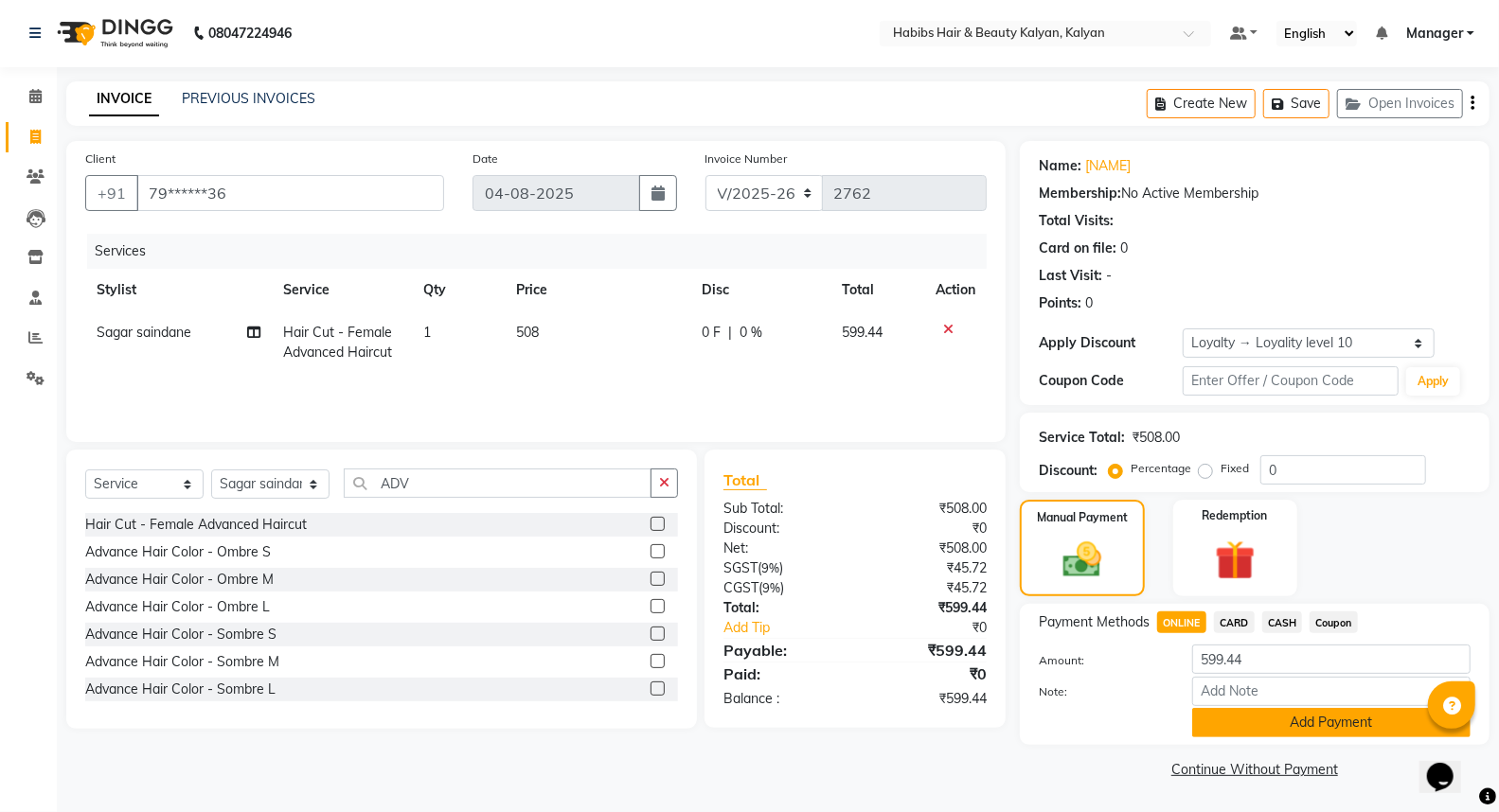 click on "Add Payment" 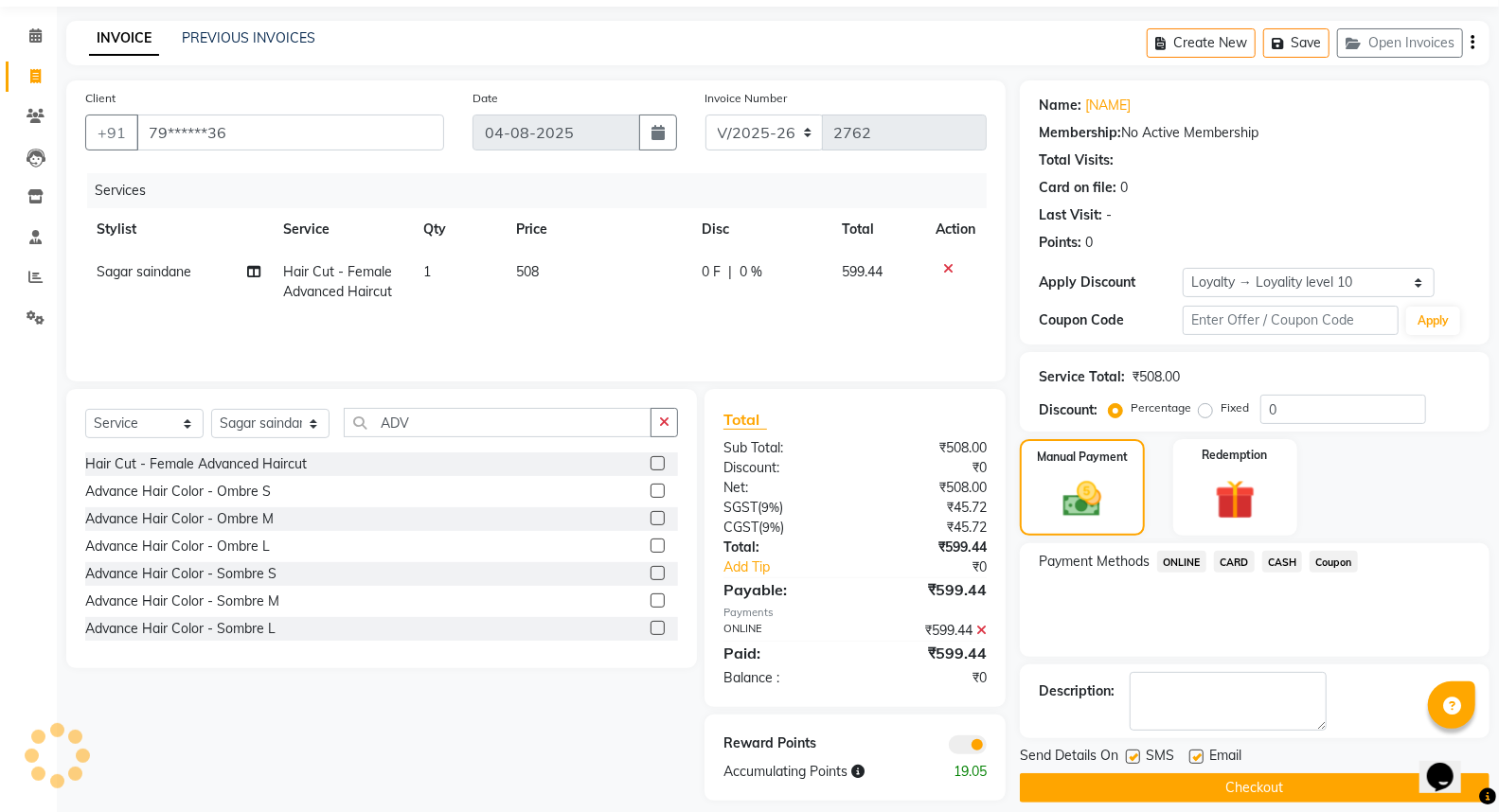 scroll, scrollTop: 79, scrollLeft: 0, axis: vertical 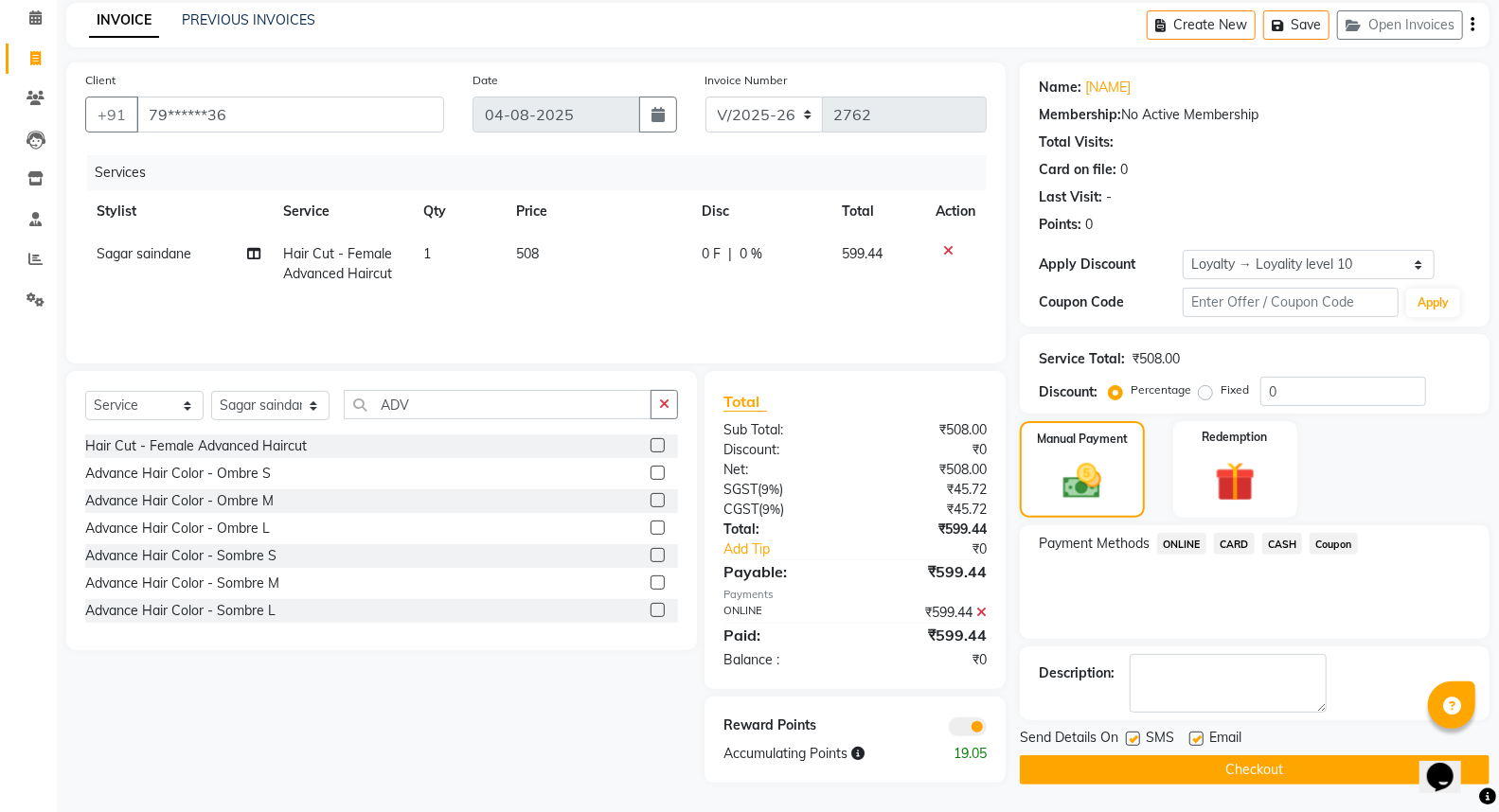 click on "Checkout" 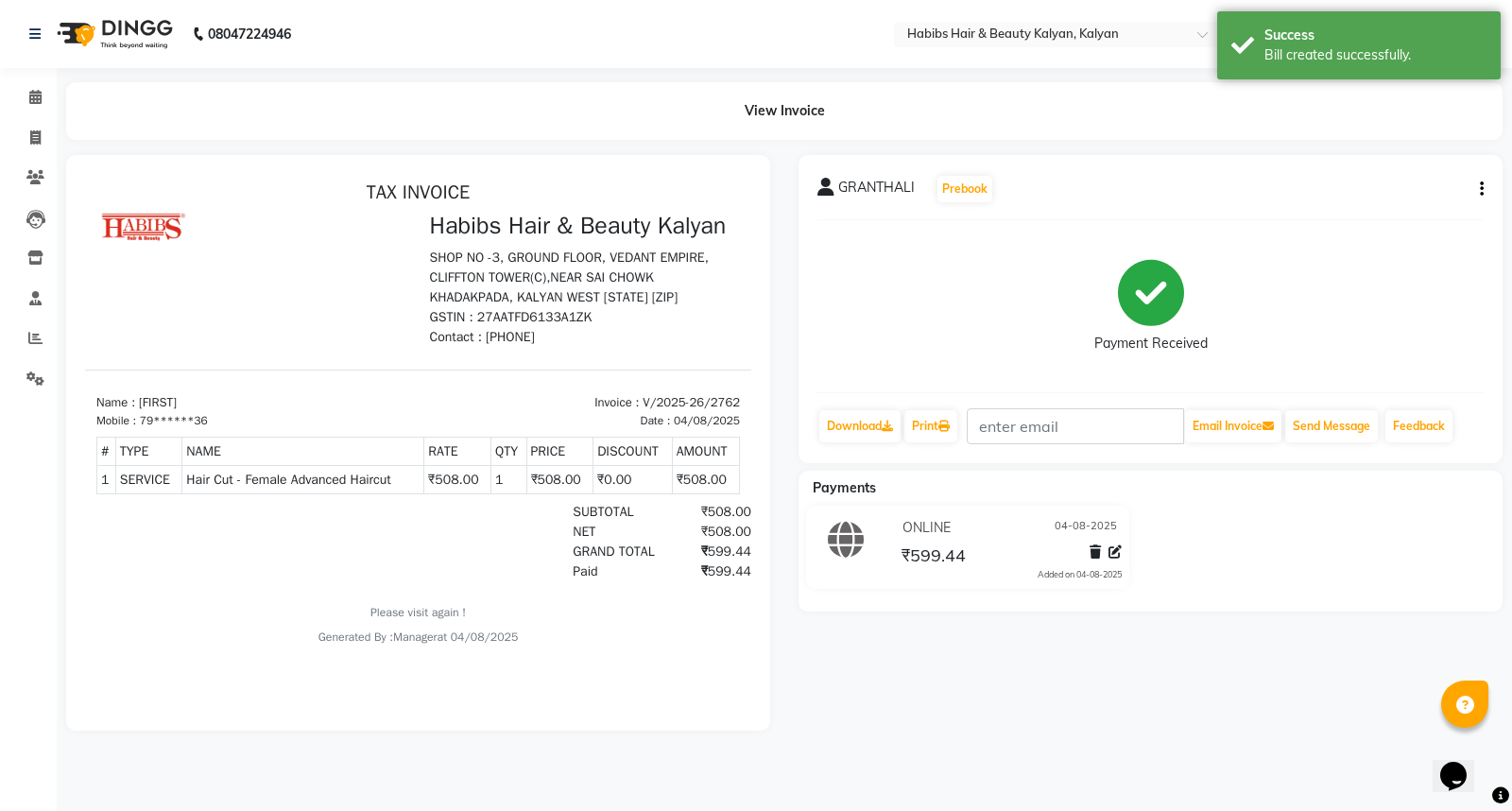 scroll, scrollTop: 0, scrollLeft: 0, axis: both 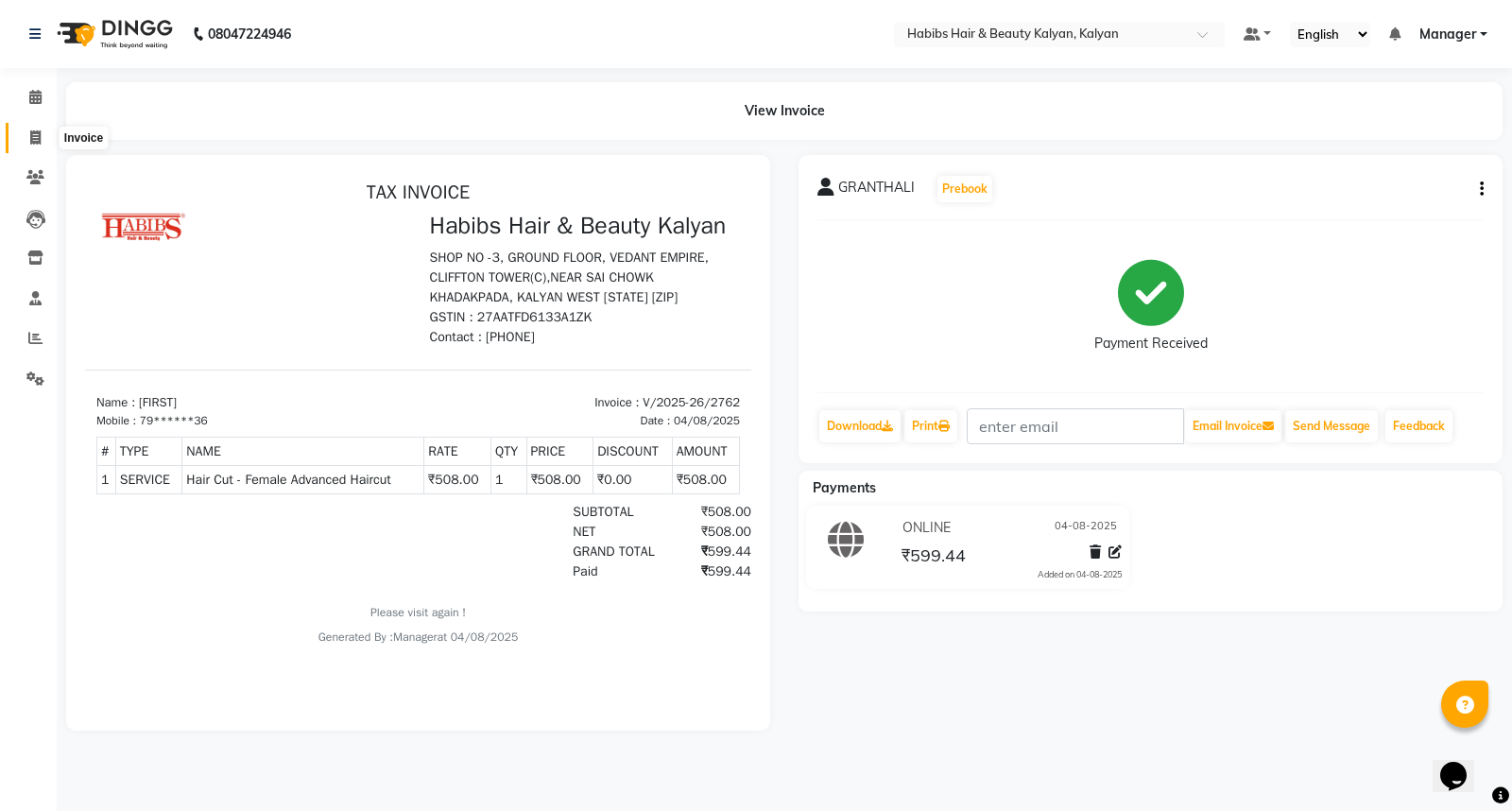 click 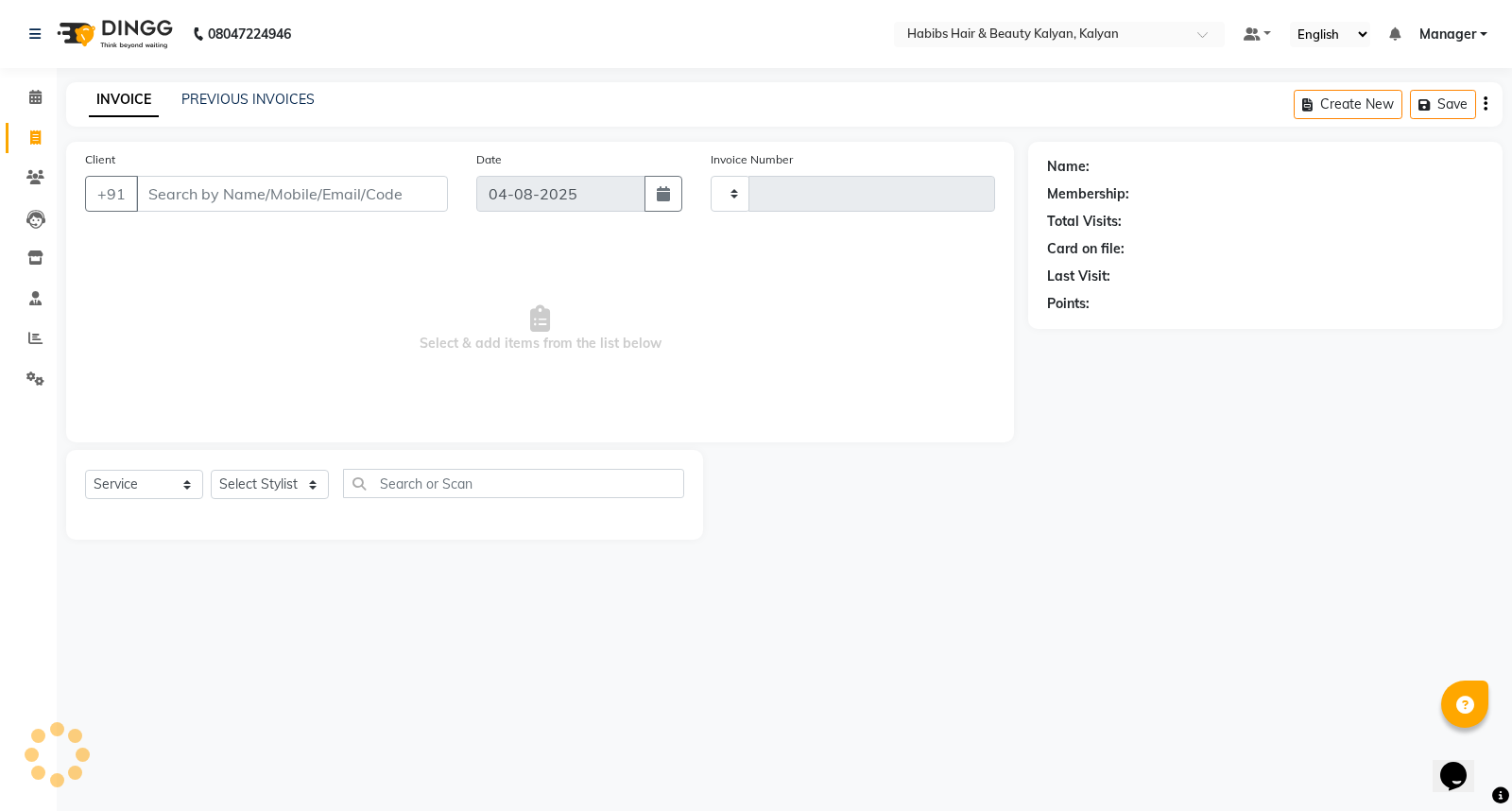 type on "2763" 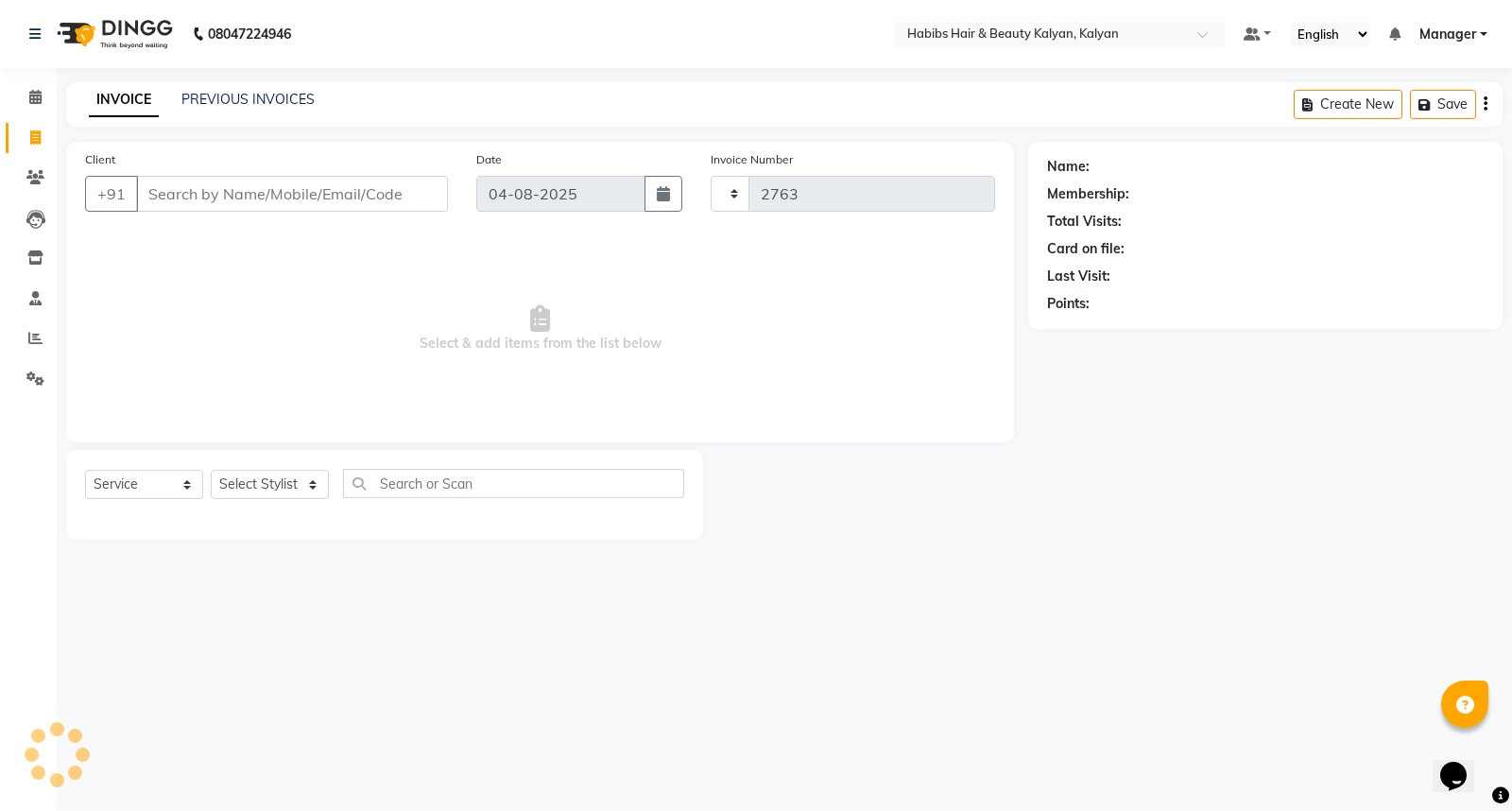select on "8185" 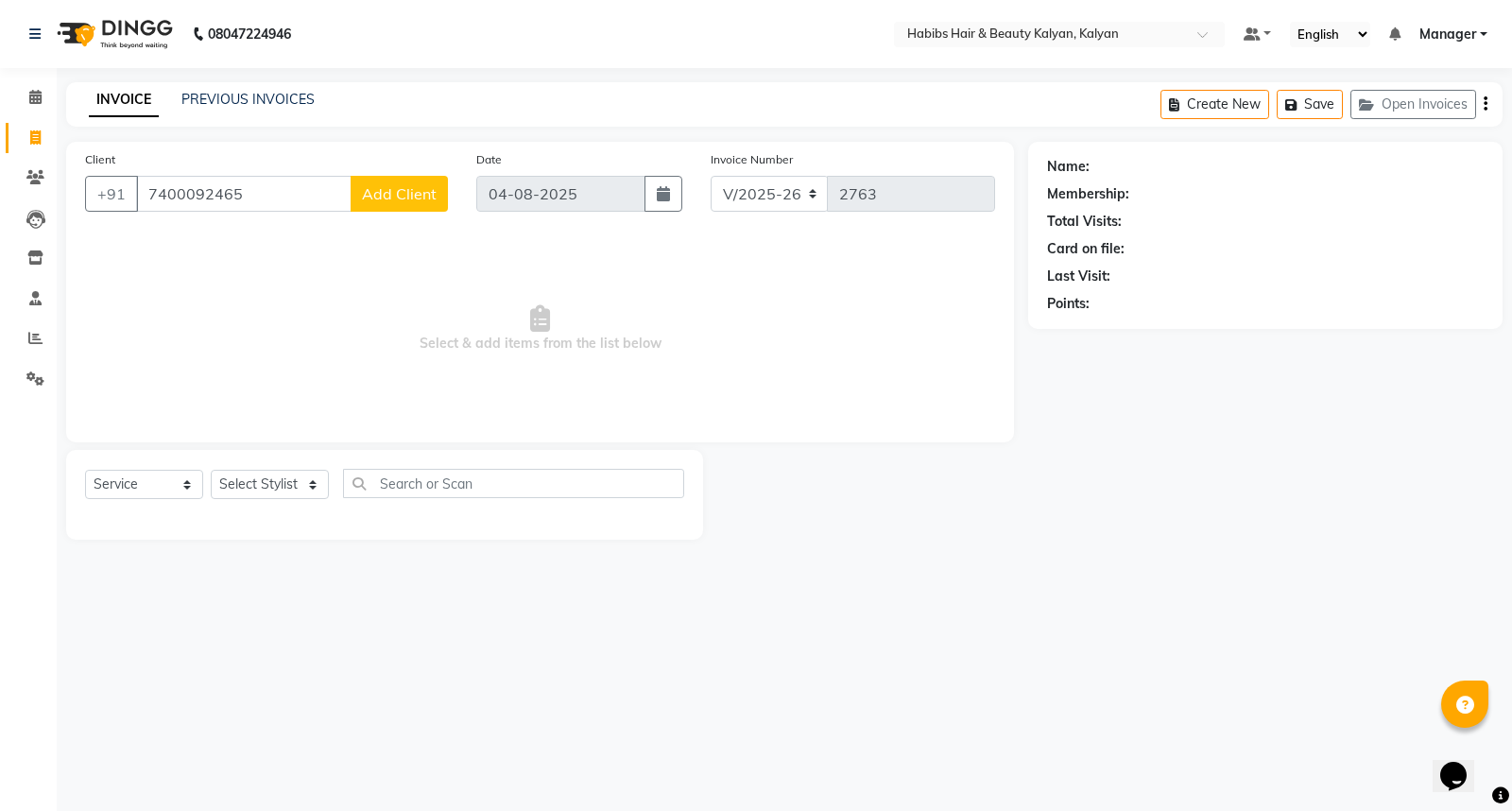 type on "7400092465" 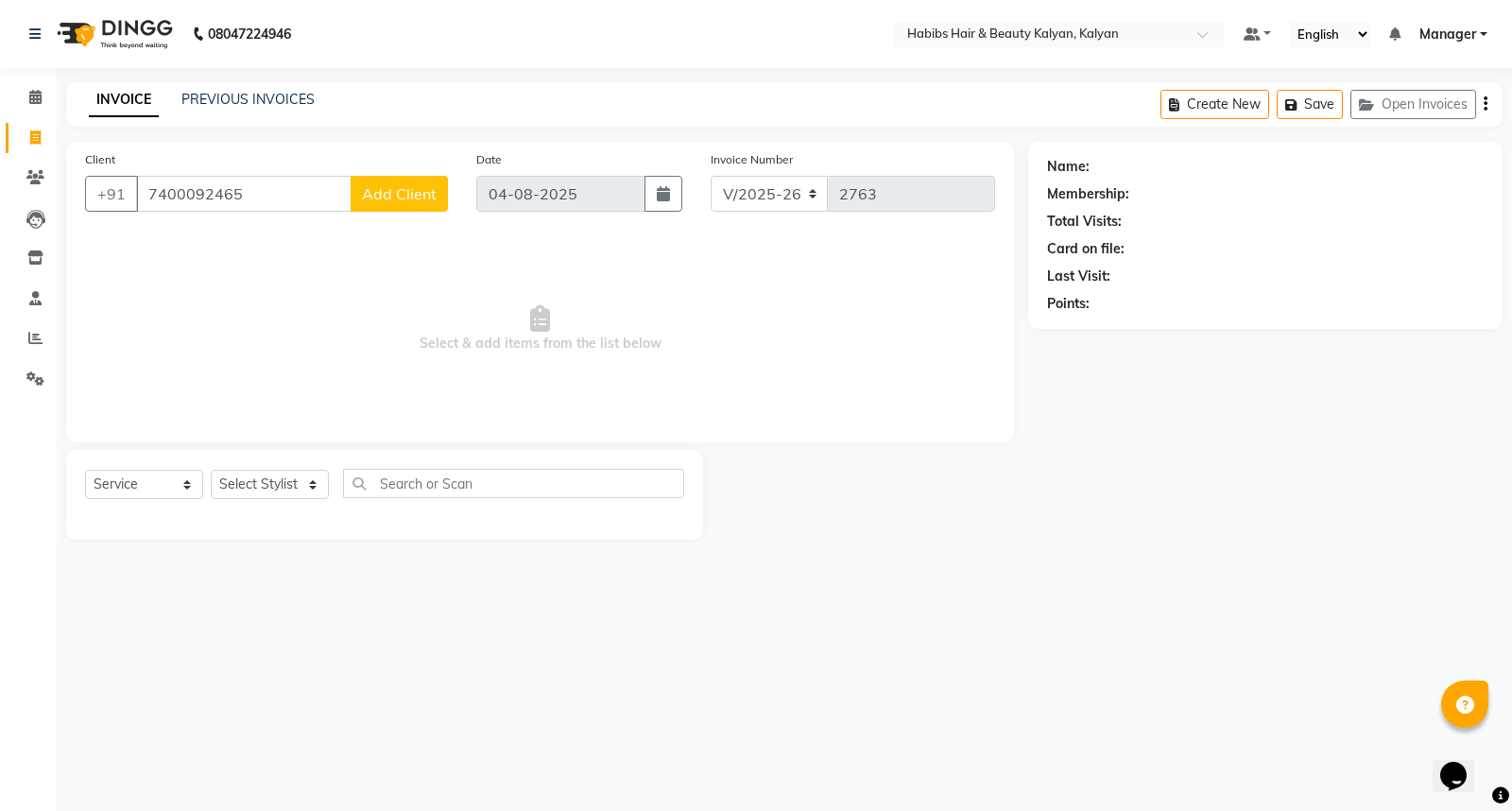 select on "22" 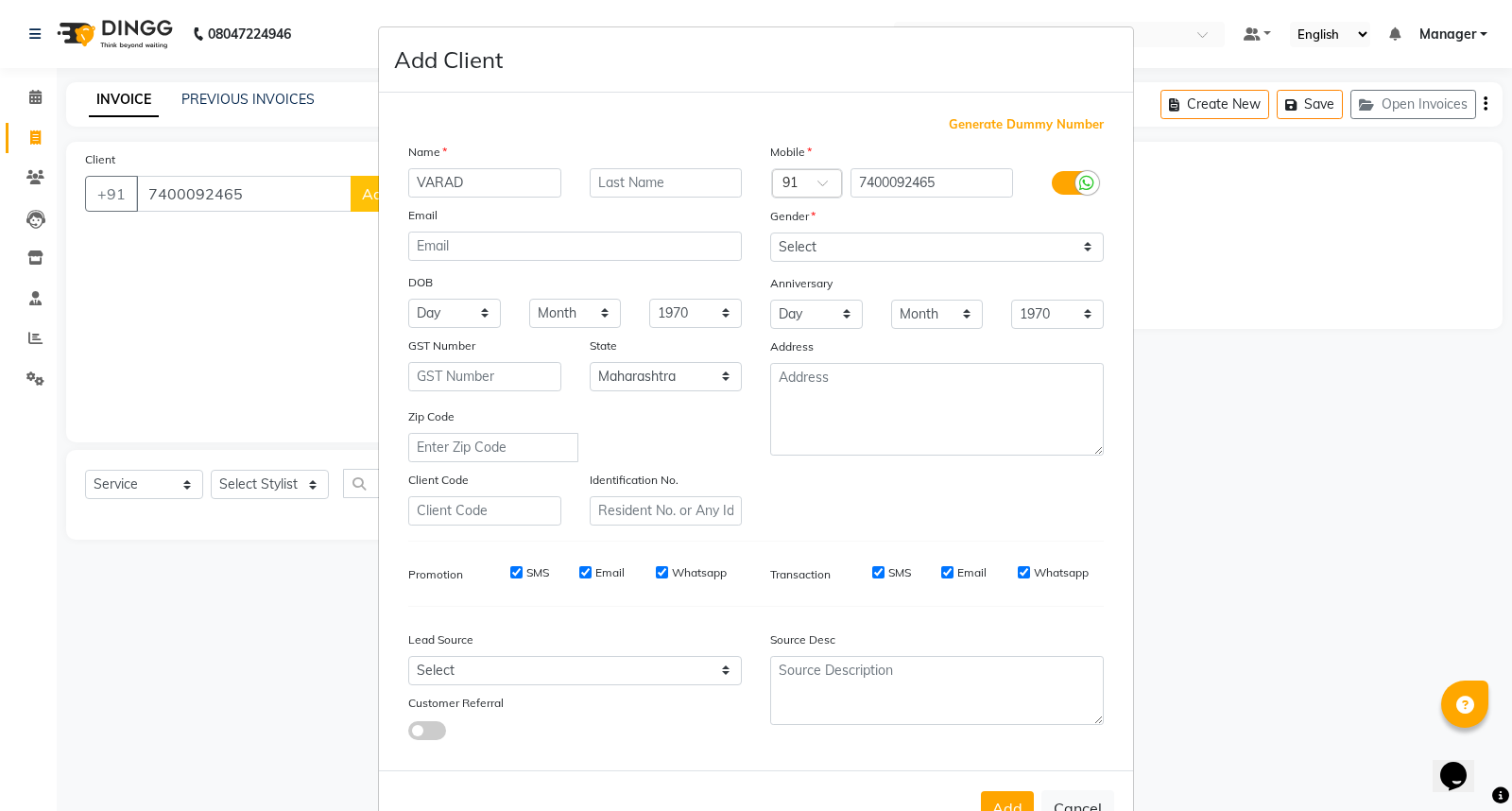 type on "VARAD" 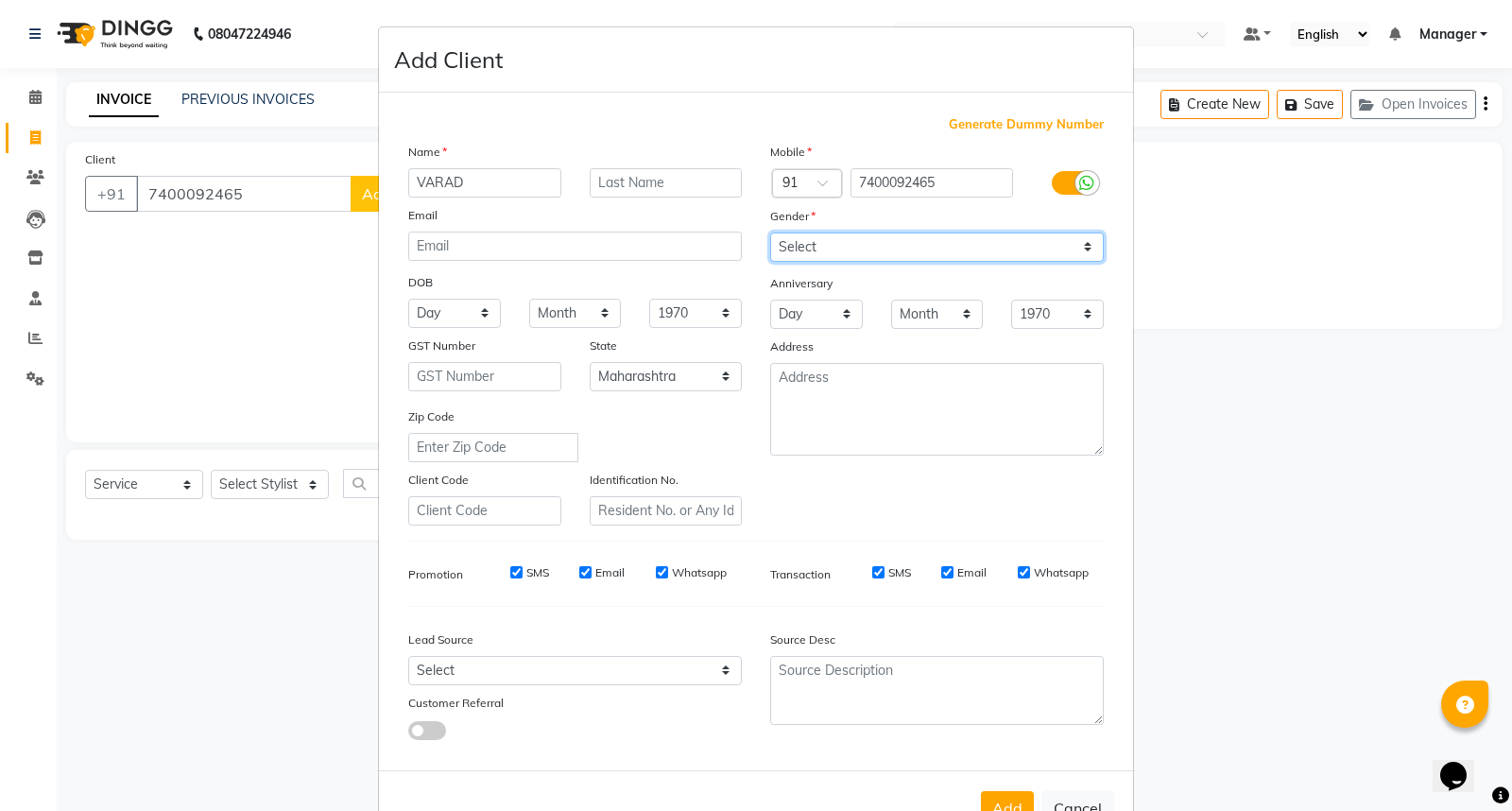 click on "Select Male Female Other Prefer Not To Say" at bounding box center (936, 247) 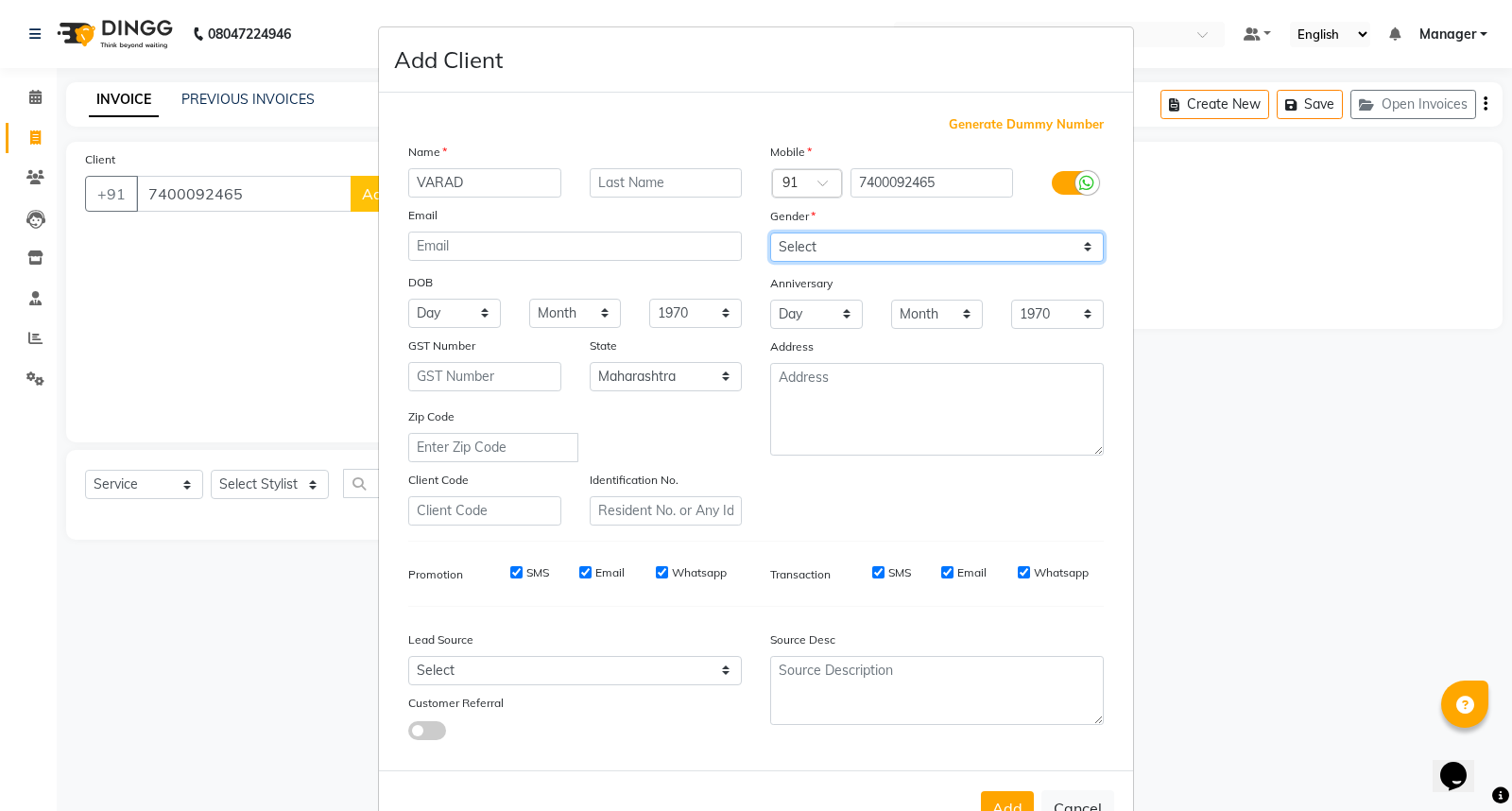 select on "male" 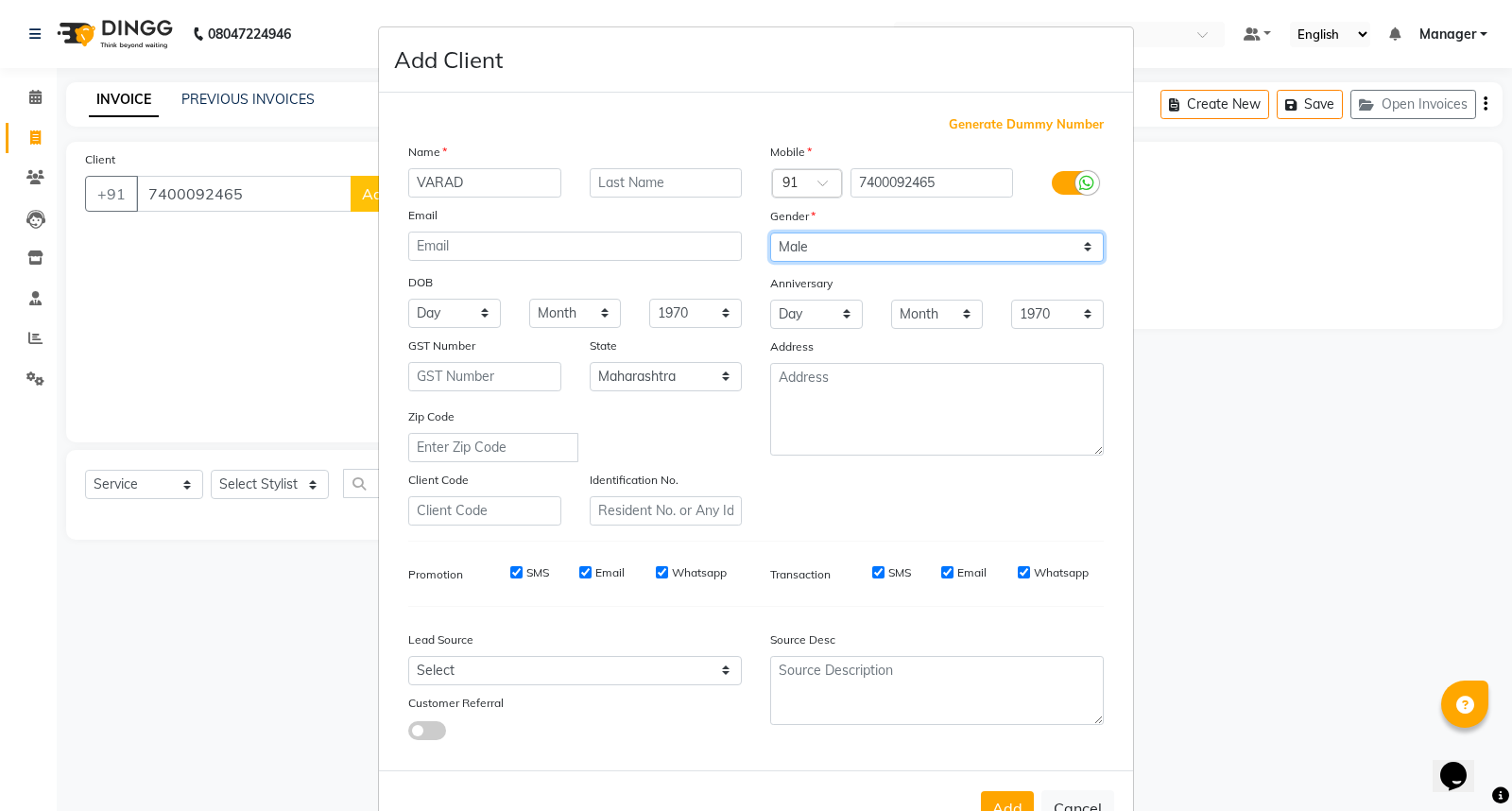 click on "Select Male Female Other Prefer Not To Say" at bounding box center (936, 247) 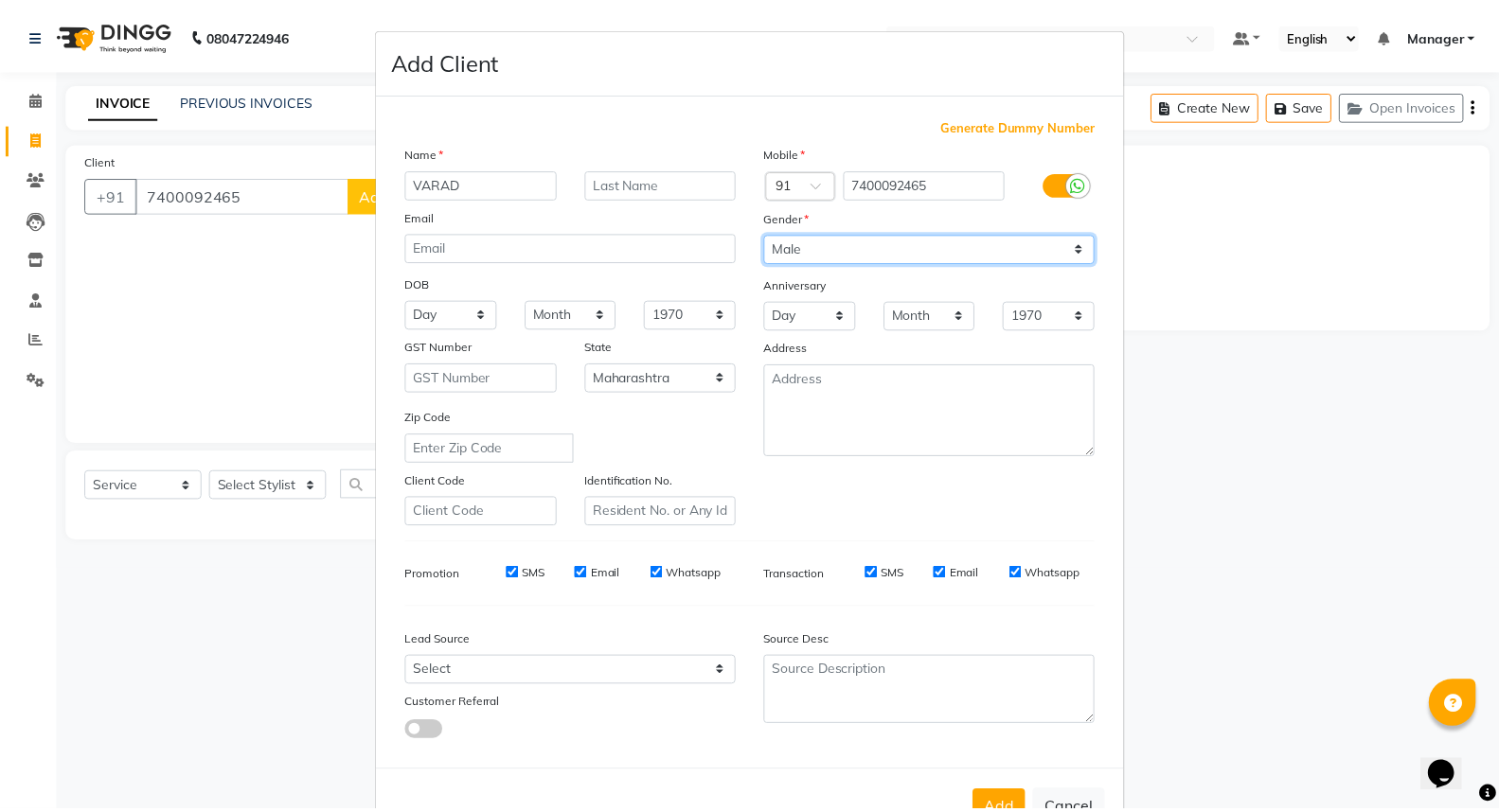 scroll, scrollTop: 62, scrollLeft: 0, axis: vertical 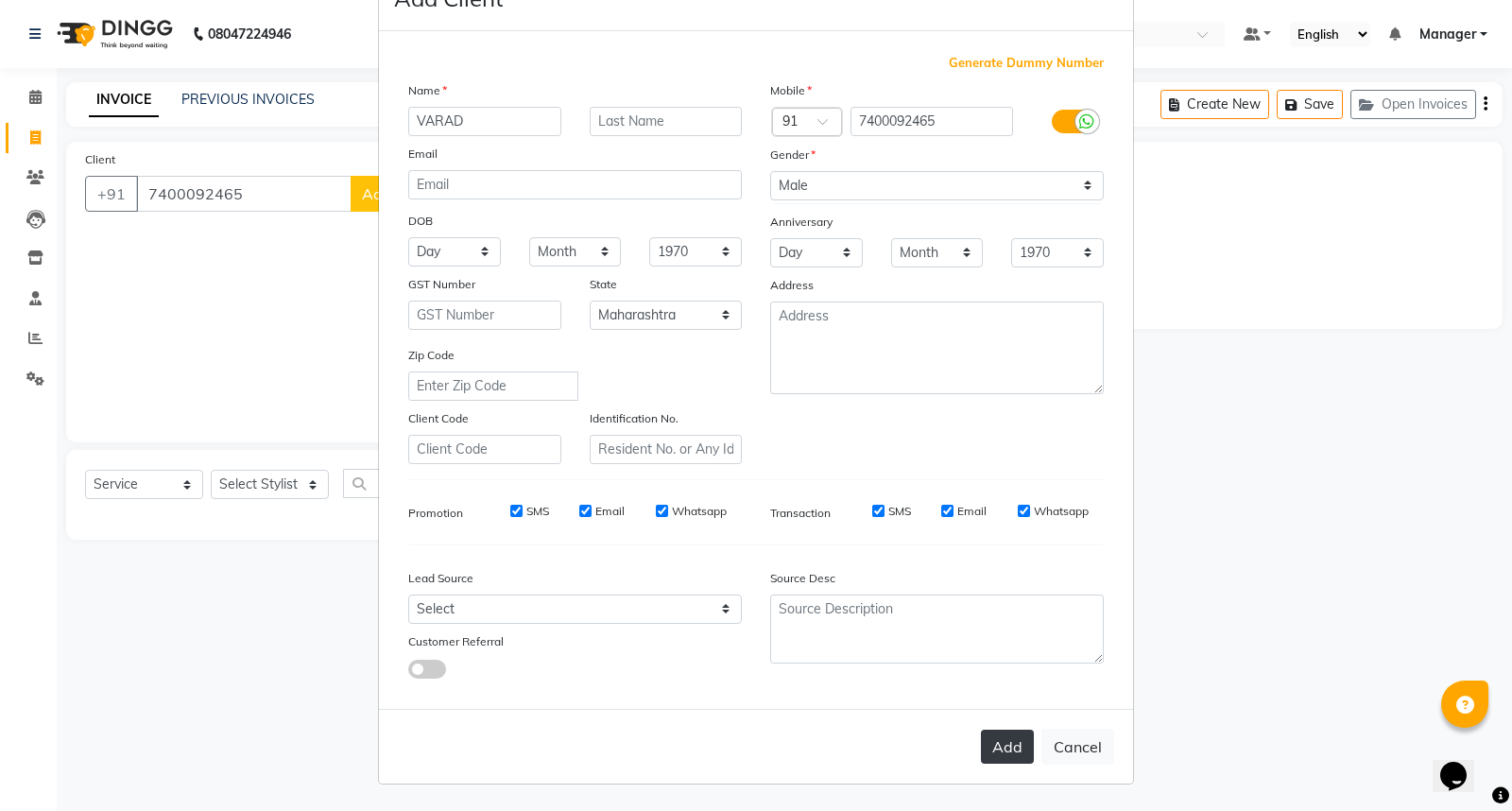 click on "Add" at bounding box center (1007, 747) 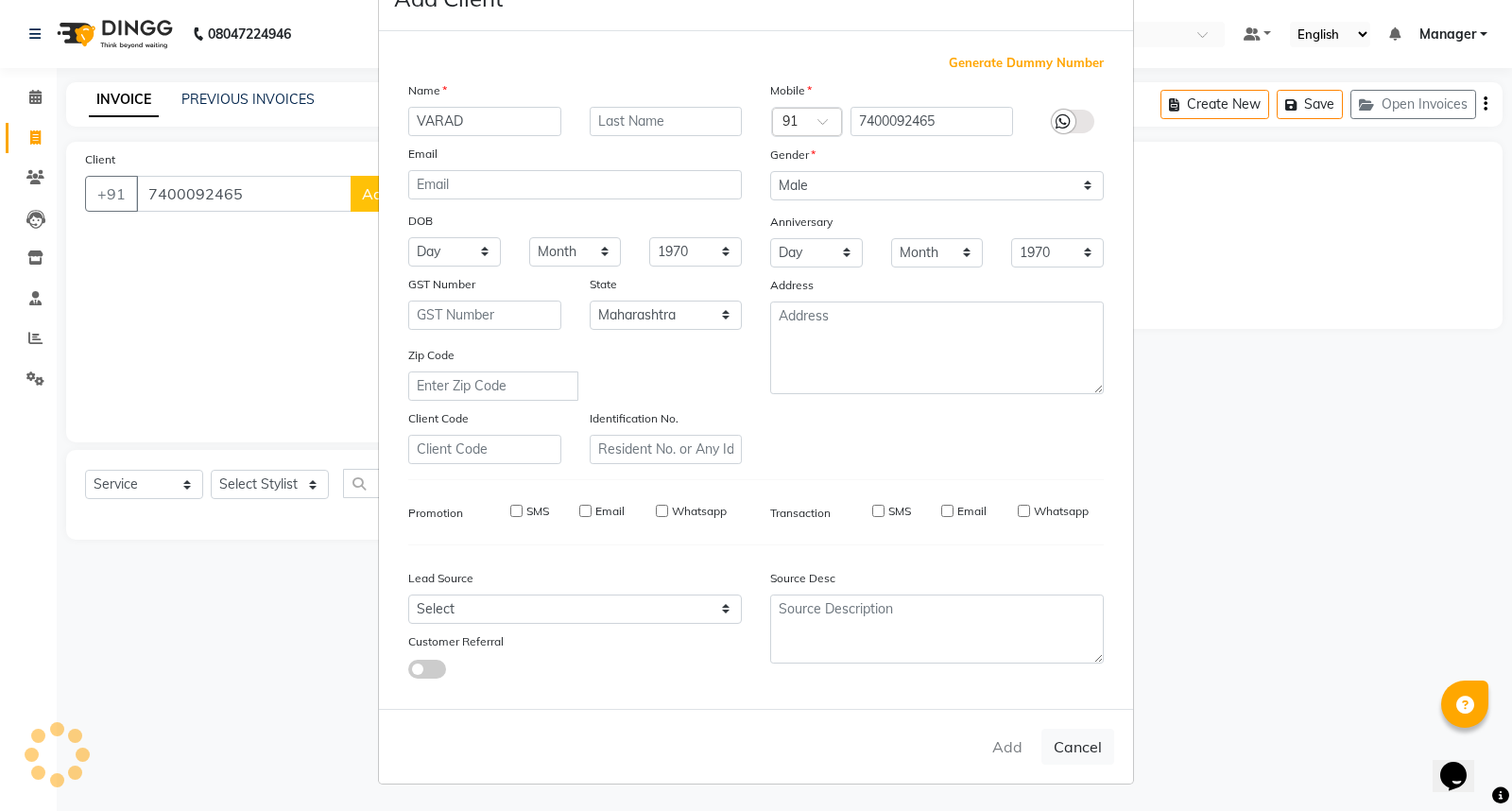 type on "74******65" 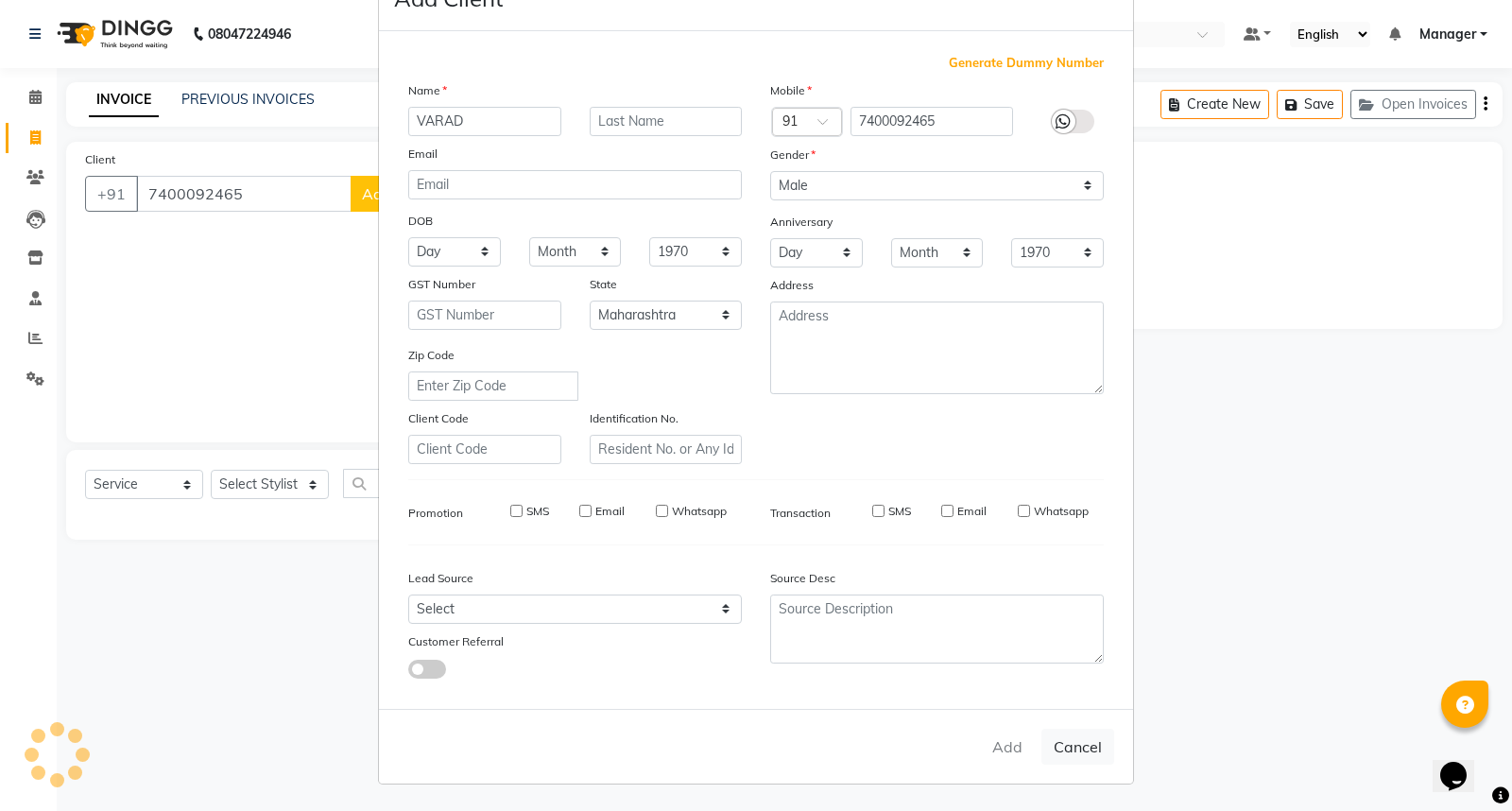 type 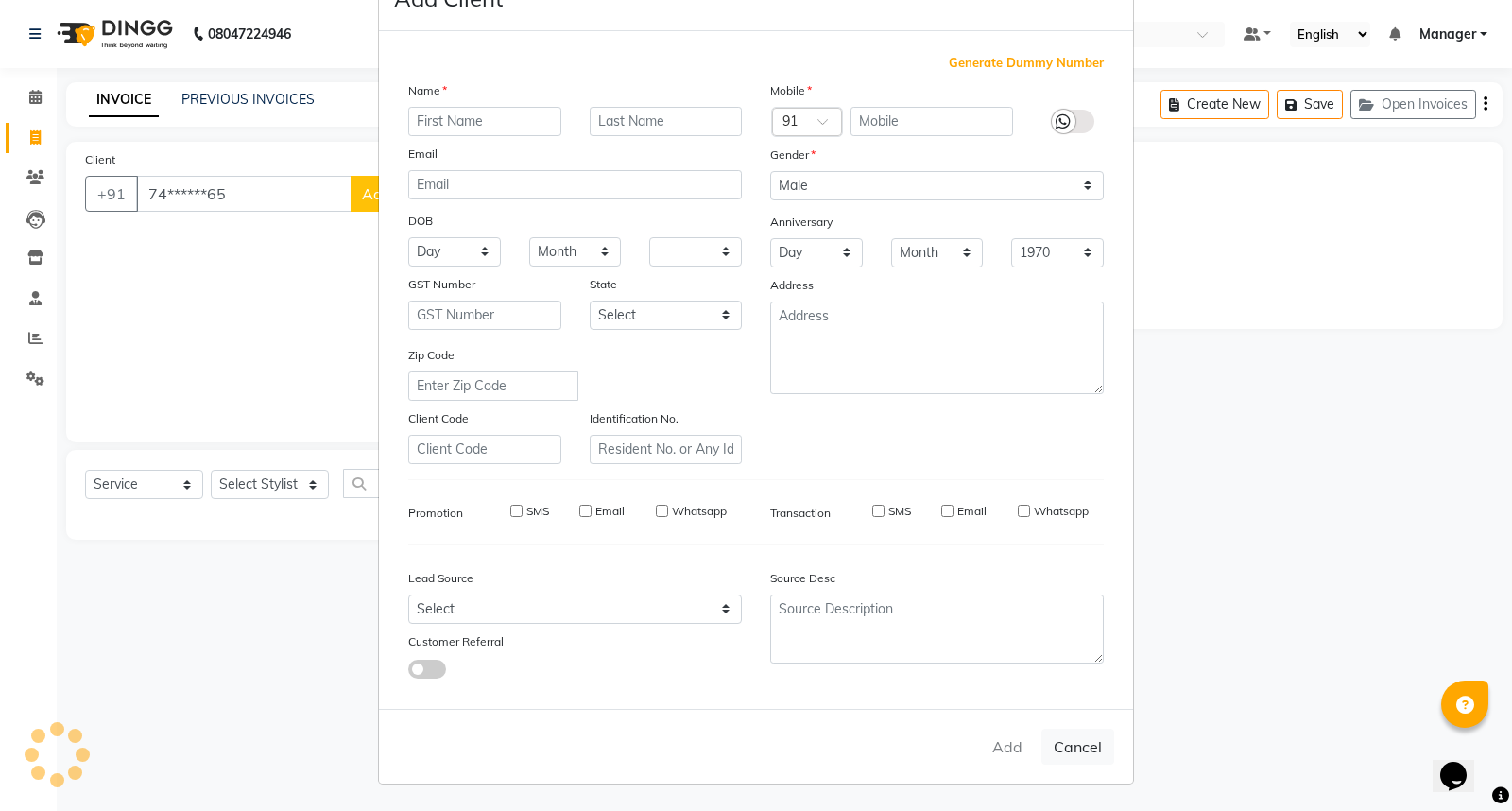 select 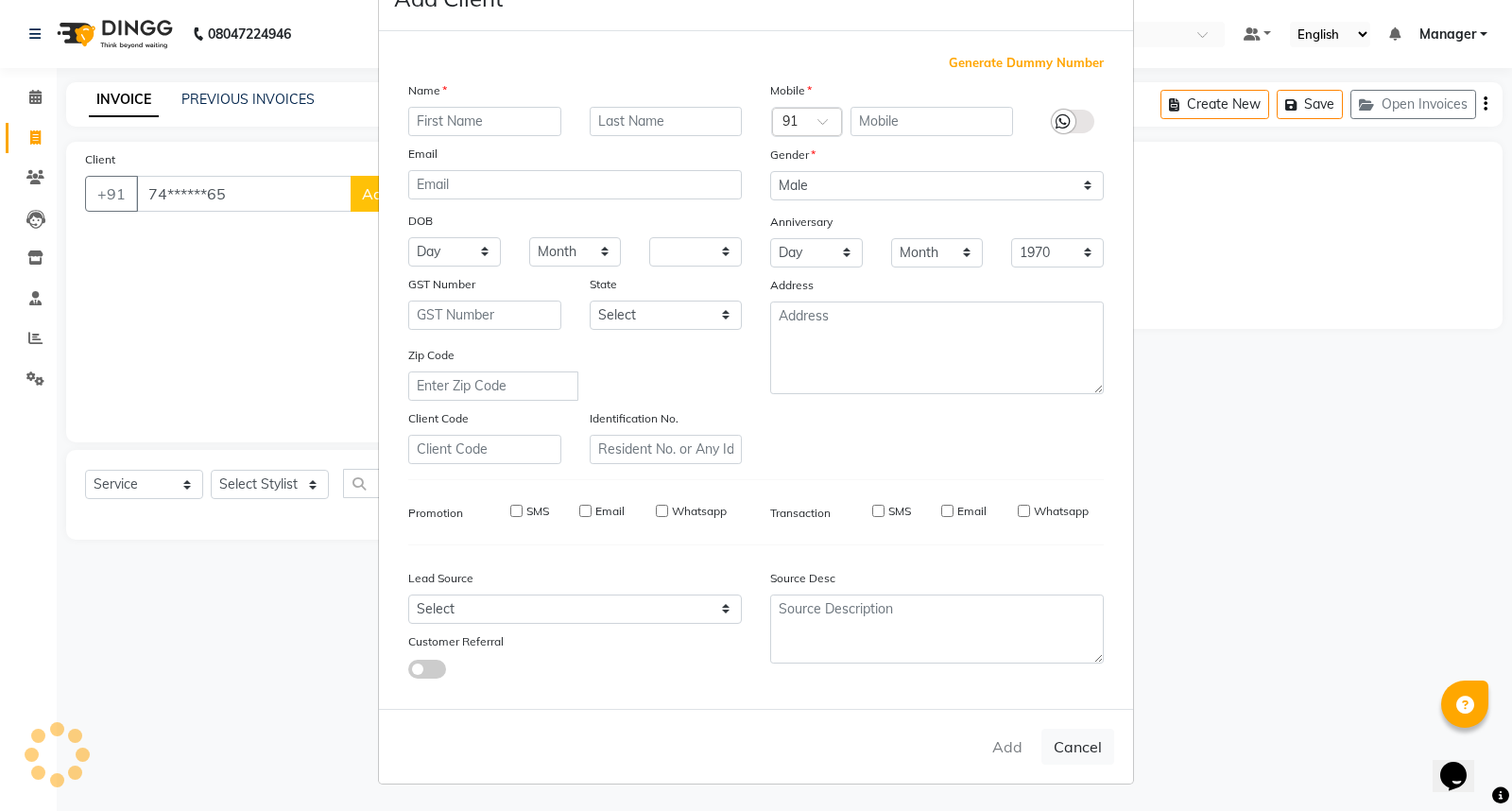 select 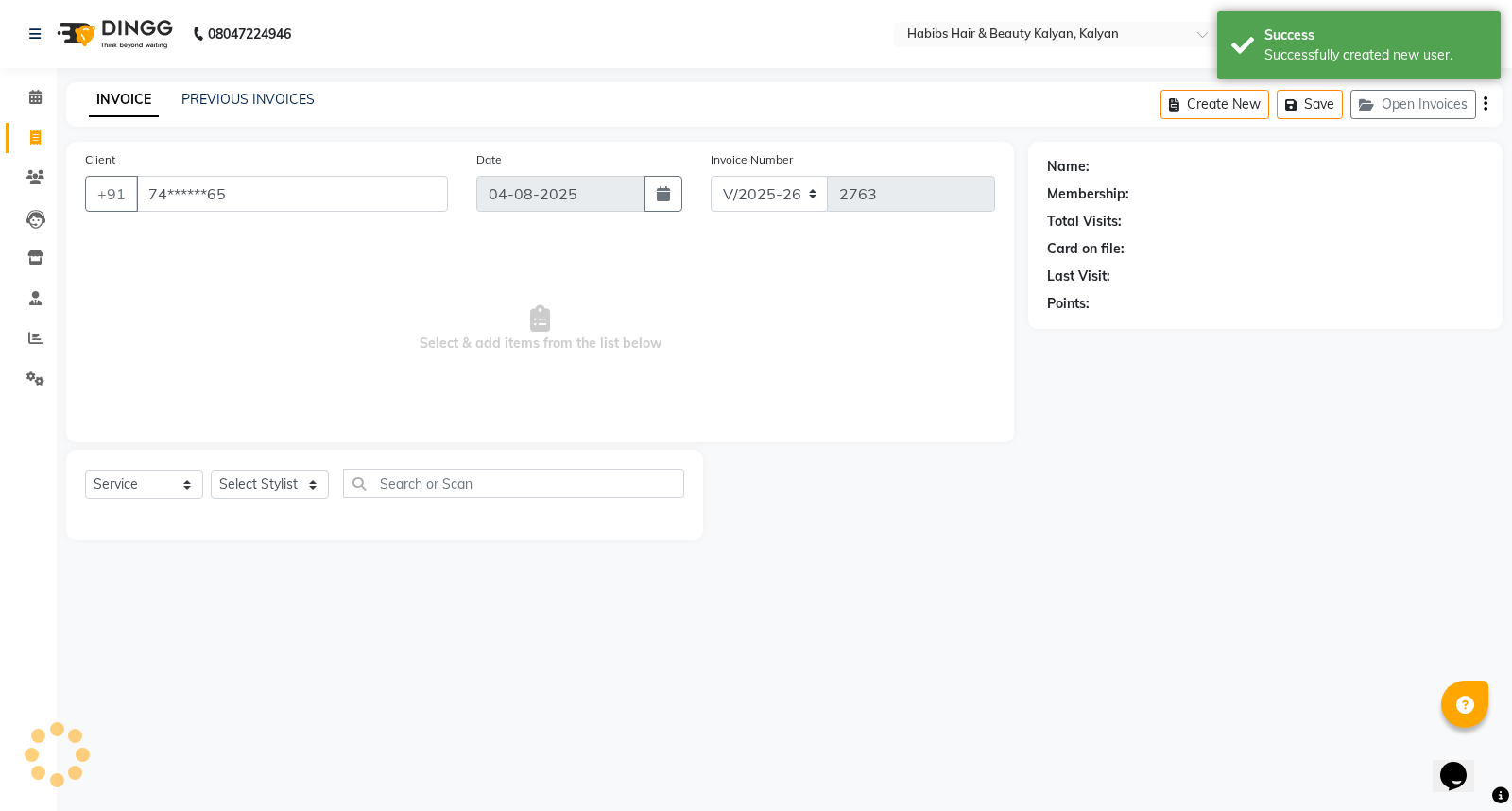 select on "1: Object" 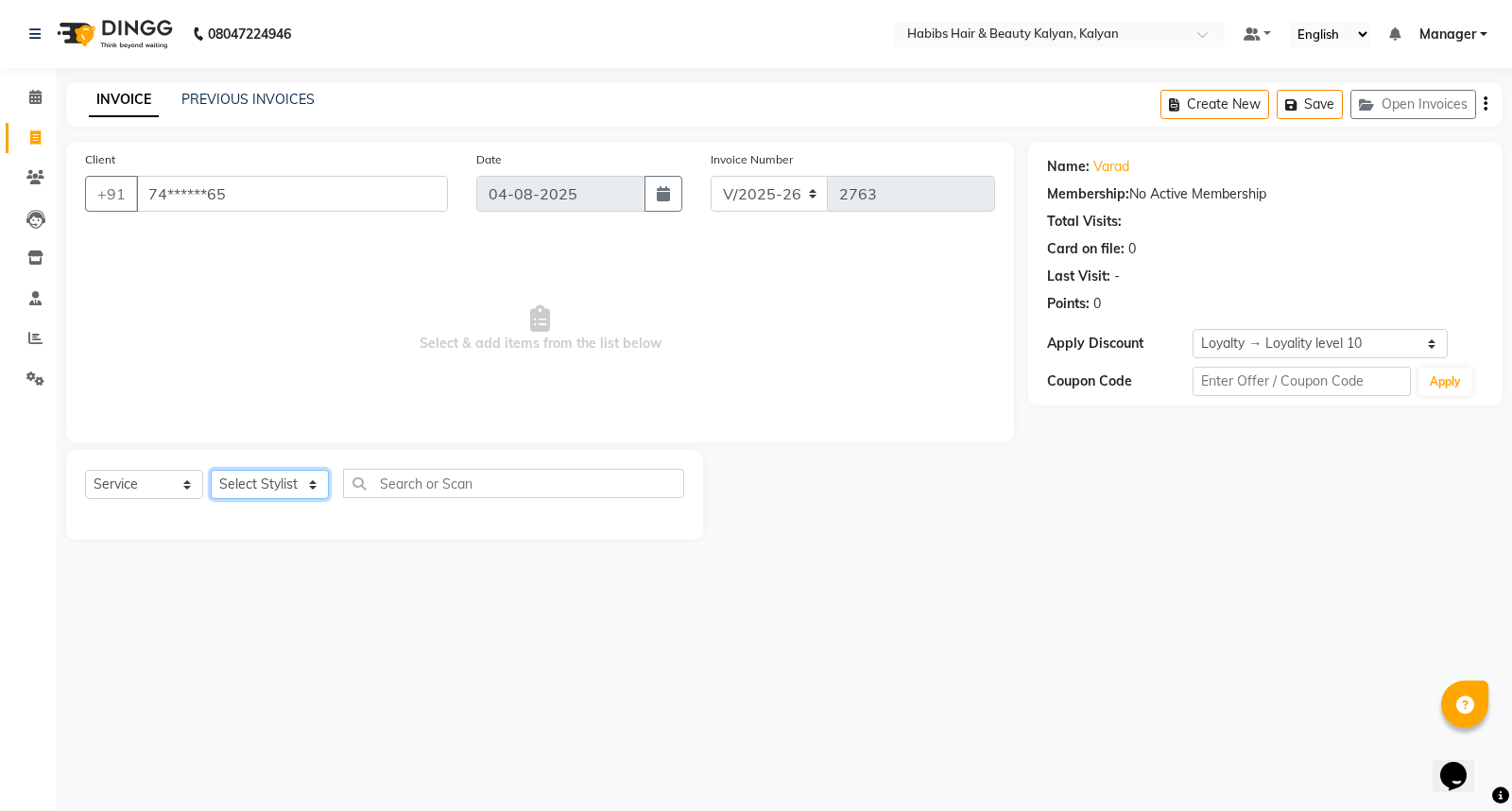 click on "Select Stylist [FIRST] [FIRST] [FIRST] [FIRST] [FIRST] [FIRST] [FIRST] [FIRST] [FIRST] [FIRST] [FIRST] [FIRST] [FIRST] [FIRST] [FIRST] [FIRST] [FIRST] [FIRST] [FIRST] [FIRST] [FIRST]" 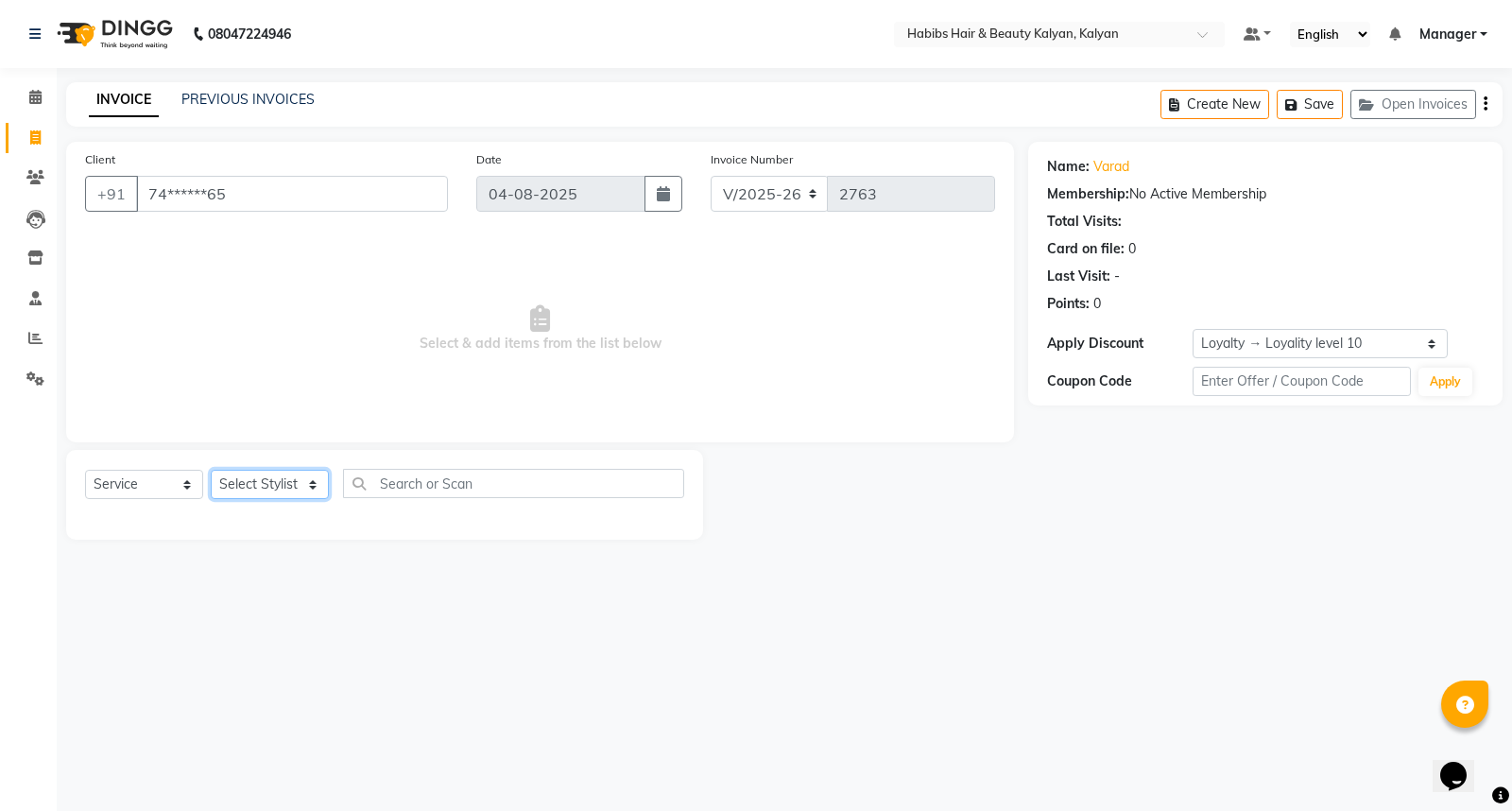 select on "81200" 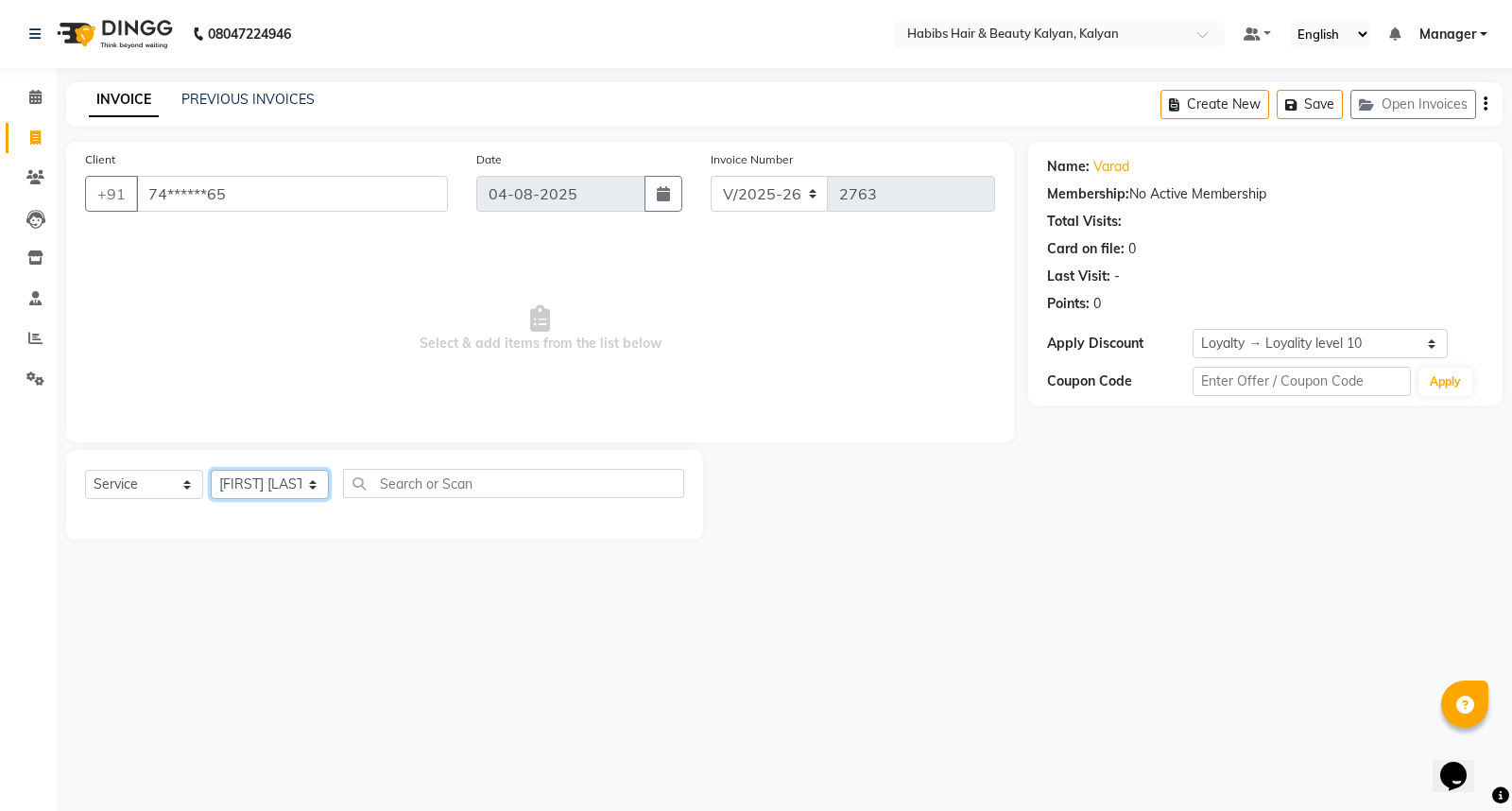 click on "Select Stylist [FIRST] [FIRST] [FIRST] [FIRST] [FIRST] [FIRST] [FIRST] [FIRST] [FIRST] [FIRST] [FIRST] [FIRST] [FIRST] [FIRST] [FIRST] [FIRST] [FIRST] [FIRST] [FIRST] [FIRST] [FIRST]" 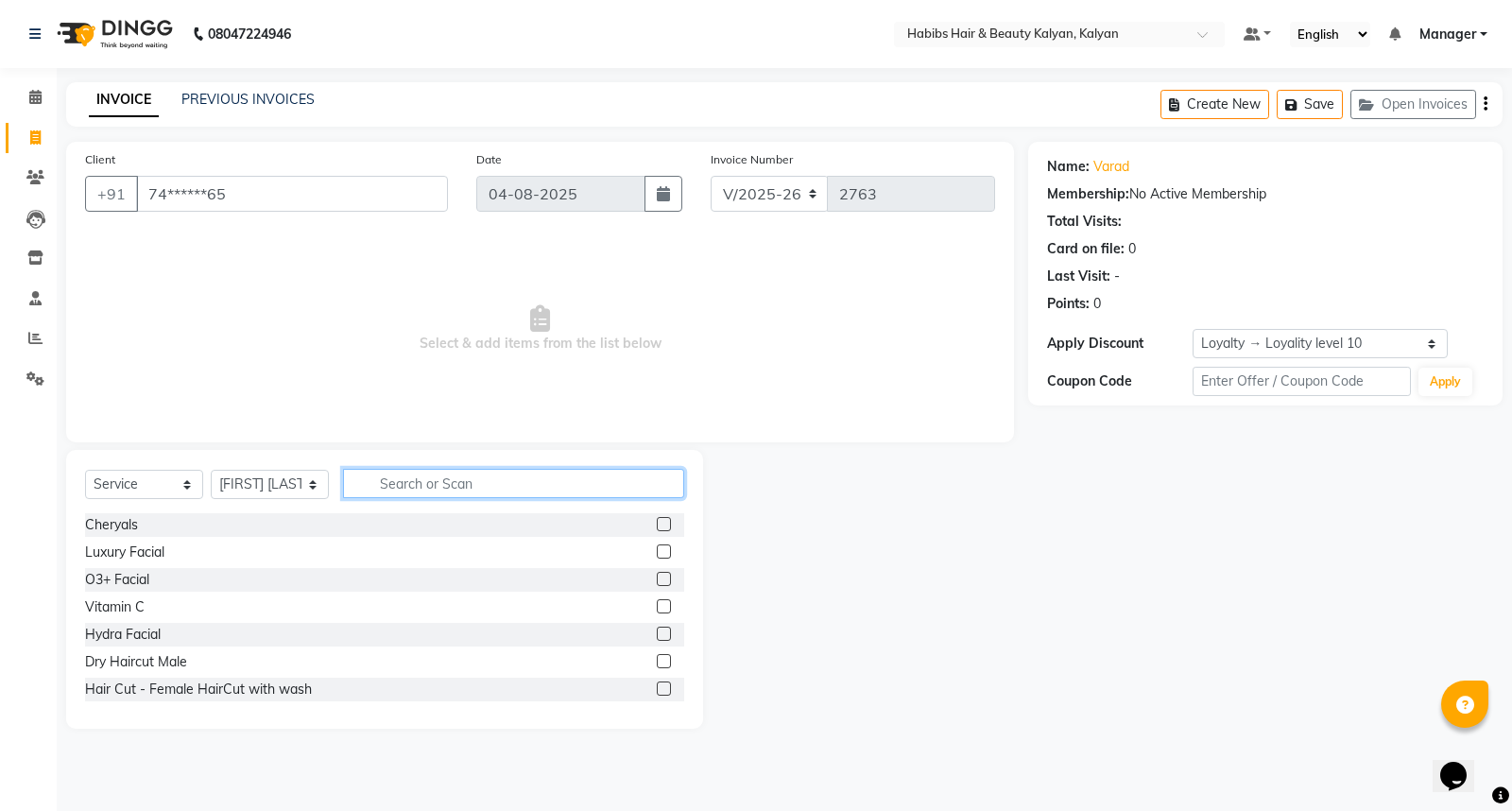 click 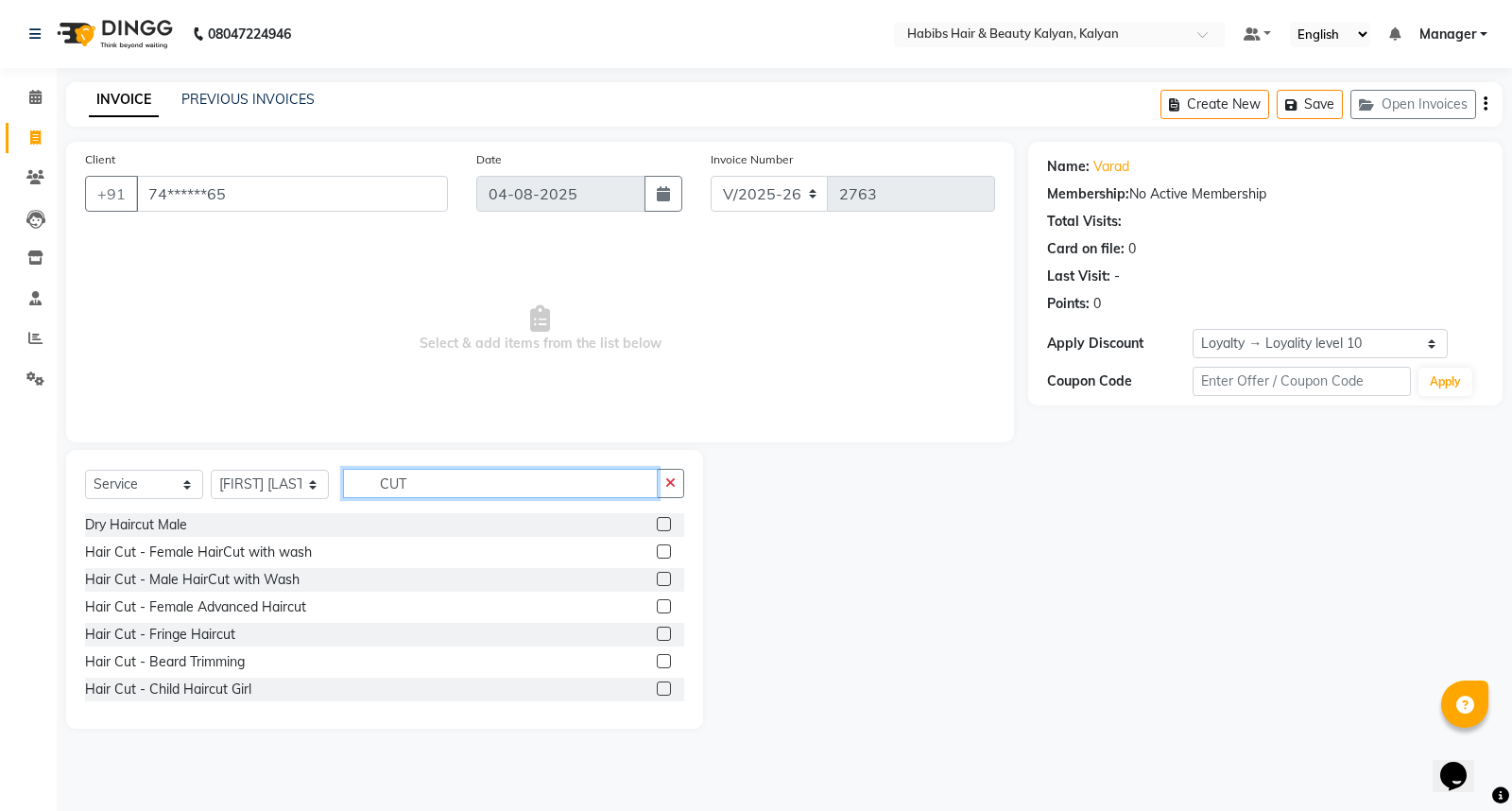 type on "CUT" 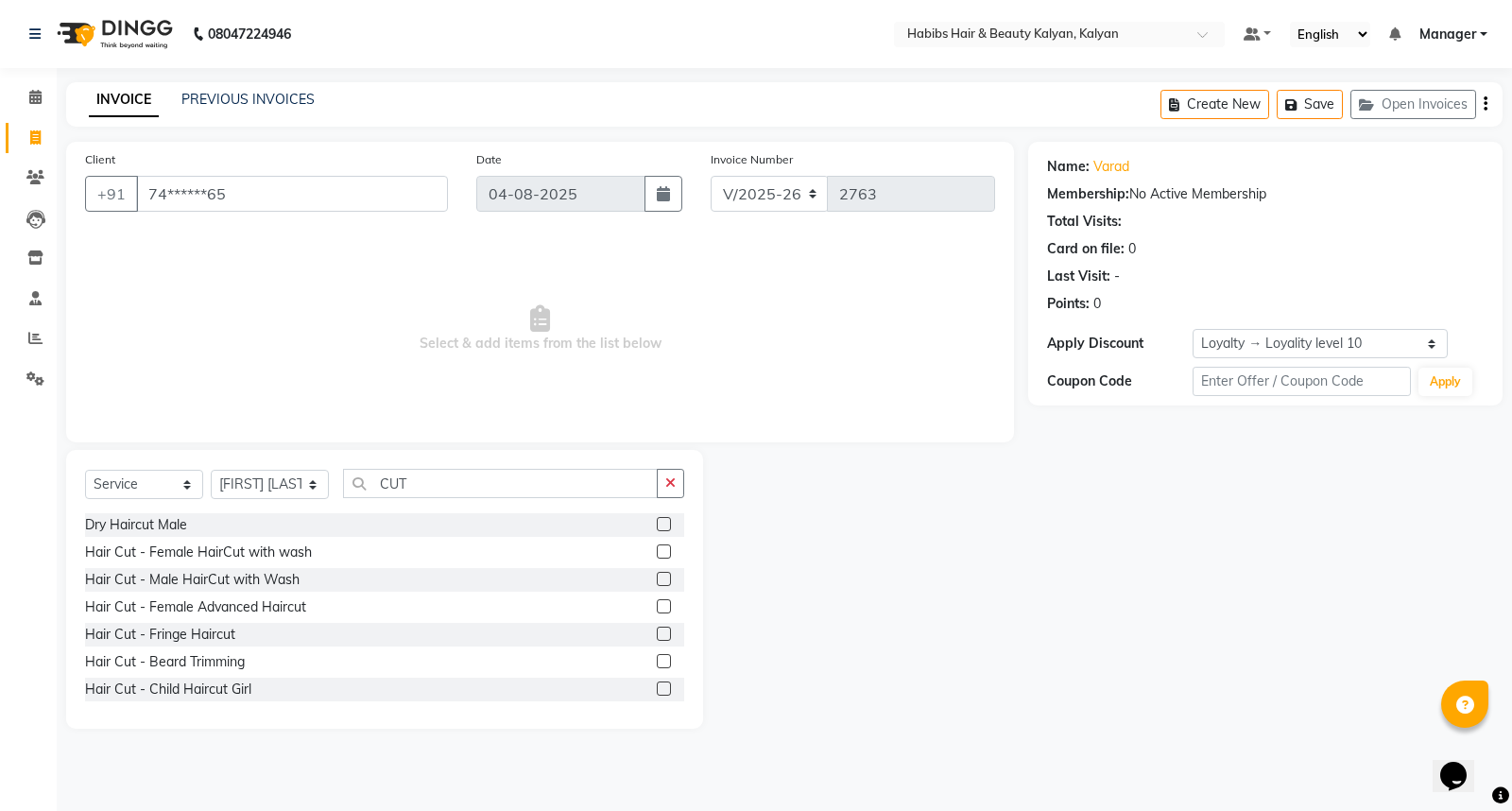 click 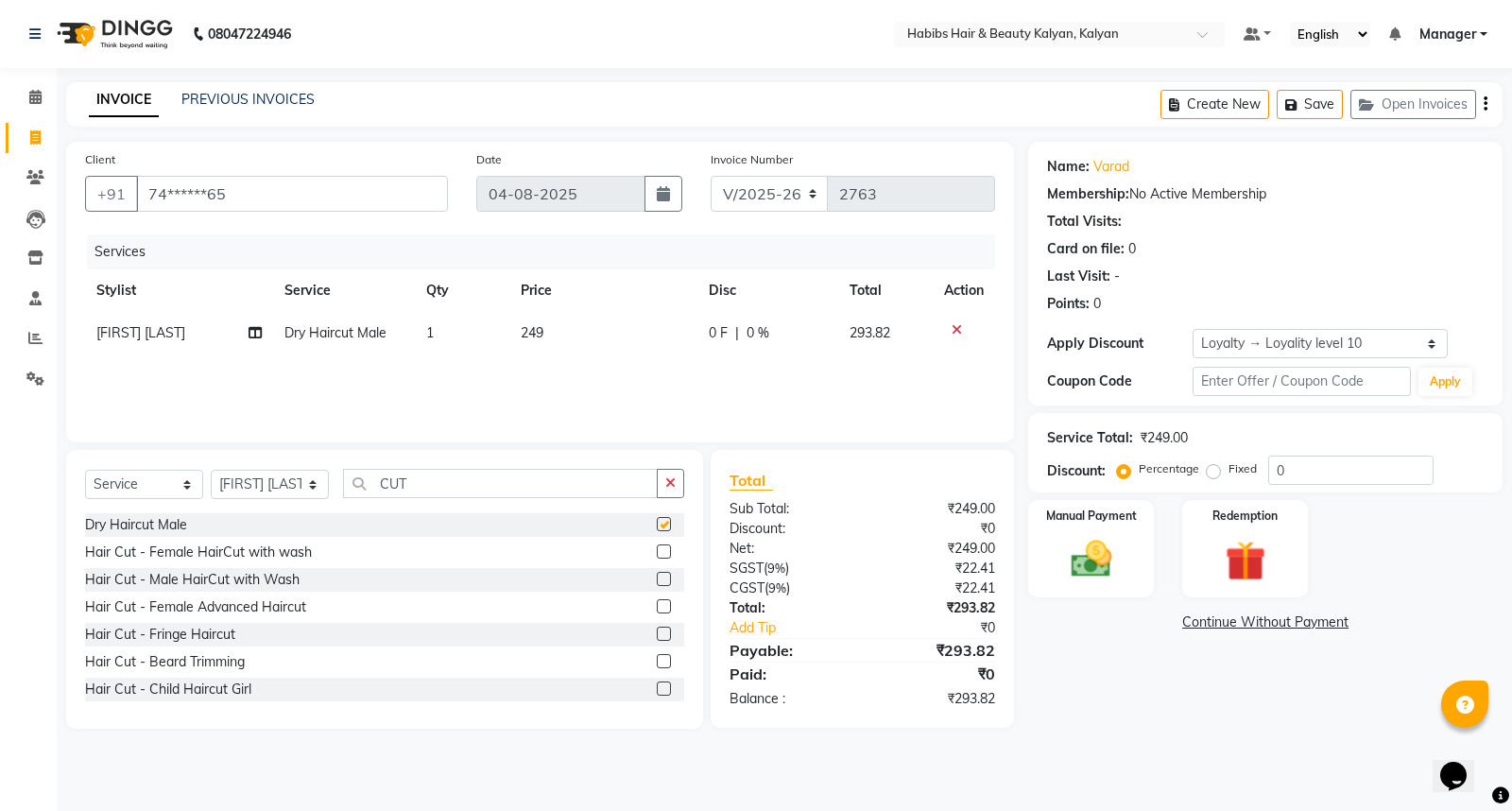 checkbox on "false" 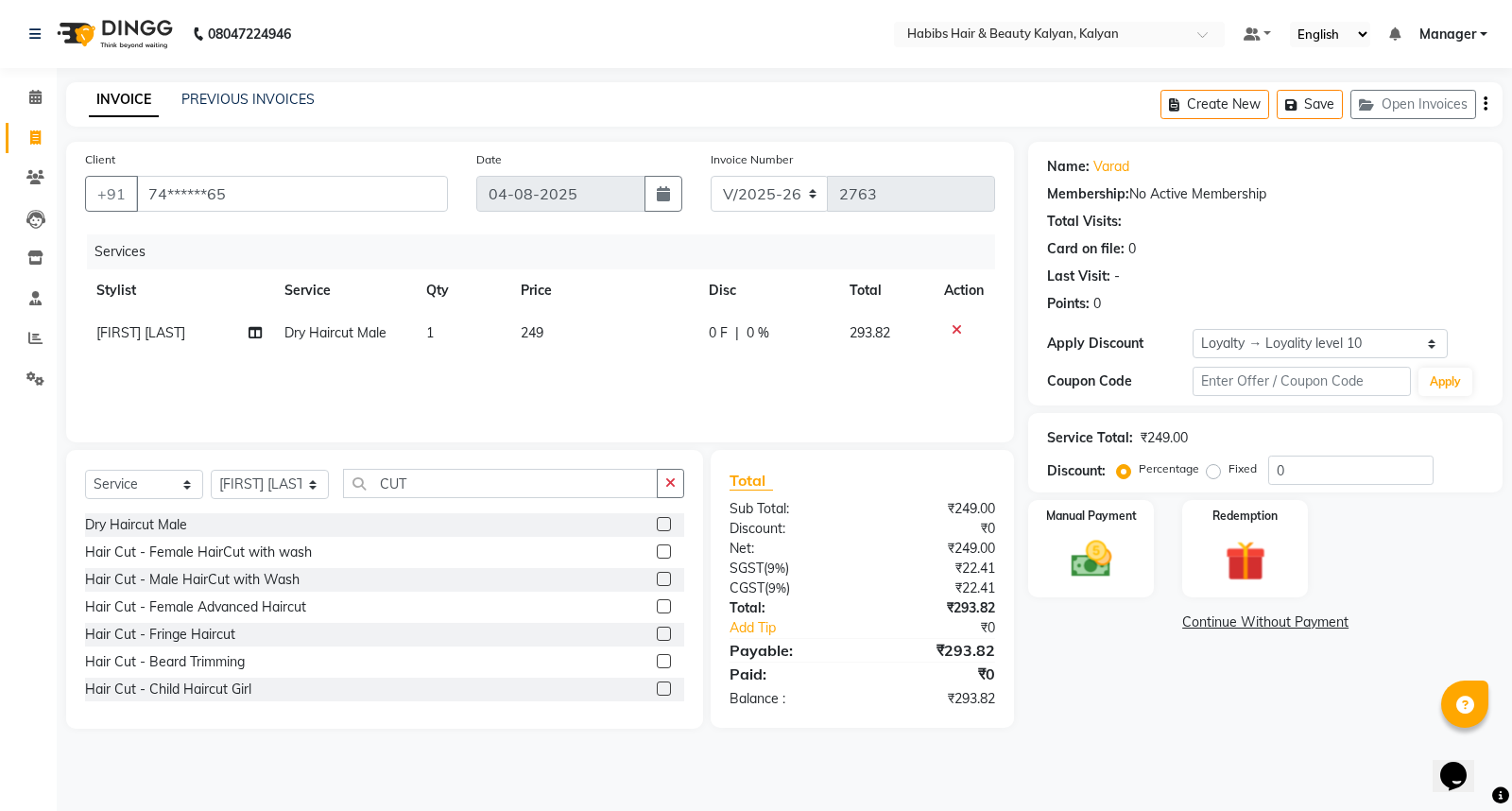 click 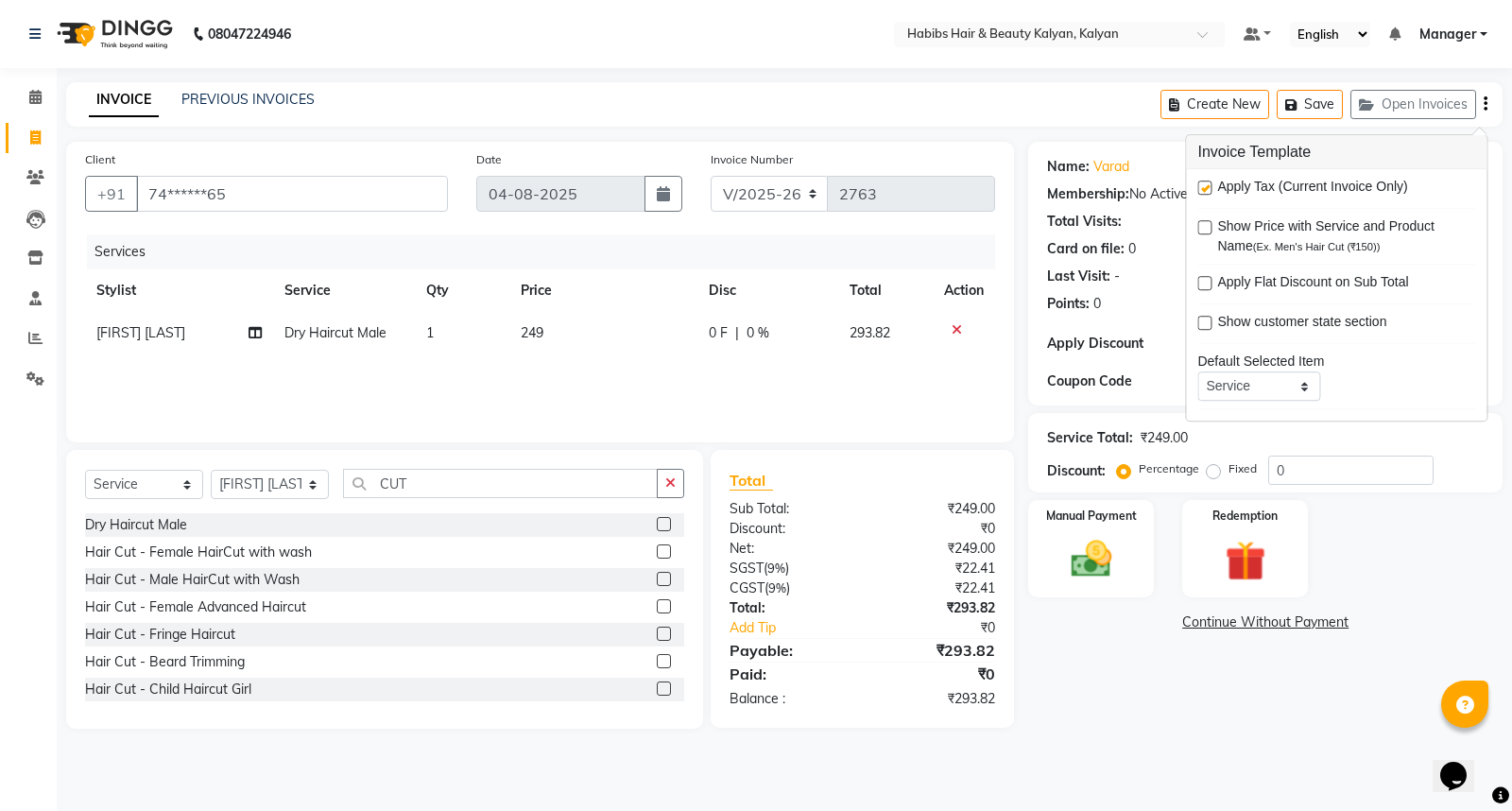 click at bounding box center [1204, 187] 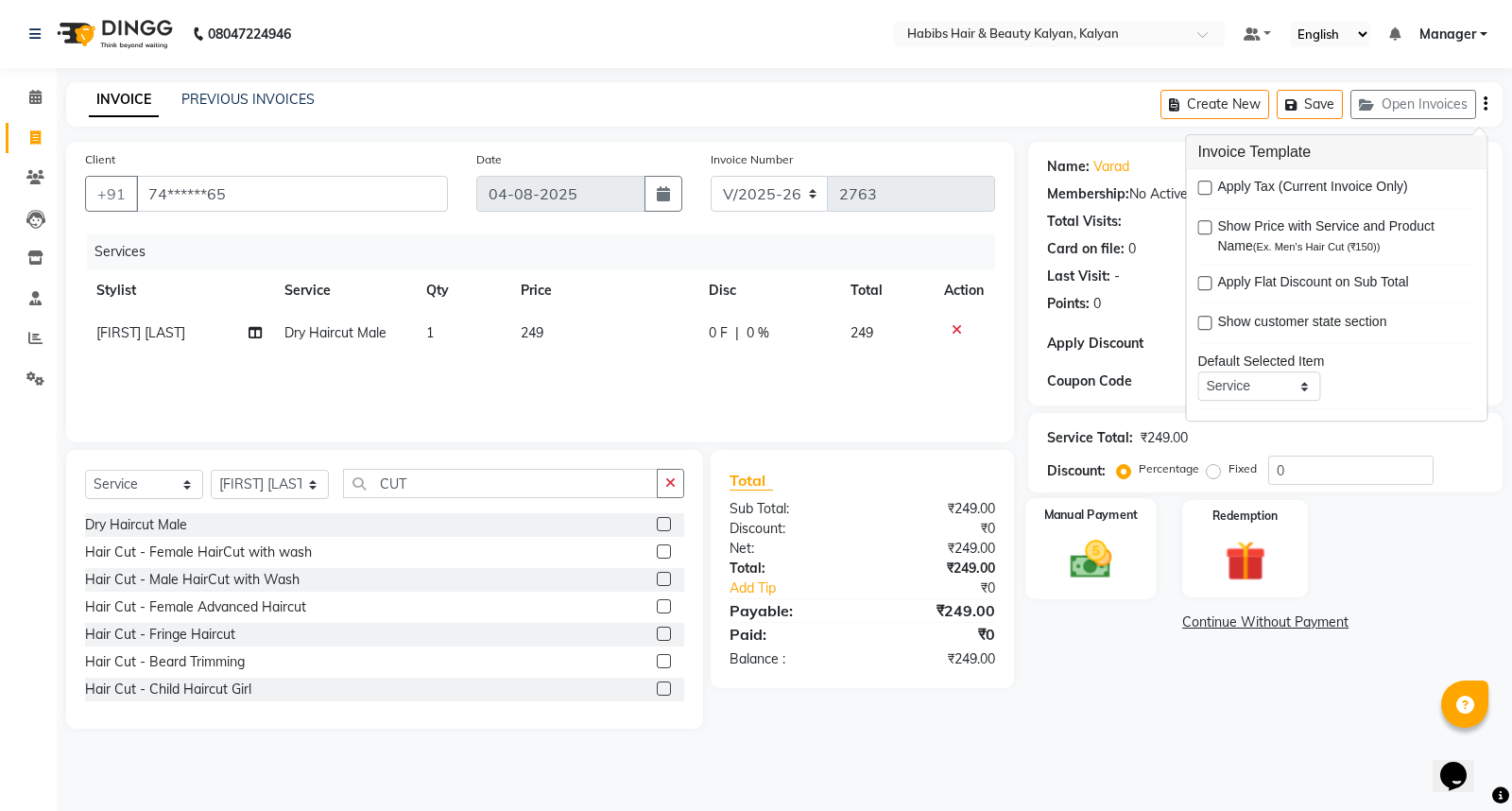 click 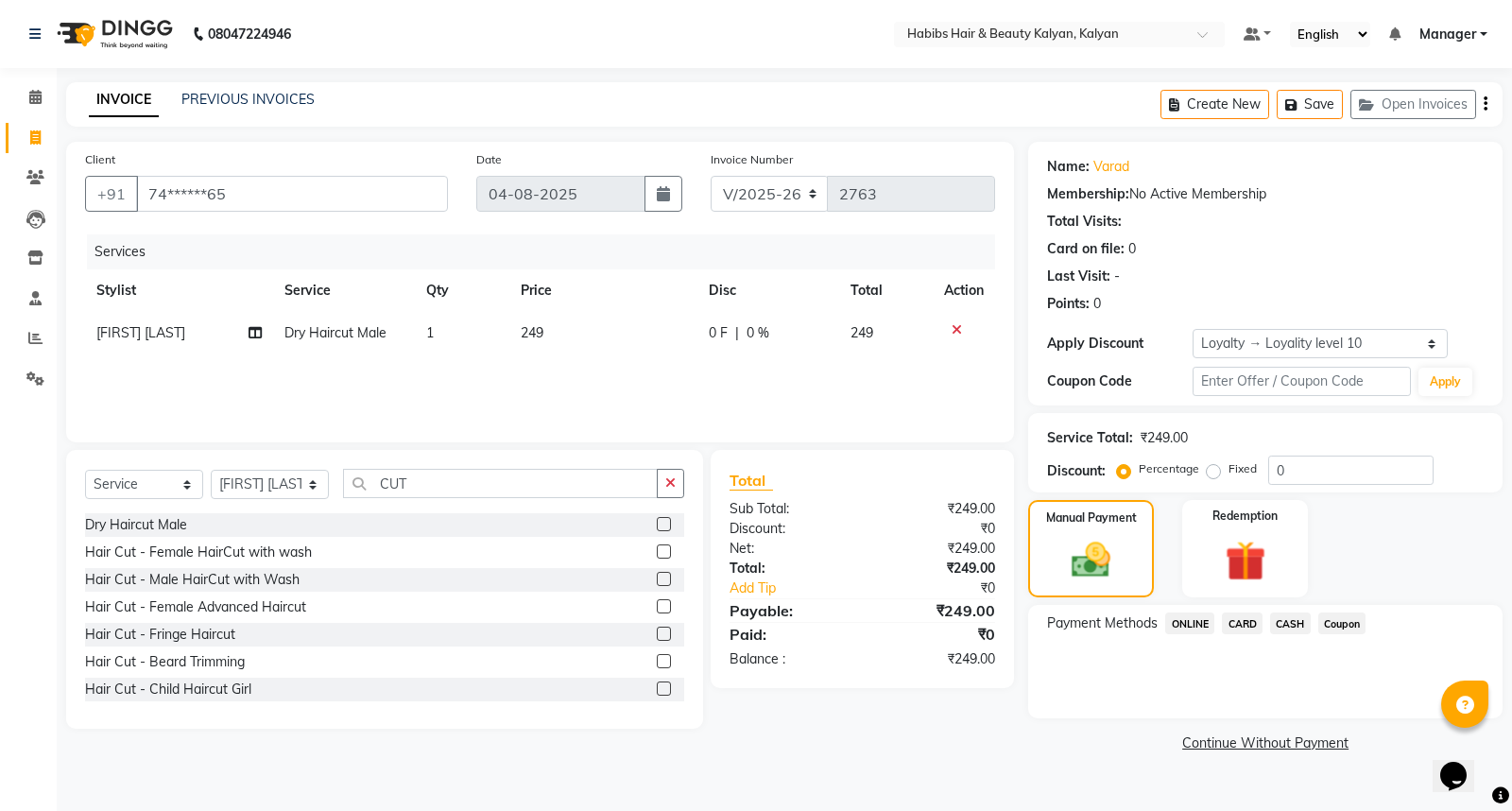 click on "CASH" 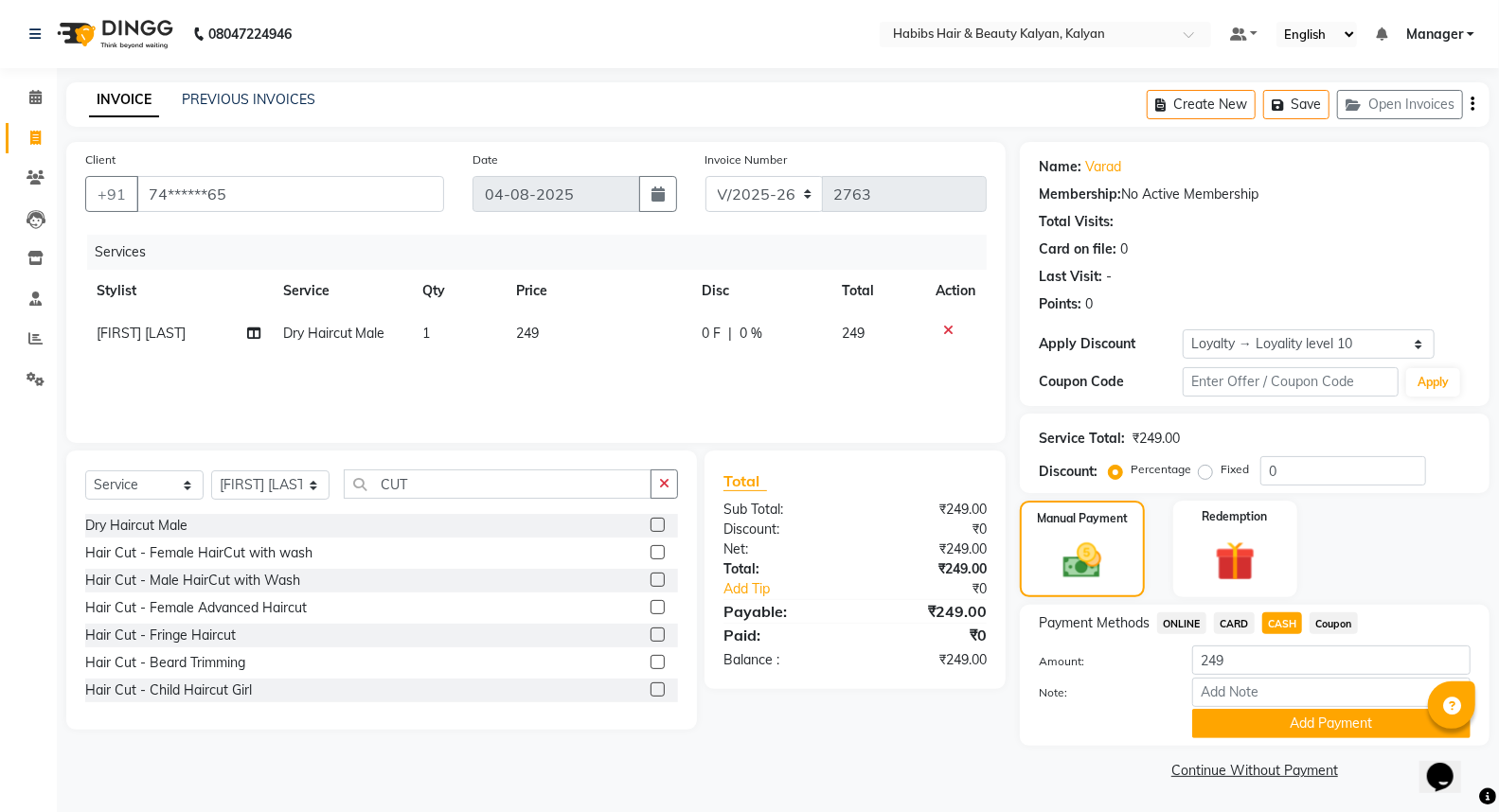 scroll, scrollTop: 1, scrollLeft: 0, axis: vertical 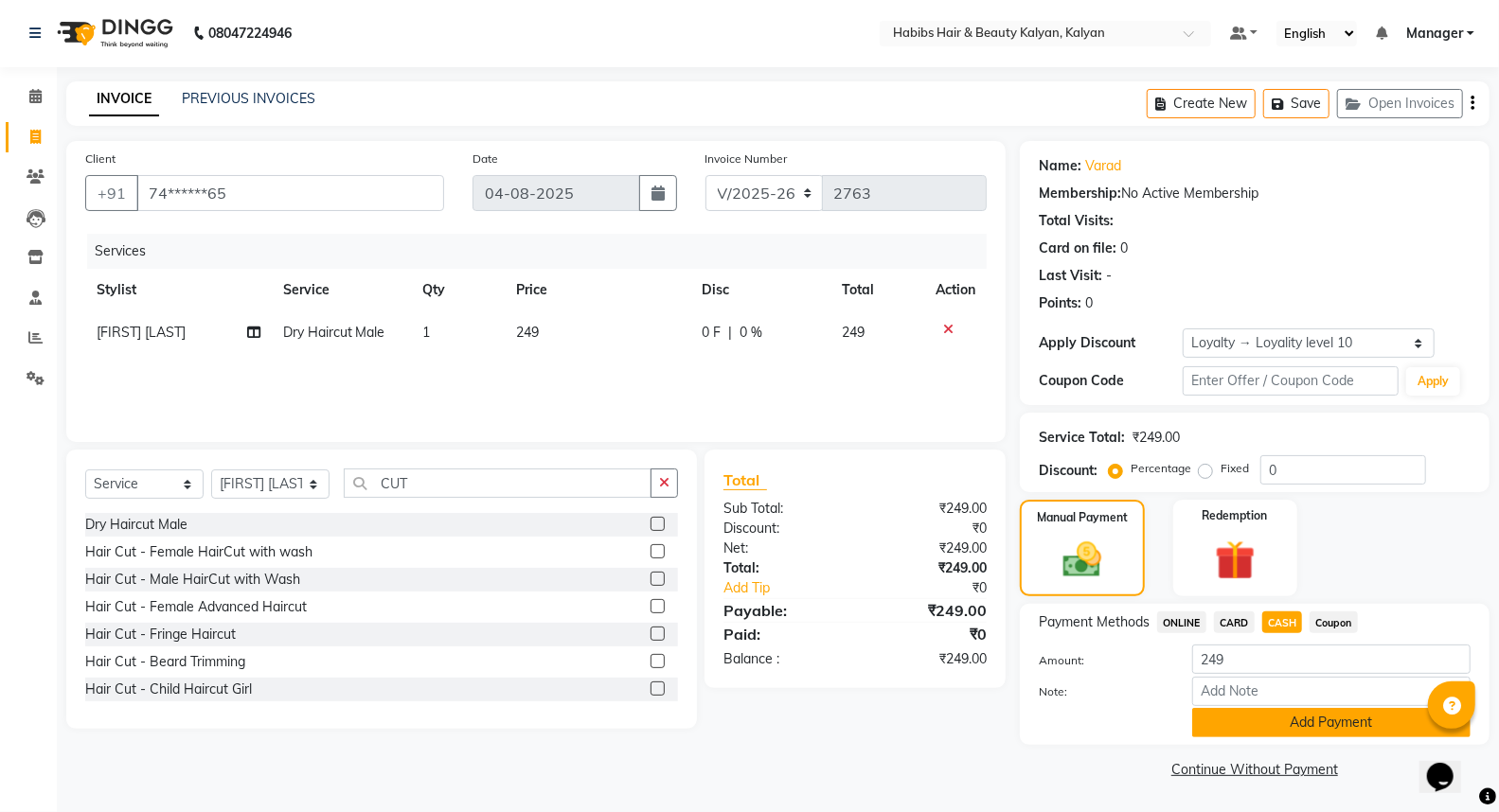 click on "Add Payment" 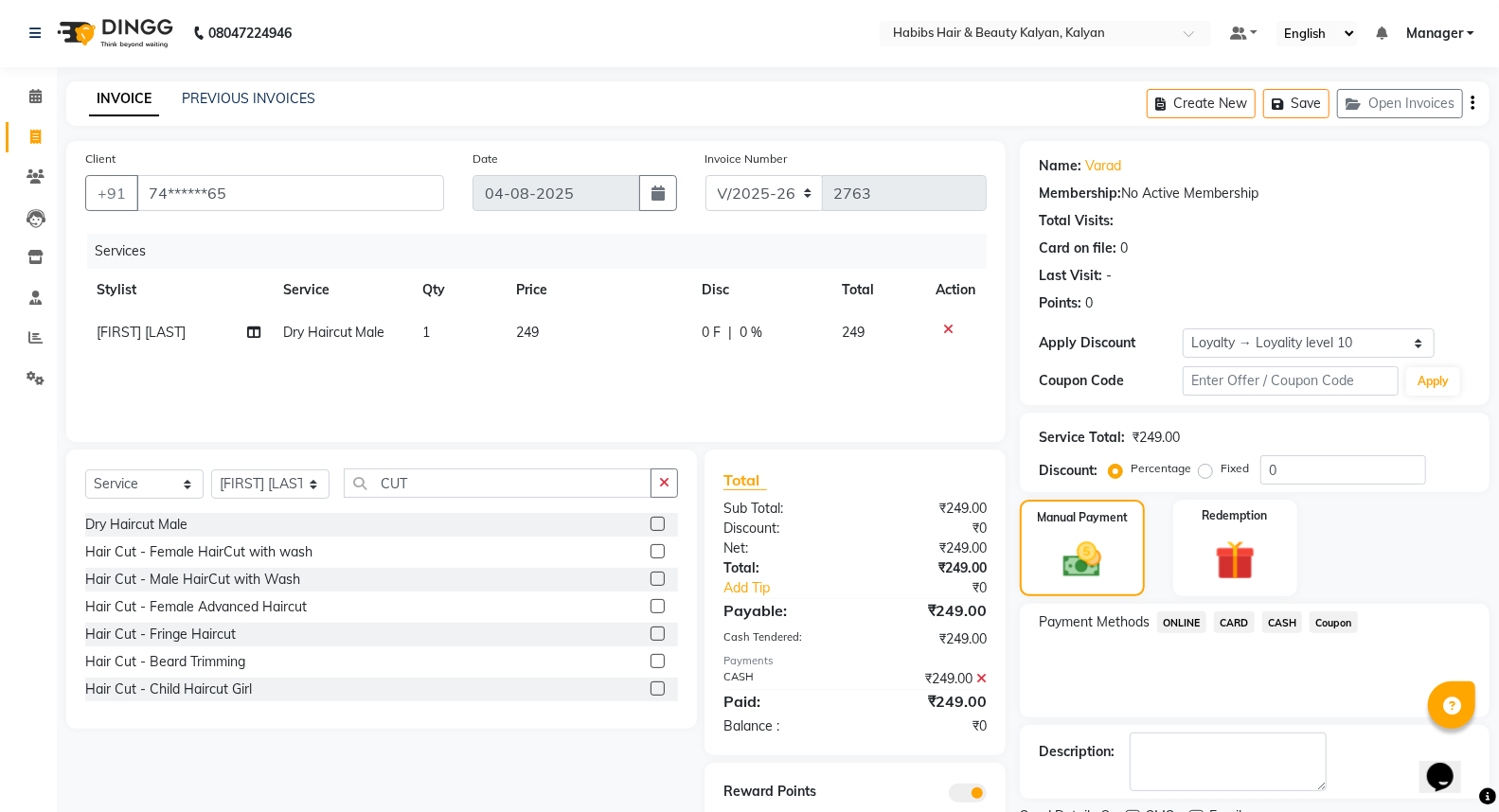 scroll, scrollTop: 79, scrollLeft: 0, axis: vertical 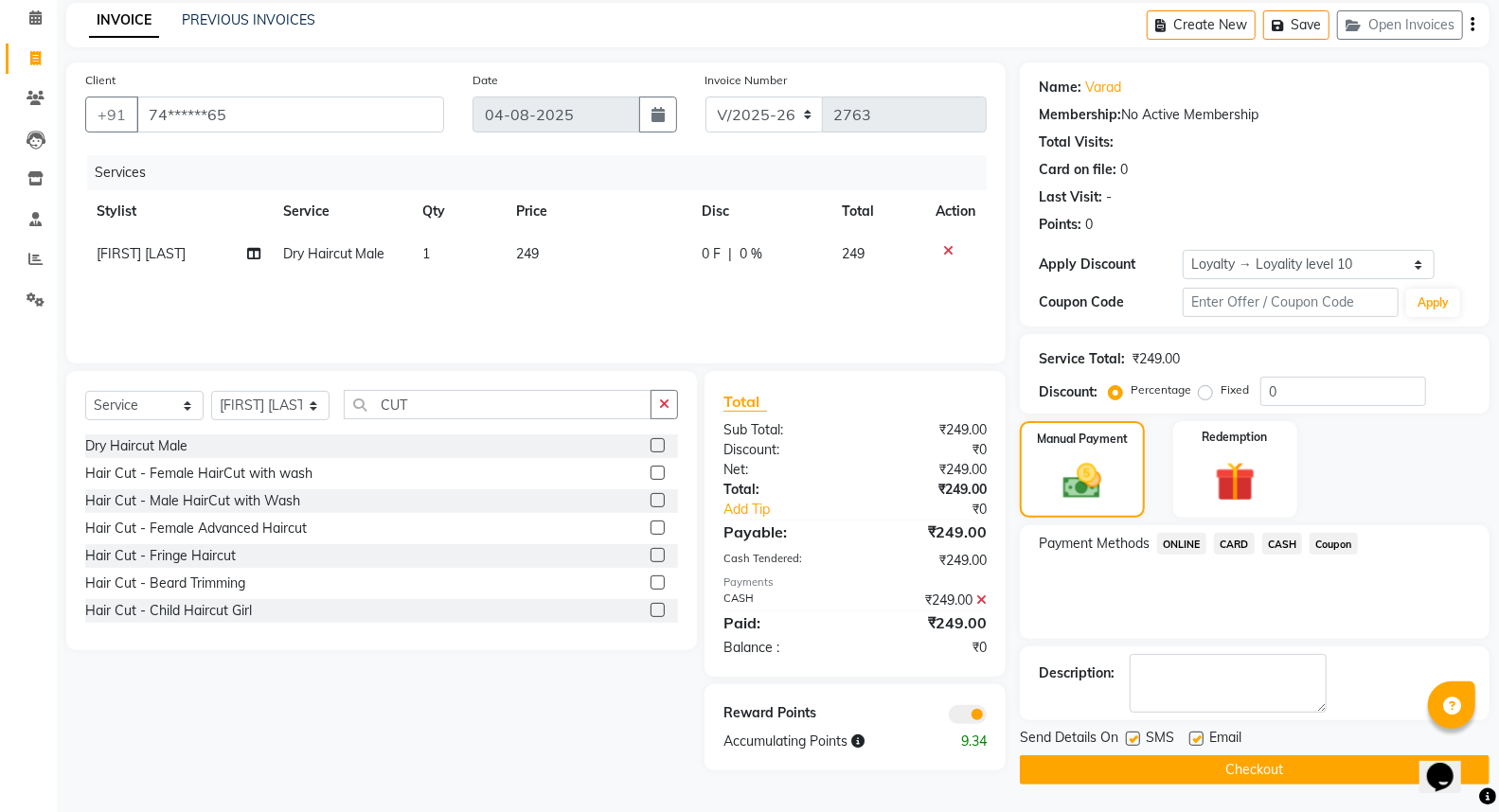 click on "Checkout" 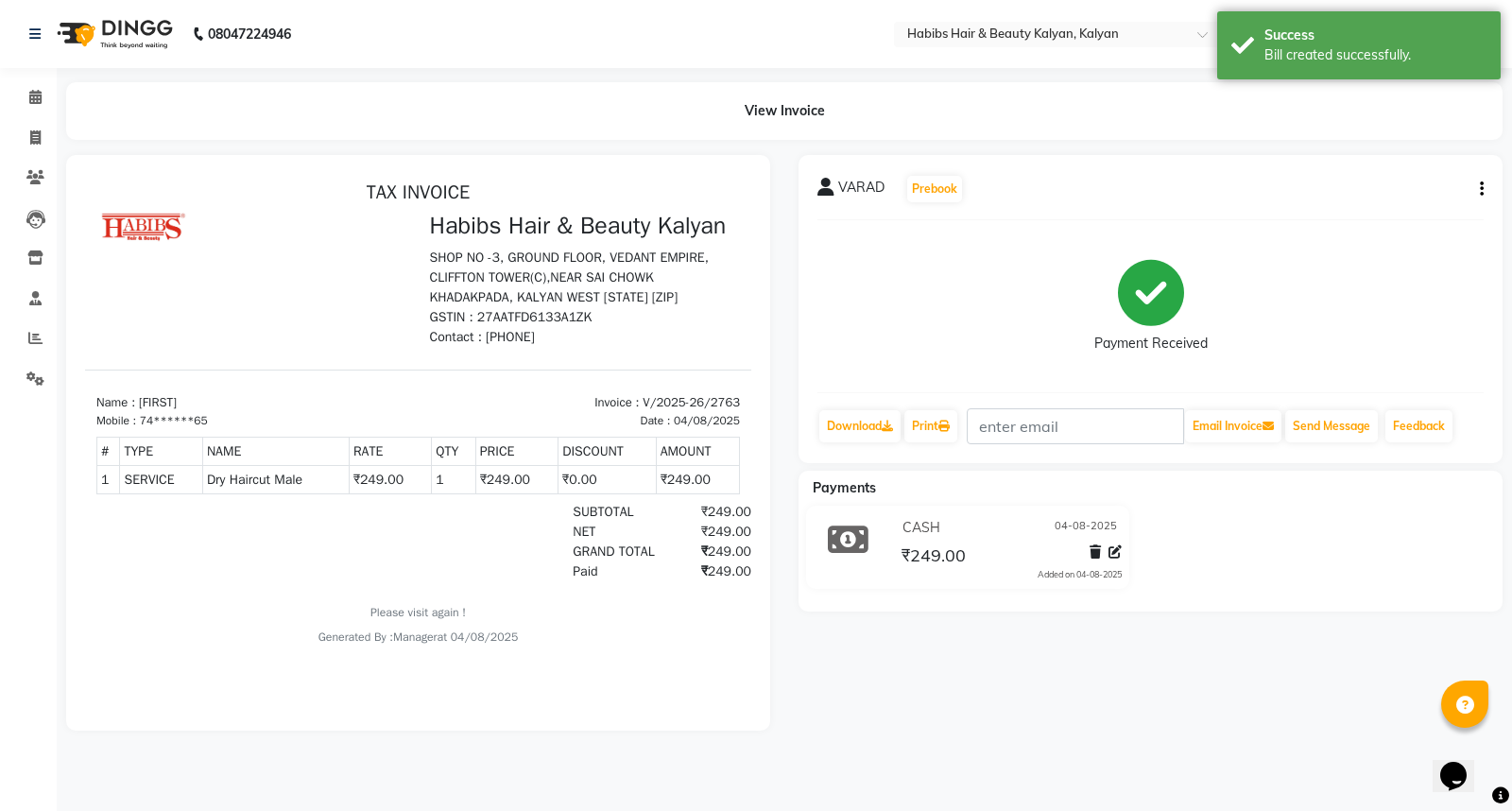 scroll, scrollTop: 0, scrollLeft: 0, axis: both 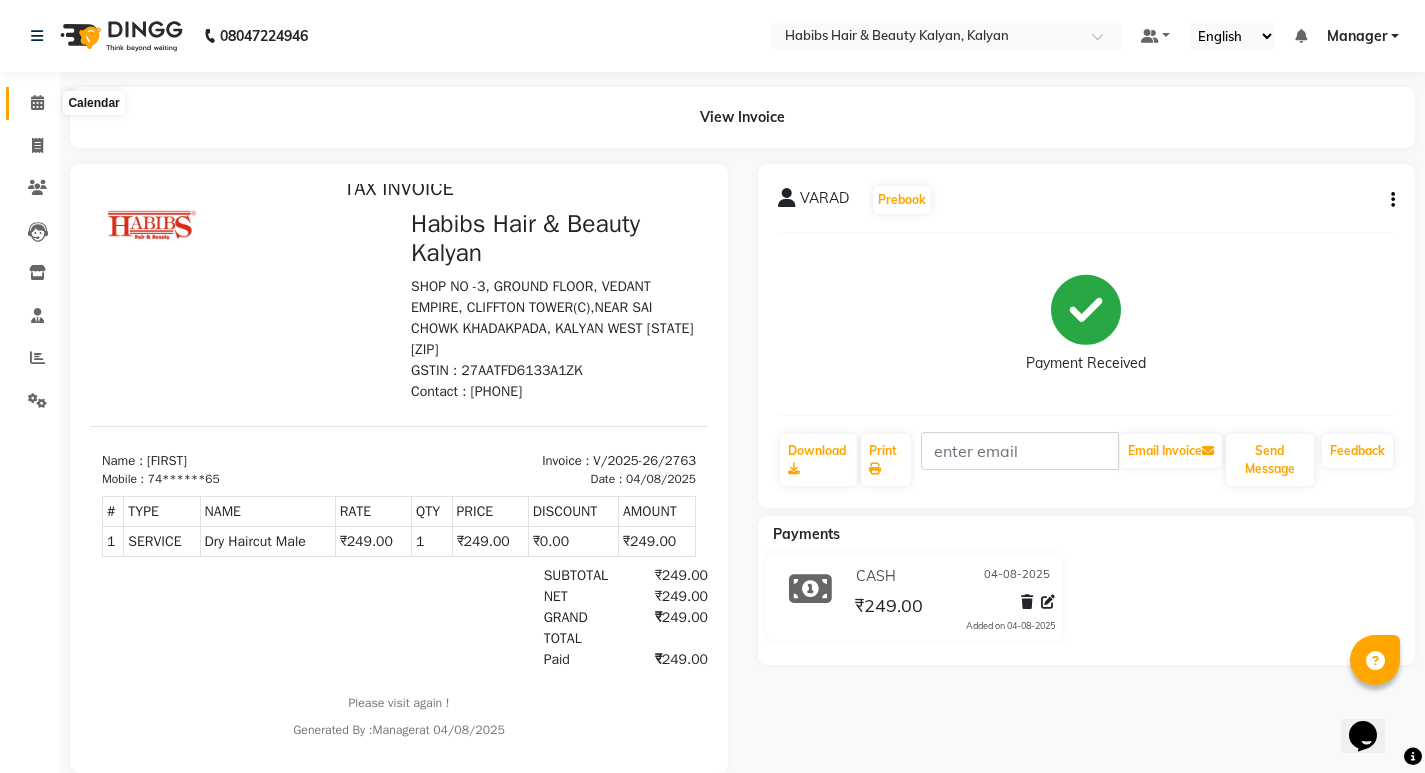 click 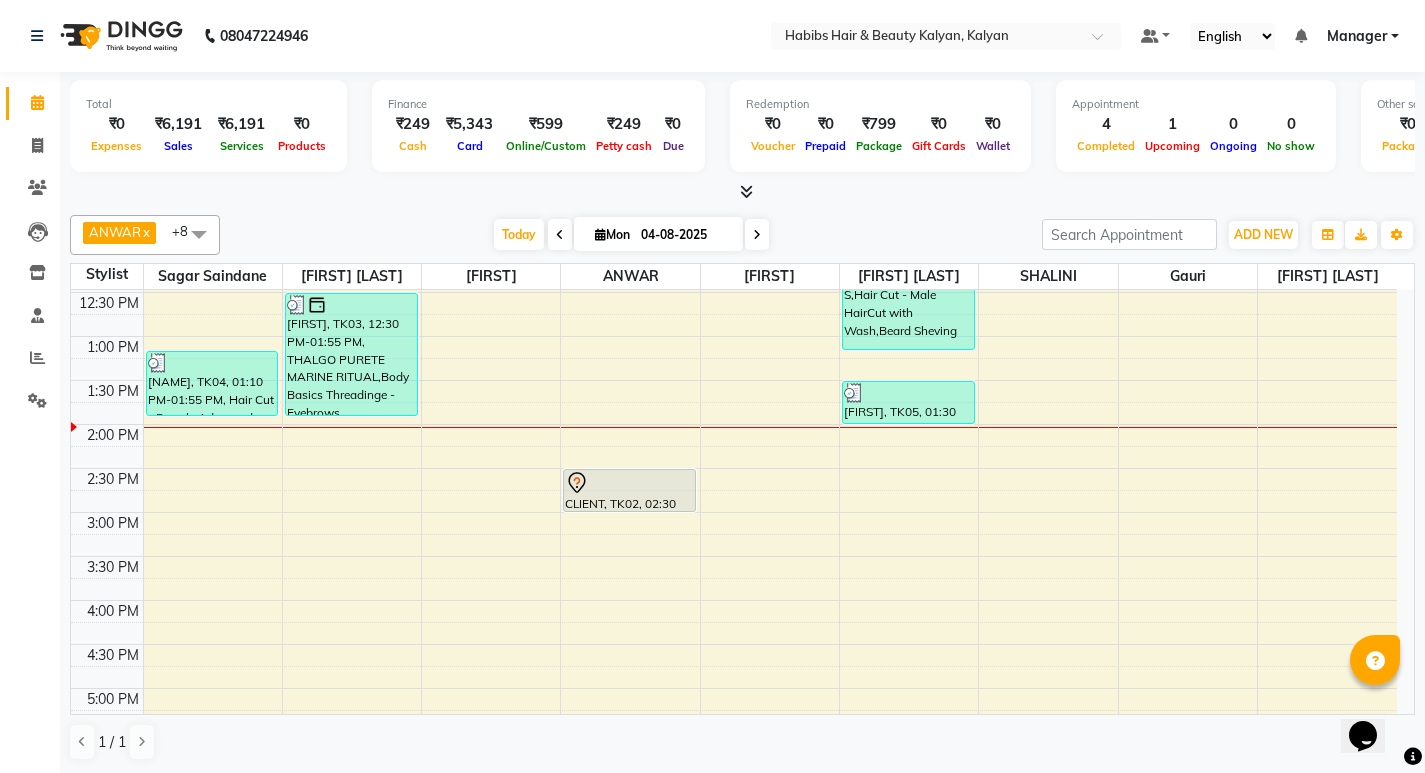 scroll, scrollTop: 400, scrollLeft: 0, axis: vertical 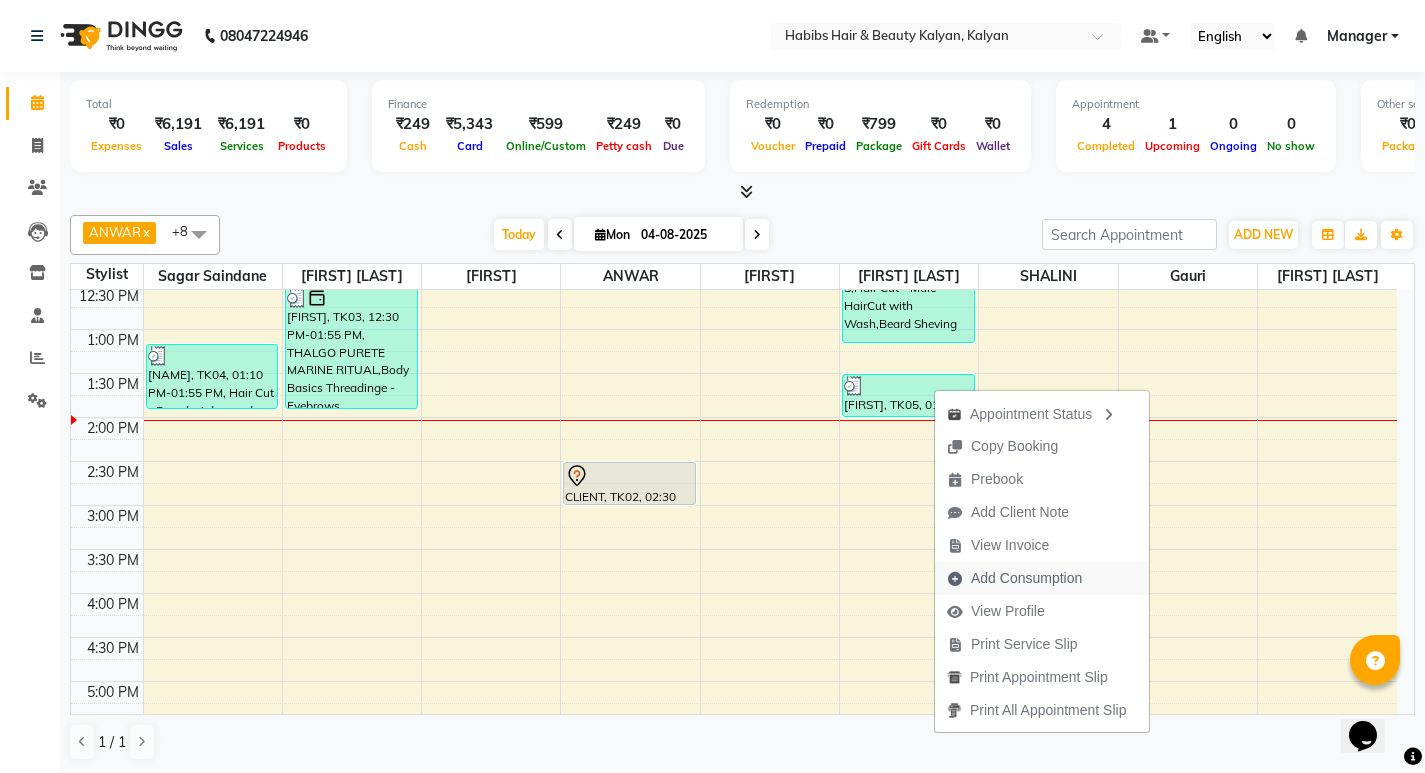 click on "Add Consumption" at bounding box center [1026, 578] 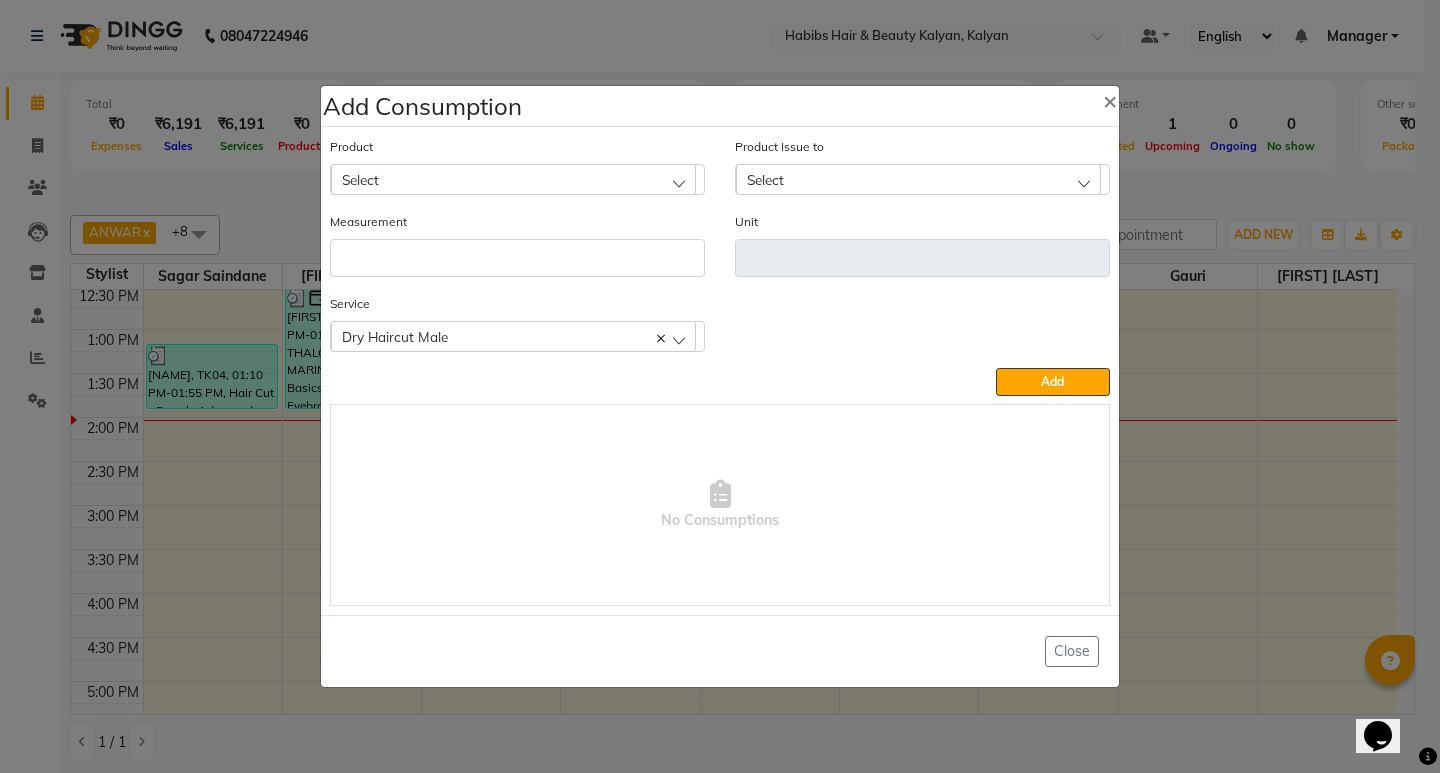 click on "Select" 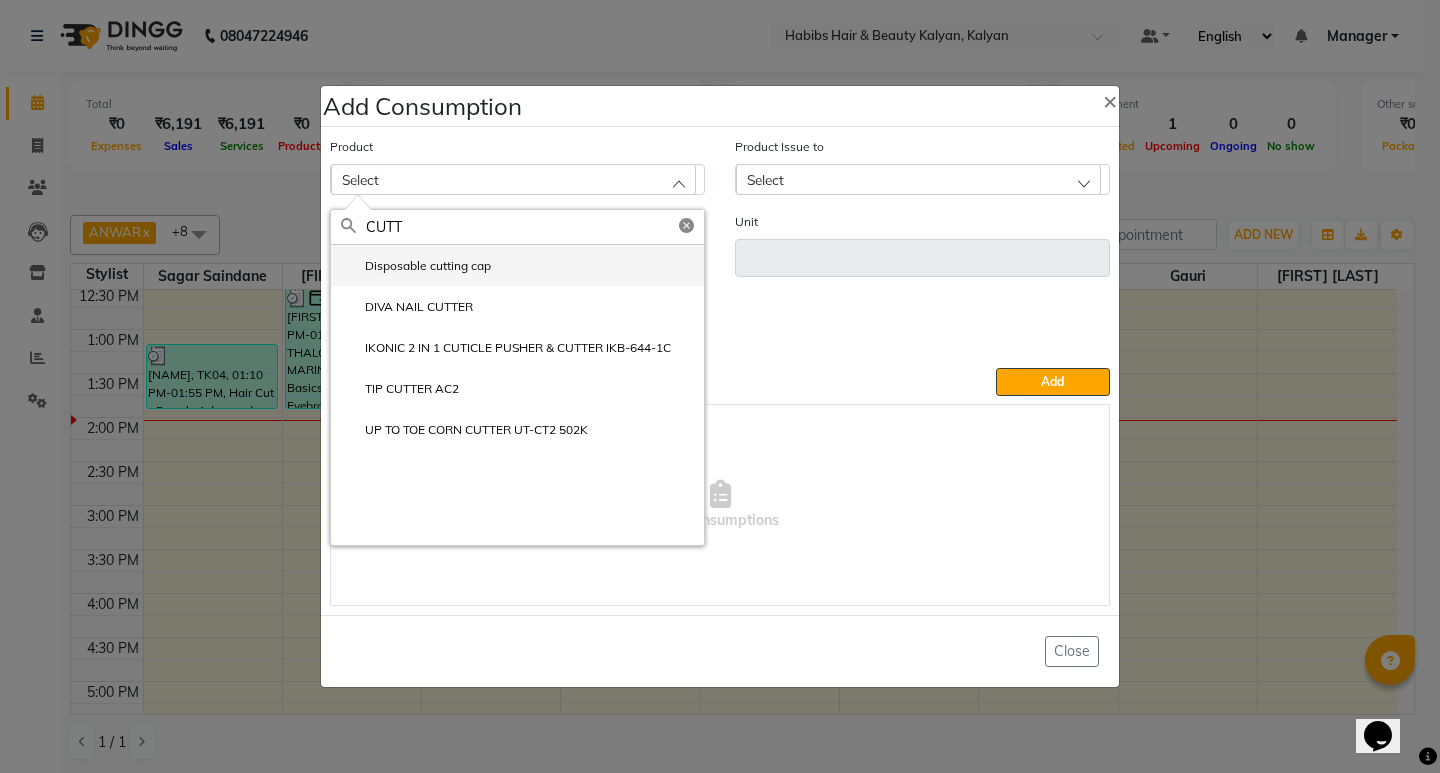 type on "CUTT" 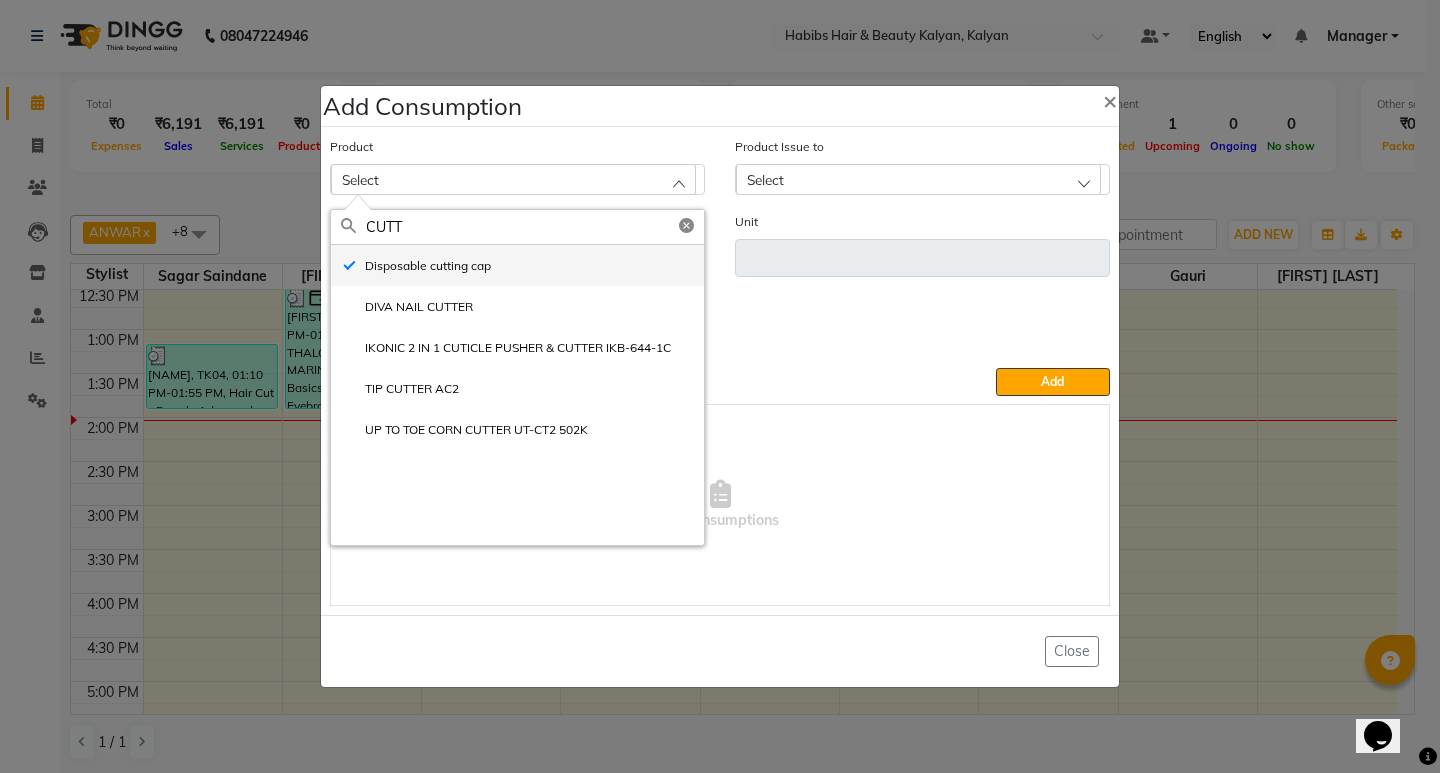 type on "pc" 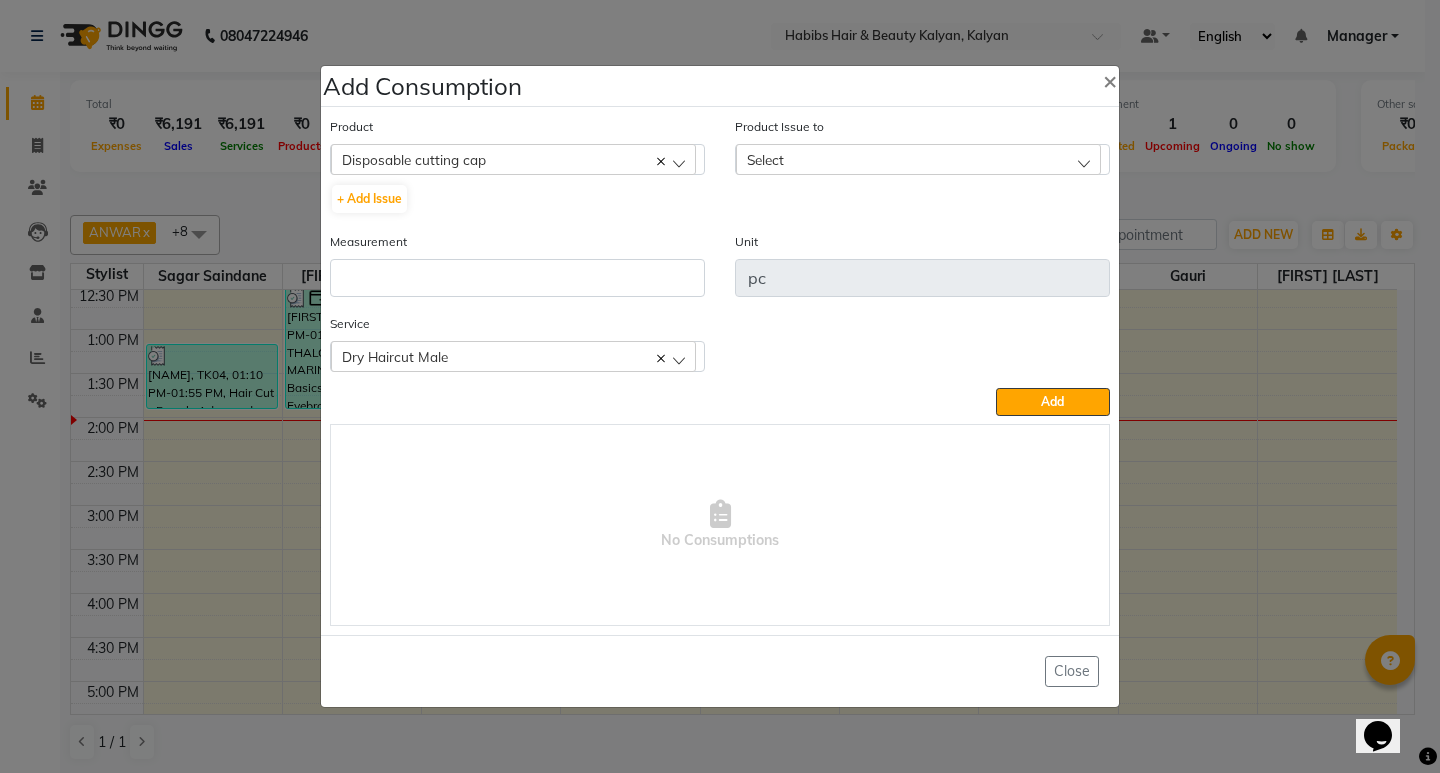 click on "Select" 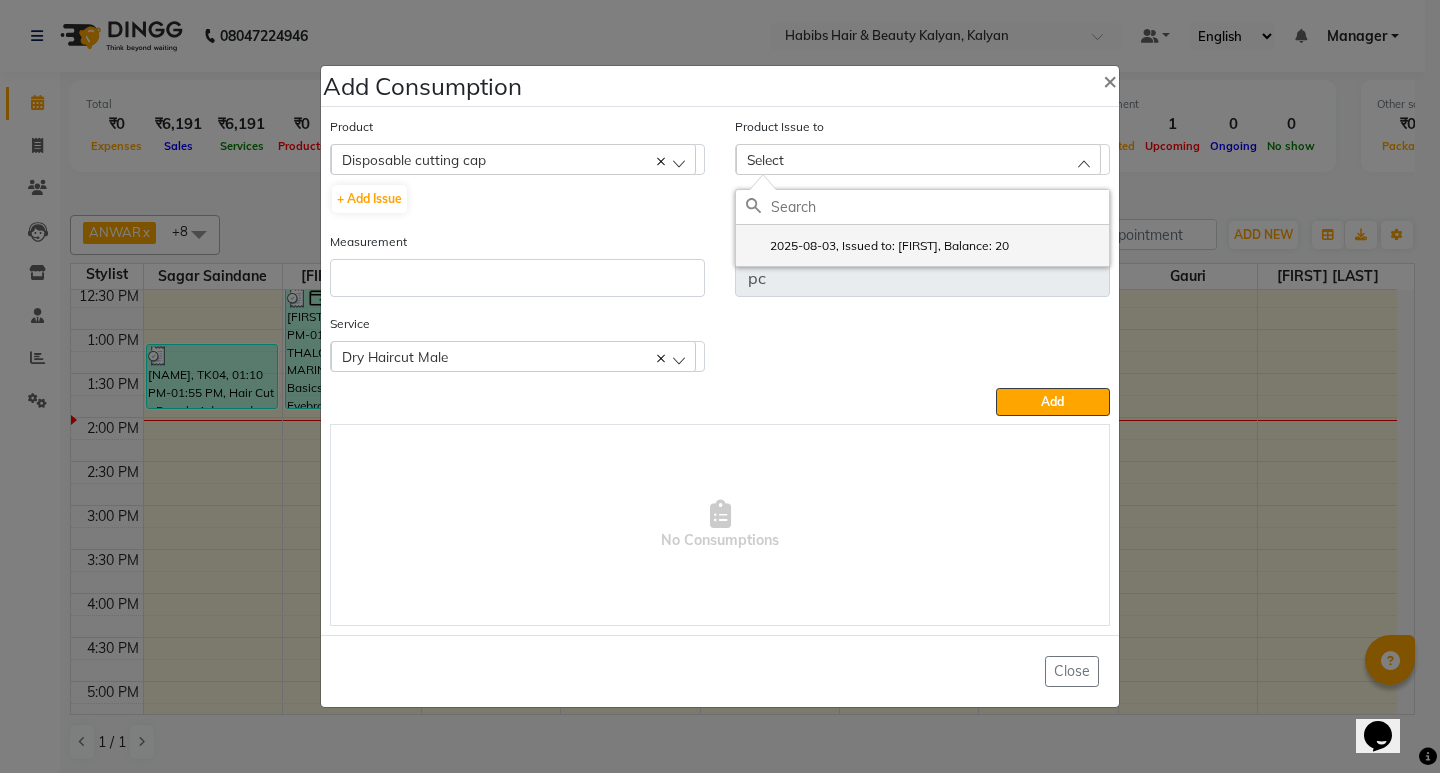 click on "2025-08-03, Issued to: ANWAR, Balance: 20" 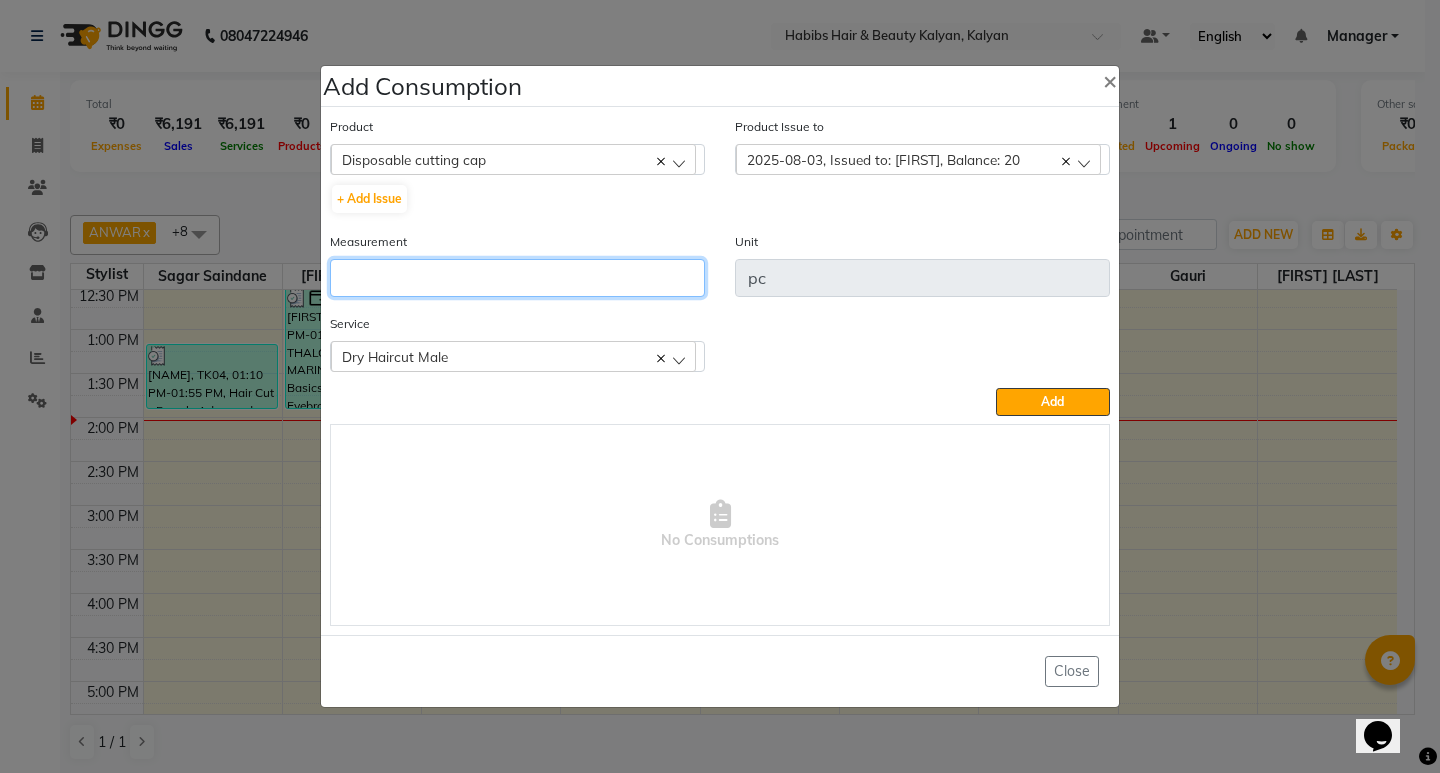 click 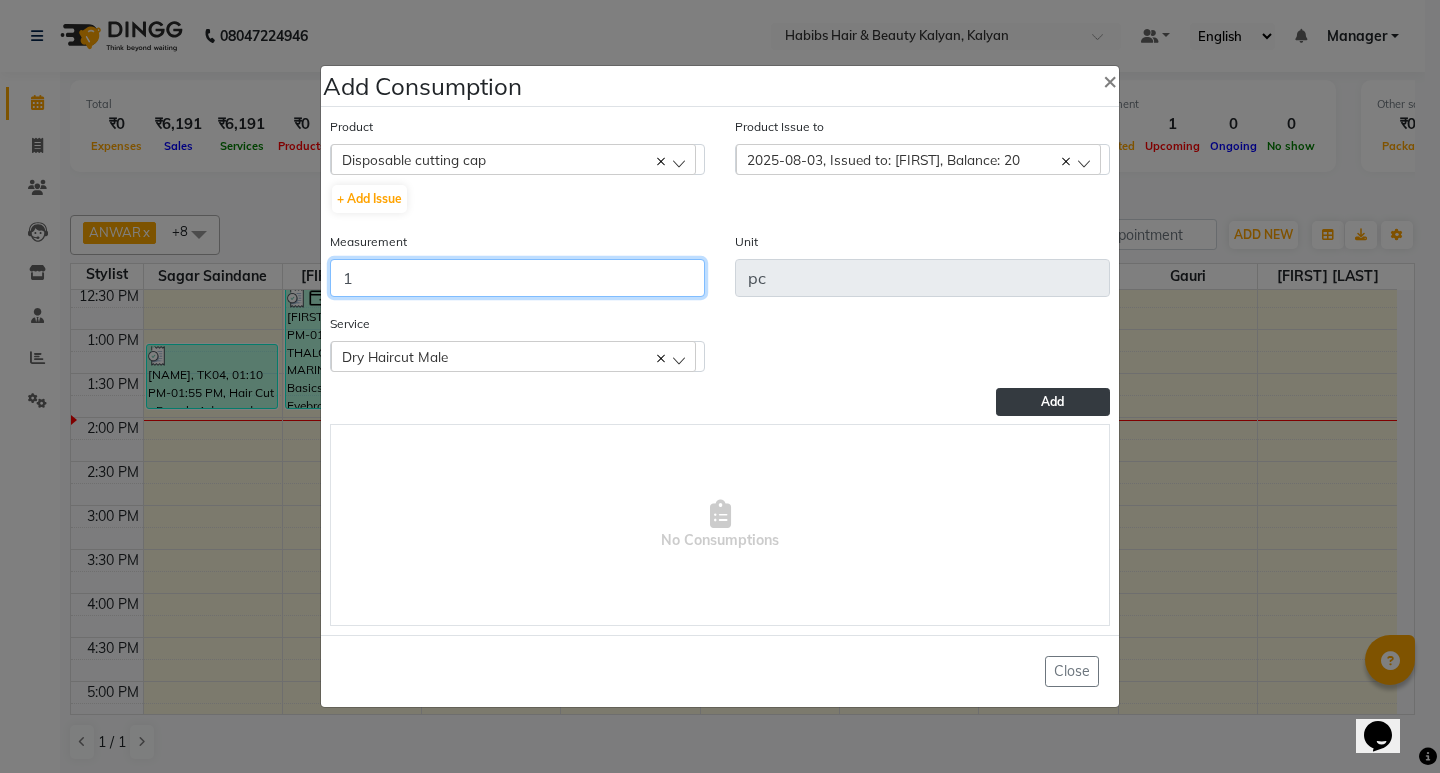 type on "1" 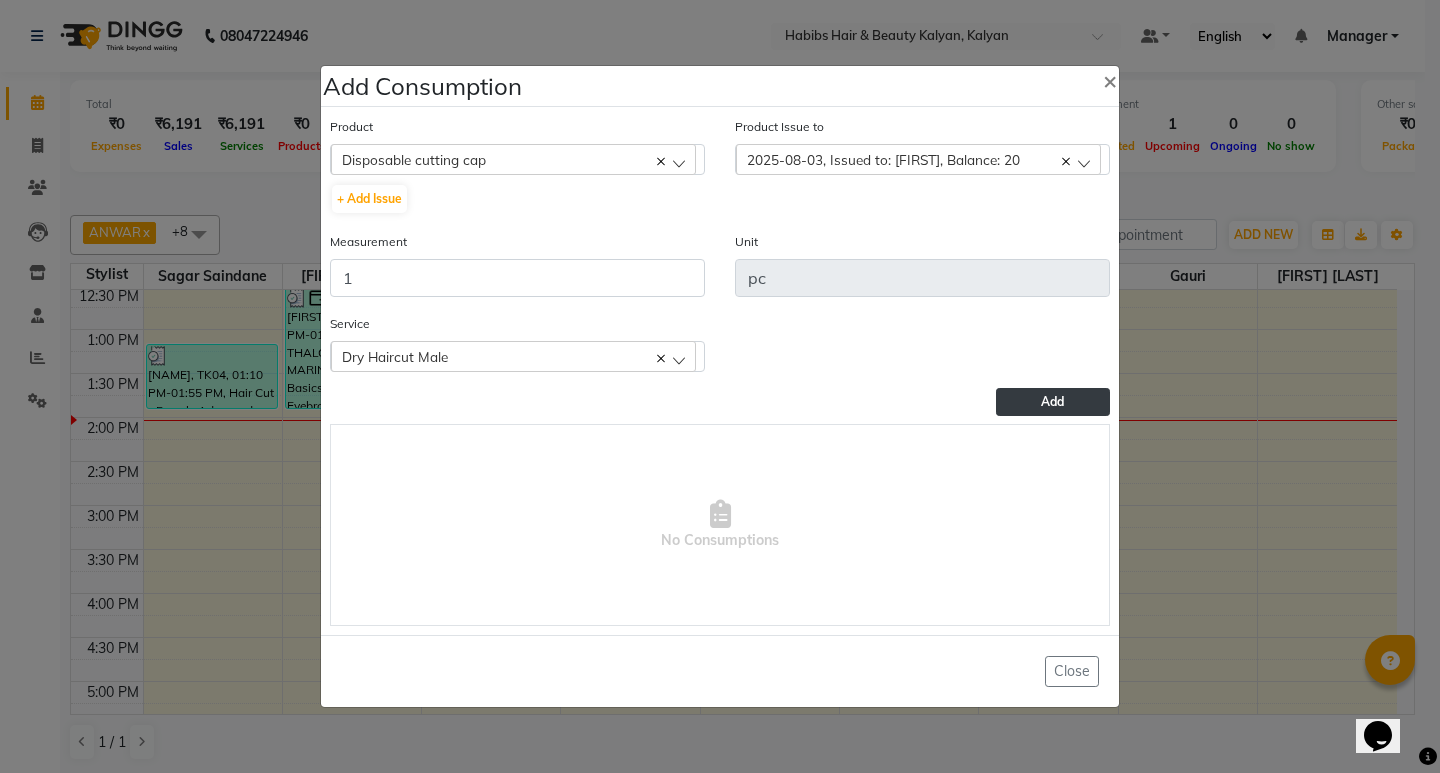 click on "Add" 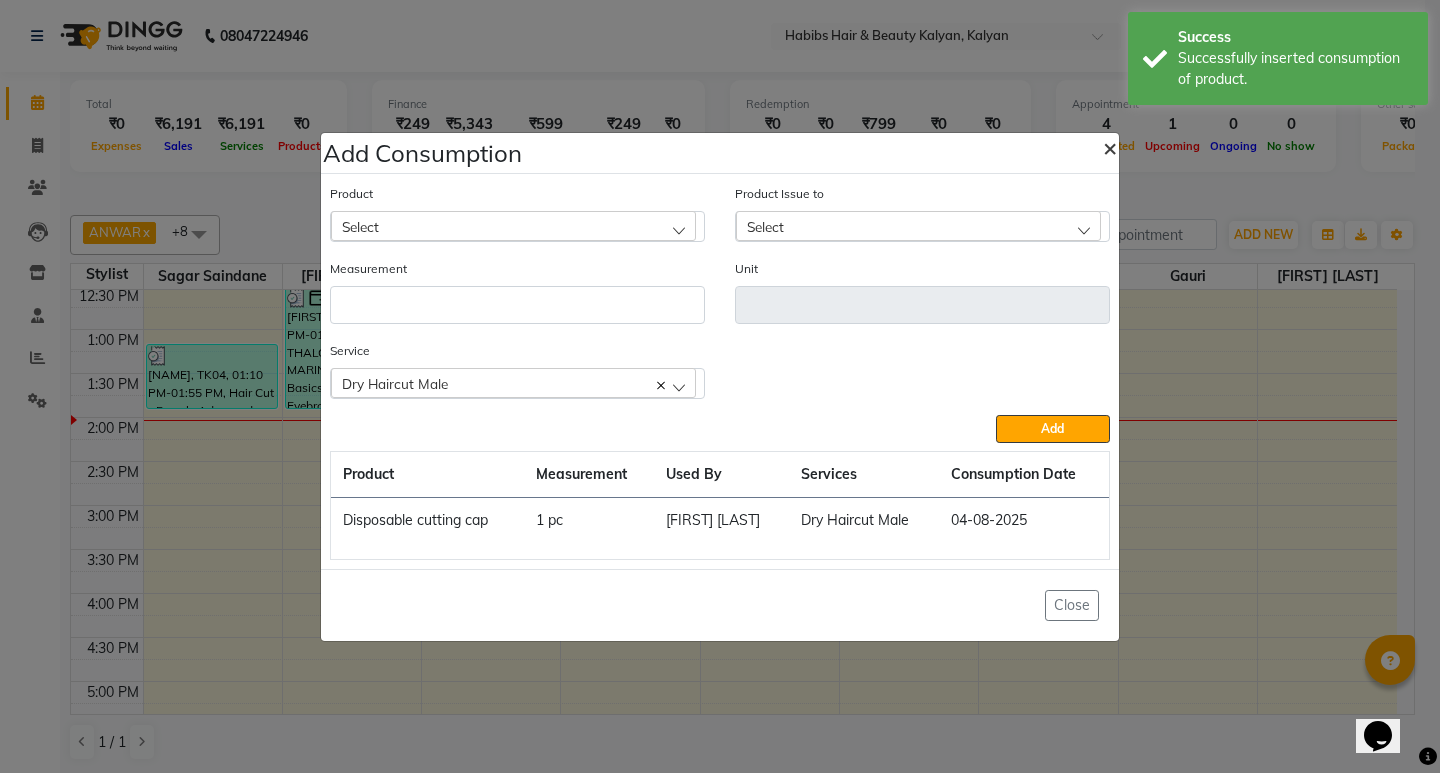 click on "×" 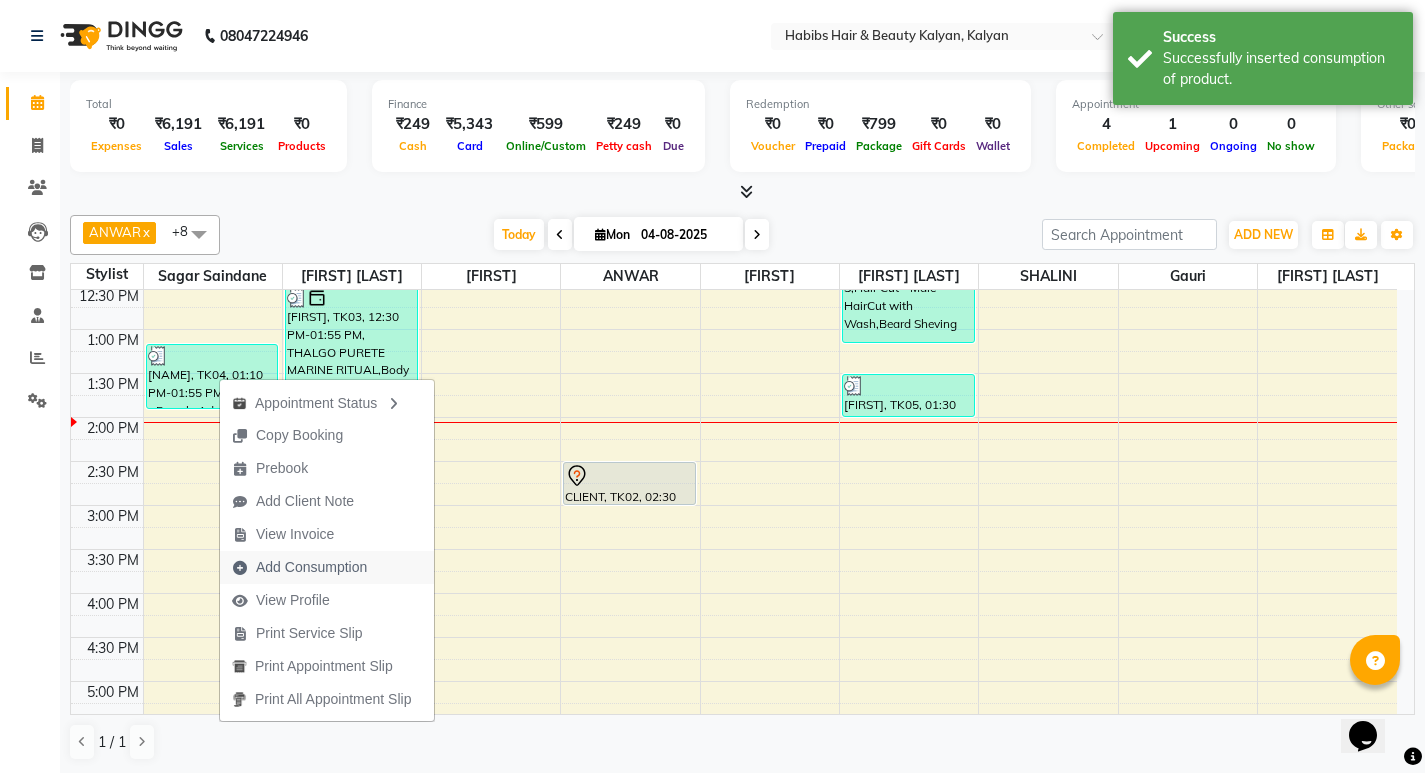 click on "Add Consumption" at bounding box center [311, 567] 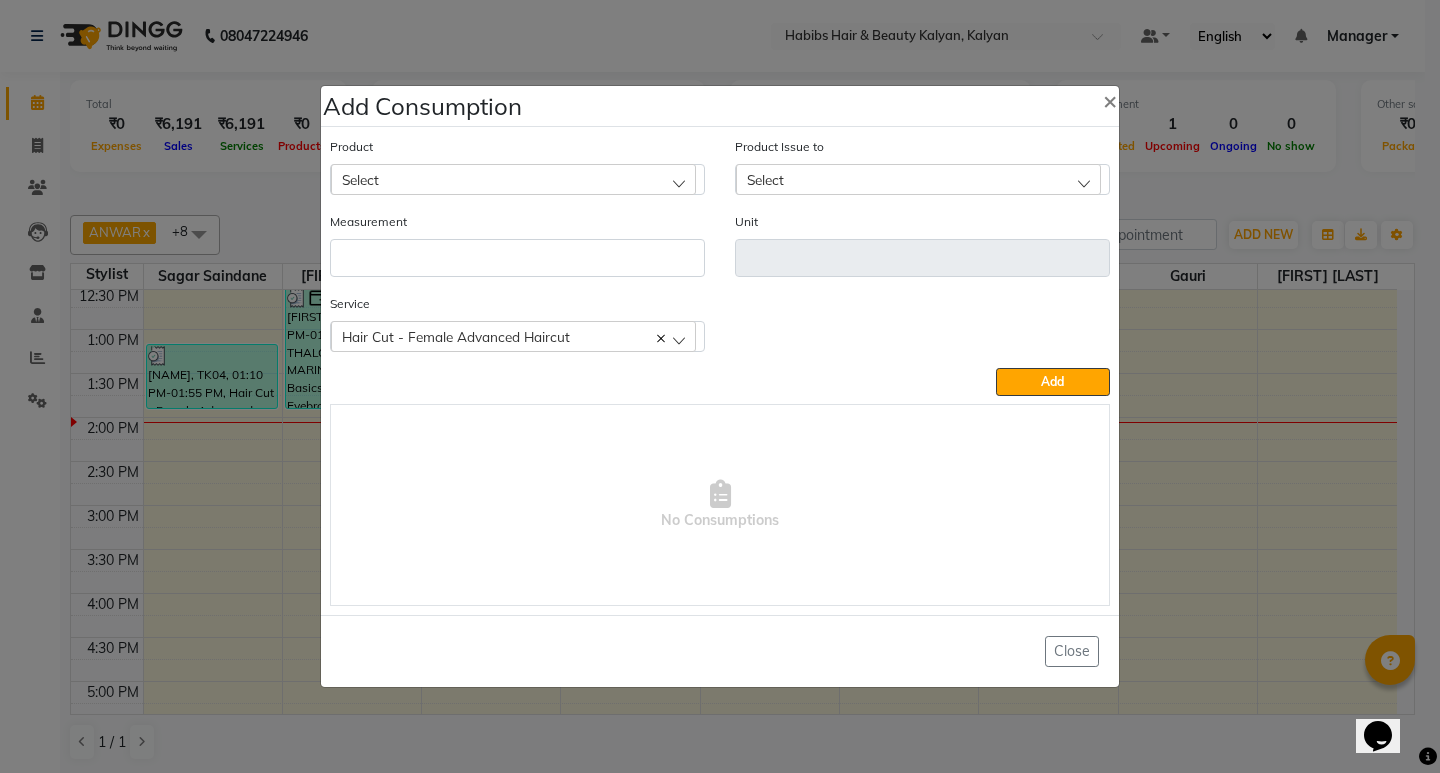 click on "Select" 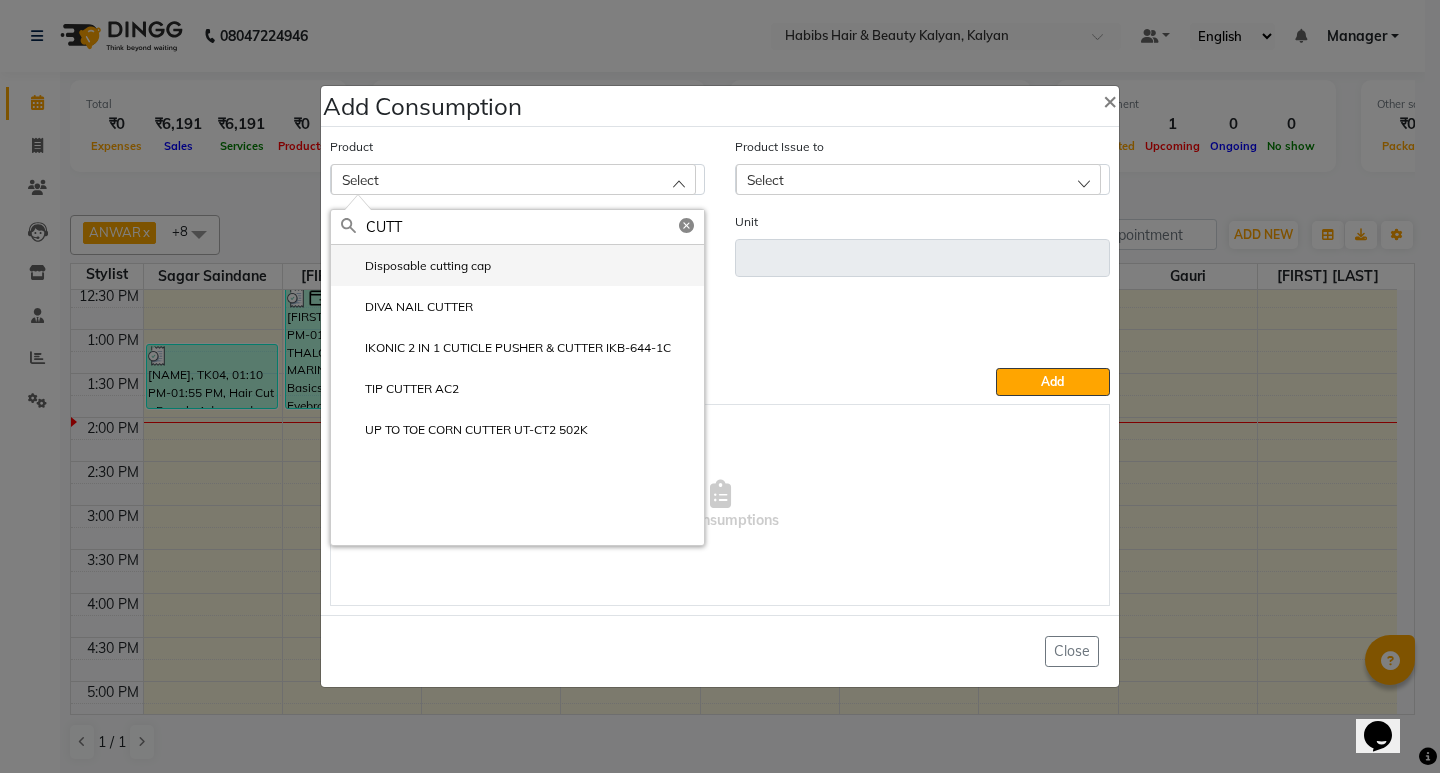 type on "CUTT" 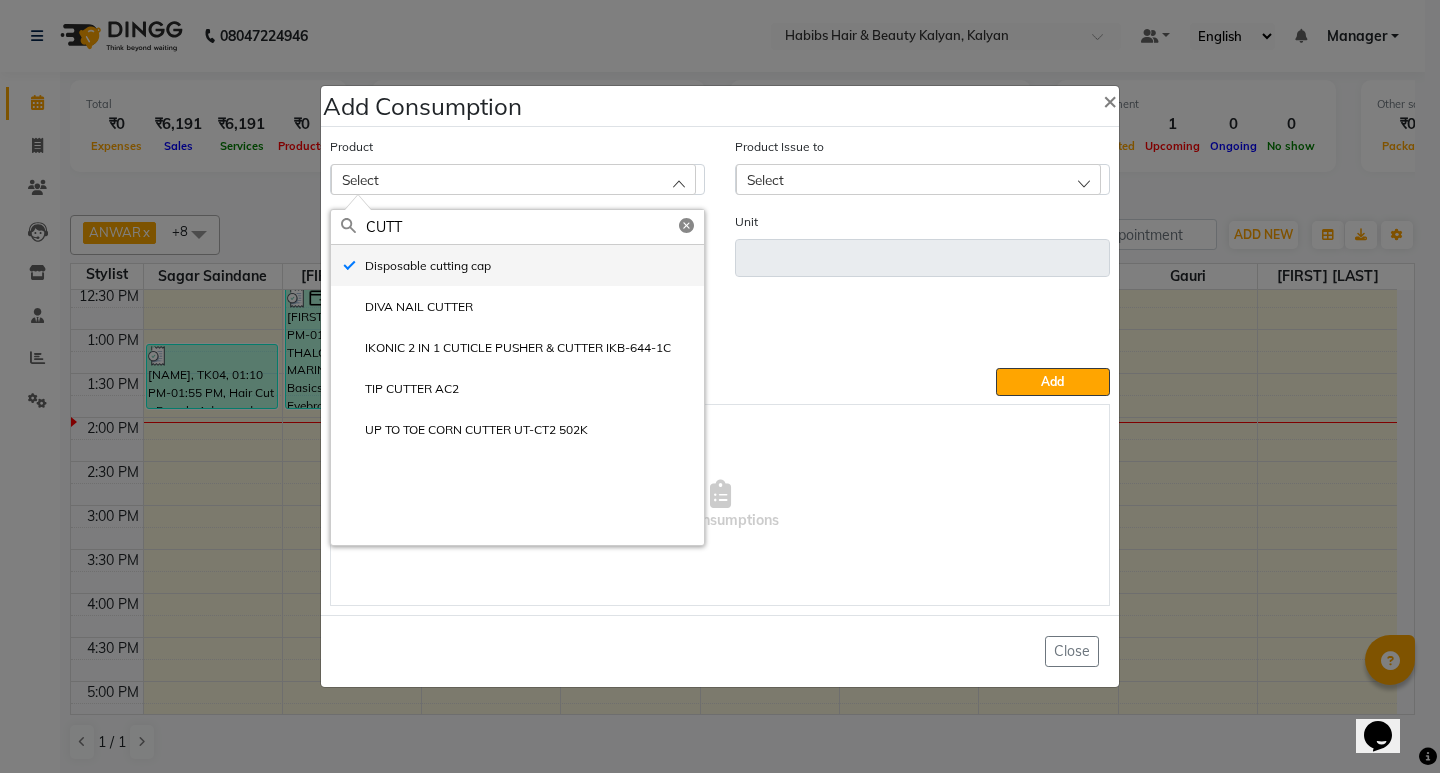 type on "pc" 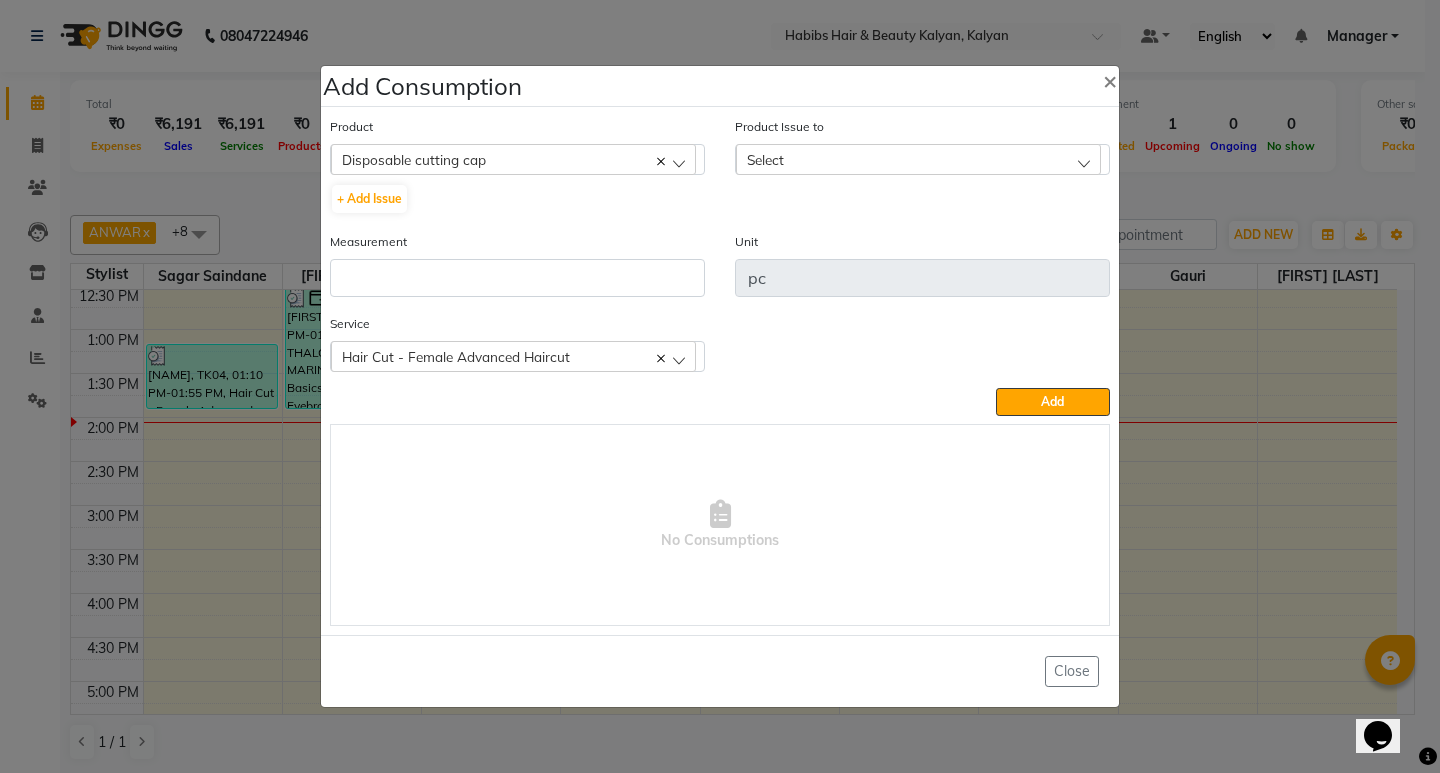 click on "Select" 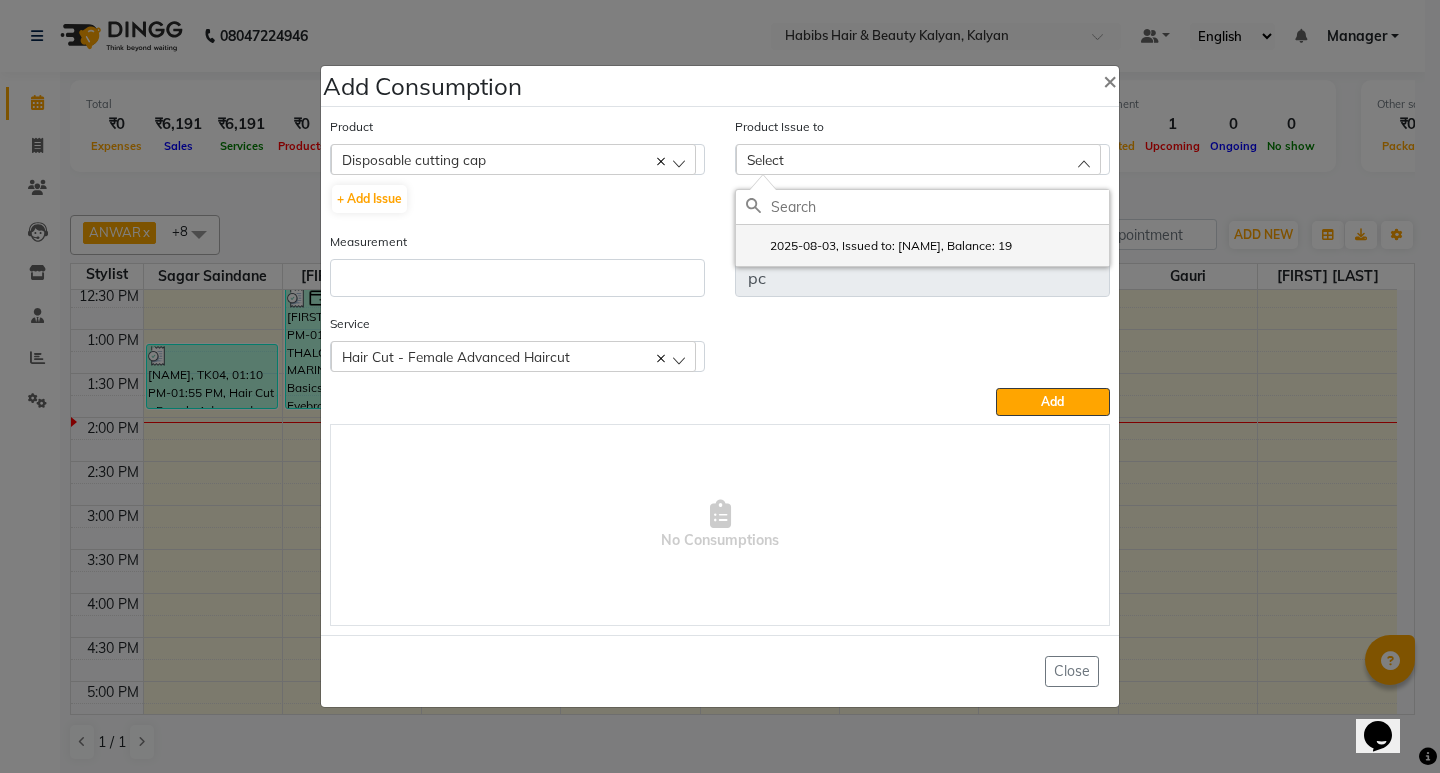 click on "2025-08-03, Issued to: ANWAR, Balance: 19" 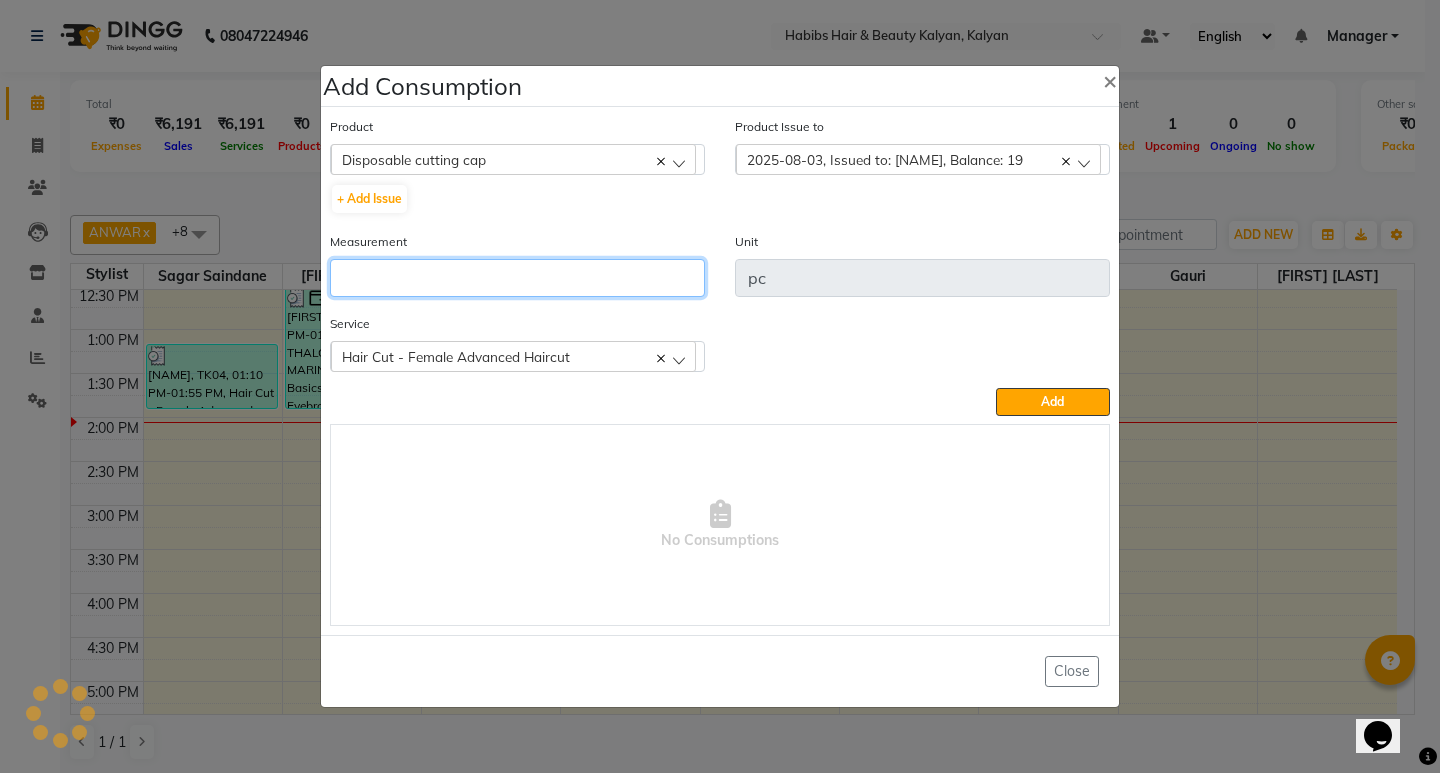 click 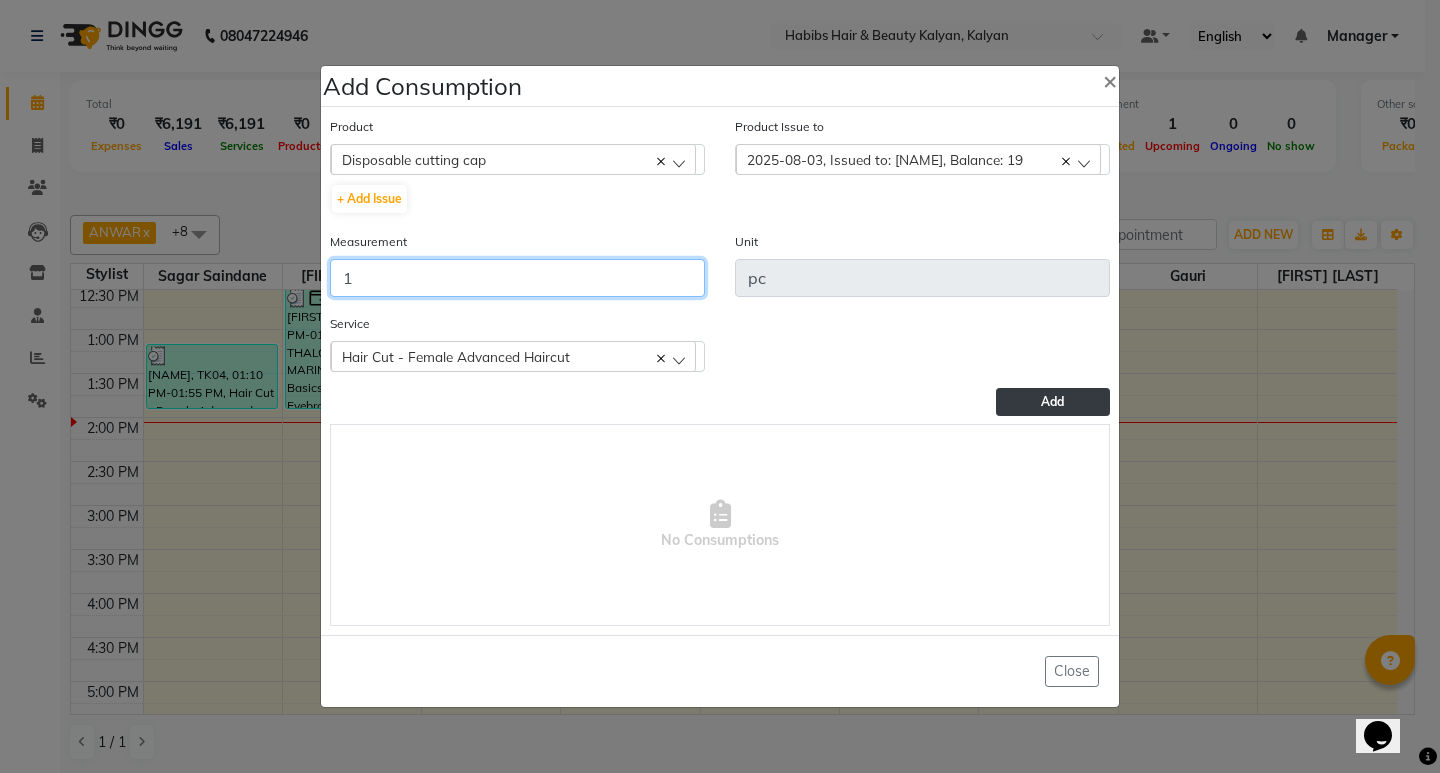 type on "1" 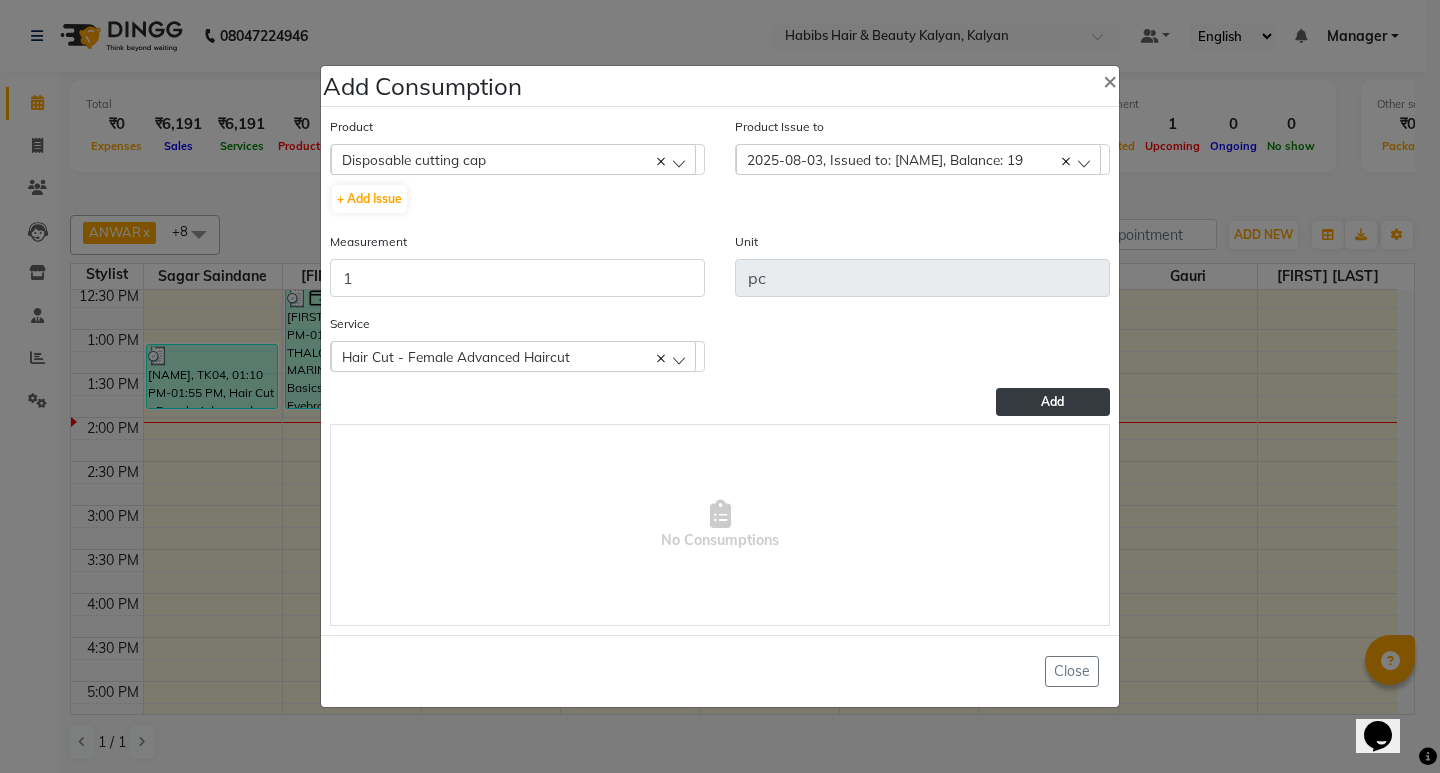 click on "Add" 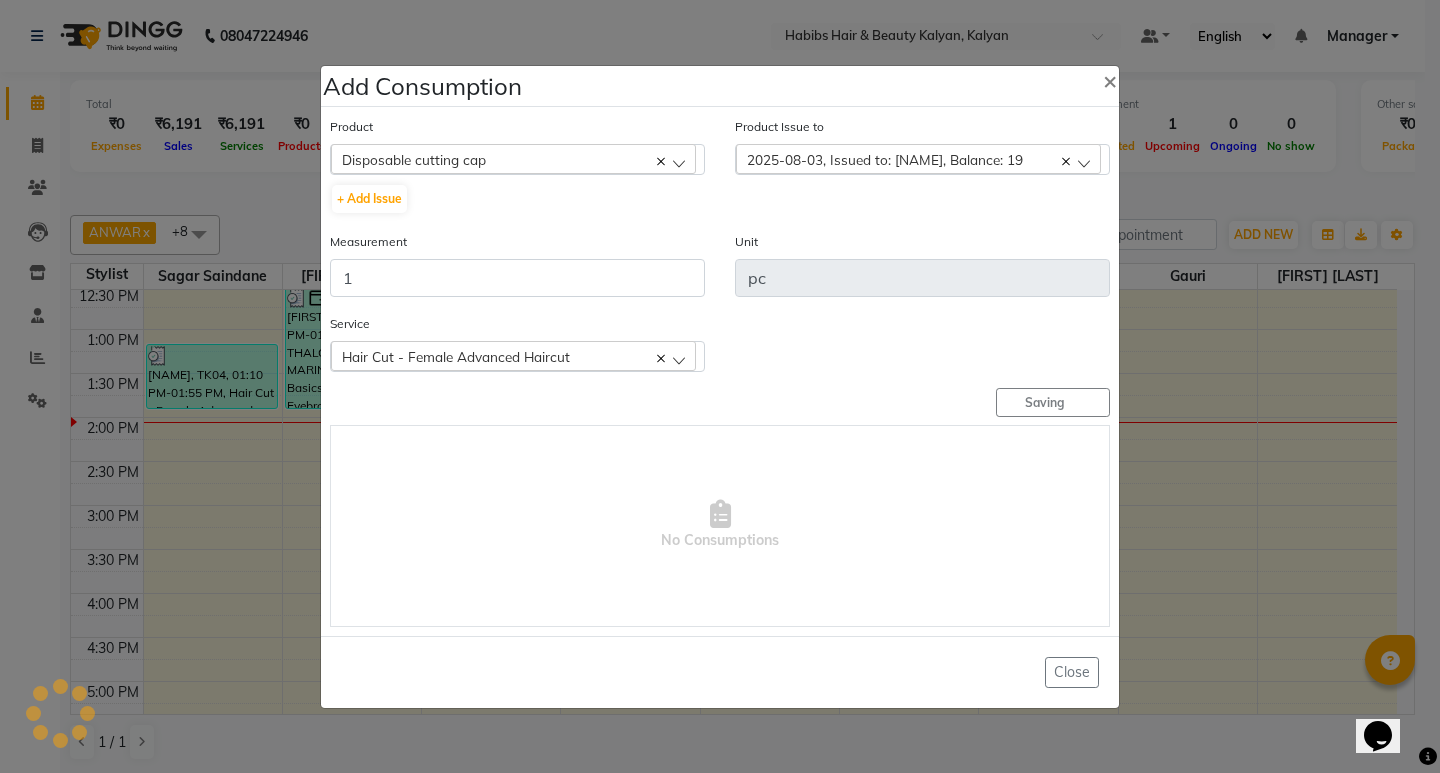 type 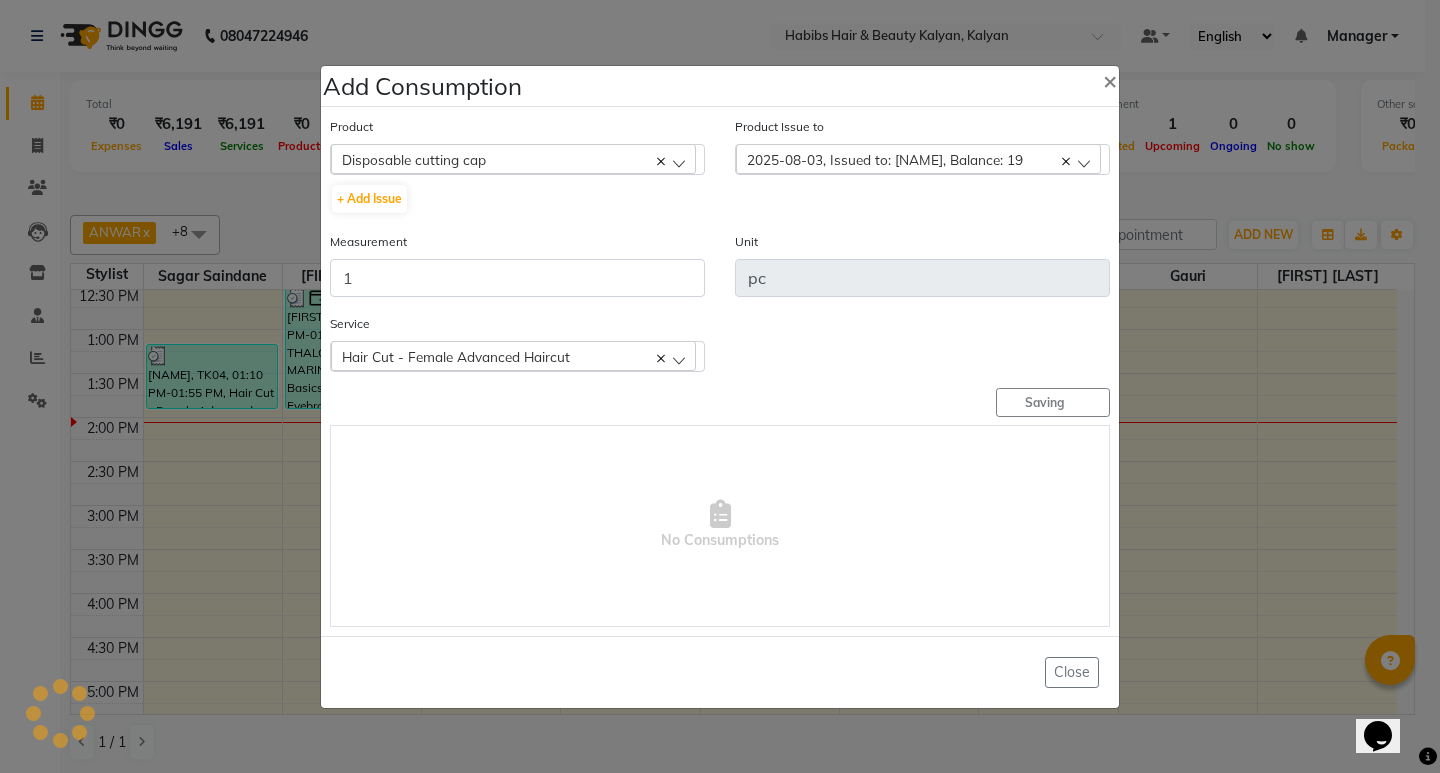 type 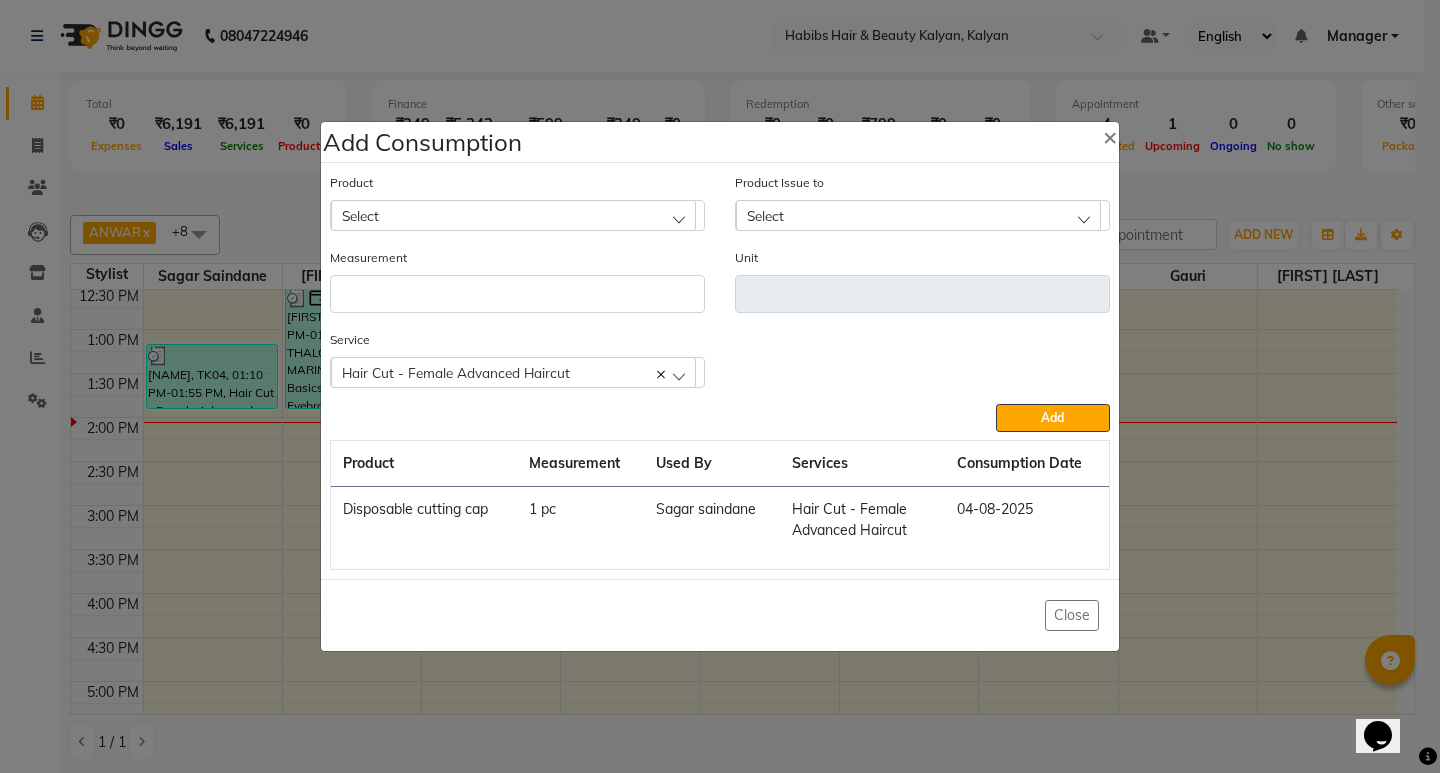 click on "Select" 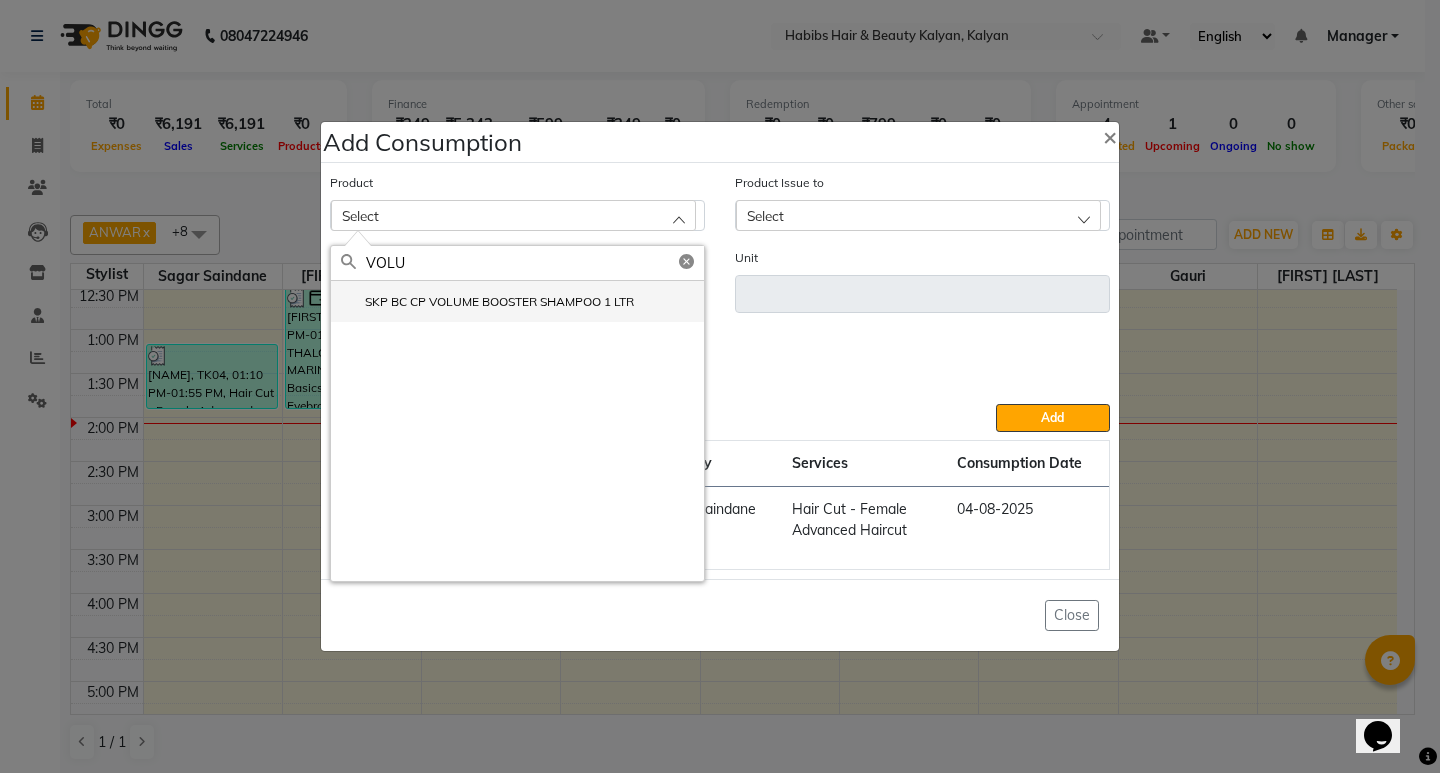 type on "VOLU" 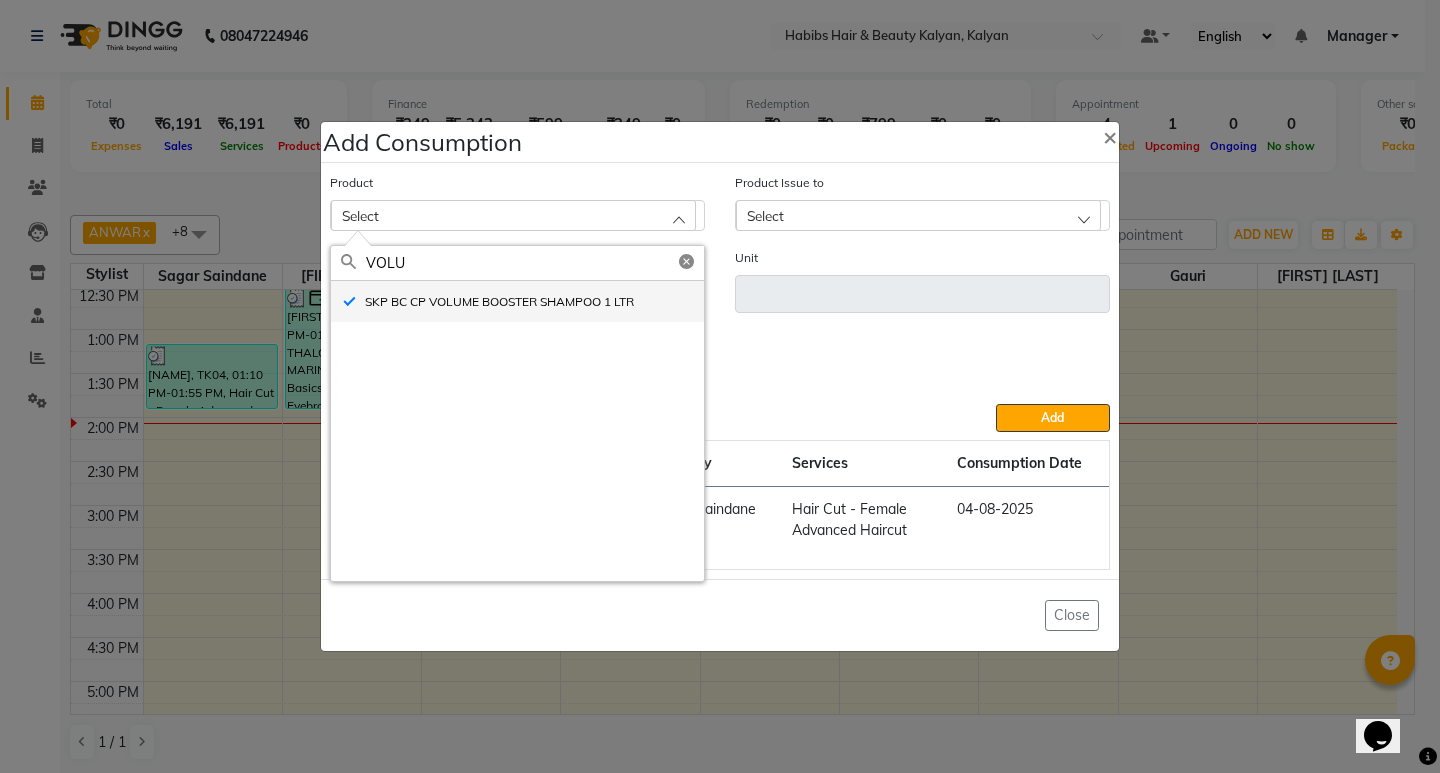 type on "ml" 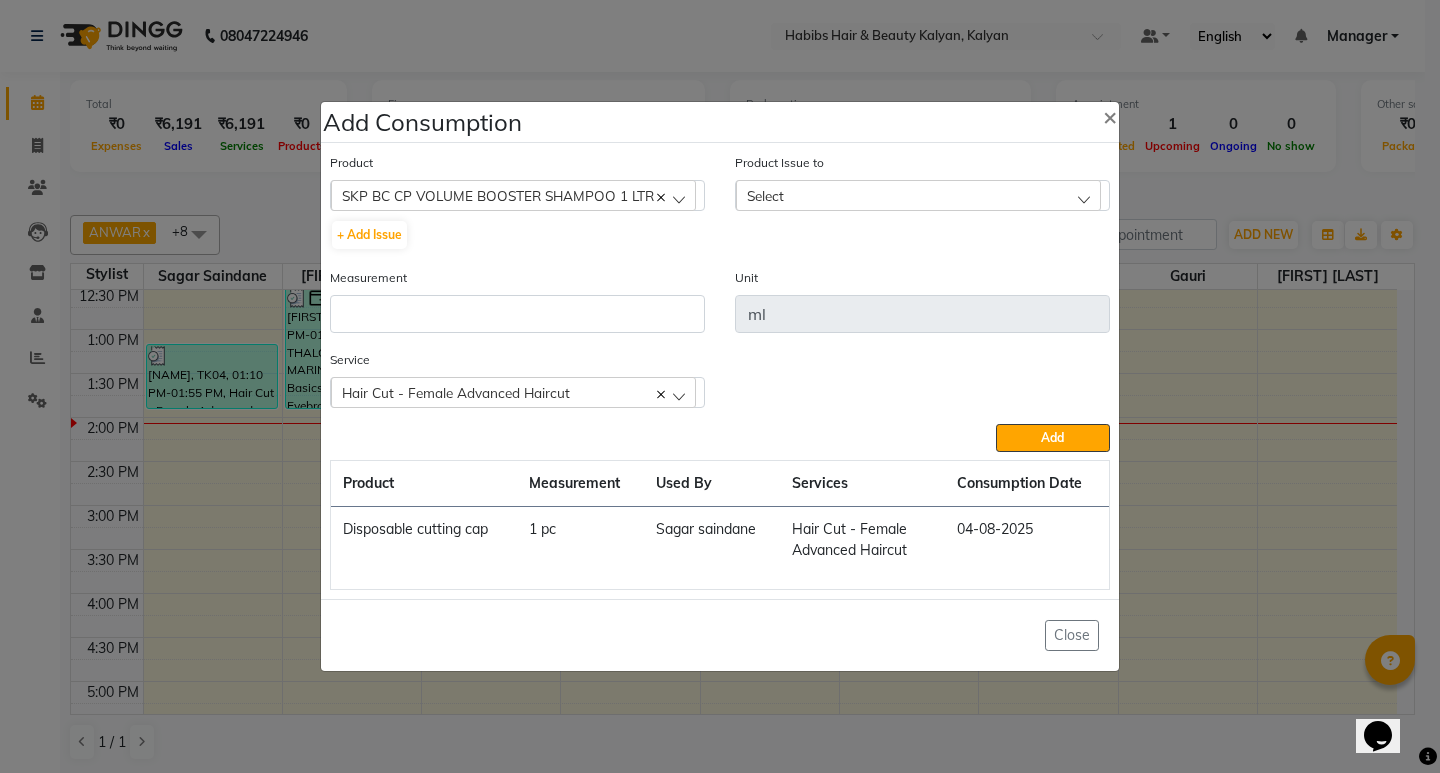 click on "Select" 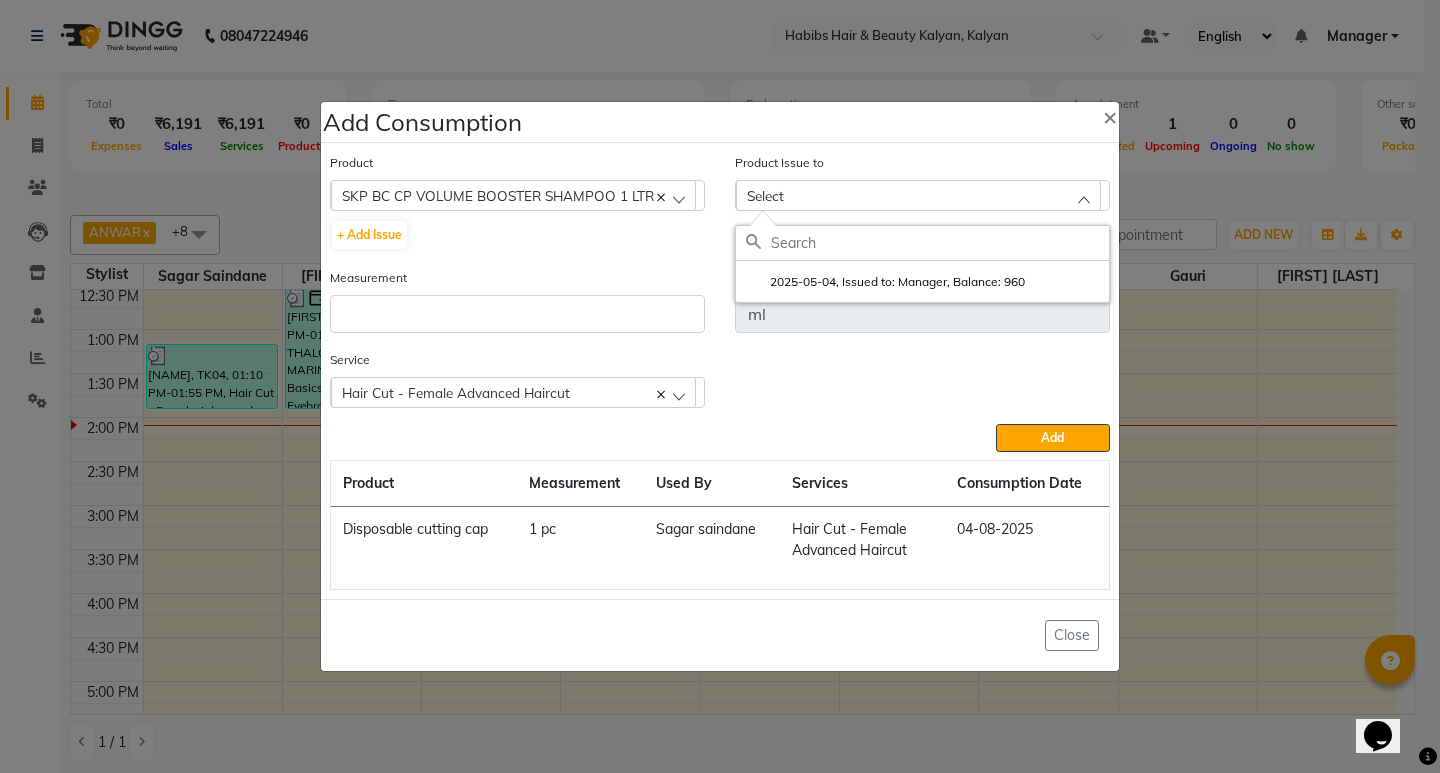 click 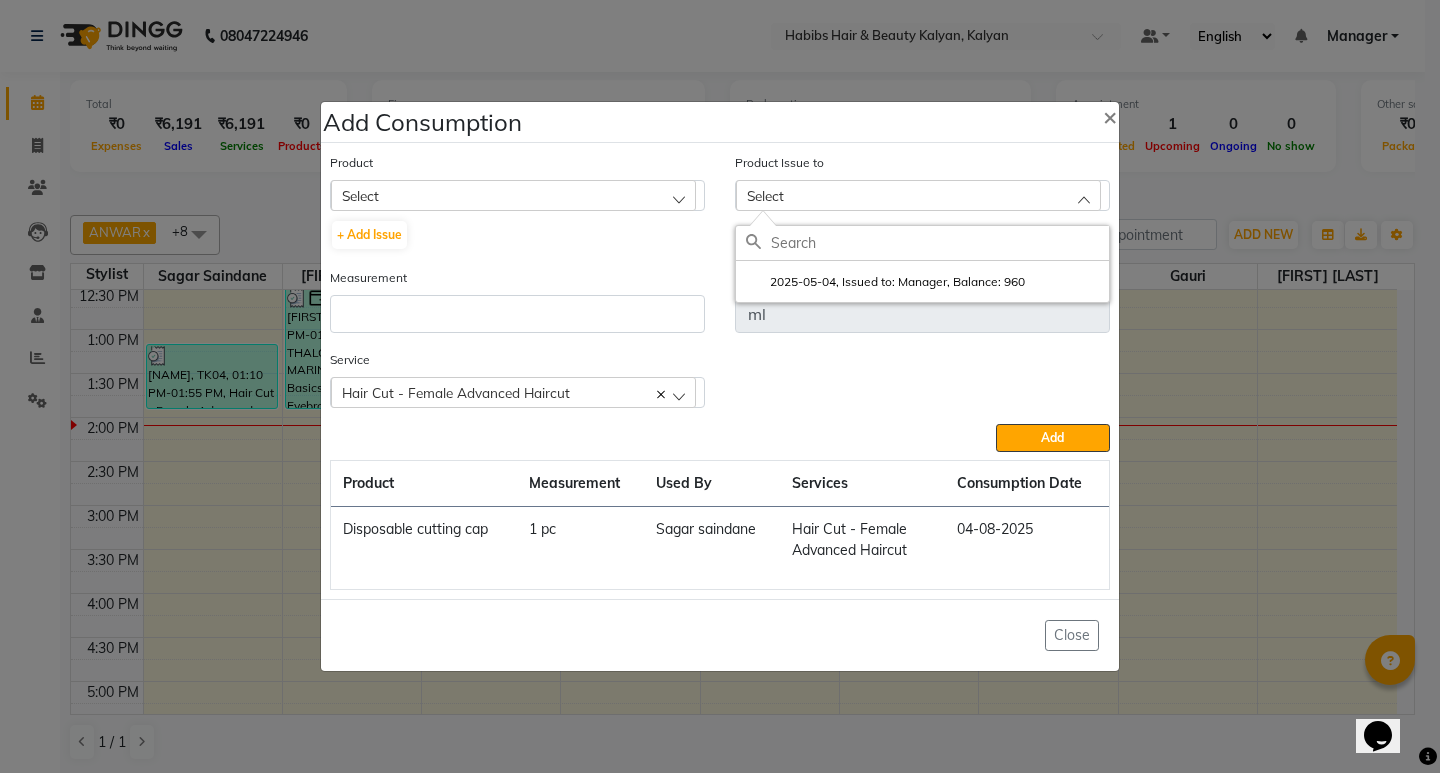click on "Product Select 001 BANANA POWDER 10GM  + Add Issue" 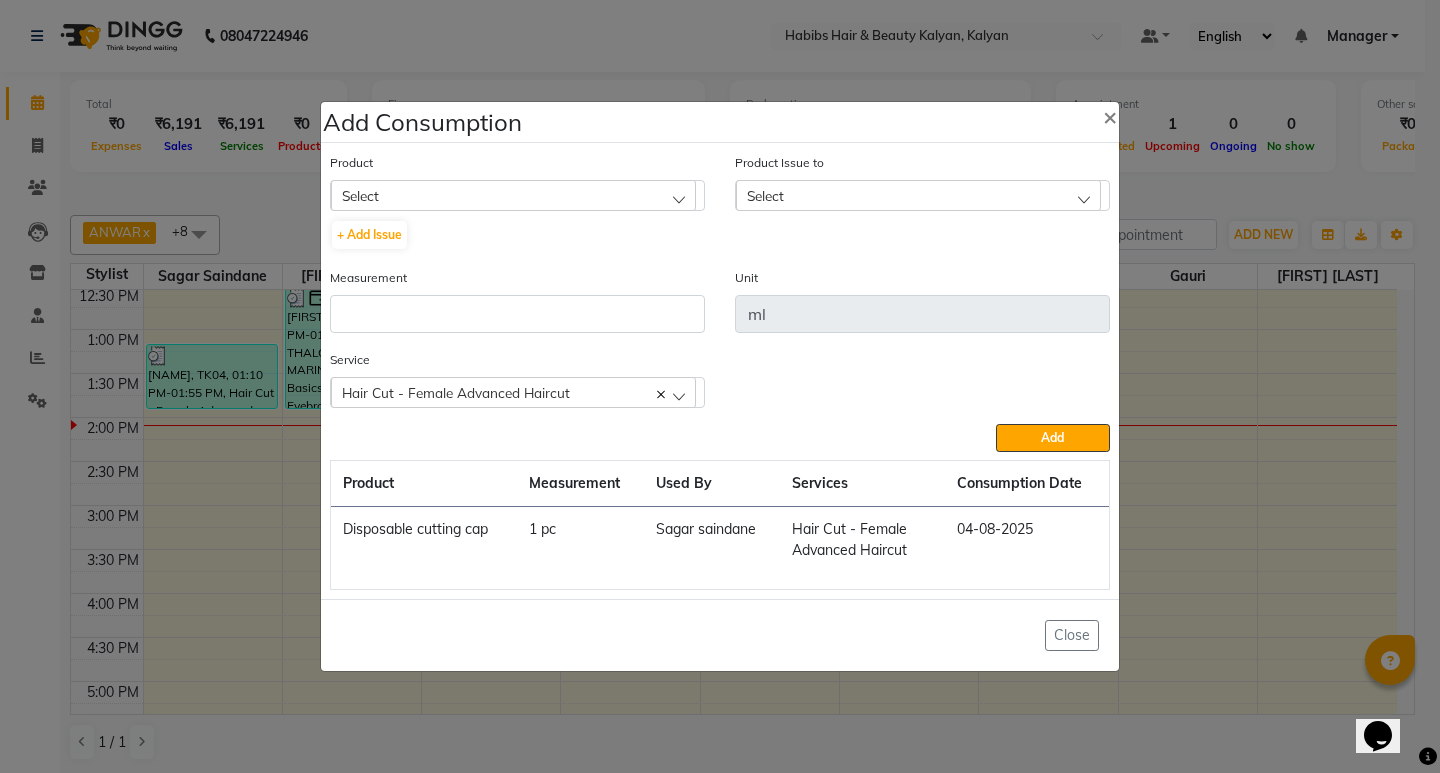 click on "Select" 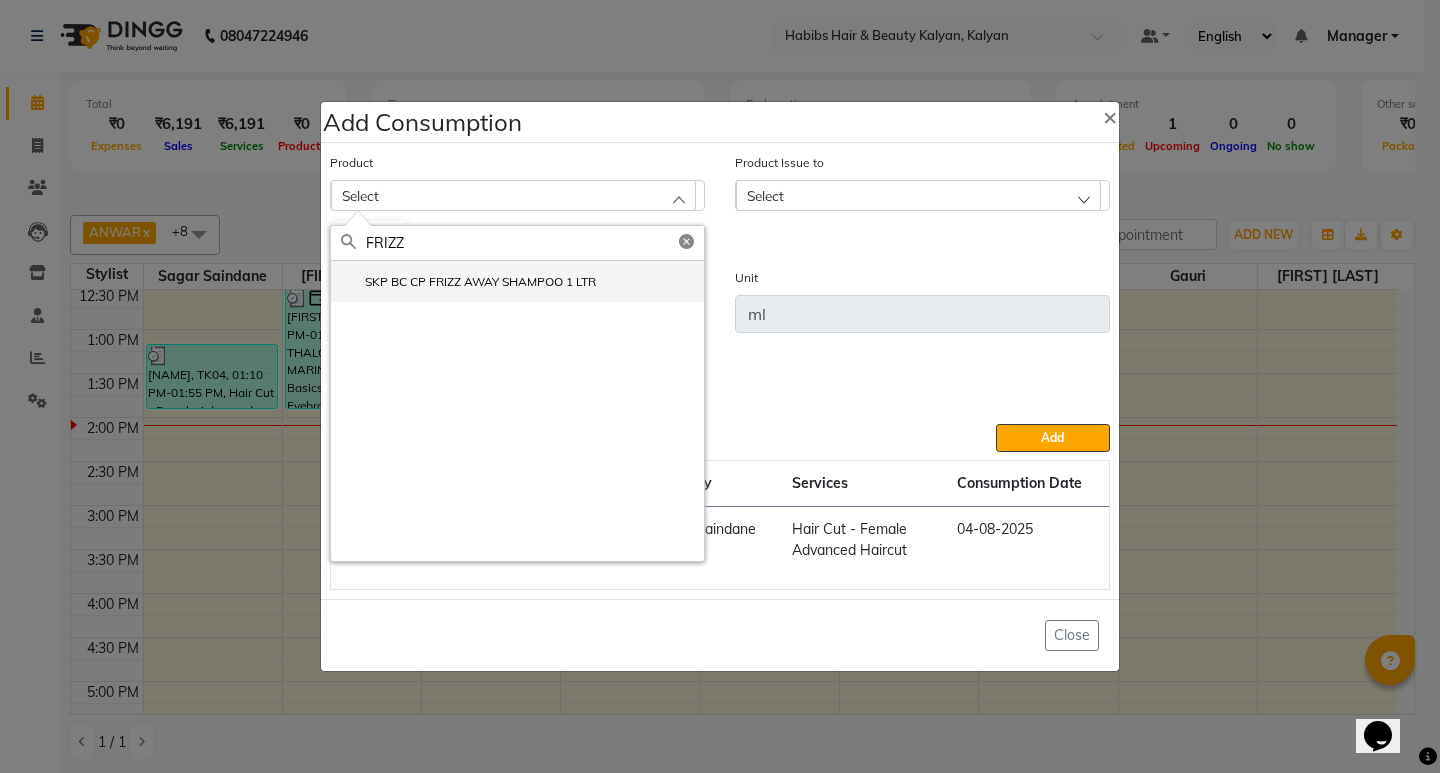 type on "FRIZZ" 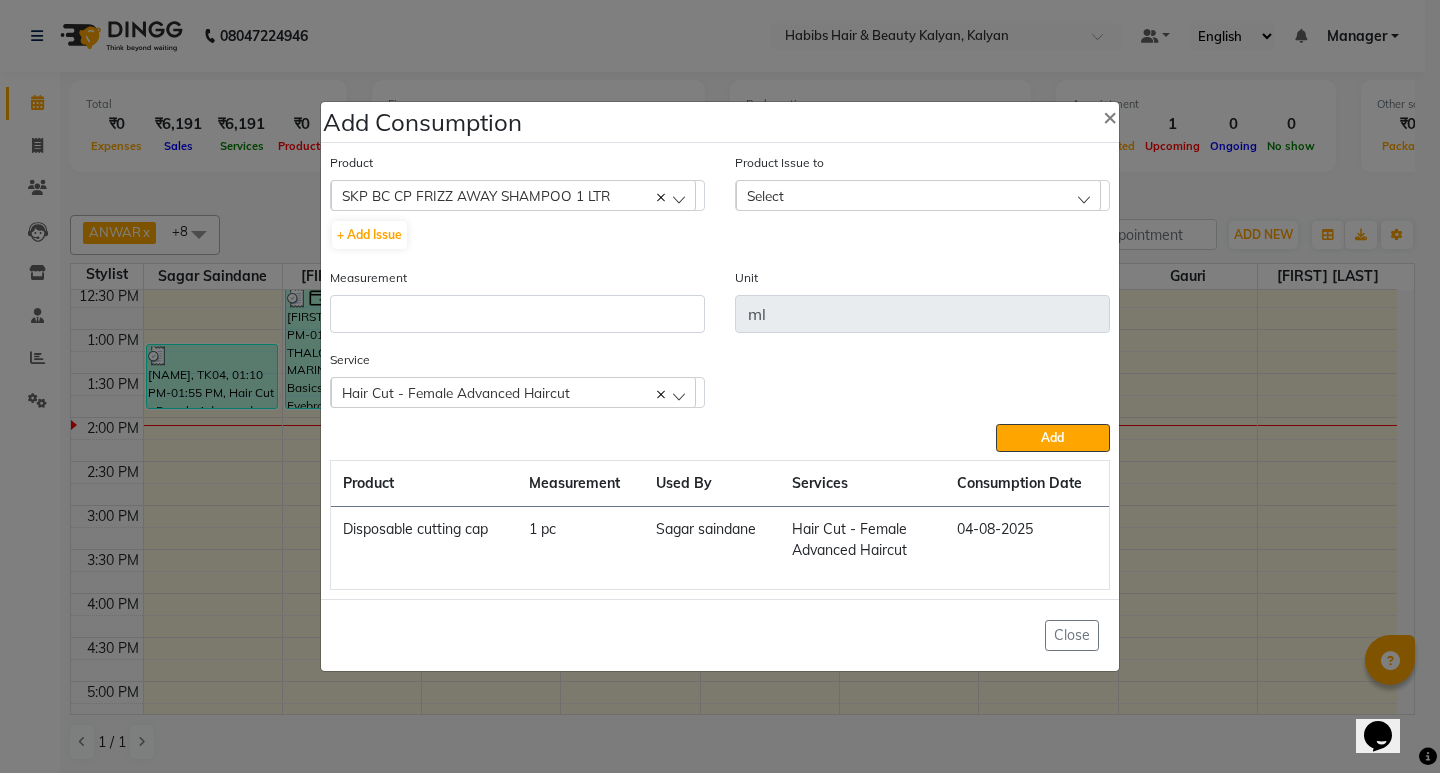 click on "Select" 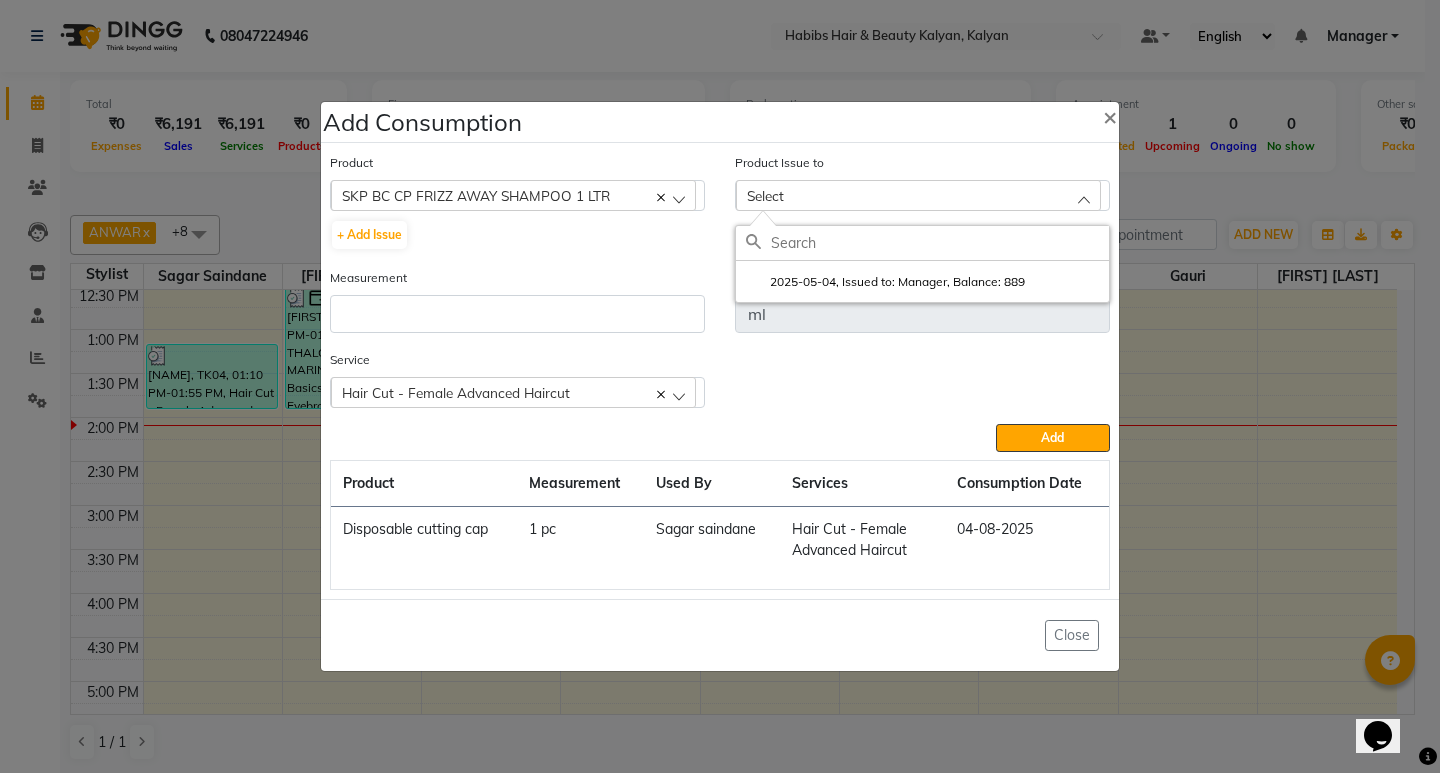 drag, startPoint x: 868, startPoint y: 292, endPoint x: 761, endPoint y: 286, distance: 107.16809 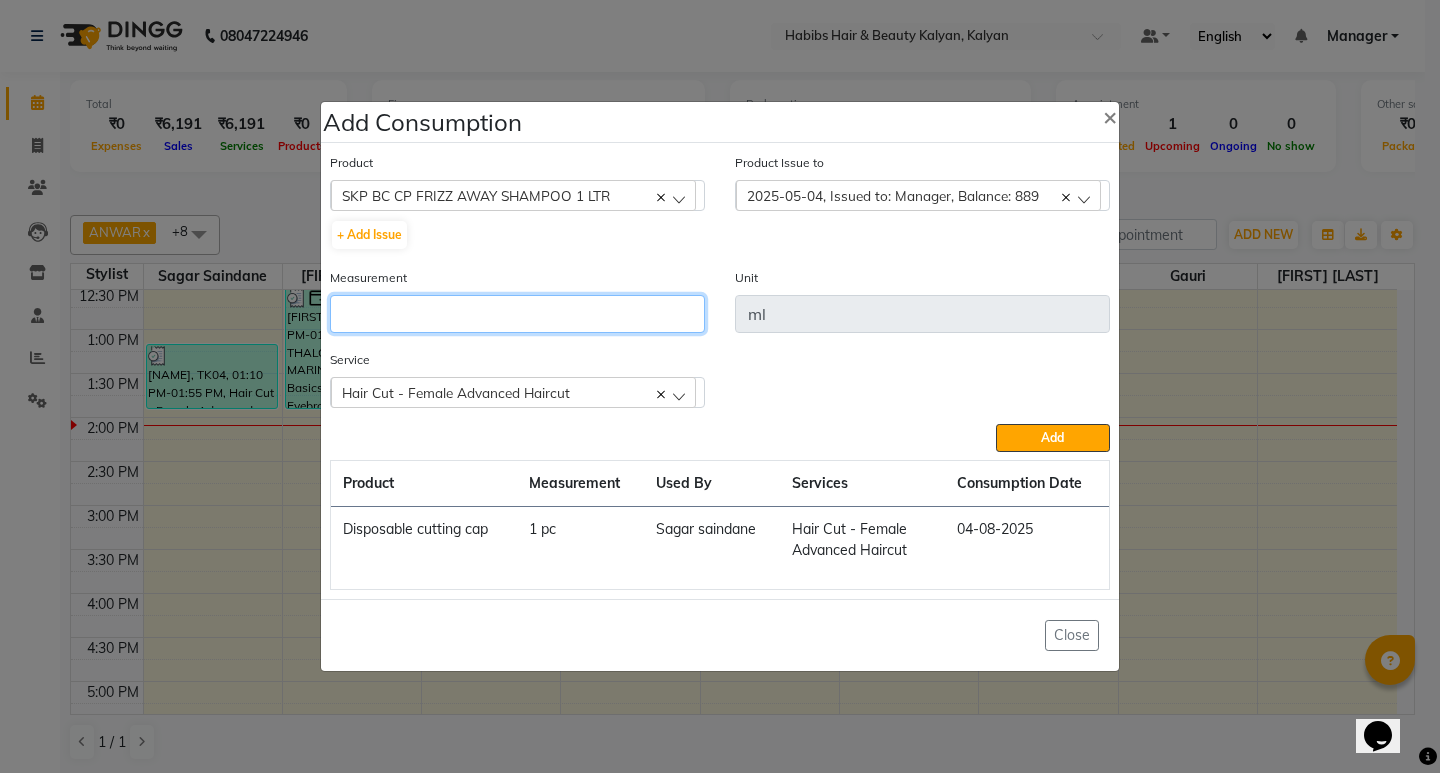 click 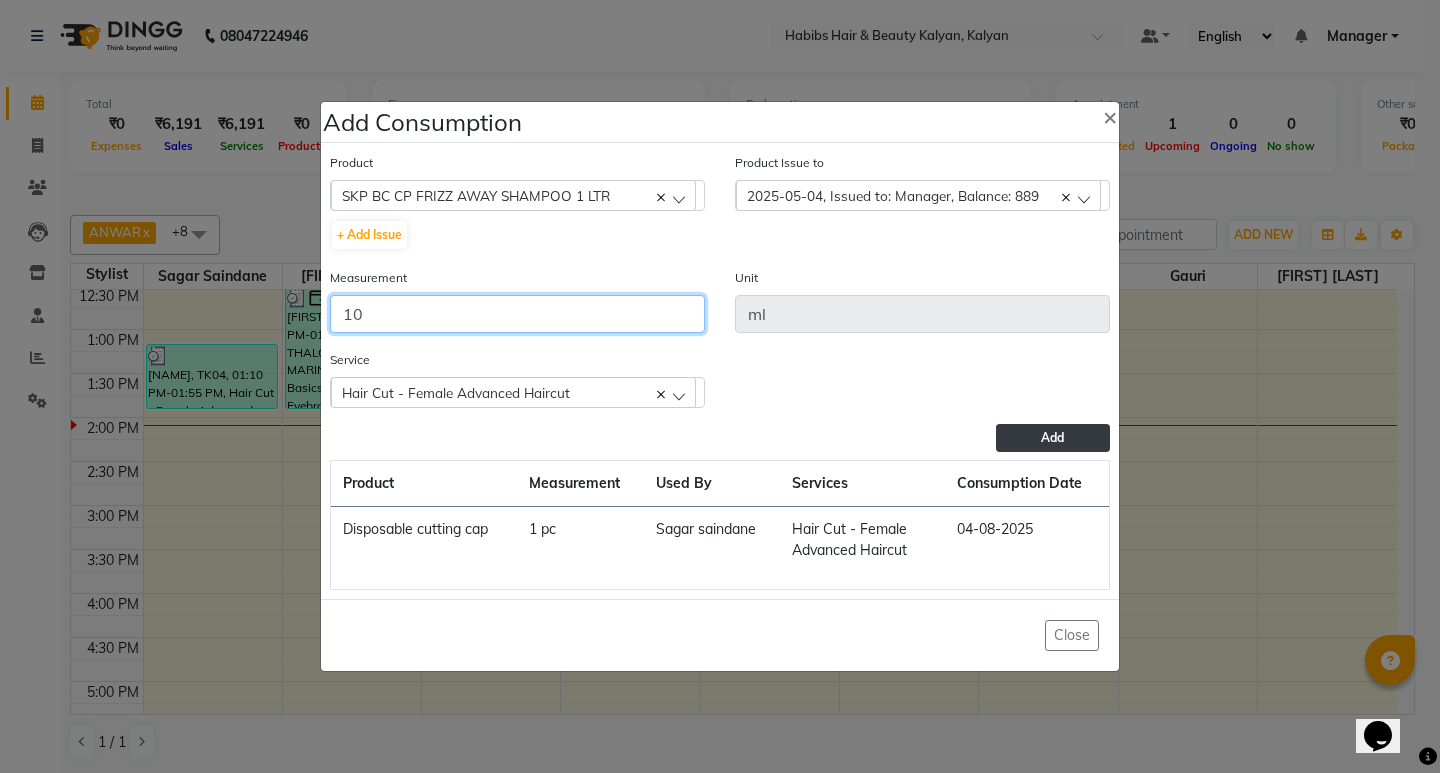 type on "10" 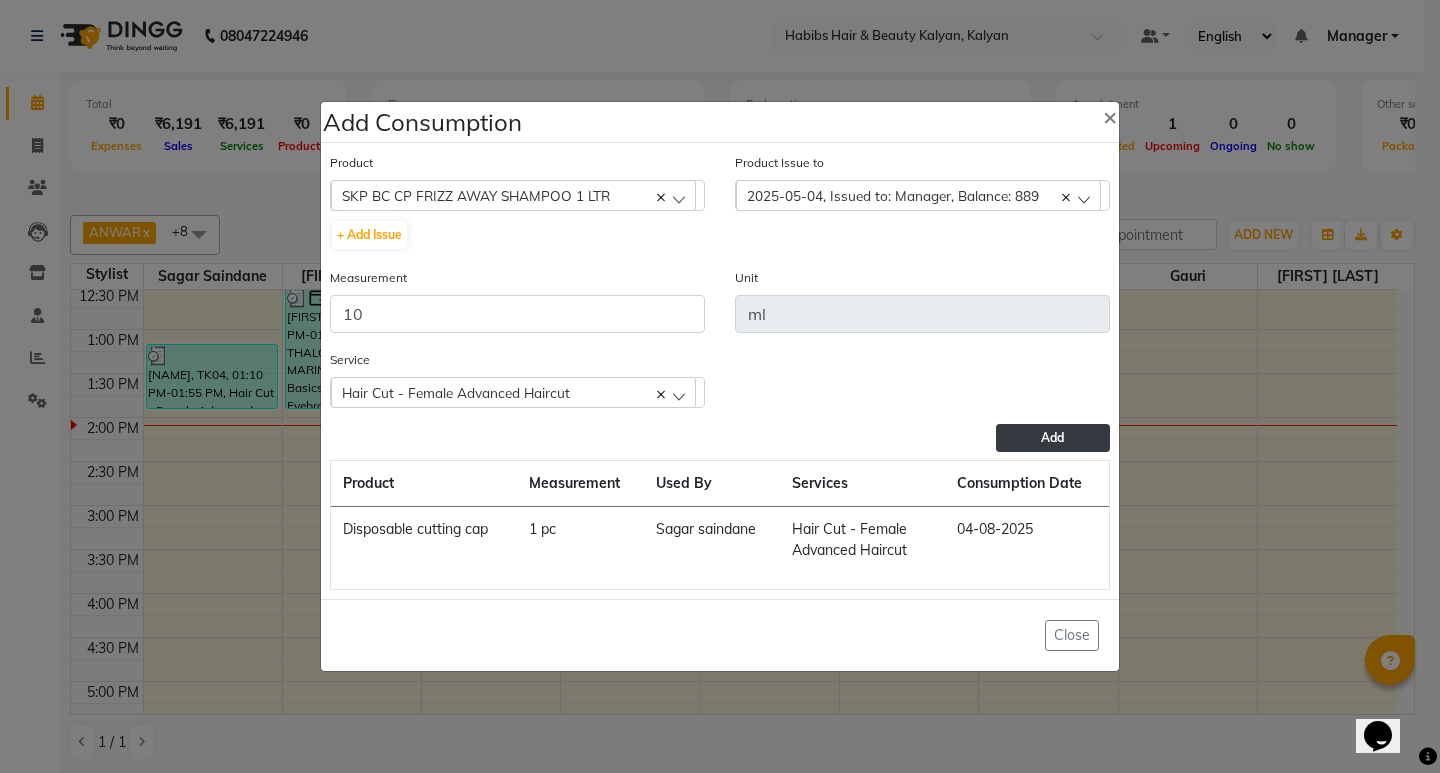 click on "Add" 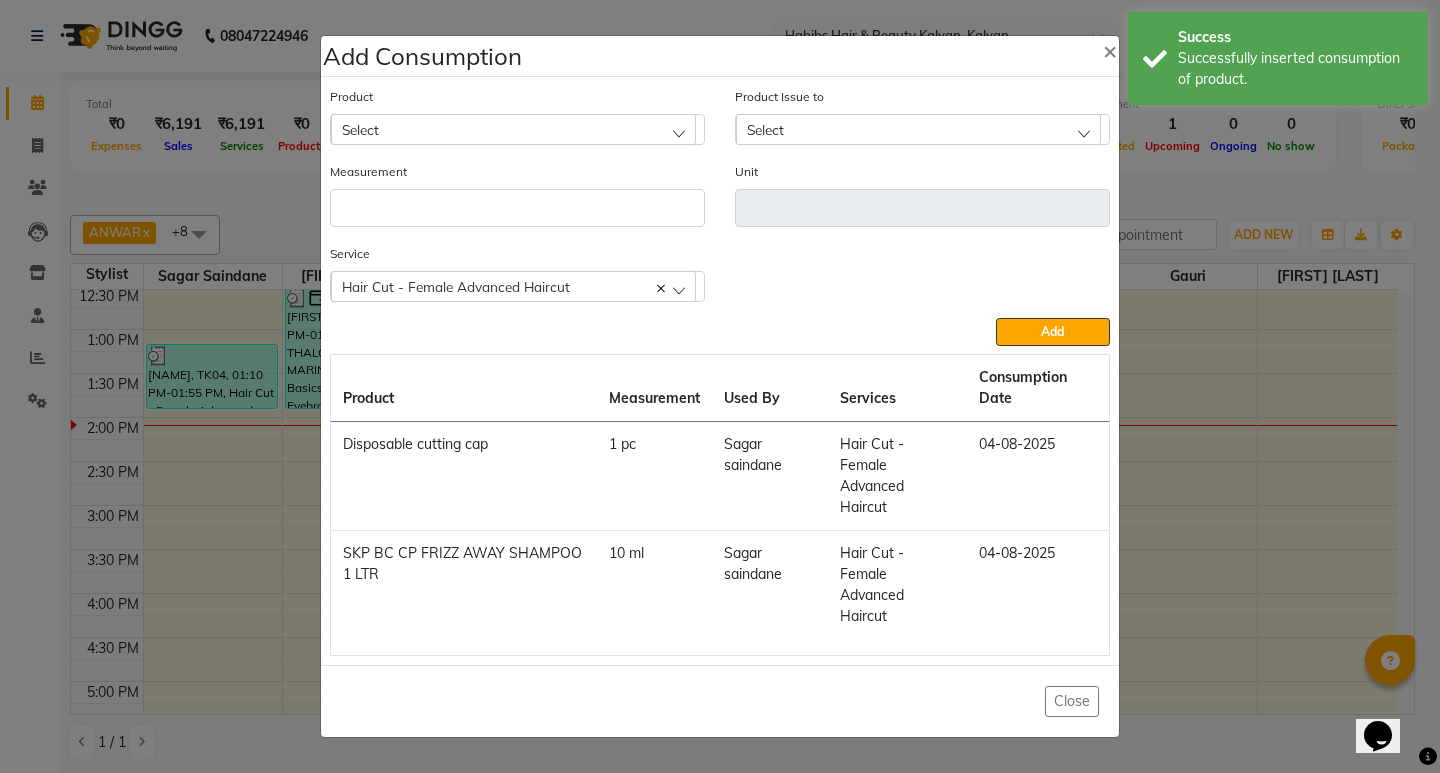 click on "Select" 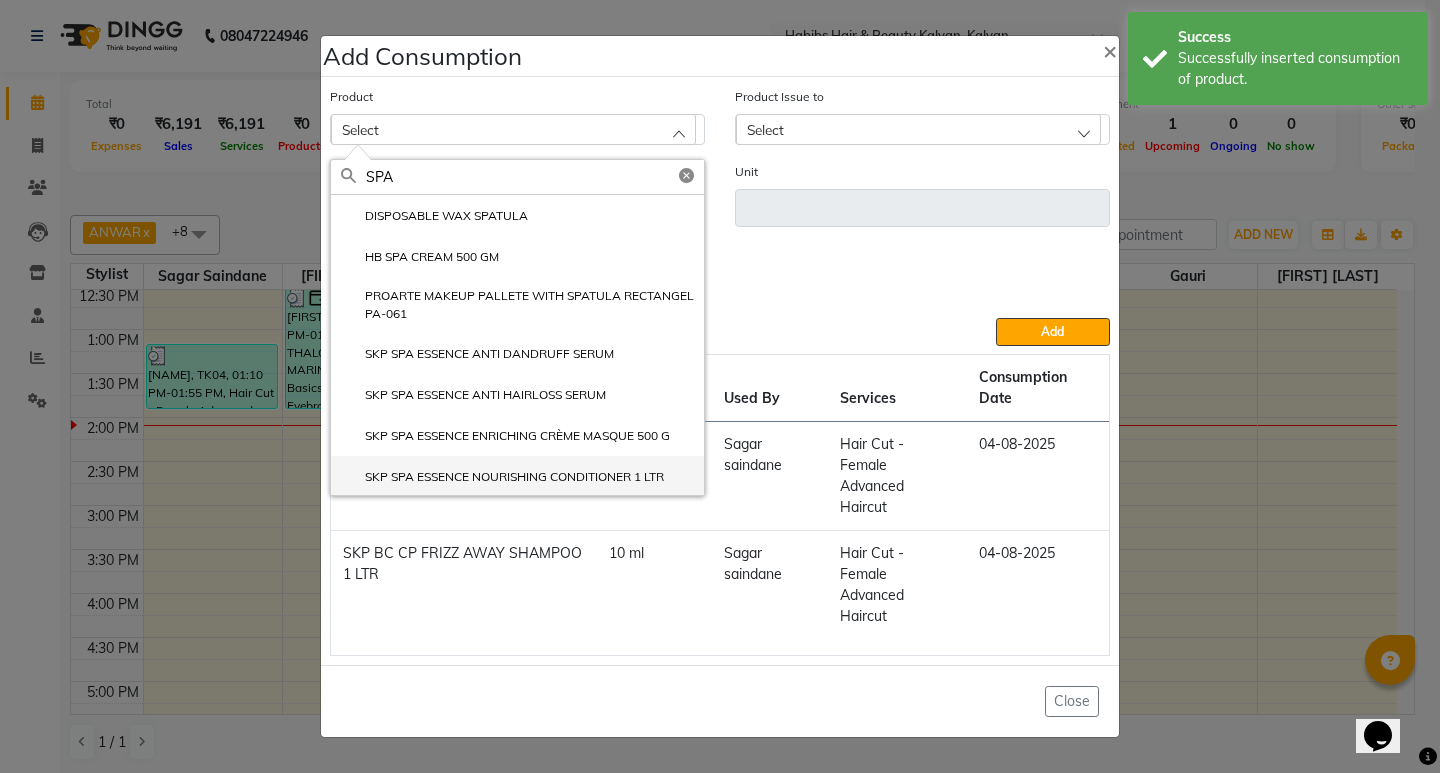 type on "SPA" 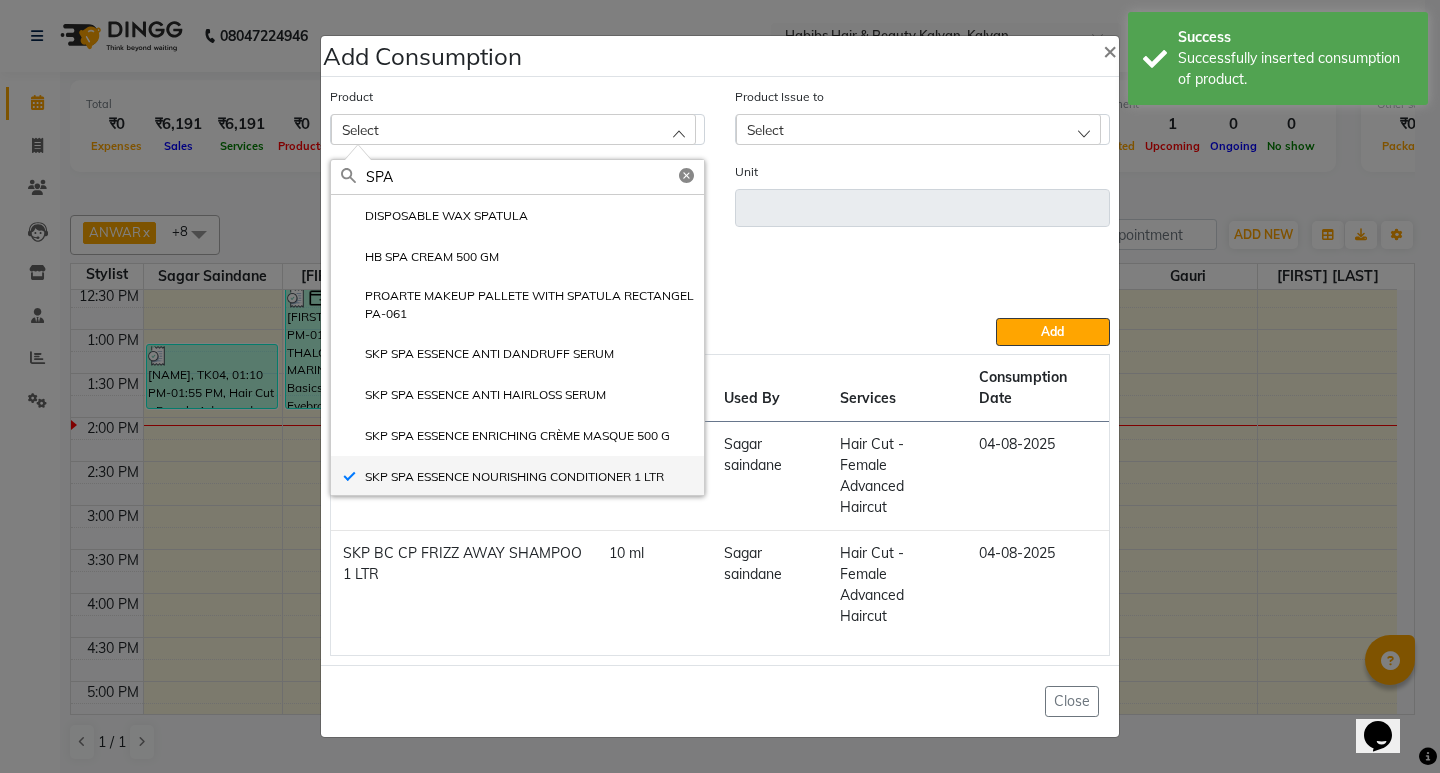 type on "ml" 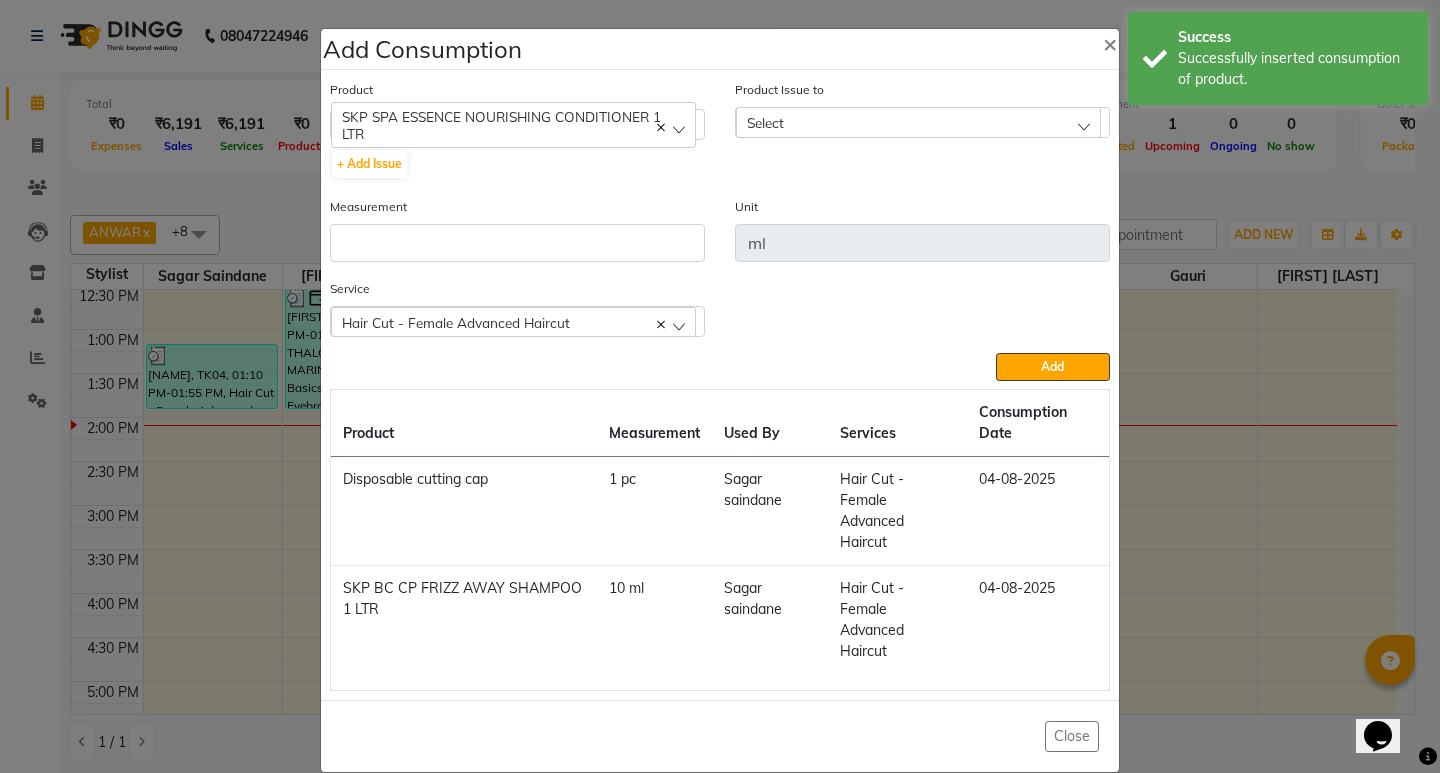click on "Select" 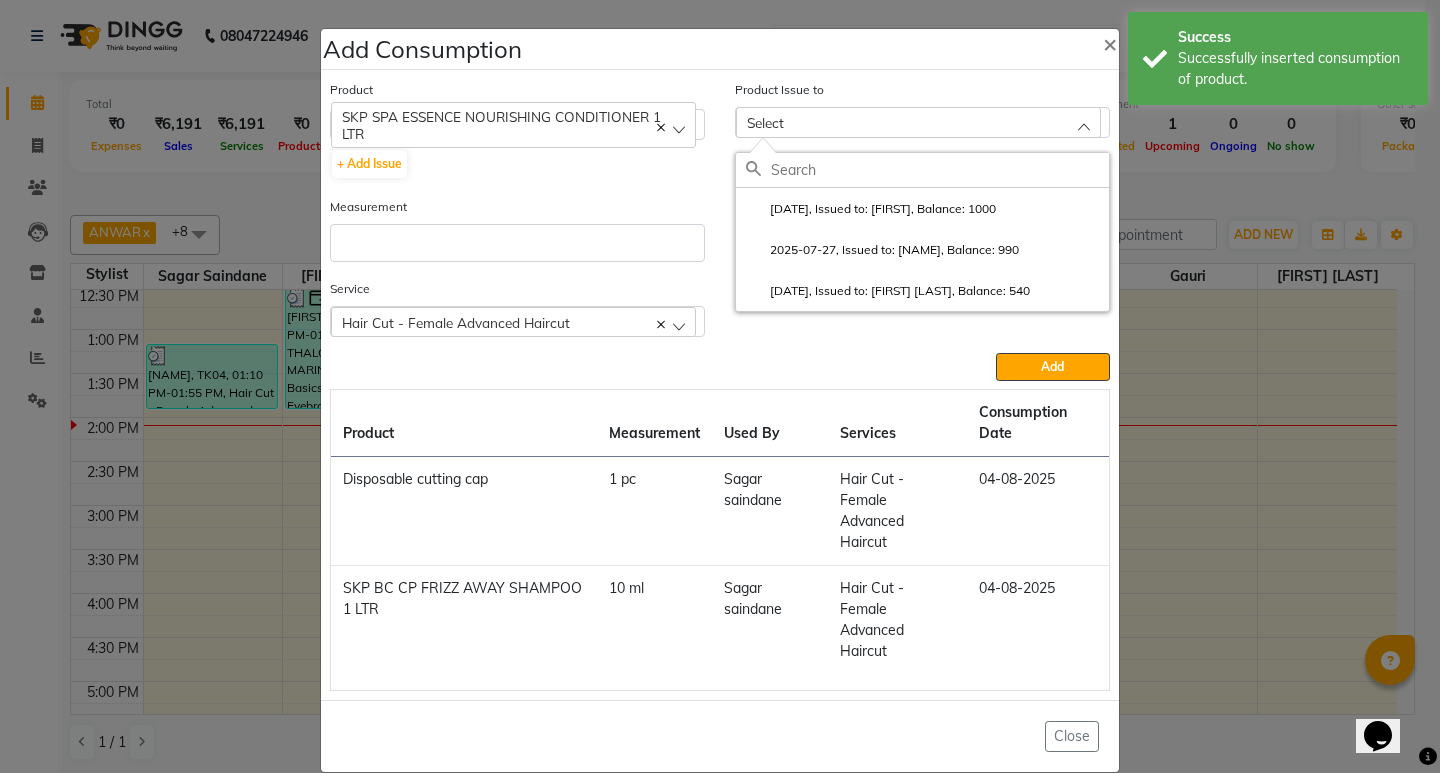 click on "2025-07-01, Issued to: Sagar saindane, Balance: 540" 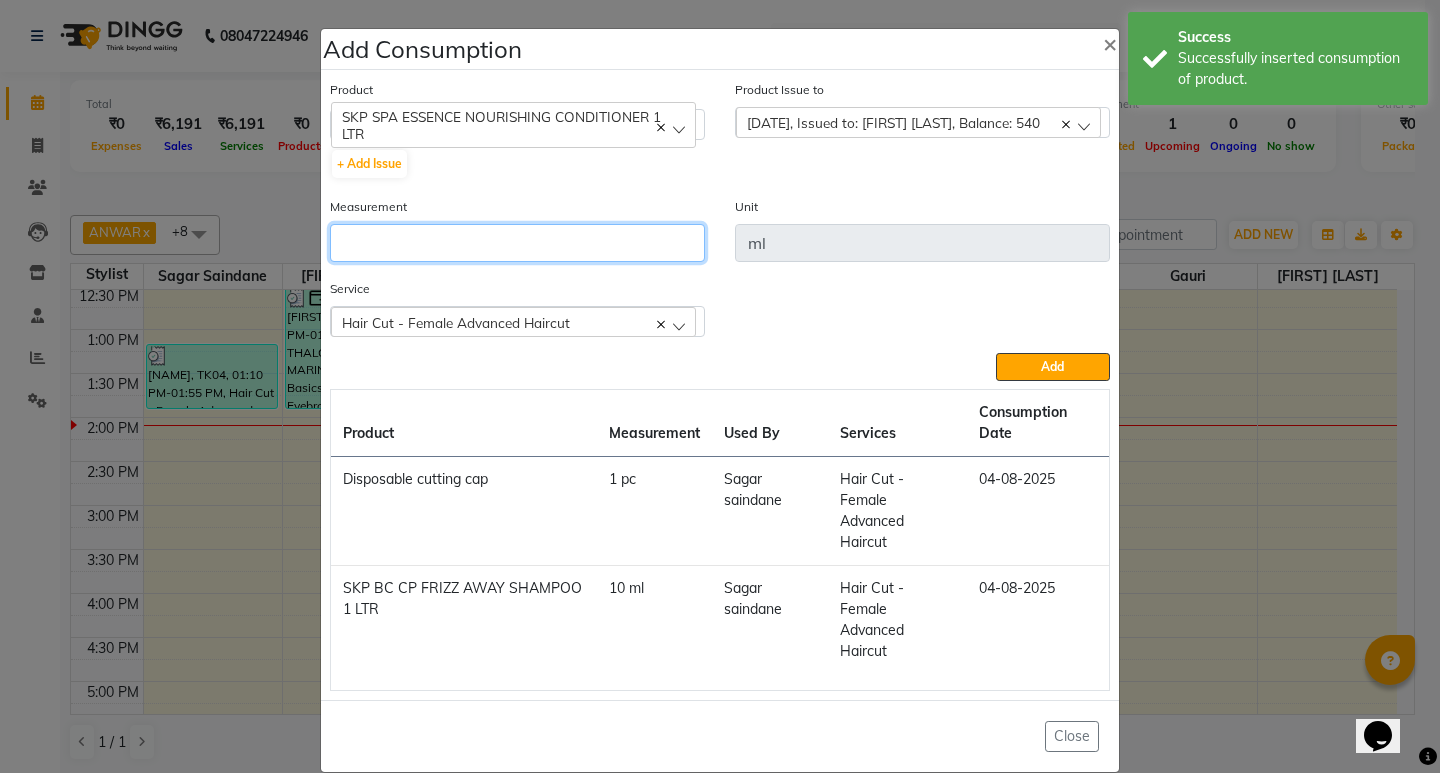 click 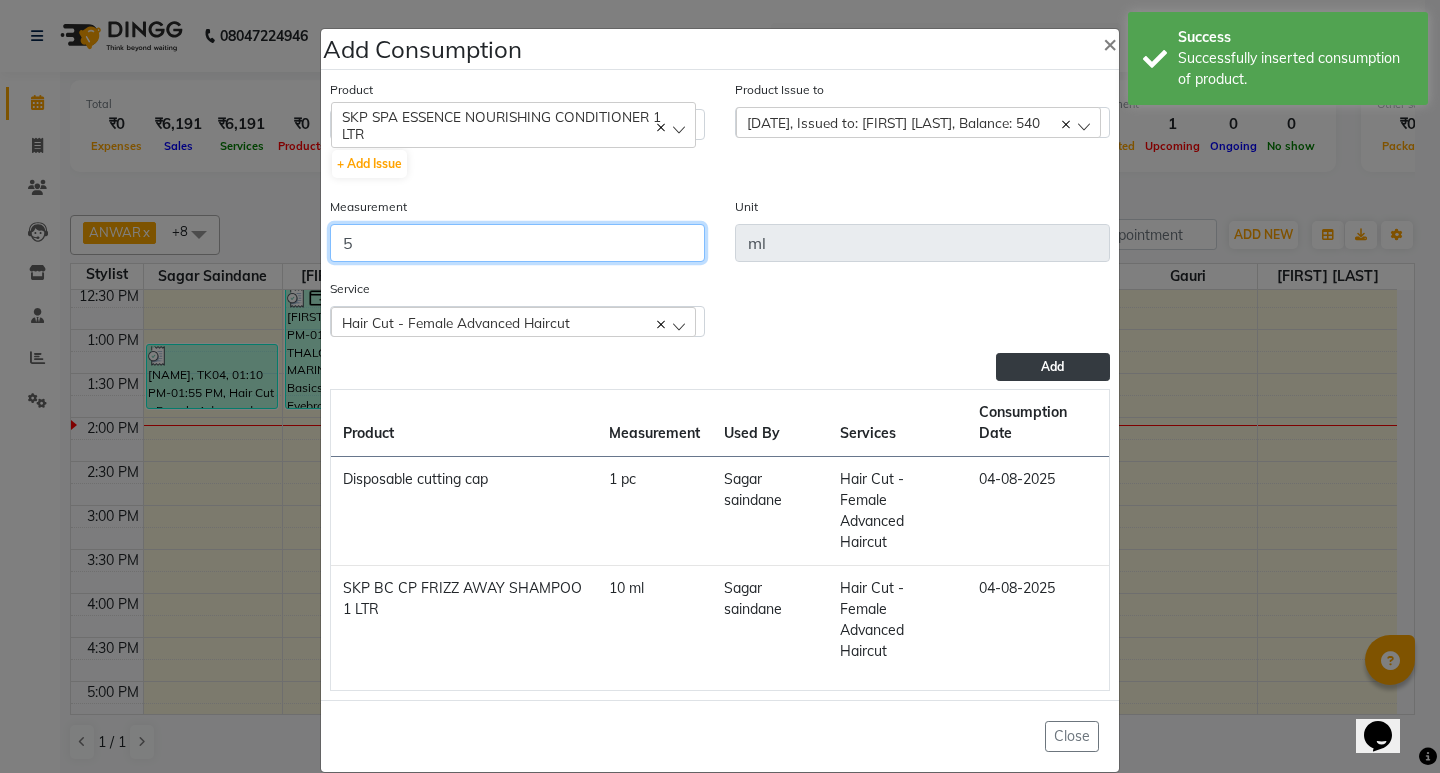 type on "5" 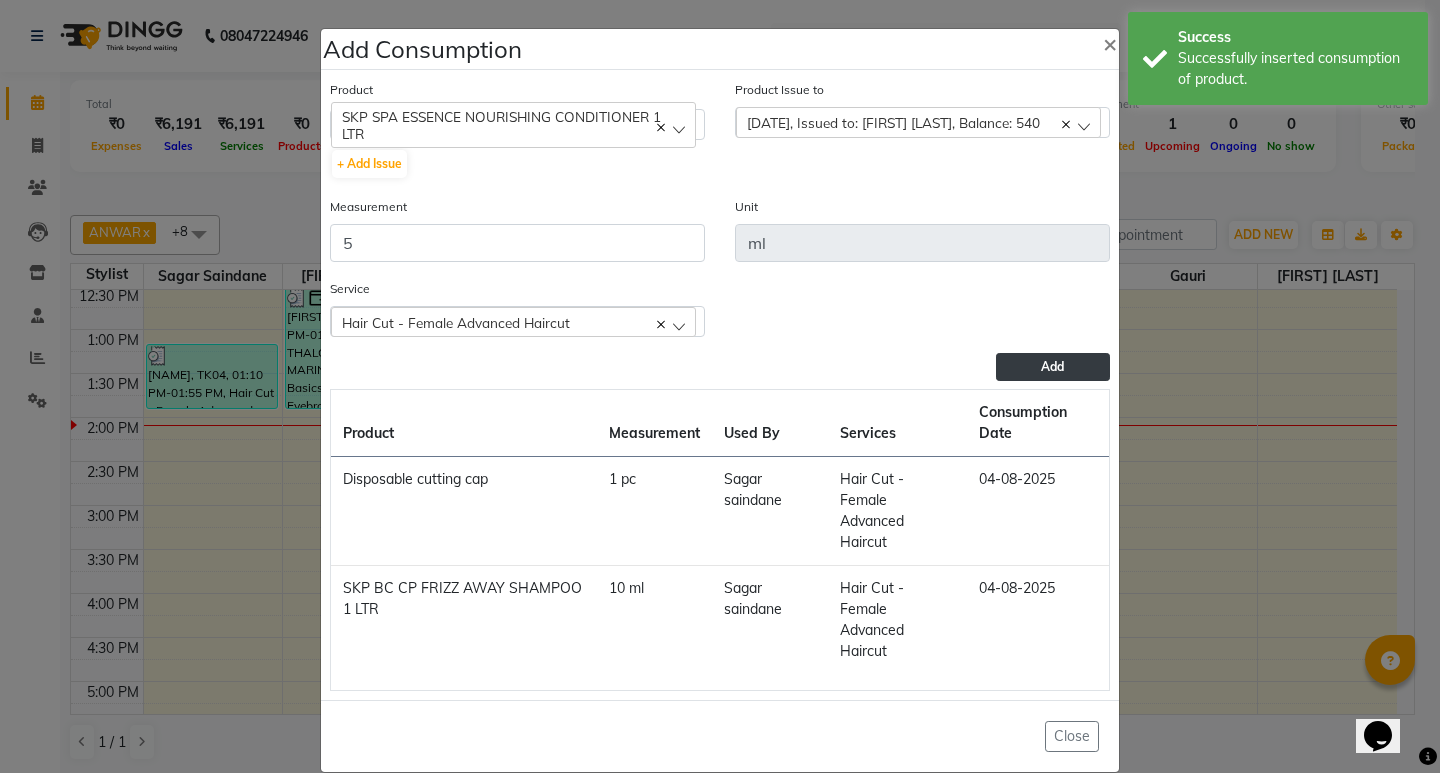 click on "Add" 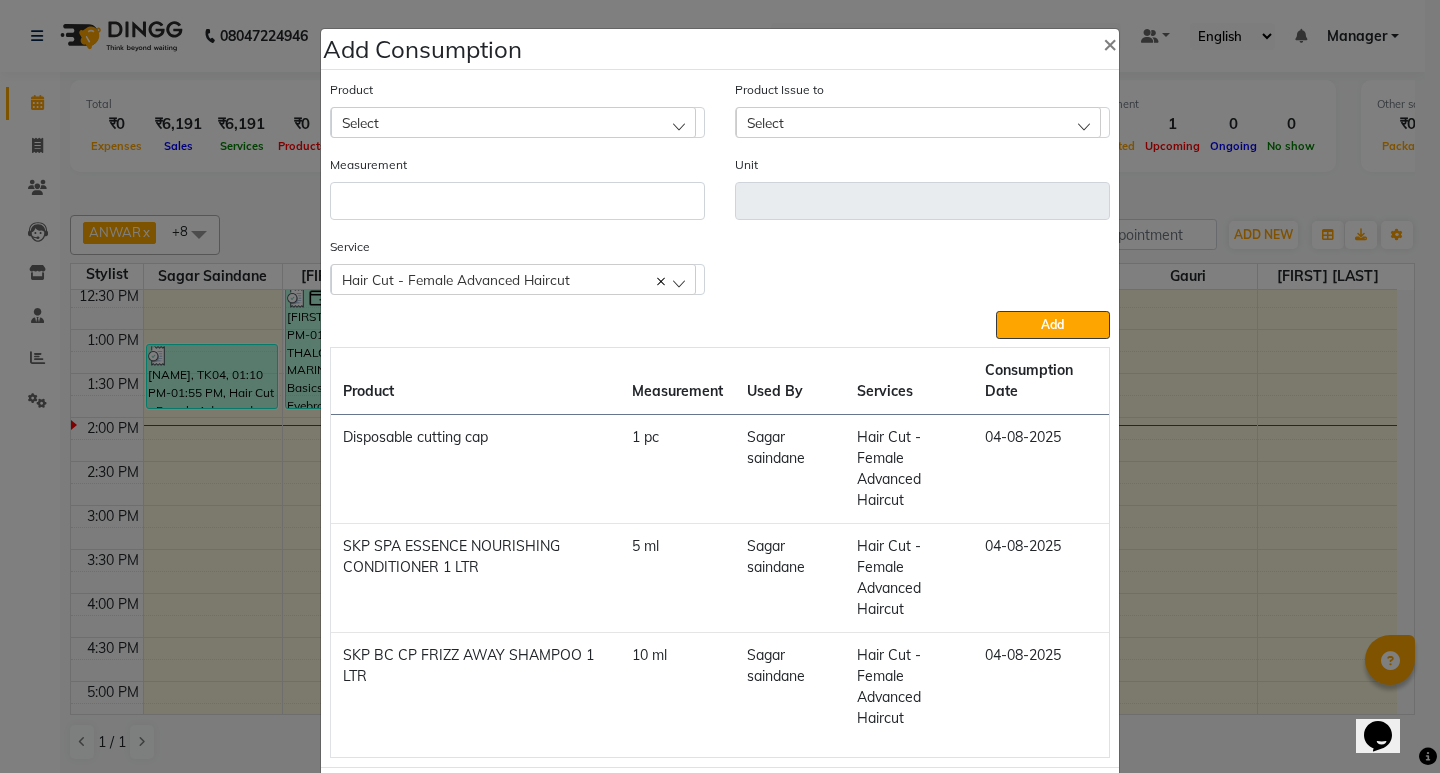 click on "Select" 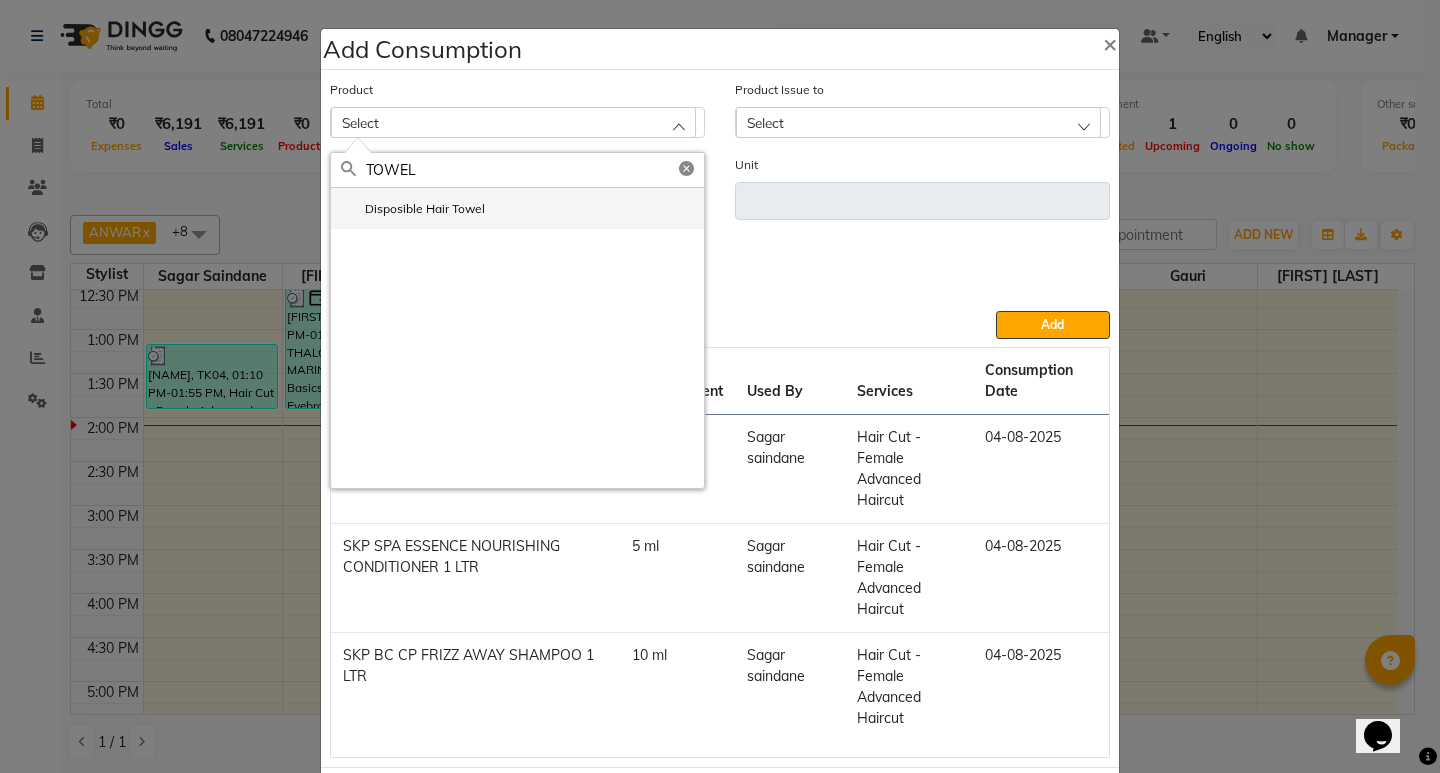 type on "TOWEL" 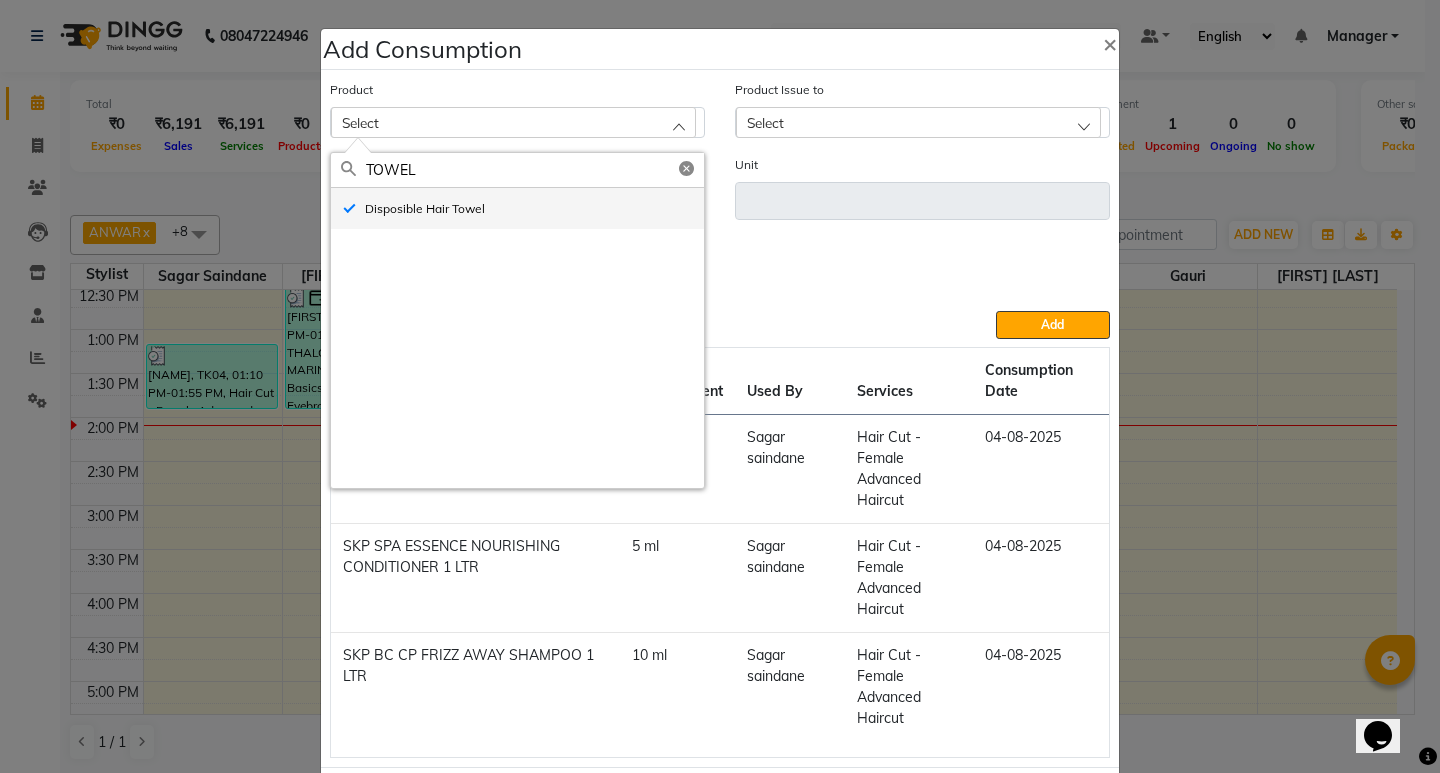 type on "pc" 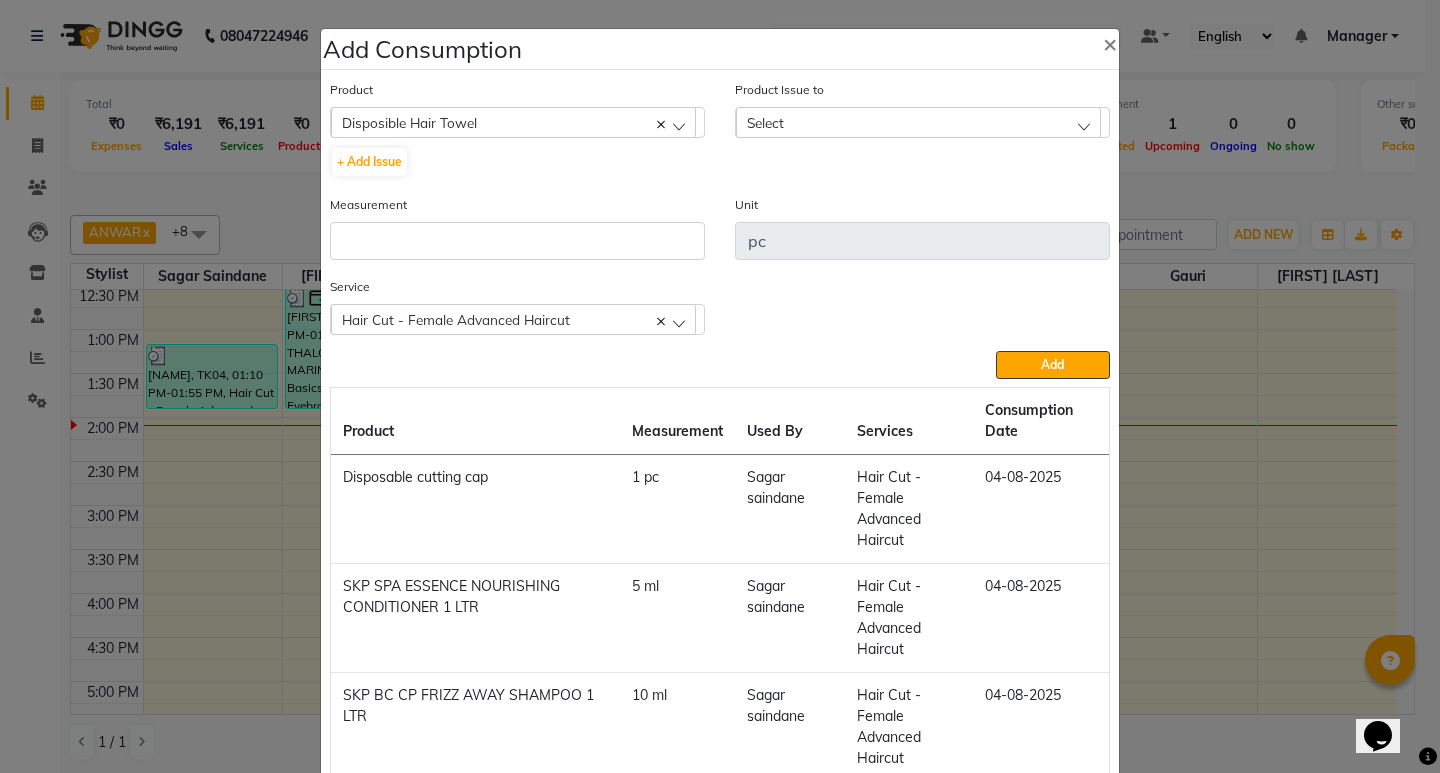 click on "Select" 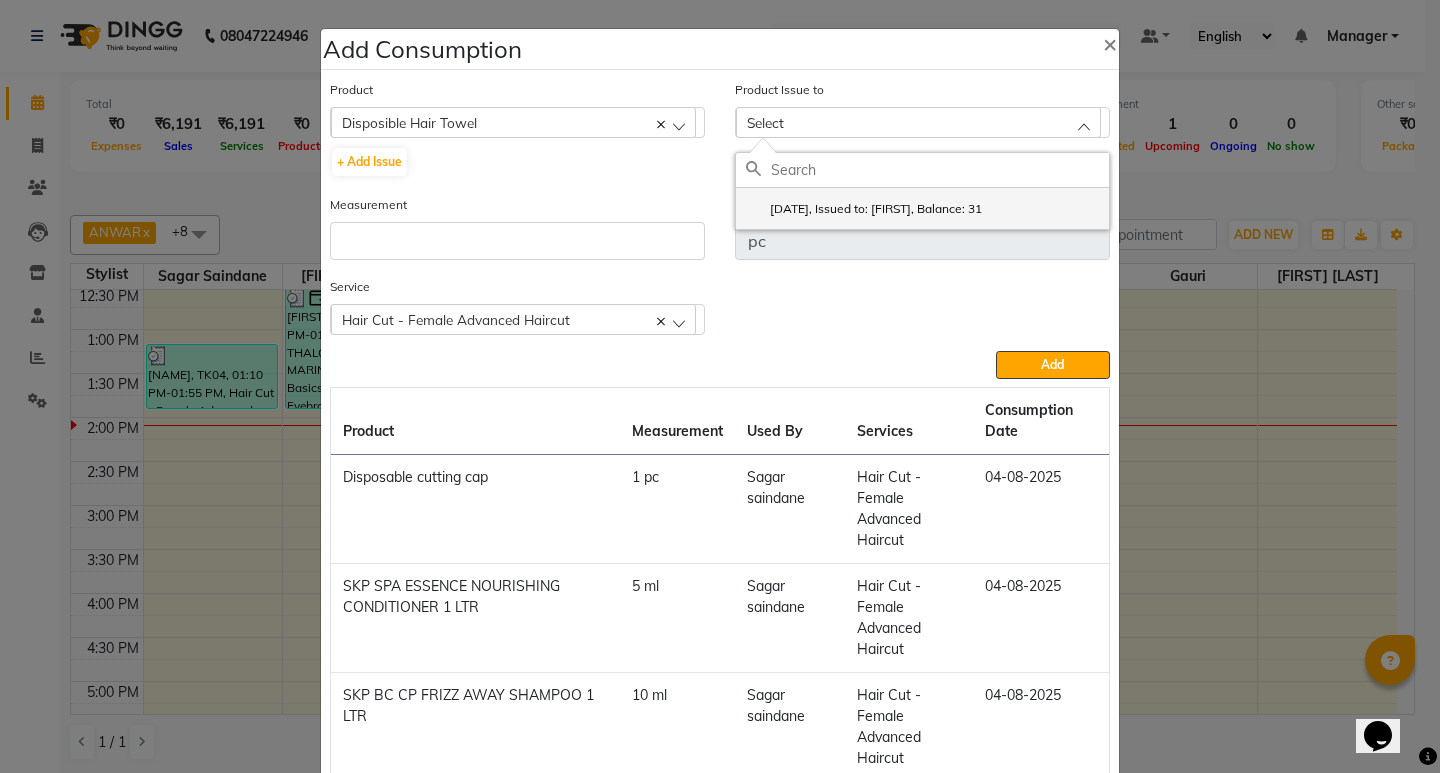 click on "2025-08-03, Issued to: ANWAR, Balance: 31" 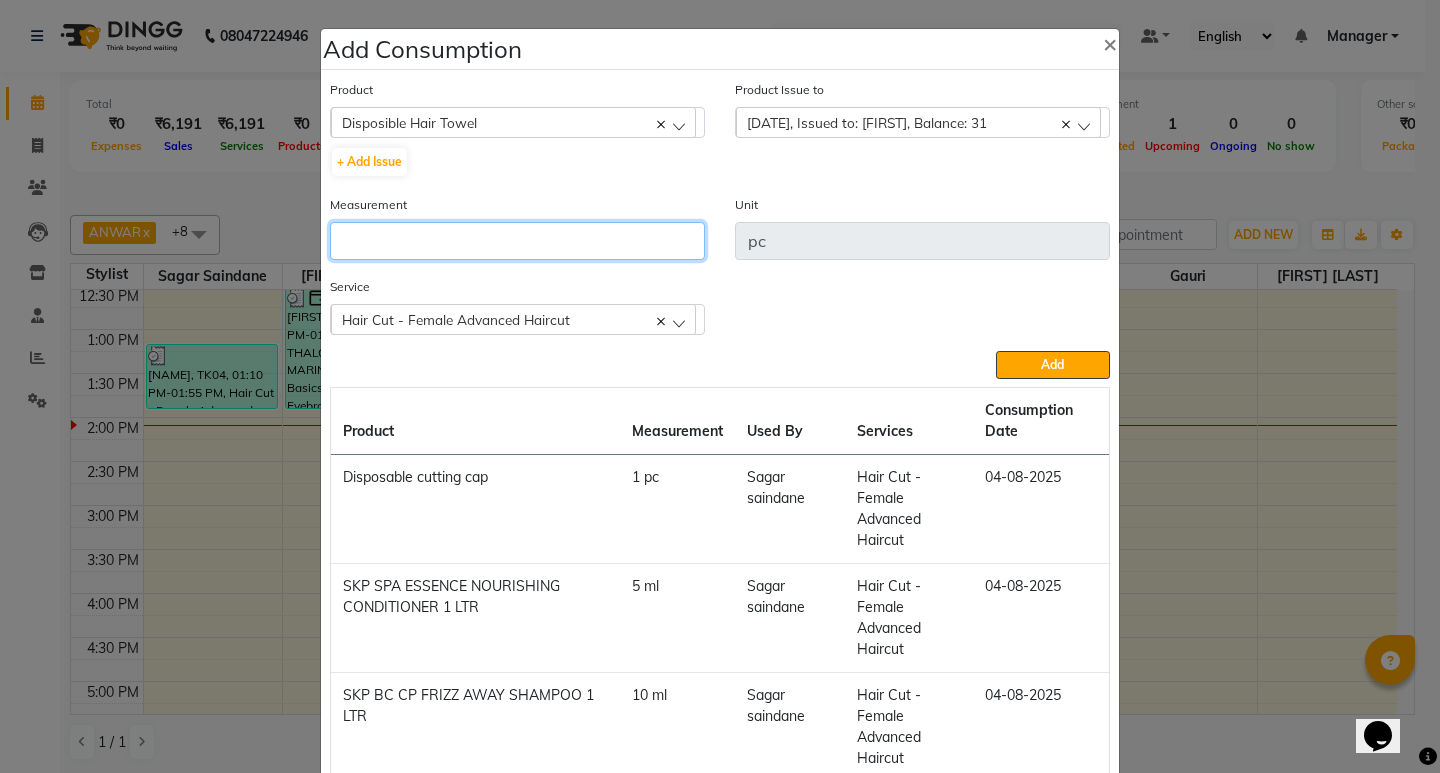 click 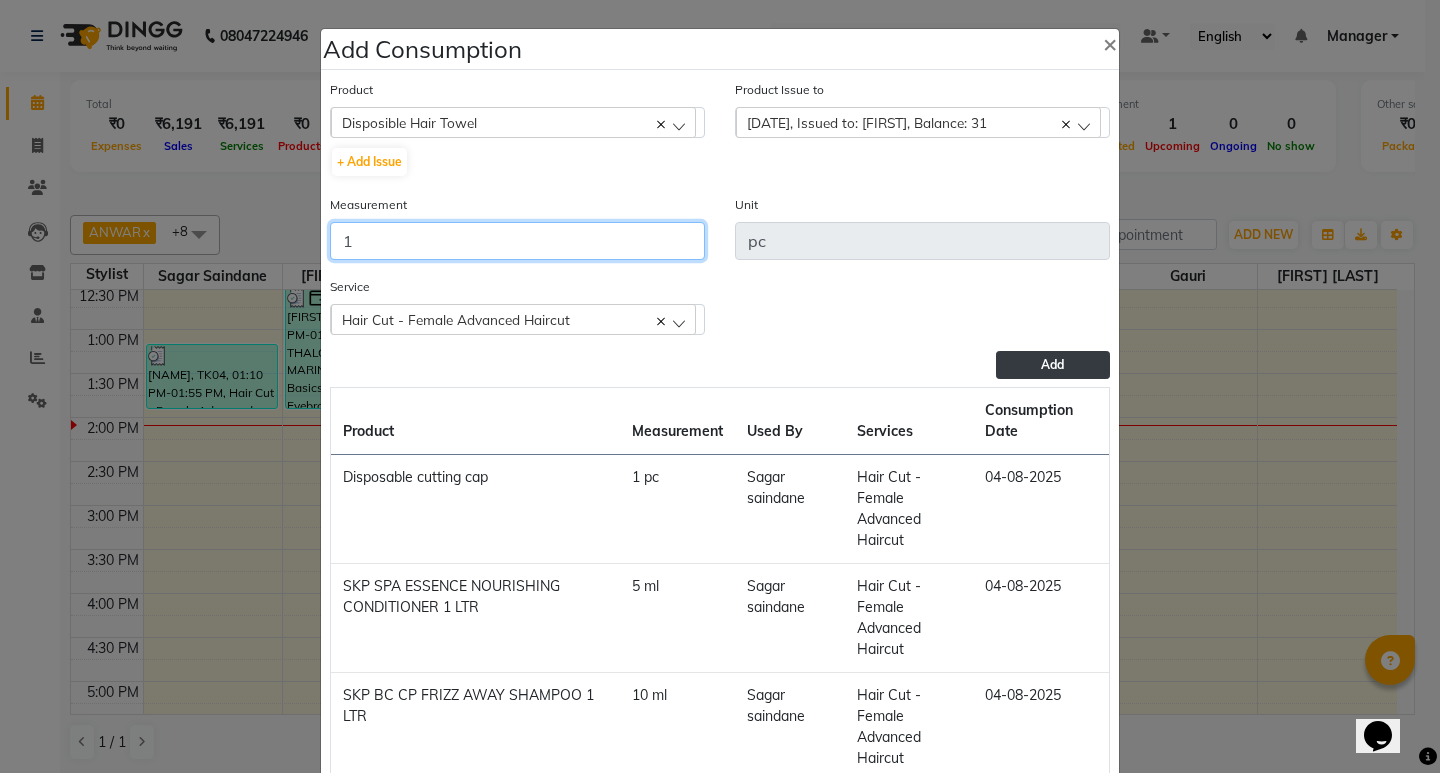 type on "1" 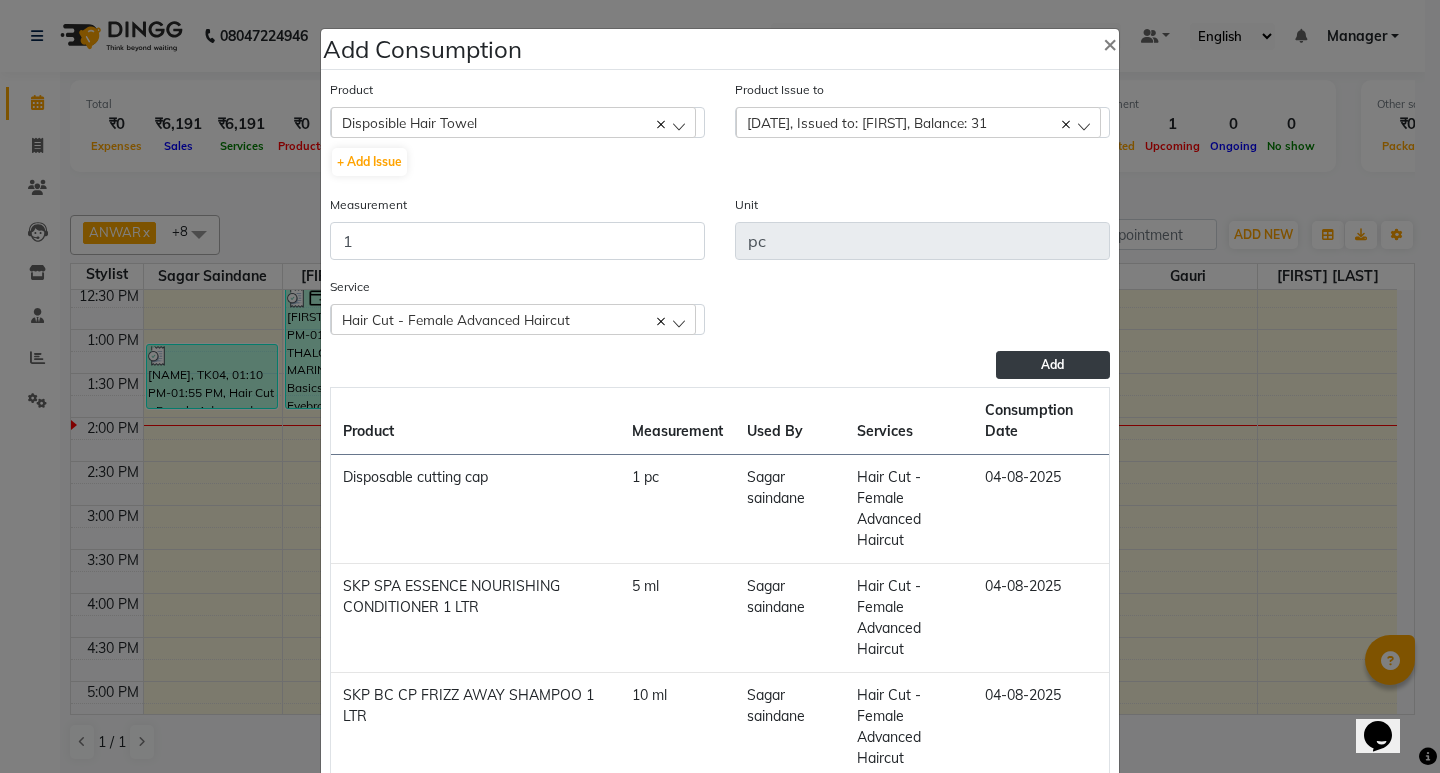 click on "Add" 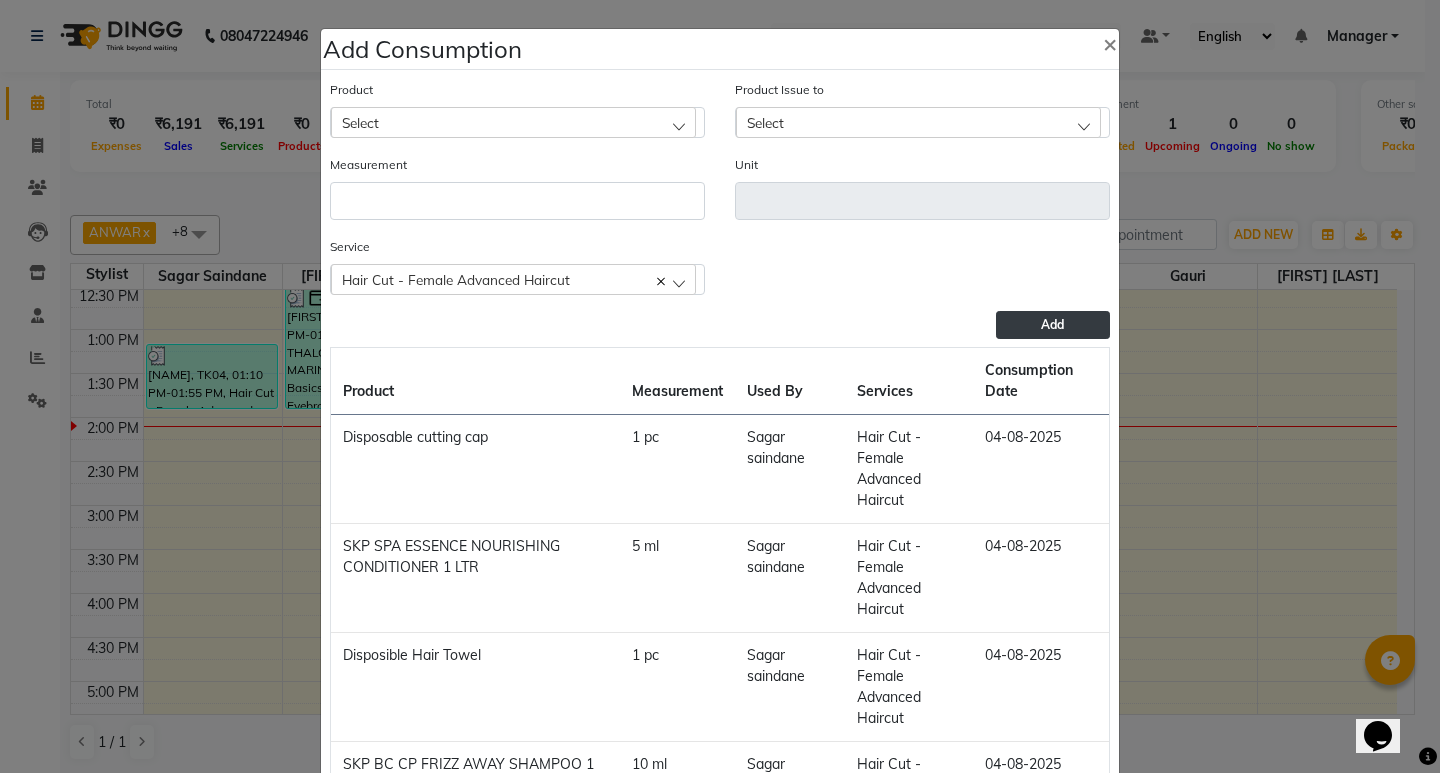 click on "Select" 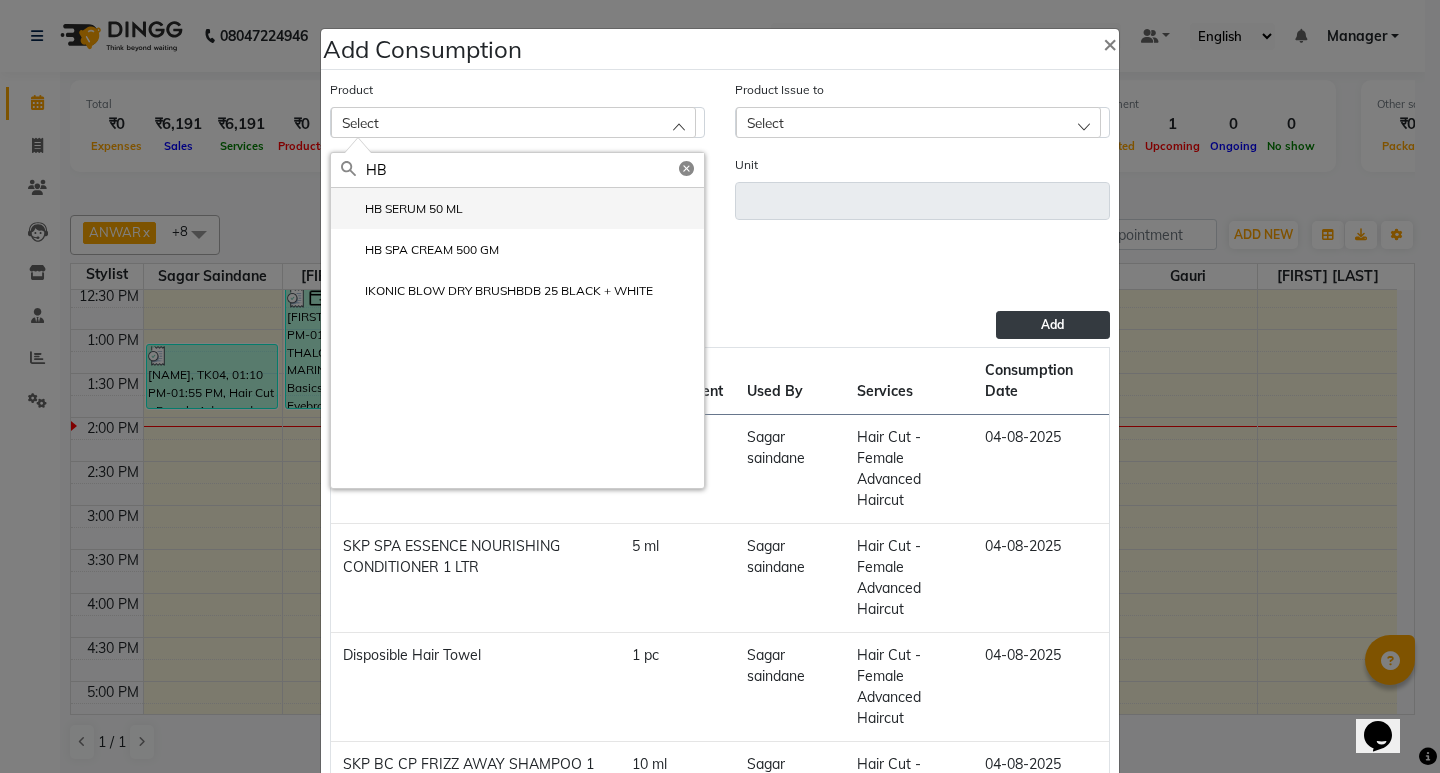 type on "HB" 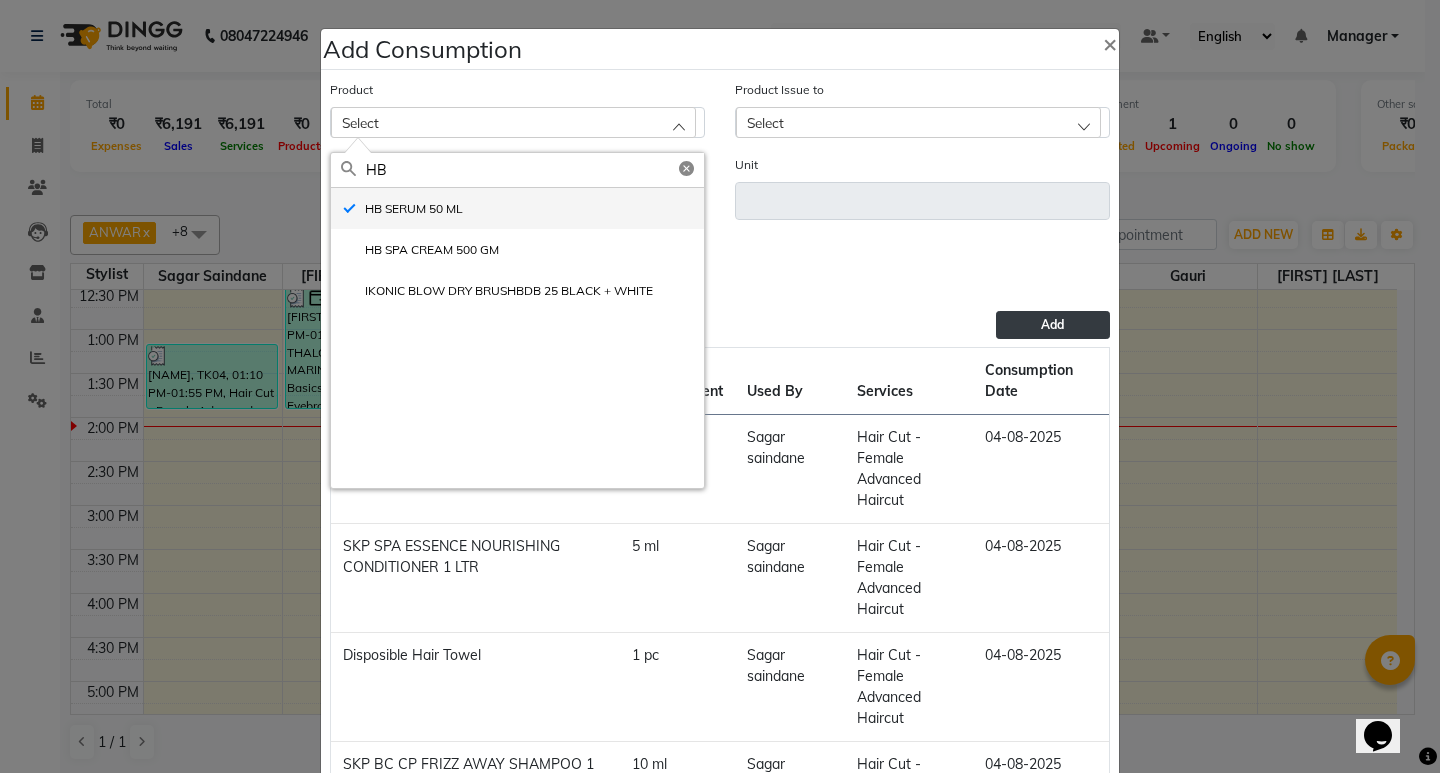 type on "ML" 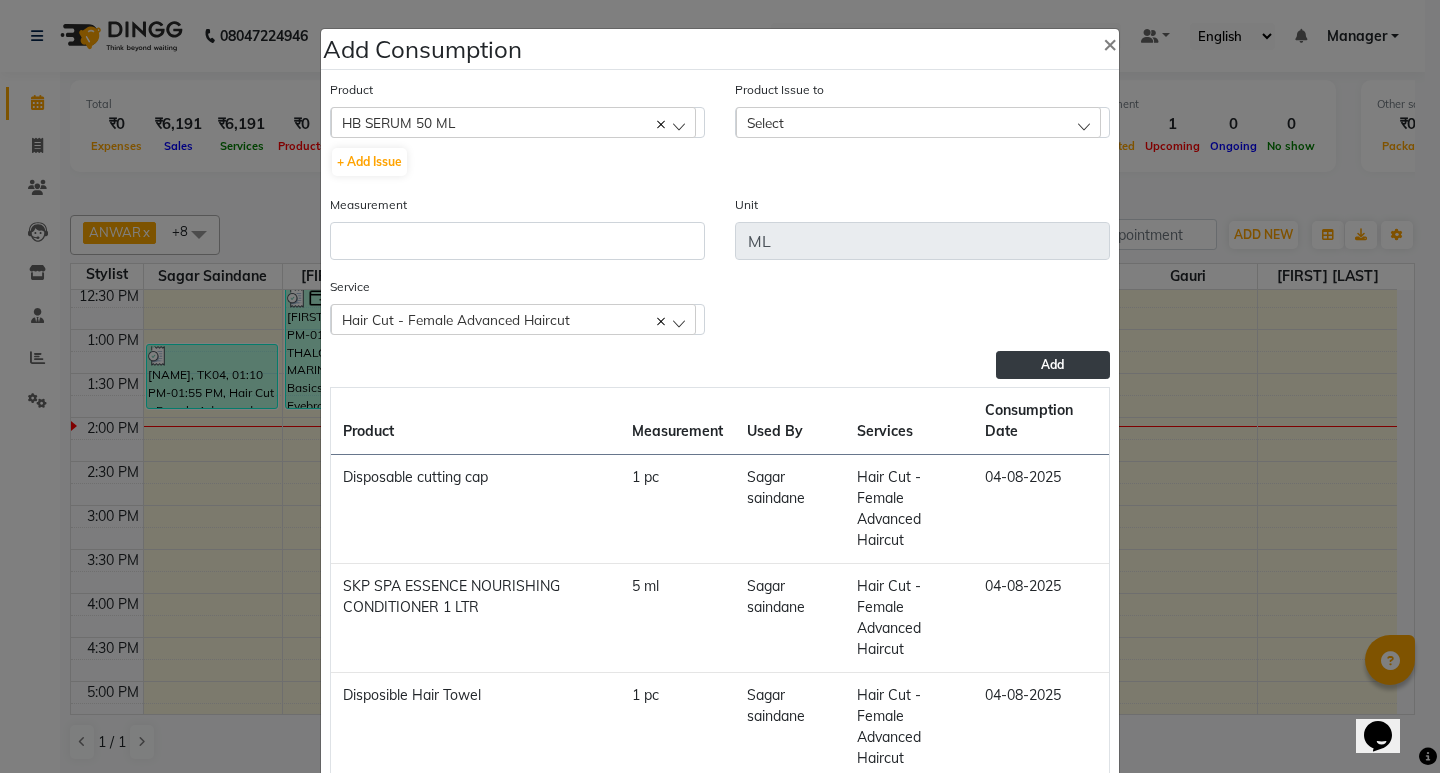 click on "Select" 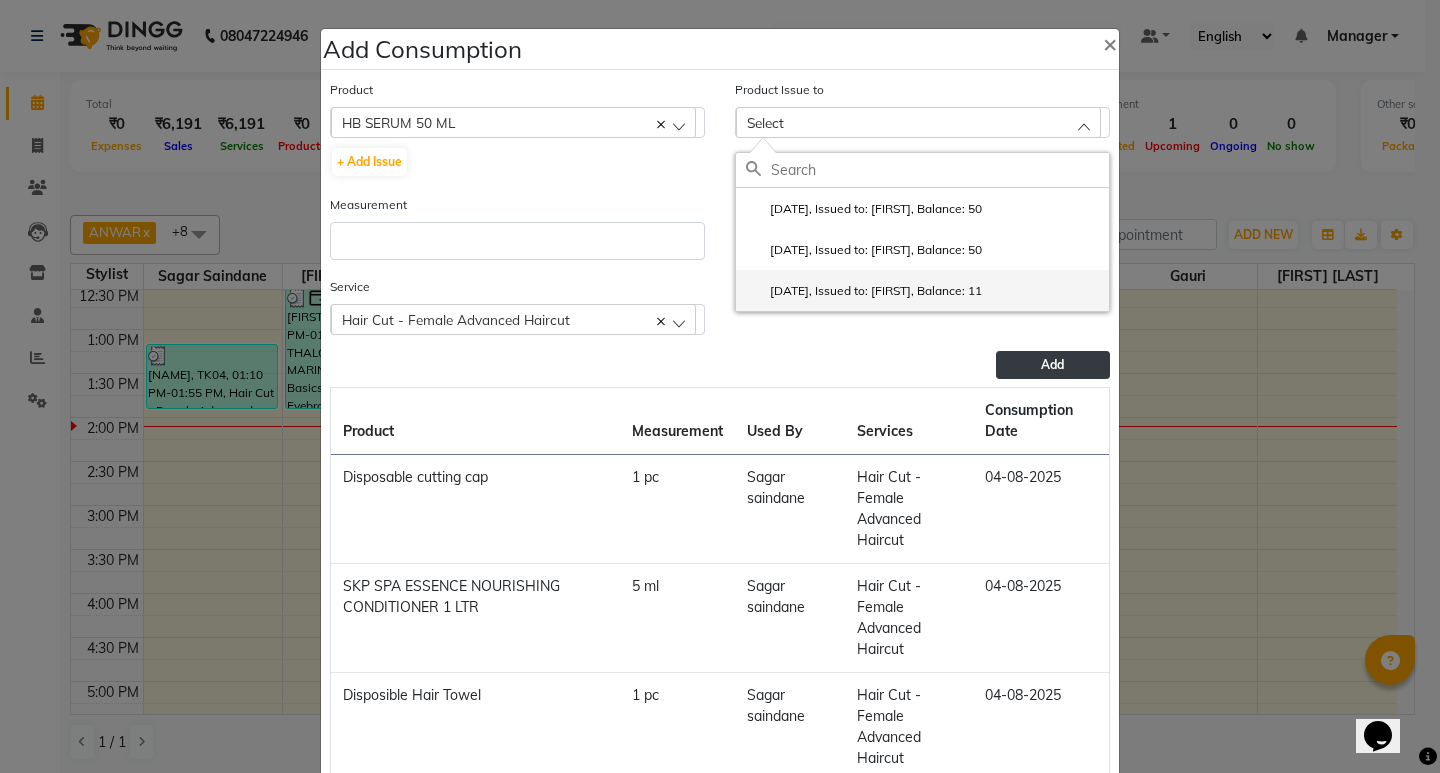 click on "2025-07-22, Issued to: Yogesh, Balance: 11" 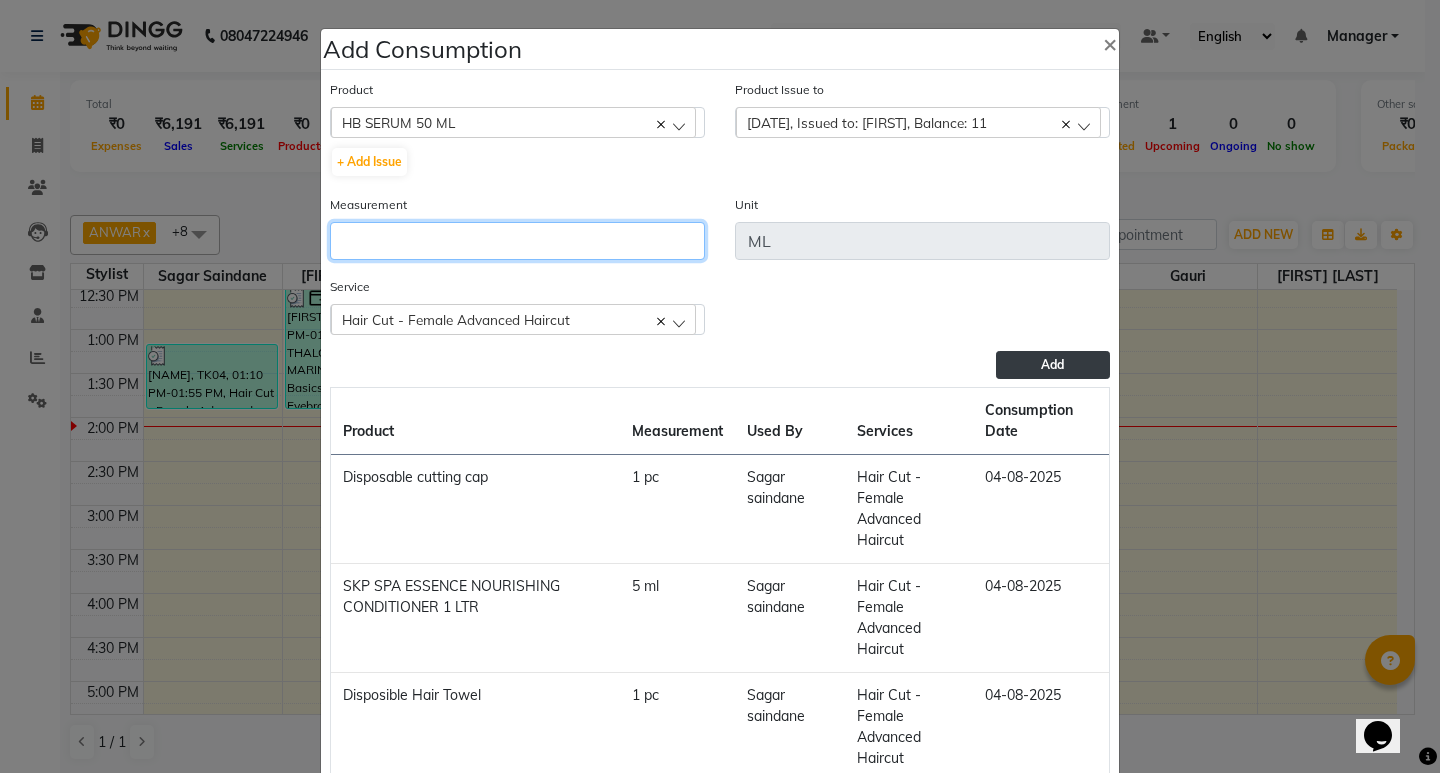 click 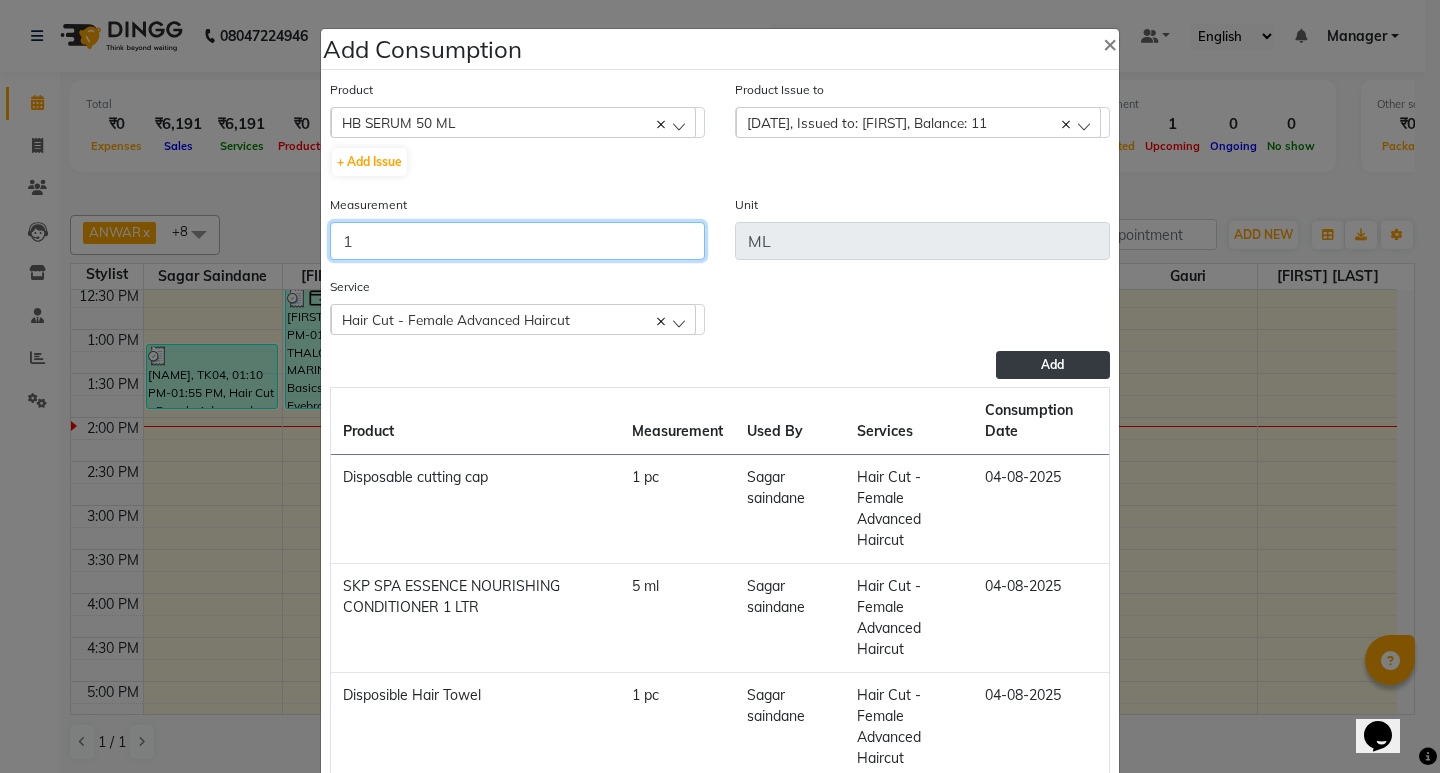 type on "1" 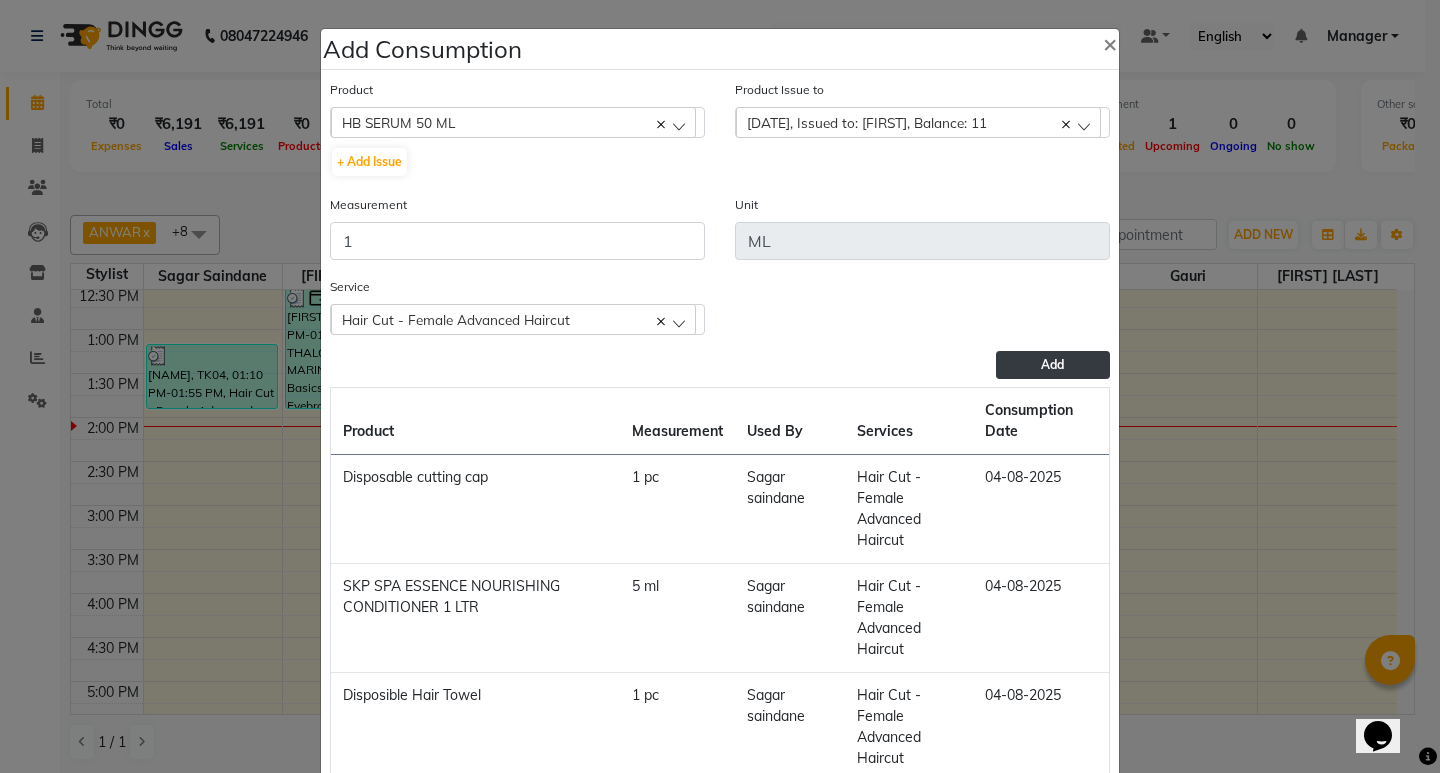 click on "Add" 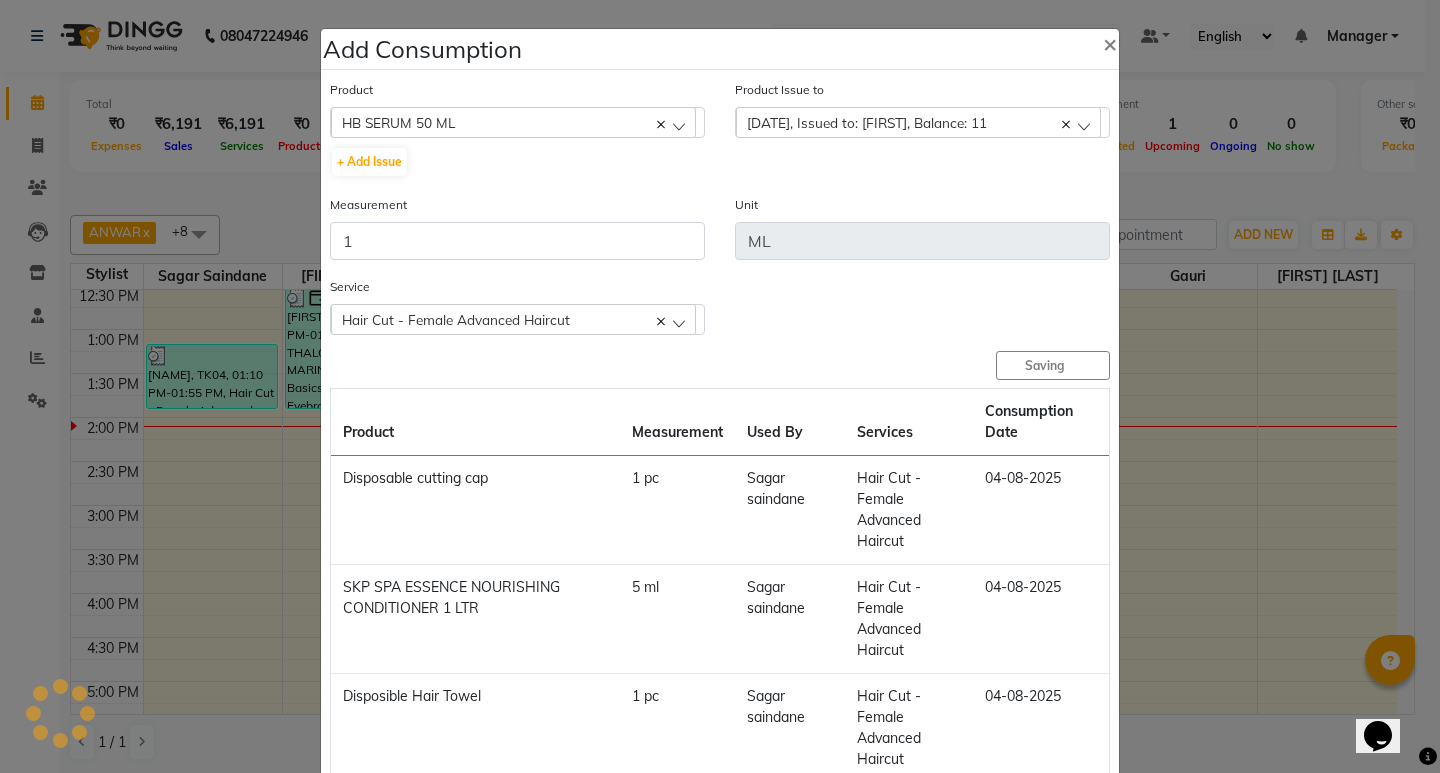 type 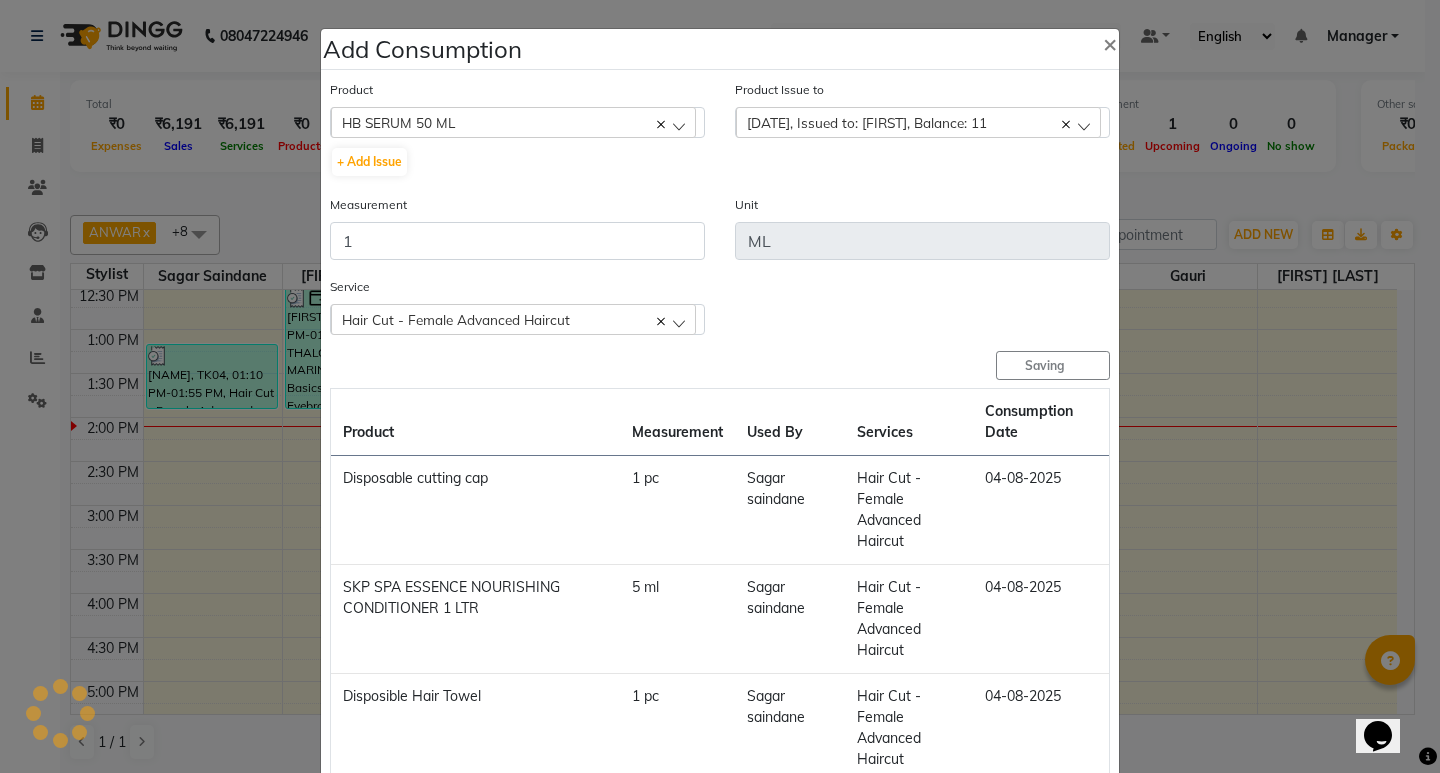 type 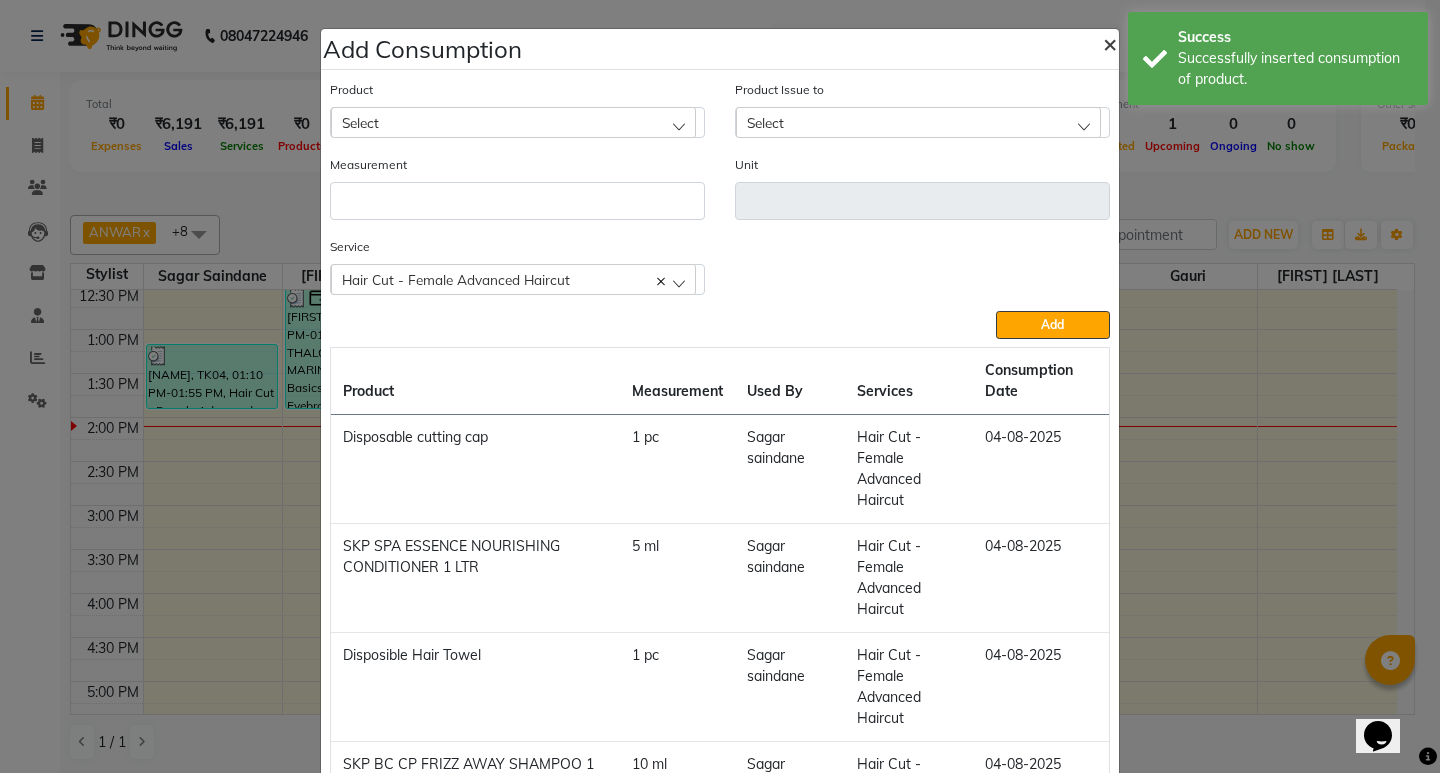 click on "×" 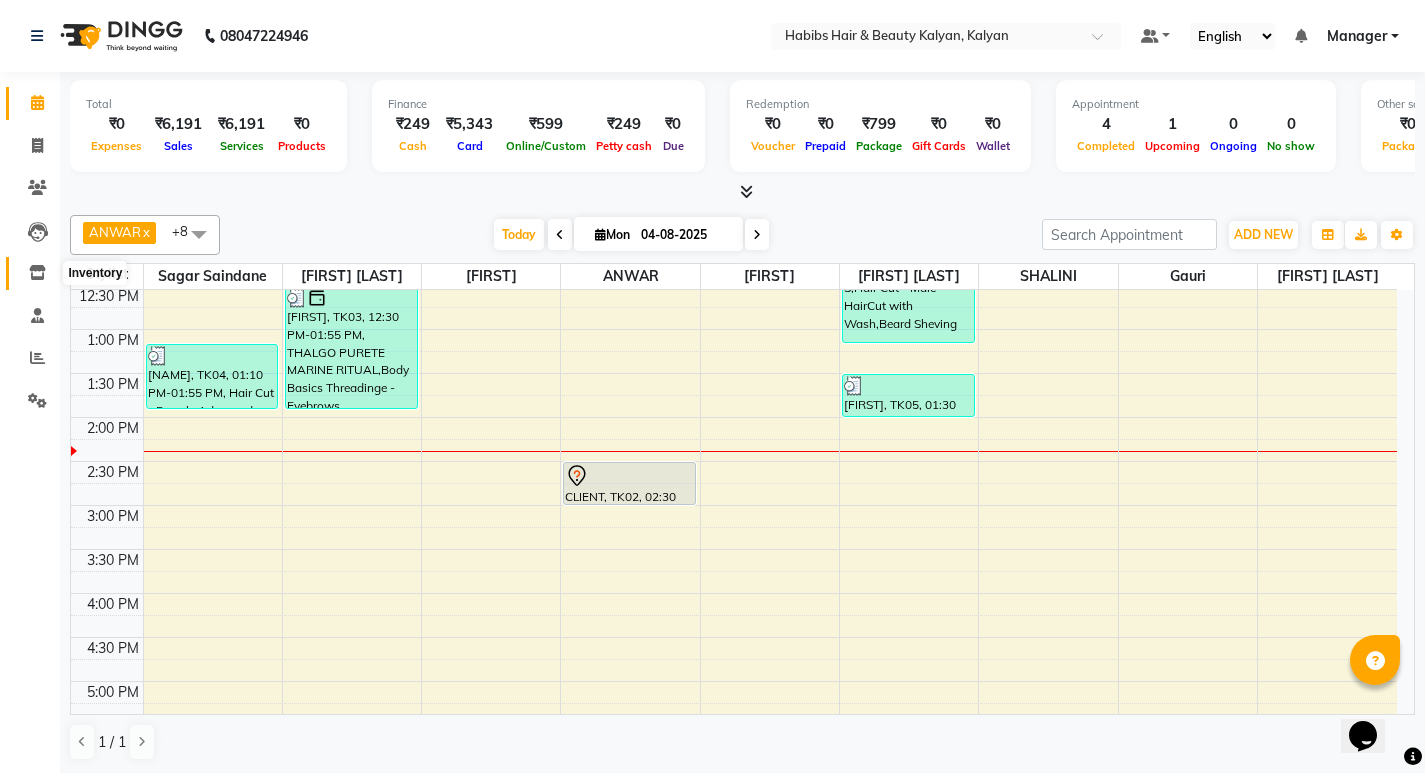 click 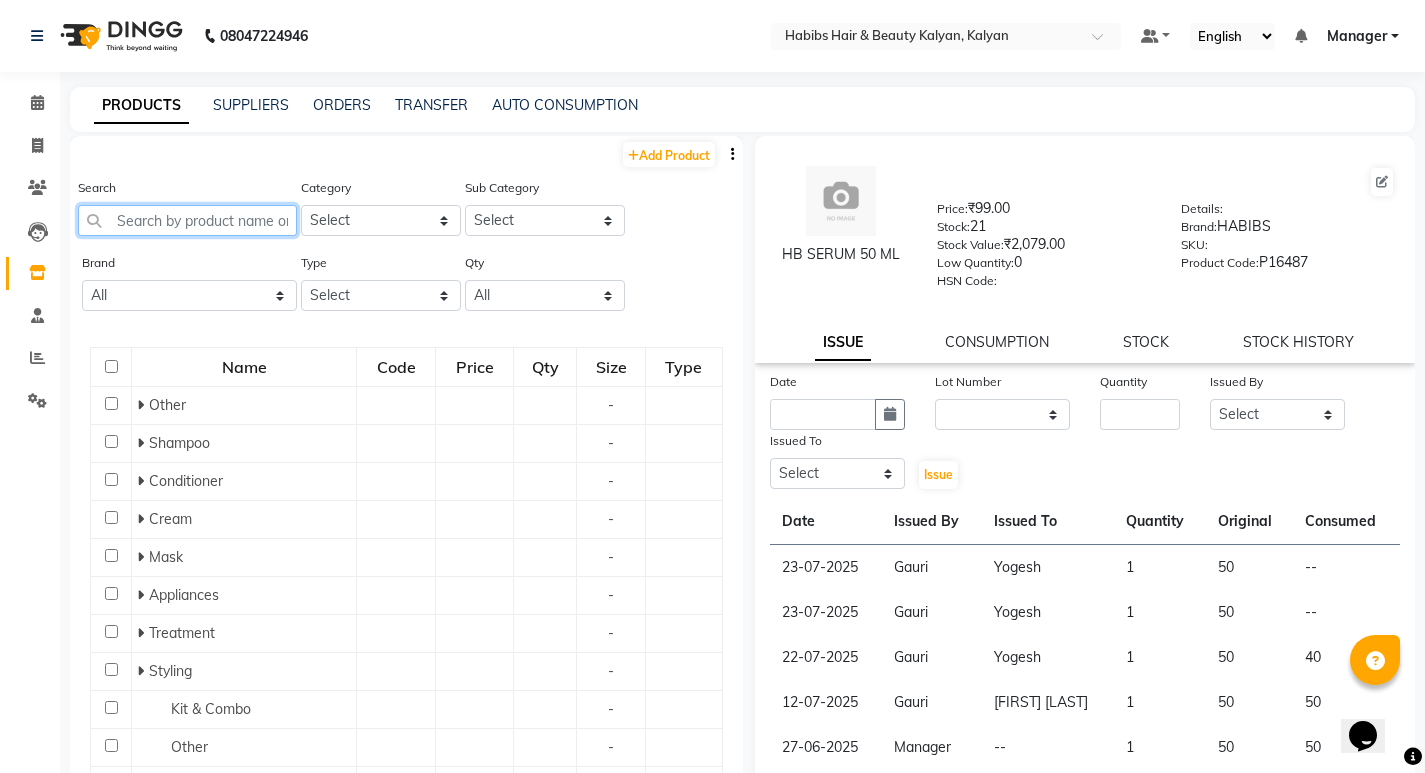 click 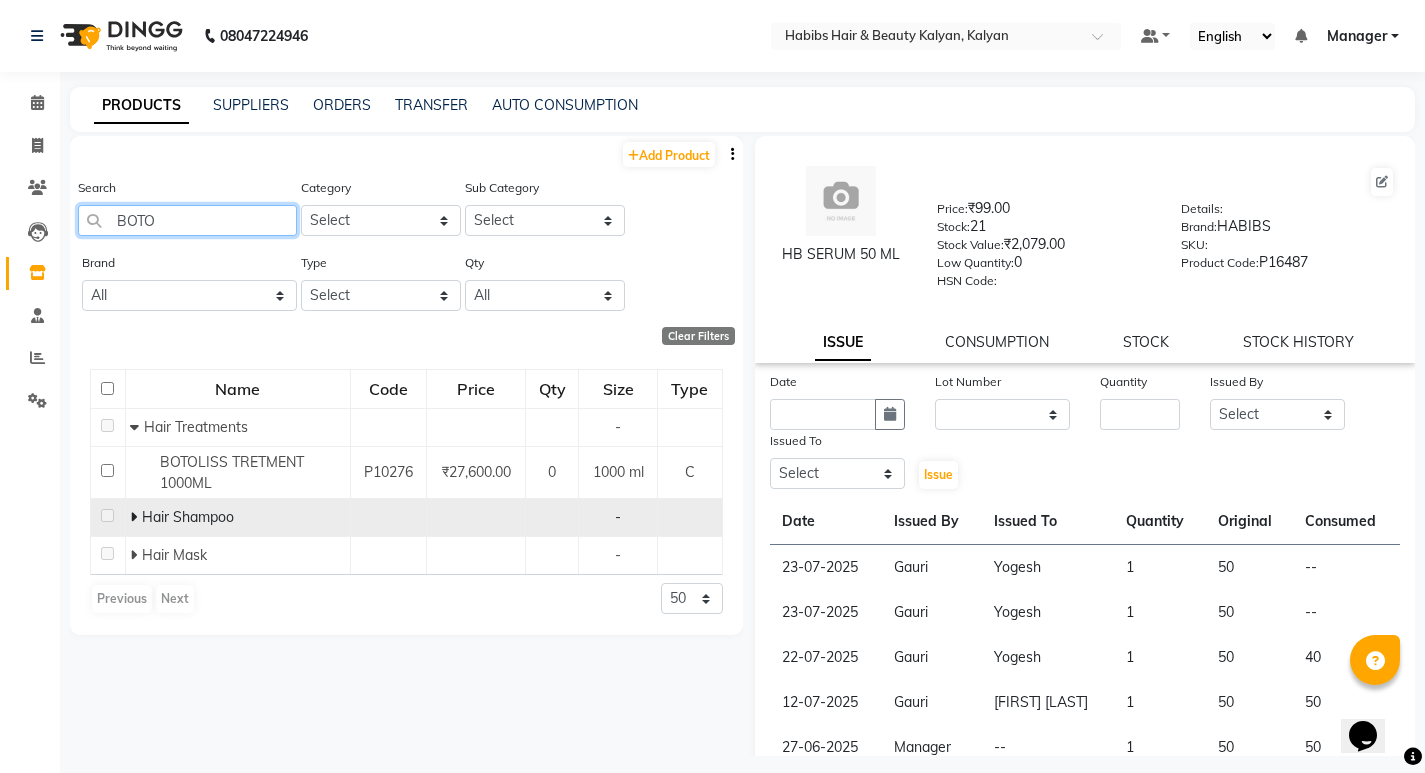 type on "BOTO" 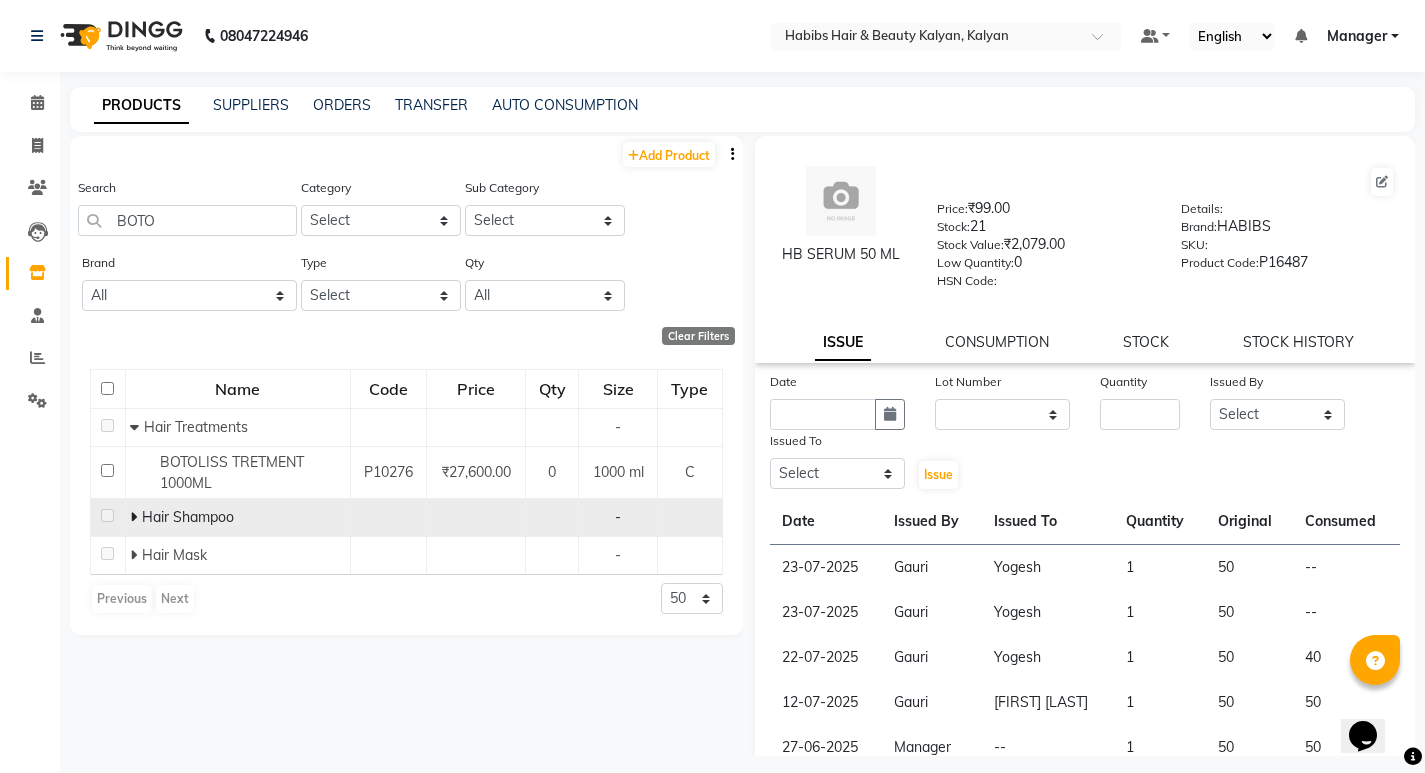 click 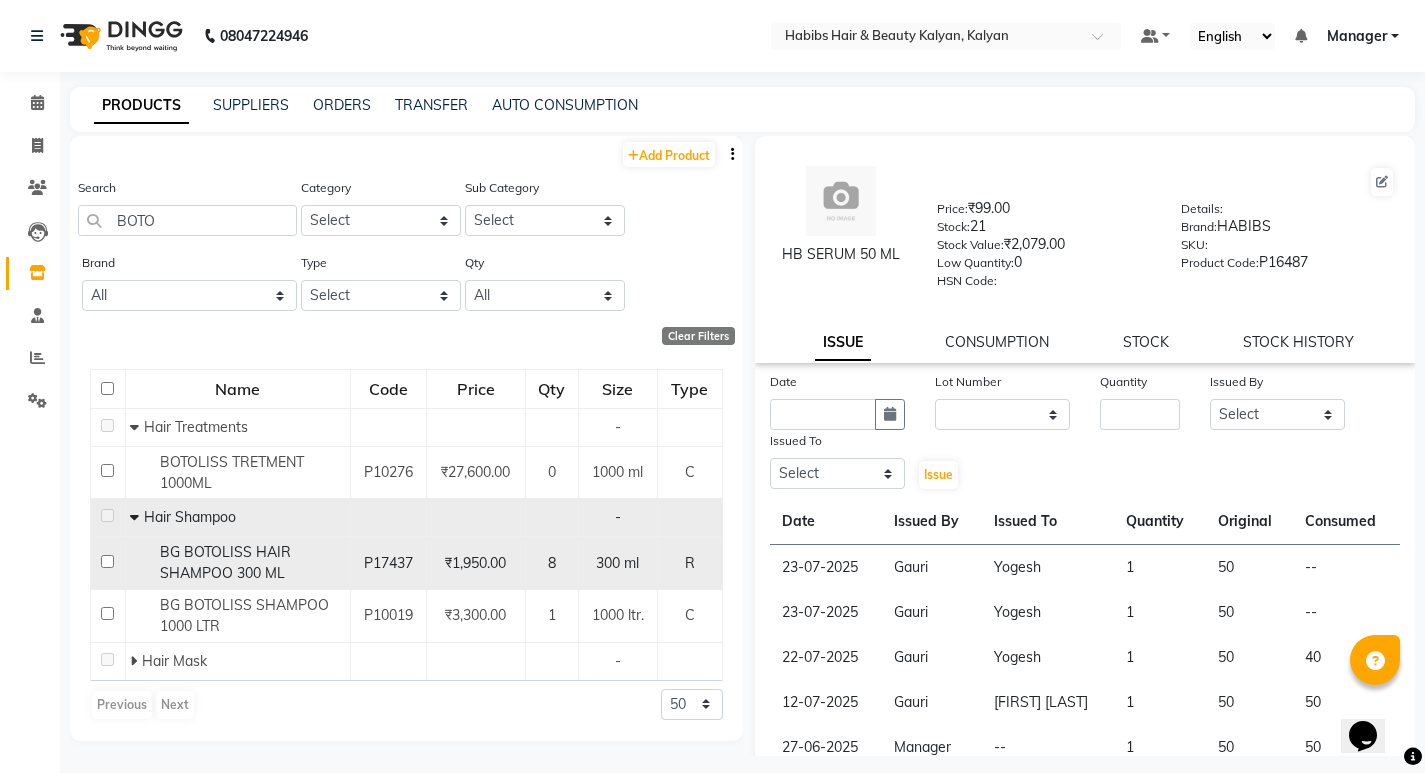 scroll, scrollTop: 13, scrollLeft: 0, axis: vertical 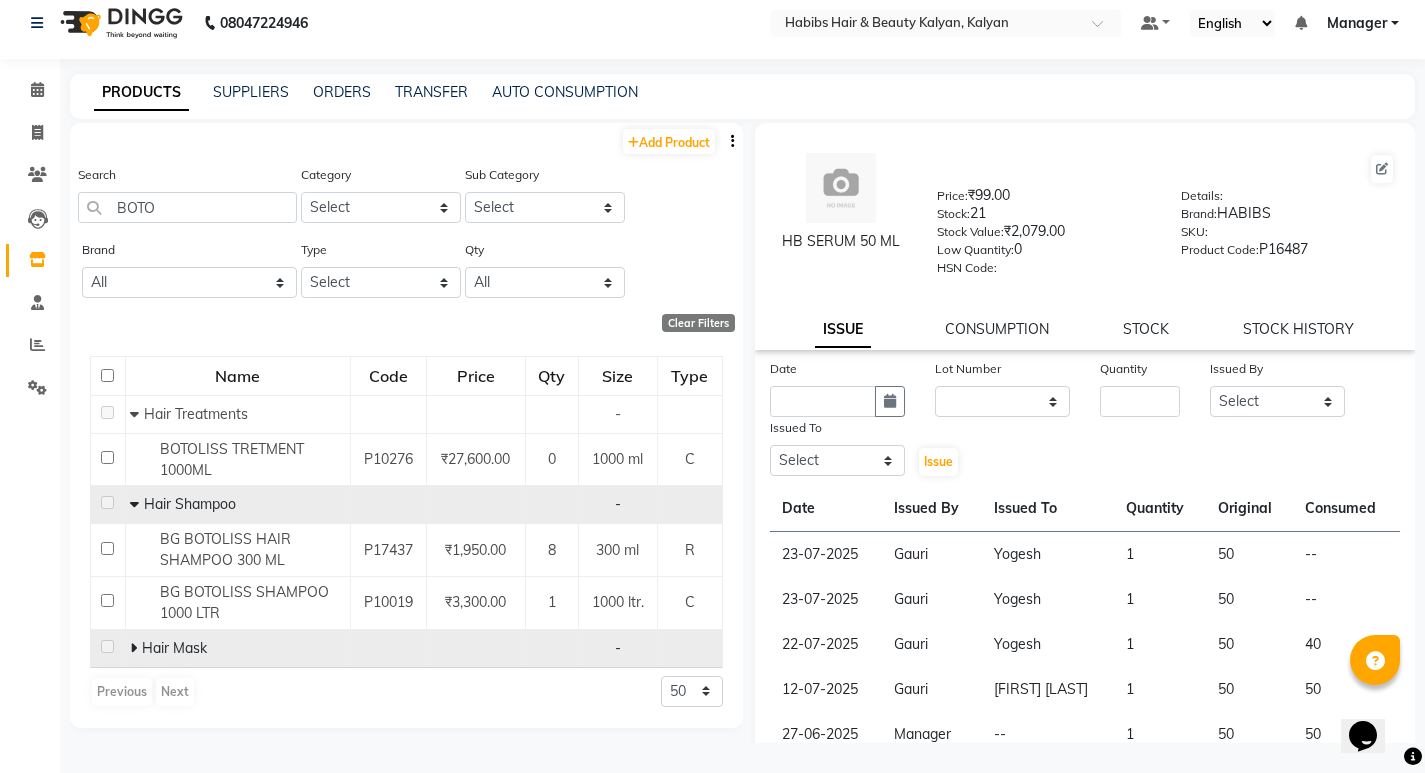 click on "Hair Mask" 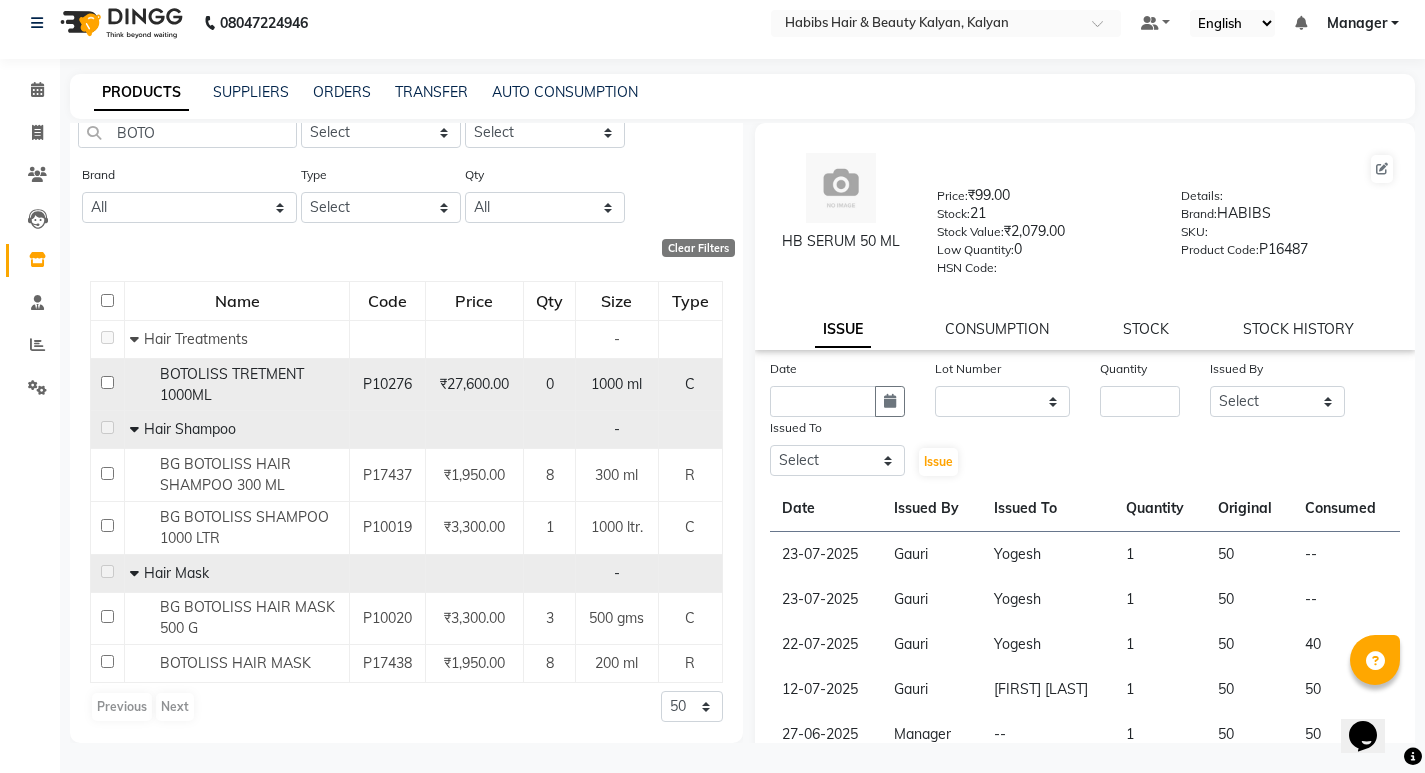 scroll, scrollTop: 0, scrollLeft: 0, axis: both 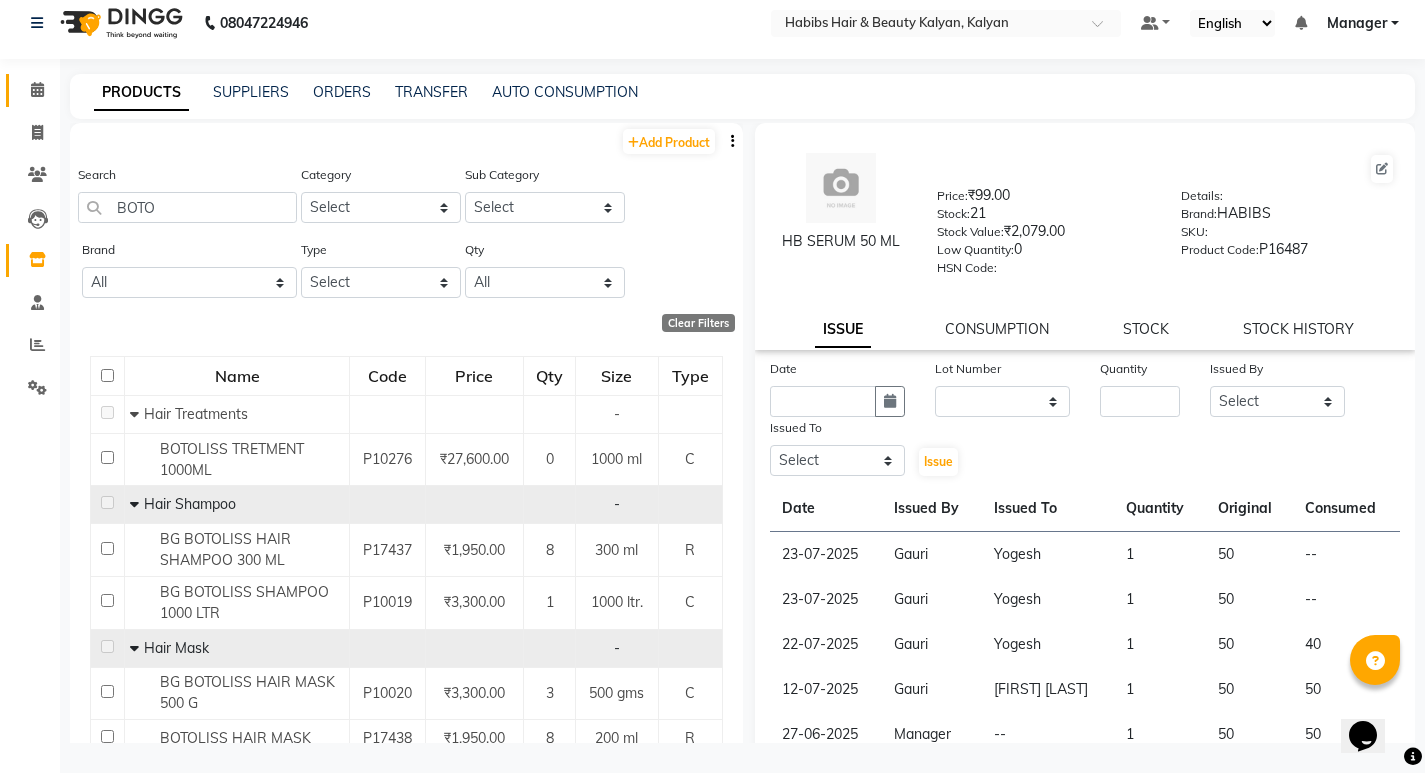 click on "Calendar" 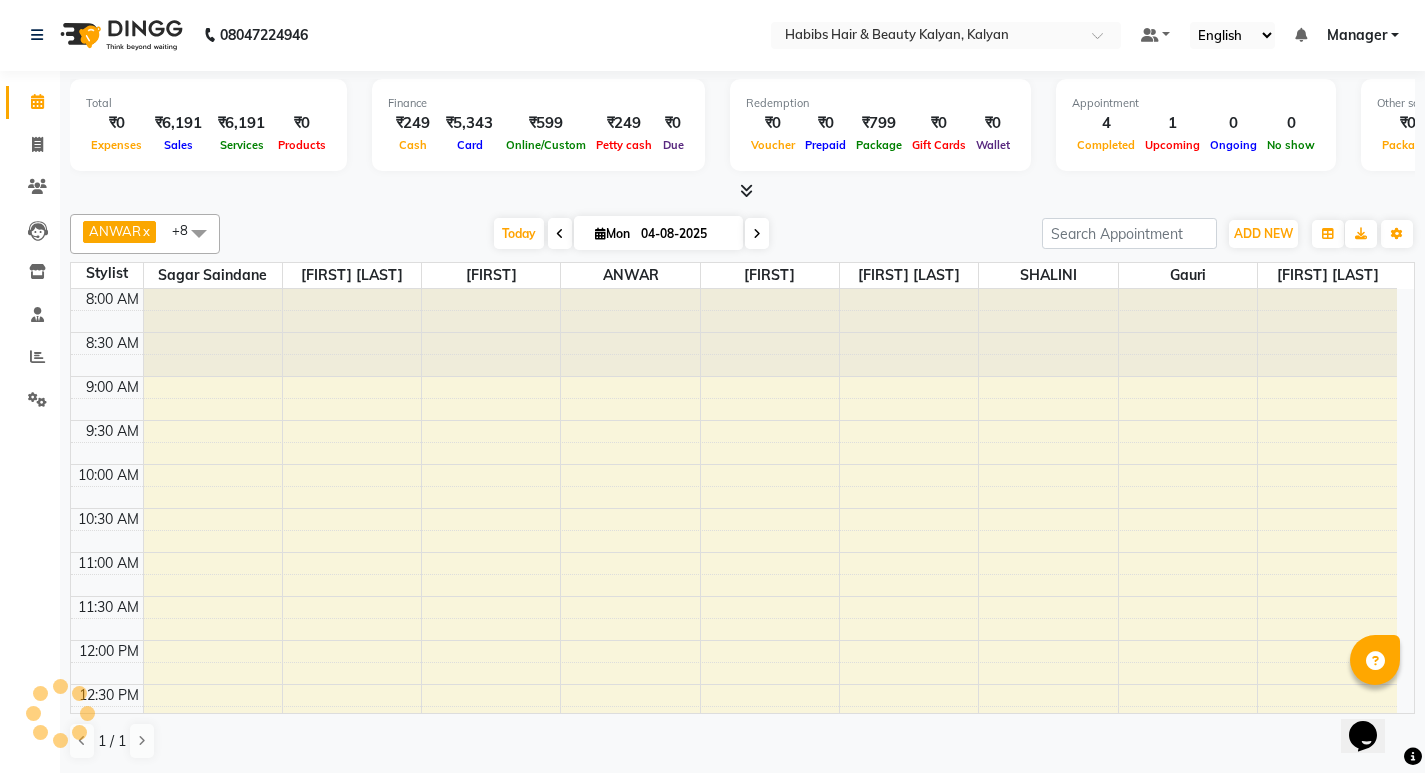 scroll, scrollTop: 0, scrollLeft: 0, axis: both 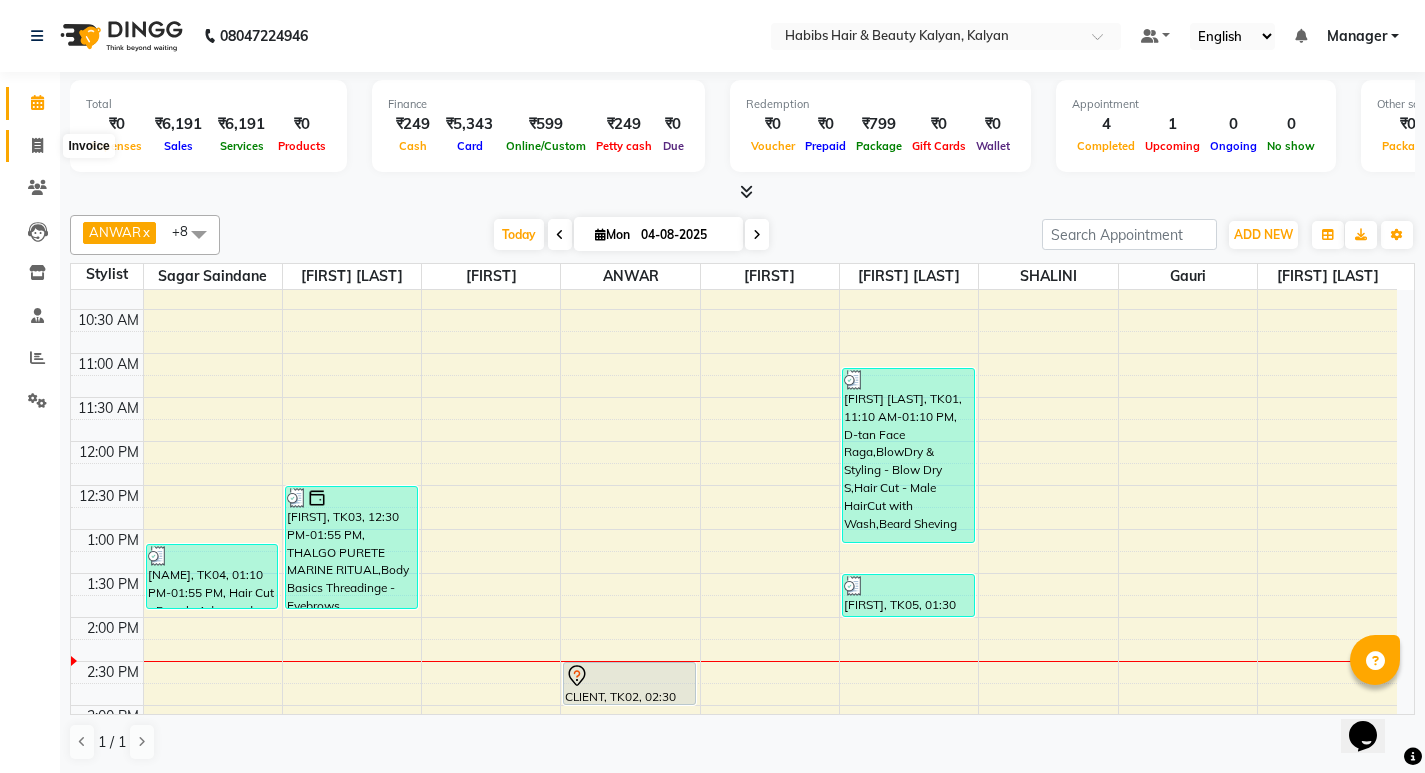 click 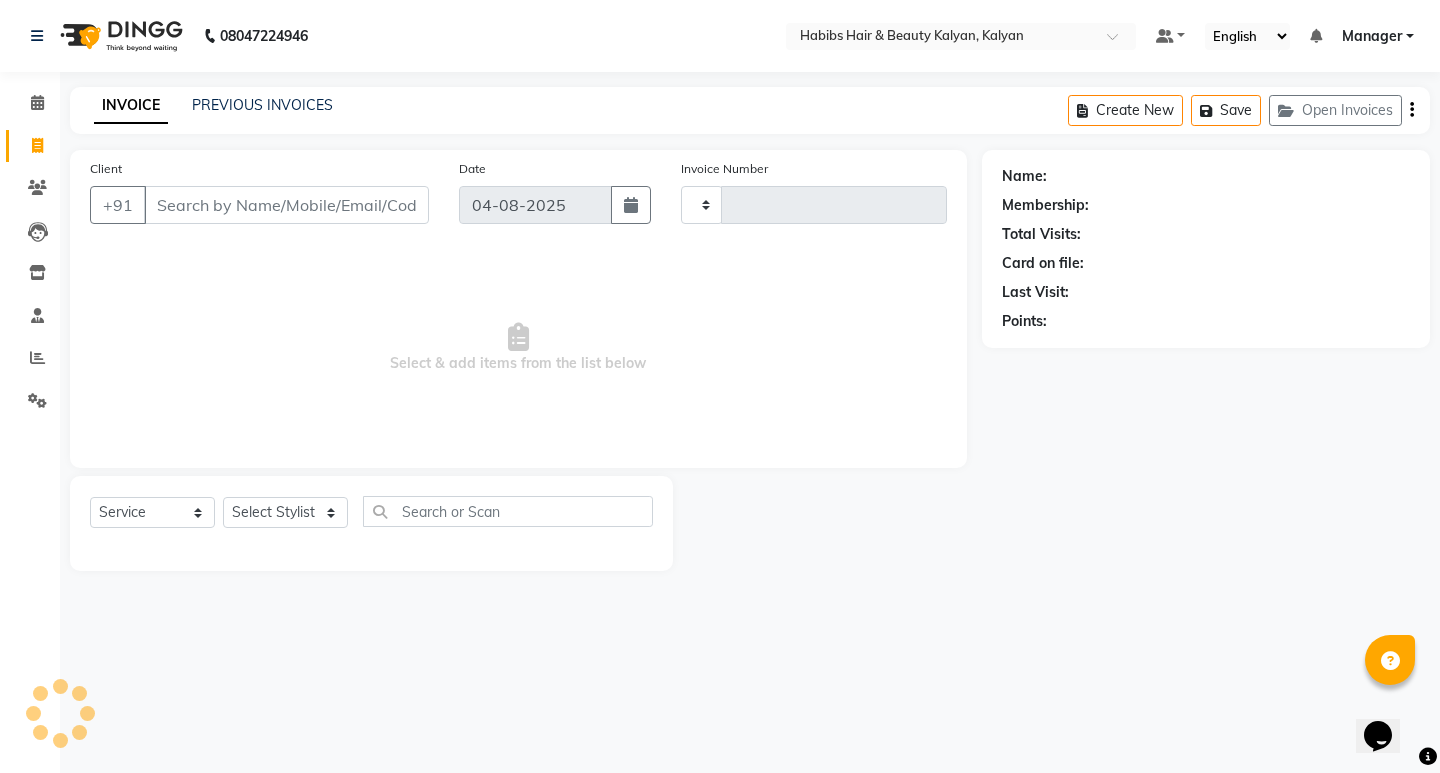type on "2764" 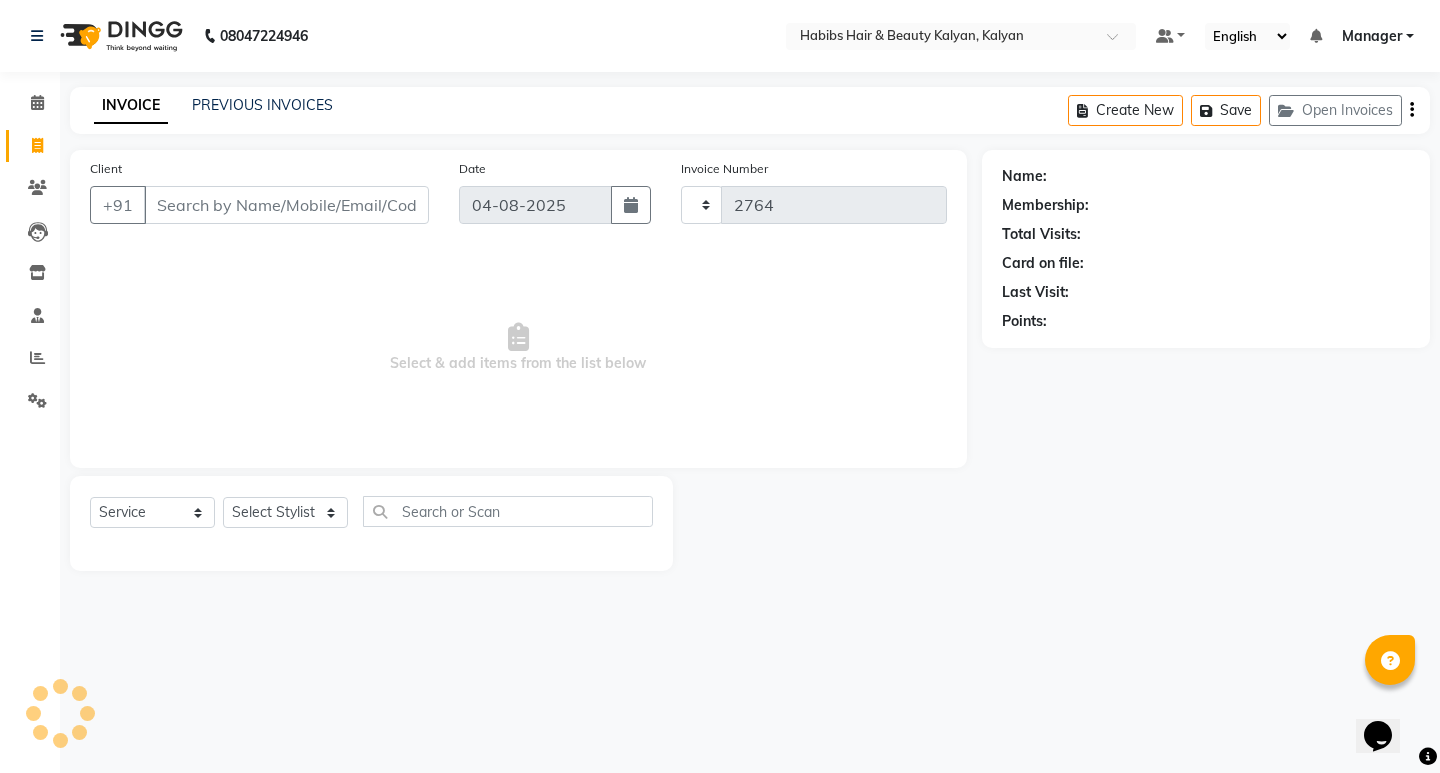 select on "8185" 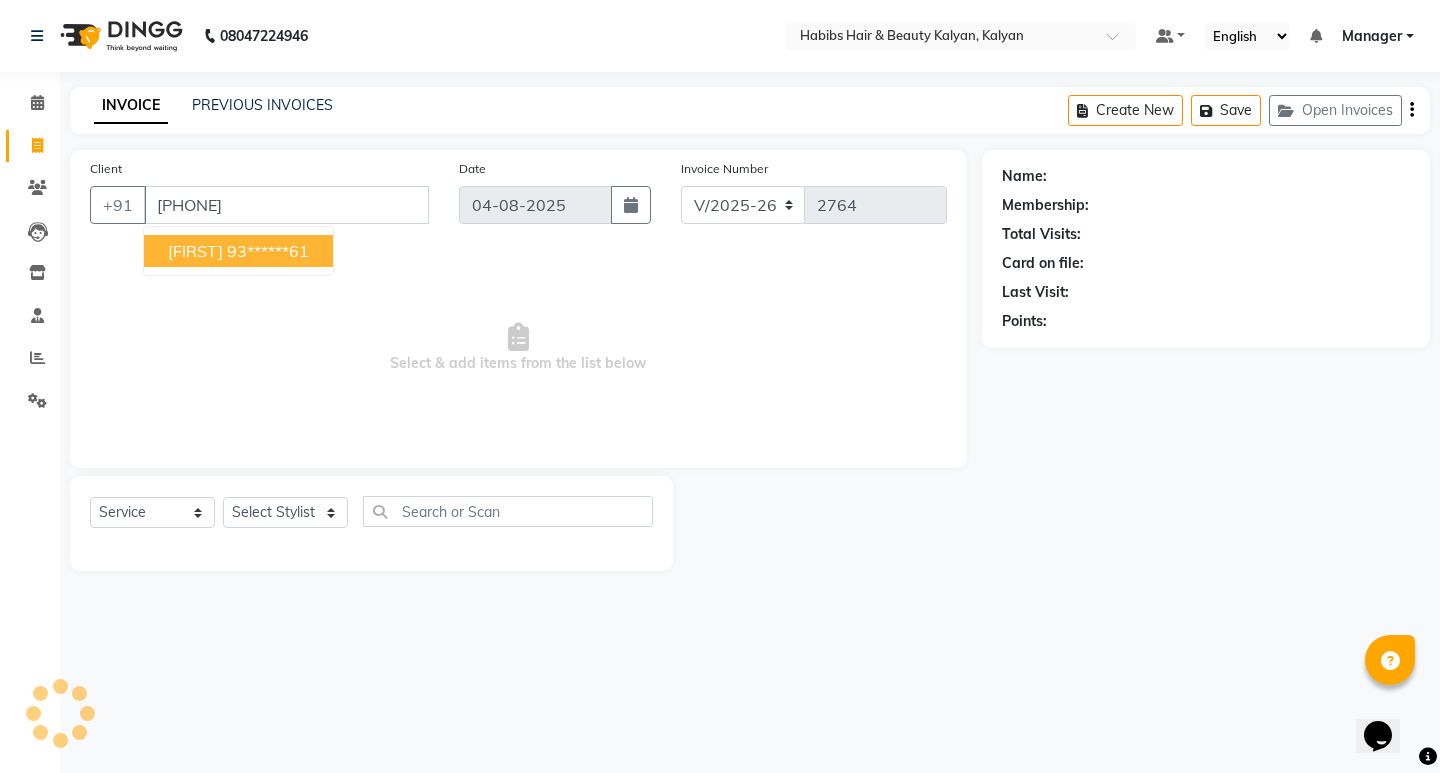 type on "9326197161" 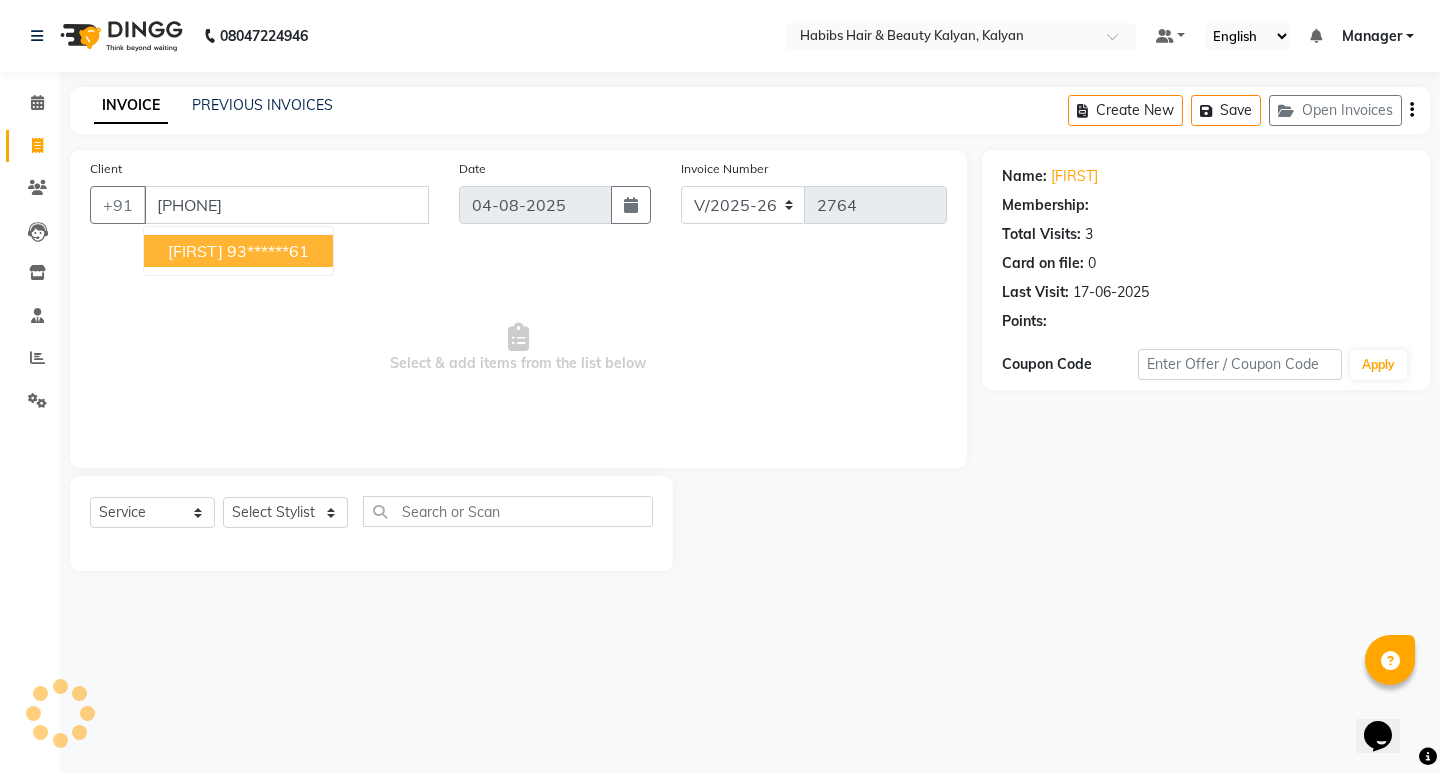 select on "1: Object" 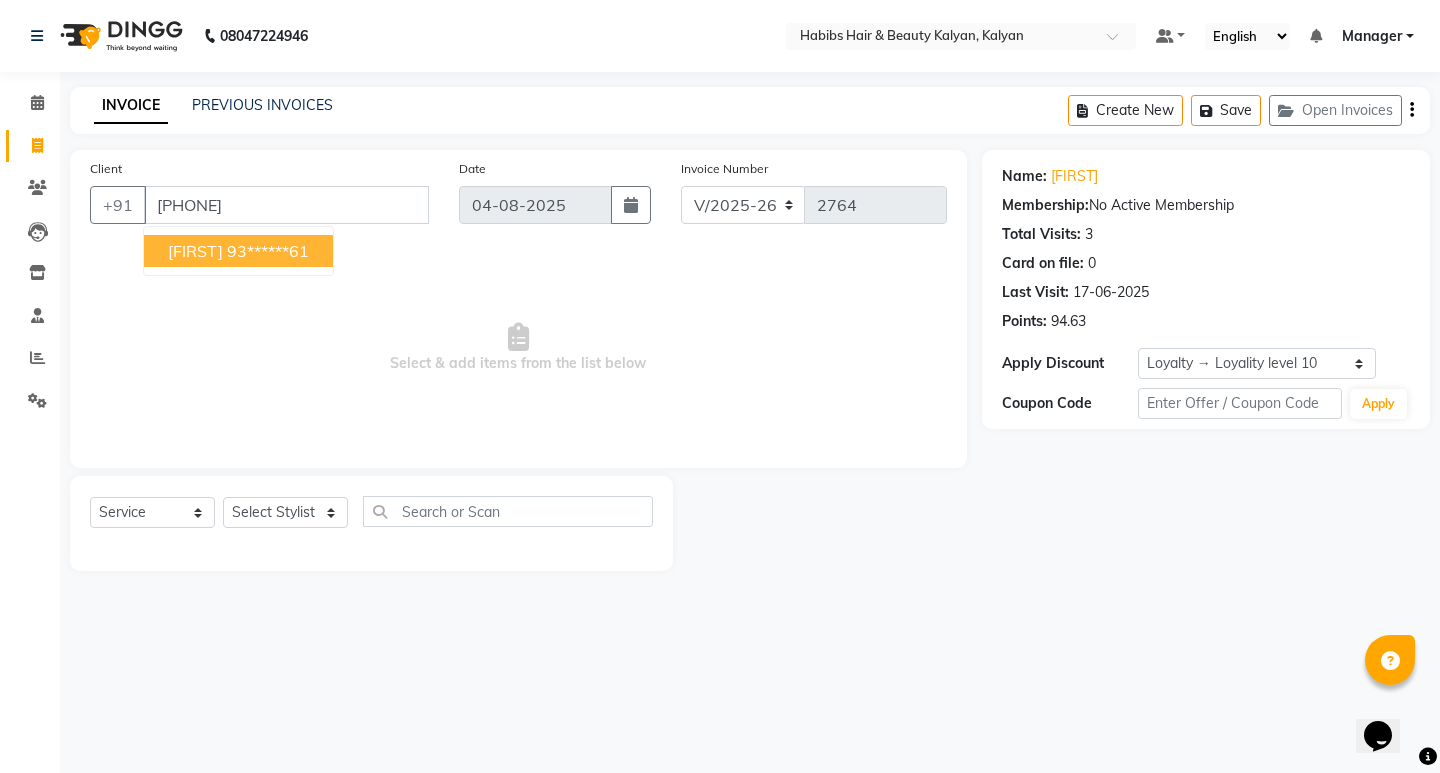 click on "93******61" at bounding box center (268, 251) 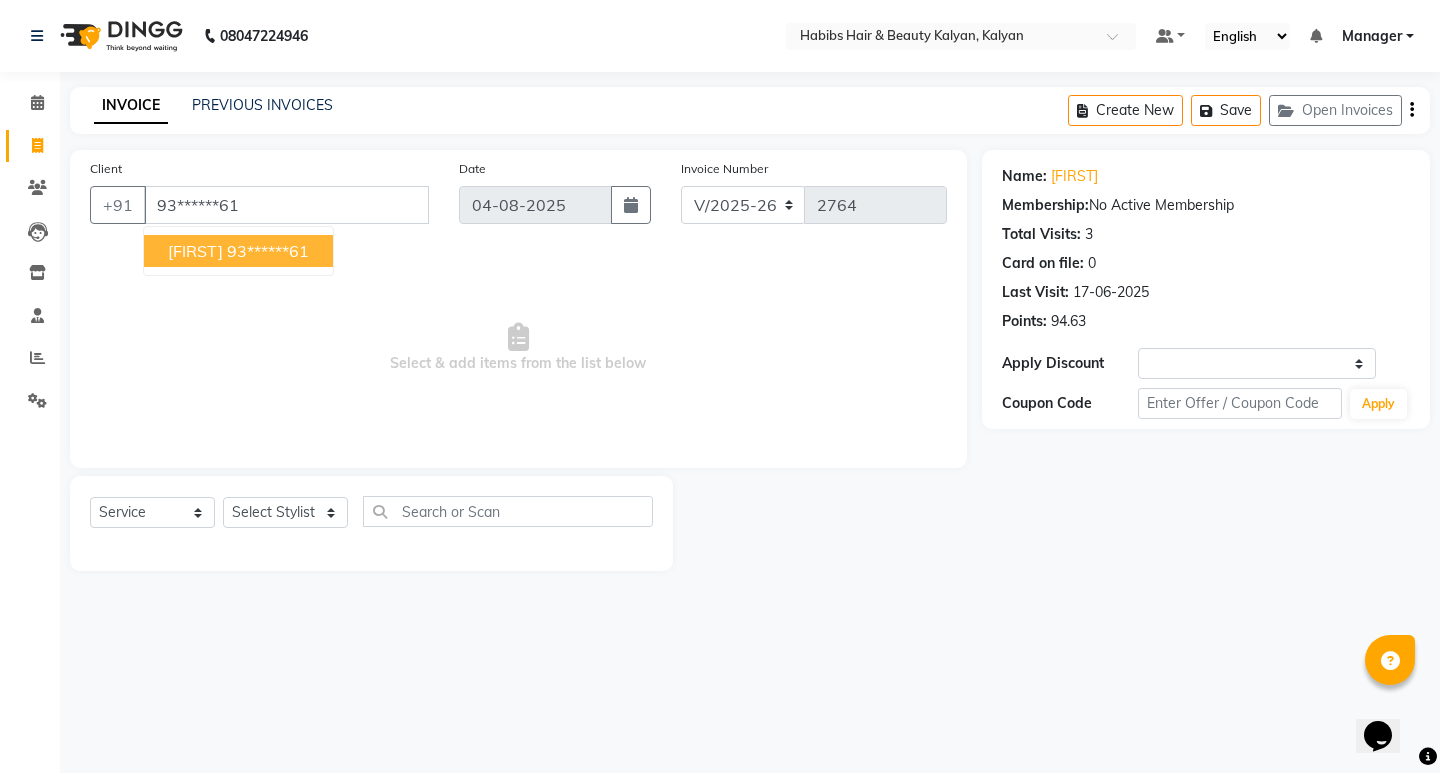 select on "1: Object" 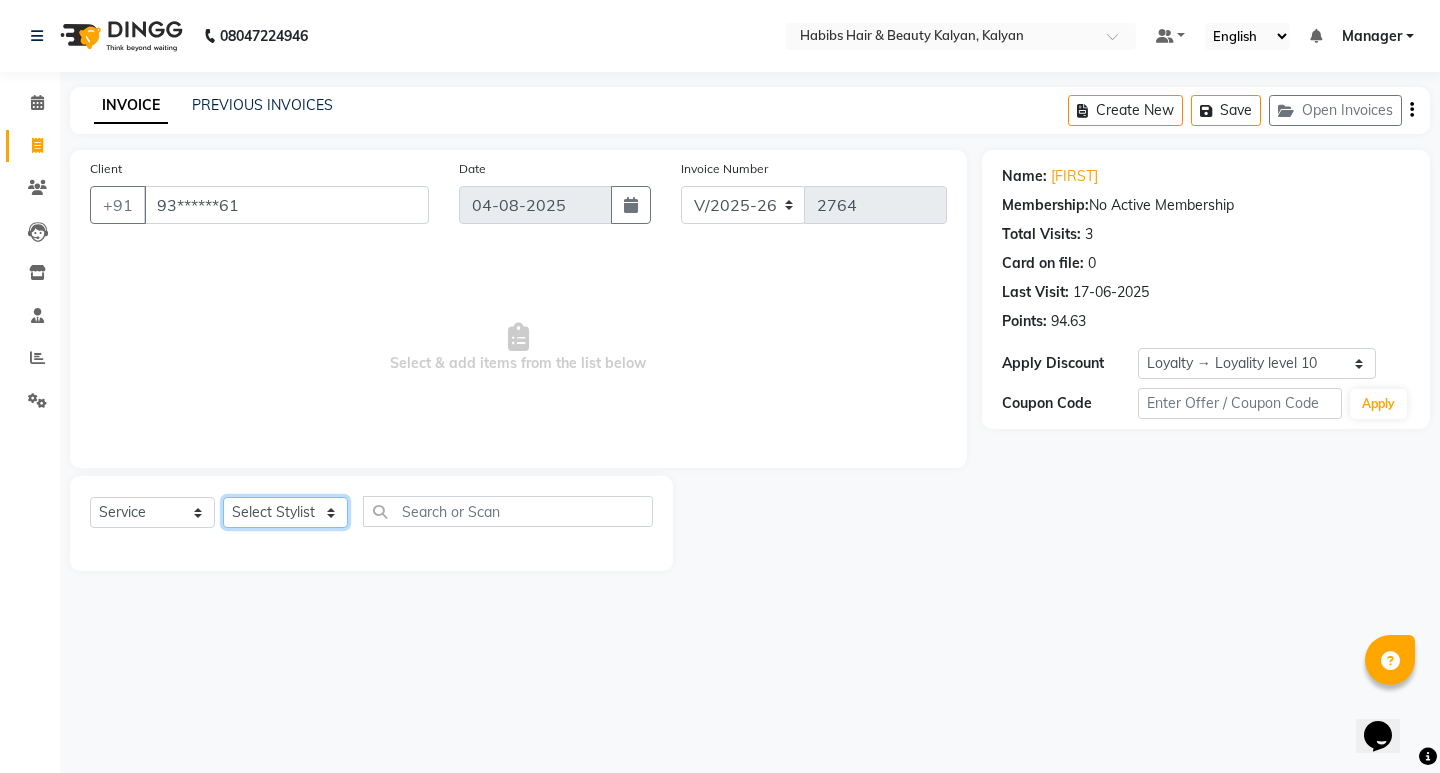 click on "Select Stylist [FIRST] [FIRST] [FIRST] [FIRST] [FIRST] [FIRST] [FIRST] [FIRST] [FIRST] [FIRST] [FIRST] [FIRST] [FIRST] [FIRST] [FIRST] [FIRST] [FIRST] [FIRST] [FIRST] [FIRST] [FIRST]" 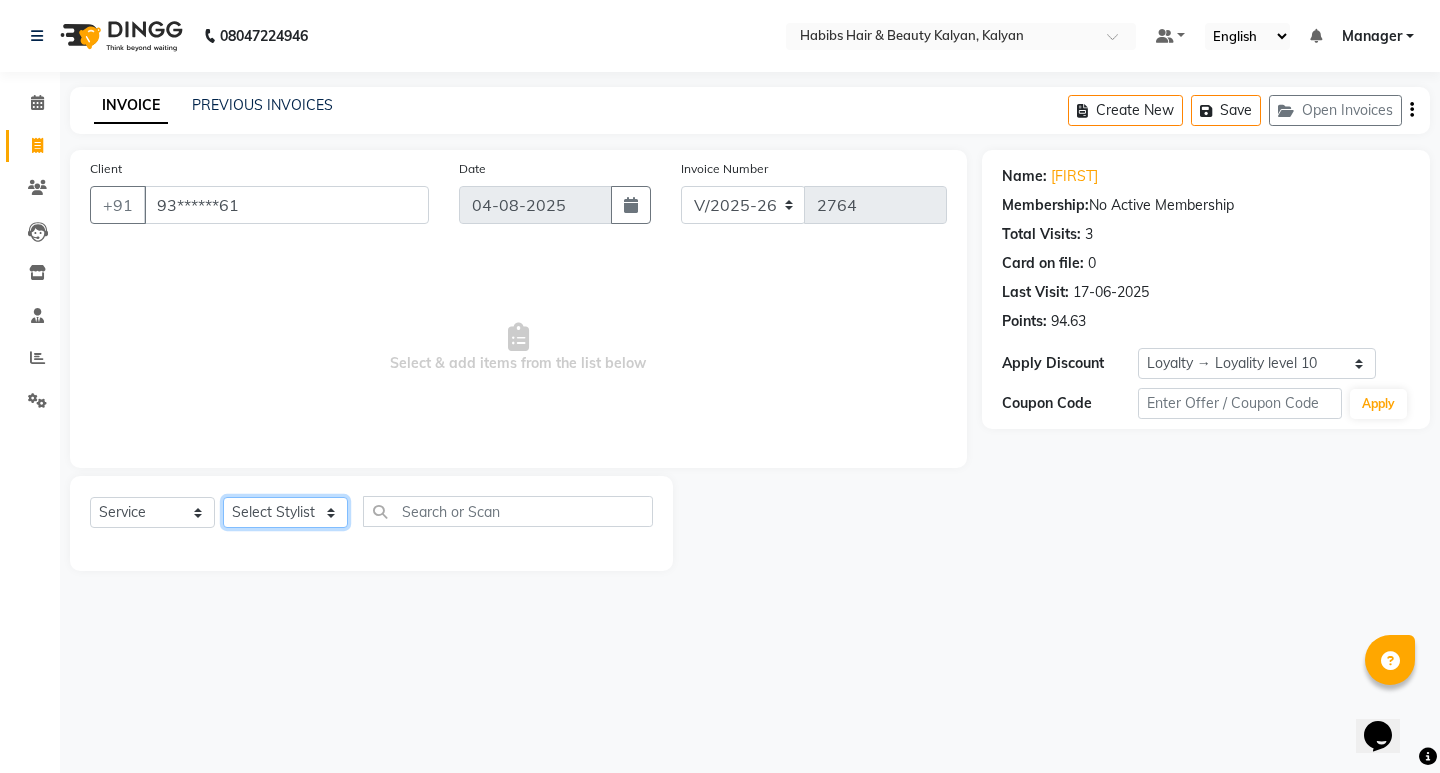 select on "85066" 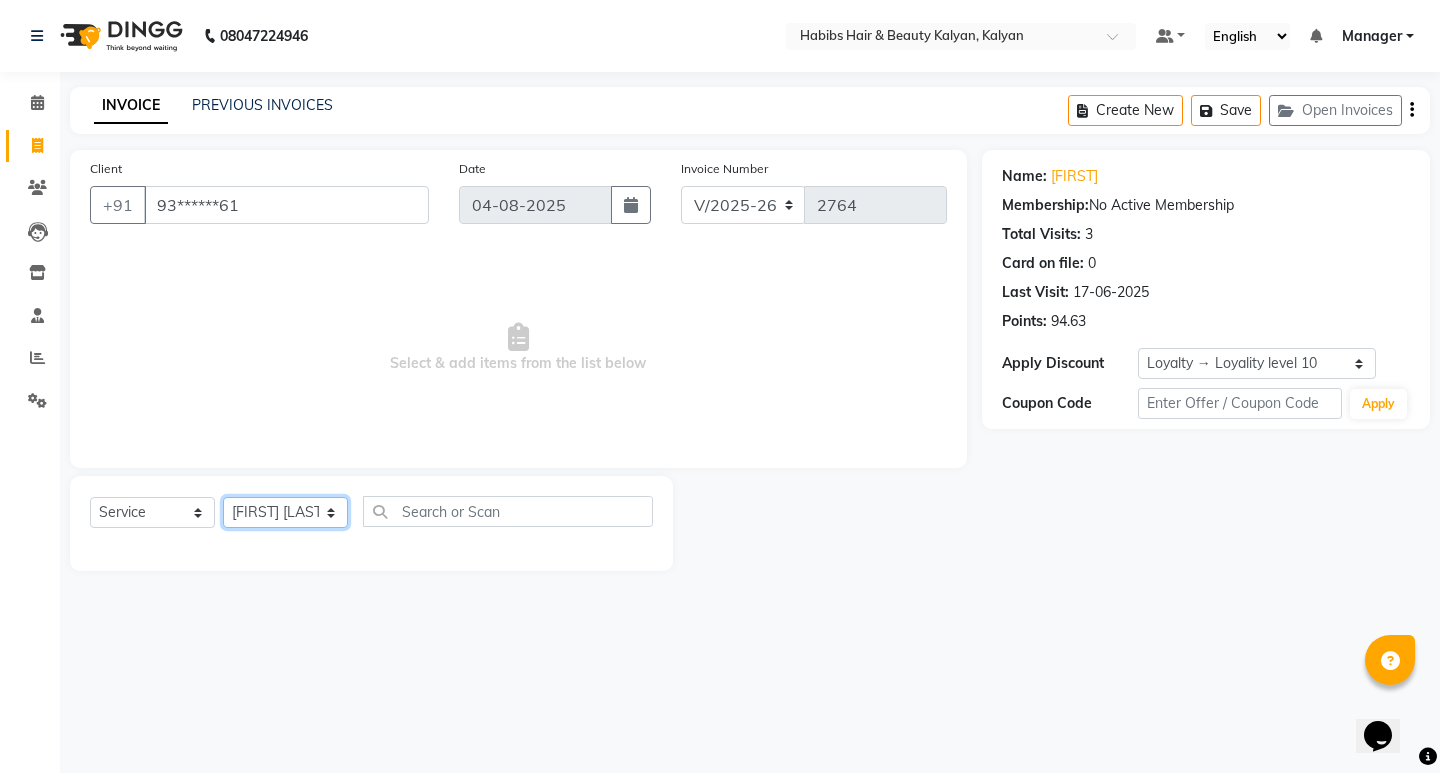 click on "Select Stylist [FIRST] [FIRST] [FIRST] [FIRST] [FIRST] [FIRST] [FIRST] [FIRST] [FIRST] [FIRST] [FIRST] [FIRST] [FIRST] [FIRST] [FIRST] [FIRST] [FIRST] [FIRST] [FIRST] [FIRST] [FIRST]" 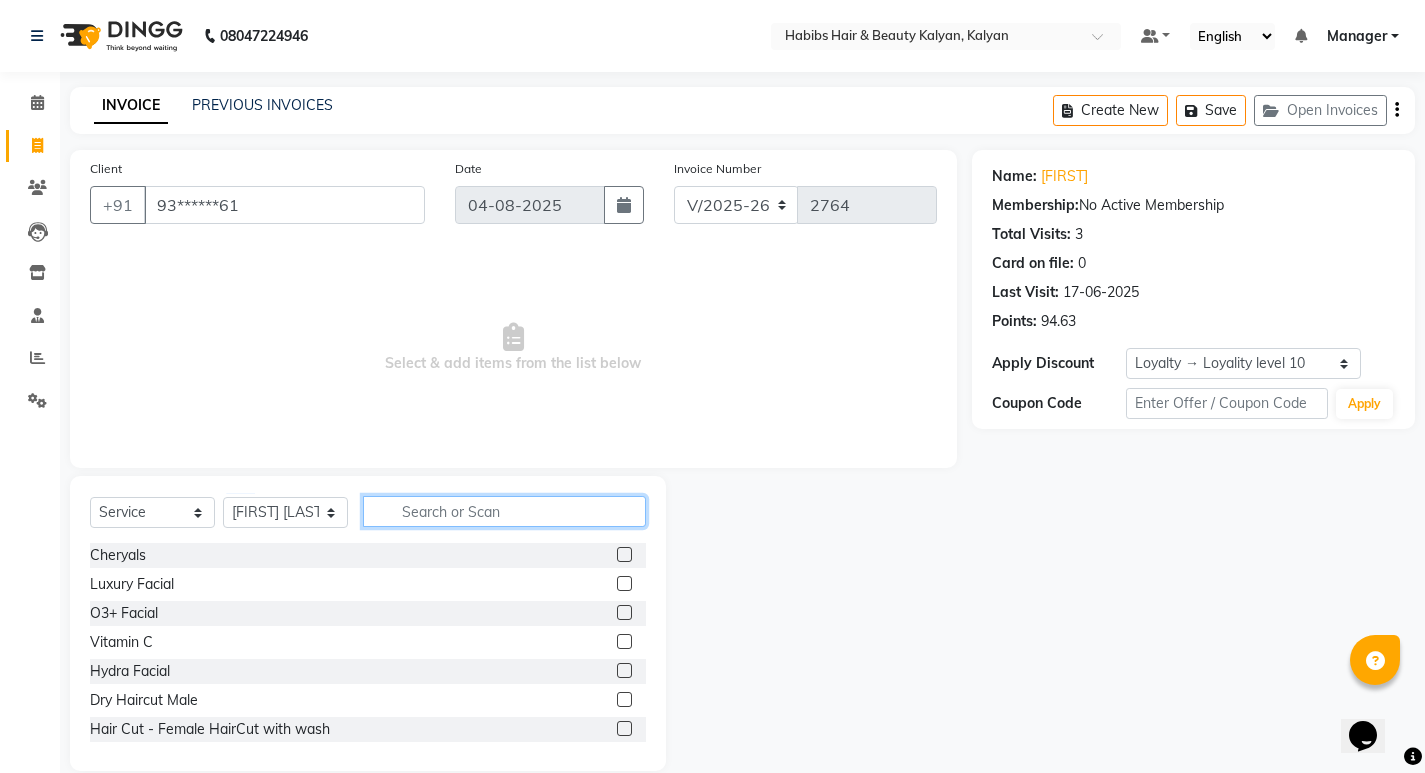 click 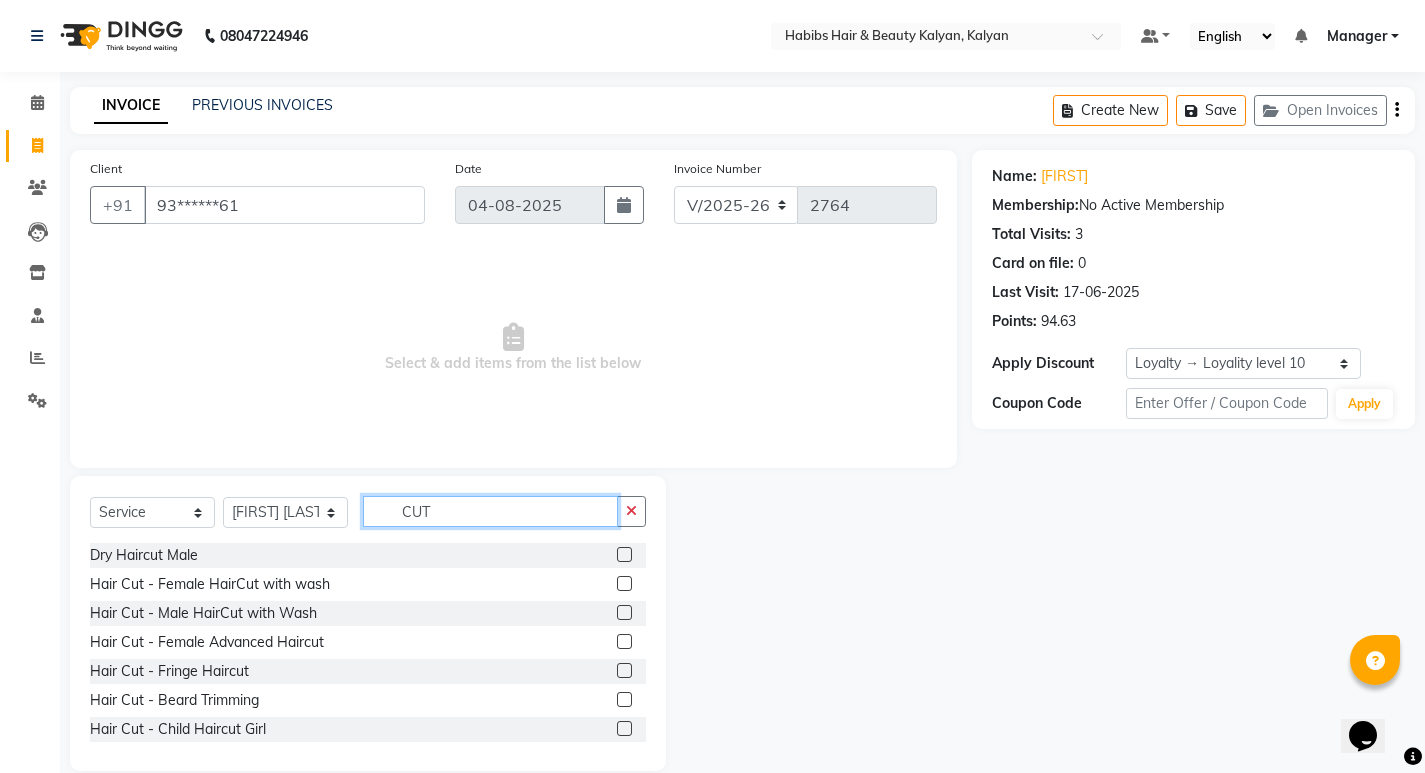 type on "CUT" 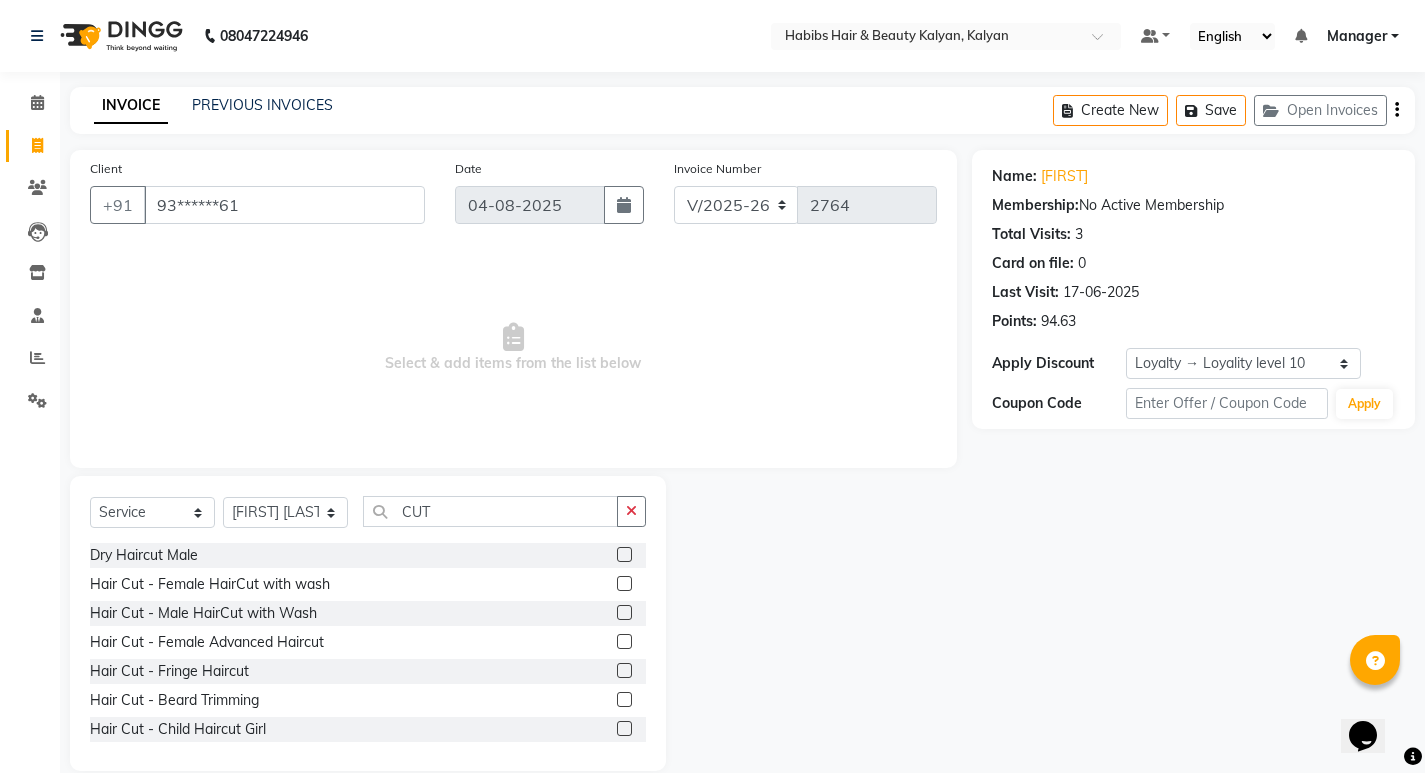 click 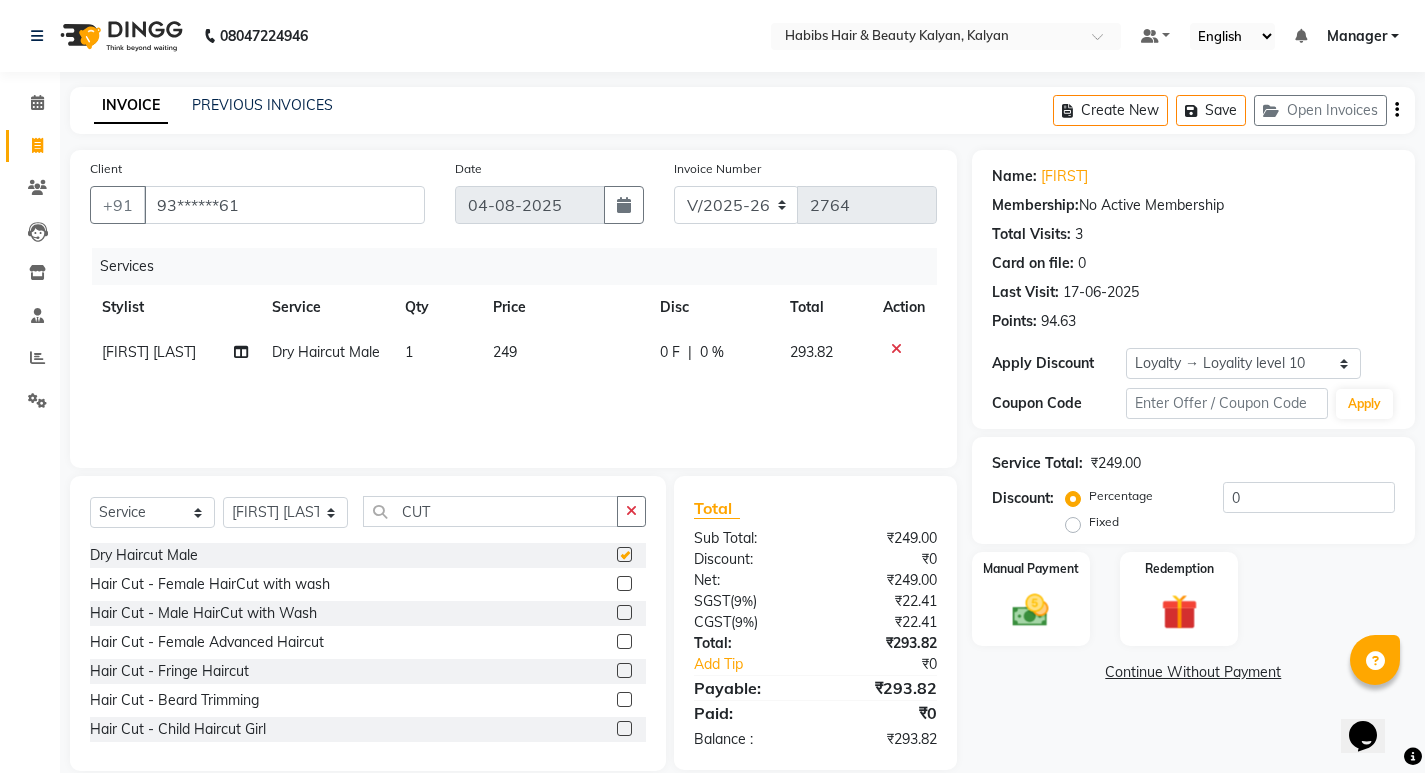 checkbox on "false" 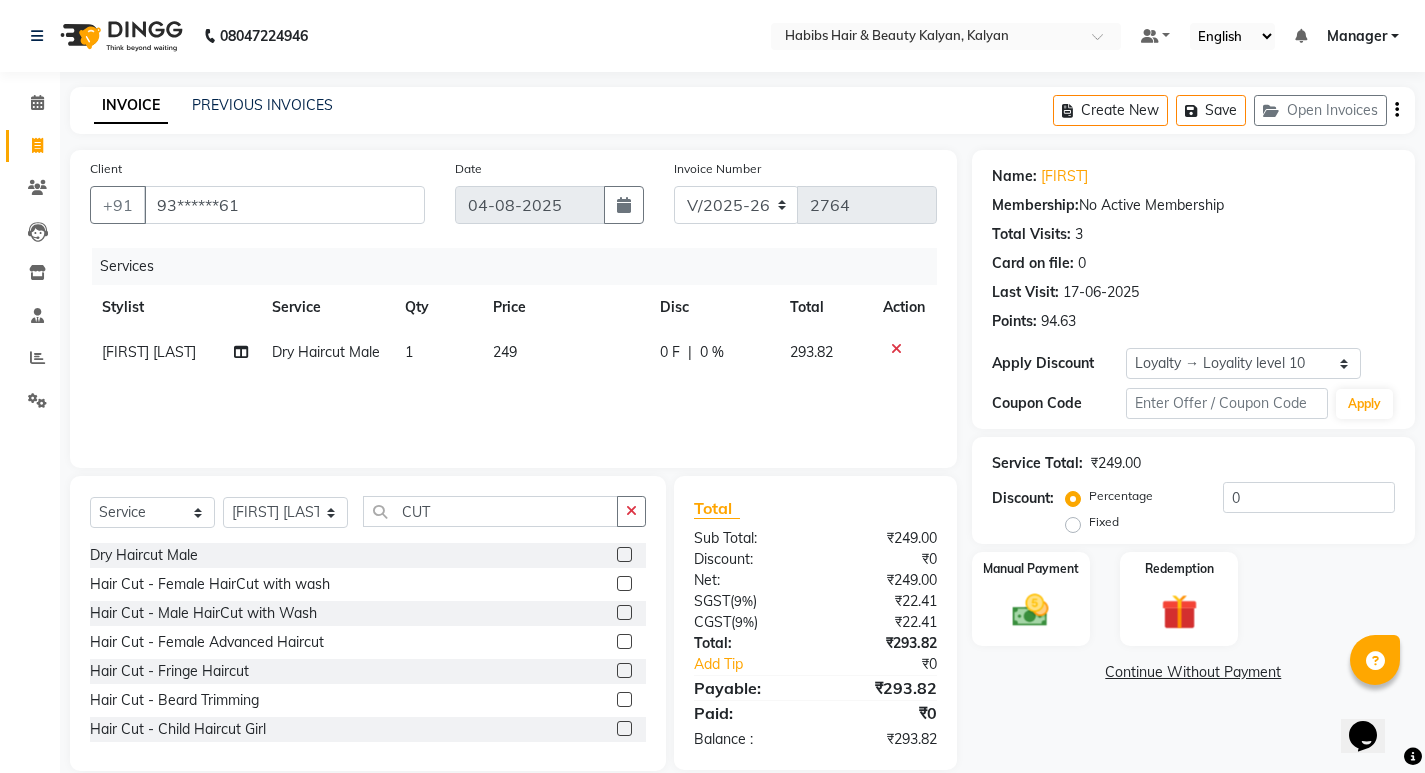 click 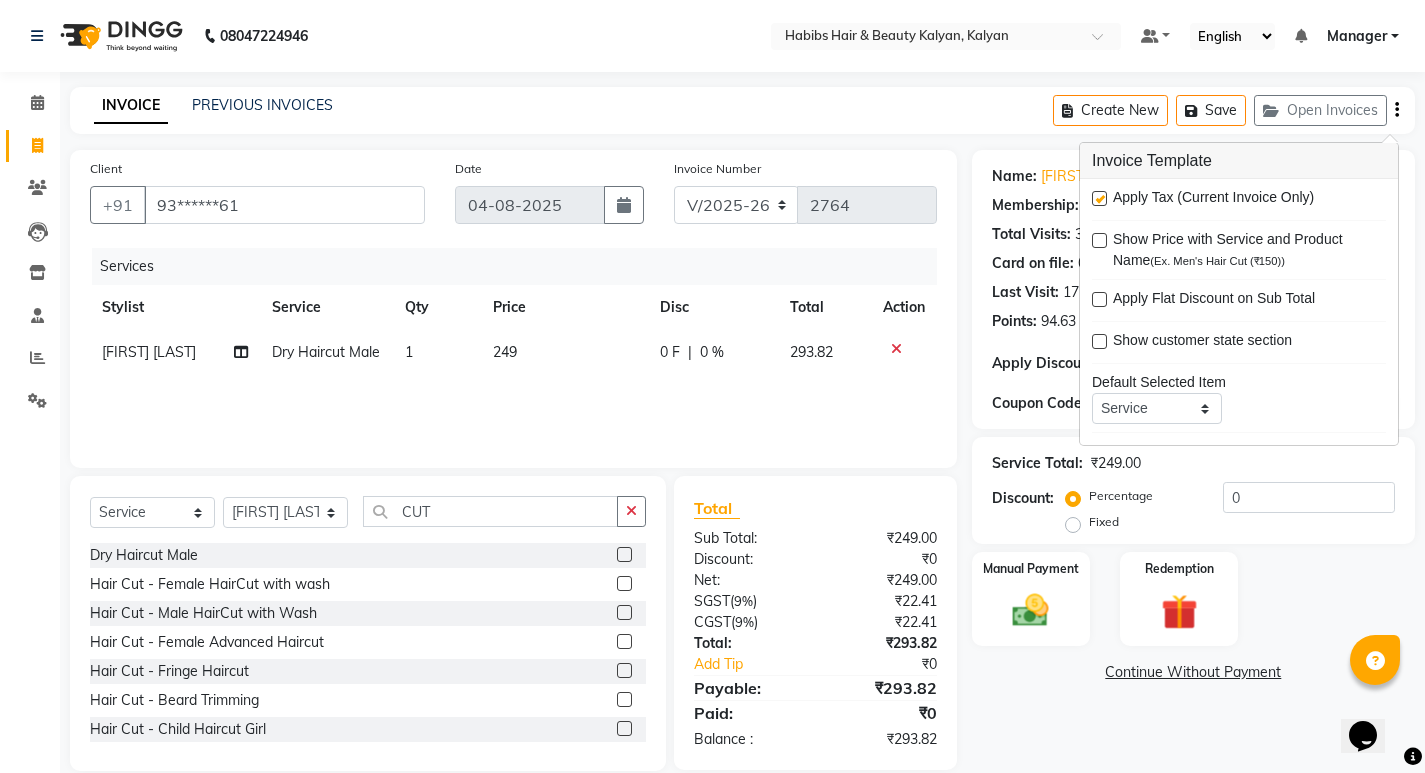 click at bounding box center (1099, 198) 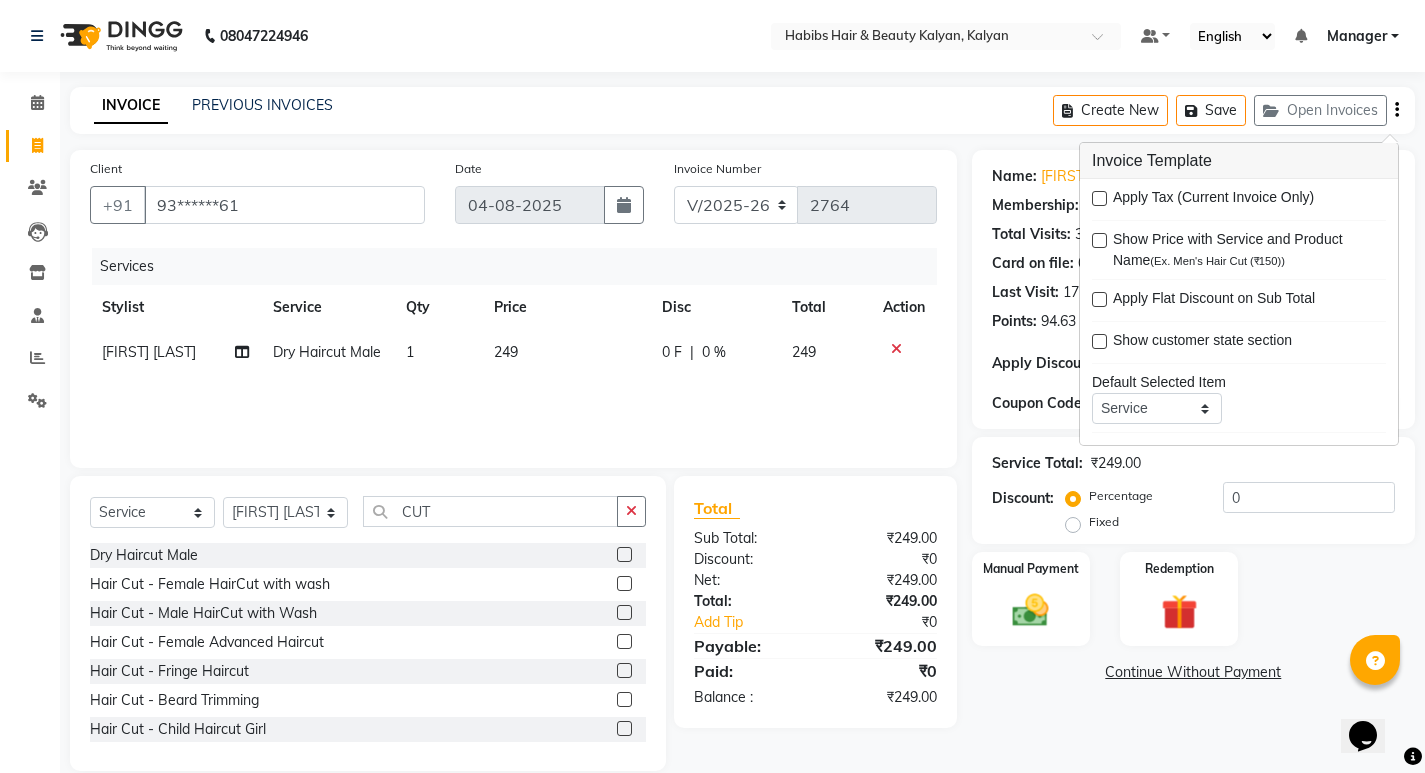 scroll, scrollTop: 28, scrollLeft: 0, axis: vertical 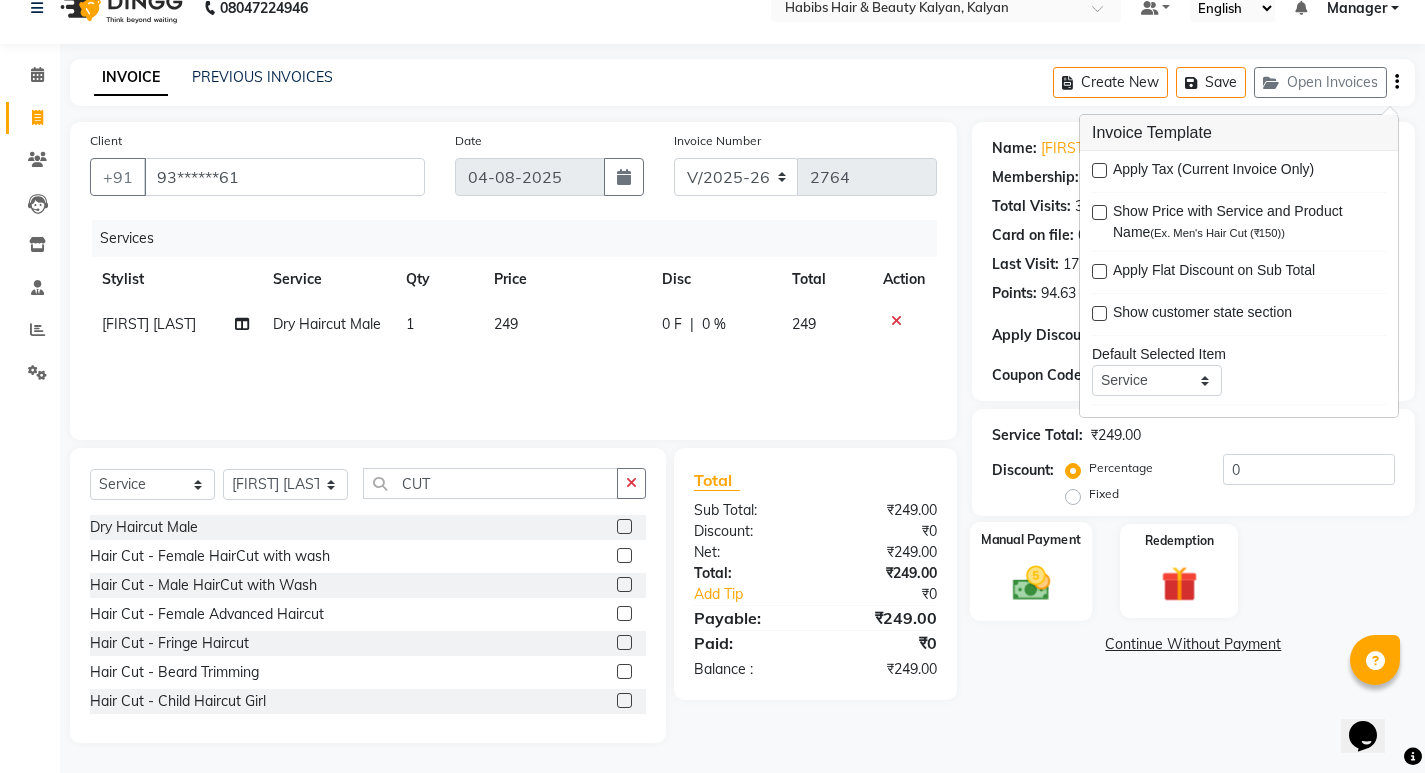 click 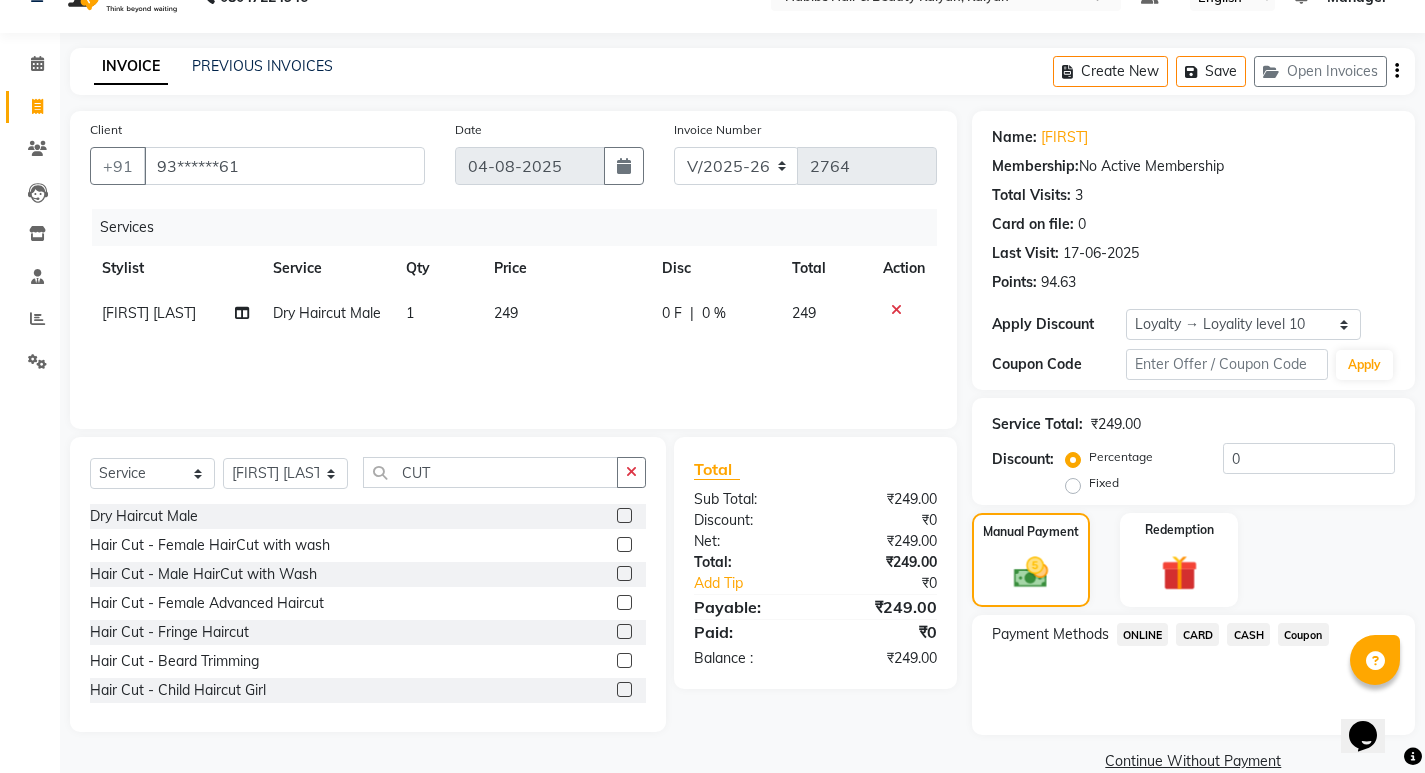 scroll, scrollTop: 72, scrollLeft: 0, axis: vertical 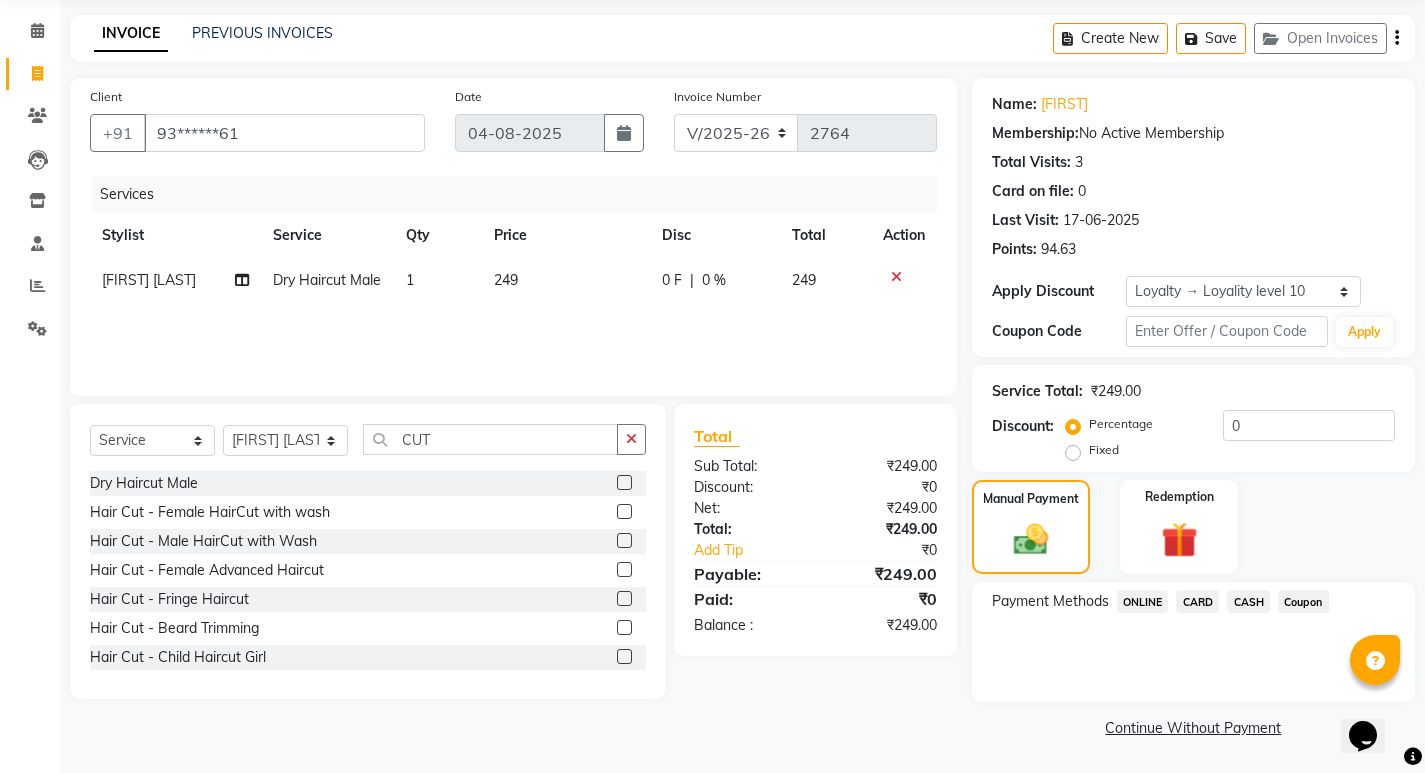 click on "ONLINE" 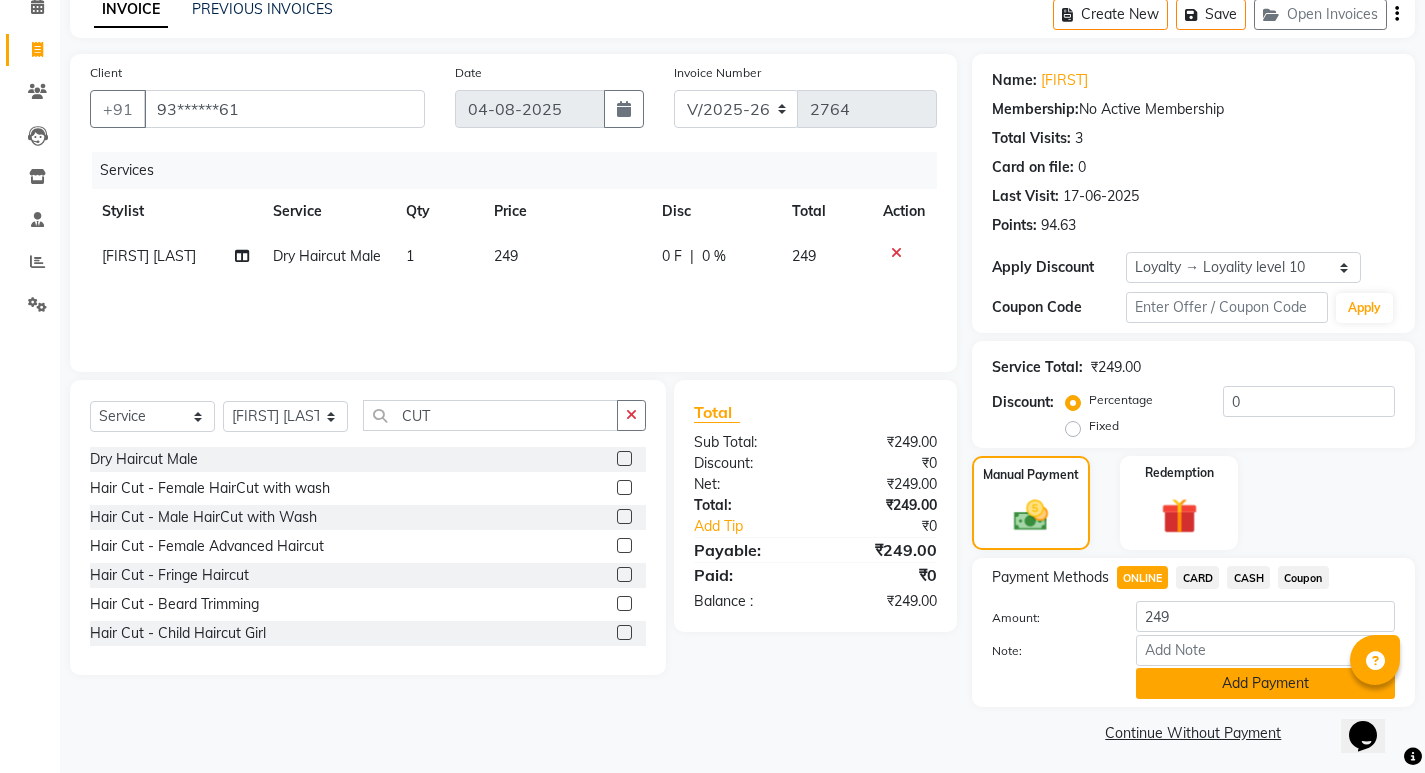 scroll, scrollTop: 101, scrollLeft: 0, axis: vertical 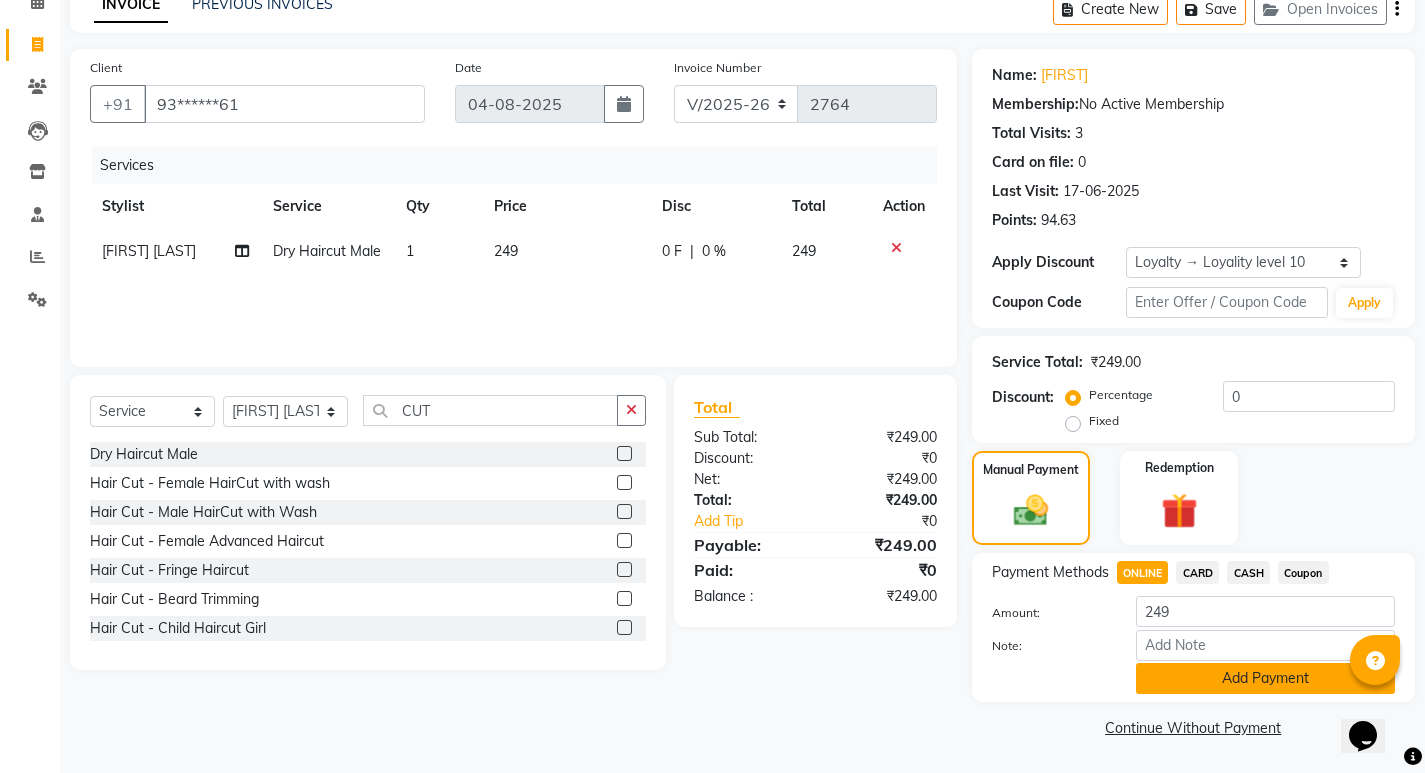click on "Add Payment" 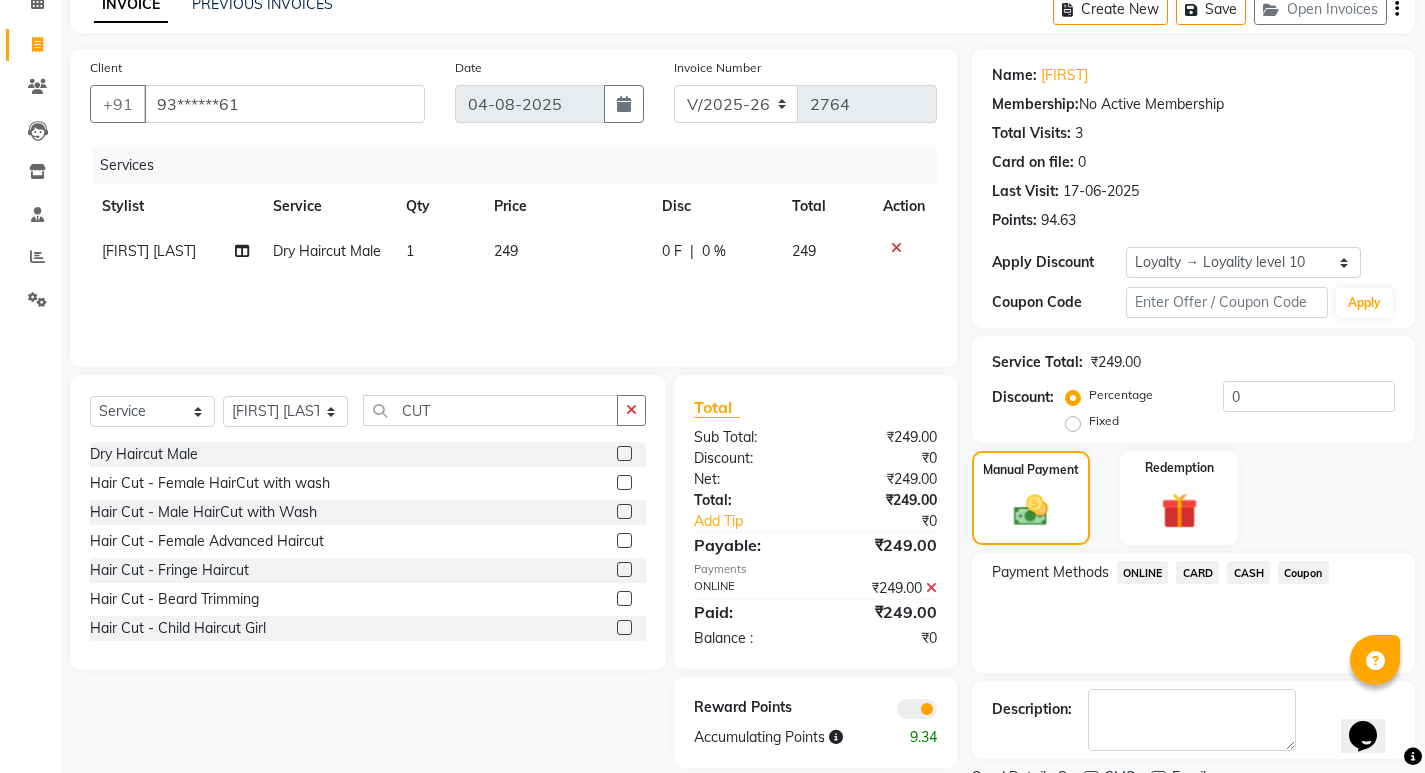 scroll, scrollTop: 185, scrollLeft: 0, axis: vertical 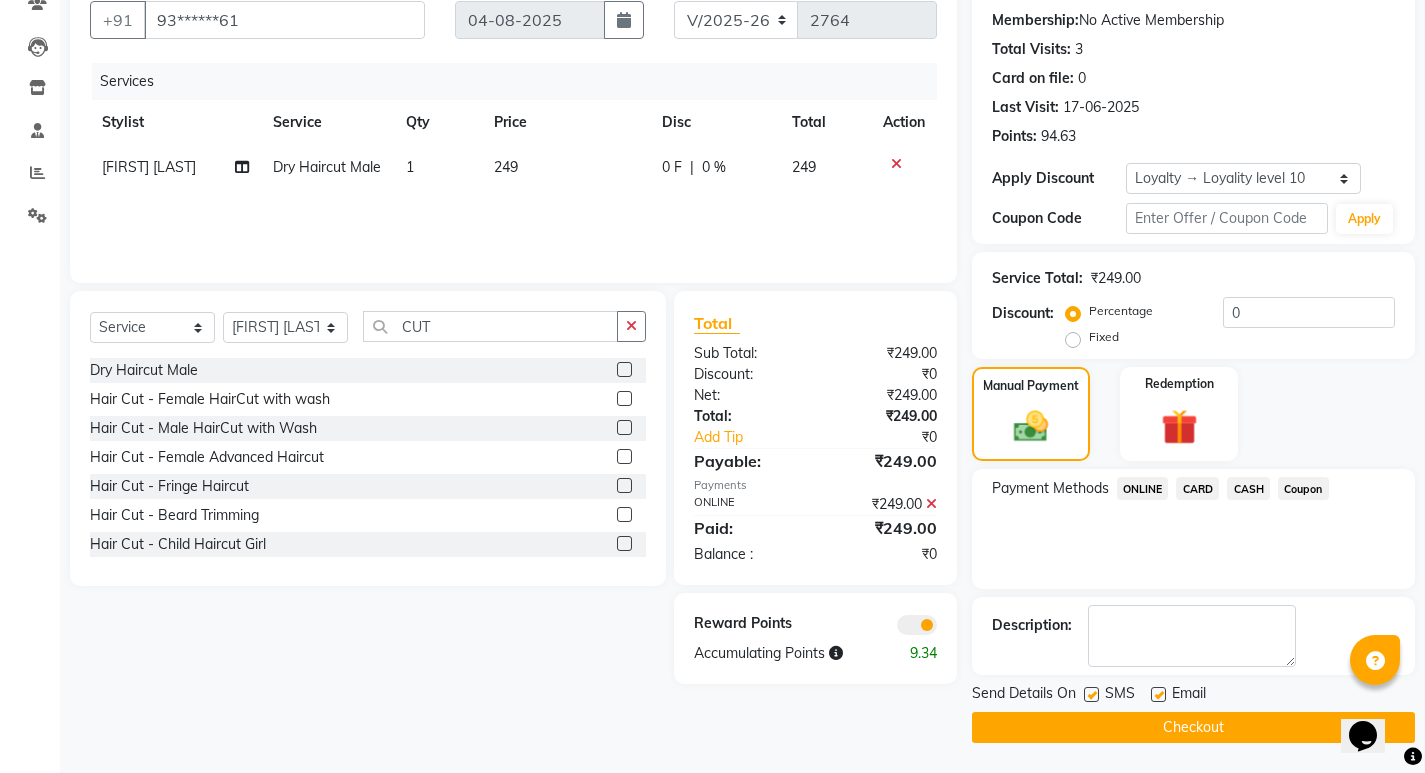 click on "Checkout" 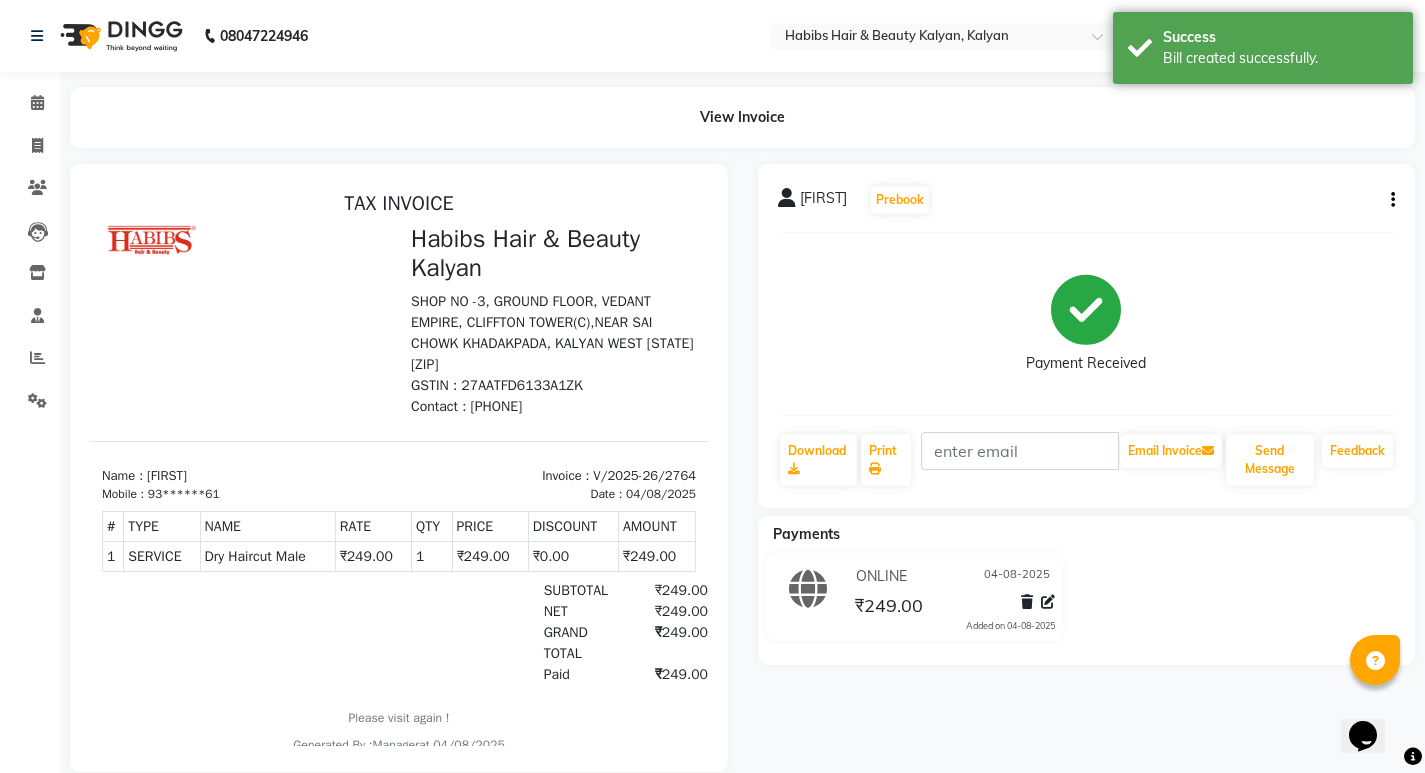 scroll, scrollTop: 0, scrollLeft: 0, axis: both 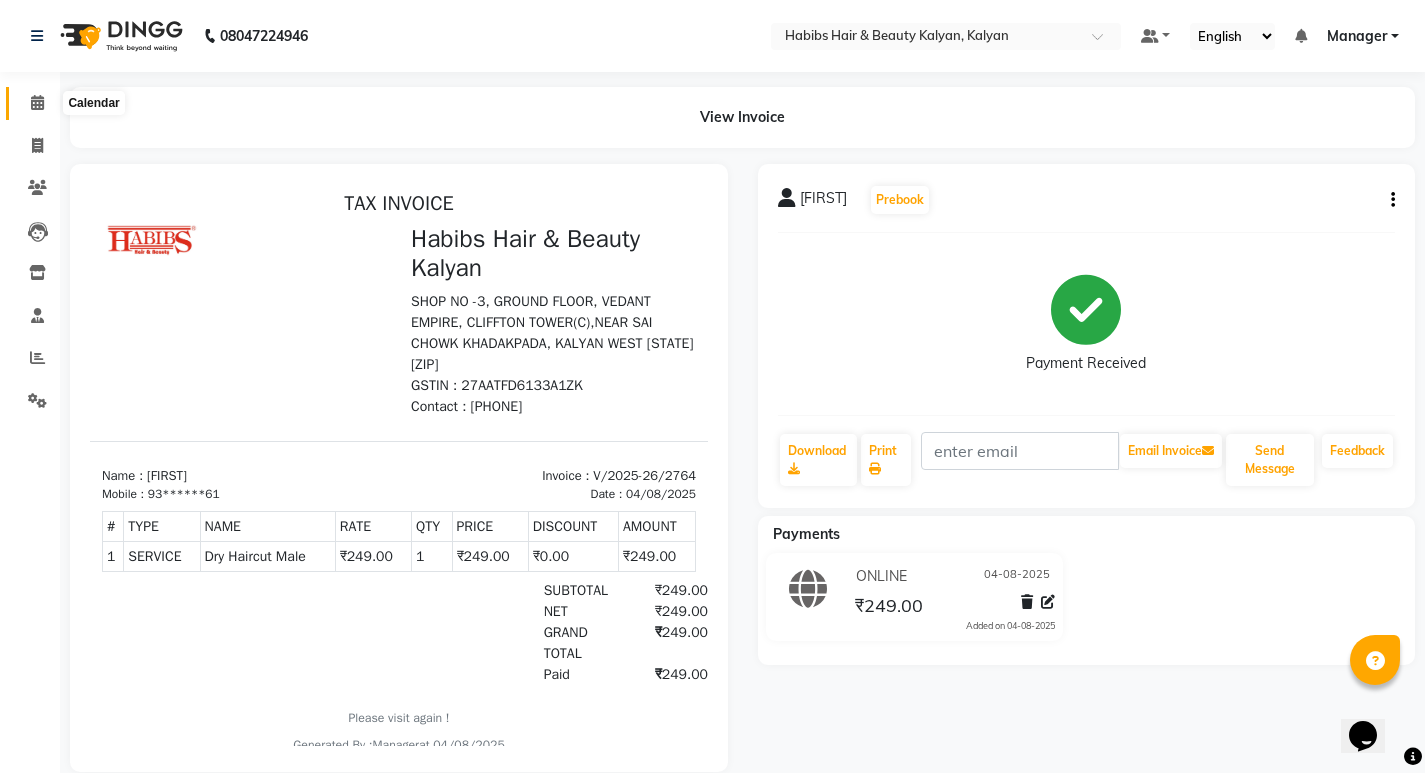 click 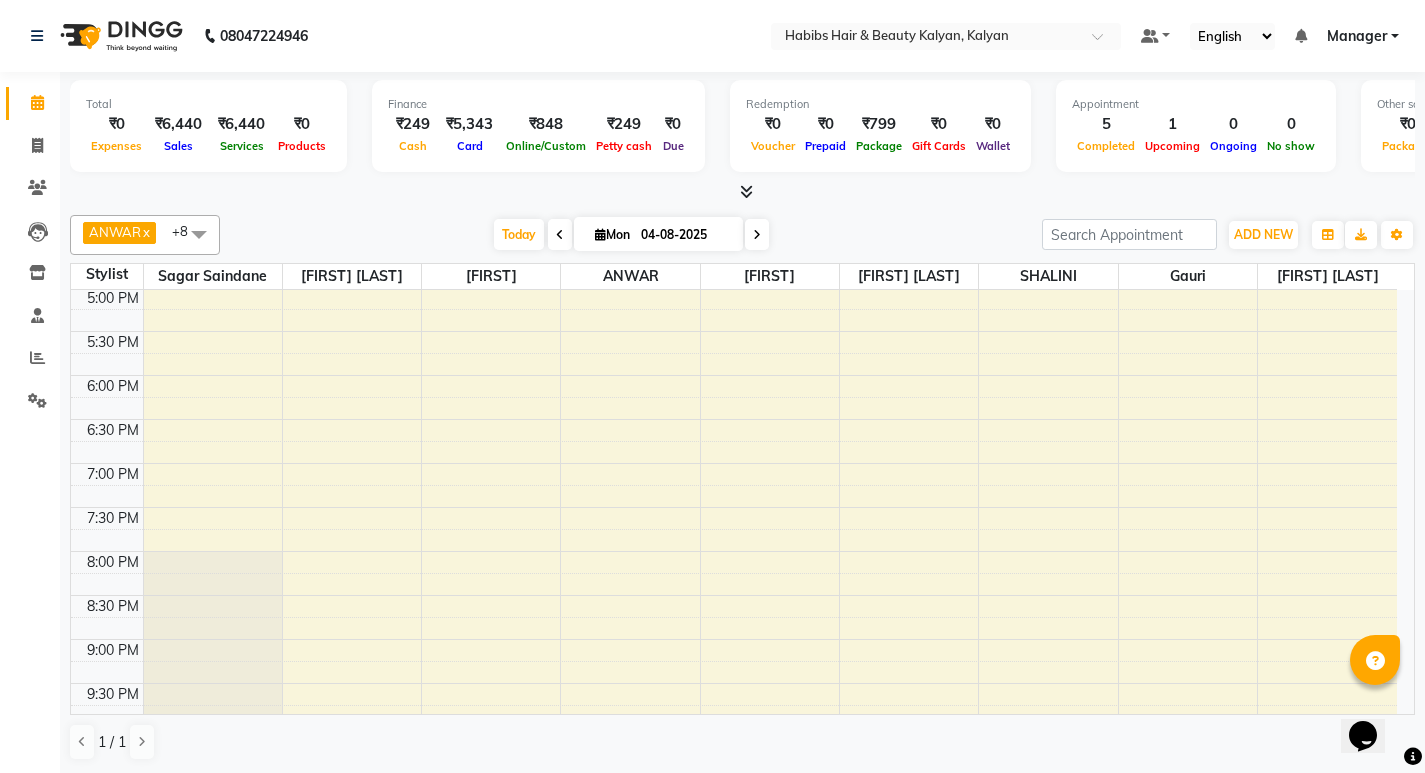 scroll, scrollTop: 795, scrollLeft: 0, axis: vertical 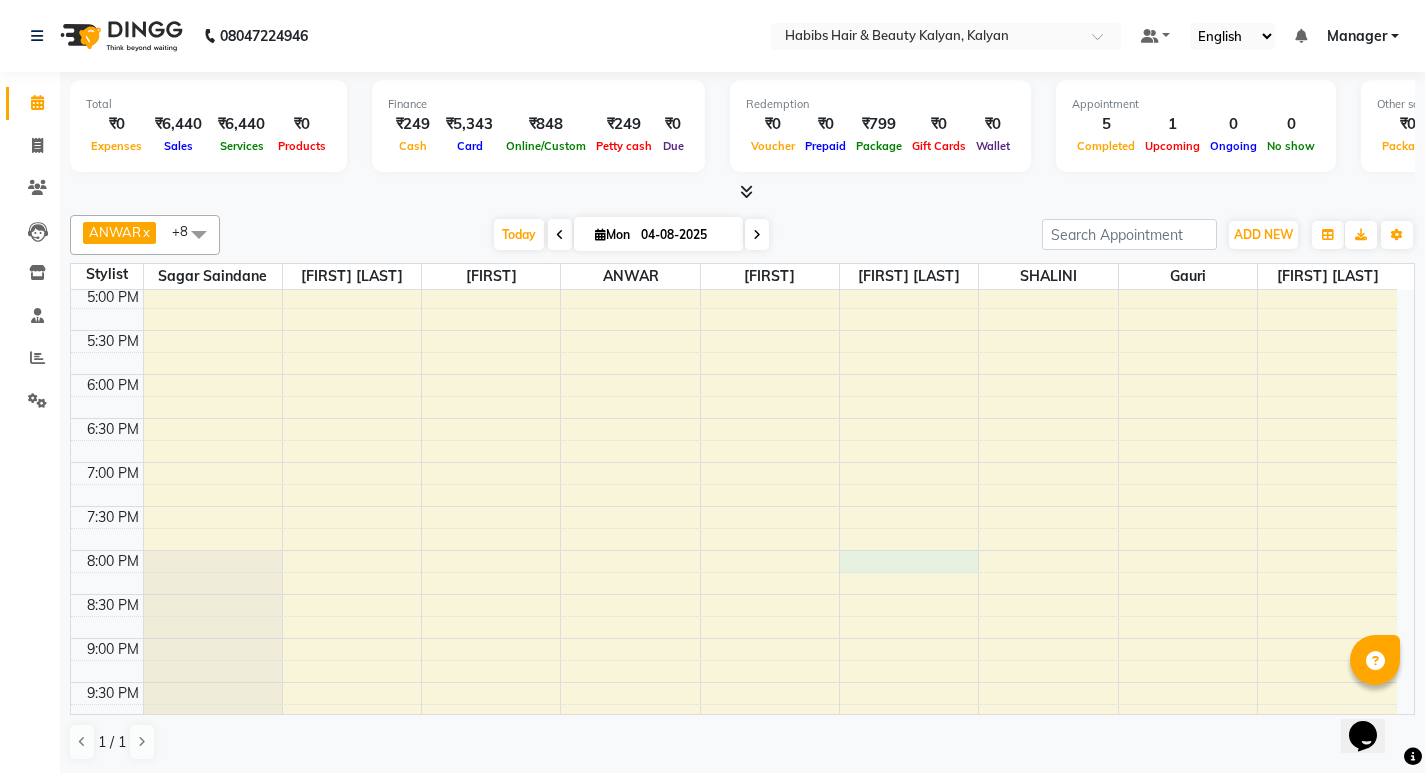 click on "8:00 AM 8:30 AM 9:00 AM 9:30 AM 10:00 AM 10:30 AM 11:00 AM 11:30 AM 12:00 PM 12:30 PM 1:00 PM 1:30 PM 2:00 PM 2:30 PM 3:00 PM 3:30 PM 4:00 PM 4:30 PM 5:00 PM 5:30 PM 6:00 PM 6:30 PM 7:00 PM 7:30 PM 8:00 PM 8:30 PM 9:00 PM 9:30 PM 10:00 PM 10:30 PM     GRANTHALI, TK04, 01:10 PM-01:55 PM, Hair Cut - Female Advanced Haircut     SHWETA, TK03, 12:30 PM-01:55 PM, THALGO PURETE MARINE RITUAL,Body Basics Threadinge - Eyebrows             CLIENT, TK02, 02:30 PM-03:00 PM, Dry Haircut Male     ADITYA RAI, TK01, 11:10 AM-01:10 PM, D-tan Face Raga,BlowDry & Styling - Blow Dry S,Hair Cut - Male HairCut with Wash,Beard Sheving     VARAD, TK05, 01:30 PM-02:00 PM, Dry Haircut Male     SUMEDH, TK06, 02:05 PM-02:35 PM, Dry Haircut Male" at bounding box center [734, 154] 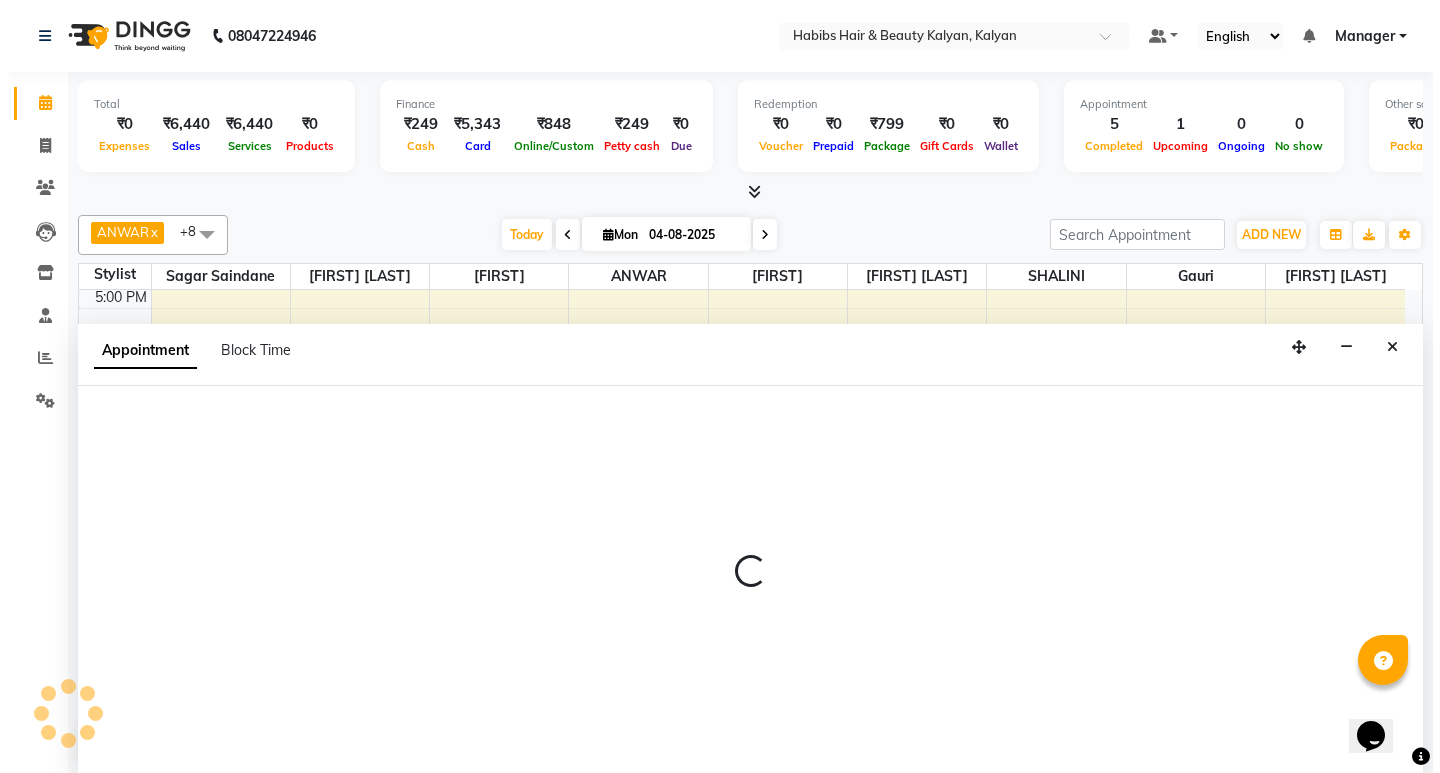 scroll, scrollTop: 1, scrollLeft: 0, axis: vertical 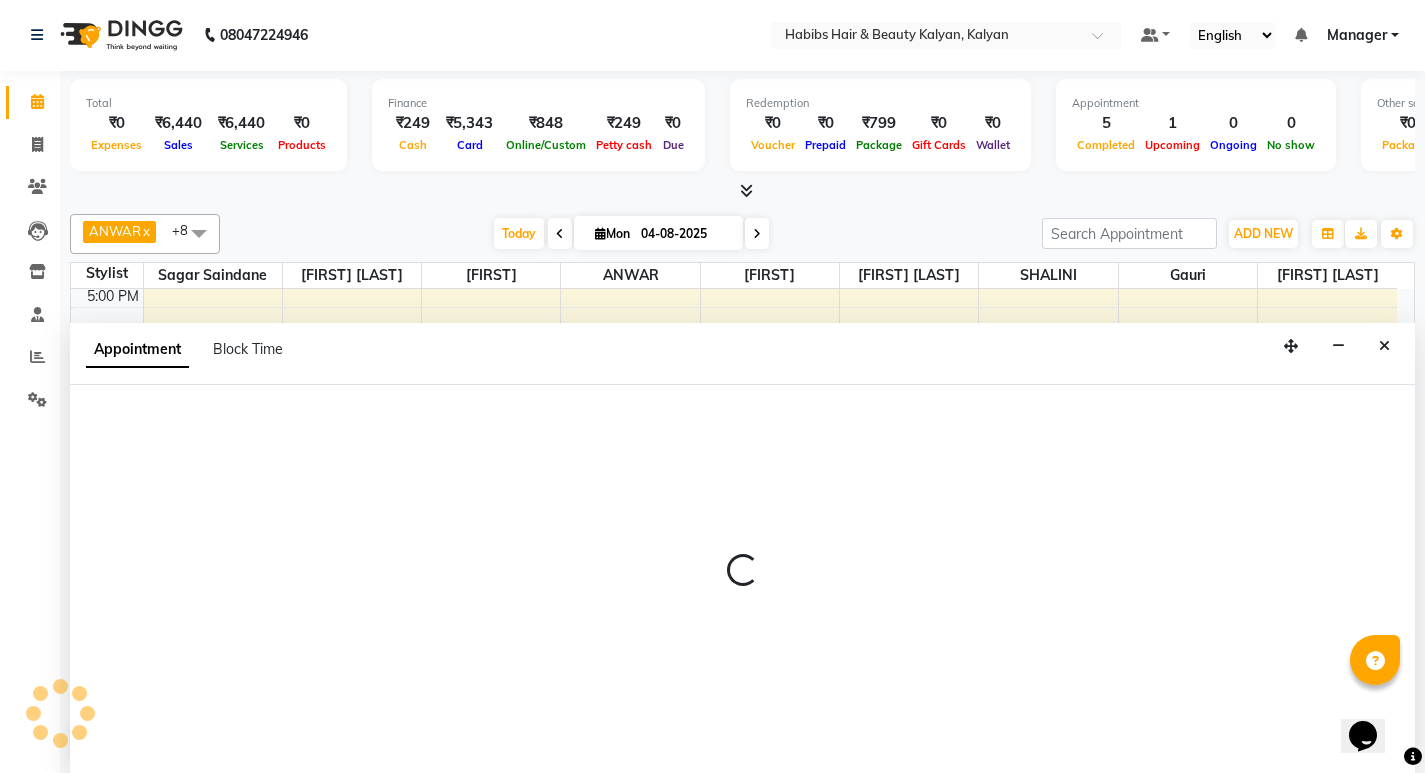 select on "81200" 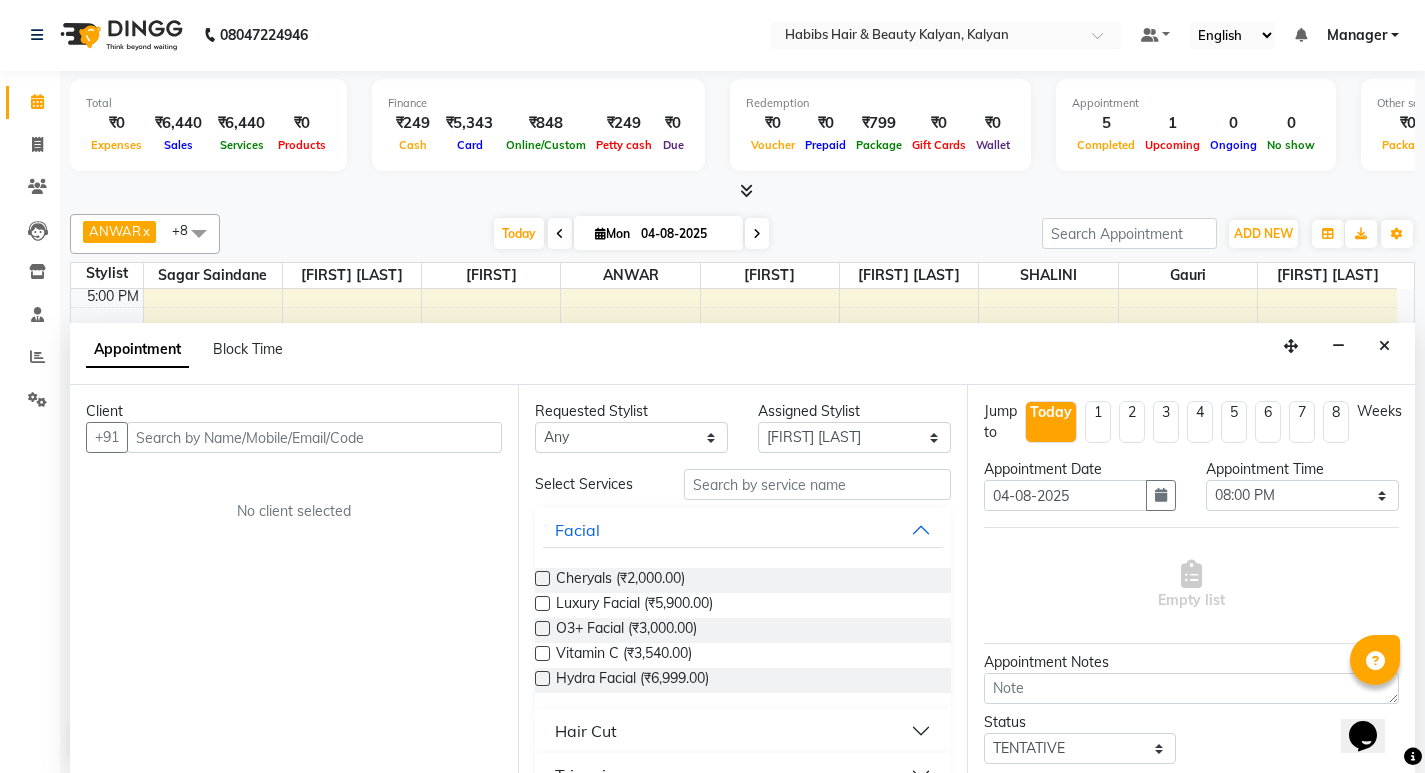 click at bounding box center [314, 437] 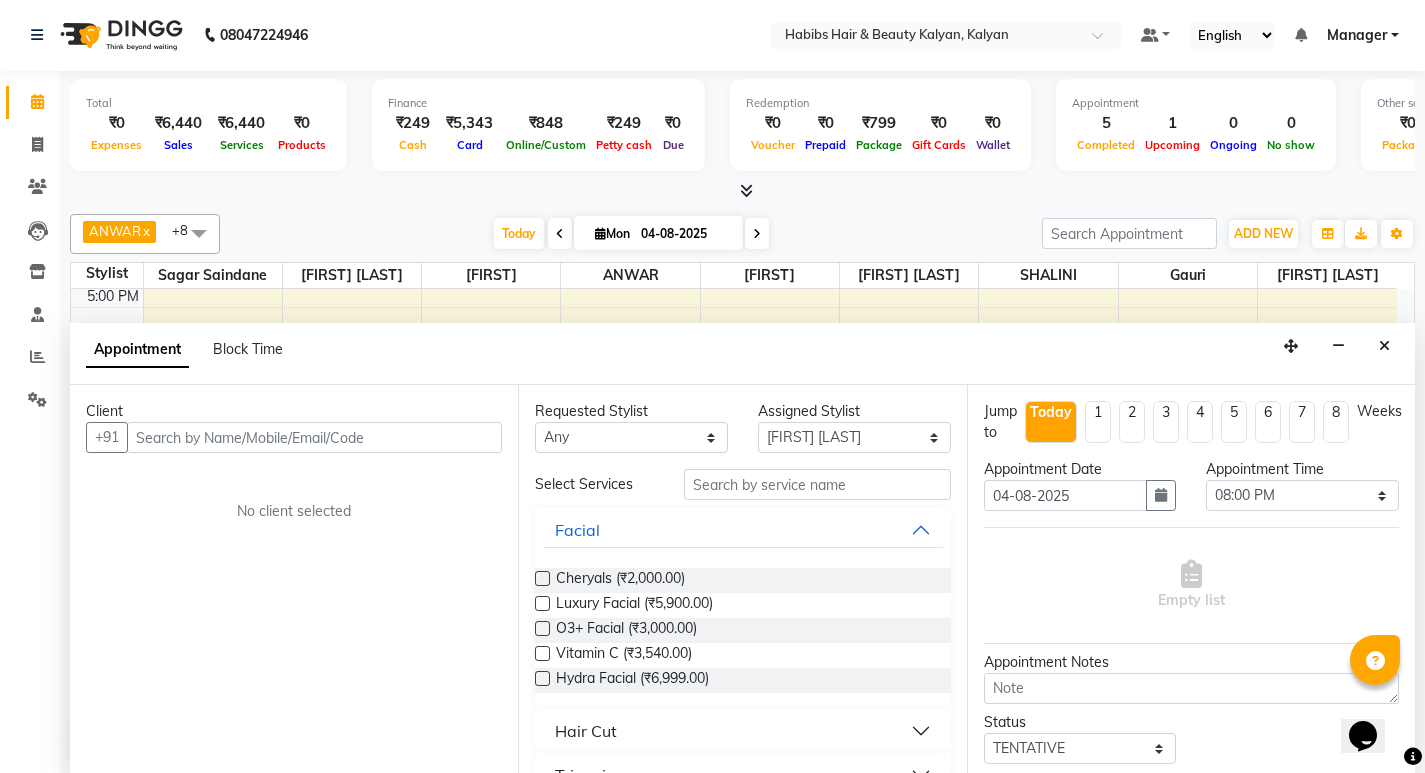 click on "Appointment Block Time" at bounding box center (742, 354) 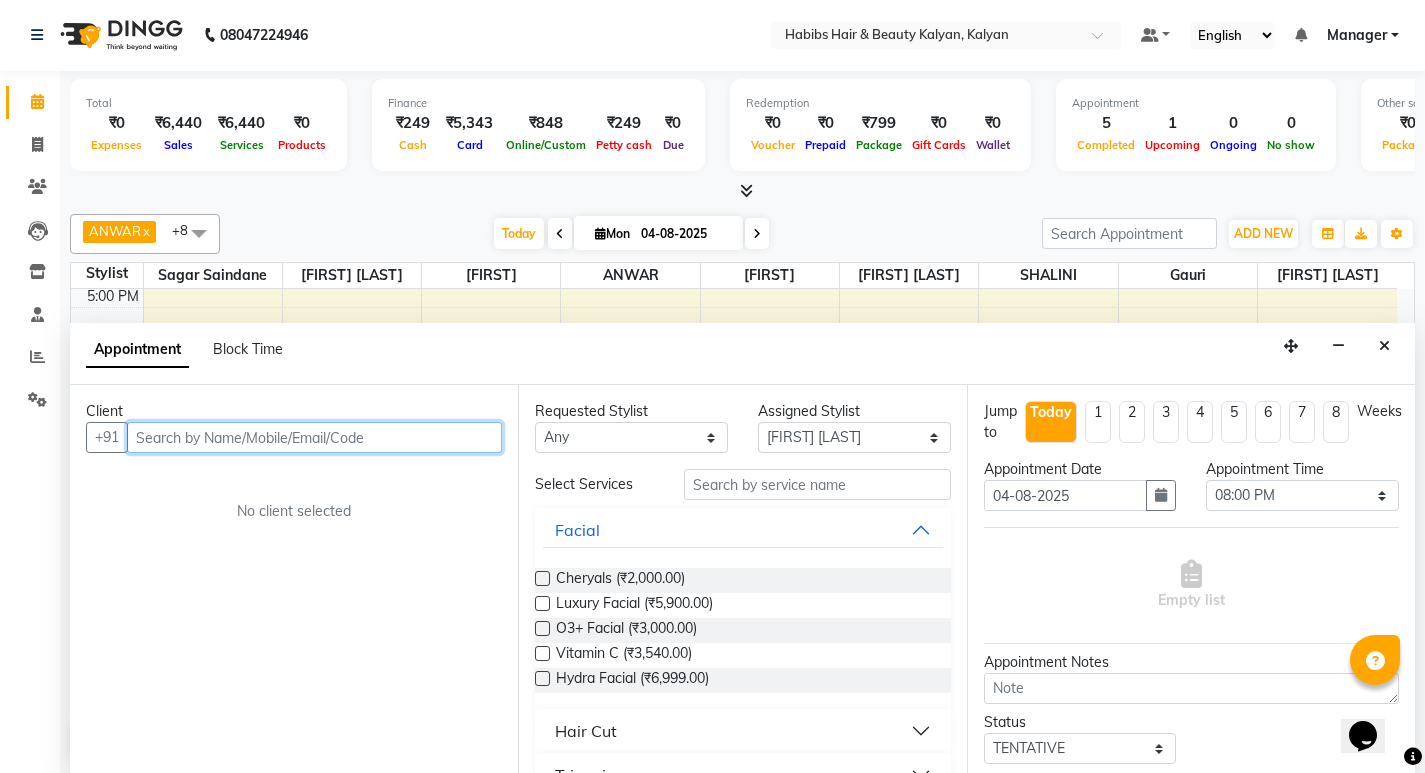 click at bounding box center (314, 437) 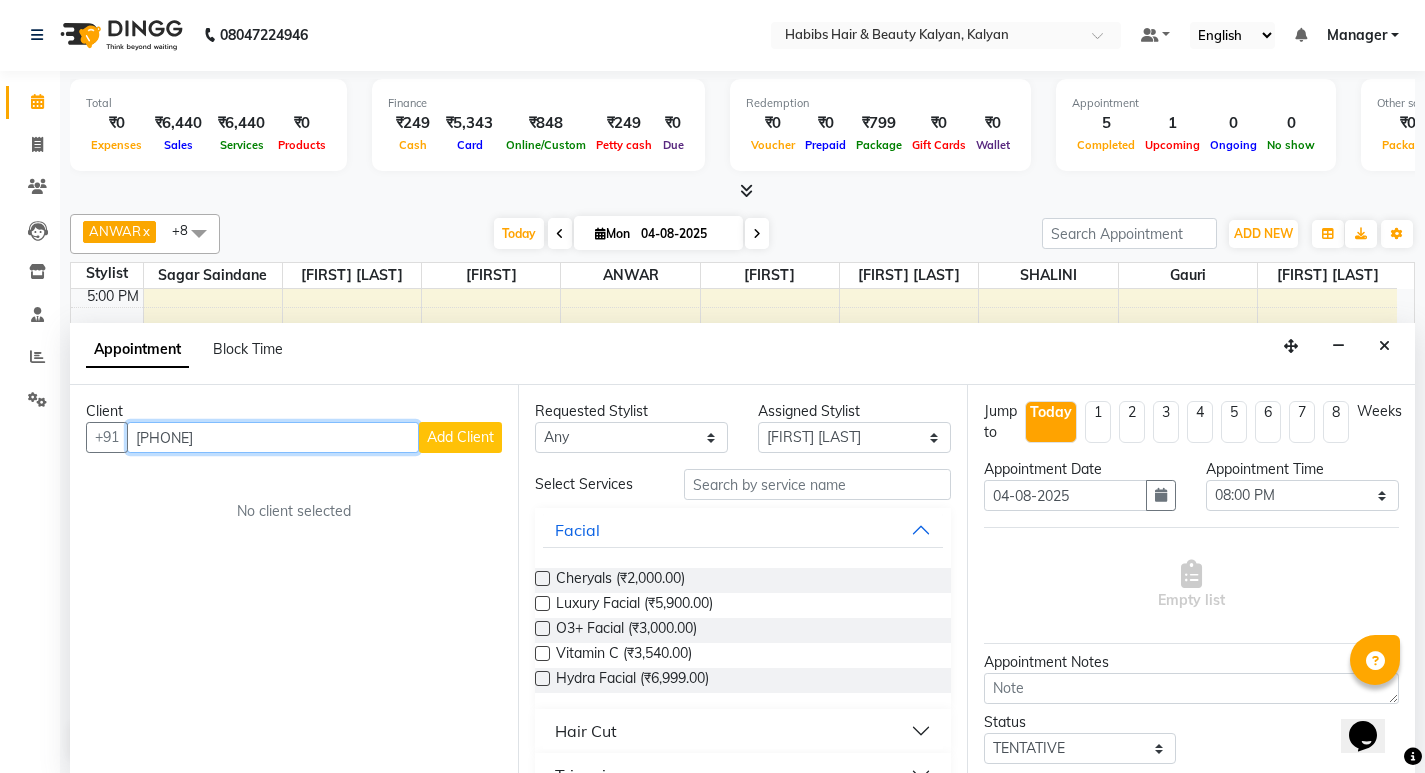click on "730308886" at bounding box center (273, 437) 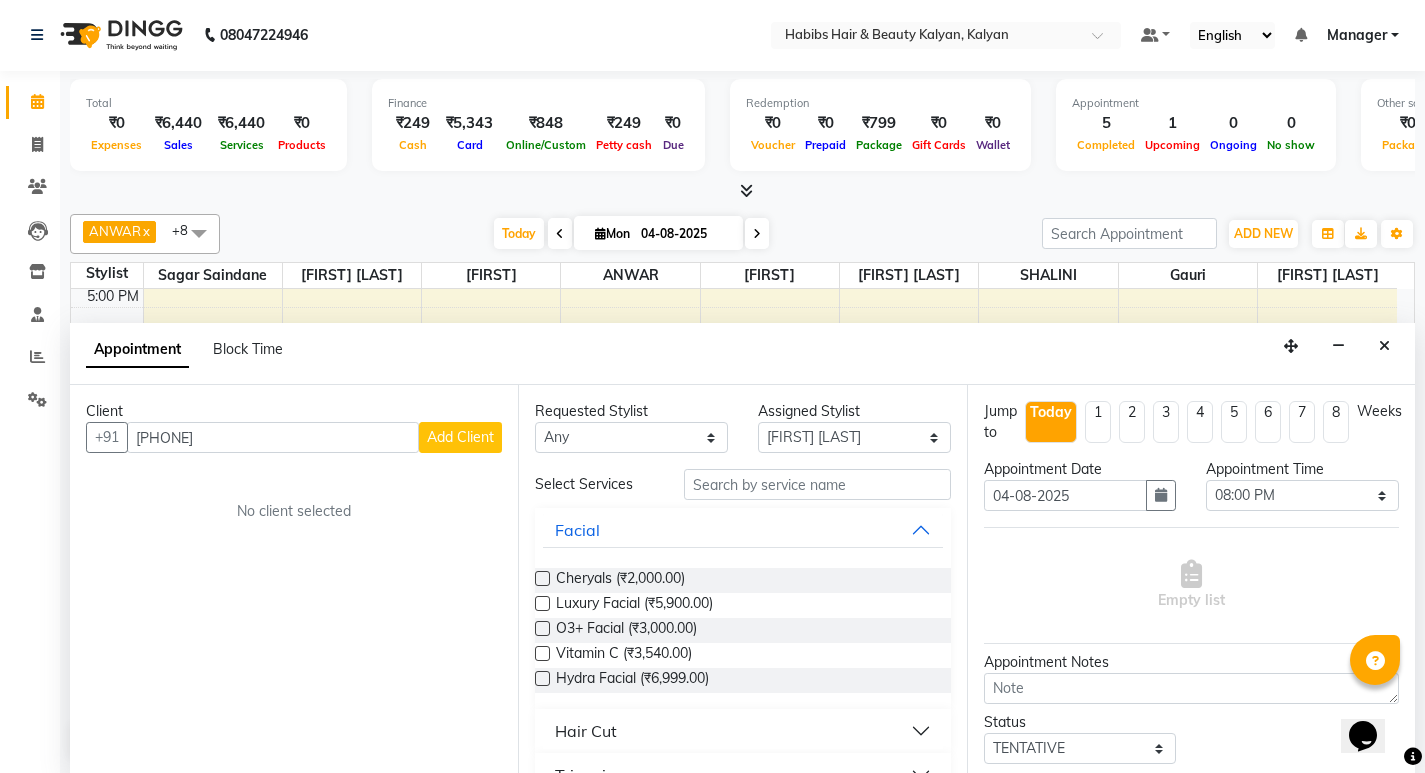 click on "Add Client" at bounding box center (460, 437) 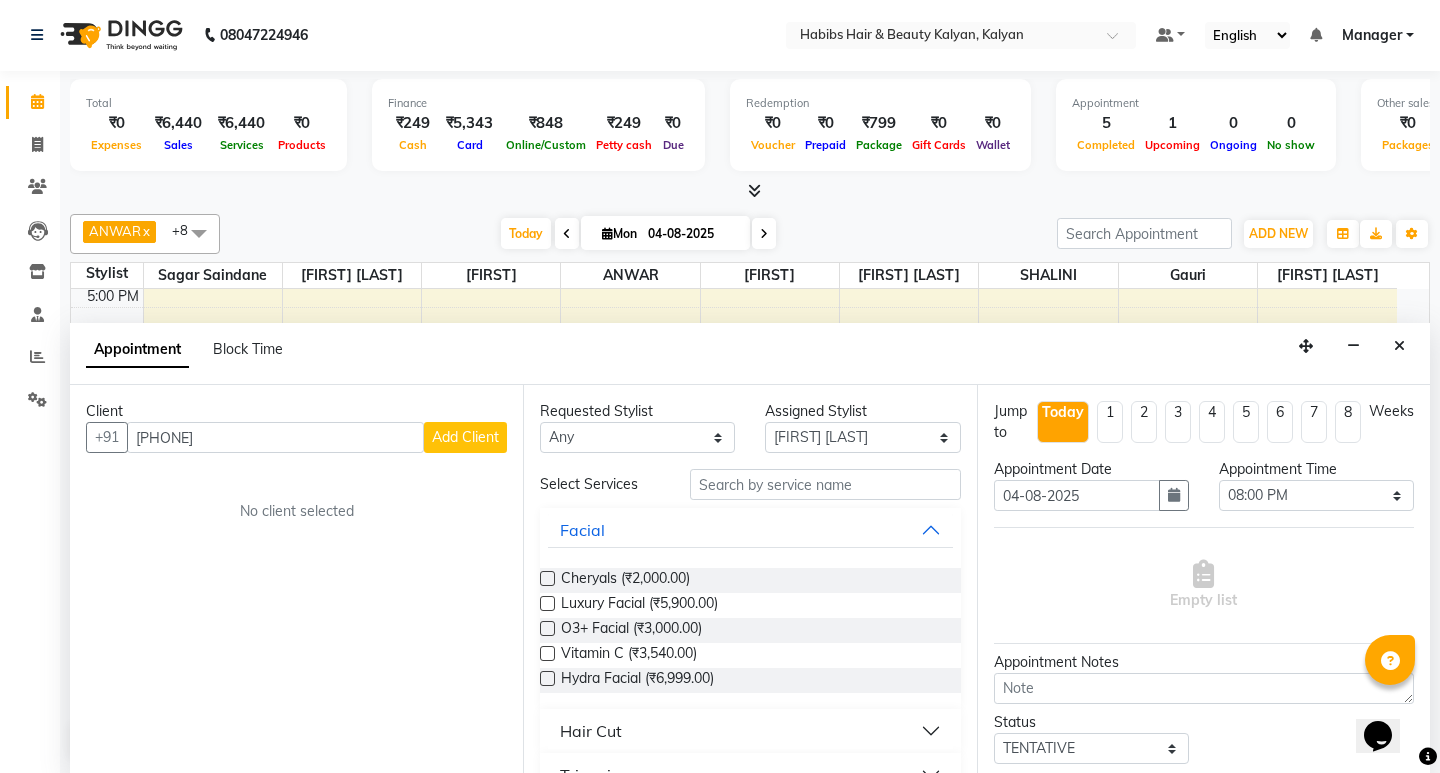 select on "22" 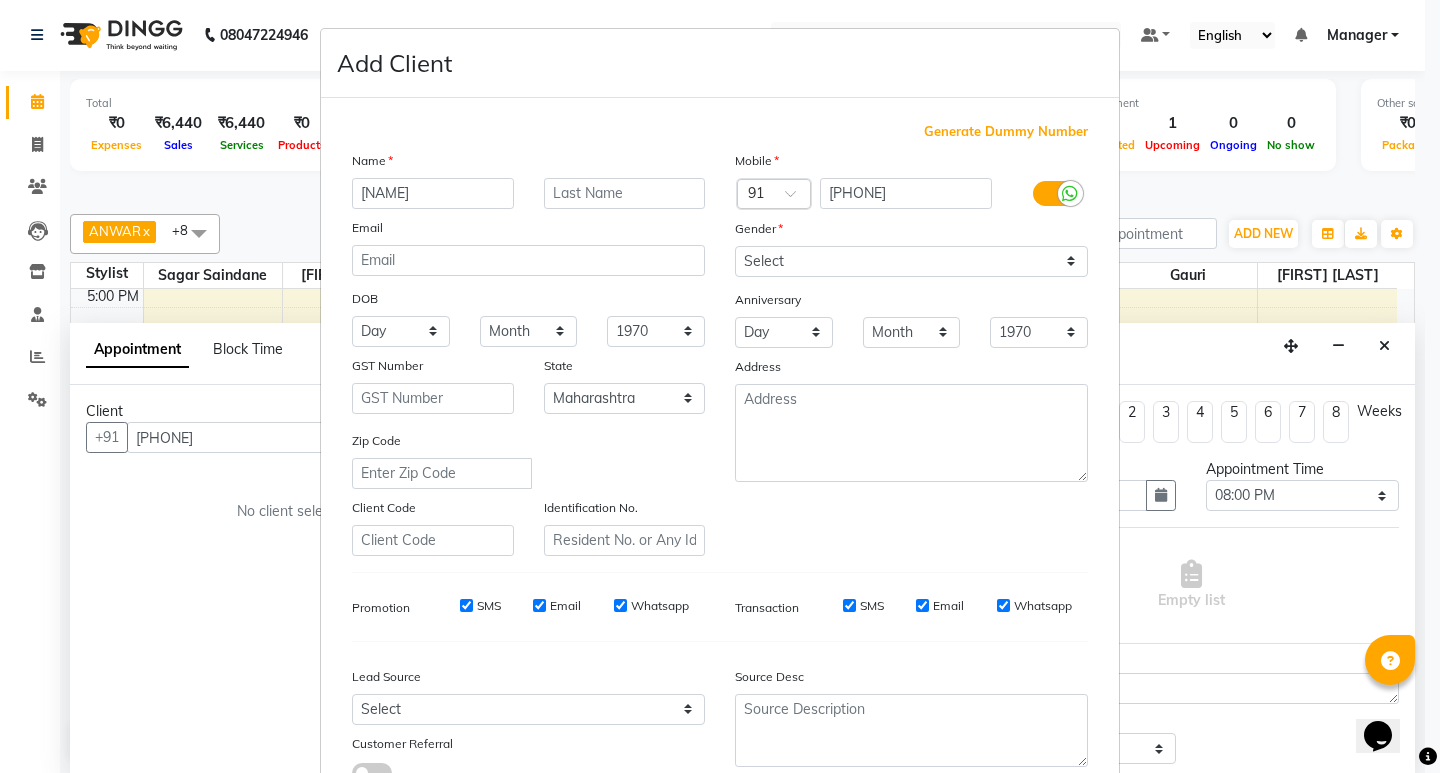 type on "KAIF" 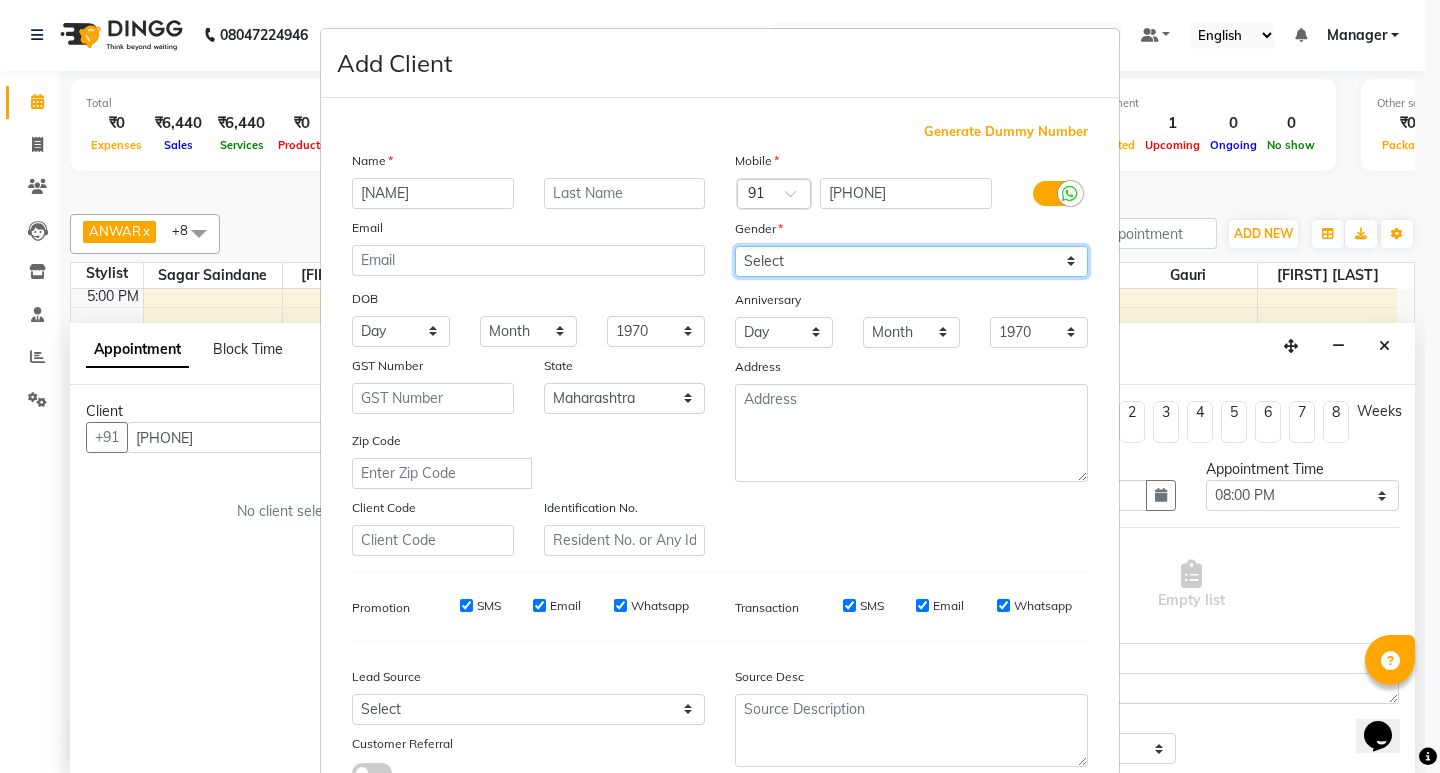click on "Select Male Female Other Prefer Not To Say" at bounding box center [911, 261] 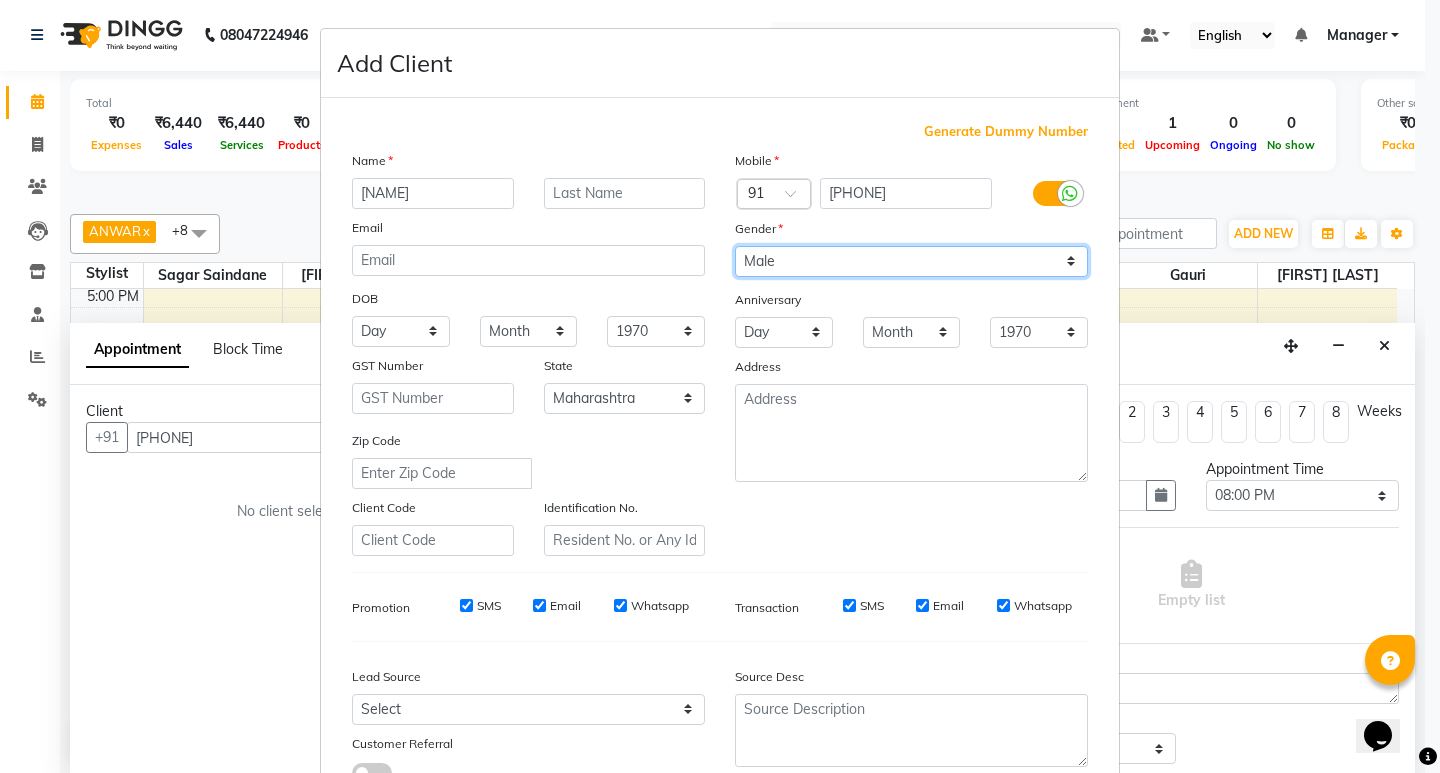click on "Select Male Female Other Prefer Not To Say" at bounding box center [911, 261] 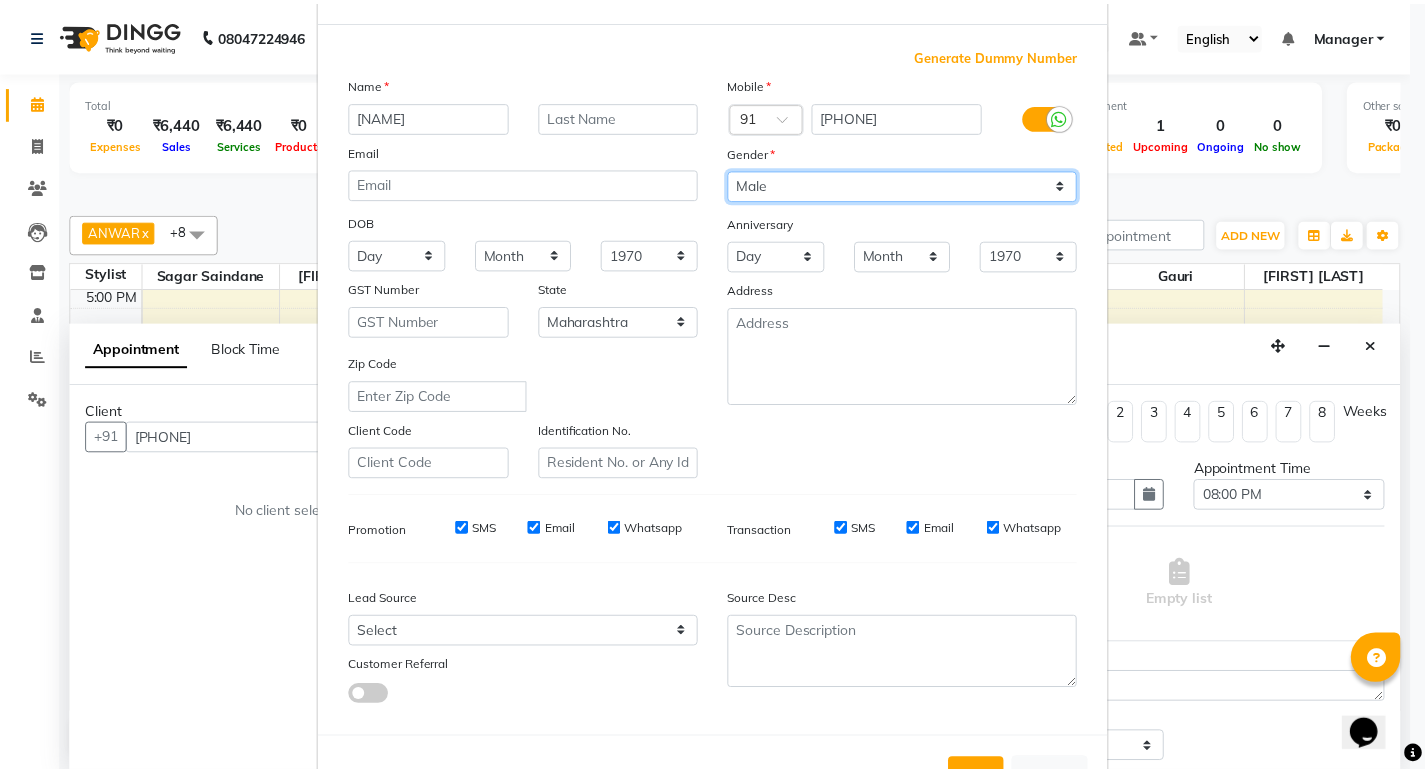 scroll, scrollTop: 150, scrollLeft: 0, axis: vertical 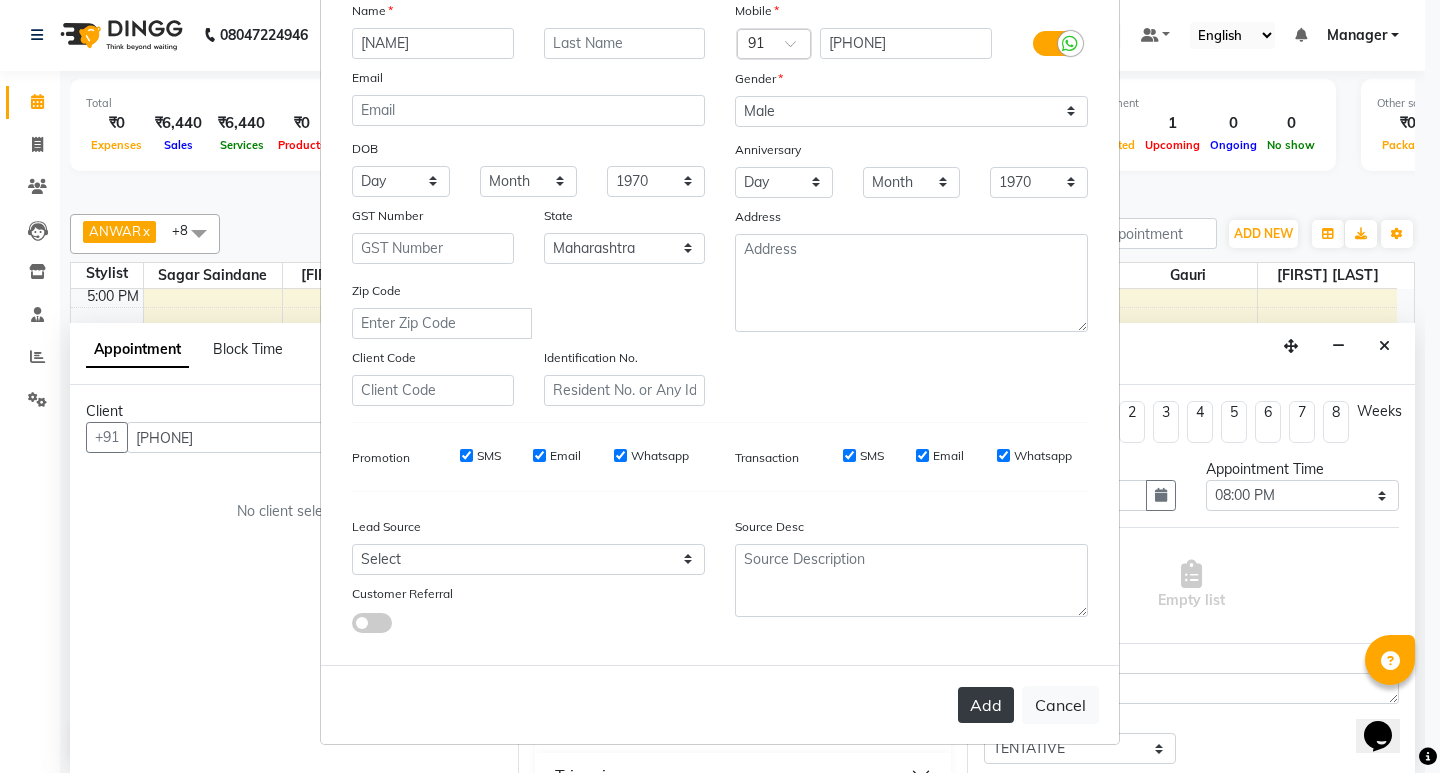click on "Add" at bounding box center [986, 705] 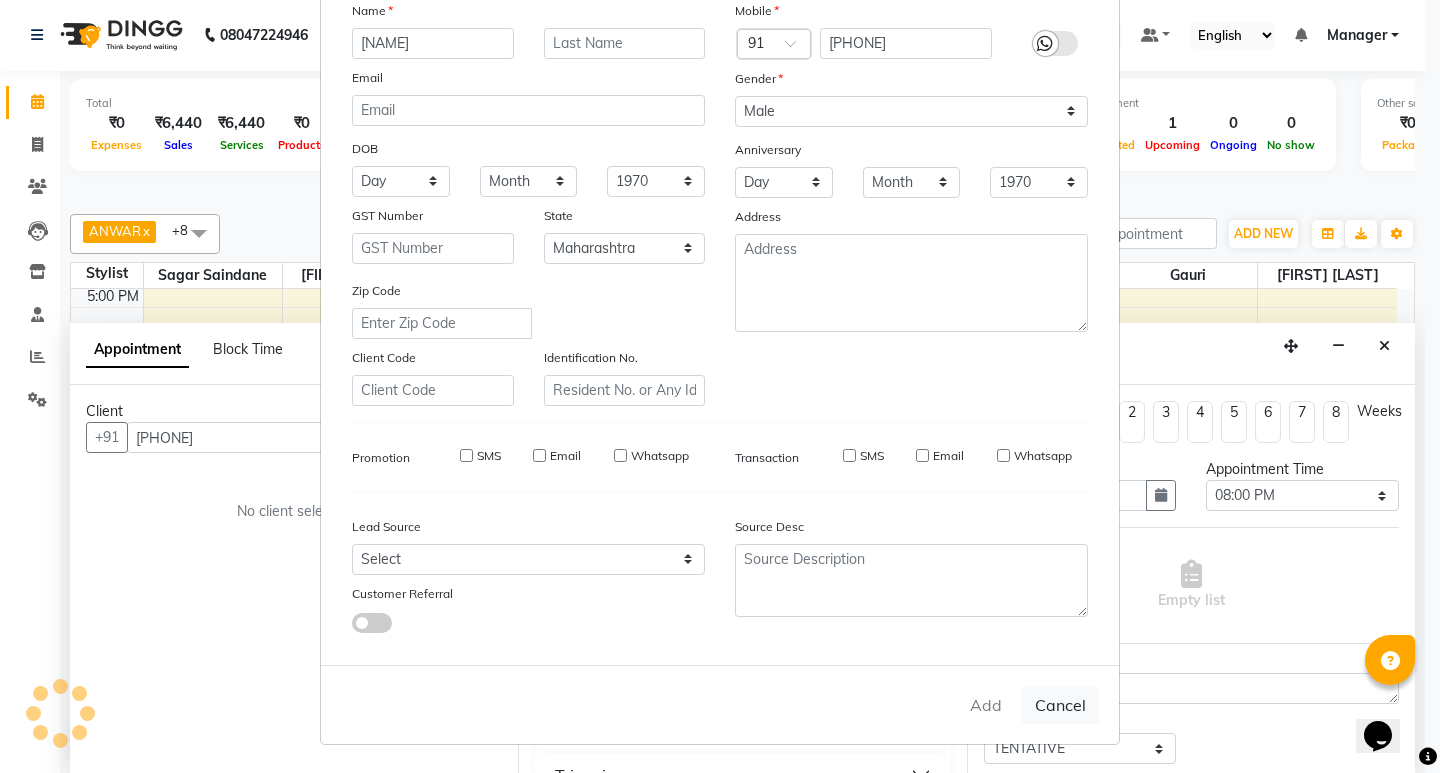 type on "73******86" 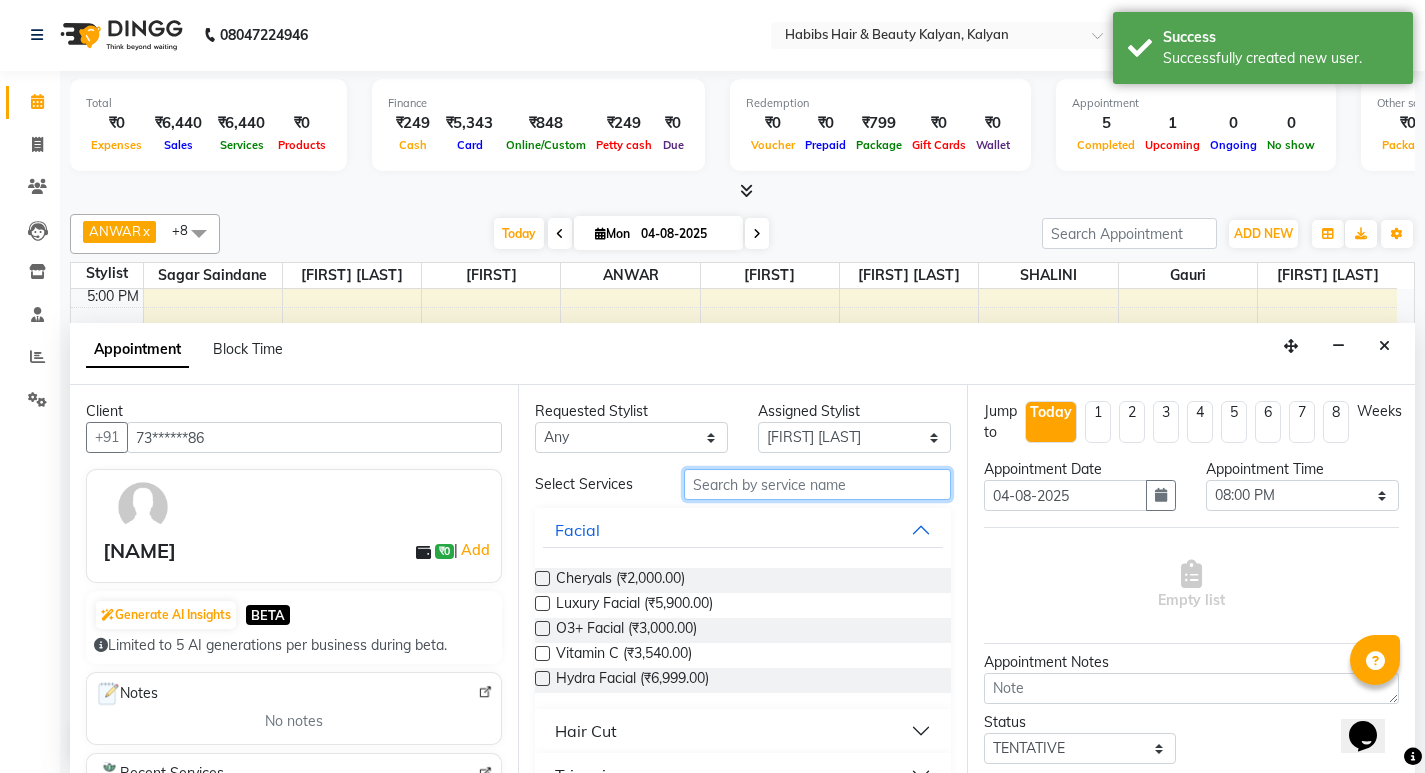 click at bounding box center [817, 484] 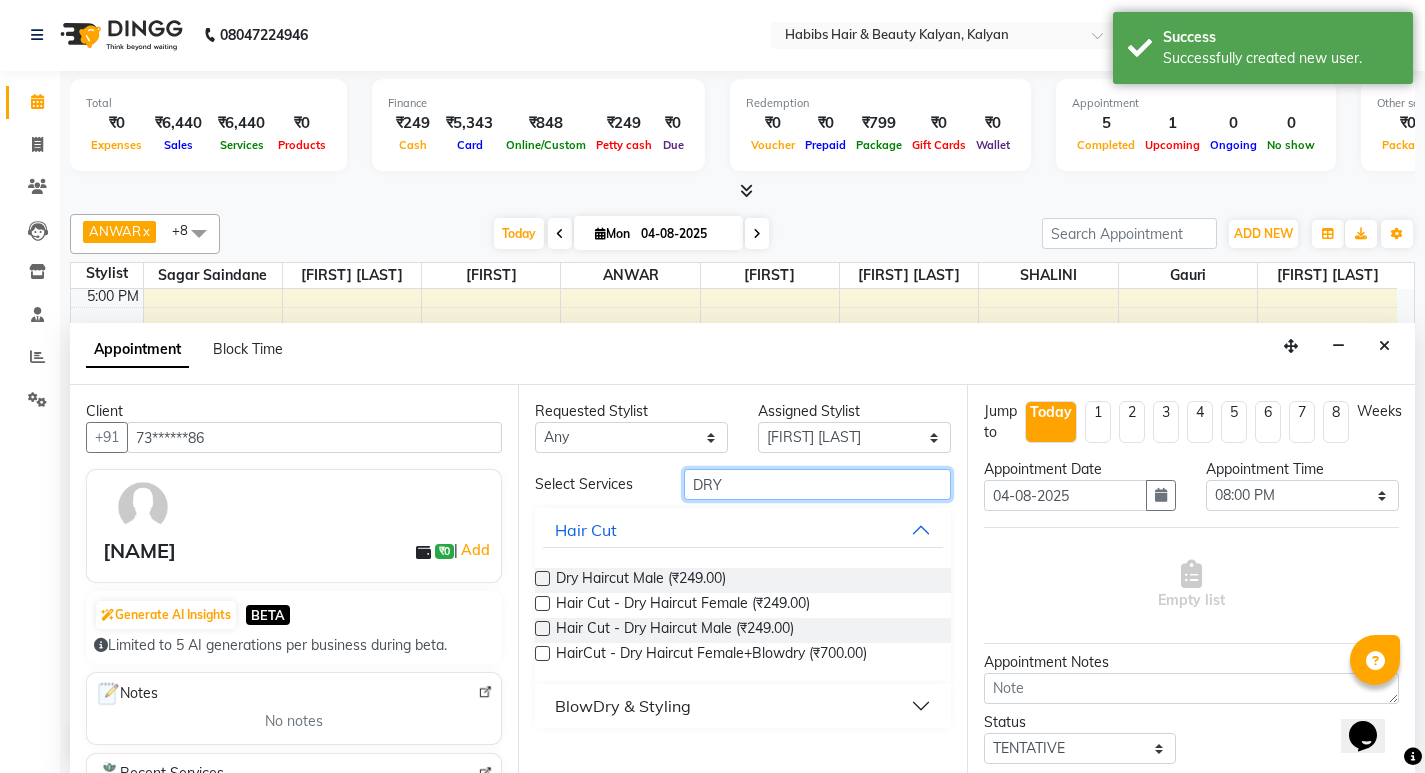 type on "DRY" 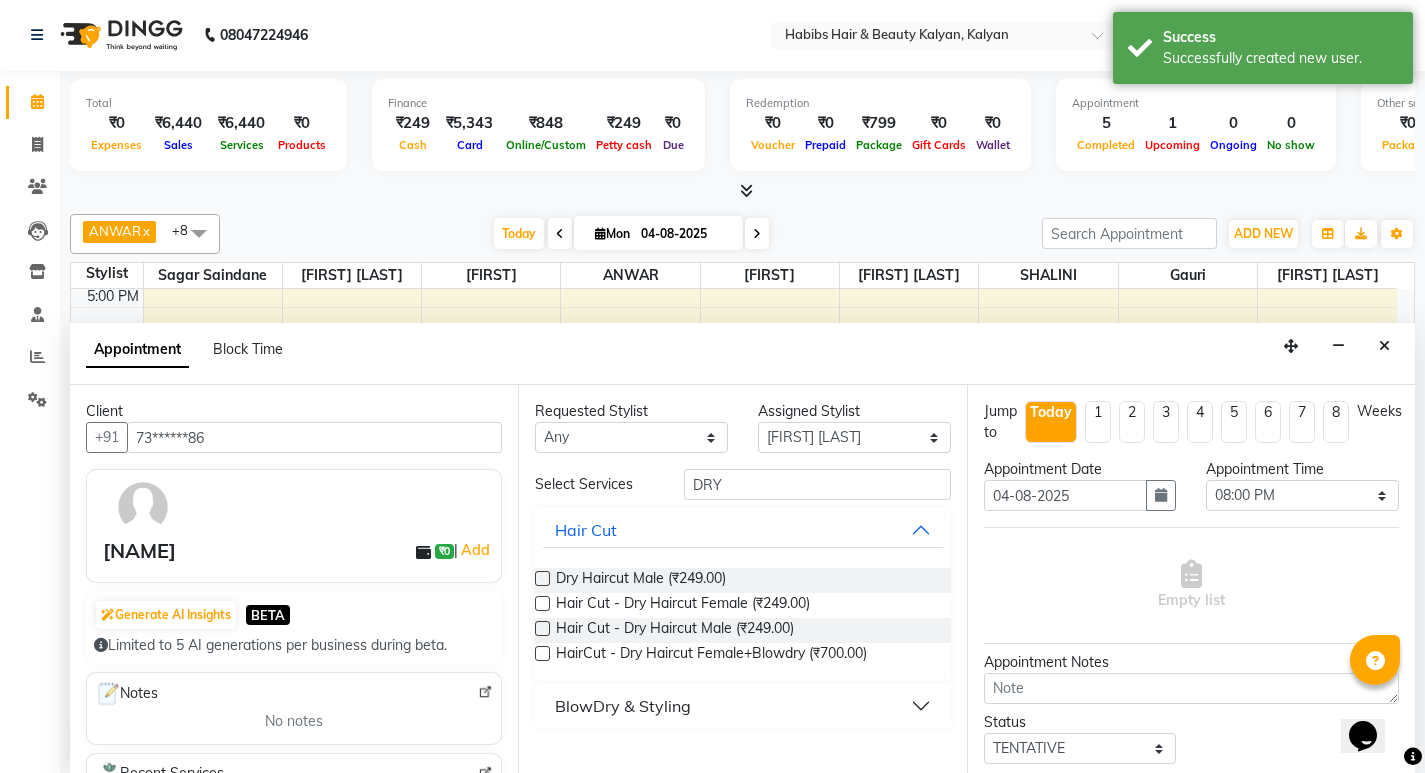click at bounding box center [542, 578] 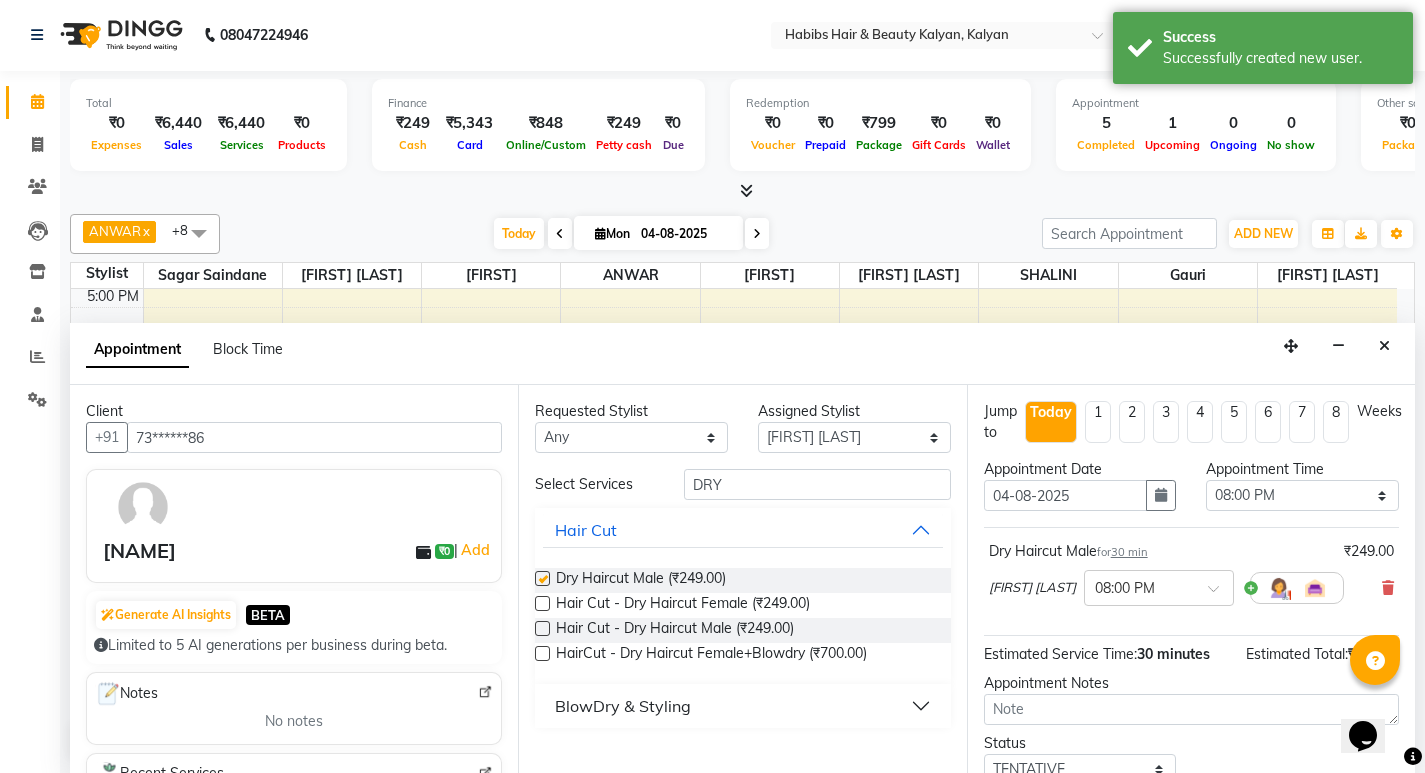 checkbox on "false" 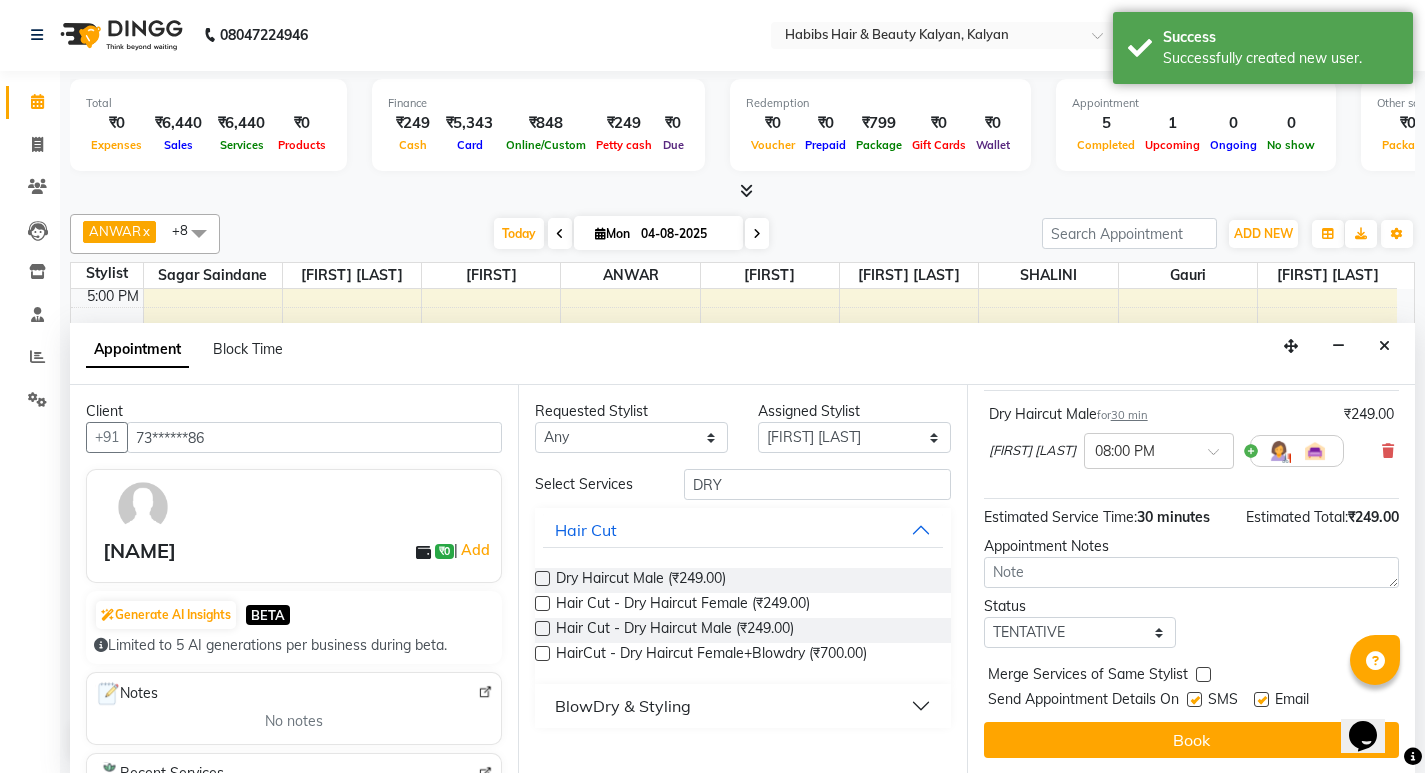 scroll, scrollTop: 138, scrollLeft: 0, axis: vertical 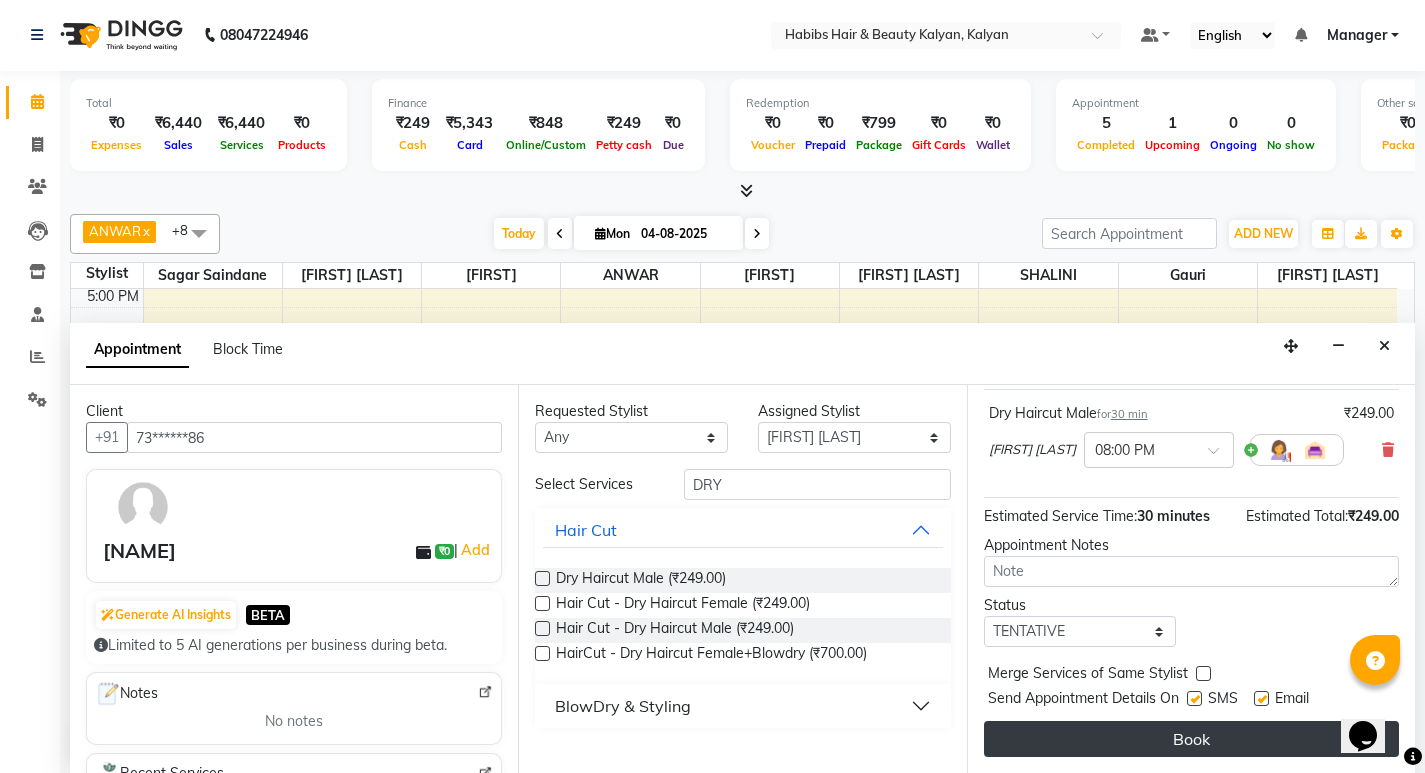 click on "Book" at bounding box center [1191, 739] 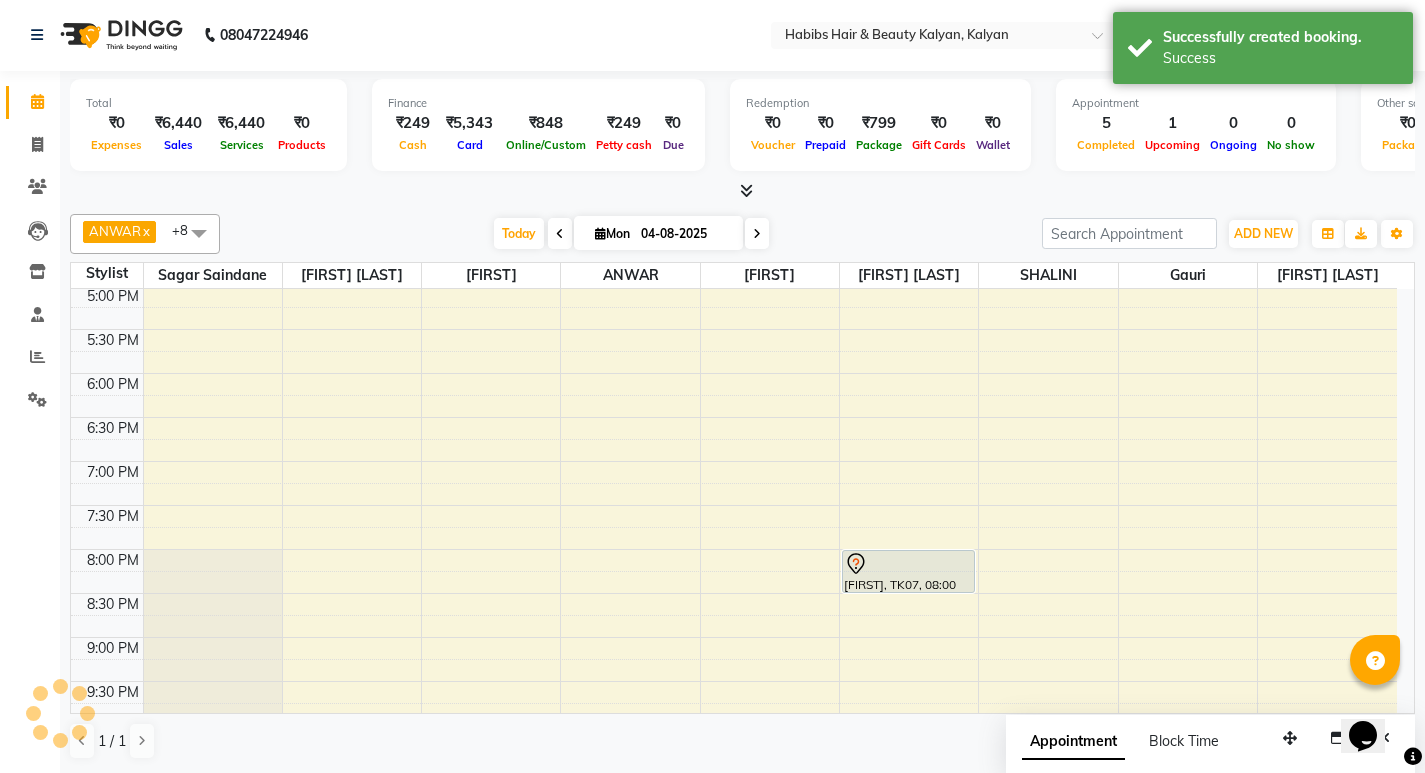 scroll, scrollTop: 0, scrollLeft: 0, axis: both 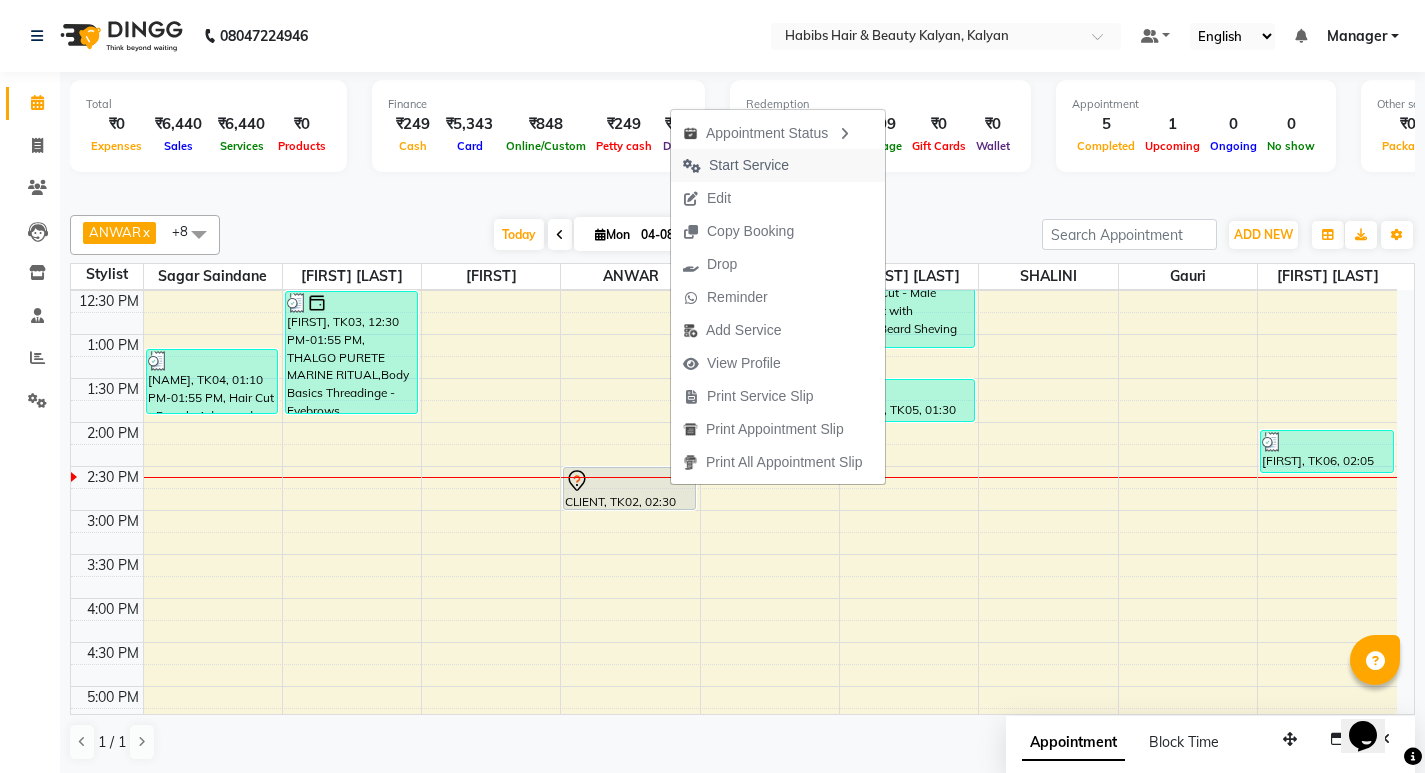 click on "Start Service" at bounding box center (749, 165) 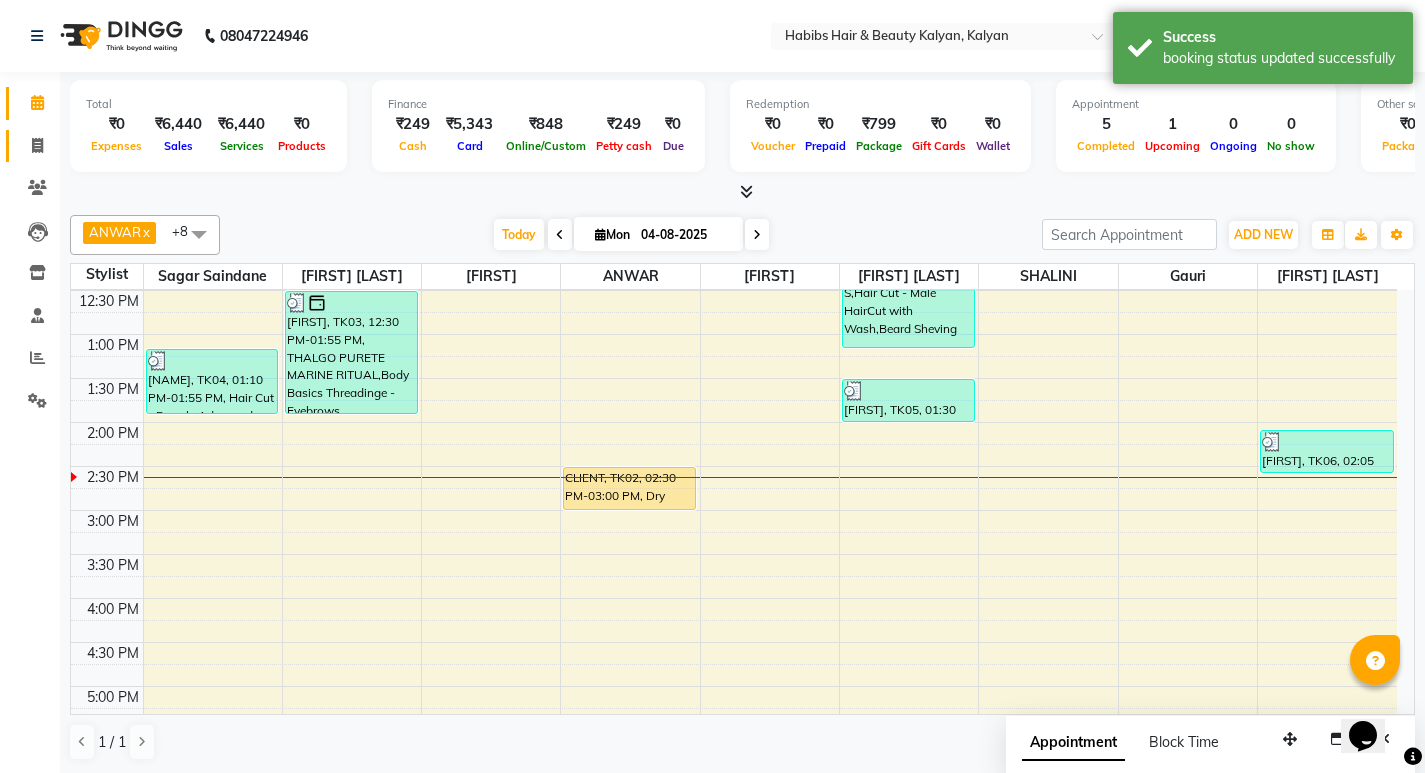 click on "Invoice" 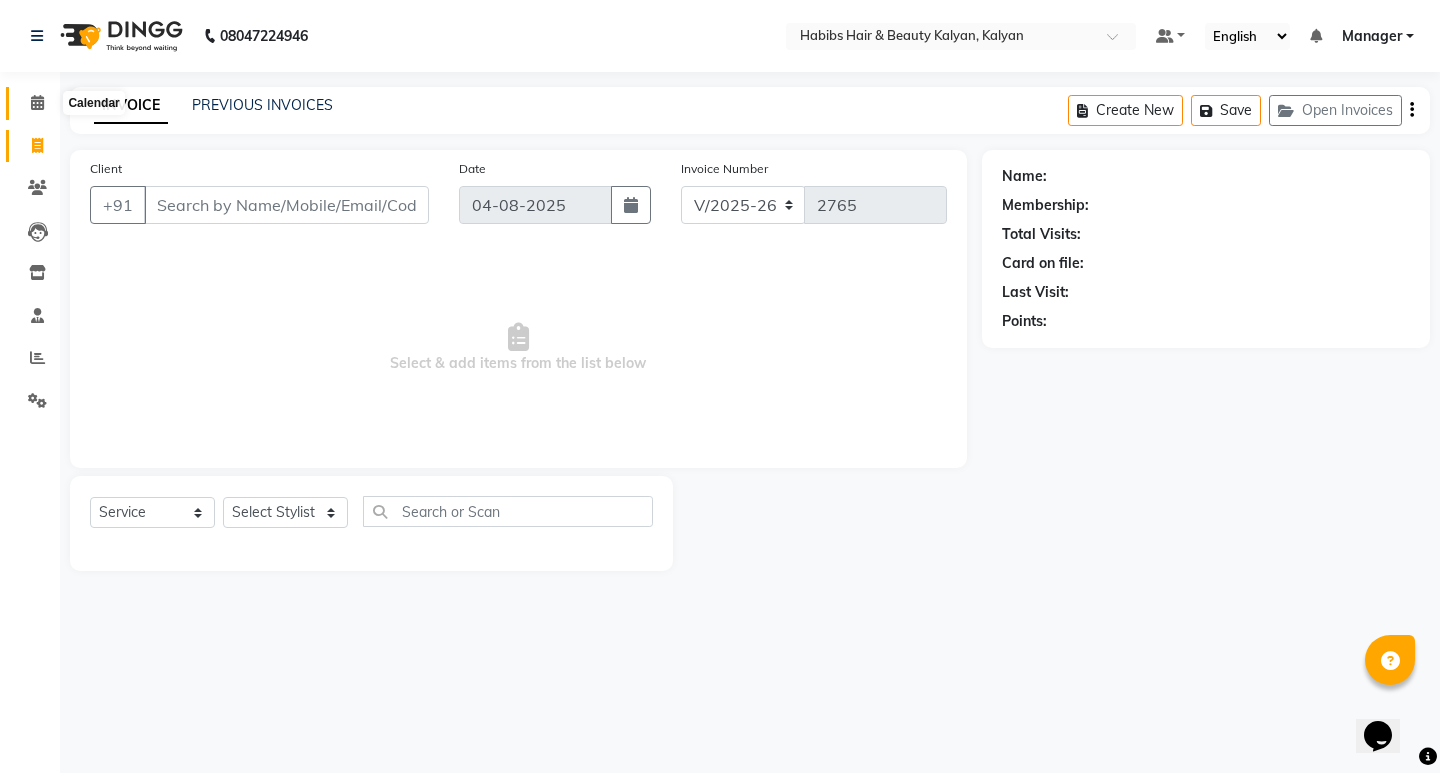 click 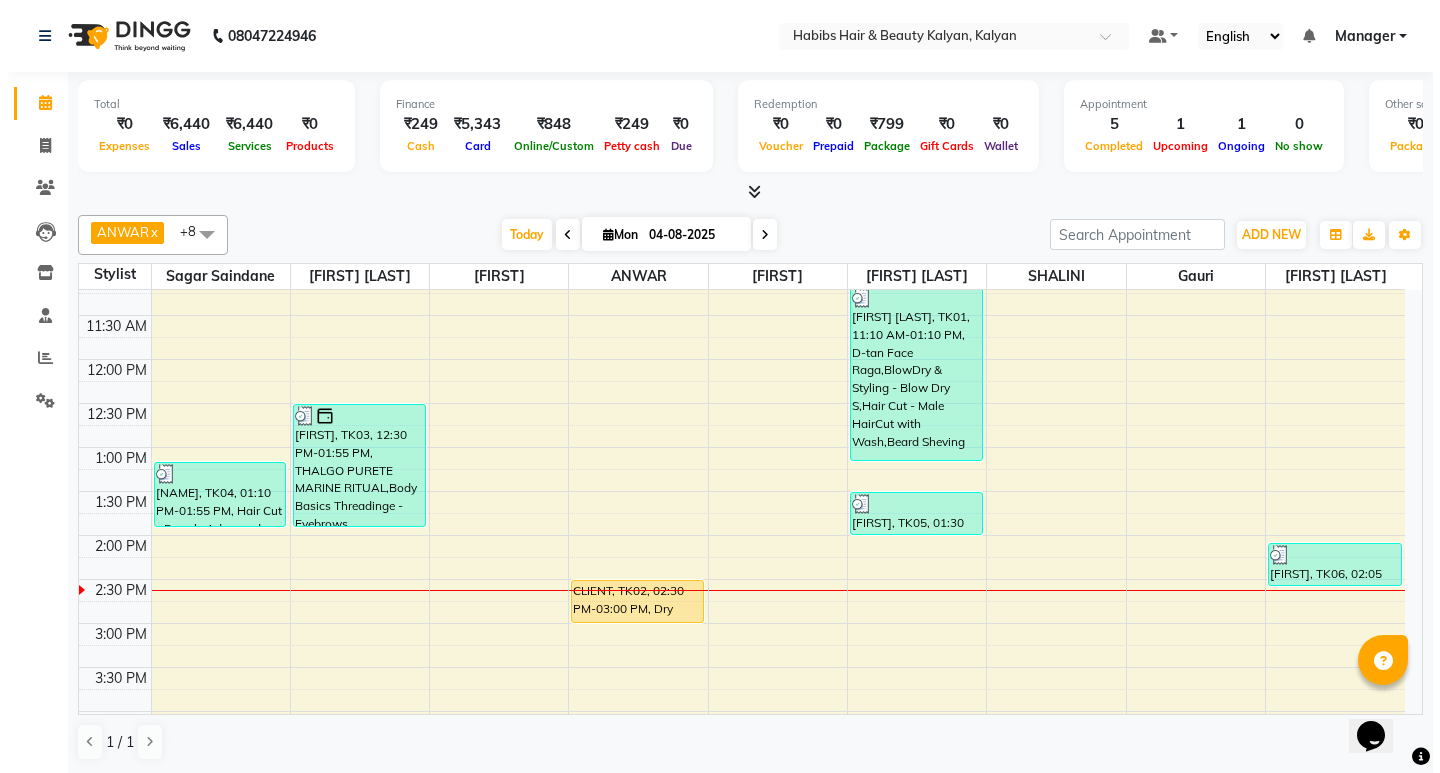 scroll, scrollTop: 300, scrollLeft: 0, axis: vertical 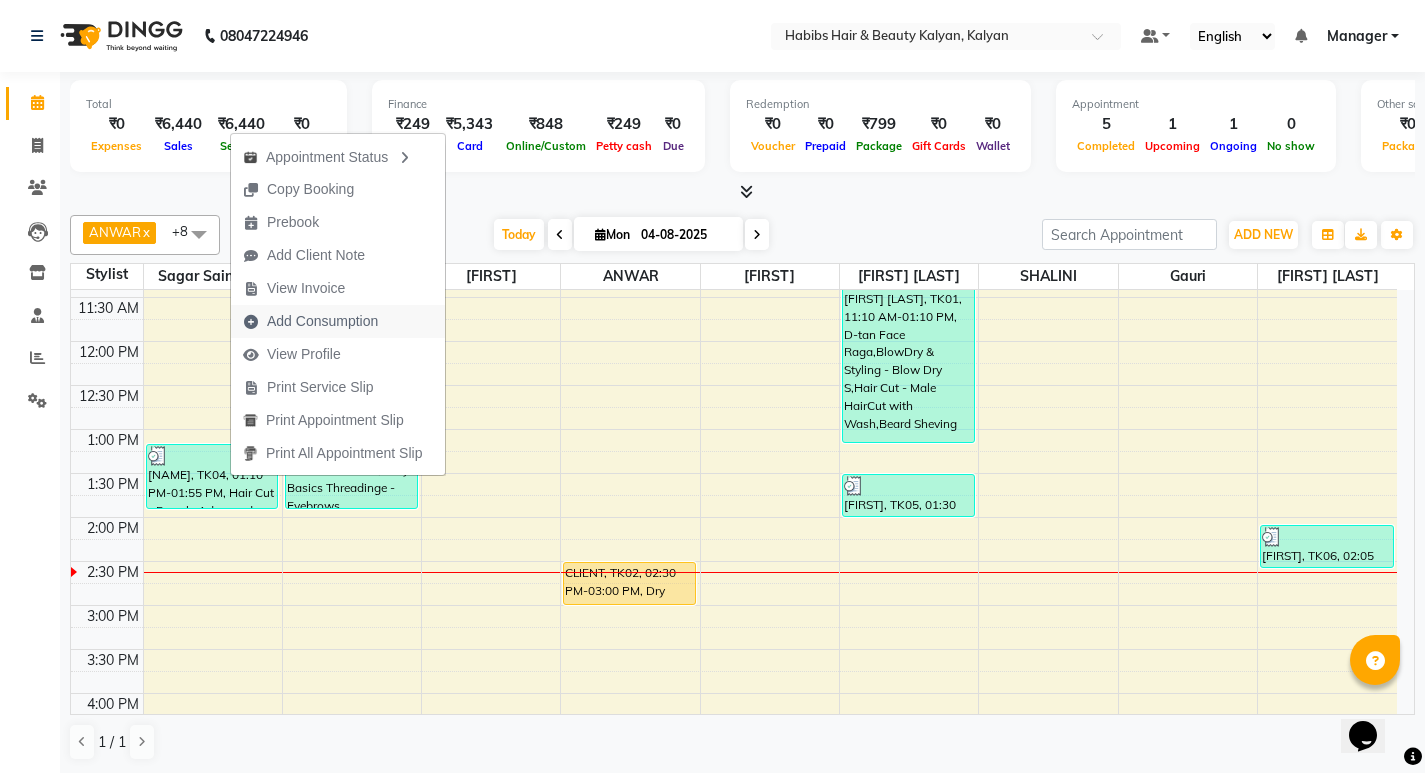 click on "Add Consumption" at bounding box center [322, 321] 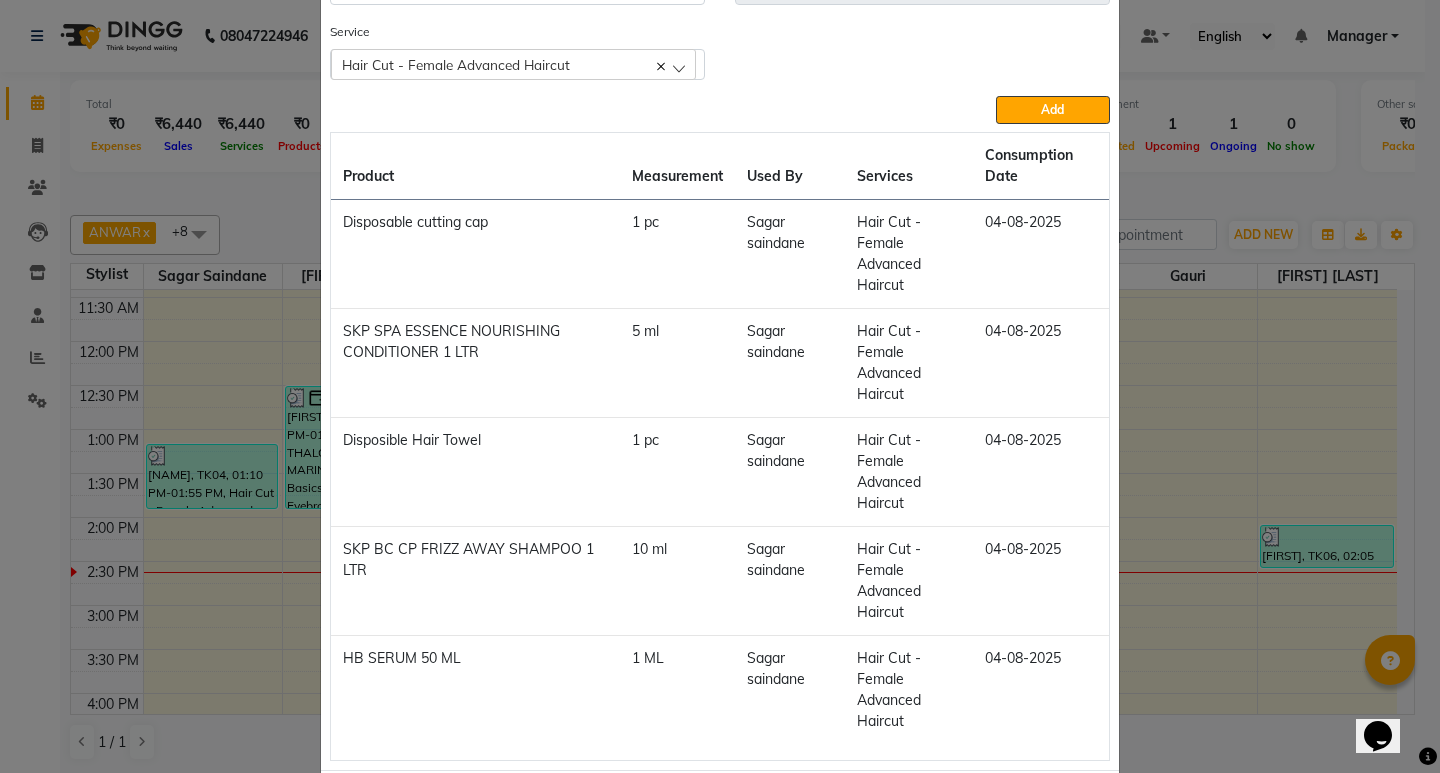 scroll, scrollTop: 100, scrollLeft: 0, axis: vertical 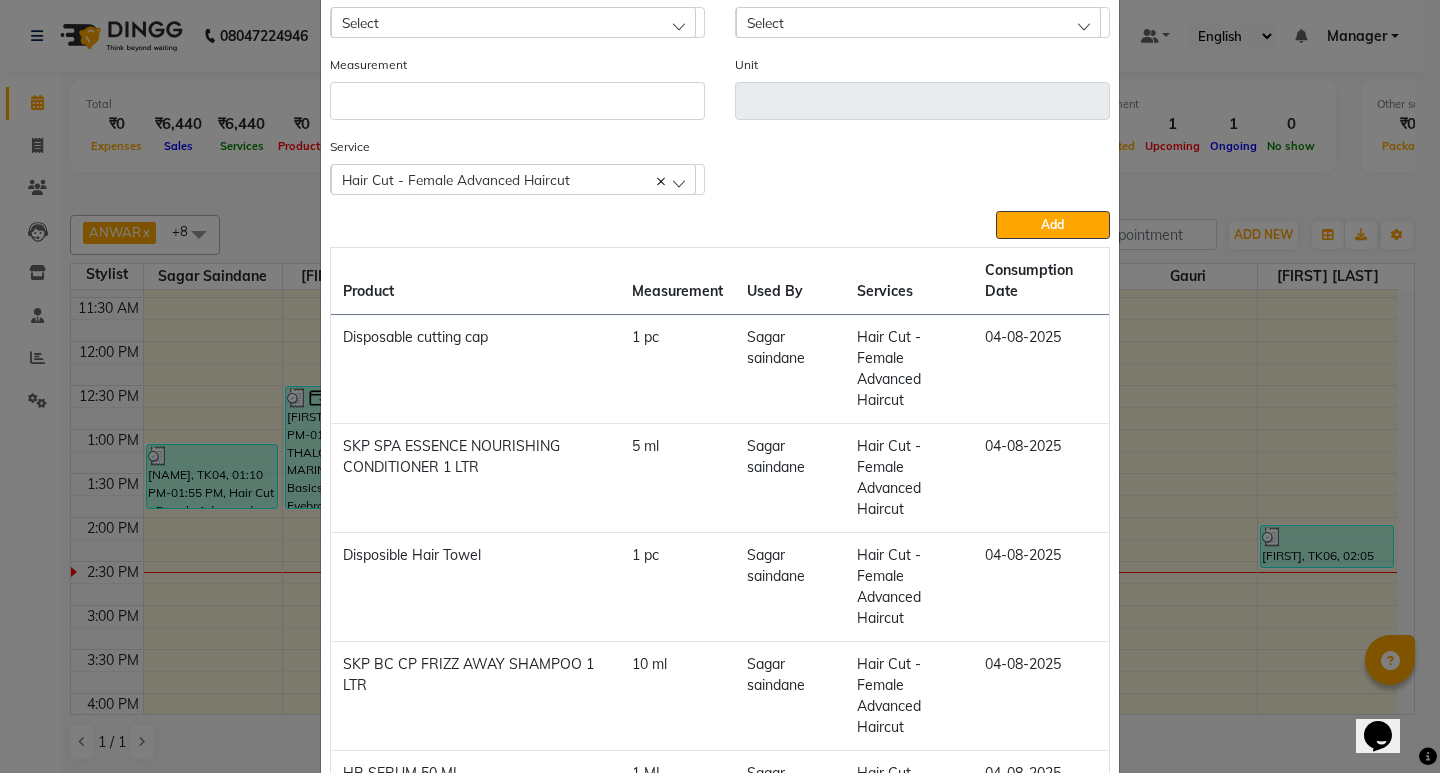 click on "Add Consumption × Product Select Product Issue to Select Measurement Unit Service  Hair Cut - Female Advanced Haircut  Hair Cut - Female Advanced Haircut  Add  Product Measurement Used By Services Consumption Date  Disposable cutting cap   1 pc   Sagar saindane   Hair Cut - Female Advanced Haircut   04-08-2025   SKP SPA ESSENCE NOURISHING CONDITIONER 1 LTR   5 ml   Sagar saindane   Hair Cut - Female Advanced Haircut   04-08-2025   Disposible Hair Towel   1 pc   Sagar saindane   Hair Cut - Female Advanced Haircut   04-08-2025   SKP BC CP FRIZZ AWAY SHAMPOO 1 LTR   10 ml   Sagar saindane   Hair Cut - Female Advanced Haircut   04-08-2025   HB SERUM 50 ML   1 ML   Sagar saindane   Hair Cut - Female Advanced Haircut   04-08-2025   Close" 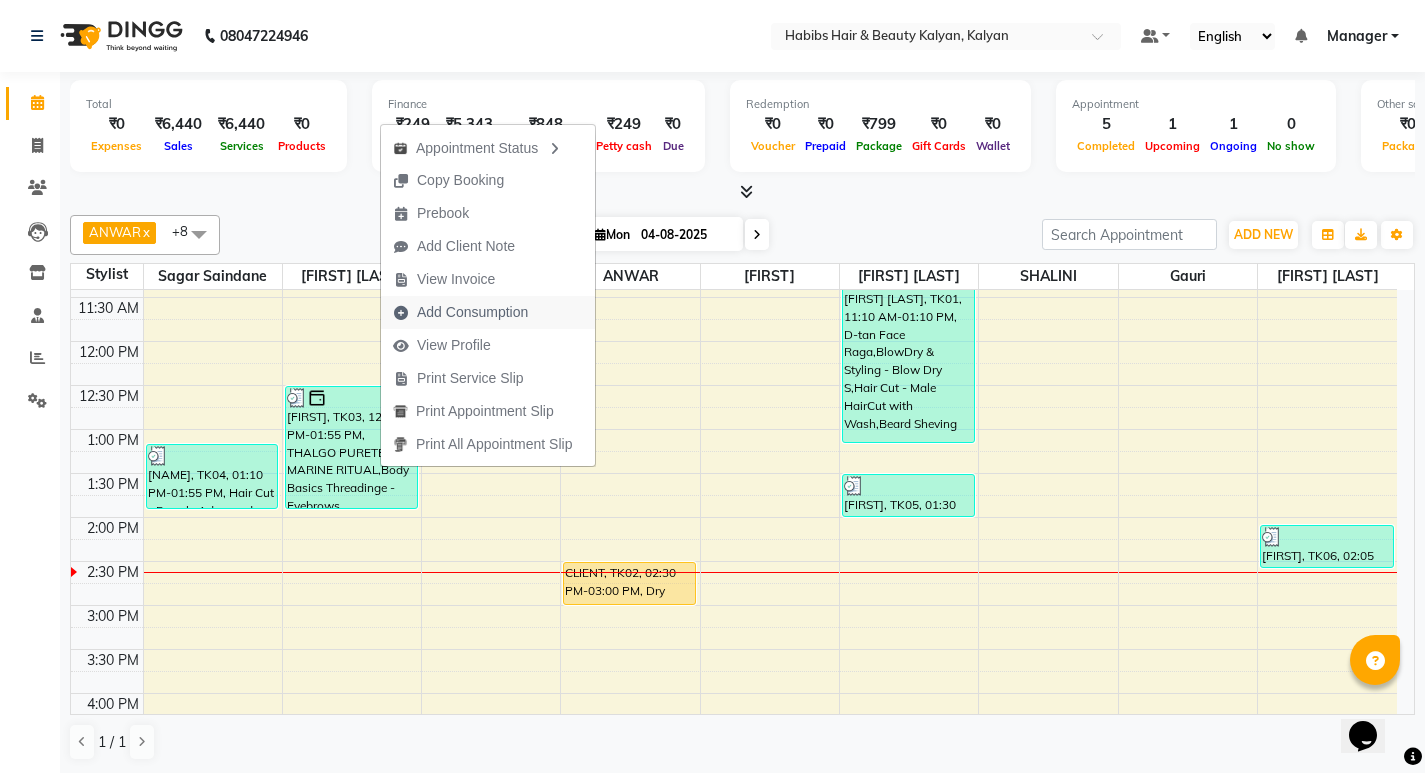 click on "Add Consumption" at bounding box center [472, 312] 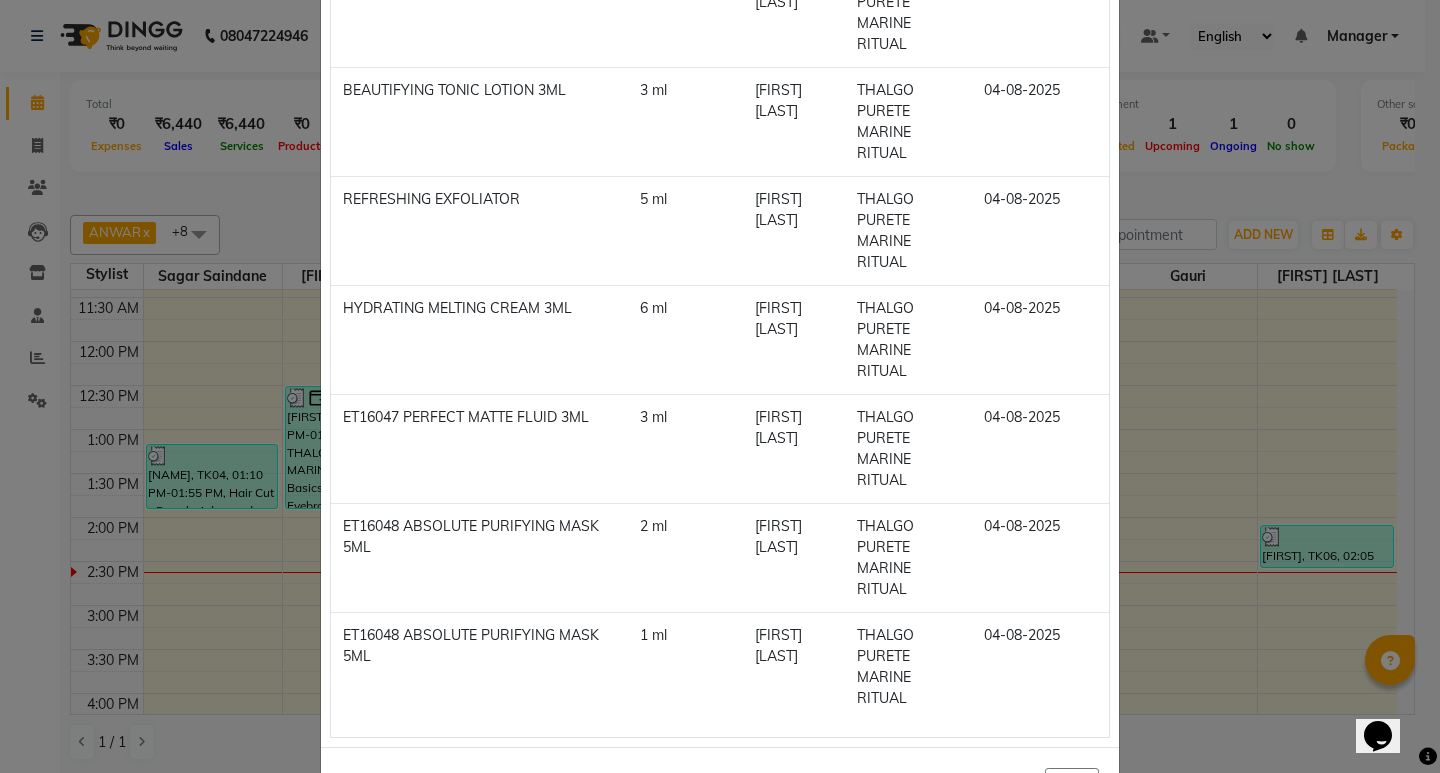 scroll, scrollTop: 640, scrollLeft: 0, axis: vertical 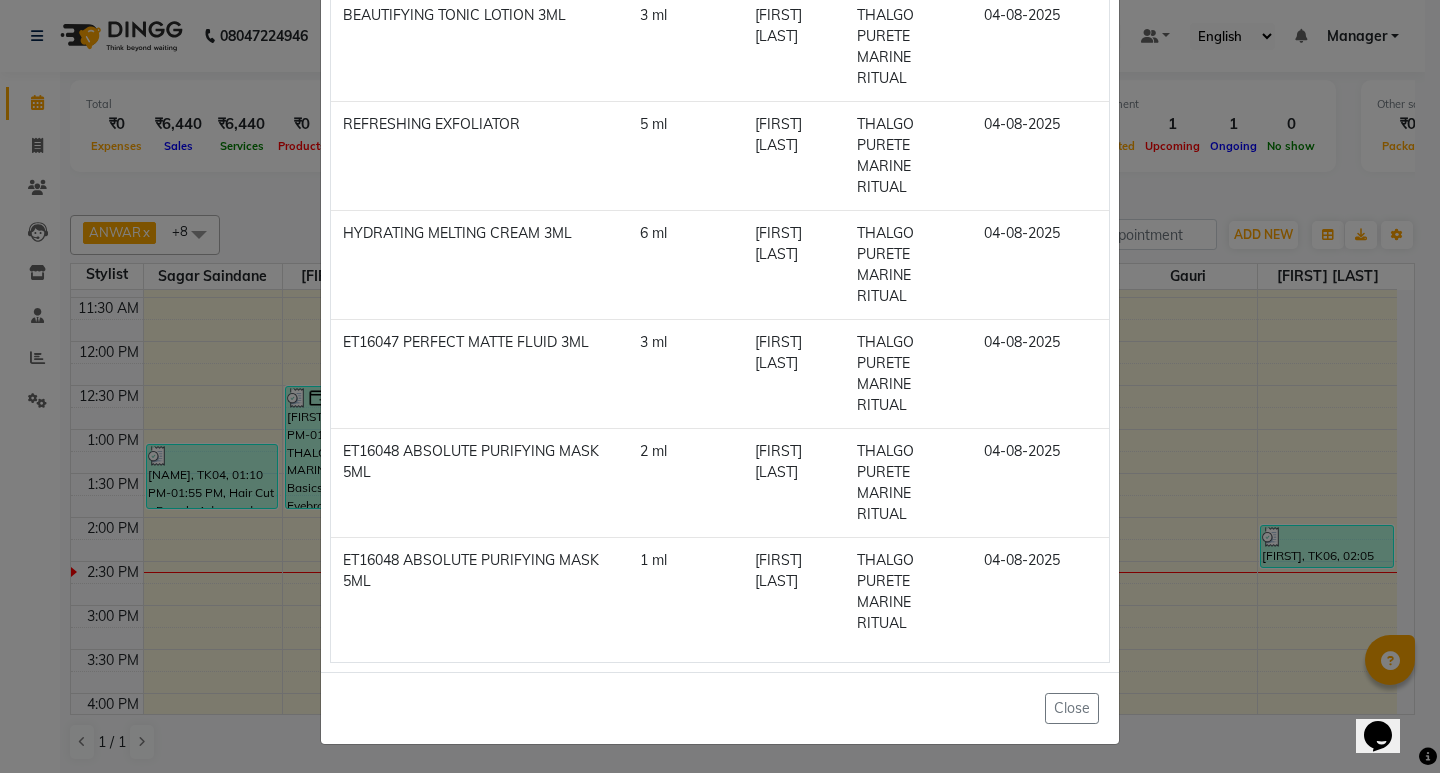 click on "Add Consumption × Product Select Product Issue to Select Measurement Unit Service Select THALGO PURETE MARINE RITUAL Body Basics Threadinge - Eyebrows  Add  Product Measurement Used By Services Consumption Date  KT14027 INTENSE REGULATING CONCENTRATE 1.2ML   1.2 ml   Meena Kumari   THALGO PURETE MARINE RITUAL   04-08-2025   VELVET CLEANSING MILK 3ML   6 ml   Meena Kumari   THALGO PURETE MARINE RITUAL   04-08-2025   BEAUTIFYING TONIC LOTION 3ML   3 ml   Meena Kumari   THALGO PURETE MARINE RITUAL   04-08-2025   REFRESHING EXFOLIATOR    5 ml   Meena Kumari   THALGO PURETE MARINE RITUAL   04-08-2025   HYDRATING MELTING CREAM 3ML   6 ml   Meena Kumari   THALGO PURETE MARINE RITUAL   04-08-2025   ET16047 PERFECT MATTE FLUID 3ML    3 ml   Meena Kumari   THALGO PURETE MARINE RITUAL   04-08-2025   ET16048 ABSOLUTE PURIFYING MASK 5ML    2 ml   Meena Kumari   THALGO PURETE MARINE RITUAL   04-08-2025   ET16048 ABSOLUTE PURIFYING MASK 5ML    1 ml   Meena Kumari   THALGO PURETE MARINE RITUAL   04-08-2025   Close" 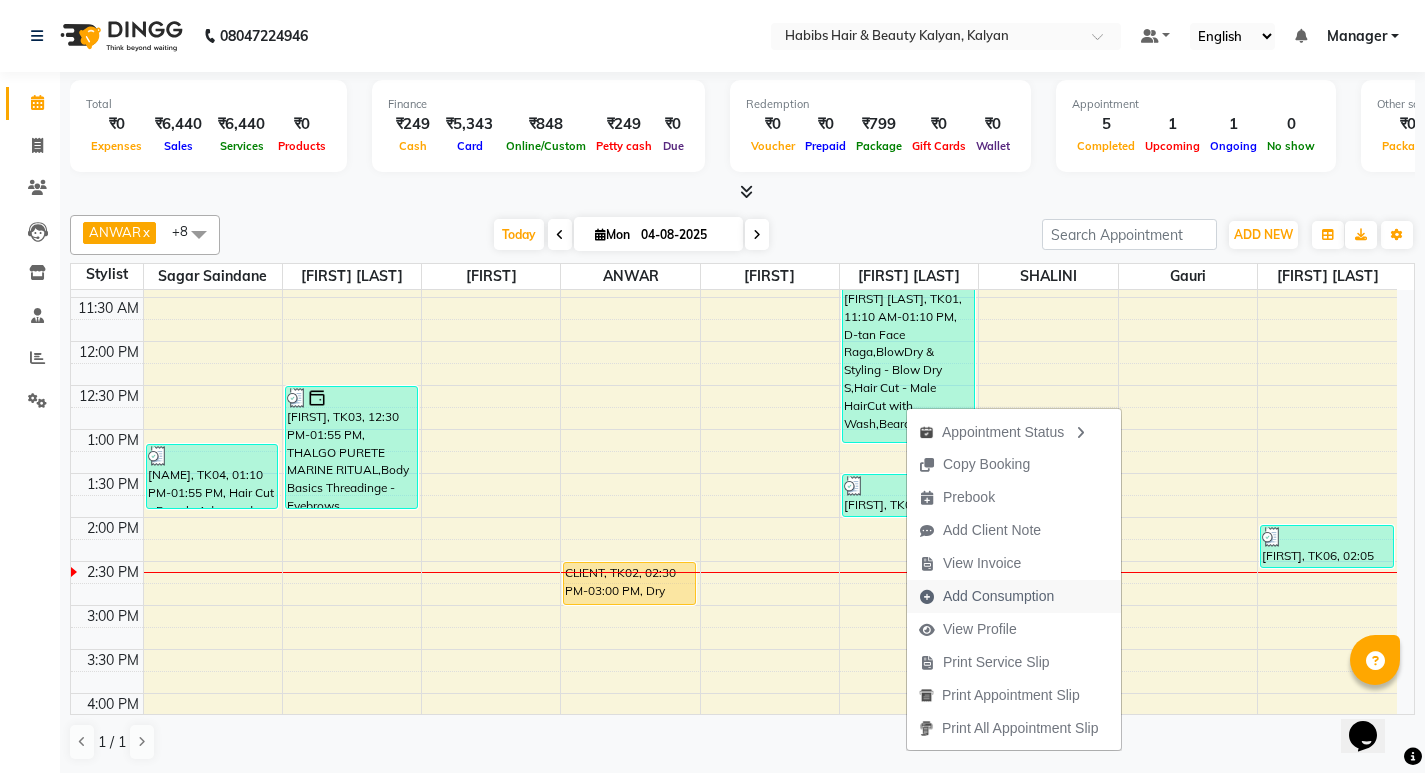 click on "Add Consumption" at bounding box center (998, 596) 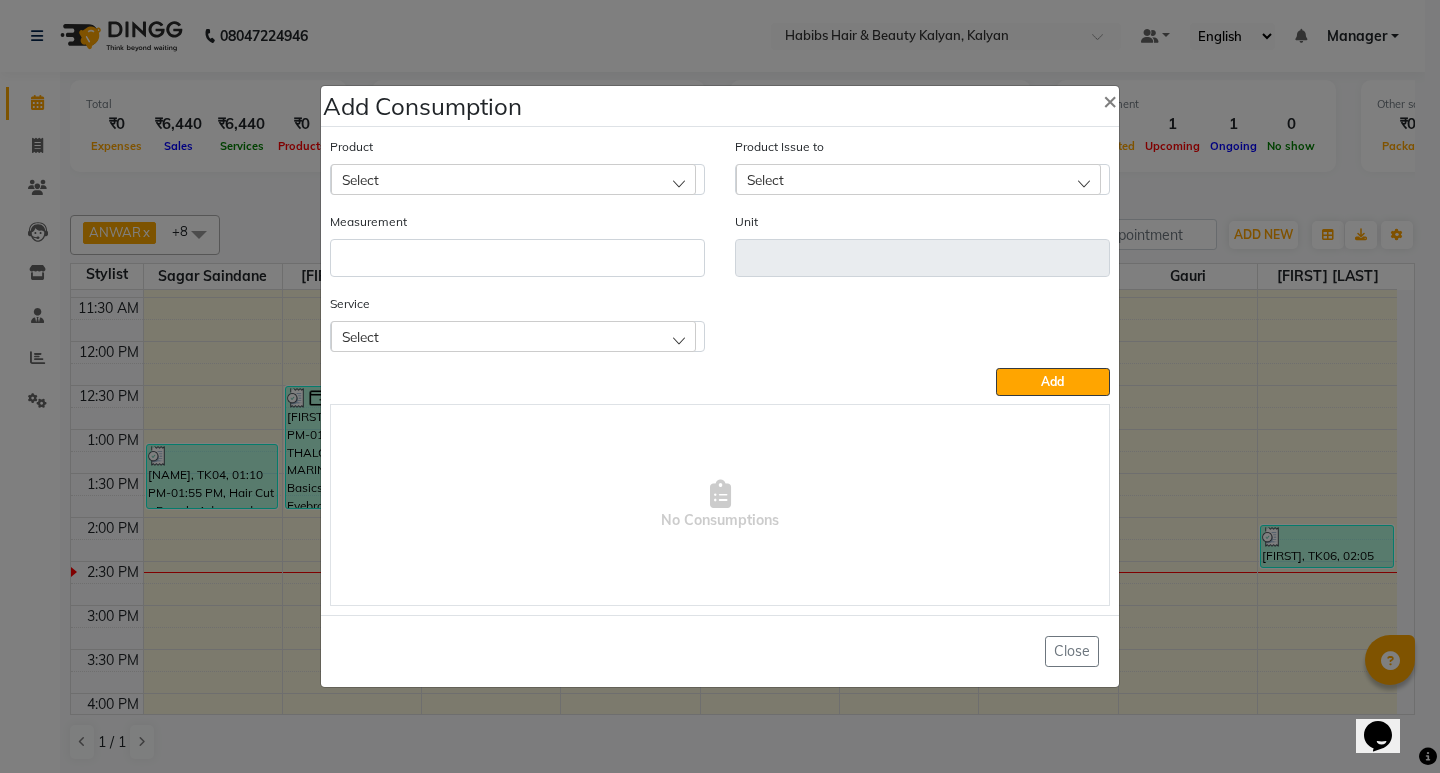 click on "Select" 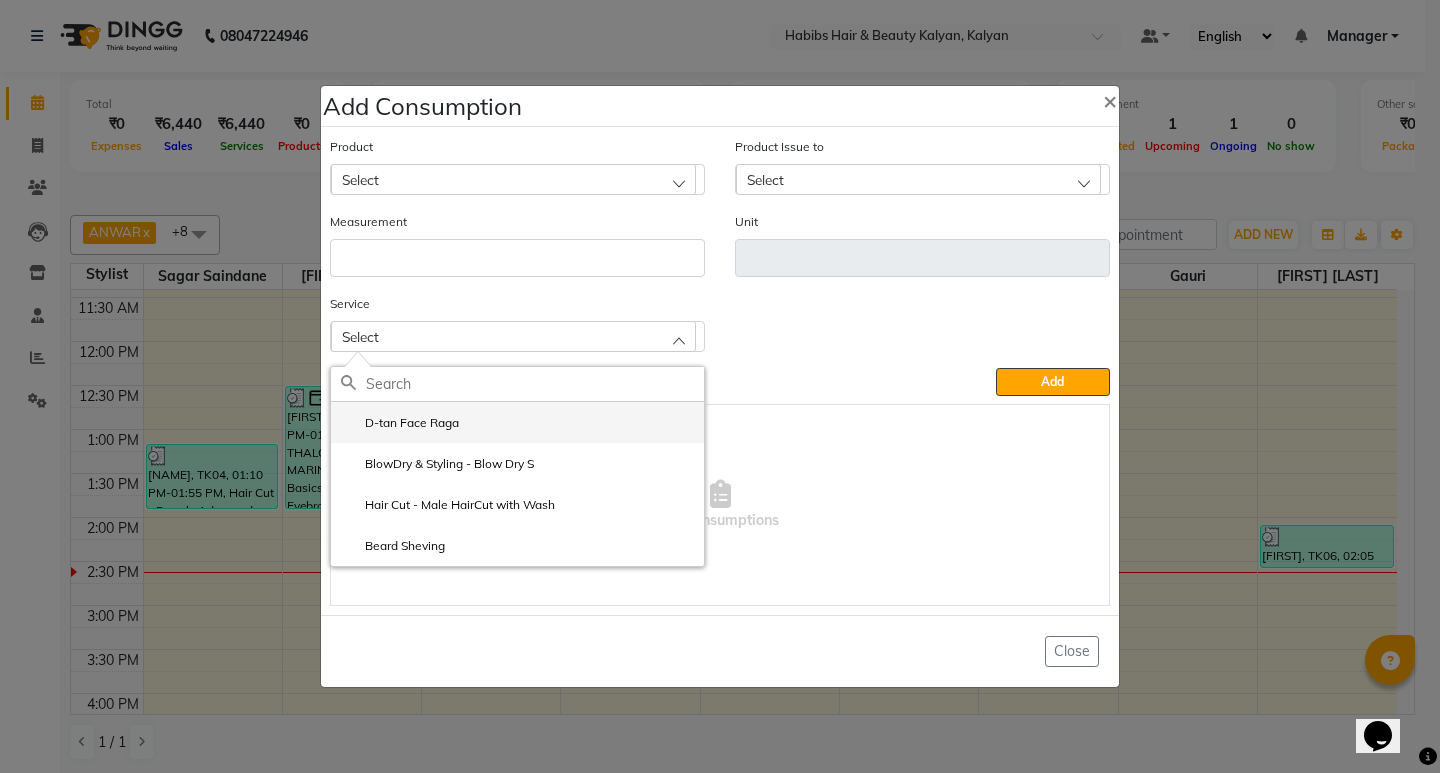 click on "D-tan Face Raga" 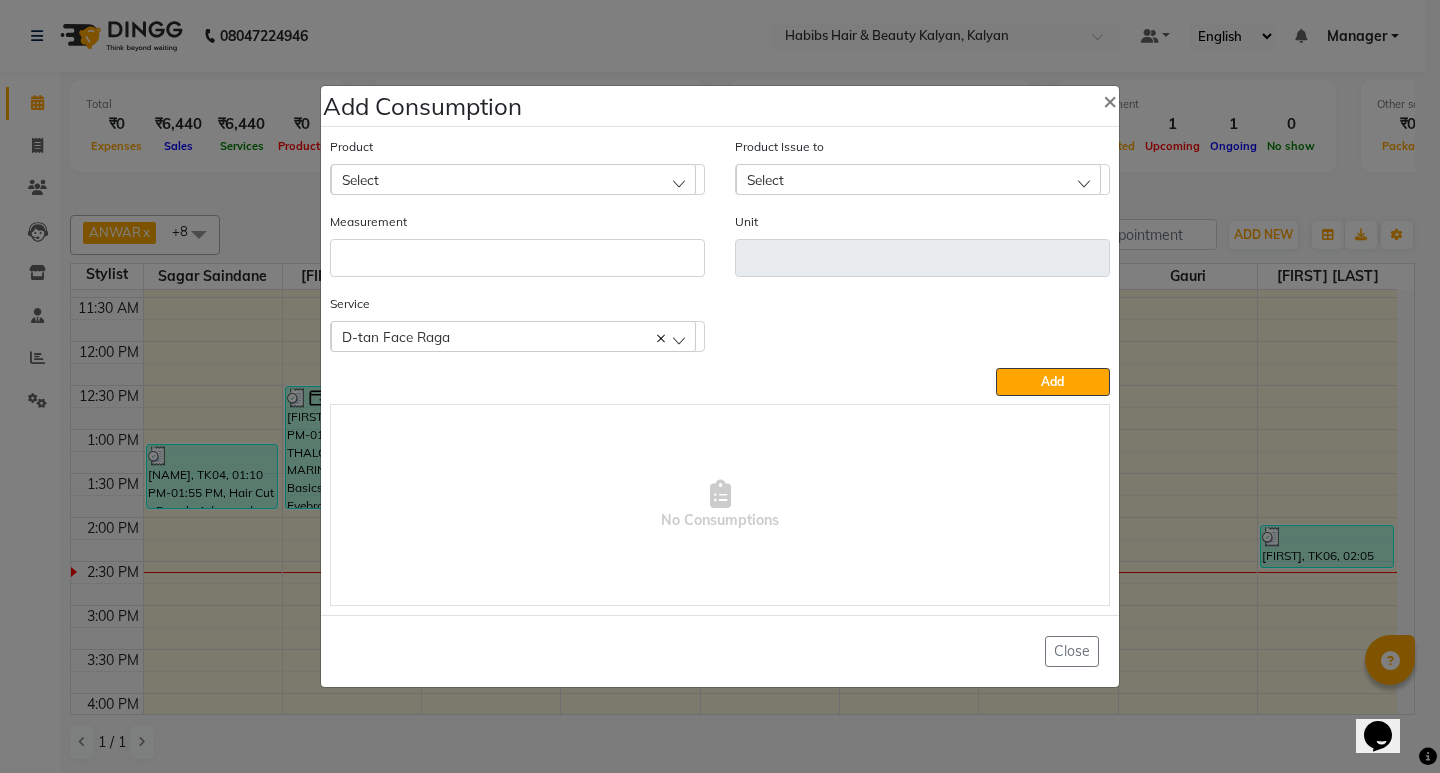 click on "Select" 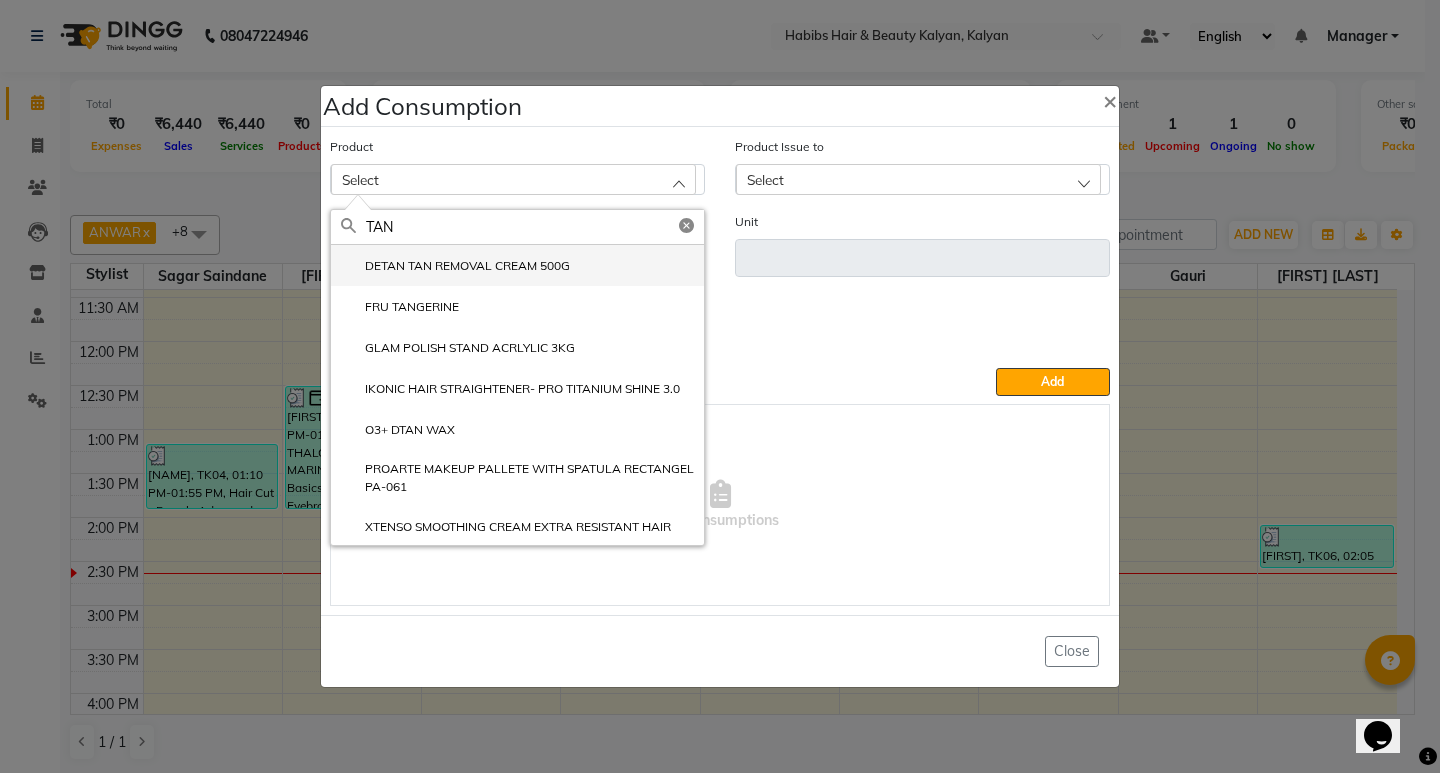 type on "TAN" 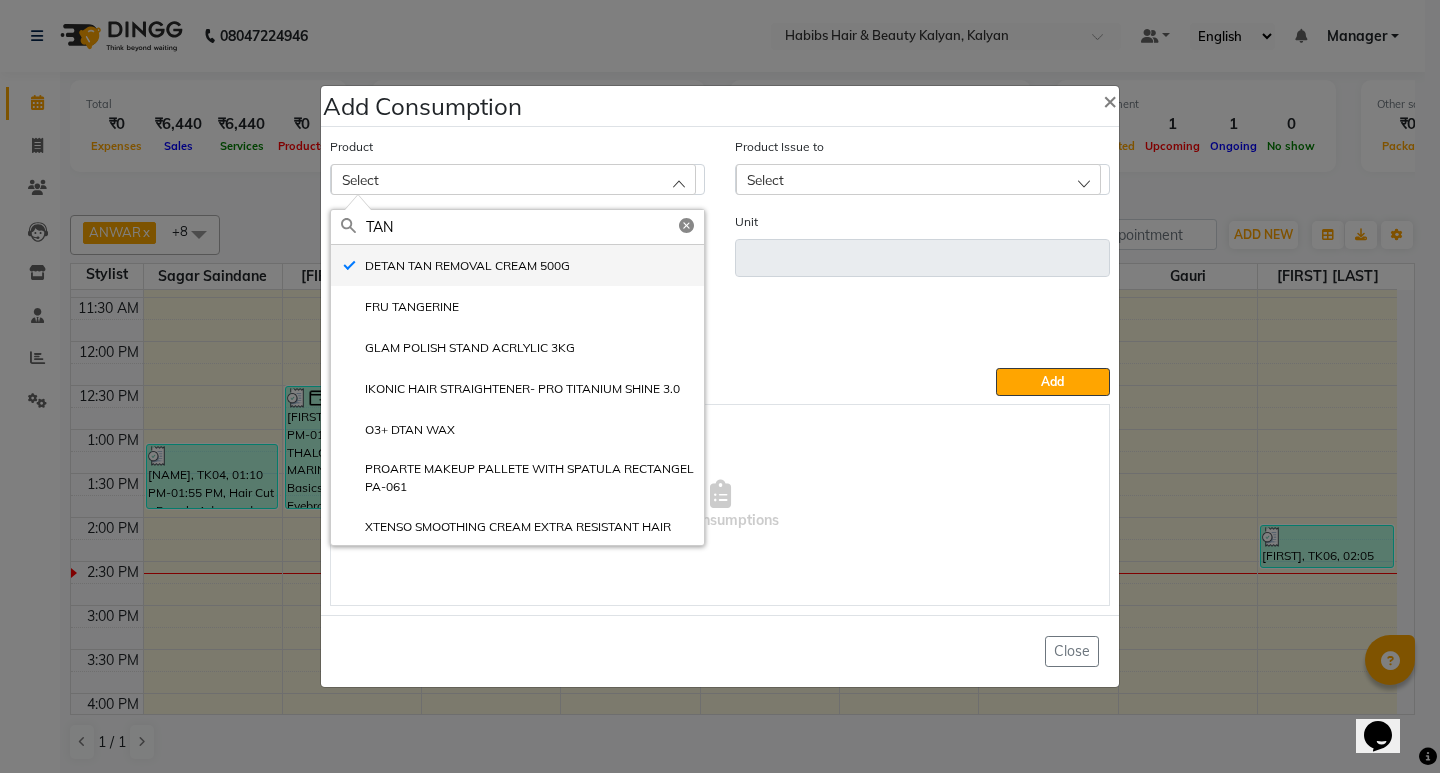 type on "gms" 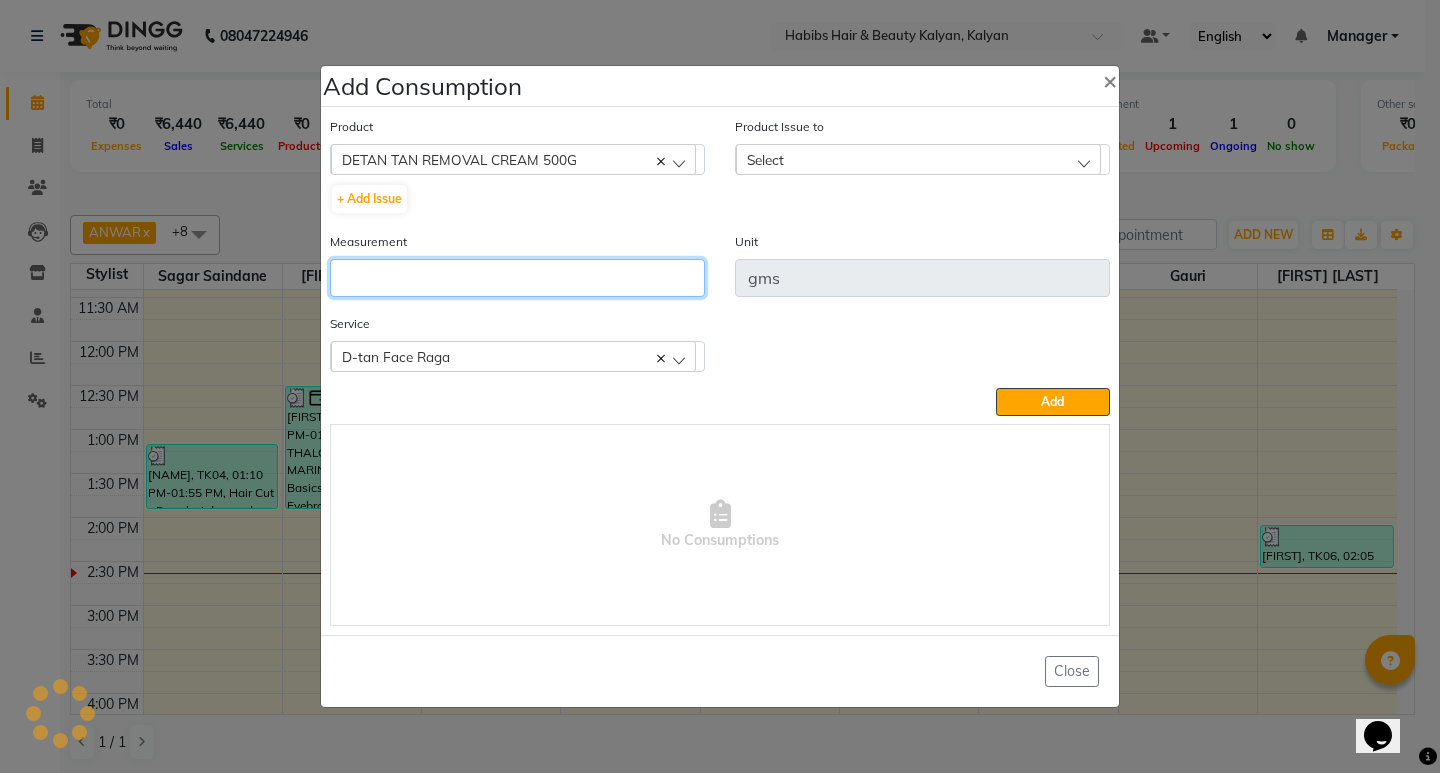 click 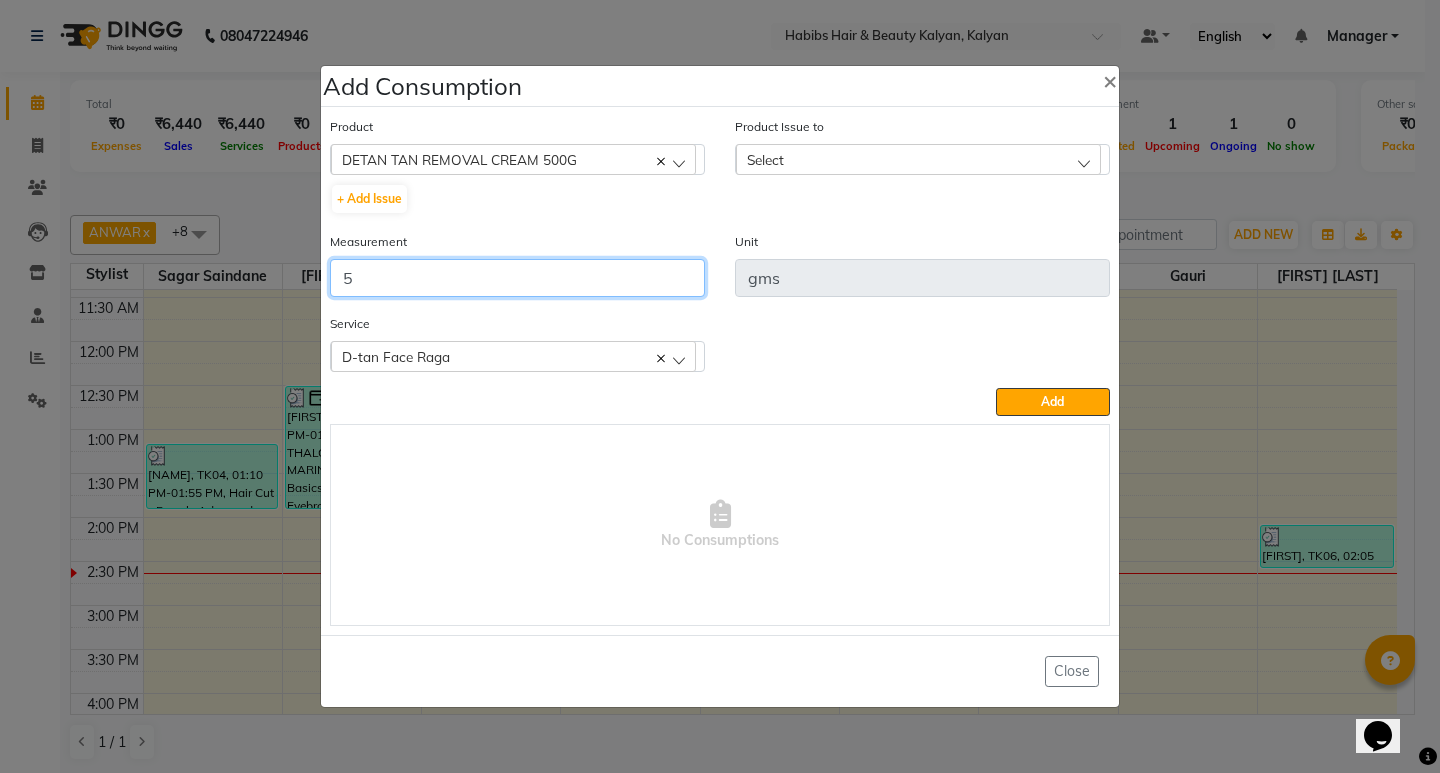 type on "5" 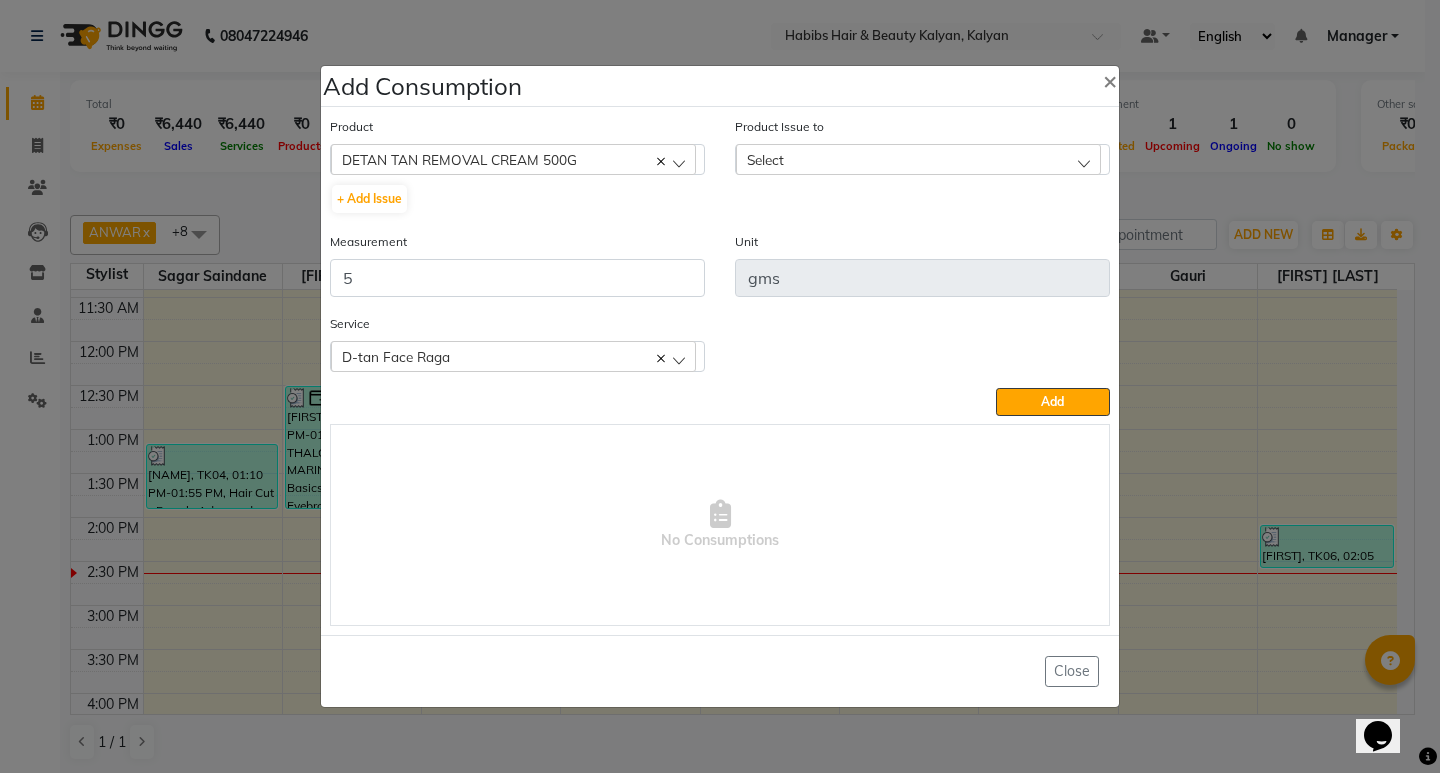 click on "Select" 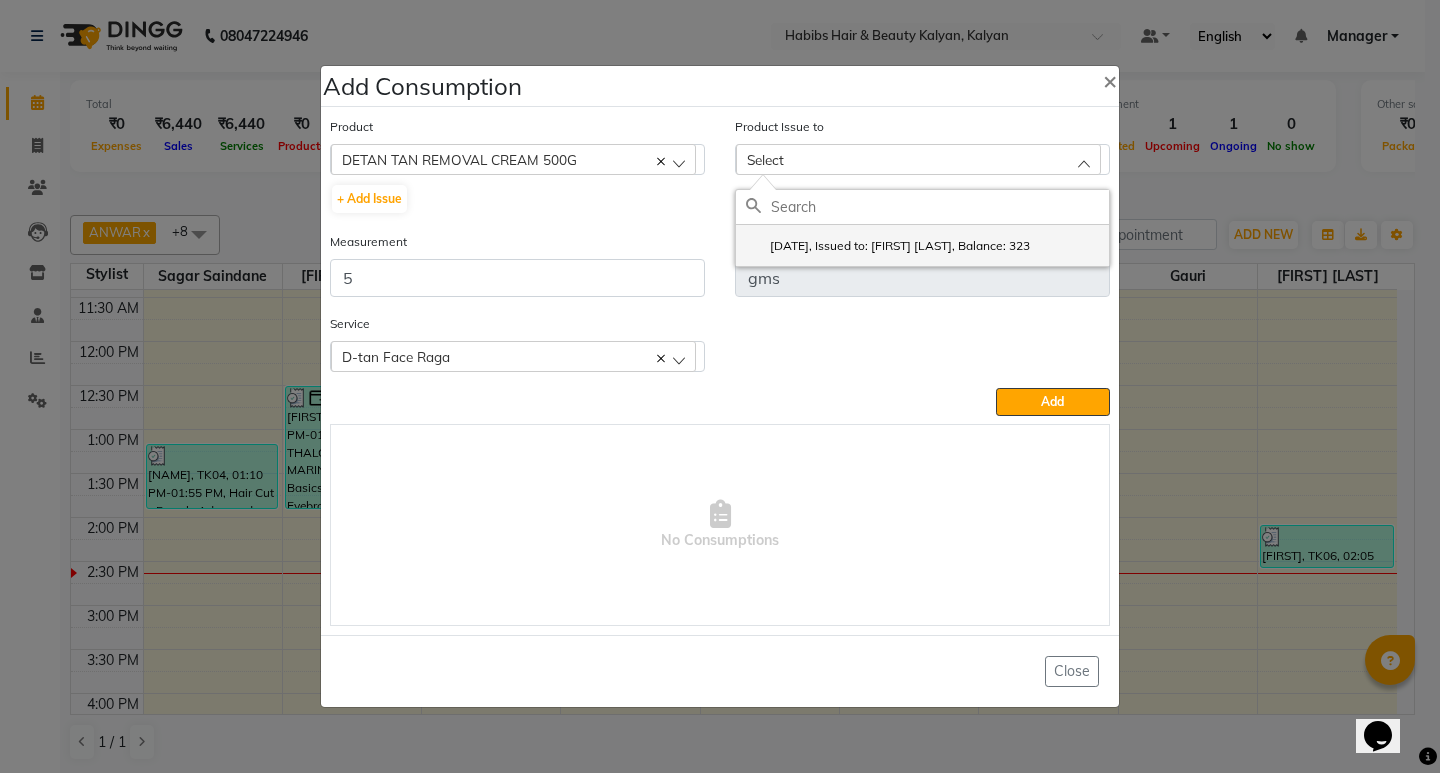 click on "2025-07-12, Issued to: Maruf  mulla, Balance: 323" 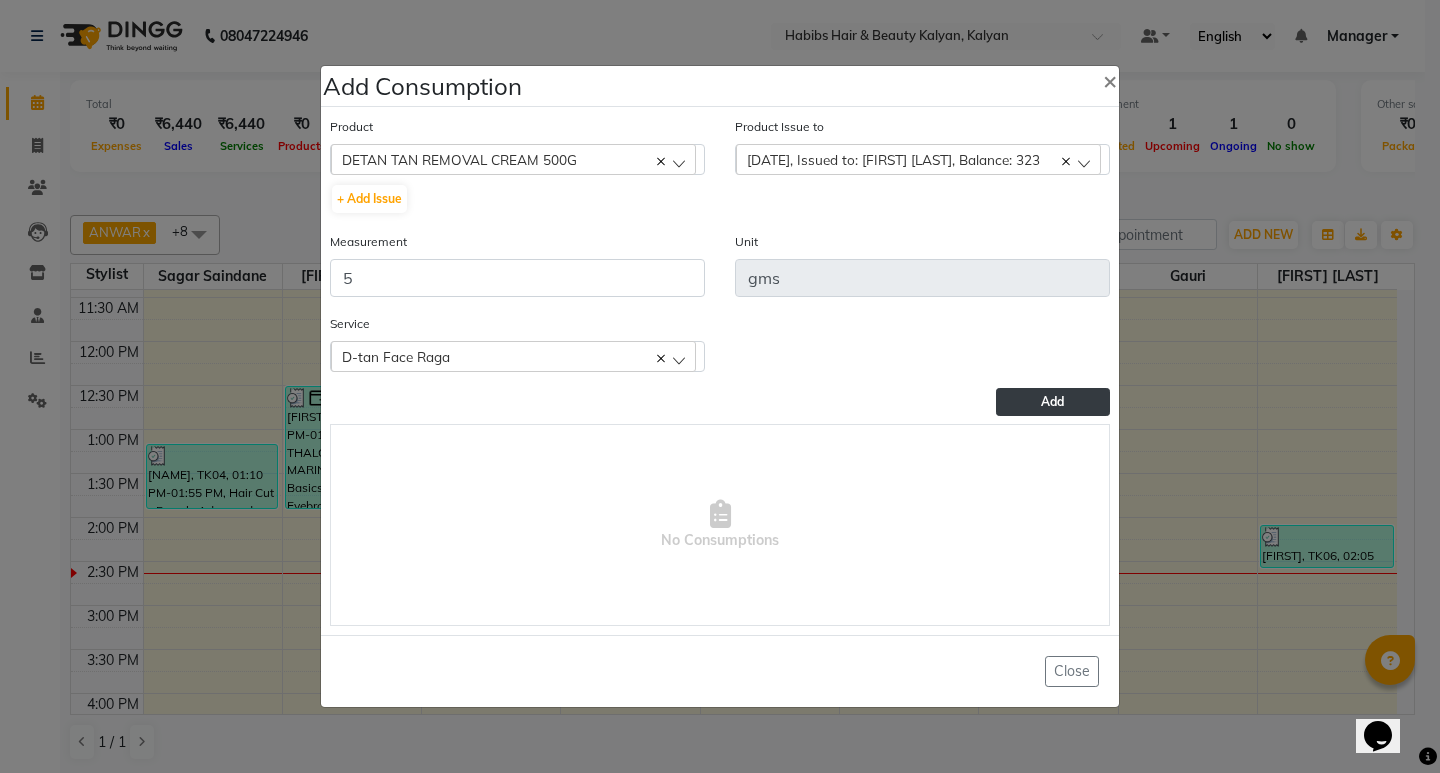 click on "Add" 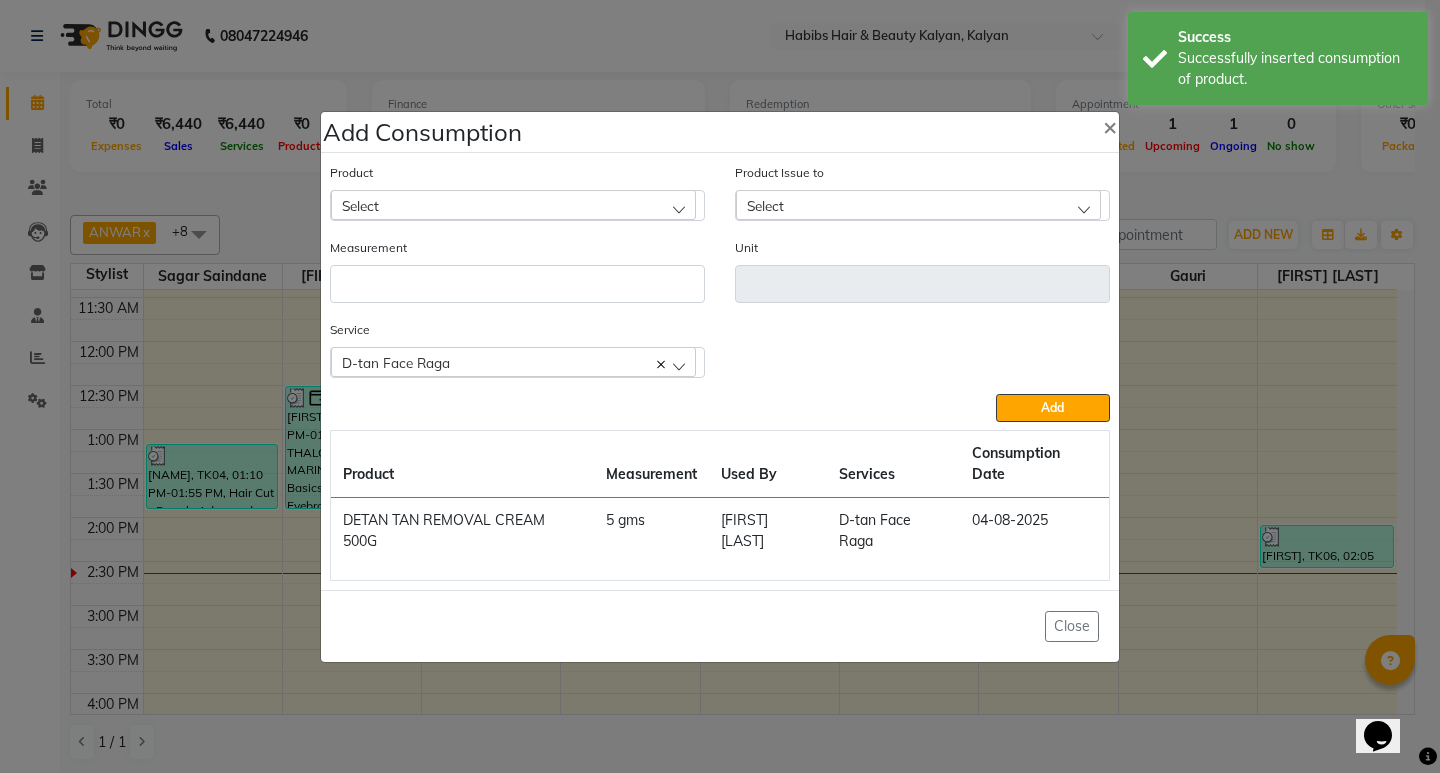 click on "Select" 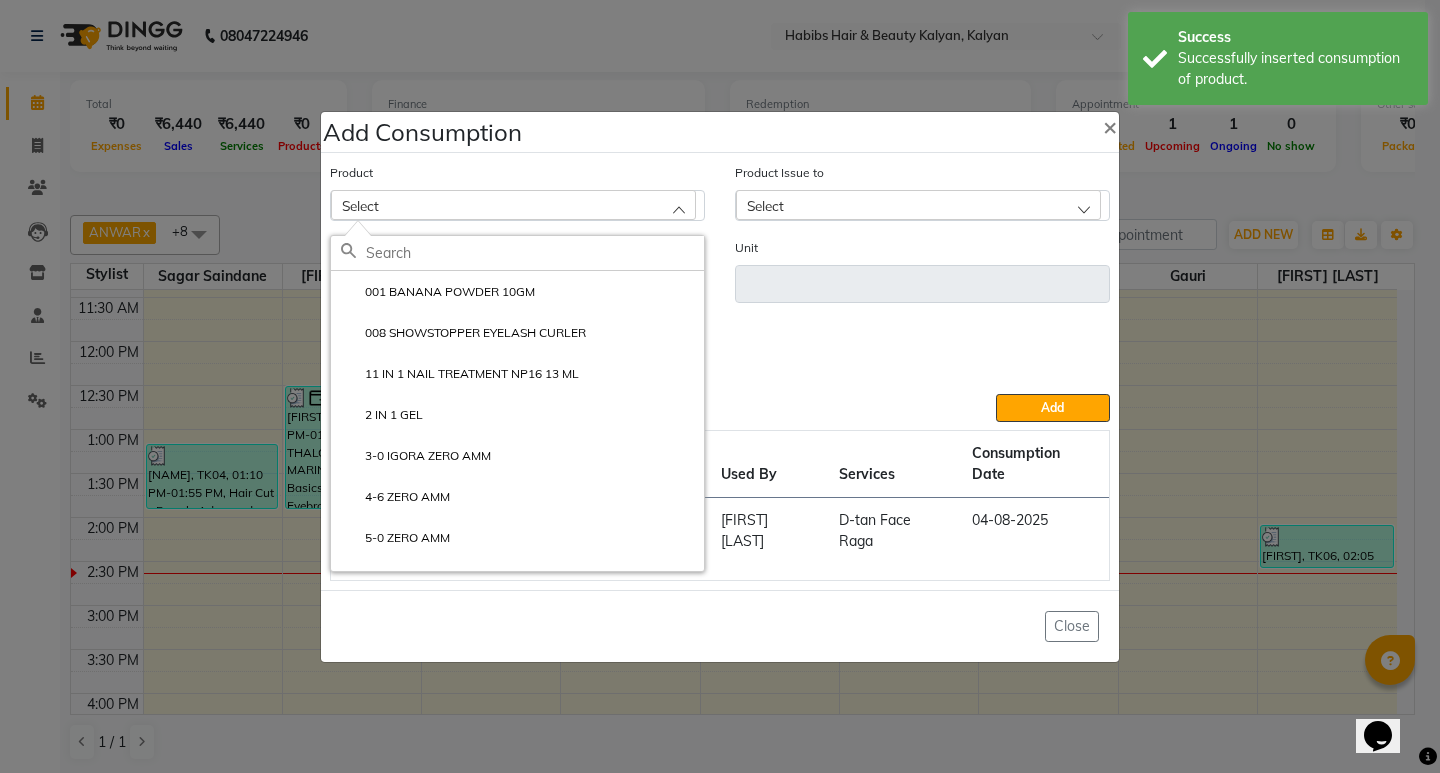 type on "F" 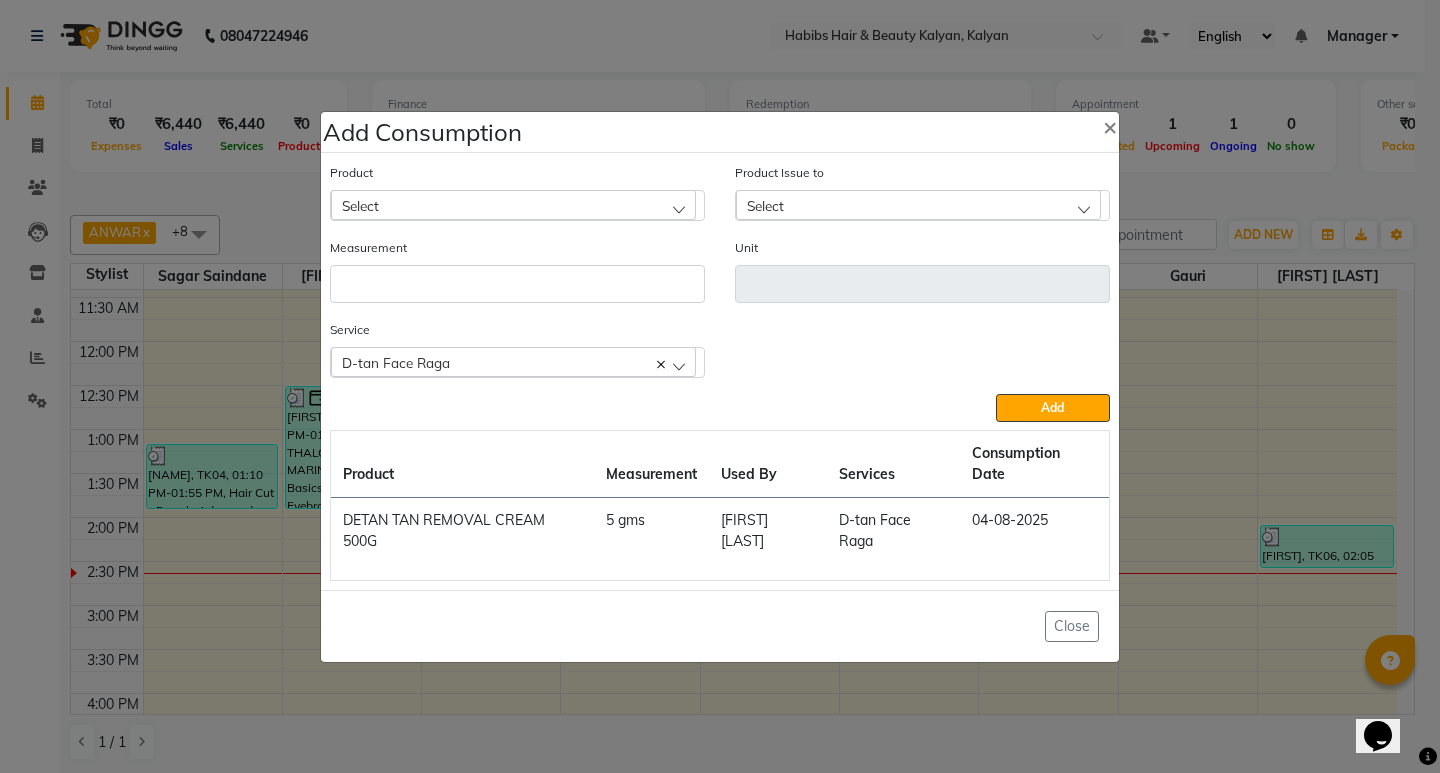 click on "D-tan Face Raga" 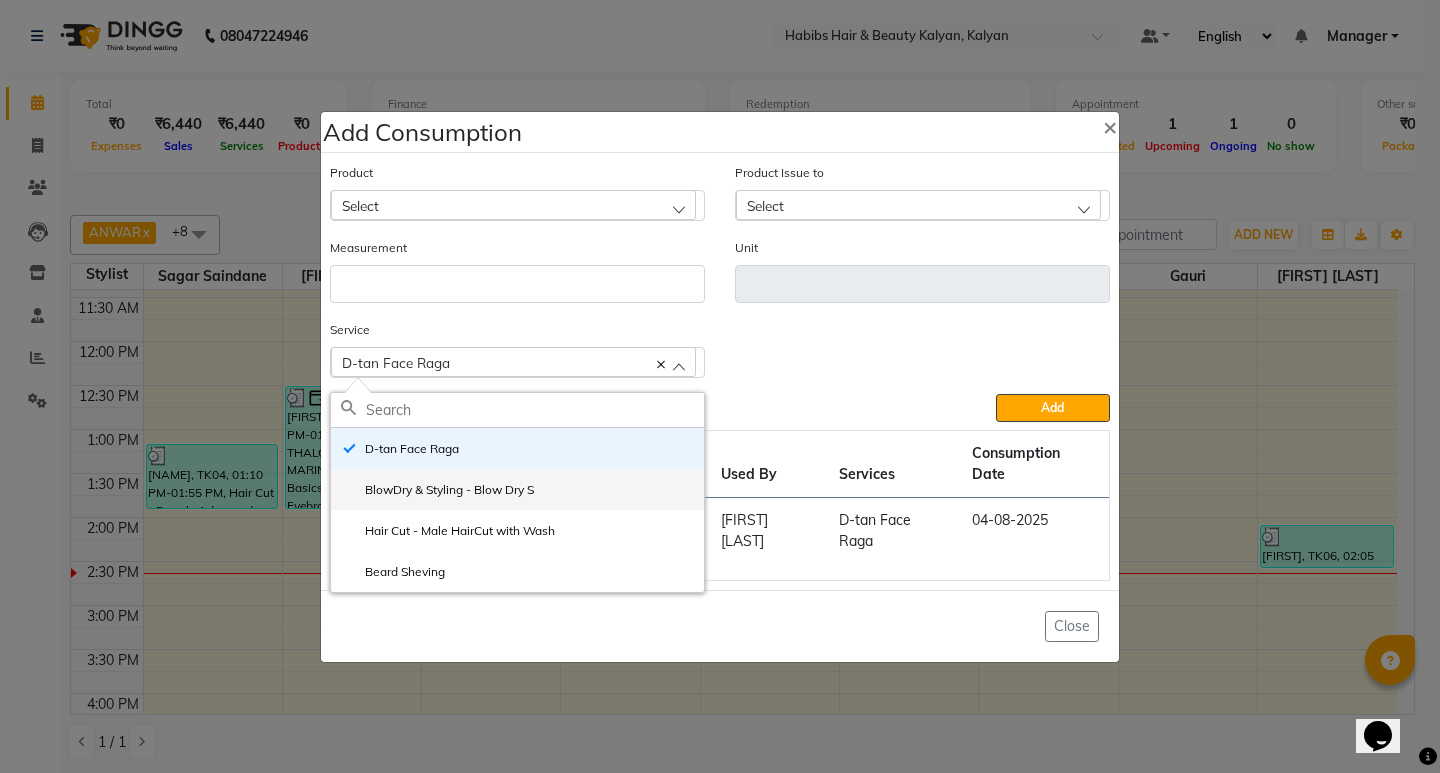 click on "BlowDry & Styling - Blow Dry S" 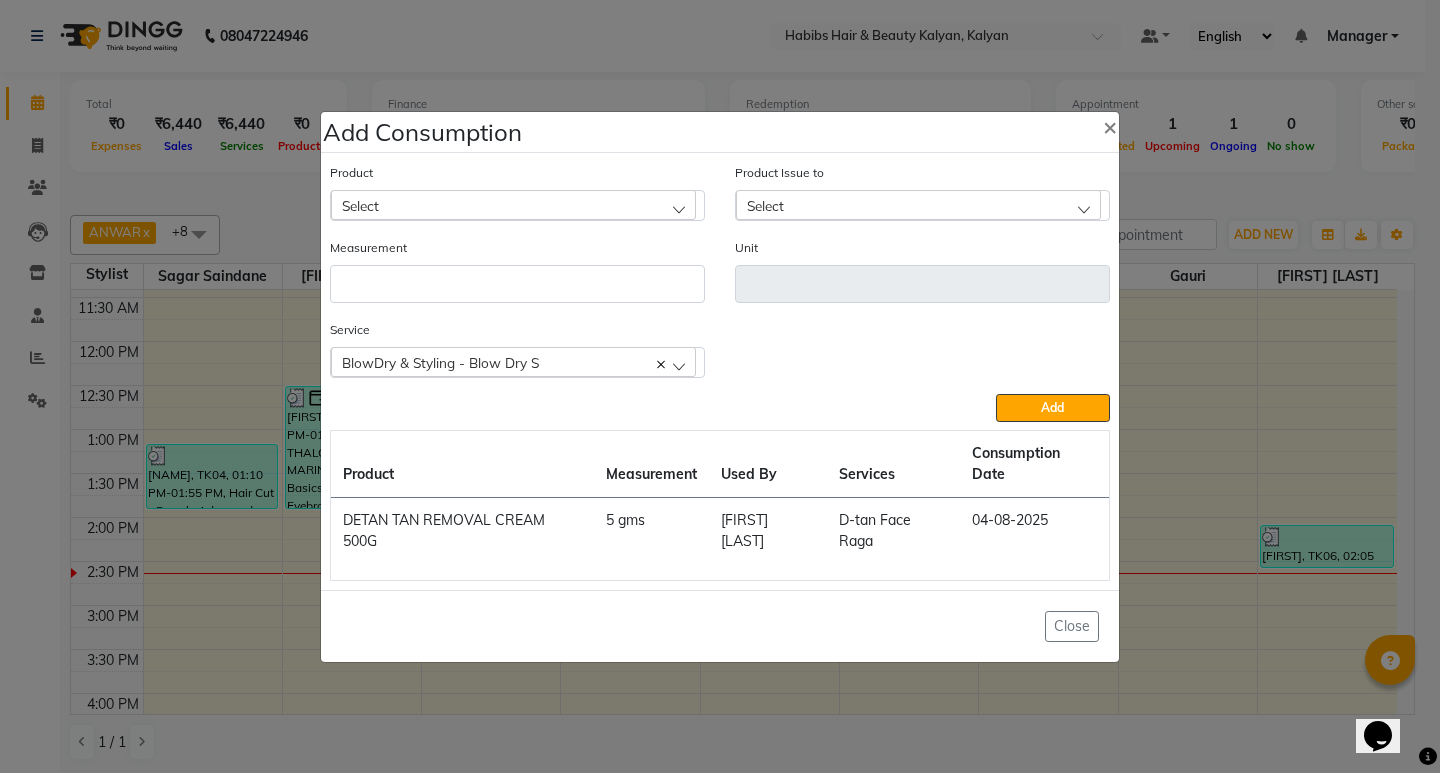click on "Product Select 001 BANANA POWDER 10GM 008 SHOWSTOPPER EYELASH CURLER 11 IN 1 NAIL TREATMENT NP16 13 ML 2 IN 1 GEL 3-0 IGORA ZERO AMM 4-6 ZERO AMM 5-0 ZERO AMM ABSOLUT REPAIR MASQUE 490G" 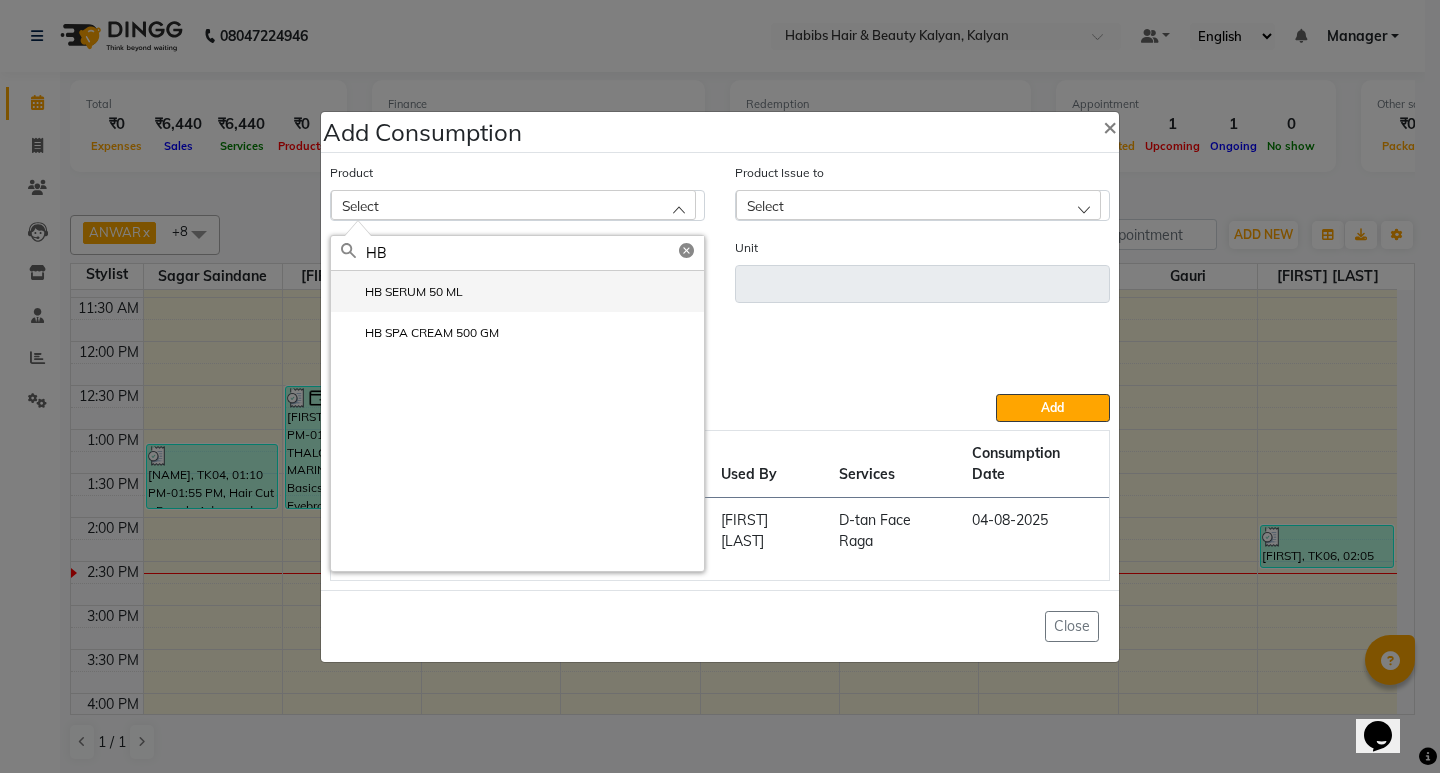 type on "HB" 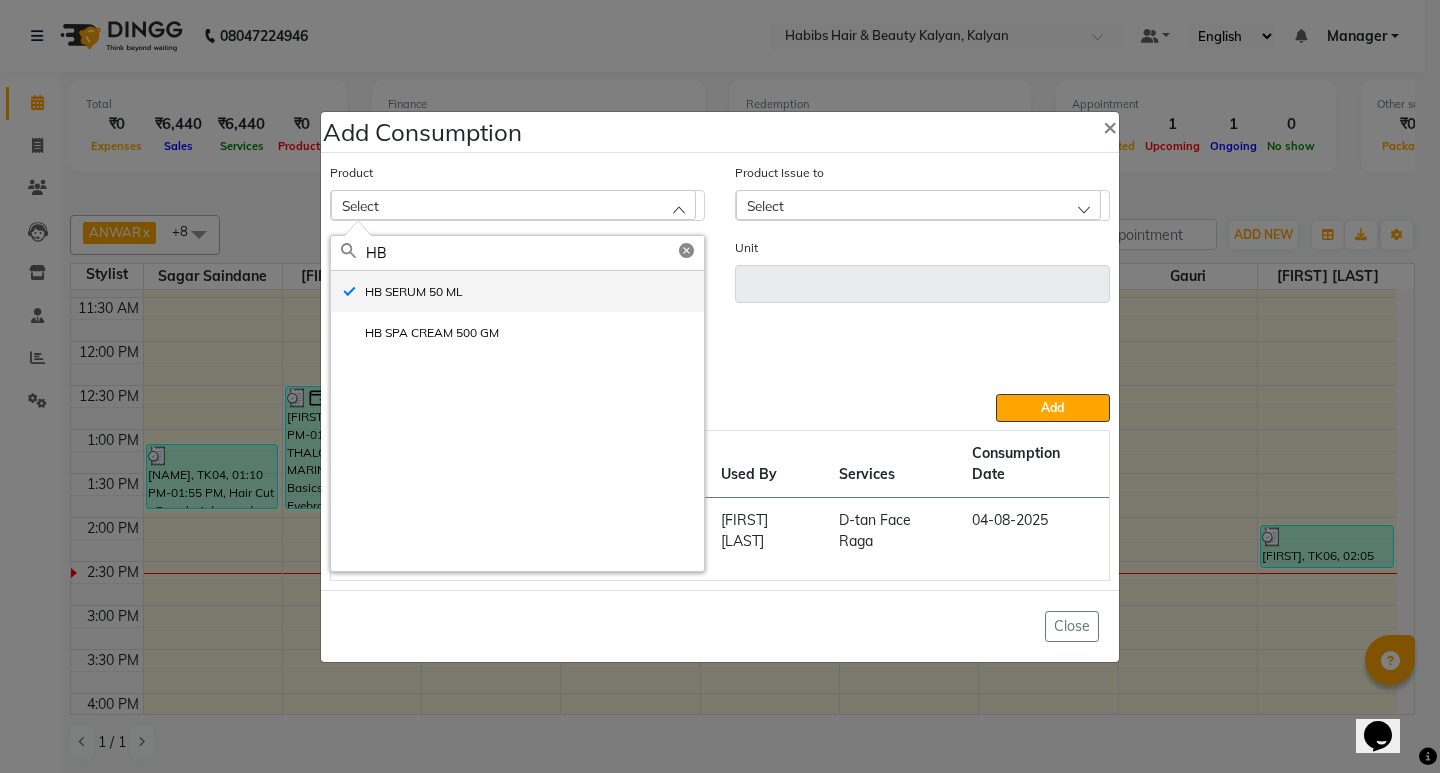 type on "ML" 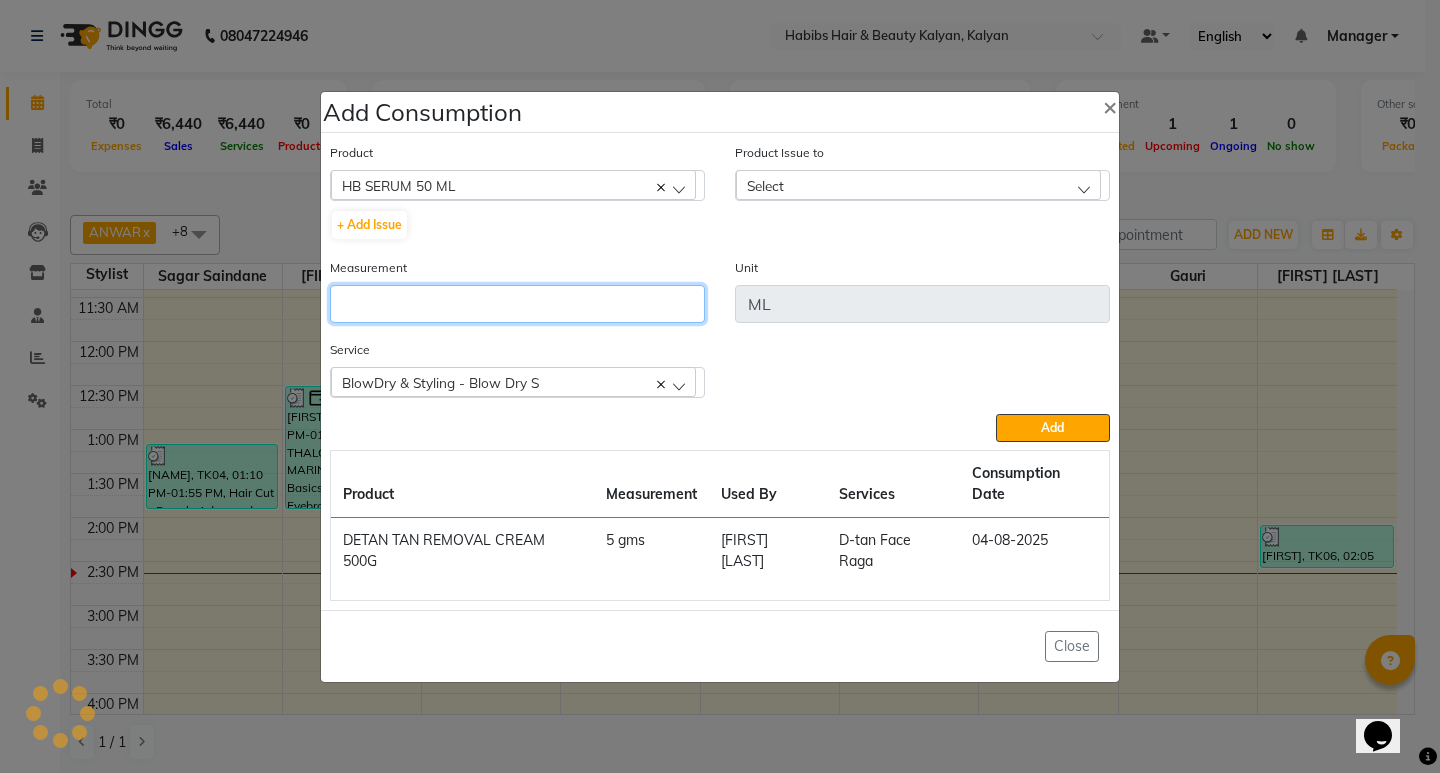 click 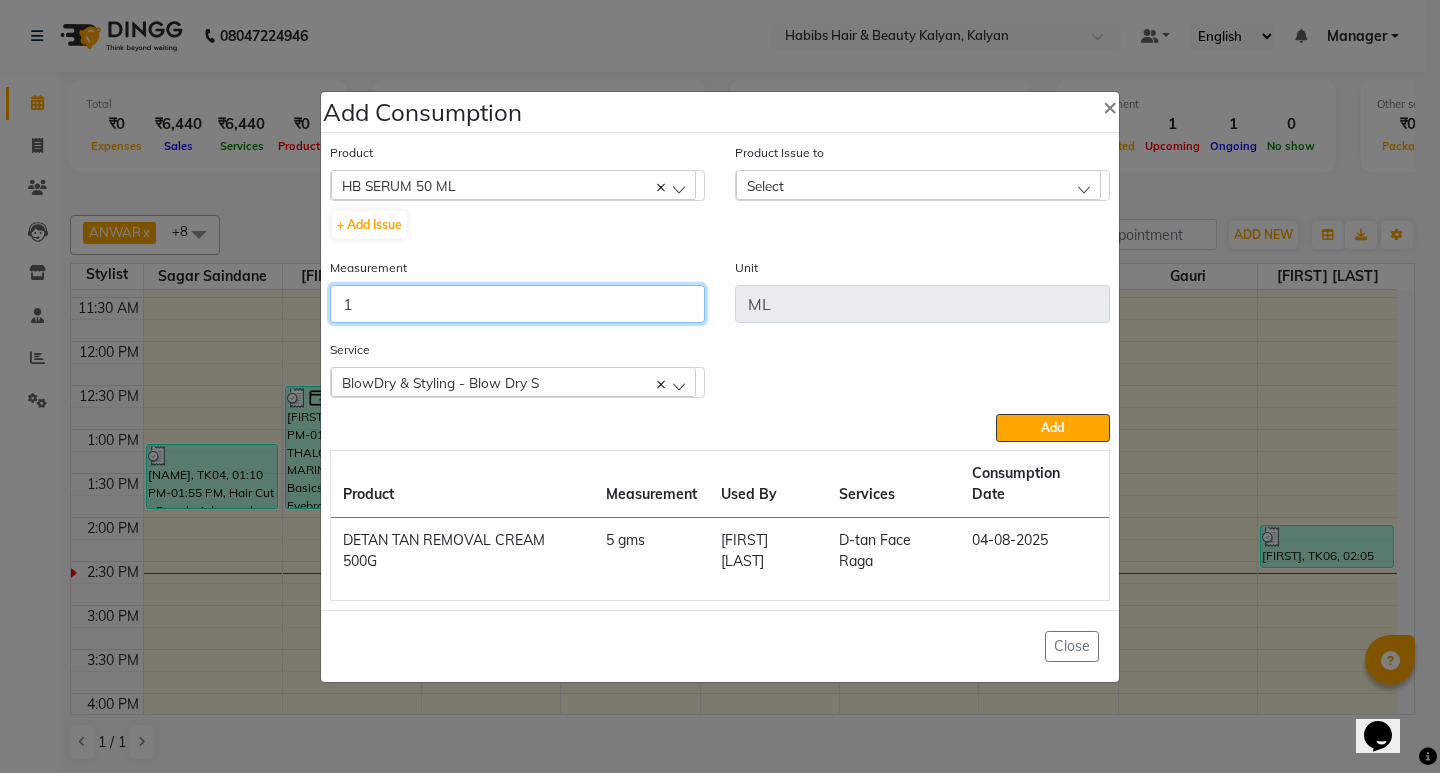 type on "1" 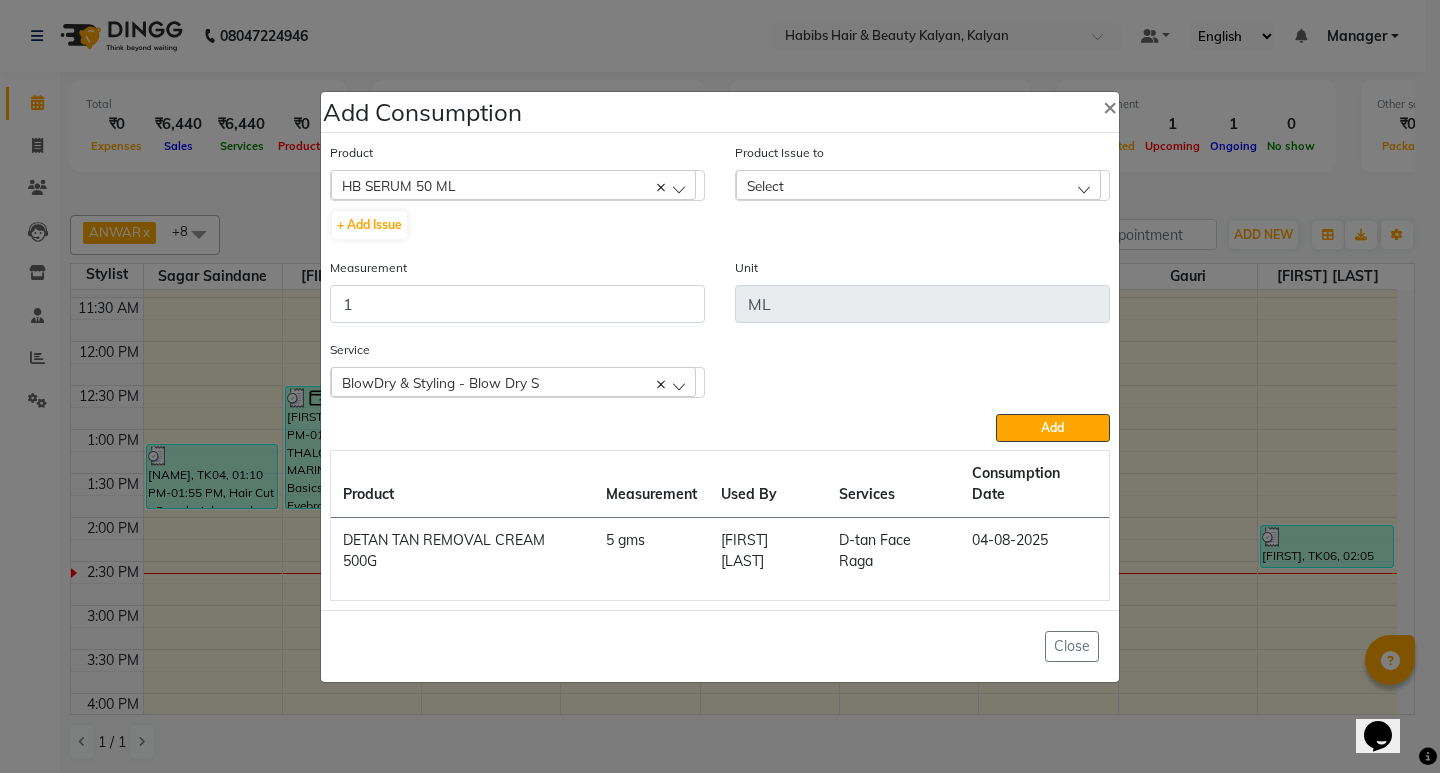 click on "Select" 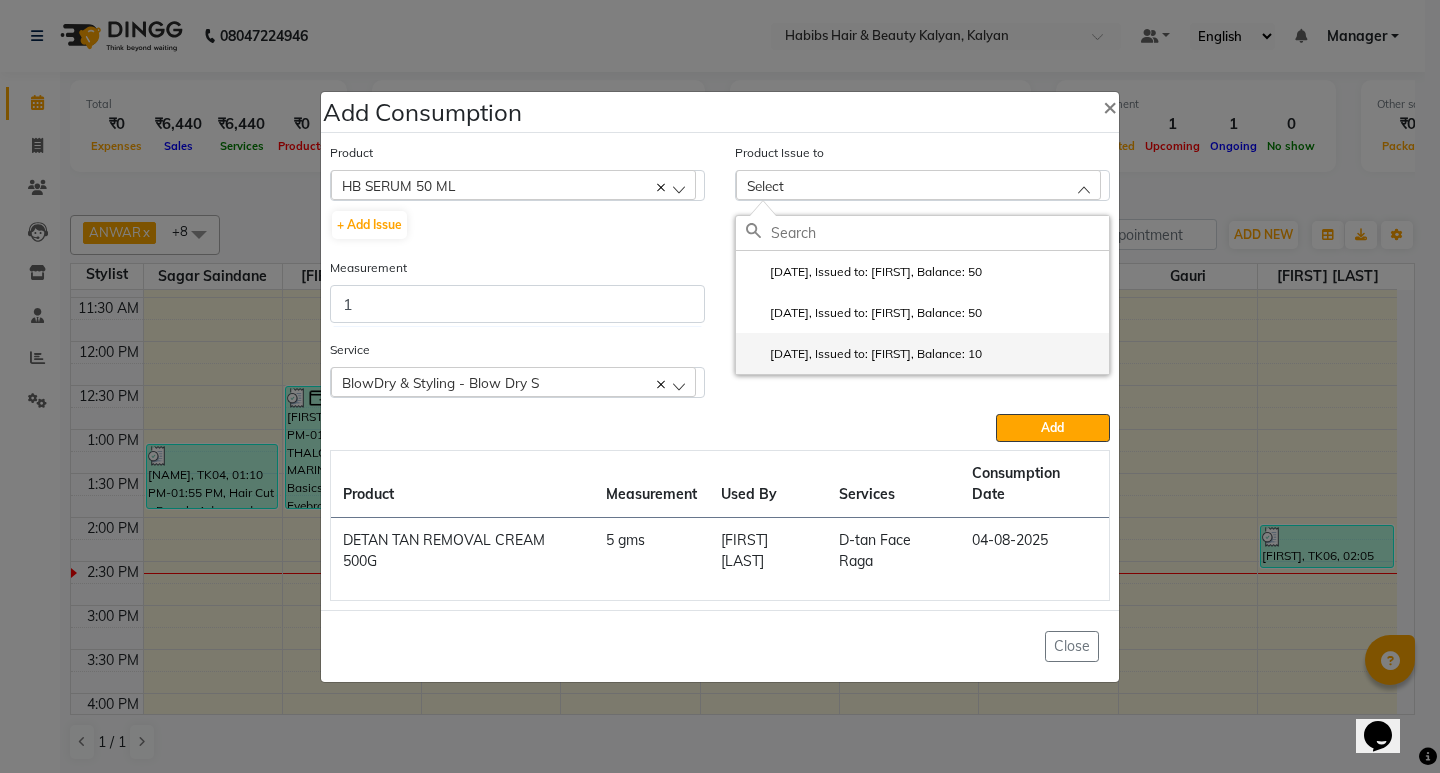 click on "2025-07-22, Issued to: Yogesh, Balance: 10" 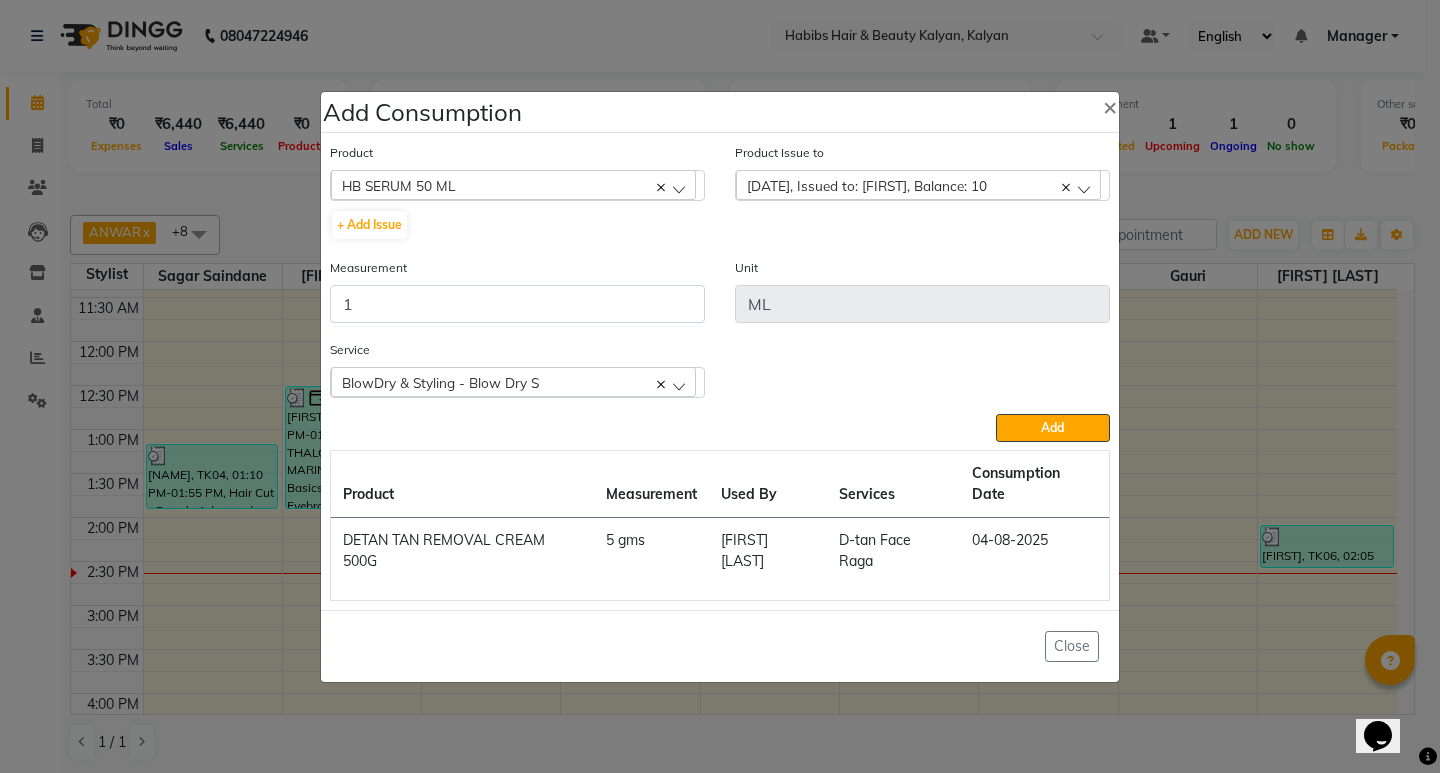 drag, startPoint x: 1042, startPoint y: 441, endPoint x: 673, endPoint y: 518, distance: 376.94827 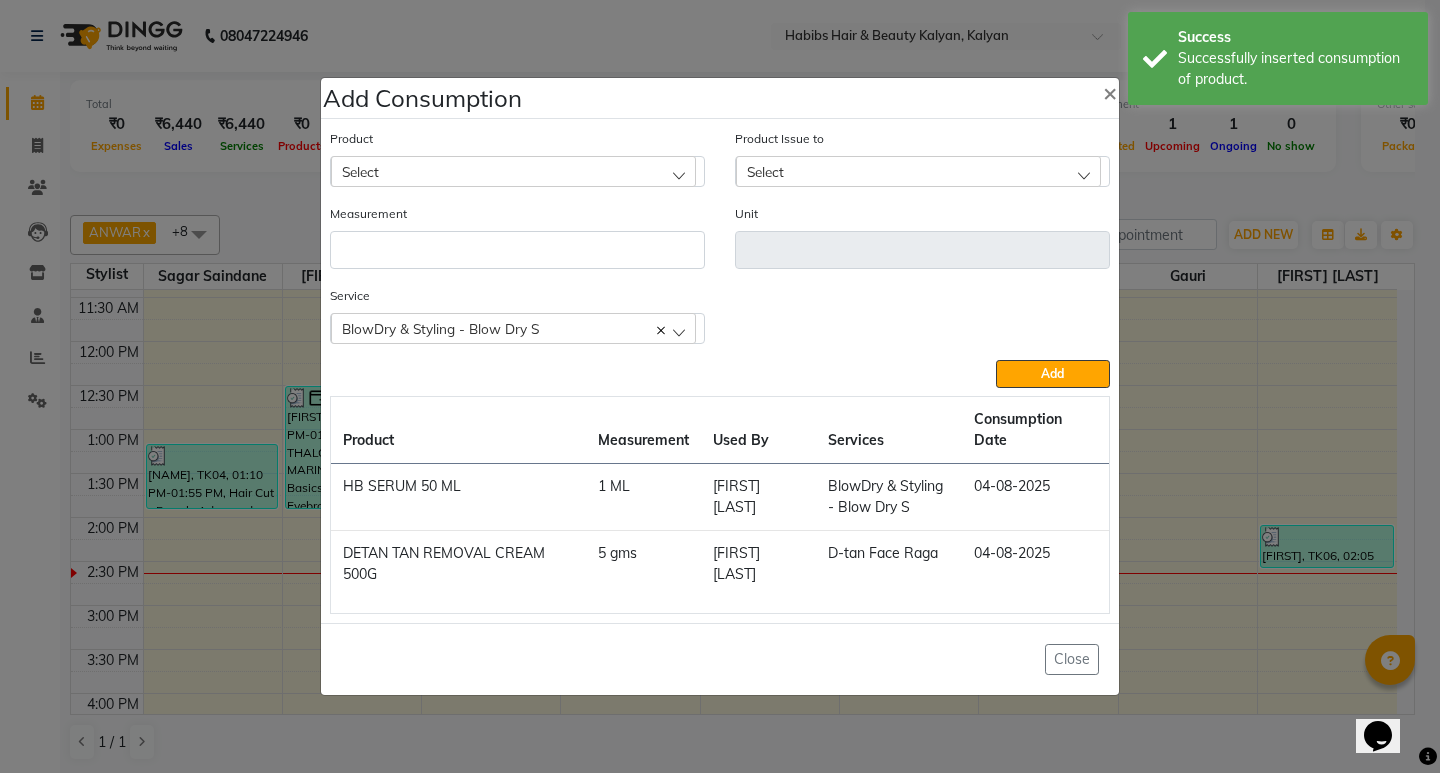 click on "BlowDry & Styling - Blow Dry S" 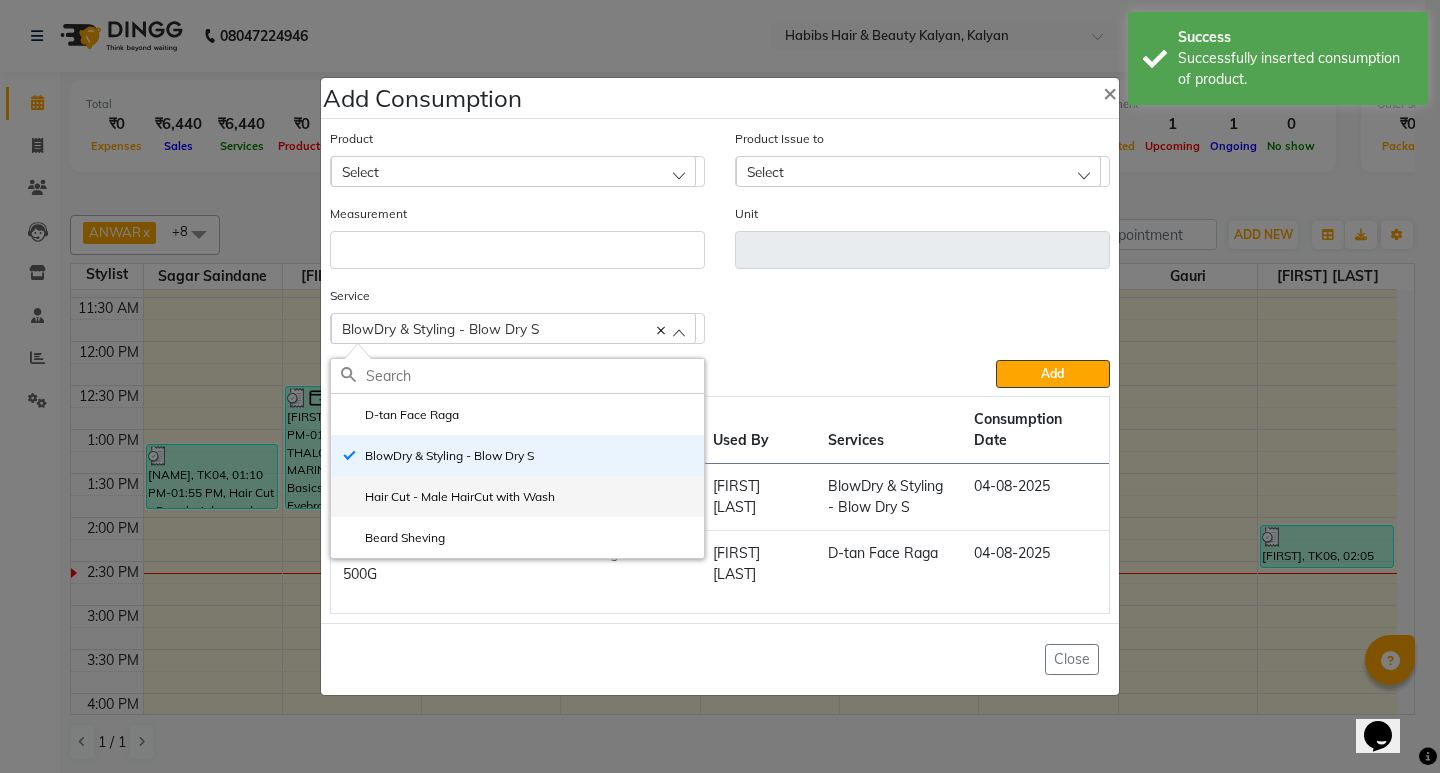 click on "Hair Cut - Male HairCut with Wash" 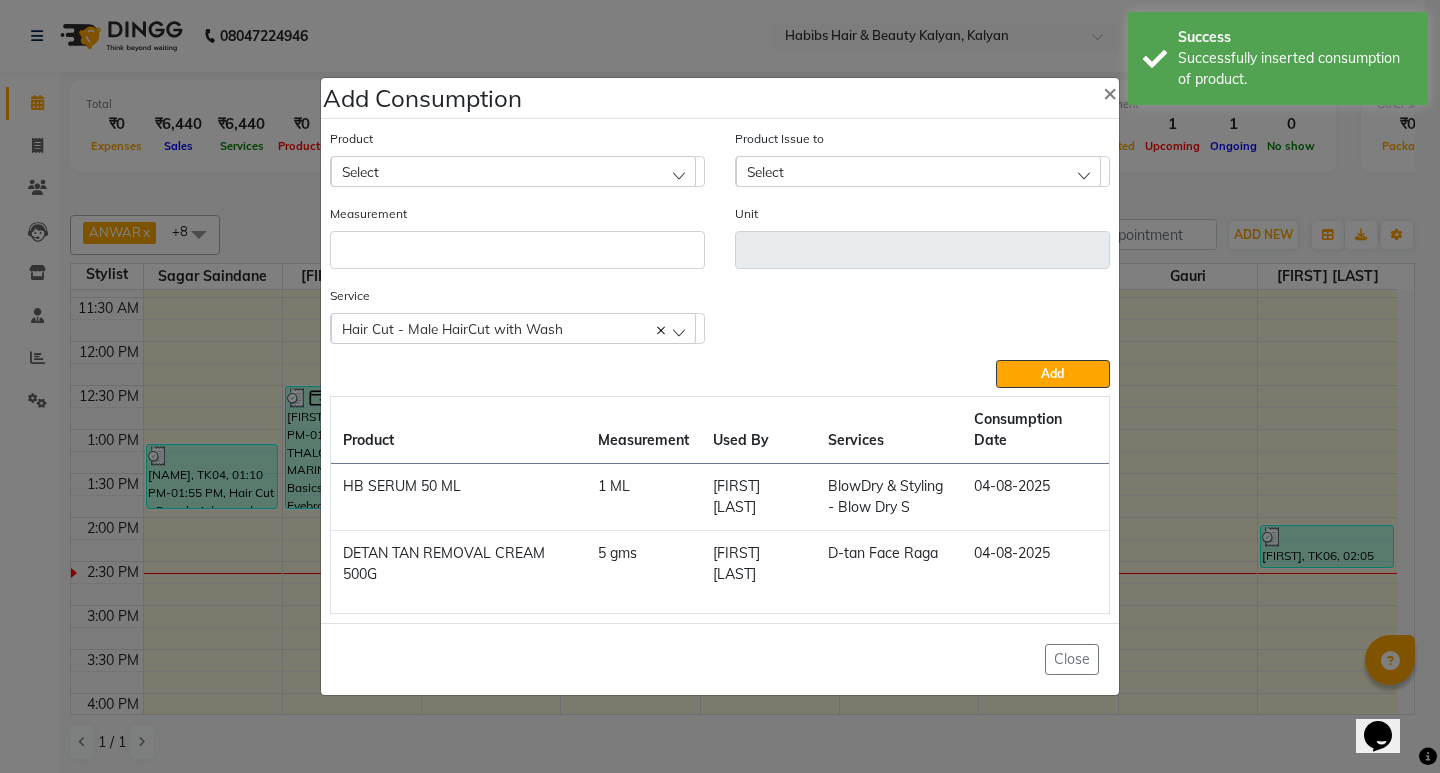 click on "Select" 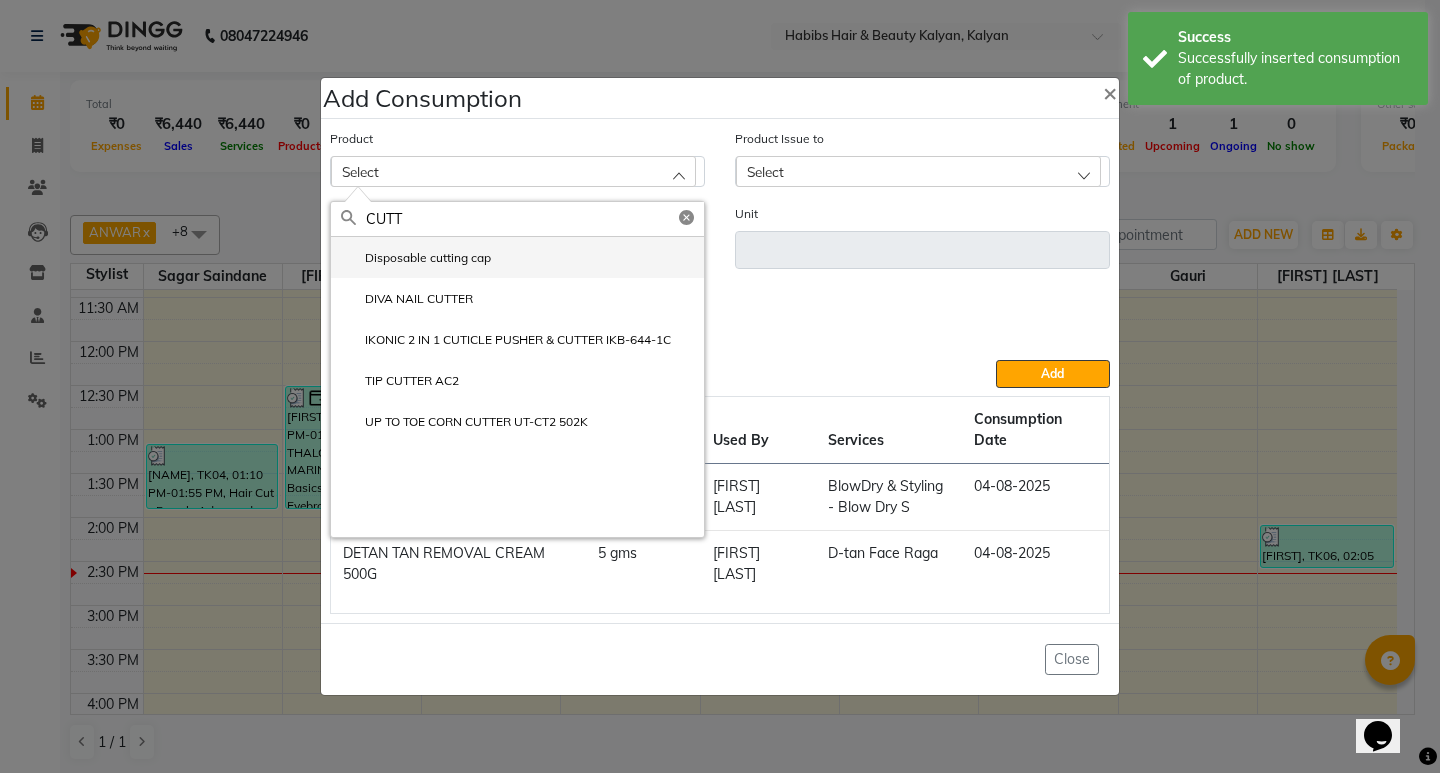 type on "CUTT" 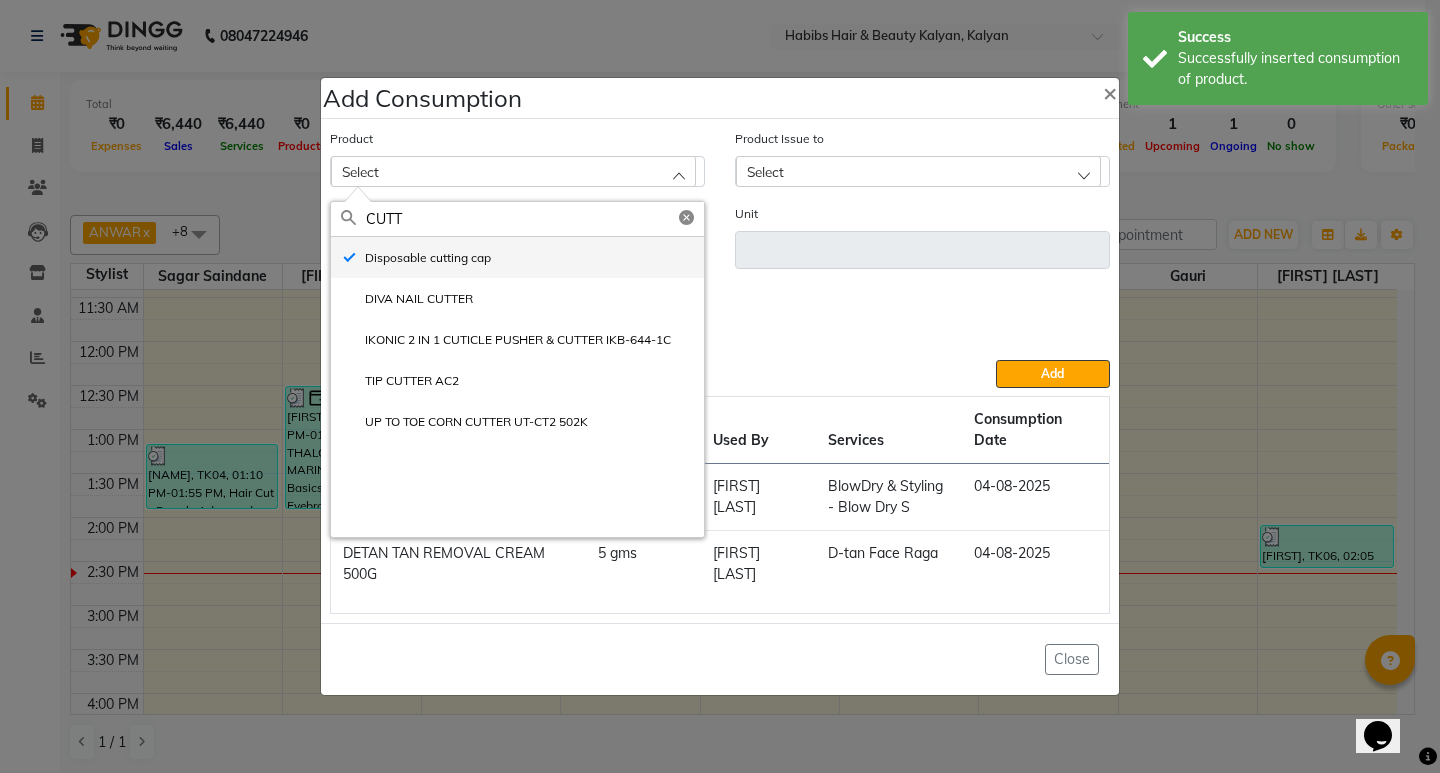 type on "pc" 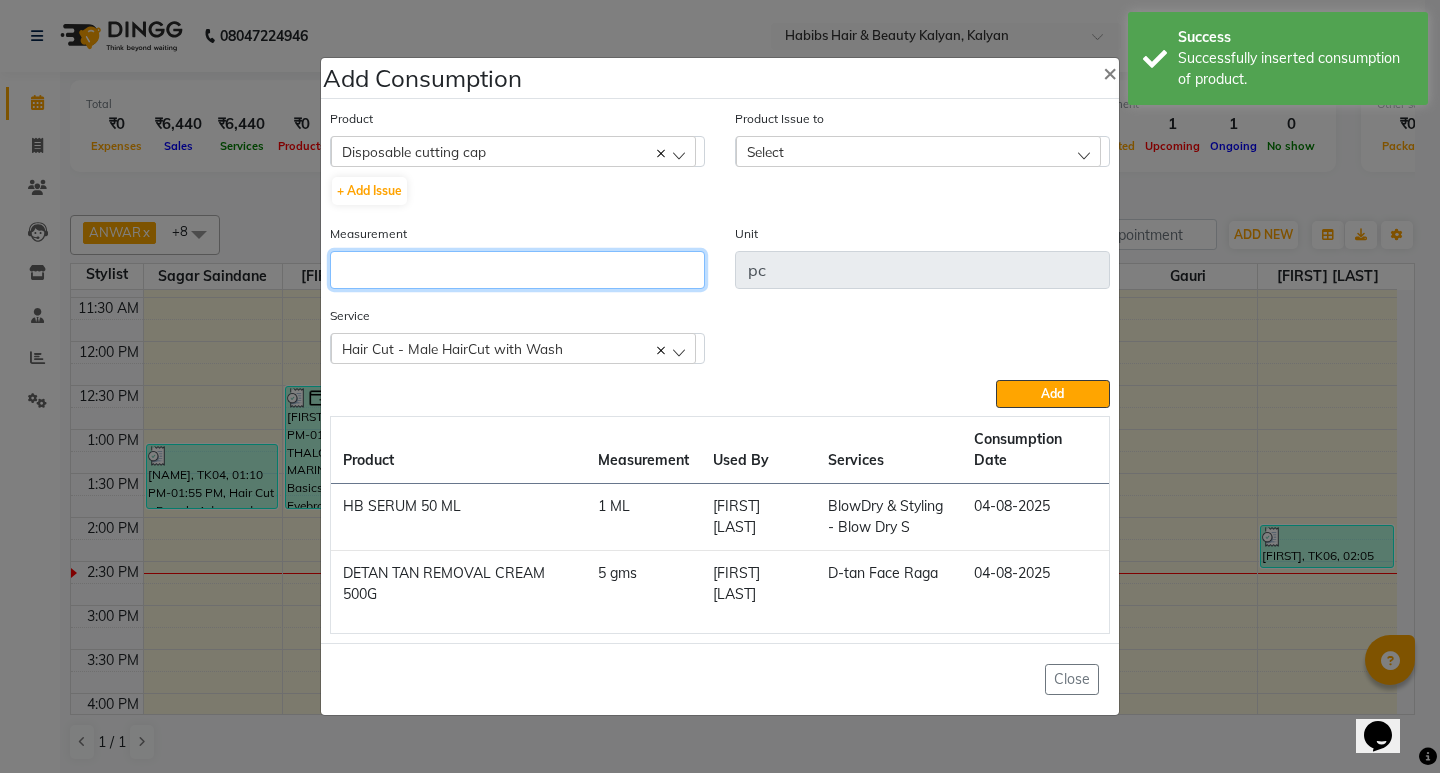 click 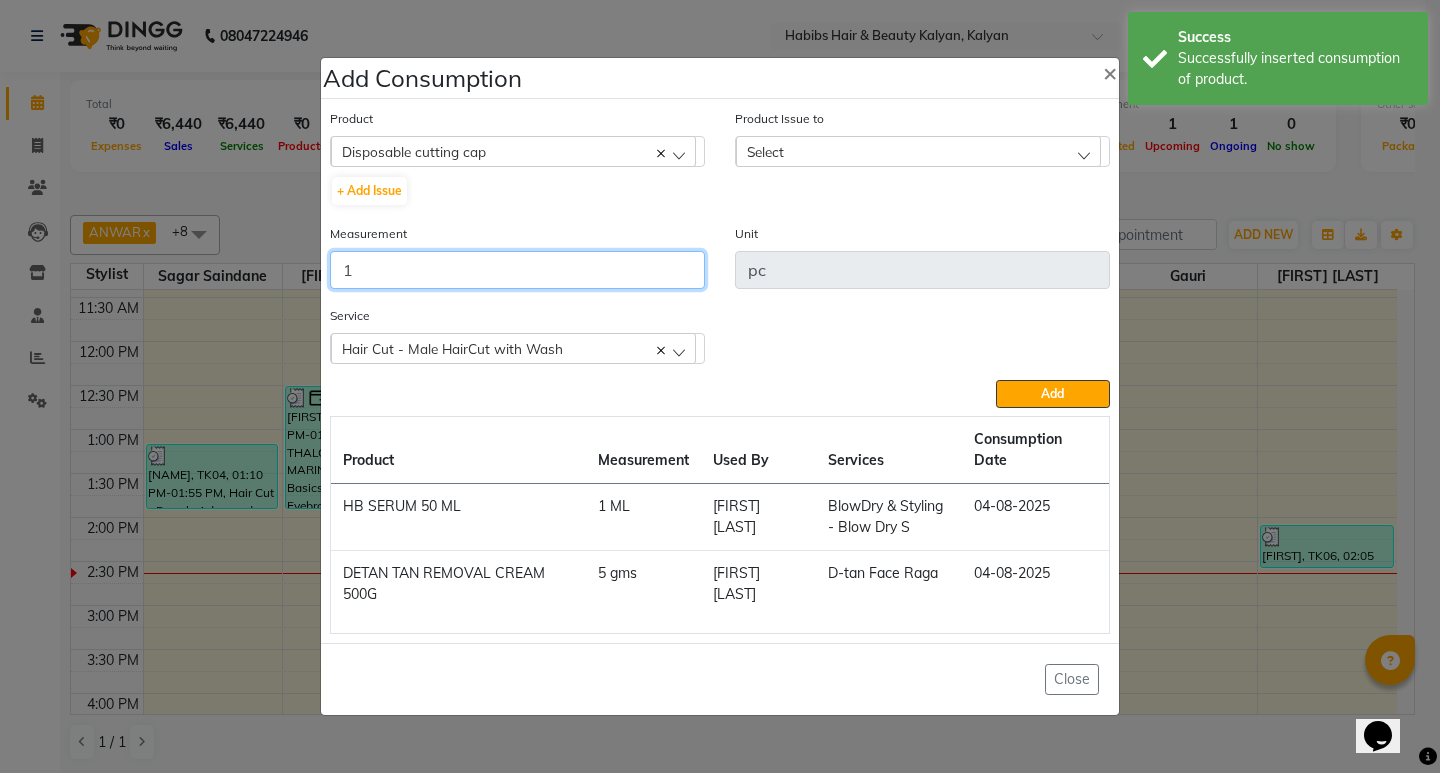 type on "1" 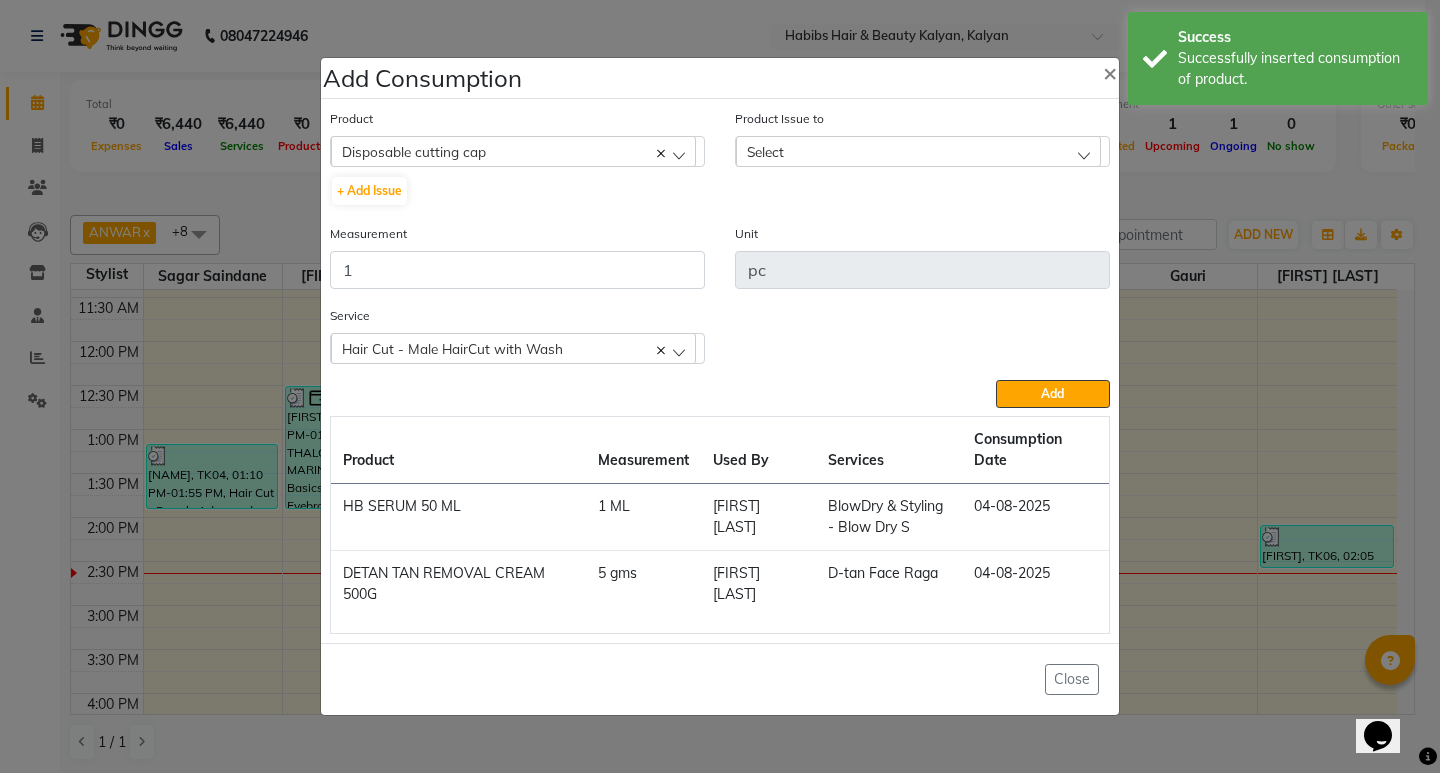 click on "Select" 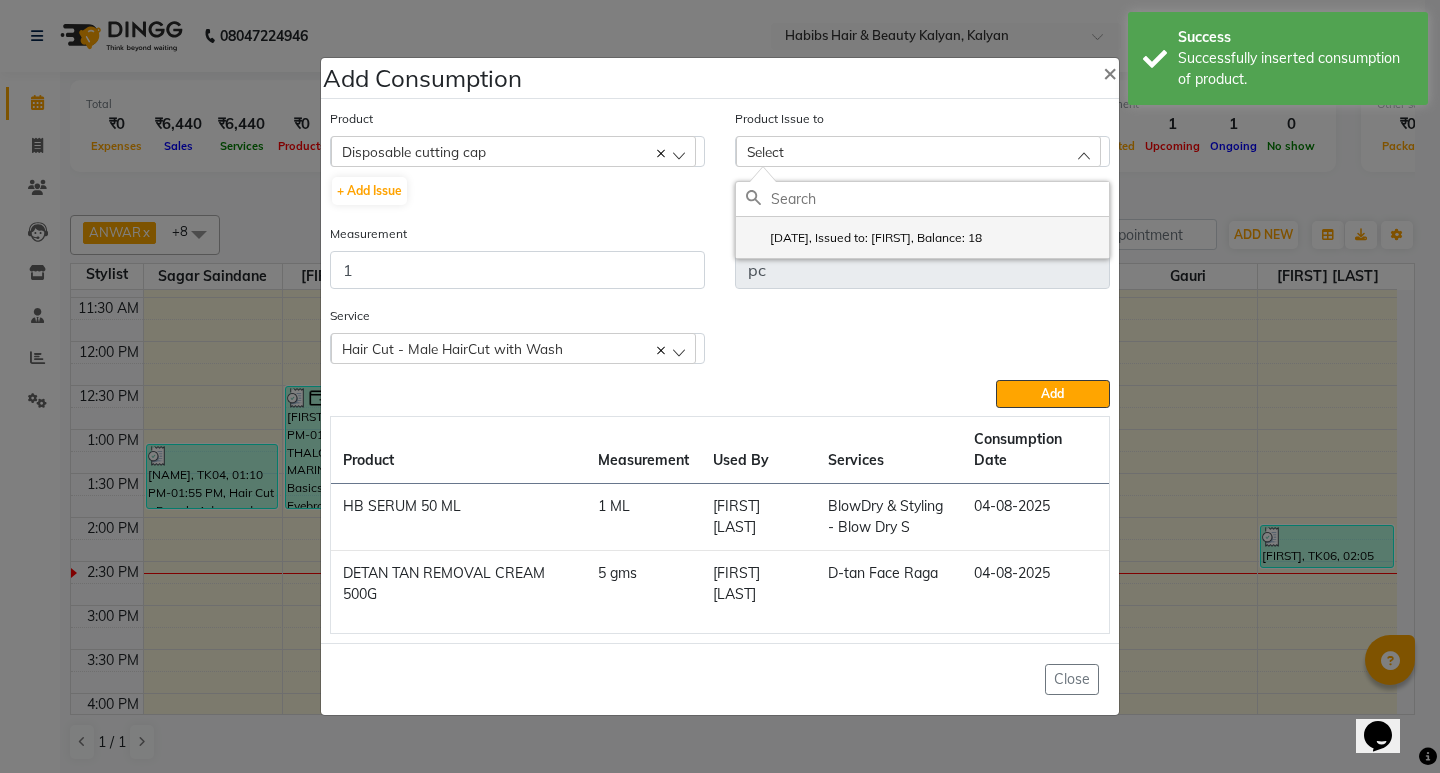 click on "2025-08-03, Issued to: ANWAR, Balance: 18" 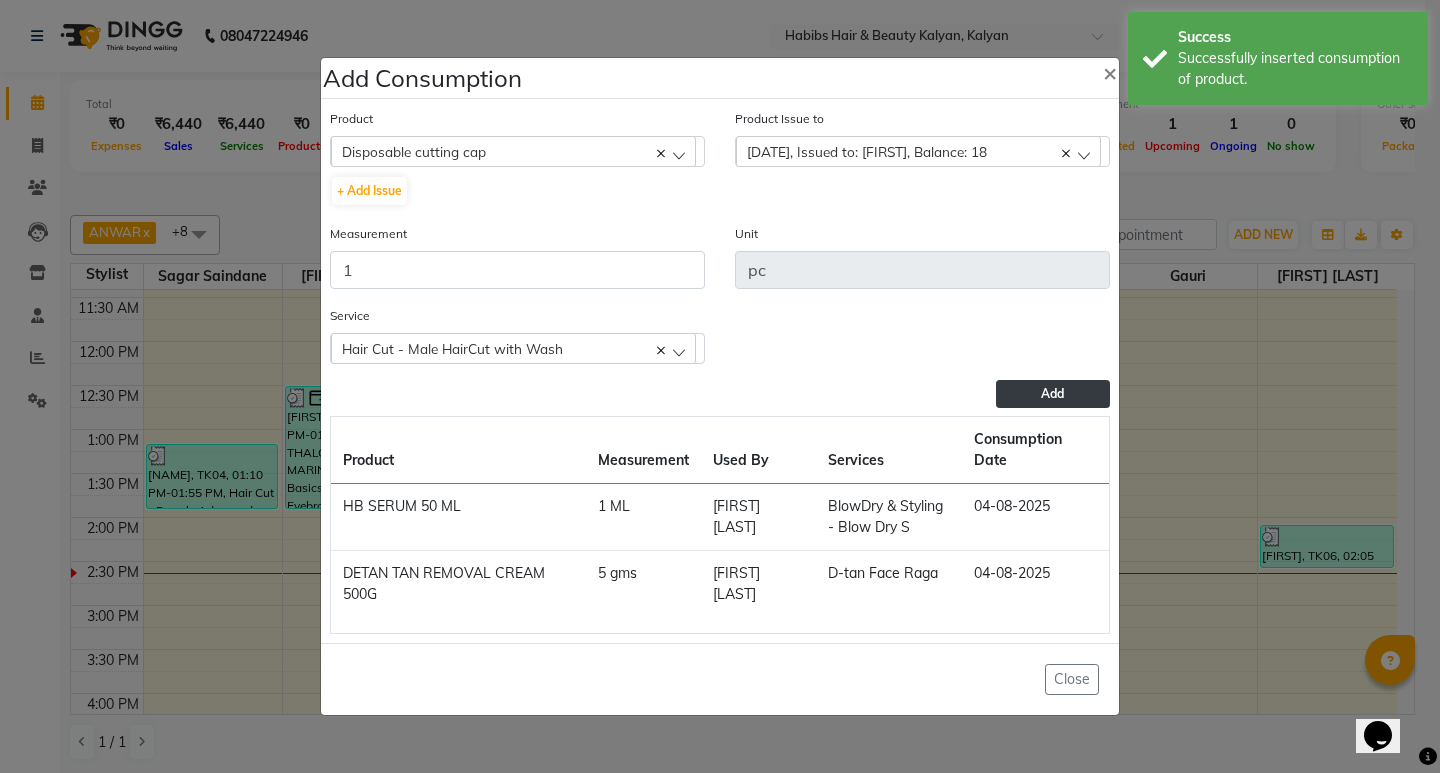 click on "Add" 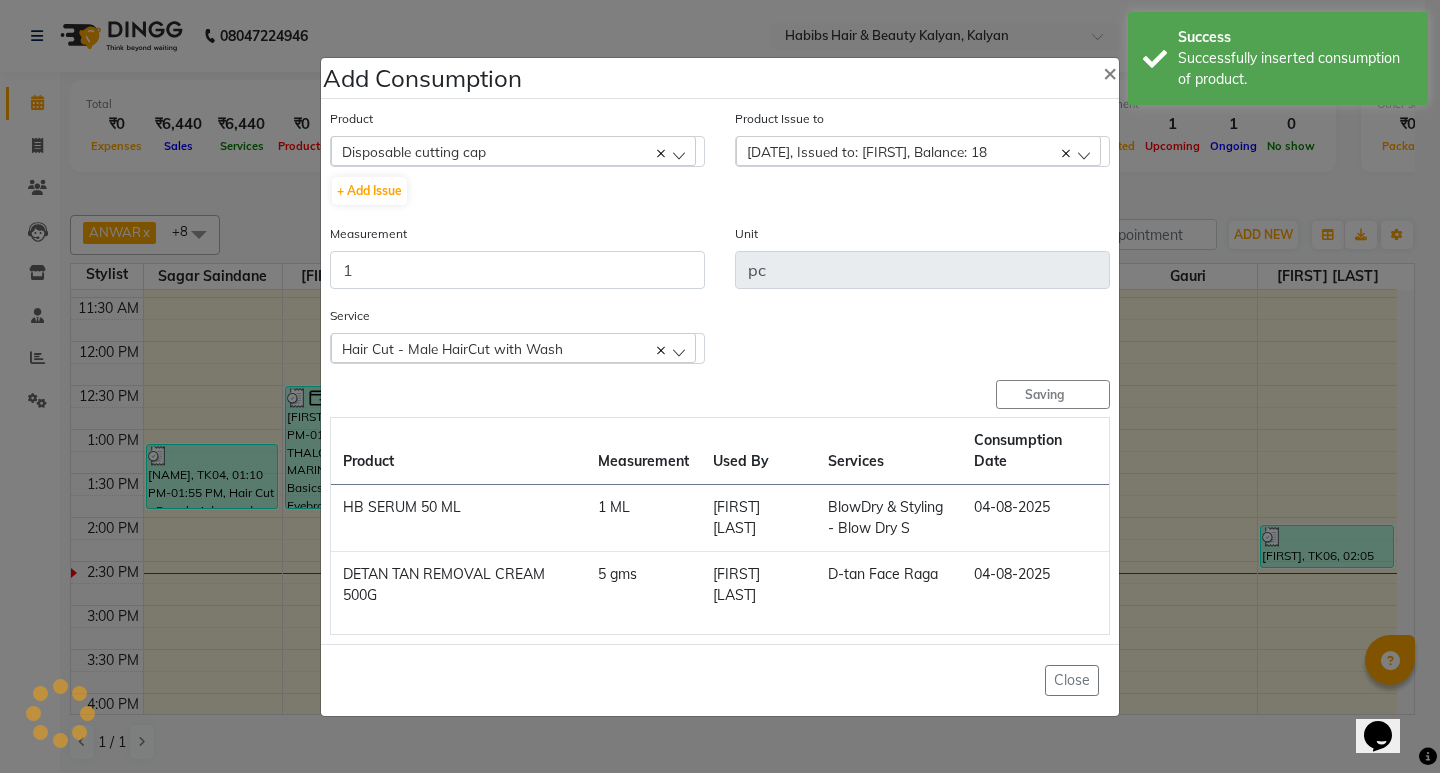 type 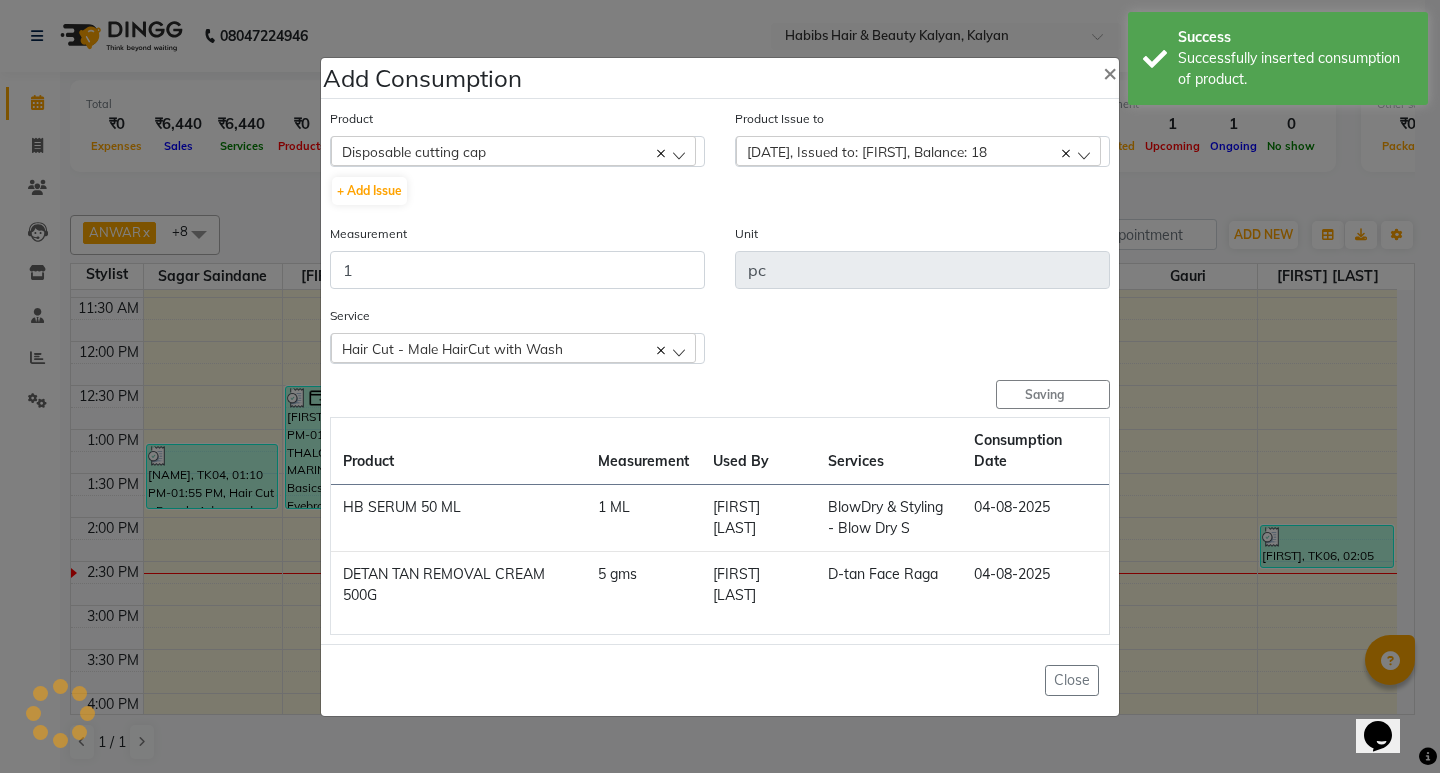 type 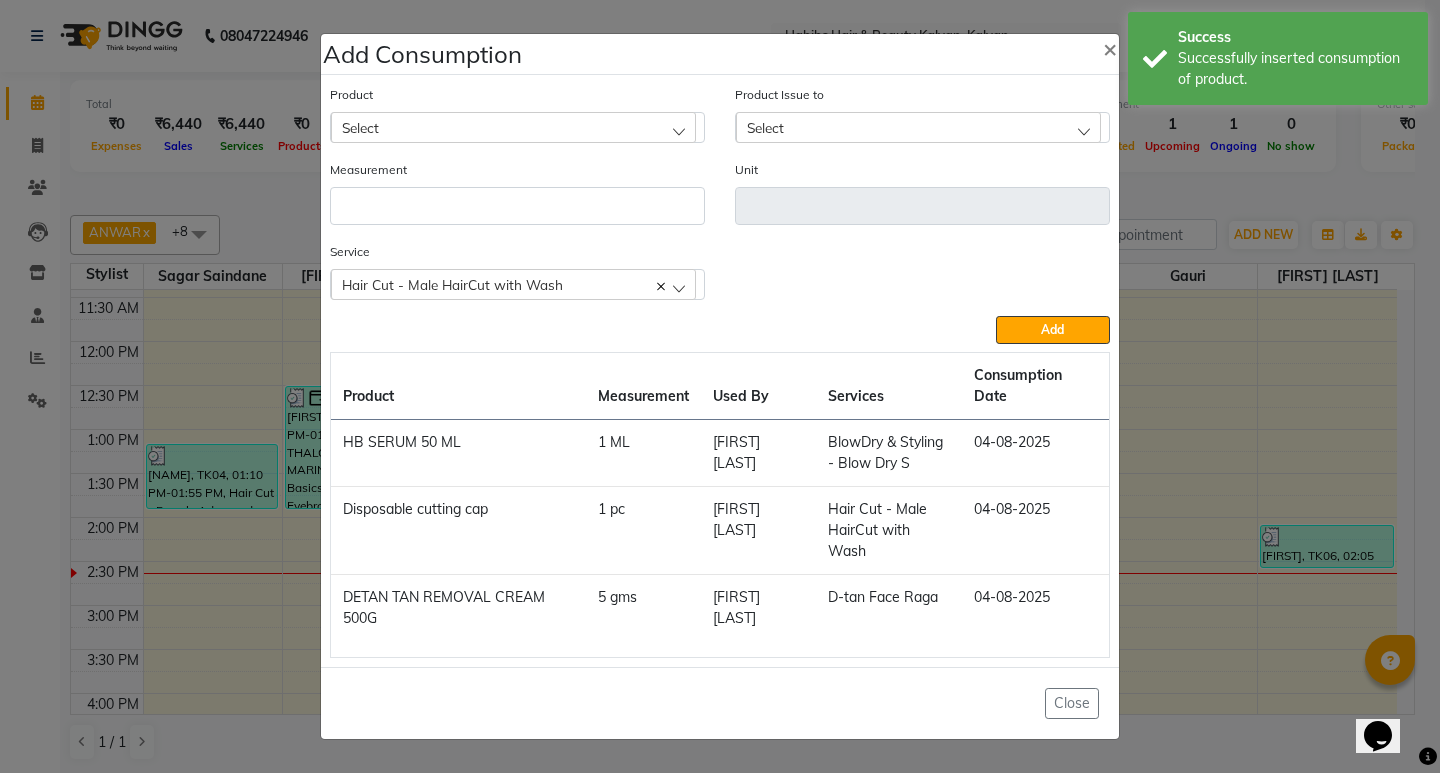 click on "Select" 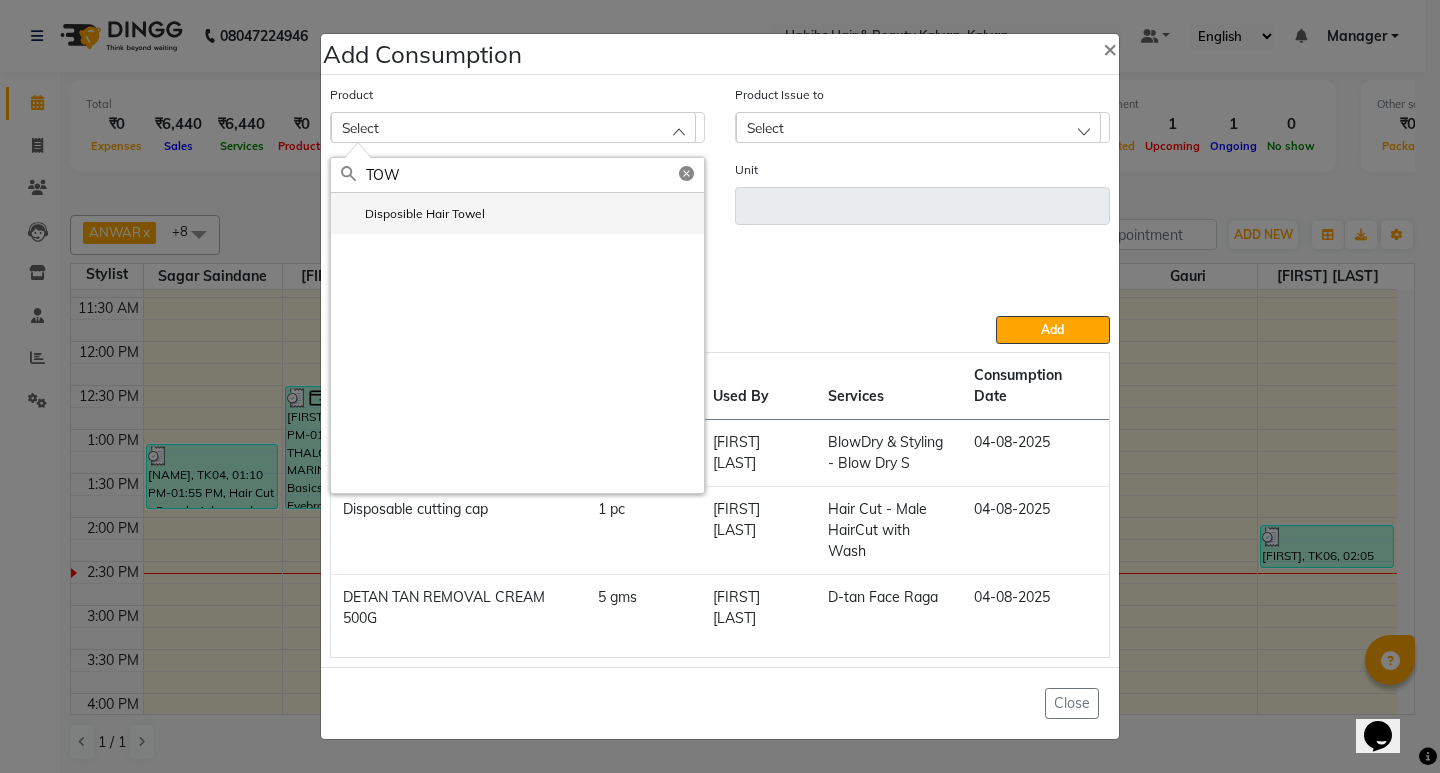 type on "TOW" 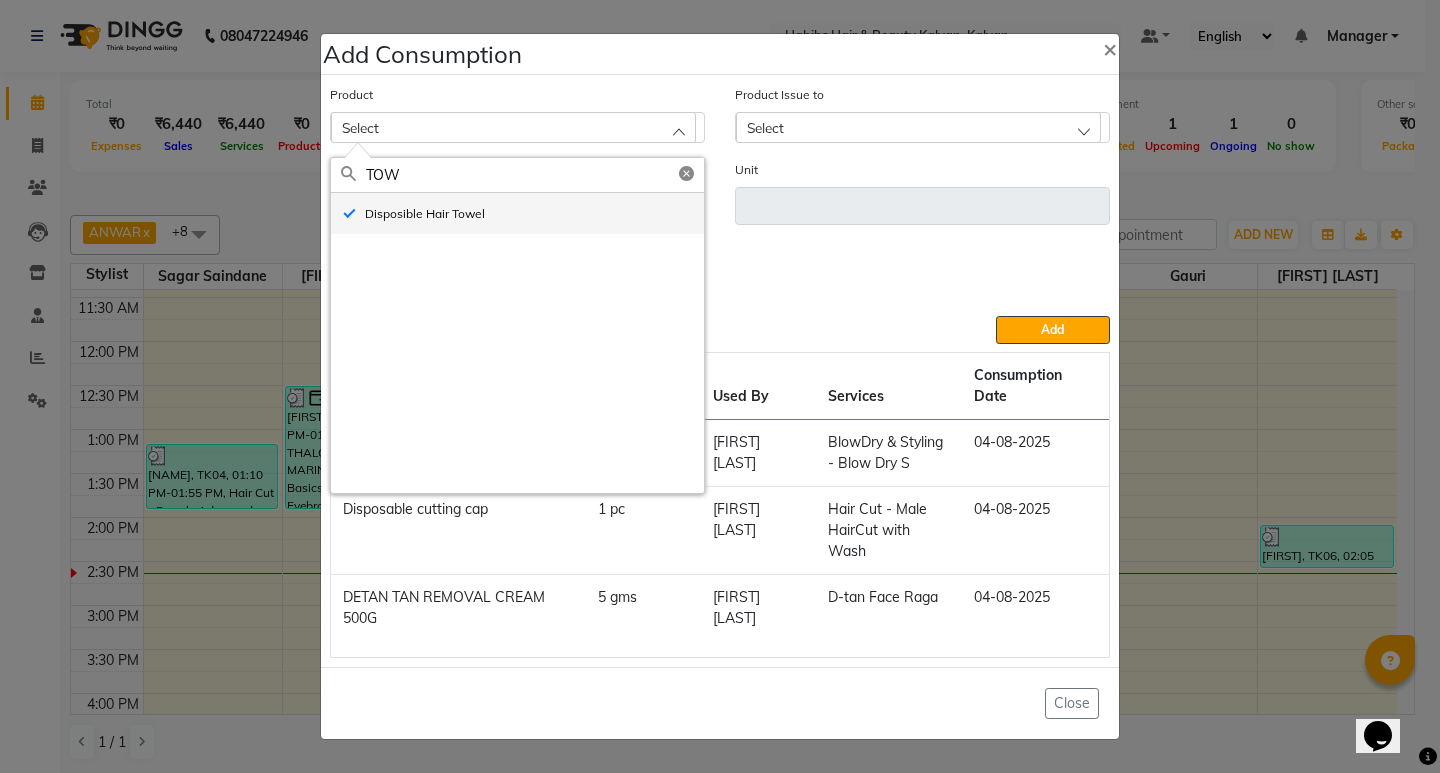 type 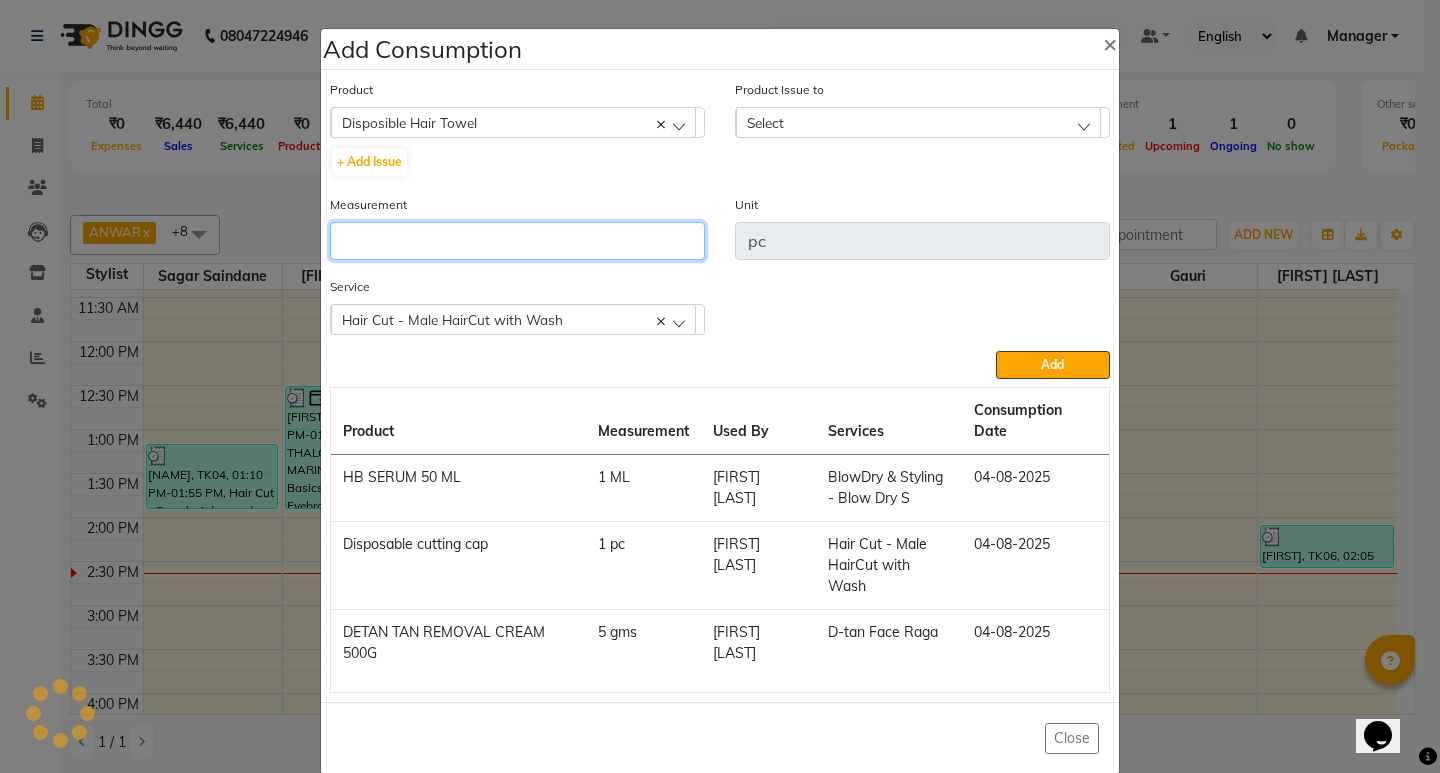 click 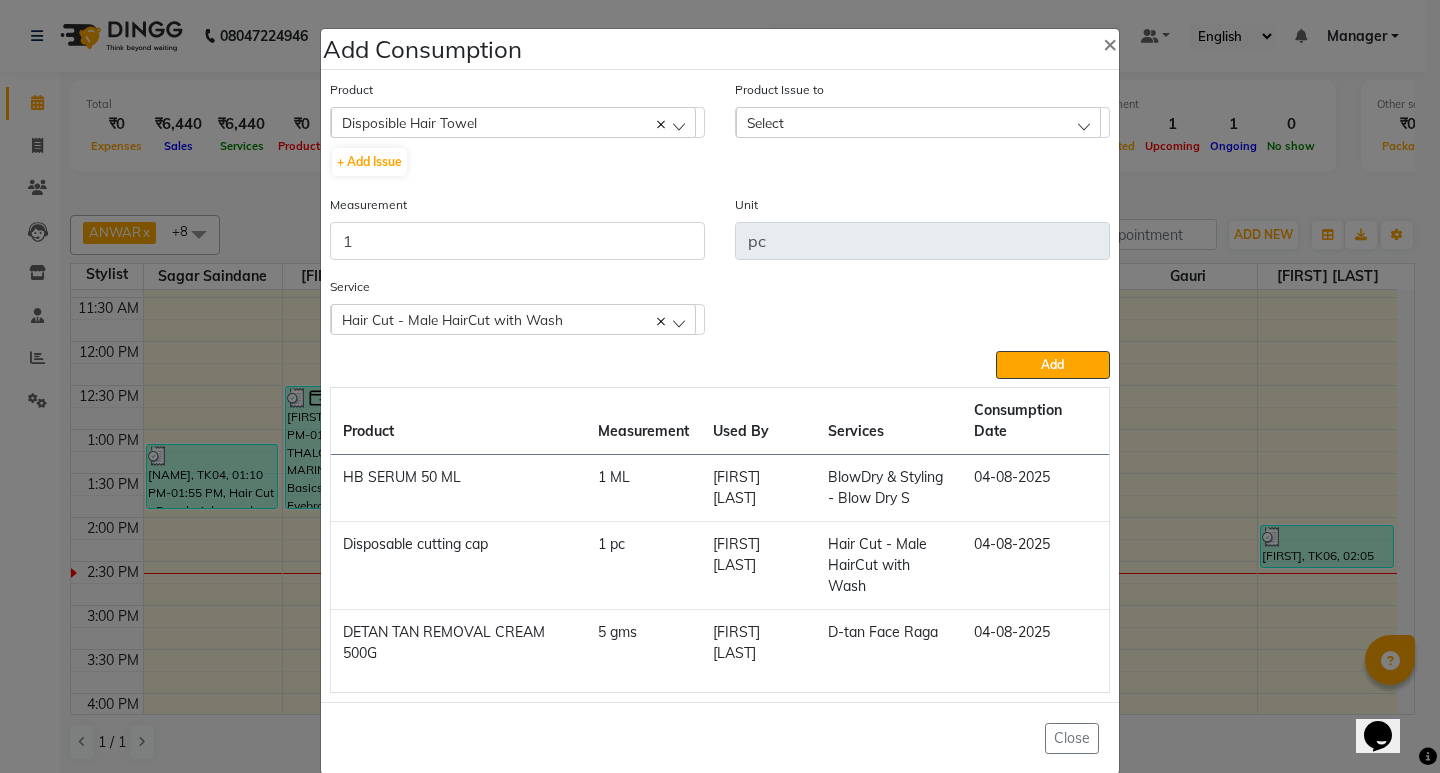click on "Select" 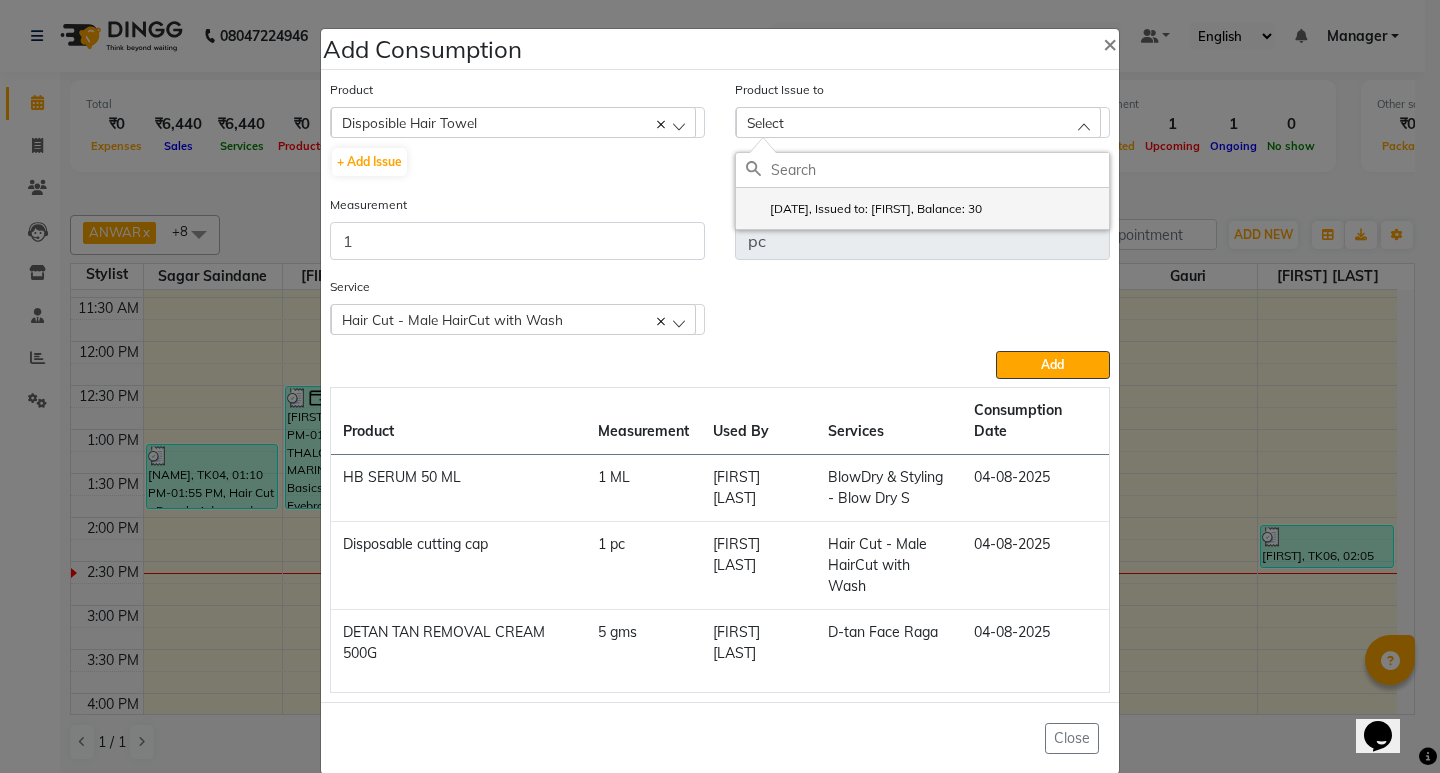 click on "2025-08-03, Issued to: ANWAR, Balance: 30" 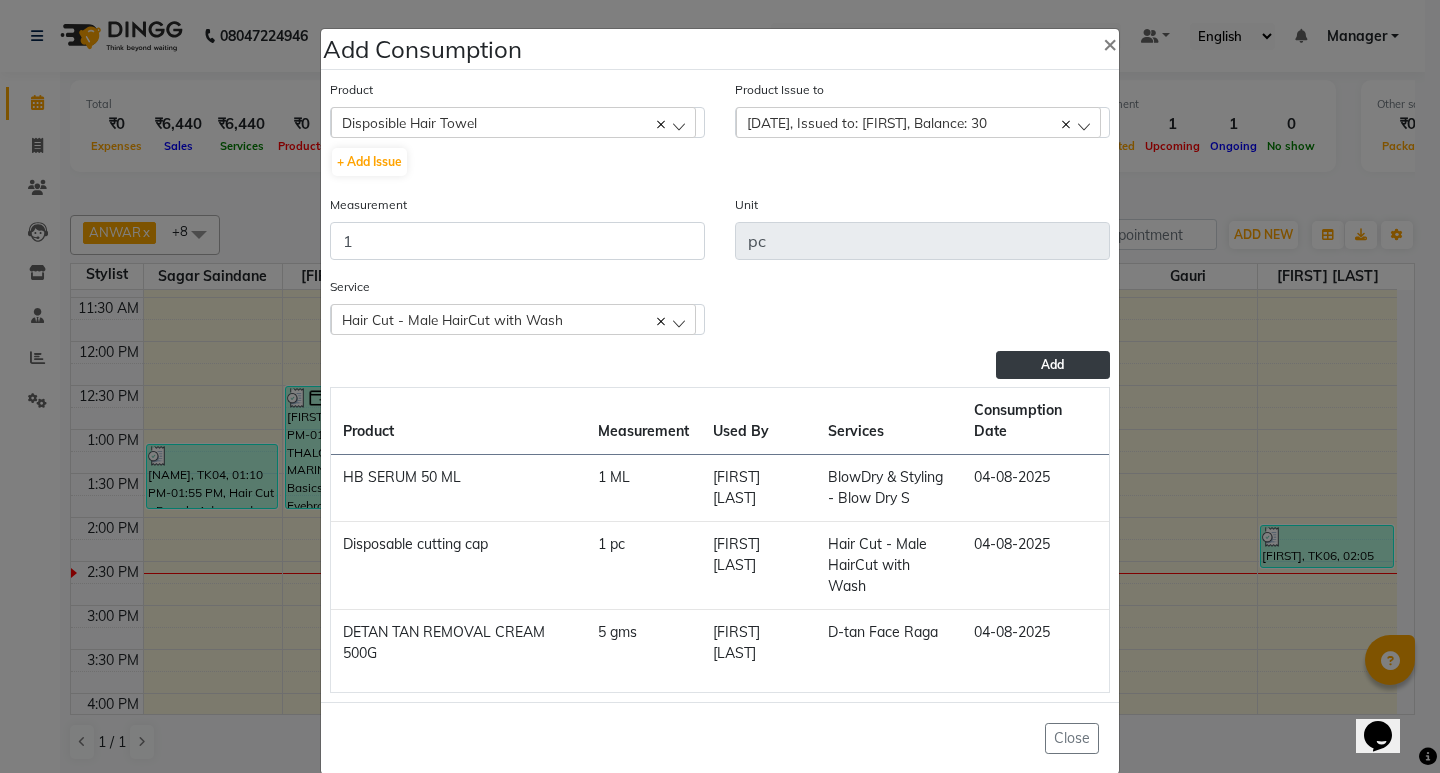 click on "Add" 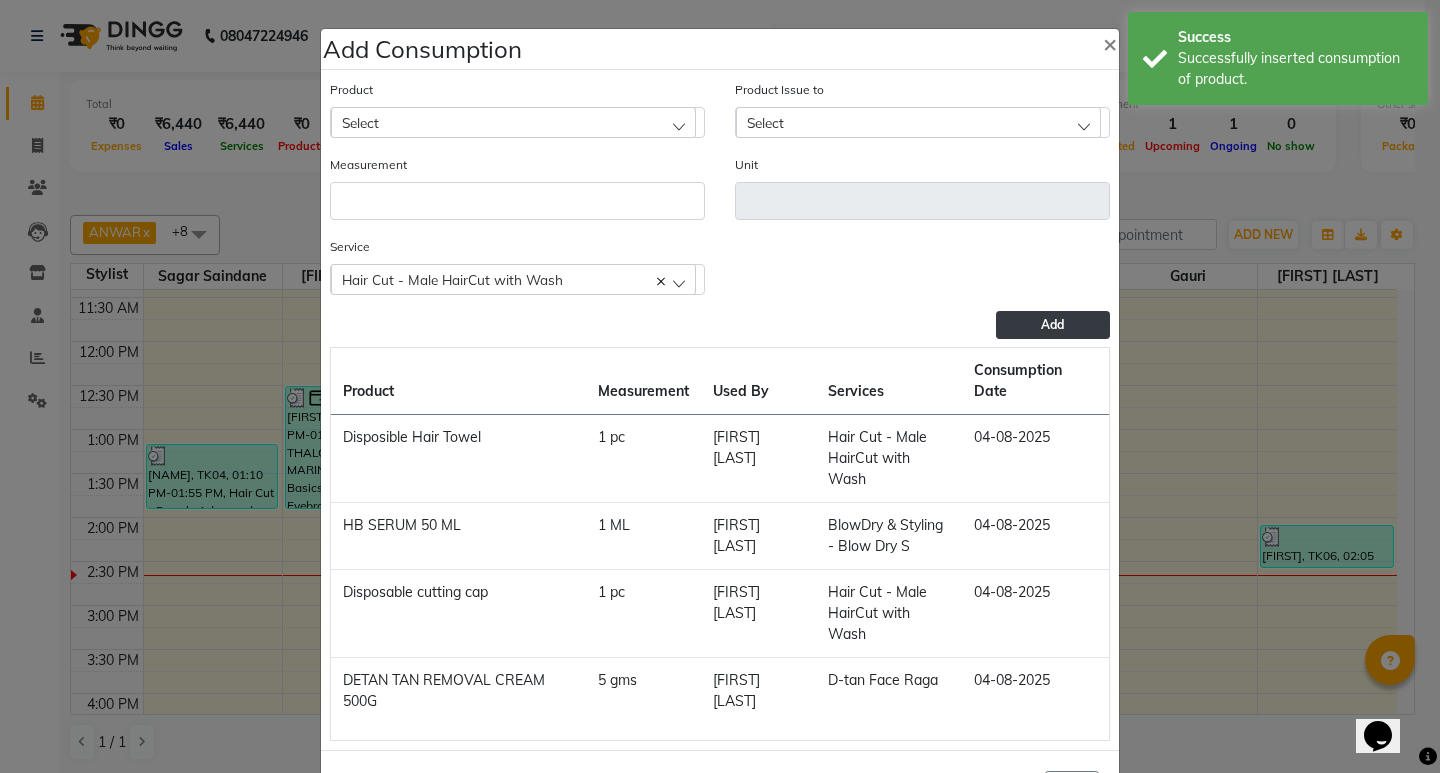 click on "Select" 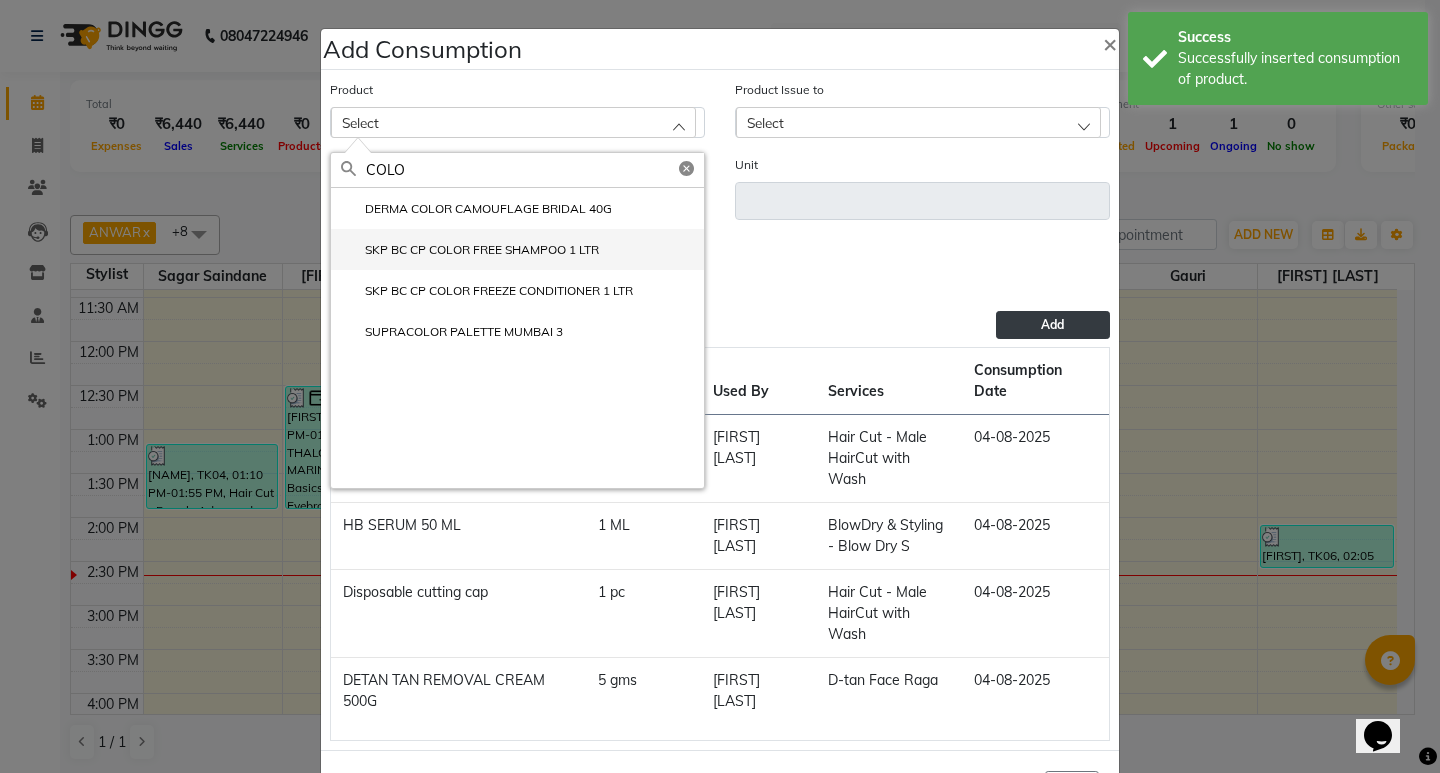 click on "SKP BC CP COLOR FREE SHAMPOO 1 LTR" 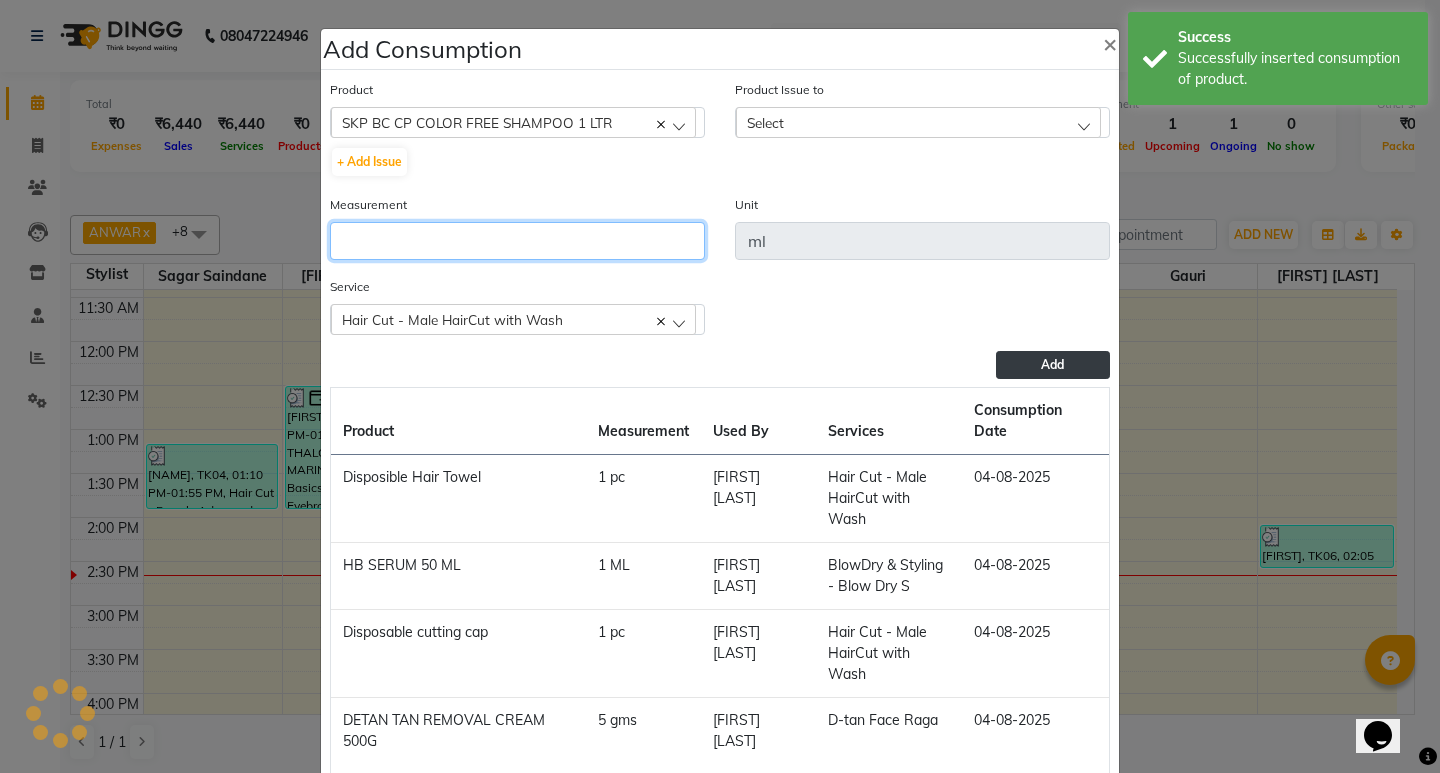 click 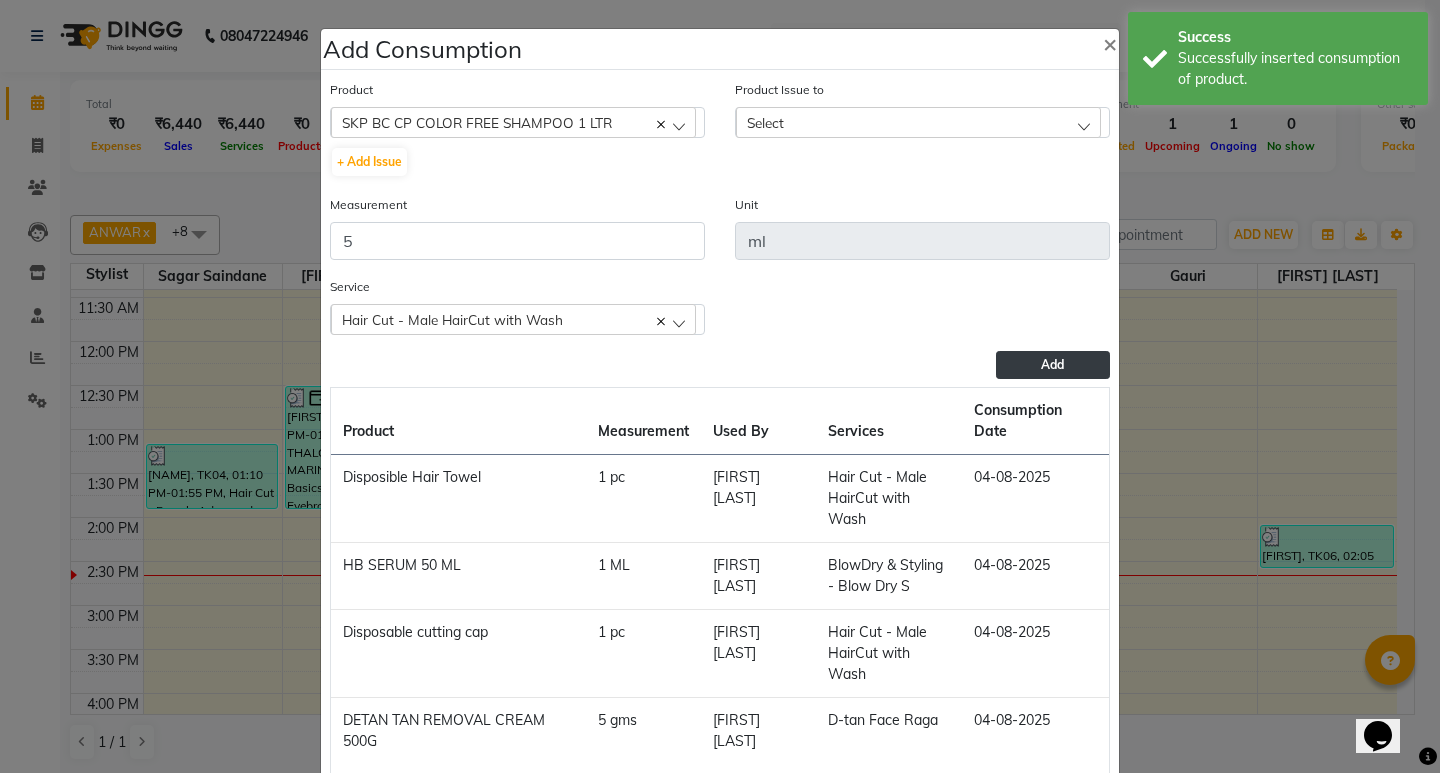 click on "Select" 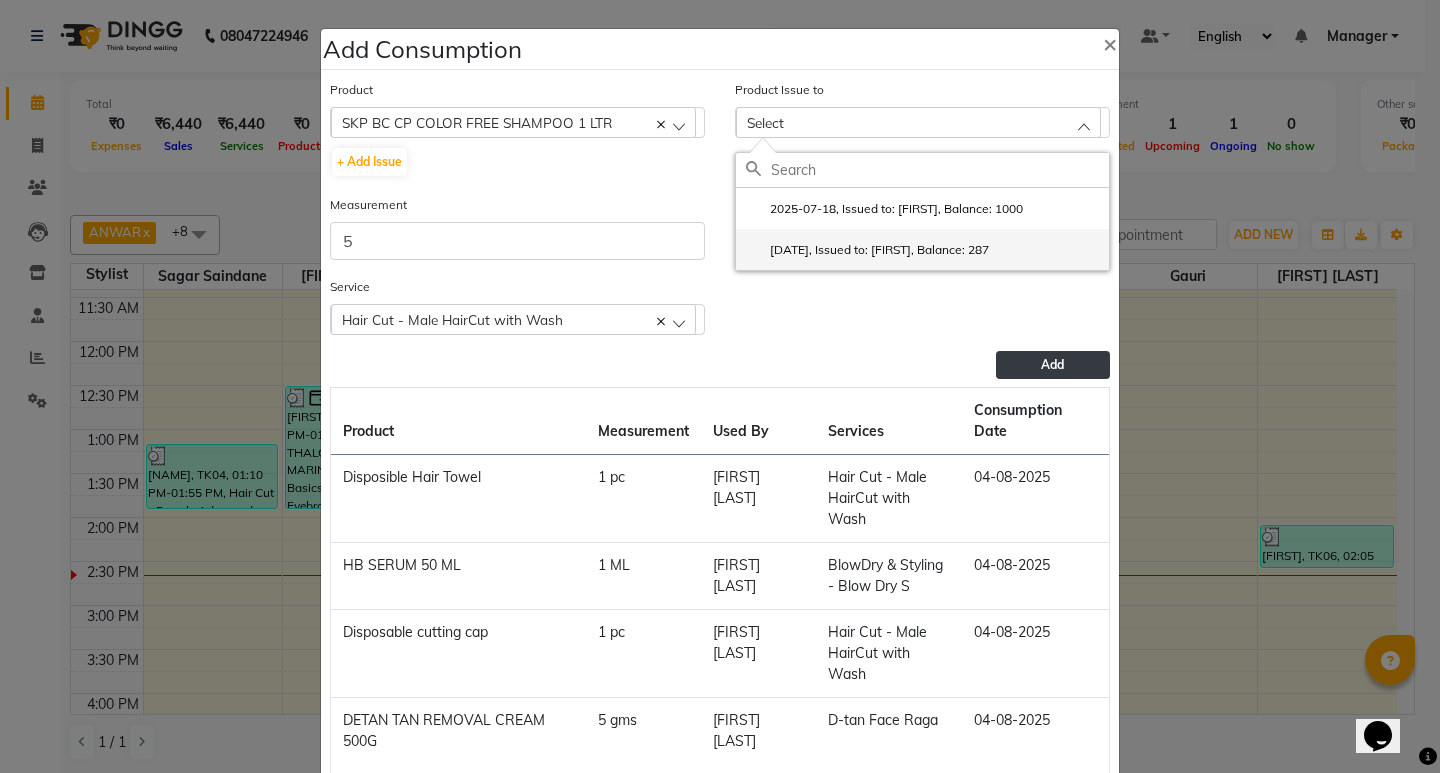 click on "2025-05-04, Issued to: Manager, Balance: 287" 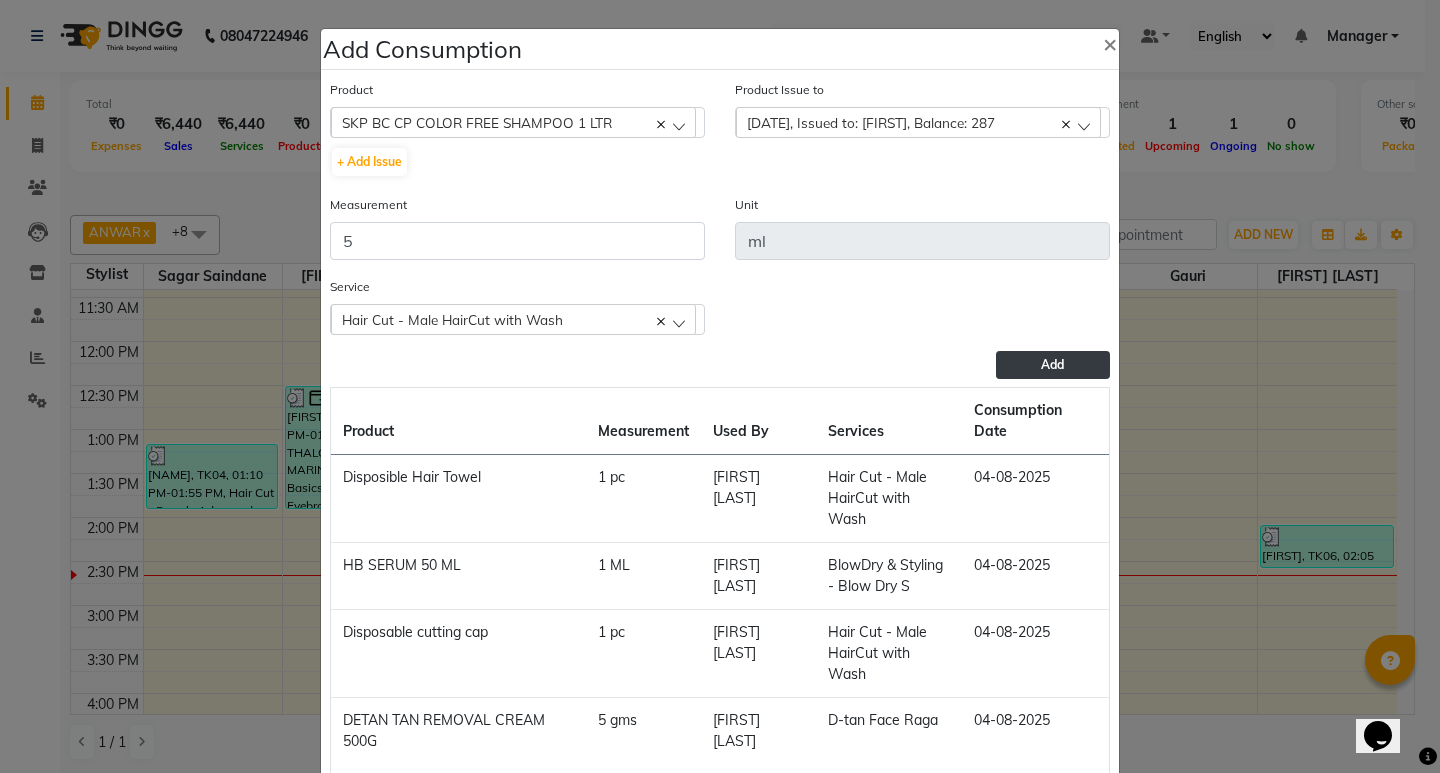 click on "Add" 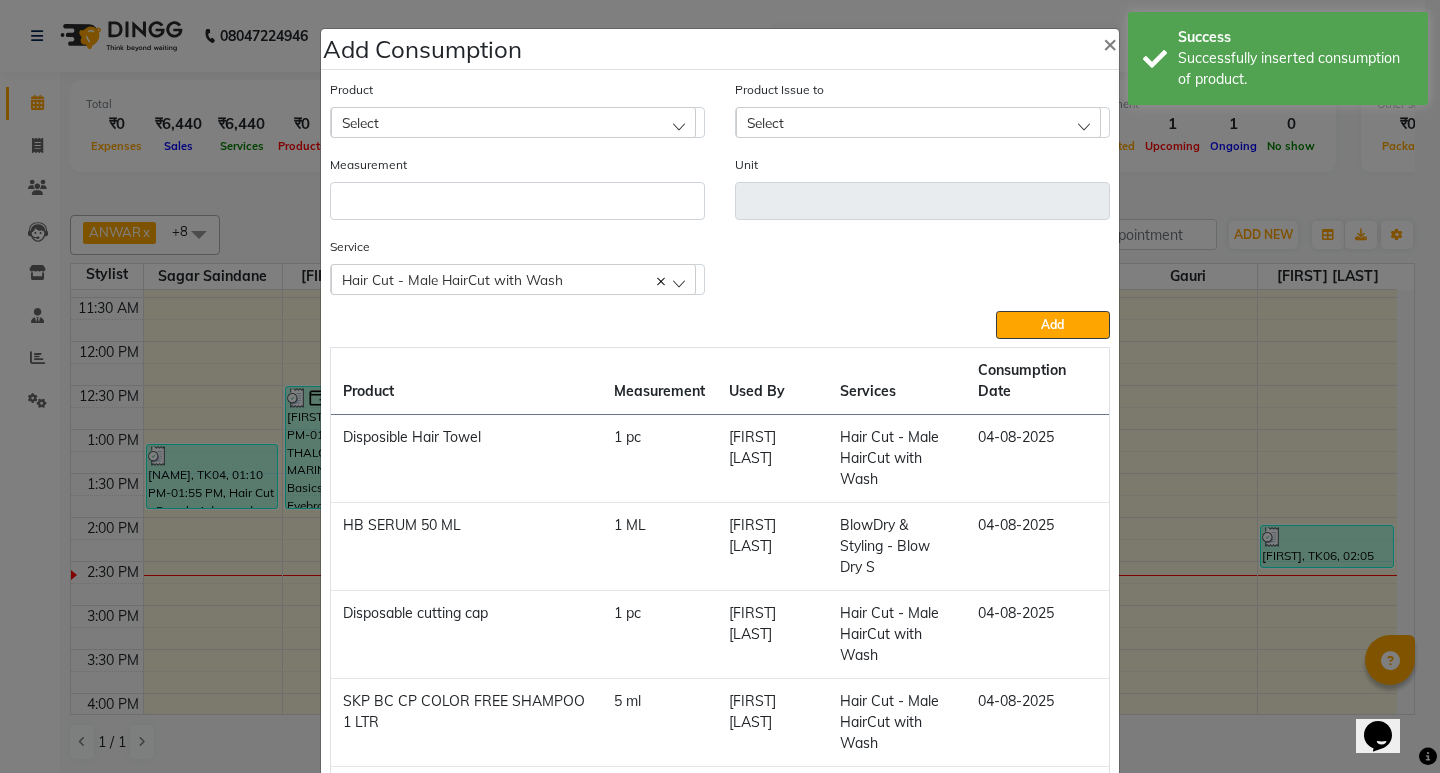 click on "Select" 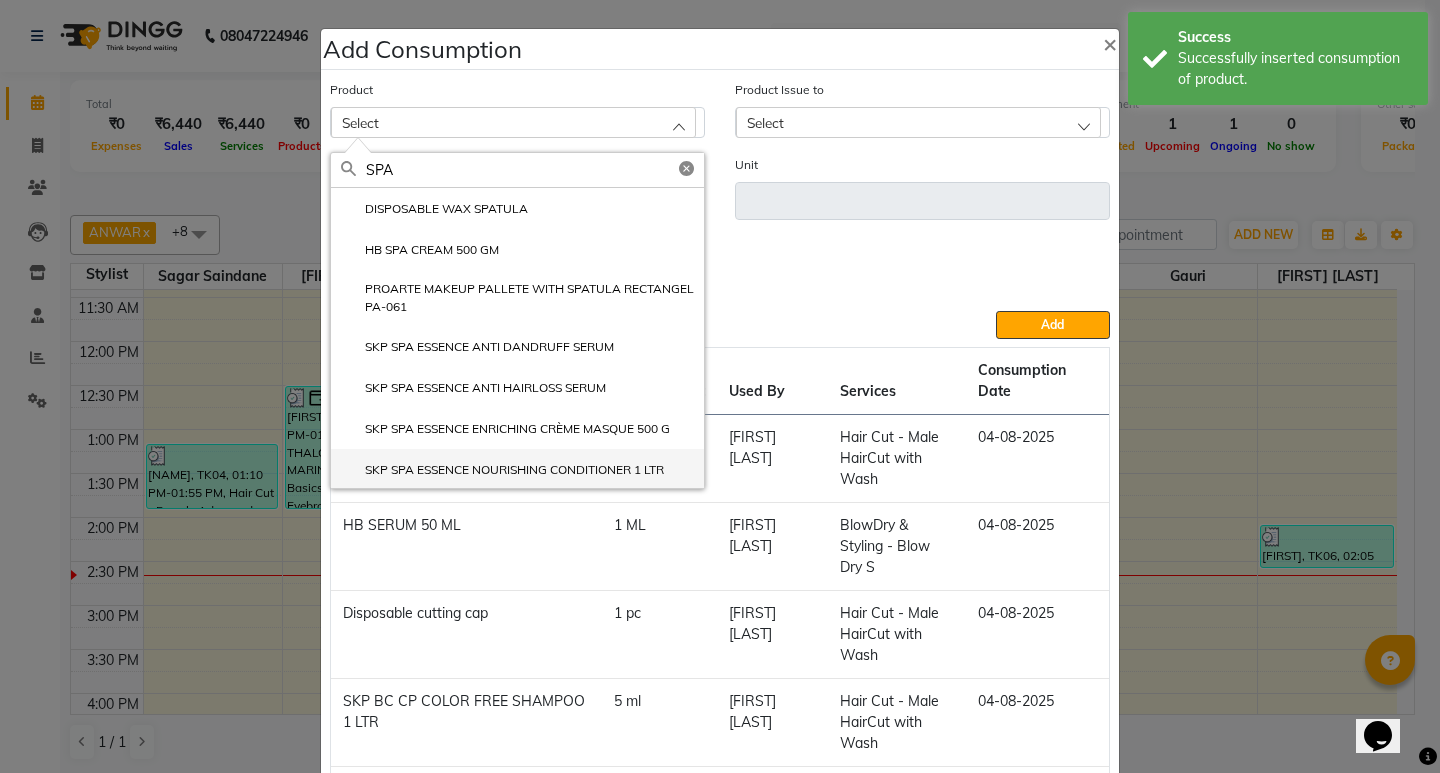click on "SKP SPA ESSENCE NOURISHING CONDITIONER 1 LTR" 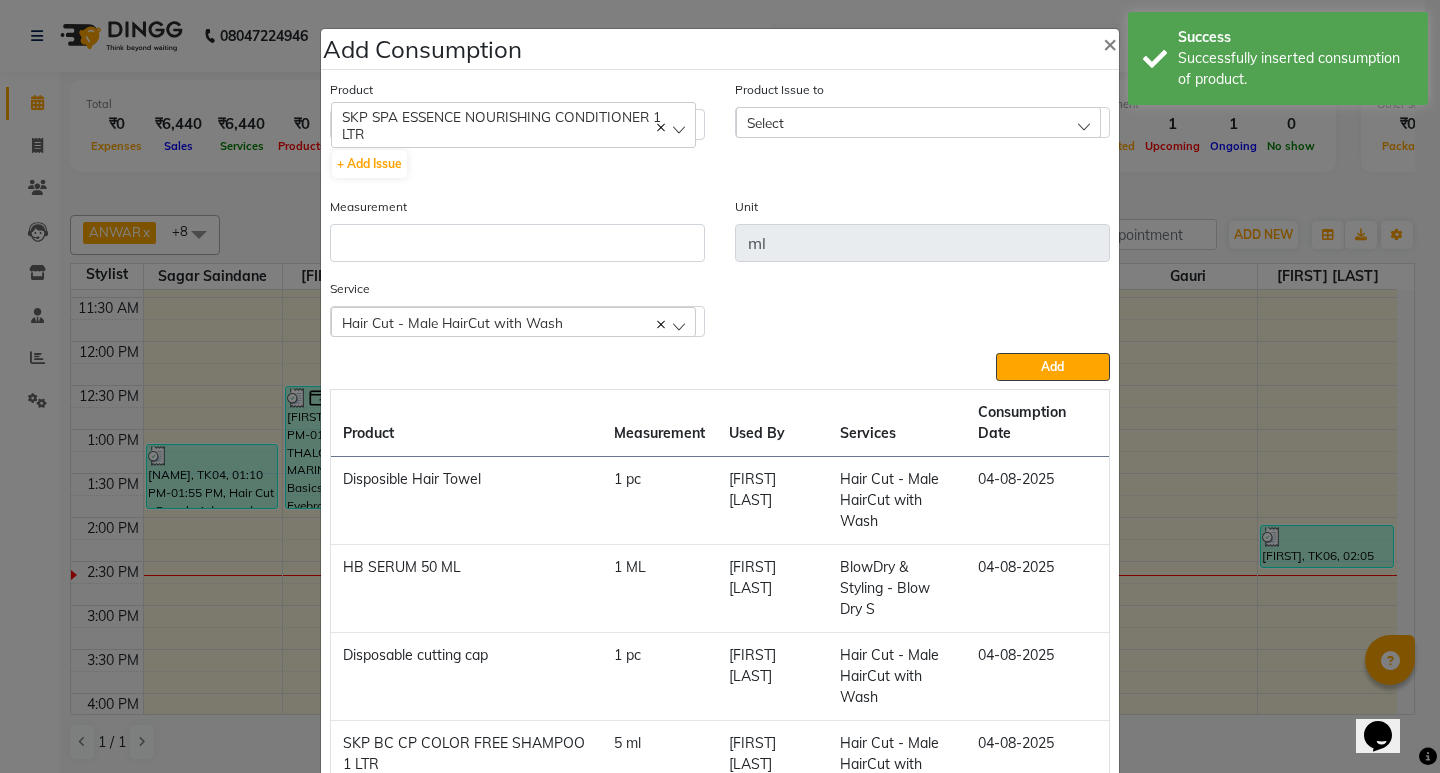 click 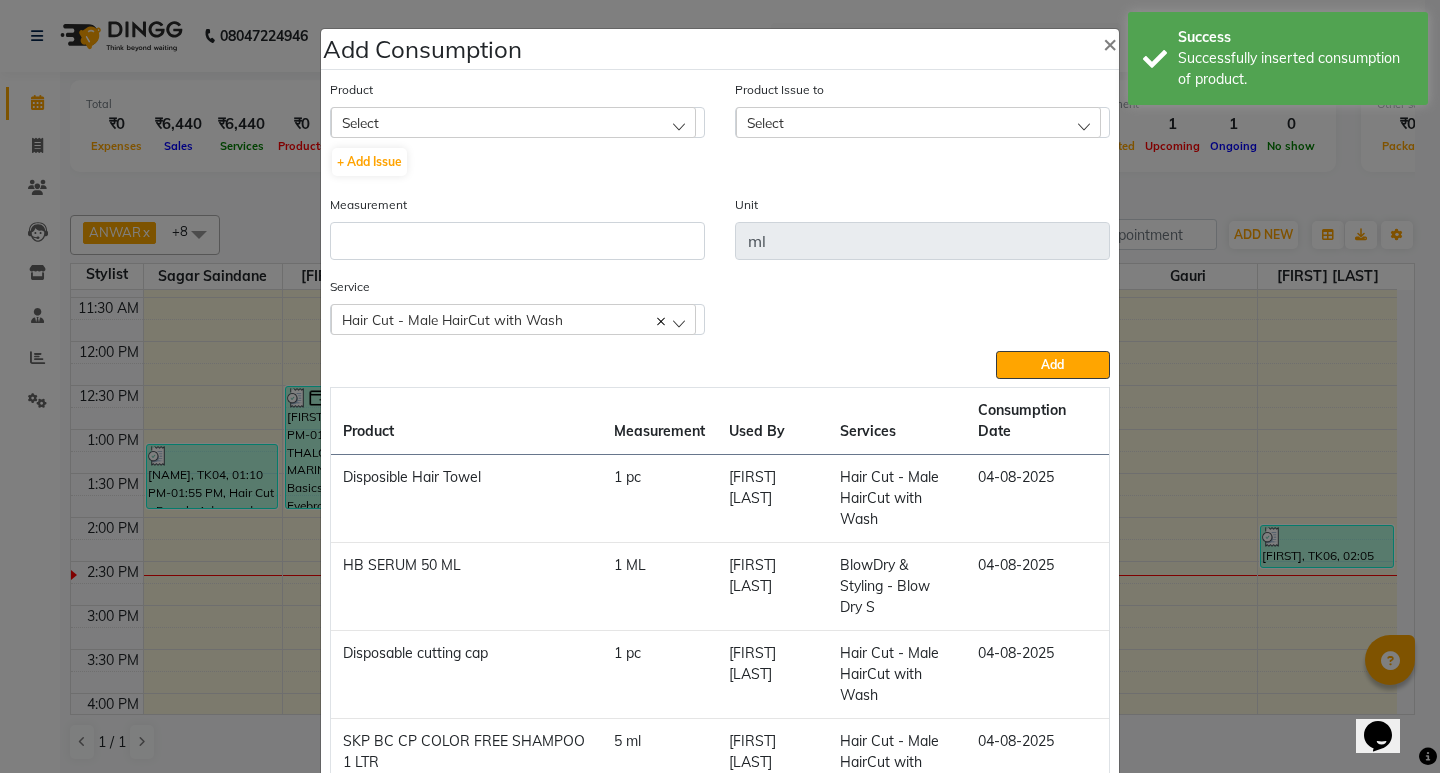 click on "Select" 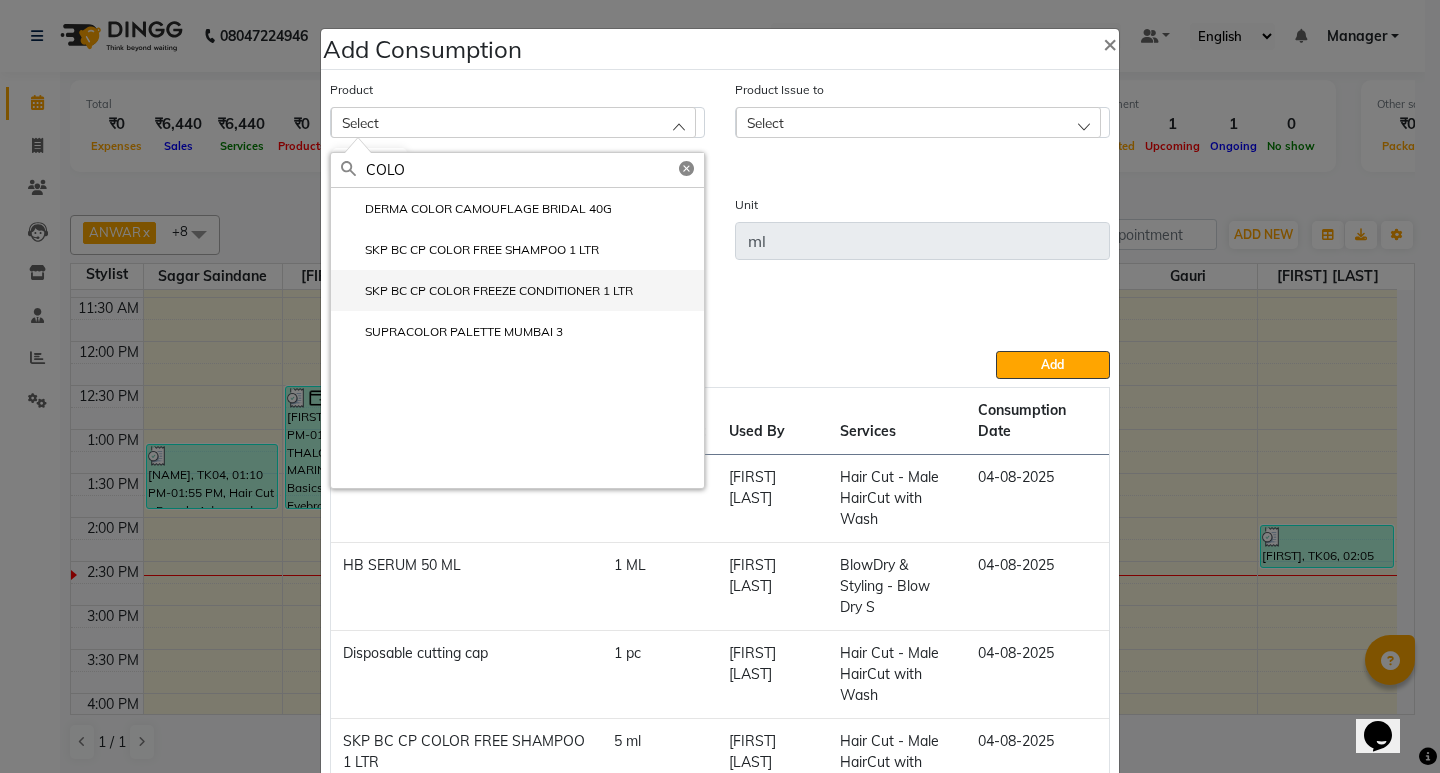 click on "SKP BC CP COLOR FREEZE CONDITIONER 1 LTR" 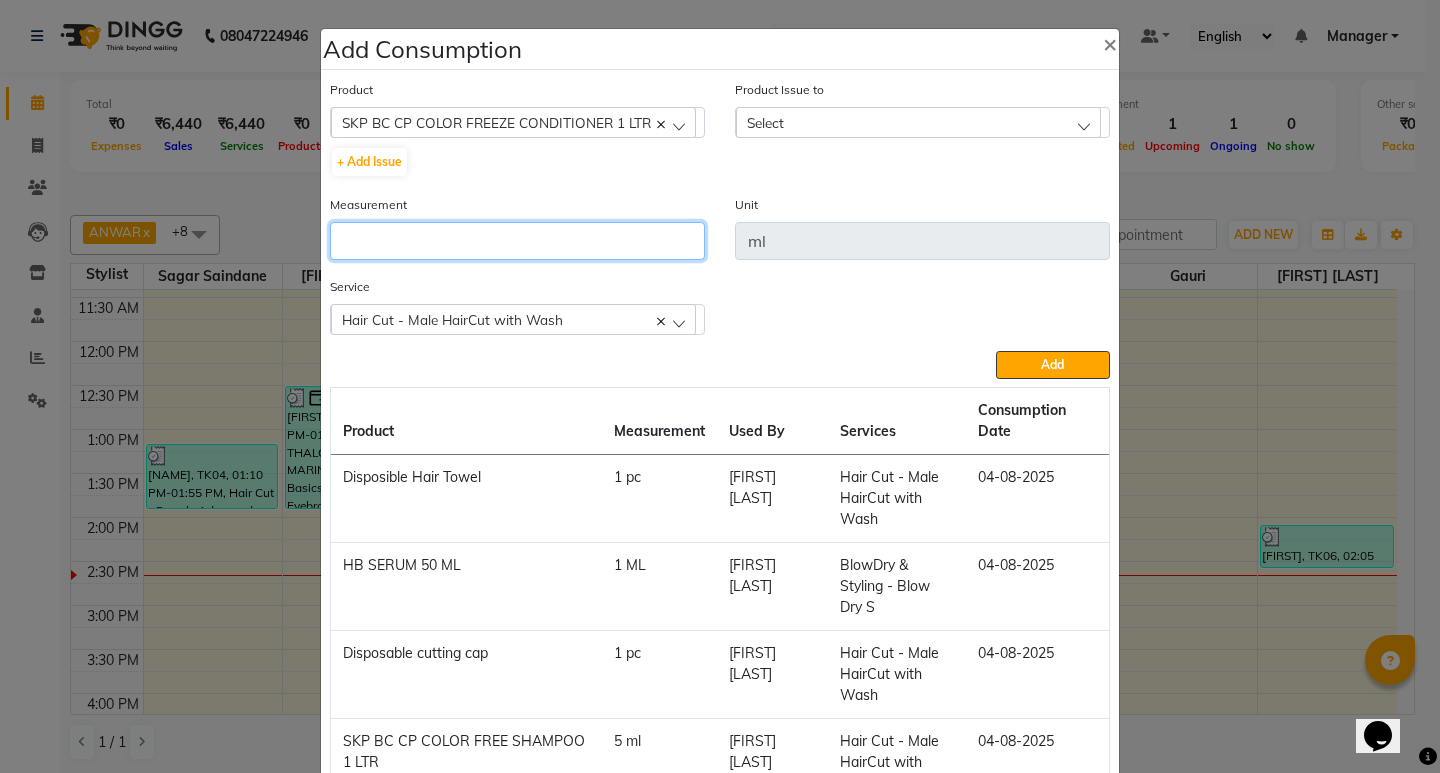 click 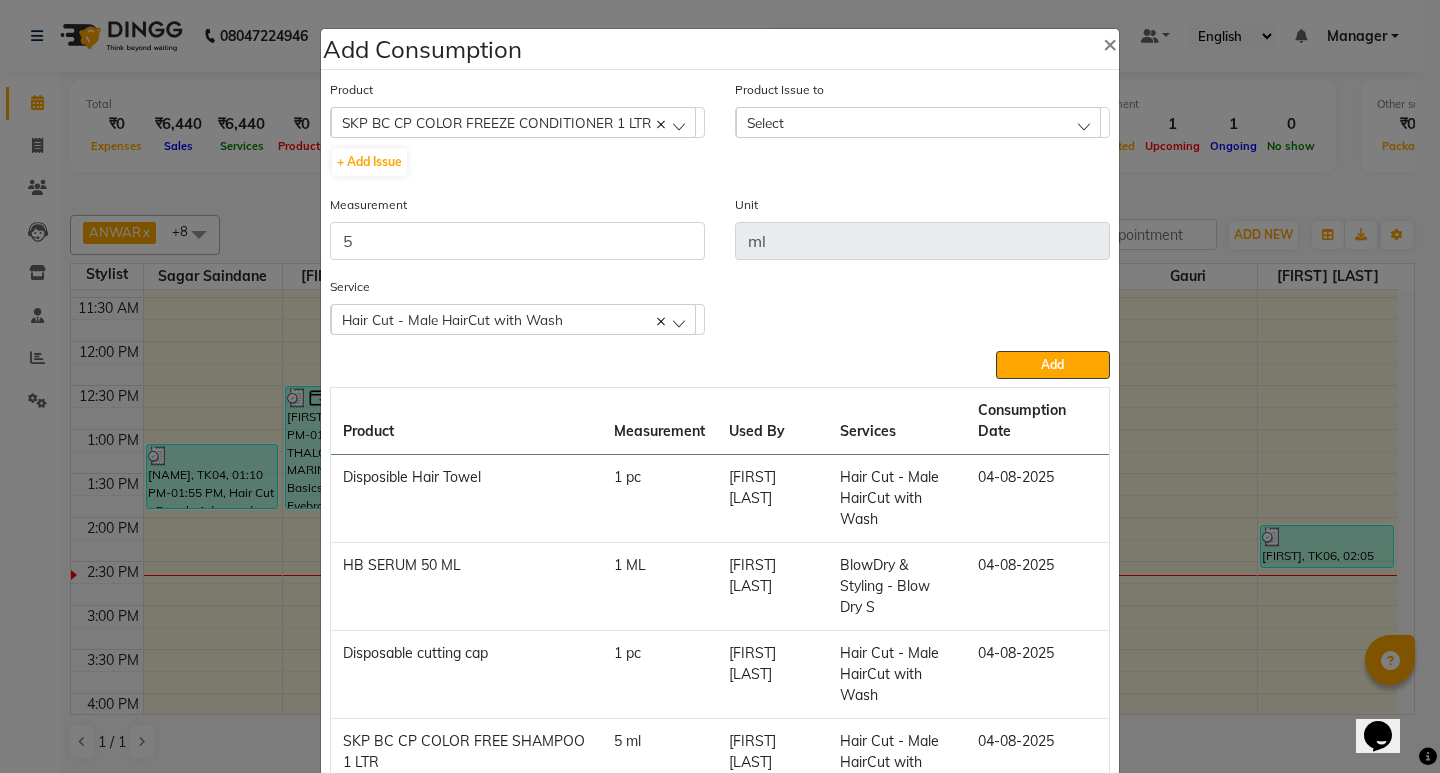 click on "Select" 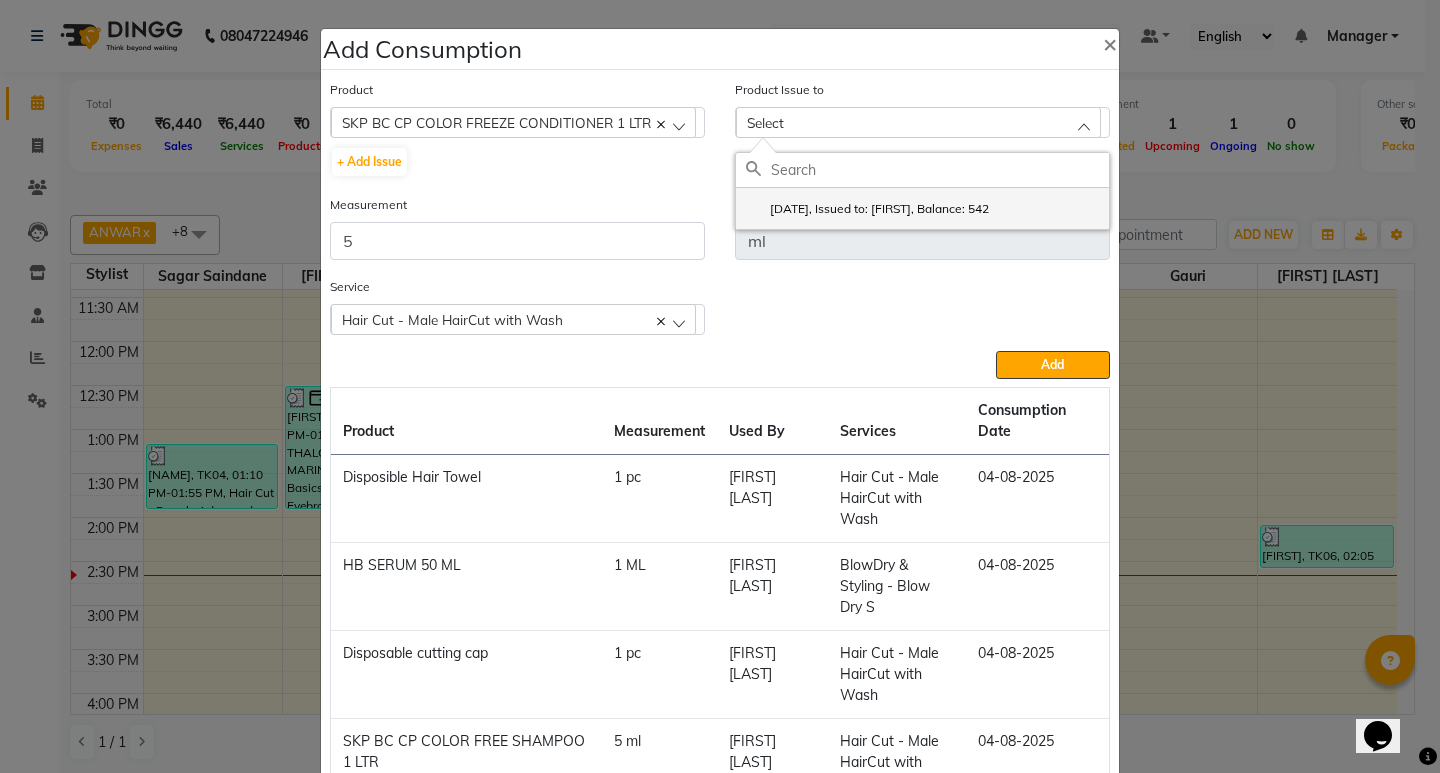 click on "2025-05-04, Issued to: Manager, Balance: 542" 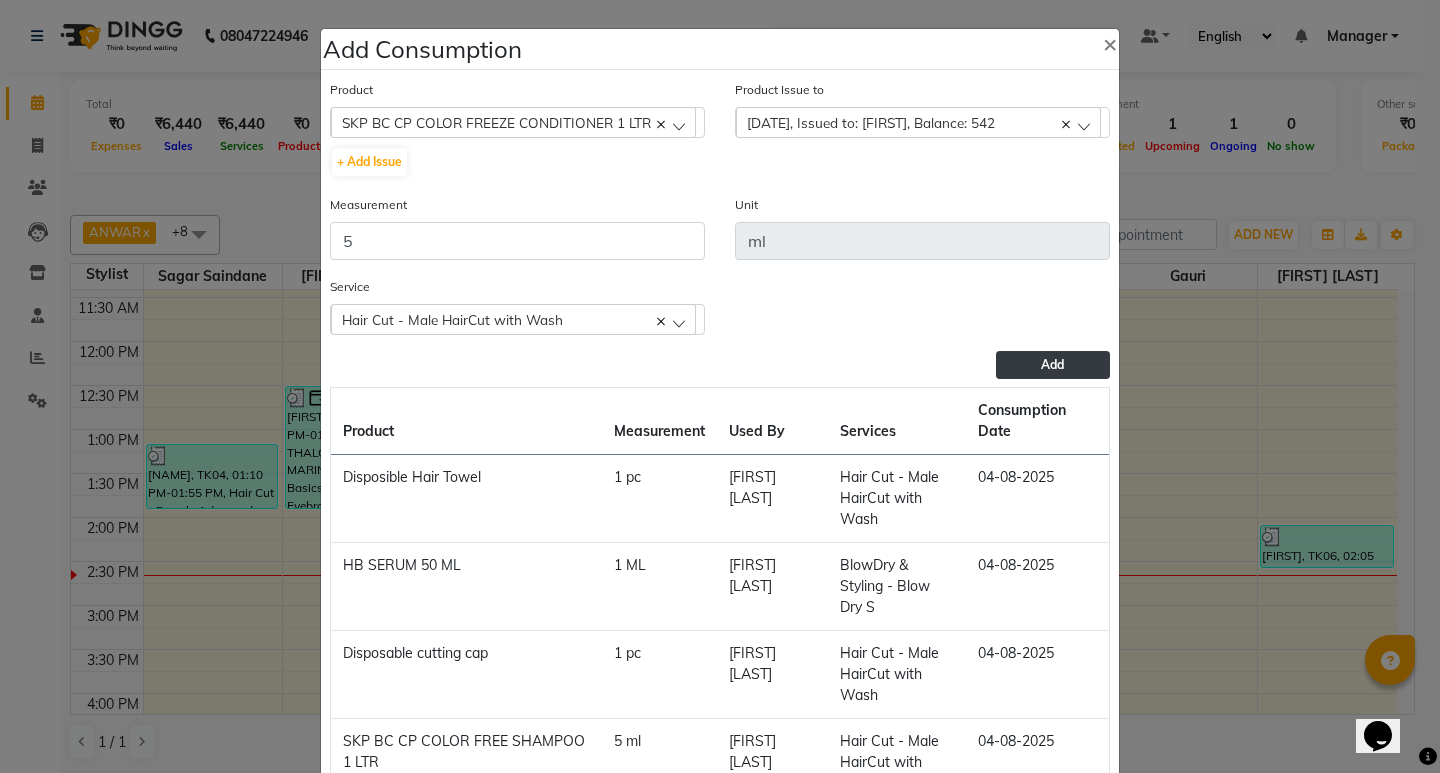 click on "Add" 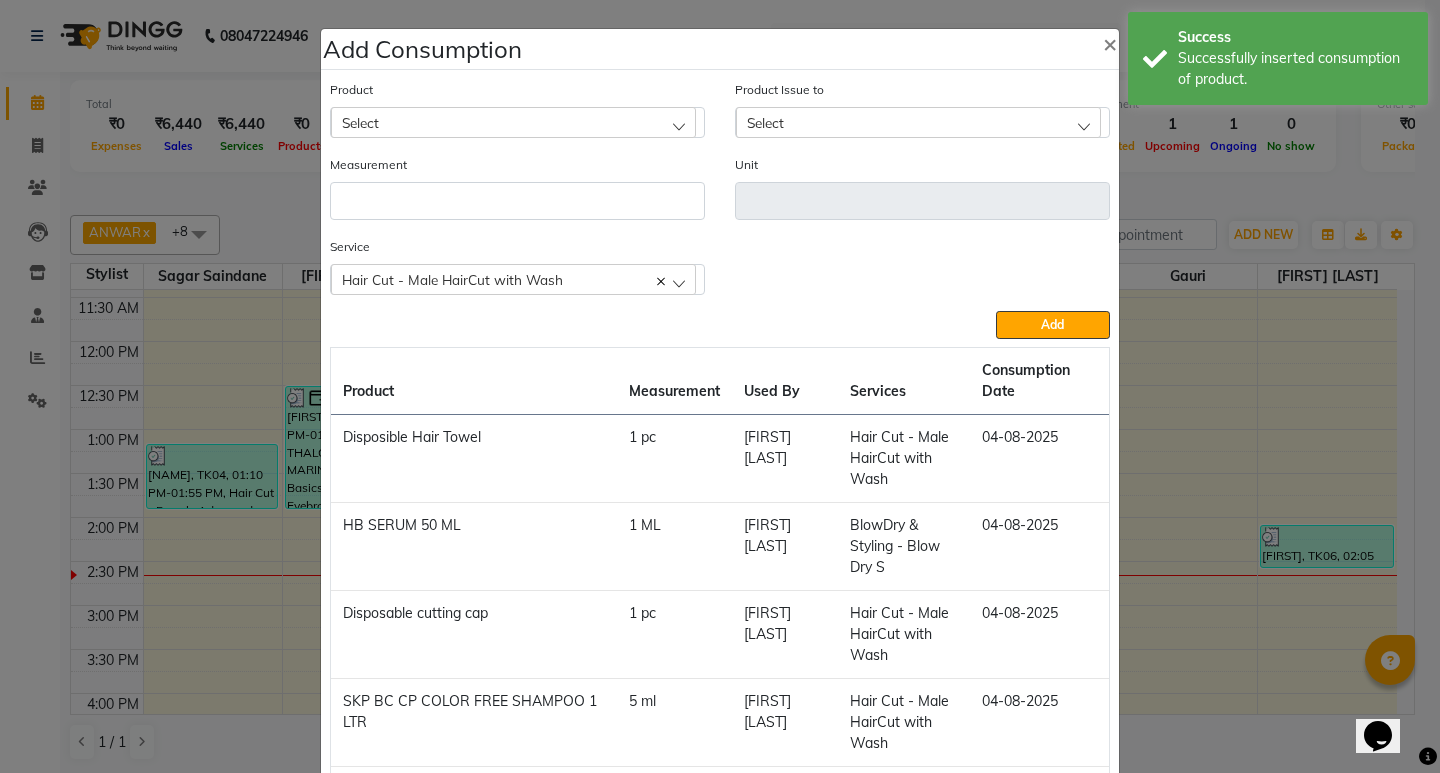 click on "Hair Cut - Male HairCut with Wash" 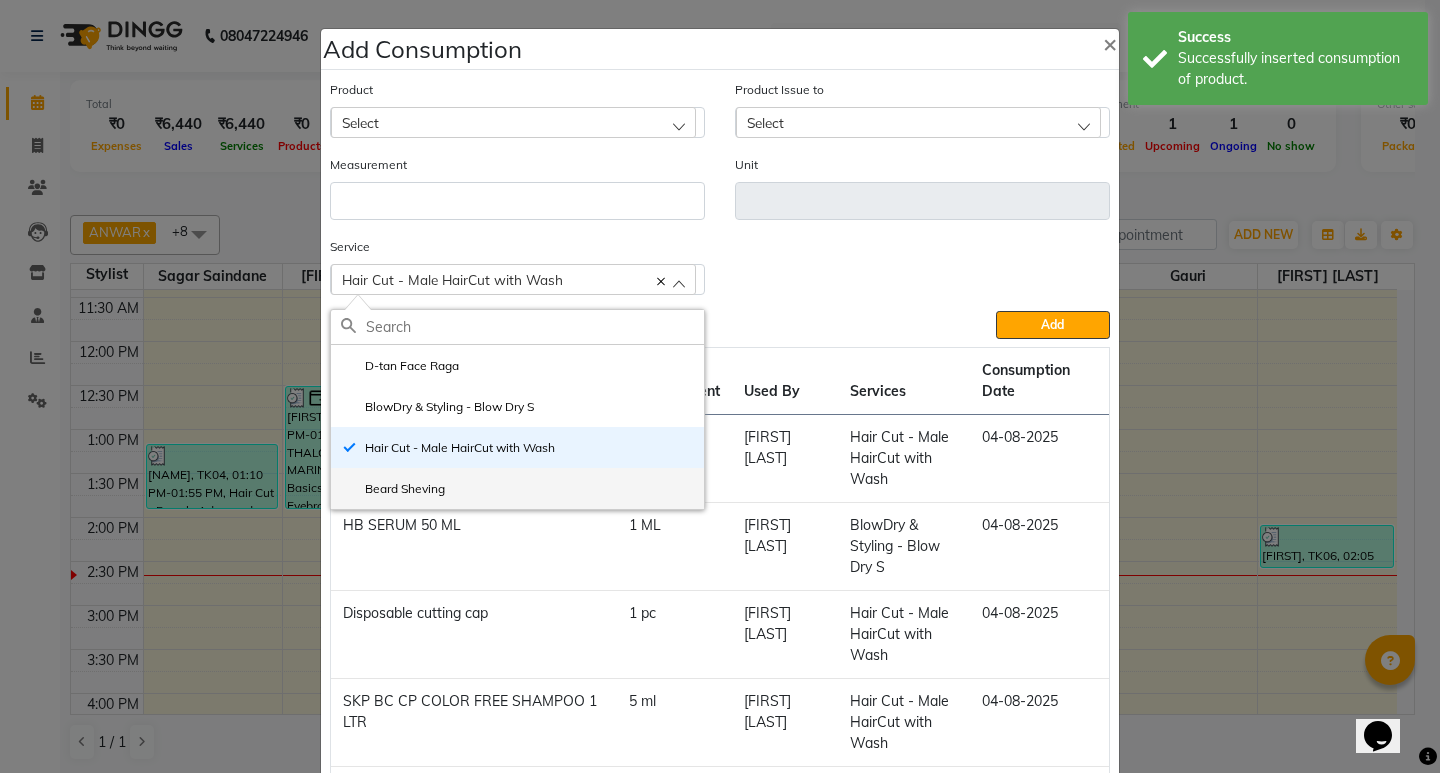 click on "Beard Sheving" 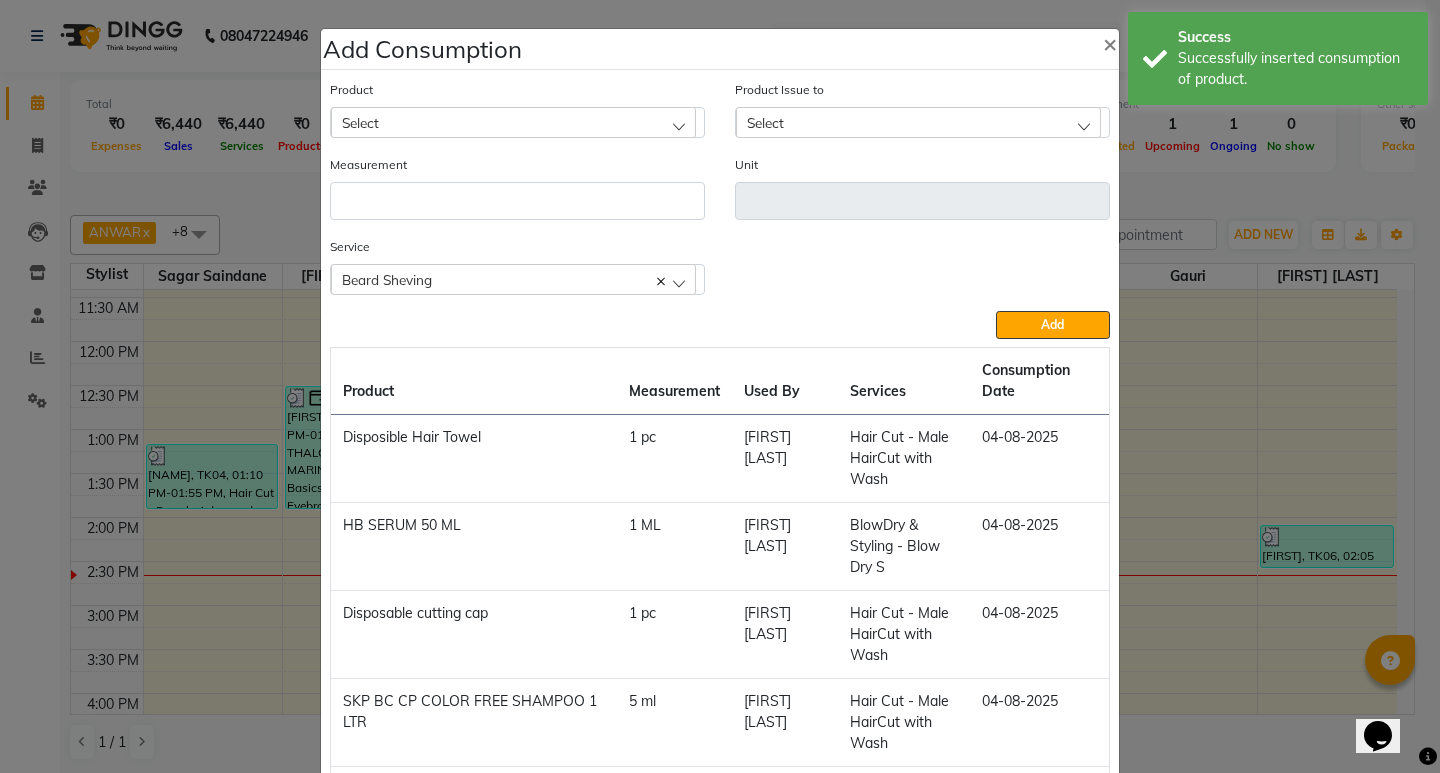 click on "Select" 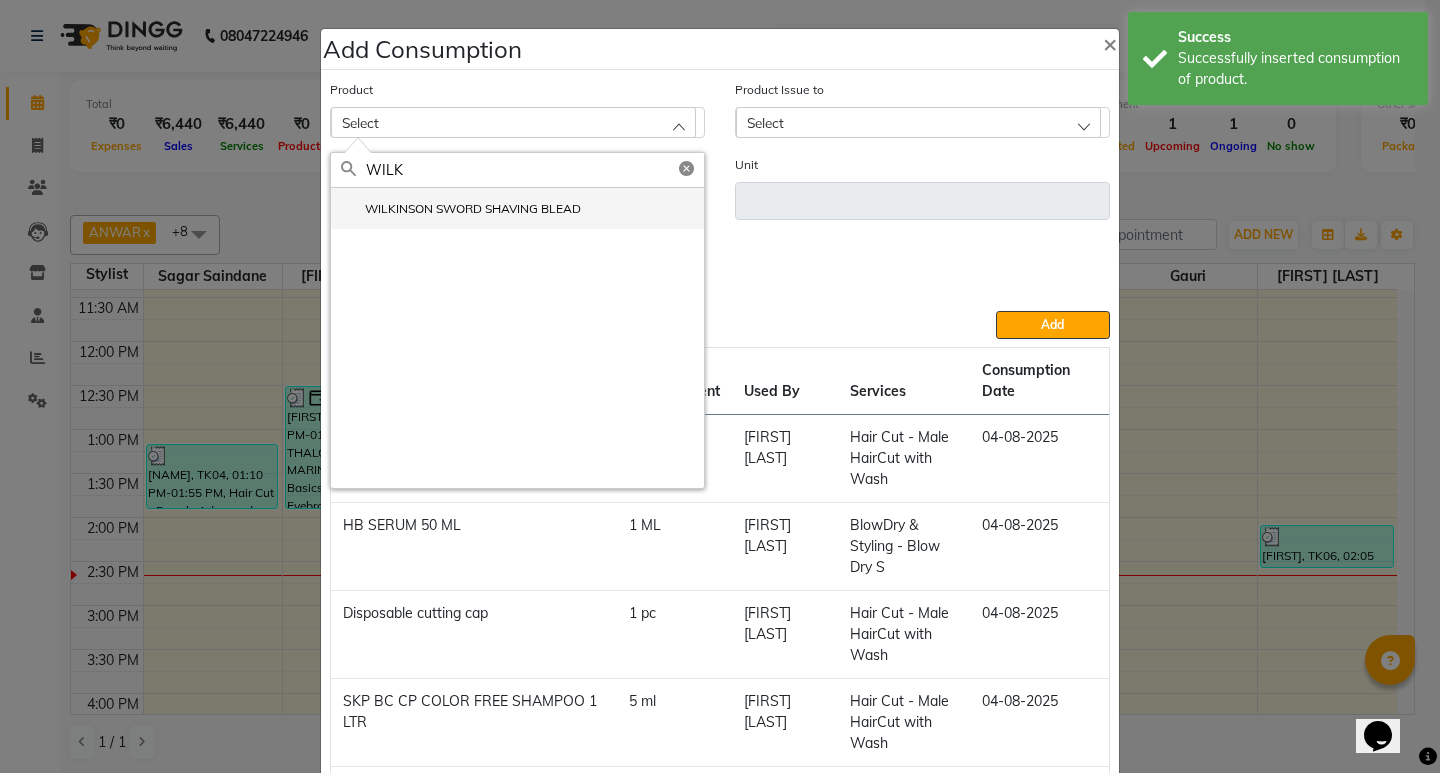 click on "WILKINSON SWORD SHAVING BLEAD" 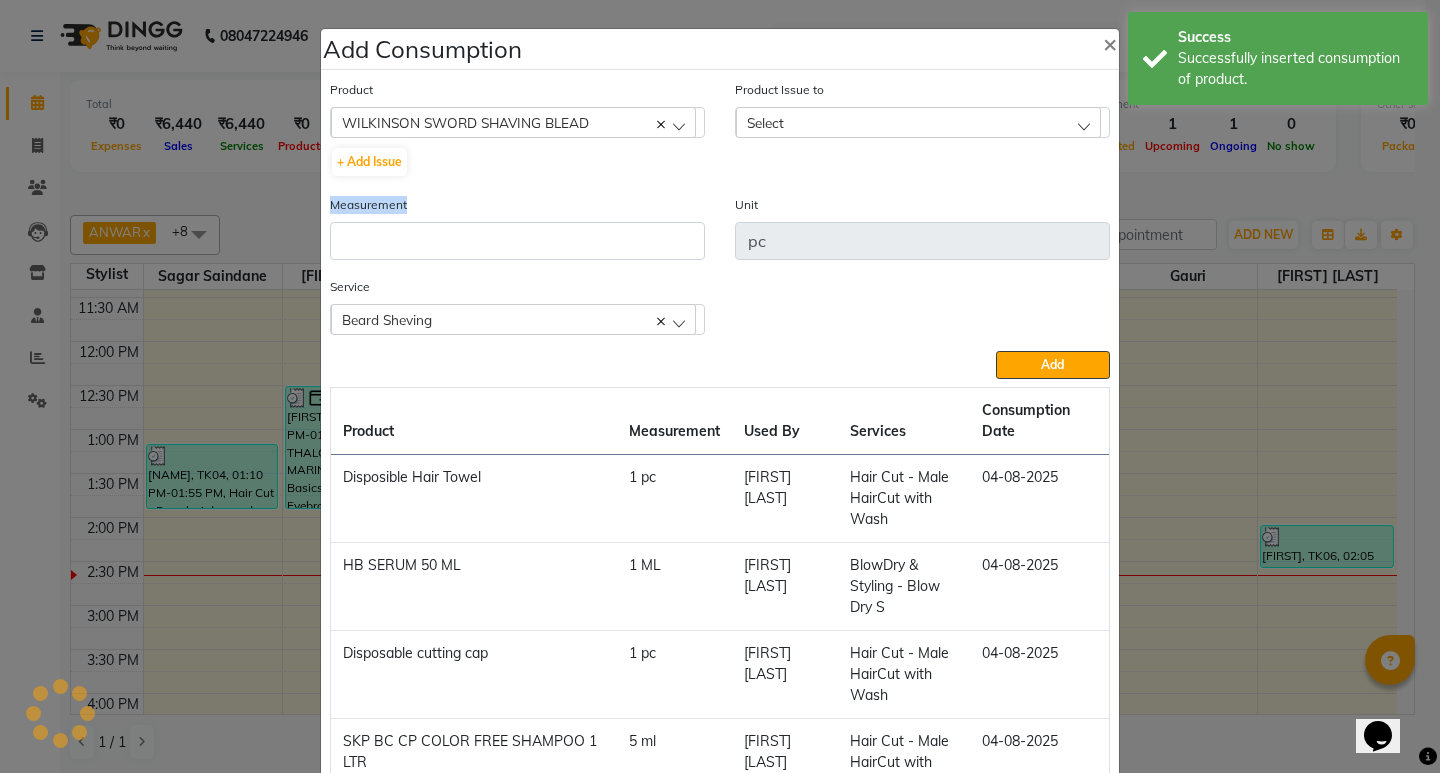click on "Measurement" 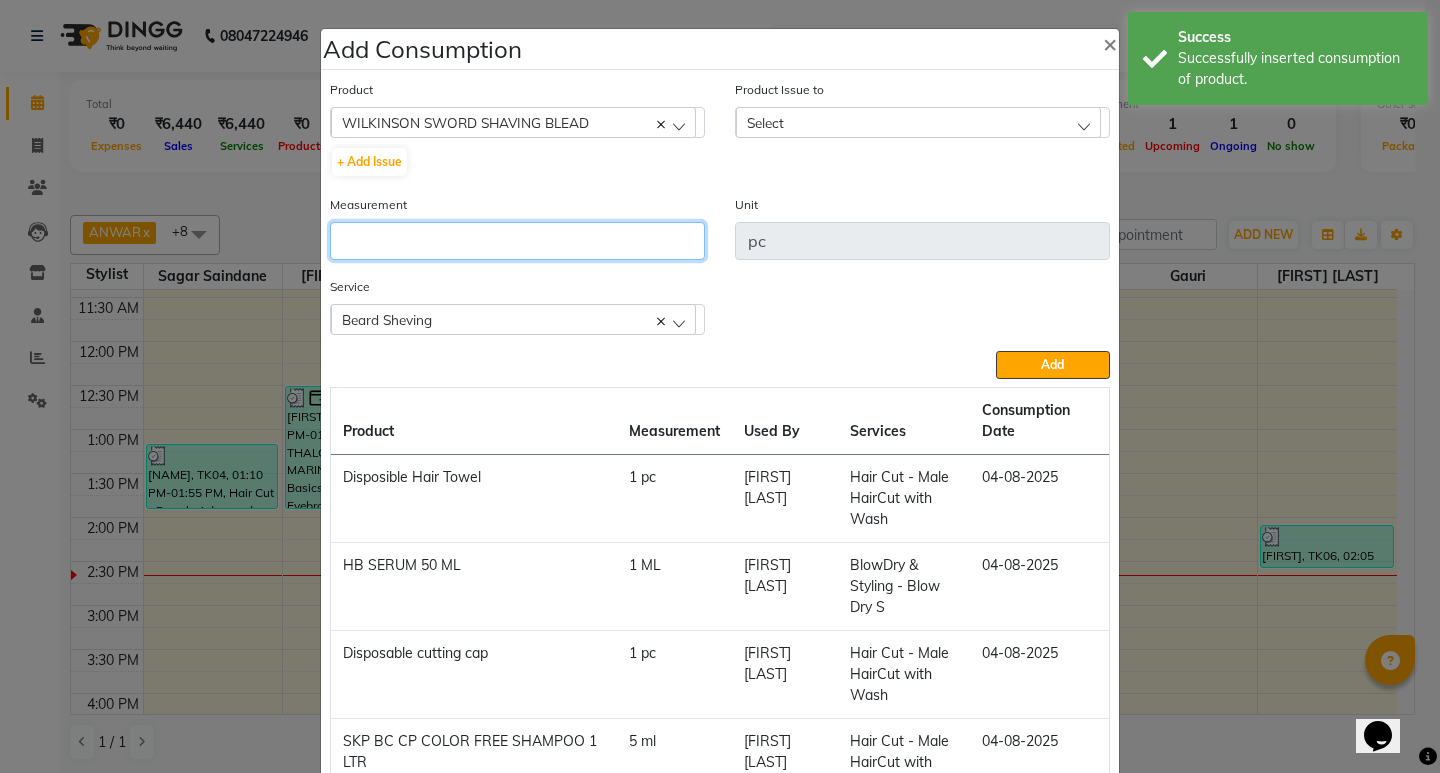 click 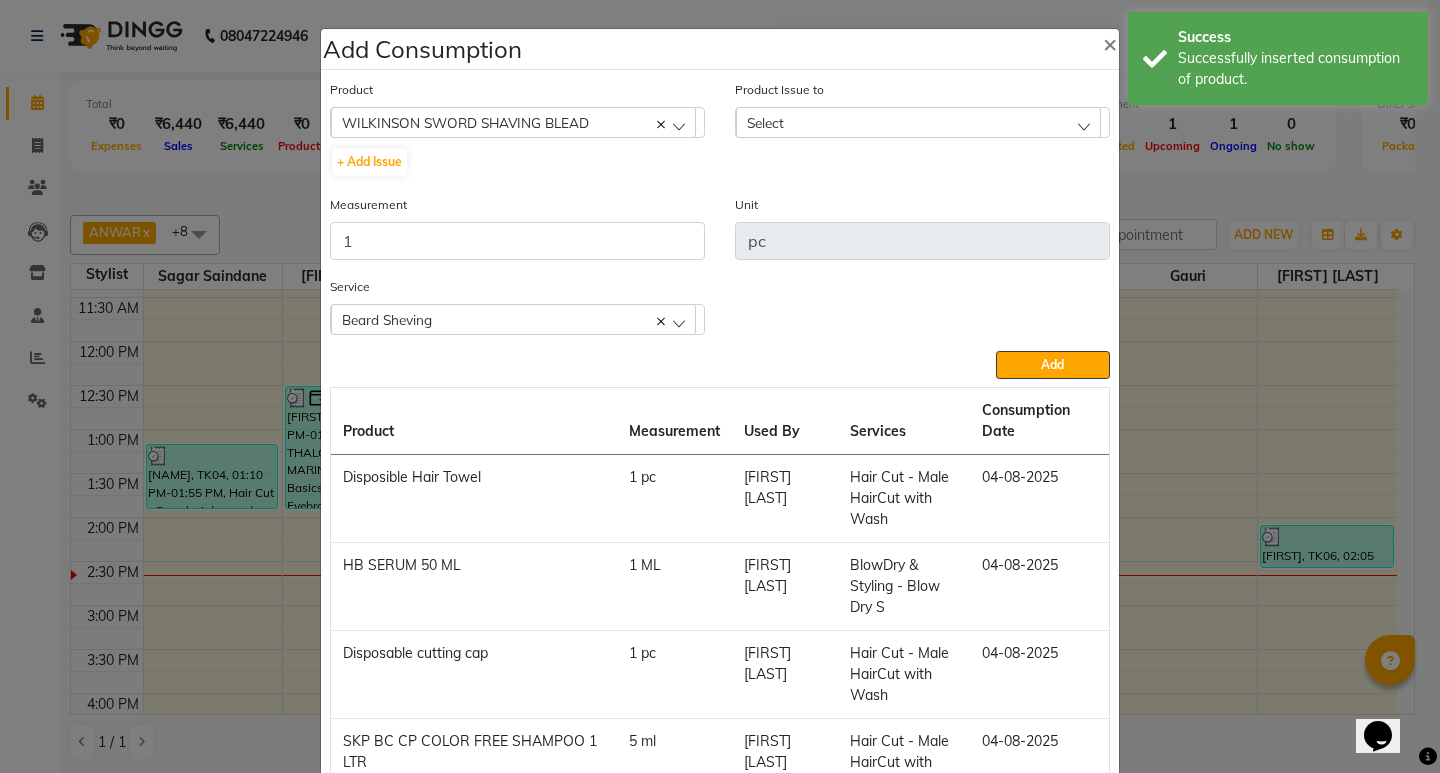 click on "Select" 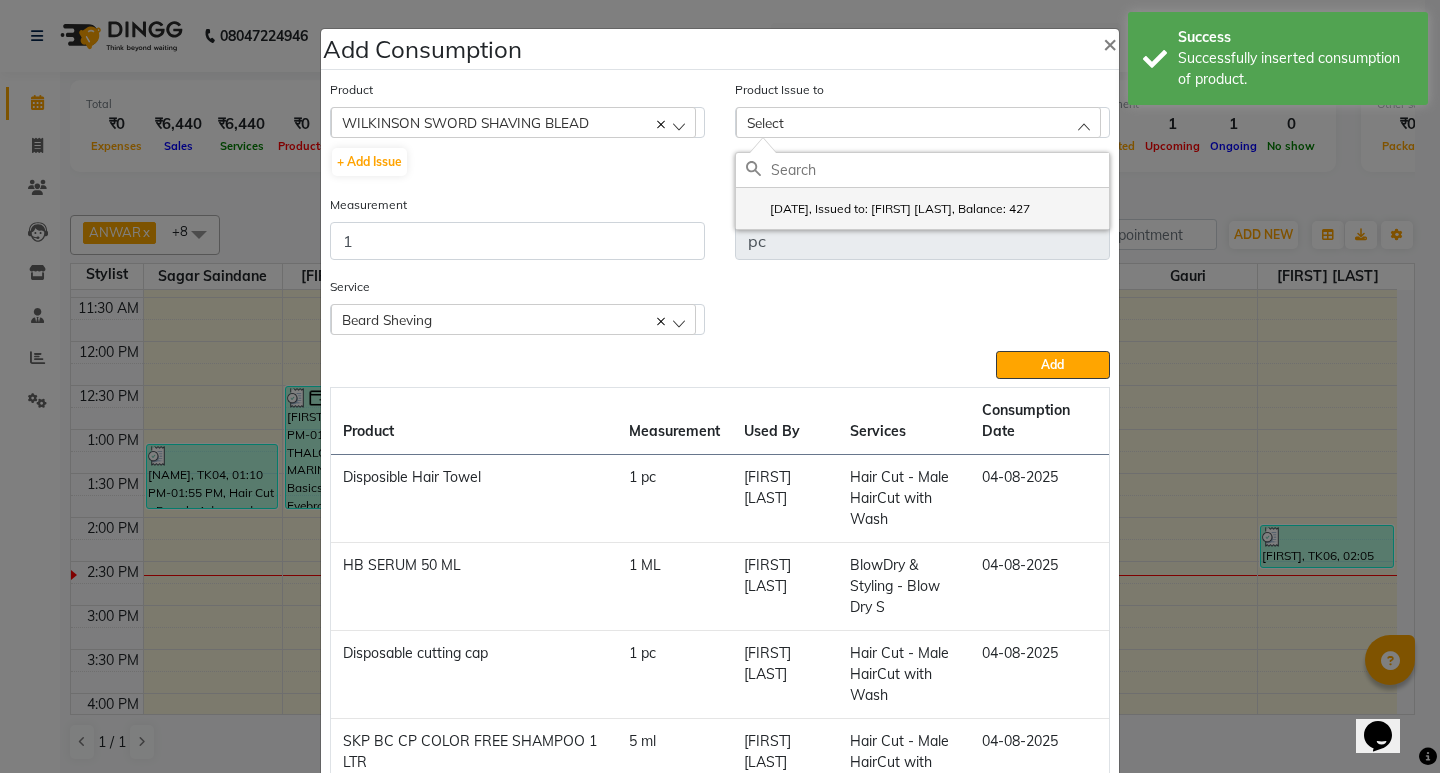 click on "2025-06-30, Issued to: Suraj Kadam, Balance: 427" 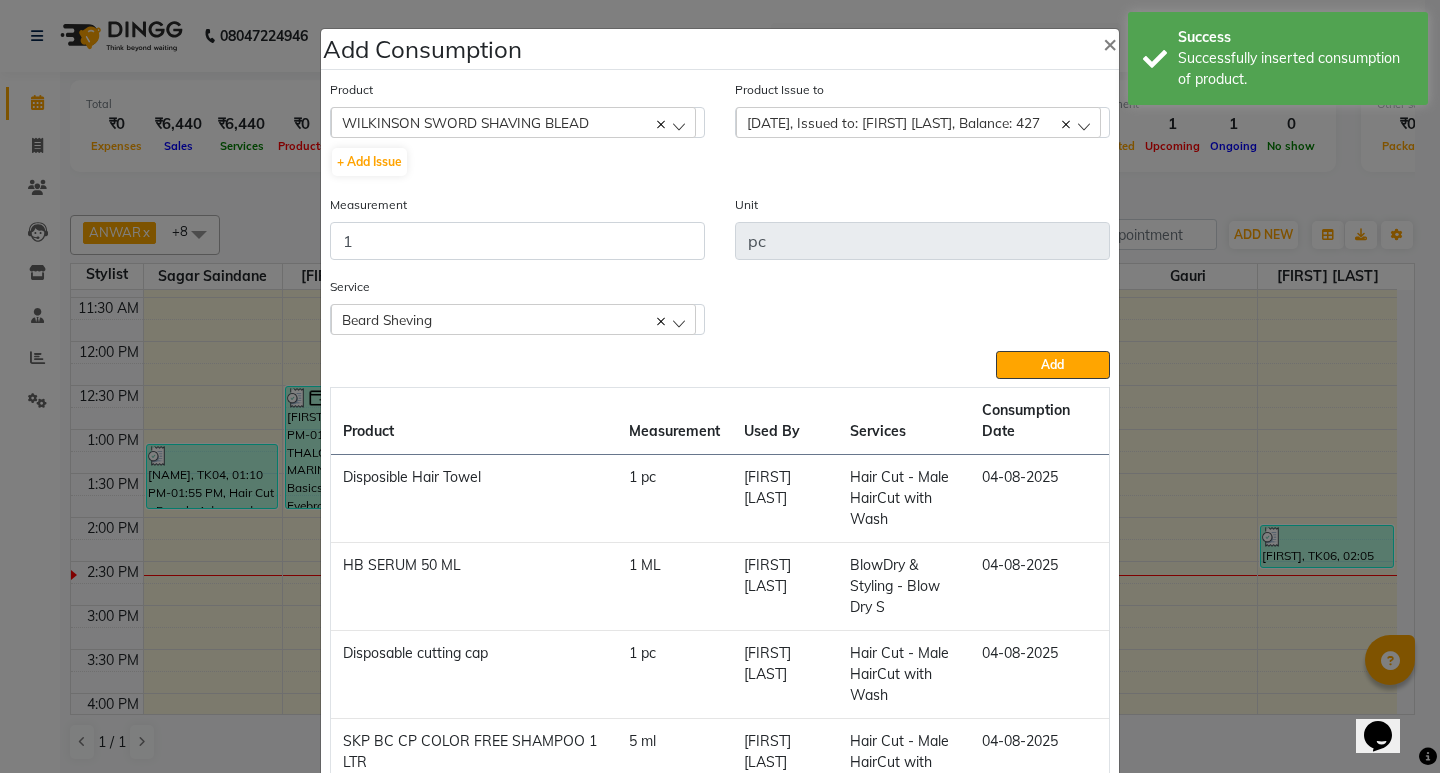 click on "Service  Beard Sheving  D-tan Face Raga BlowDry & Styling - Blow Dry S Hair Cut - Male HairCut with Wash Beard Sheving" 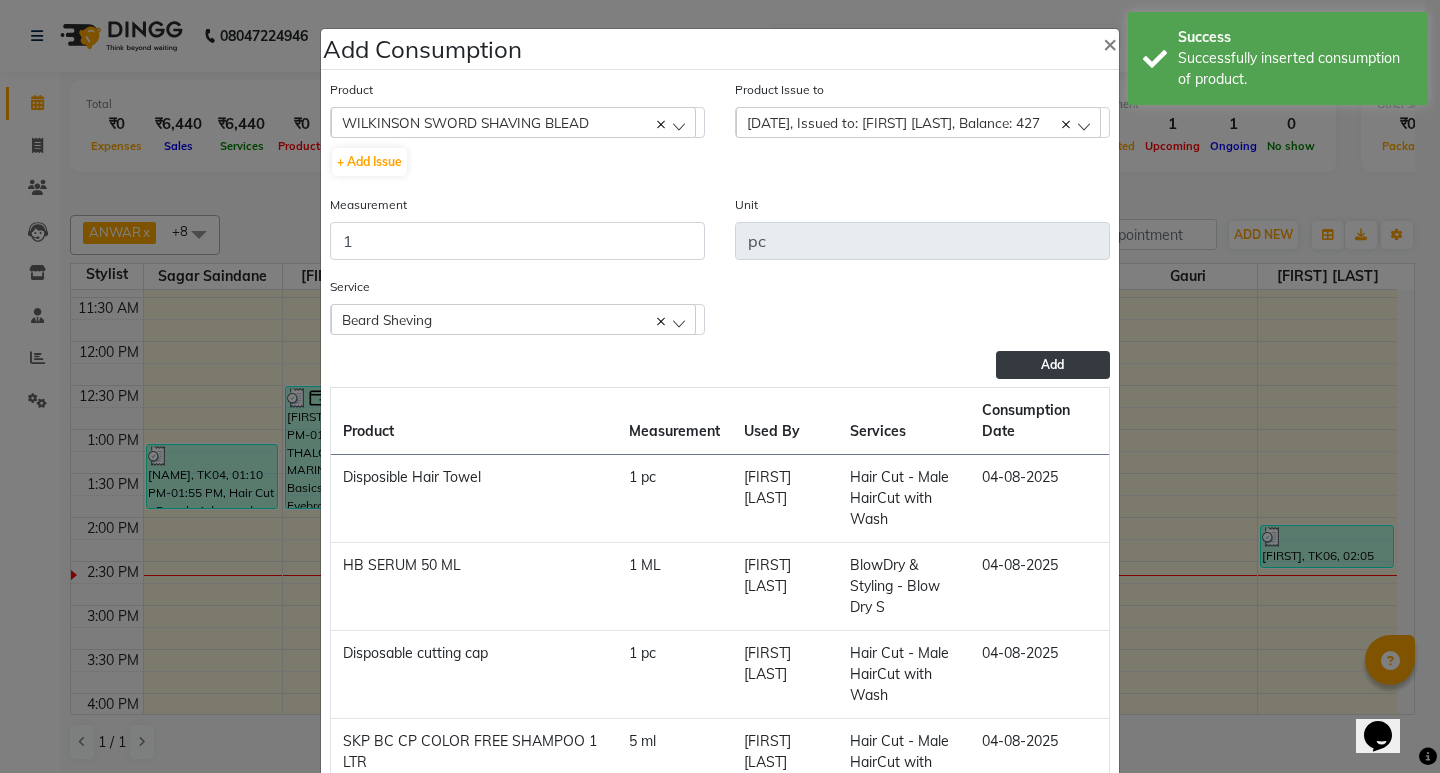 click on "Add" 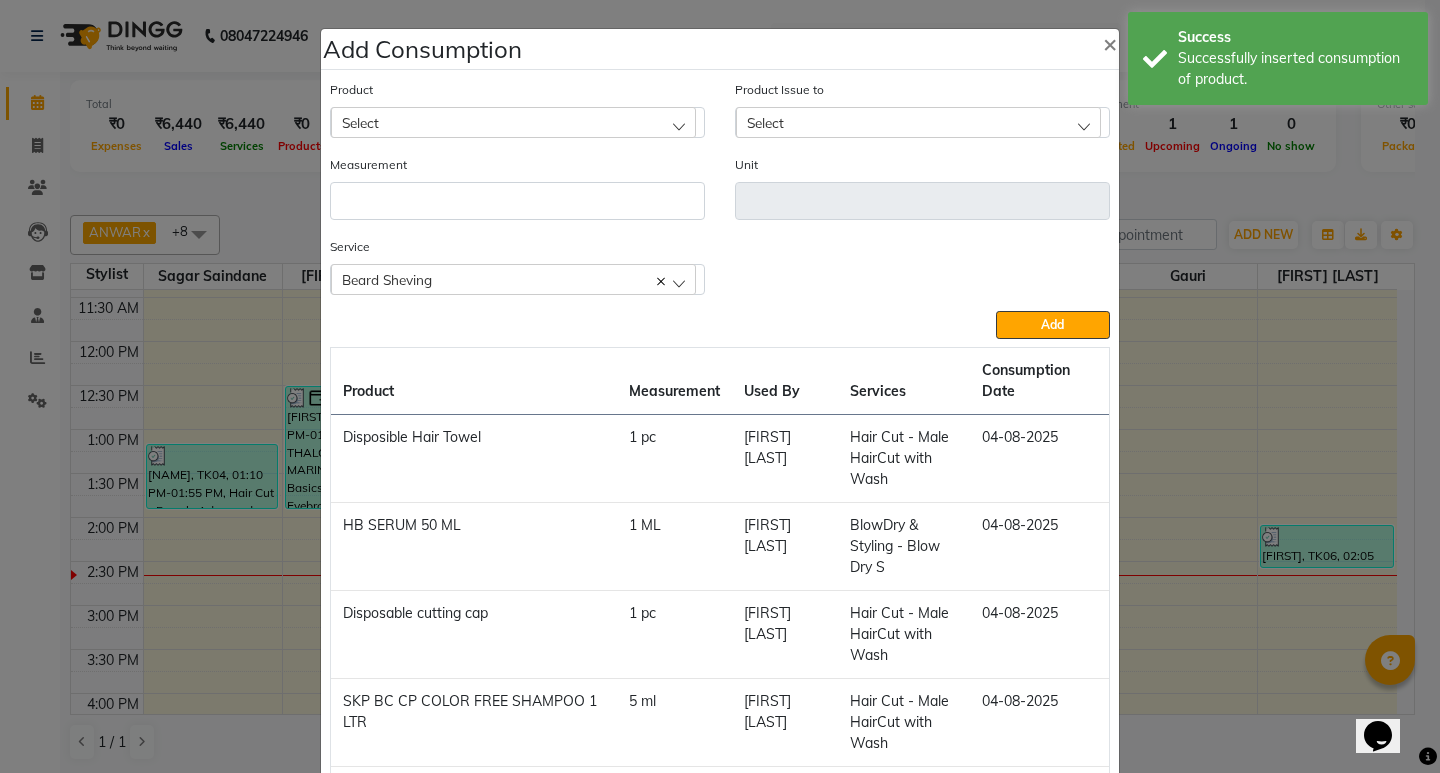 click on "Select" 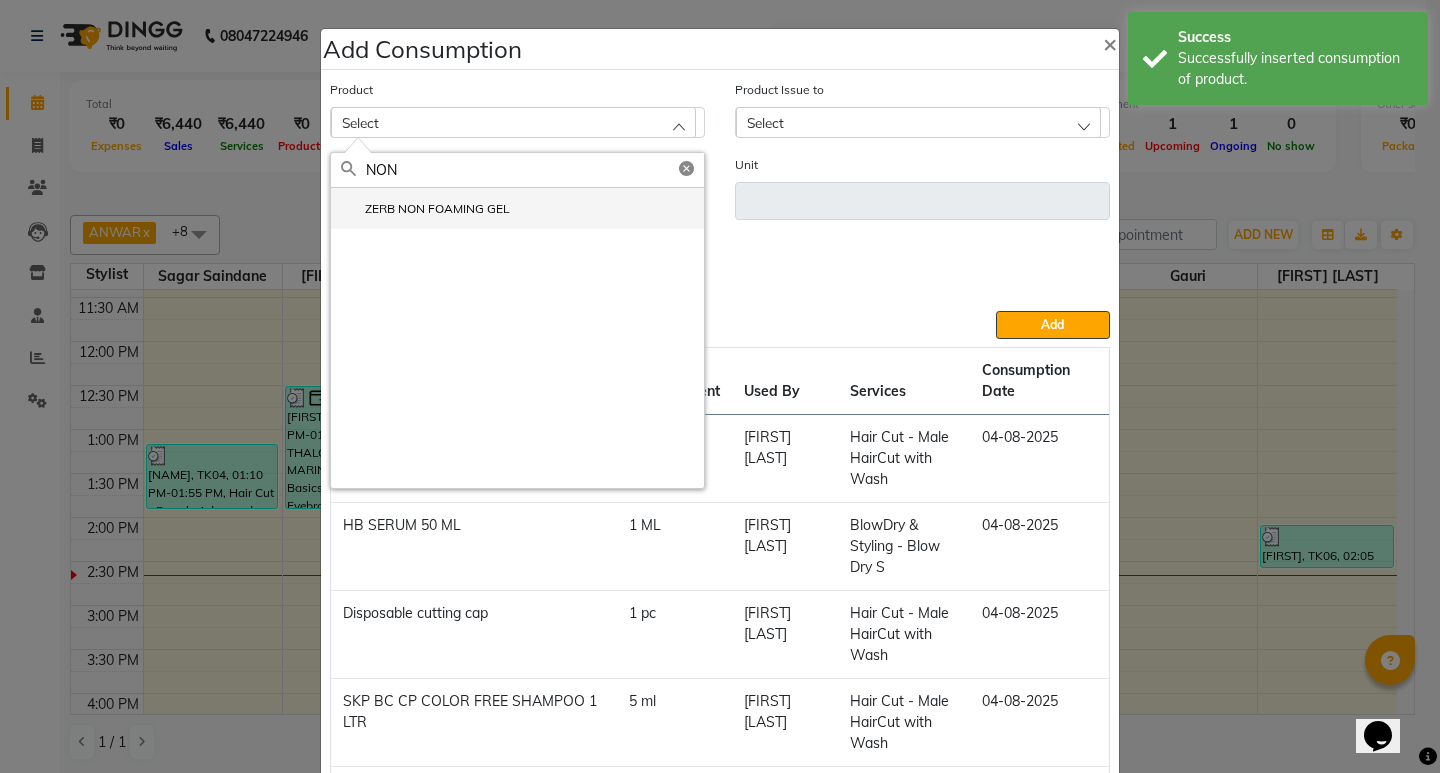 click on "ZERB NON FOAMING GEL" 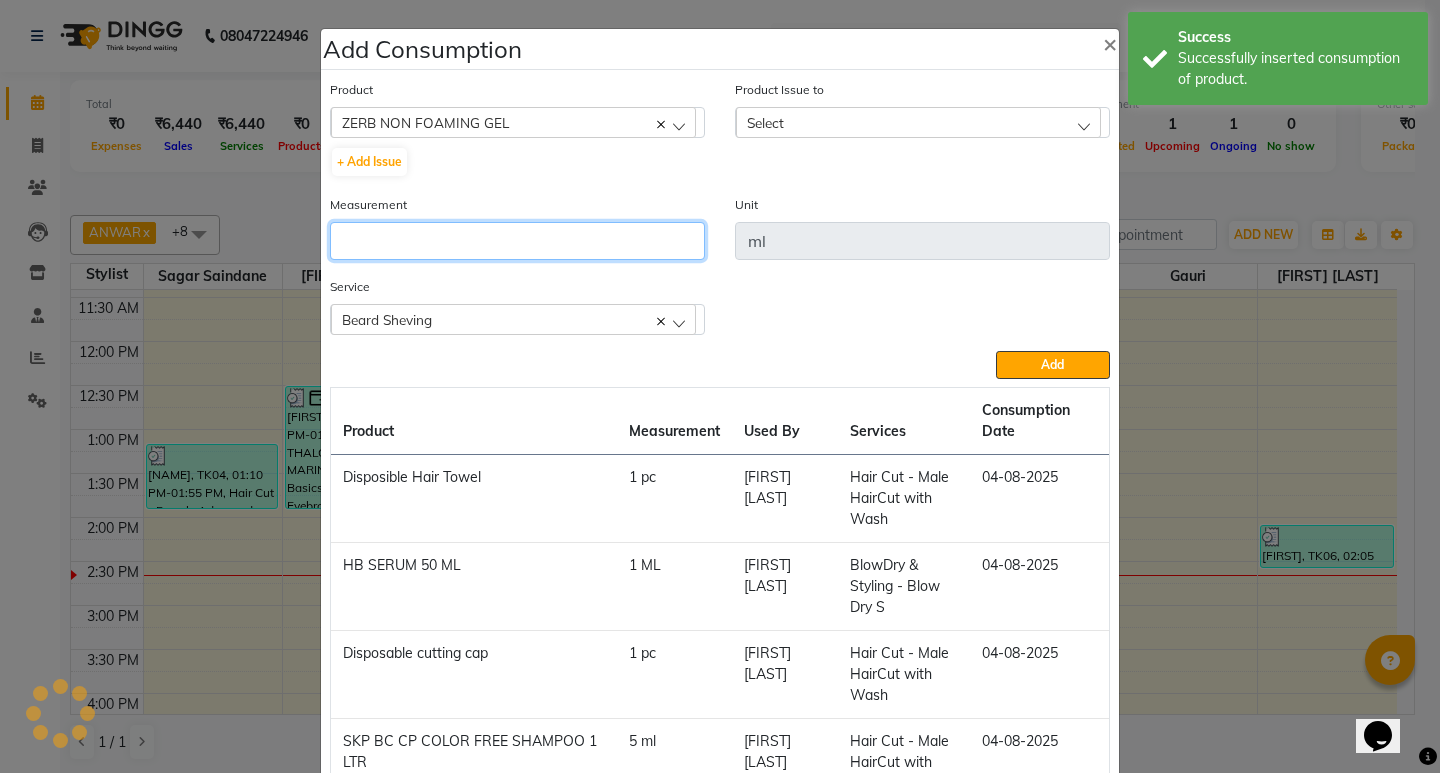 click 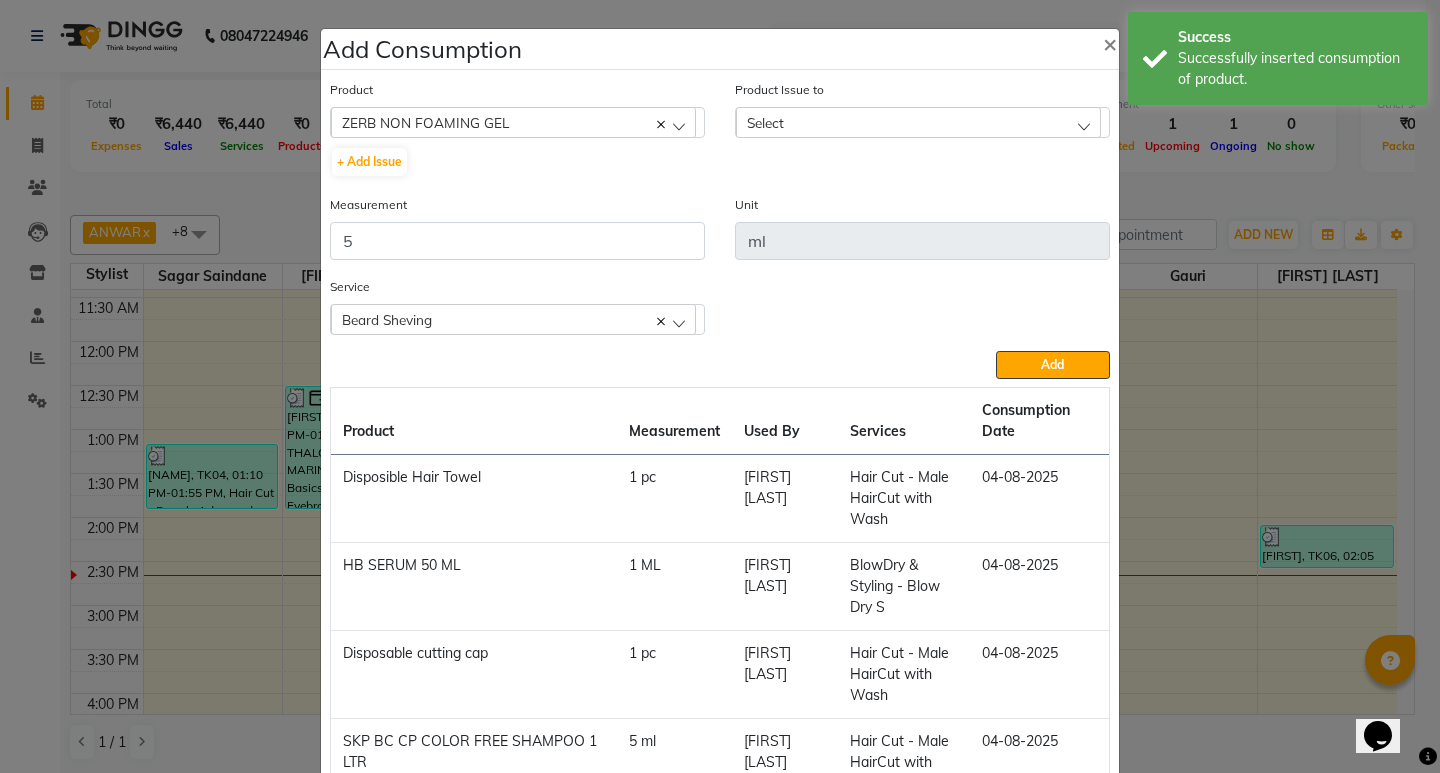 click on "Product Issue to Select 2025-07-01, Issued to: Suraj Kadam, Balance: 405" 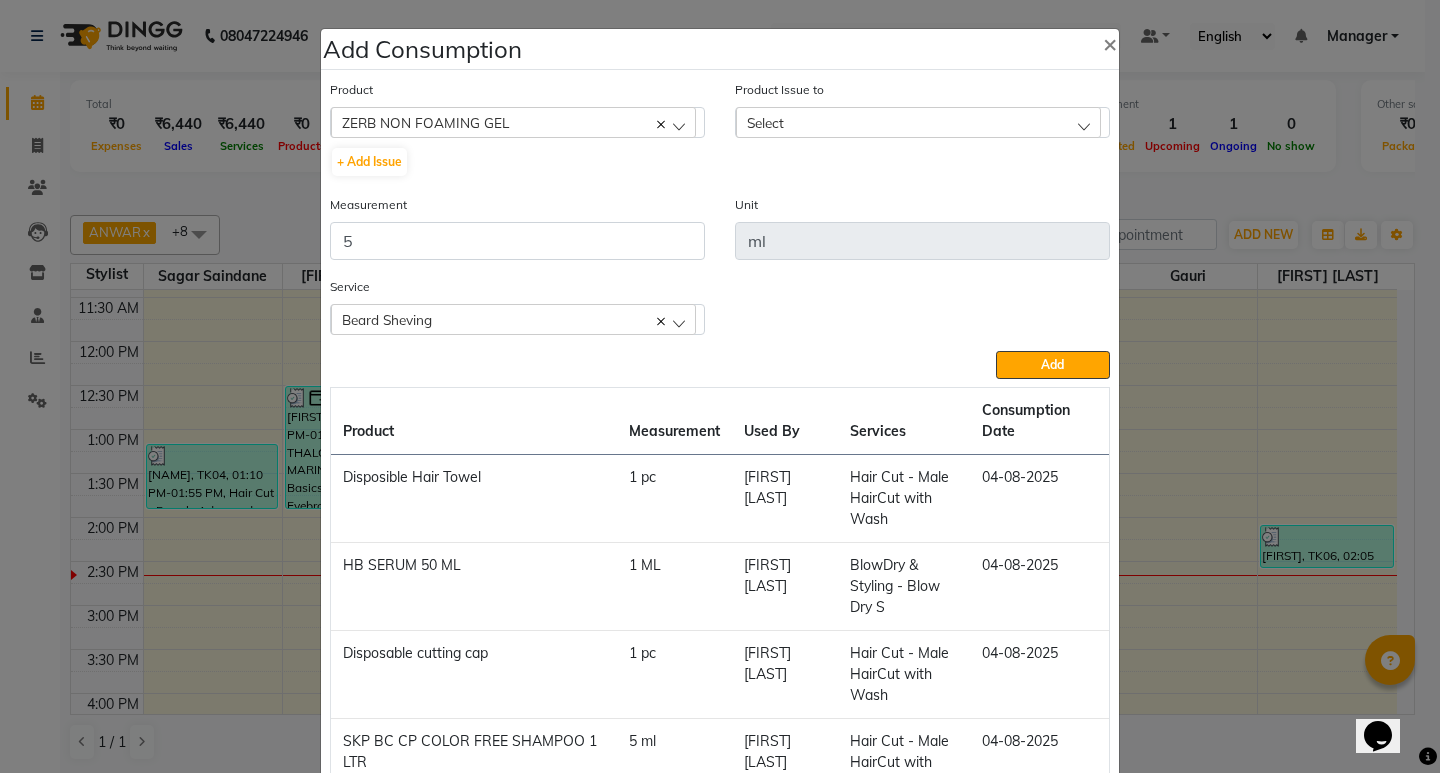 click on "Product Issue to Select 2025-07-01, Issued to: Suraj Kadam, Balance: 405" 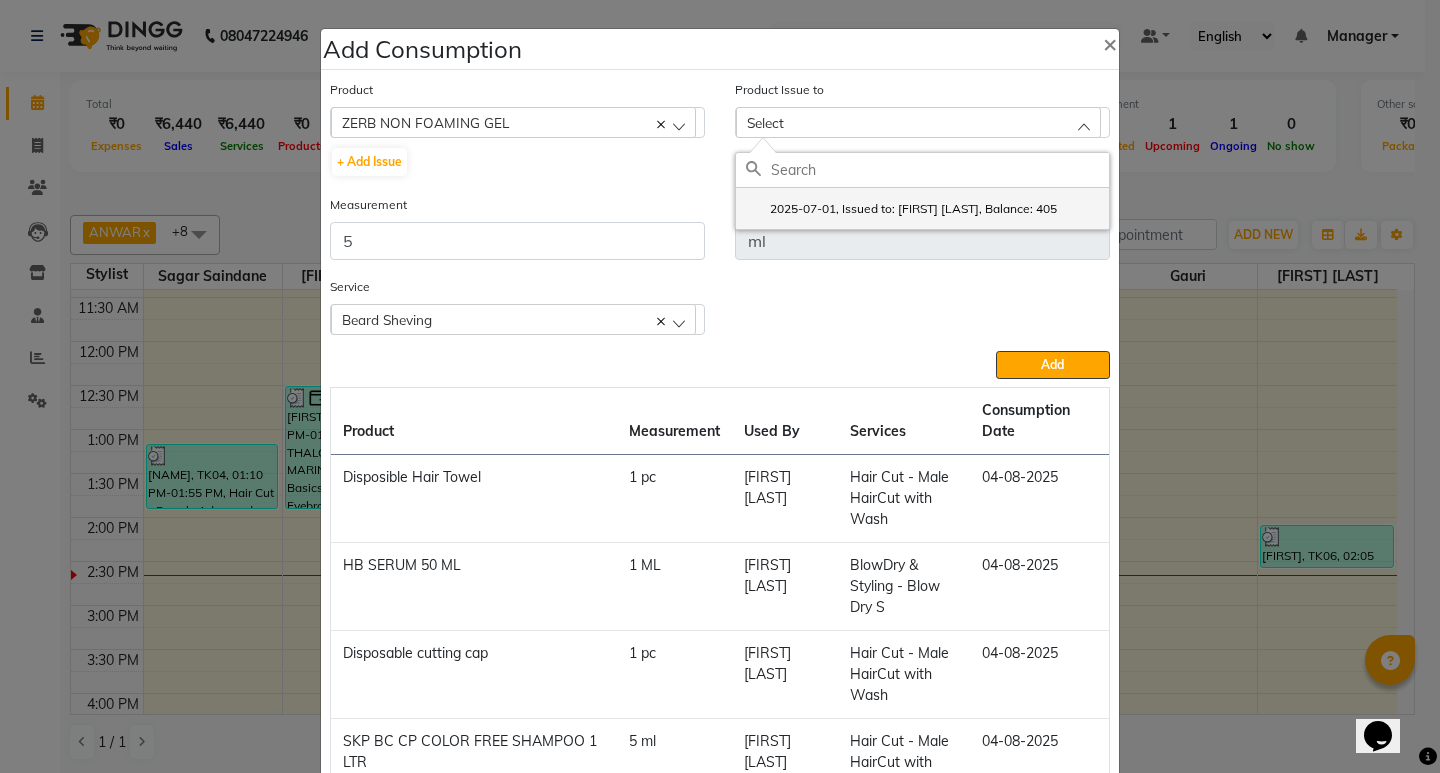 click on "2025-07-01, Issued to: Suraj Kadam, Balance: 405" 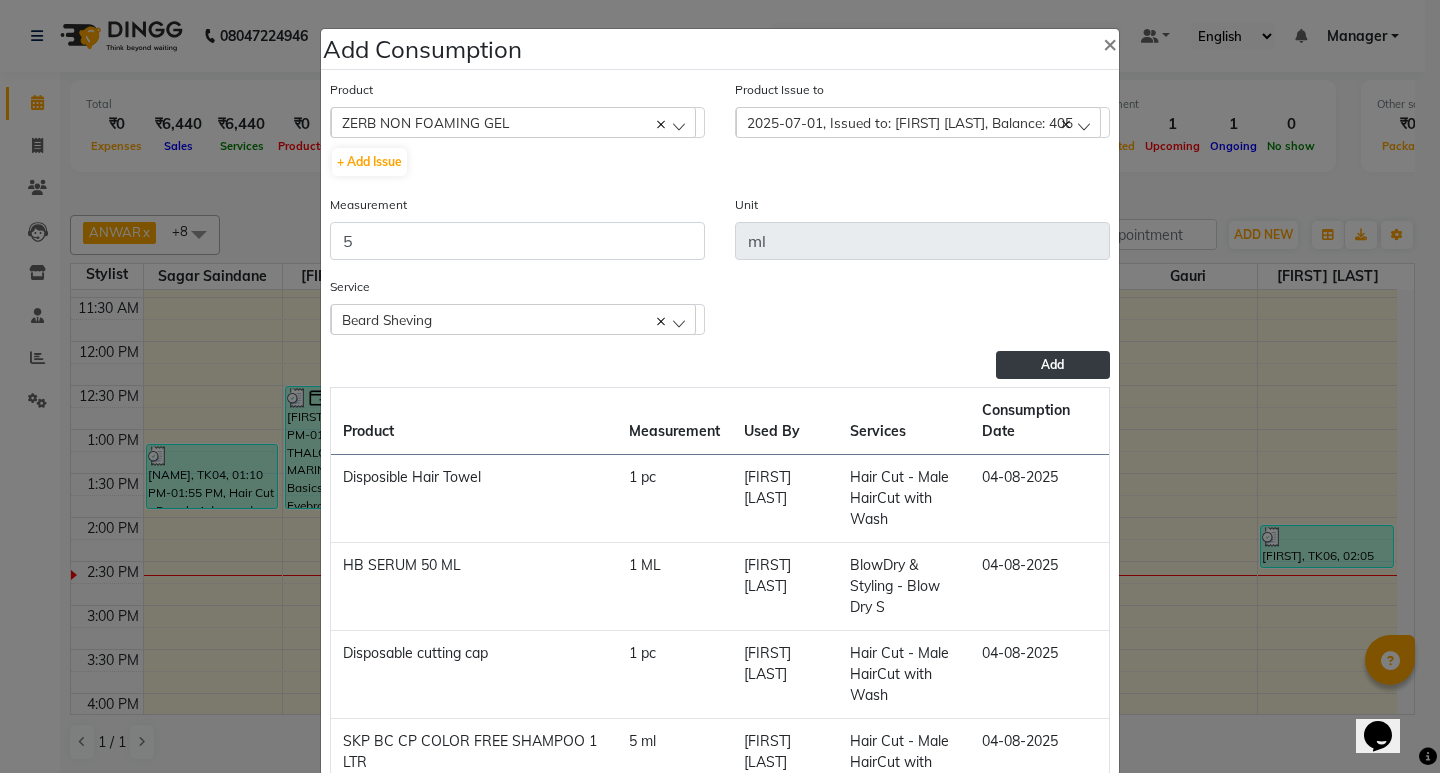 click on "Add" 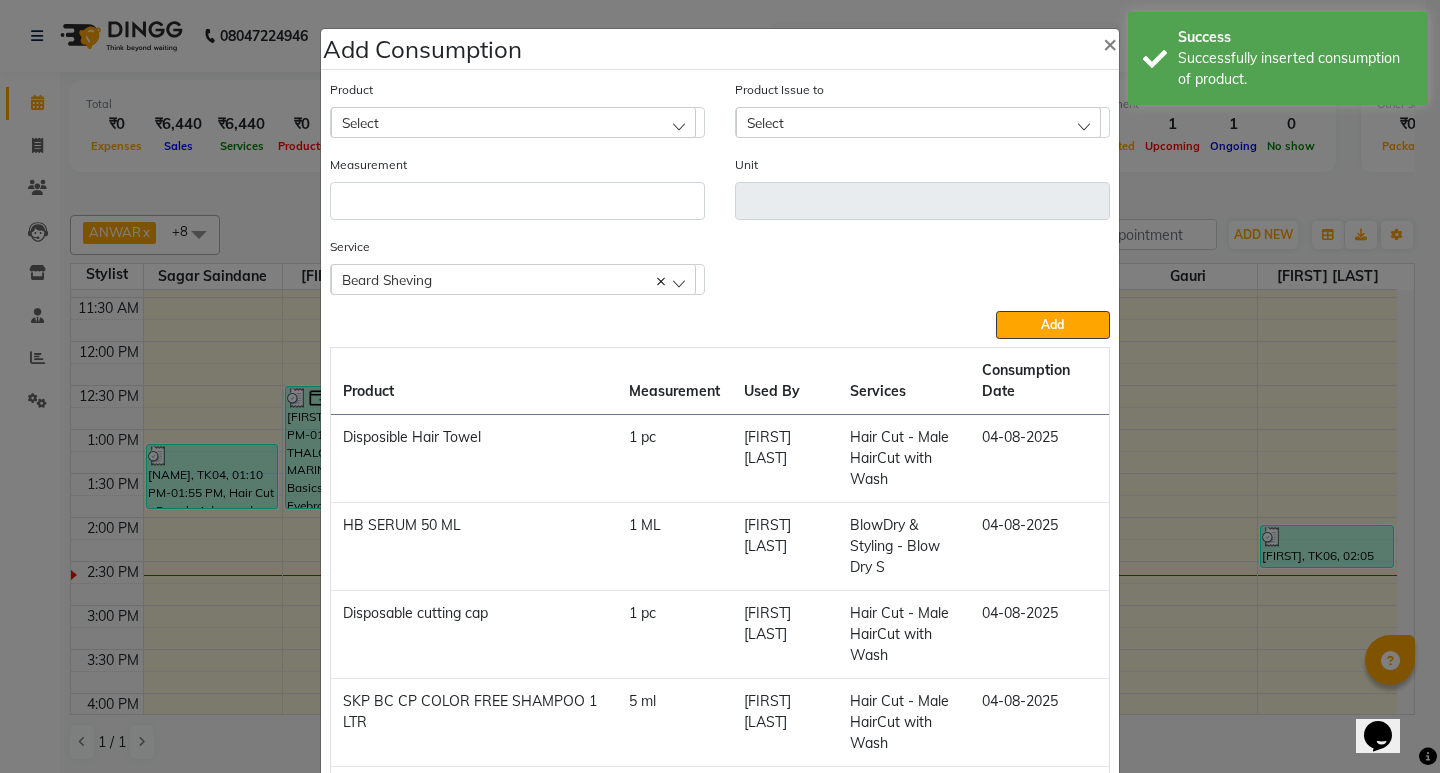 click on "Select" 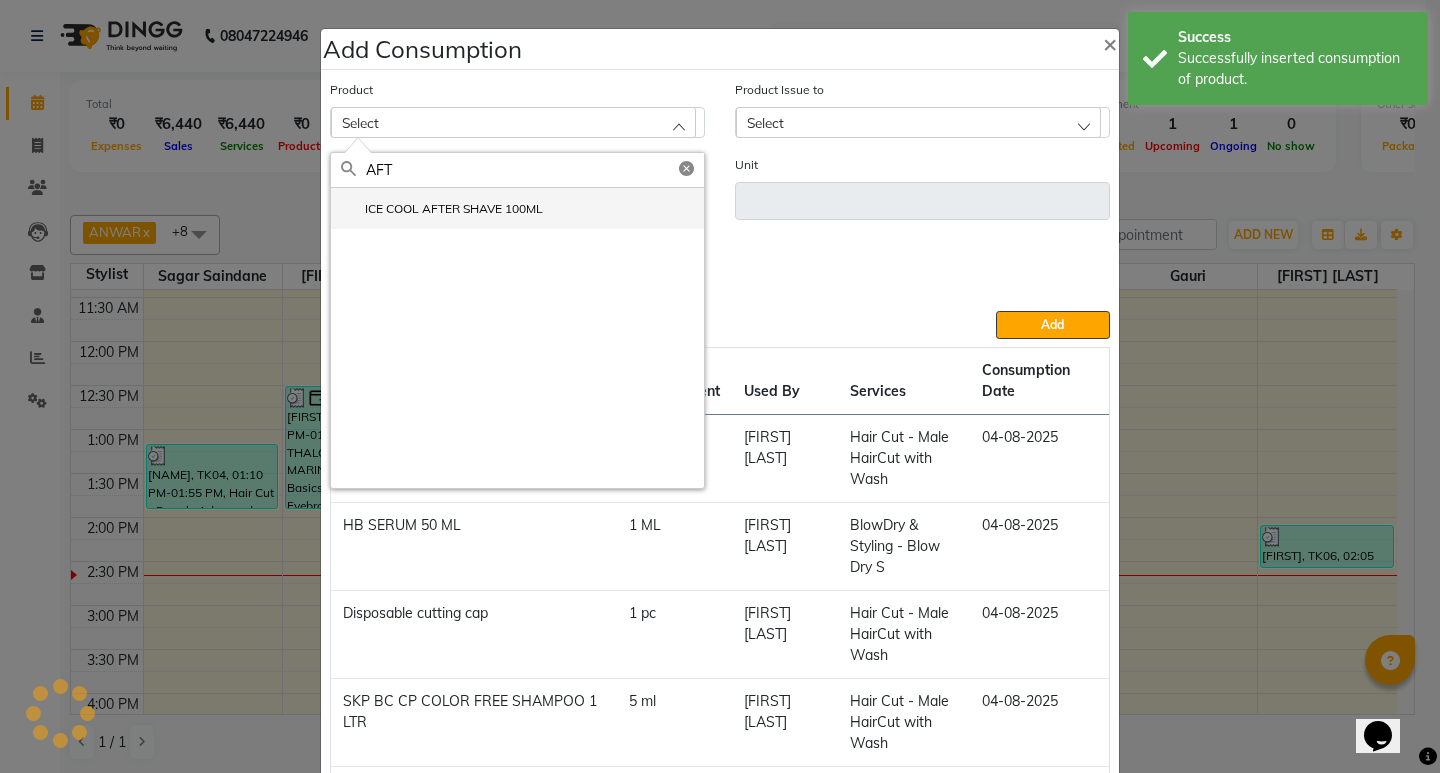 click on "ICE COOL AFTER SHAVE 100ML" 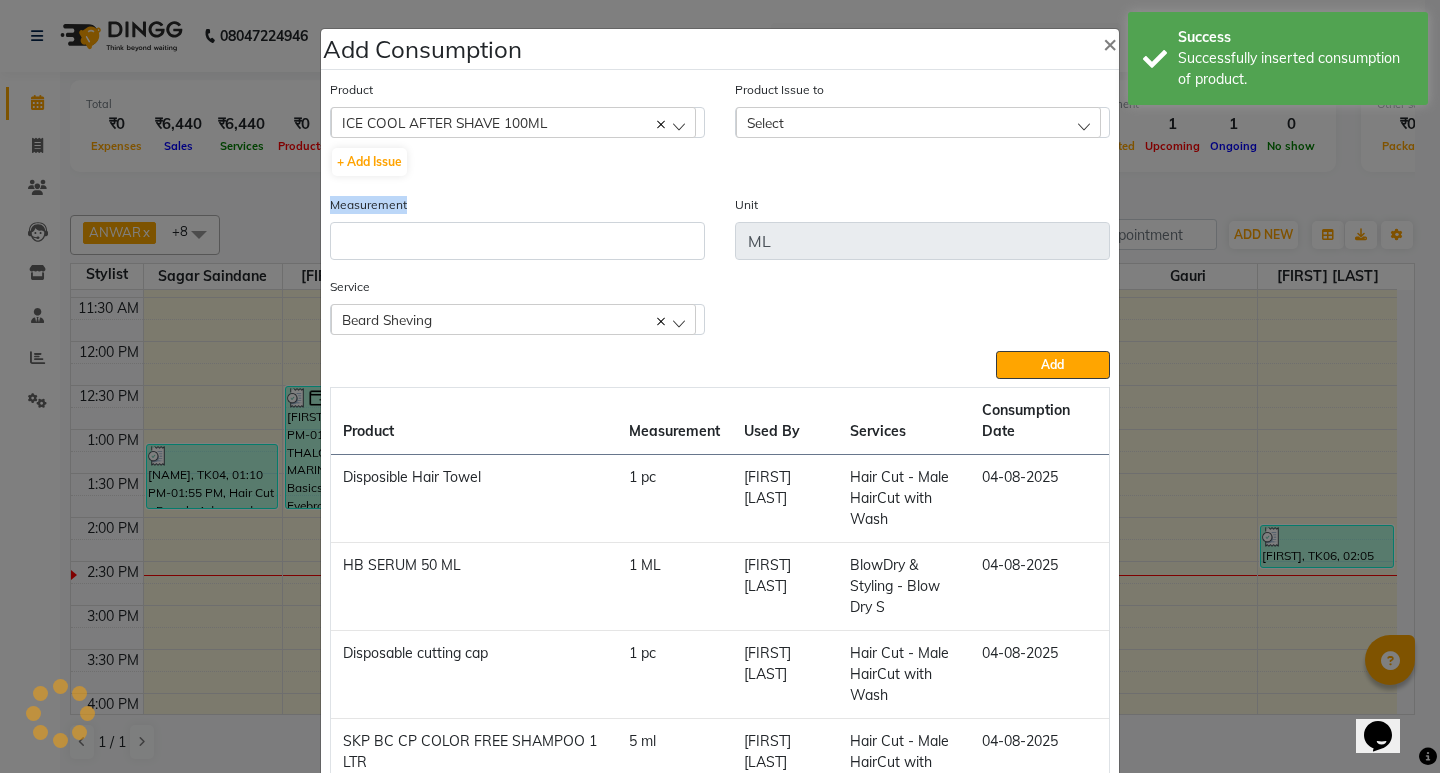 click on "Measurement" 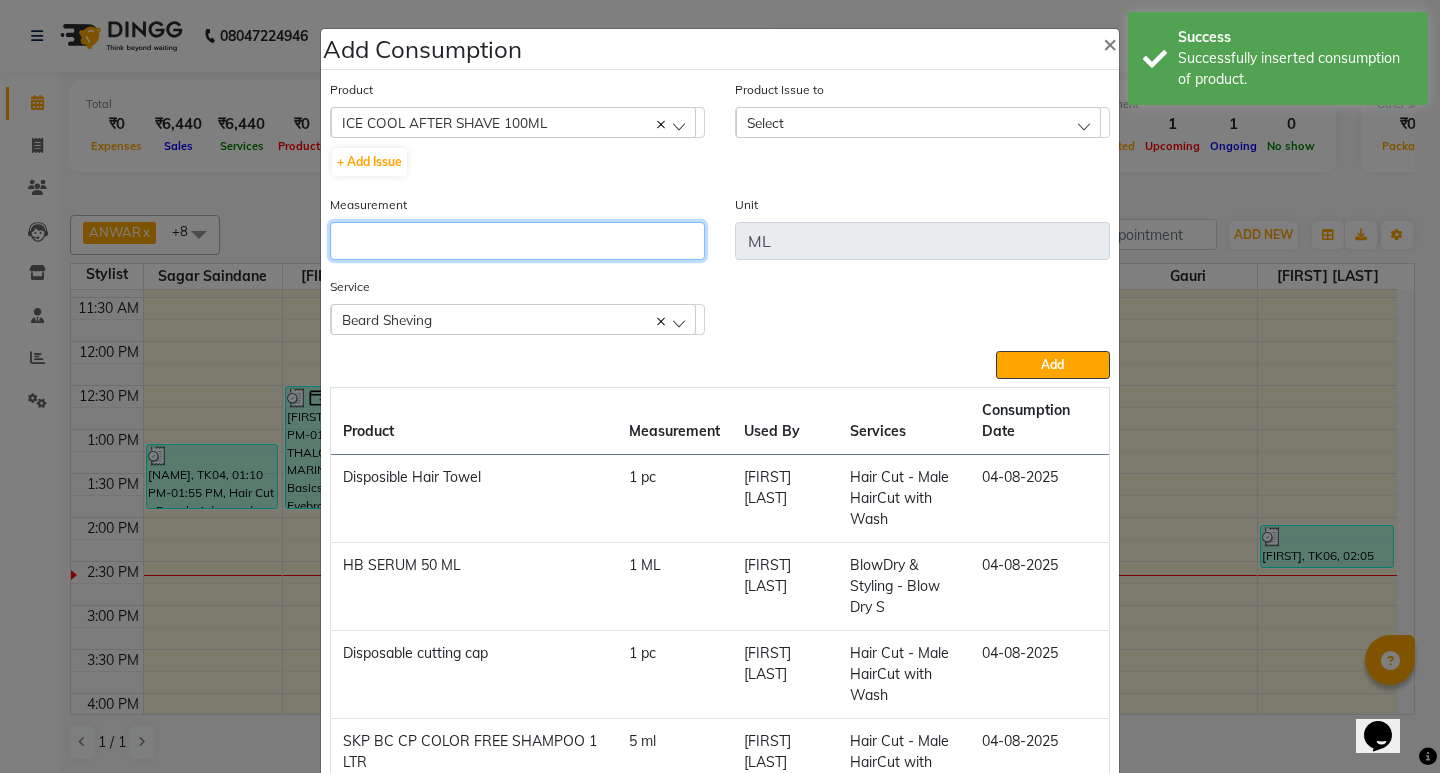 click 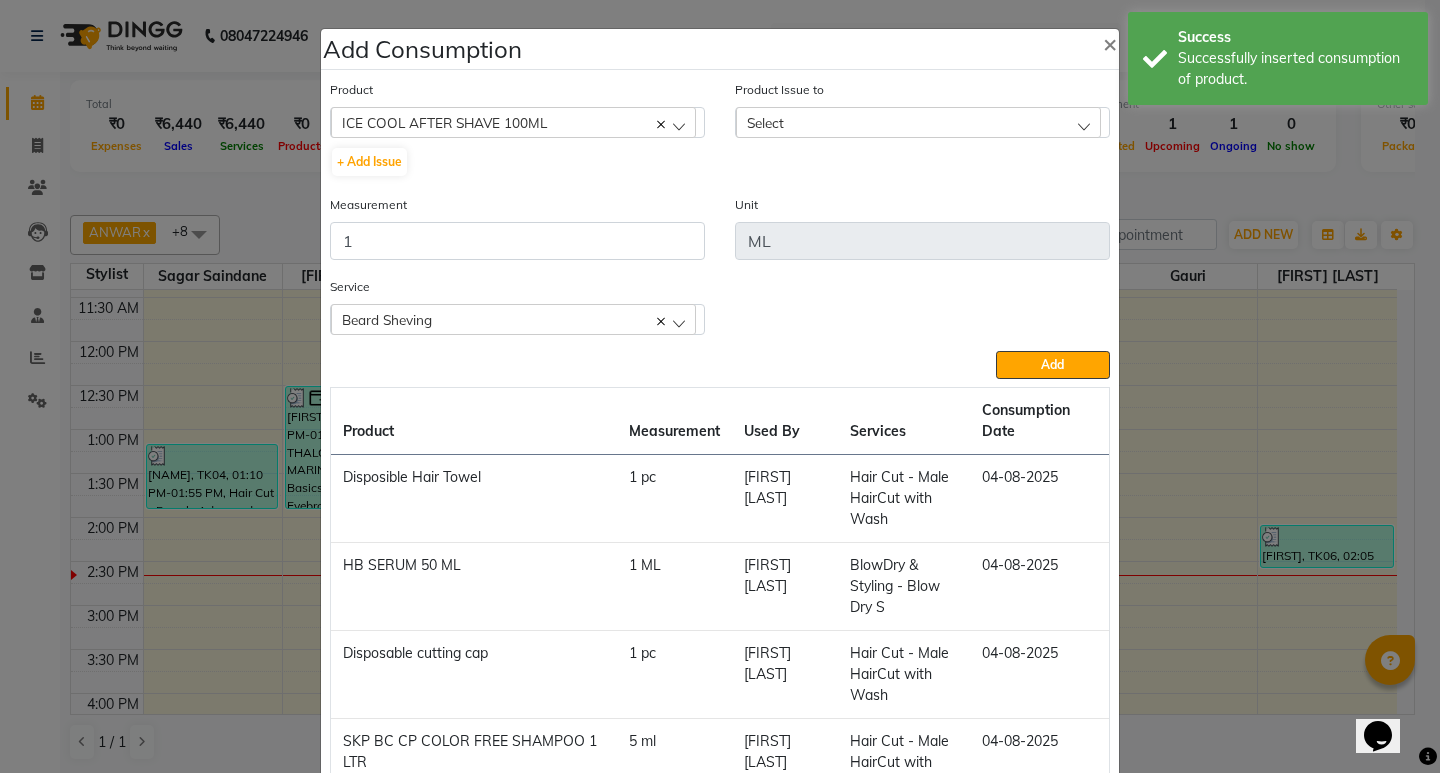 click on "Select" 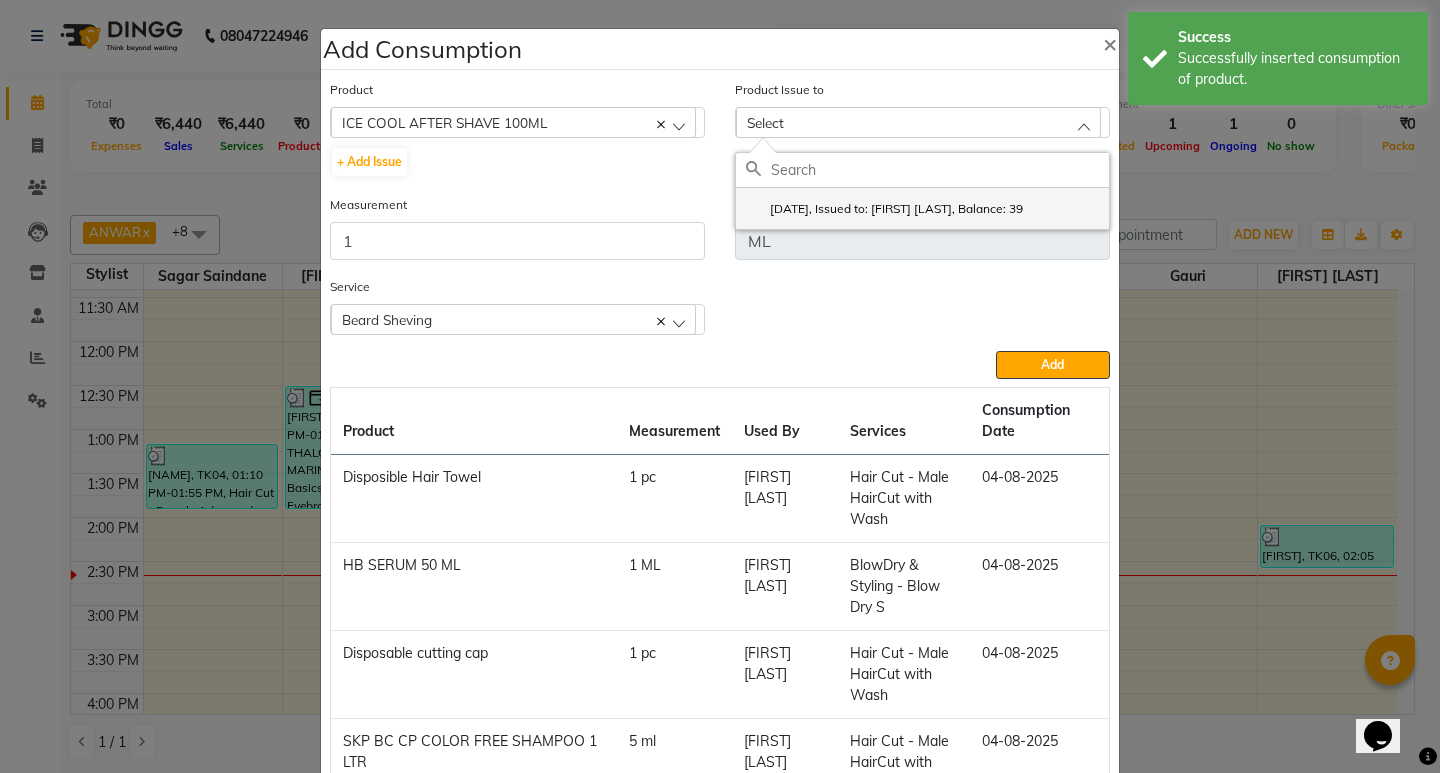 click on "2025-07-20, Issued to: Maruf  mulla, Balance: 39" 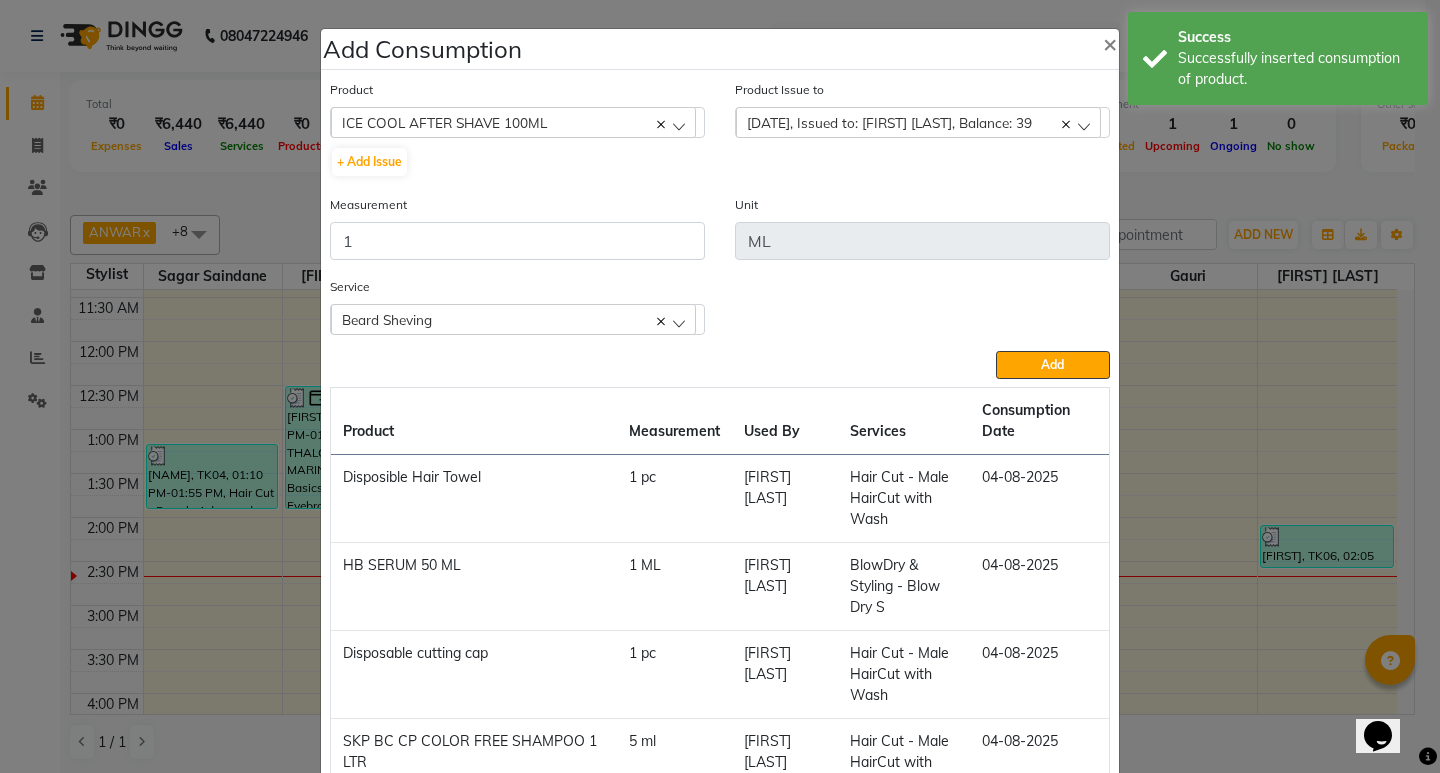 click on "Product  ICE COOL AFTER SHAVE 100ML  001 BANANA POWDER 10GM  + Add Issue  Product Issue to  2025-07-20, Issued to: Maruf  mulla, Balance: 39  2025-07-20, Issued to: Maruf  mulla, Balance: 39 Measurement 1 Unit ML Service  Beard Sheving  D-tan Face Raga BlowDry & Styling - Blow Dry S Hair Cut - Male HairCut with Wash Beard Sheving  Add  Product Measurement Used By Services Consumption Date  Disposible Hair Towel   1 pc   Suraj Kadam   Hair Cut - Male HairCut with Wash   04-08-2025   HB SERUM 50 ML   1 ML   Suraj Kadam   BlowDry & Styling - Blow Dry S   04-08-2025   Disposable cutting cap   1 pc   Suraj Kadam   Hair Cut - Male HairCut with Wash   04-08-2025   SKP BC CP COLOR FREE SHAMPOO 1 LTR   5 ml   Suraj Kadam   Hair Cut - Male HairCut with Wash   04-08-2025   WILKINSON SWORD SHAVING BLEAD   1 pc   Suraj Kadam   Beard Sheving   04-08-2025   DETAN TAN REMOVAL CREAM 500G   5 gms   Suraj Kadam   D-tan Face Raga   04-08-2025   ZERB NON FOAMING GEL    5 ml   Suraj Kadam   Beard Sheving   04-08-2025   5 ml" 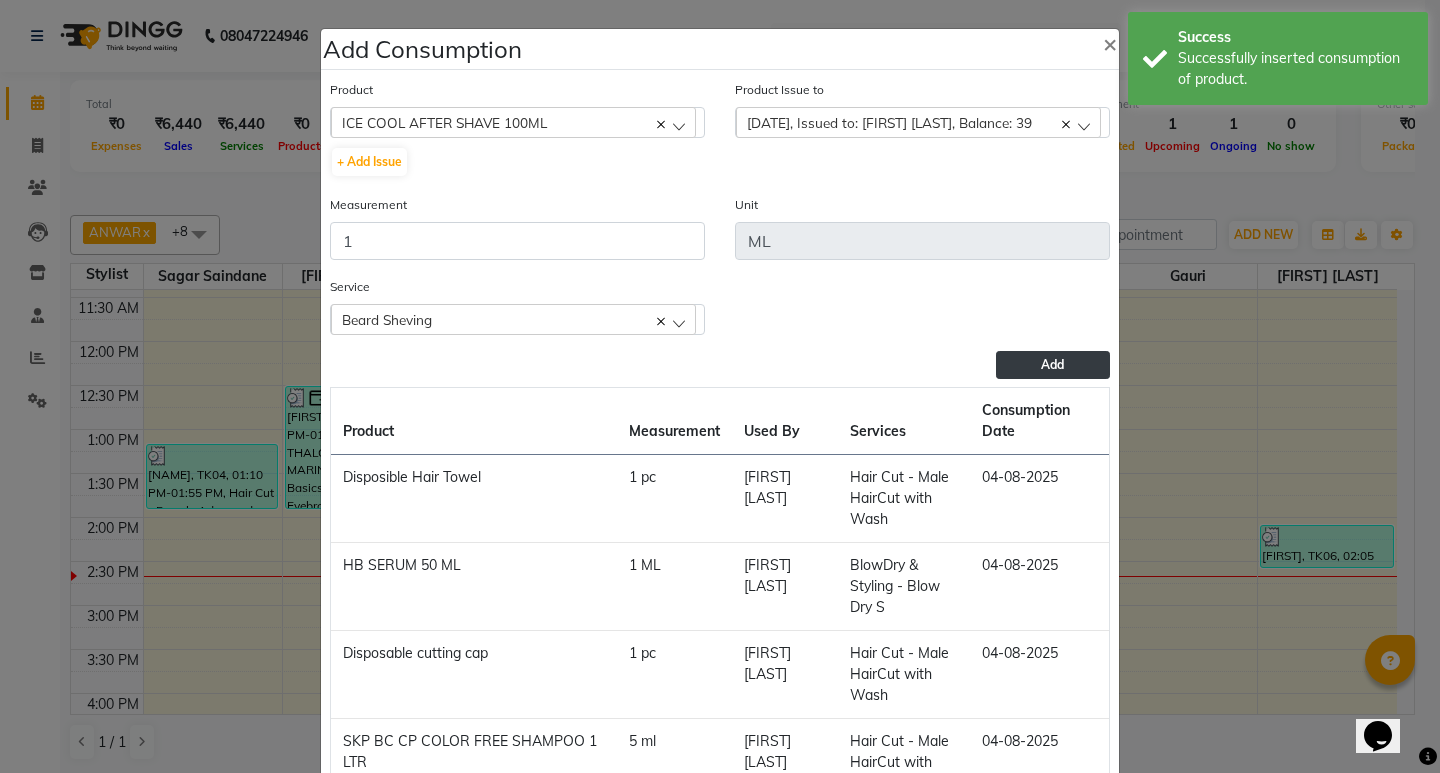 click on "Add" 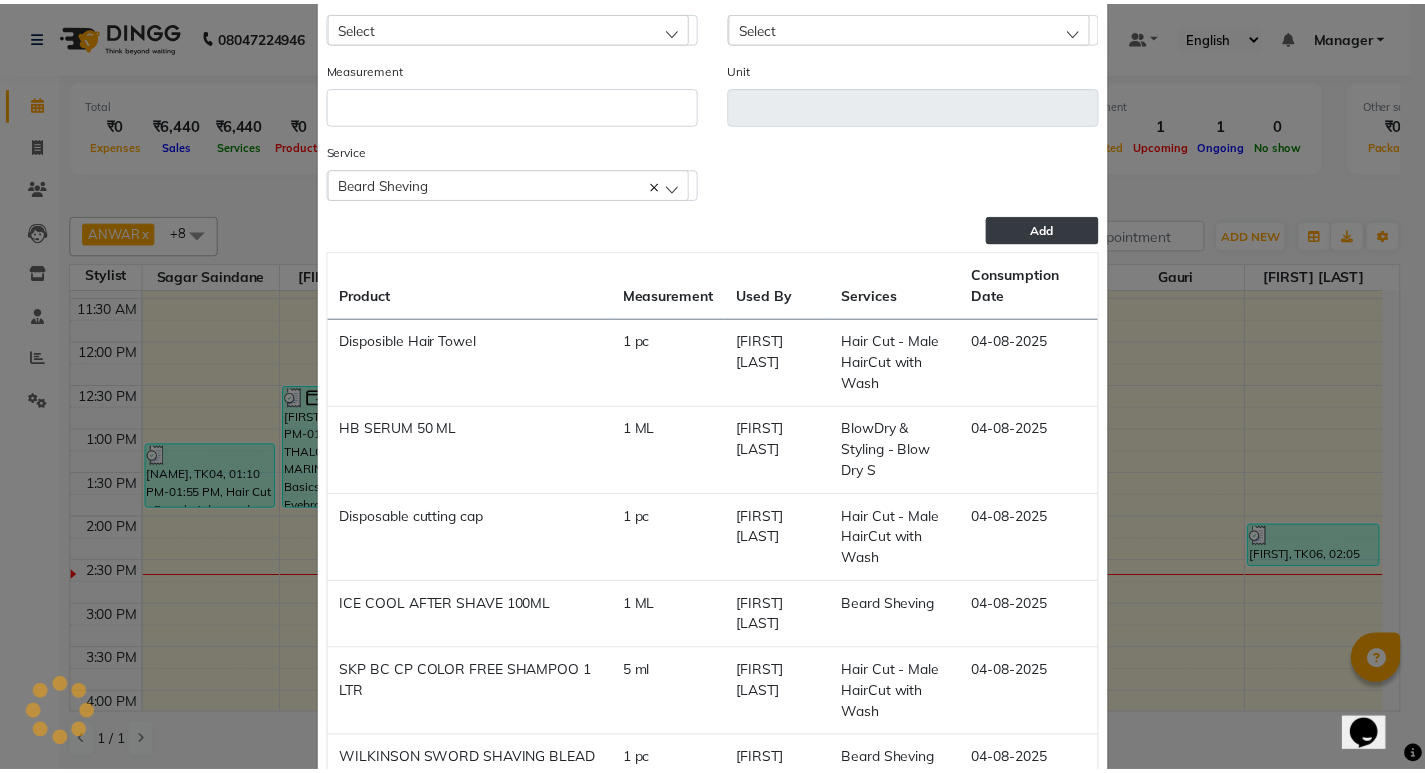 scroll, scrollTop: 200, scrollLeft: 0, axis: vertical 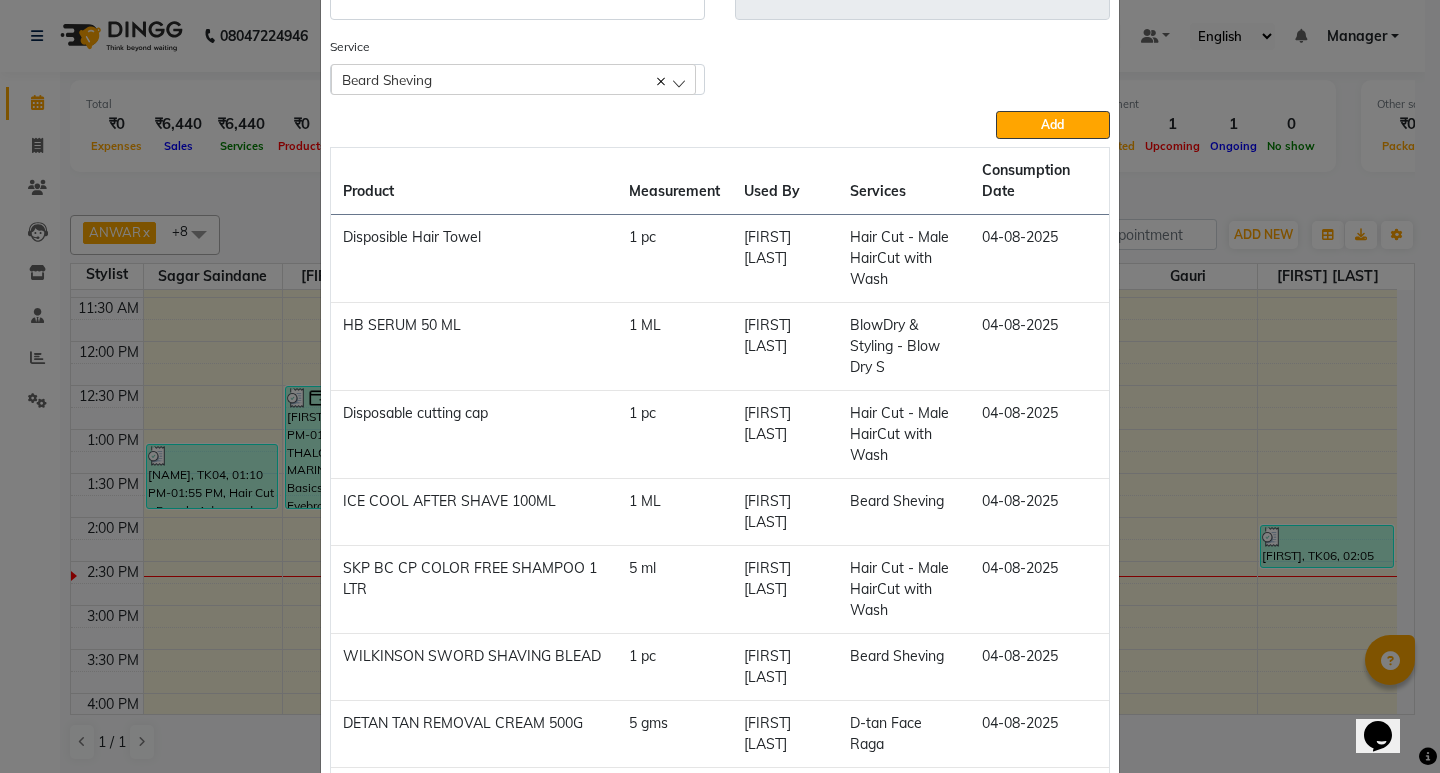 click on "Add Consumption × Product Select 001 BANANA POWDER 10GM Product Issue to Select 2025-07-20, Issued to: Maruf  mulla, Balance: 39 Measurement Unit Service  Beard Sheving  D-tan Face Raga BlowDry & Styling - Blow Dry S Hair Cut - Male HairCut with Wash Beard Sheving  Add  Product Measurement Used By Services Consumption Date  Disposible Hair Towel   1 pc   Suraj Kadam   Hair Cut - Male HairCut with Wash   04-08-2025   HB SERUM 50 ML   1 ML   Suraj Kadam   BlowDry & Styling - Blow Dry S   04-08-2025   Disposable cutting cap   1 pc   Suraj Kadam   Hair Cut - Male HairCut with Wash   04-08-2025   ICE COOL AFTER SHAVE 100ML   1 ML   Suraj Kadam   Beard Sheving   04-08-2025   SKP BC CP COLOR FREE SHAMPOO 1 LTR   5 ml   Suraj Kadam   Hair Cut - Male HairCut with Wash   04-08-2025   WILKINSON SWORD SHAVING BLEAD   1 pc   Suraj Kadam   Beard Sheving   04-08-2025   DETAN TAN REMOVAL CREAM 500G   5 gms   Suraj Kadam   D-tan Face Raga   04-08-2025   ZERB NON FOAMING GEL    5 ml   Suraj Kadam   Beard Sheving   04-08-2025" 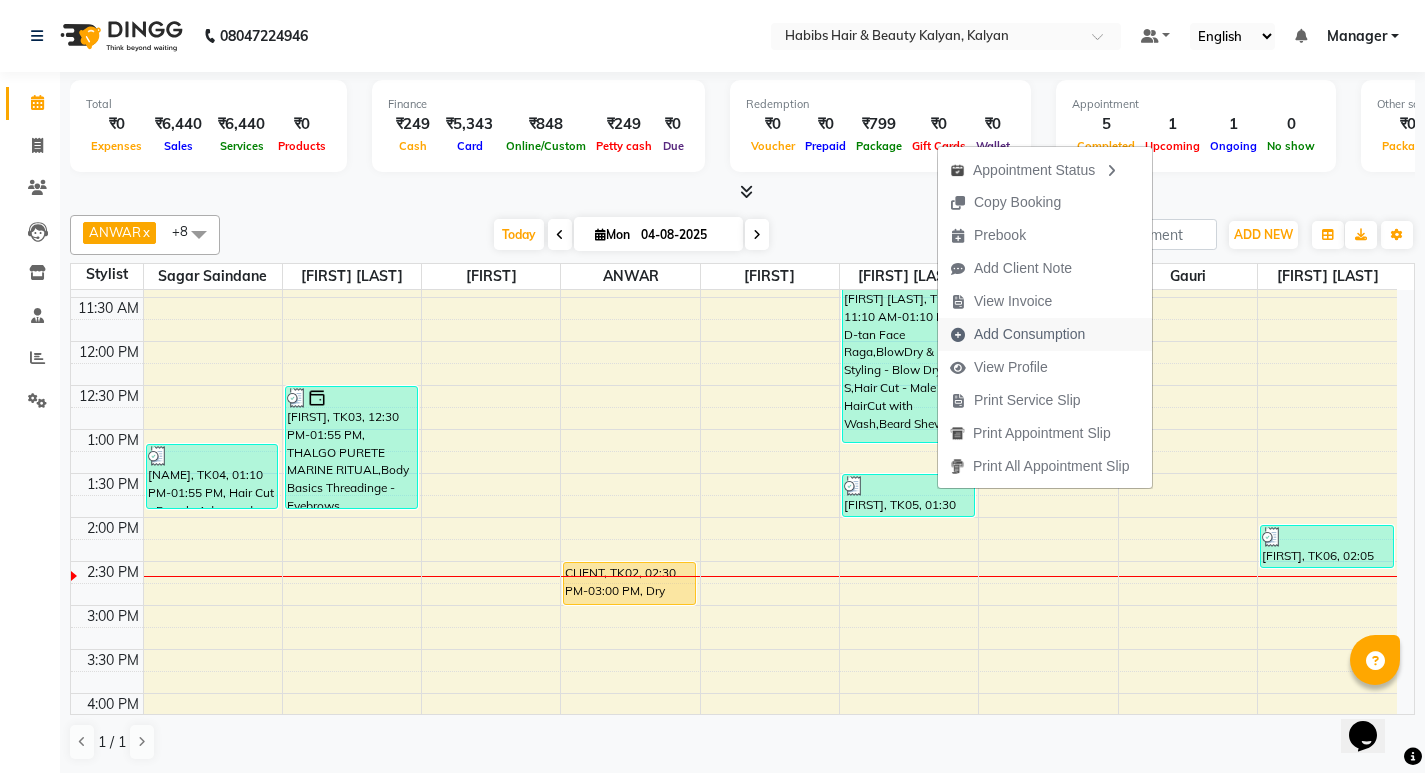 click on "Add Consumption" at bounding box center (1029, 334) 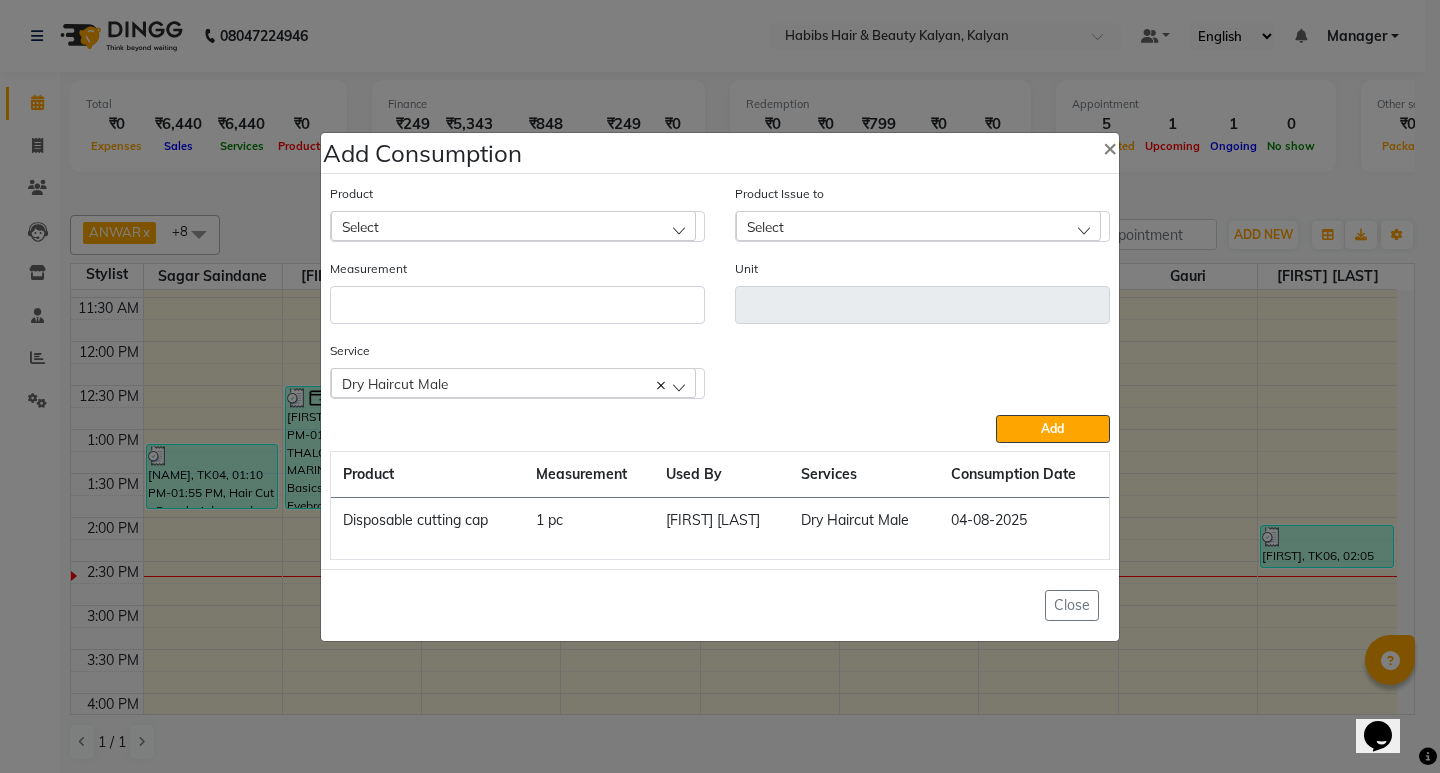 click on "Add Consumption × Product Select Product Issue to Select Measurement Unit Service  Dry Haircut Male  Dry Haircut Male  Add  Product Measurement Used By Services Consumption Date  Disposable cutting cap   1 pc   Suraj Kadam   Dry Haircut Male   04-08-2025   Close" 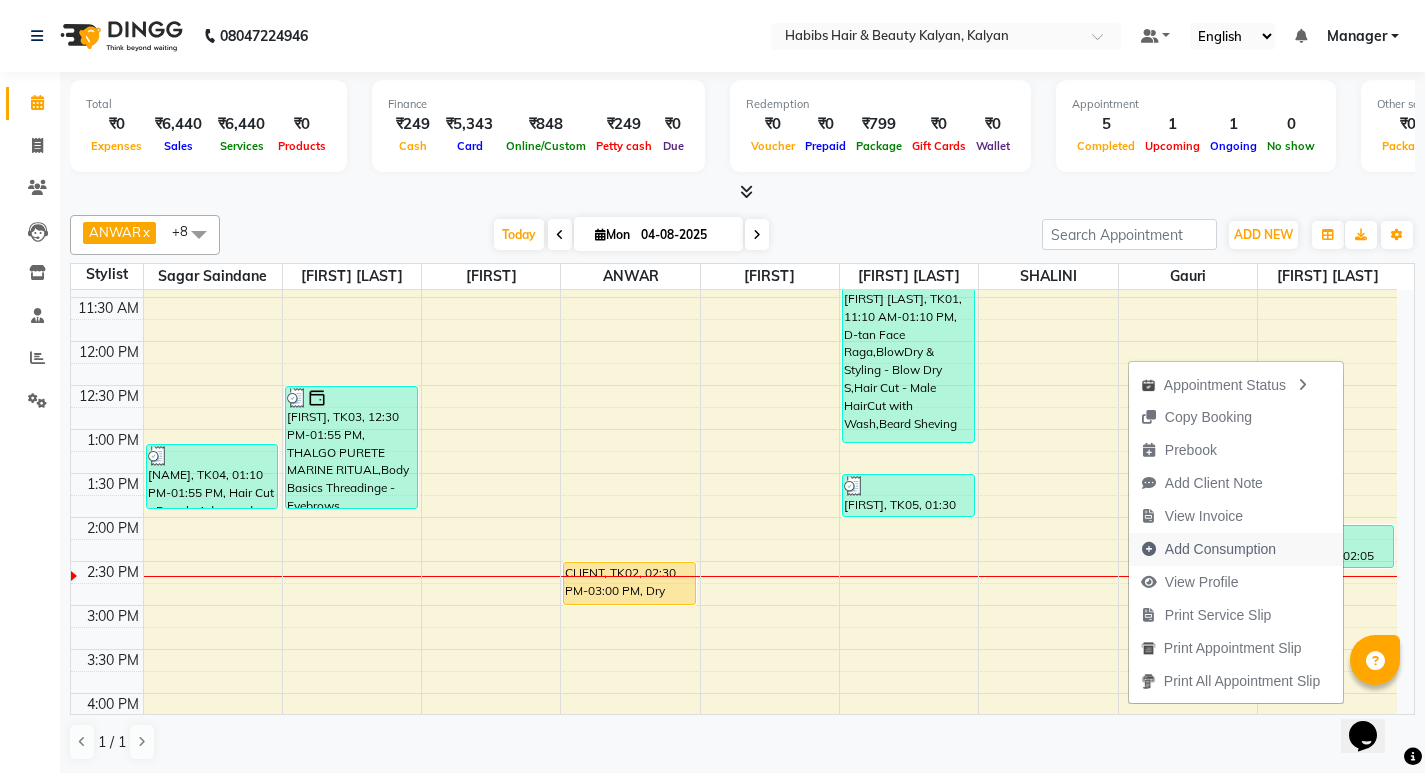 click on "Add Consumption" at bounding box center [1220, 549] 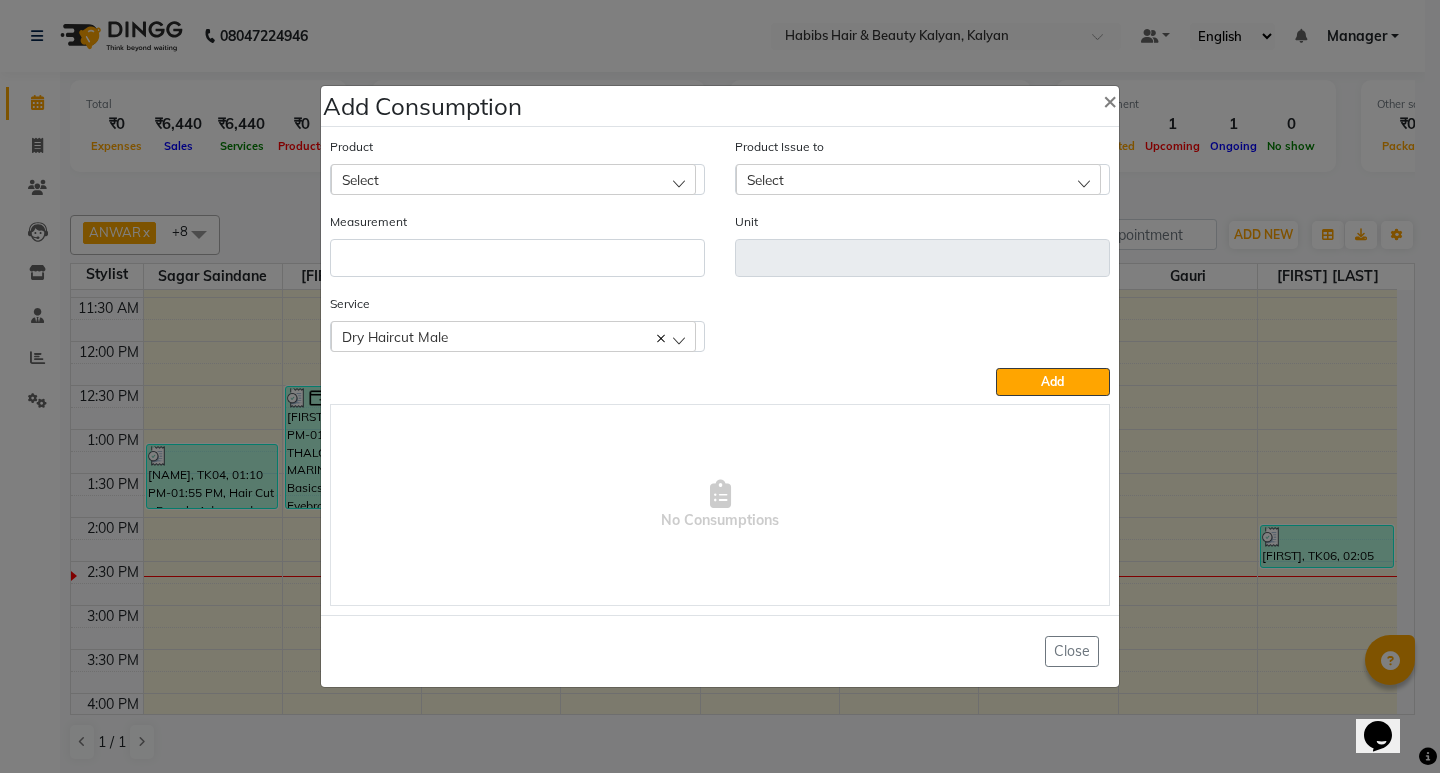 click on "Select" 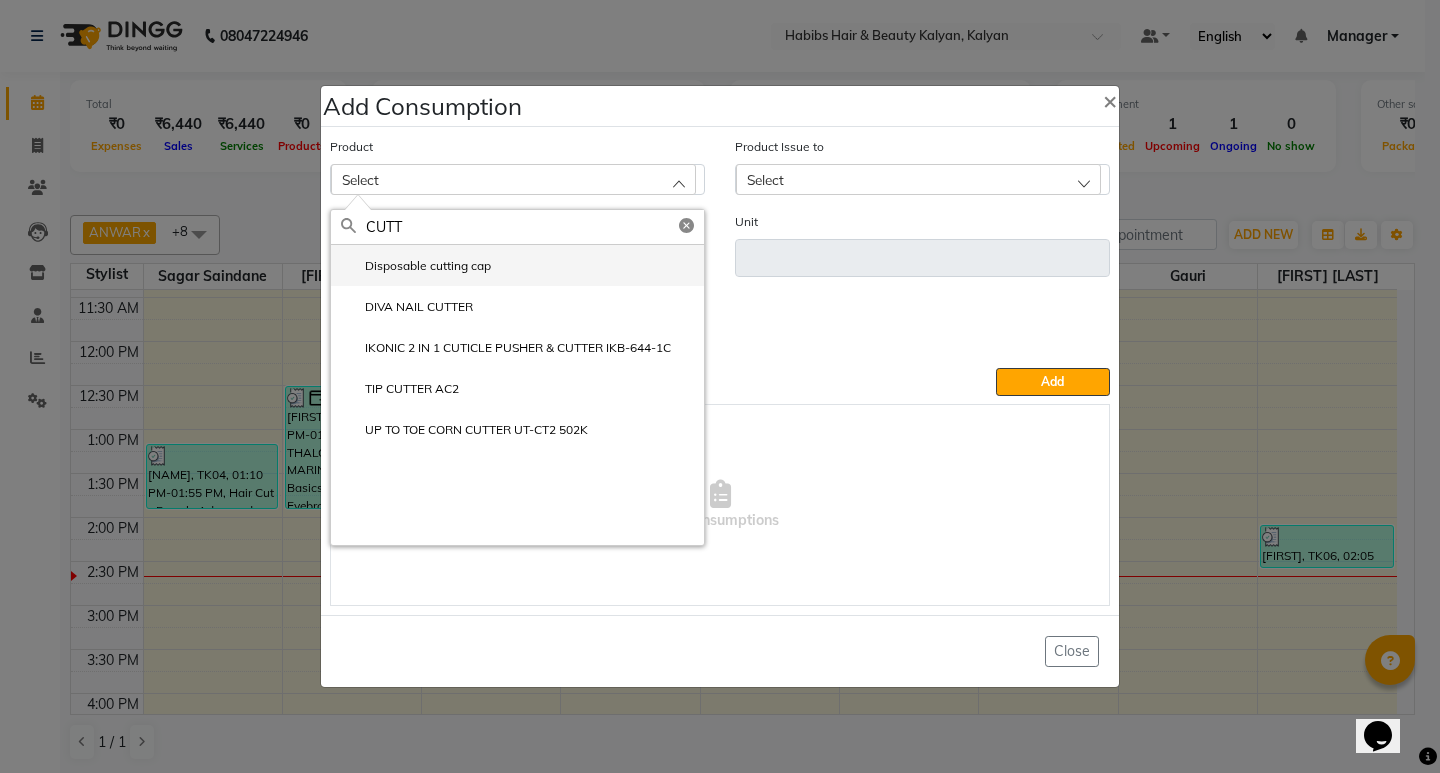 click on "Disposable cutting cap" 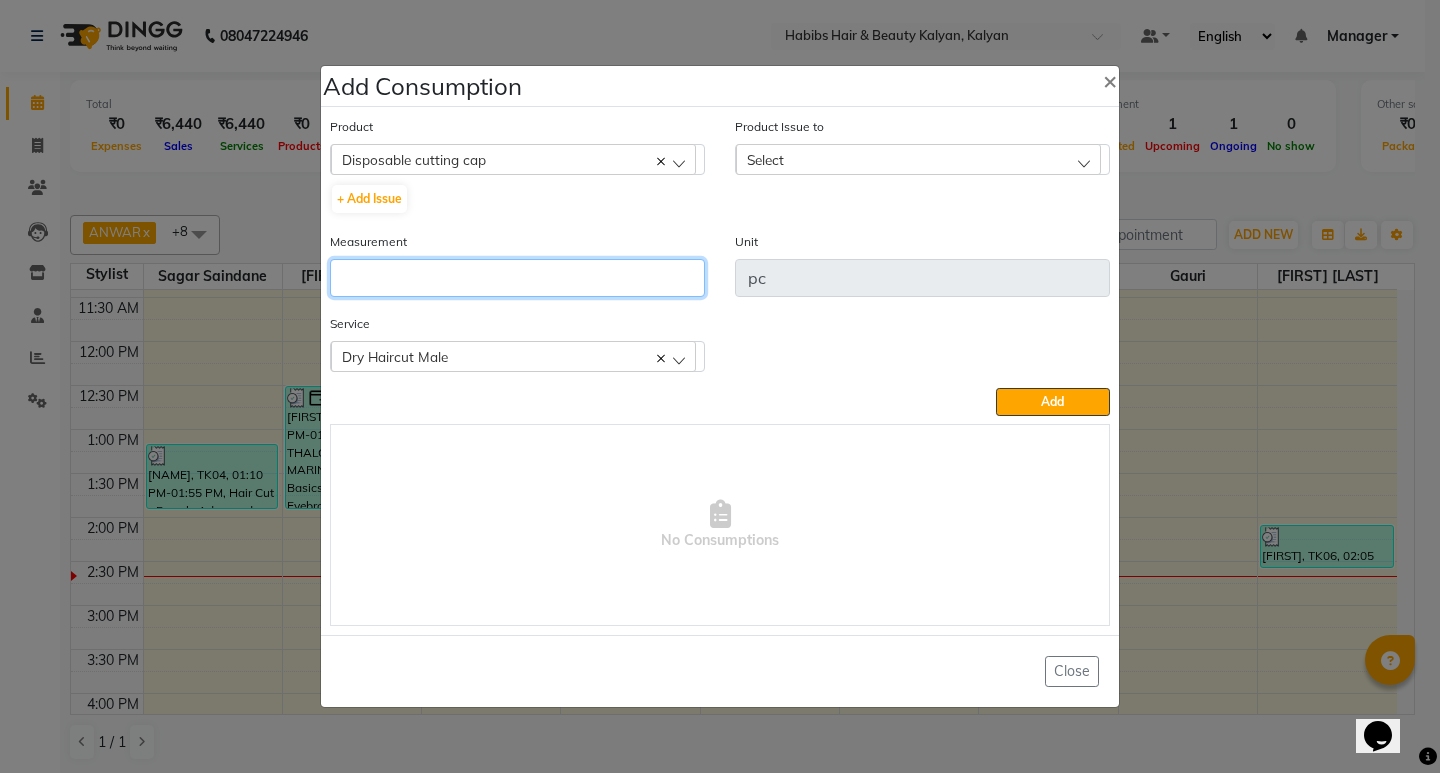 click 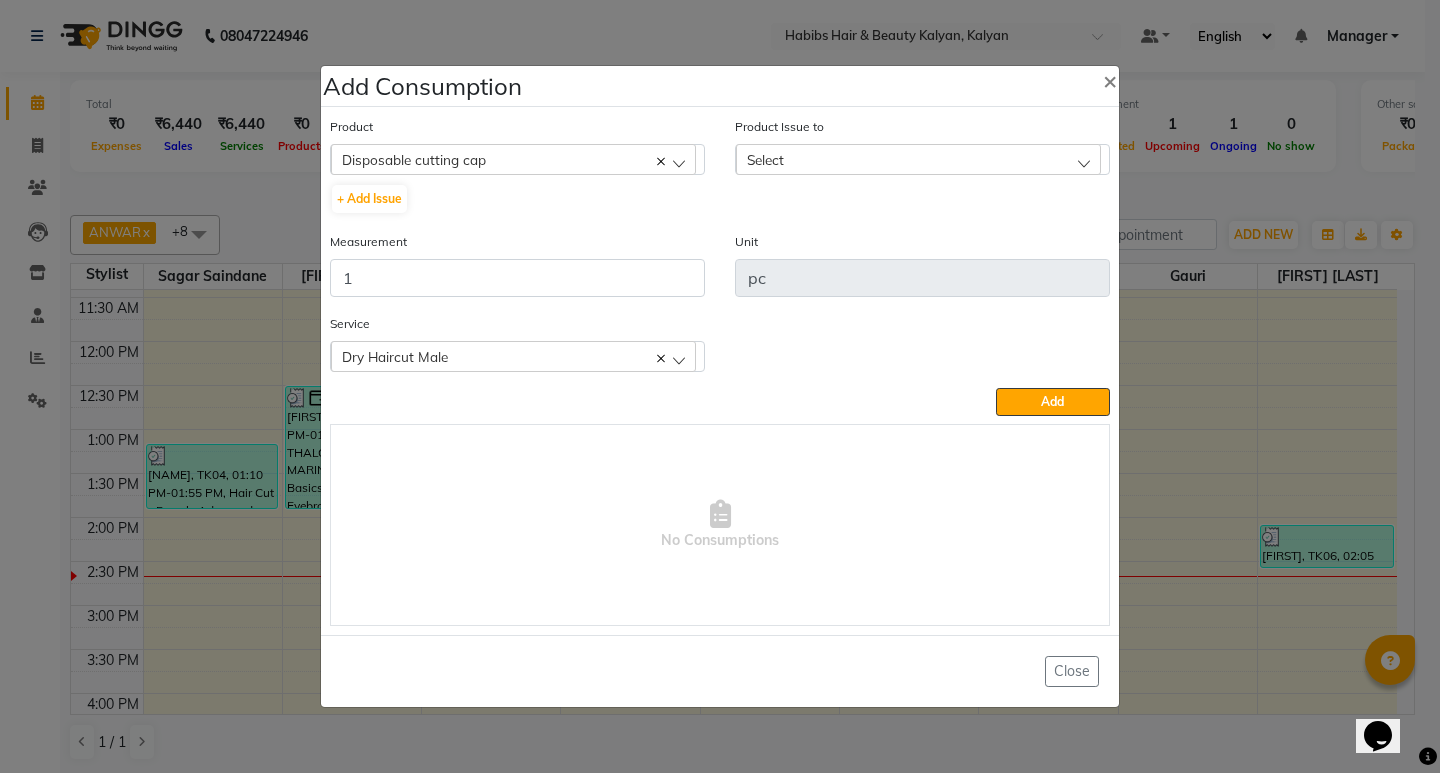 click on "Select" 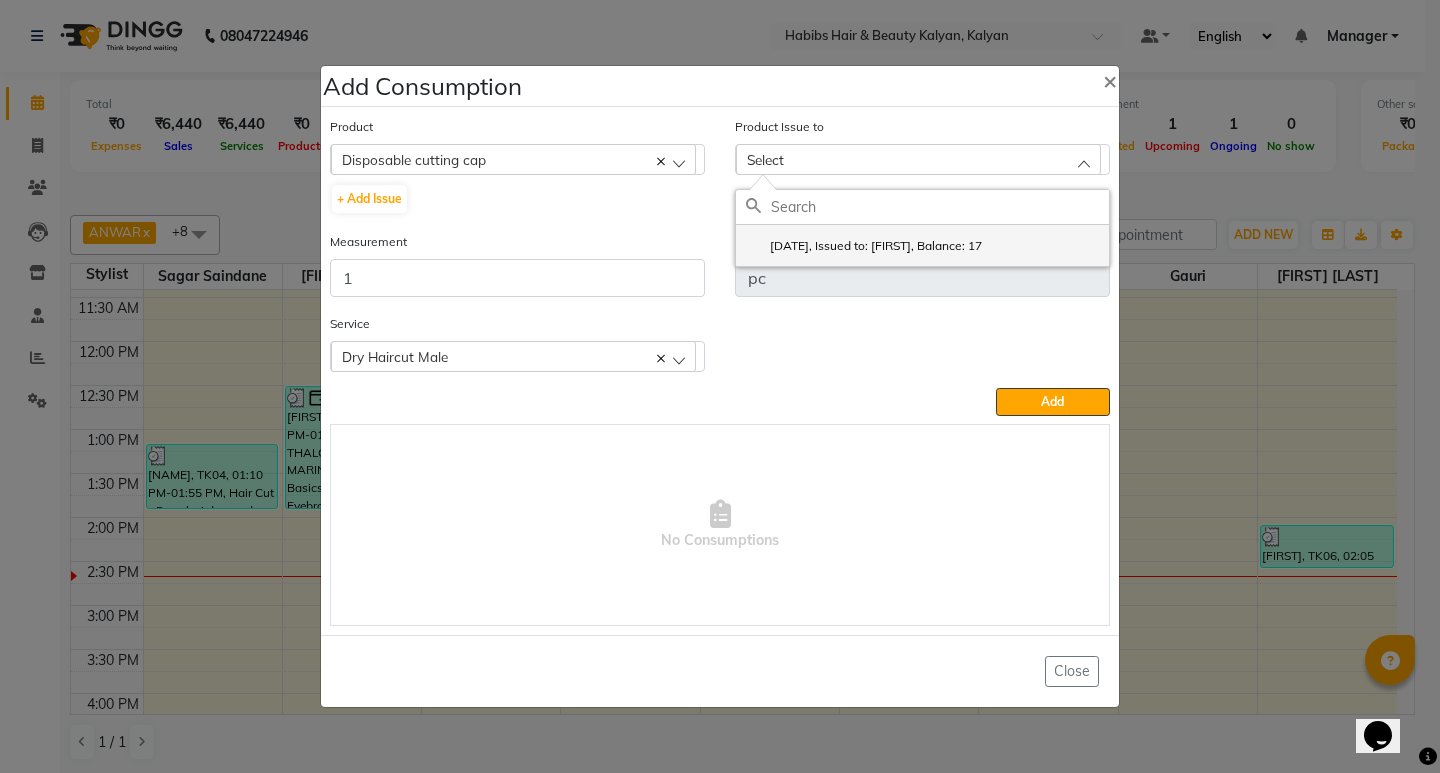 click on "2025-08-03, Issued to: ANWAR, Balance: 17" 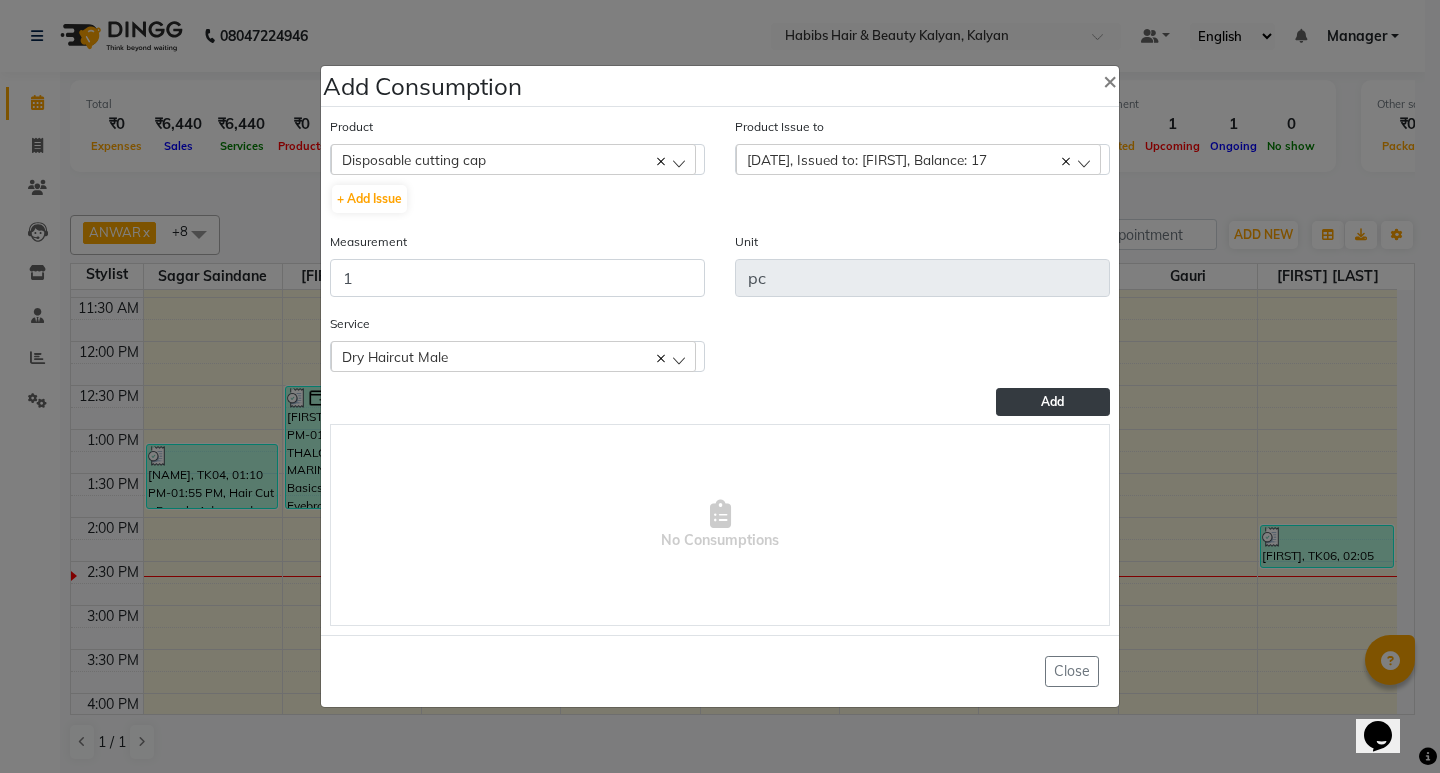 click on "Add" 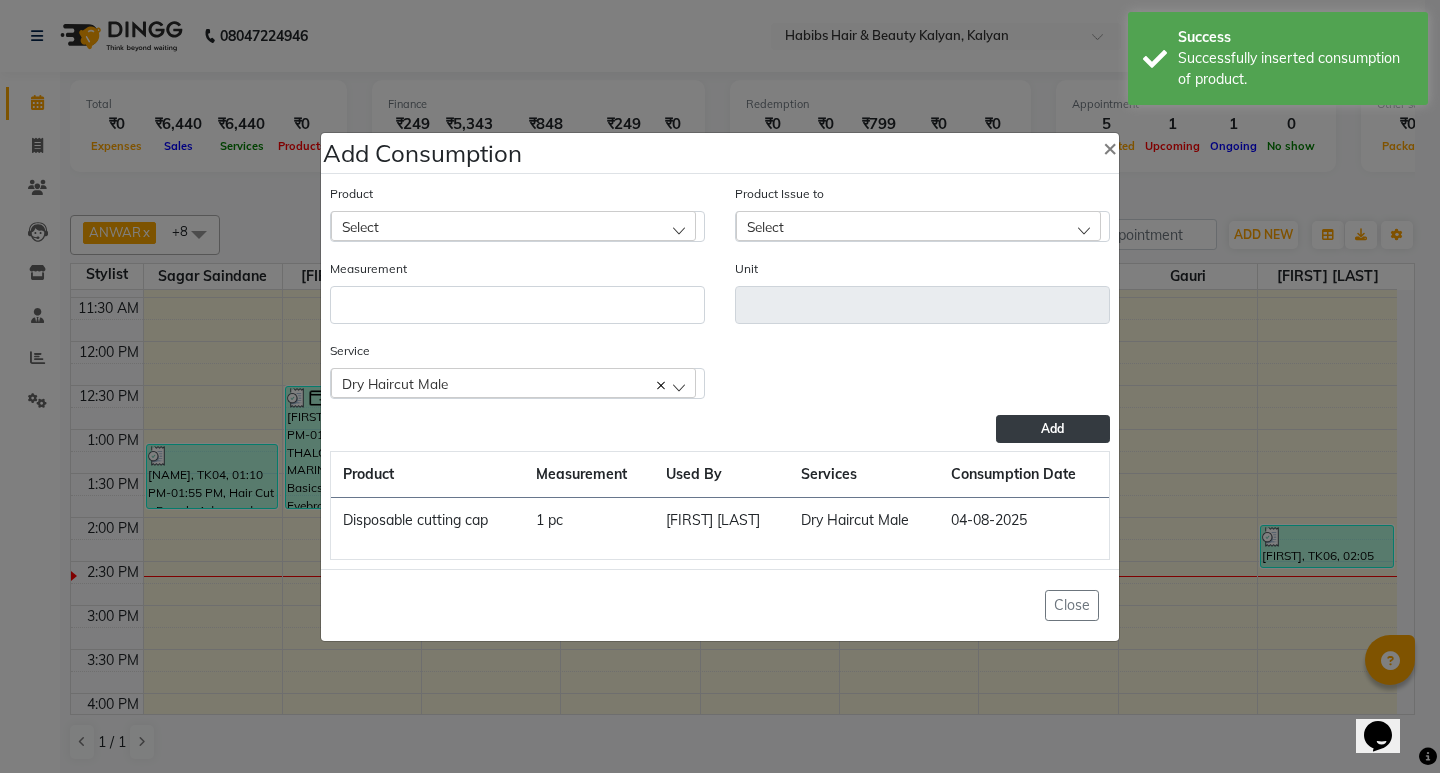click on "Add Consumption × Product Select 001 BANANA POWDER 10GM Product Issue to Select 2025-08-03, Issued to: ANWAR, Balance: 17 Measurement Unit Service  Dry Haircut Male  Dry Haircut Male  Add  Product Measurement Used By Services Consumption Date  Disposable cutting cap   1 pc   GANESH SHINDE   Dry Haircut Male   04-08-2025   Close" 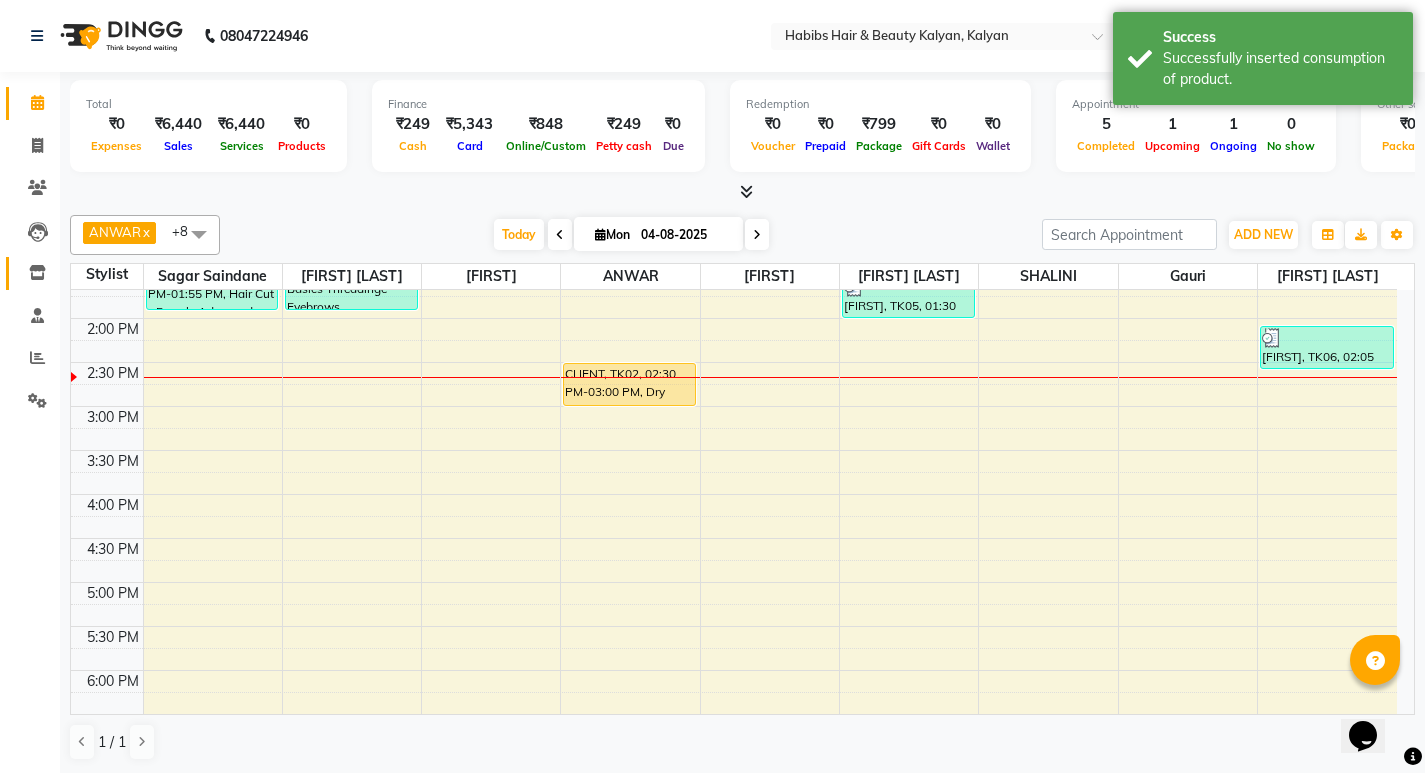 scroll, scrollTop: 500, scrollLeft: 0, axis: vertical 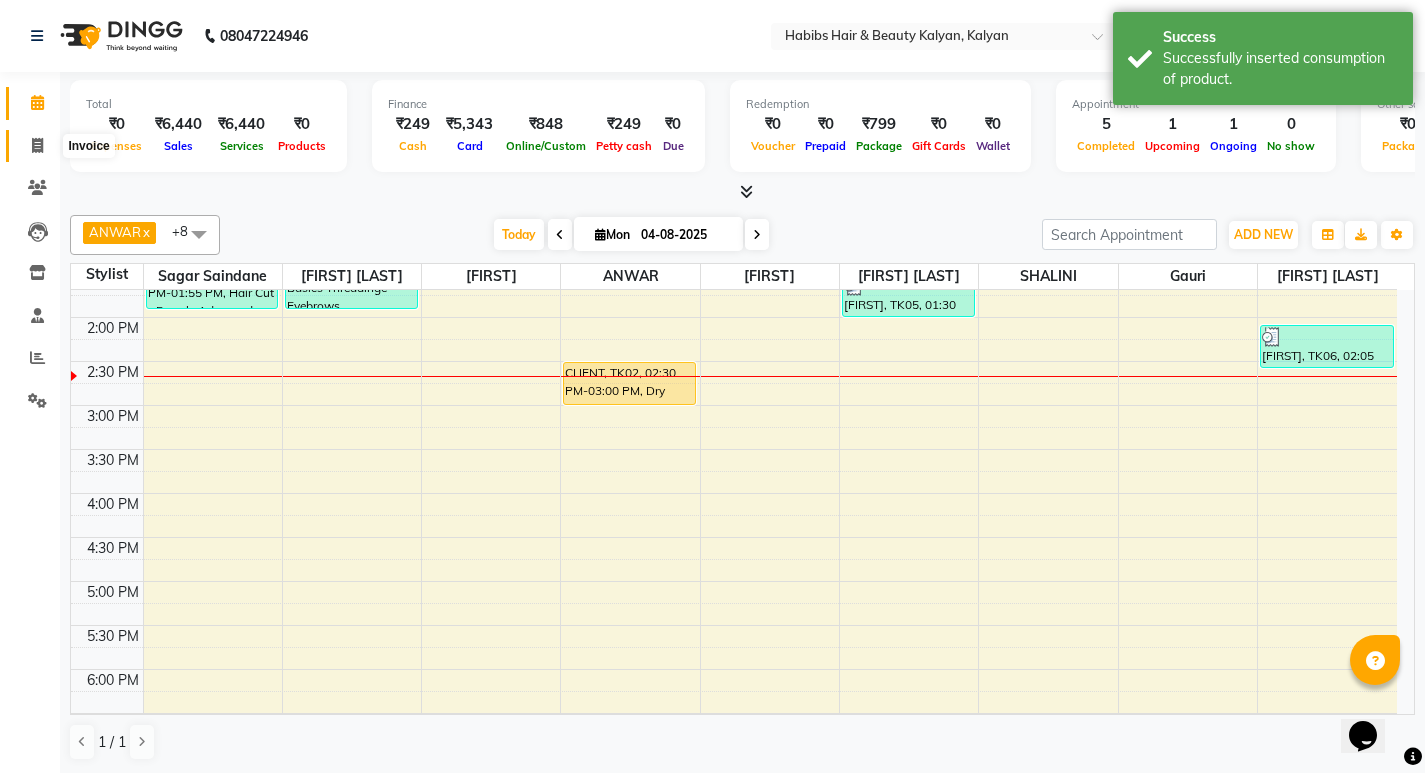 click 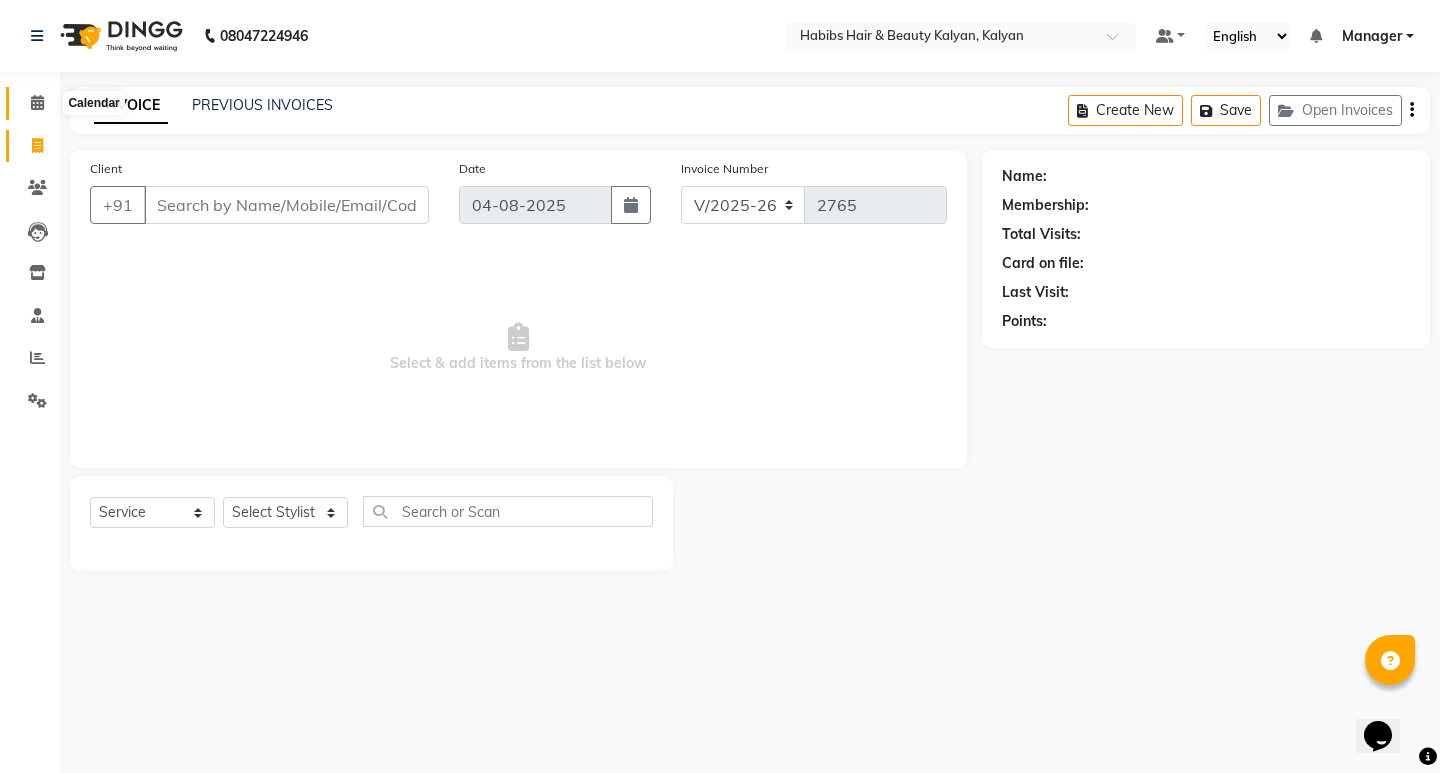 click 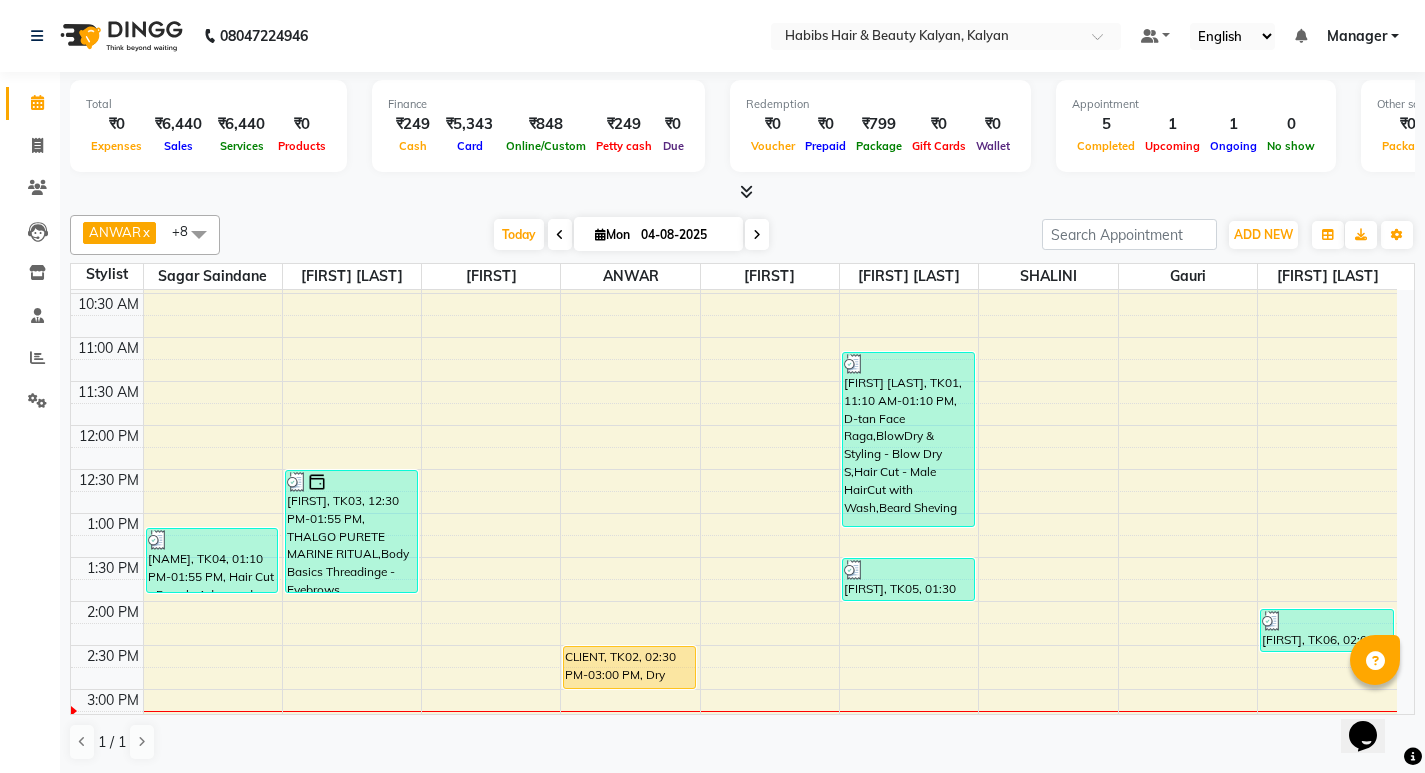 scroll, scrollTop: 195, scrollLeft: 0, axis: vertical 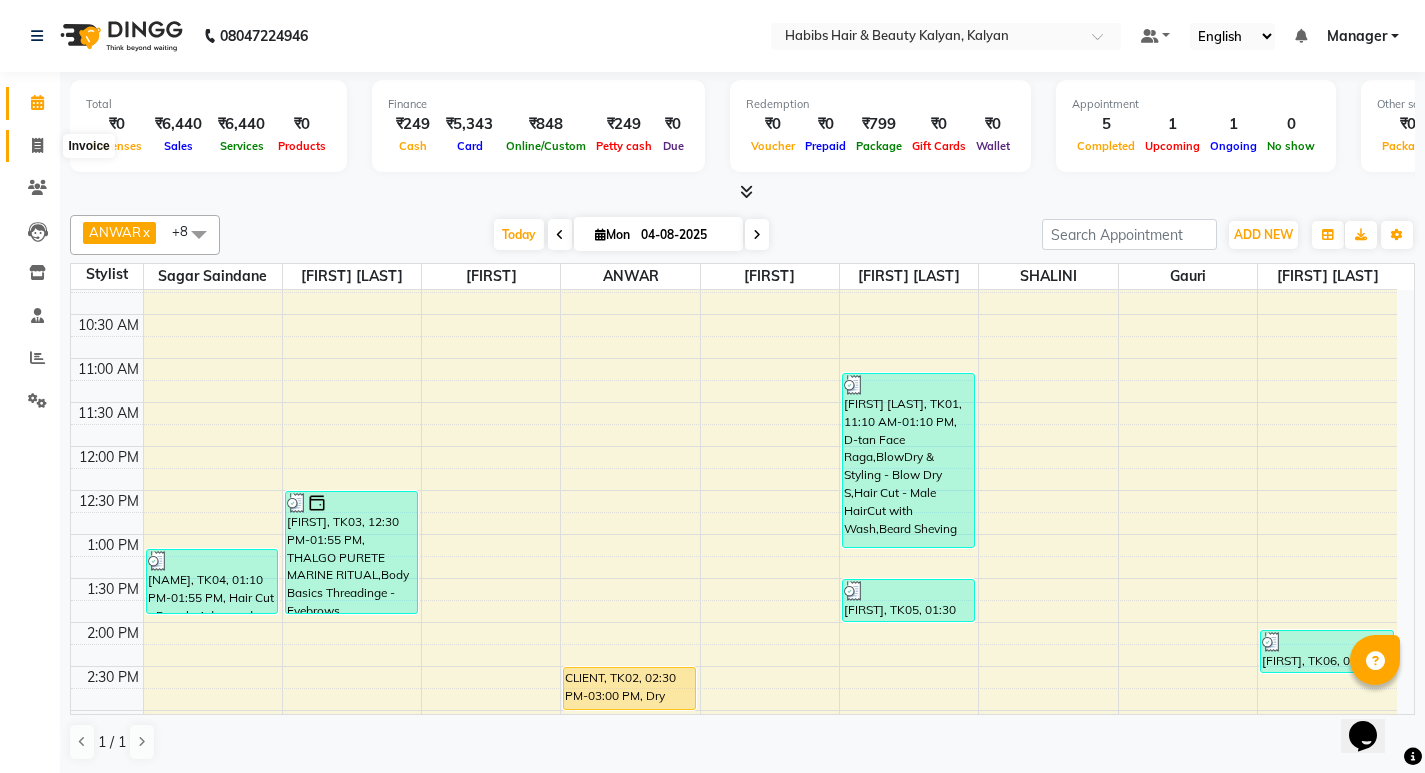 click 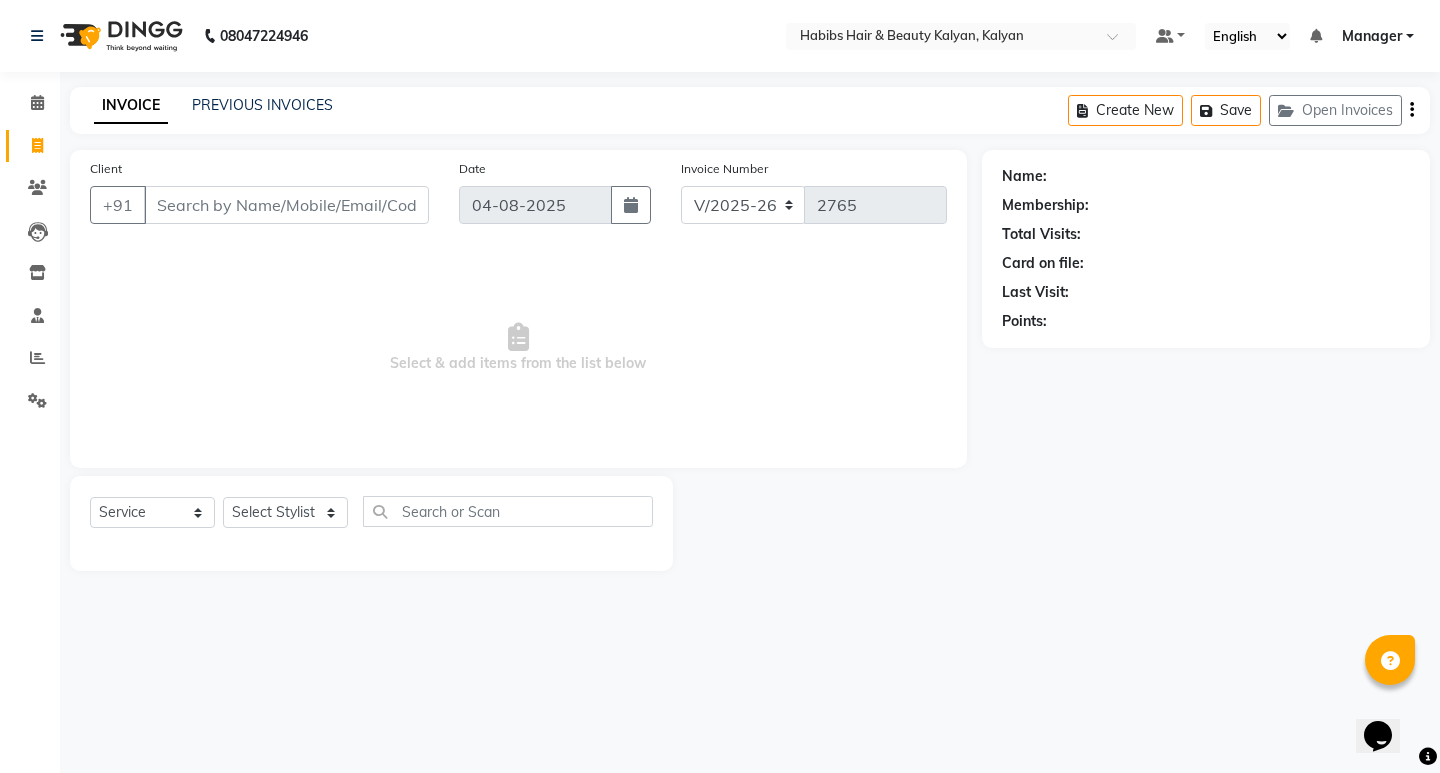 click on "Select & add items from the list below" at bounding box center [518, 348] 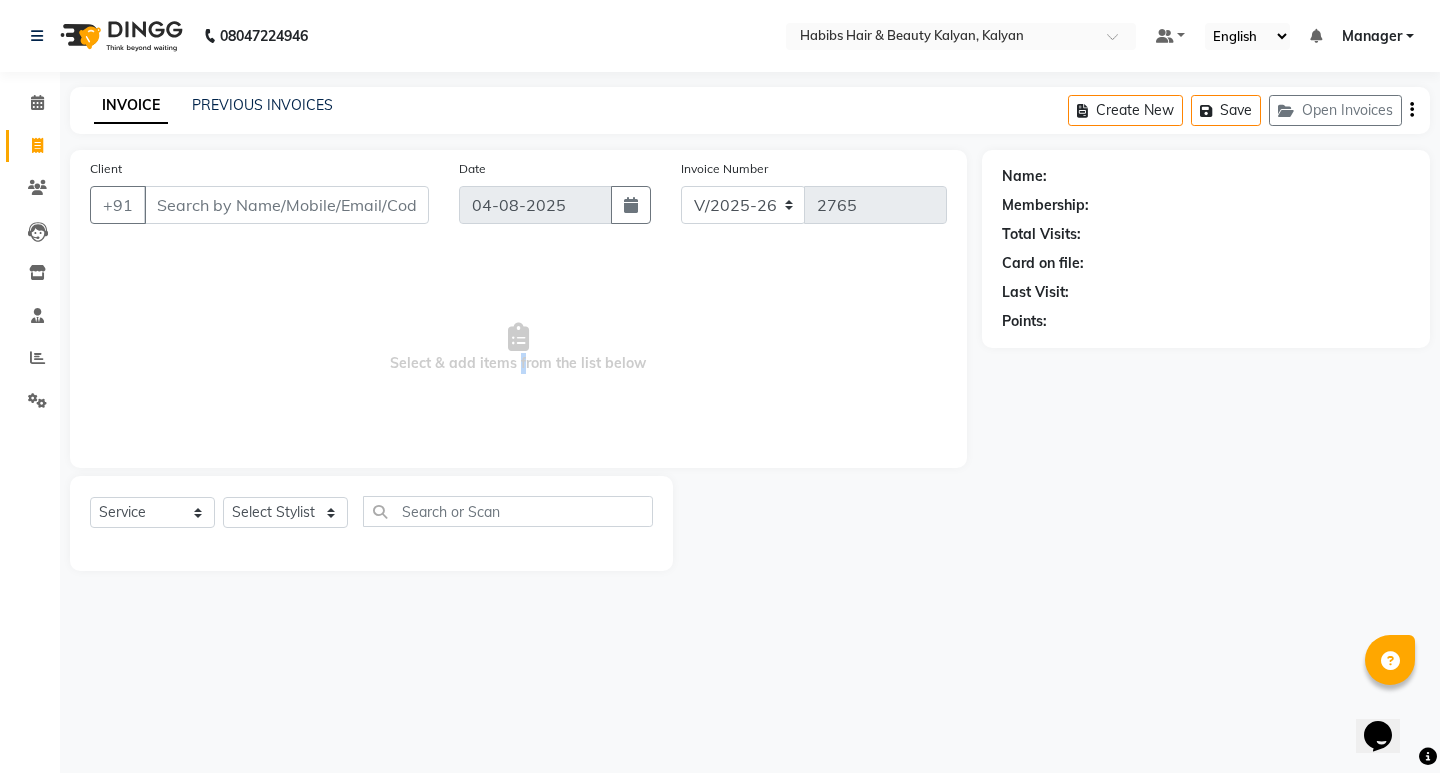 click on "Select & add items from the list below" at bounding box center (518, 348) 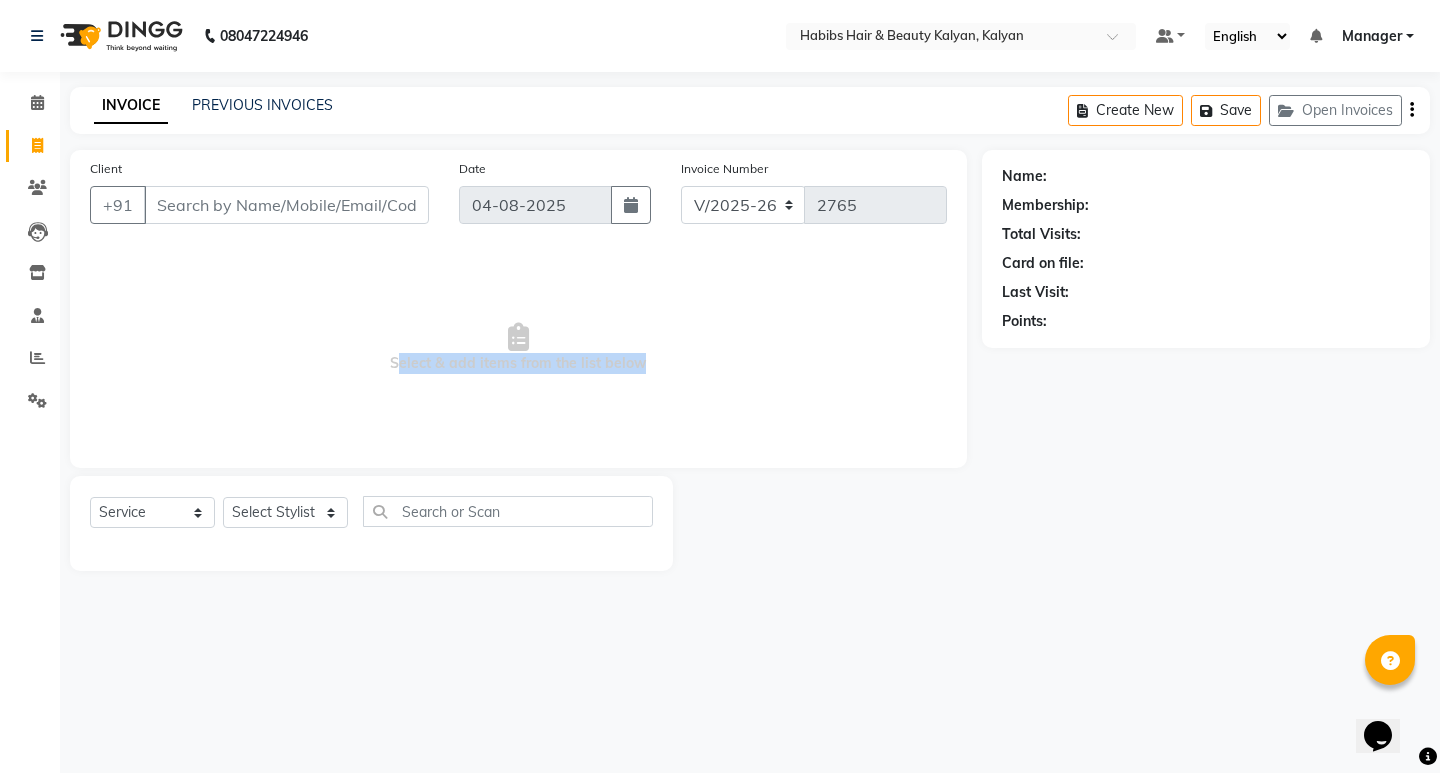 click on "Select & add items from the list below" at bounding box center (518, 348) 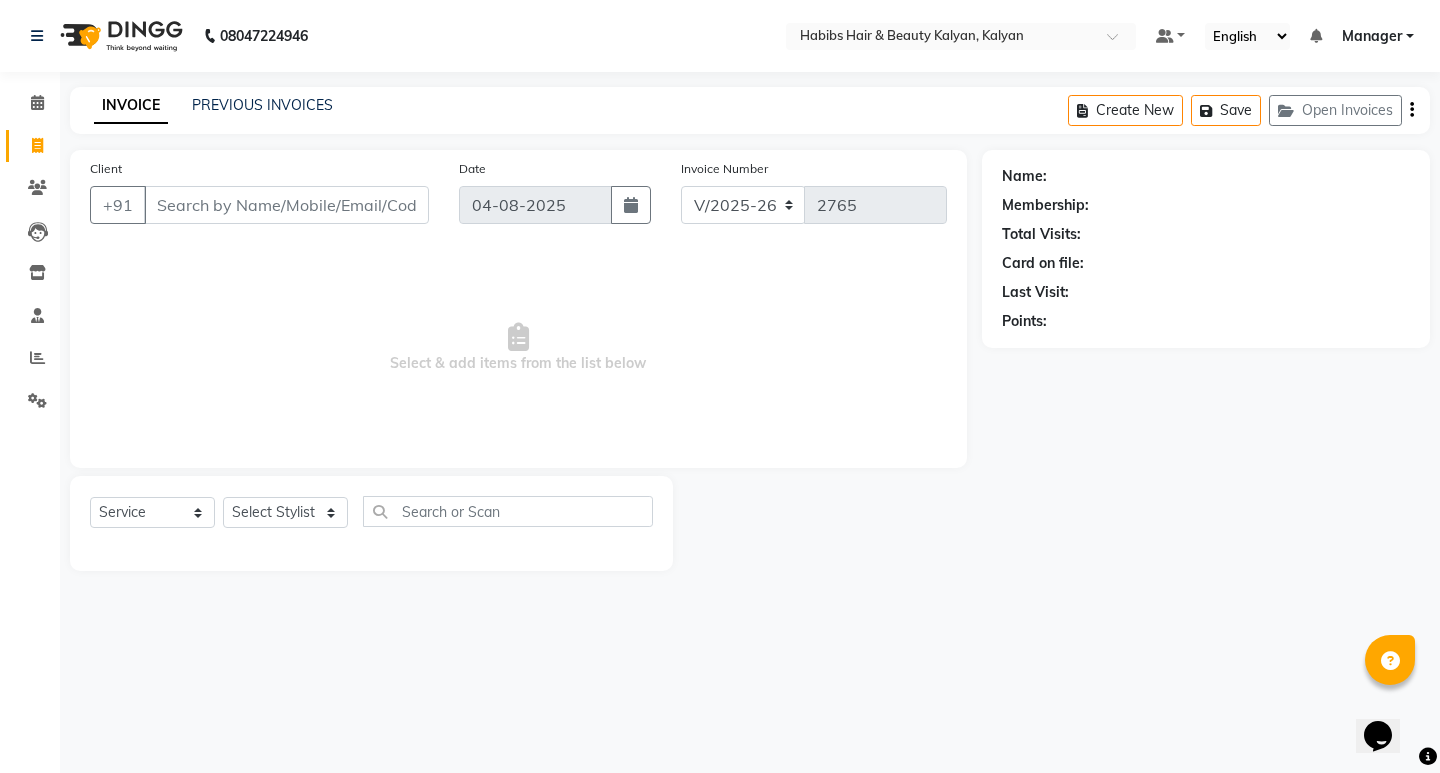 click on "08047224946 Select Location ×  Habibs Hair & Beauty Kalyan, Kalyan Default Panel My Panel English ENGLISH Español العربية मराठी हिंदी ગુજરાતી தமிழ் 中文 Notifications nothing to show Manager Manage Profile Change Password Sign out  Version:3.16.0  ☀  Habibs Hair & Beauty Kalyan, Kalyan  Calendar  Invoice  Clients  Leads   Inventory  Staff  Reports  Settings Completed InProgress Upcoming Dropped Tentative Check-In Confirm Bookings Segments Page Builder INVOICE PREVIOUS INVOICES Create New   Save   Open Invoices  Client +91 Date 04-08-2025 Invoice Number V/2025 V/2025-26 2765  Select & add items from the list below  Select  Service  Product  Membership  Package Voucher Prepaid Gift Card  Select Stylist ANWAR DHARMESH GANESH SHINDE Gauri Manager Maruf  mulla Meena Kumari Namrata zipre Priyanka Ranjana  singh  Sagar saindane SANTOSHI SHALINI Smruti Suraj Kadam Vinaya  Yogesh Name: Membership: Total Visits: Card on file: Last Visit:  Points:" at bounding box center [720, 386] 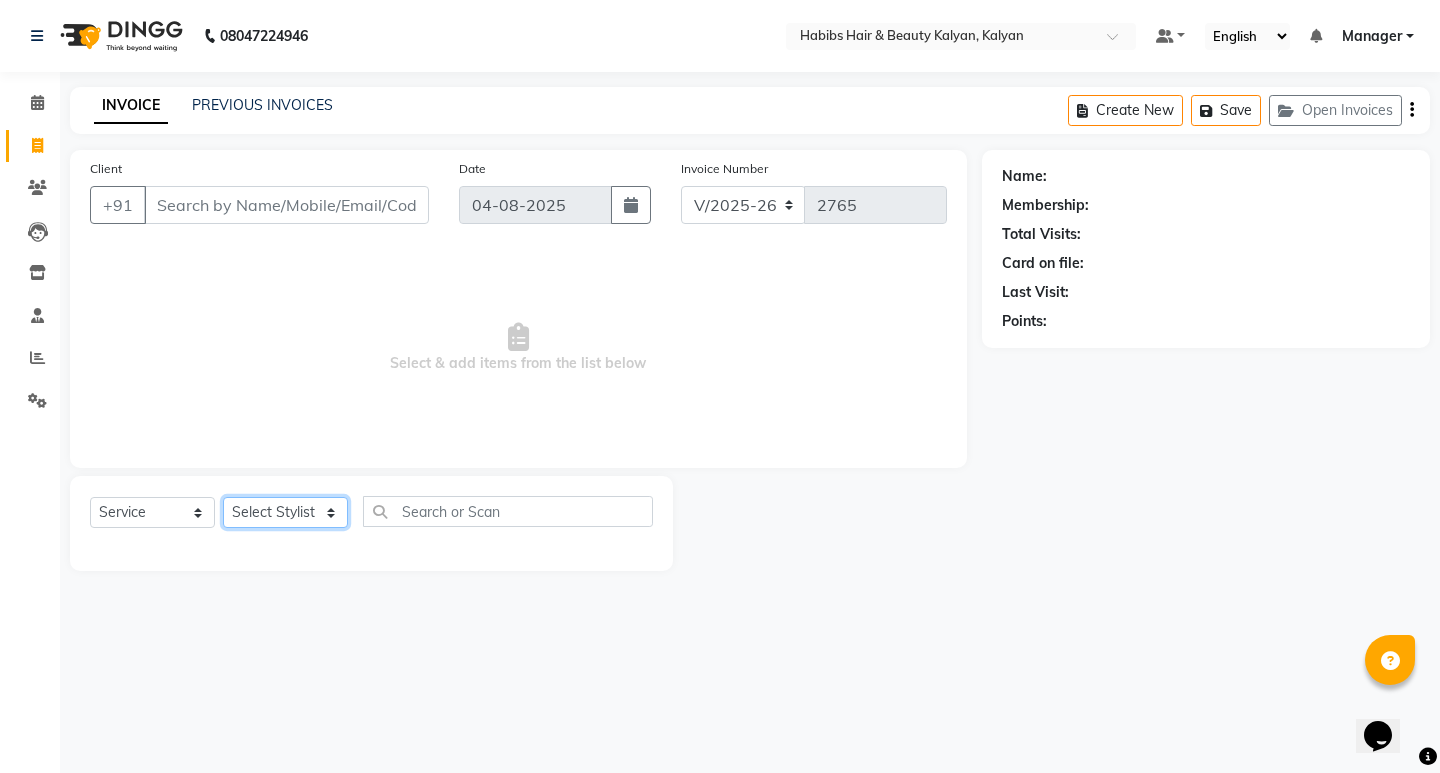 click on "Select Stylist [FIRST] [FIRST] [FIRST] [FIRST] [FIRST] [FIRST] [FIRST] [FIRST] [FIRST] [FIRST] [FIRST] [FIRST] [FIRST] [FIRST] [FIRST] [FIRST] [FIRST] [FIRST] [FIRST] [FIRST] [FIRST]" 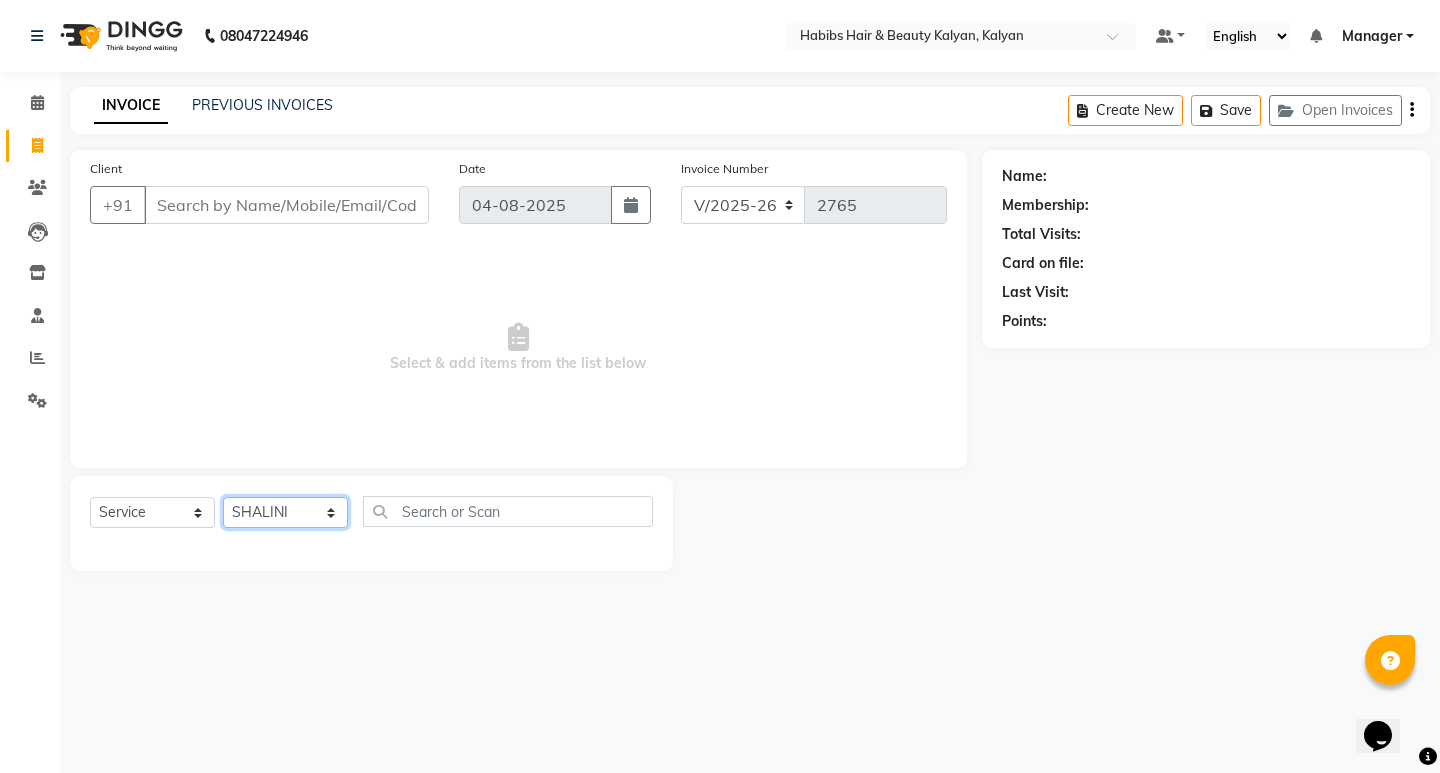 click on "Select Stylist [FIRST] [FIRST] [FIRST] [FIRST] [FIRST] [FIRST] [FIRST] [FIRST] [FIRST] [FIRST] [FIRST] [FIRST] [FIRST] [FIRST] [FIRST] [FIRST] [FIRST] [FIRST] [FIRST] [FIRST] [FIRST]" 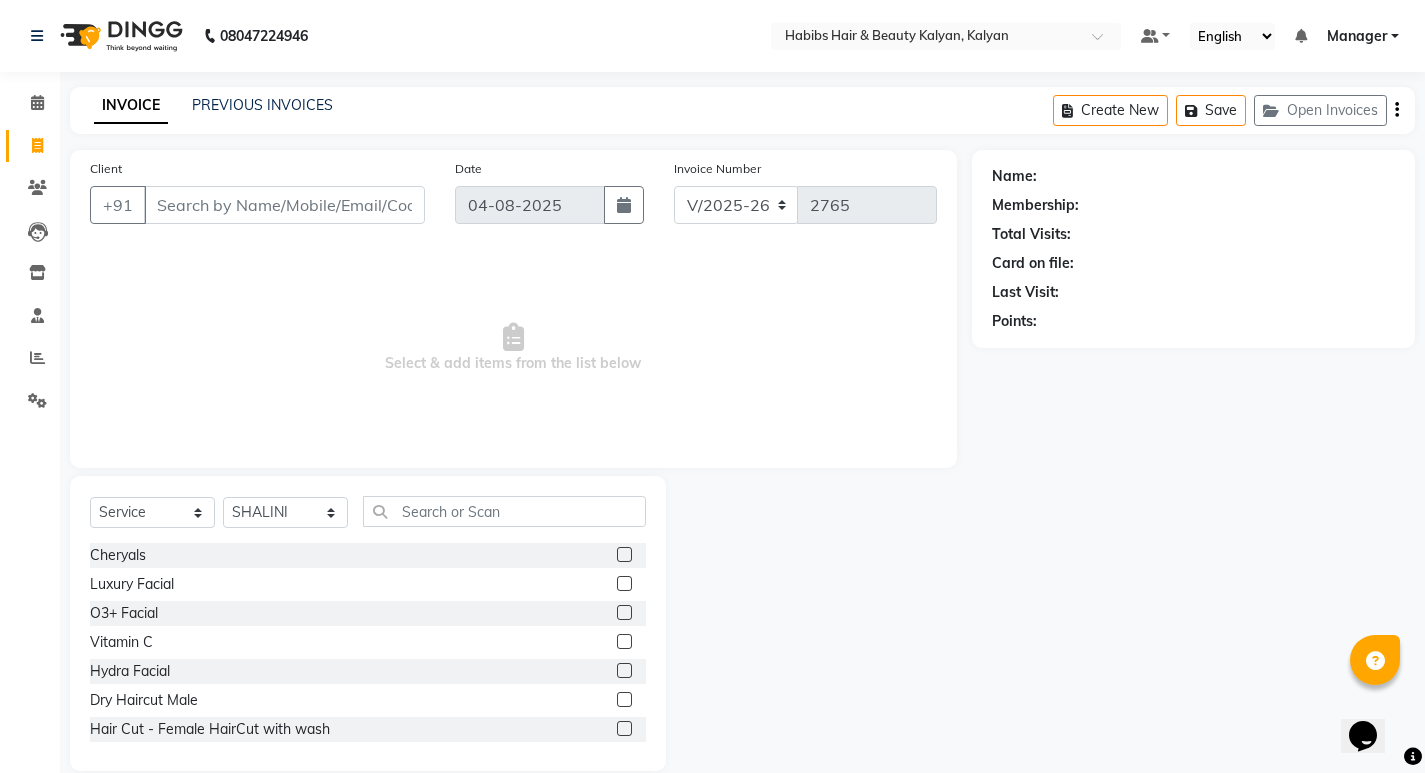 click on "Select  Service  Product  Membership  Package Voucher Prepaid Gift Card  Select Stylist ANWAR DHARMESH GANESH SHINDE Gauri Manager Maruf  mulla Meena Kumari Namrata zipre Priyanka Ranjana  singh  Sagar saindane SANTOSHI SHALINI Smruti Suraj Kadam Vinaya  Yogesh Cheryals  Luxury Facial  O3+ Facial  Vitamin C  Hydra Facial  Dry Haircut Male  Hair Cut - Female HairCut with wash  Hair Cut - Male HairCut with Wash  Hair Cut - Female Advanced Haircut  Hair Cut - Fringe Haircut  Hair Cut - Beard Trimming  Hair Cut - Child  Haircut Girl  Hair Cut - Child Haircut Boy  Hair Cut - Dry Haircut Female  Hair Cut - Dry Haircut Male  HairCut - Dry Haircut Female+Blowdry  SHAVING OR BEARD TRIMMING   HEAD MASSAGE OR HAIR SPA   HEAD MASSAGE OR HAIR SPA OR GLOBAL COLOUR   HAIR WASH  Beard color  Beard Sheving  Beard Trimming  D-tan/Bleach - Upper Lip  D-tan/Bleach - Face / Neck  D-tan/Bleach - Back Neck  D-tan/Bleach - Under Arms  D-tan/Bleach - Full Arms  D-tan/Bleach - Full Legs  D-tan/Bleach - Half Arms  D-tan Face Raga" 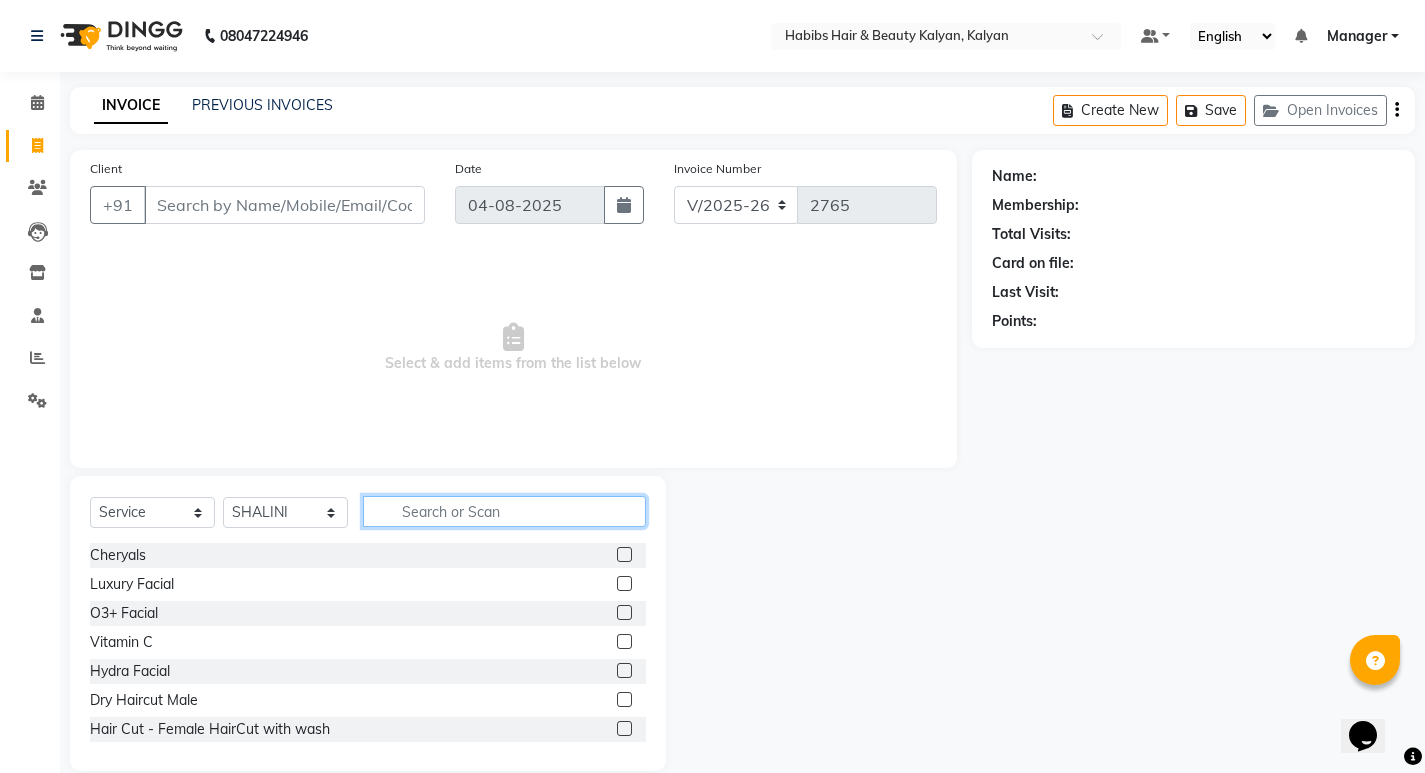 click 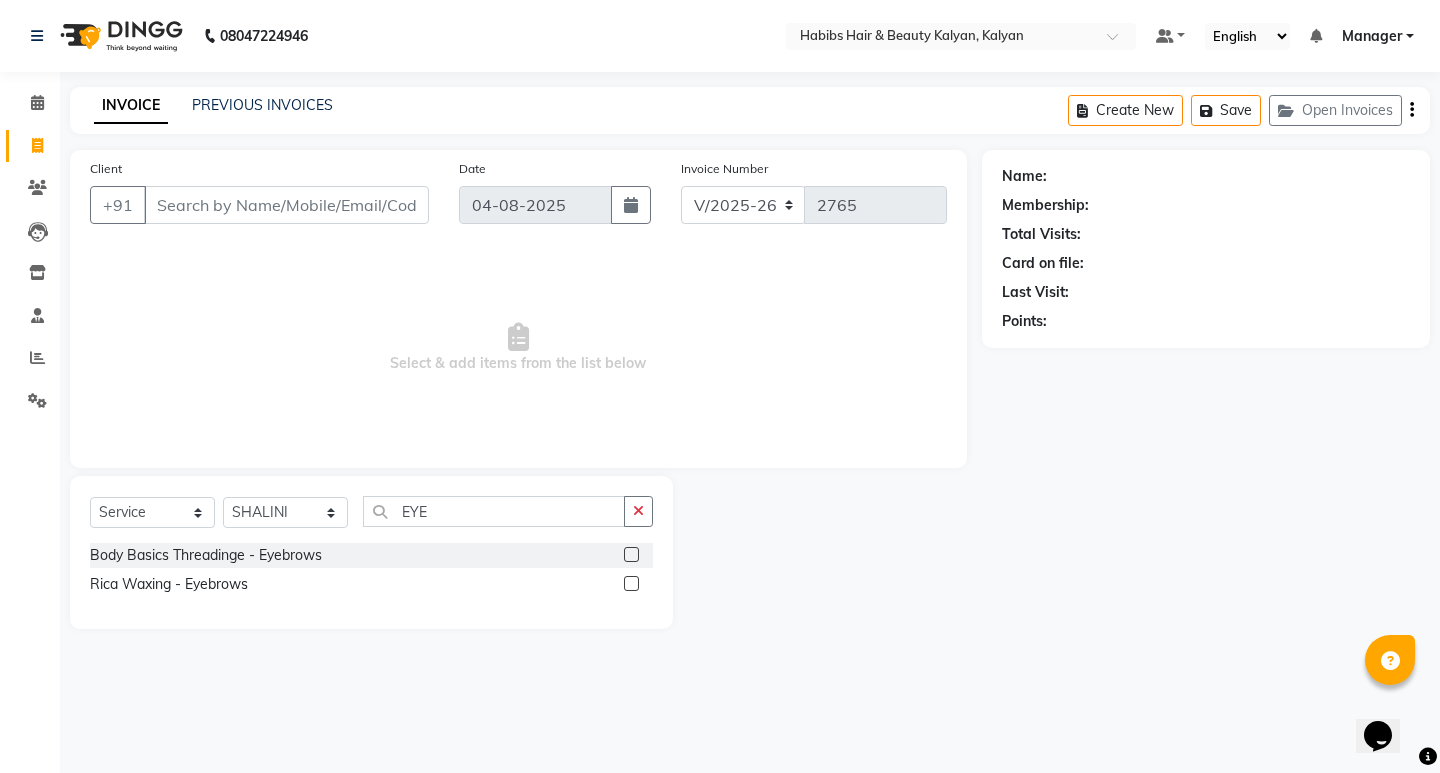 click 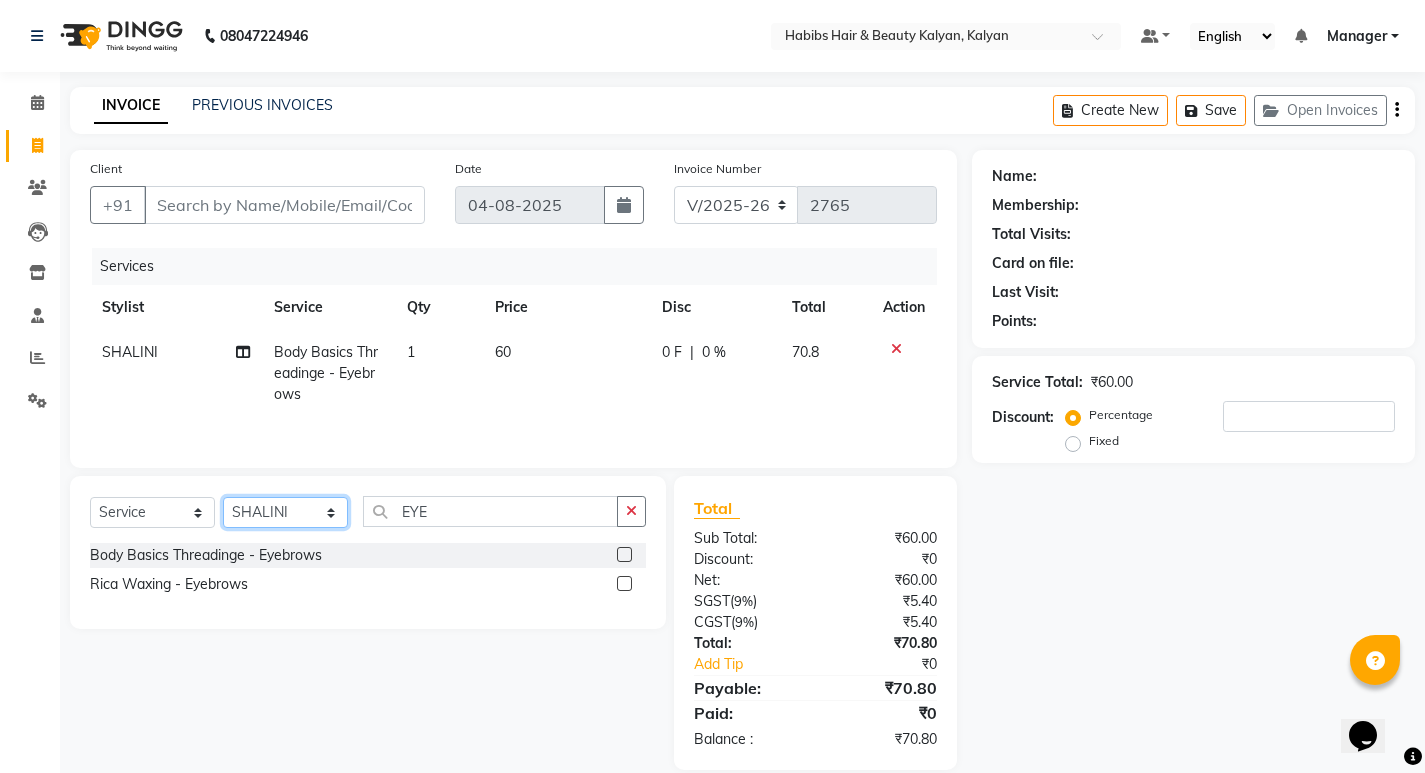click on "Select Stylist [FIRST] [FIRST] [FIRST] [FIRST] [FIRST] [FIRST] [FIRST] [FIRST] [FIRST] [FIRST] [FIRST] [FIRST] [FIRST] [FIRST] [FIRST] [FIRST] [FIRST] [FIRST] [FIRST] [FIRST] [FIRST]" 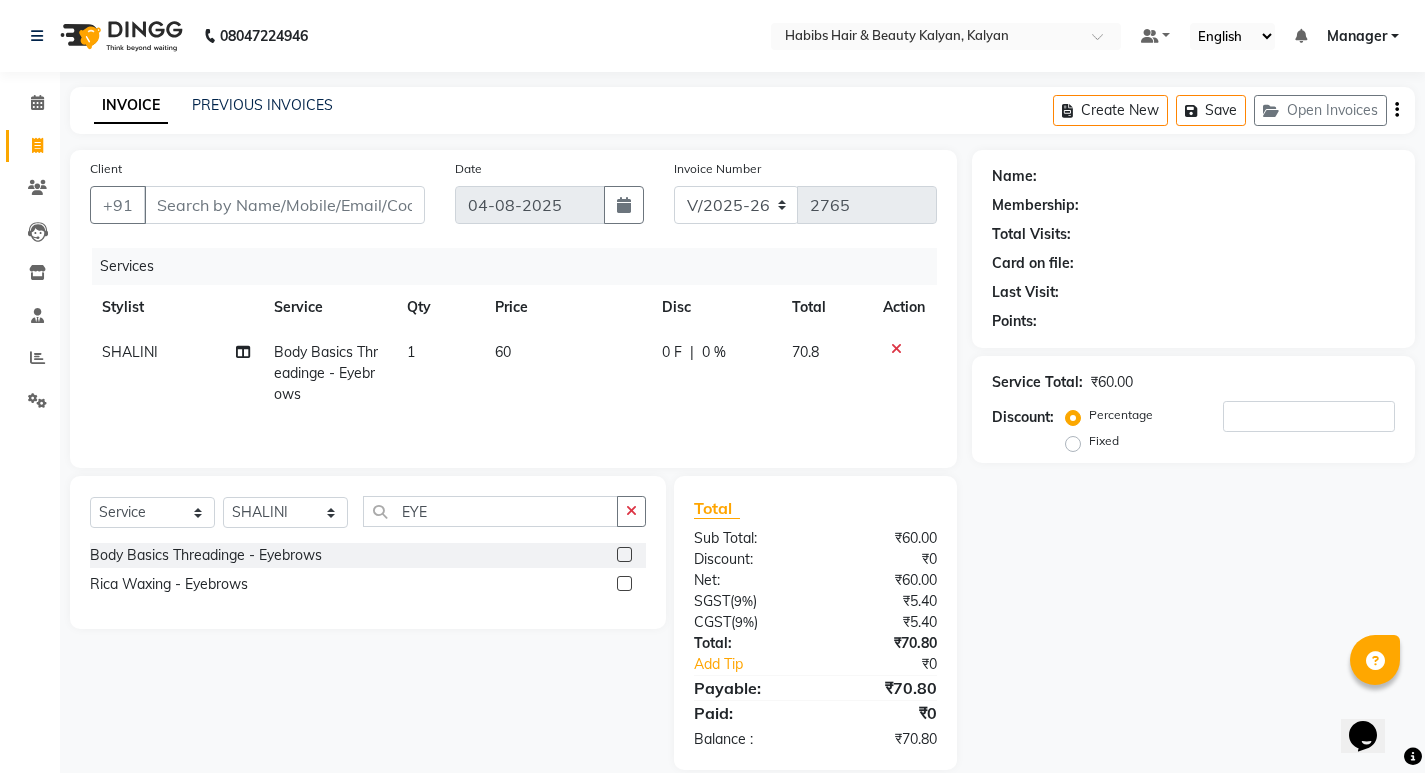 click on "08047224946 Select Location ×  Habibs Hair & Beauty Kalyan, Kalyan Default Panel My Panel English ENGLISH Español العربية मराठी हिंदी ગુજરાતી தமிழ் 中文 Notifications nothing to show Manager Manage Profile Change Password Sign out  Version:3.16.0" 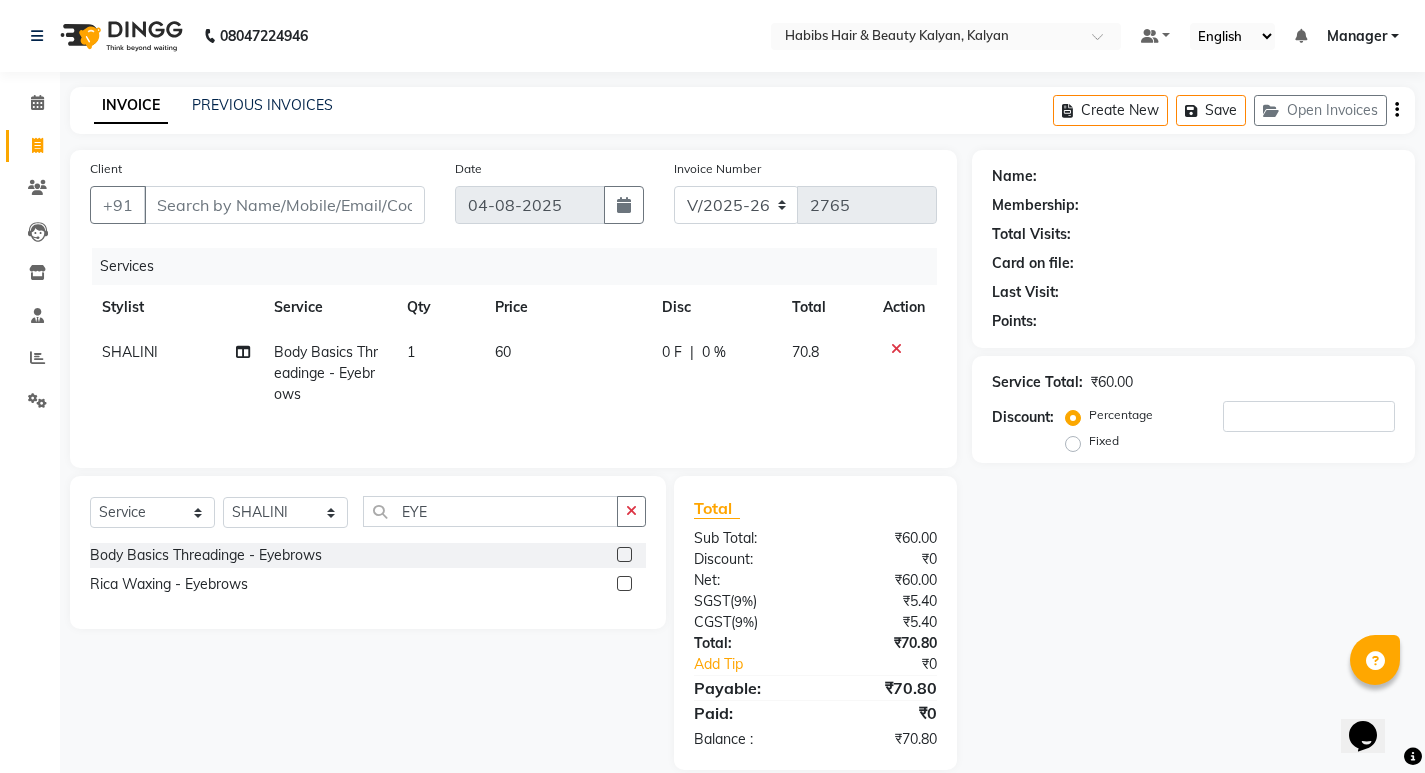 click 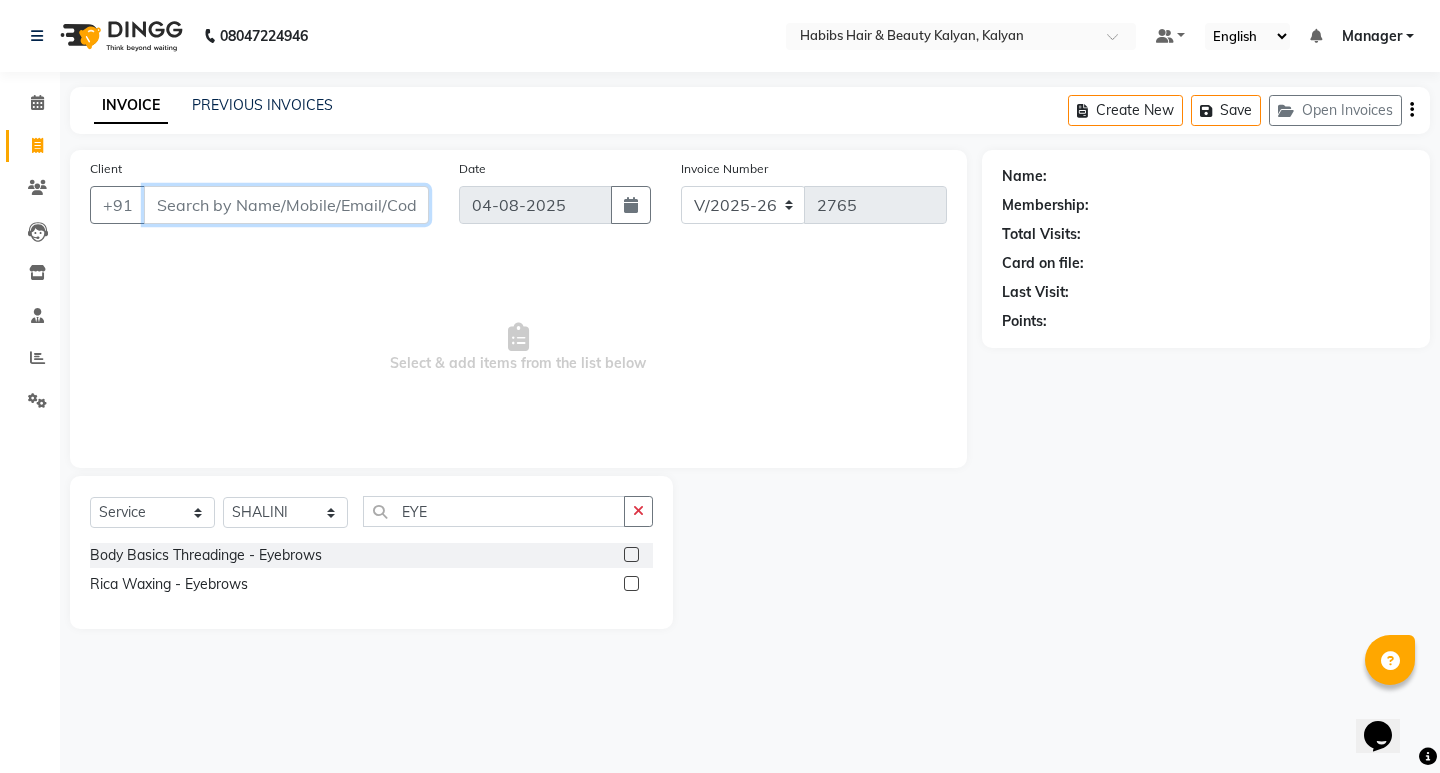 click on "Client" at bounding box center [286, 205] 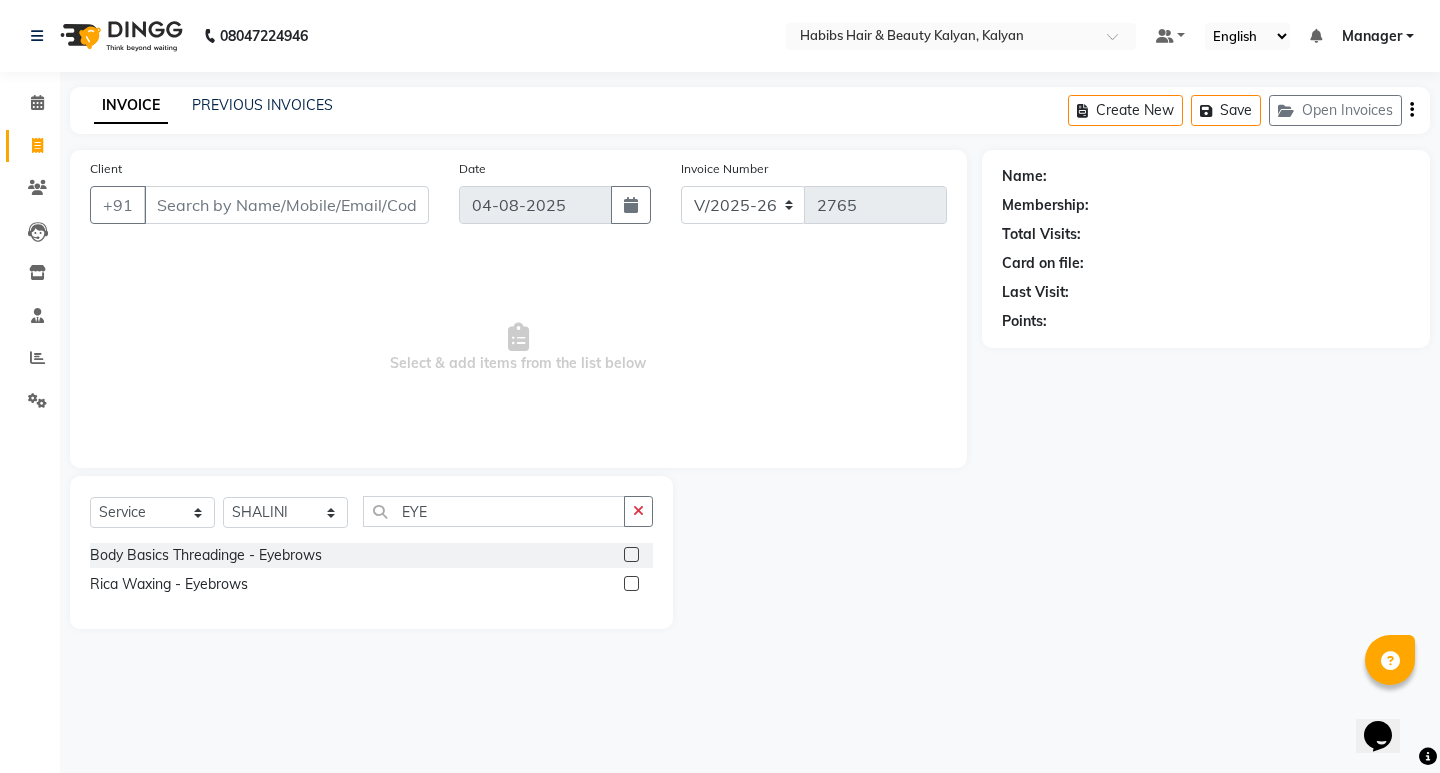 click 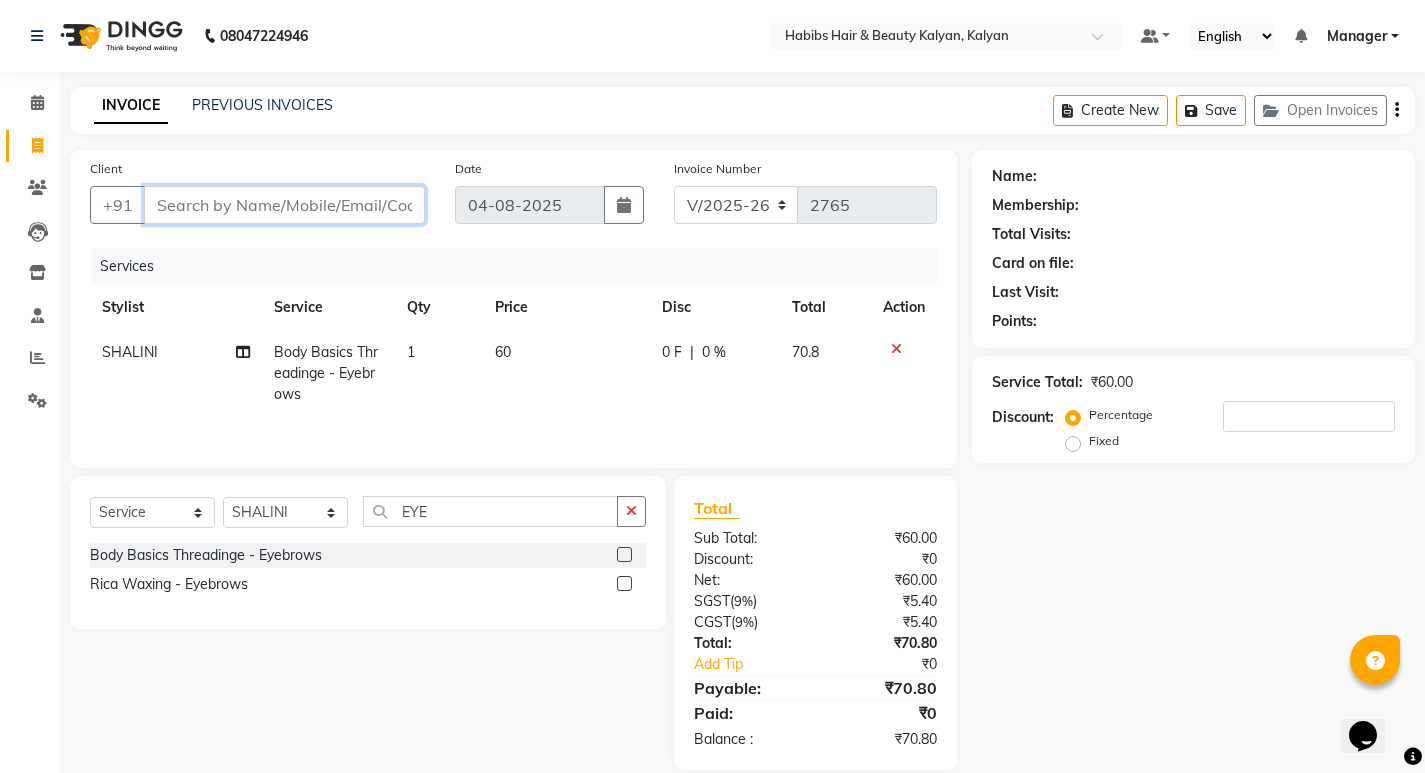 click on "Client" at bounding box center [284, 205] 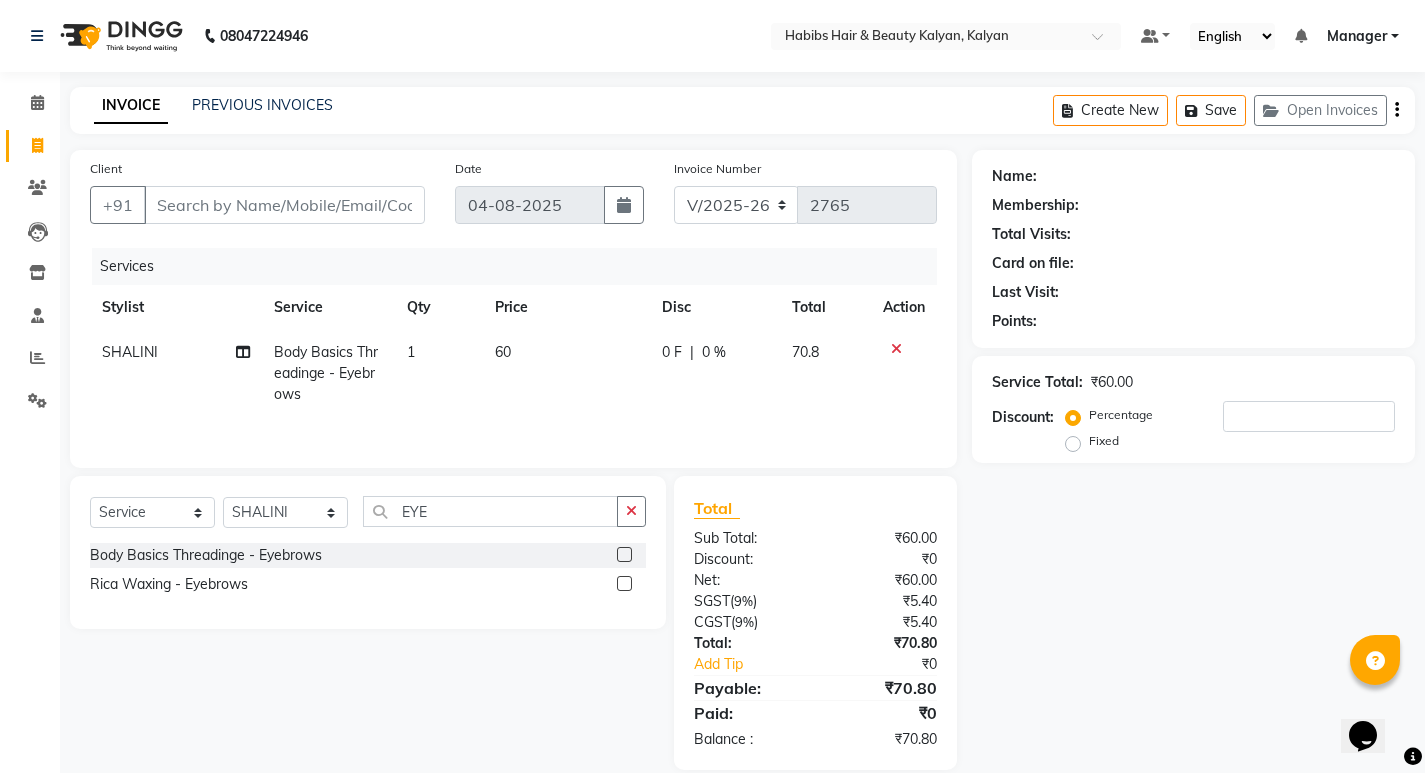 click 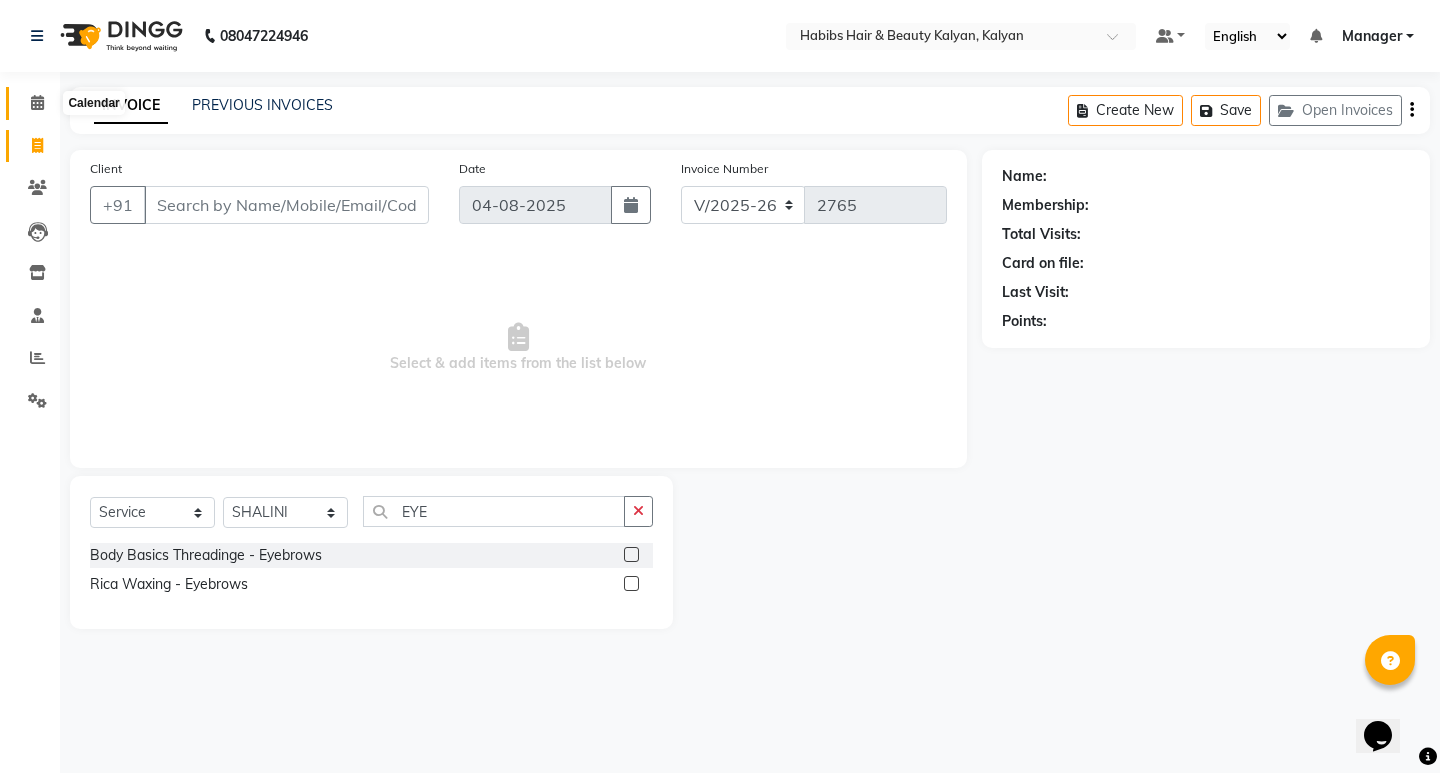 click 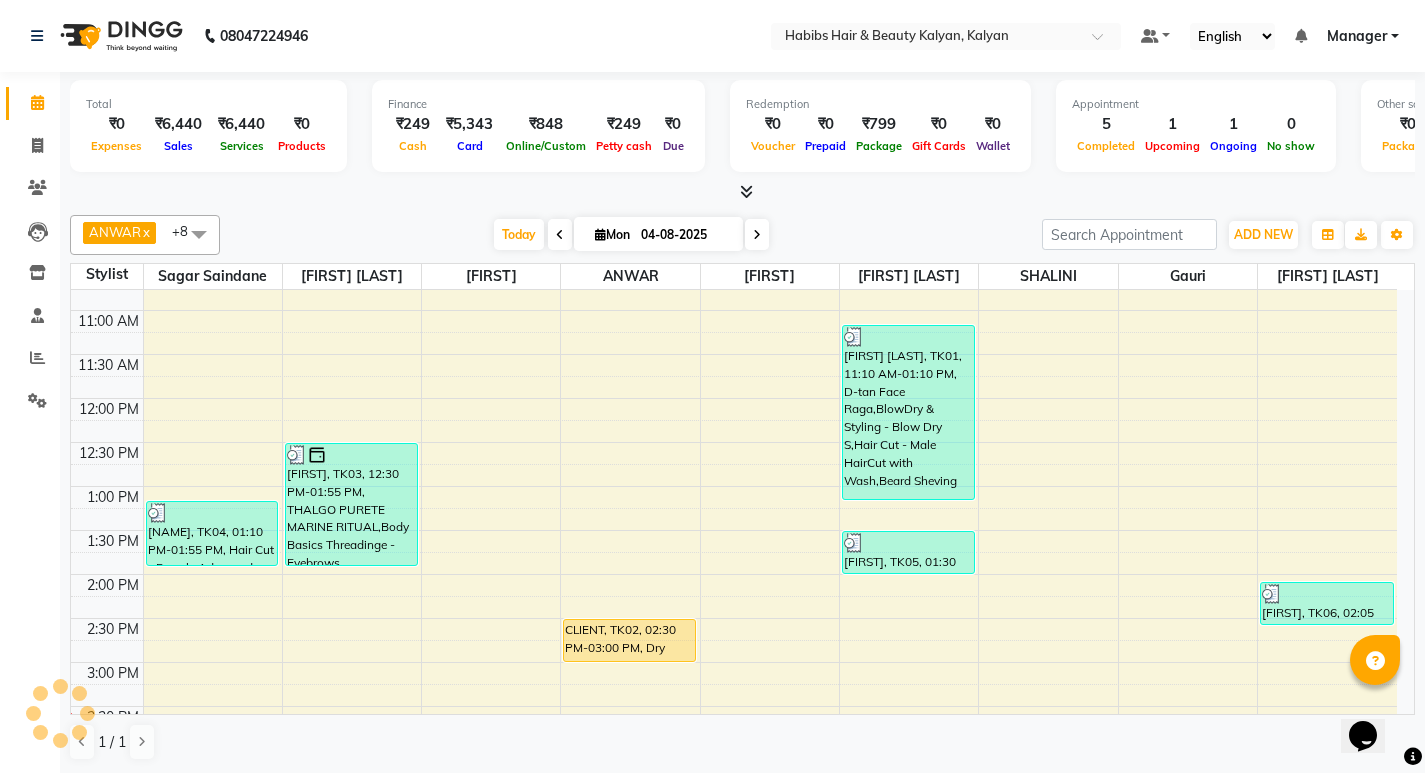 scroll, scrollTop: 299, scrollLeft: 0, axis: vertical 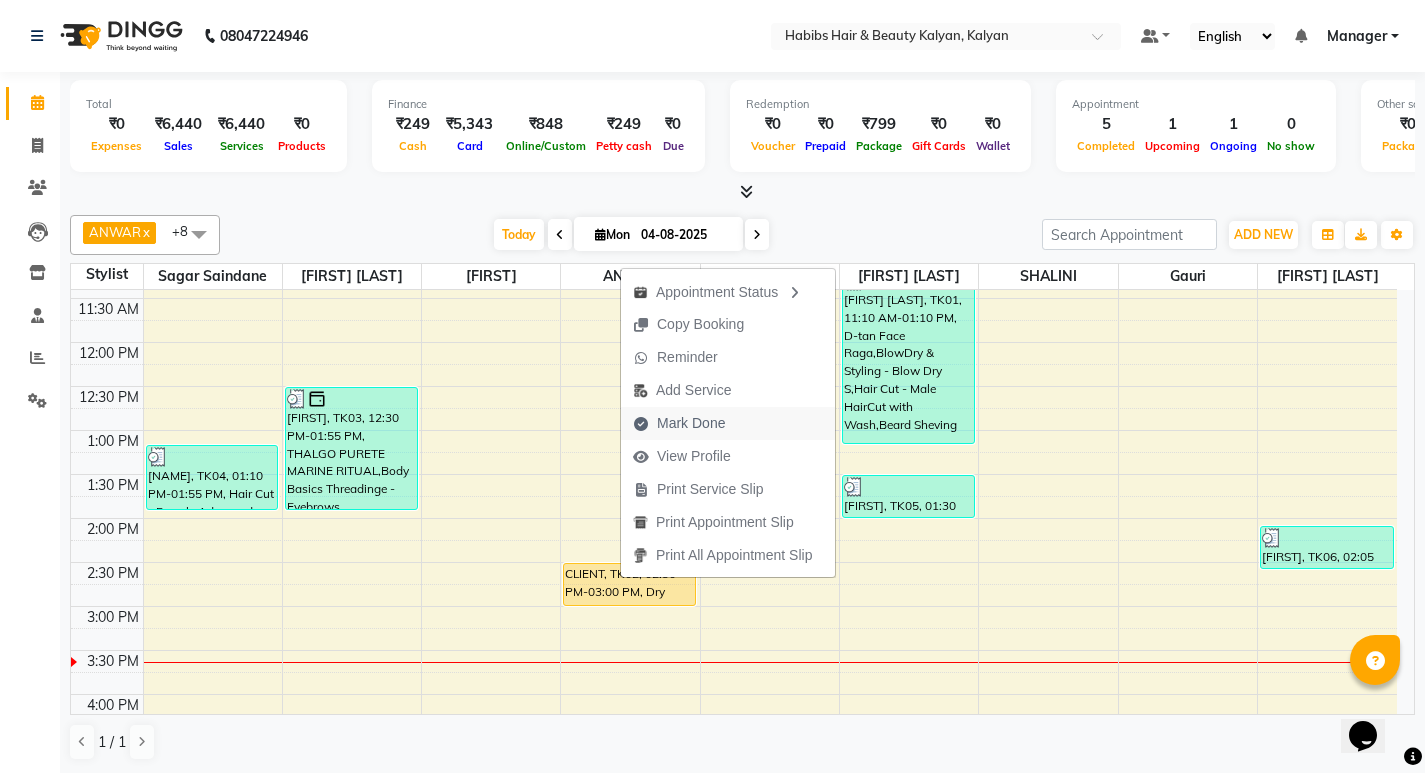 click on "Mark Done" at bounding box center [691, 423] 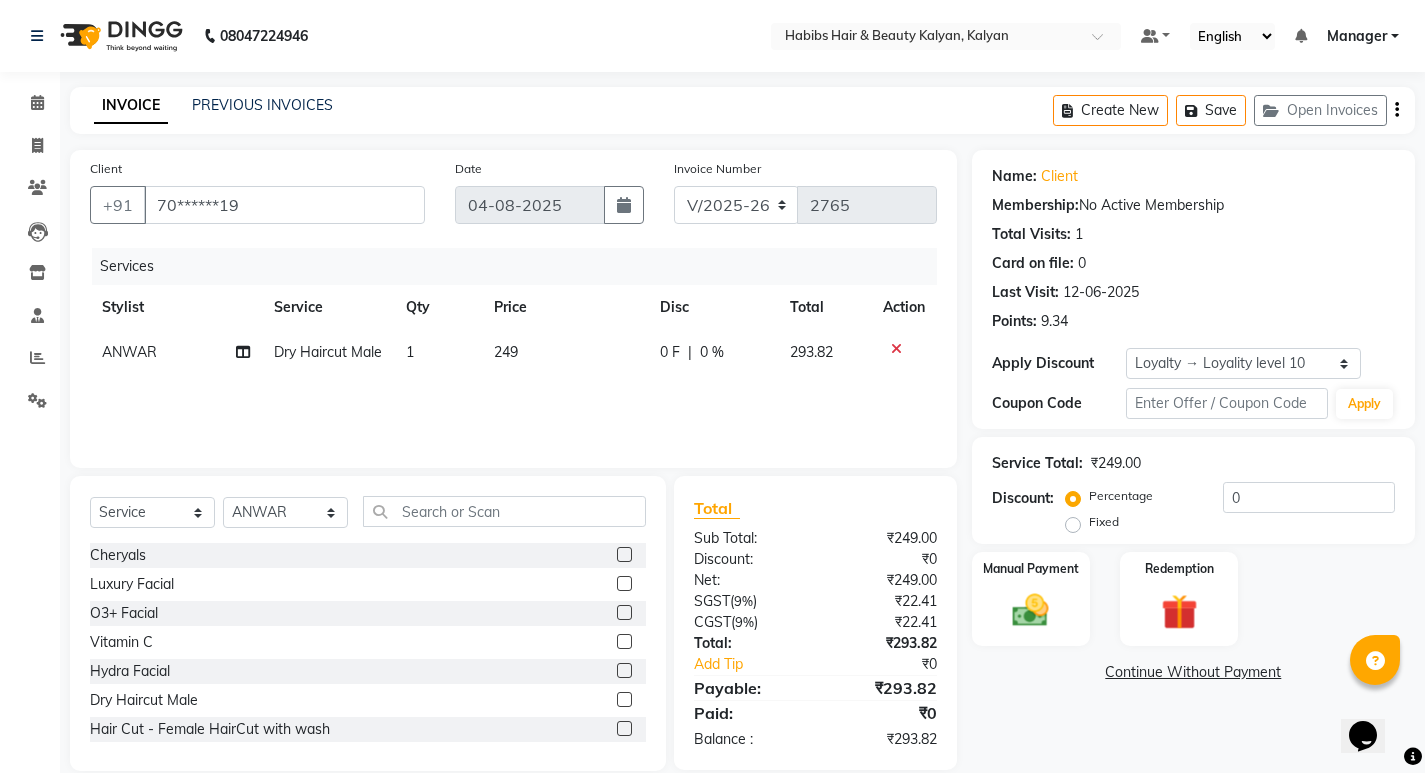 click 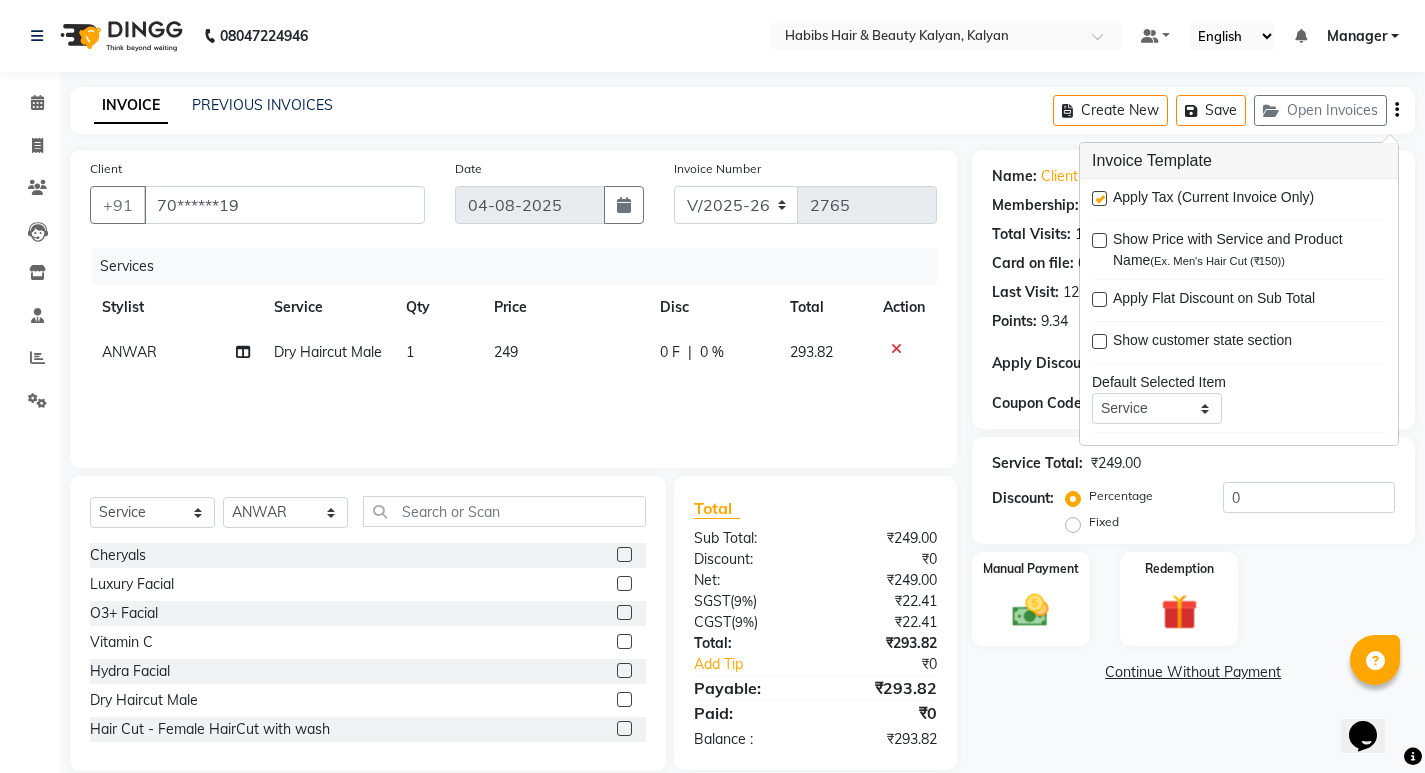 click at bounding box center (1099, 198) 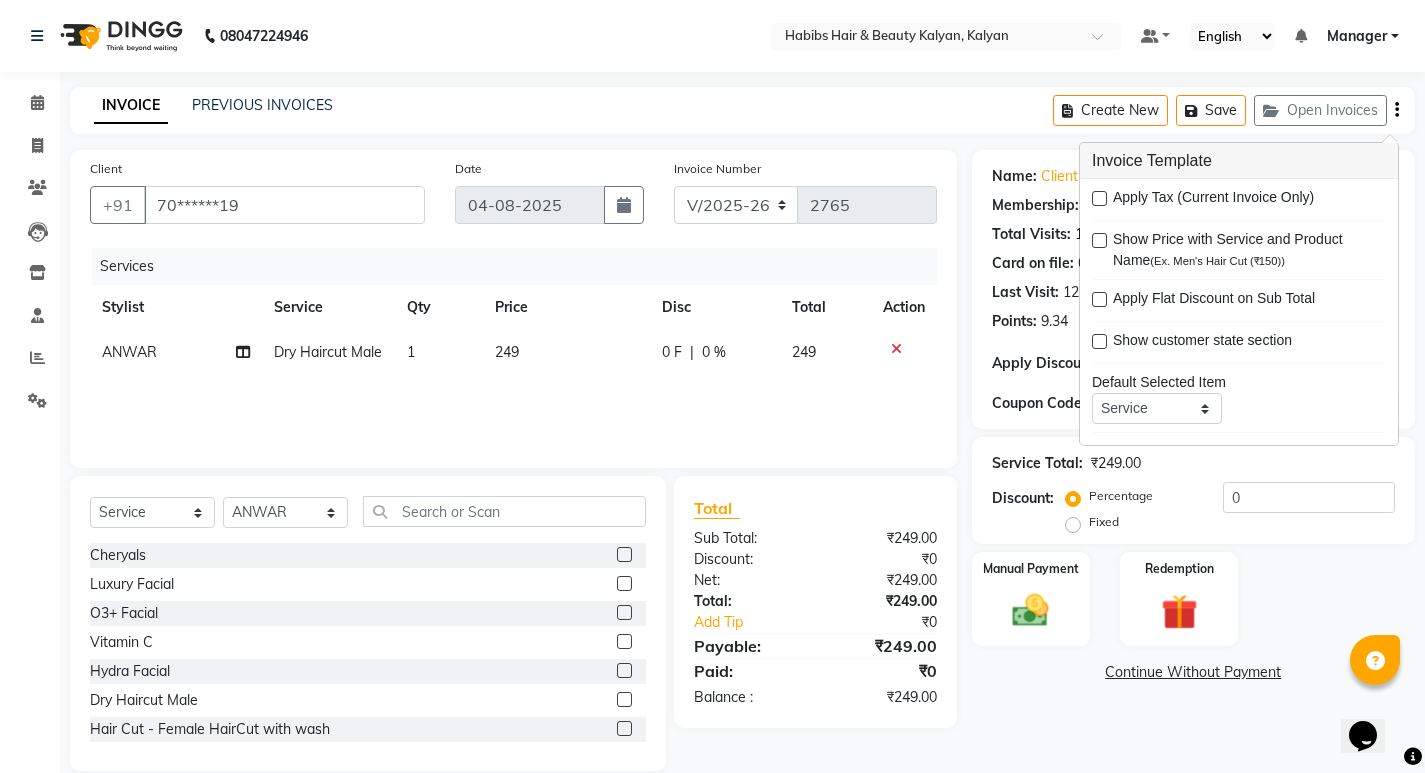 scroll, scrollTop: 28, scrollLeft: 0, axis: vertical 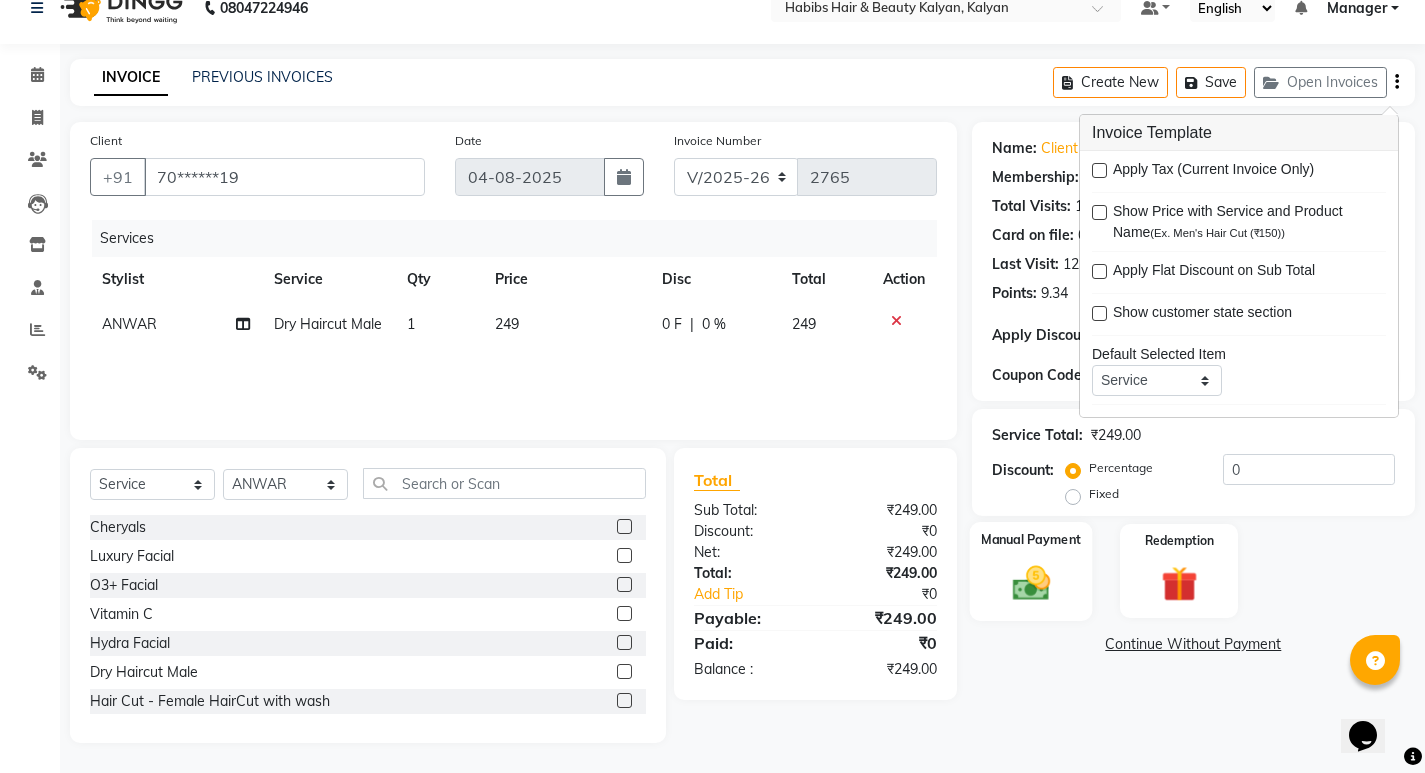 click 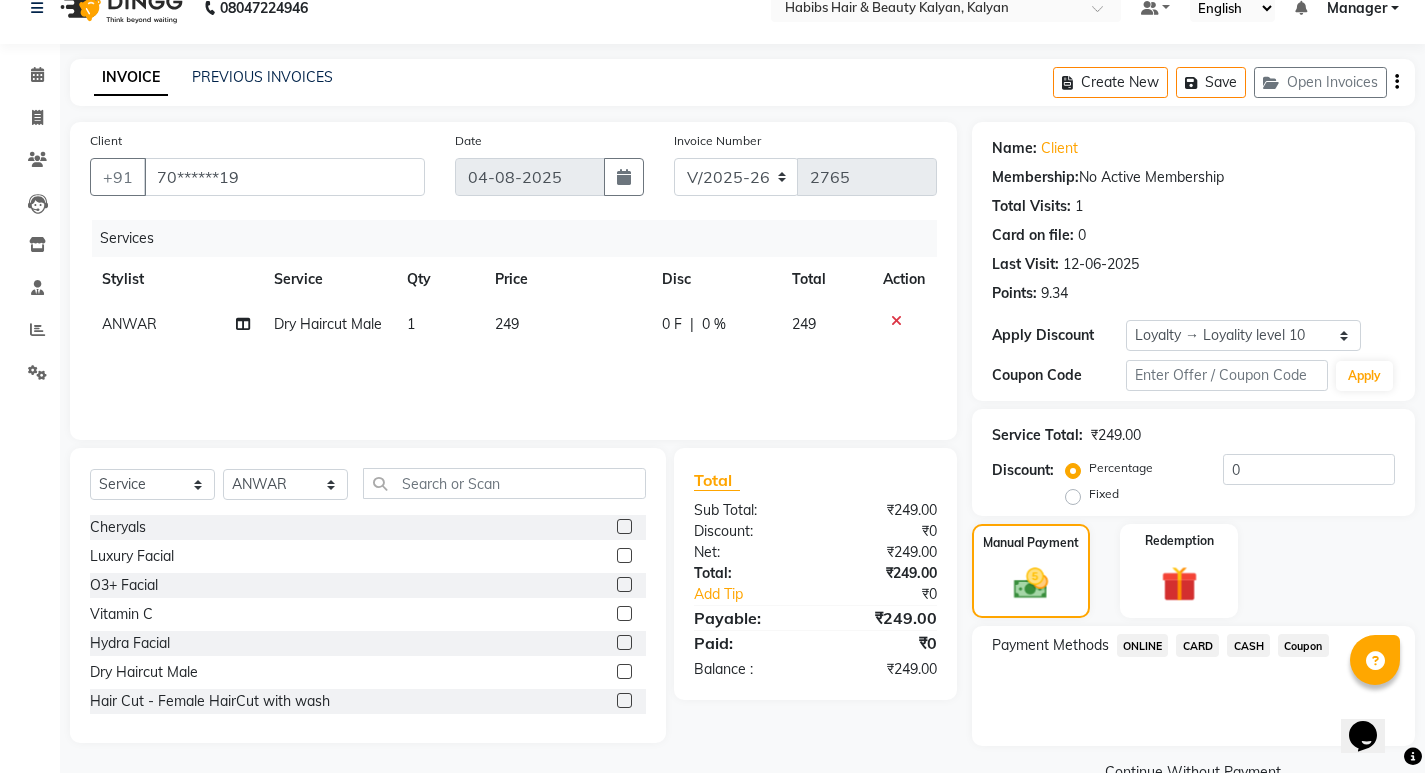 scroll, scrollTop: 72, scrollLeft: 0, axis: vertical 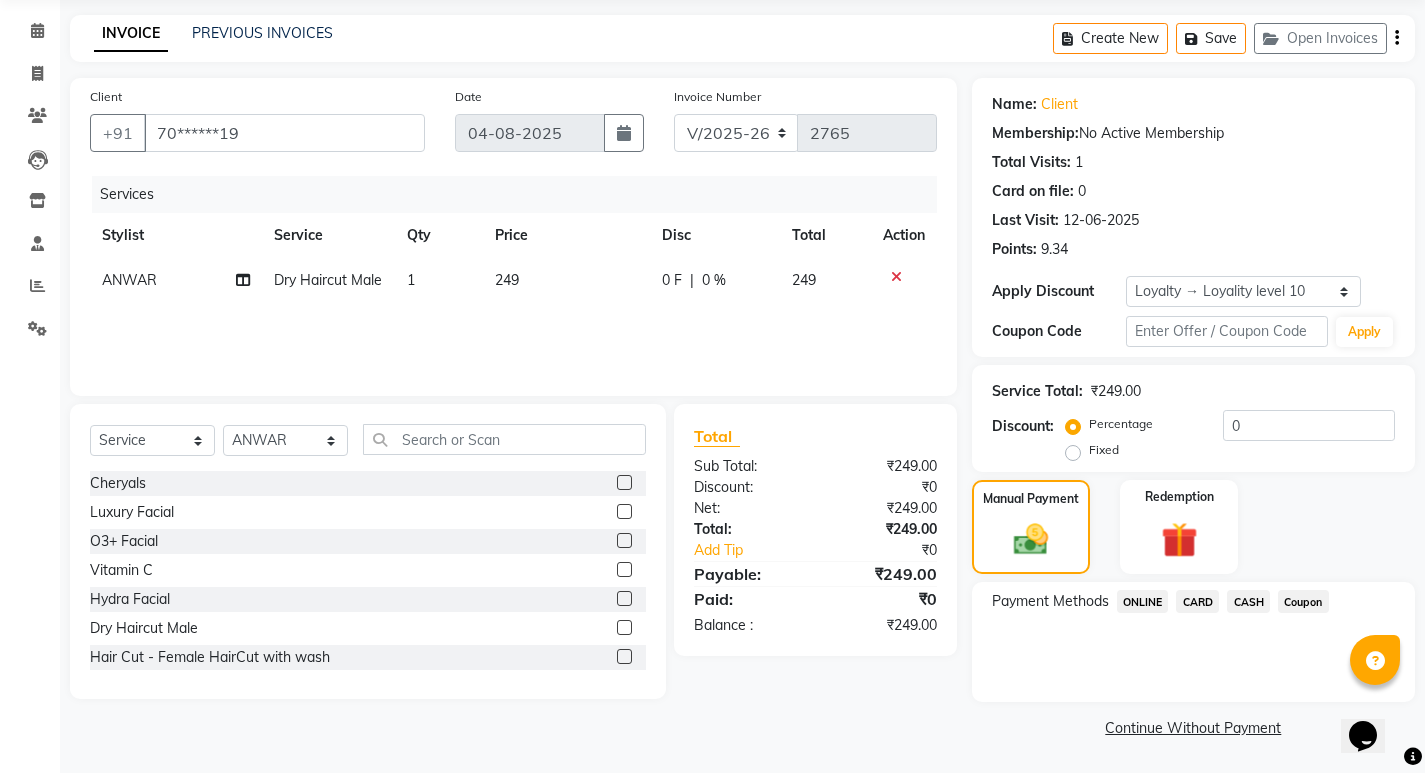 click on "ONLINE" 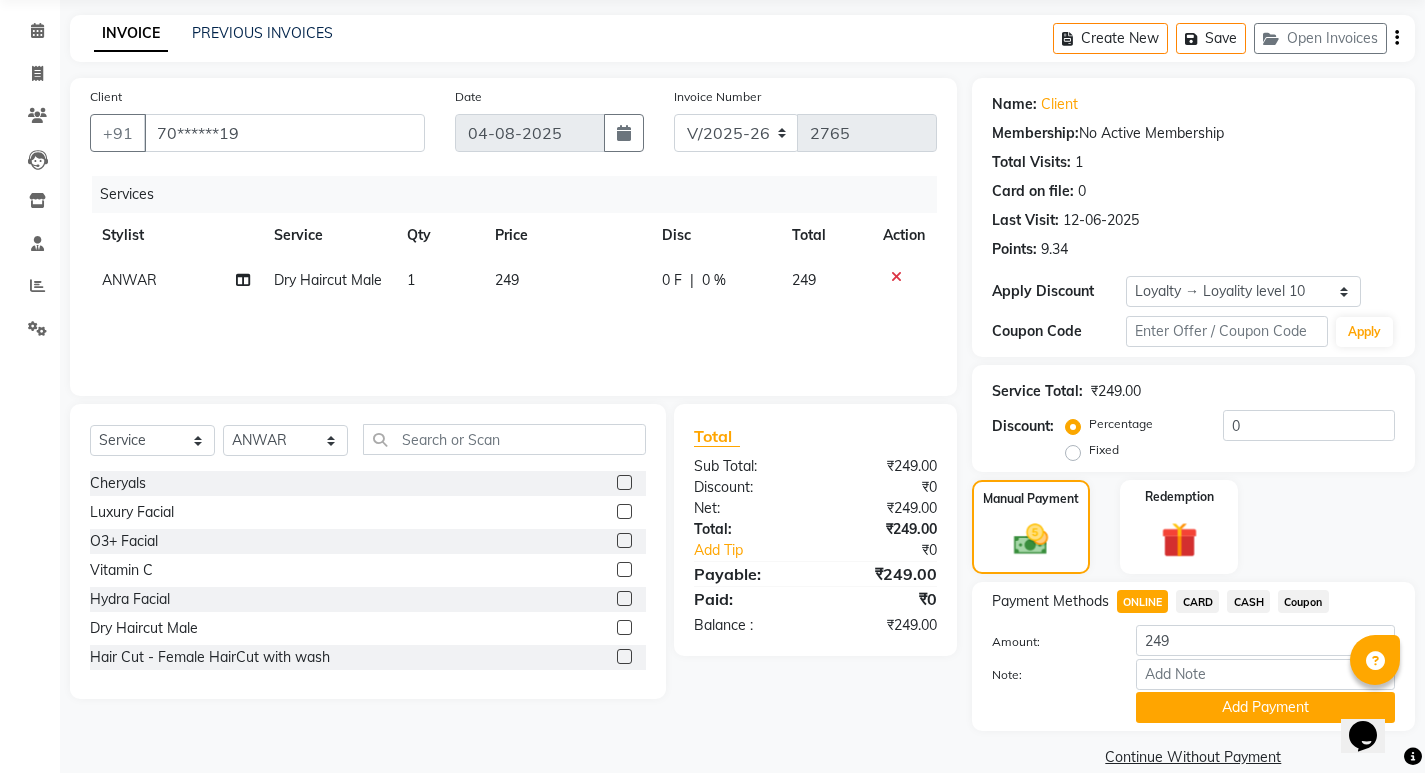 scroll, scrollTop: 101, scrollLeft: 0, axis: vertical 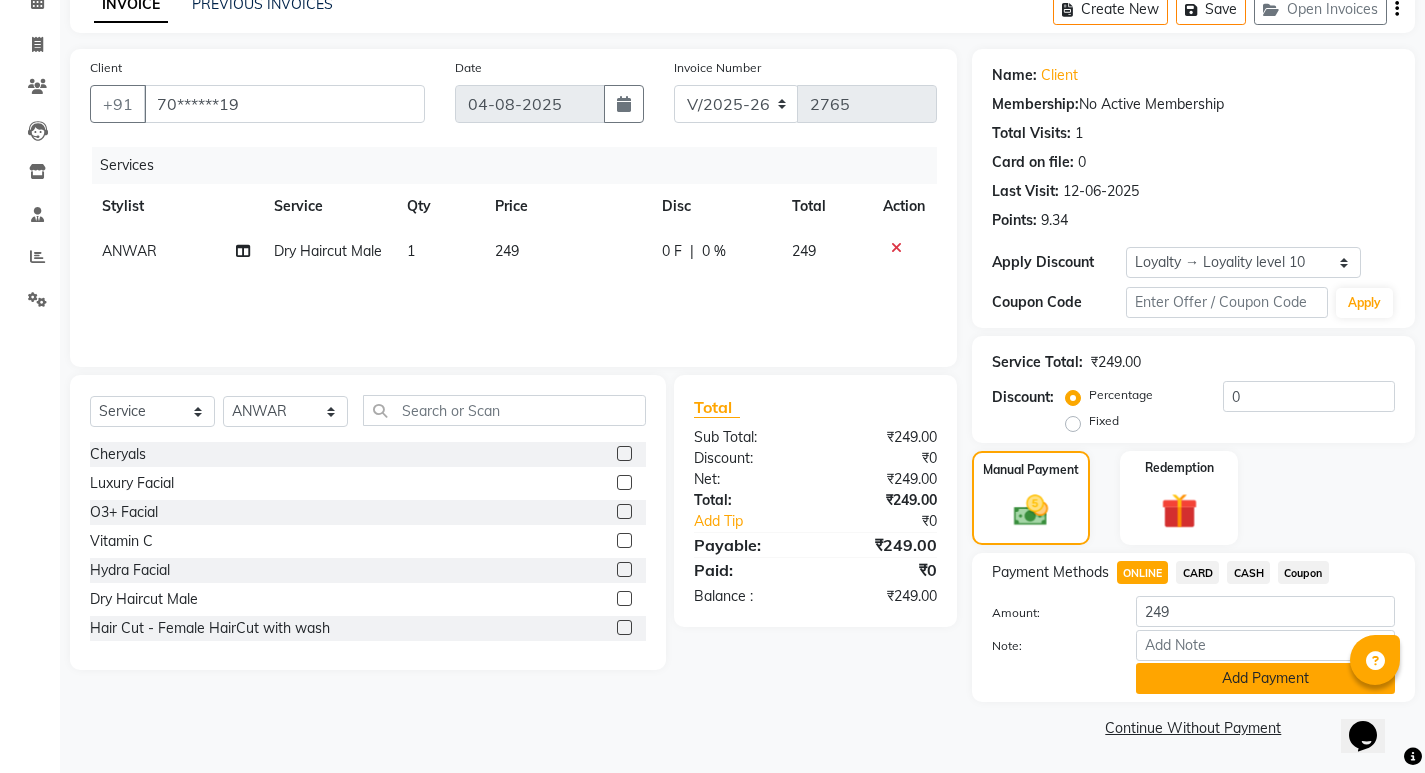 click on "Add Payment" 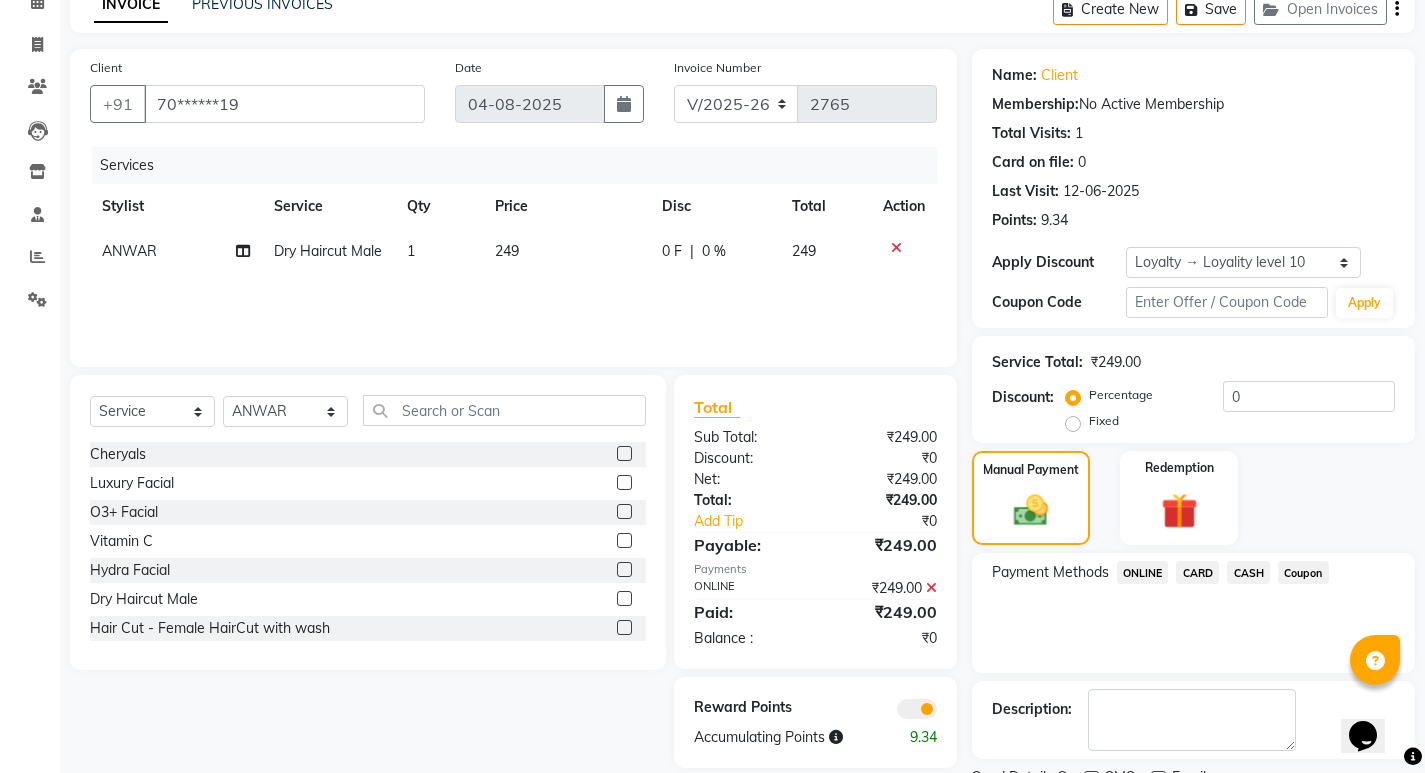 scroll, scrollTop: 185, scrollLeft: 0, axis: vertical 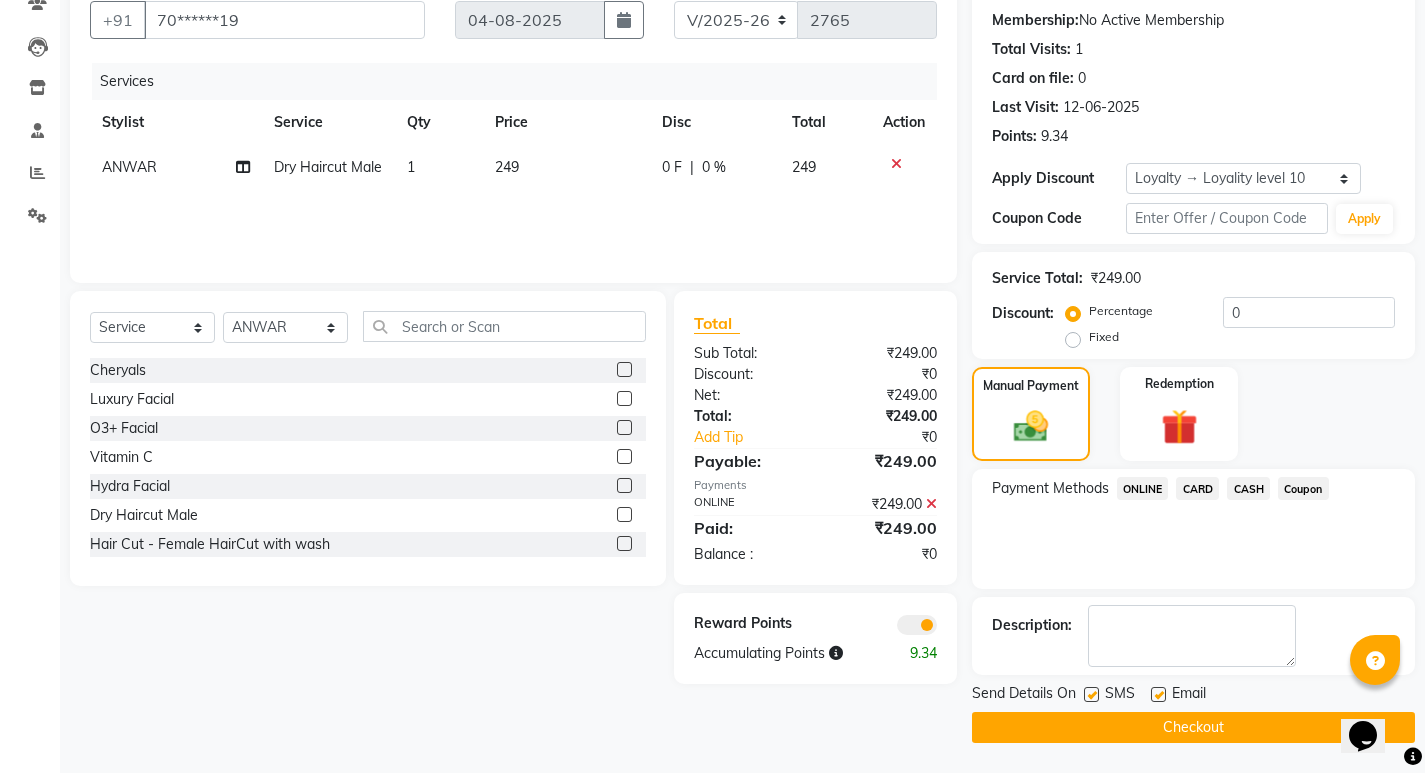 click on "Checkout" 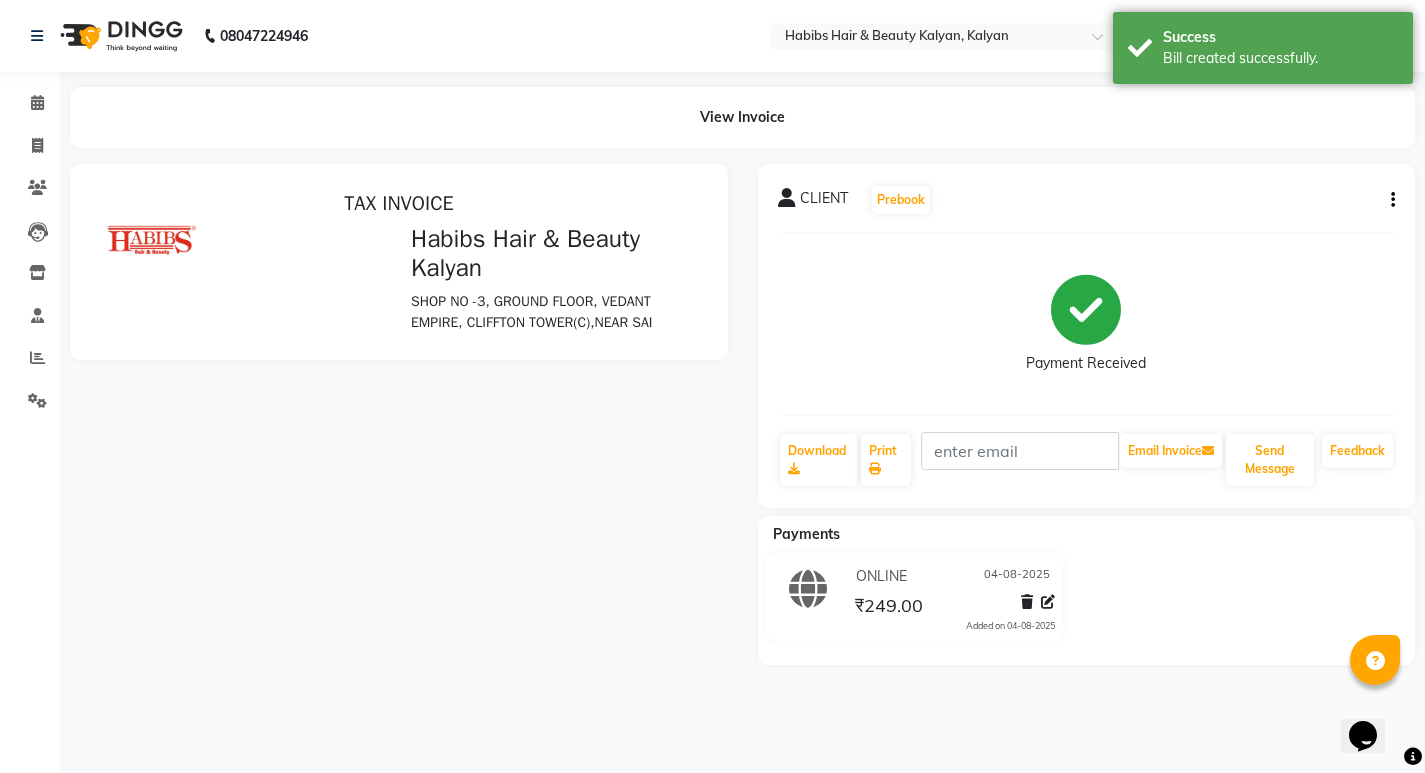 scroll, scrollTop: 0, scrollLeft: 0, axis: both 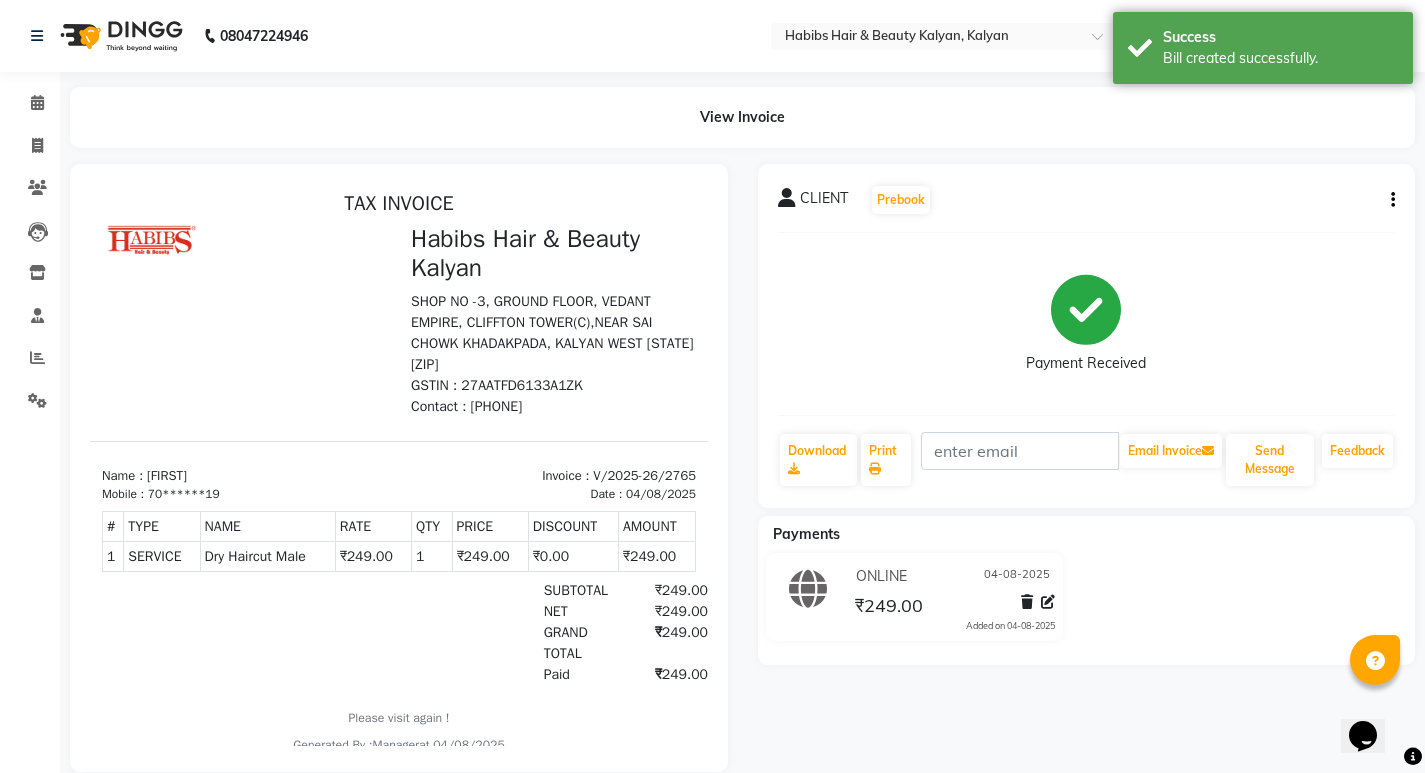 click 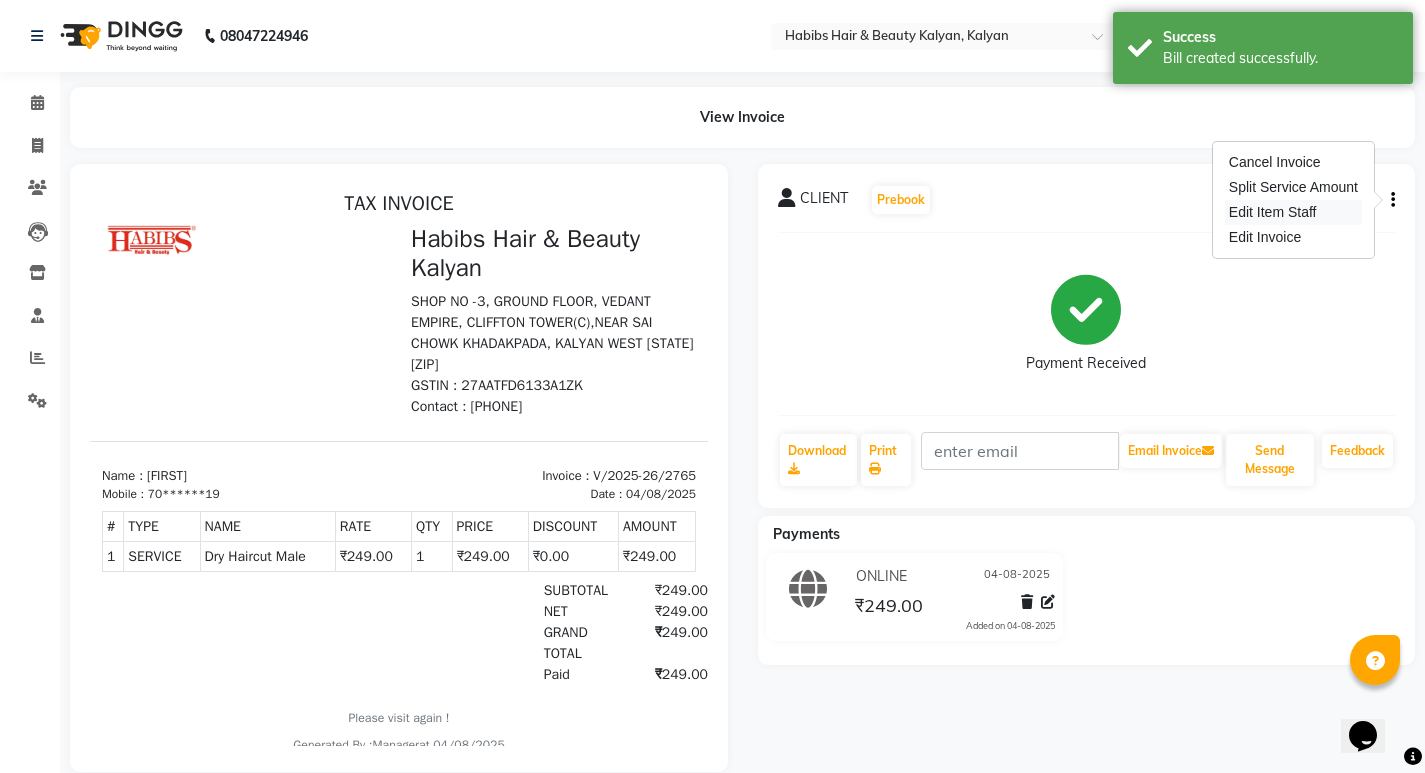 click on "Edit Item Staff" at bounding box center [1293, 212] 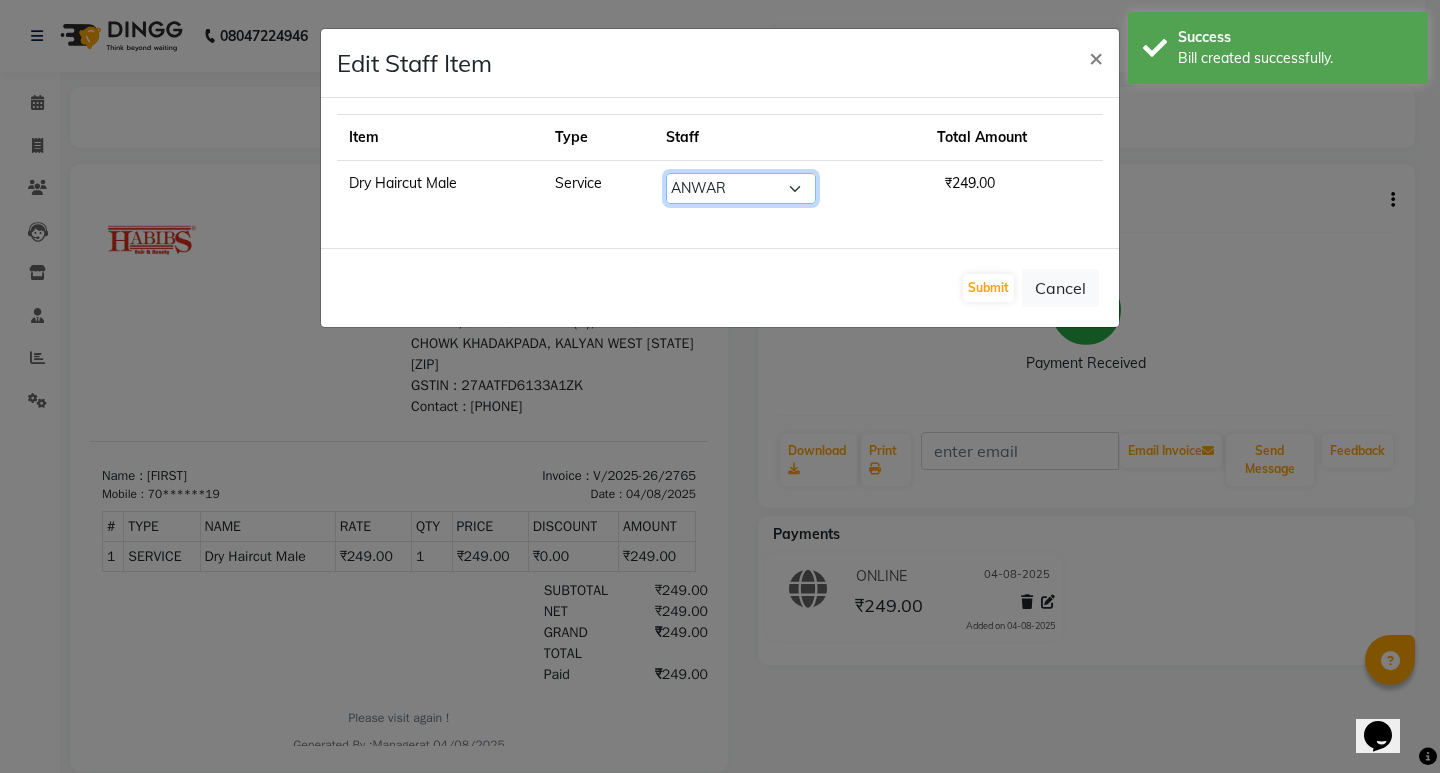 click on "Select  ANWAR   DHARMESH   GANESH SHINDE   Gauri   Manager   Maruf  mulla   Meena Kumari   Namrata zipre   Priyanka   Ranjana  singh    Sagar saindane   SANTOSHI   SHALINI   Smruti   Suraj Kadam   Vinaya    Yogesh" 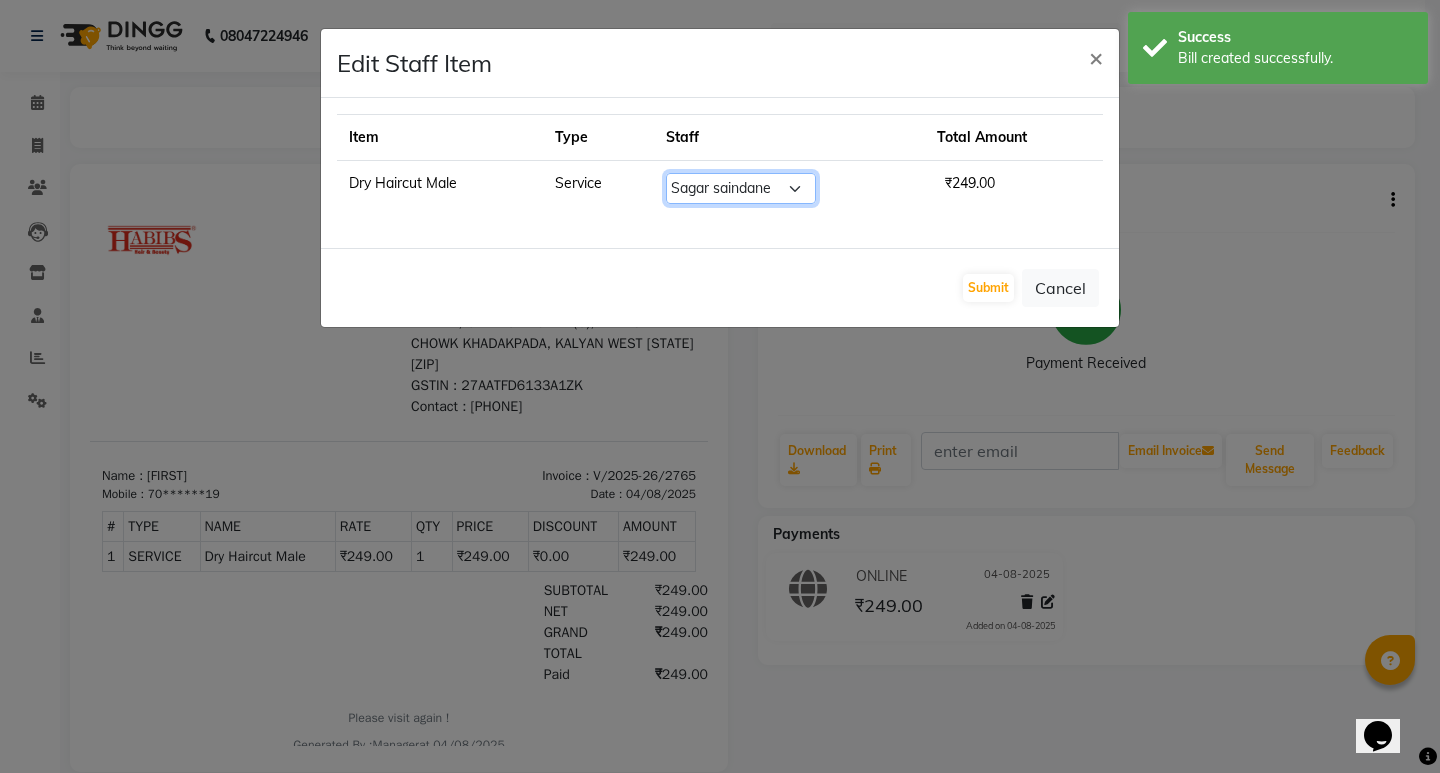click on "Select  ANWAR   DHARMESH   GANESH SHINDE   Gauri   Manager   Maruf  mulla   Meena Kumari   Namrata zipre   Priyanka   Ranjana  singh    Sagar saindane   SANTOSHI   SHALINI   Smruti   Suraj Kadam   Vinaya    Yogesh" 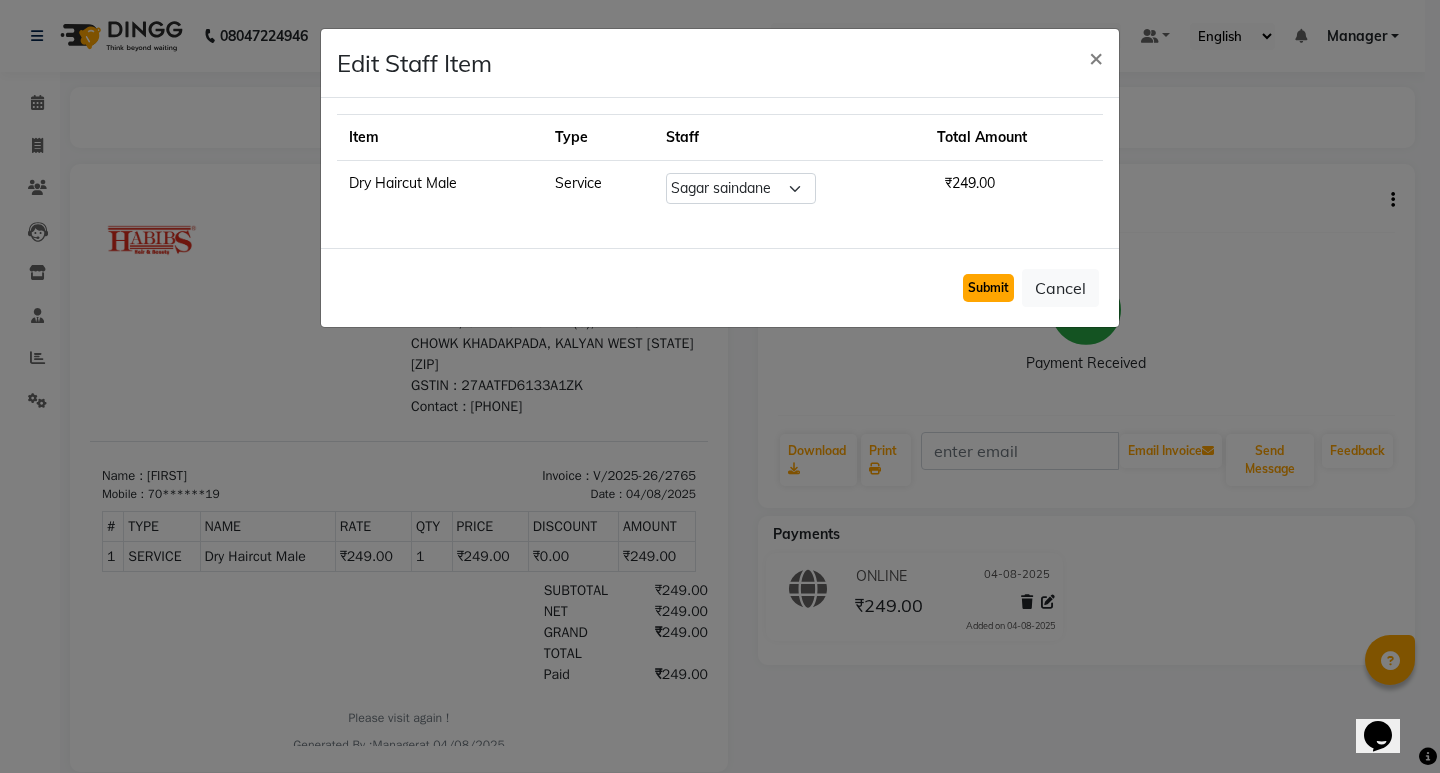 click on "Submit" 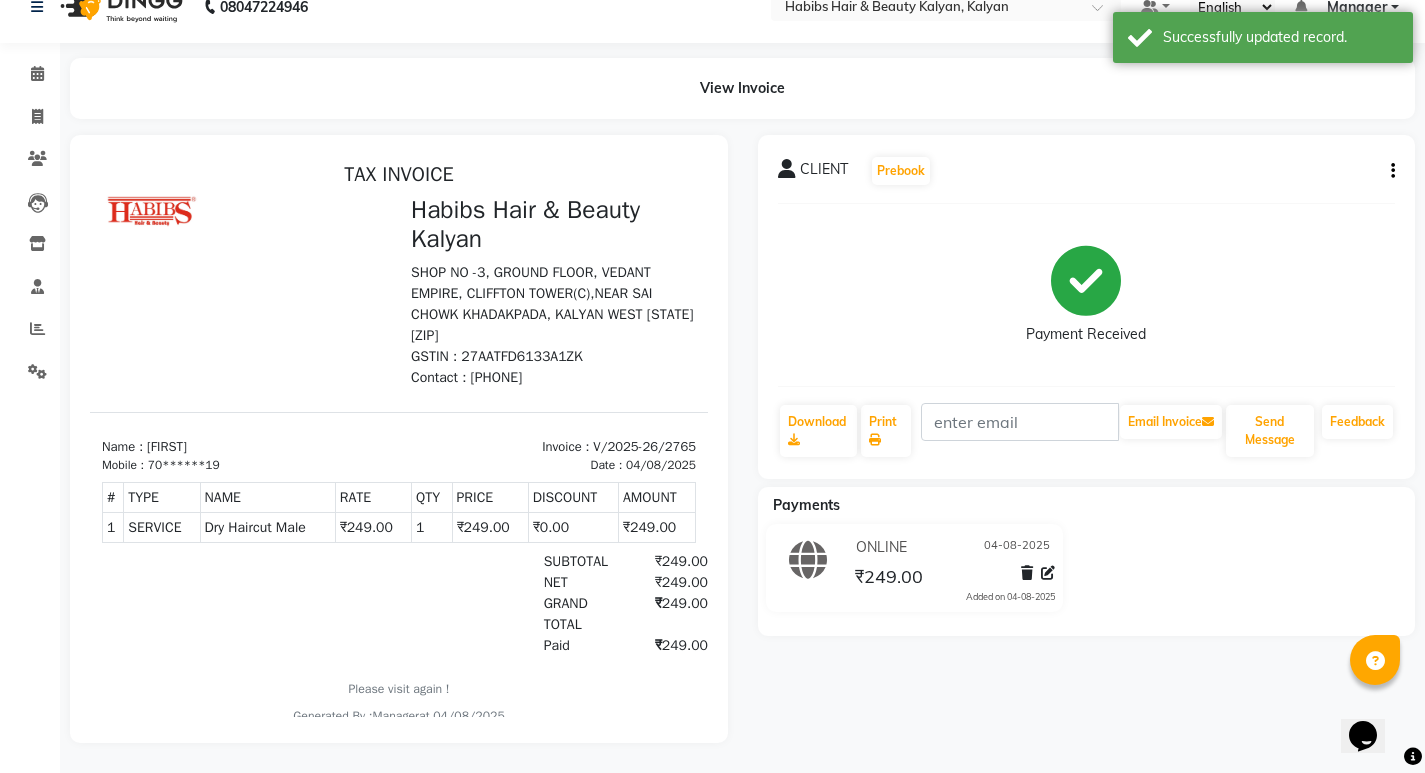 scroll, scrollTop: 0, scrollLeft: 0, axis: both 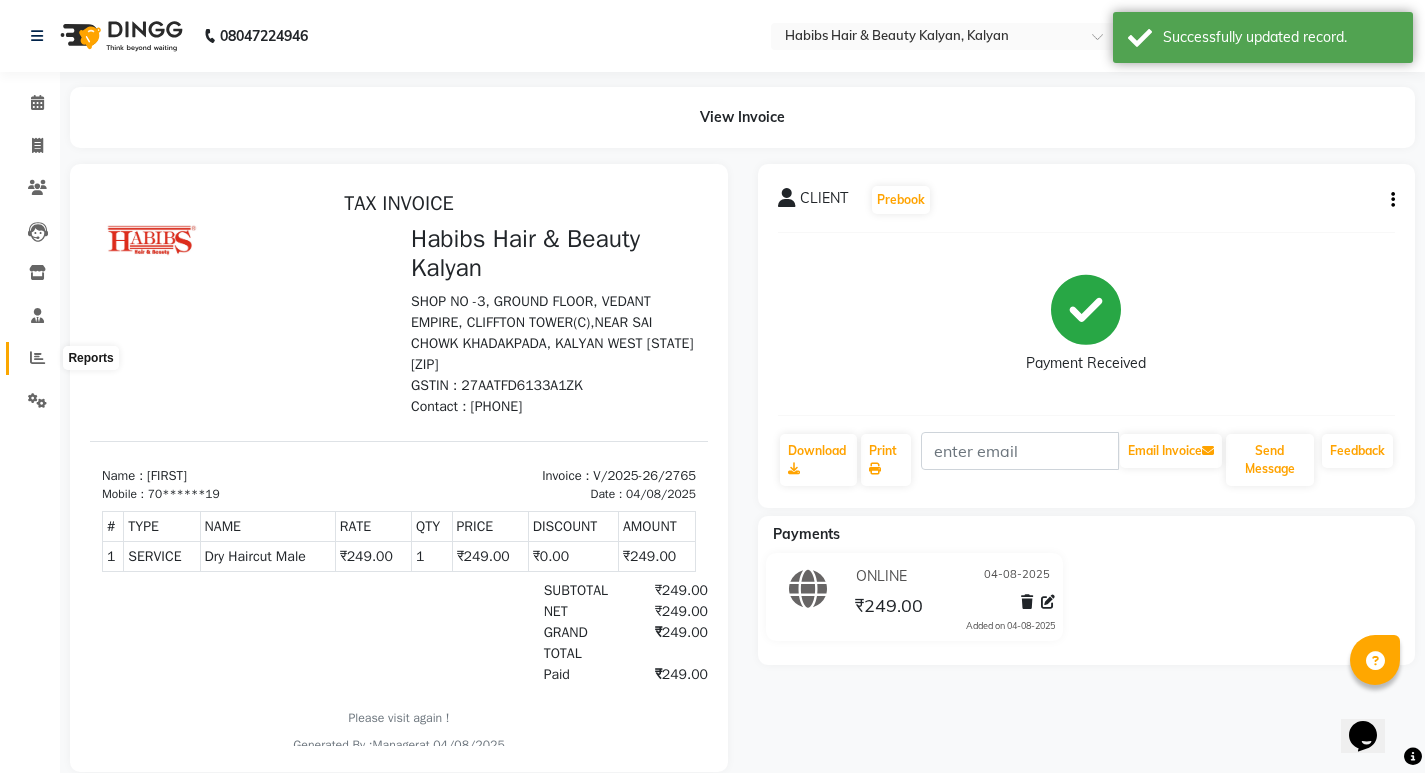 click 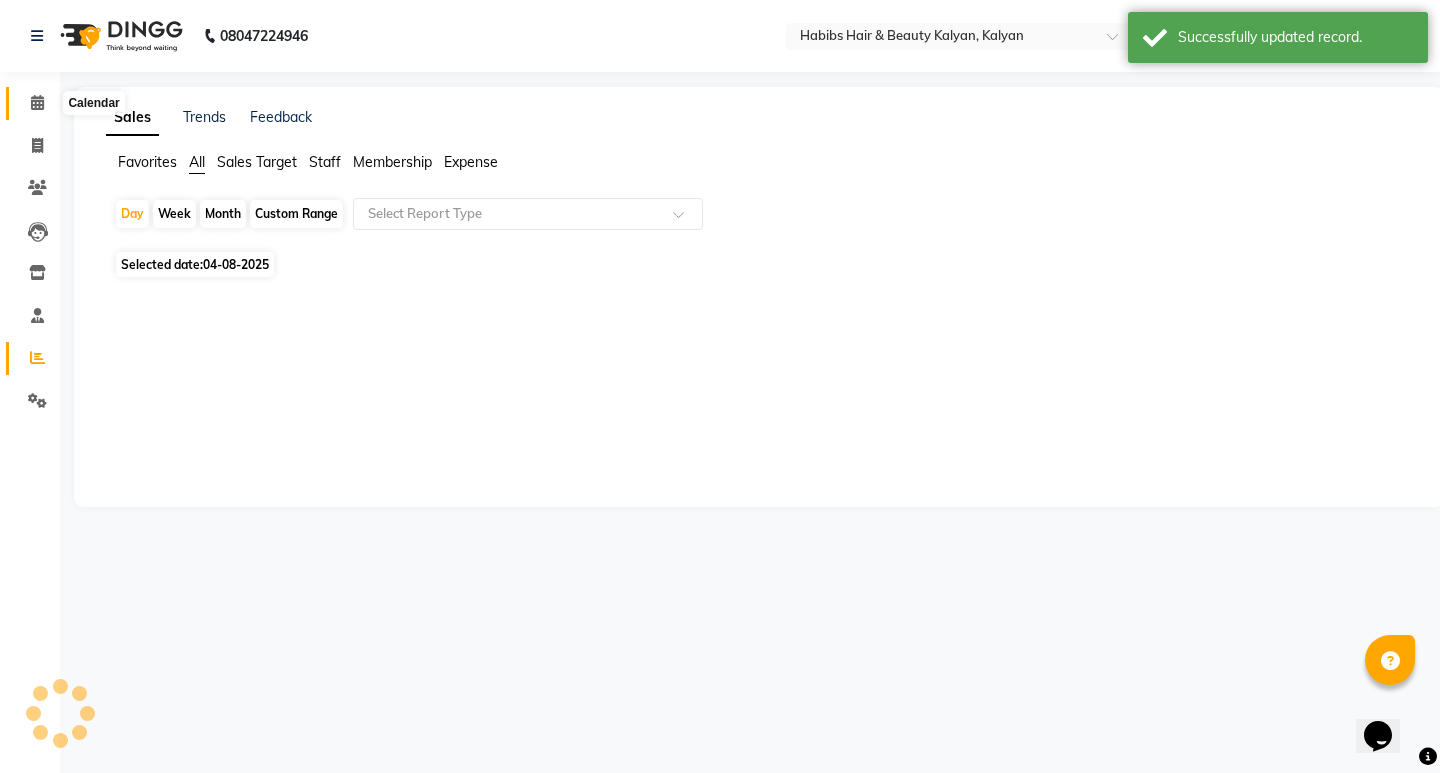 click 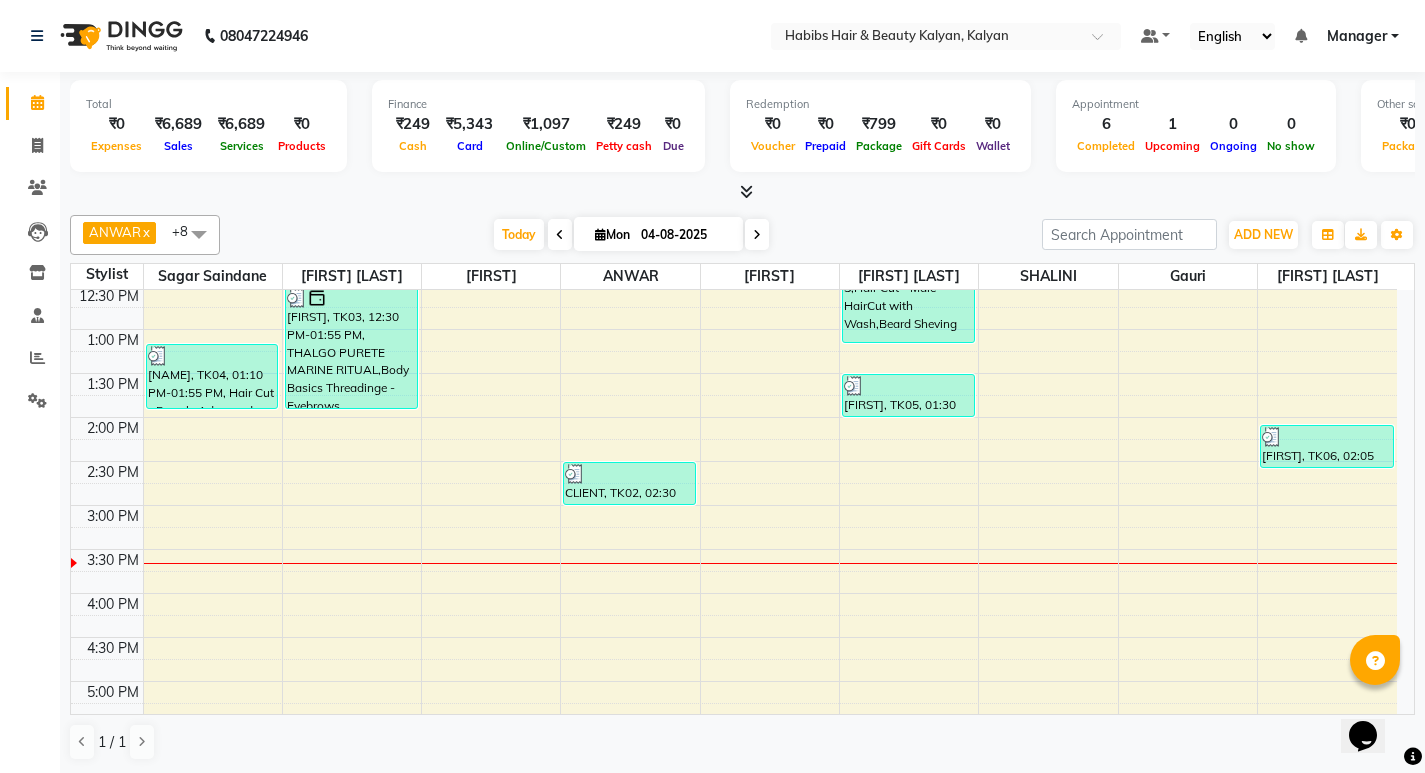 scroll, scrollTop: 500, scrollLeft: 0, axis: vertical 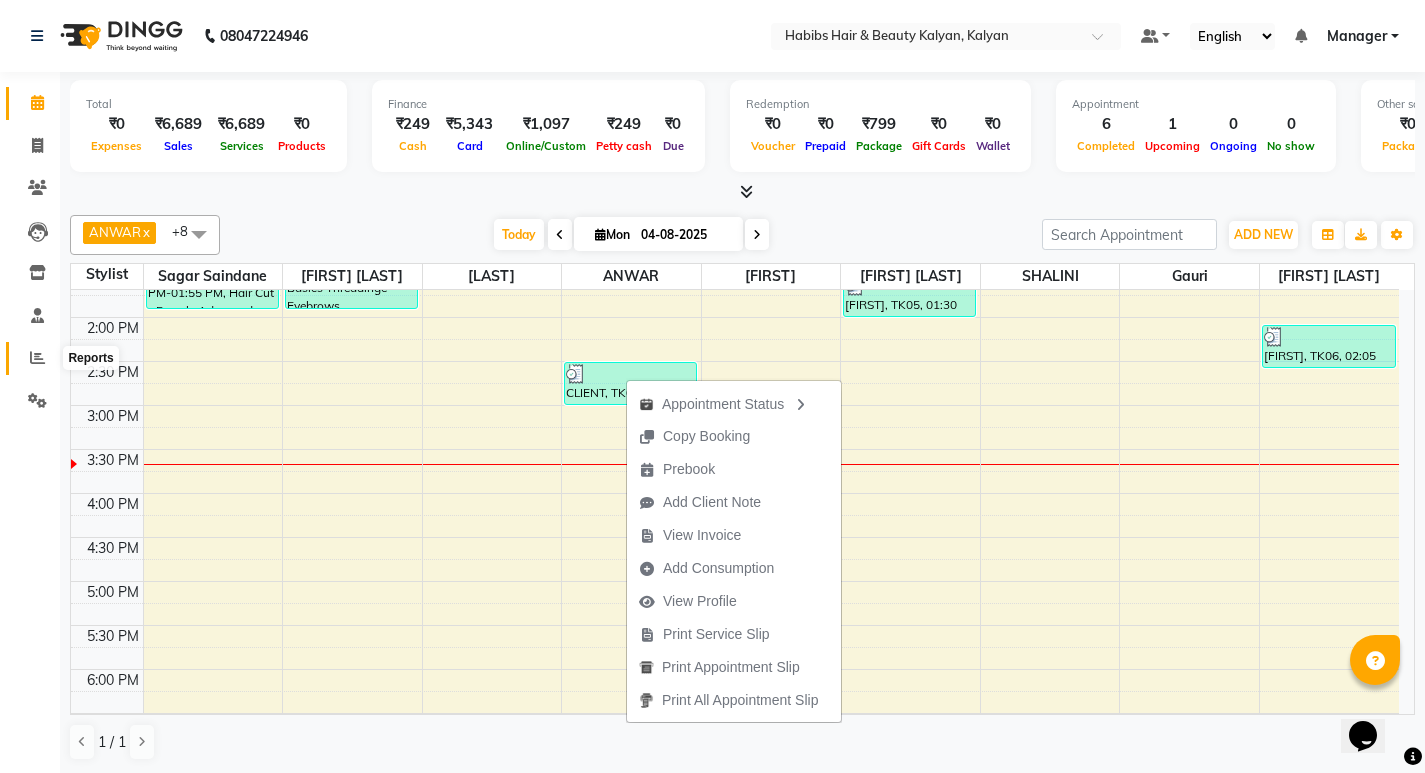 click 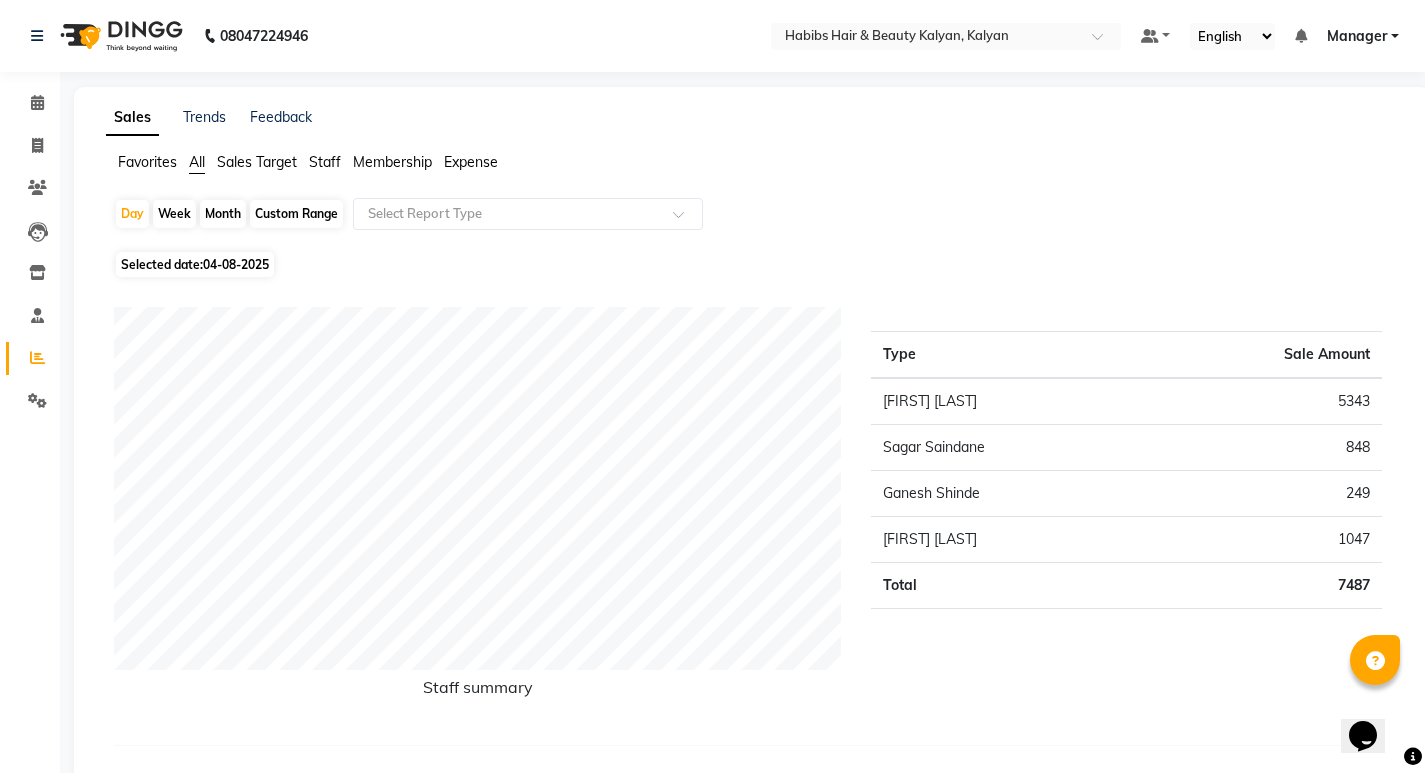 click on "Staff" 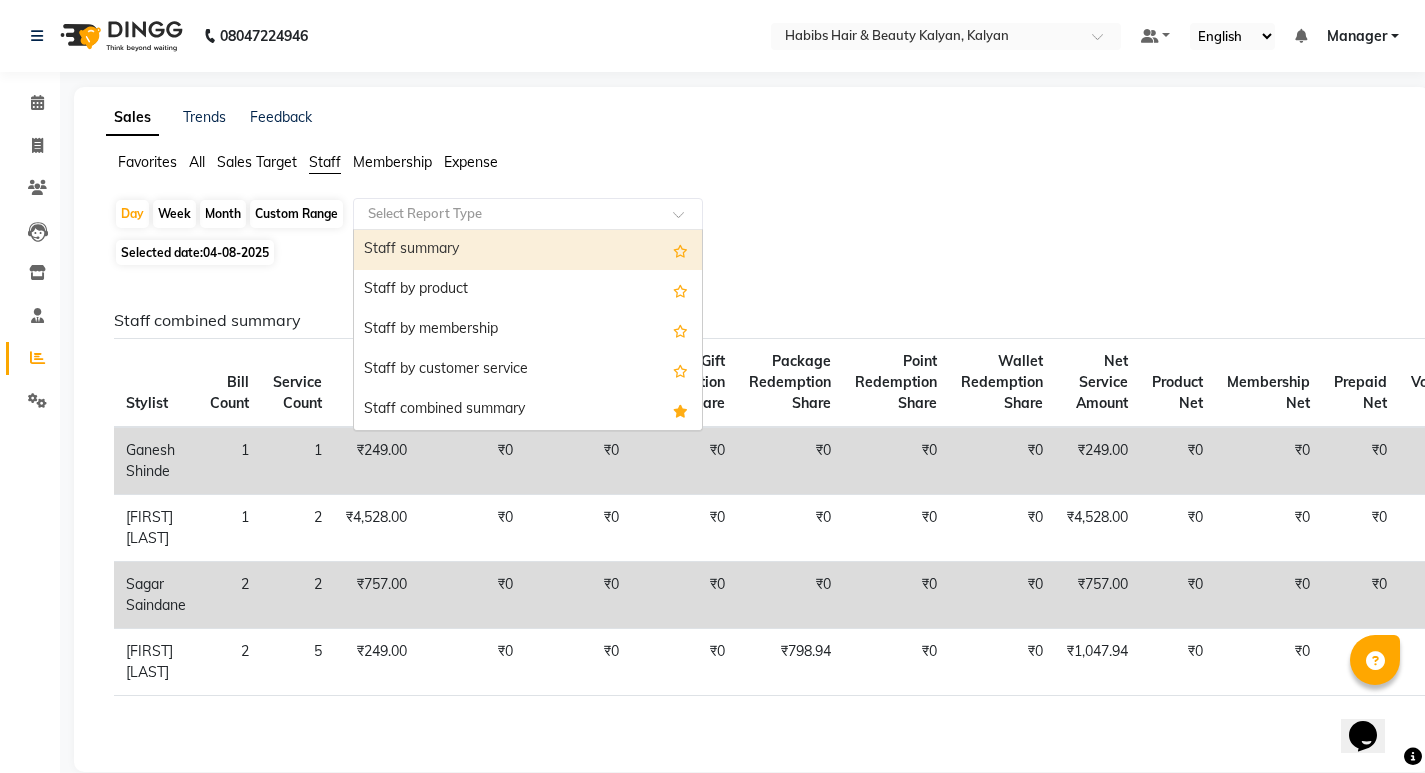 click 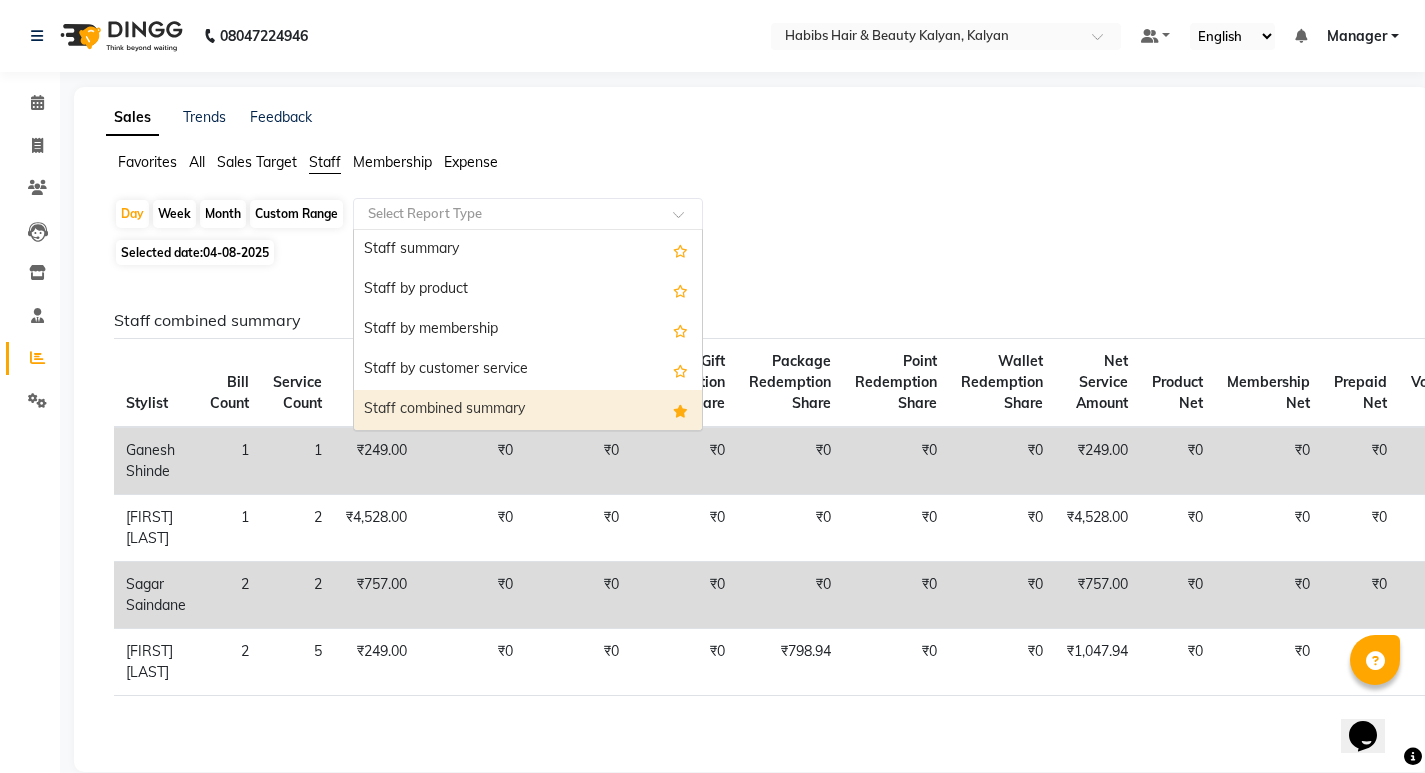 click on "Staff combined summary" at bounding box center (528, 410) 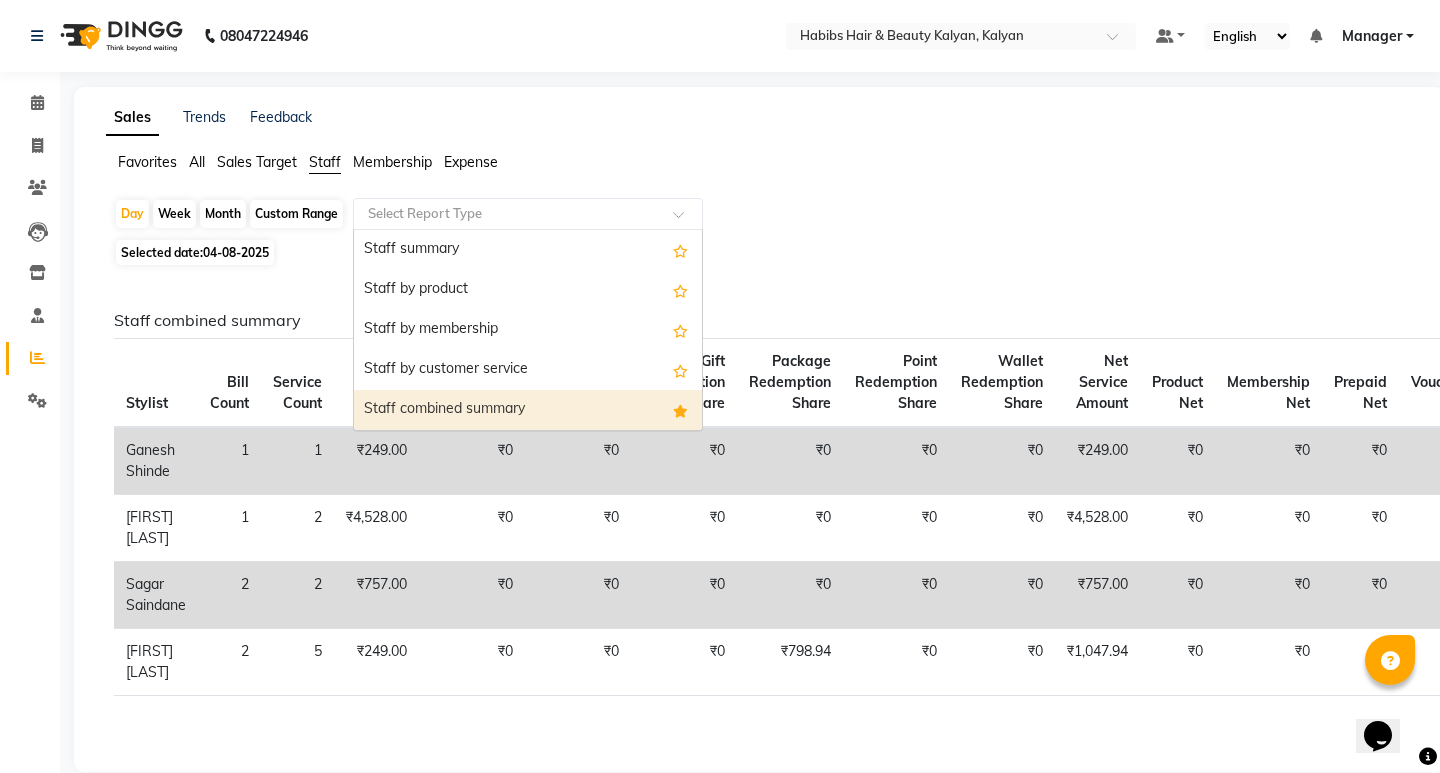 select on "csv" 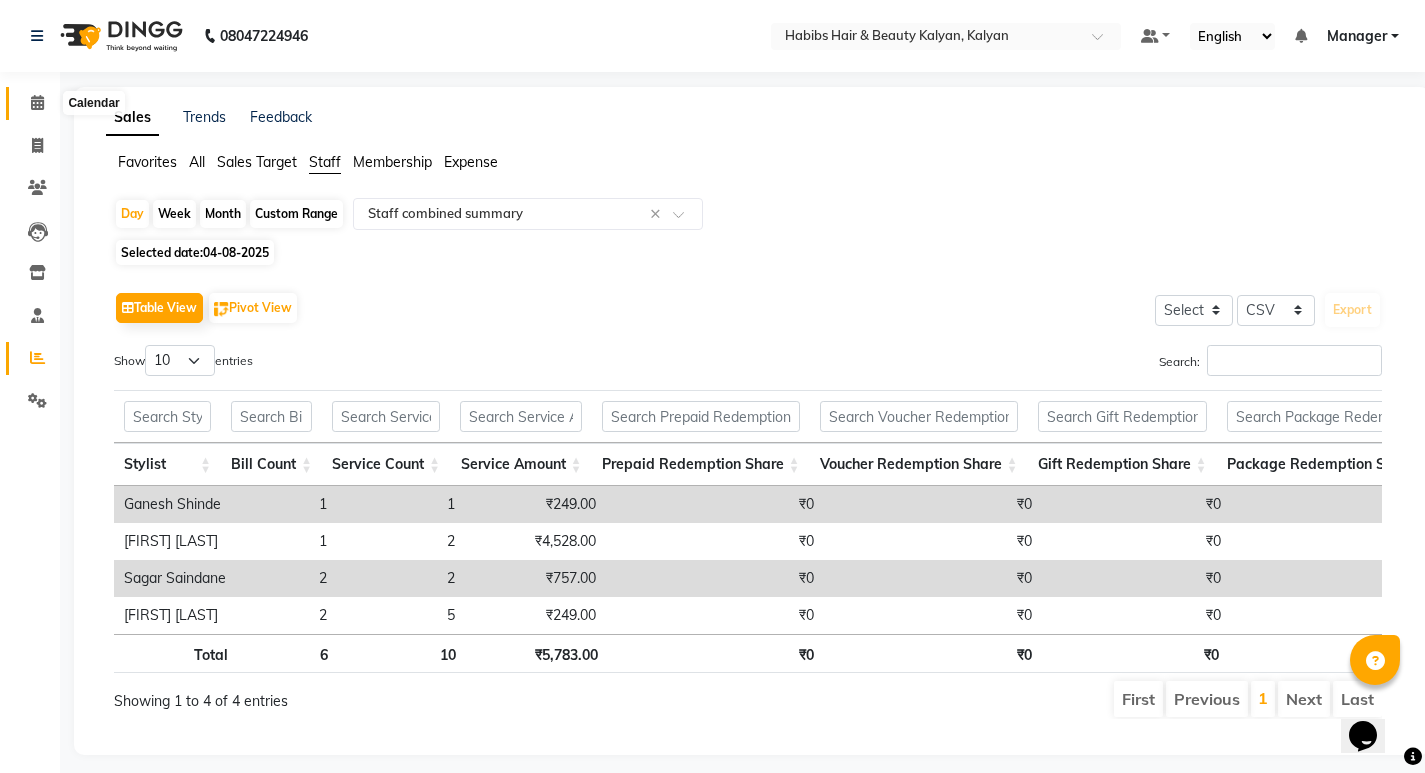 click 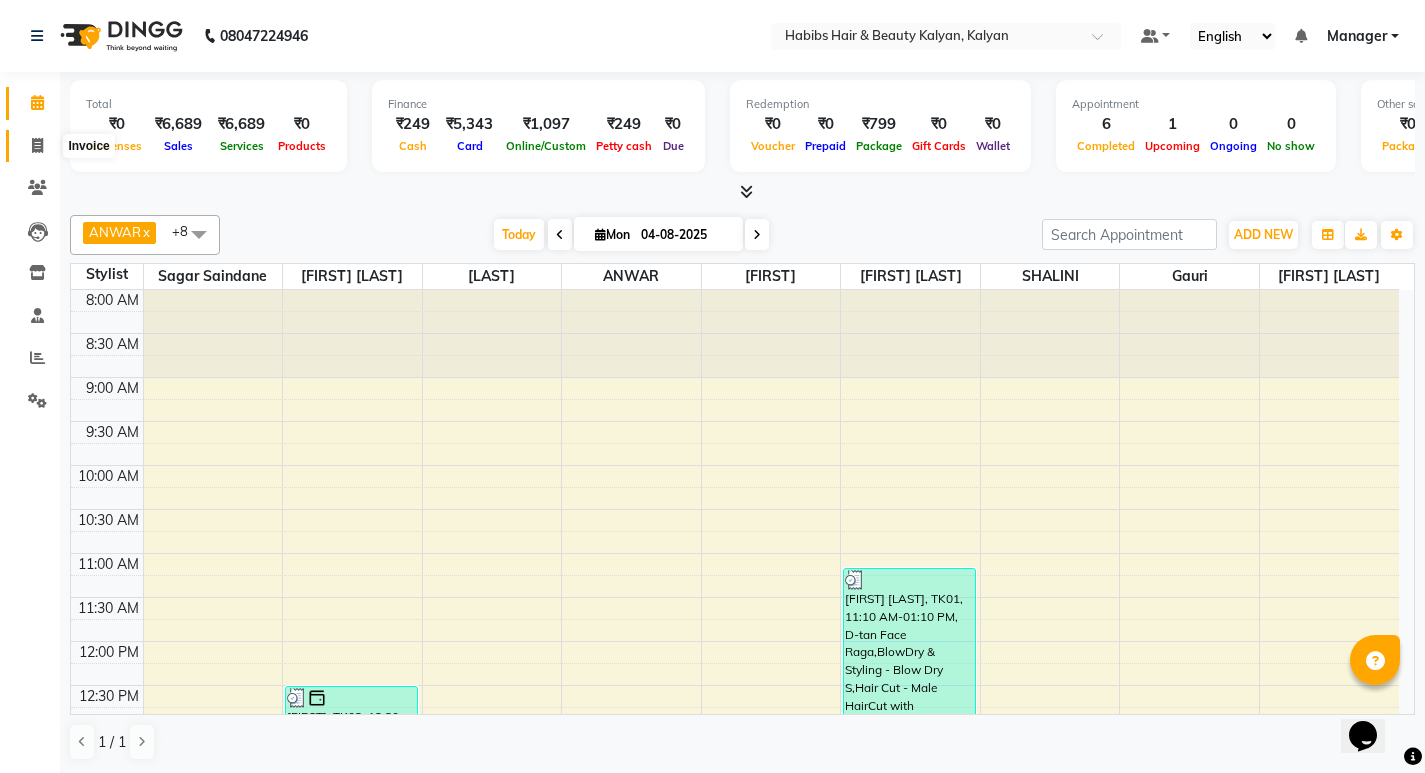 click 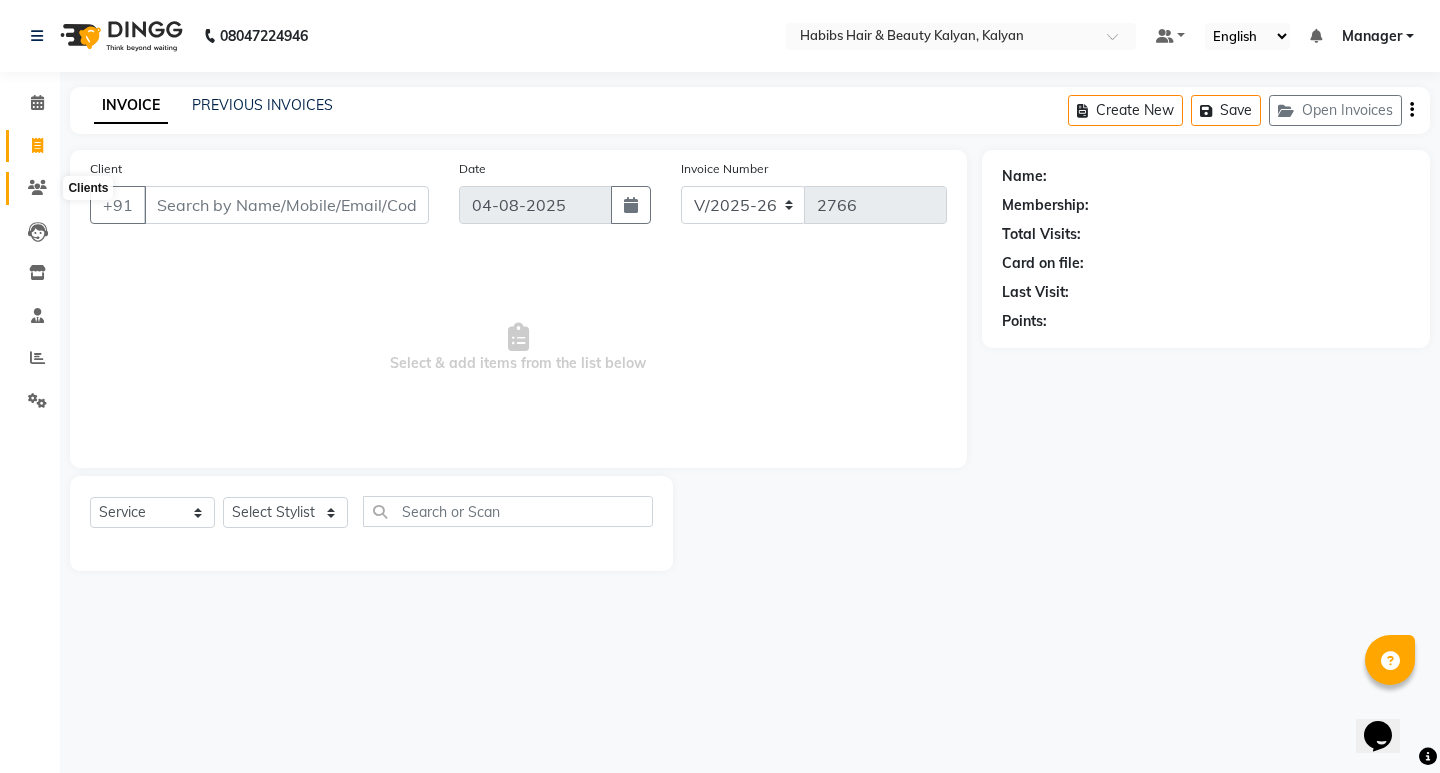 click 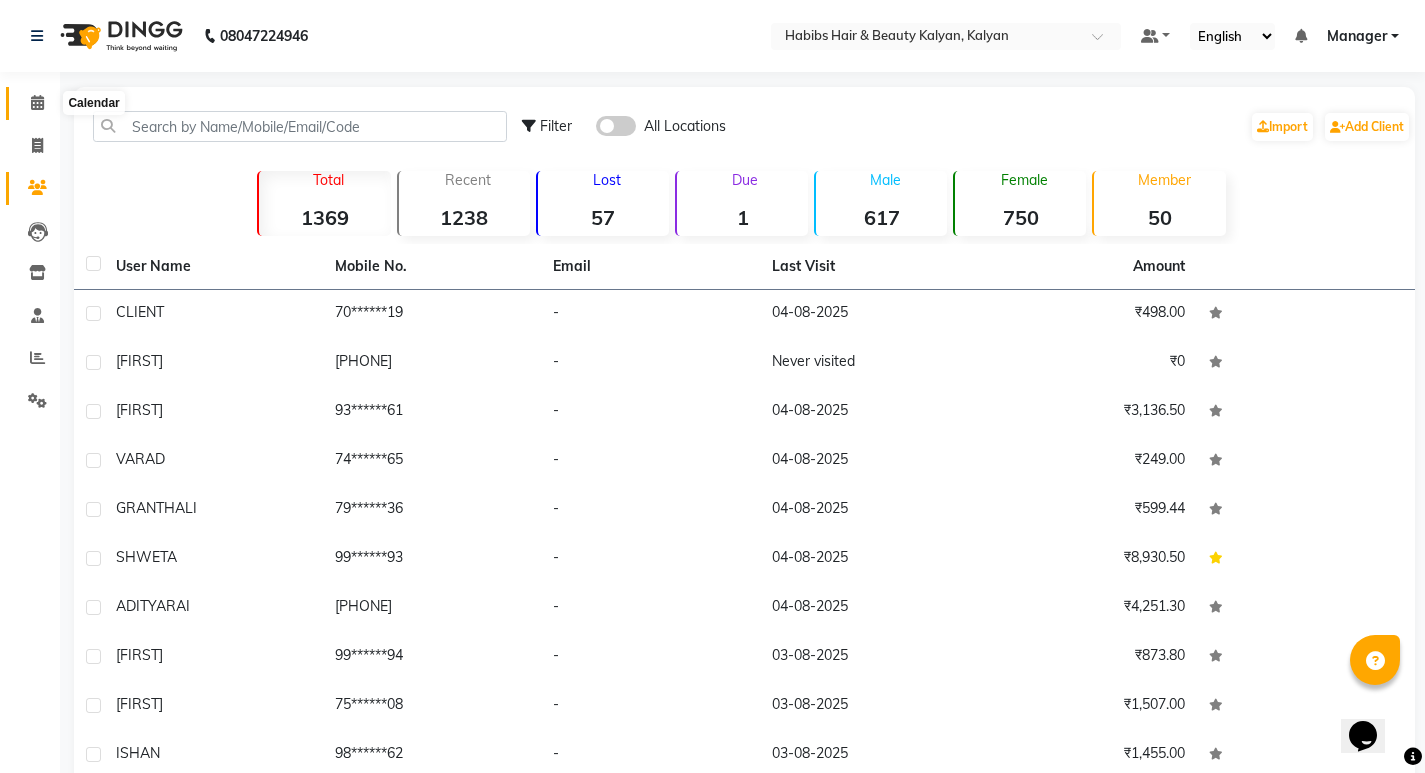 click 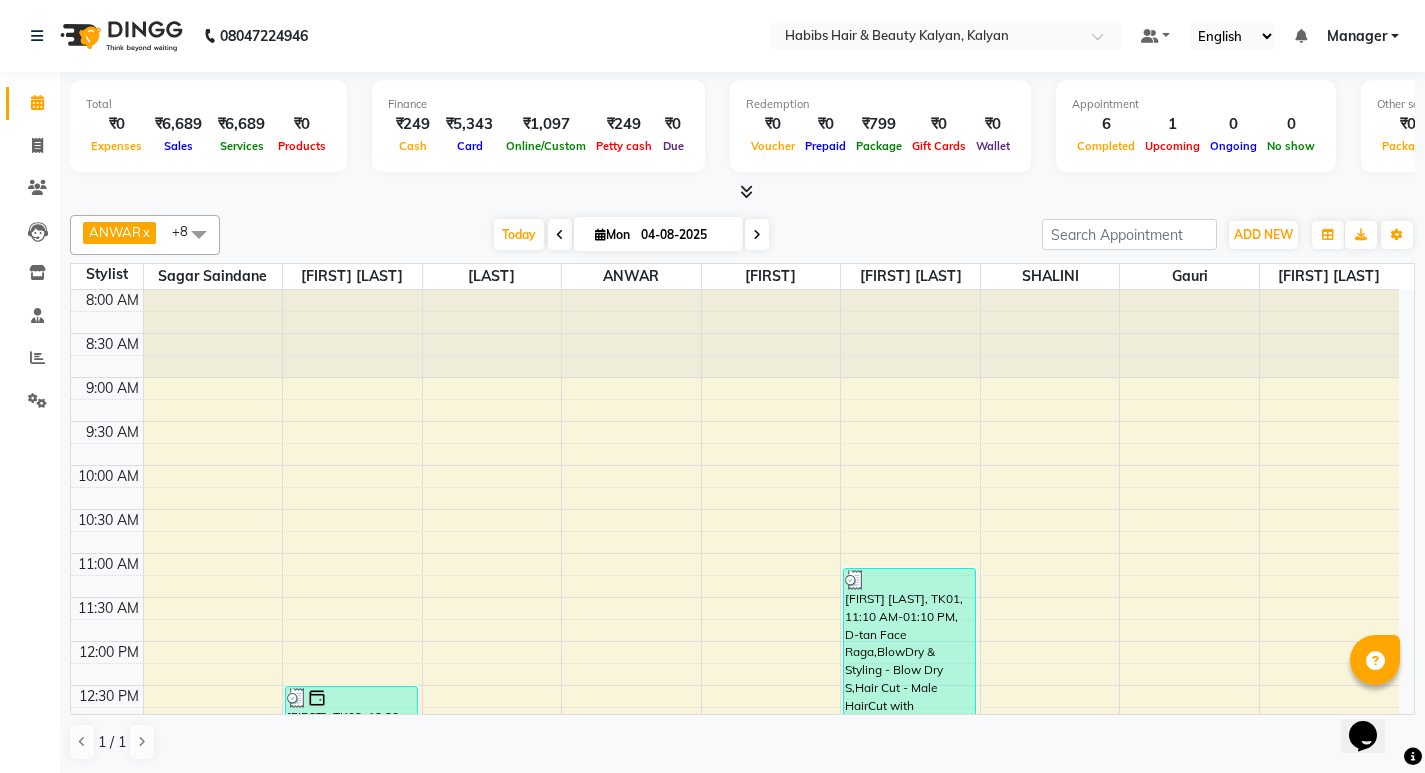 scroll, scrollTop: 1, scrollLeft: 0, axis: vertical 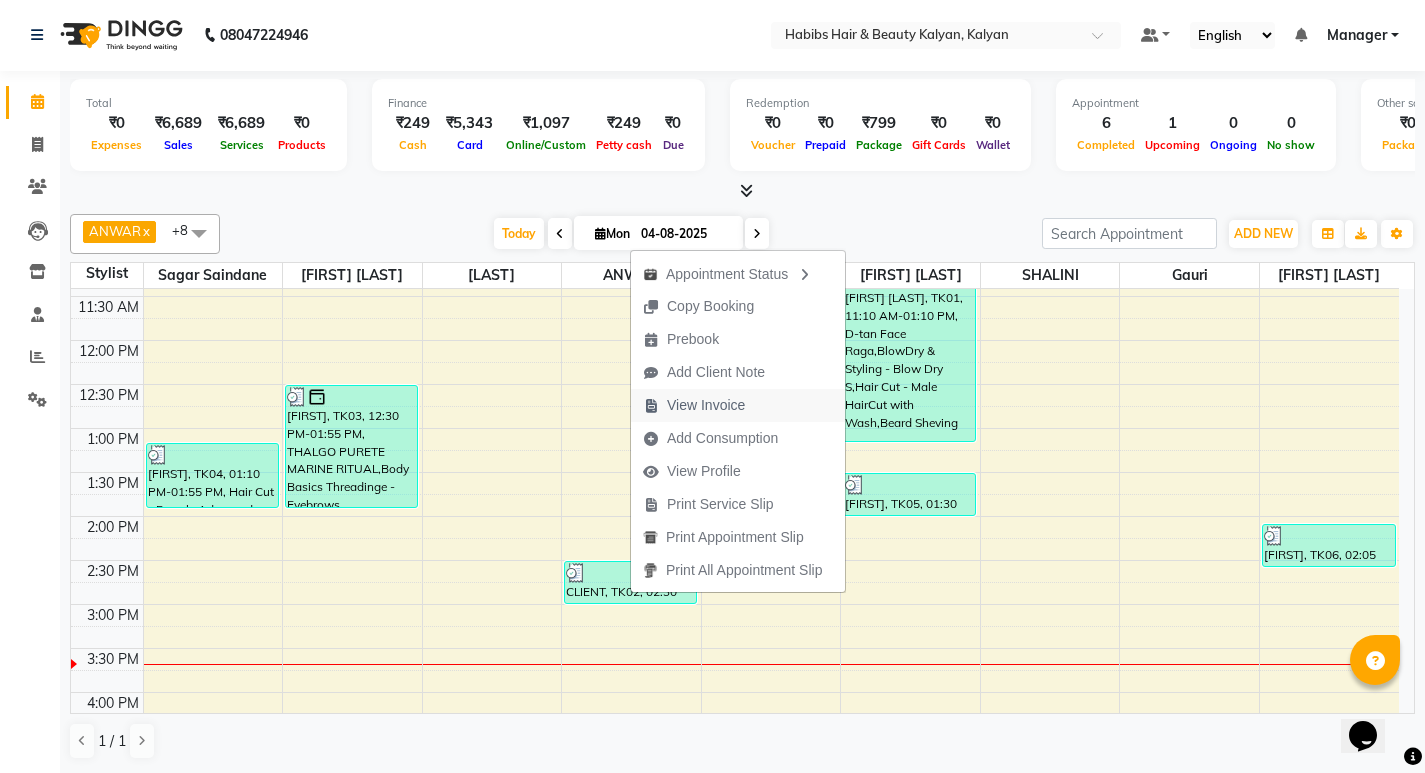 click on "View Invoice" at bounding box center [706, 405] 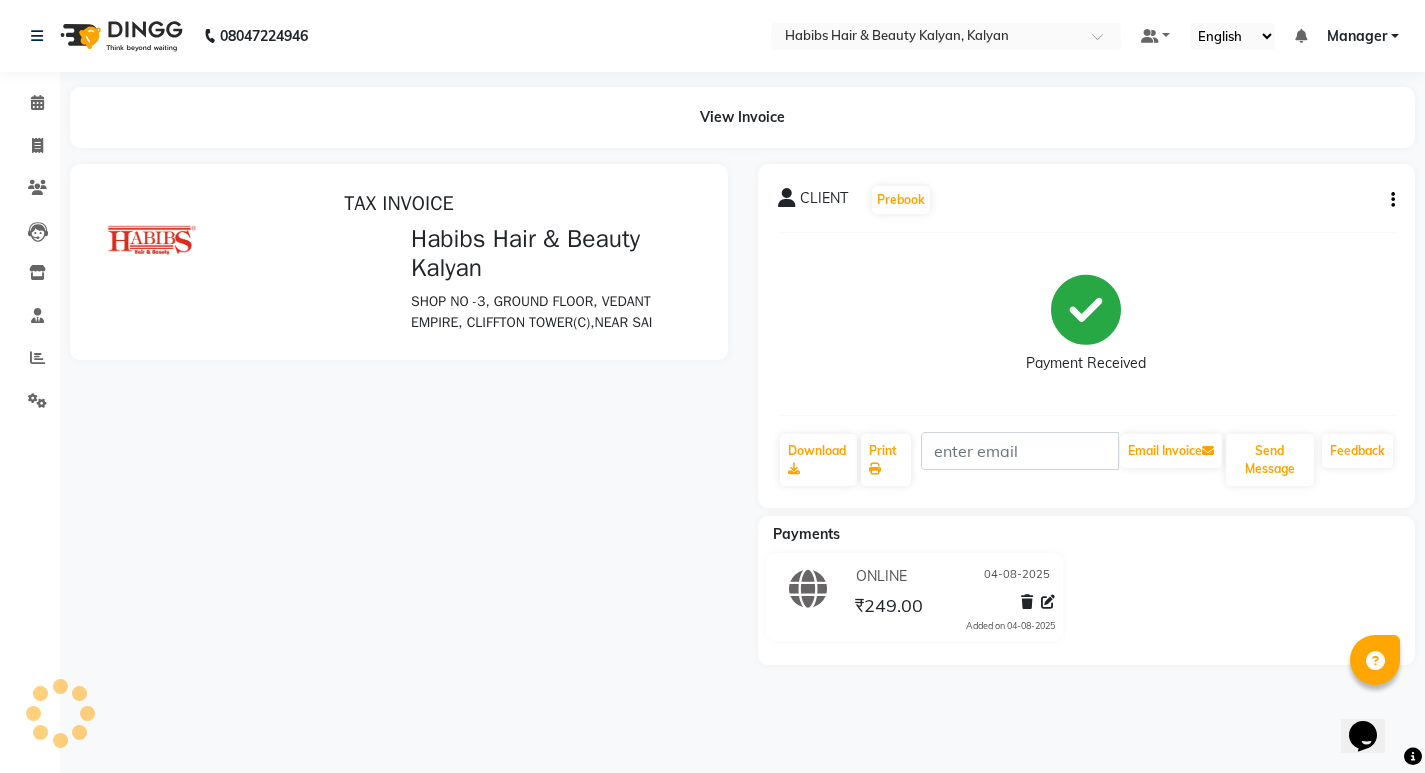 scroll, scrollTop: 0, scrollLeft: 0, axis: both 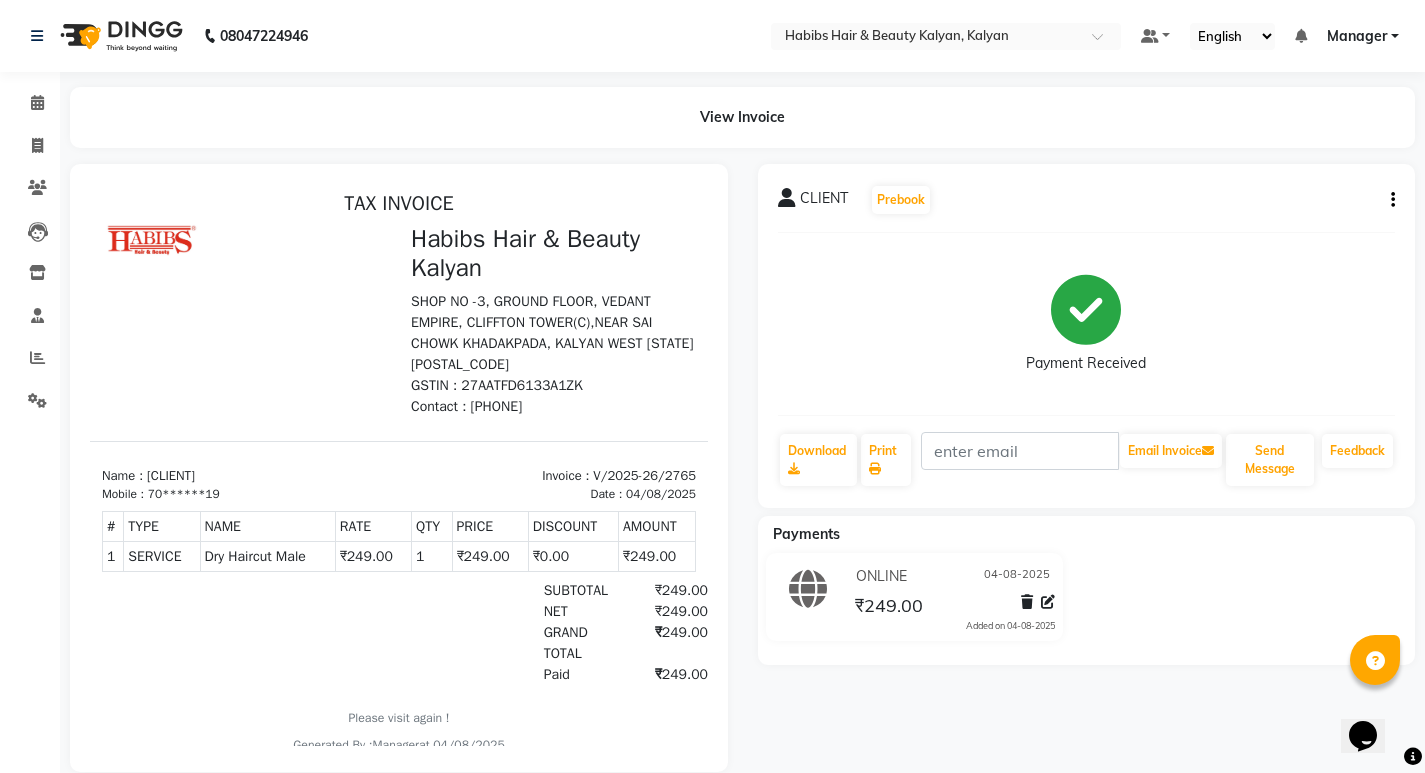 click 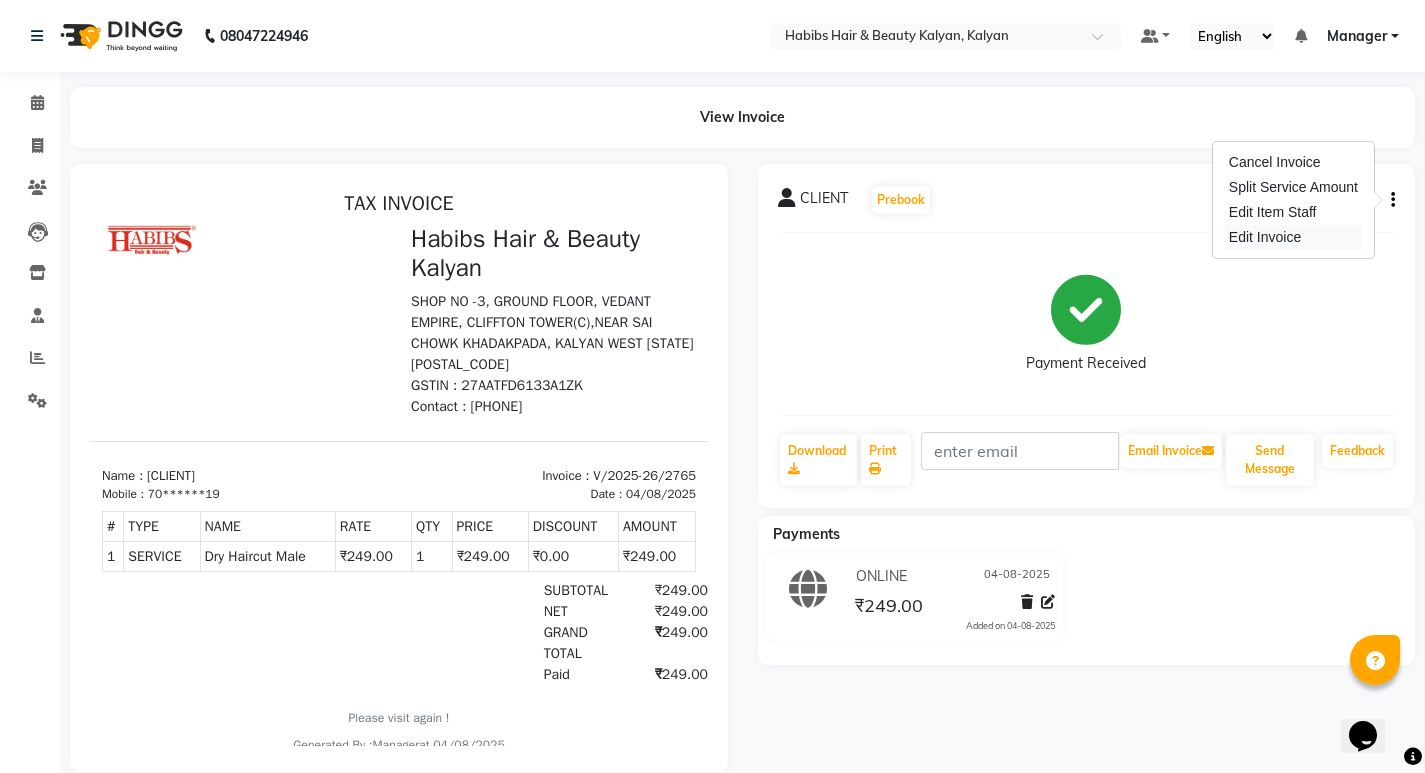 click on "Edit Invoice" at bounding box center (1293, 237) 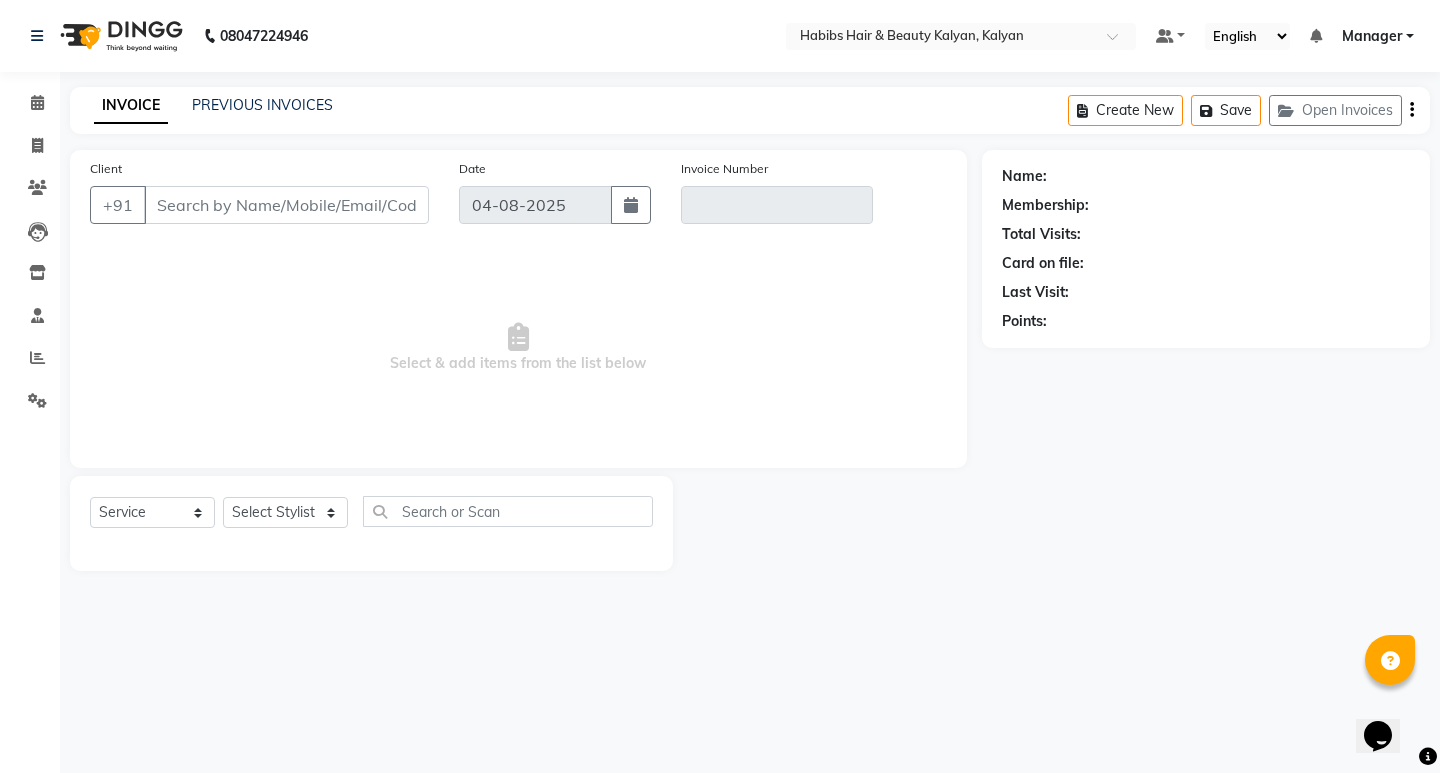 type on "70******19" 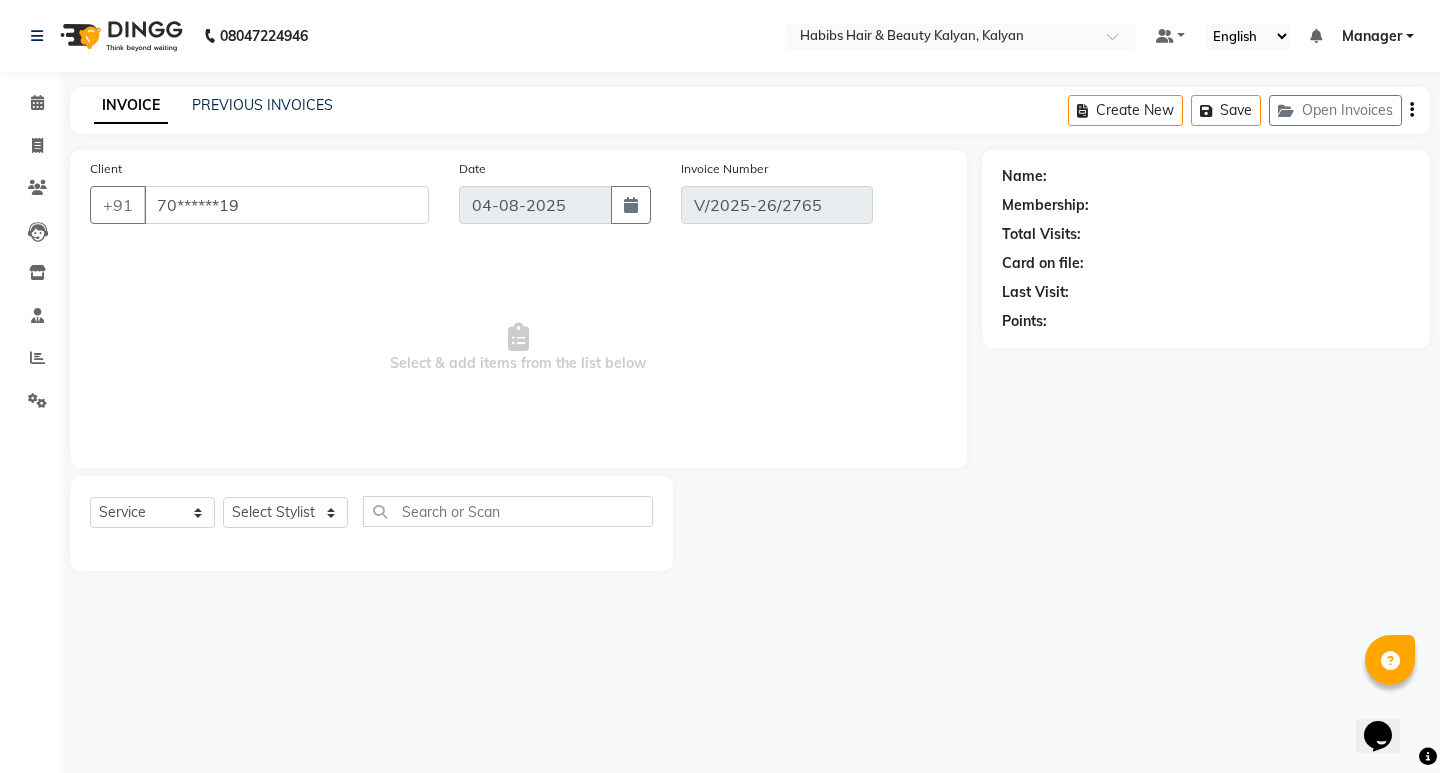 select on "1: Object" 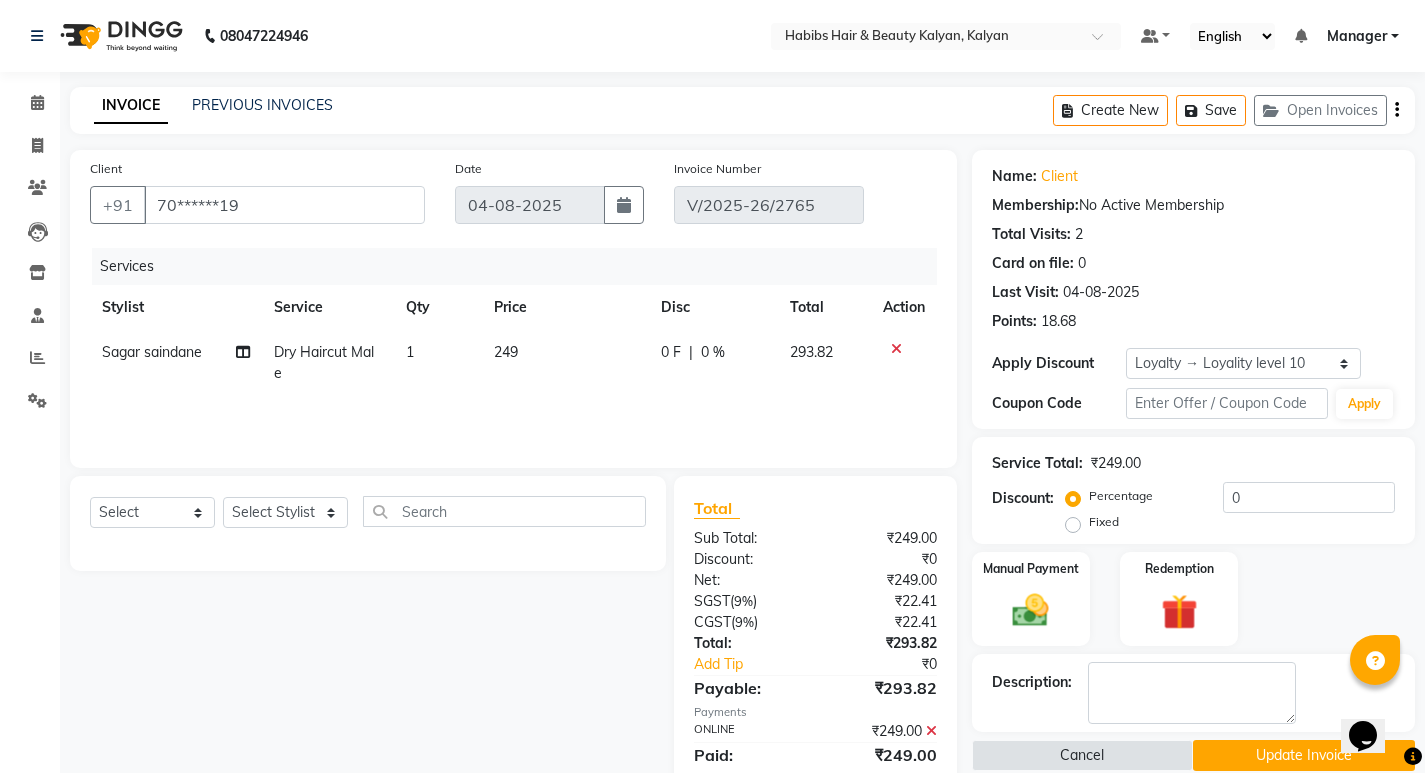 click 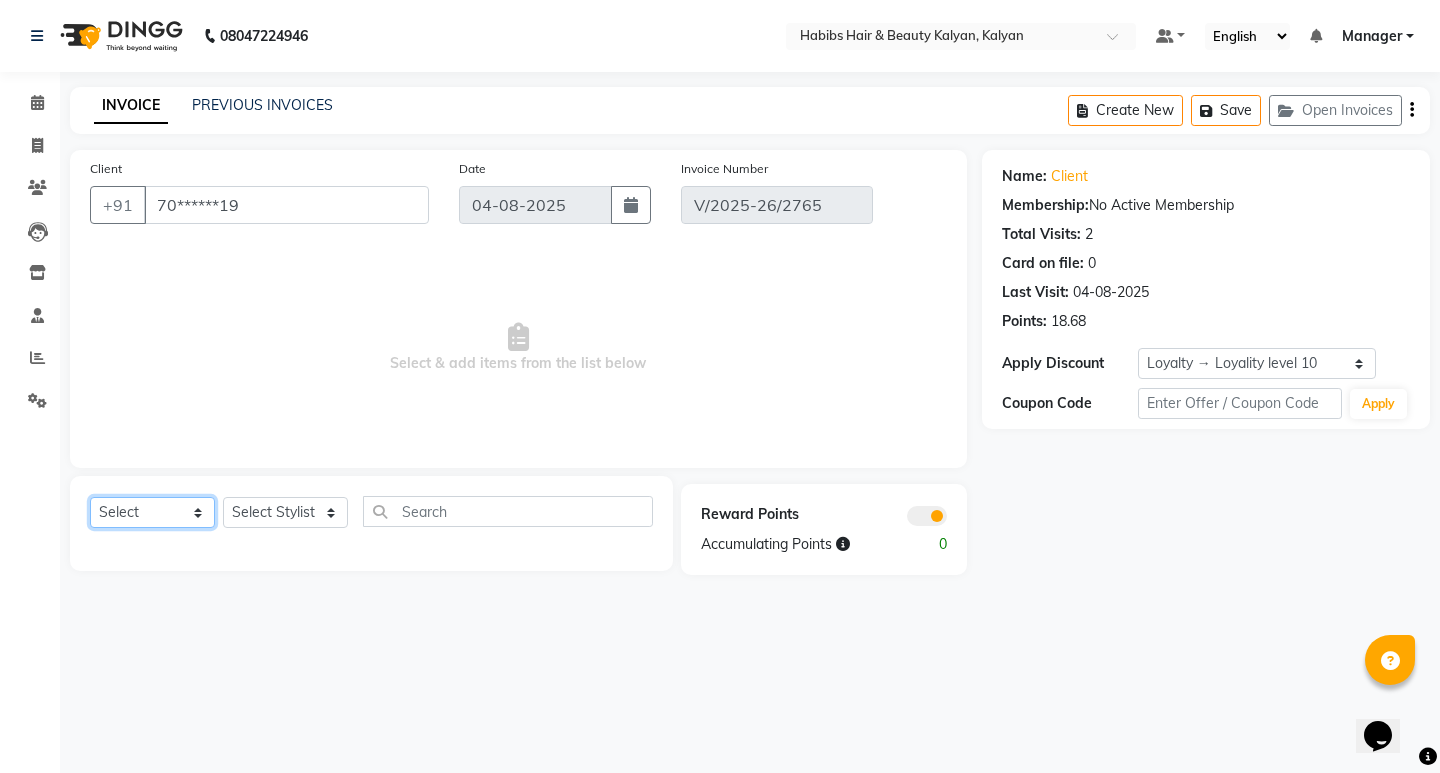 click on "Select  Service  Product  Membership  Package Voucher Prepaid Gift Card" 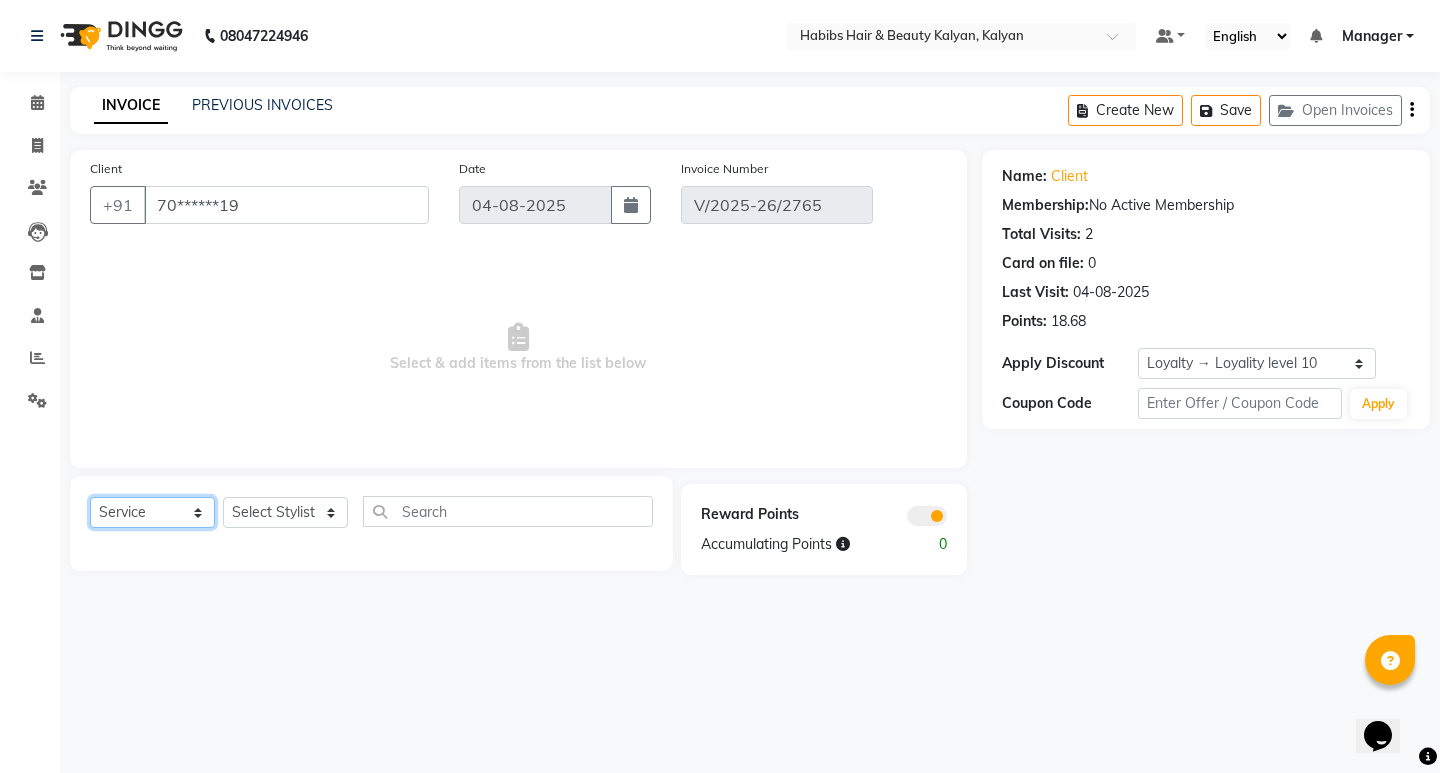 click on "Select  Service  Product  Membership  Package Voucher Prepaid Gift Card" 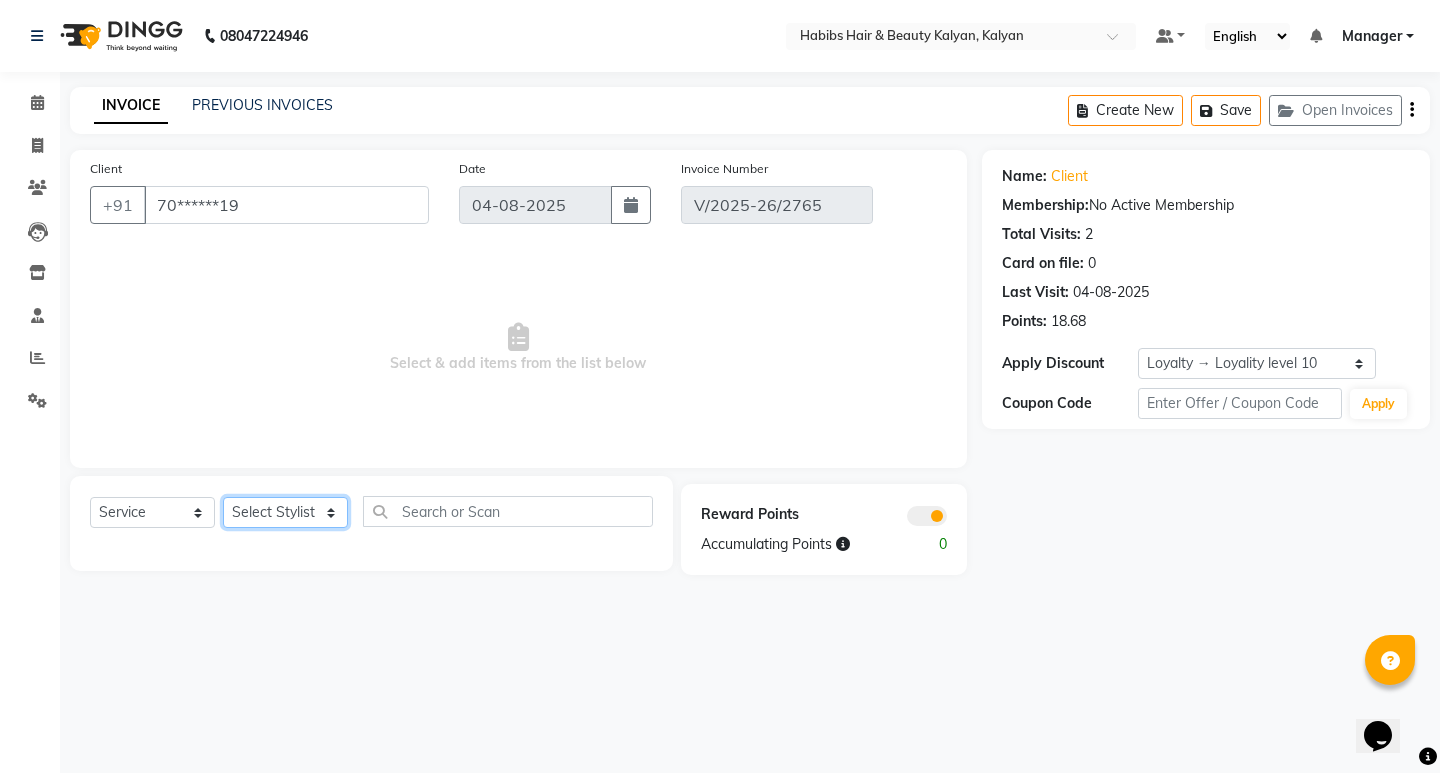click on "Select Stylist ANWAR DHARMESH GANESH SHINDE Gauri Manager Maruf  mulla Meena Kumari Namrata zipre Priyanka Ranjana  singh  Sagar saindane SANTOSHI SHALINI Smruti Suraj Kadam Vinaya  Yogesh" 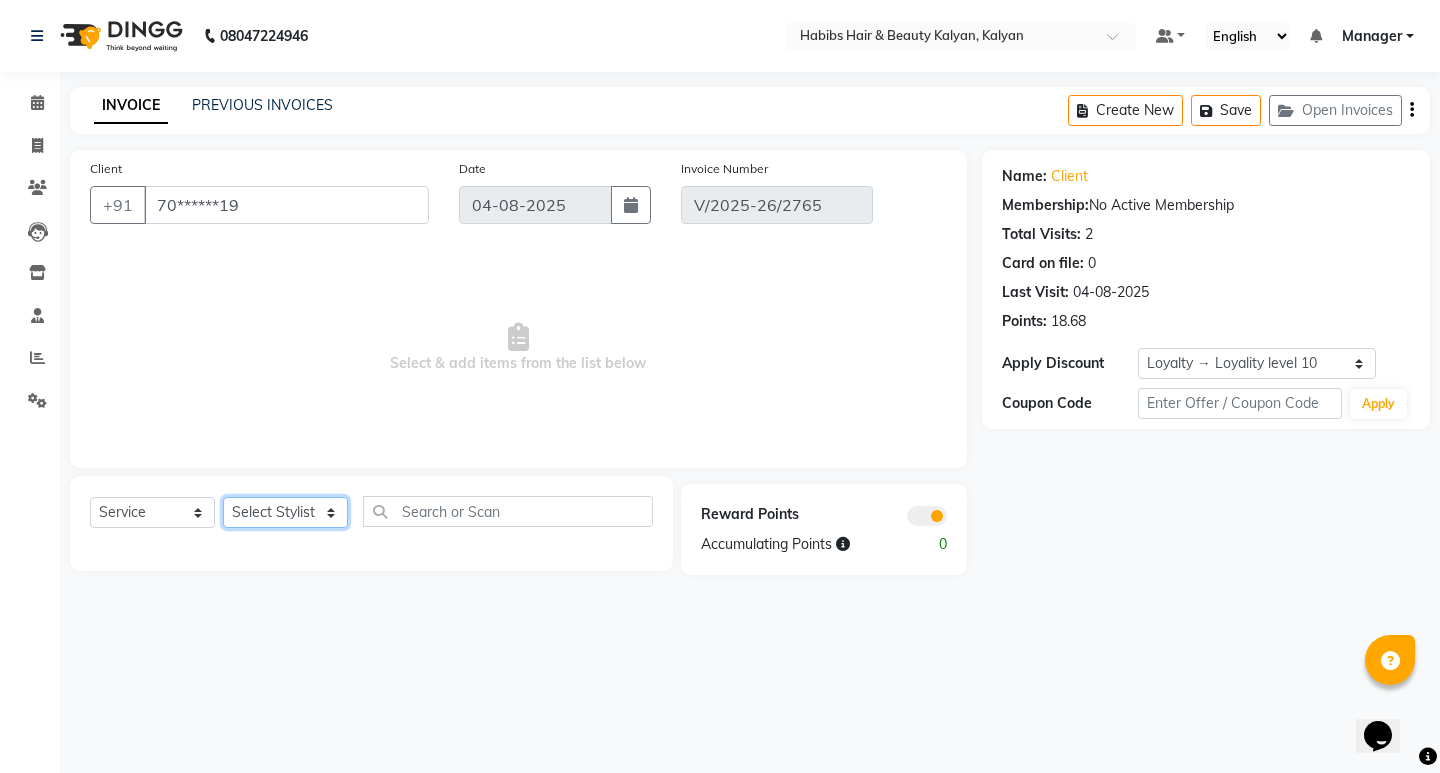 select on "77419" 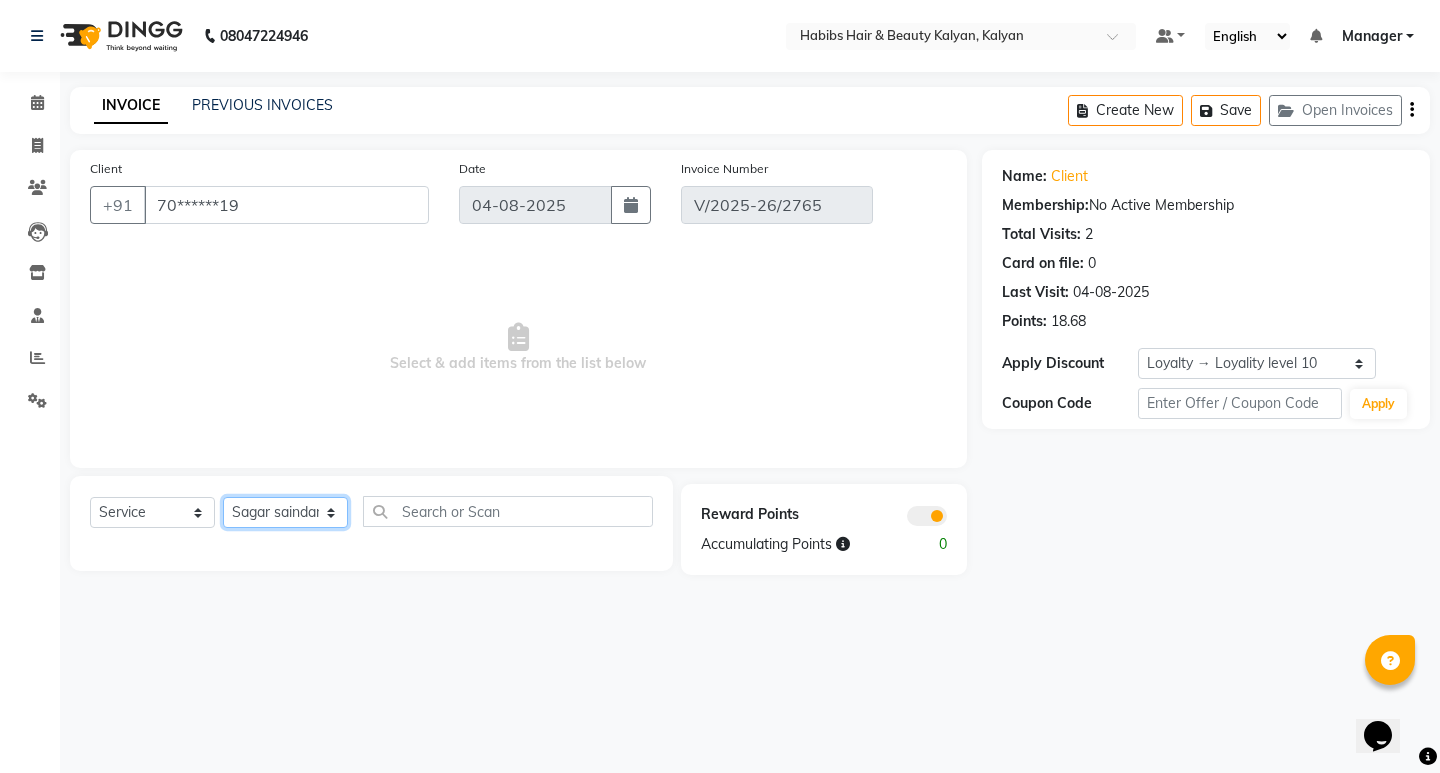 click on "Select Stylist ANWAR DHARMESH GANESH SHINDE Gauri Manager Maruf  mulla Meena Kumari Namrata zipre Priyanka Ranjana  singh  Sagar saindane SANTOSHI SHALINI Smruti Suraj Kadam Vinaya  Yogesh" 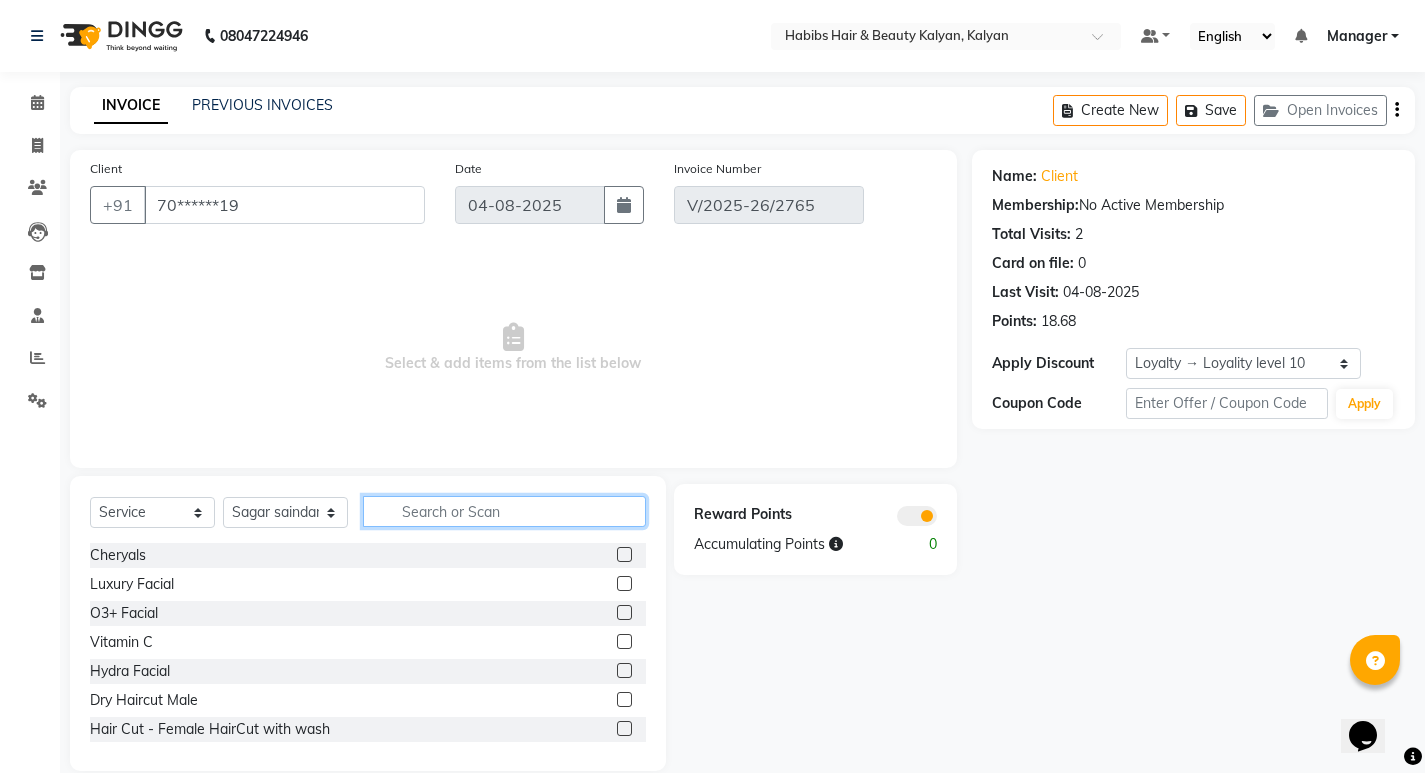 click 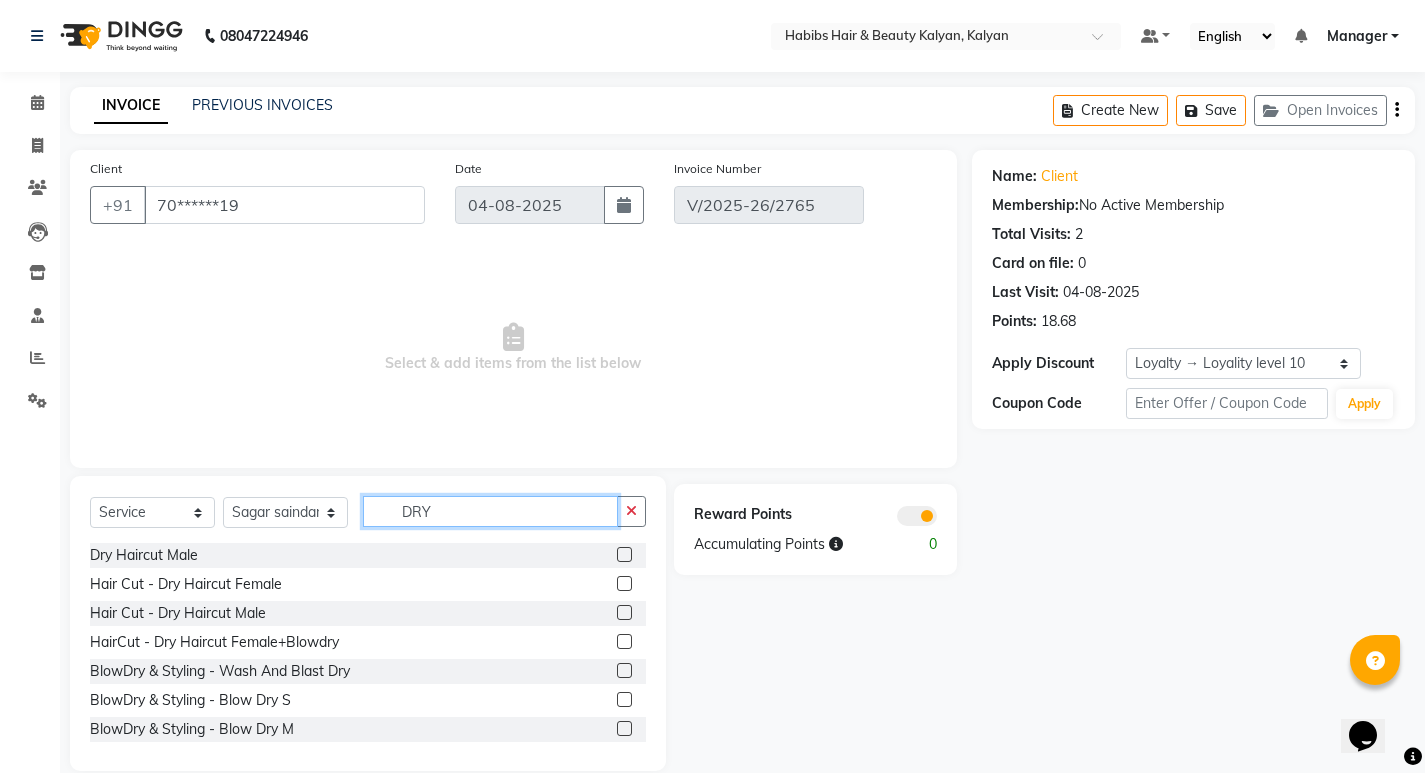 type on "DRY" 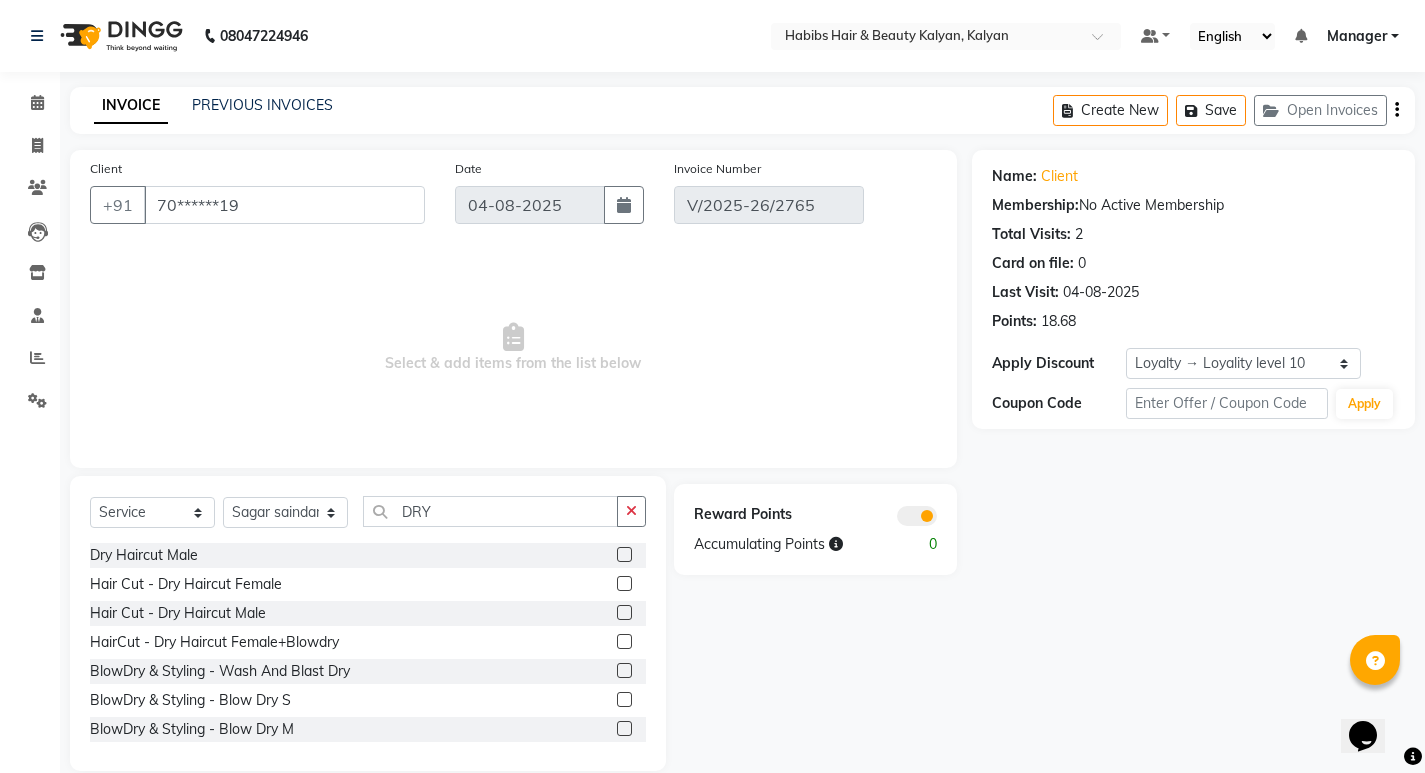 click 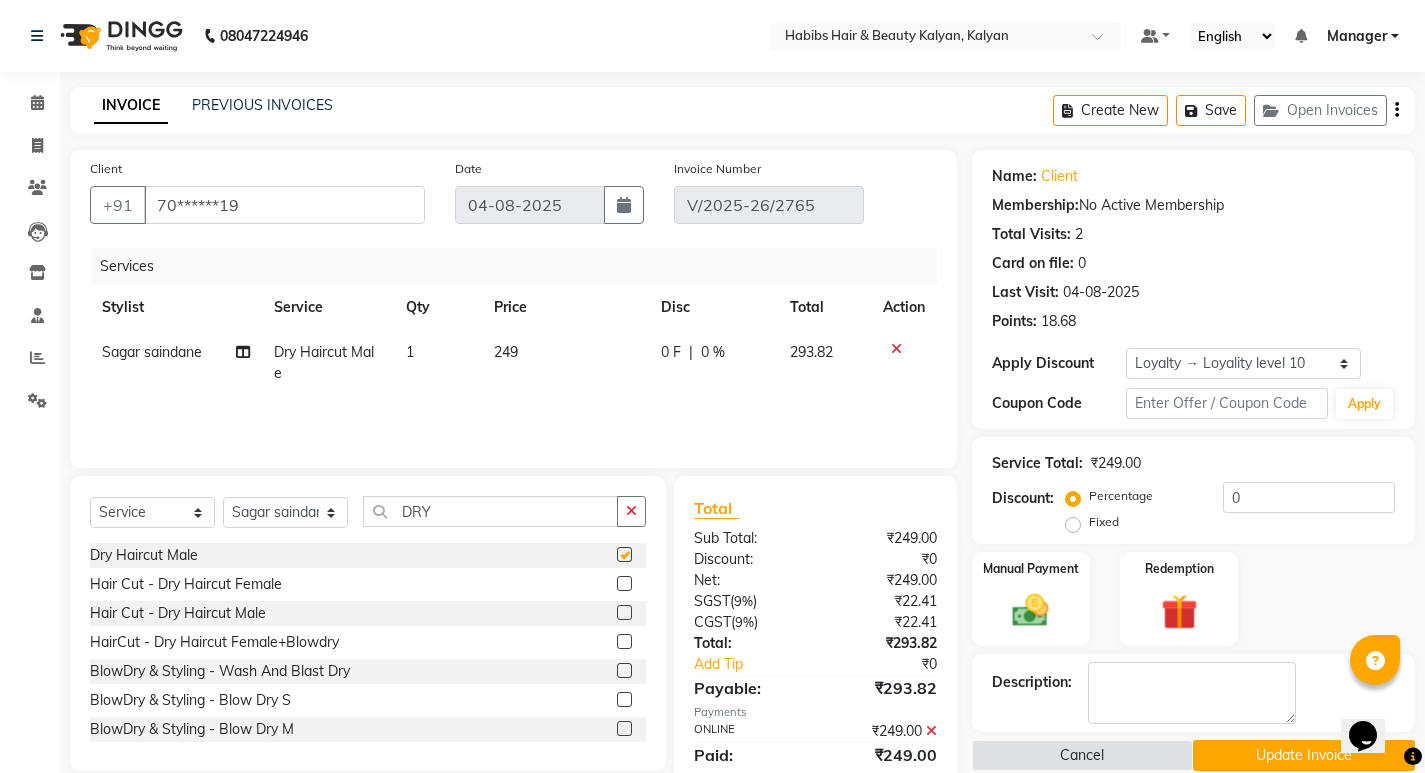 checkbox on "false" 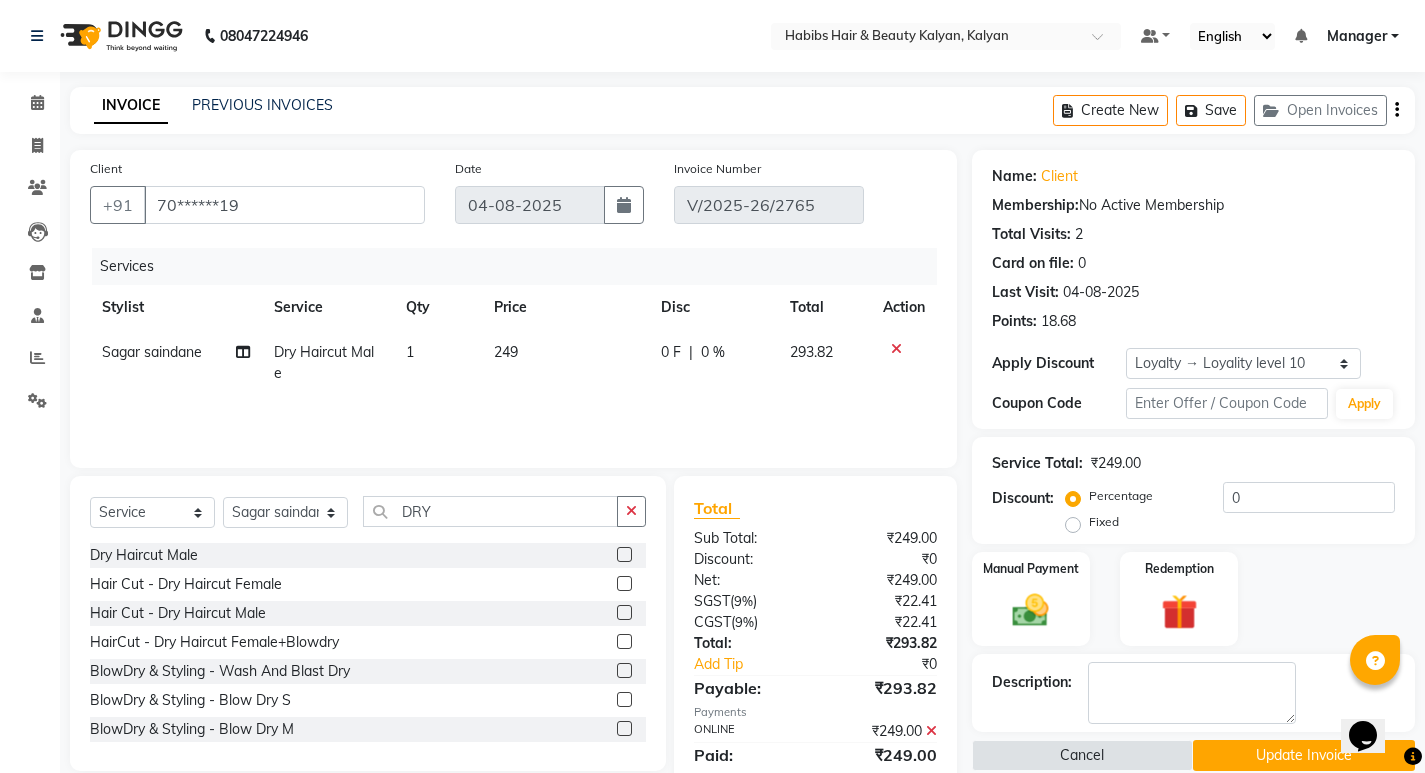 click 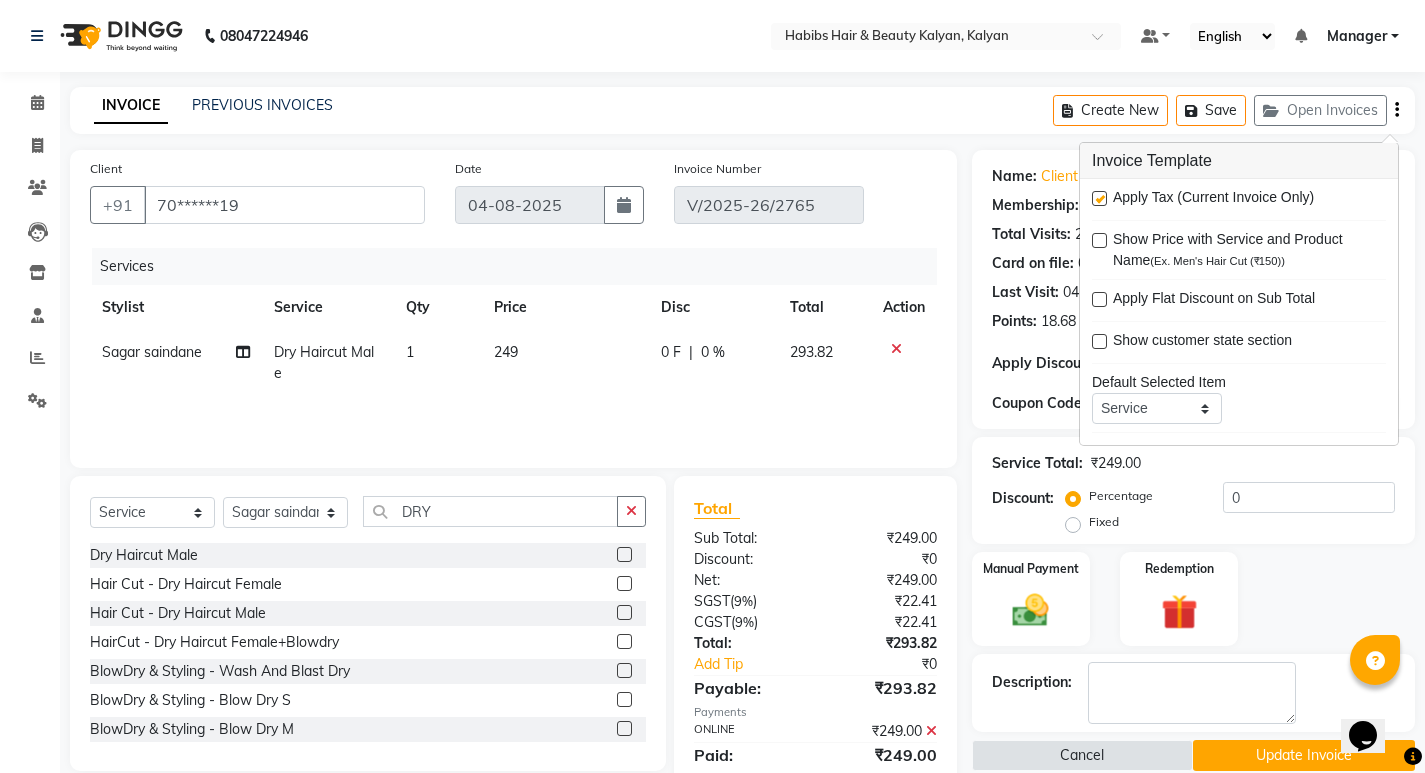 click at bounding box center [1099, 198] 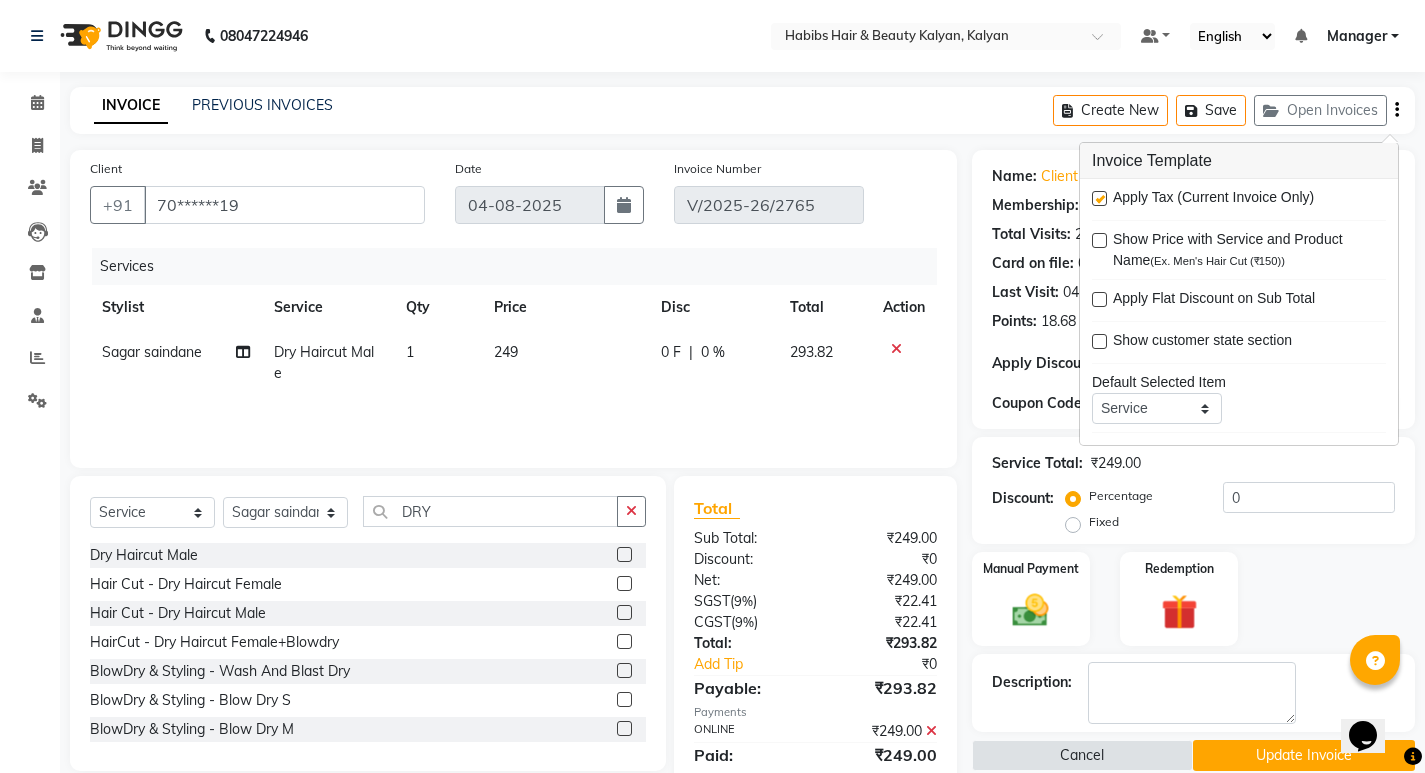 click at bounding box center (1098, 199) 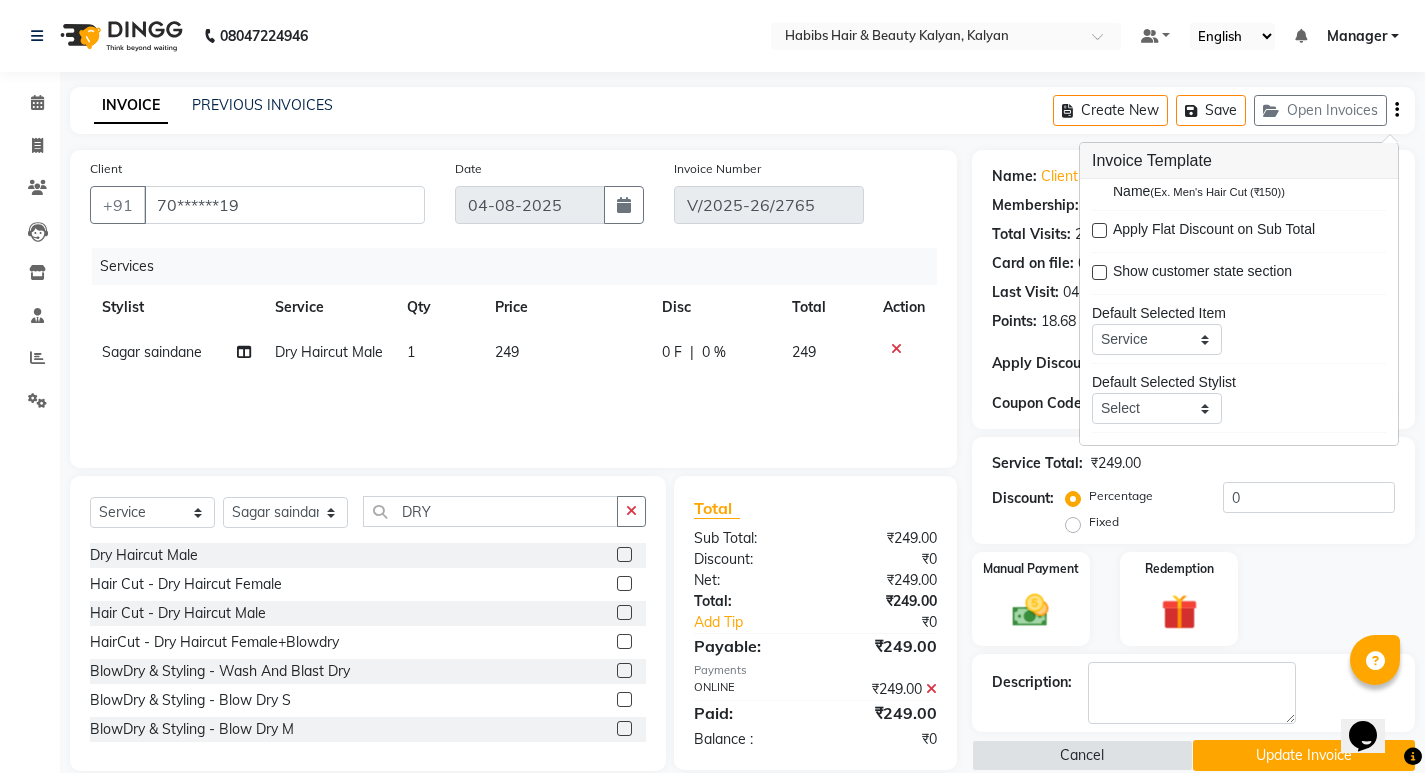 scroll, scrollTop: 98, scrollLeft: 0, axis: vertical 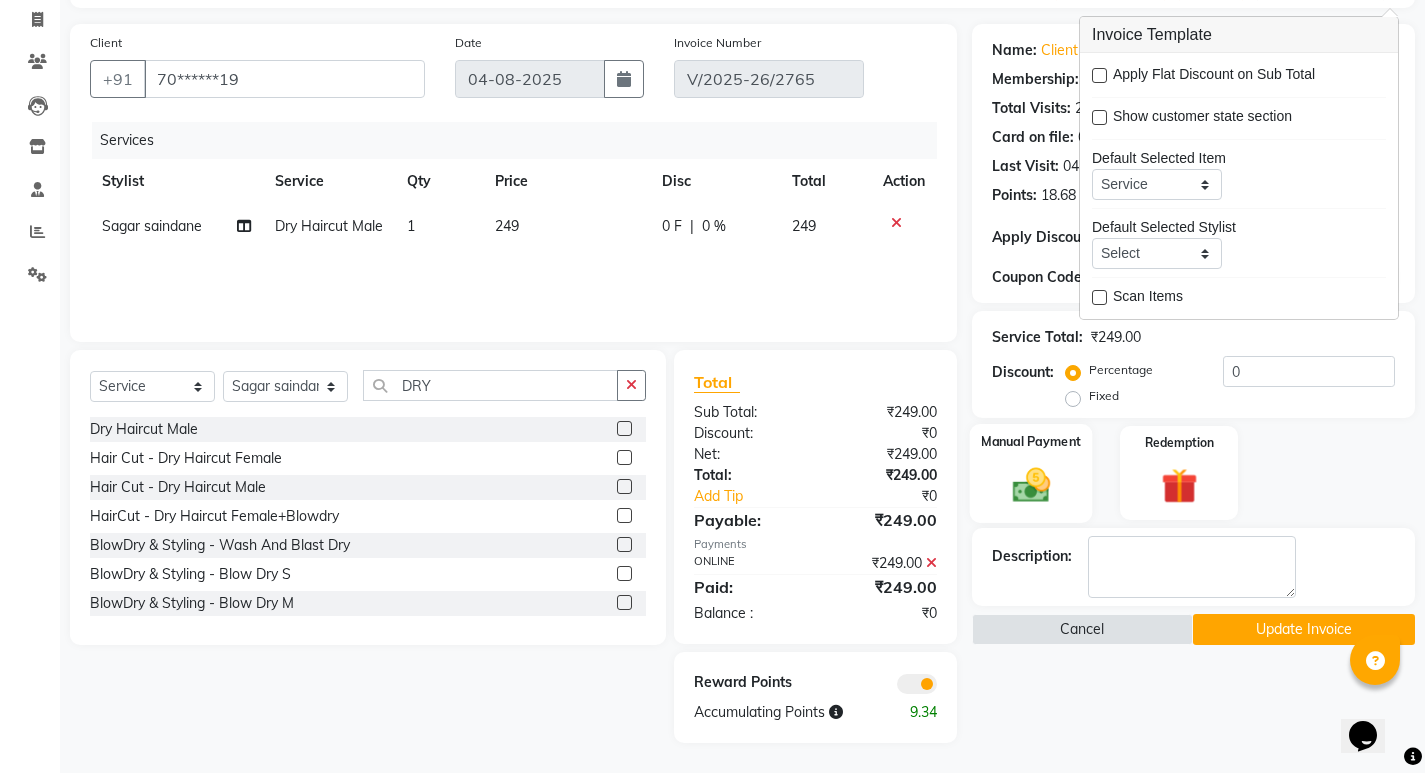 click 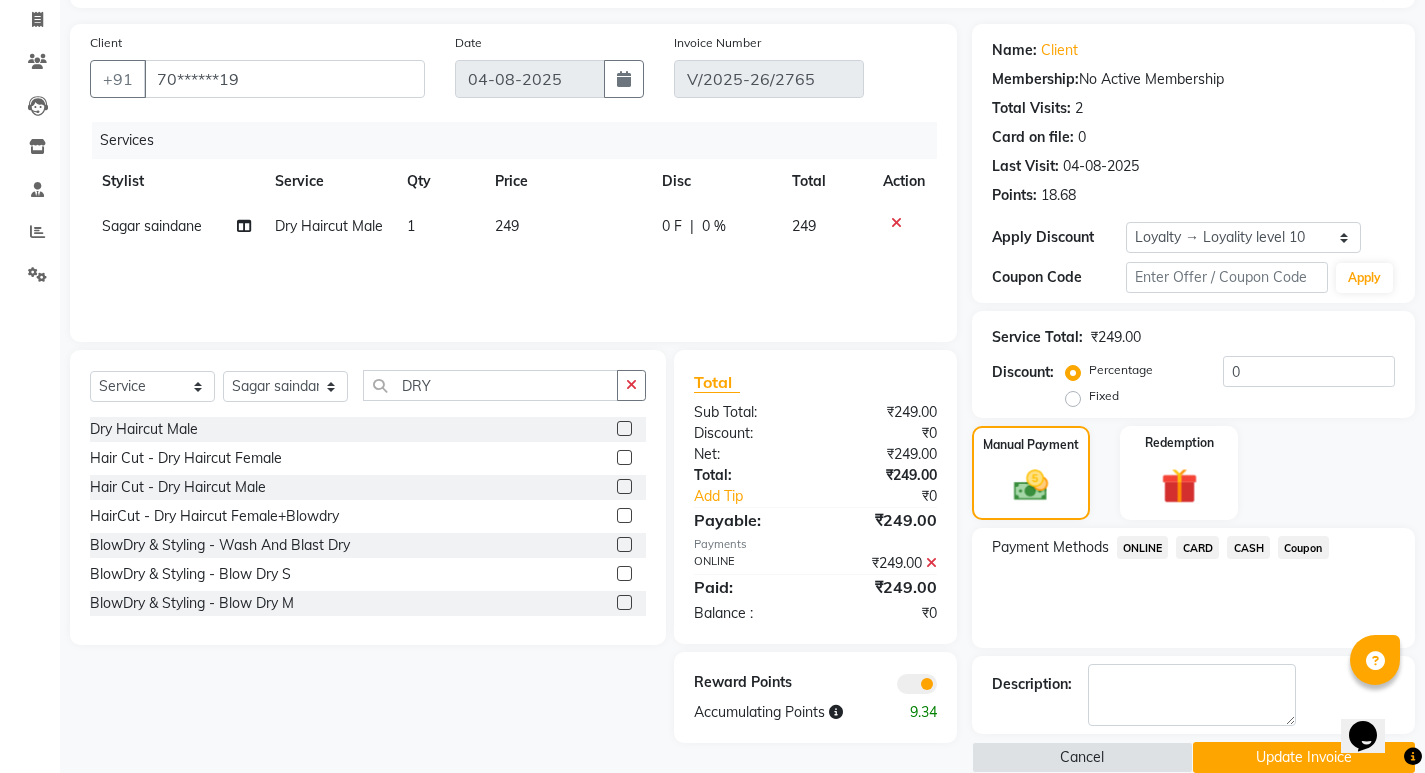 click on "ONLINE" 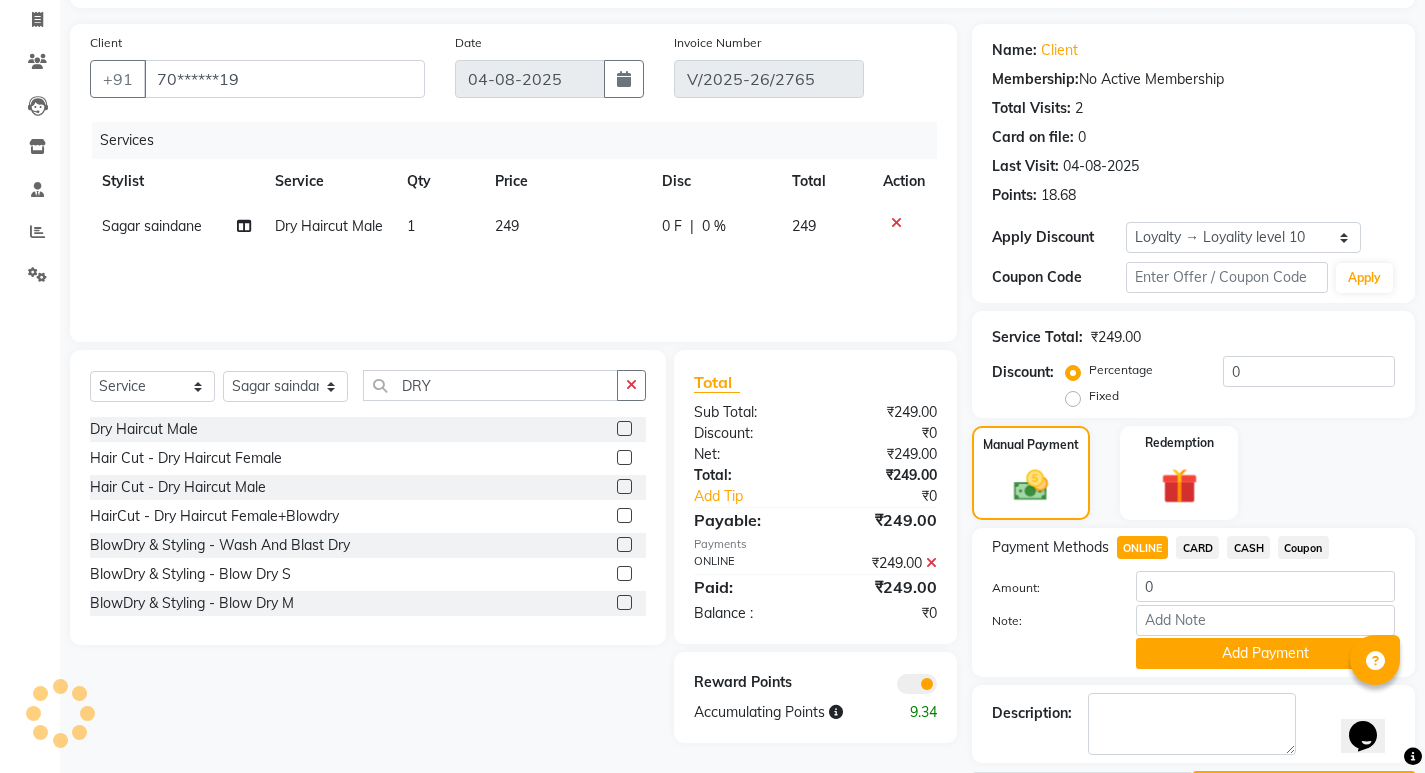 click 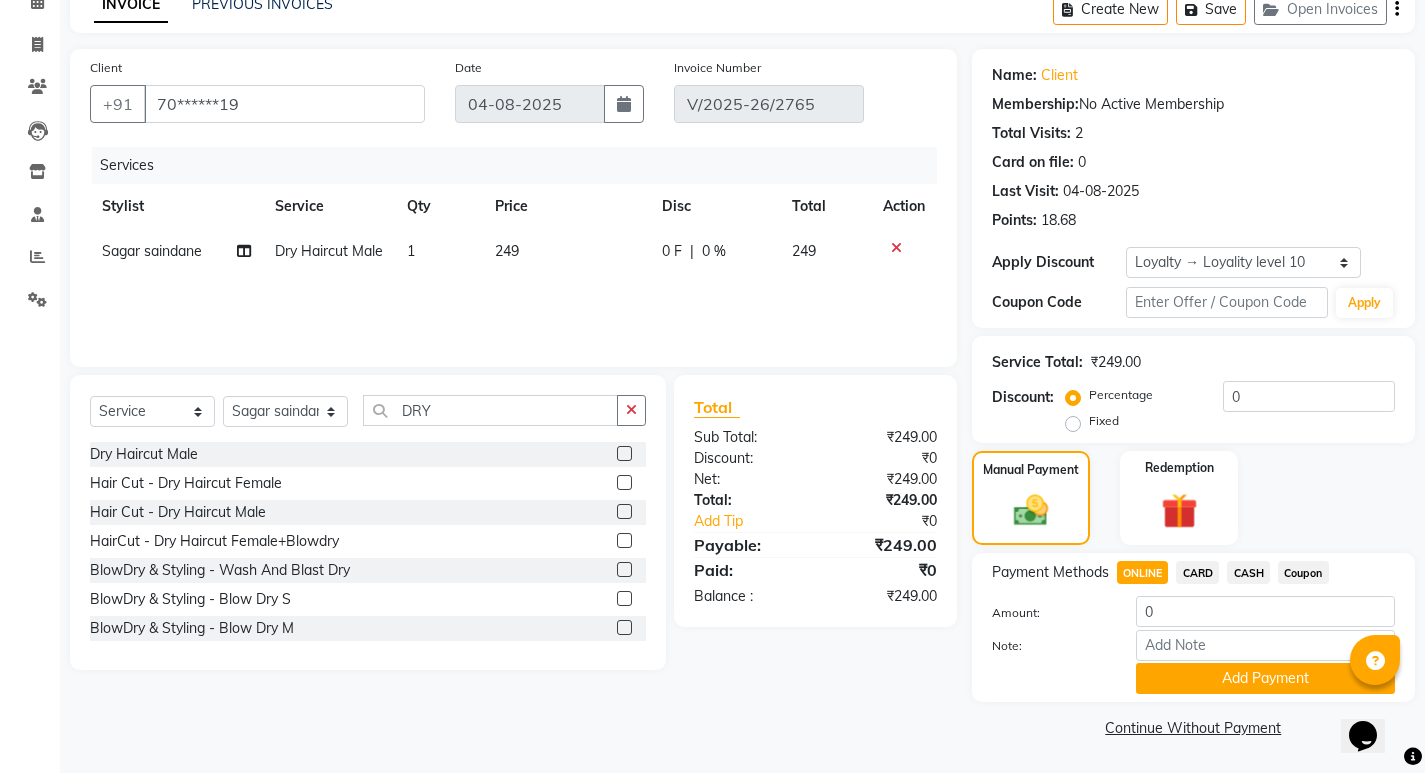 click on "CARD" 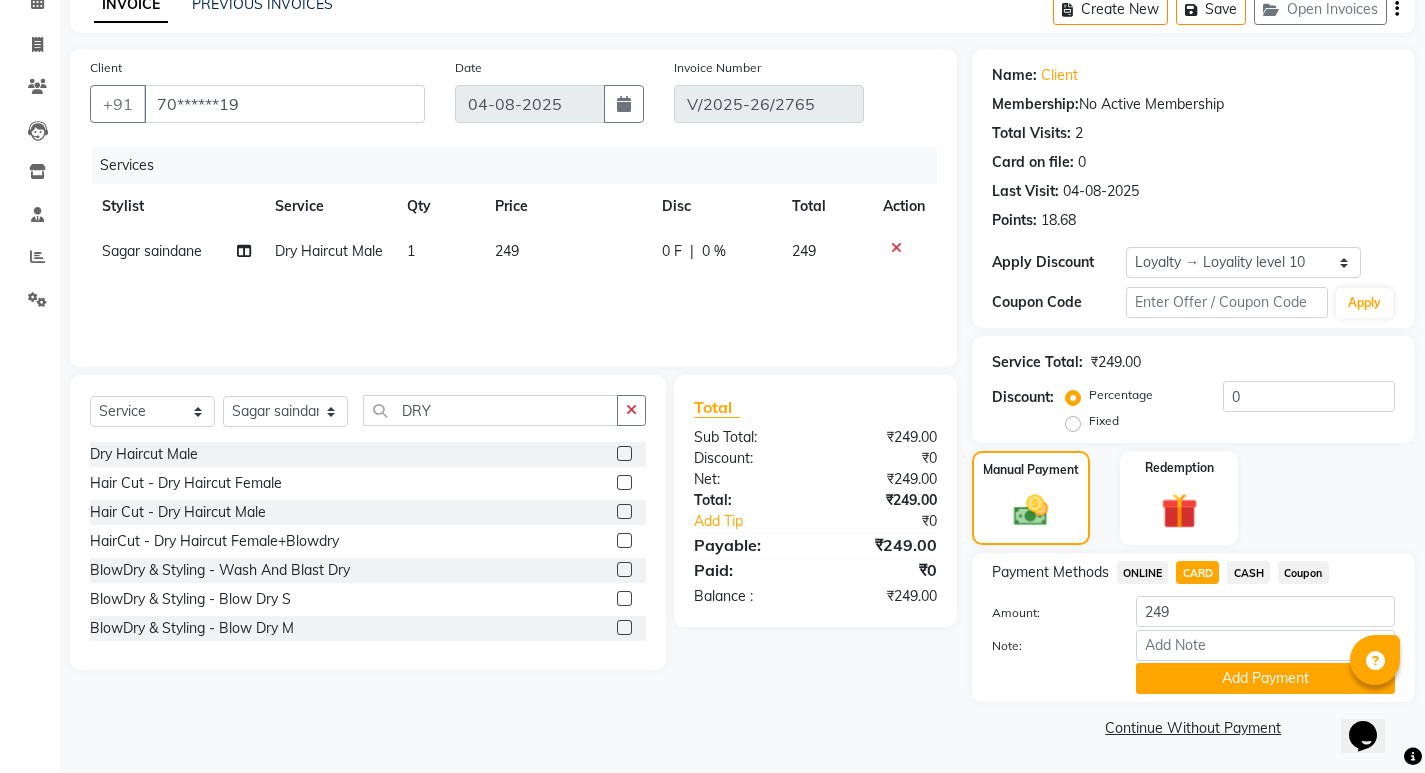 click on "ONLINE" 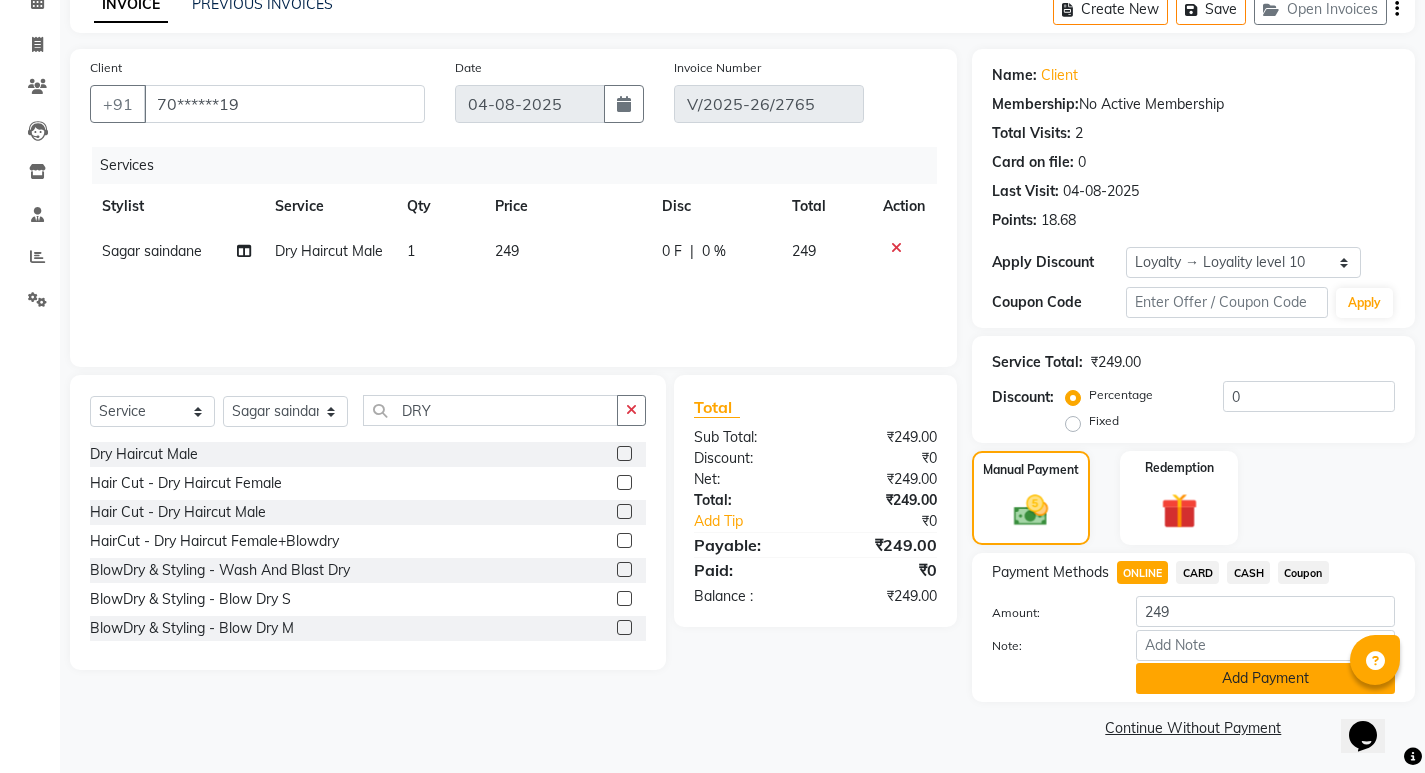 click on "Add Payment" 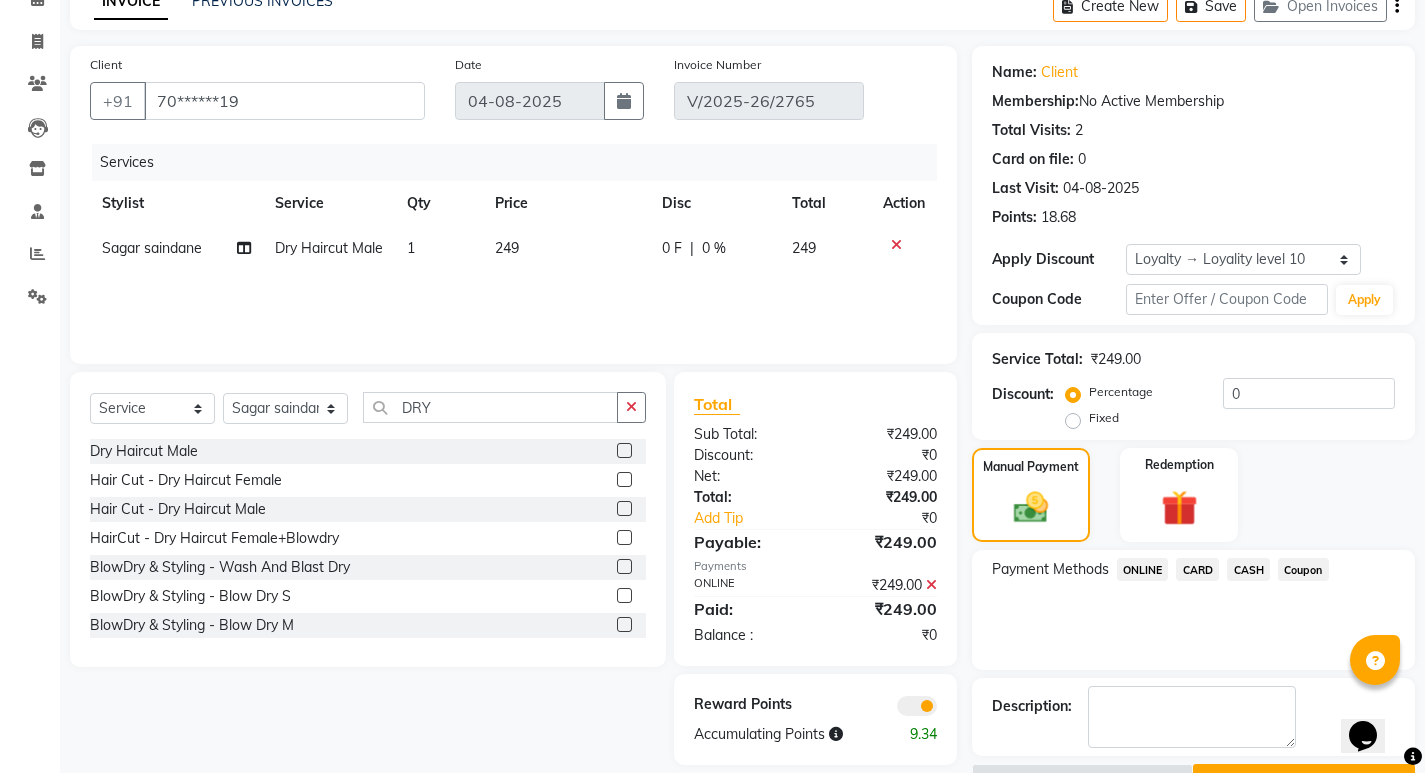 scroll, scrollTop: 156, scrollLeft: 0, axis: vertical 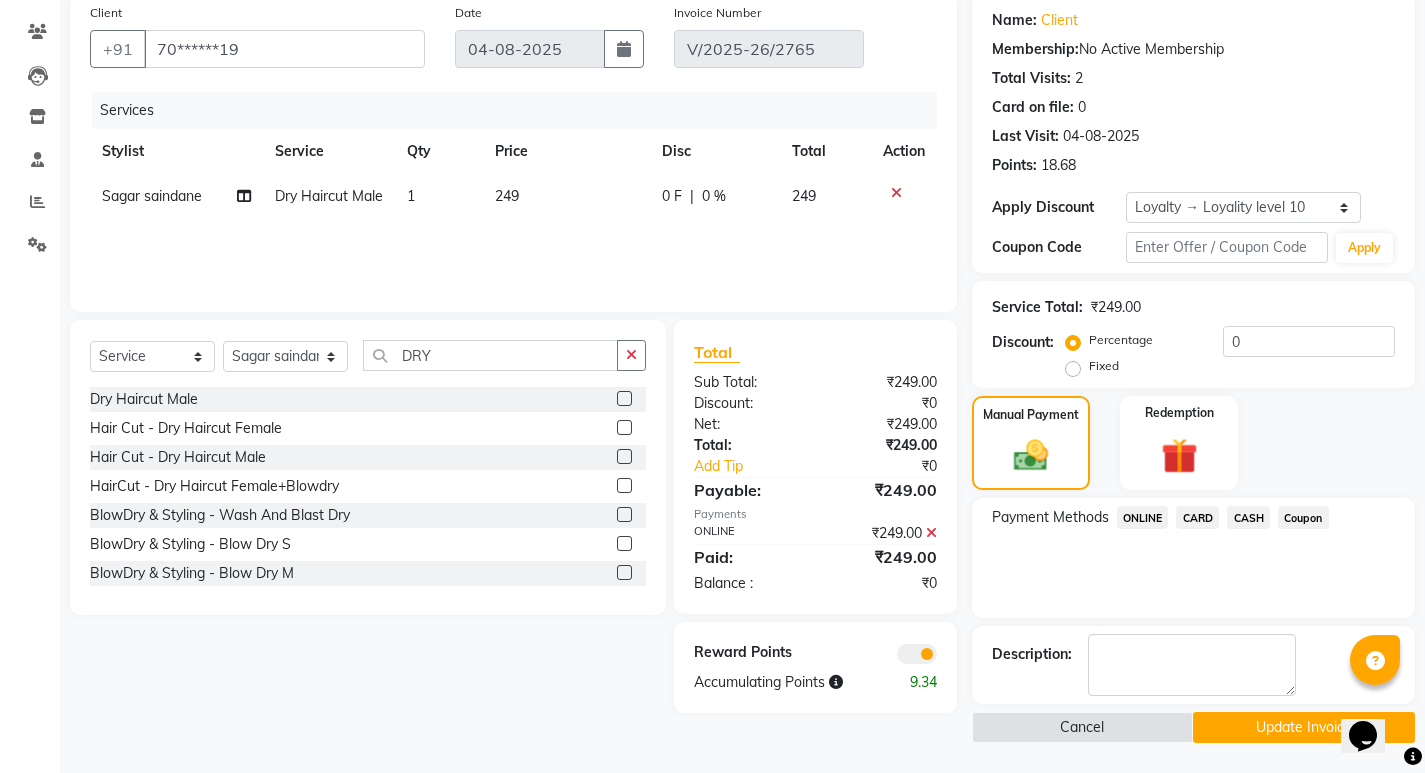 click on "Update Invoice" 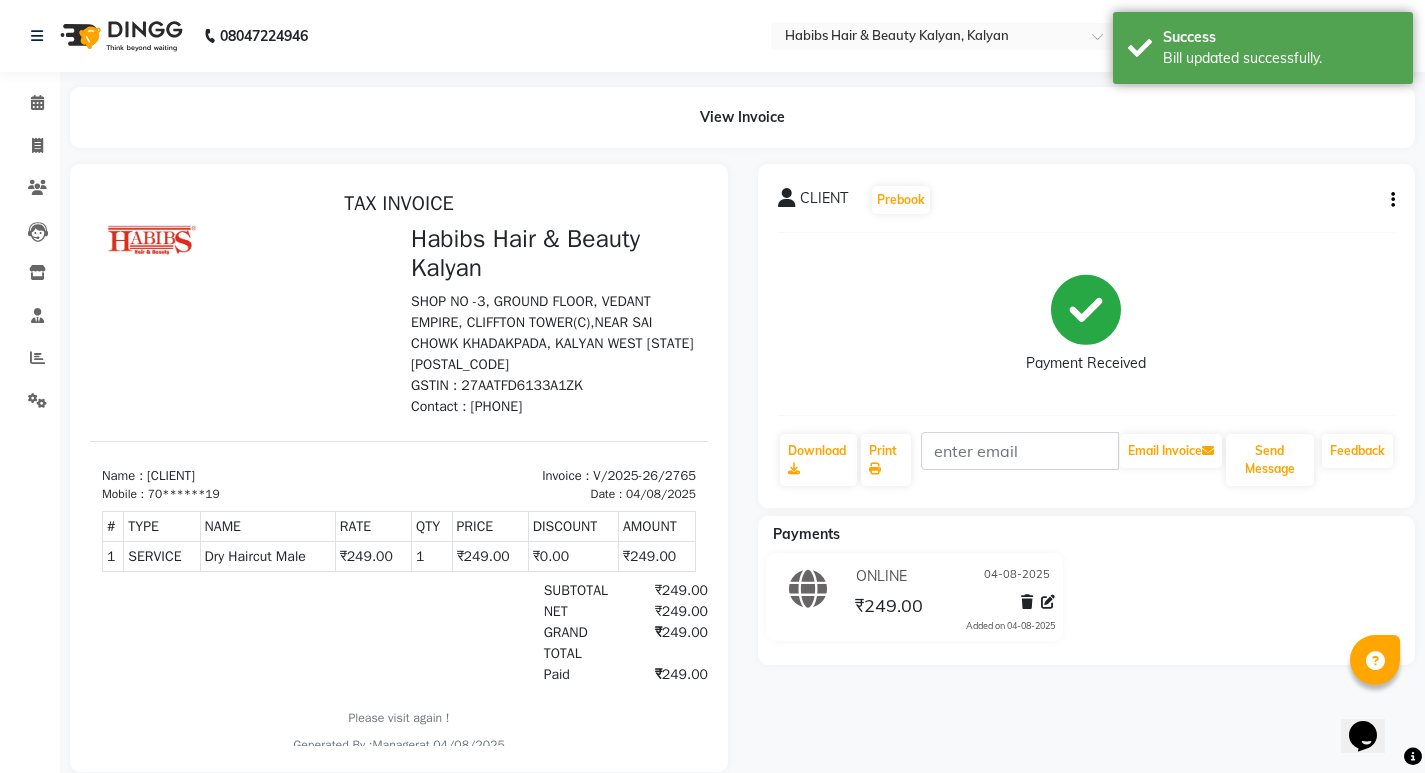 scroll, scrollTop: 0, scrollLeft: 0, axis: both 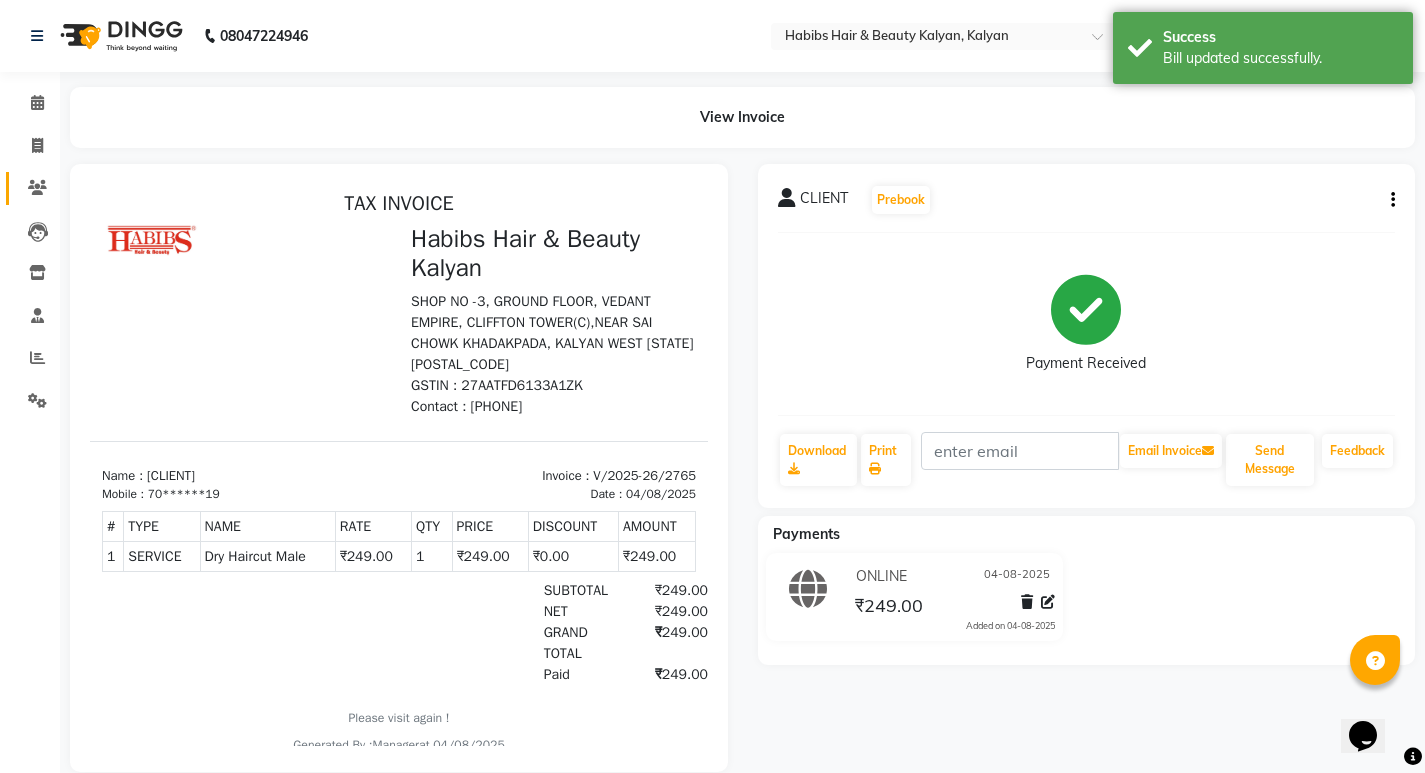 click on "Clients" 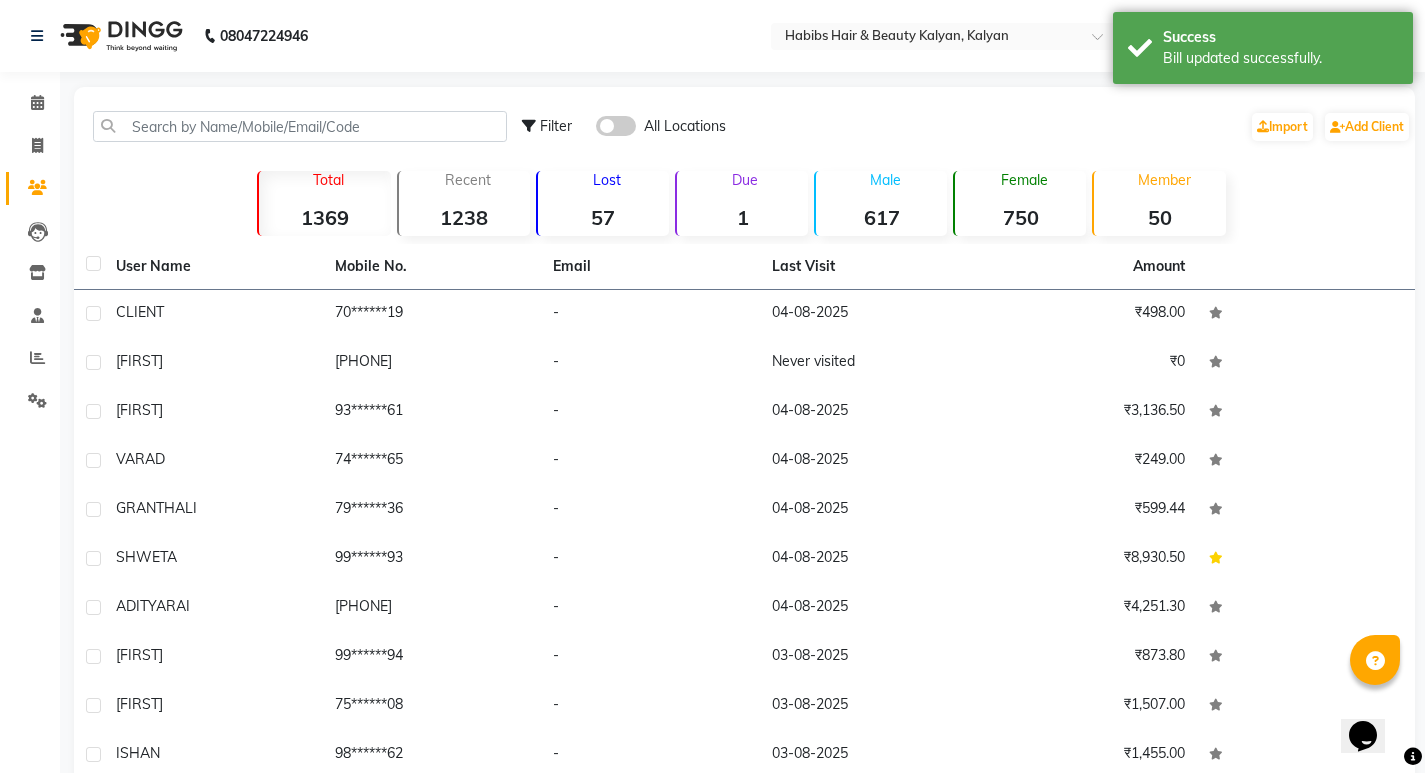 click on "-" 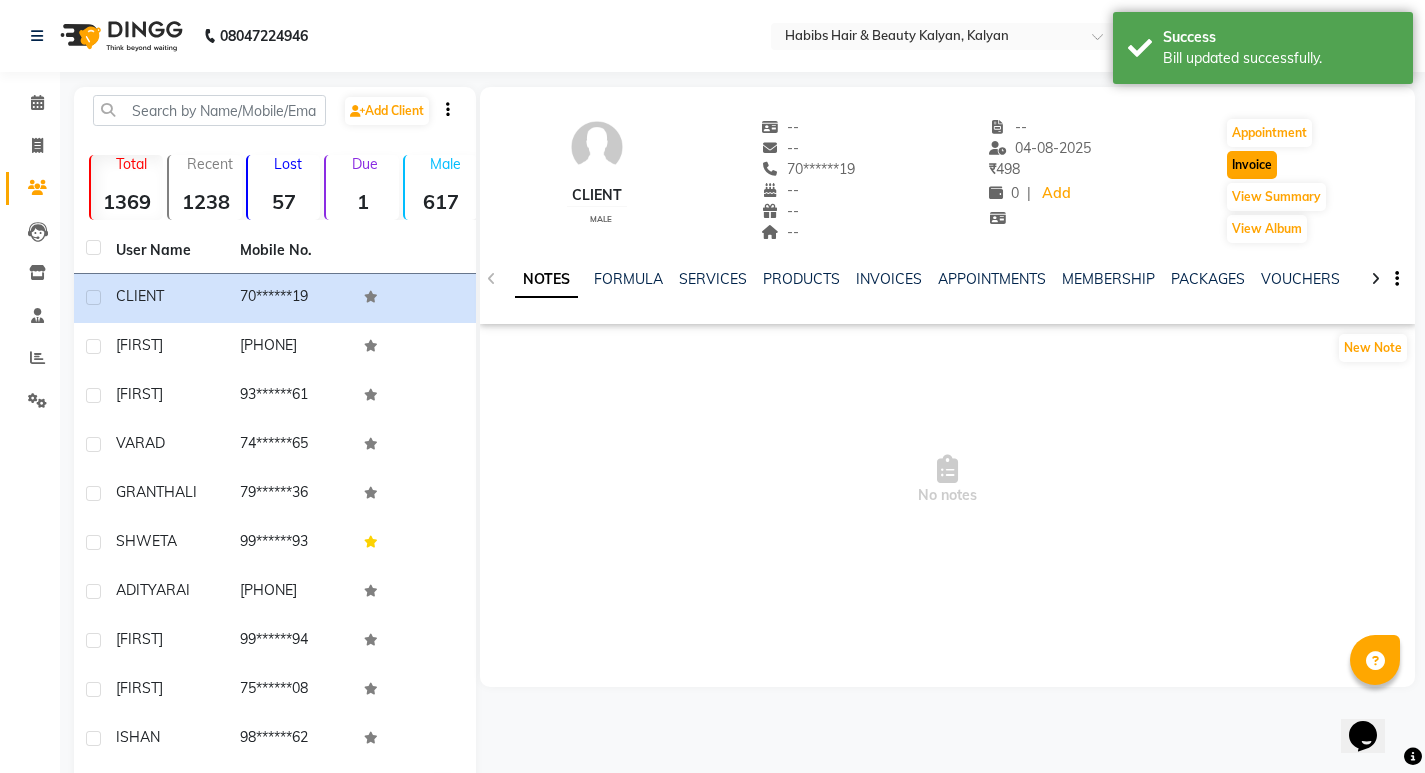 click on "Invoice" 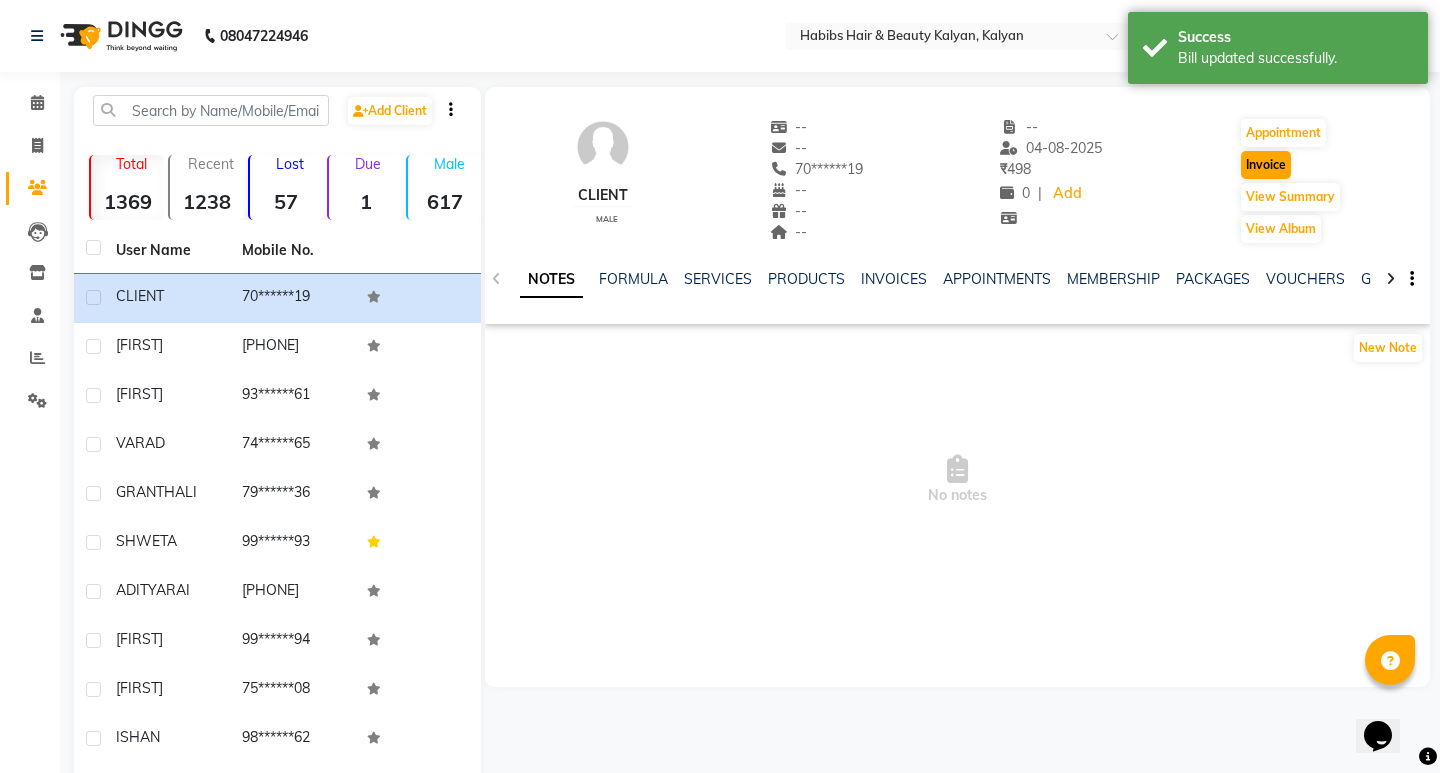 select on "8185" 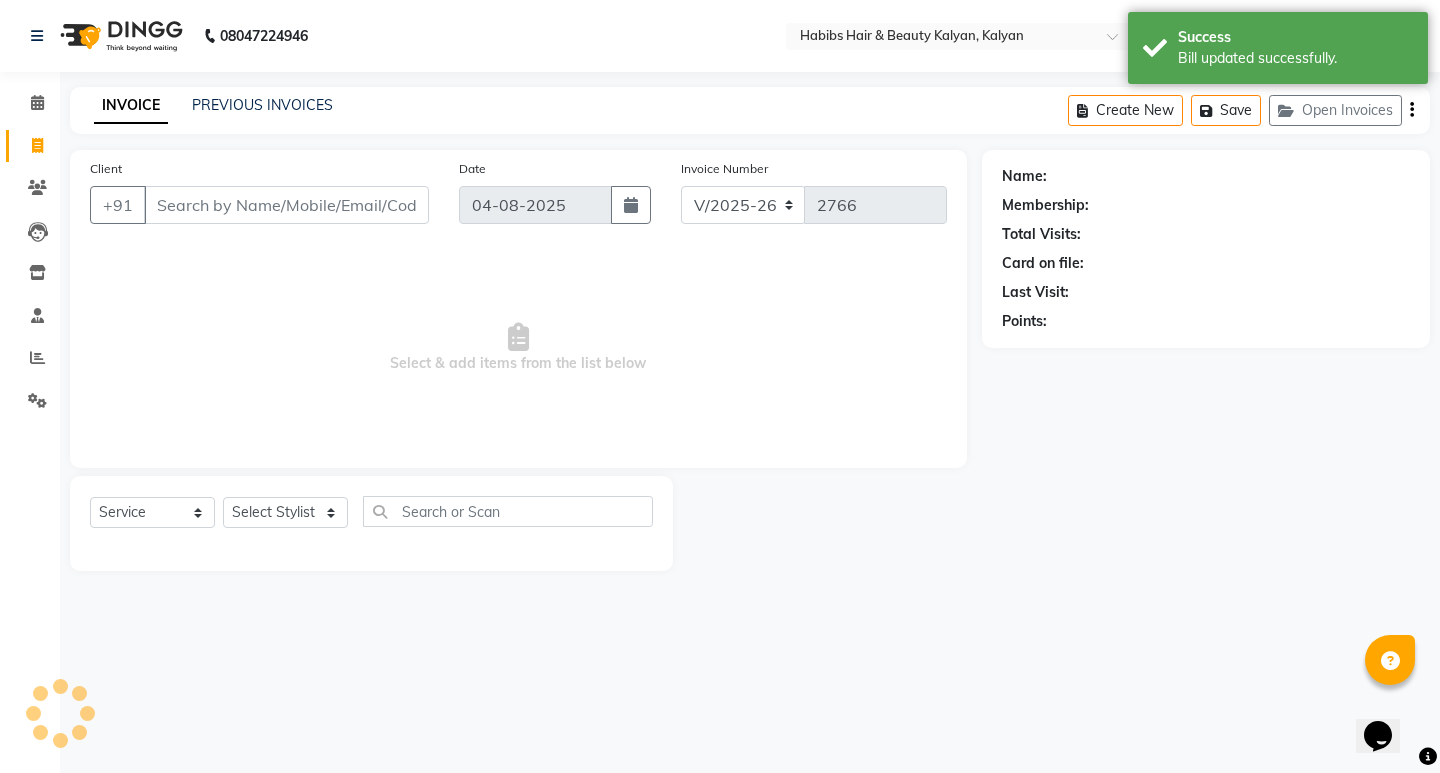 type on "70******19" 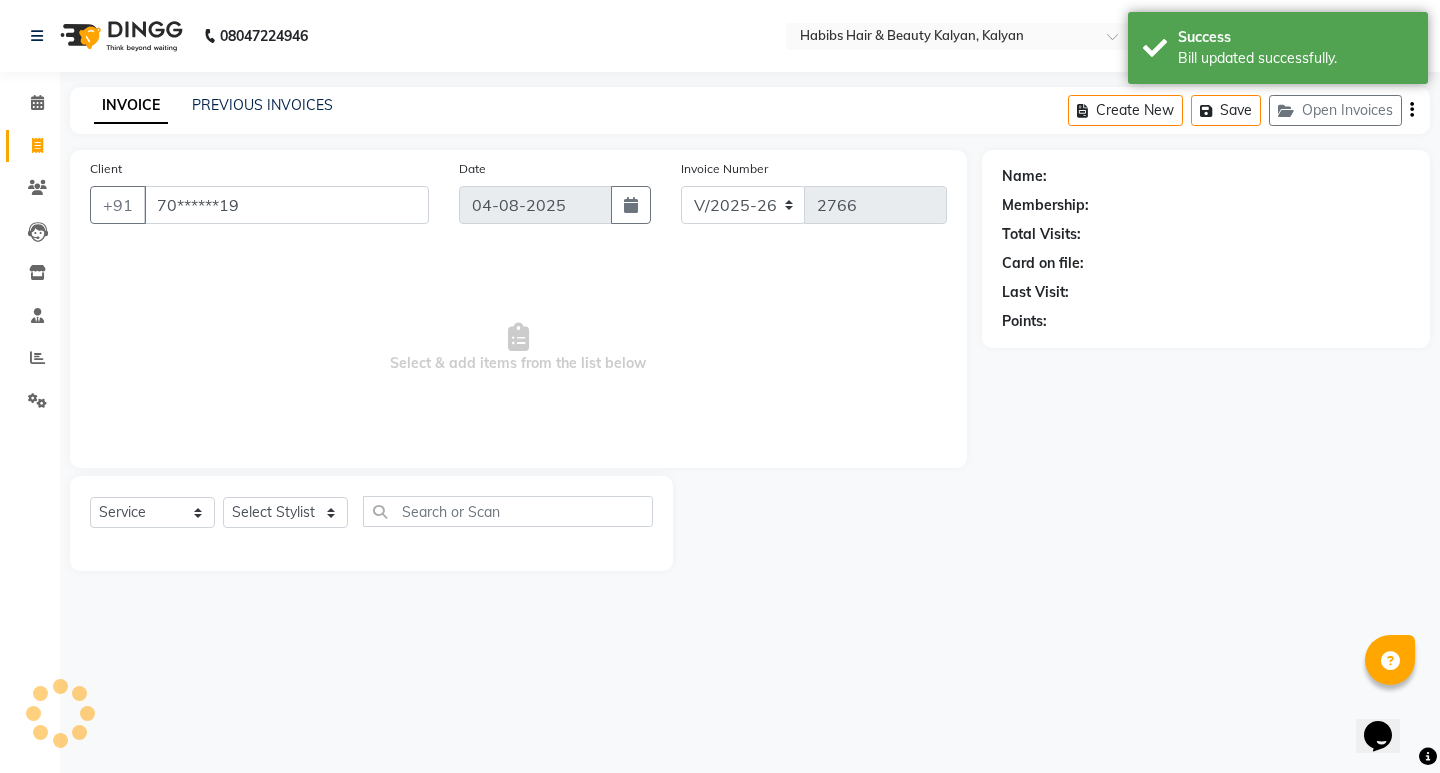 select on "1: Object" 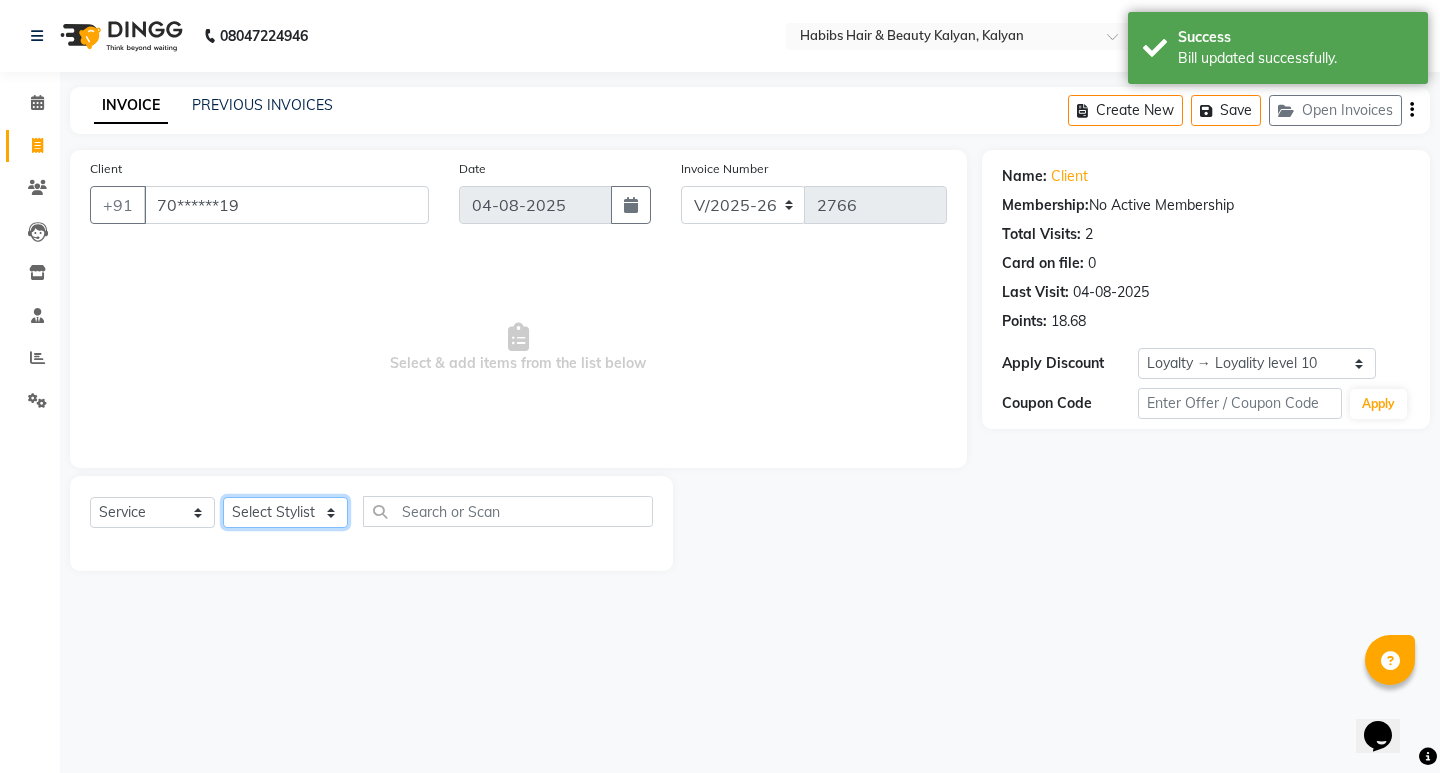 click on "Select Stylist ANWAR DHARMESH GANESH SHINDE Gauri Manager Maruf  mulla Meena Kumari Namrata zipre Priyanka Ranjana  singh  Sagar saindane SANTOSHI SHALINI Smruti Suraj Kadam Vinaya  Yogesh" 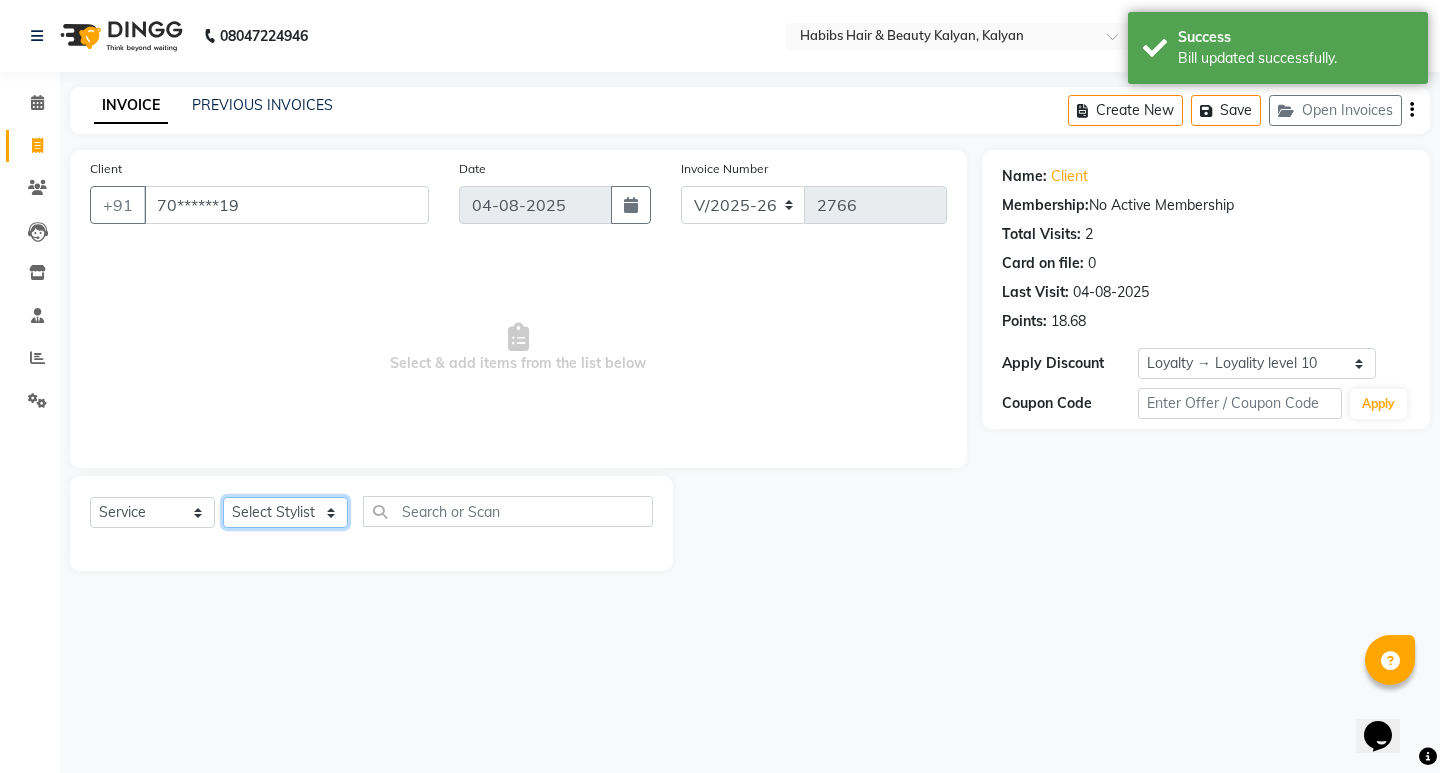 select on "81824" 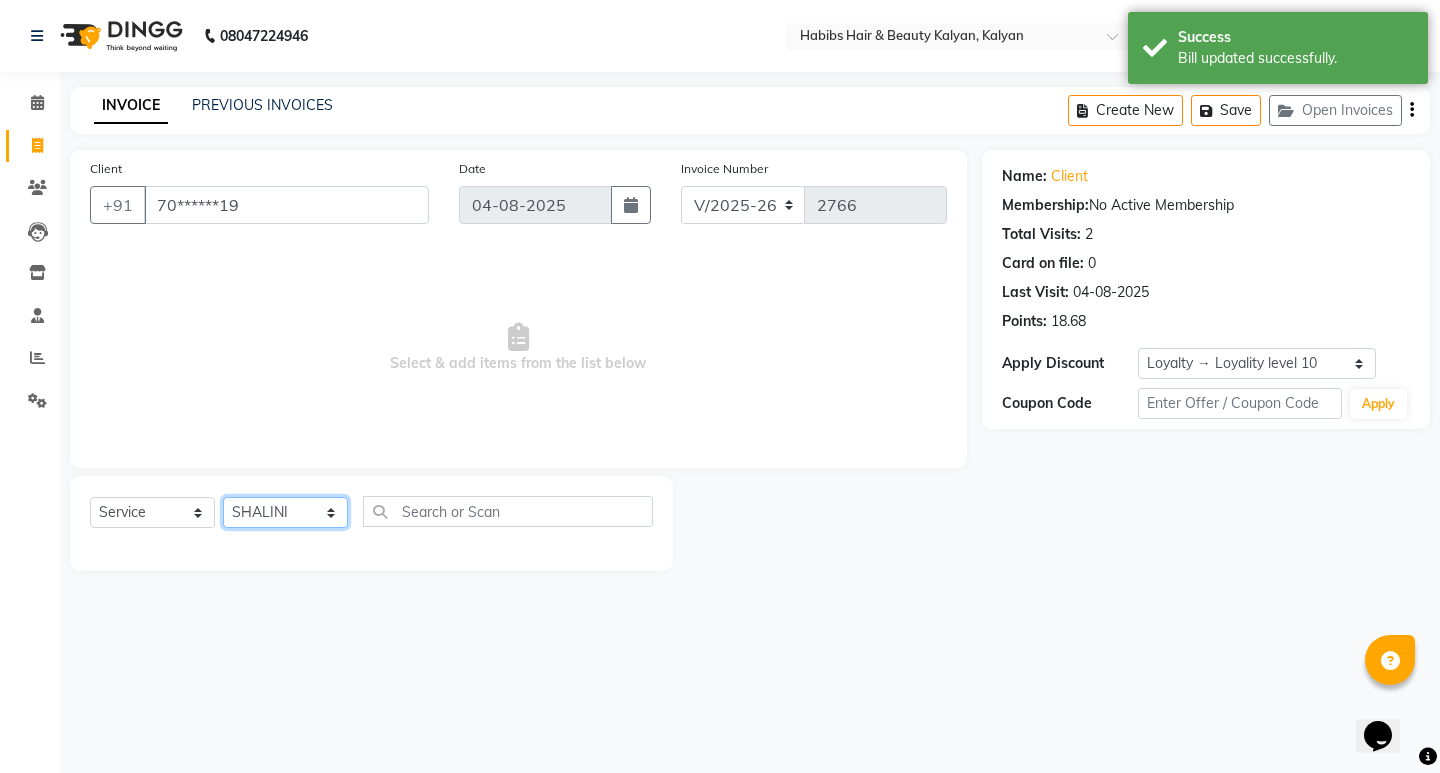 click on "Select Stylist ANWAR DHARMESH GANESH SHINDE Gauri Manager Maruf  mulla Meena Kumari Namrata zipre Priyanka Ranjana  singh  Sagar saindane SANTOSHI SHALINI Smruti Suraj Kadam Vinaya  Yogesh" 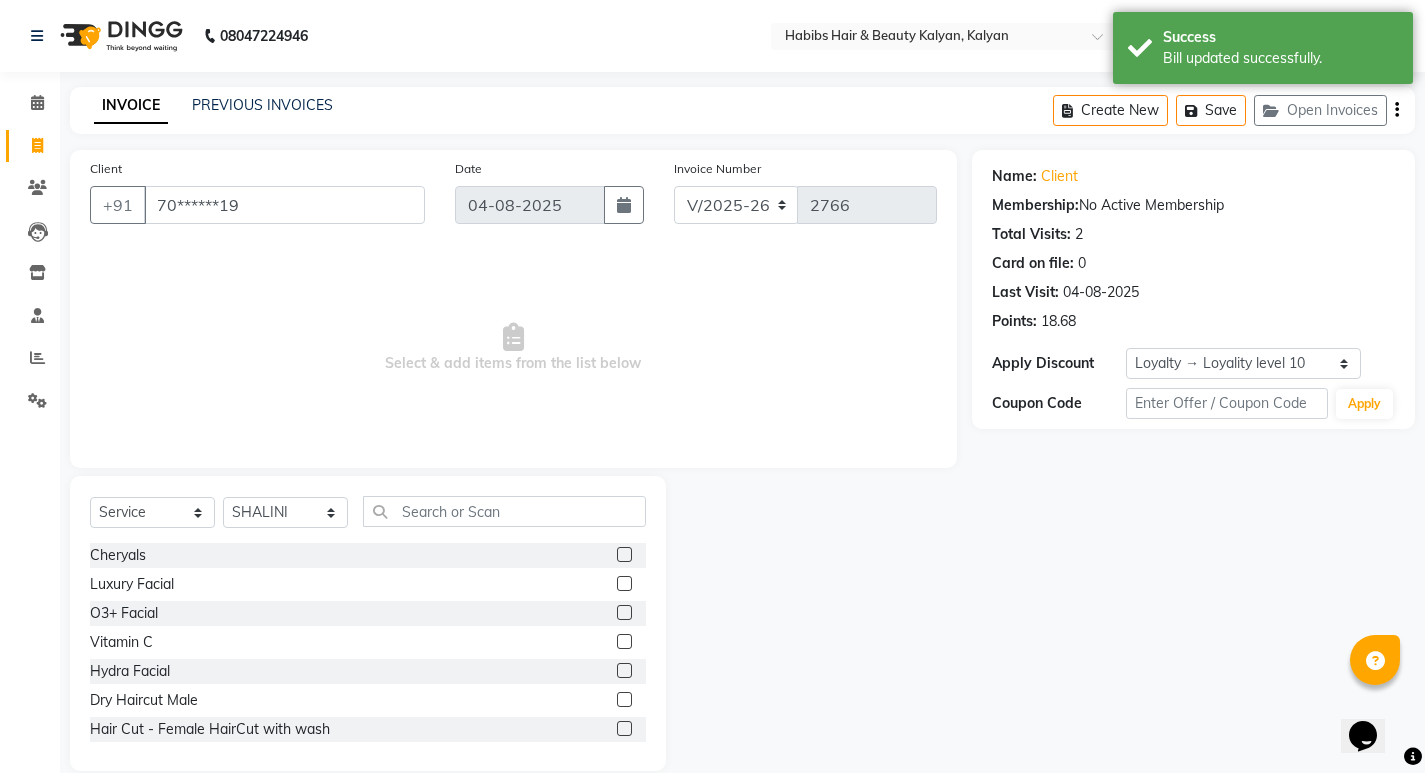 click on "Select  Service  Product  Membership  Package Voucher Prepaid Gift Card  Select Stylist ANWAR DHARMESH GANESH SHINDE Gauri Manager Maruf  mulla Meena Kumari Namrata zipre Priyanka Ranjana  singh  Sagar saindane SANTOSHI SHALINI Smruti Suraj Kadam Vinaya  Yogesh Cheryals  Luxury Facial  O3+ Facial  Vitamin C  Hydra Facial  Dry Haircut Male  Hair Cut - Female HairCut with wash  Hair Cut - Male HairCut with Wash  Hair Cut - Female Advanced Haircut  Hair Cut - Fringe Haircut  Hair Cut - Beard Trimming  Hair Cut - Child  Haircut Girl  Hair Cut - Child Haircut Boy  Hair Cut - Dry Haircut Female  Hair Cut - Dry Haircut Male  HairCut - Dry Haircut Female+Blowdry  SHAVING OR BEARD TRIMMING   HEAD MASSAGE OR HAIR SPA   HEAD MASSAGE OR HAIR SPA OR GLOBAL COLOUR   HAIR WASH  Beard color  Beard Sheving  Beard Trimming  D-tan/Bleach - Upper Lip  D-tan/Bleach - Face / Neck  D-tan/Bleach - Back Neck  D-tan/Bleach - Under Arms  D-tan/Bleach - Full Arms  D-tan/Bleach - Full Legs  D-tan/Bleach - Half Arms  D-tan Face Raga" 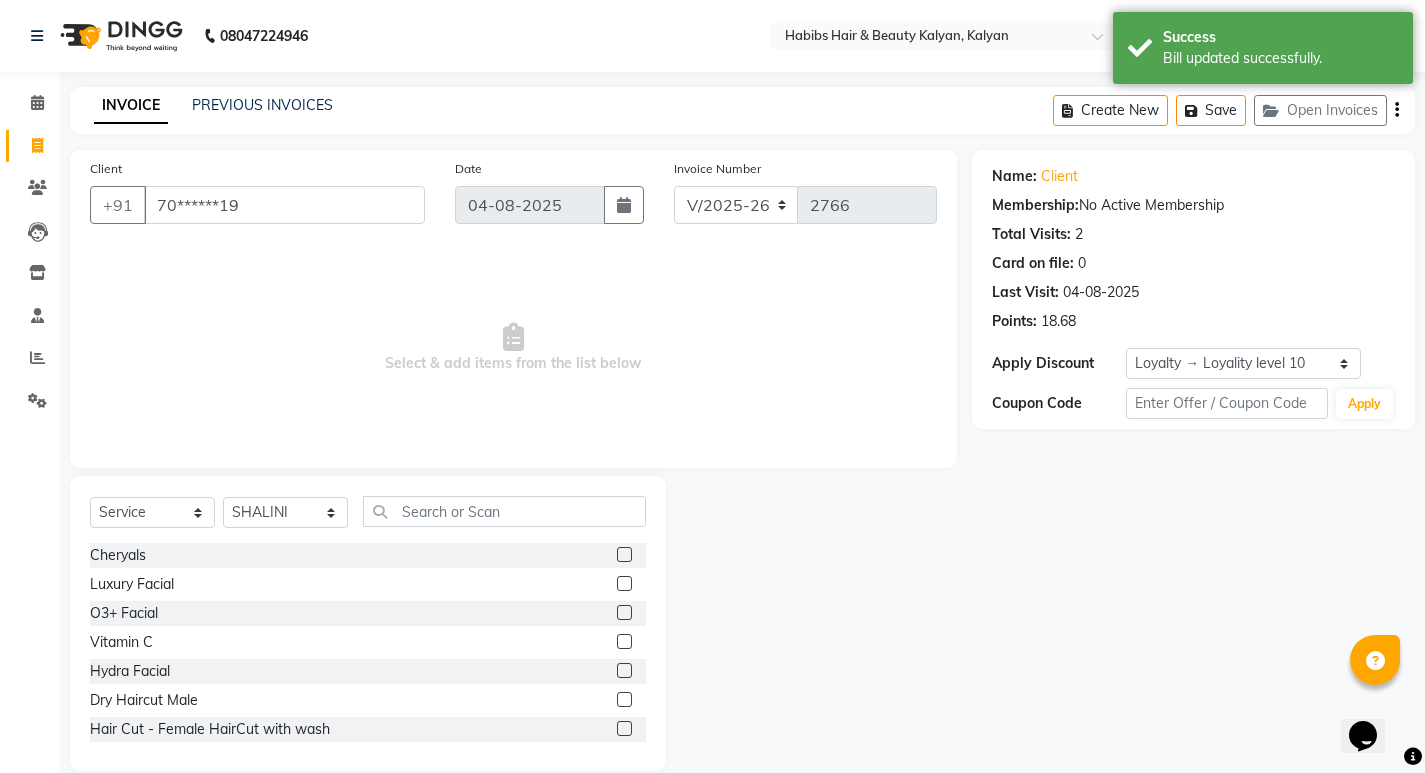 drag, startPoint x: 423, startPoint y: 489, endPoint x: 424, endPoint y: 501, distance: 12.0415945 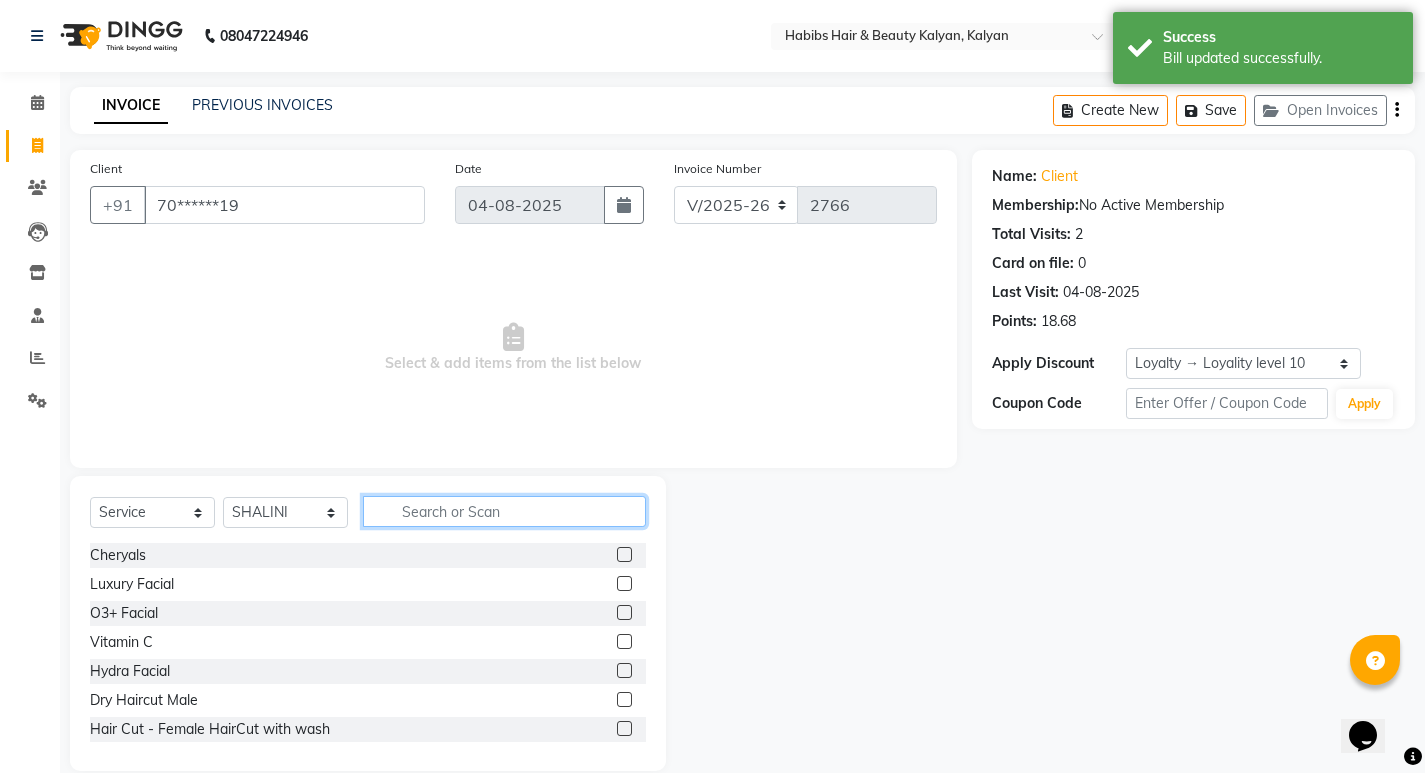 click 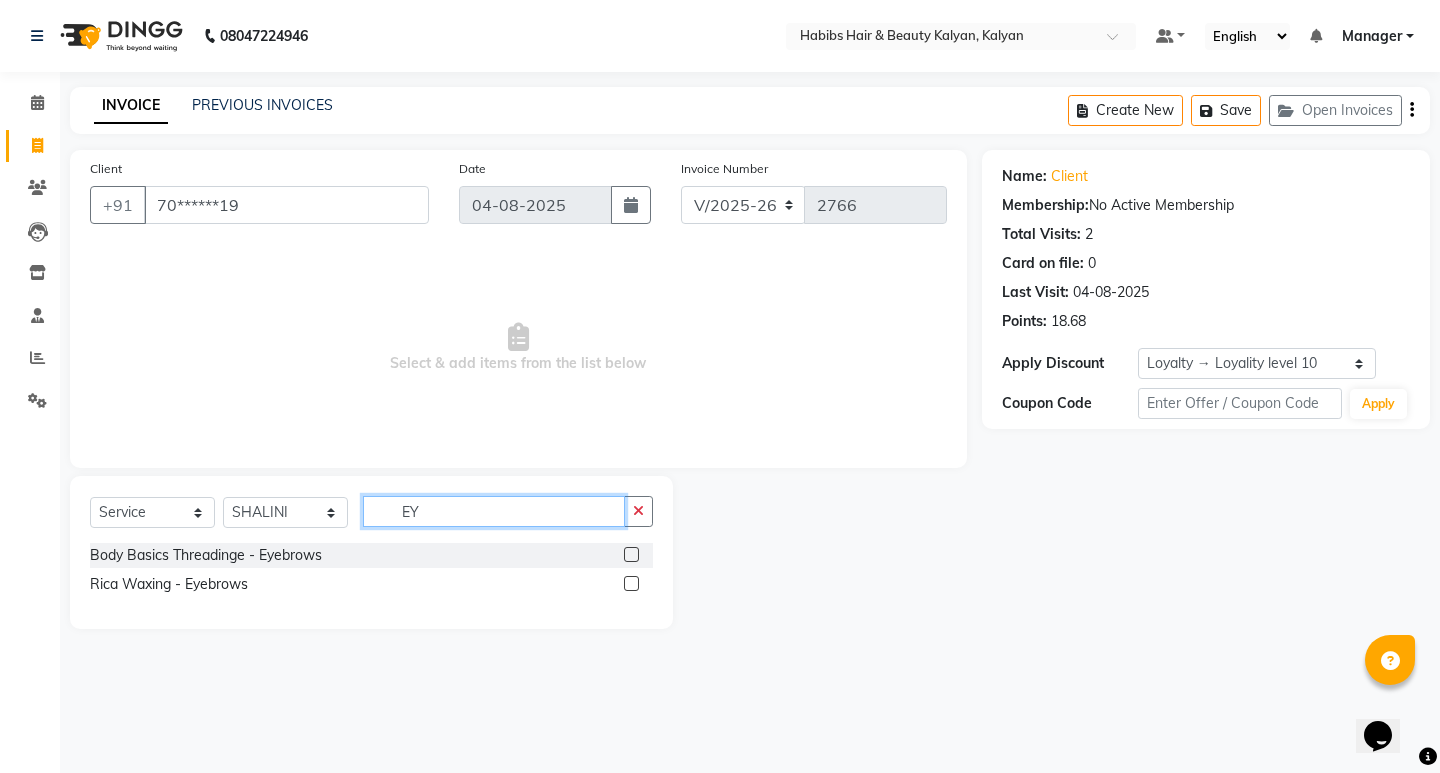 type on "EY" 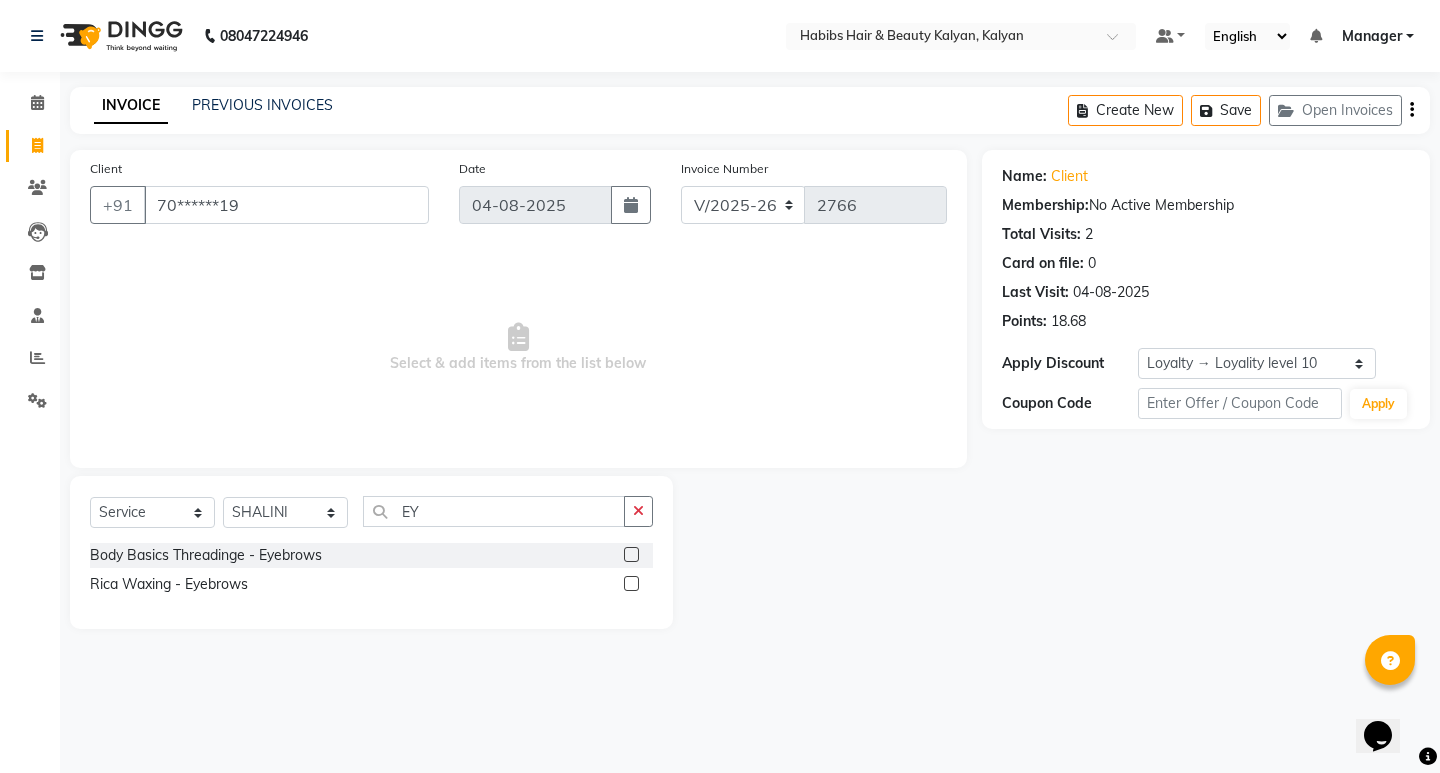 click 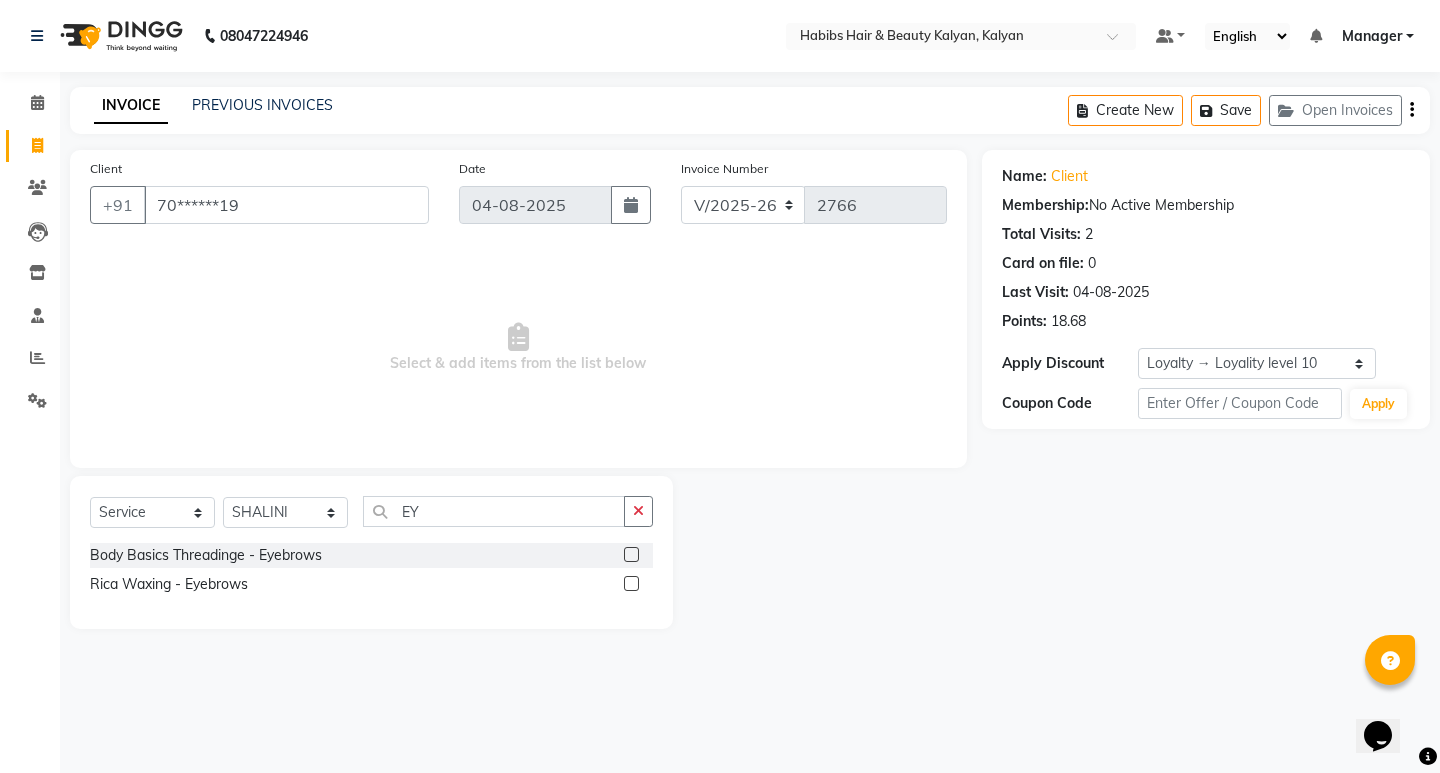 click 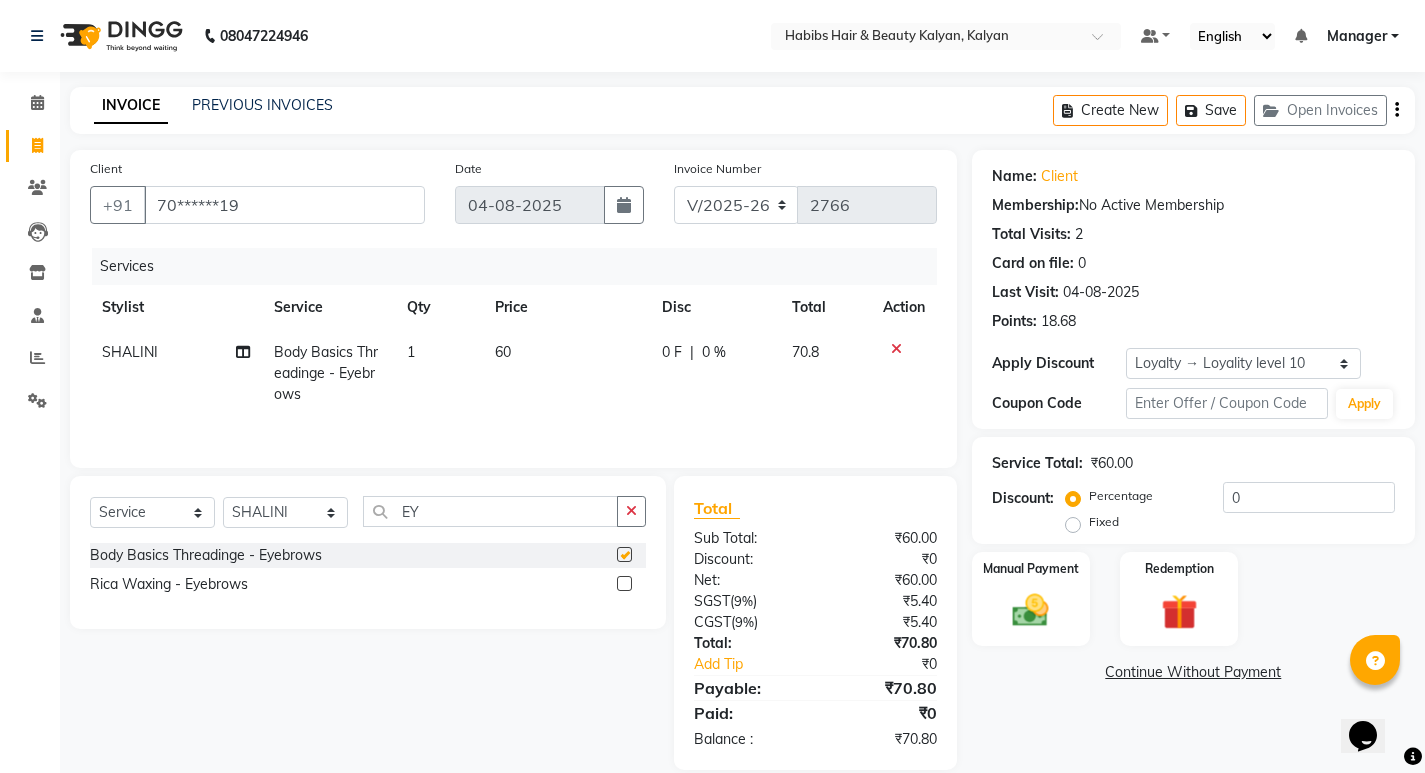 checkbox on "false" 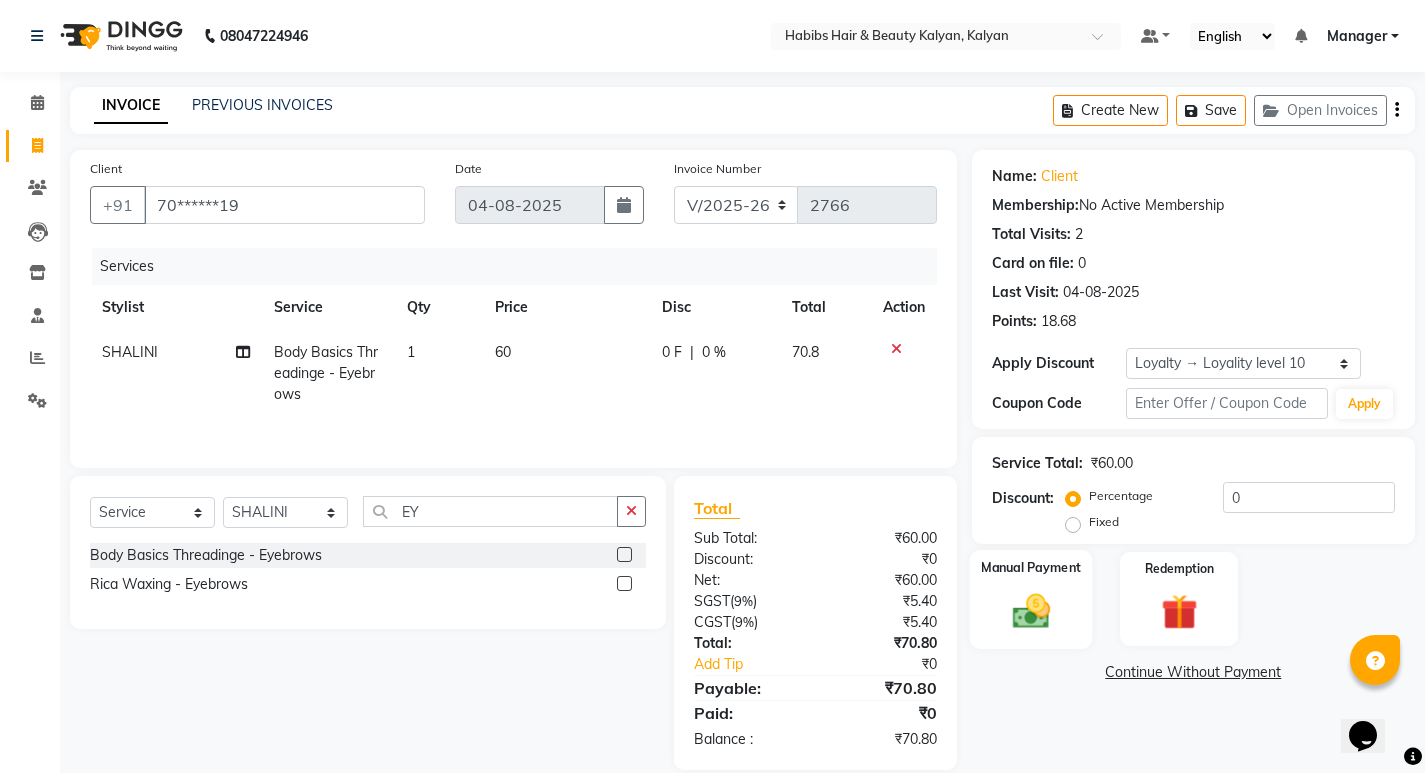 click 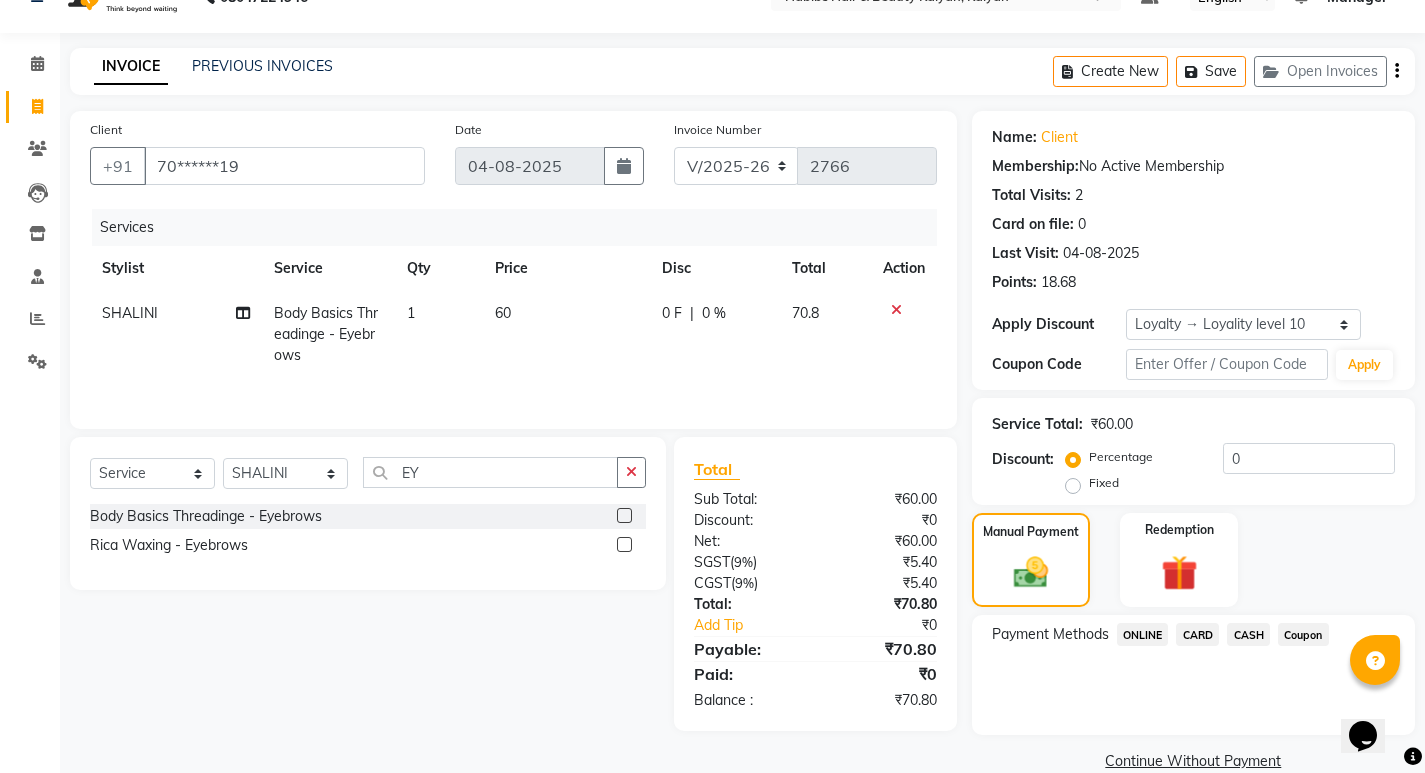 scroll, scrollTop: 72, scrollLeft: 0, axis: vertical 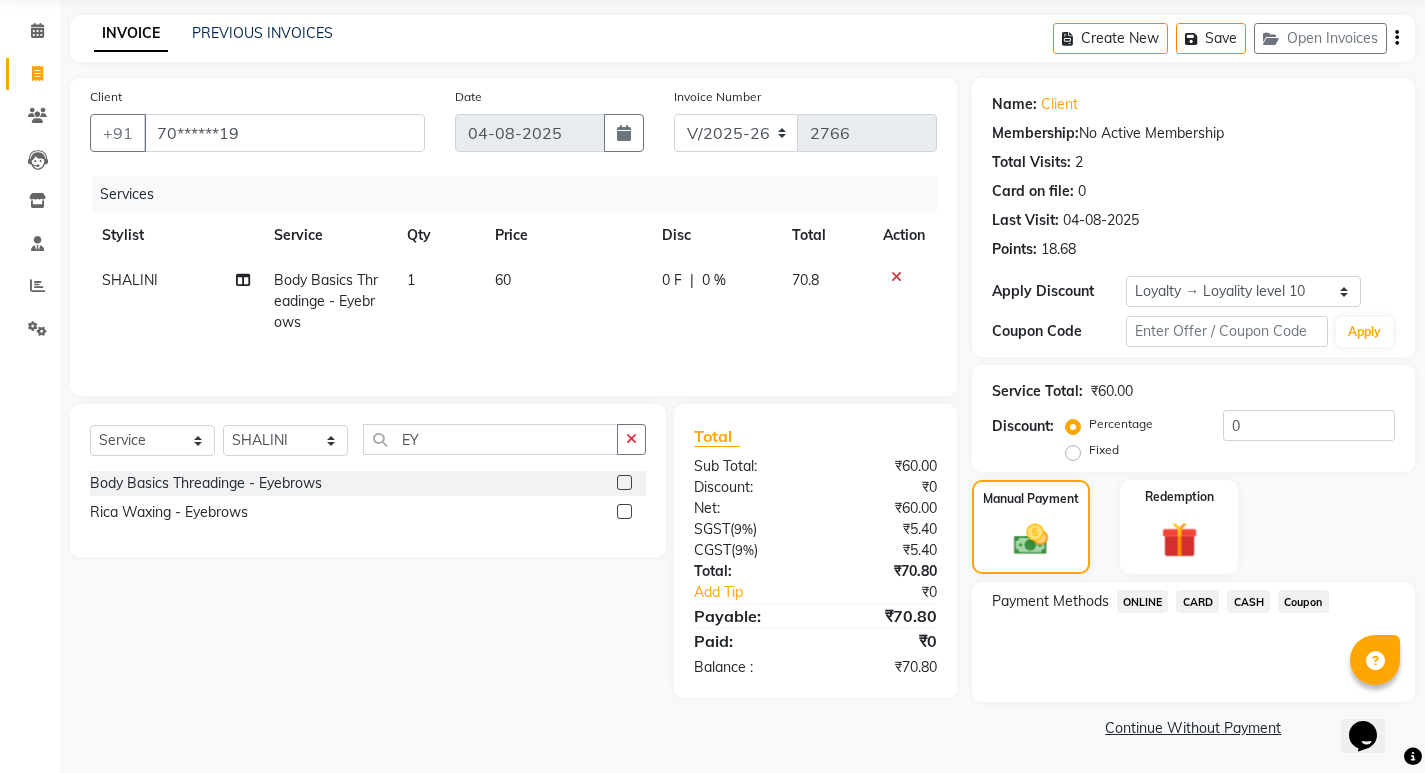 click on "ONLINE" 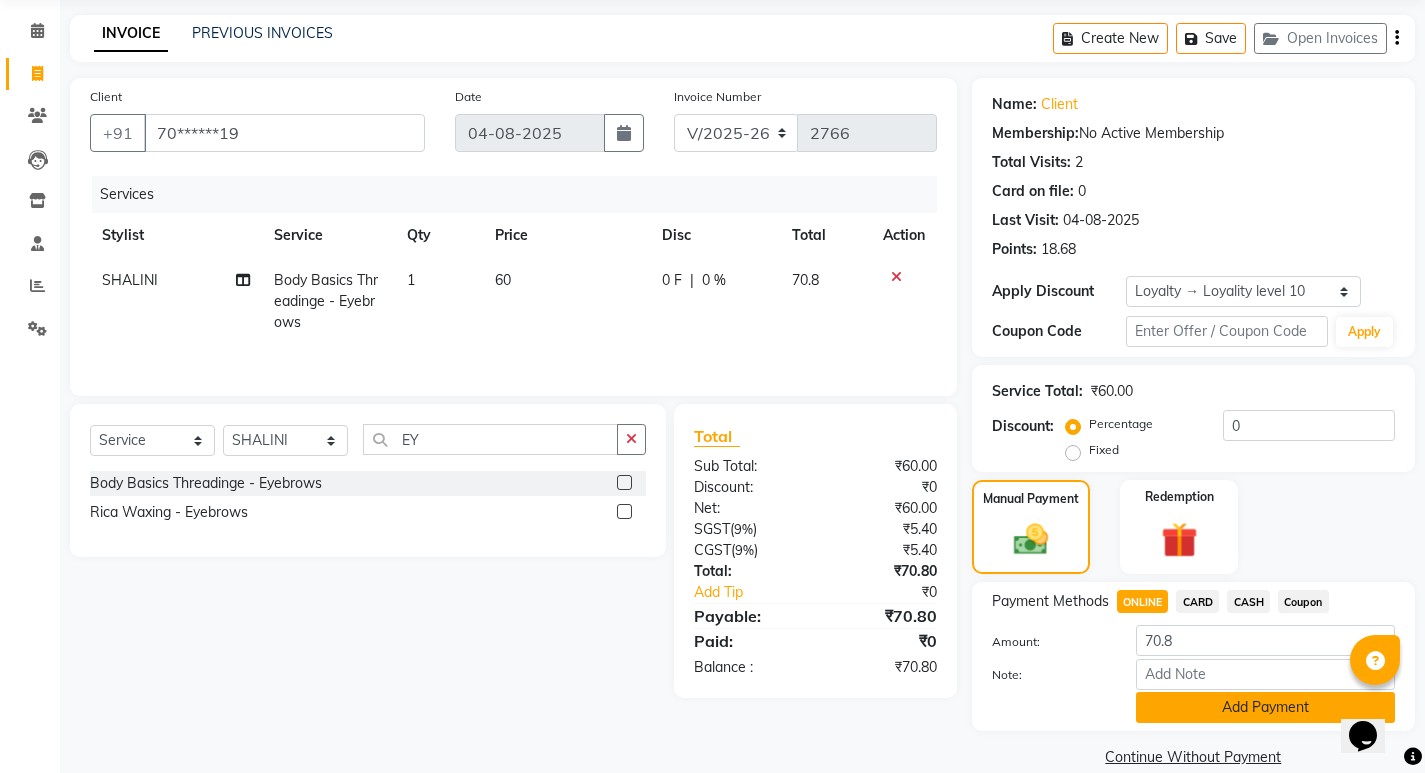 click on "Add Payment" 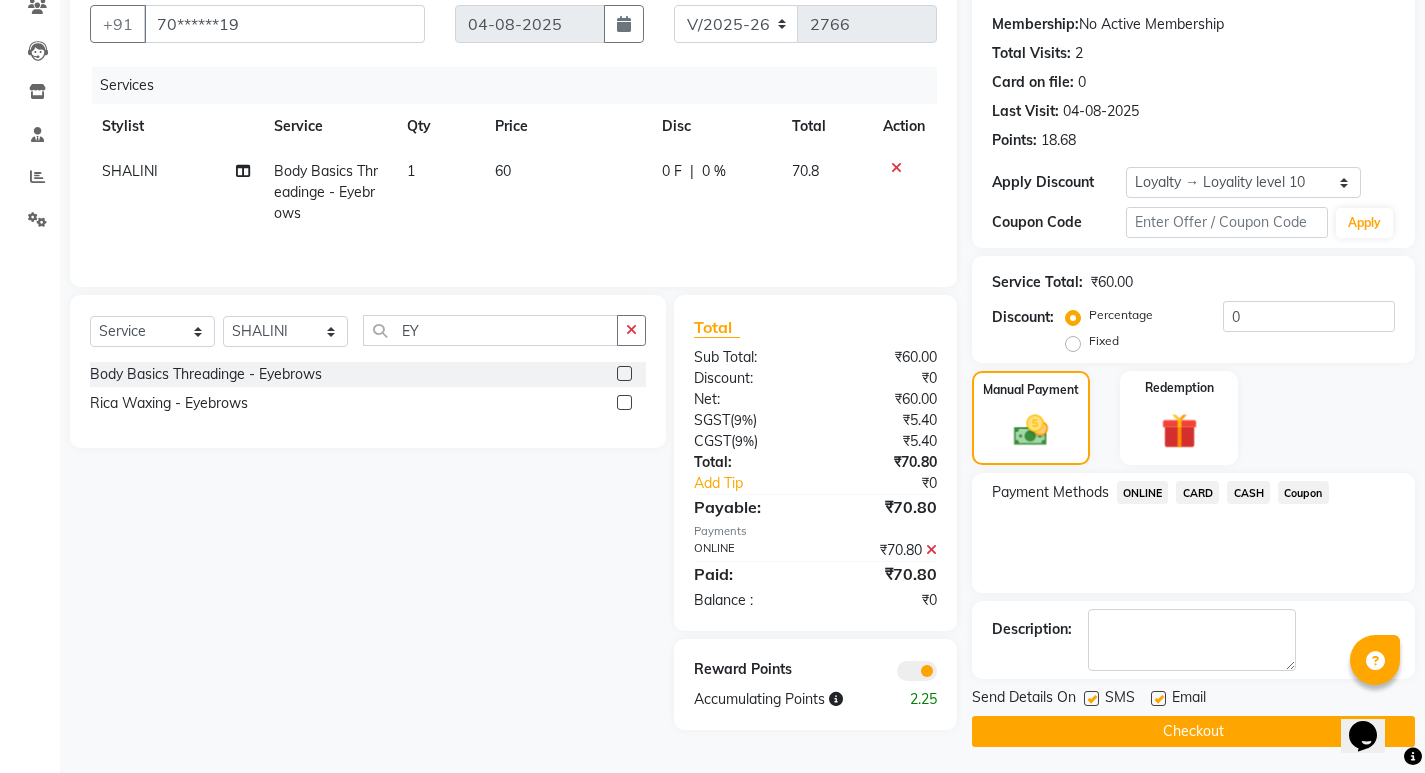 scroll, scrollTop: 185, scrollLeft: 0, axis: vertical 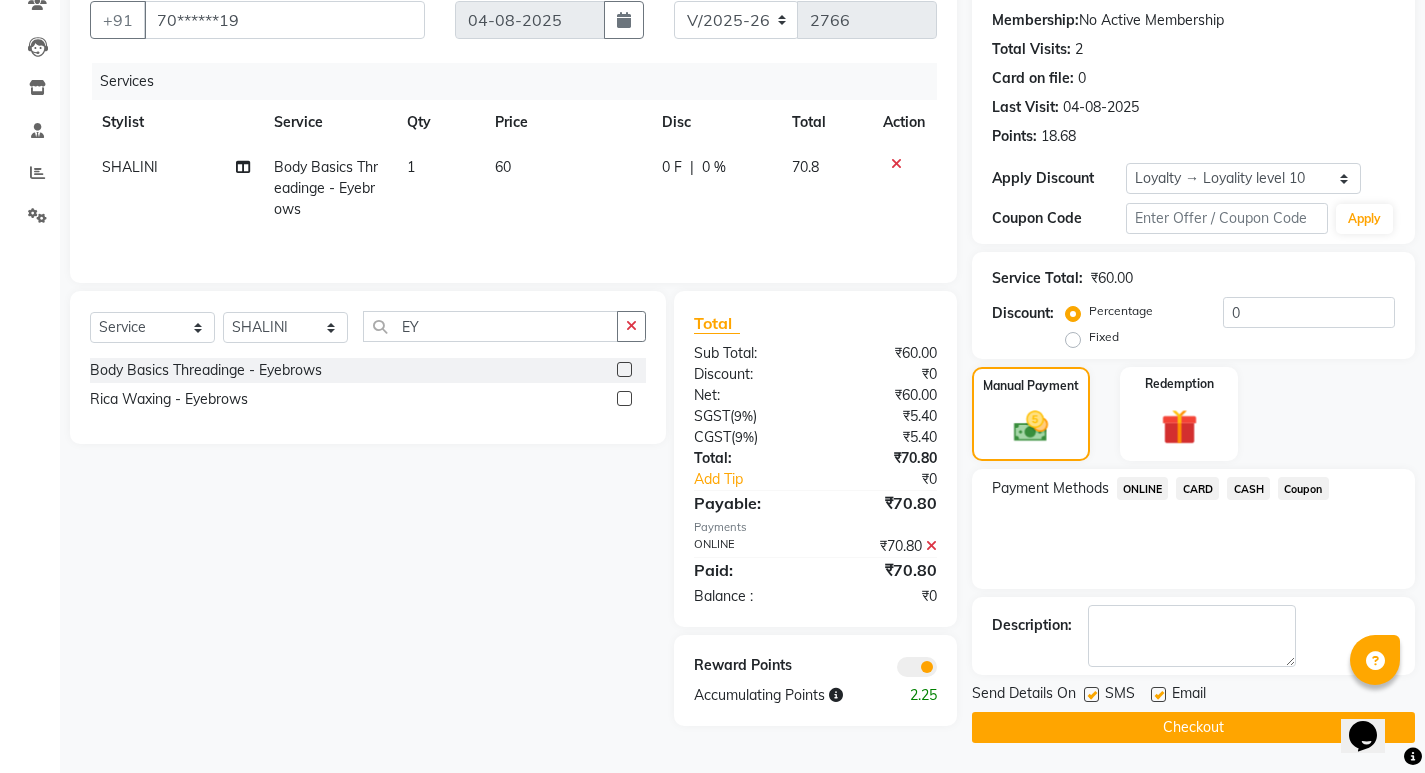 click on "Checkout" 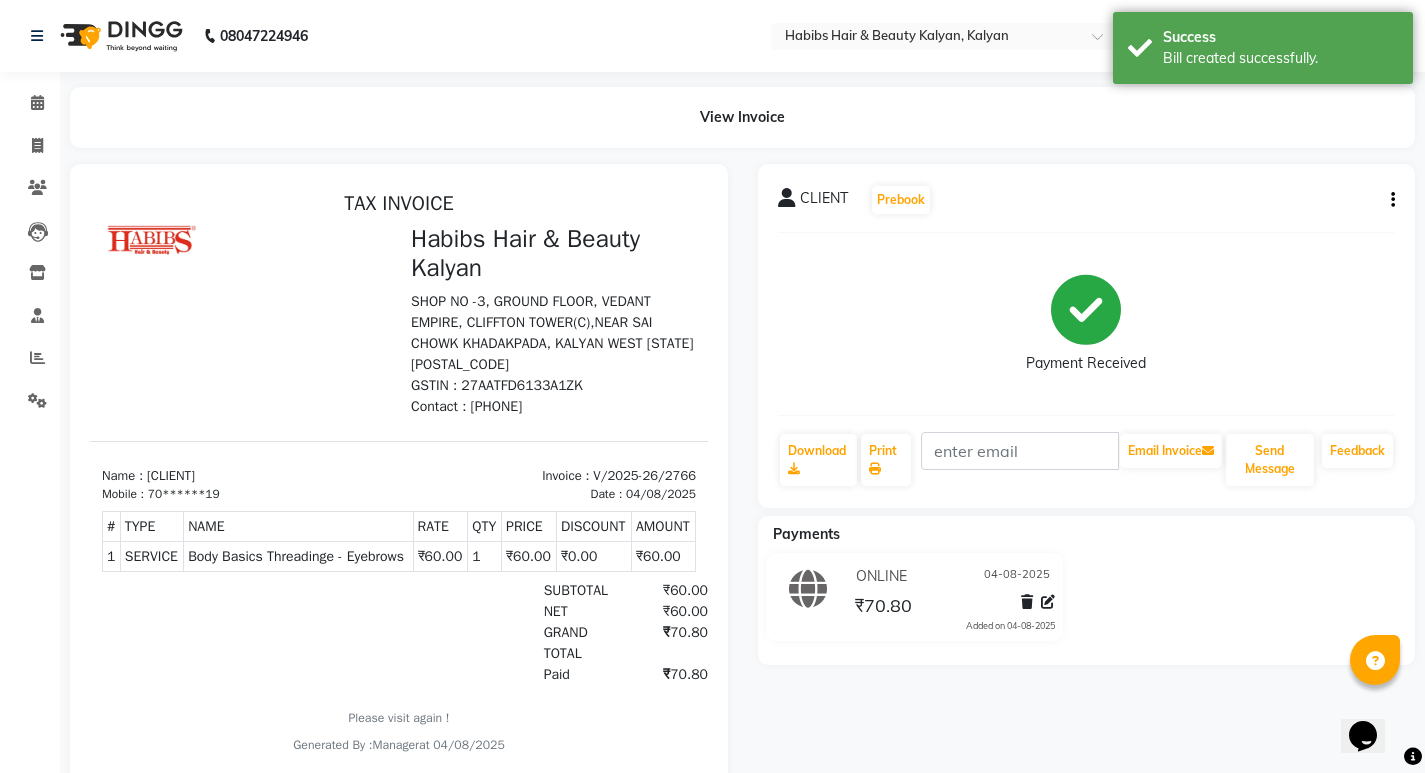 scroll, scrollTop: 0, scrollLeft: 0, axis: both 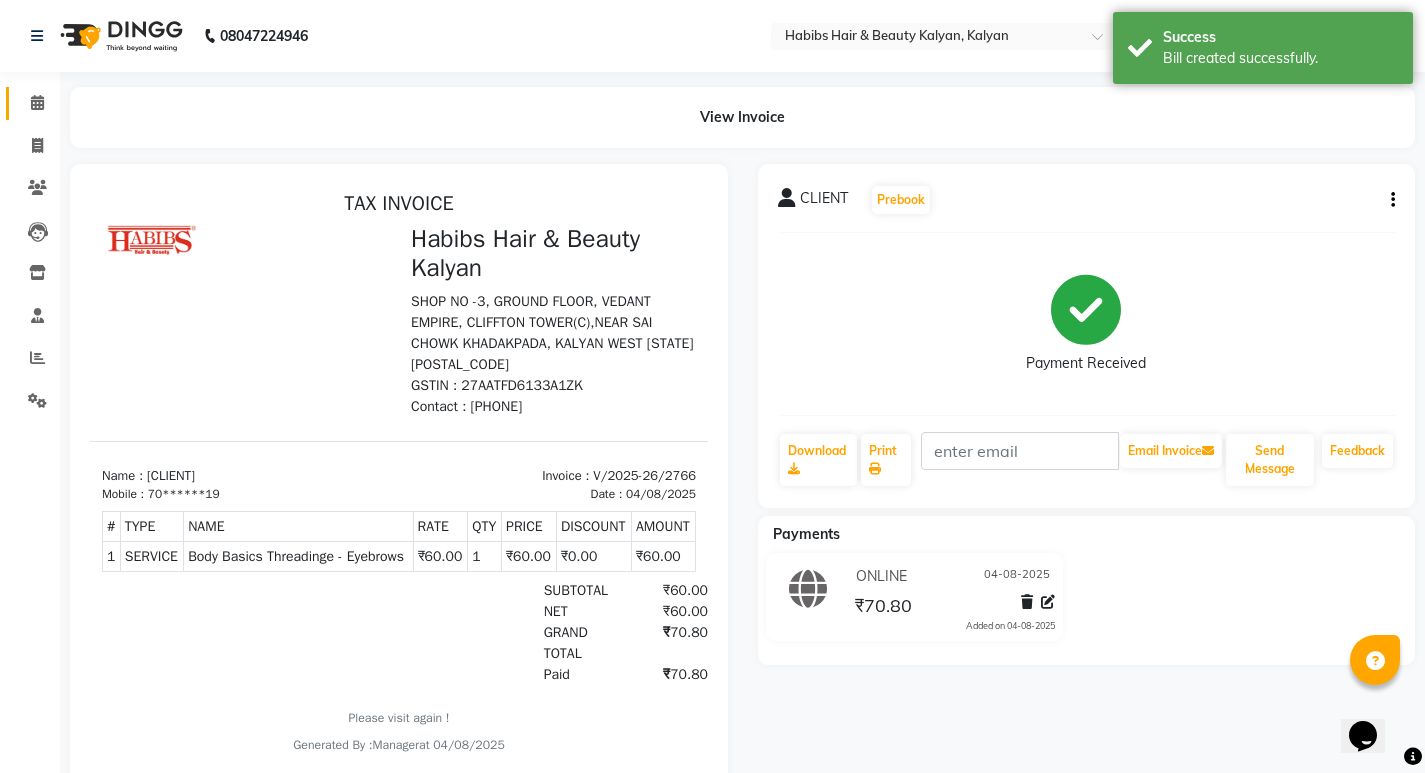 click on "Calendar" 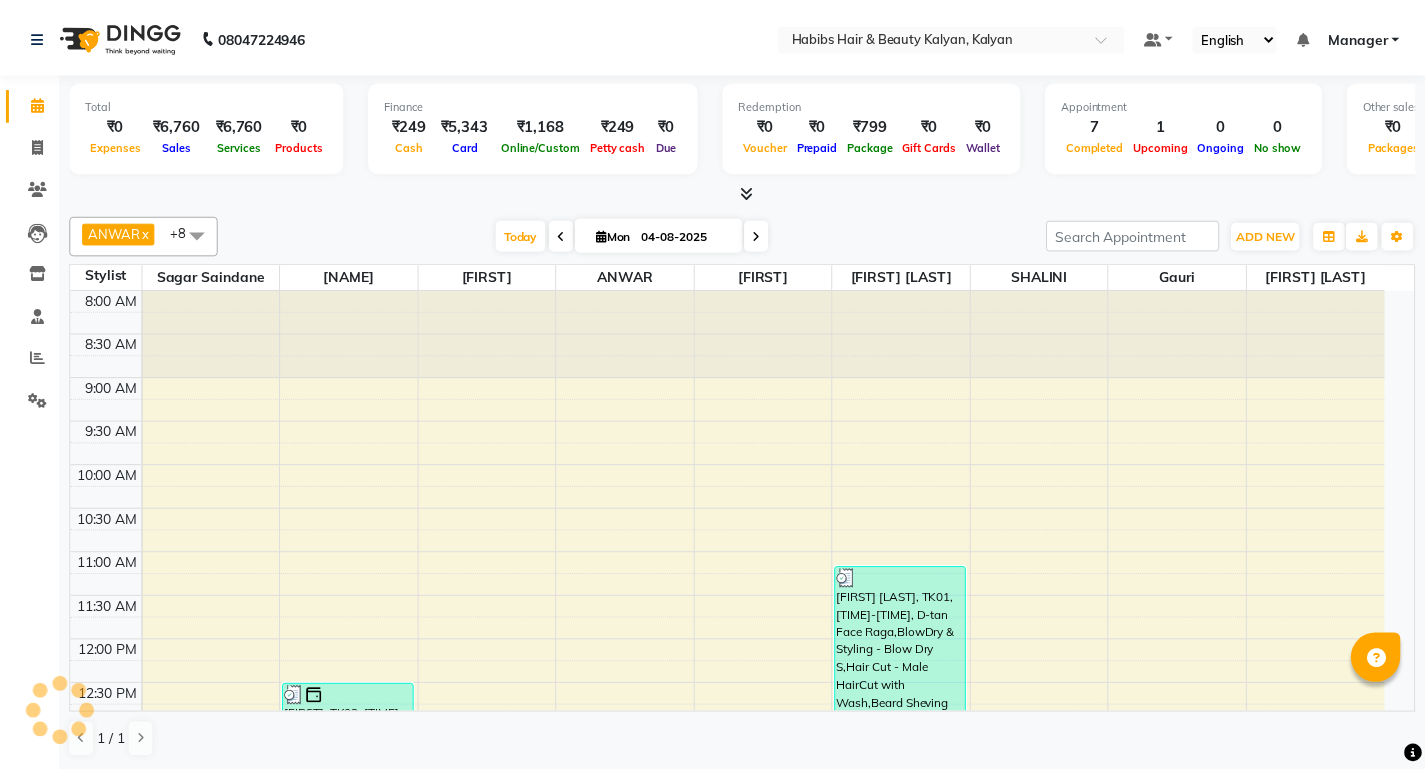 scroll, scrollTop: 0, scrollLeft: 0, axis: both 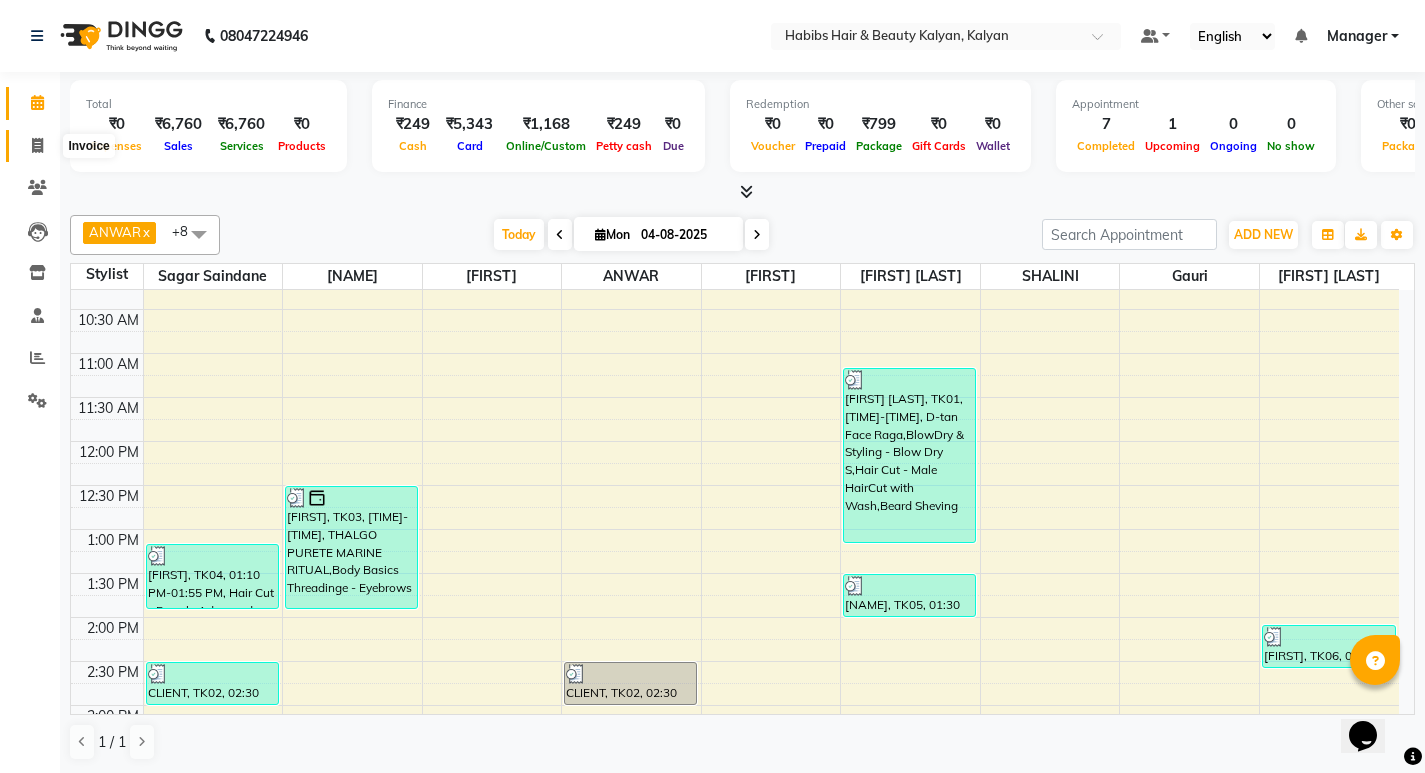 click 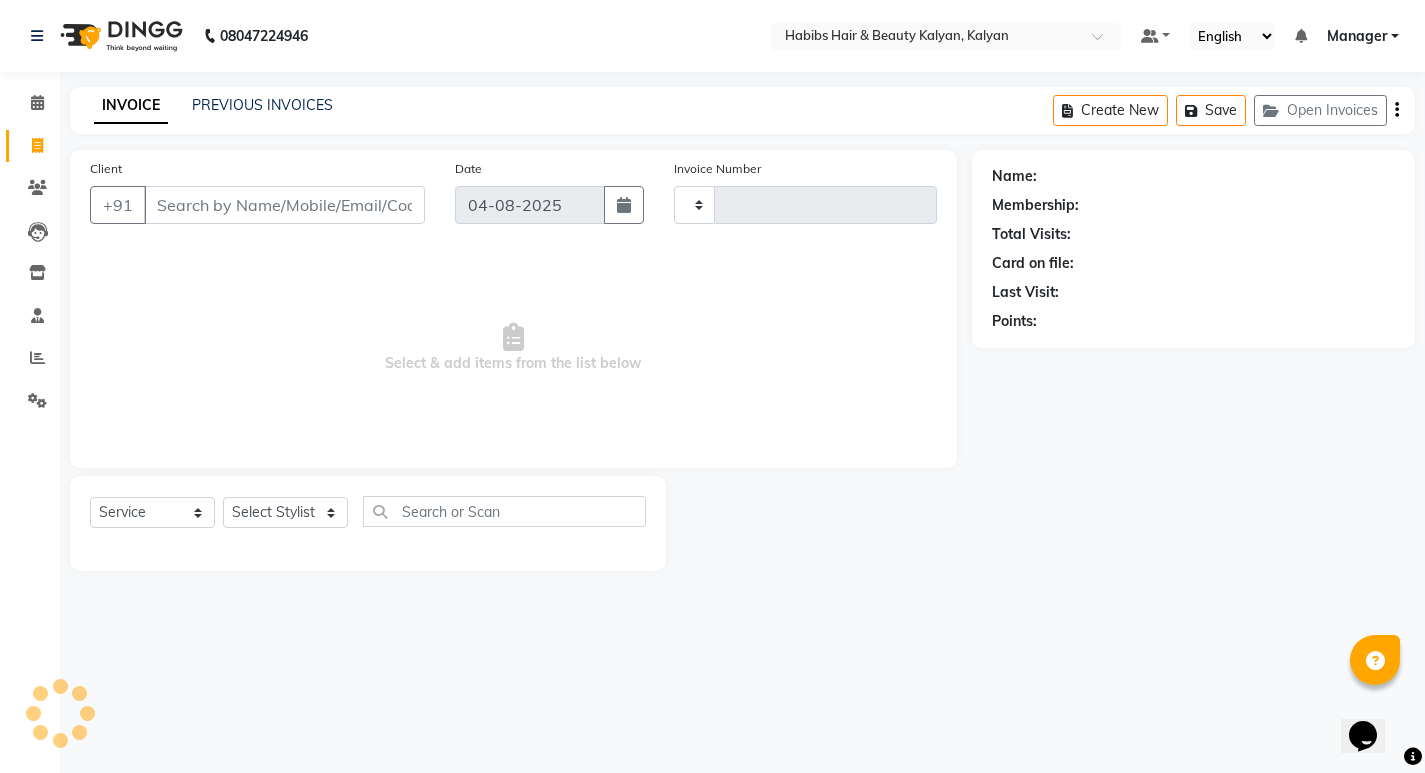 type on "2767" 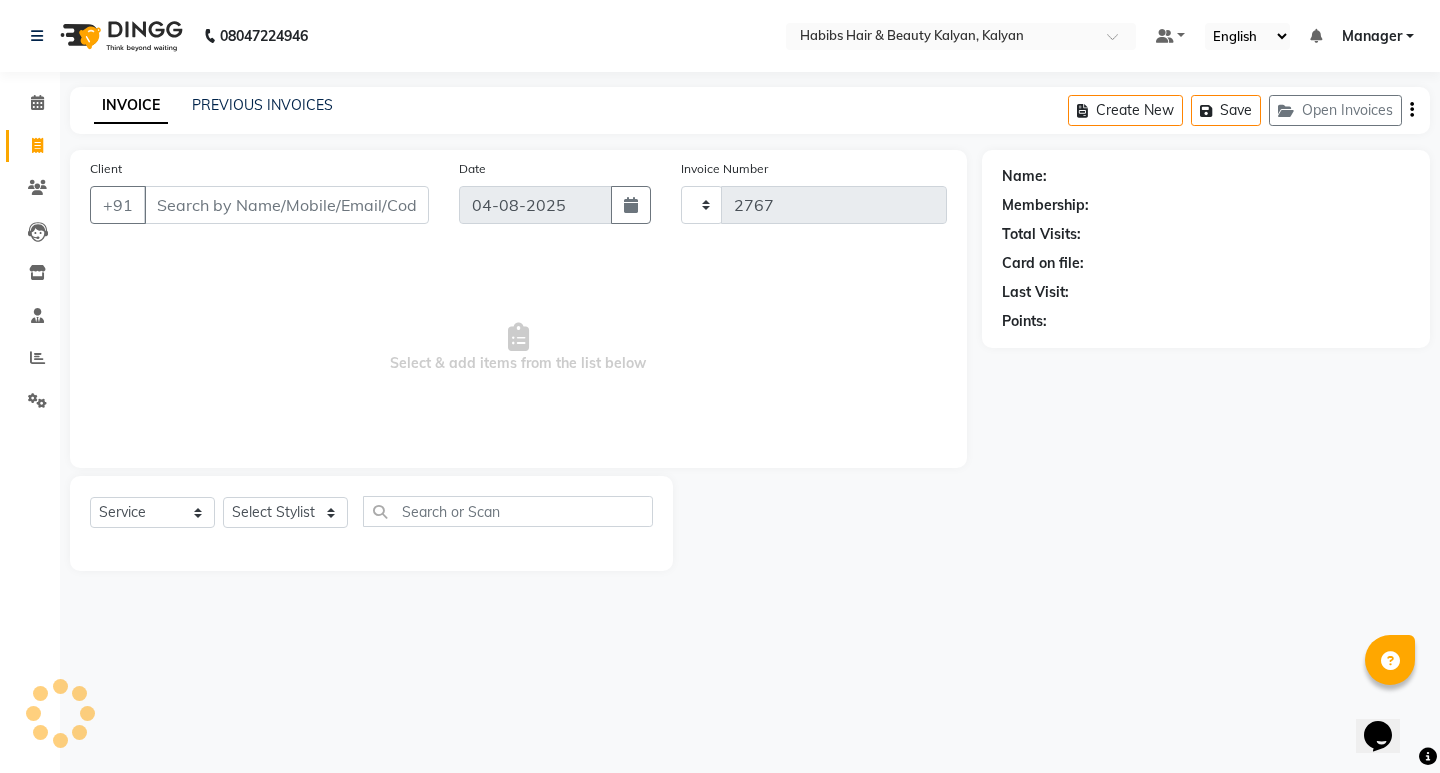 select on "8185" 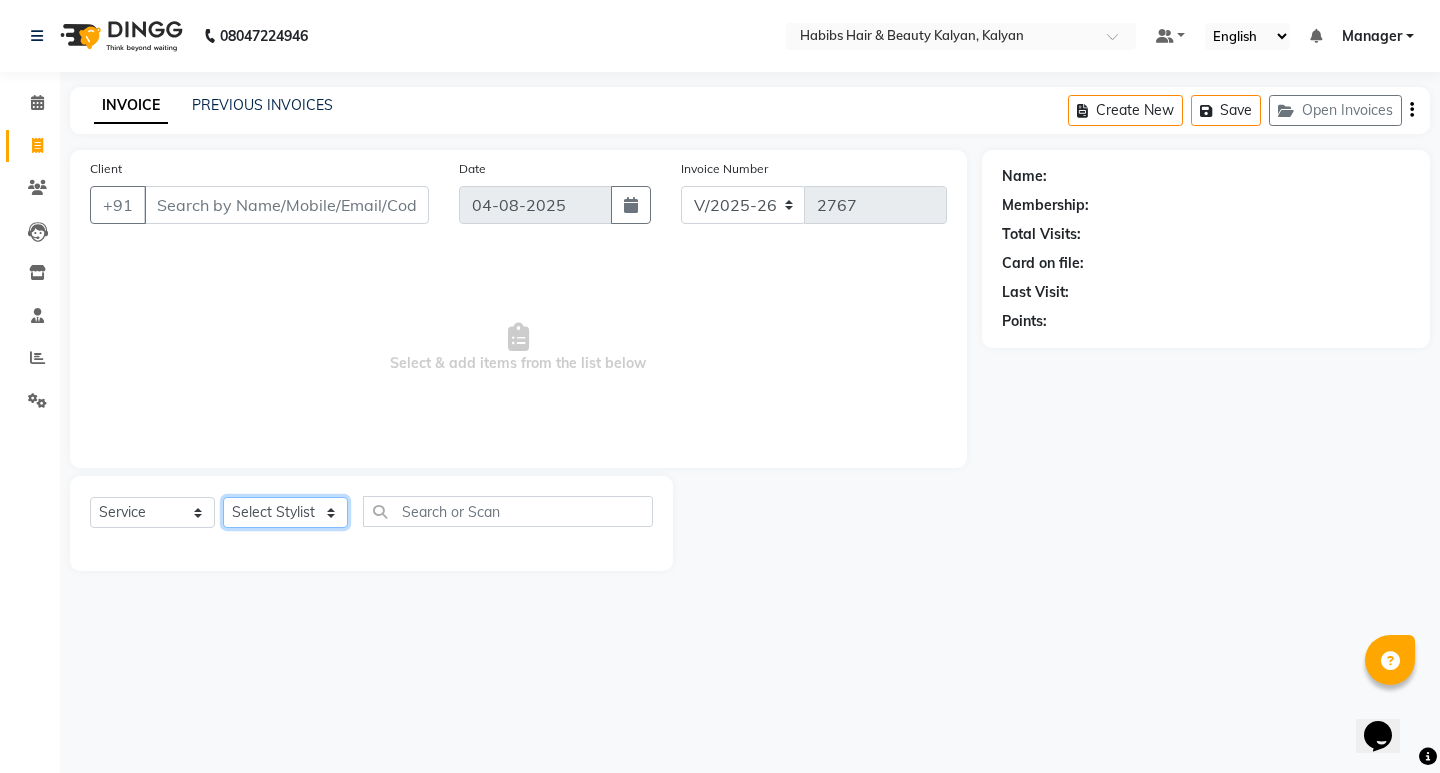 click on "Select Stylist [FIRST] [FIRST] [FIRST] [FIRST] [FIRST] [FIRST] [FIRST] [FIRST] [FIRST] [FIRST] [FIRST] [FIRST] [FIRST] [FIRST] [FIRST]" 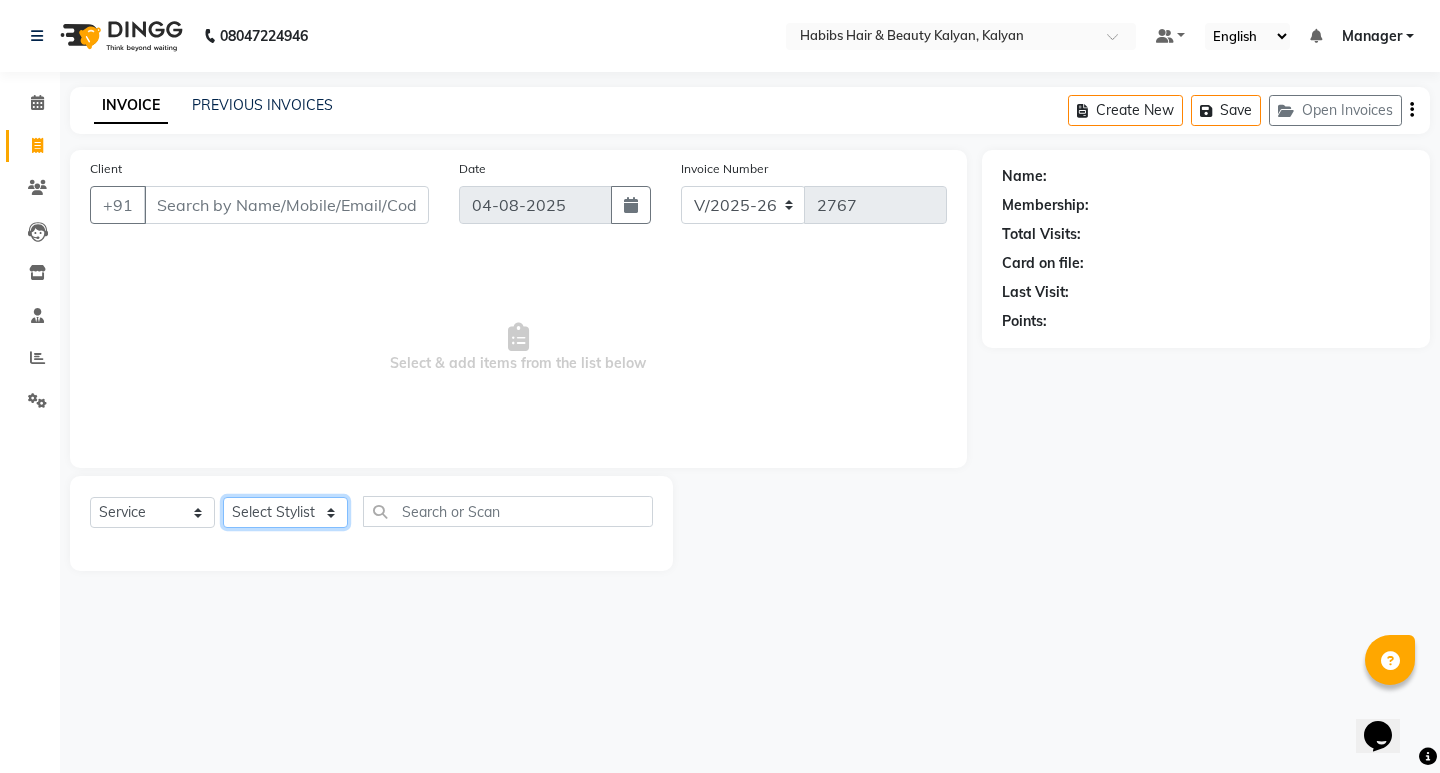 select on "81824" 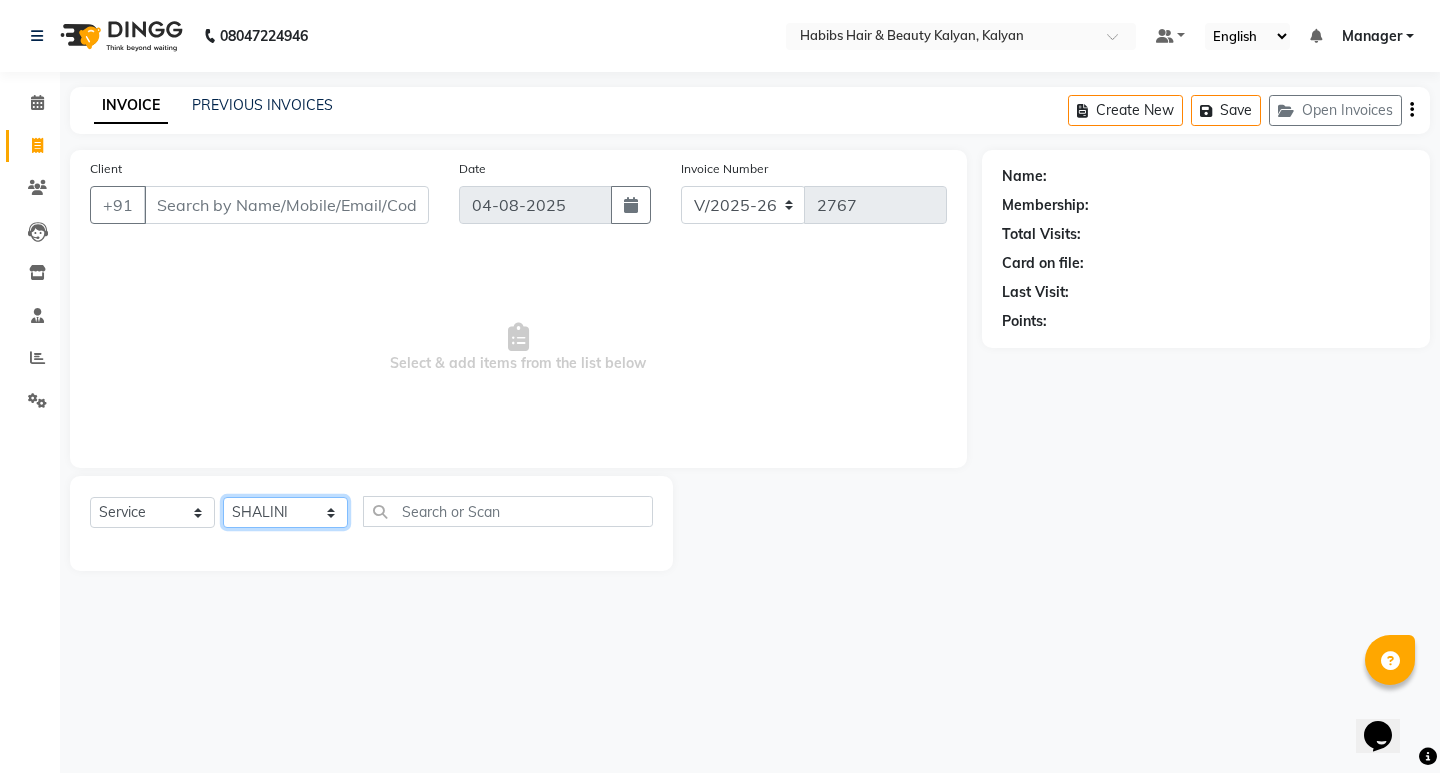 click on "Select Stylist [FIRST] [FIRST] [FIRST] [FIRST] [FIRST] [FIRST] [FIRST] [FIRST] [FIRST] [FIRST] [FIRST] [FIRST] [FIRST] [FIRST] [FIRST]" 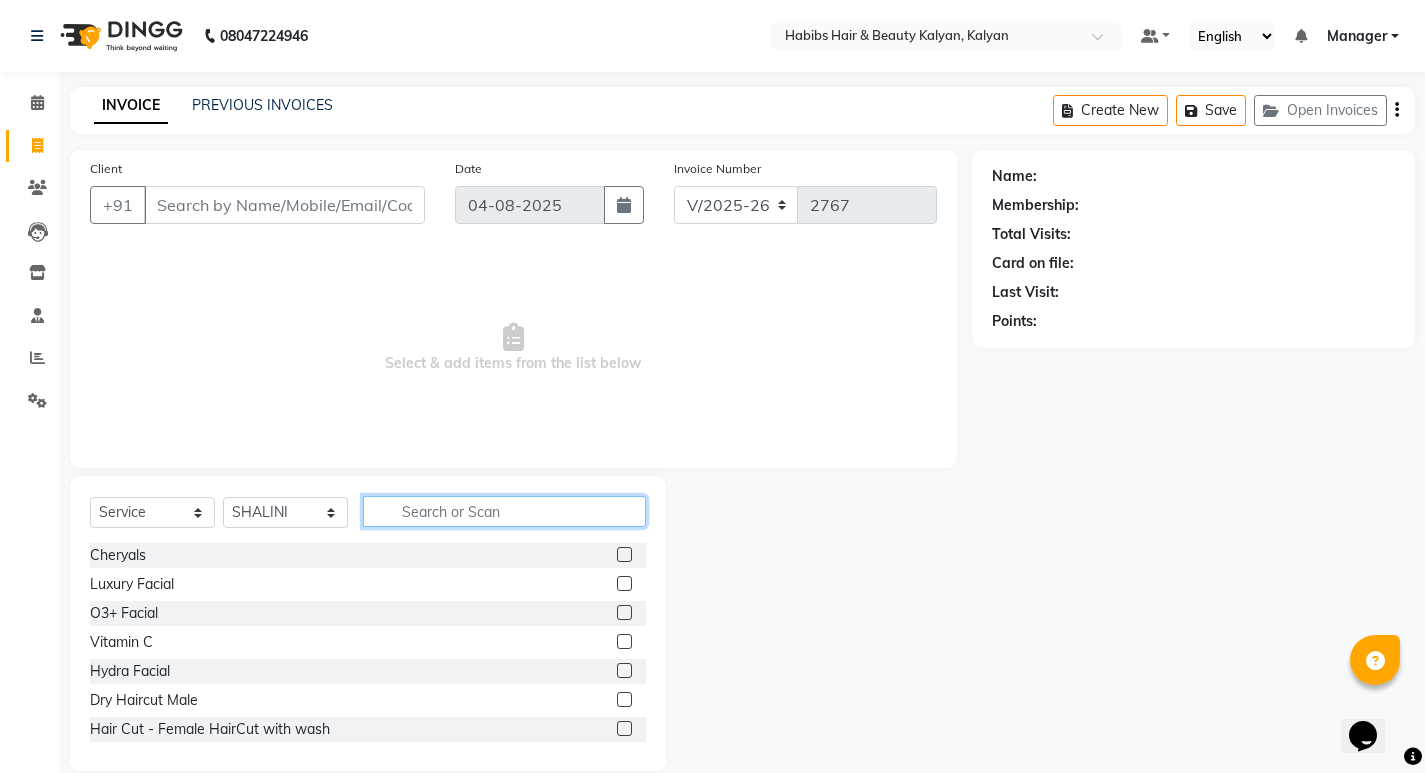 click 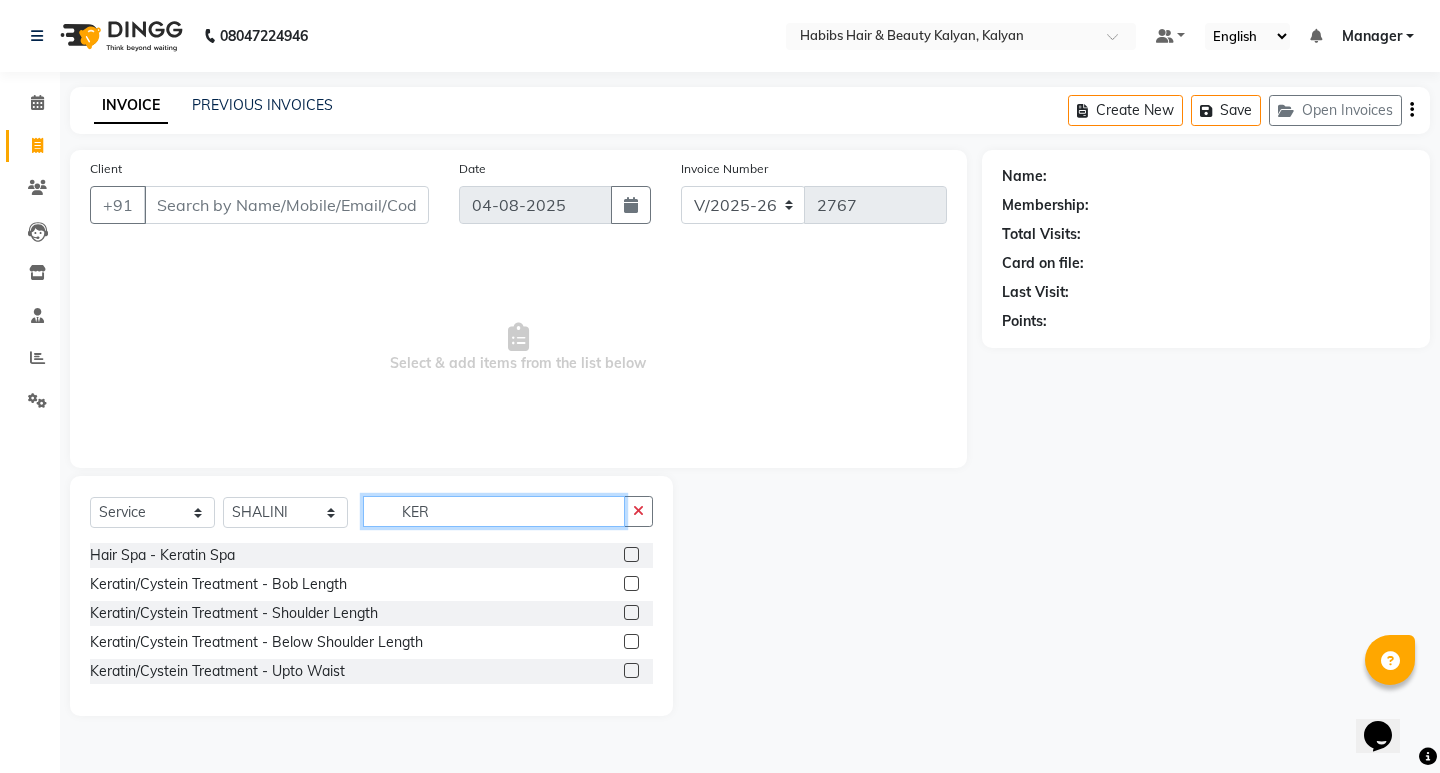 type on "KER" 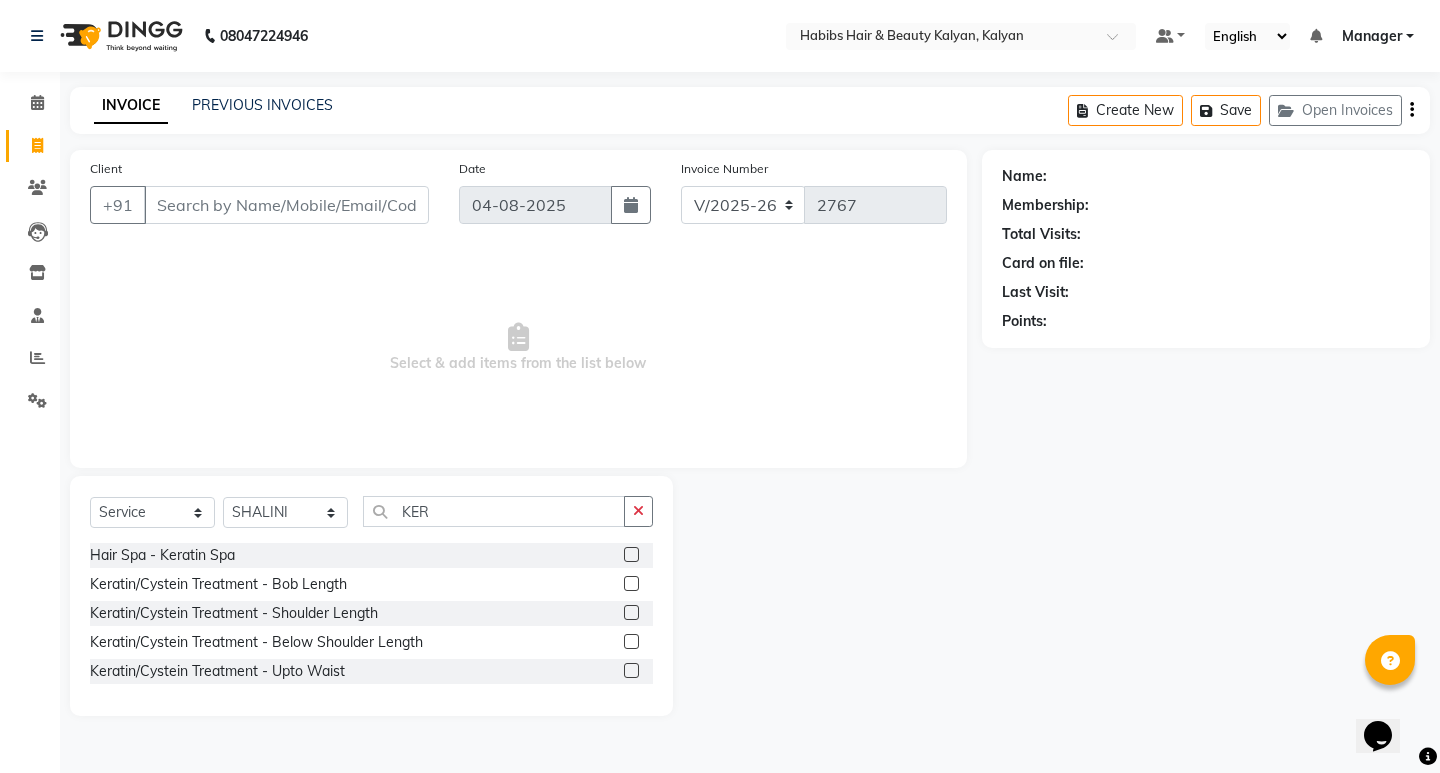 click 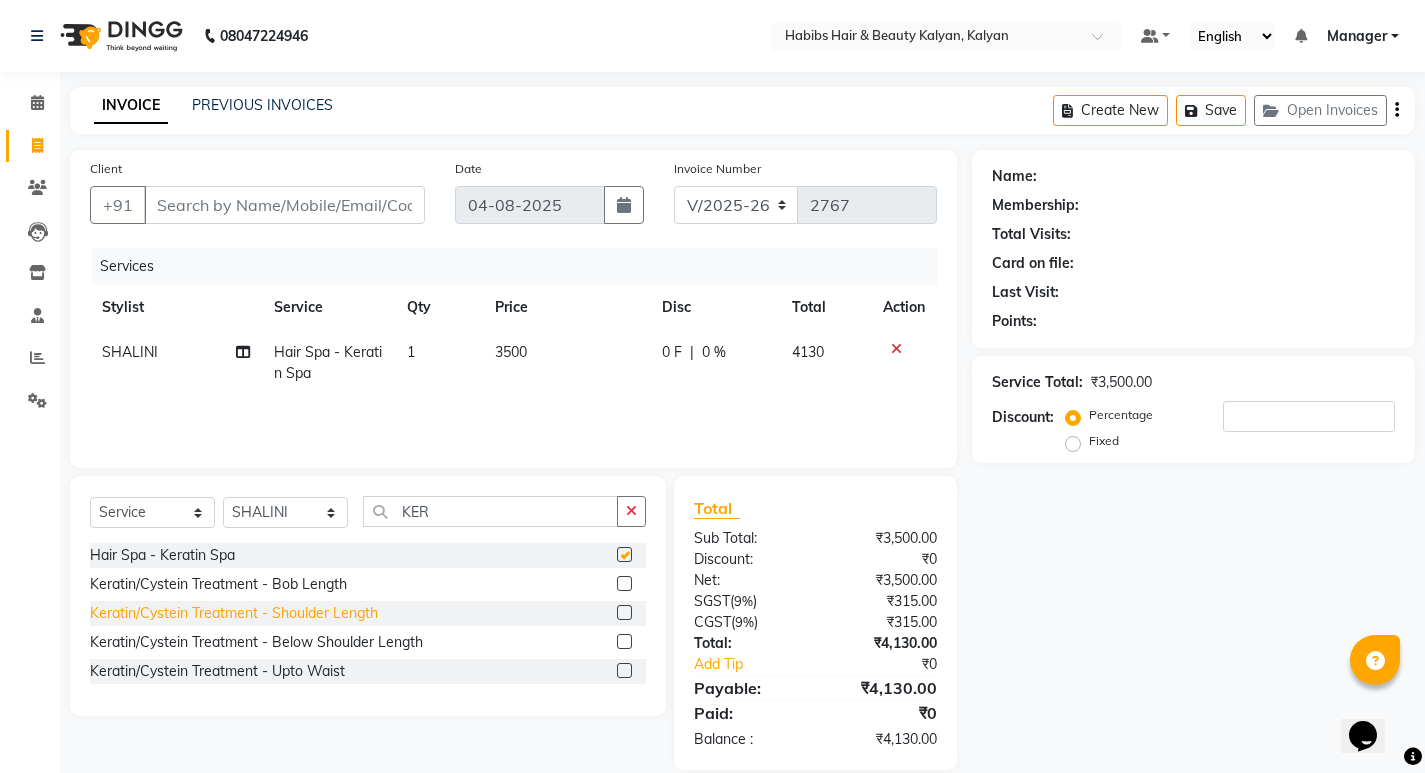 checkbox on "false" 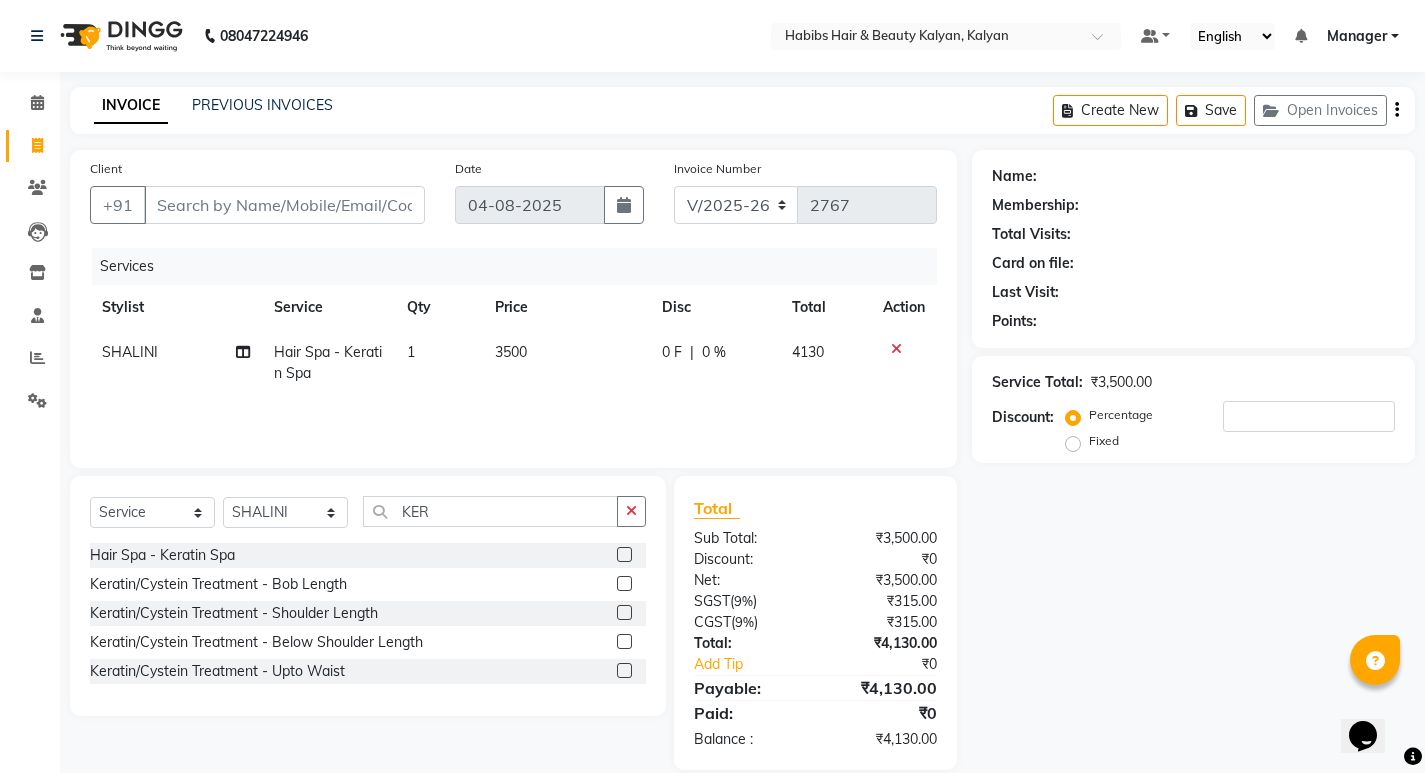 click on "3500" 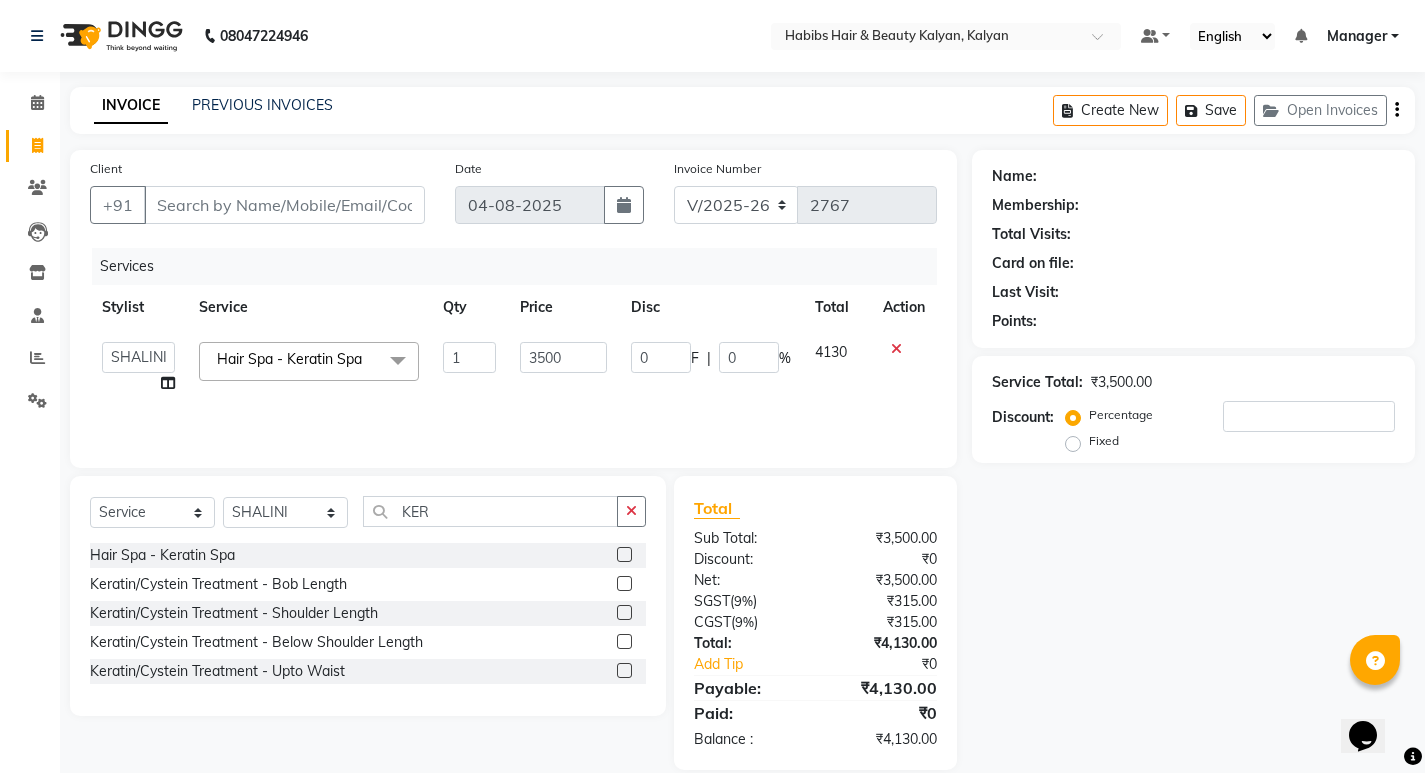 click on "3500" 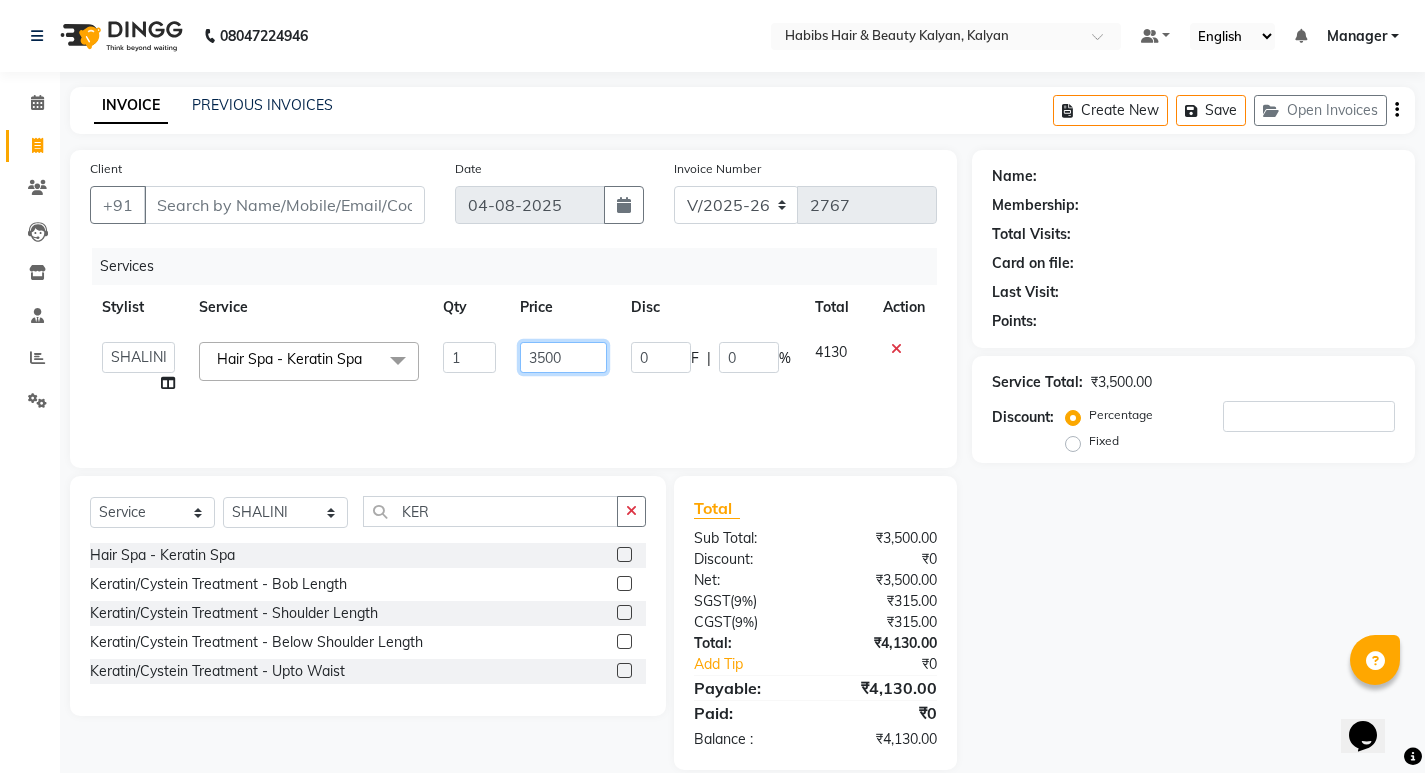 click on "3500" 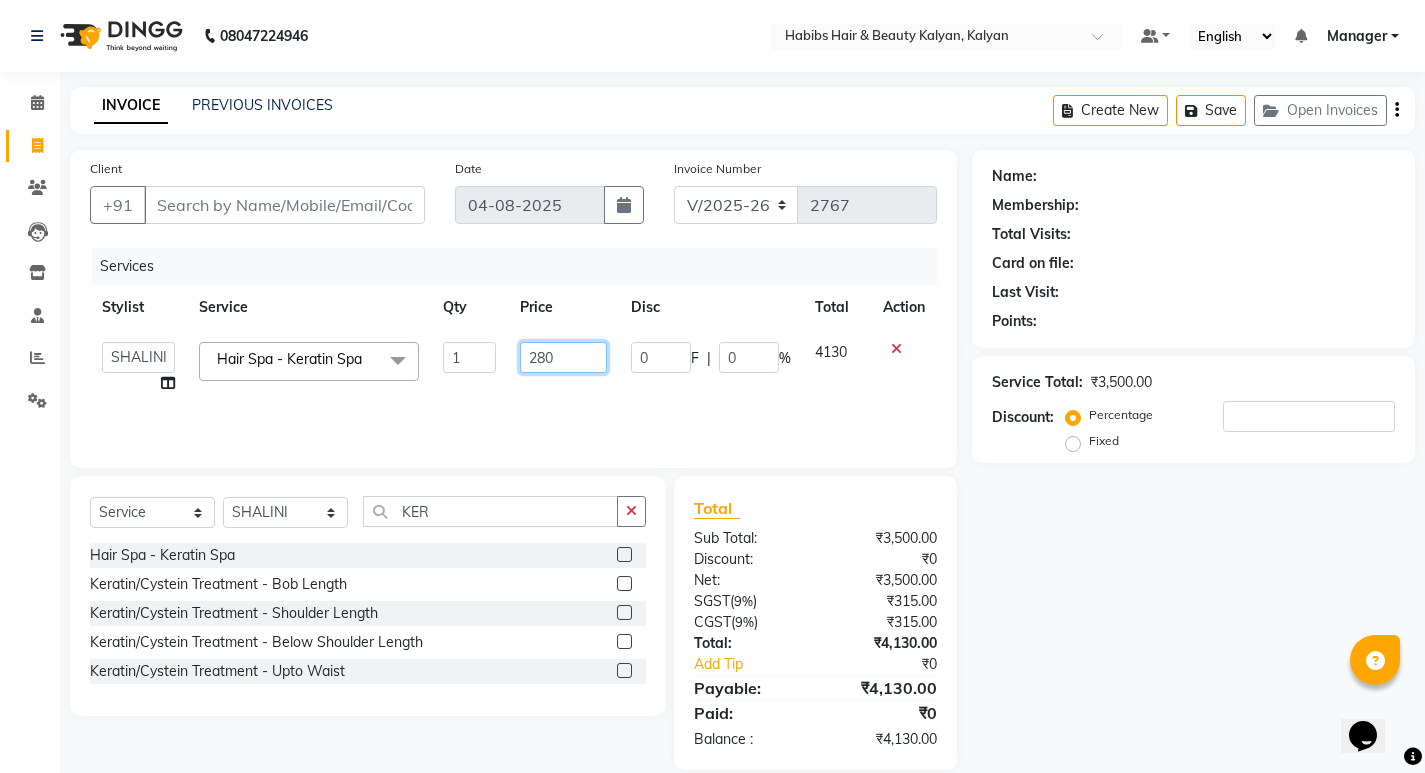 type on "2800" 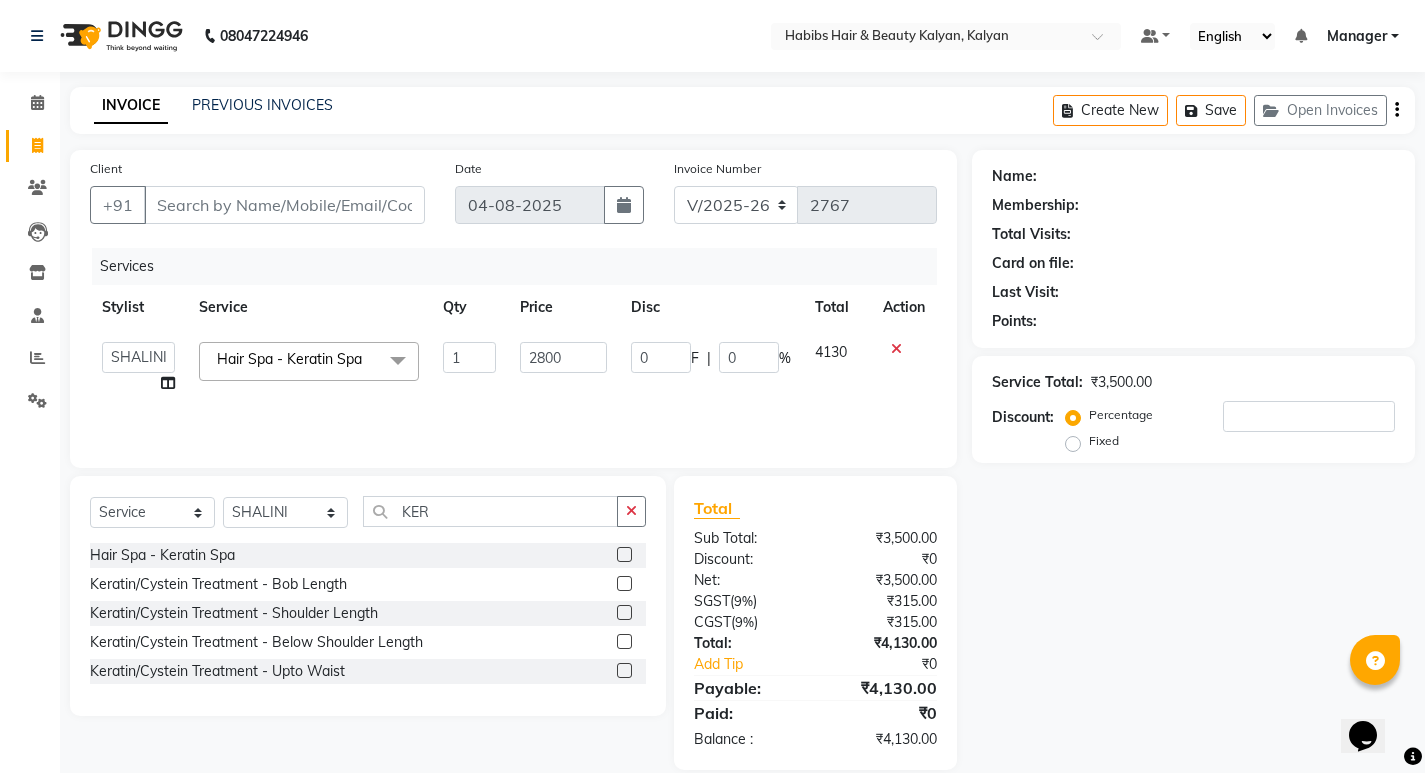 click on "2800" 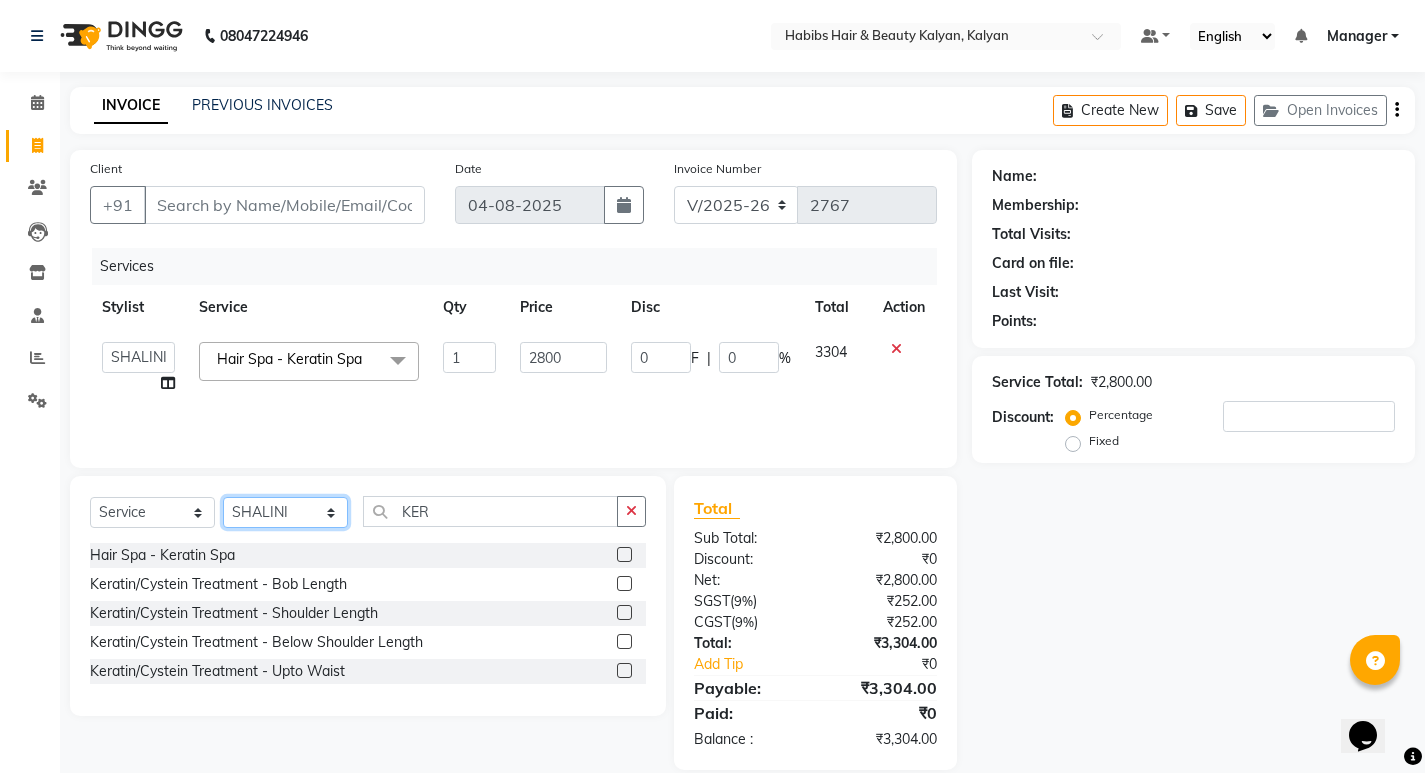 click on "Select Stylist [NAME] [NAME] [NAME] [NAME] [NAME] [NAME] [NAME] [NAME] [NAME] [NAME] [NAME] [NAME] [NAME] [NAME] [NAME] [NAME] [NAME] [NAME] [NAME]" 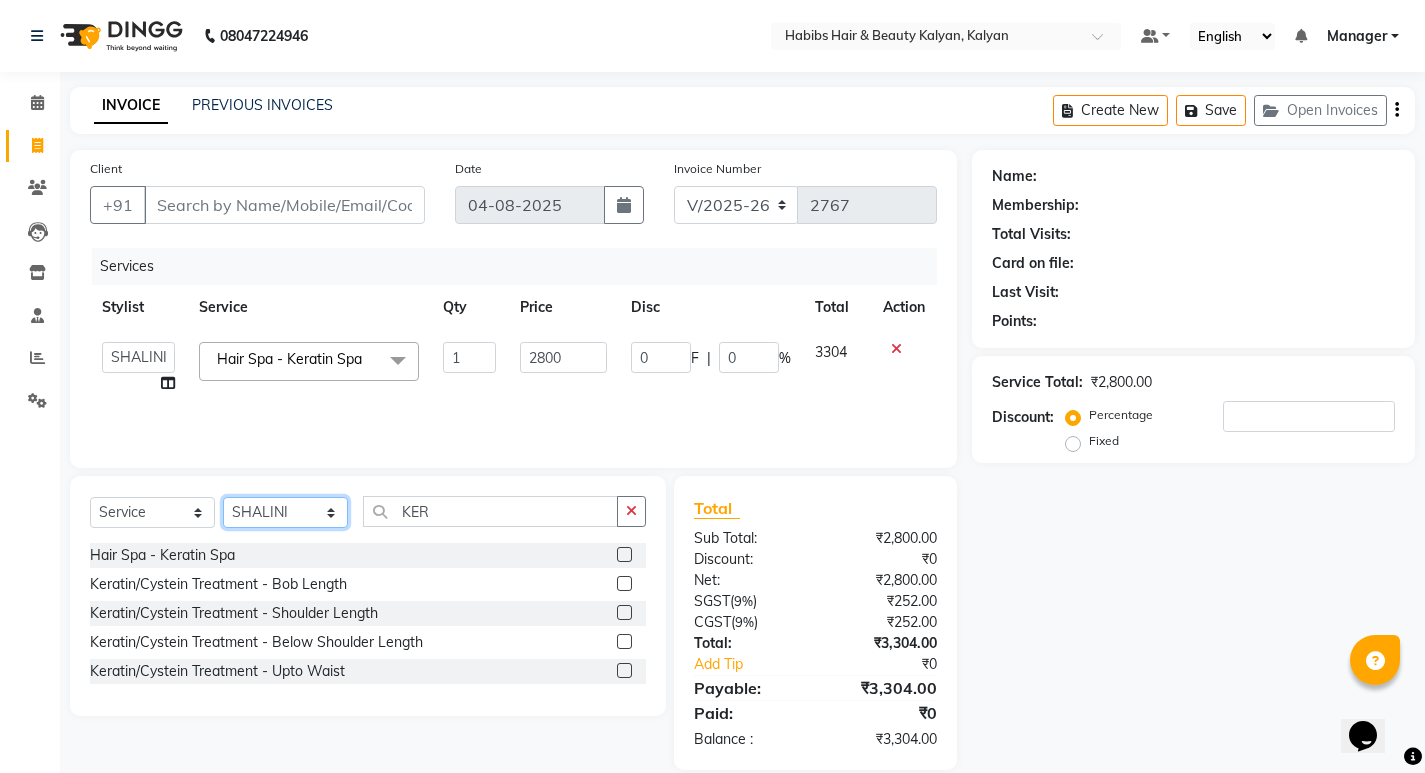 select on "79306" 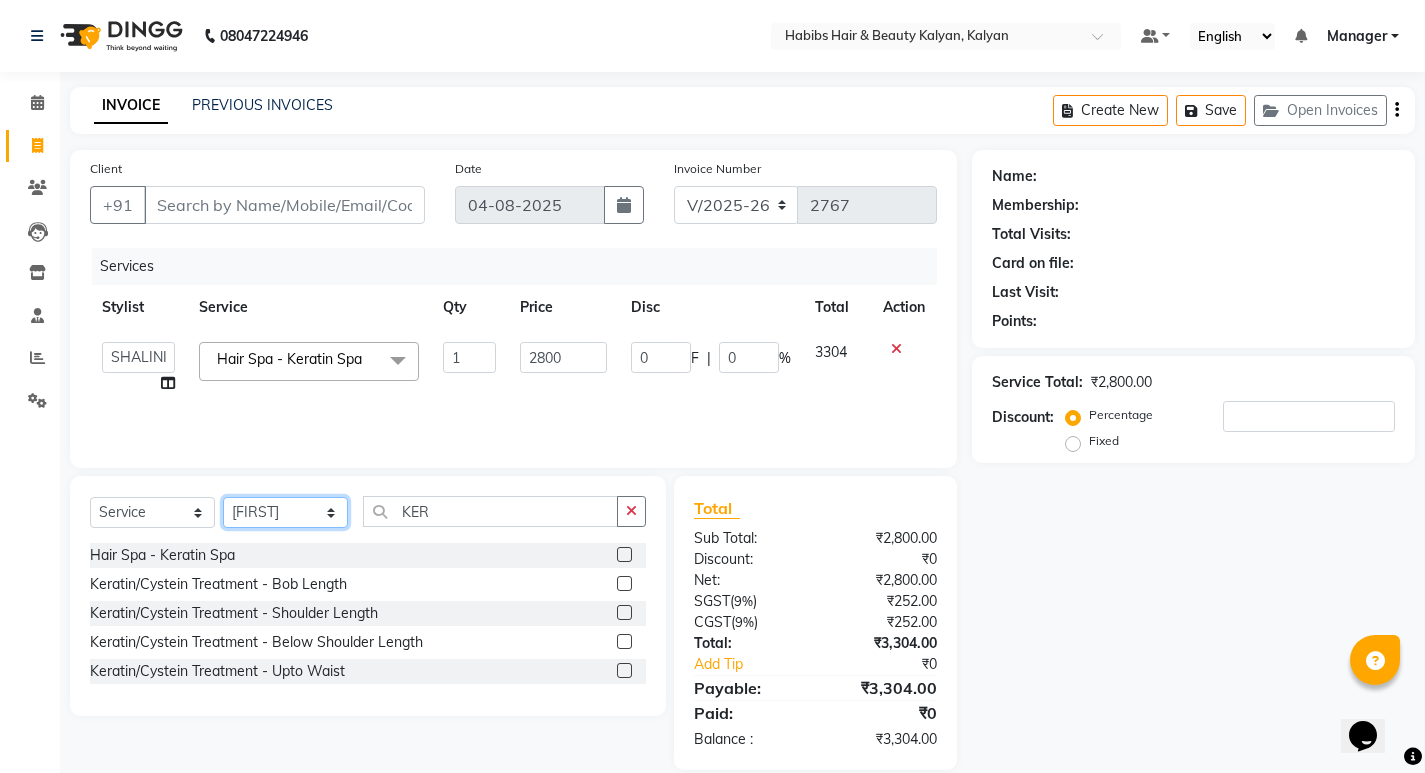 click on "Select Stylist [NAME] [NAME] [NAME] [NAME] [NAME] [NAME] [NAME] [NAME] [NAME] [NAME] [NAME] [NAME] [NAME] [NAME] [NAME] [NAME] [NAME] [NAME] [NAME]" 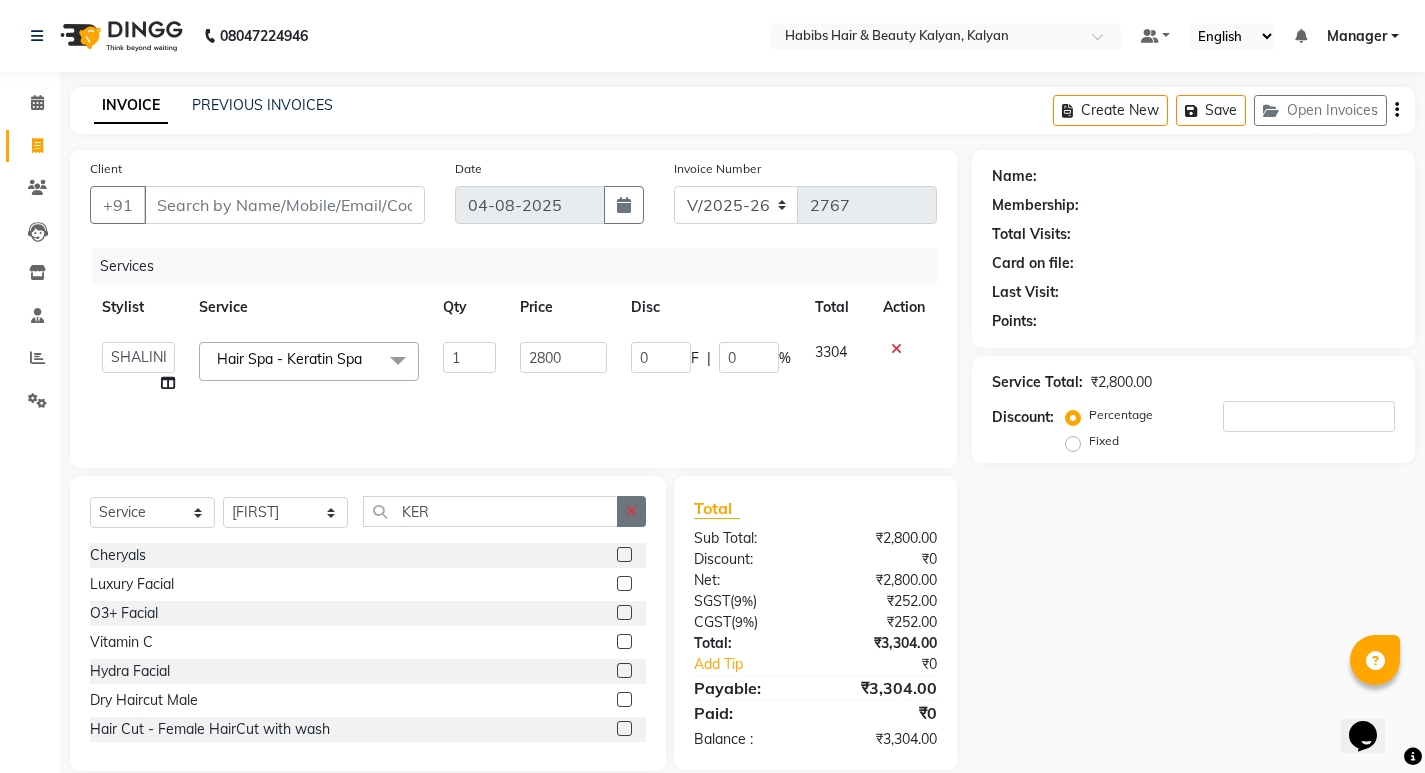 click 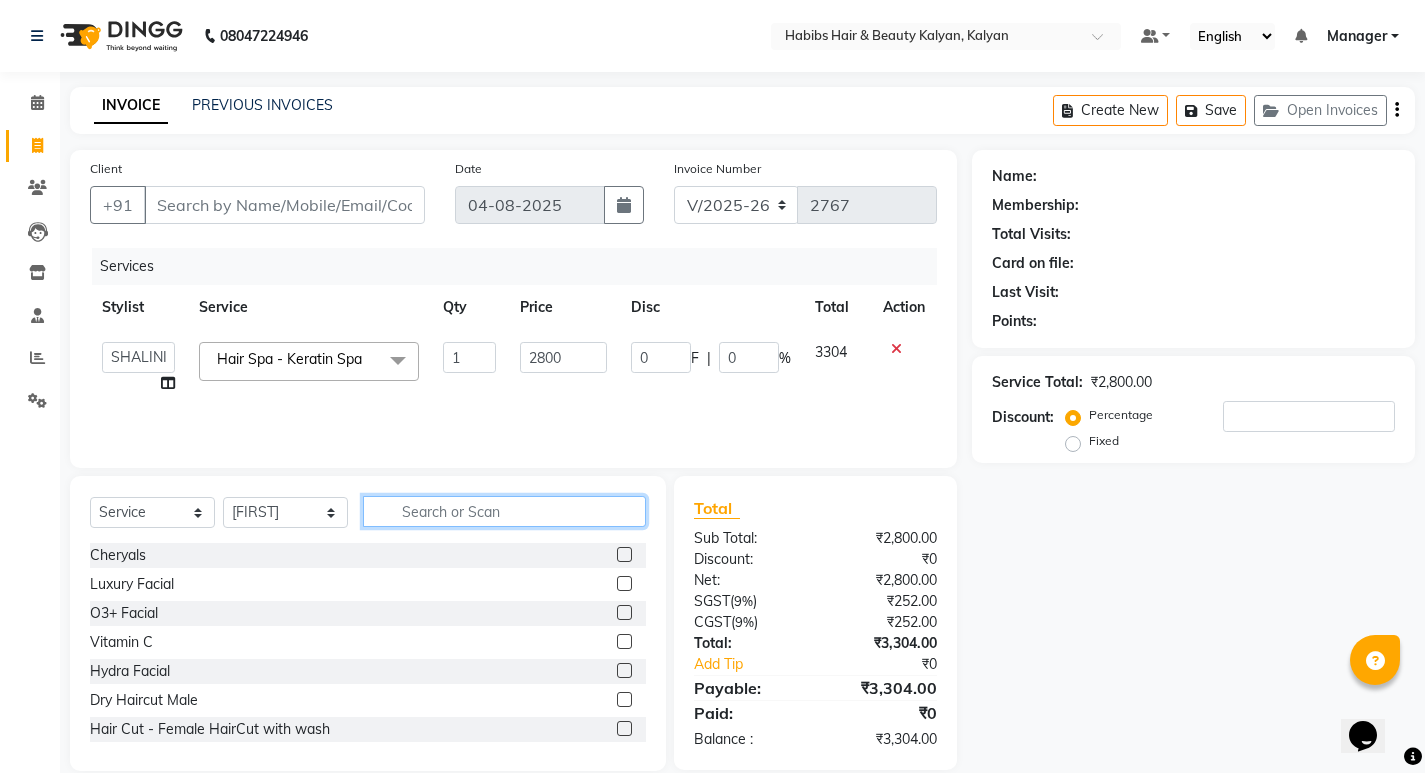 click 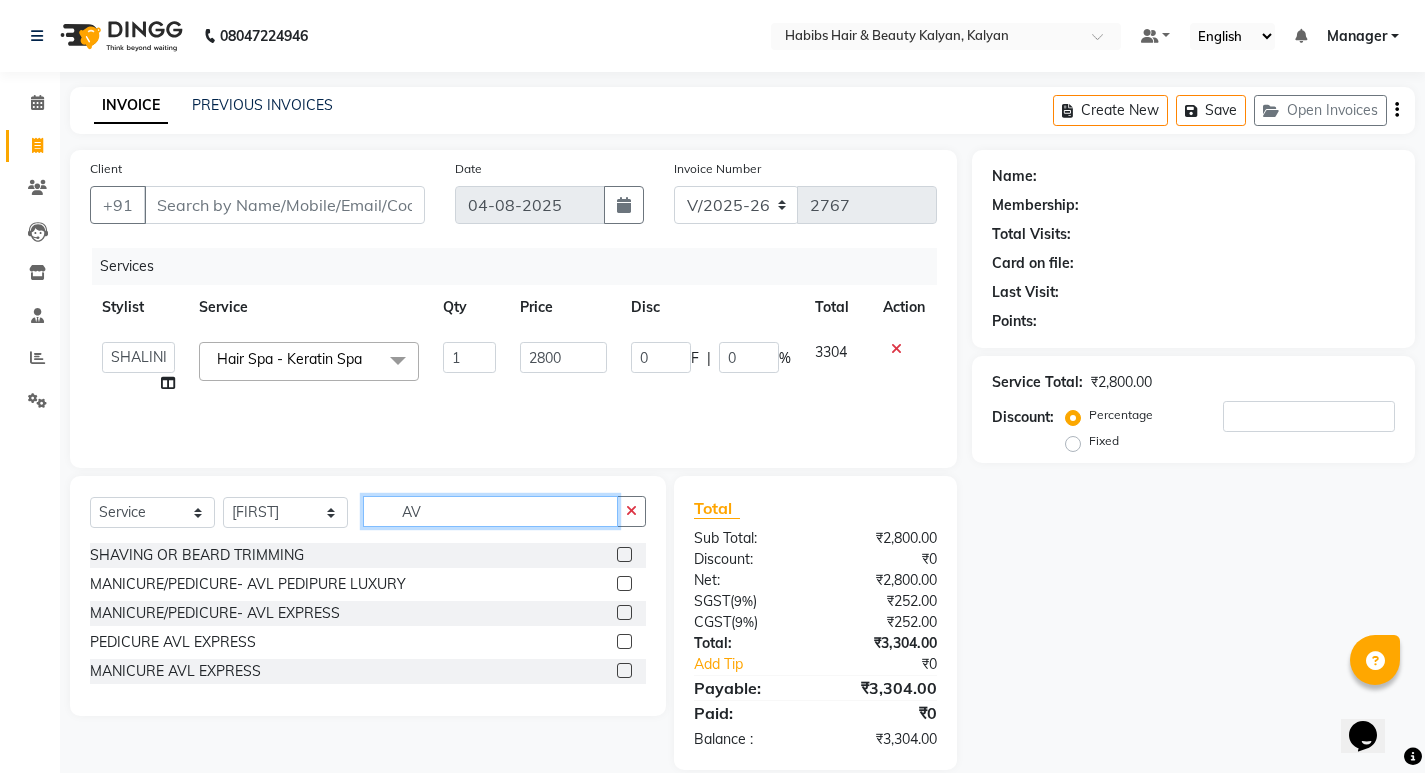 type on "AV" 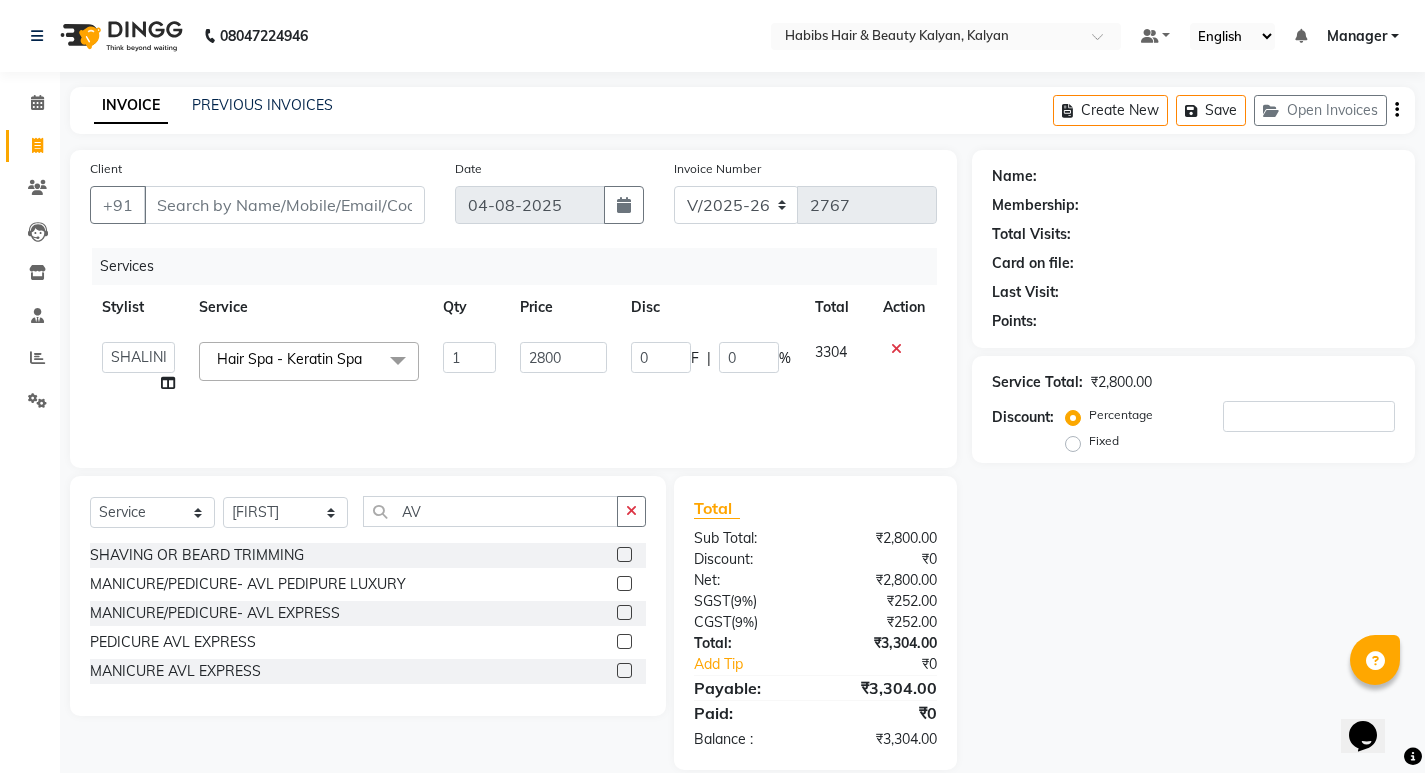 click 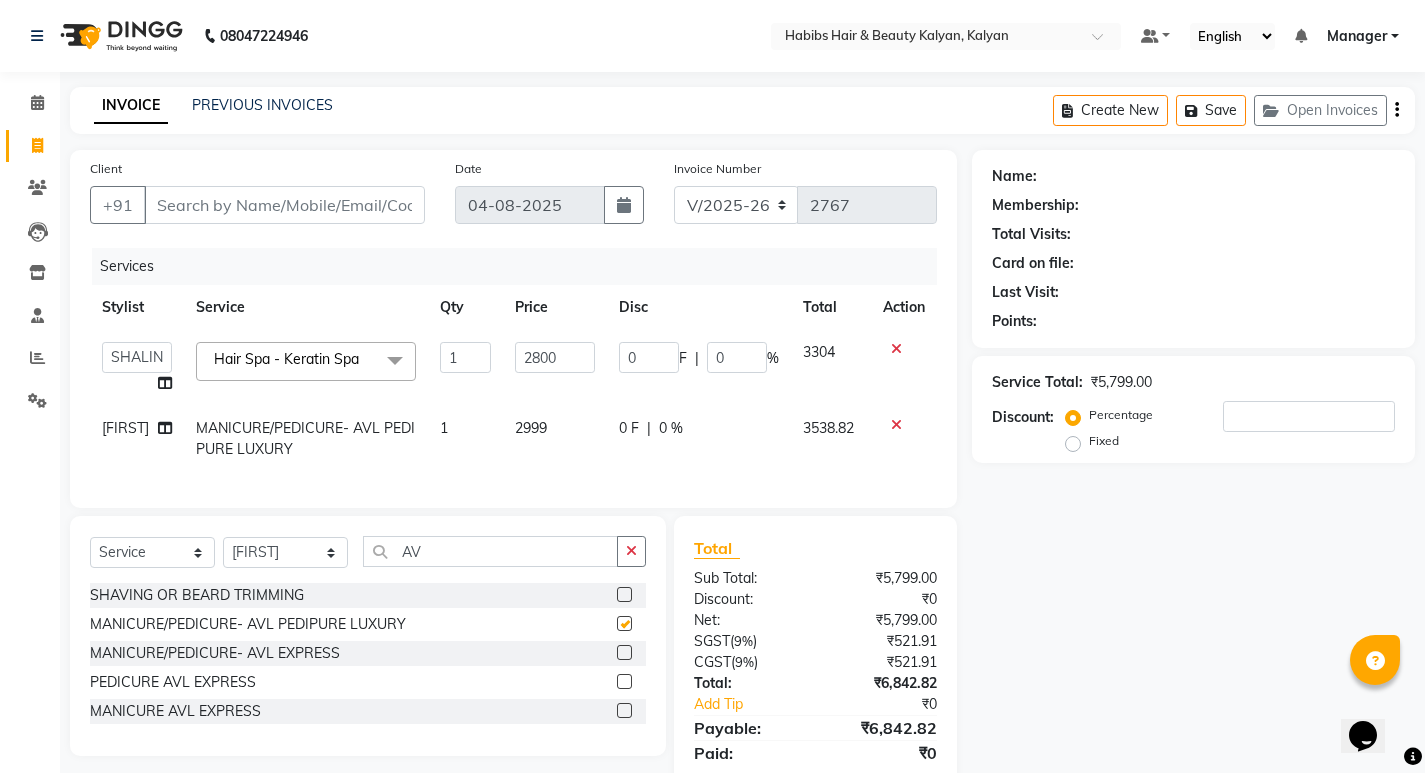 checkbox on "false" 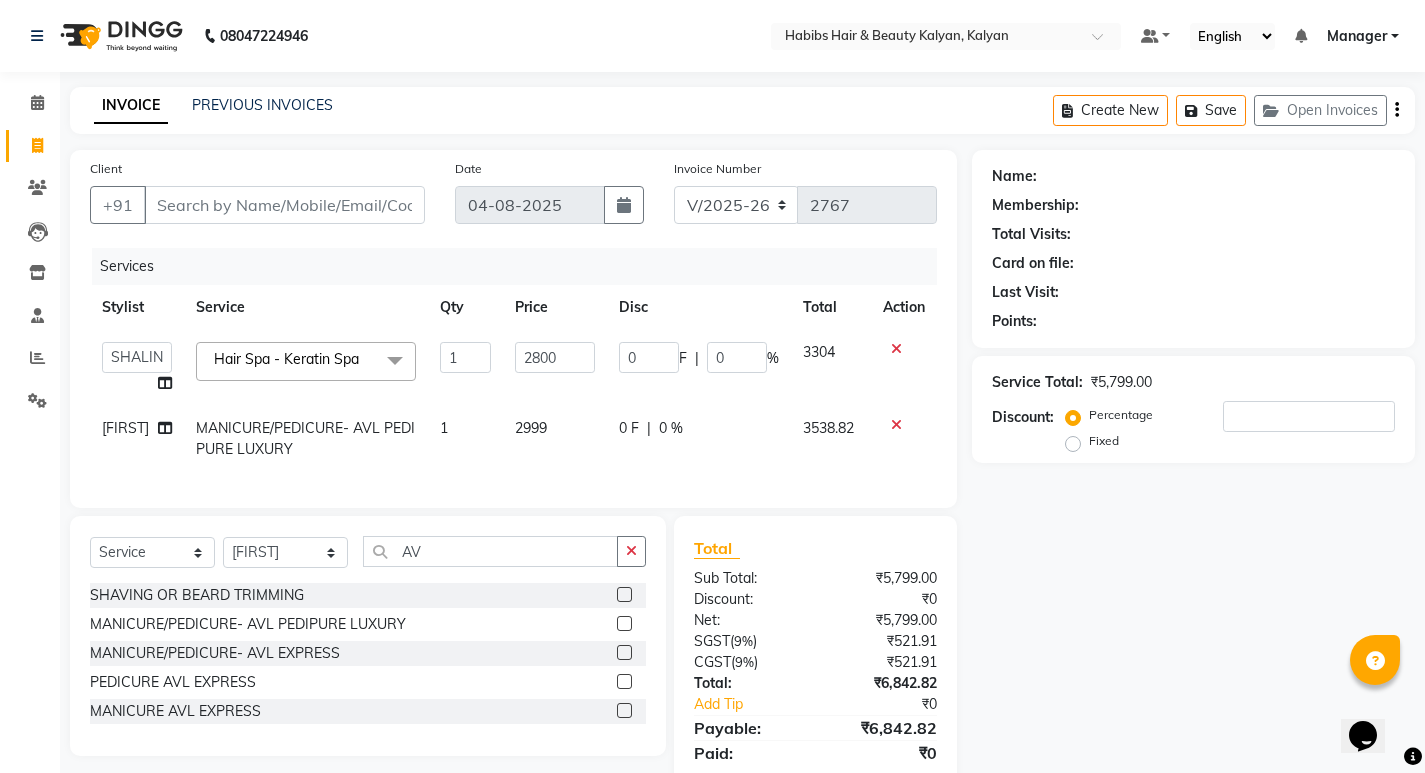 click on "0 %" 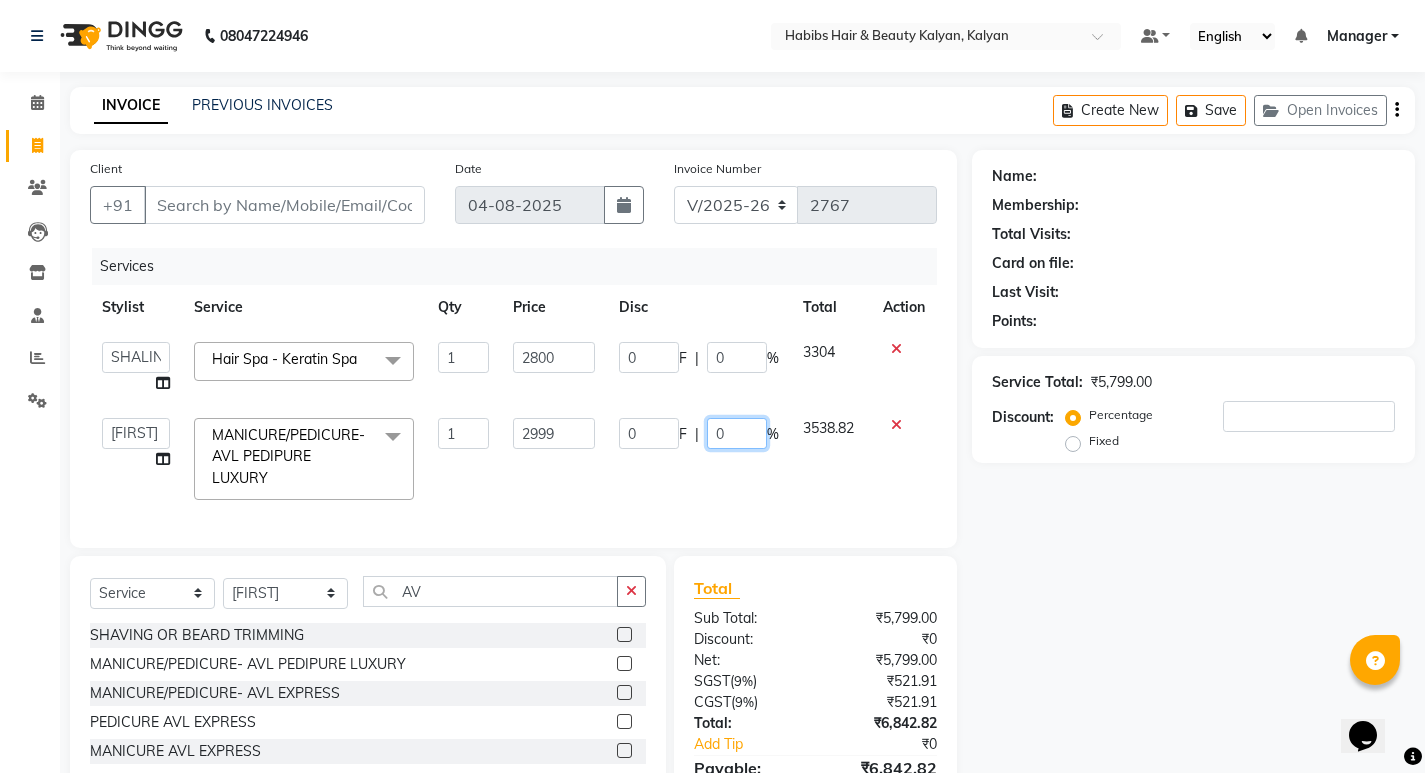 click on "0" 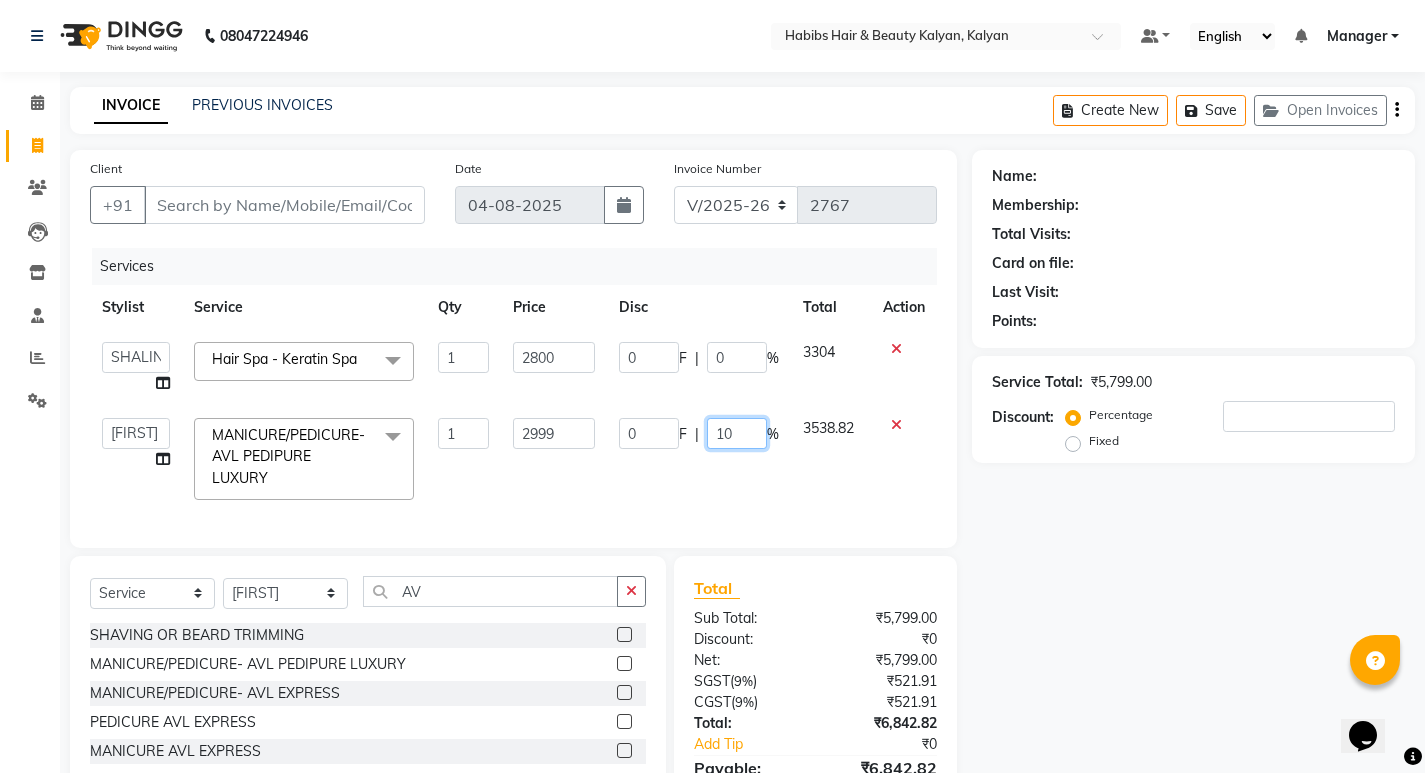 type on "100" 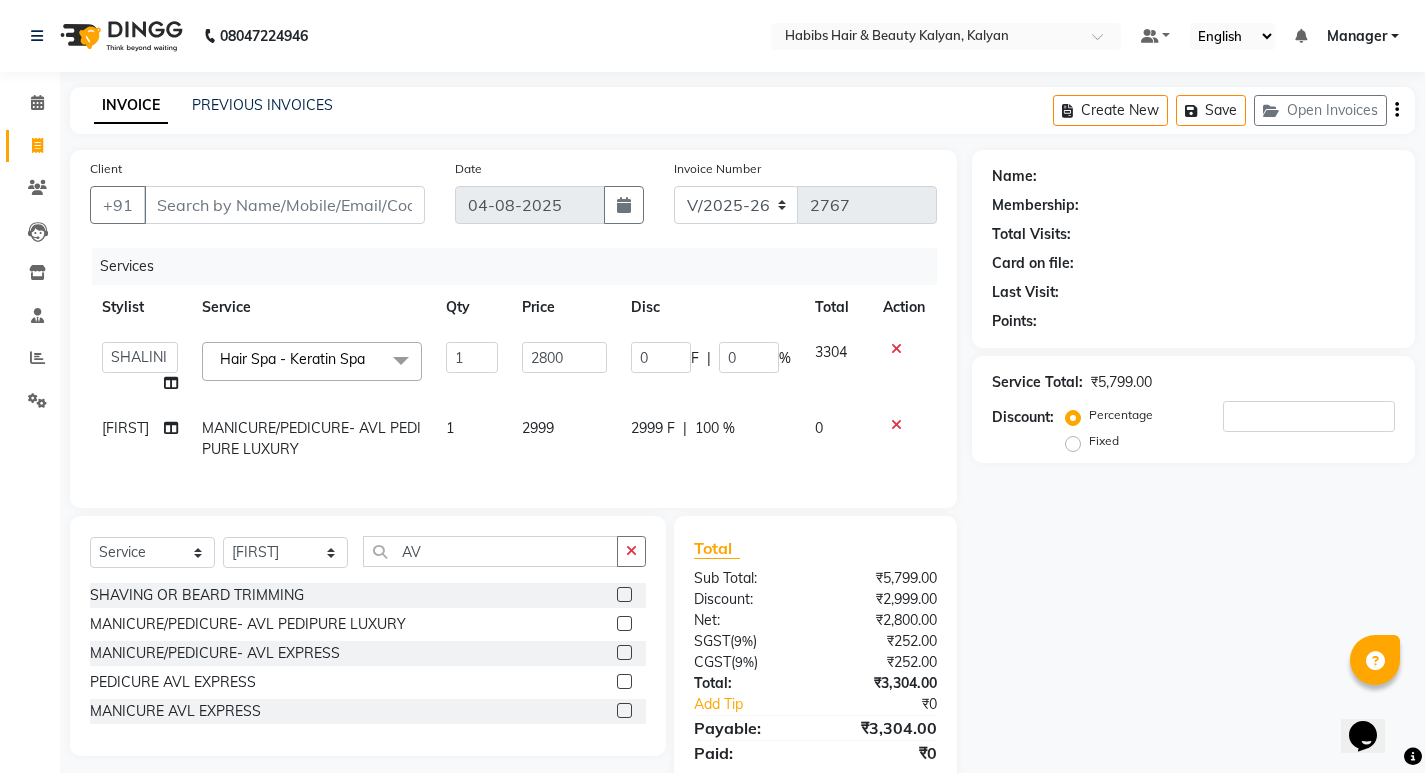 click on "2999 F | 100 %" 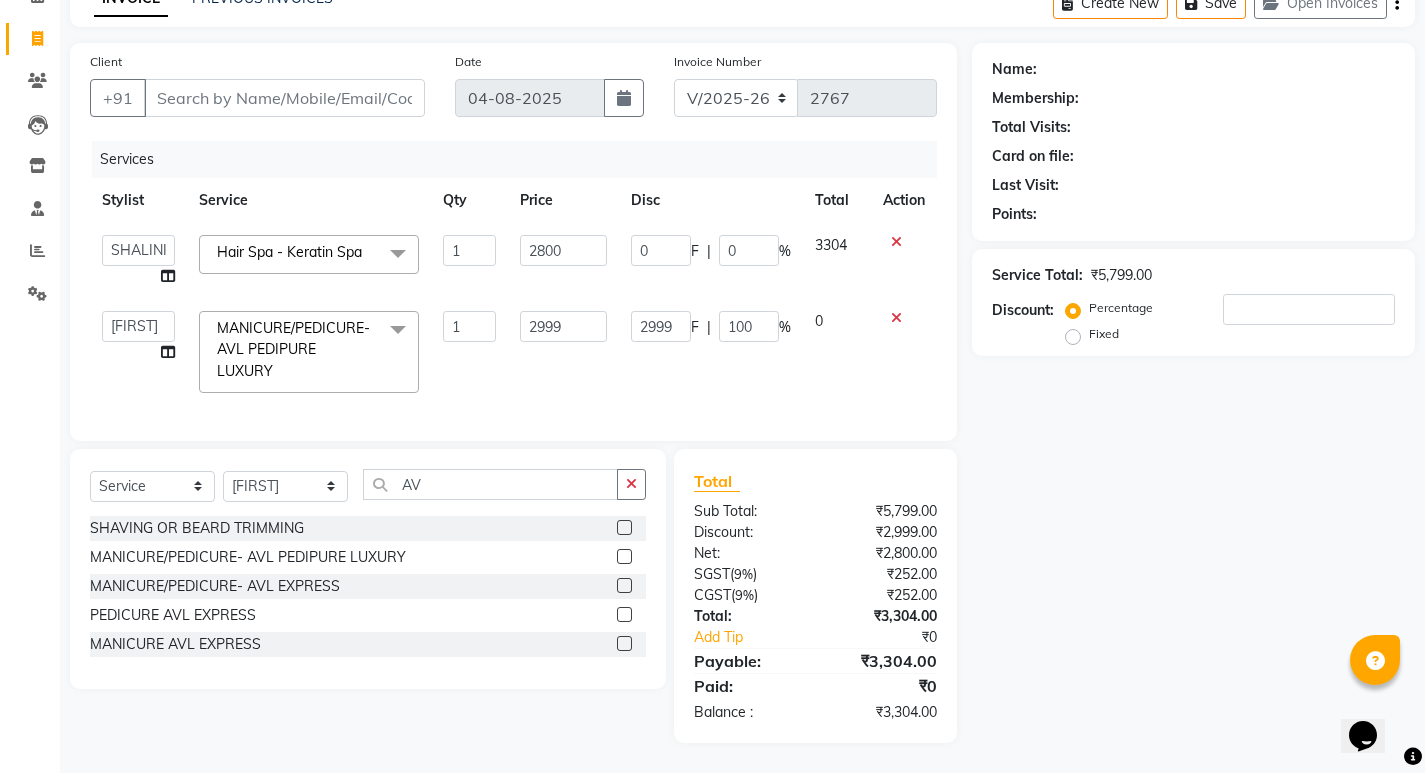 scroll, scrollTop: 122, scrollLeft: 0, axis: vertical 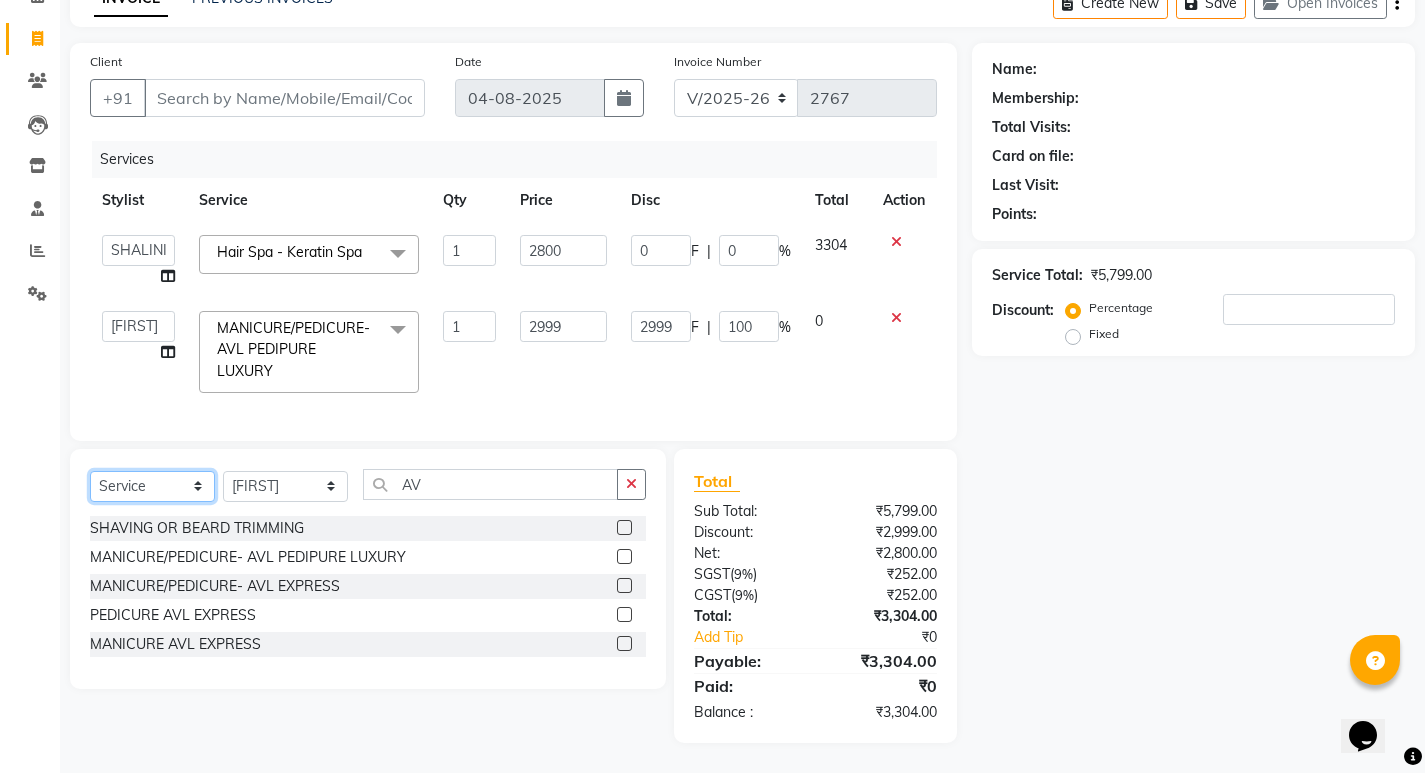 click on "Select  Service  Product  Membership  Package Voucher Prepaid Gift Card" 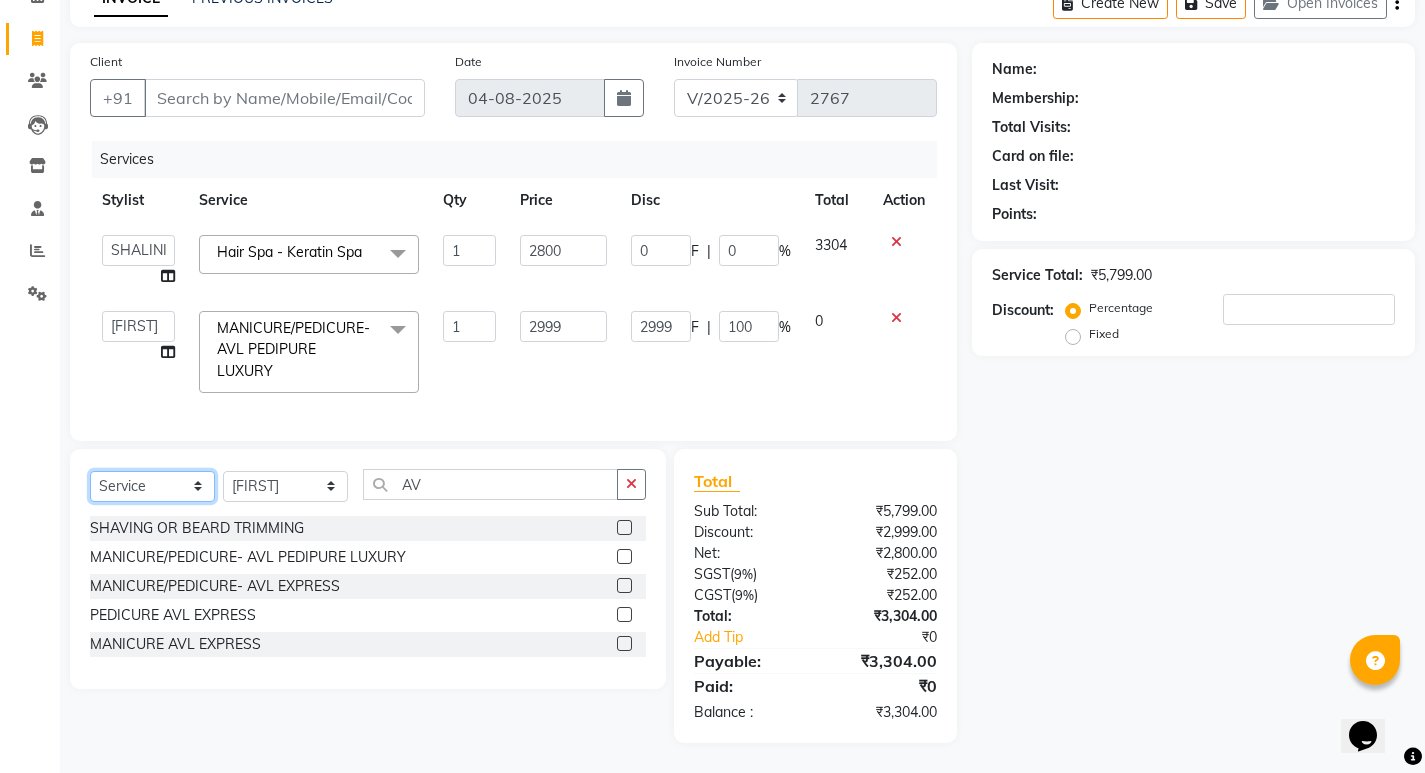 select on "membership" 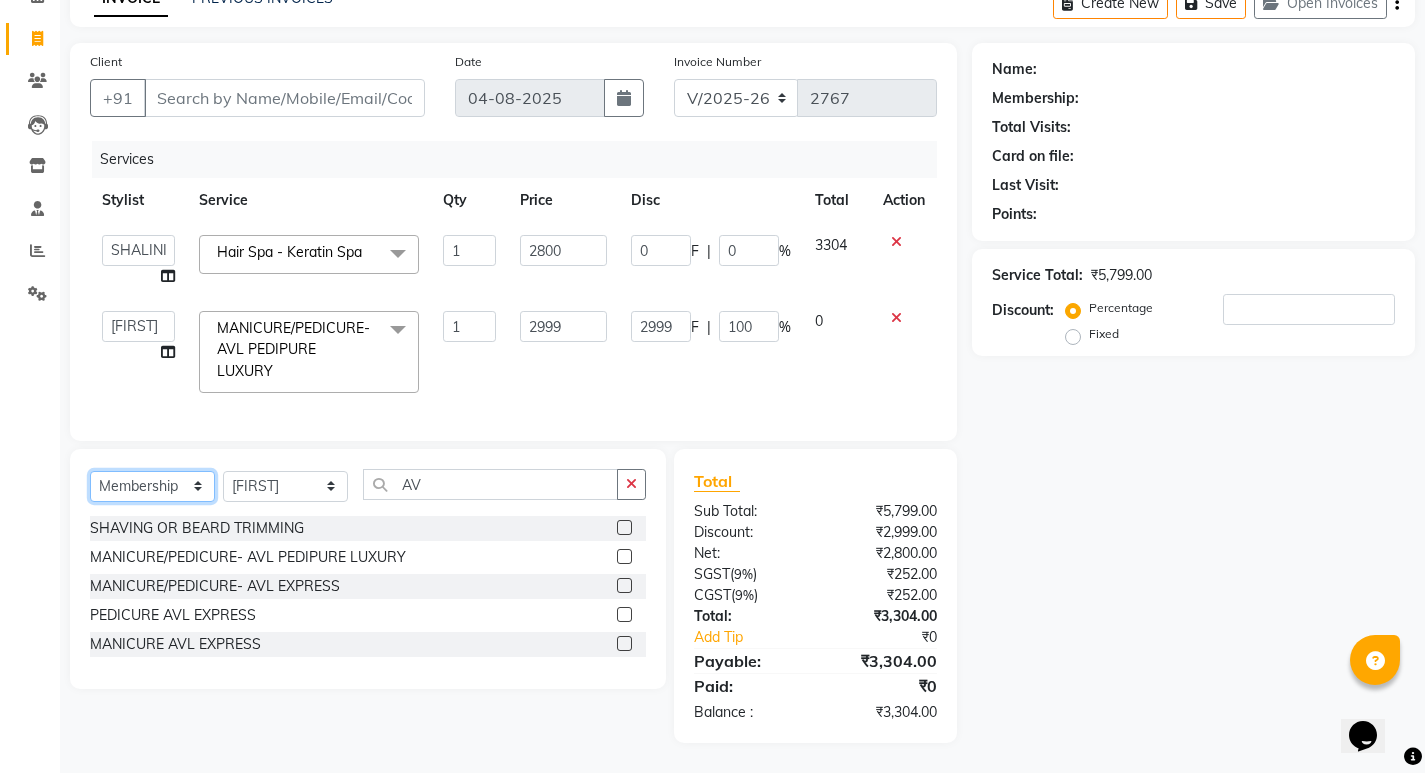 click on "Select  Service  Product  Membership  Package Voucher Prepaid Gift Card" 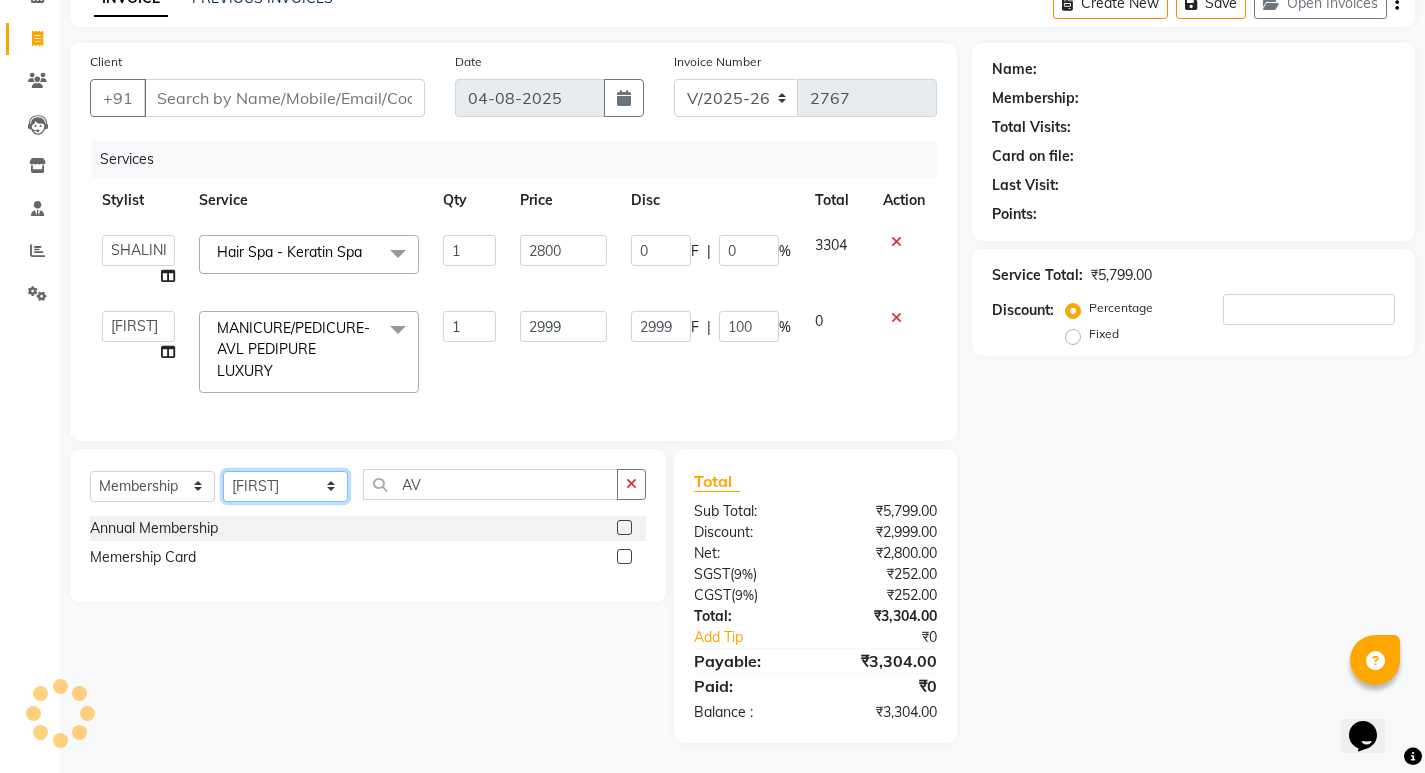 click on "Select Stylist [NAME] [NAME] [NAME] [NAME] [NAME] [NAME] [NAME] [NAME] [NAME] [NAME] [NAME] [NAME] [NAME] [NAME] [NAME] [NAME] [NAME] [NAME] [NAME]" 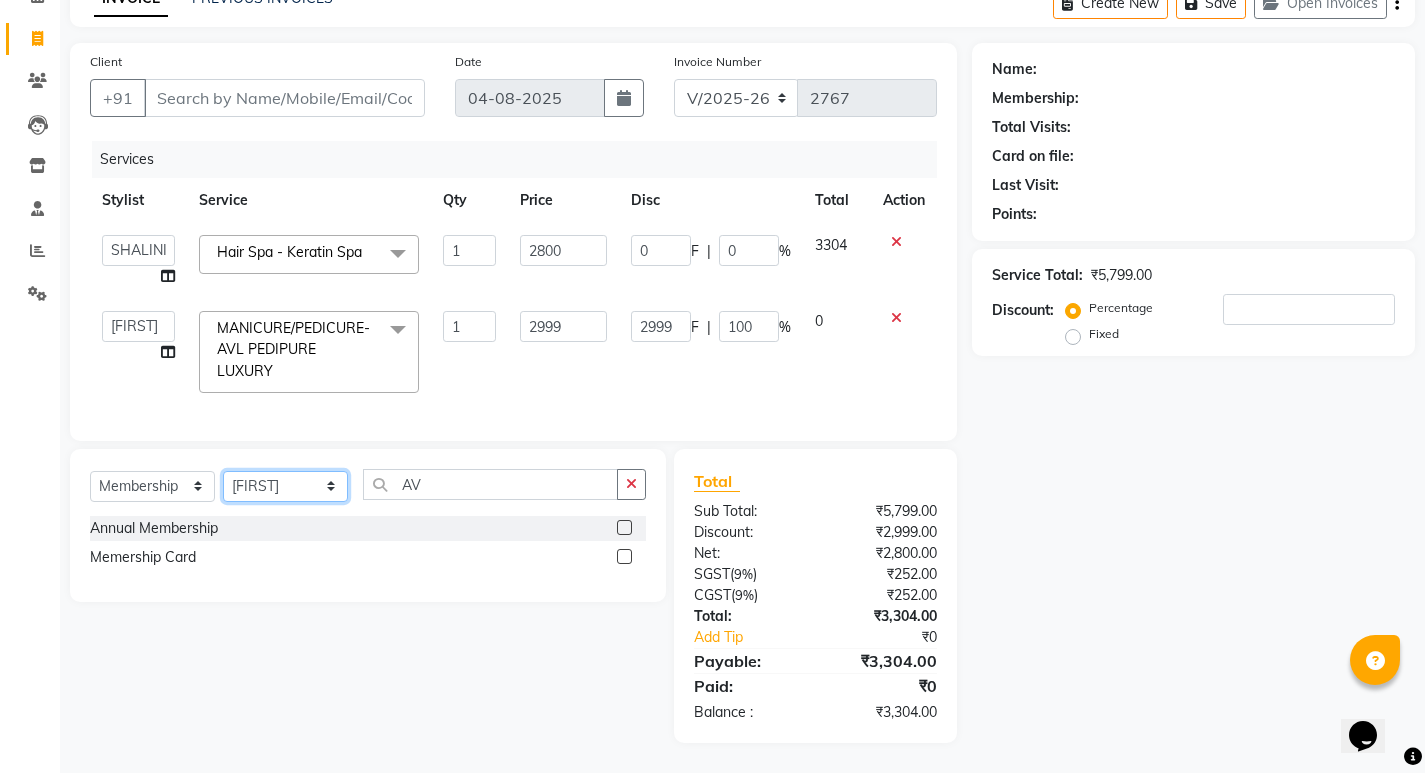 select on "77407" 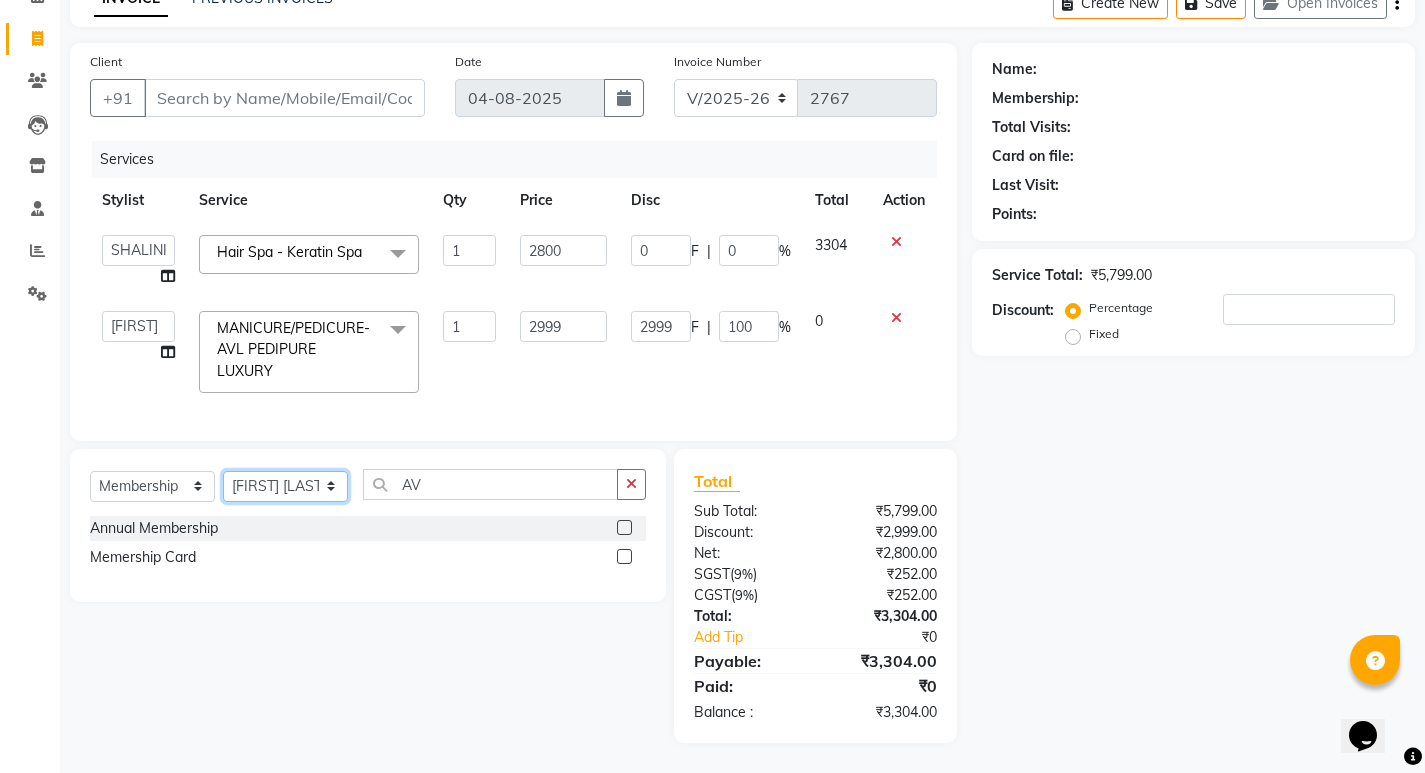 click on "Select Stylist [NAME] [NAME] [NAME] [NAME] [NAME] [NAME] [NAME] [NAME] [NAME] [NAME] [NAME] [NAME] [NAME] [NAME] [NAME] [NAME] [NAME] [NAME] [NAME]" 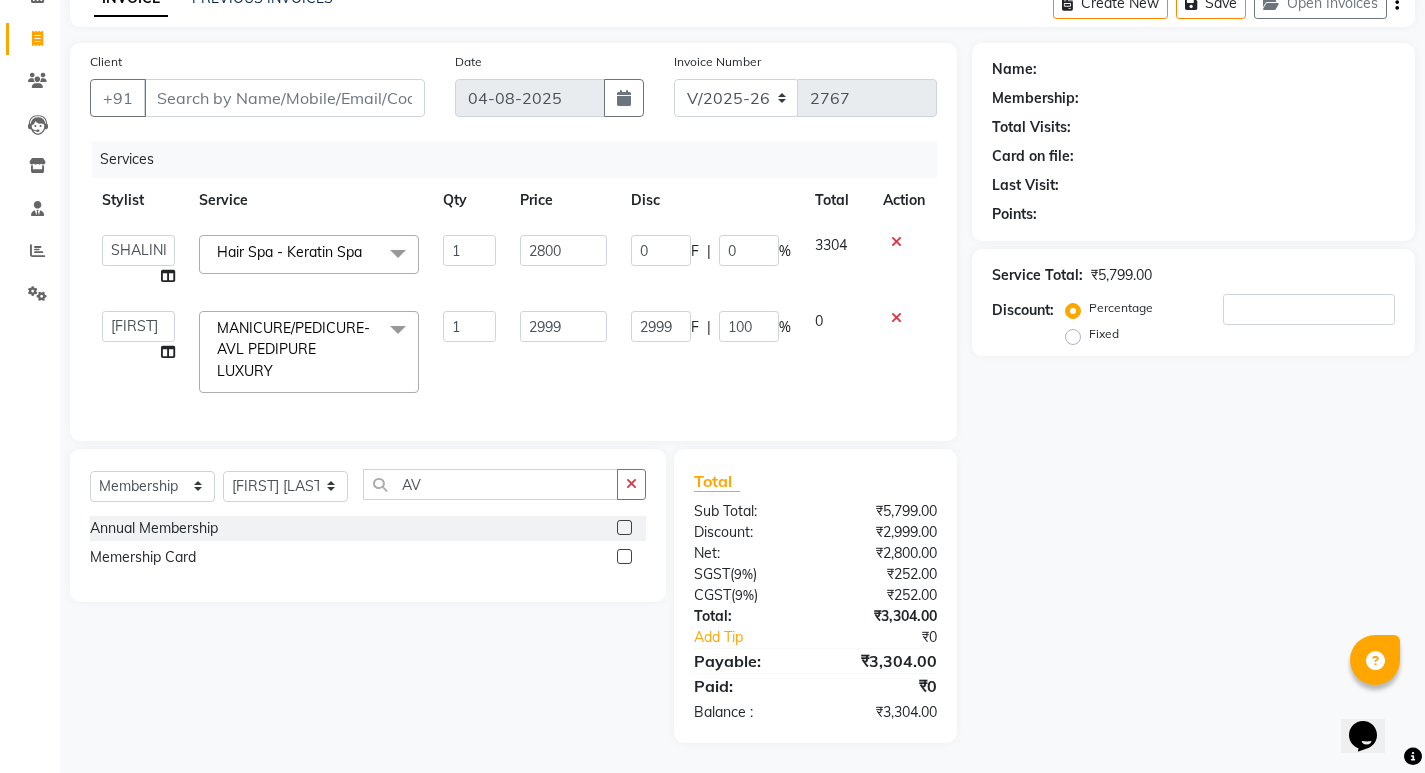 click 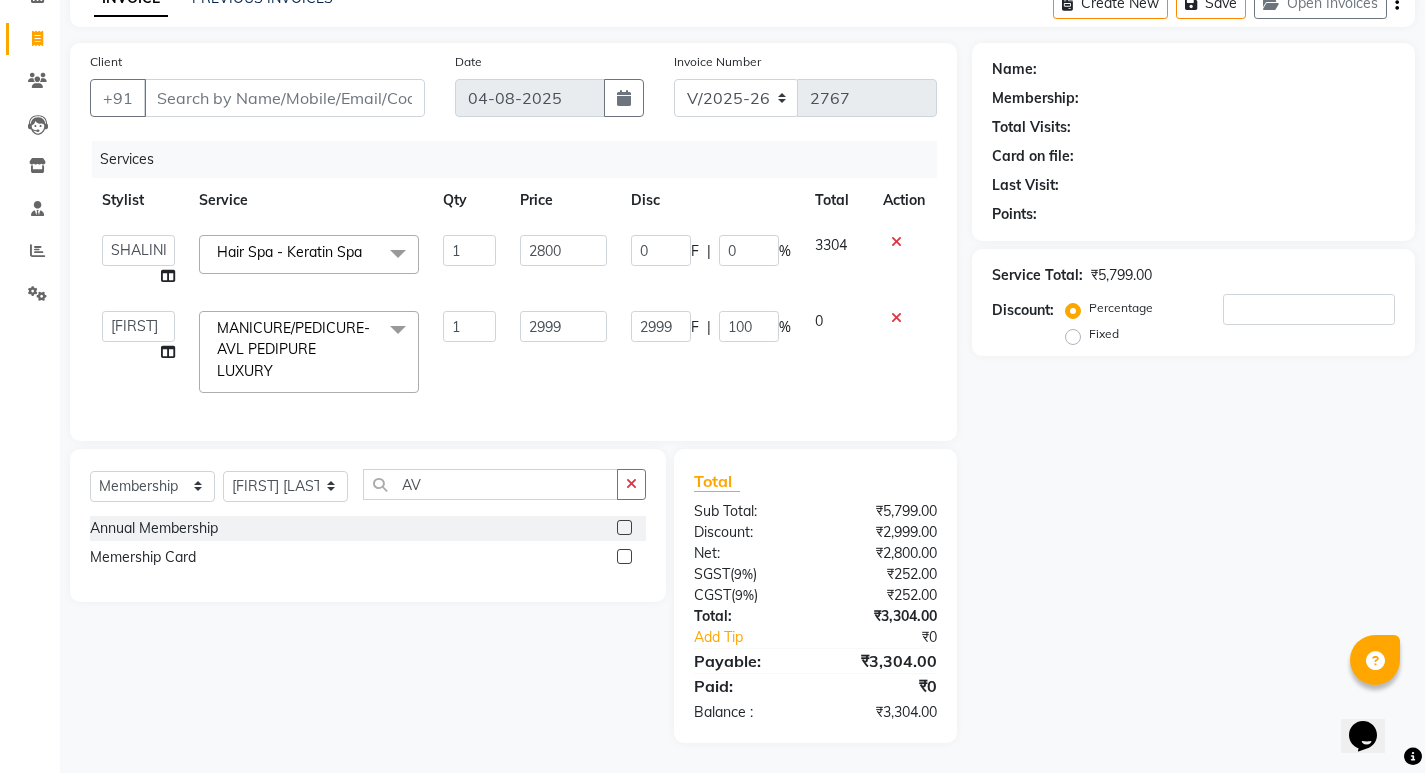 click at bounding box center (623, 528) 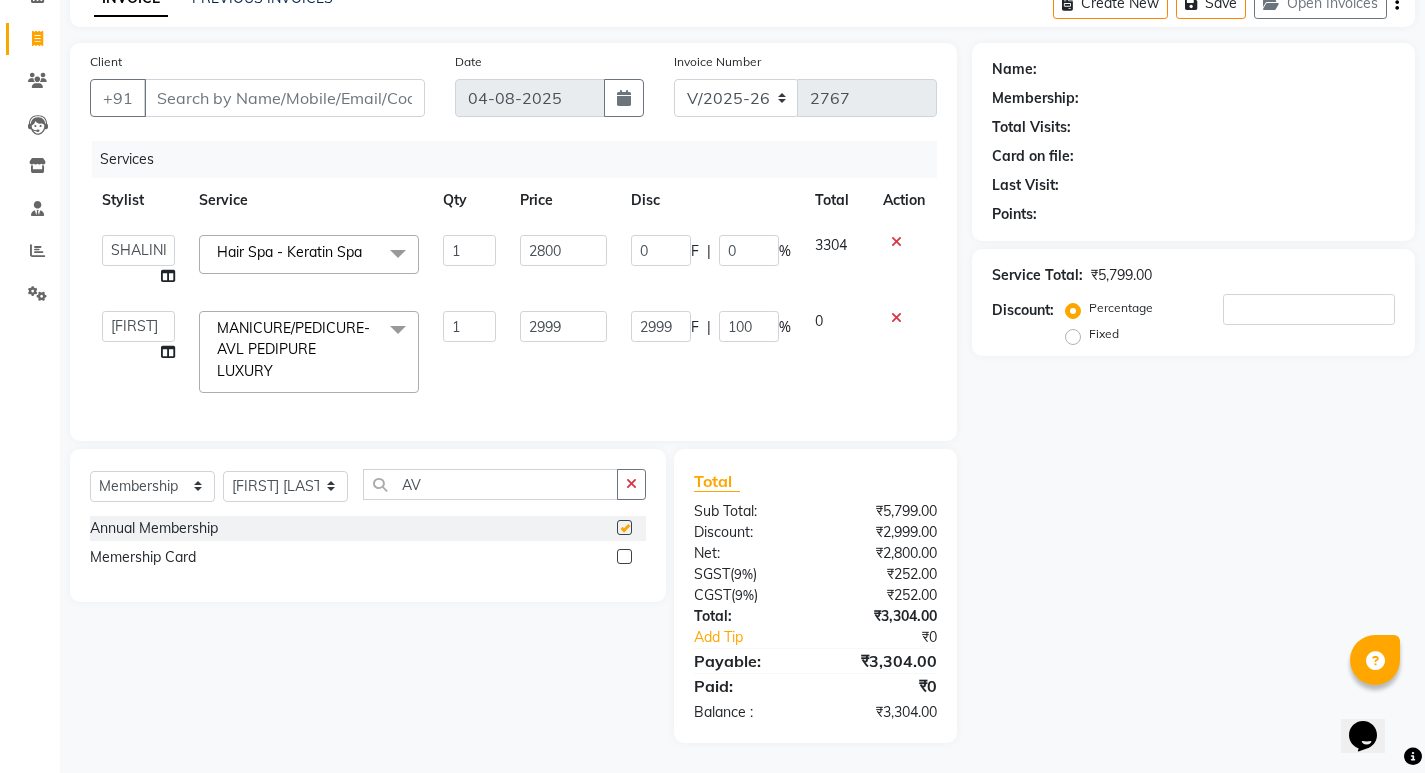 select on "select" 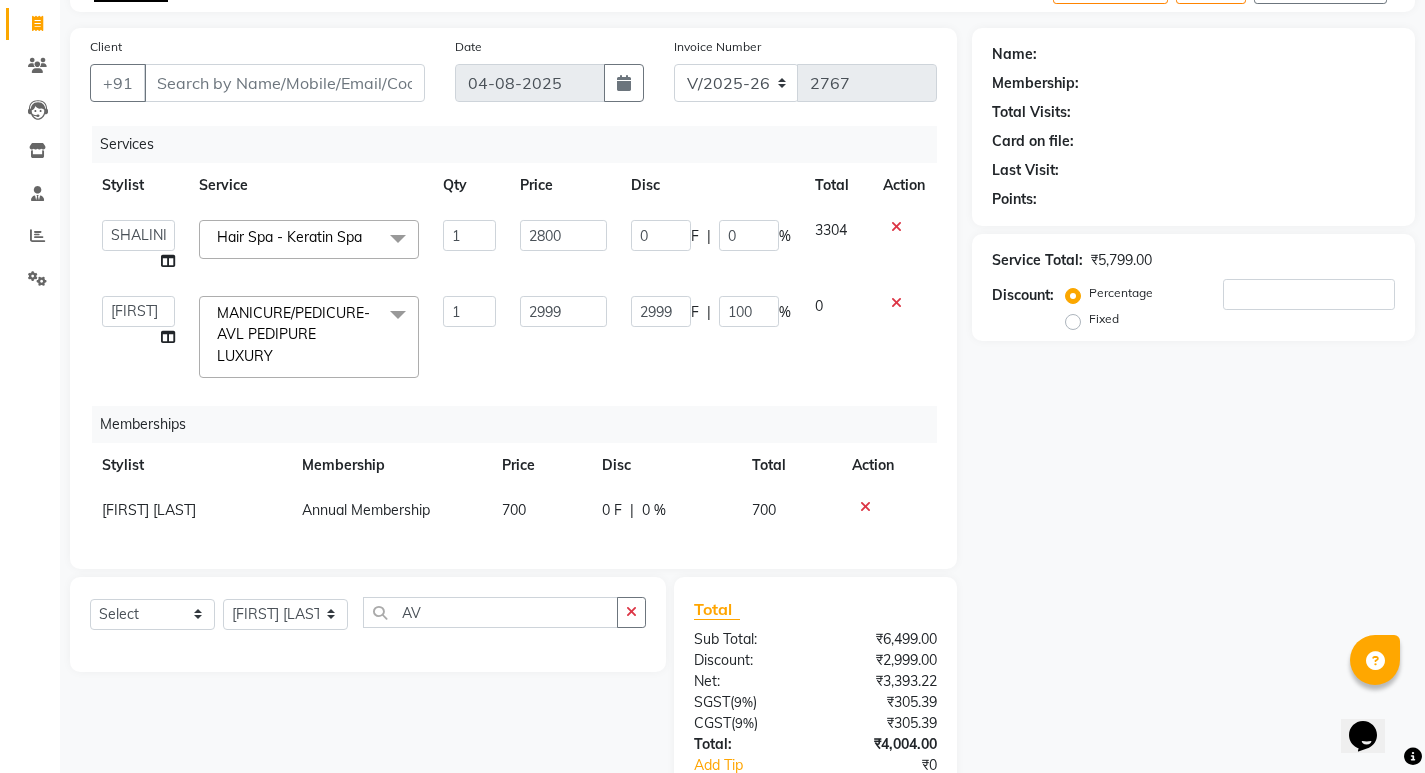 click on "Name: Membership: Total Visits: Card on file: Last Visit:  Points:  Service Total:  ₹5,799.00  Discount:  Percentage   Fixed" 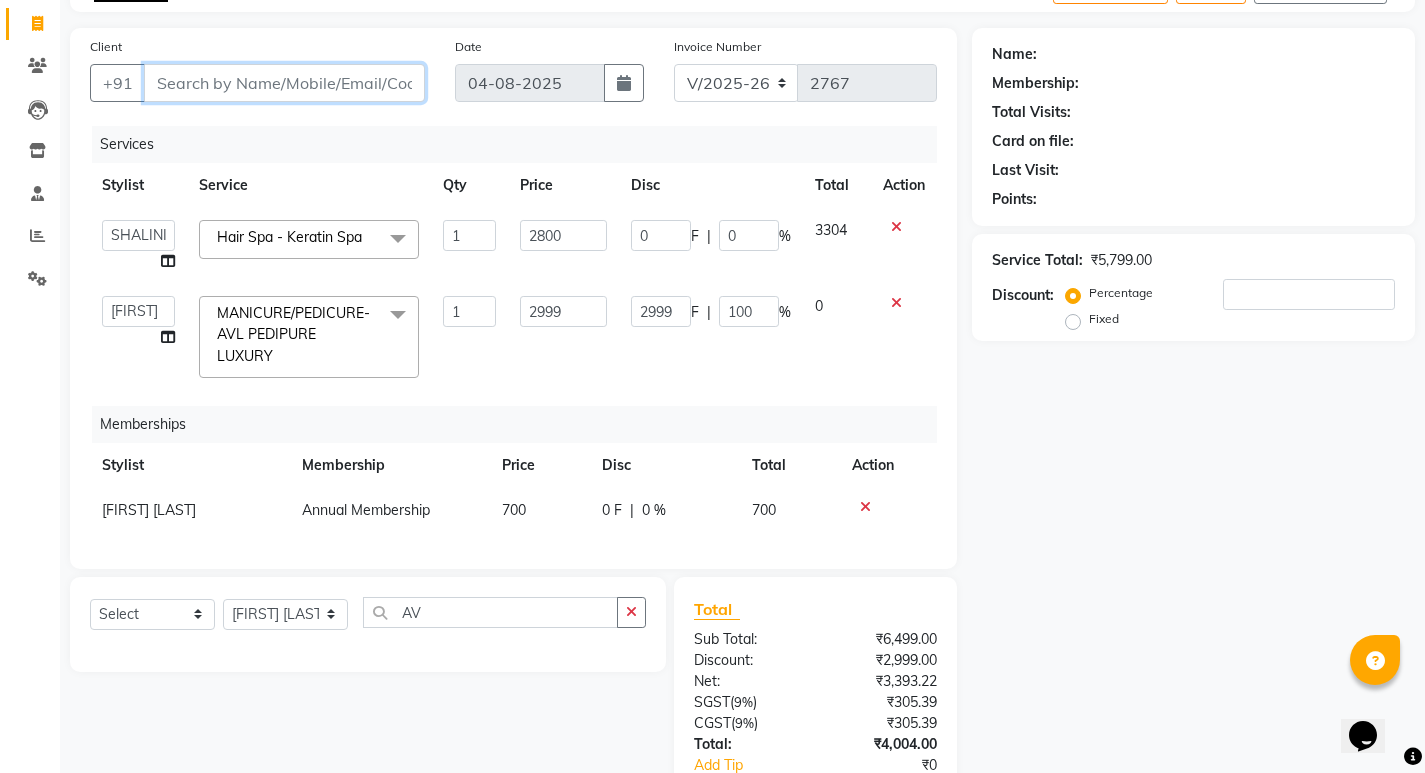 click on "Client" at bounding box center (284, 83) 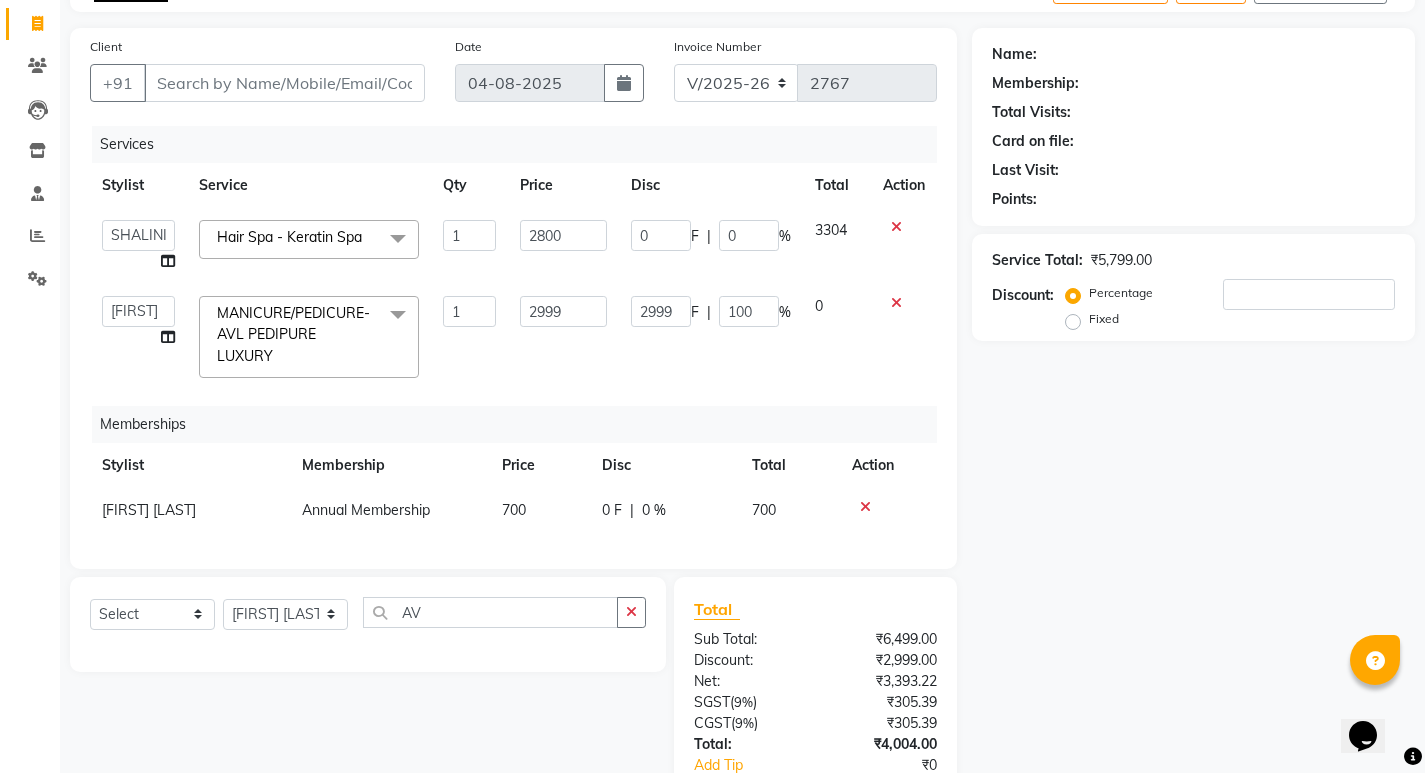 click 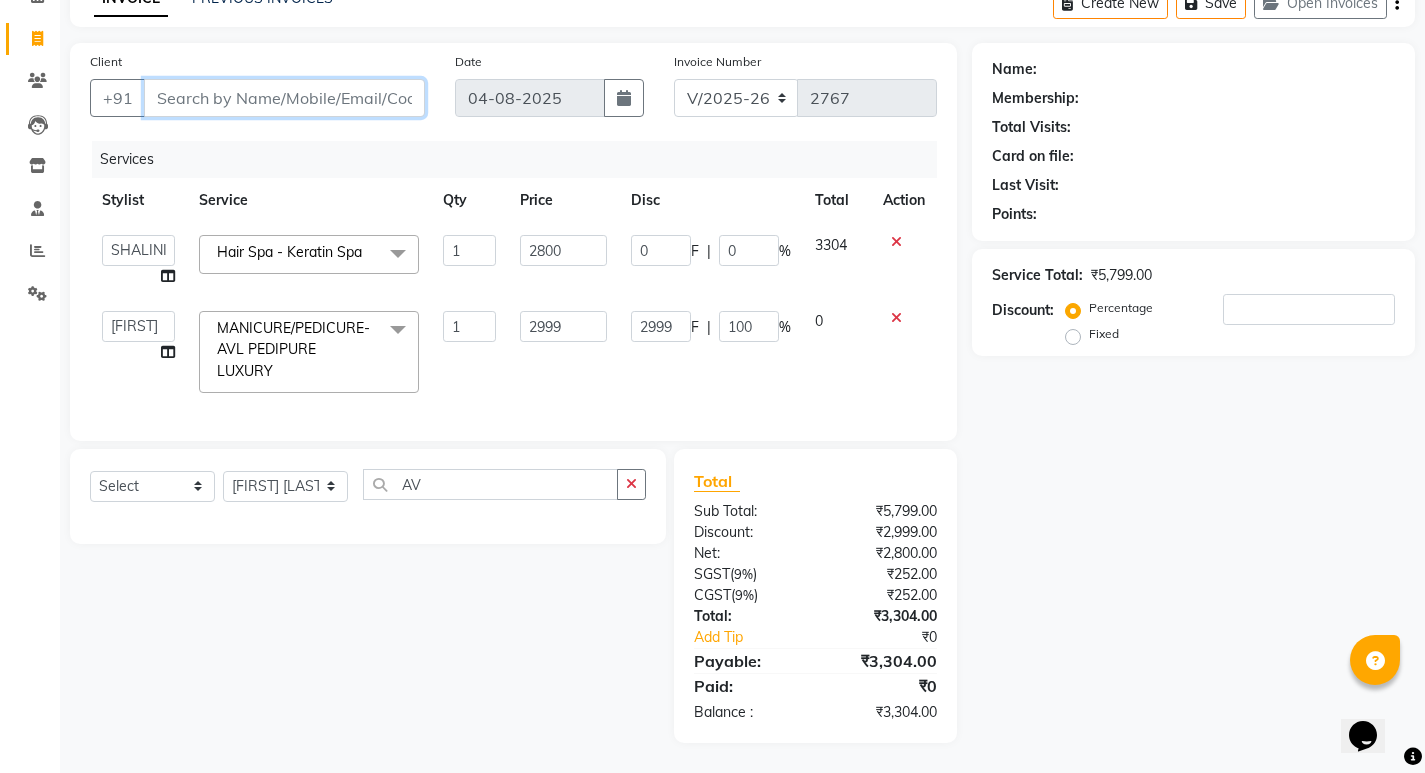 click on "Client" at bounding box center [284, 98] 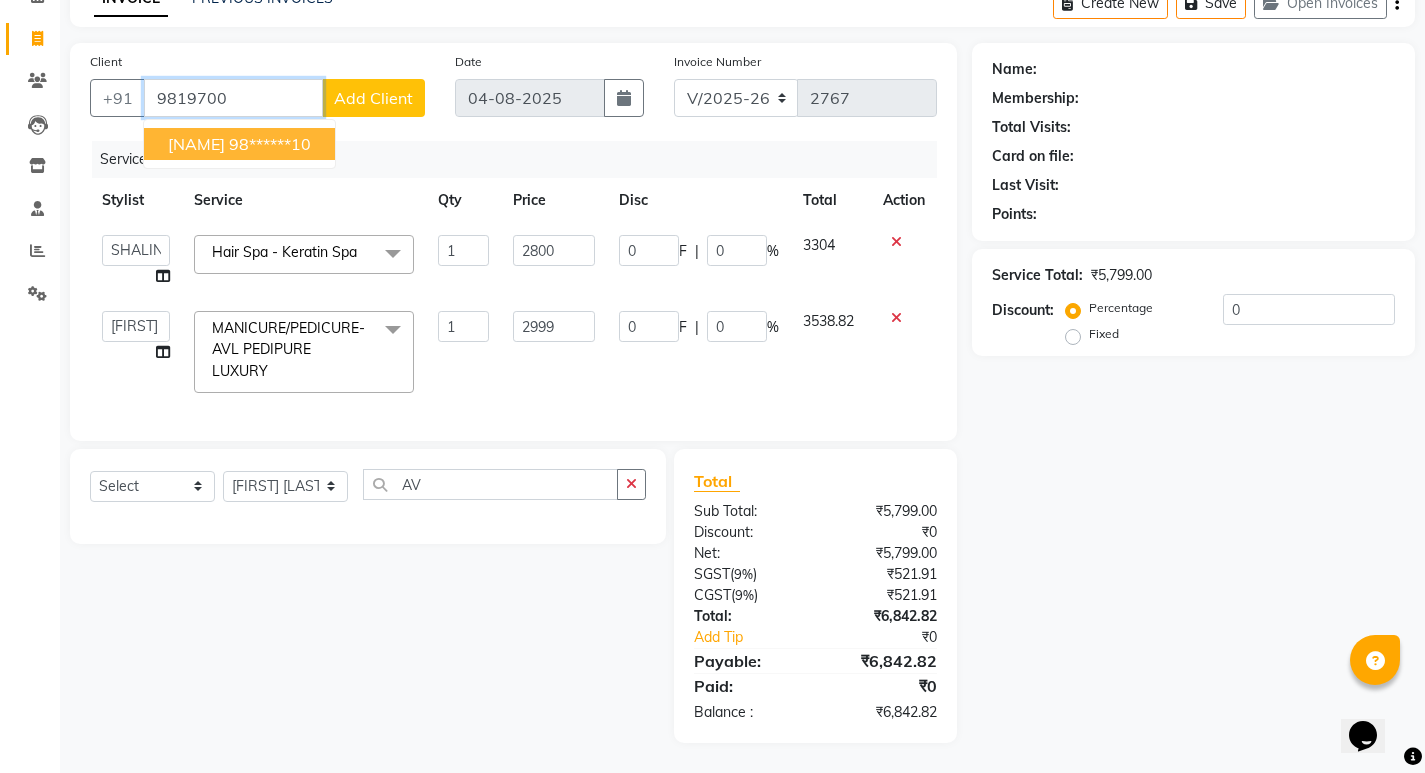 click on "98******10" at bounding box center (270, 144) 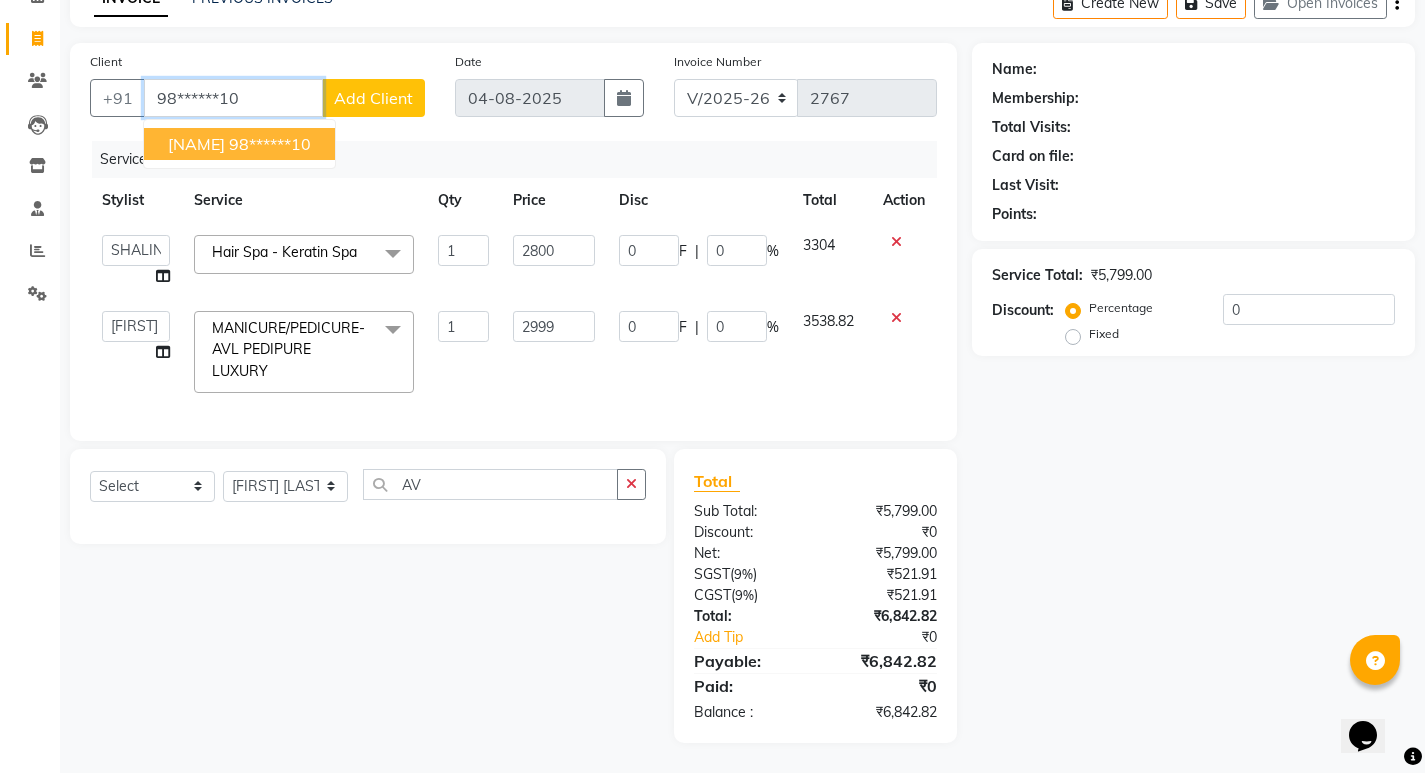 type on "98******10" 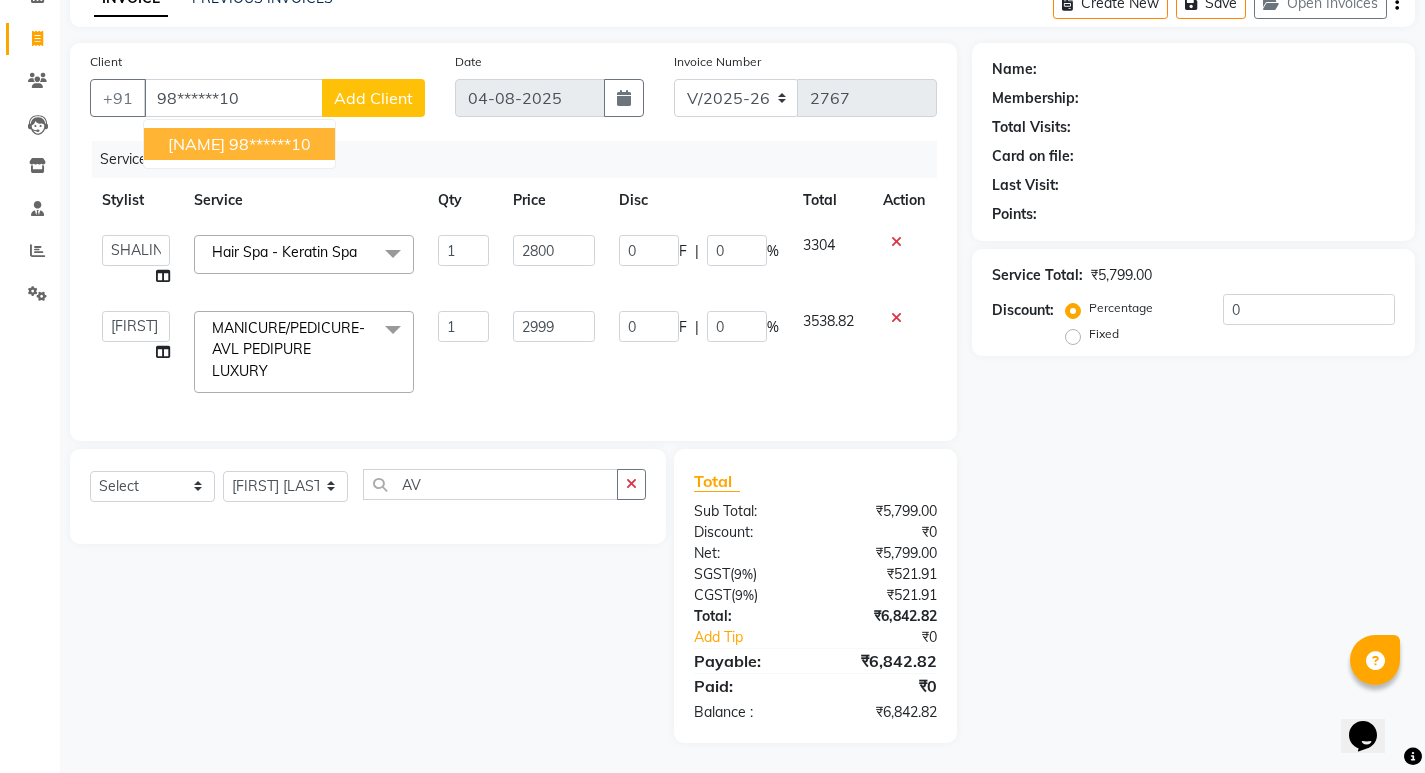 type on "560" 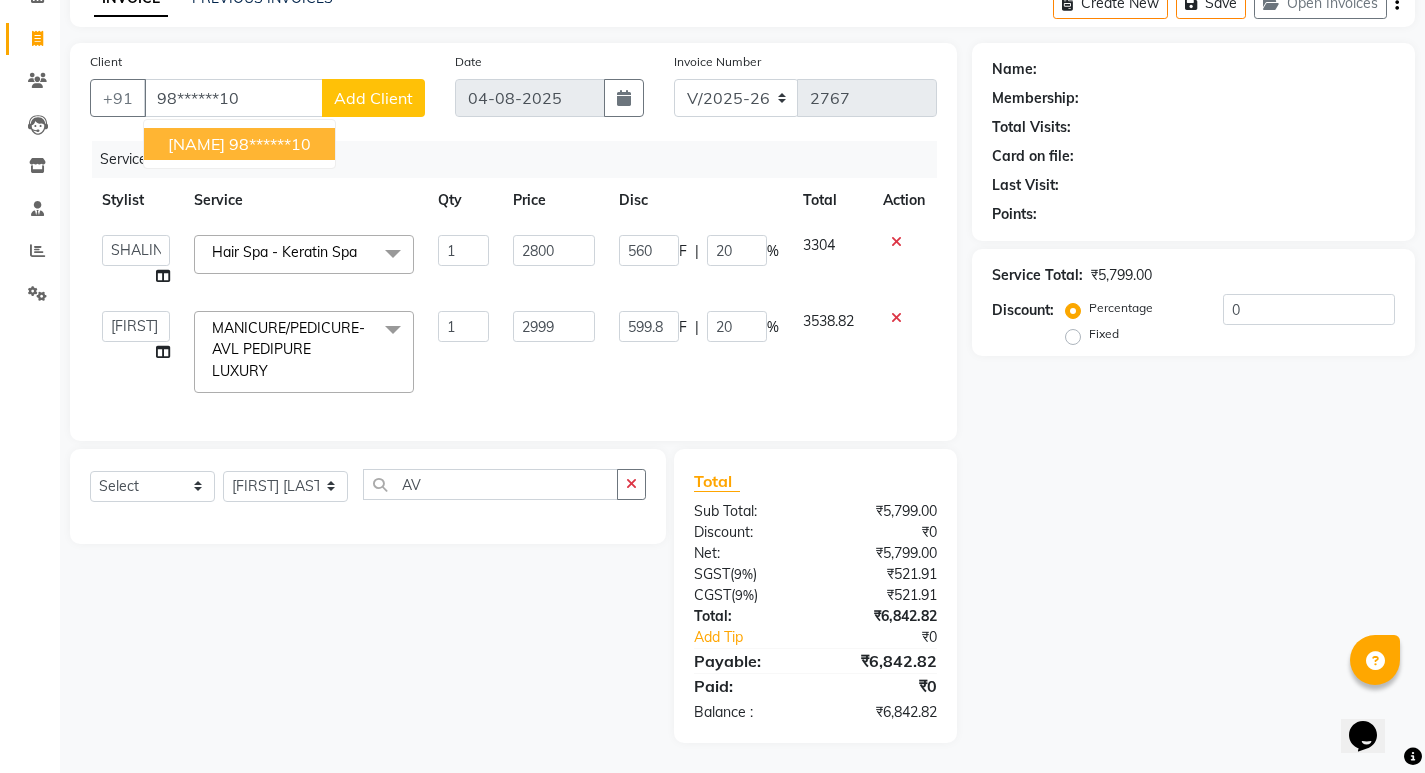 select on "2: Object" 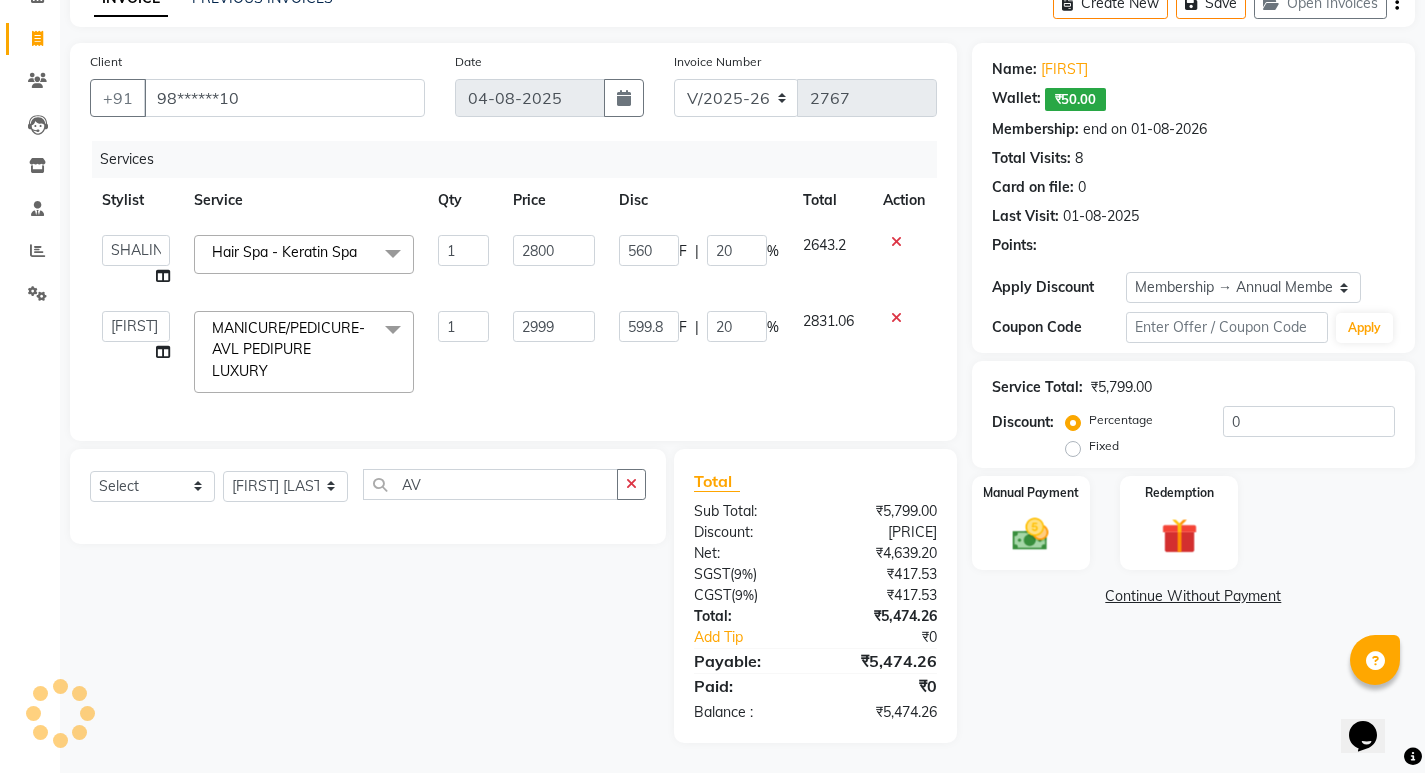 type on "20" 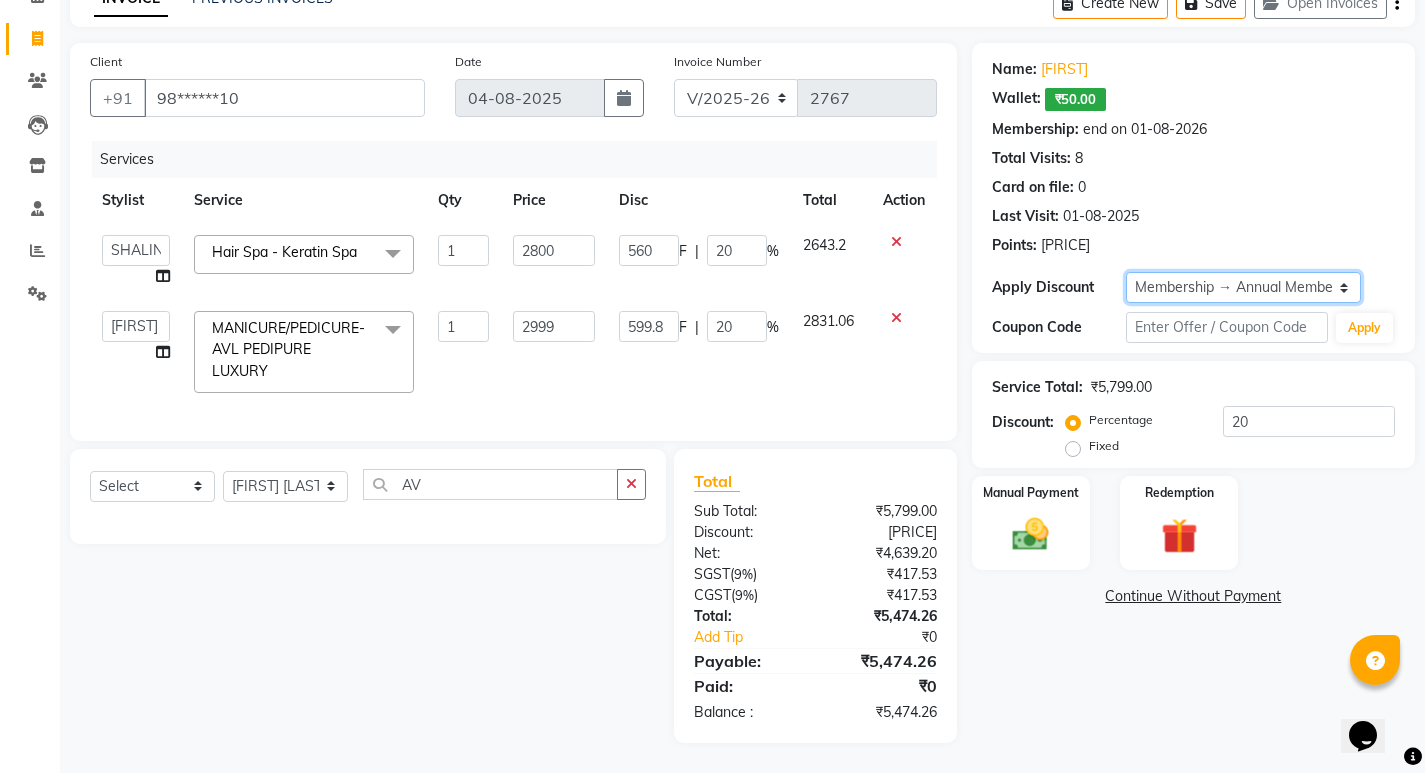 click on "Select Membership → Annual Membership  Loyalty → Loyality level 10" 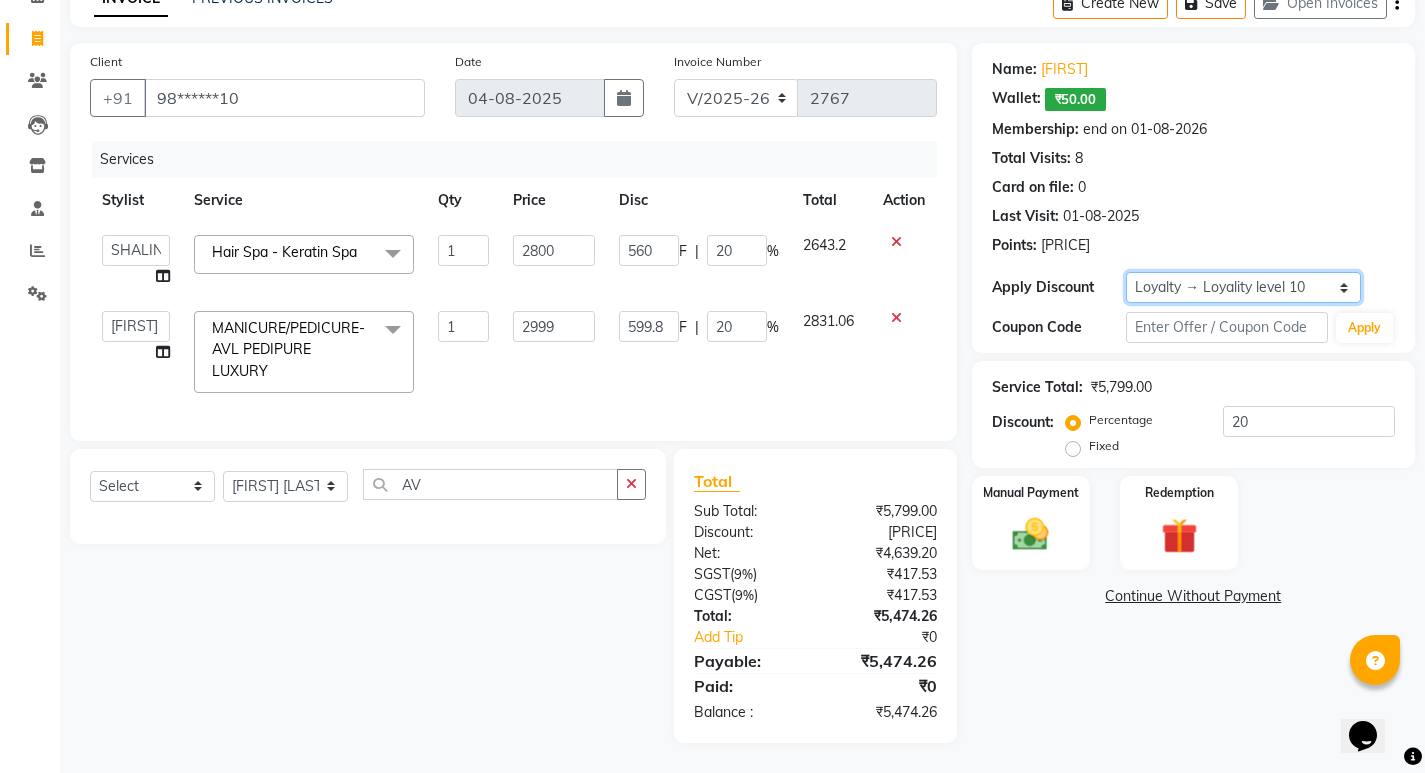 click on "Select Membership → Annual Membership  Loyalty → Loyality level 10" 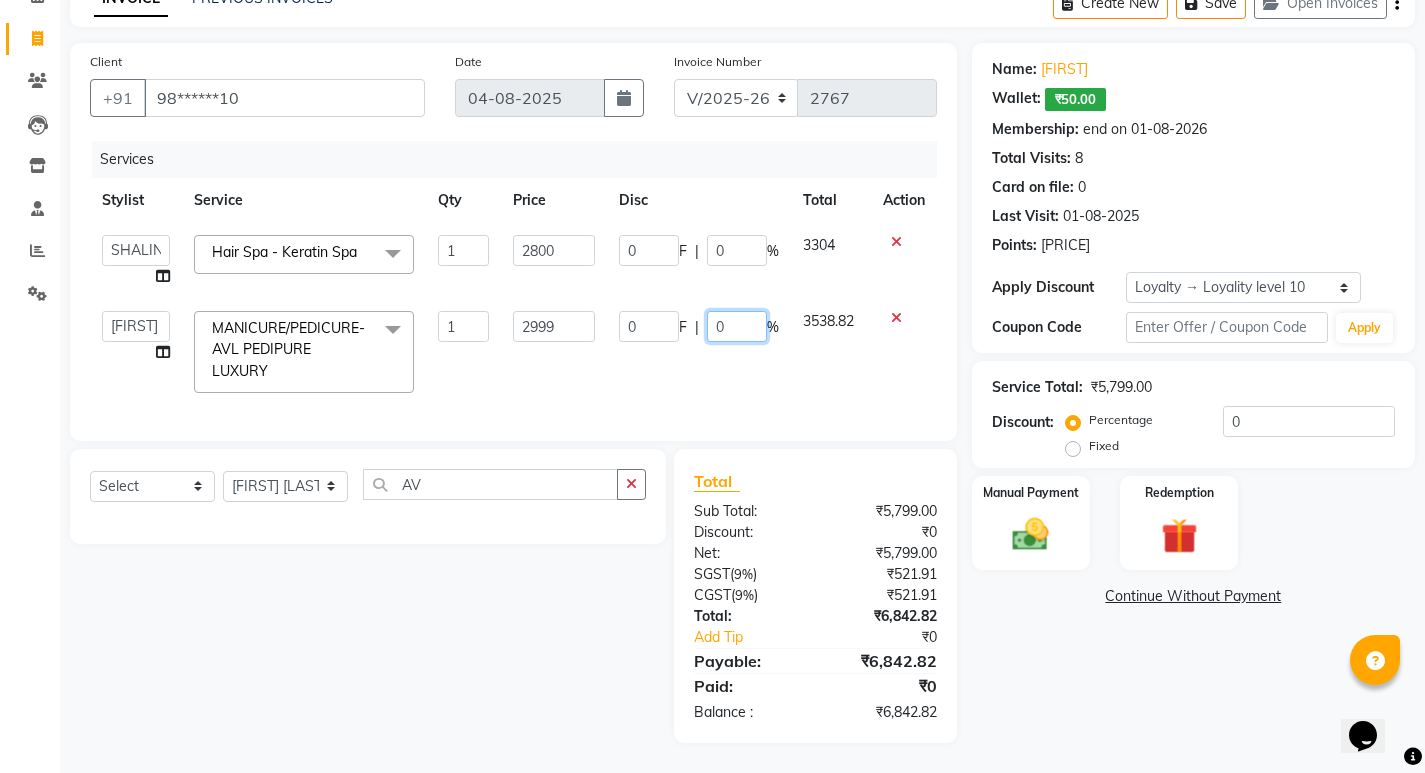 click on "0" 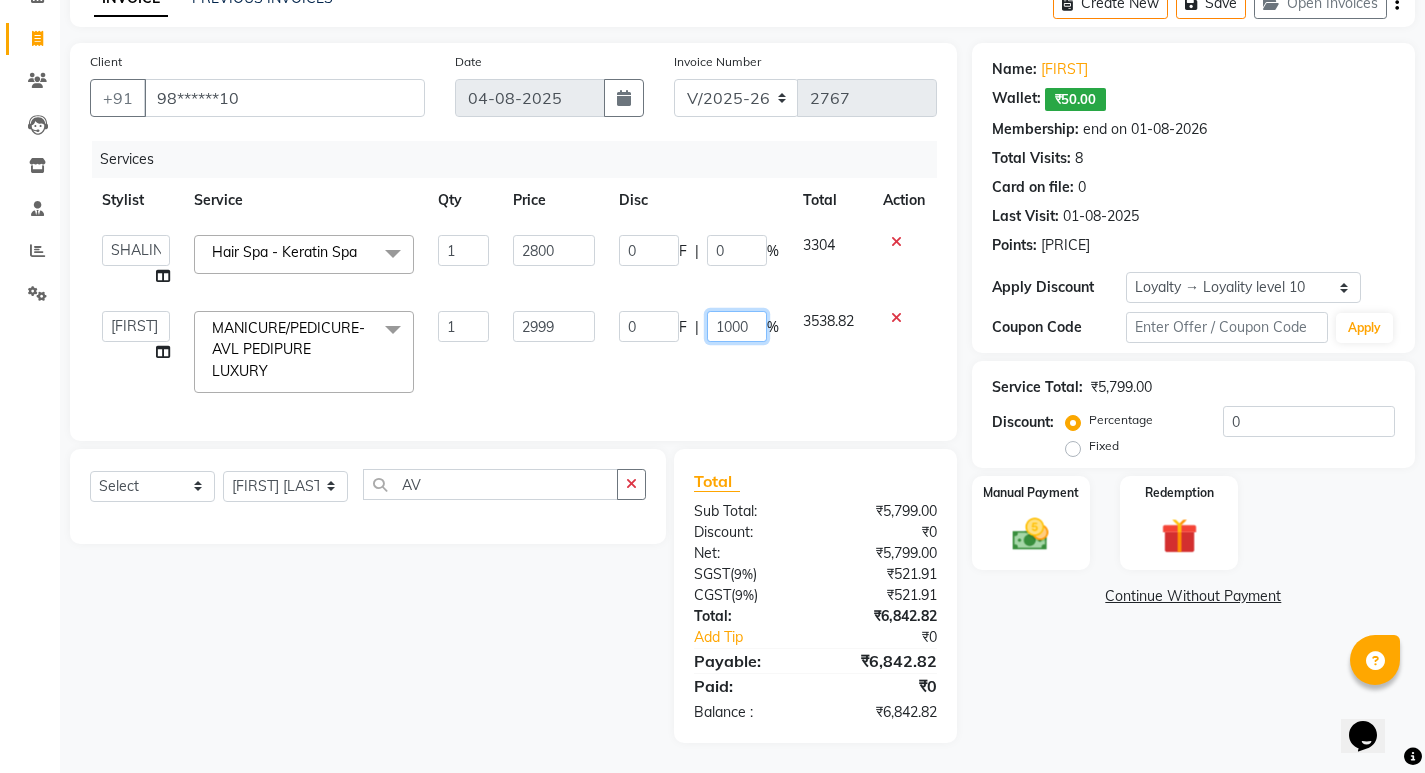 type on "100" 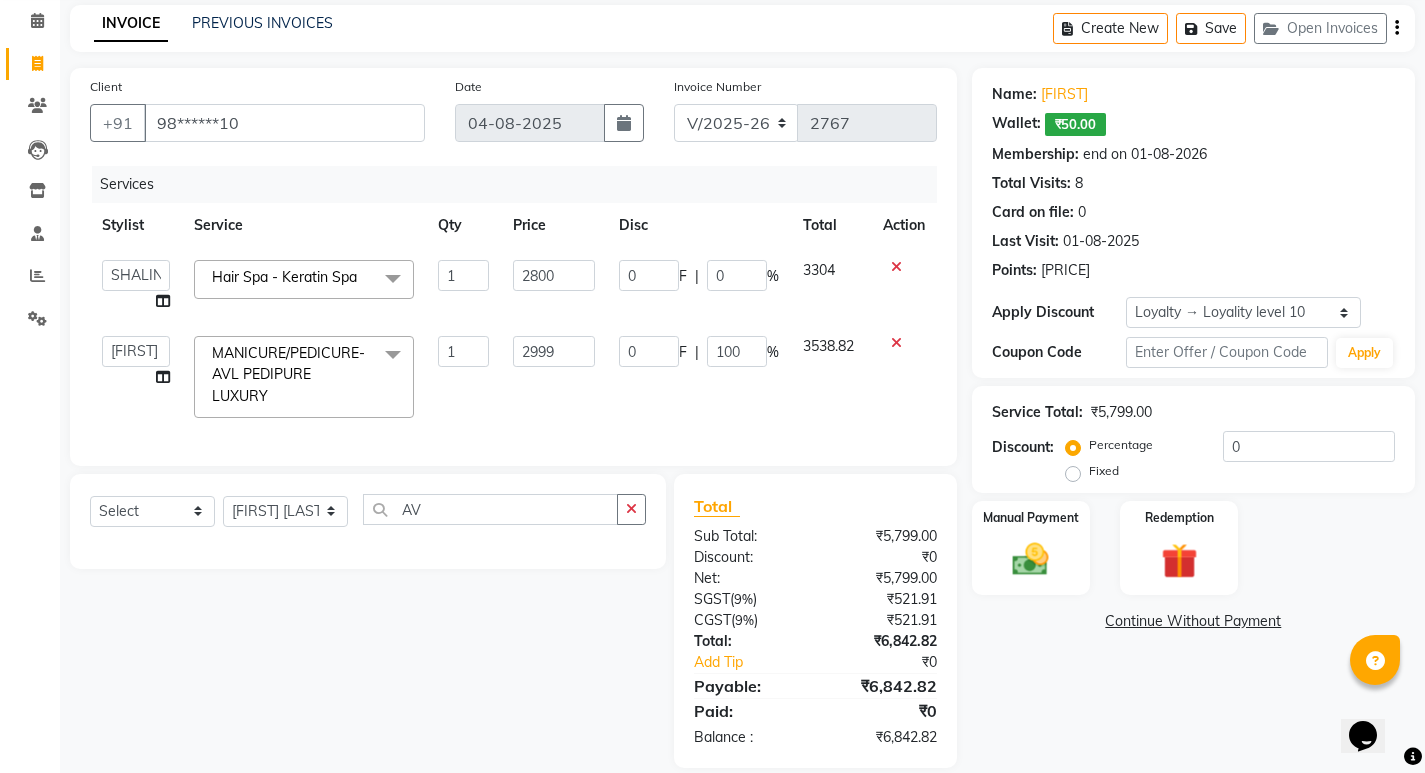 click on "0 F | 100 %" 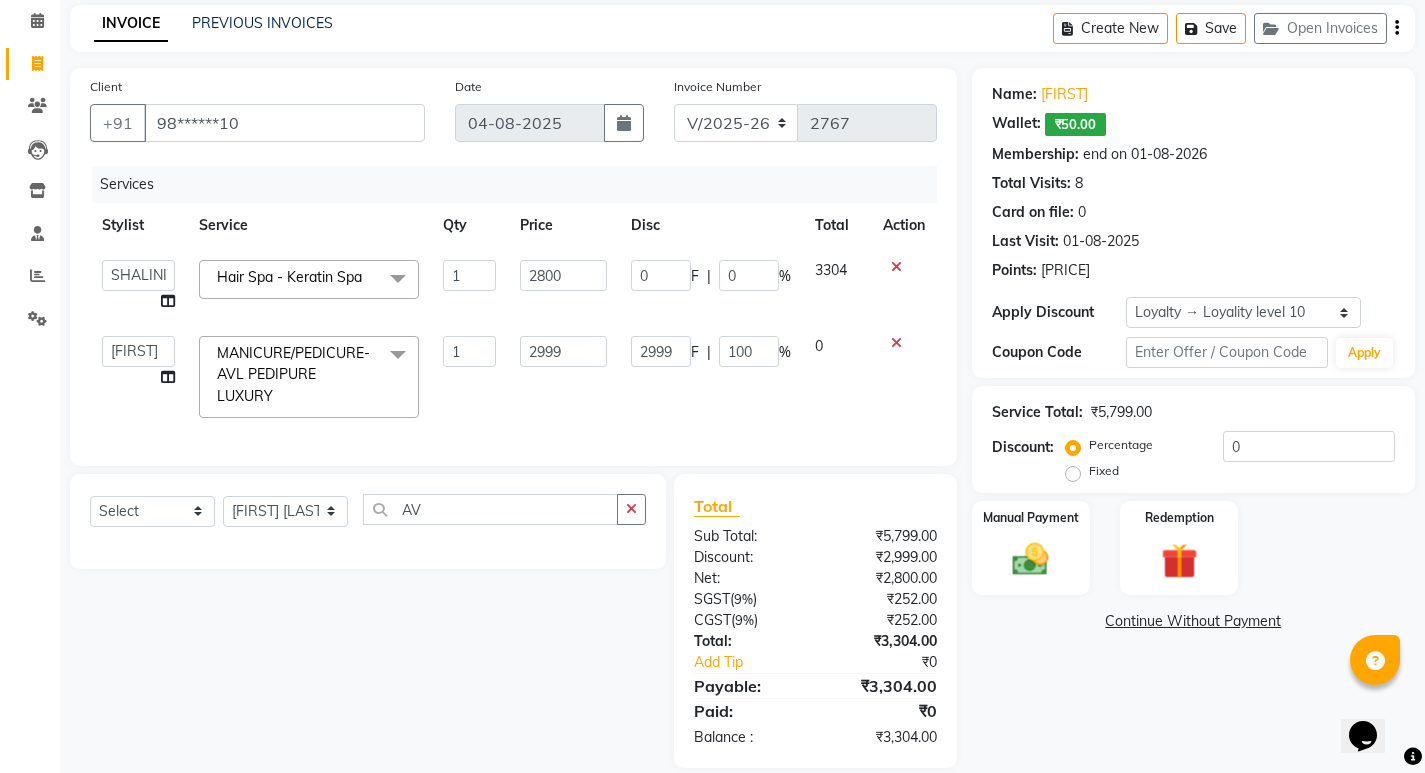 scroll, scrollTop: 122, scrollLeft: 0, axis: vertical 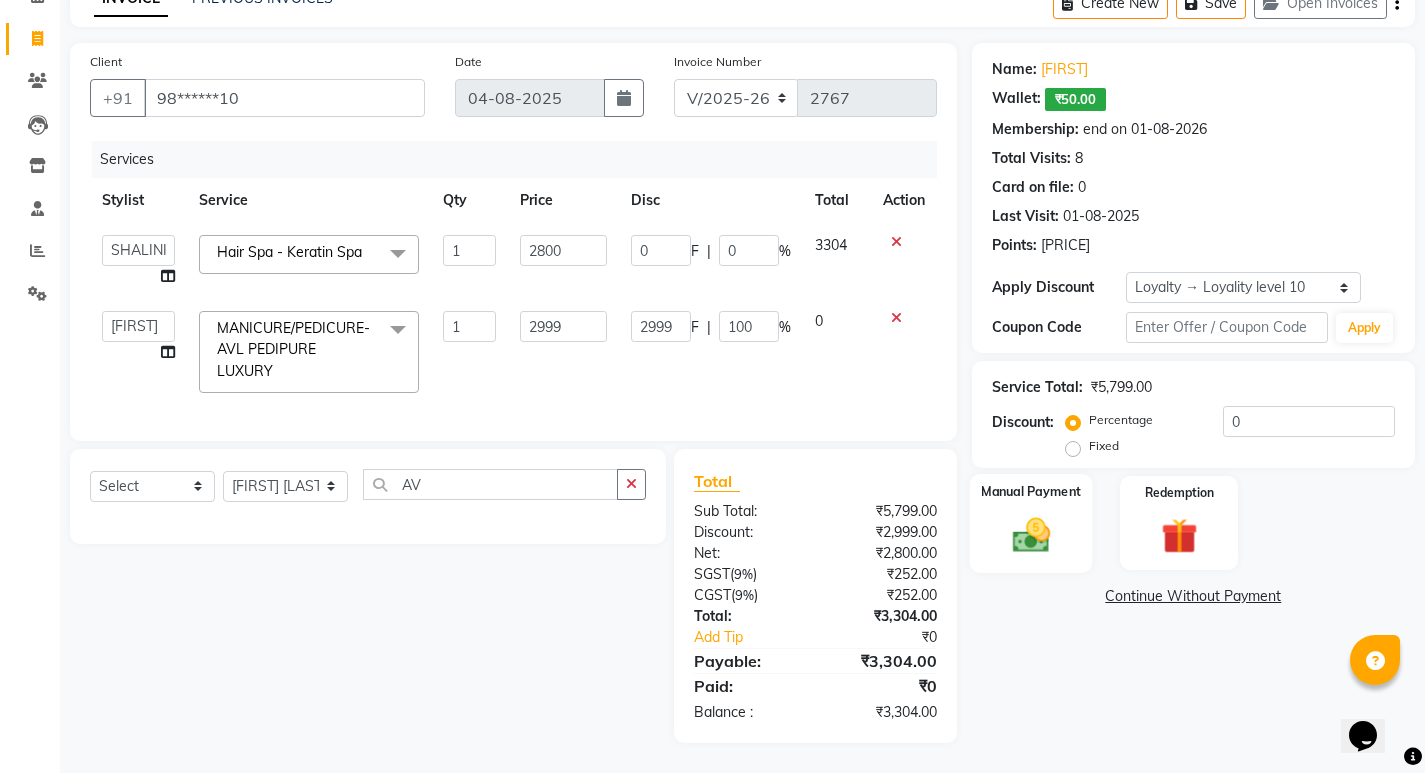 click on "Manual Payment" 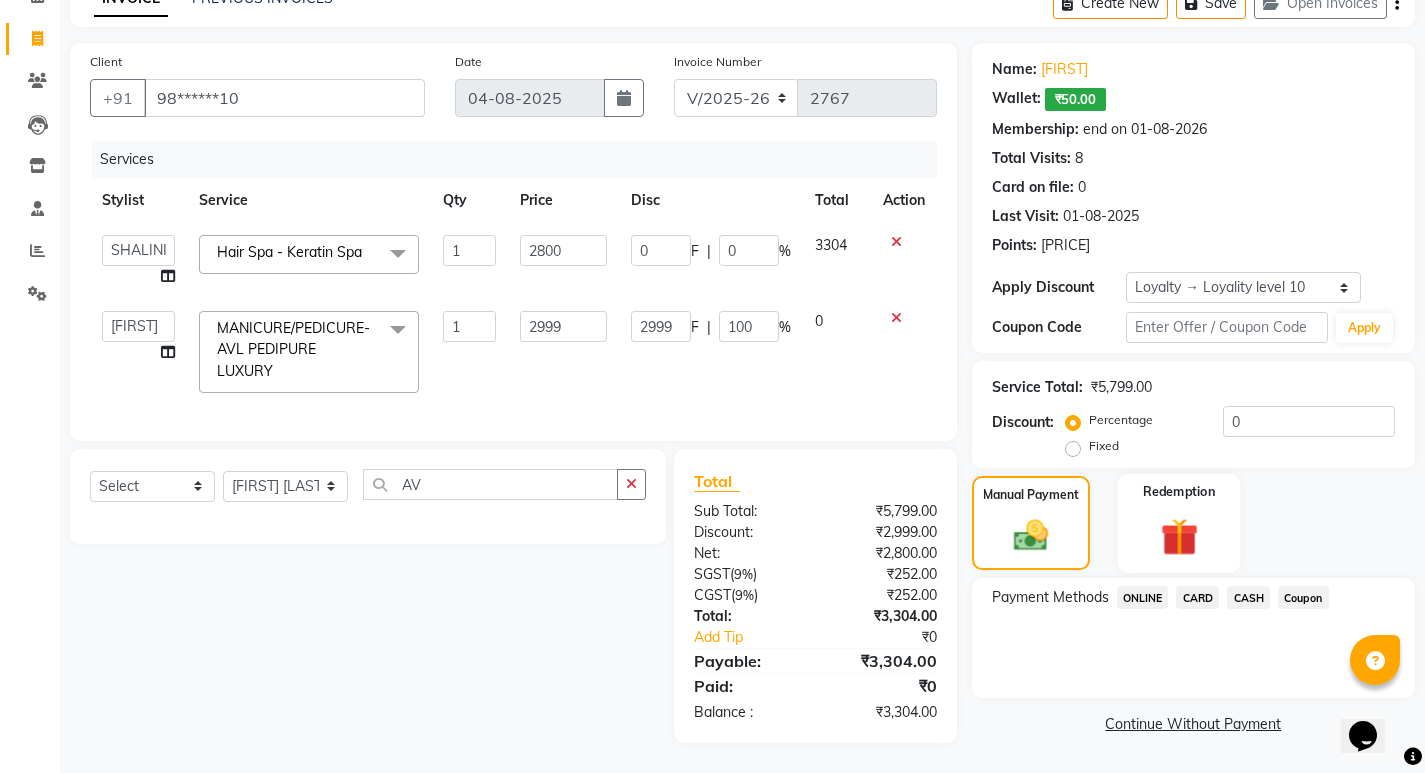 click 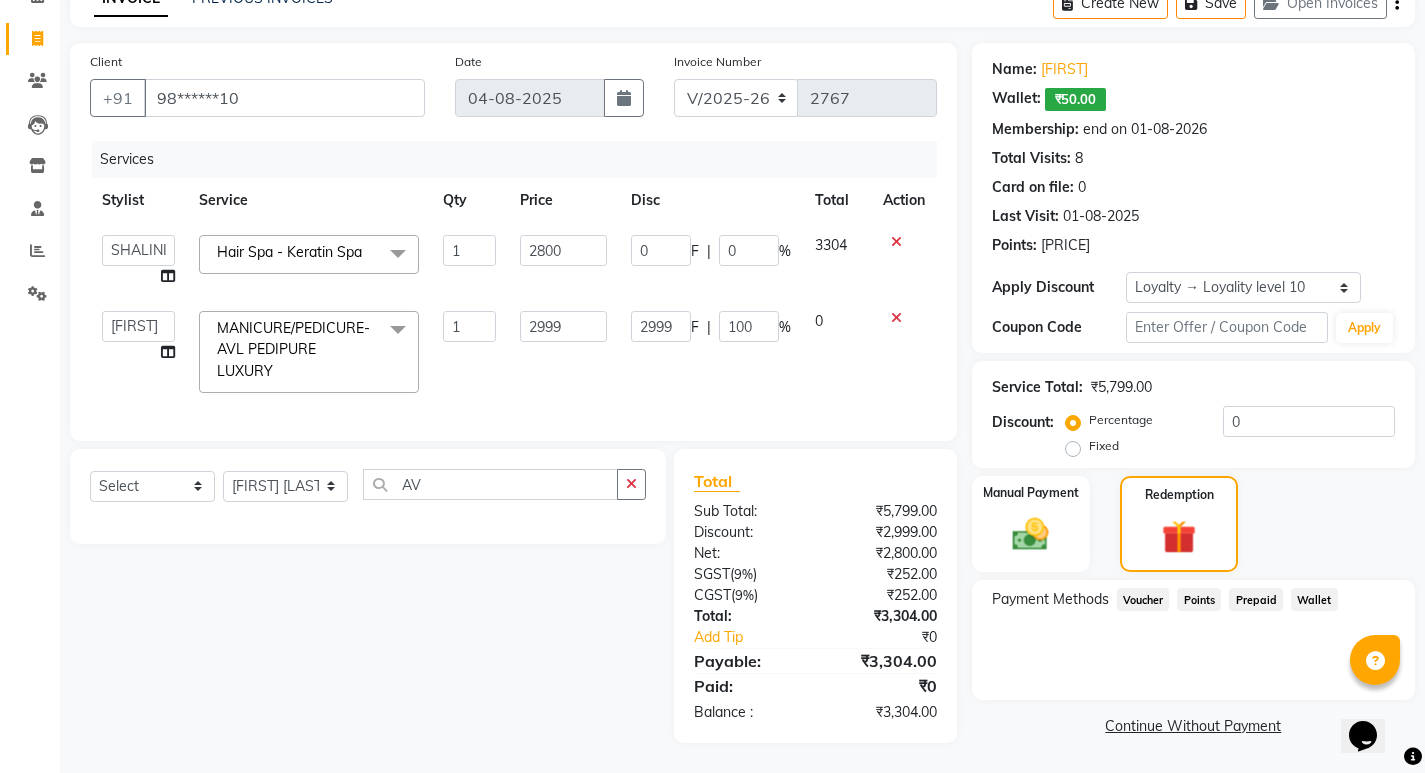 click on "Wallet" 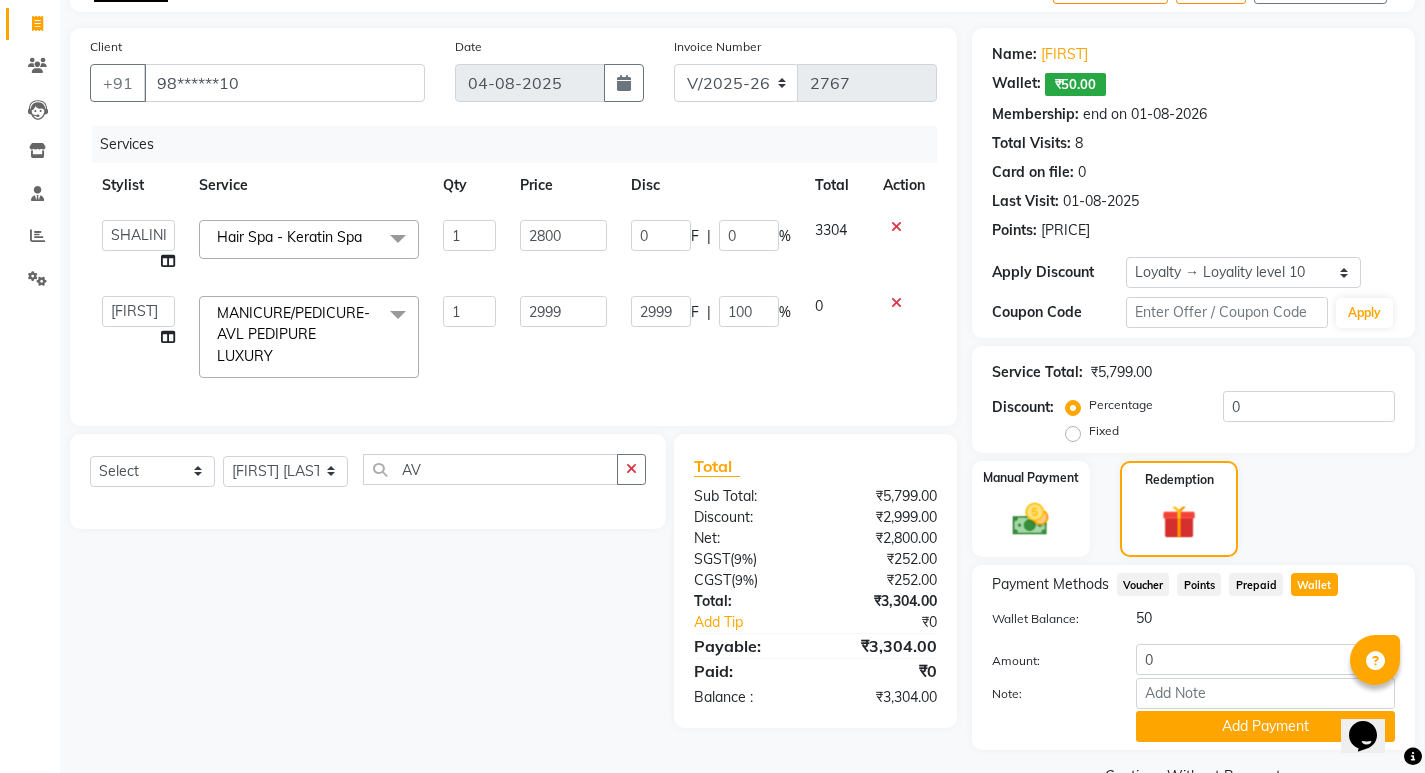 click on "Wallet Balance:  50  Amount: 0 Note: Add Payment" 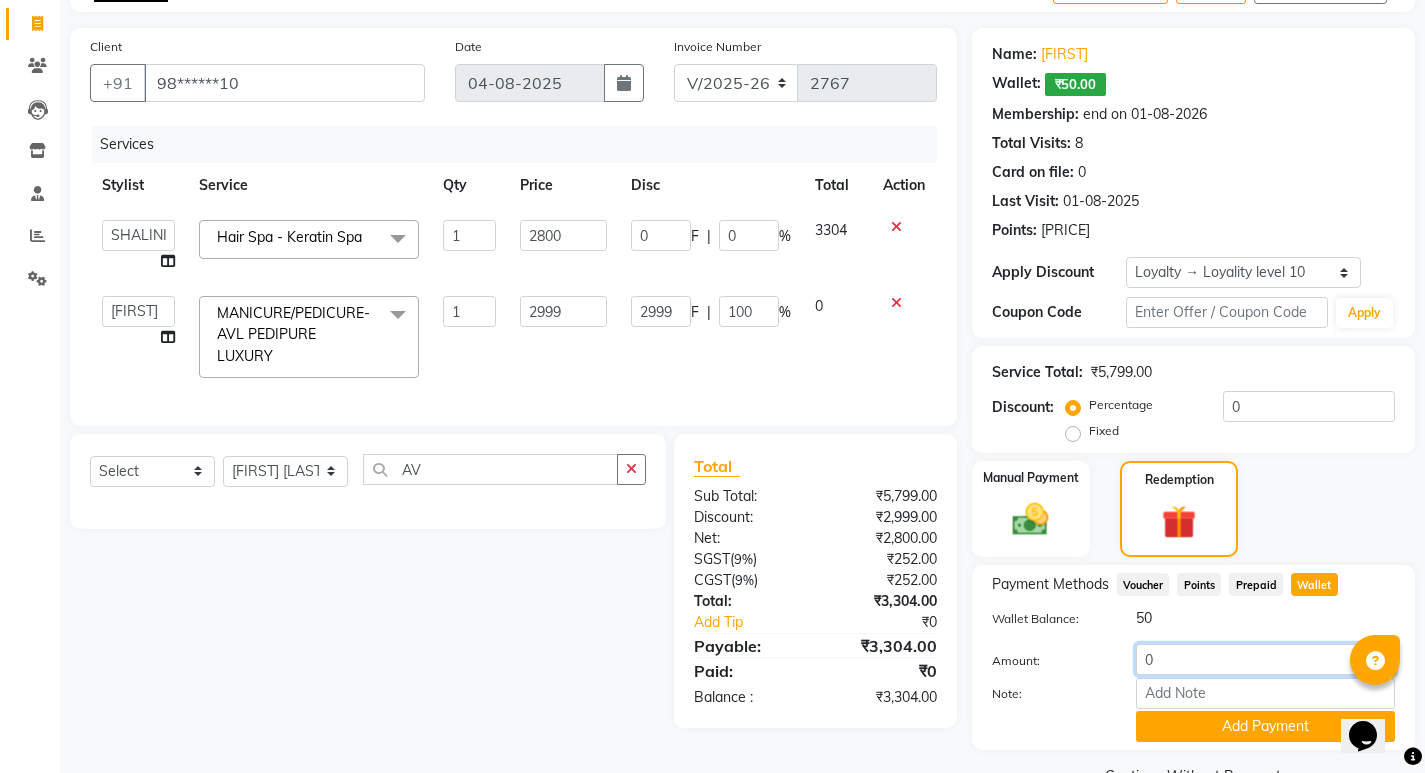 click on "0" 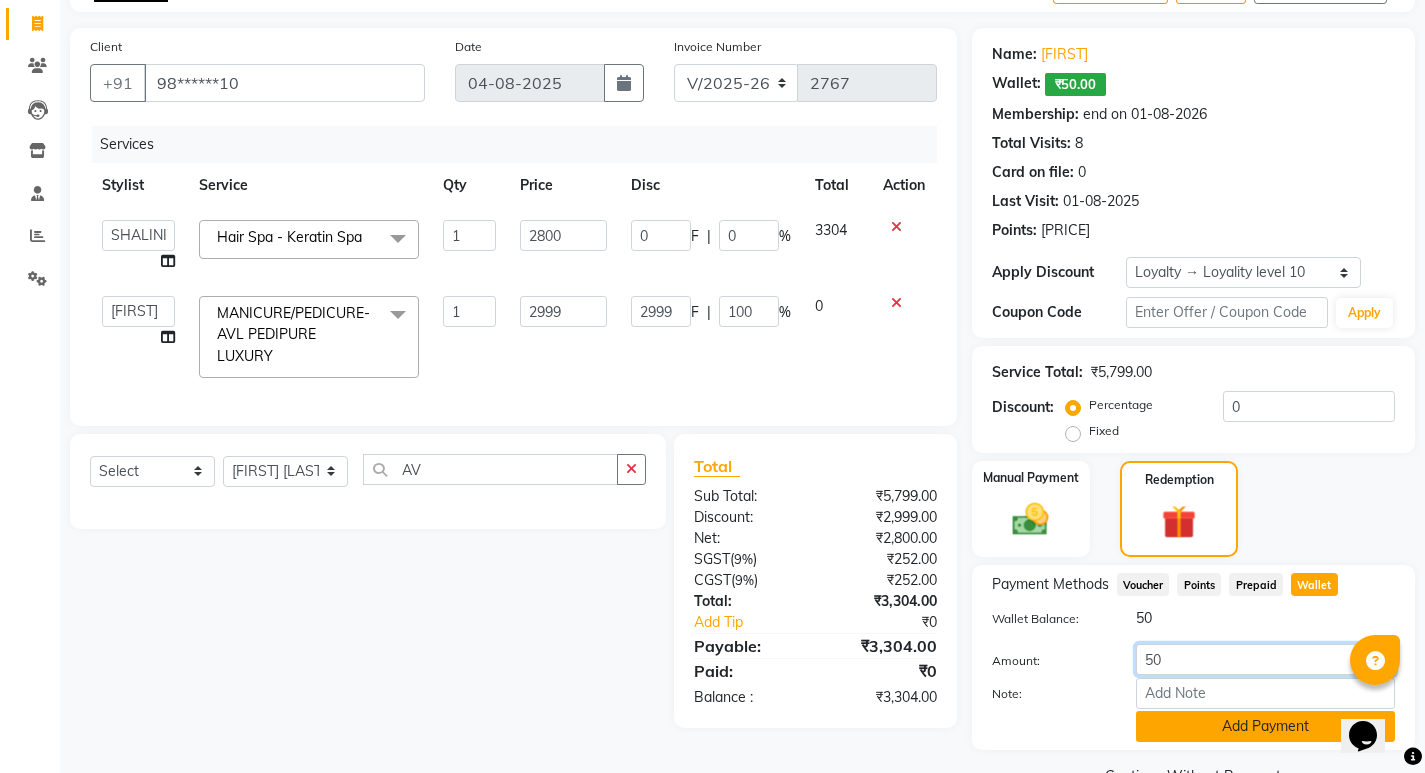 type on "50" 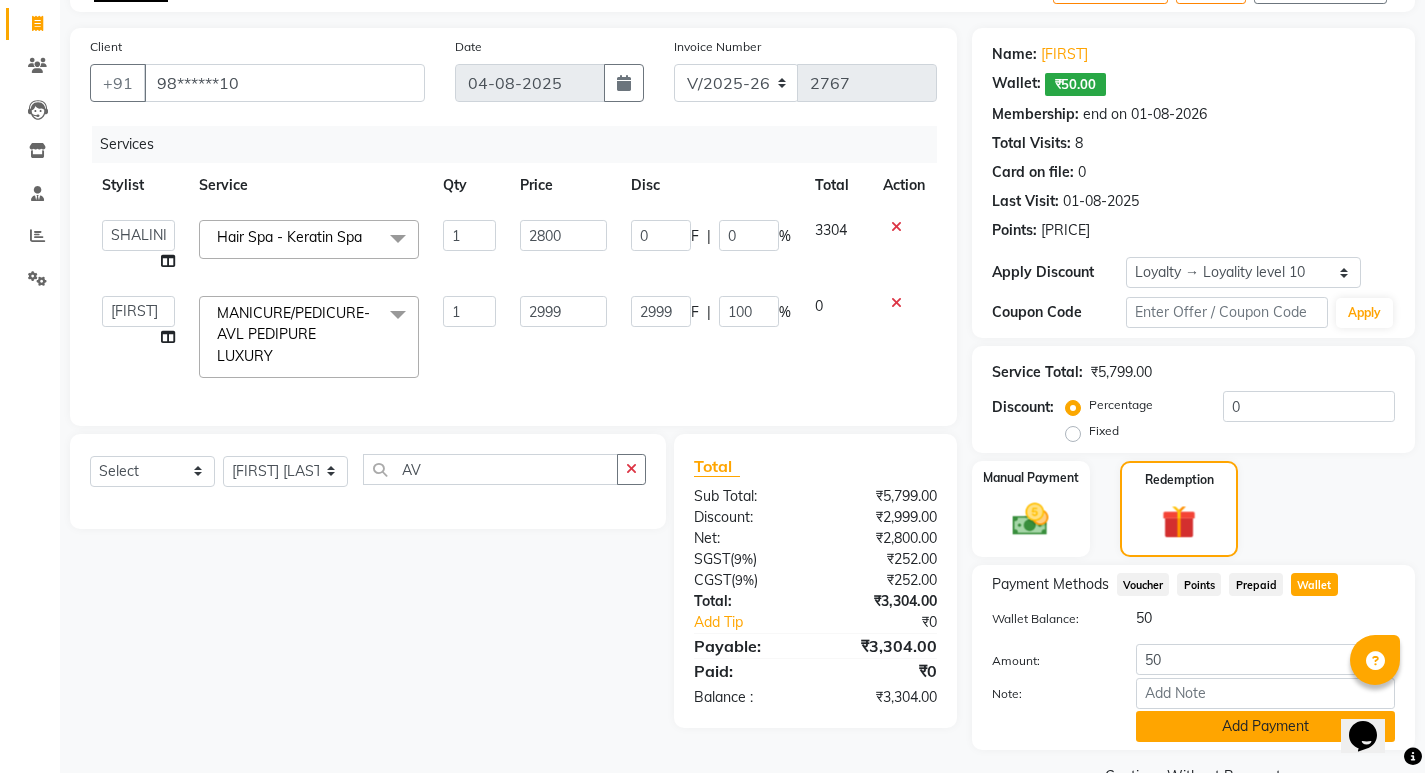 click on "Add Payment" 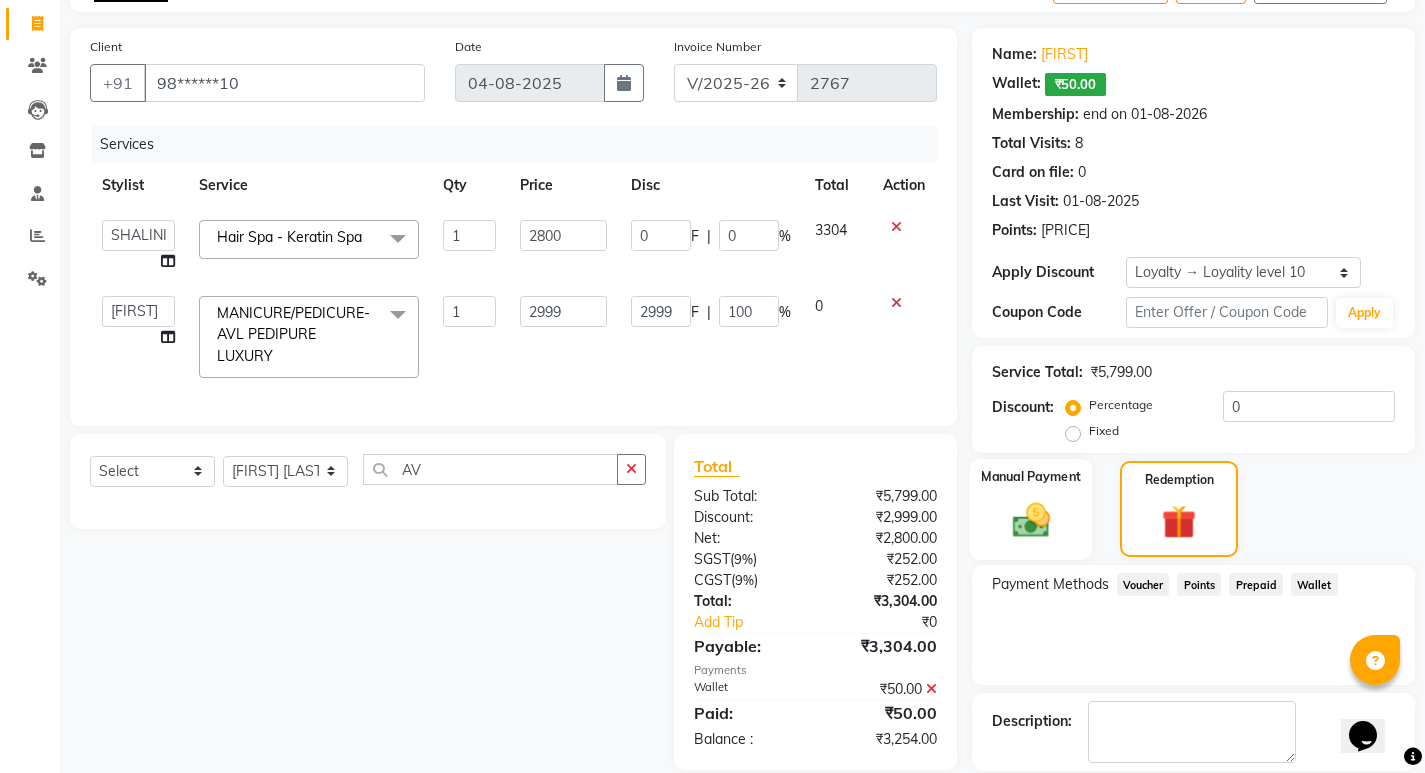 click on "Manual Payment" 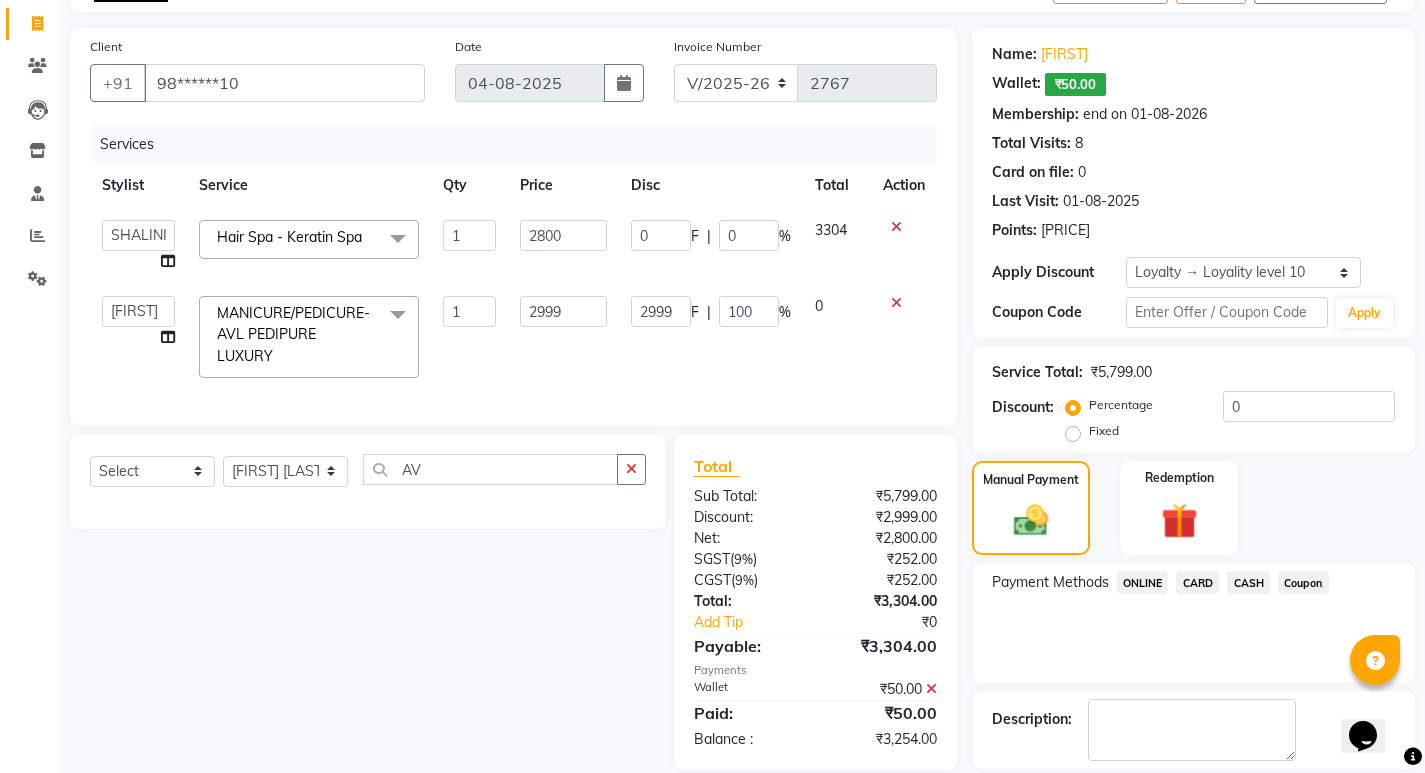 click on "ONLINE" 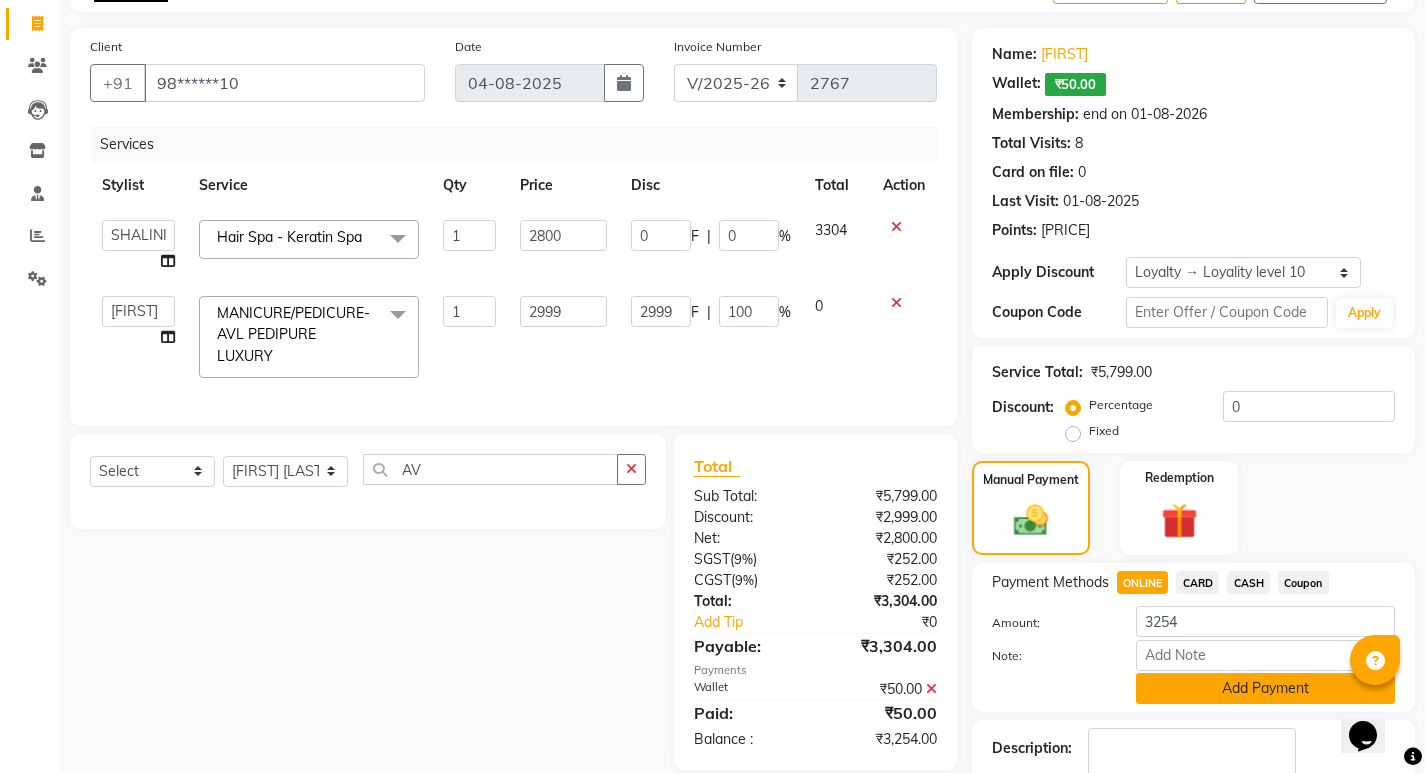 click on "Add Payment" 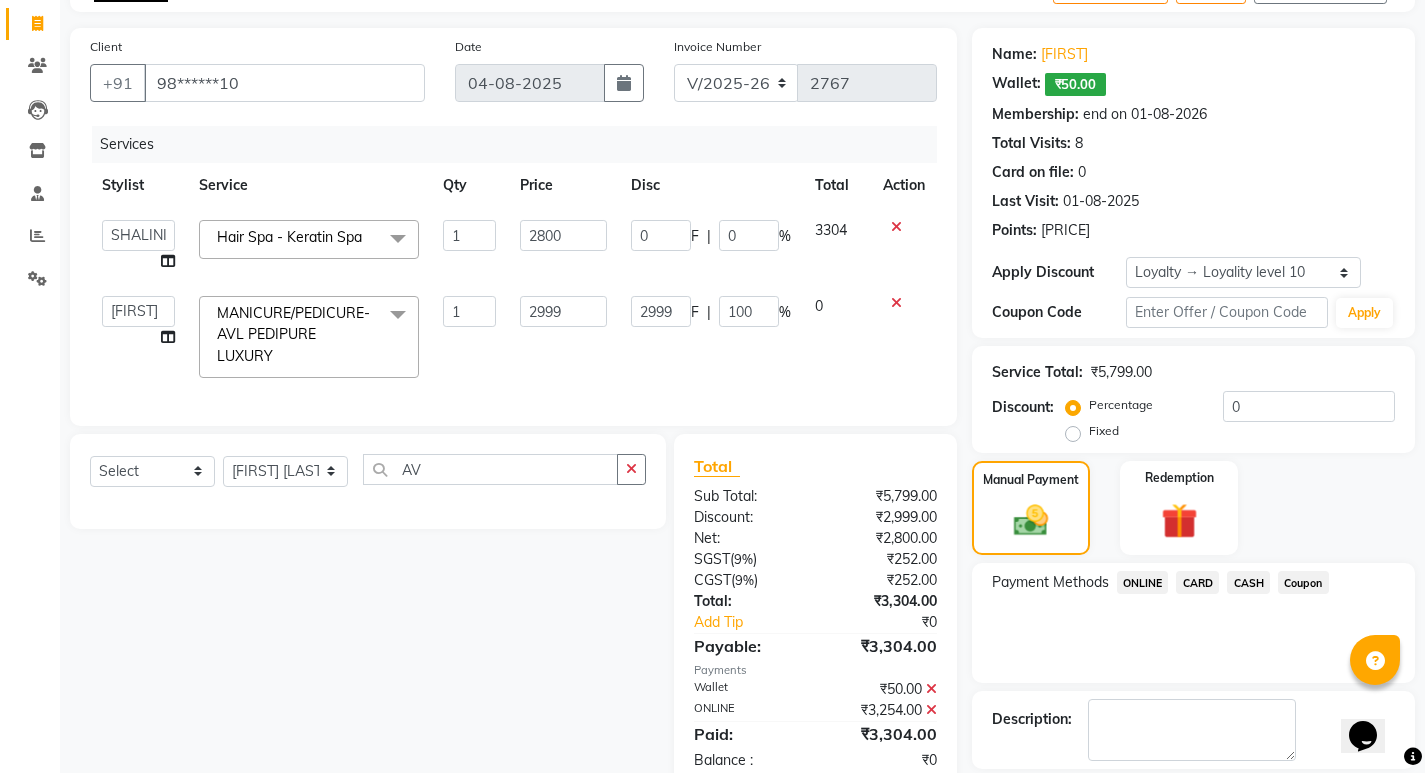 scroll, scrollTop: 222, scrollLeft: 0, axis: vertical 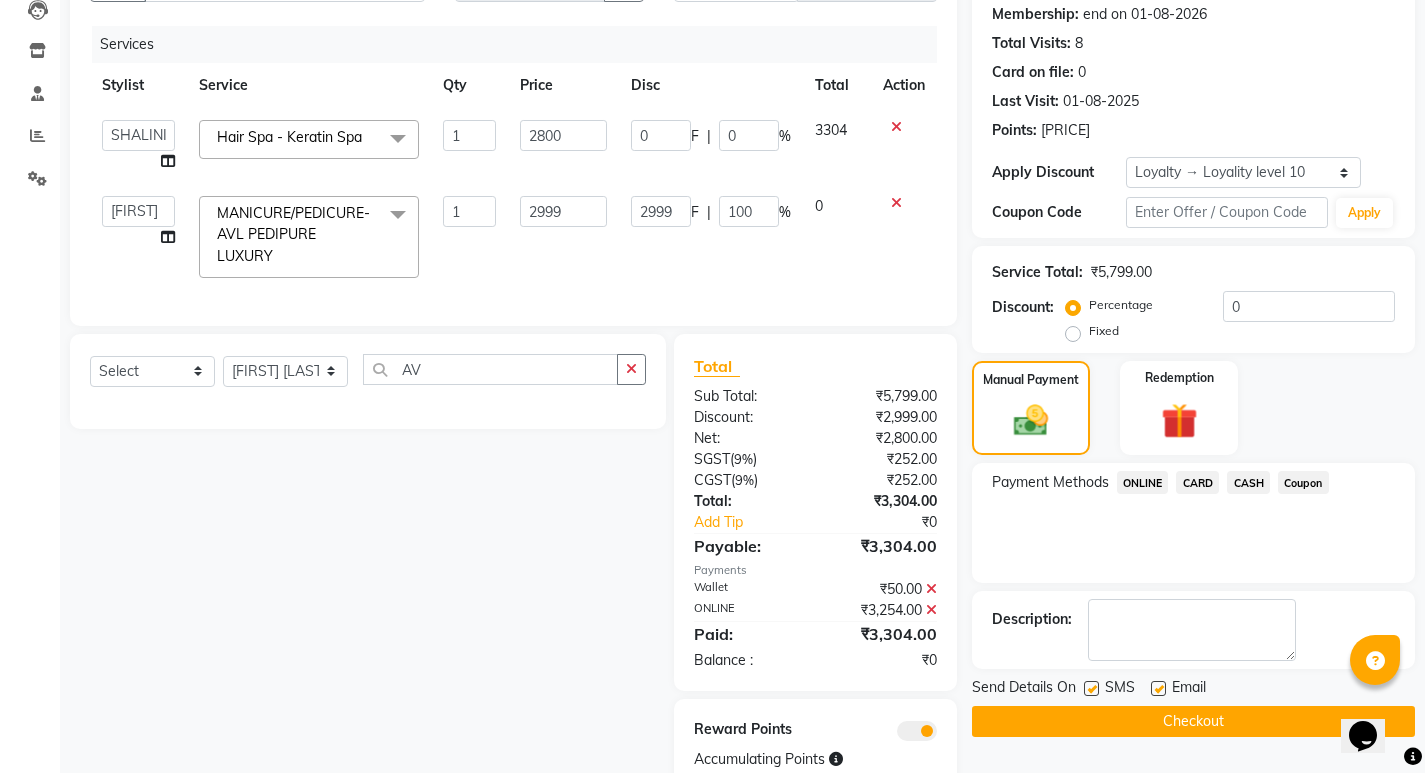 click on "Checkout" 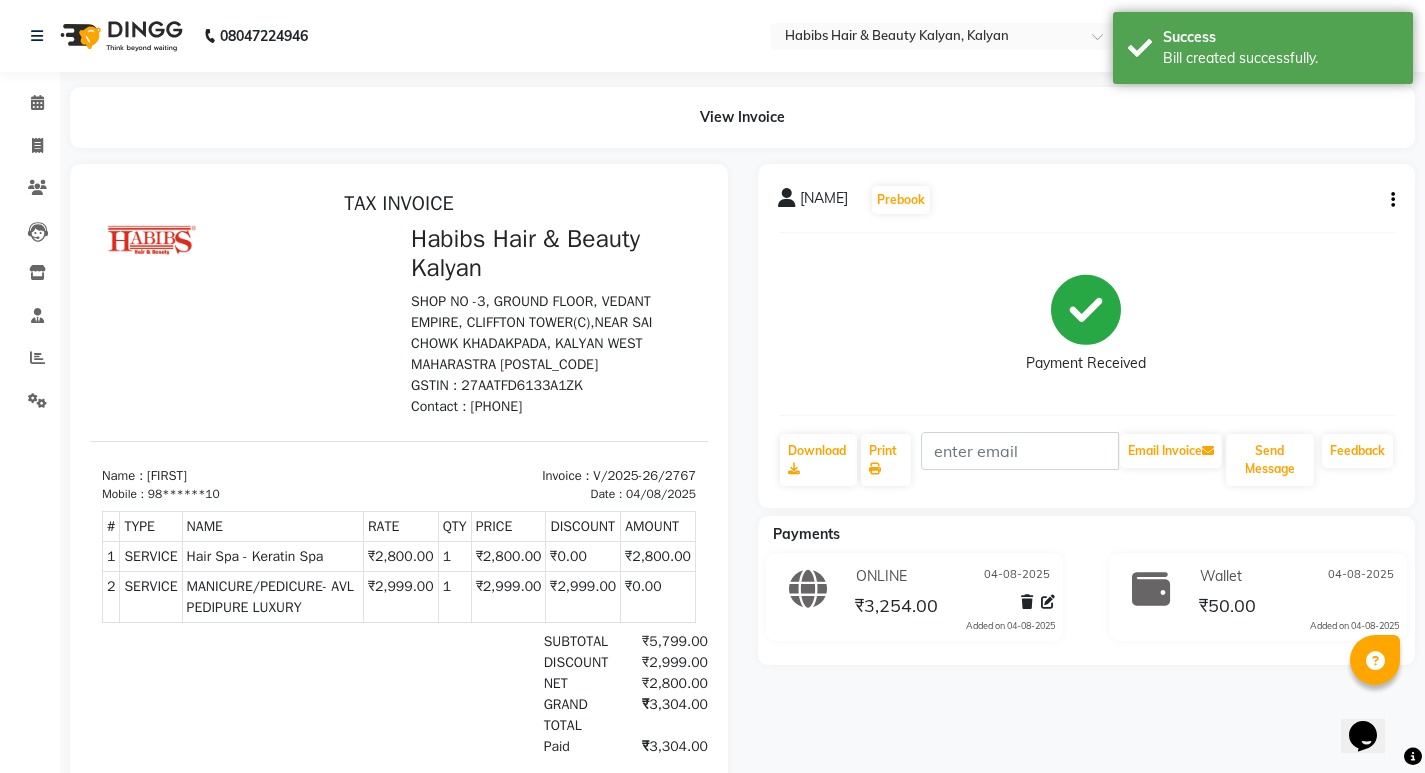 scroll, scrollTop: 0, scrollLeft: 0, axis: both 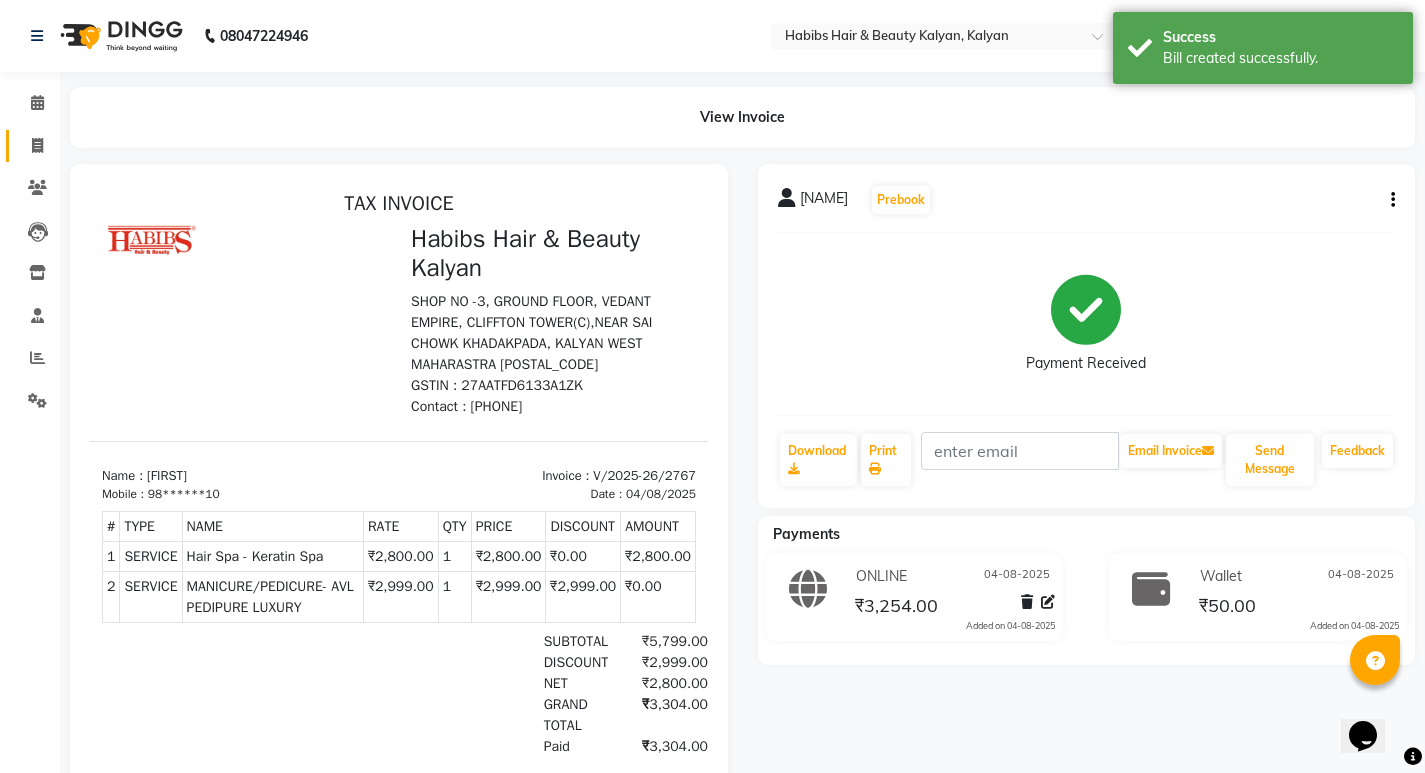 click on "Invoice" 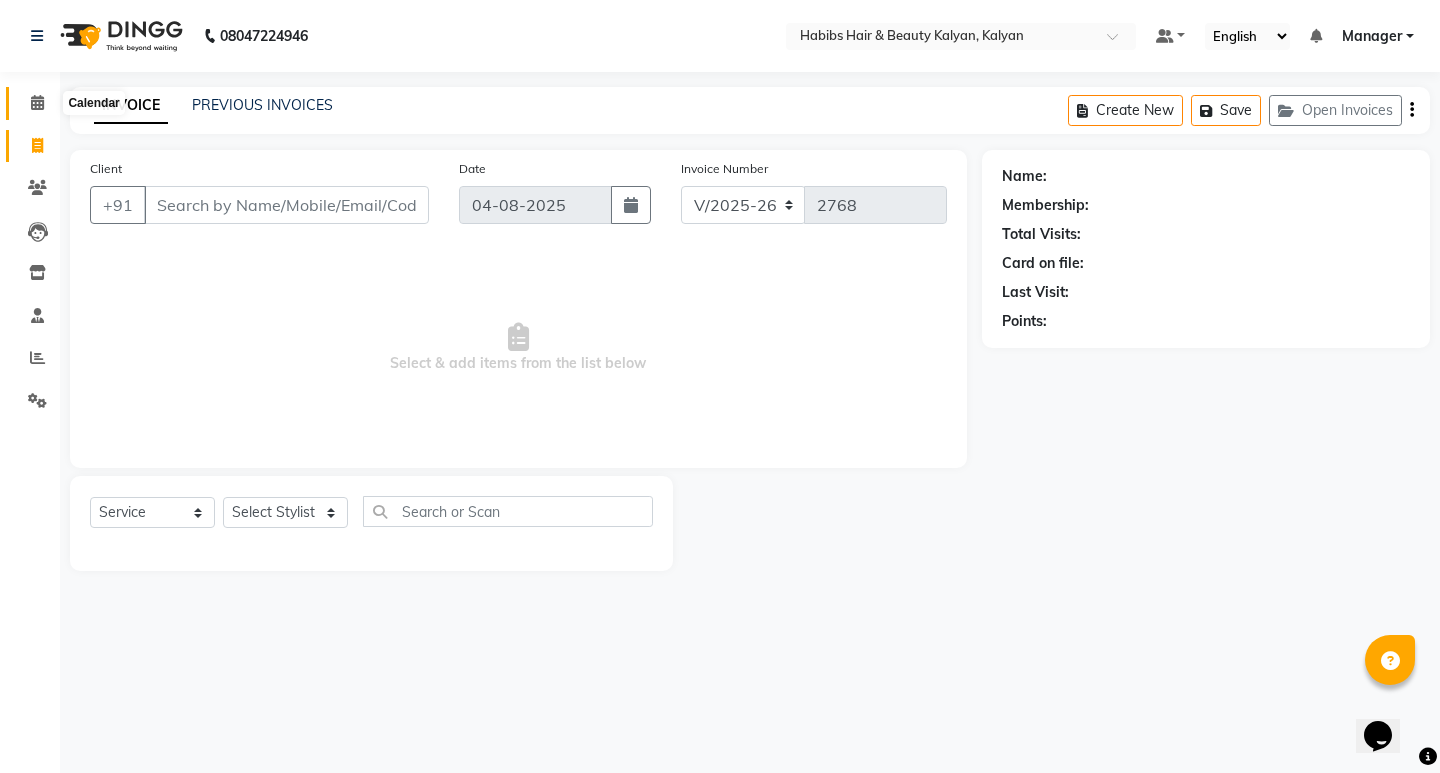 click on "Calendar" 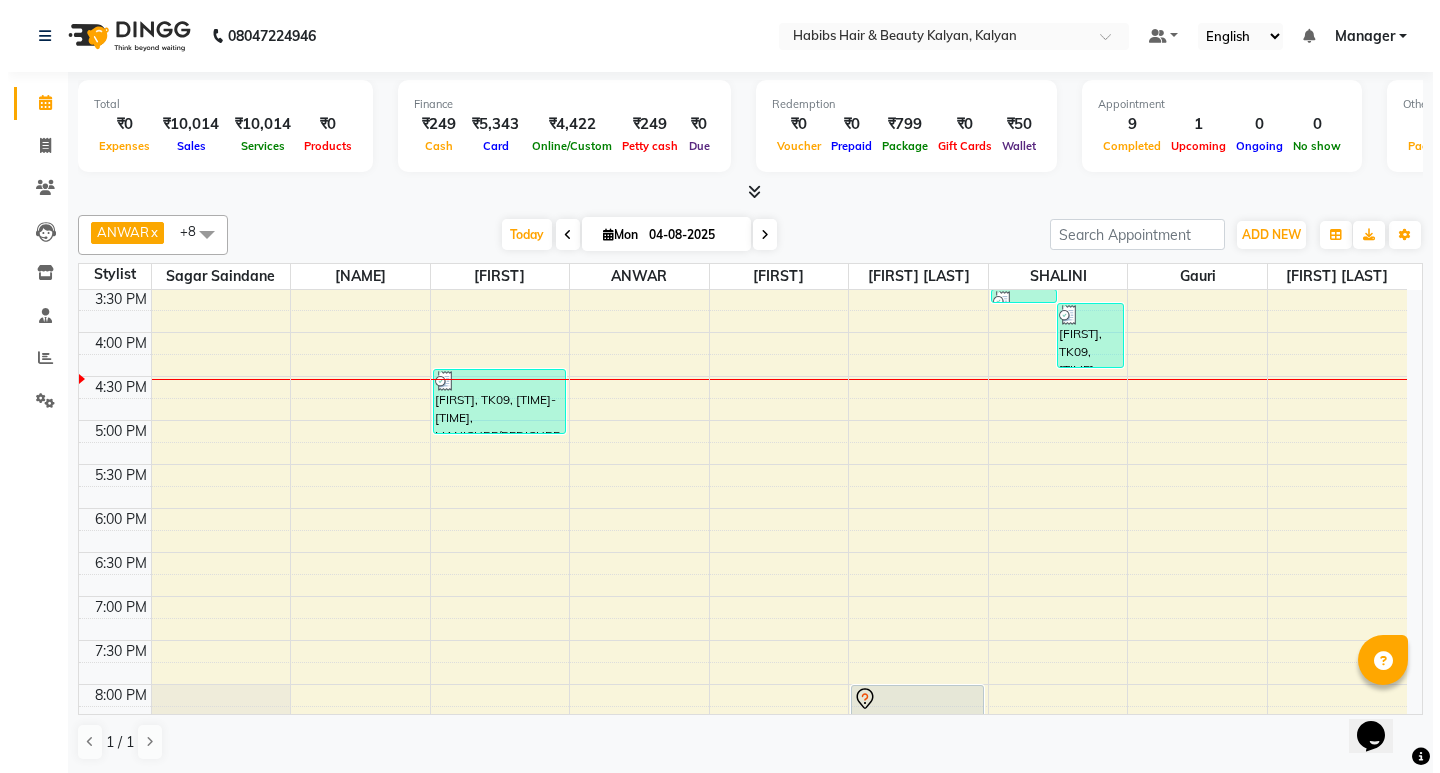 scroll, scrollTop: 500, scrollLeft: 0, axis: vertical 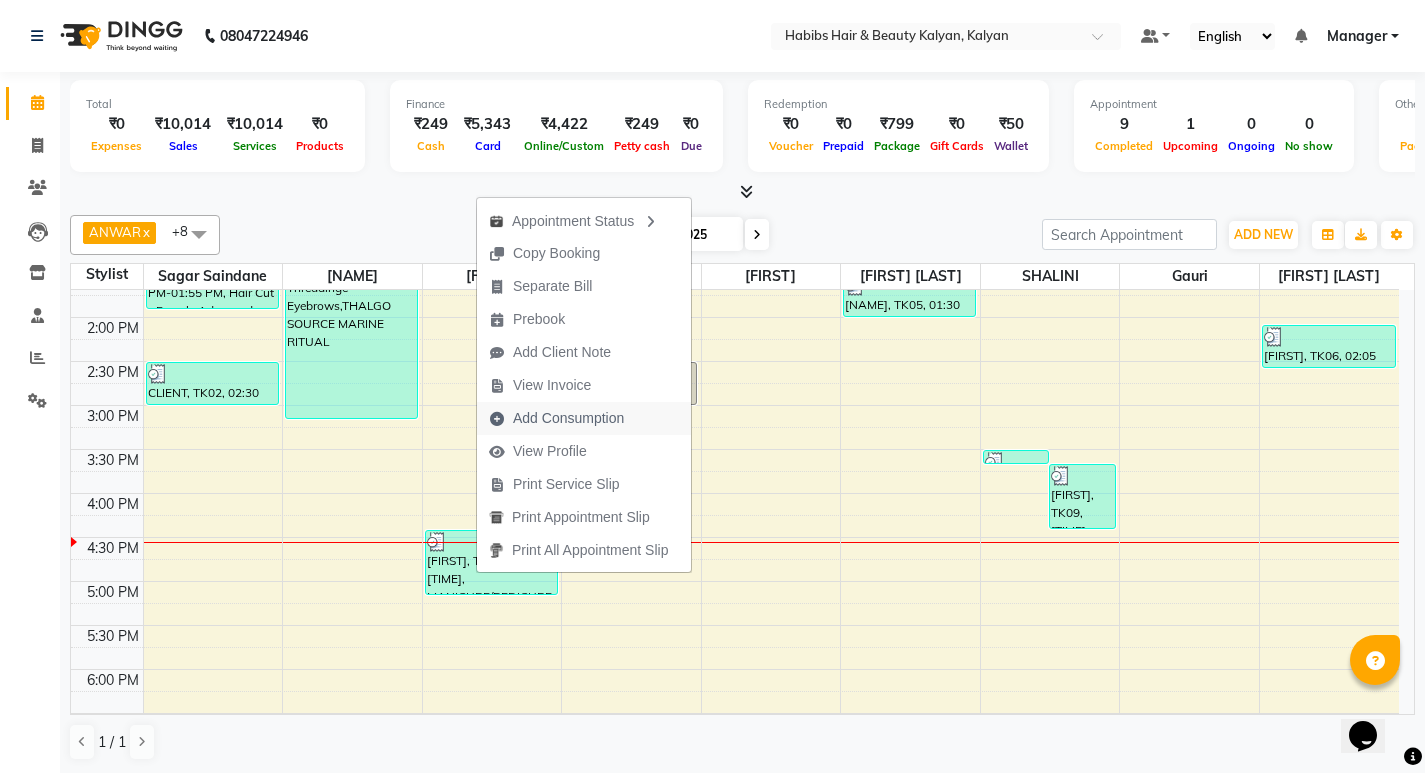 click on "Add Consumption" at bounding box center [568, 418] 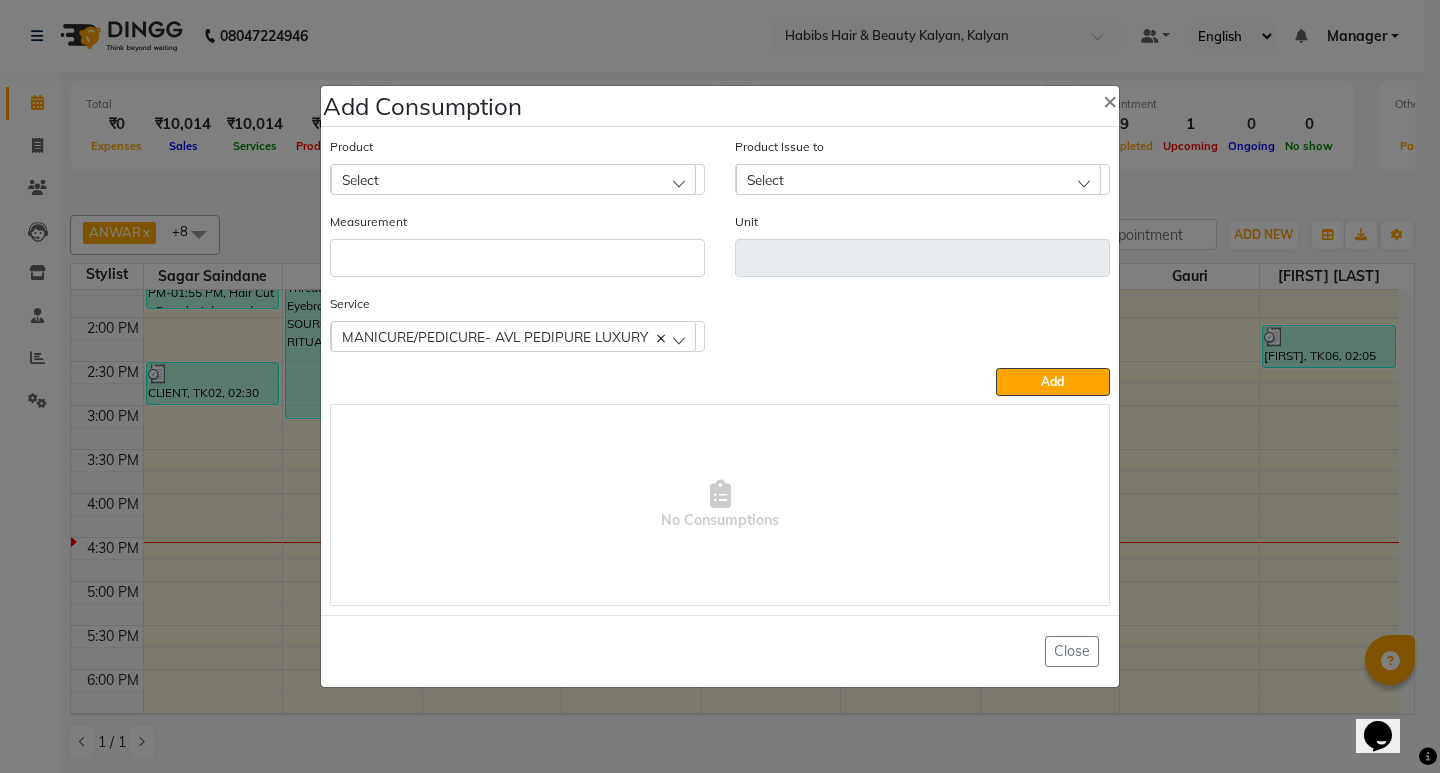 click on "Select" 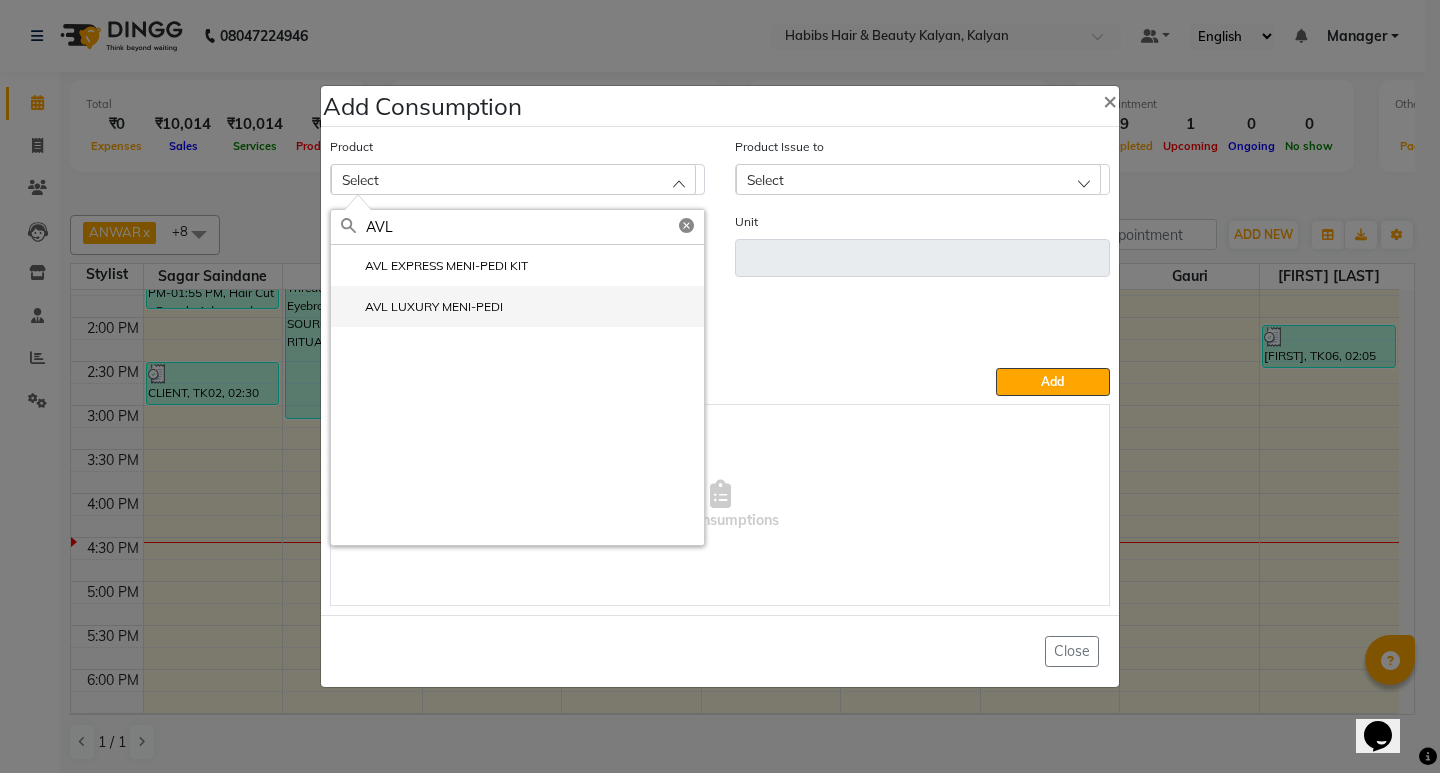 type on "AVL" 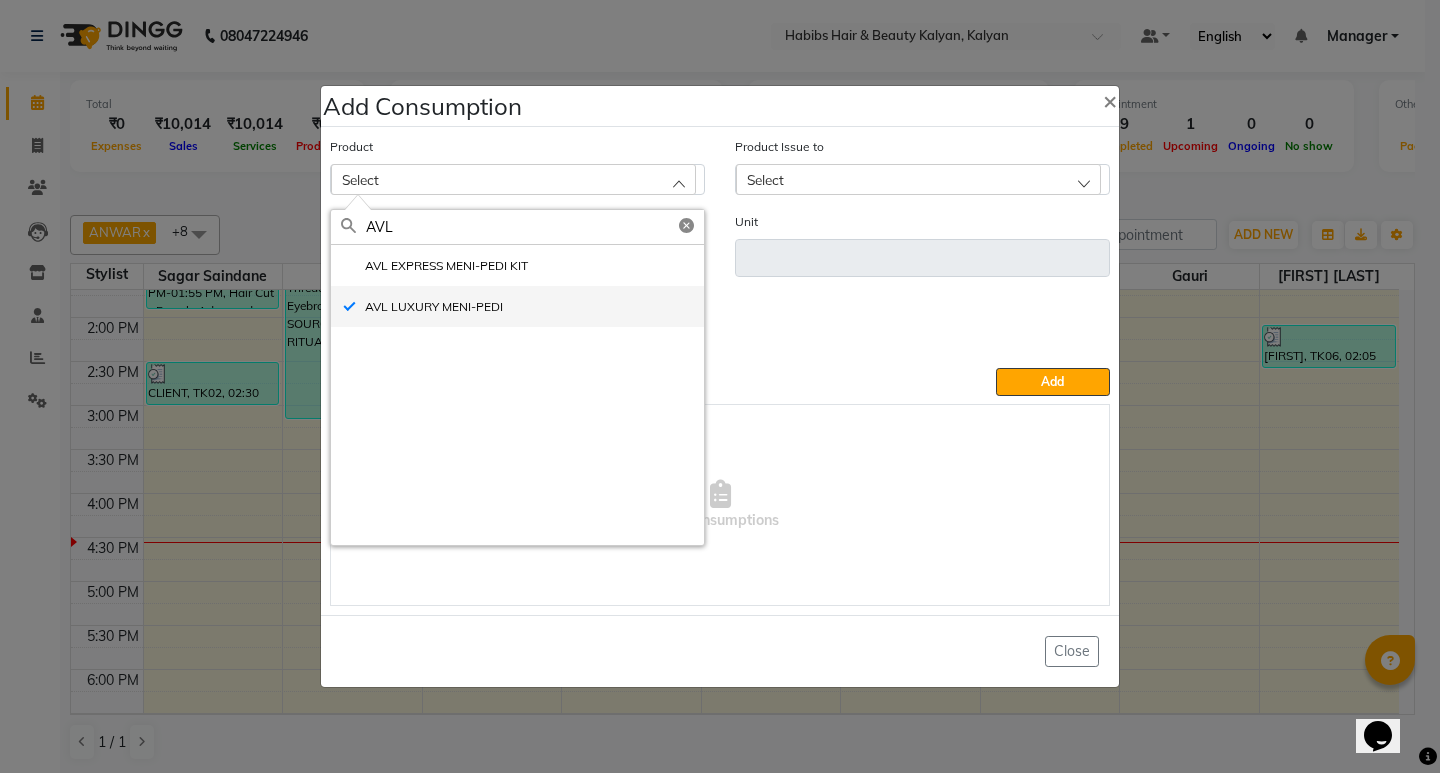 type on "pc" 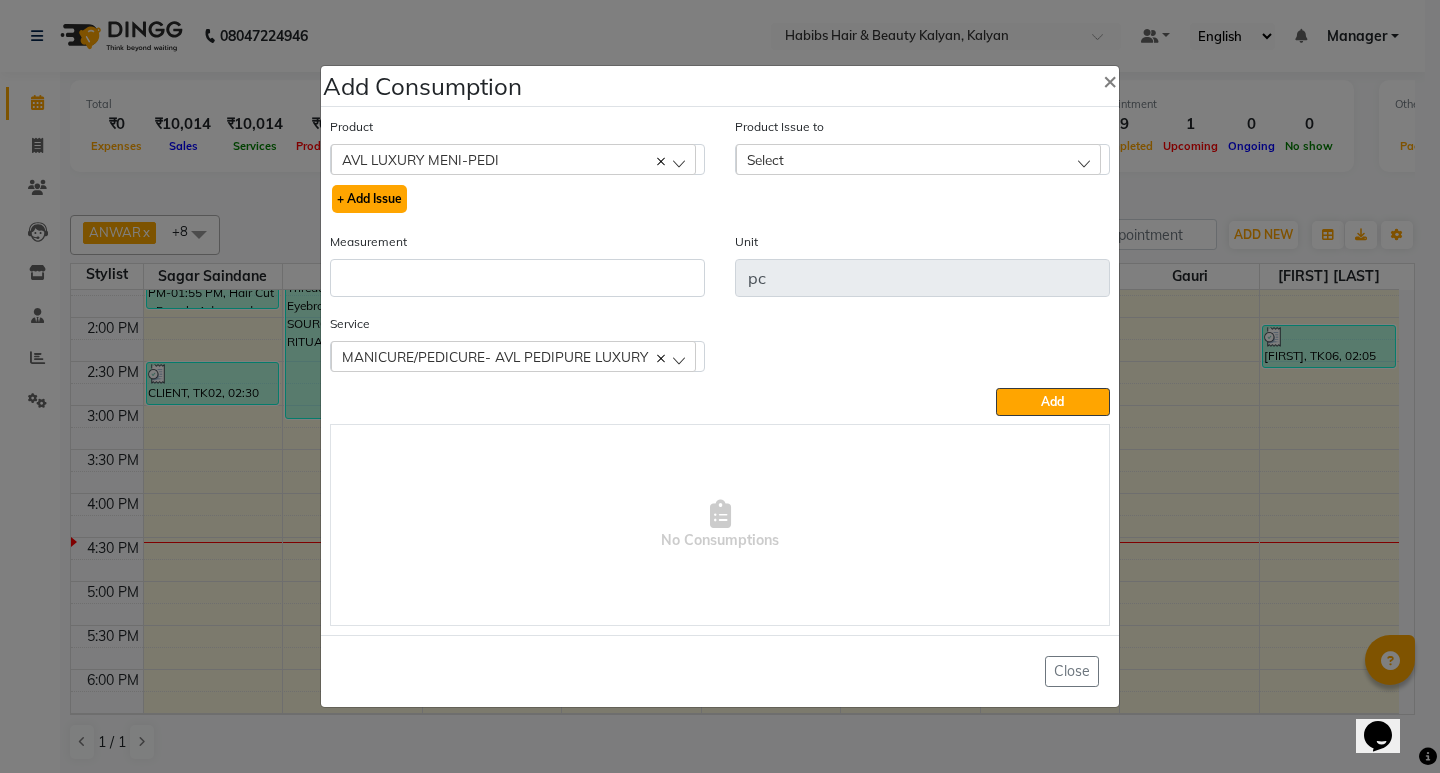 click on "+ Add Issue" 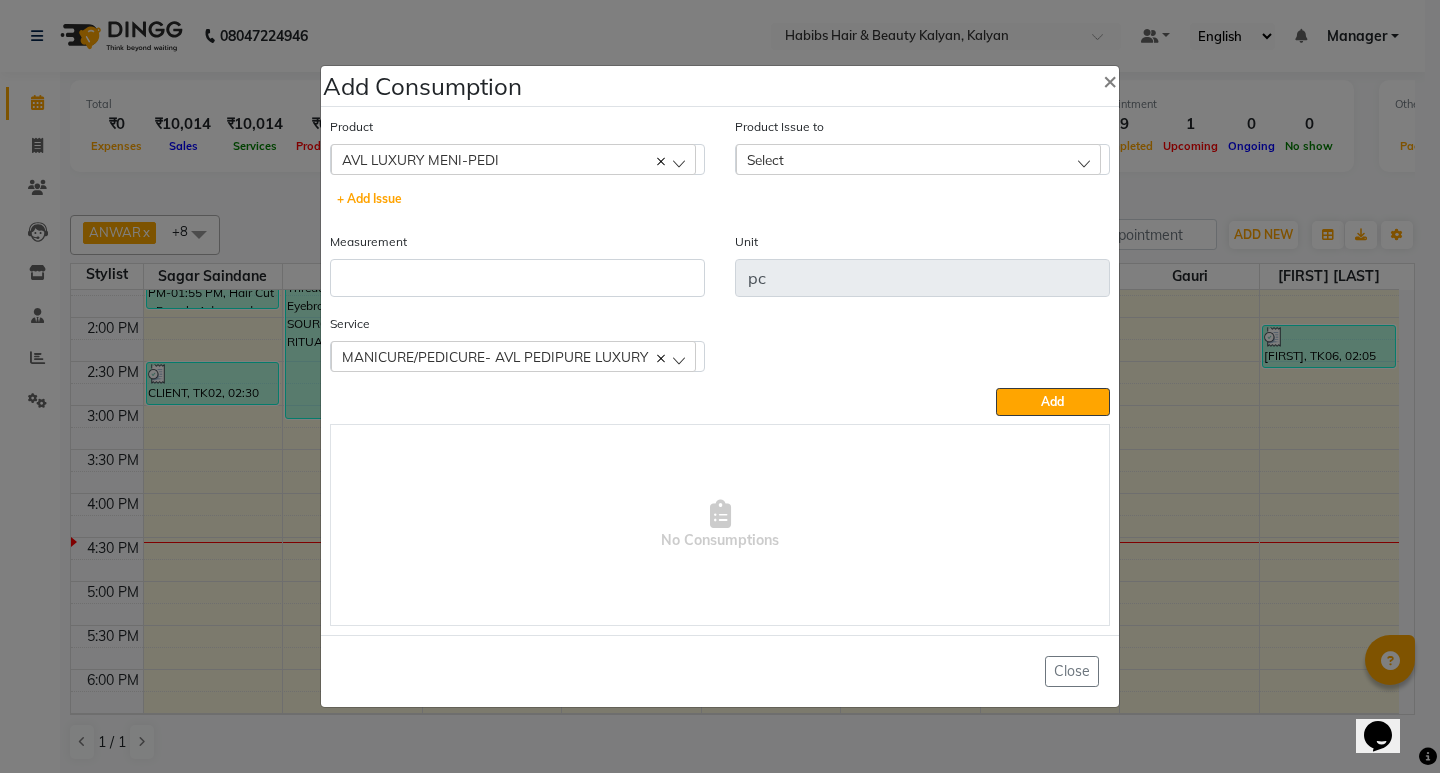 select 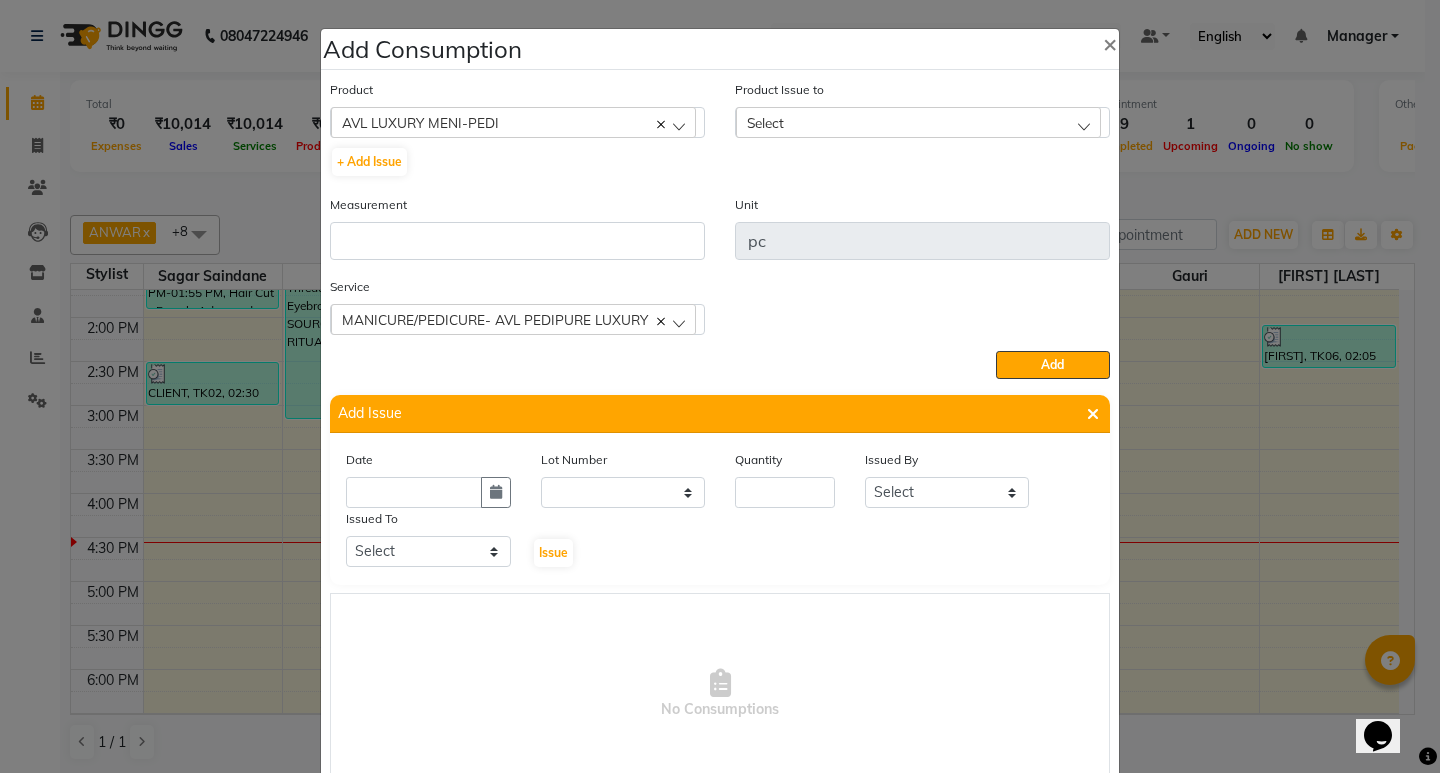 click on "Issued To" 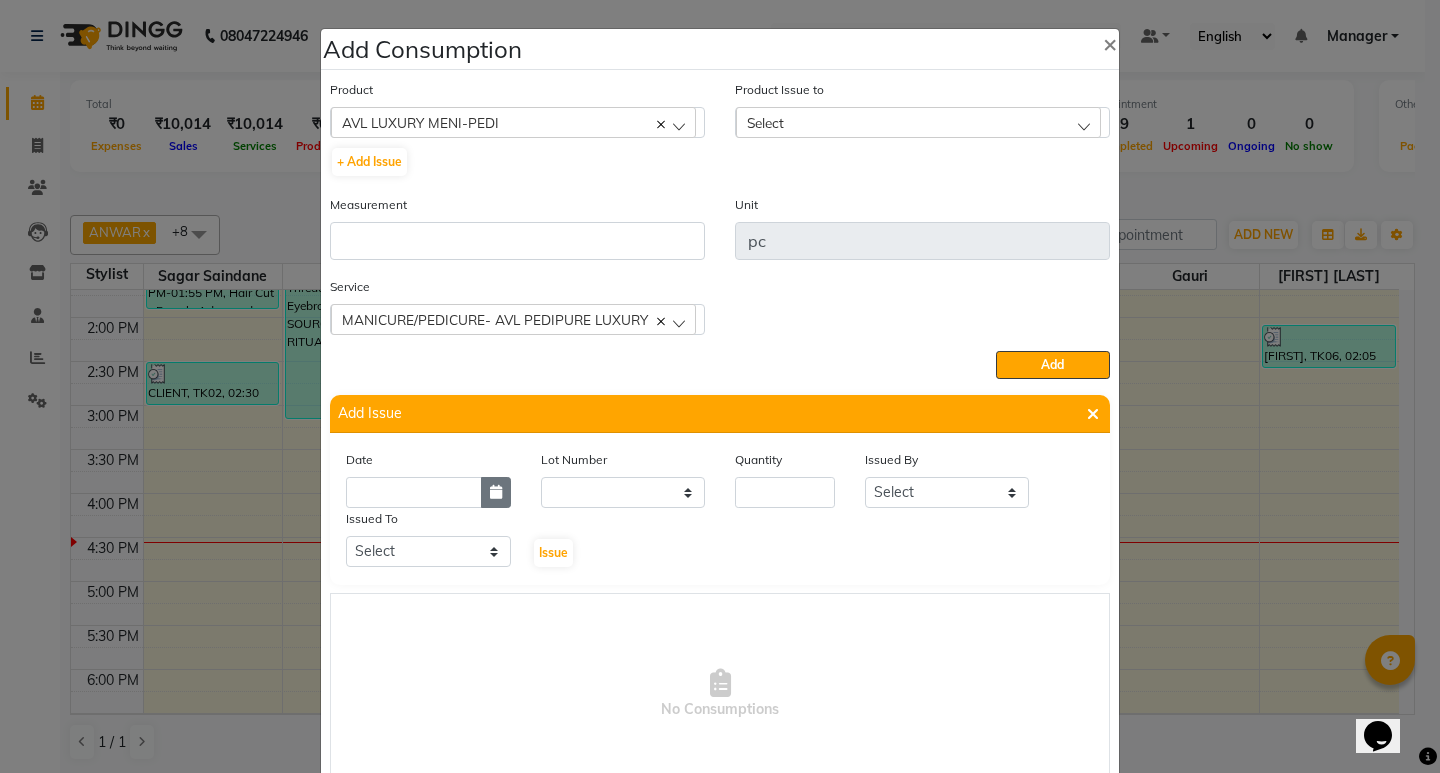 click 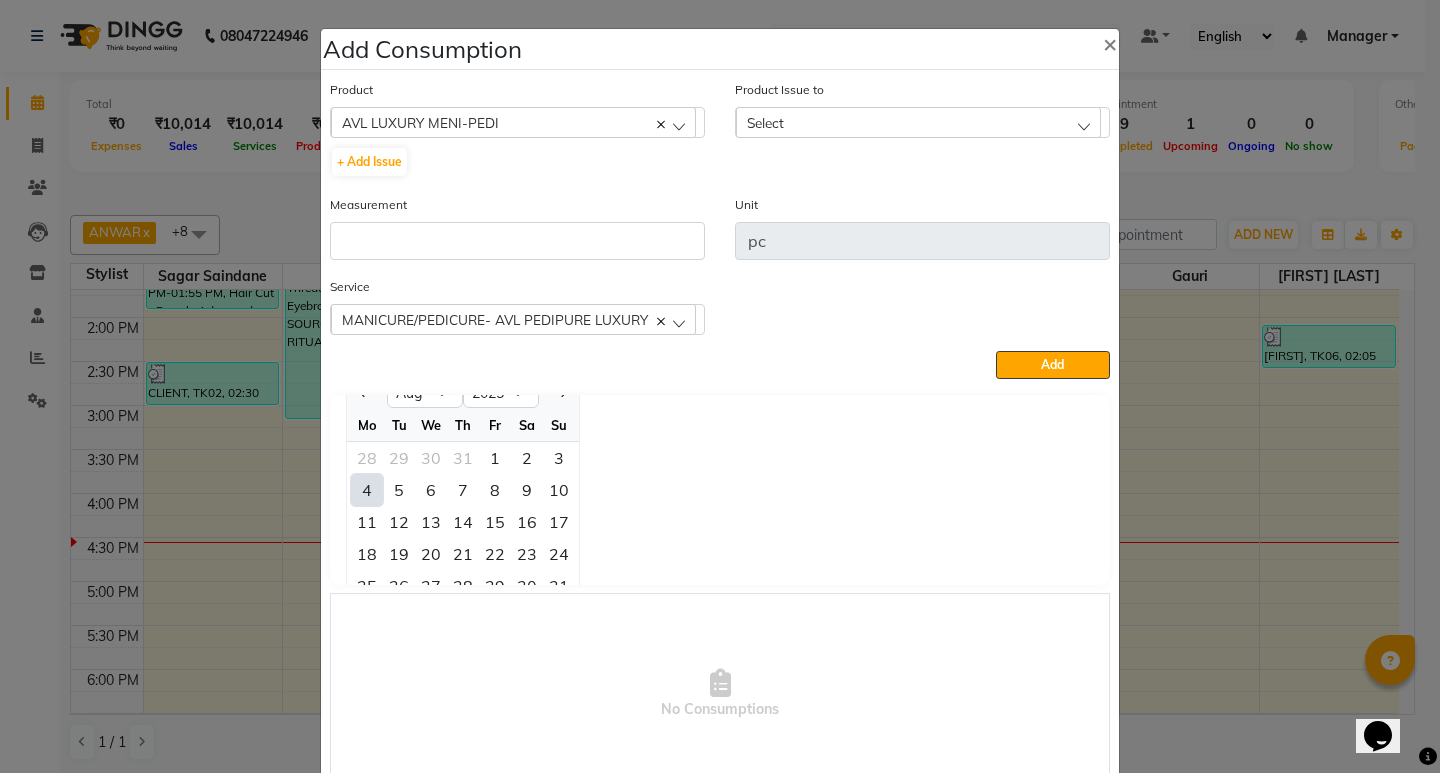click on "4" 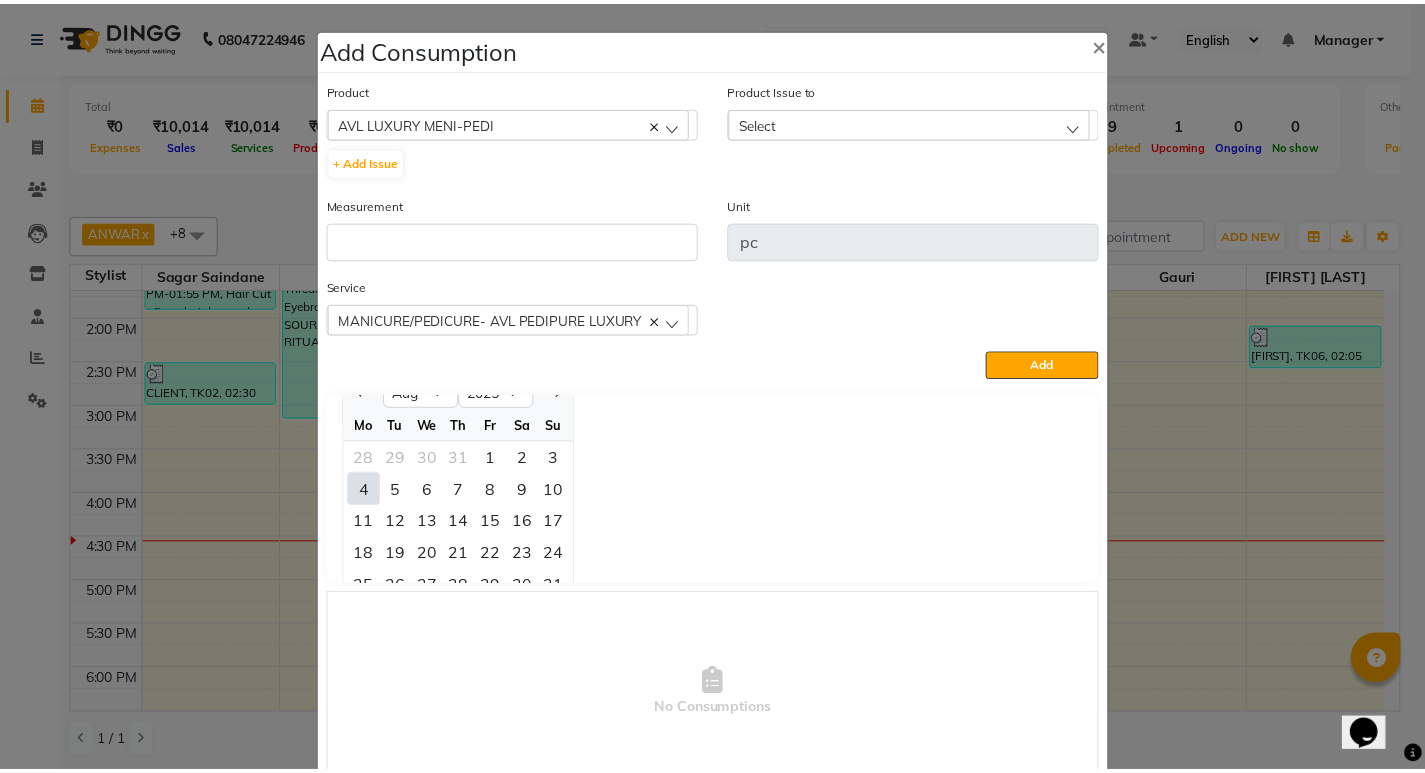 scroll, scrollTop: 0, scrollLeft: 0, axis: both 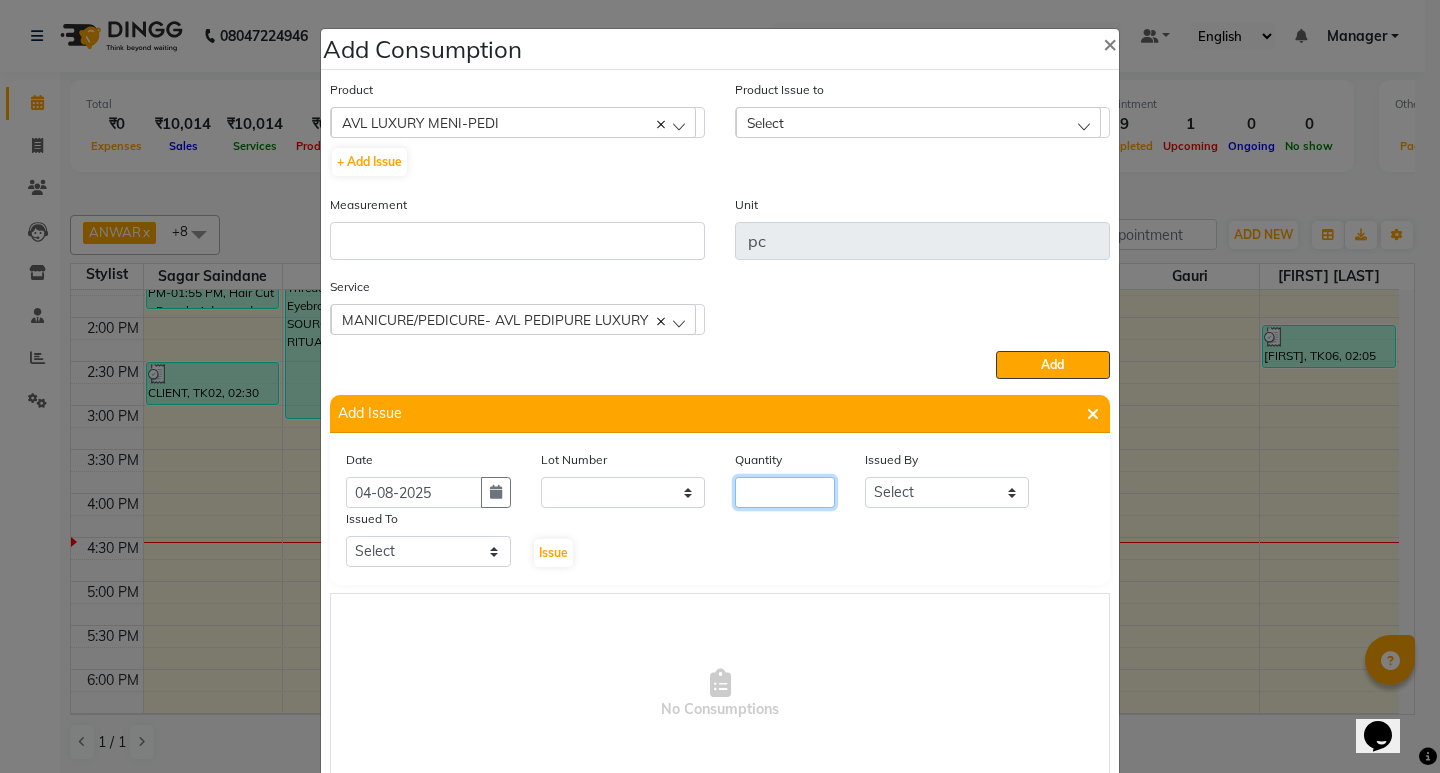 click 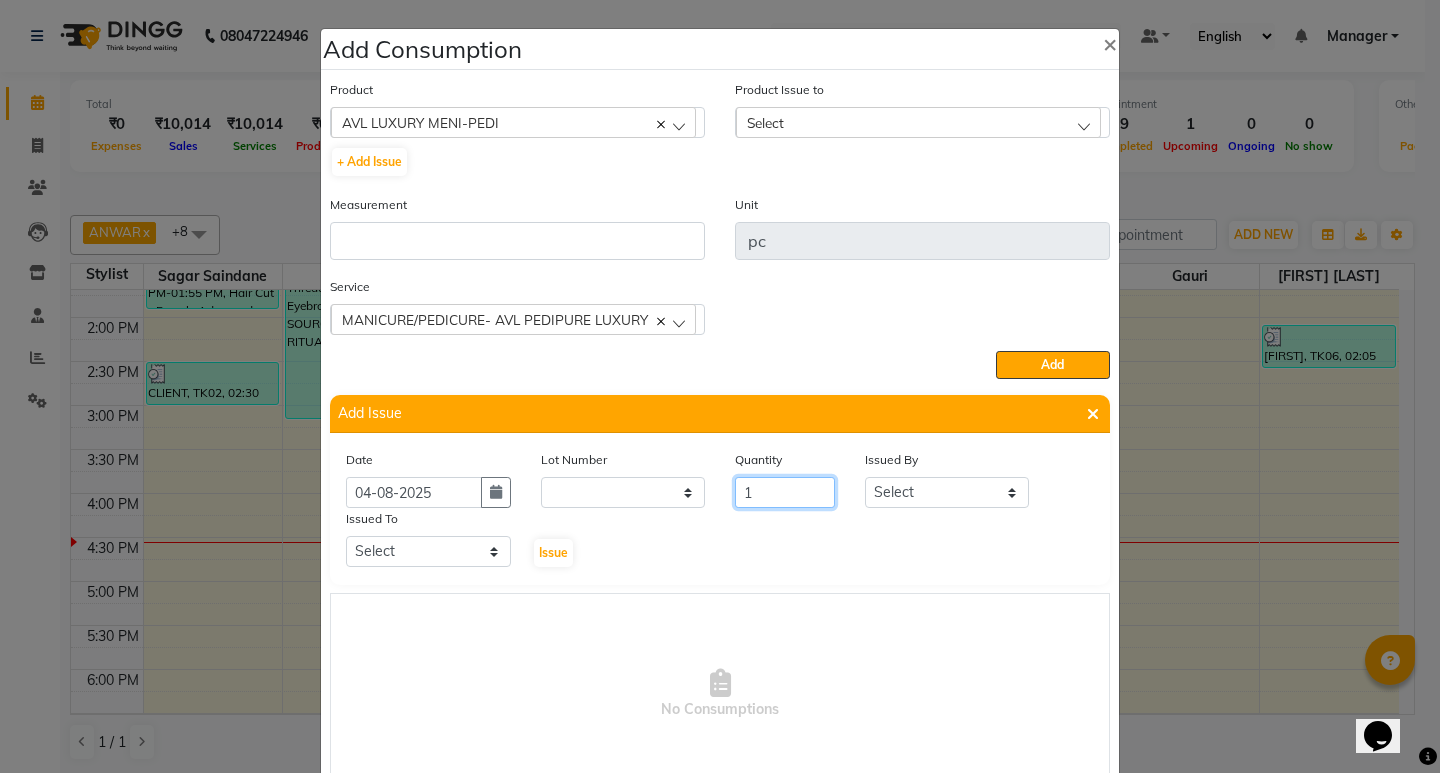 type on "1" 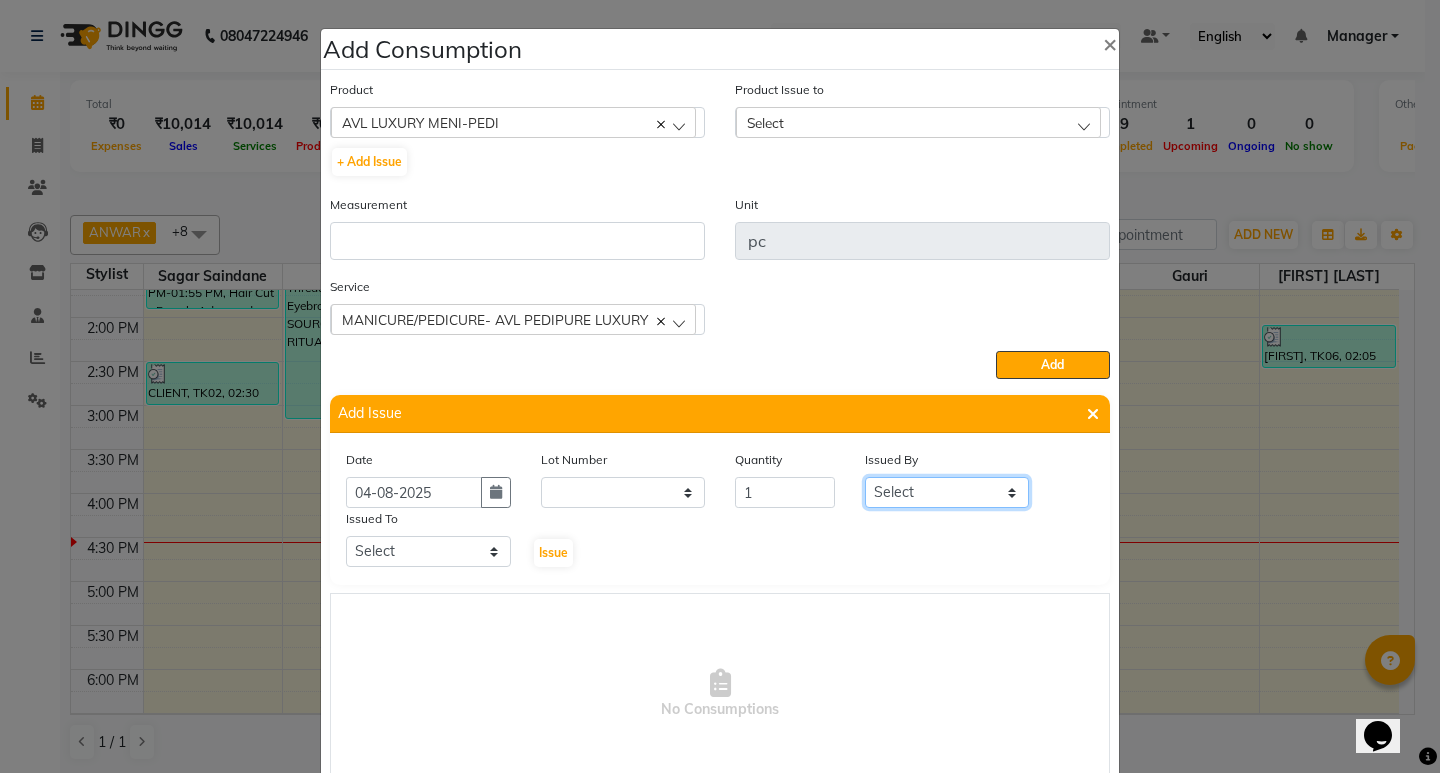 click on "Select ANWAR DHARMESH GANESH SHINDE Gauri Maruf  mulla Meena Kumari Priyanka Ranjana  singh  Sagar saindane SANTOSHI SHALINI Smruti Suraj Kadam Vinaya  Yogesh" 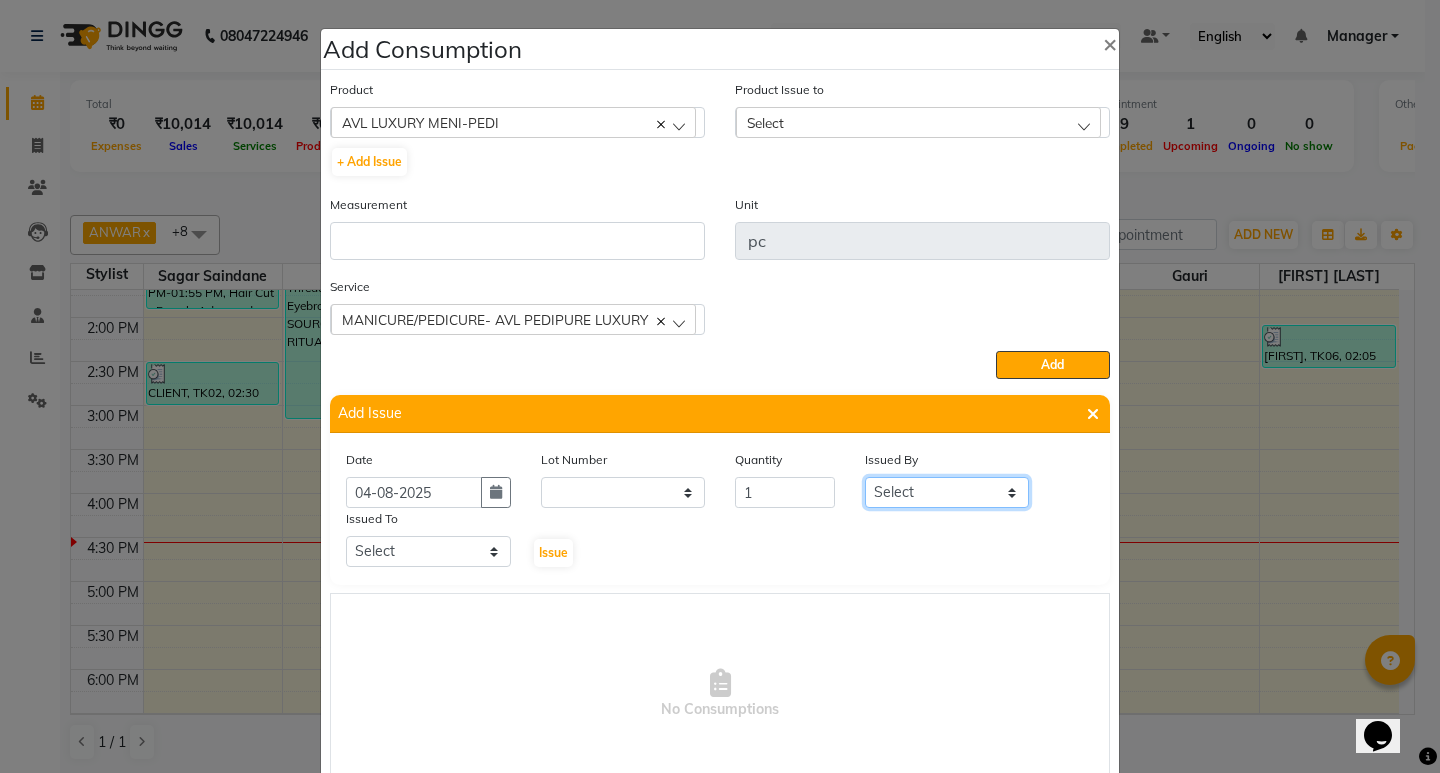 select on "83469" 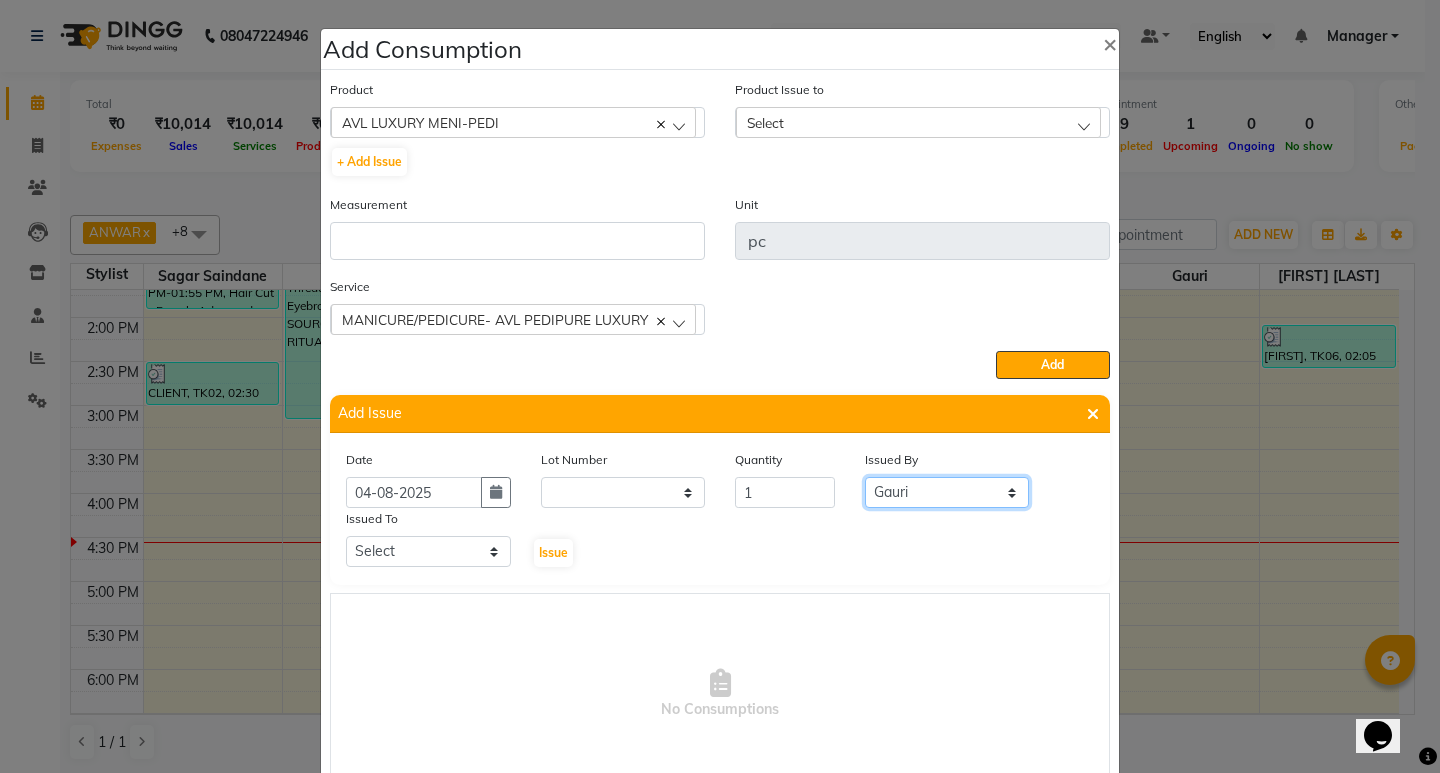 click on "Select ANWAR DHARMESH GANESH SHINDE Gauri Maruf  mulla Meena Kumari Priyanka Ranjana  singh  Sagar saindane SANTOSHI SHALINI Smruti Suraj Kadam Vinaya  Yogesh" 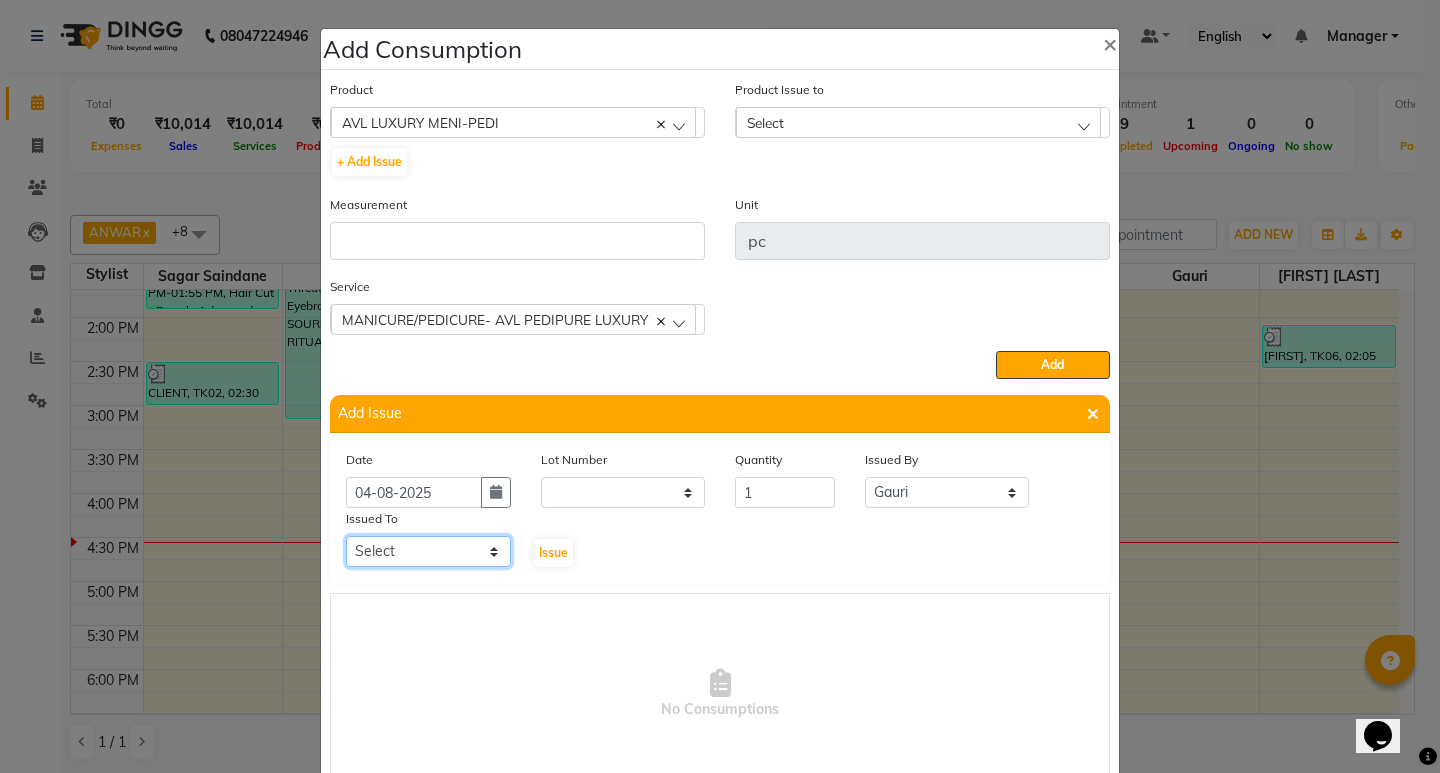 click on "Select ANWAR DHARMESH GANESH SHINDE Gauri Maruf  mulla Meena Kumari Priyanka Ranjana  singh  Sagar saindane SANTOSHI SHALINI Smruti Suraj Kadam Vinaya  Yogesh" 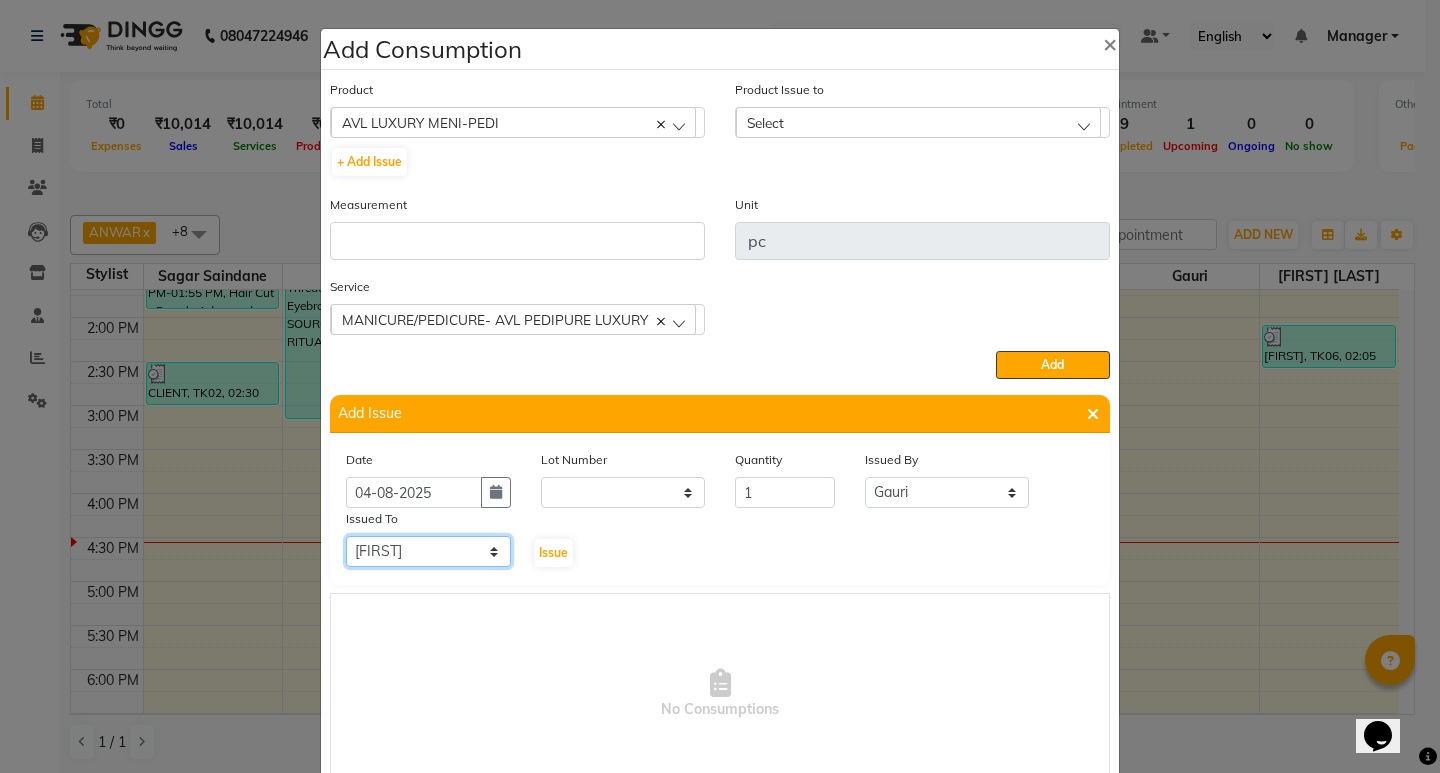 click on "Select ANWAR DHARMESH GANESH SHINDE Gauri Maruf  mulla Meena Kumari Priyanka Ranjana  singh  Sagar saindane SANTOSHI SHALINI Smruti Suraj Kadam Vinaya  Yogesh" 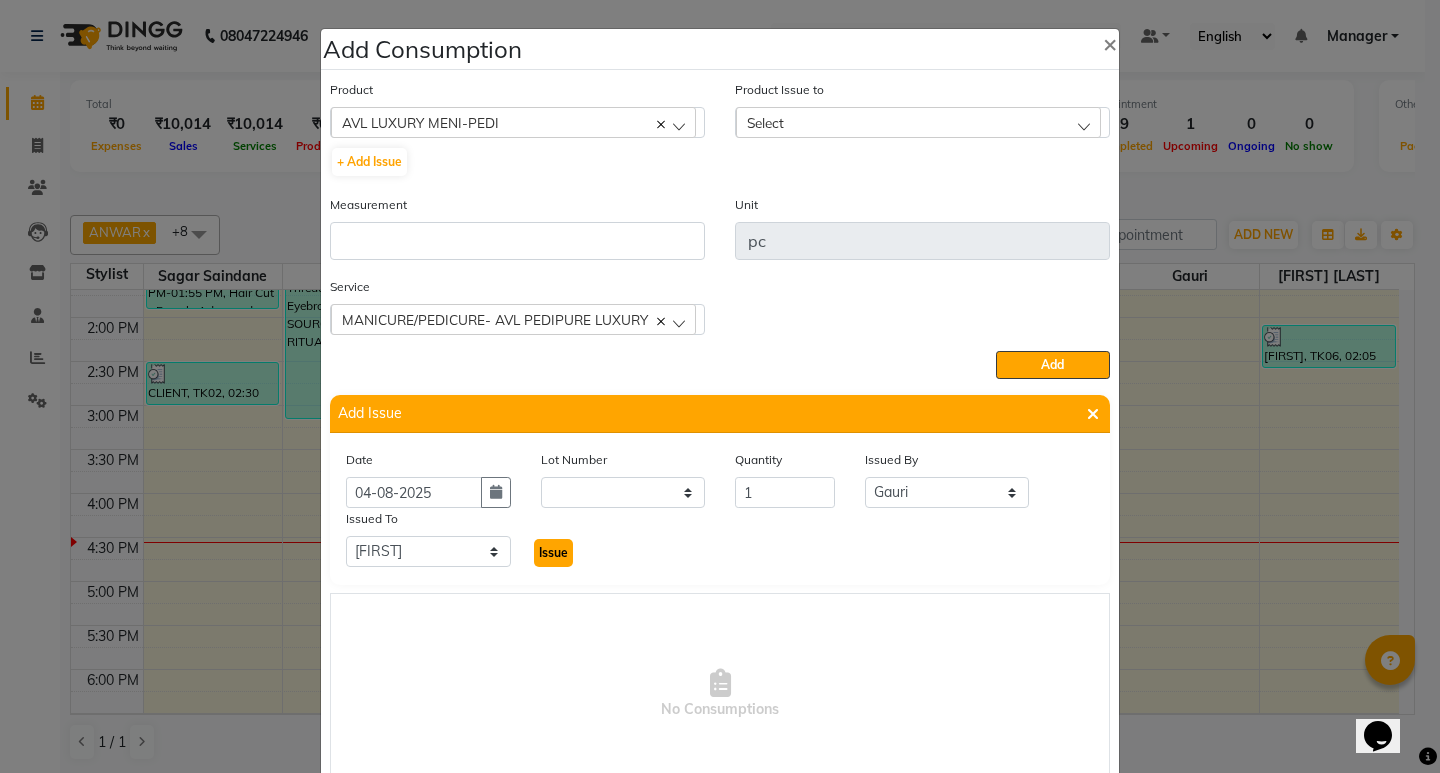 click on "Issue" 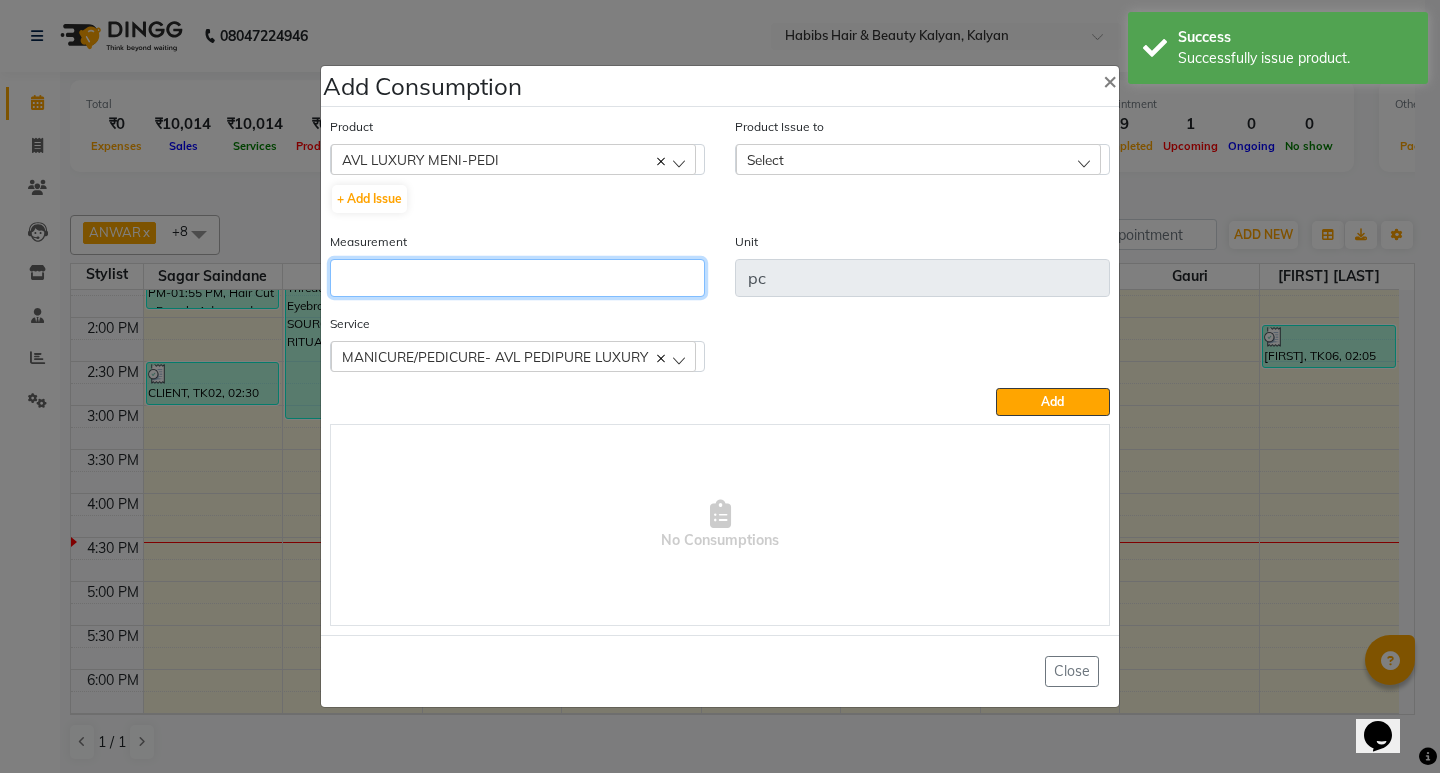 click 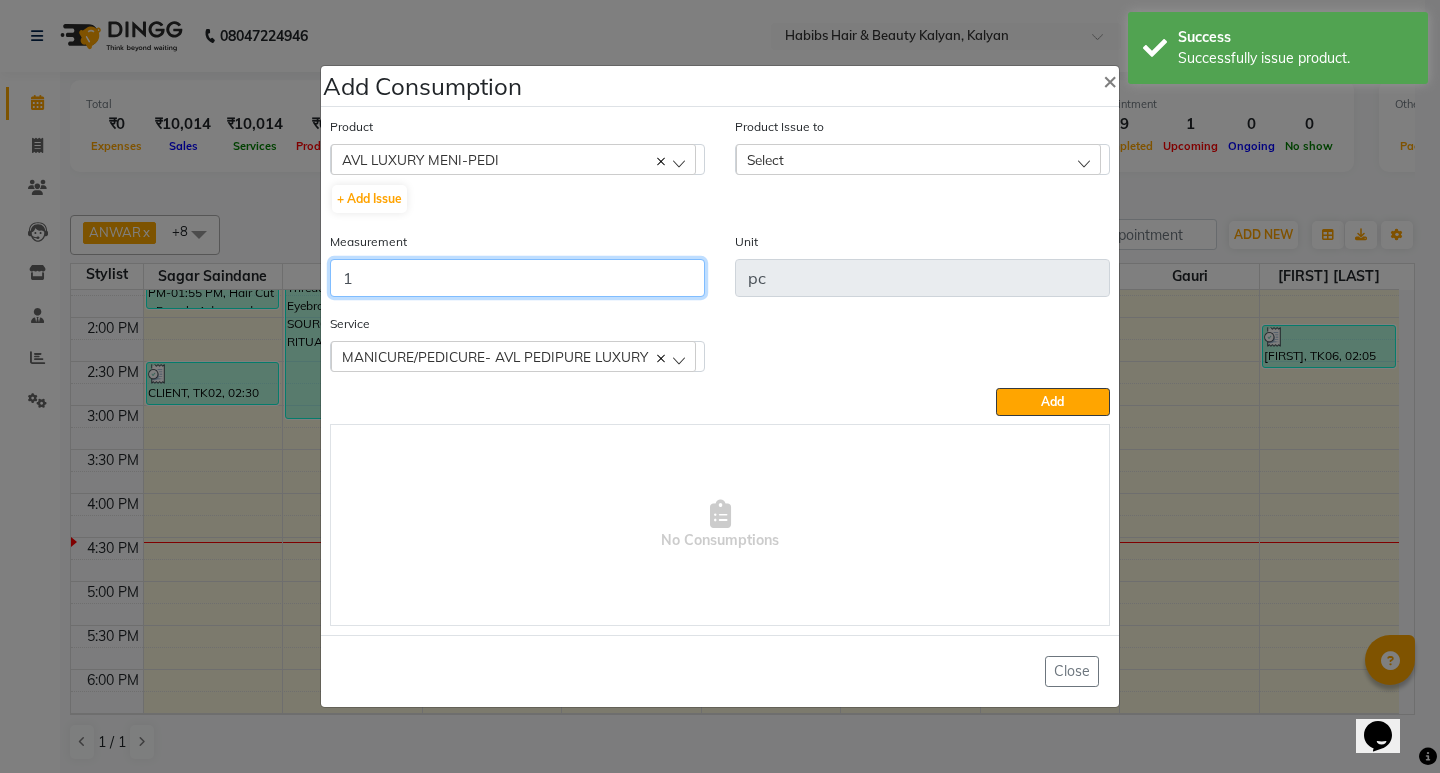 type on "1" 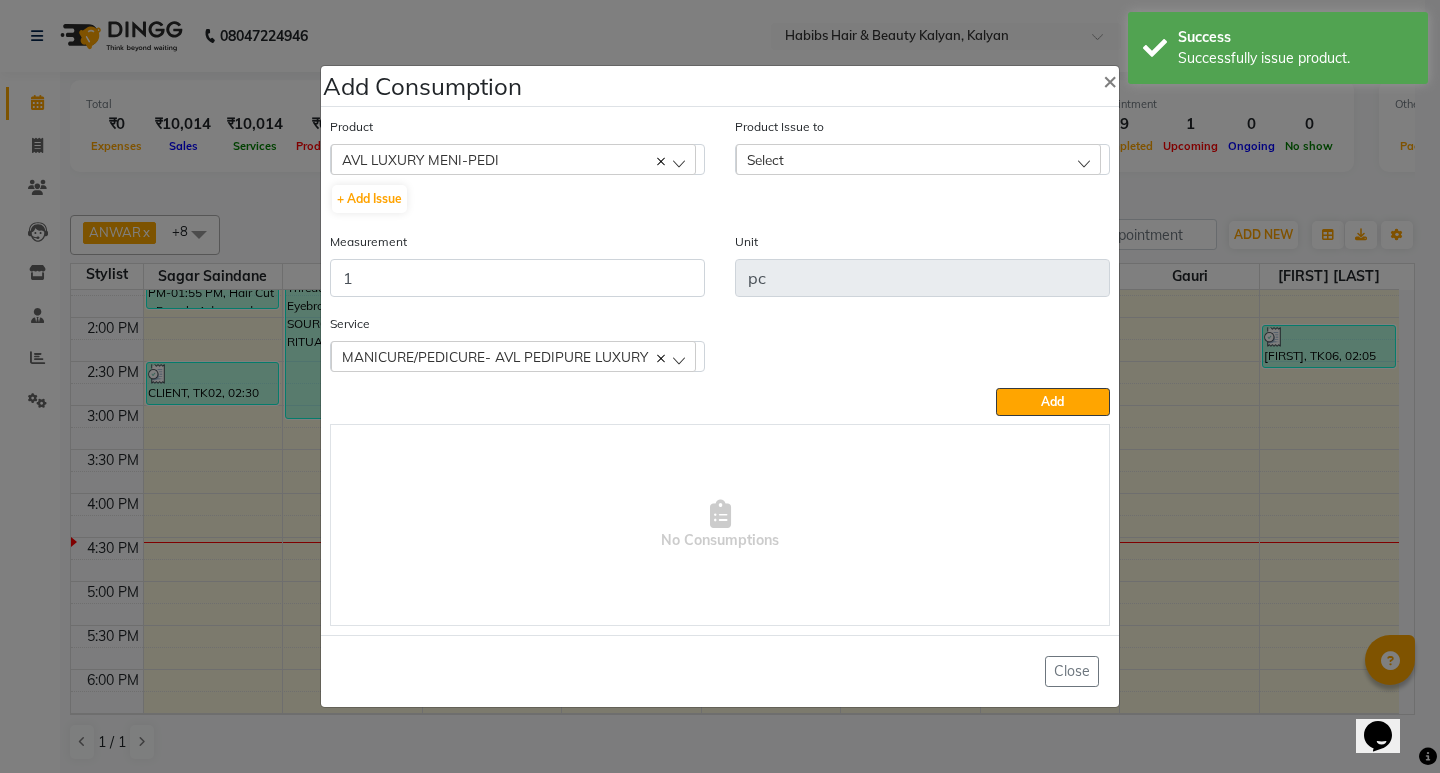 click on "Select" 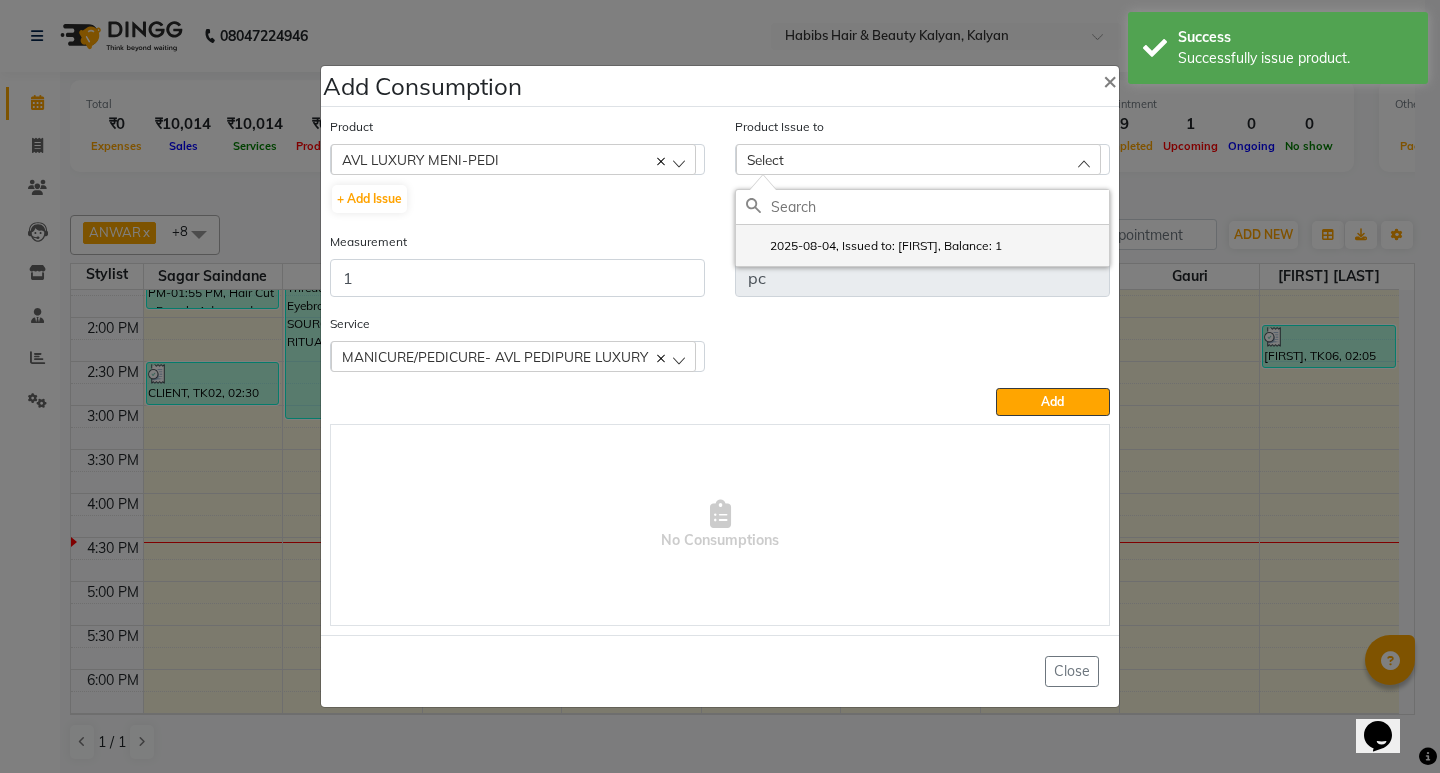 click on "2025-08-04, Issued to: SANTOSHI, Balance: 1" 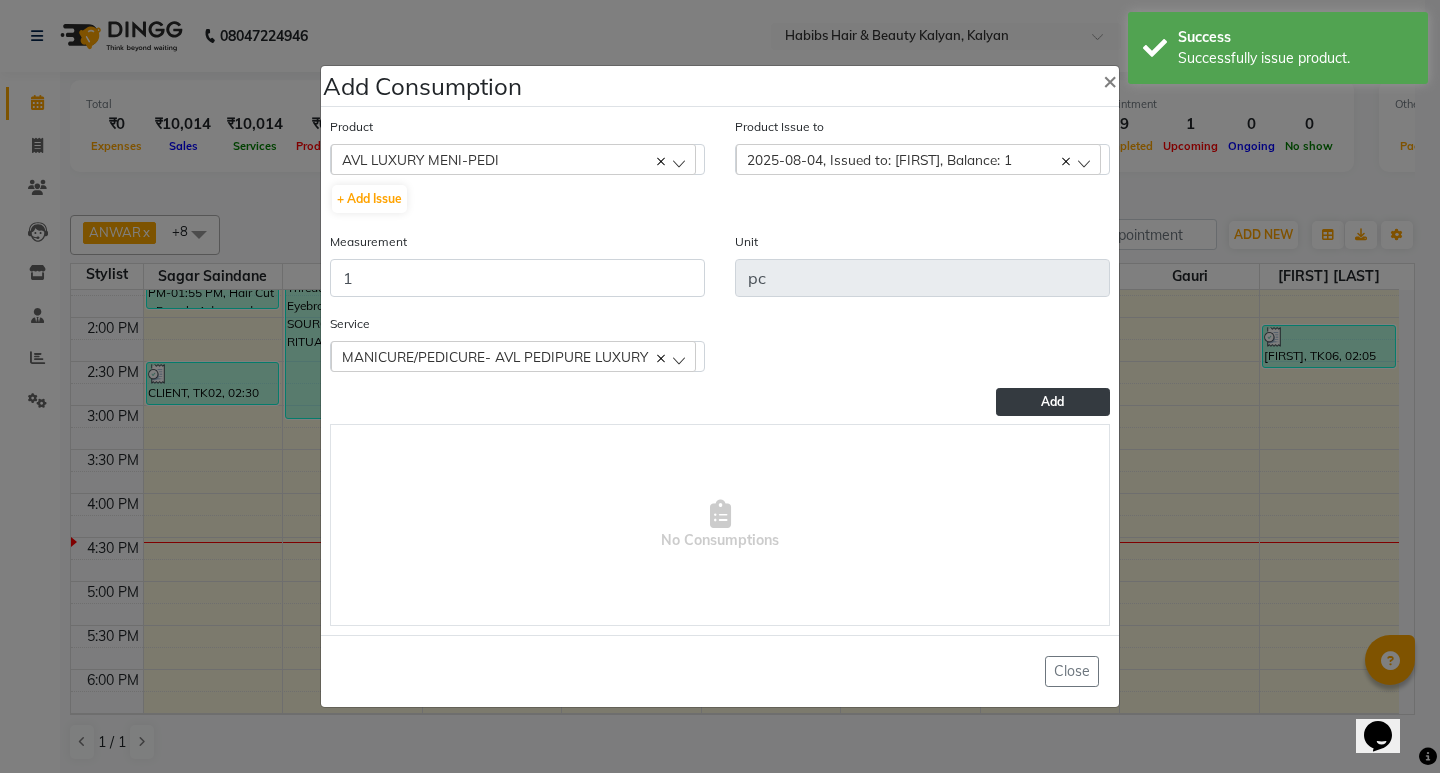 click on "Add" 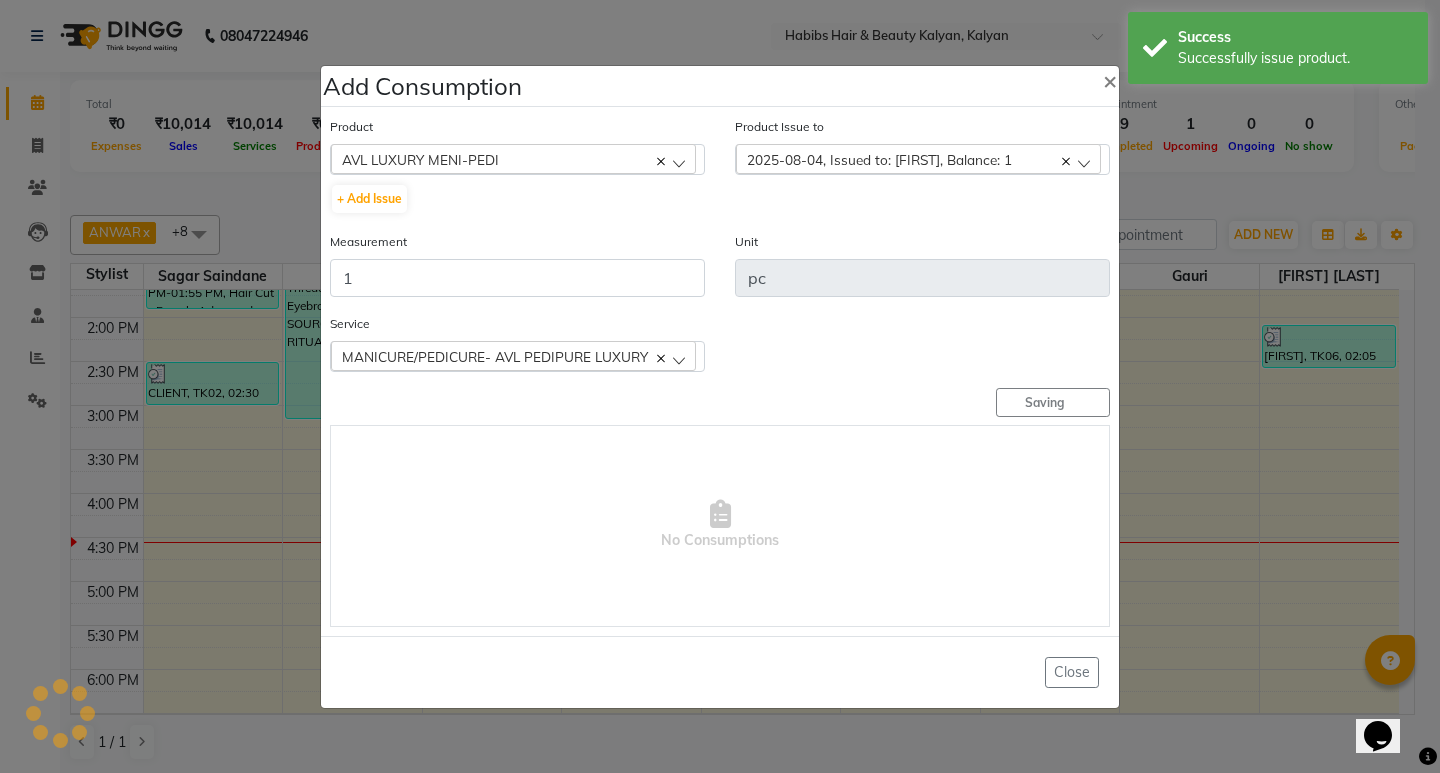 type 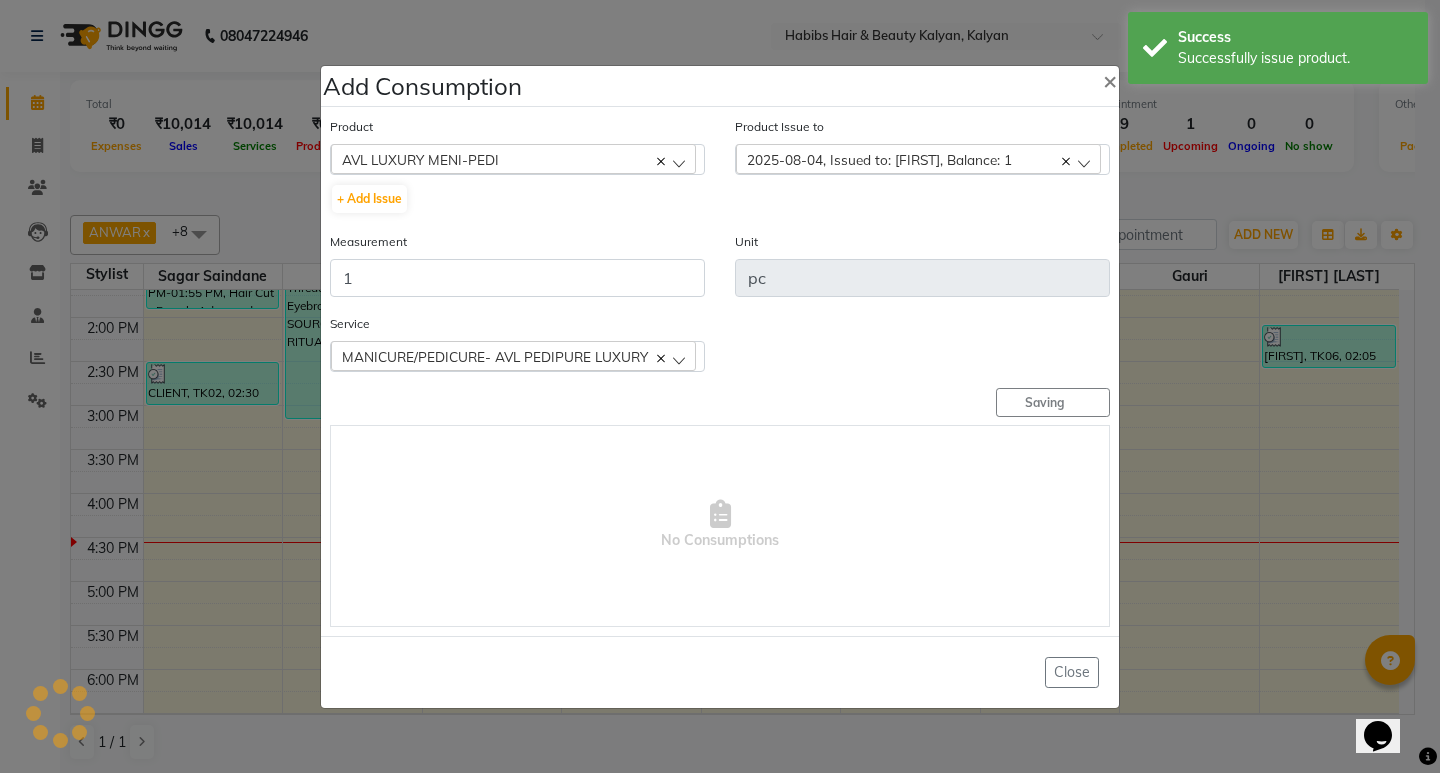 type 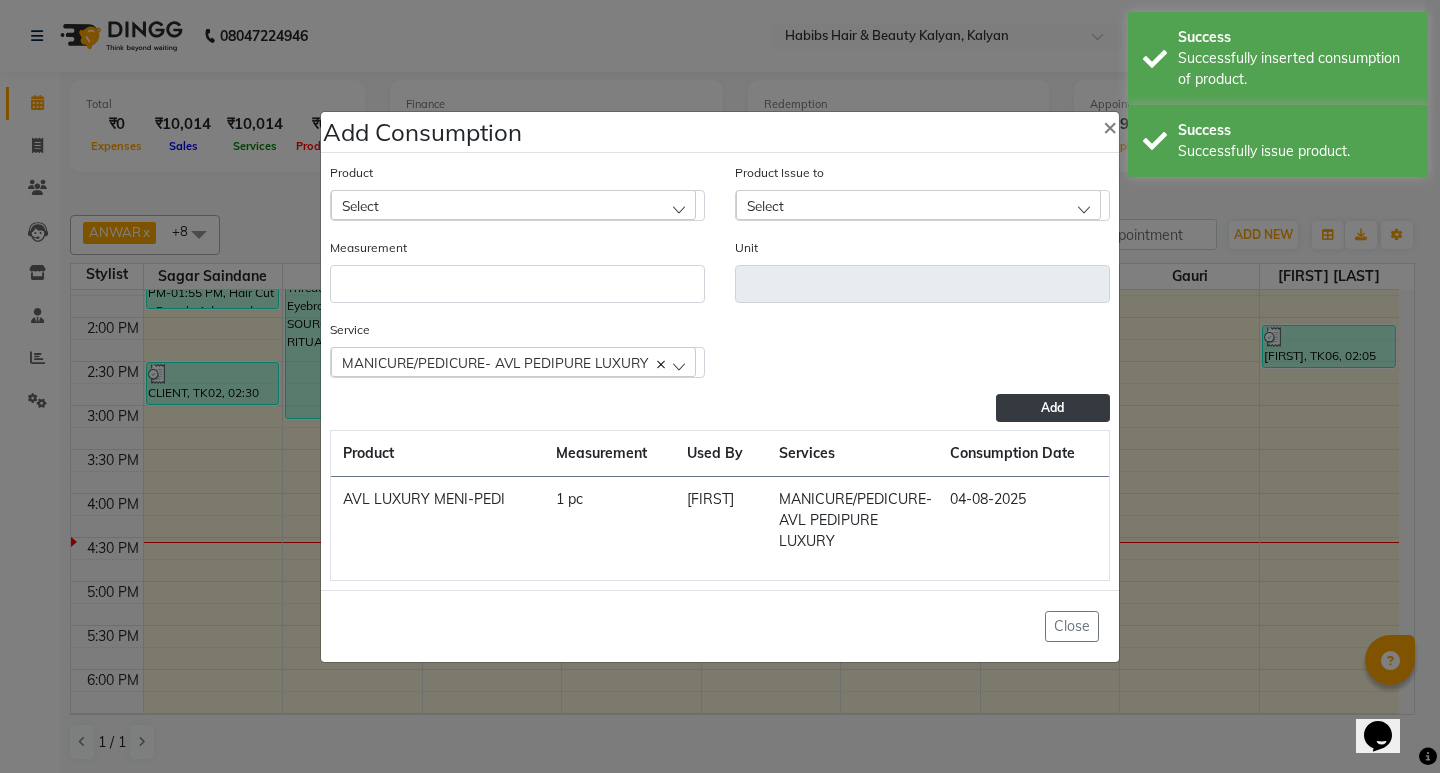click on "Select" 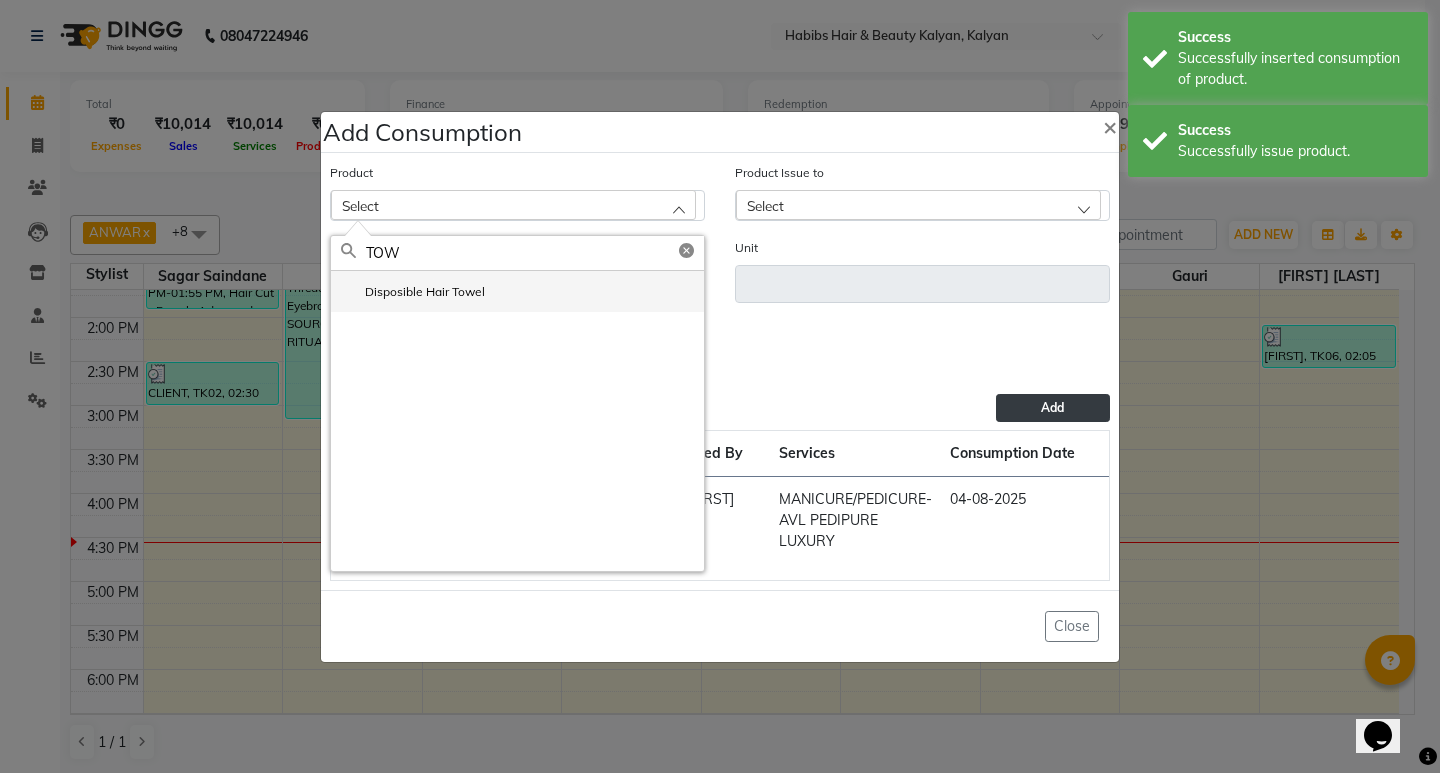 type on "TOW" 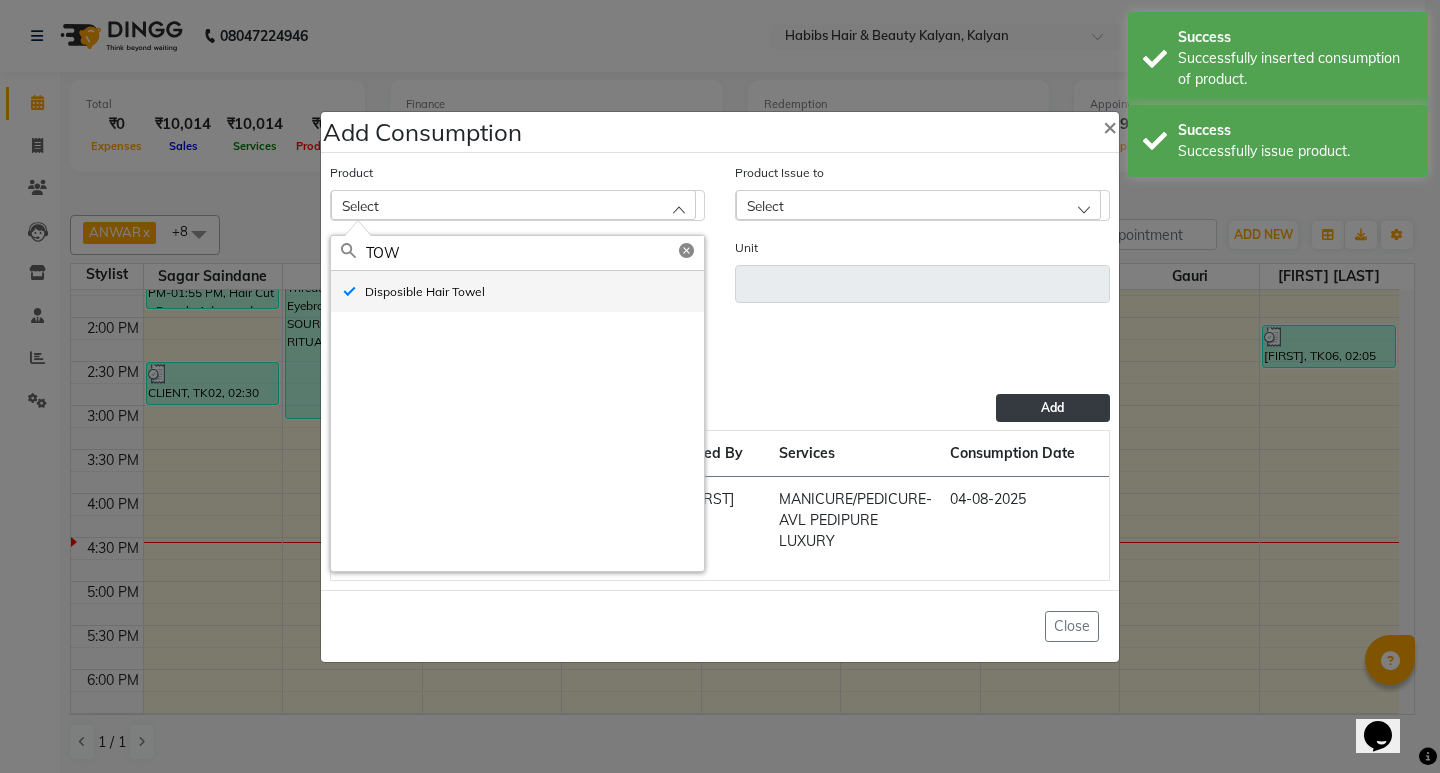 type on "pc" 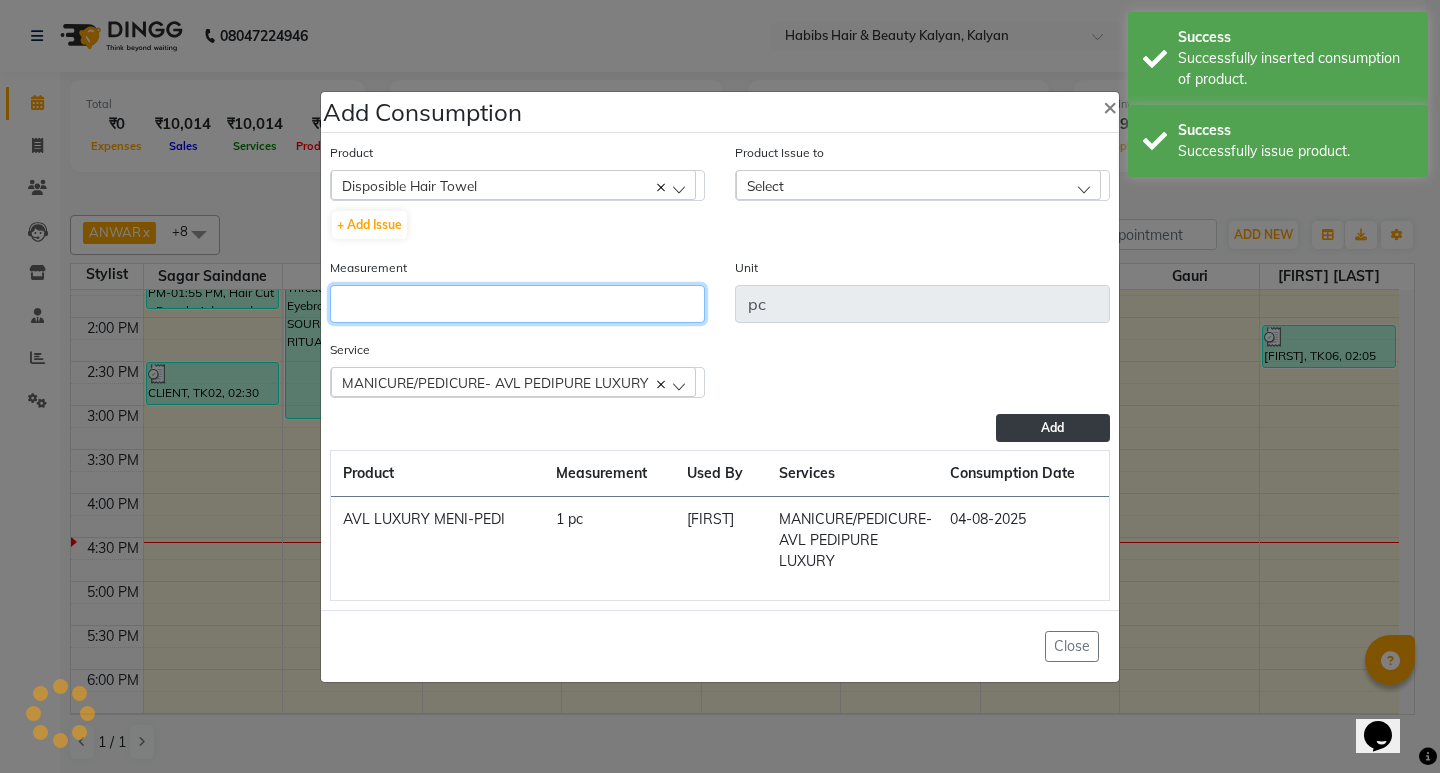 click 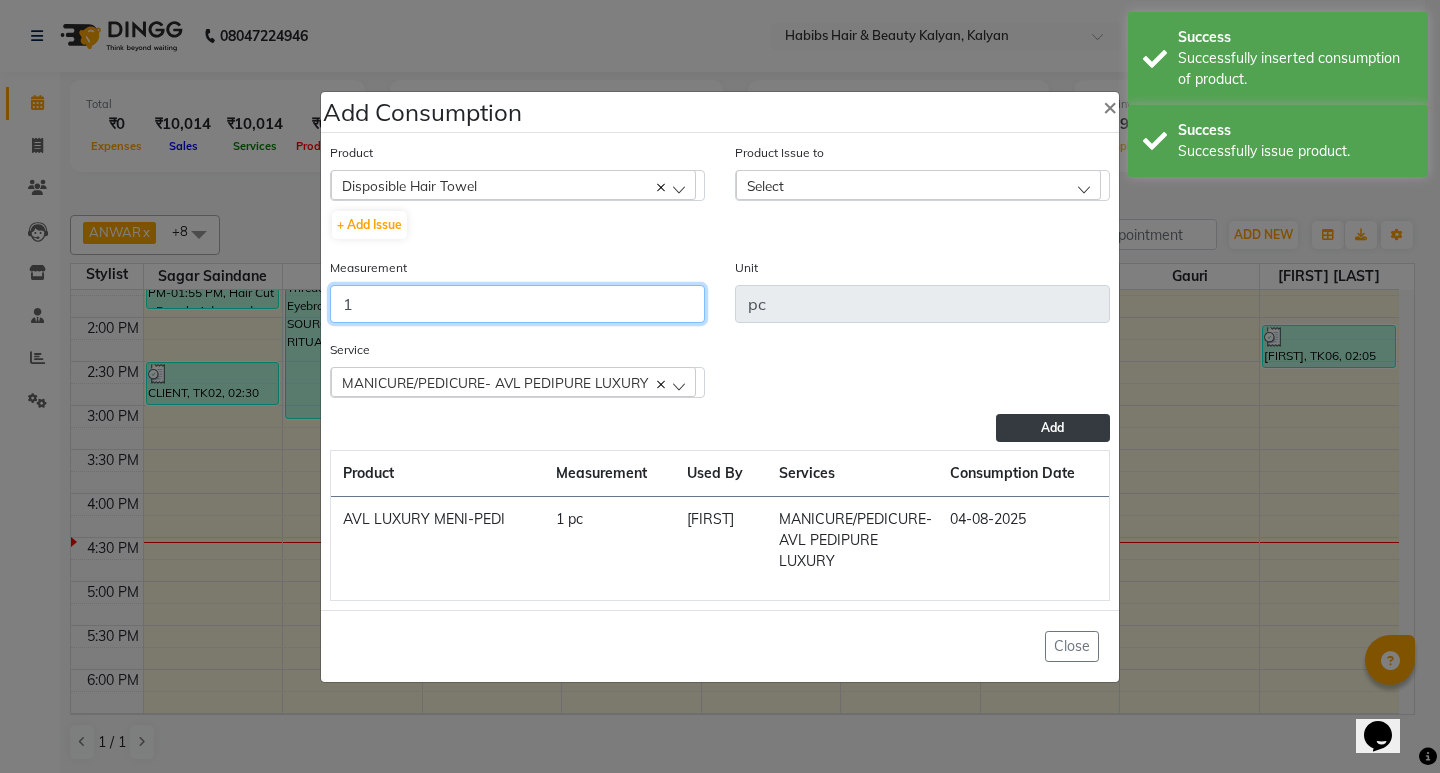 type on "1" 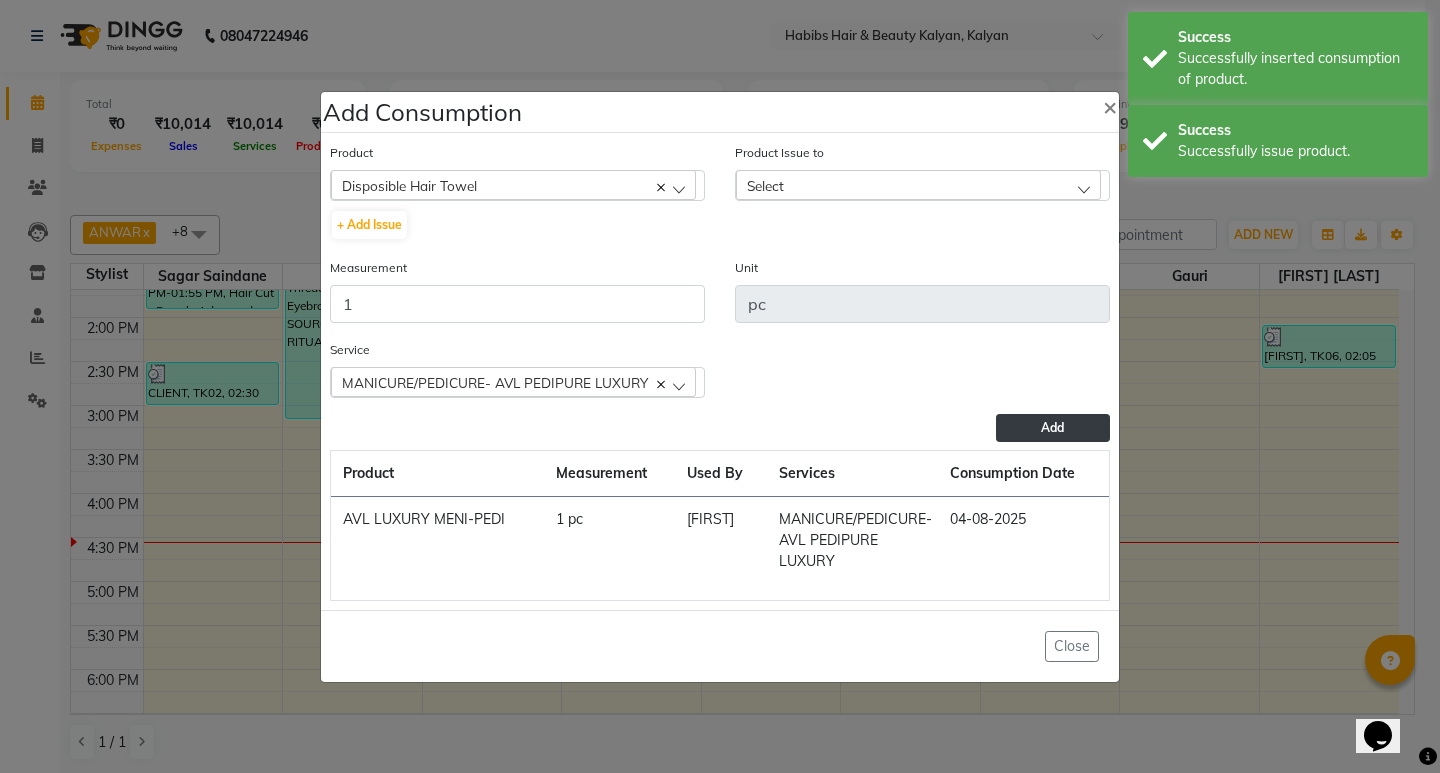 click on "Select" 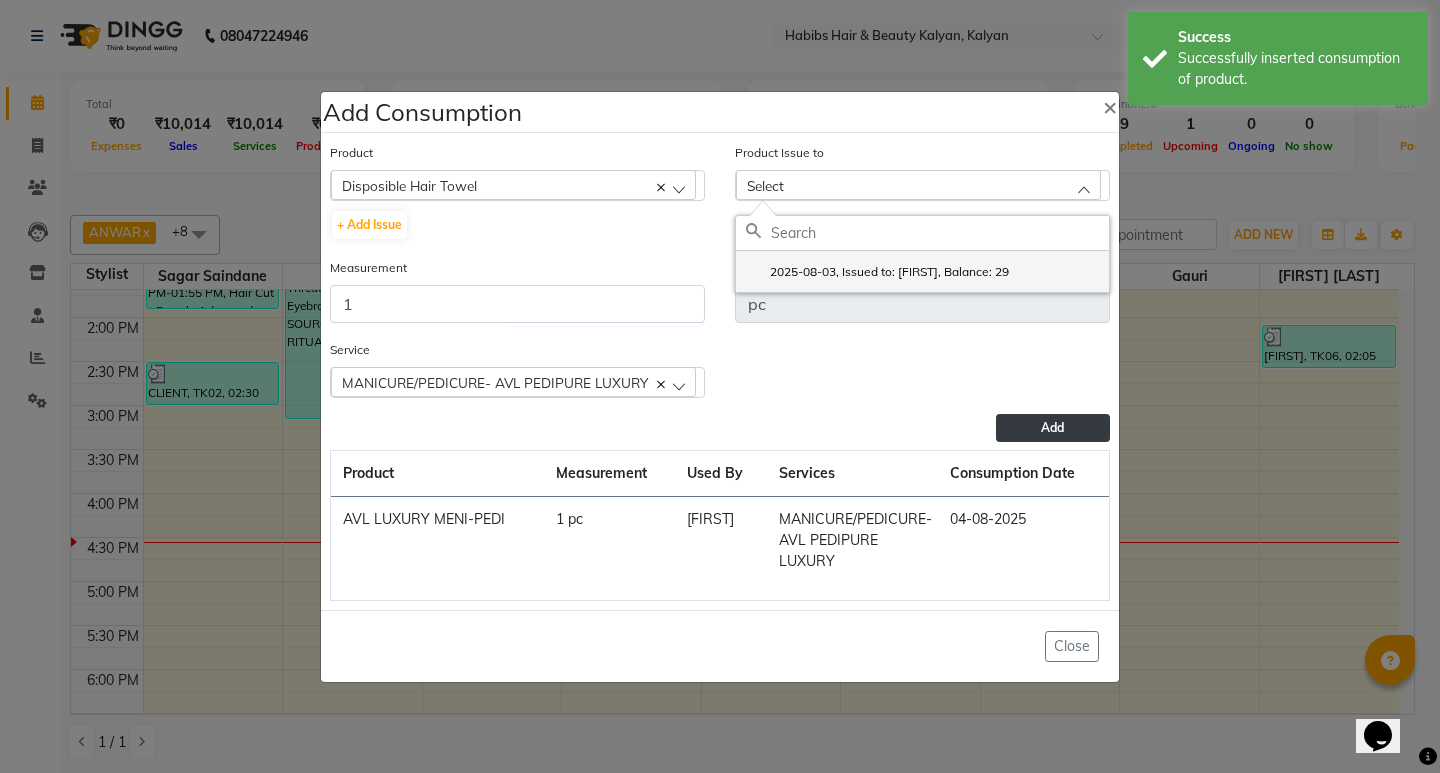 click on "2025-08-03, Issued to: ANWAR, Balance: 29" 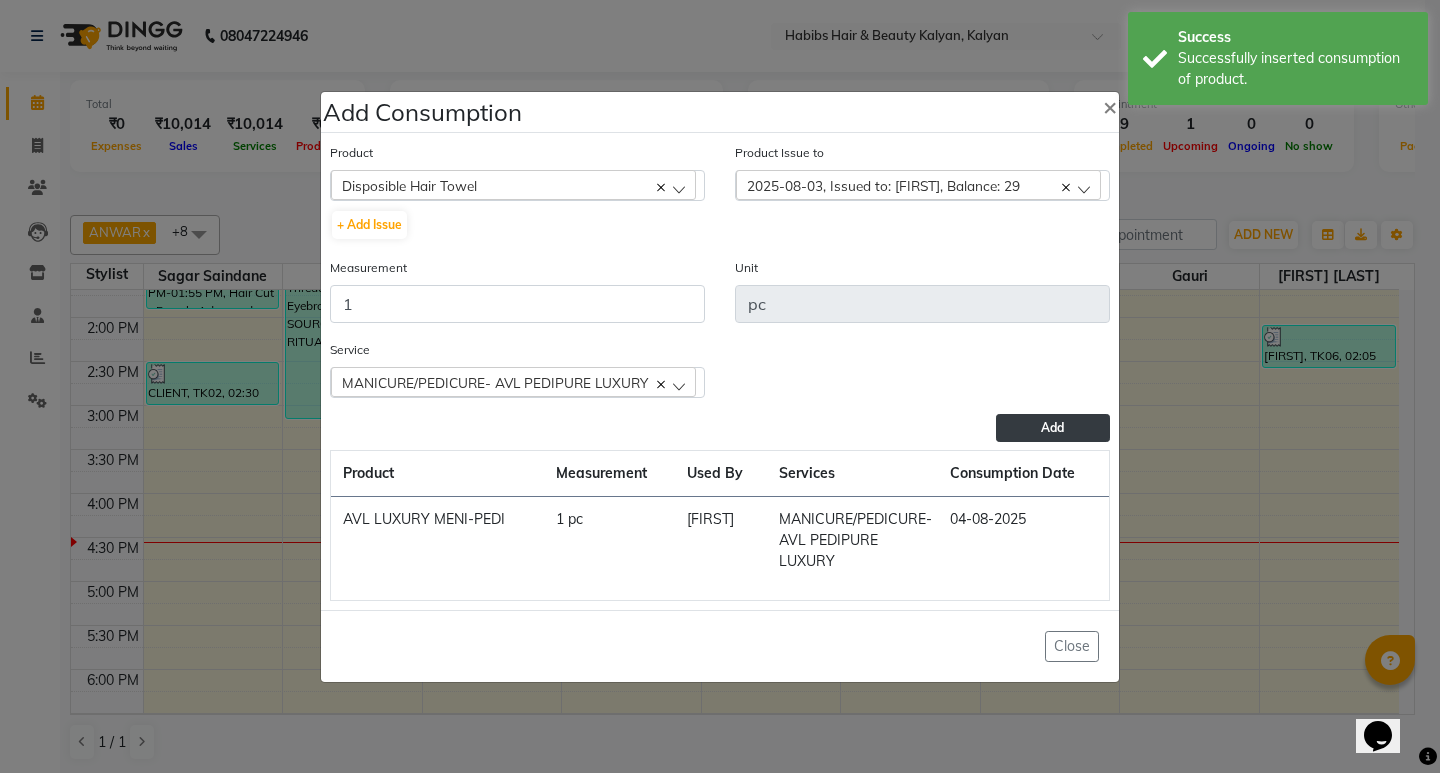 click on "Add" 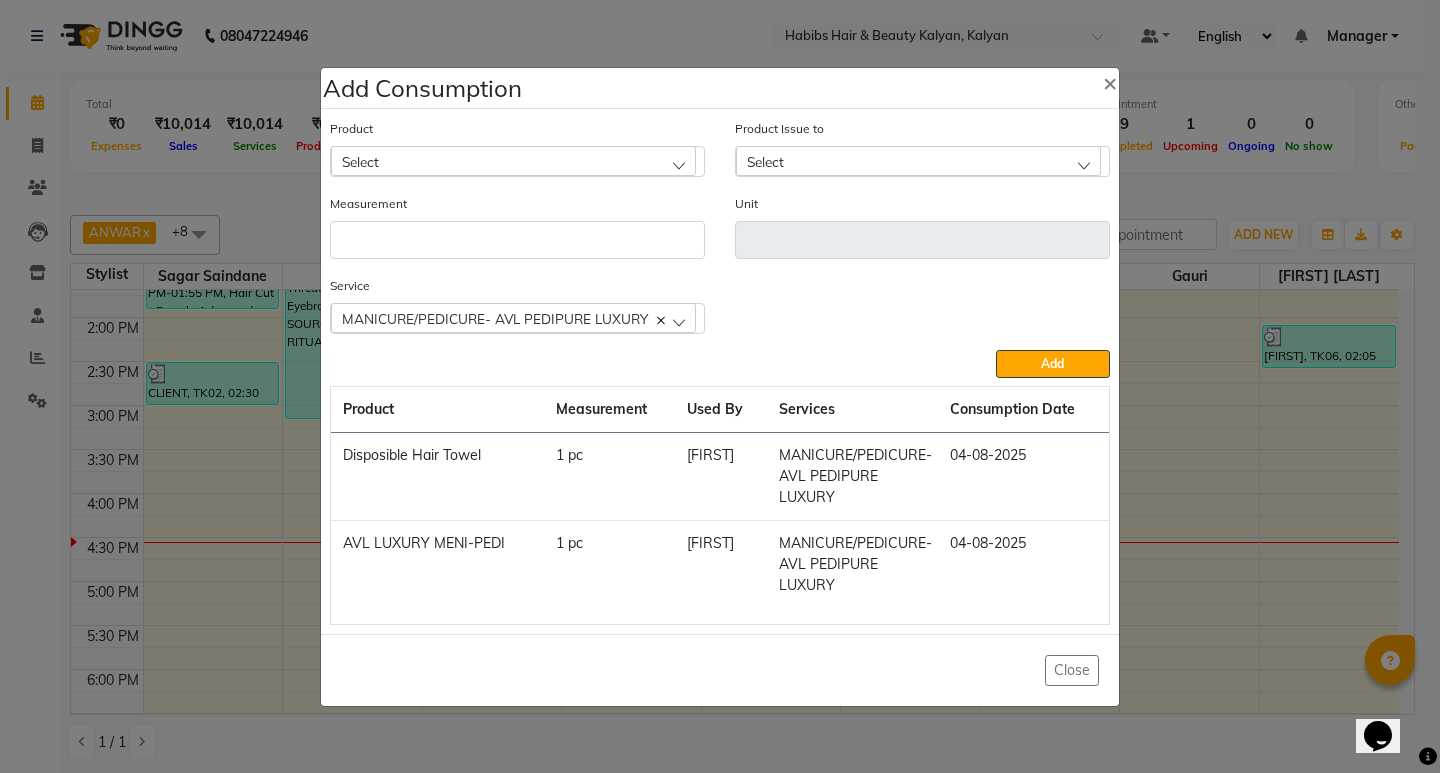 click on "Add Consumption × Product Select 001 BANANA POWDER 10GM Product Issue to Select 2025-08-03, Issued to: ANWAR, Balance: 29 Measurement Unit Service  MANICURE/PEDICURE- AVL PEDIPURE LUXURY   MANICURE/PEDICURE- AVL PEDIPURE LUXURY   Add  Product Measurement Used By Services Consumption Date  Disposible Hair Towel   1 pc   SANTOSHI   MANICURE/PEDICURE- AVL PEDIPURE LUXURY    04-08-2025   AVL LUXURY MENI-PEDI    1 pc   SANTOSHI   MANICURE/PEDICURE- AVL PEDIPURE LUXURY    04-08-2025   Close" 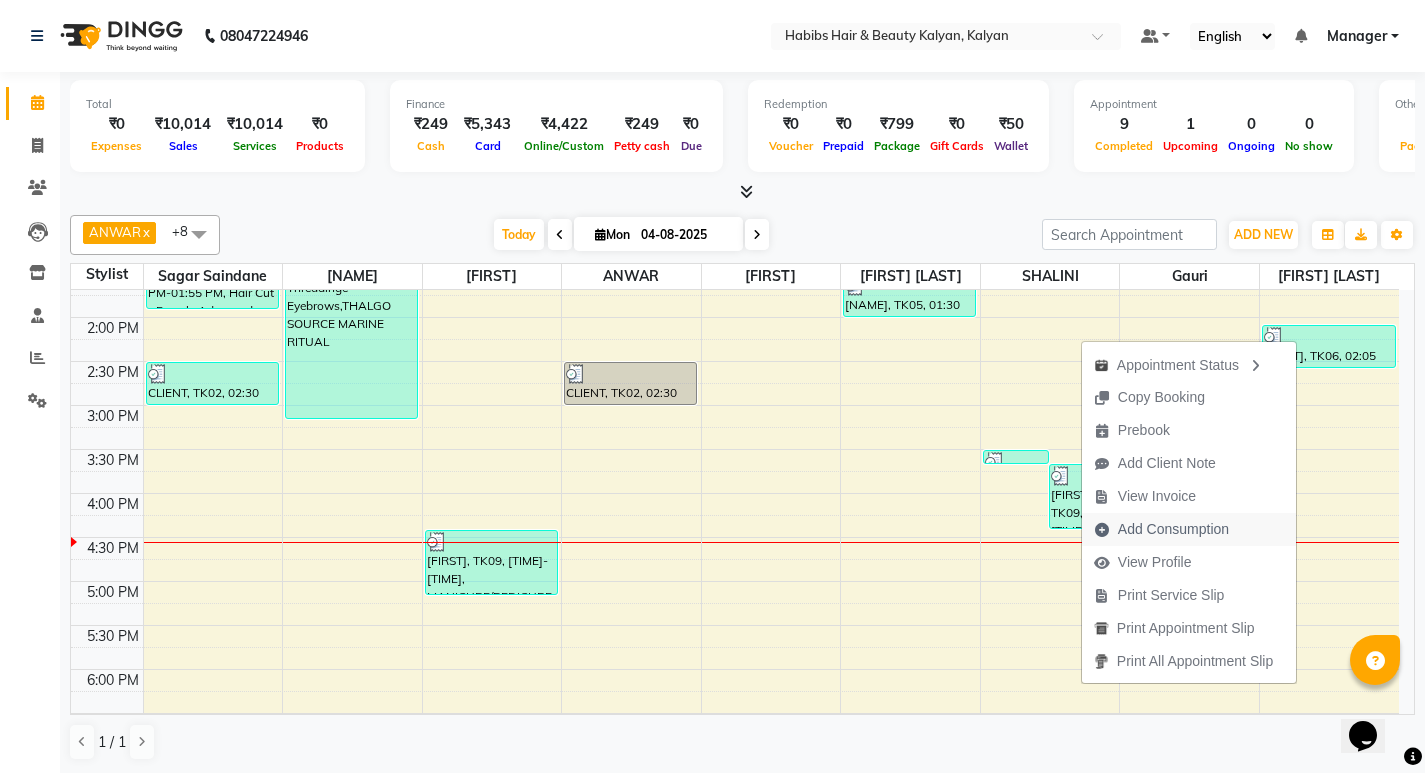 click on "Add Consumption" at bounding box center (1173, 529) 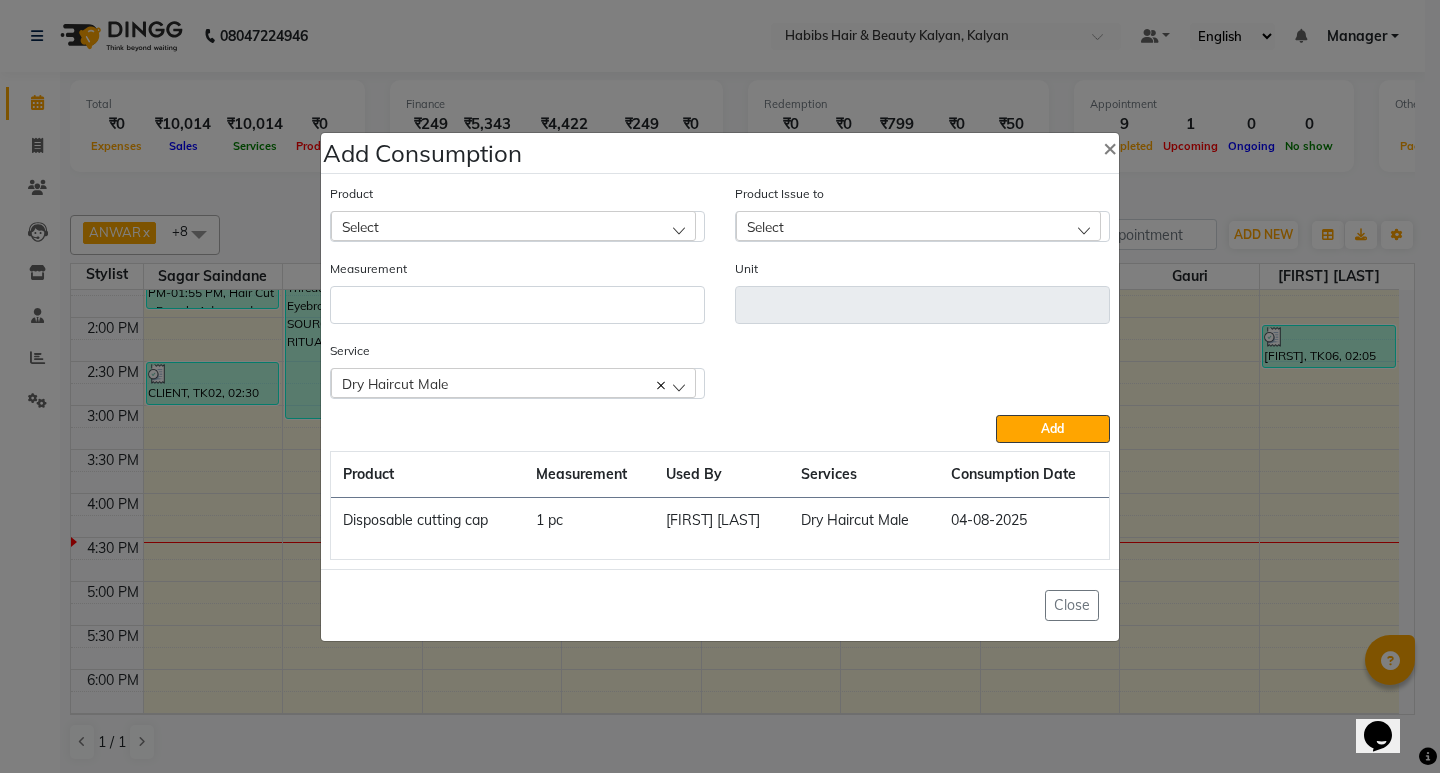 click on "Add Consumption × Product Select Product Issue to Select Measurement Unit Service  Dry Haircut Male  Dry Haircut Male  Add  Product Measurement Used By Services Consumption Date  Disposable cutting cap   1 pc   GANESH SHINDE   Dry Haircut Male   04-08-2025   Close" 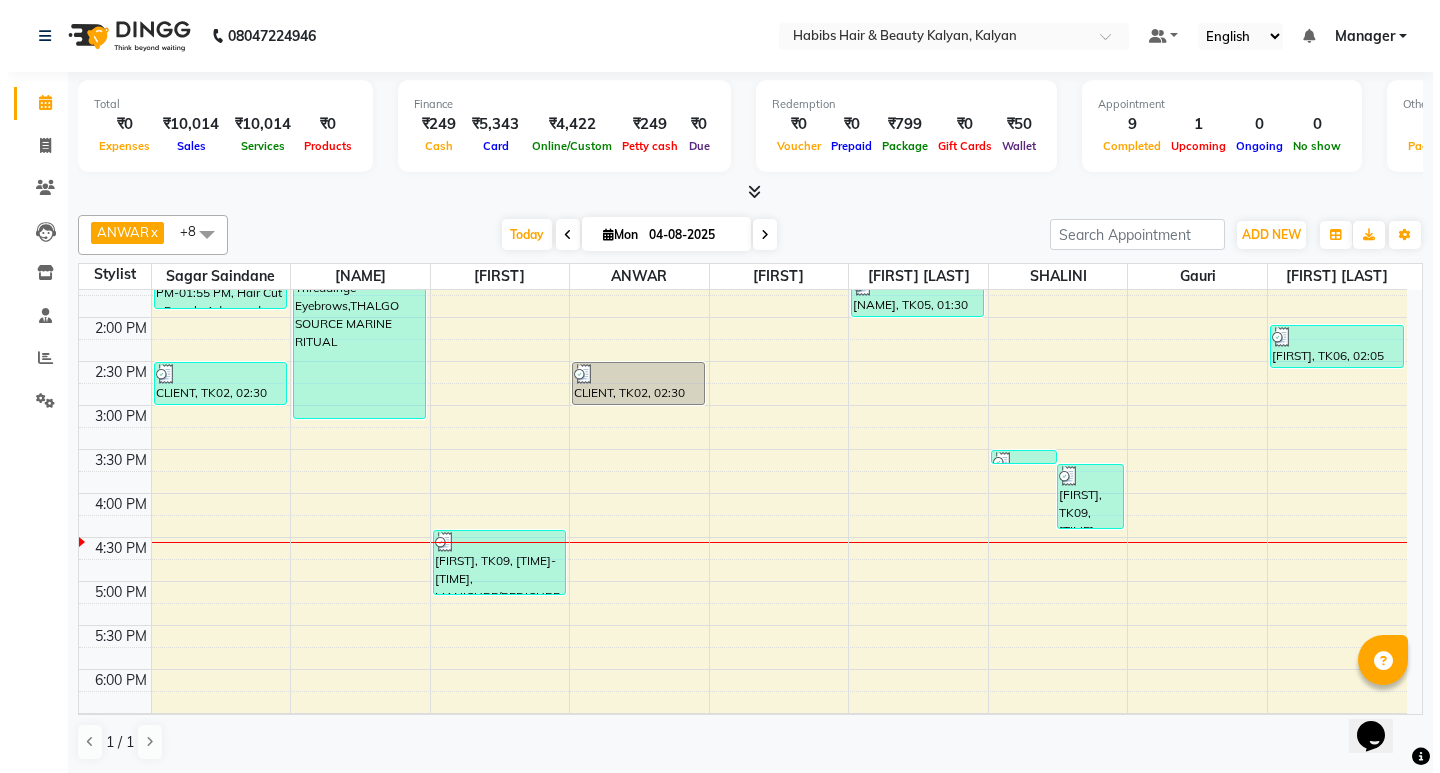 scroll, scrollTop: 400, scrollLeft: 0, axis: vertical 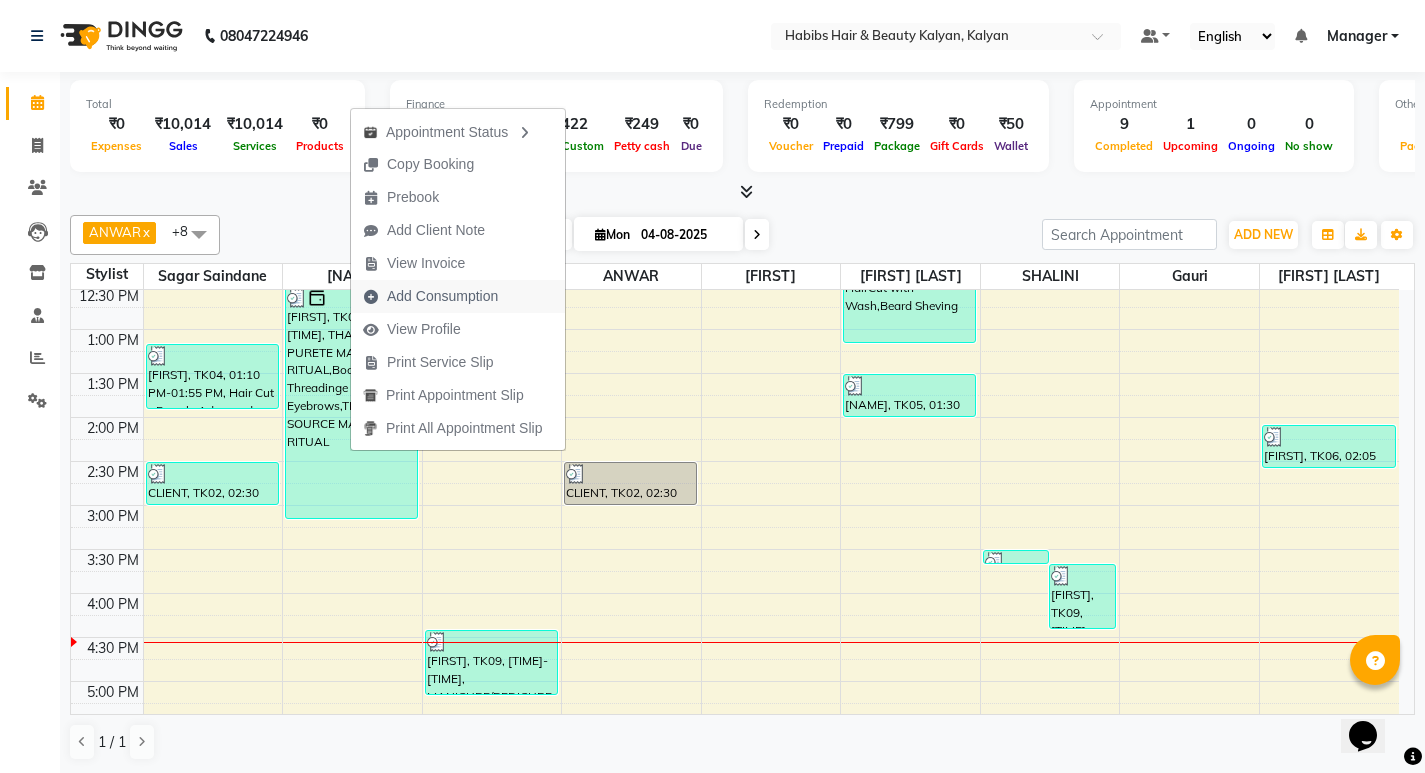 click on "Add Consumption" at bounding box center [442, 296] 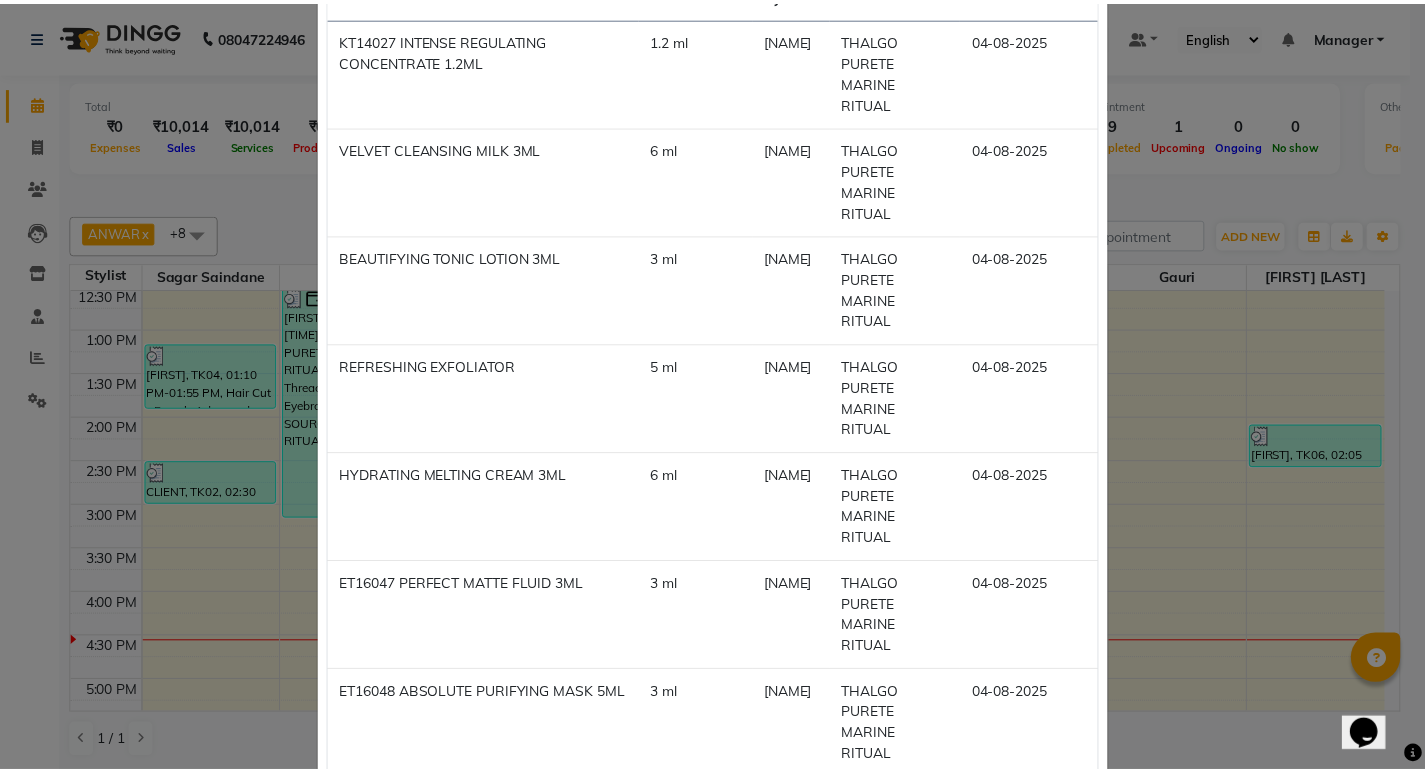 scroll, scrollTop: 300, scrollLeft: 0, axis: vertical 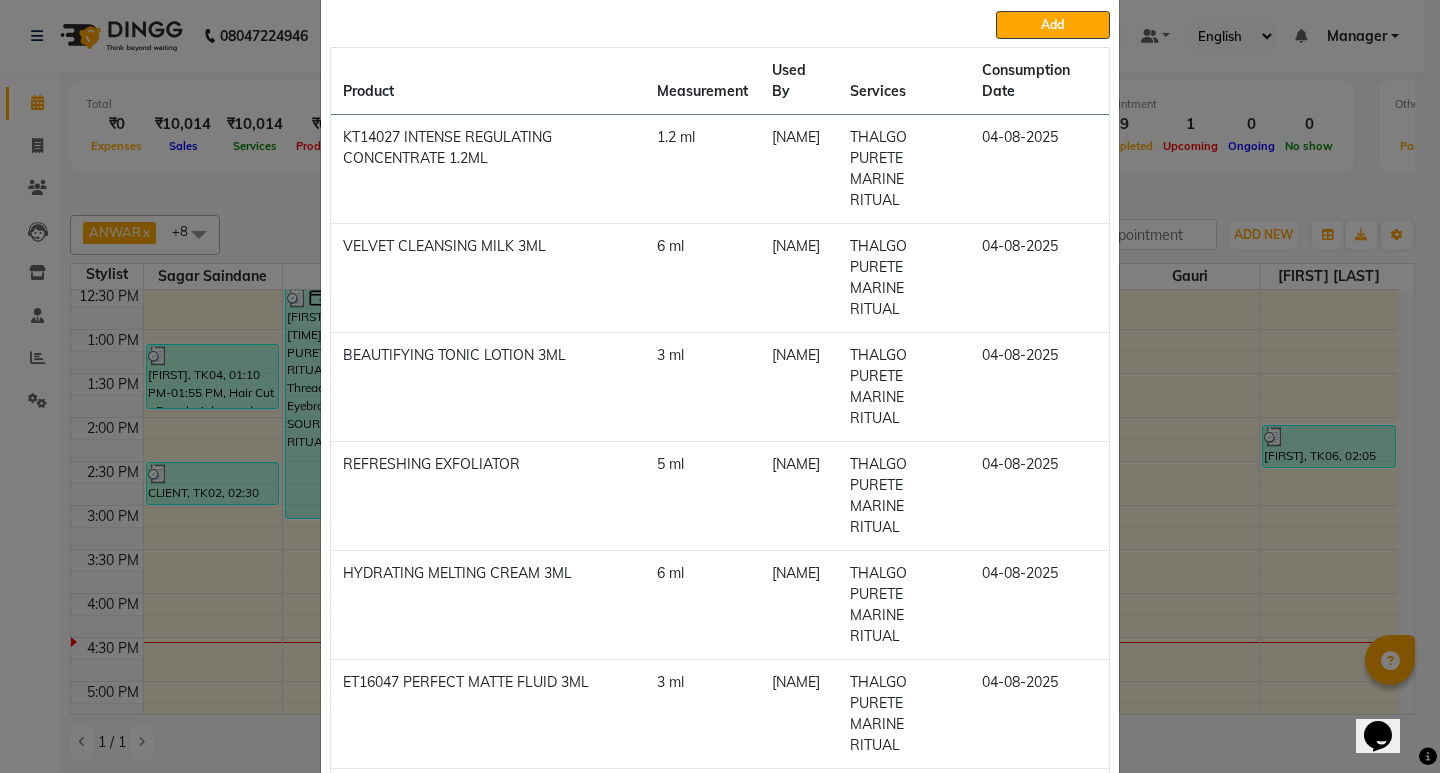 click on "Add Consumption × Product Select Product Issue to Select Measurement Unit Service Select THALGO PURETE MARINE RITUAL Body Basics Threadinge - Eyebrows THALGO SOURCE MARINE RITUAL  Add  Product Measurement Used By Services Consumption Date  KT14027 INTENSE REGULATING CONCENTRATE 1.2ML   1.2 ml   Meena Kumari   THALGO PURETE MARINE RITUAL   04-08-2025   VELVET CLEANSING MILK 3ML   6 ml   Meena Kumari   THALGO PURETE MARINE RITUAL   04-08-2025   BEAUTIFYING TONIC LOTION 3ML   3 ml   Meena Kumari   THALGO PURETE MARINE RITUAL   04-08-2025   REFRESHING EXFOLIATOR    5 ml   Meena Kumari   THALGO PURETE MARINE RITUAL   04-08-2025   HYDRATING MELTING CREAM 3ML   6 ml   Meena Kumari   THALGO PURETE MARINE RITUAL   04-08-2025   ET16047 PERFECT MATTE FLUID 3ML    3 ml   Meena Kumari   THALGO PURETE MARINE RITUAL   04-08-2025   ET16048 ABSOLUTE PURIFYING MASK 5ML    3 ml   Meena Kumari   THALGO PURETE MARINE RITUAL   04-08-2025   KT20004 OLIGO MARINE MASK 12 TREAT   1 KIT   Meena Kumari   THALGO SOURCE MARINE RITUAL" 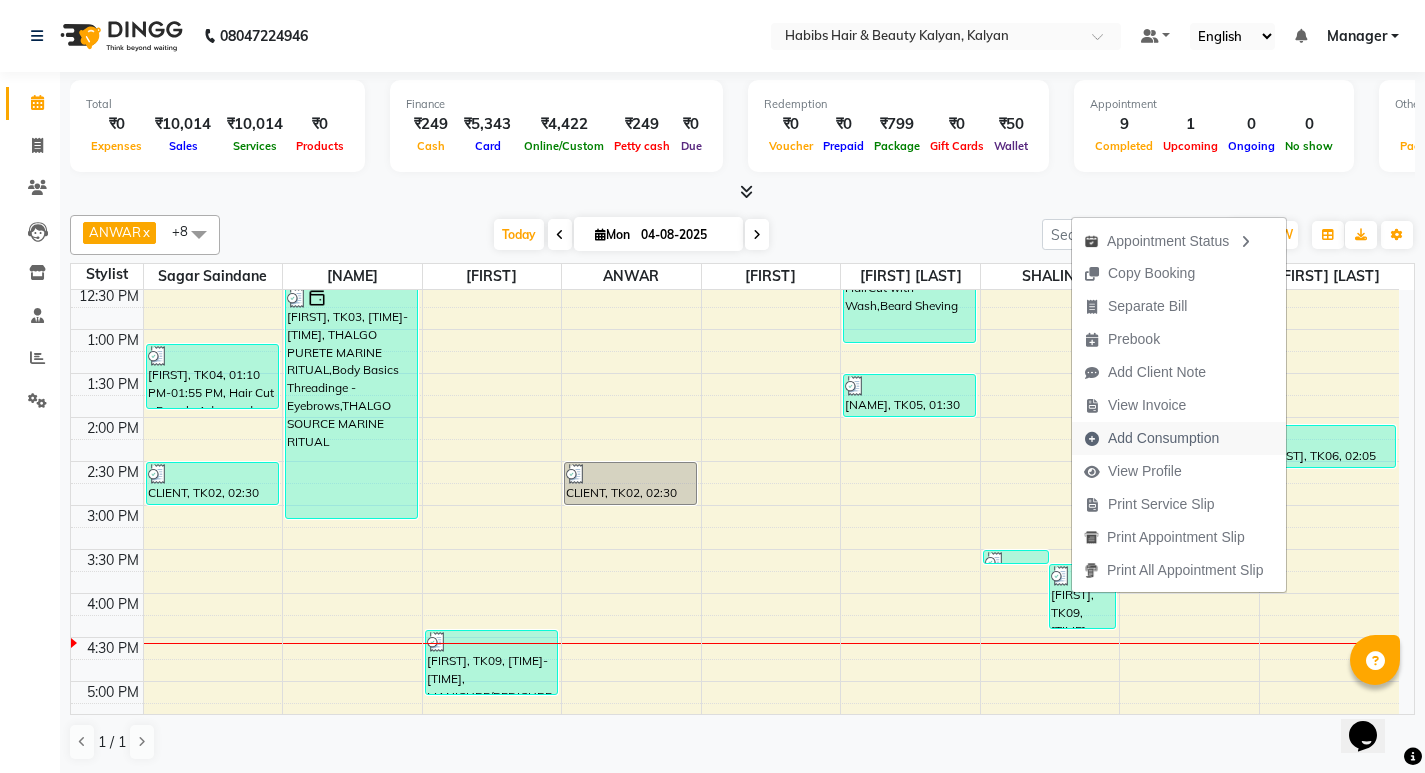 click on "Add Consumption" at bounding box center [1163, 438] 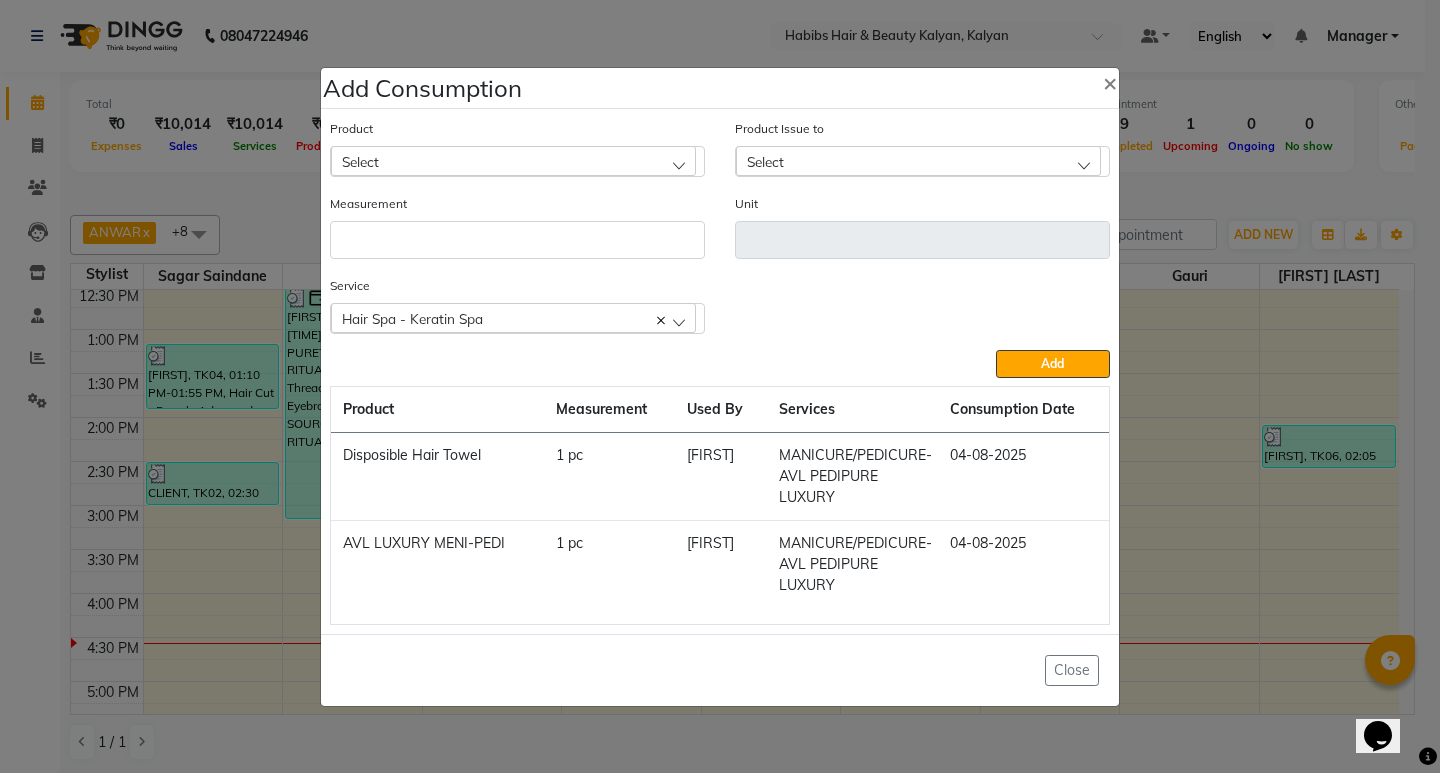 click on "Select" 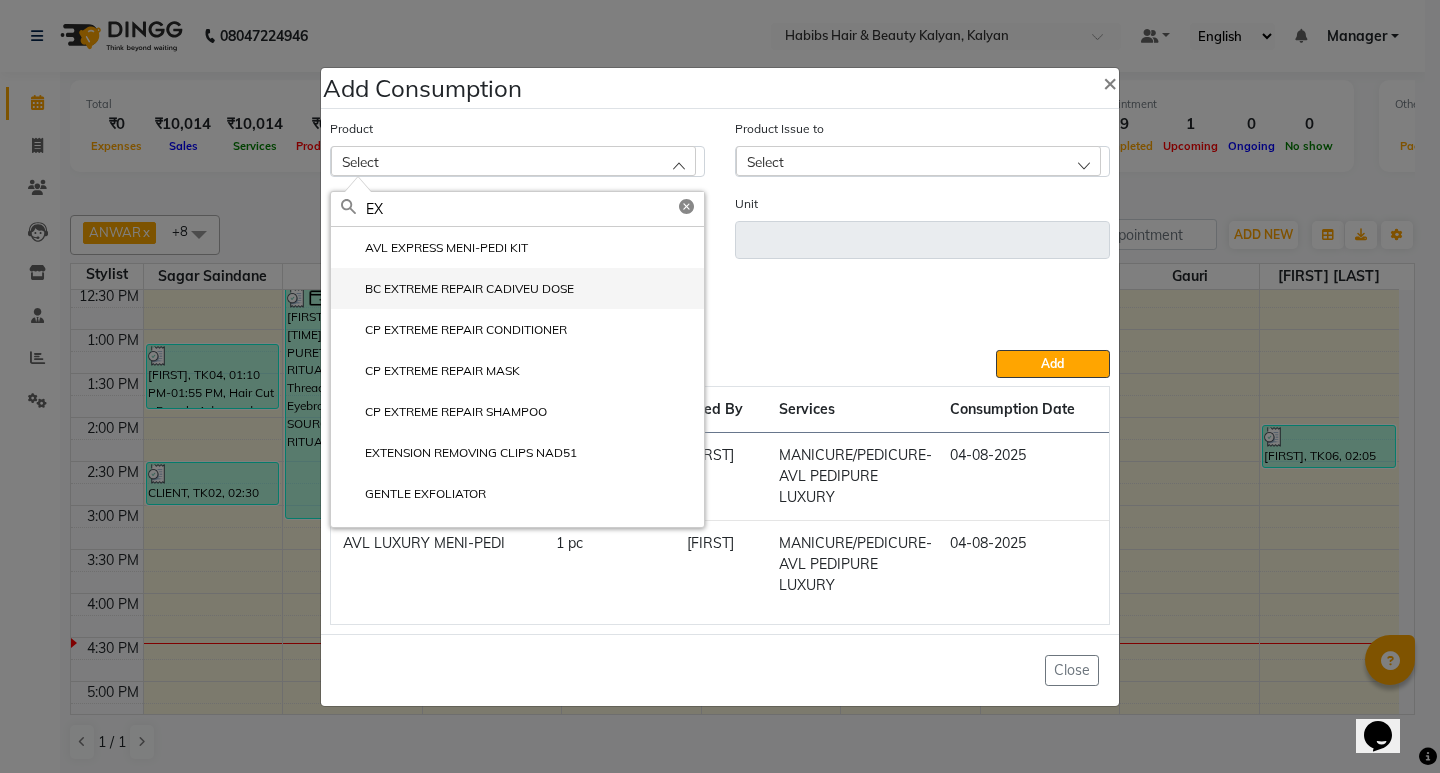 type on "EX" 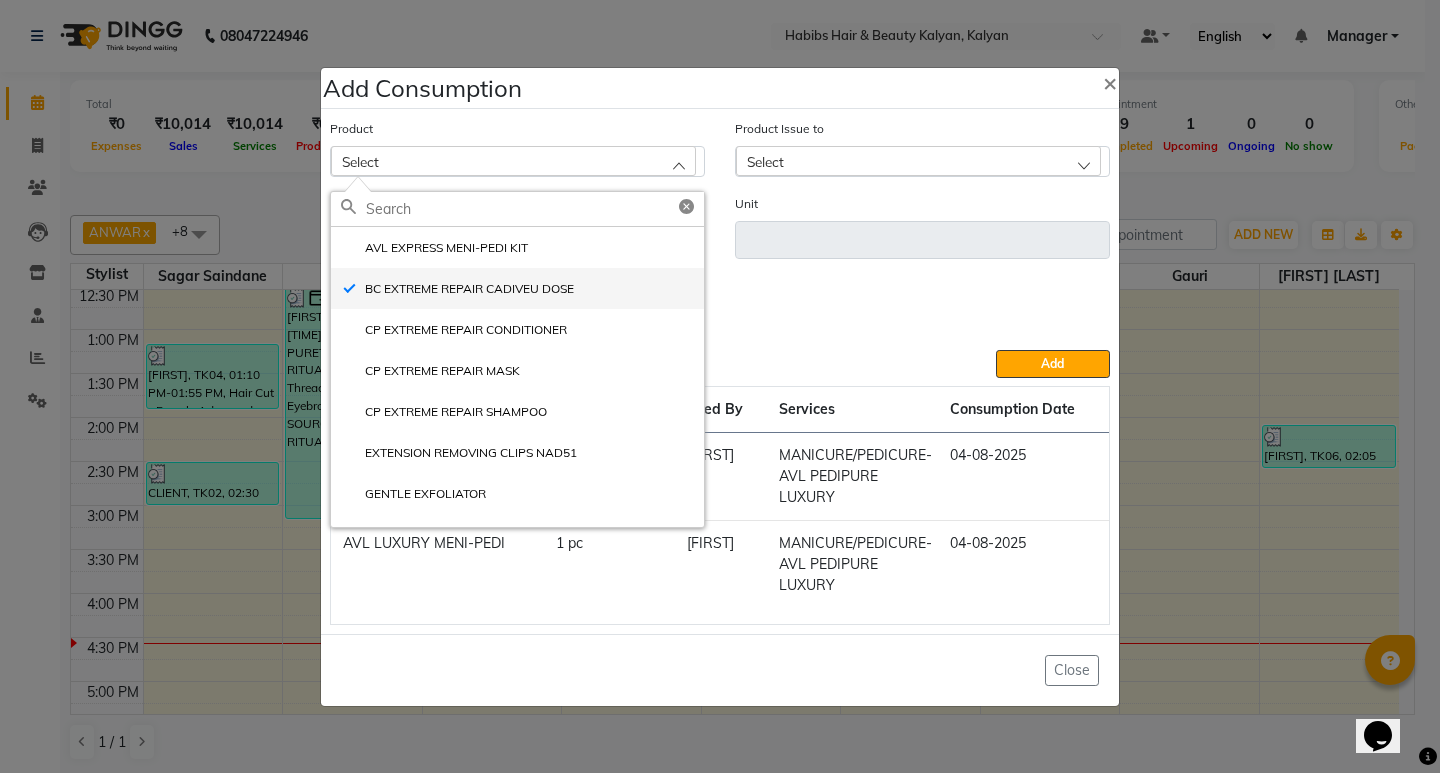 type on "ml" 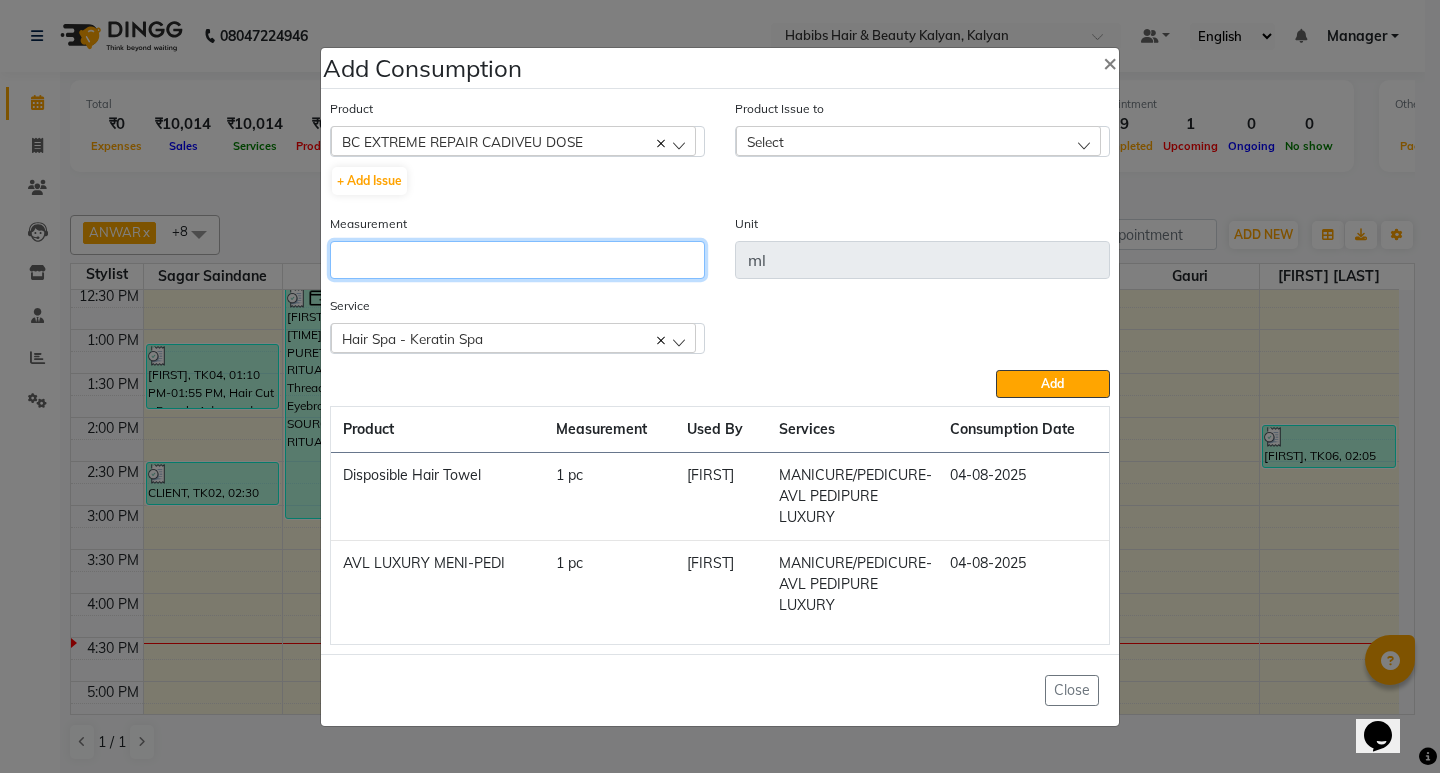 click 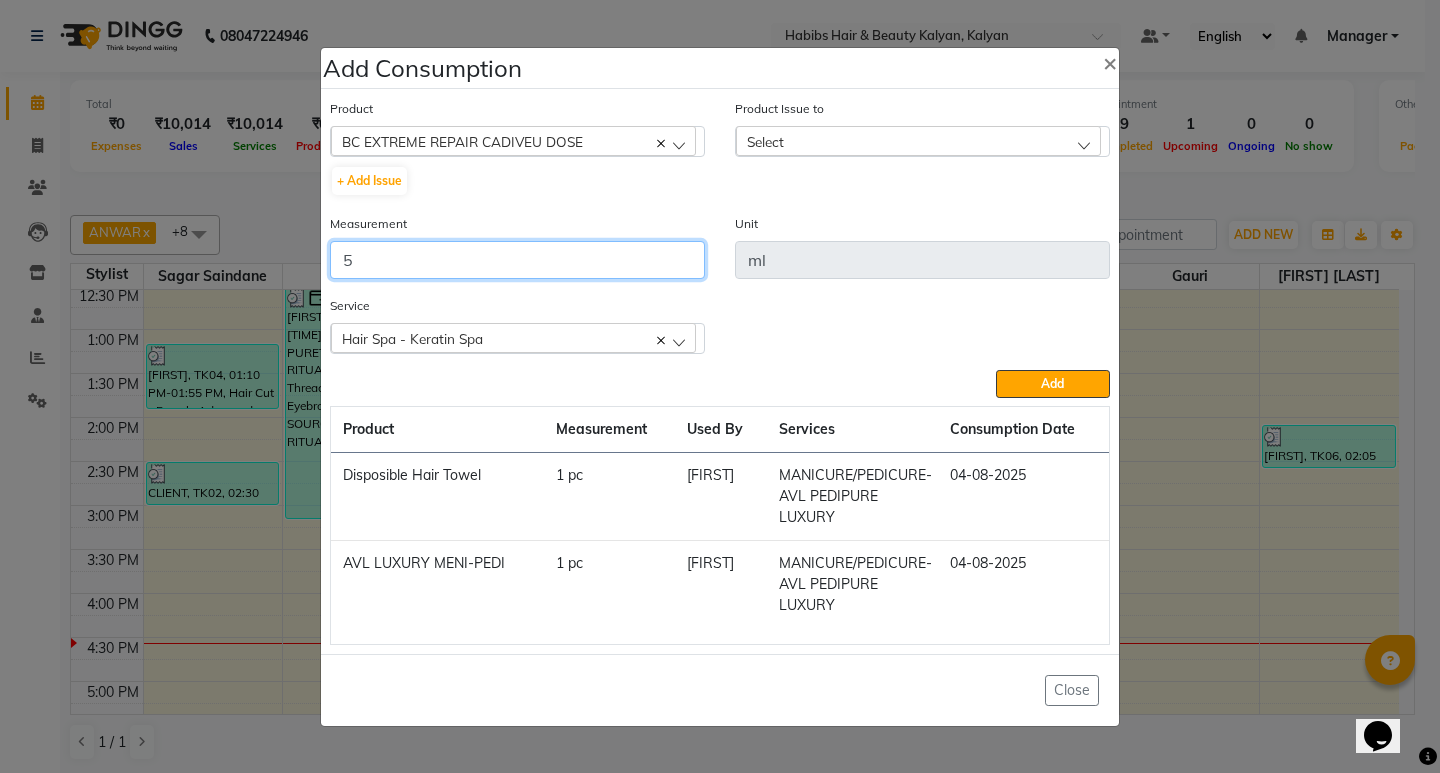 type on "5" 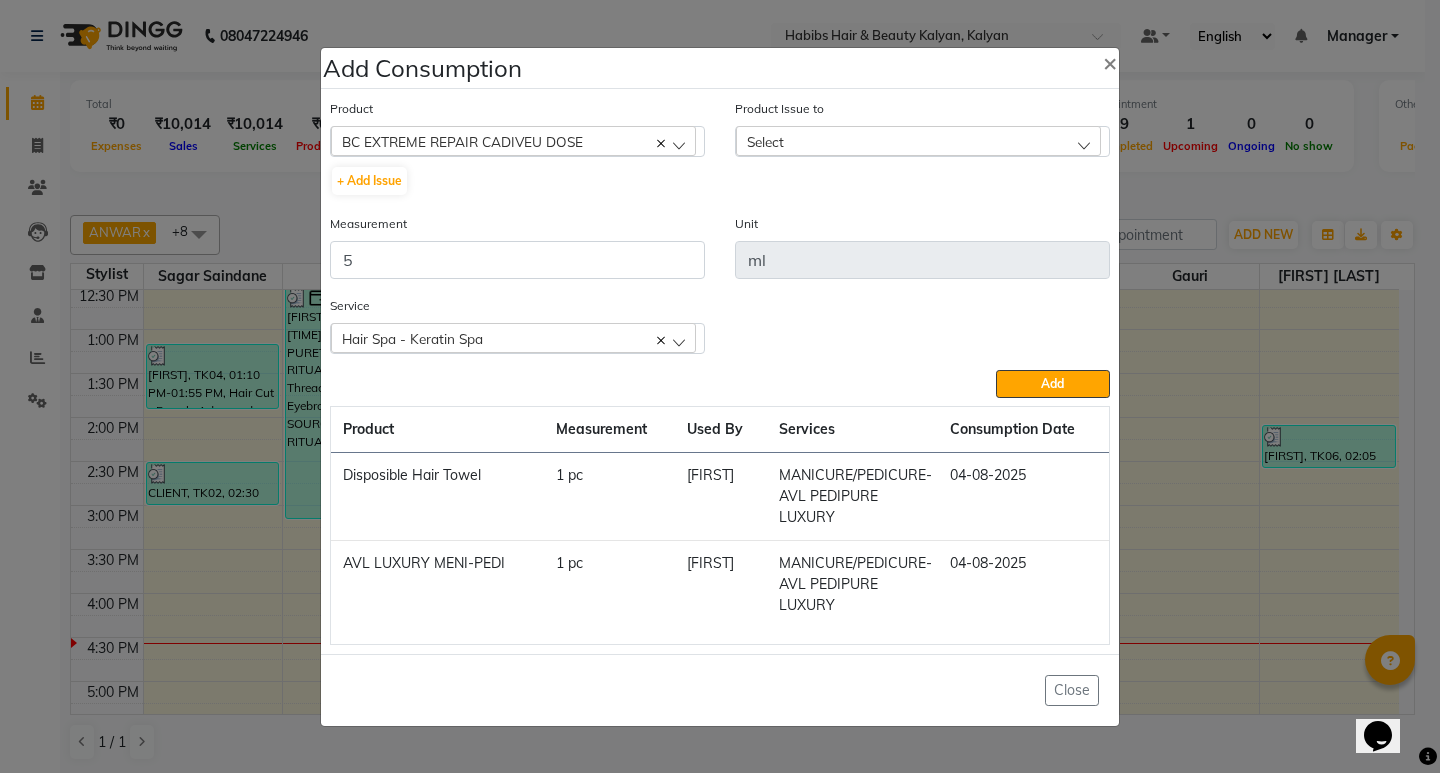 click on "Select" 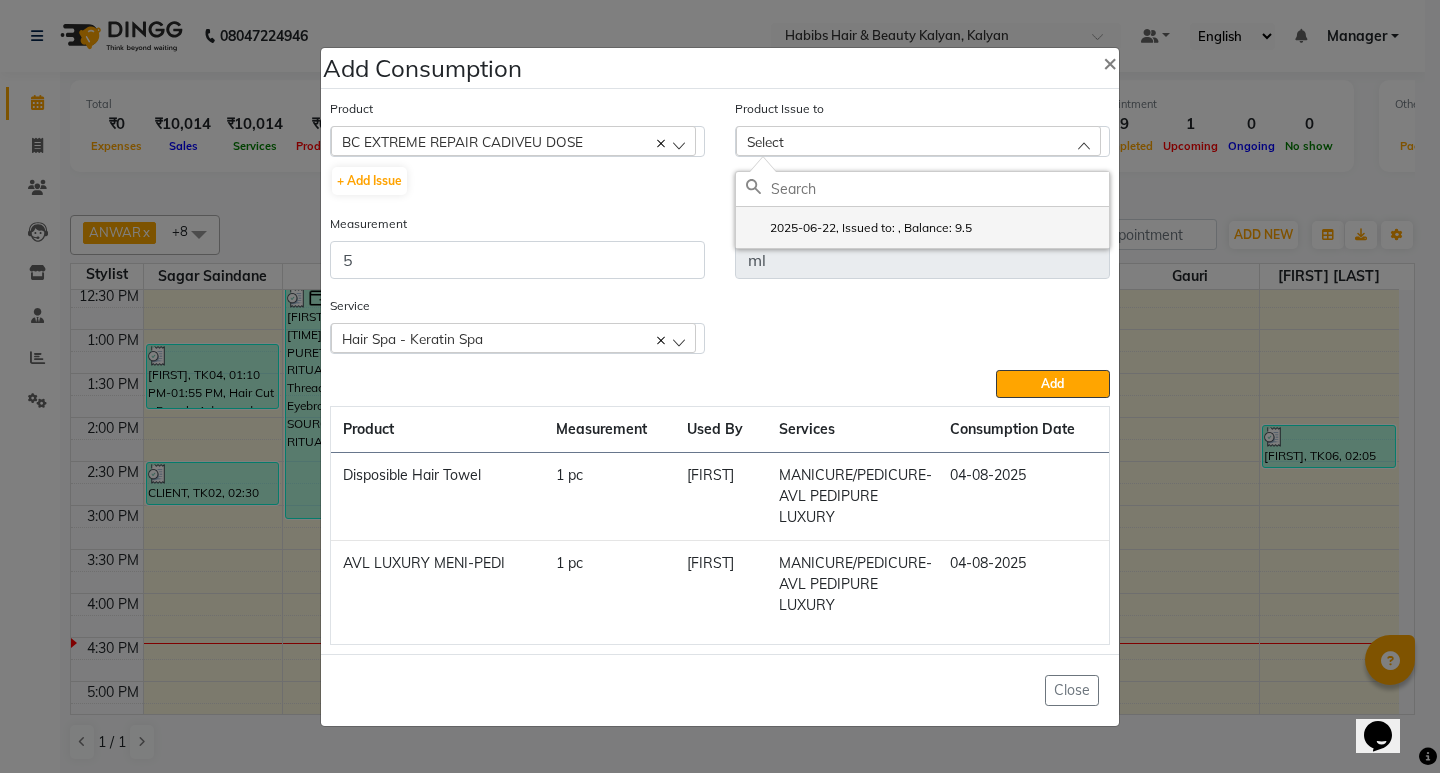 click on "2025-06-22, Issued to: , Balance: 9.5" 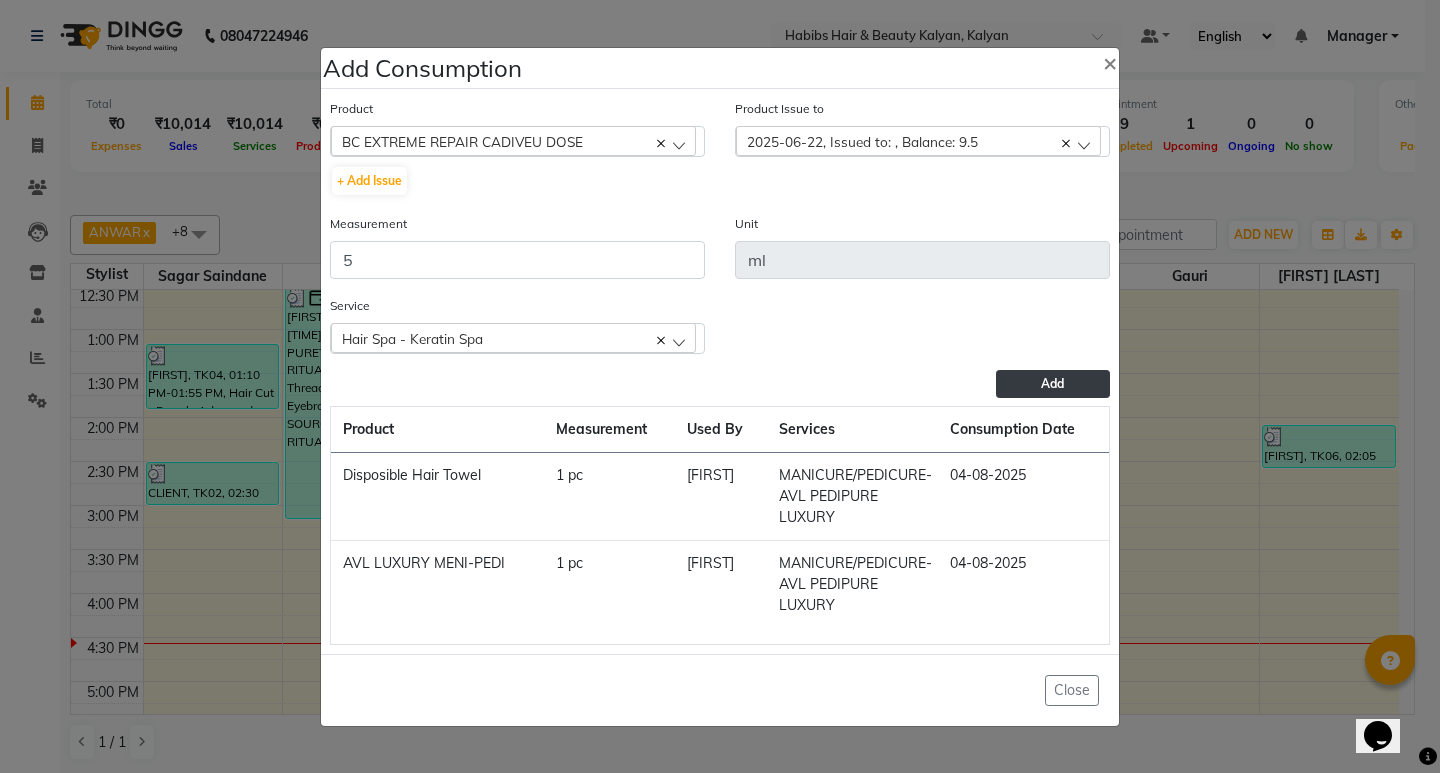 click on "Add" 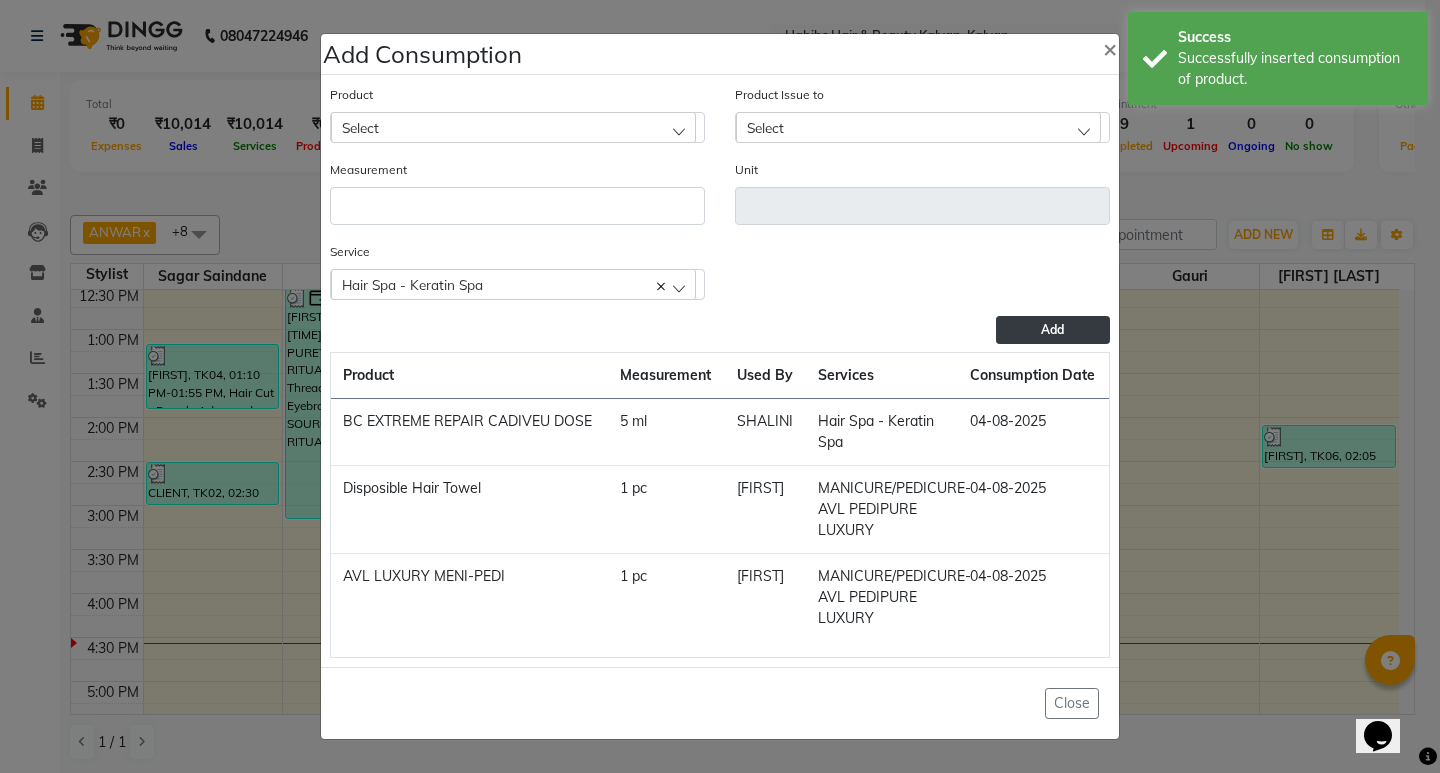 click on "Select" 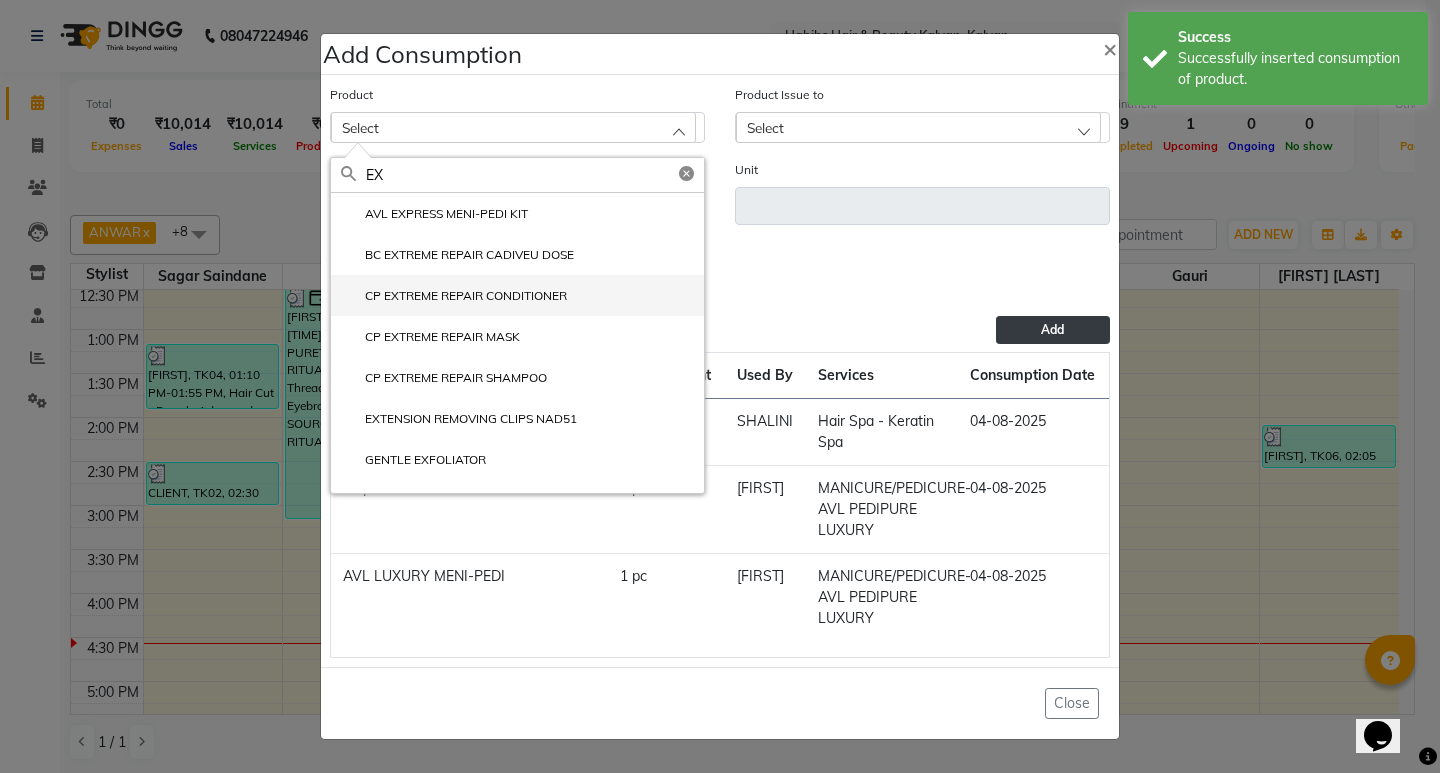 type on "EX" 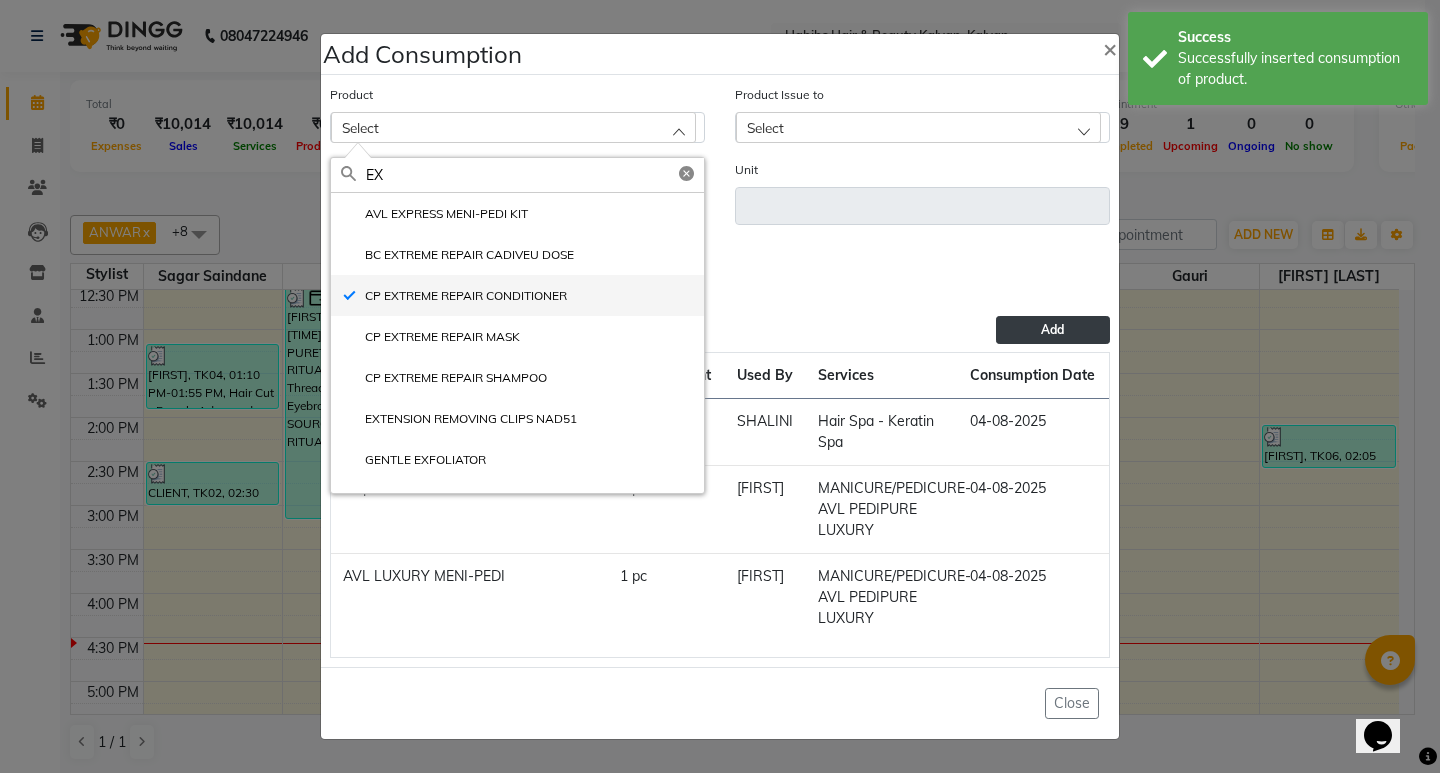 type on "ml" 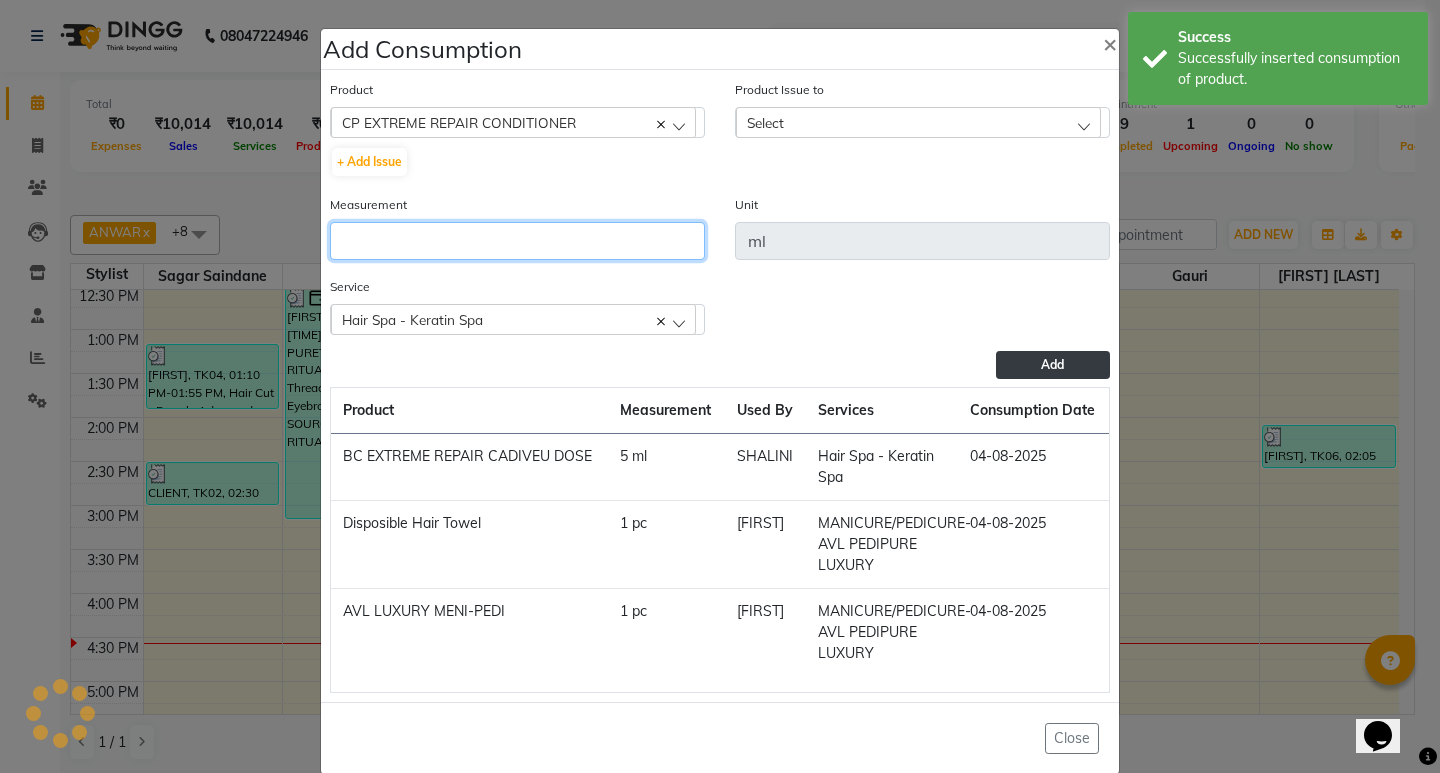click 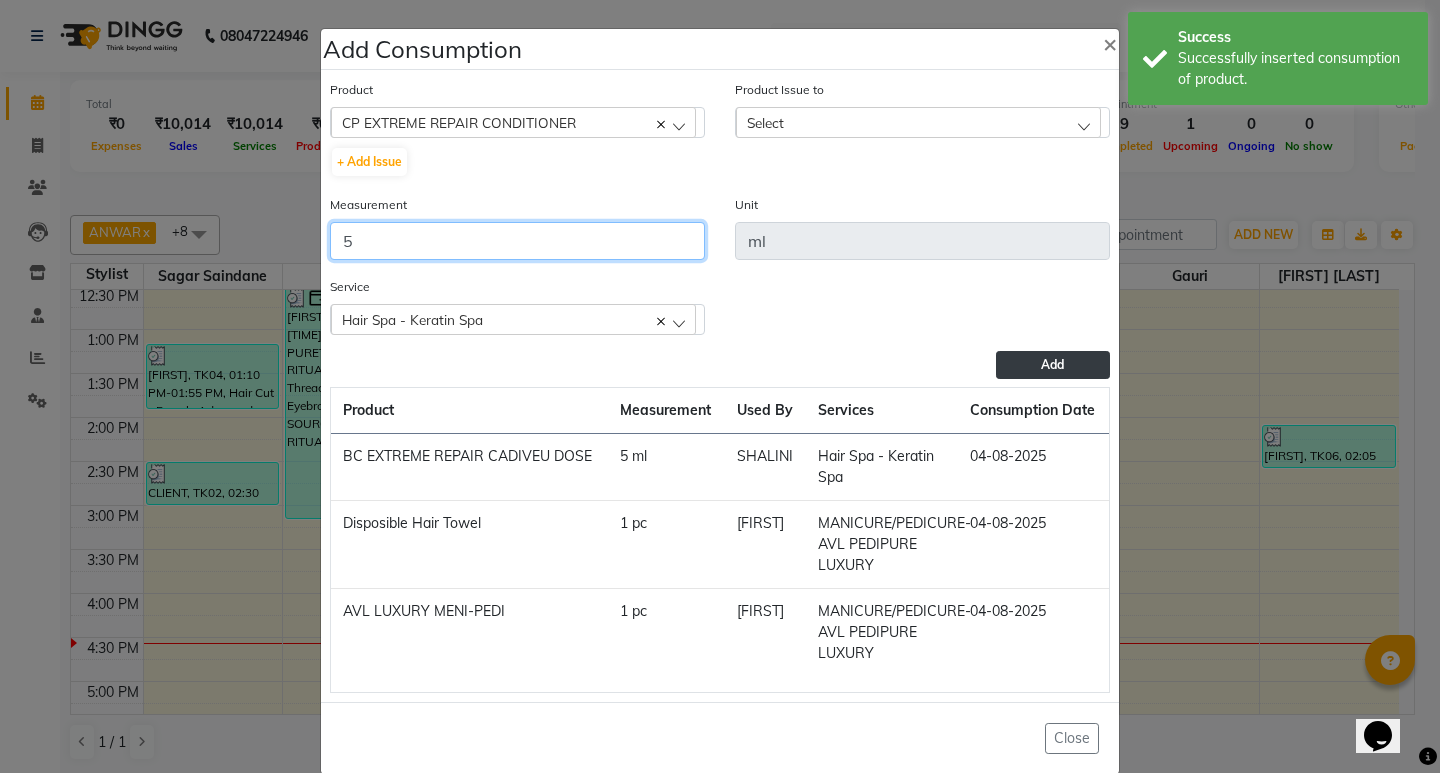 type on "5" 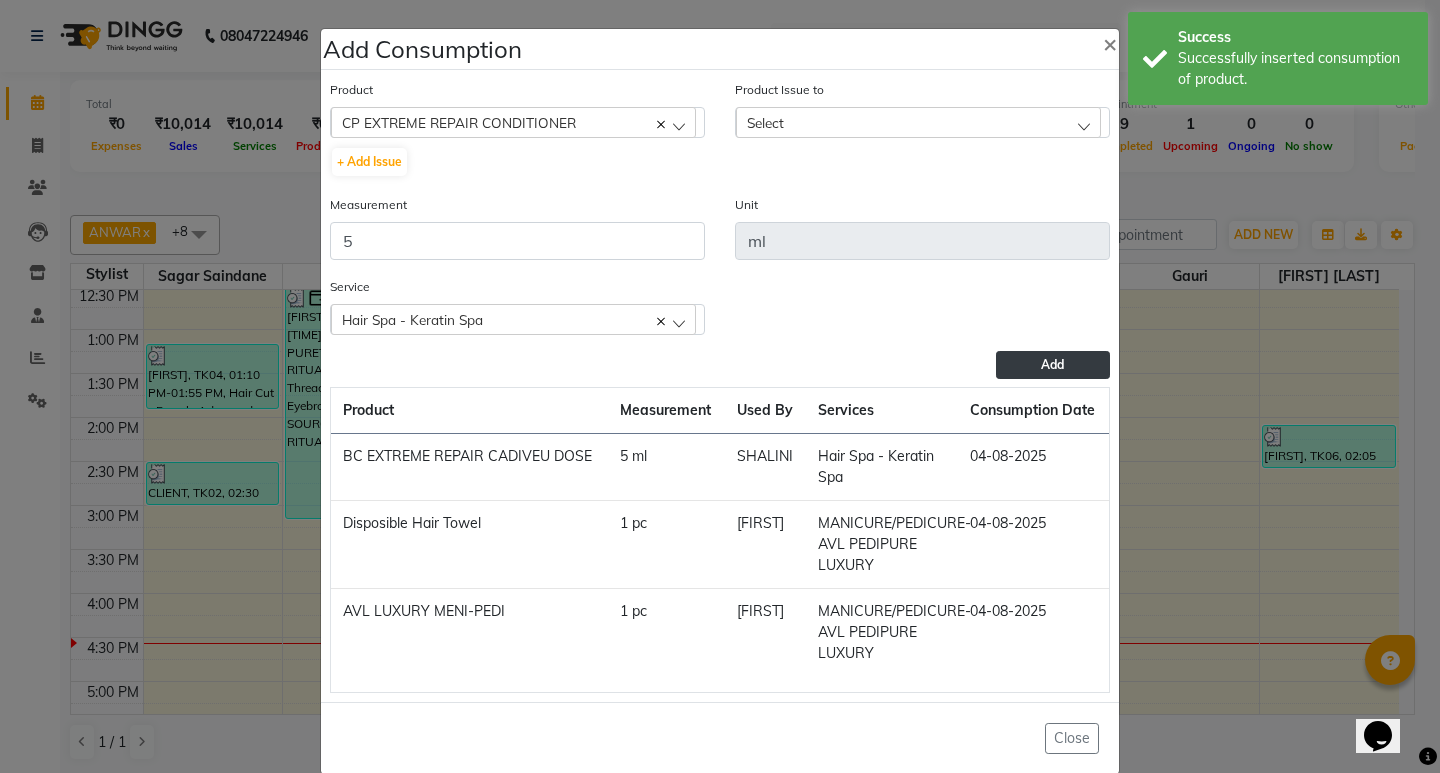 click on "Select" 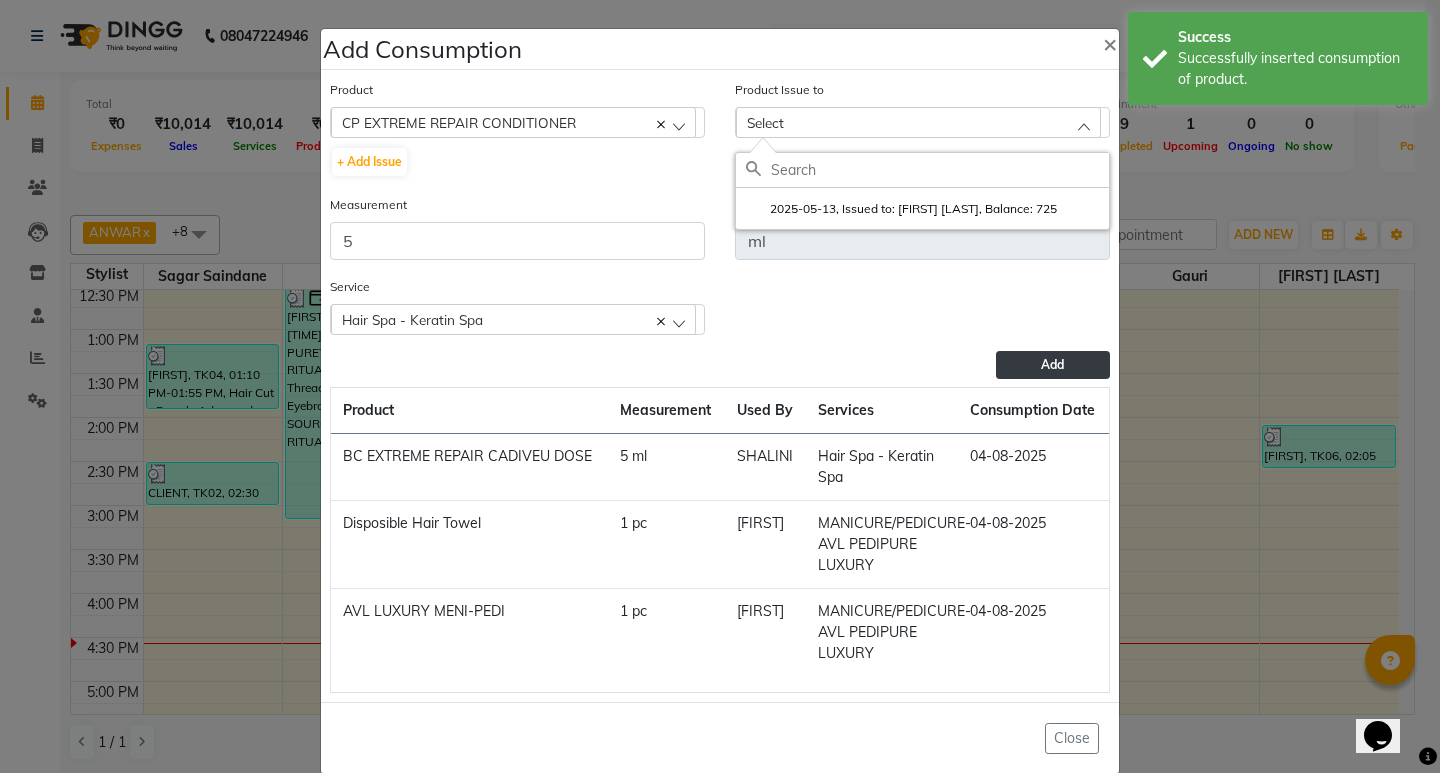 click on "2025-05-13, Issued to: Sagar saindane, Balance: 725" 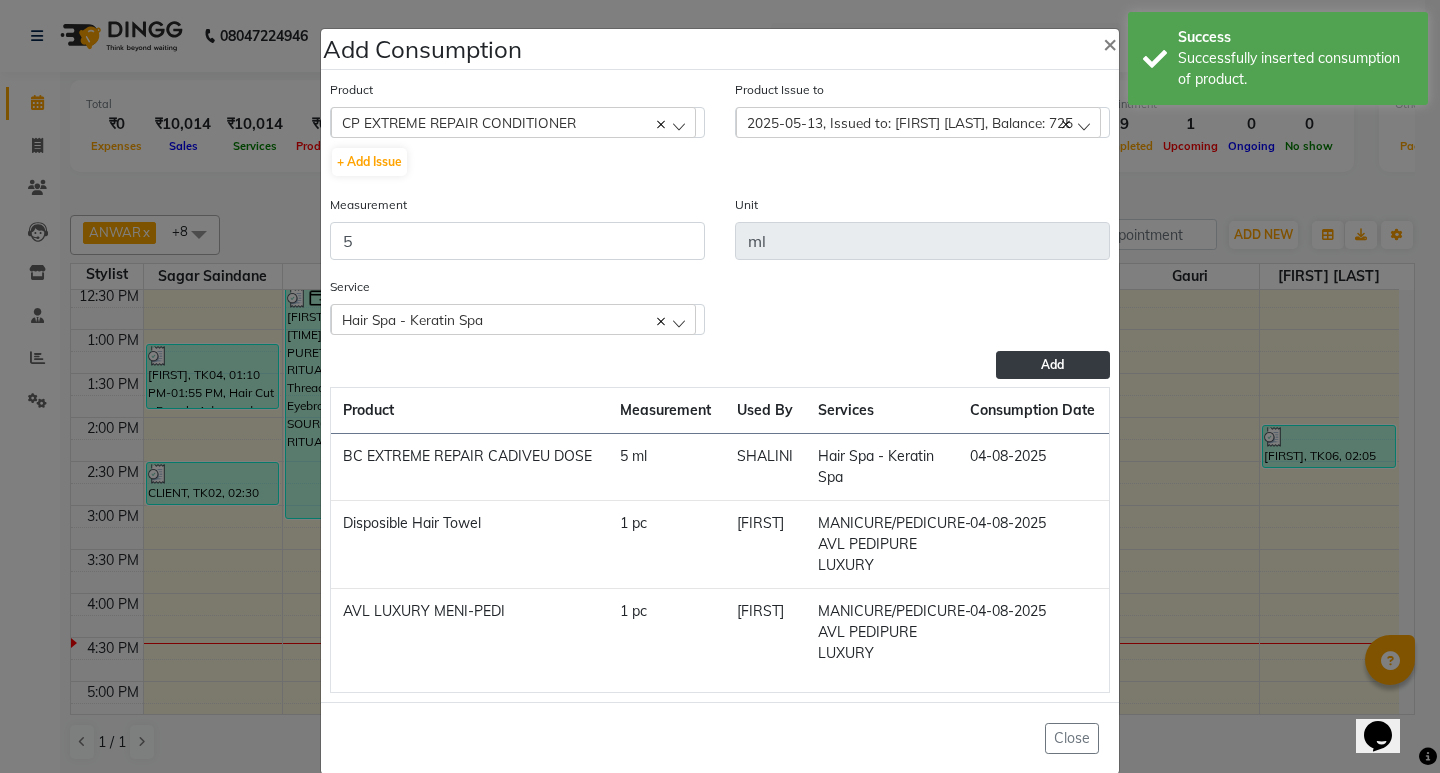 click on "Add" 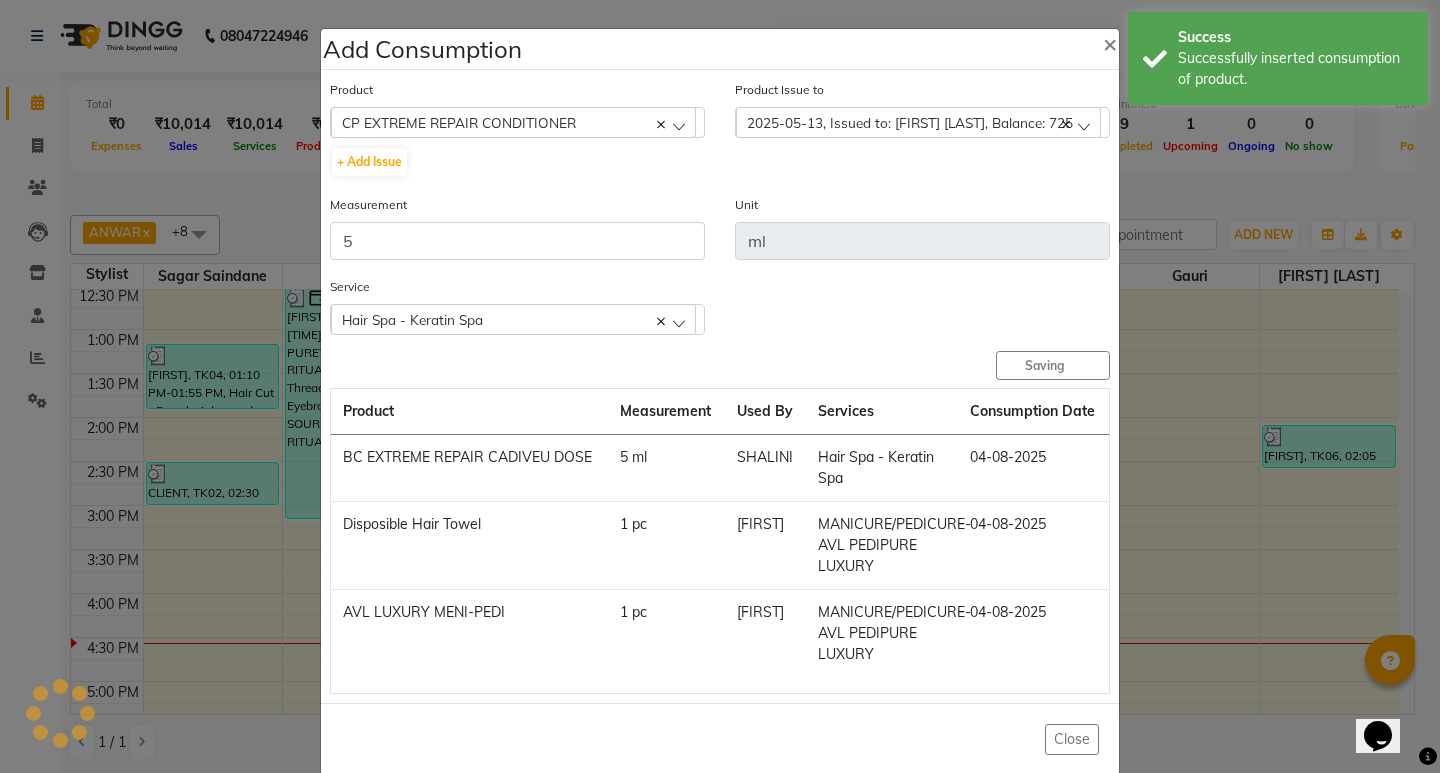 type 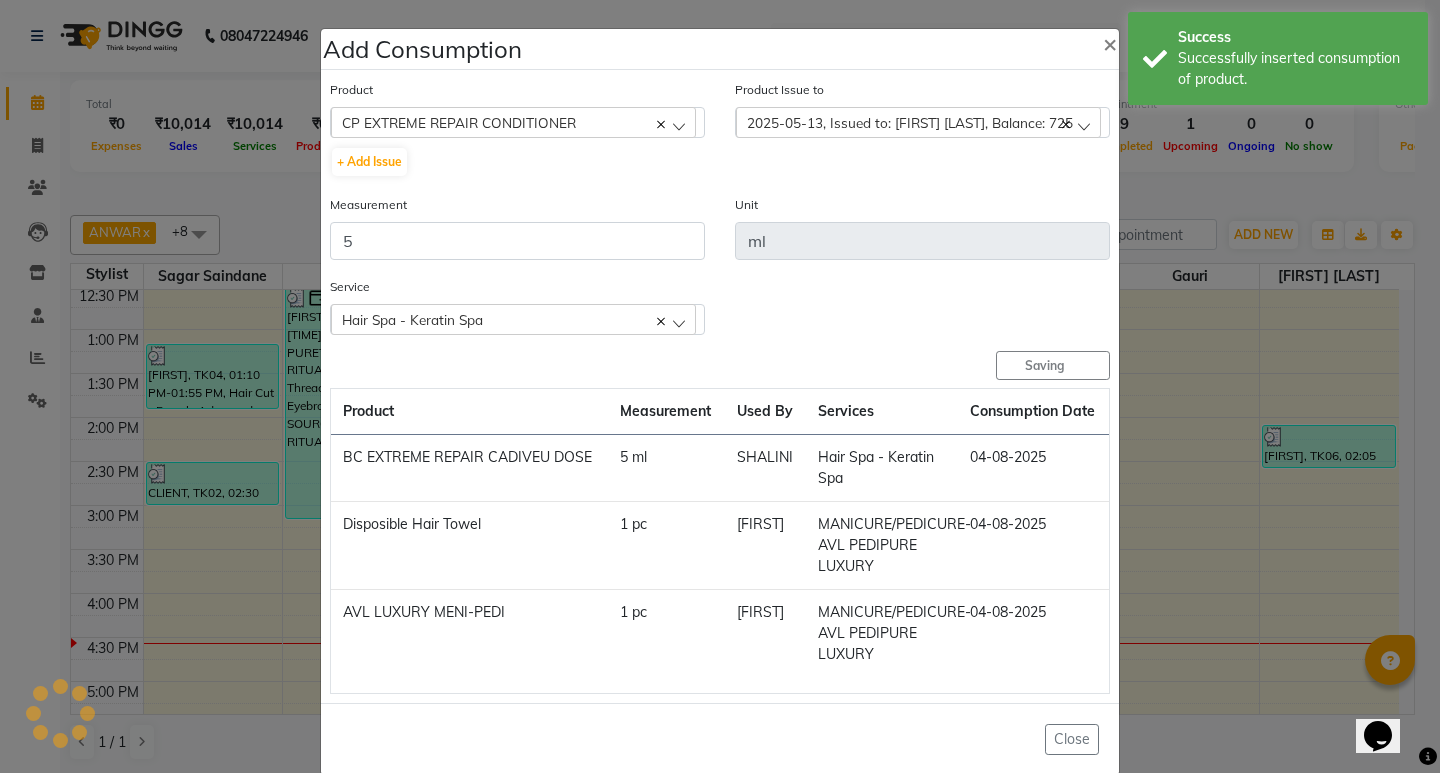 type 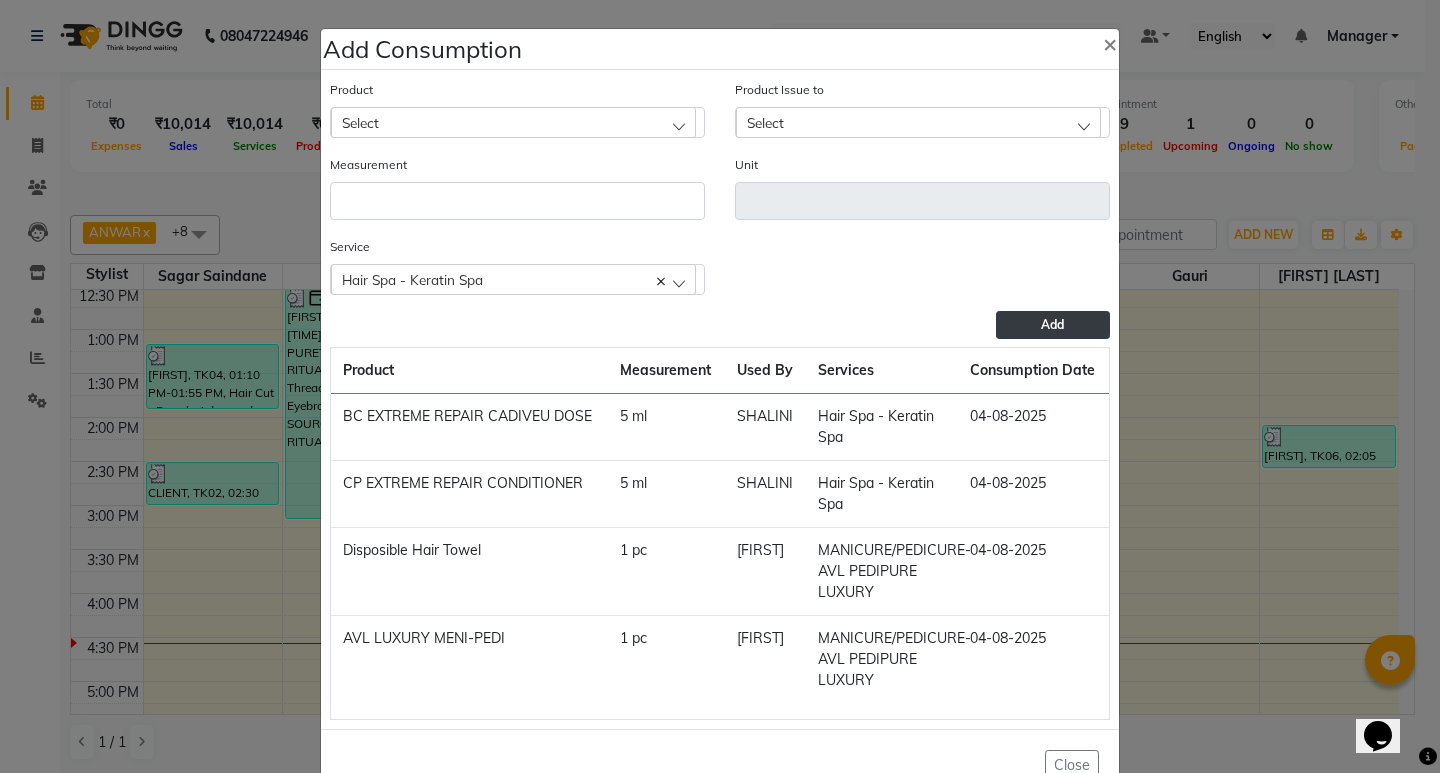 click on "Select" 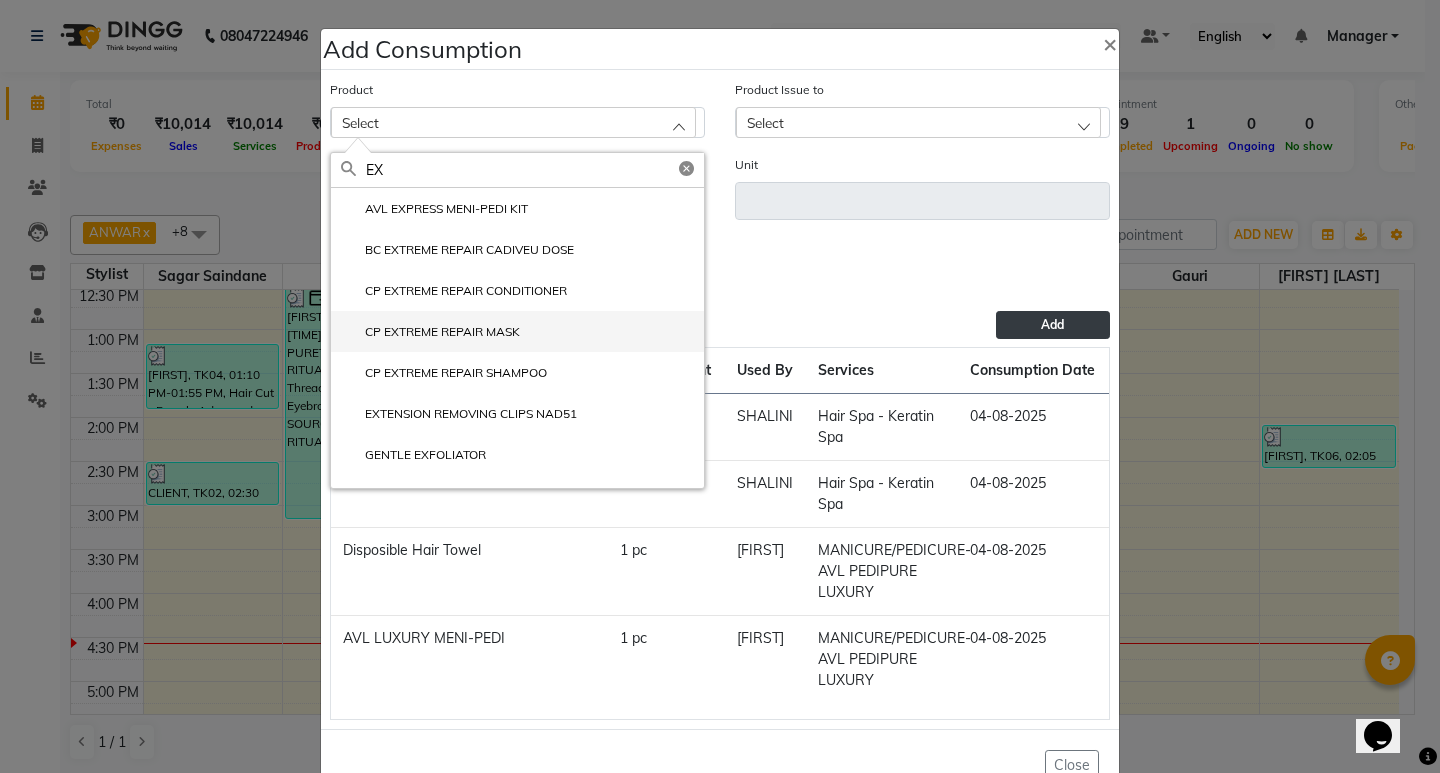 type on "EX" 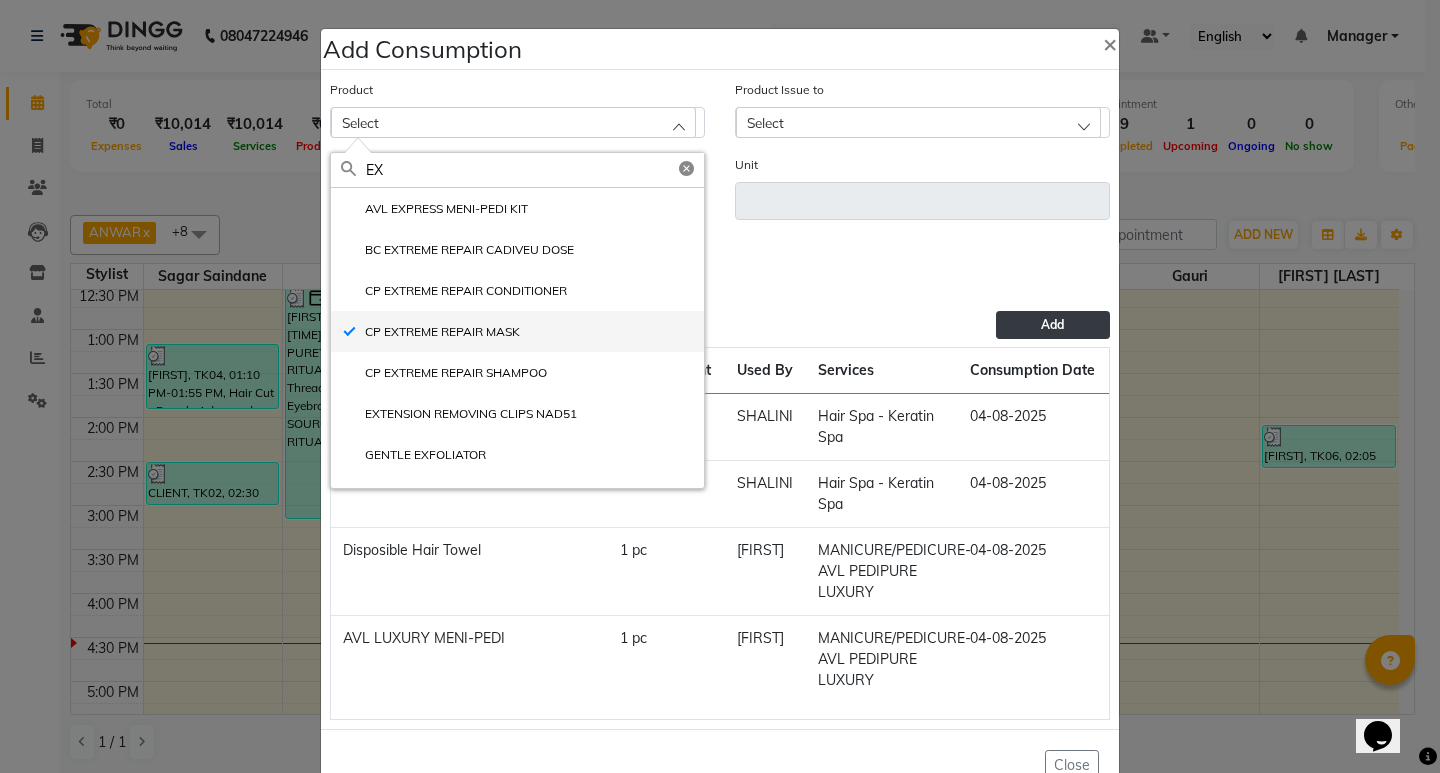 type on "ml" 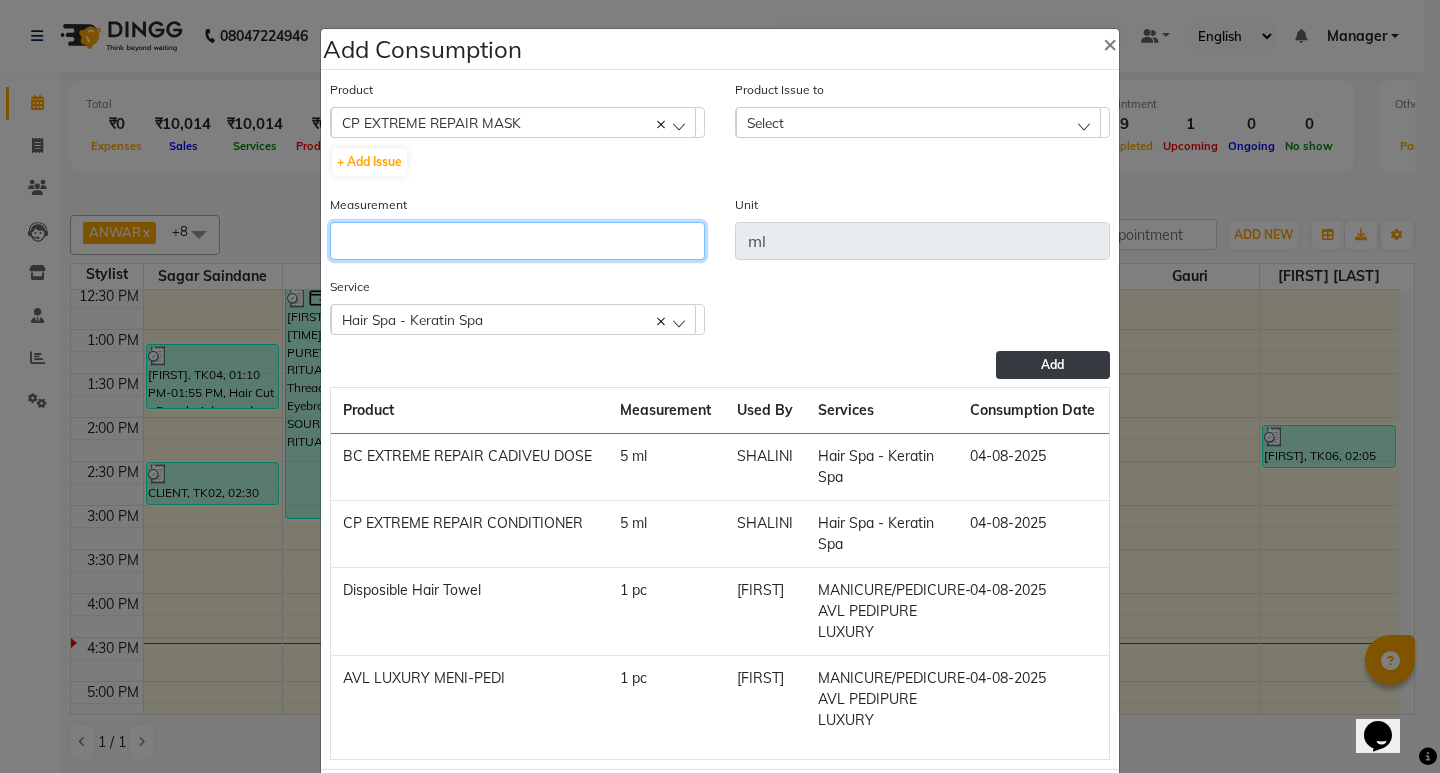 click 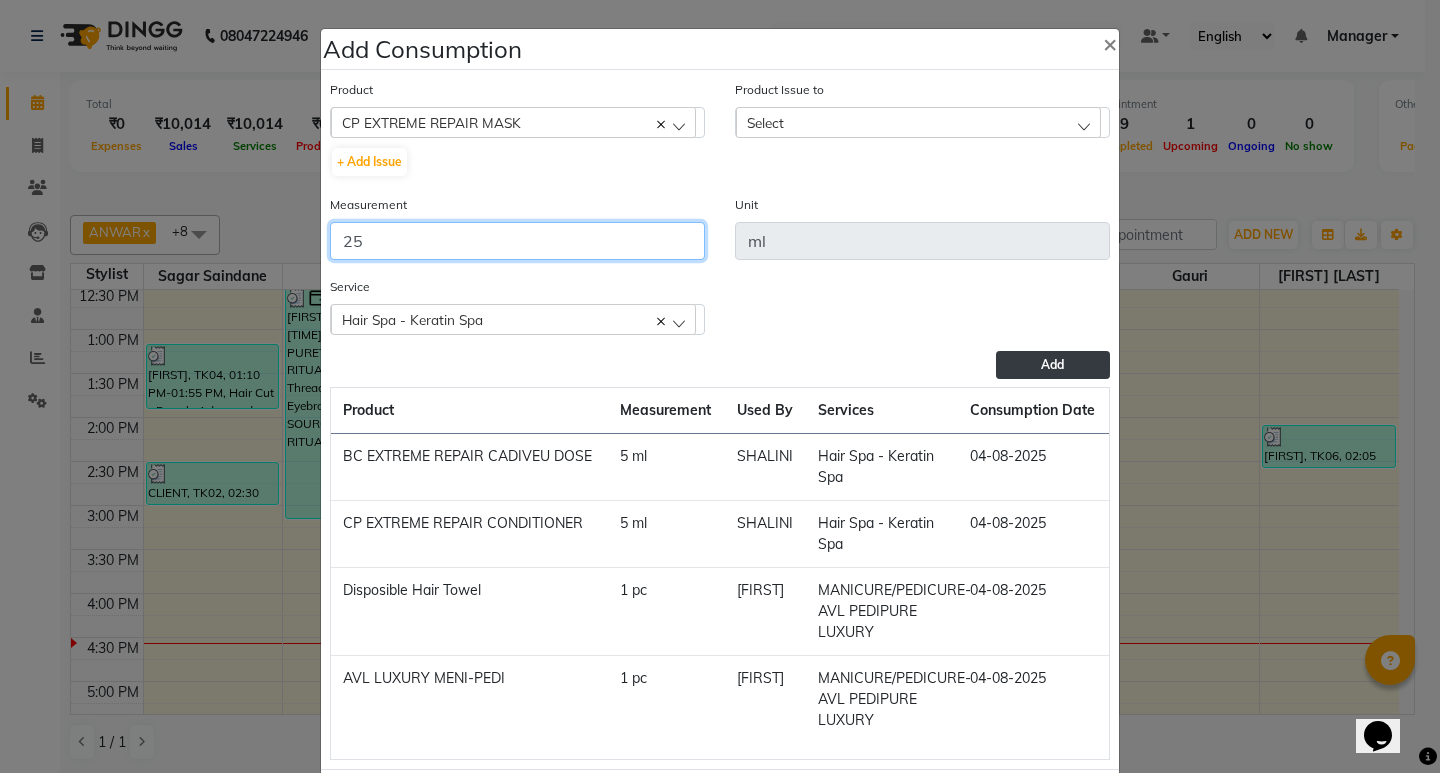 type on "25" 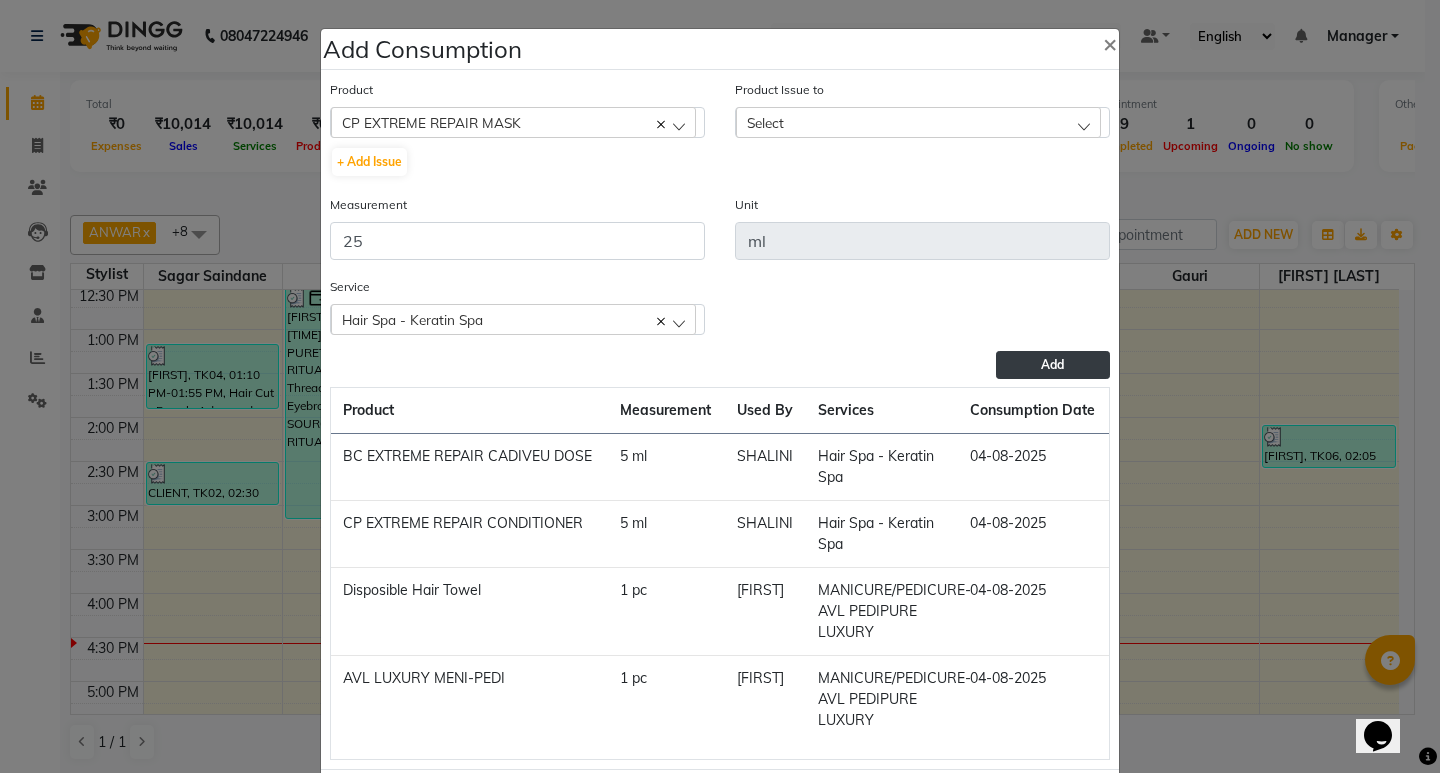 click on "Select" 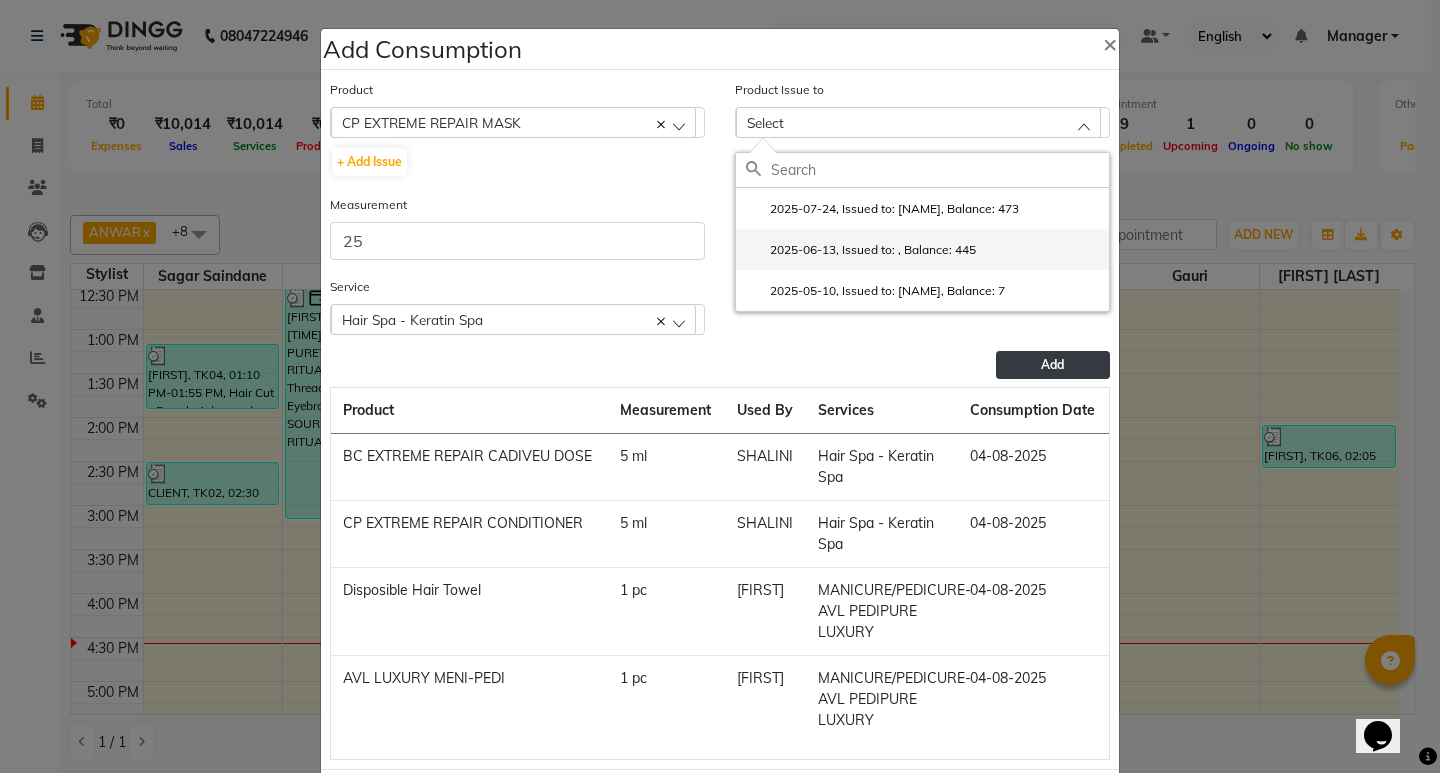 click on "2025-06-13, Issued to: , Balance: 445" 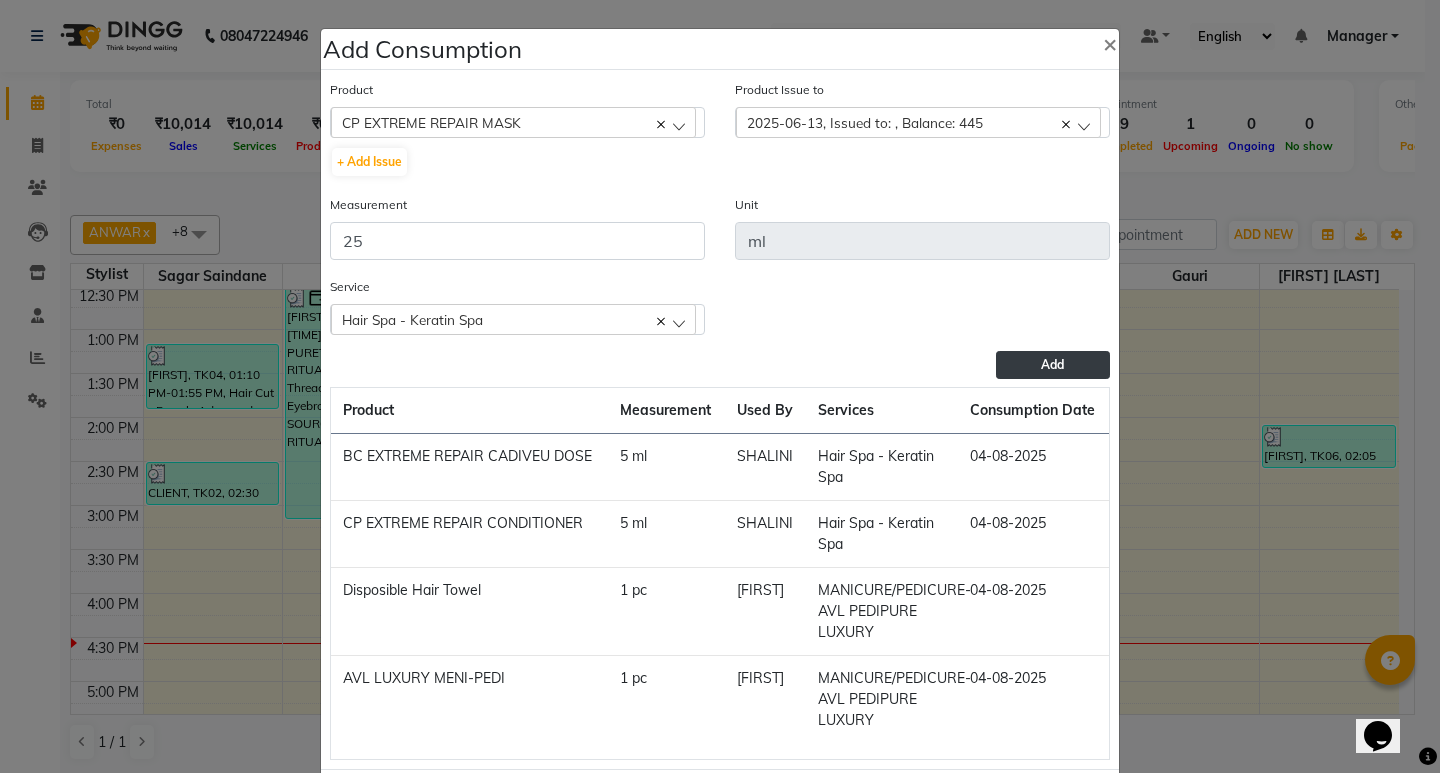 click on "Add" 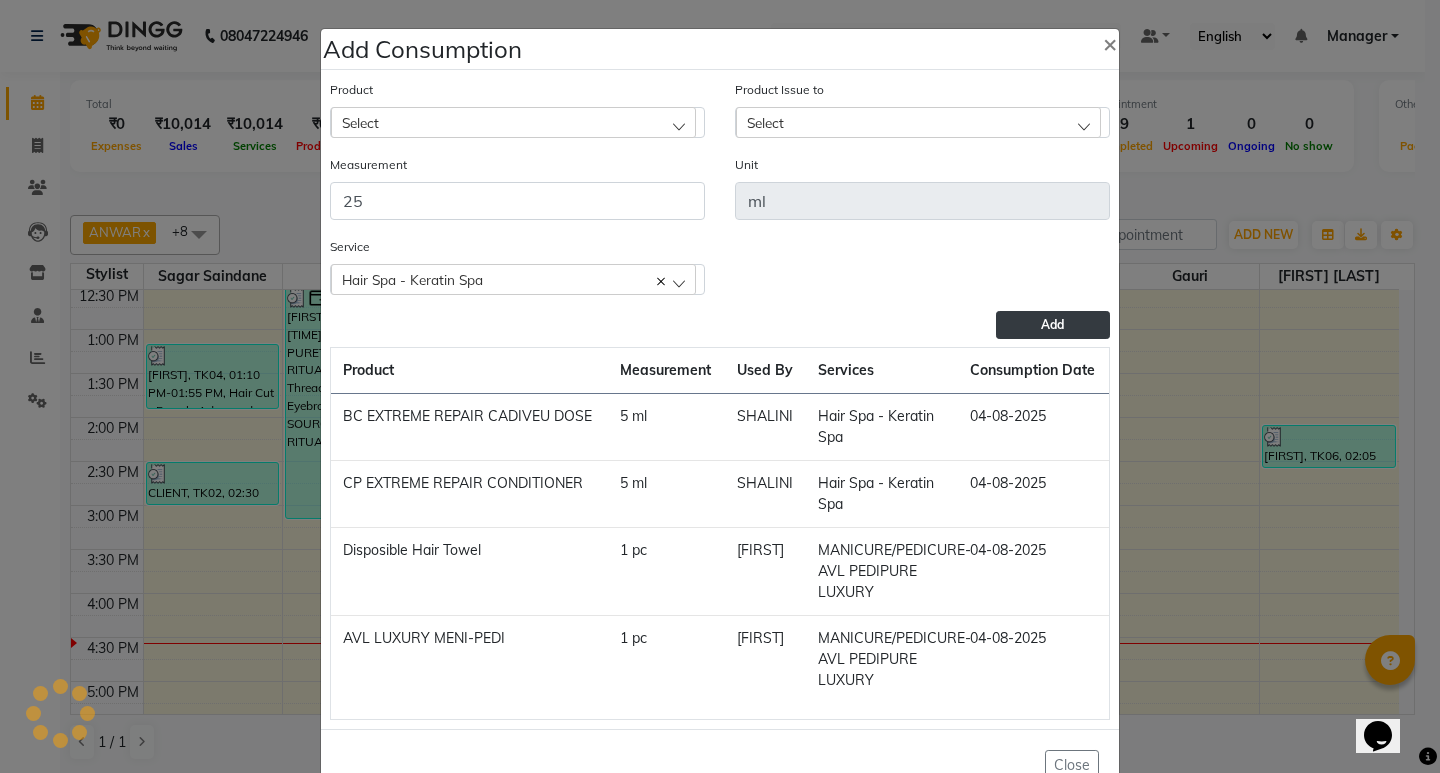type 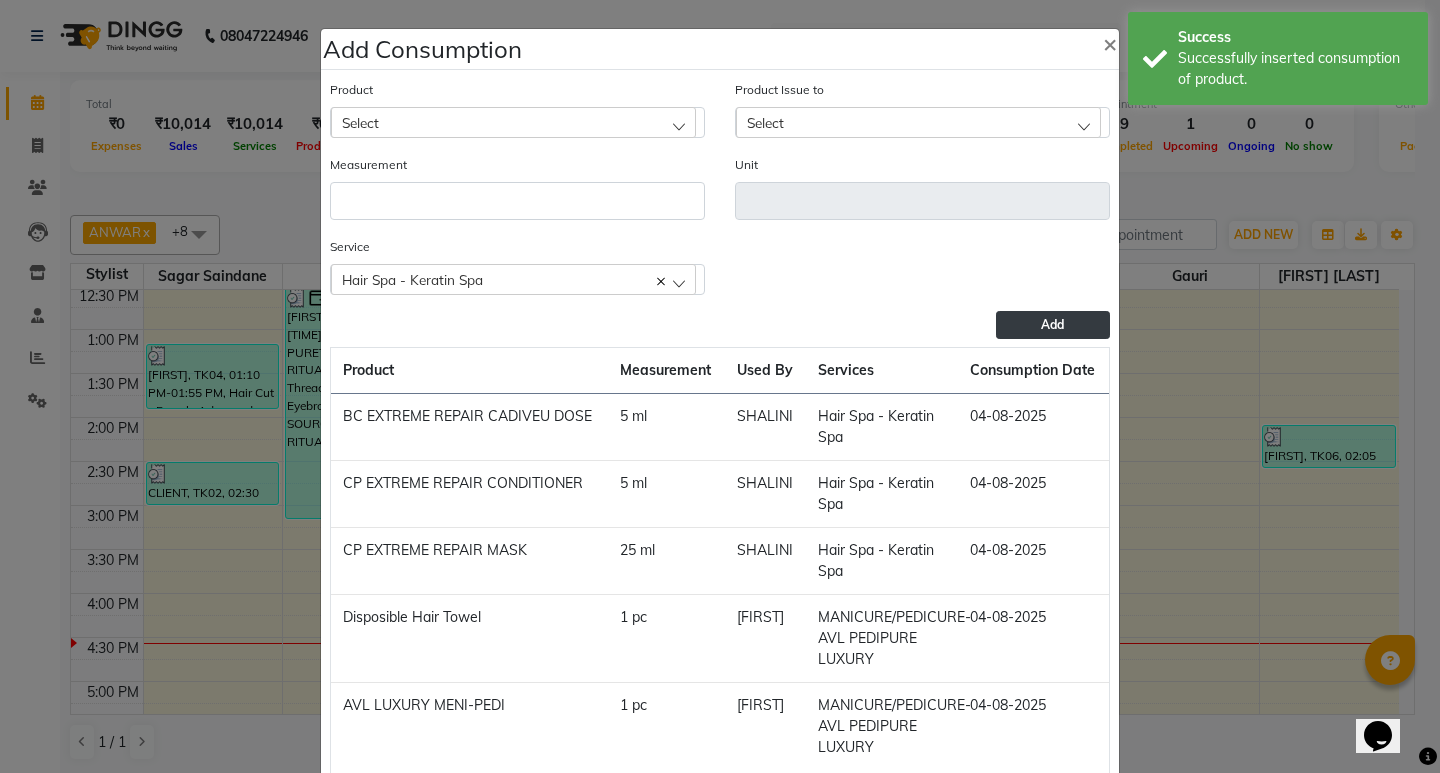 click on "Select" 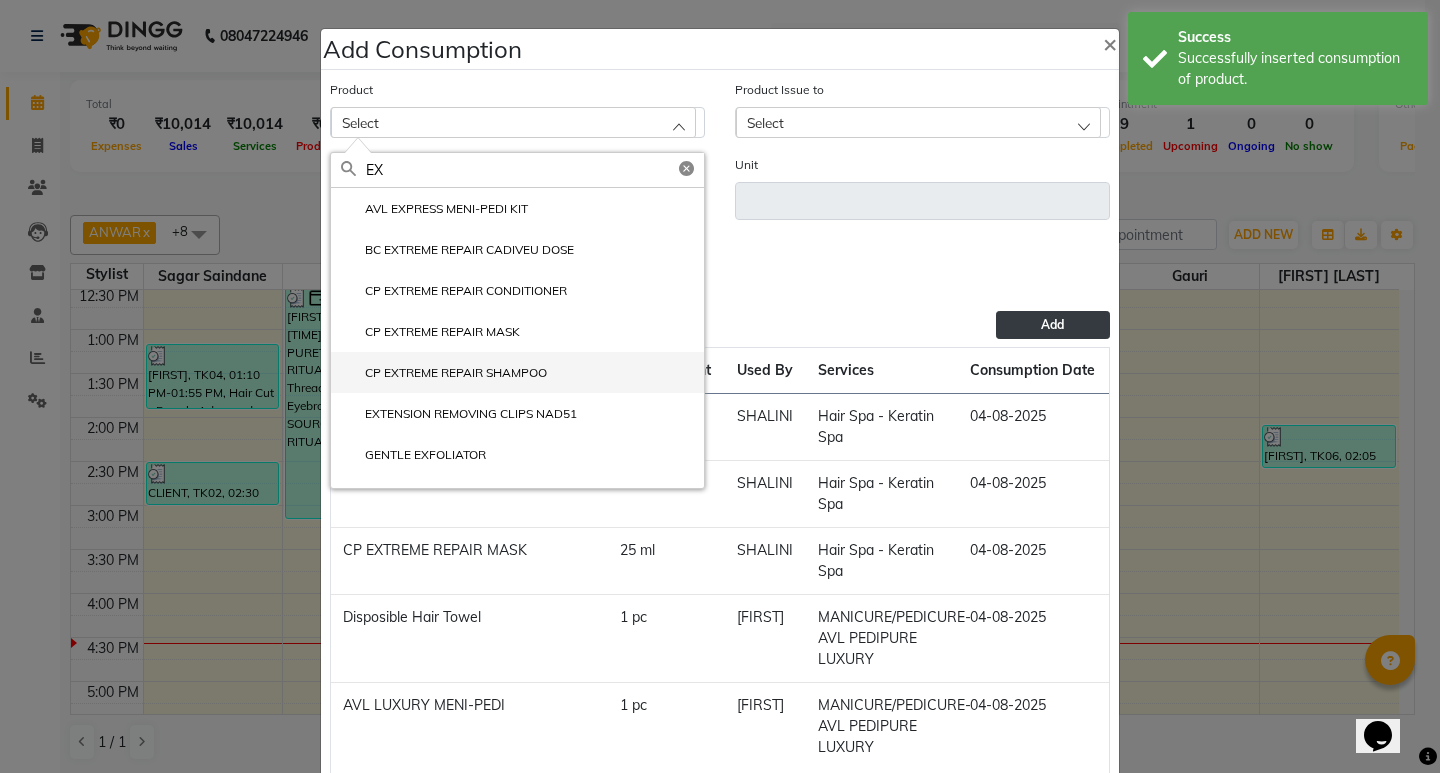 type on "EX" 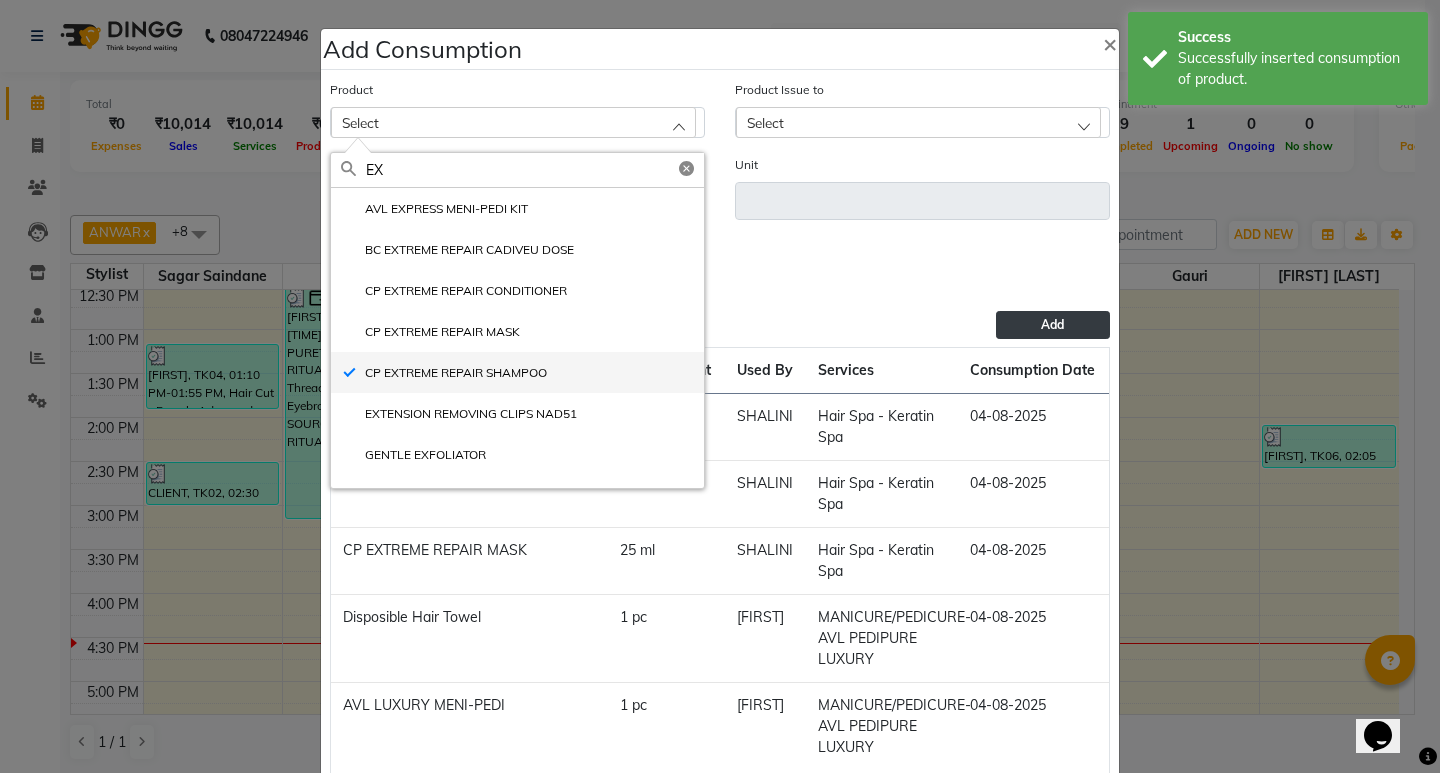 type on "ml" 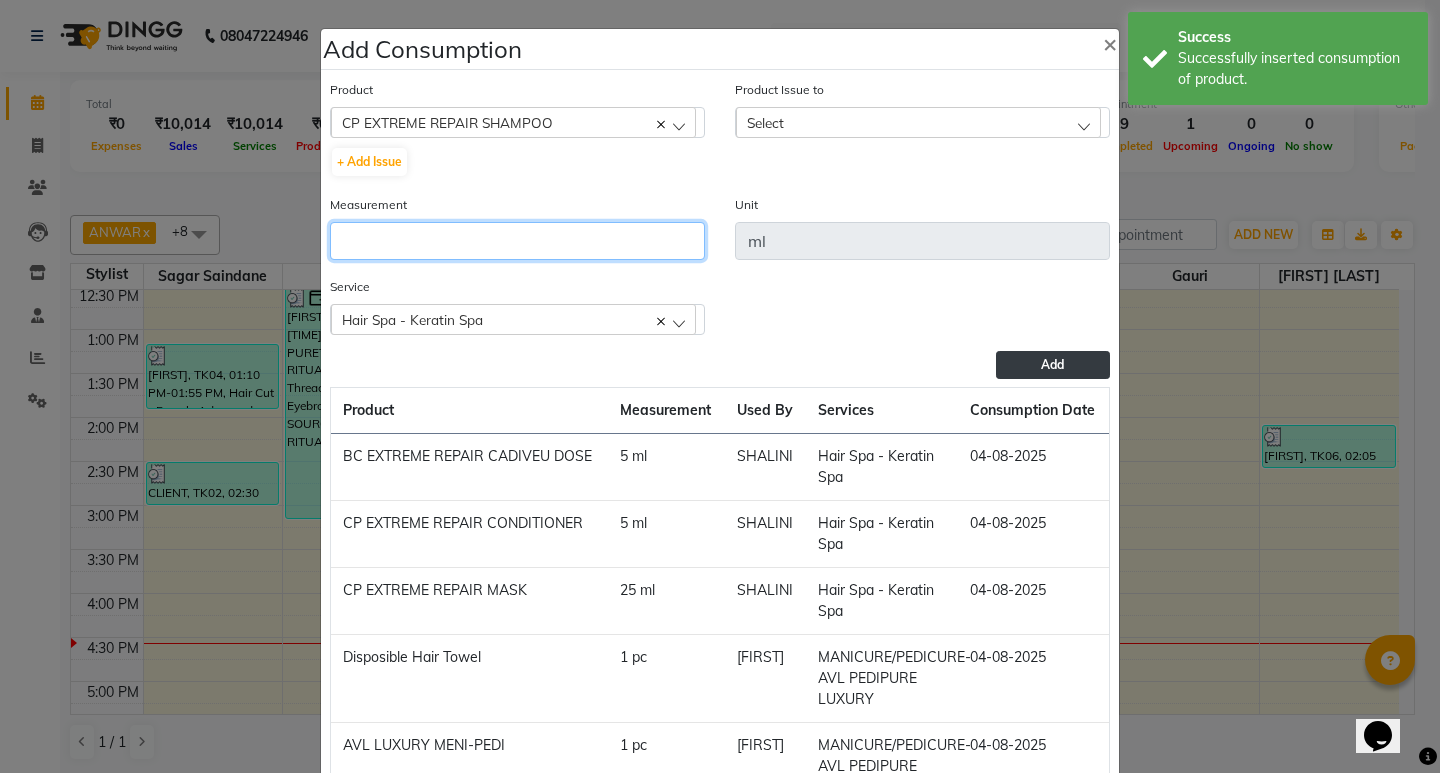 click 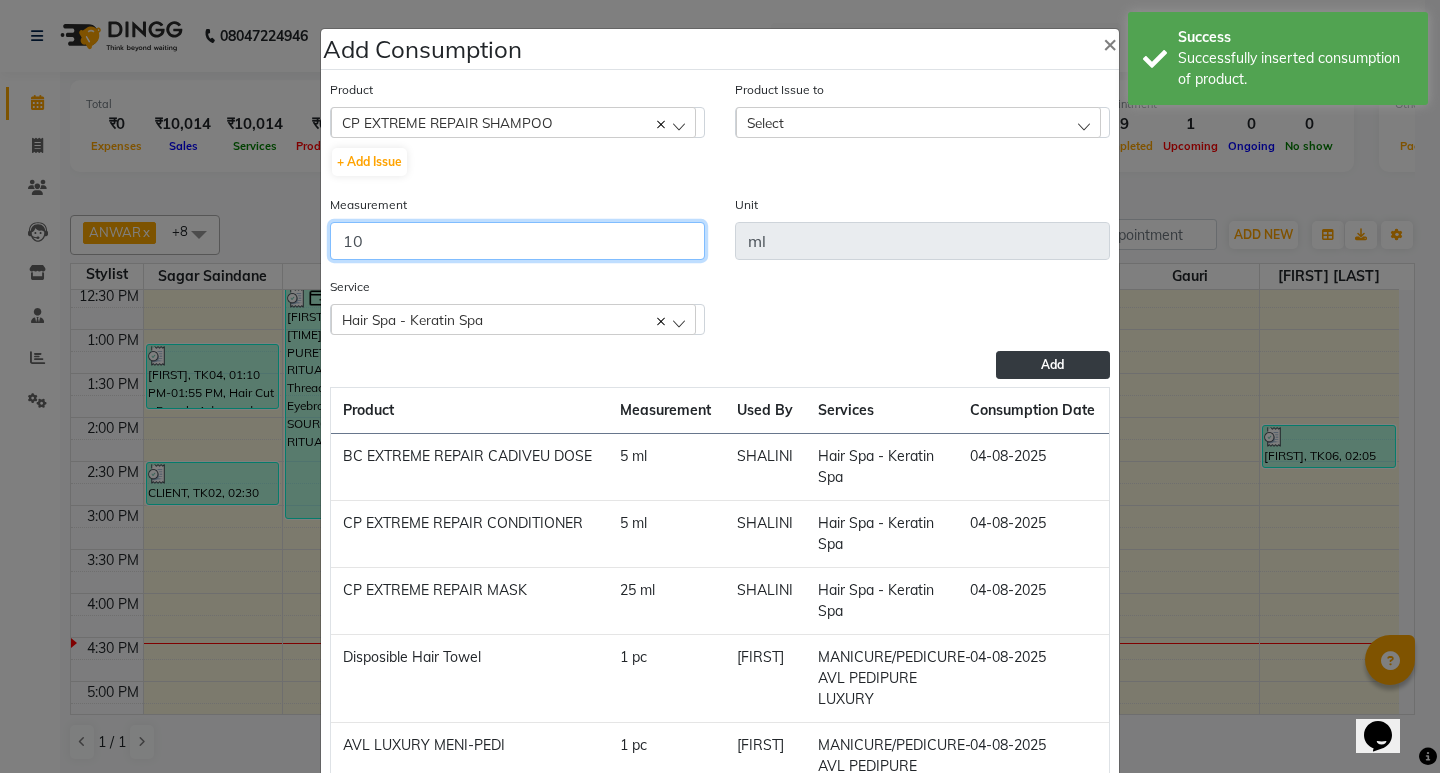 type on "10" 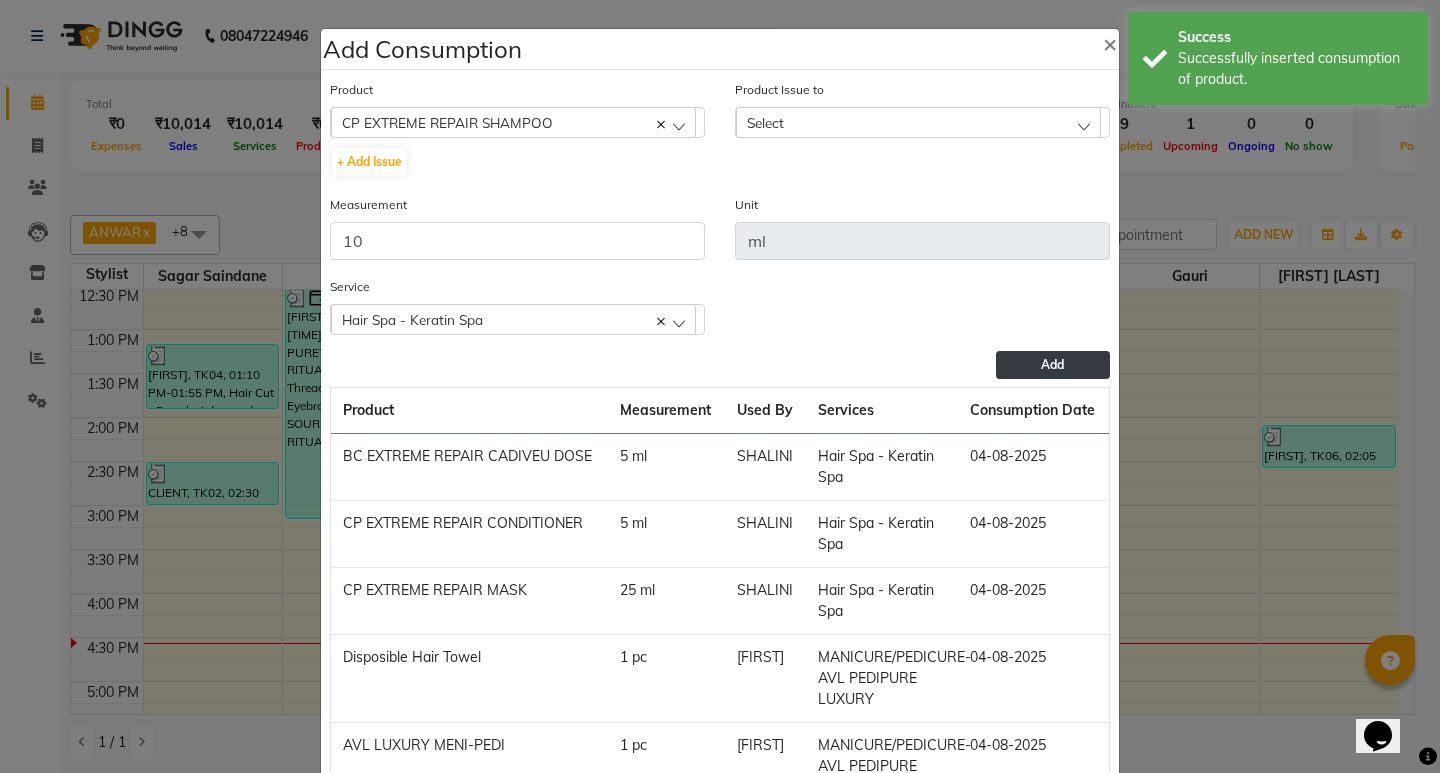 click on "Product Issue to Select 2025-05-13, Issued to: Sagar saindane, Balance: 620" 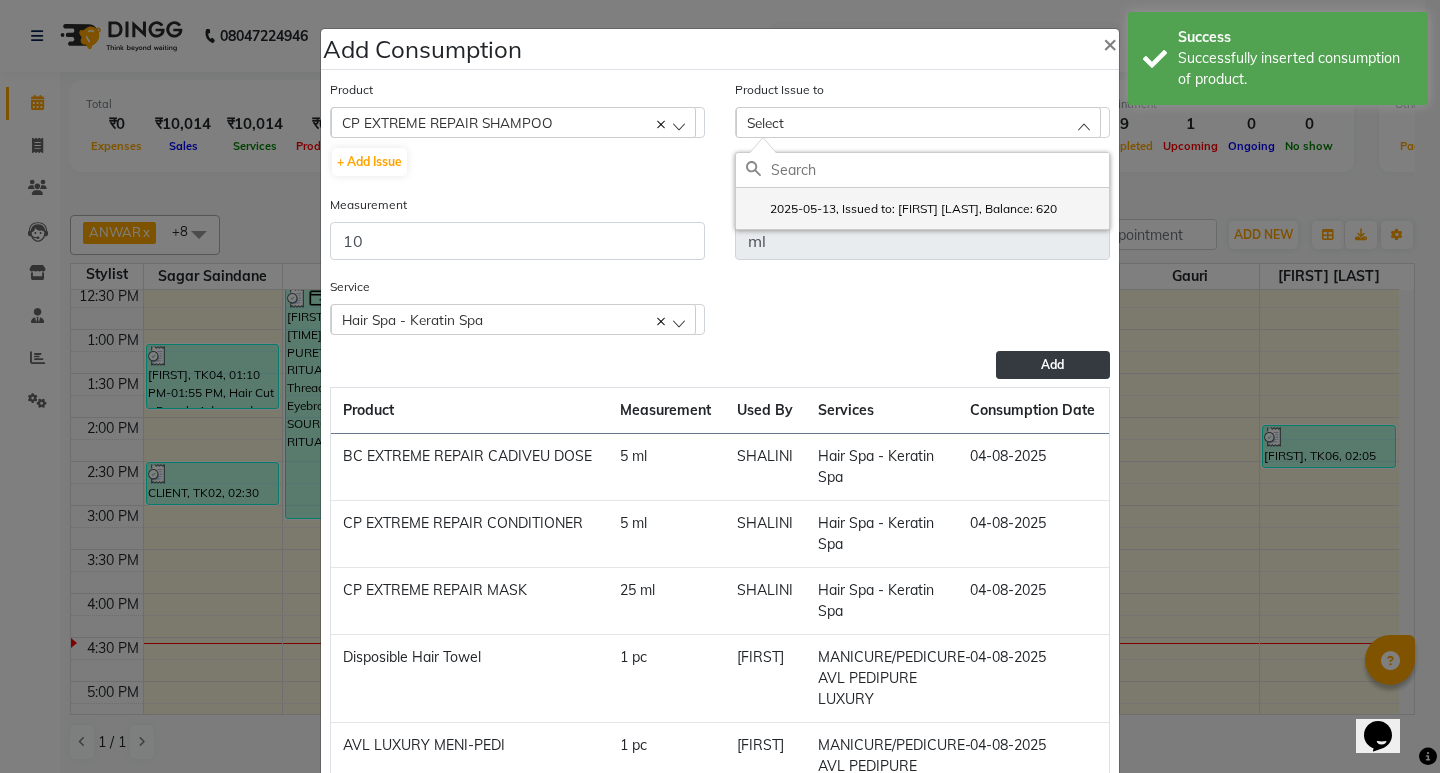 click on "2025-05-13, Issued to: Sagar saindane, Balance: 620" 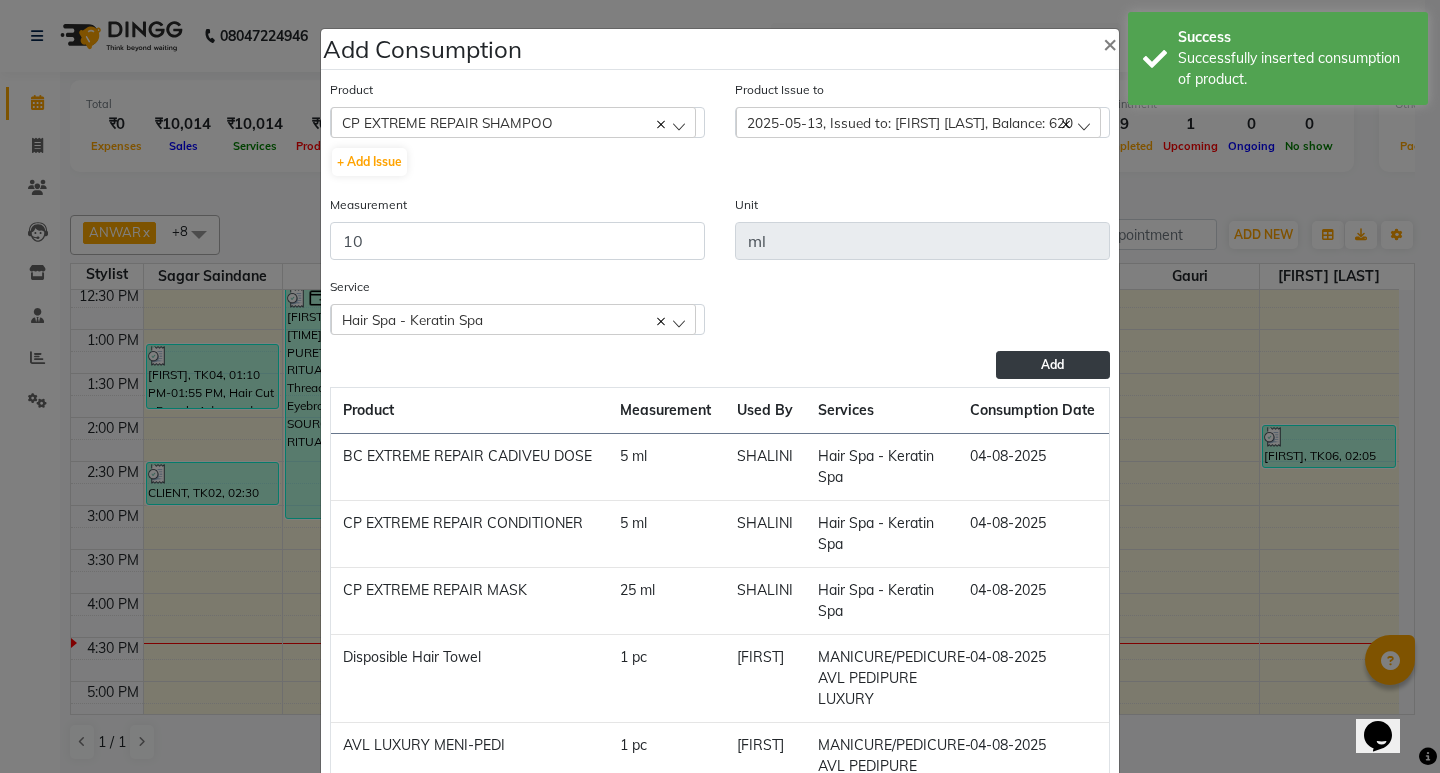 click on "Add" 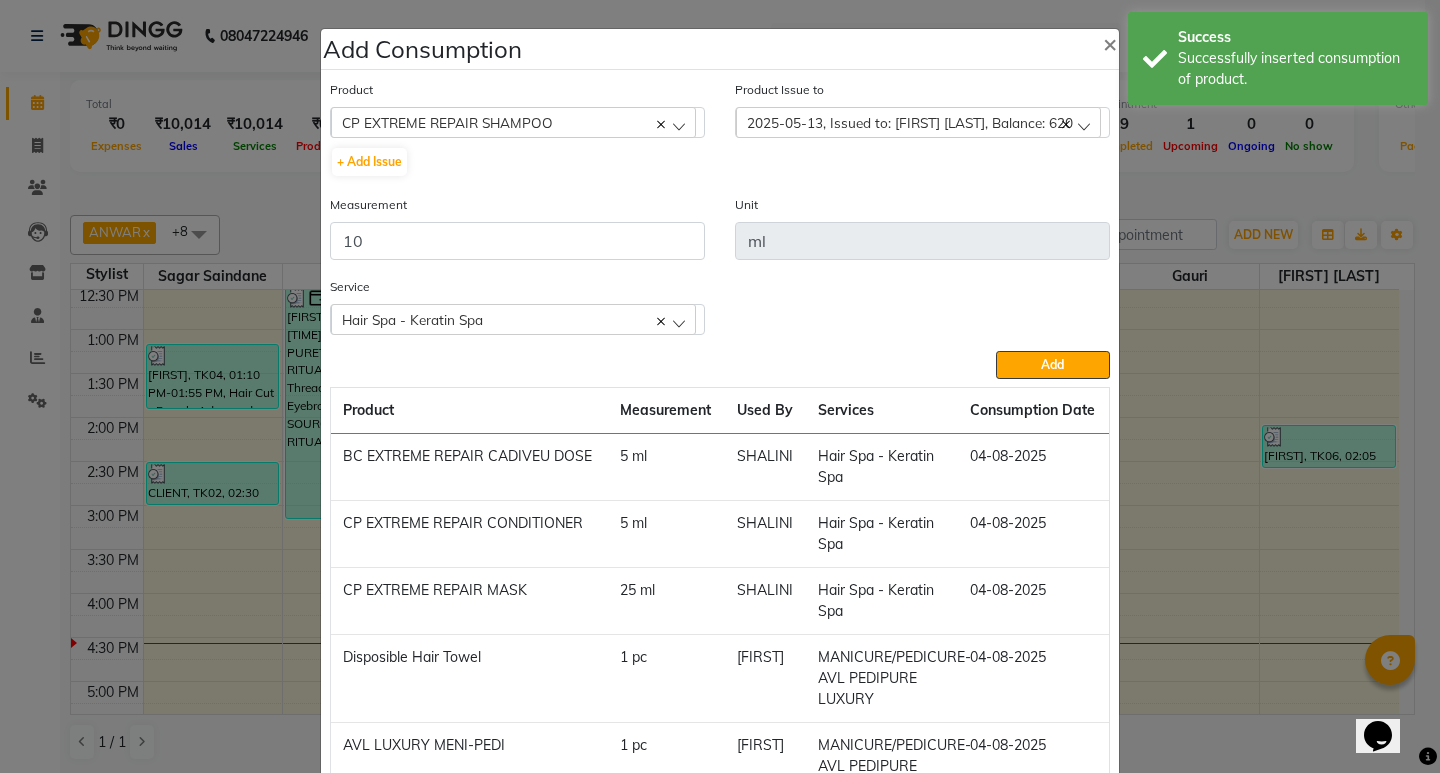 type 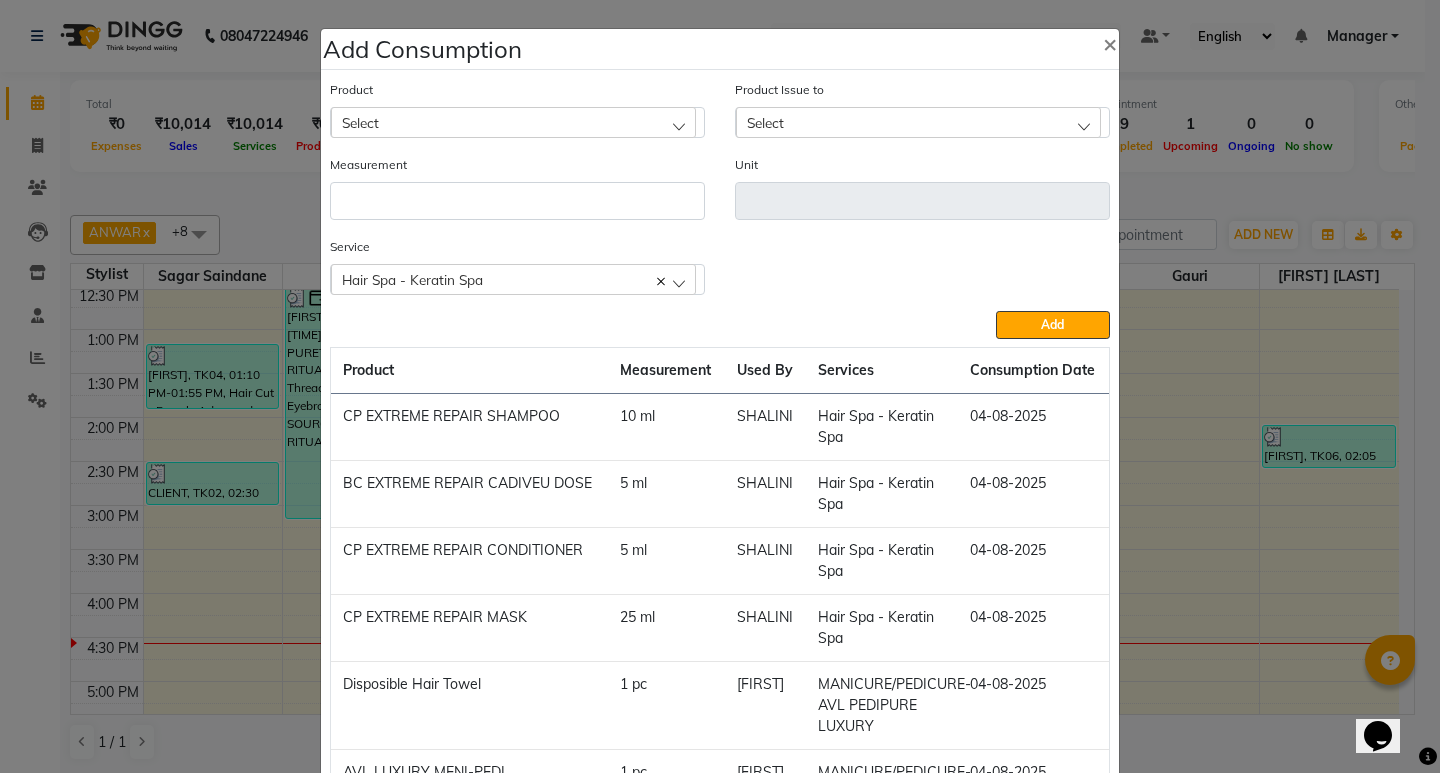 click on "Hair Spa - Keratin Spa" 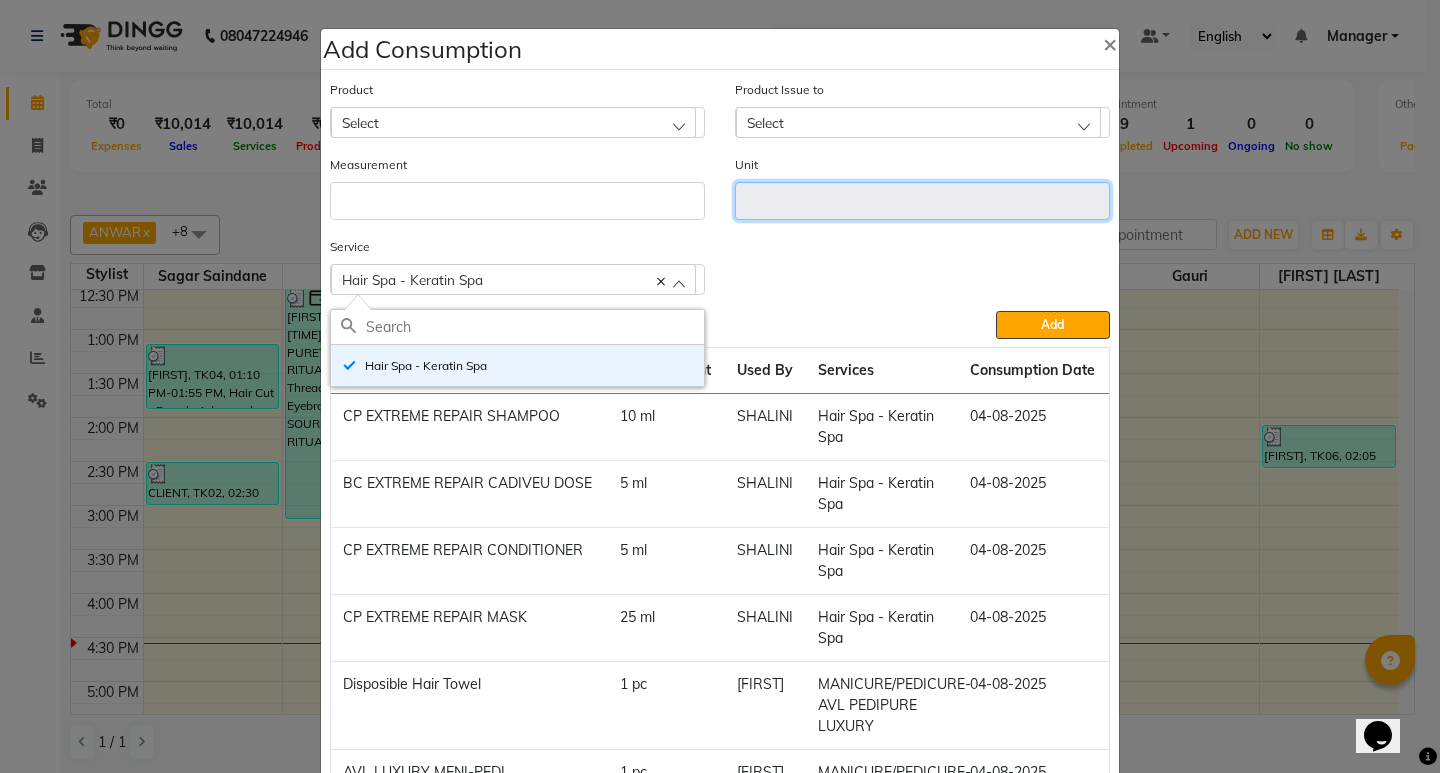 click 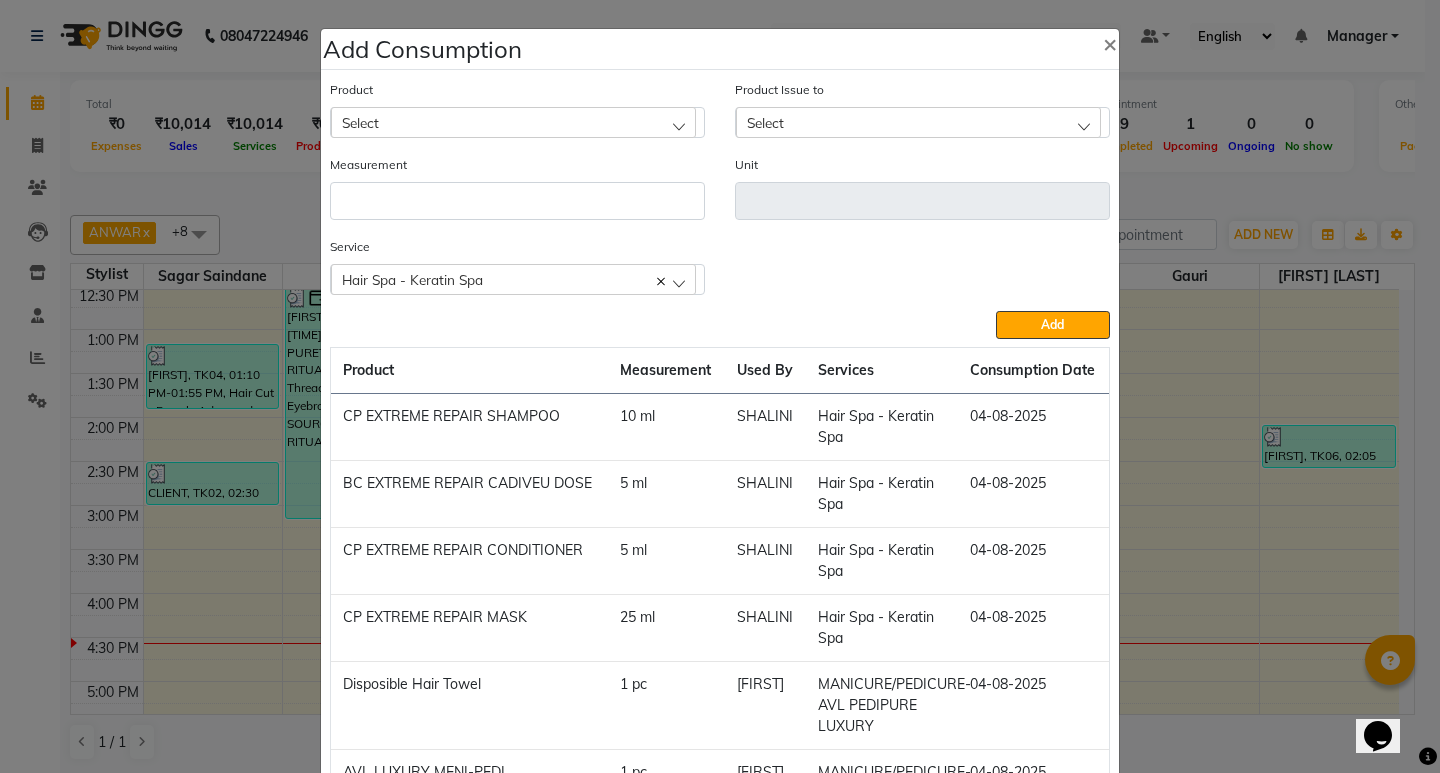 click on "Select" 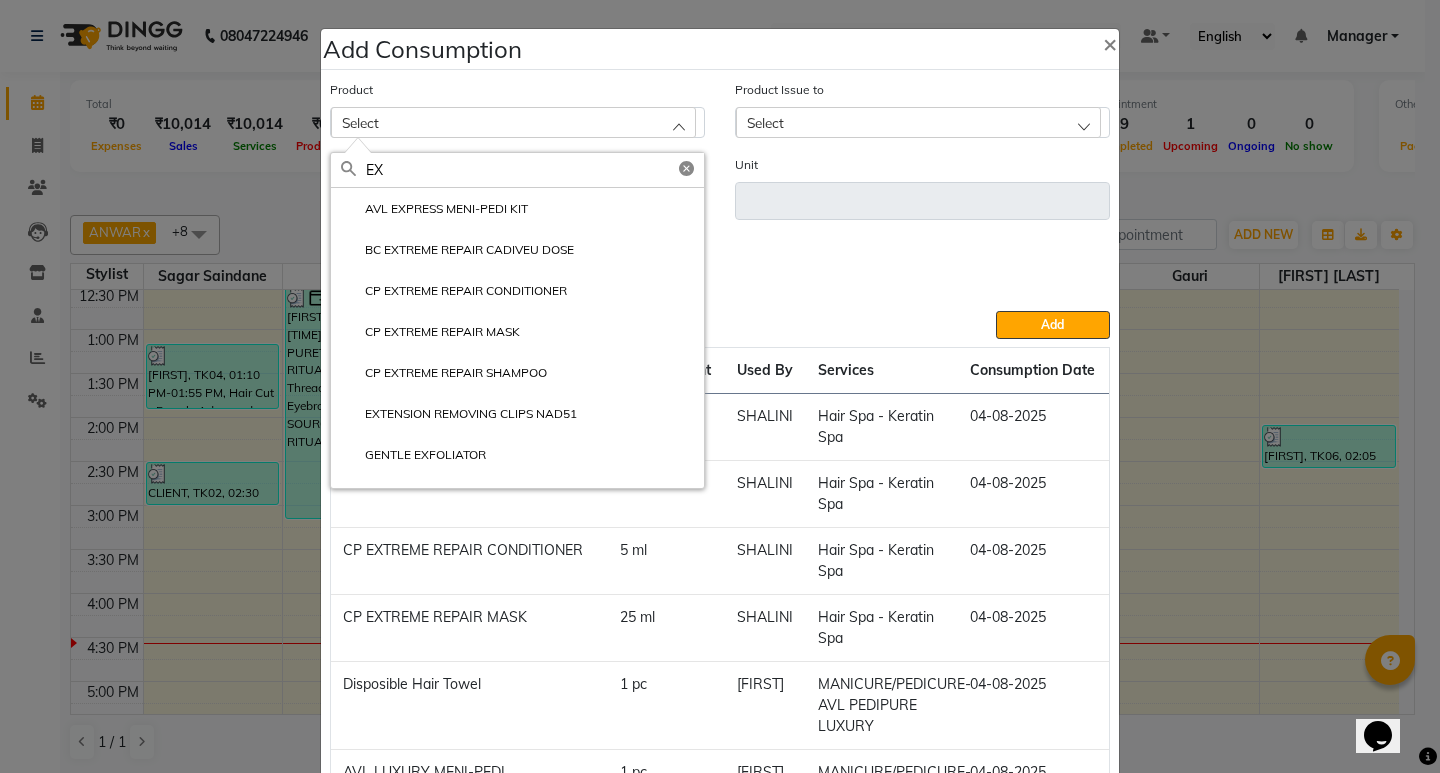 type on "EX" 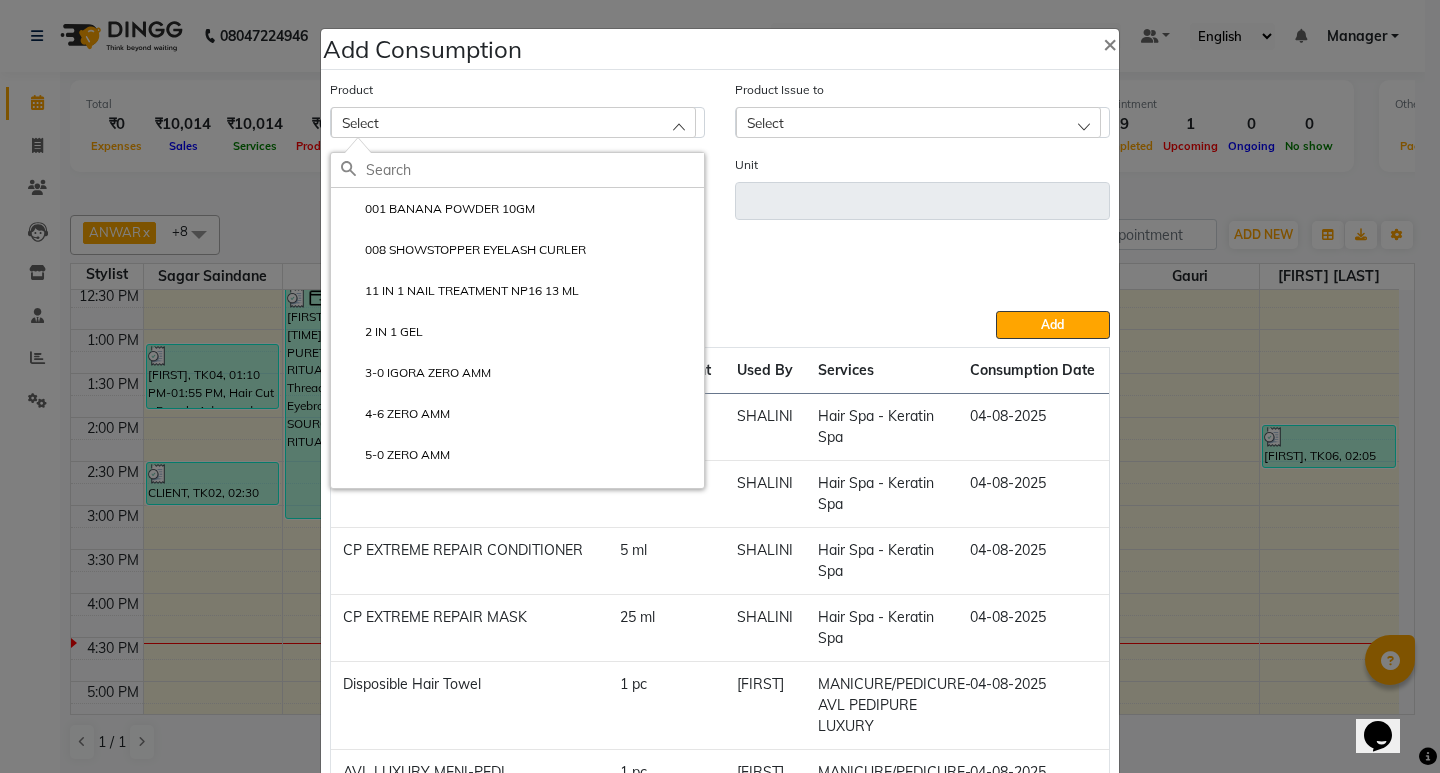 drag, startPoint x: 587, startPoint y: 134, endPoint x: 584, endPoint y: 161, distance: 27.166155 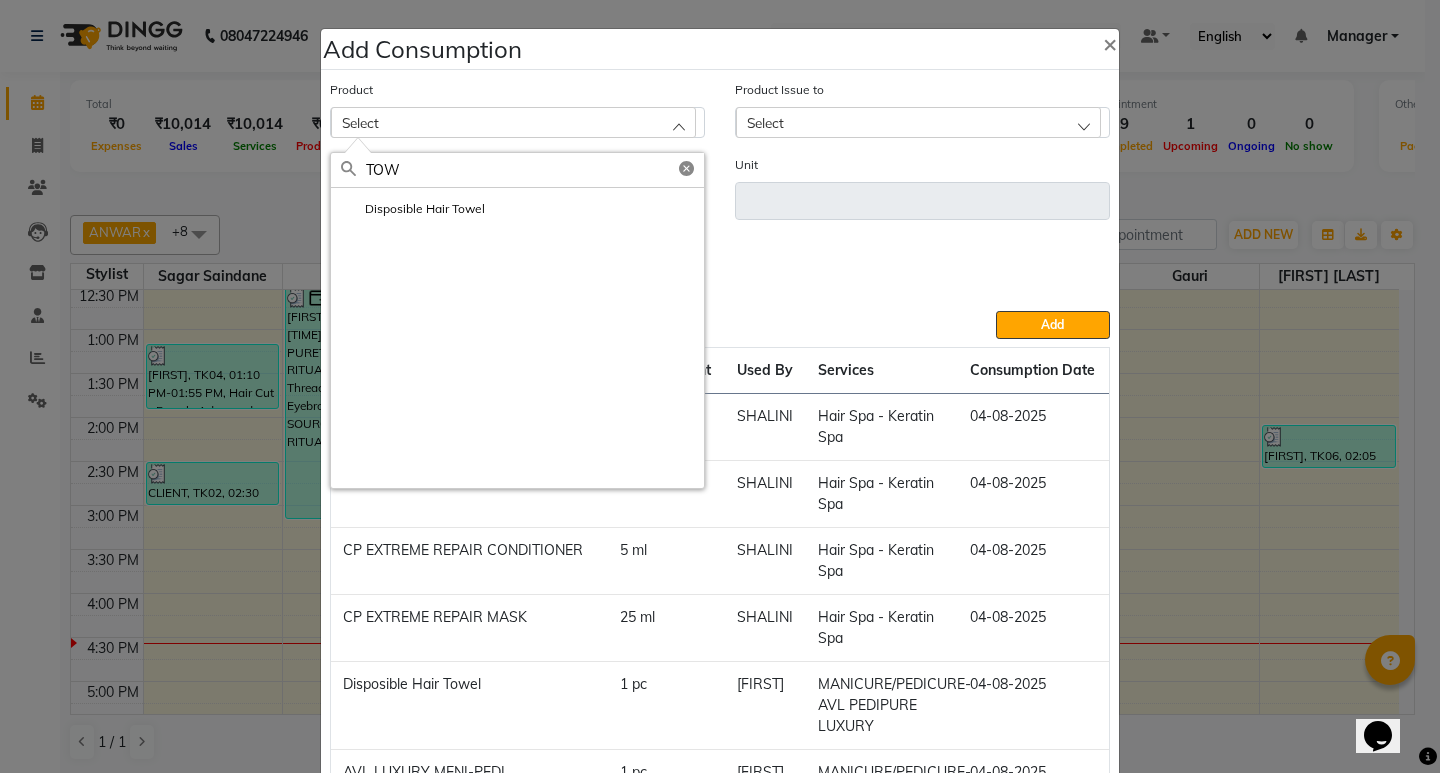 type on "TOW" 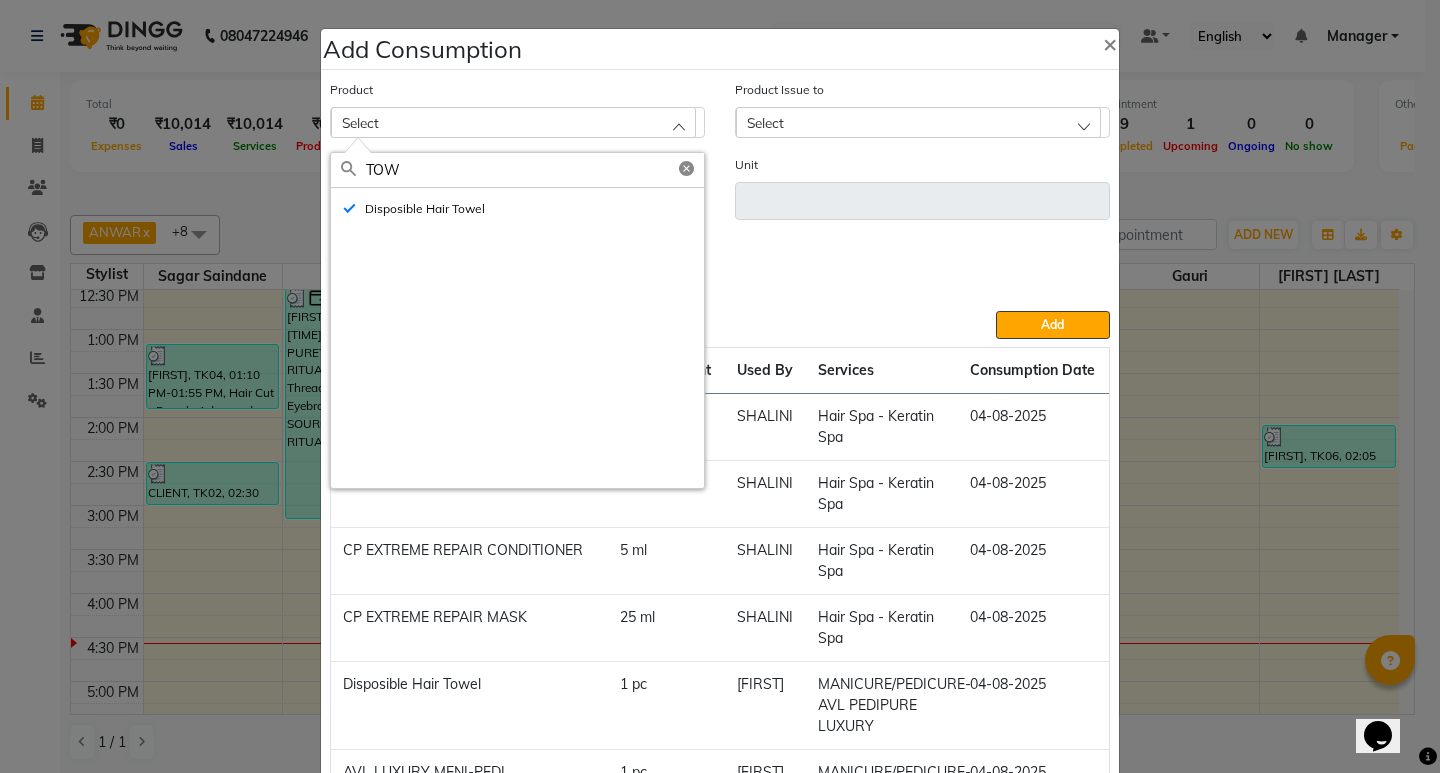 type on "pc" 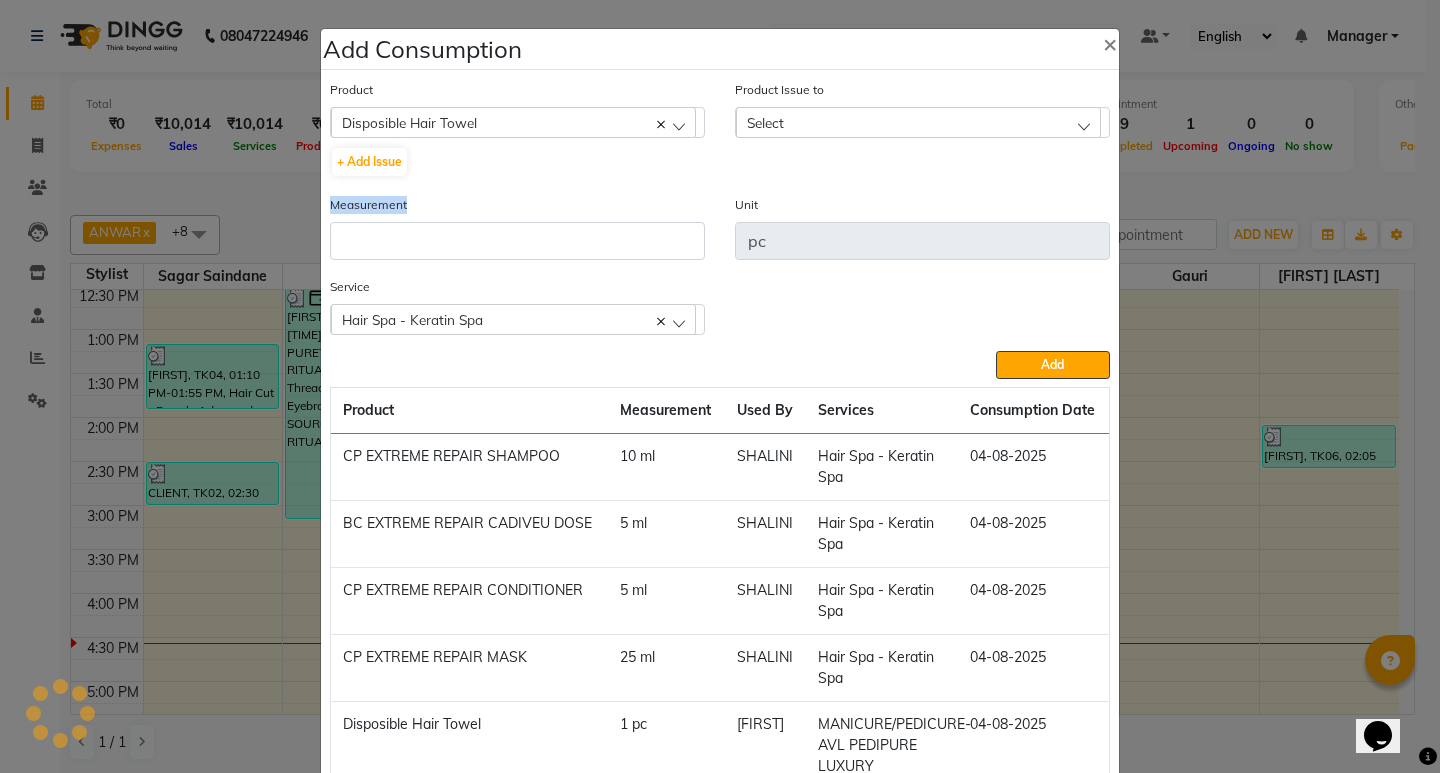 click on "Measurement" 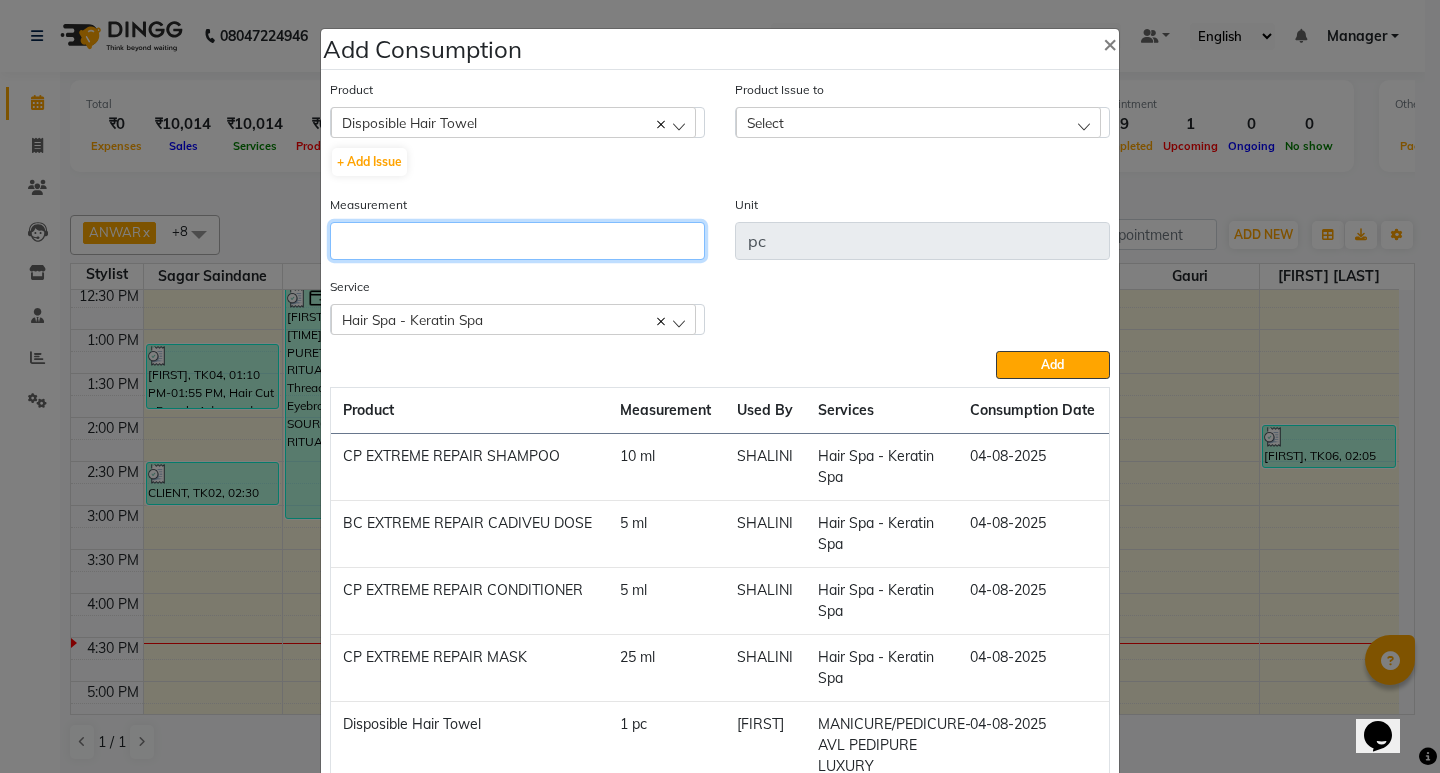 click 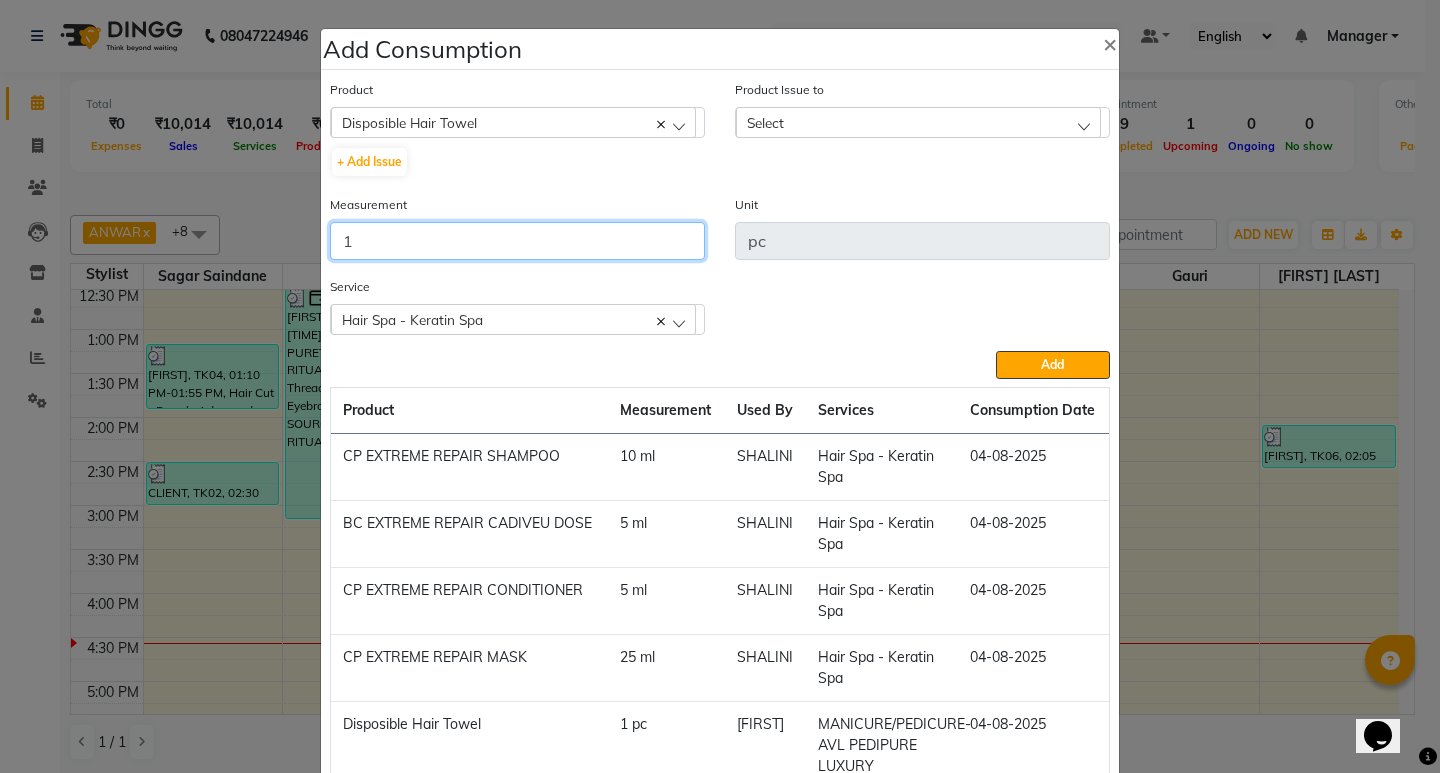 type on "1" 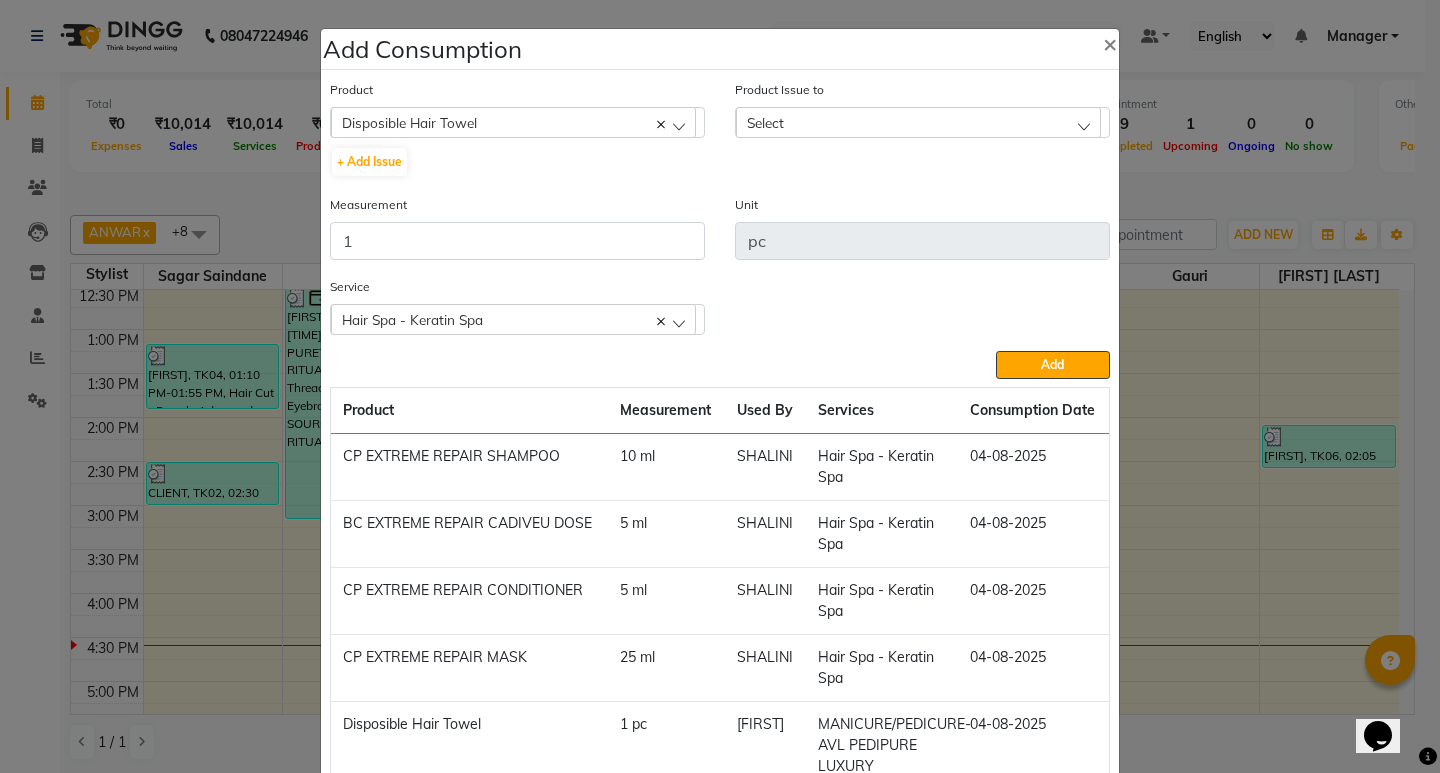 click on "Select" 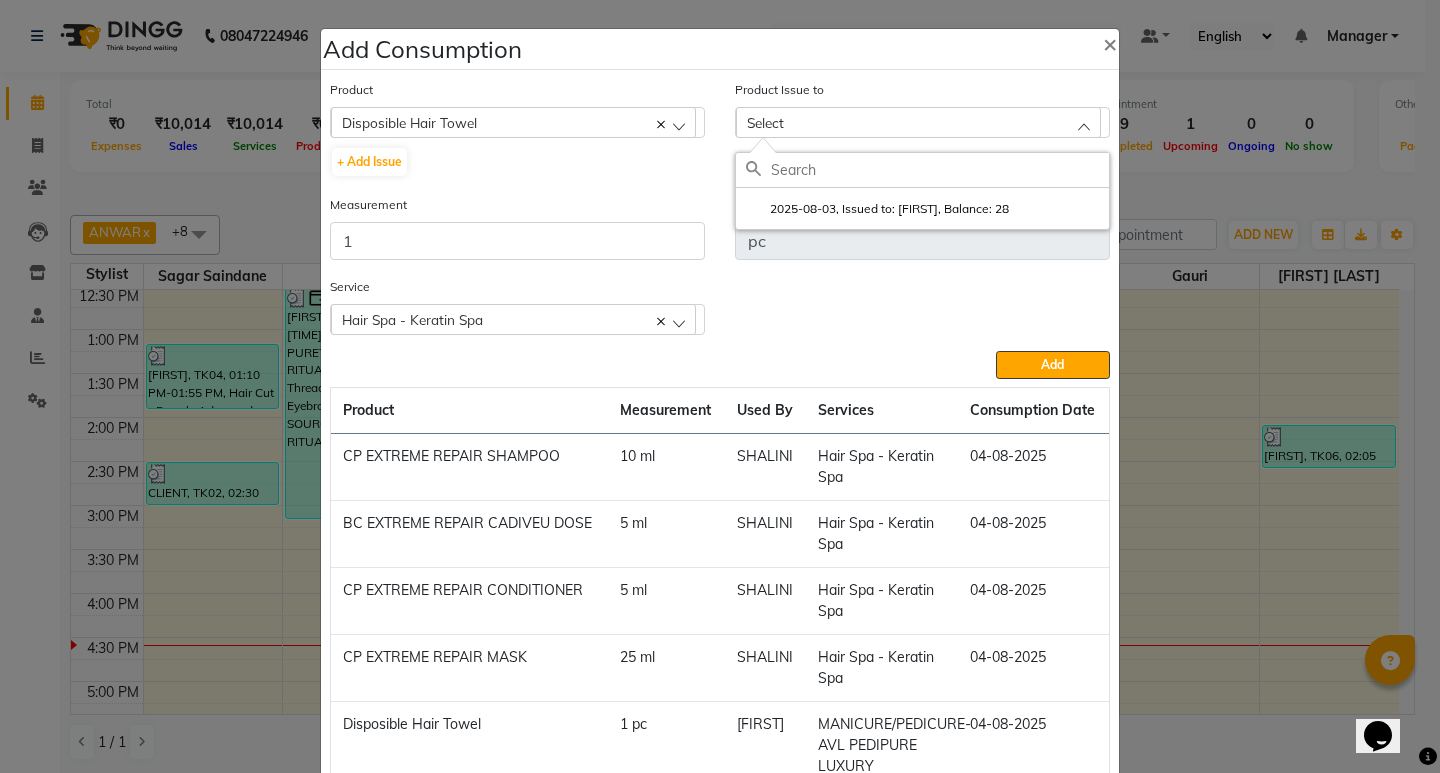 click on "2025-08-03, Issued to: ANWAR, Balance: 28" 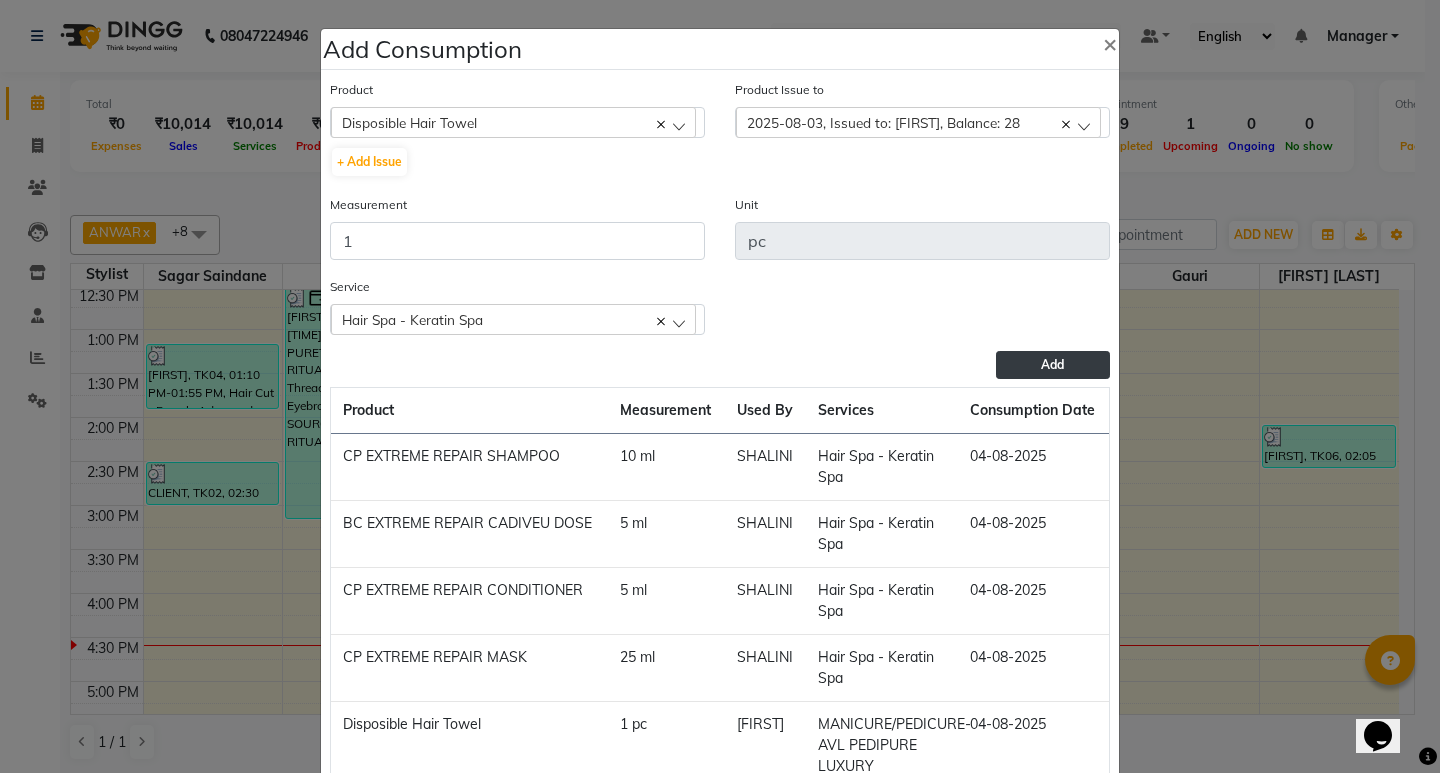 click on "Add" 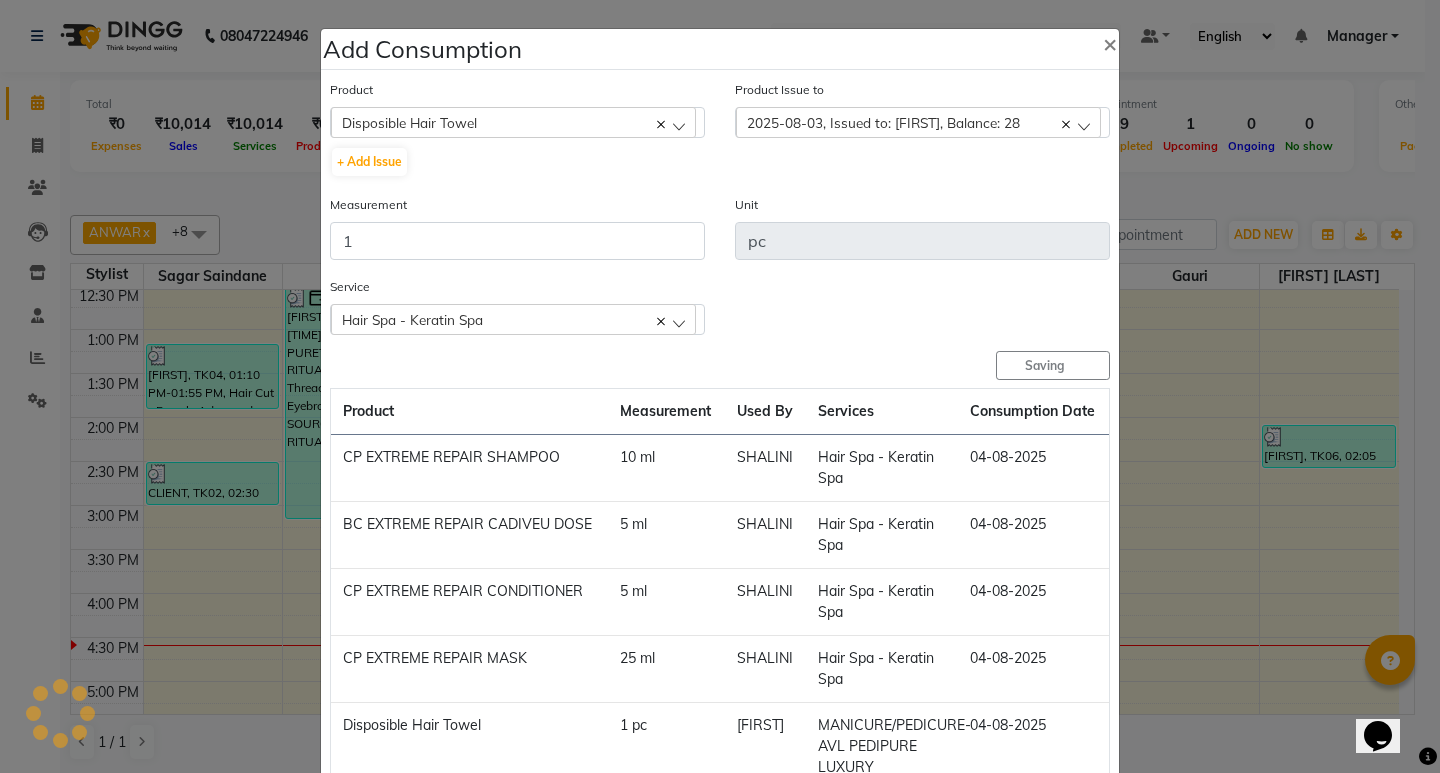 type 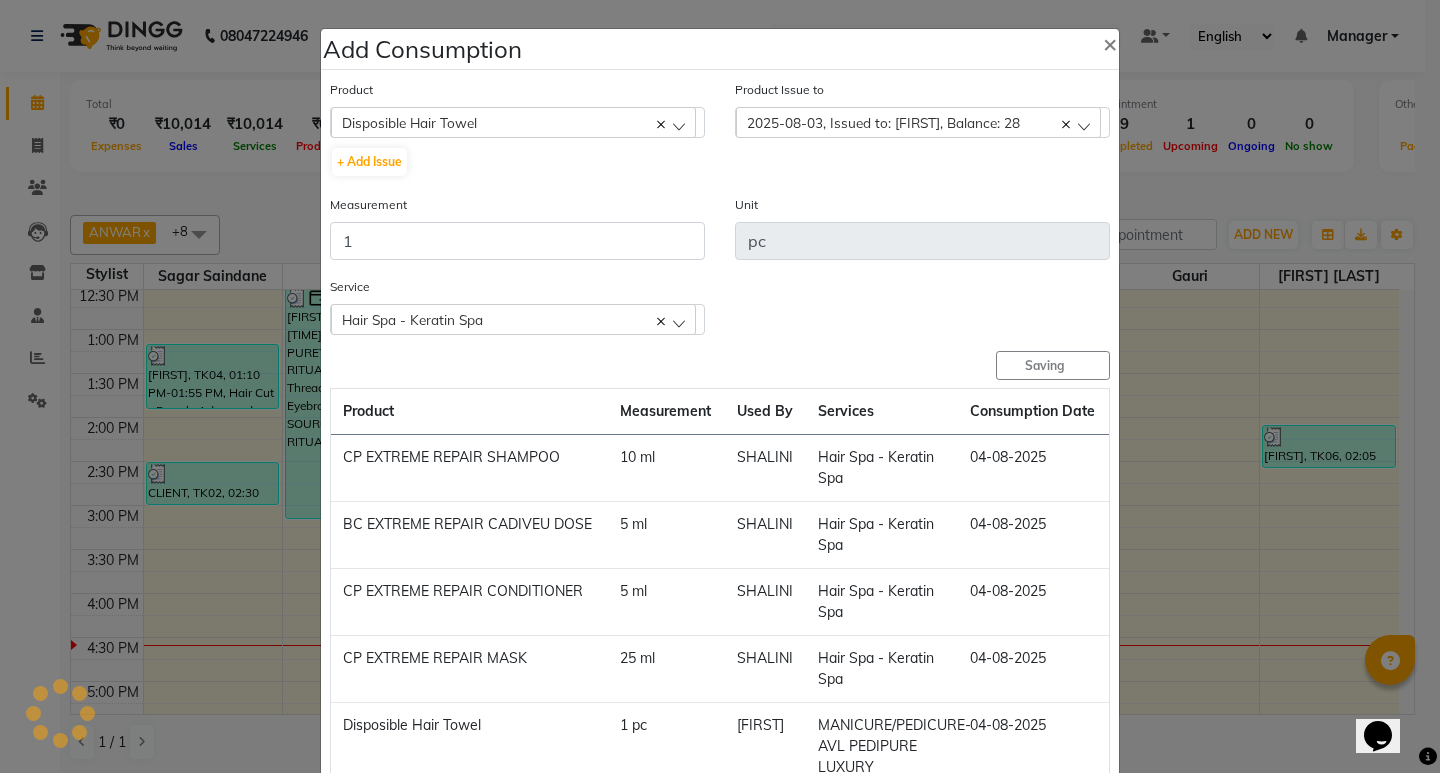 type 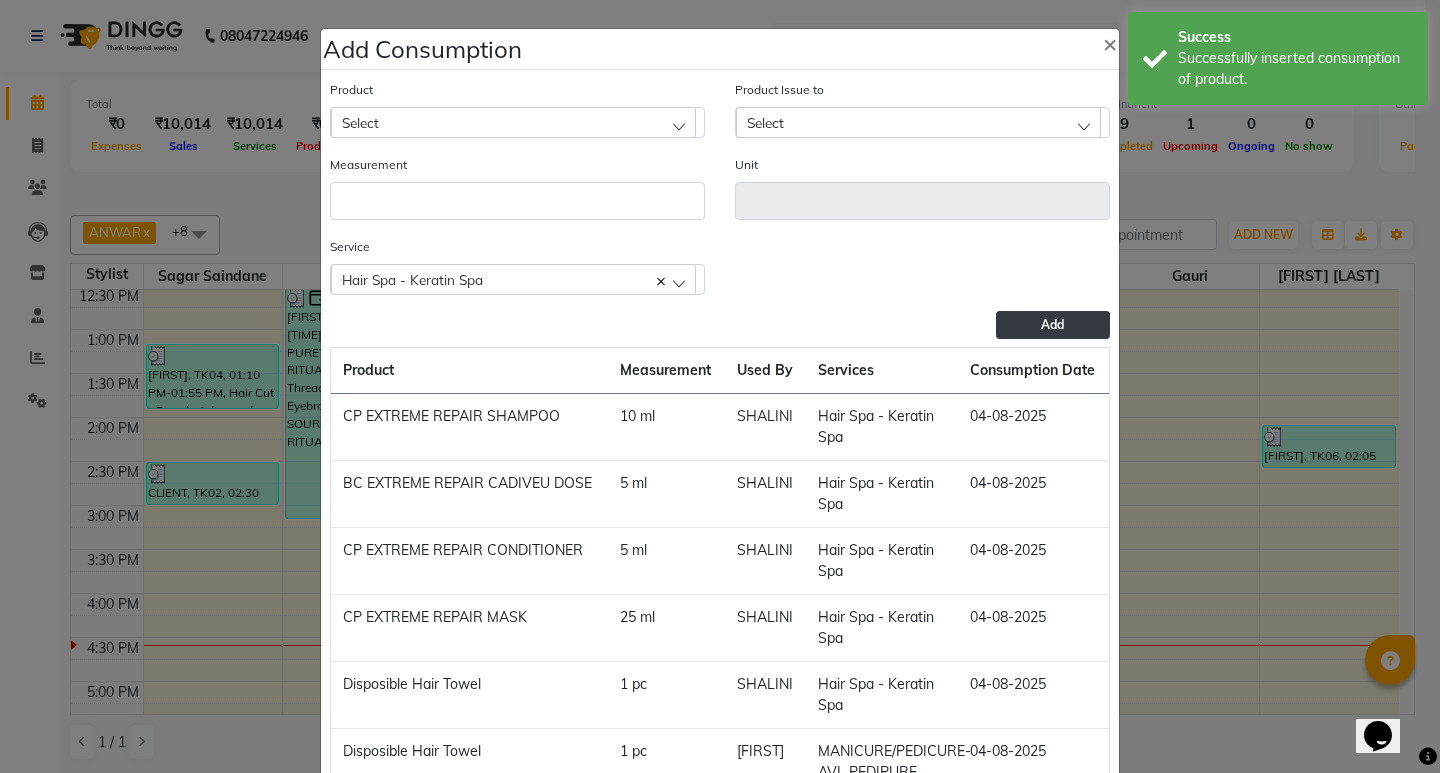 click on "Select" 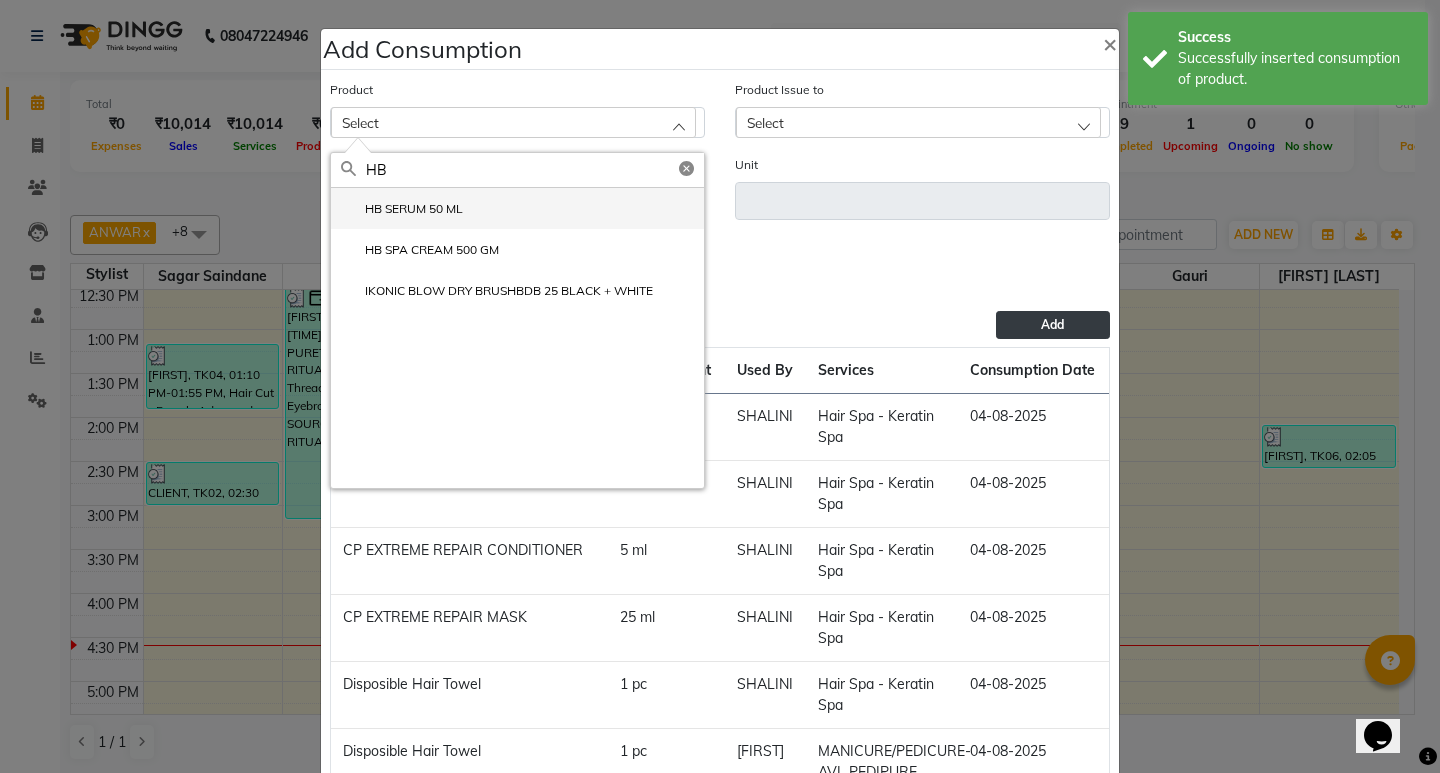 type on "HB" 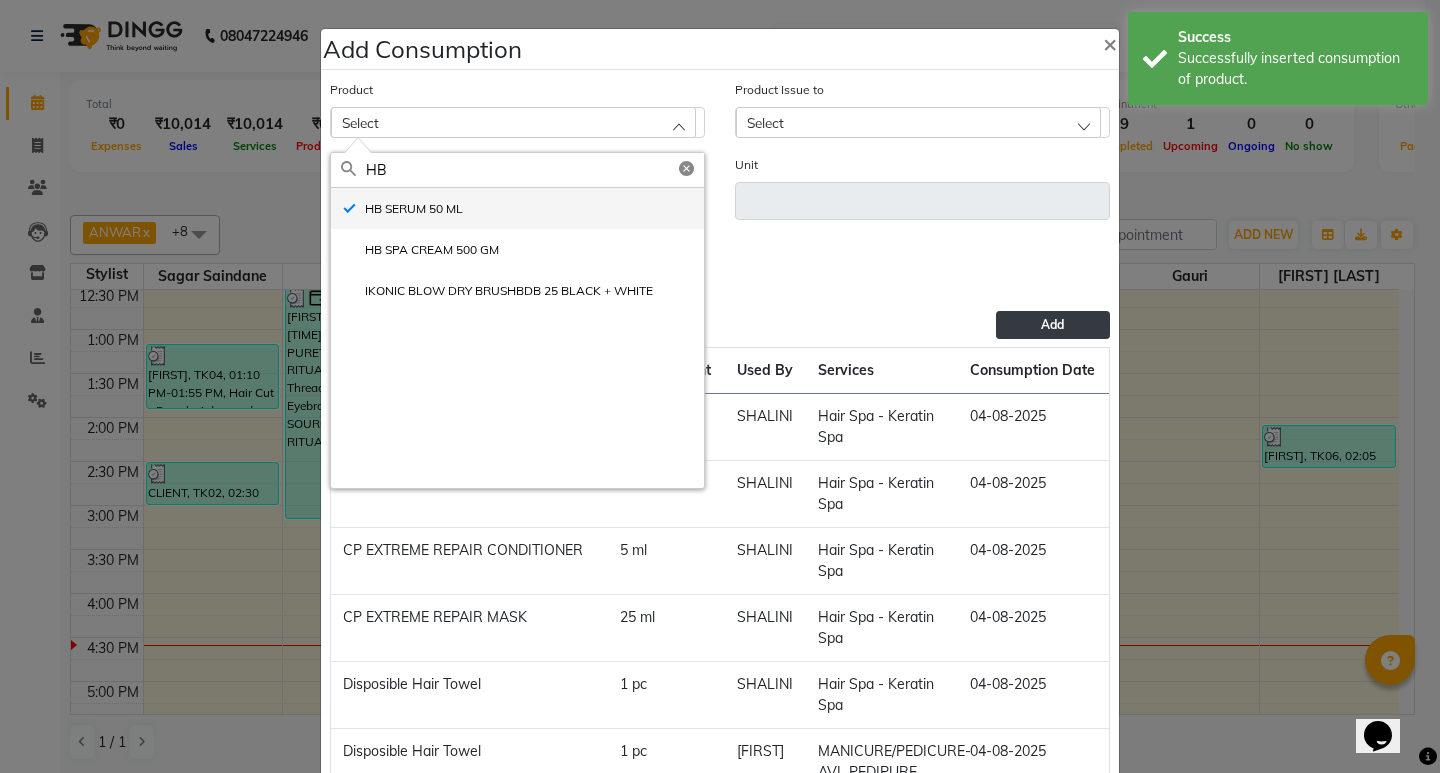 type on "ML" 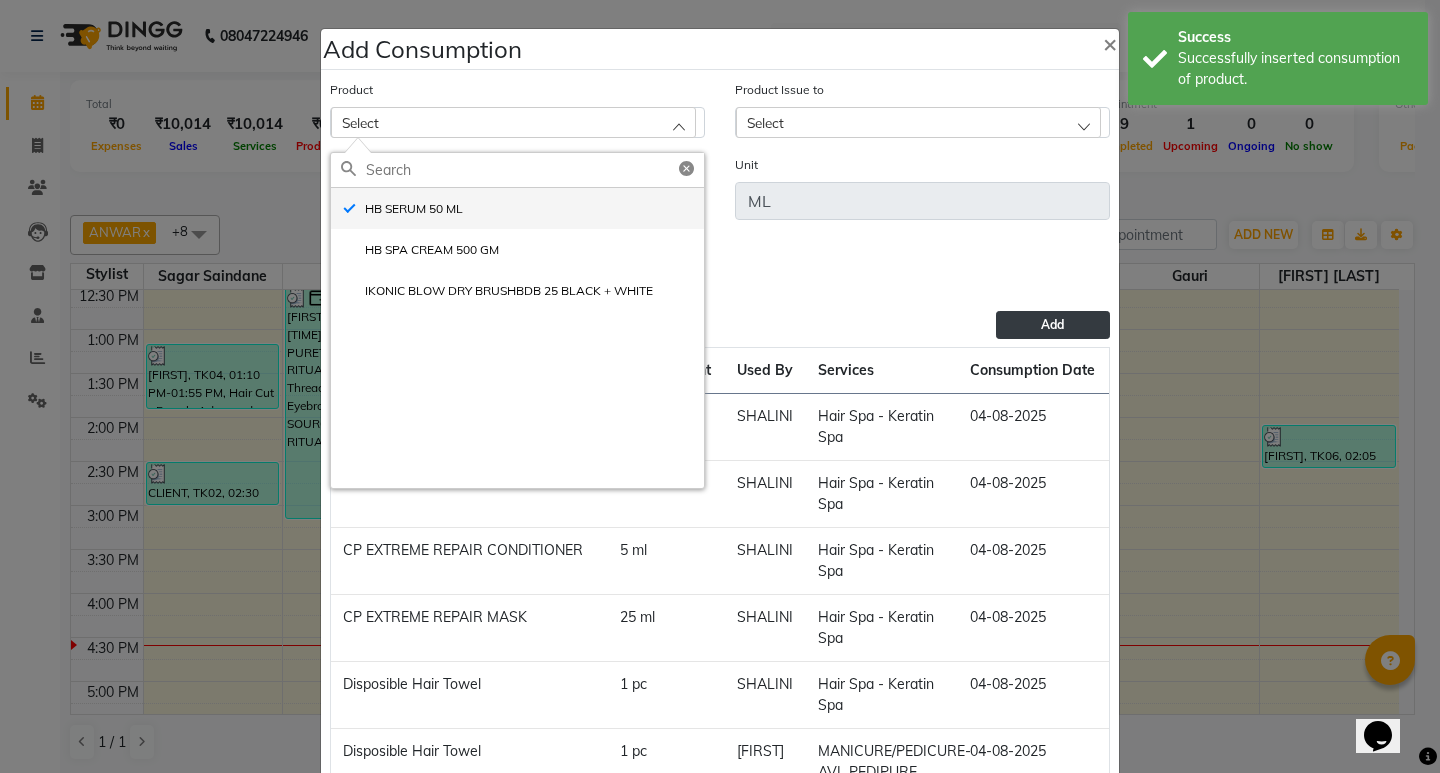 click on "Measurement" 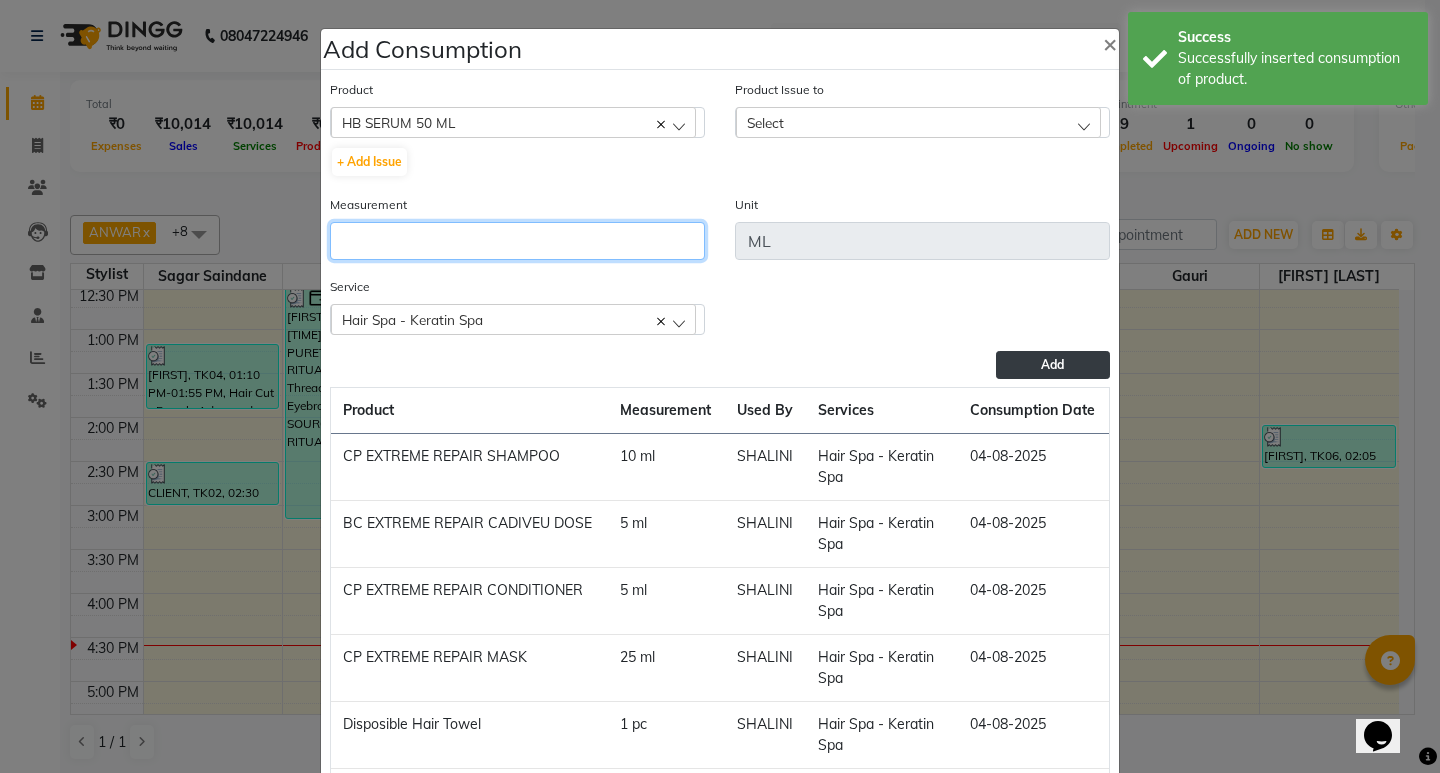 click 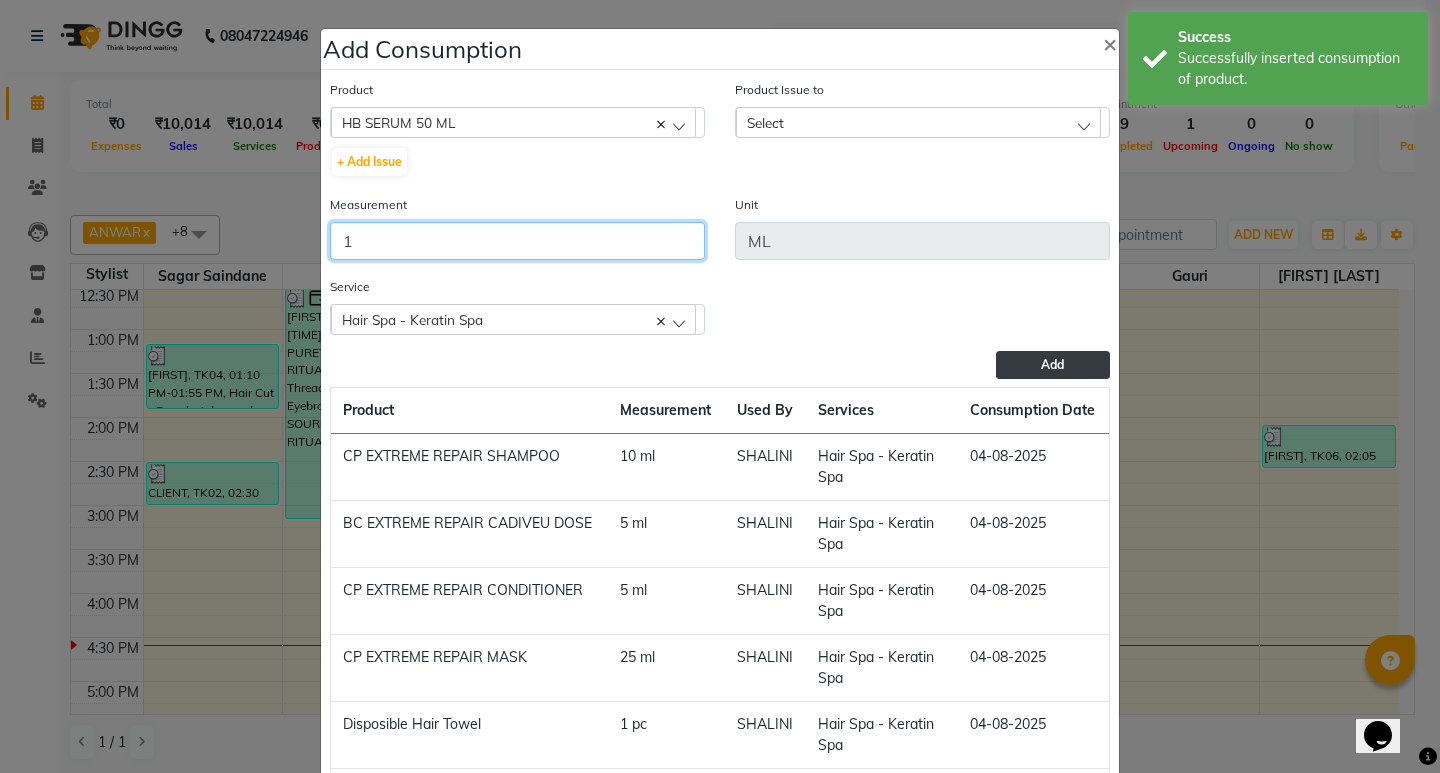 type on "1" 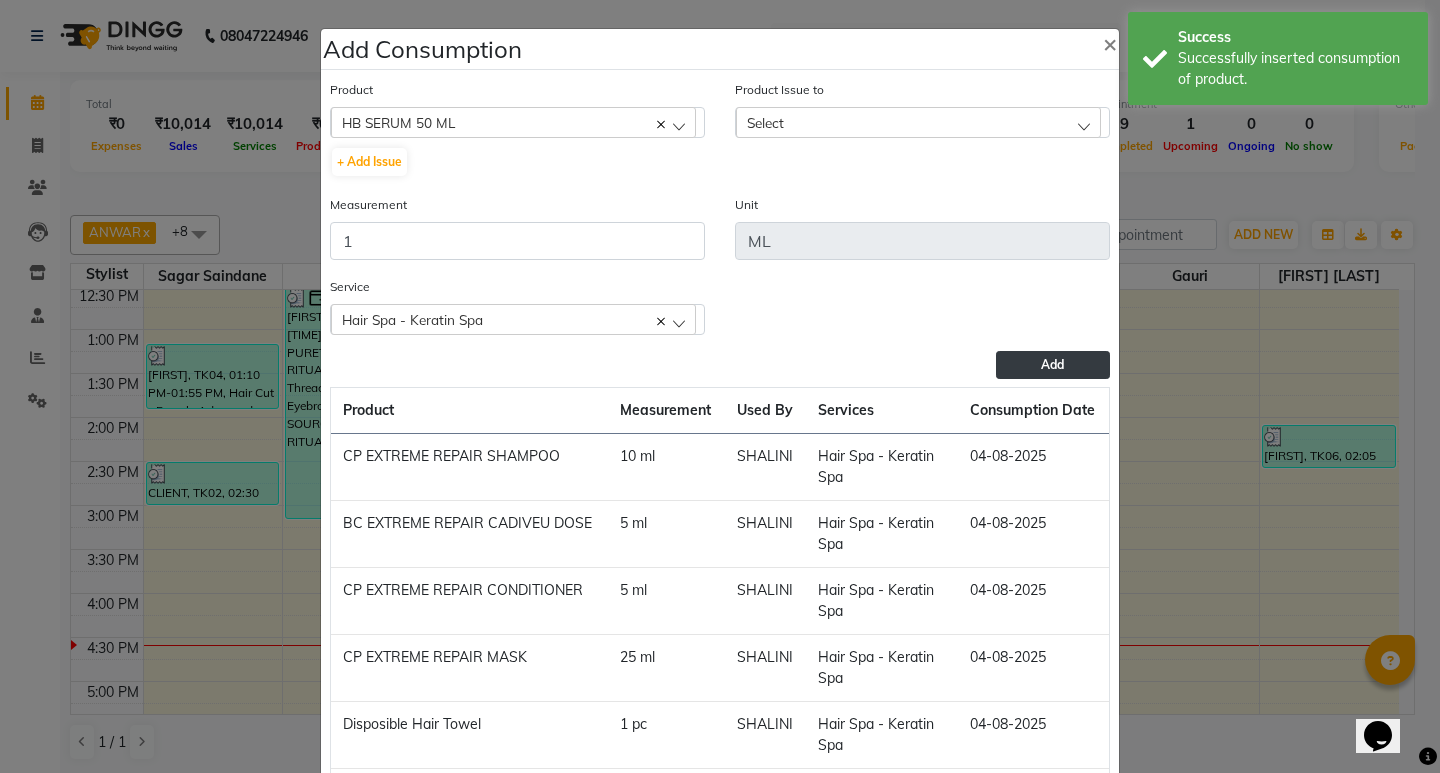 click on "Select" 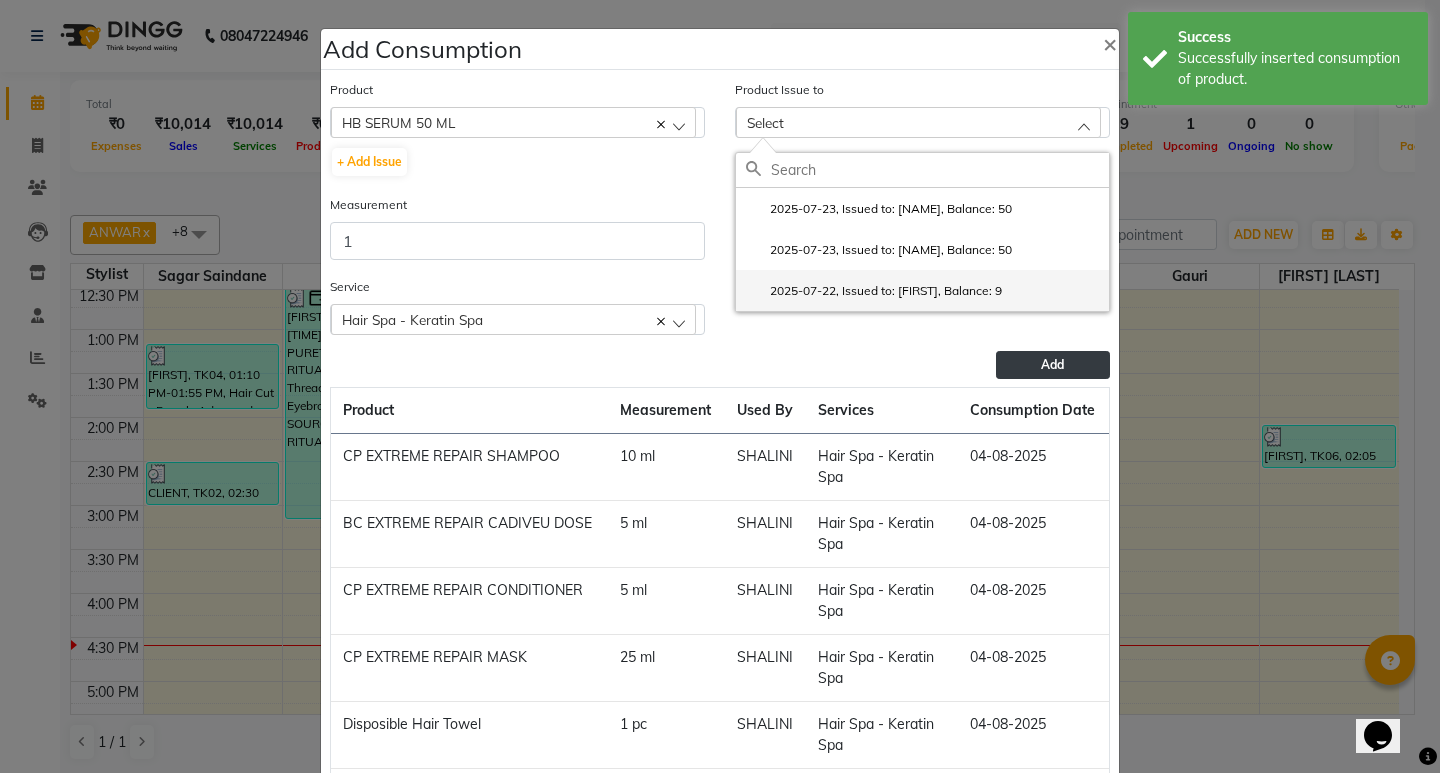 click on "2025-07-22, Issued to: Yogesh, Balance: 9" 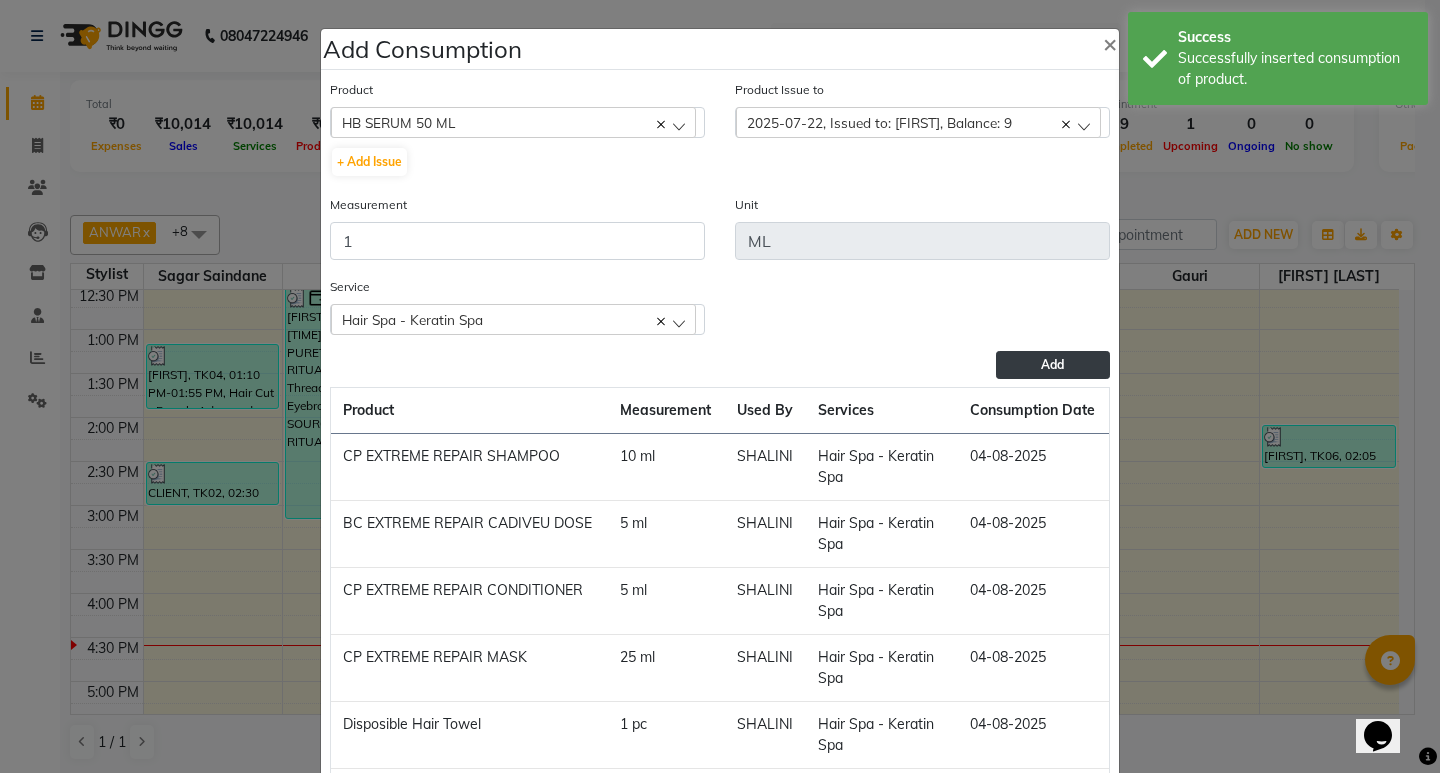 click on "Product  HB SERUM 50 ML  001 BANANA POWDER 10GM  + Add Issue  Product Issue to  2025-07-22, Issued to: Yogesh, Balance: 9  2025-07-23, Issued to: Yogesh, Balance: 50 2025-07-23, Issued to: Yogesh, Balance: 50 2025-07-22, Issued to: Yogesh, Balance: 9 Measurement 1 Unit ML Service  Hair Spa - Keratin Spa  Hair Spa - Keratin Spa  Add  Product Measurement Used By Services Consumption Date  CP EXTREME REPAIR SHAMPOO   10 ml   SHALINI   Hair Spa - Keratin Spa   04-08-2025   BC EXTREME REPAIR CADIVEU DOSE   5 ml   SHALINI   Hair Spa - Keratin Spa   04-08-2025   CP EXTREME REPAIR CONDITIONER   5 ml   SHALINI   Hair Spa - Keratin Spa   04-08-2025   CP EXTREME REPAIR MASK   25 ml   SHALINI   Hair Spa - Keratin Spa   04-08-2025   Disposible Hair Towel   1 pc   SHALINI   Hair Spa - Keratin Spa   04-08-2025   Disposible Hair Towel   1 pc   SANTOSHI   MANICURE/PEDICURE- AVL PEDIPURE LUXURY    04-08-2025   AVL LUXURY MENI-PEDI    1 pc   SANTOSHI   MANICURE/PEDICURE- AVL PEDIPURE LUXURY    04-08-2025" 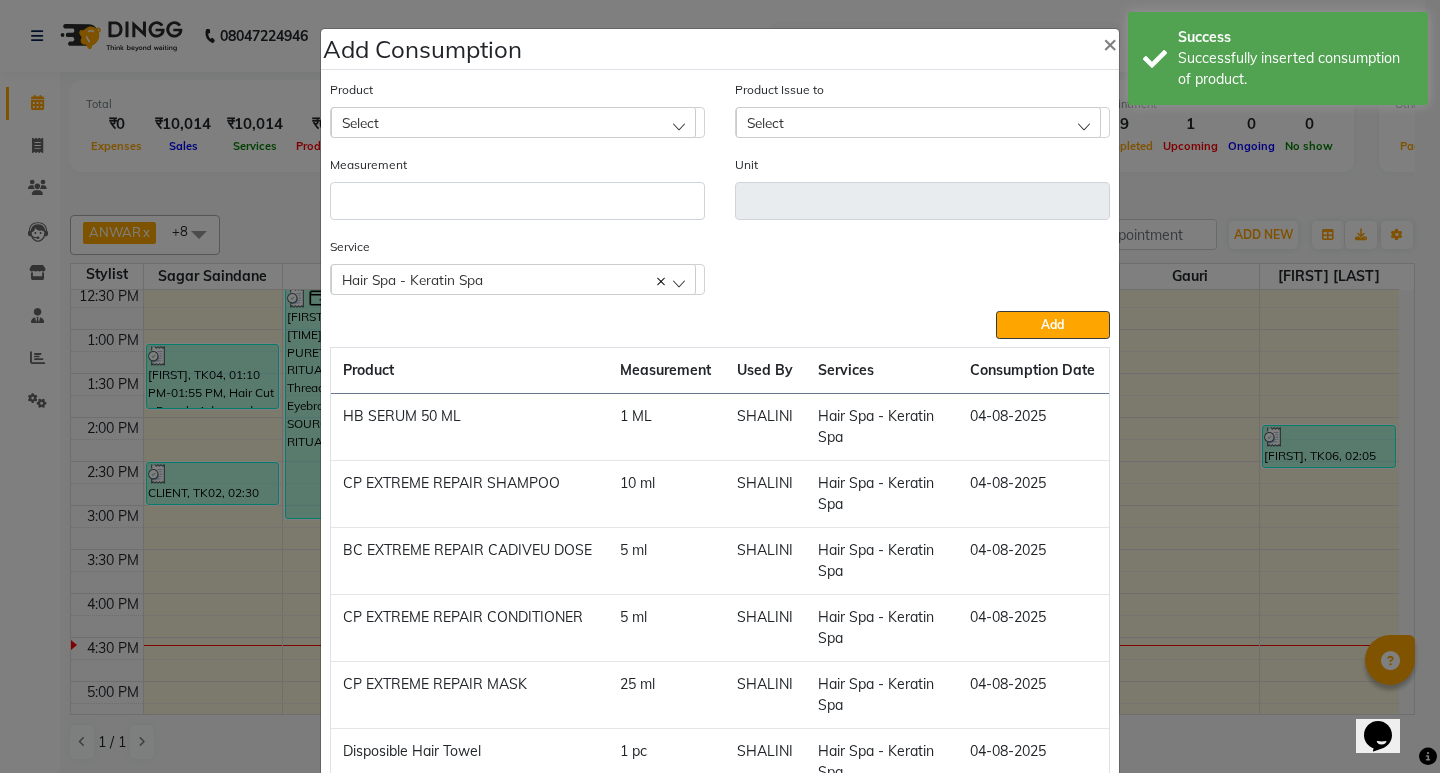 click on "Add Consumption × Product Select 001 BANANA POWDER 10GM Product Issue to Select 2025-07-23, Issued to: Yogesh, Balance: 50 2025-07-23, Issued to: Yogesh, Balance: 50 2025-07-22, Issued to: Yogesh, Balance: 9 Measurement Unit Service  Hair Spa - Keratin Spa  Hair Spa - Keratin Spa  Add  Product Measurement Used By Services Consumption Date  HB SERUM 50 ML   1 ML   SHALINI   Hair Spa - Keratin Spa   04-08-2025   CP EXTREME REPAIR SHAMPOO   10 ml   SHALINI   Hair Spa - Keratin Spa   04-08-2025   BC EXTREME REPAIR CADIVEU DOSE   5 ml   SHALINI   Hair Spa - Keratin Spa   04-08-2025   CP EXTREME REPAIR CONDITIONER   5 ml   SHALINI   Hair Spa - Keratin Spa   04-08-2025   CP EXTREME REPAIR MASK   25 ml   SHALINI   Hair Spa - Keratin Spa   04-08-2025   Disposible Hair Towel   1 pc   SHALINI   Hair Spa - Keratin Spa   04-08-2025   Disposible Hair Towel   1 pc   SANTOSHI   MANICURE/PEDICURE- AVL PEDIPURE LUXURY    04-08-2025   AVL LUXURY MENI-PEDI    1 pc   SANTOSHI   MANICURE/PEDICURE- AVL PEDIPURE LUXURY    Close" 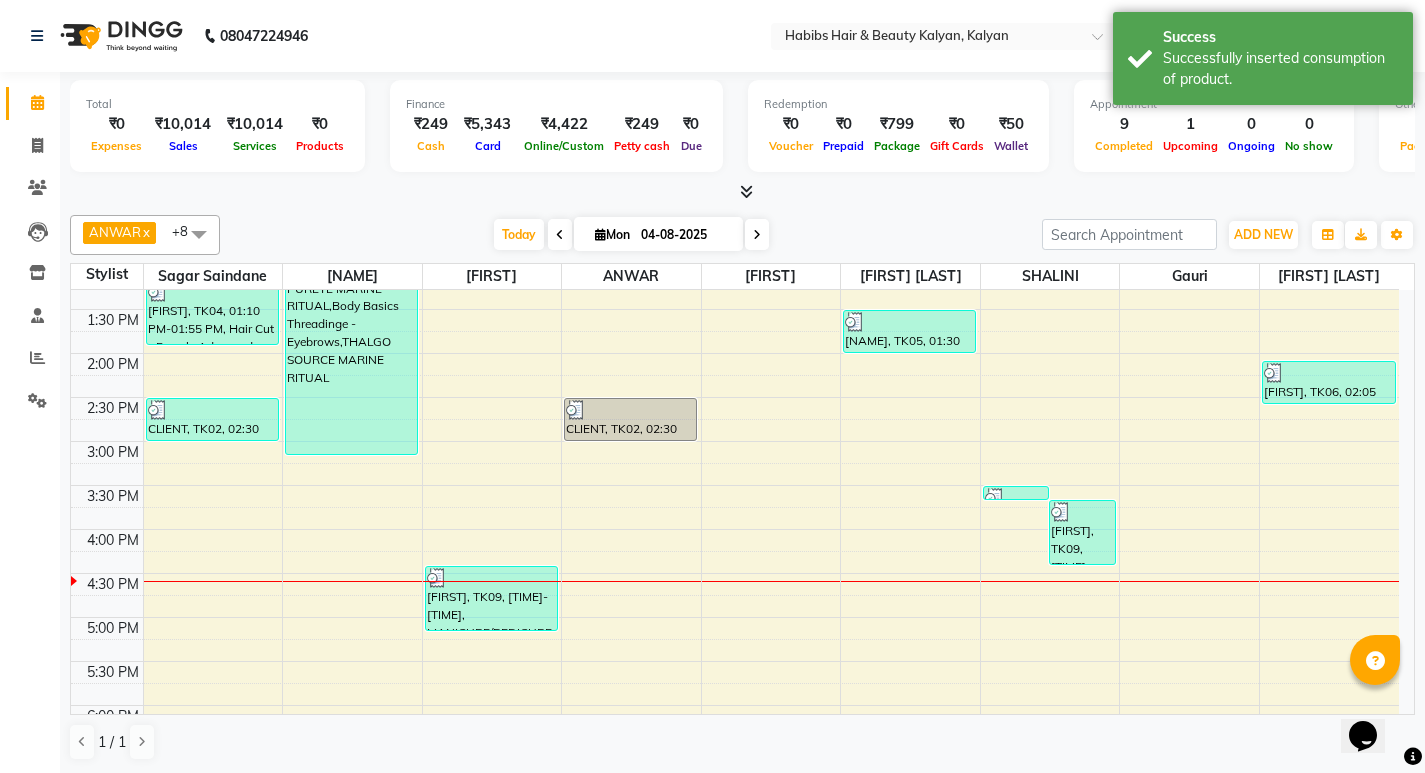 scroll, scrollTop: 600, scrollLeft: 0, axis: vertical 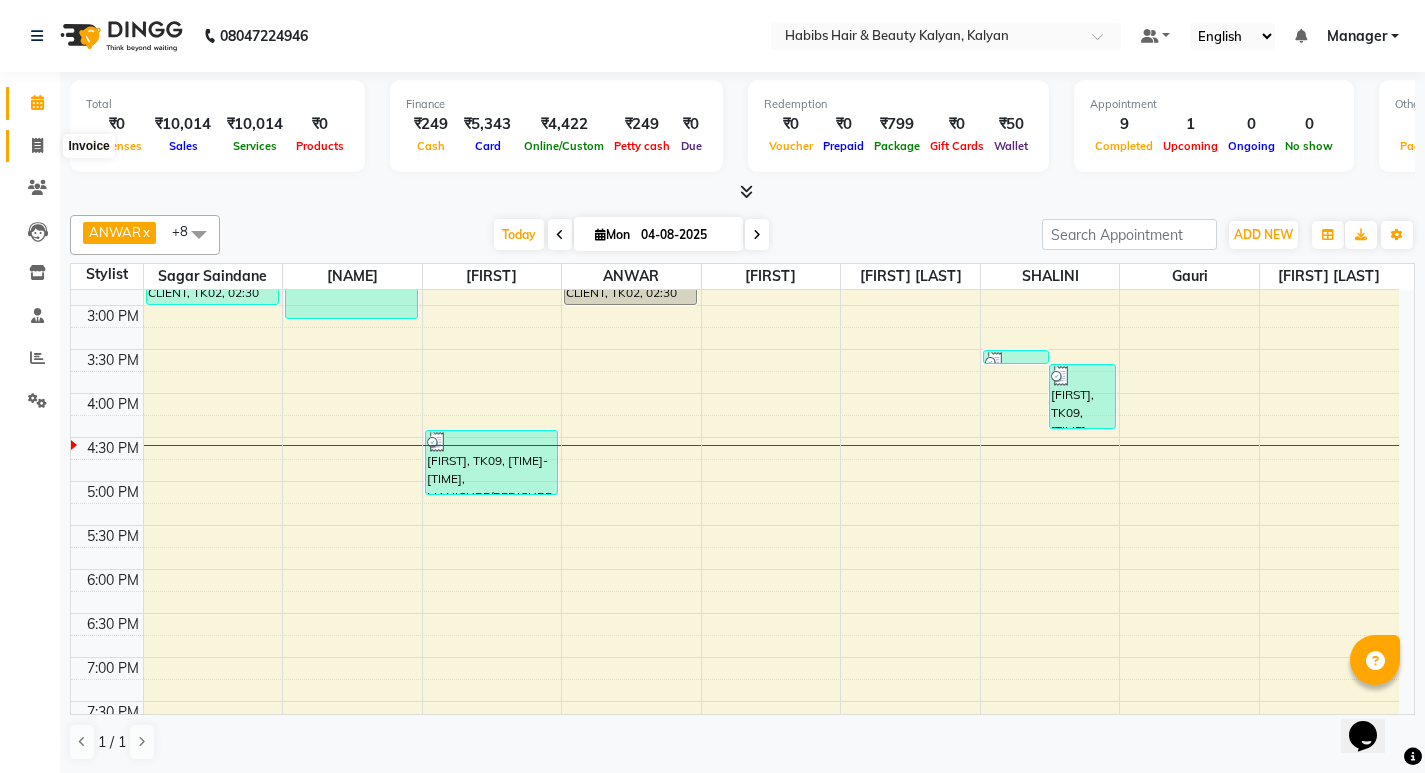 click 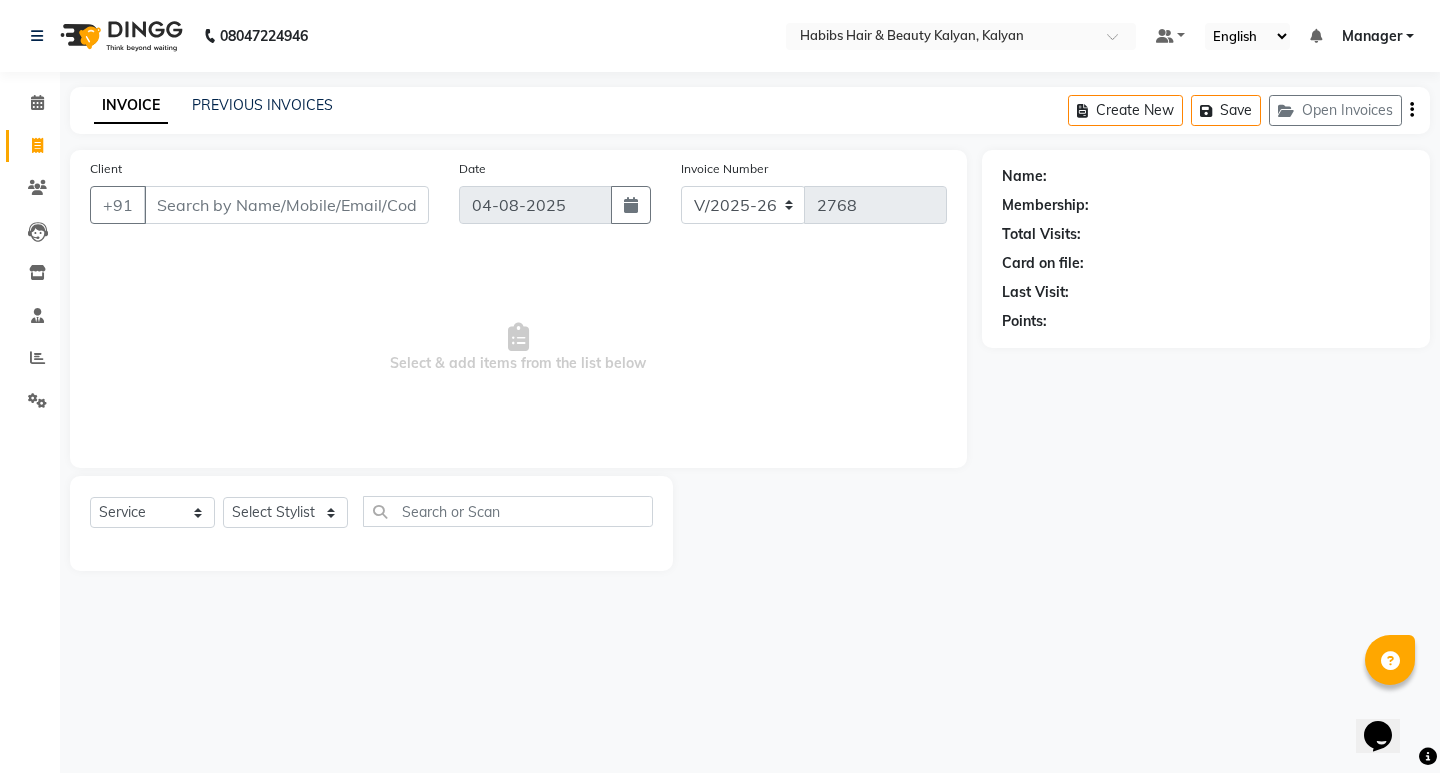 click on "Select & add items from the list below" at bounding box center [518, 348] 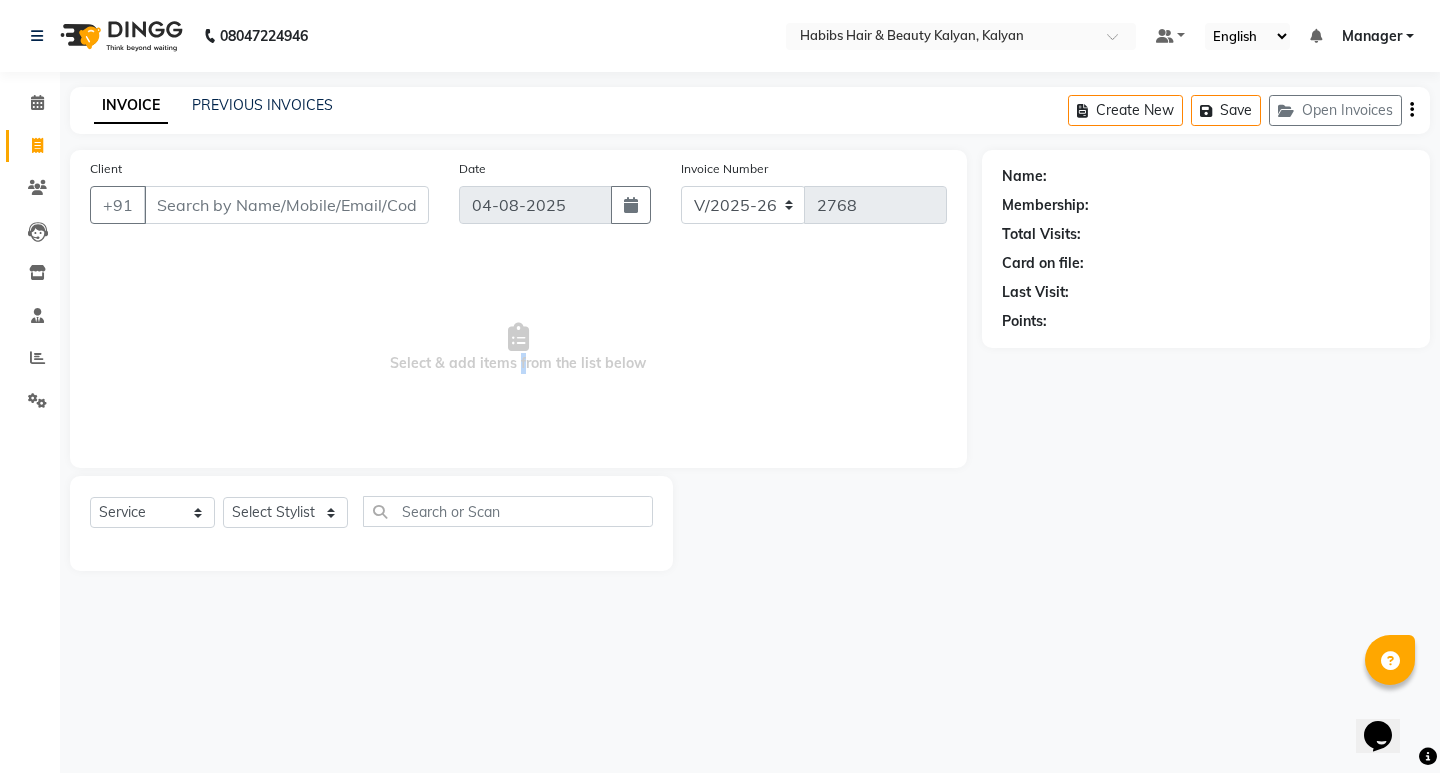 click on "Select & add items from the list below" at bounding box center (518, 348) 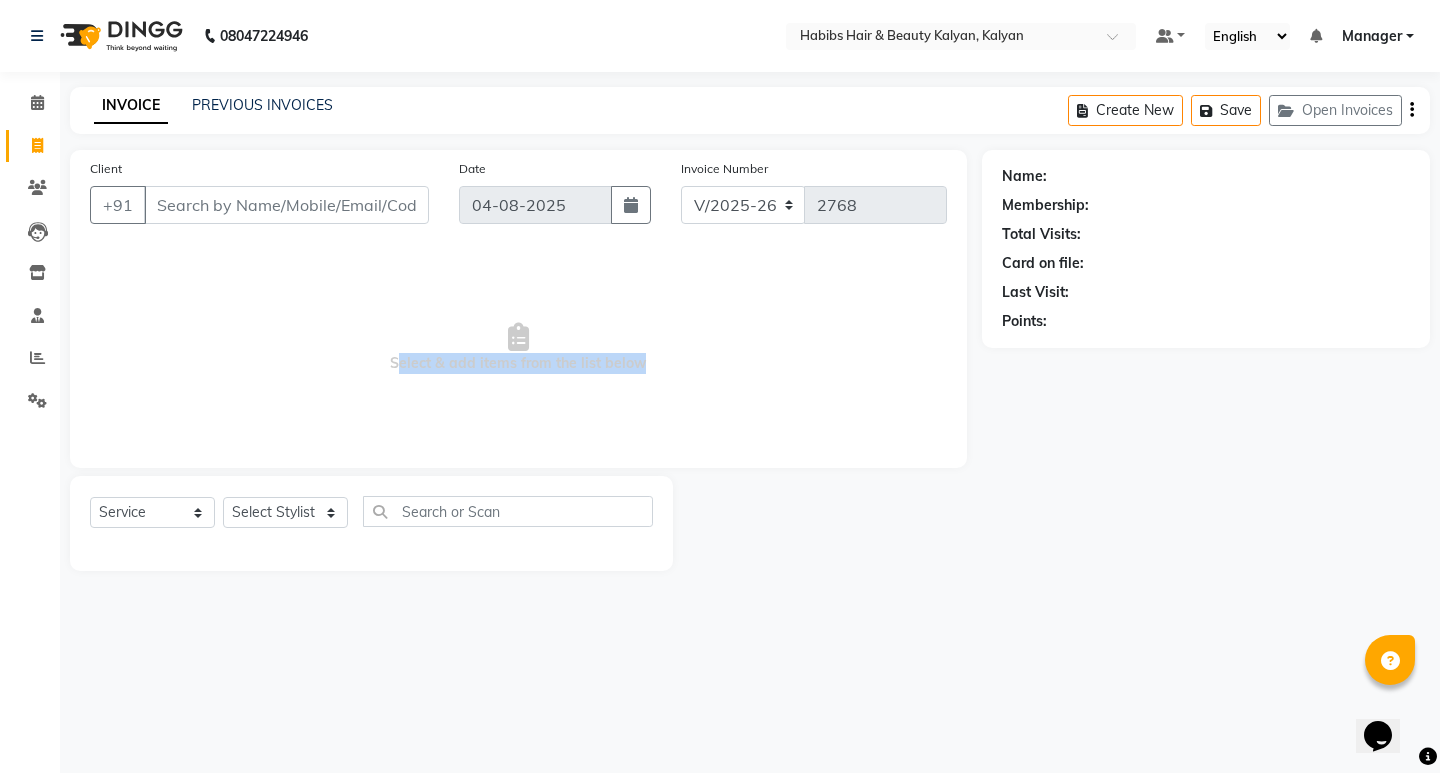 click on "Select & add items from the list below" at bounding box center [518, 348] 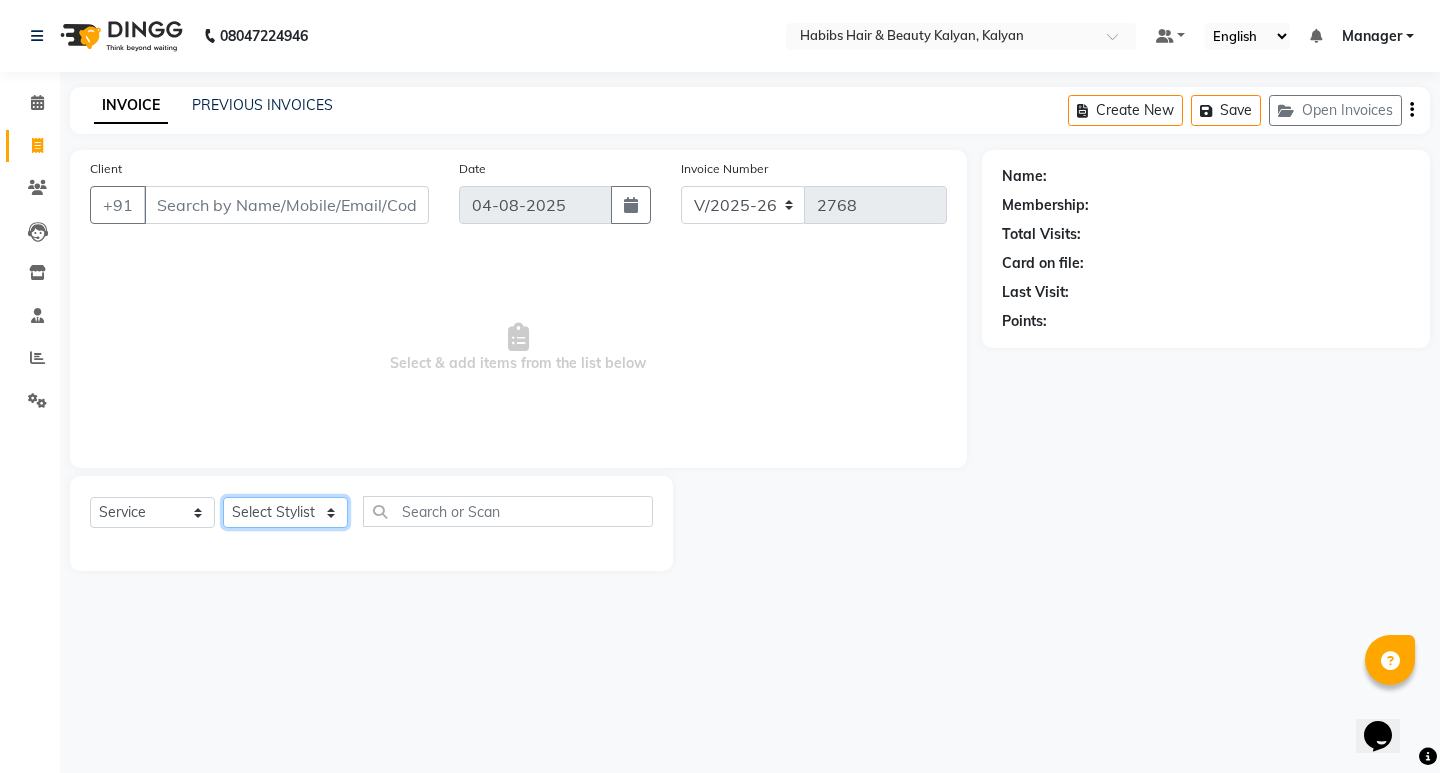 click on "Select Stylist [FIRST] [FIRST] [FIRST] [FIRST] [FIRST] [FIRST] [FIRST] [FIRST] [FIRST] [FIRST] [FIRST] [FIRST] [FIRST] [FIRST] [FIRST] [FIRST] [FIRST] [FIRST] [FIRST] [FIRST] [FIRST]" 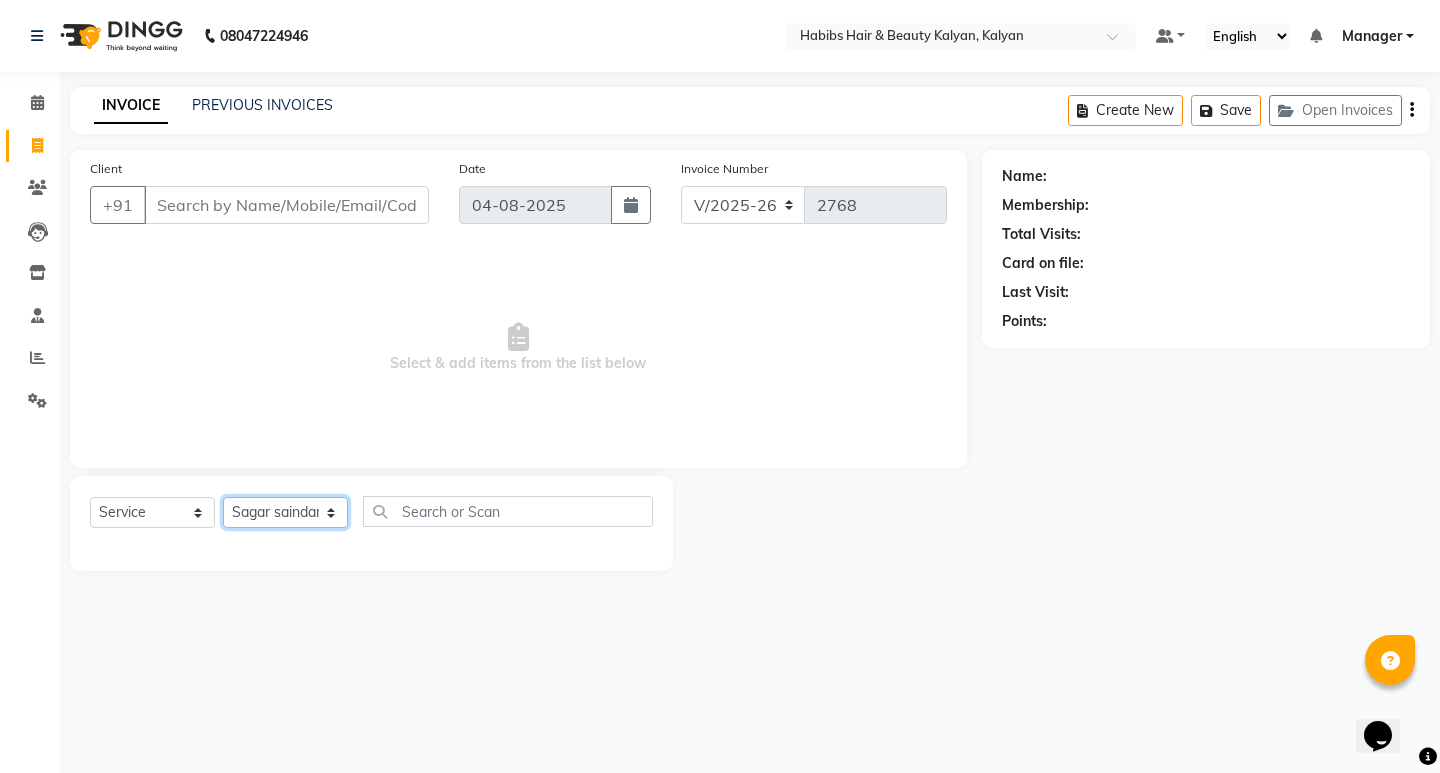 click on "Select Stylist [FIRST] [FIRST] [FIRST] [FIRST] [FIRST] [FIRST] [FIRST] [FIRST] [FIRST] [FIRST] [FIRST] [FIRST] [FIRST] [FIRST] [FIRST] [FIRST] [FIRST] [FIRST] [FIRST] [FIRST] [FIRST]" 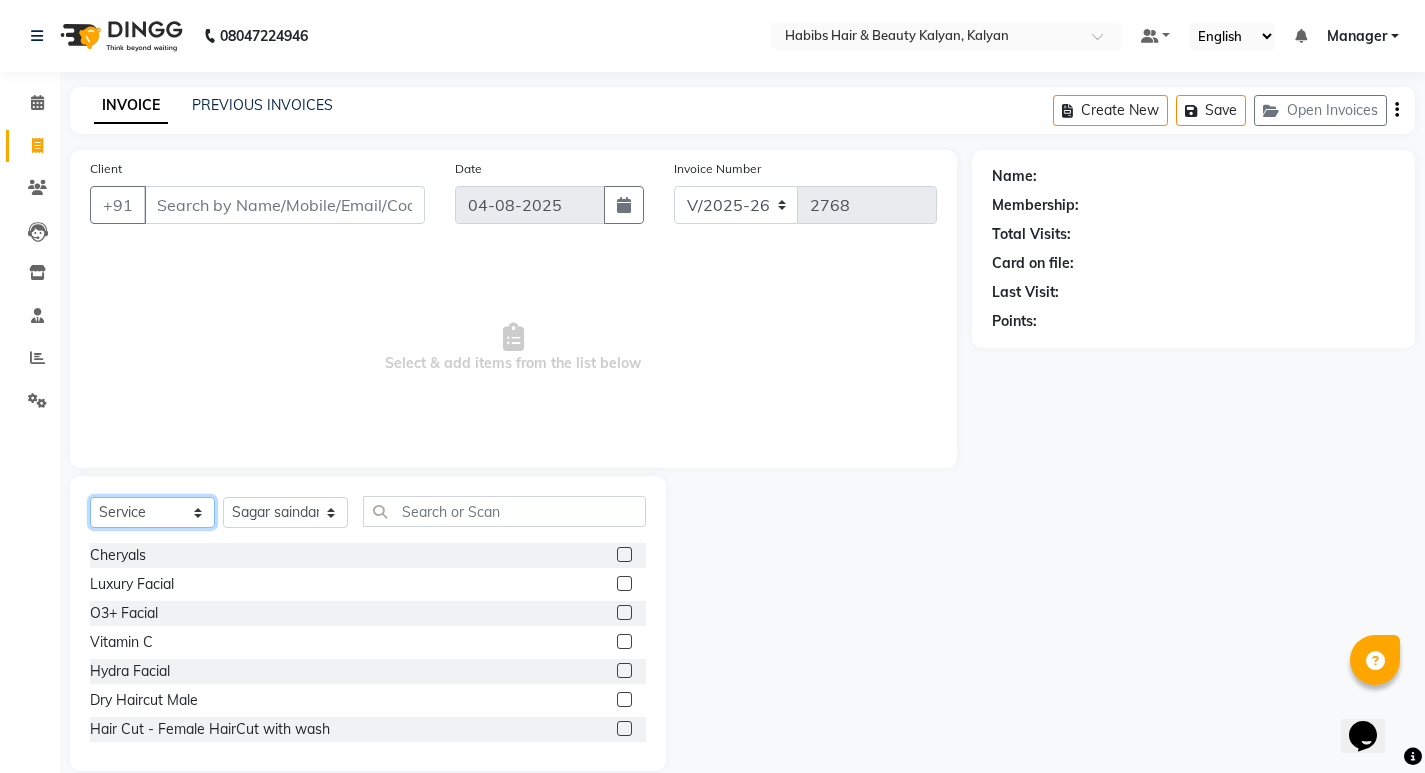 click on "Select  Service  Product  Membership  Package Voucher Prepaid Gift Card" 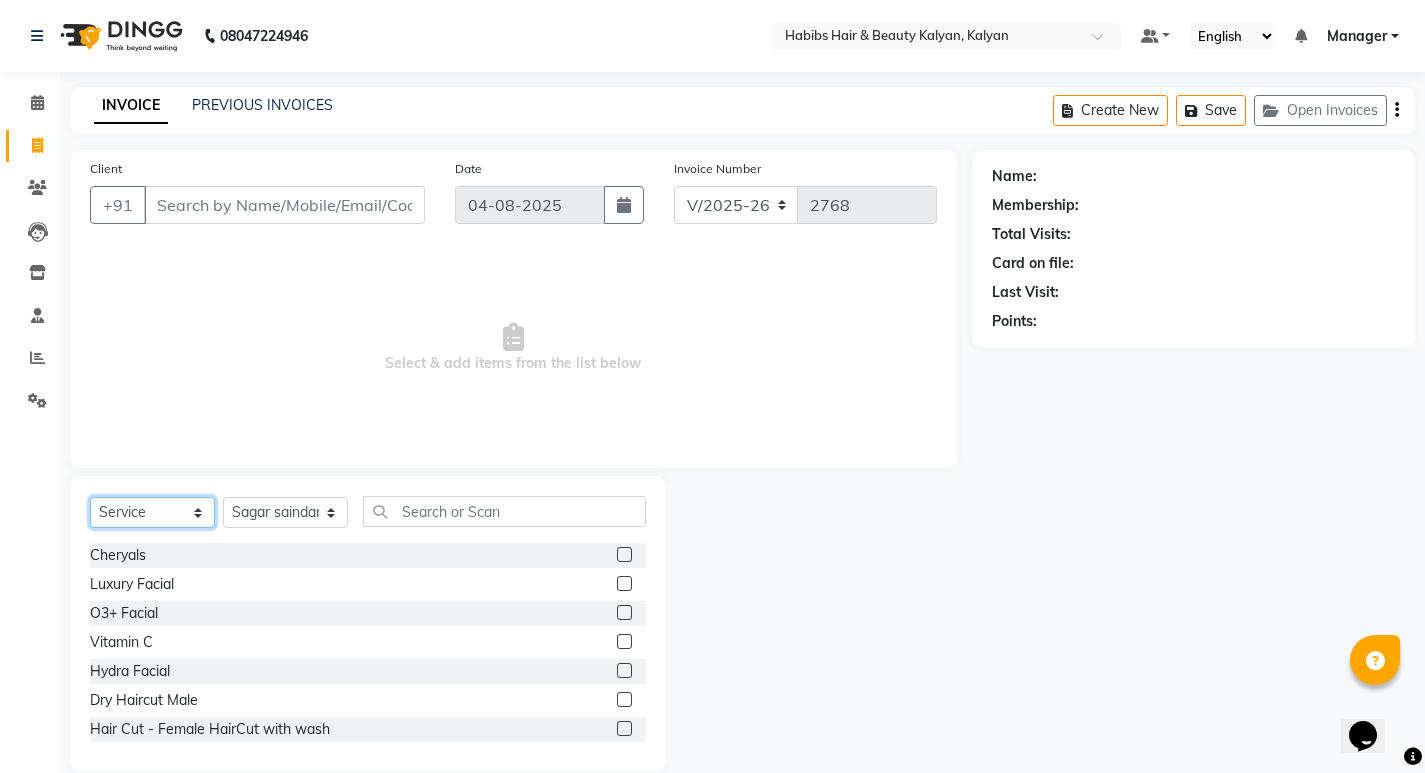 select on "package" 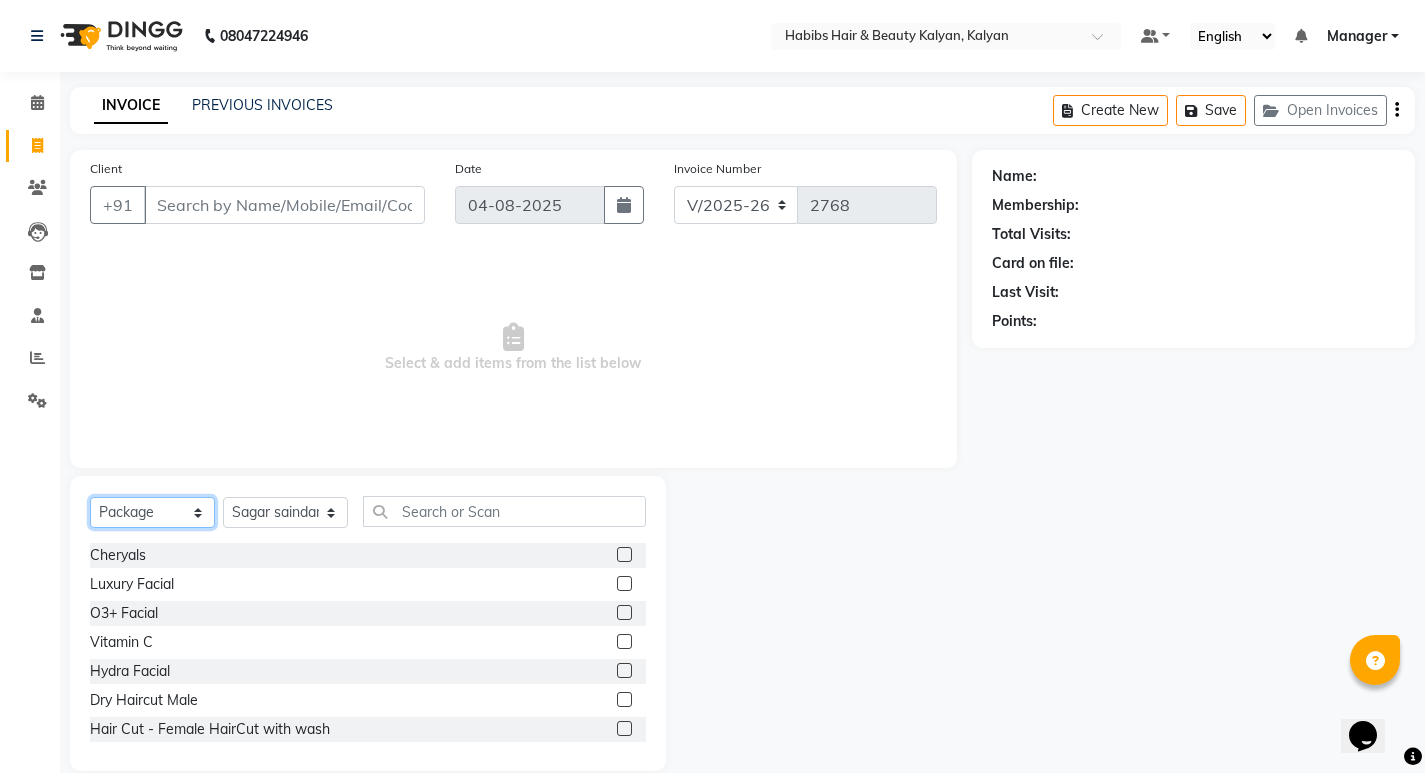 click on "Select  Service  Product  Membership  Package Voucher Prepaid Gift Card" 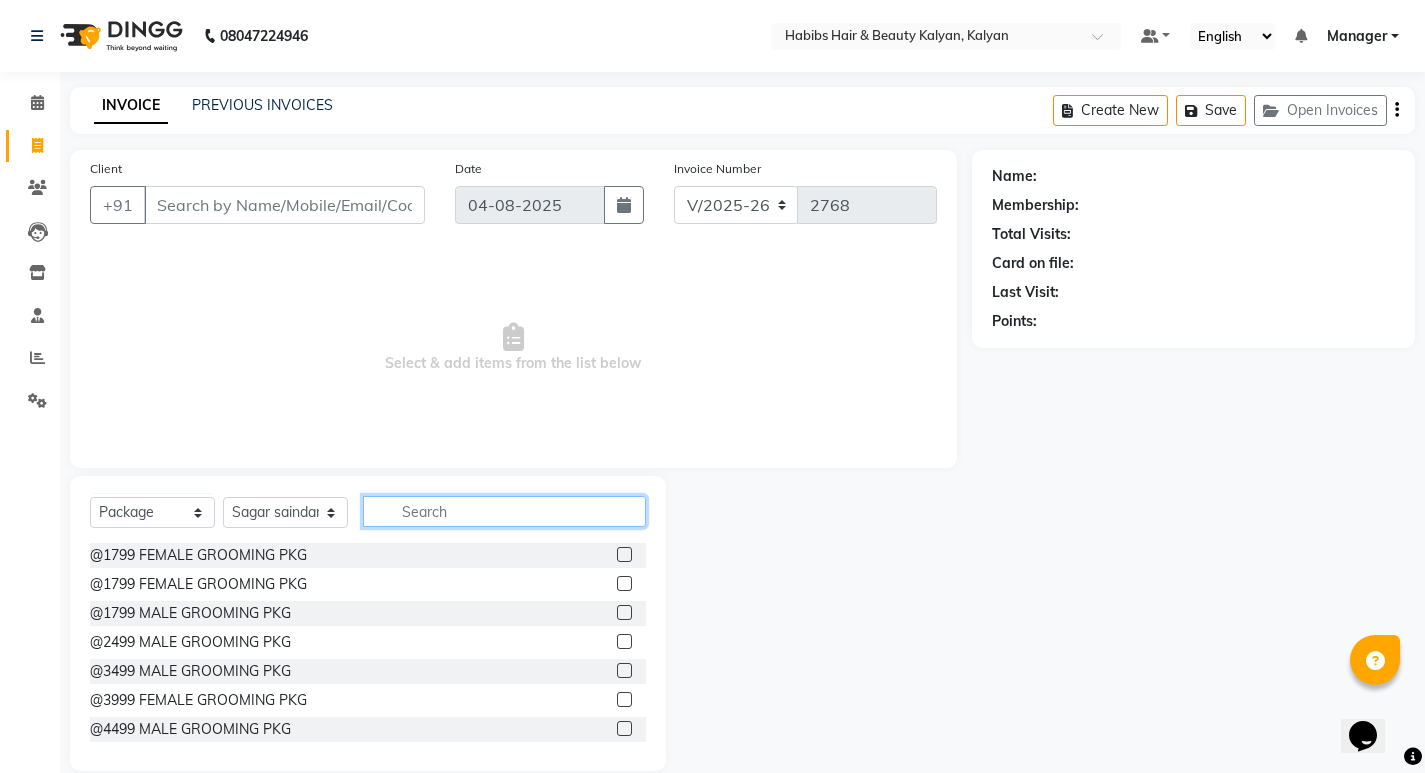 click 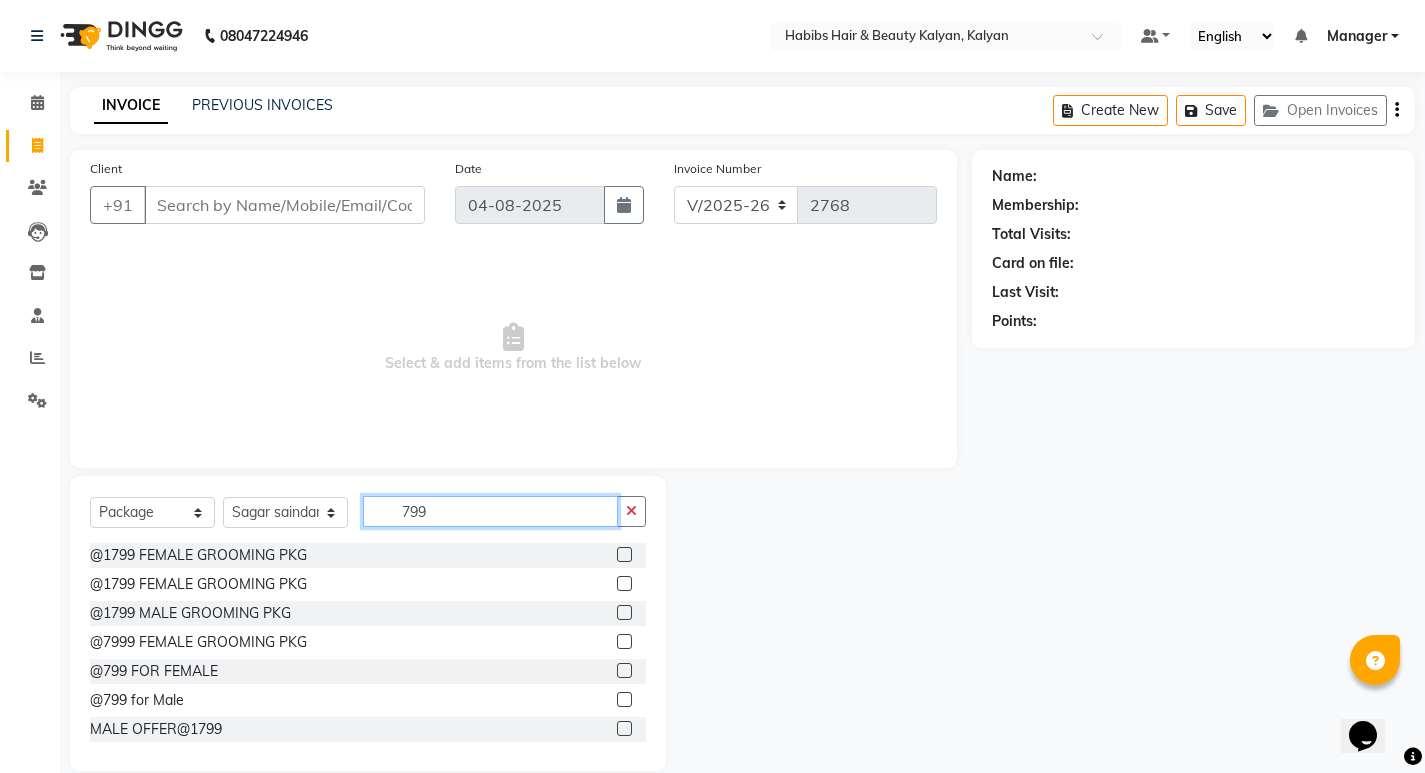 type on "799" 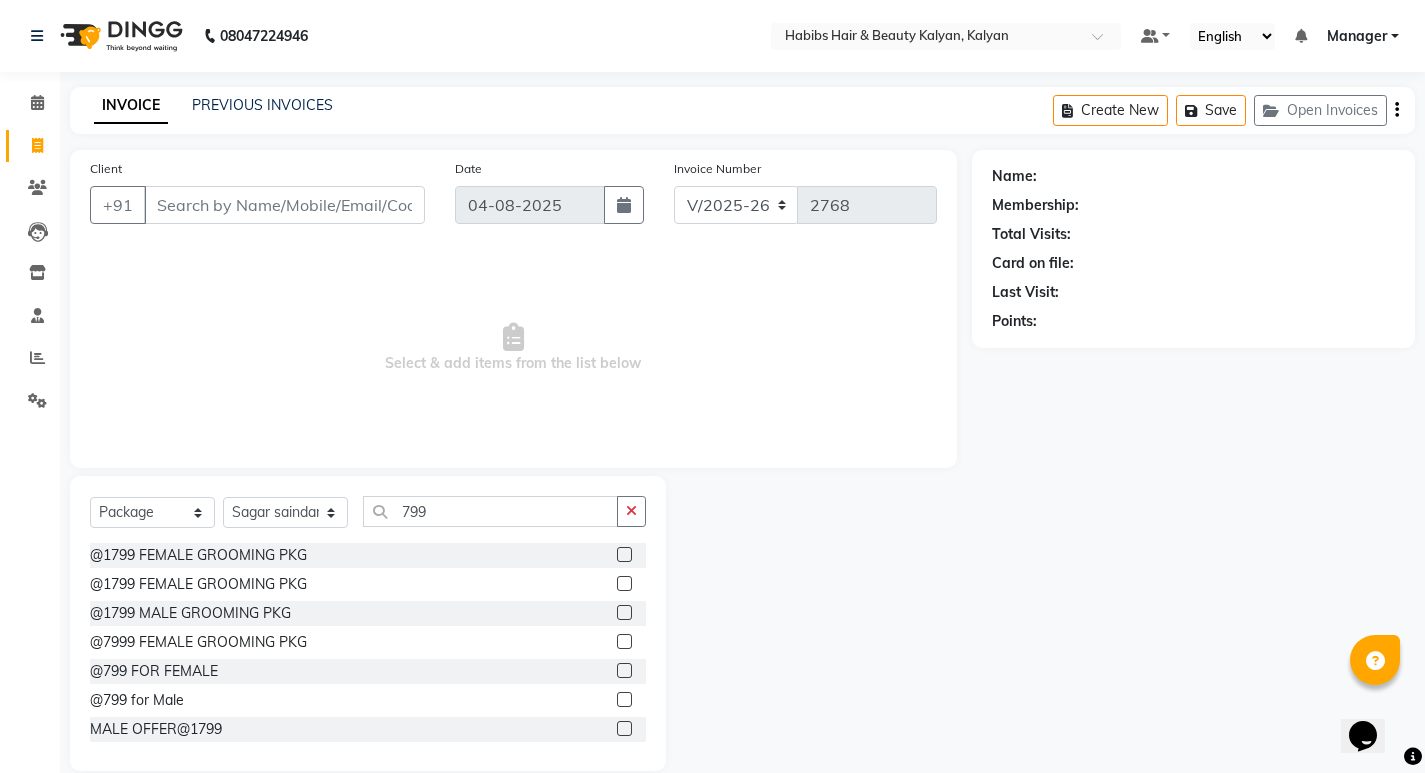 click 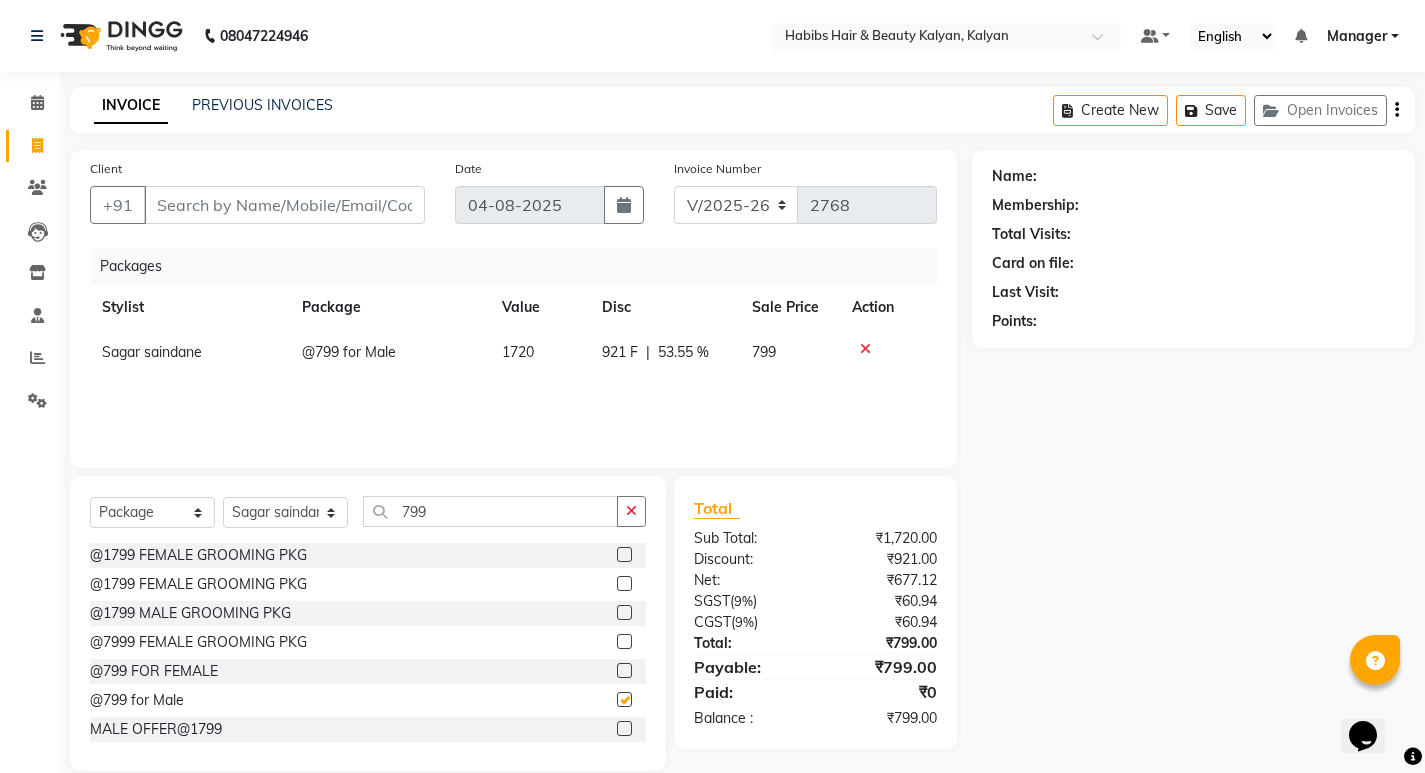checkbox on "false" 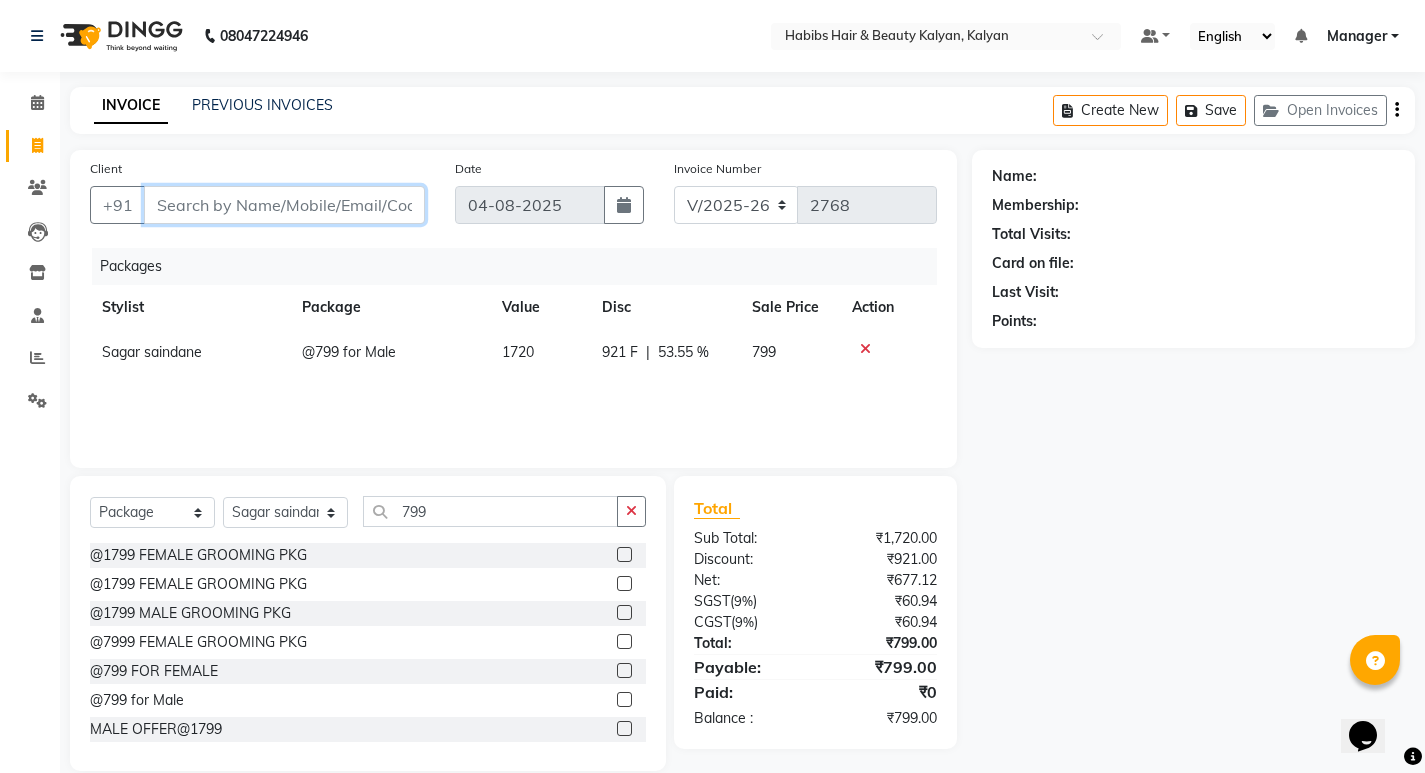 click on "Client" at bounding box center [284, 205] 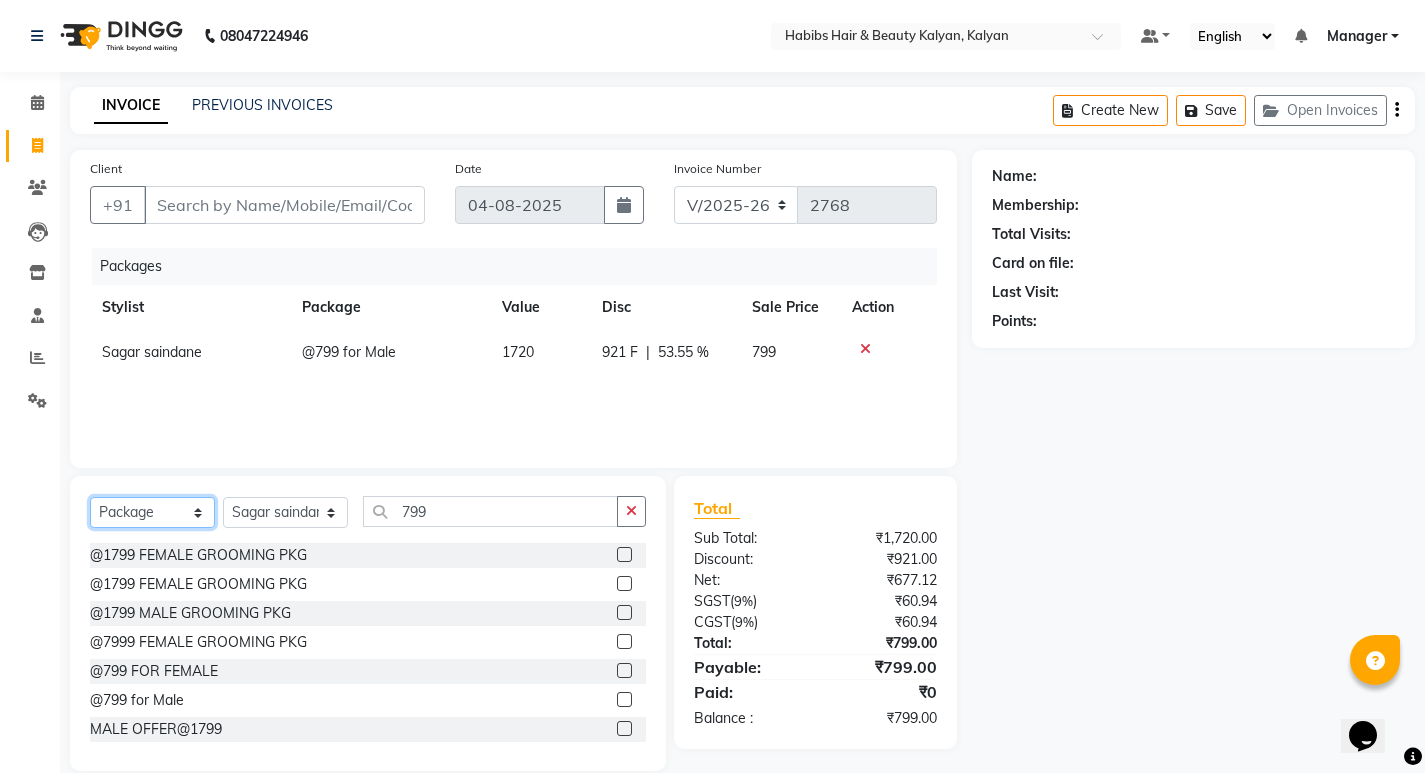click on "Select  Service  Product  Membership  Package Voucher Prepaid Gift Card" 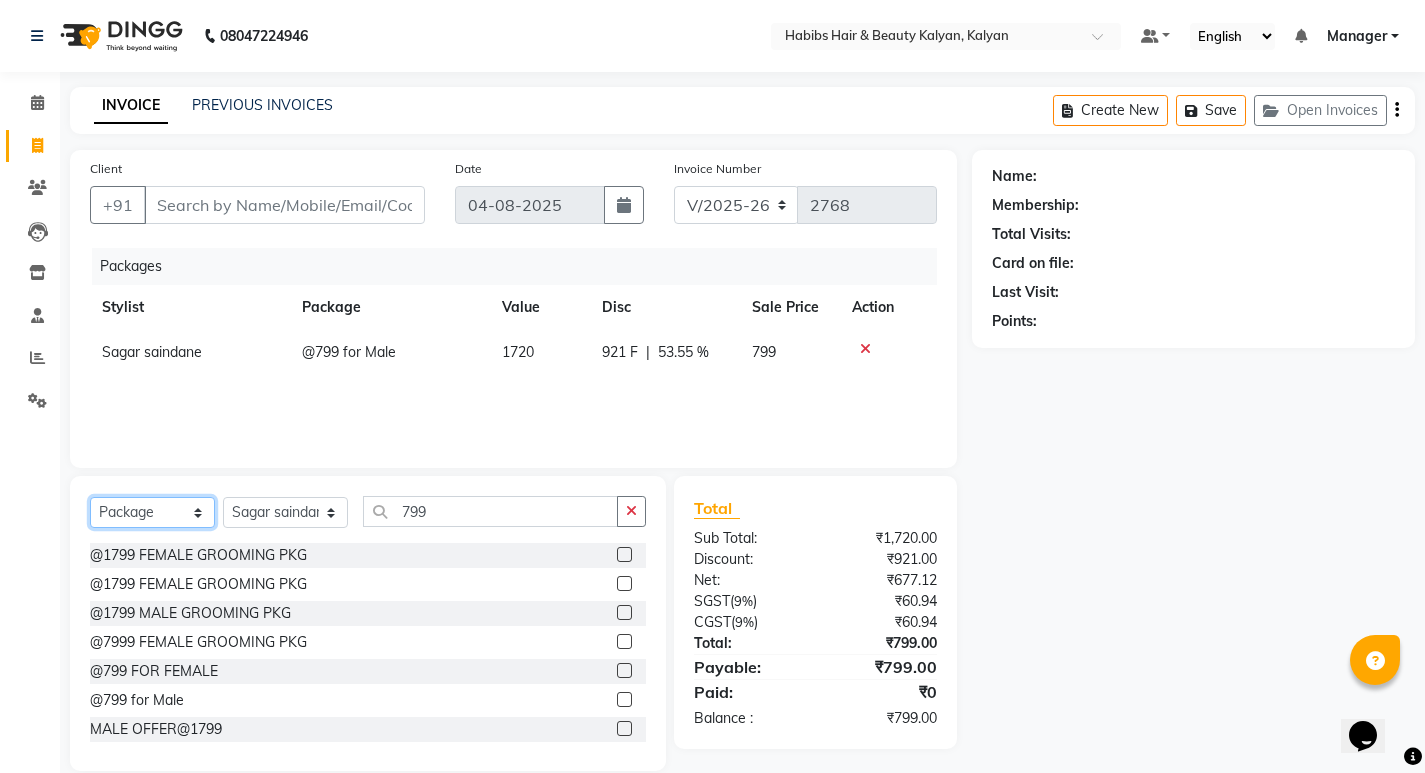 select on "service" 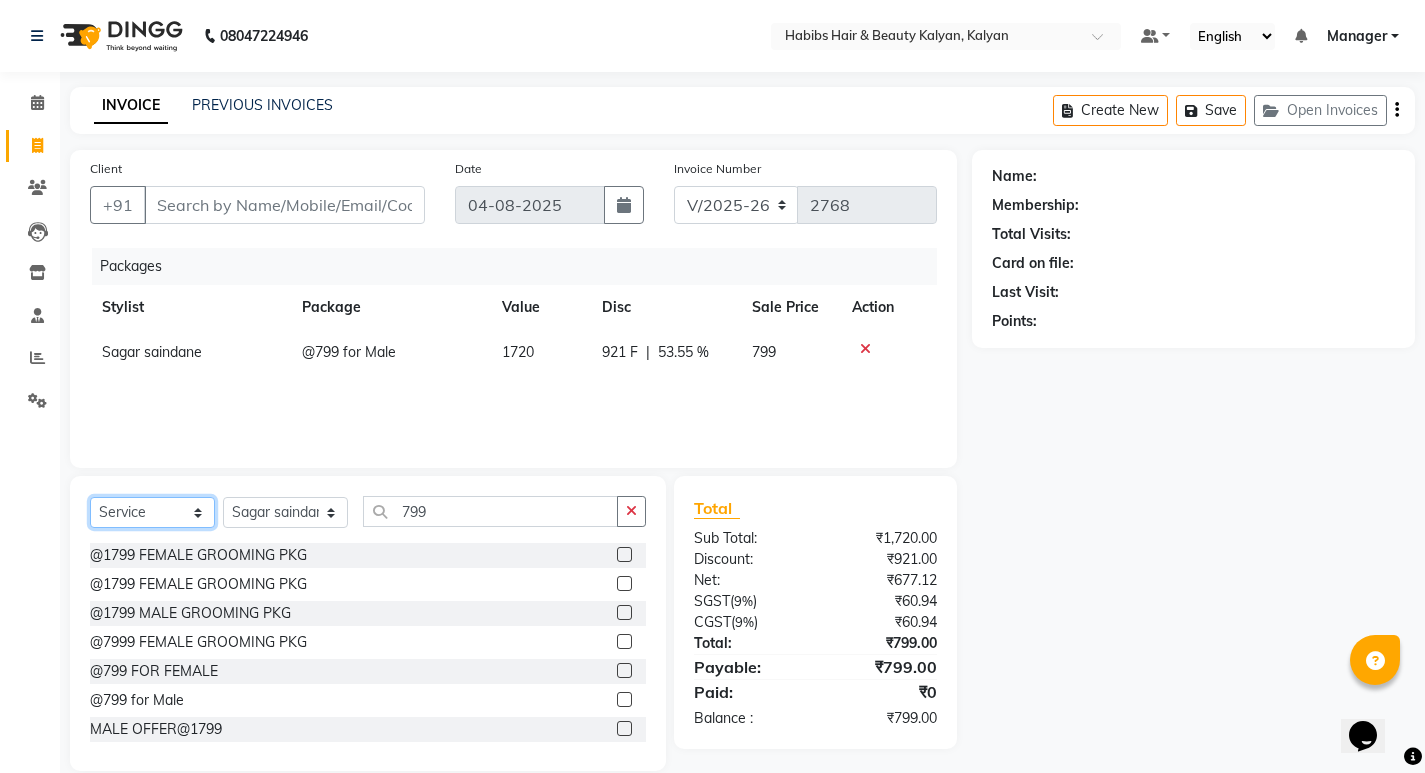 click on "Select  Service  Product  Membership  Package Voucher Prepaid Gift Card" 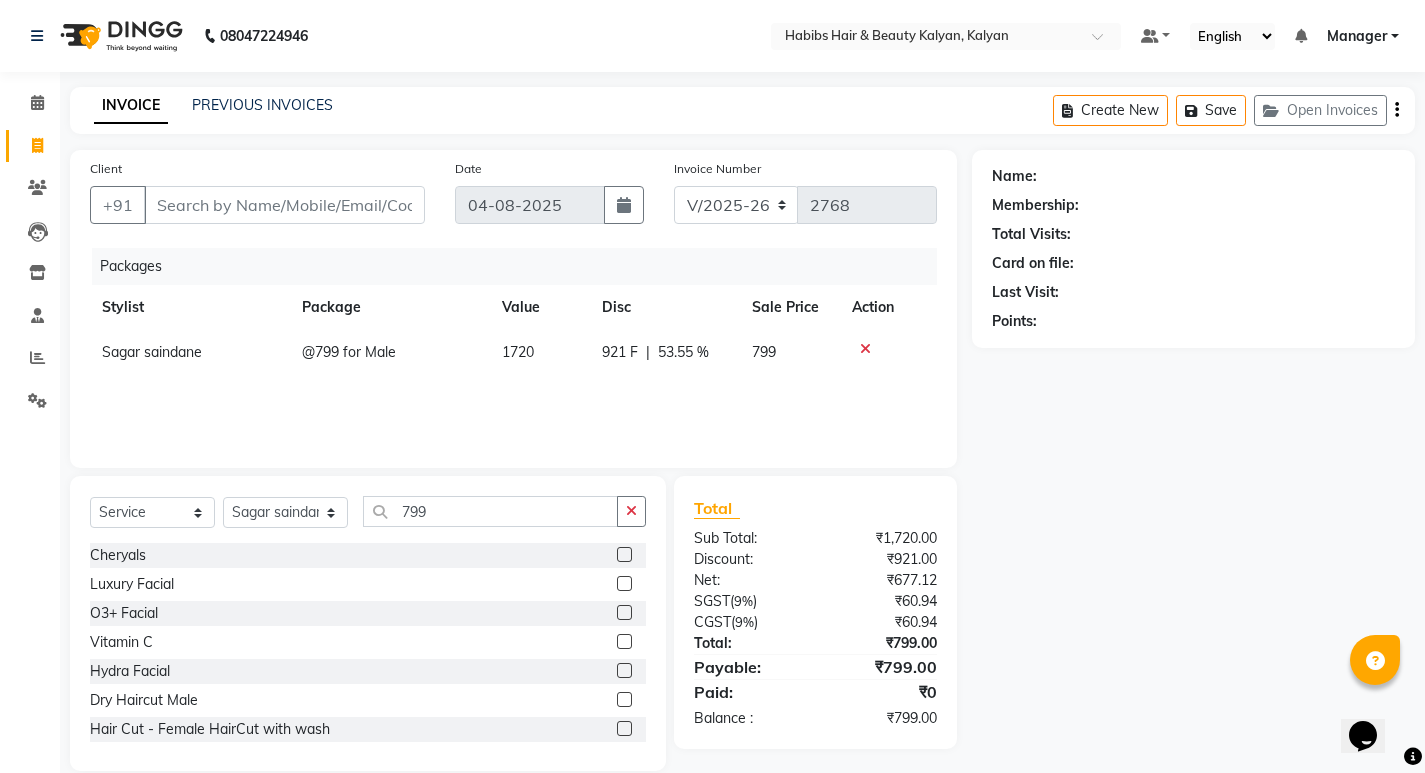 click on "Select  Service  Product  Membership  Package Voucher Prepaid Gift Card  Select Stylist ANWAR DHARMESH GANESH SHINDE Gauri Manager Maruf  mulla Meena Kumari Namrata zipre Priyanka Ranjana  singh  Sagar saindane SANTOSHI SHALINI Smruti Suraj Kadam Vinaya  Yogesh 799 Cheryals  Luxury Facial  O3+ Facial  Vitamin C  Hydra Facial  Dry Haircut Male  Hair Cut - Female HairCut with wash  Hair Cut - Male HairCut with Wash  Hair Cut - Female Advanced Haircut  Hair Cut - Fringe Haircut  Hair Cut - Beard Trimming  Hair Cut - Child  Haircut Girl  Hair Cut - Child Haircut Boy  Hair Cut - Dry Haircut Female  Hair Cut - Dry Haircut Male  HairCut - Dry Haircut Female+Blowdry  SHAVING OR BEARD TRIMMING   HEAD MASSAGE OR HAIR SPA   HEAD MASSAGE OR HAIR SPA OR GLOBAL COLOUR   HAIR WASH  Beard color  Beard Sheving  Beard Trimming  D-tan/Bleach - Upper Lip  D-tan/Bleach - Face / Neck  D-tan/Bleach - Back Neck  D-tan/Bleach - Under Arms  D-tan/Bleach - Full Arms  D-tan/Bleach - Full Legs  D-tan/Bleach - Half Arms  D-tan Face Raga" 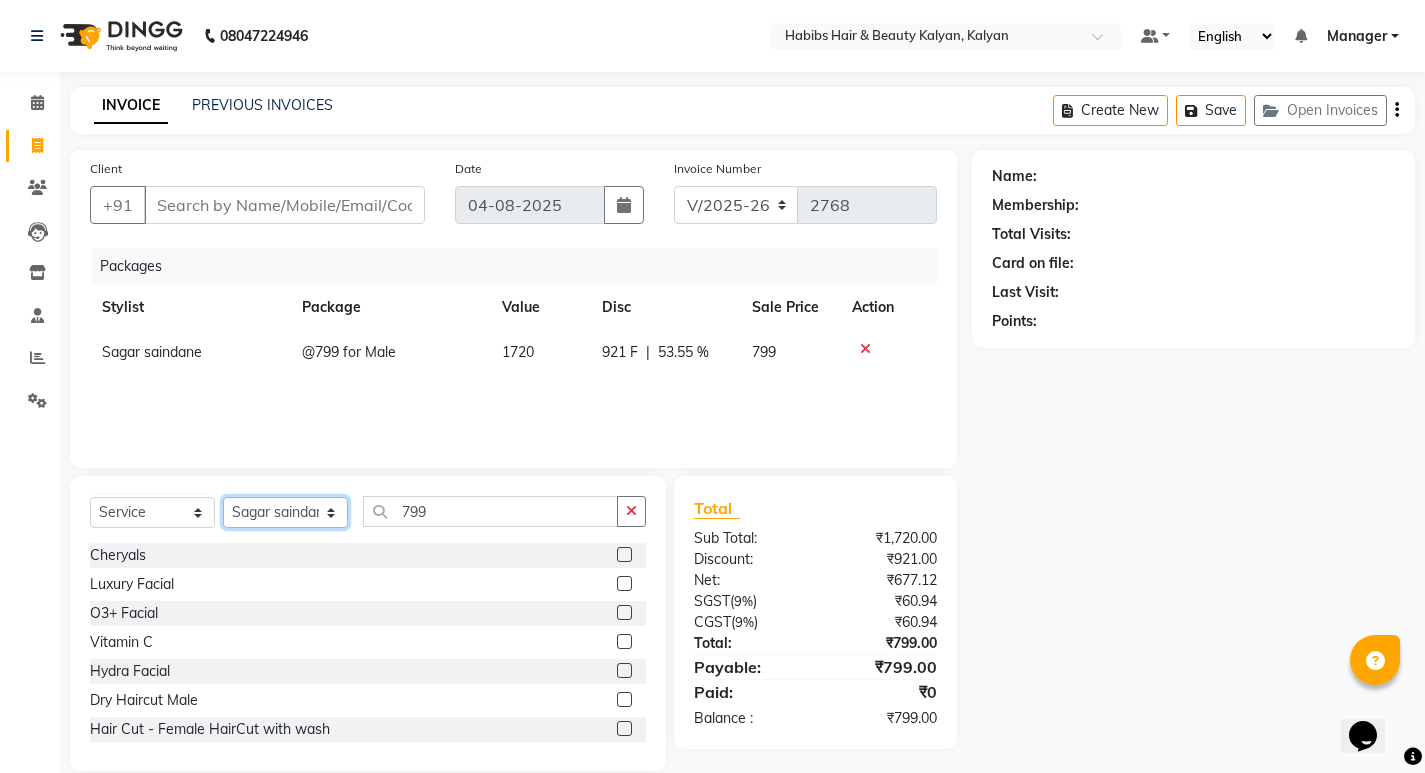 click on "Select Stylist [FIRST] [FIRST] [FIRST] [FIRST] [FIRST] [FIRST] [FIRST] [FIRST] [FIRST] [FIRST] [FIRST] [FIRST] [FIRST] [FIRST] [FIRST] [FIRST] [FIRST] [FIRST] [FIRST] [FIRST] [FIRST]" 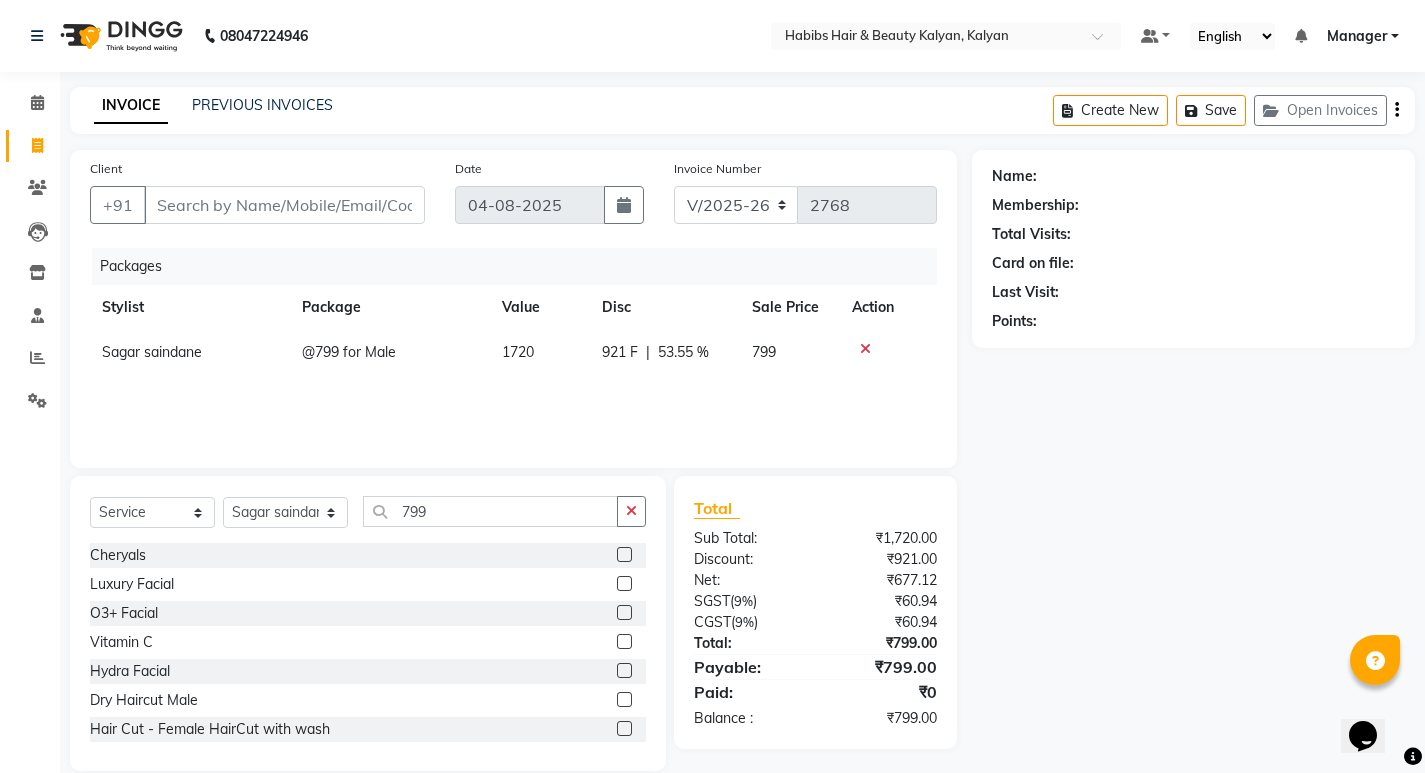 click on "Client +91 Date 04-08-2025 Invoice Number V/2025 V/2025-26 2768 Packages Stylist Package Value Disc Sale Price Action Sagar saindane @799 for Male  1720 921 F | 53.55 % 799" 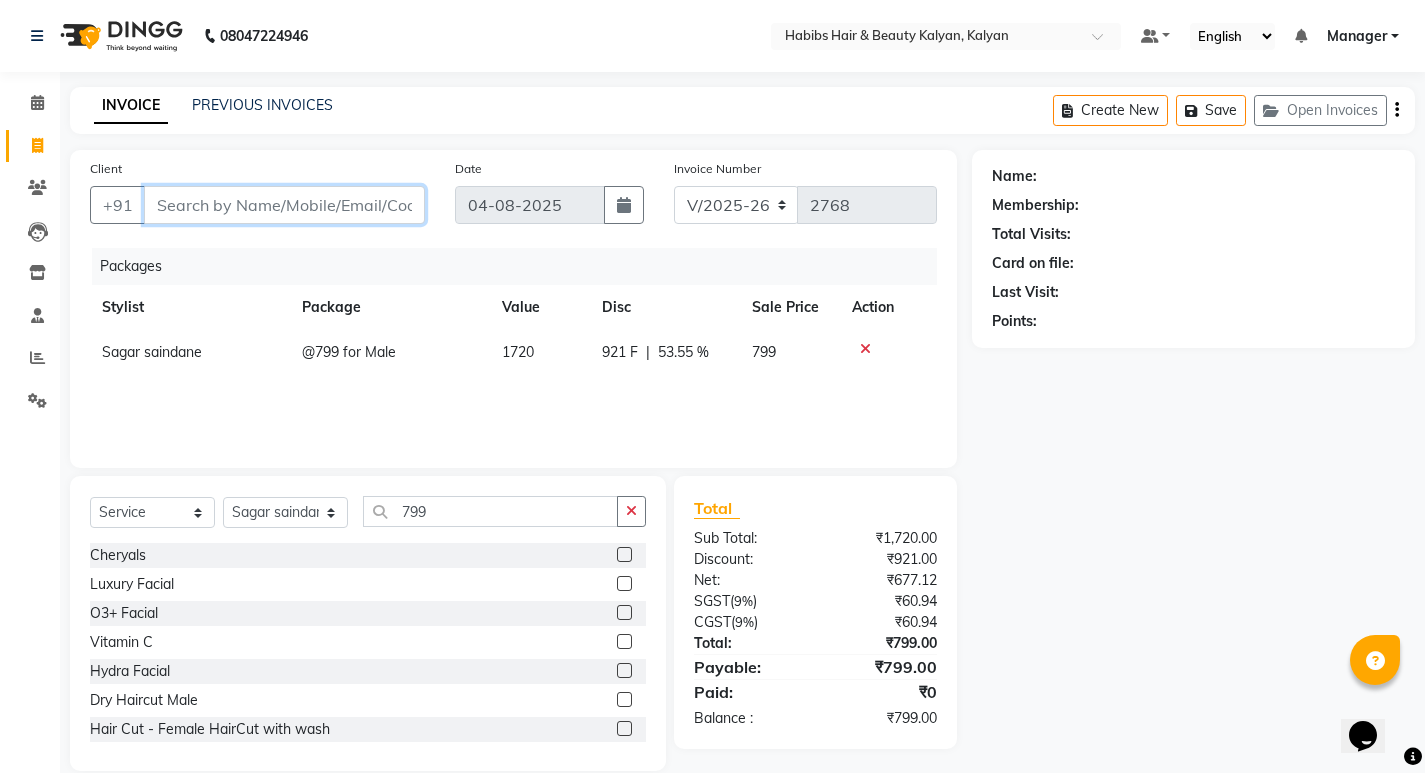 click on "Client" at bounding box center [284, 205] 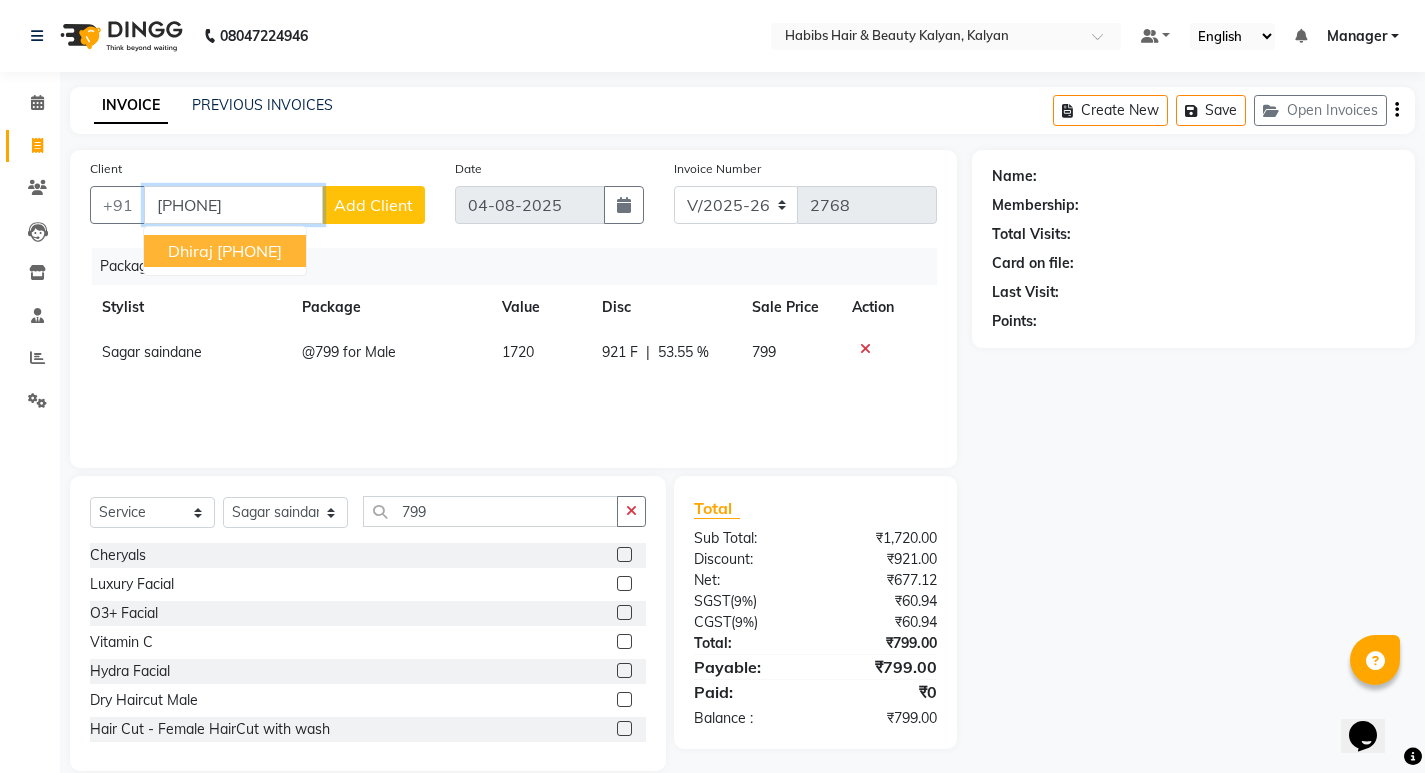 click on "93******47" at bounding box center (249, 251) 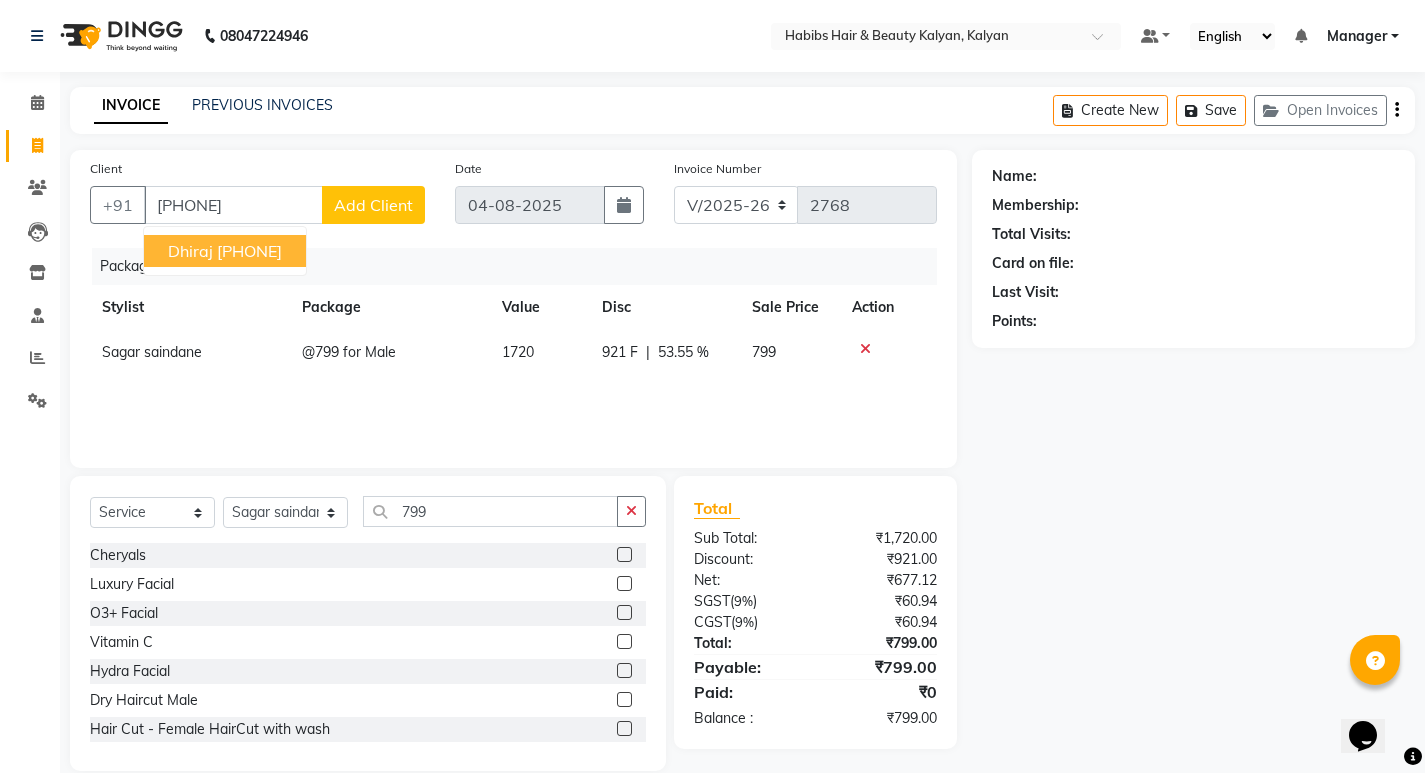 select on "1: Object" 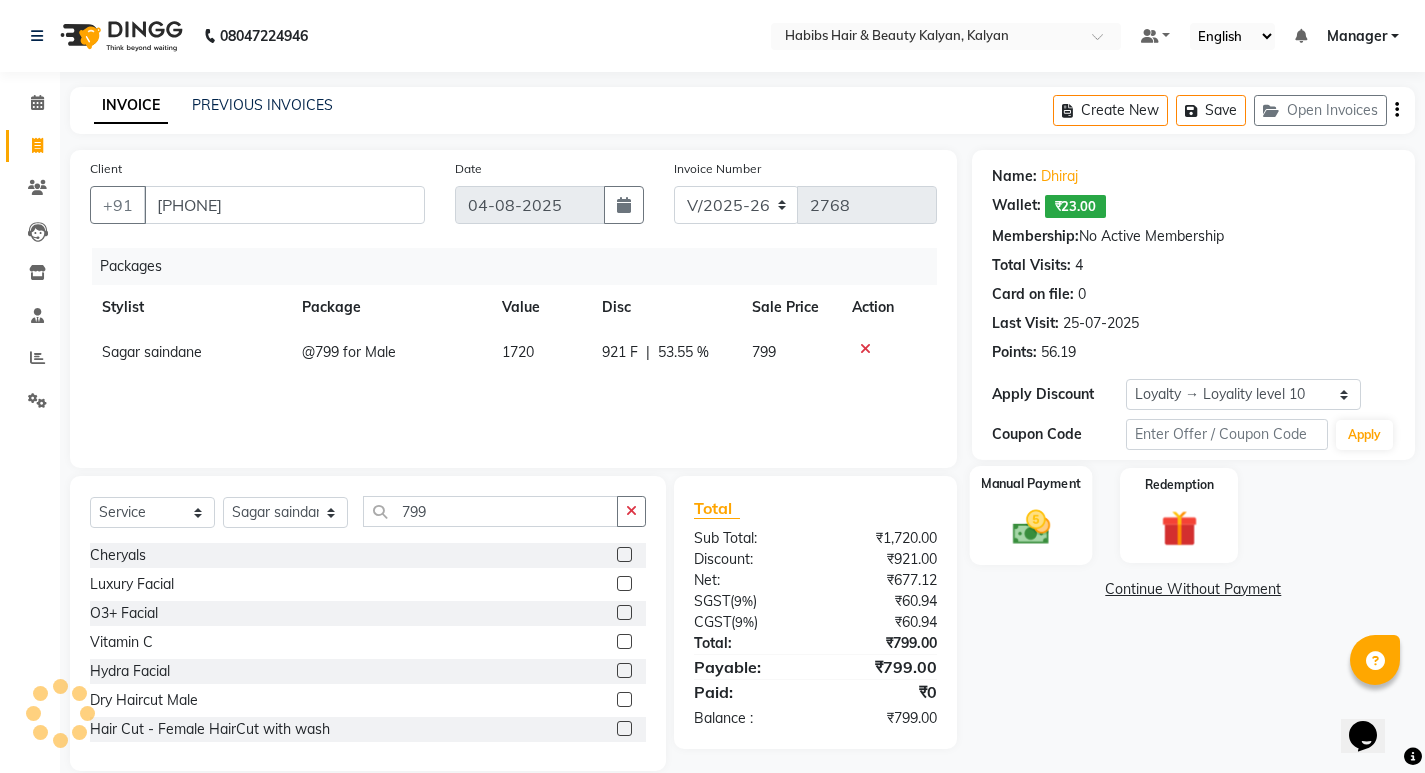 click 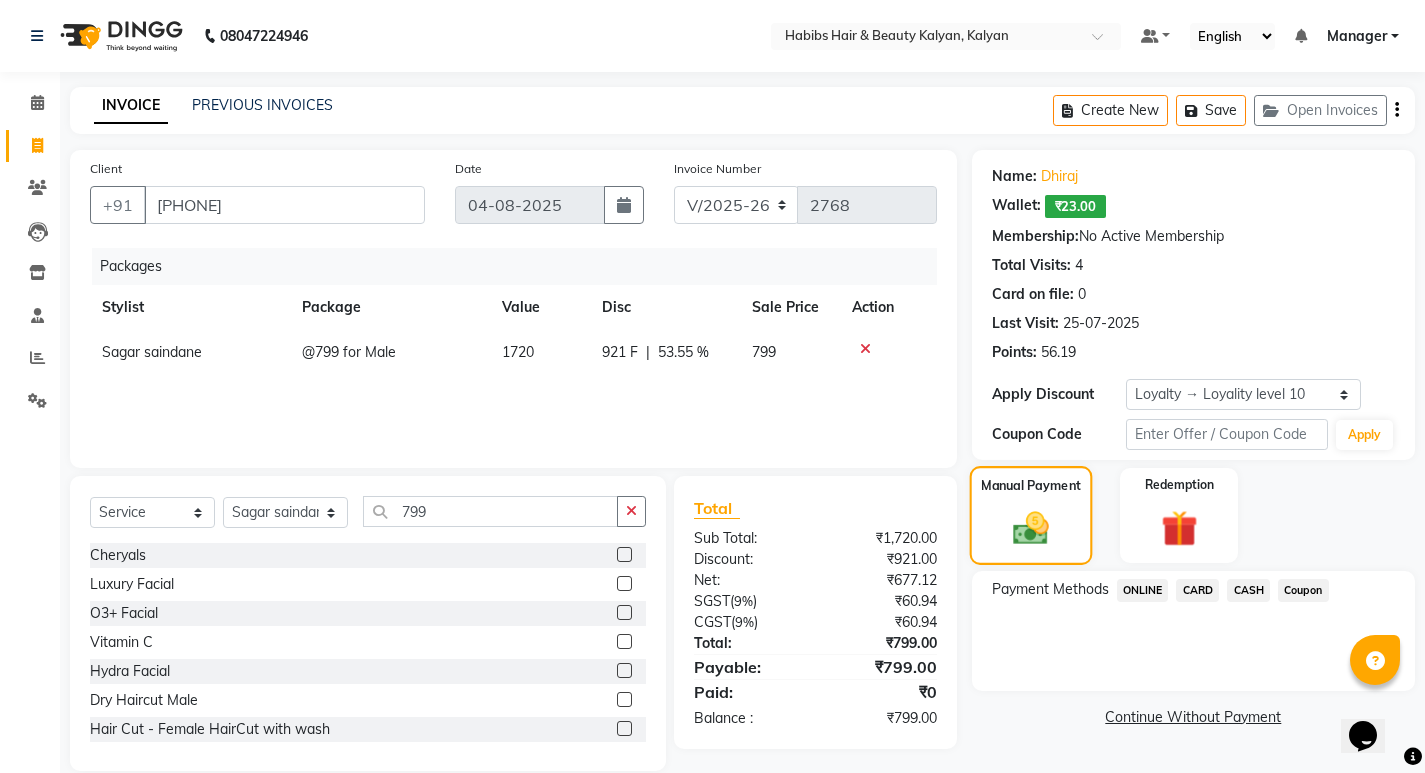 scroll, scrollTop: 28, scrollLeft: 0, axis: vertical 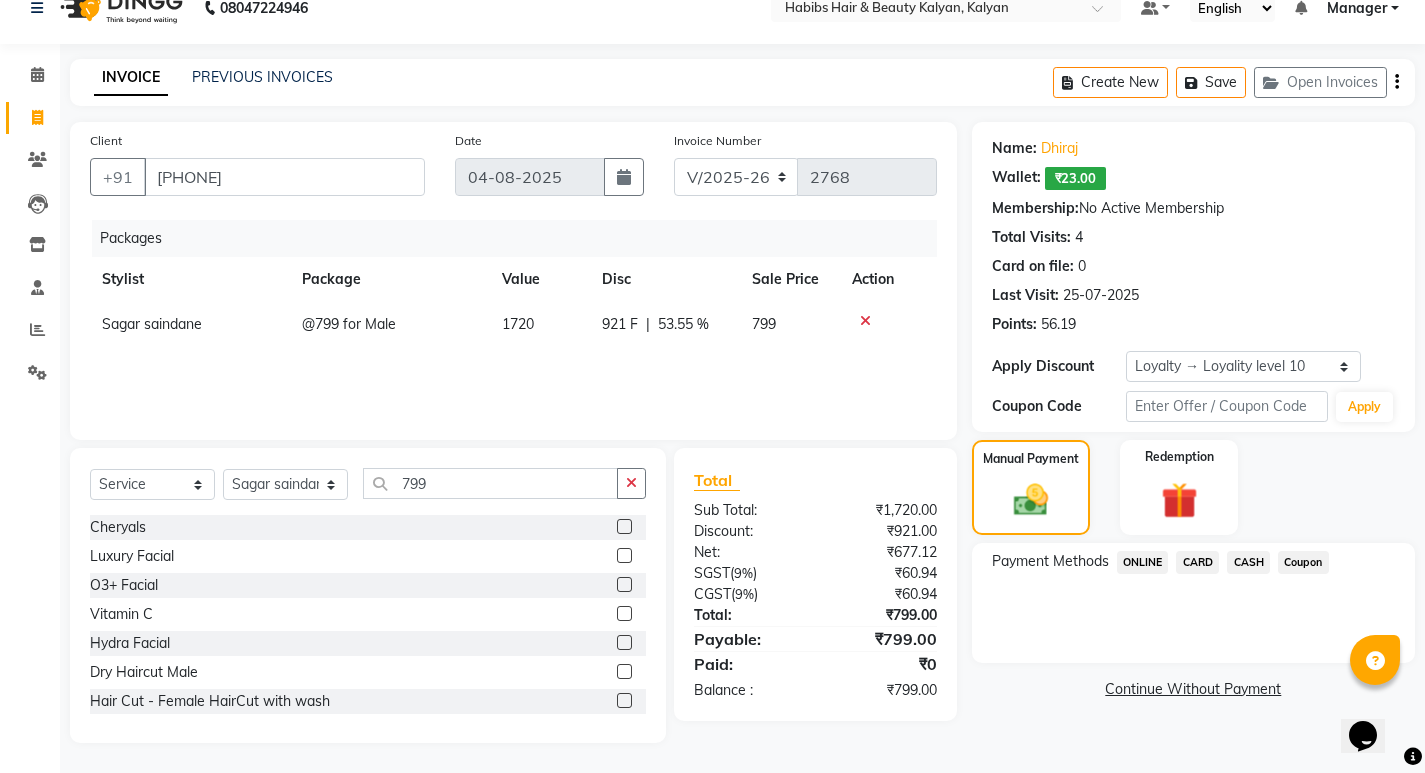 click on "CARD" 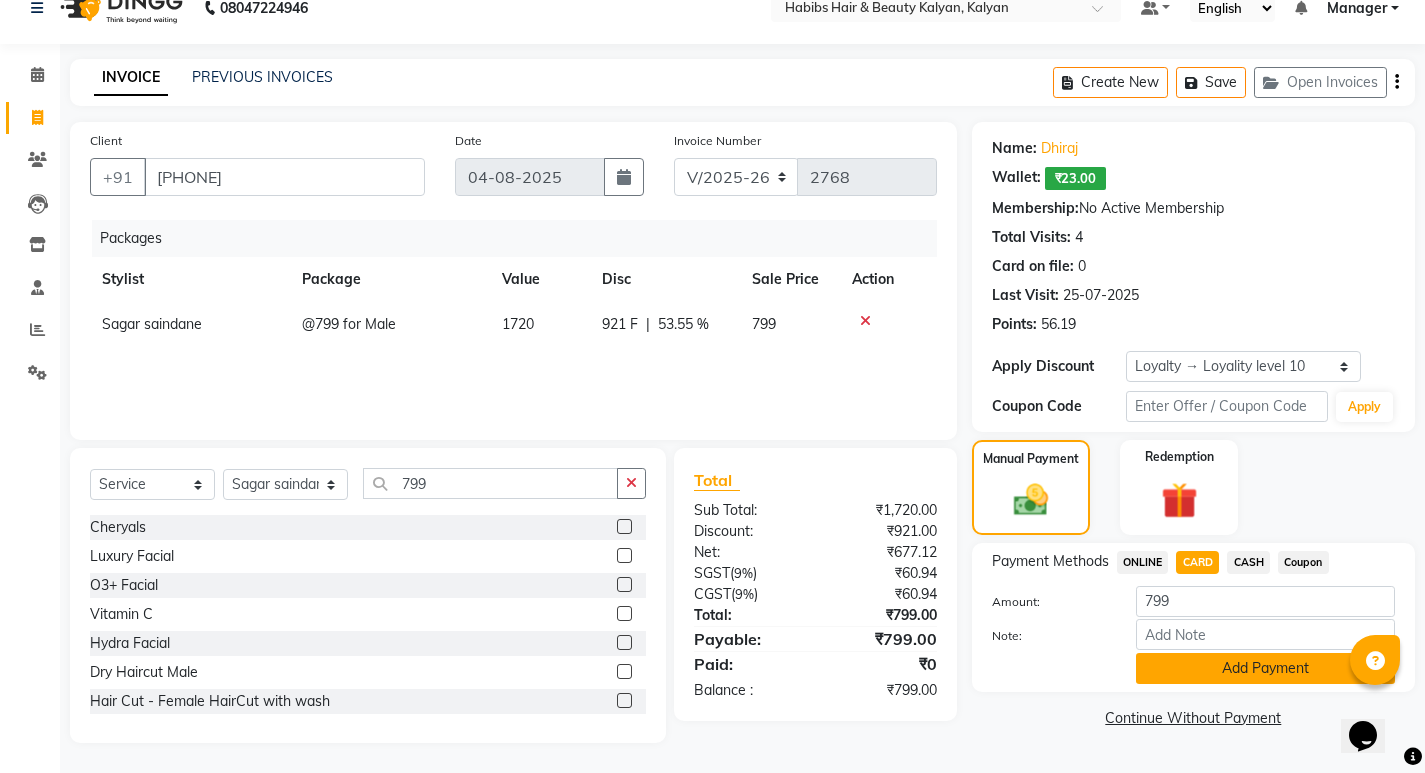 click on "Add Payment" 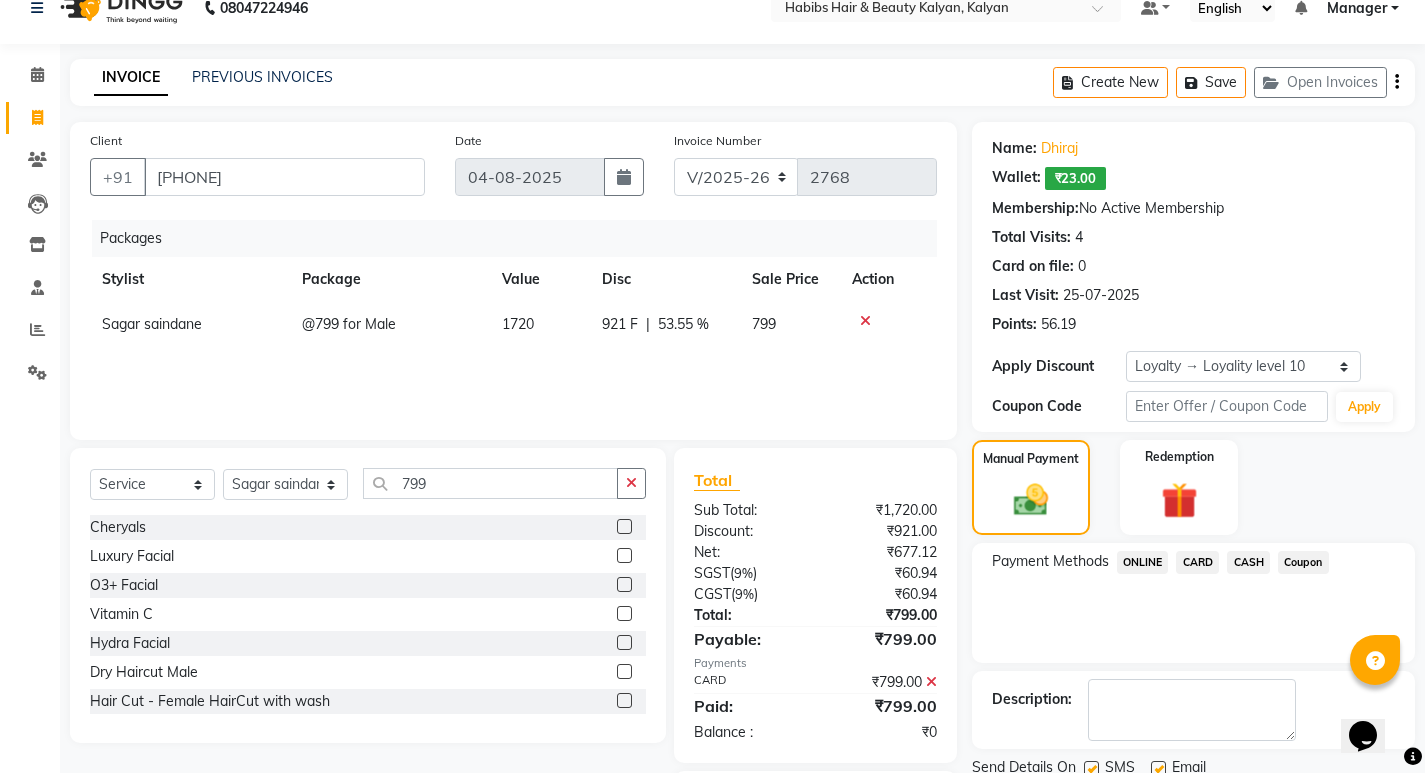 scroll, scrollTop: 147, scrollLeft: 0, axis: vertical 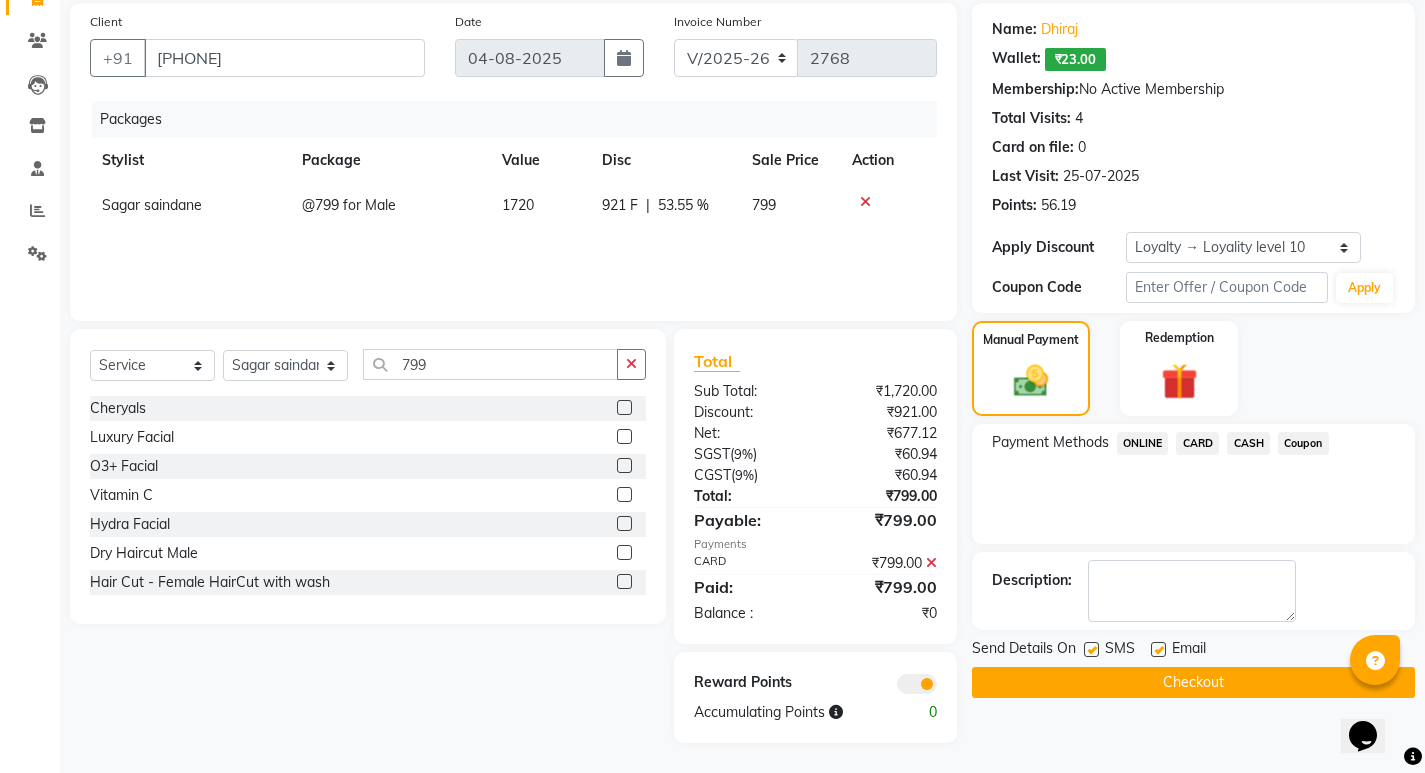click on "Checkout" 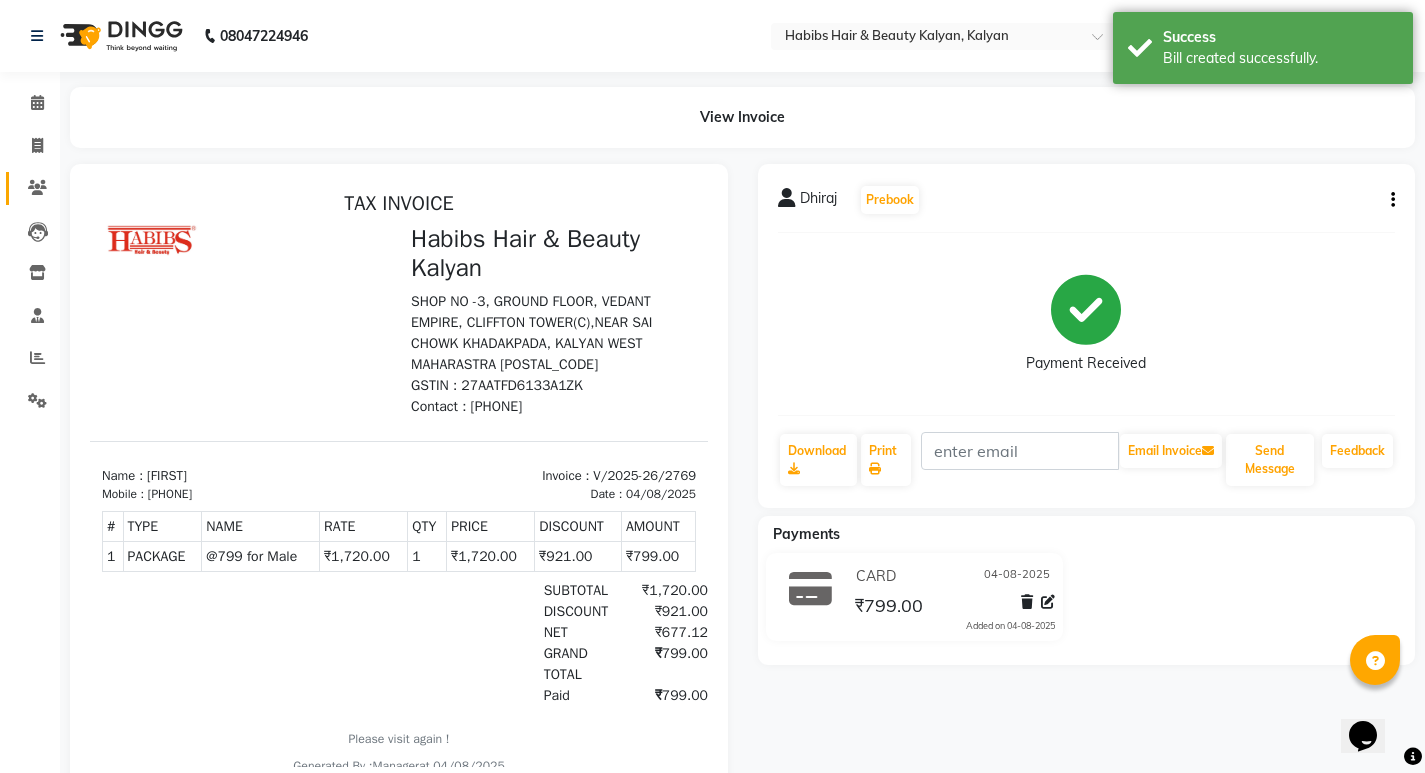 scroll, scrollTop: 0, scrollLeft: 0, axis: both 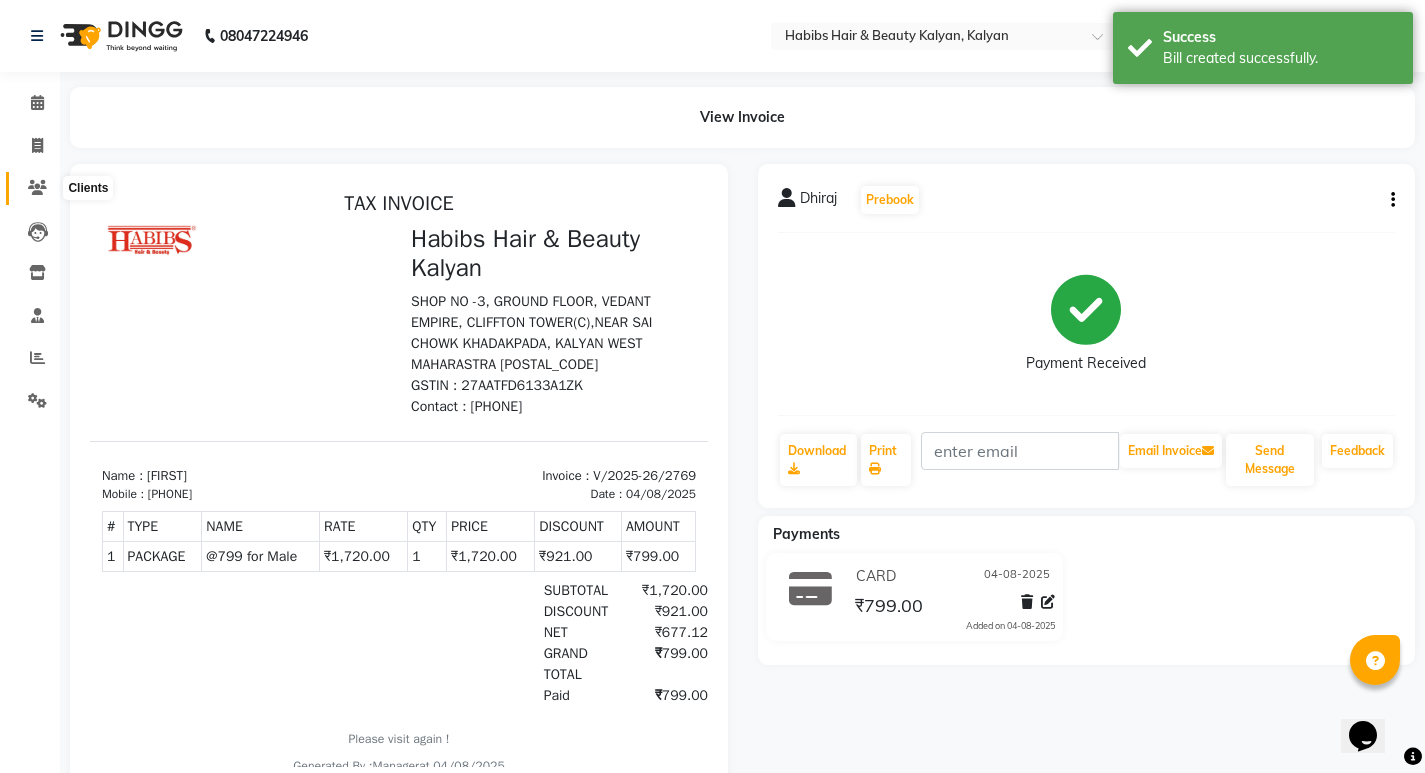 click 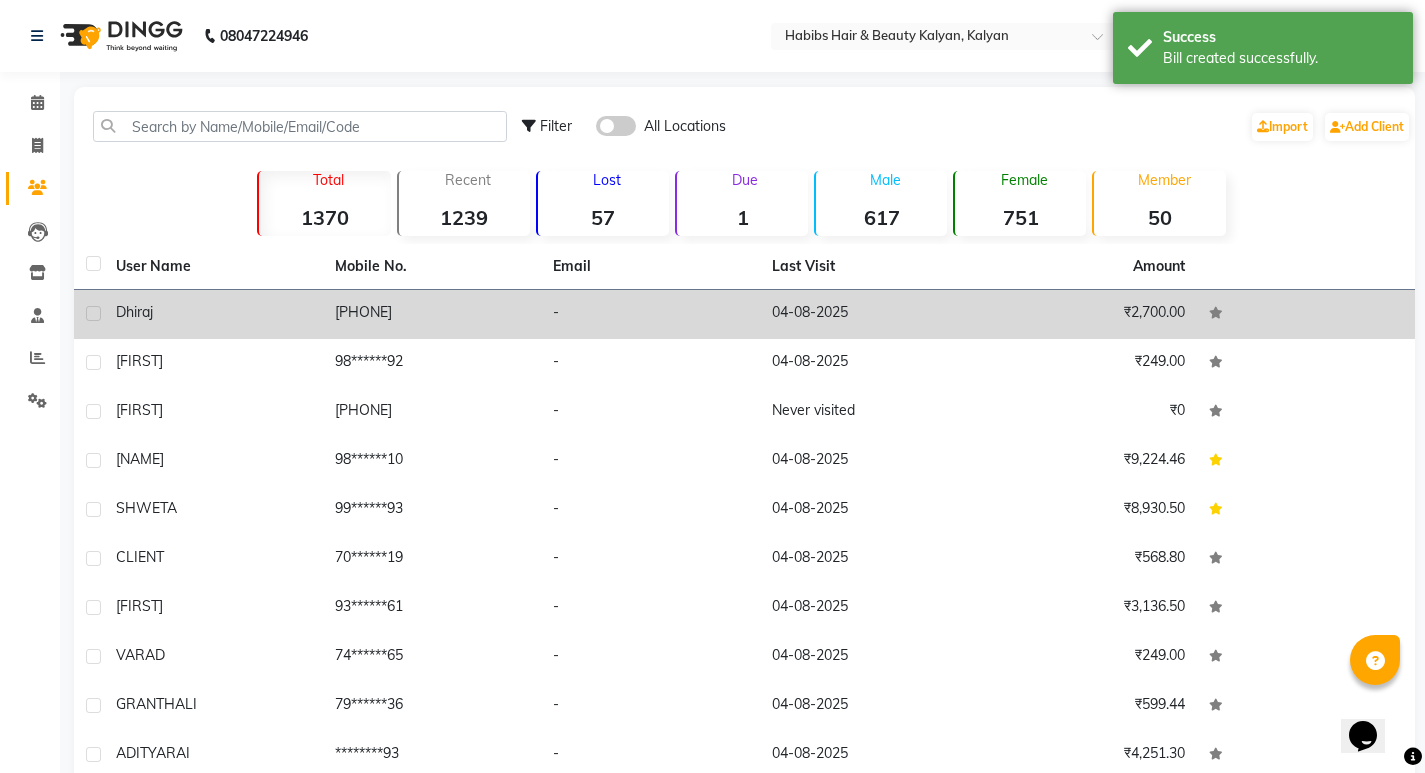 click on "-" 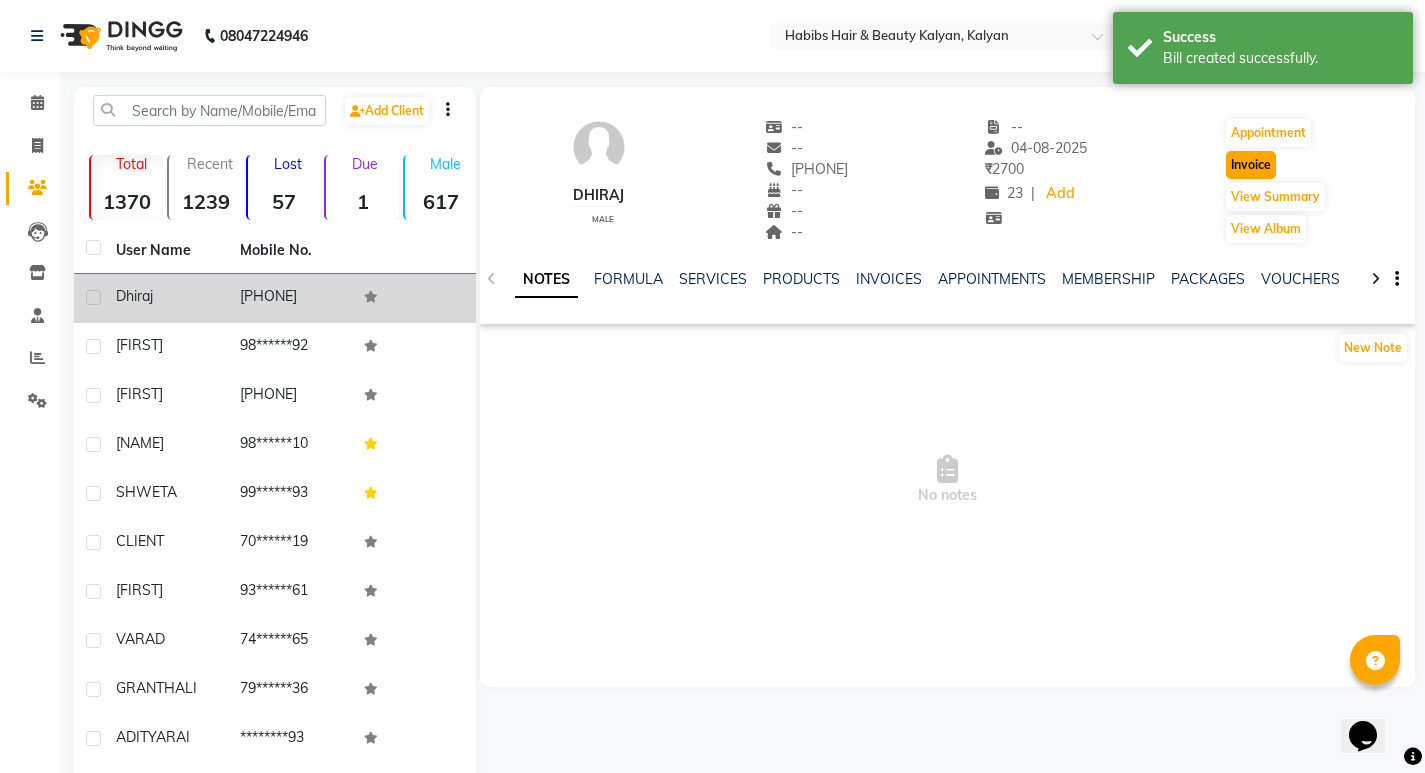 click on "Invoice" 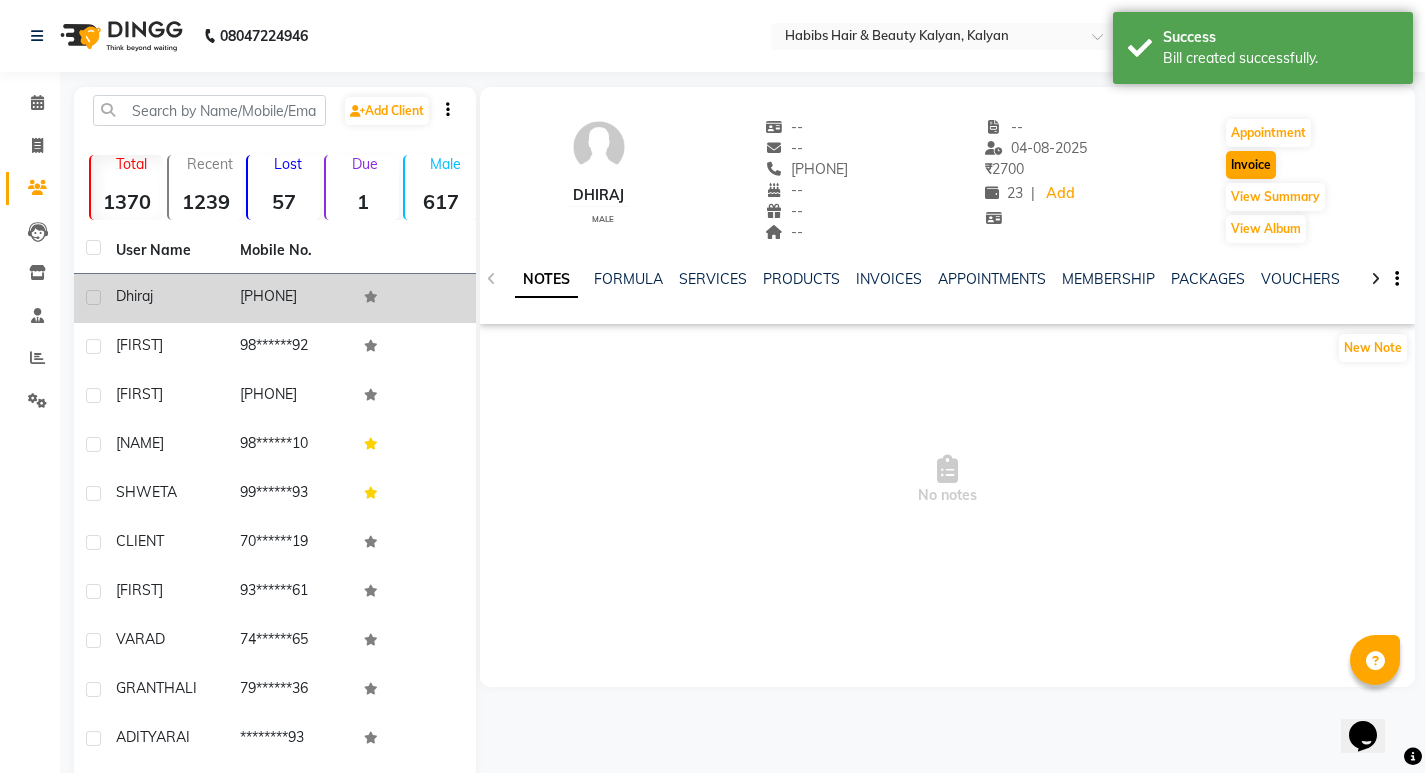 select on "8185" 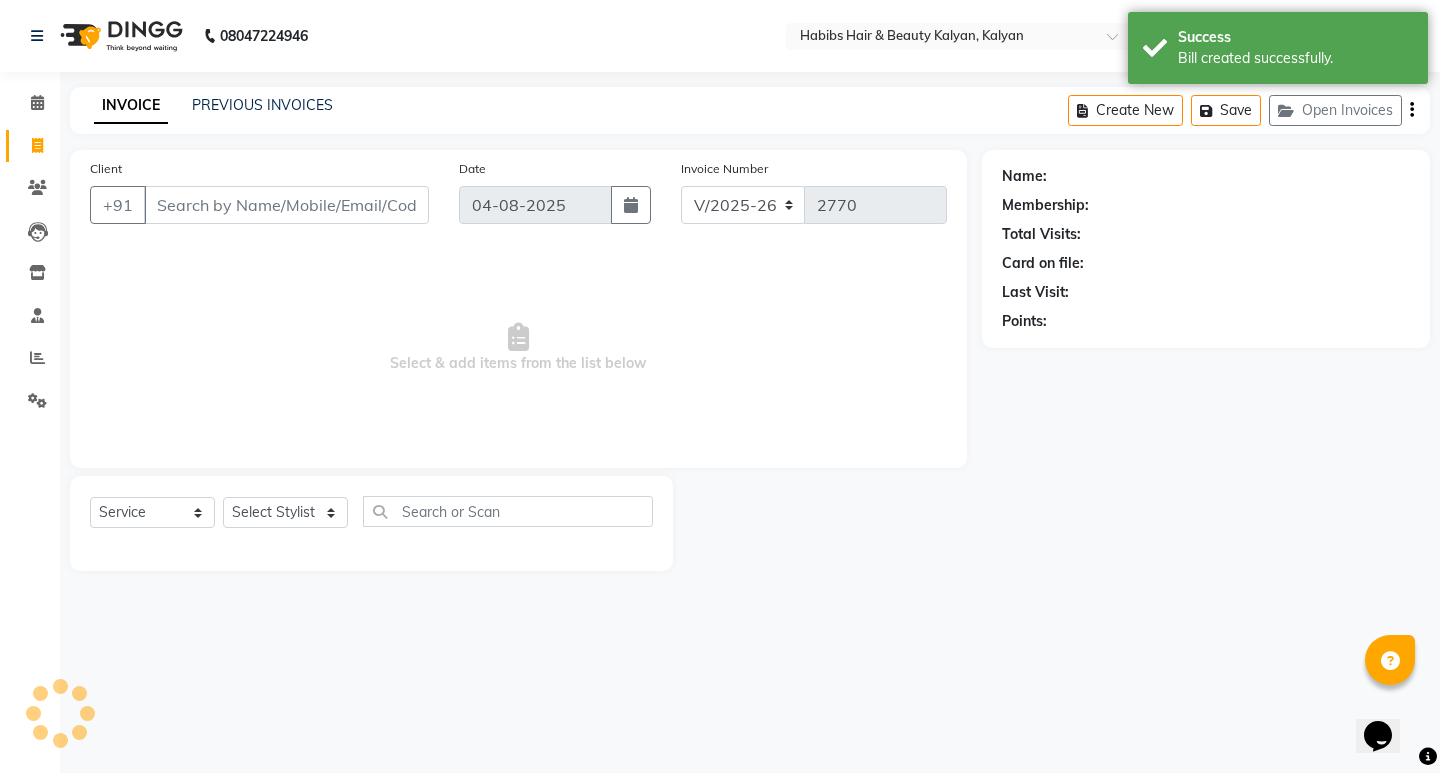 type on "93******47" 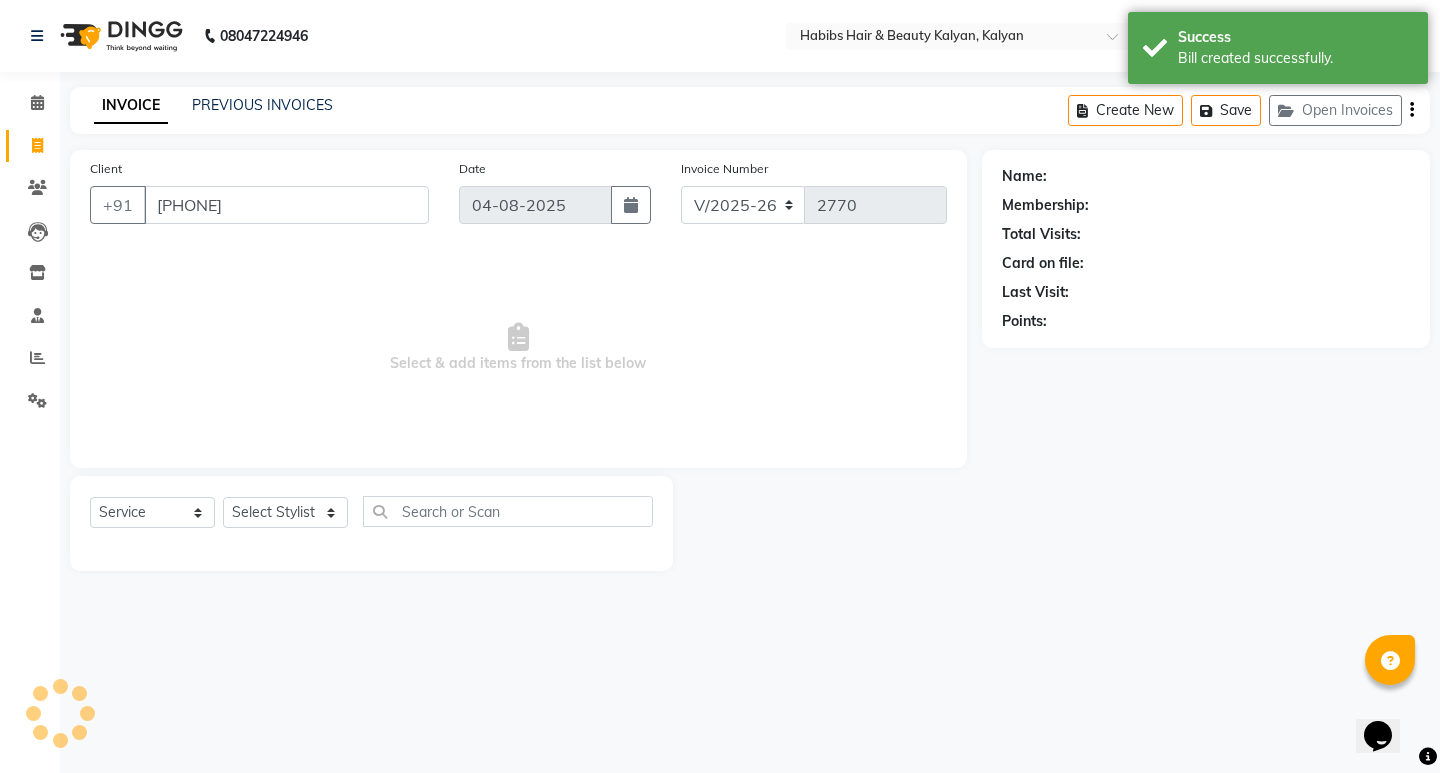 select on "1: Object" 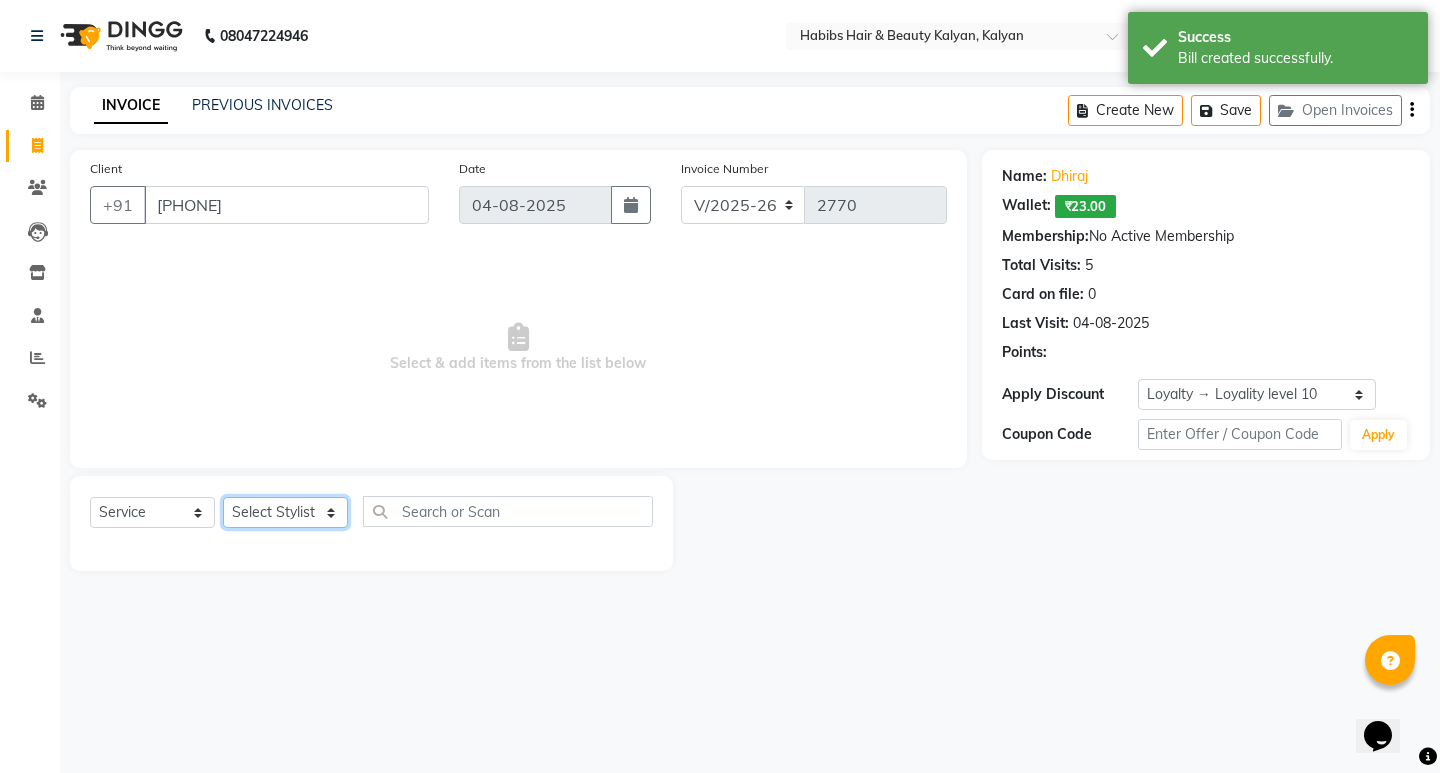 click on "Select Stylist [FIRST] [FIRST] [FIRST] [FIRST] [FIRST] [FIRST] [FIRST] [FIRST] [FIRST] [FIRST] [FIRST] [FIRST] [FIRST] [FIRST] [FIRST] [FIRST] [FIRST] [FIRST] [FIRST] [FIRST] [FIRST]" 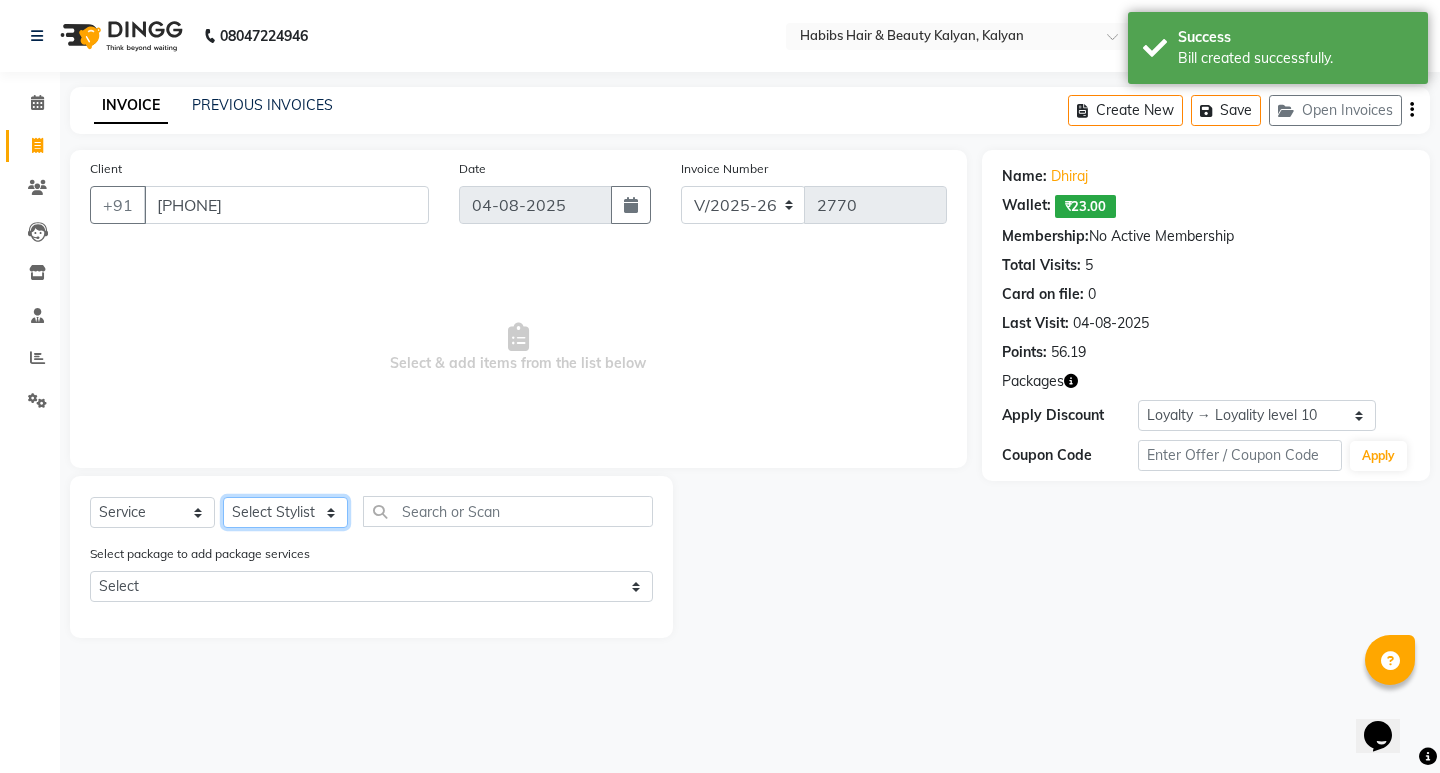 select on "77419" 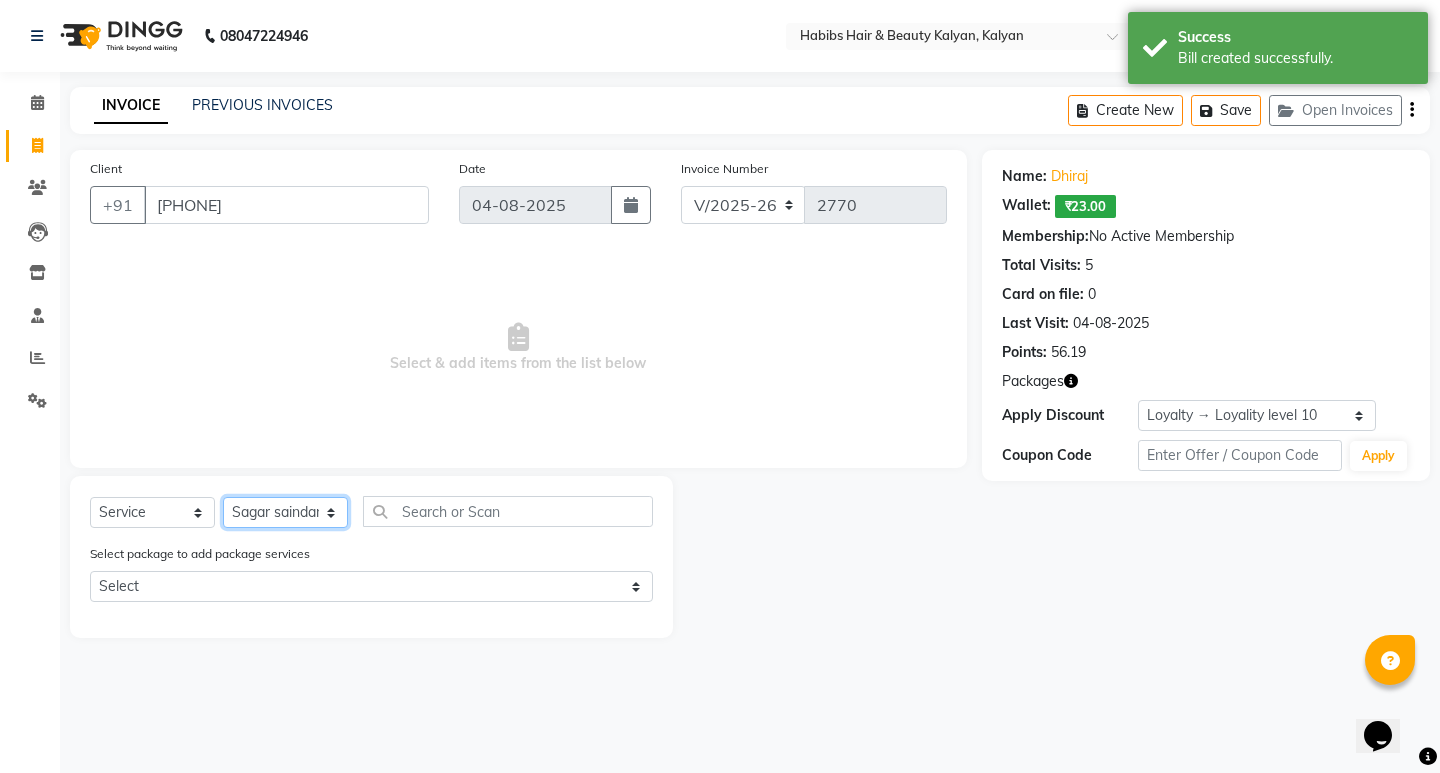 click on "Select Stylist [FIRST] [FIRST] [FIRST] [FIRST] [FIRST] [FIRST] [FIRST] [FIRST] [FIRST] [FIRST] [FIRST] [FIRST] [FIRST] [FIRST] [FIRST] [FIRST] [FIRST] [FIRST] [FIRST] [FIRST] [FIRST]" 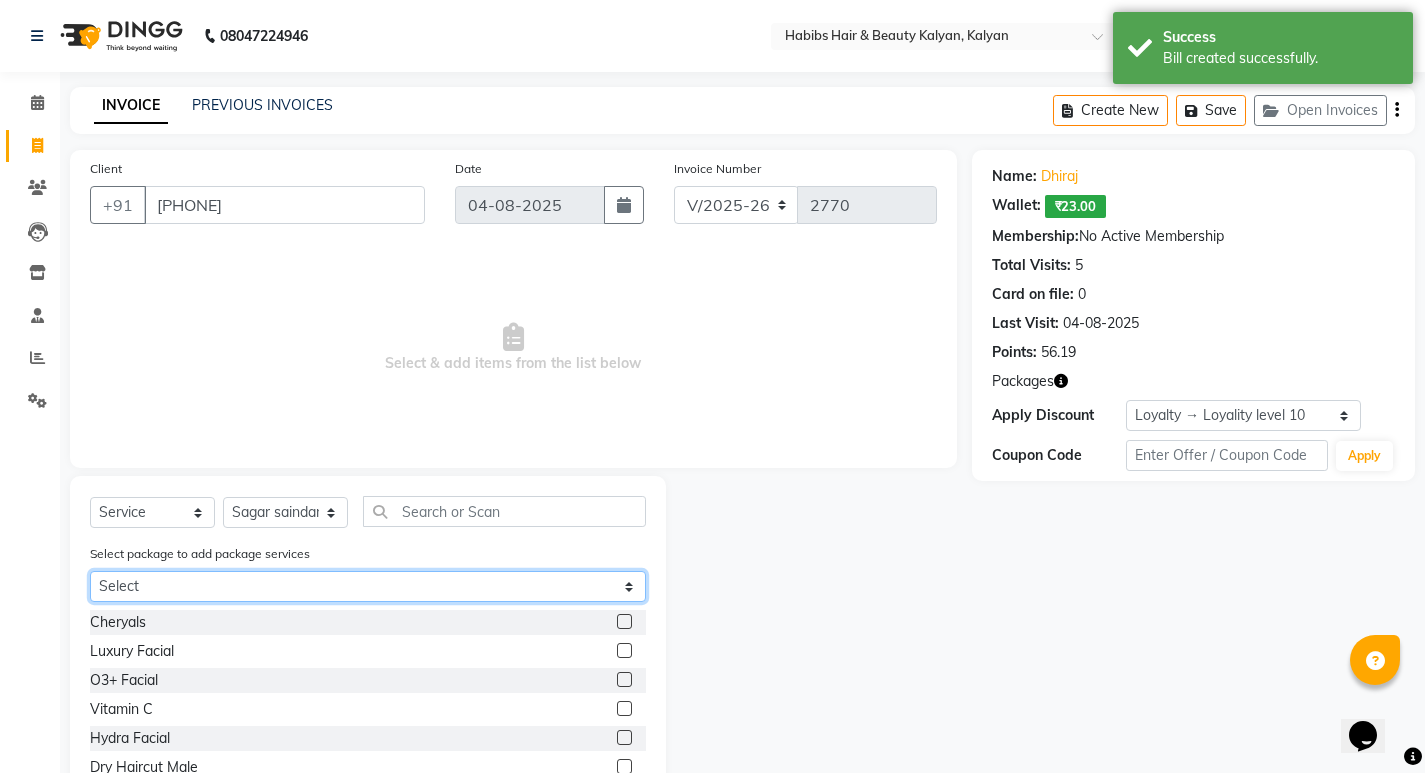 click on "Select @799 for Male" 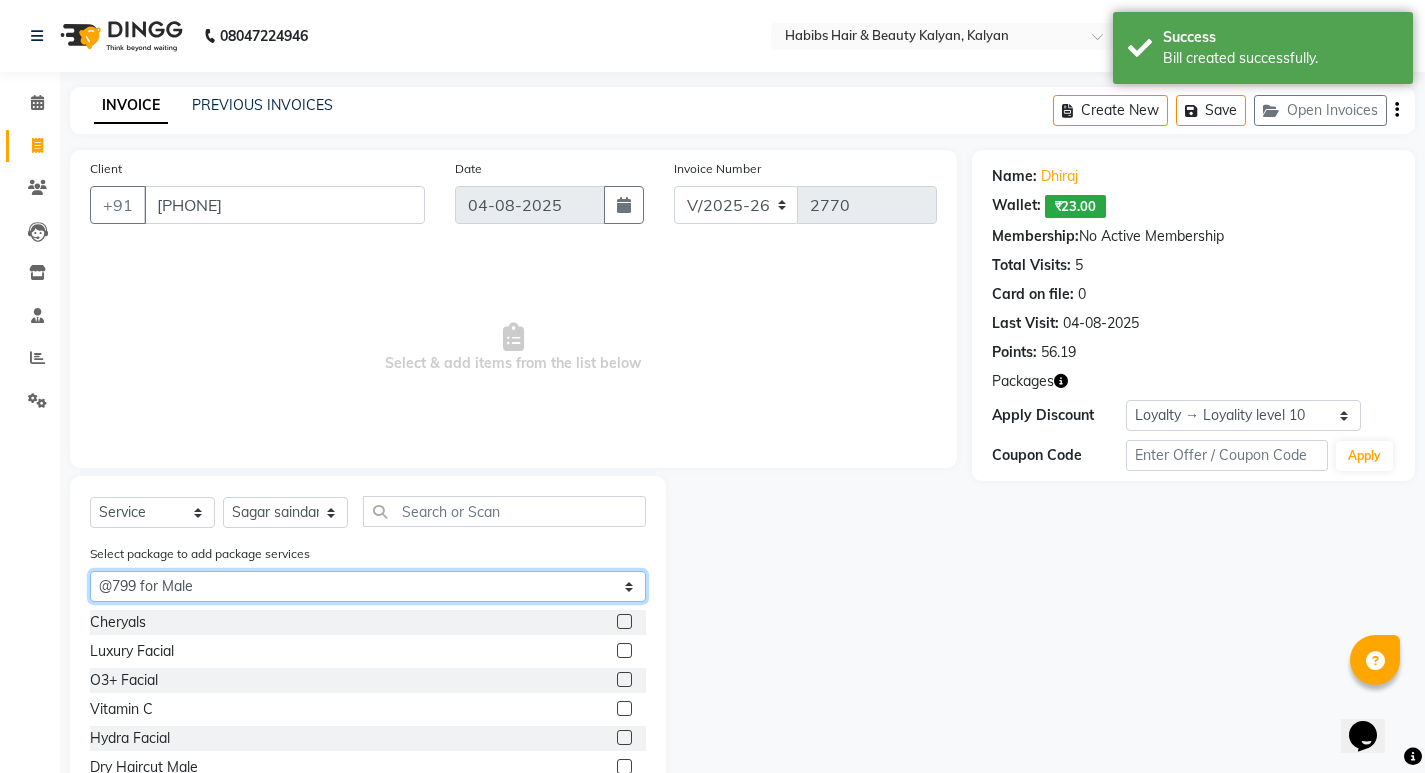 click on "Select @799 for Male" 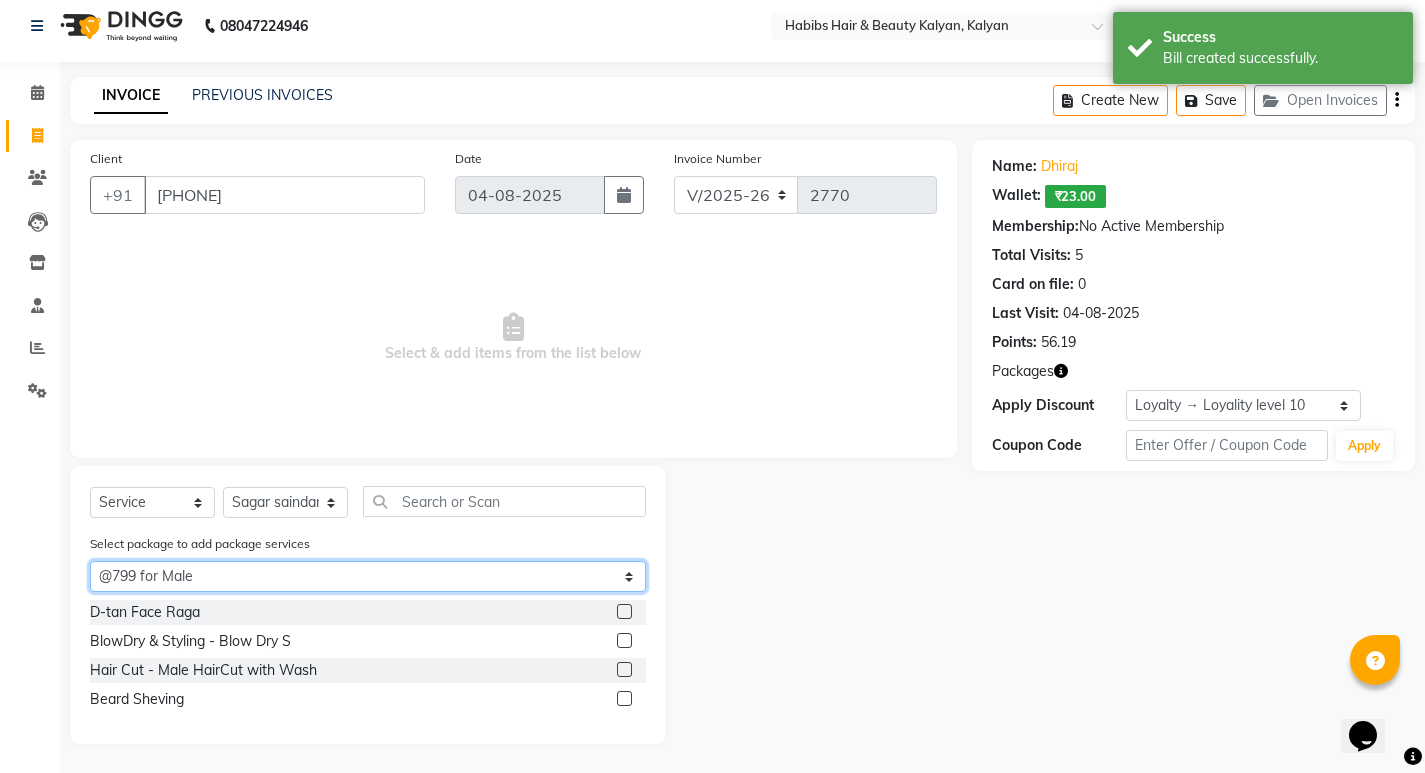 scroll, scrollTop: 11, scrollLeft: 0, axis: vertical 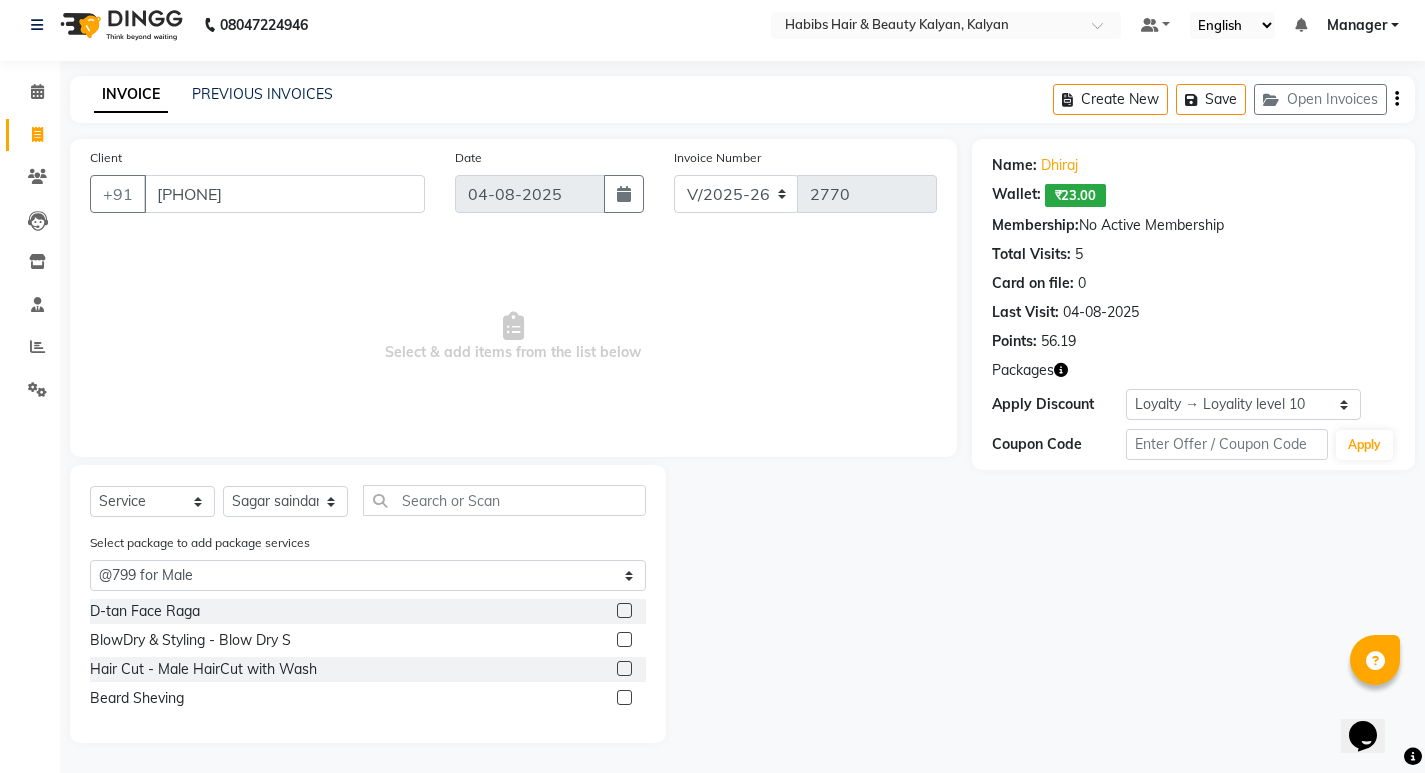 click 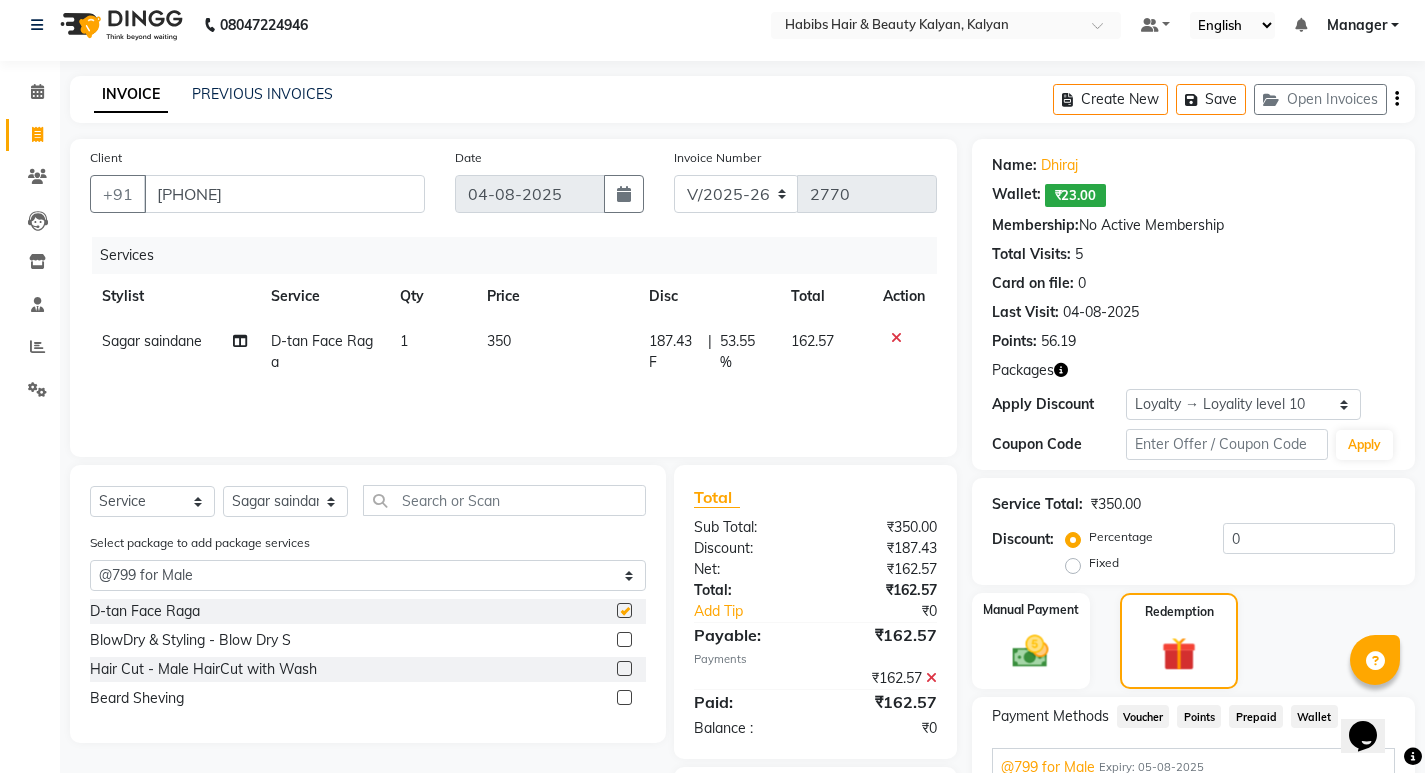 checkbox on "false" 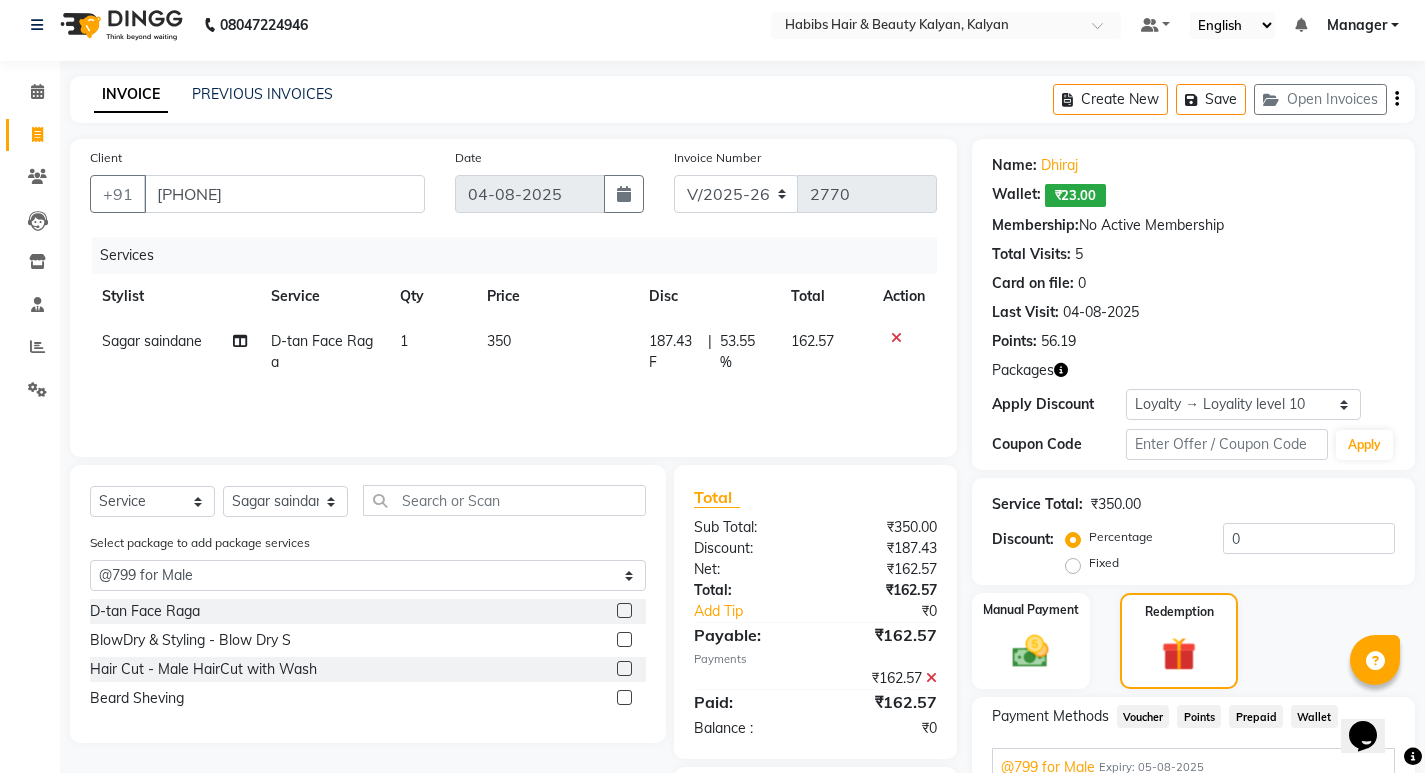 click 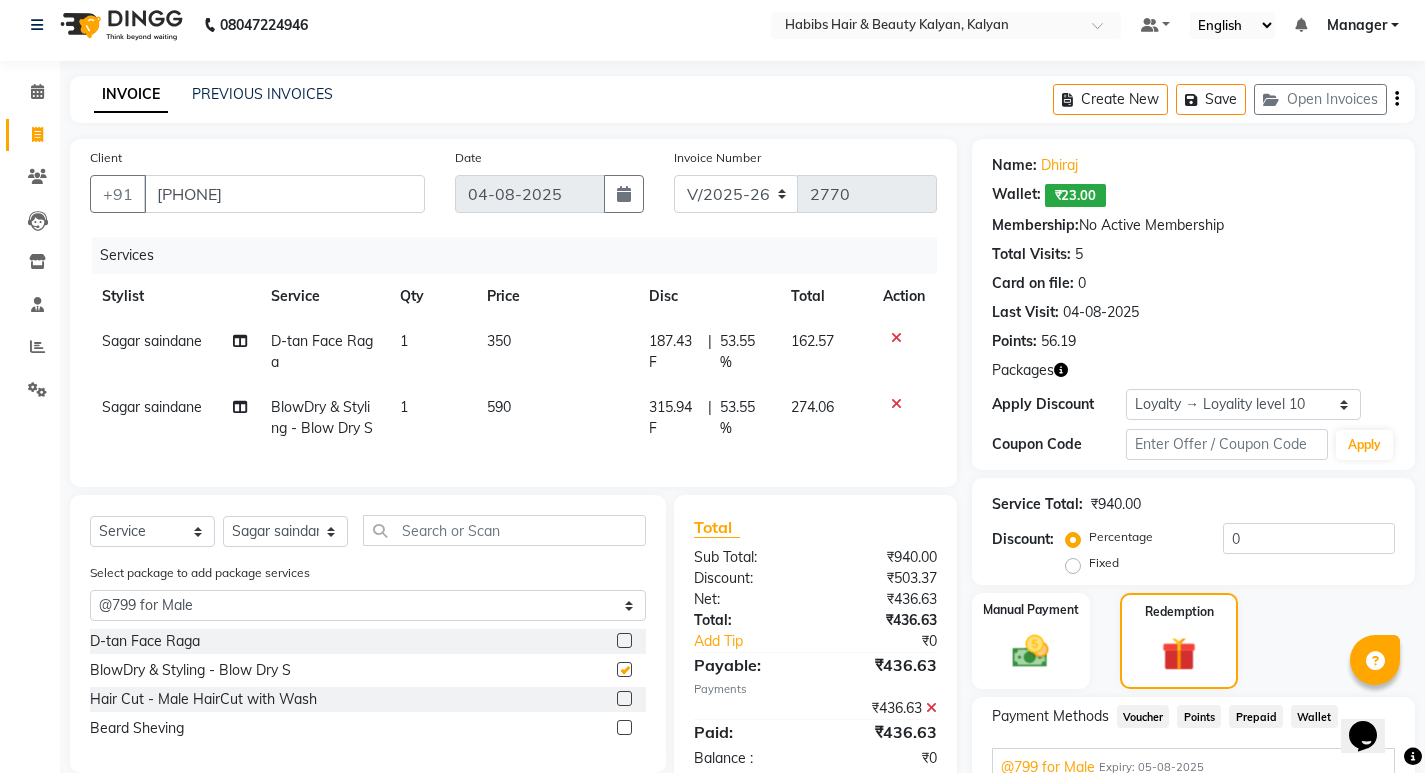 checkbox on "false" 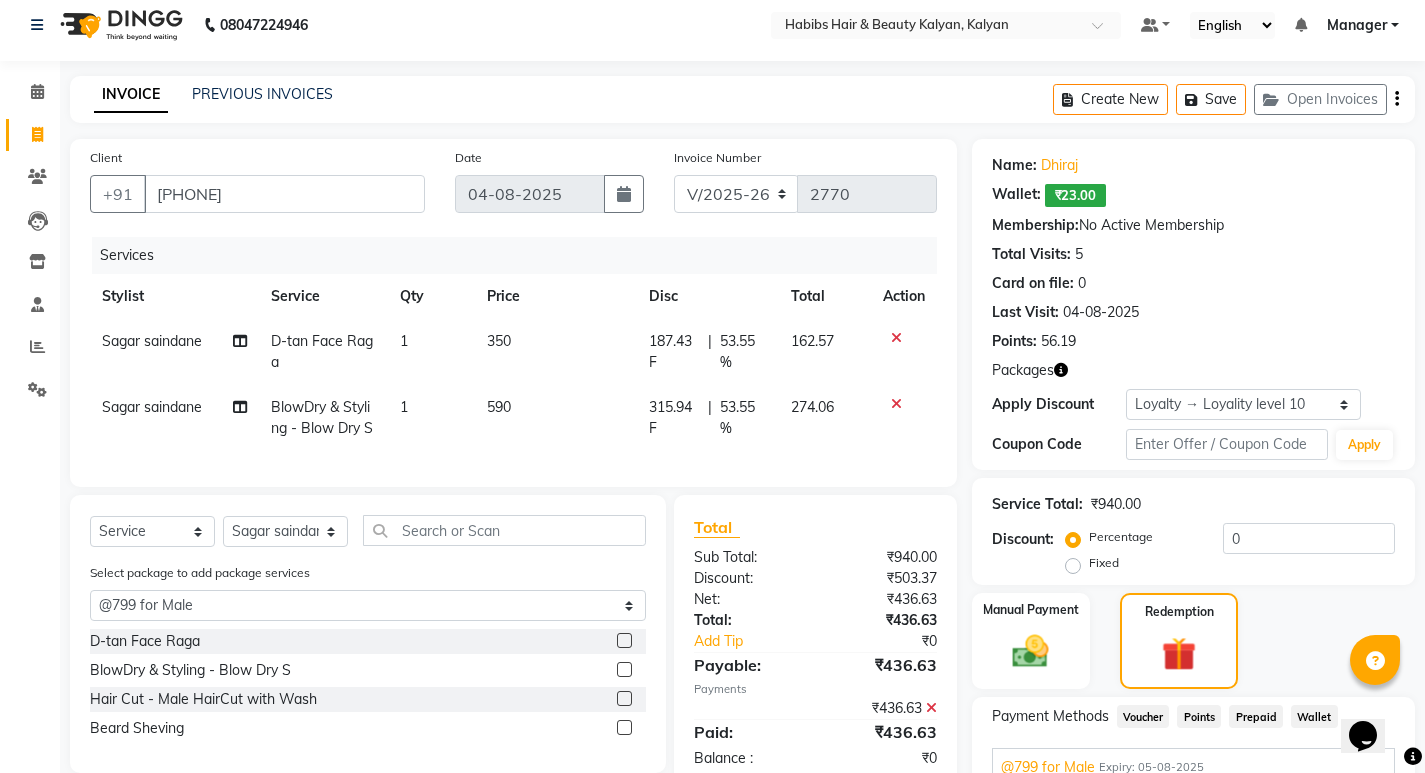 click 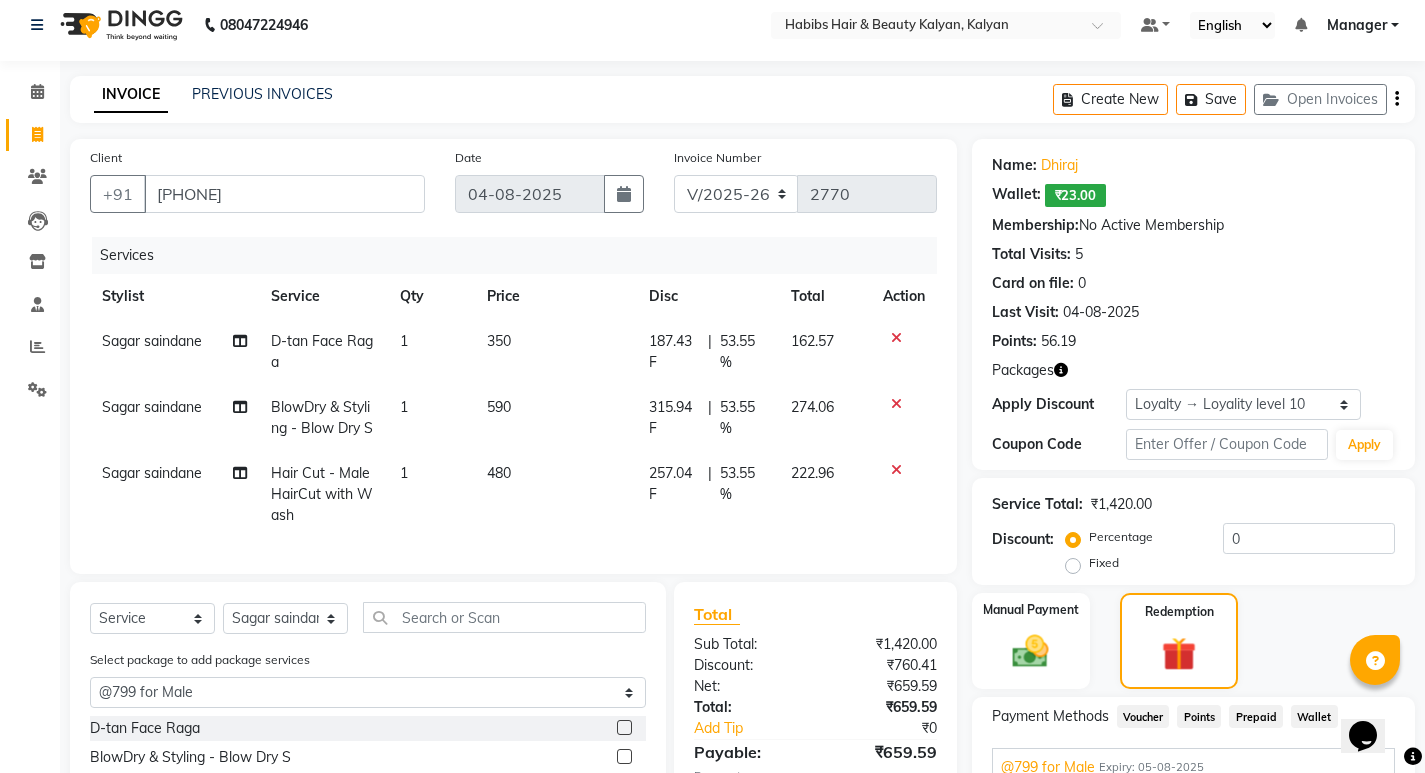 scroll, scrollTop: 311, scrollLeft: 0, axis: vertical 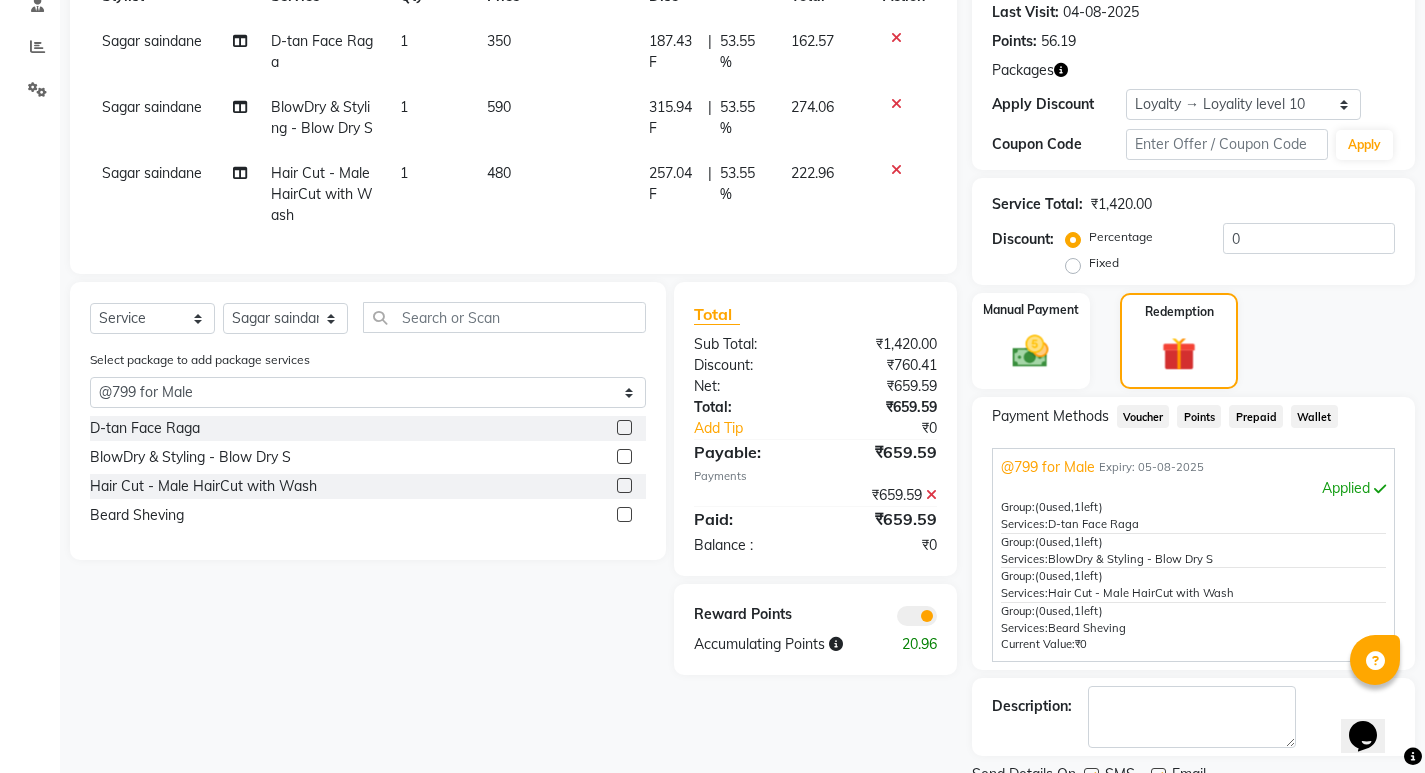 checkbox on "false" 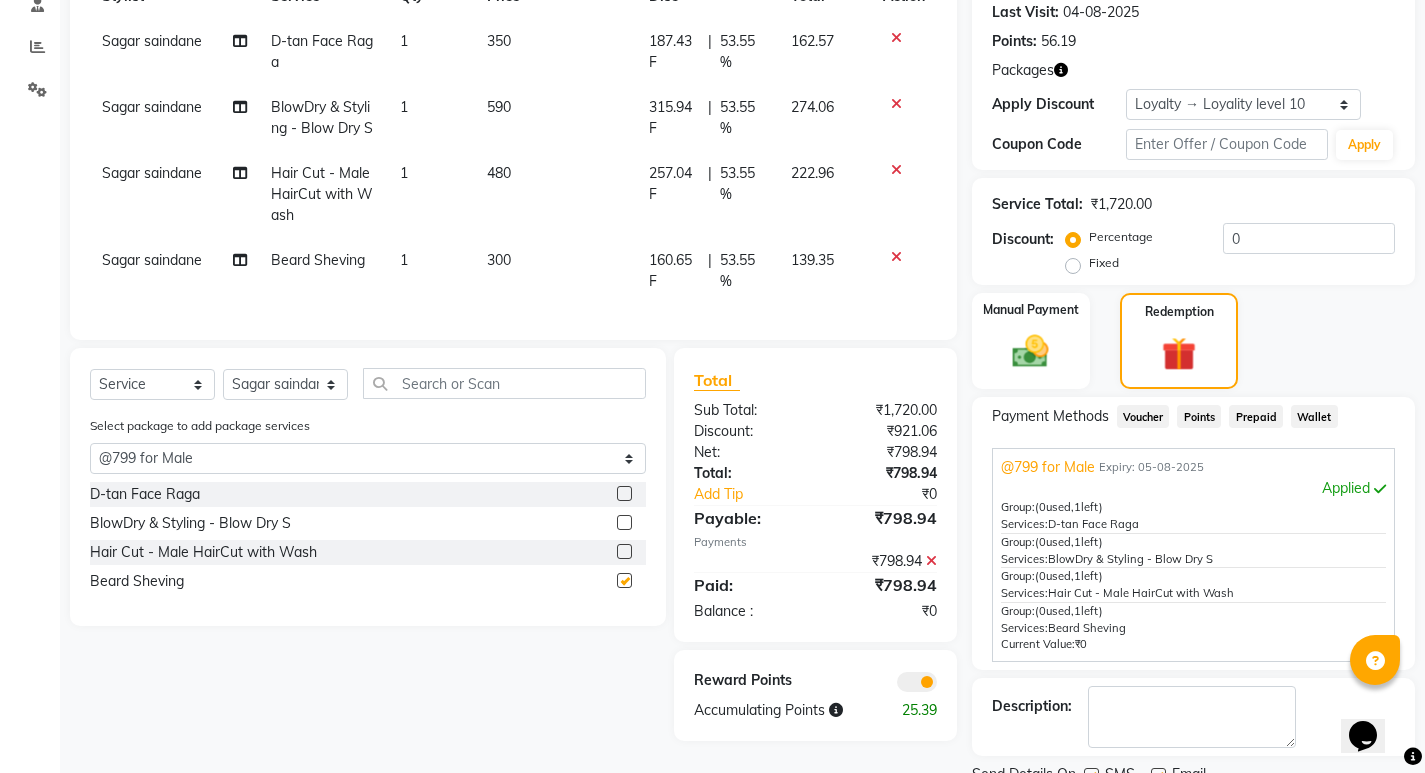 checkbox on "false" 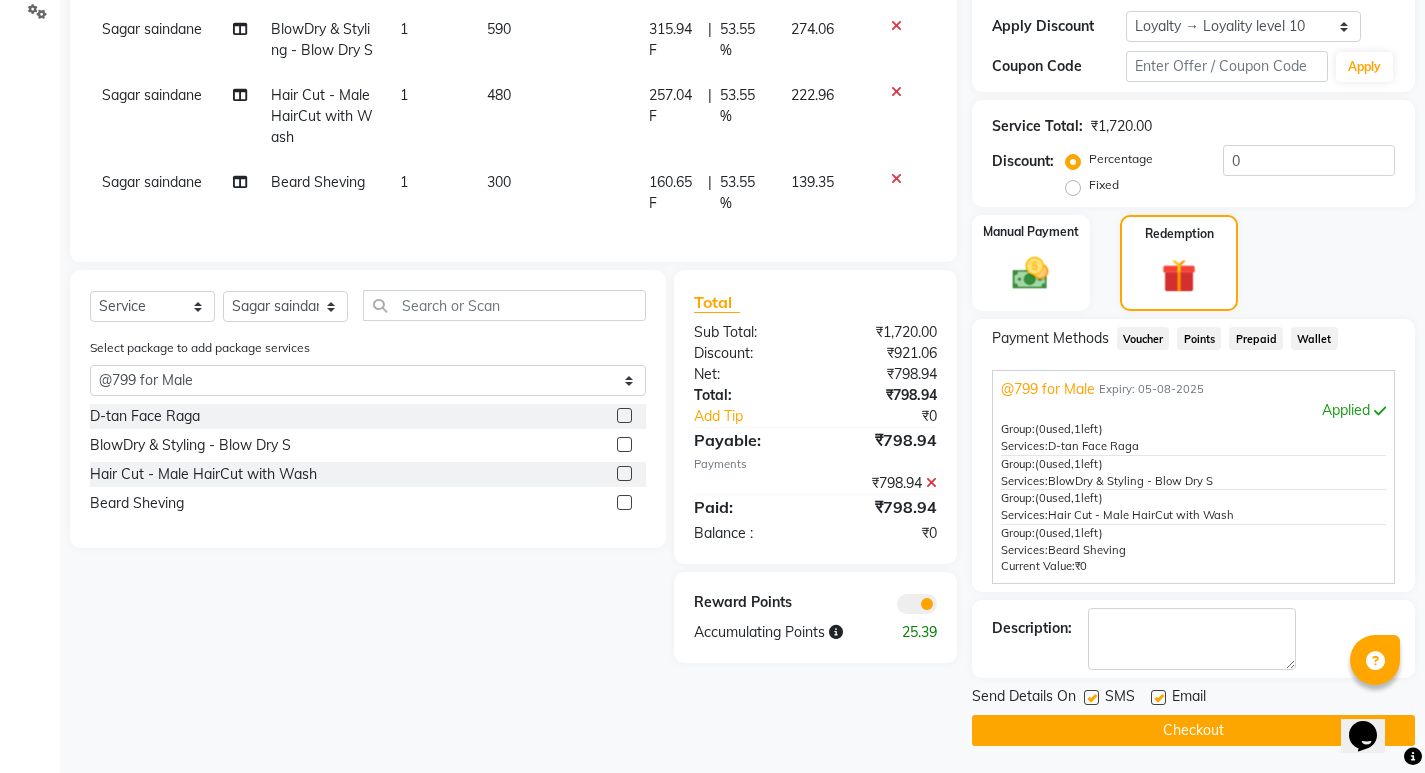 scroll, scrollTop: 392, scrollLeft: 0, axis: vertical 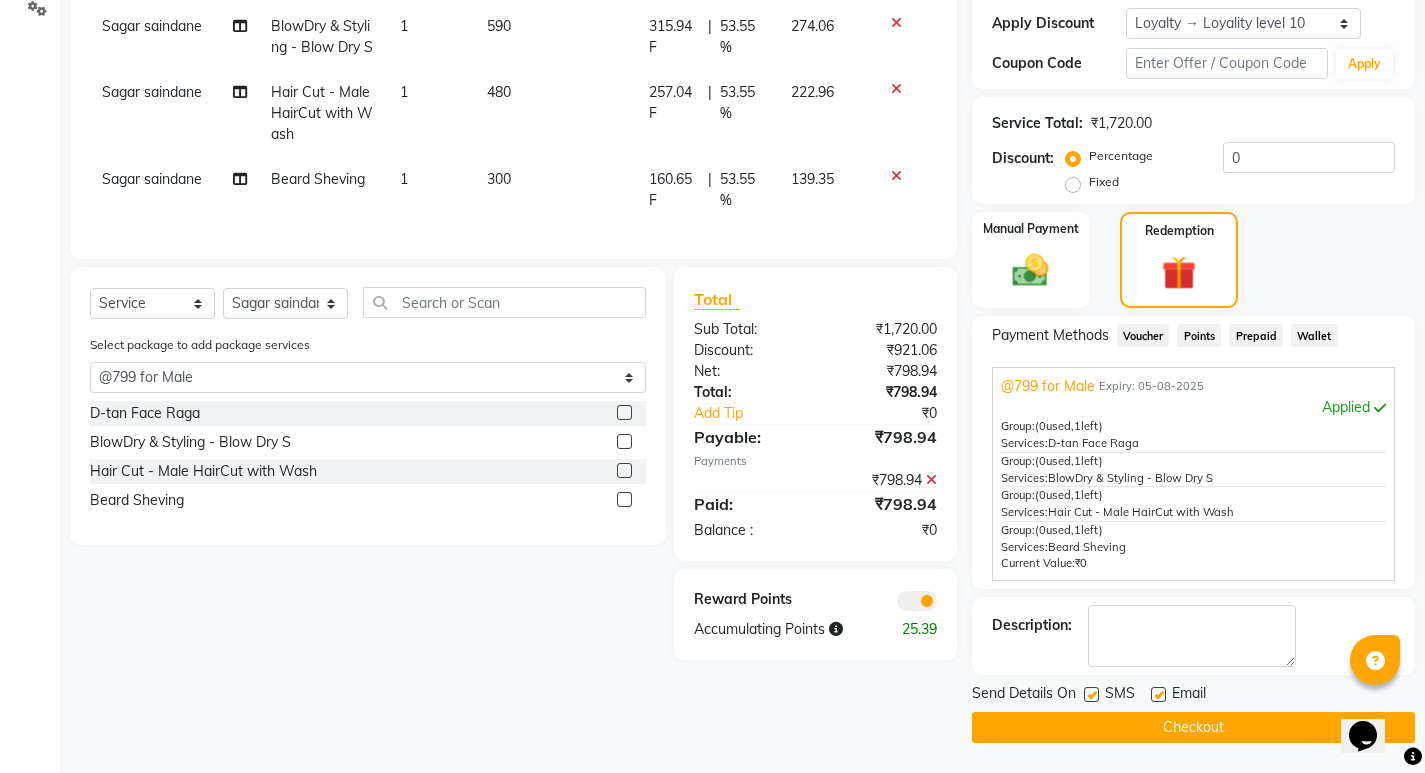 click on "Checkout" 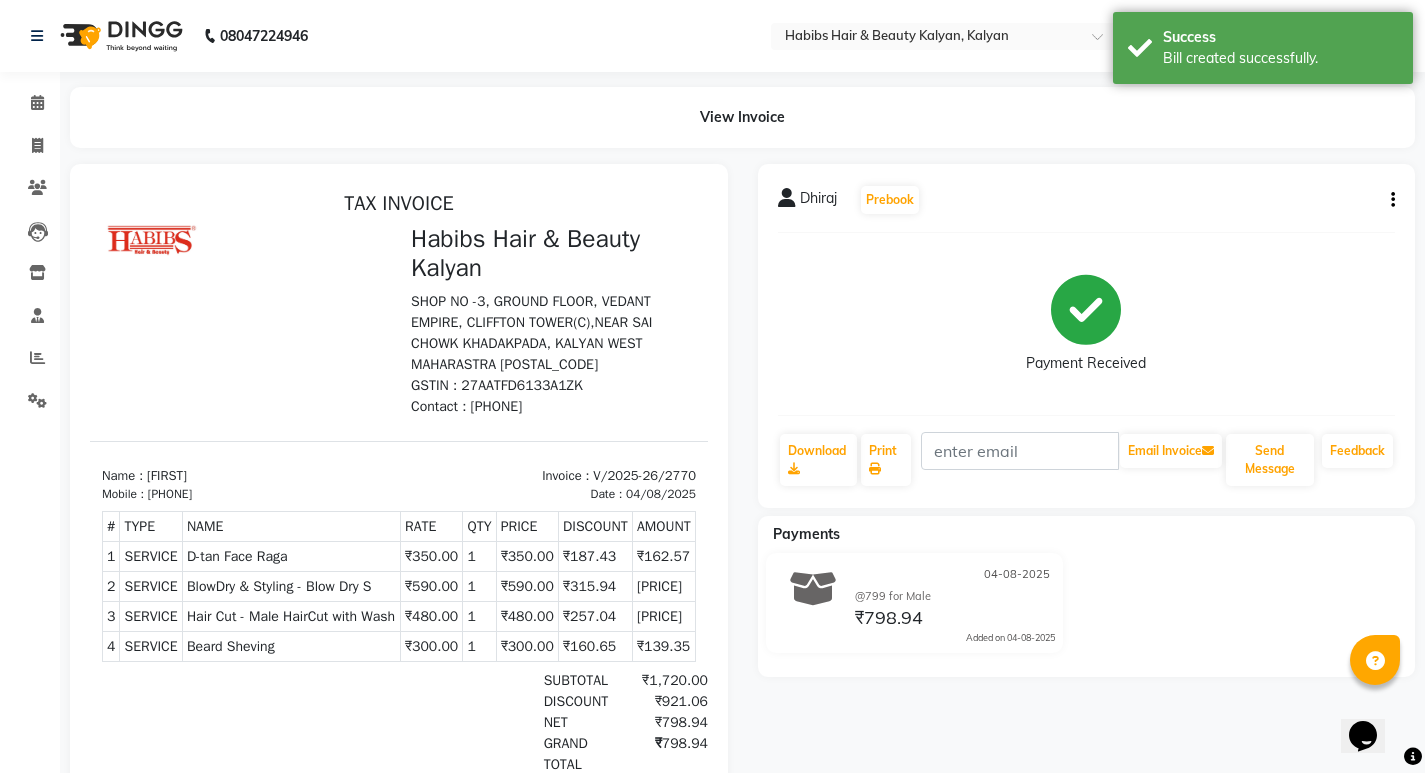 scroll, scrollTop: 0, scrollLeft: 0, axis: both 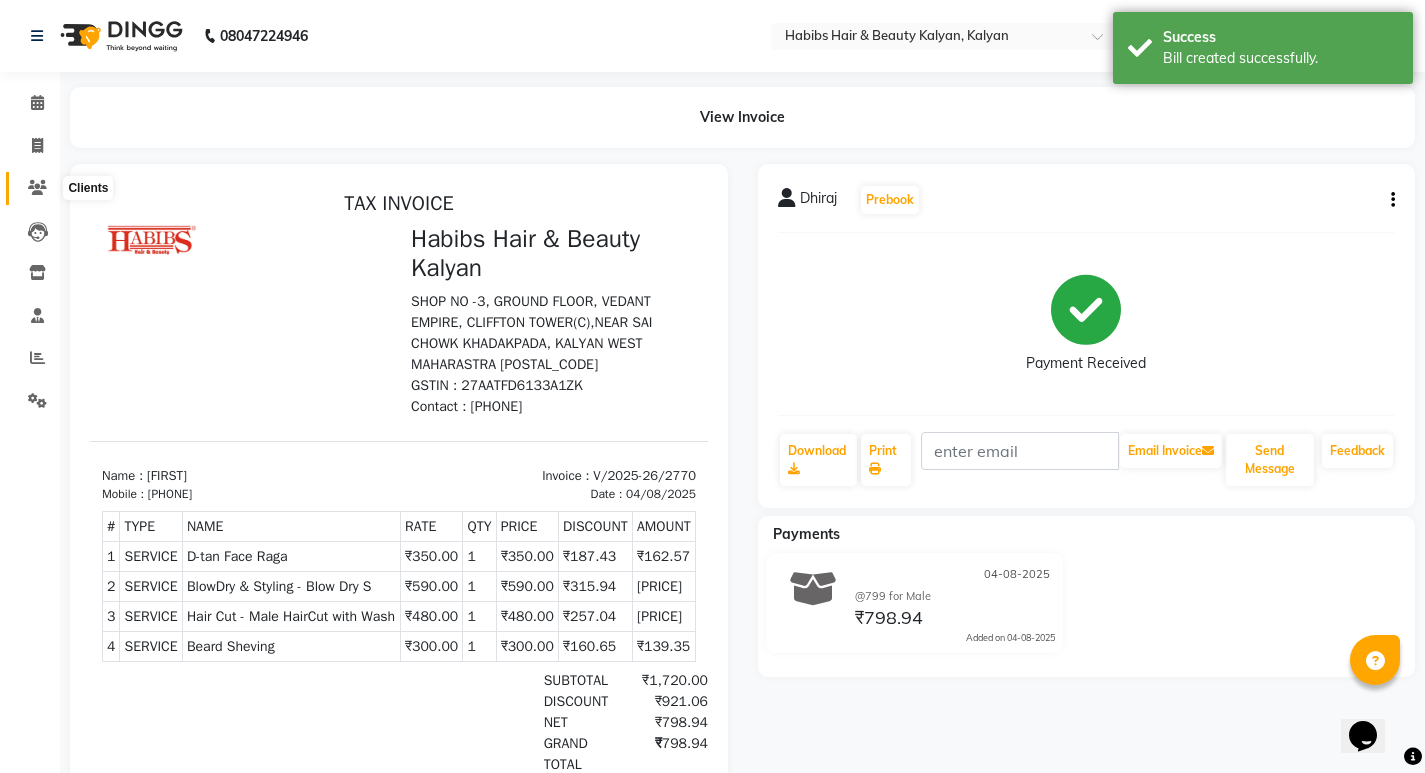 click 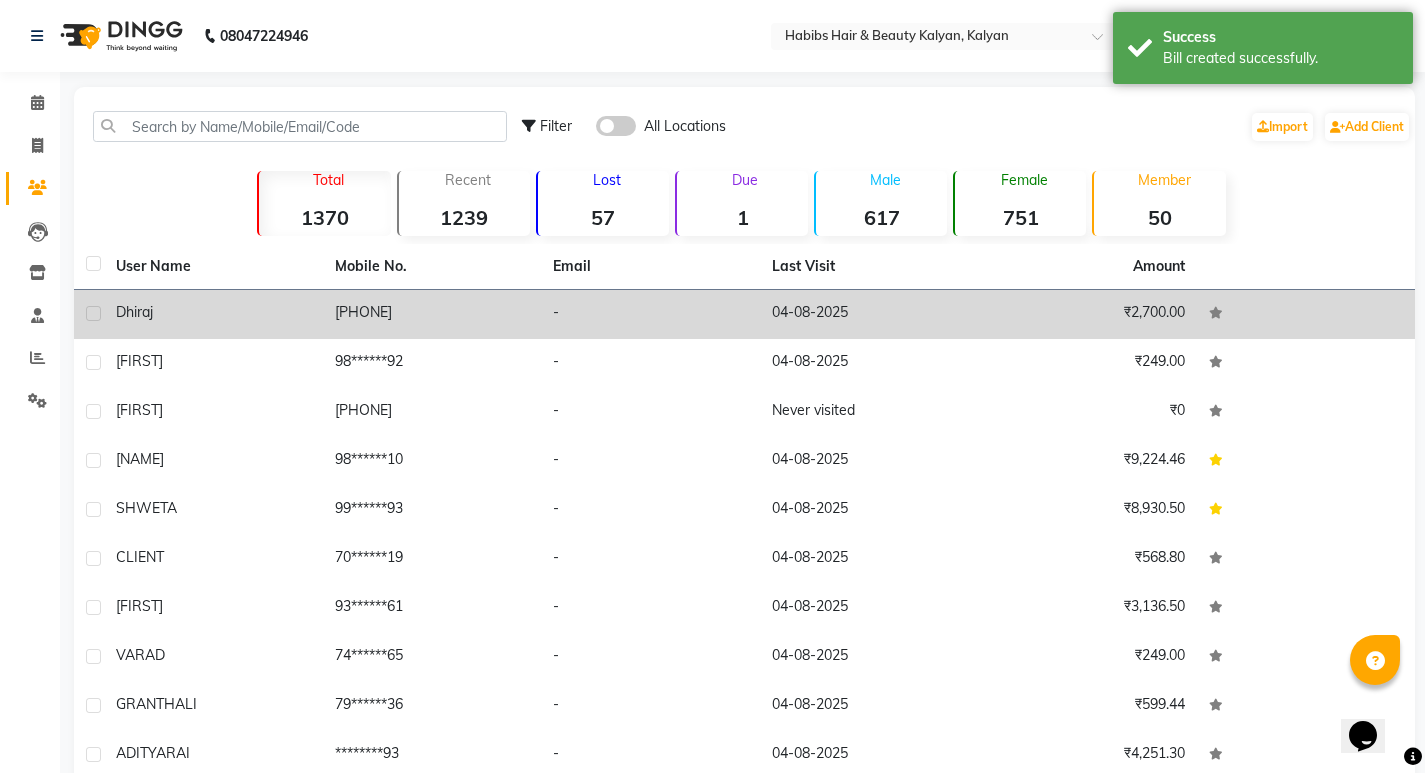 click on "04-08-2025" 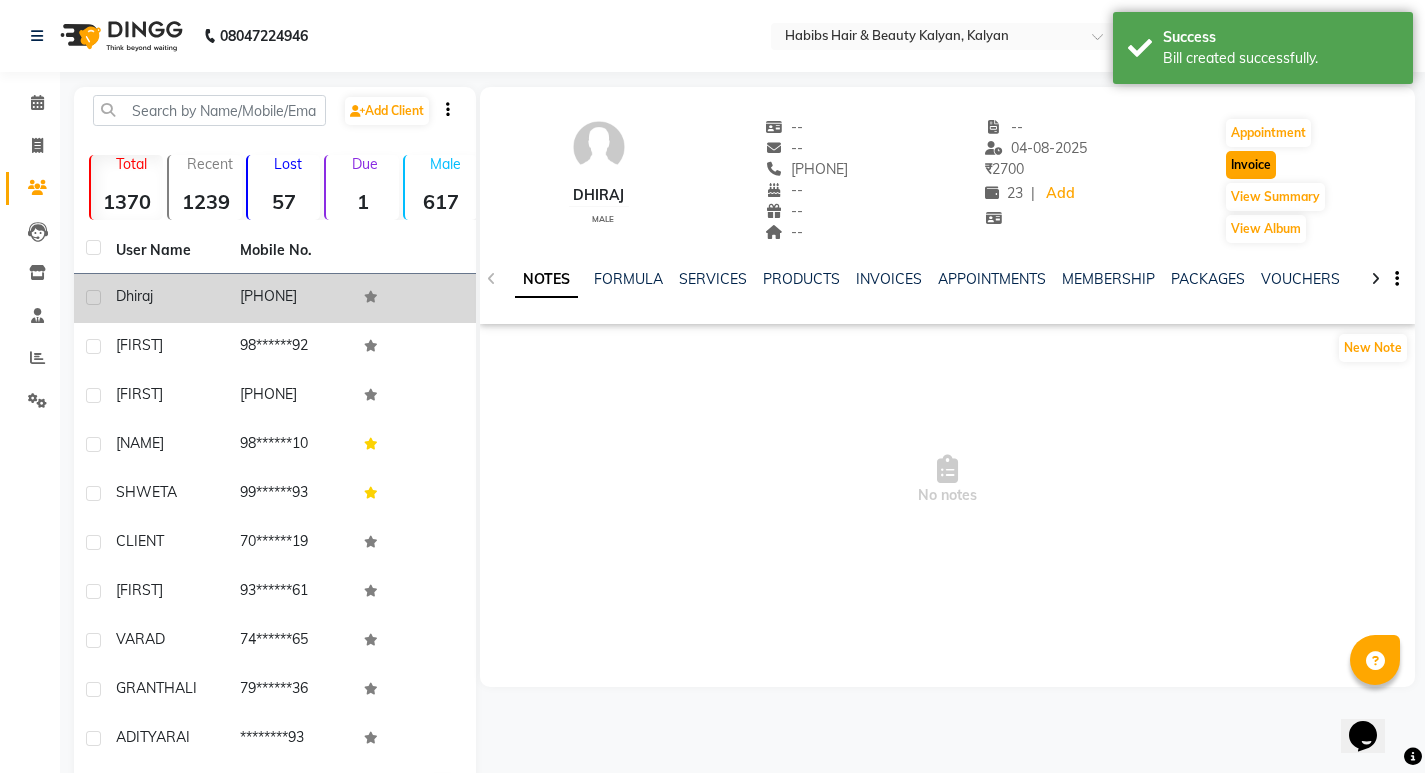 click on "Invoice" 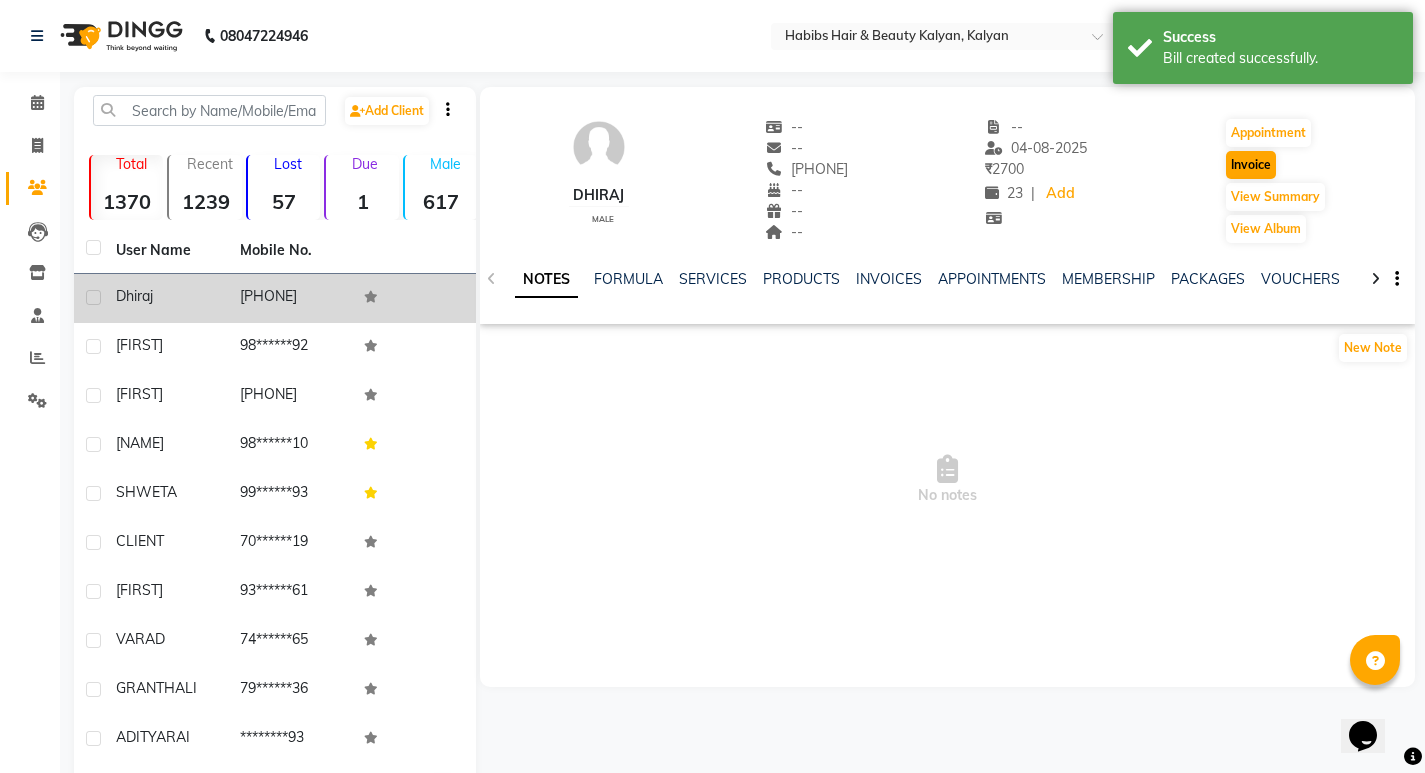 select on "service" 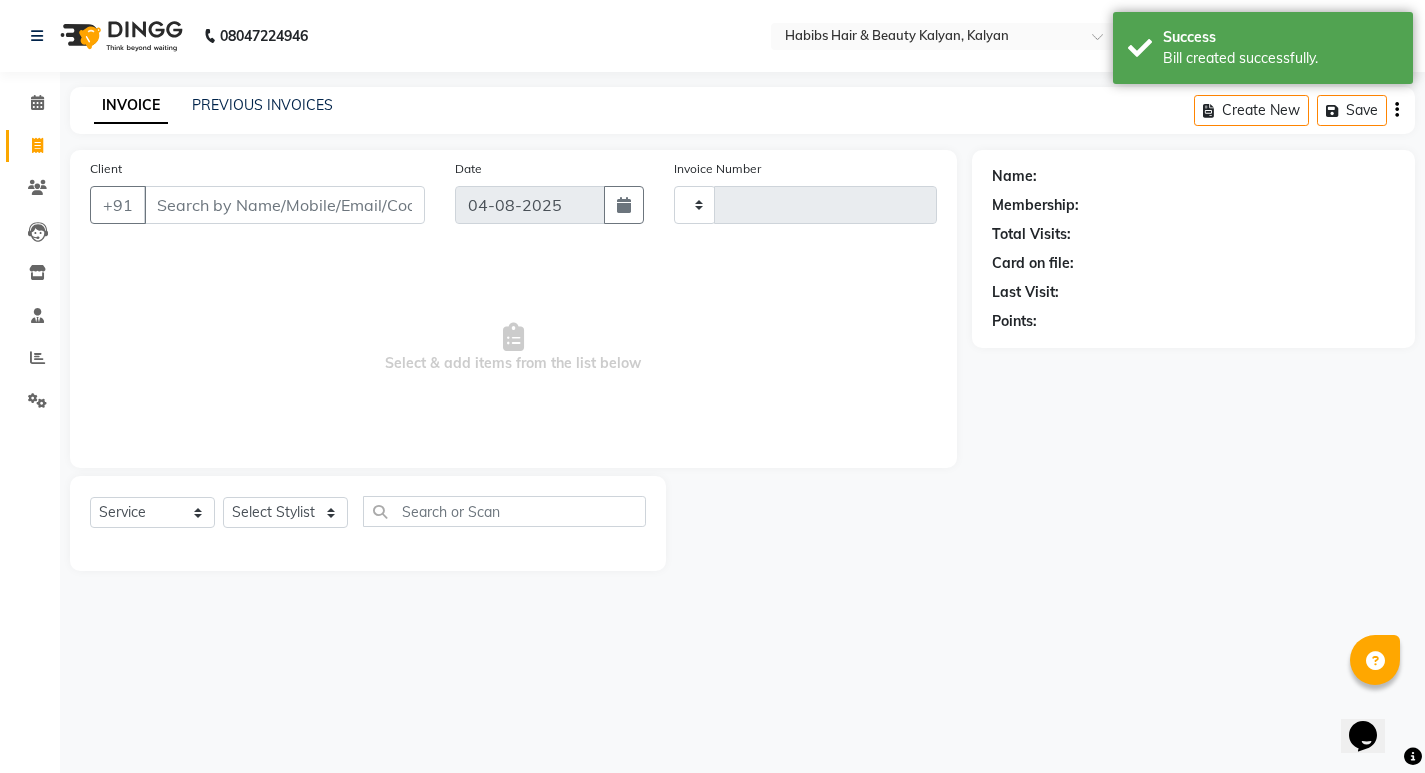 type on "2771" 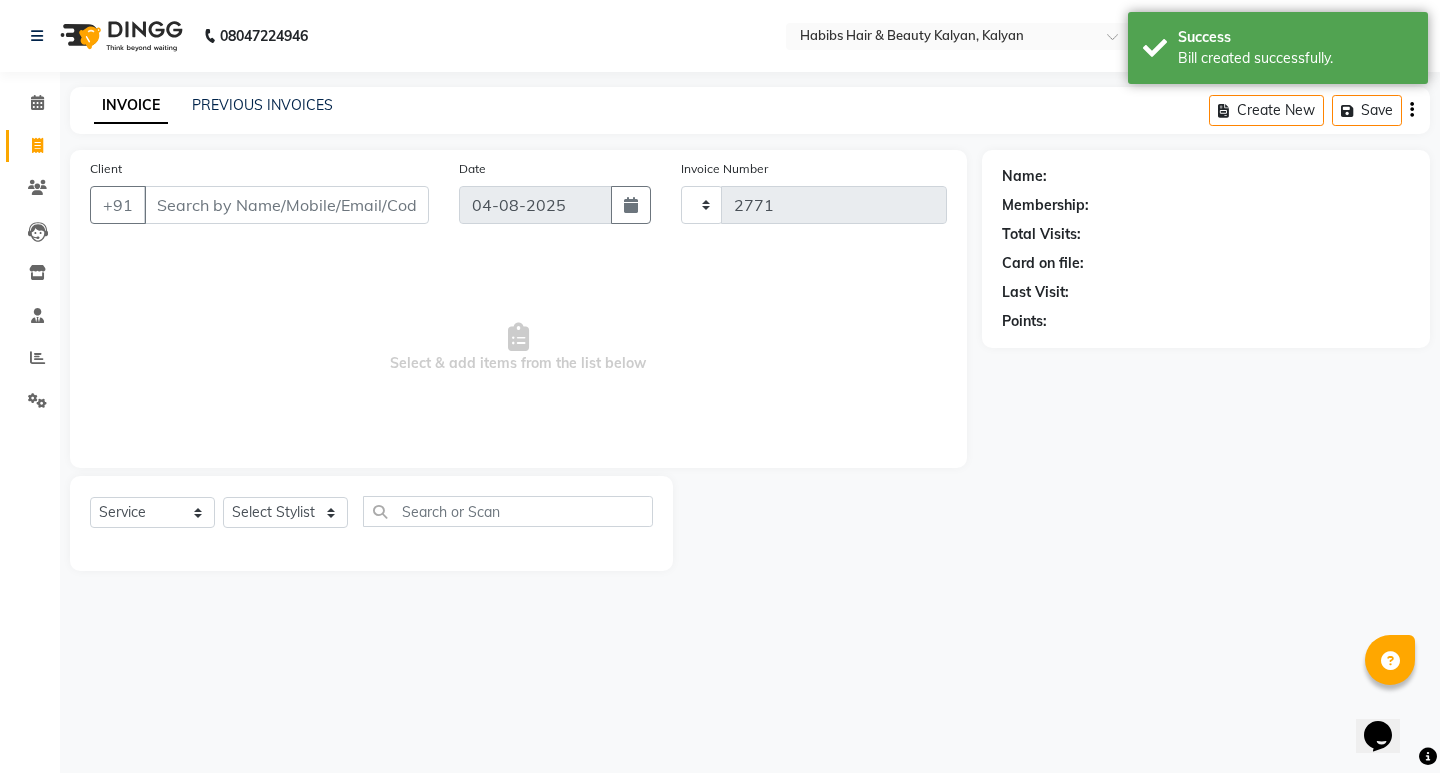 select on "8185" 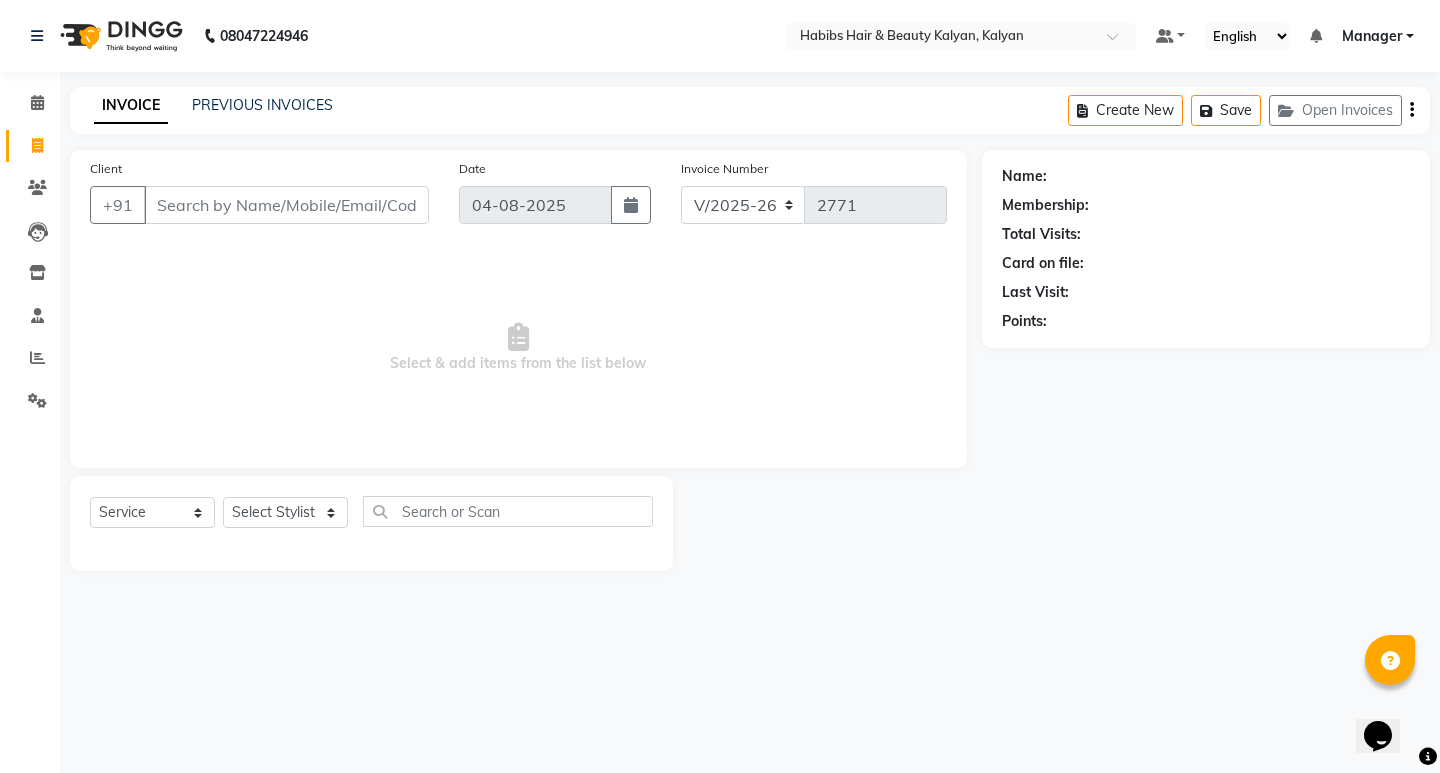 type on "93******47" 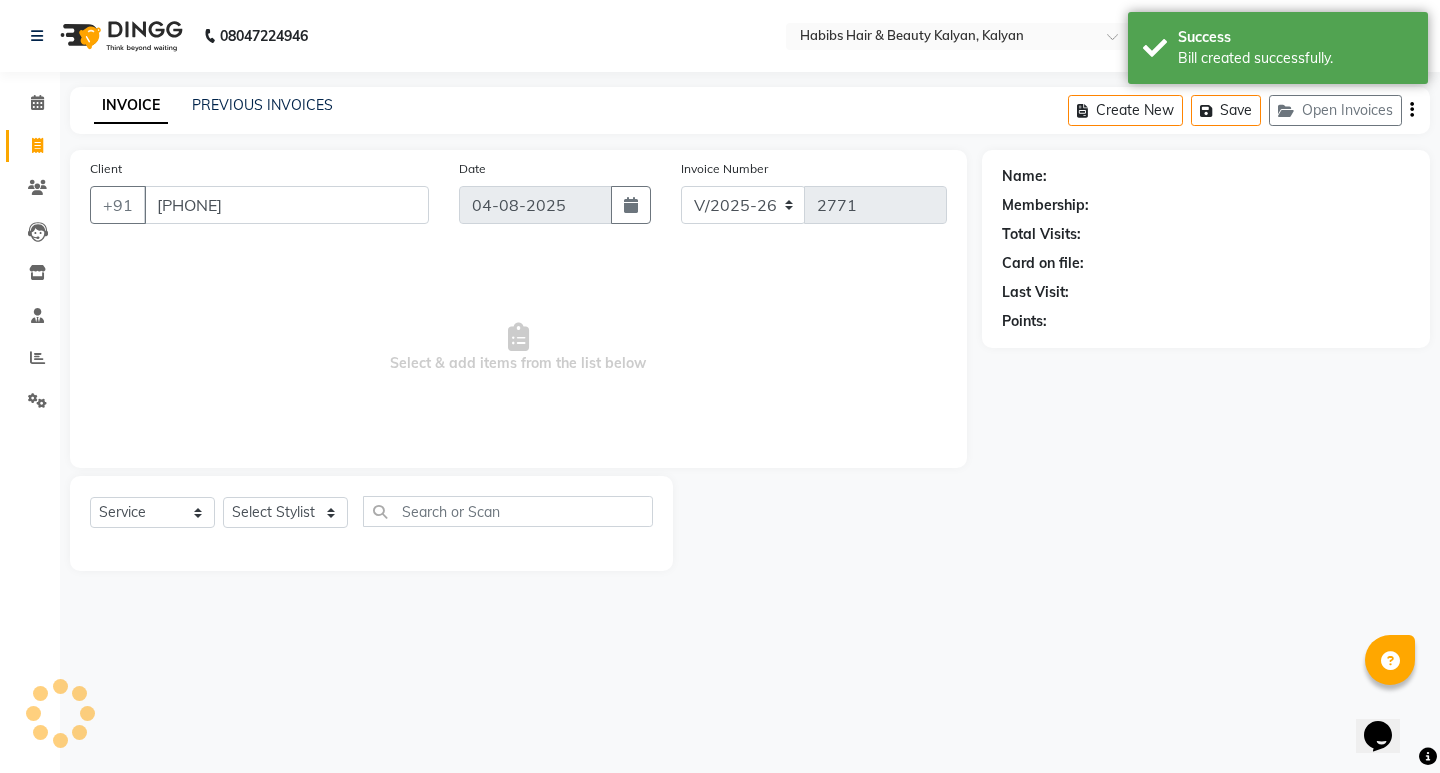 select on "1: Object" 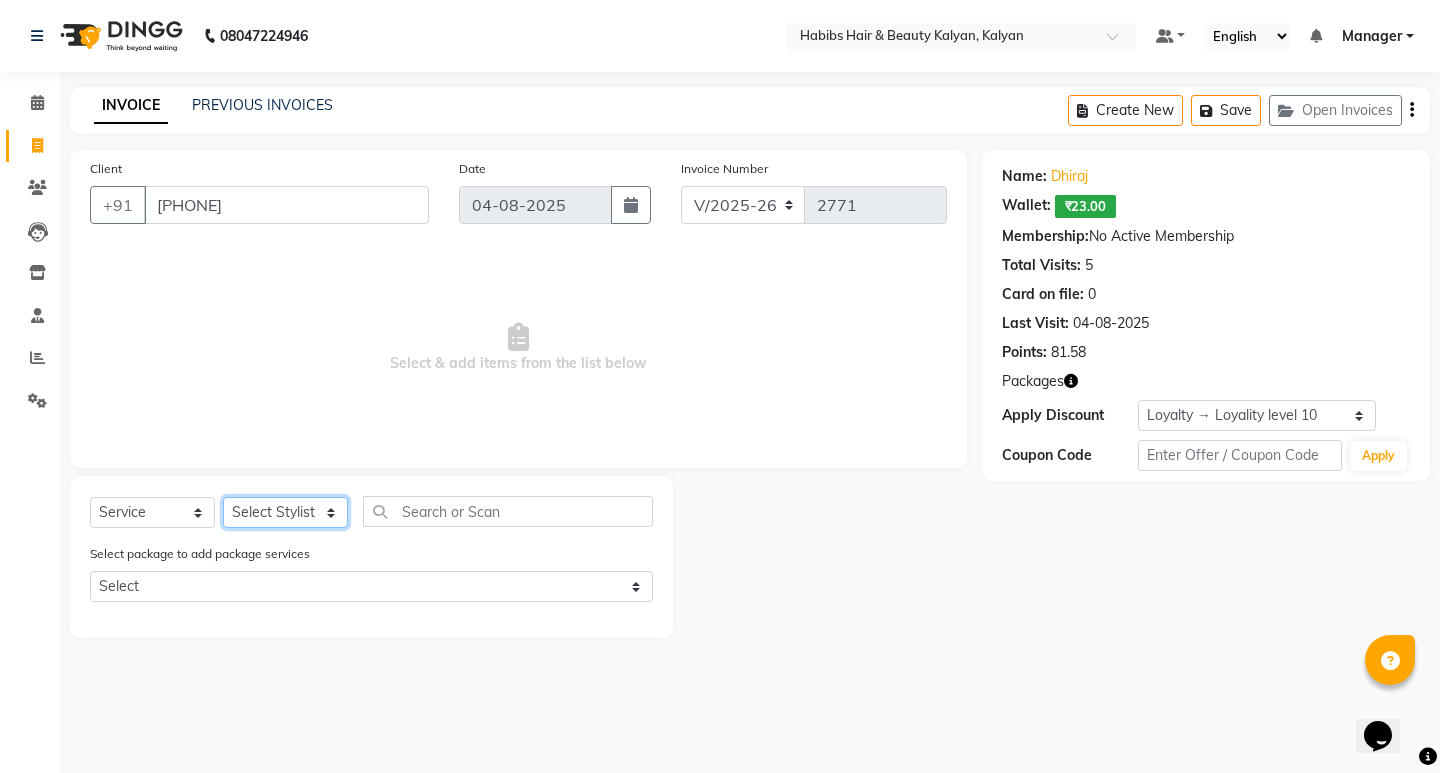 click on "Select Stylist [FIRST] [FIRST] [FIRST] [FIRST] [FIRST] [FIRST] [FIRST] [FIRST] [FIRST] [FIRST] [FIRST] [FIRST] [FIRST] [FIRST] [FIRST] [FIRST] [FIRST] [FIRST] [FIRST] [FIRST] [FIRST]" 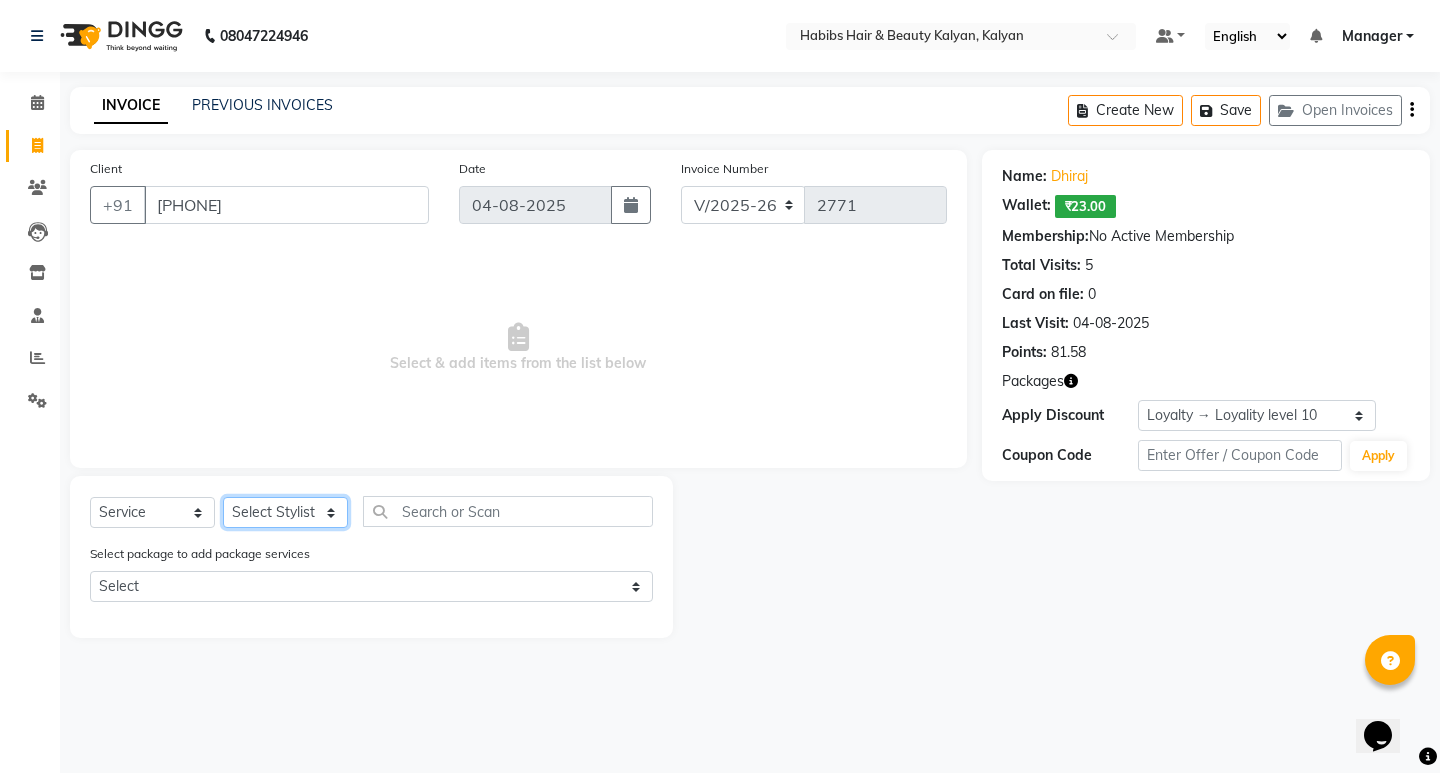 select on "81200" 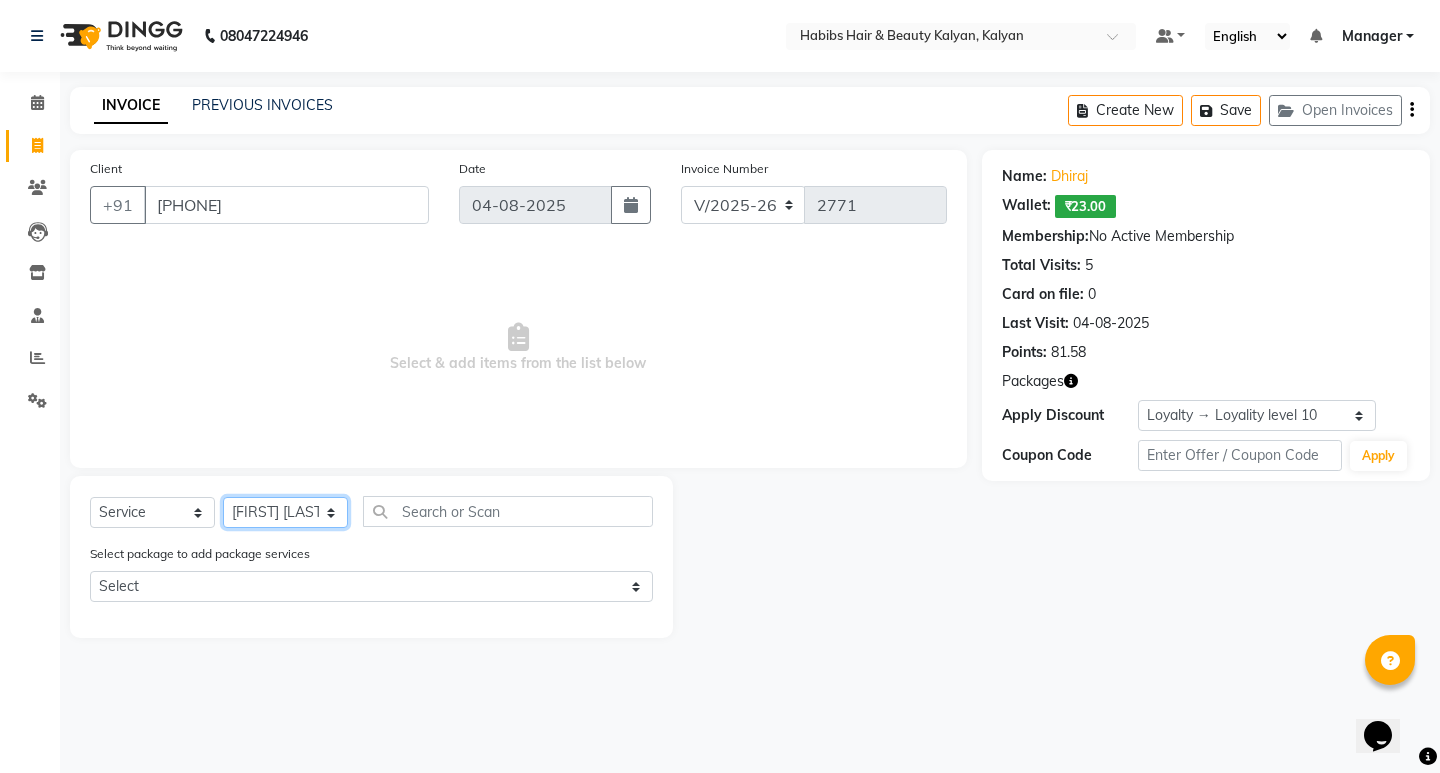 click on "Select Stylist [FIRST] [FIRST] [FIRST] [FIRST] [FIRST] [FIRST] [FIRST] [FIRST] [FIRST] [FIRST] [FIRST] [FIRST] [FIRST] [FIRST] [FIRST] [FIRST] [FIRST] [FIRST] [FIRST] [FIRST] [FIRST]" 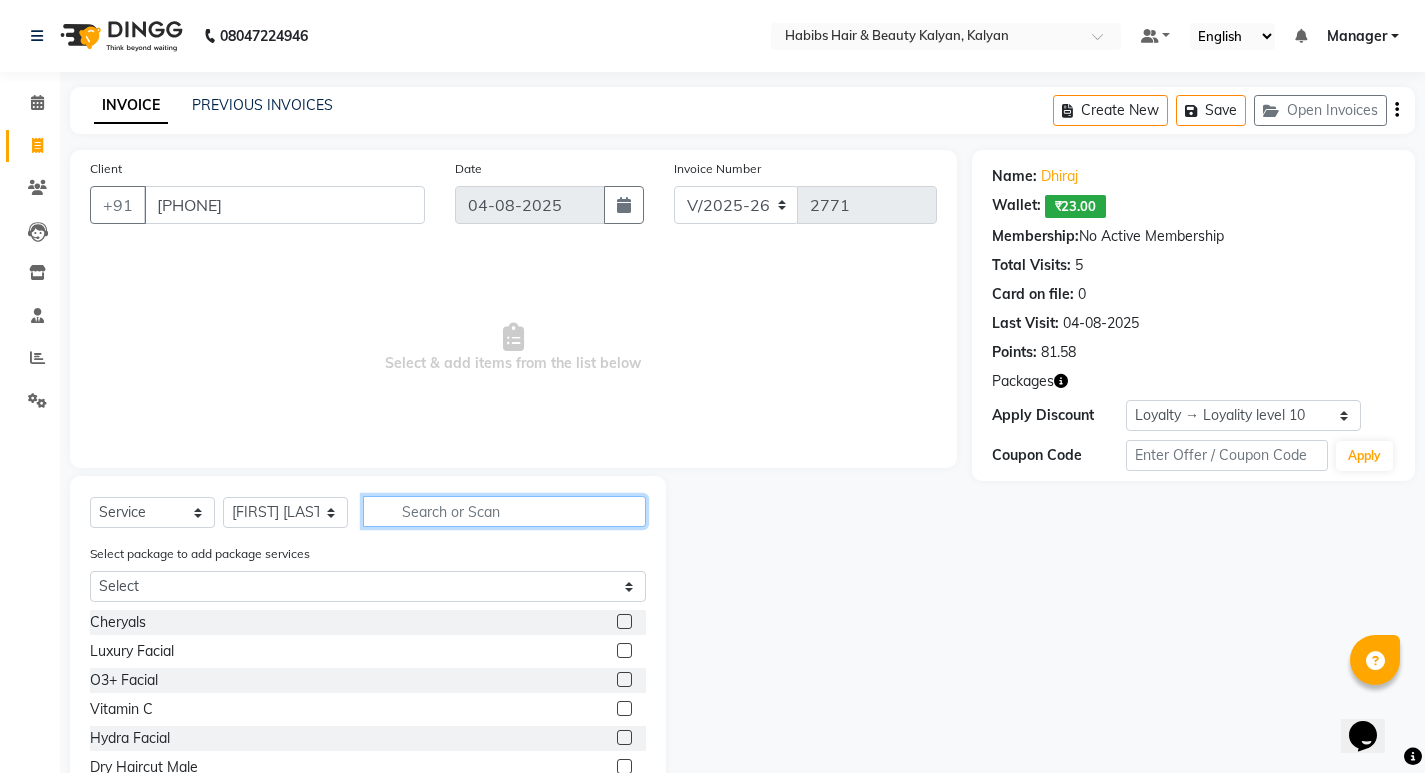 click 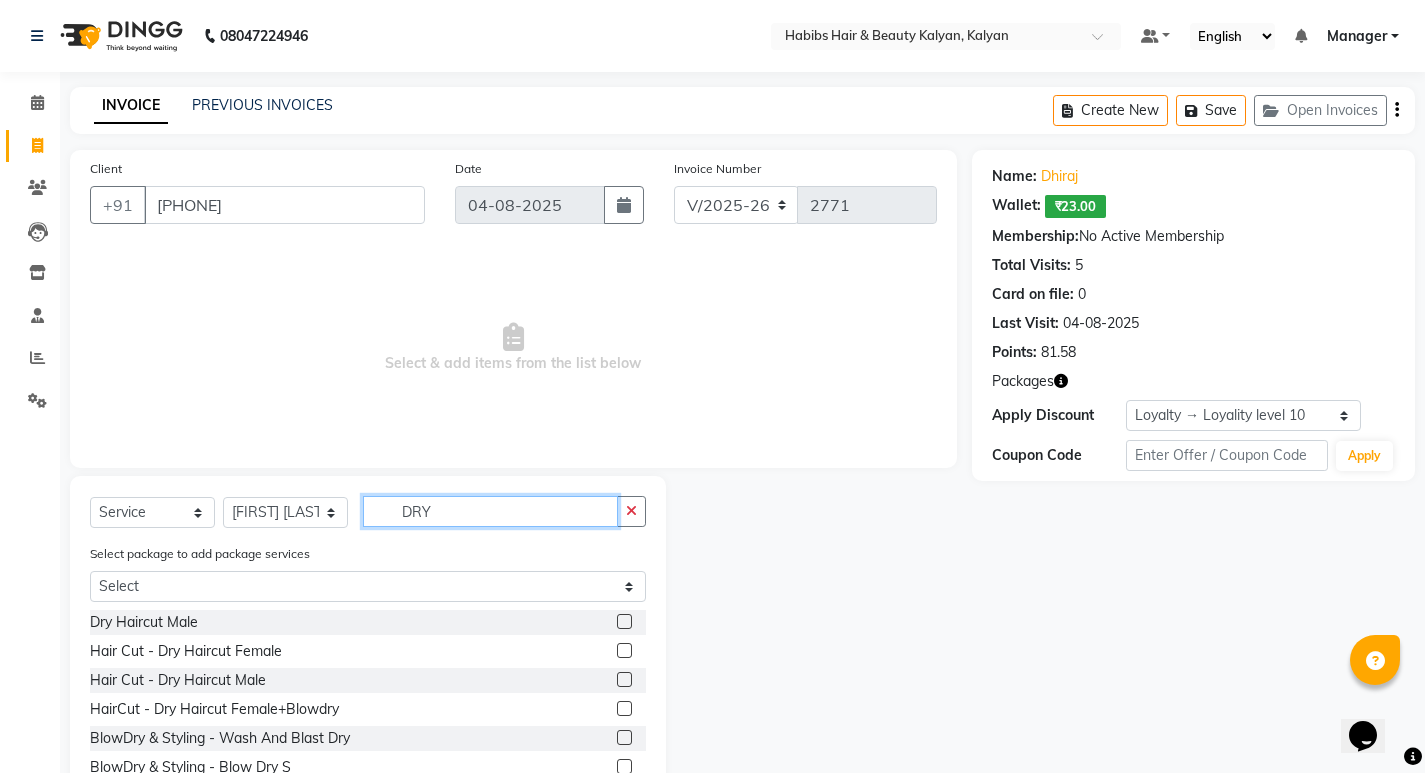 type on "DRY" 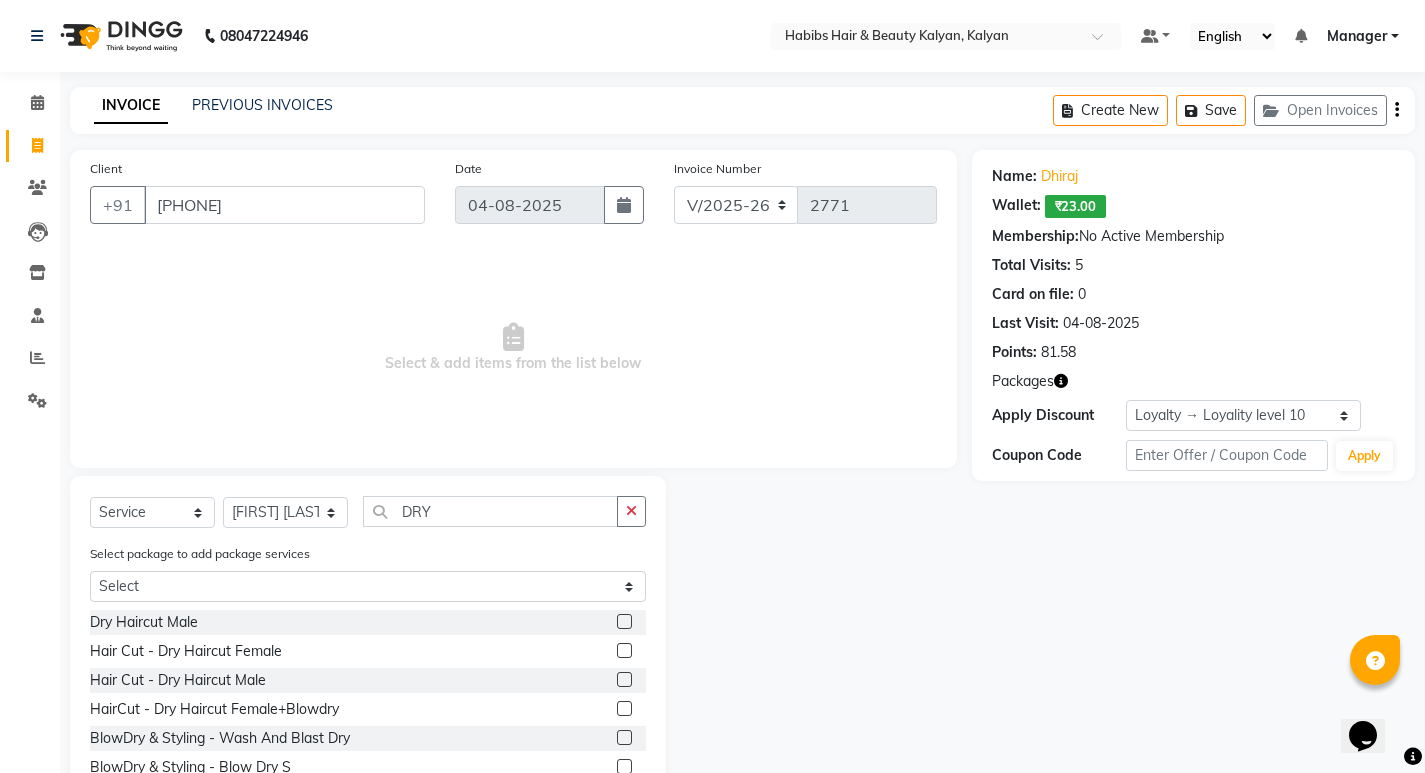 click 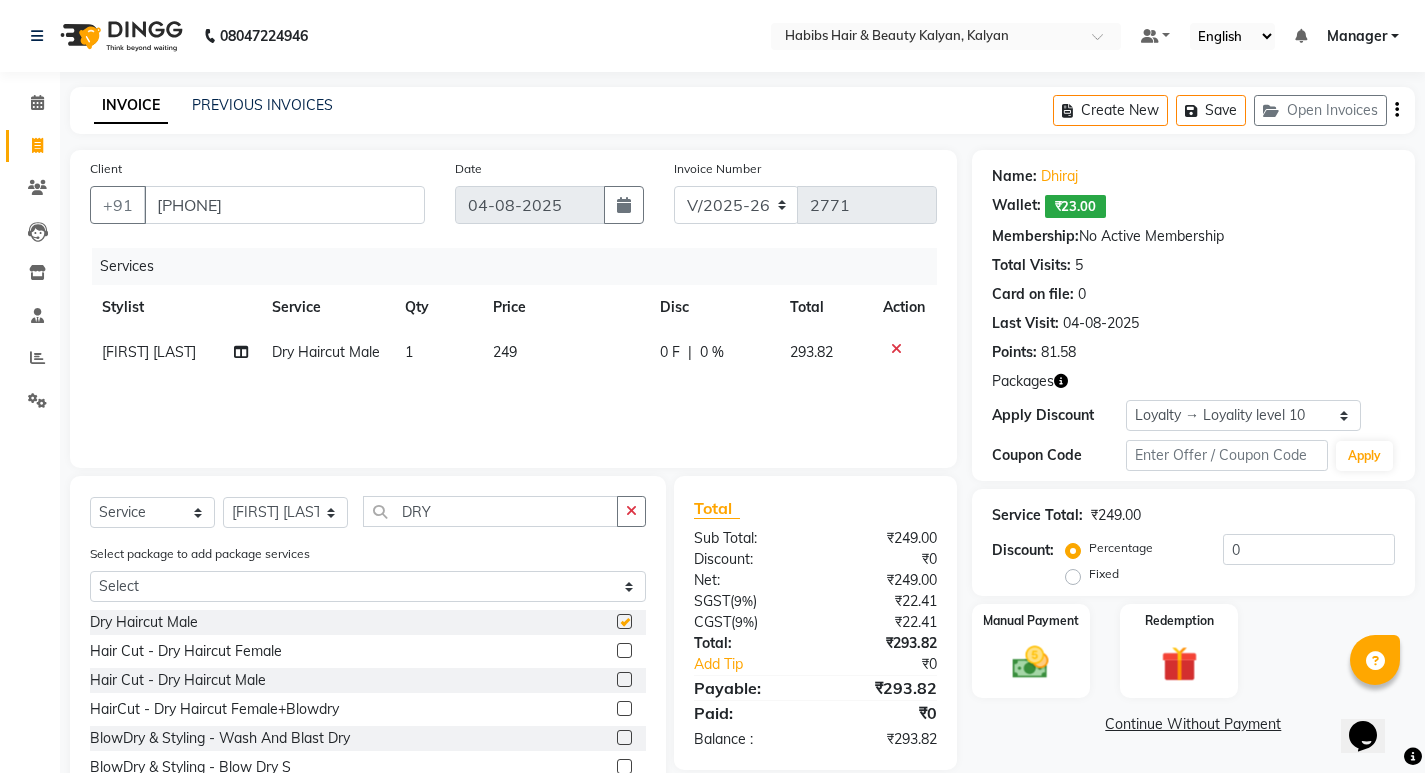 checkbox on "false" 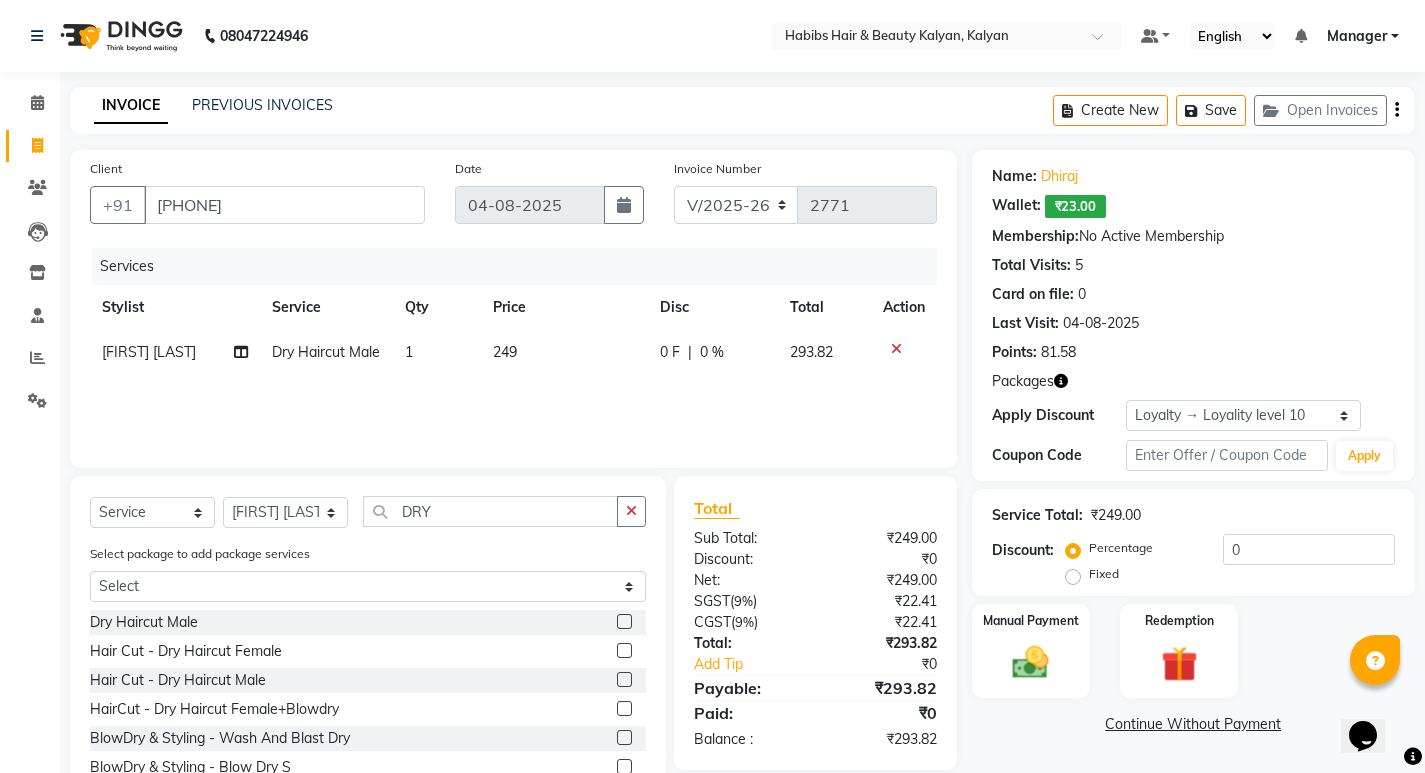 click 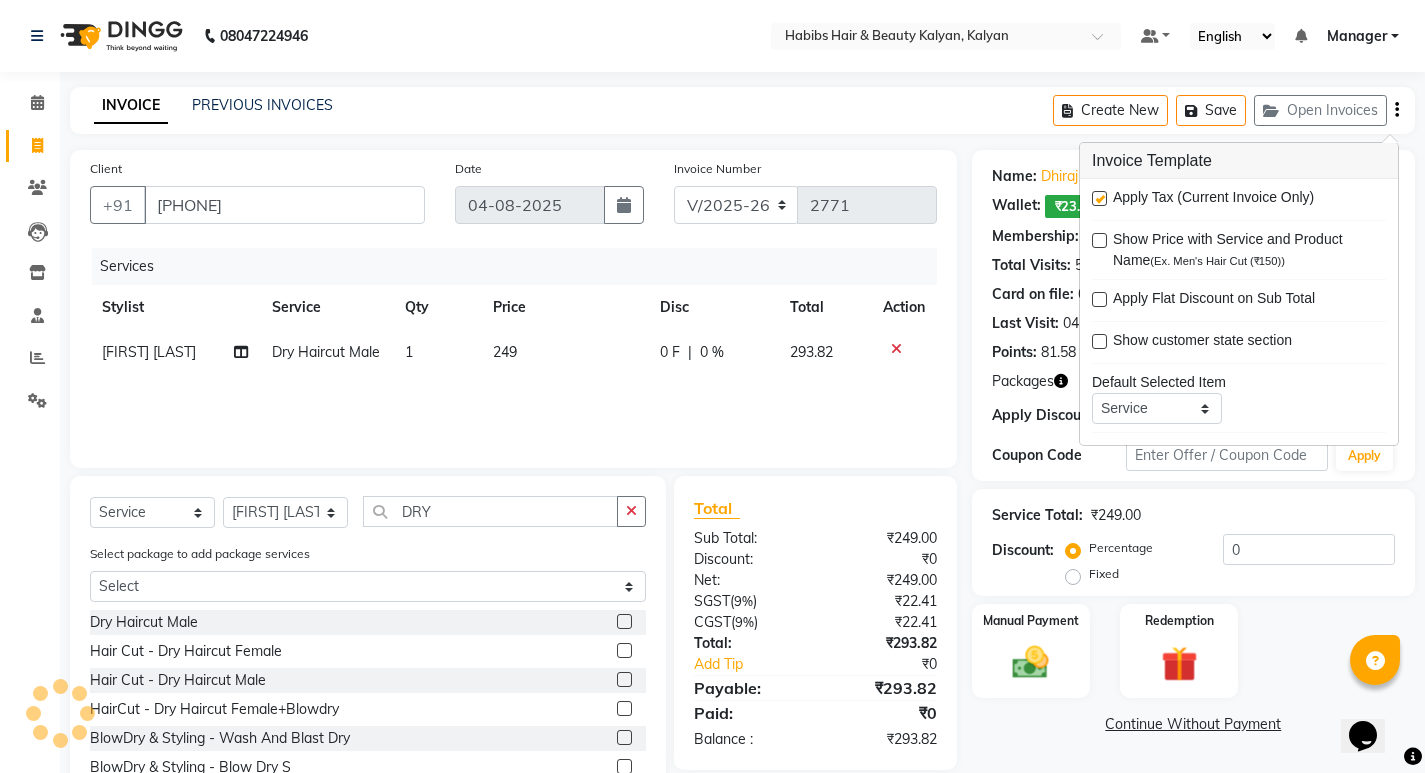 click at bounding box center (1099, 198) 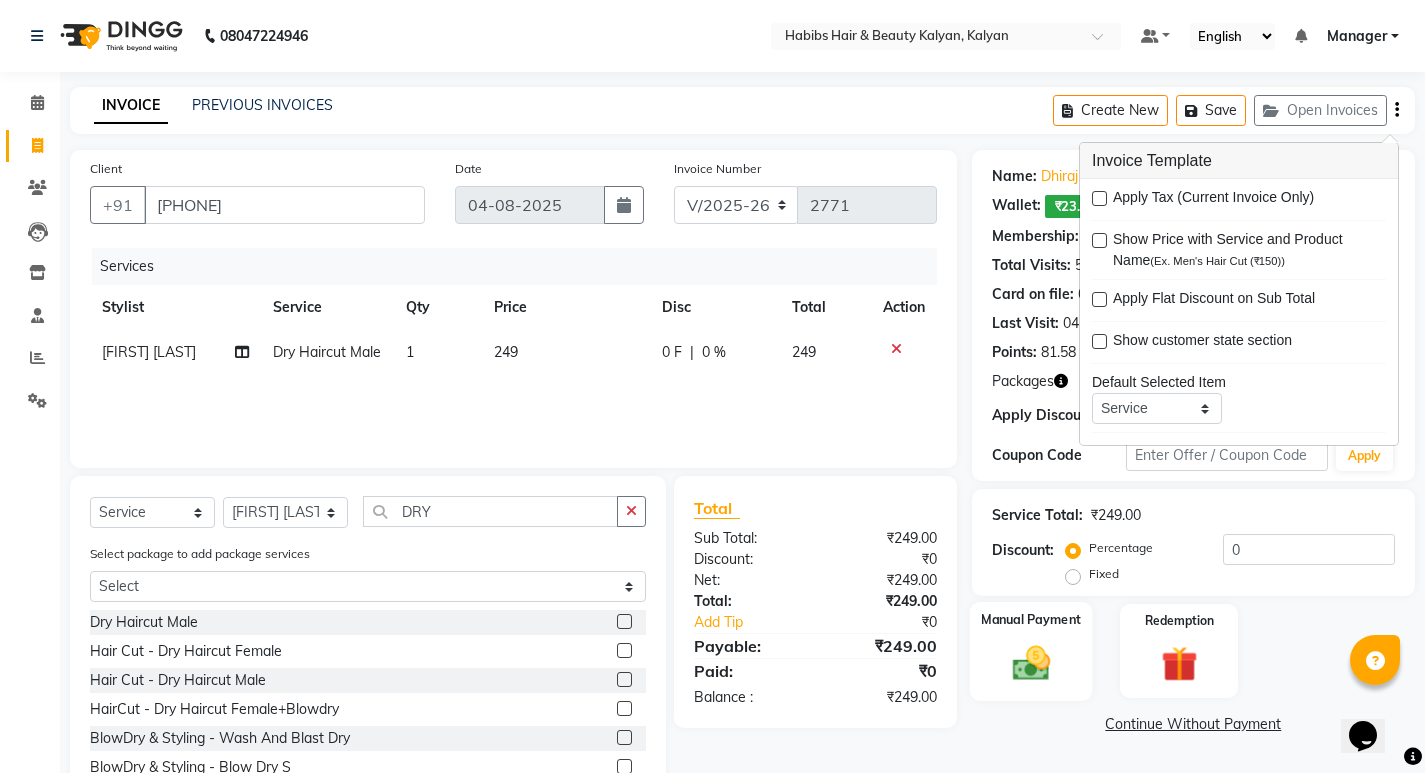 click on "Manual Payment" 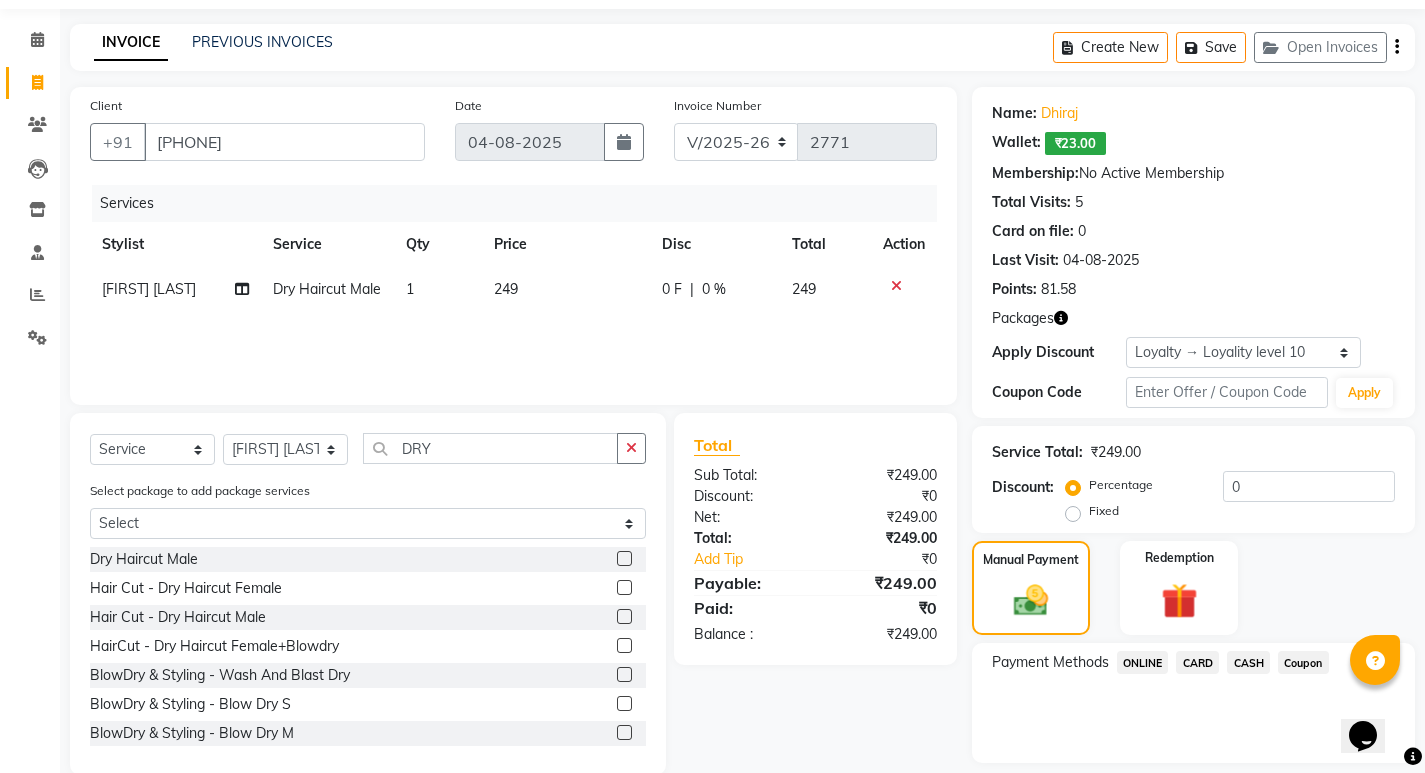 scroll, scrollTop: 124, scrollLeft: 0, axis: vertical 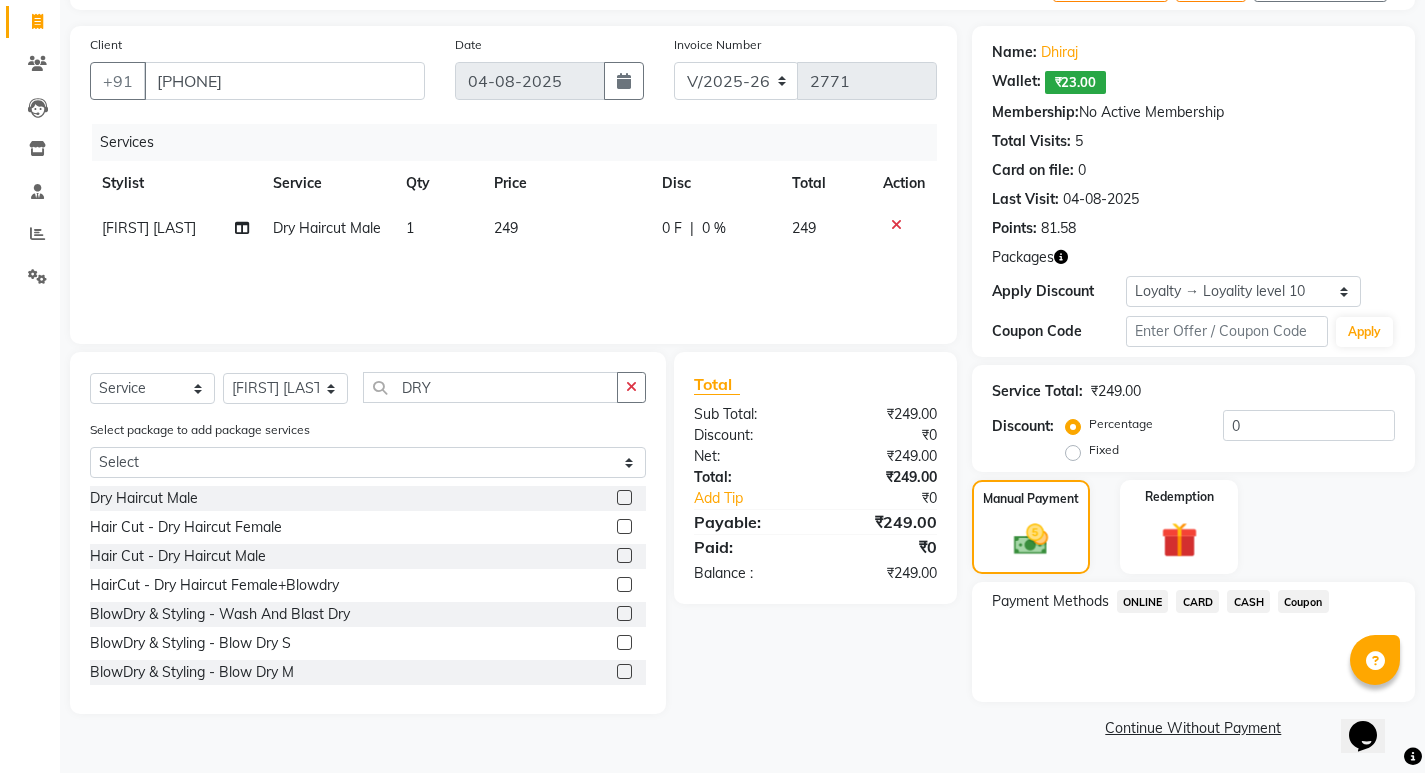 click on "CARD" 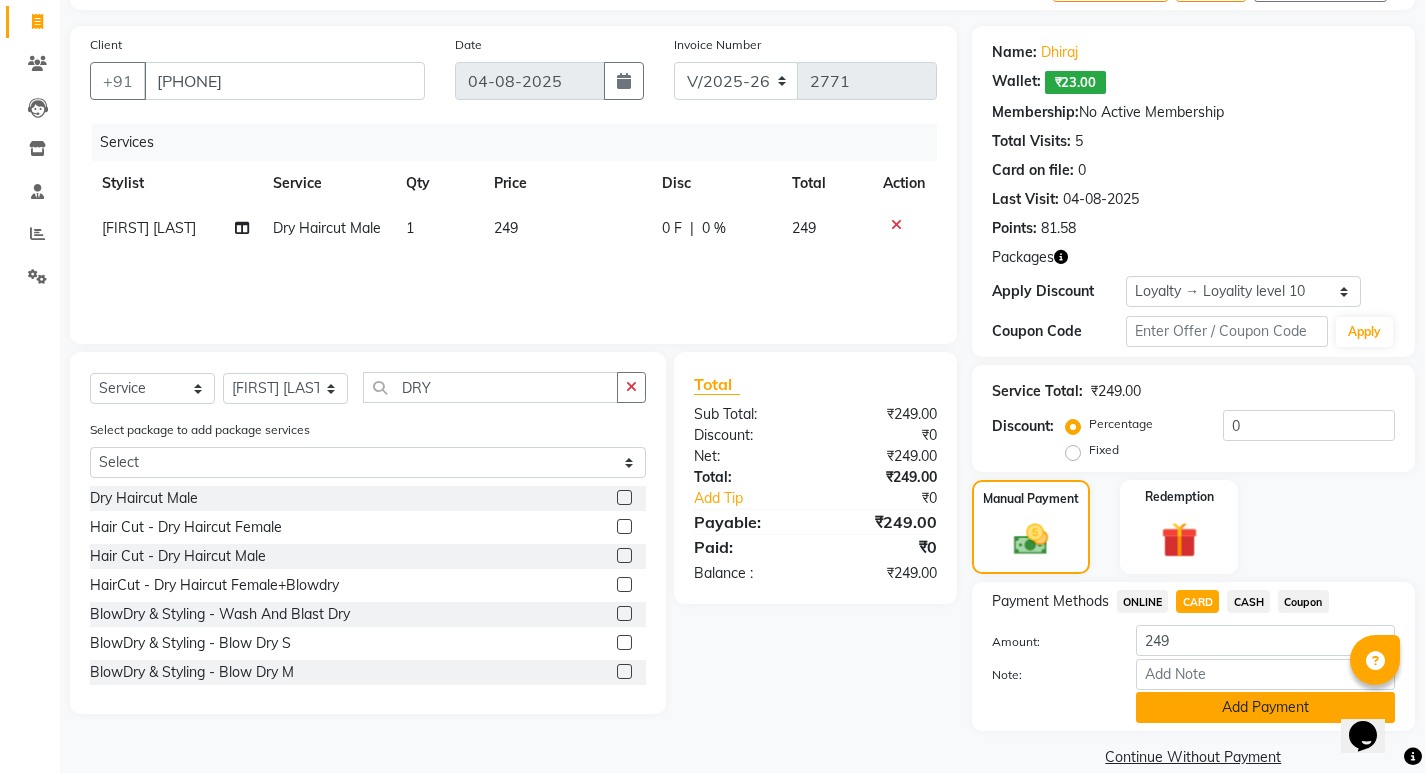 click on "Add Payment" 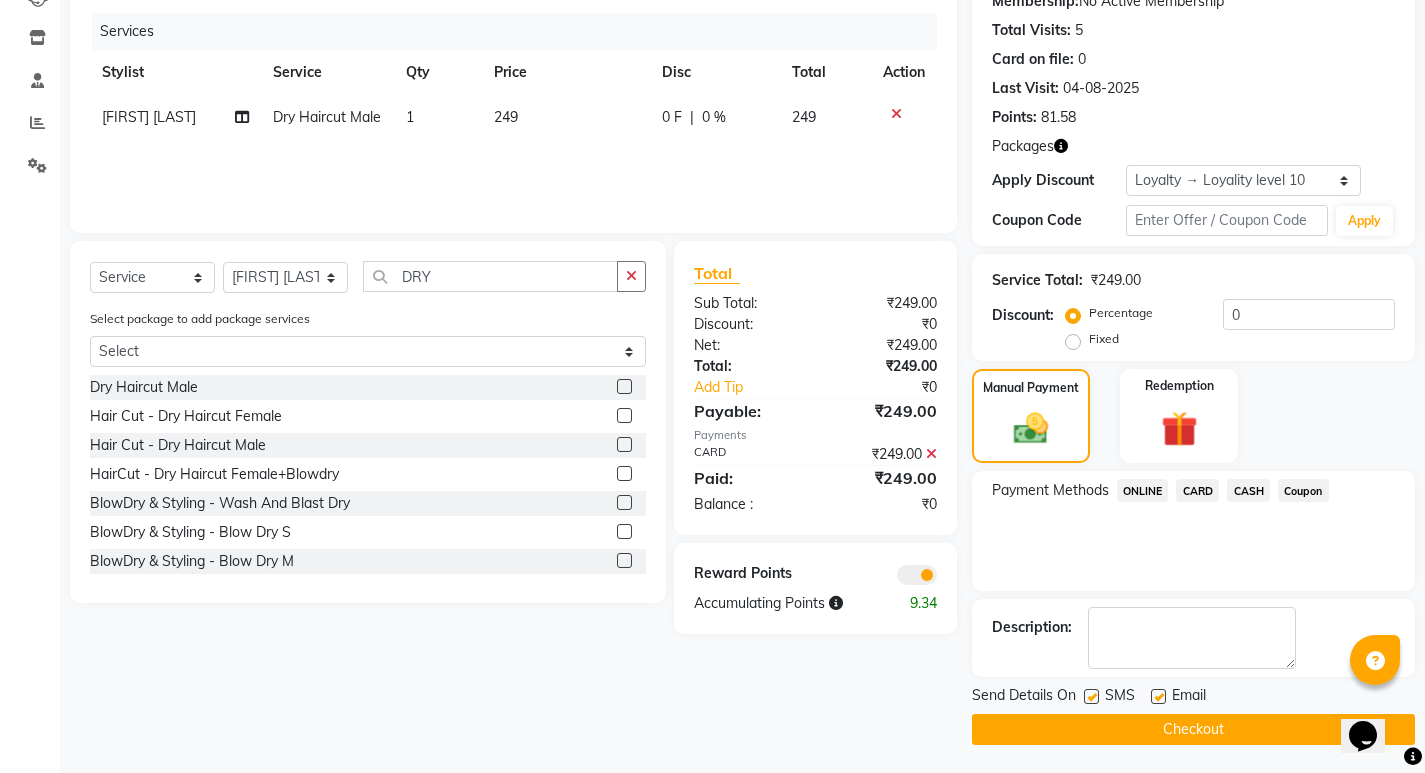 scroll, scrollTop: 237, scrollLeft: 0, axis: vertical 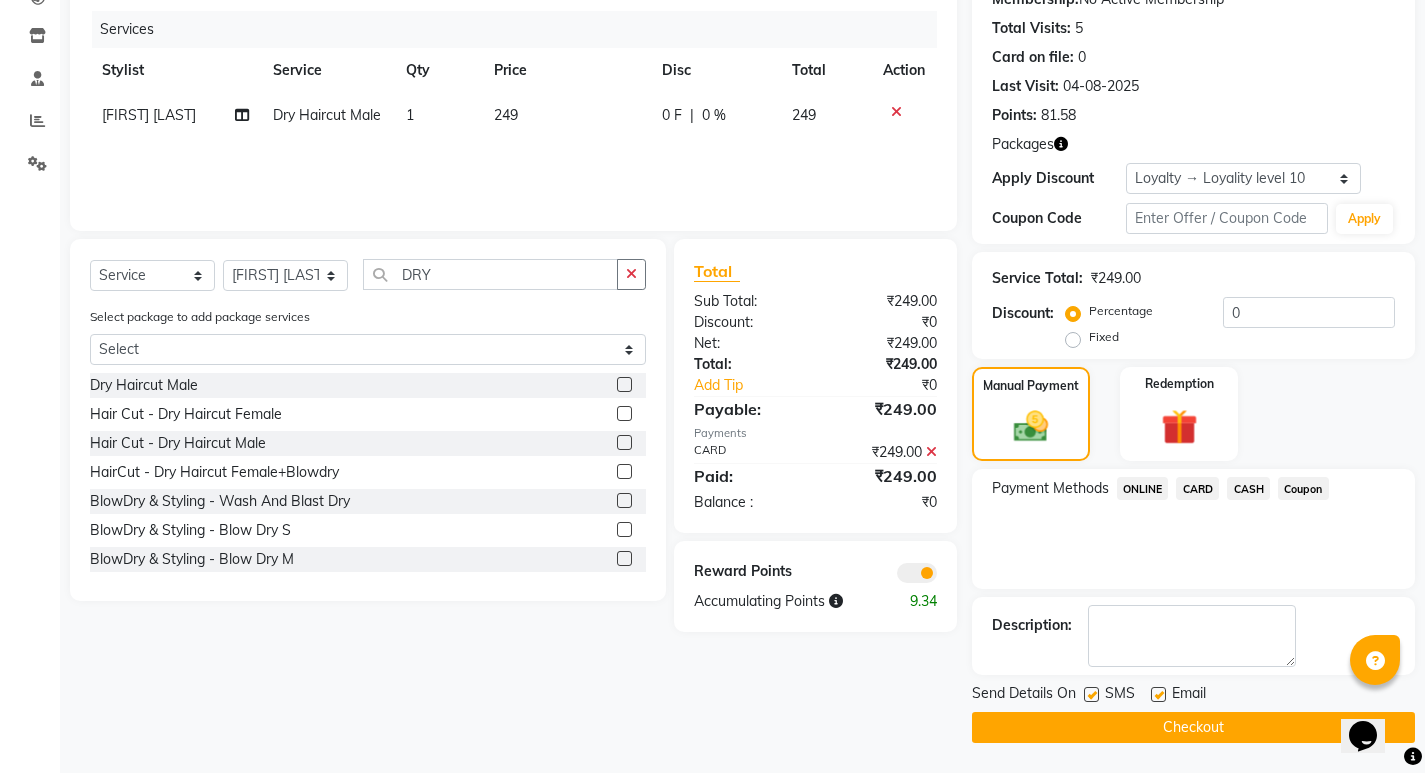 click on "Checkout" 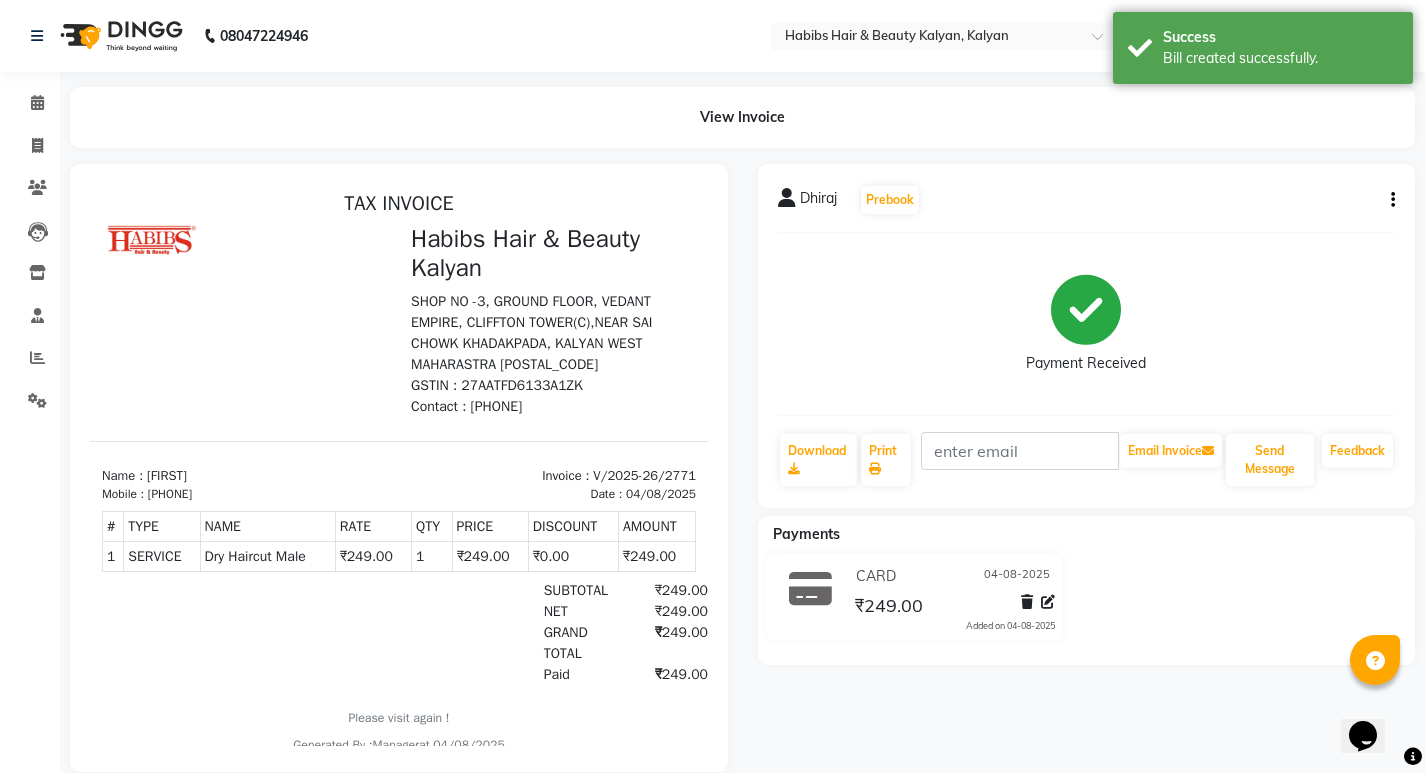 scroll, scrollTop: 0, scrollLeft: 0, axis: both 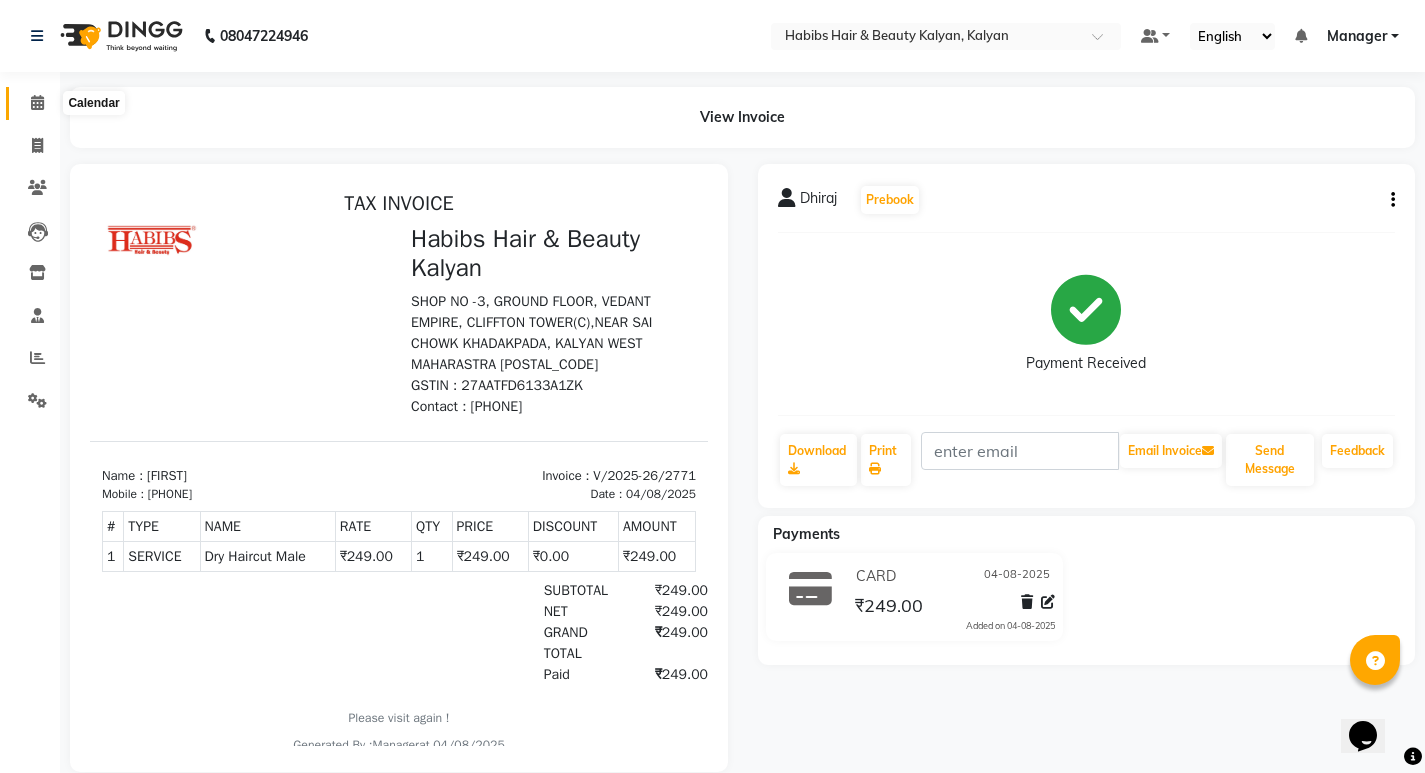 click 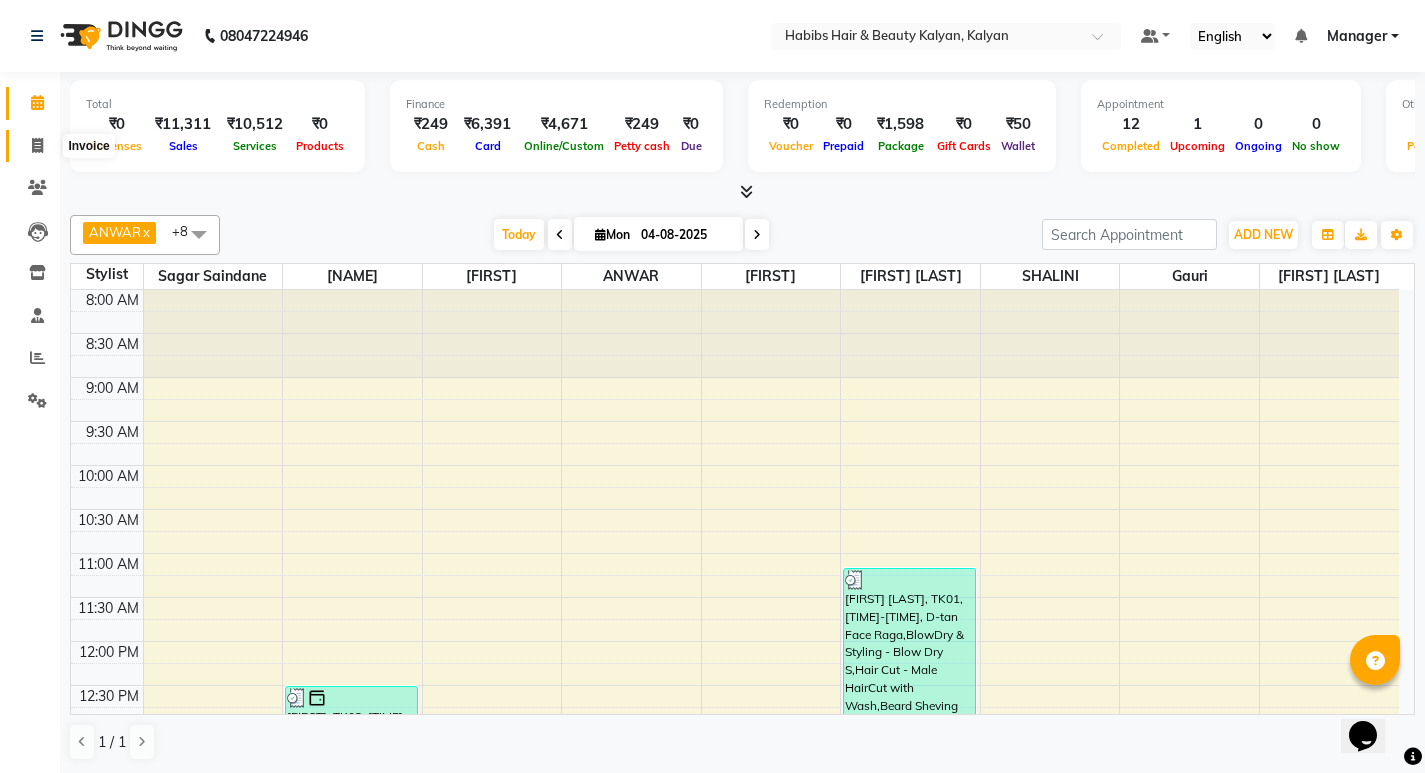 click 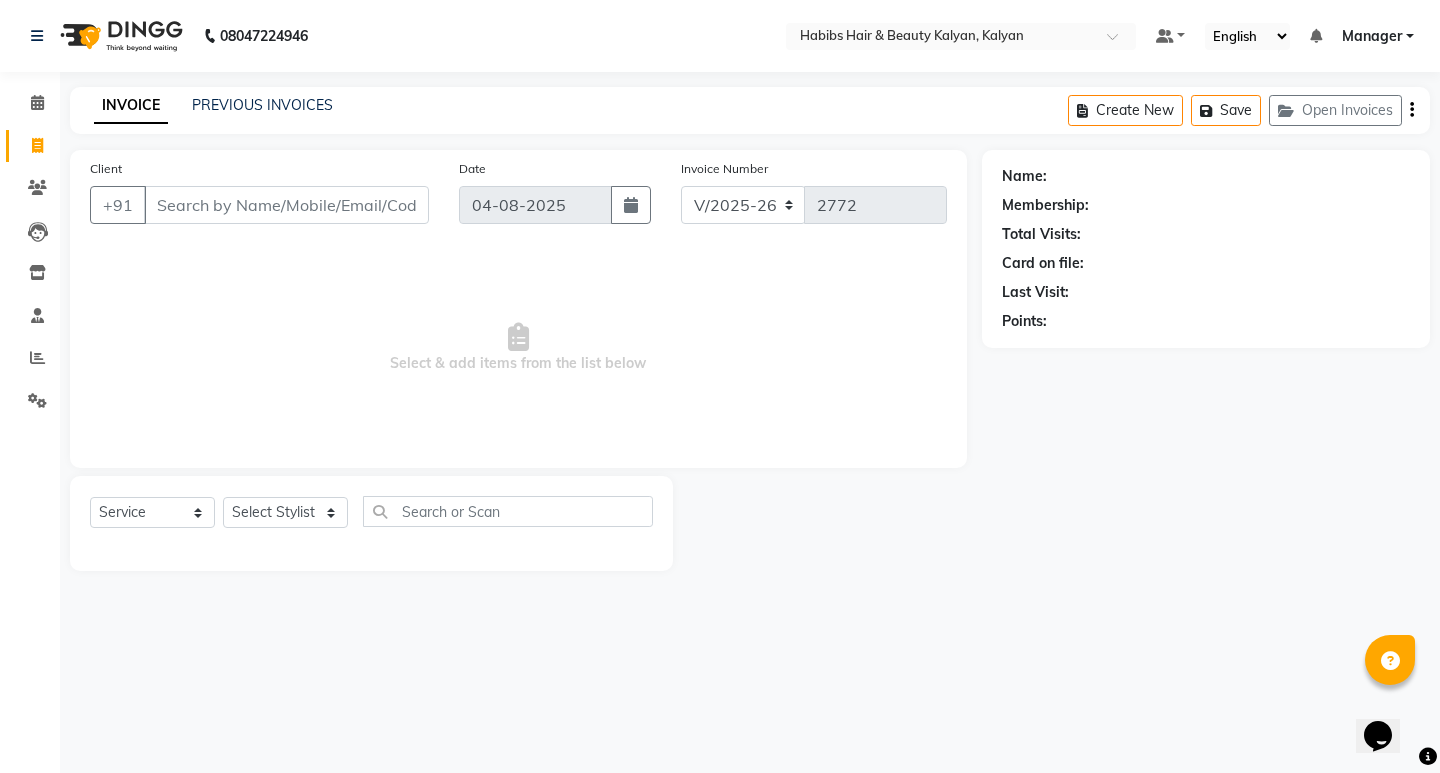 click on "Name: Membership: Total Visits: Card on file: Last Visit:  Points:" 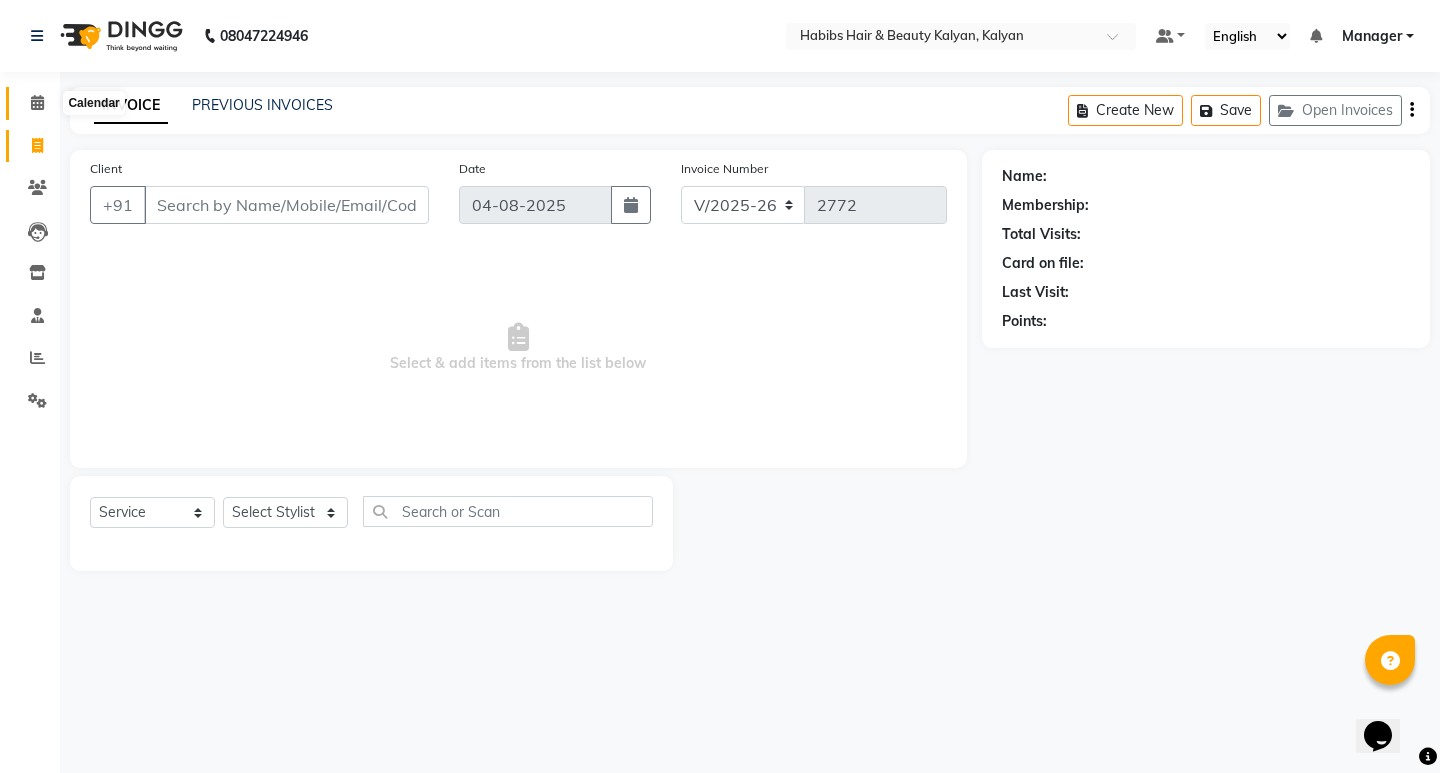 click 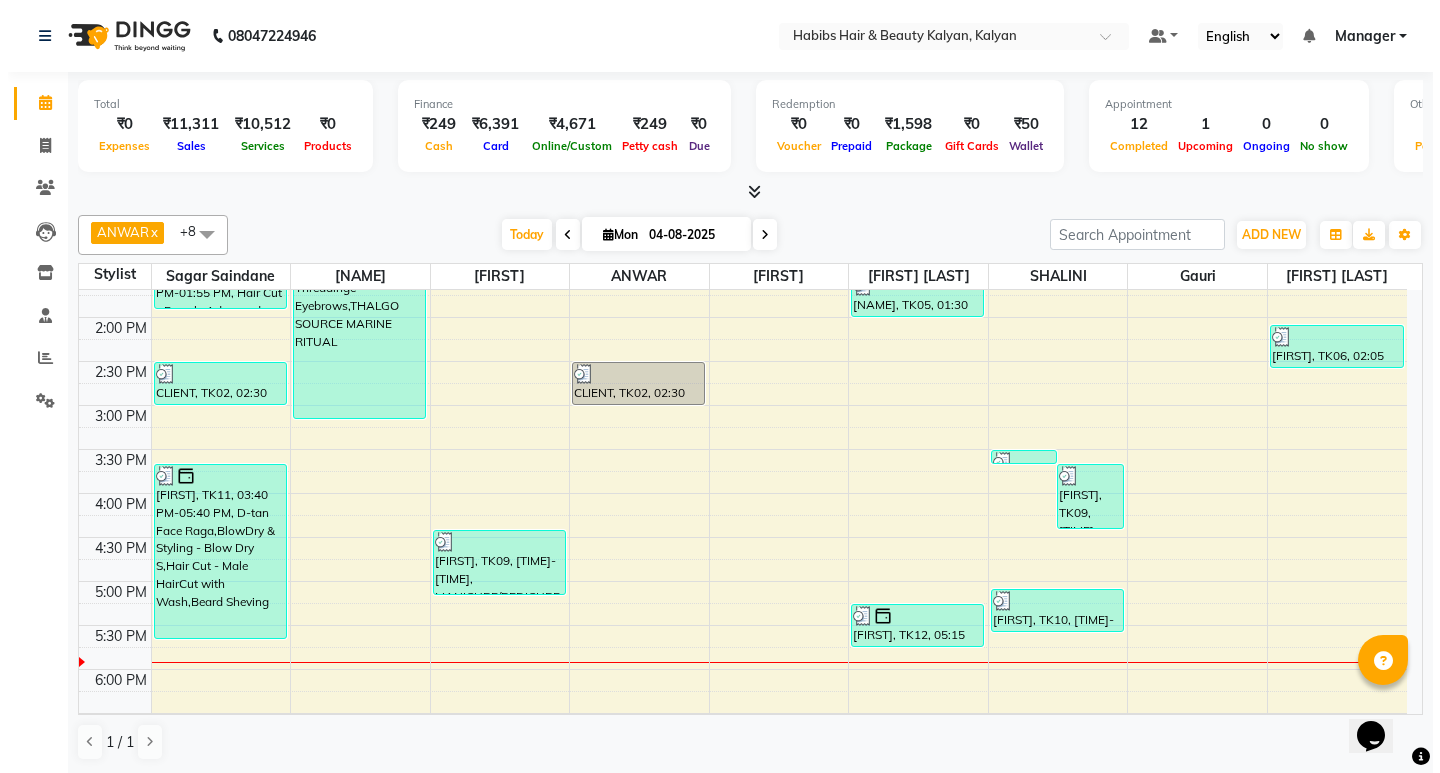 scroll, scrollTop: 400, scrollLeft: 0, axis: vertical 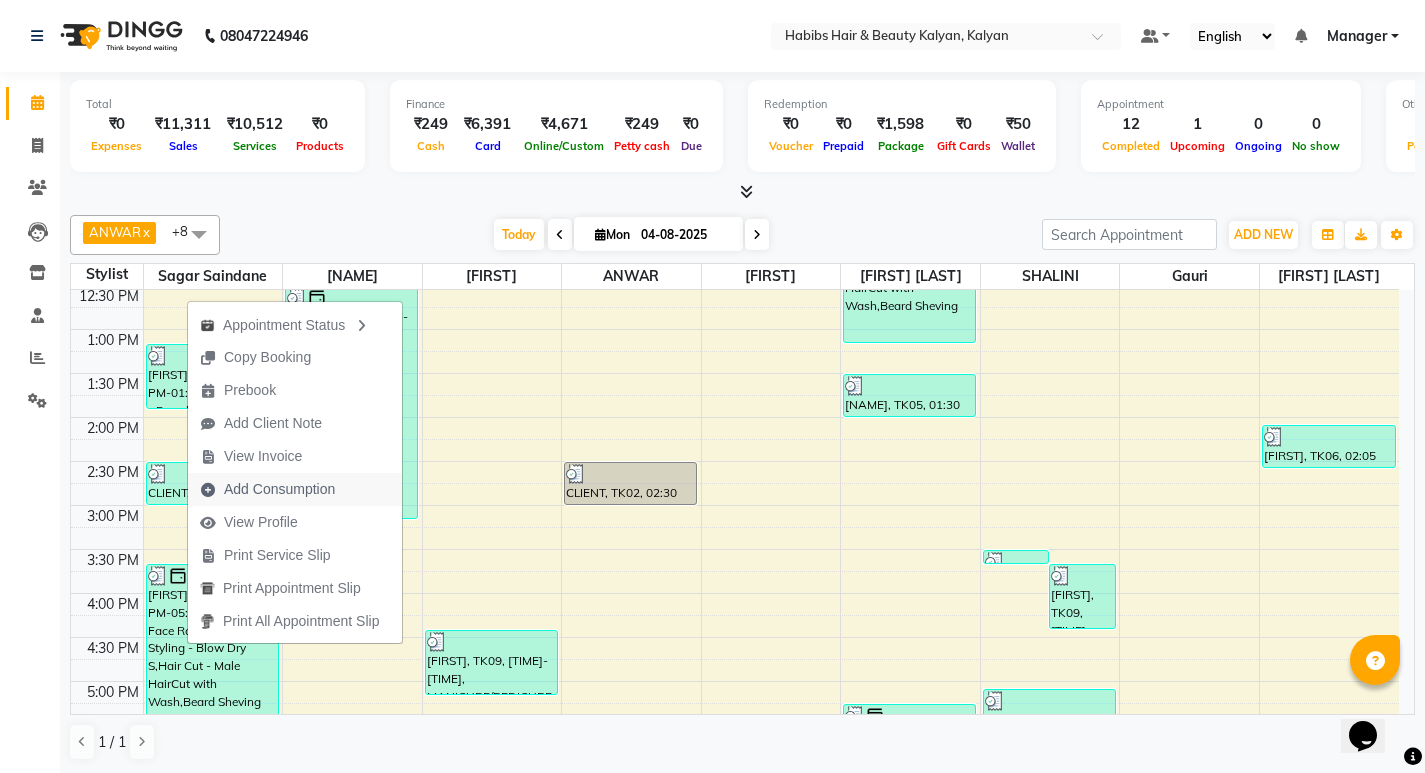 click on "Add Consumption" at bounding box center (279, 489) 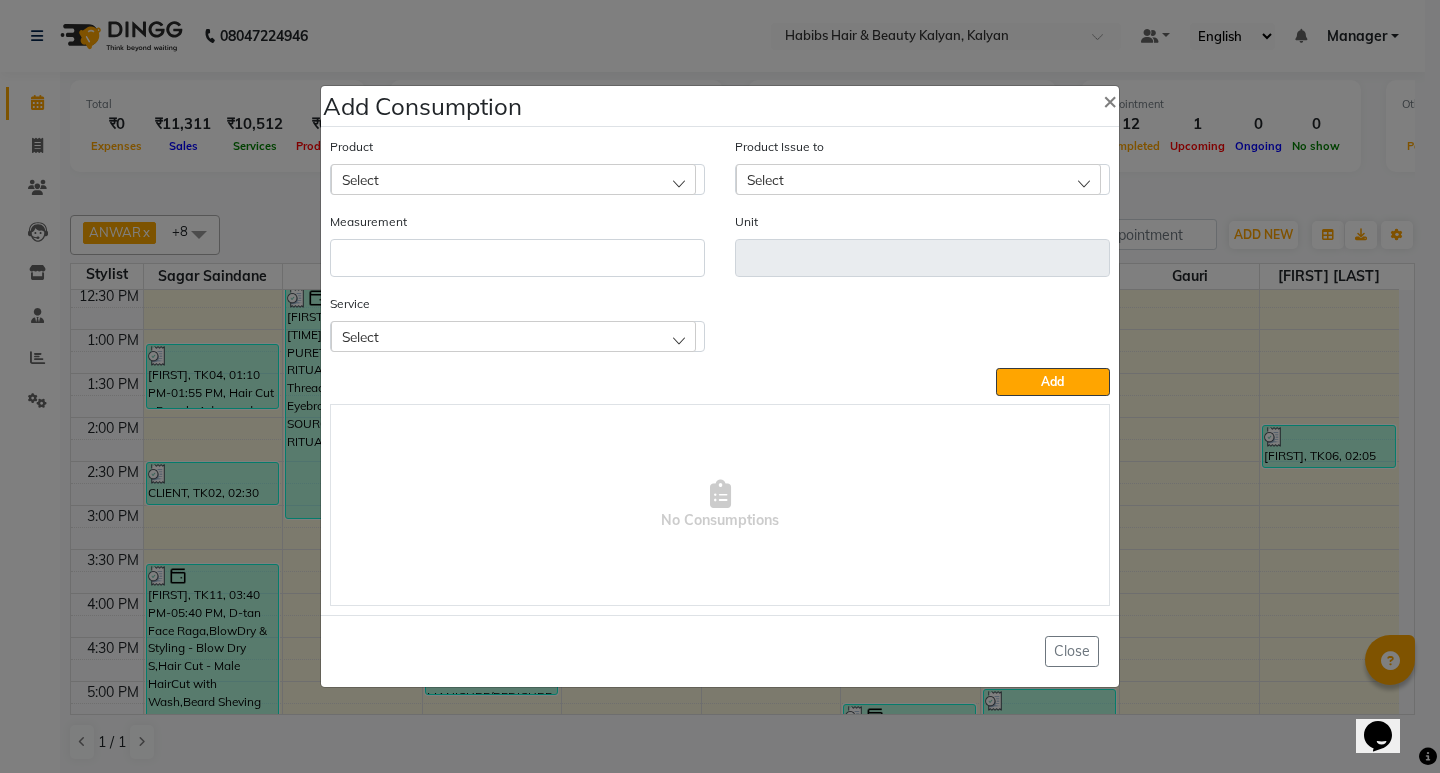 click on "Select" 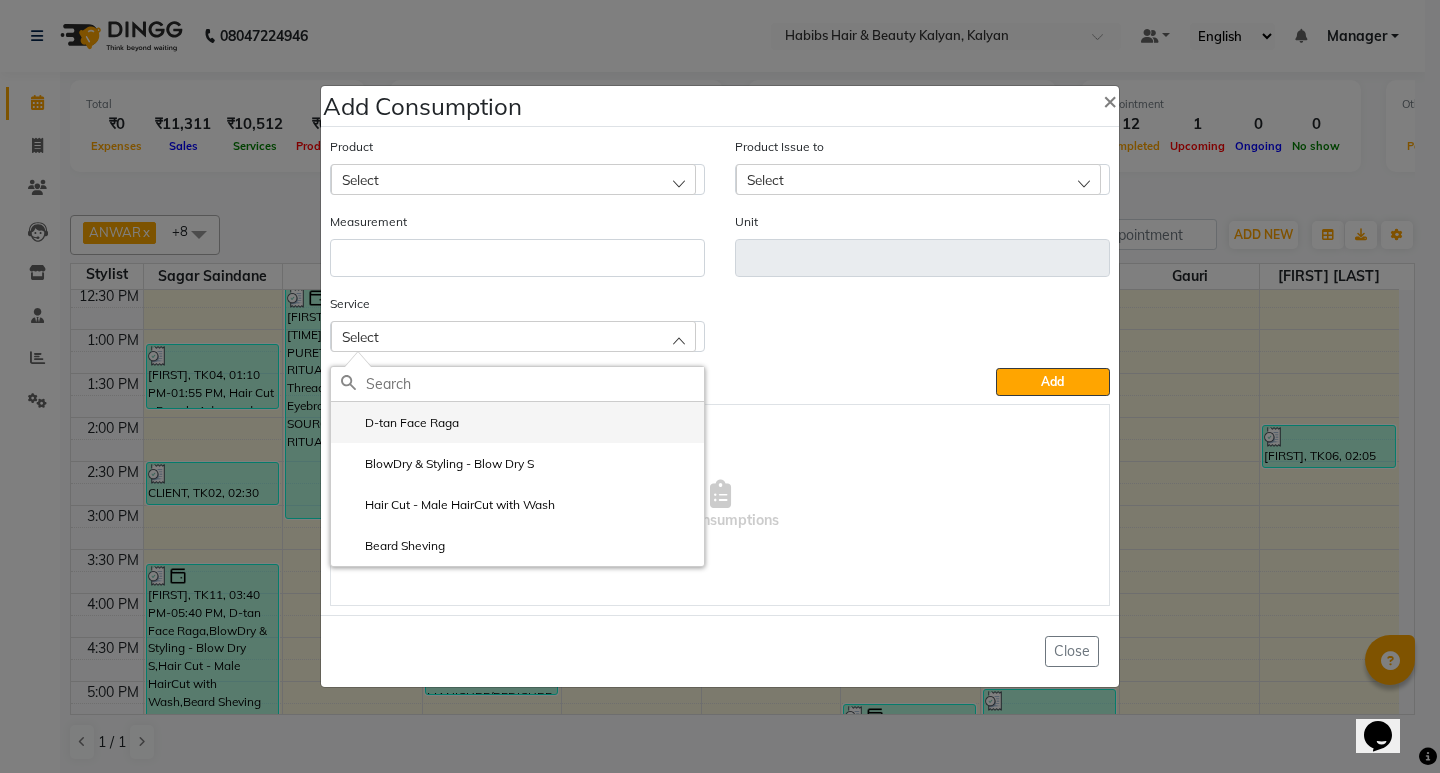 click on "D-tan Face Raga" 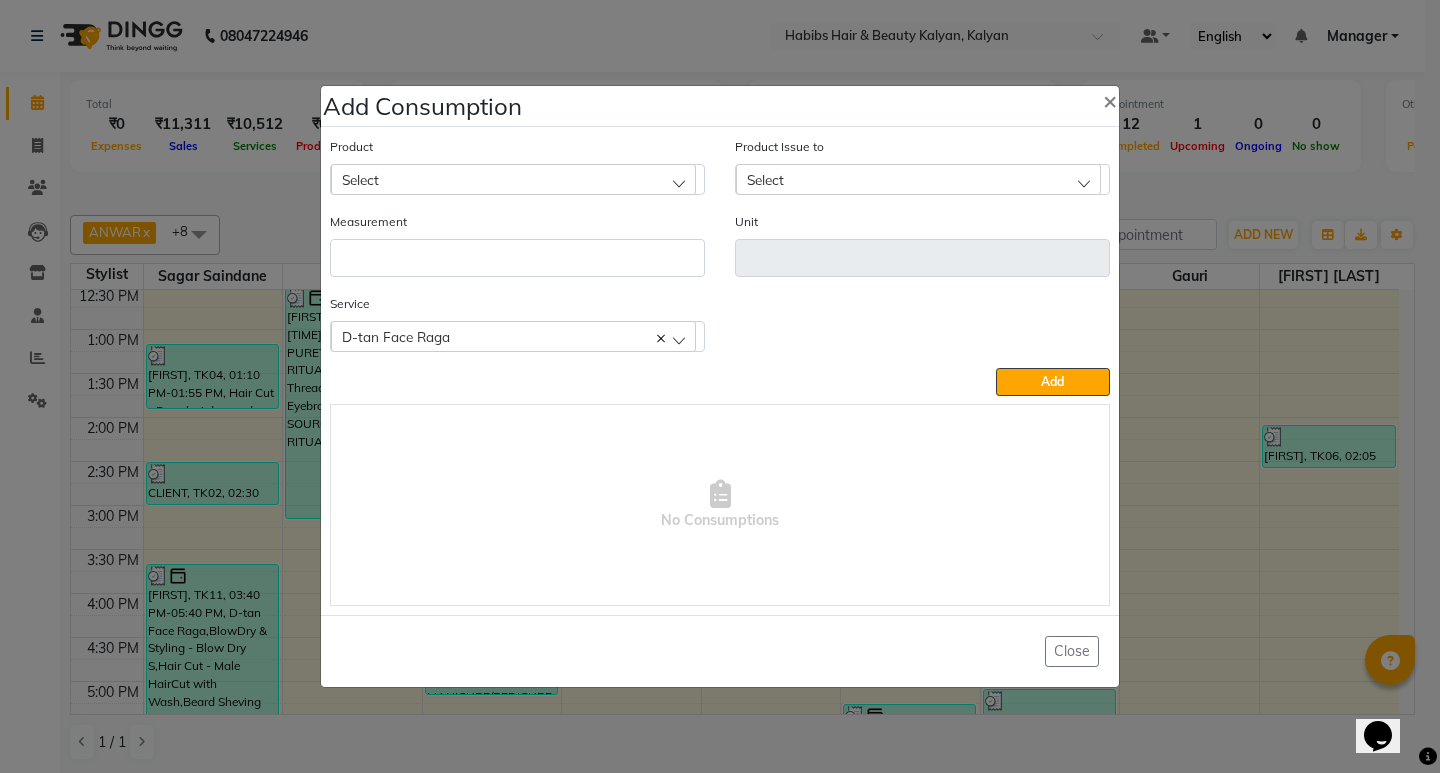 drag, startPoint x: 519, startPoint y: 187, endPoint x: 543, endPoint y: 206, distance: 30.610456 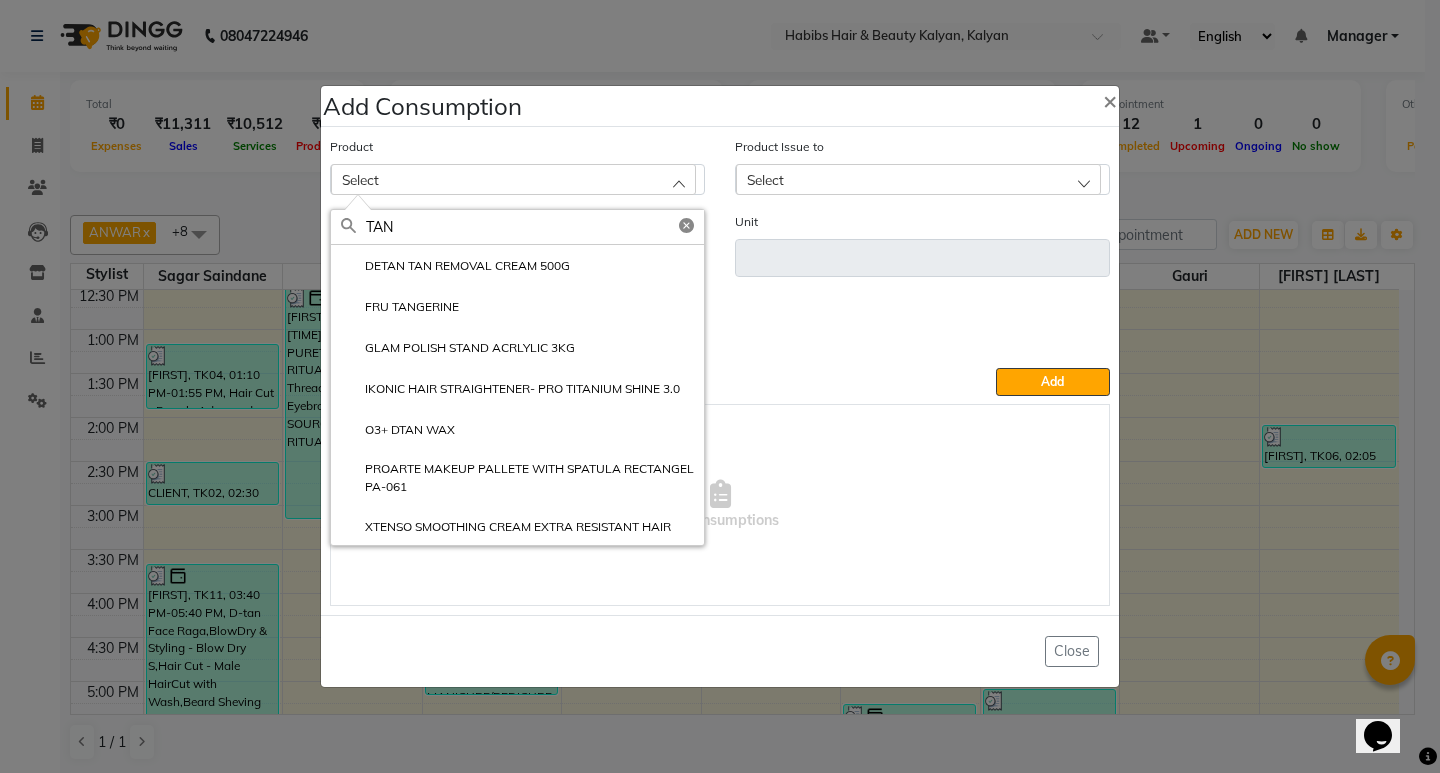 type on "TAN" 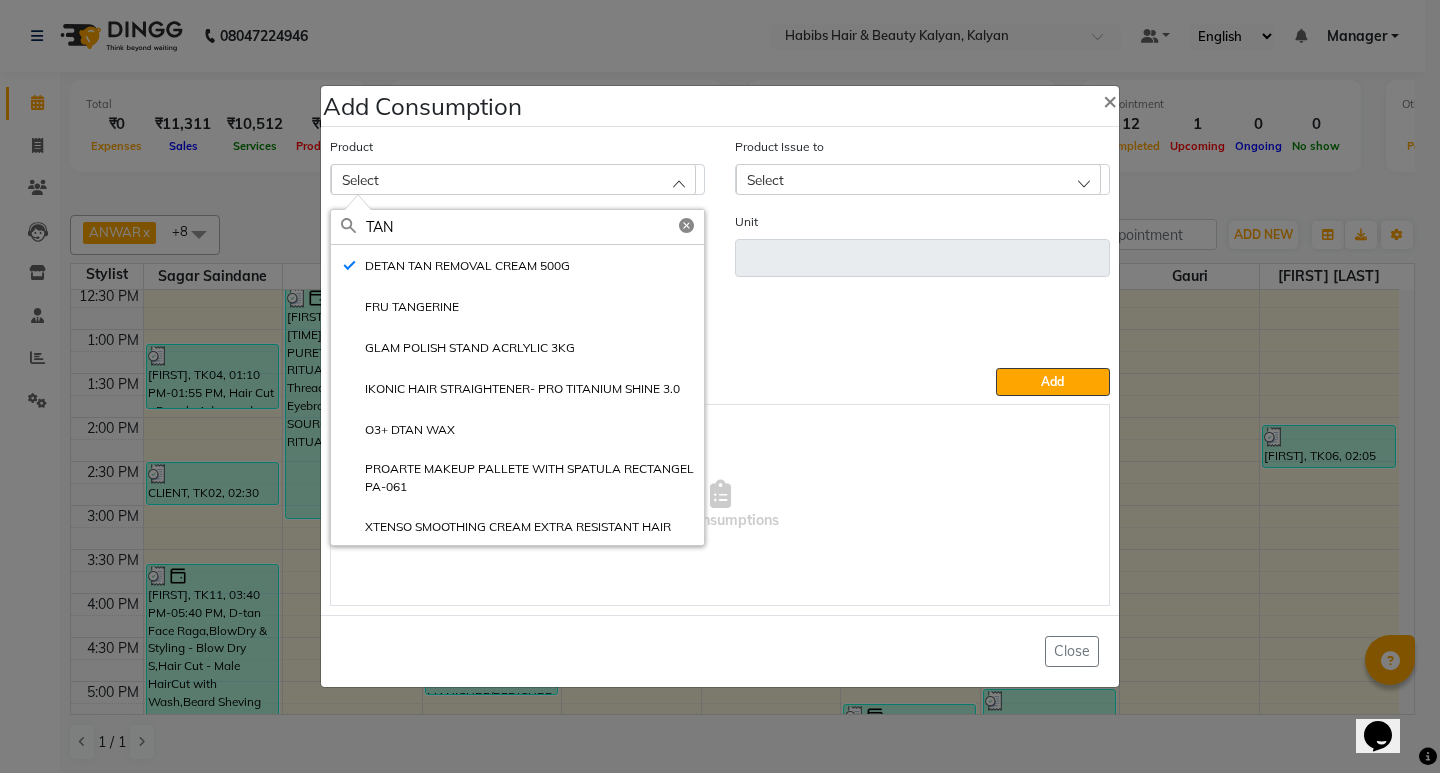 type on "gms" 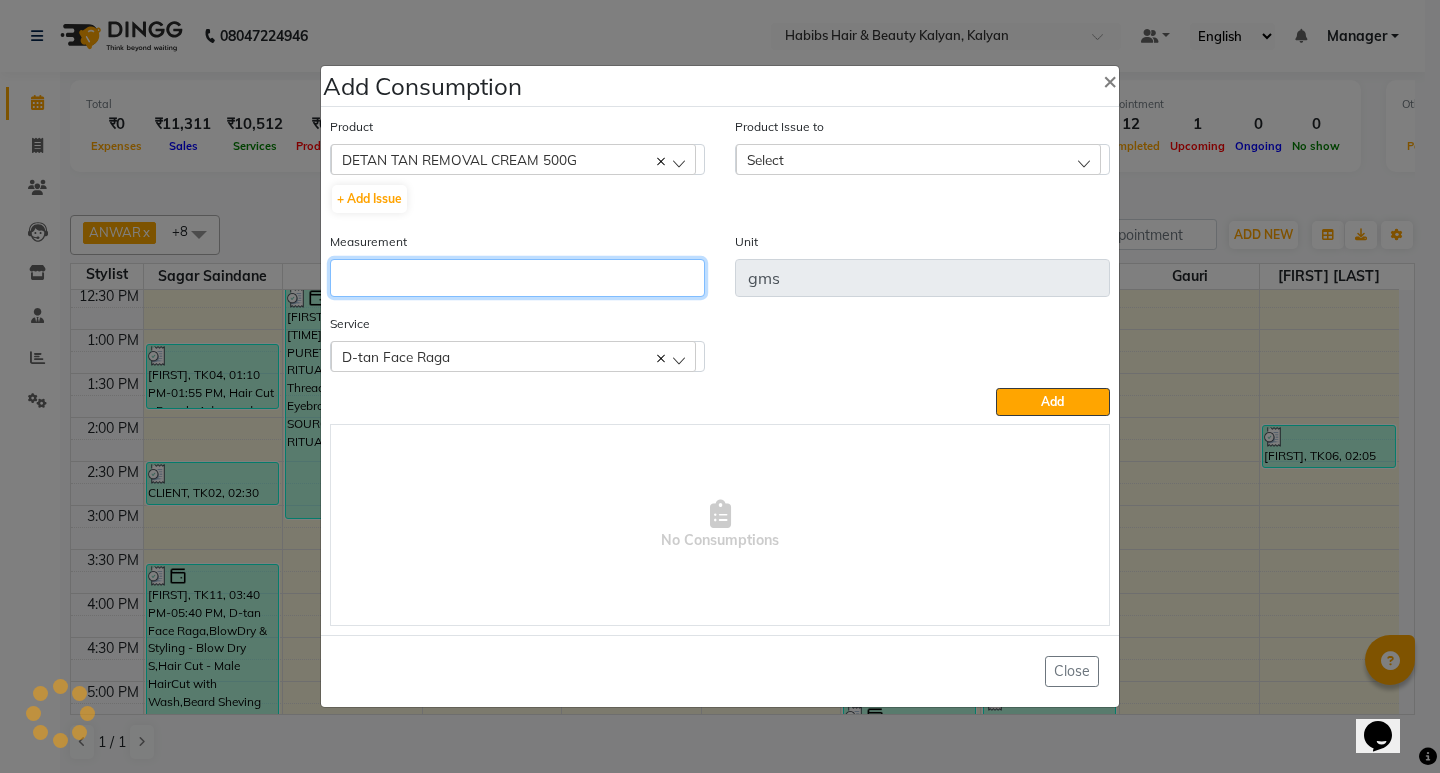click 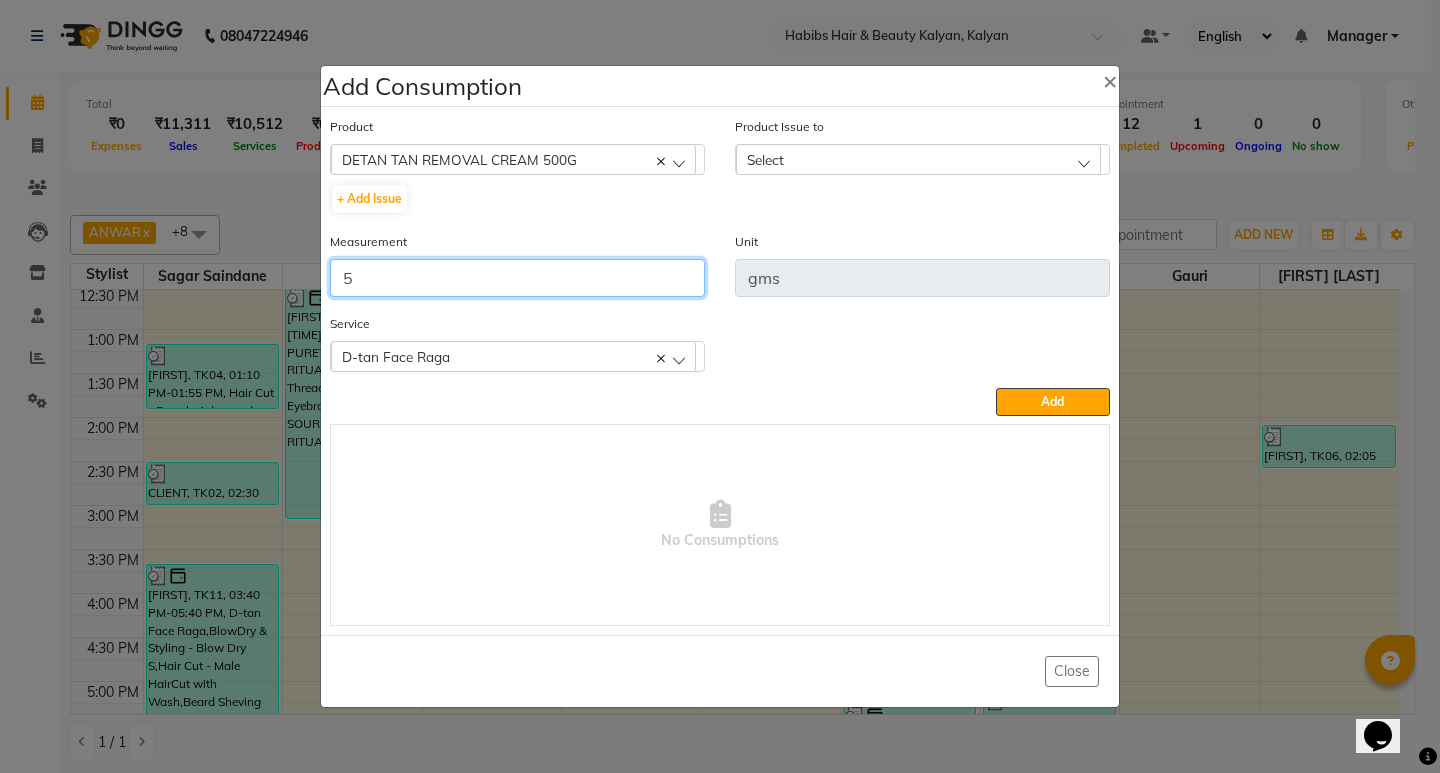 type on "5" 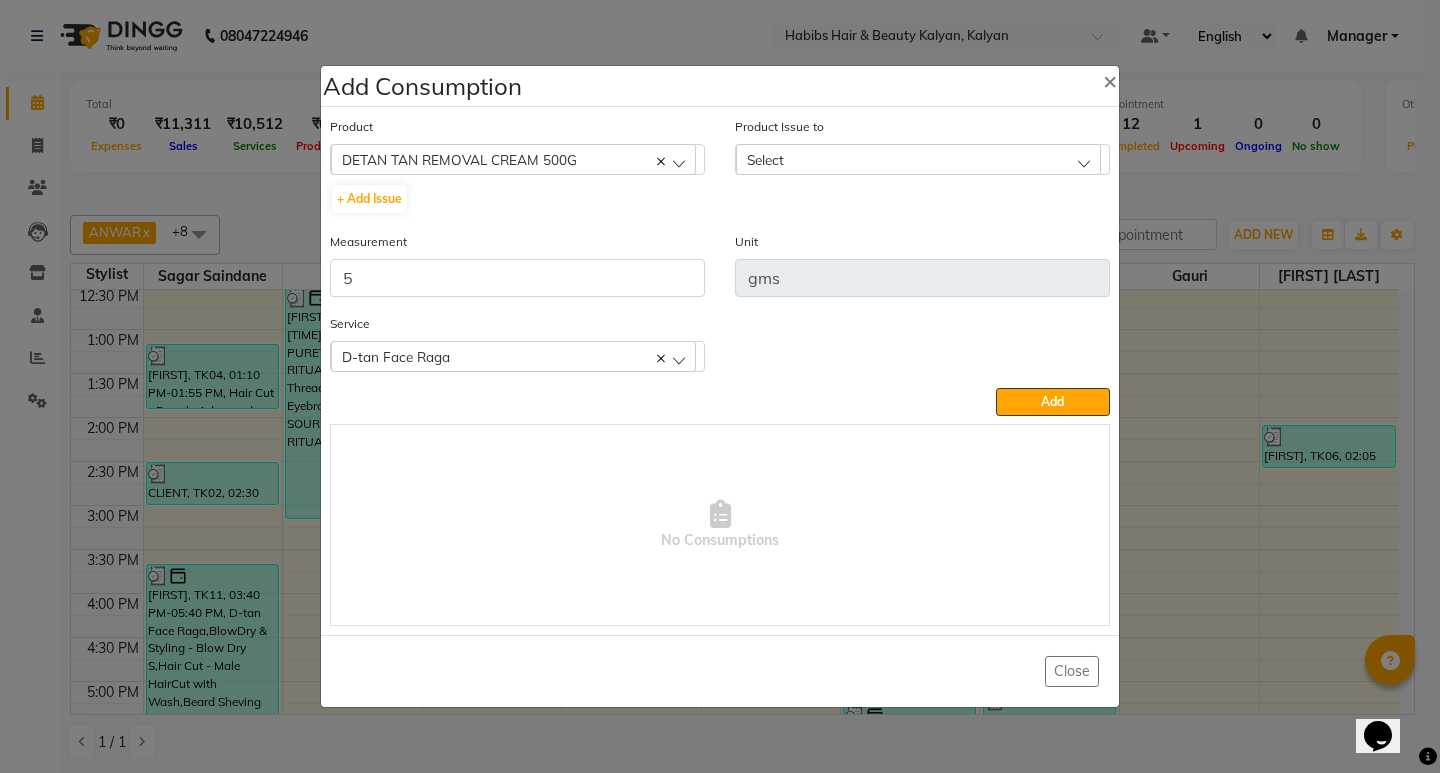 click on "Select" 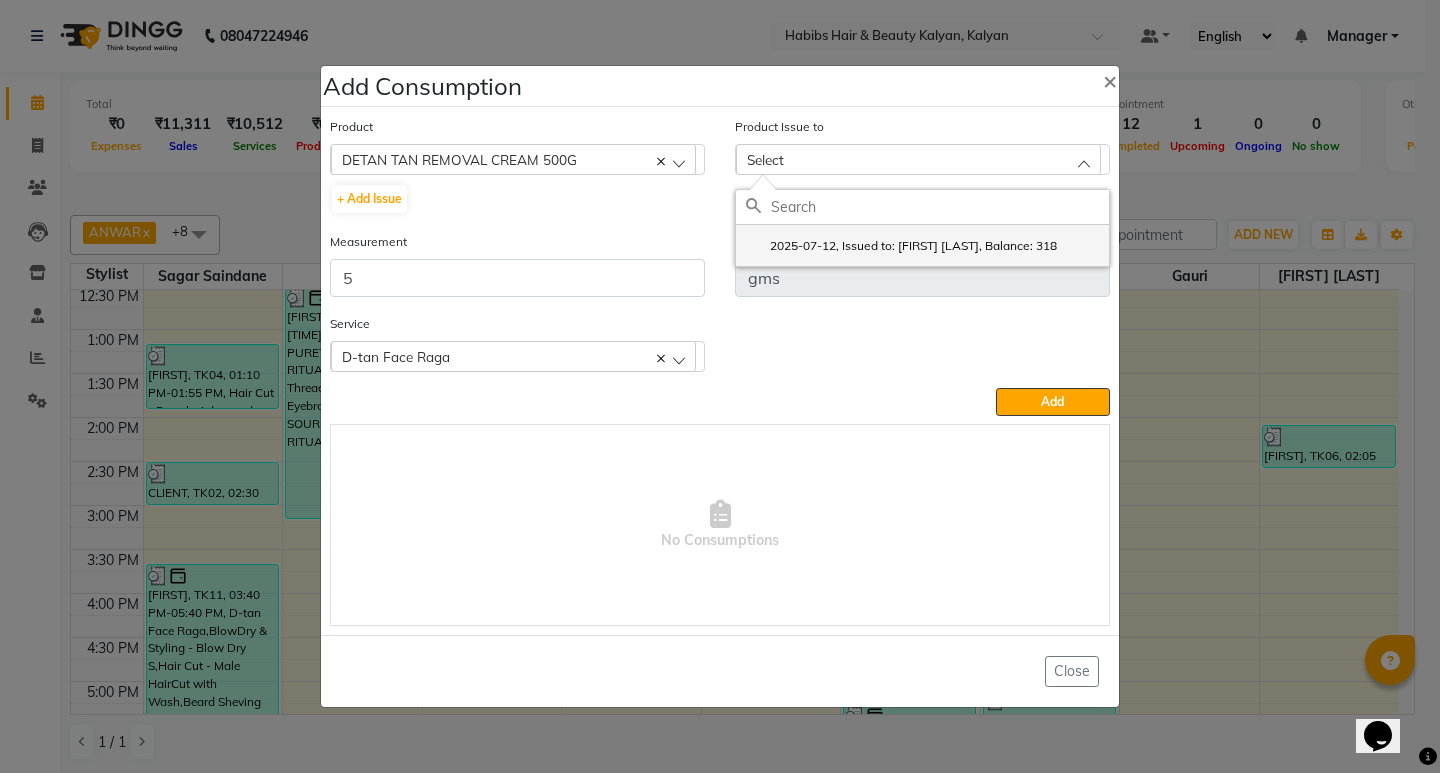 click on "2025-07-12, Issued to: Maruf  mulla, Balance: 318" 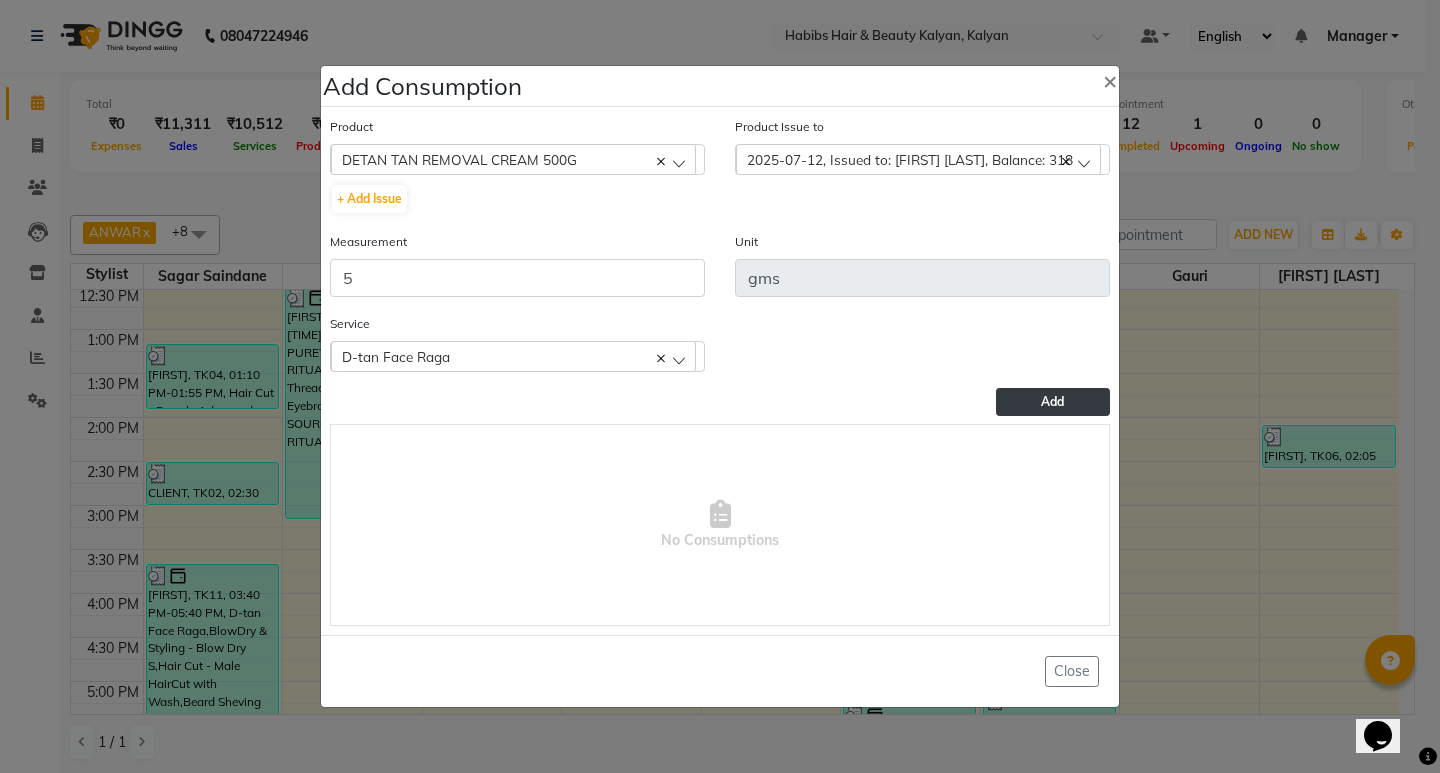 click on "Add" 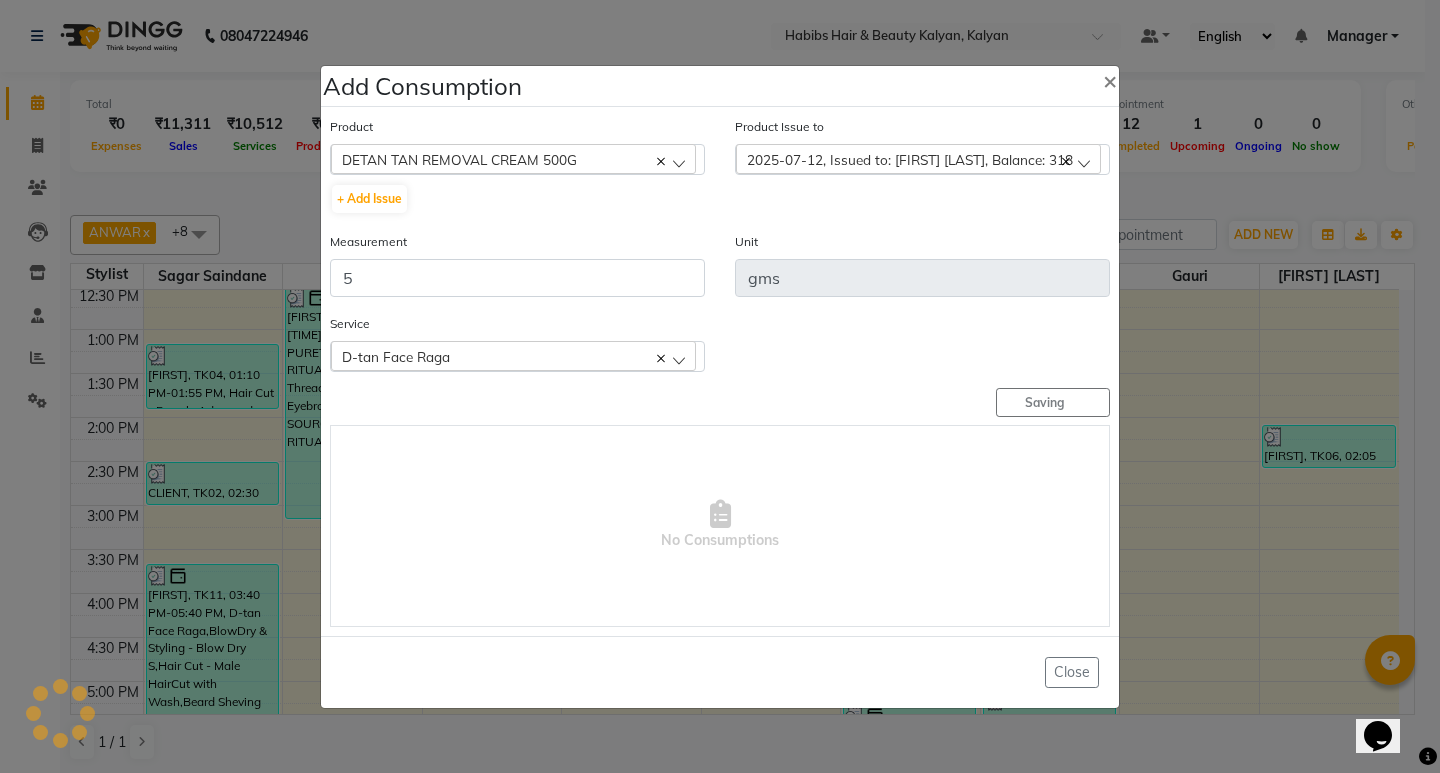 type 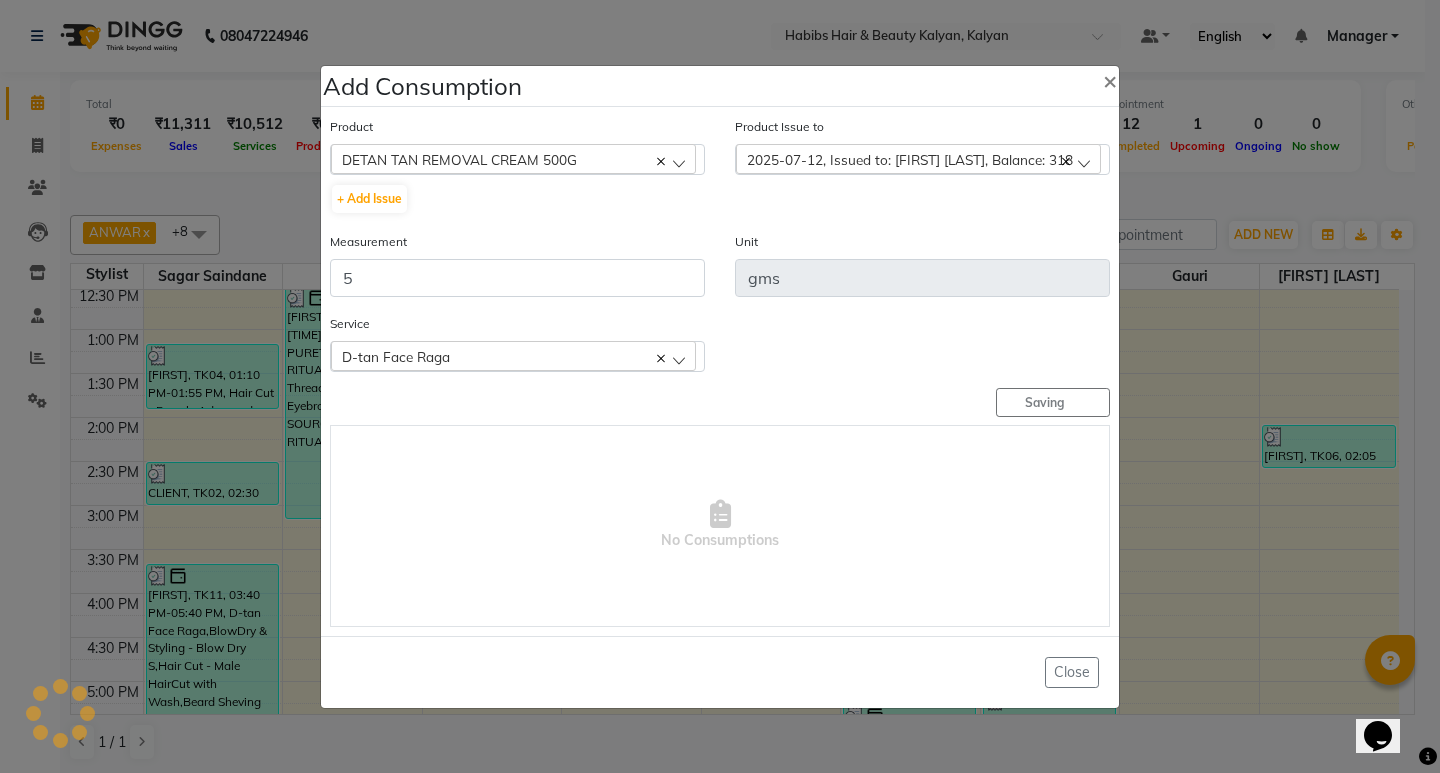 type 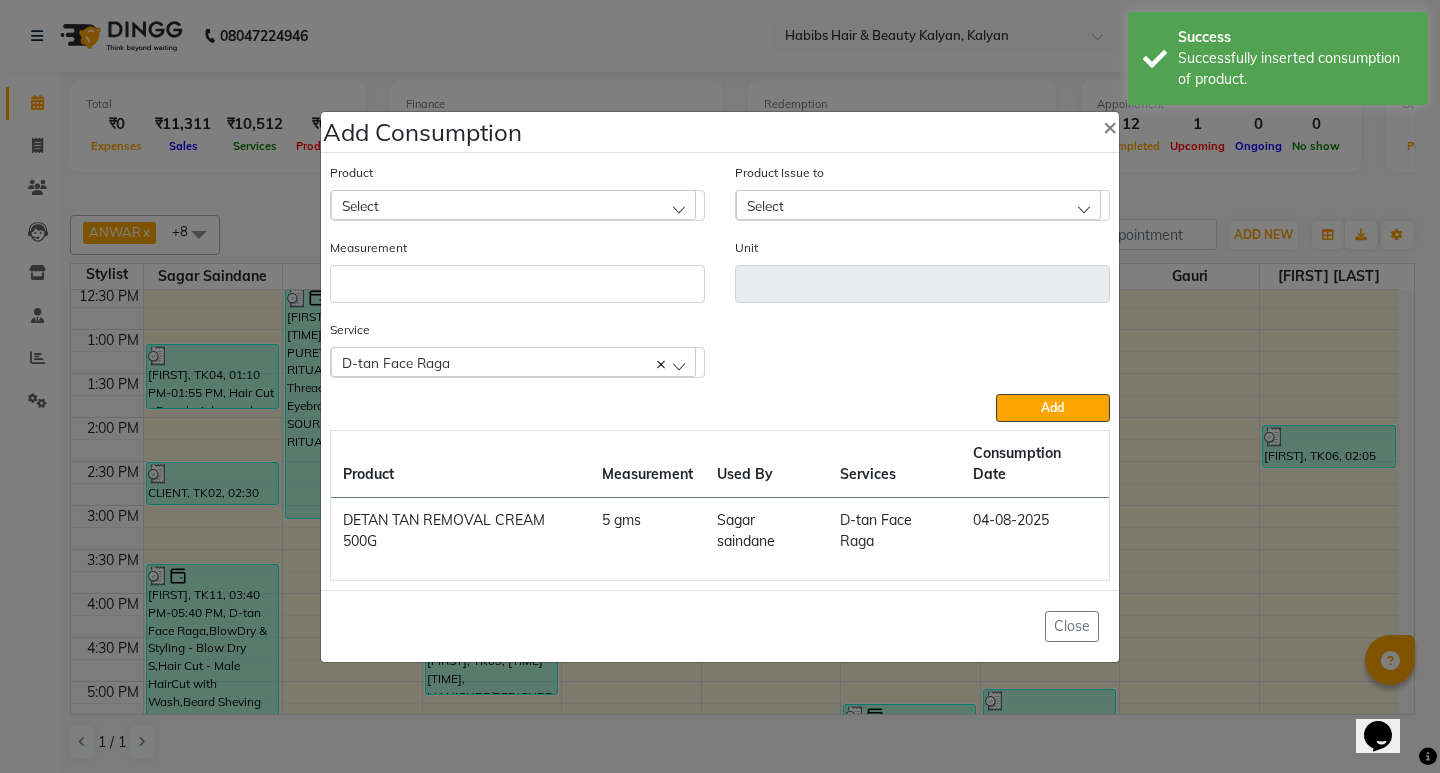 click on "Select" 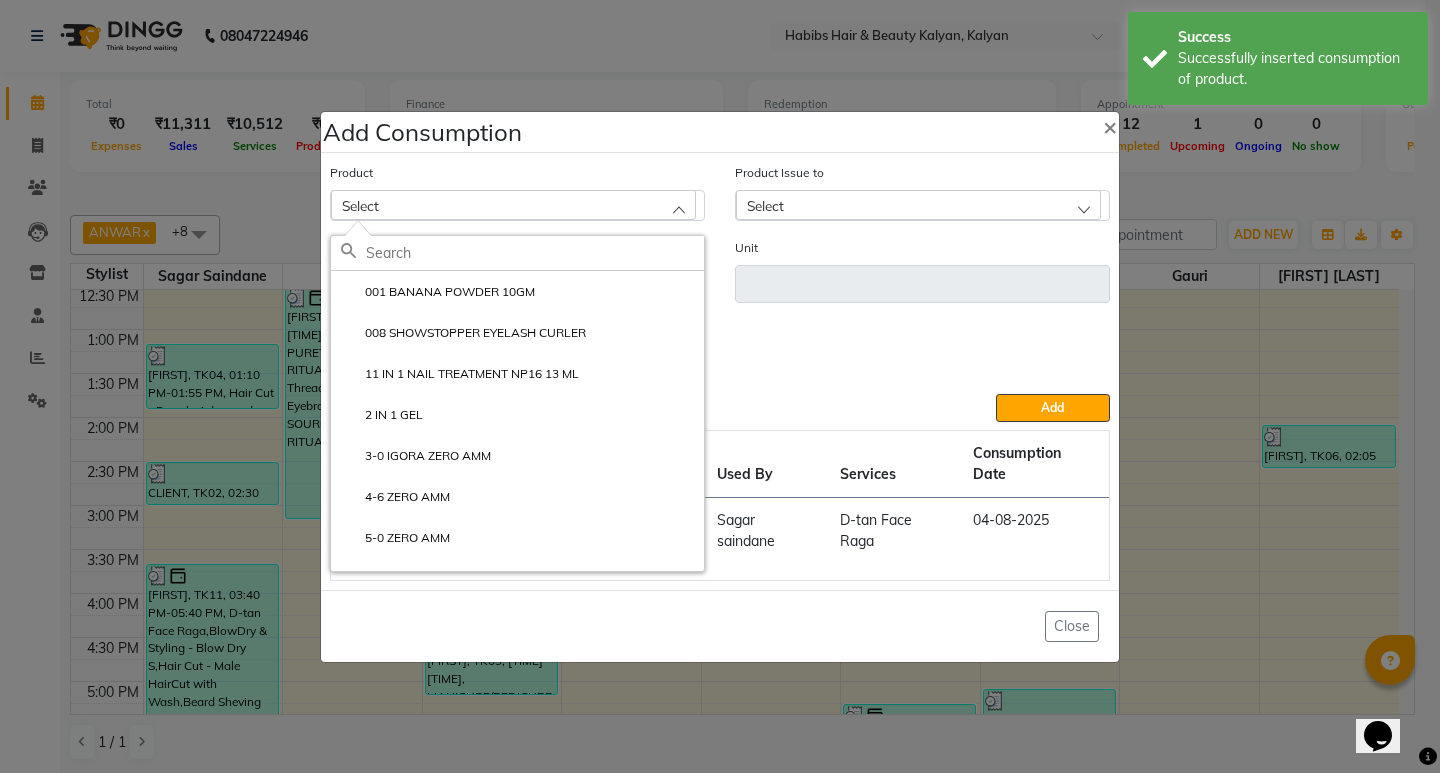 click on "Service  D-tan Face Raga  D-tan Face Raga BlowDry & Styling - Blow Dry S Hair Cut - Male HairCut with Wash Beard Sheving" 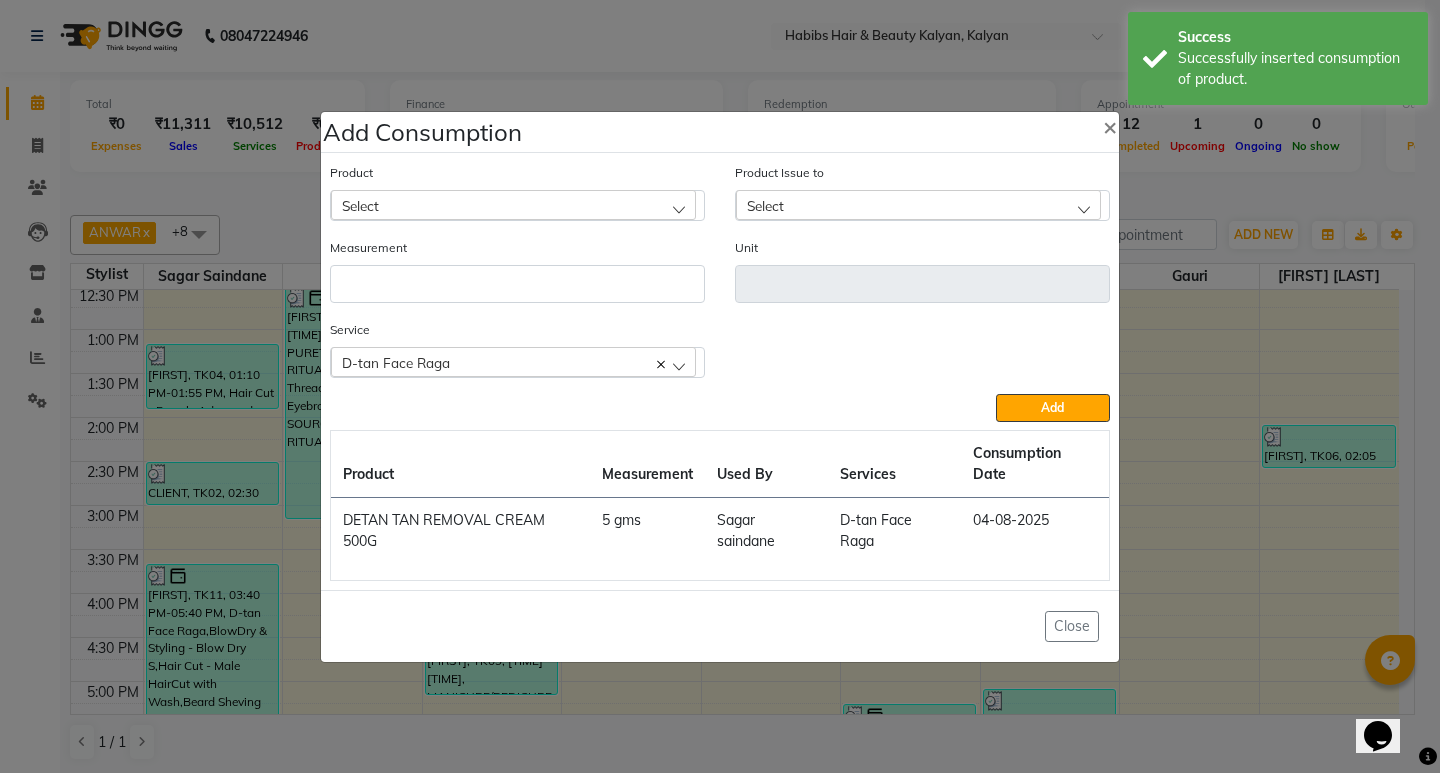 click on "D-tan Face Raga" 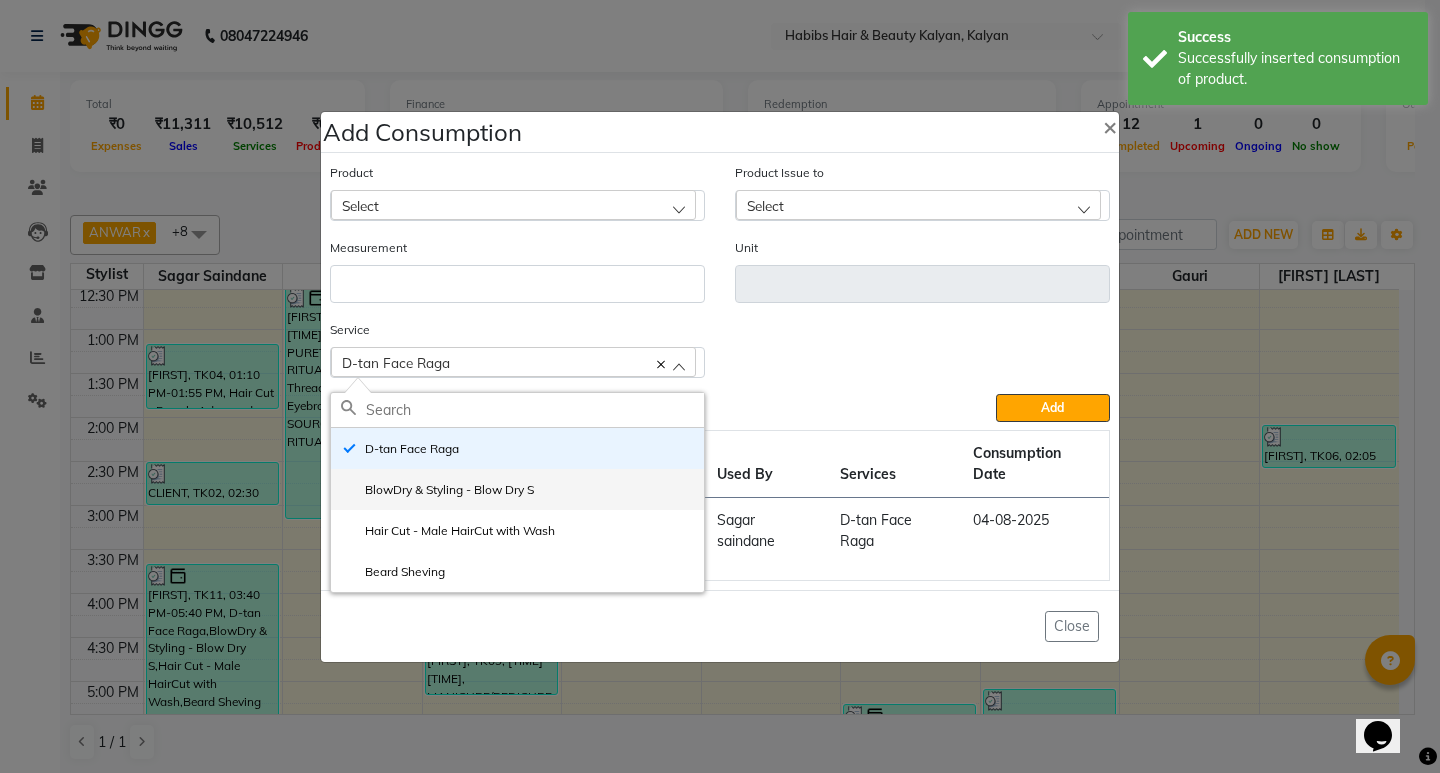 click on "BlowDry & Styling - Blow Dry S" 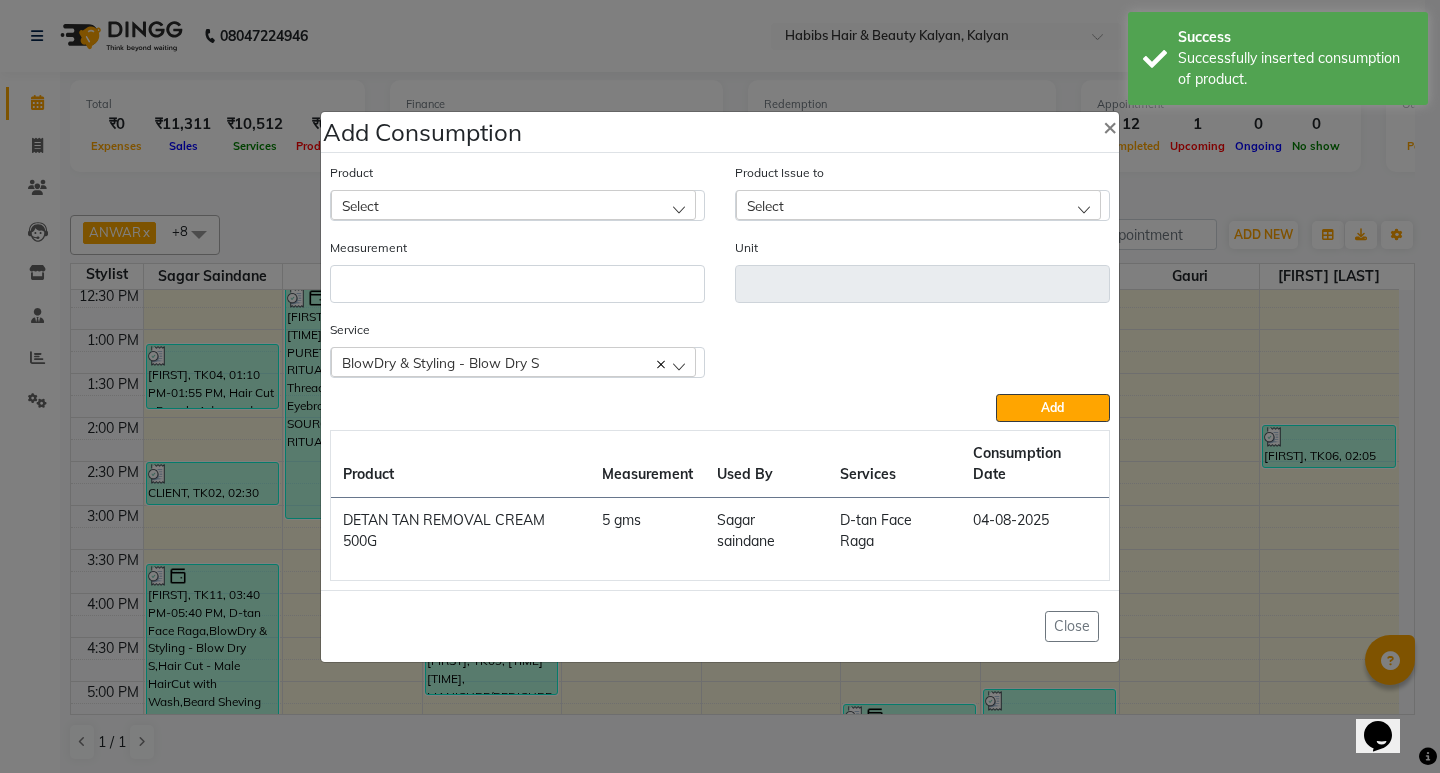 drag, startPoint x: 543, startPoint y: 187, endPoint x: 560, endPoint y: 207, distance: 26.24881 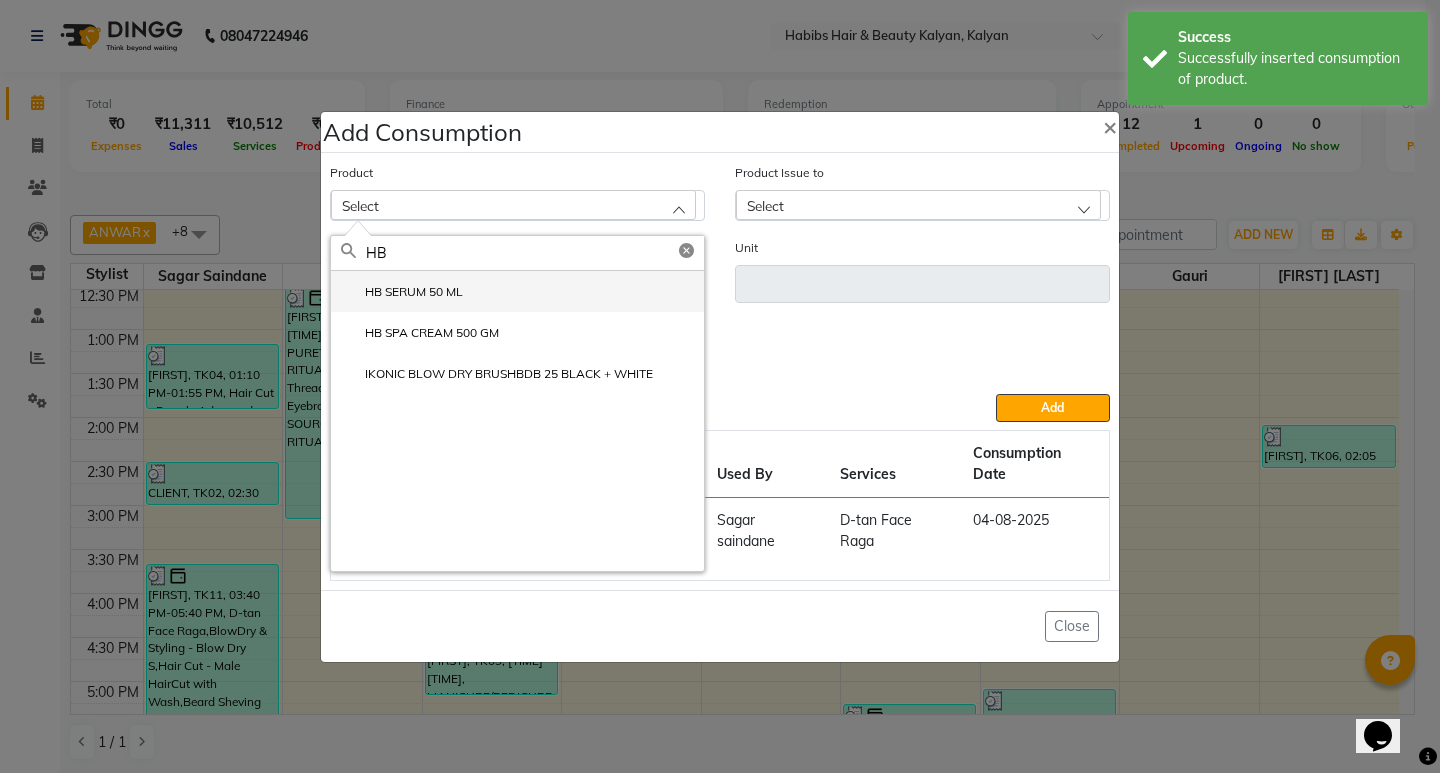 type on "HB" 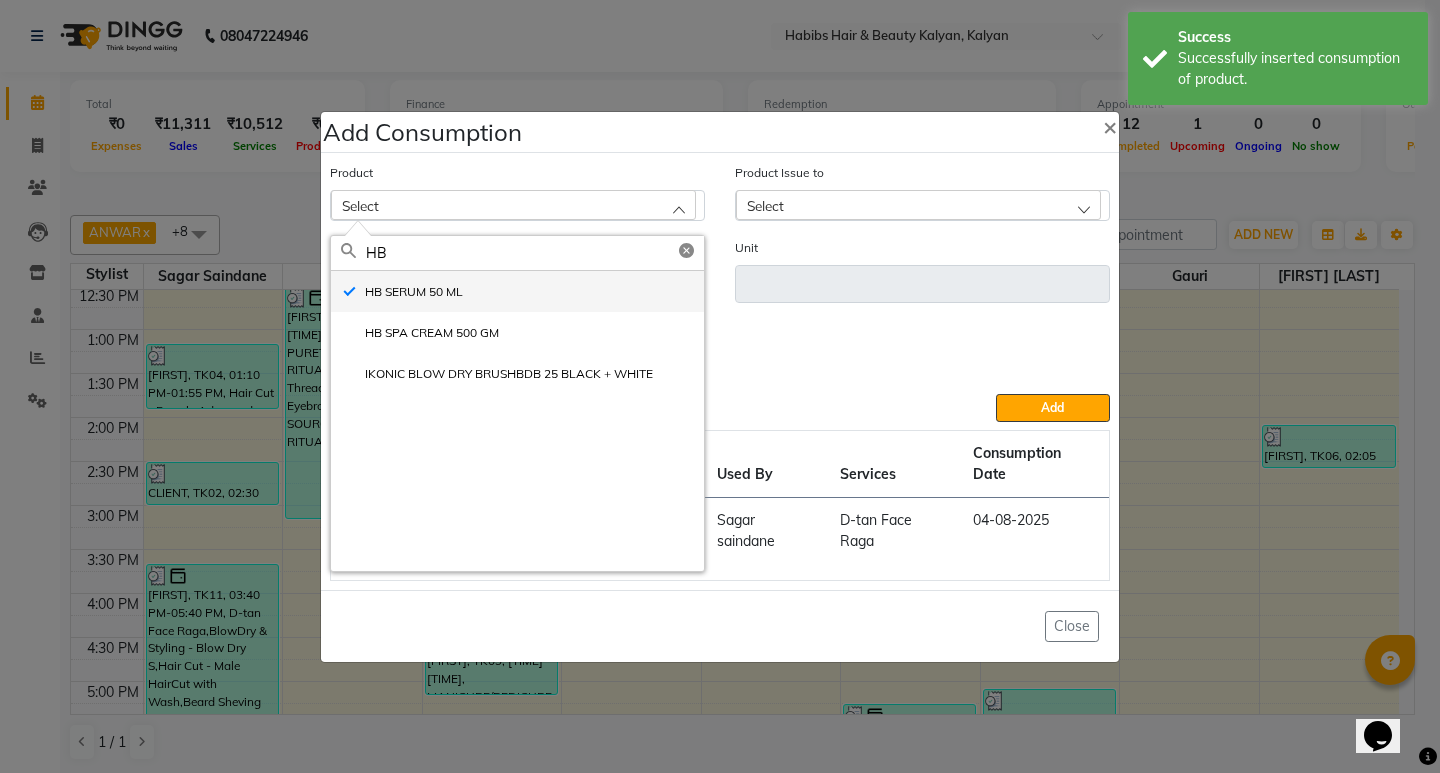 type on "ML" 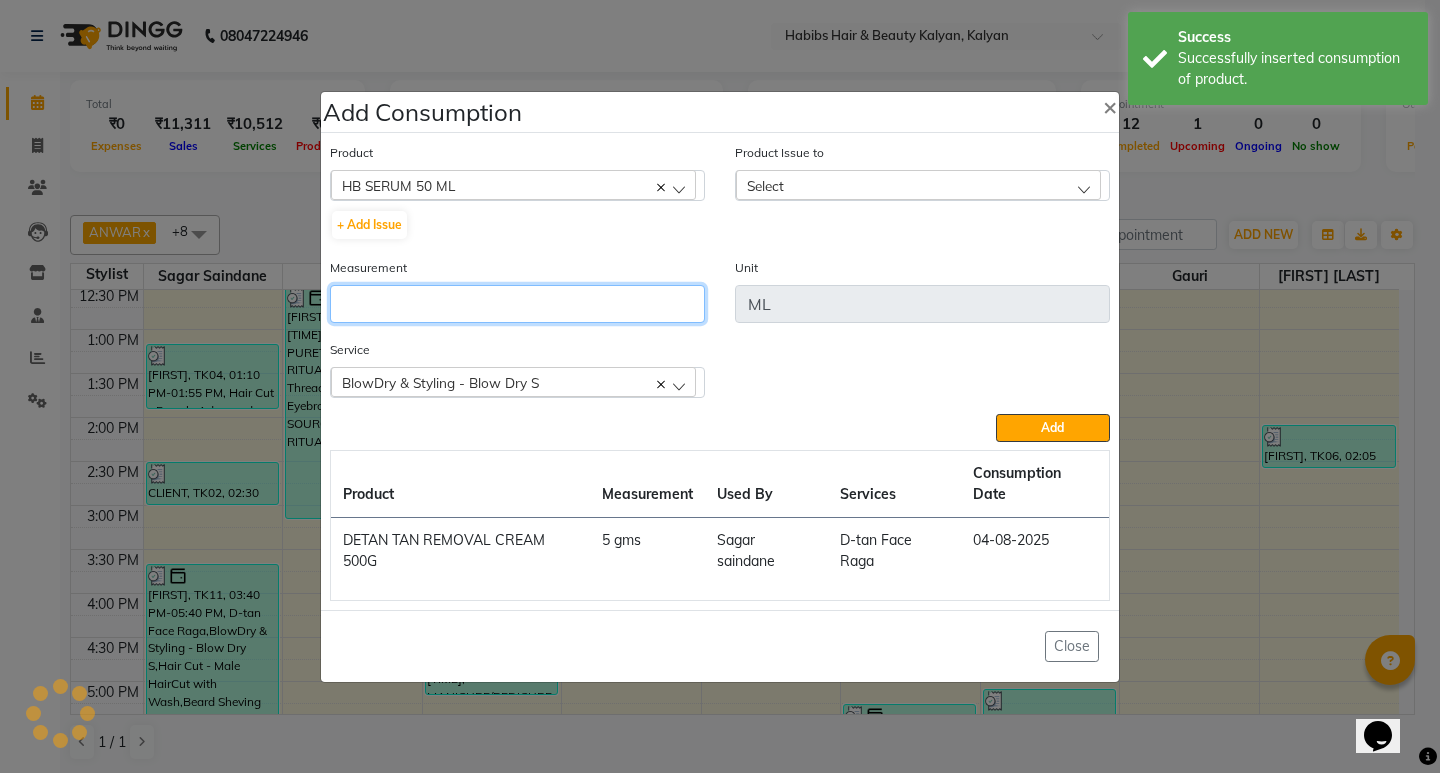 click 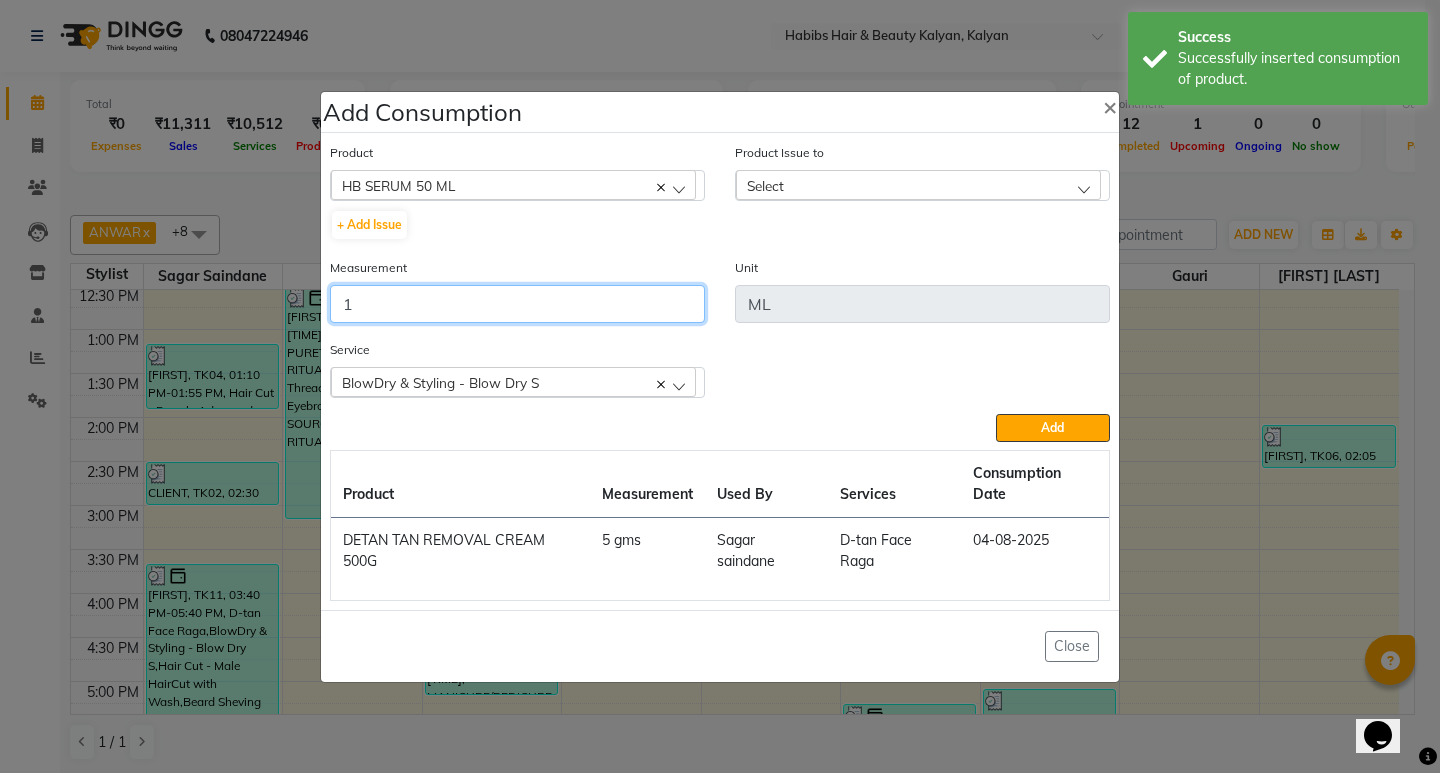 type on "1" 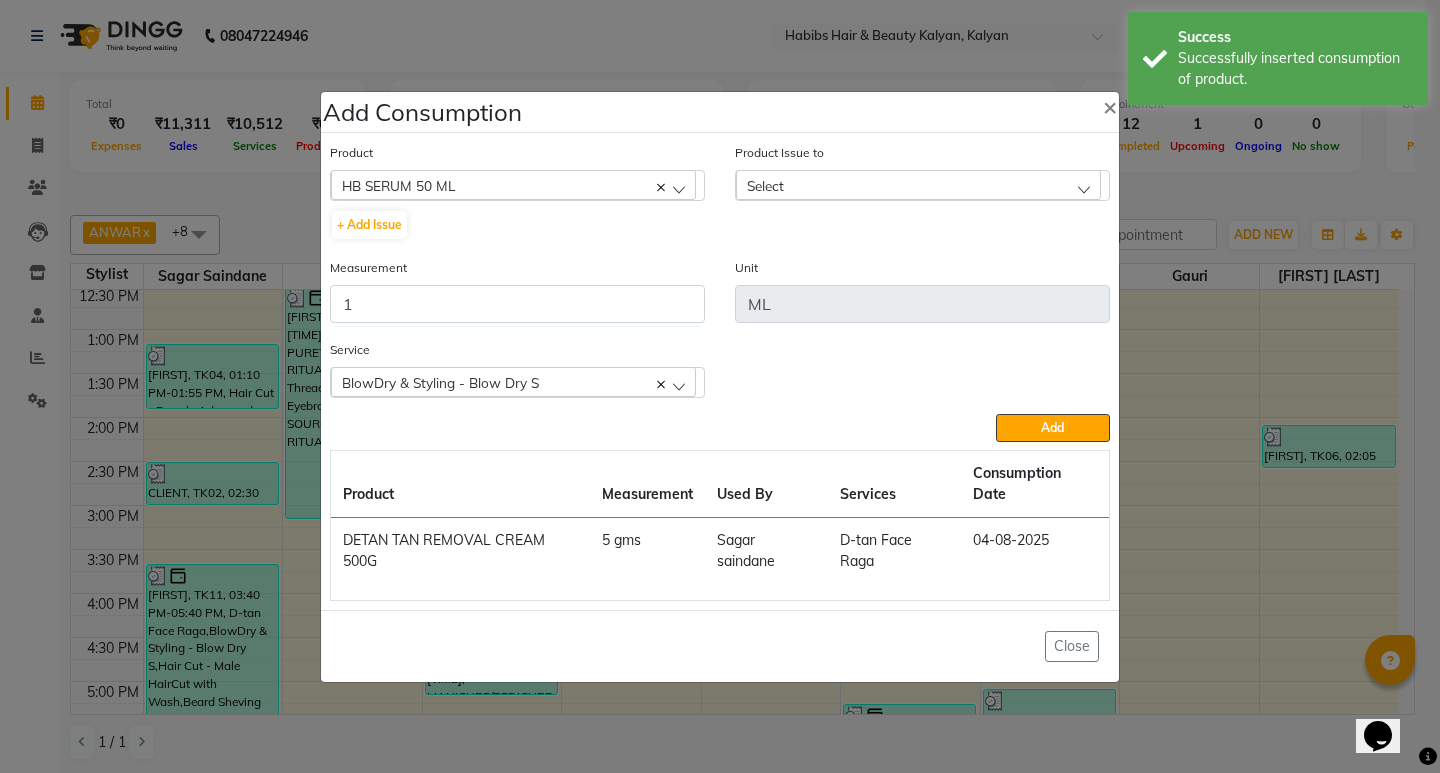 drag, startPoint x: 963, startPoint y: 190, endPoint x: 1016, endPoint y: 263, distance: 90.21086 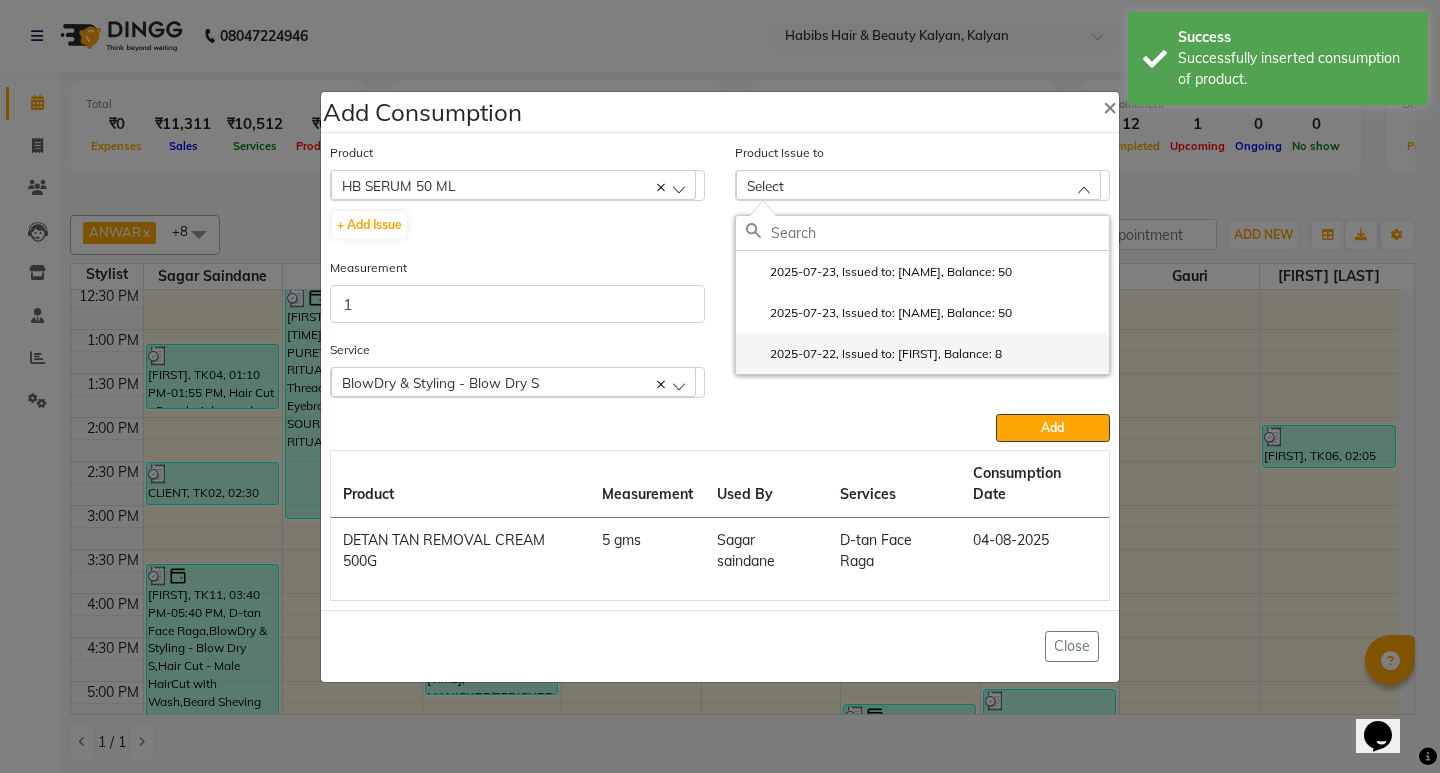 click on "2025-07-22, Issued to: Yogesh, Balance: 8" 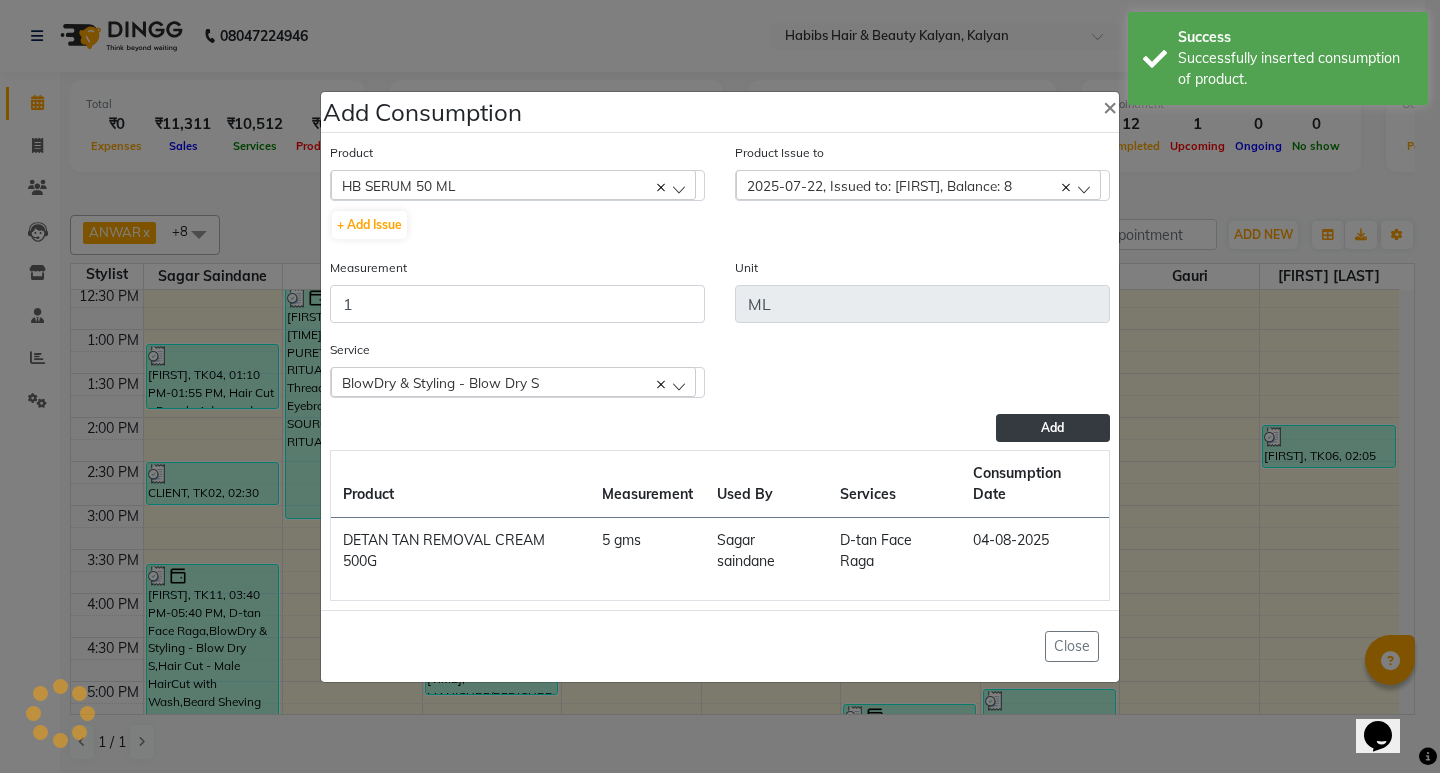 click on "Add" 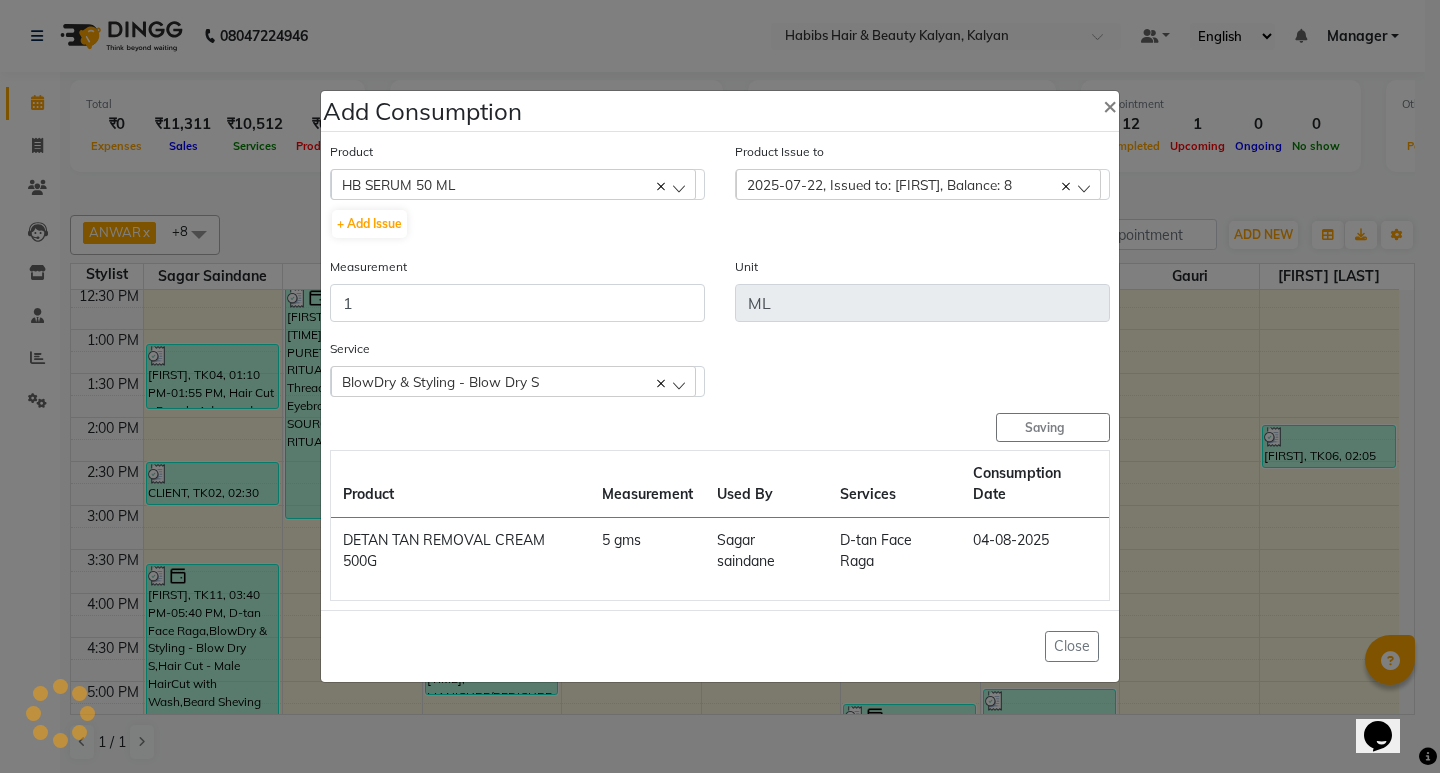 type 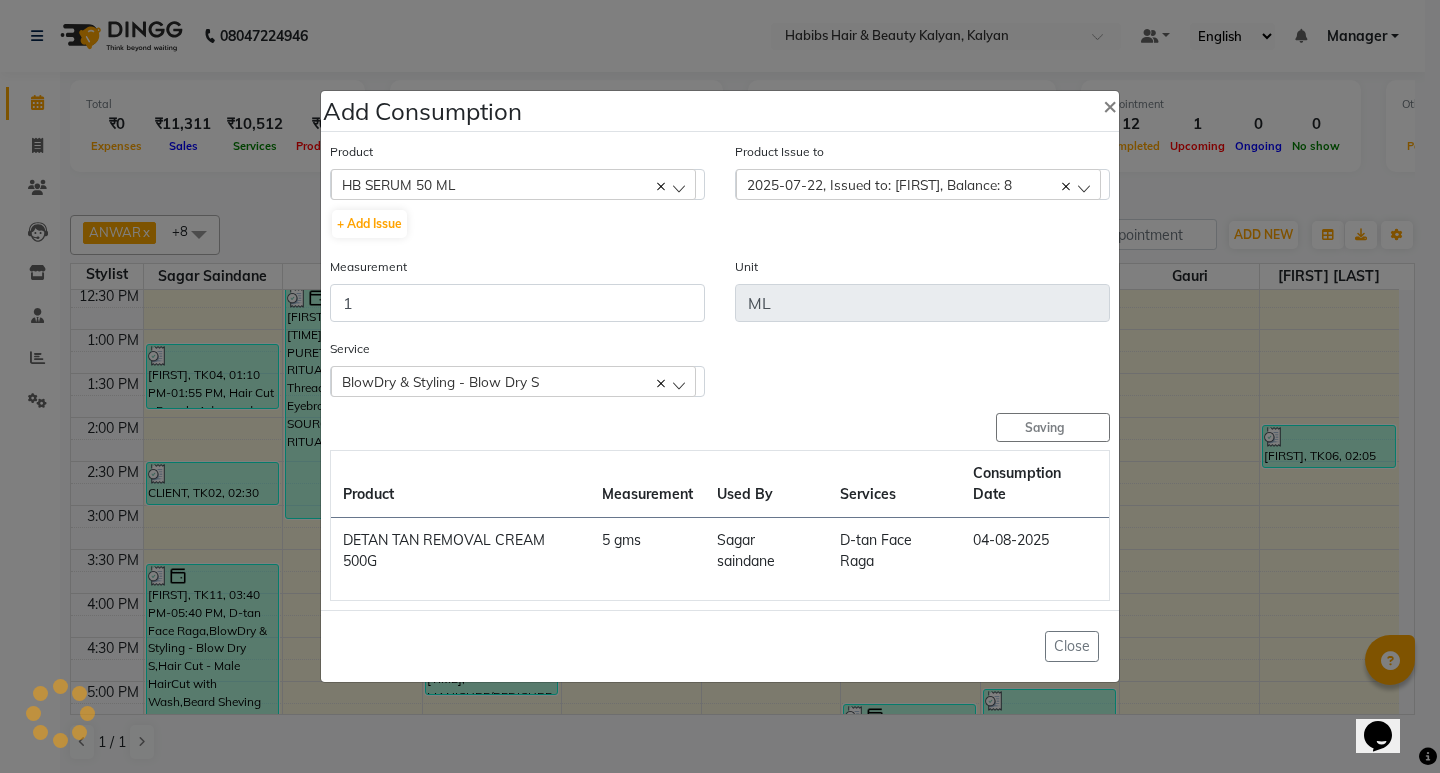 type 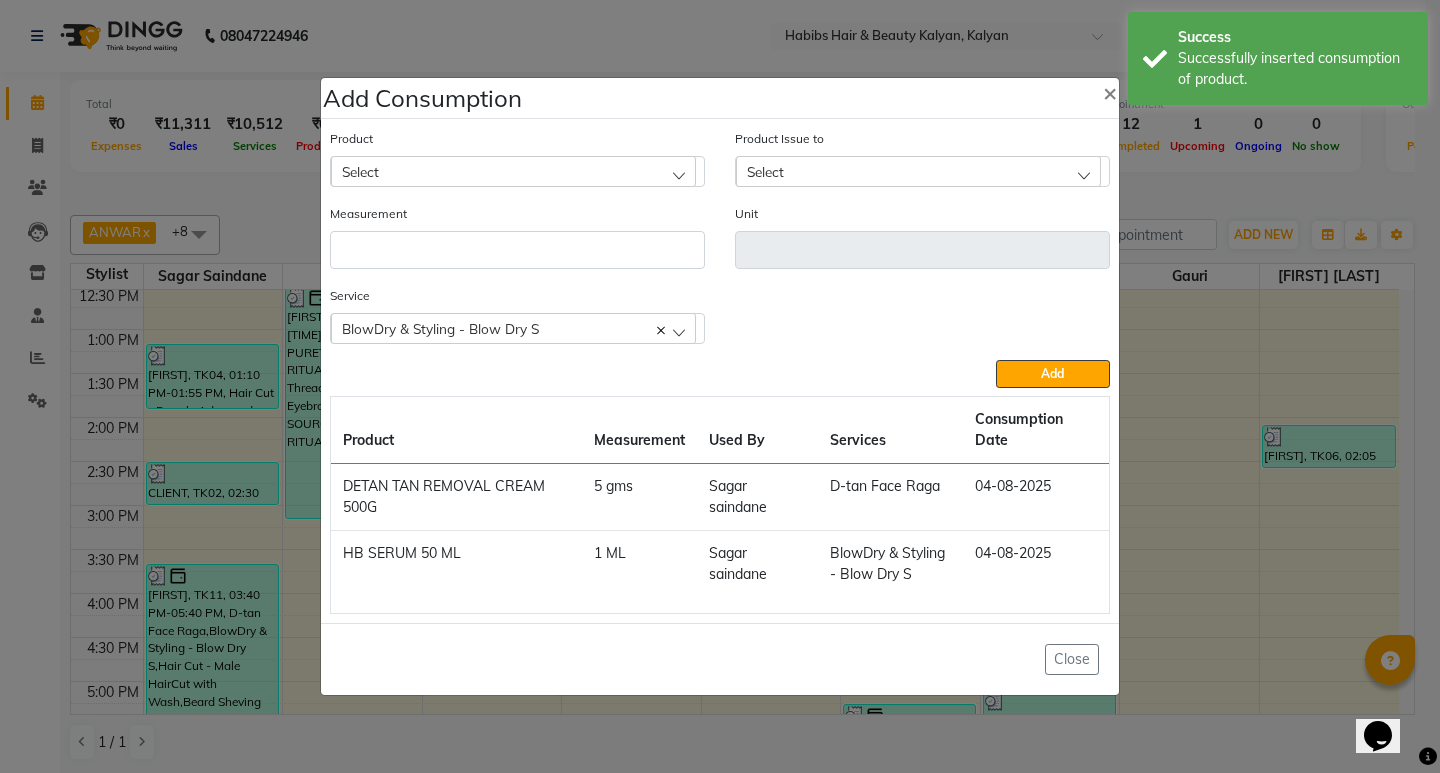 click on "Add" 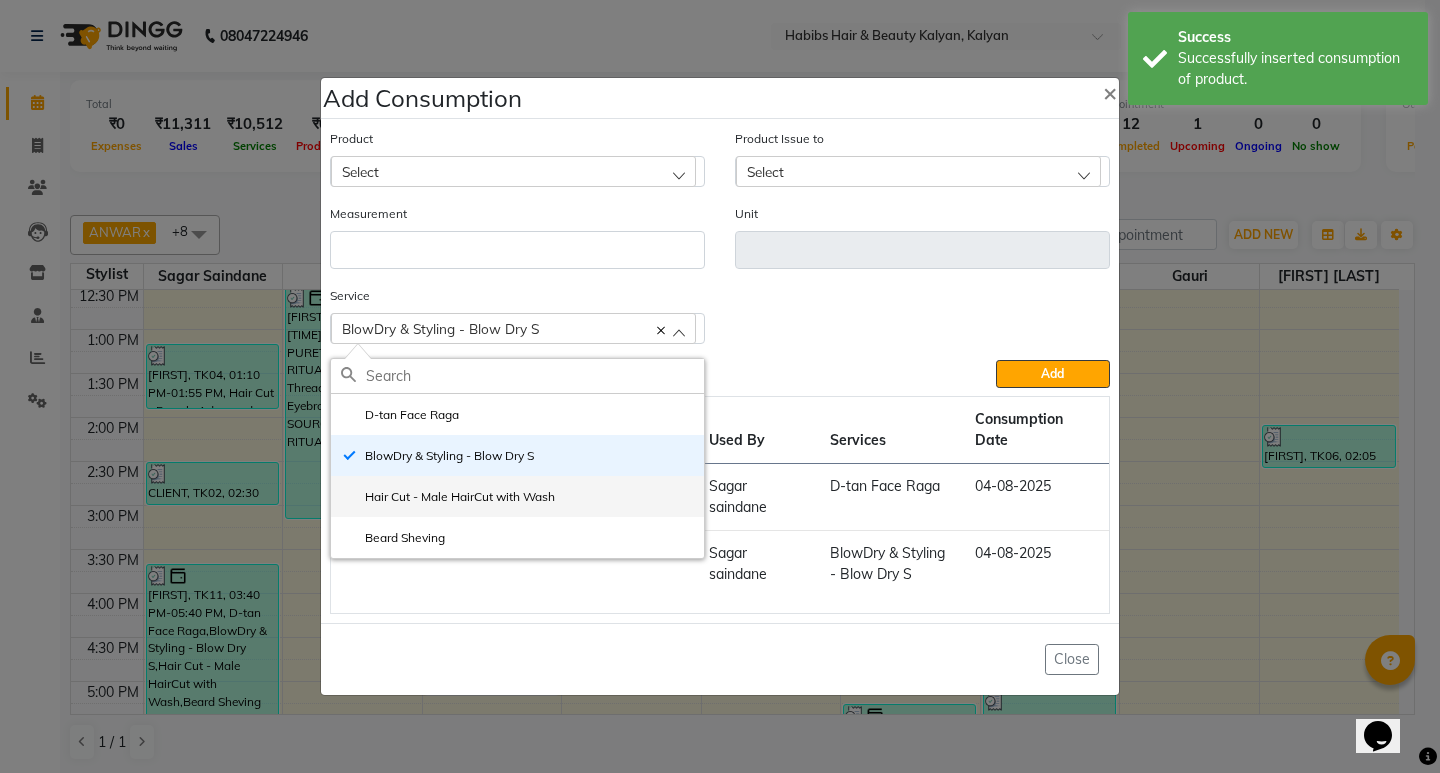 click on "Hair Cut - Male HairCut with Wash" 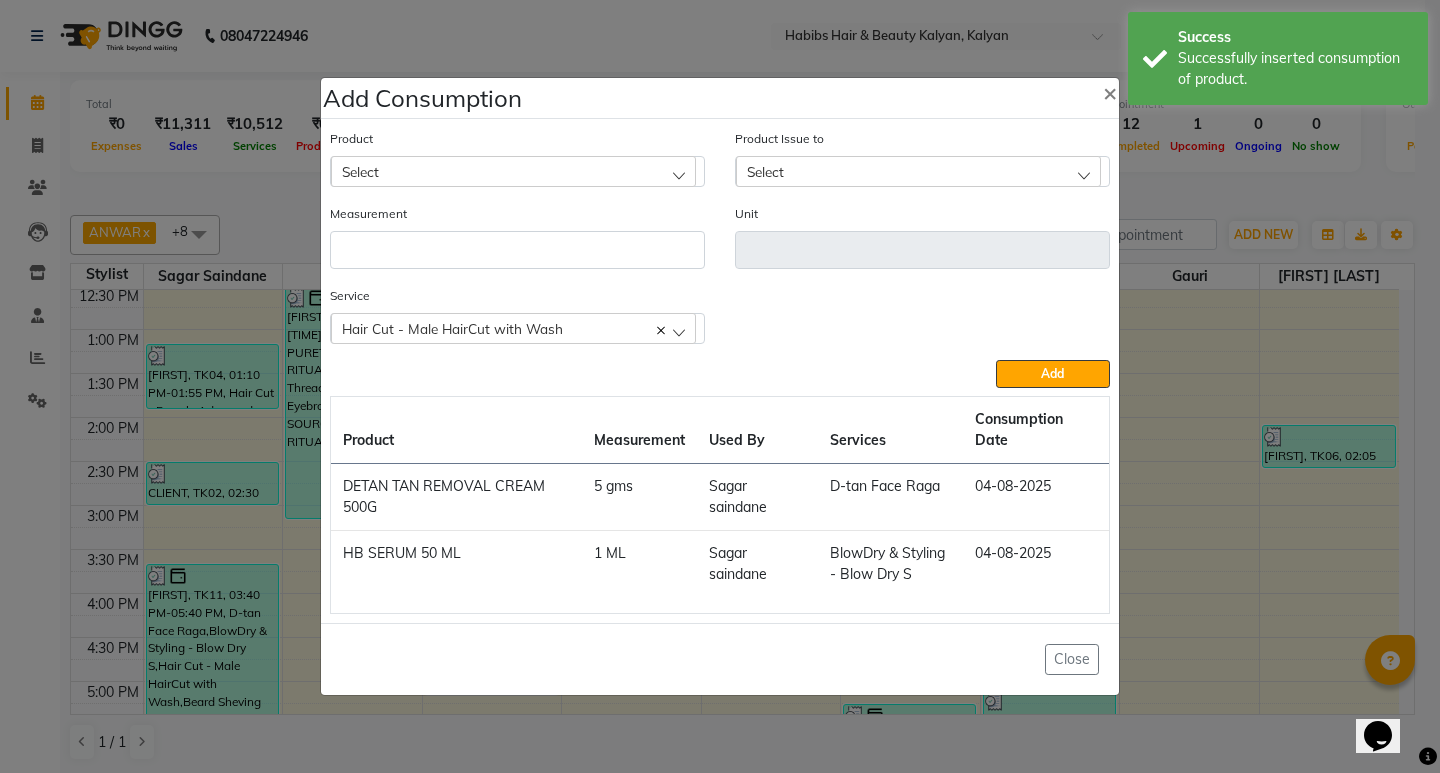 click on "Select" 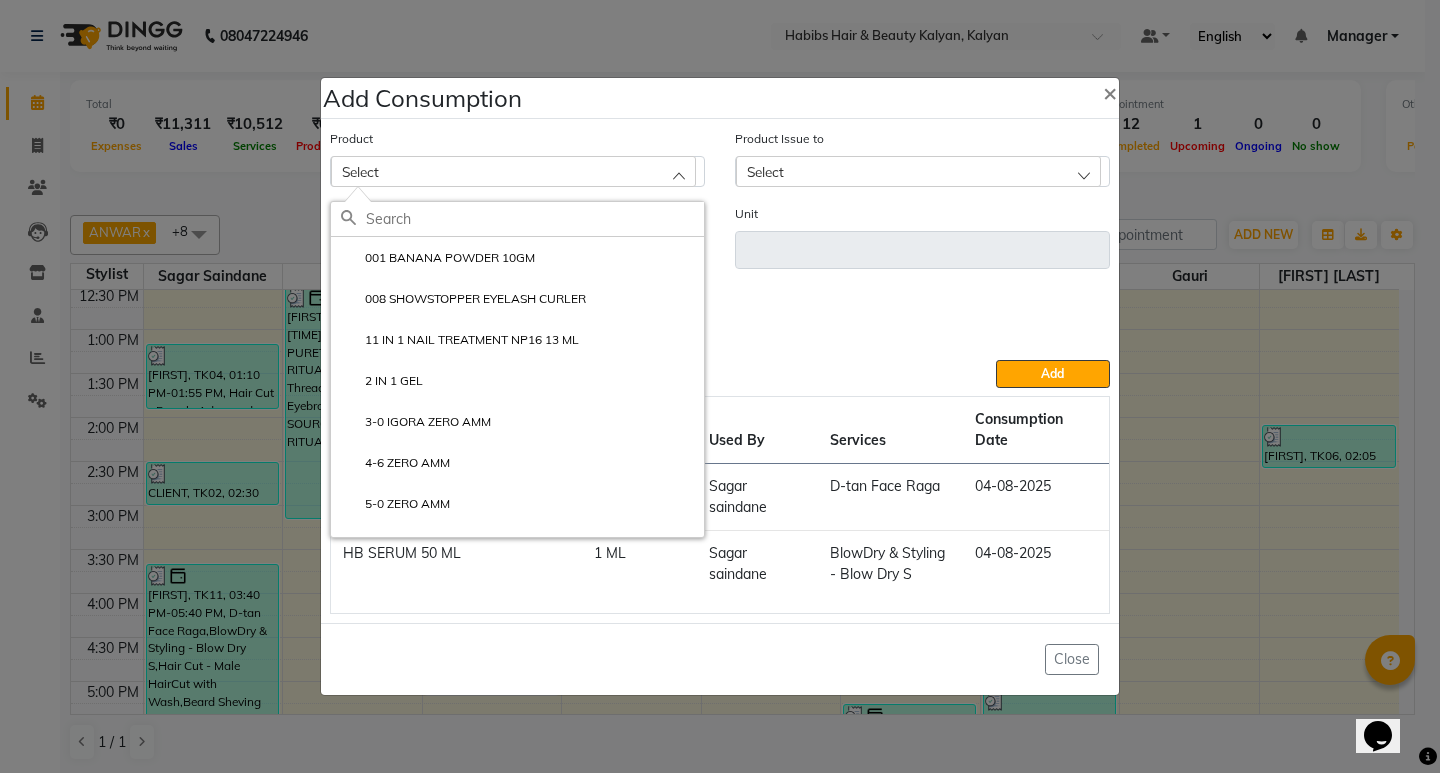 click on "Service  Hair Cut - Male HairCut with Wash  D-tan Face Raga BlowDry & Styling - Blow Dry S Hair Cut - Male HairCut with Wash Beard Sheving" 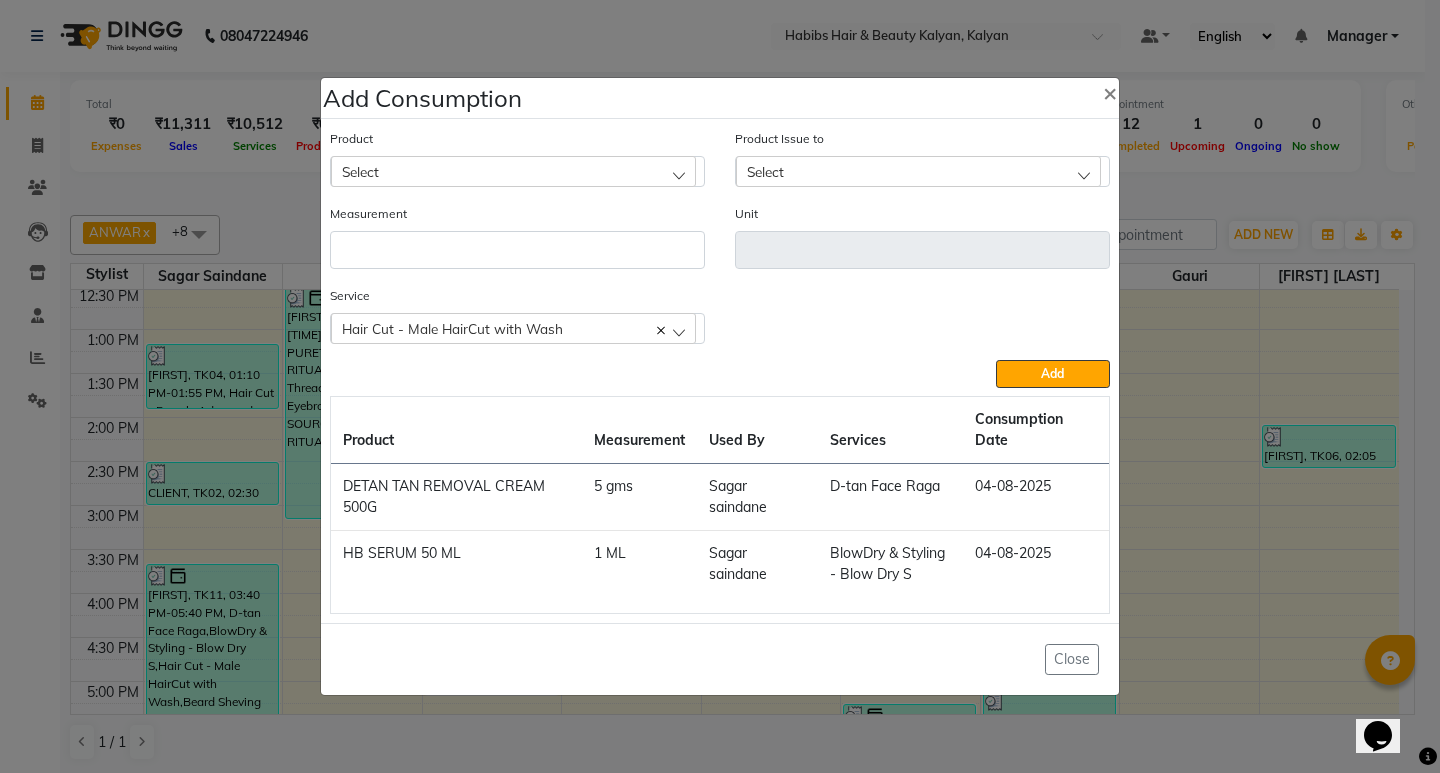 click on "Select" 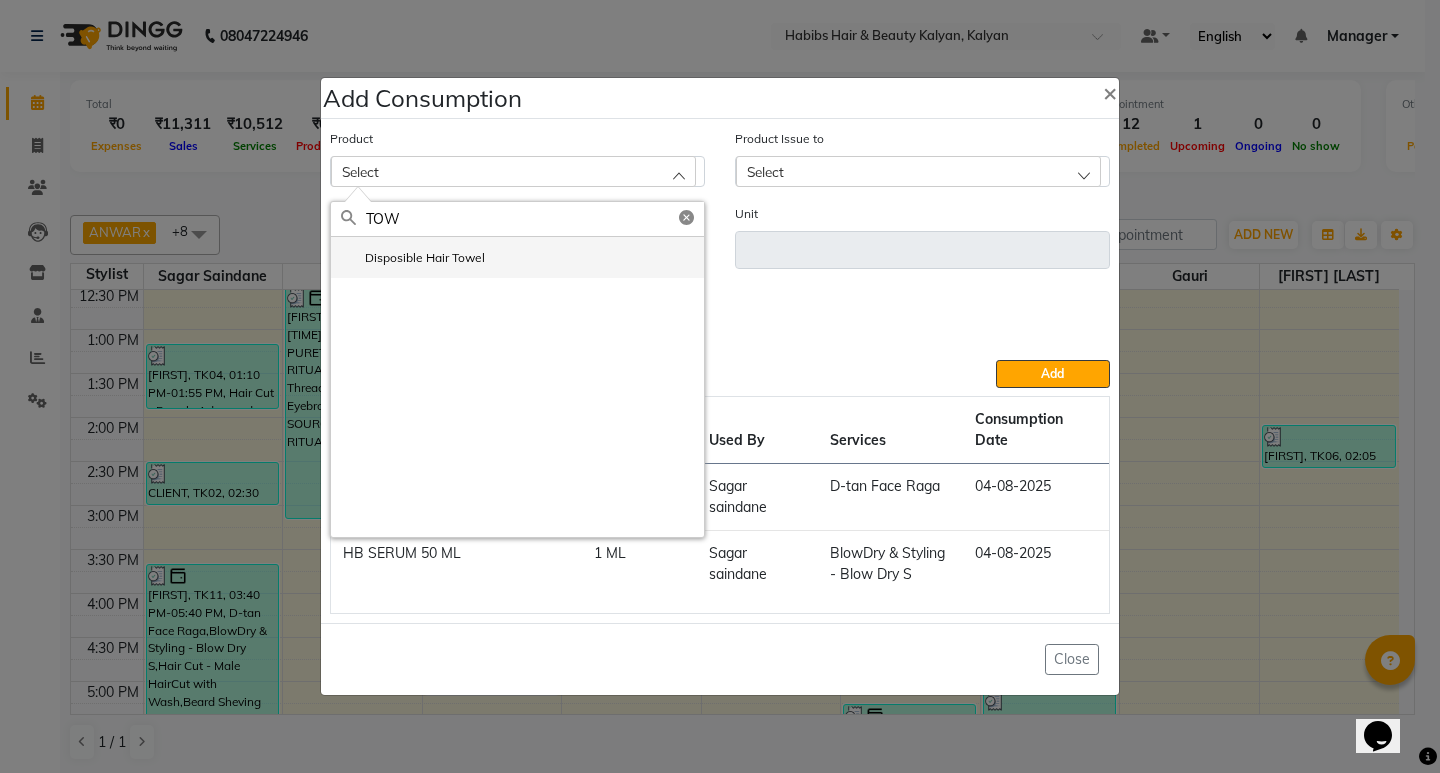 type on "TOW" 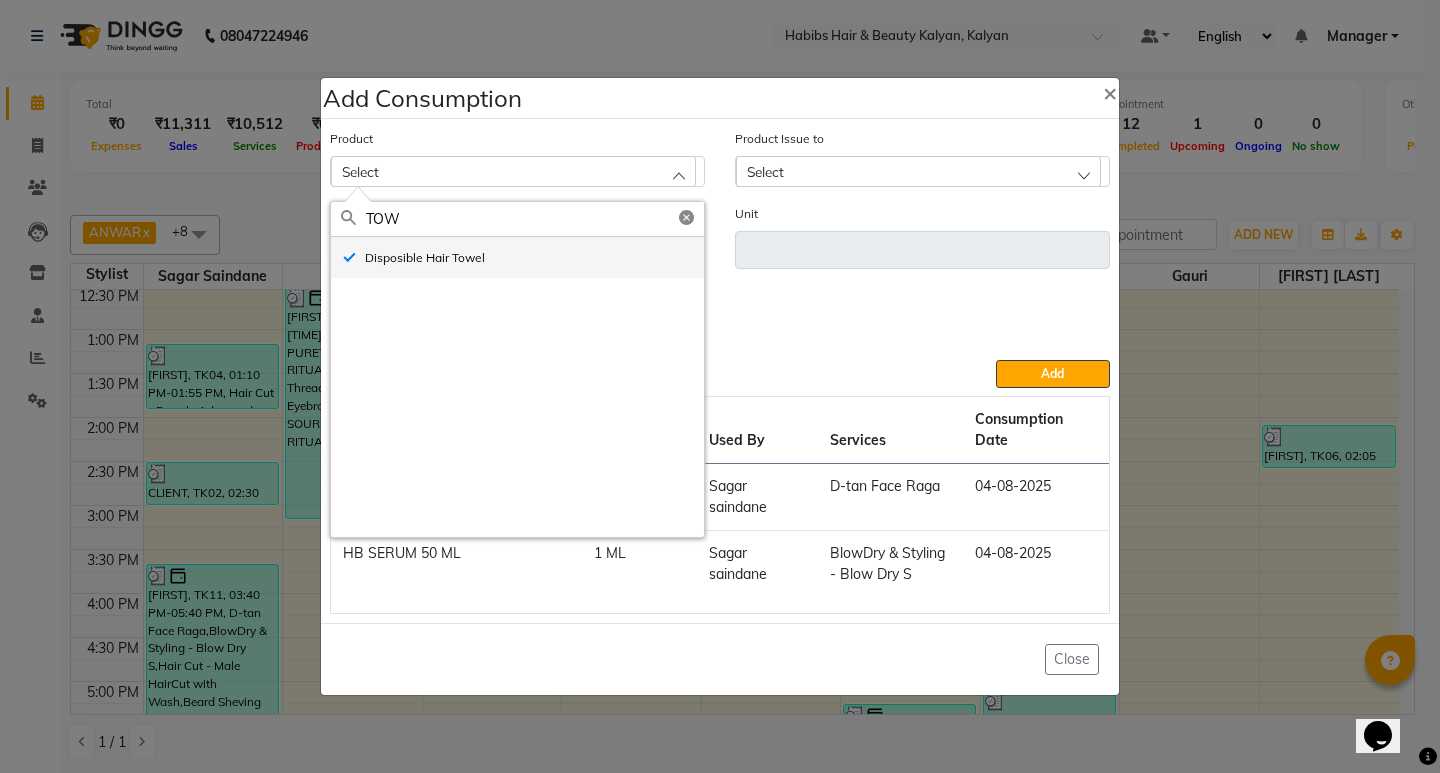 type on "pc" 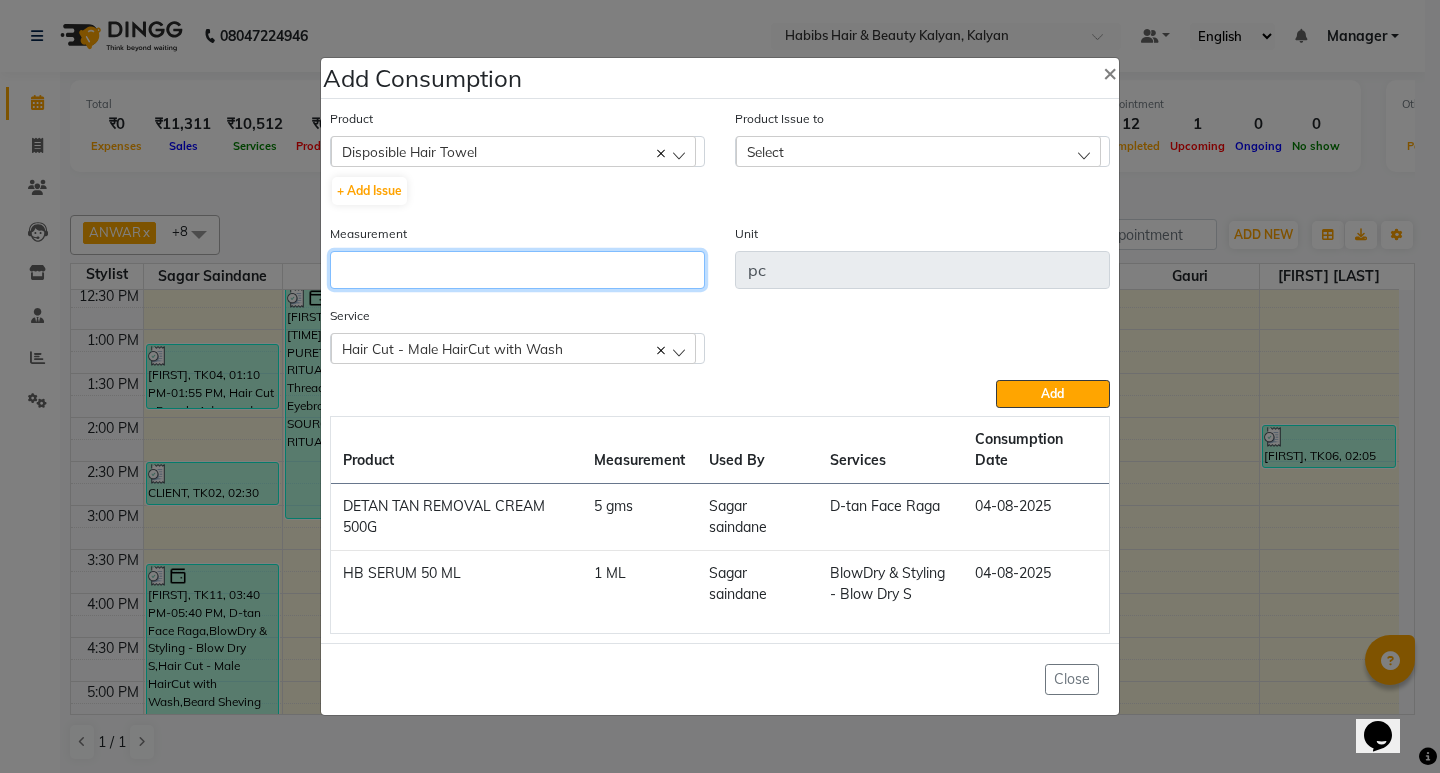 click 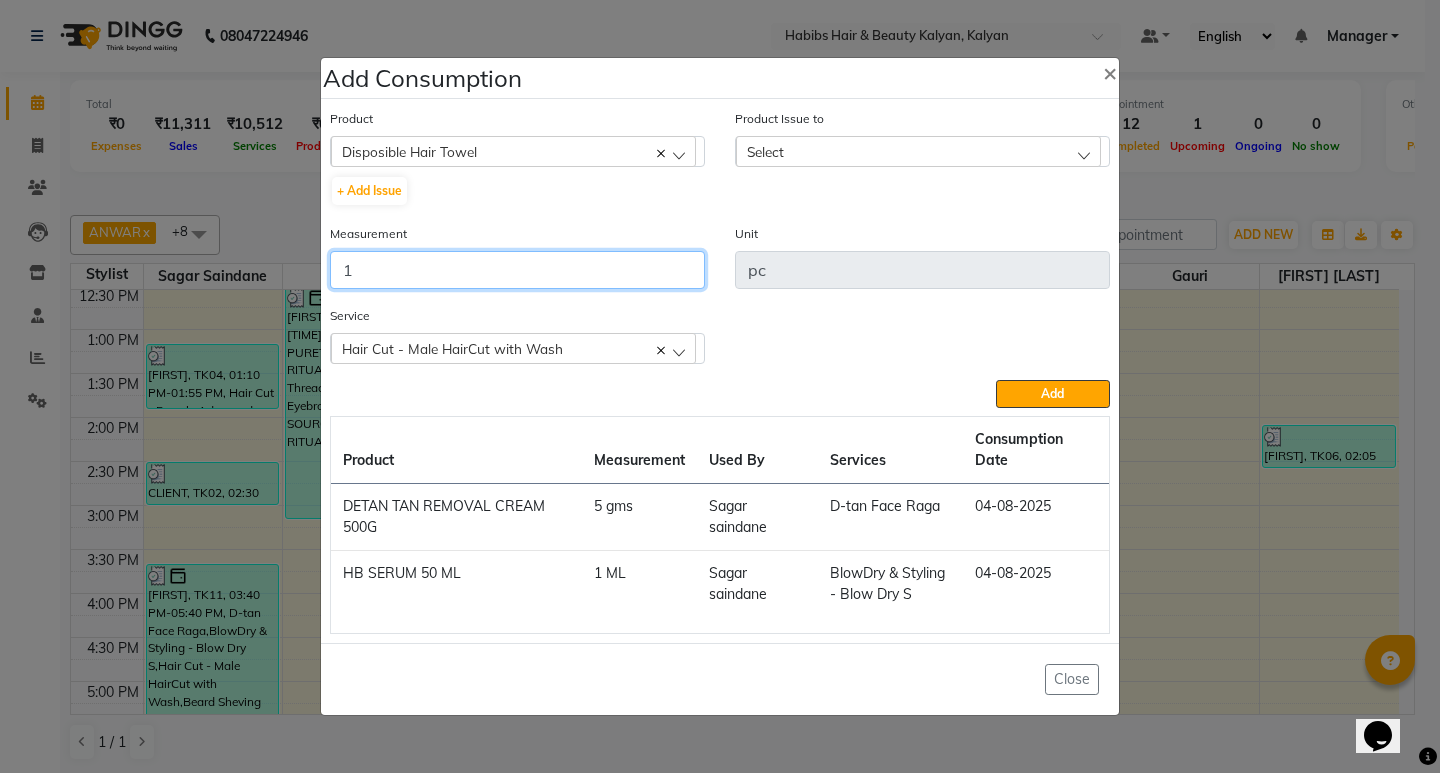 type on "1" 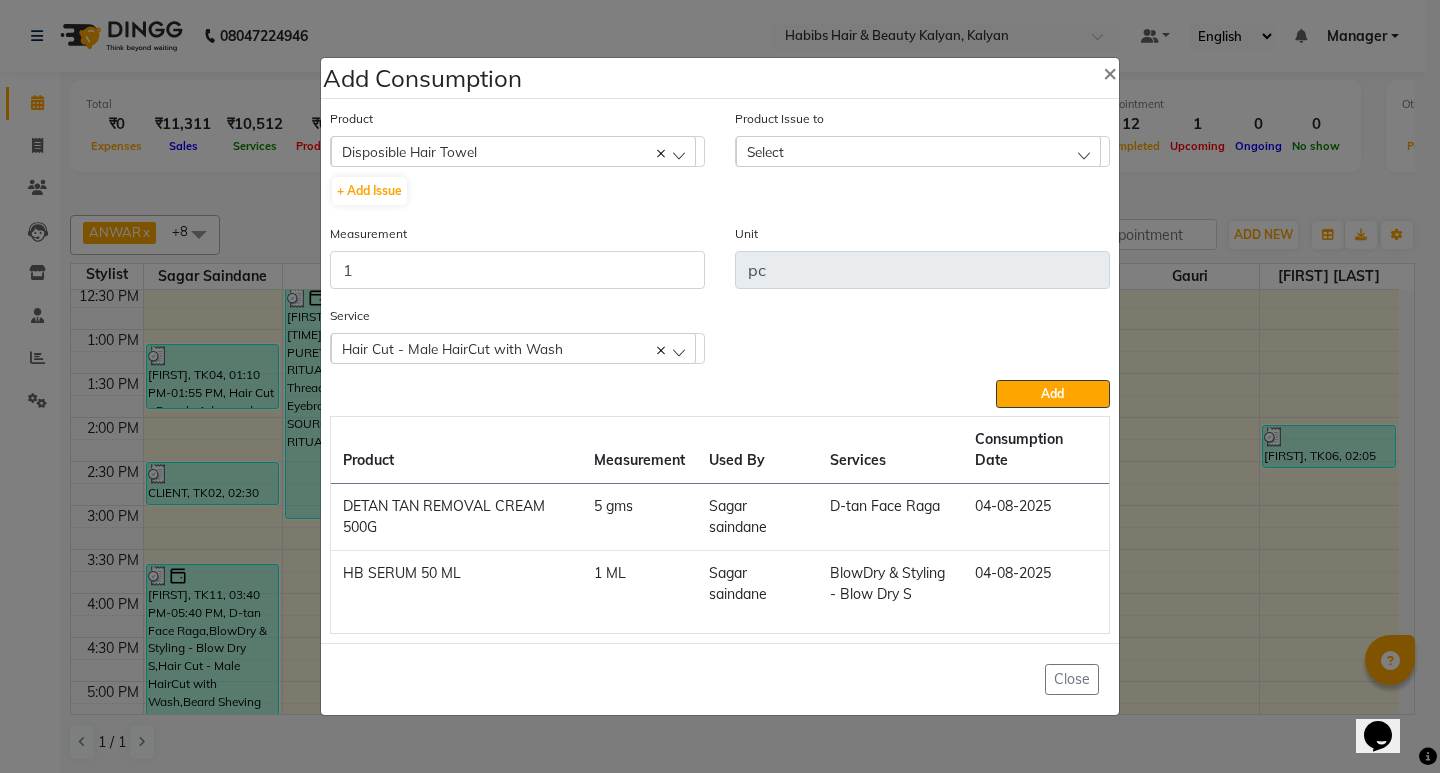 click on "Select" 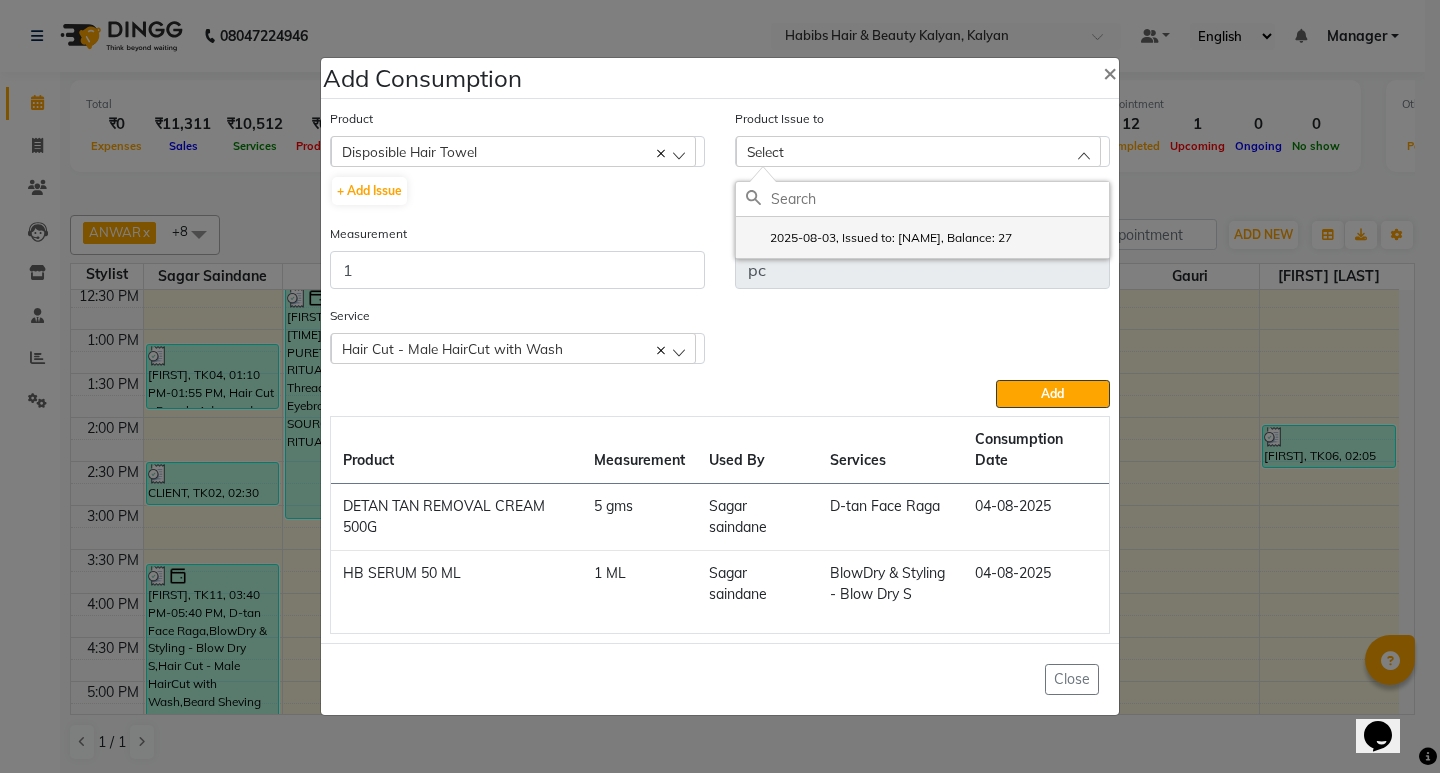 click on "2025-08-03, Issued to: ANWAR, Balance: 27" 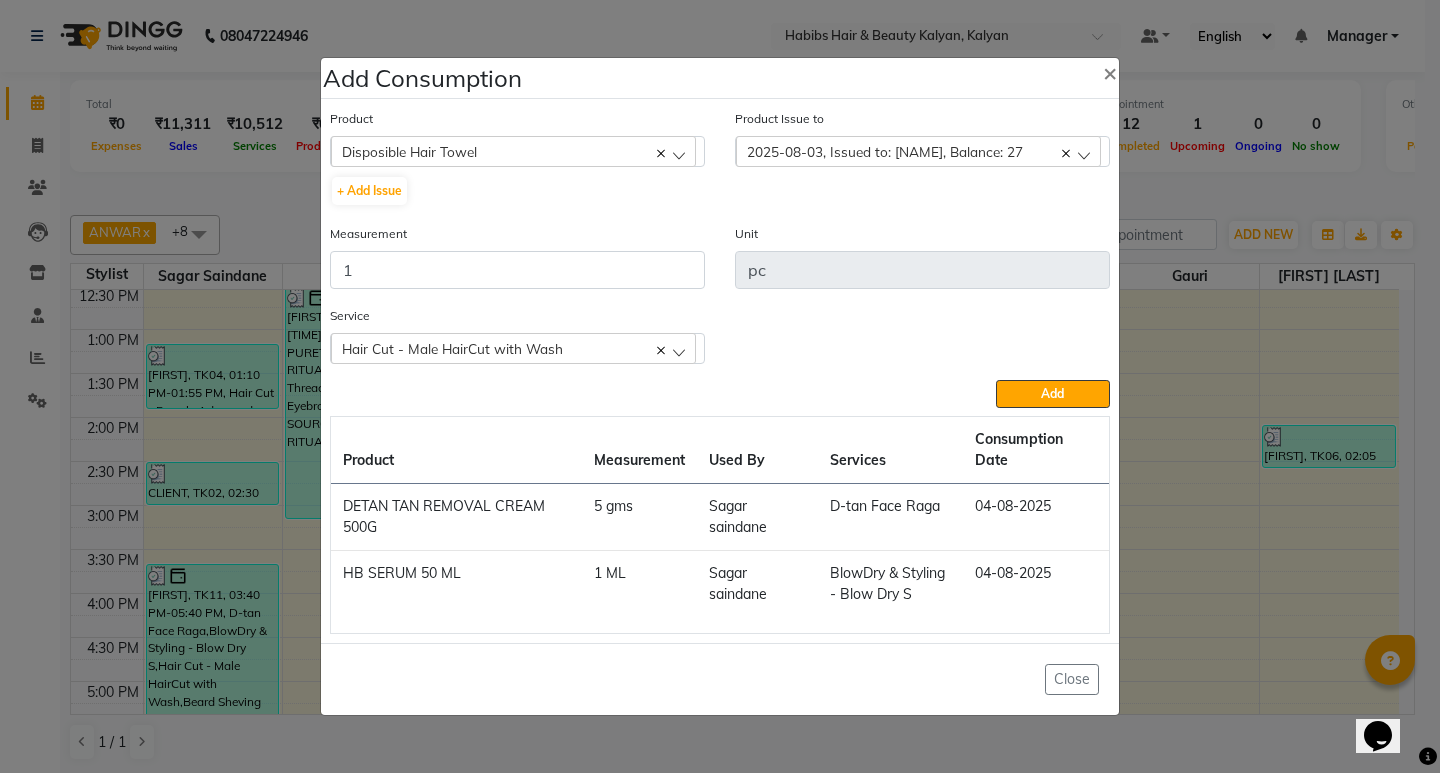 drag, startPoint x: 1040, startPoint y: 395, endPoint x: 1030, endPoint y: 392, distance: 10.440307 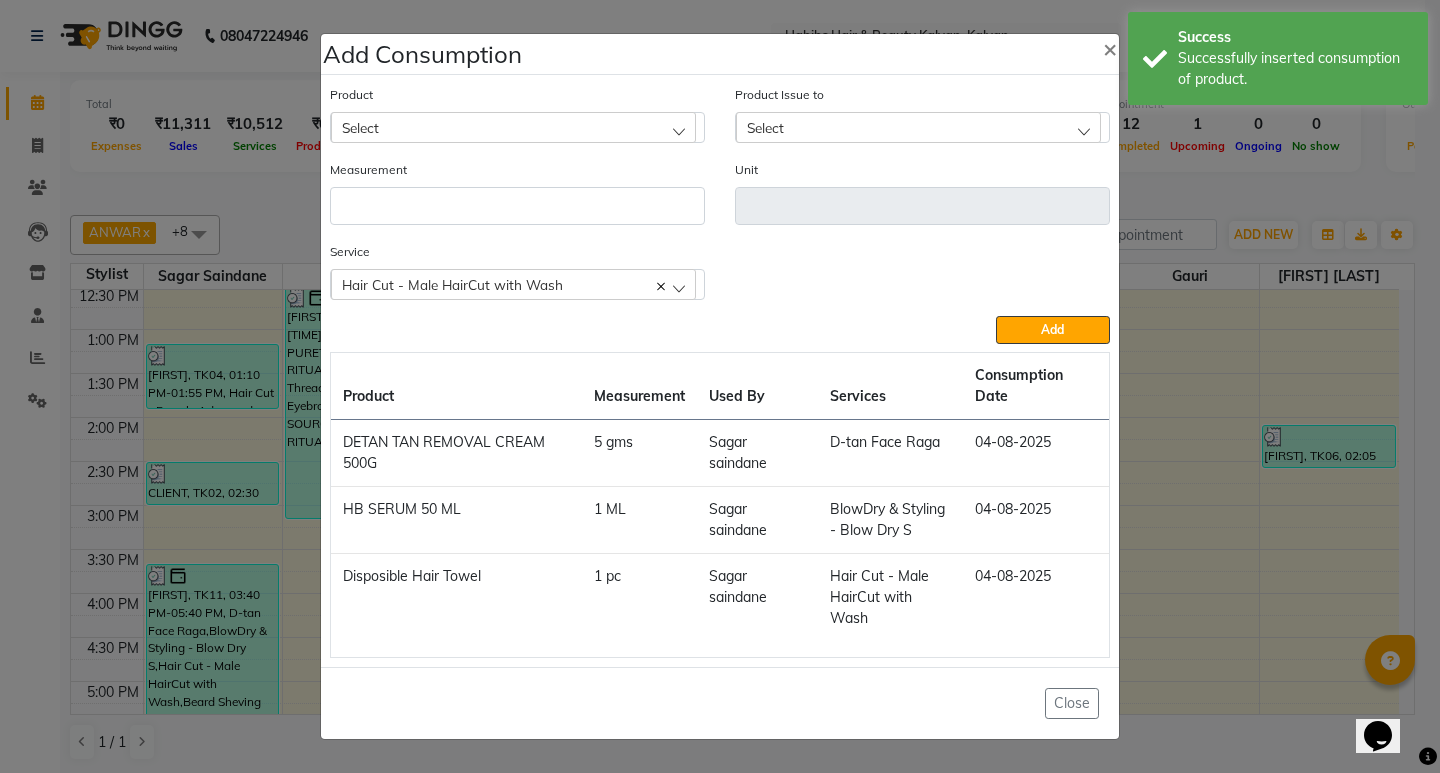 click on "Select" 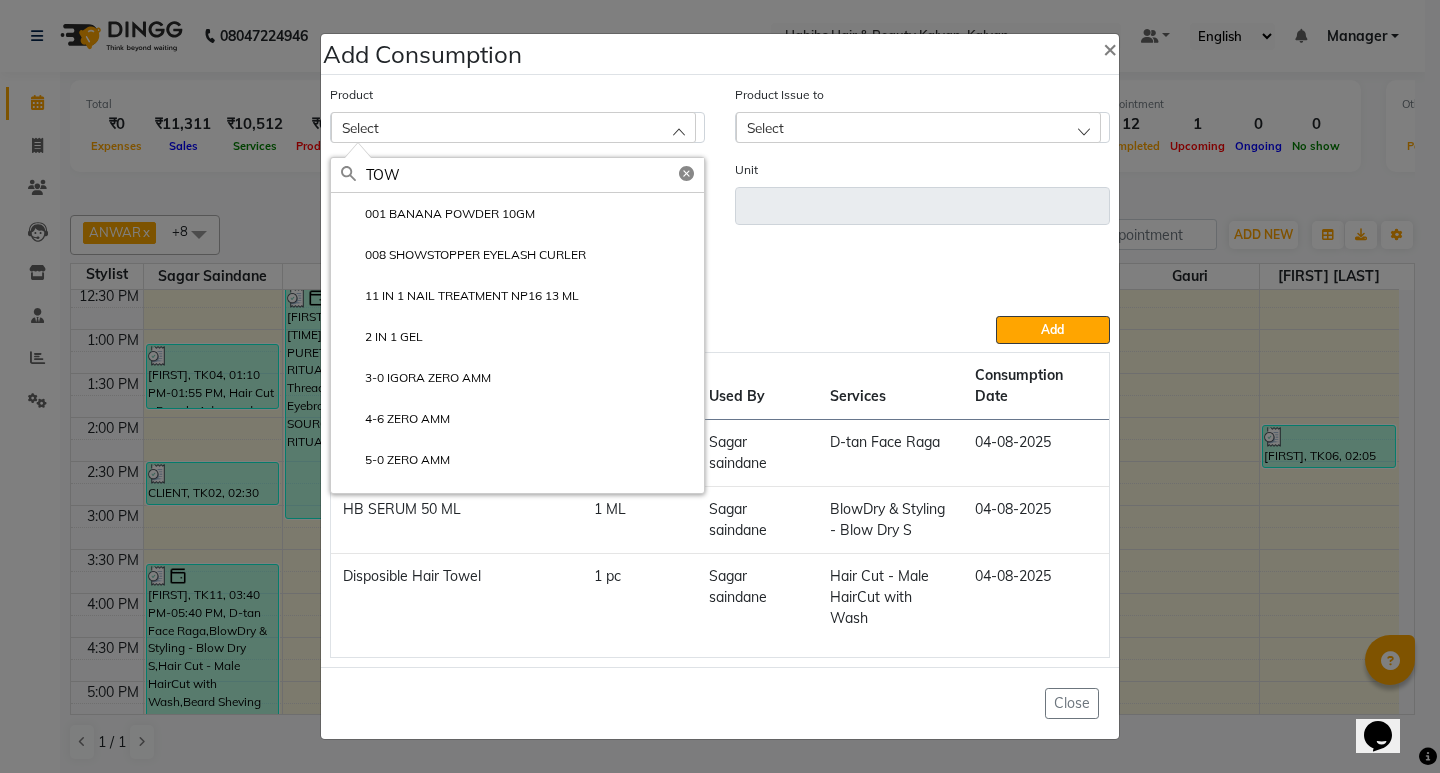 type on "TOW" 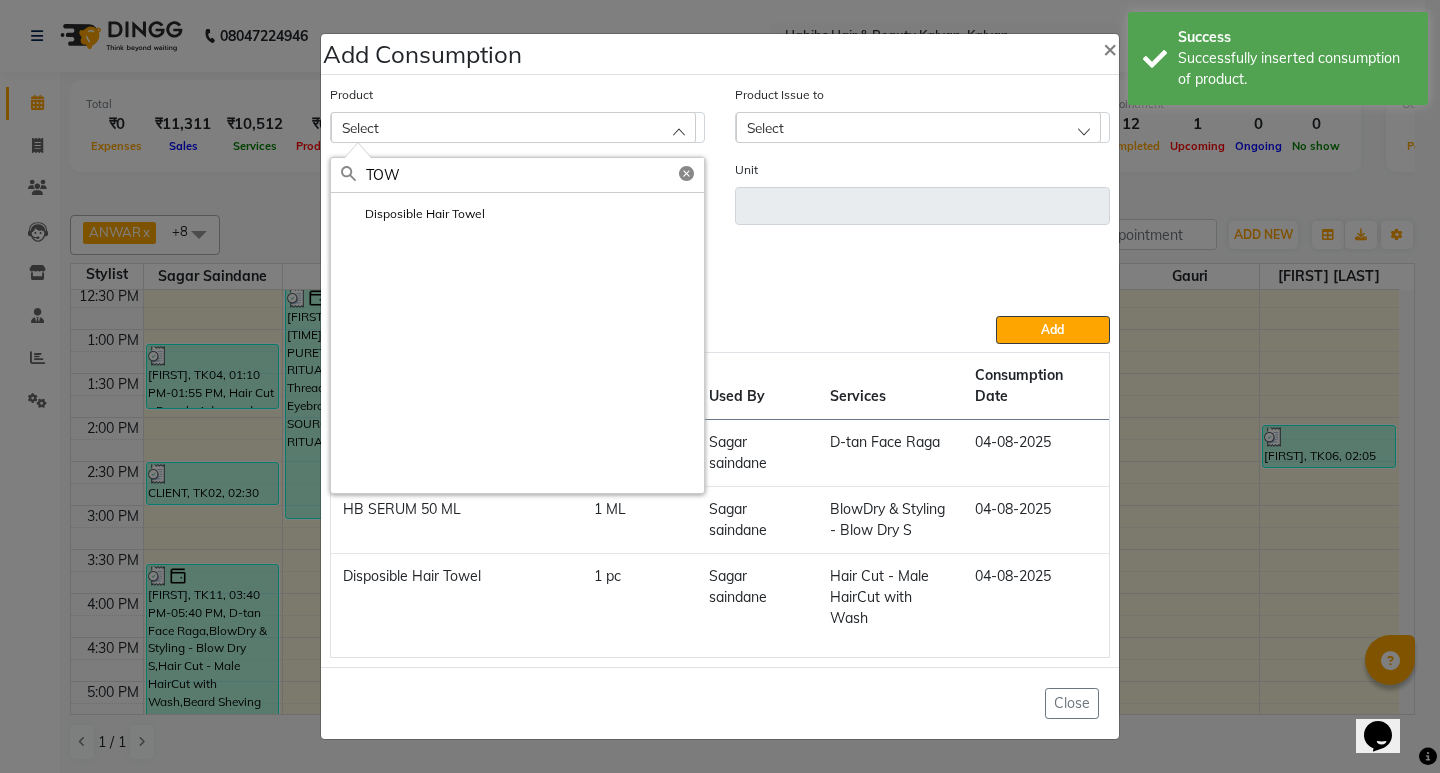 click on "Service  Hair Cut - Male HairCut with Wash  D-tan Face Raga BlowDry & Styling - Blow Dry S Hair Cut - Male HairCut with Wash Beard Sheving" 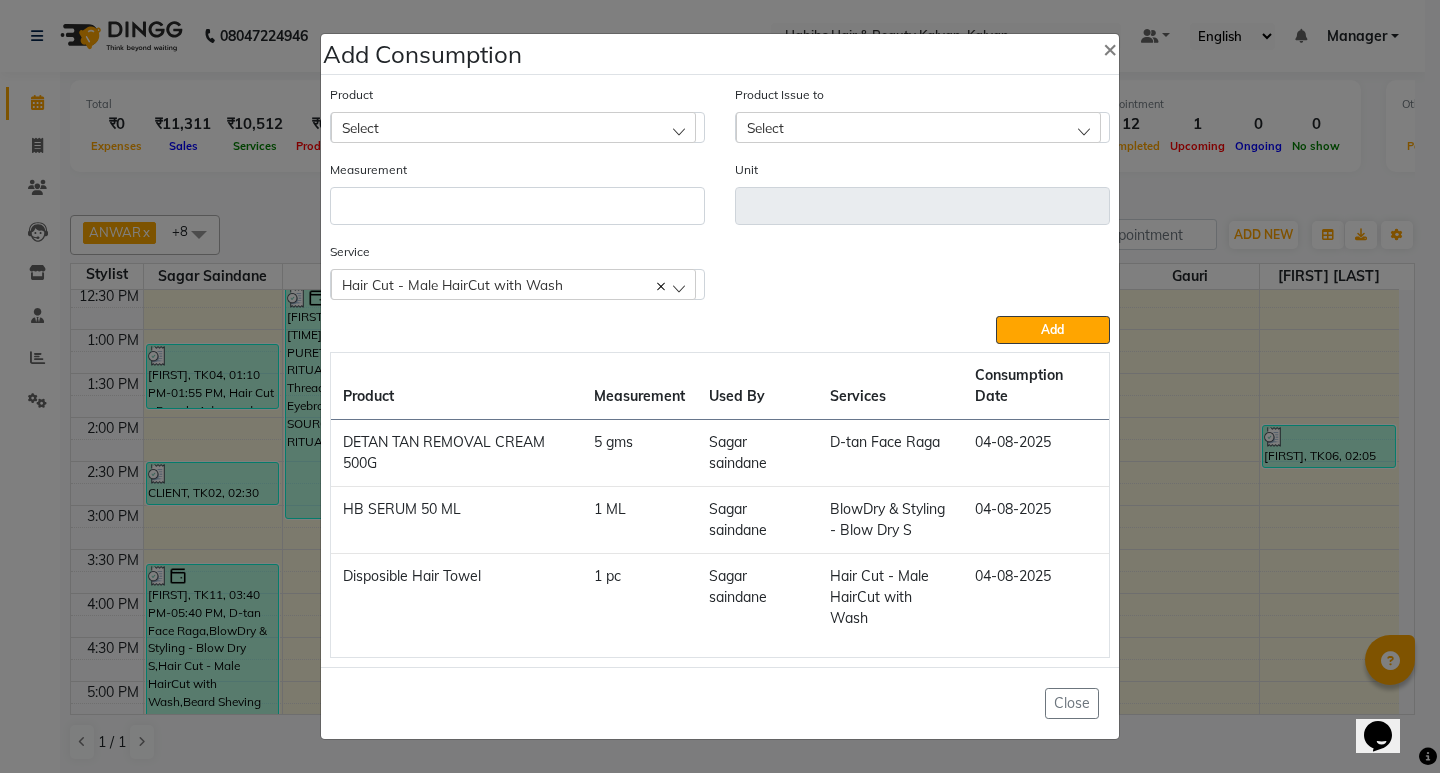 click on "Select" 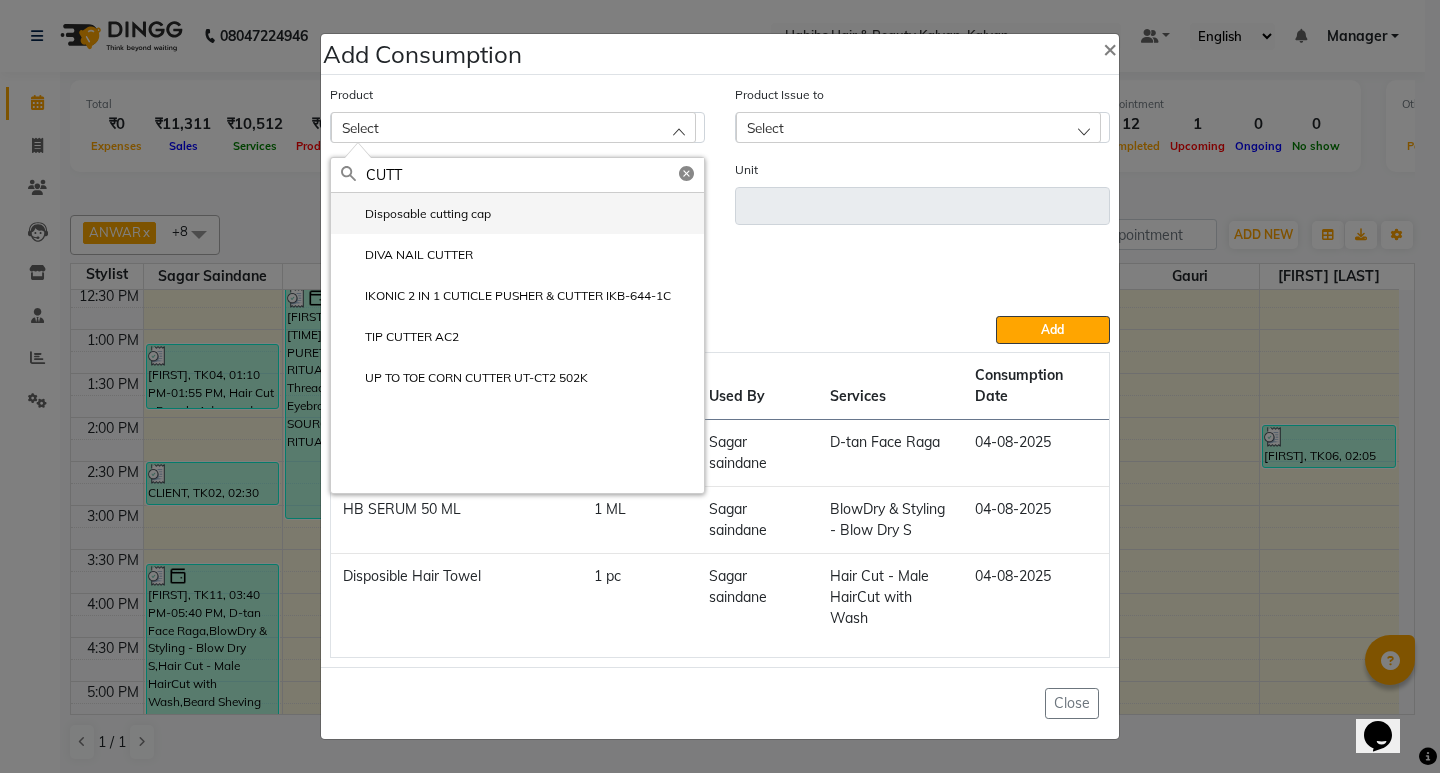 type on "CUTT" 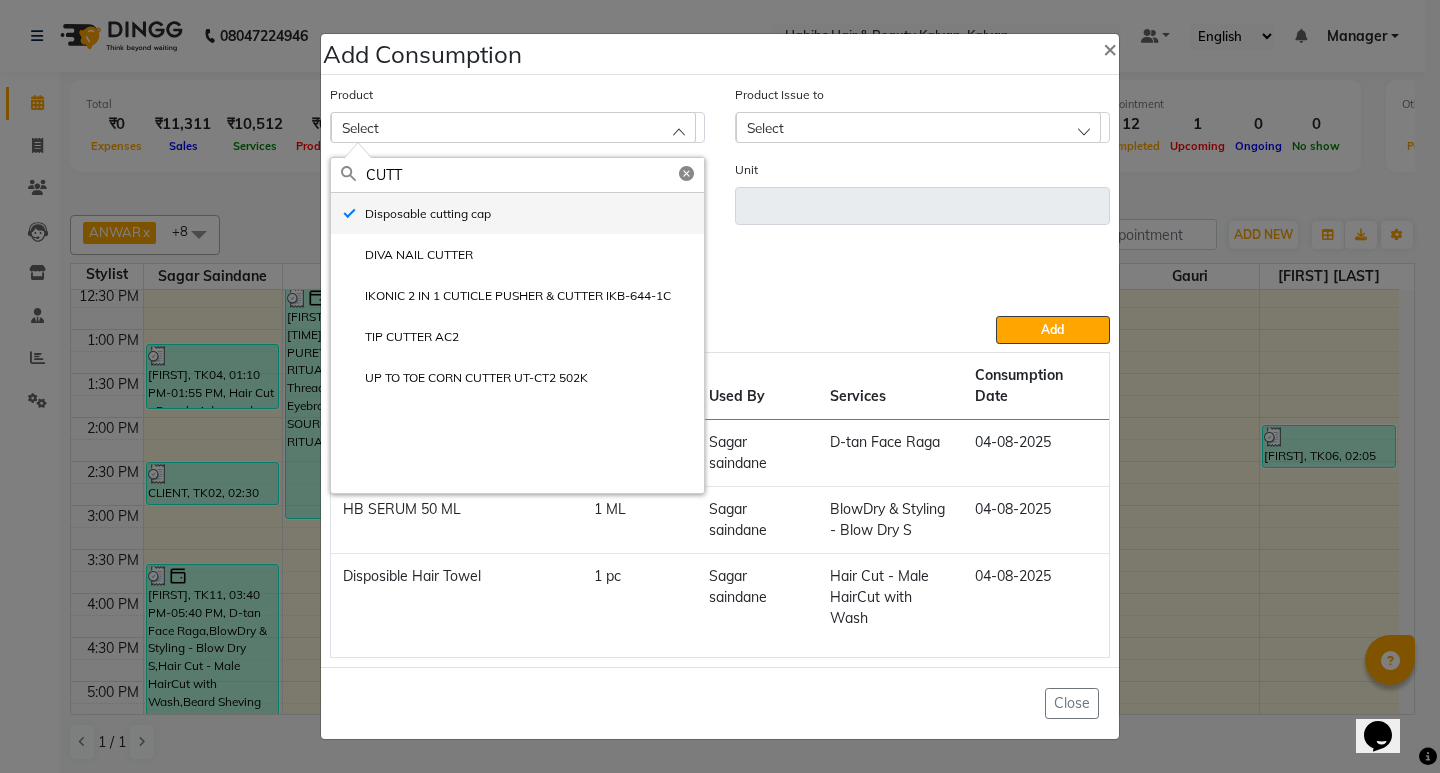 type on "pc" 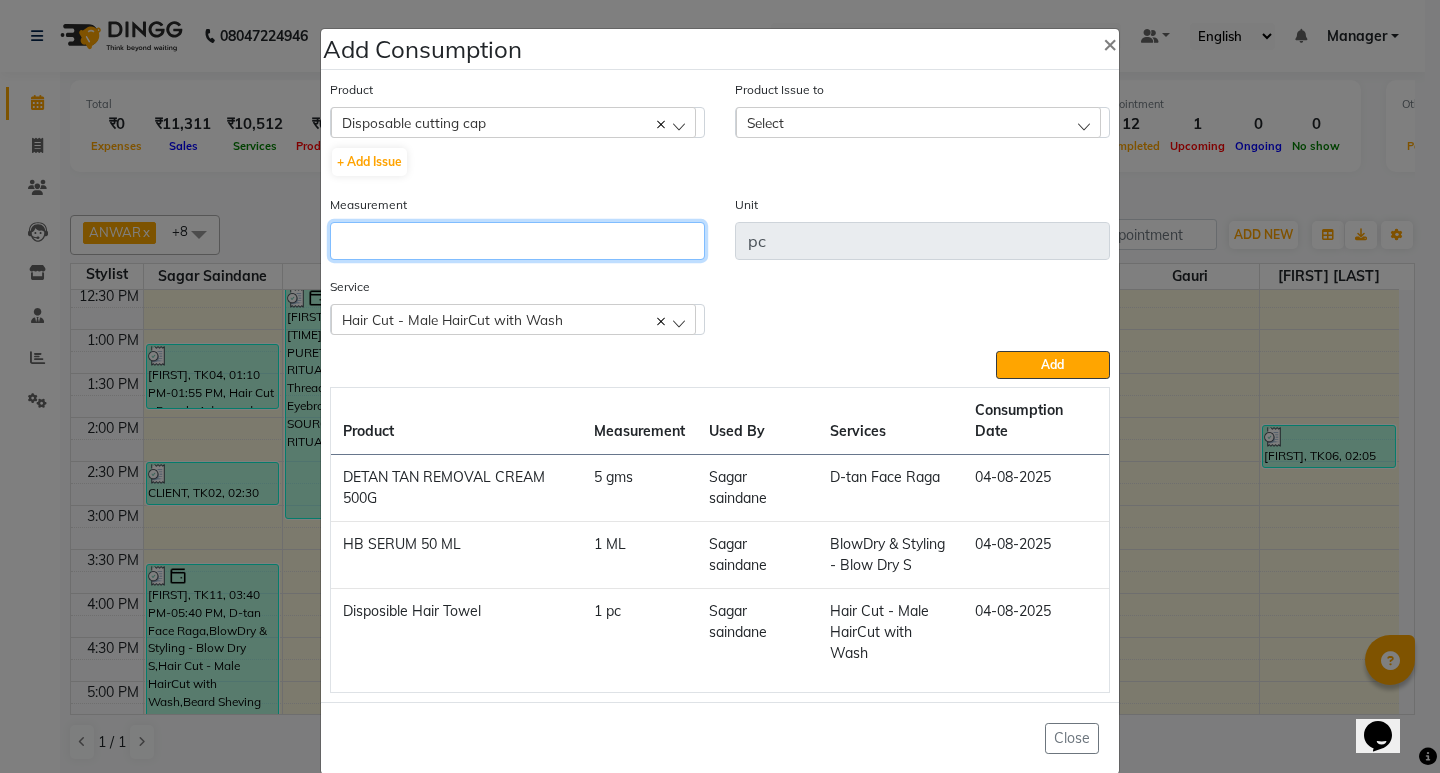 click 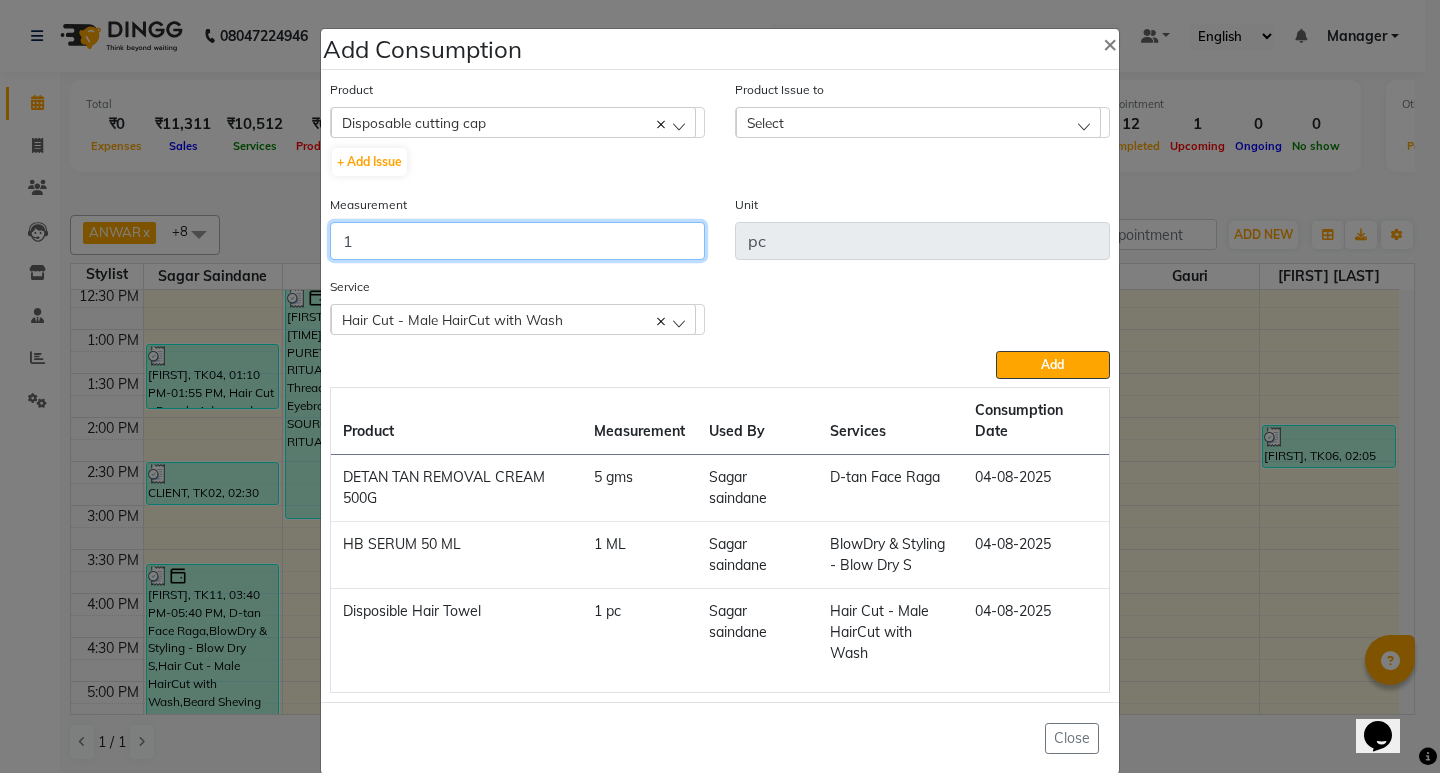type on "1" 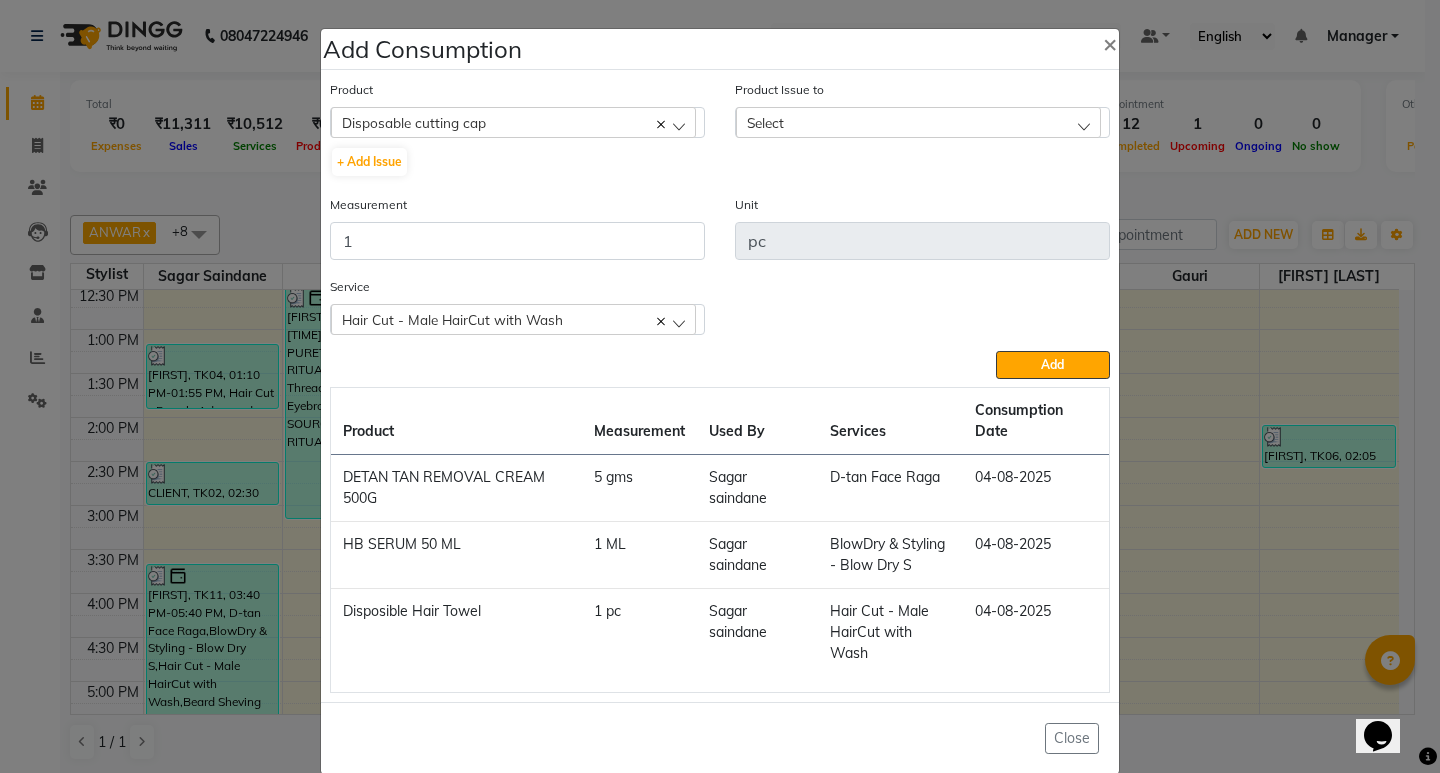 click on "Select" 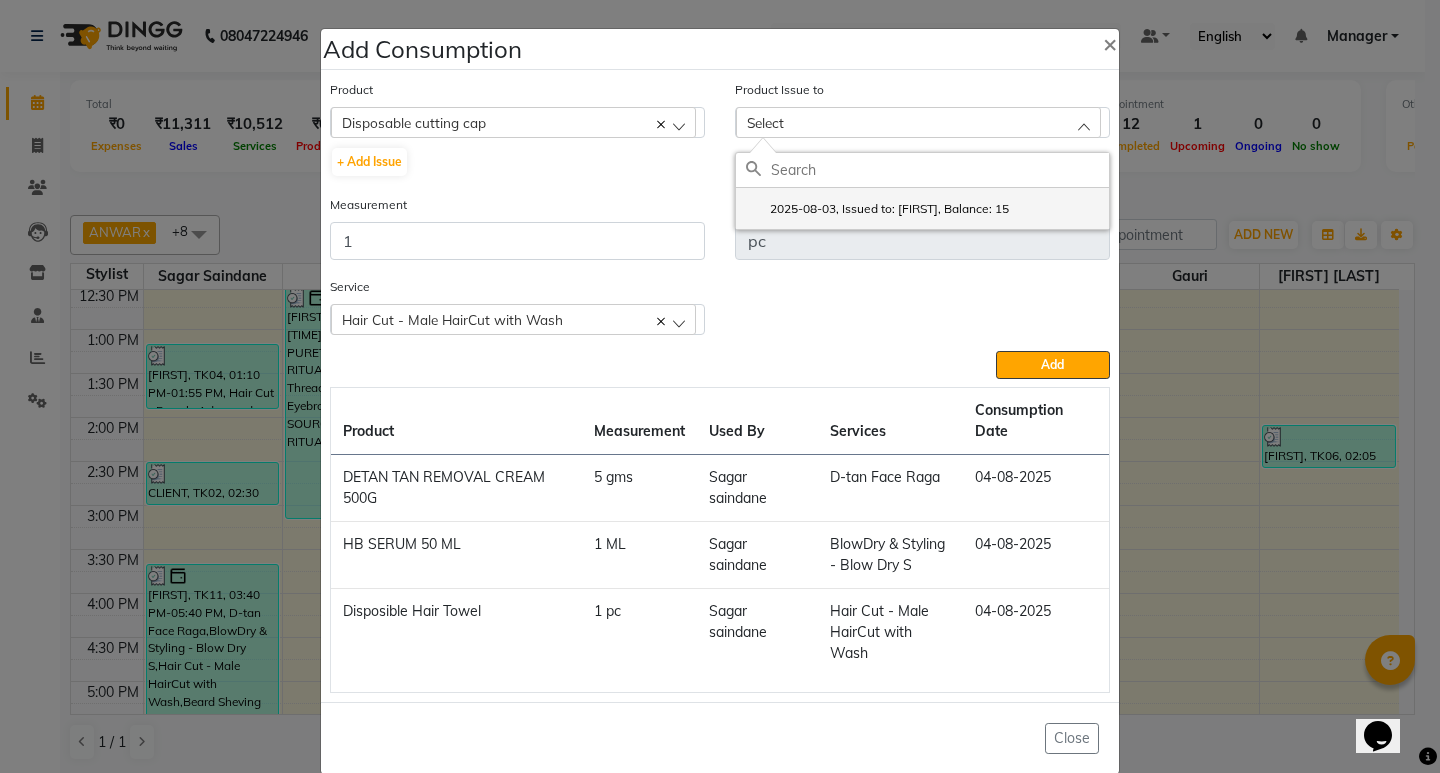 click on "2025-08-03, Issued to: ANWAR, Balance: 15" 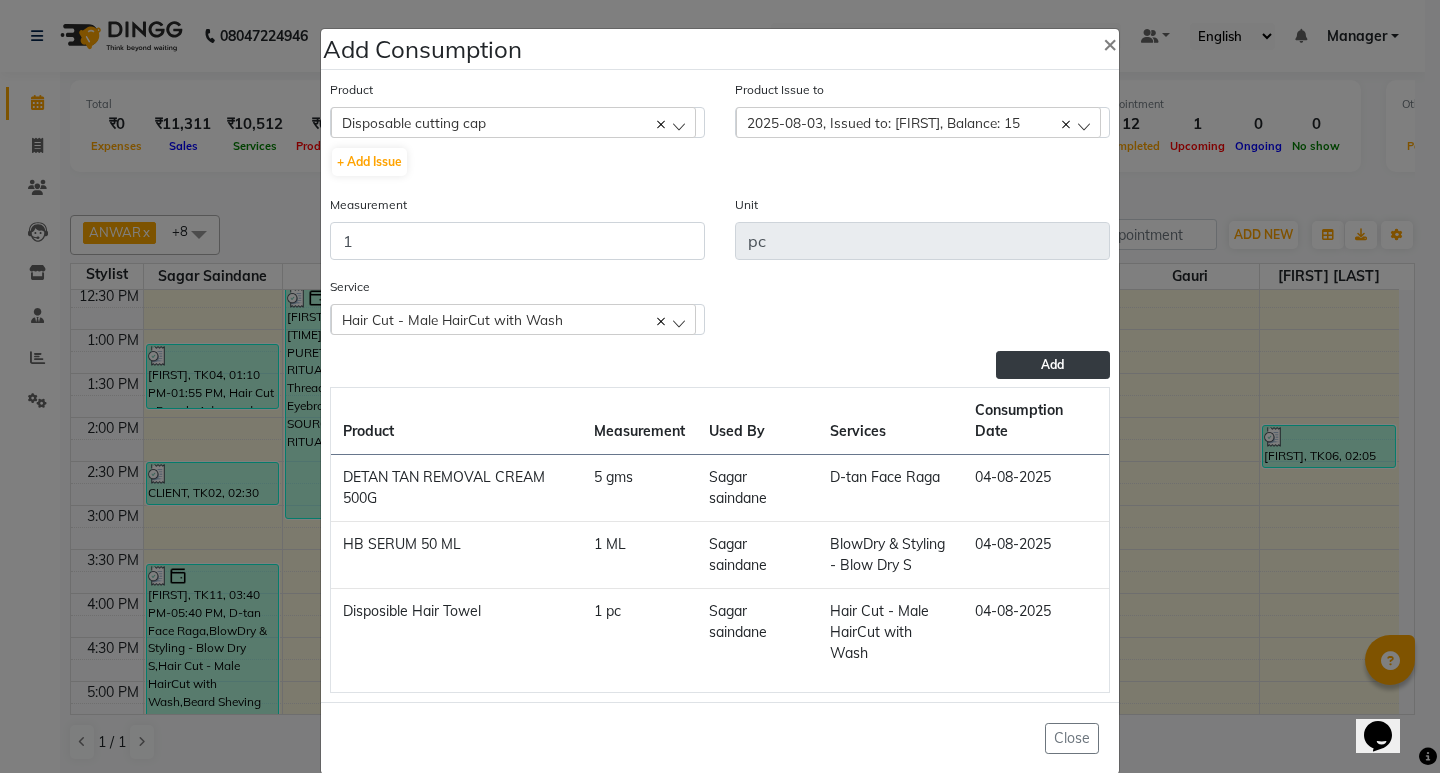 click on "Add" 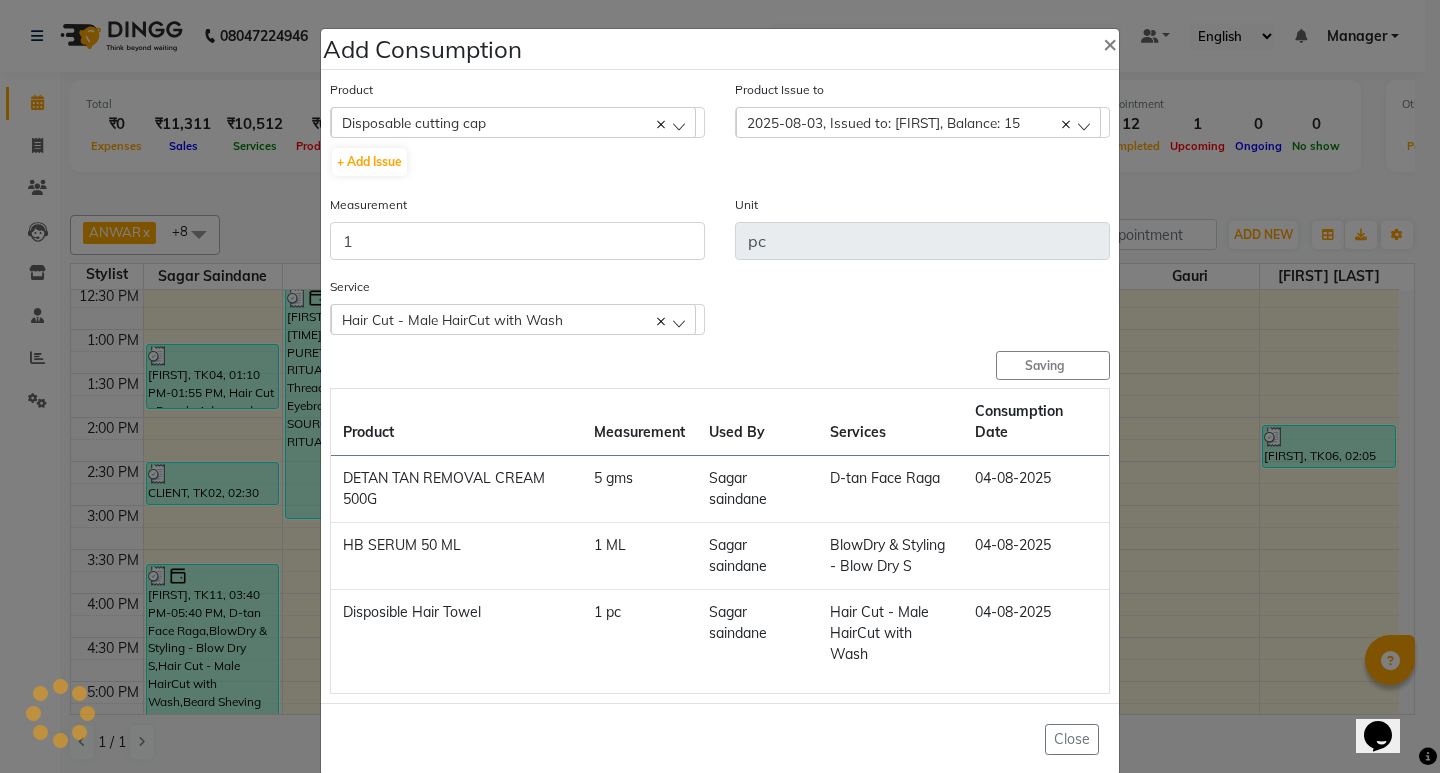 type 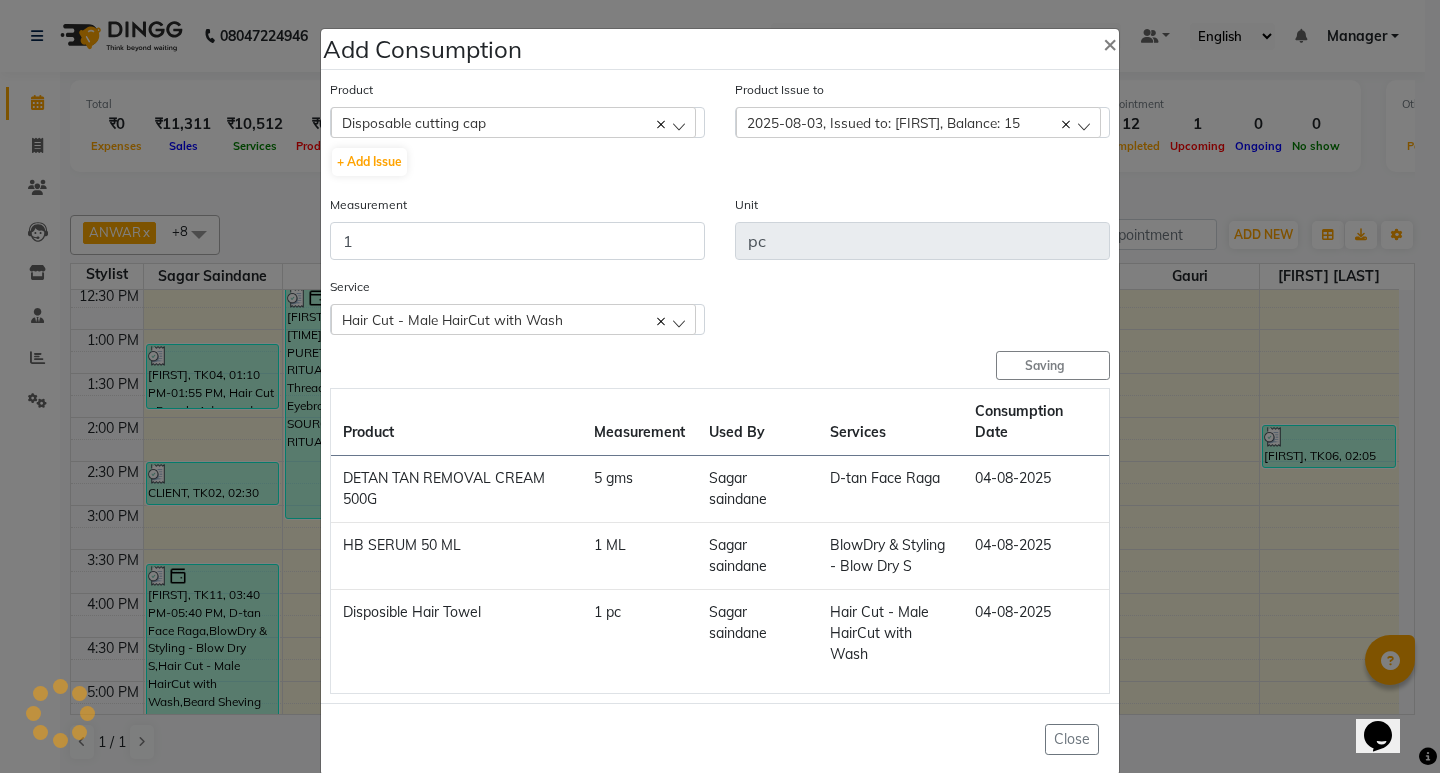 type 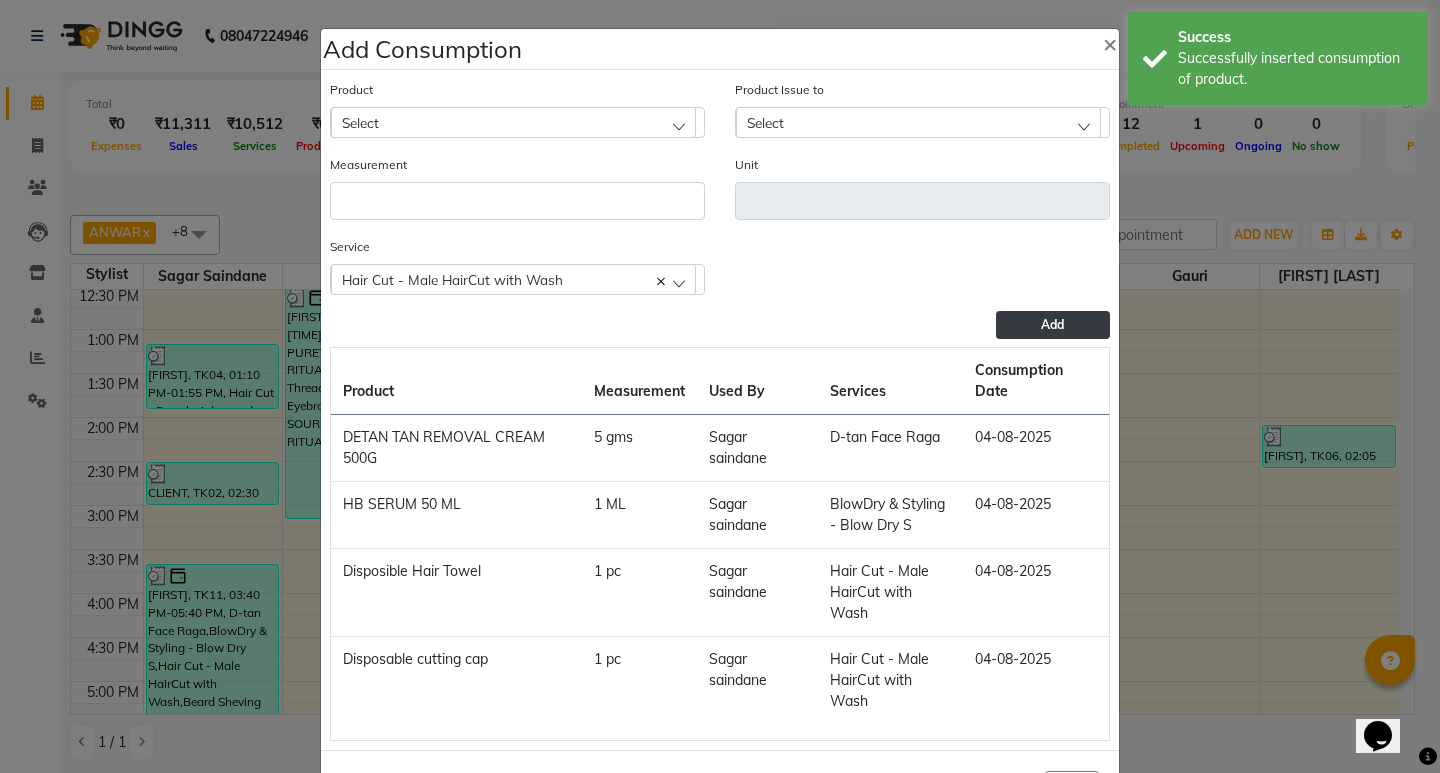 click on "Select" 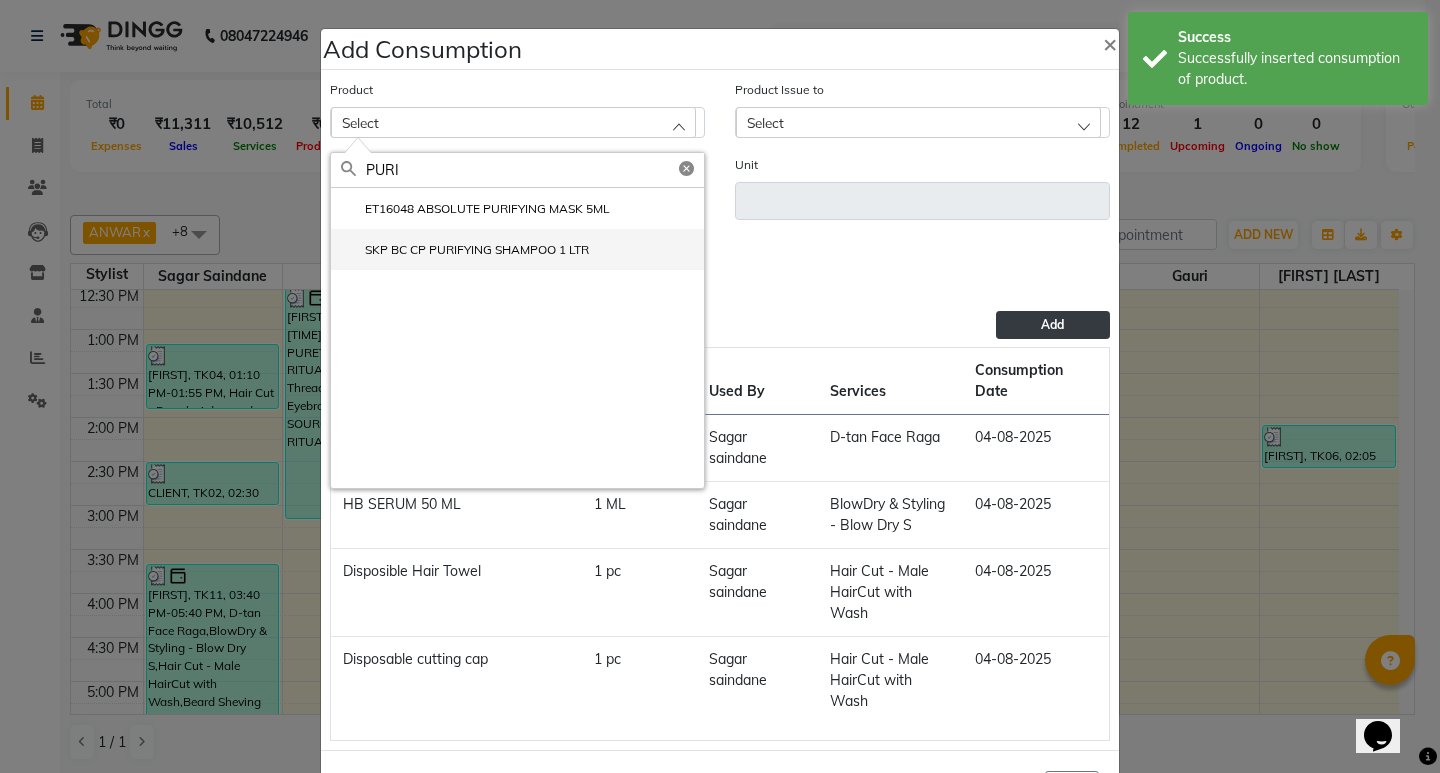 type on "PURI" 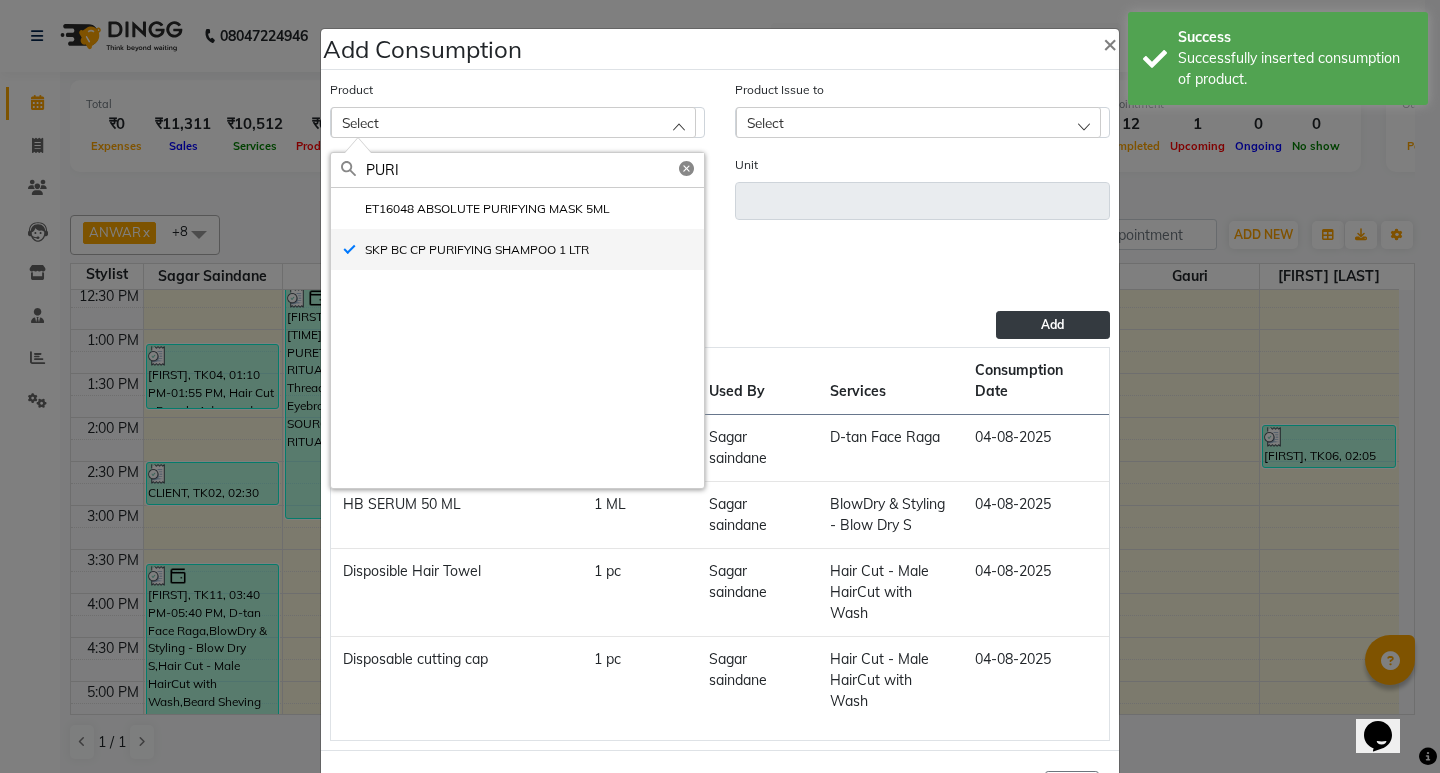 type 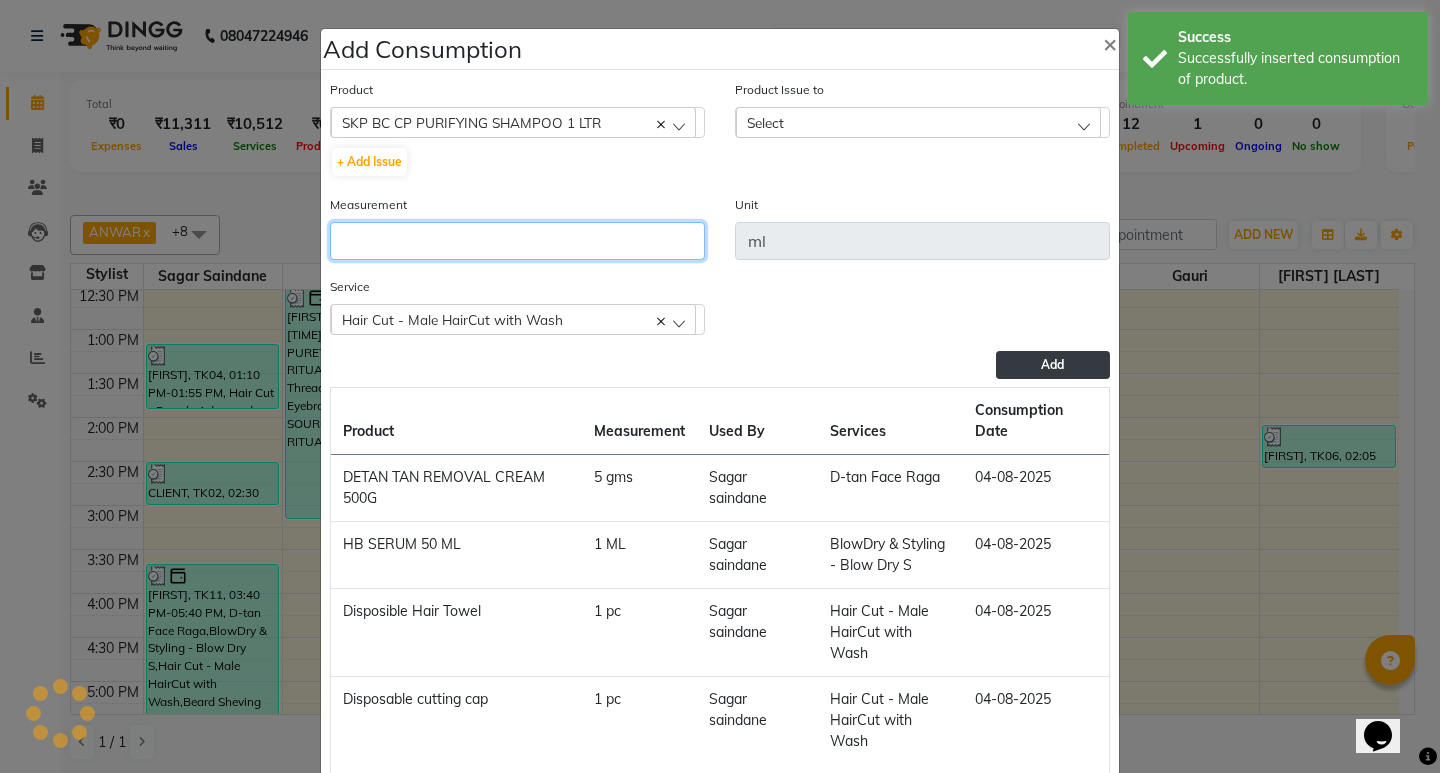click 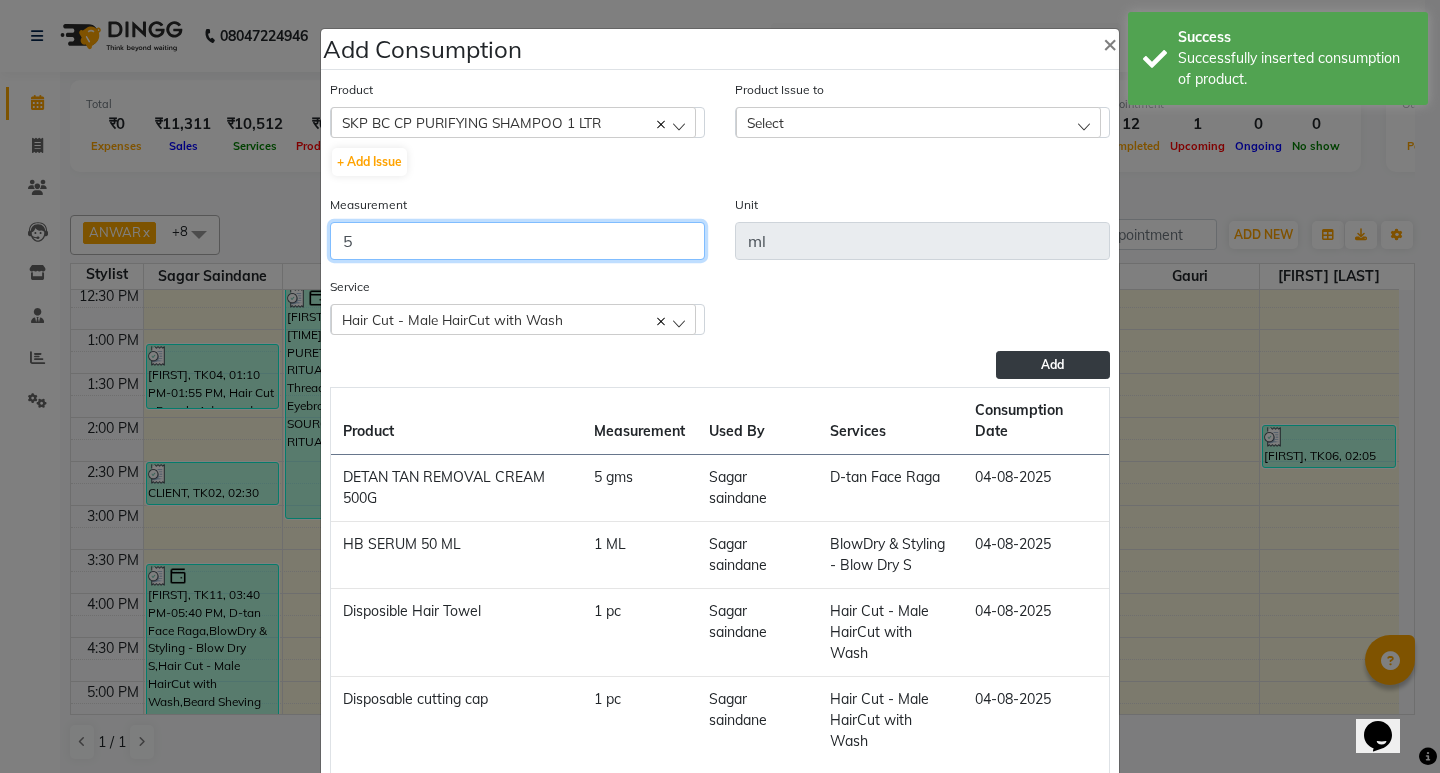 type on "5" 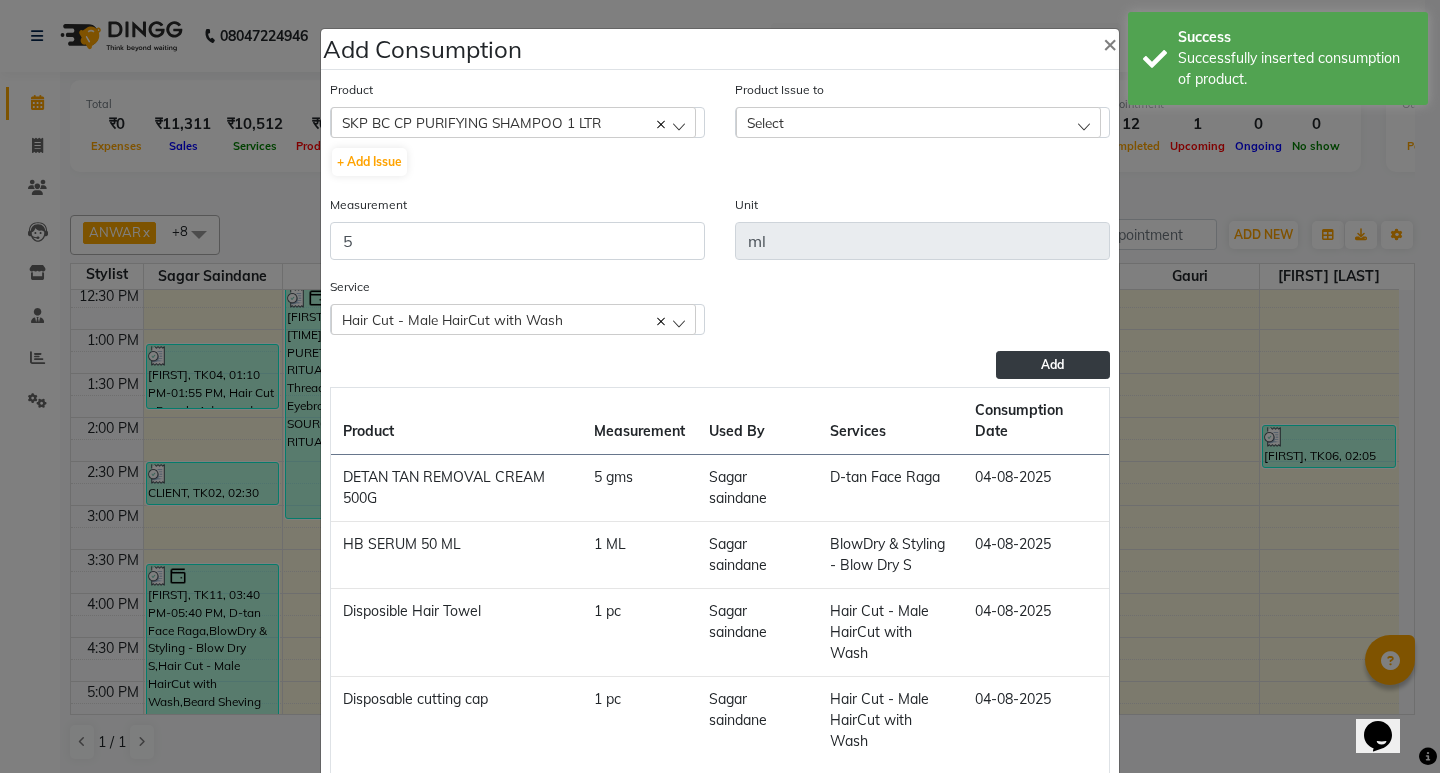 click on "Select" 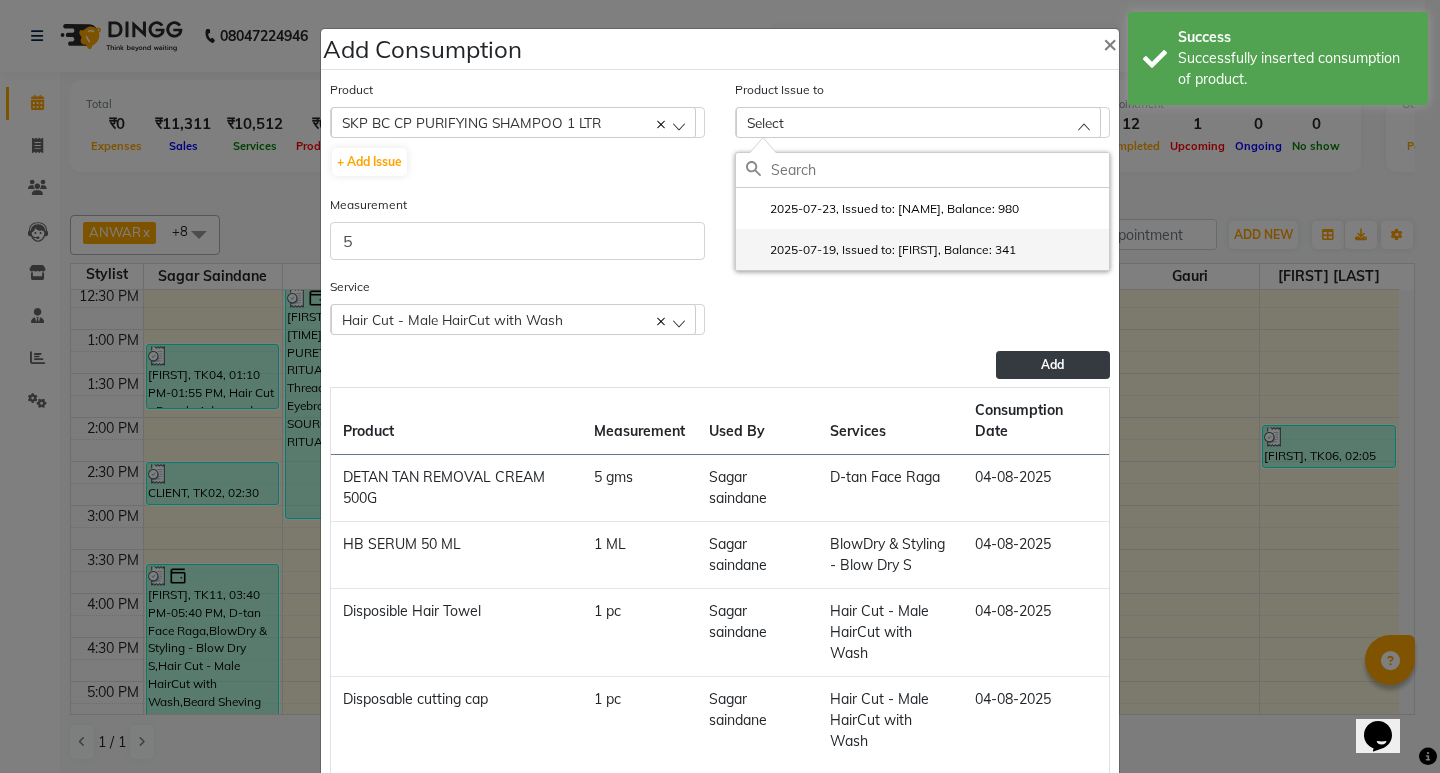 click on "2025-07-19, Issued to: Yogesh, Balance: 341" 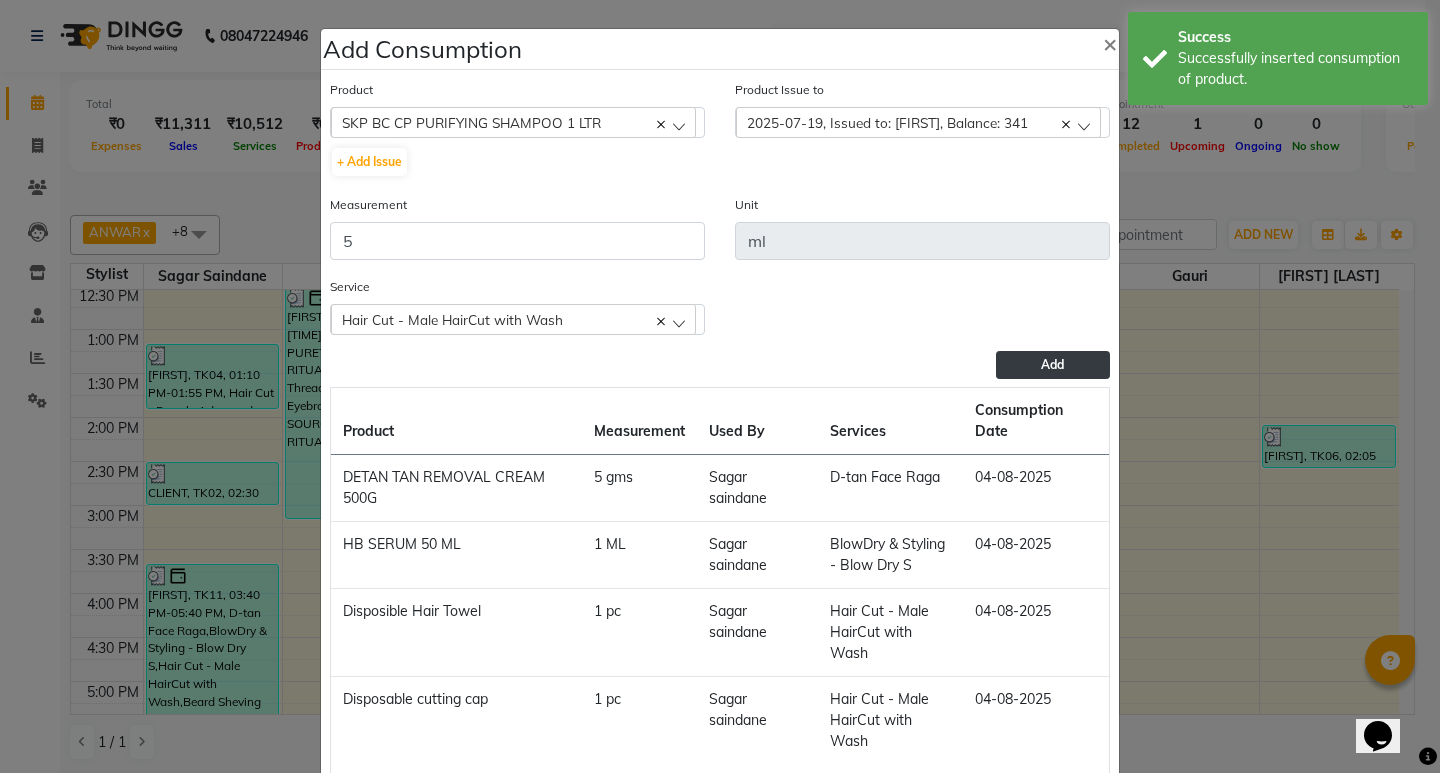 click on "Add" 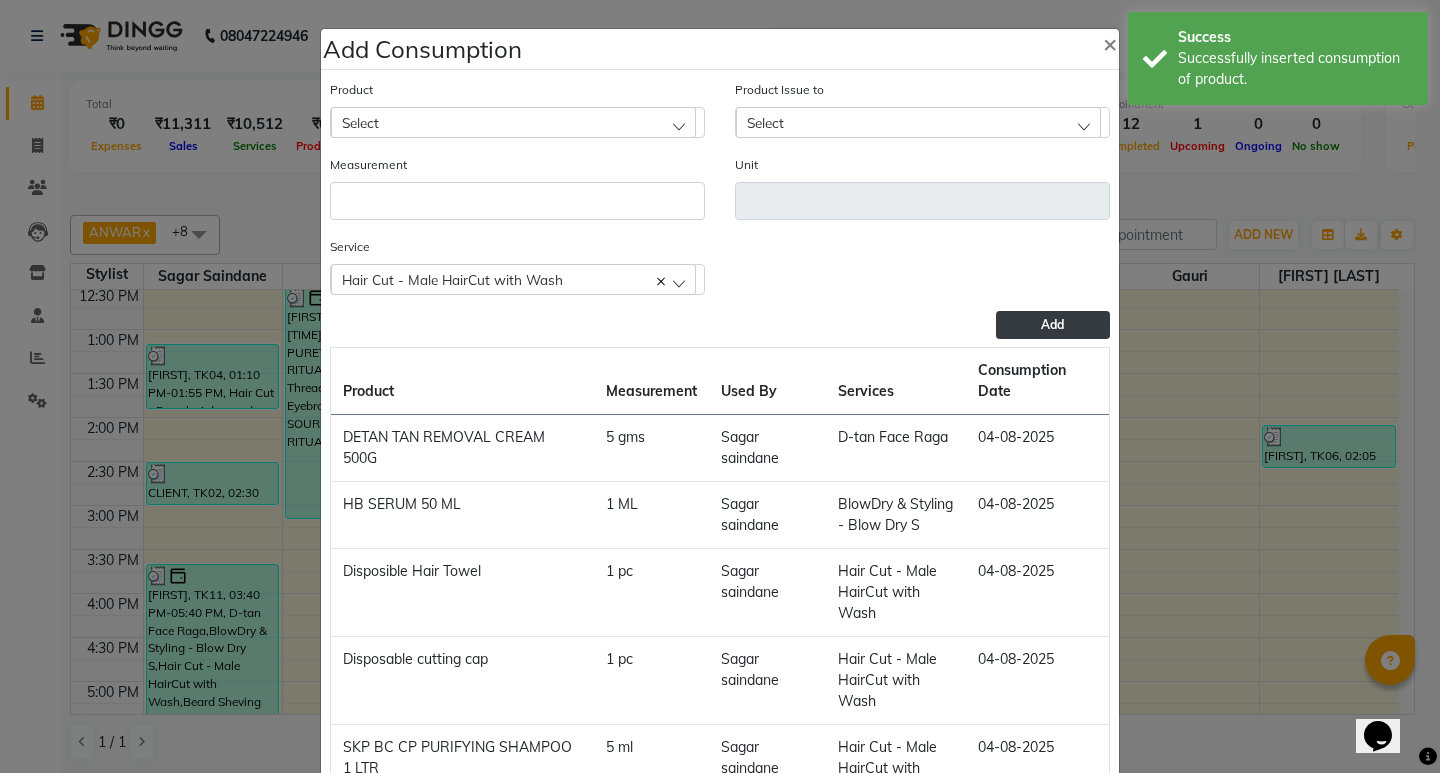 click on "Select" 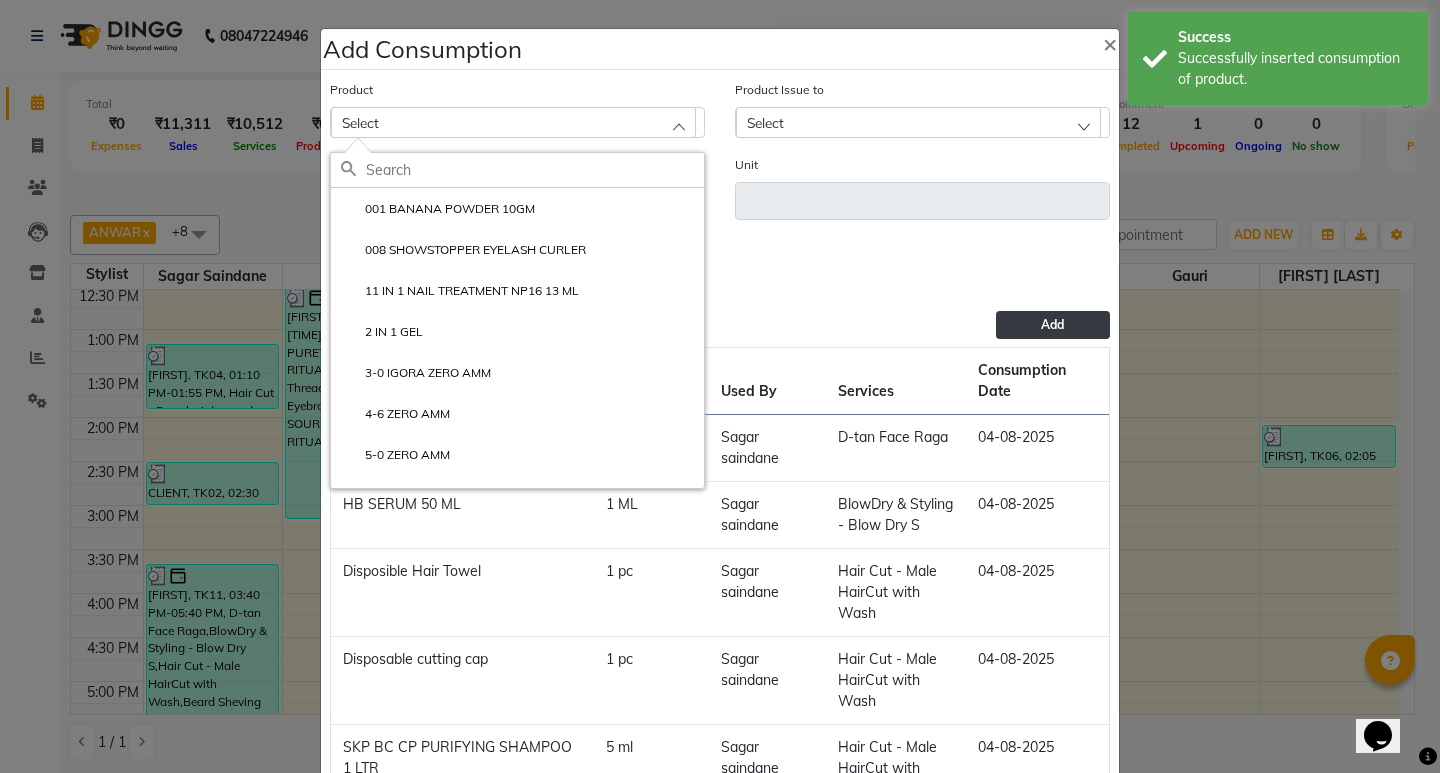 type on "A" 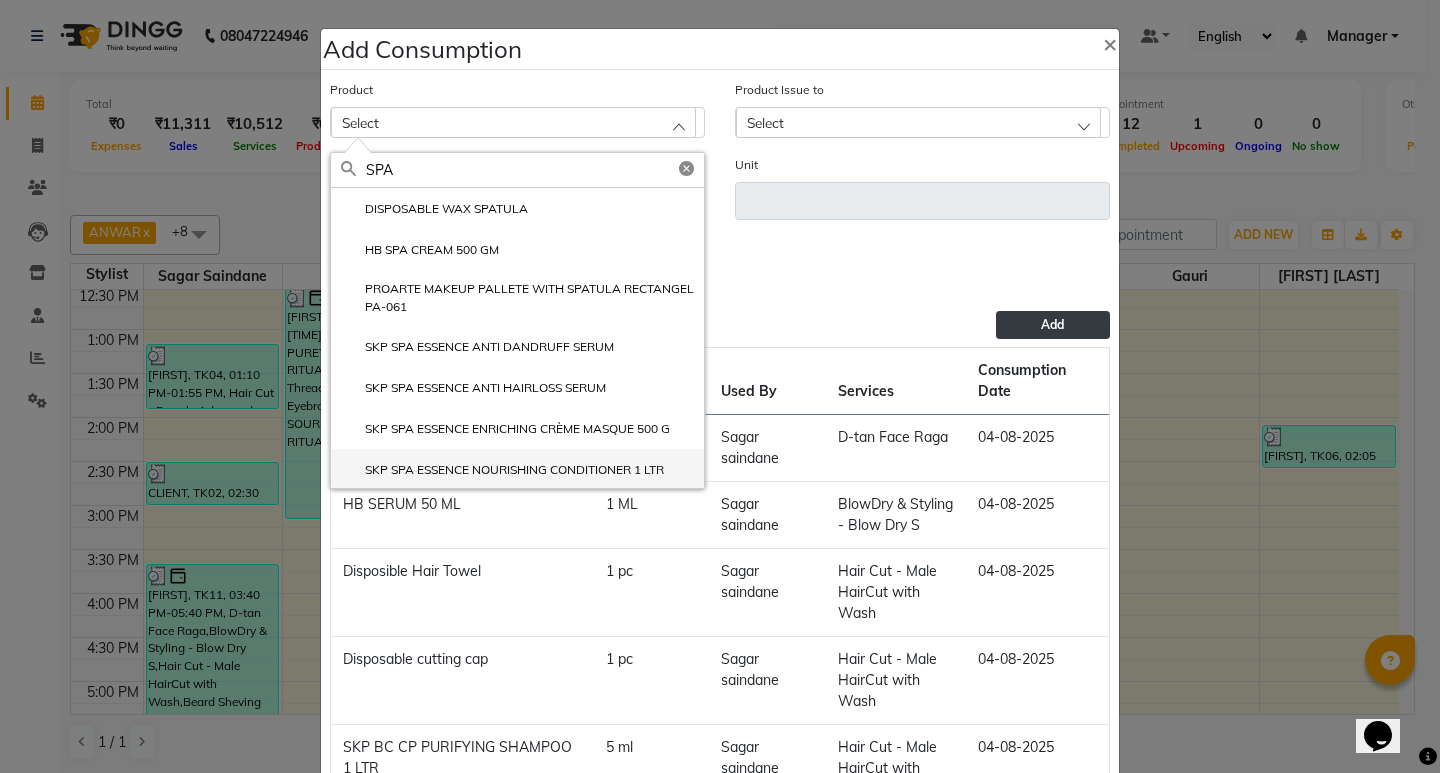type on "SPA" 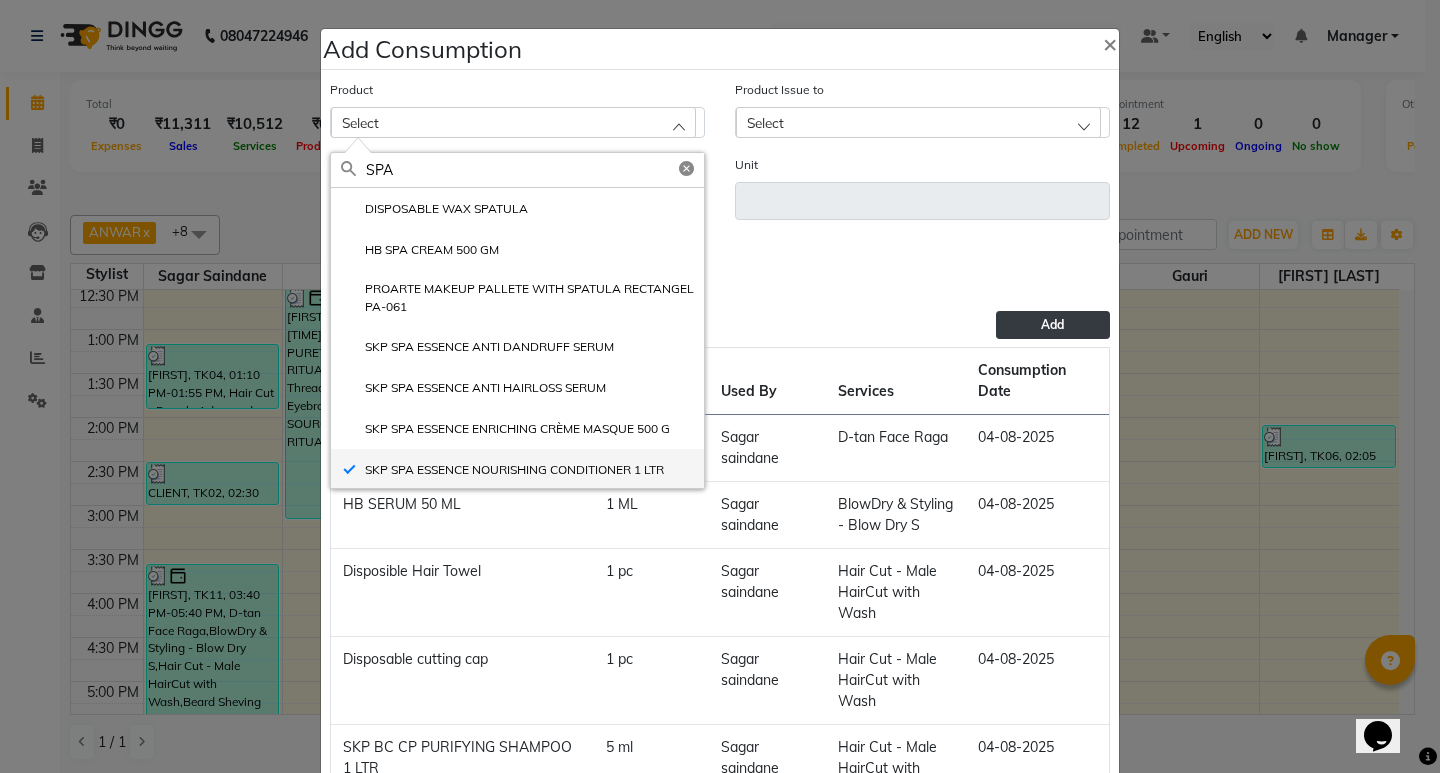 type on "ml" 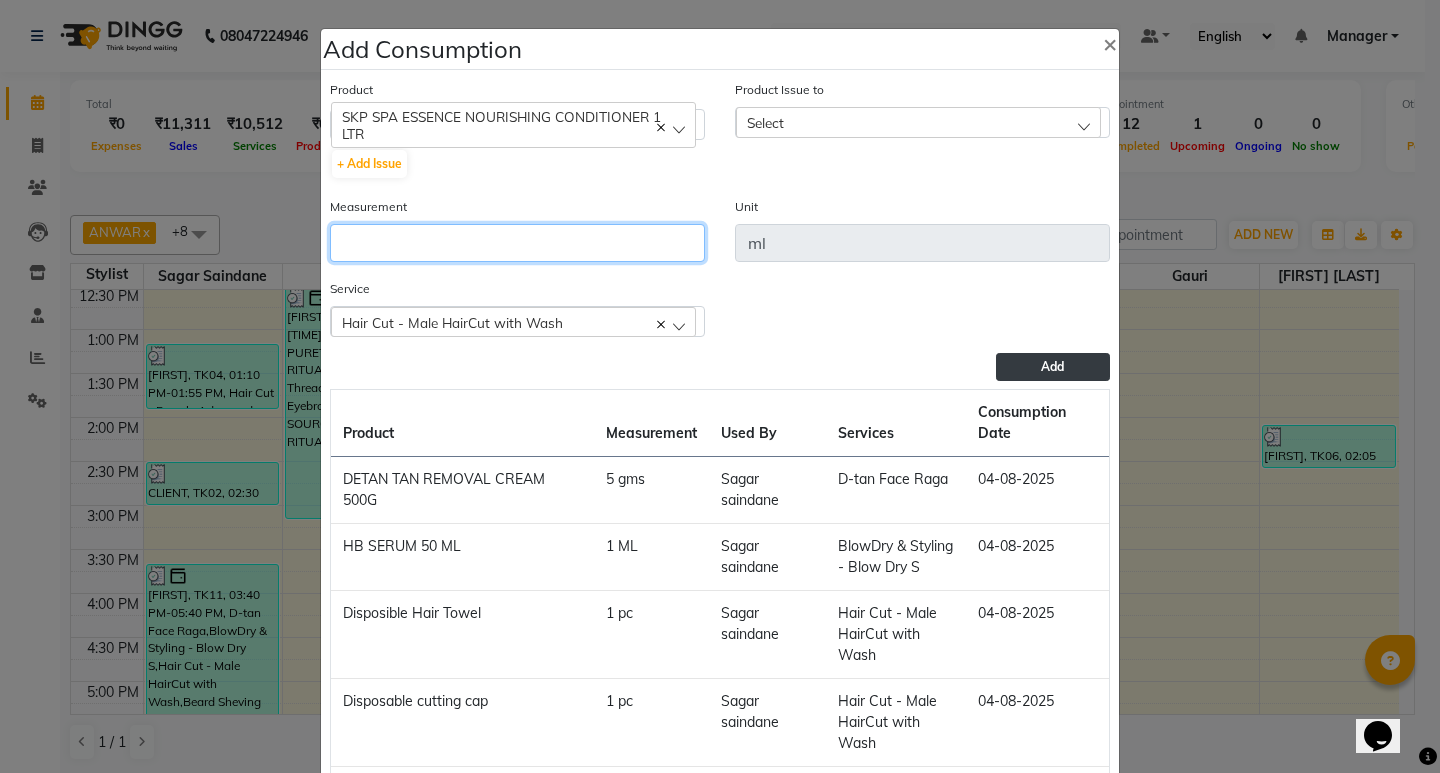 click 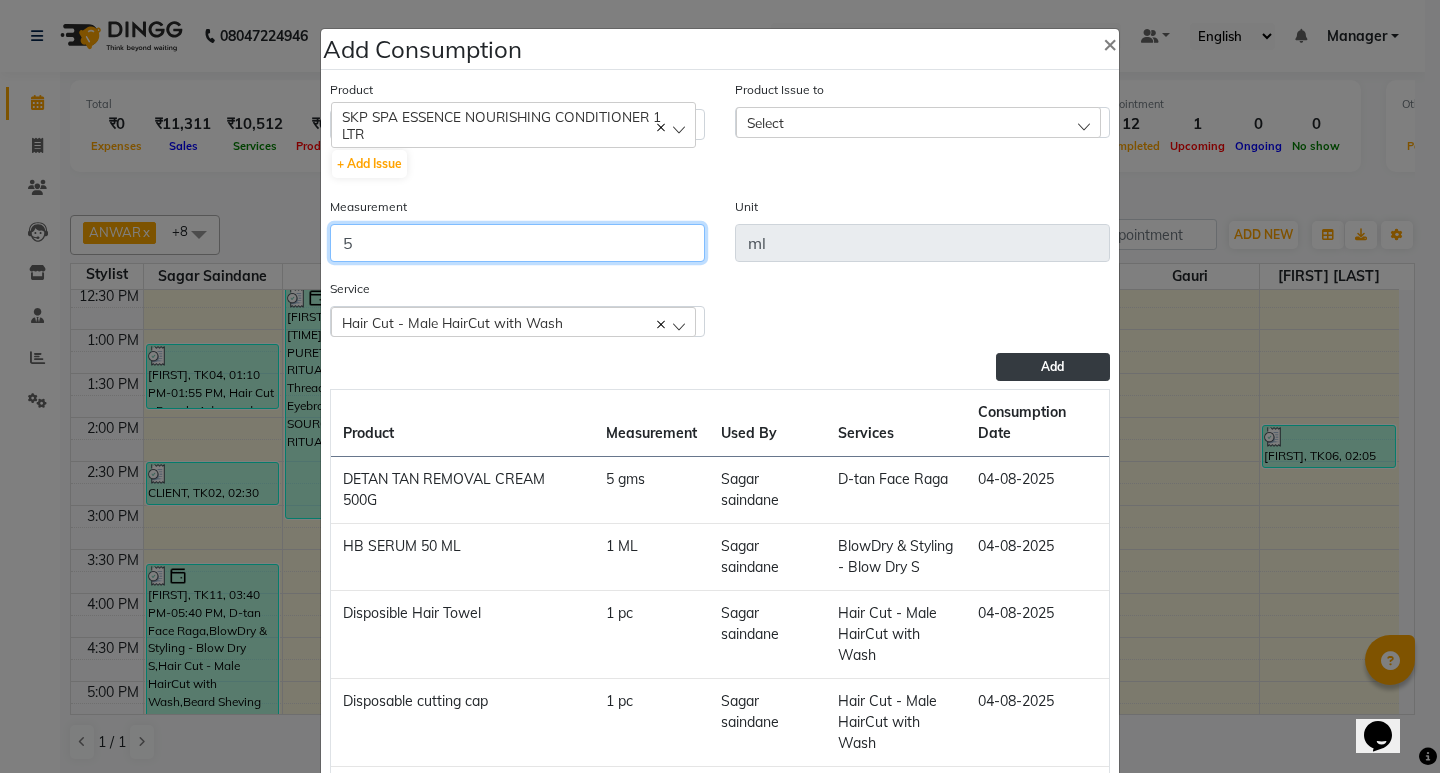 type on "5" 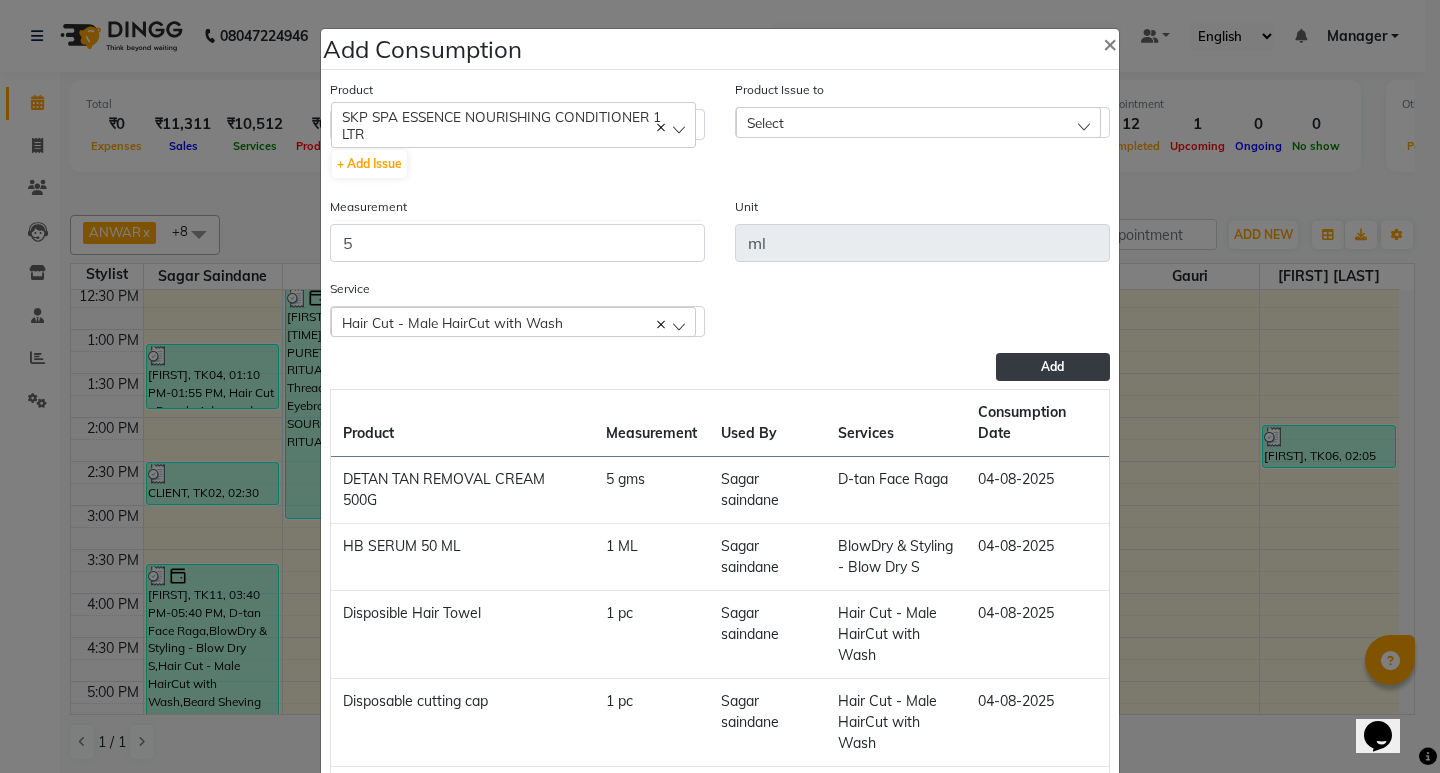 click on "Select" 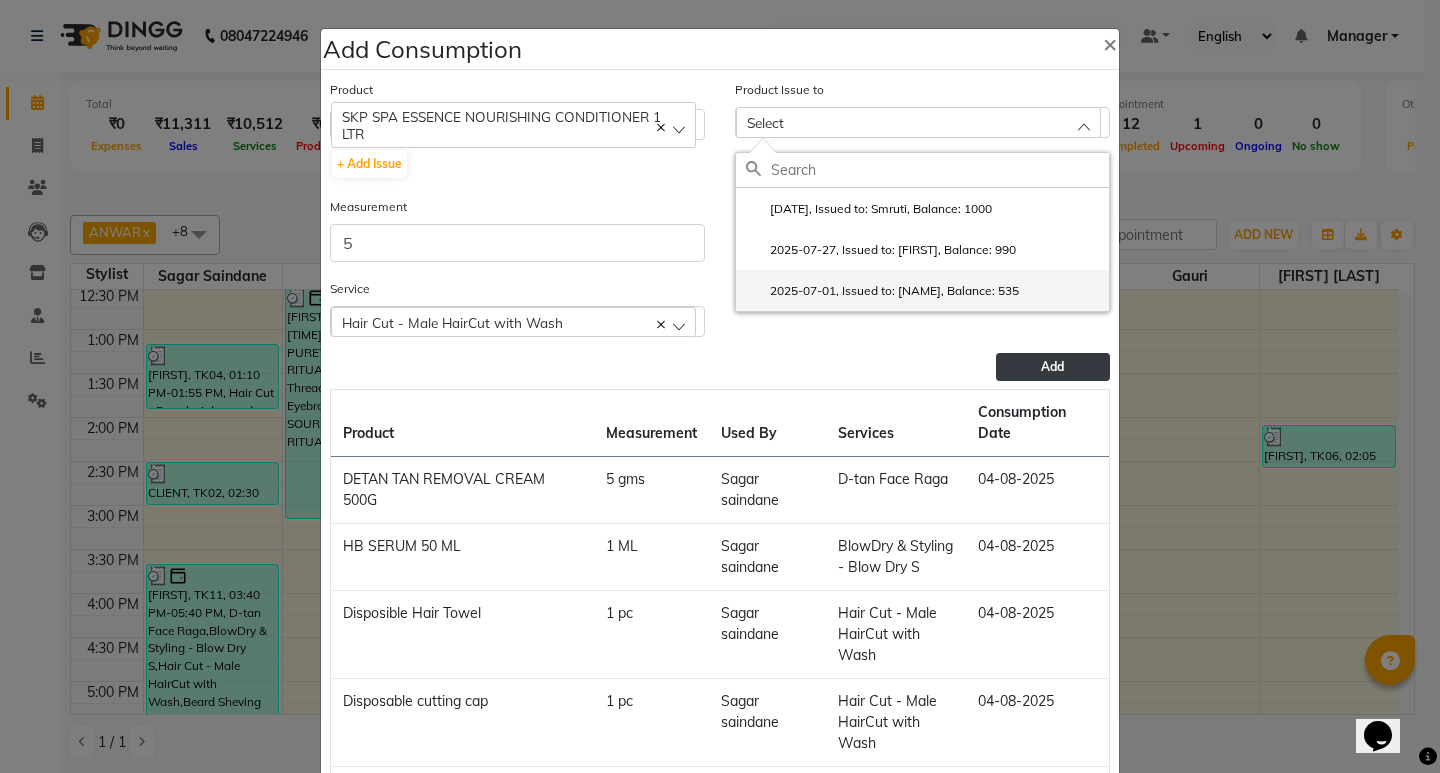 drag, startPoint x: 972, startPoint y: 300, endPoint x: 1045, endPoint y: 355, distance: 91.400215 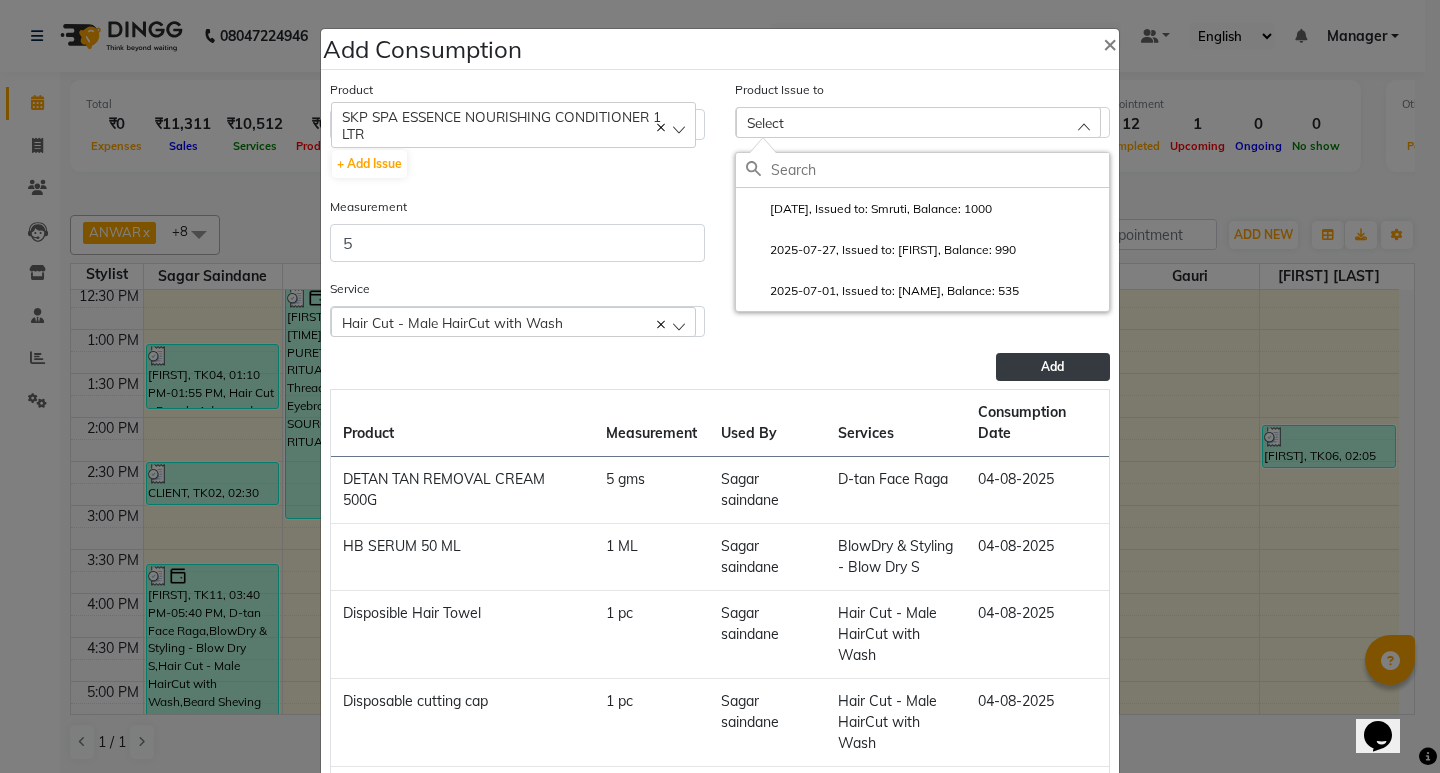 click on "2025-07-01, Issued to: Sagar saindane, Balance: 535" 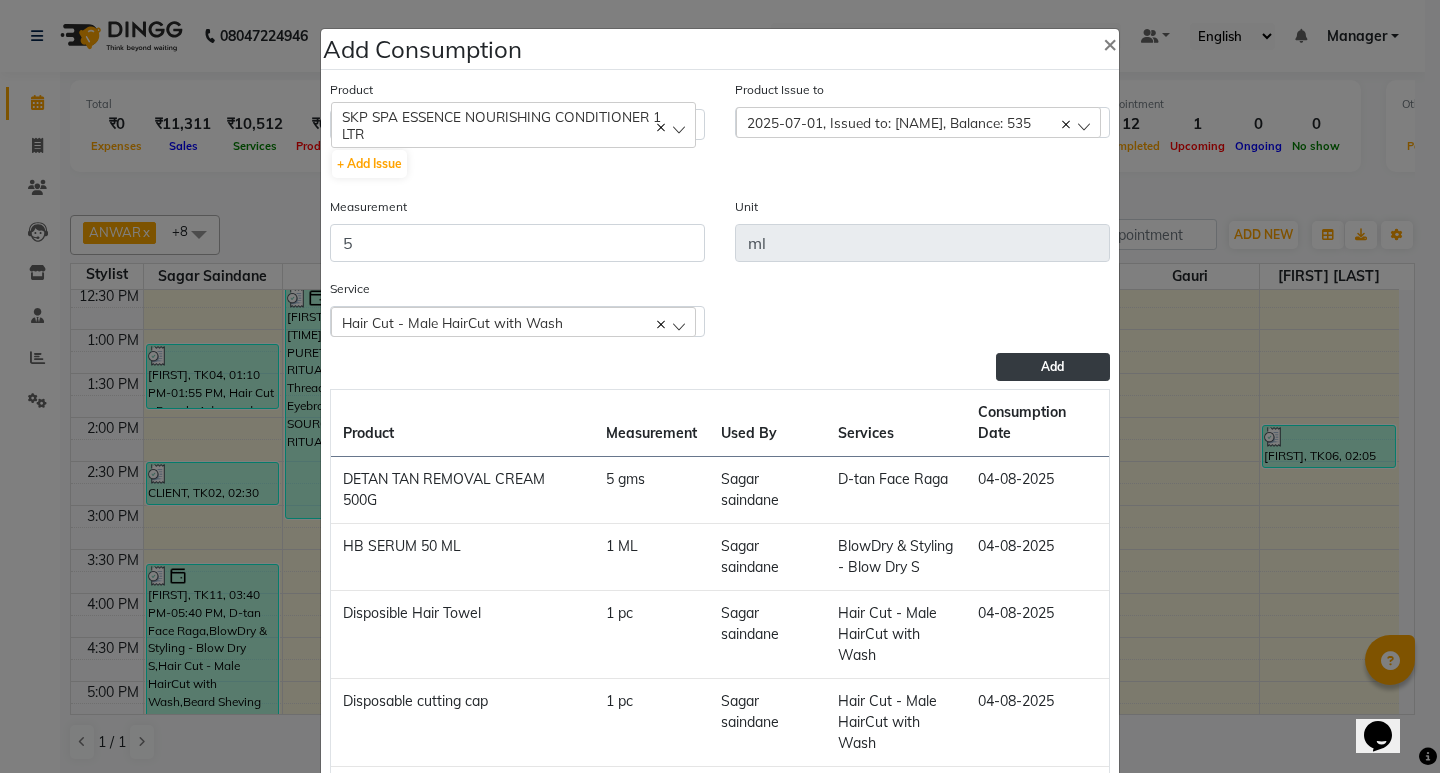click on "Add" 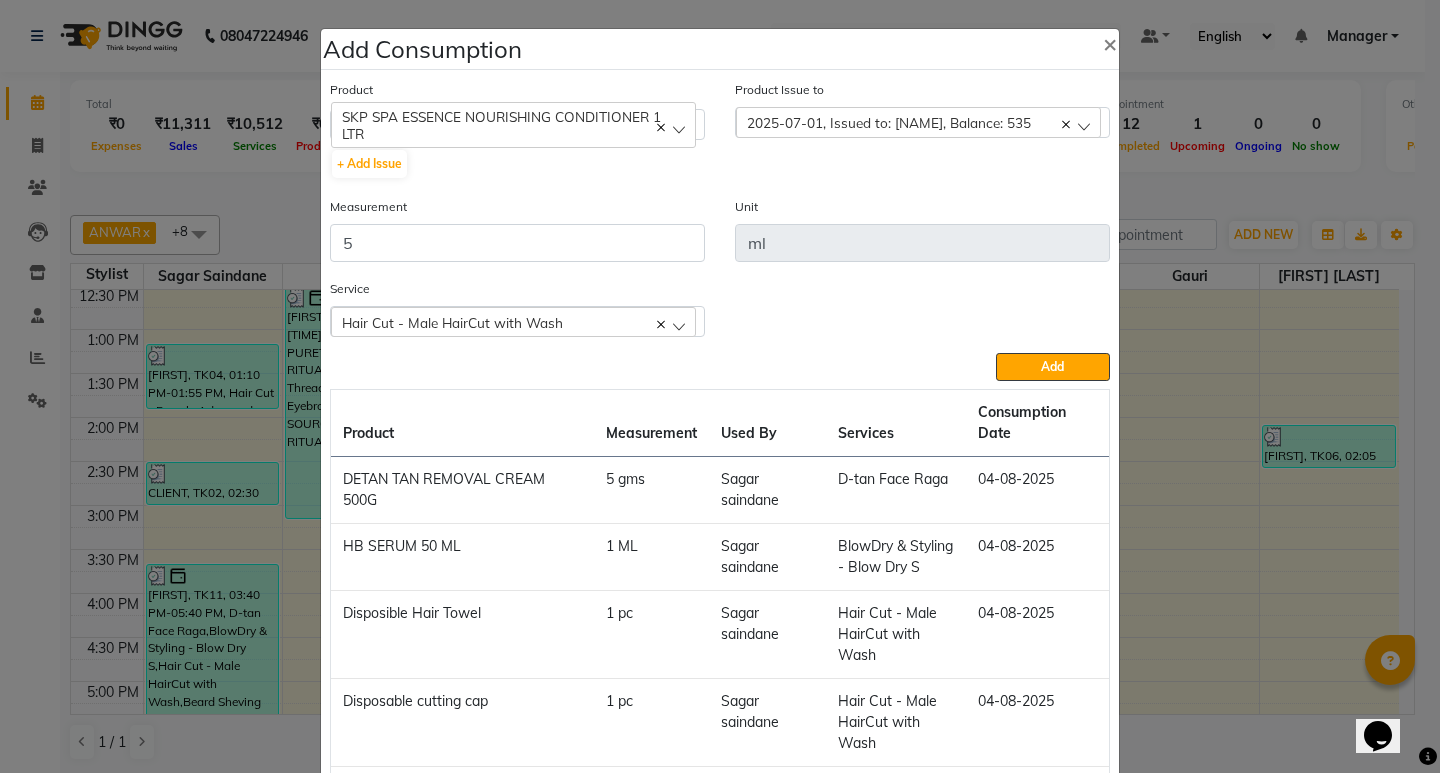 type 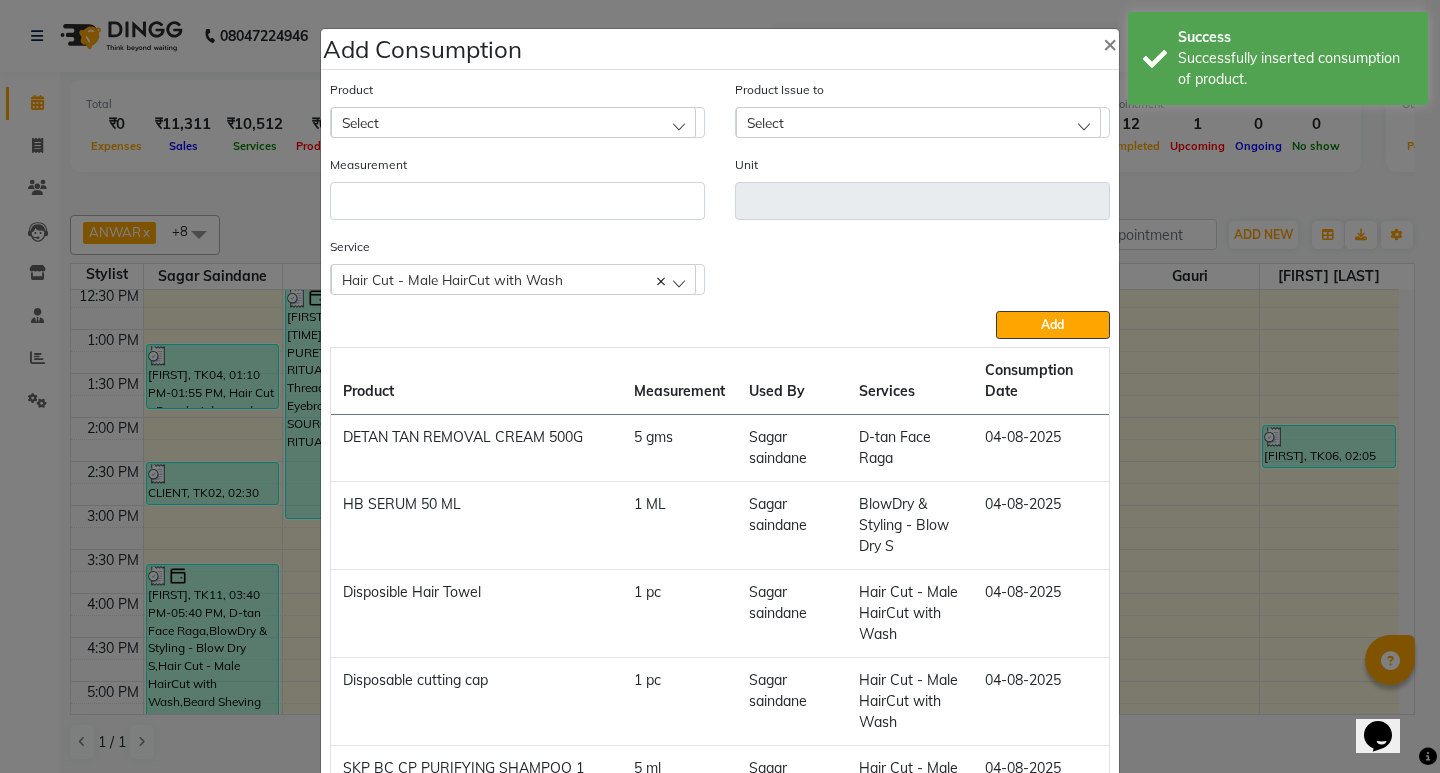 click on "Service  Hair Cut - Male HairCut with Wash  D-tan Face Raga BlowDry & Styling - Blow Dry S Hair Cut - Male HairCut with Wash Beard Sheving" 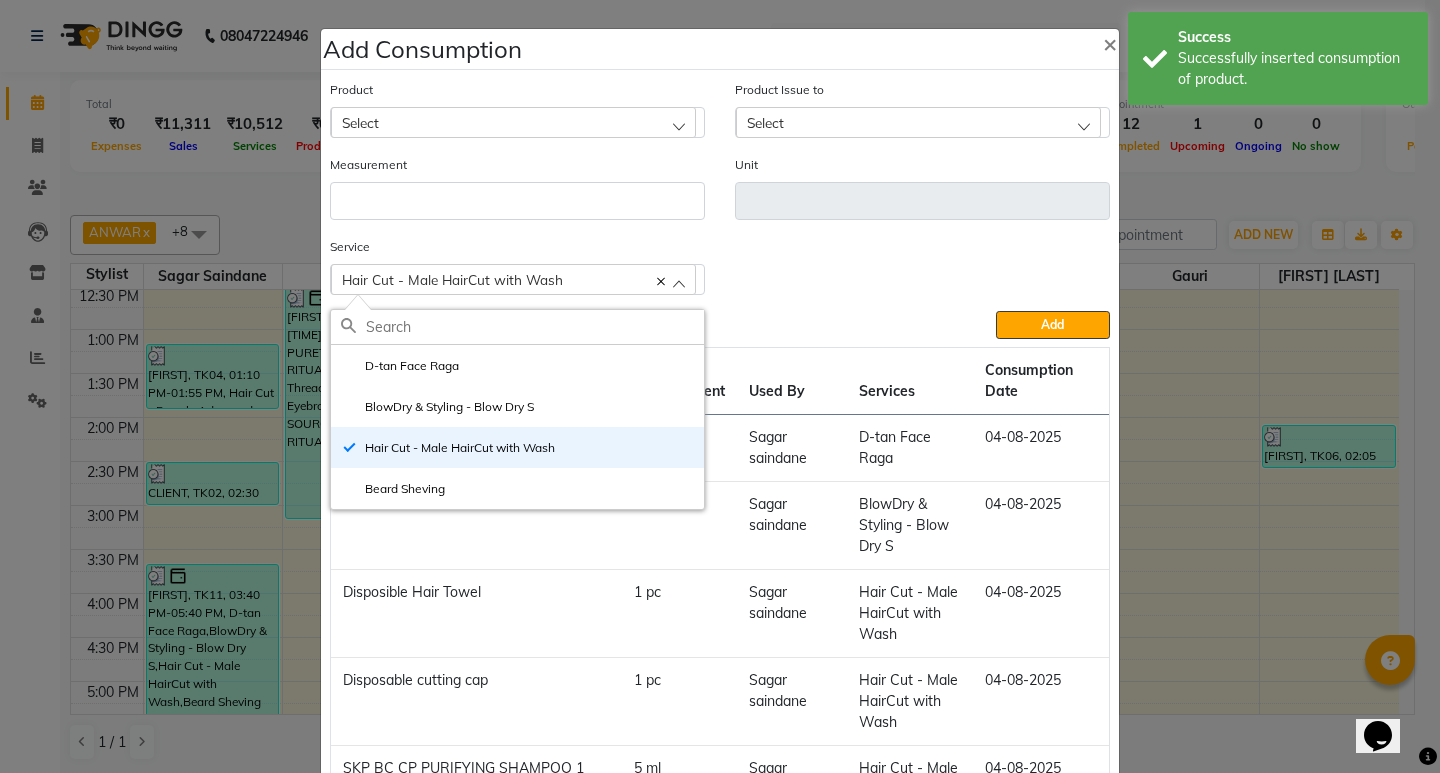 click on "Beard Sheving" 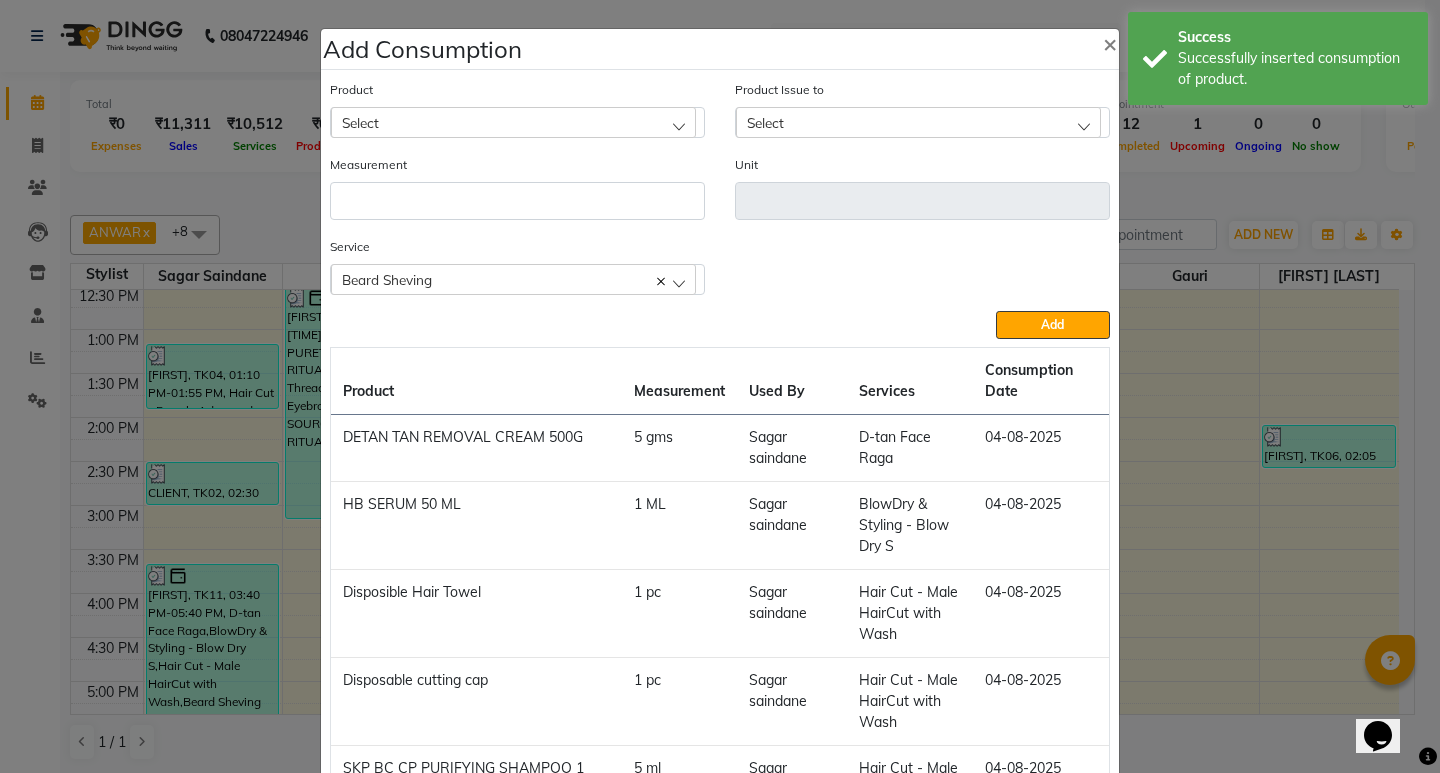click on "Select" 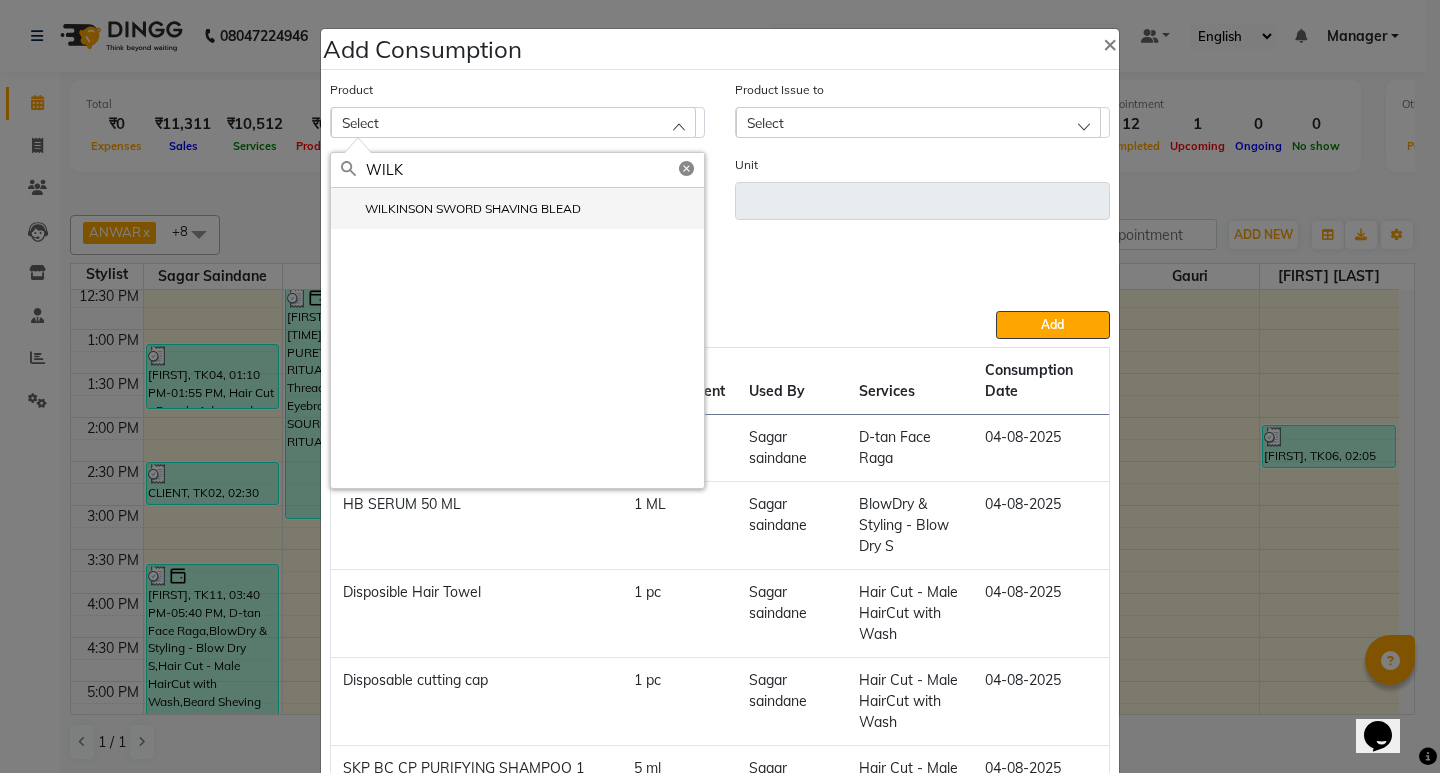 type on "WILK" 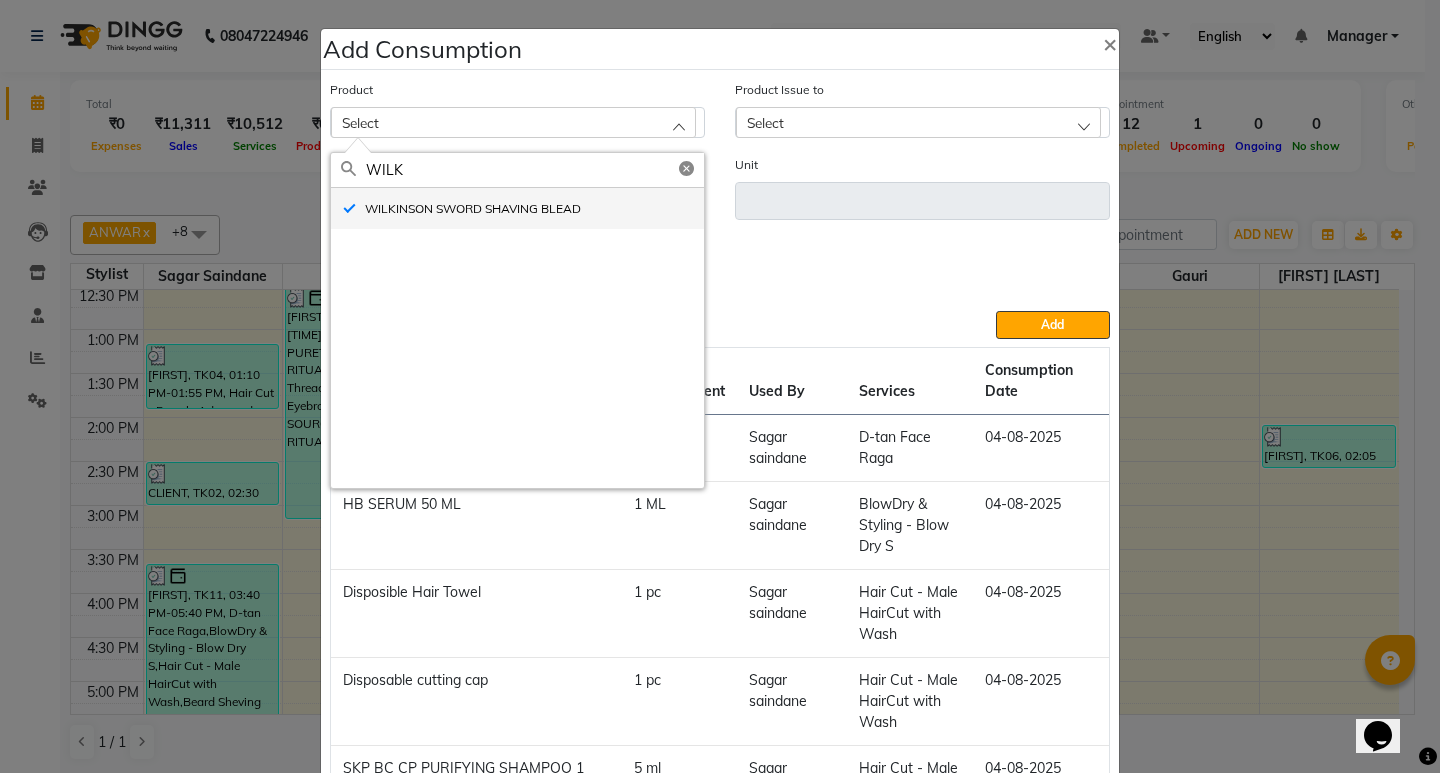 type 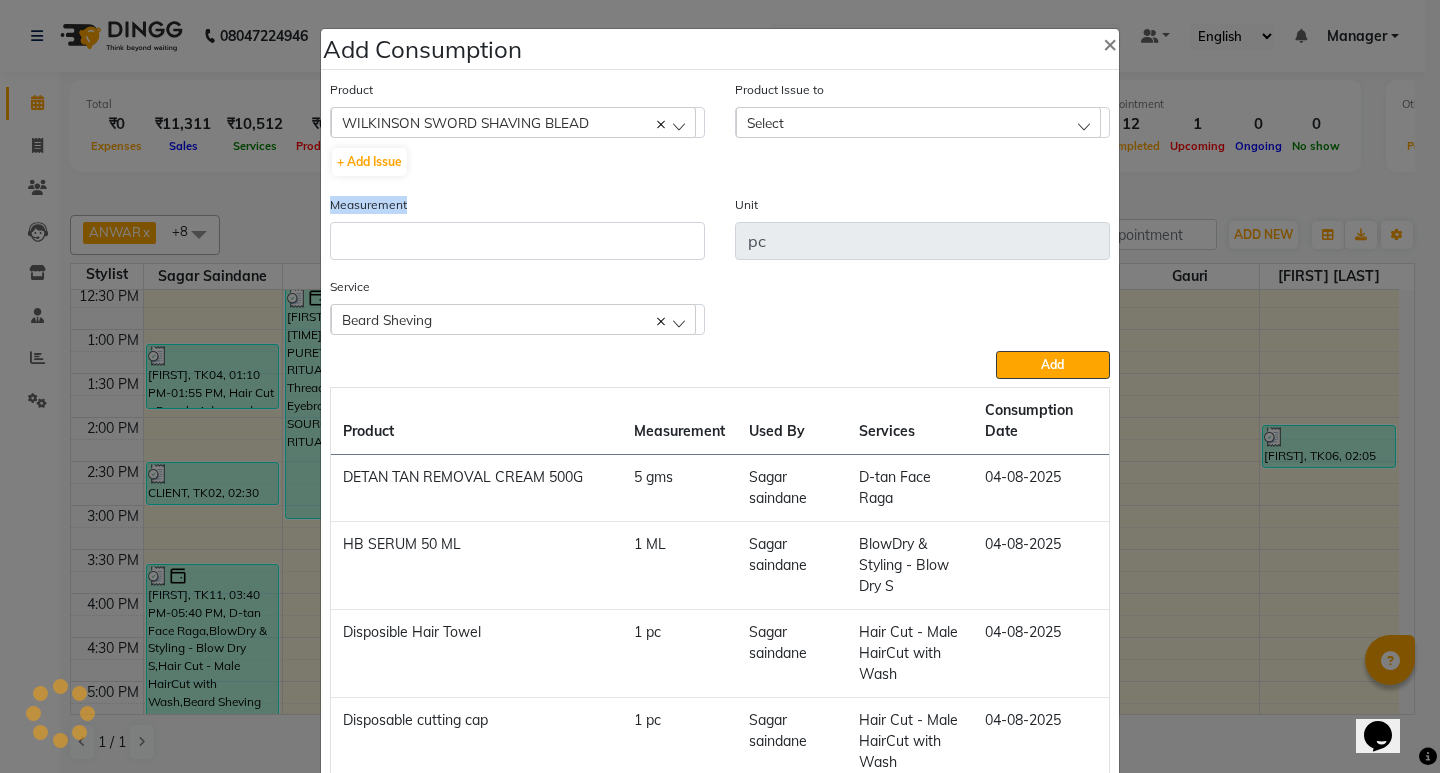 click on "Measurement" 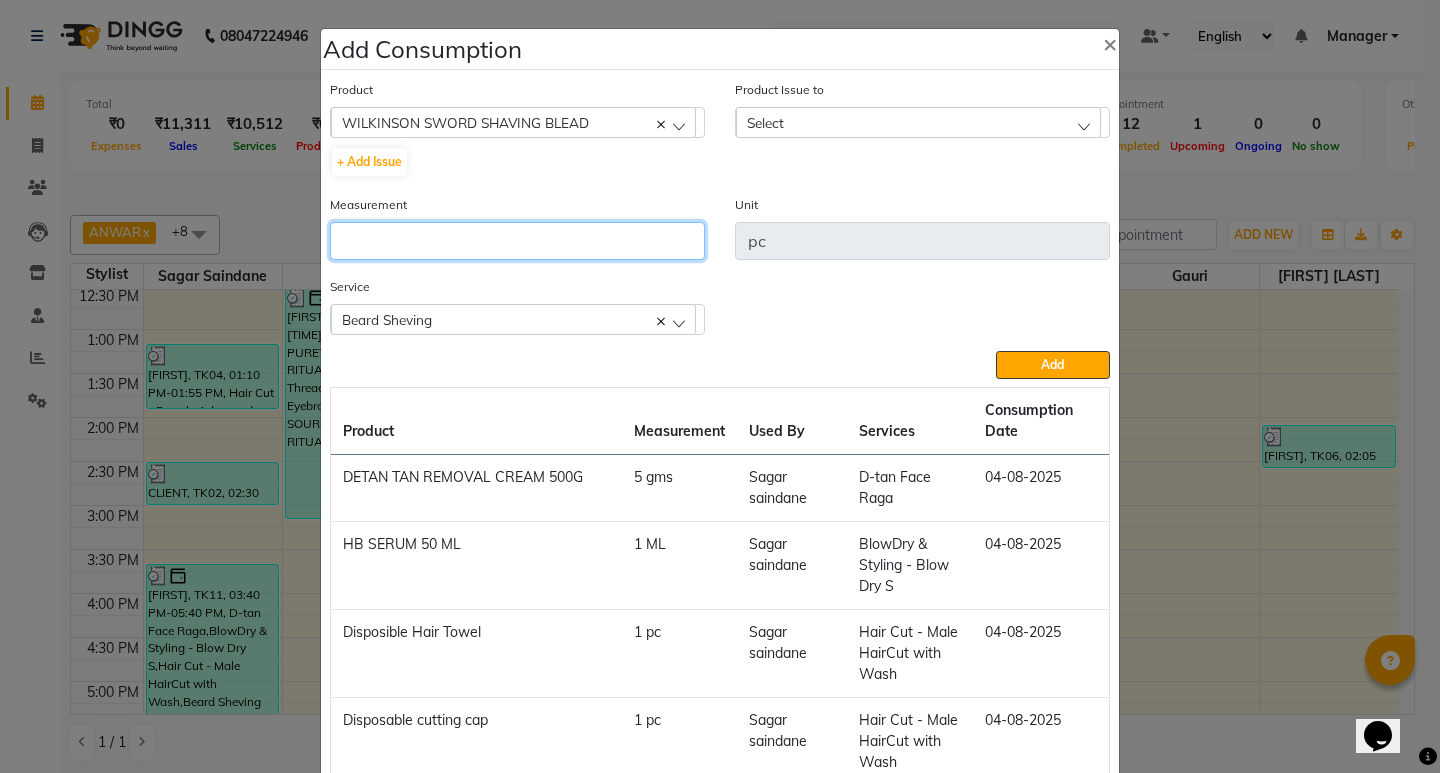 click 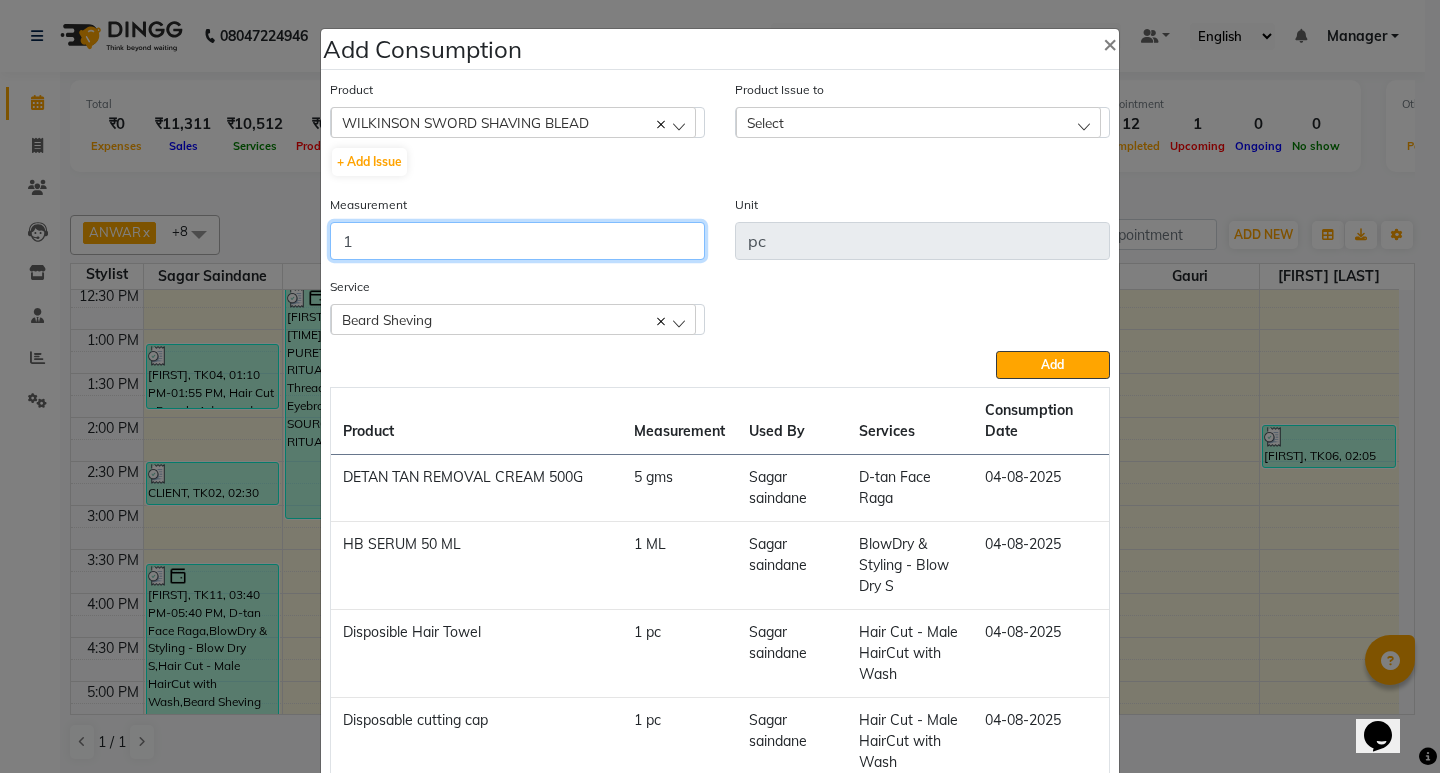 type on "1" 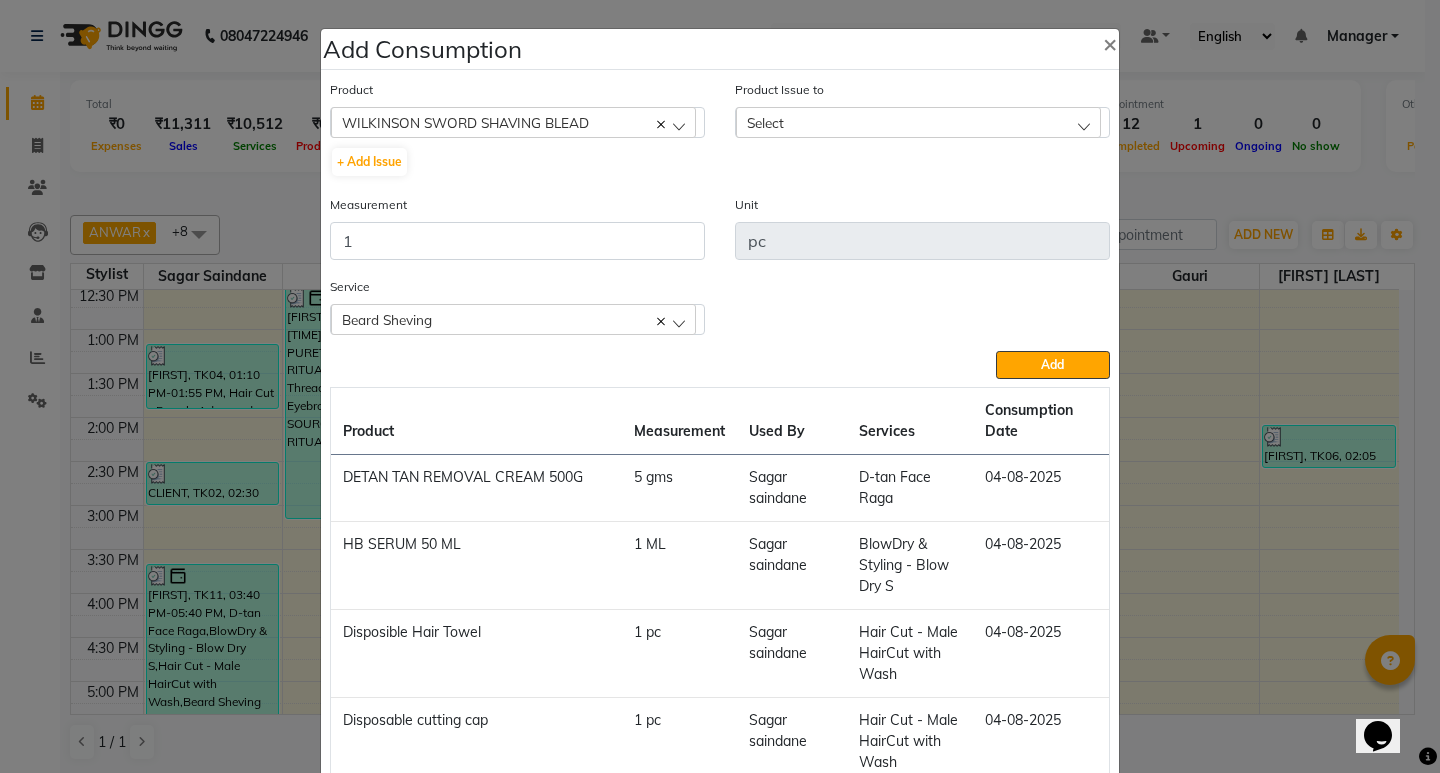 click on "Select" 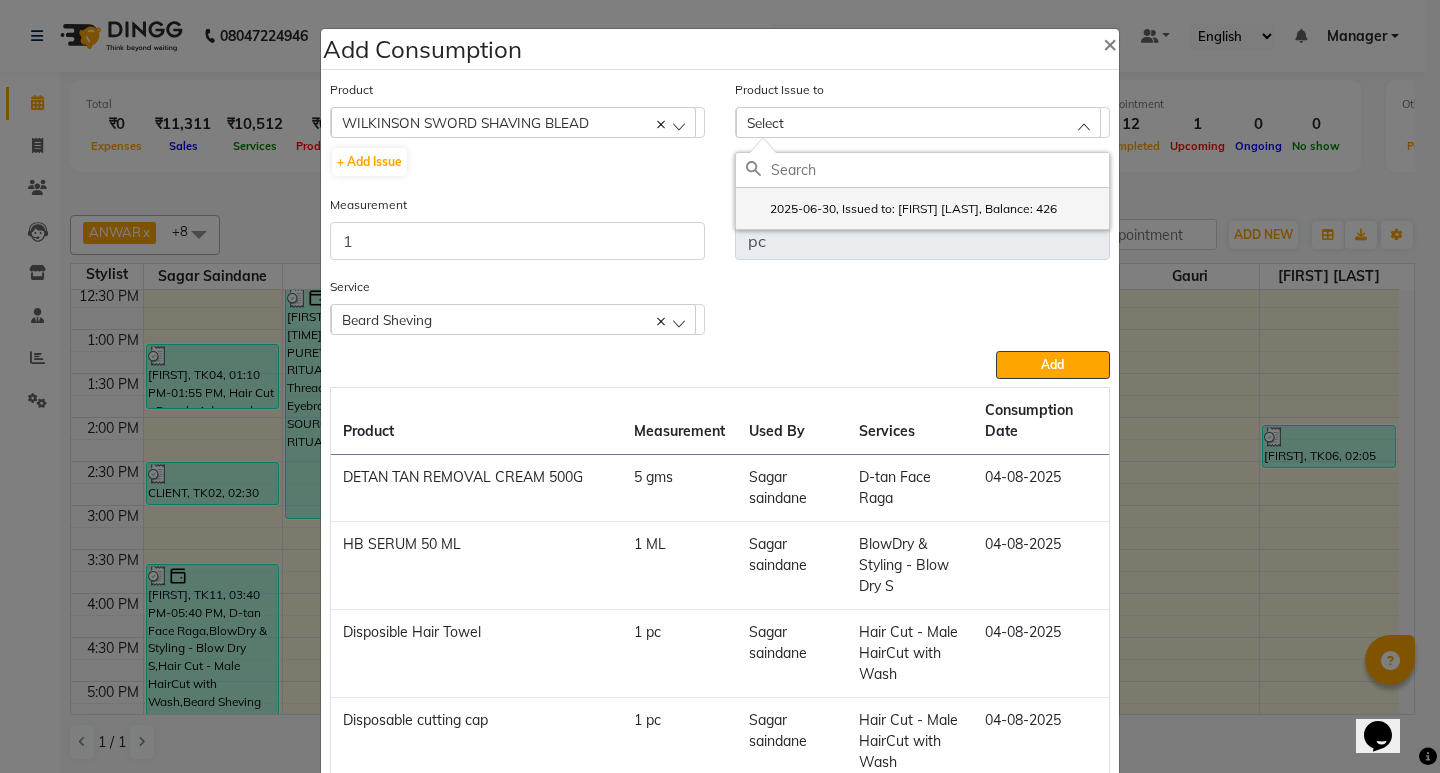 click on "2025-06-30, Issued to: Suraj Kadam, Balance: 426" 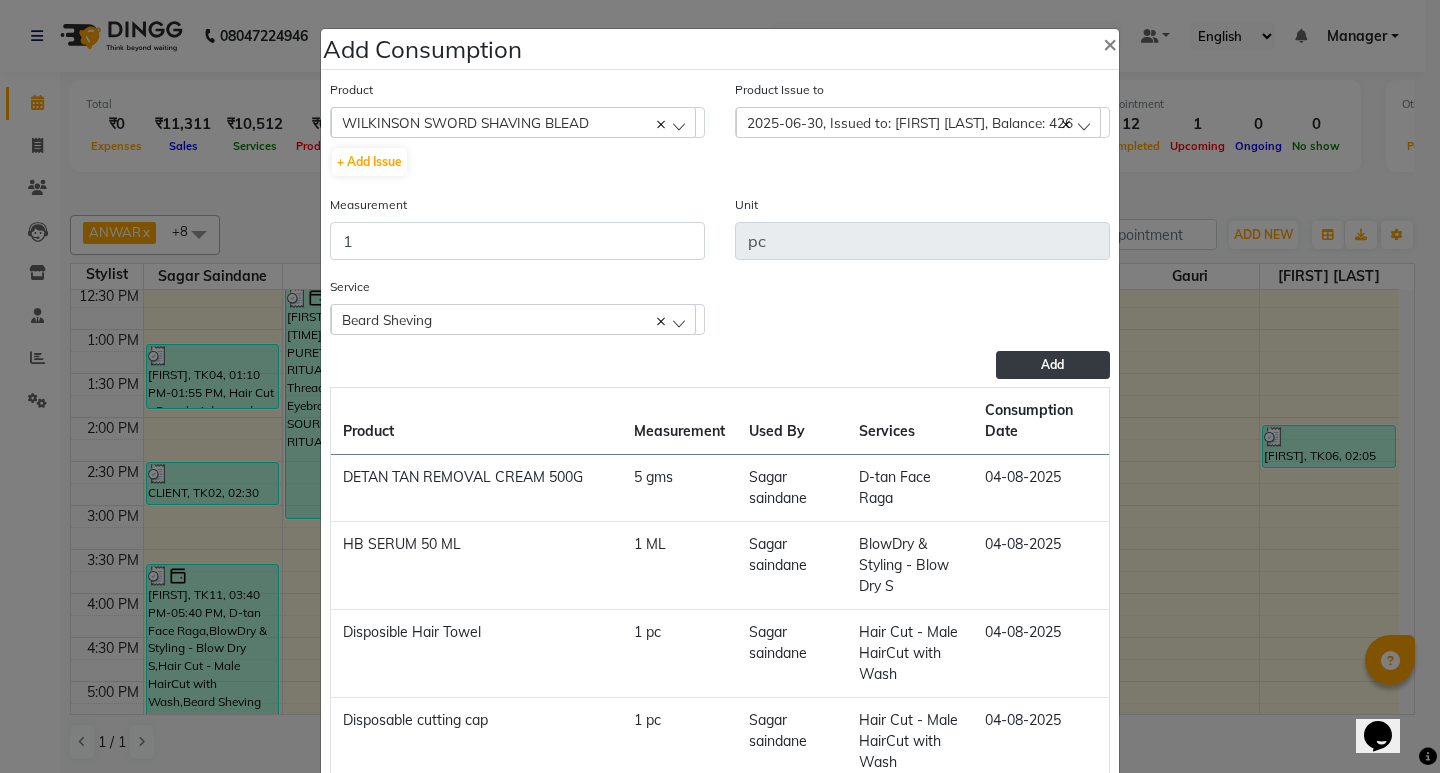 click on "Add" 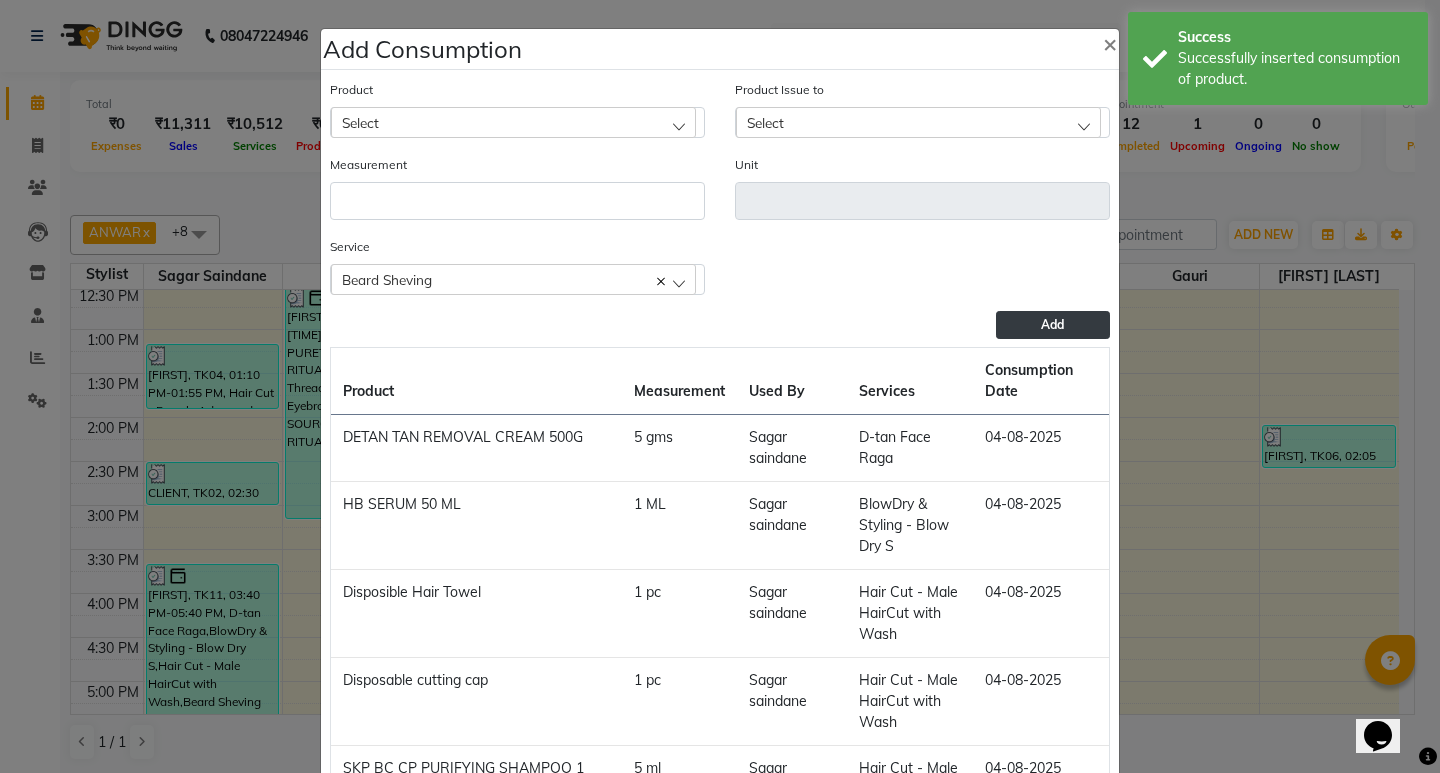 click on "Select" 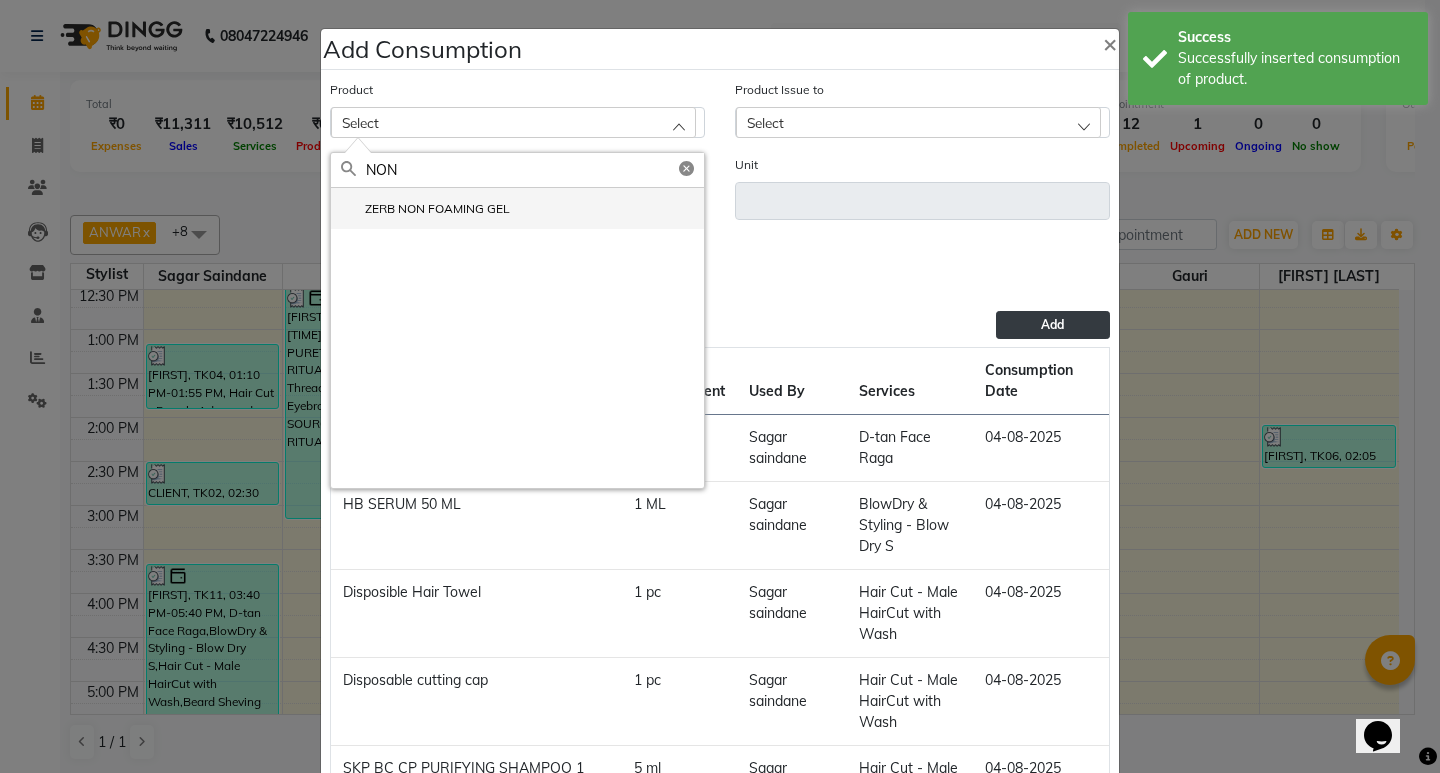 type on "NON" 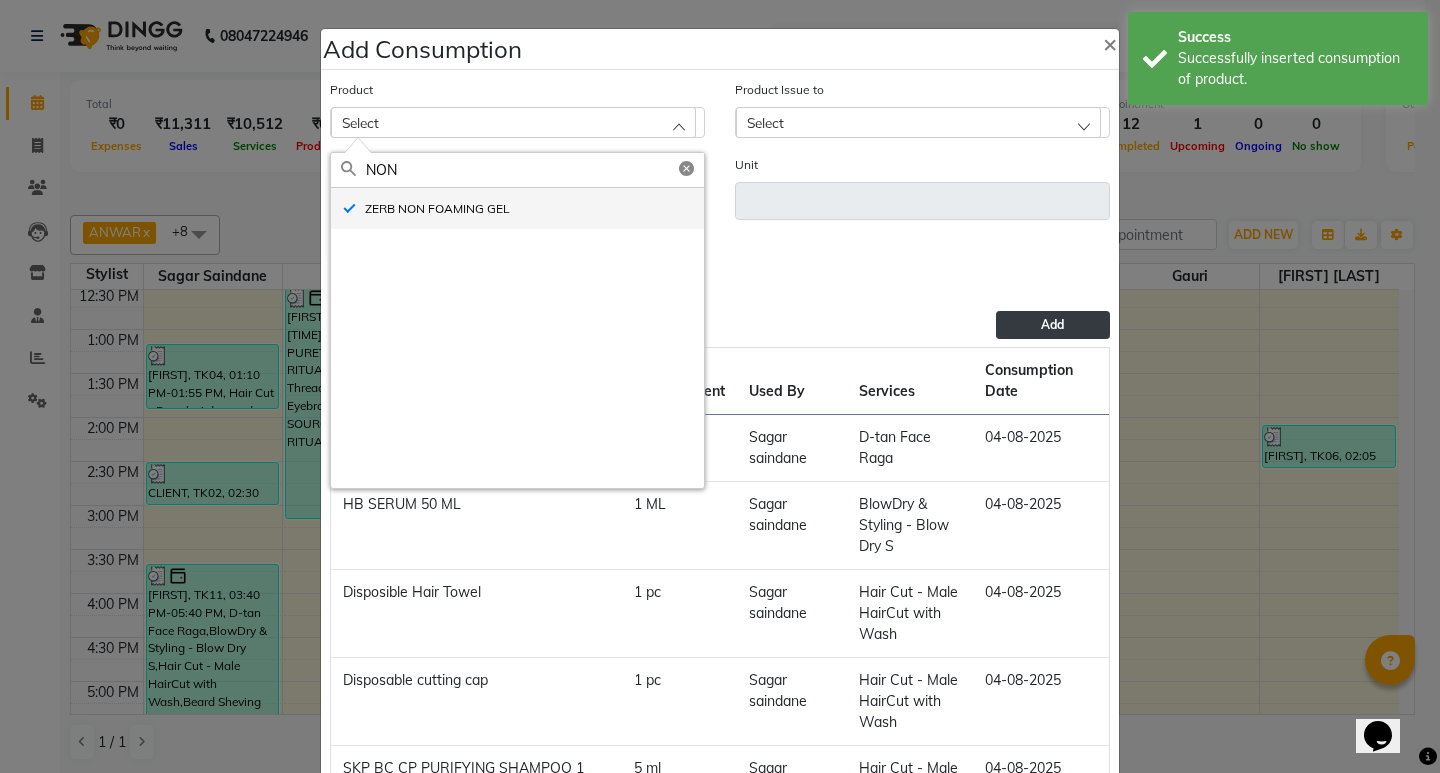 type on "ml" 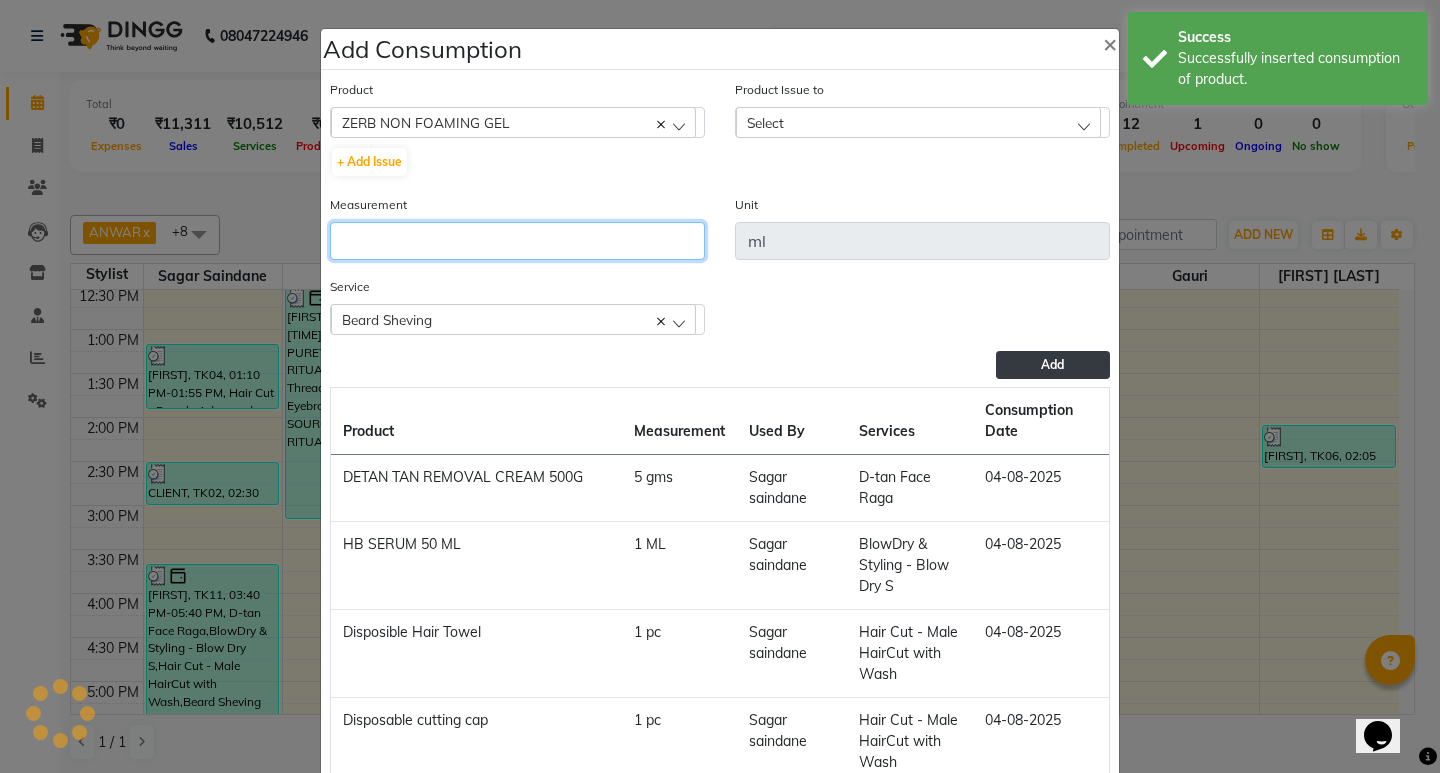 click 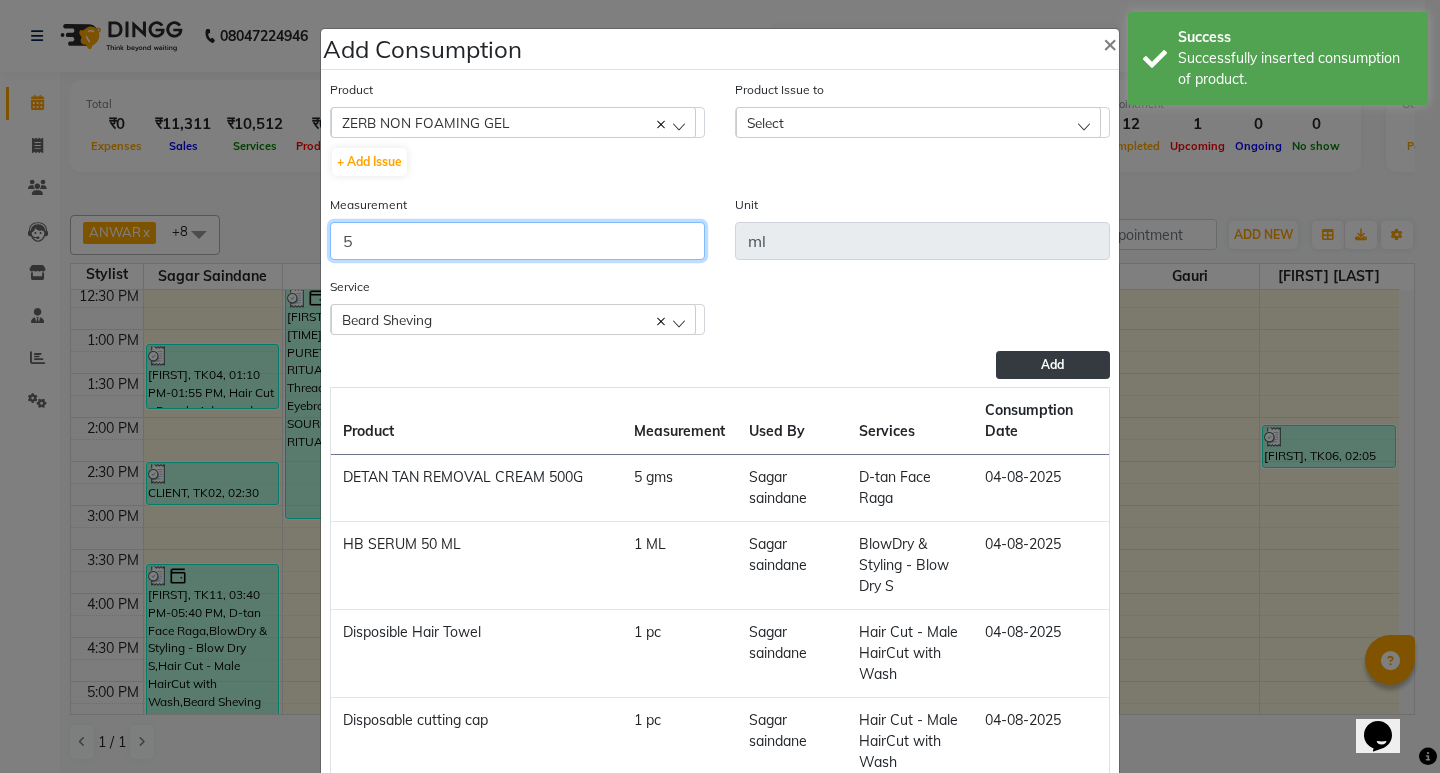 type on "5" 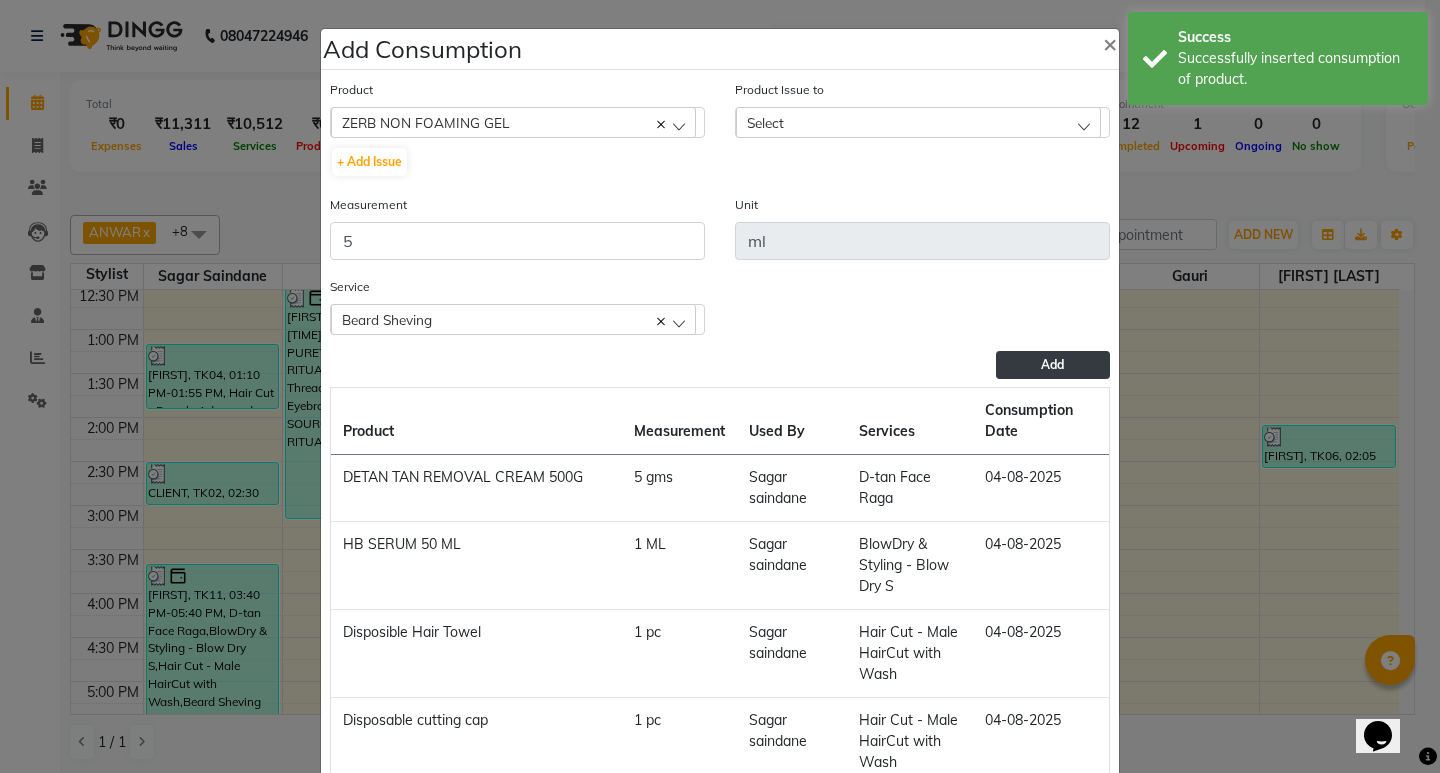 click on "Select" 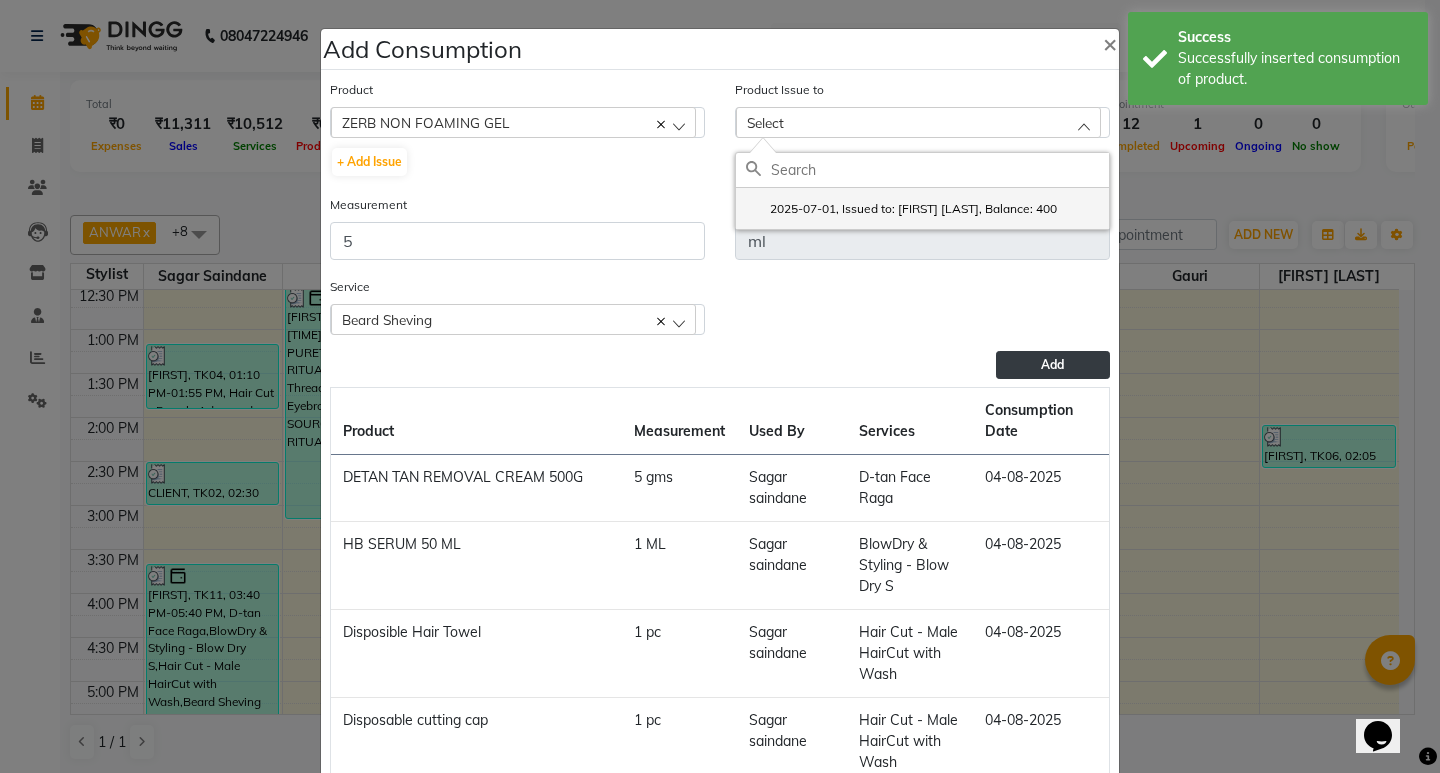 click on "2025-07-01, Issued to: Suraj Kadam, Balance: 400" 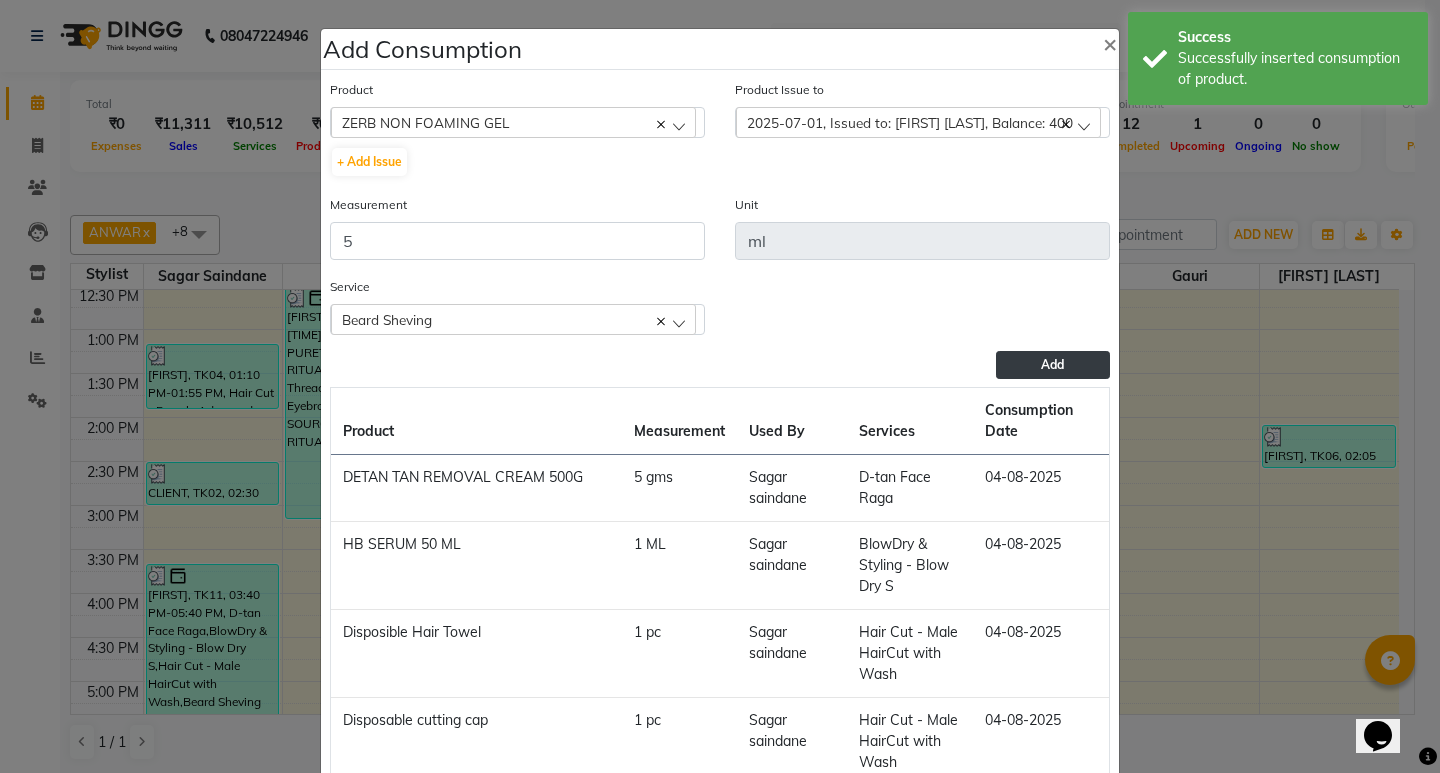 click on "Add" 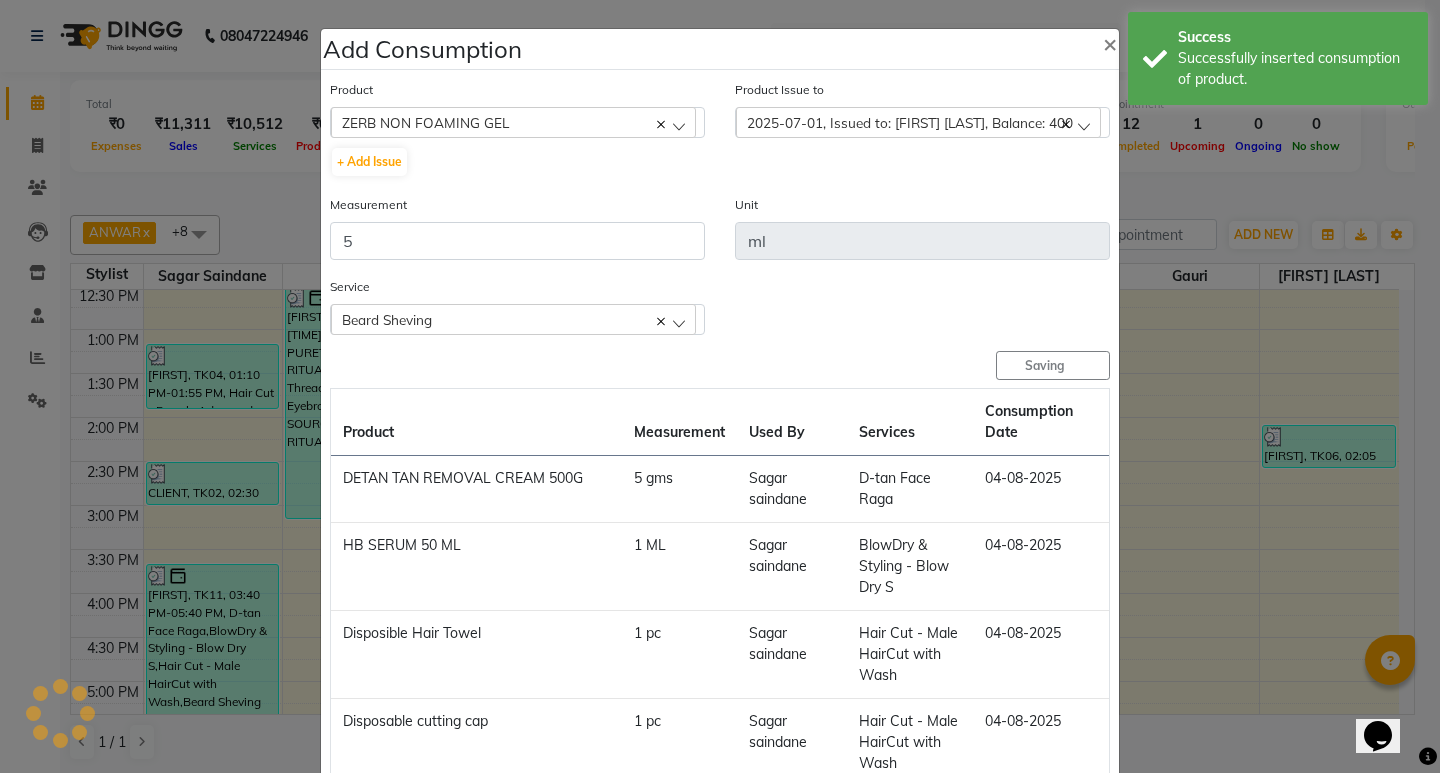 type 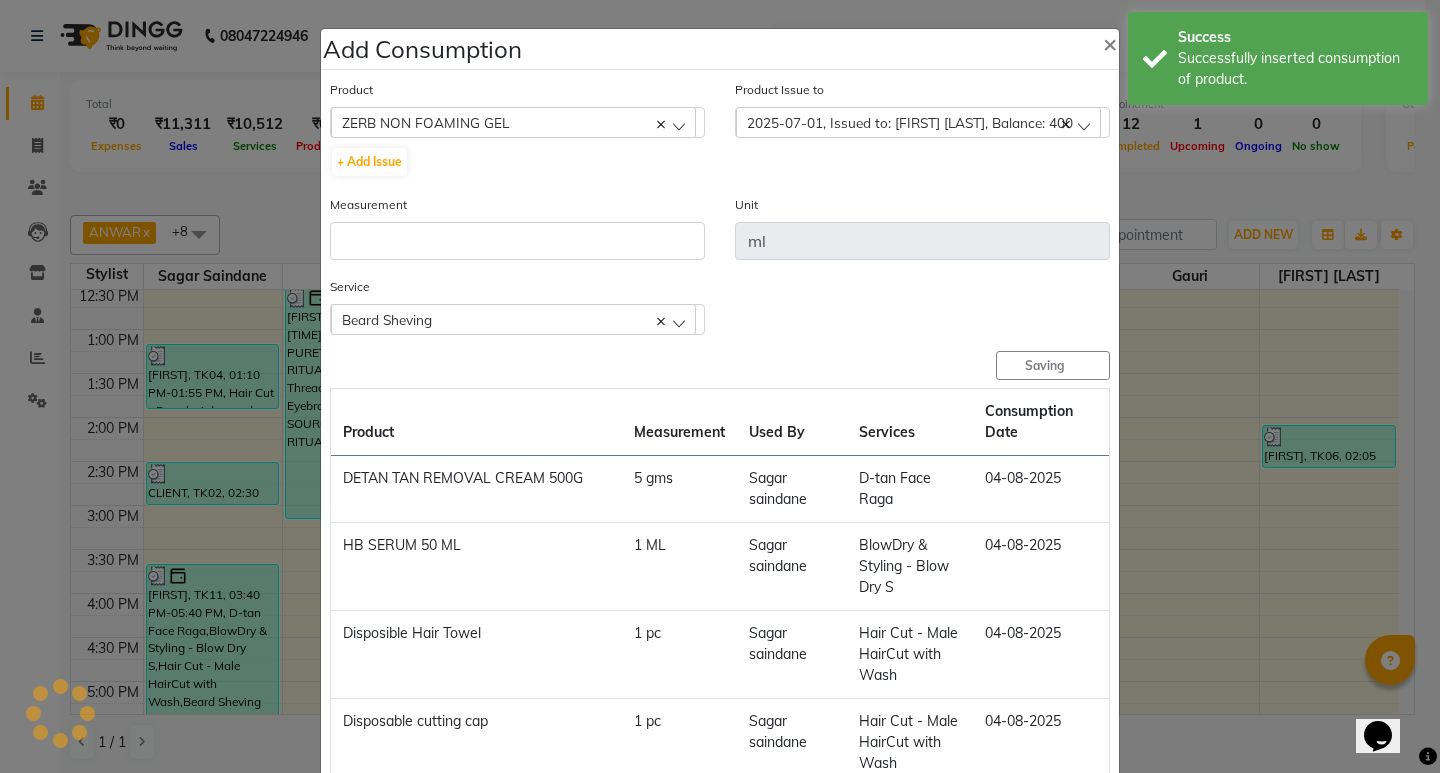 type 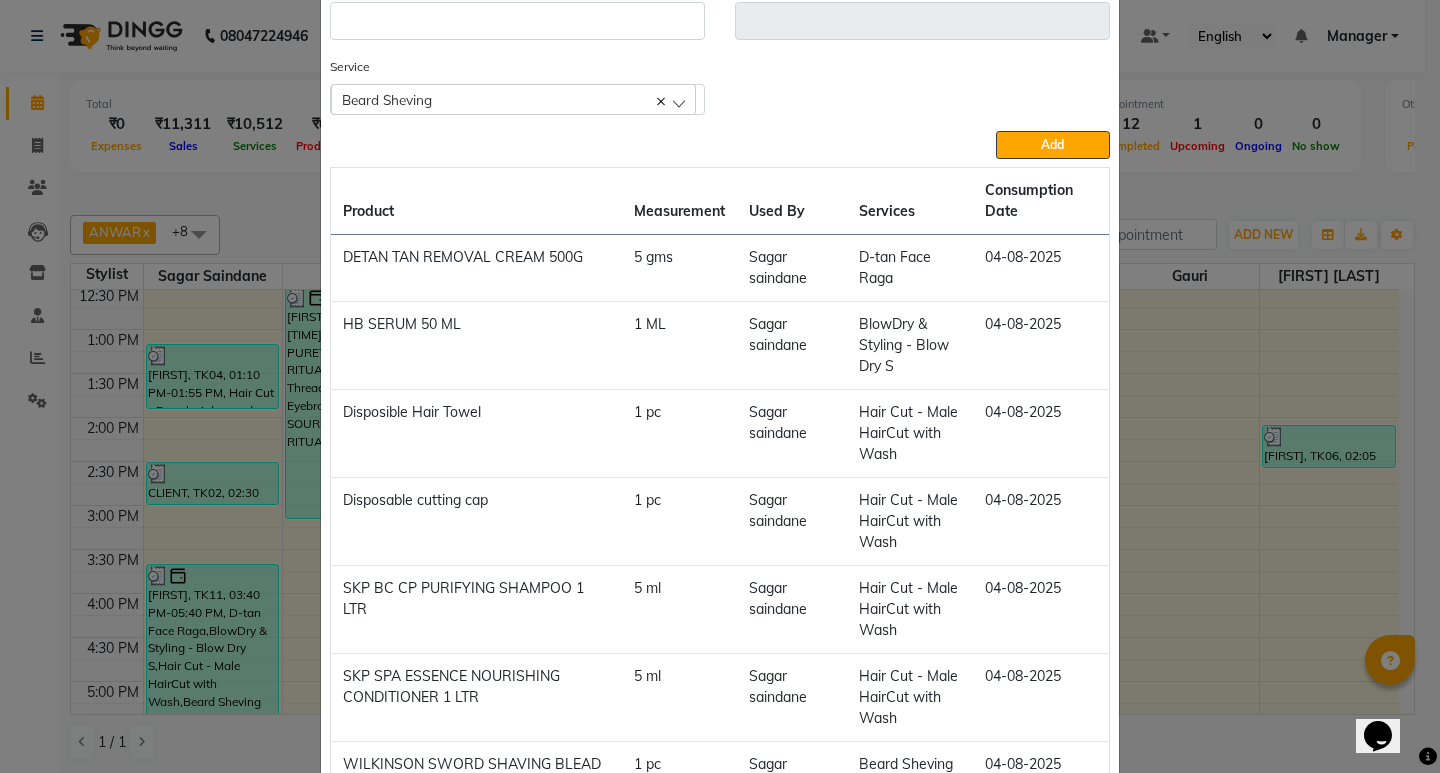 scroll, scrollTop: 0, scrollLeft: 0, axis: both 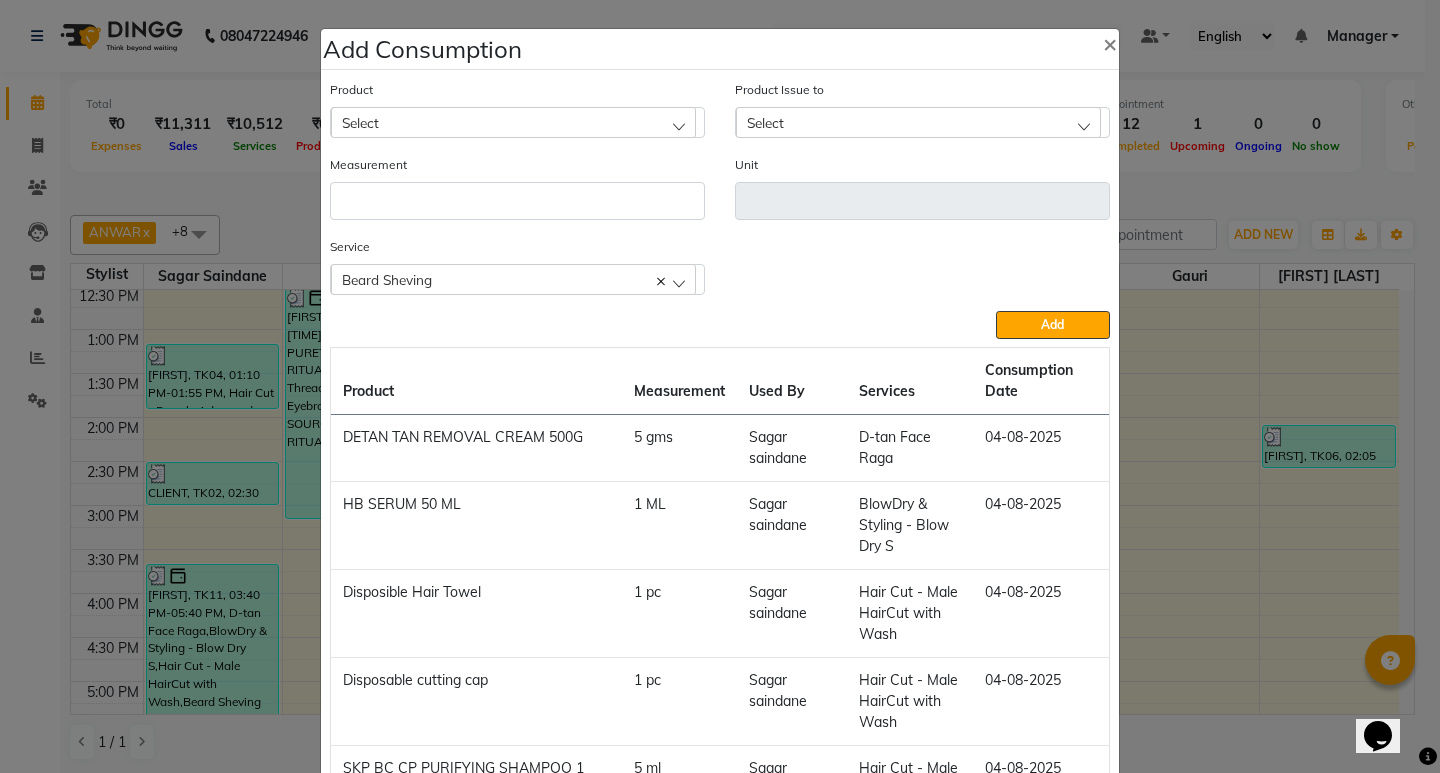 click on "Select" 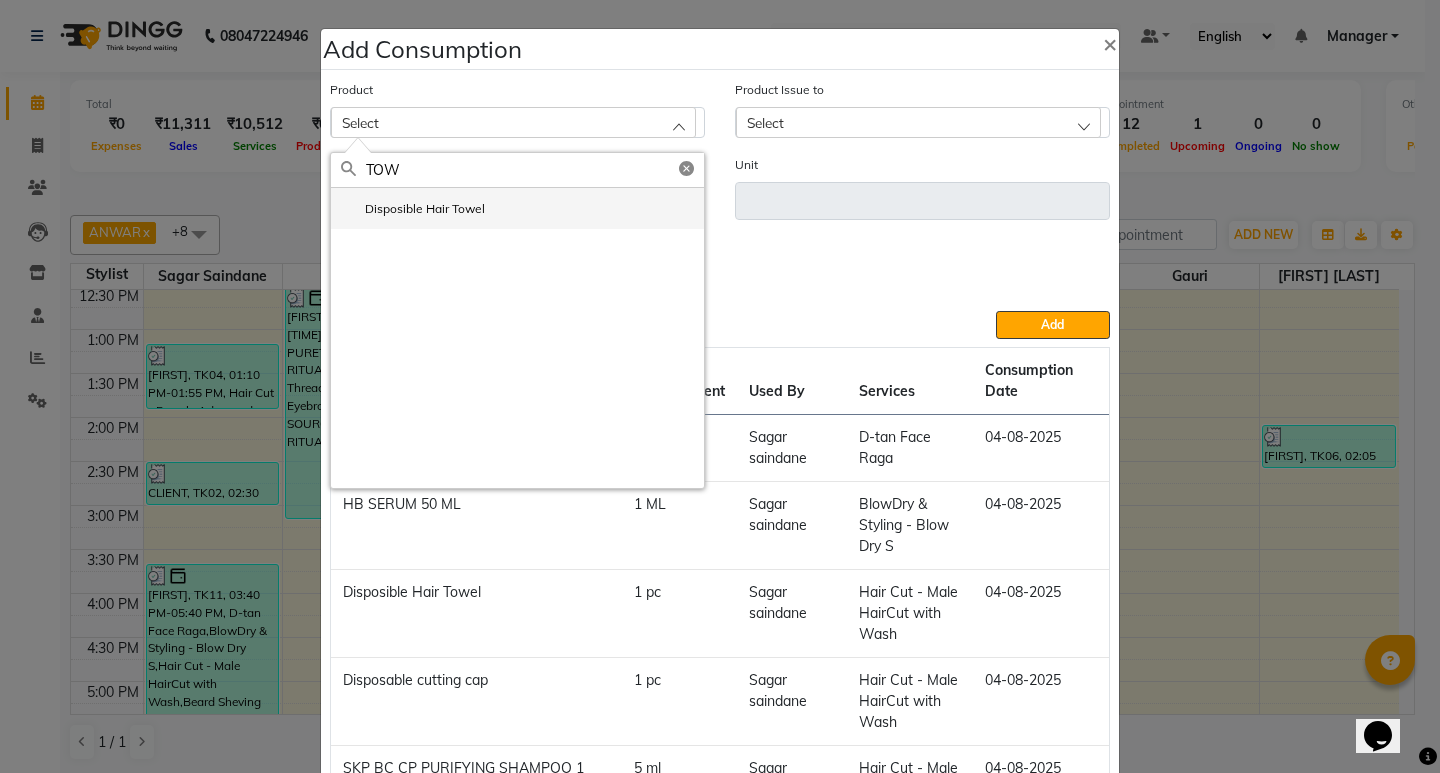 type on "TOW" 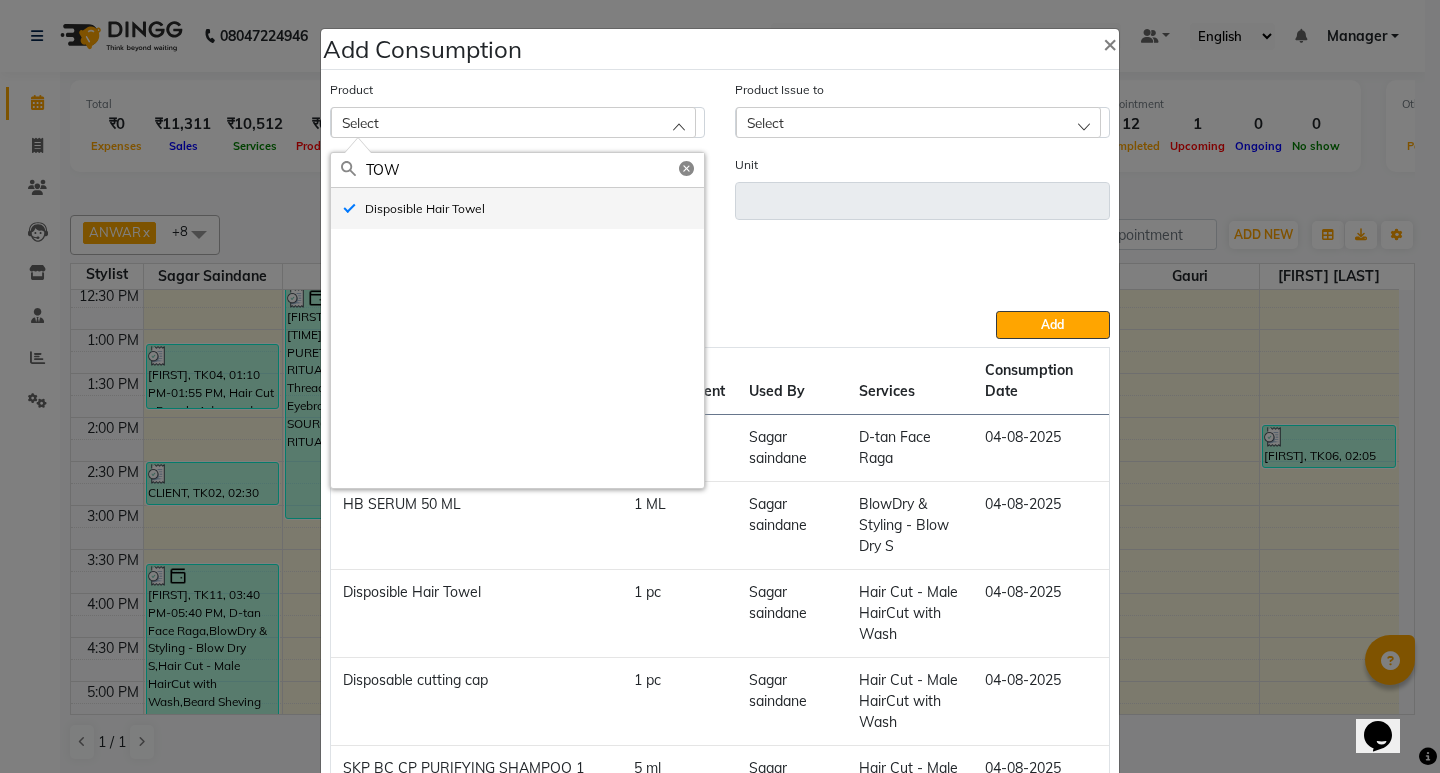 type on "pc" 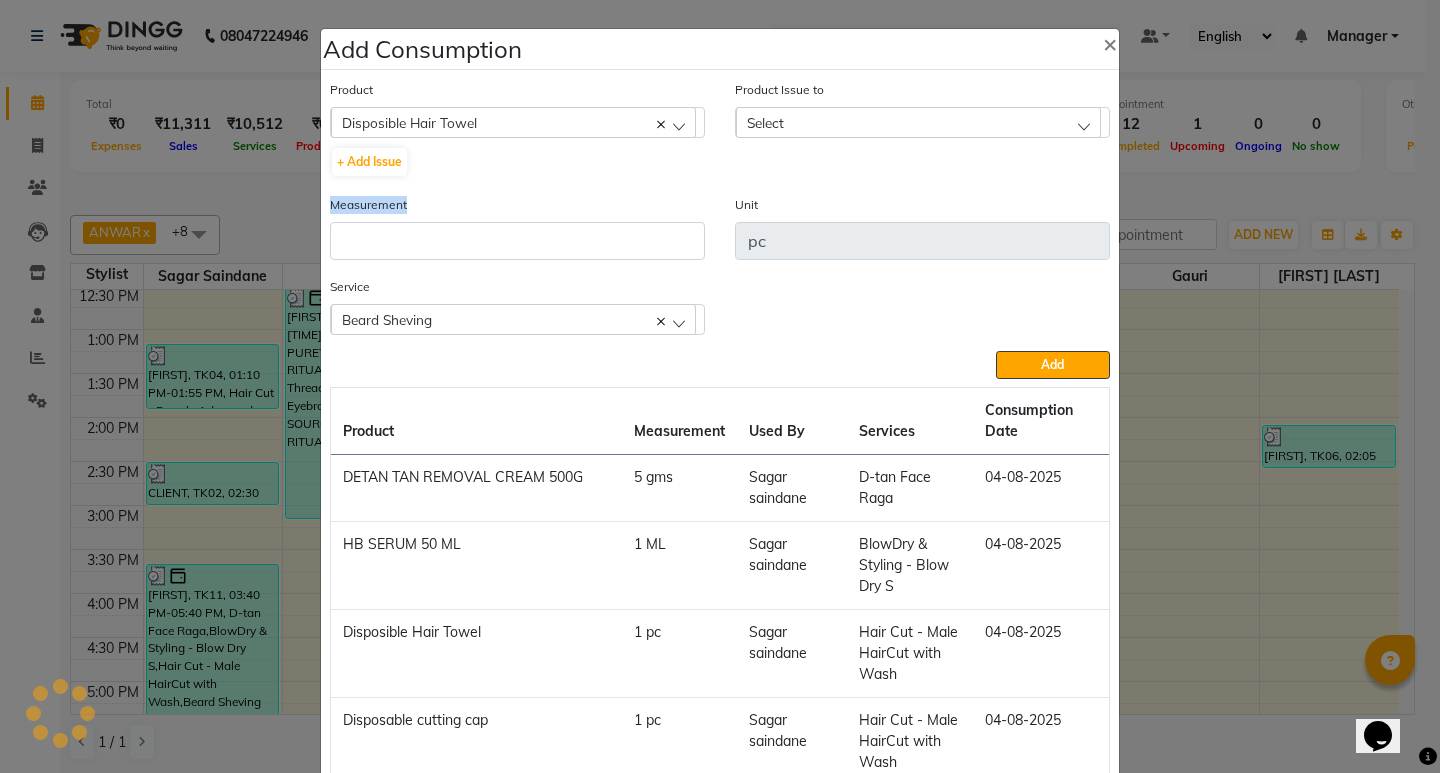 click on "Measurement" 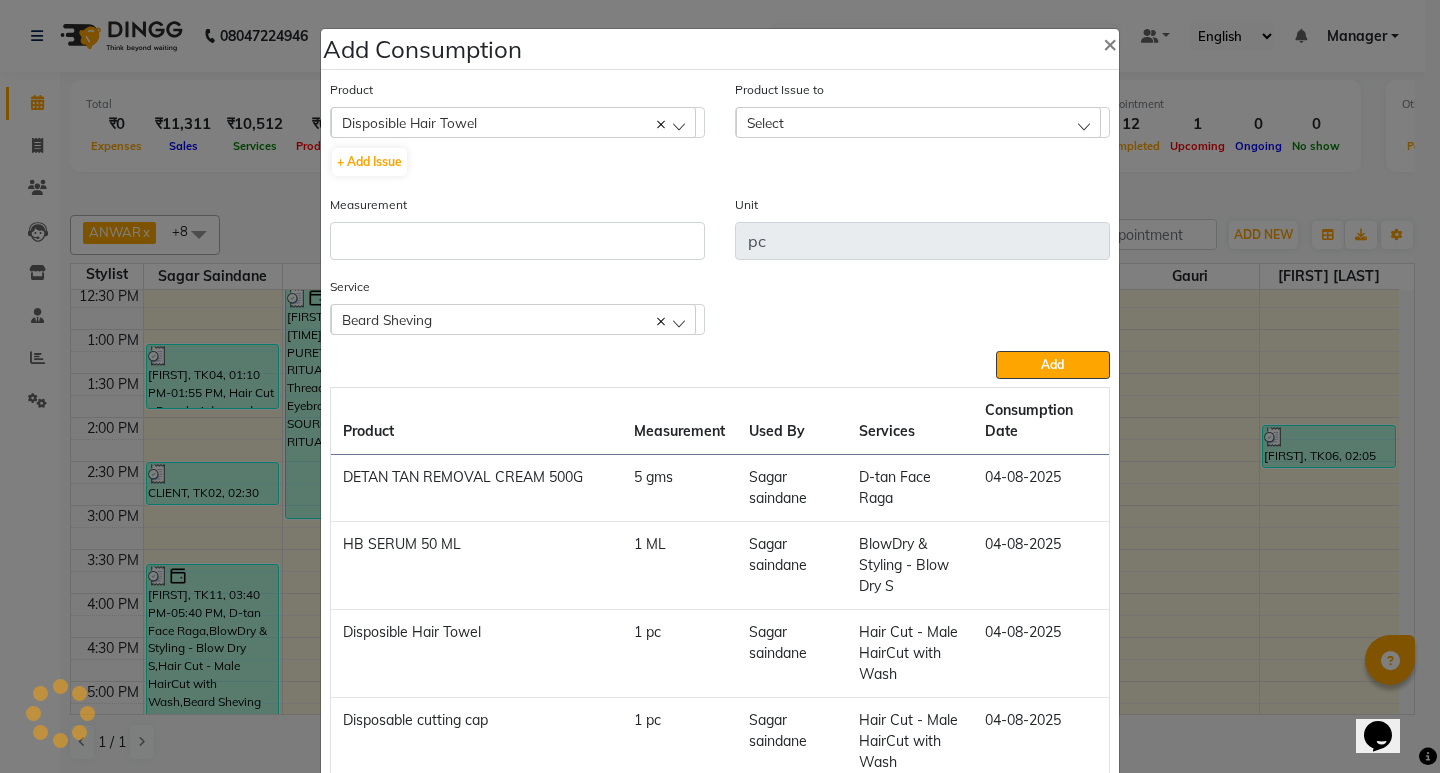 click on "Measurement" 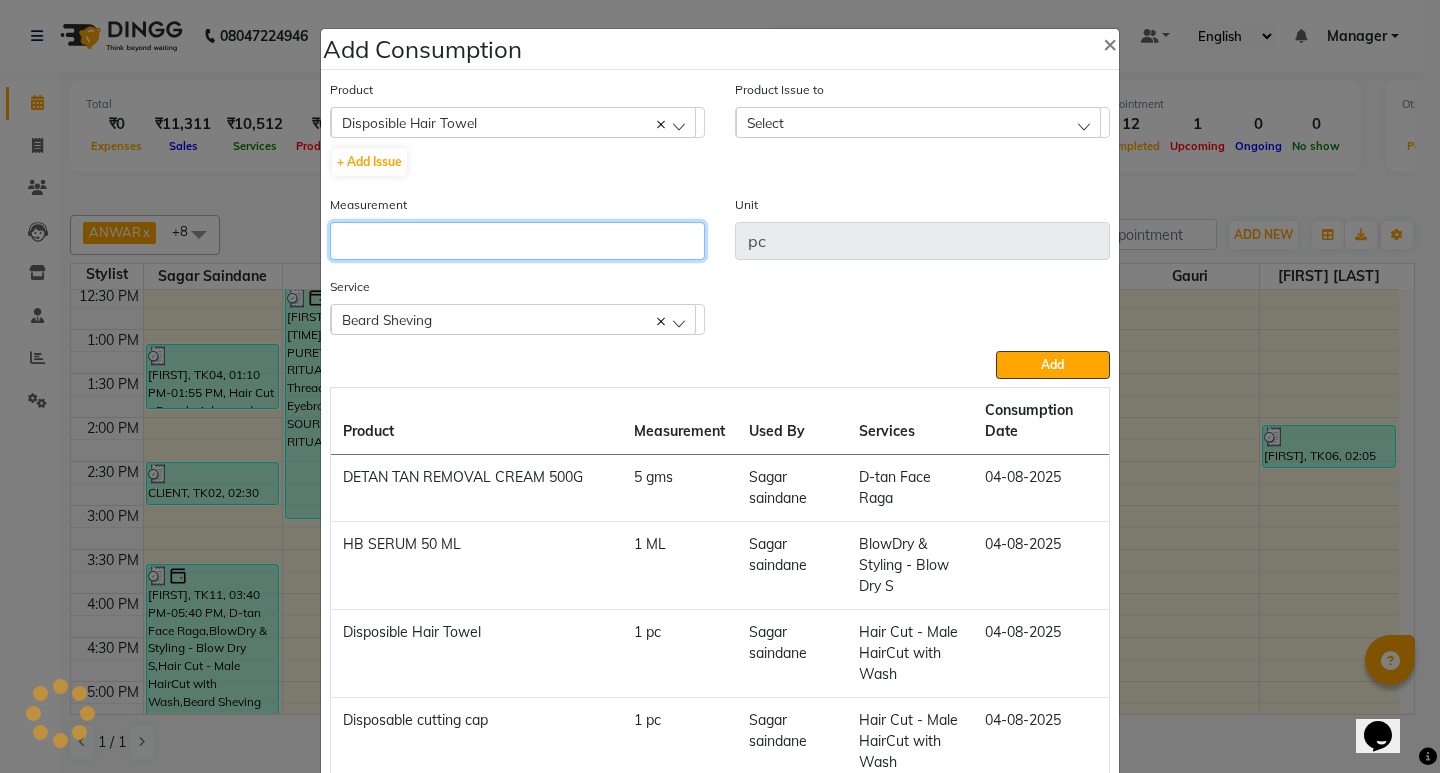 click 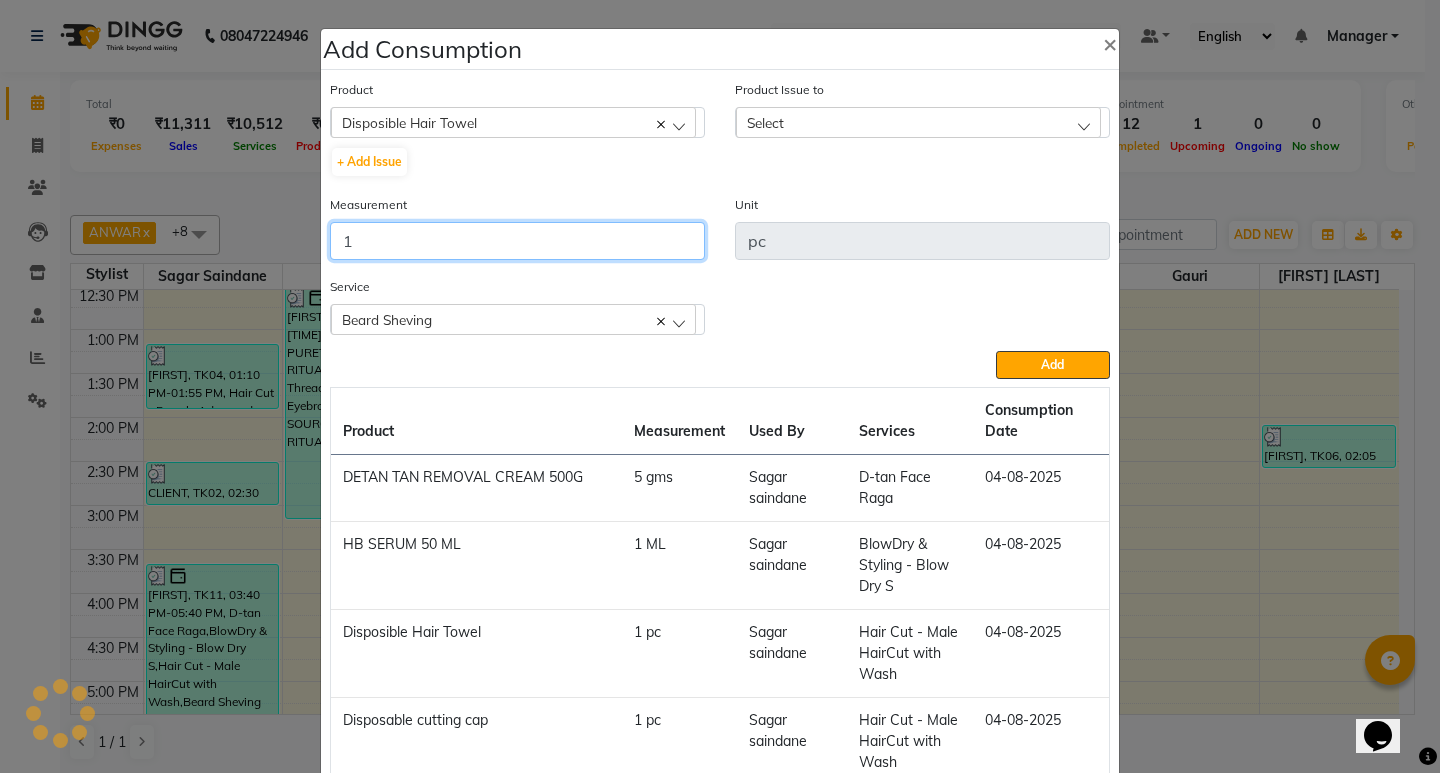 type on "1" 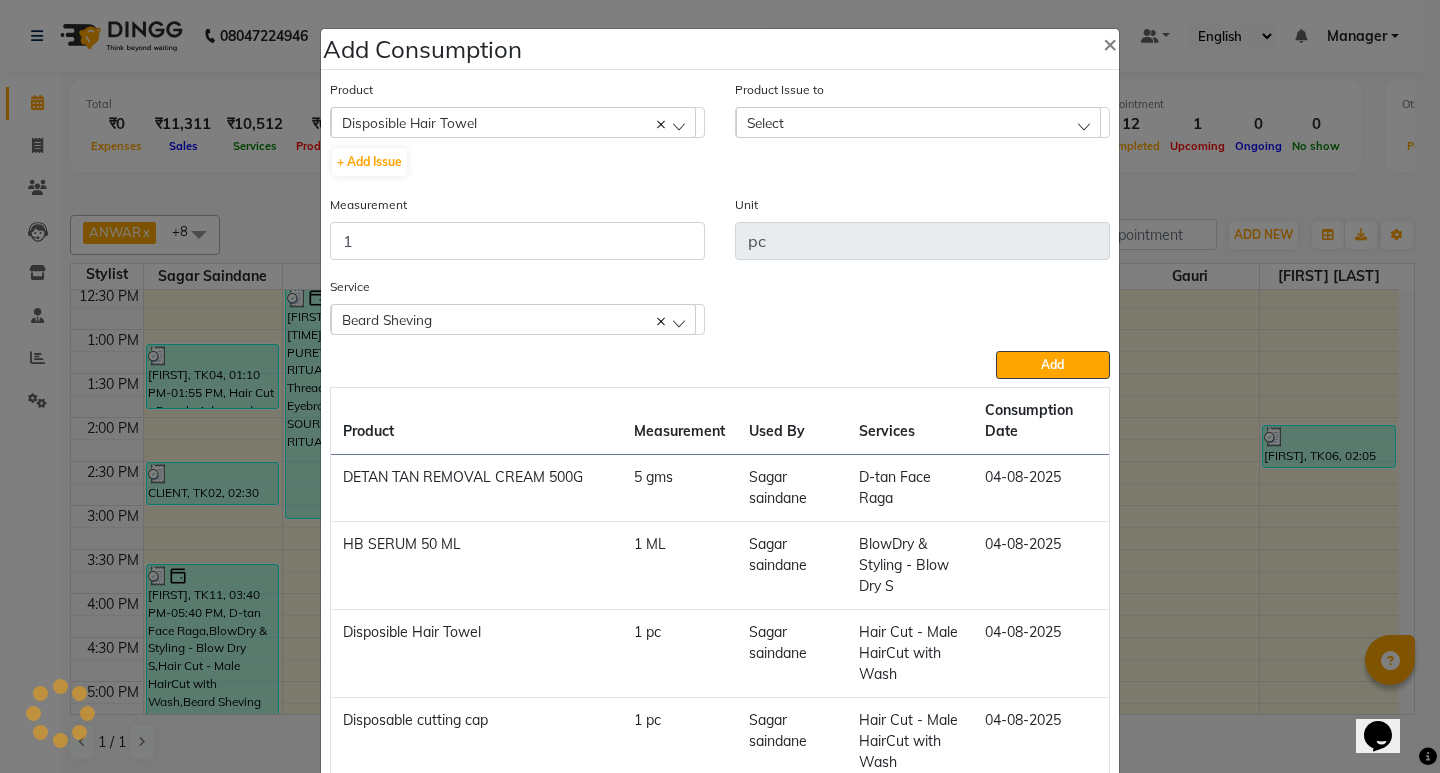 click on "Select" 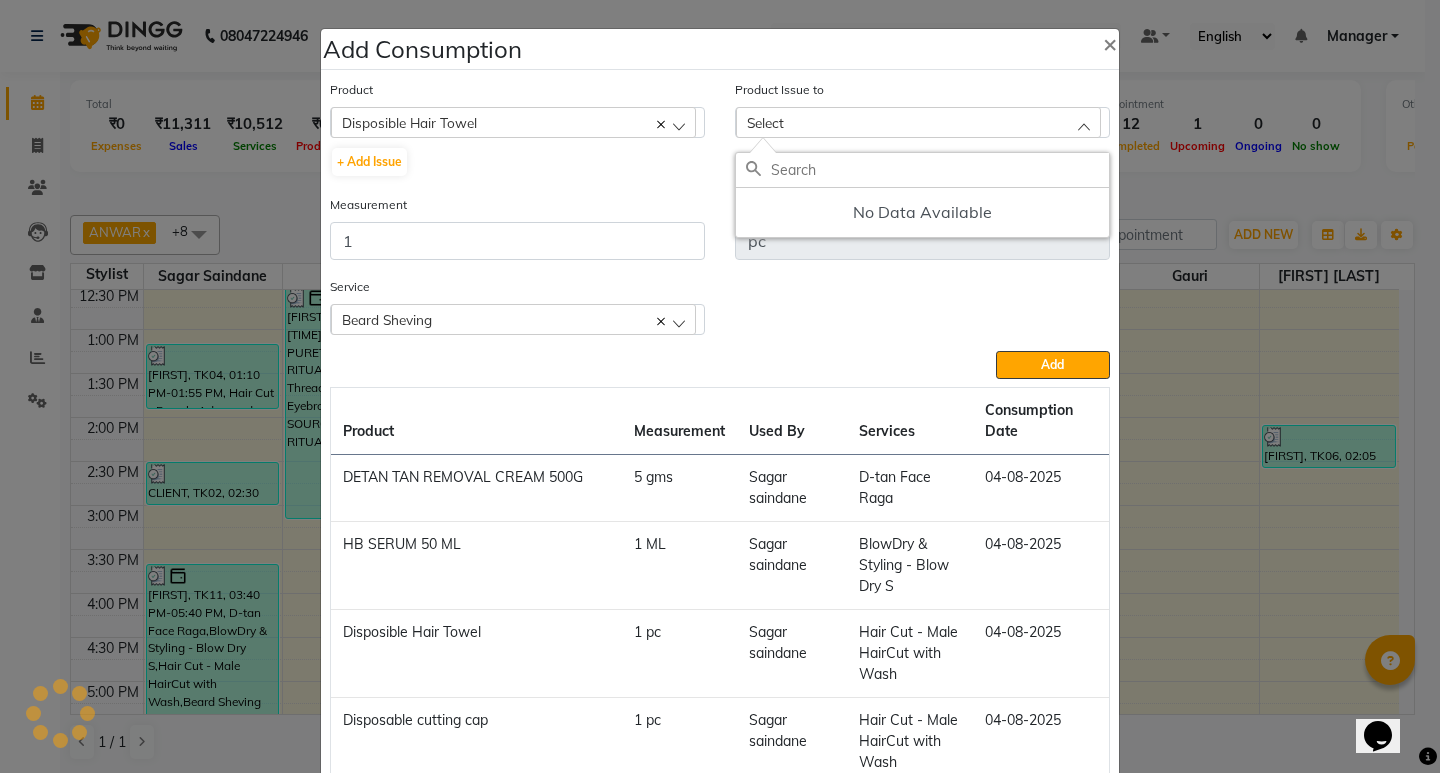 click on "No Data Available" 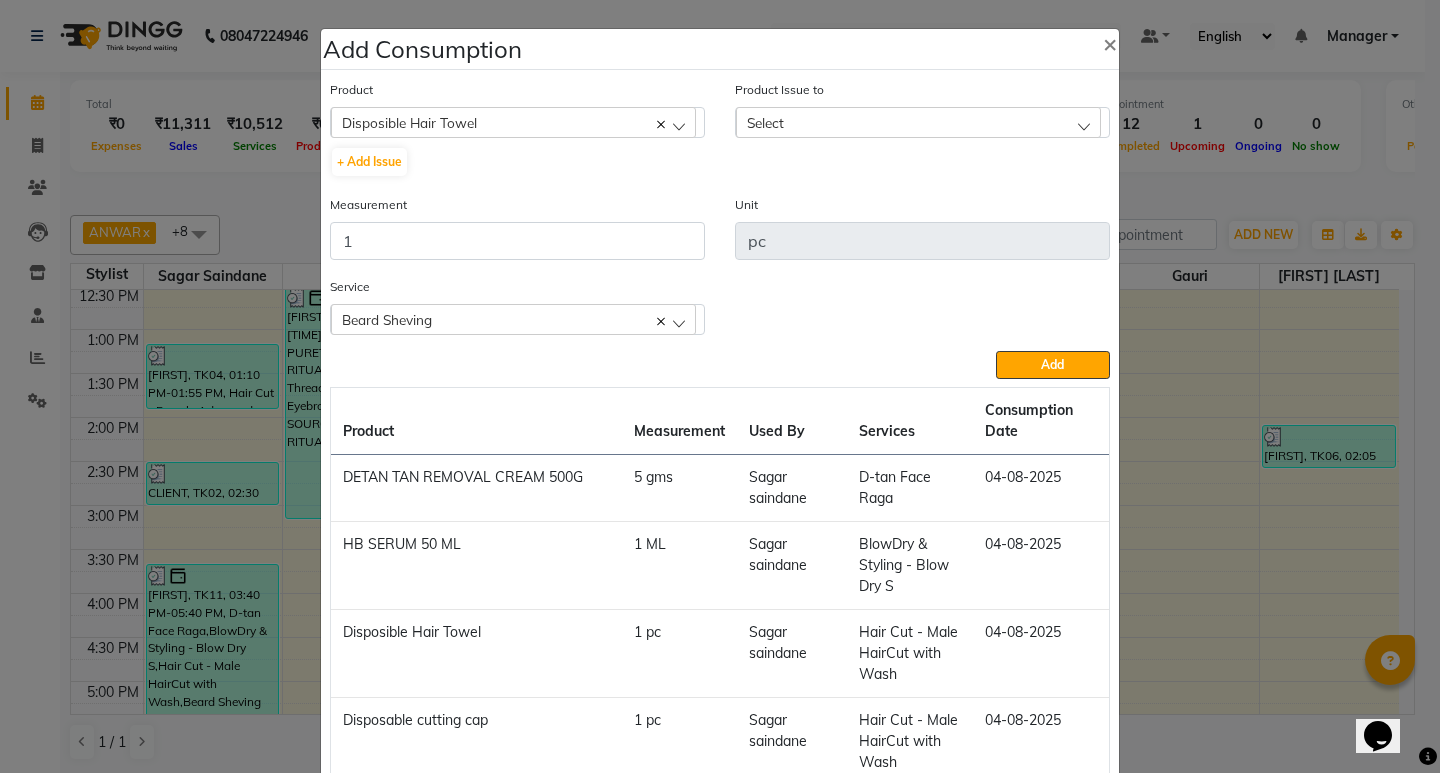 click on "Product Issue to Select 2025-08-03, Issued to: ANWAR, Balance: 26" 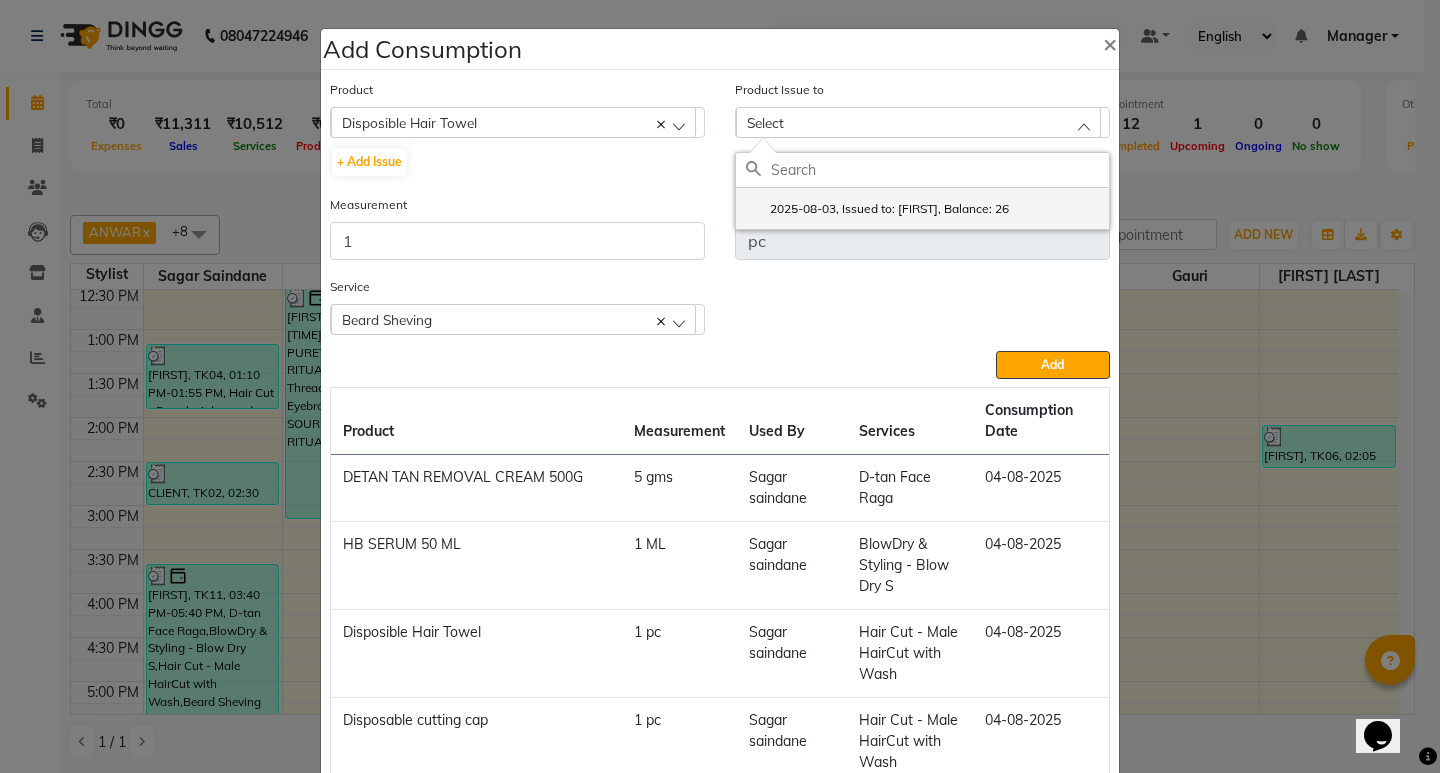 click on "2025-08-03, Issued to: ANWAR, Balance: 26" 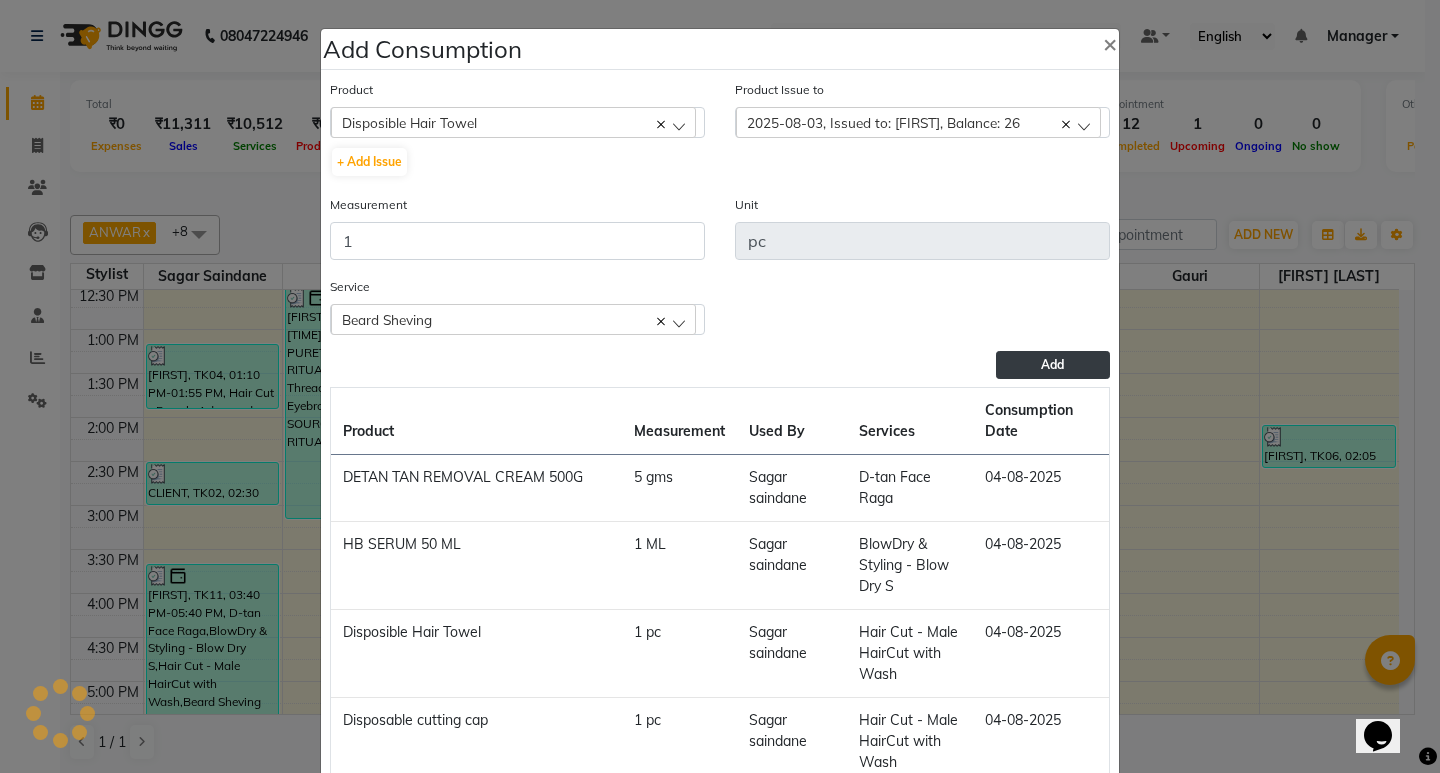 click on "Add" 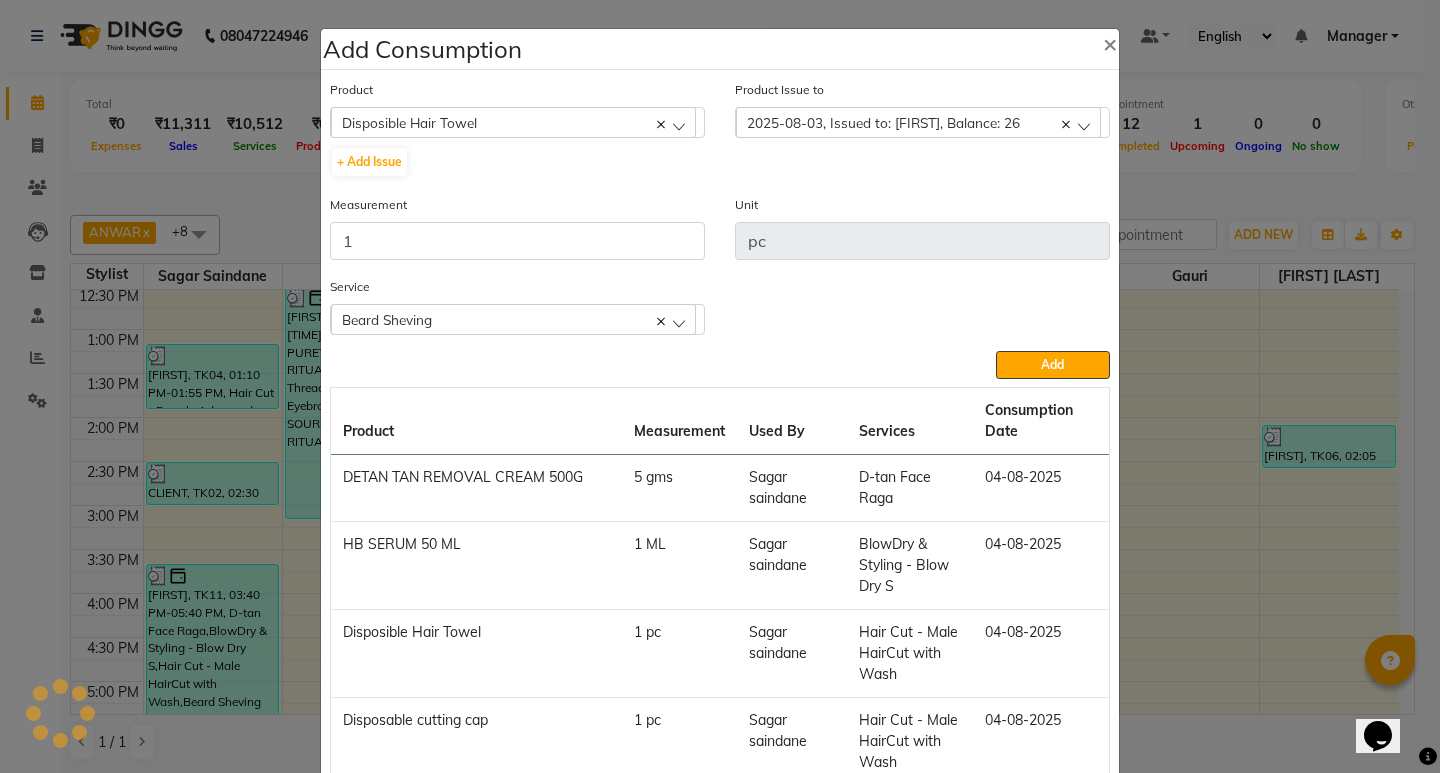 type 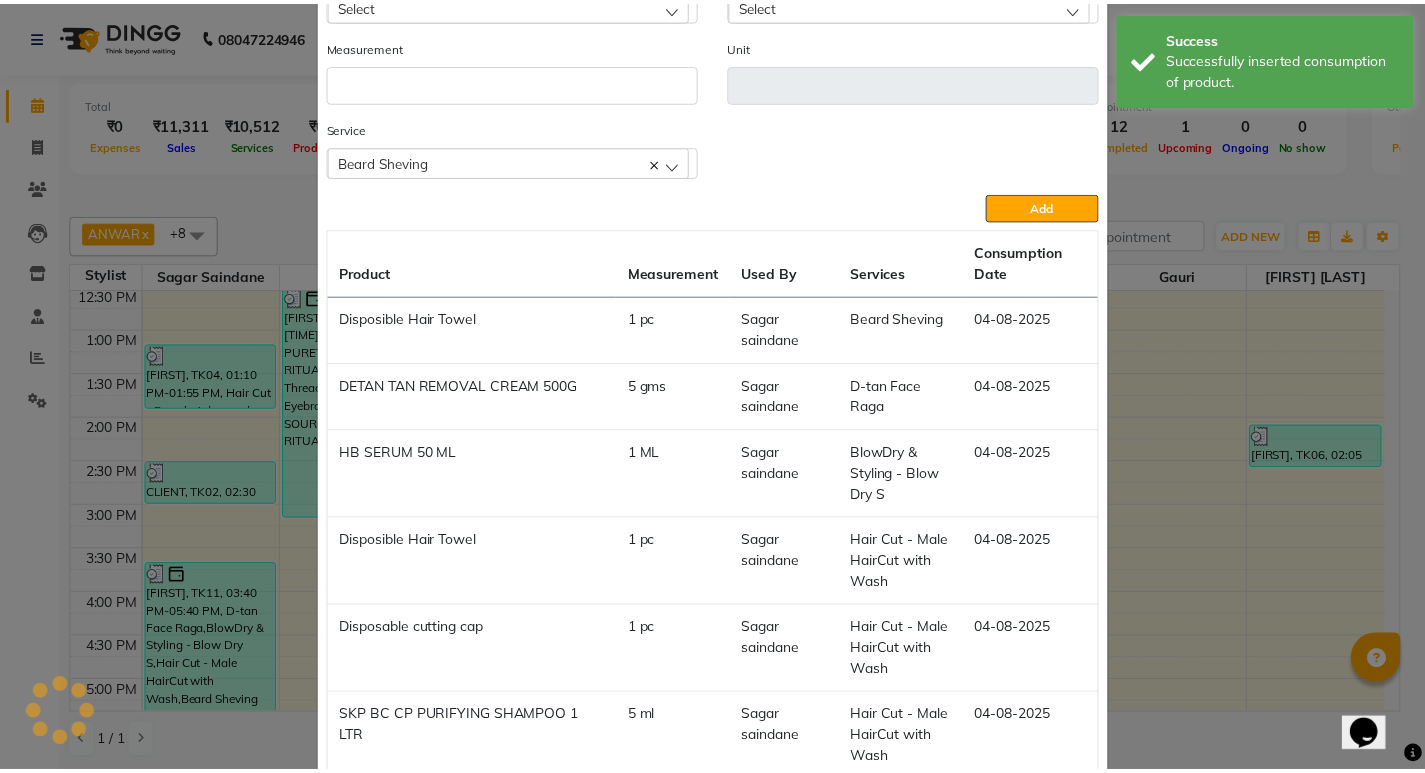 scroll, scrollTop: 476, scrollLeft: 0, axis: vertical 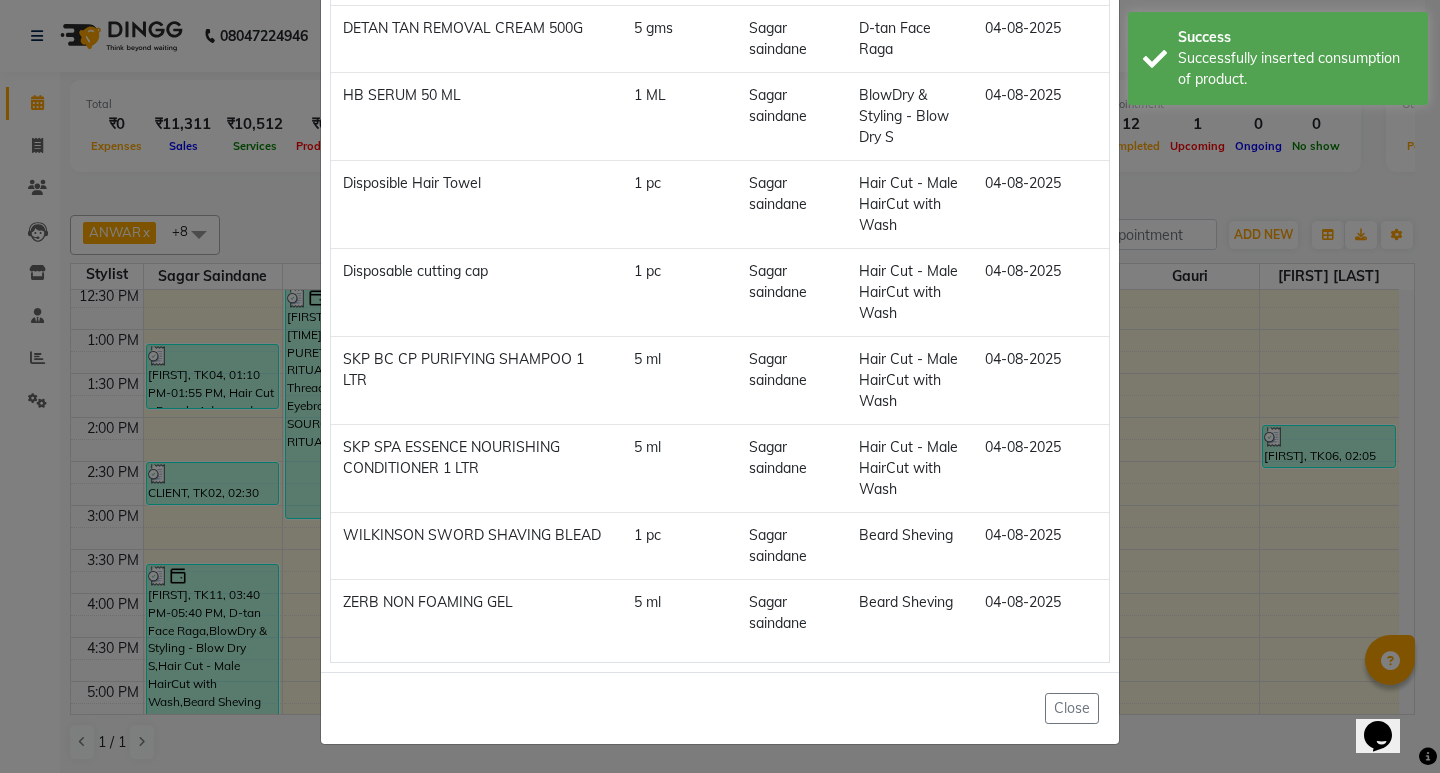 click on "Add Consumption × Product Select 001 BANANA POWDER 10GM Product Issue to Select 2025-08-03, Issued to: ANWAR, Balance: 26 Measurement Unit Service  Beard Sheving  D-tan Face Raga BlowDry & Styling - Blow Dry S Hair Cut - Male HairCut with Wash Beard Sheving  Add  Product Measurement Used By Services Consumption Date  Disposible Hair Towel   1 pc   Sagar saindane   Beard Sheving   04-08-2025   DETAN TAN REMOVAL CREAM 500G   5 gms   Sagar saindane   D-tan Face Raga   04-08-2025   HB SERUM 50 ML   1 ML   Sagar saindane   BlowDry & Styling - Blow Dry S   04-08-2025   Disposible Hair Towel   1 pc   Sagar saindane   Hair Cut - Male HairCut with Wash   04-08-2025   Disposable cutting cap   1 pc   Sagar saindane   Hair Cut - Male HairCut with Wash   04-08-2025   SKP BC CP PURIFYING SHAMPOO 1 LTR   5 ml   Sagar saindane   Hair Cut - Male HairCut with Wash   04-08-2025   SKP SPA ESSENCE NOURISHING CONDITIONER 1 LTR   5 ml   Sagar saindane   Hair Cut - Male HairCut with Wash   04-08-2025   1 pc   Sagar saindane   5 ml" 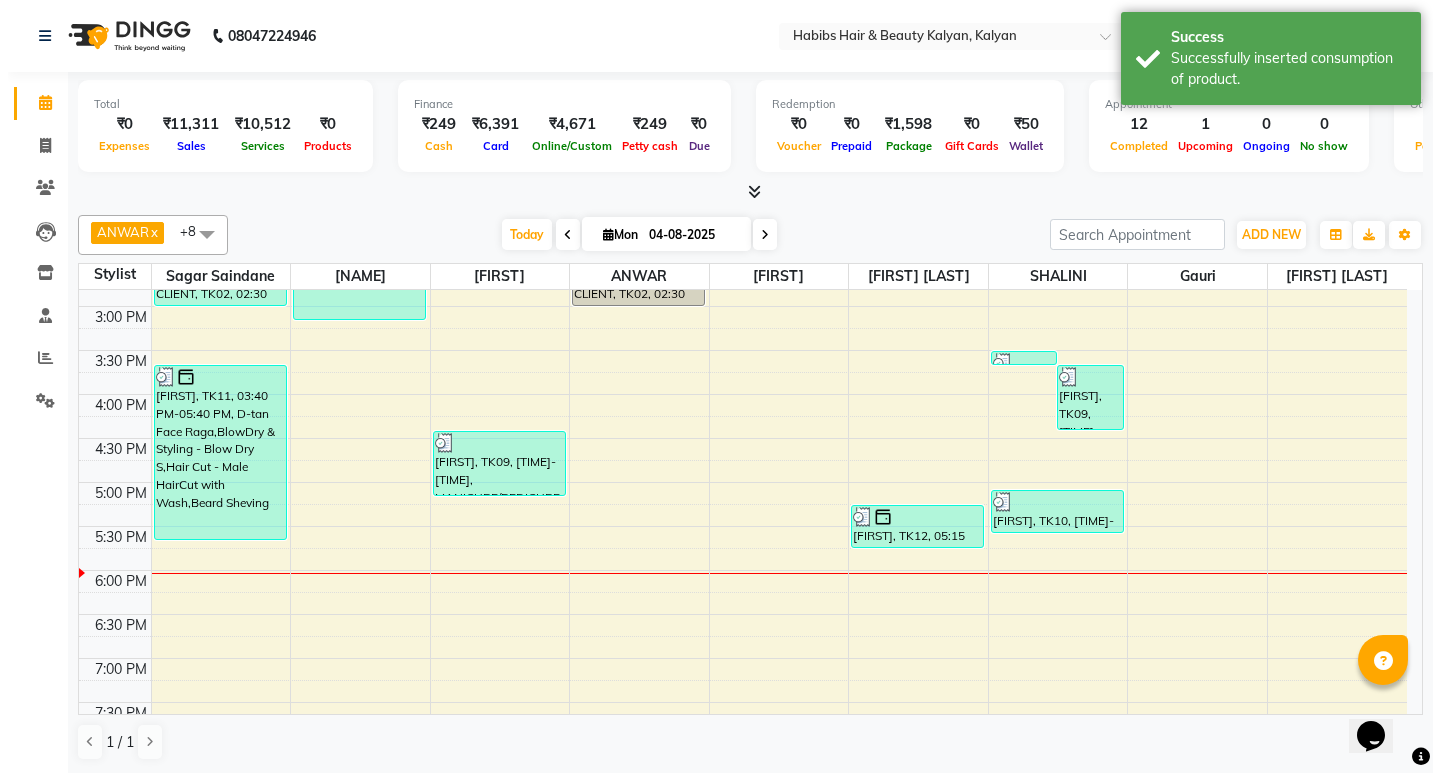 scroll, scrollTop: 600, scrollLeft: 0, axis: vertical 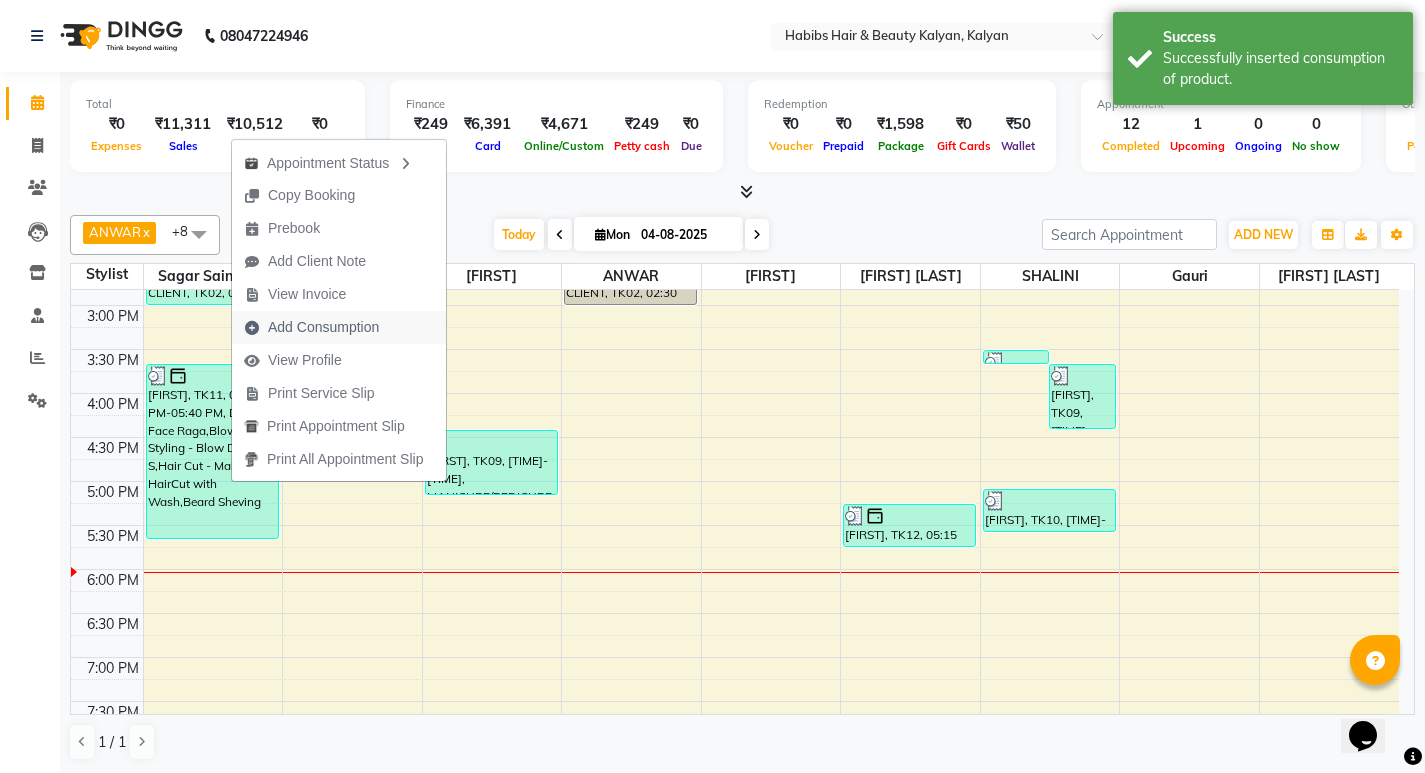 click on "Add Consumption" at bounding box center (323, 327) 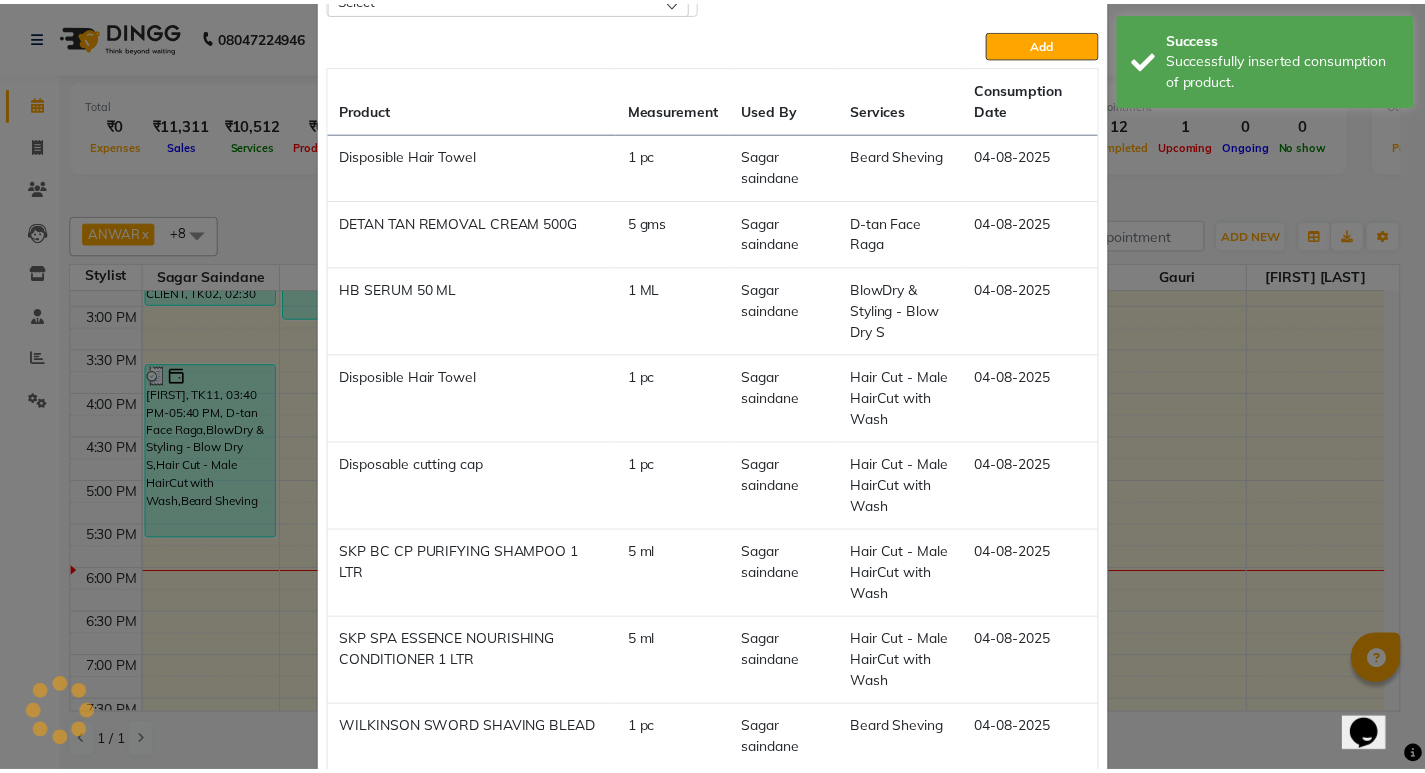 scroll, scrollTop: 476, scrollLeft: 0, axis: vertical 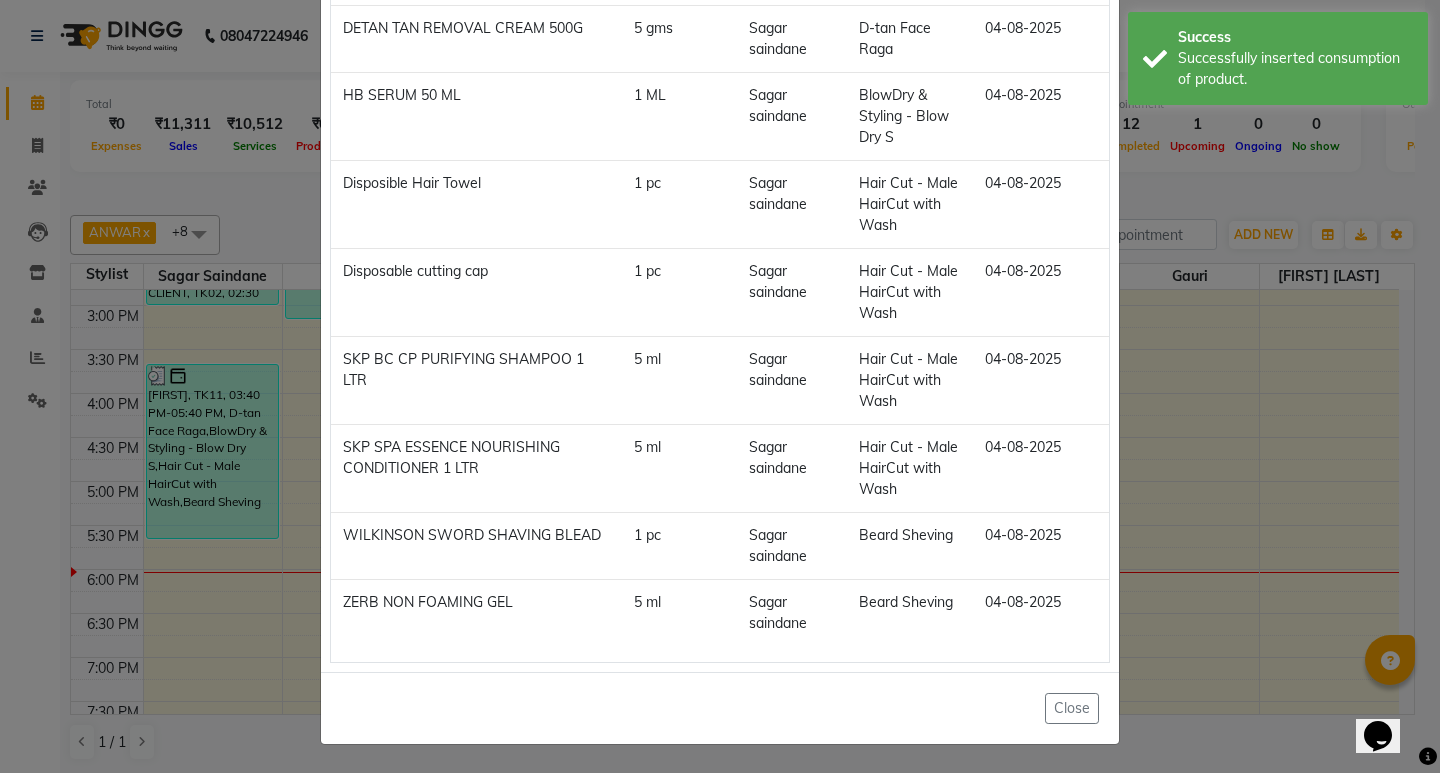 click on "04-08-2025" 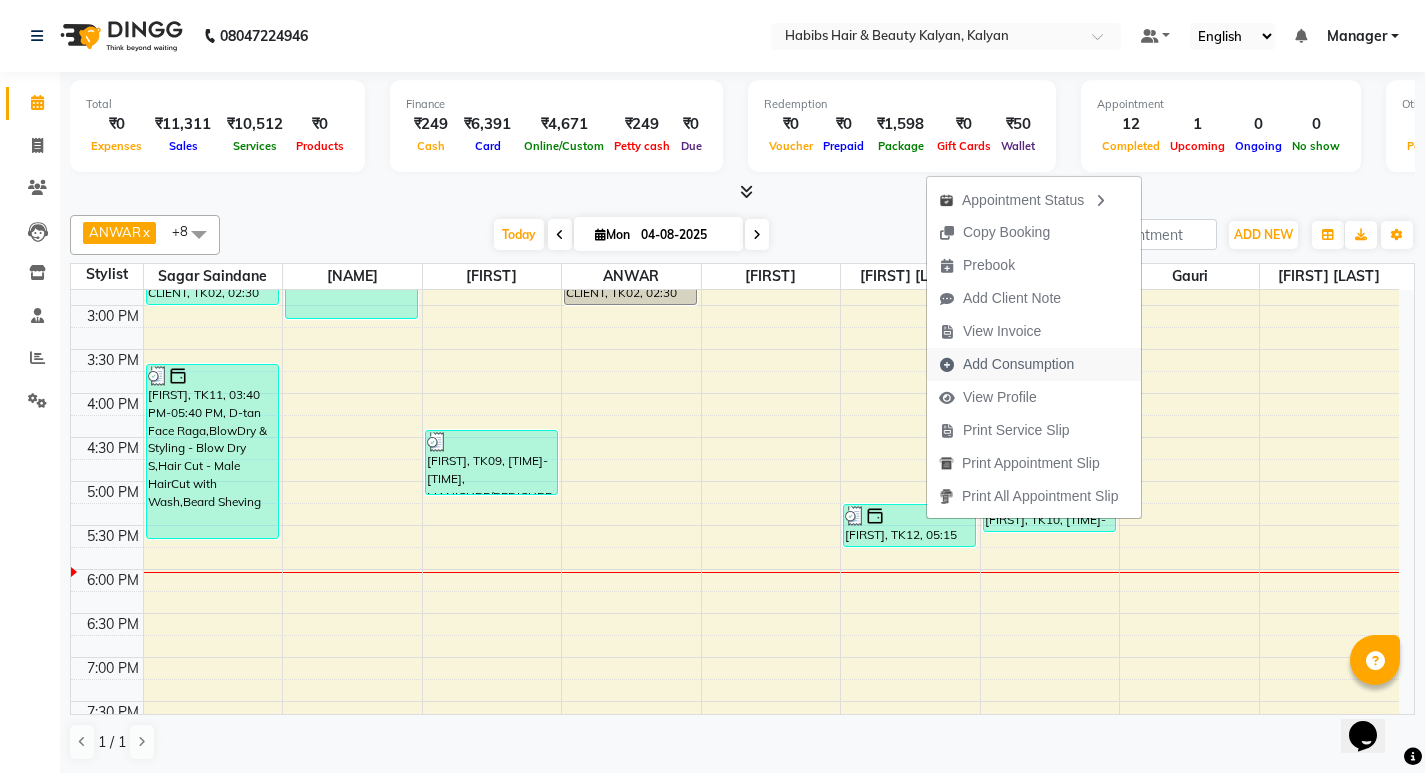 click on "Add Consumption" at bounding box center [1018, 364] 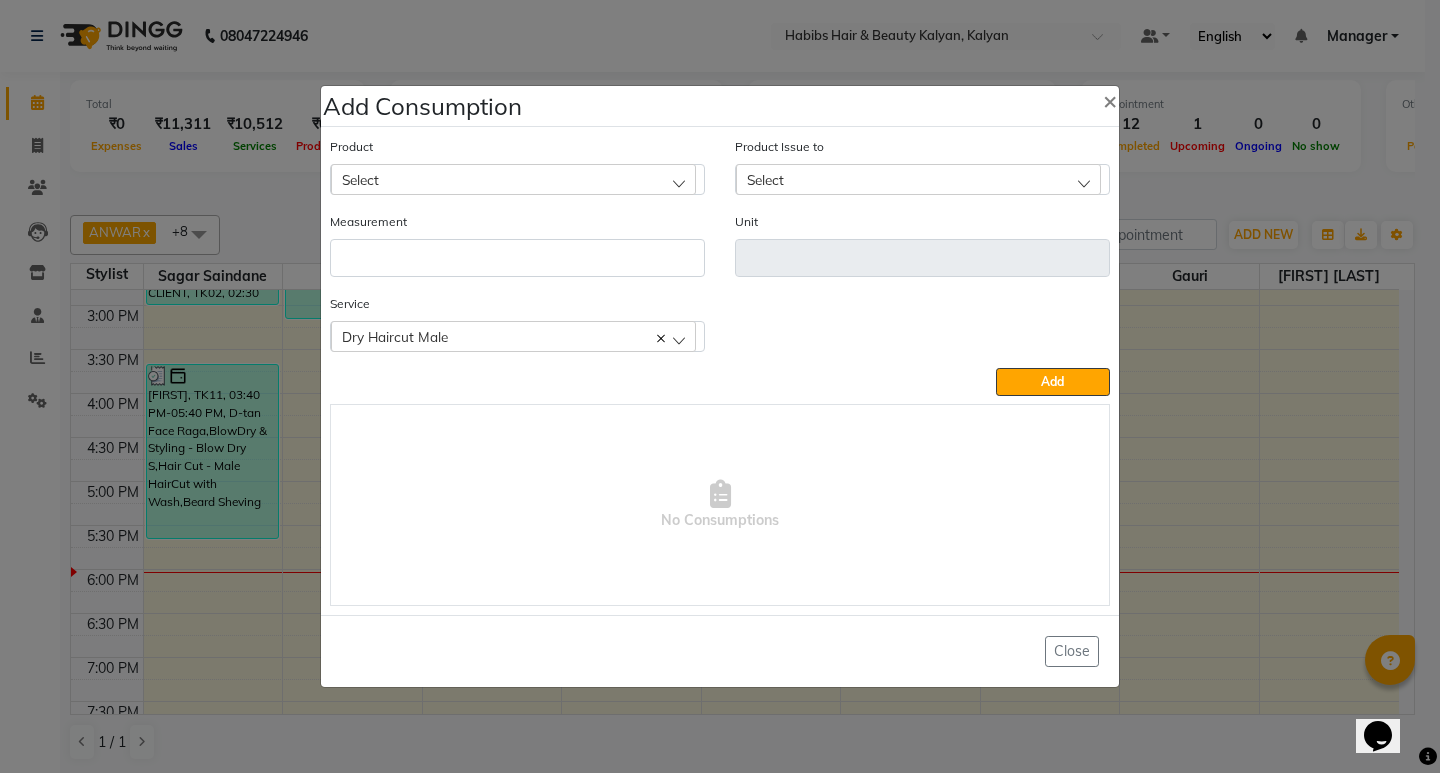 click on "Product Select" 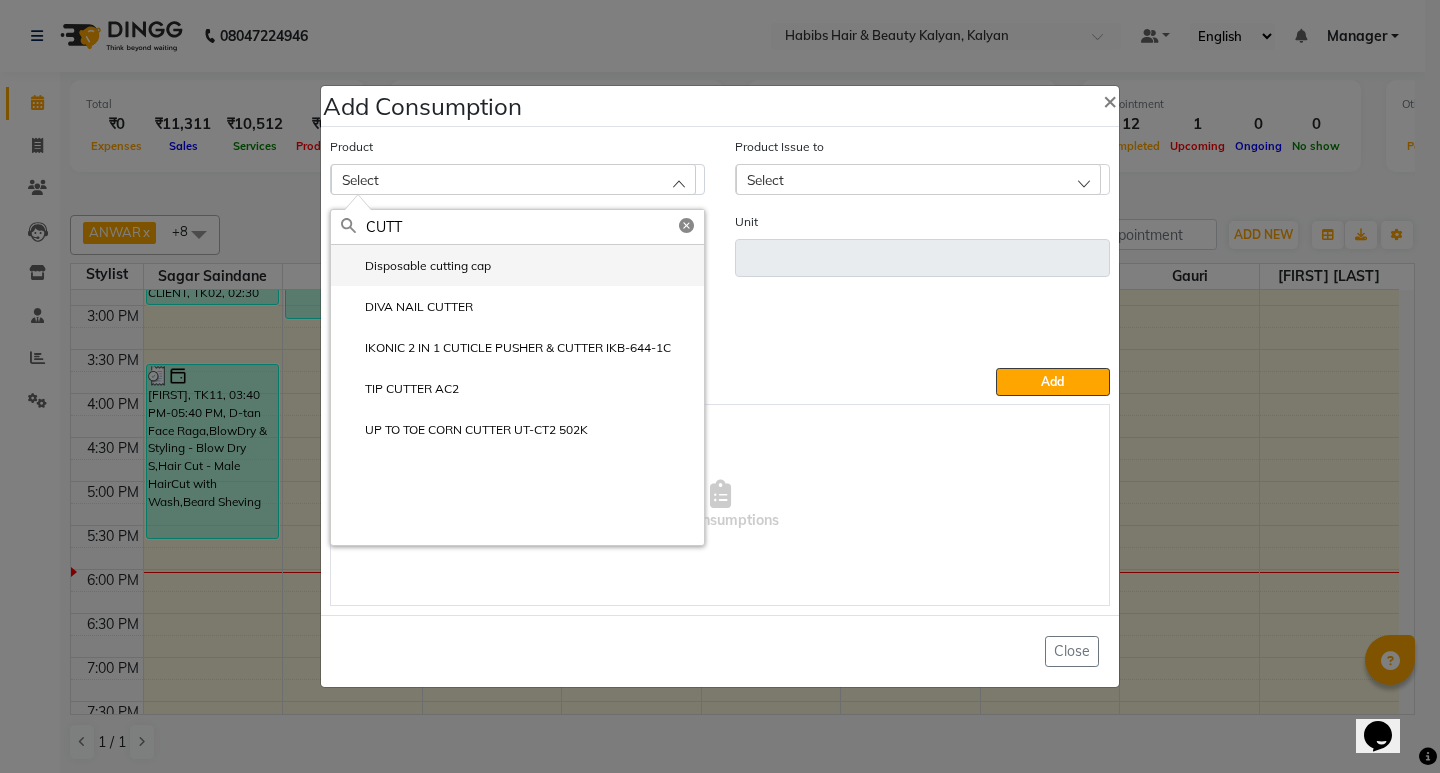 type on "CUTT" 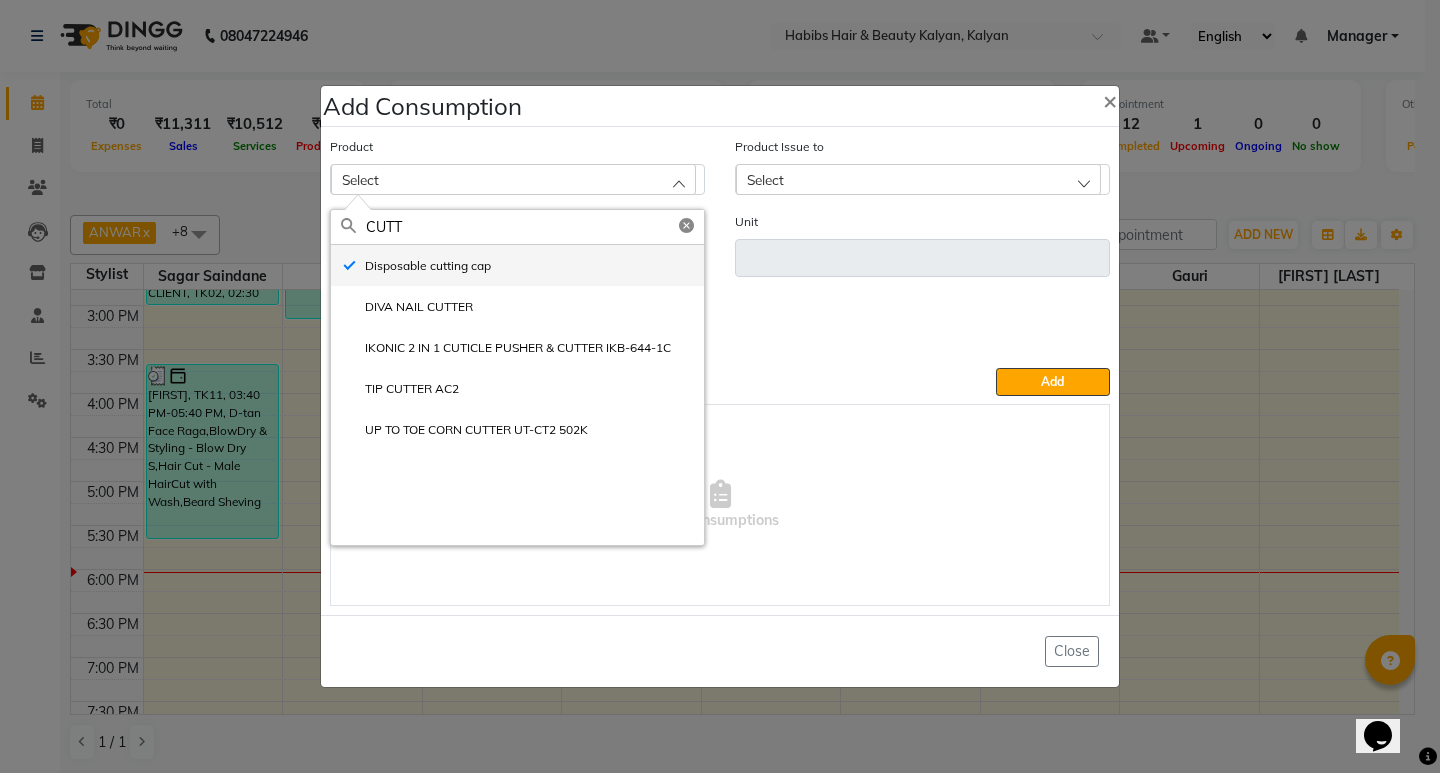type on "pc" 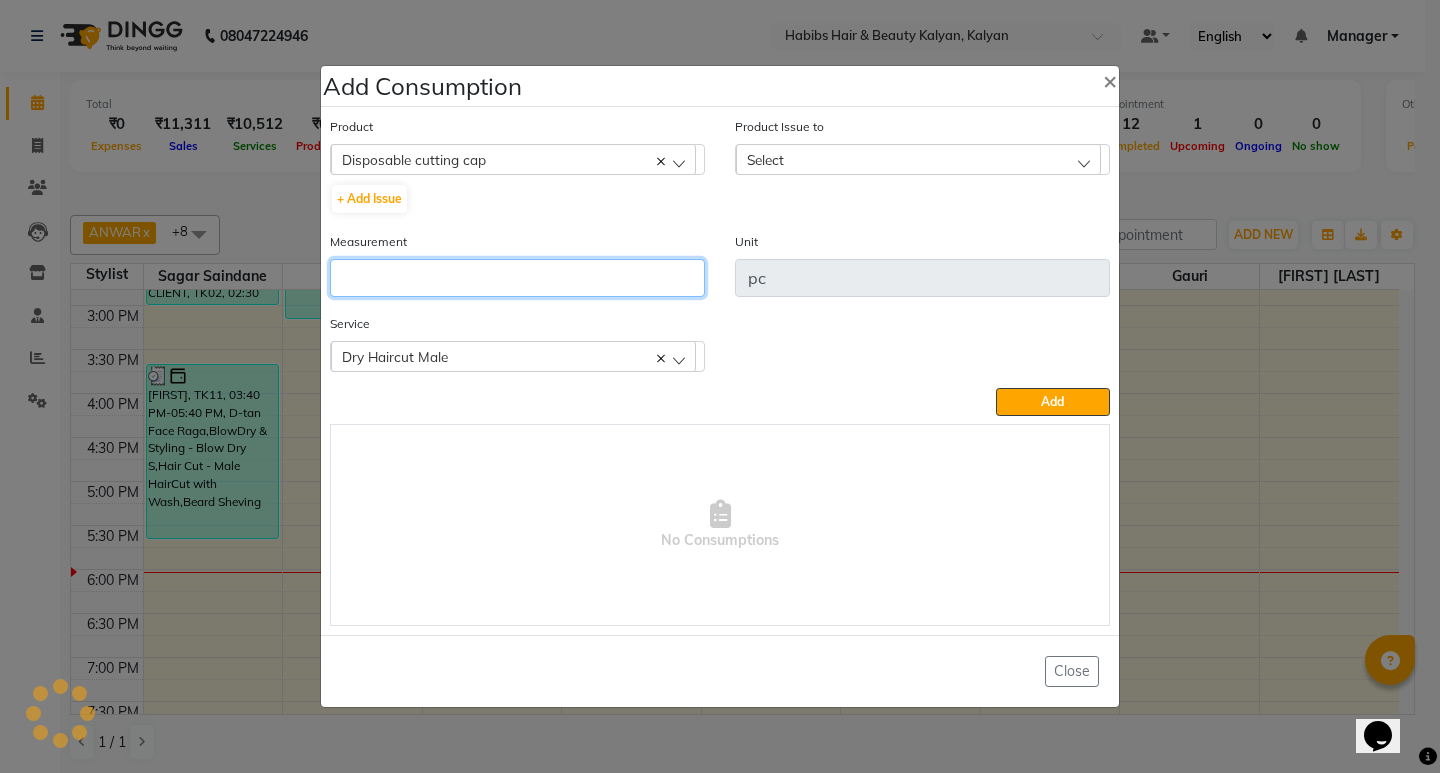 click 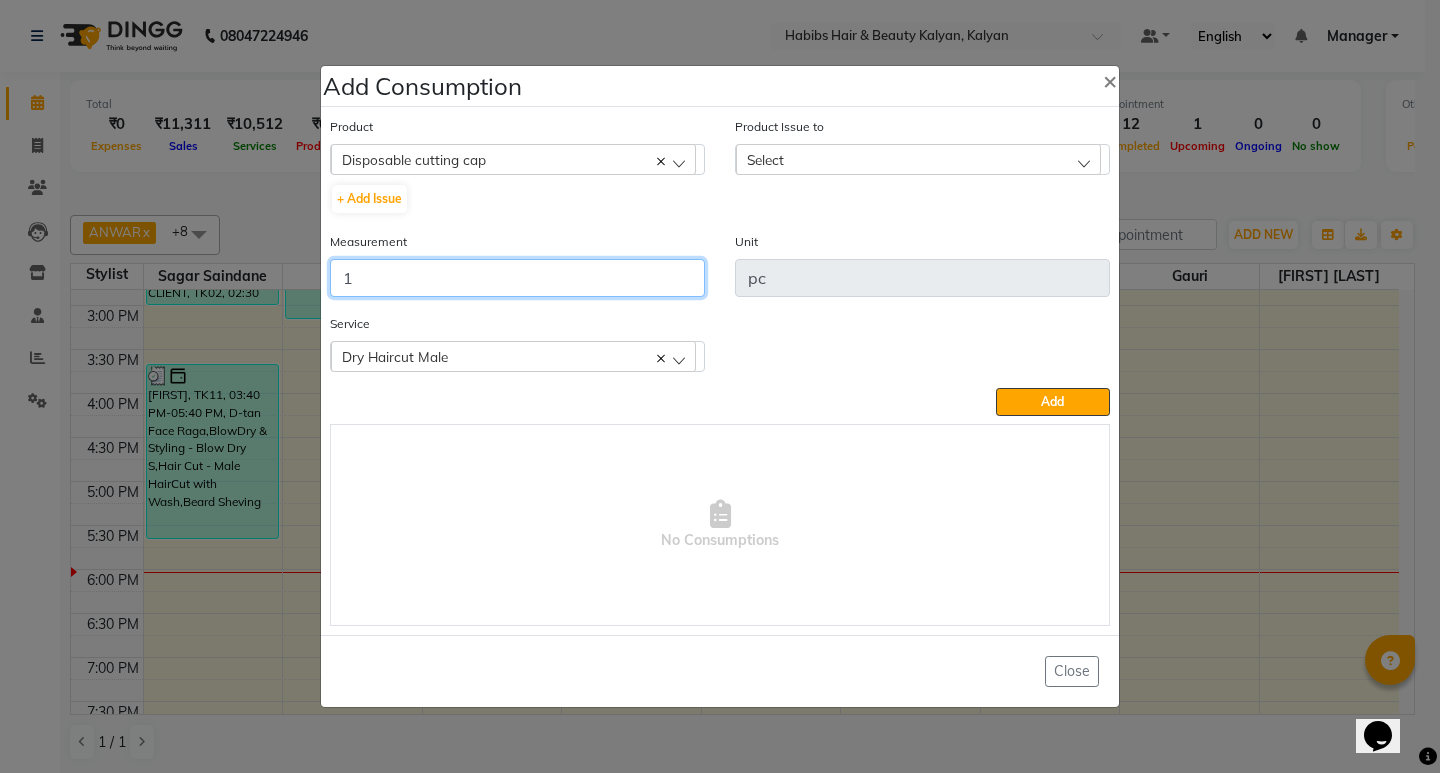 type on "1" 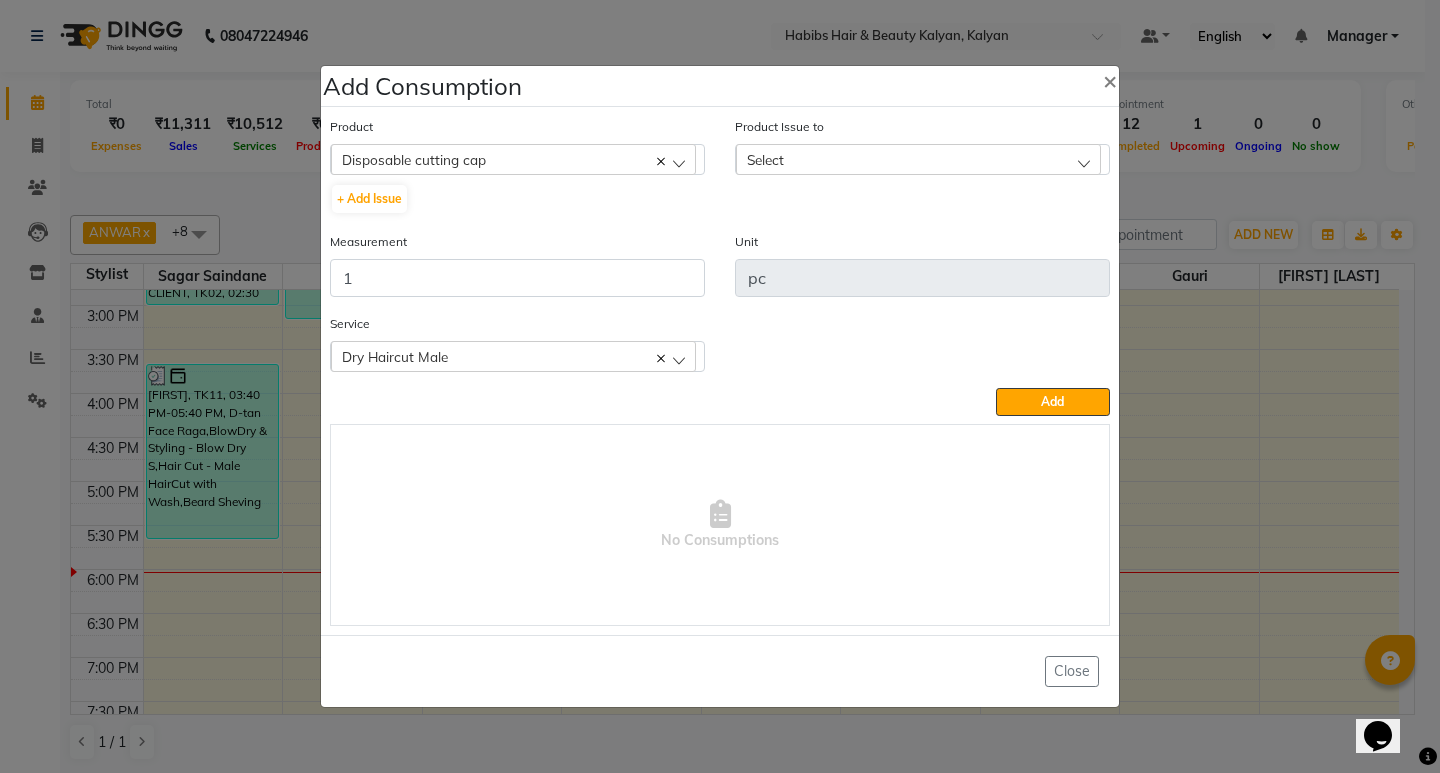 click on "Select" 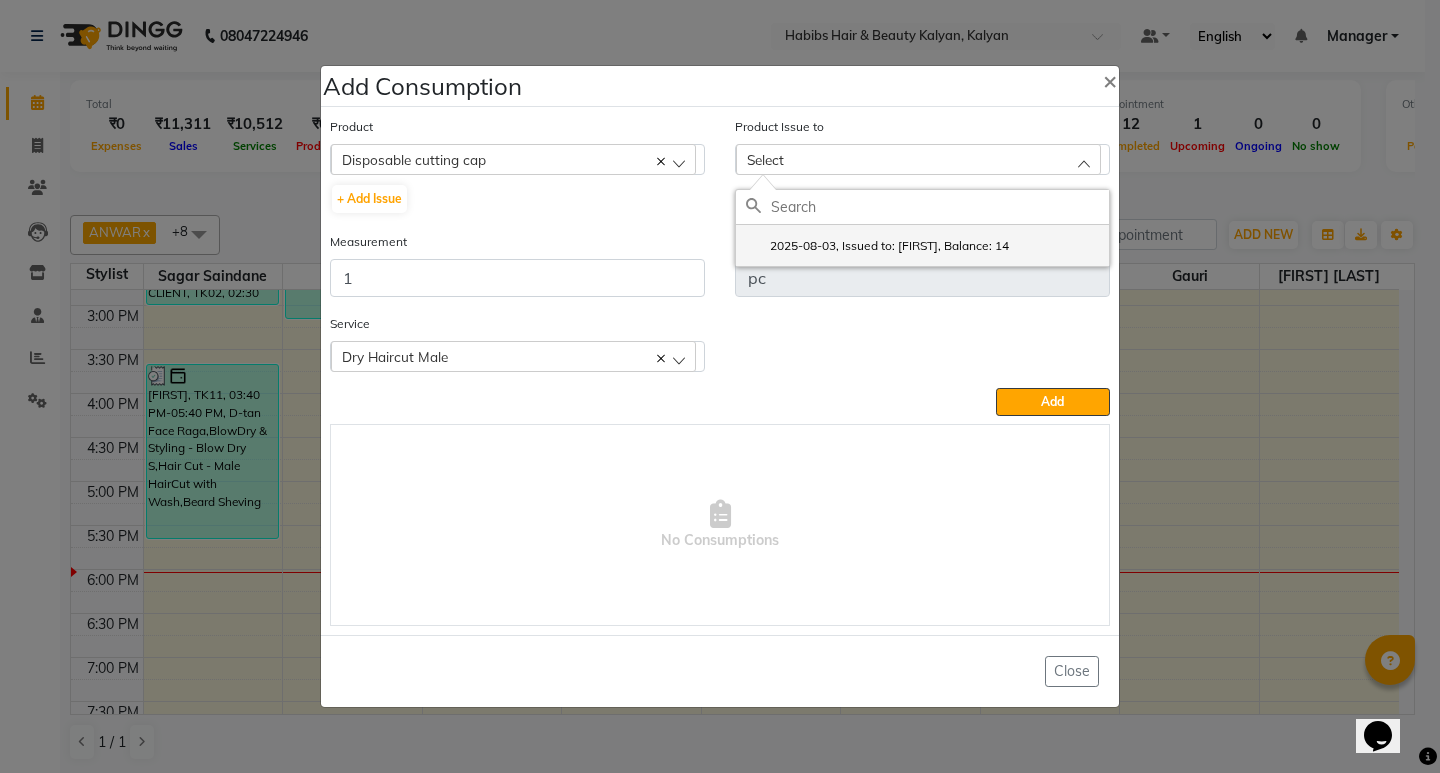click on "2025-08-03, Issued to: ANWAR, Balance: 14" 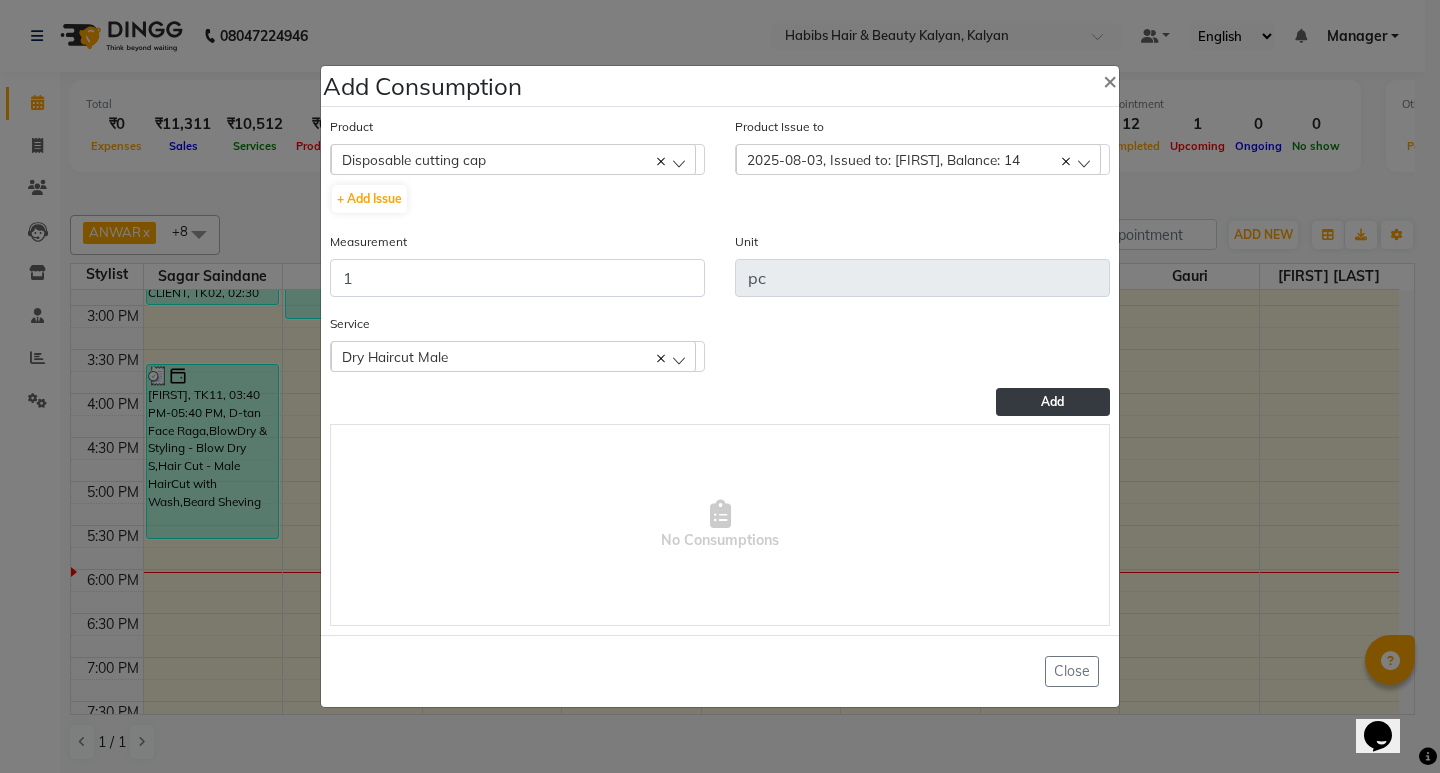 click on "Add" 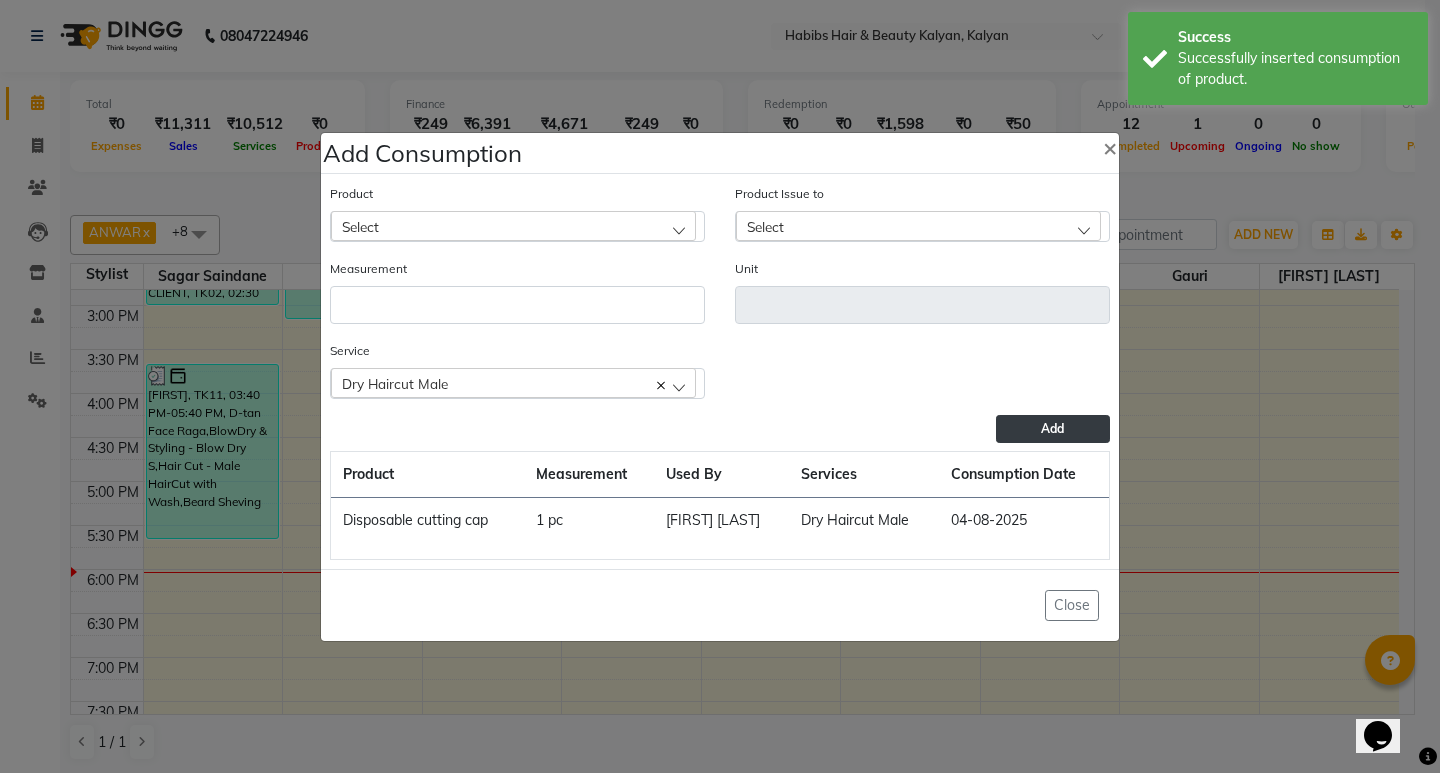 click on "Add Consumption × Product Select 001 BANANA POWDER 10GM Product Issue to Select 2025-08-03, Issued to: ANWAR, Balance: 14 Measurement Unit Service  Dry Haircut Male  Dry Haircut Male  Add  Product Measurement Used By Services Consumption Date  Disposable cutting cap   1 pc   Suraj Kadam   Dry Haircut Male   04-08-2025   Close" 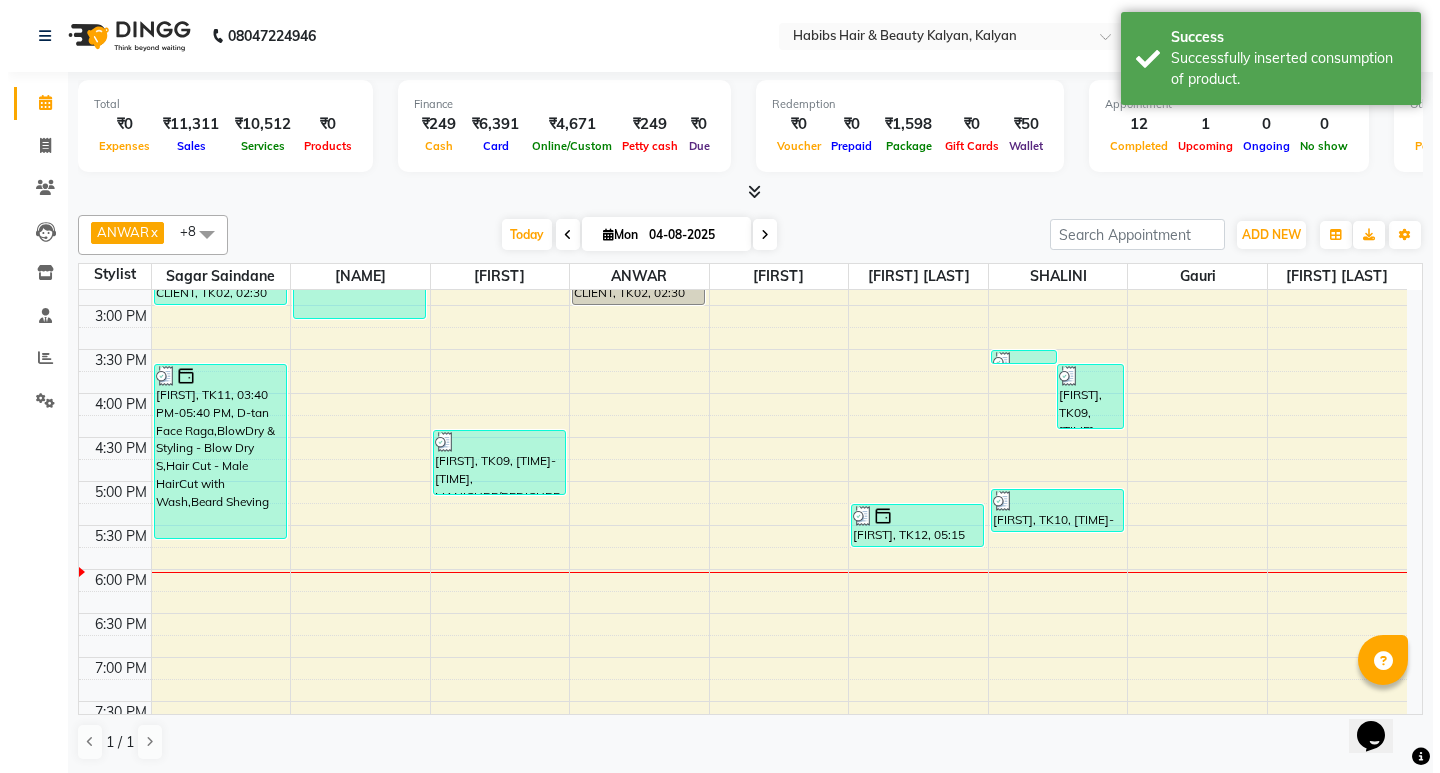 scroll, scrollTop: 300, scrollLeft: 0, axis: vertical 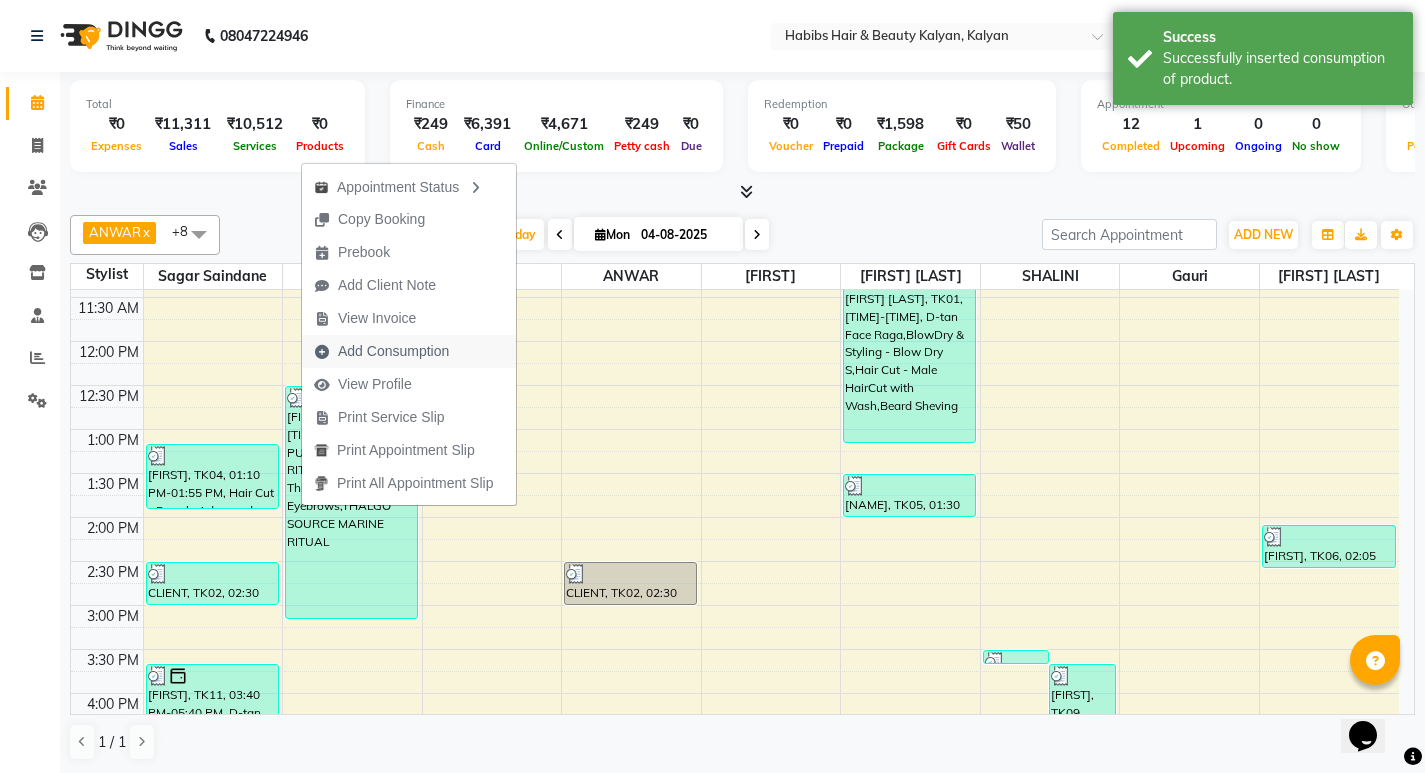 click on "Add Consumption" at bounding box center [393, 351] 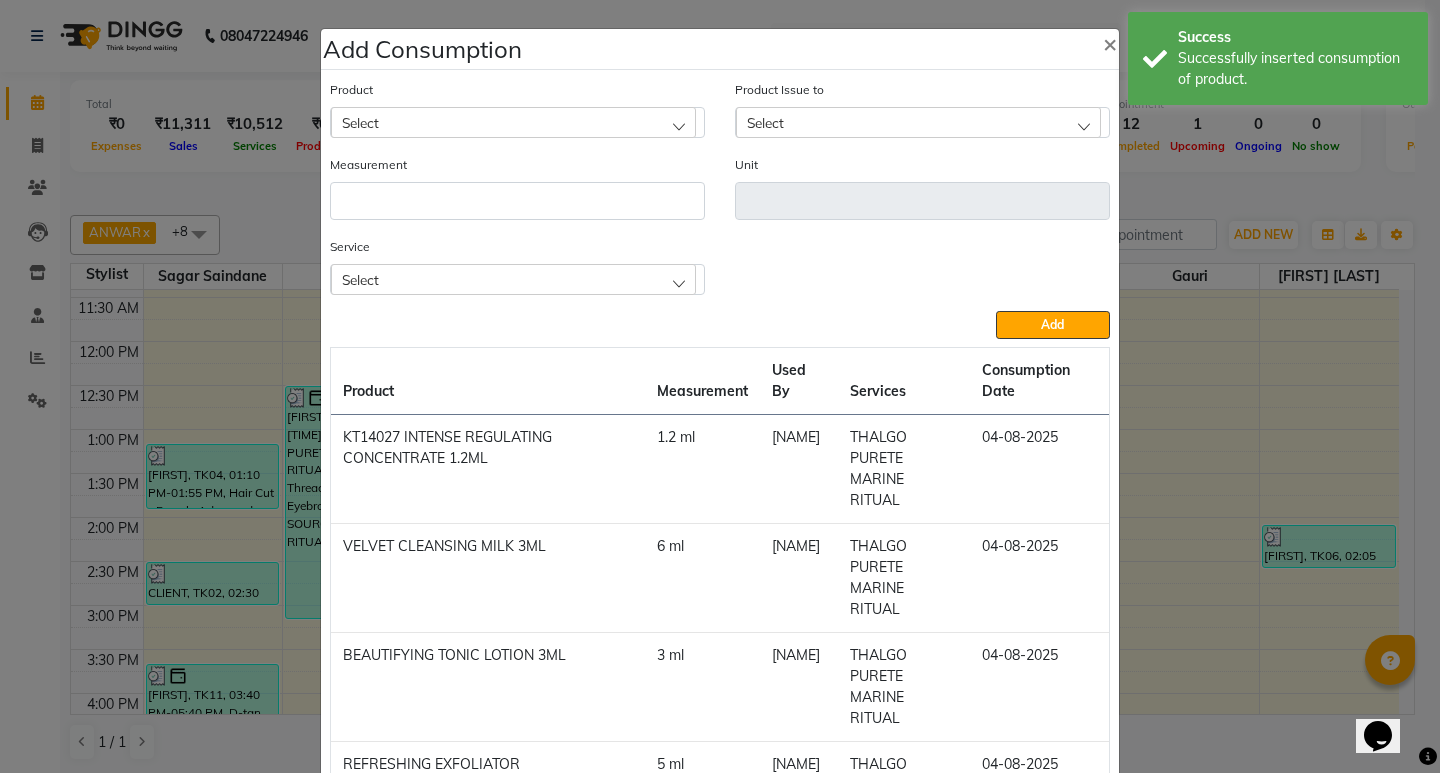click on "Select" 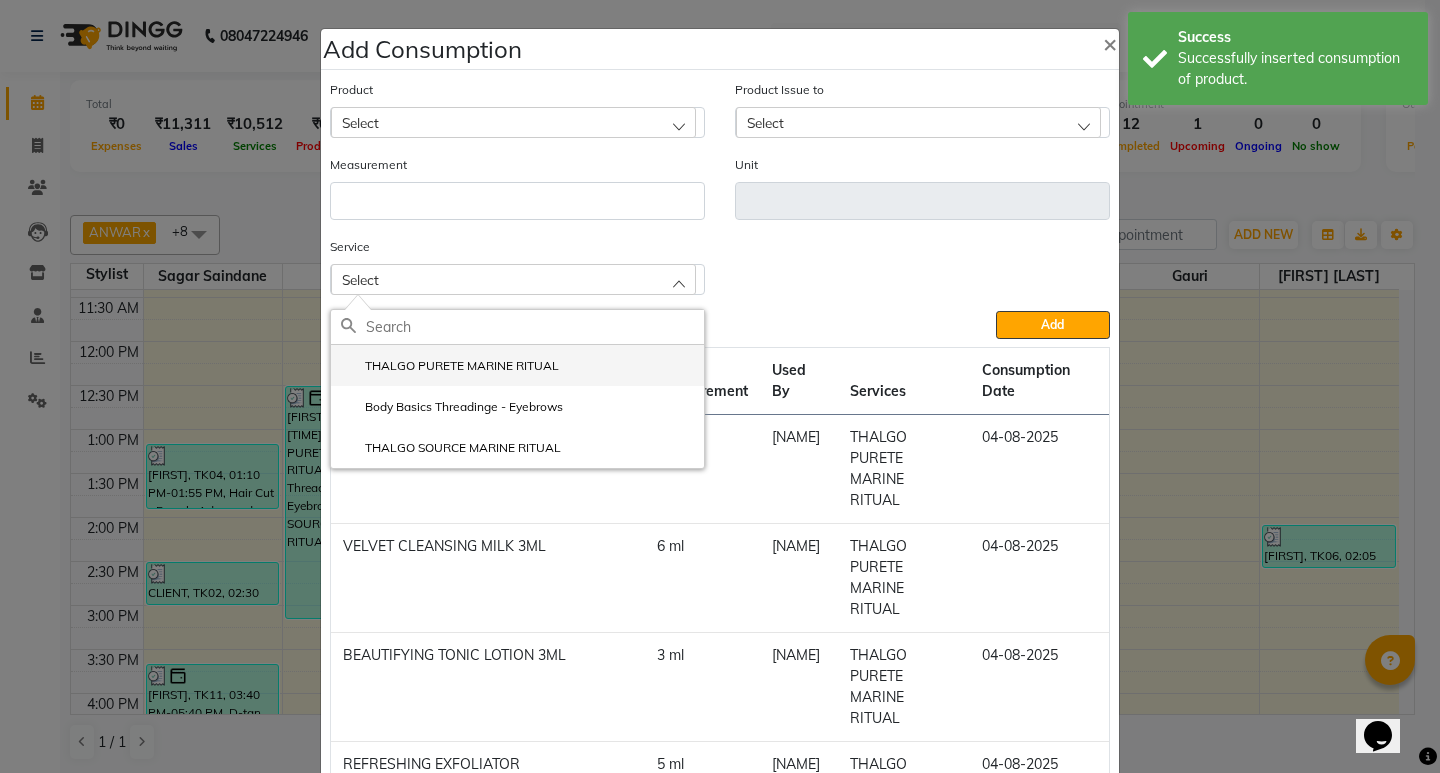 click on "THALGO PURETE MARINE RITUAL" 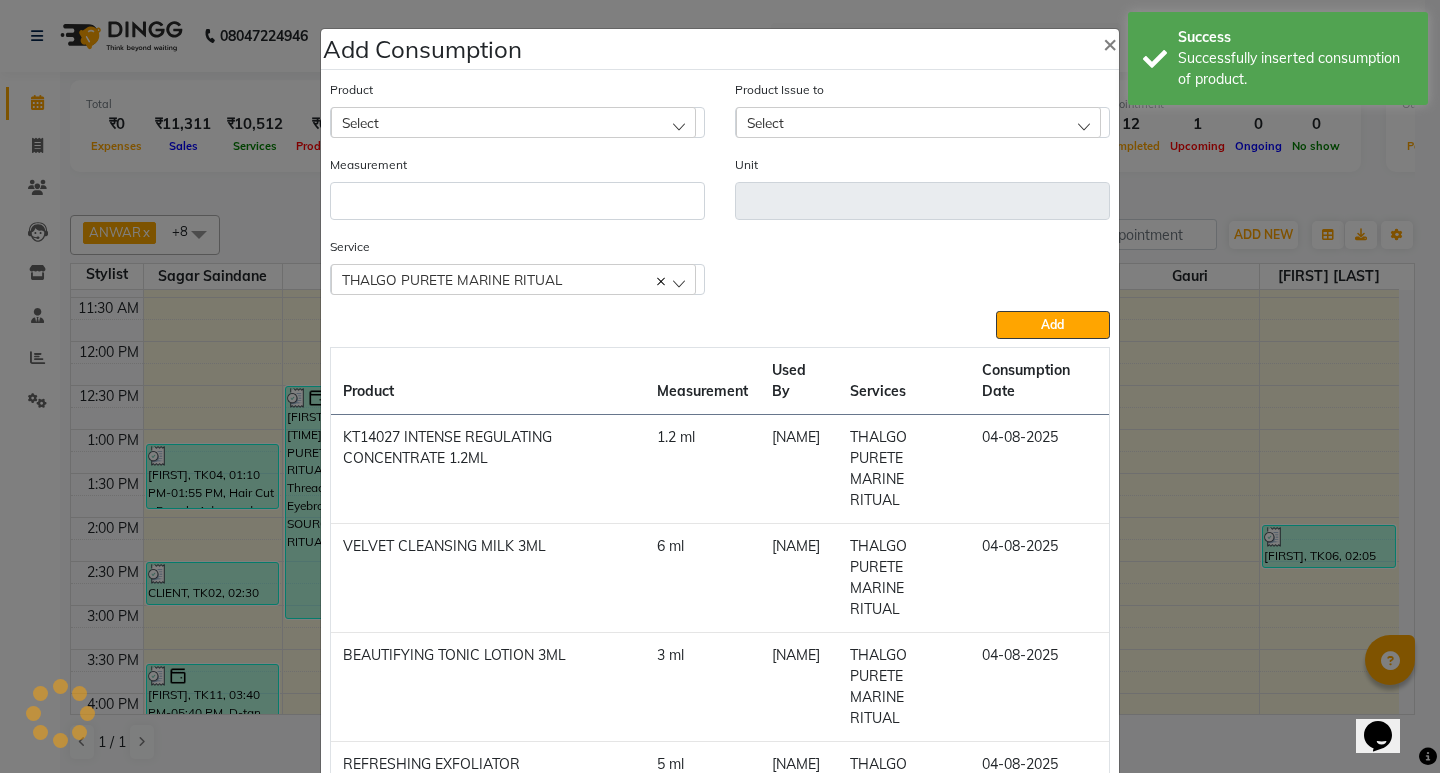 click on "THALGO PURETE MARINE RITUAL" 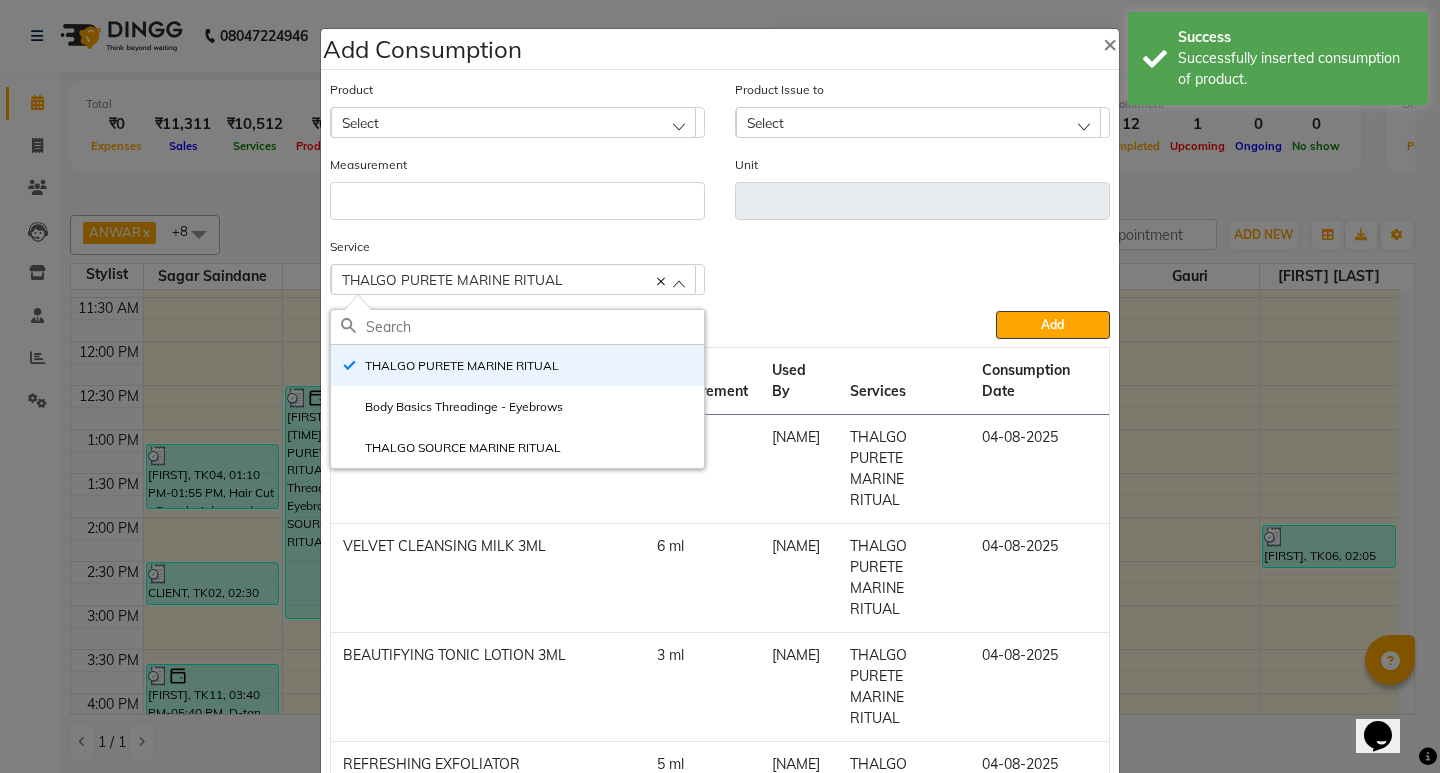 click on "Select" 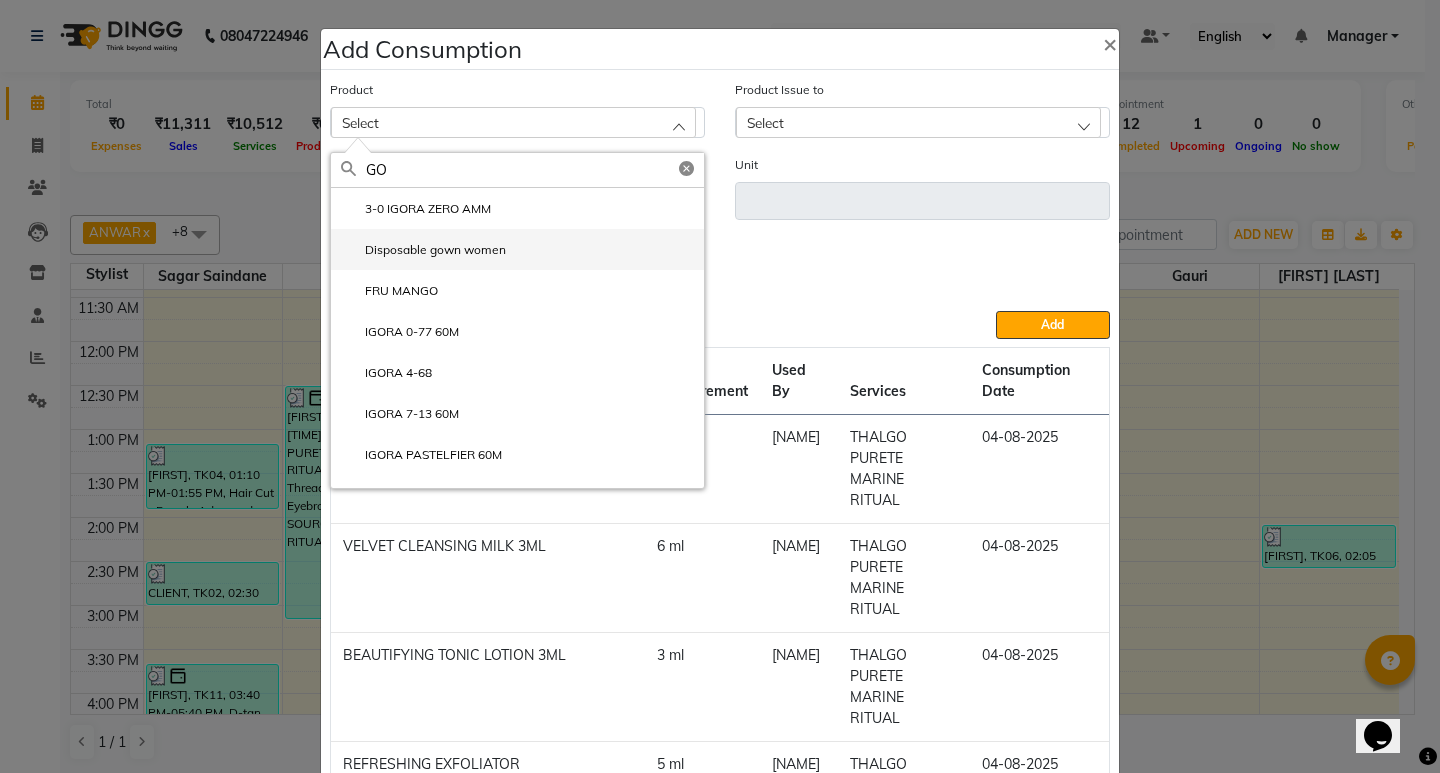 type on "GO" 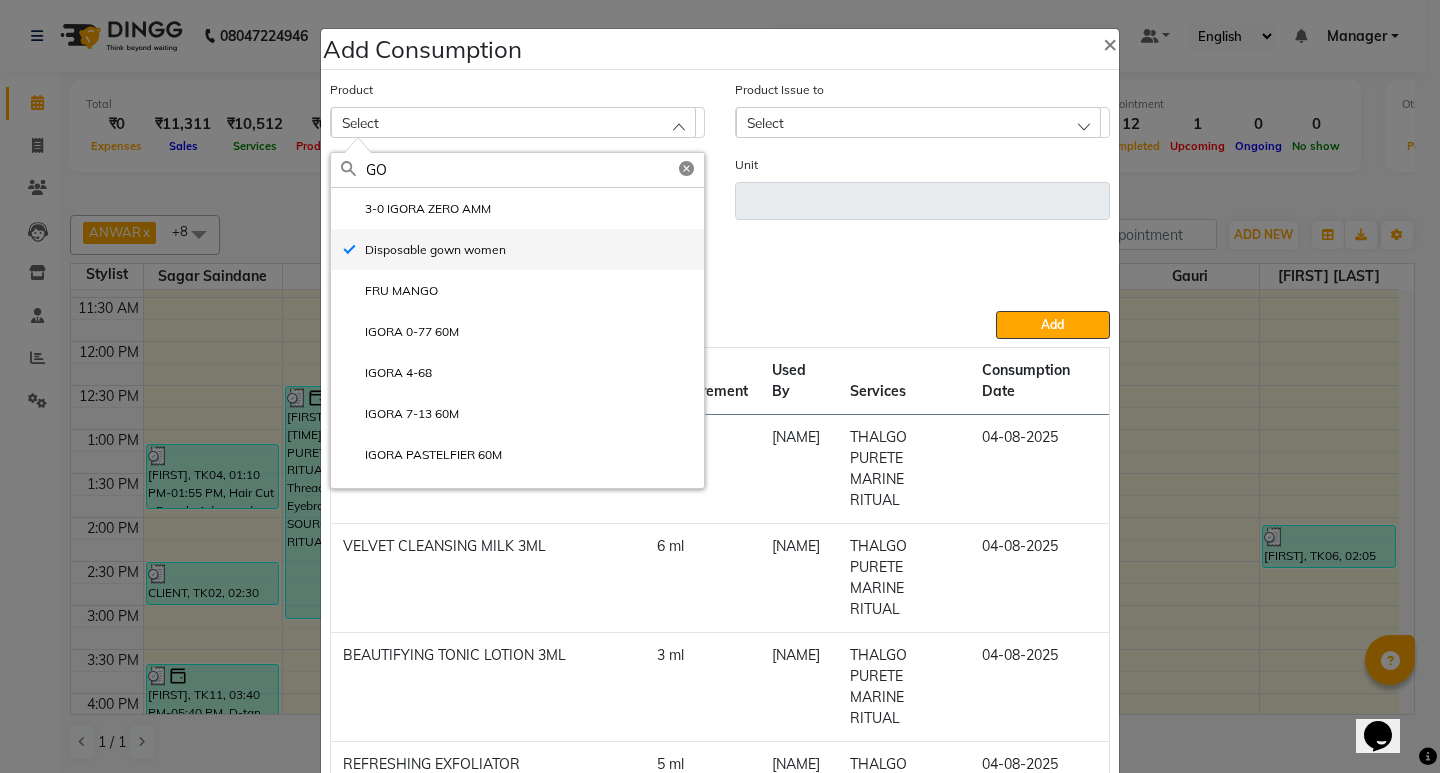type on "pc" 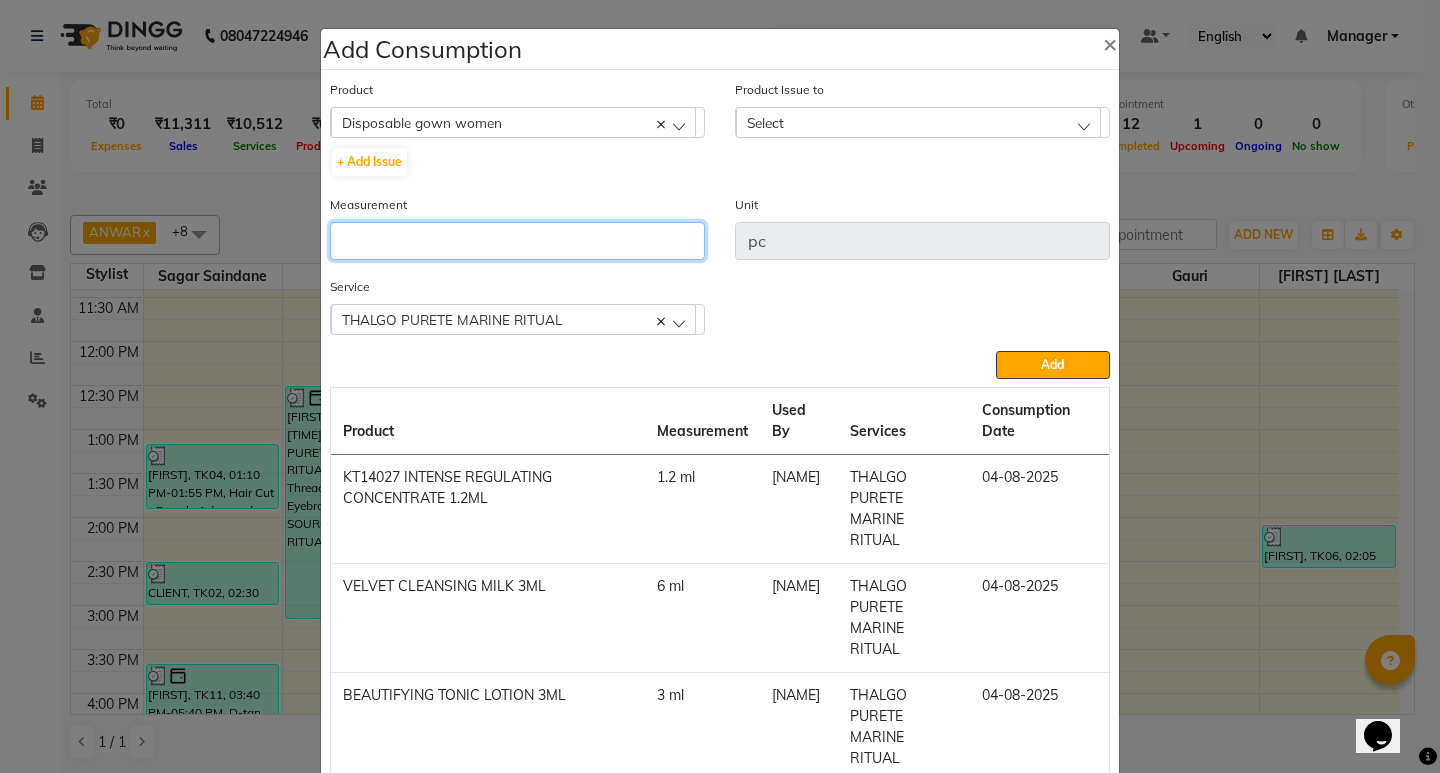click 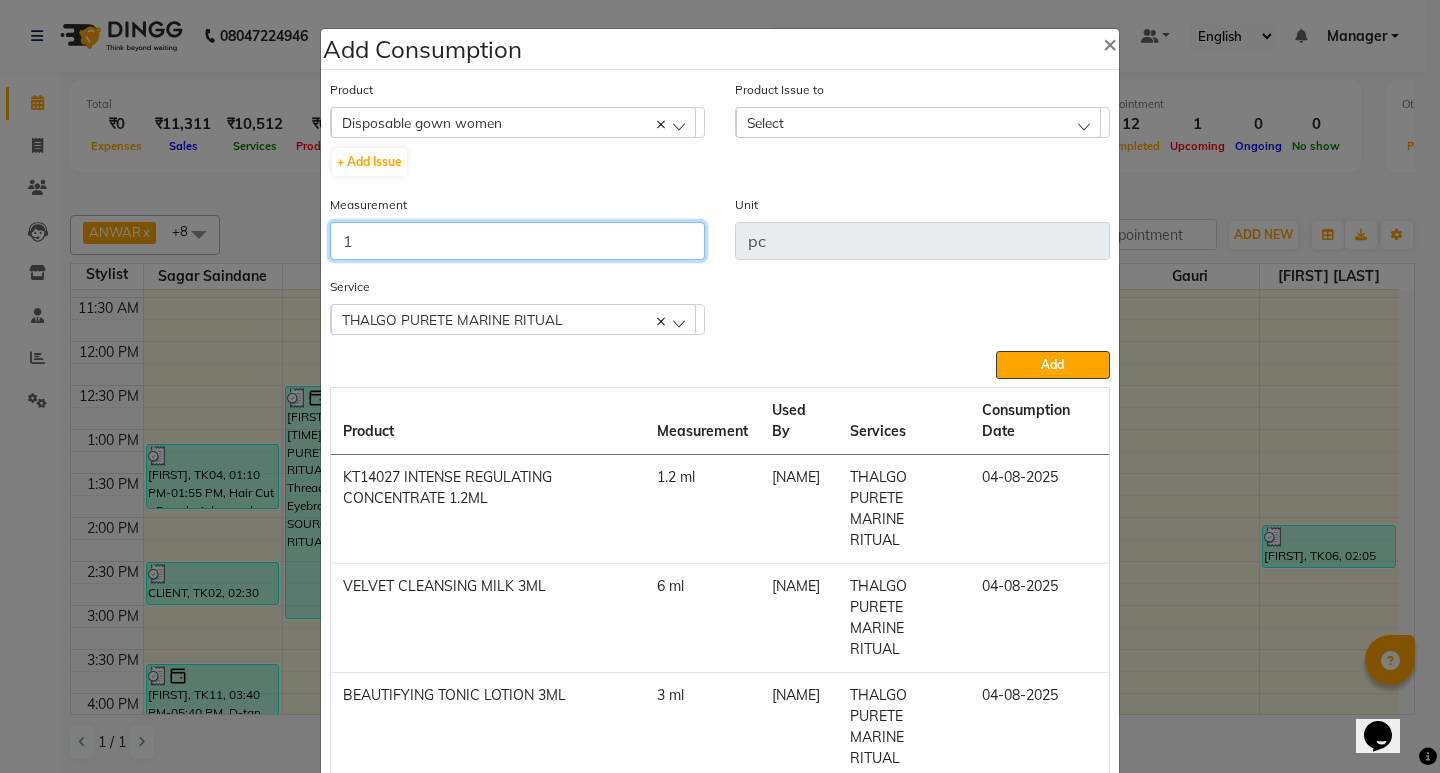 type on "1" 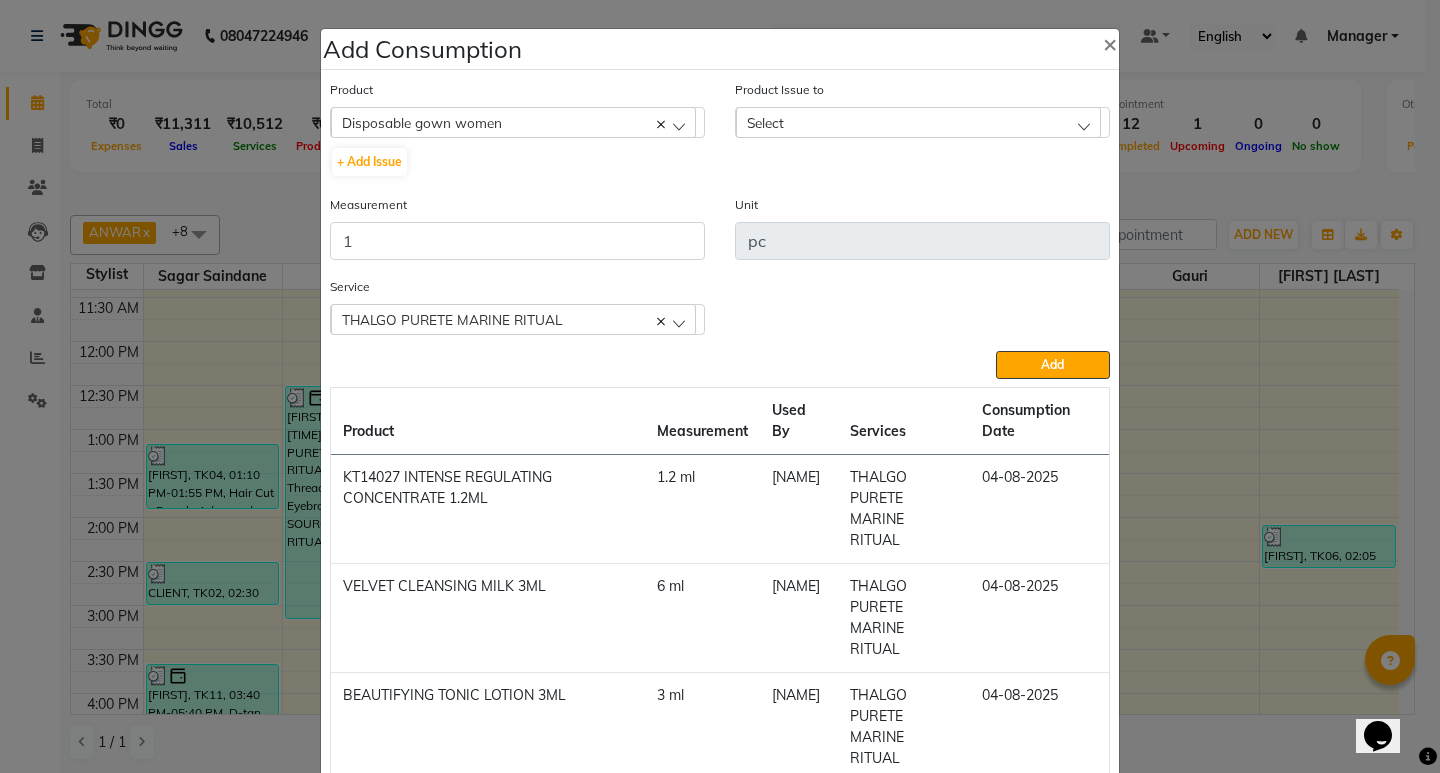 click on "Select" 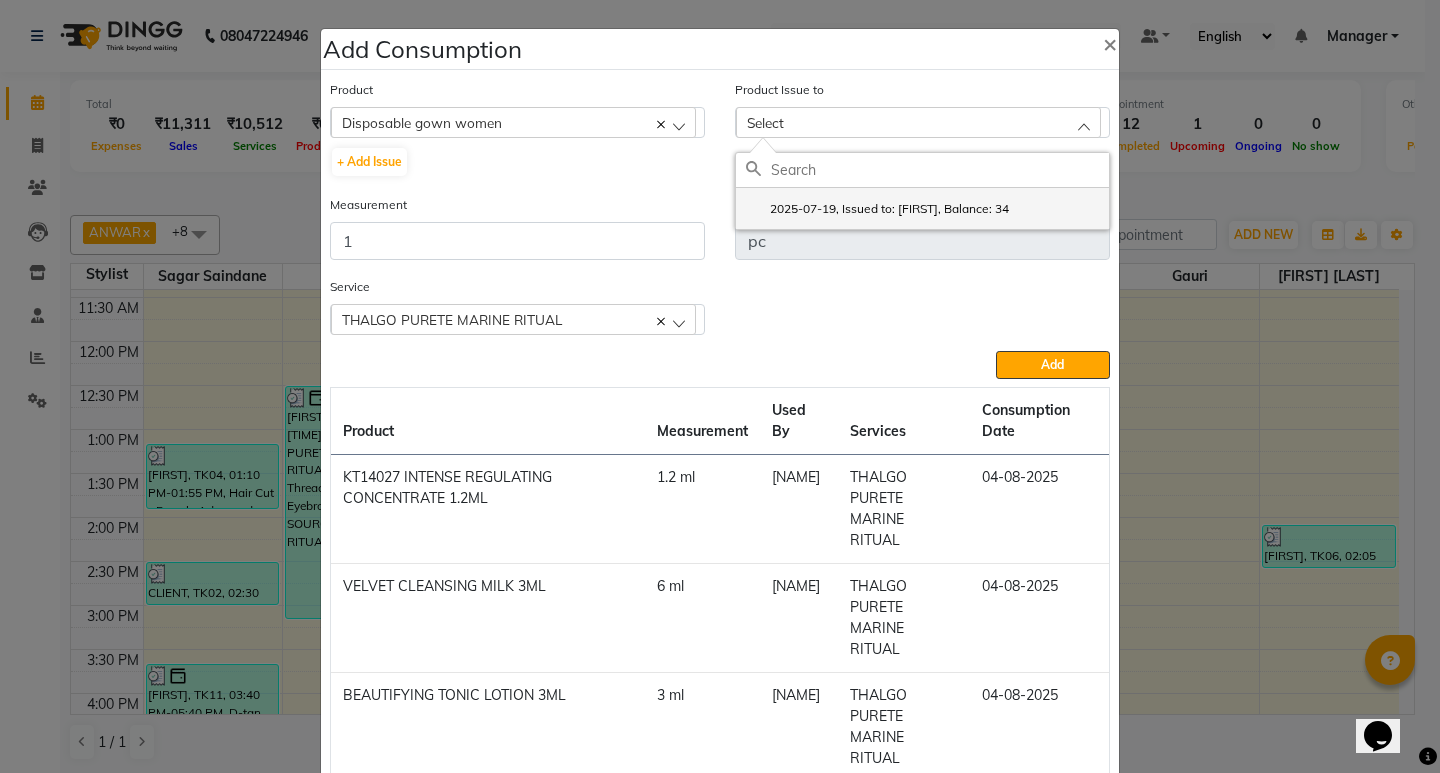 click on "2025-07-19, Issued to: SANTOSHI, Balance: 34" 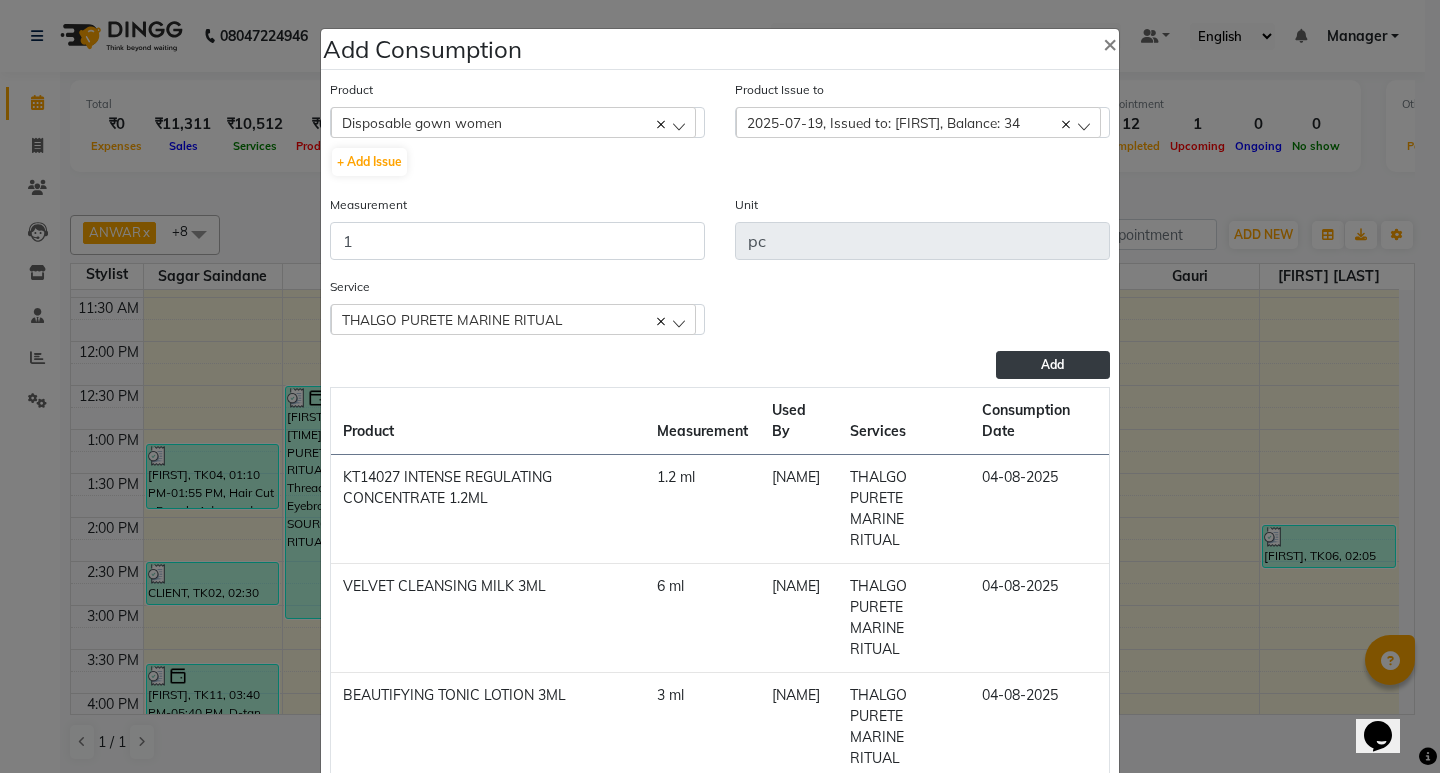 click on "Add" 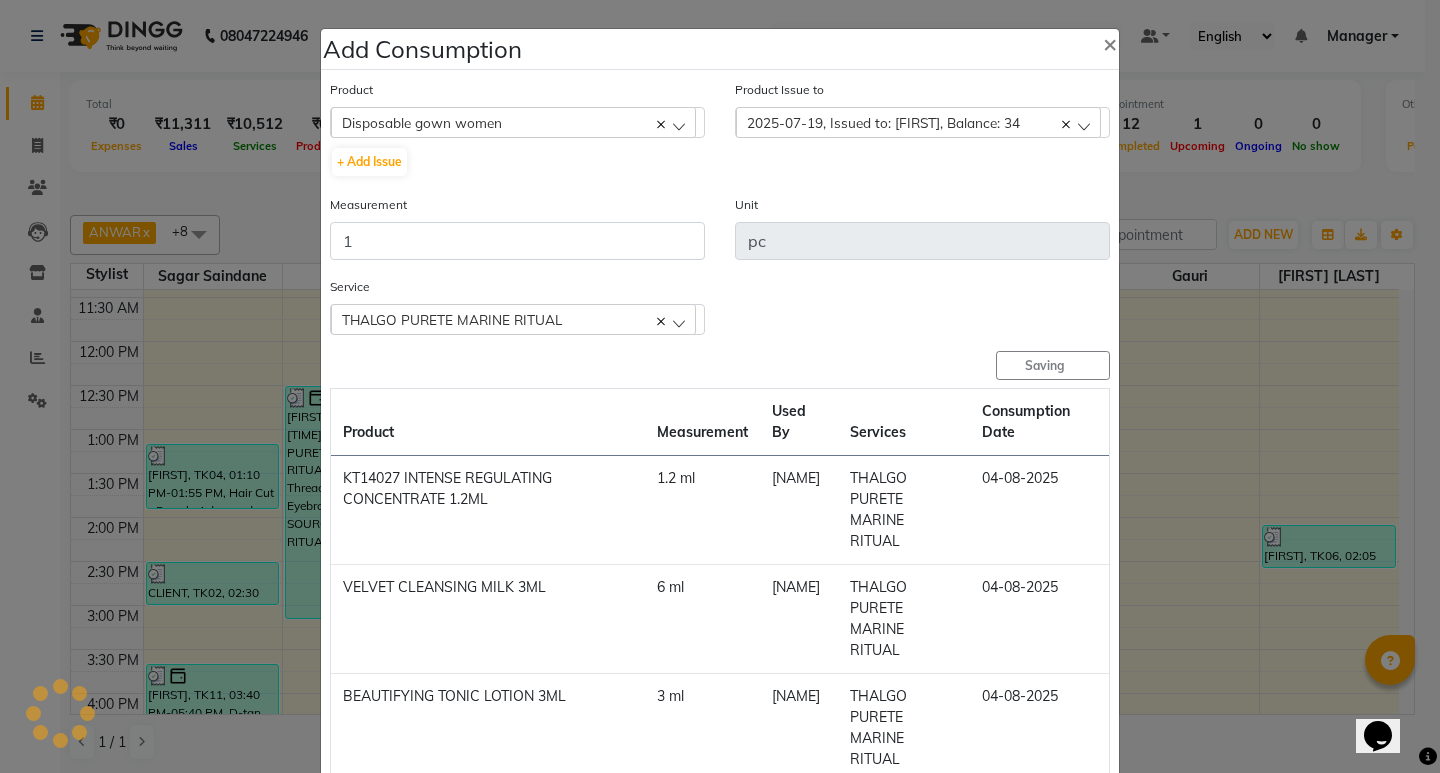 type 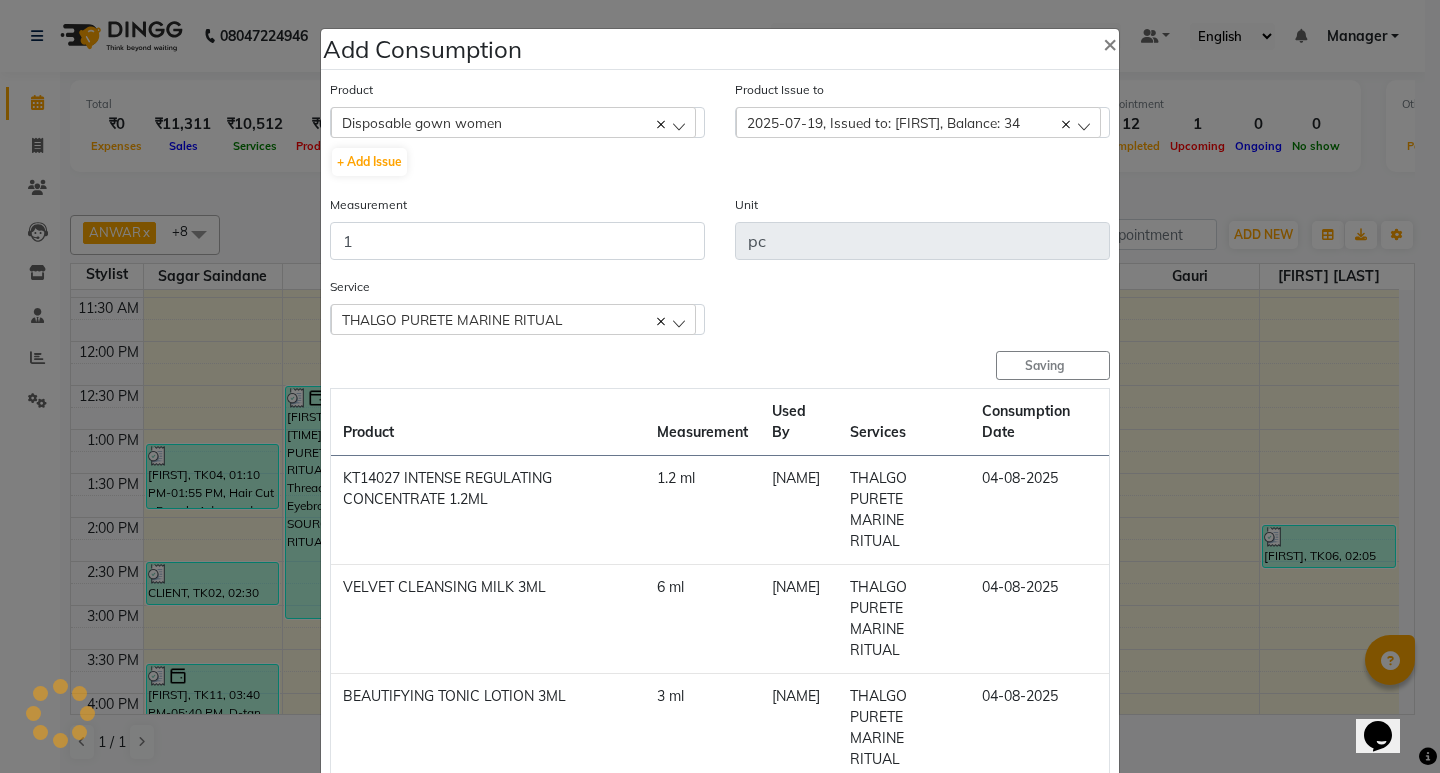 type 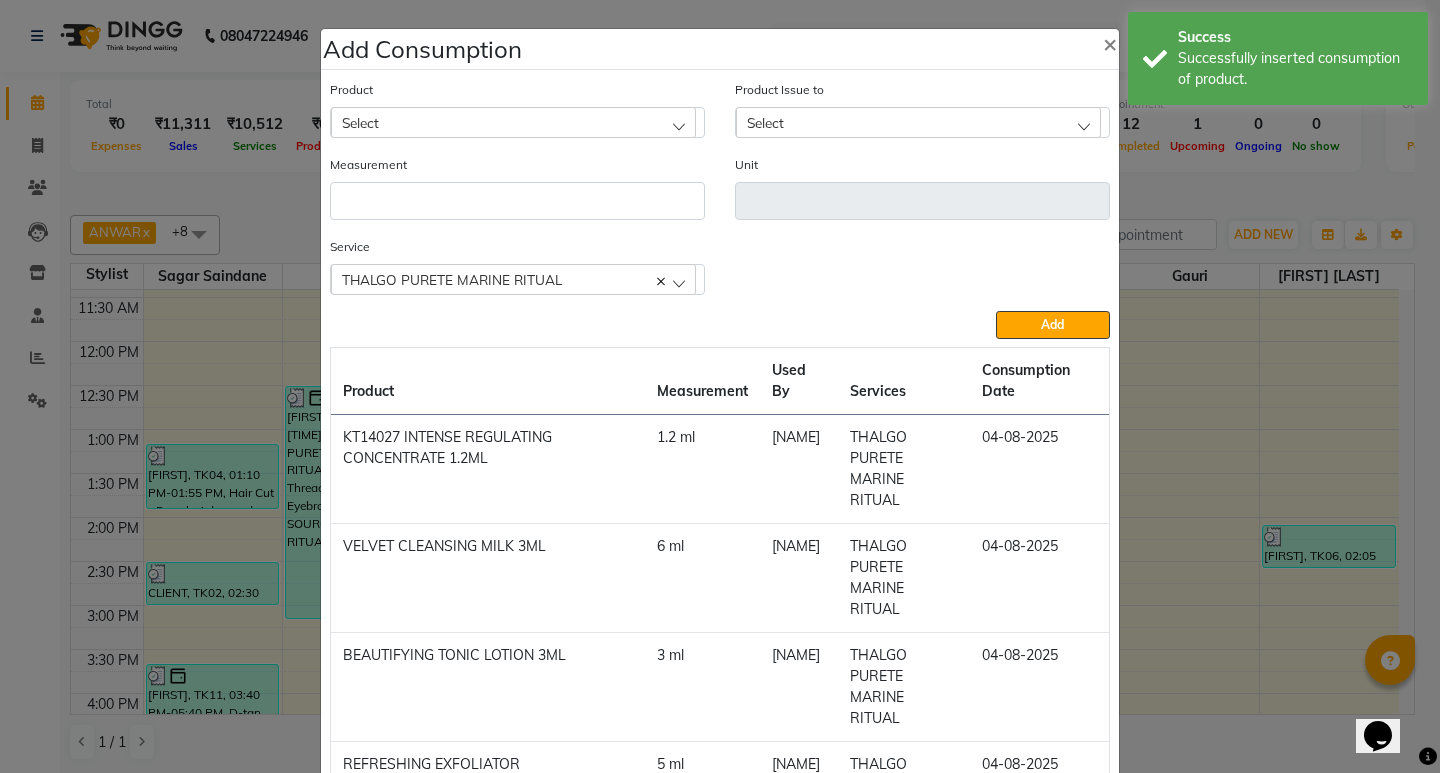click on "Select" 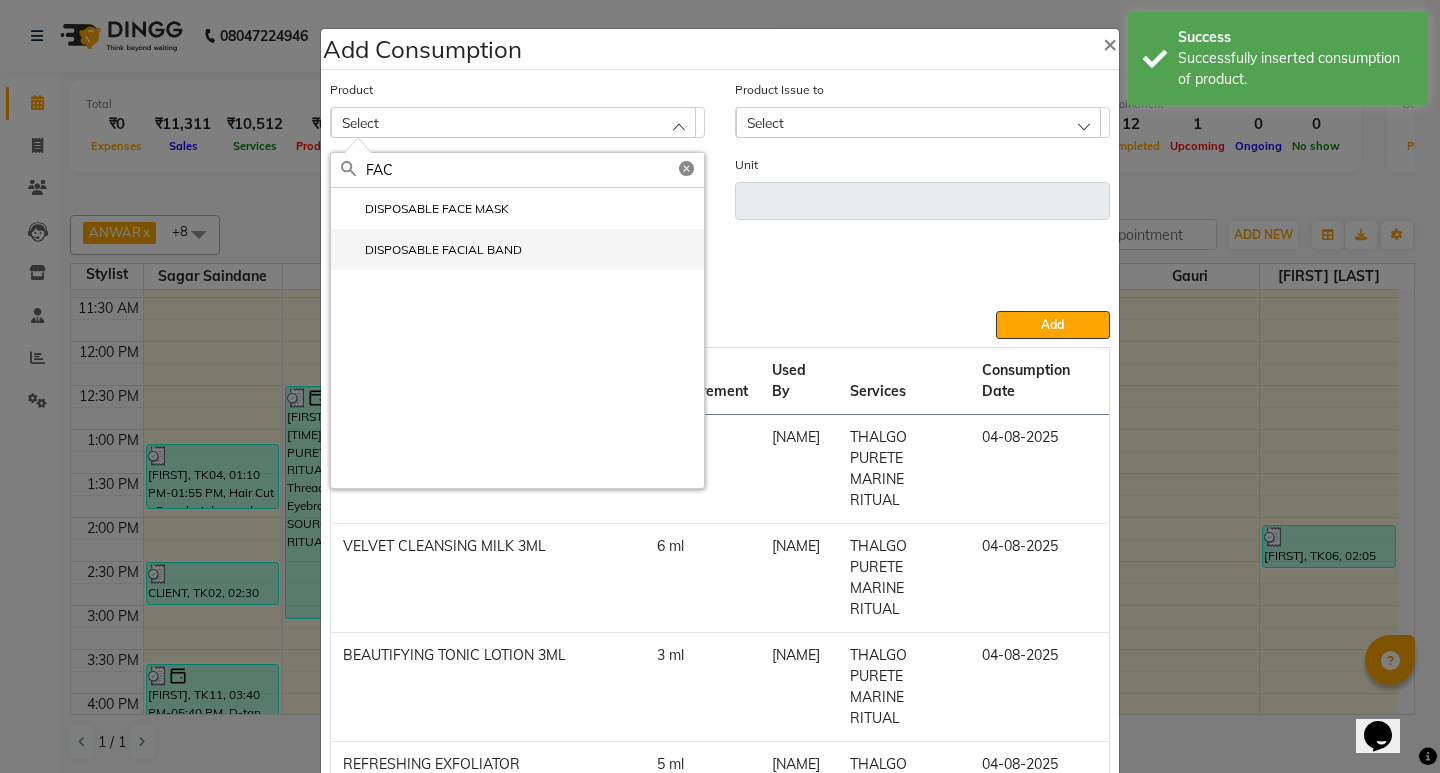 type on "FAC" 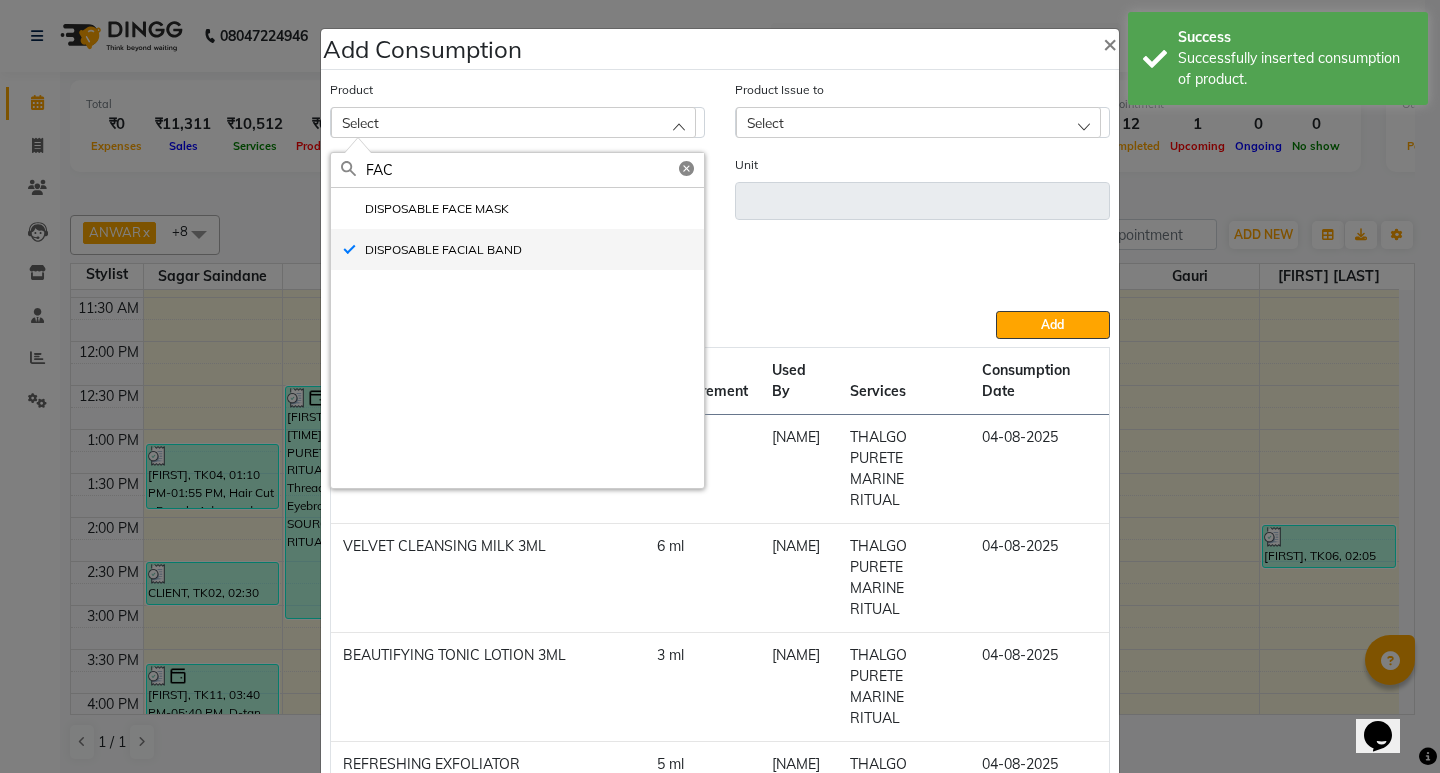 type on "pc" 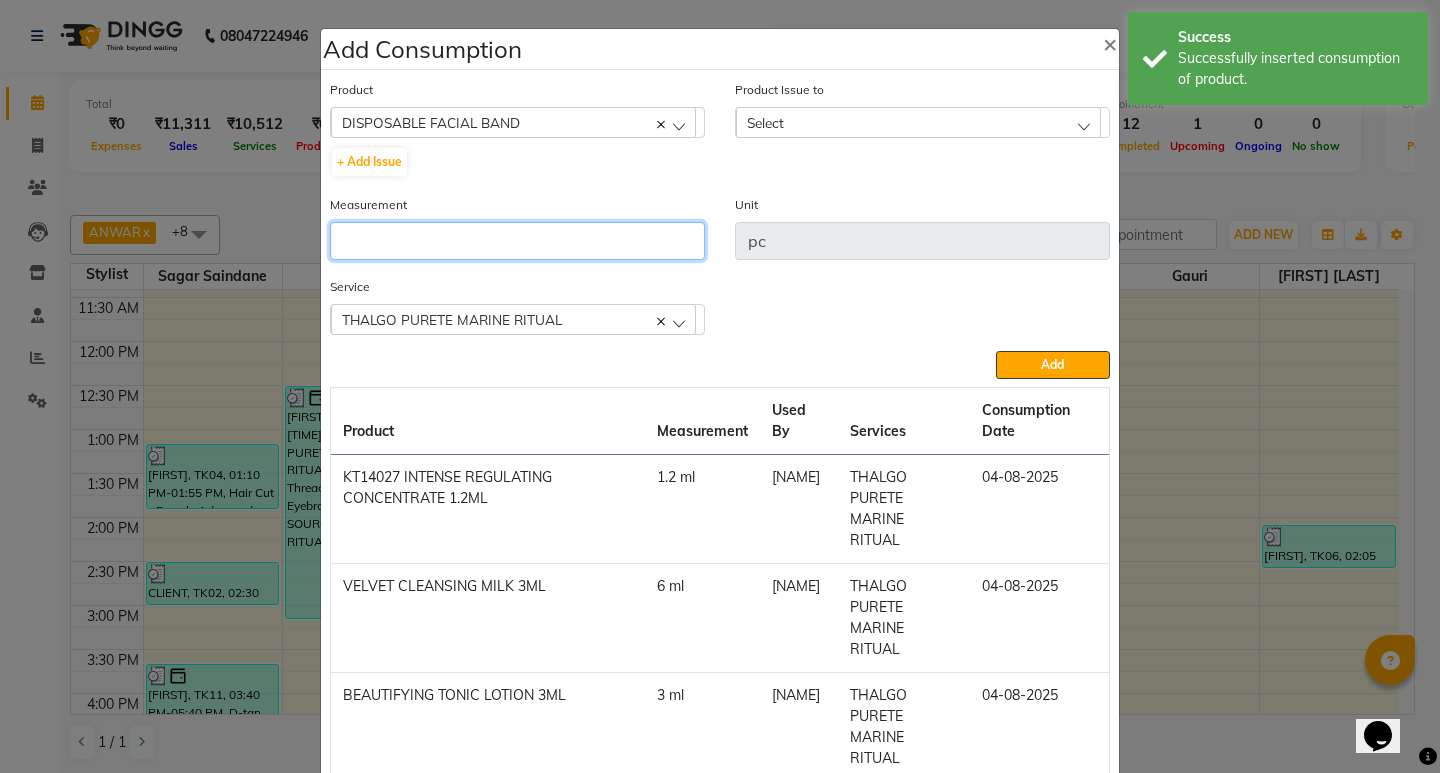 click 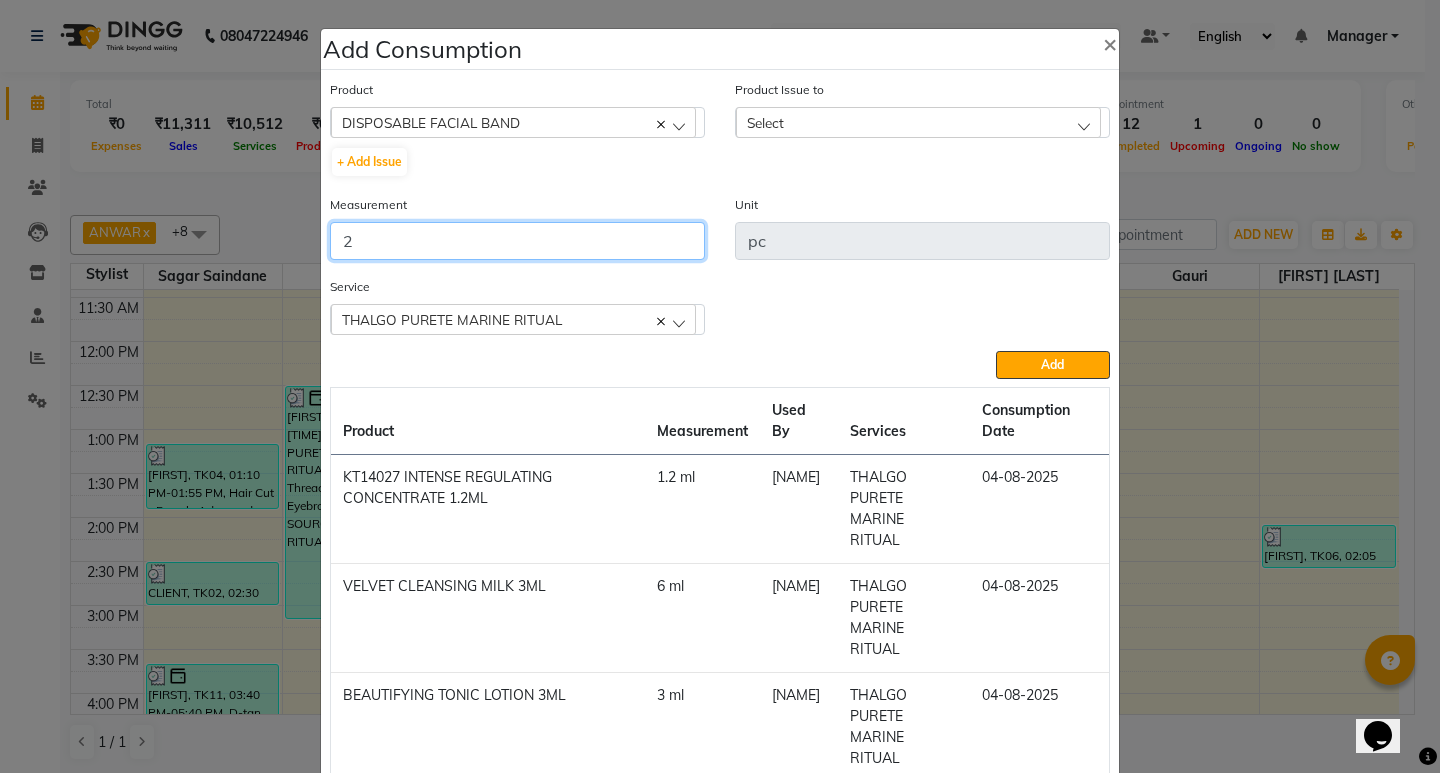 type on "2" 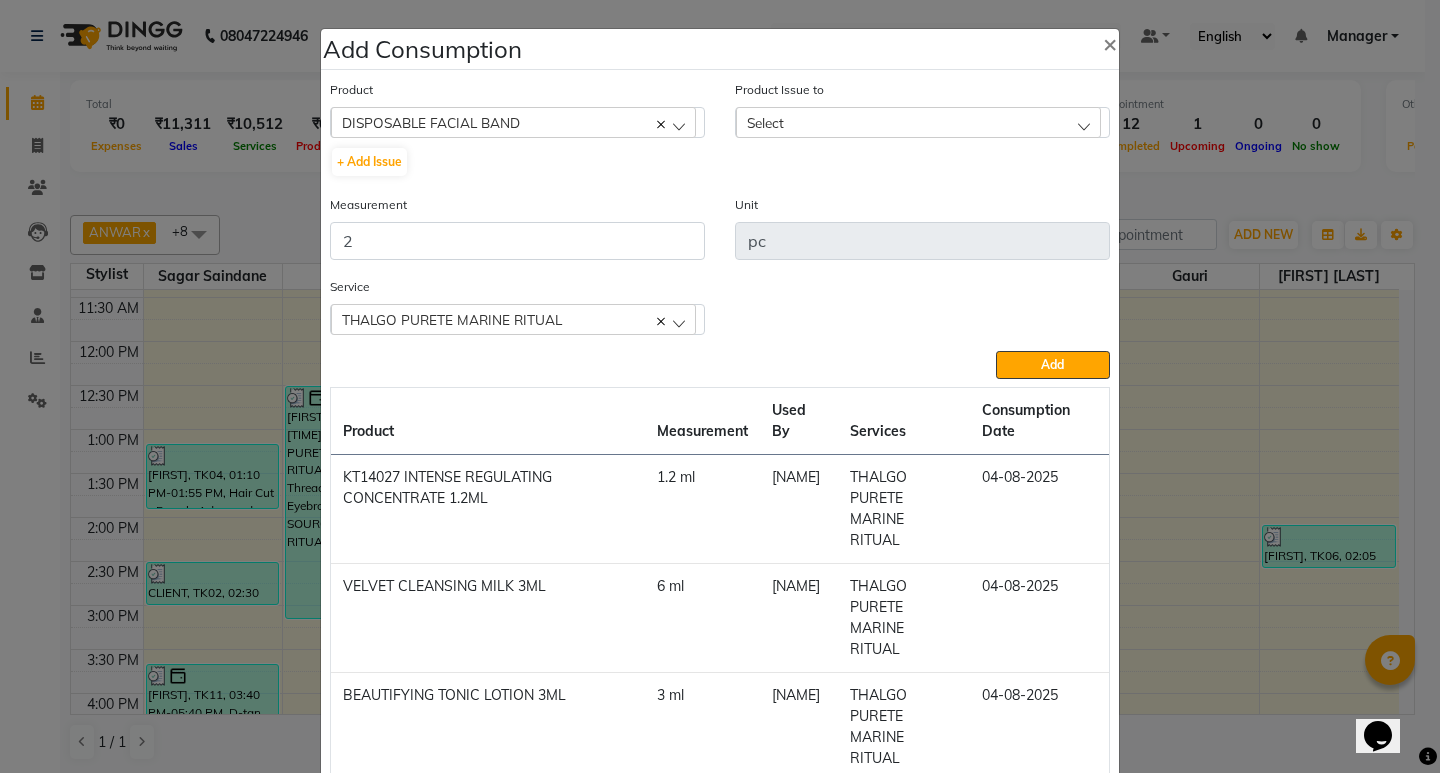click on "Select" 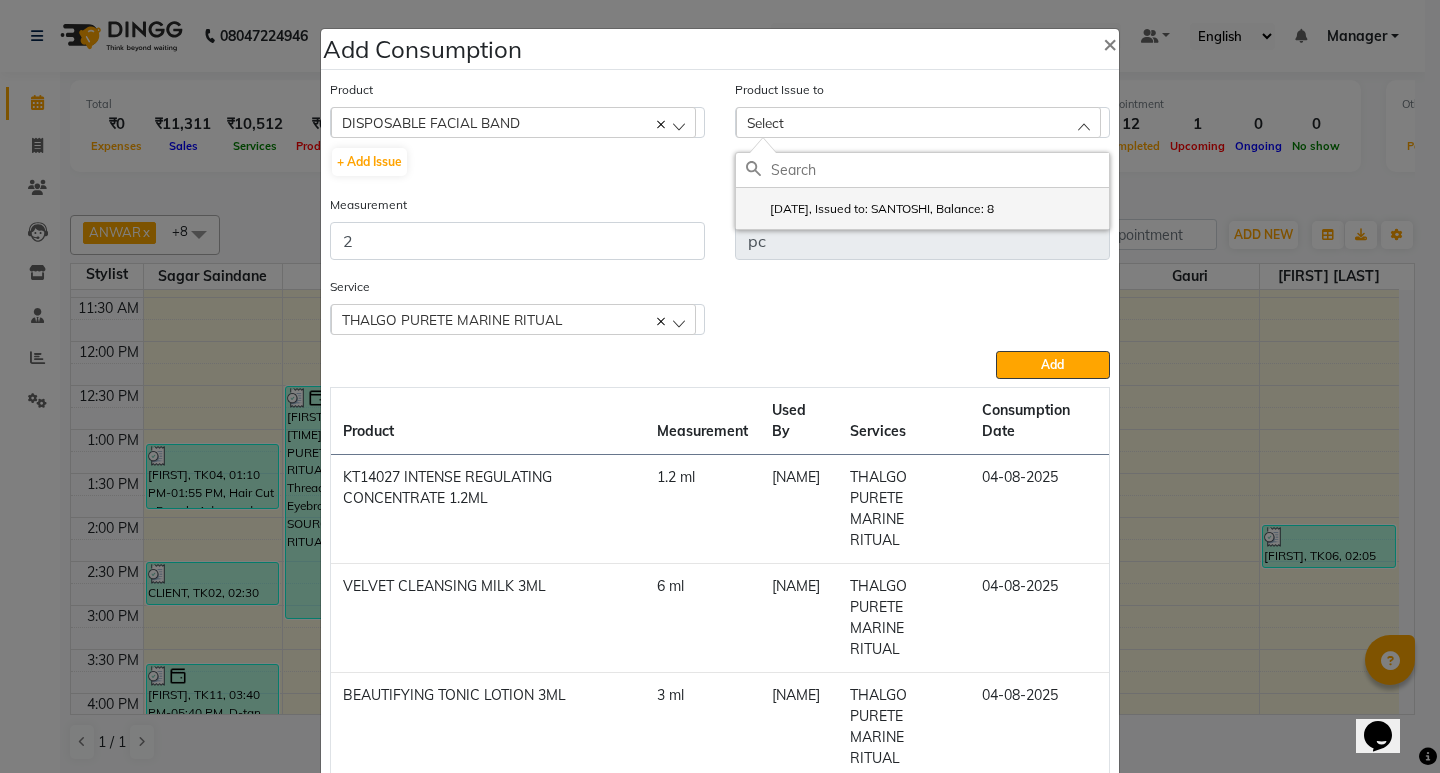 click on "2025-07-18, Issued to: SANTOSHI, Balance: 8" 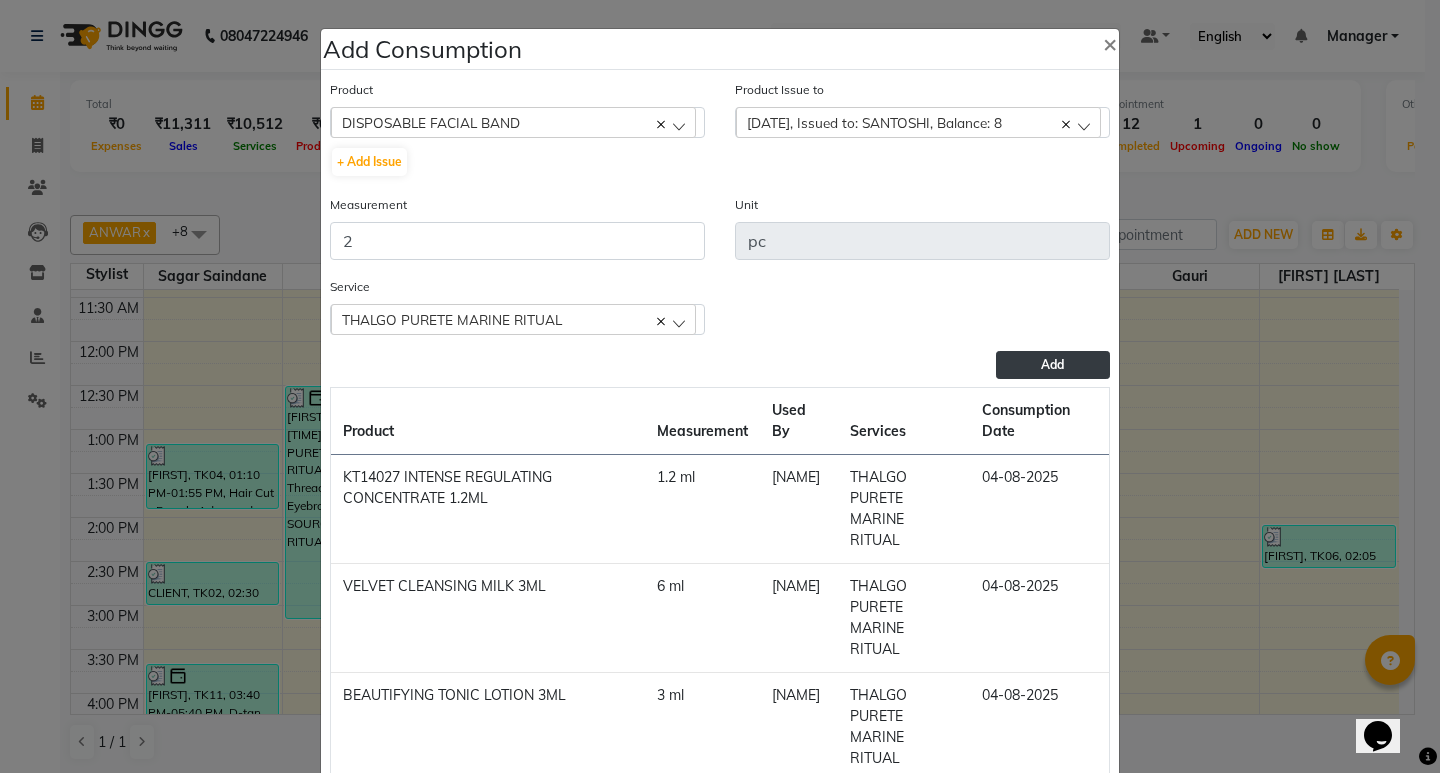 click on "Add" 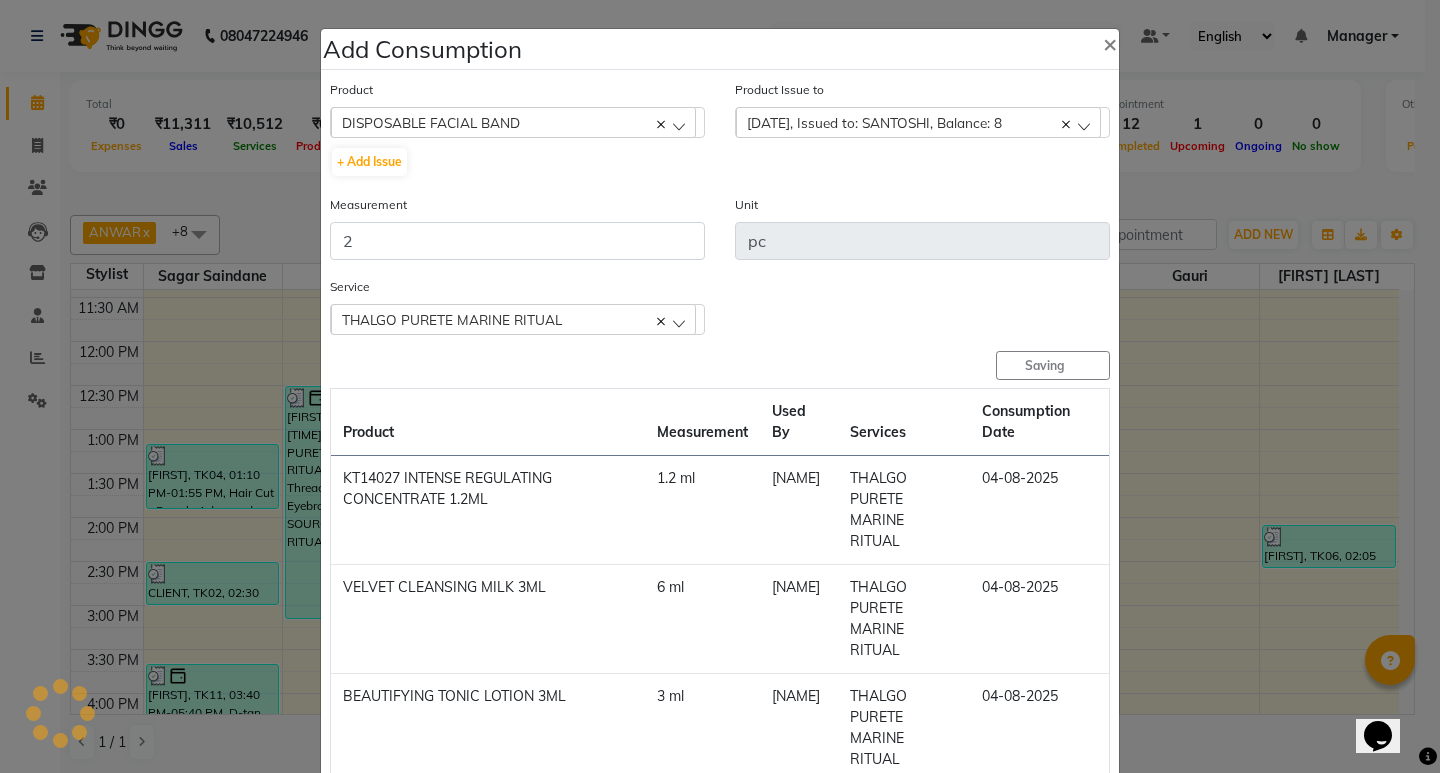type 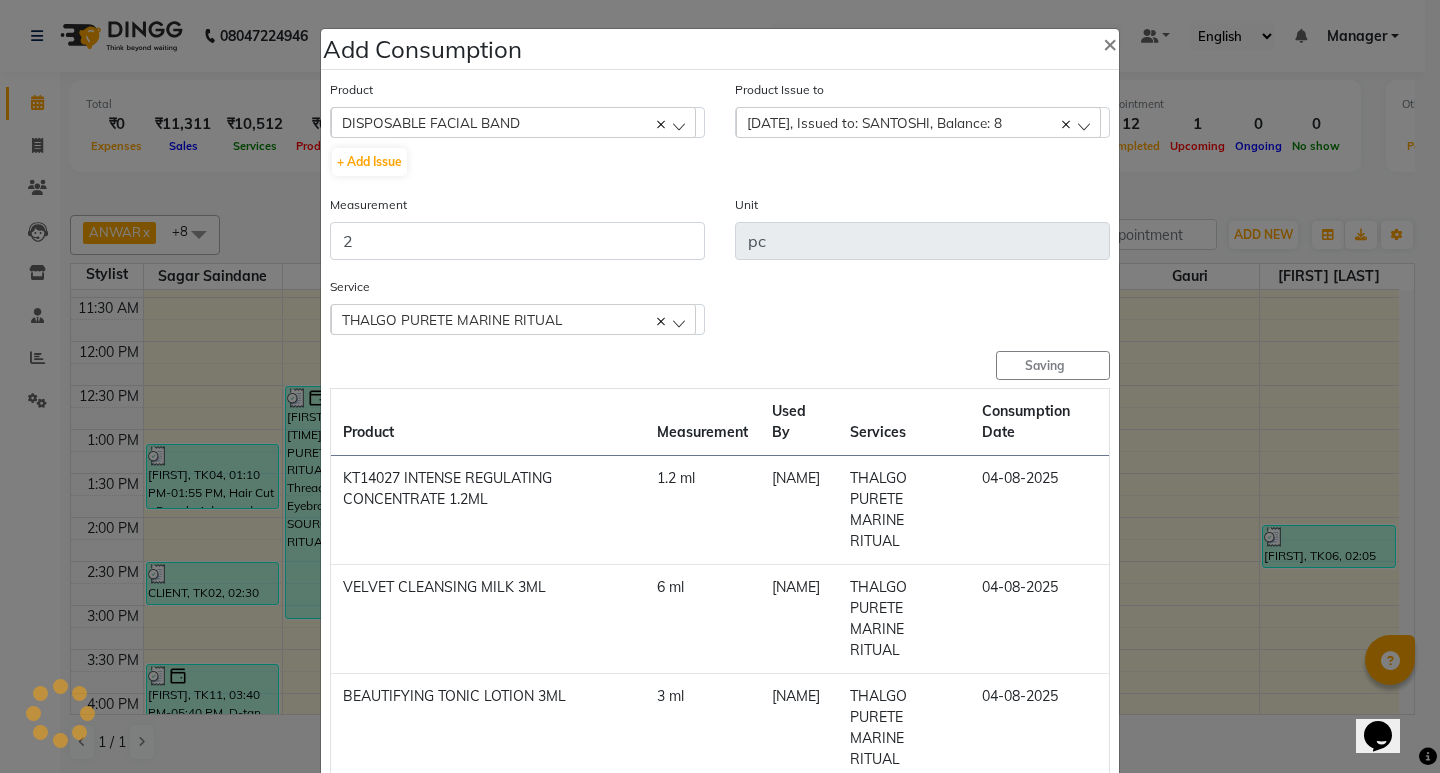 type 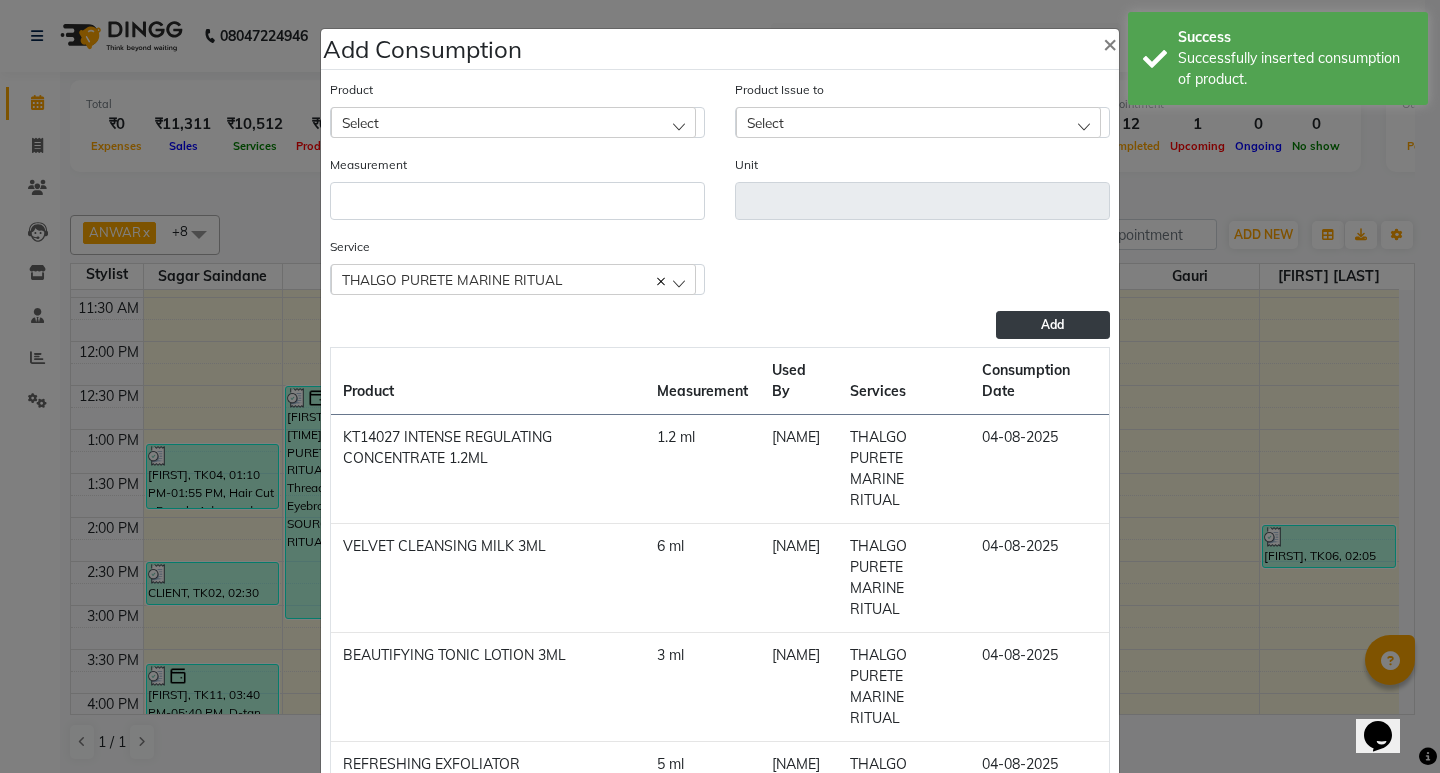 click on "Select" 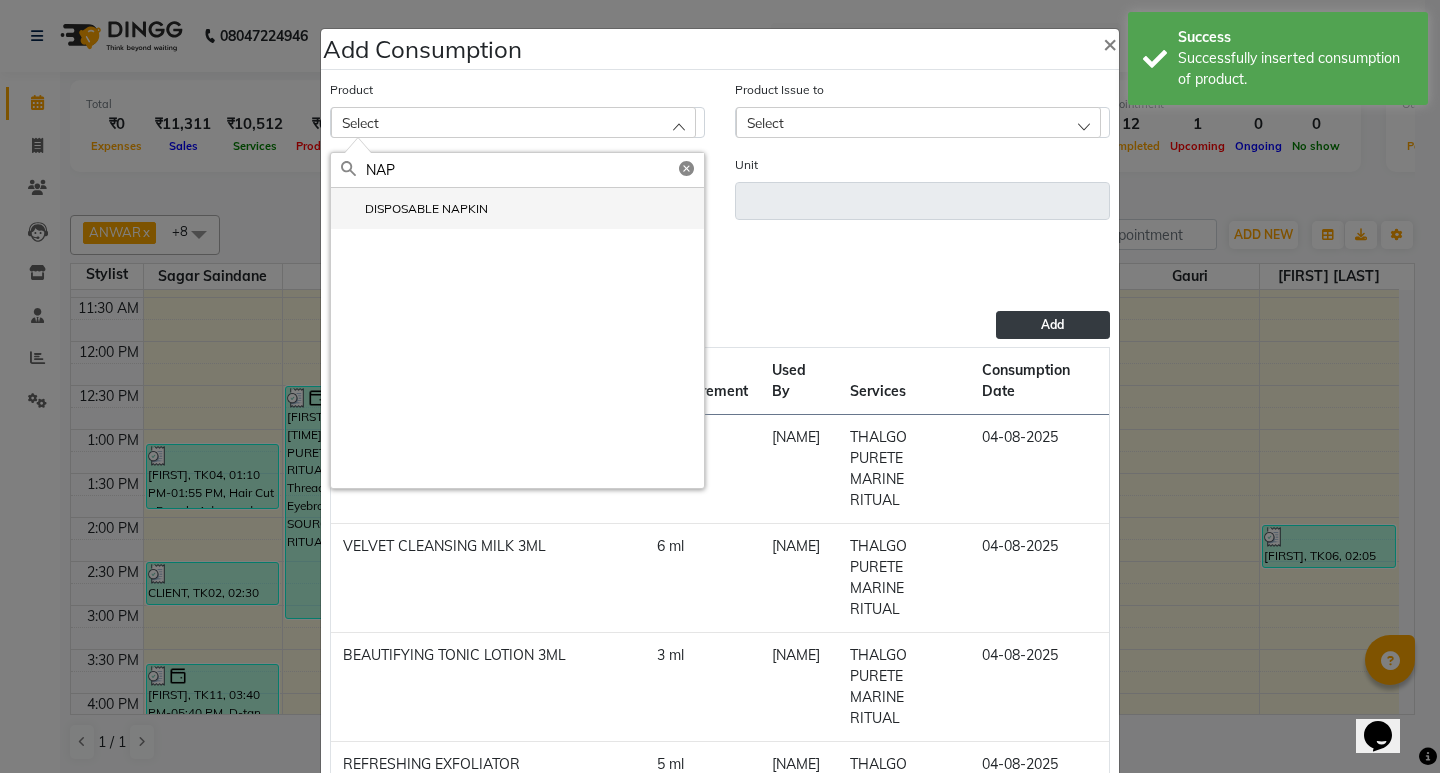 drag, startPoint x: 479, startPoint y: 186, endPoint x: 485, endPoint y: 203, distance: 18.027756 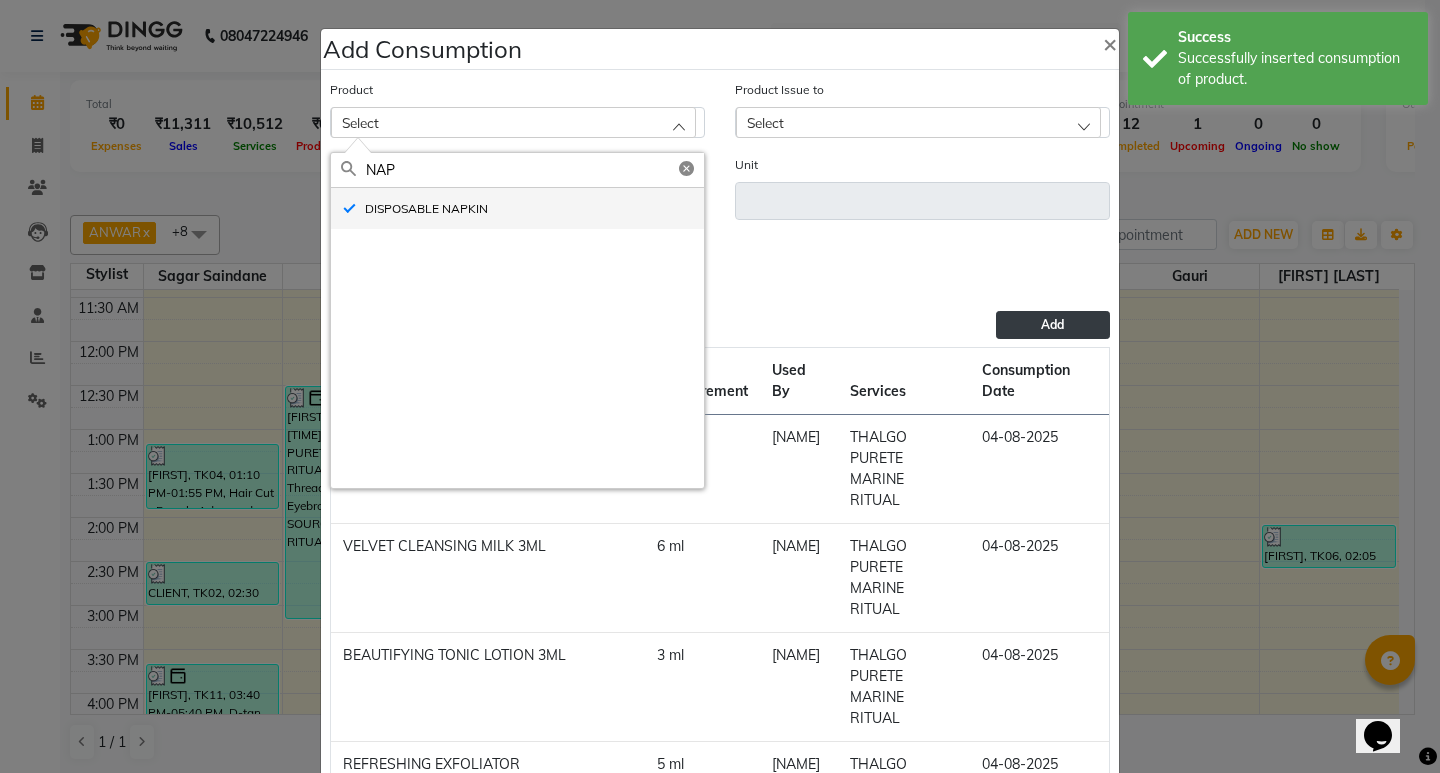 type on "pc" 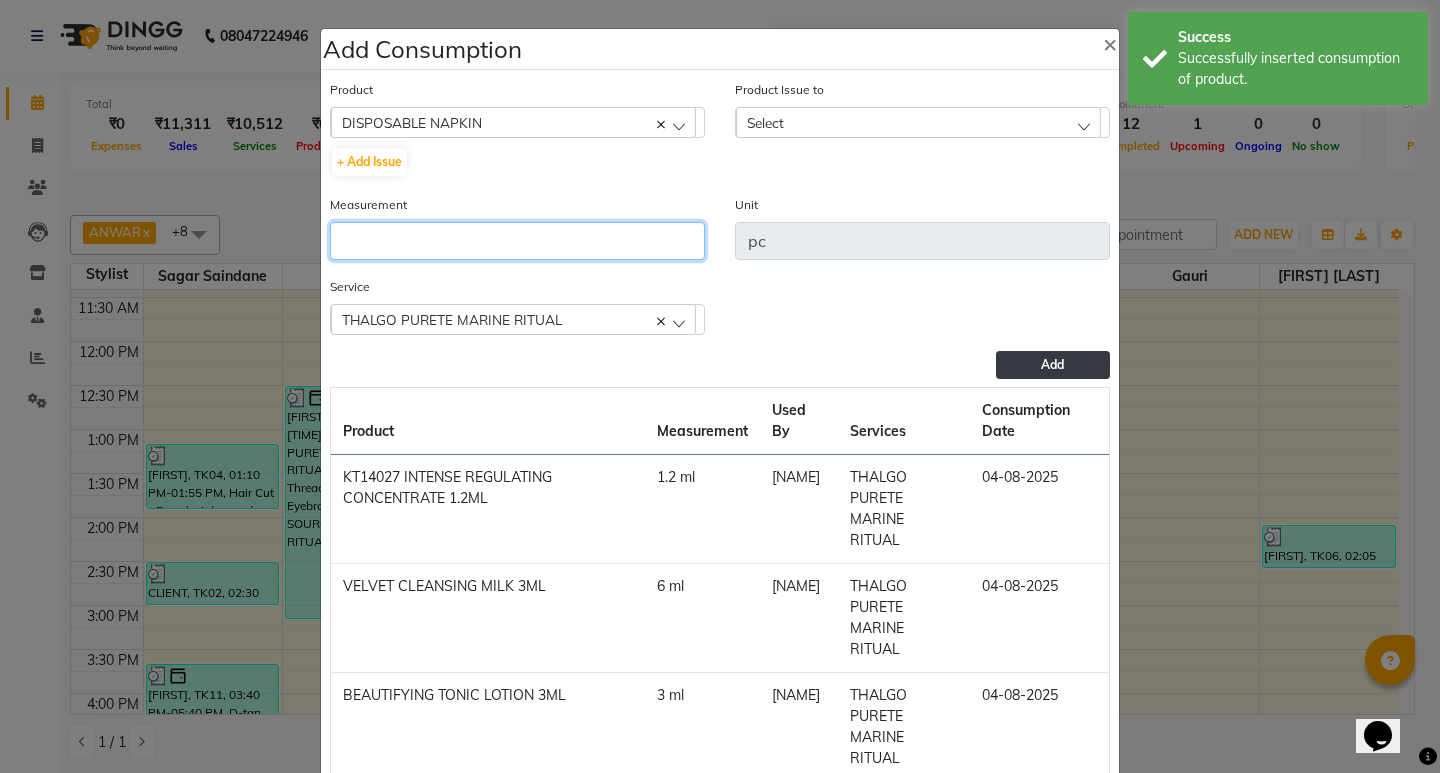 click 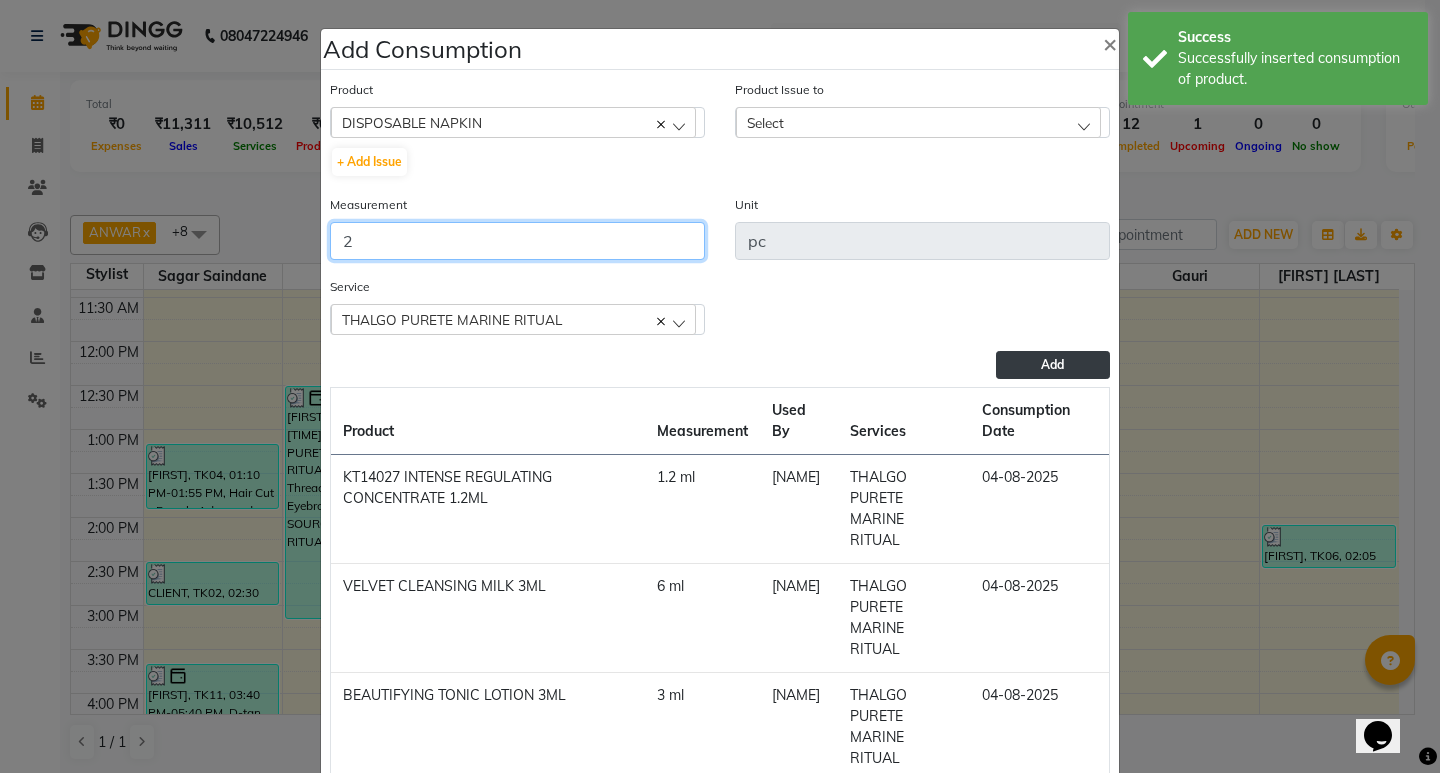 type on "2" 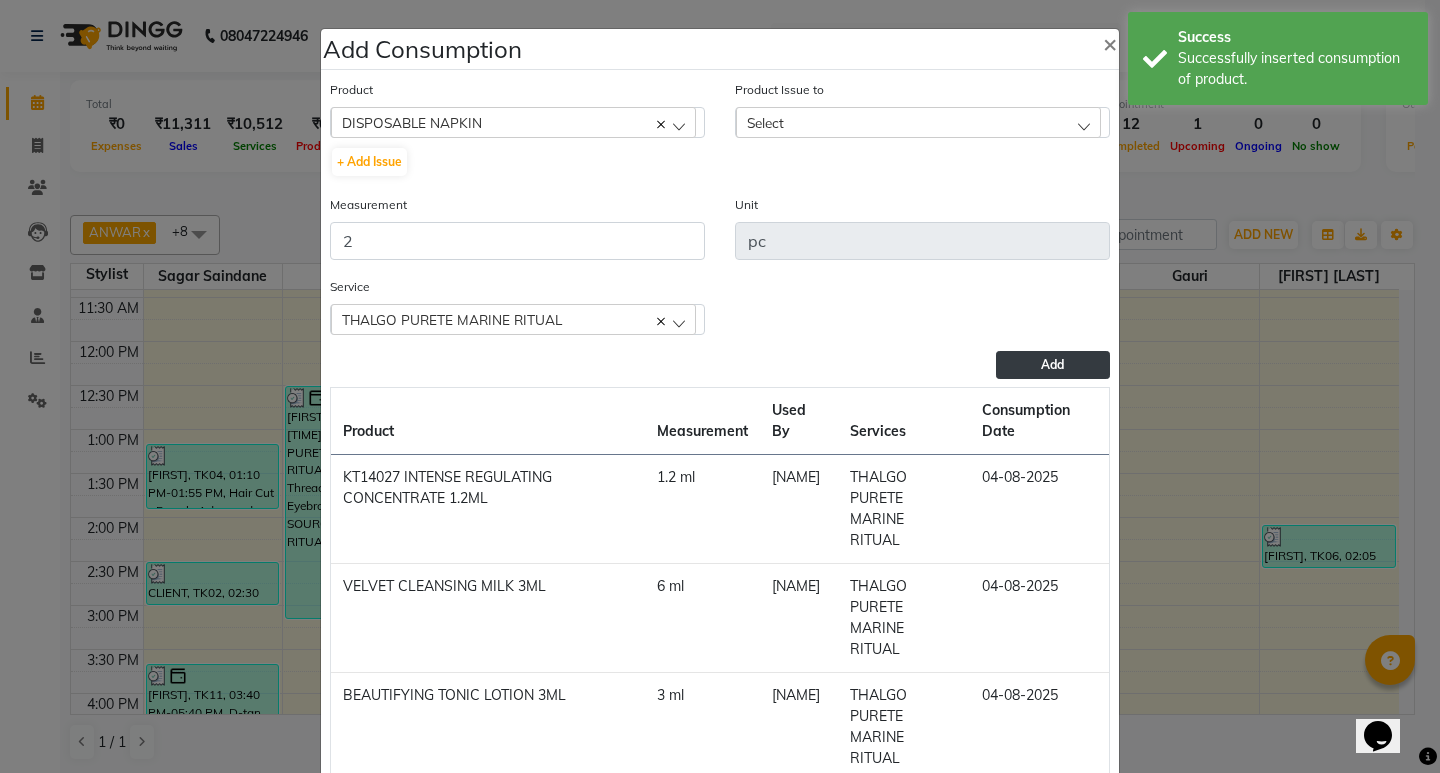 click on "Product Issue to Select 2025-07-26, Issued to: Smruti, Balance: 33" 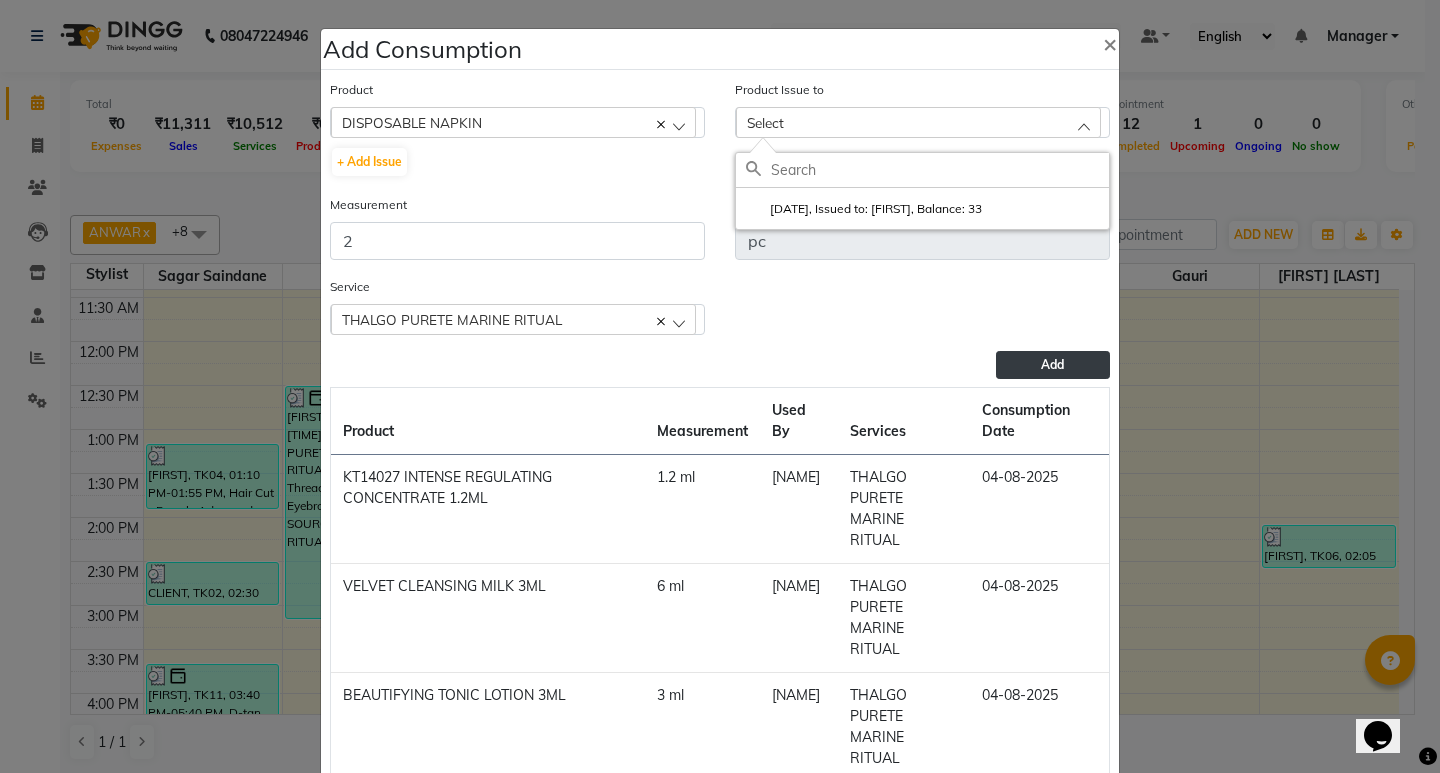 drag, startPoint x: 1004, startPoint y: 218, endPoint x: 1247, endPoint y: 634, distance: 481.77277 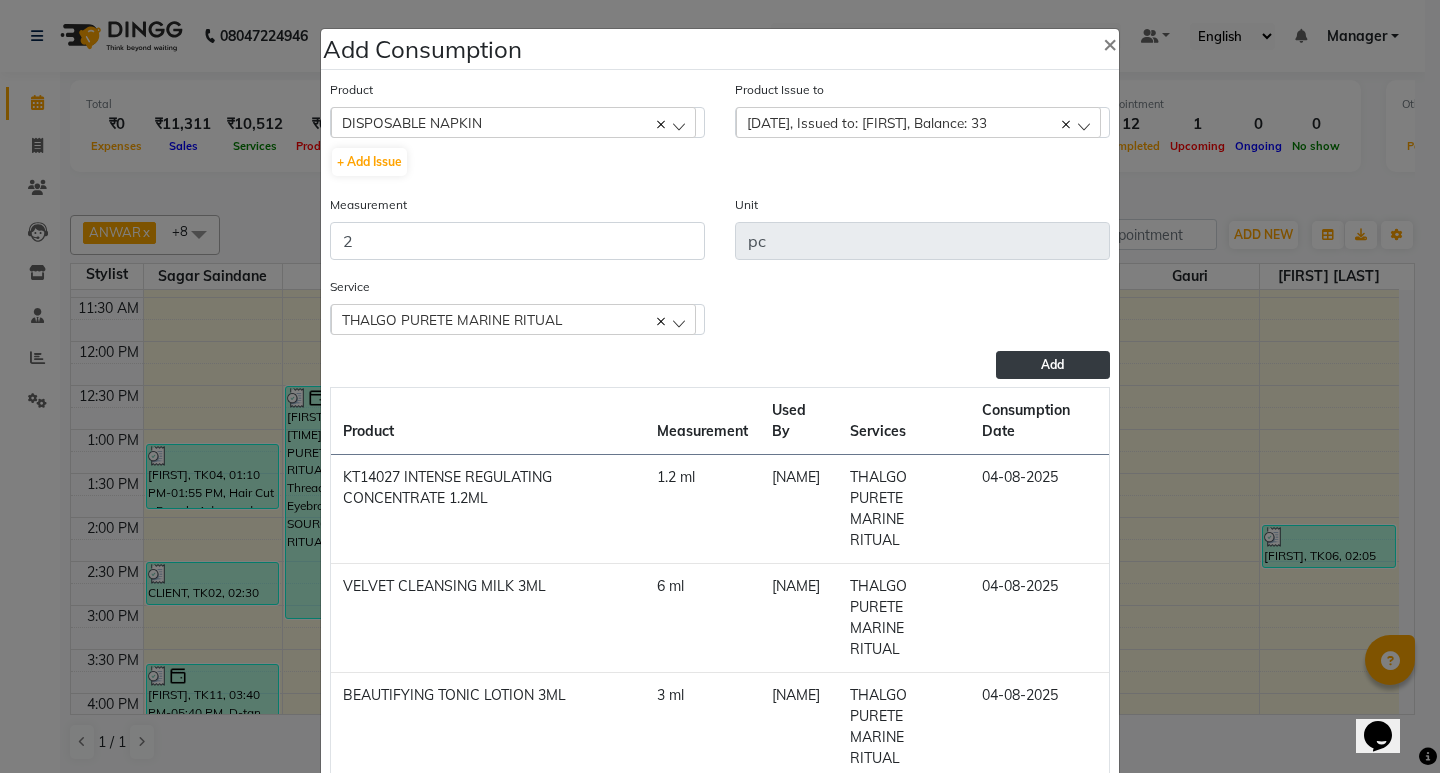 click on "Add" 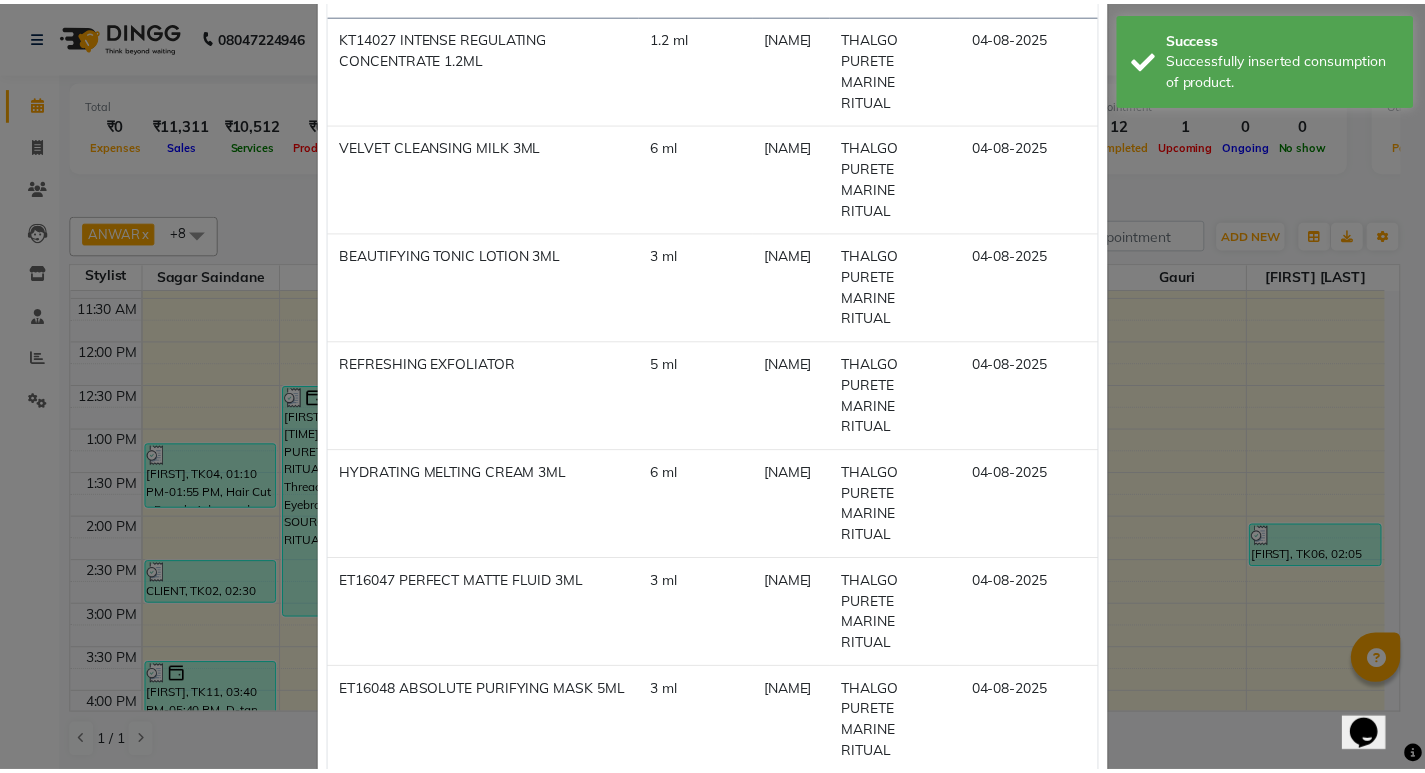 scroll, scrollTop: 700, scrollLeft: 0, axis: vertical 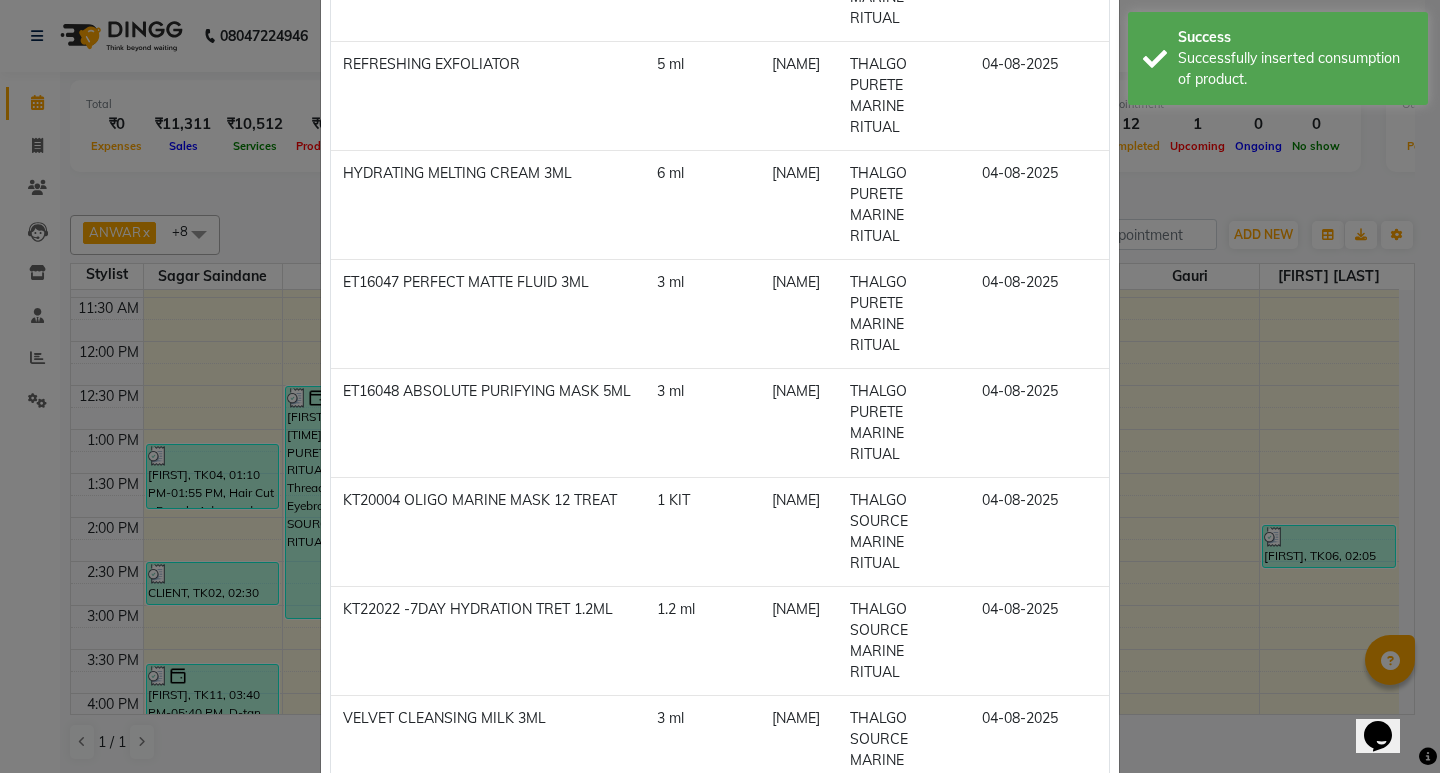 click on "Add Consumption × Product Select 001 BANANA POWDER 10GM Product Issue to Select 2025-07-26, Issued to: Smruti, Balance: 33 Measurement Unit Service  THALGO PURETE MARINE RITUAL  THALGO PURETE MARINE RITUAL Body Basics Threadinge - Eyebrows THALGO SOURCE MARINE RITUAL  Add  Product Measurement Used By Services Consumption Date  KT14027 INTENSE REGULATING CONCENTRATE 1.2ML   1.2 ml   Meena Kumari   THALGO PURETE MARINE RITUAL   04-08-2025   VELVET CLEANSING MILK 3ML   6 ml   Meena Kumari   THALGO PURETE MARINE RITUAL   04-08-2025   BEAUTIFYING TONIC LOTION 3ML   3 ml   Meena Kumari   THALGO PURETE MARINE RITUAL   04-08-2025   REFRESHING EXFOLIATOR    5 ml   Meena Kumari   THALGO PURETE MARINE RITUAL   04-08-2025   HYDRATING MELTING CREAM 3ML   6 ml   Meena Kumari   THALGO PURETE MARINE RITUAL   04-08-2025   ET16047 PERFECT MATTE FLUID 3ML    3 ml   Meena Kumari   THALGO PURETE MARINE RITUAL   04-08-2025   ET16048 ABSOLUTE PURIFYING MASK 5ML    3 ml   Meena Kumari   THALGO PURETE MARINE RITUAL   04-08-2025" 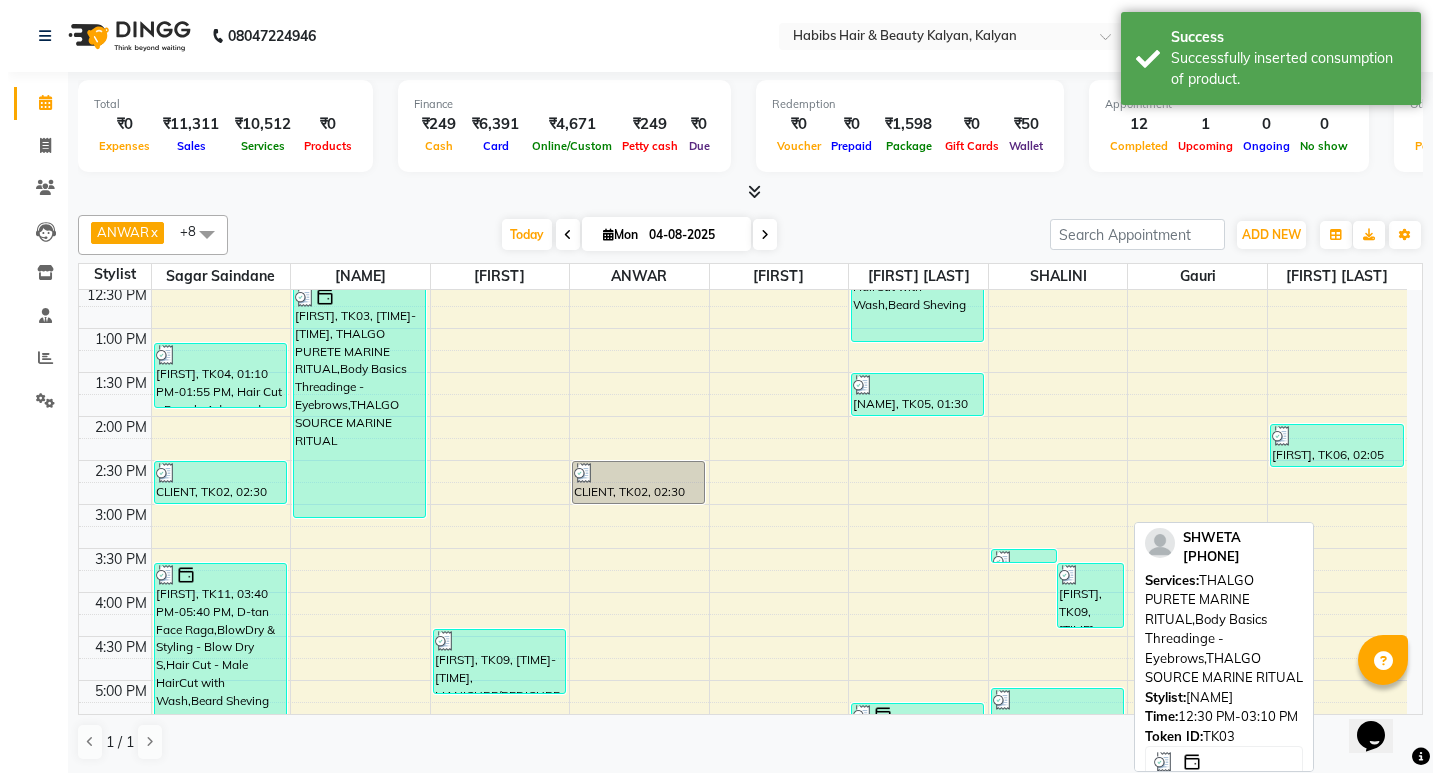 scroll, scrollTop: 400, scrollLeft: 0, axis: vertical 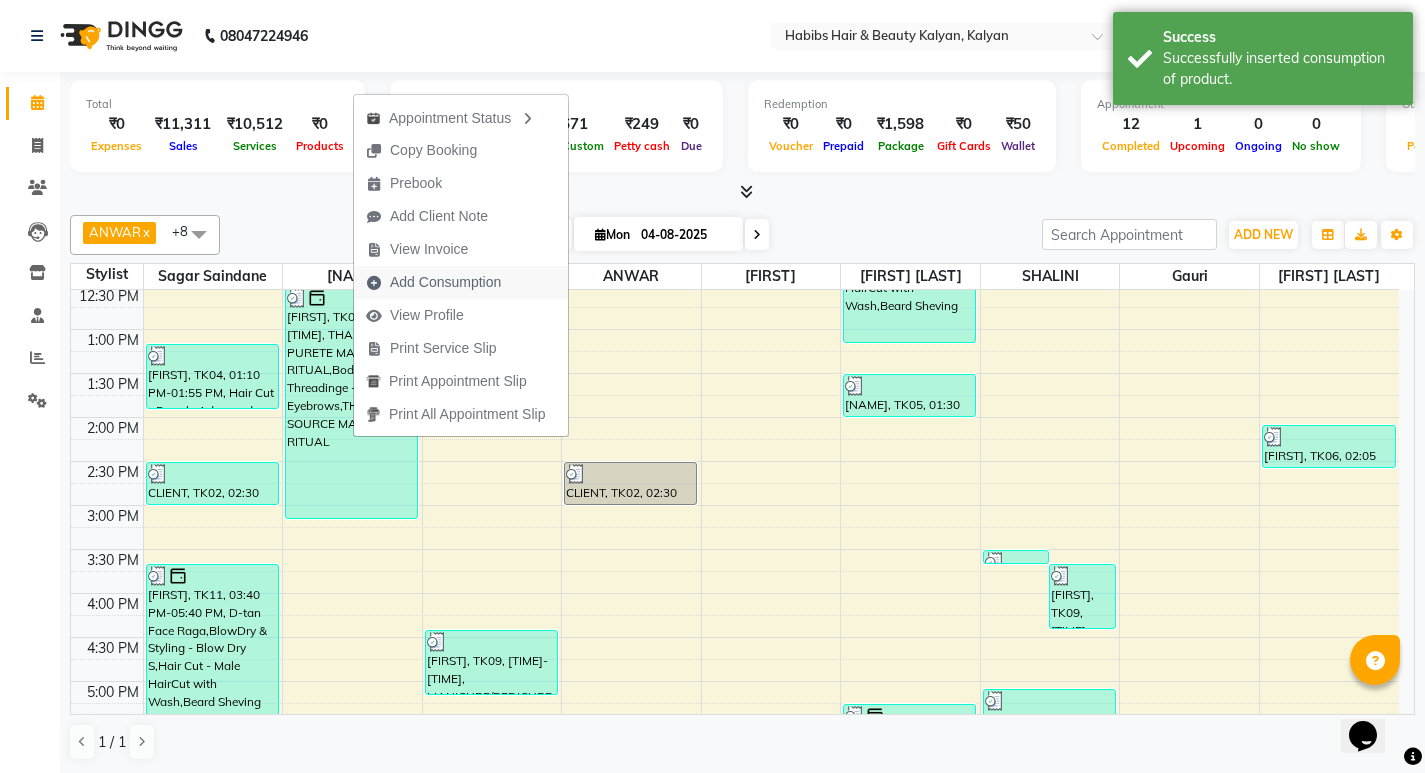 click on "Add Consumption" at bounding box center (461, 282) 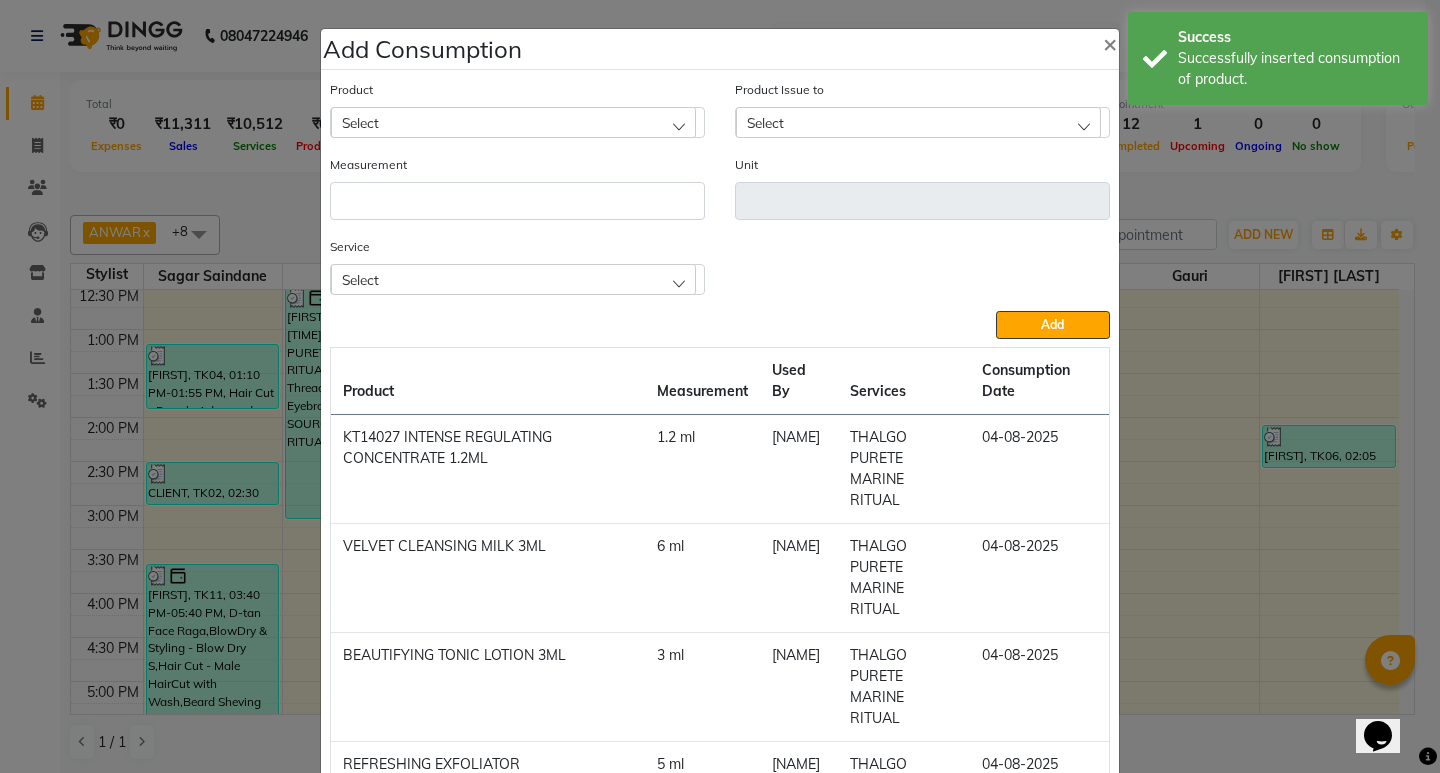 click on "Select" 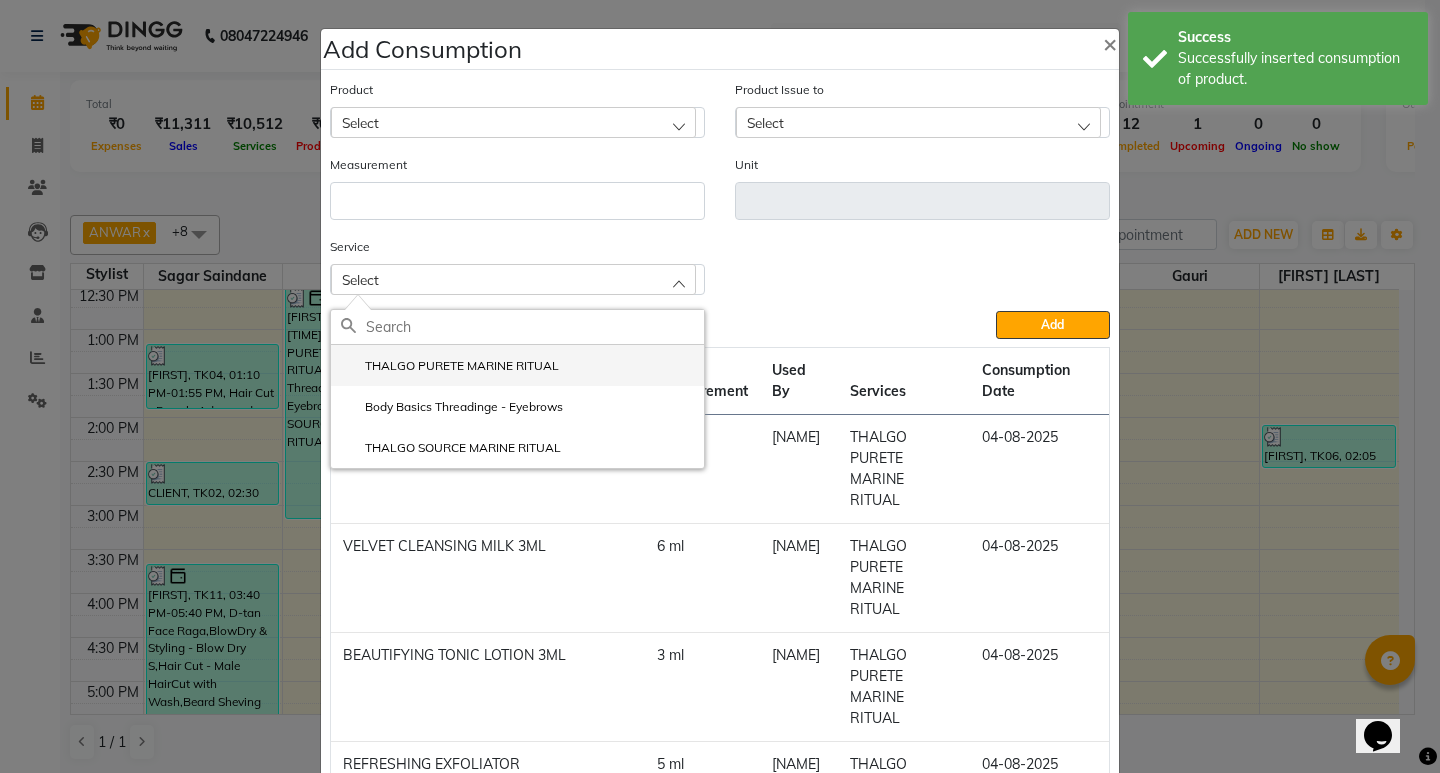 click on "THALGO PURETE MARINE RITUAL" 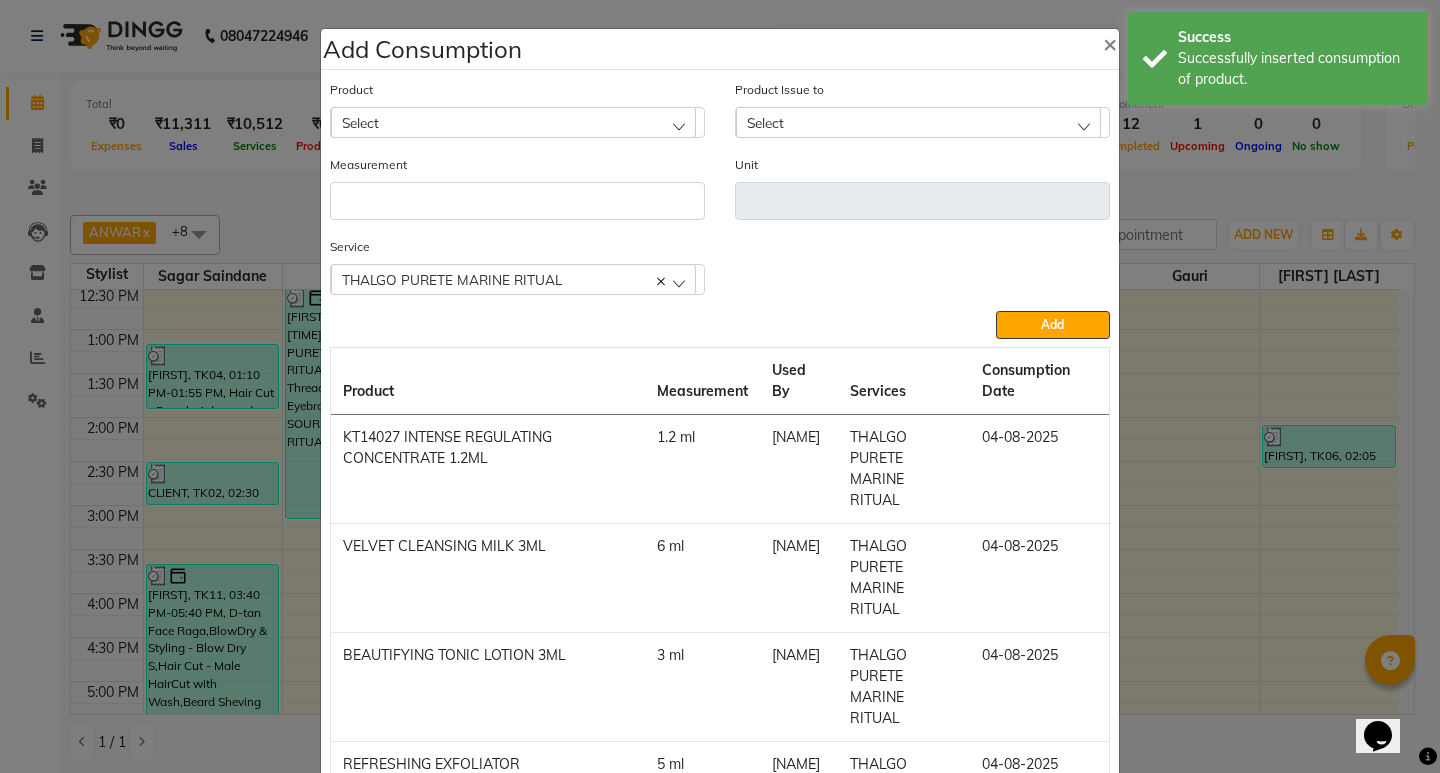 click on "Select" 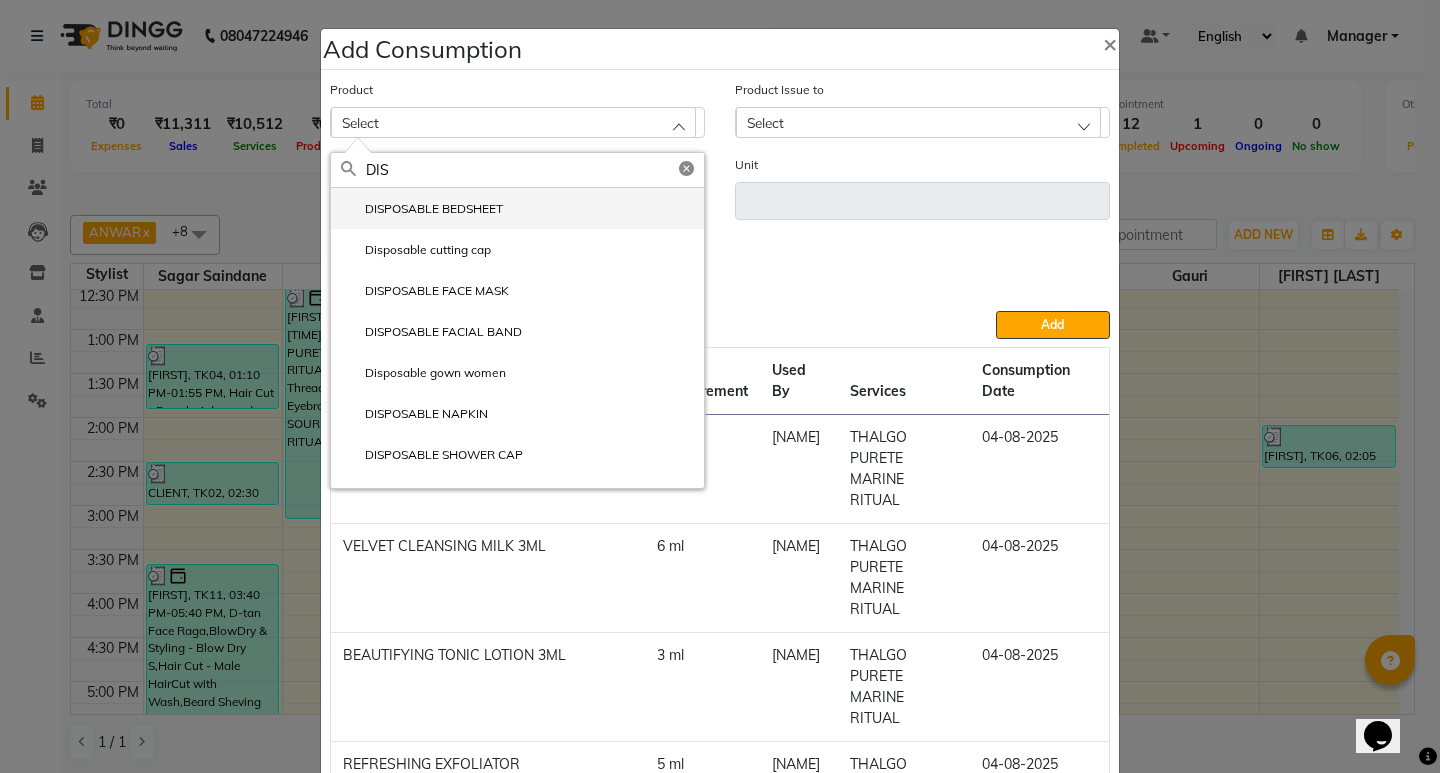 type on "DIS" 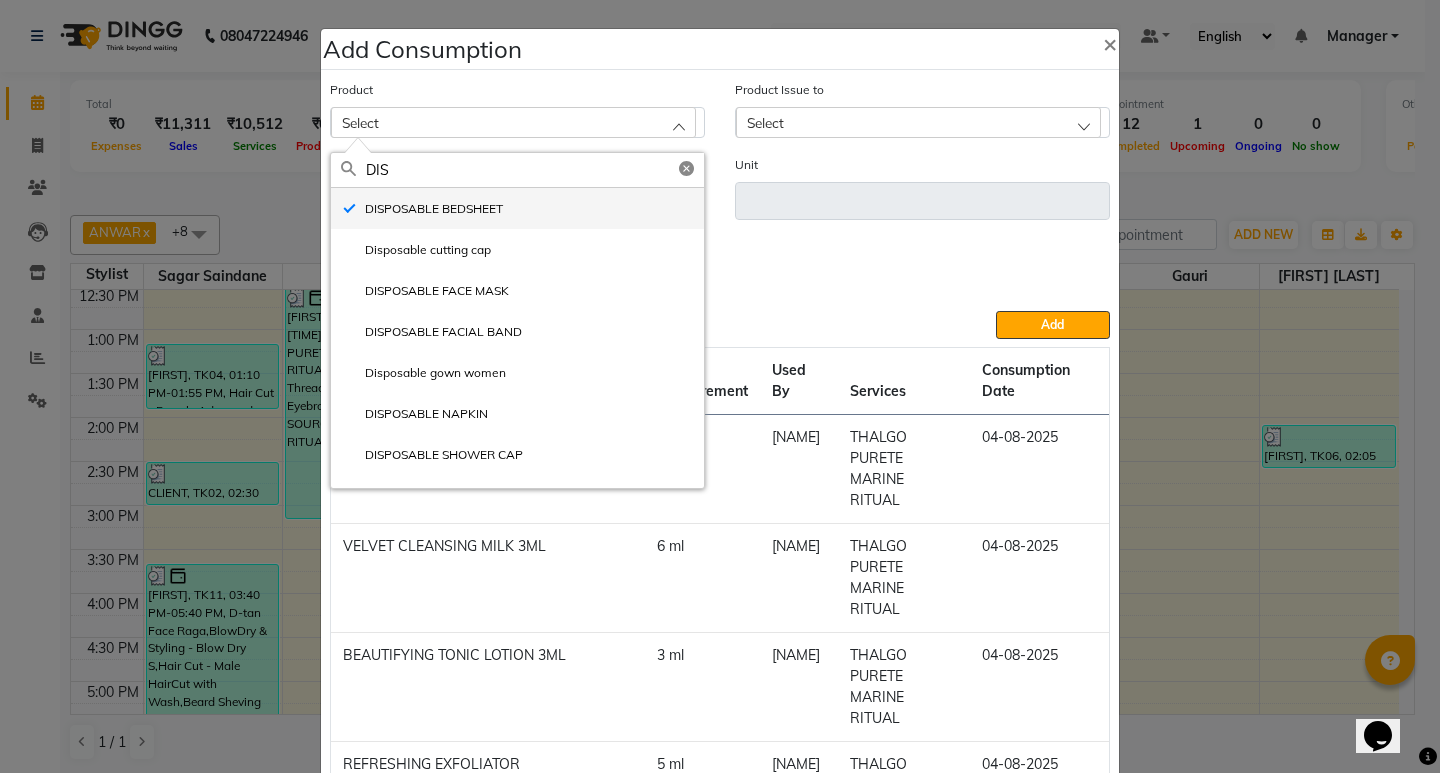 type on "pc" 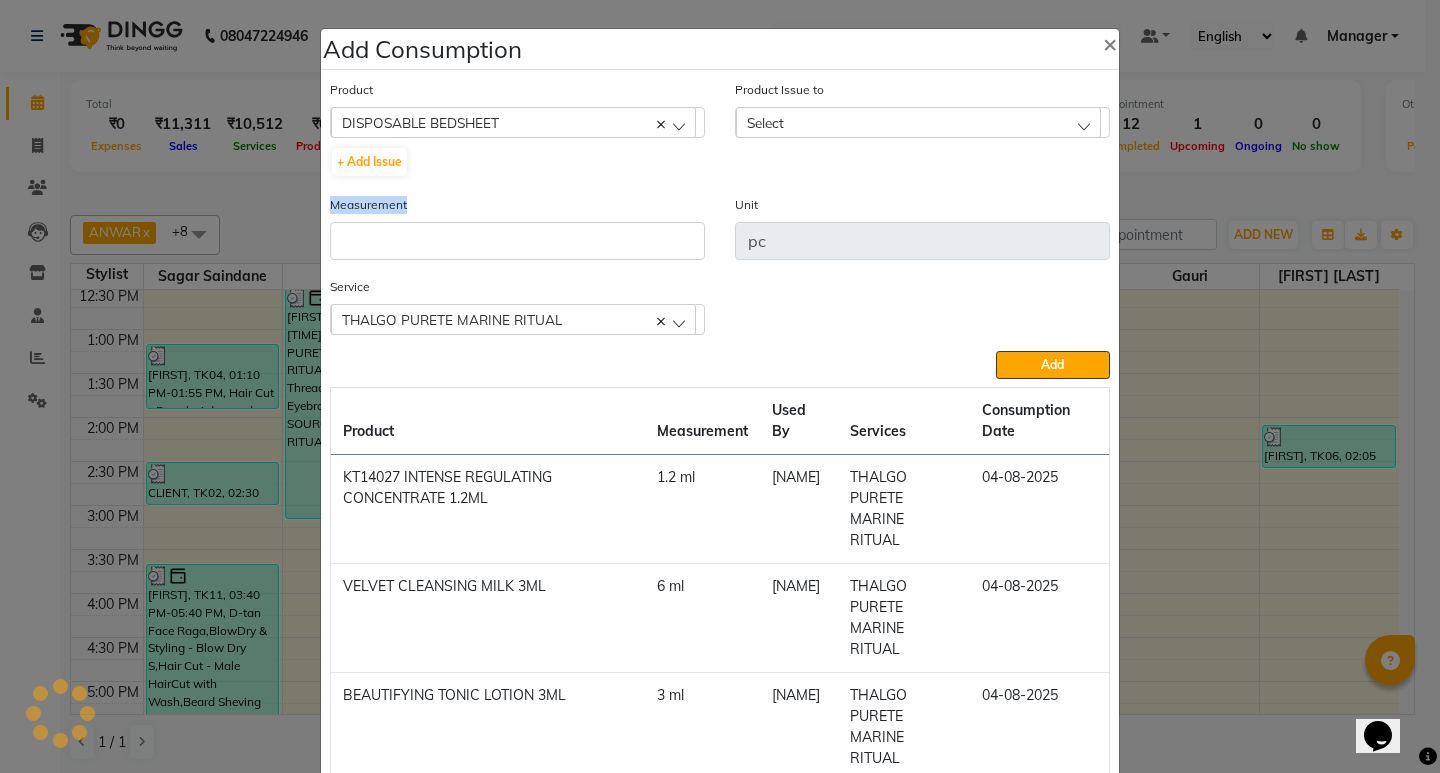 click on "Measurement" 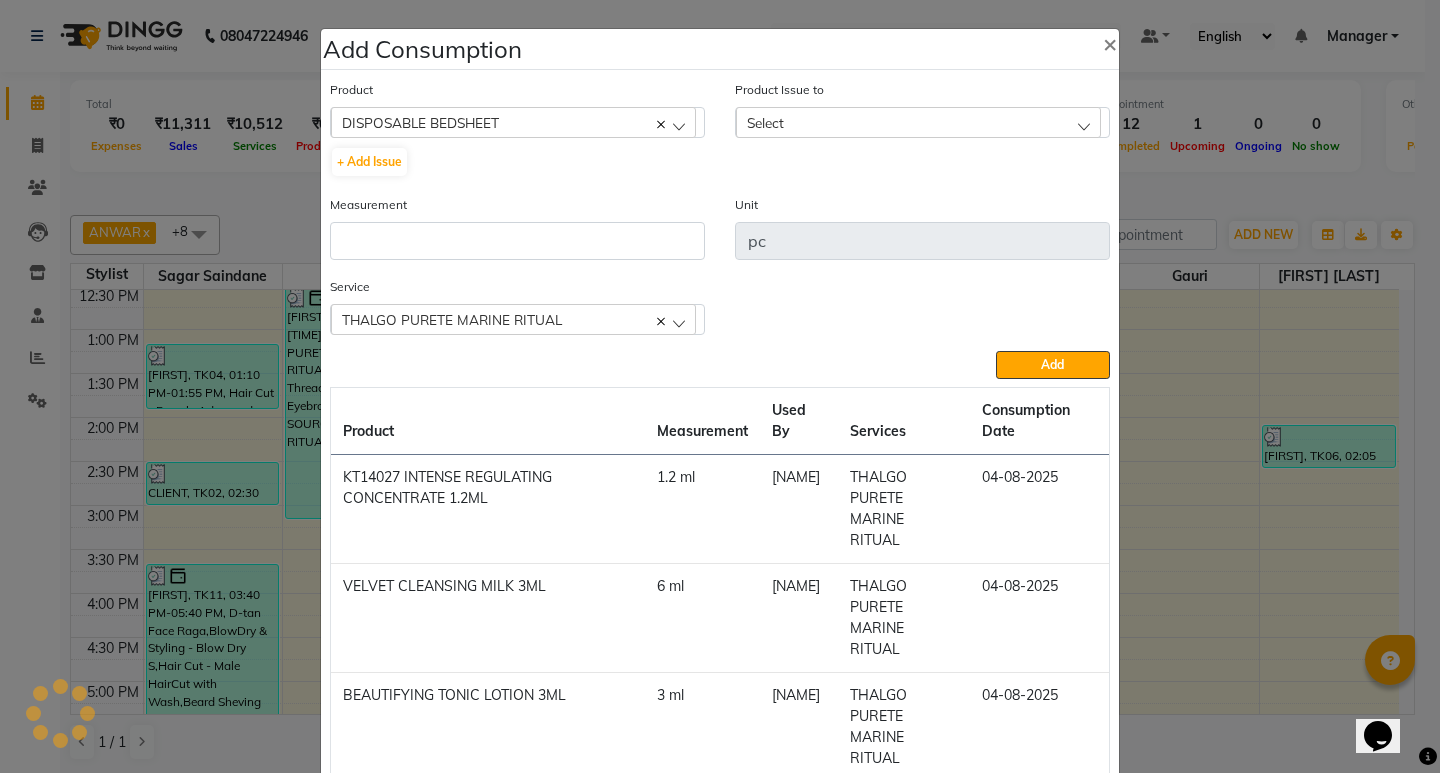 click on "Measurement" 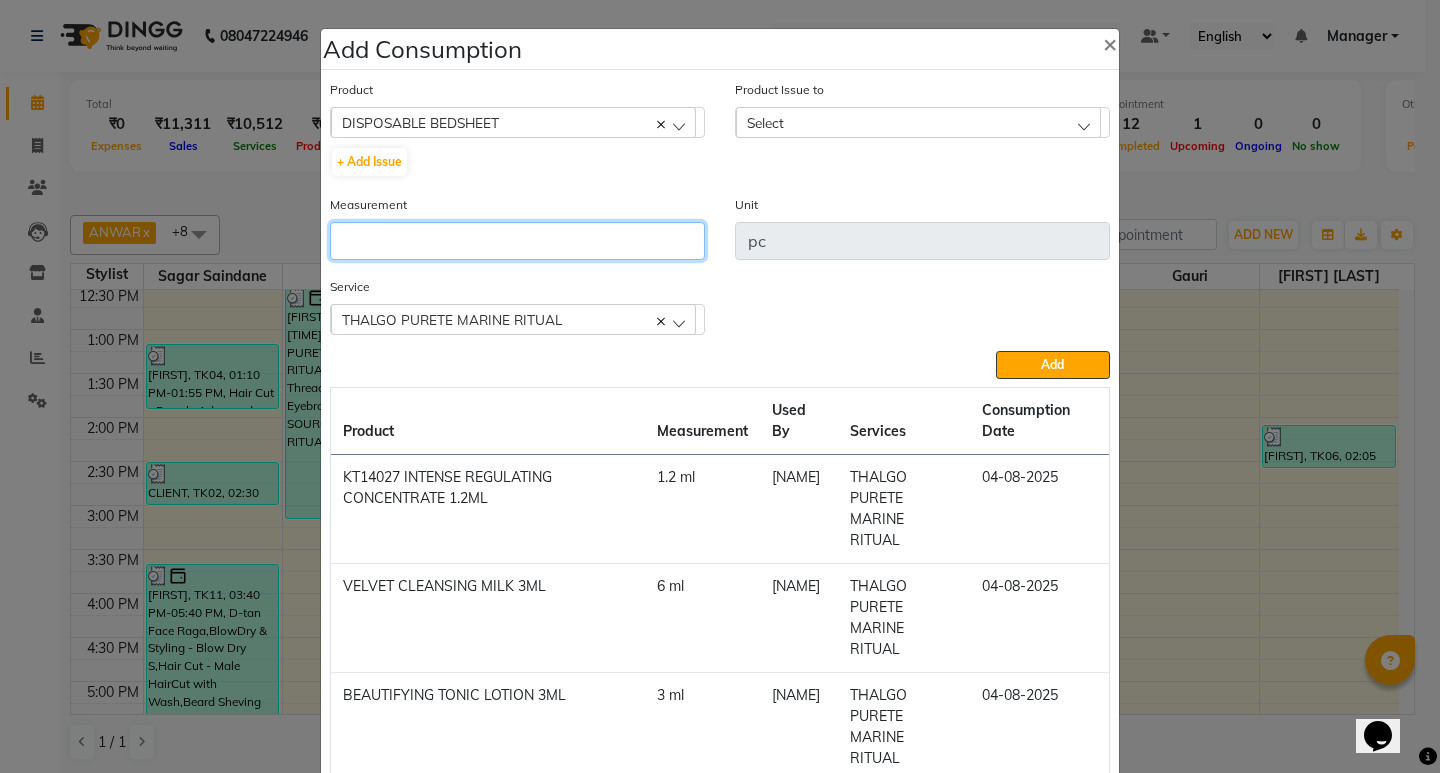 click 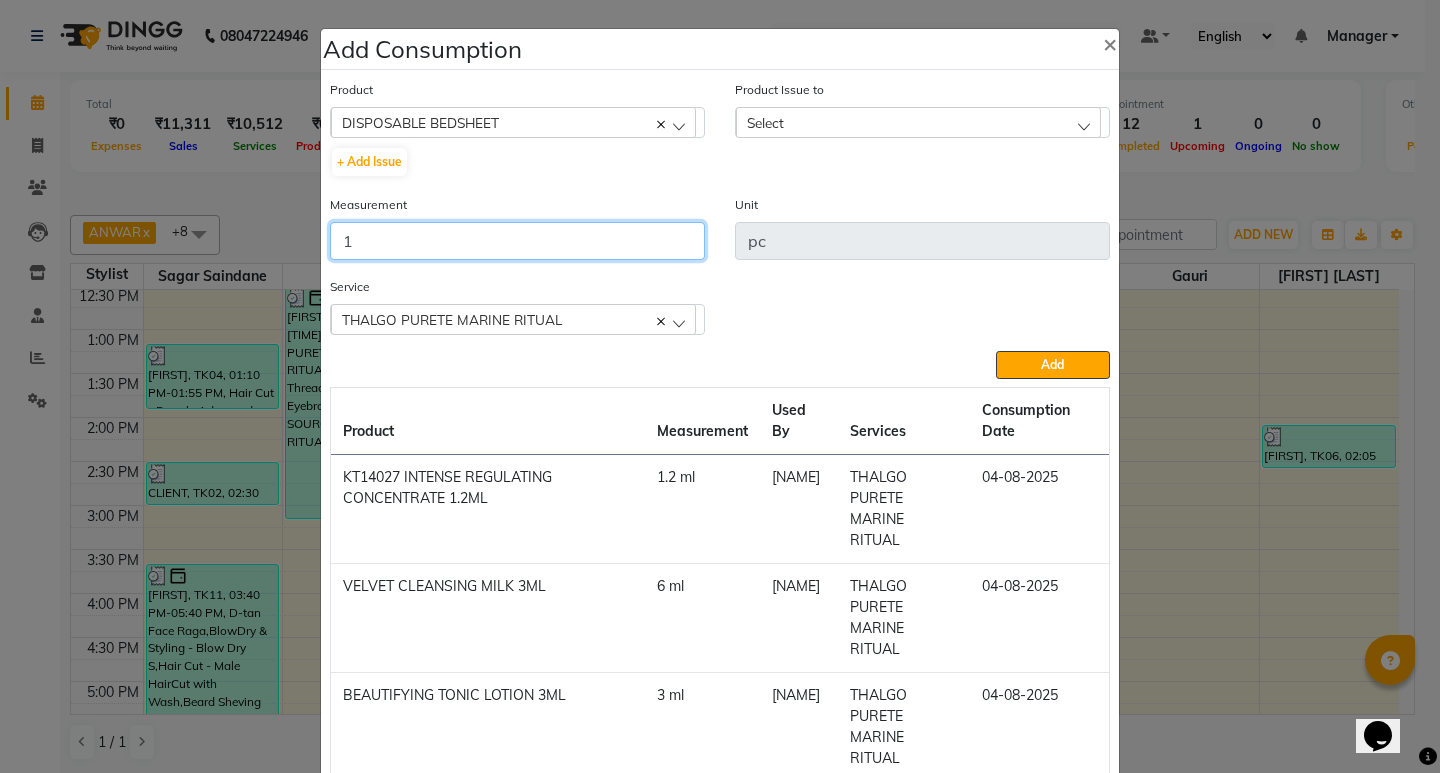 type on "1" 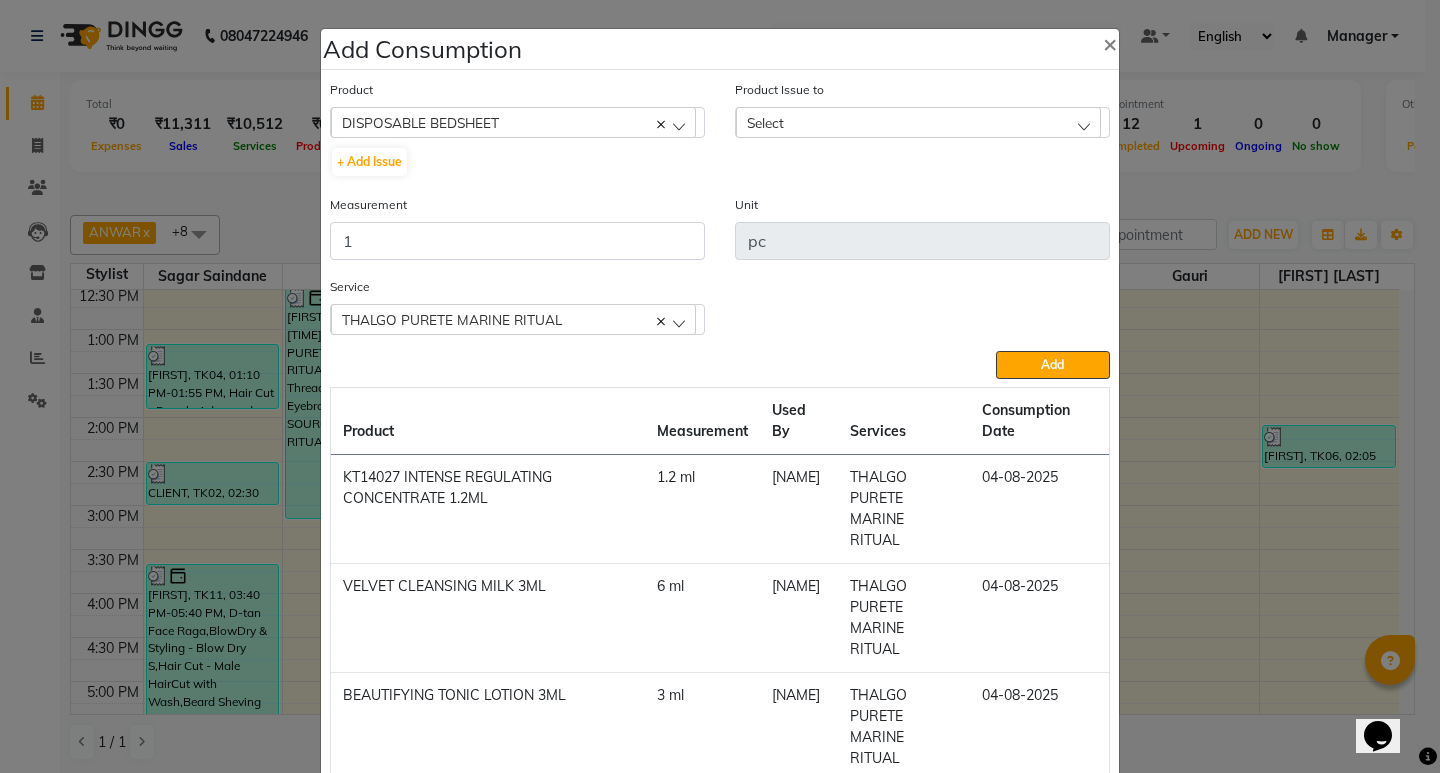 click on "Select" 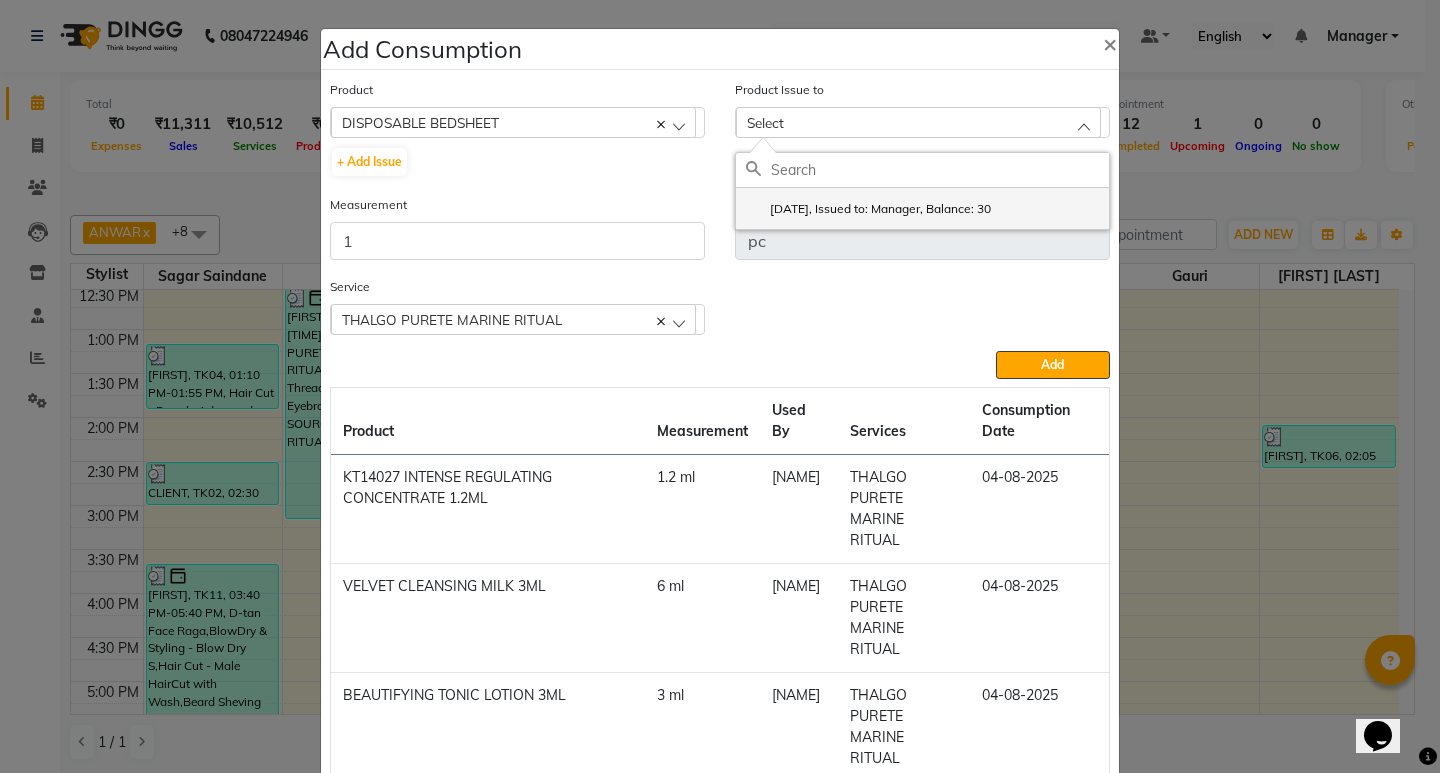 click on "2025-05-04, Issued to: Manager, Balance: 30" 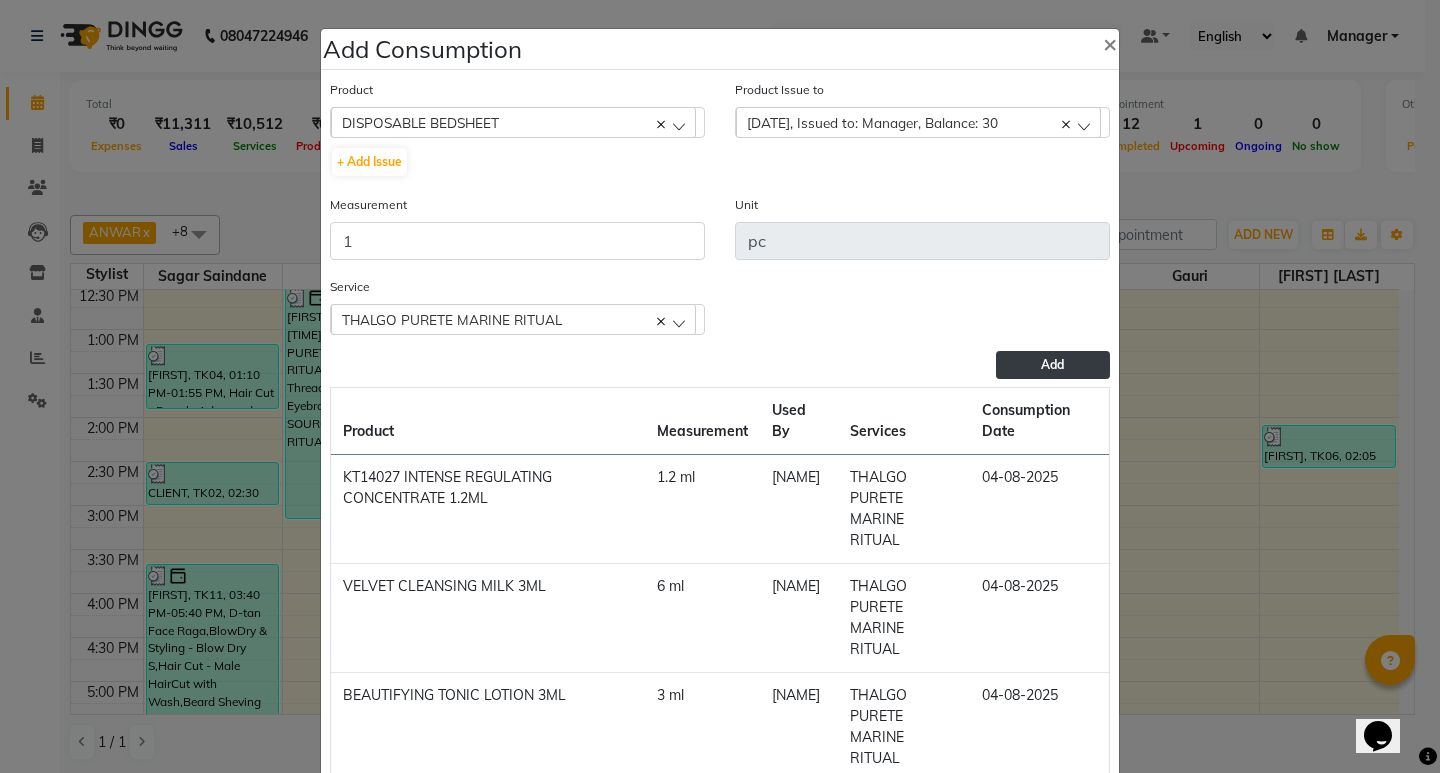 click on "Add" 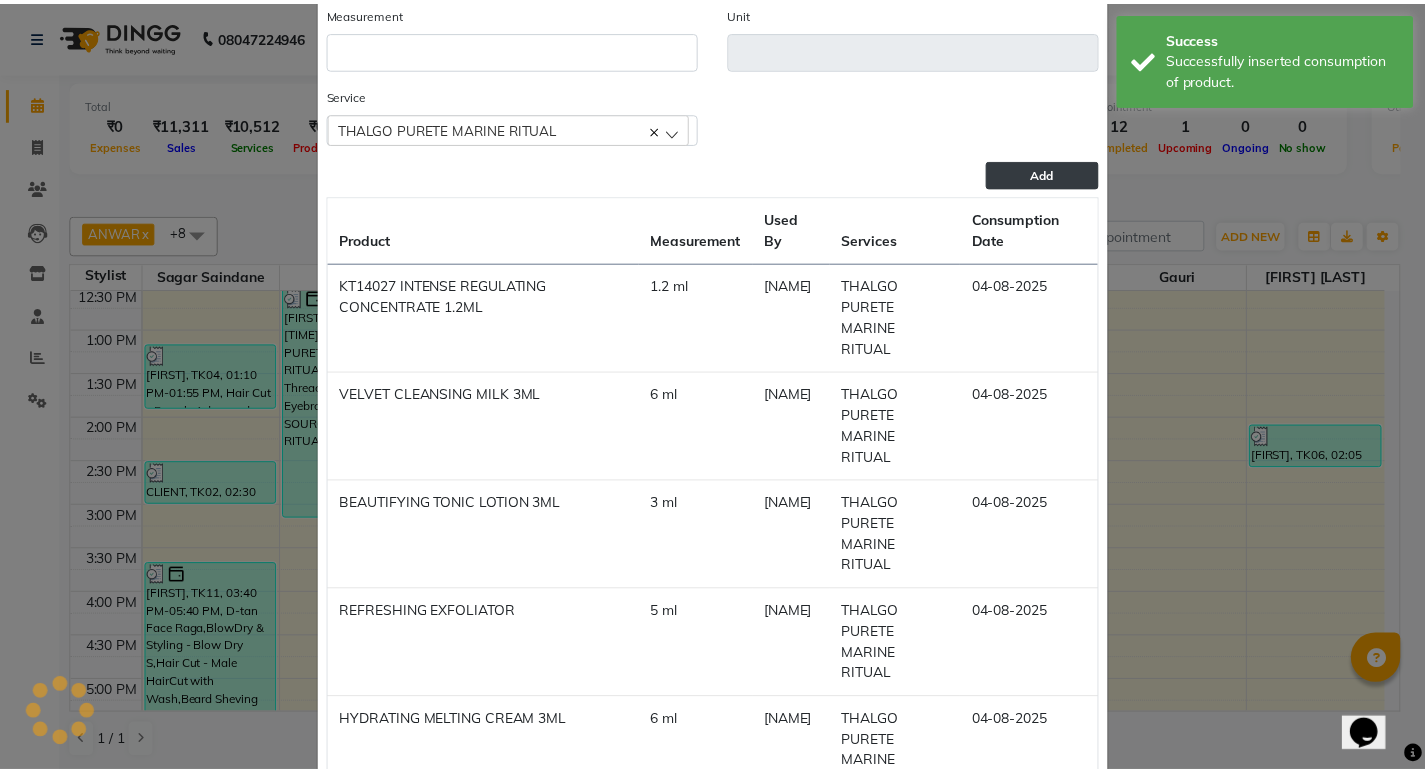scroll, scrollTop: 300, scrollLeft: 0, axis: vertical 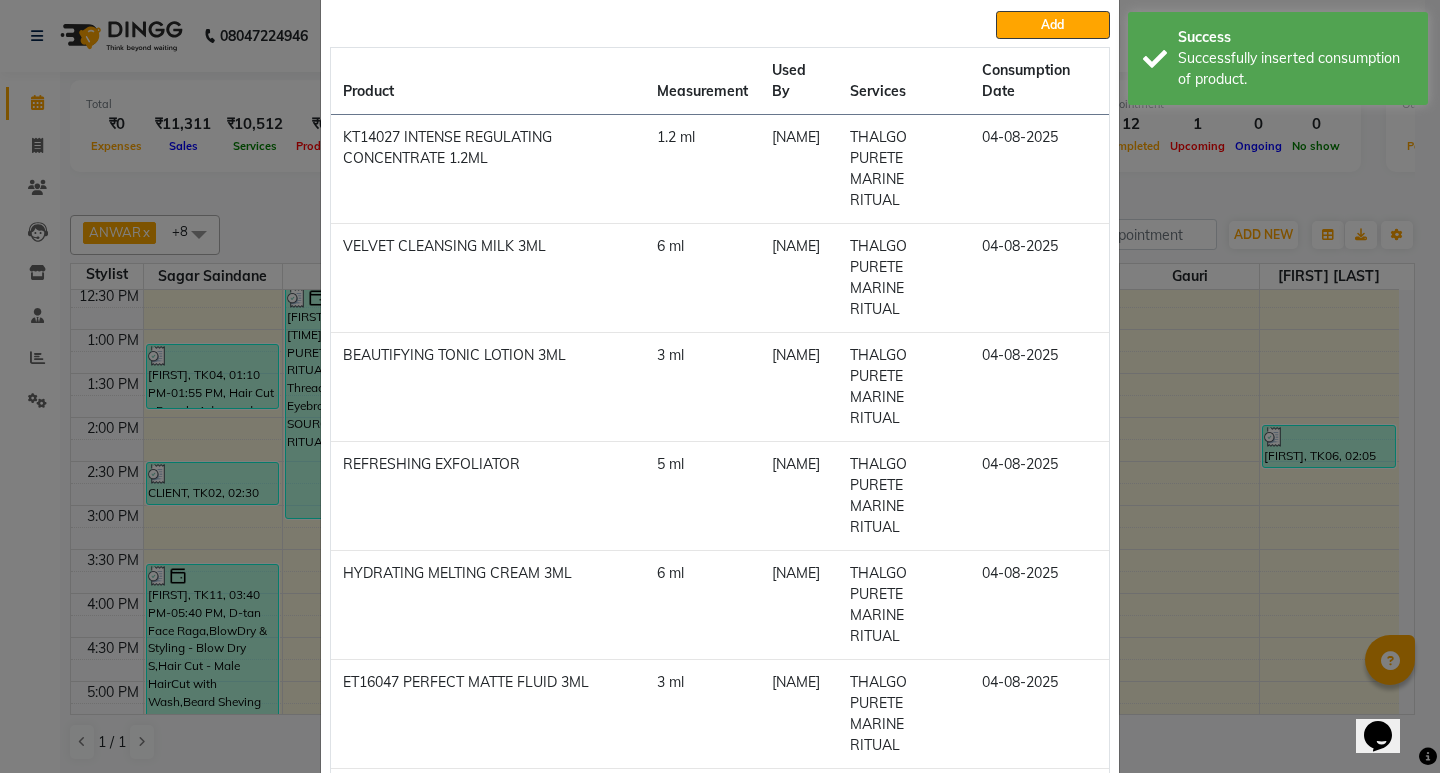 click on "Add Consumption × Product Select 001 BANANA POWDER 10GM Product Issue to Select 2025-05-04, Issued to: Manager, Balance: 30 Measurement Unit Service  THALGO PURETE MARINE RITUAL  THALGO PURETE MARINE RITUAL Body Basics Threadinge - Eyebrows THALGO SOURCE MARINE RITUAL  Add  Product Measurement Used By Services Consumption Date  KT14027 INTENSE REGULATING CONCENTRATE 1.2ML   1.2 ml   Meena Kumari   THALGO PURETE MARINE RITUAL   04-08-2025   VELVET CLEANSING MILK 3ML   6 ml   Meena Kumari   THALGO PURETE MARINE RITUAL   04-08-2025   BEAUTIFYING TONIC LOTION 3ML   3 ml   Meena Kumari   THALGO PURETE MARINE RITUAL   04-08-2025   REFRESHING EXFOLIATOR    5 ml   Meena Kumari   THALGO PURETE MARINE RITUAL   04-08-2025   HYDRATING MELTING CREAM 3ML   6 ml   Meena Kumari   THALGO PURETE MARINE RITUAL   04-08-2025   ET16047 PERFECT MATTE FLUID 3ML    3 ml   Meena Kumari   THALGO PURETE MARINE RITUAL   04-08-2025   ET16048 ABSOLUTE PURIFYING MASK 5ML    3 ml   Meena Kumari   THALGO PURETE MARINE RITUAL   04-08-2025" 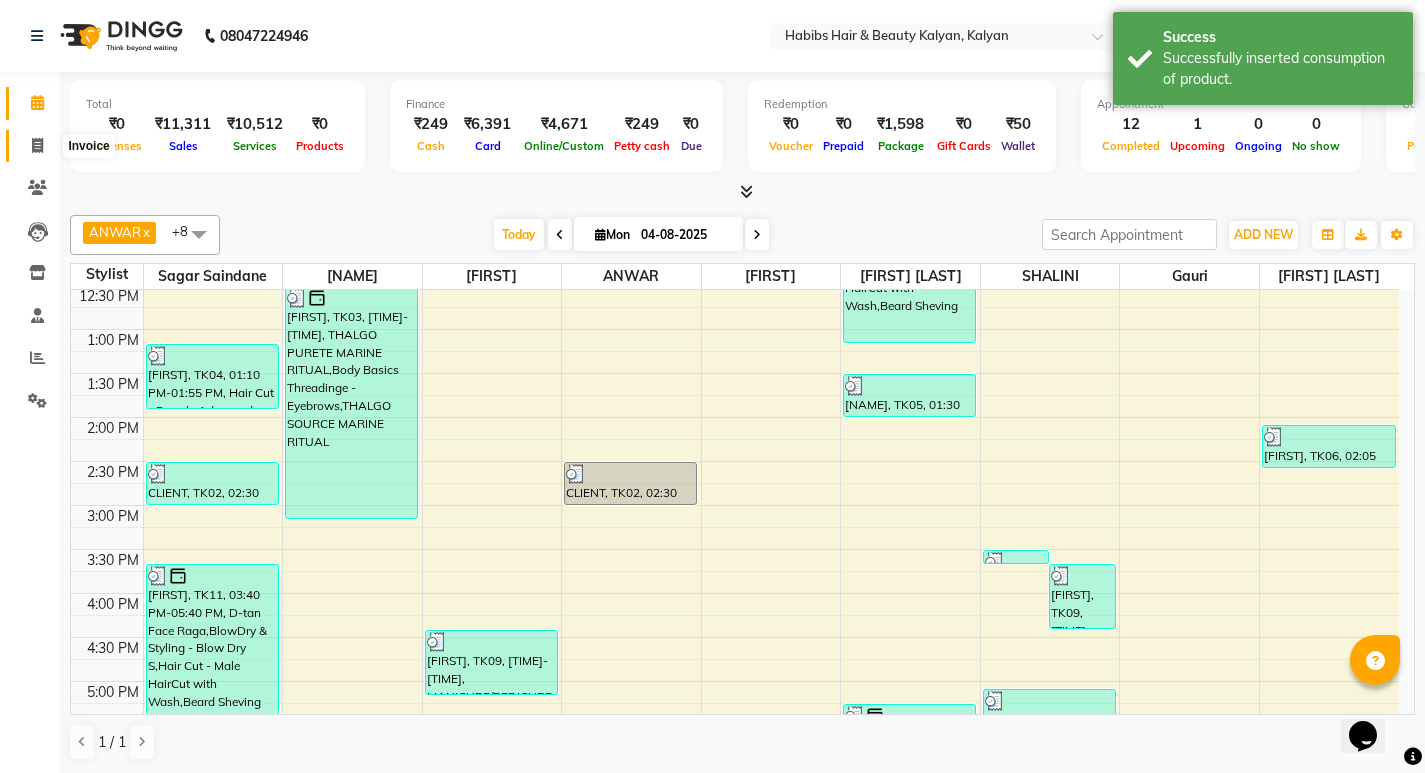 click 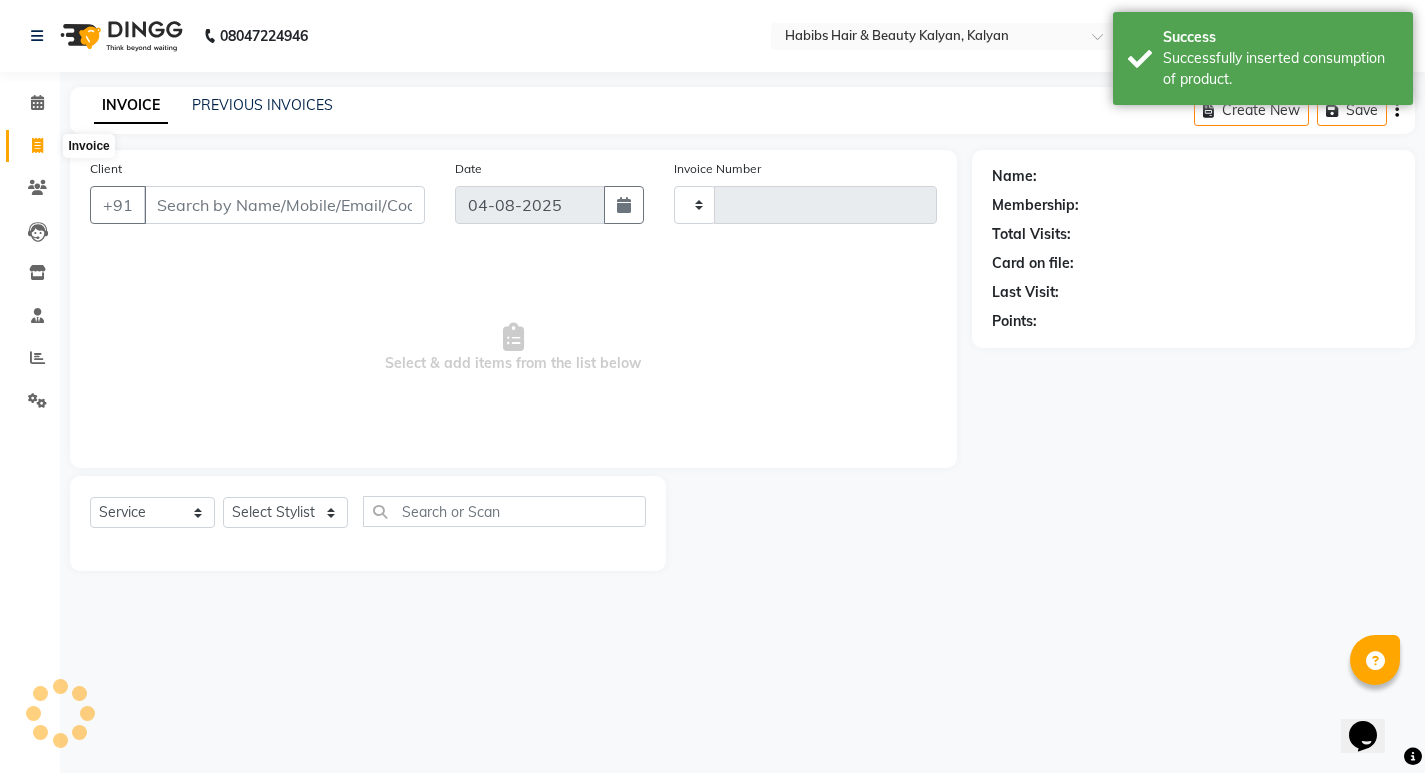 type on "2772" 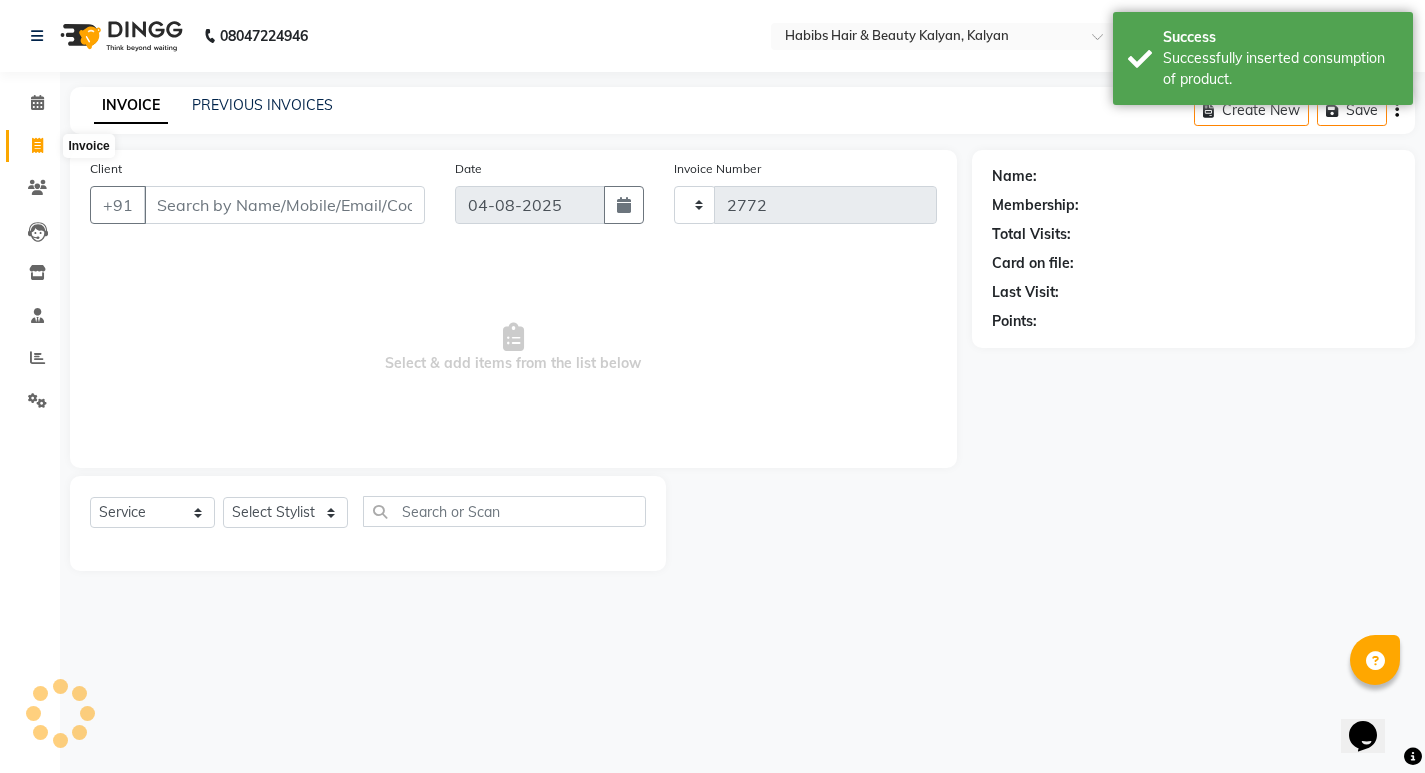 select on "8185" 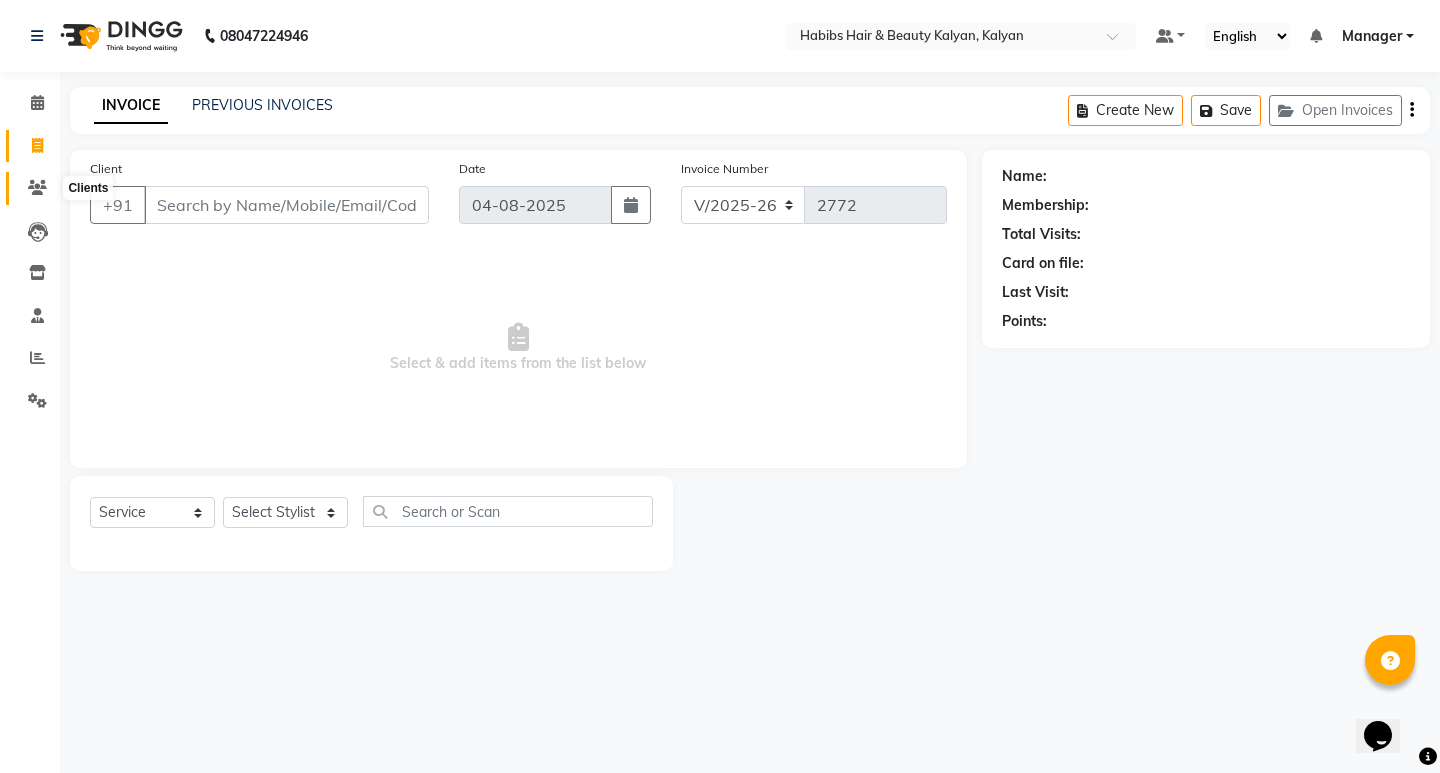 click 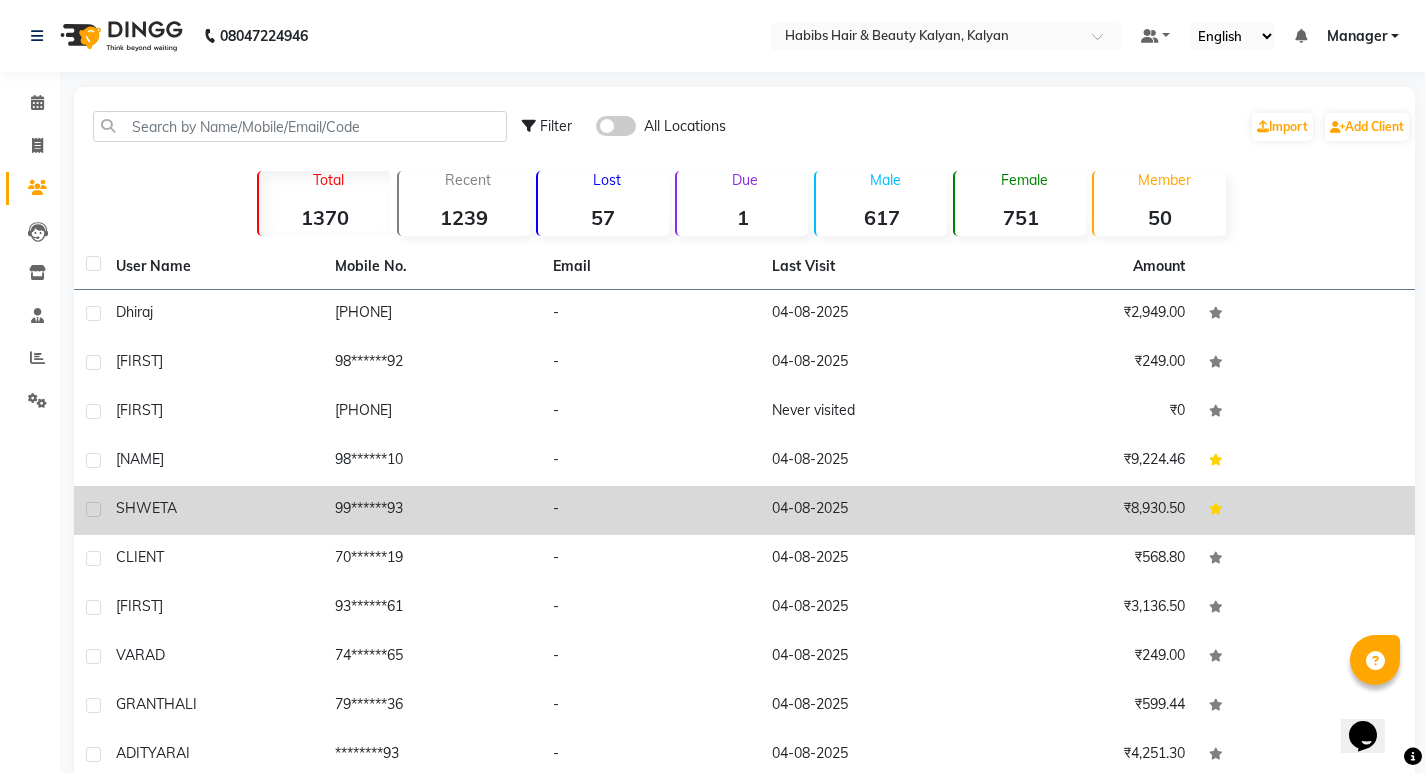 click on "99******93" 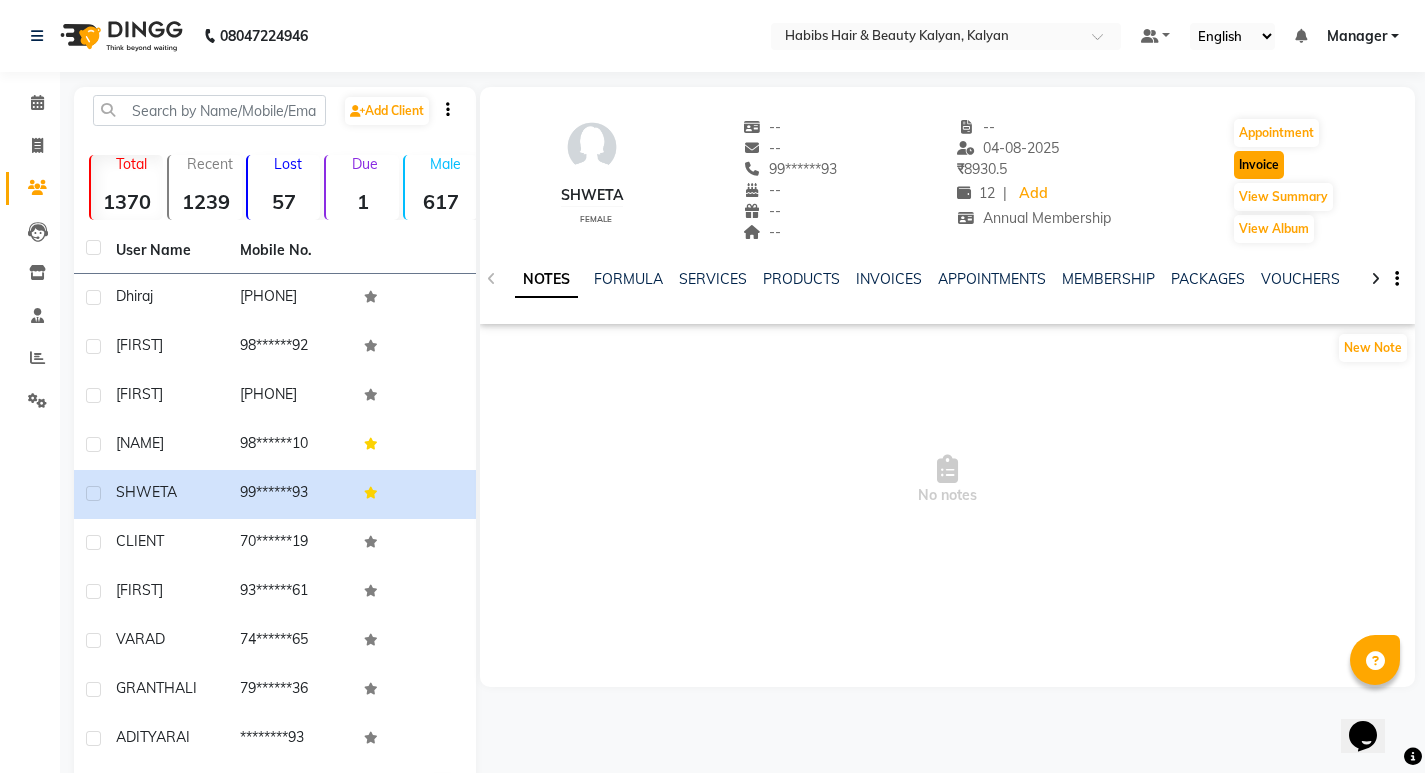 click on "Invoice" 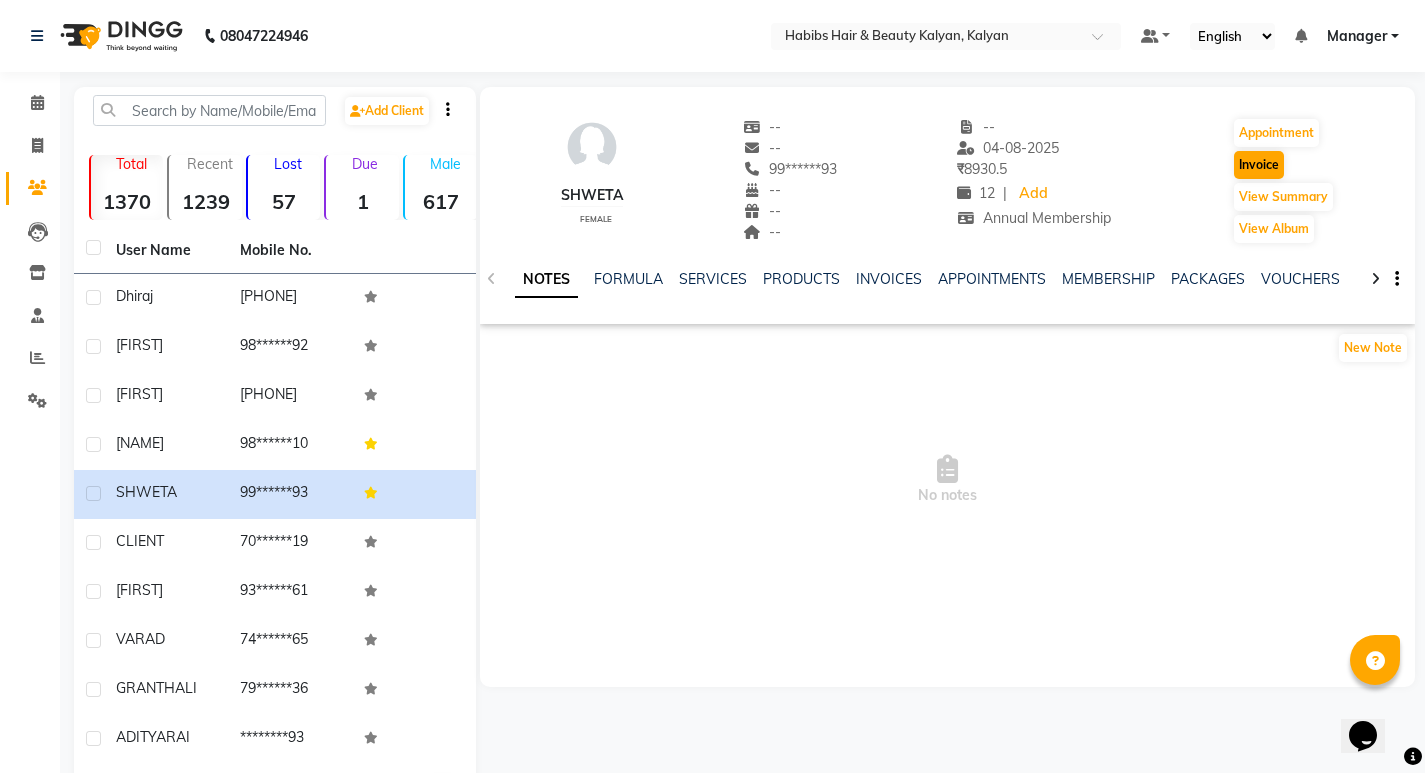 select on "8185" 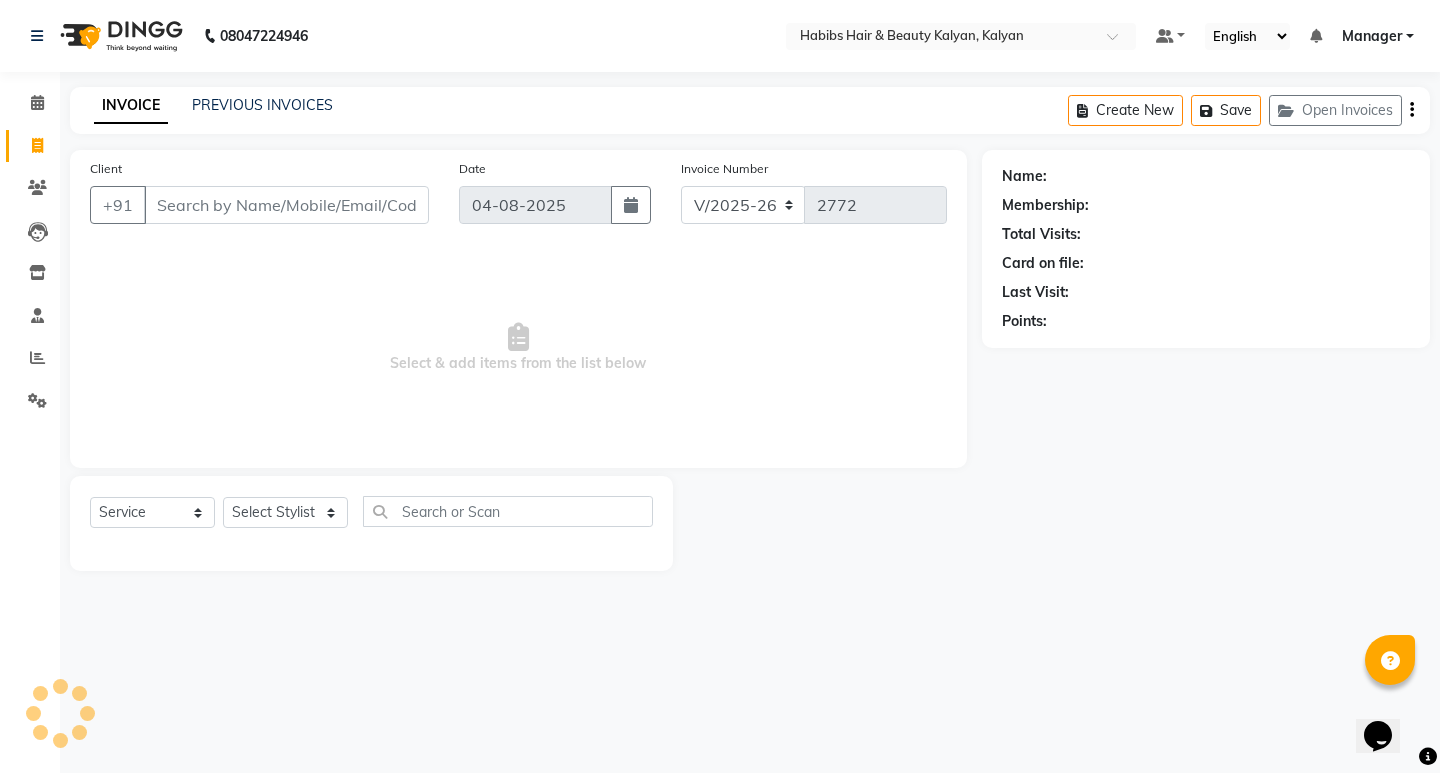 type on "99******93" 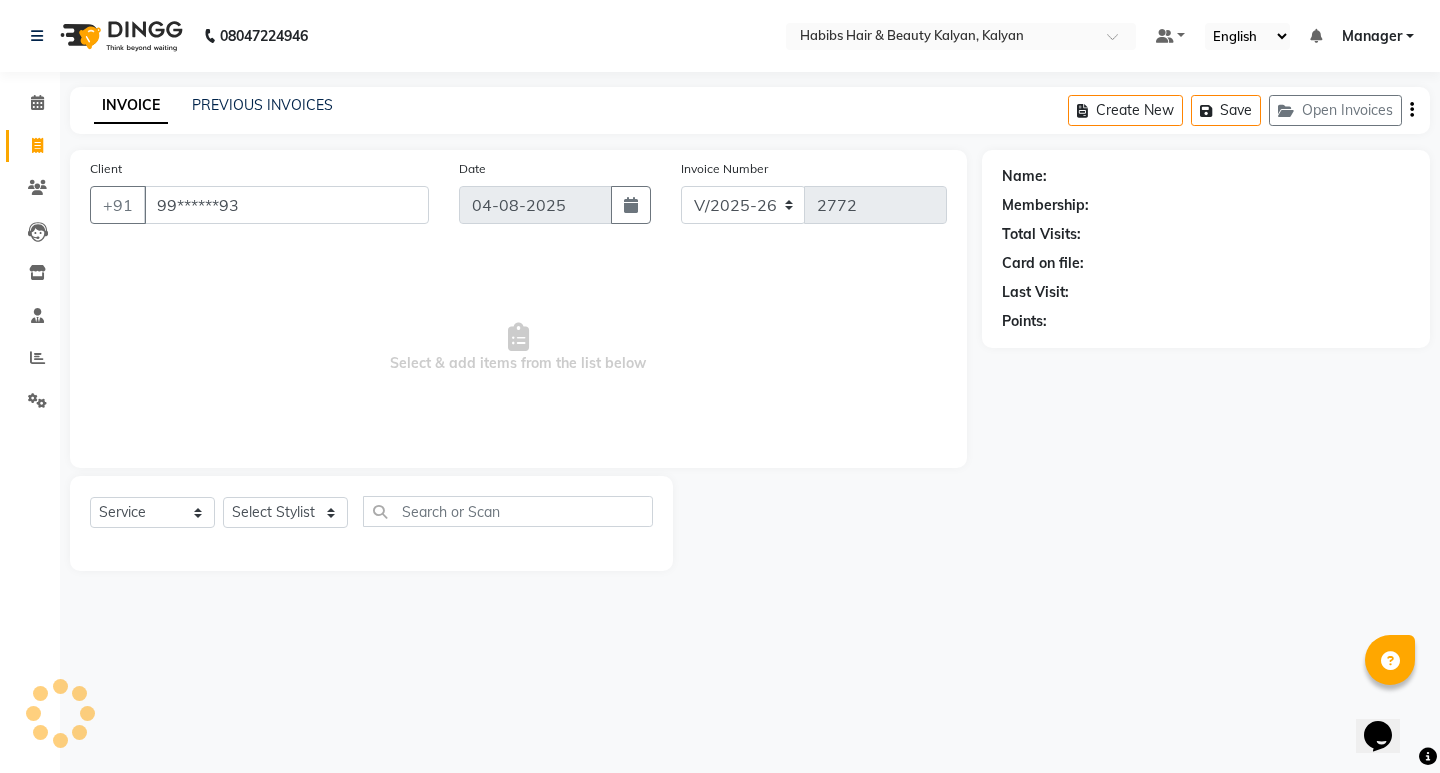 select on "2: Object" 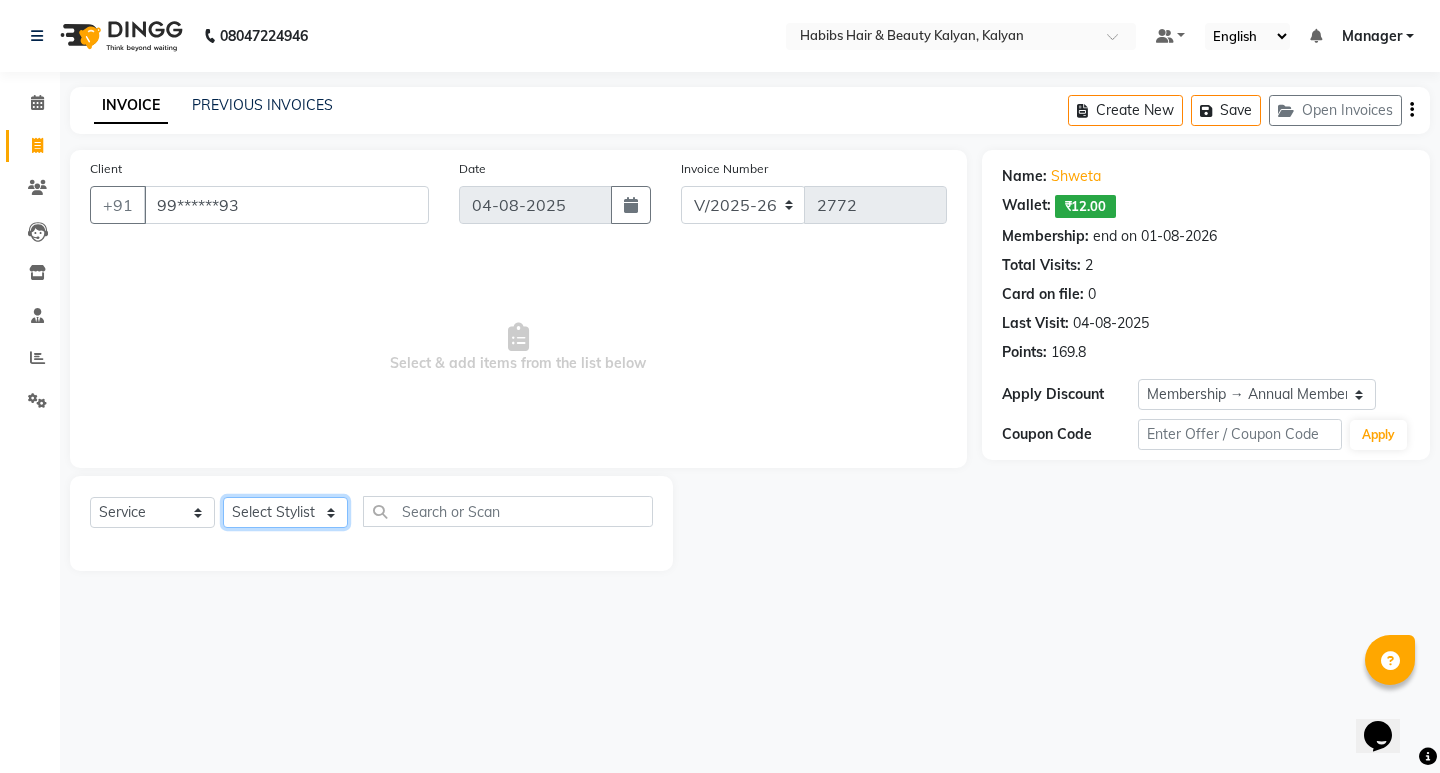 click on "Select Stylist [FIRST] [FIRST] [FIRST] [FIRST] [FIRST] [FIRST] [FIRST] [FIRST] [FIRST] [FIRST] [FIRST] [FIRST] [FIRST] [FIRST] [FIRST] [FIRST] [FIRST] [FIRST] [FIRST] [FIRST] [FIRST]" 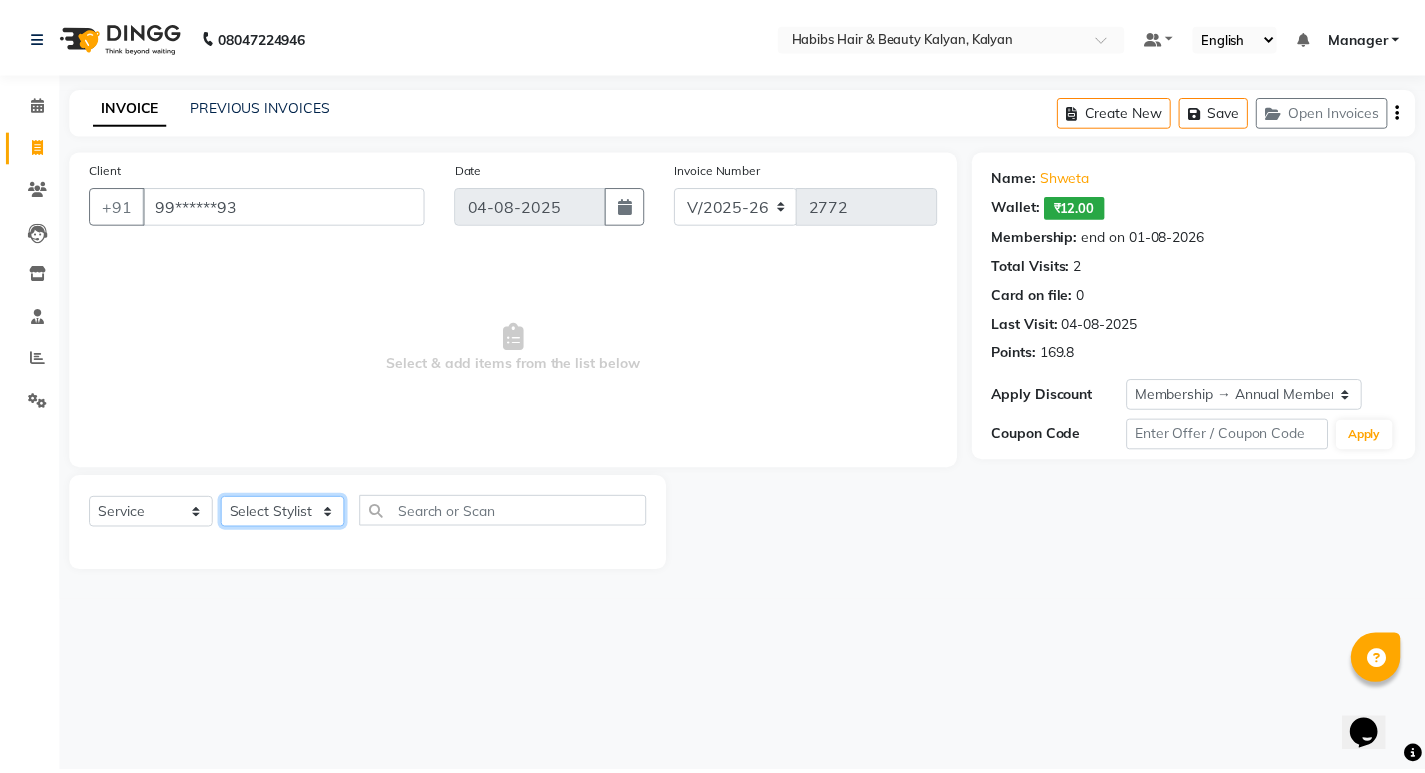 type 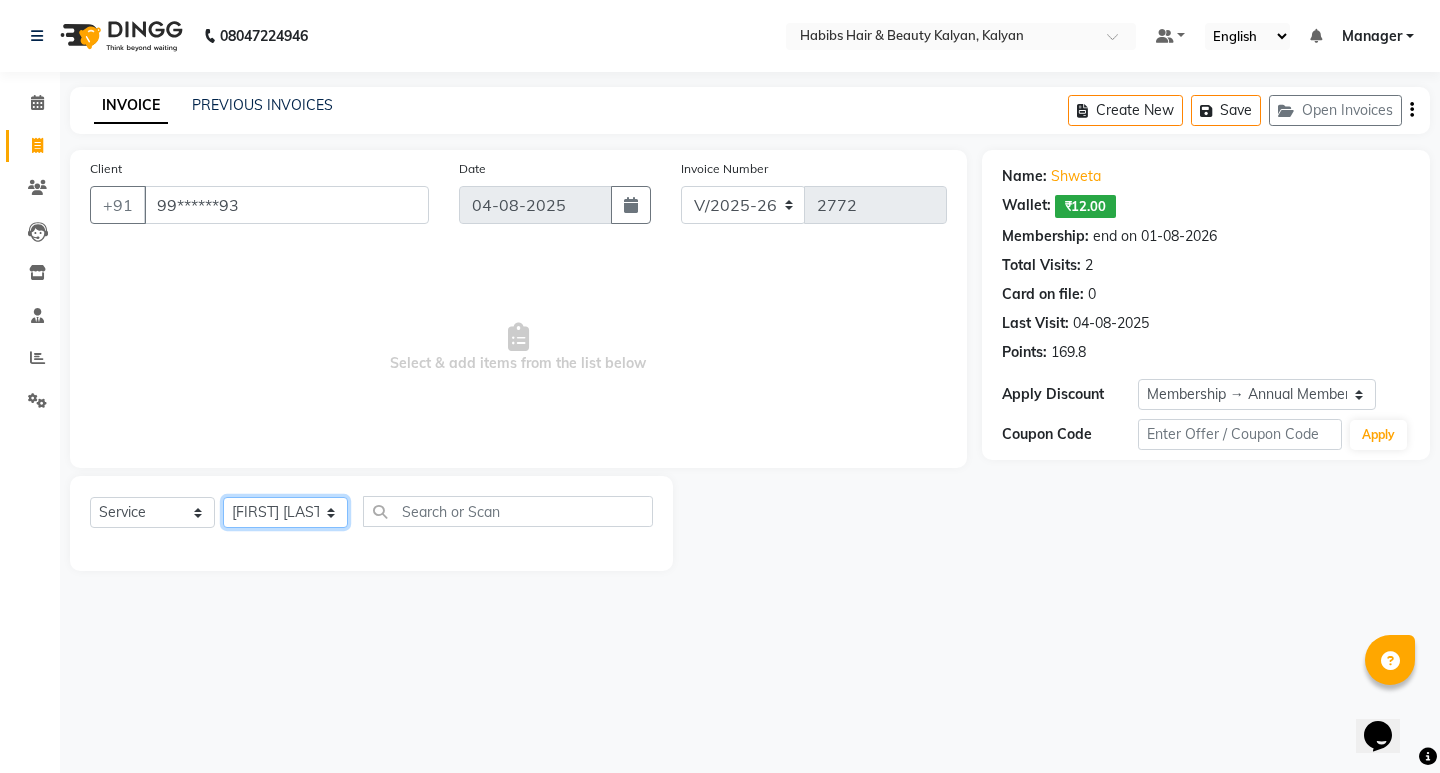 click on "Select Stylist [FIRST] [FIRST] [FIRST] [FIRST] [FIRST] [FIRST] [FIRST] [FIRST] [FIRST] [FIRST] [FIRST] [FIRST] [FIRST] [FIRST] [FIRST] [FIRST] [FIRST] [FIRST] [FIRST] [FIRST] [FIRST]" 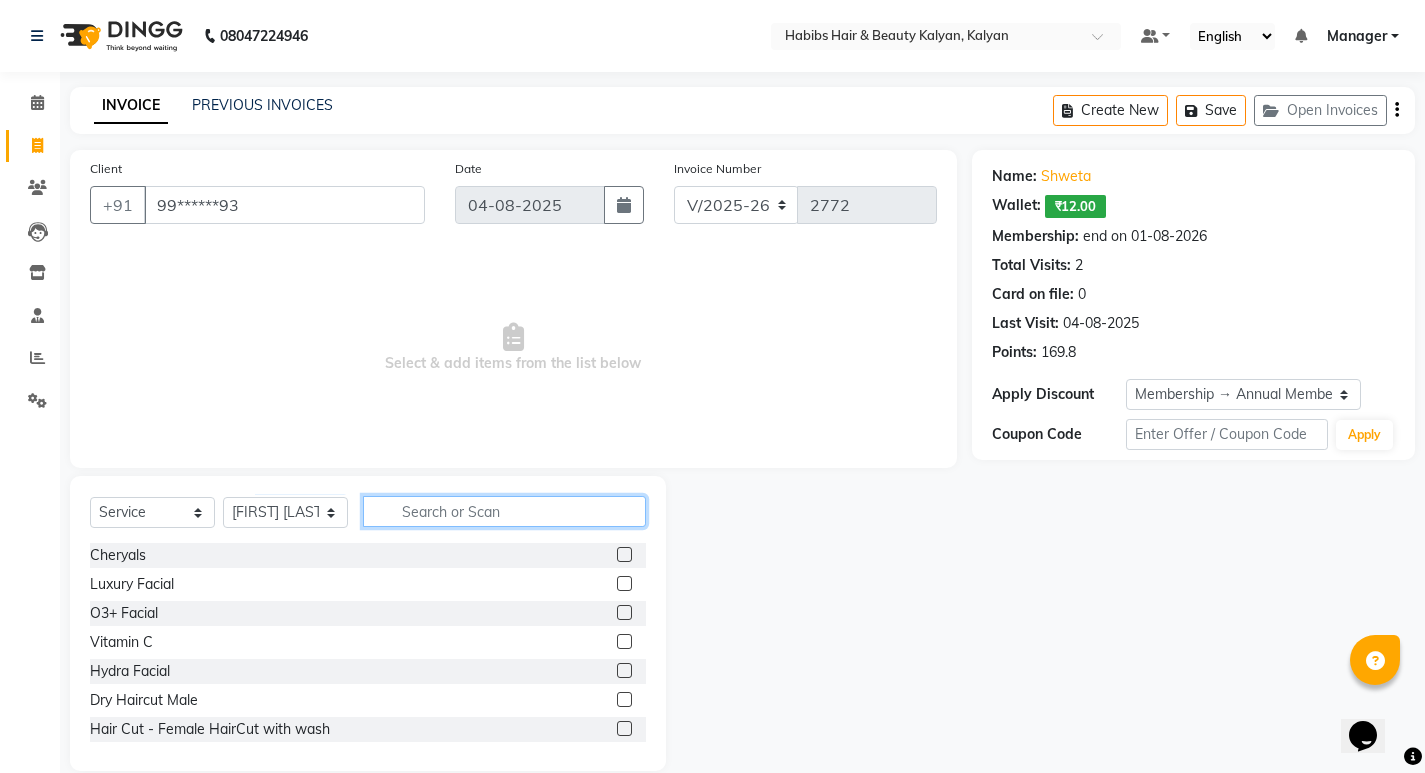 click 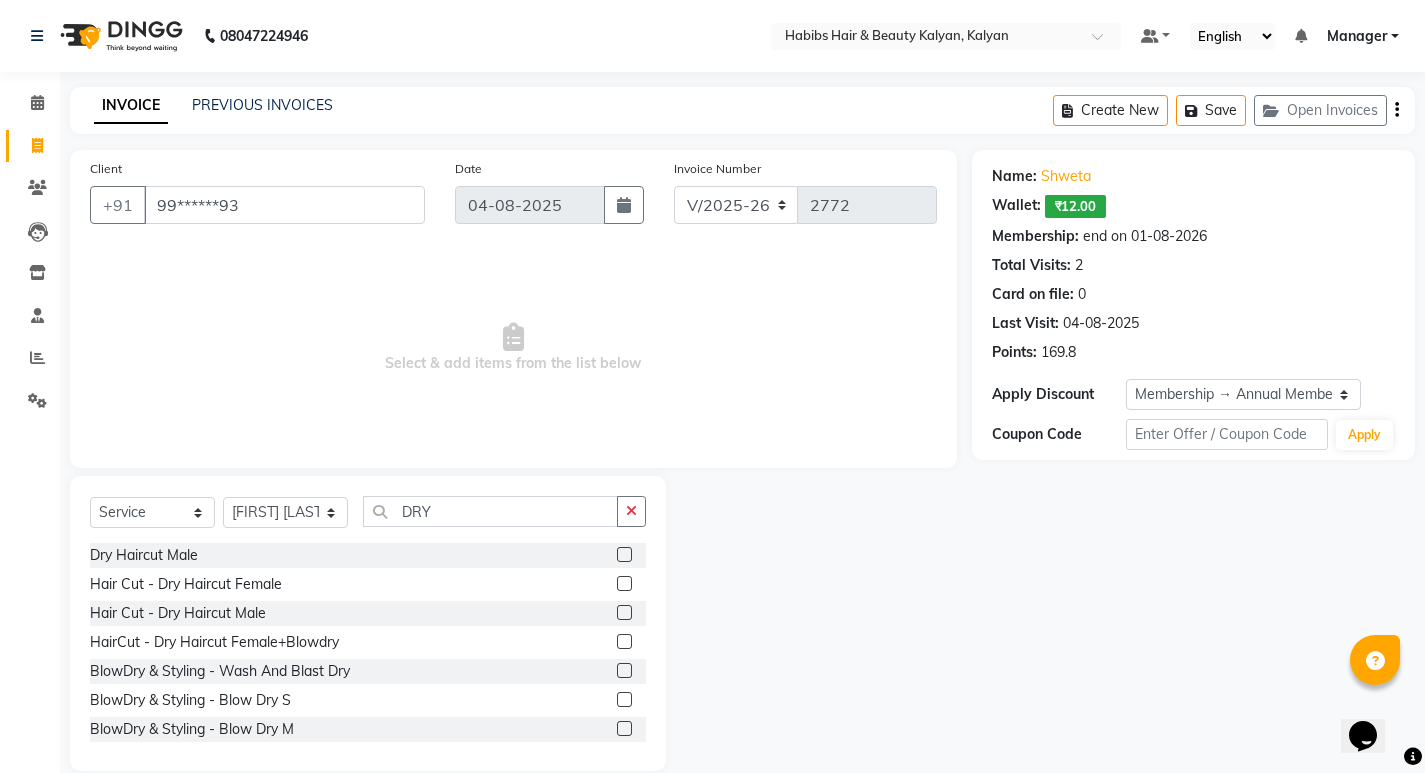 click 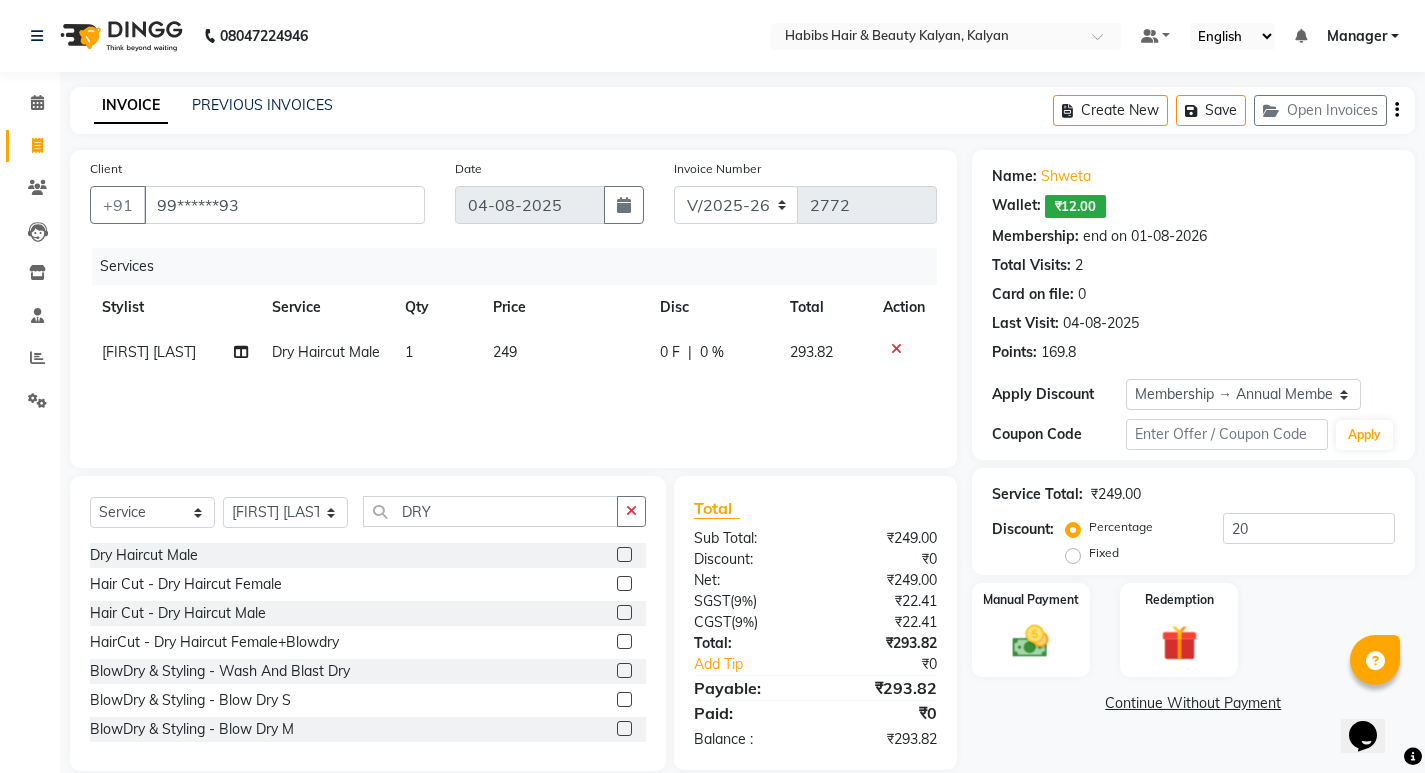 click 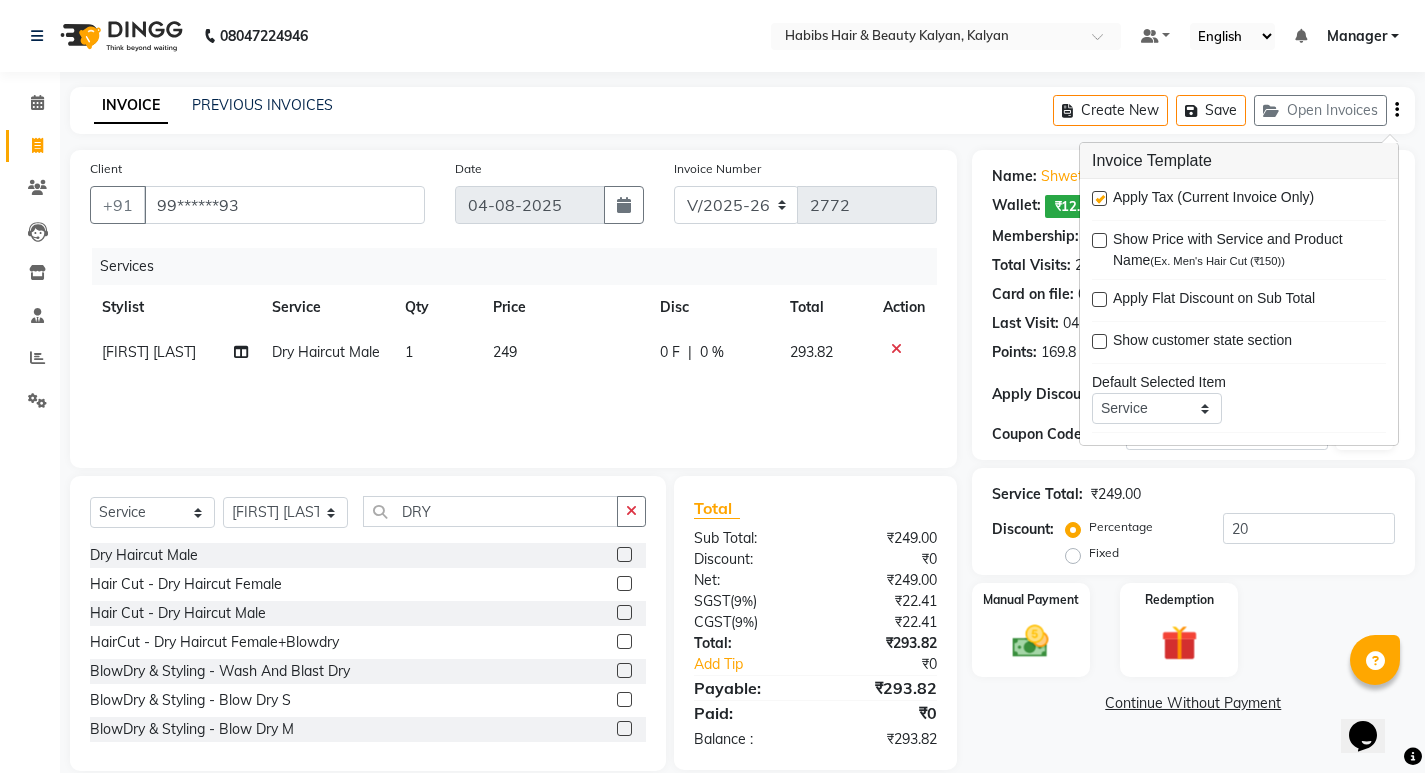 click at bounding box center [1099, 198] 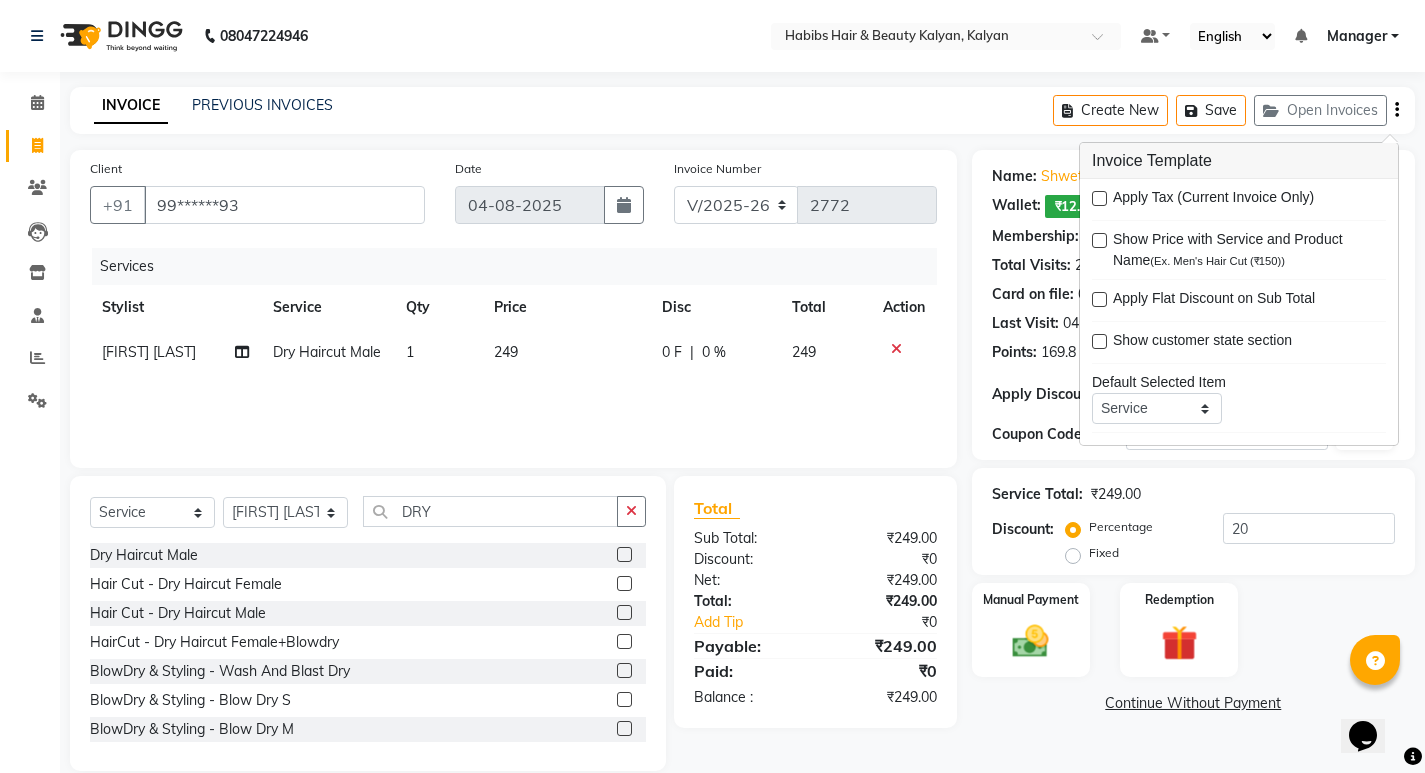 click on "249" 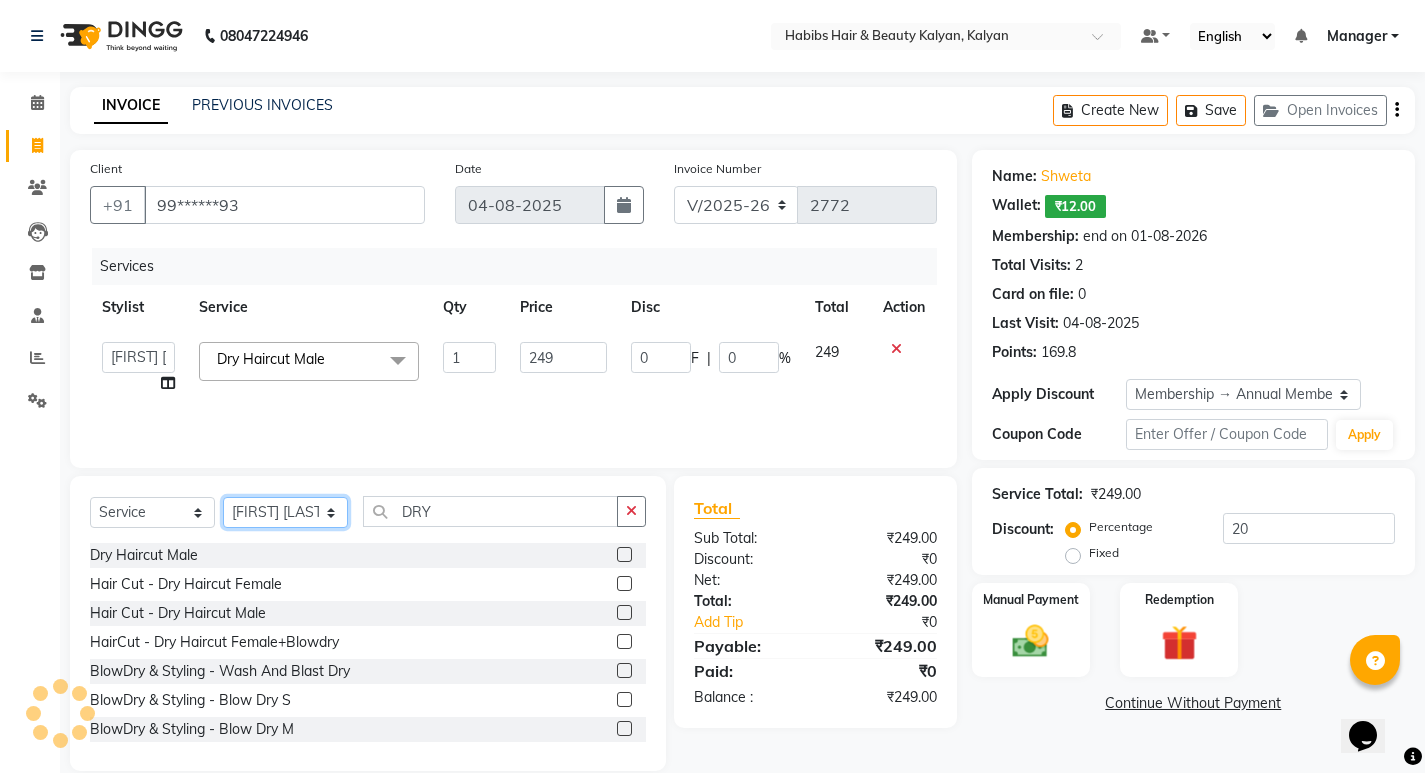 click on "Select Stylist [FIRST] [FIRST] [FIRST] [FIRST] [FIRST] [FIRST] [FIRST] [FIRST] [FIRST] [FIRST] [FIRST] [FIRST] [FIRST] [FIRST] [FIRST] [FIRST] [FIRST] [FIRST] [FIRST] [FIRST] [FIRST]" 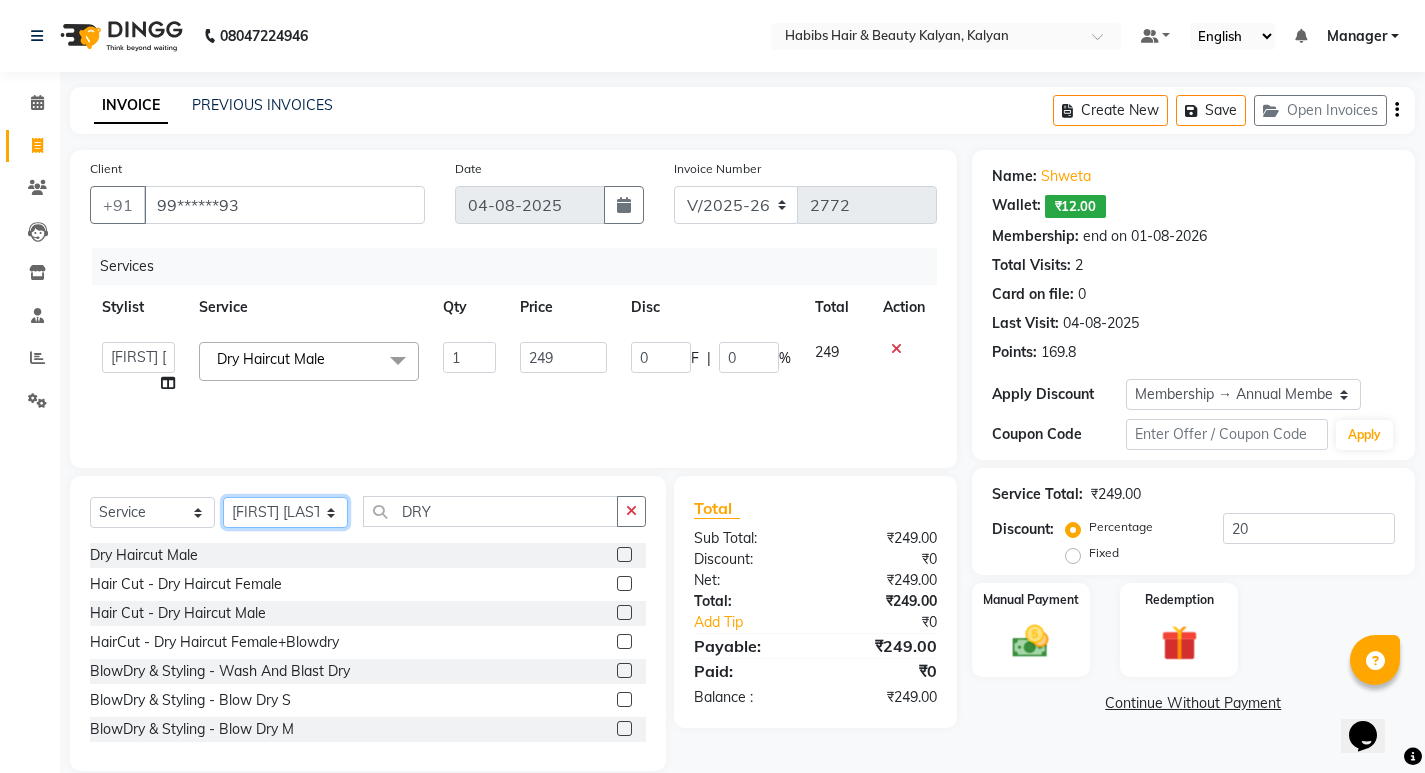 click on "Select Stylist [FIRST] [FIRST] [FIRST] [FIRST] [FIRST] [FIRST] [FIRST] [FIRST] [FIRST] [FIRST] [FIRST] [FIRST] [FIRST] [FIRST] [FIRST] [FIRST] [FIRST] [FIRST] [FIRST] [FIRST] [FIRST]" 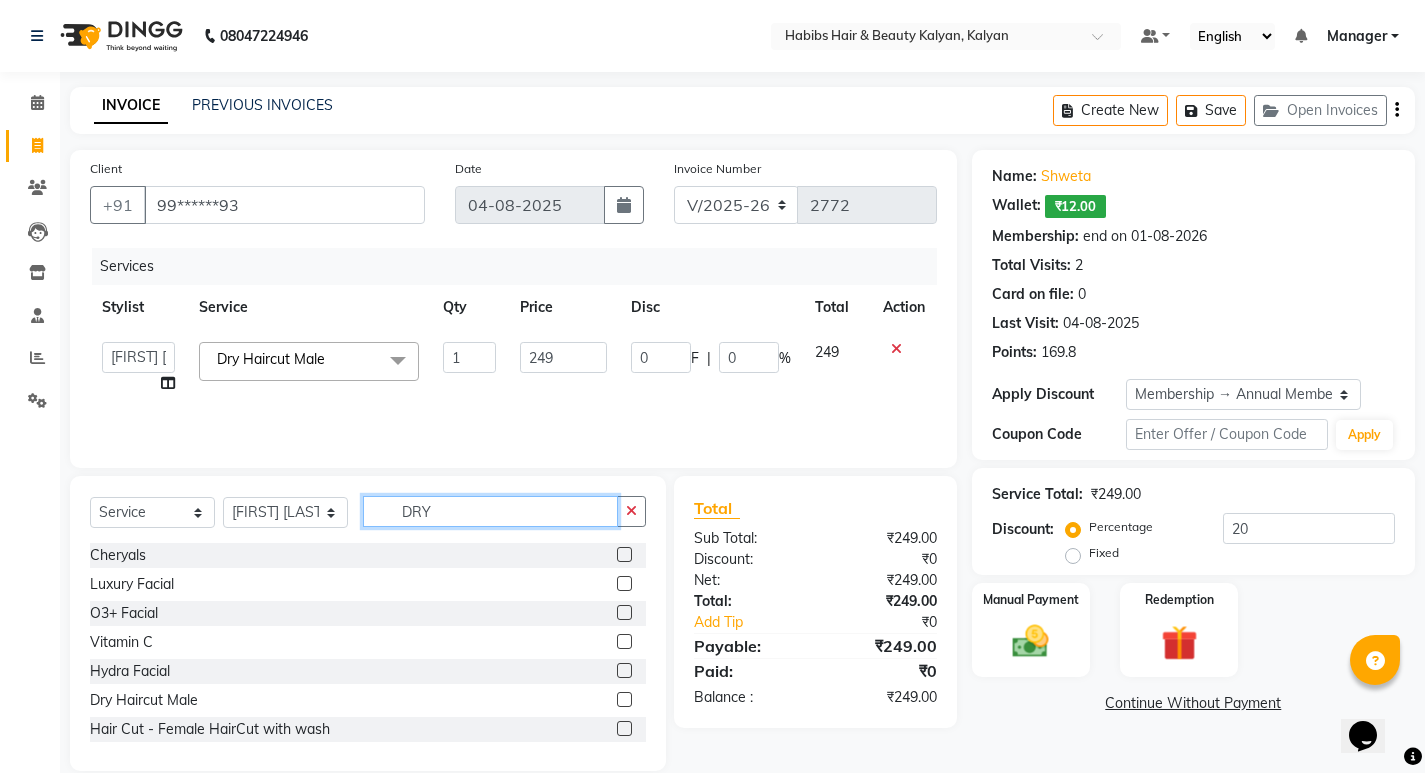 click on "DRY" 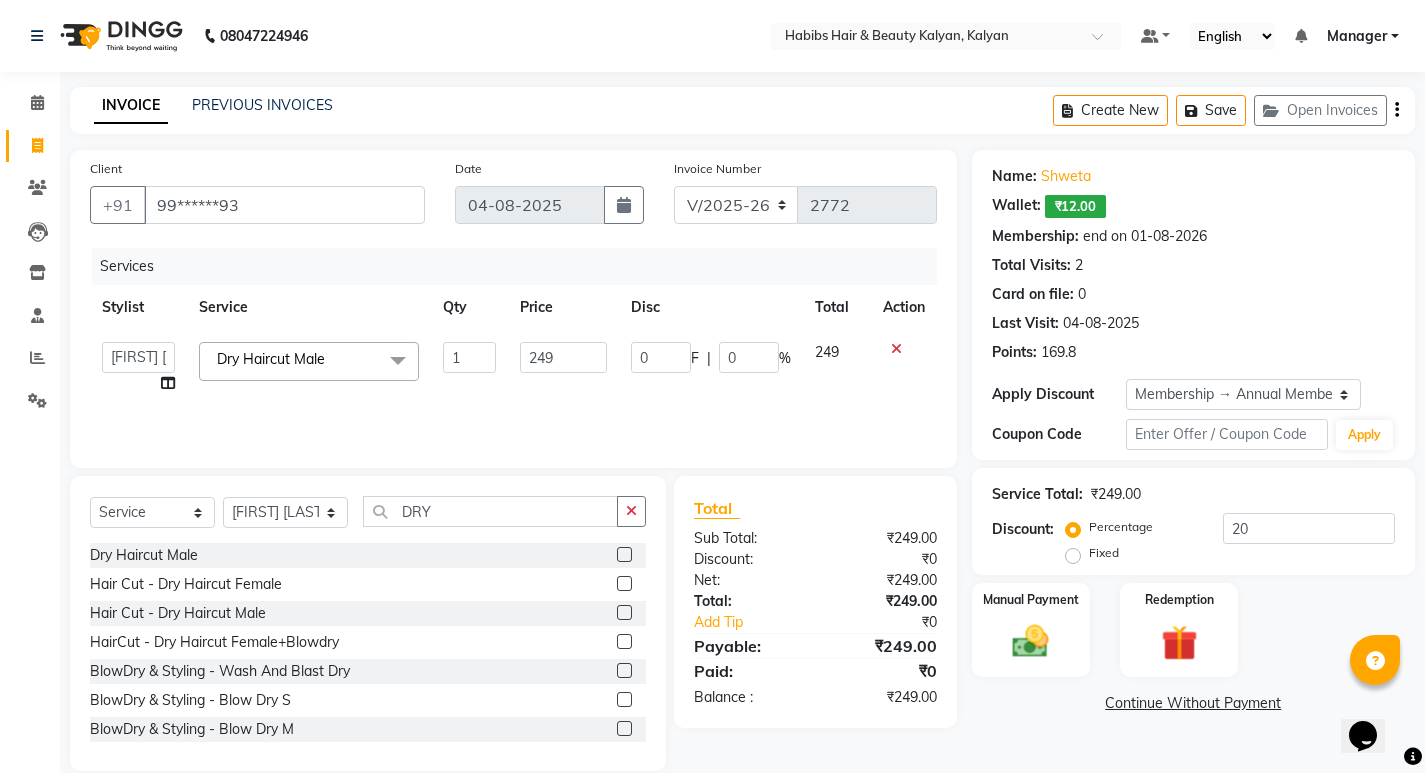 click 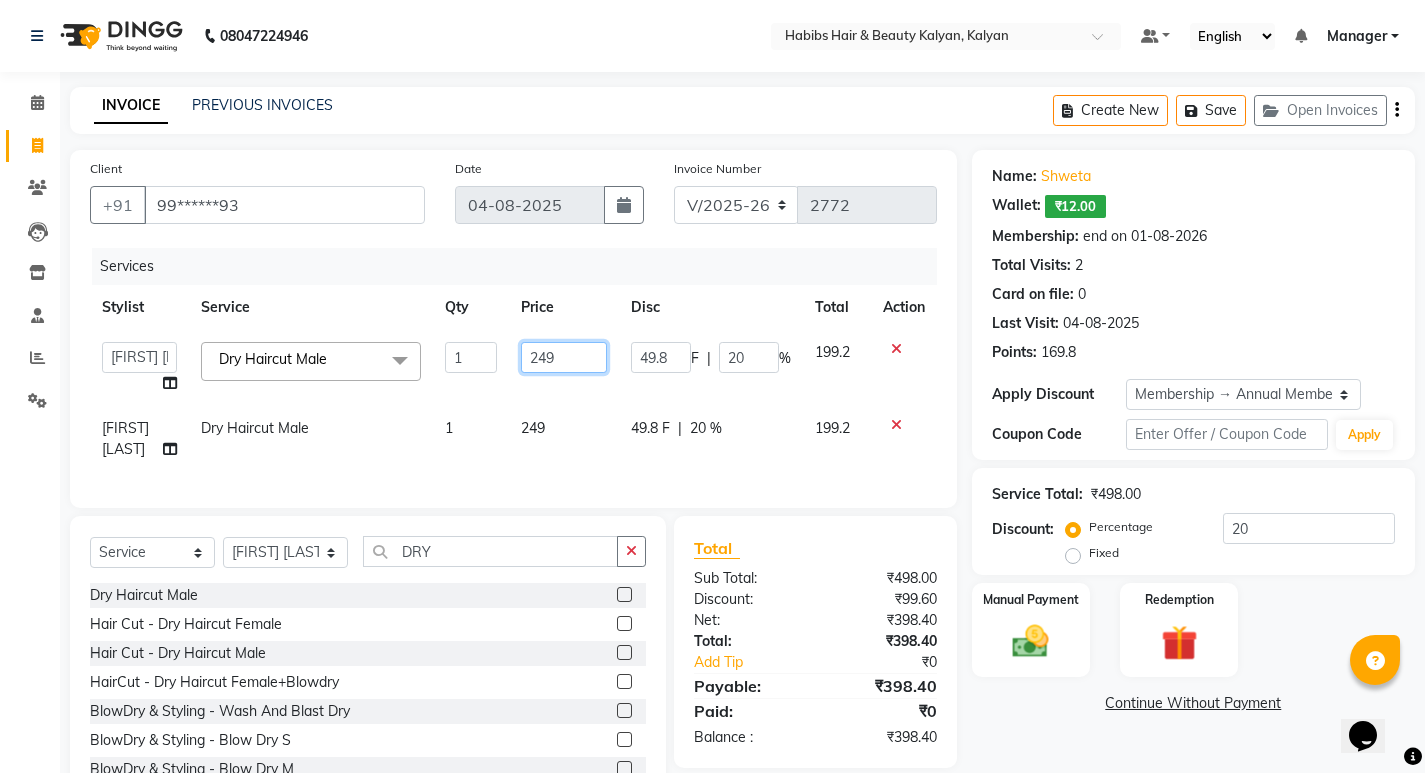 click on "249" 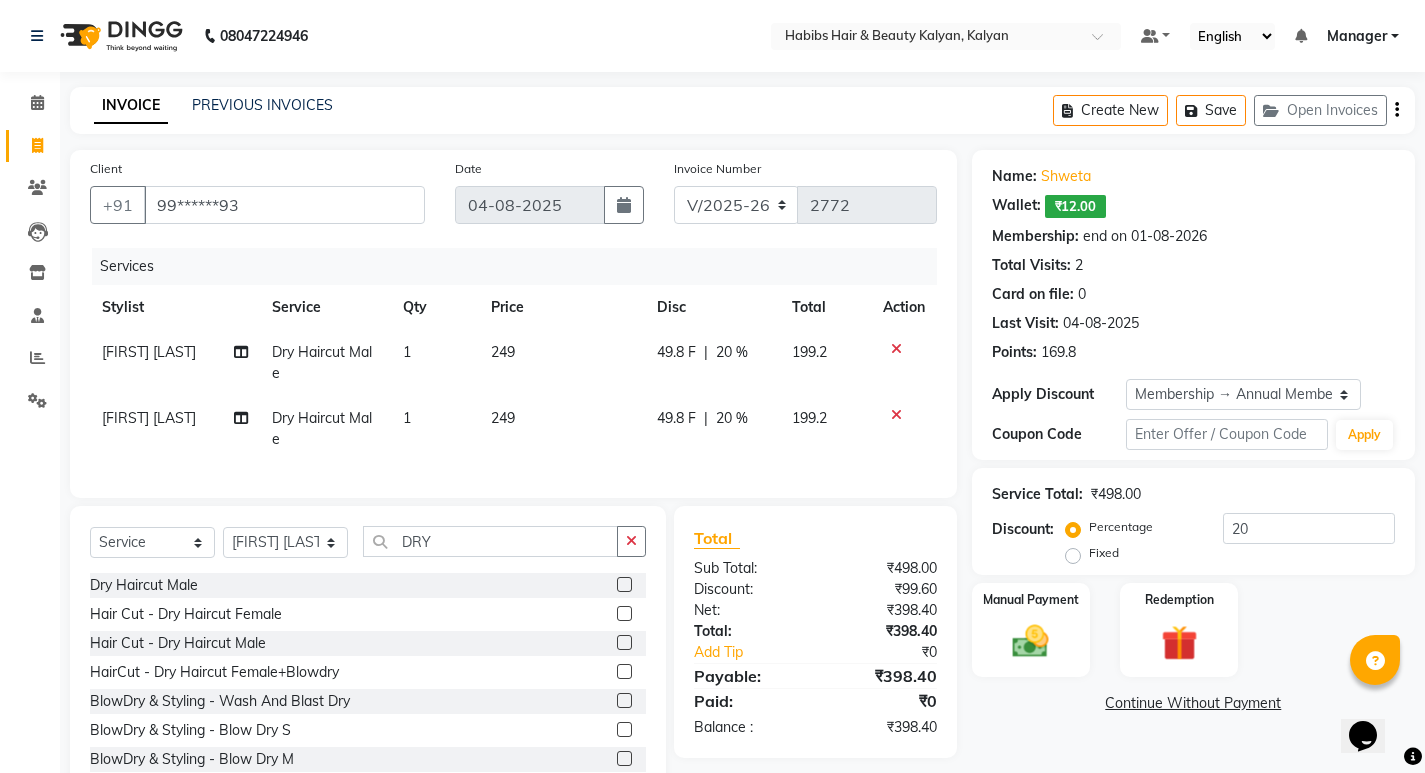 click on "20 %" 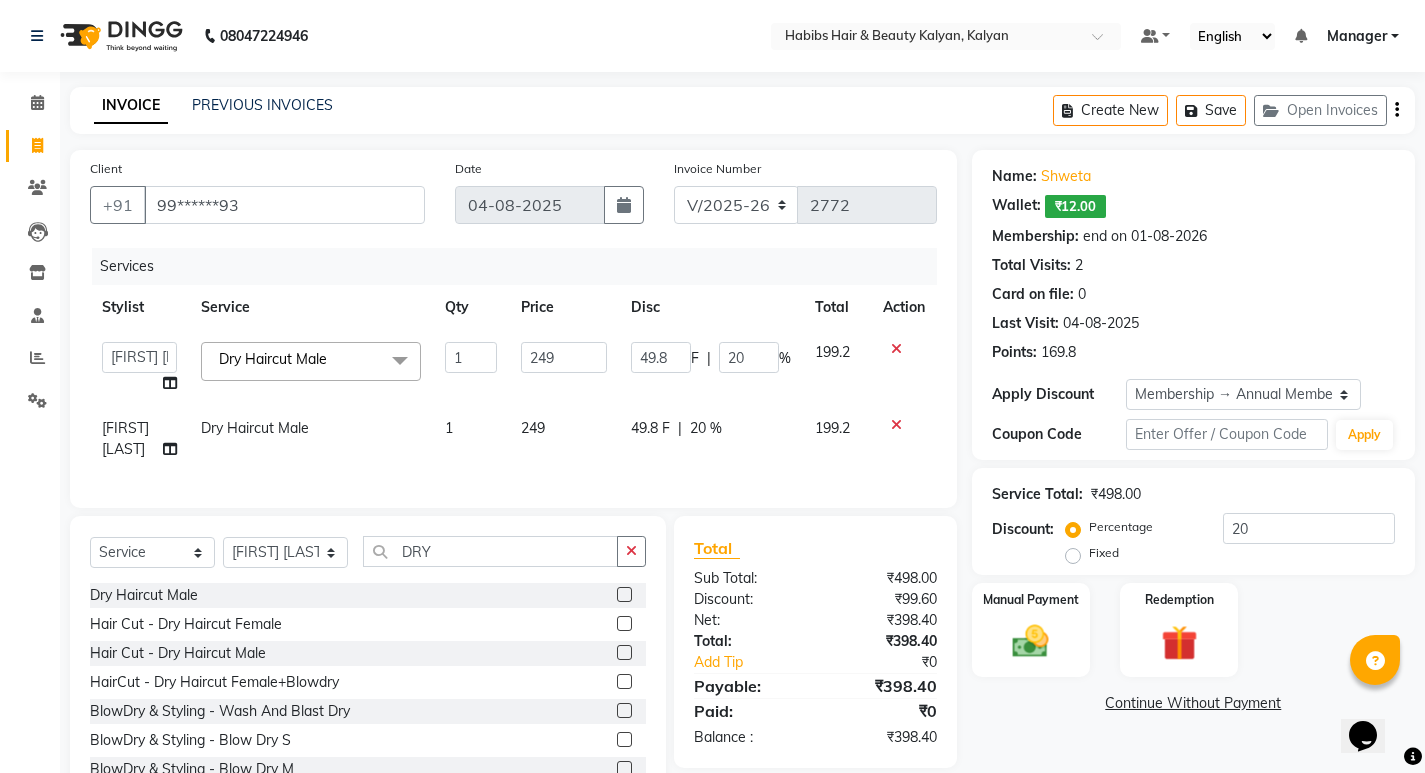 click on "Name: Shweta   Wallet:   ₹12.00  Membership: end on 01-08-2026 Total Visits:  2 Card on file:  0 Last Visit:   04-08-2025 Points:   169.8  Apply Discount Select Membership → Annual Membership  Loyalty → Loyality level 10  Coupon Code Apply" 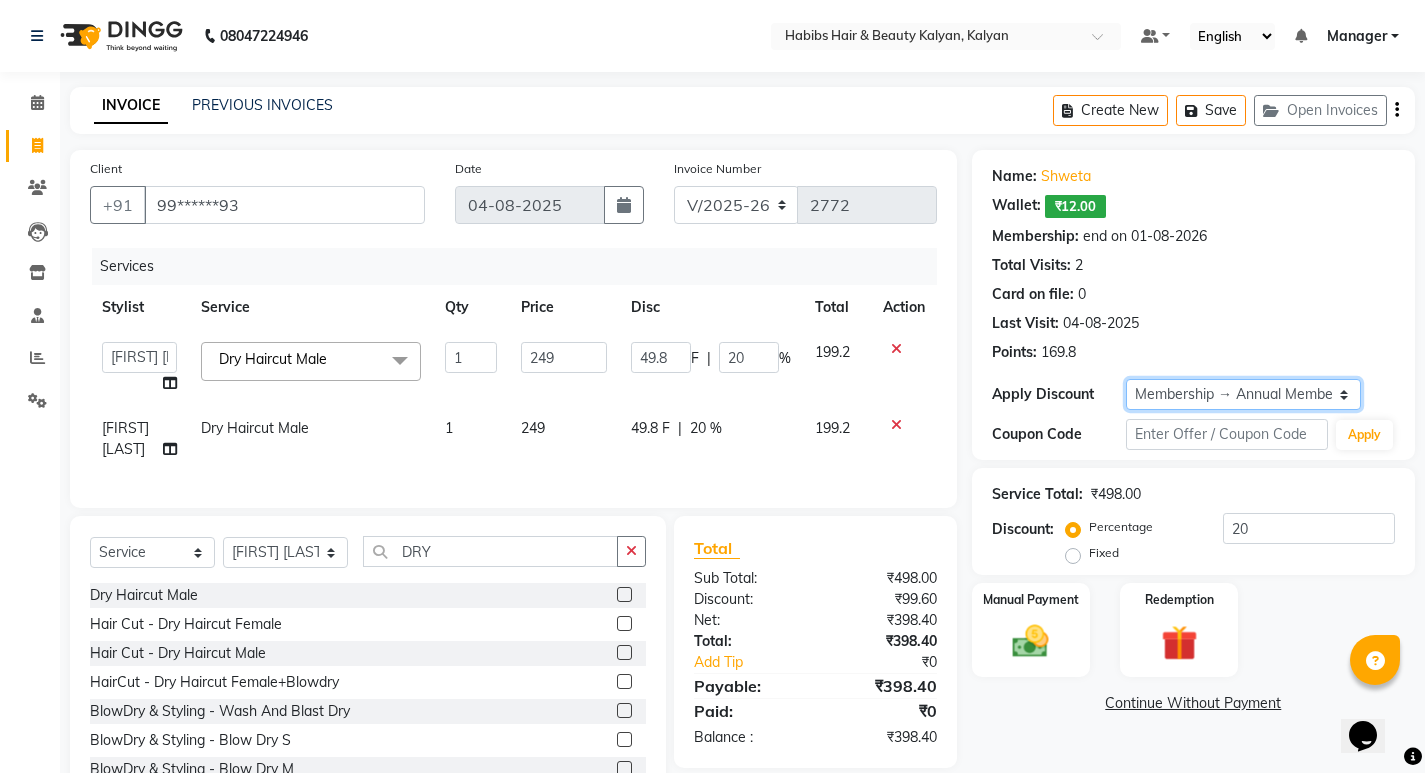 click on "Select Membership → Annual Membership  Loyalty → Loyality level 10" 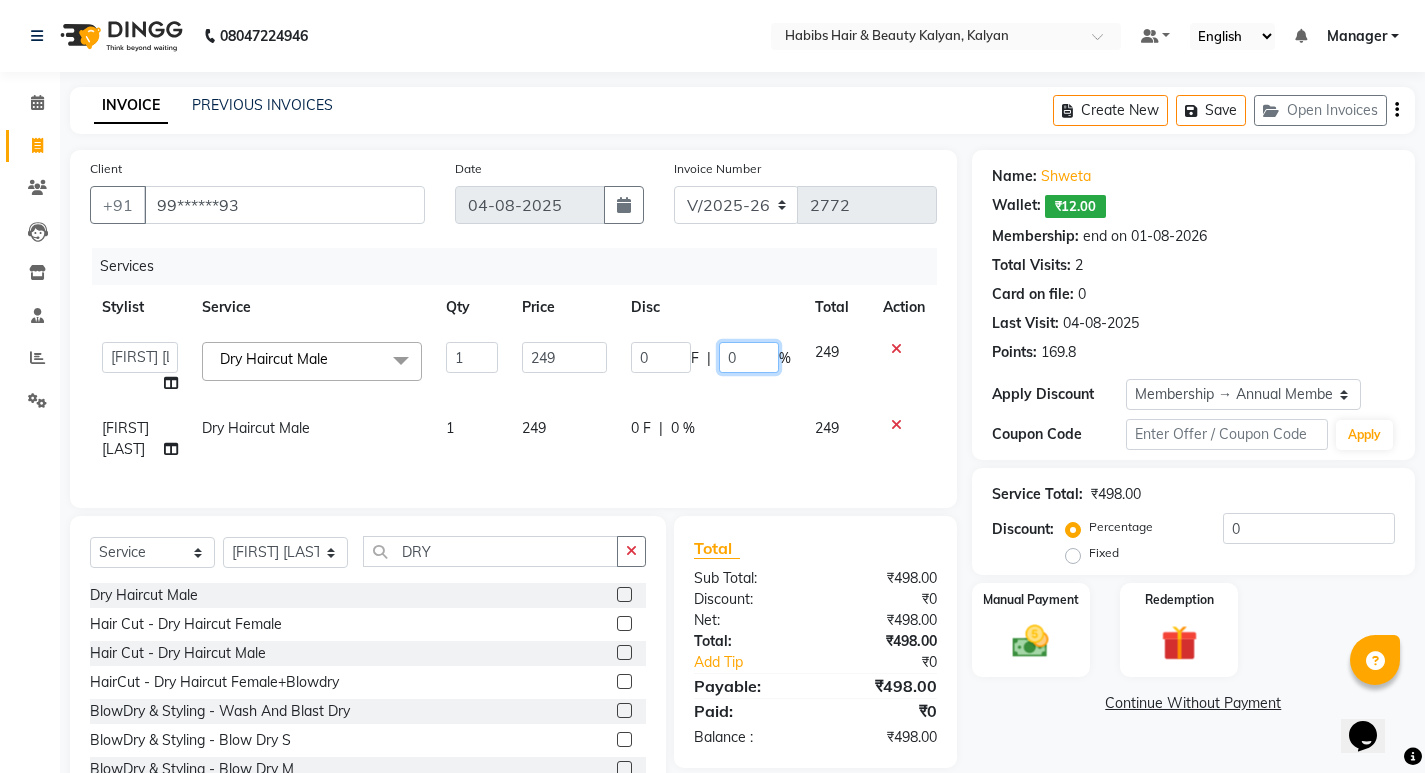 click on "0" 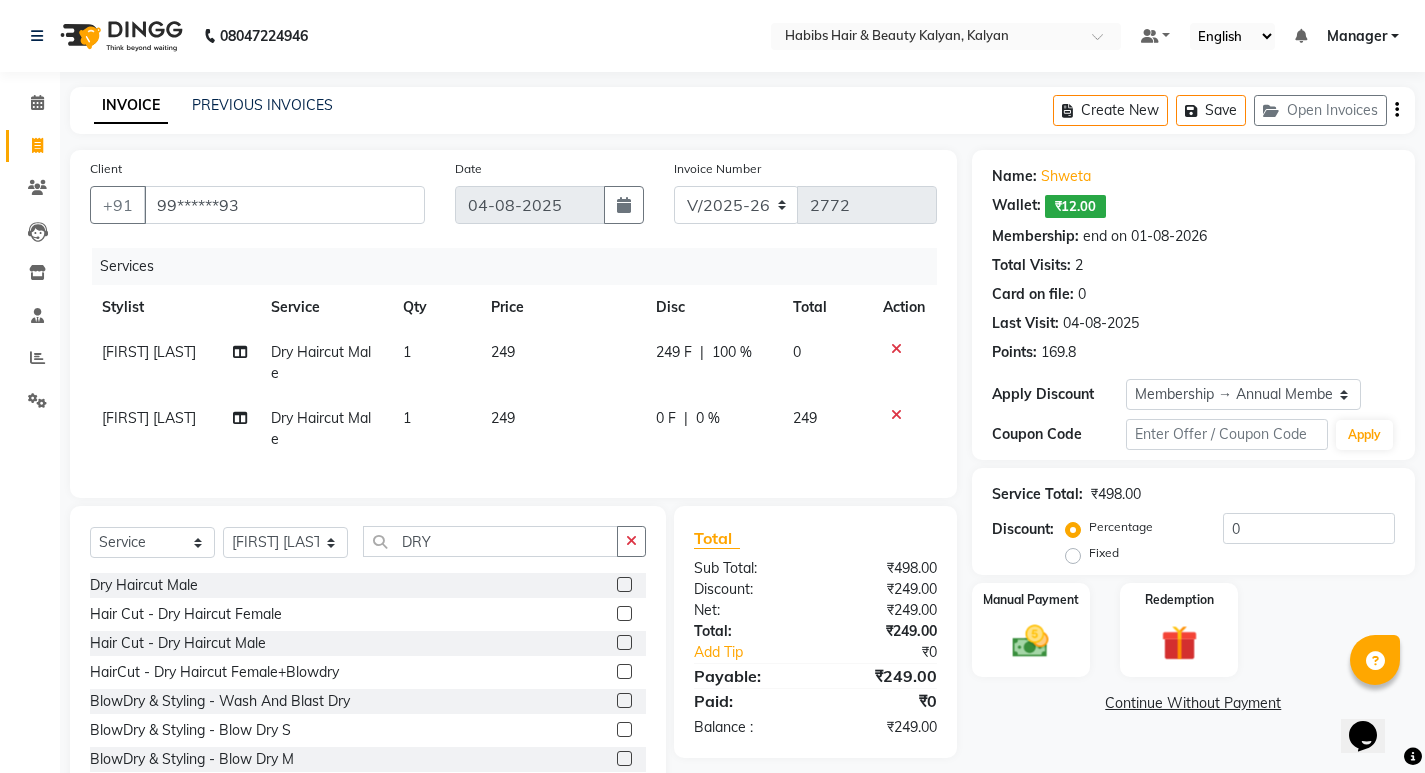 click on "0 F | 0 %" 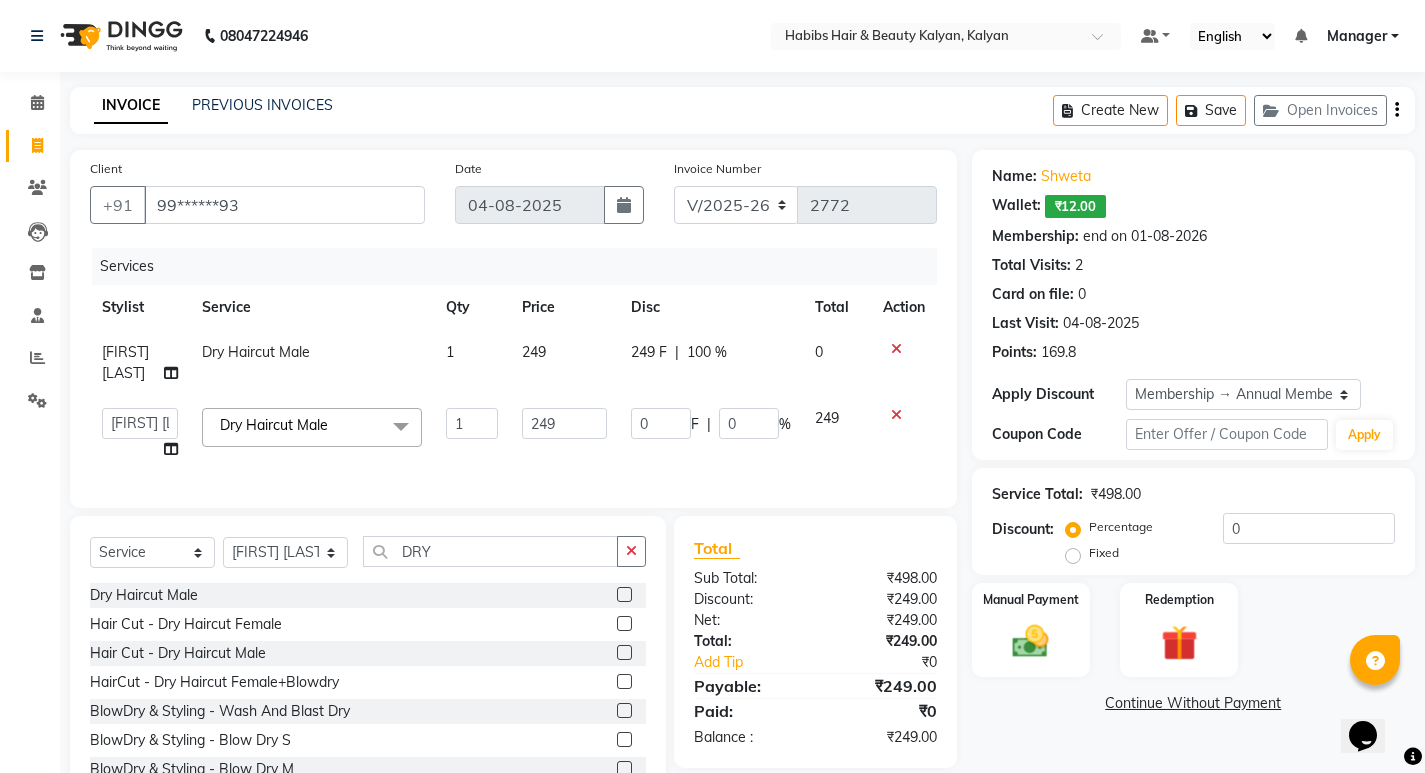 scroll, scrollTop: 83, scrollLeft: 0, axis: vertical 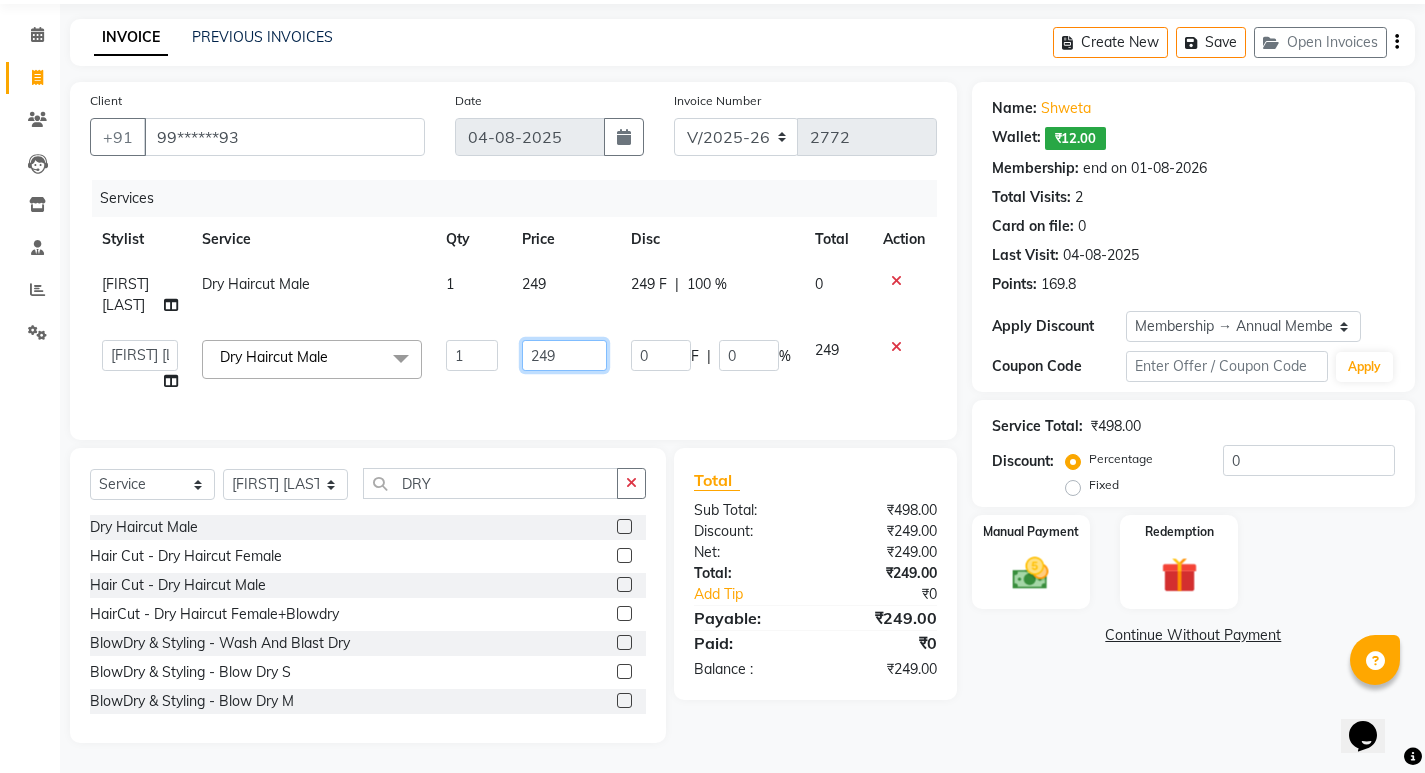 click on "249" 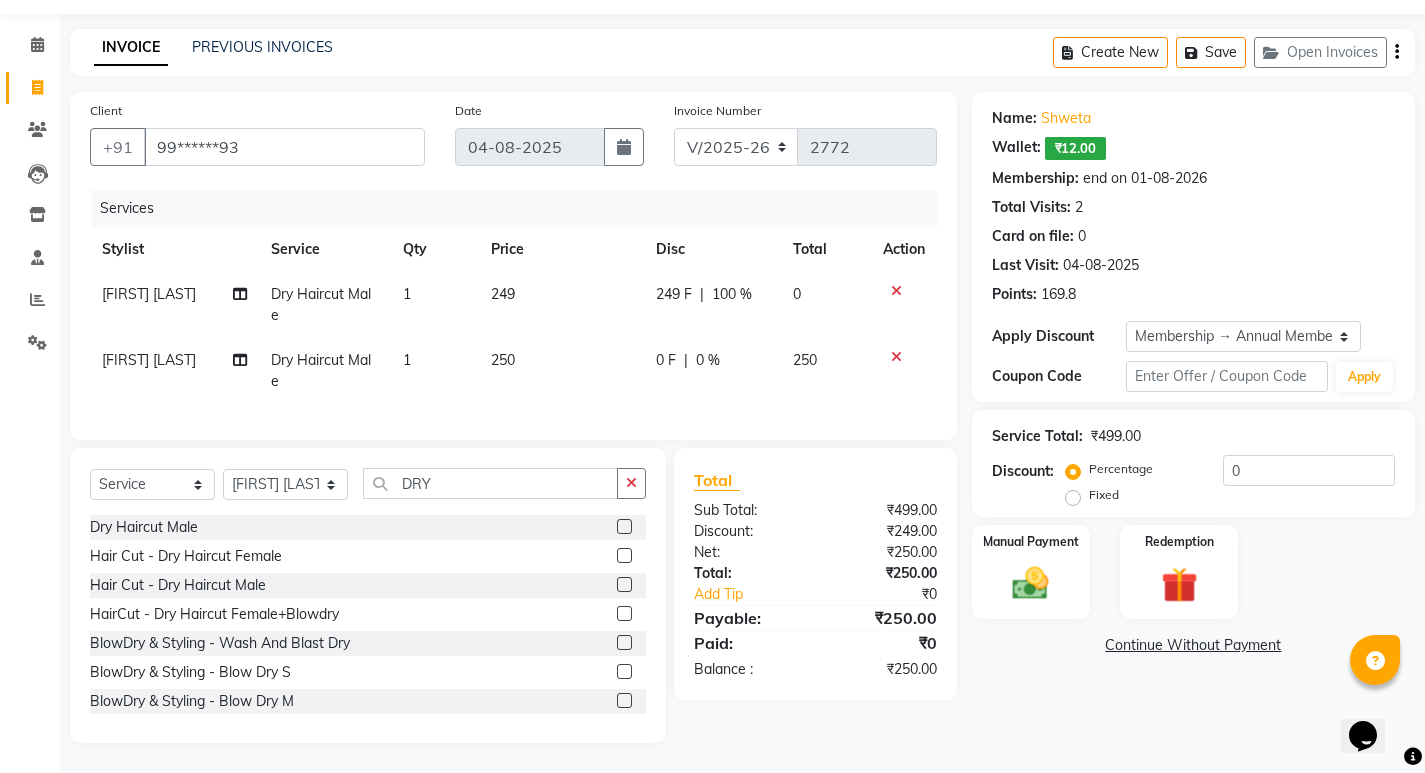 click on "Services Stylist Service Qty Price Disc Total Action GANESH SHINDE Dry Haircut Male 1 249 249 F | 100 % 0 Suraj Kadam Dry Haircut Male 1 250 0 F | 0 % 250" 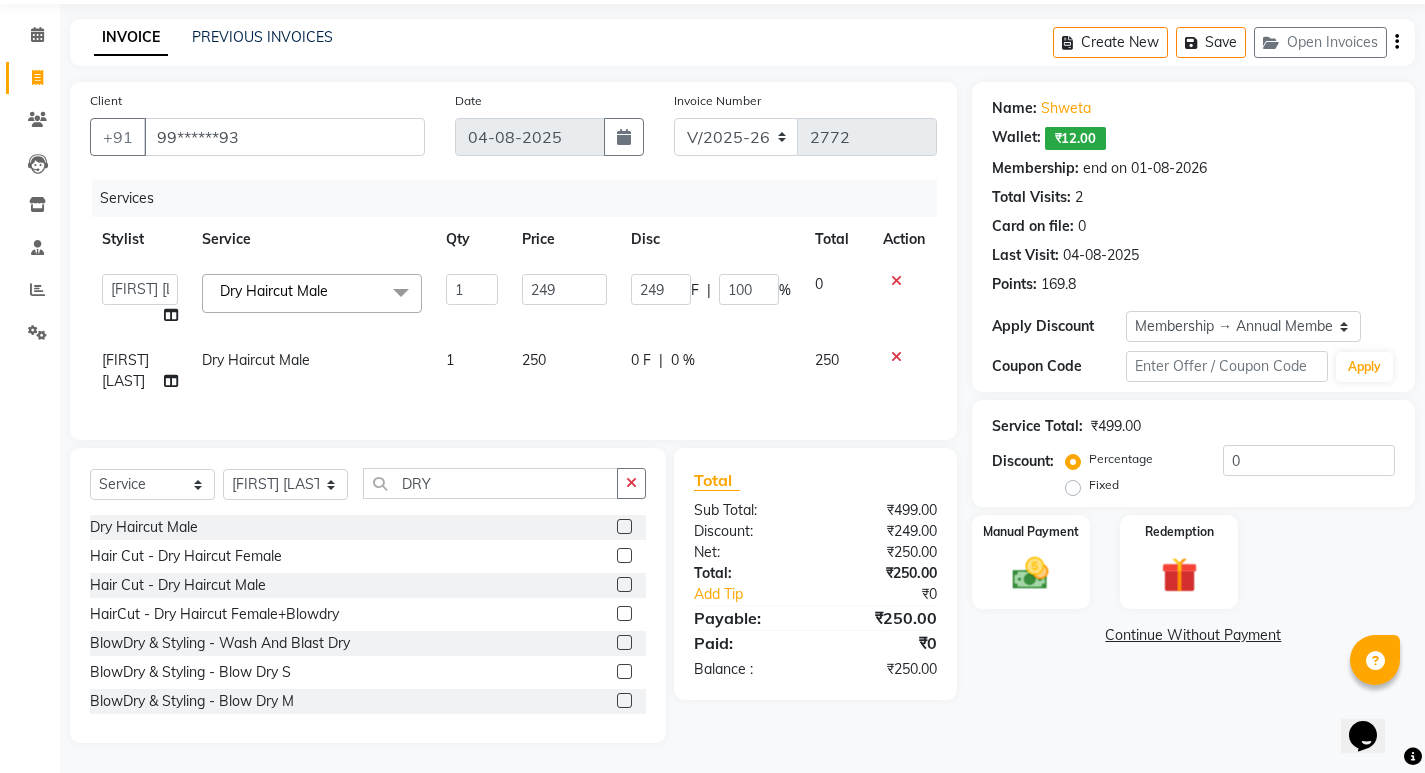 click on "249" 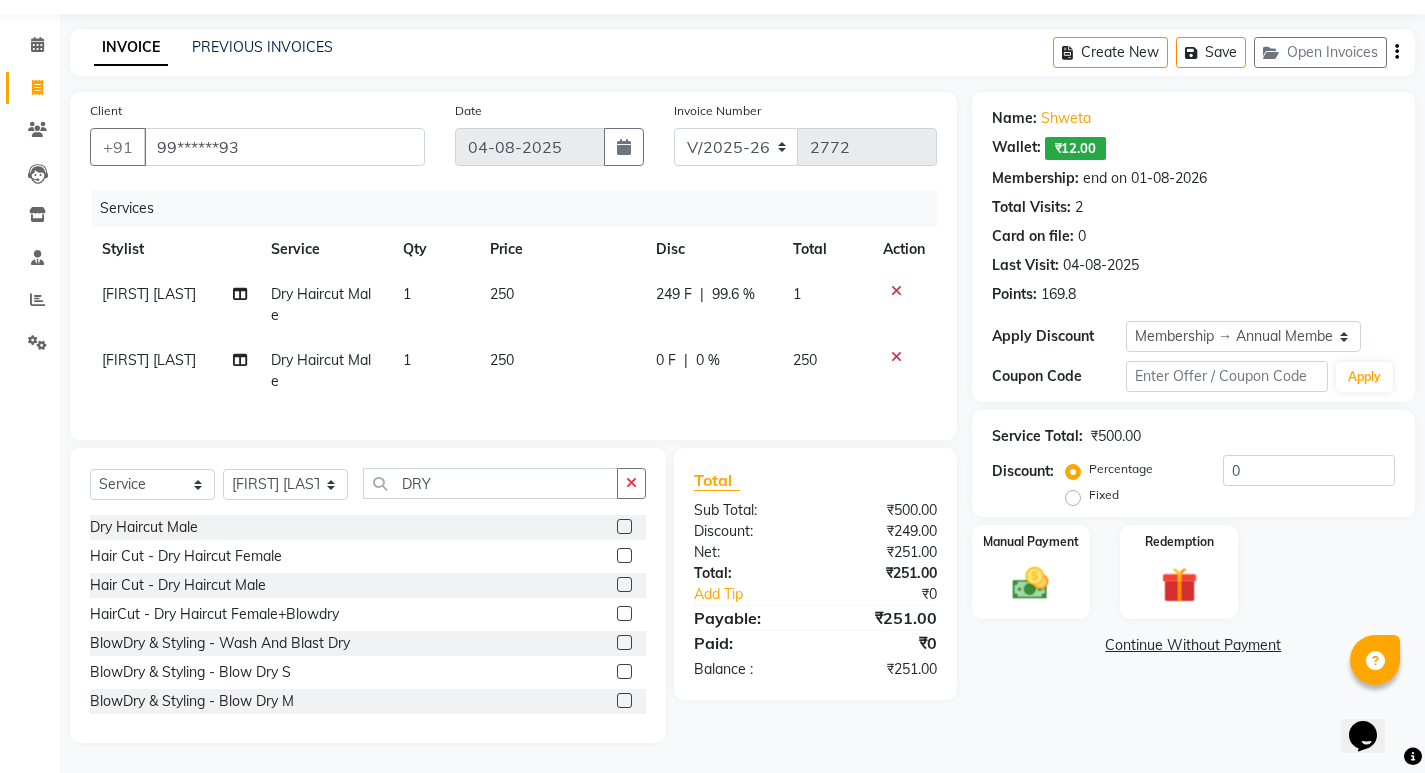 click on "250" 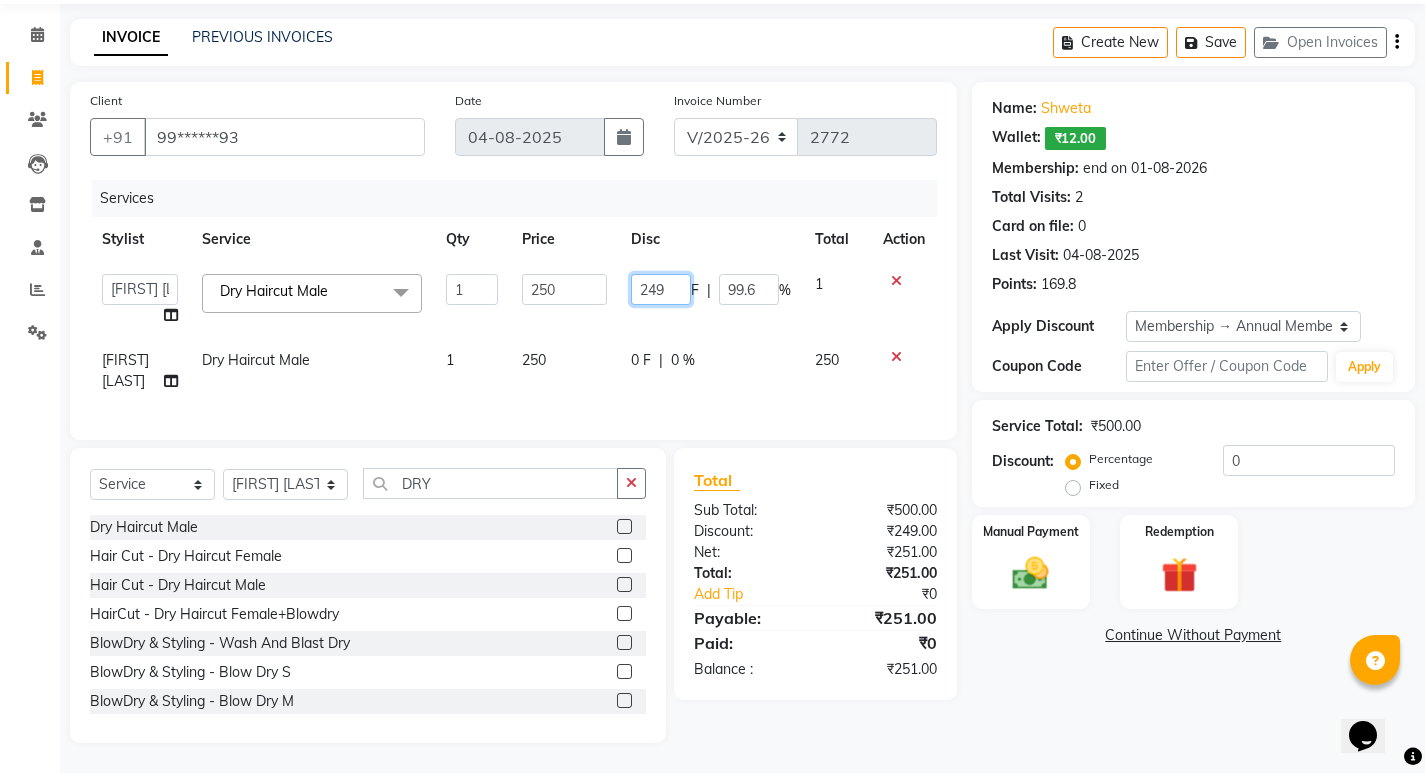 click on "249" 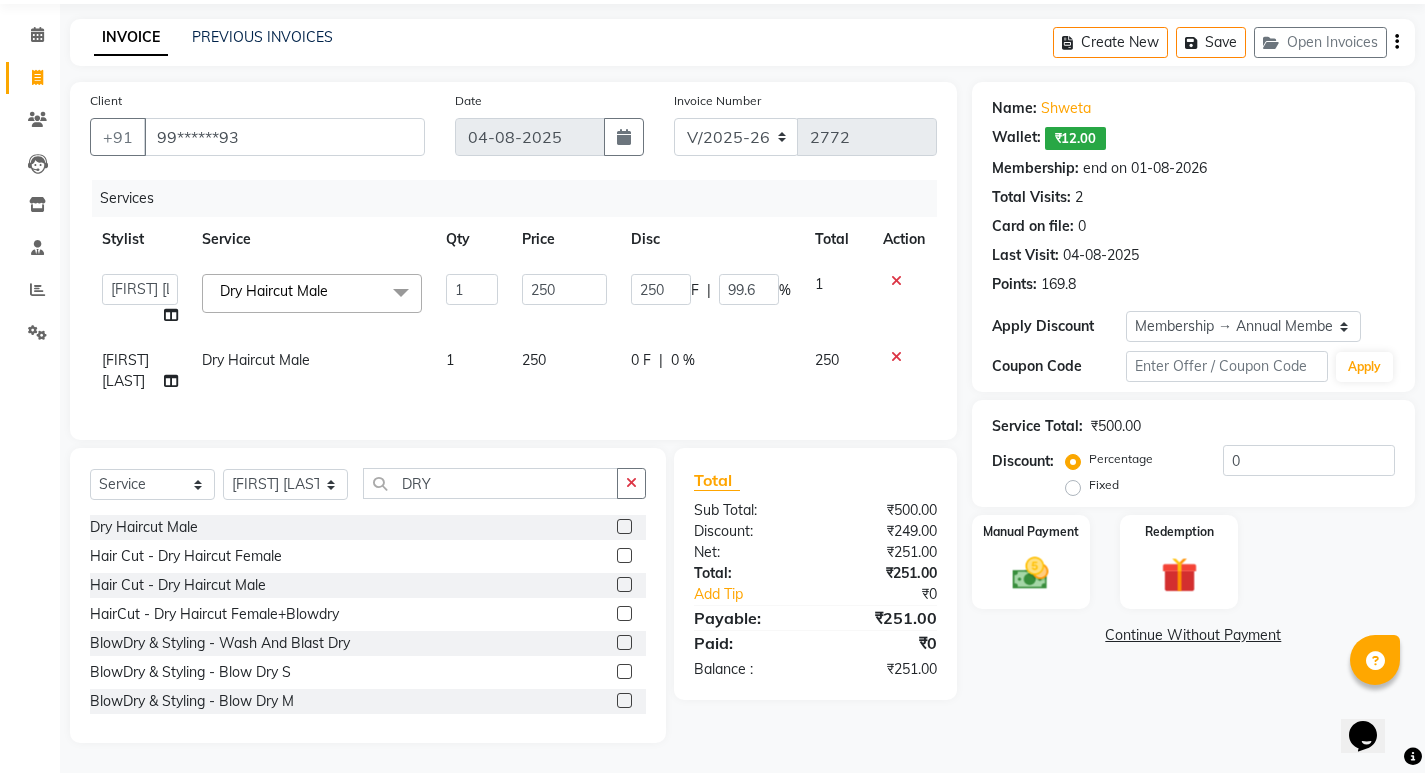 click on "0 F | 0 %" 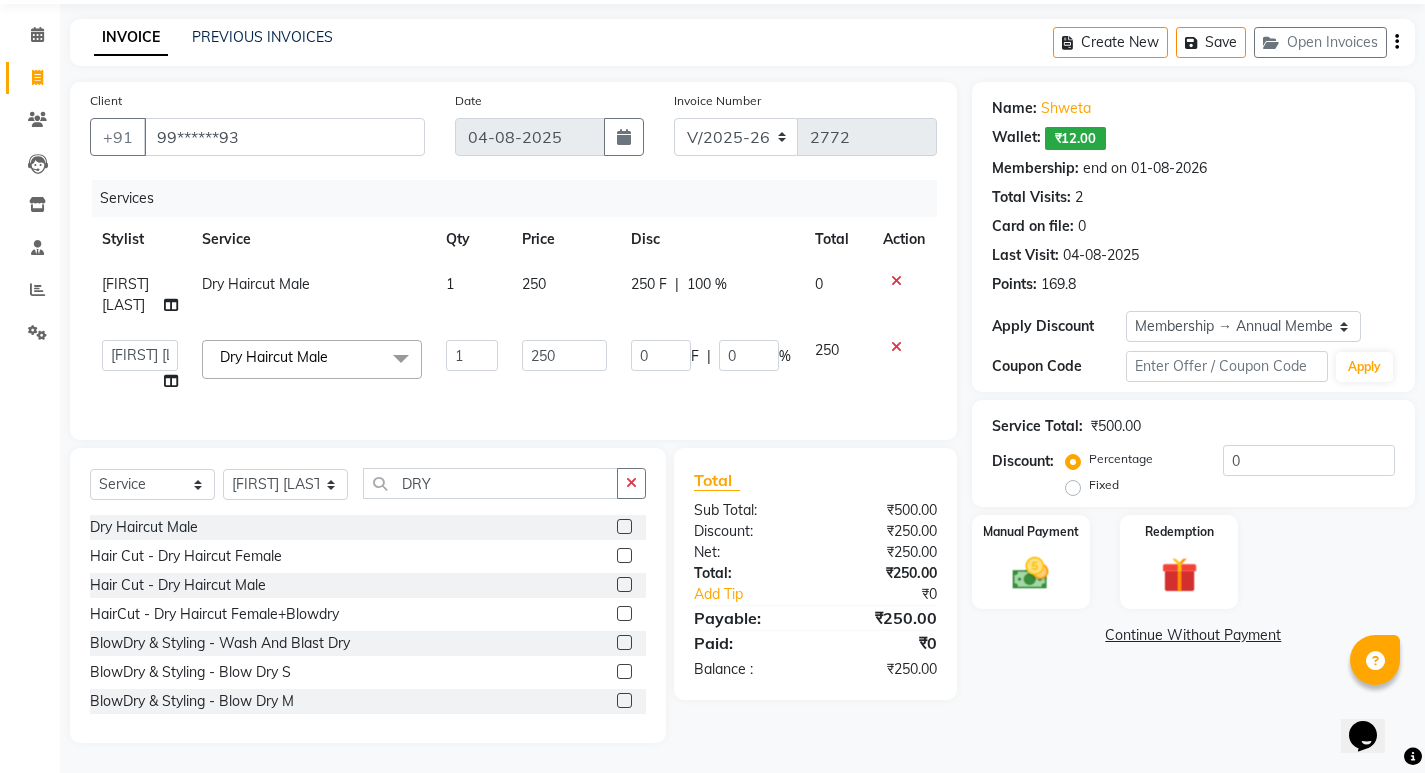 click on "Name: Shweta   Wallet:   ₹12.00  Membership: end on 01-08-2026 Total Visits:  2 Card on file:  0 Last Visit:   04-08-2025 Points:   169.8  Apply Discount Select Membership → Annual Membership  Loyalty → Loyality level 10  Coupon Code Apply Service Total:  ₹500.00  Discount:  Percentage   Fixed  0 Manual Payment Redemption  Continue Without Payment" 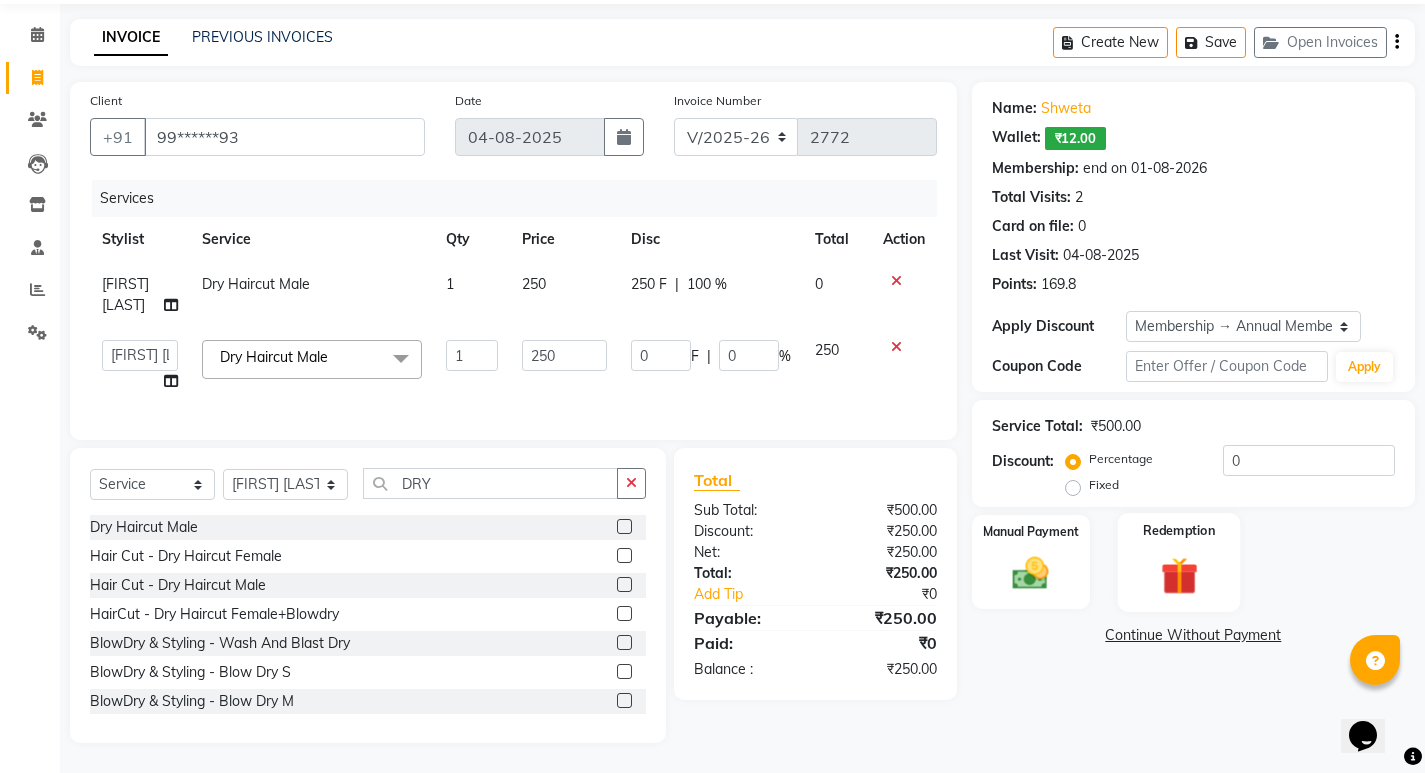 click 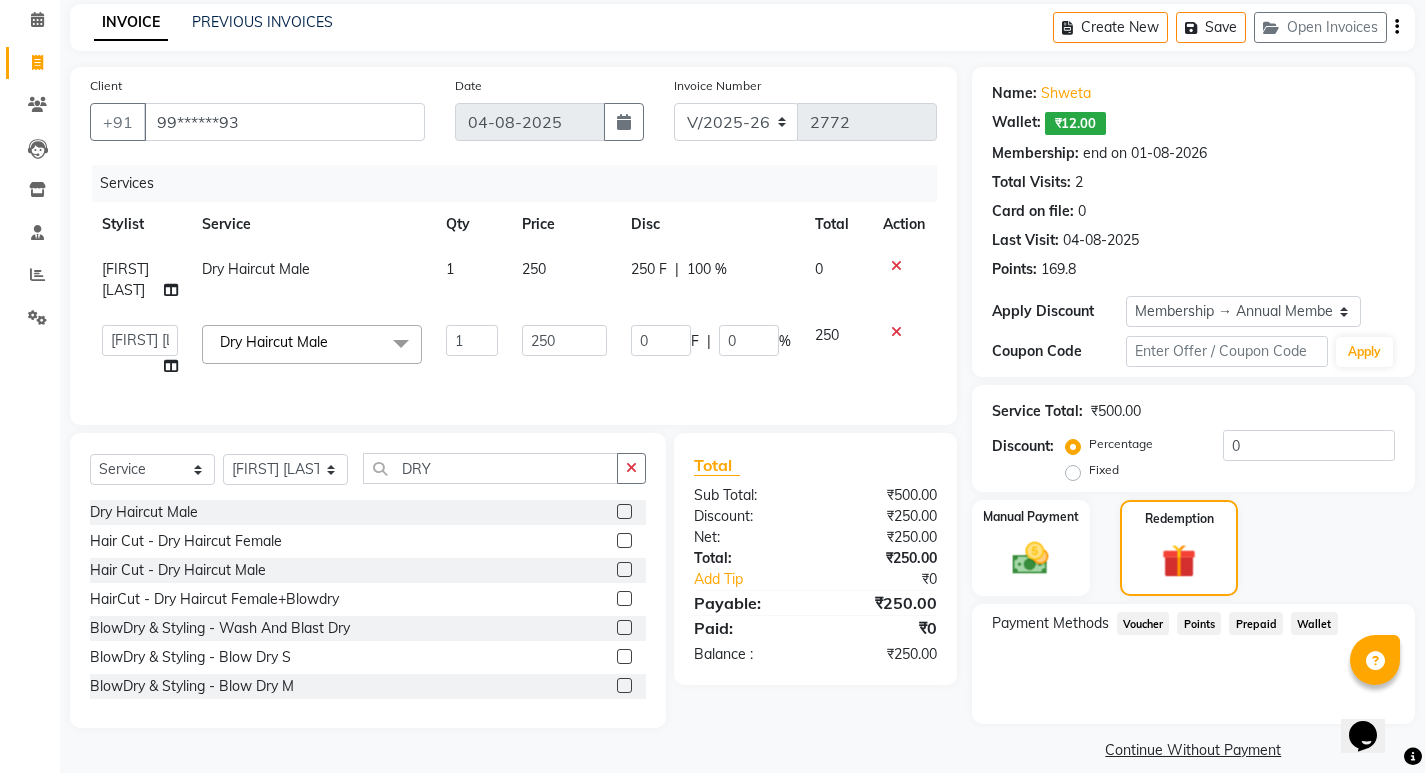 click on "Wallet" 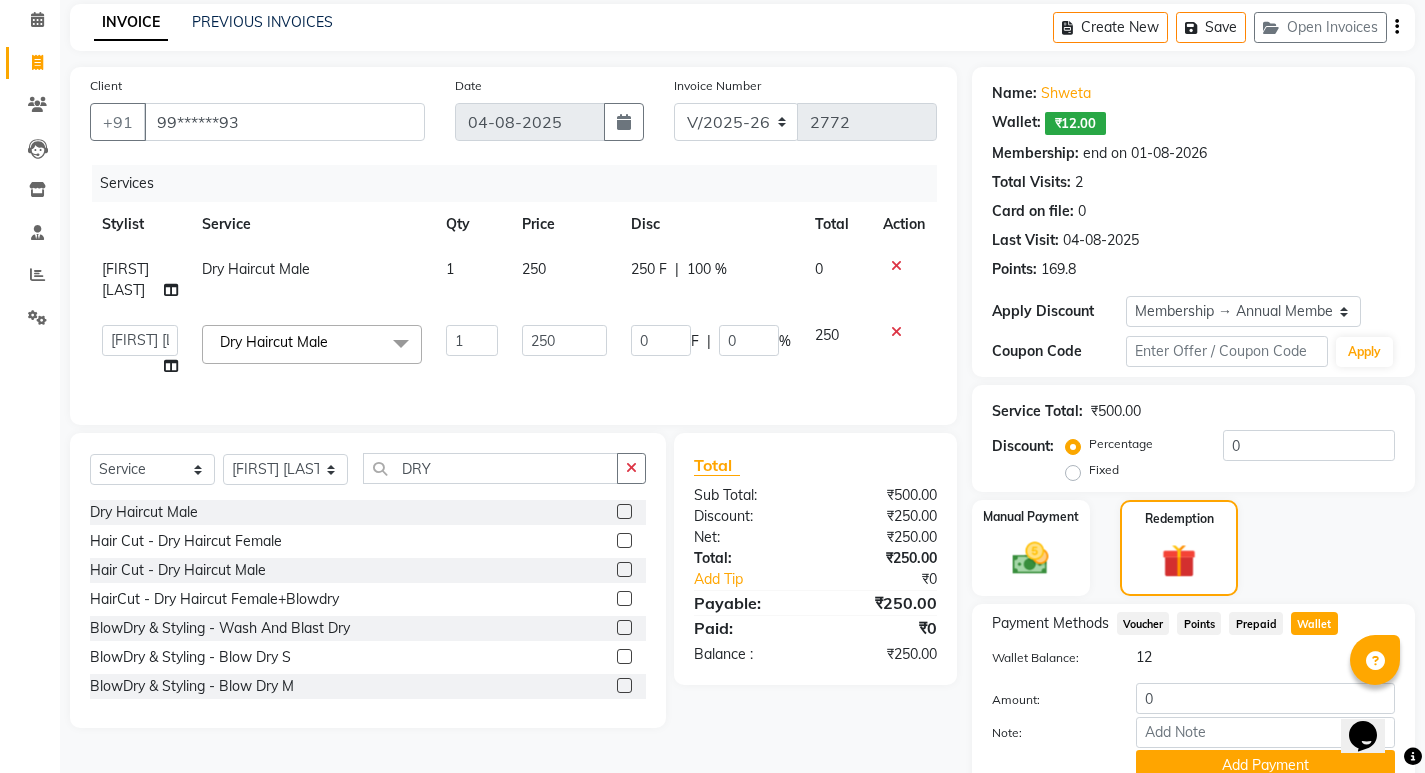 scroll, scrollTop: 170, scrollLeft: 0, axis: vertical 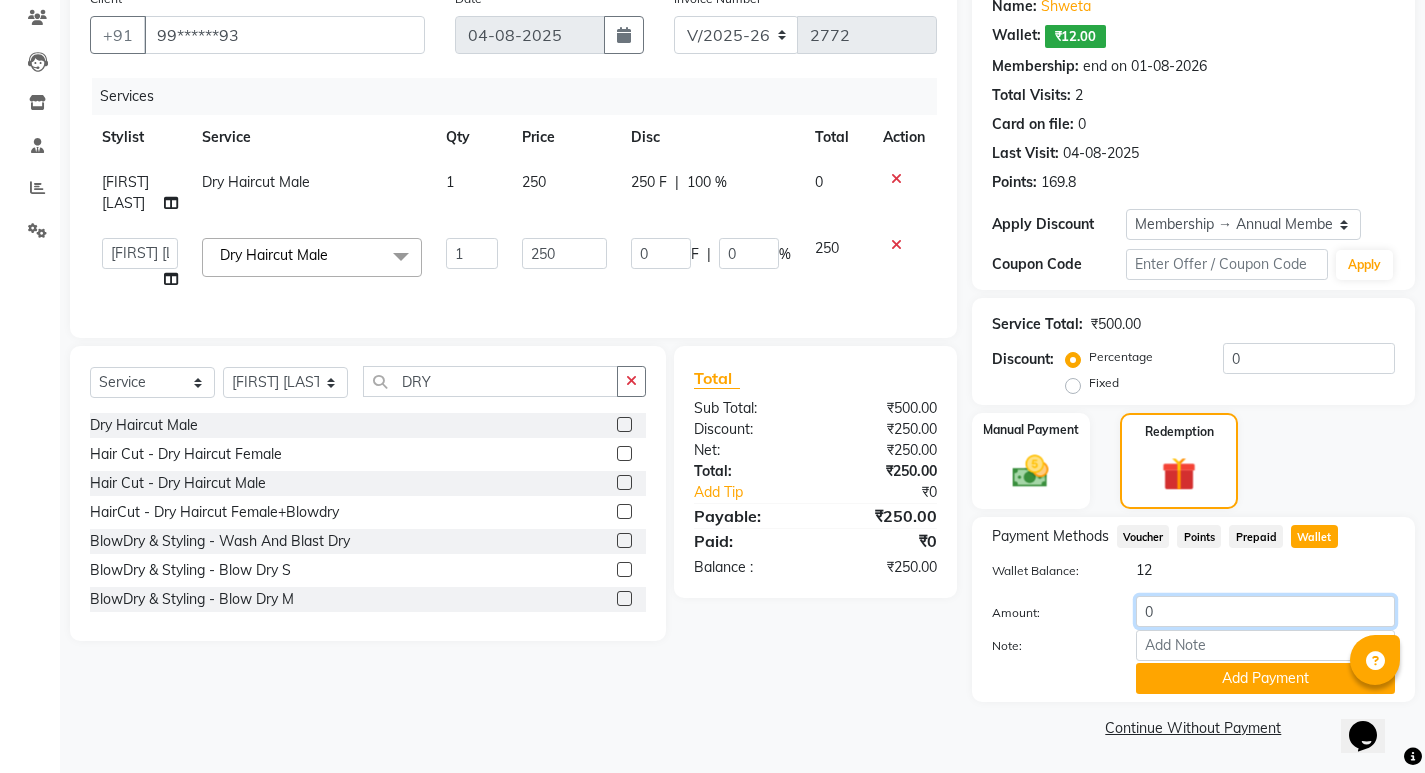 click on "0" 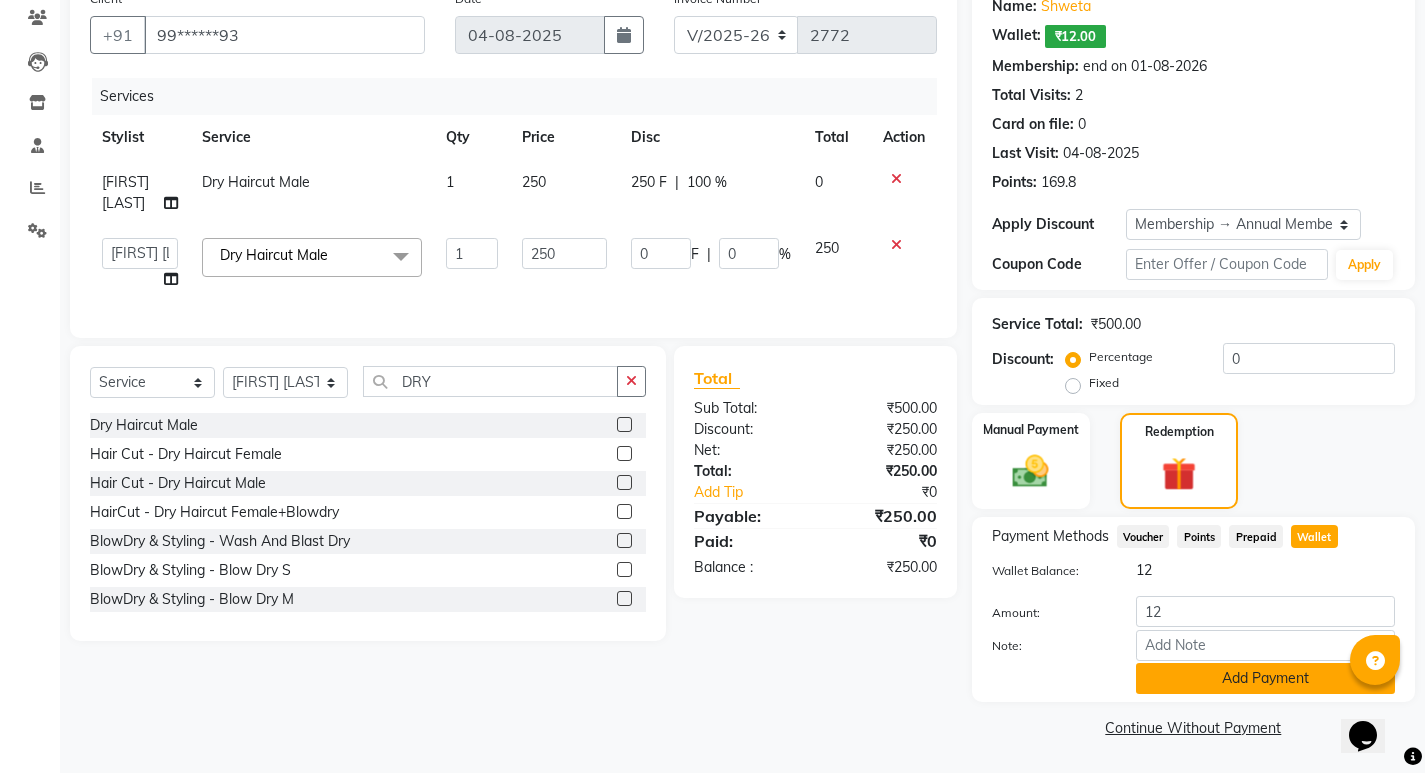 click on "Add Payment" 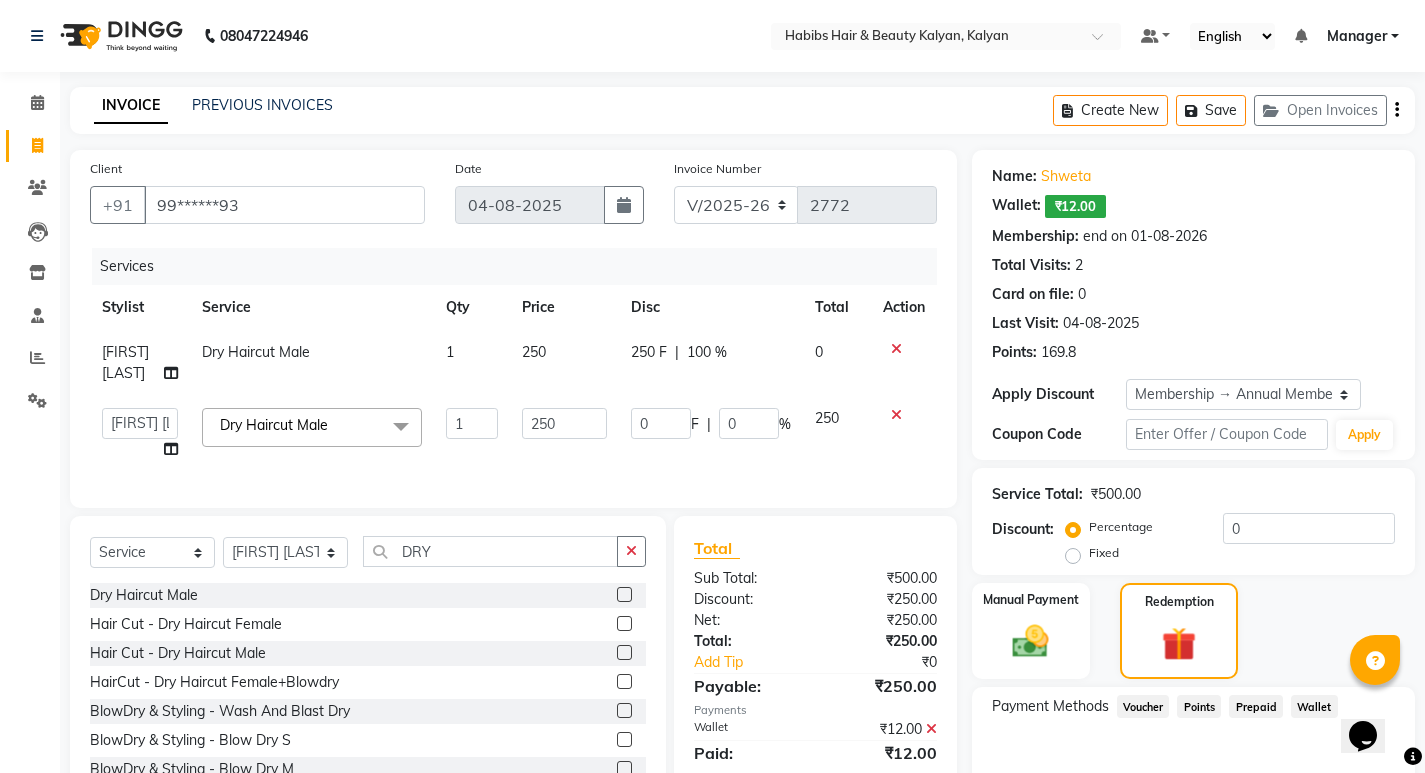 scroll, scrollTop: 218, scrollLeft: 0, axis: vertical 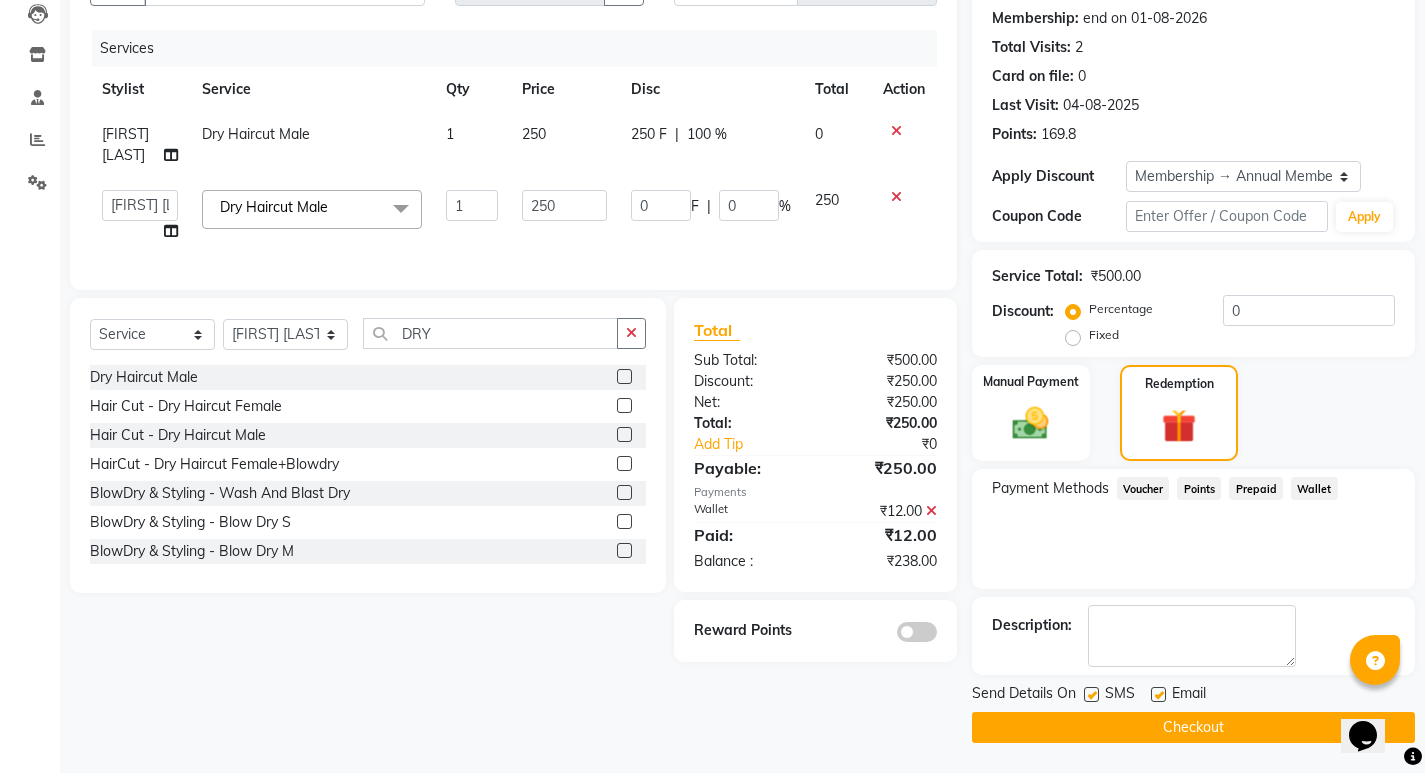 click on "Wallet" 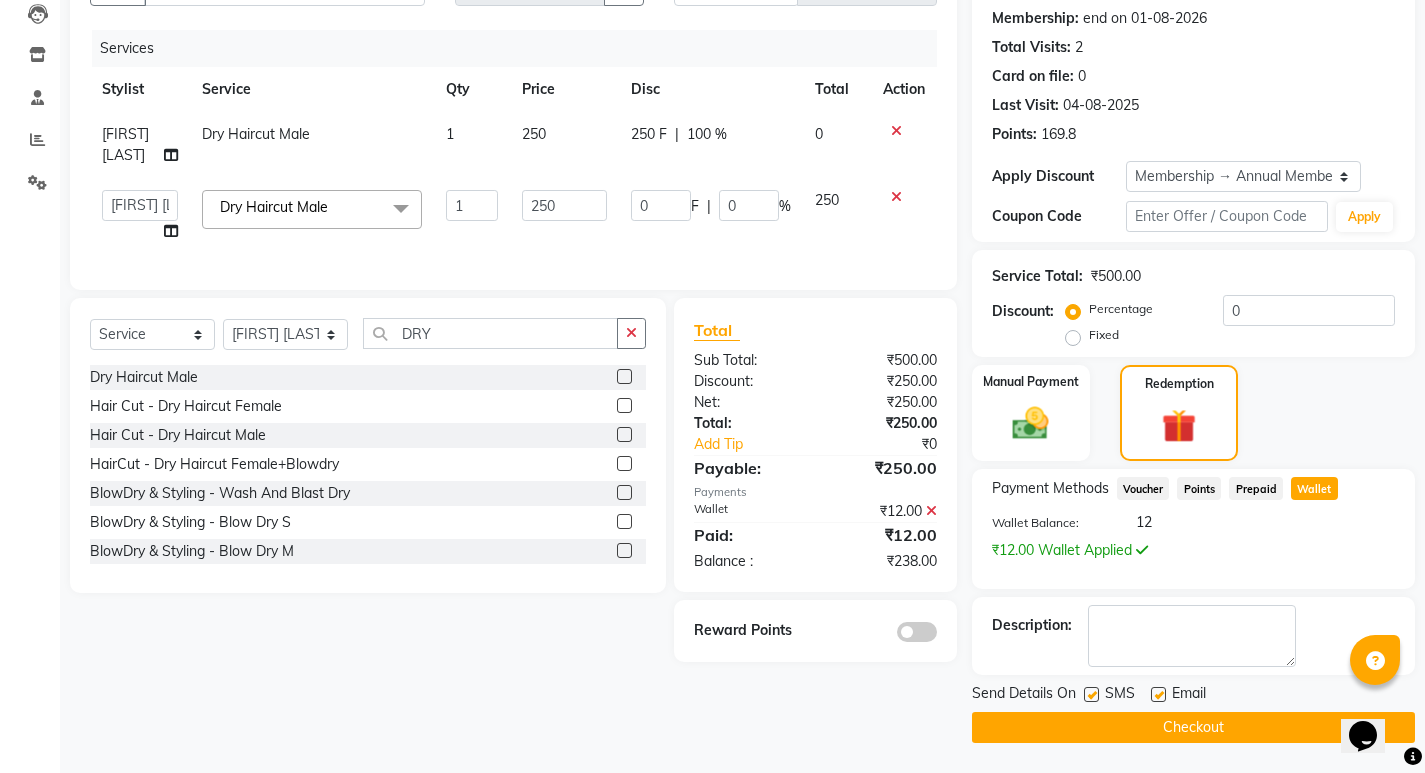 click on "₹12.00 Wallet Applied" 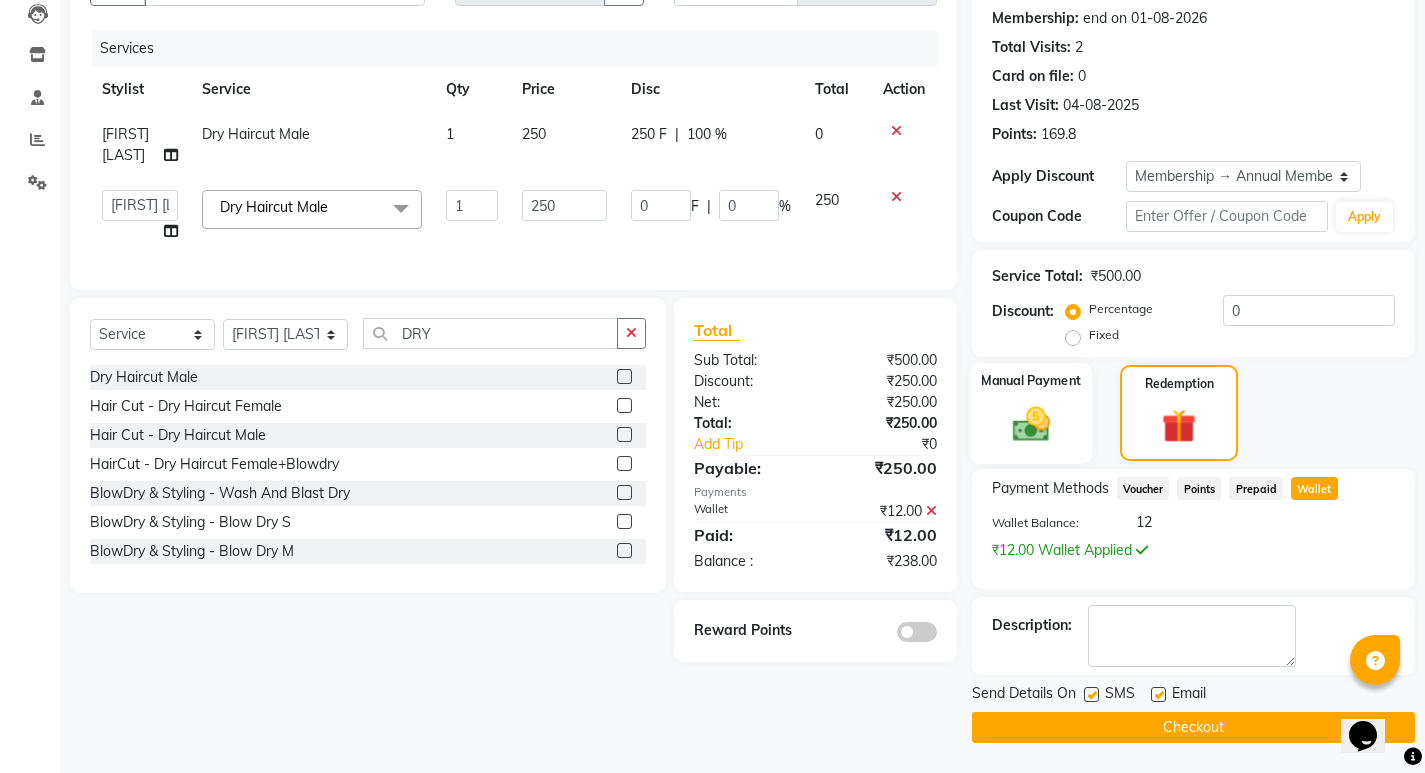 click 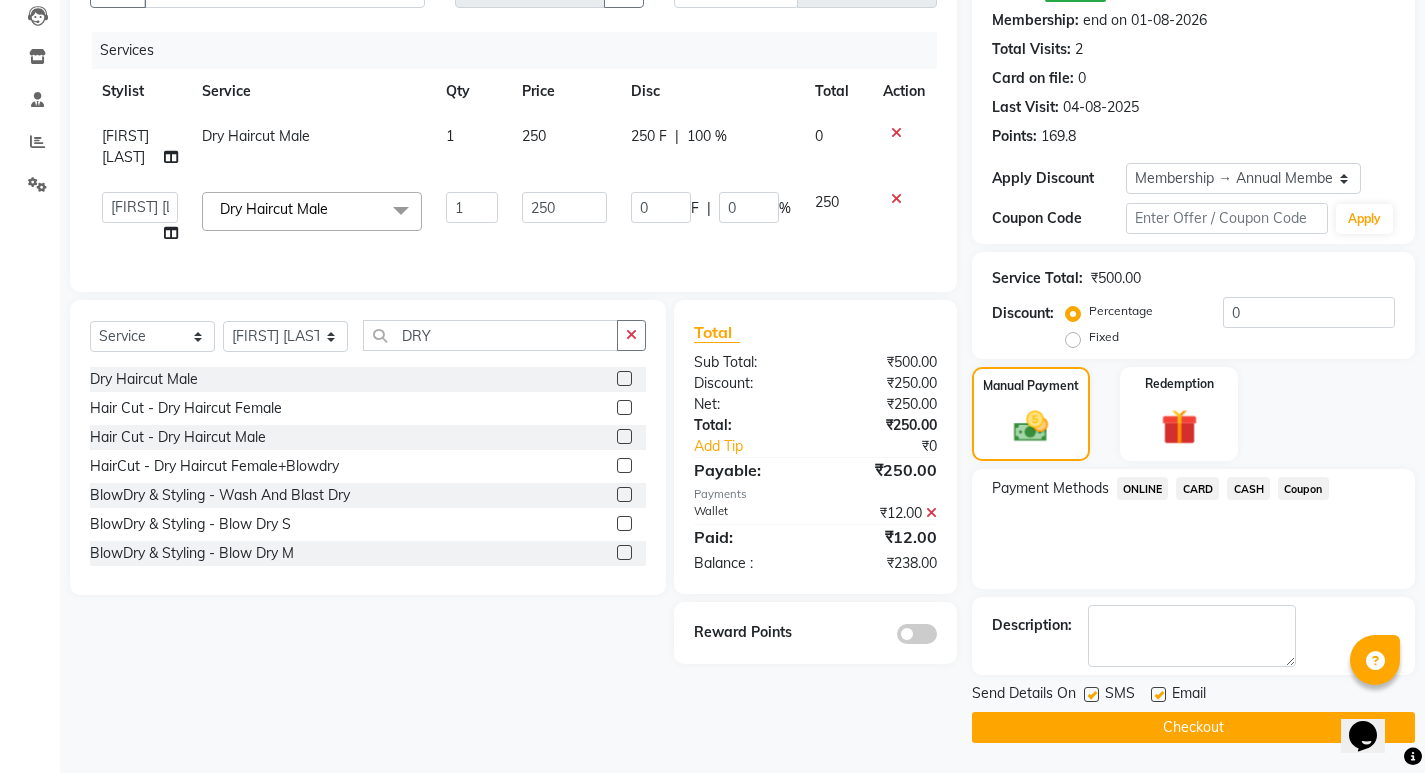 click on "CARD" 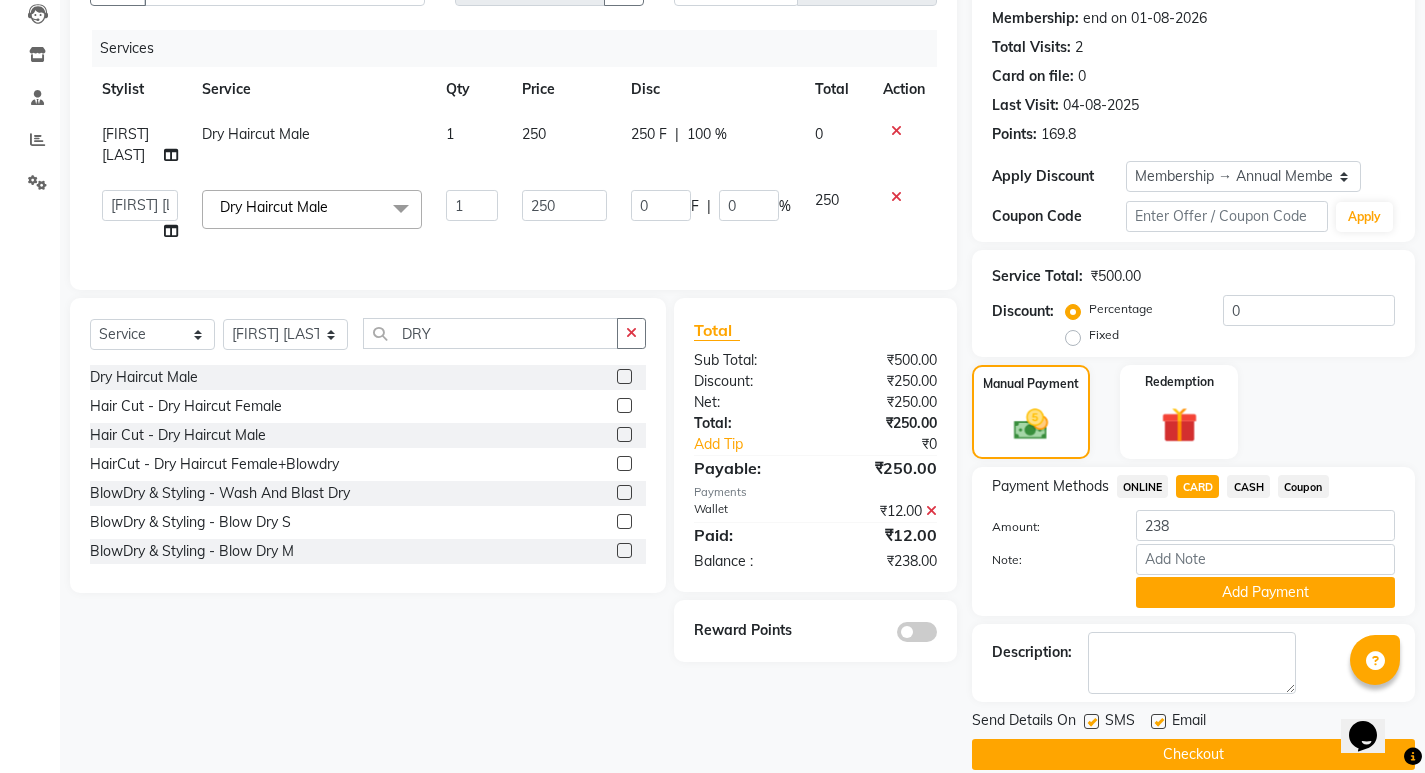 scroll, scrollTop: 245, scrollLeft: 0, axis: vertical 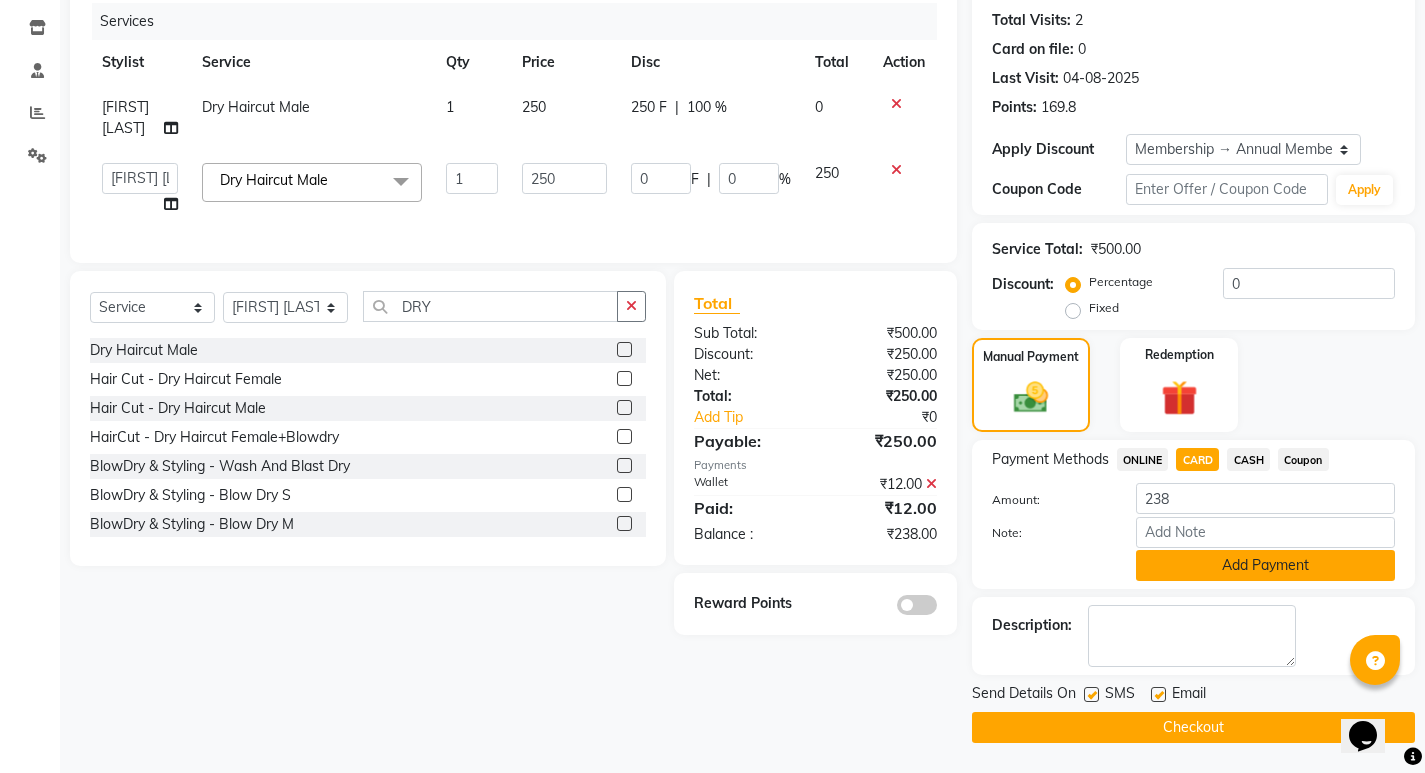 click on "Add Payment" 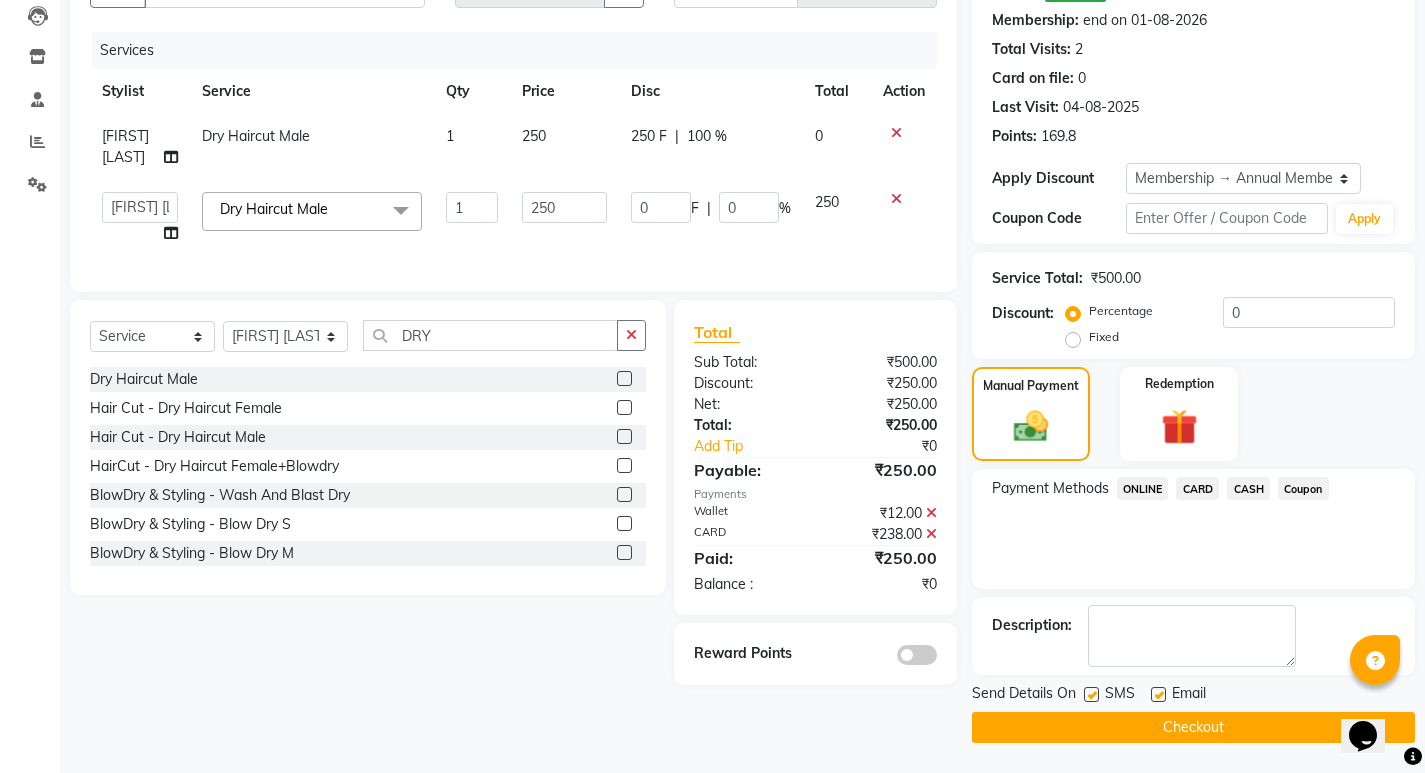 click on "Checkout" 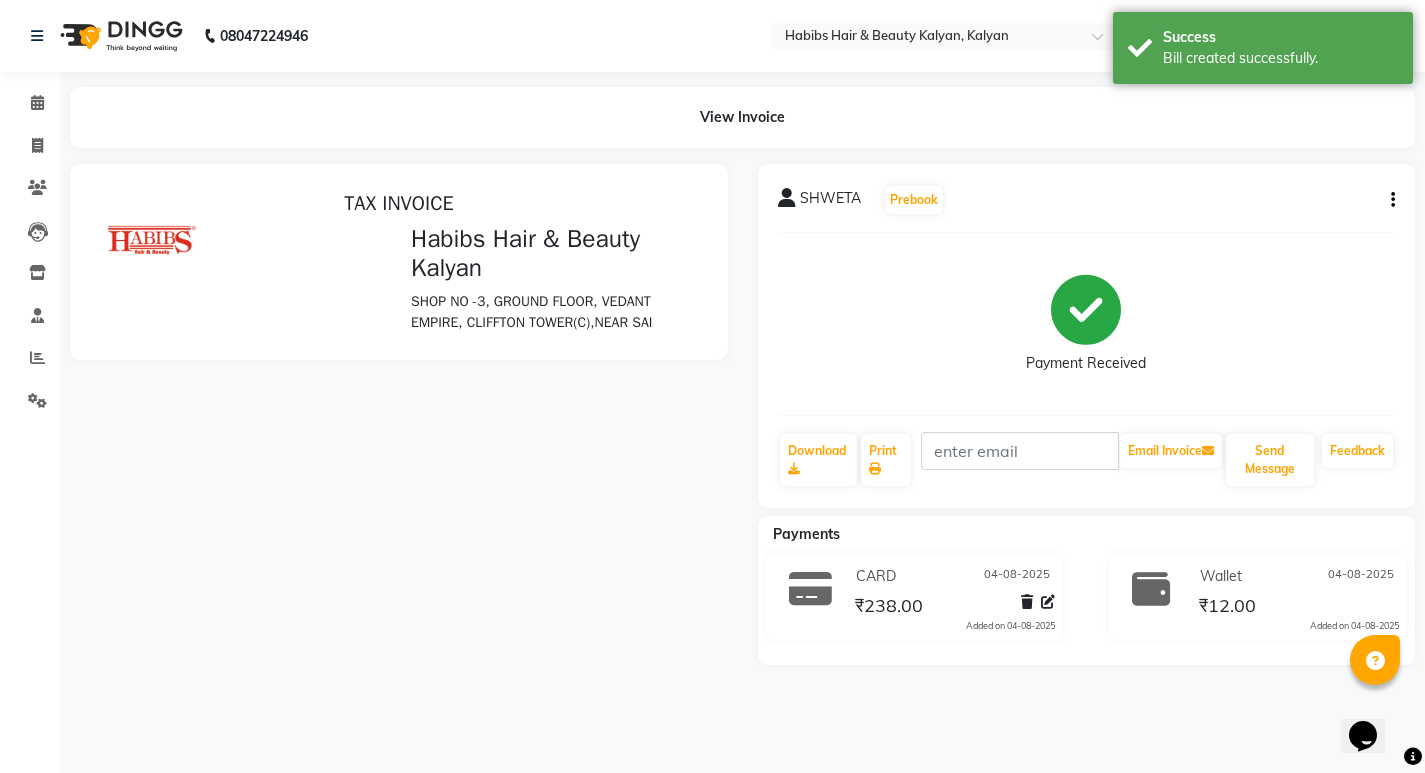 scroll, scrollTop: 0, scrollLeft: 0, axis: both 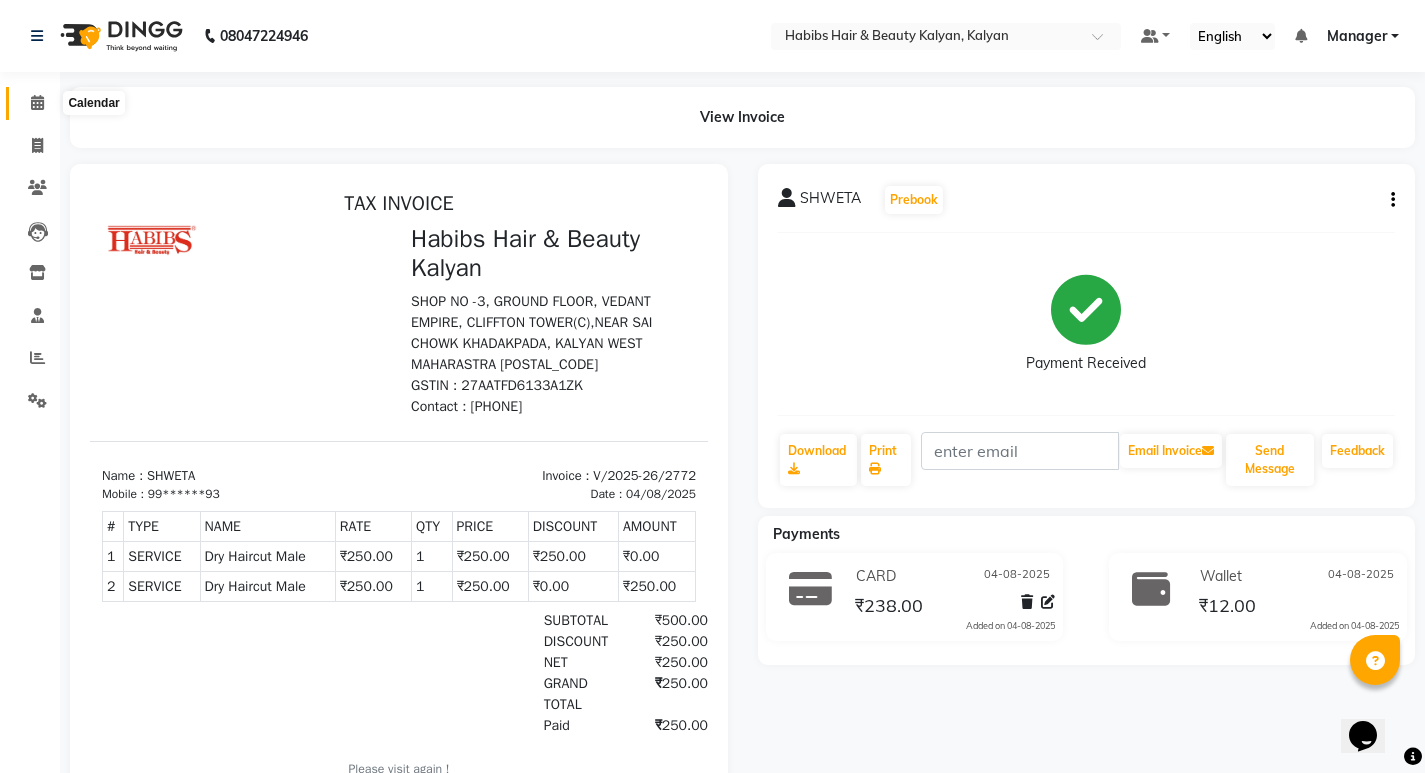 click 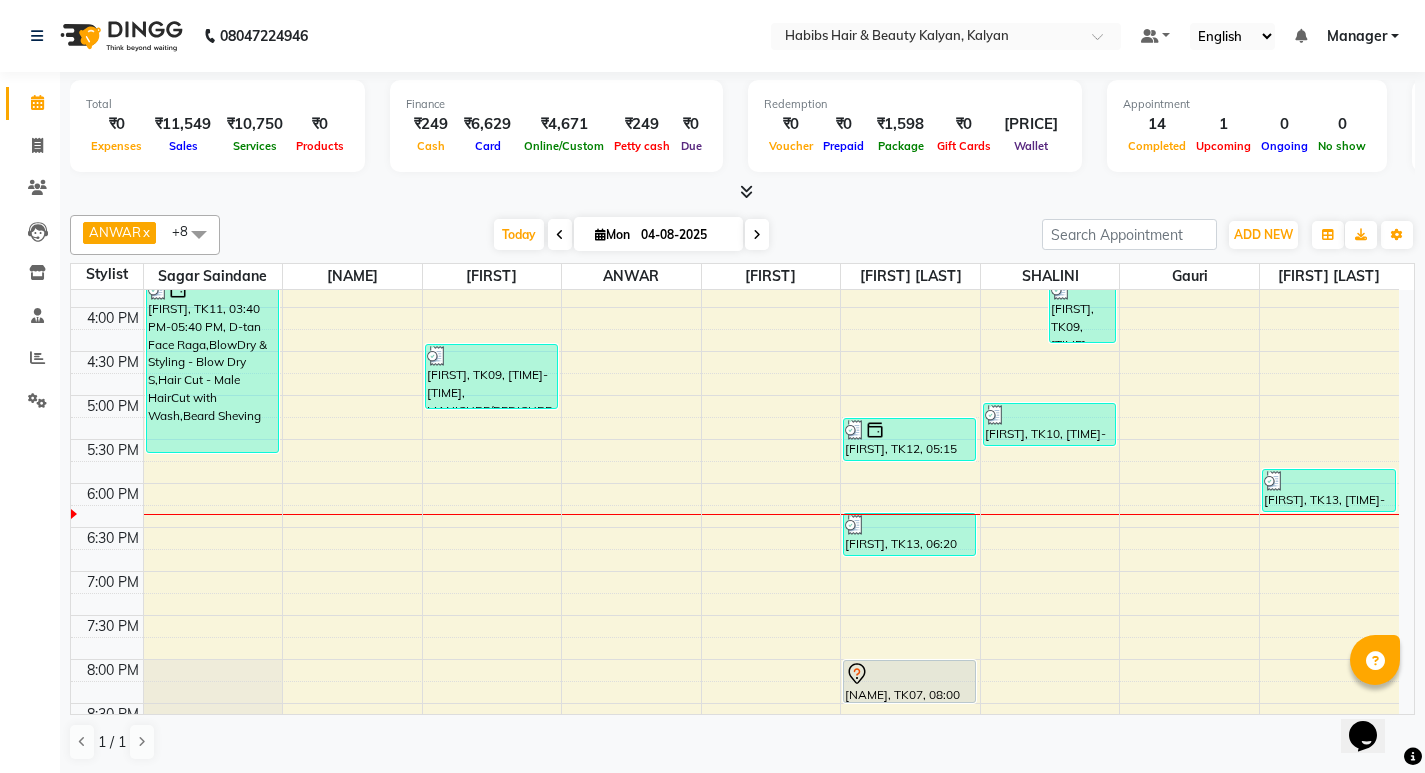 scroll, scrollTop: 895, scrollLeft: 0, axis: vertical 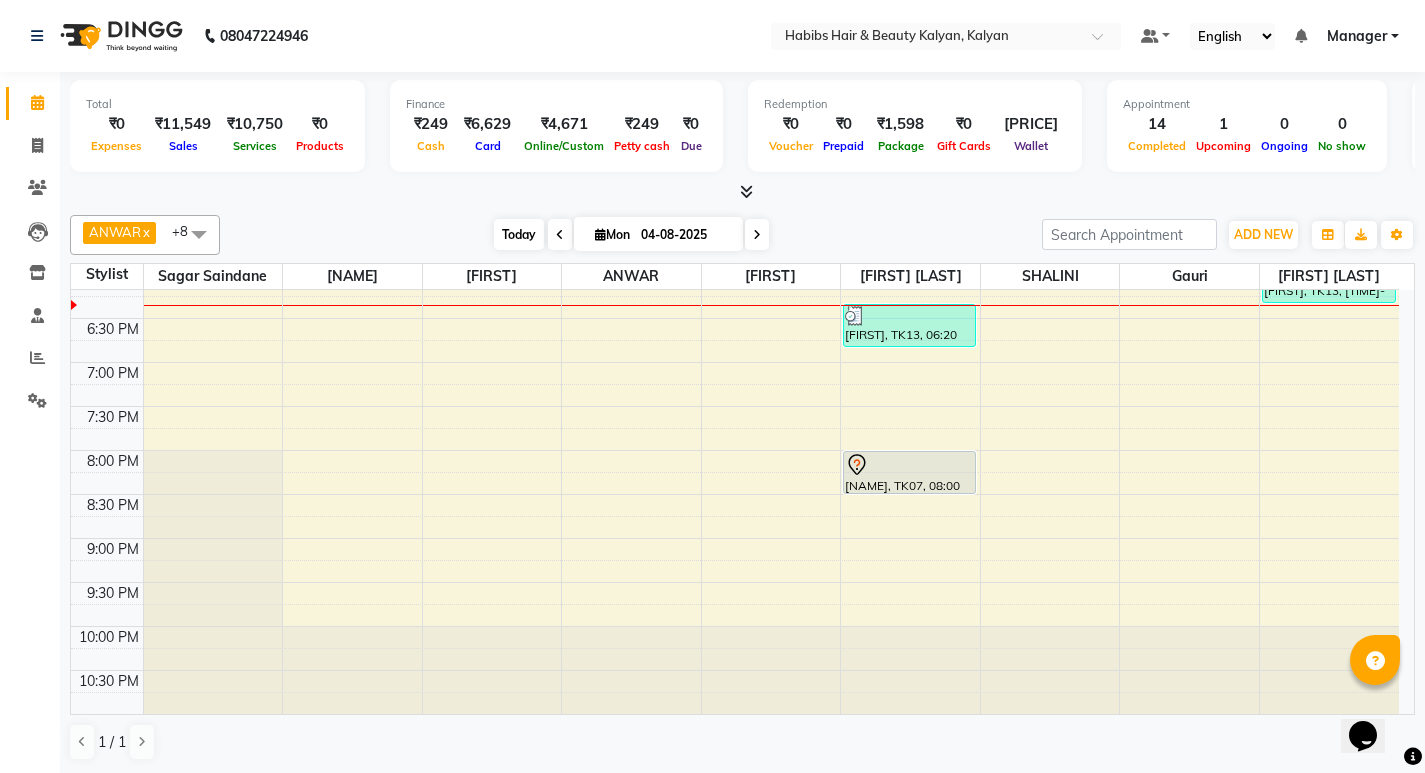 click on "Today" at bounding box center (519, 234) 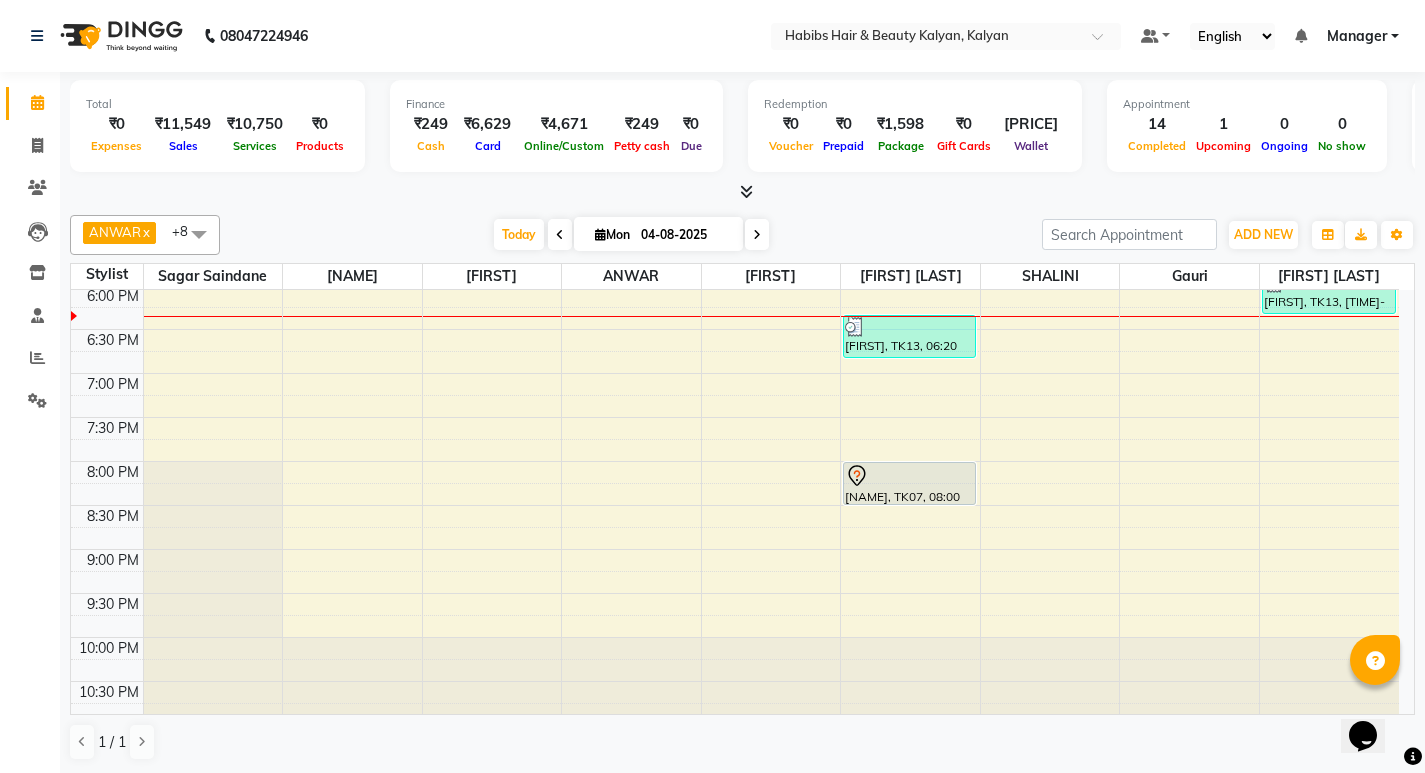 scroll, scrollTop: 895, scrollLeft: 0, axis: vertical 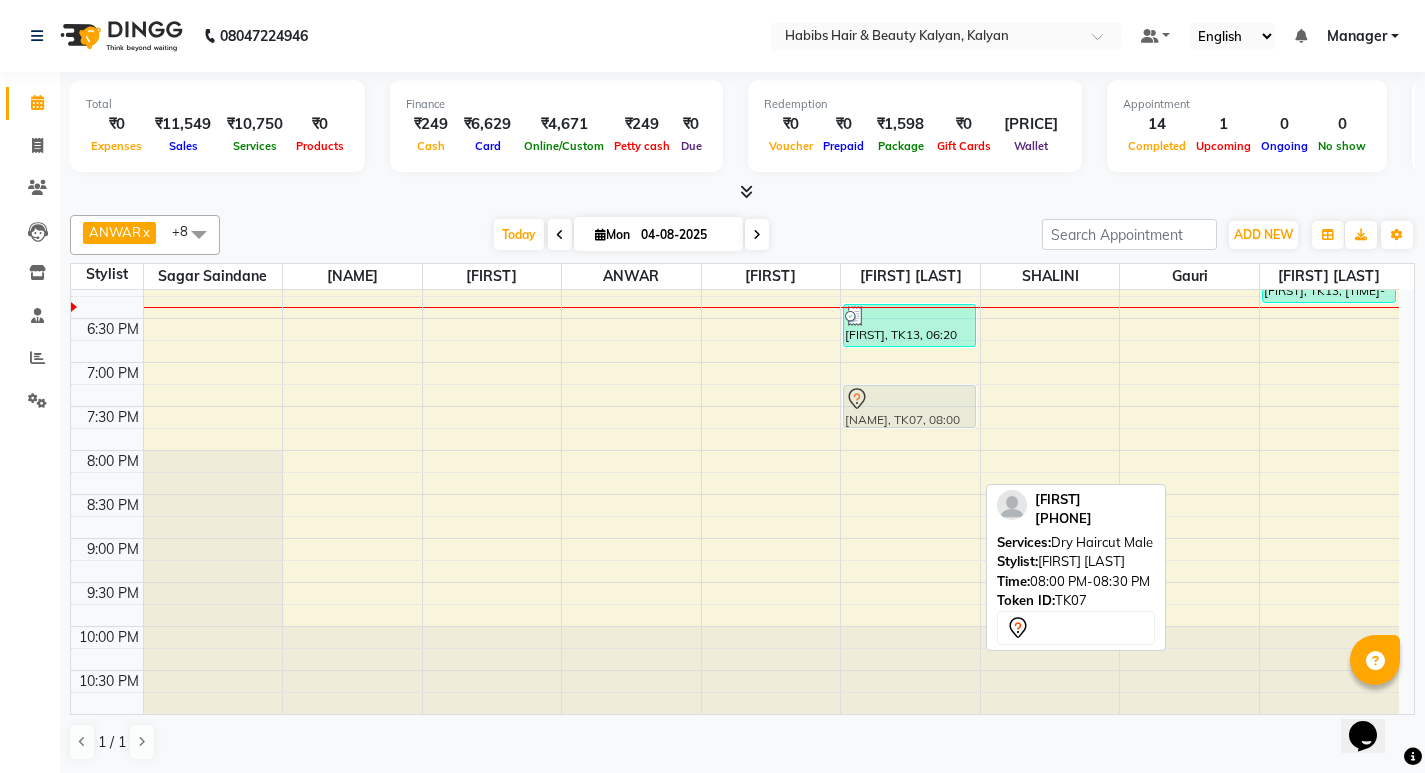 drag, startPoint x: 912, startPoint y: 466, endPoint x: 917, endPoint y: 397, distance: 69.18092 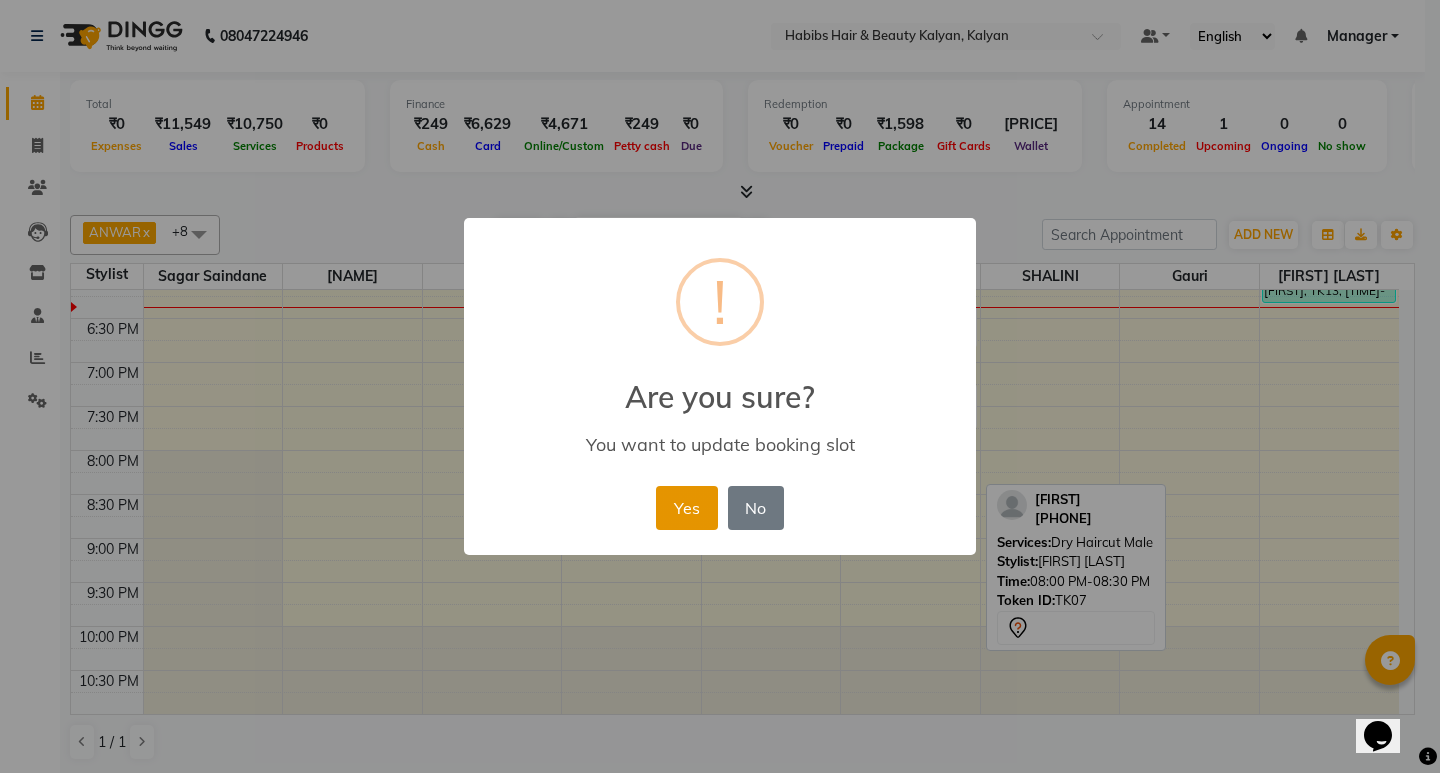 click on "Yes" at bounding box center [686, 508] 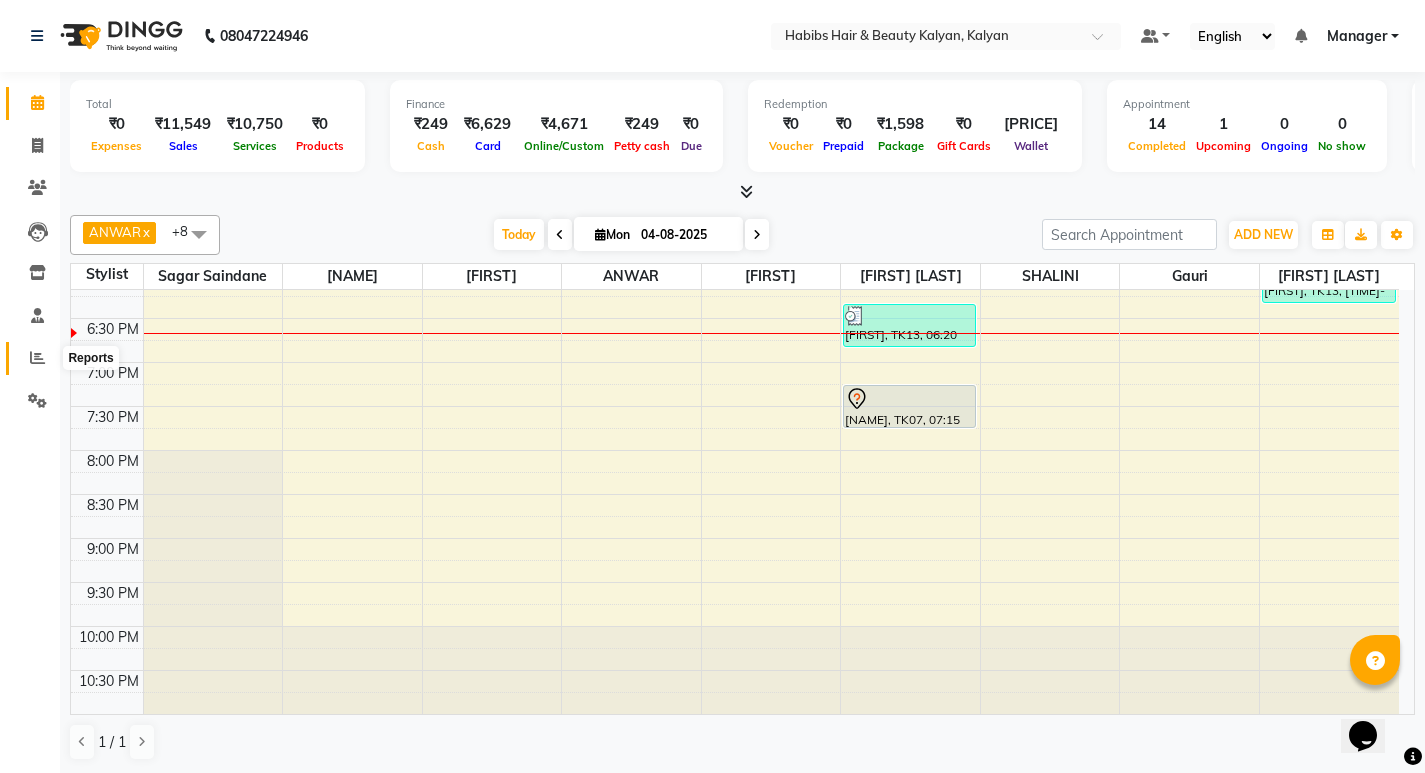 click 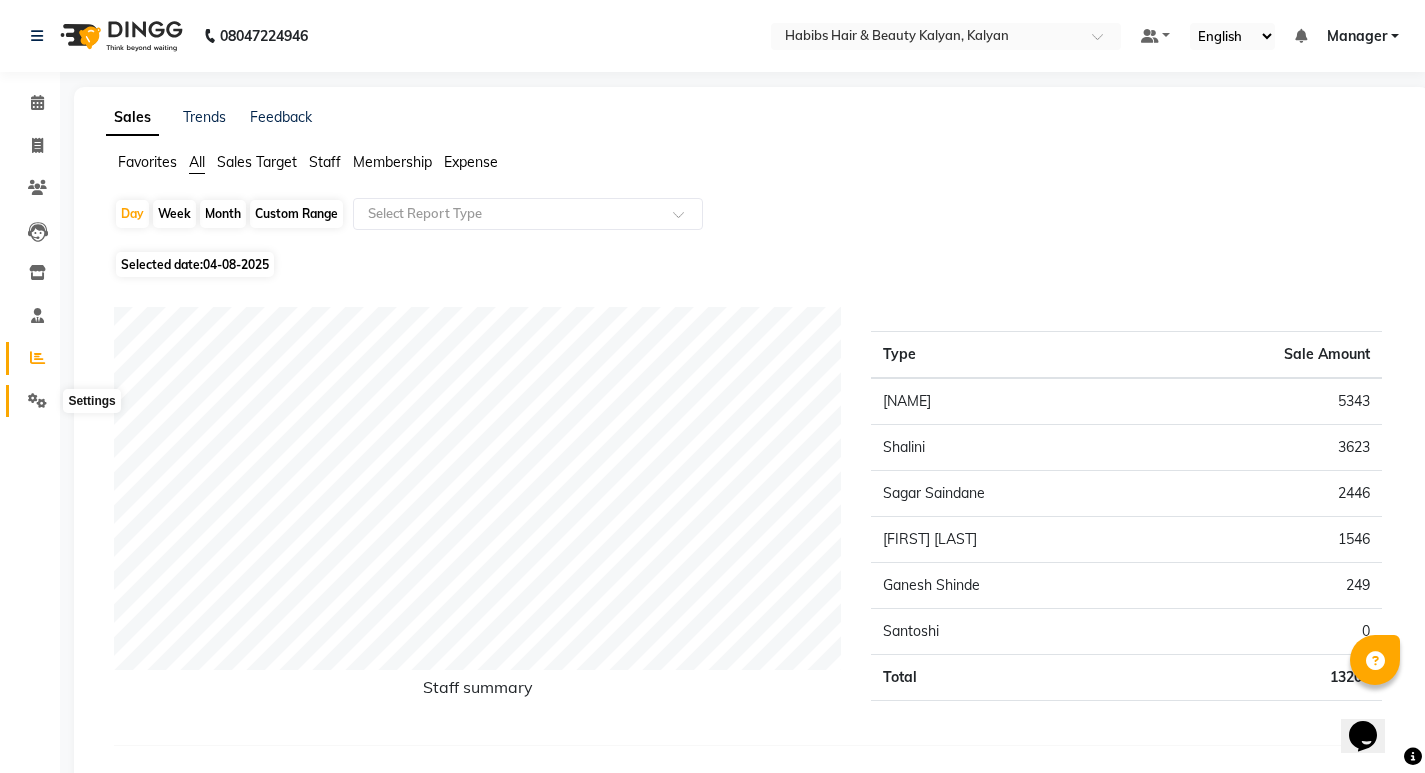 click 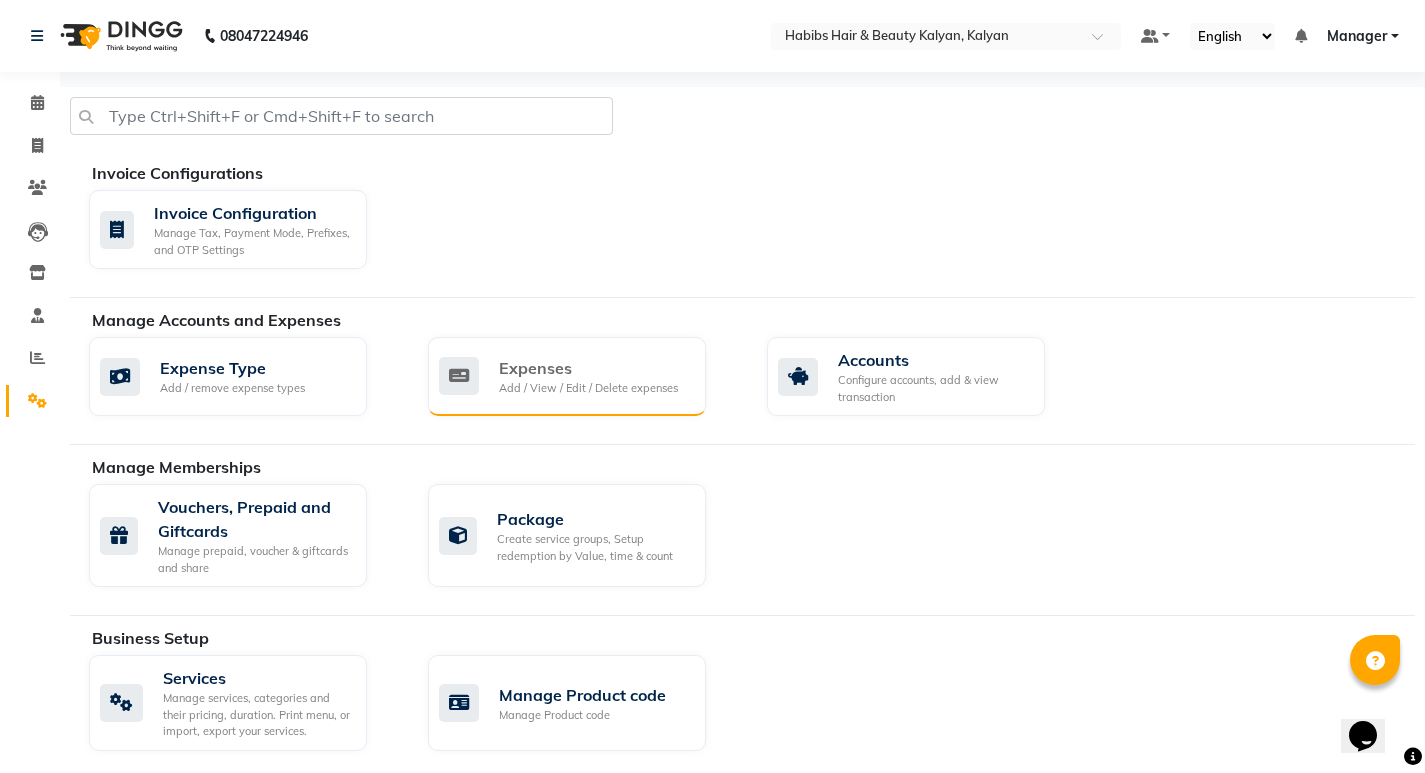 click on "Add / View / Edit / Delete expenses" 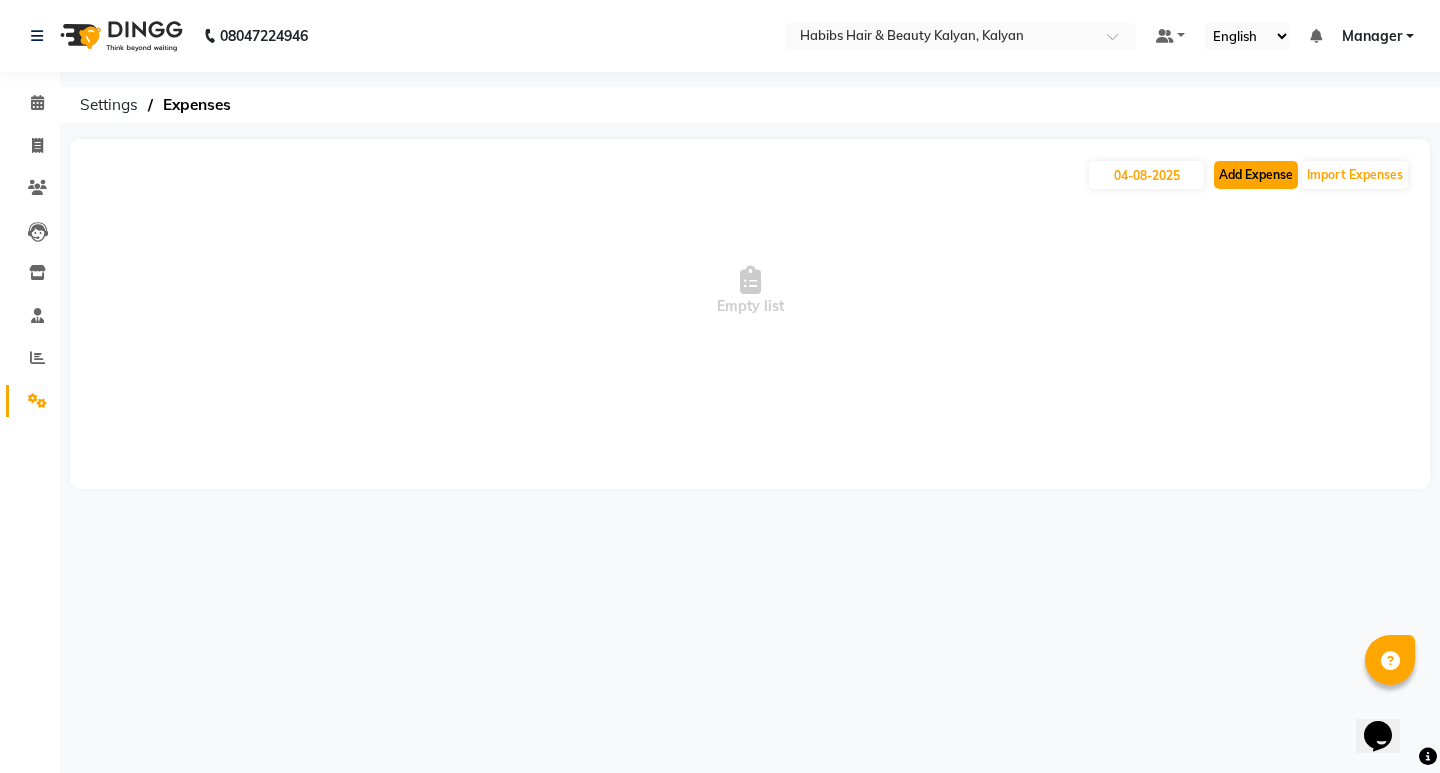 click on "Add Expense" 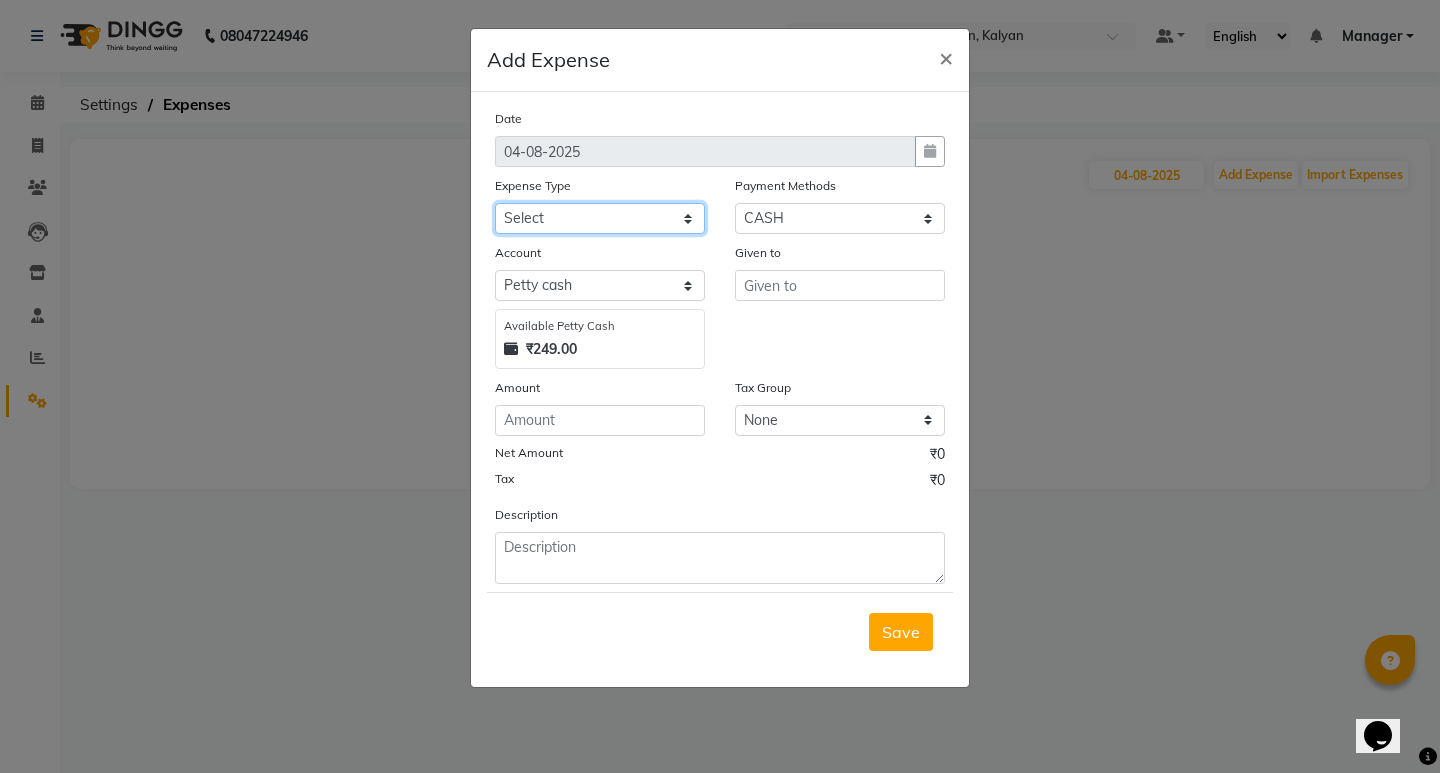 click on "Select client coffee client refund clint snacks CLINT TEA CLINT WATER BOTTEL DAILY INCENTIVE LATE  NIGHT OT MAMBERSHIP INS PKG INS Product INS Salary salon expenses STAFF TEA STAFF TEA MONTHLY STAFF TIP STAFF WATER MONHLY" 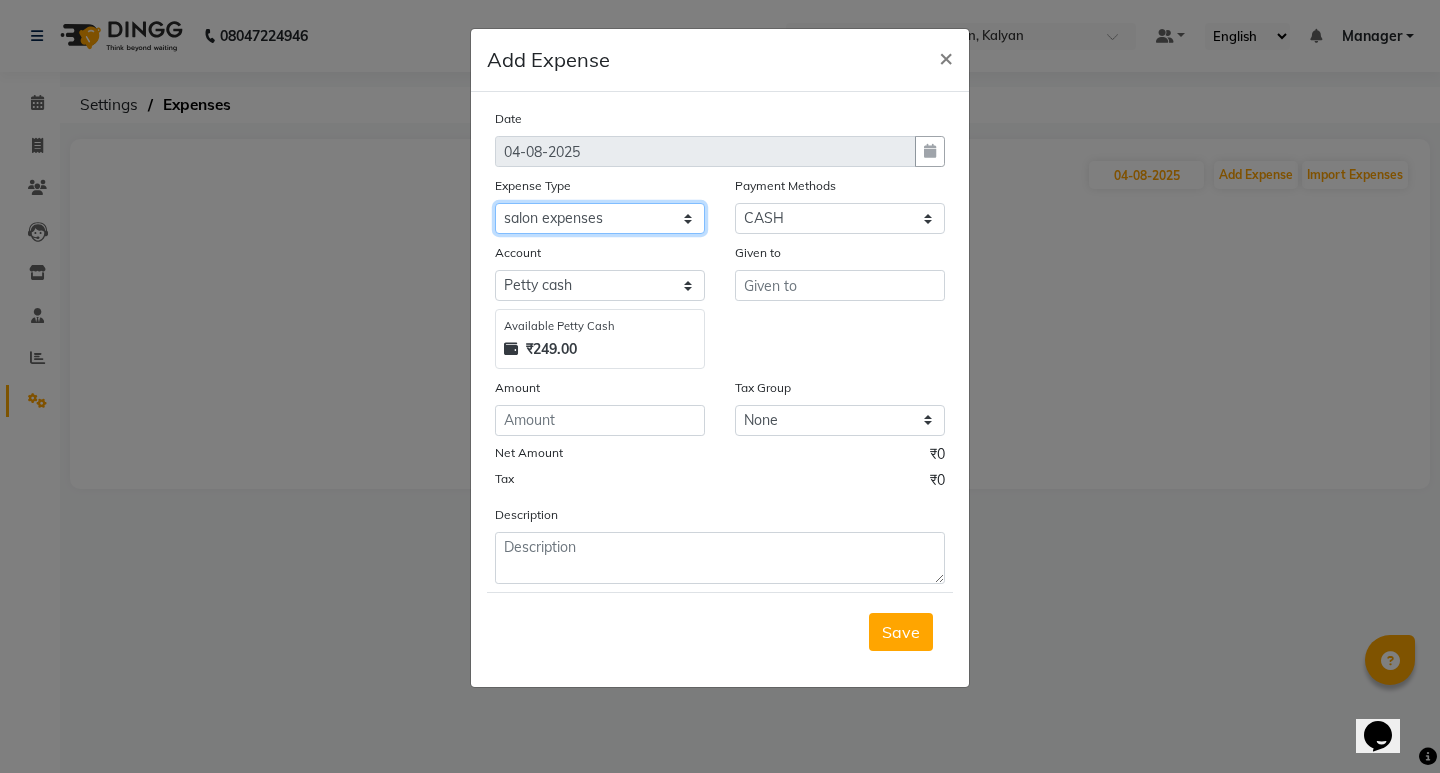 click on "Select client coffee client refund clint snacks CLINT TEA CLINT WATER BOTTEL DAILY INCENTIVE LATE  NIGHT OT MAMBERSHIP INS PKG INS Product INS Salary salon expenses STAFF TEA STAFF TEA MONTHLY STAFF TIP STAFF WATER MONHLY" 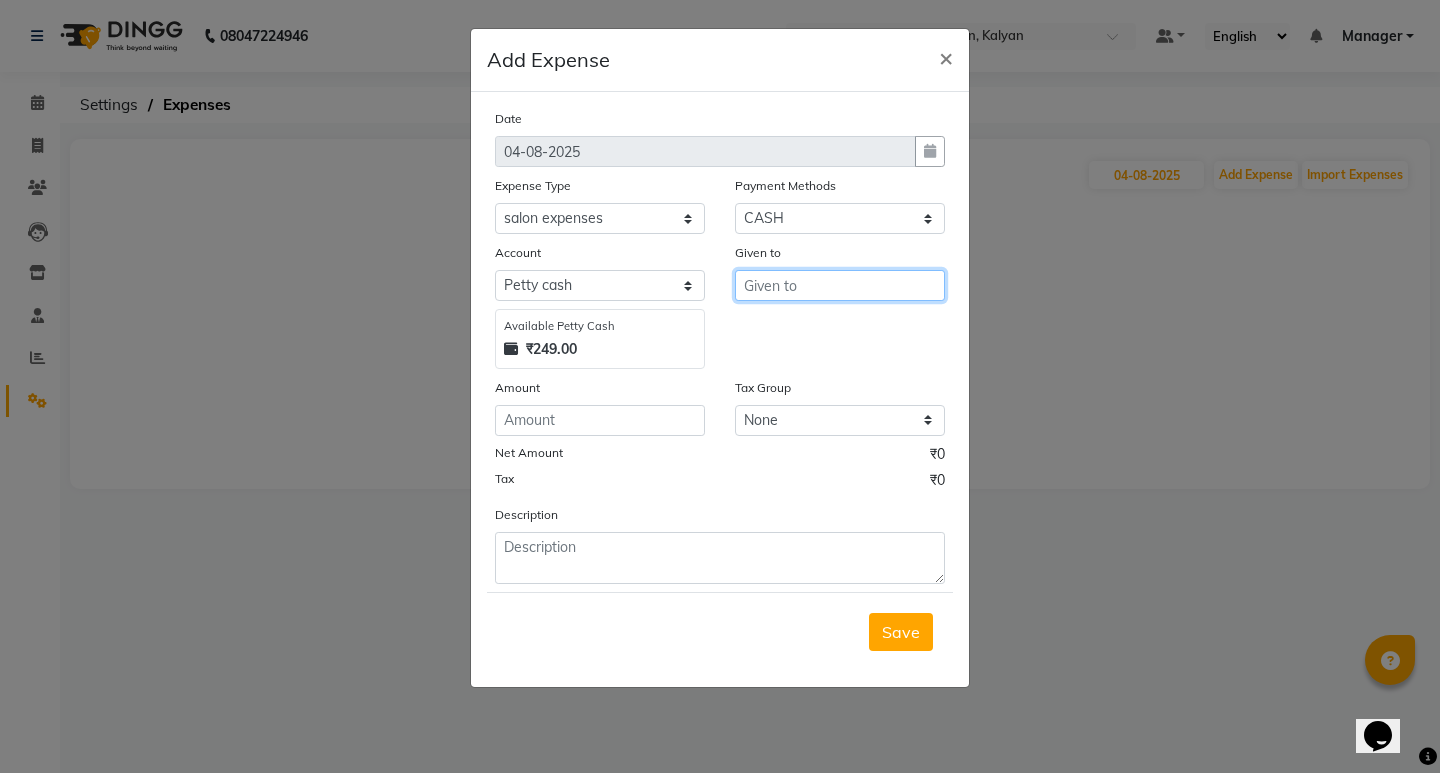 click at bounding box center [840, 285] 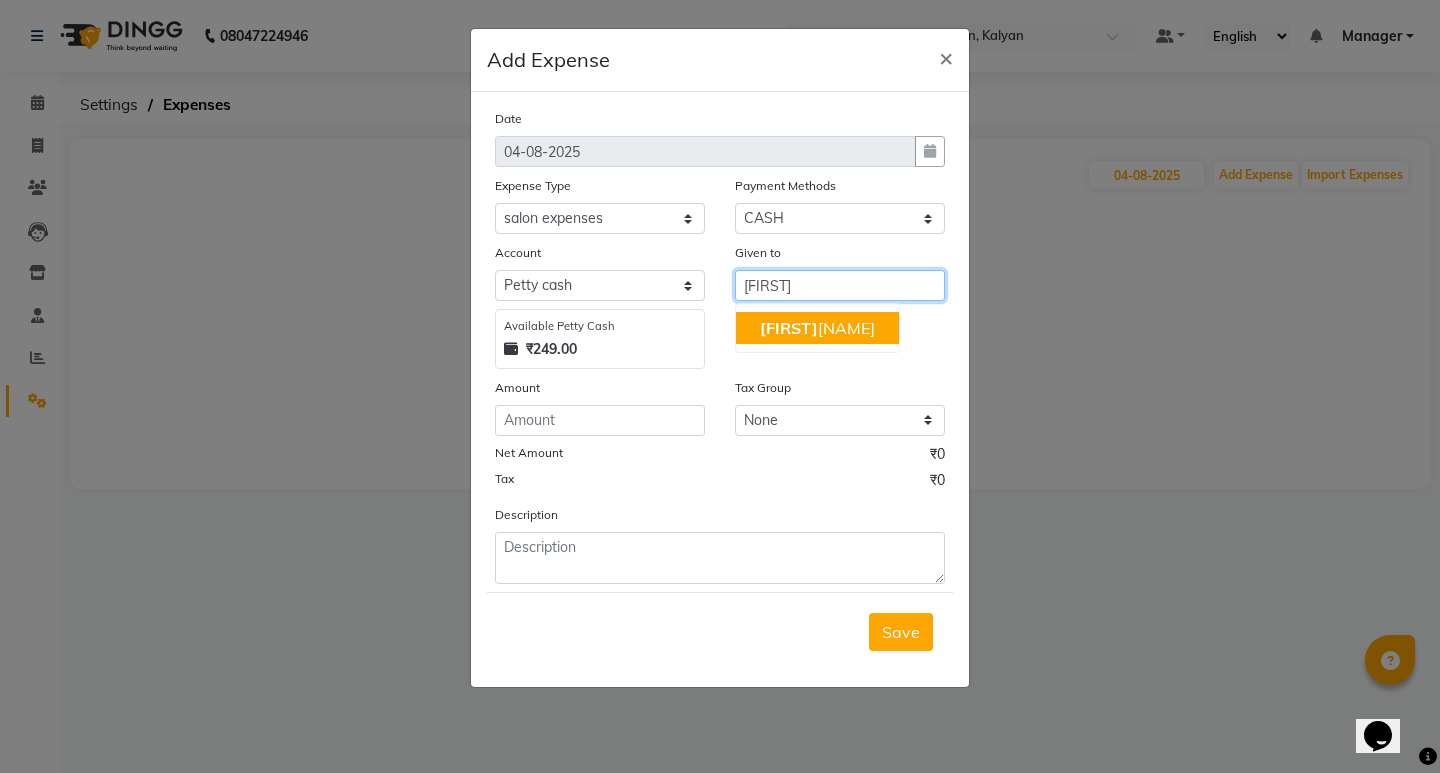 click on "Saga r saindane" at bounding box center (817, 328) 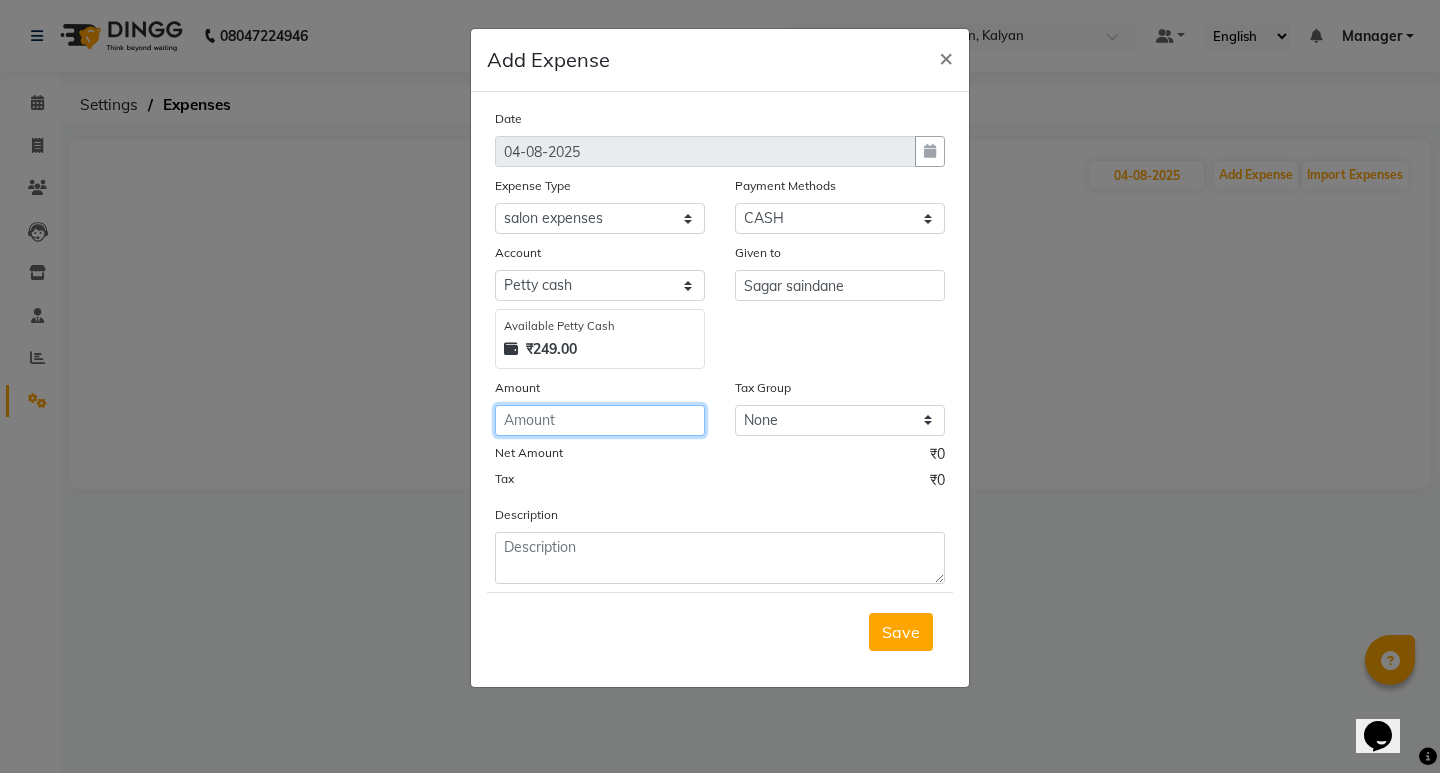click 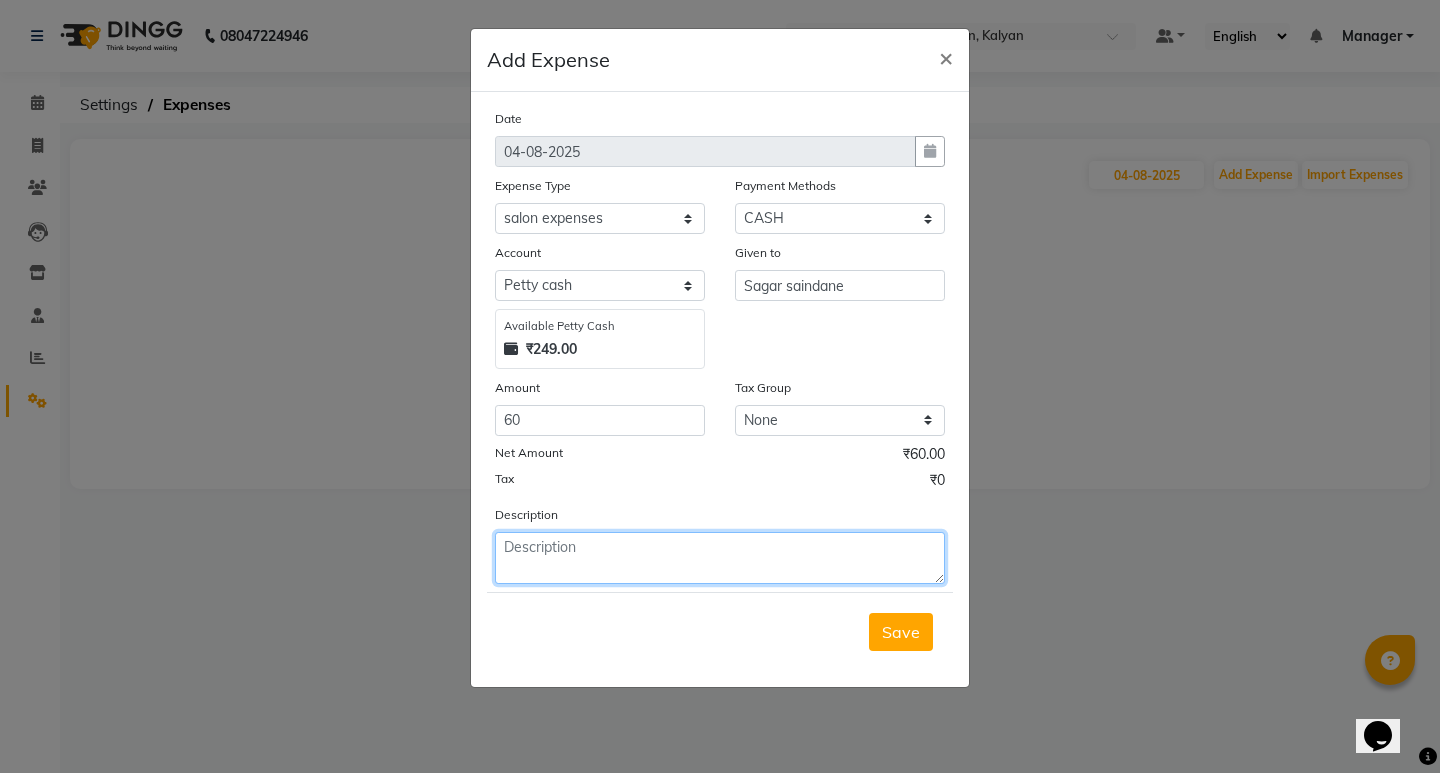 click 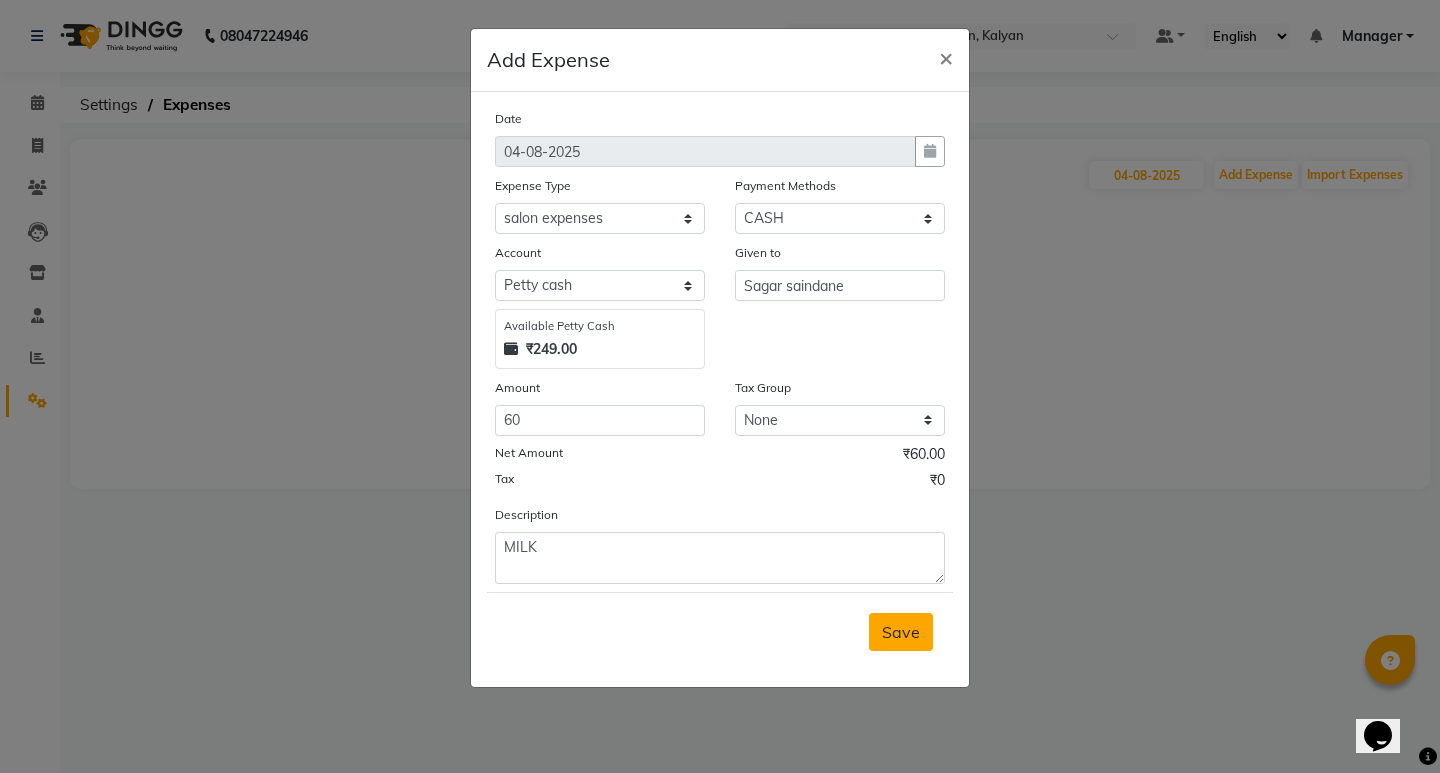 click on "Save" at bounding box center [901, 632] 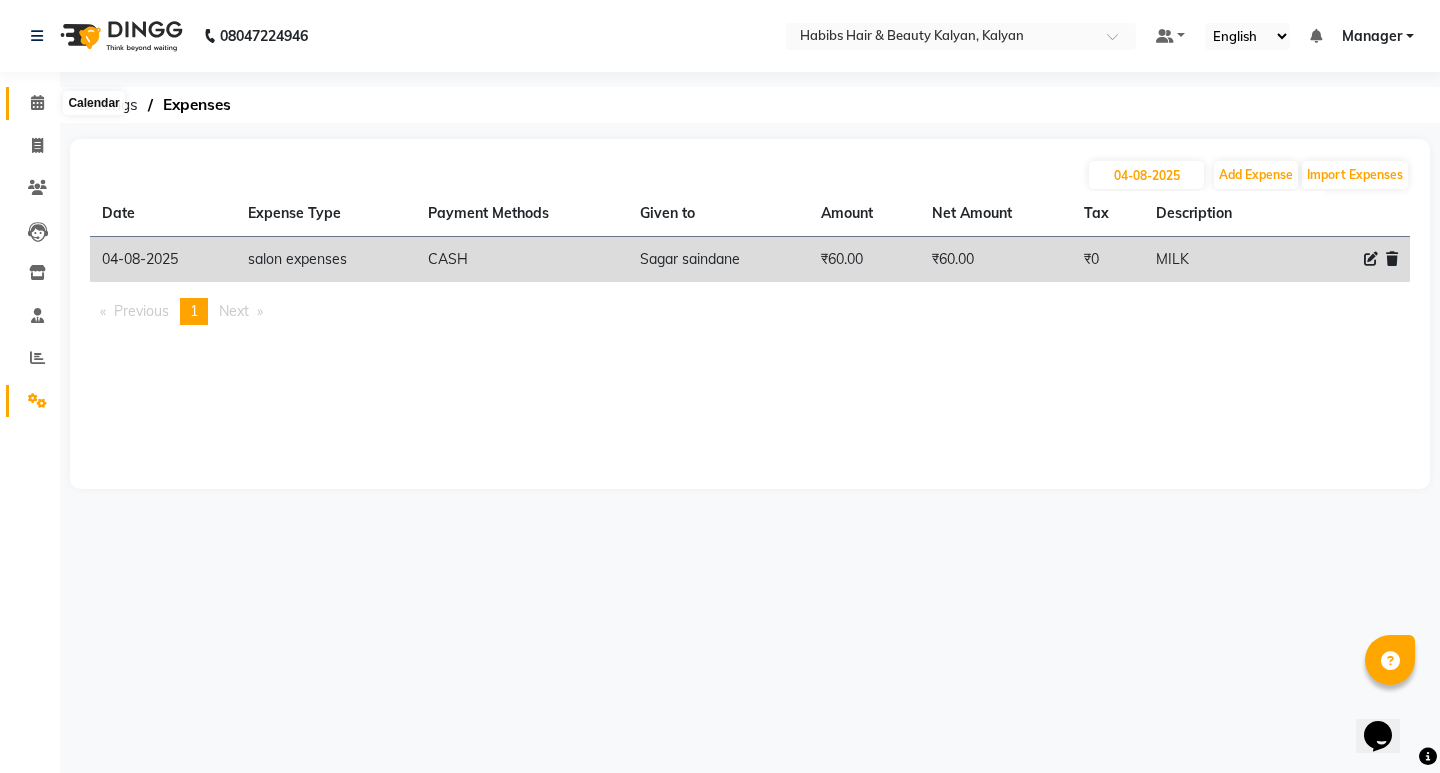 click 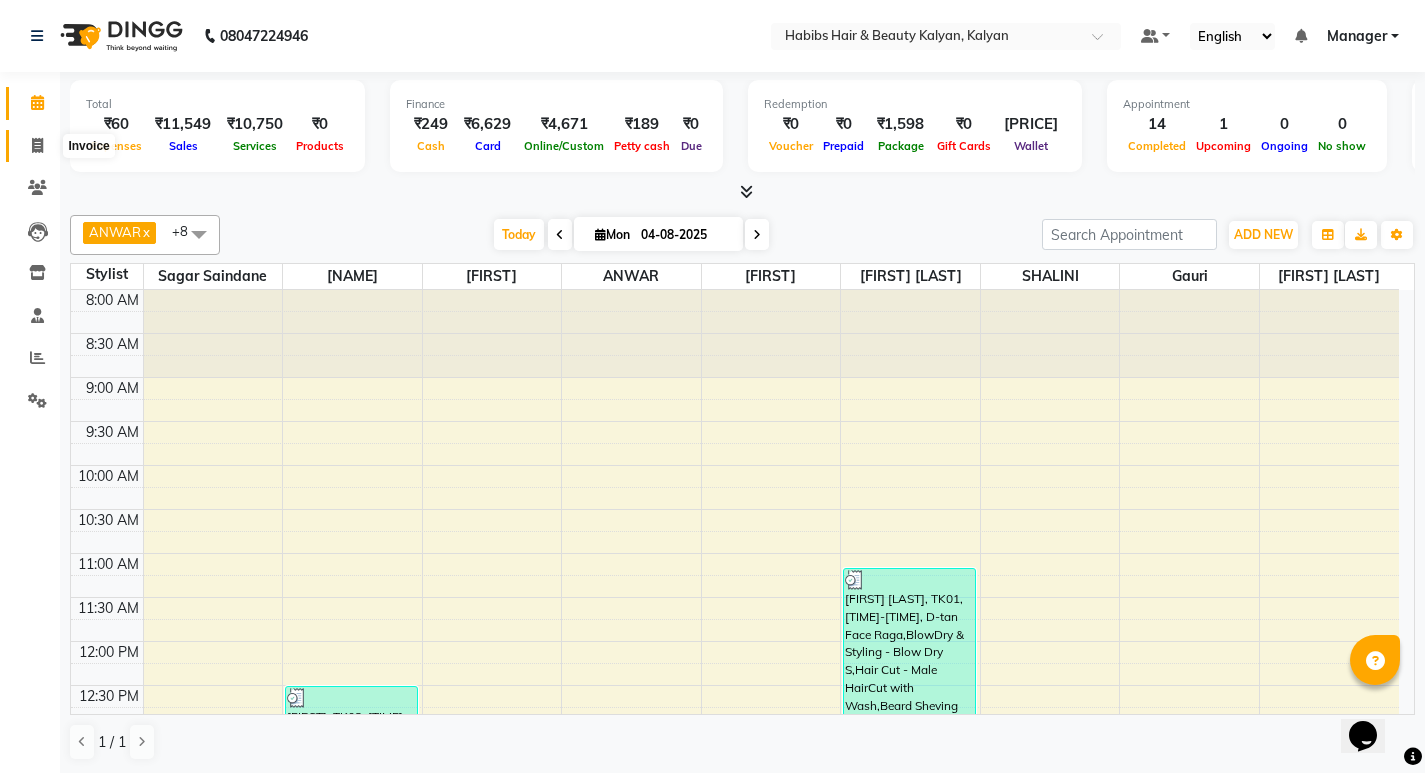 click 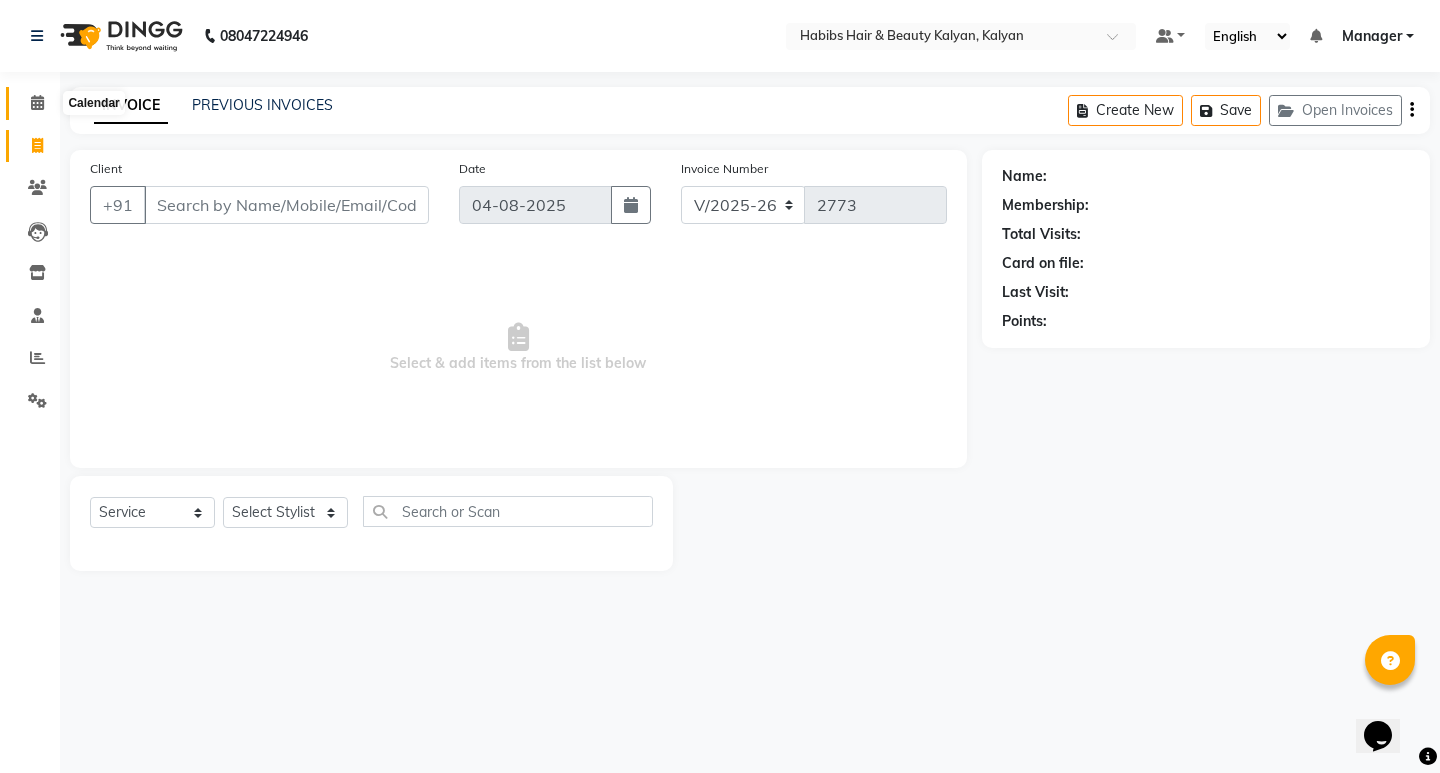 click 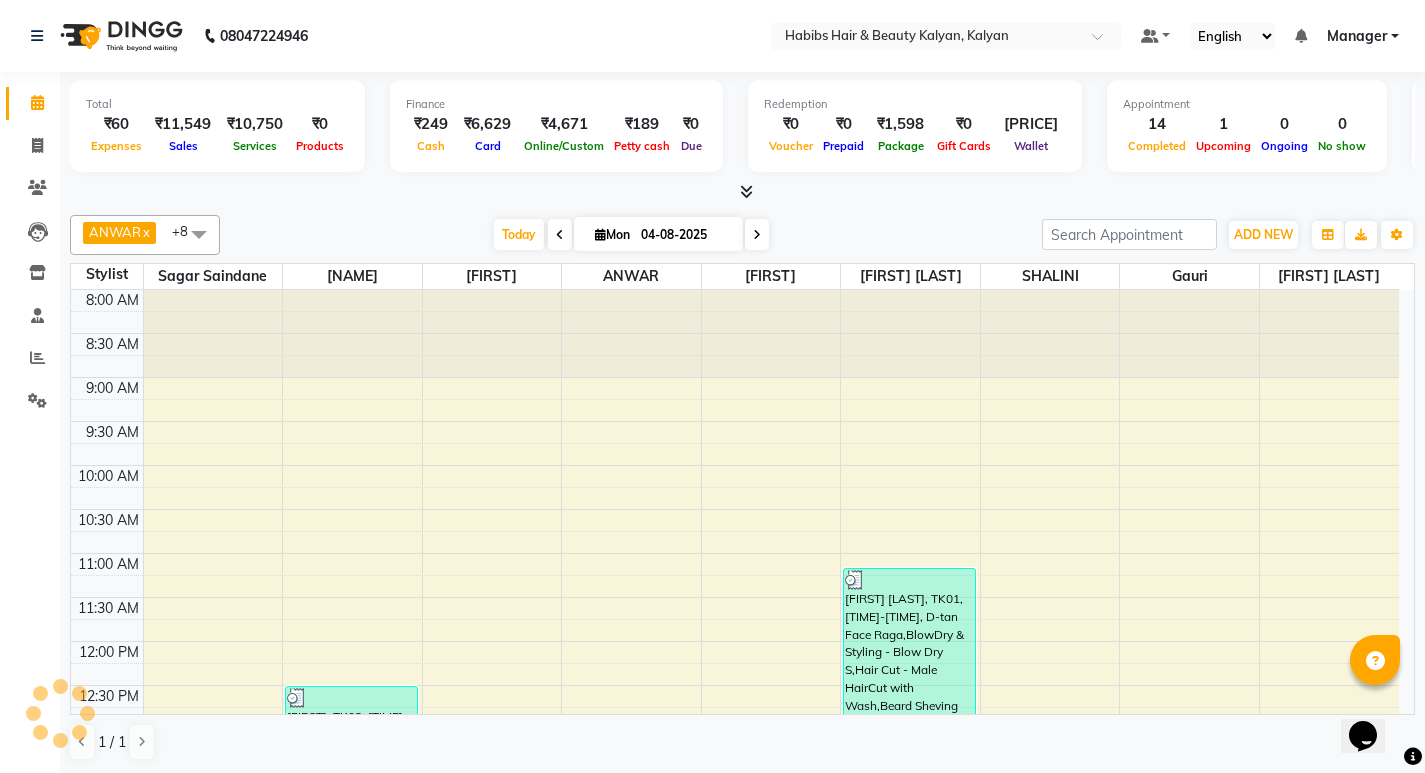 scroll, scrollTop: 0, scrollLeft: 0, axis: both 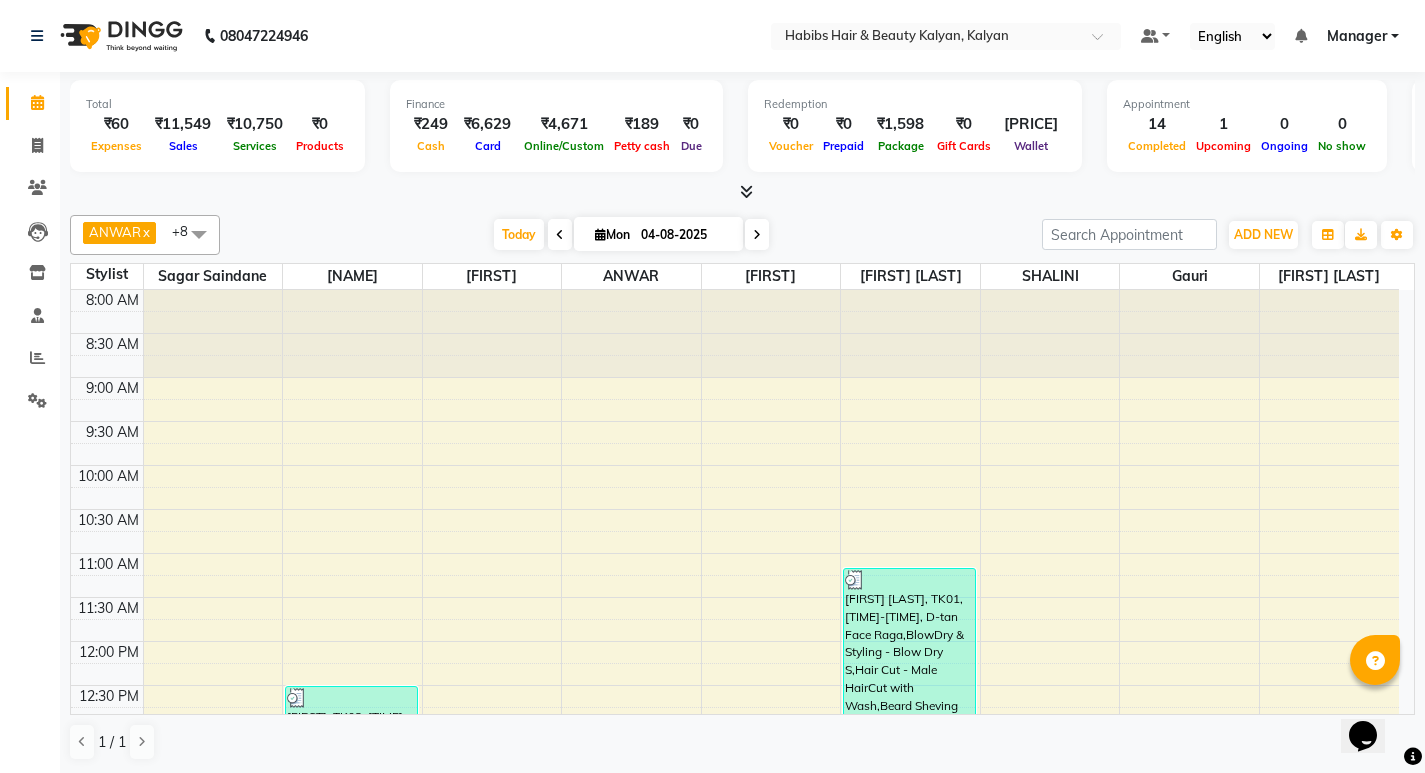 click at bounding box center (757, 234) 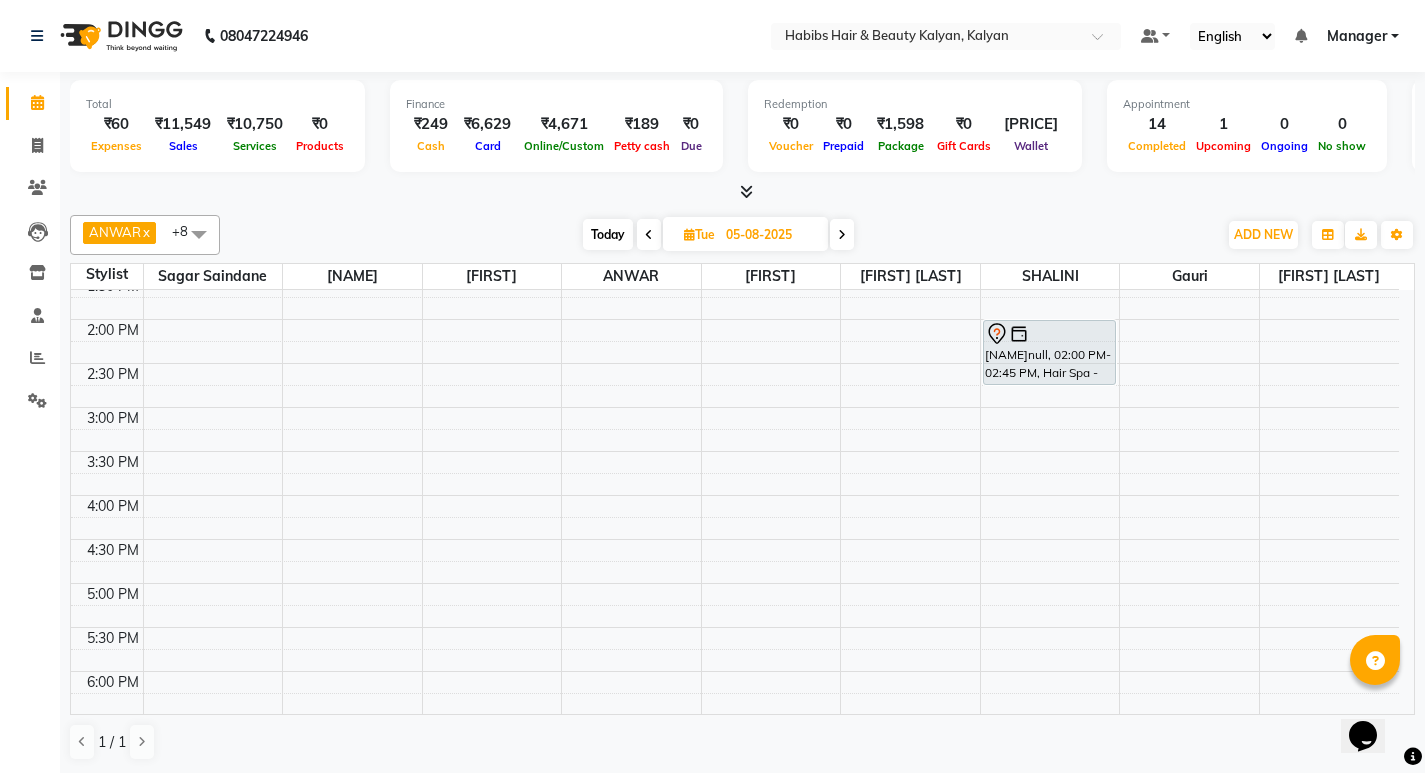 scroll, scrollTop: 481, scrollLeft: 0, axis: vertical 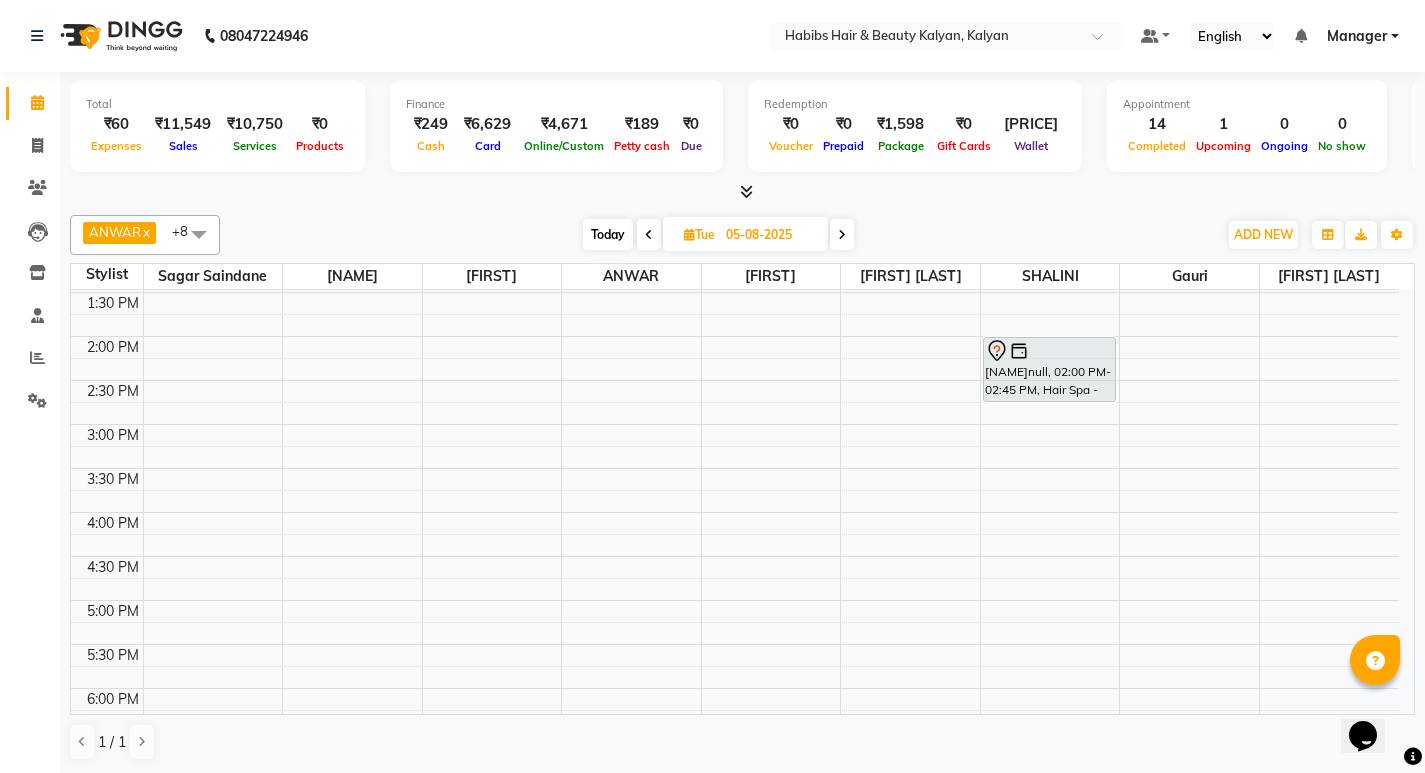 click on "8:00 AM 8:30 AM 9:00 AM 9:30 AM 10:00 AM 10:30 AM 11:00 AM 11:30 AM 12:00 PM 12:30 PM 1:00 PM 1:30 PM 2:00 PM 2:30 PM 3:00 PM 3:30 PM 4:00 PM 4:30 PM 5:00 PM 5:30 PM 6:00 PM 6:30 PM 7:00 PM 7:30 PM 8:00 PM 8:30 PM 9:00 PM 9:30 PM 10:00 PM 10:30 PM             ANISHAnull, 02:00 PM-02:45 PM, Hair Spa - Loreal H Spa Women L" at bounding box center [735, 468] 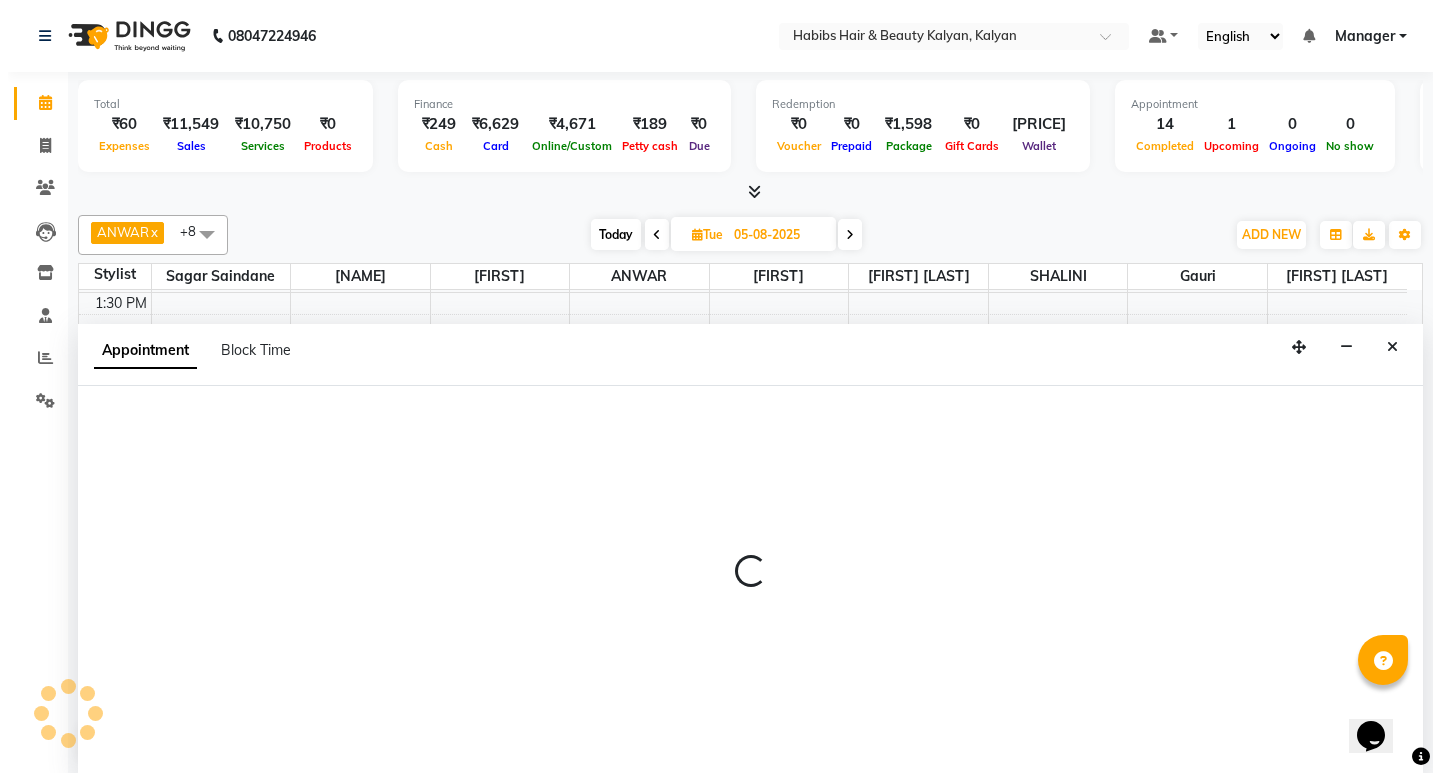 scroll, scrollTop: 1, scrollLeft: 0, axis: vertical 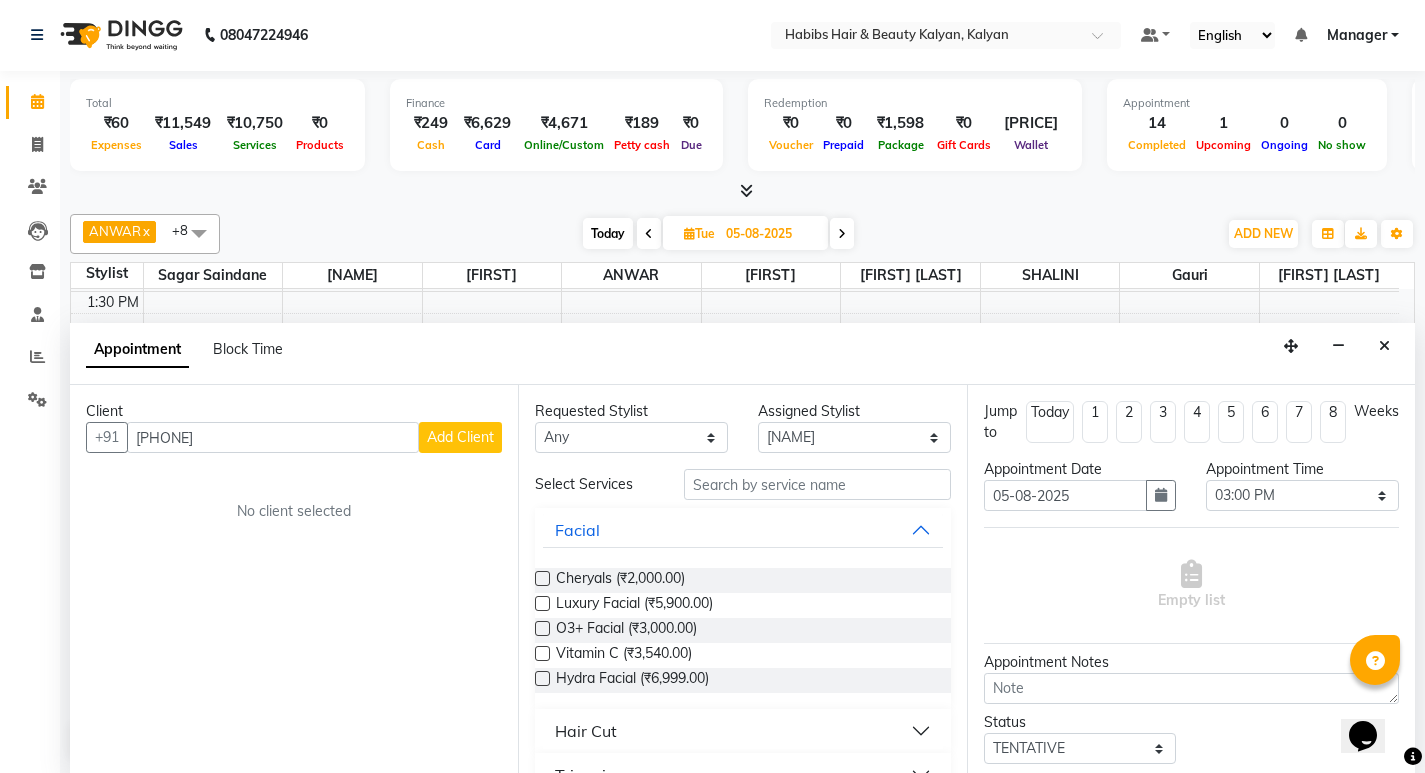 click on "Add Client" at bounding box center (460, 437) 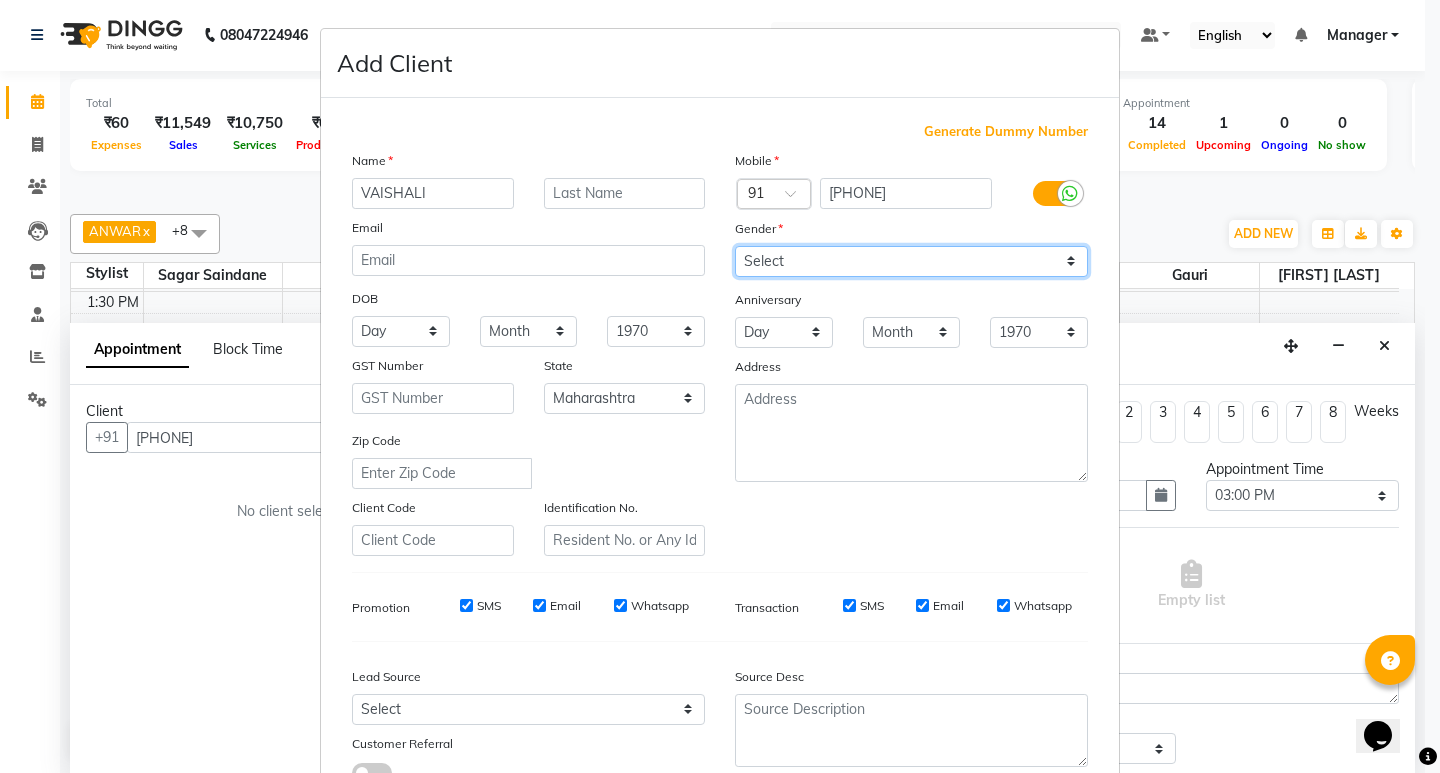 click on "Select Male Female Other Prefer Not To Say" at bounding box center [911, 261] 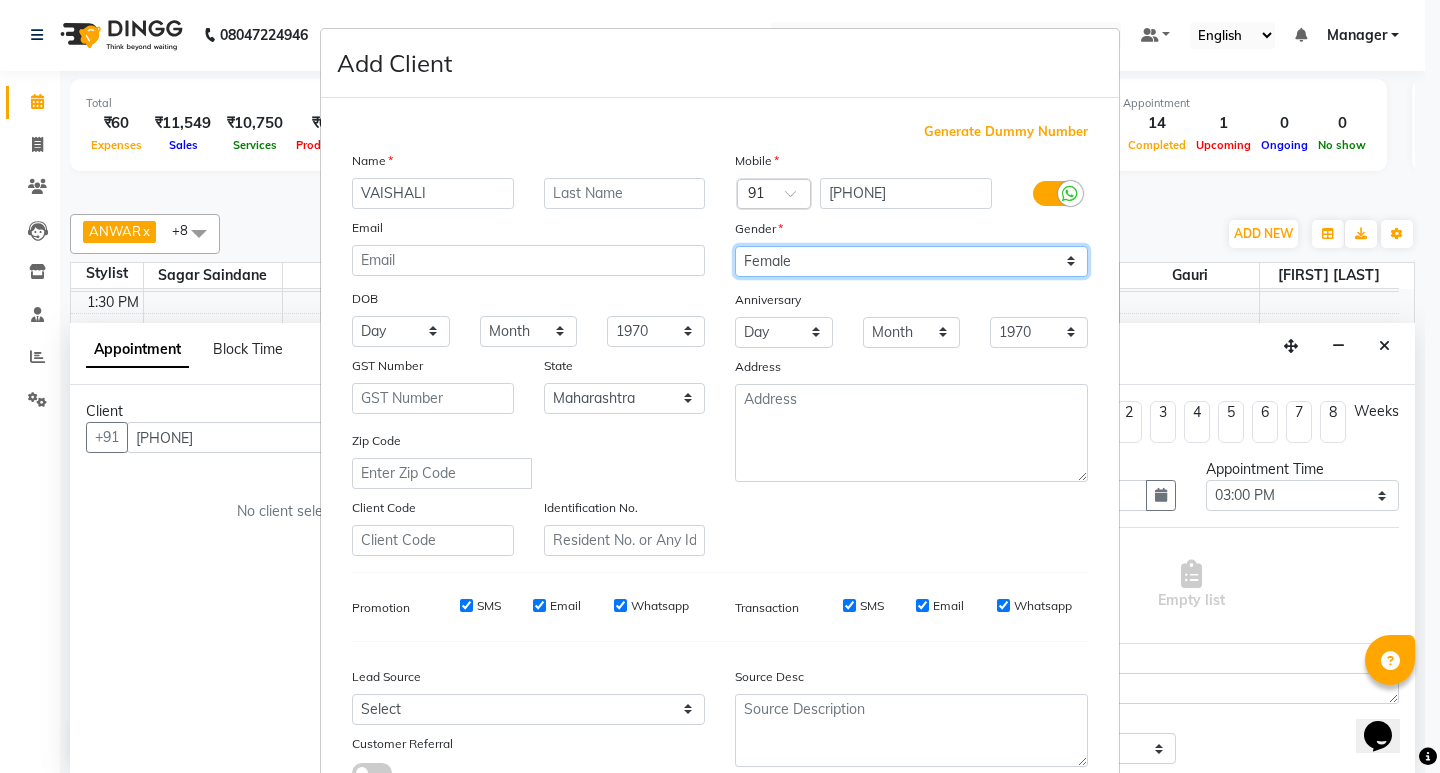 click on "Select Male Female Other Prefer Not To Say" at bounding box center (911, 261) 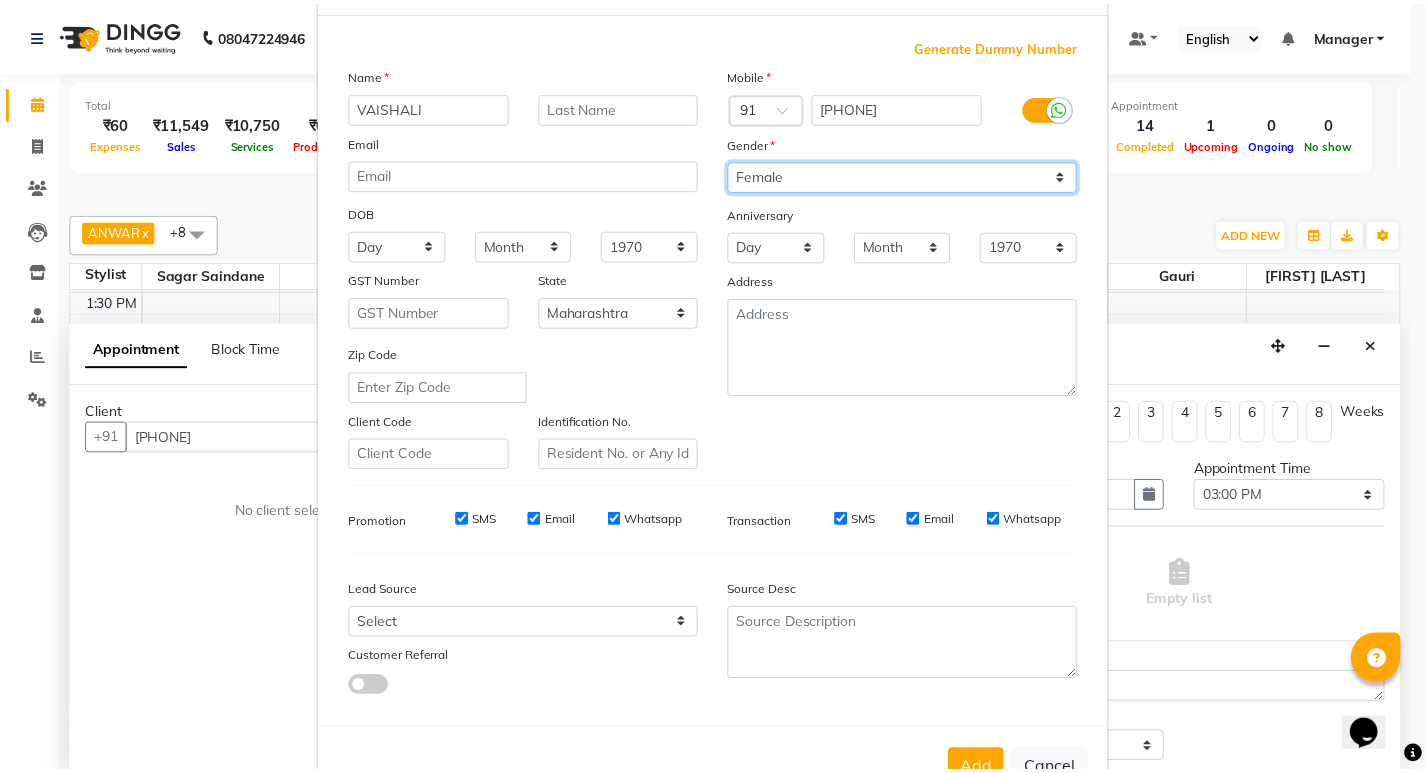 scroll, scrollTop: 150, scrollLeft: 0, axis: vertical 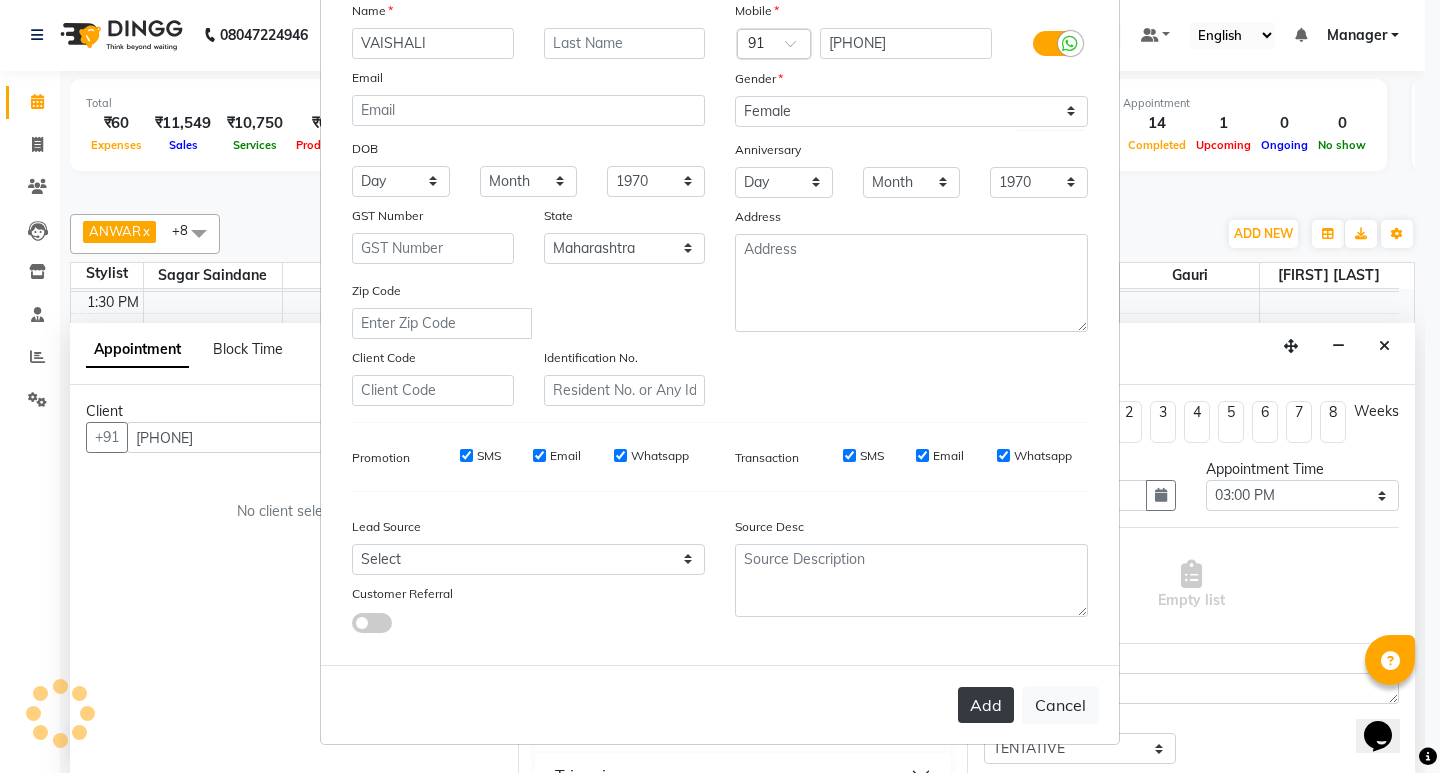 click on "Add" at bounding box center [986, 705] 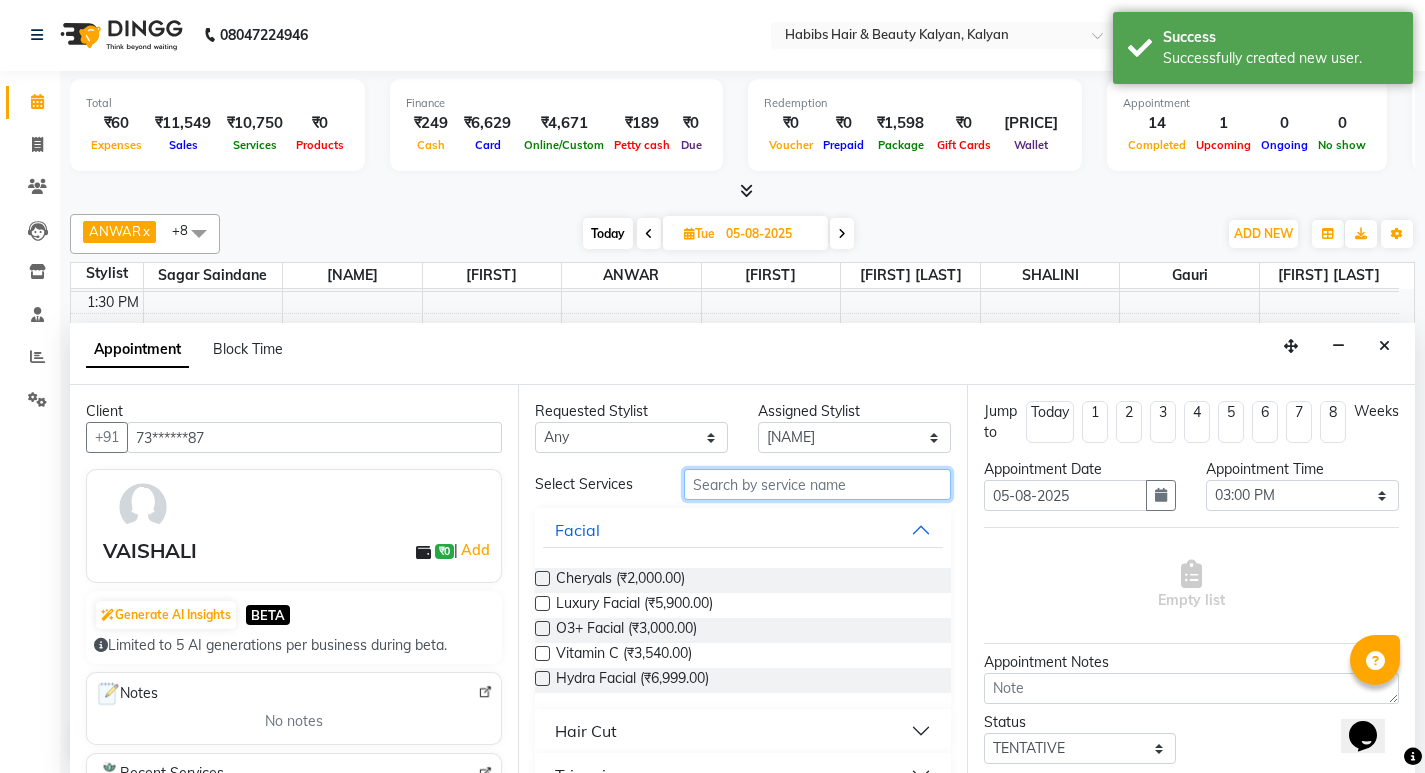click at bounding box center [817, 484] 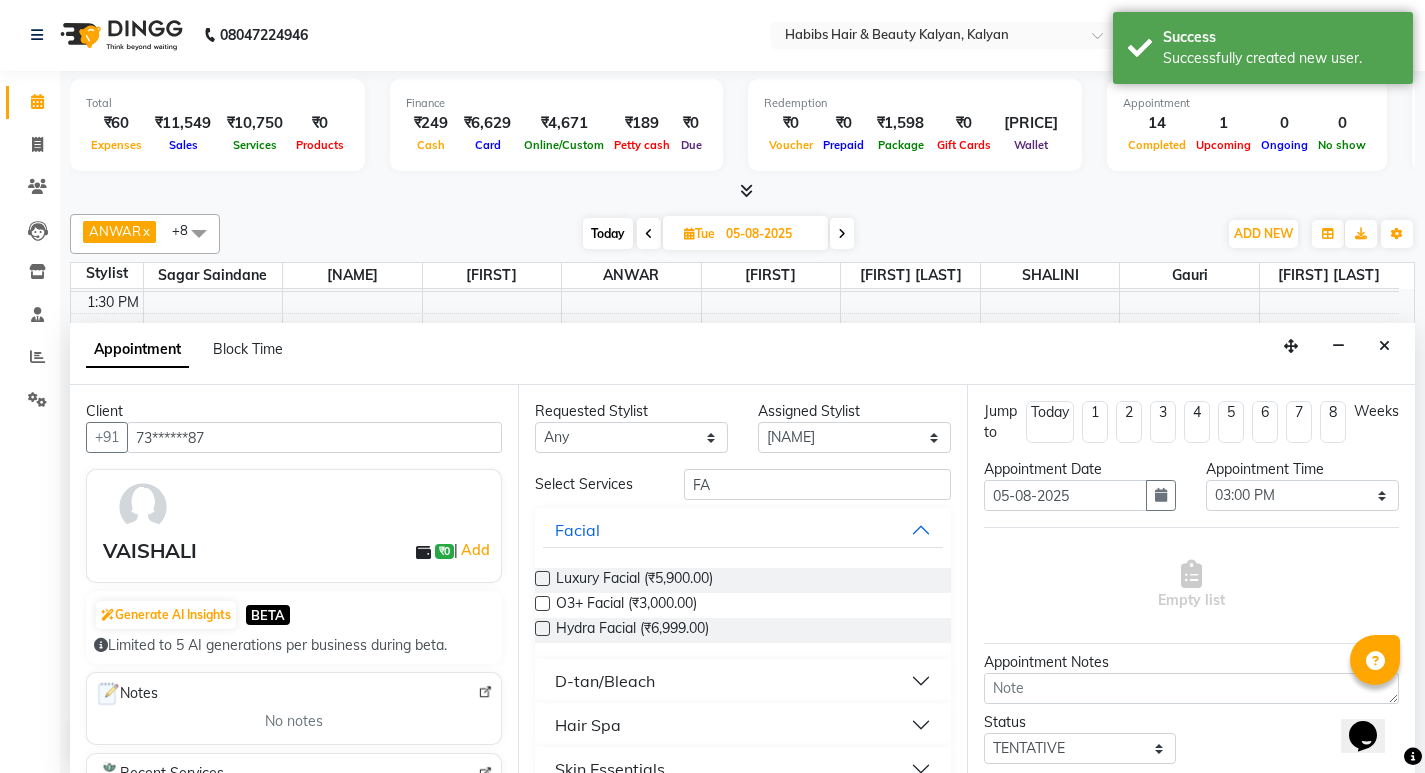 click at bounding box center (542, 578) 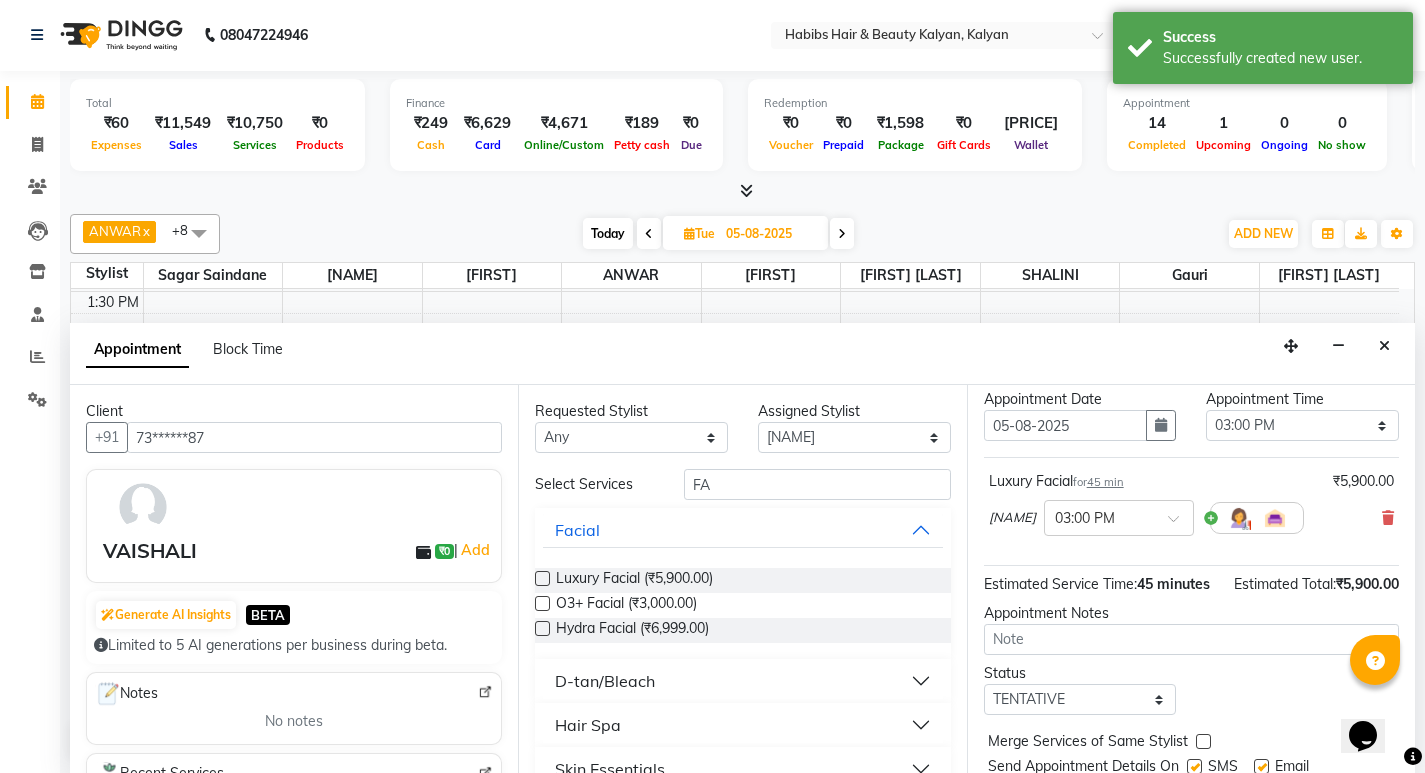 scroll, scrollTop: 159, scrollLeft: 0, axis: vertical 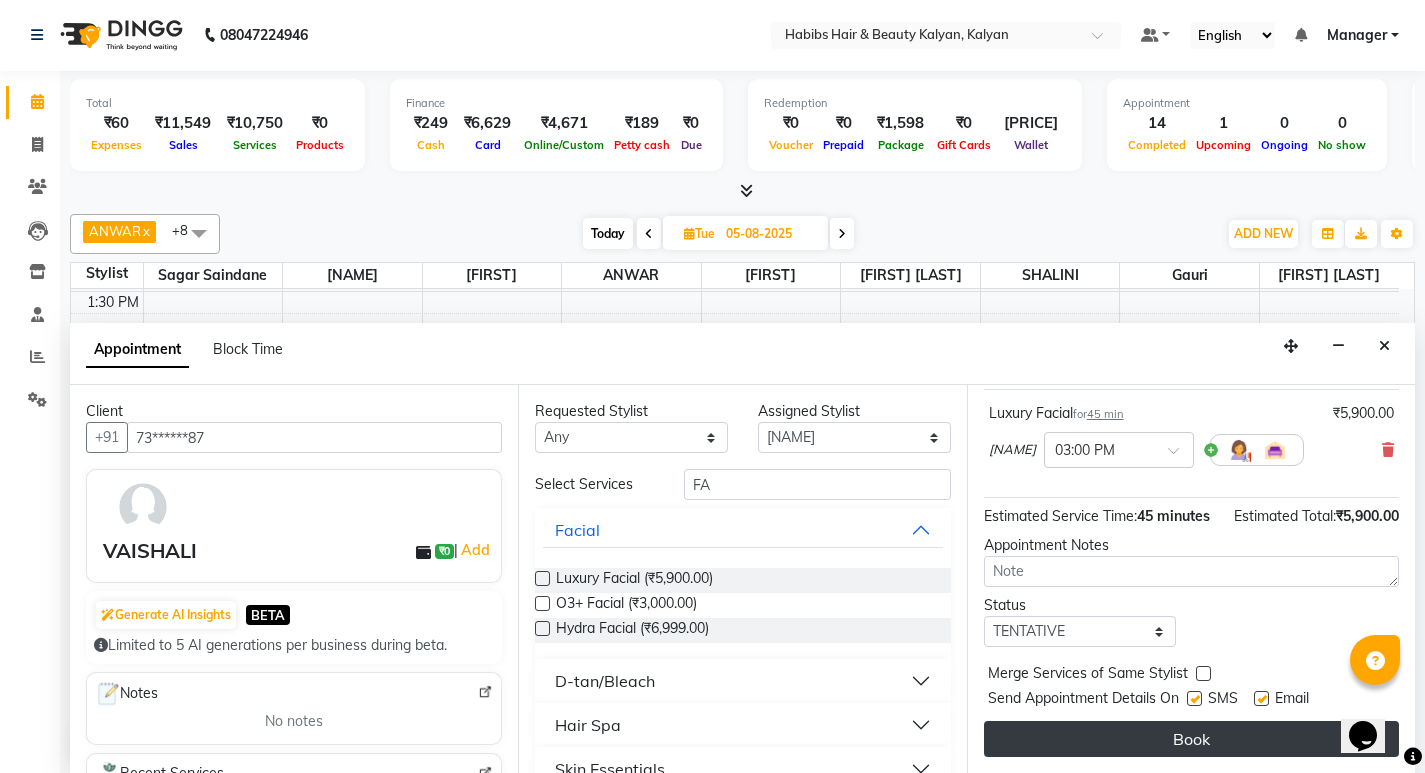 click on "Book" at bounding box center (1191, 739) 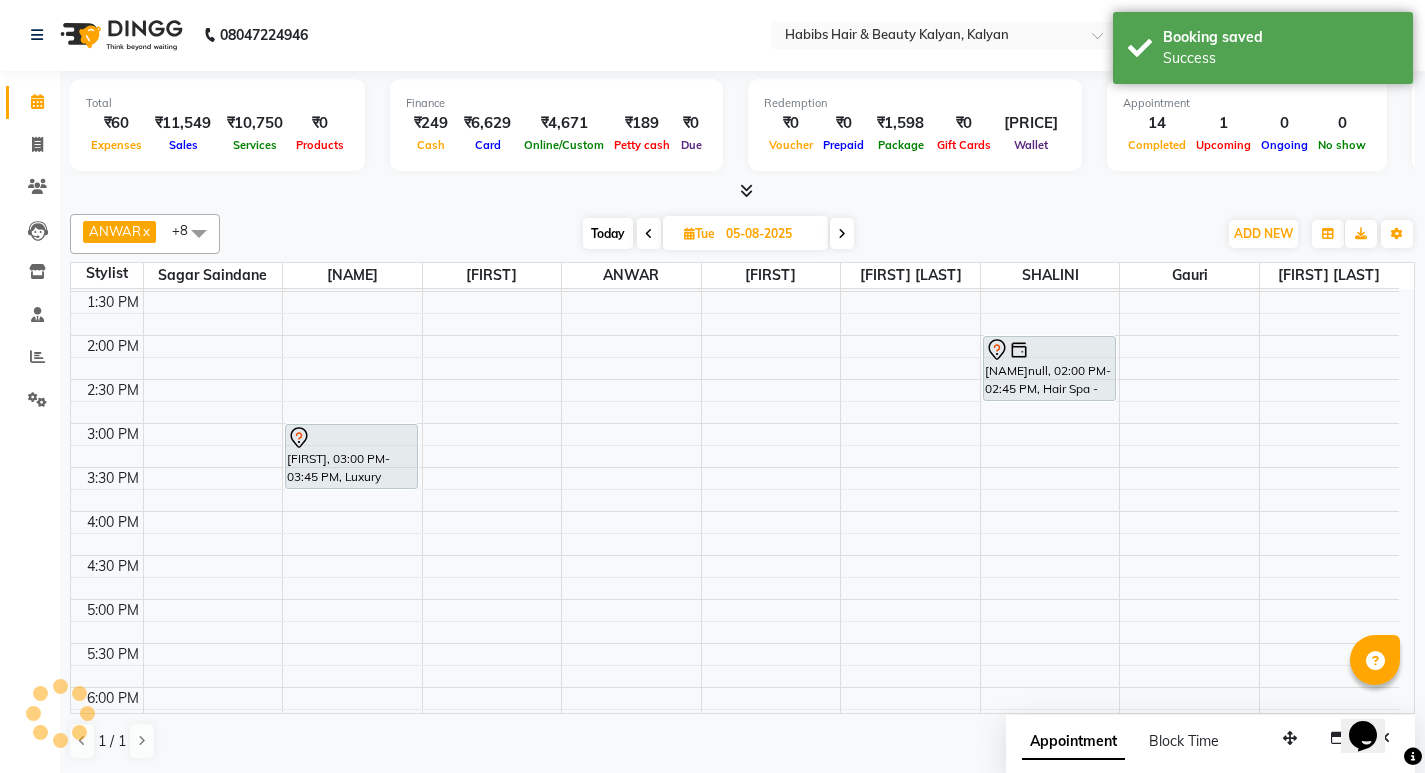 scroll, scrollTop: 0, scrollLeft: 0, axis: both 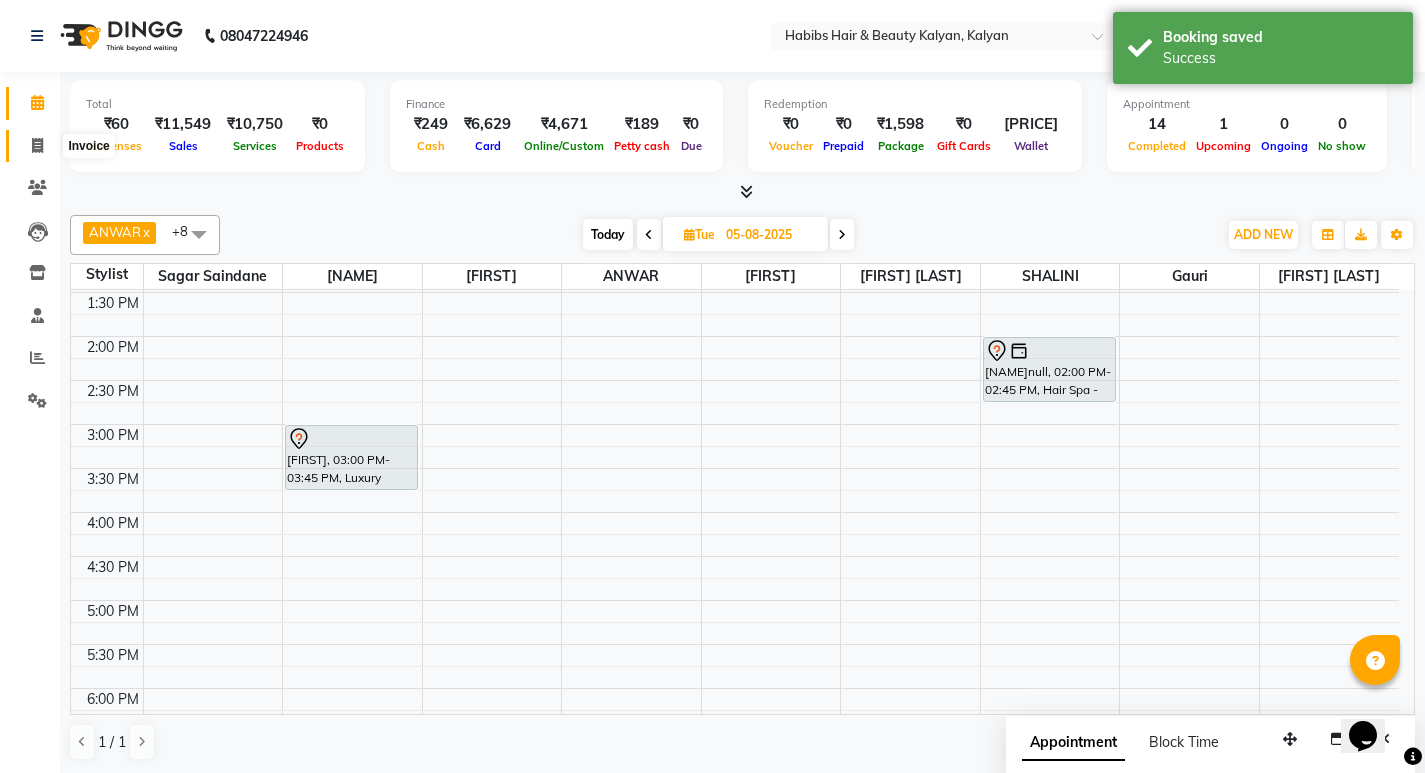 click 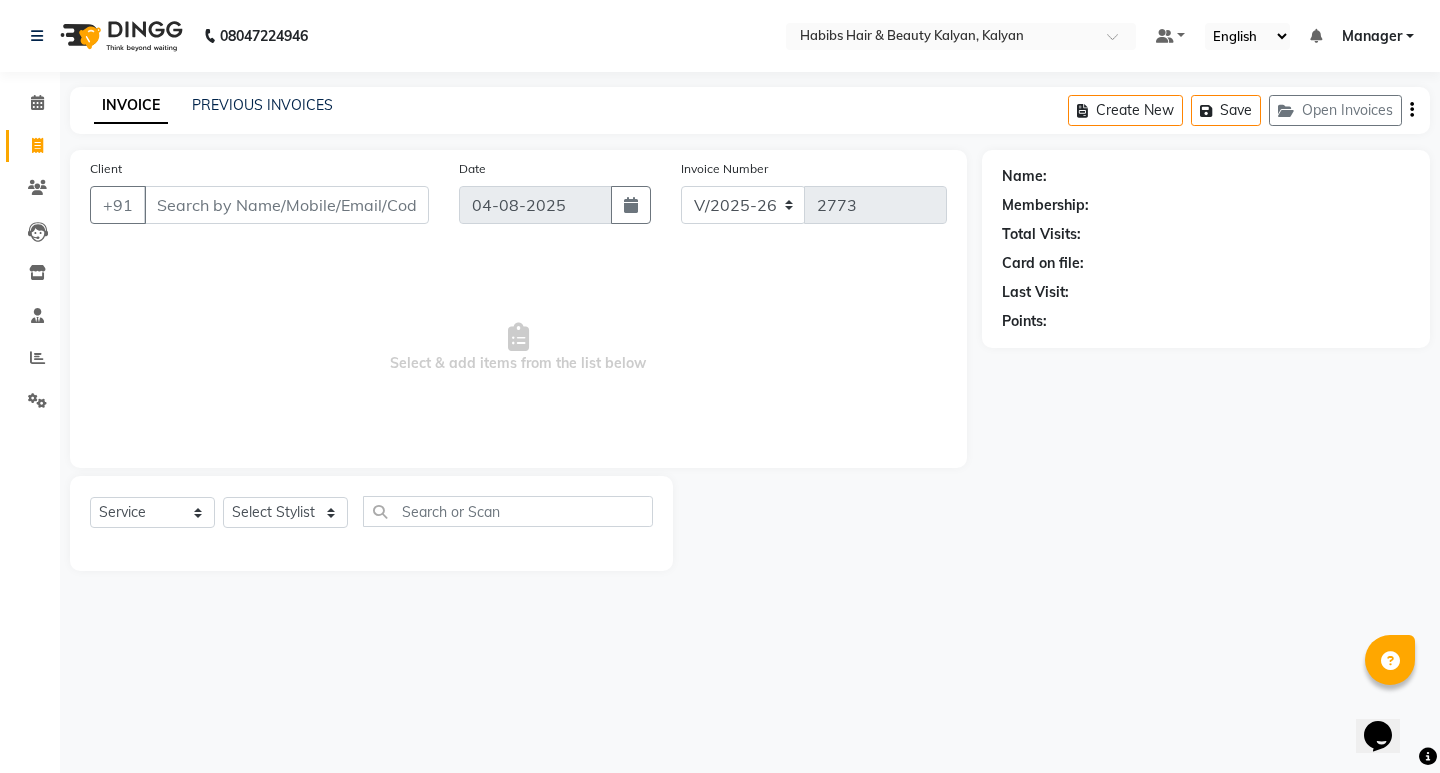 click on "Calendar" 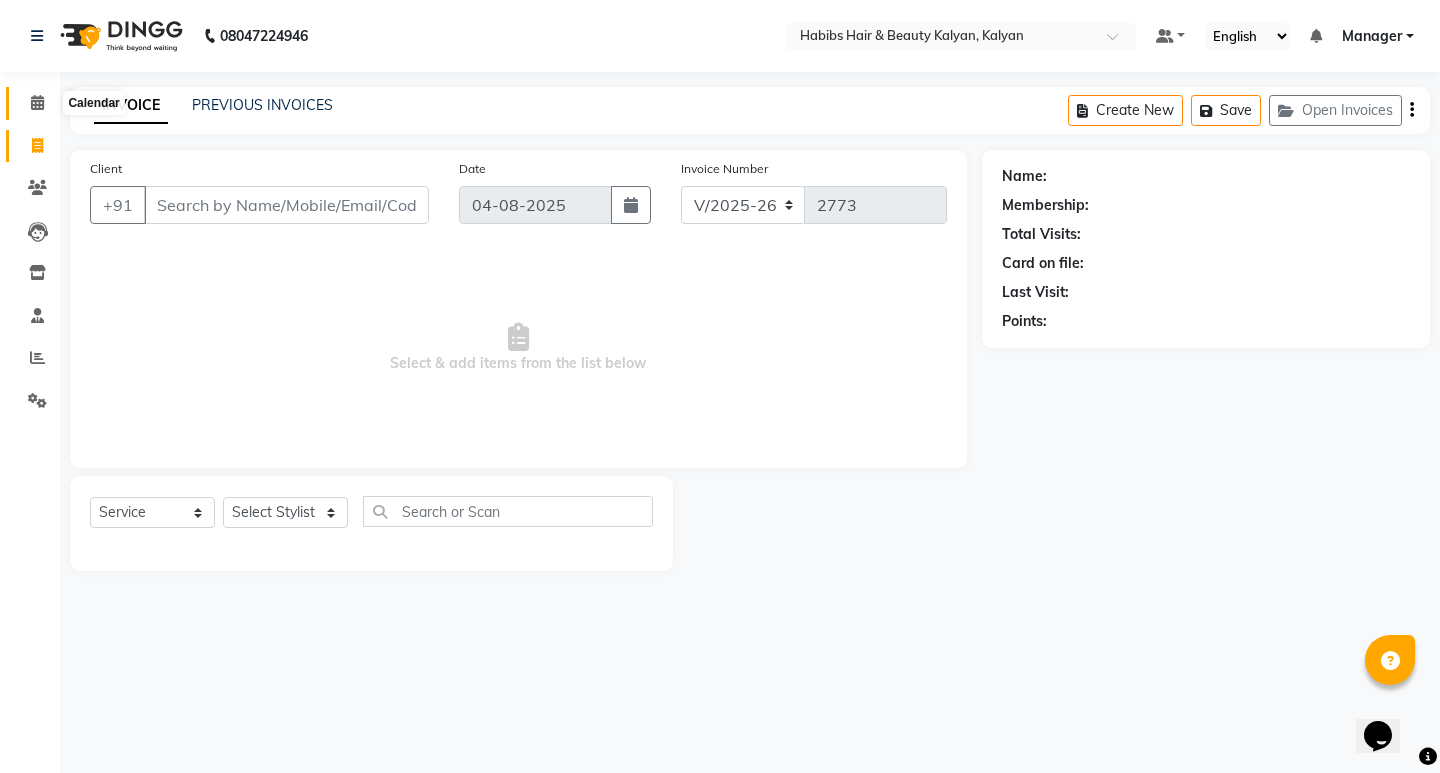 click 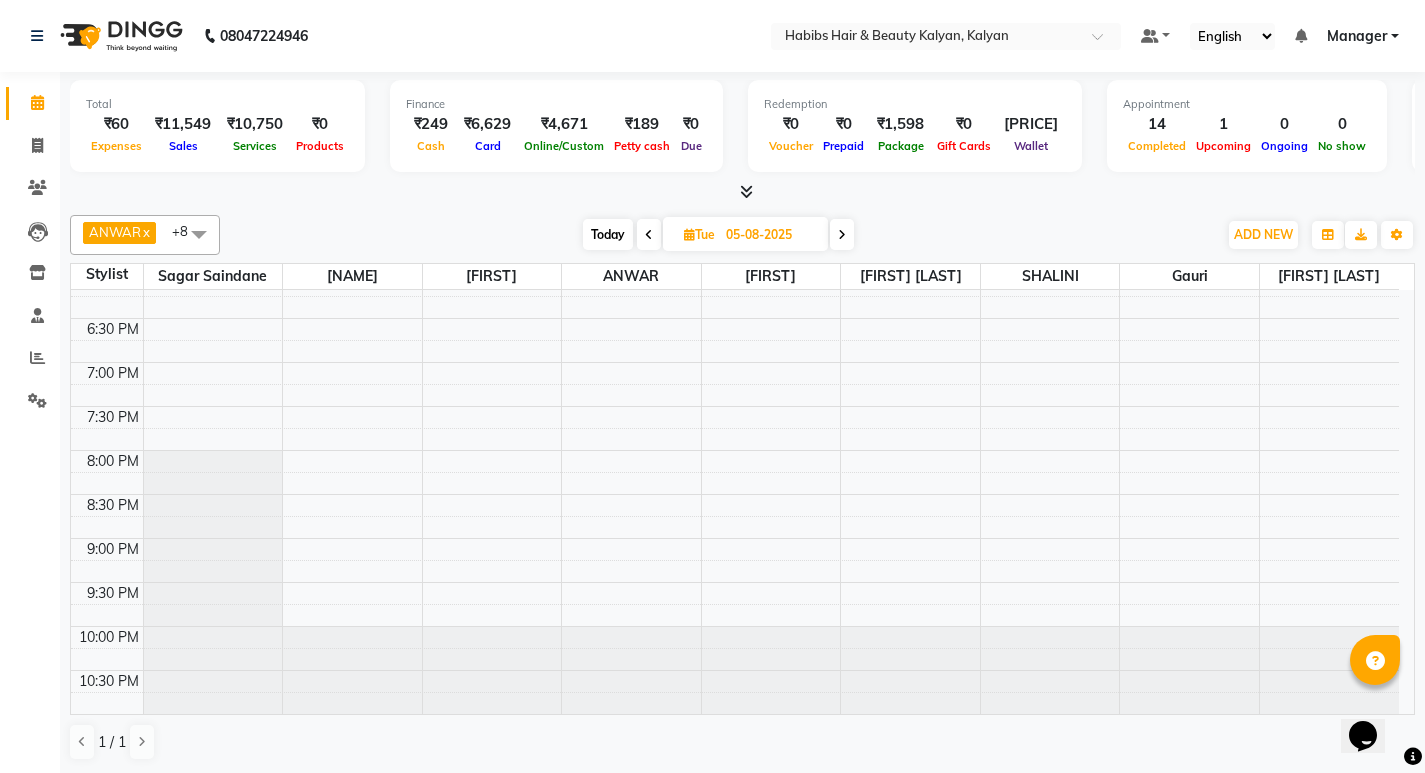 click at bounding box center (649, 235) 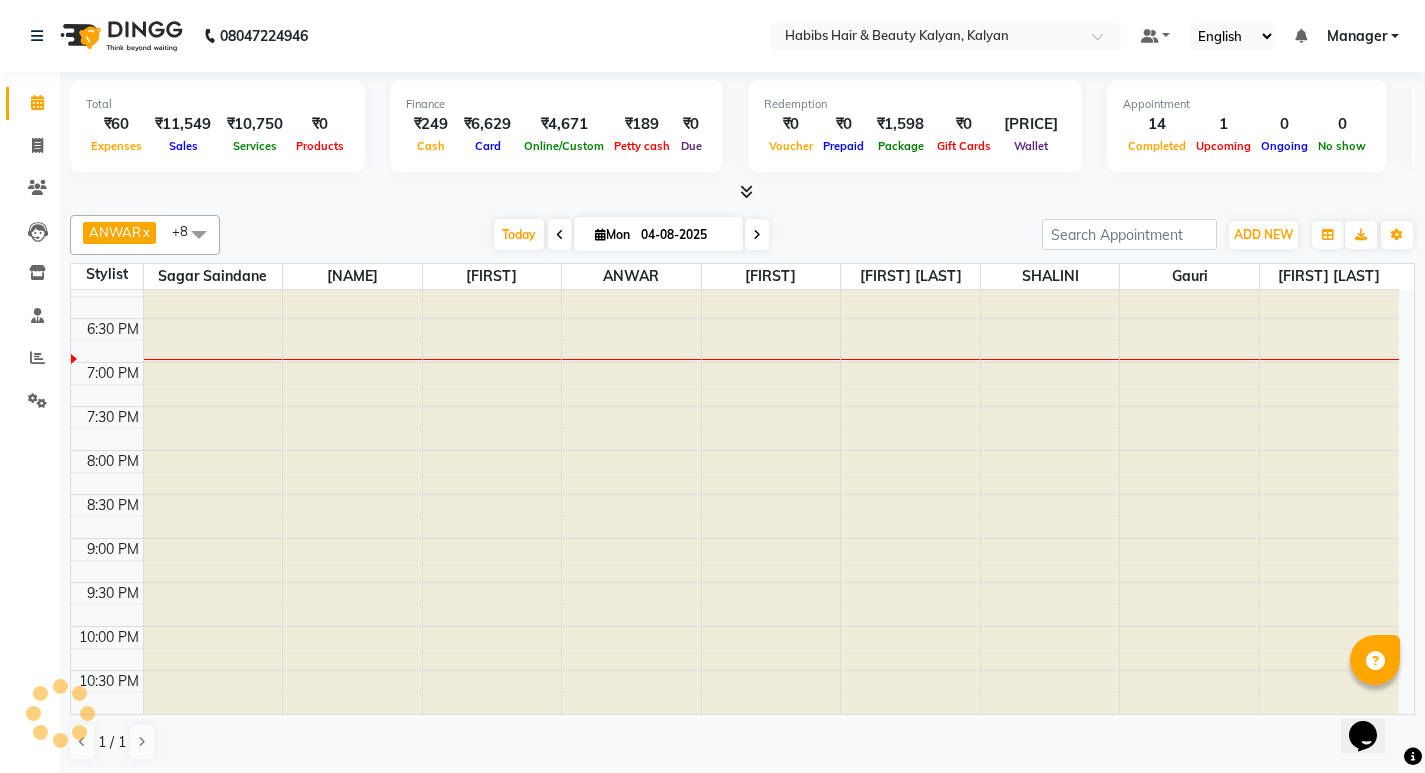 scroll, scrollTop: 881, scrollLeft: 0, axis: vertical 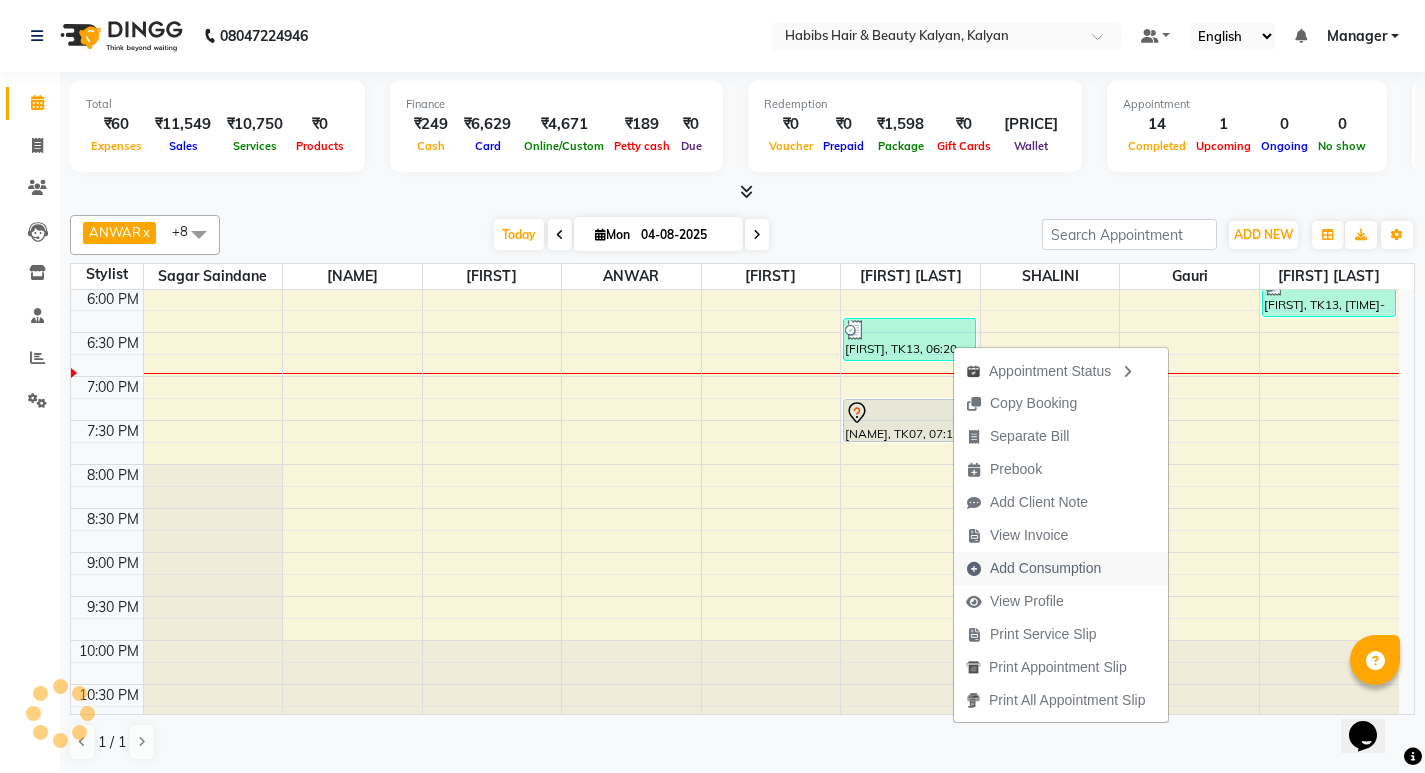 click on "Add Consumption" at bounding box center [1045, 568] 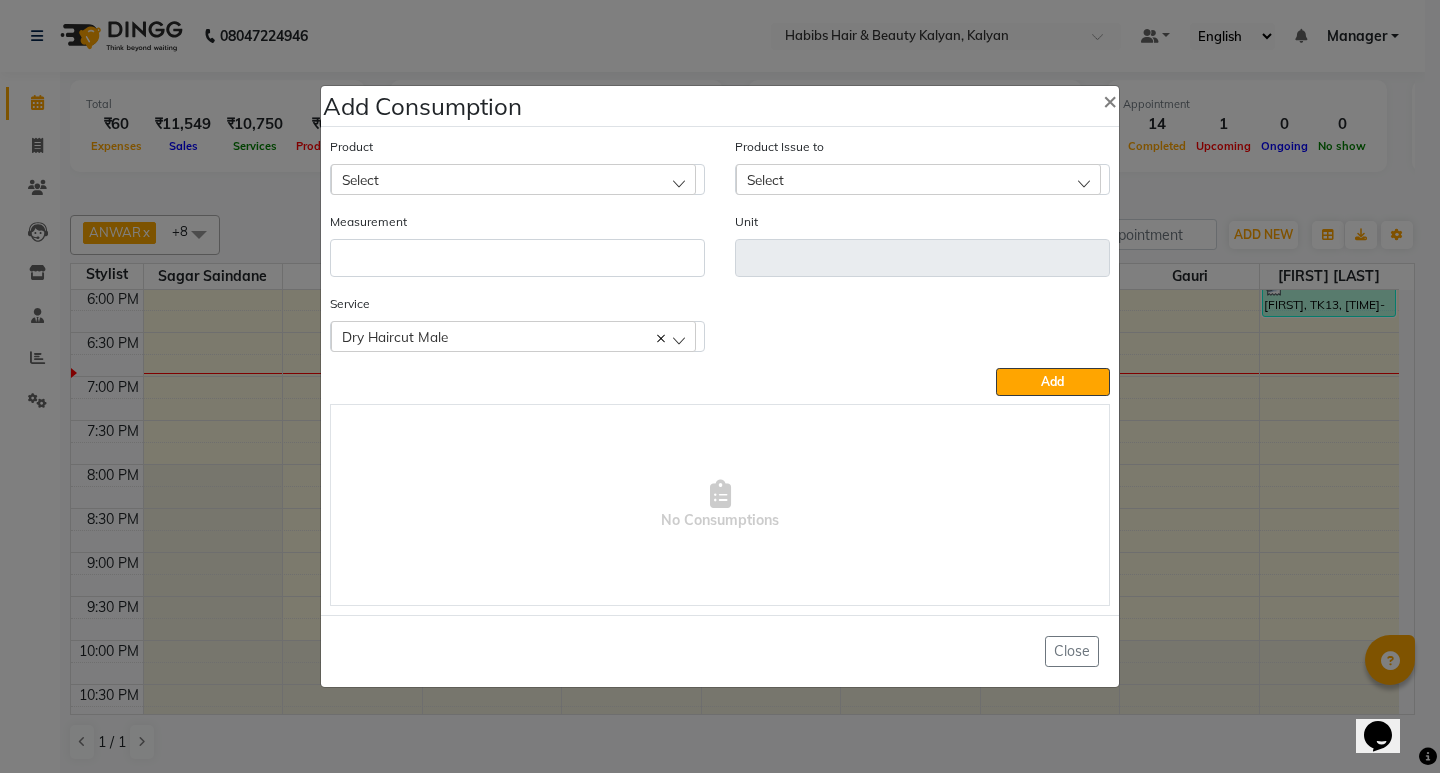 click on "Select" 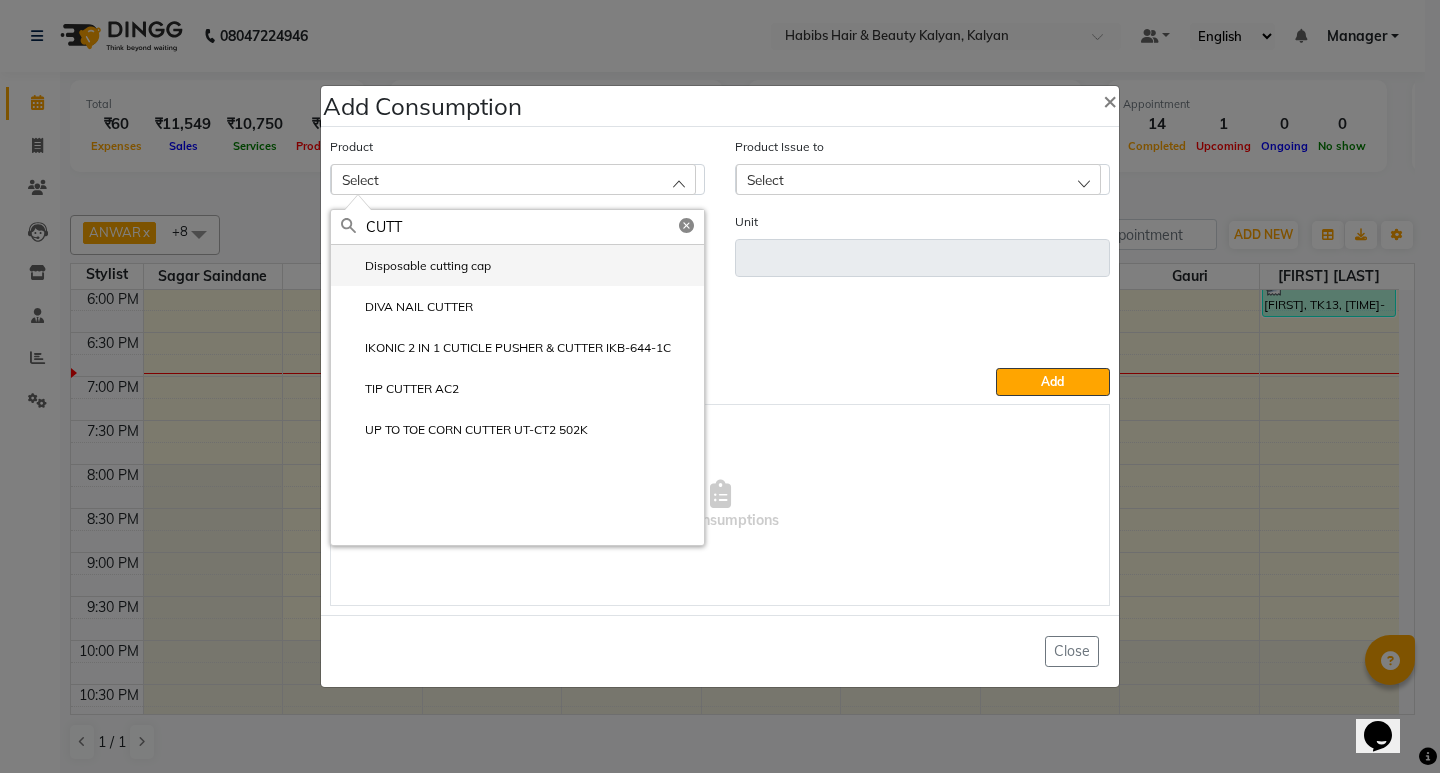 click on "Disposable cutting cap" 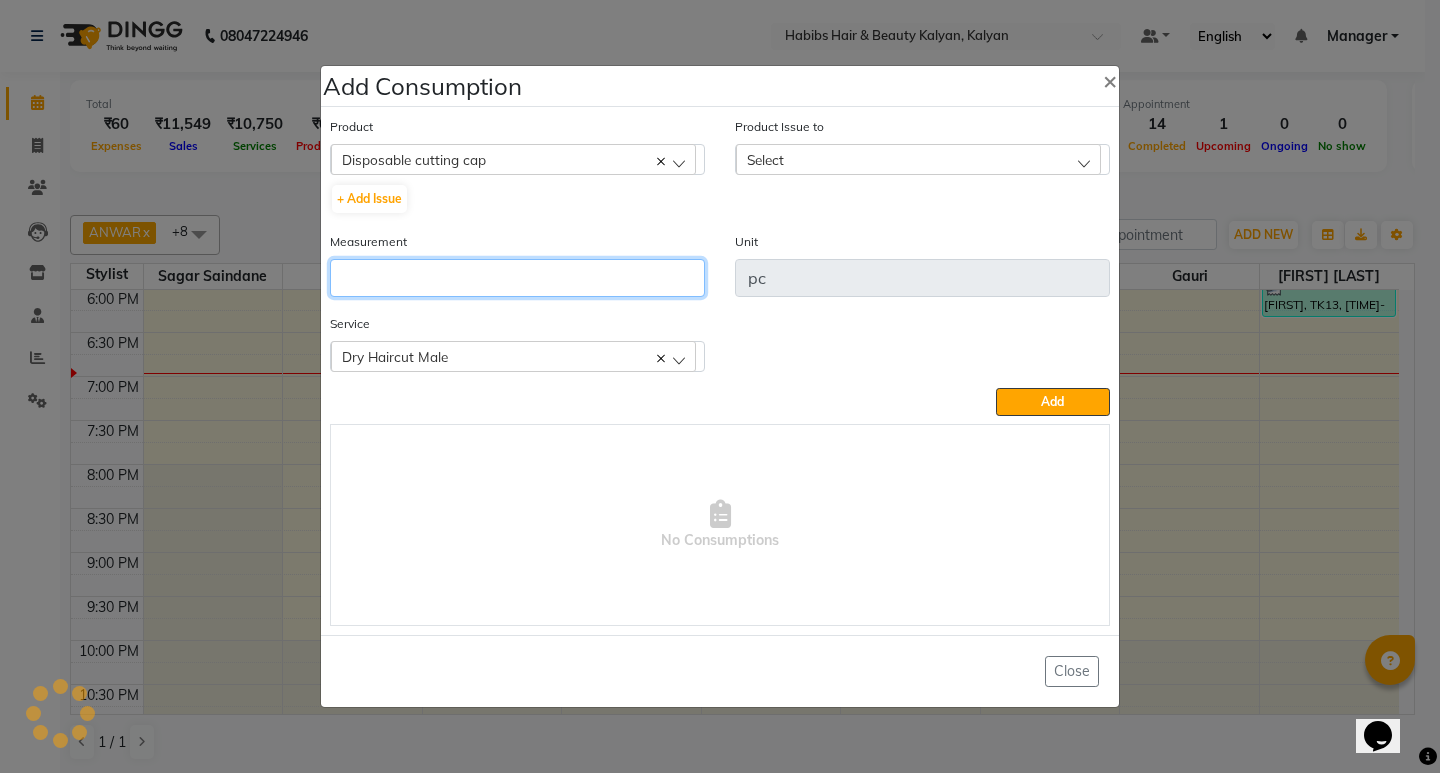 click 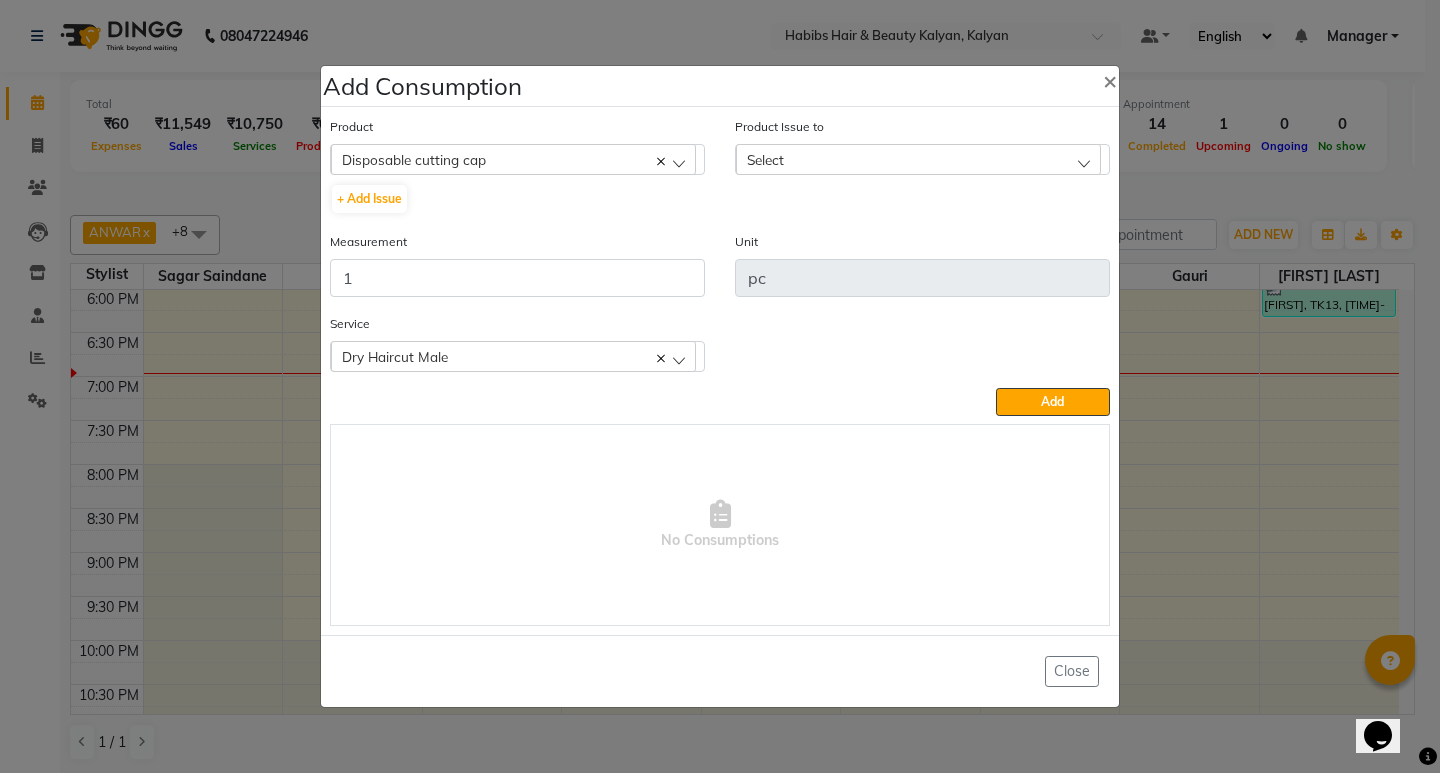 click on "Product Issue to Select 2025-08-03, Issued to: ANWAR, Balance: 13" 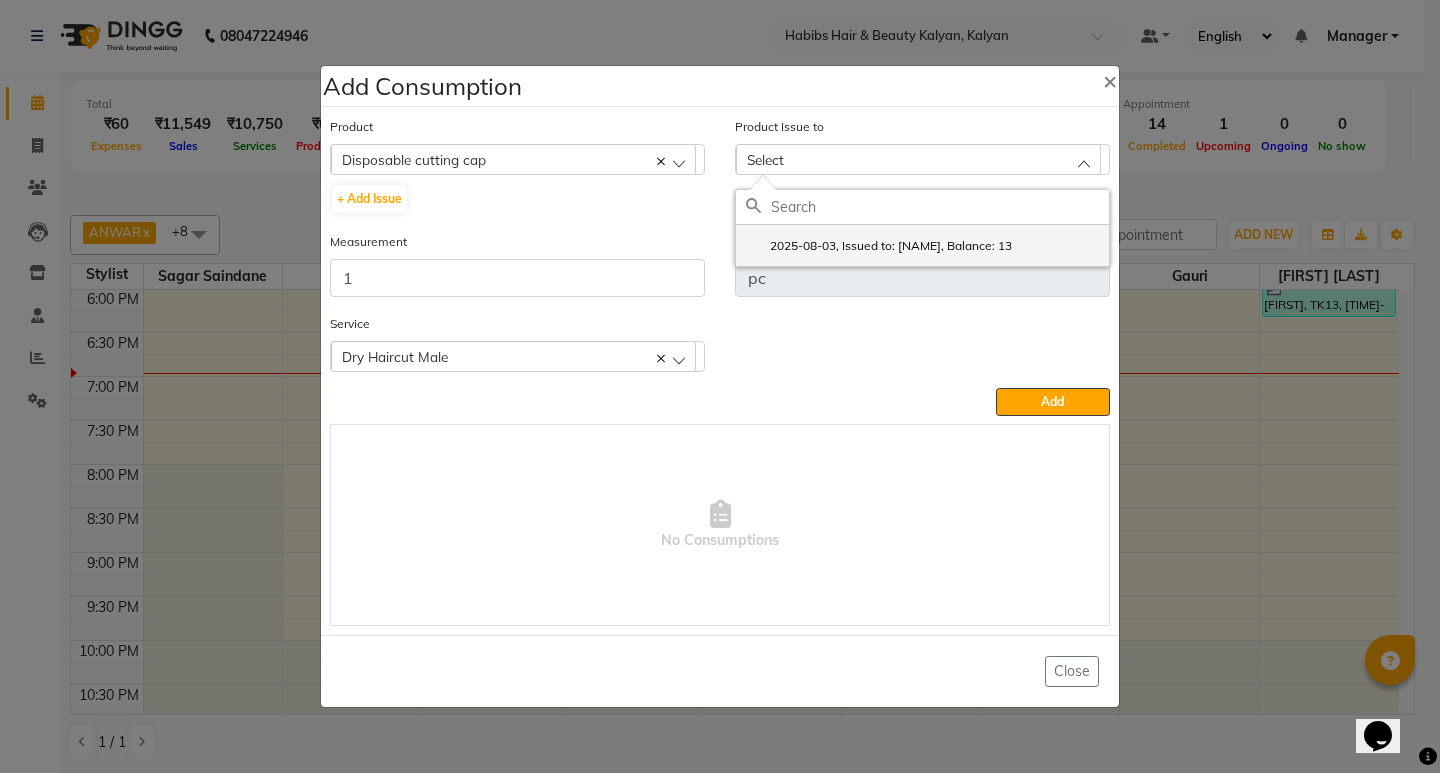 click on "2025-08-03, Issued to: ANWAR, Balance: 13" 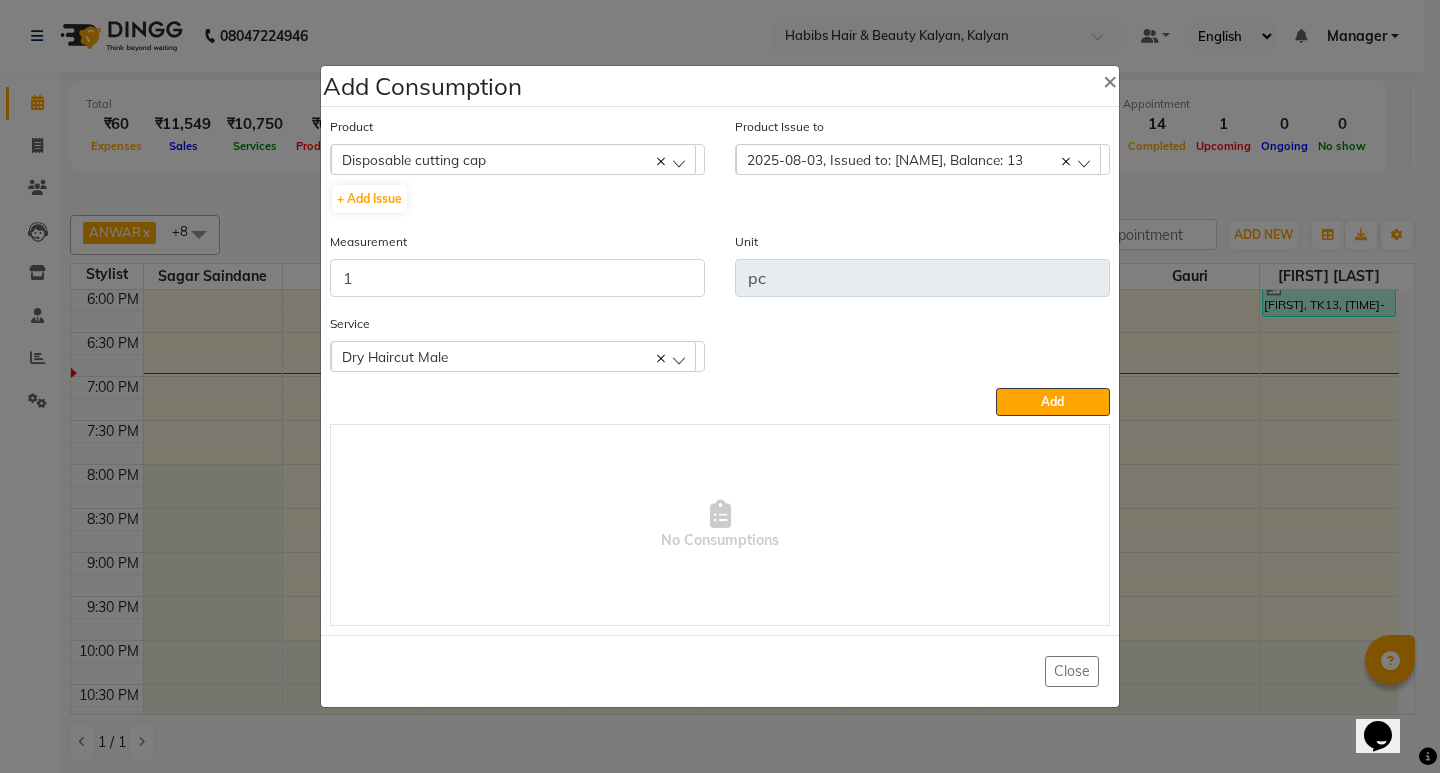 click on "Service  Dry Haircut Male  Dry Haircut Male" 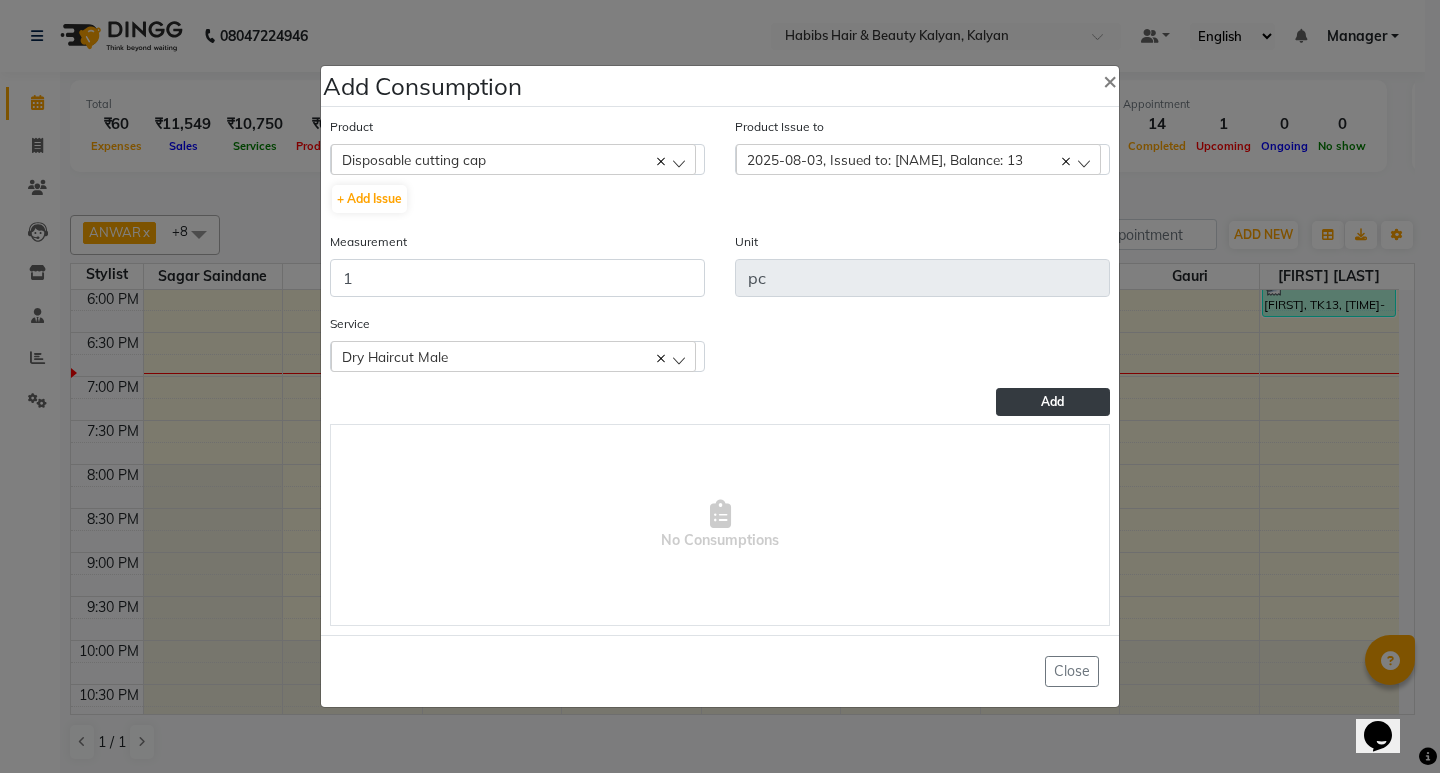 click on "Add" 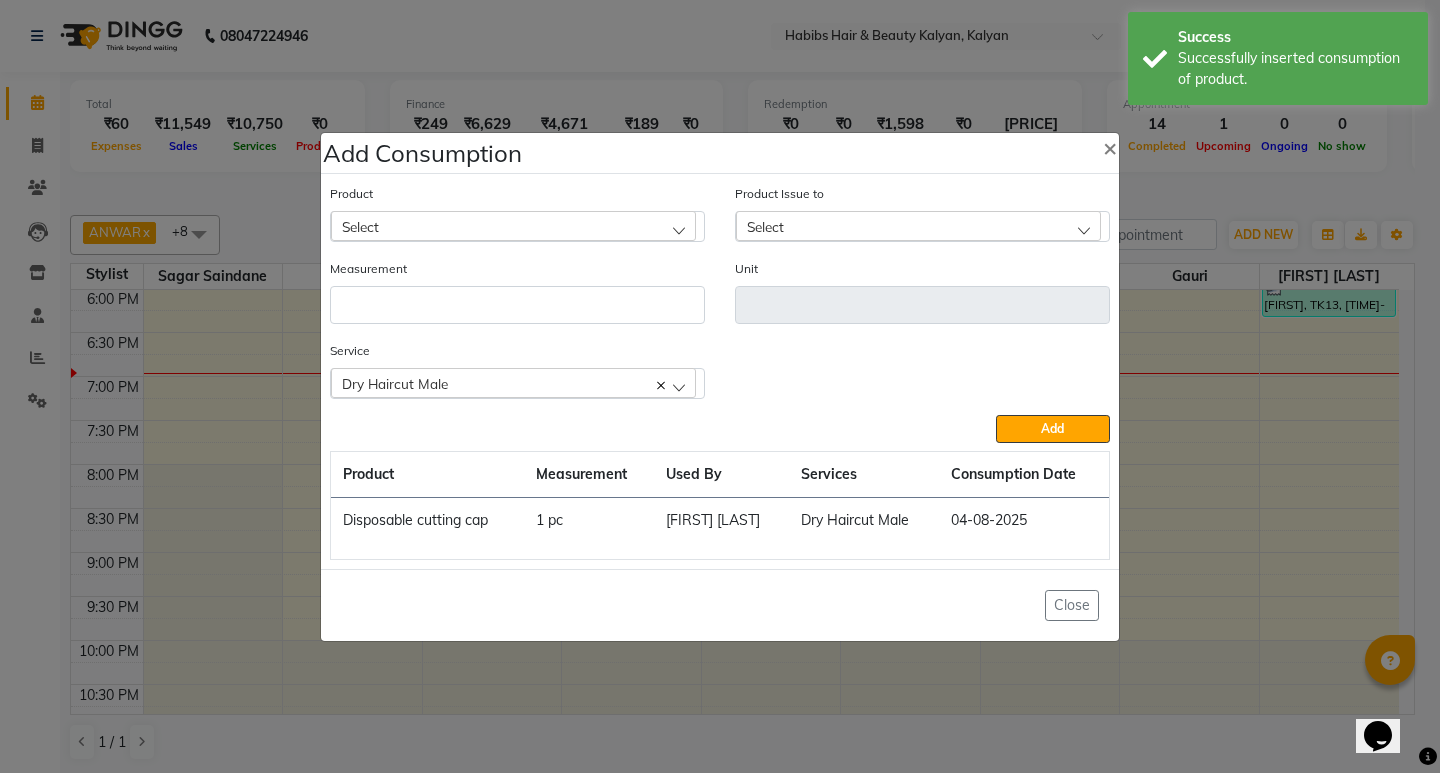 click on "Add Consumption × Product Select 001 BANANA POWDER 10GM Product Issue to Select 2025-08-03, Issued to: ANWAR, Balance: 13 Measurement Unit Service  Dry Haircut Male  Dry Haircut Male  Add  Product Measurement Used By Services Consumption Date  Disposable cutting cap   1 pc   Suraj Kadam   Dry Haircut Male   04-08-2025   Close" 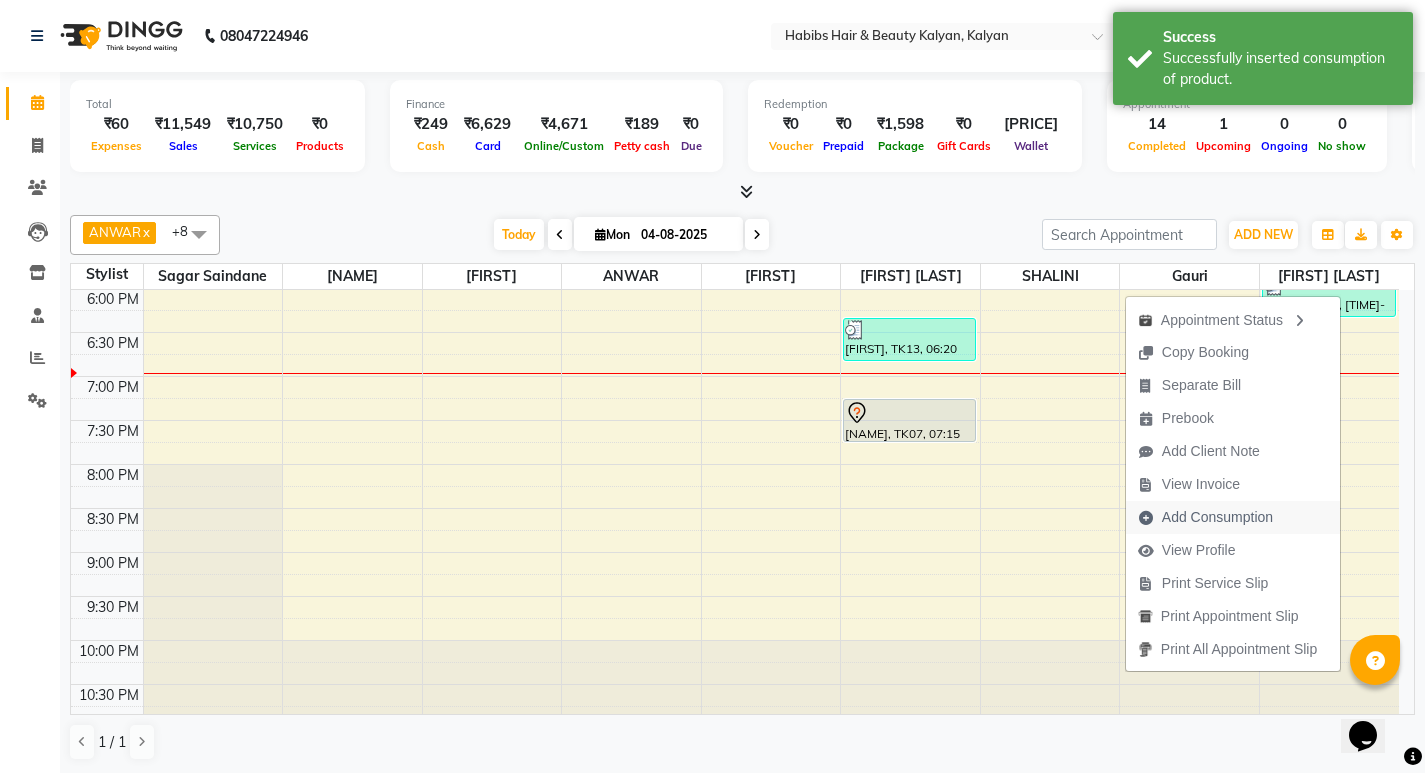 click on "Add Consumption" at bounding box center [1217, 517] 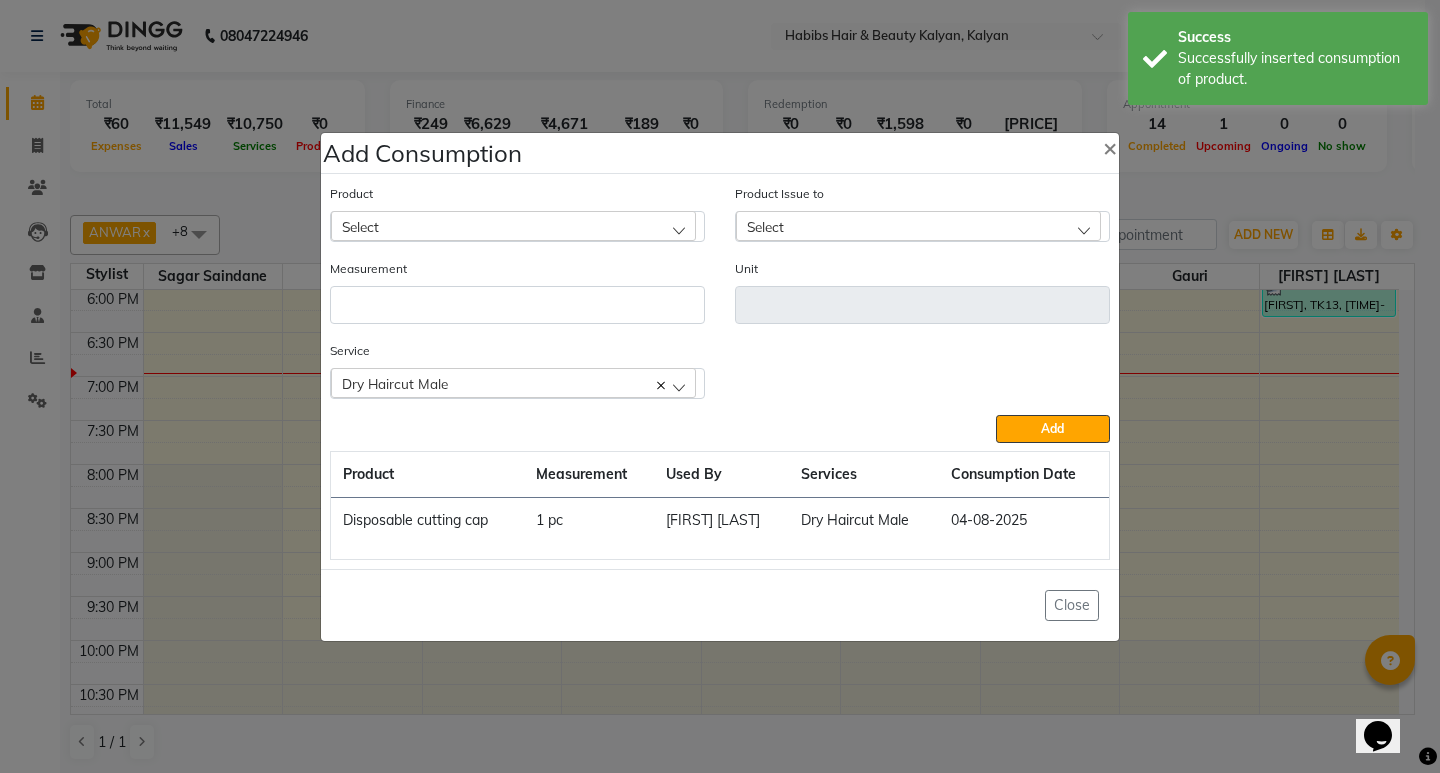 click on "Select" 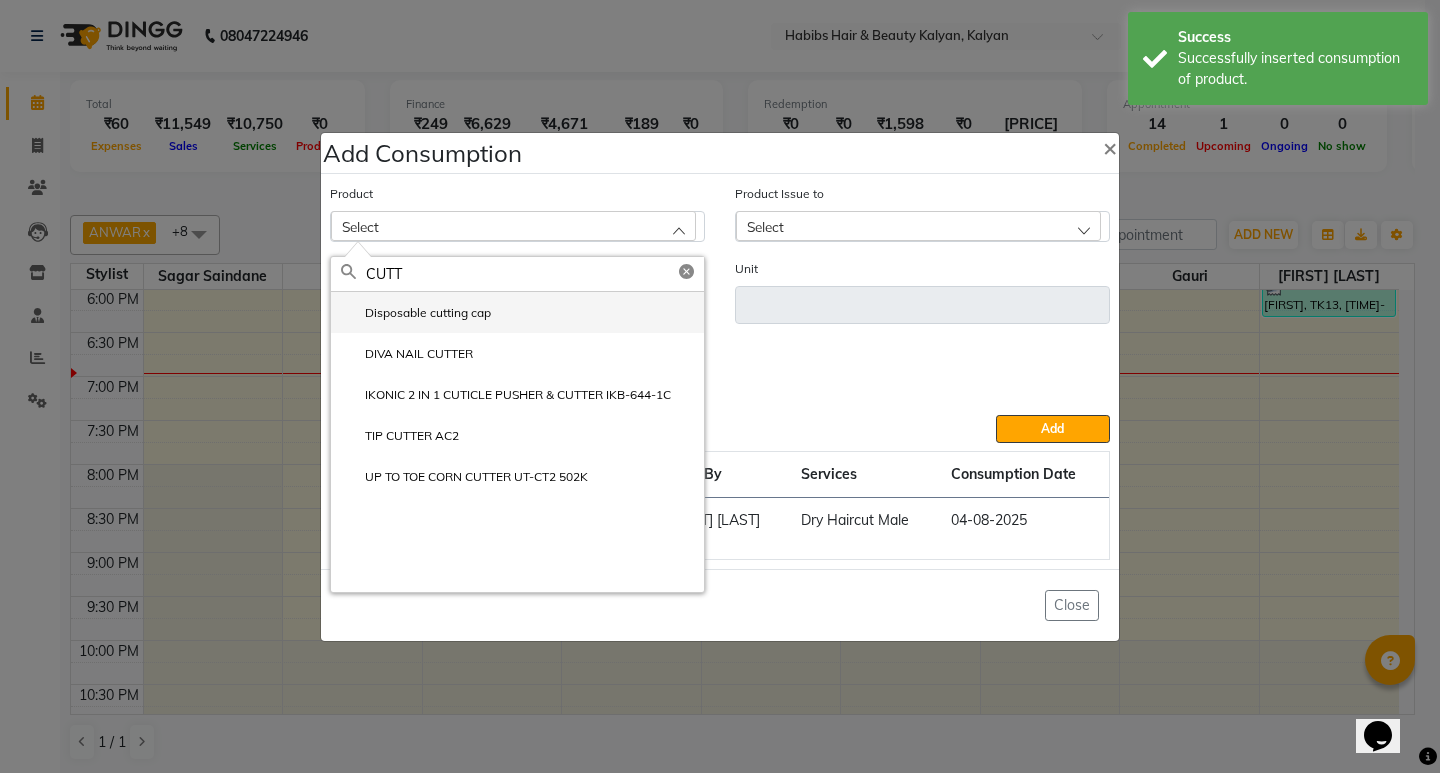 click on "Disposable cutting cap" 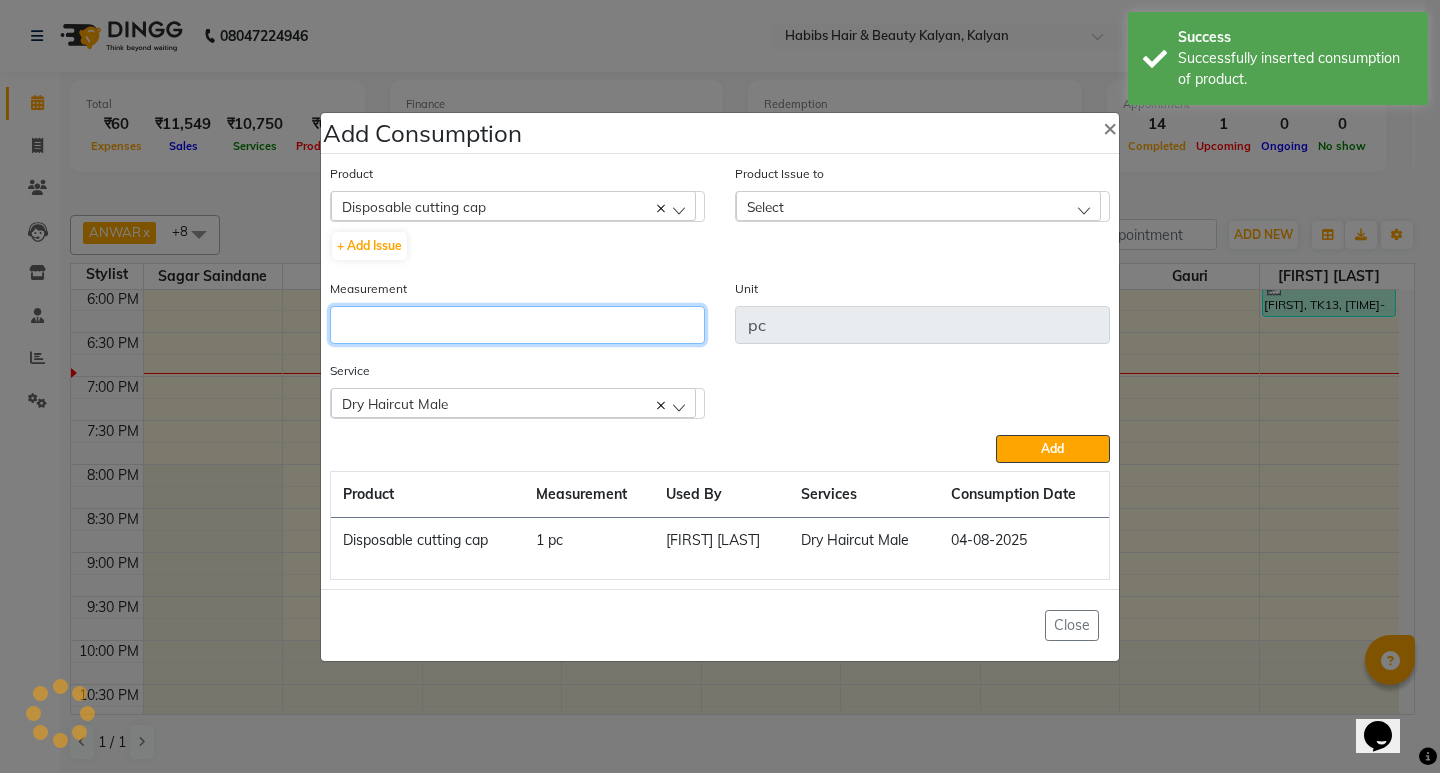 click 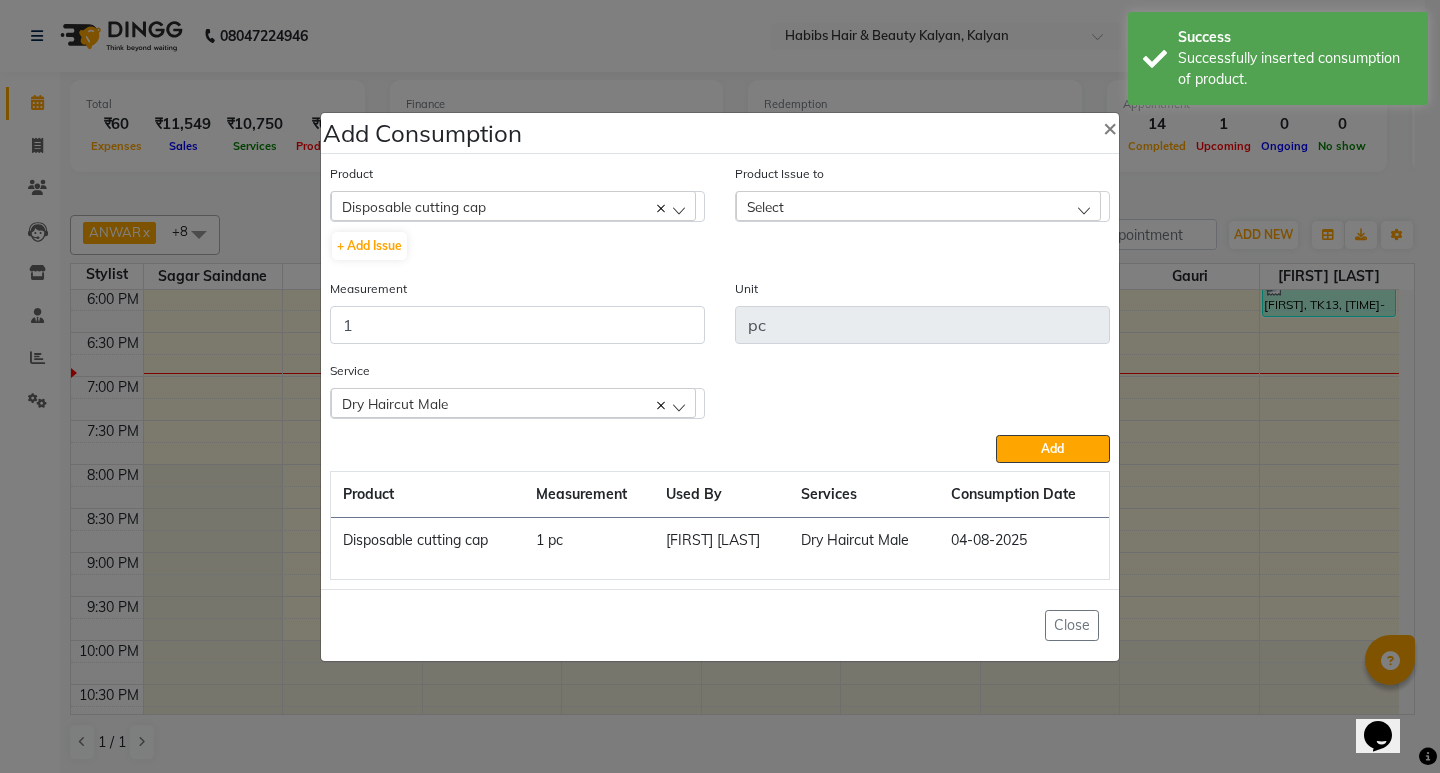 click on "Select" 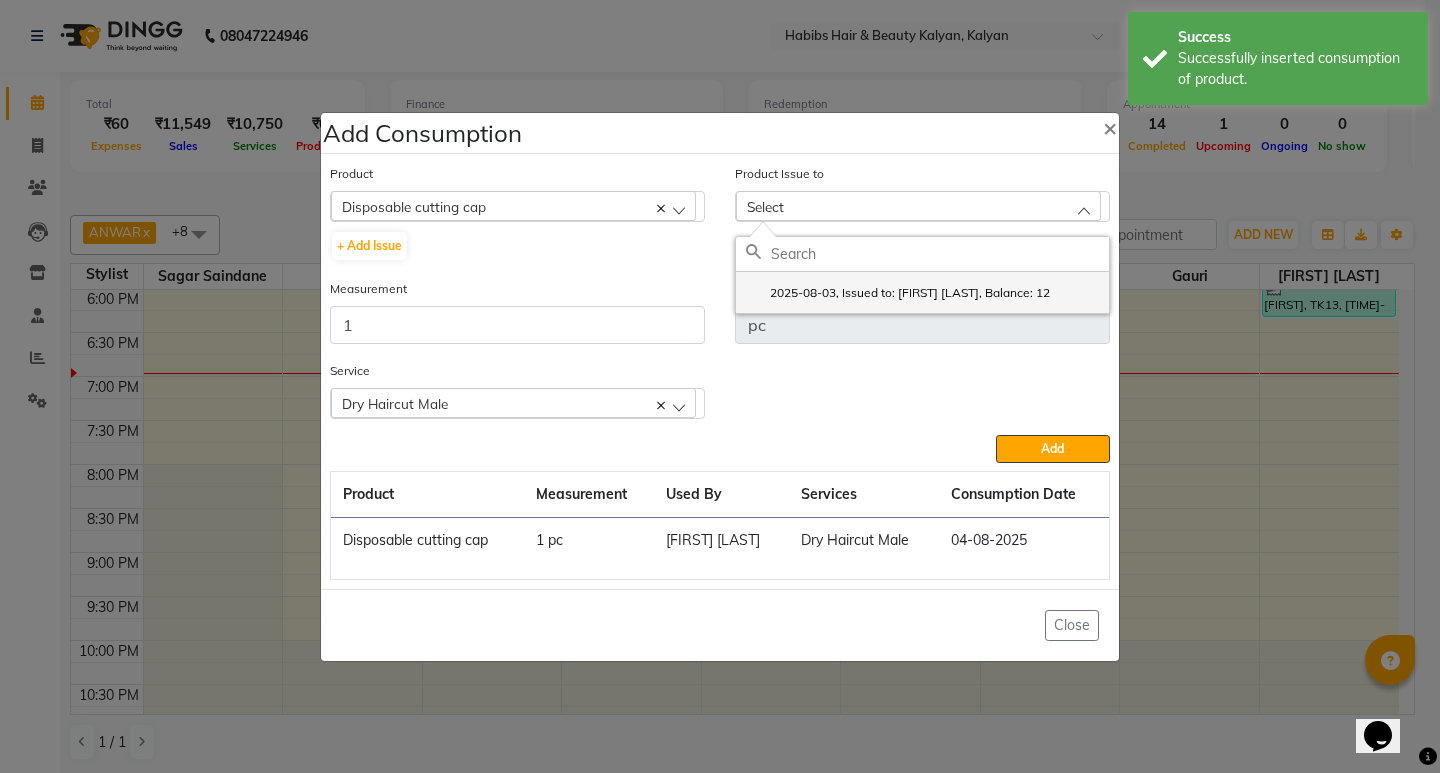 click on "2025-08-03, Issued to: ANWAR, Balance: 12" 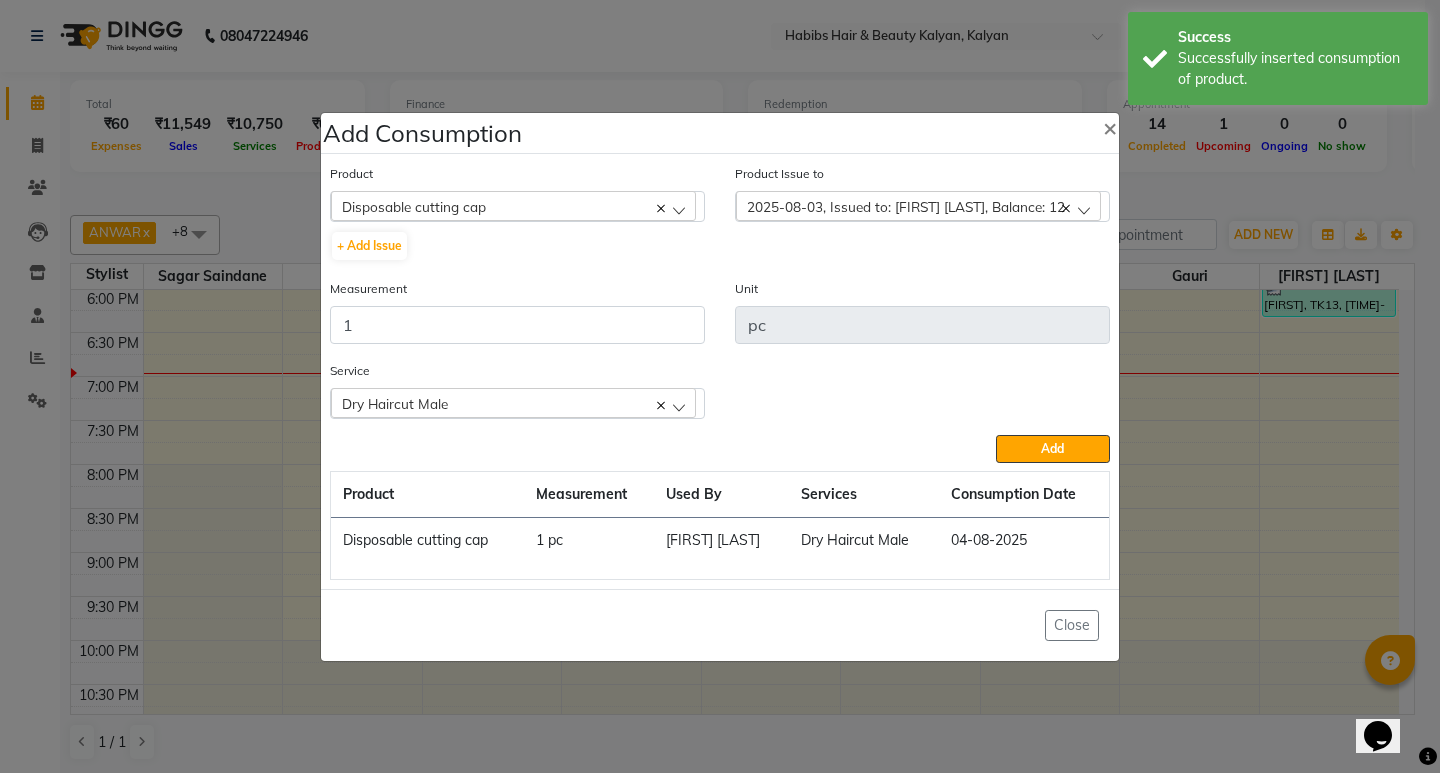 click on "Service  Dry Haircut Male  Dry Haircut Male" 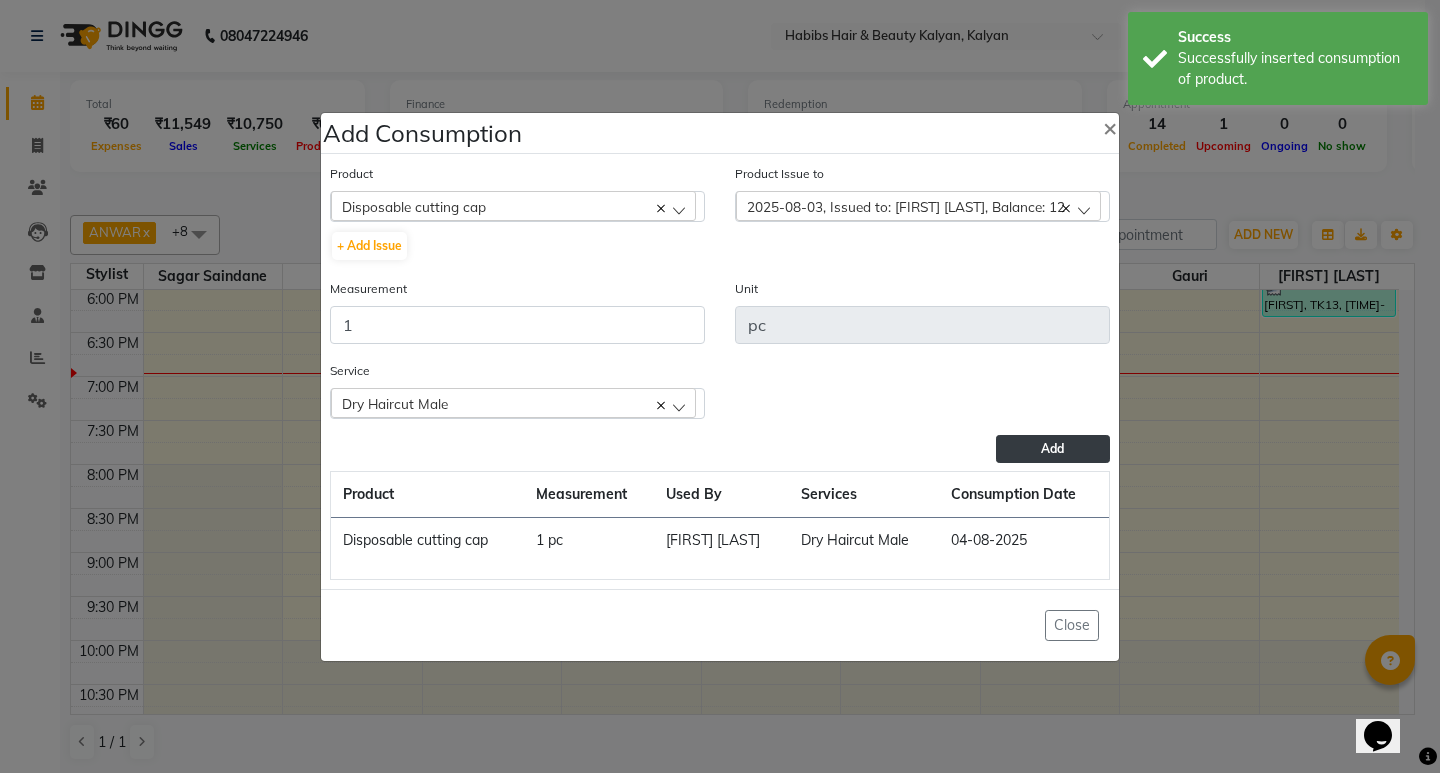 click on "Add" 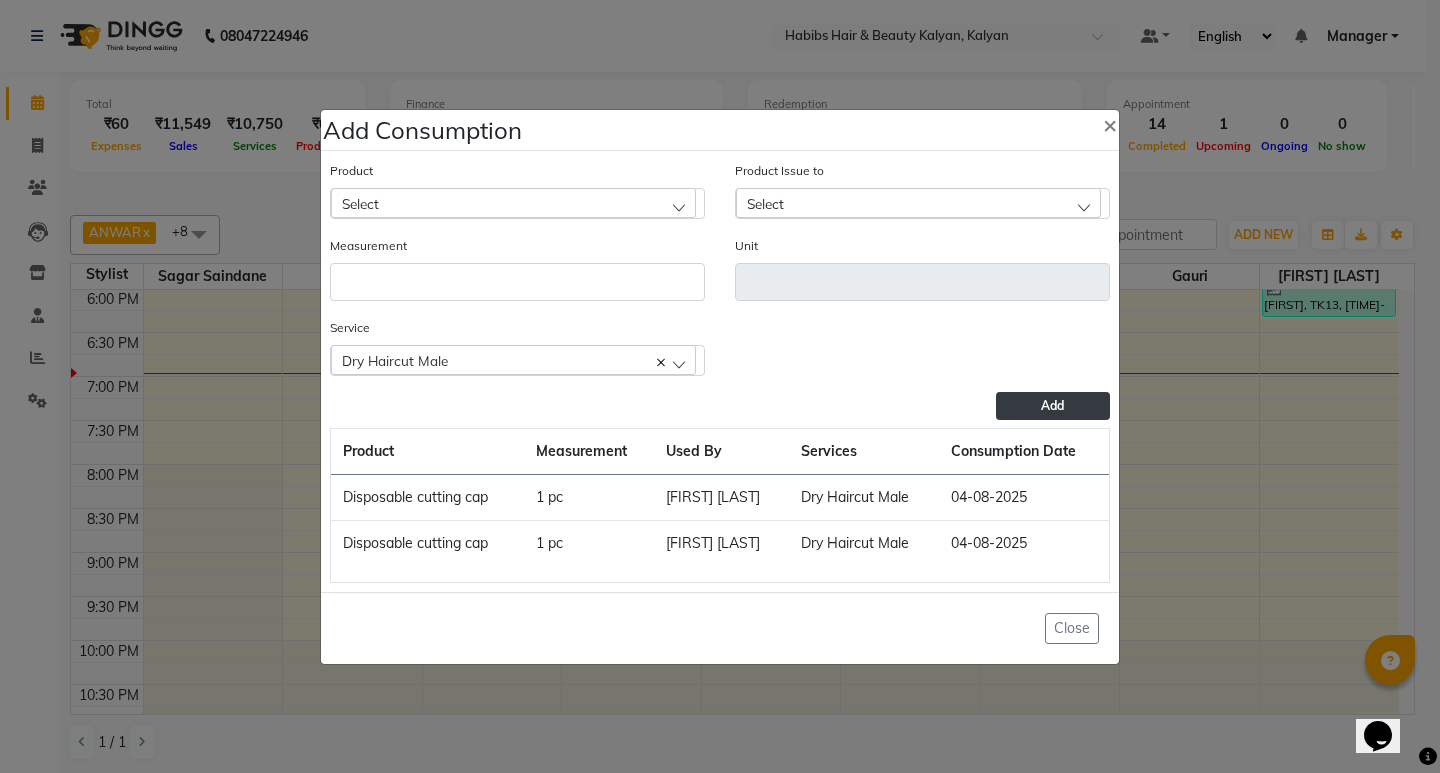 click on "Add Consumption × Product Select 001 BANANA POWDER 10GM Product Issue to Select 2025-08-03, Issued to: ANWAR, Balance: 12 Measurement Unit Service  Dry Haircut Male  Dry Haircut Male  Add  Product Measurement Used By Services Consumption Date  Disposable cutting cap   1 pc   GANESH SHINDE   Dry Haircut Male   04-08-2025   Disposable cutting cap   1 pc   Suraj Kadam   Dry Haircut Male   04-08-2025   Close" 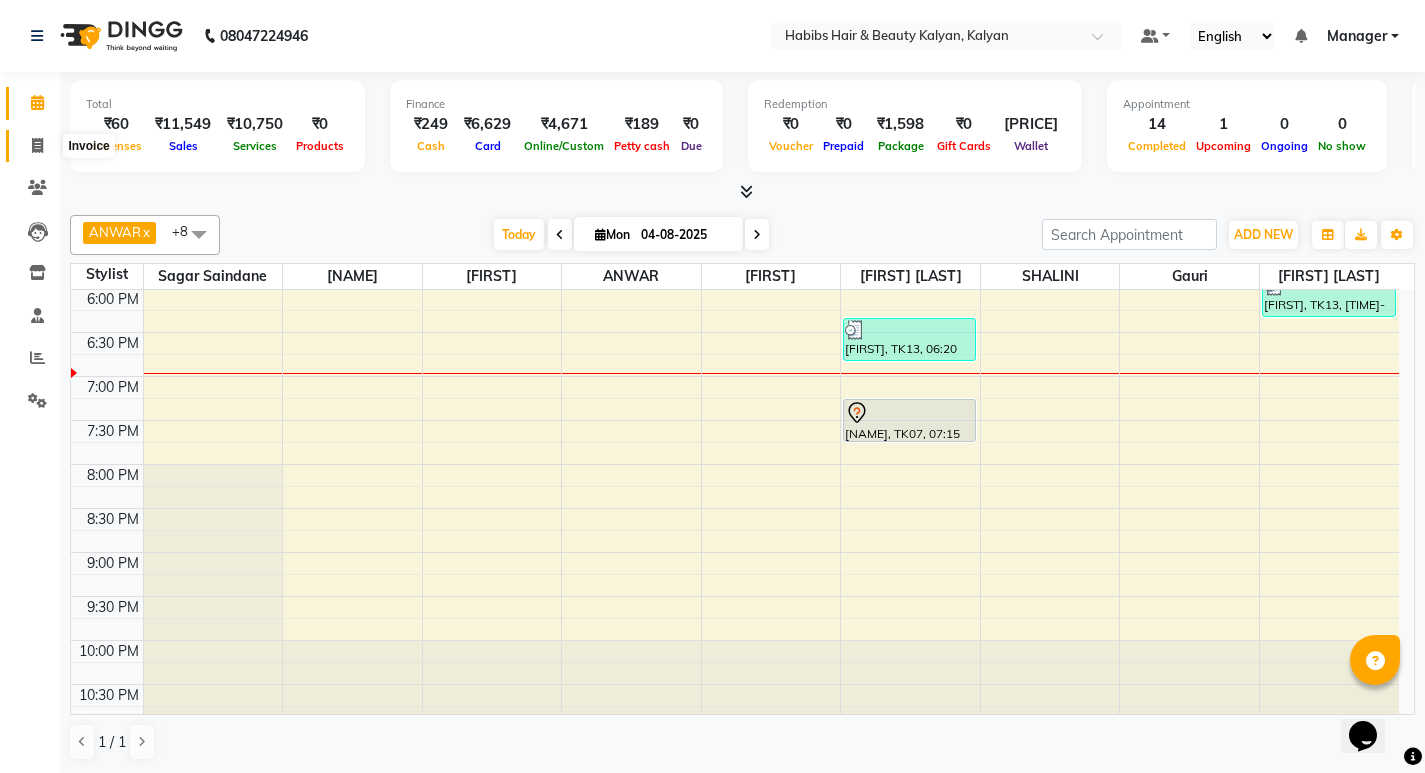 click 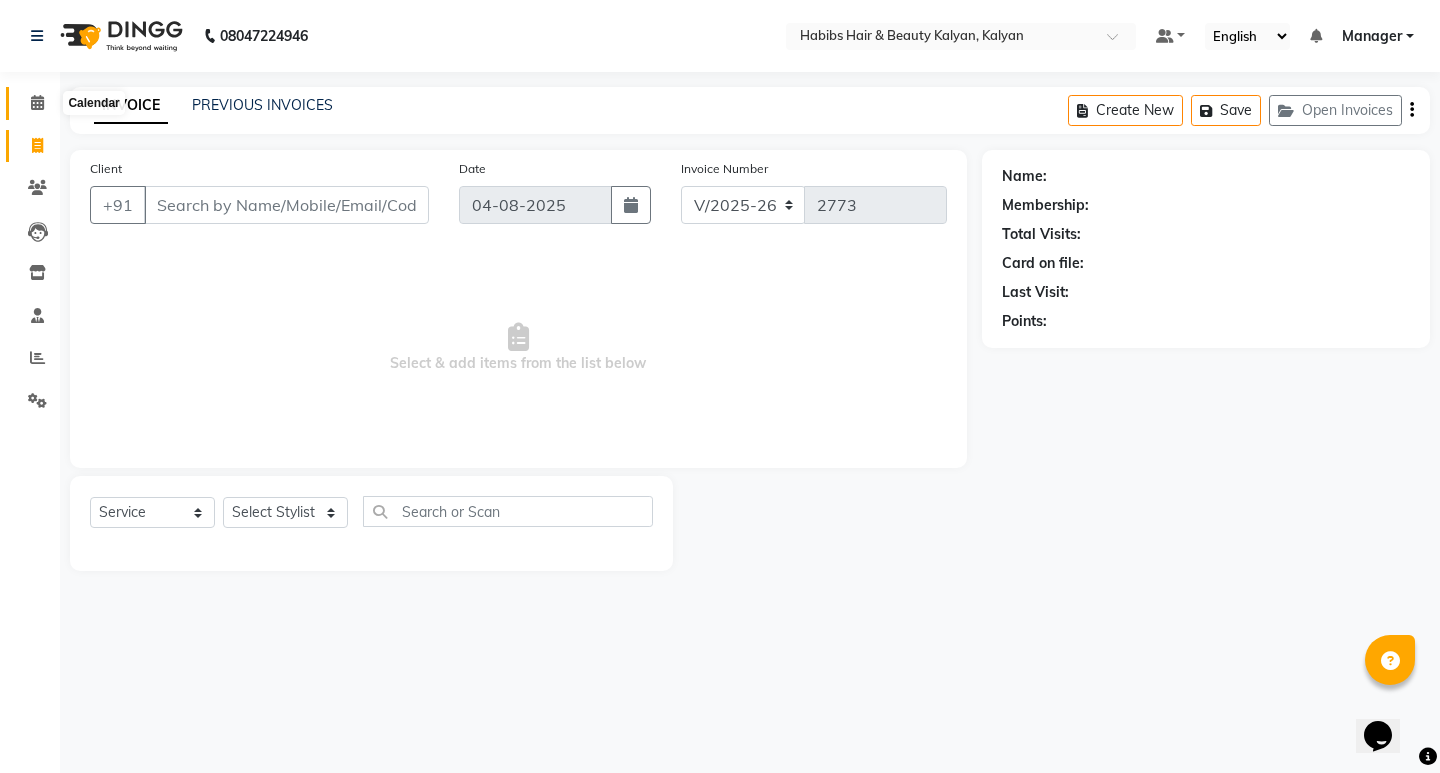 click 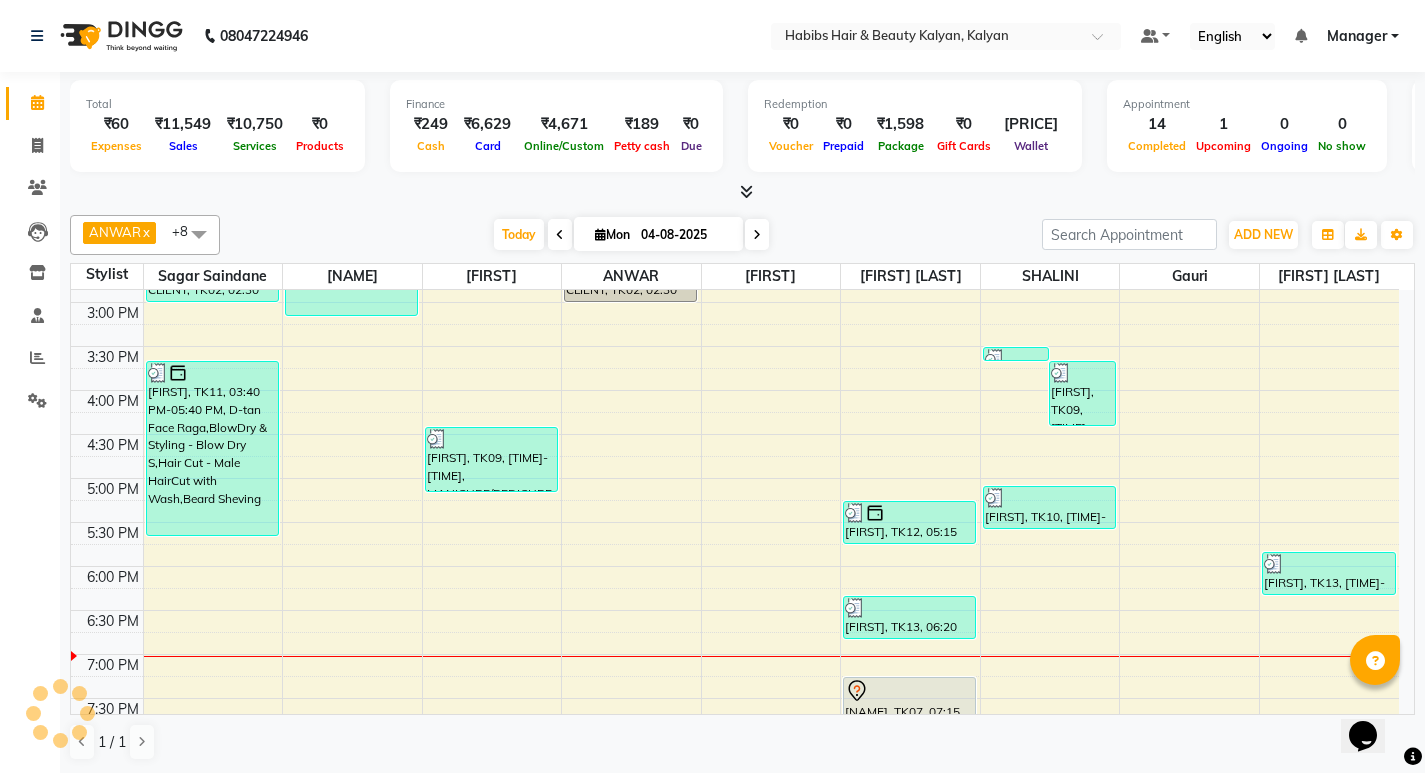 scroll, scrollTop: 700, scrollLeft: 0, axis: vertical 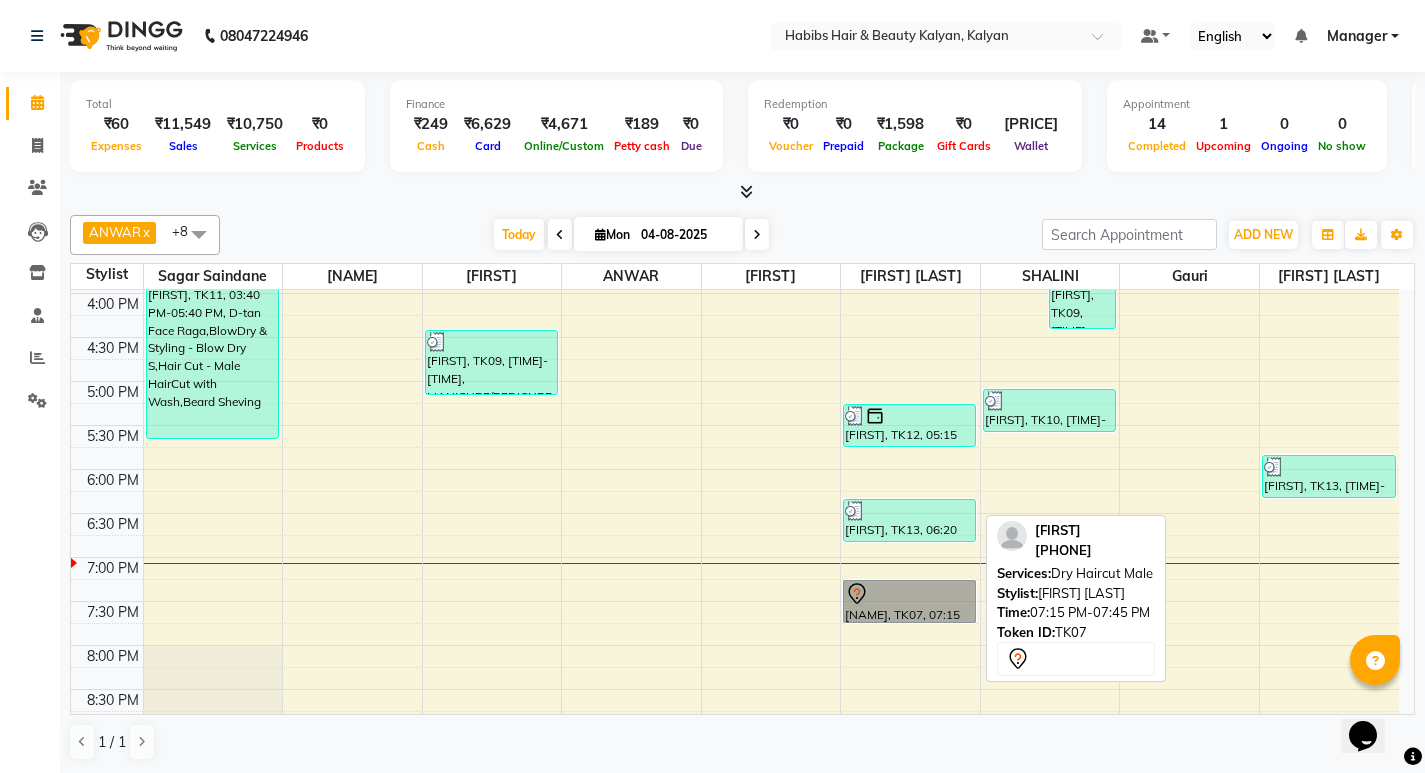 drag, startPoint x: 874, startPoint y: 590, endPoint x: 867, endPoint y: 605, distance: 16.552946 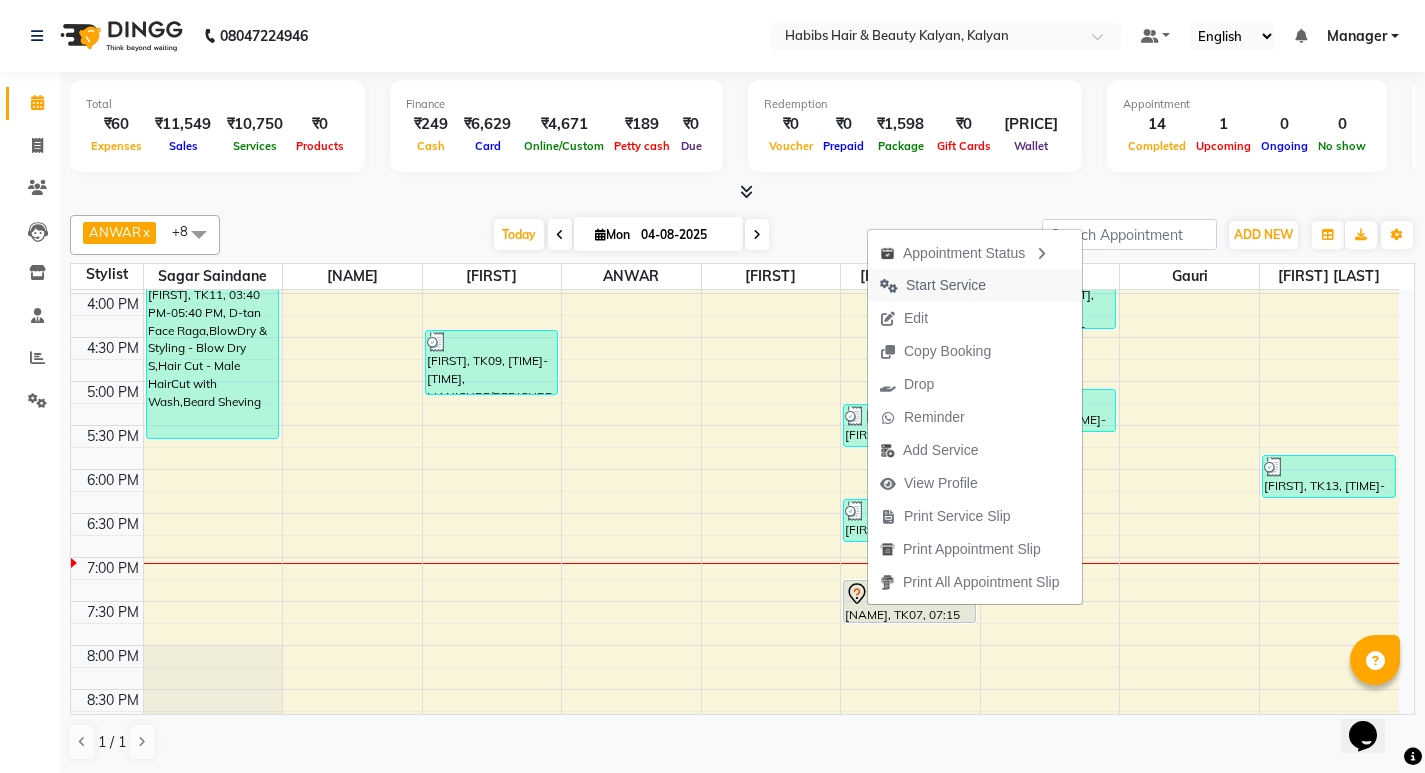 click on "Start Service" at bounding box center [946, 285] 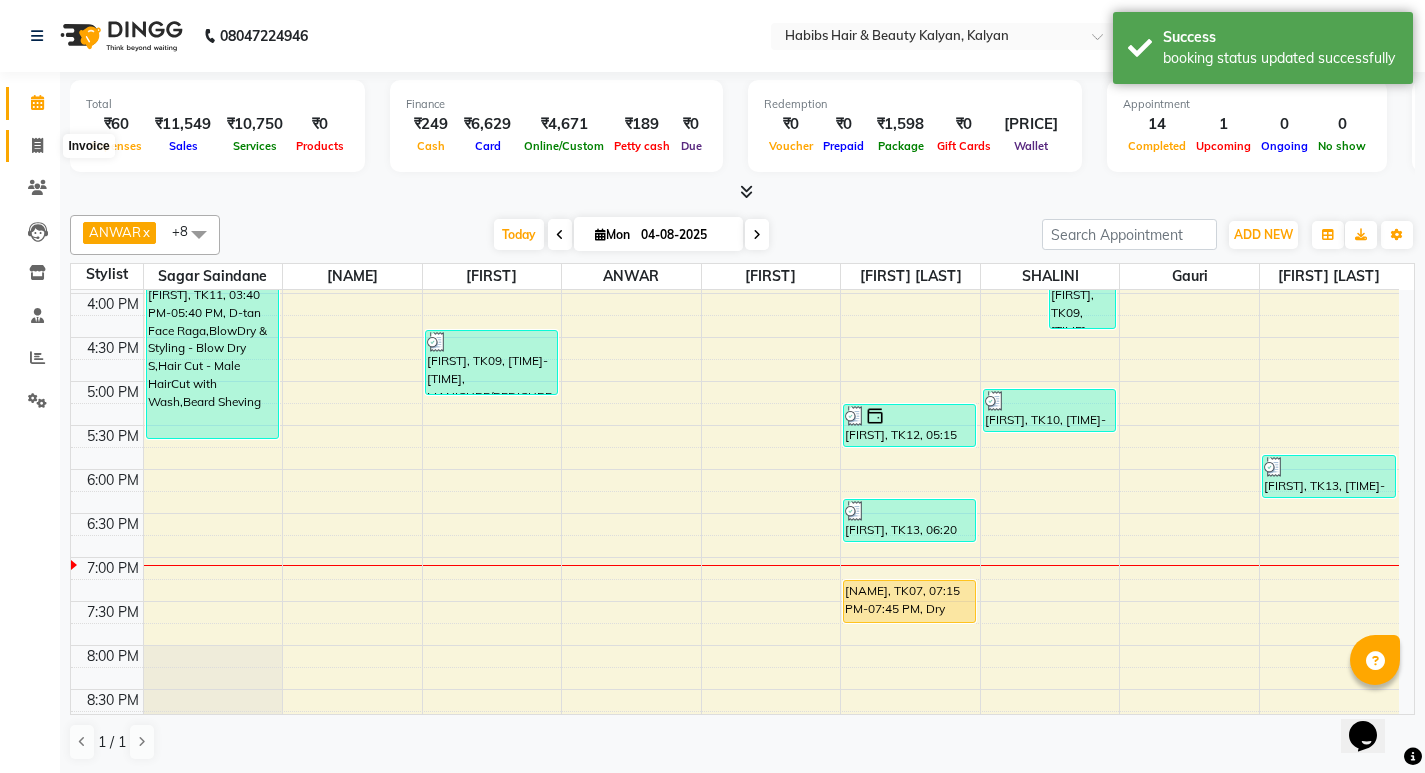 click 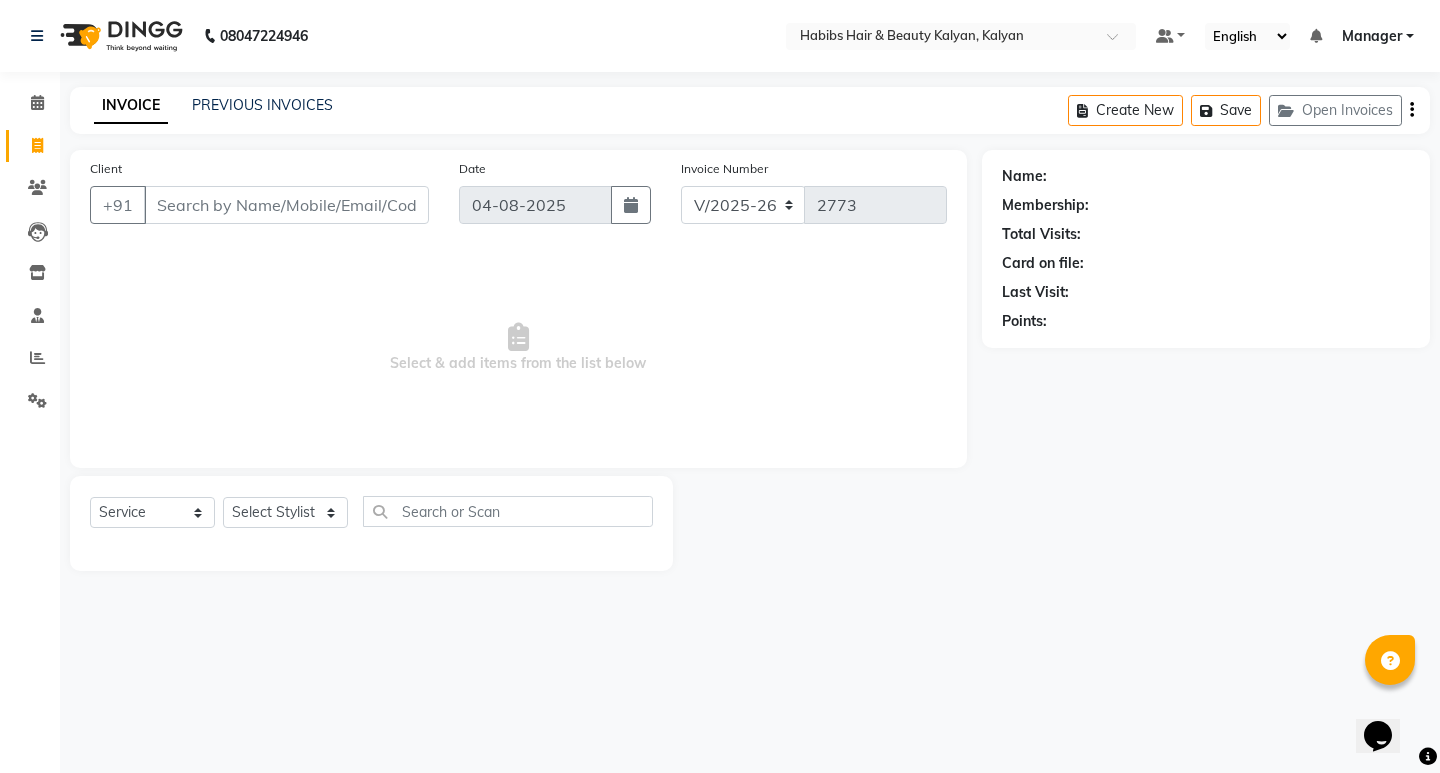 click on "Select & add items from the list below" at bounding box center [518, 348] 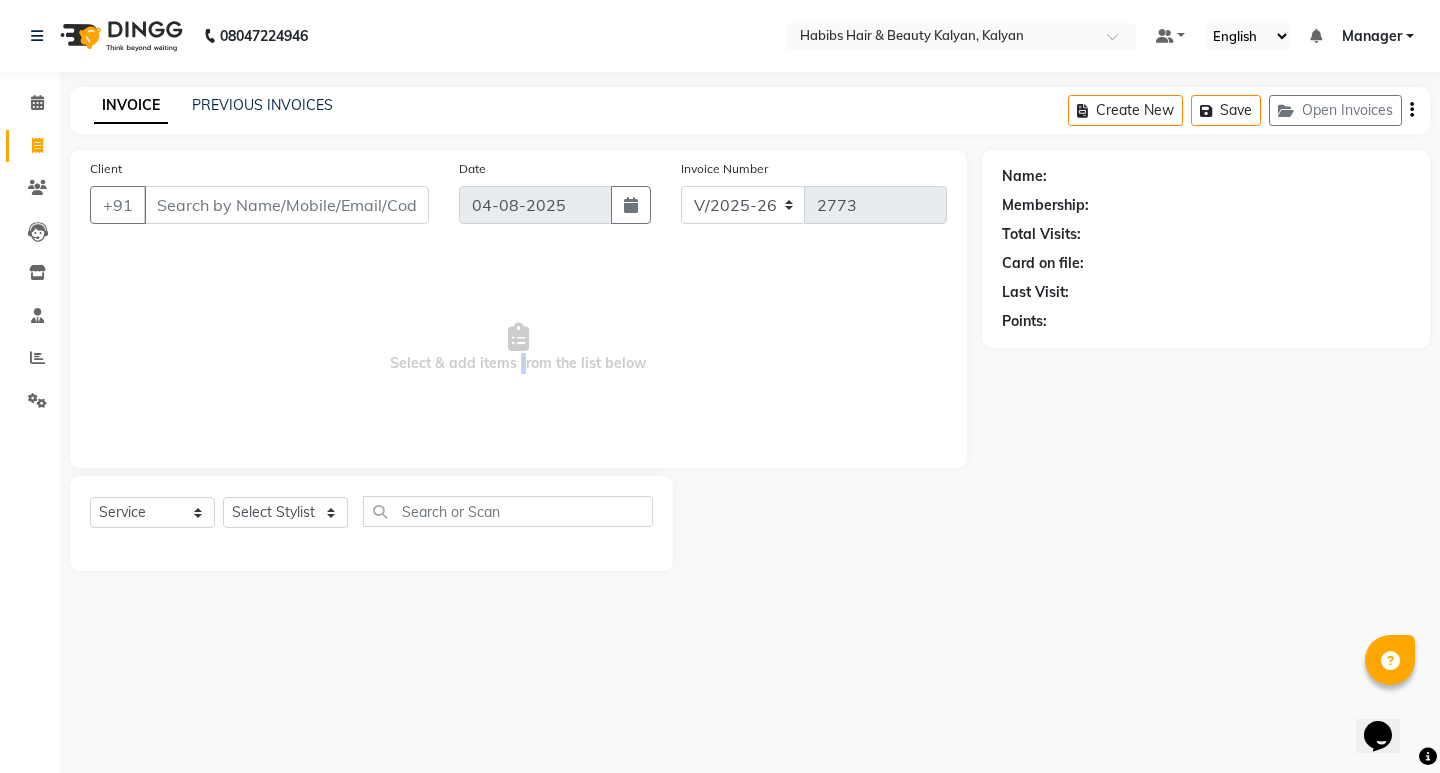 click on "Select & add items from the list below" at bounding box center [518, 348] 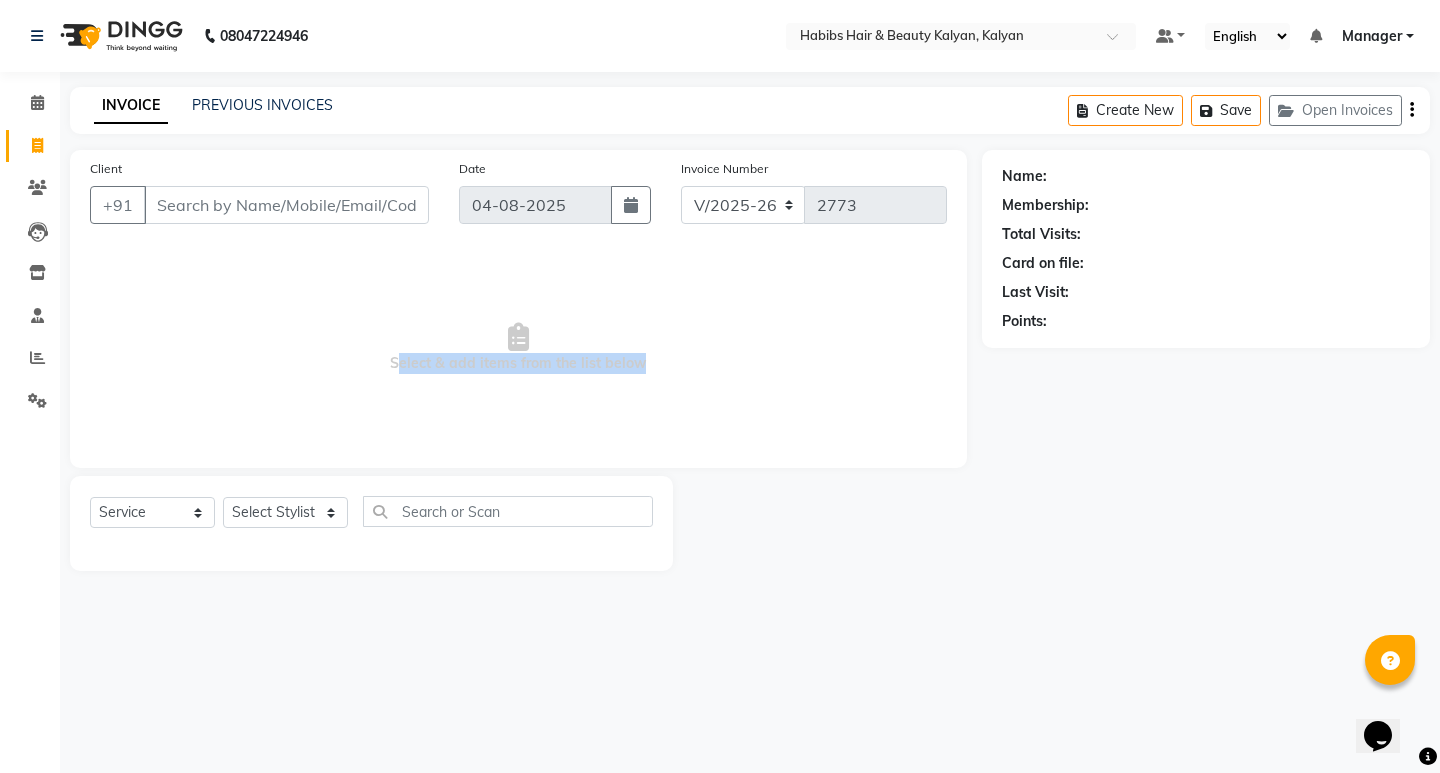 click on "Select & add items from the list below" at bounding box center (518, 348) 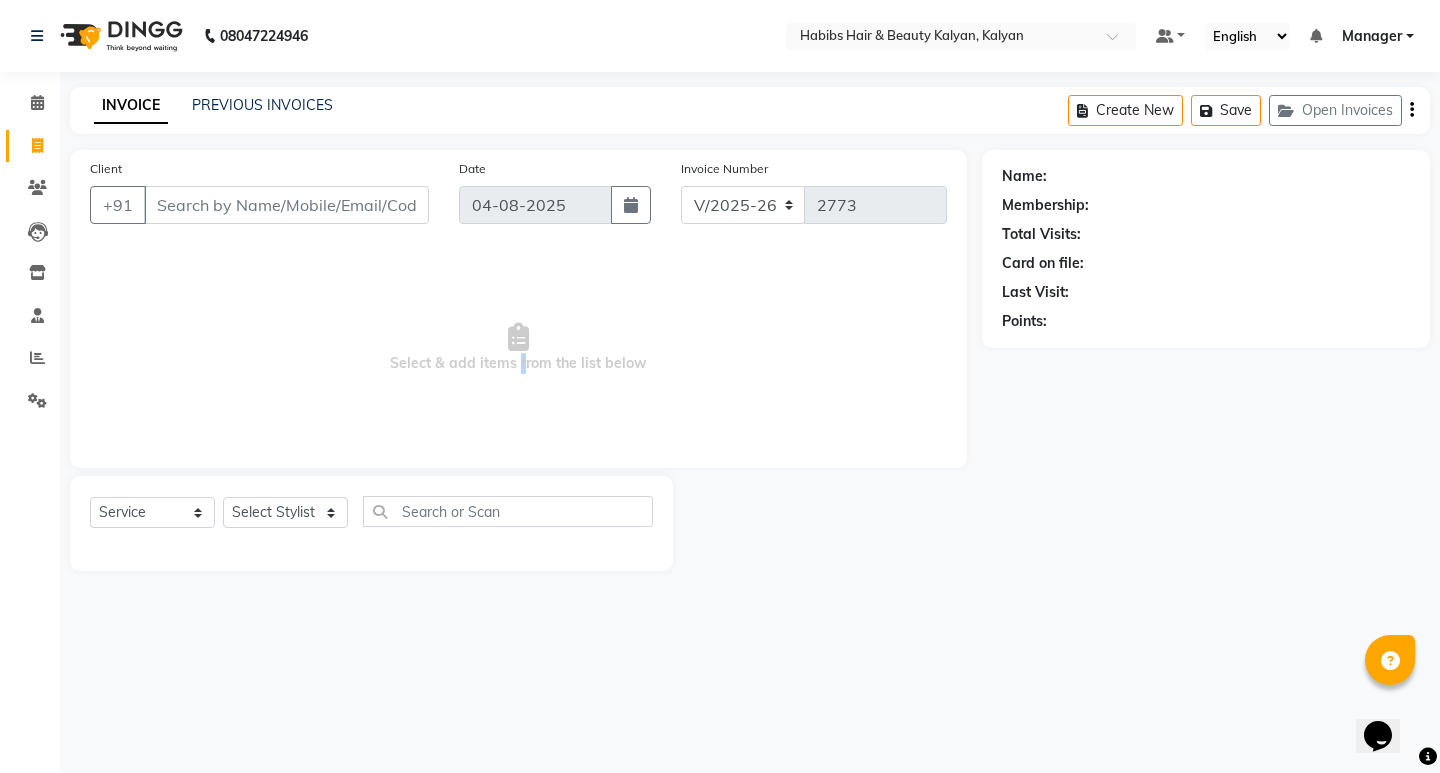 click on "Select & add items from the list below" at bounding box center (518, 348) 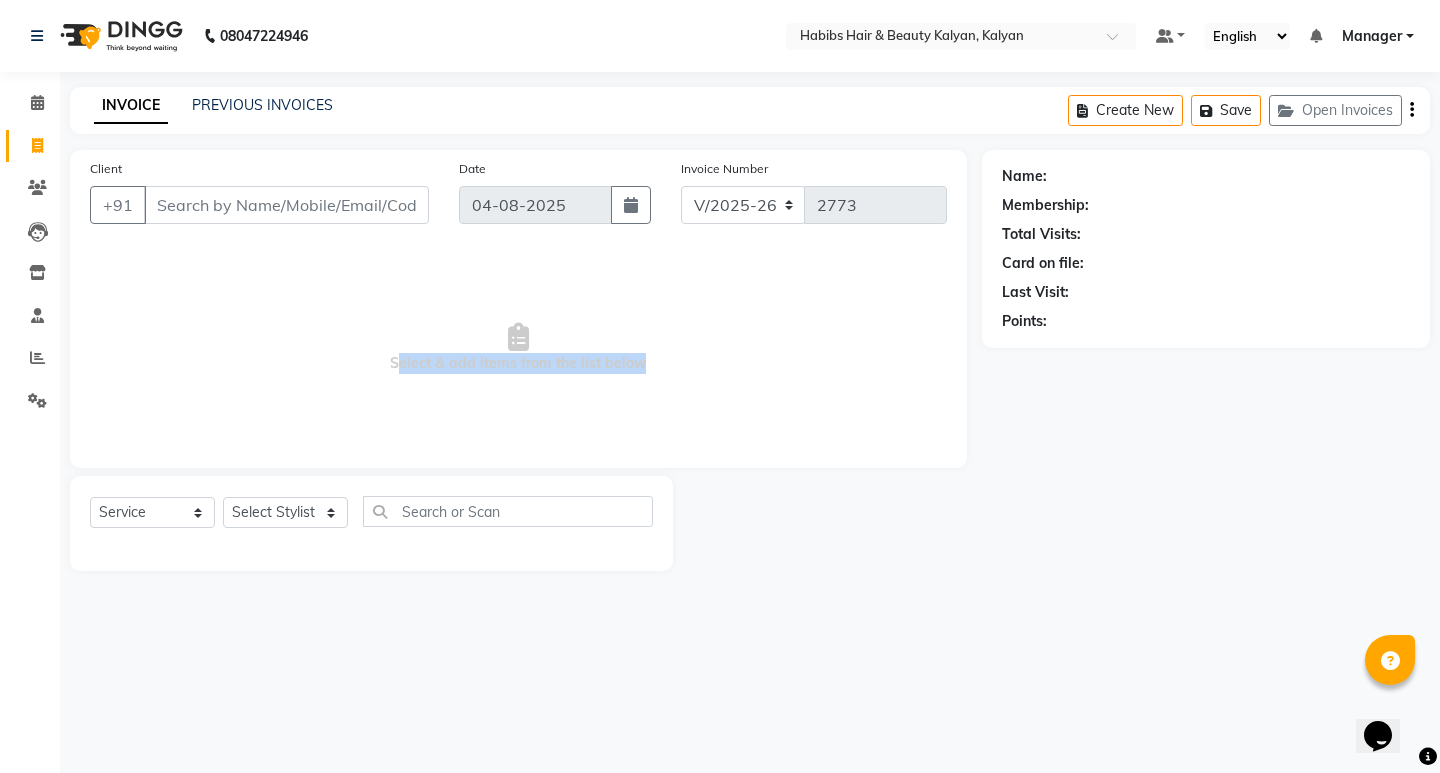 click on "Select & add items from the list below" at bounding box center [518, 348] 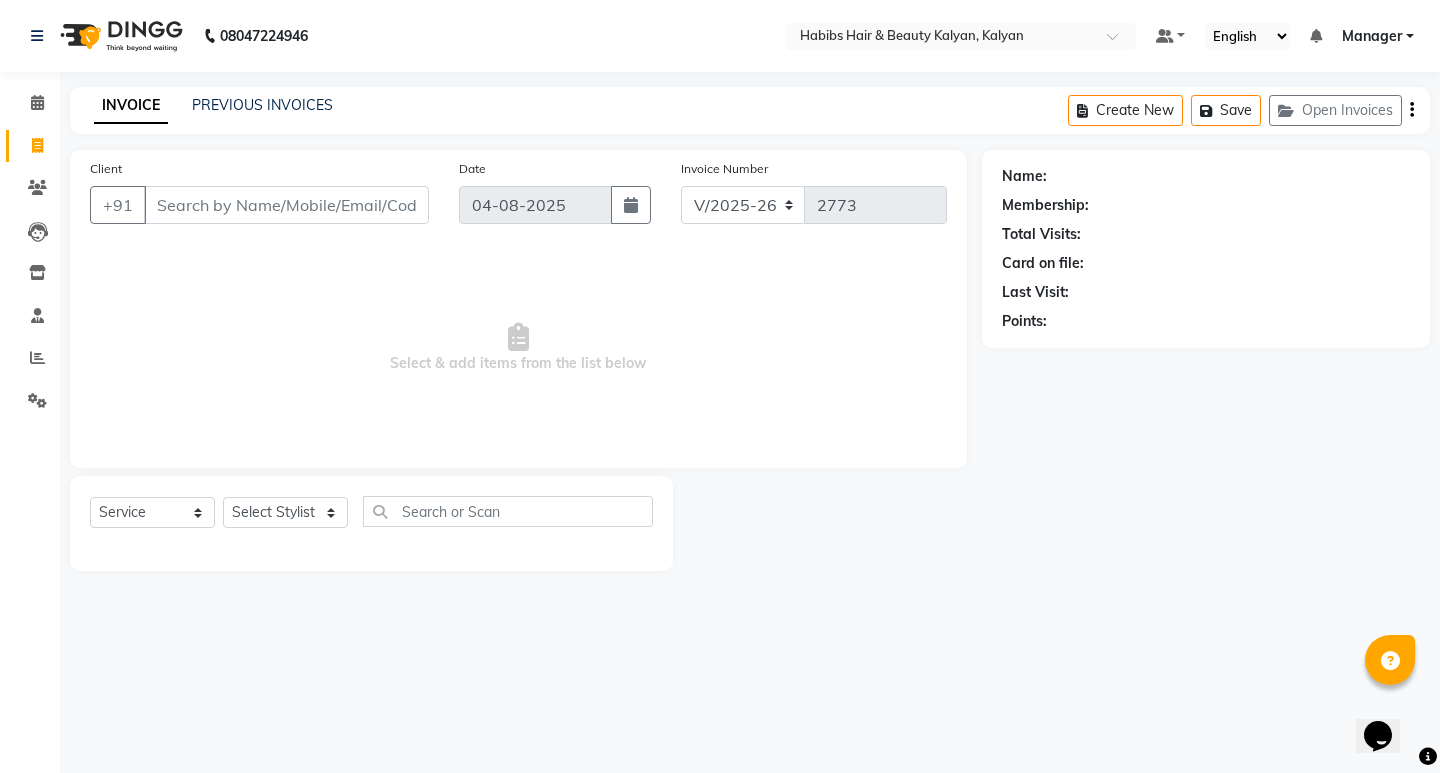 click on "Select & add items from the list below" at bounding box center [518, 348] 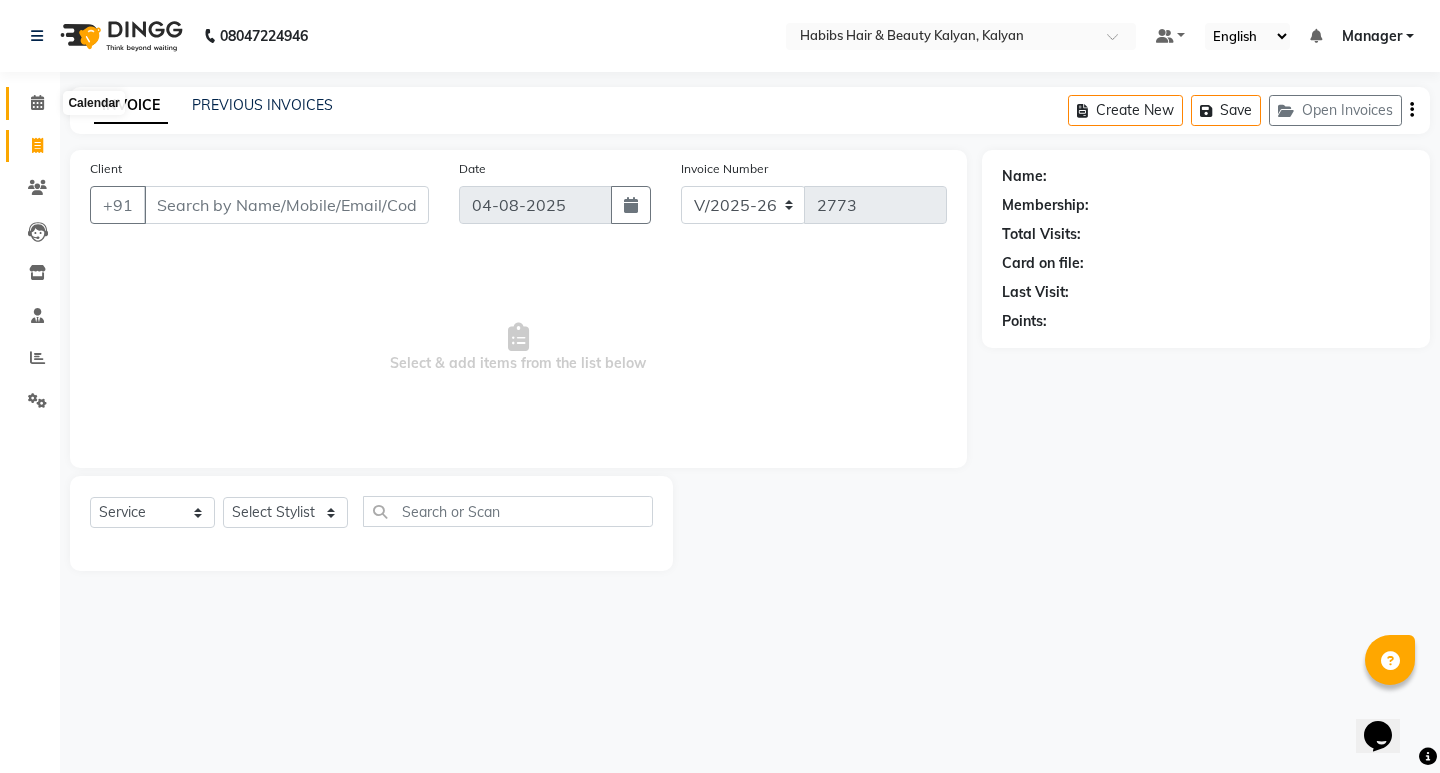 click 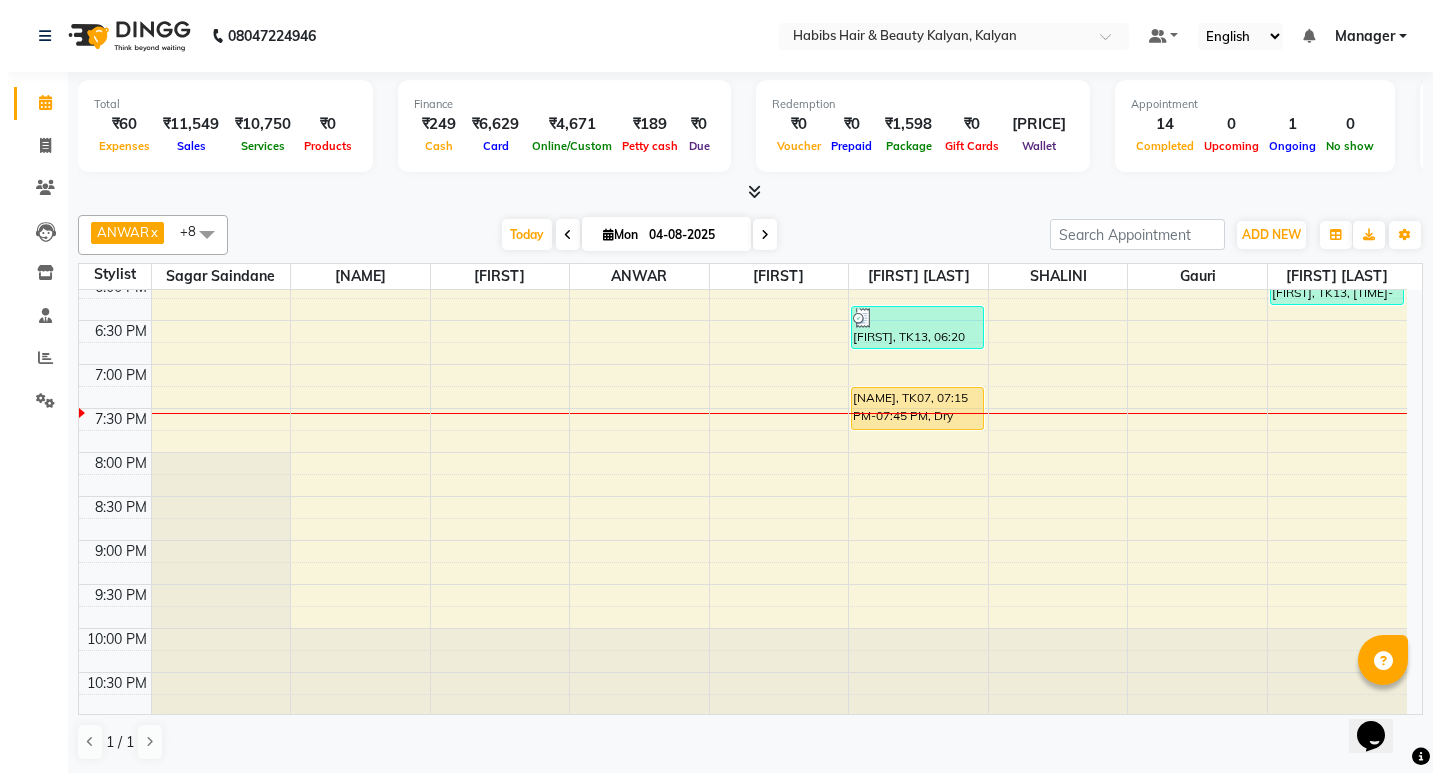 scroll, scrollTop: 895, scrollLeft: 0, axis: vertical 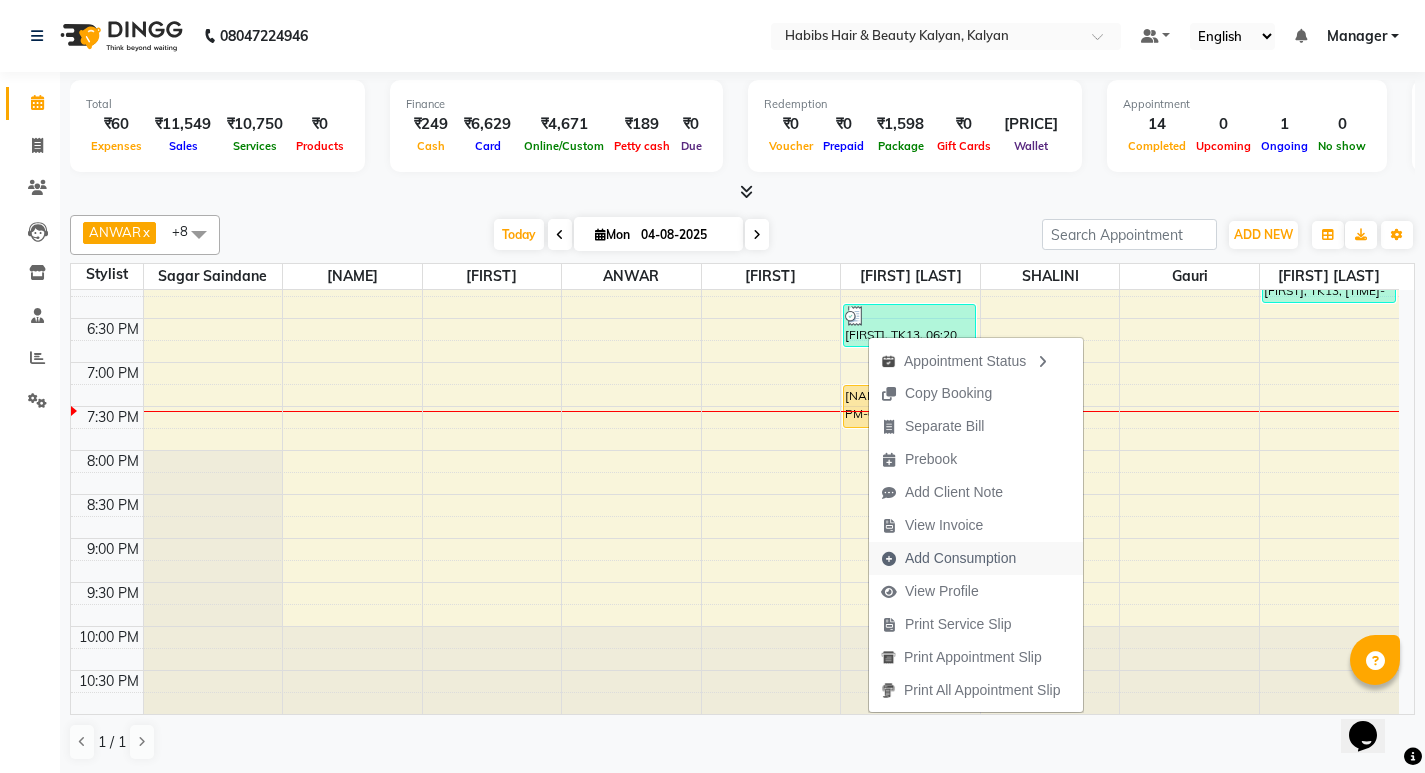 click on "Add Consumption" at bounding box center [960, 558] 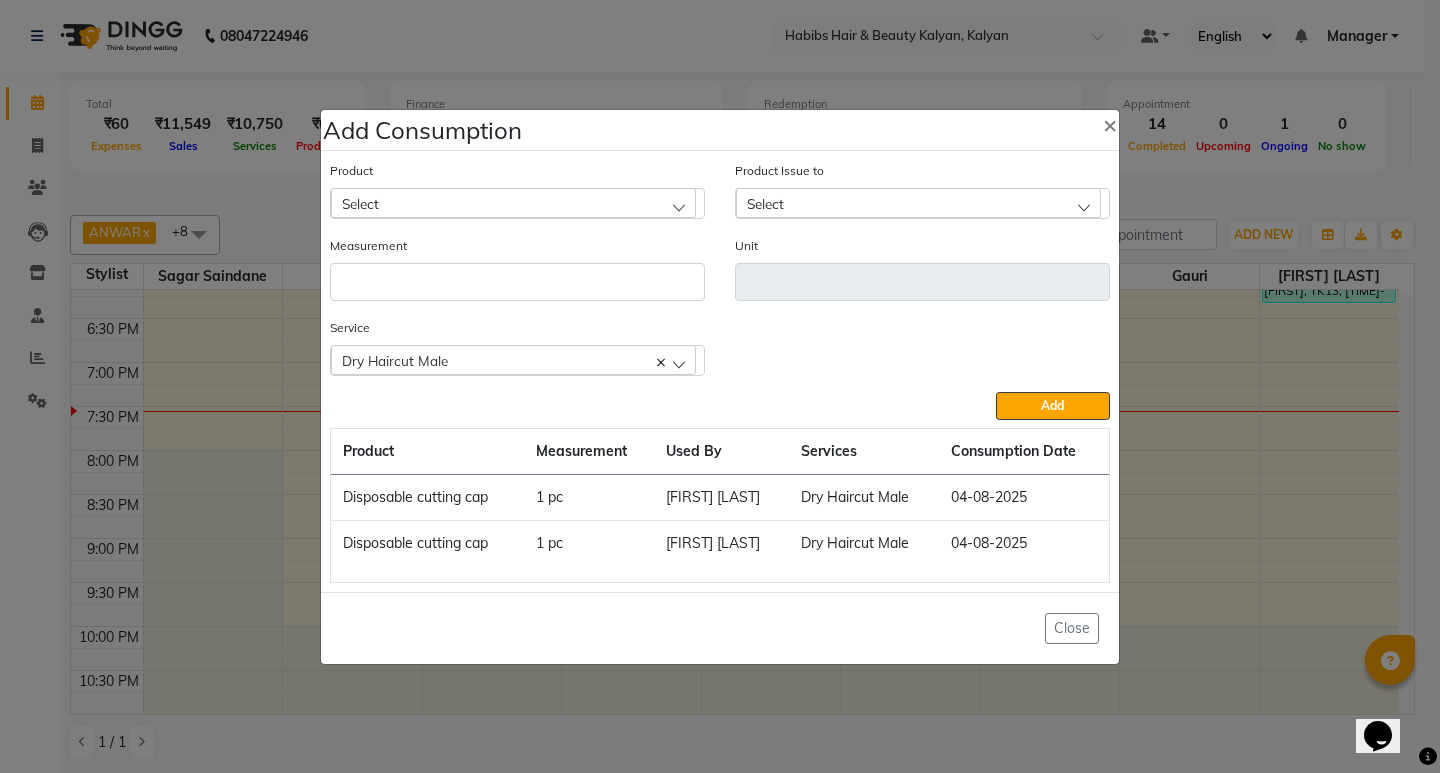 click on "Select" 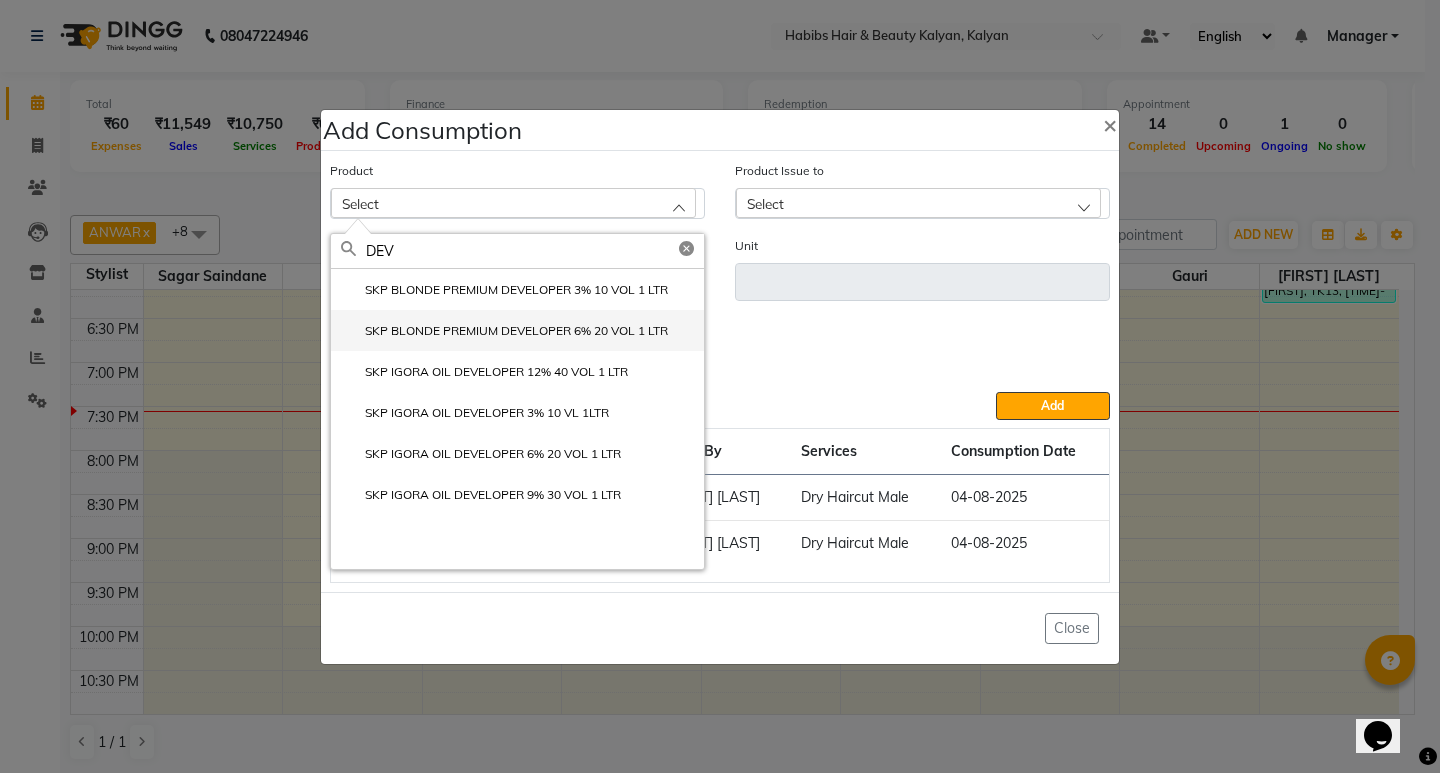 click on "SKP BLONDE PREMIUM DEVELOPER 6% 20 VOL 1 LTR" 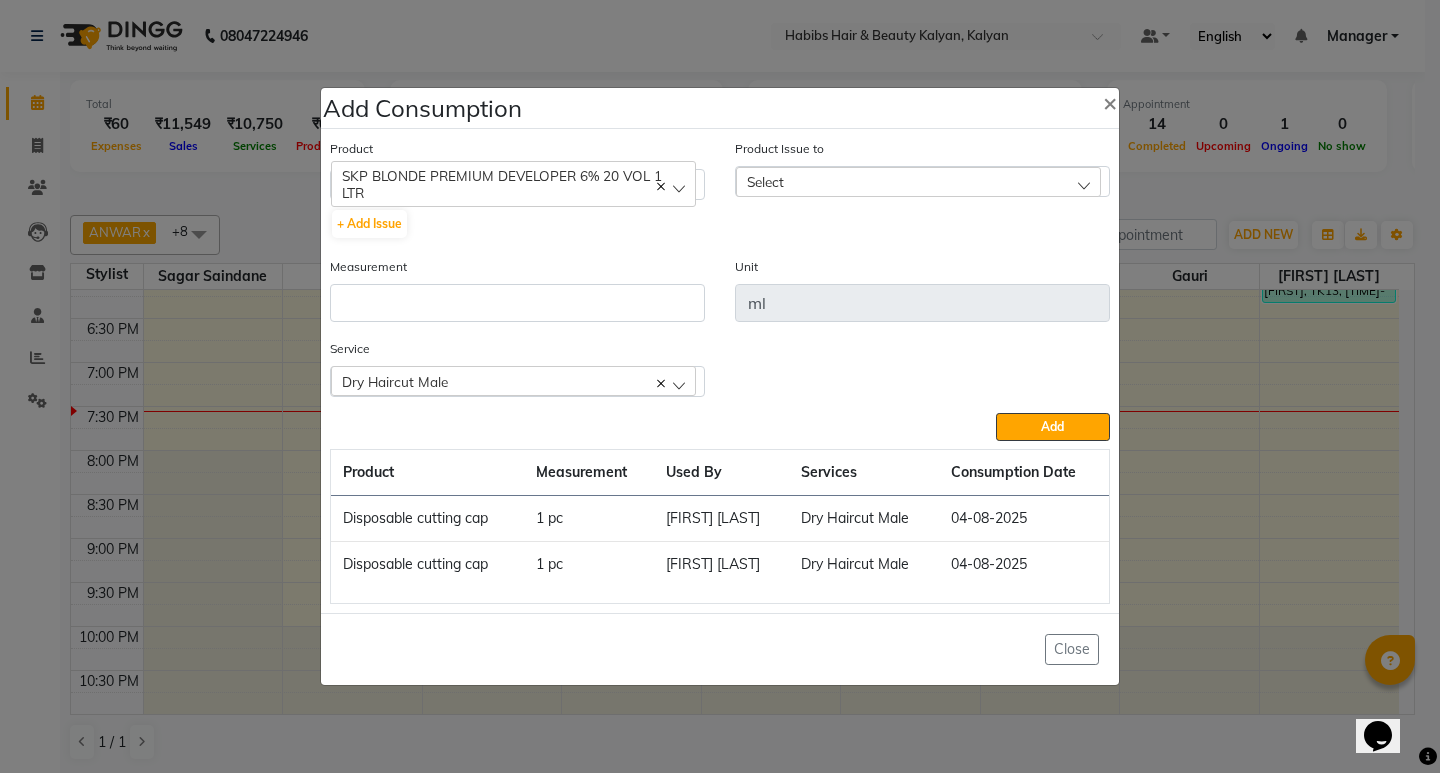 click on "SKP BLONDE PREMIUM DEVELOPER 6% 20 VOL 1 LTR" 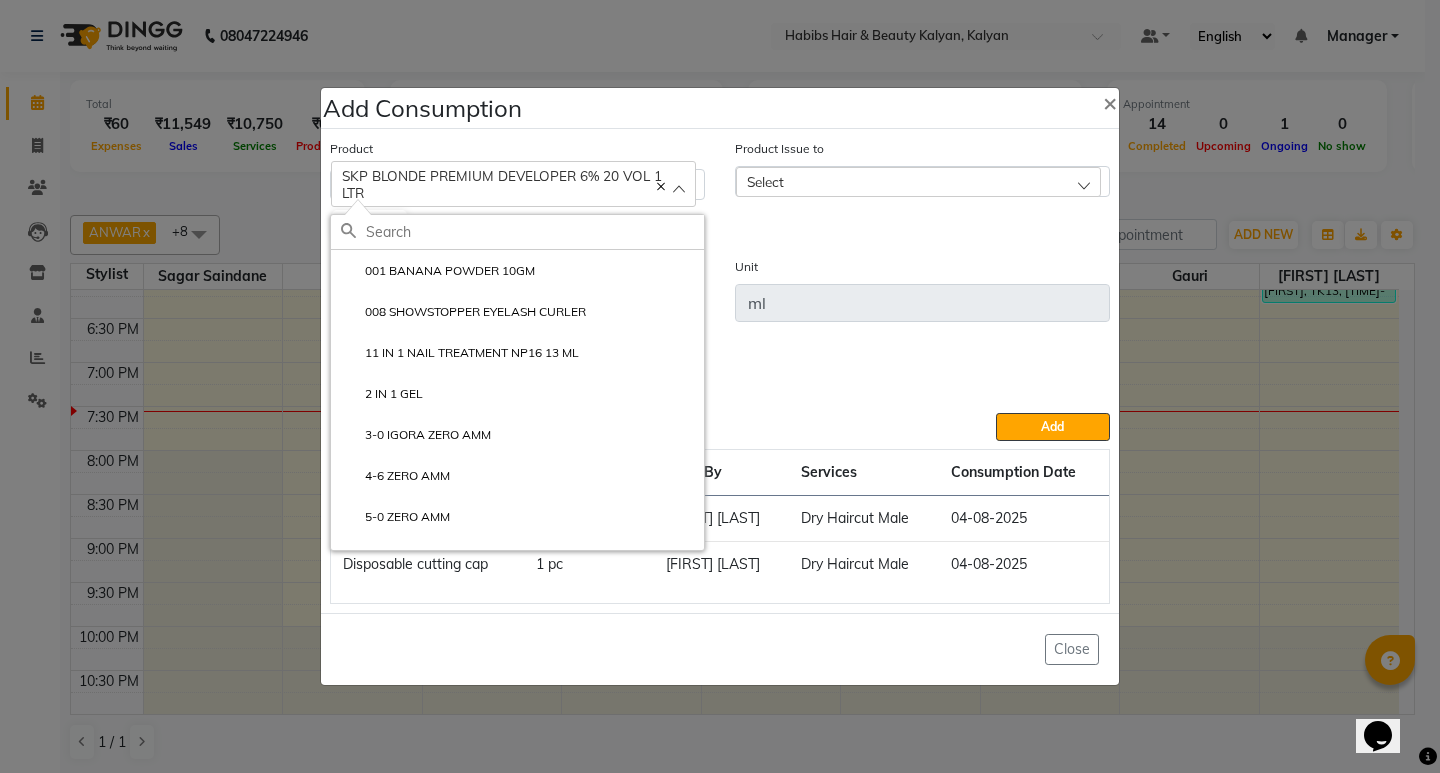 click on "SKP BLONDE PREMIUM DEVELOPER 6% 20 VOL 1 LTR" 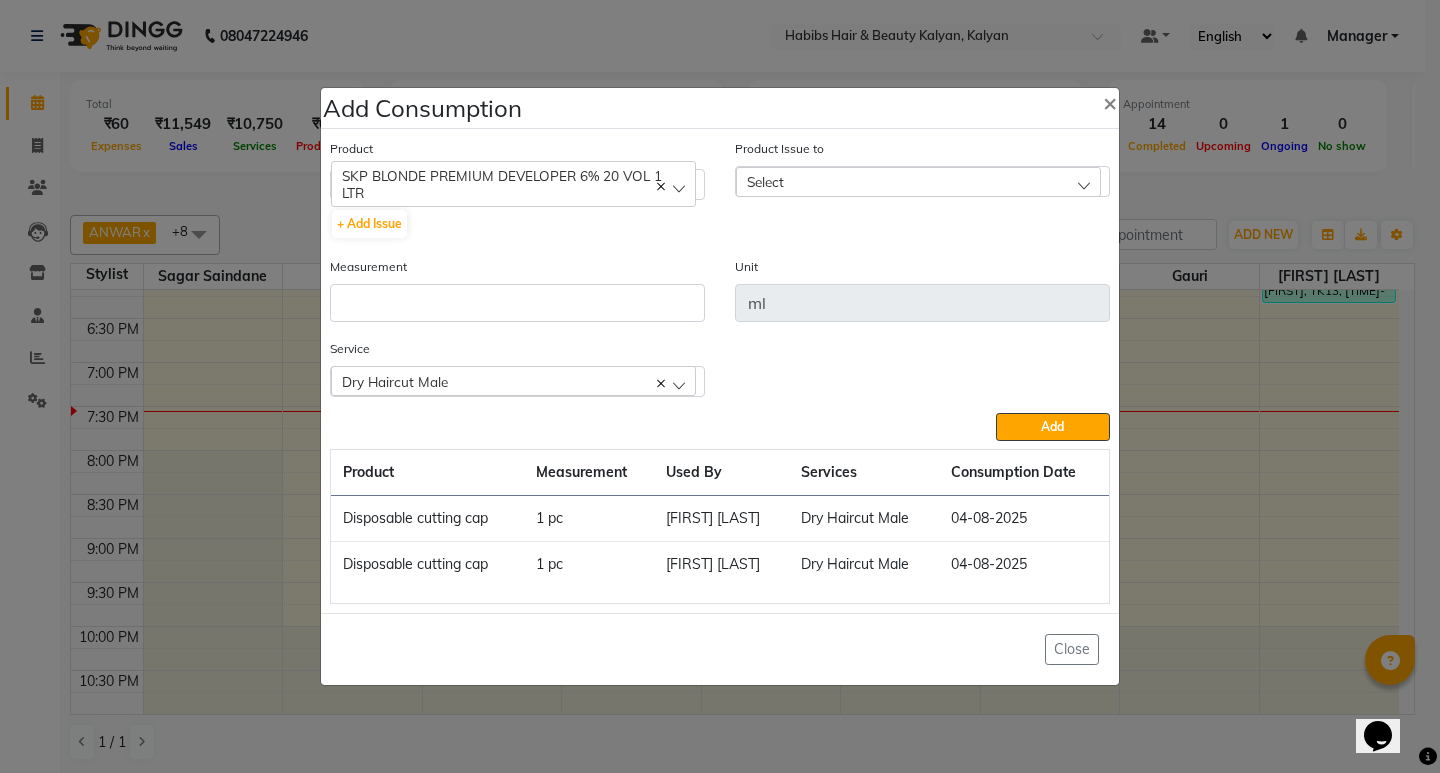 click on "SKP BLONDE PREMIUM DEVELOPER 6% 20 VOL 1 LTR" 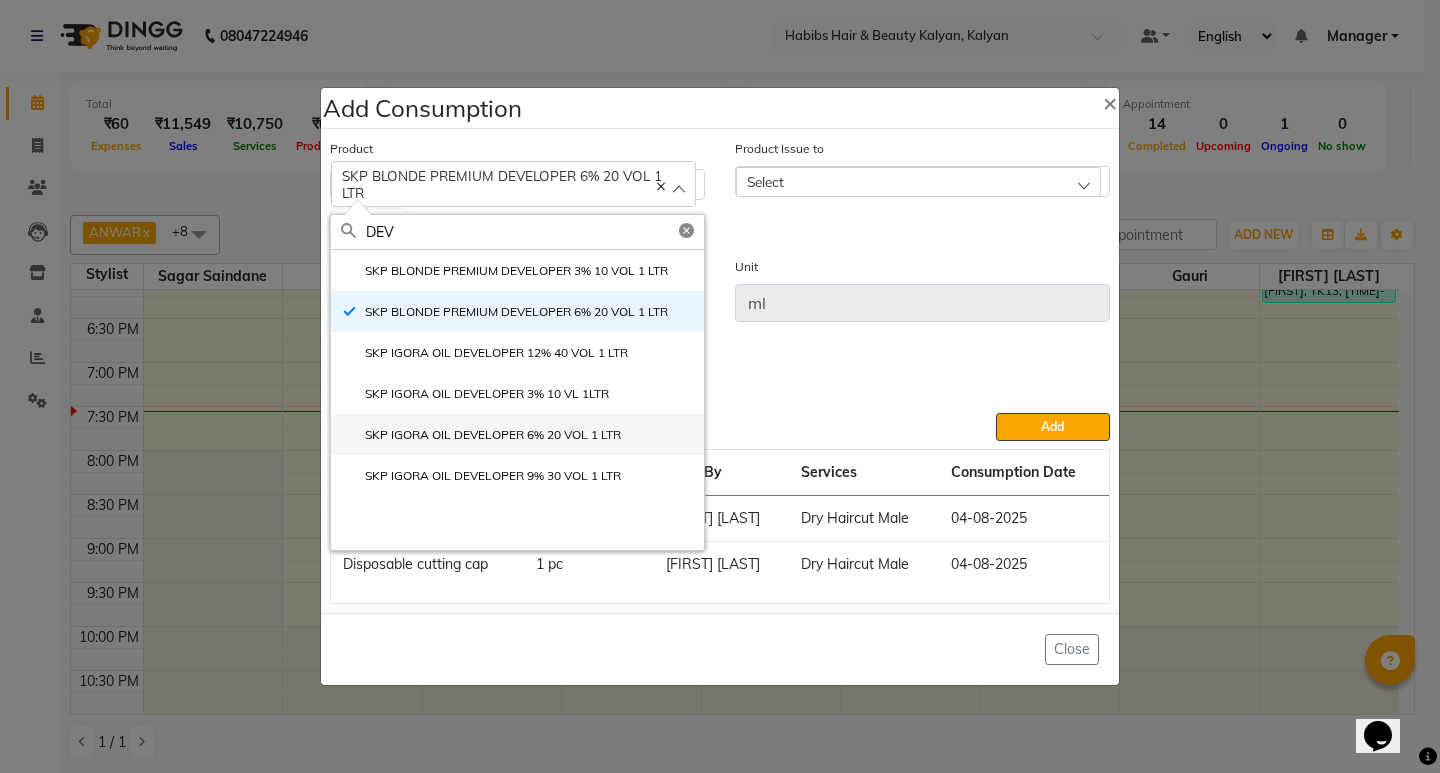 click on "SKP IGORA OIL DEVELOPER 6% 20 VOL 1 LTR" 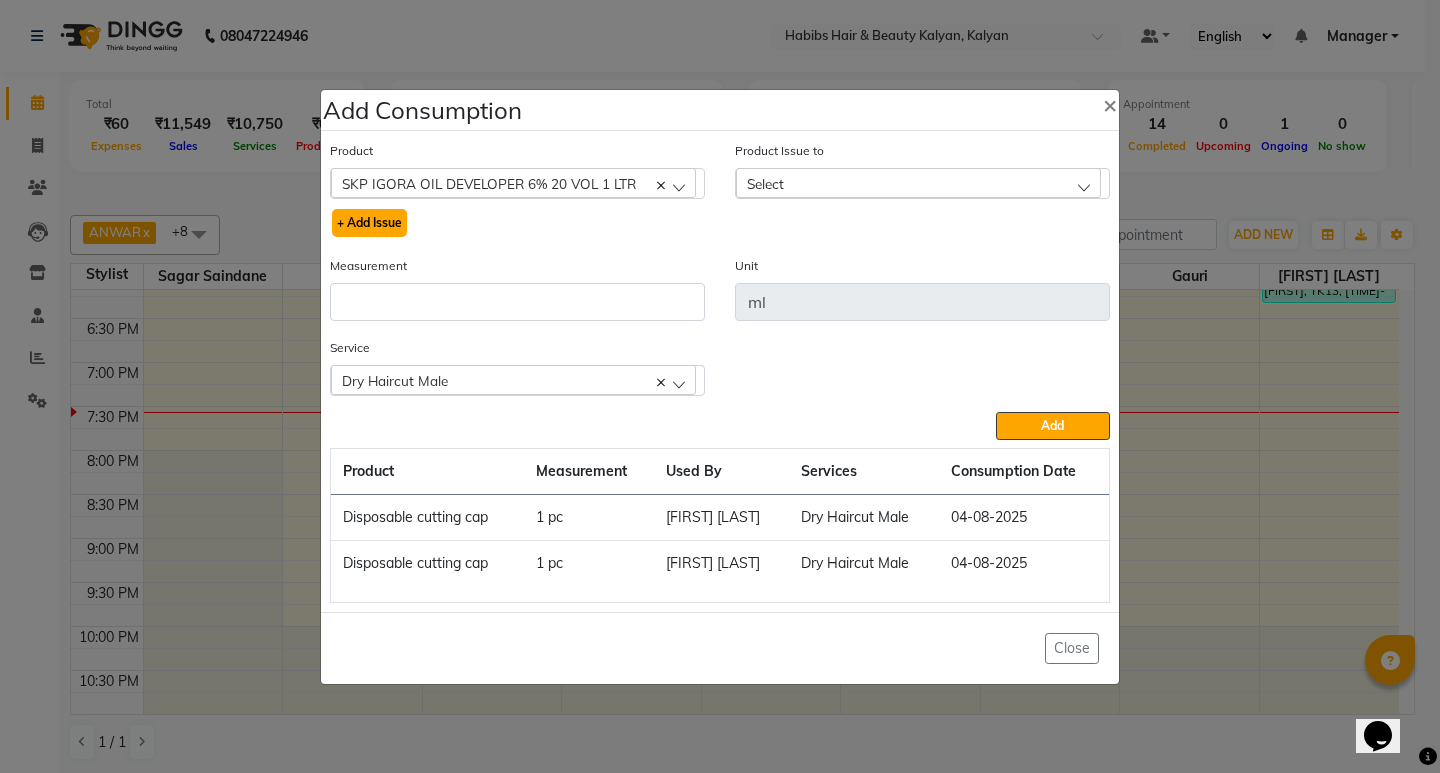 click on "+ Add Issue" 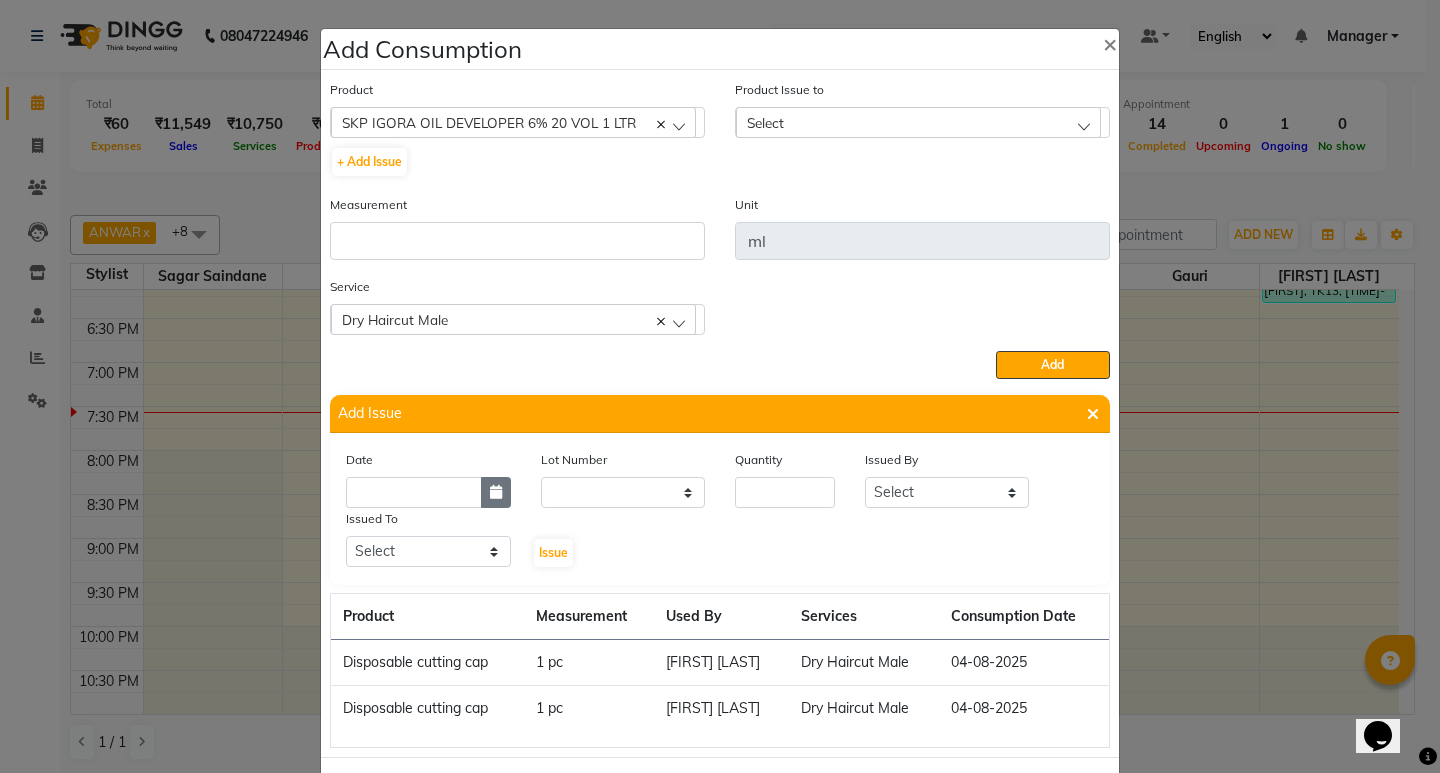 click 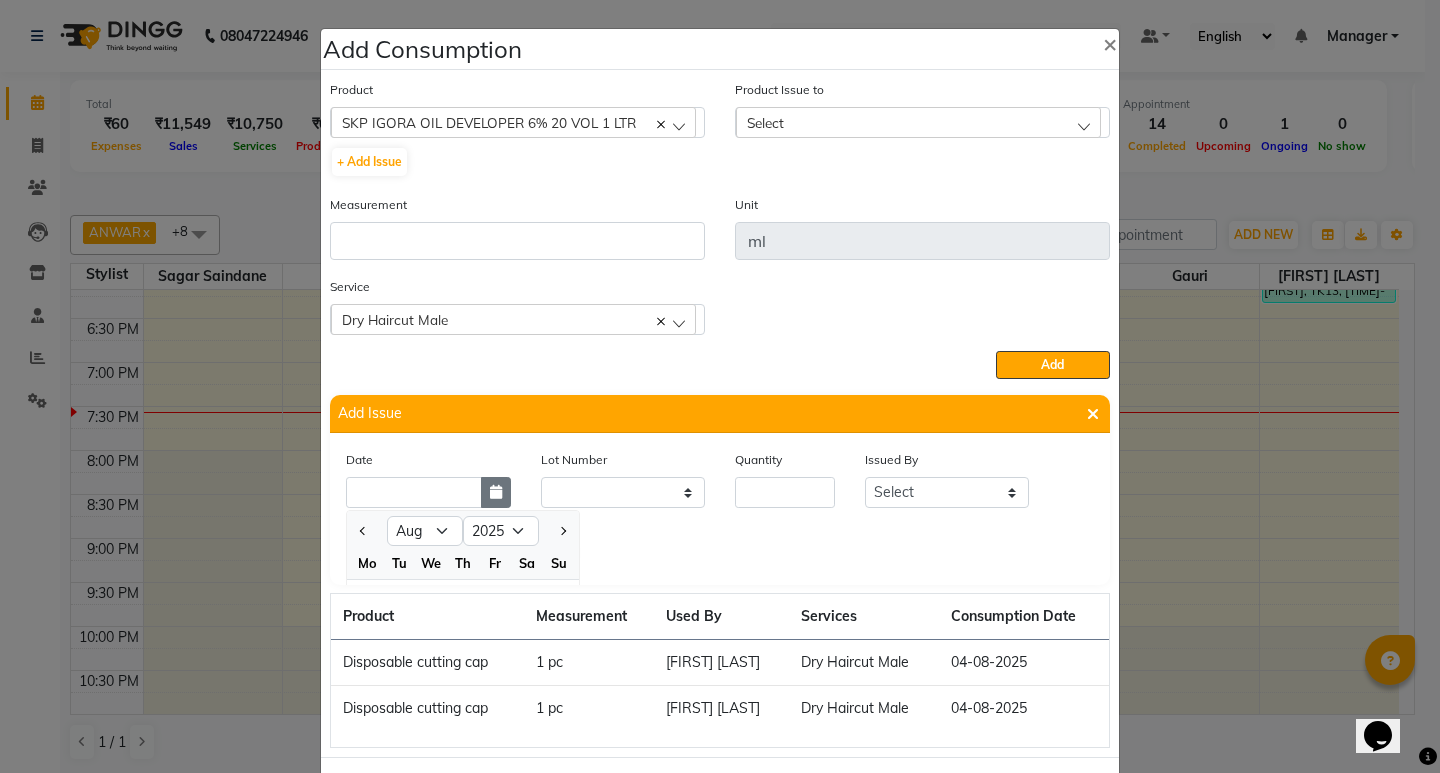 scroll, scrollTop: 138, scrollLeft: 0, axis: vertical 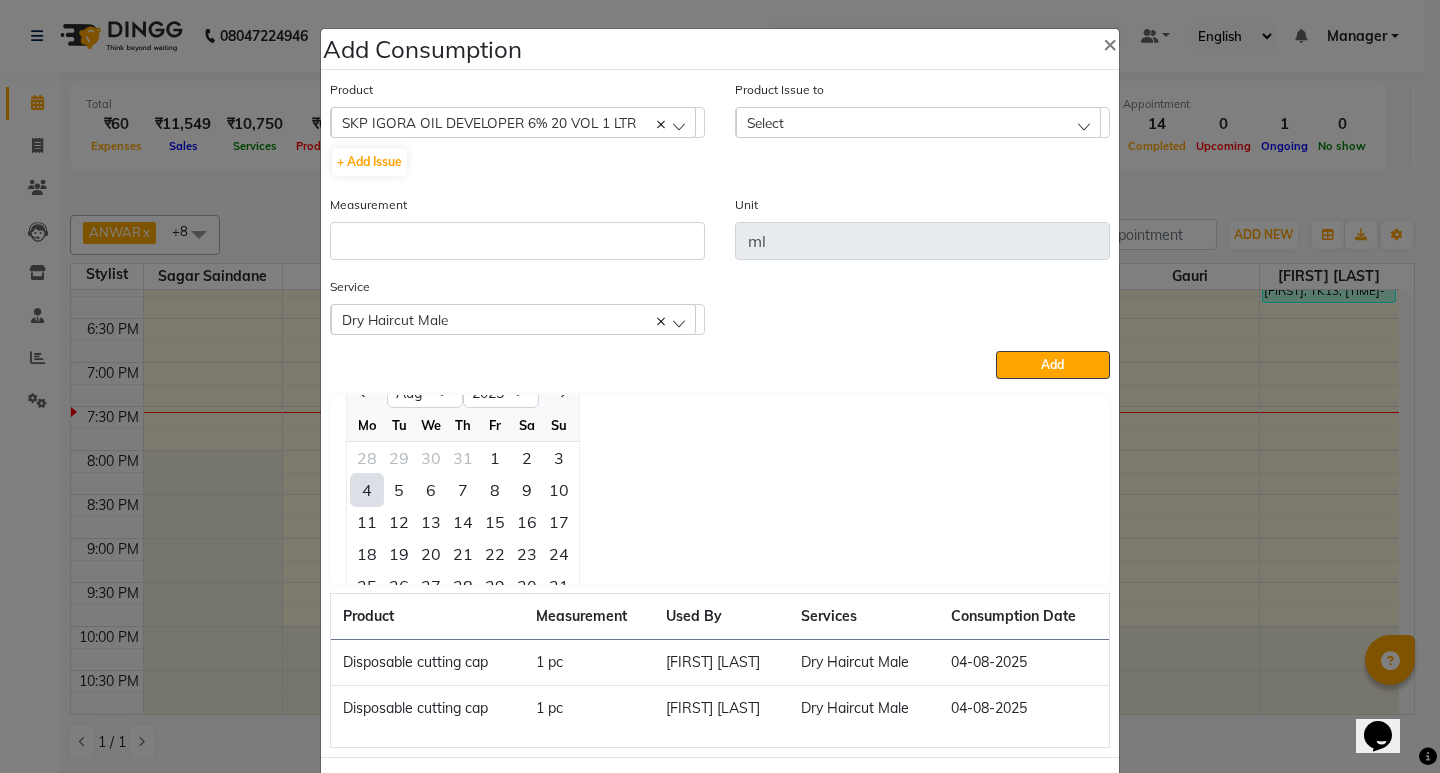 click on "4" 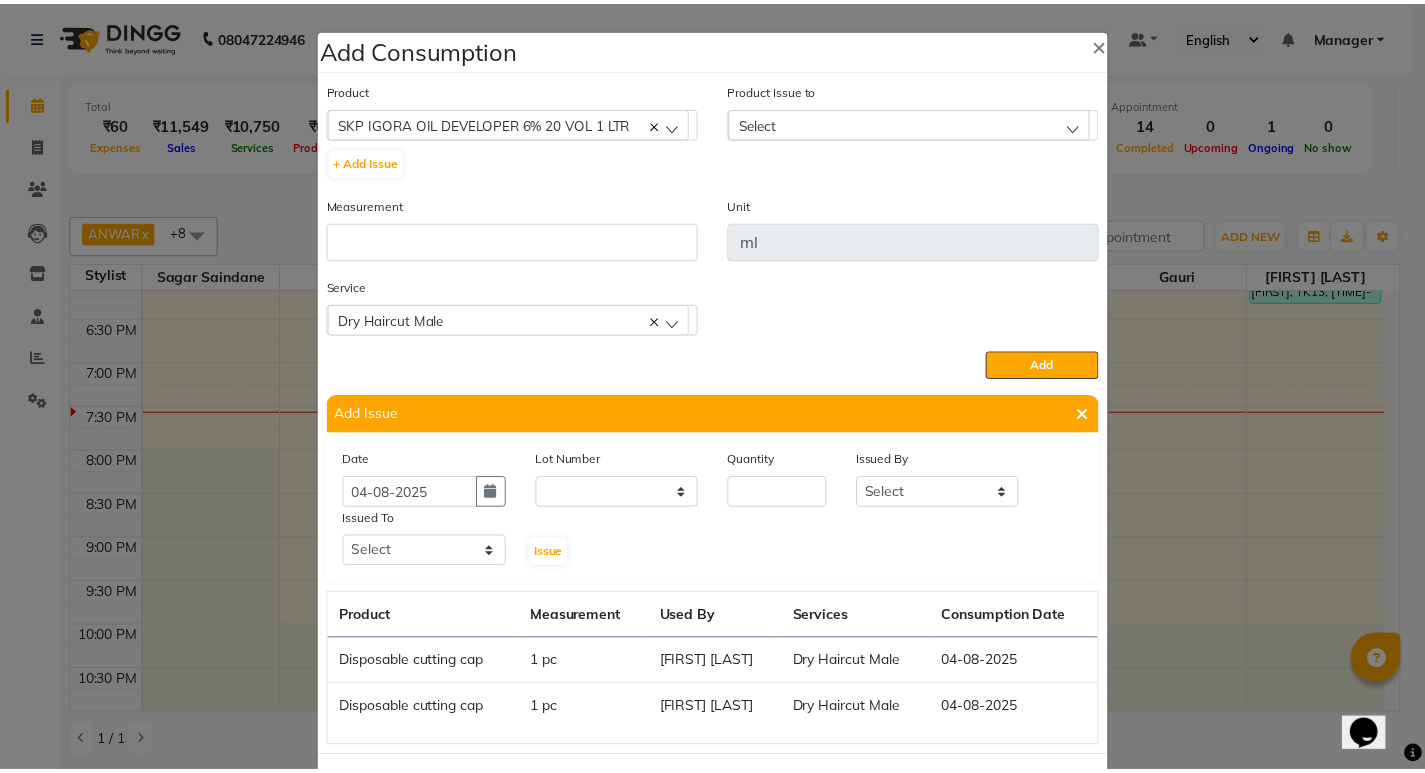 scroll, scrollTop: 0, scrollLeft: 0, axis: both 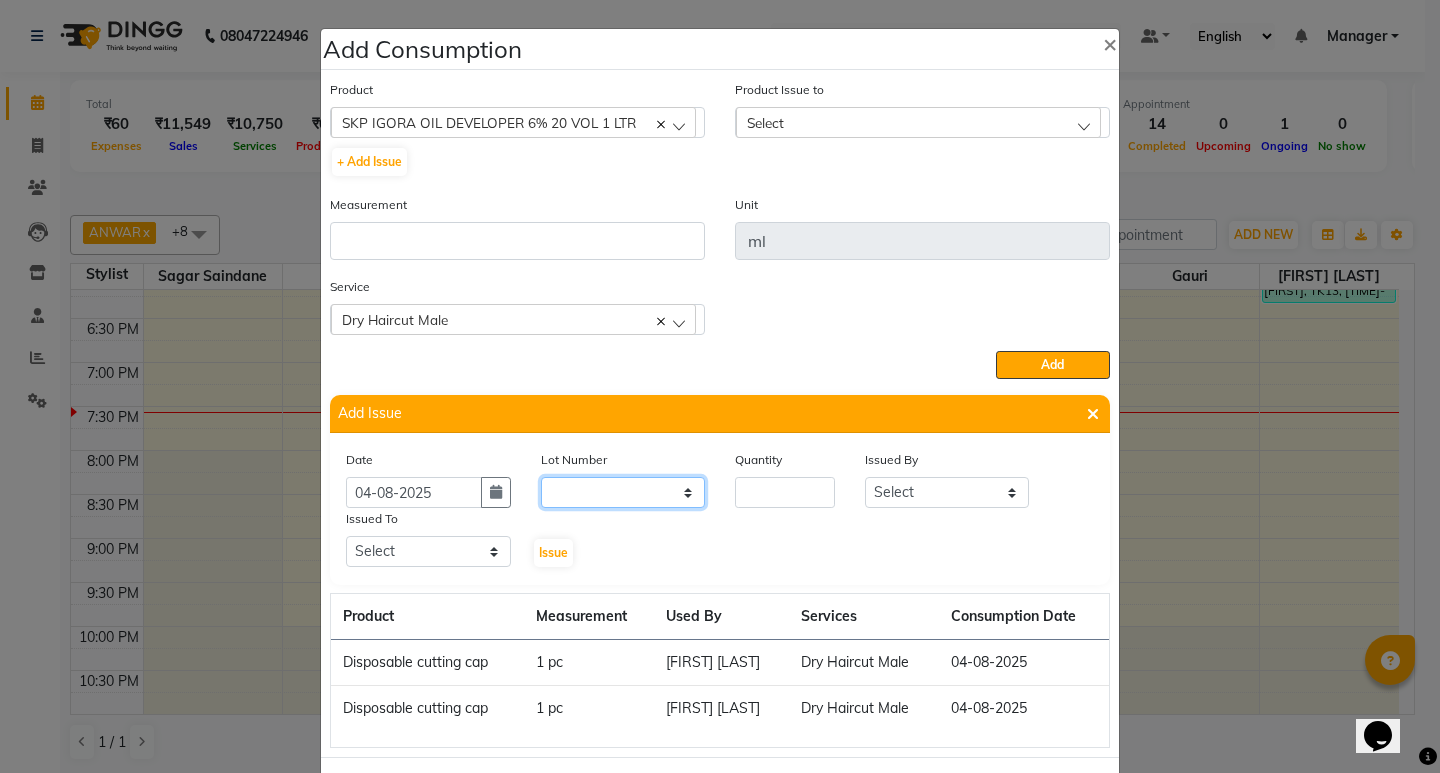 click on "None" 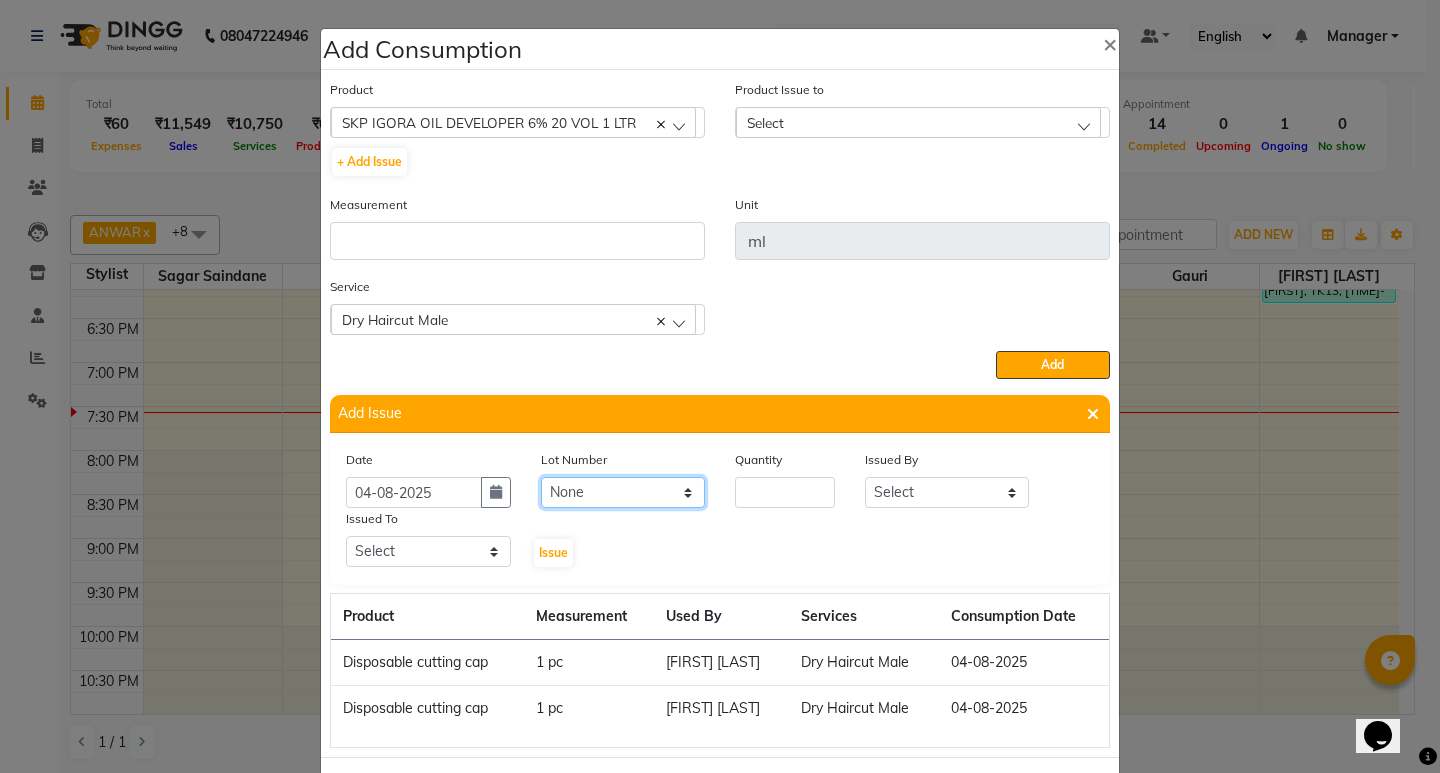 click on "None" 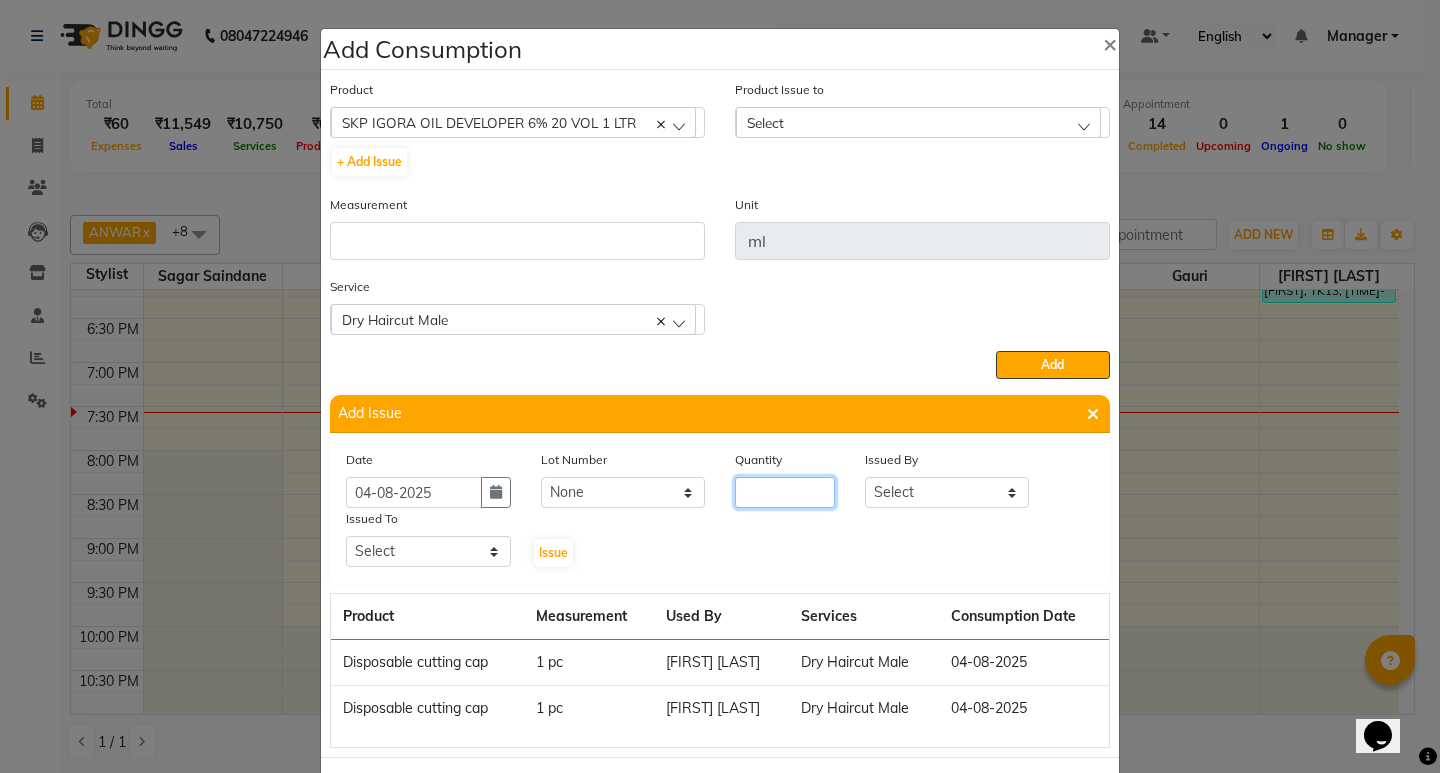 drag, startPoint x: 767, startPoint y: 498, endPoint x: 809, endPoint y: 507, distance: 42.953465 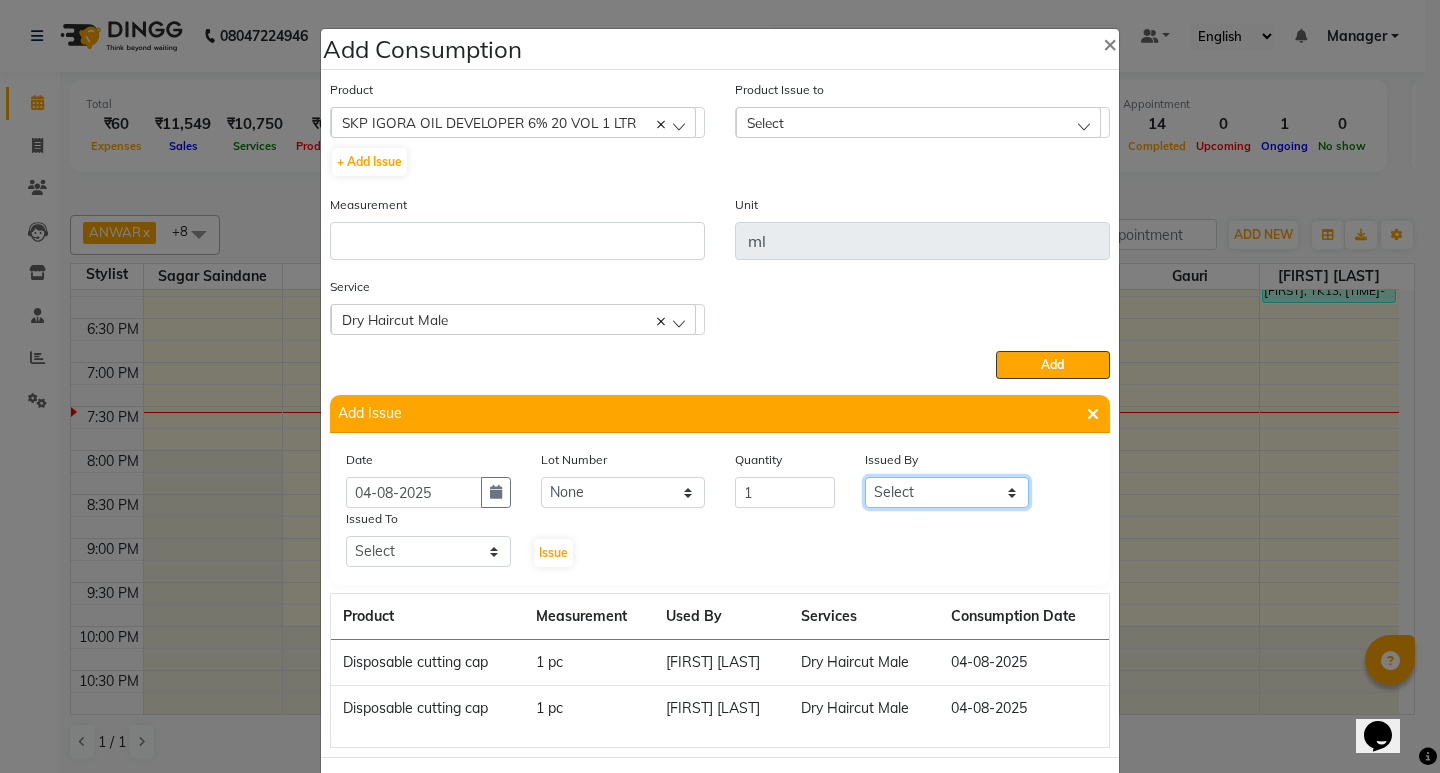 click on "Select ANWAR DHARMESH GANESH SHINDE Gauri Maruf  mulla Meena Kumari Priyanka Ranjana  singh  Sagar saindane SANTOSHI SHALINI Smruti Suraj Kadam Vinaya  Yogesh" 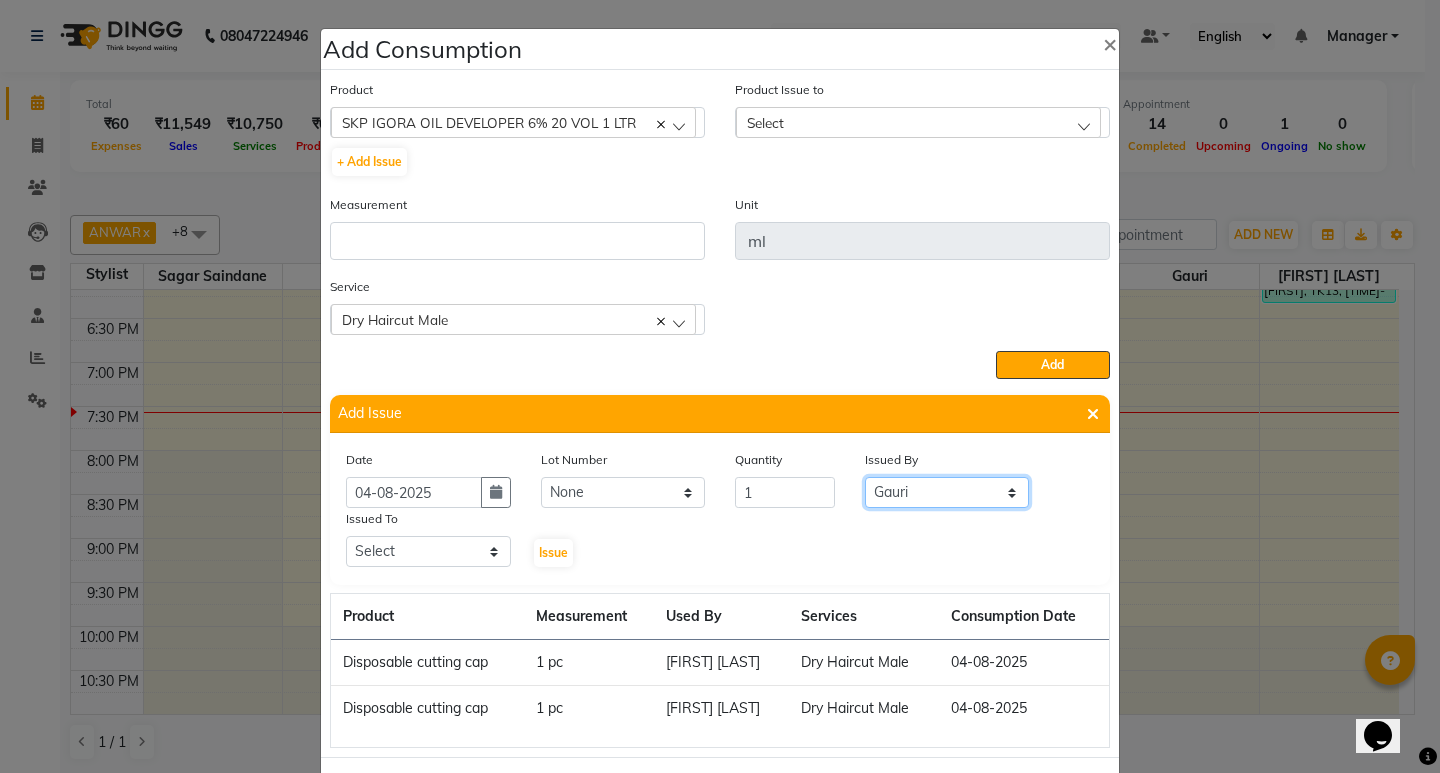 click on "Select ANWAR DHARMESH GANESH SHINDE Gauri Maruf  mulla Meena Kumari Priyanka Ranjana  singh  Sagar saindane SANTOSHI SHALINI Smruti Suraj Kadam Vinaya  Yogesh" 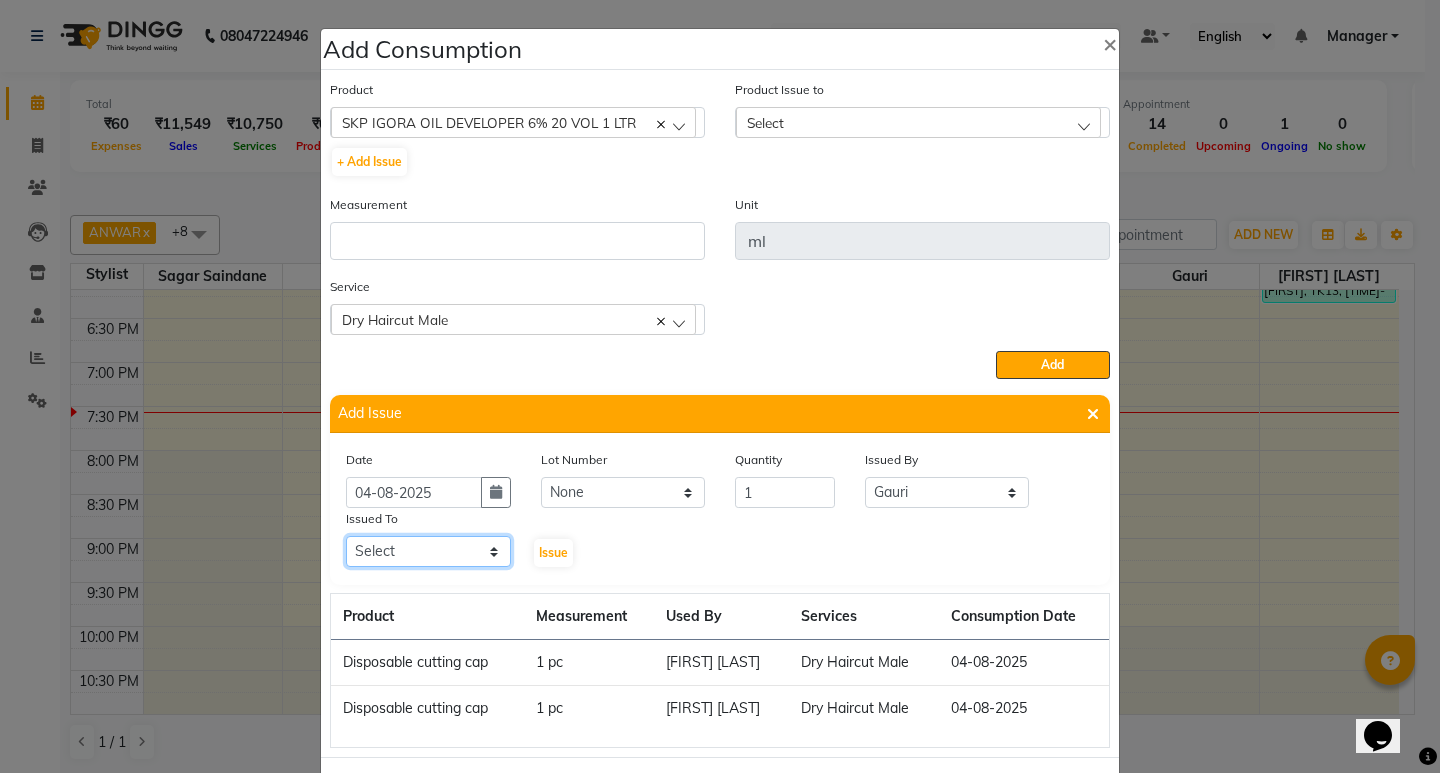 click on "Select ANWAR DHARMESH GANESH SHINDE Gauri Maruf  mulla Meena Kumari Priyanka Ranjana  singh  Sagar saindane SANTOSHI SHALINI Smruti Suraj Kadam Vinaya  Yogesh" 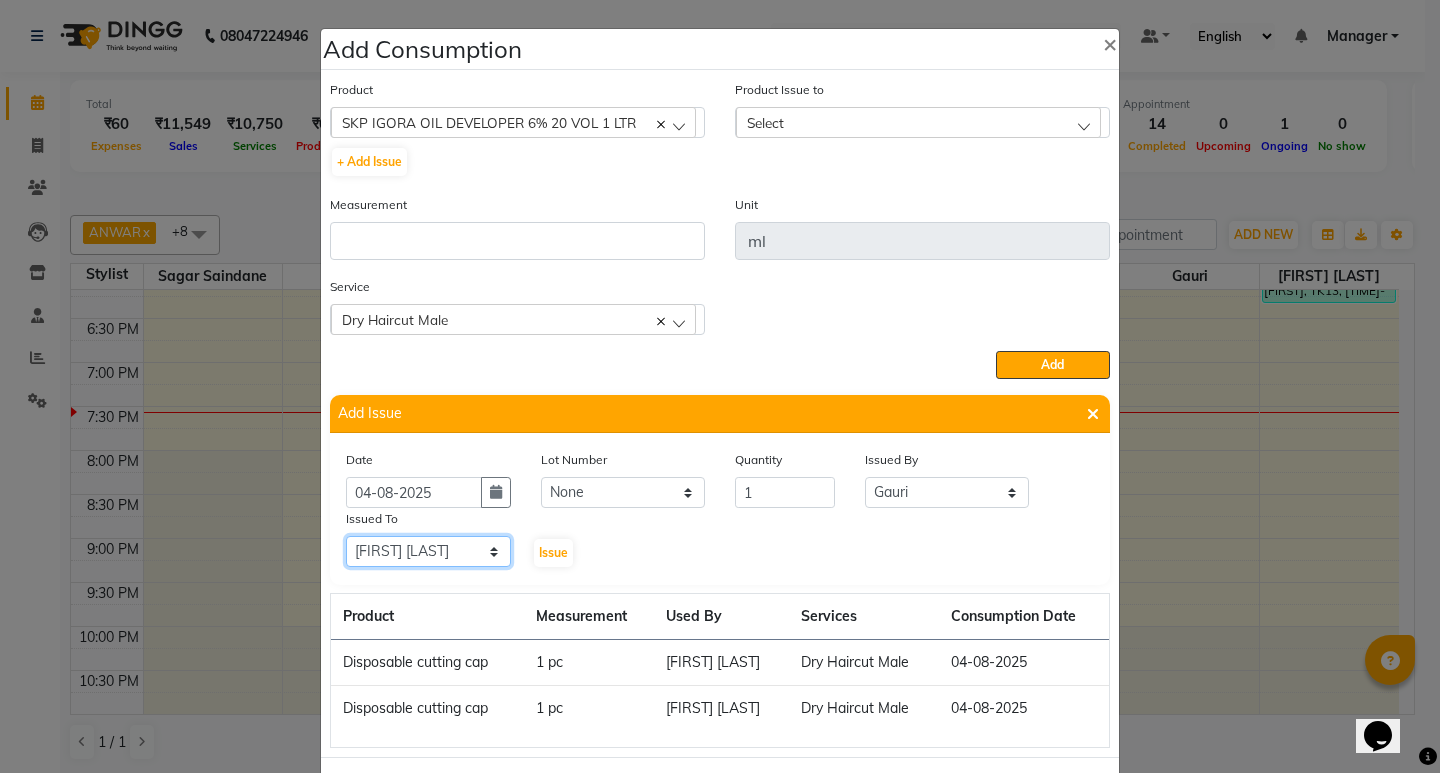 click on "Select ANWAR DHARMESH GANESH SHINDE Gauri Maruf  mulla Meena Kumari Priyanka Ranjana  singh  Sagar saindane SANTOSHI SHALINI Smruti Suraj Kadam Vinaya  Yogesh" 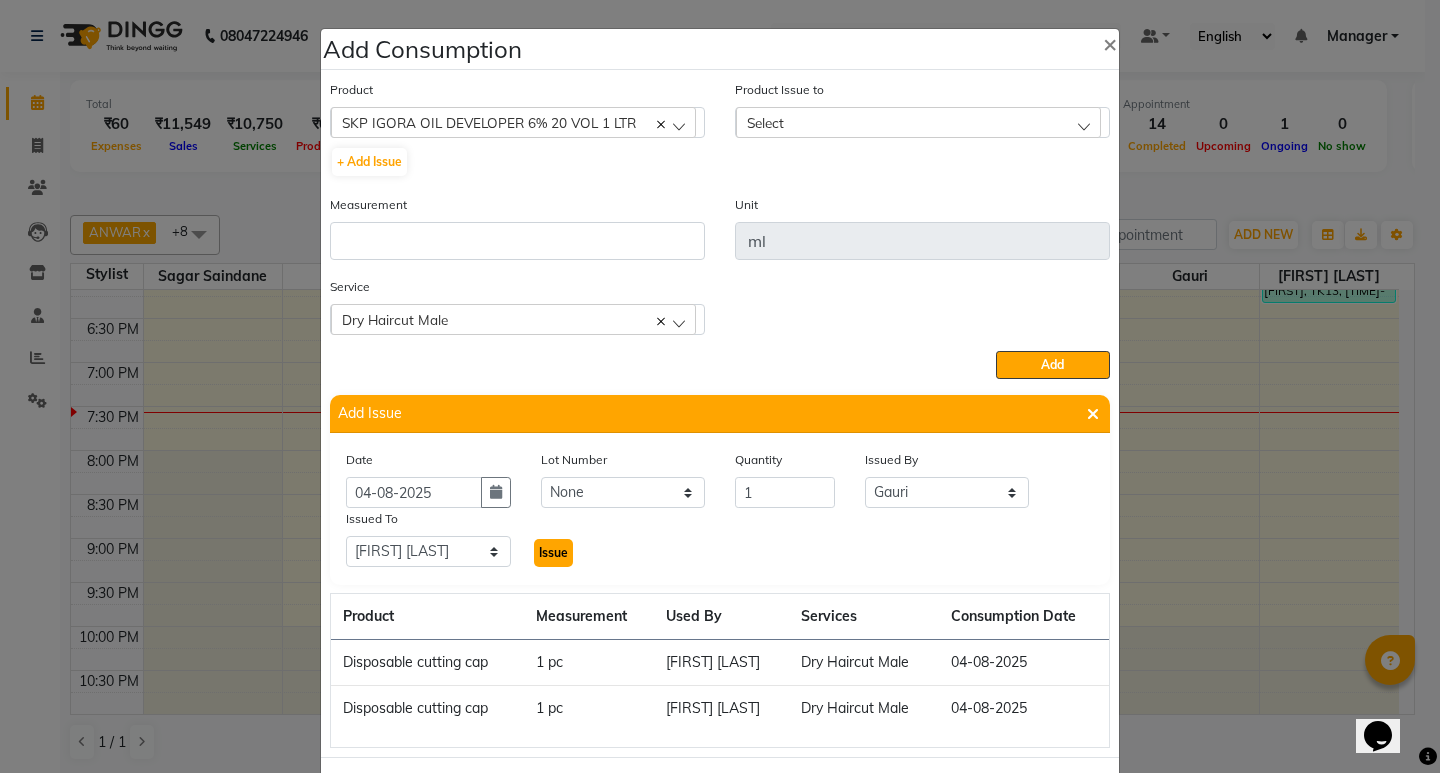 click on "Issue" 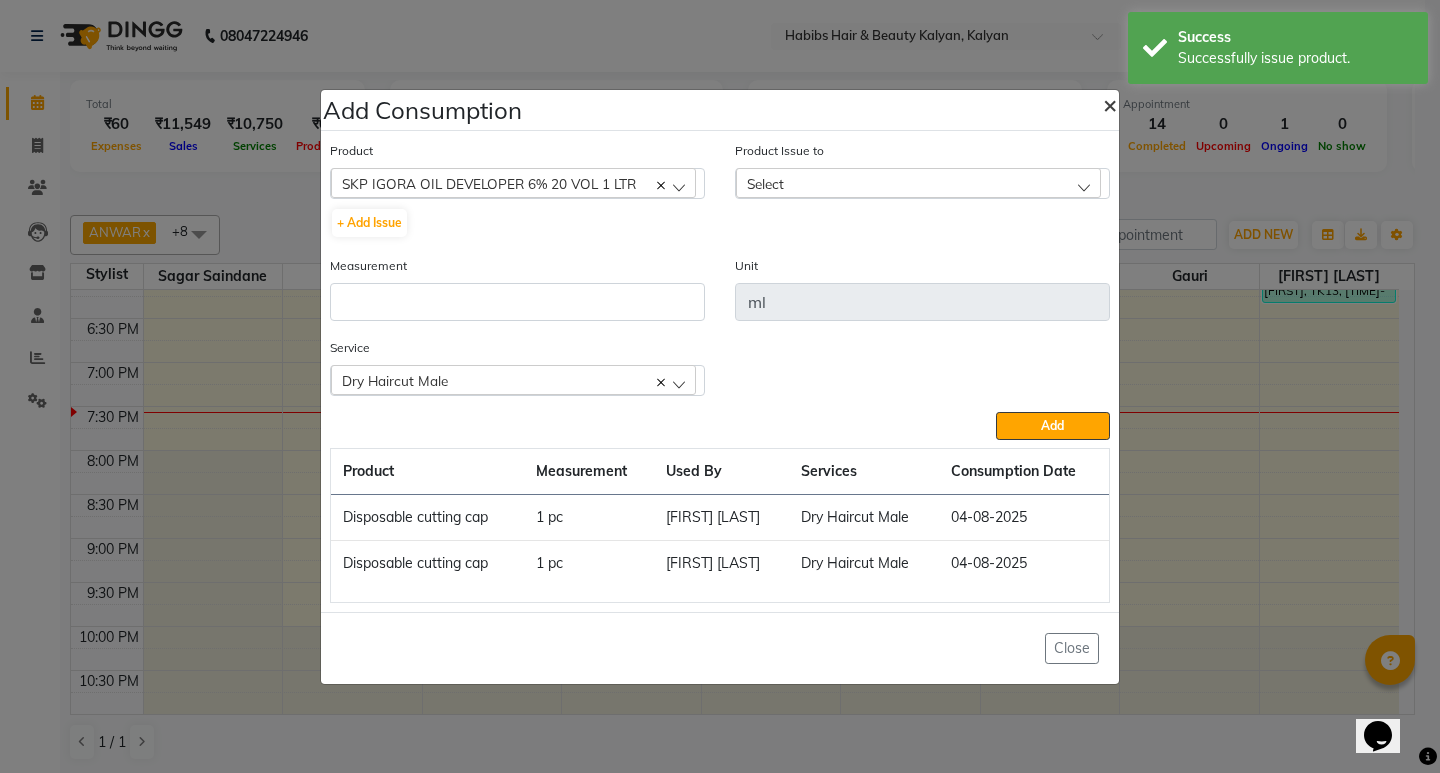 click on "×" 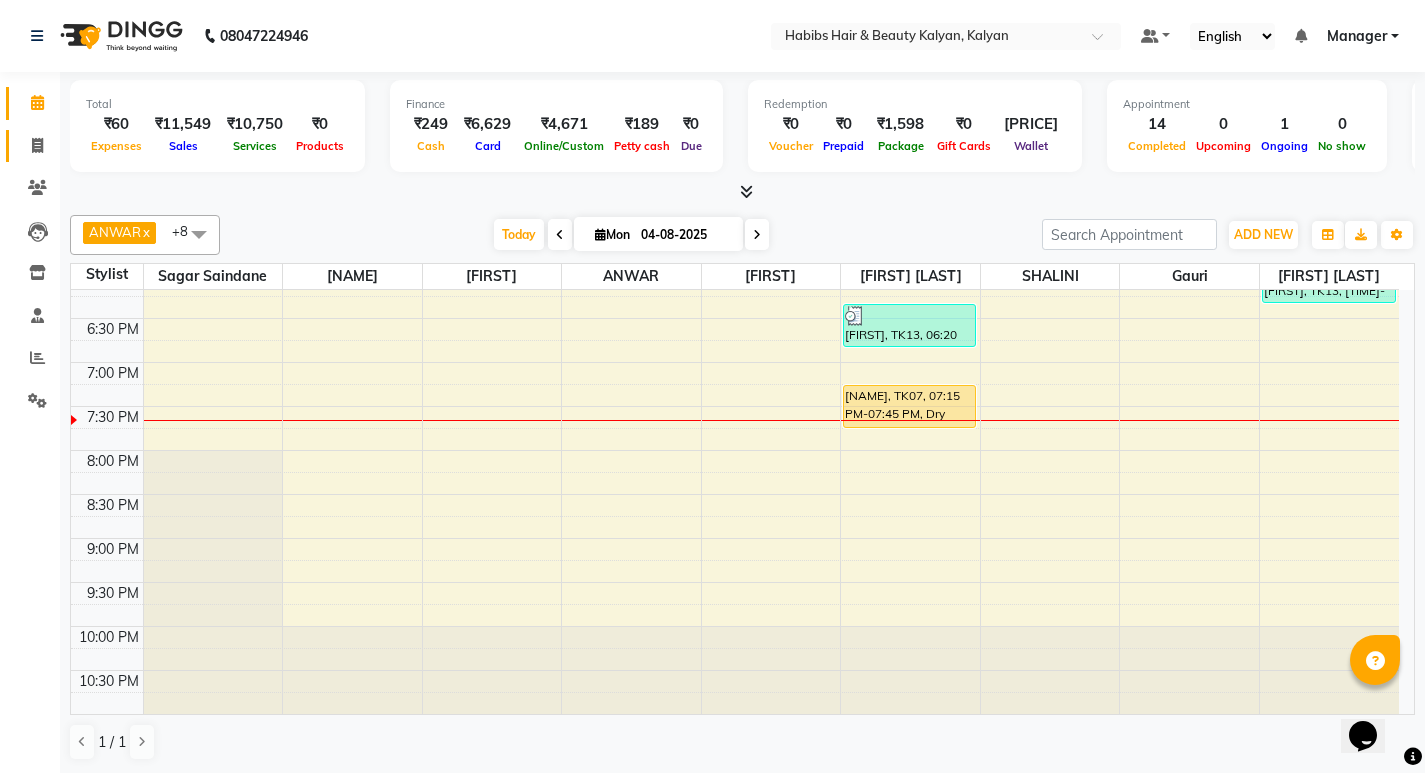 click on "Invoice" 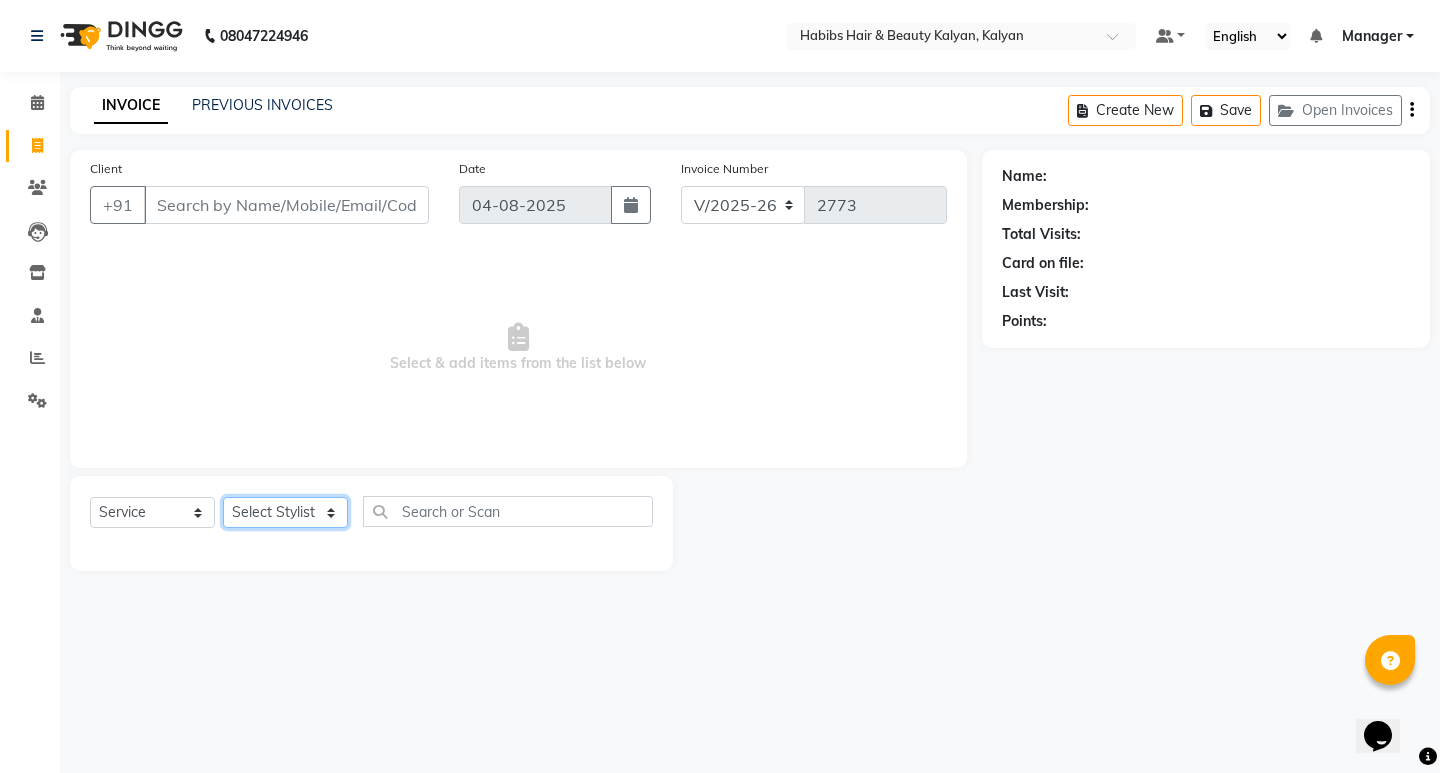 click on "Select Stylist [FIRST] [FIRST] [FIRST] [FIRST] [FIRST] [FIRST] [FIRST] [FIRST] [FIRST] [FIRST] [FIRST] [FIRST] [FIRST] [FIRST] [FIRST] [FIRST] [FIRST] [FIRST] [FIRST] [FIRST] [FIRST]" 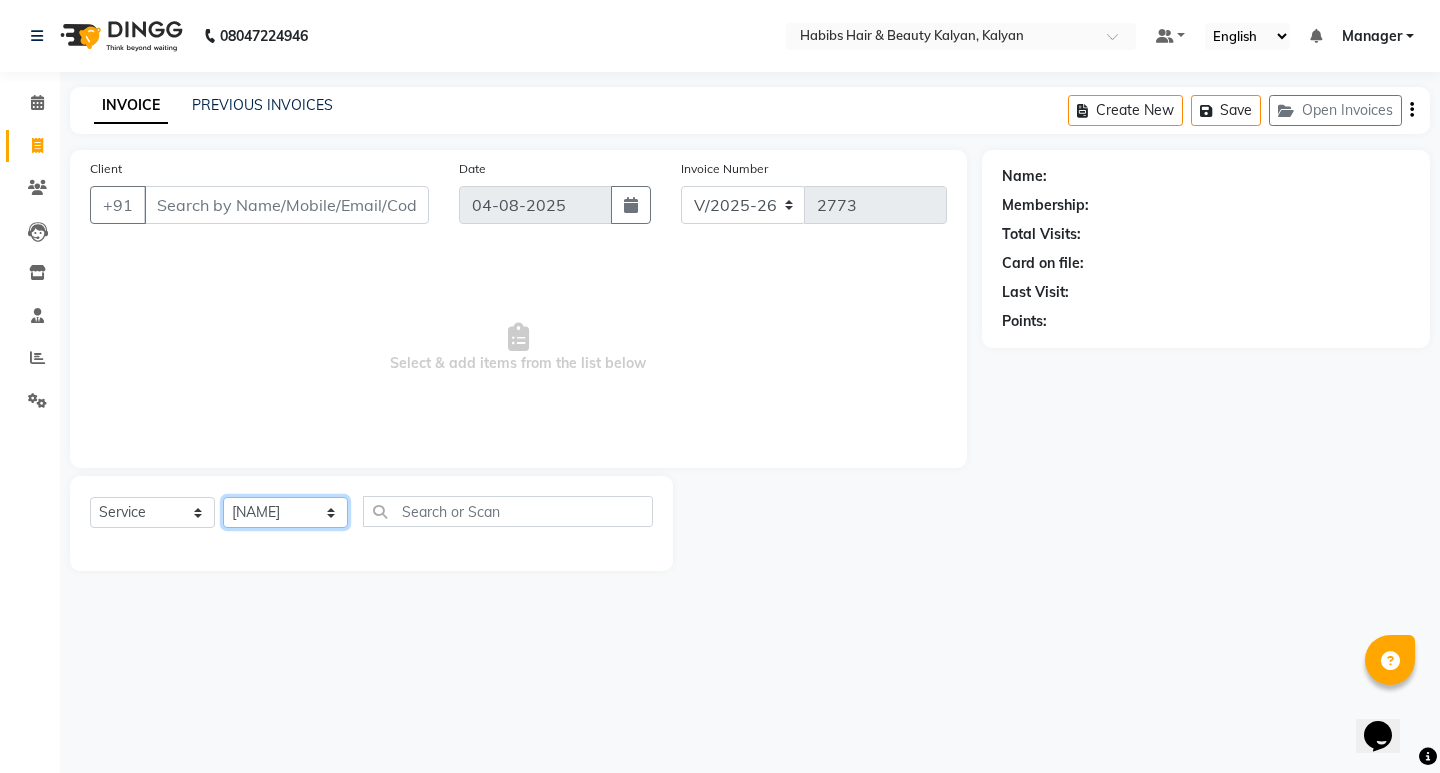 click on "Select Stylist [FIRST] [FIRST] [FIRST] [FIRST] [FIRST] [FIRST] [FIRST] [FIRST] [FIRST] [FIRST] [FIRST] [FIRST] [FIRST] [FIRST] [FIRST] [FIRST] [FIRST] [FIRST] [FIRST] [FIRST] [FIRST]" 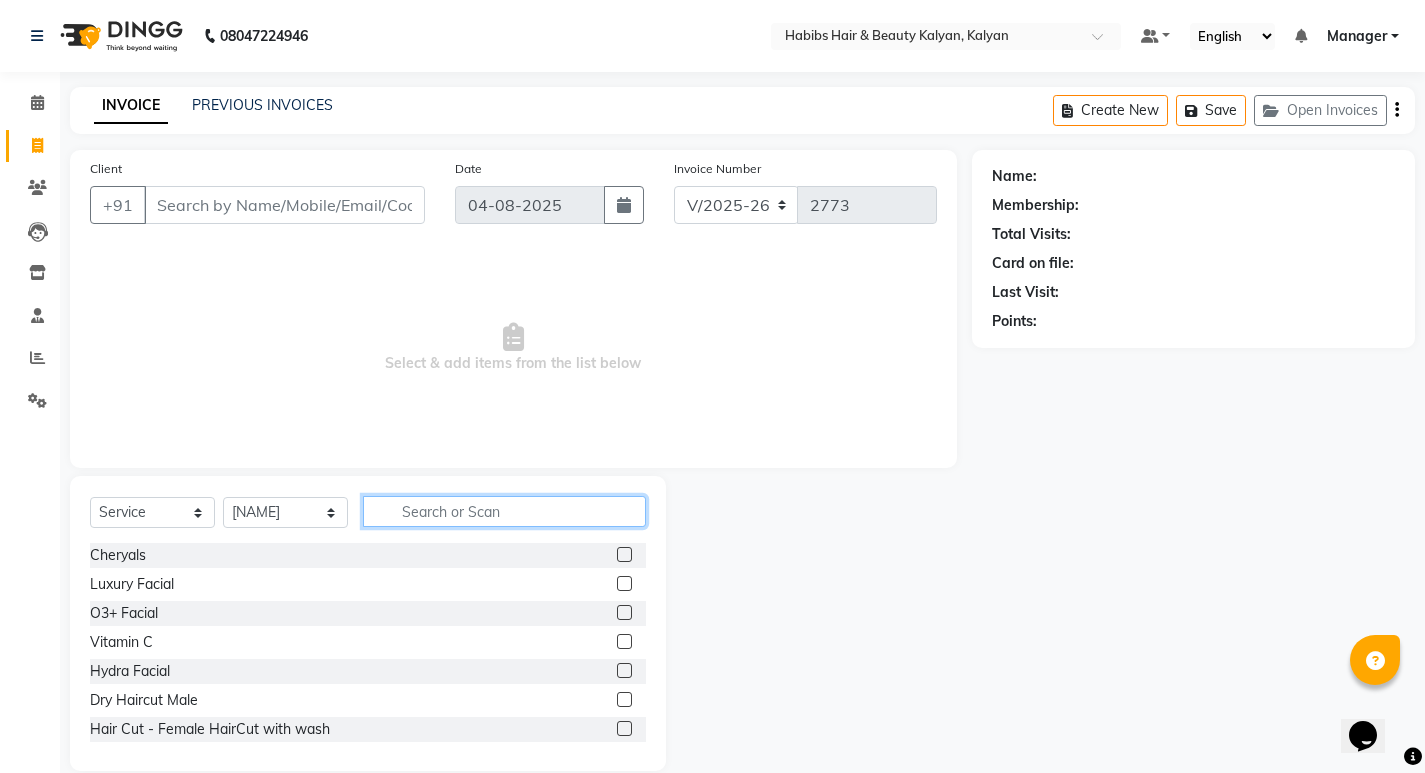 click 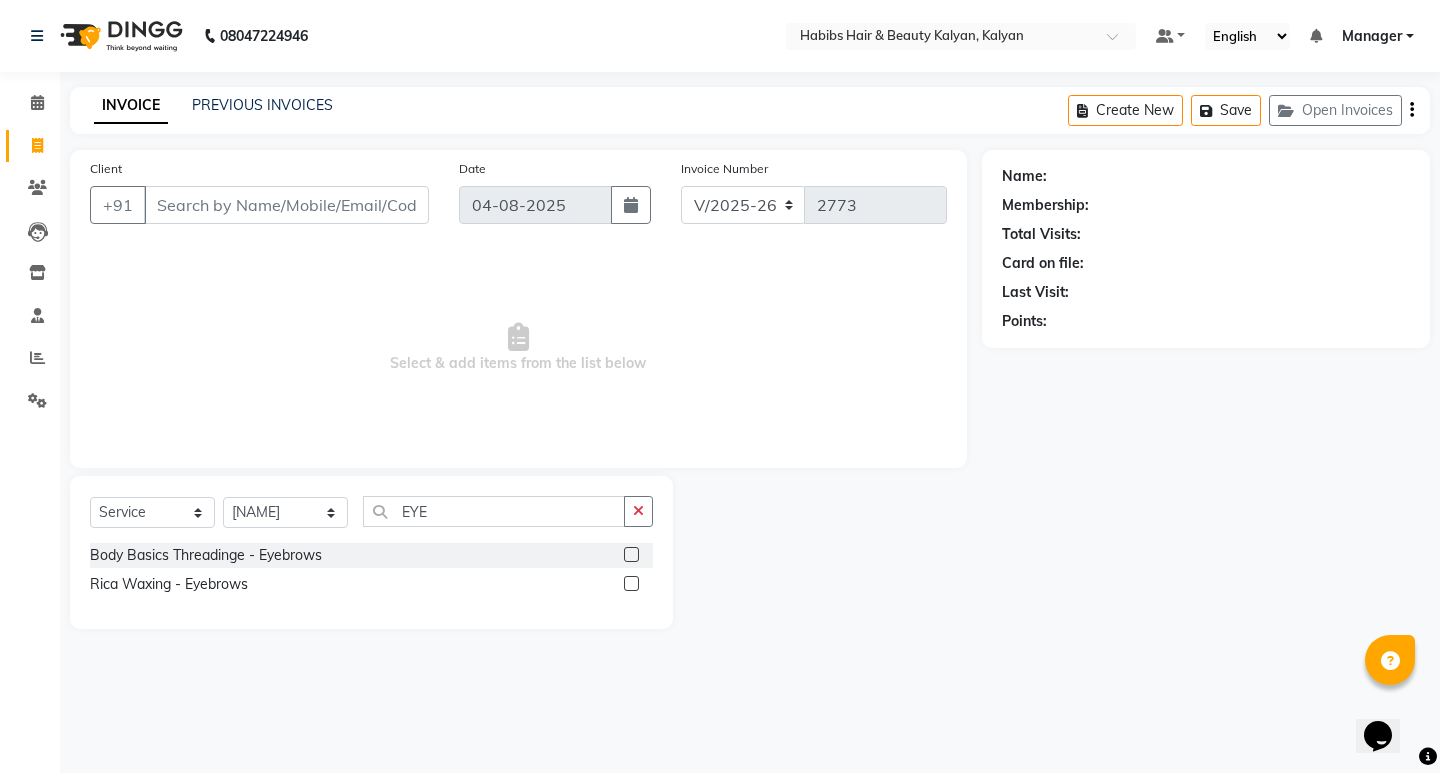 click 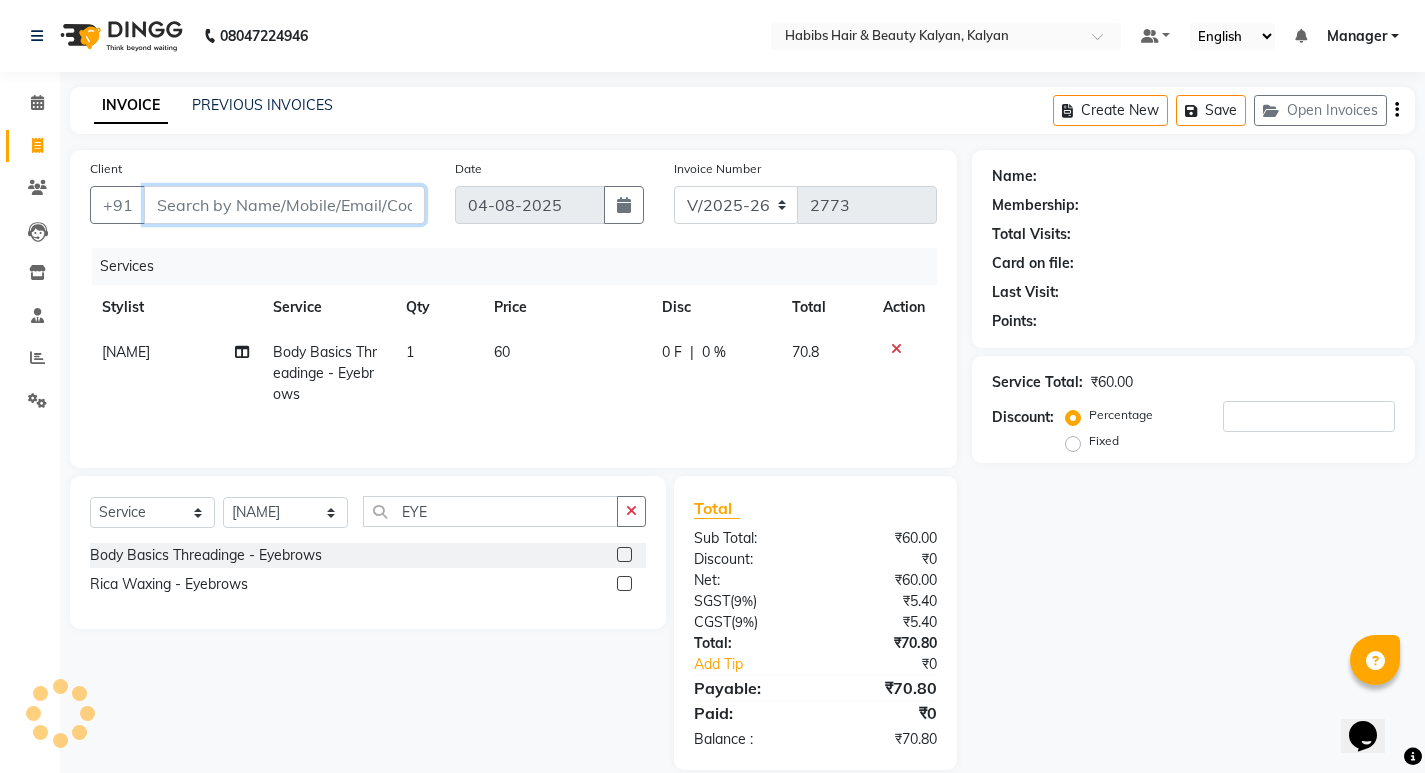 click on "Client" at bounding box center (284, 205) 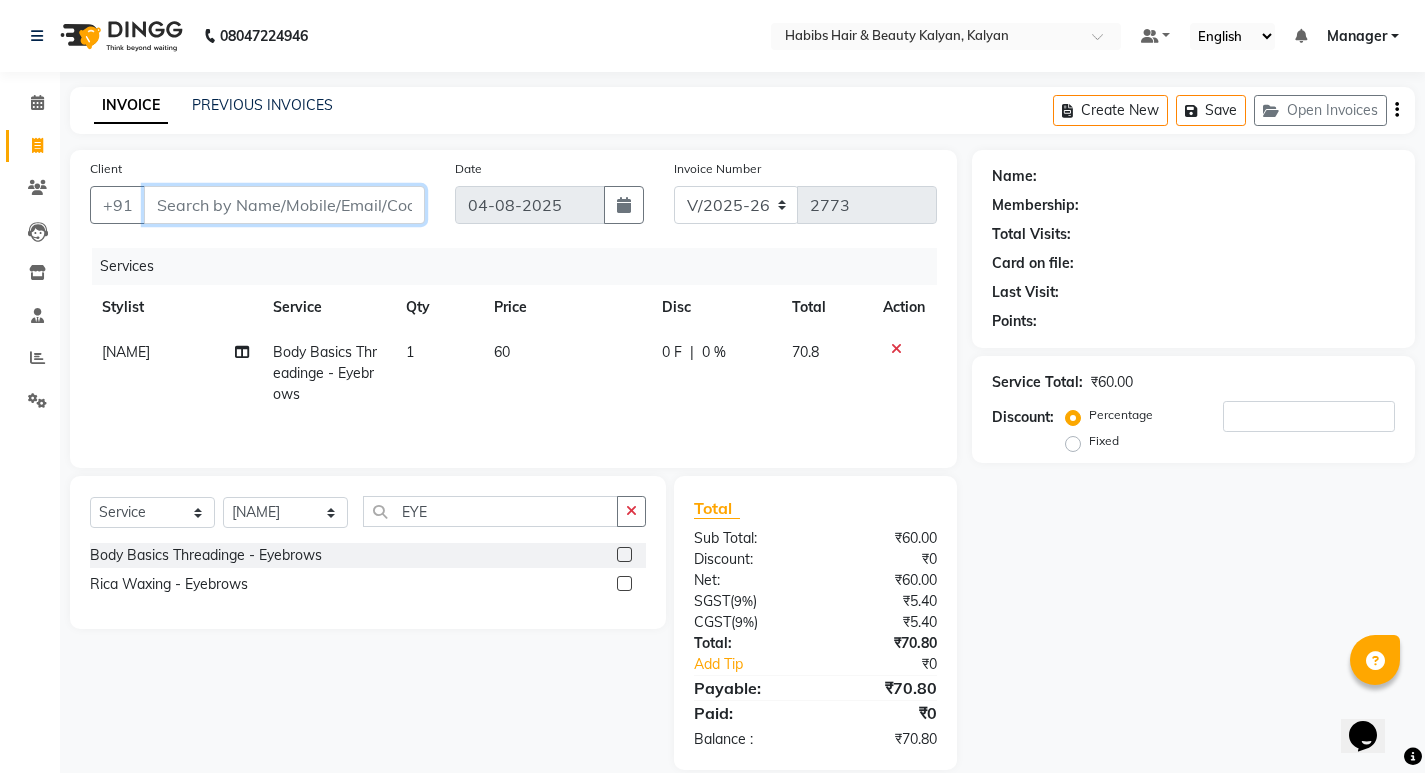 click on "Client" at bounding box center (284, 205) 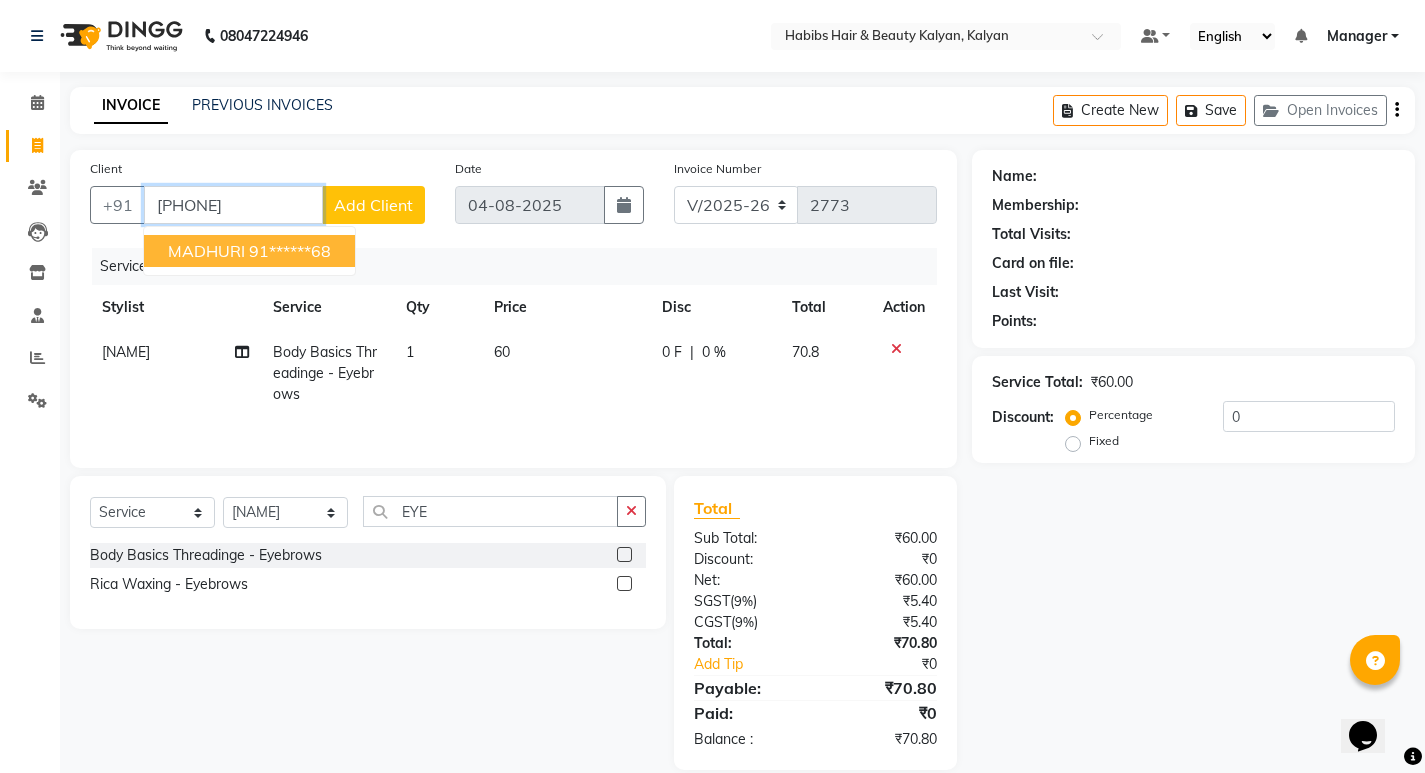 click on "MADHURI  91******68" at bounding box center [249, 251] 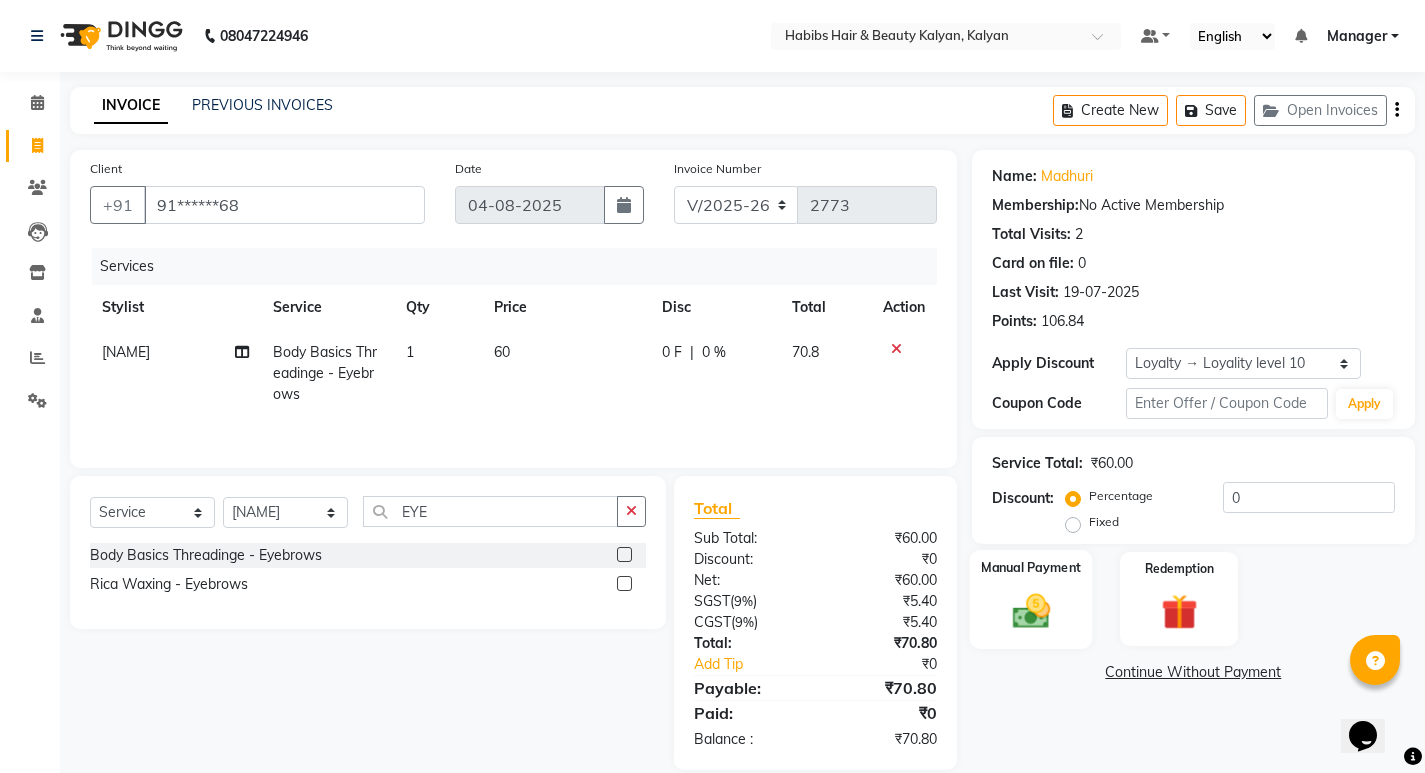 click 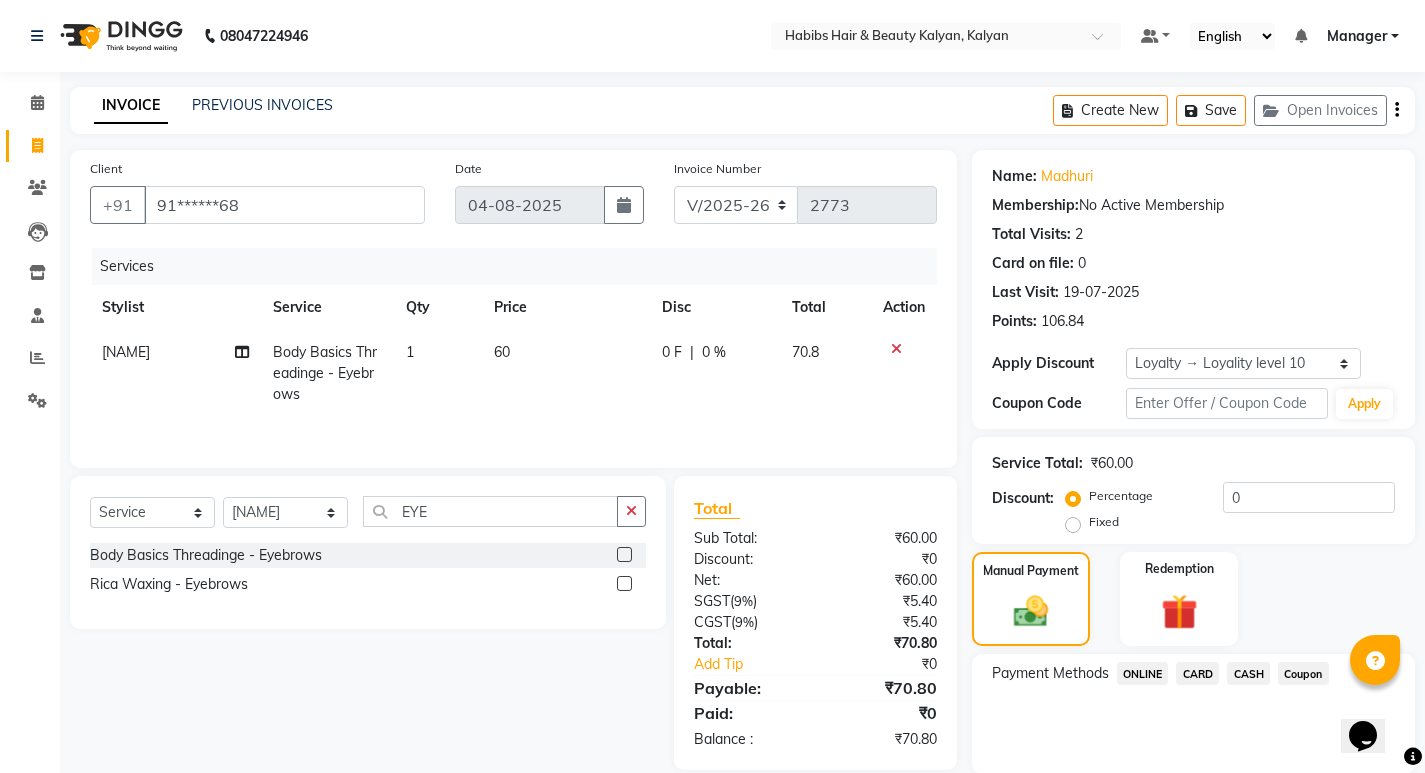 click on "ONLINE" 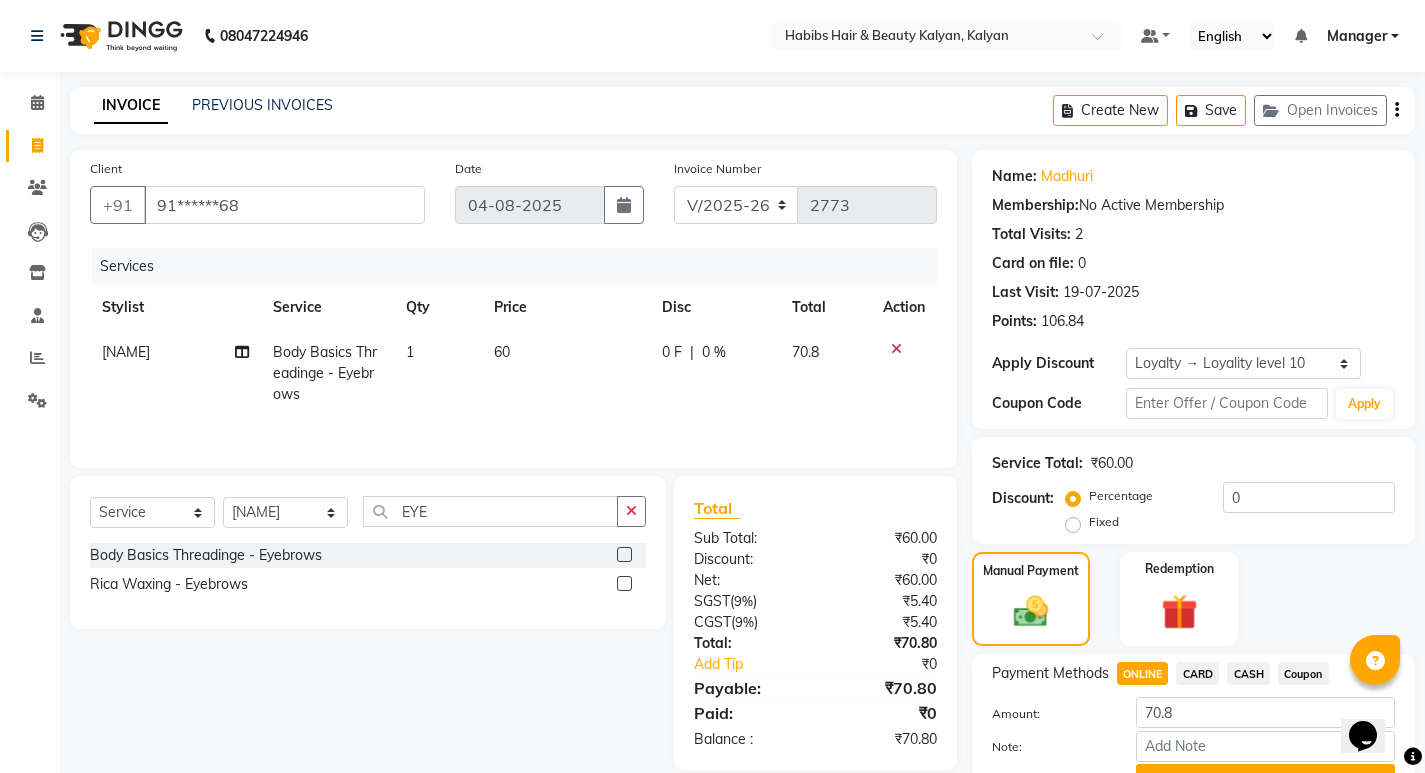 scroll, scrollTop: 101, scrollLeft: 0, axis: vertical 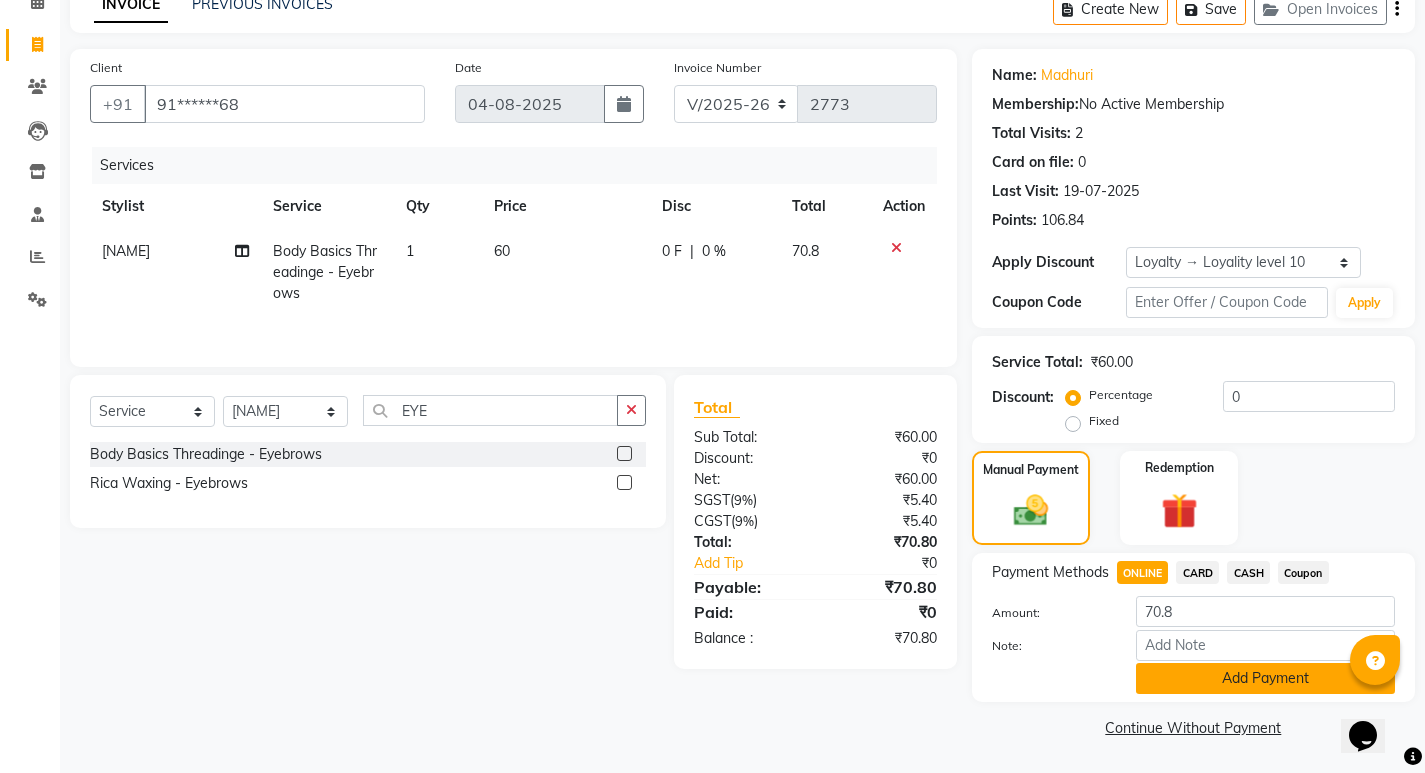 click on "Add Payment" 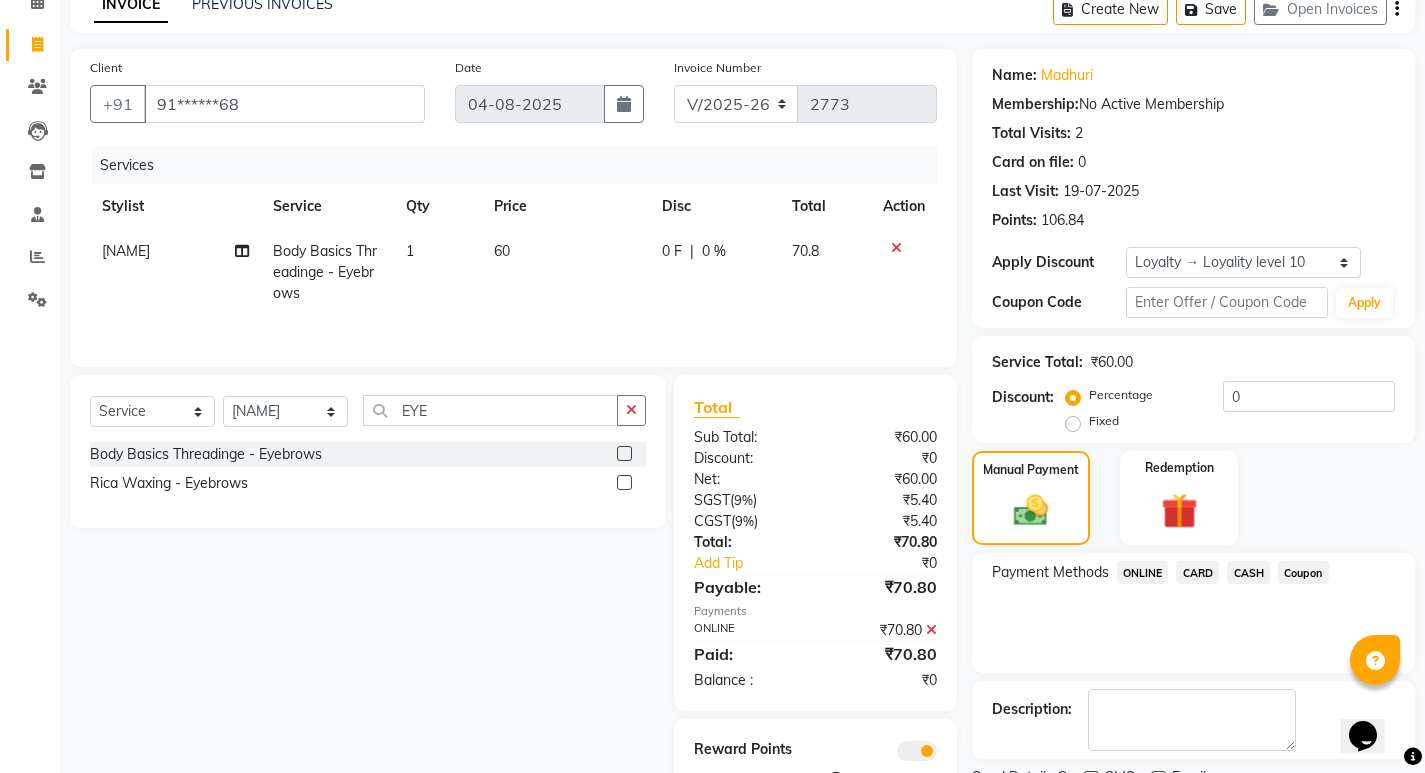 scroll, scrollTop: 185, scrollLeft: 0, axis: vertical 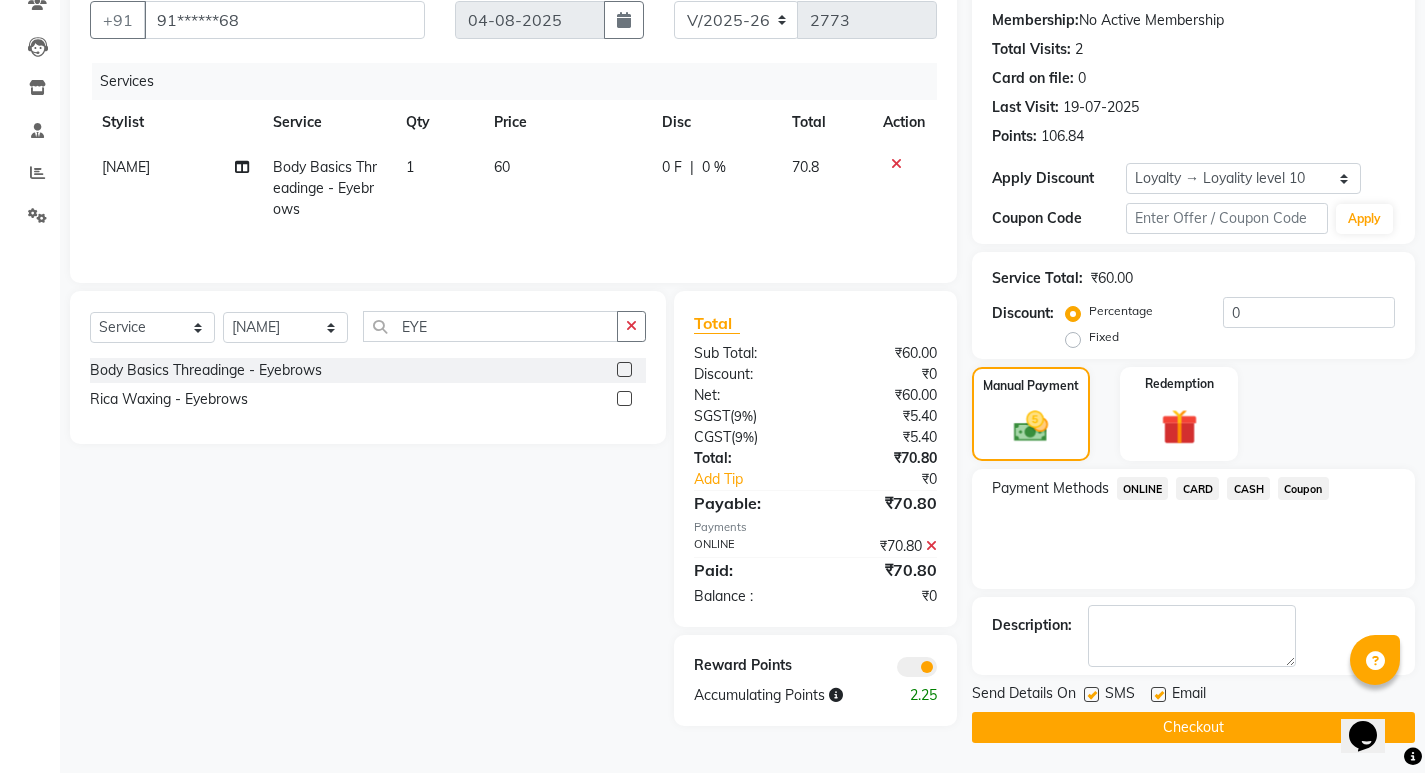 click on "Checkout" 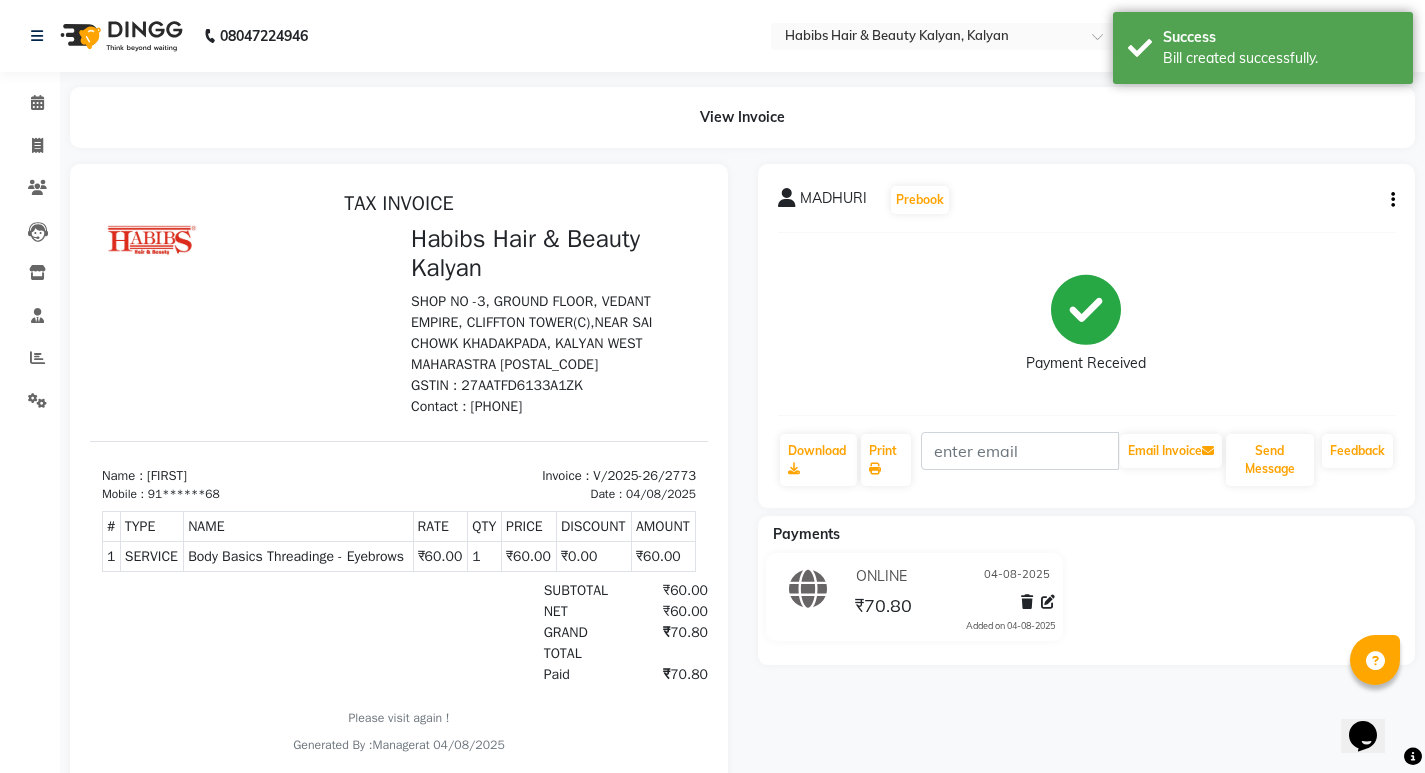 scroll, scrollTop: 0, scrollLeft: 0, axis: both 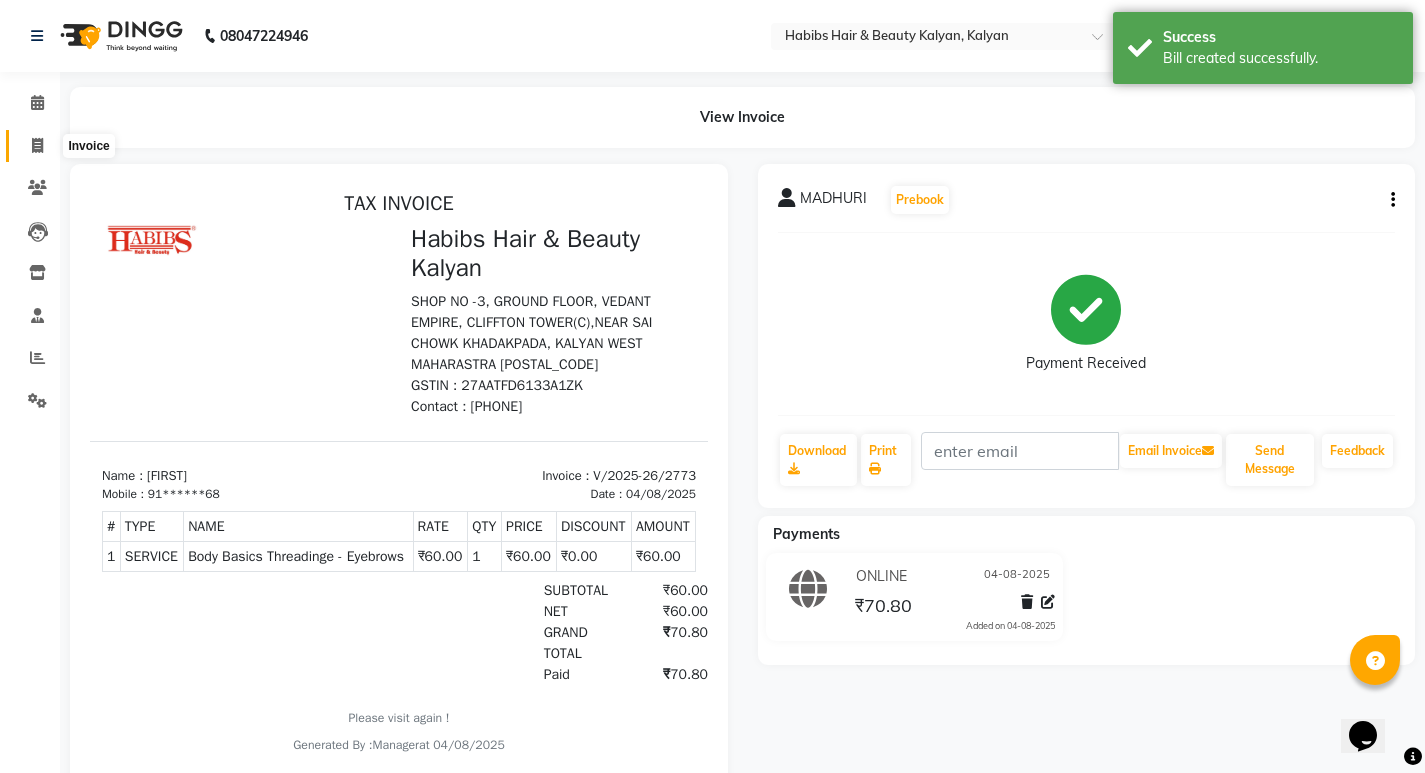 click 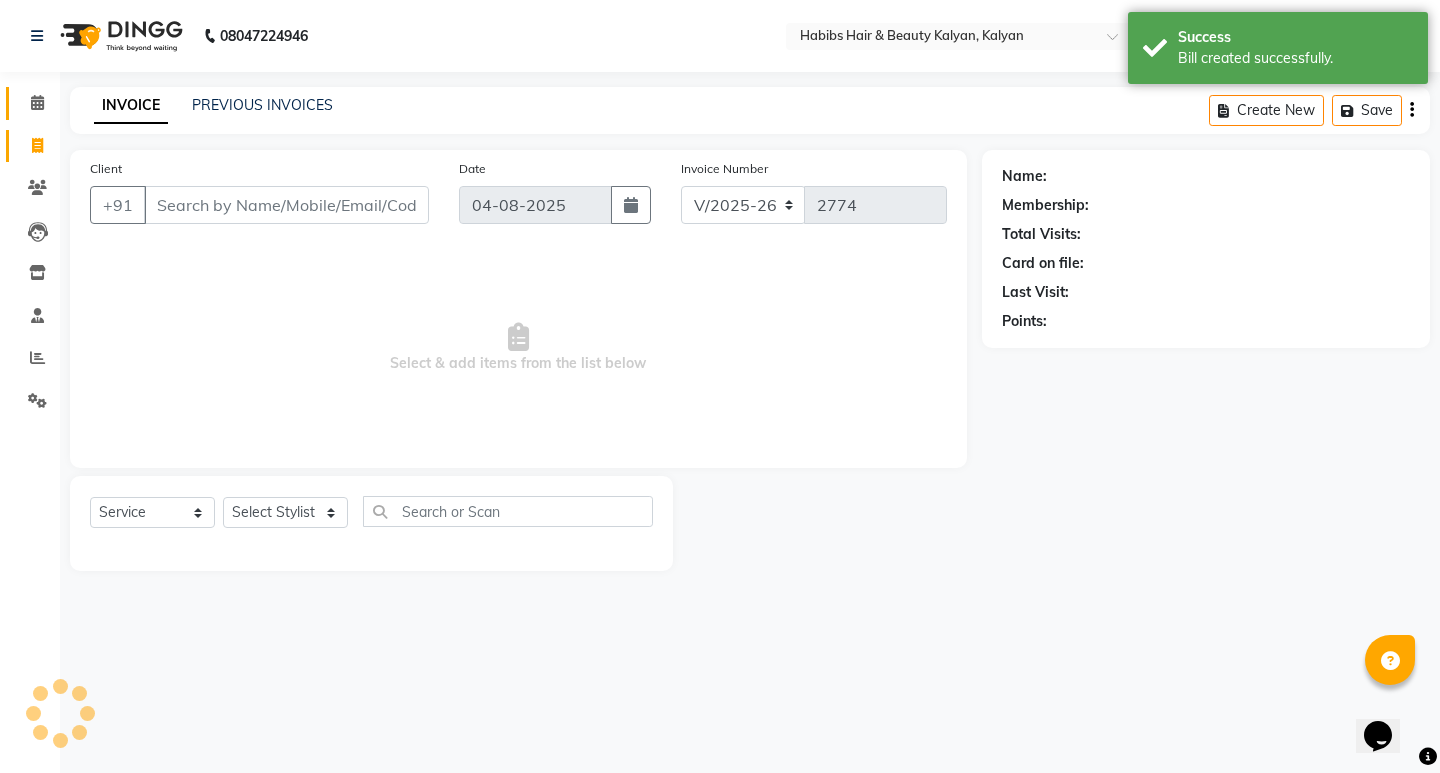 click on "Calendar" 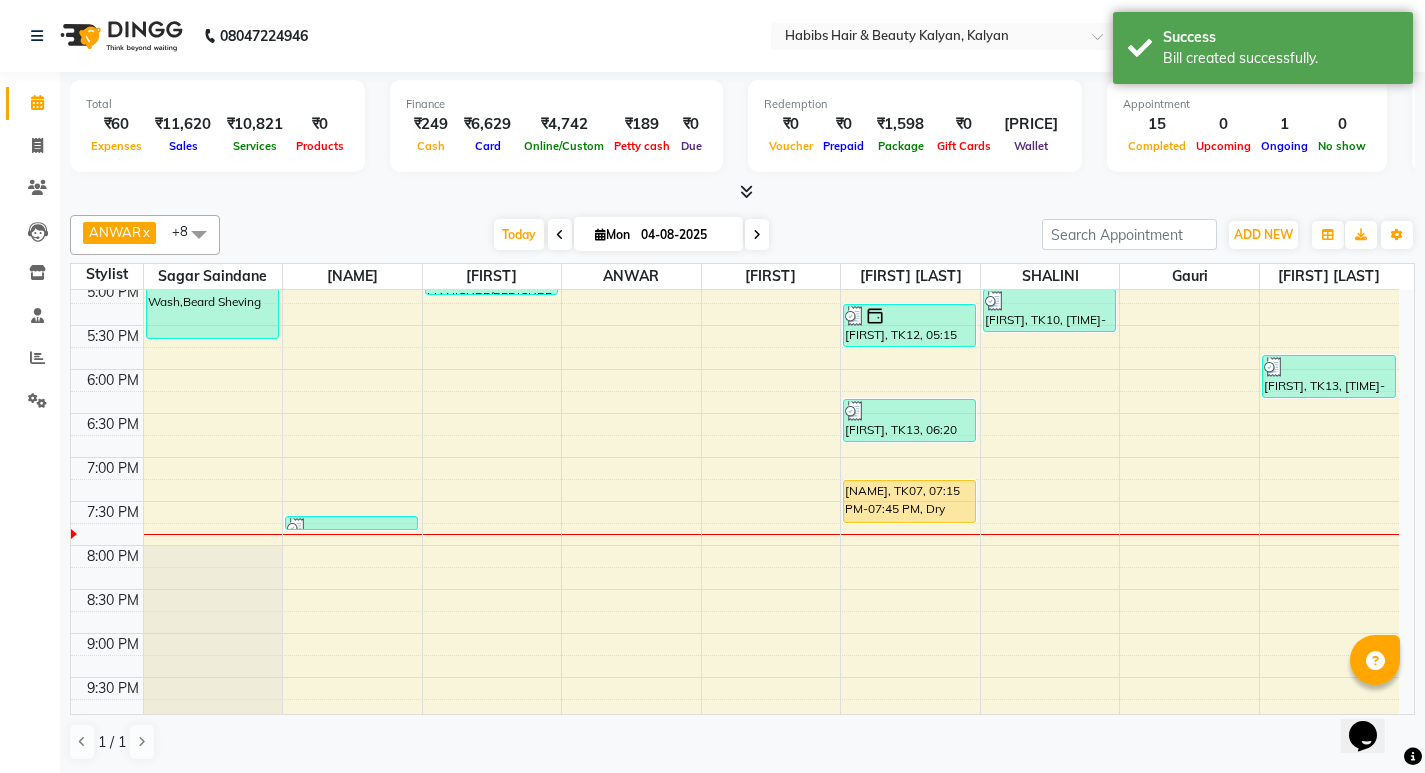 scroll, scrollTop: 895, scrollLeft: 0, axis: vertical 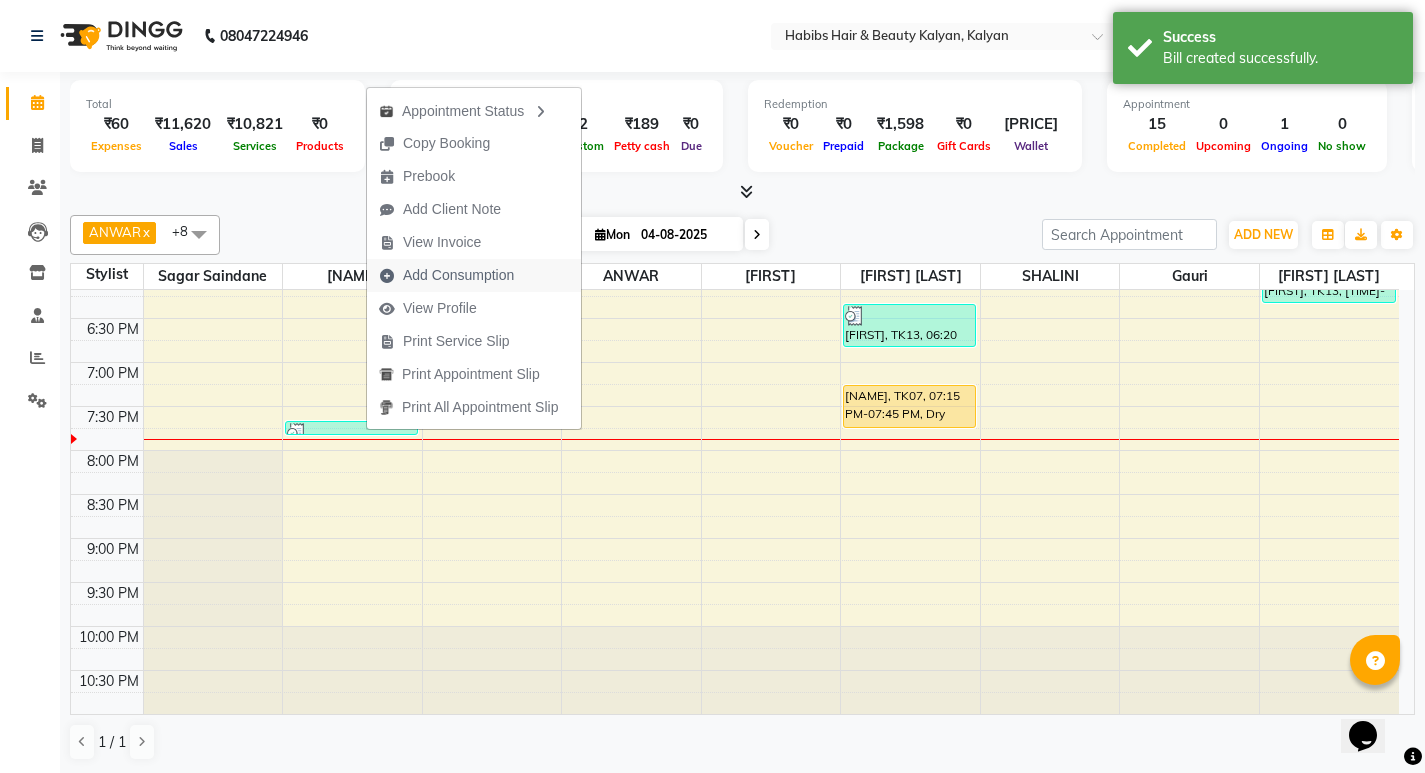 click on "Add Consumption" at bounding box center [458, 275] 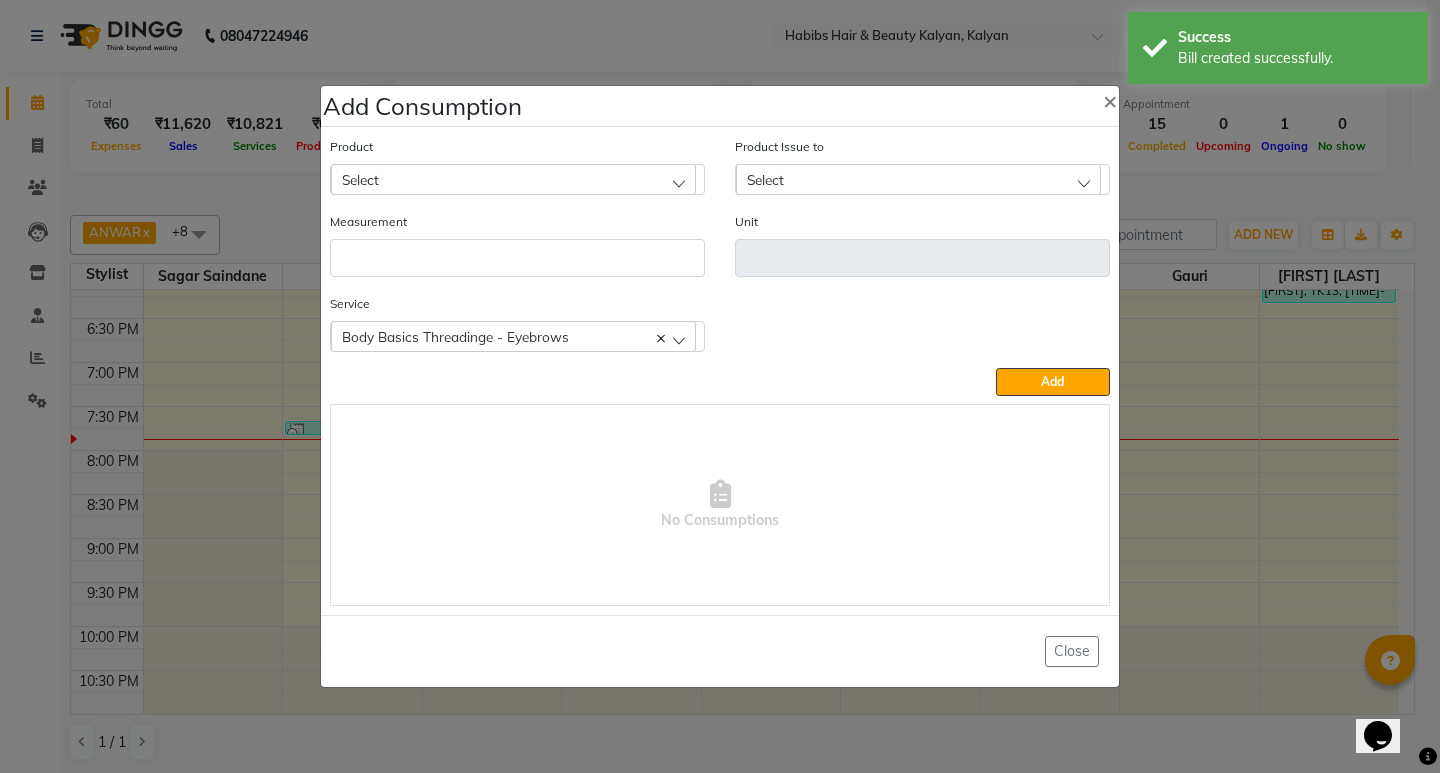 click on "Select" 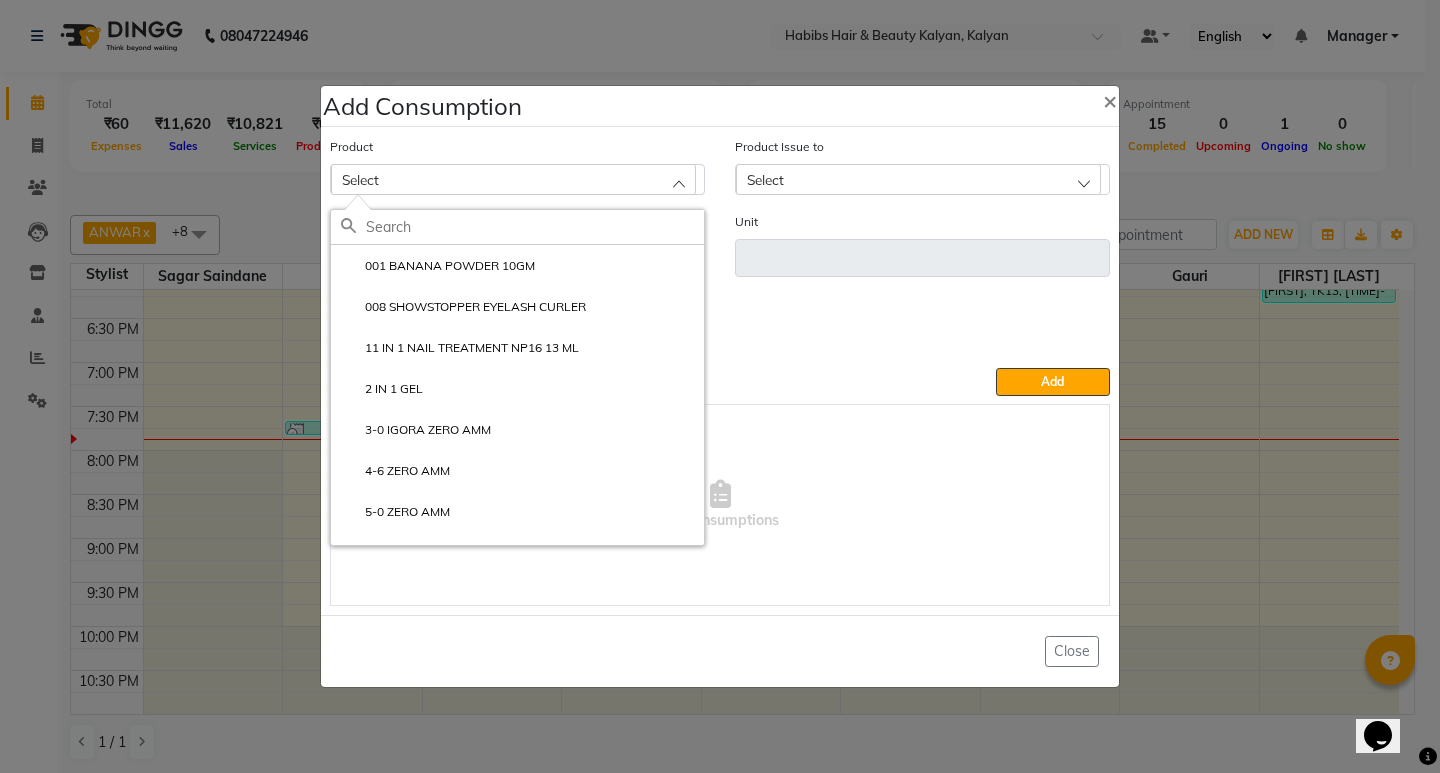 click on "Add Consumption × Product Select 001 BANANA POWDER 10GM 008 SHOWSTOPPER EYELASH CURLER 11 IN 1 NAIL TREATMENT NP16 13 ML 2 IN 1 GEL 3-0 IGORA ZERO AMM 4-6 ZERO AMM 5-0 ZERO AMM ABSOLUT REPAIR MASQUE 490G Product Issue to Select Measurement Unit Service  Body Basics Threadinge - Eyebrows  Body Basics Threadinge - Eyebrows  Add   No Consumptions   Close" 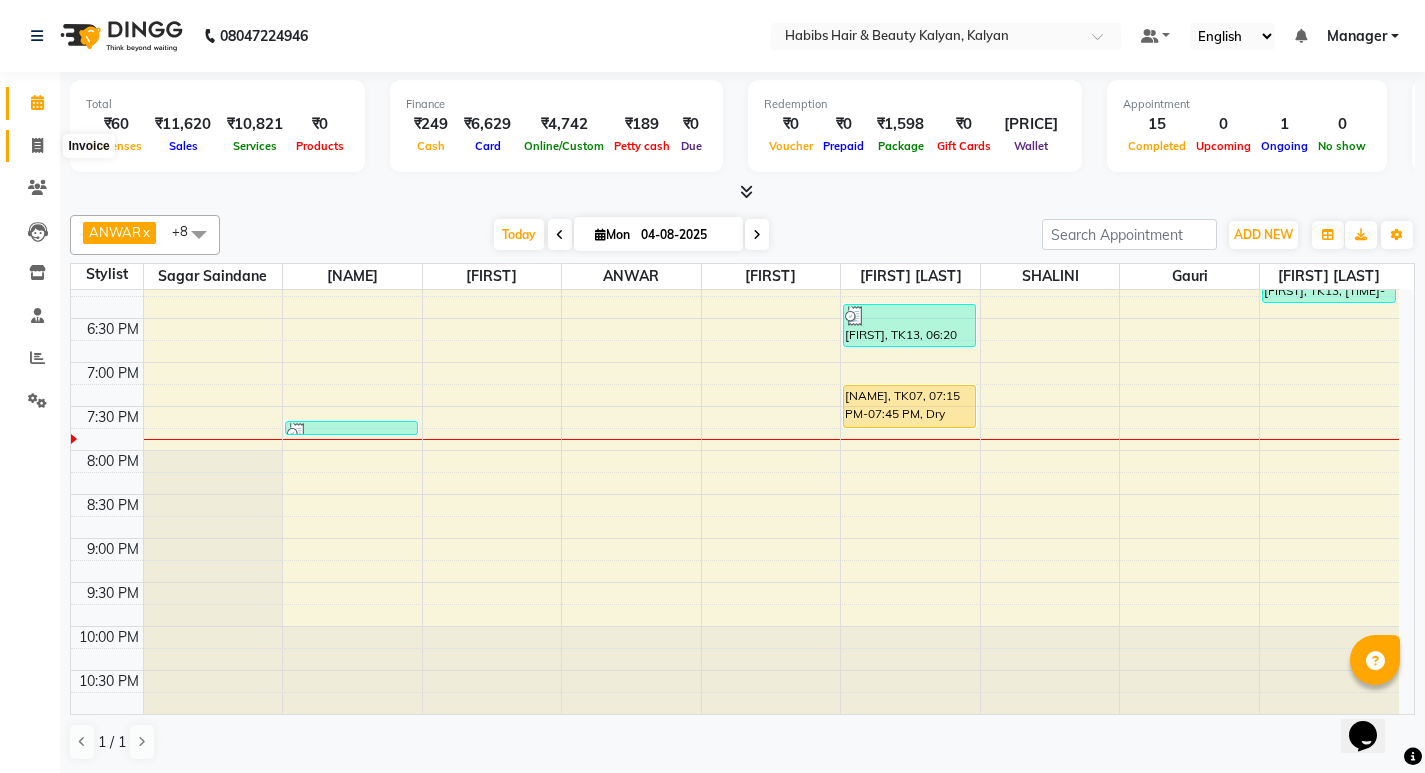 click 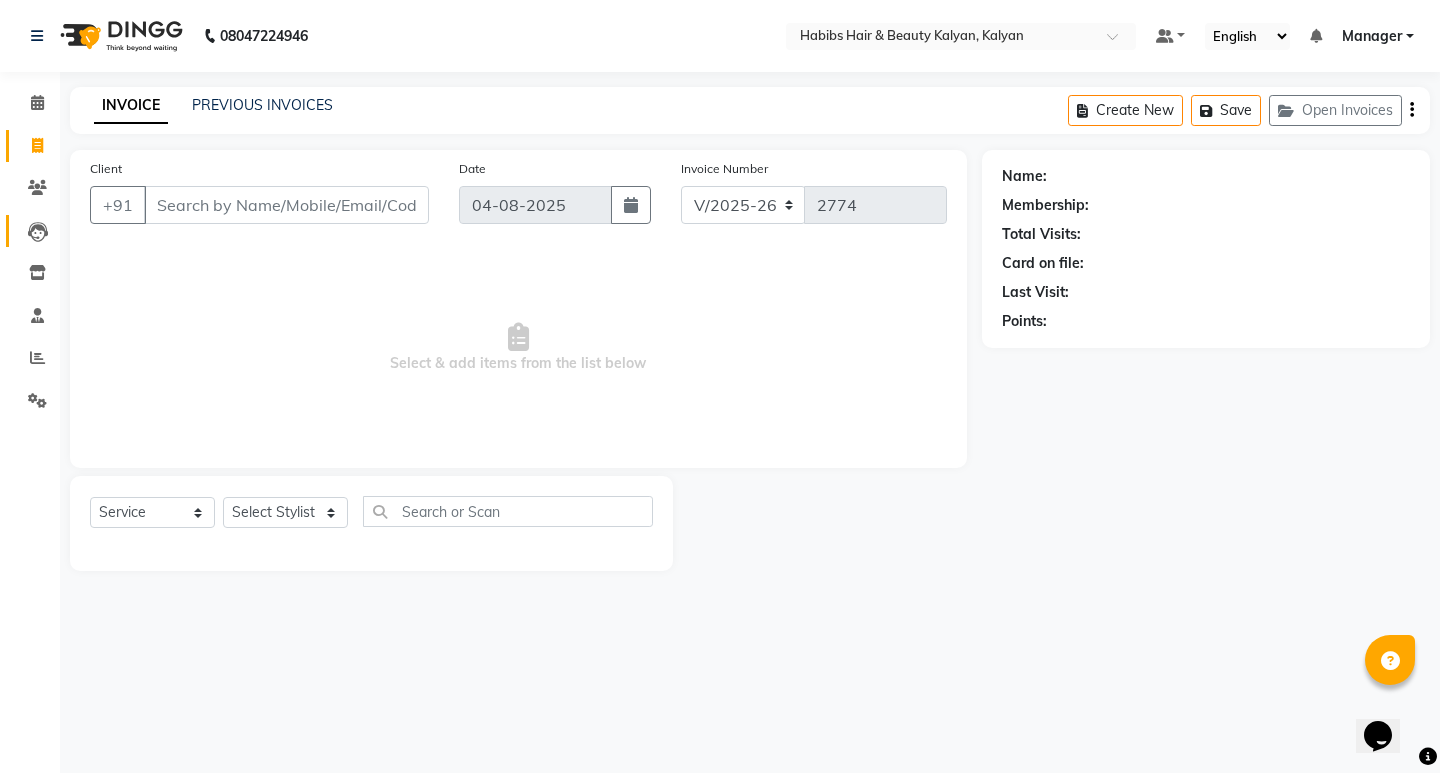 drag, startPoint x: 37, startPoint y: 169, endPoint x: 45, endPoint y: 220, distance: 51.62364 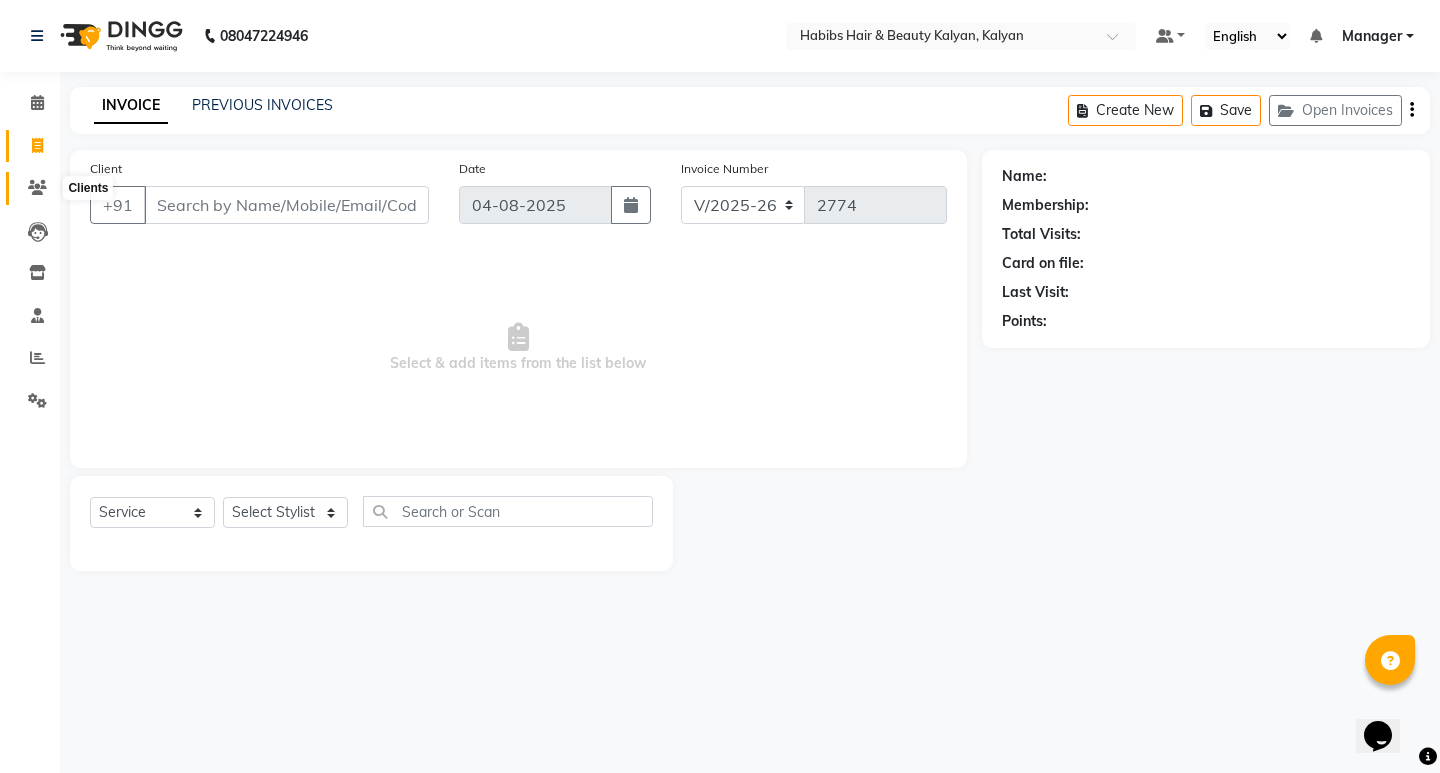click 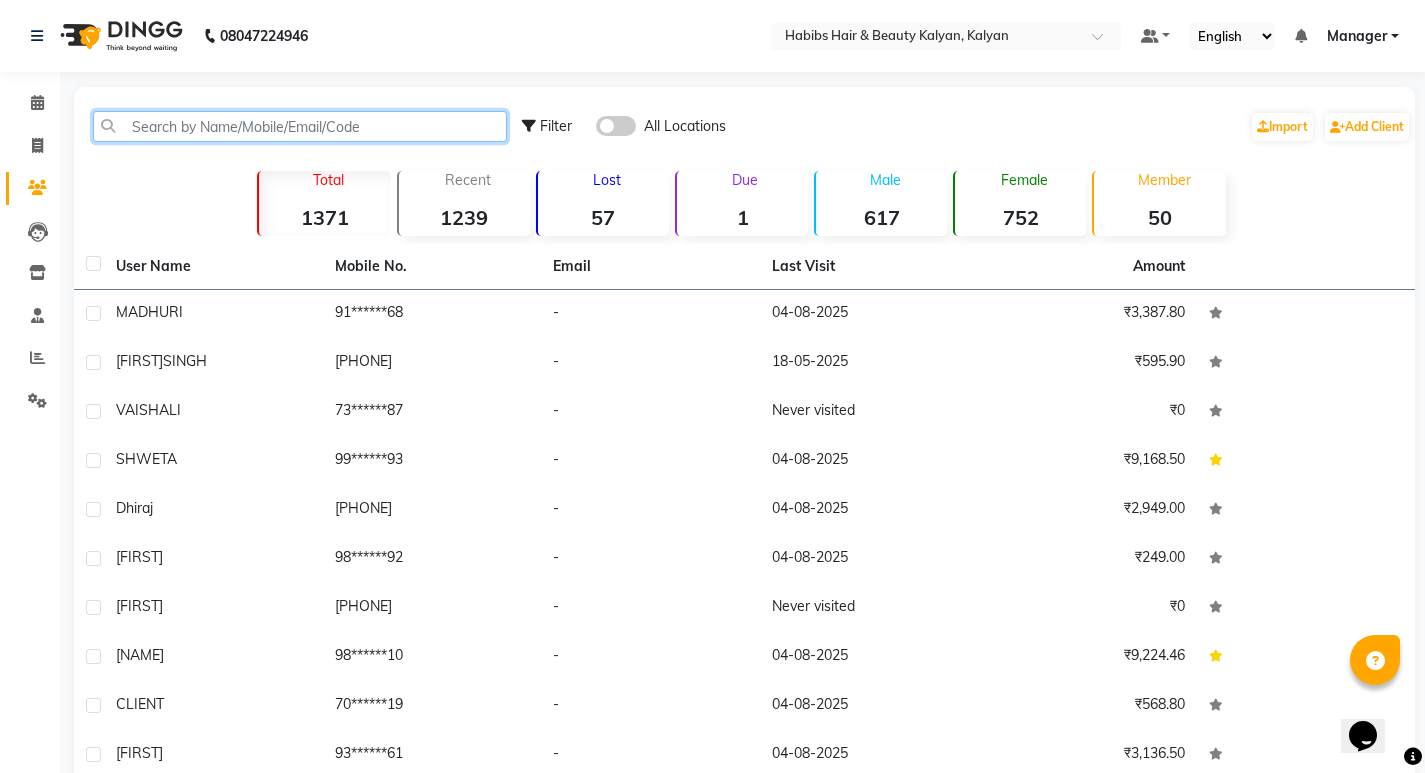 click 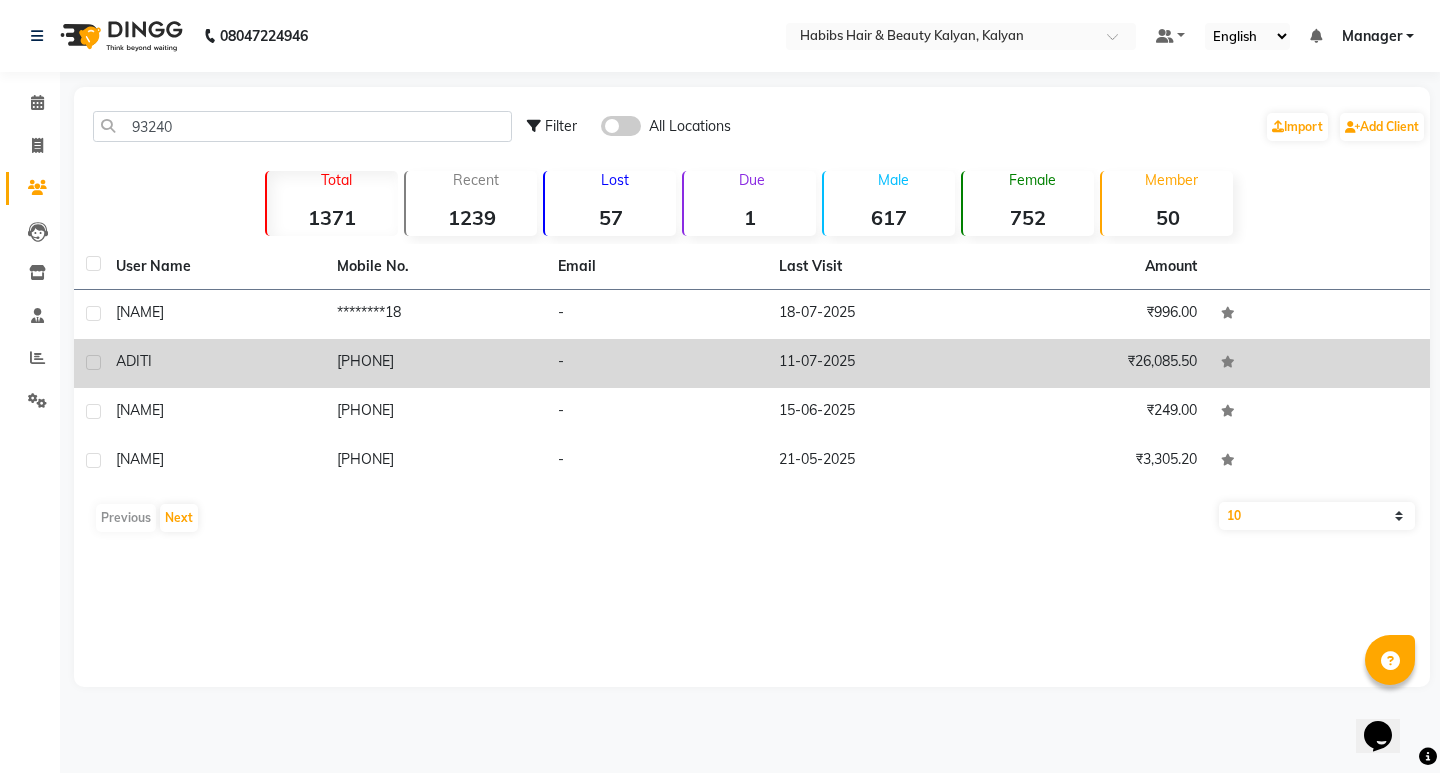 click on "ADITI" 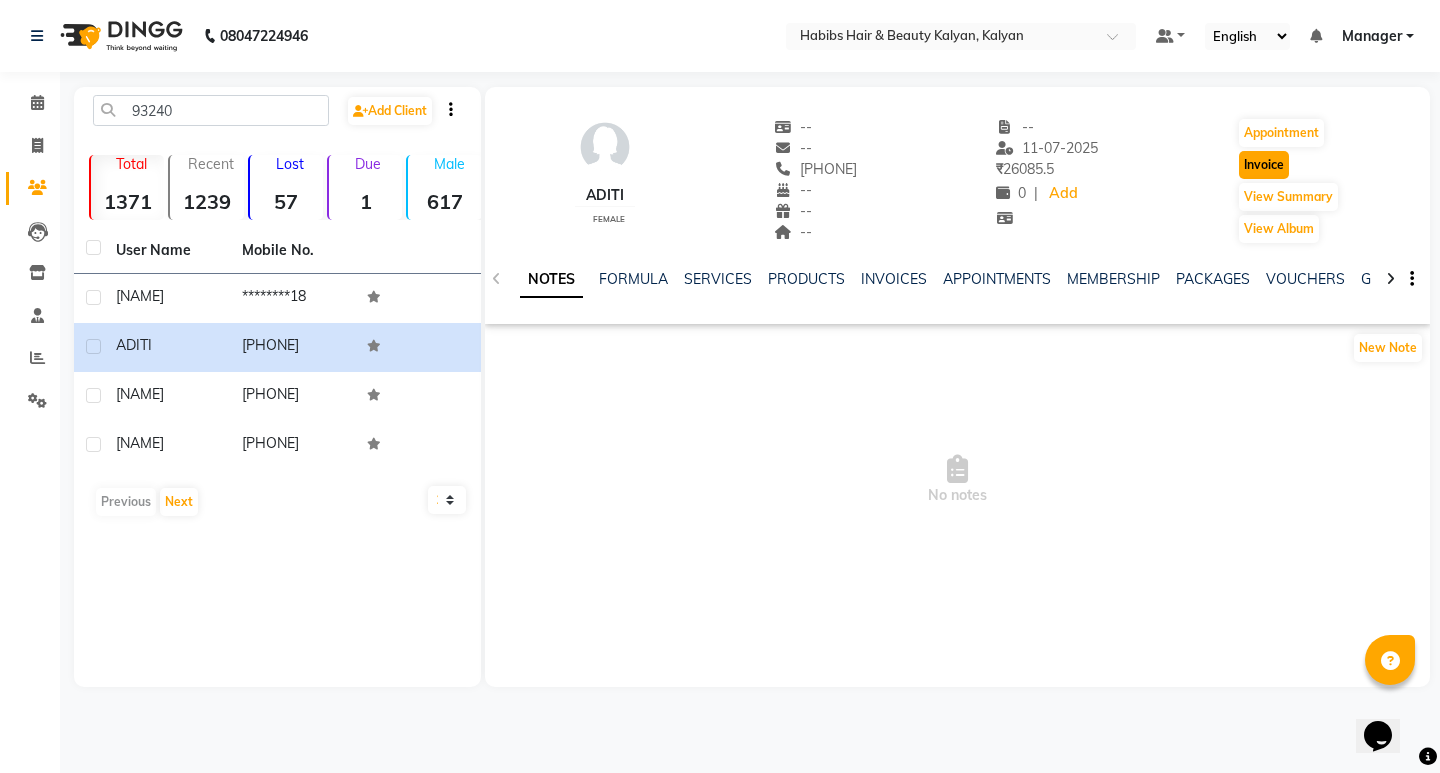 click on "Invoice" 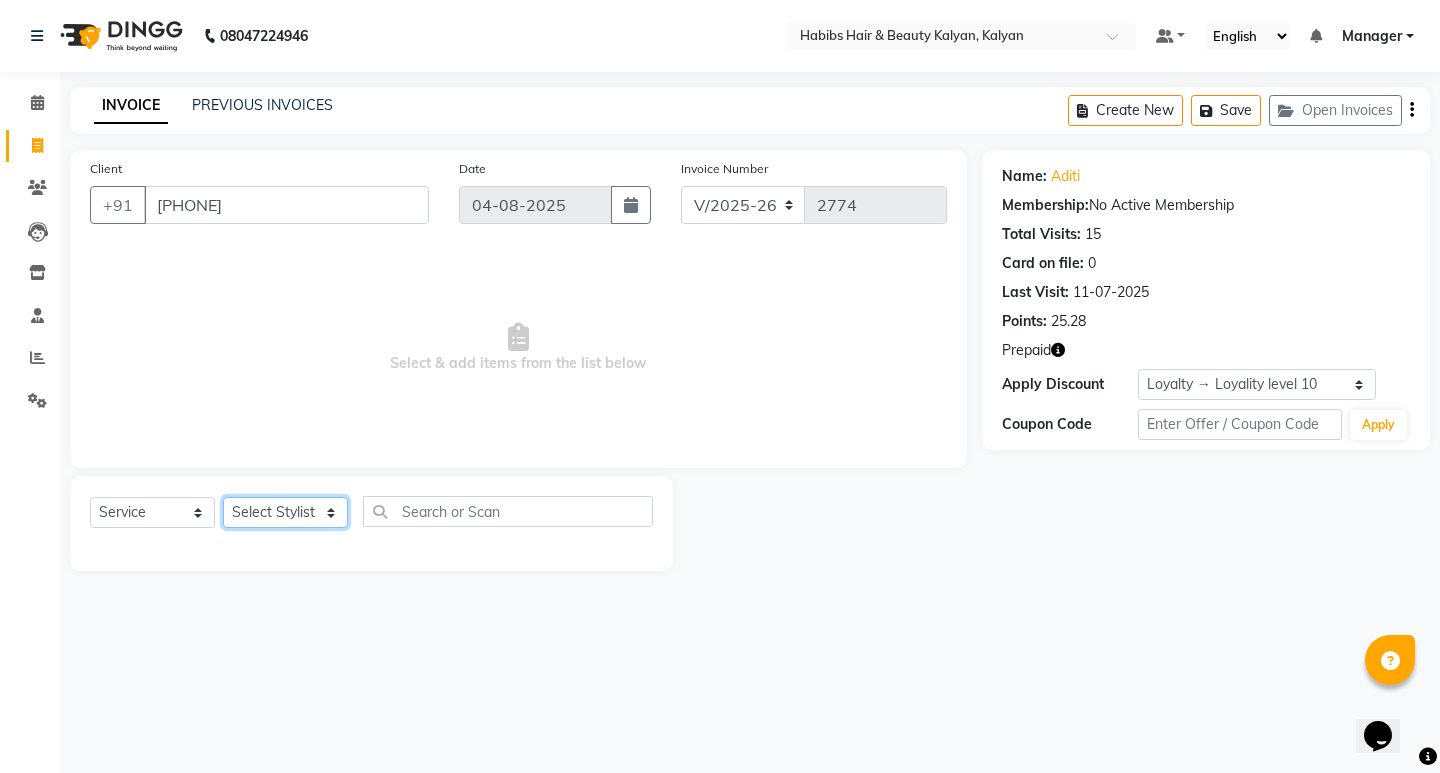 click on "Select Stylist [FIRST] [FIRST] [FIRST] [FIRST] [FIRST] [FIRST] [FIRST] [FIRST] [FIRST] [FIRST] [FIRST] [FIRST] [FIRST] [FIRST] [FIRST] [FIRST] [FIRST] [FIRST] [FIRST] [FIRST] [FIRST]" 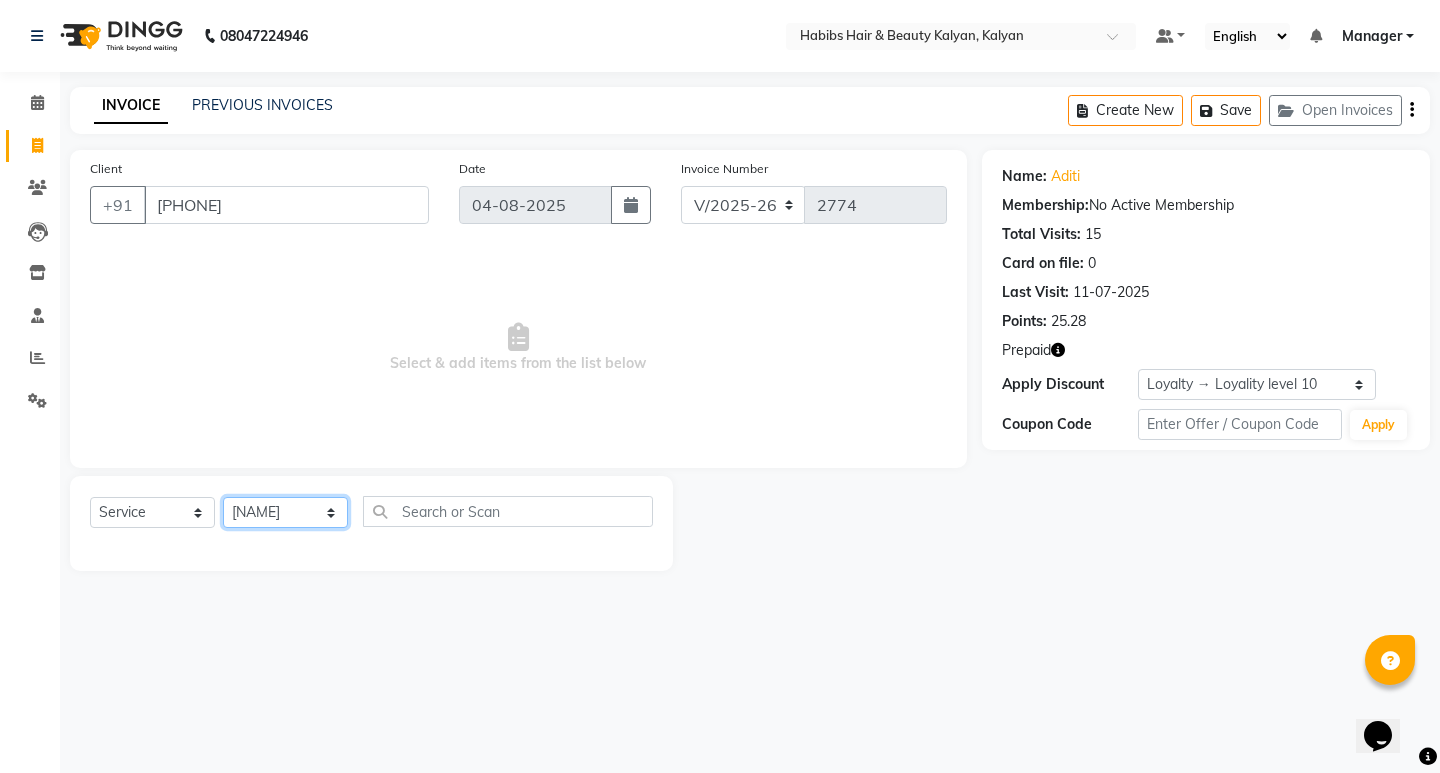 click on "Select Stylist [FIRST] [FIRST] [FIRST] [FIRST] [FIRST] [FIRST] [FIRST] [FIRST] [FIRST] [FIRST] [FIRST] [FIRST] [FIRST] [FIRST] [FIRST] [FIRST] [FIRST] [FIRST] [FIRST] [FIRST] [FIRST]" 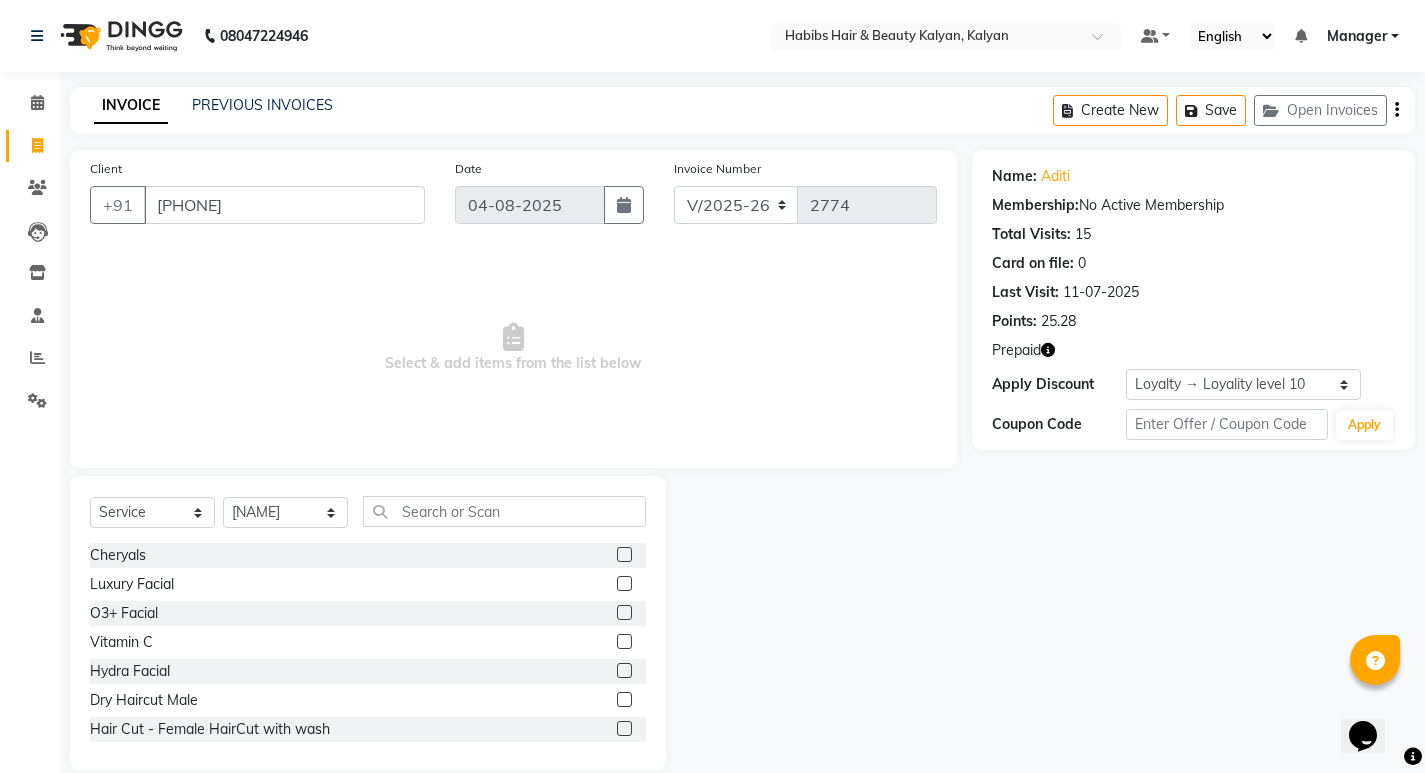 click on "Select  Service  Product  Membership  Package Voucher Prepaid Gift Card  Select Stylist ANWAR DHARMESH GANESH SHINDE Gauri Manager Maruf  mulla Meena Kumari Namrata zipre Priyanka Ranjana  singh  Sagar saindane SANTOSHI SHALINI Smruti Suraj Kadam Vinaya  Yogesh Cheryals  Luxury Facial  O3+ Facial  Vitamin C  Hydra Facial  Dry Haircut Male  Hair Cut - Female HairCut with wash  Hair Cut - Male HairCut with Wash  Hair Cut - Female Advanced Haircut  Hair Cut - Fringe Haircut  Hair Cut - Beard Trimming  Hair Cut - Child  Haircut Girl  Hair Cut - Child Haircut Boy  Hair Cut - Dry Haircut Female  Hair Cut - Dry Haircut Male  HairCut - Dry Haircut Female+Blowdry  SHAVING OR BEARD TRIMMING   HEAD MASSAGE OR HAIR SPA   HEAD MASSAGE OR HAIR SPA OR GLOBAL COLOUR   HAIR WASH  Beard color  Beard Sheving  Beard Trimming  D-tan/Bleach - Upper Lip  D-tan/Bleach - Face / Neck  D-tan/Bleach - Back Neck  D-tan/Bleach - Under Arms  D-tan/Bleach - Full Arms  D-tan/Bleach - Full Legs  D-tan/Bleach - Half Arms  D-tan Face Raga" 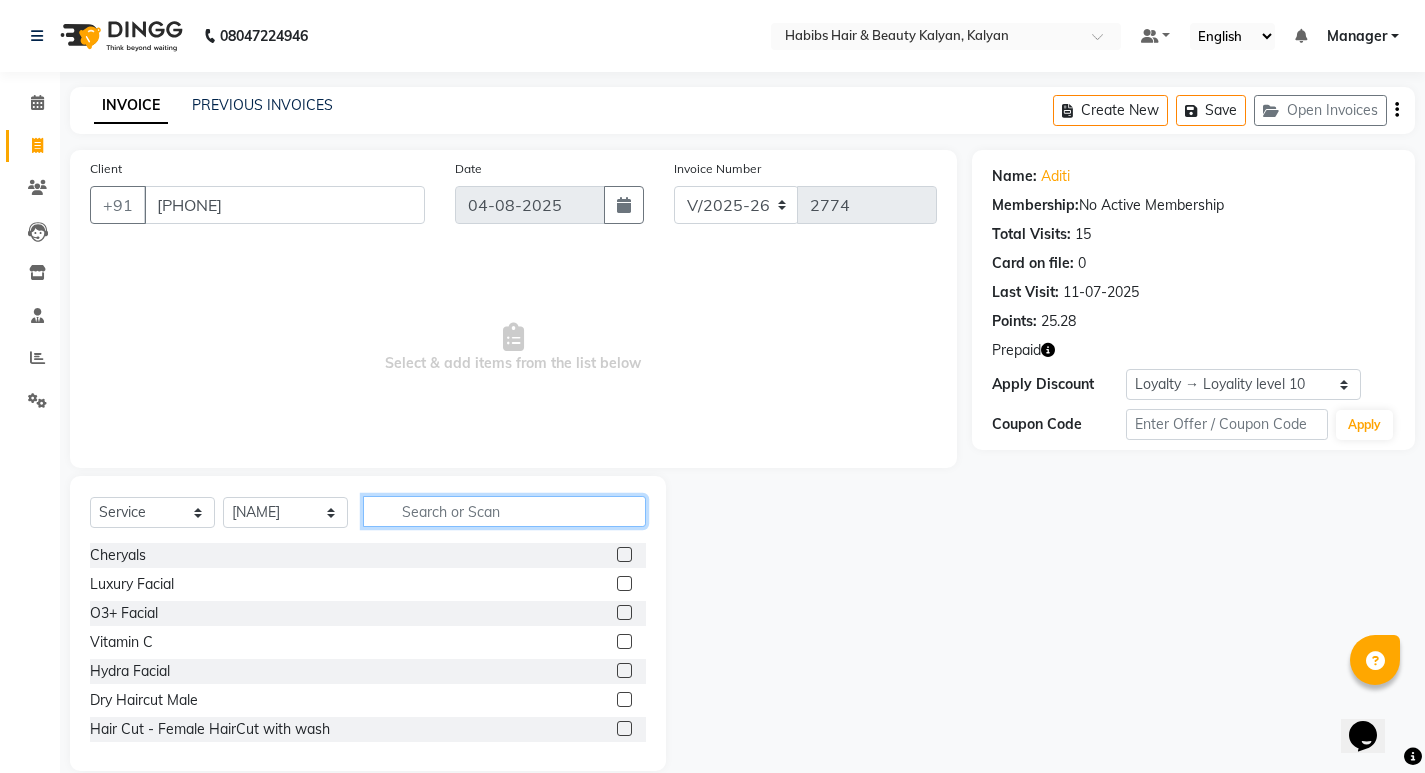 click 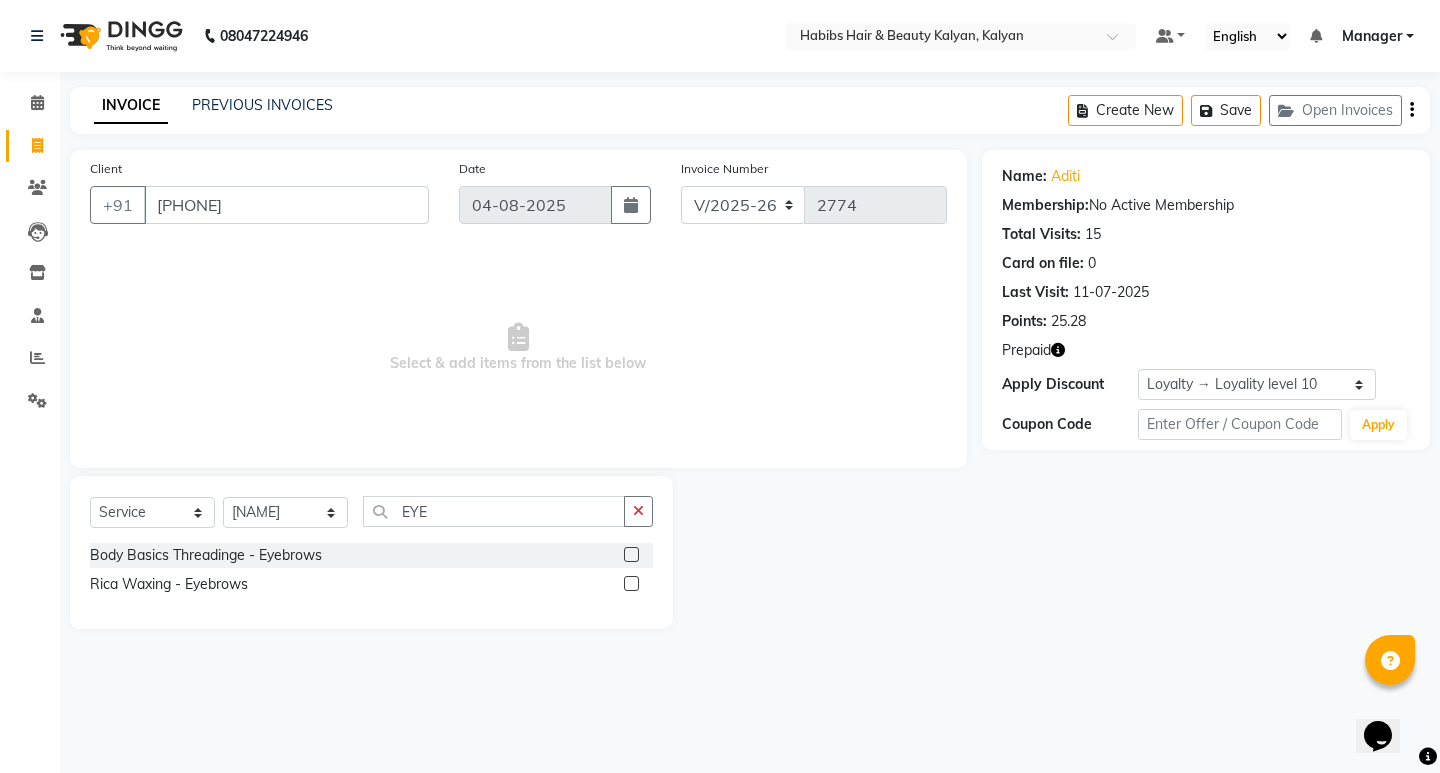 click 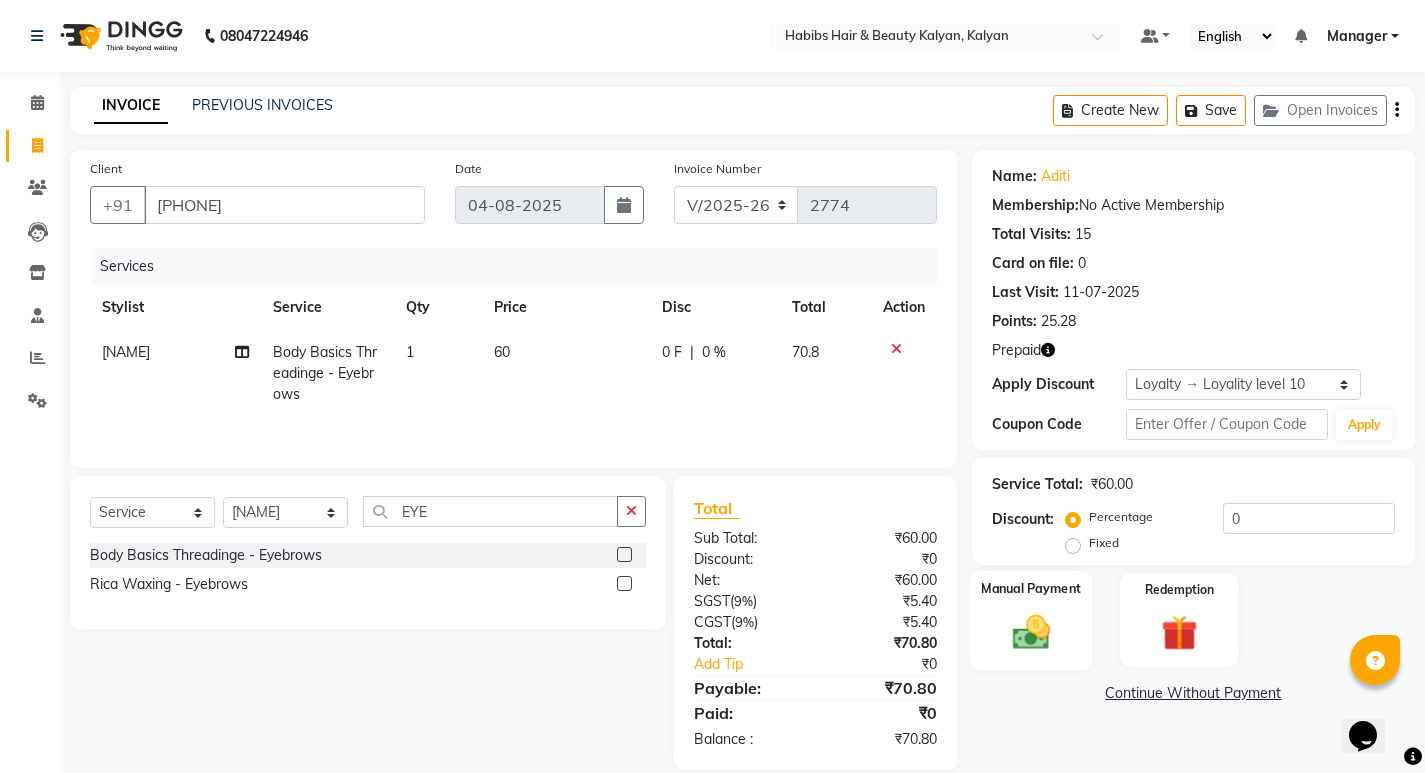 click on "Manual Payment" 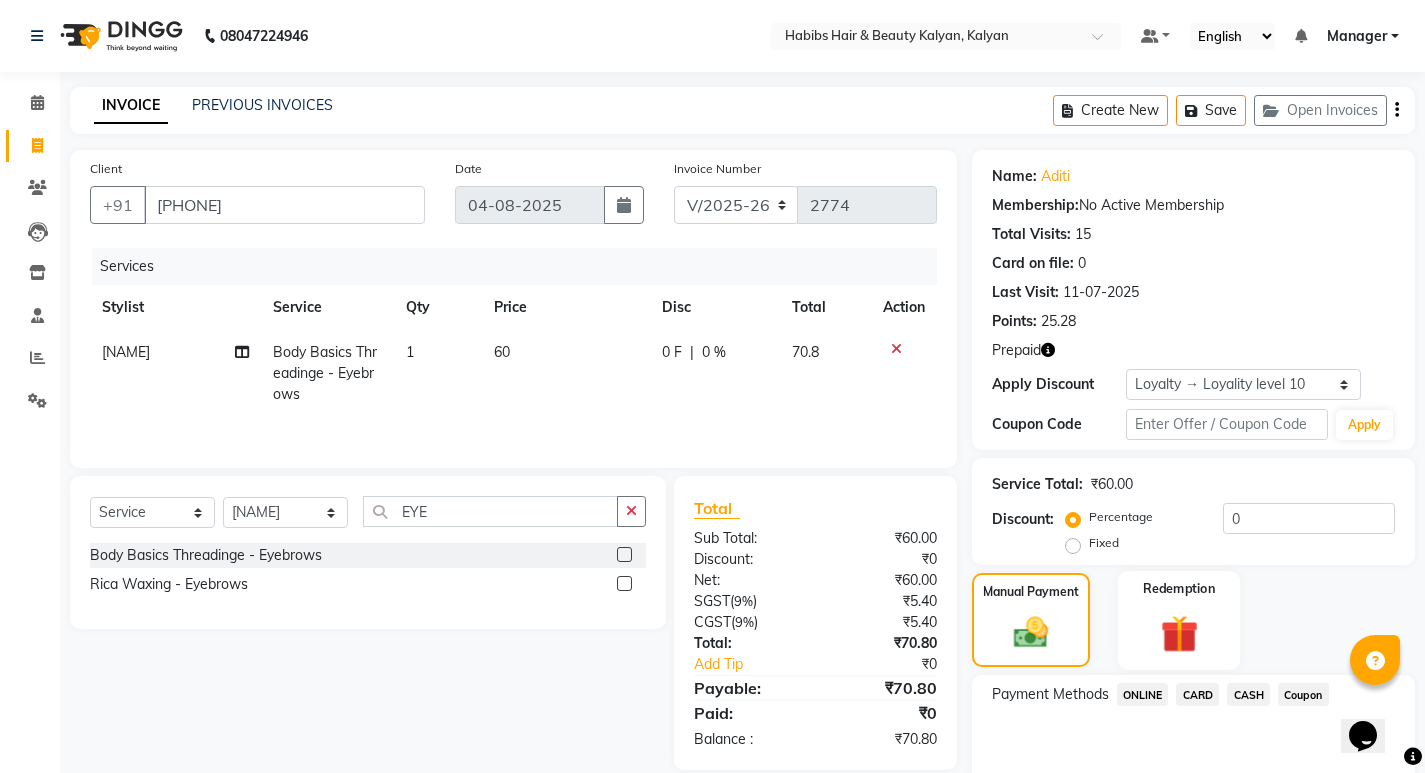 click on "Redemption" 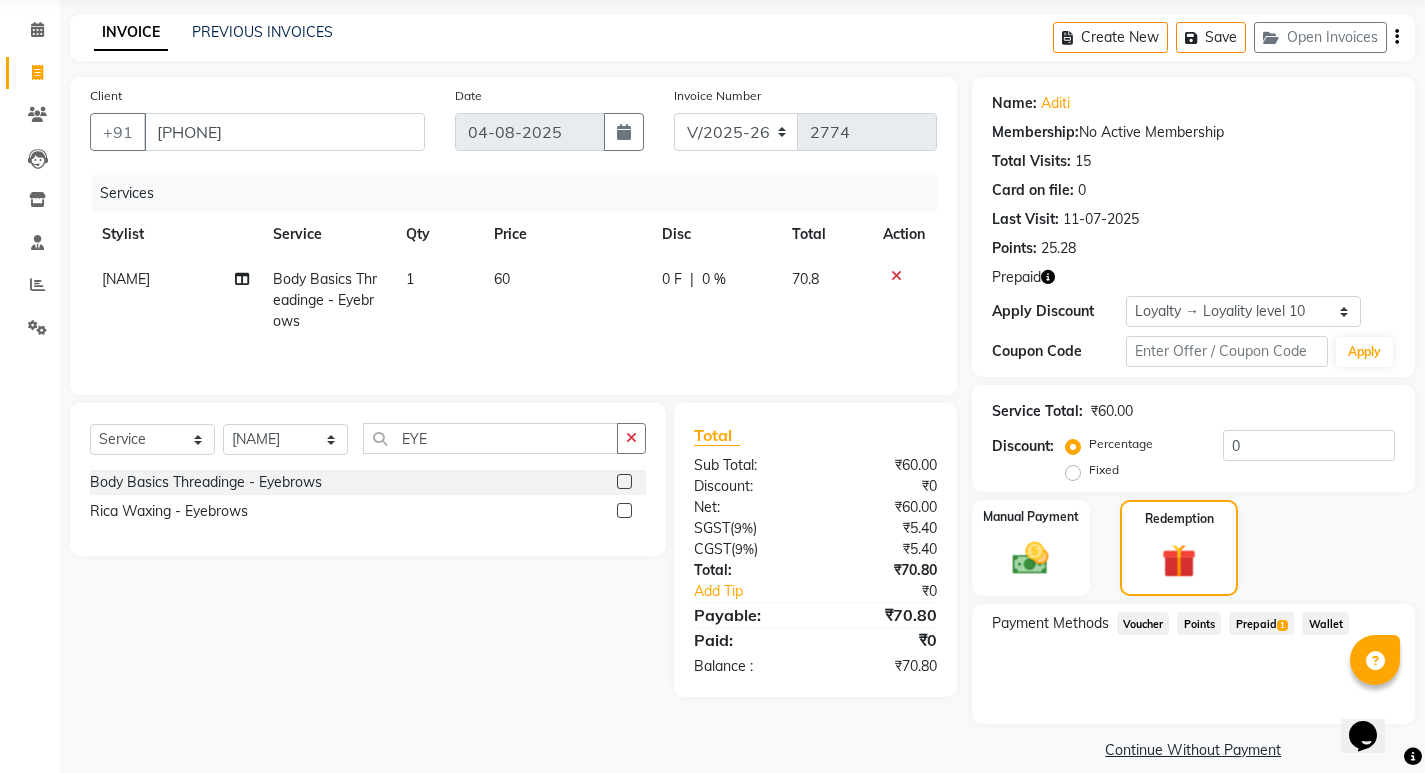 scroll, scrollTop: 95, scrollLeft: 0, axis: vertical 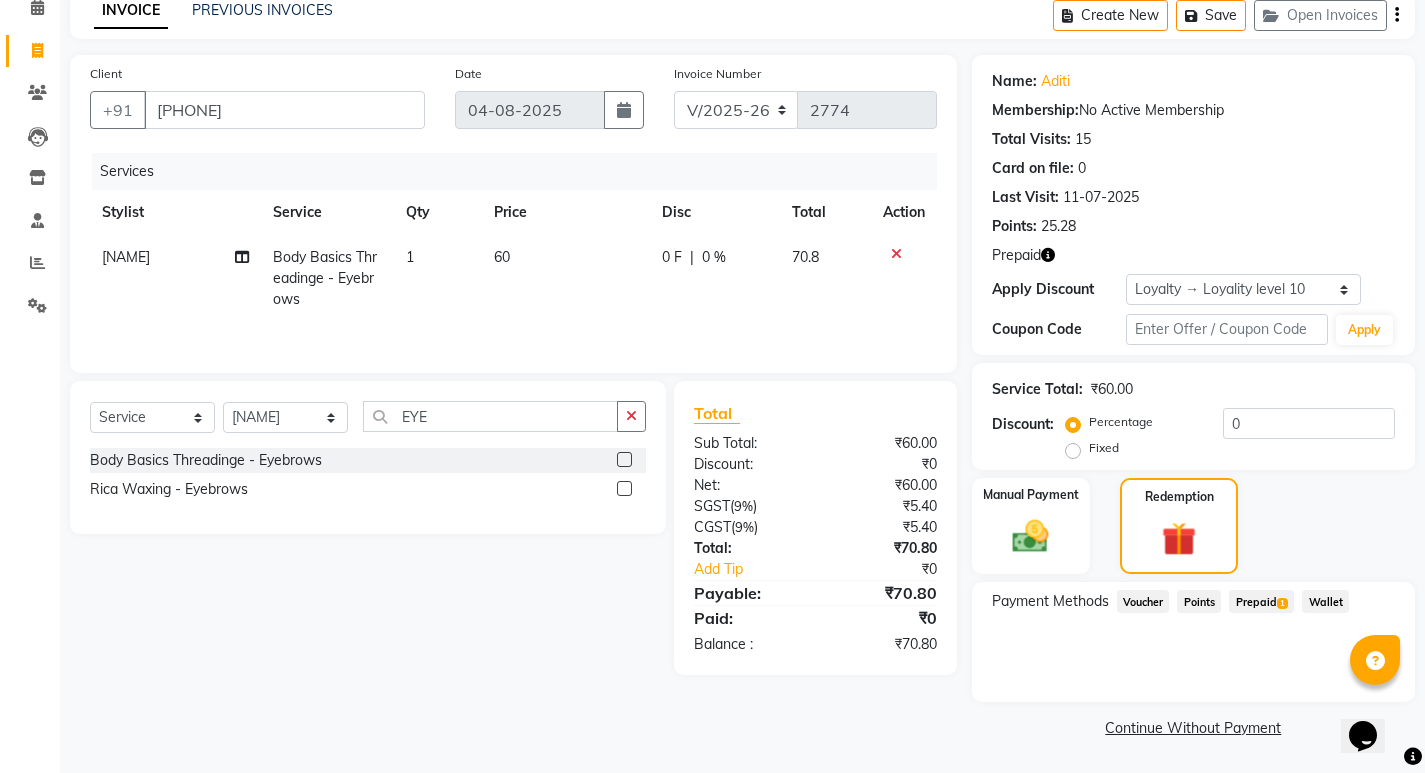click on "Prepaid  1" 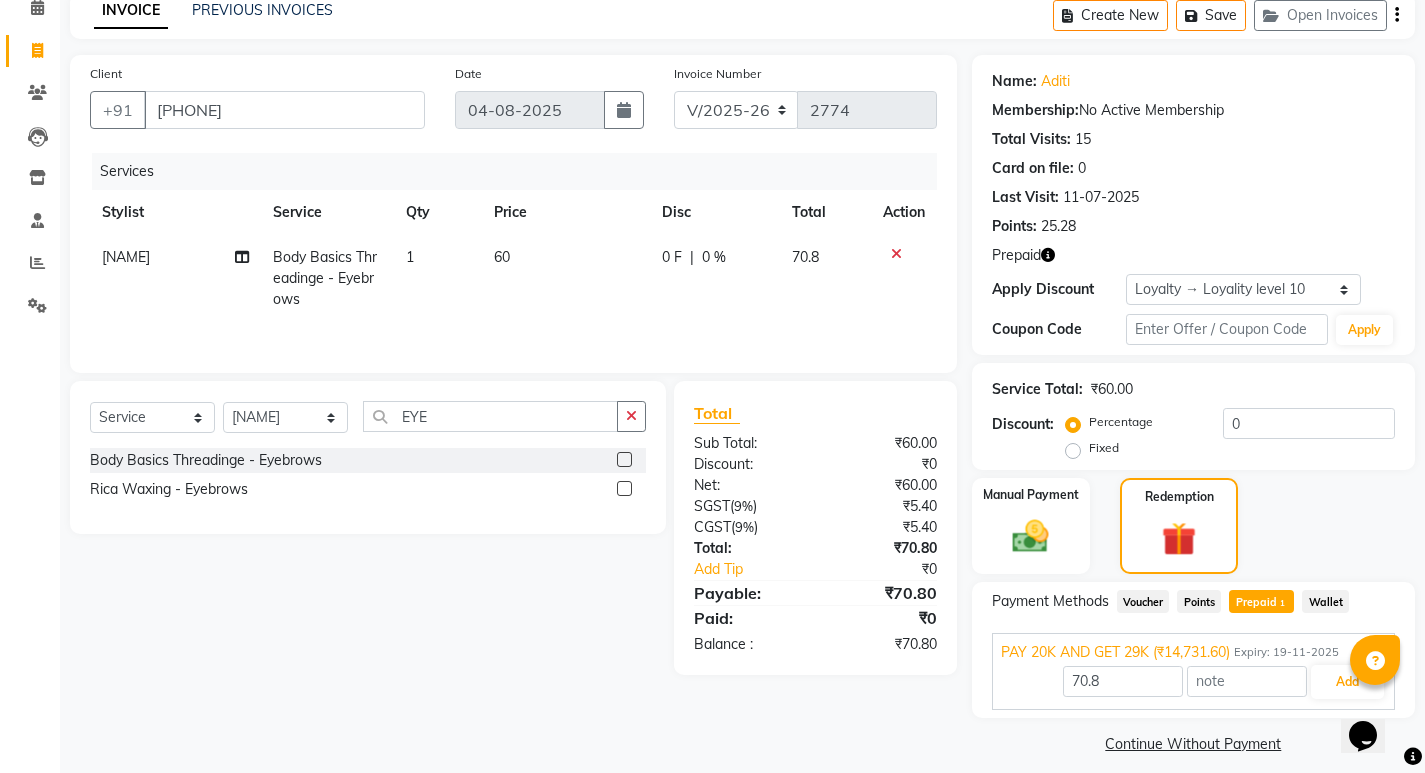 scroll, scrollTop: 111, scrollLeft: 0, axis: vertical 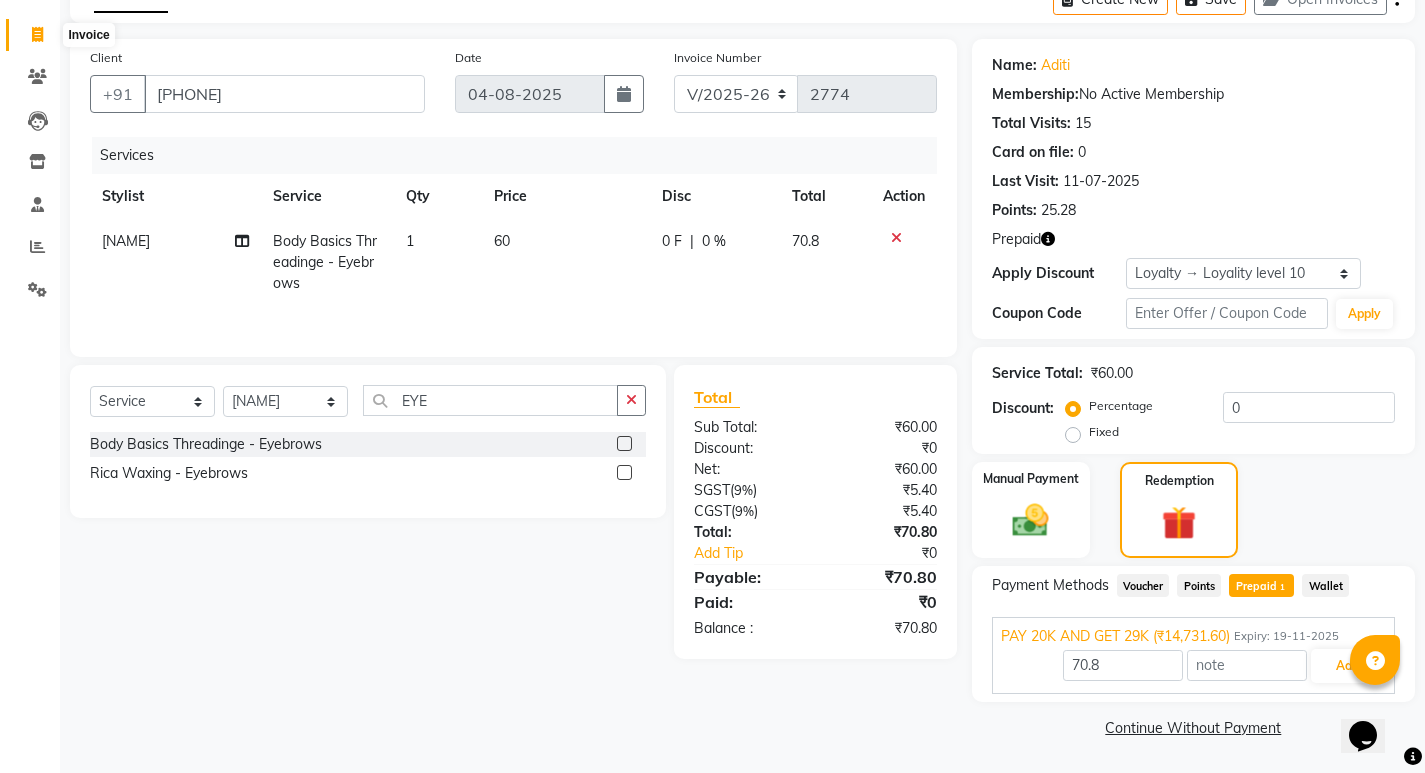 click 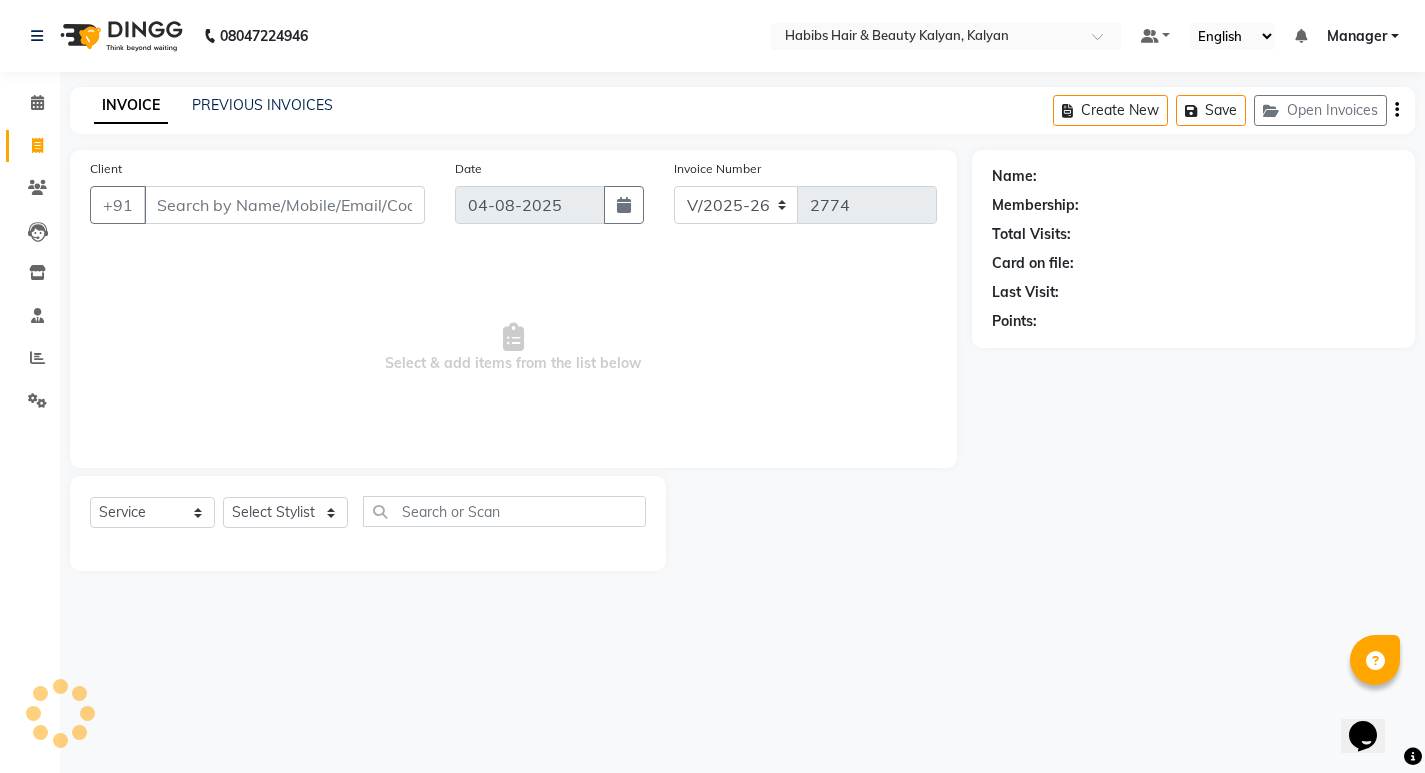 scroll, scrollTop: 0, scrollLeft: 0, axis: both 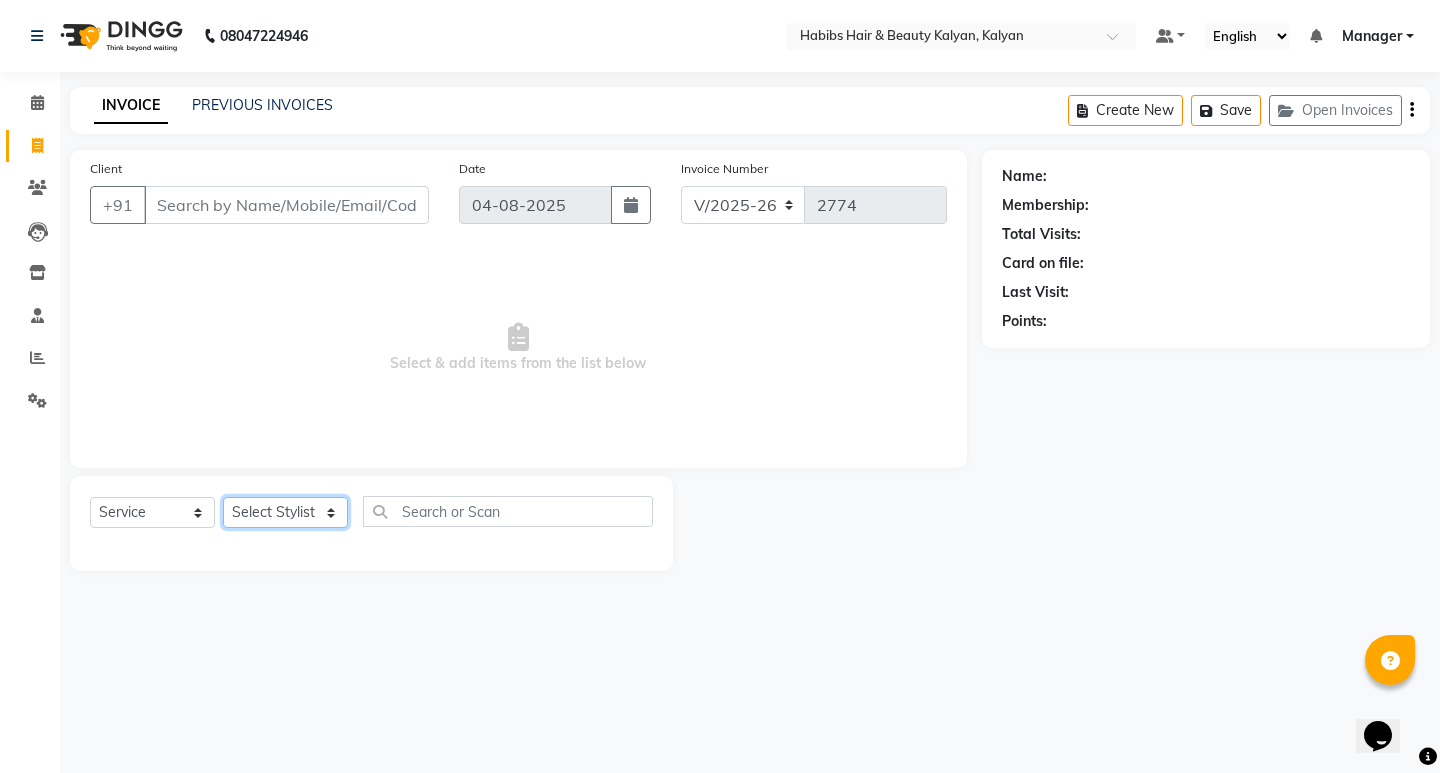 click on "Select Stylist [FIRST] [FIRST] [FIRST] [FIRST] [FIRST] [FIRST] [FIRST] [FIRST] [FIRST] [FIRST] [FIRST] [FIRST] [FIRST] [FIRST] [FIRST] [FIRST] [FIRST] [FIRST] [FIRST] [FIRST] [FIRST]" 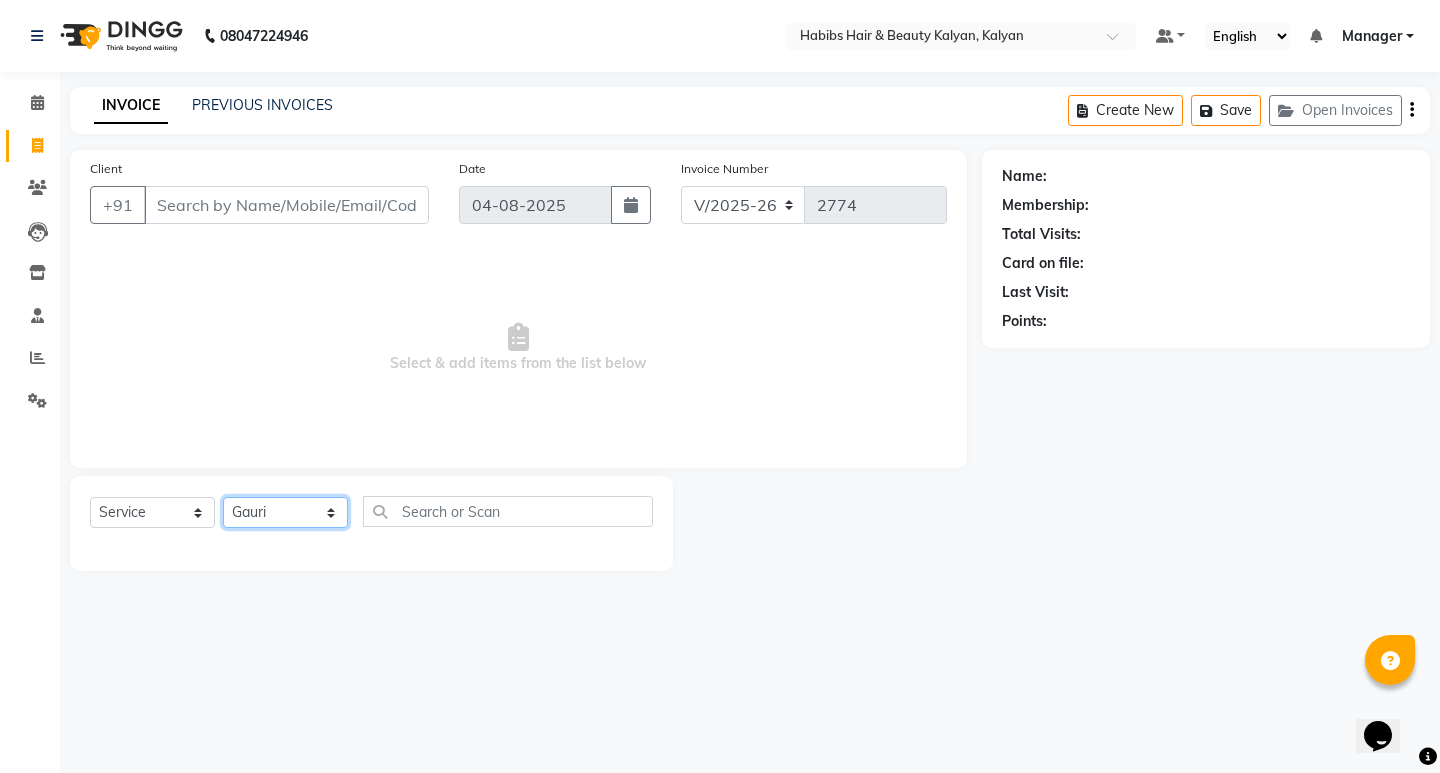 click on "Select Stylist [FIRST] [FIRST] [FIRST] [FIRST] [FIRST] [FIRST] [FIRST] [FIRST] [FIRST] [FIRST] [FIRST] [FIRST] [FIRST] [FIRST] [FIRST] [FIRST] [FIRST] [FIRST] [FIRST] [FIRST] [FIRST]" 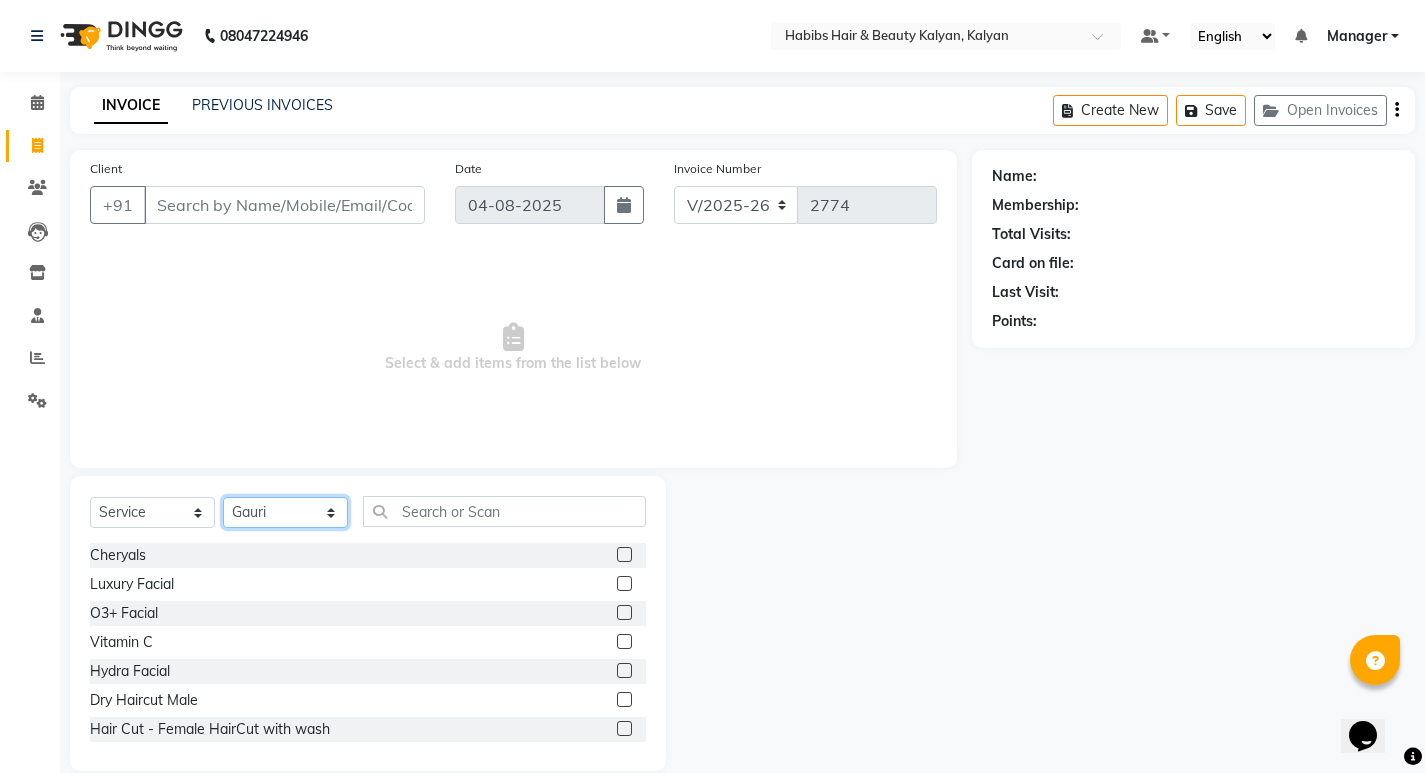 click on "Select Stylist [FIRST] [FIRST] [FIRST] [FIRST] [FIRST] [FIRST] [FIRST] [FIRST] [FIRST] [FIRST] [FIRST] [FIRST] [FIRST] [FIRST] [FIRST] [FIRST] [FIRST] [FIRST] [FIRST] [FIRST] [FIRST]" 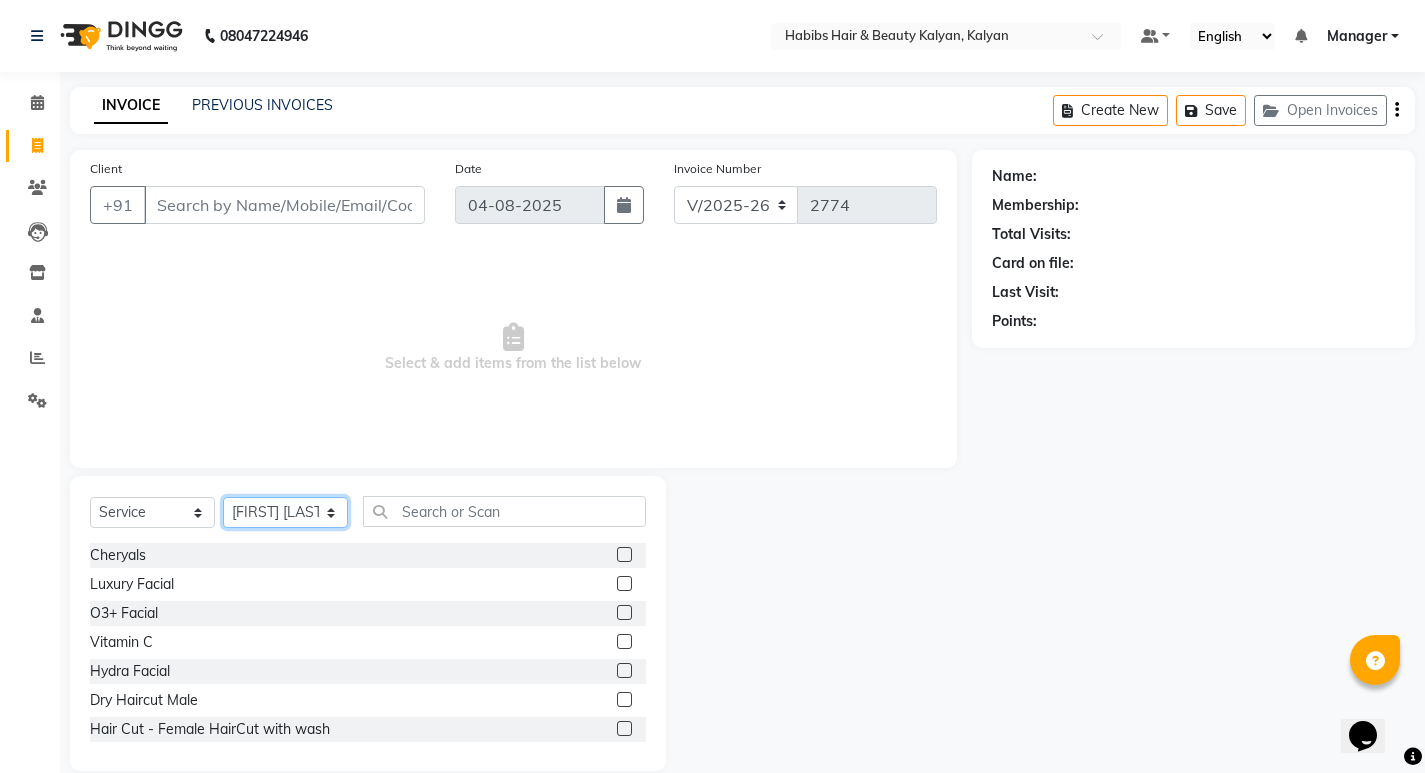 click on "Select Stylist [FIRST] [FIRST] [FIRST] [FIRST] [FIRST] [FIRST] [FIRST] [FIRST] [FIRST] [FIRST] [FIRST] [FIRST] [FIRST] [FIRST] [FIRST] [FIRST] [FIRST] [FIRST] [FIRST] [FIRST] [FIRST]" 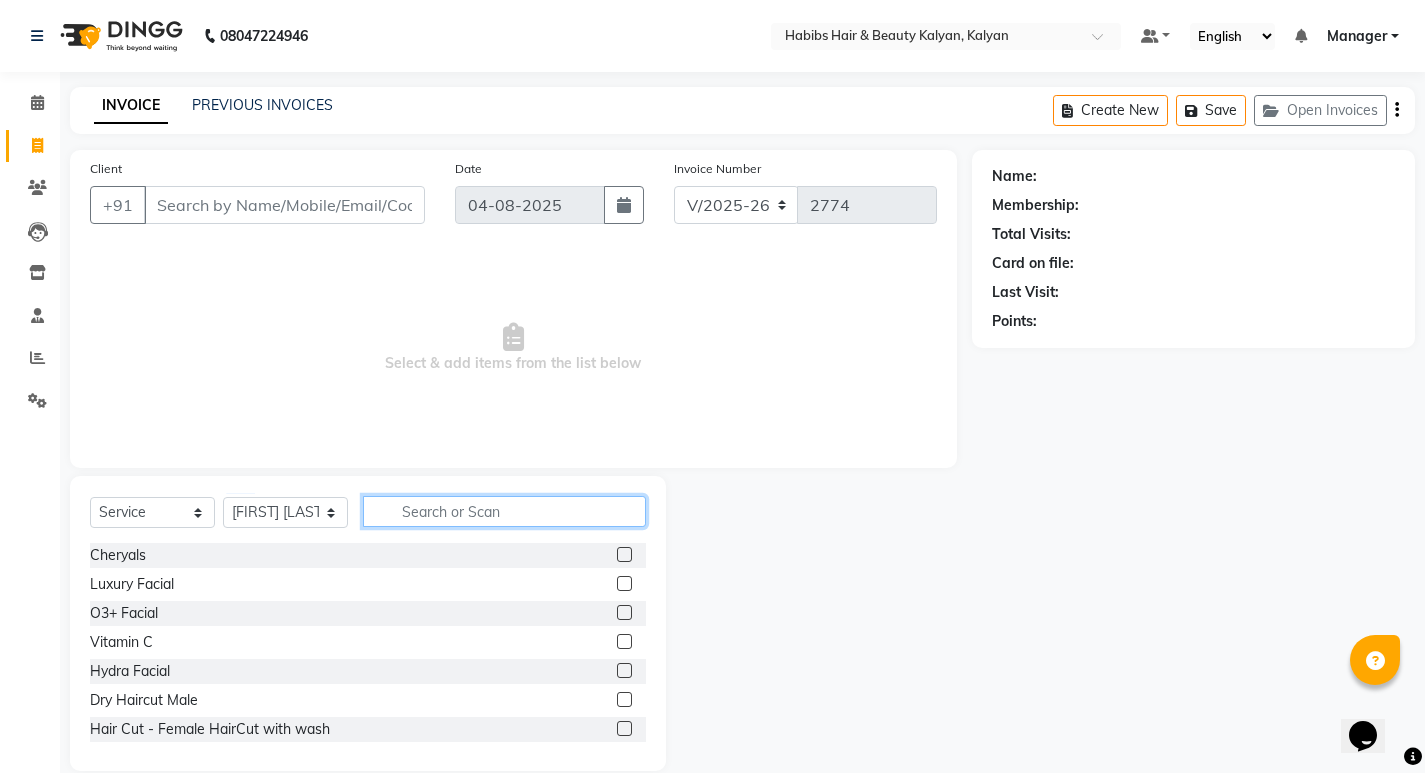 click 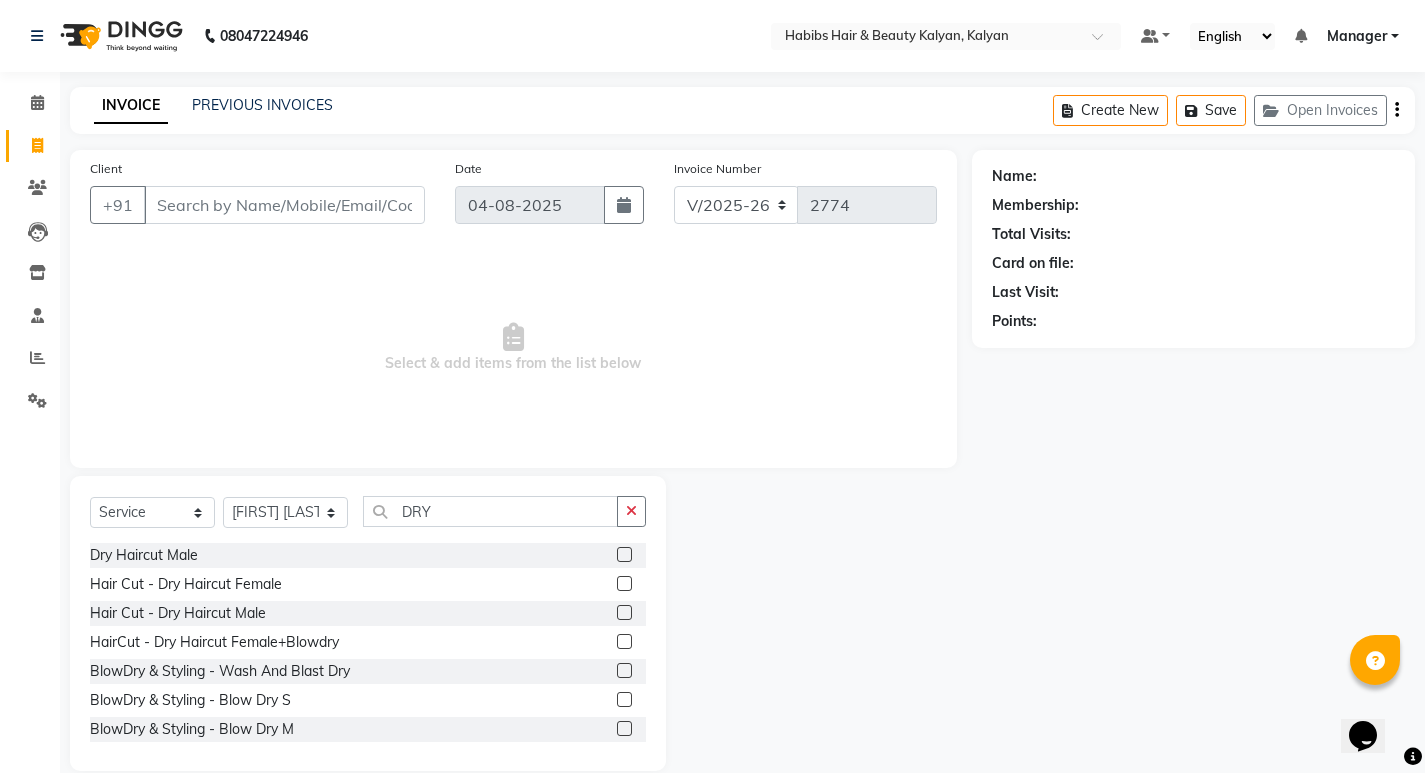 click 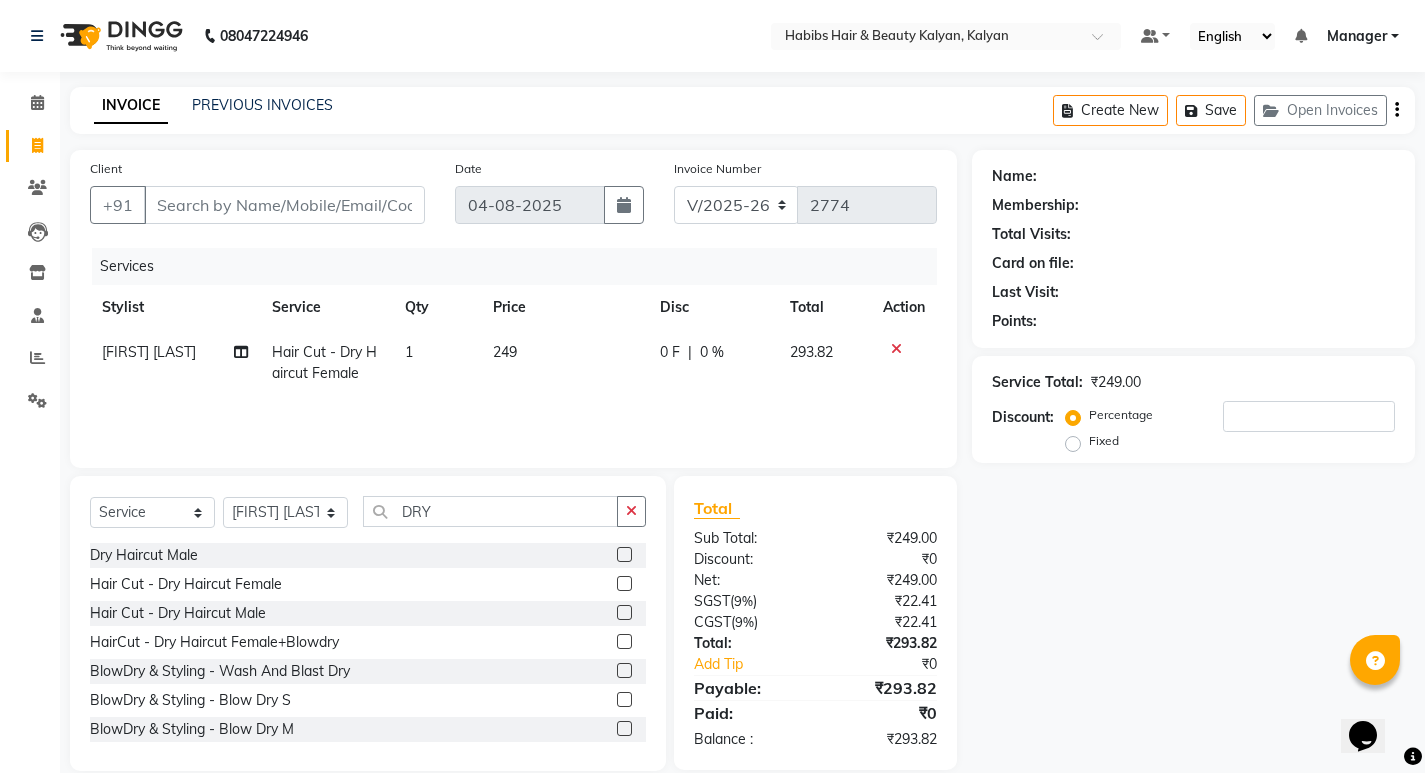 click 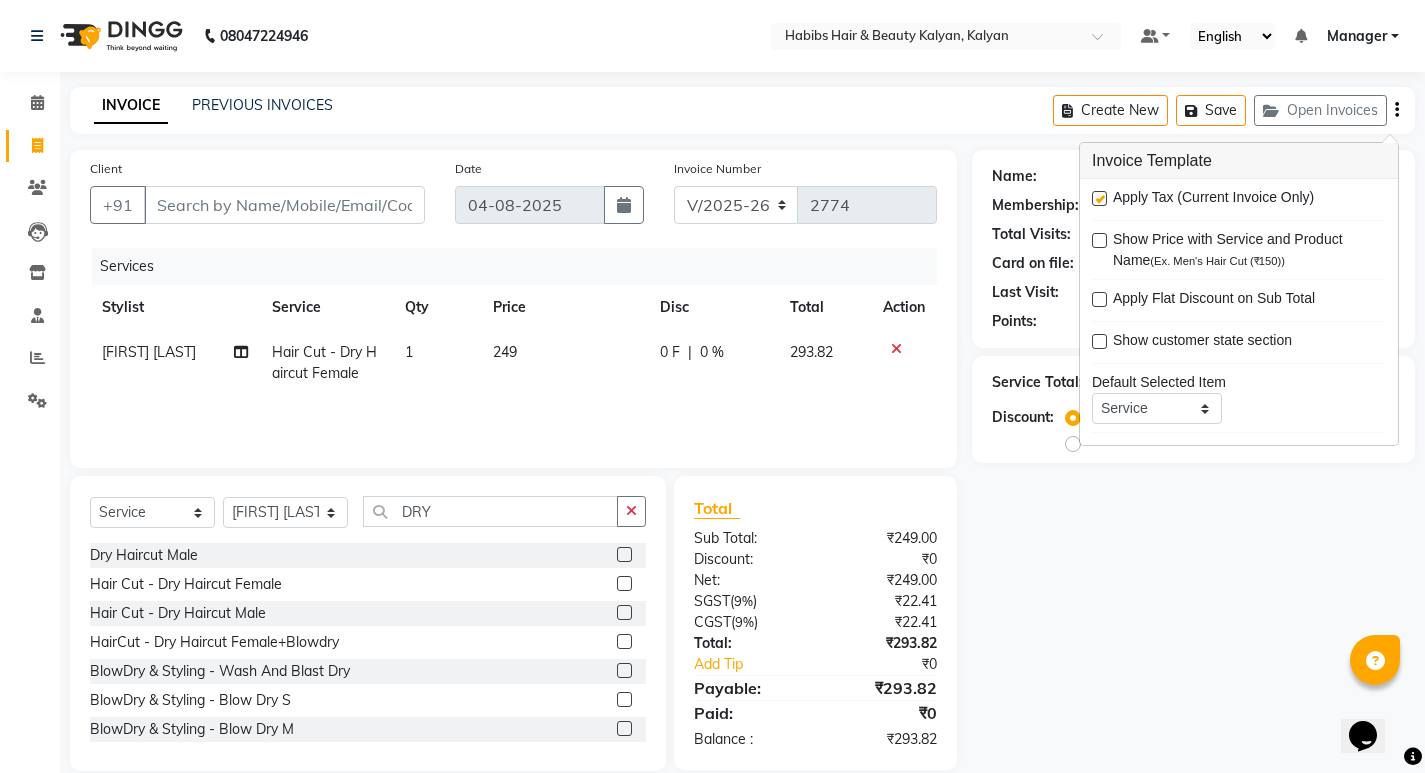 click at bounding box center (1099, 198) 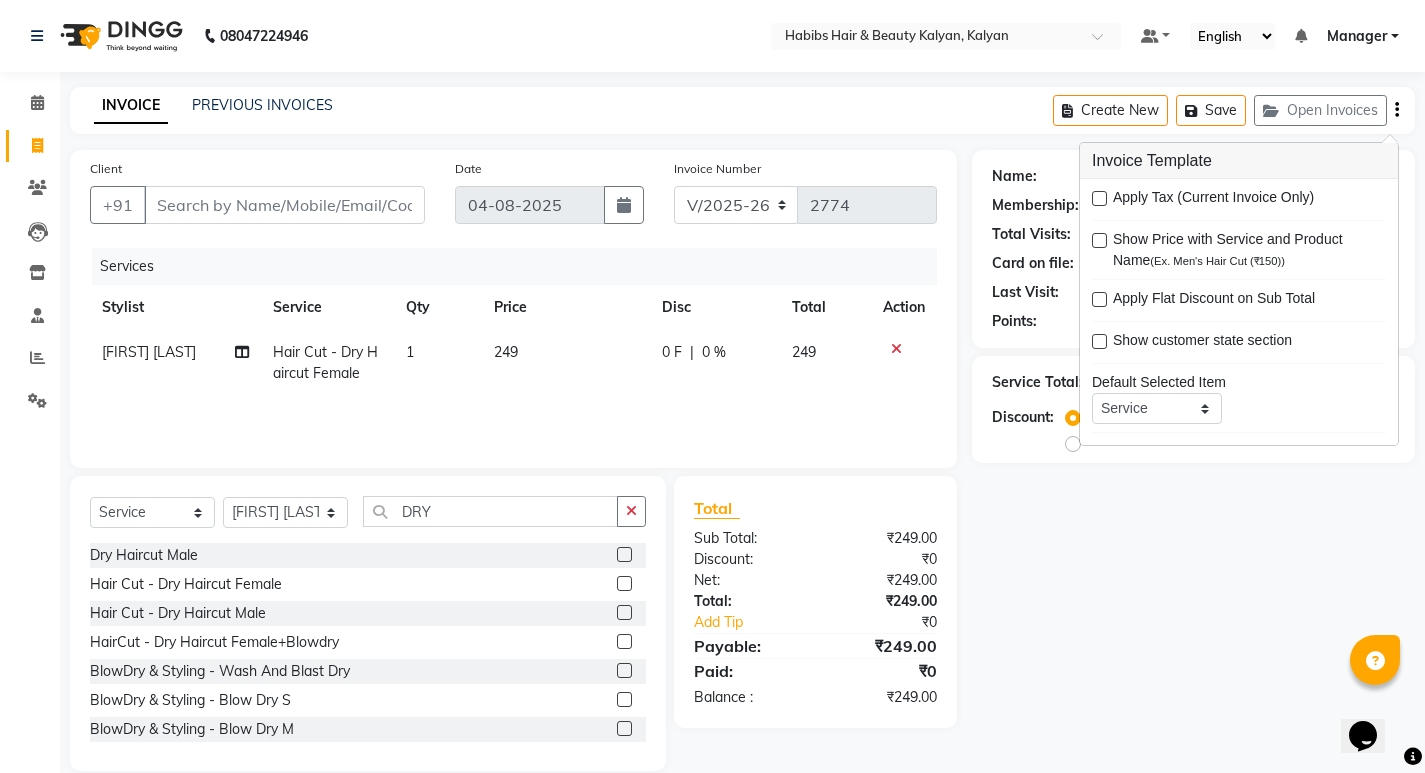 click on "Name: Membership: Total Visits: Card on file: Last Visit:  Points:  Service Total:  ₹249.00  Discount:  Percentage   Fixed" 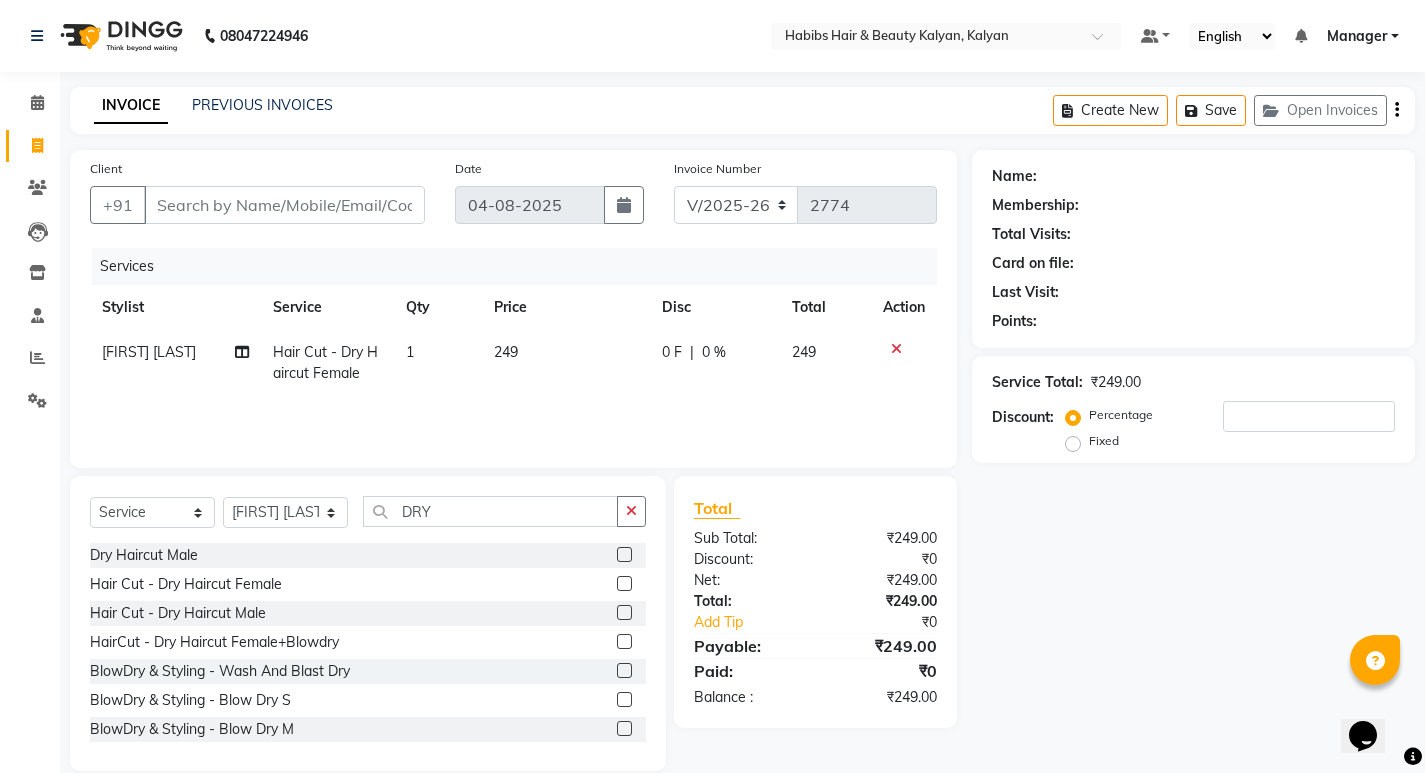 click on "Client +91" 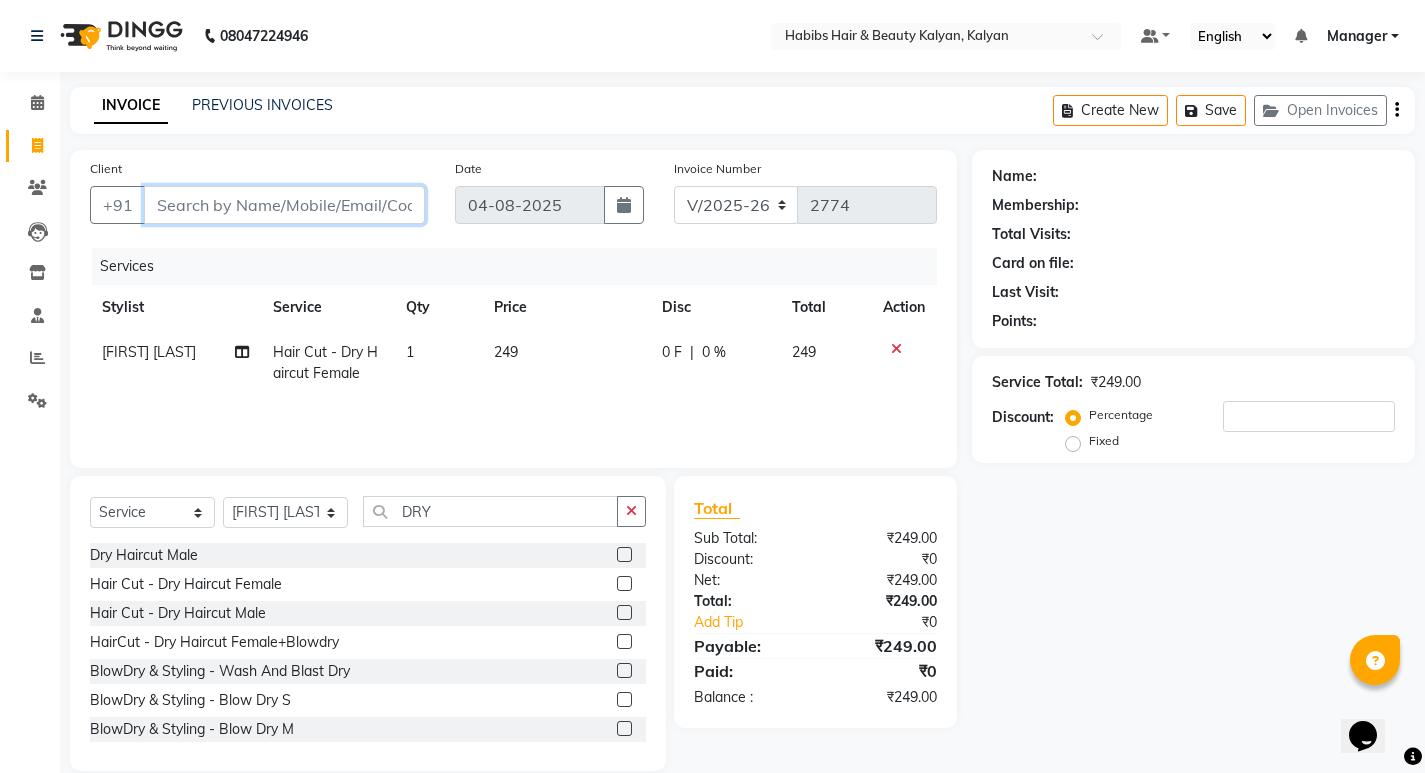 click on "Client" at bounding box center [284, 205] 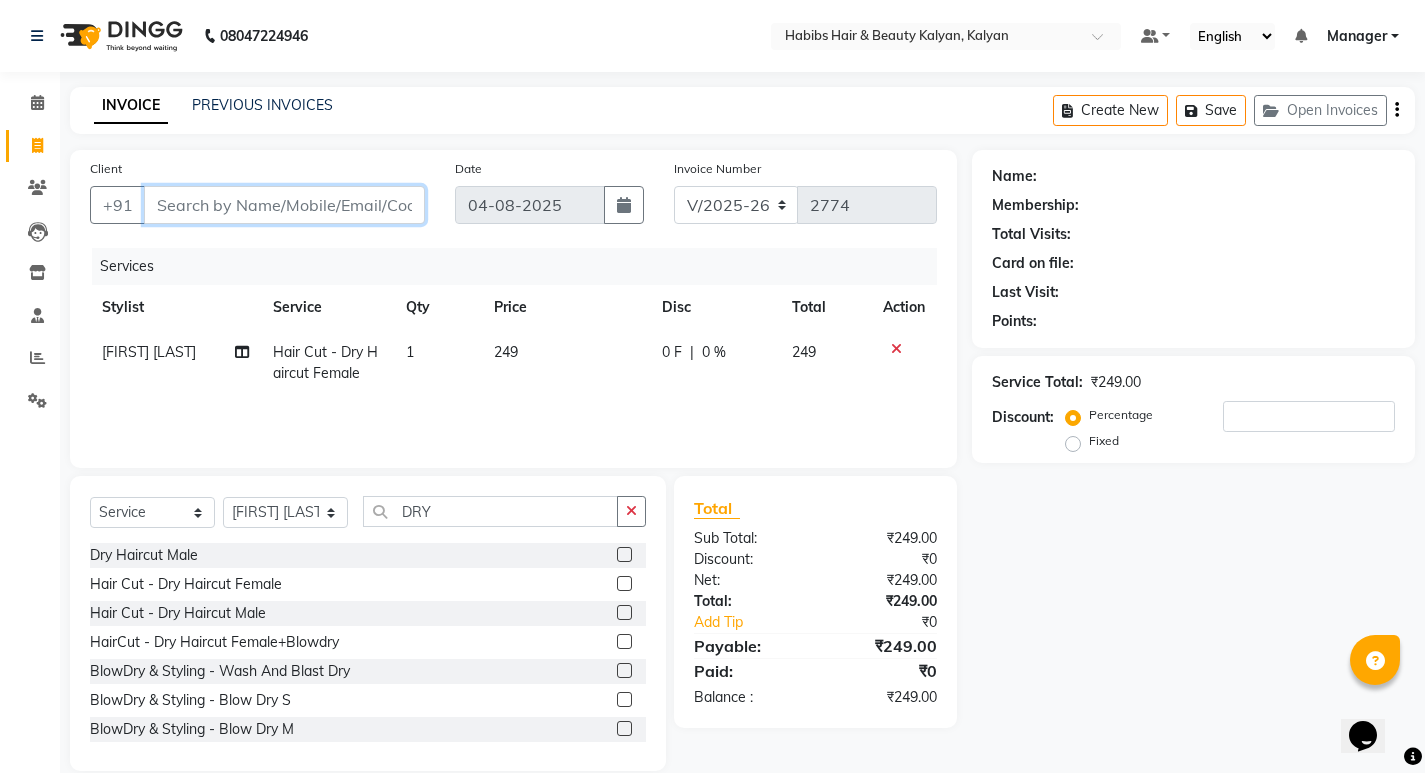 click on "Client" at bounding box center [284, 205] 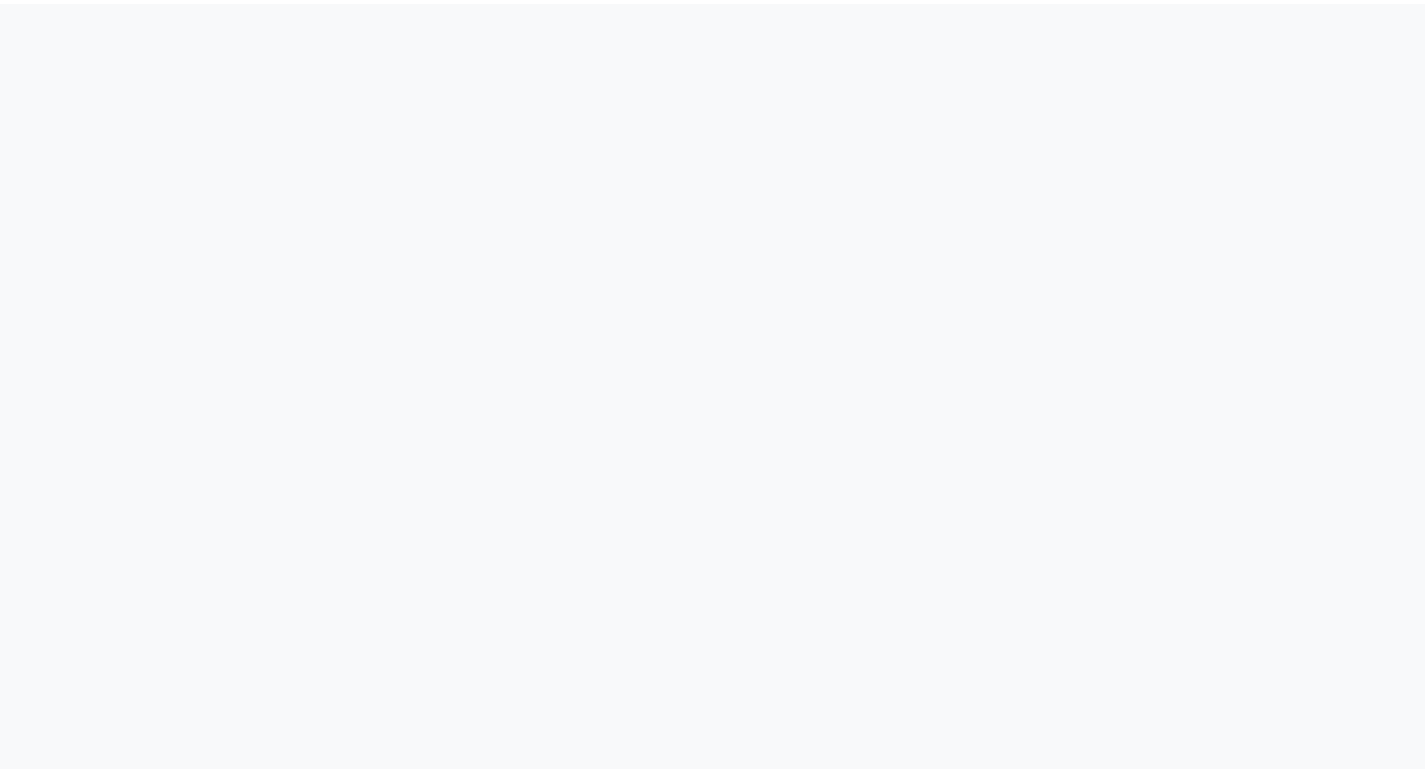 scroll, scrollTop: 0, scrollLeft: 0, axis: both 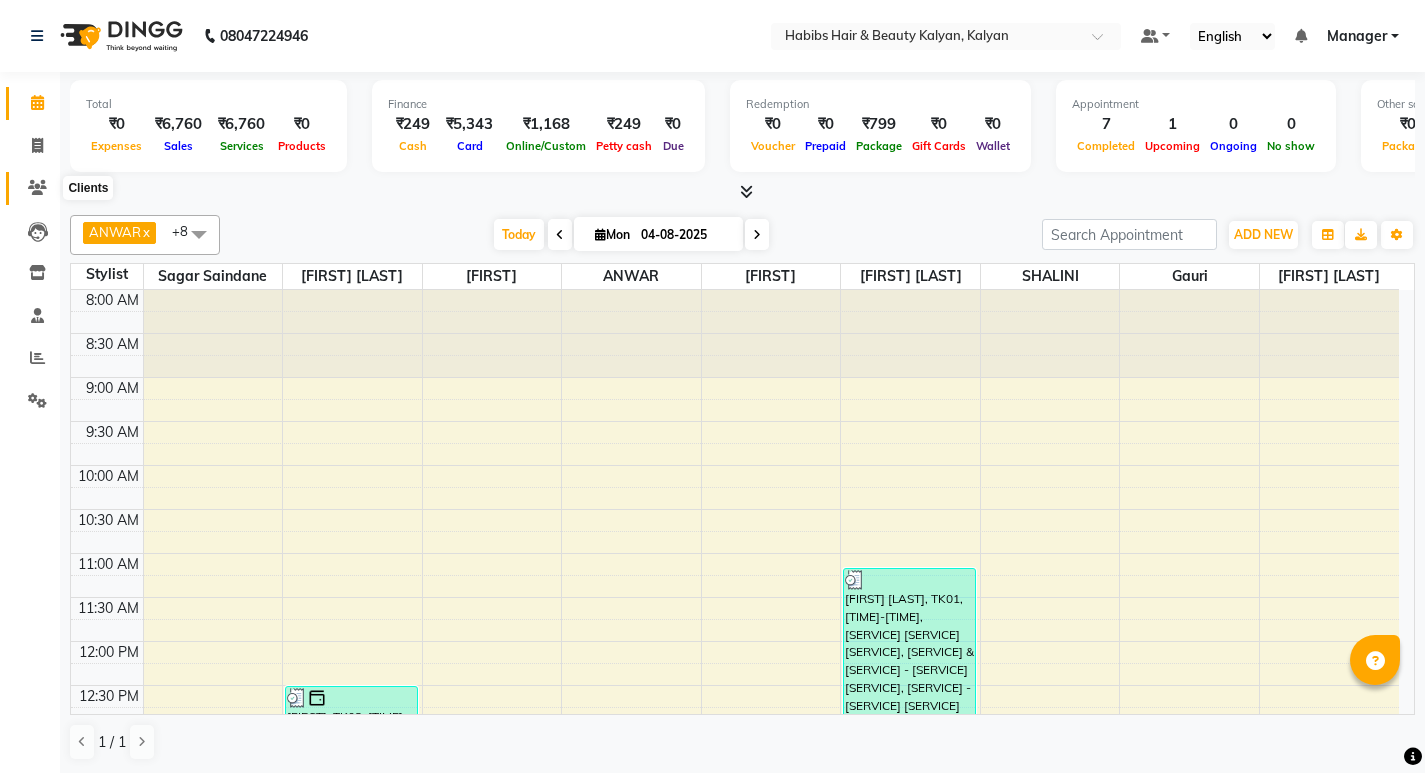 click 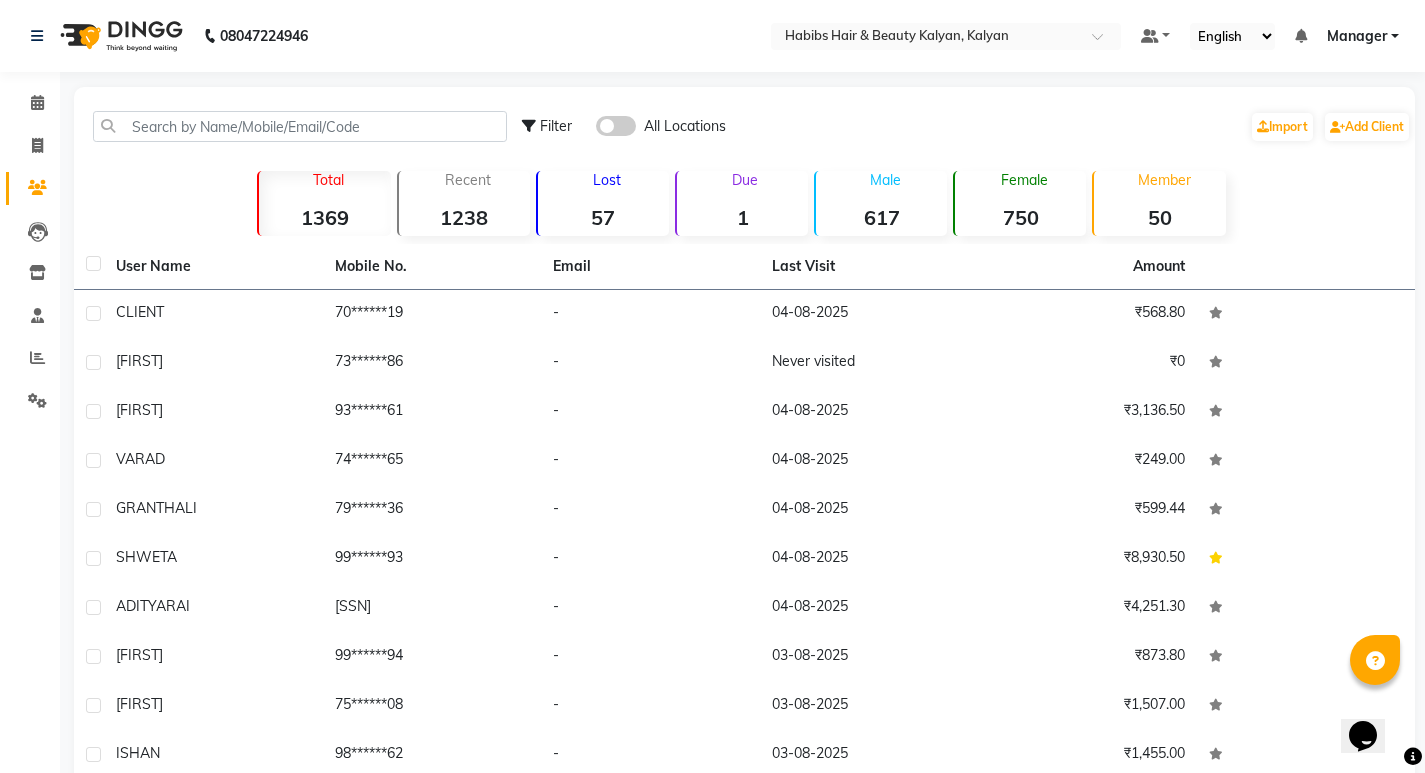 scroll, scrollTop: 0, scrollLeft: 0, axis: both 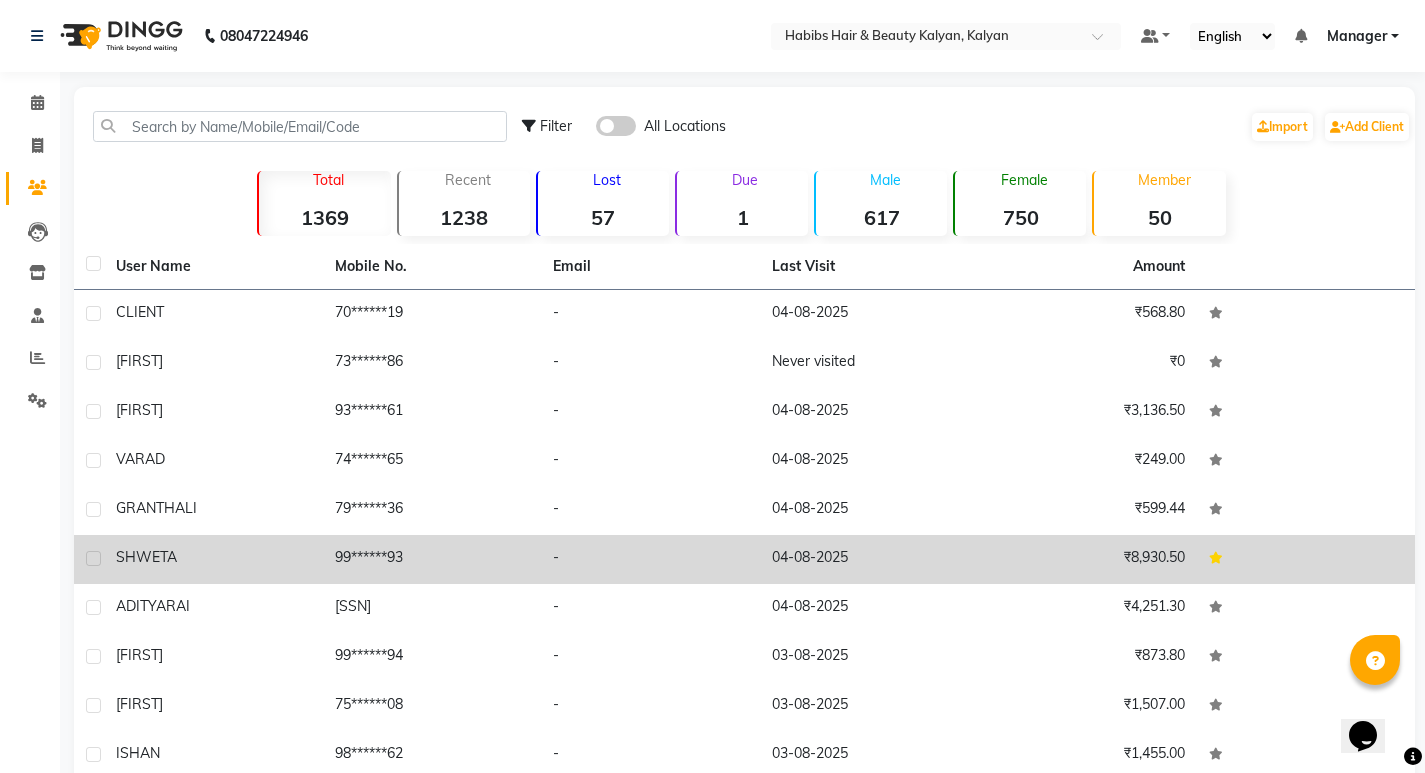 click on "99******93" 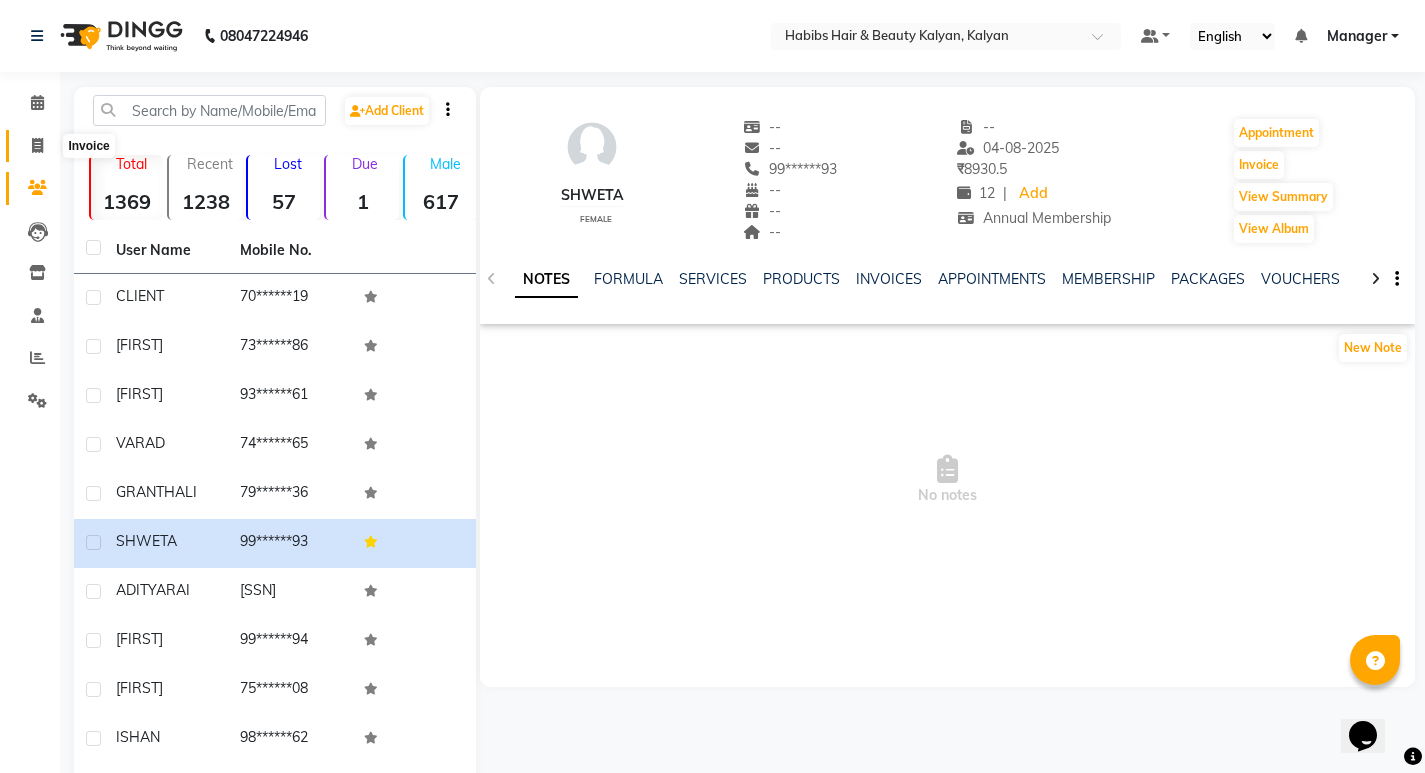 click 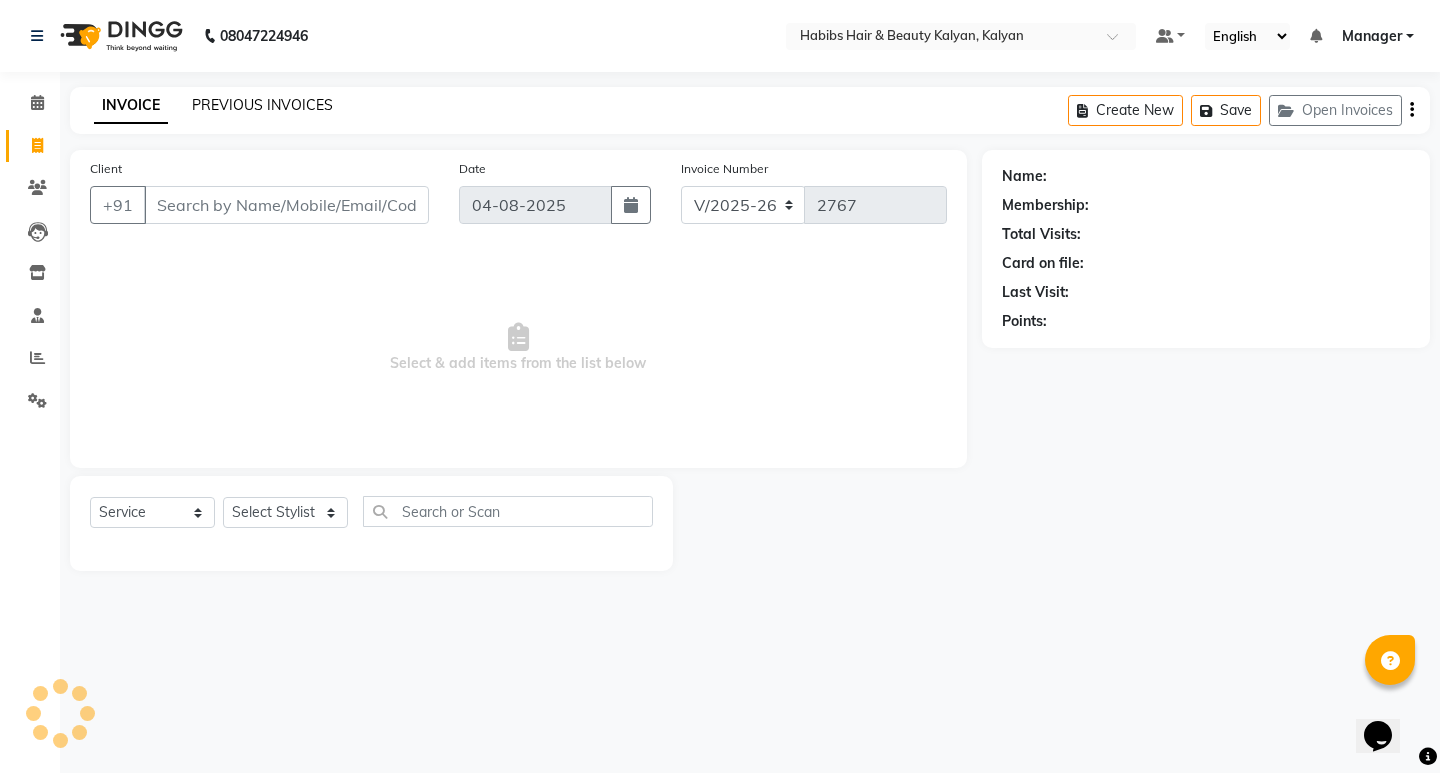 click on "PREVIOUS INVOICES" 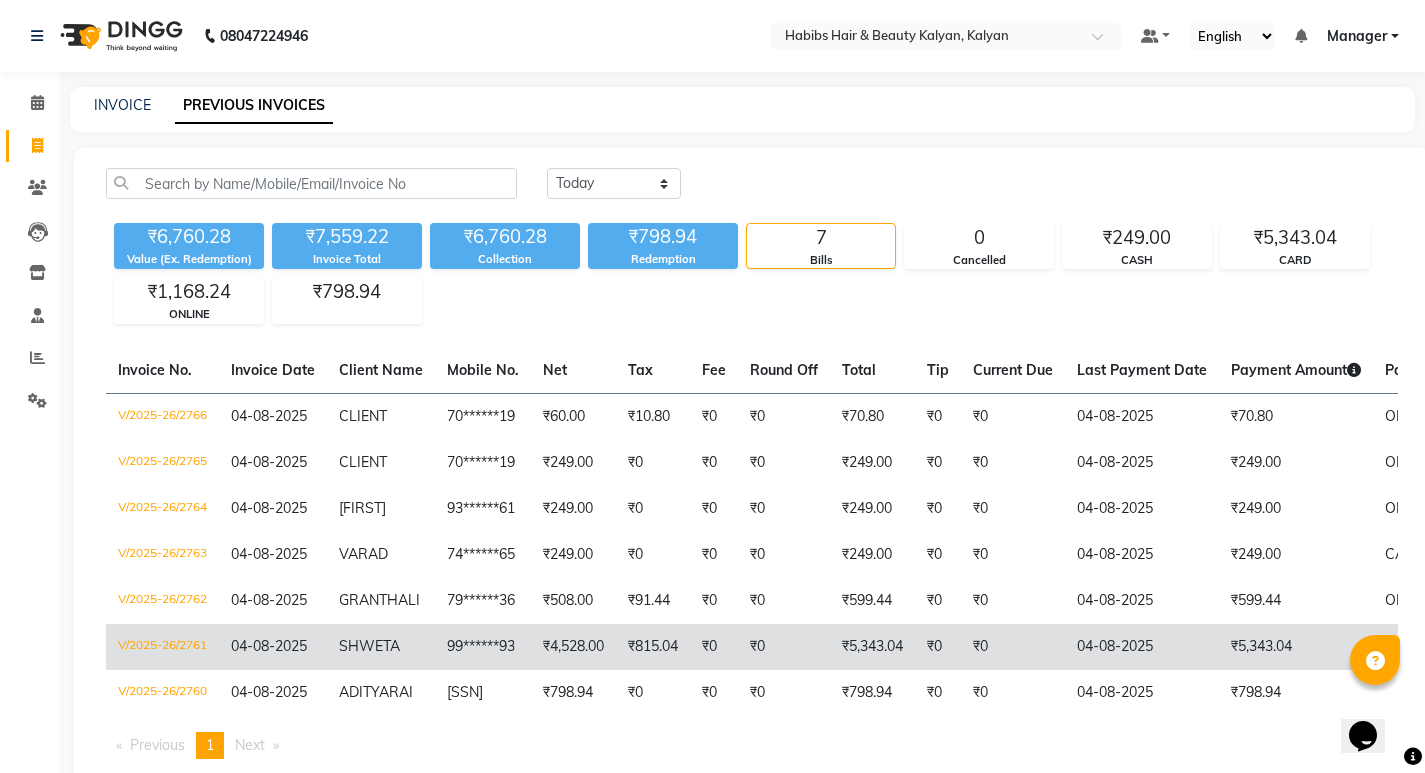 click on "₹0" 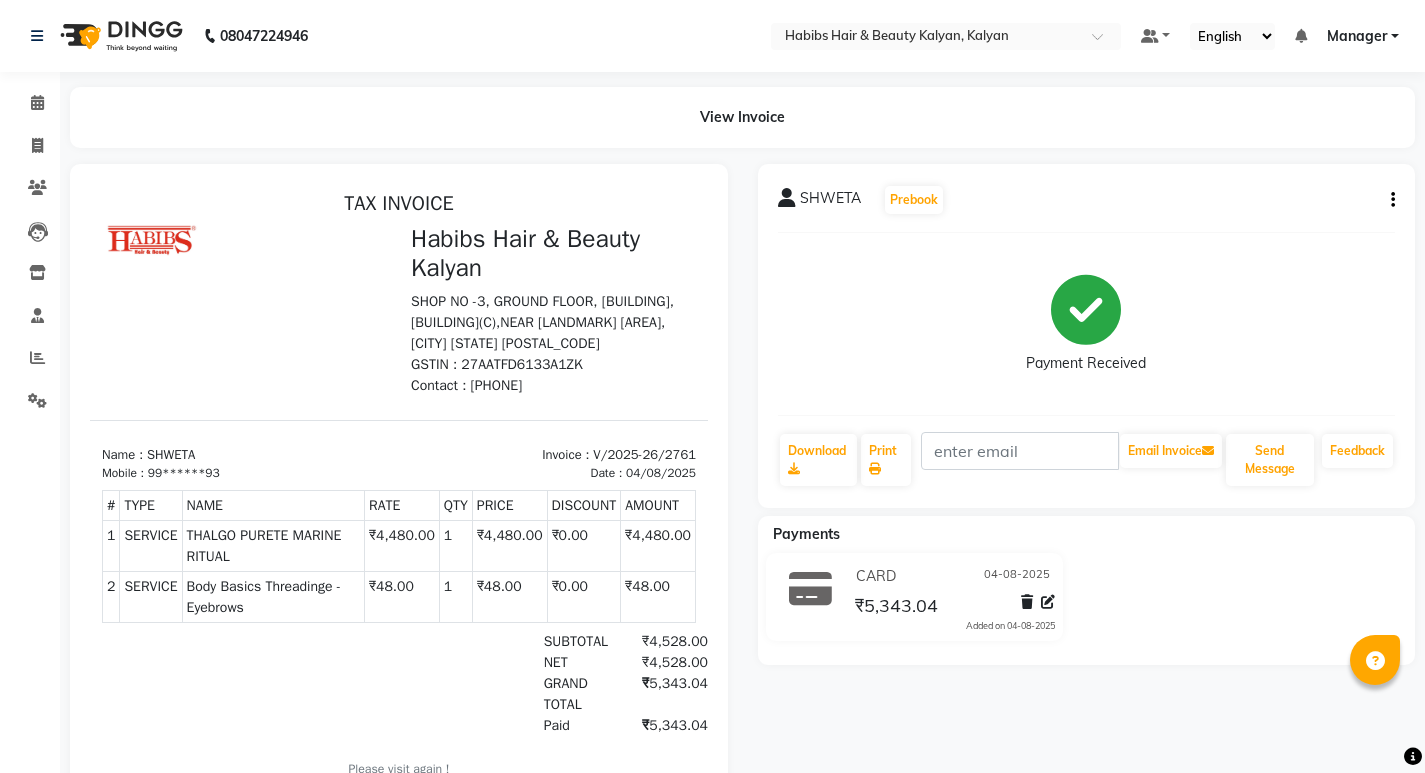 scroll, scrollTop: 0, scrollLeft: 0, axis: both 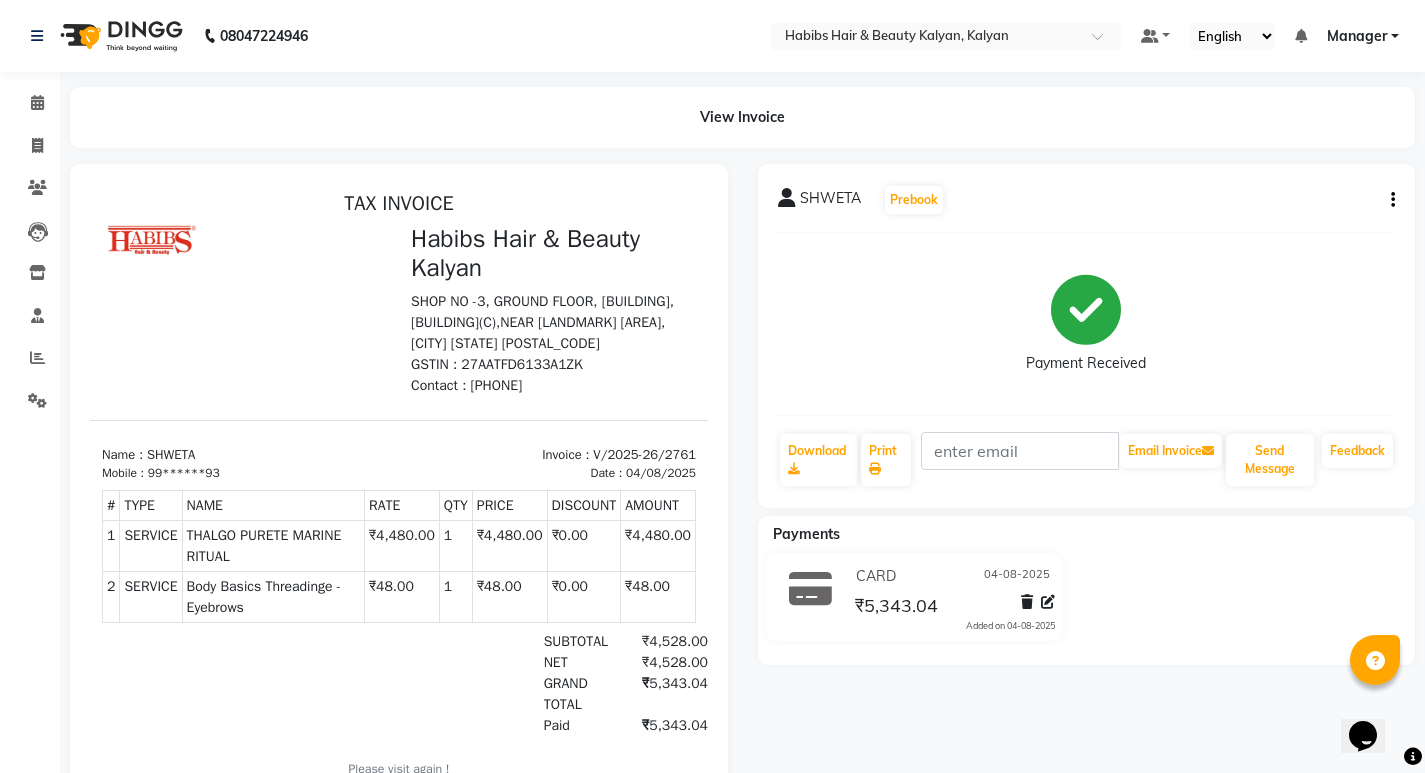 click 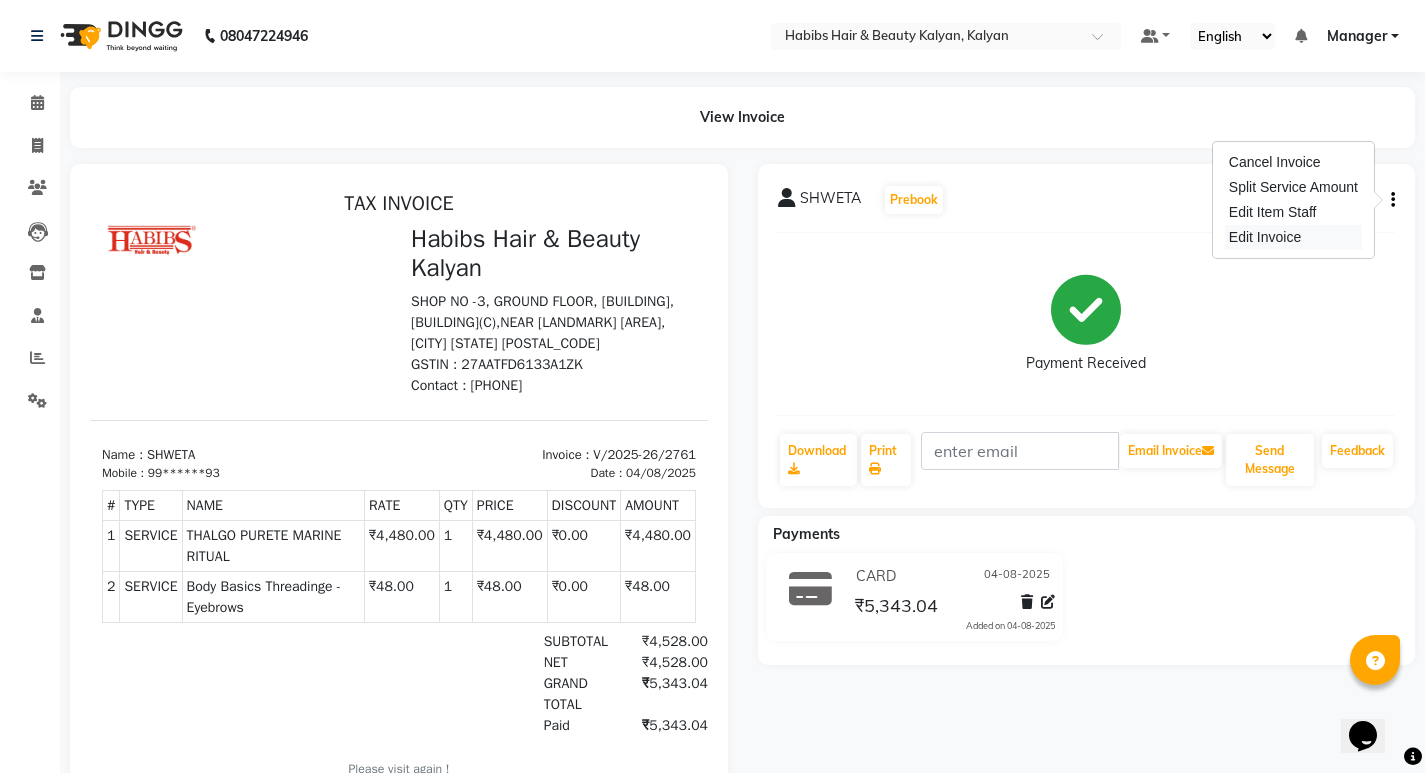 click on "Edit Invoice" at bounding box center (1293, 237) 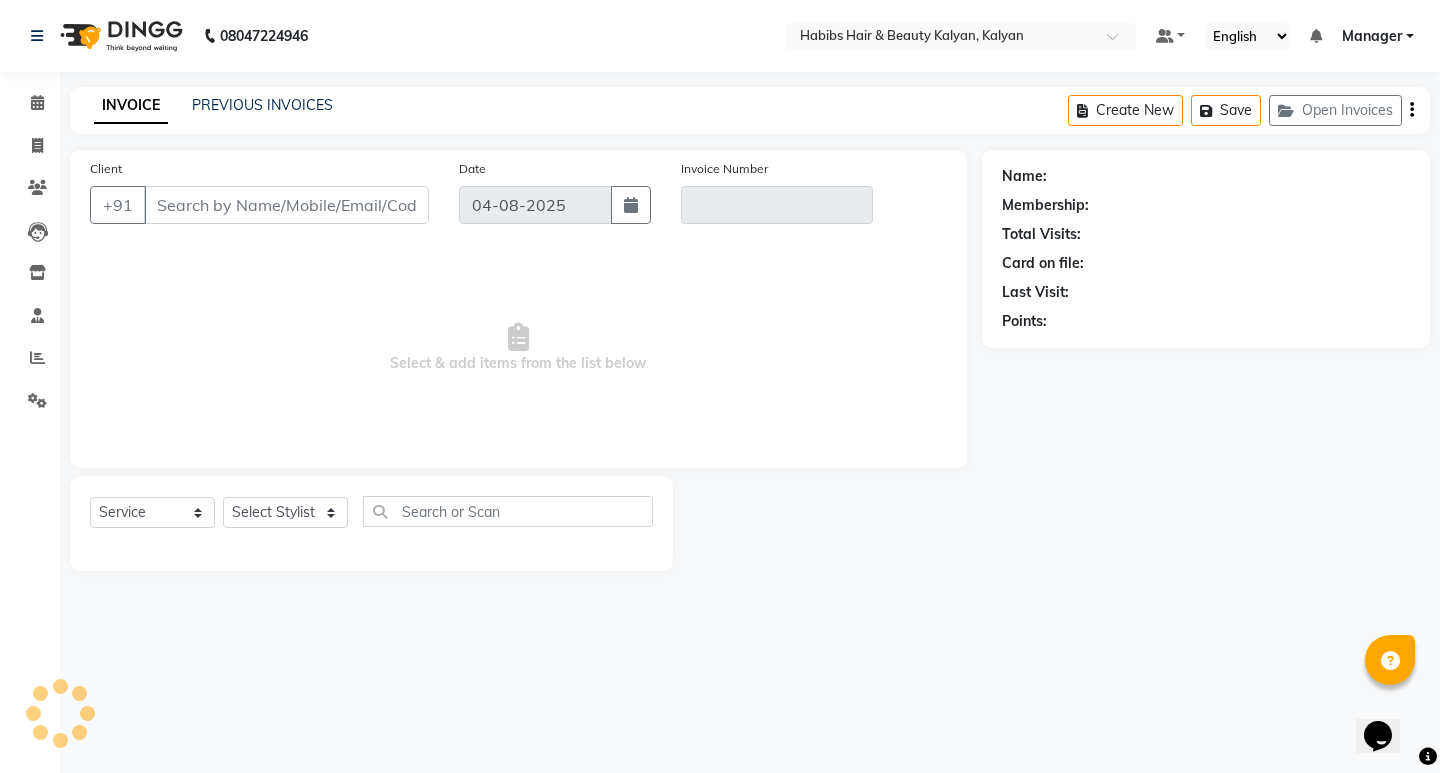 type on "99******93" 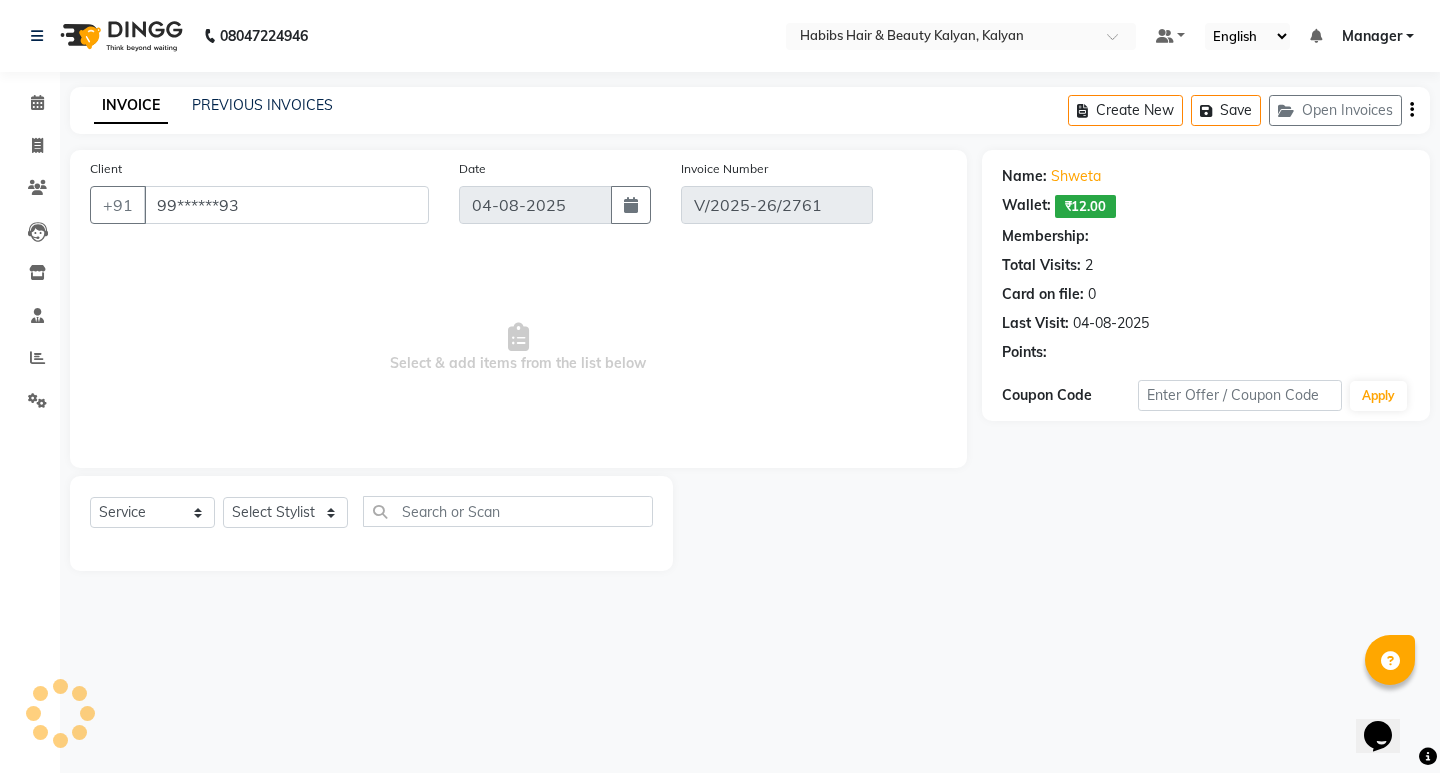 select on "select" 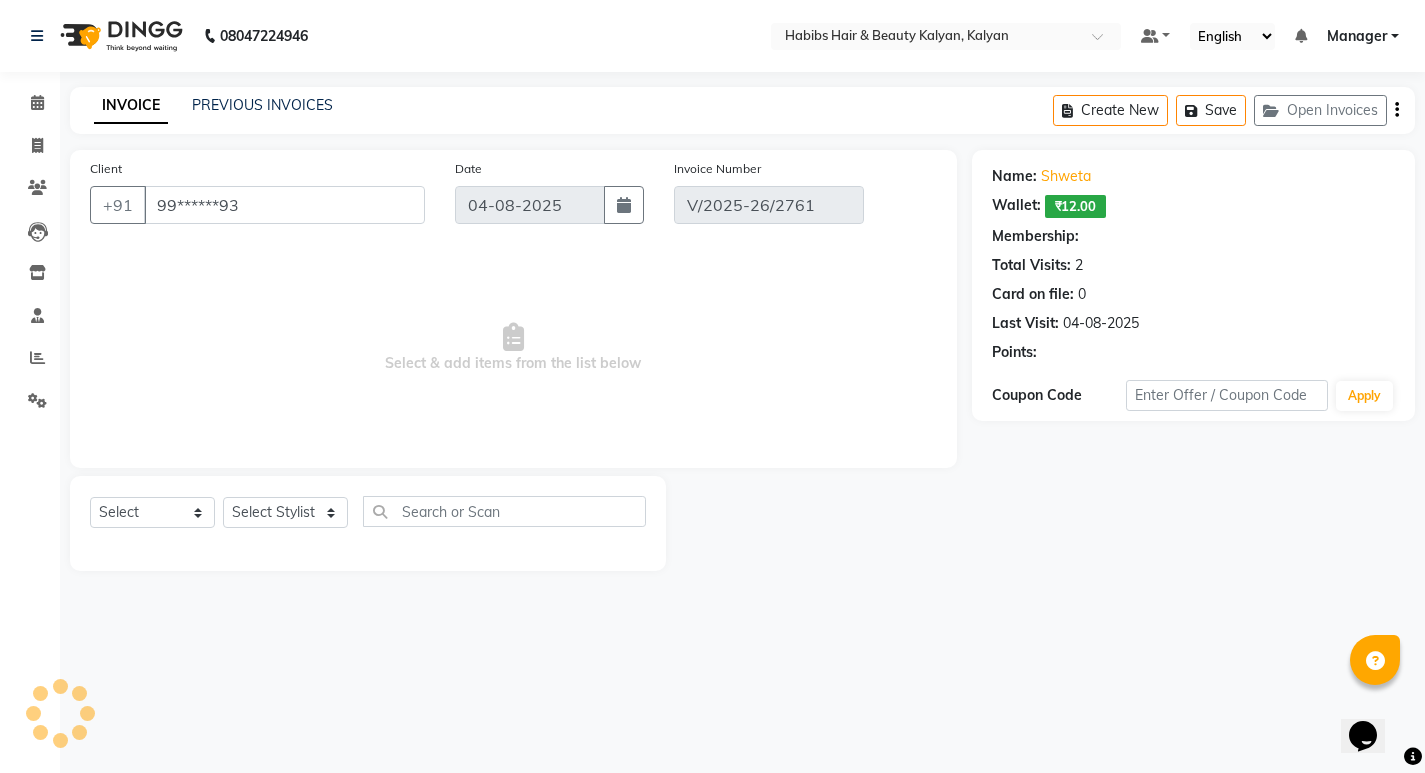select on "2: Object" 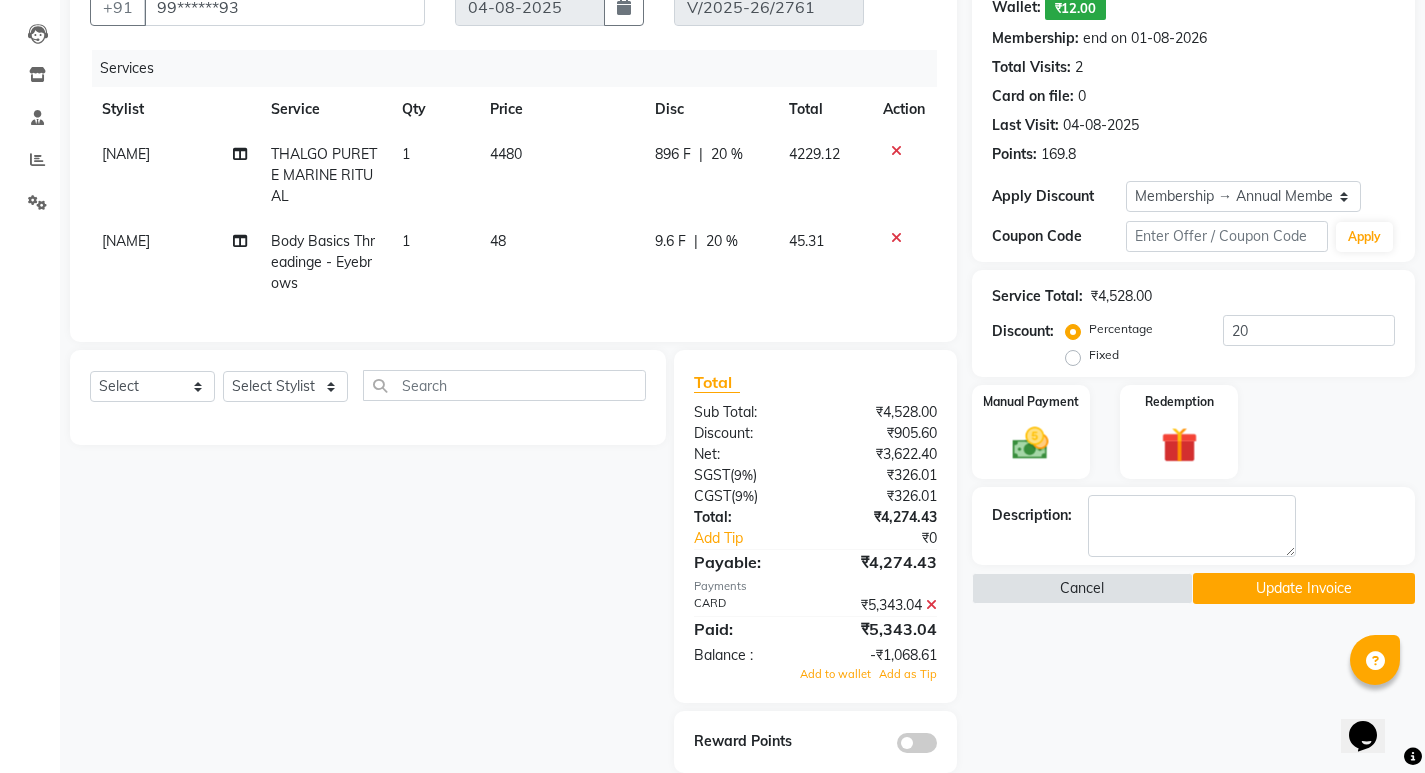 scroll, scrollTop: 200, scrollLeft: 0, axis: vertical 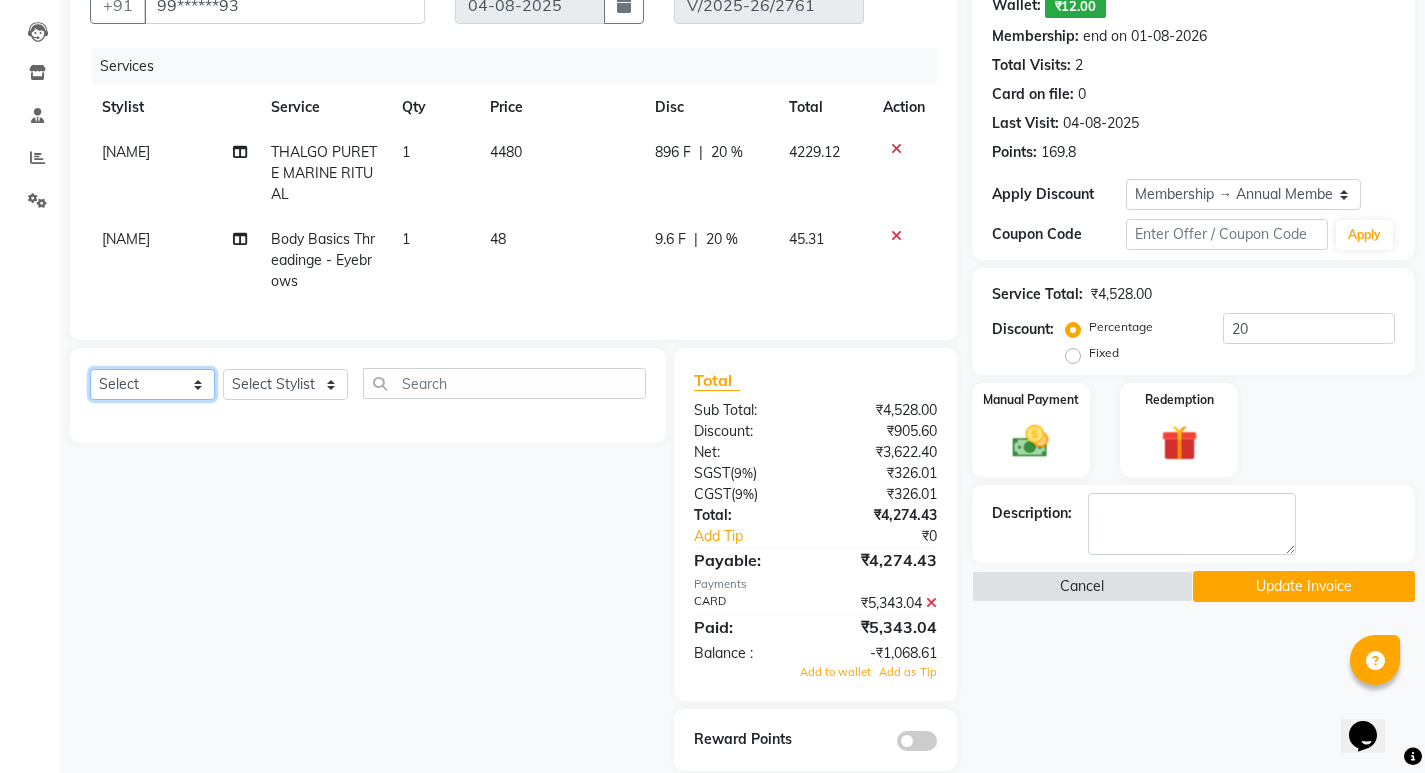click on "Select  Service  Product  Membership  Package Voucher Prepaid Gift Card" 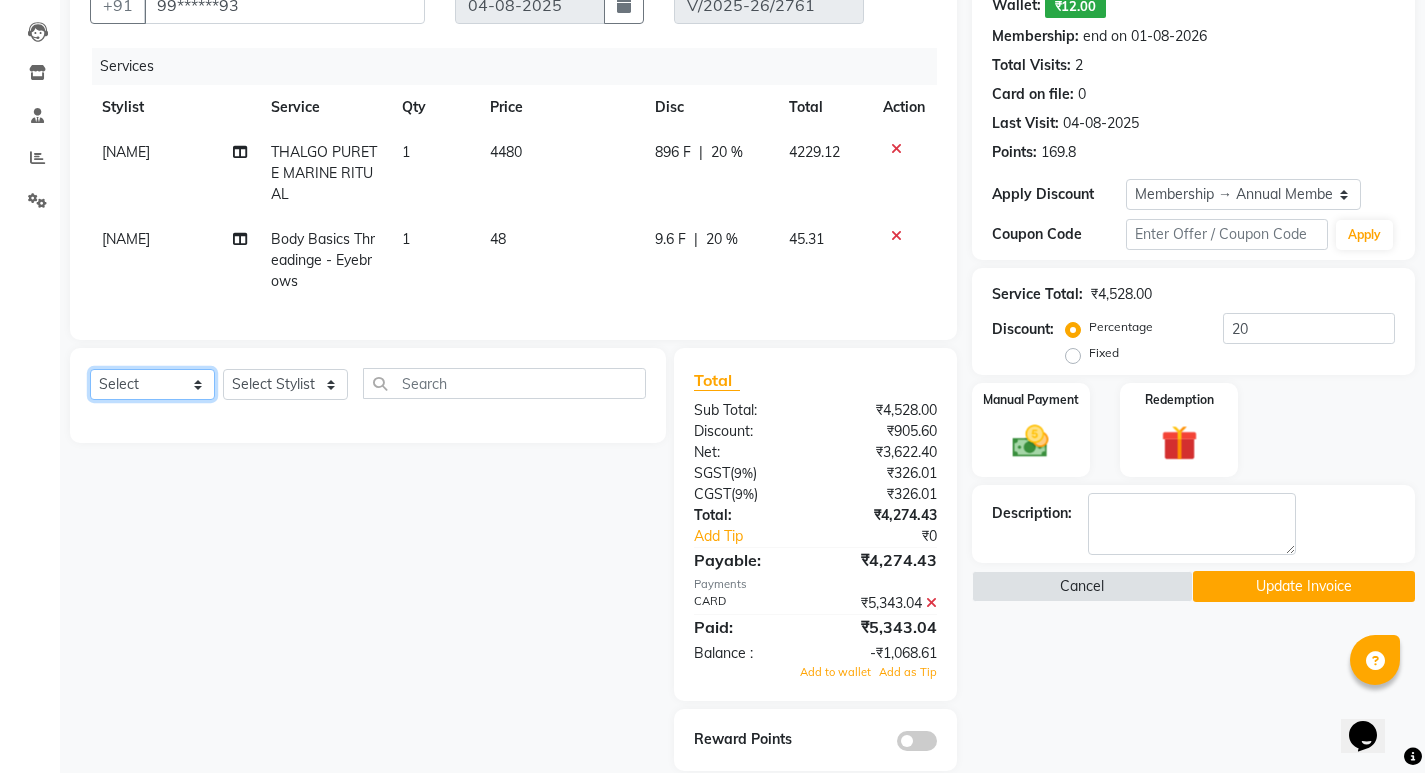 select on "service" 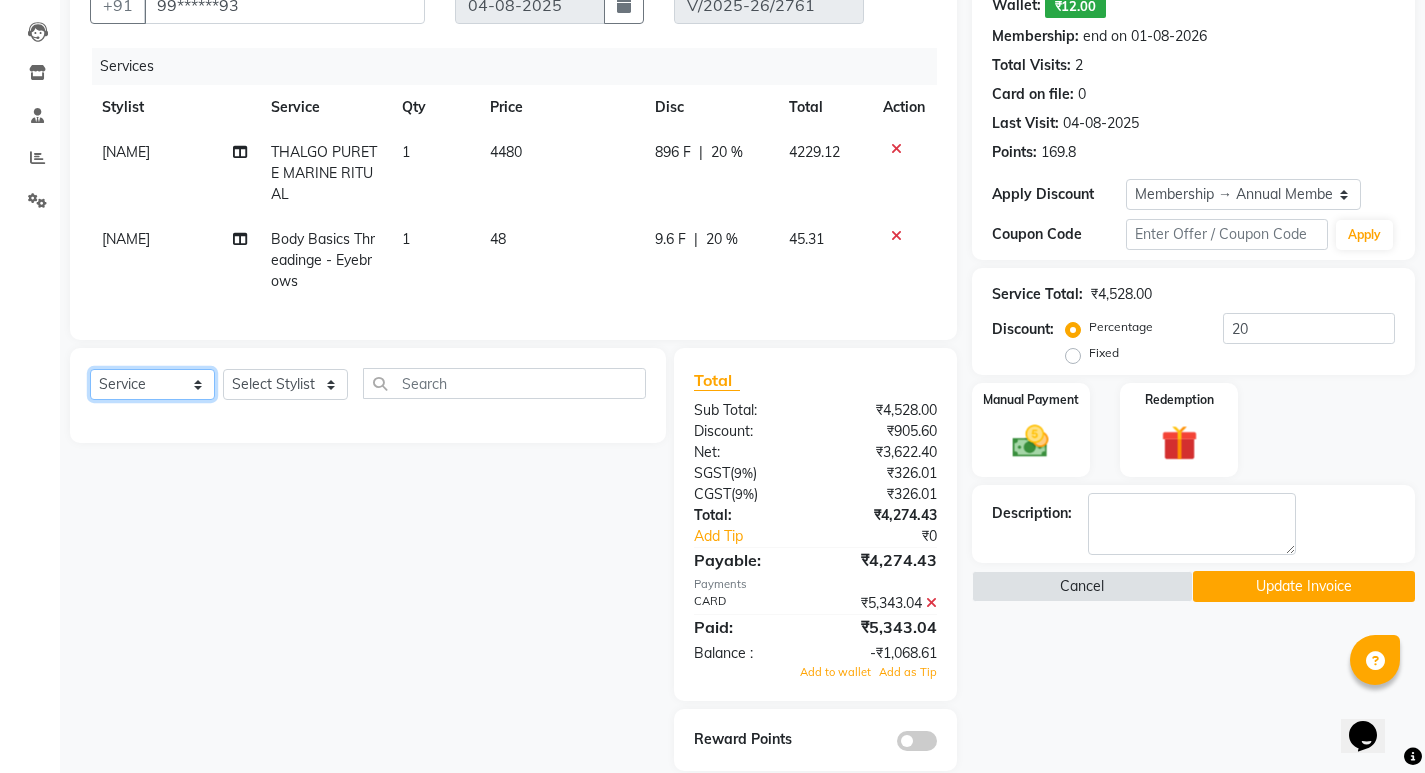 click on "Select  Service  Product  Membership  Package Voucher Prepaid Gift Card" 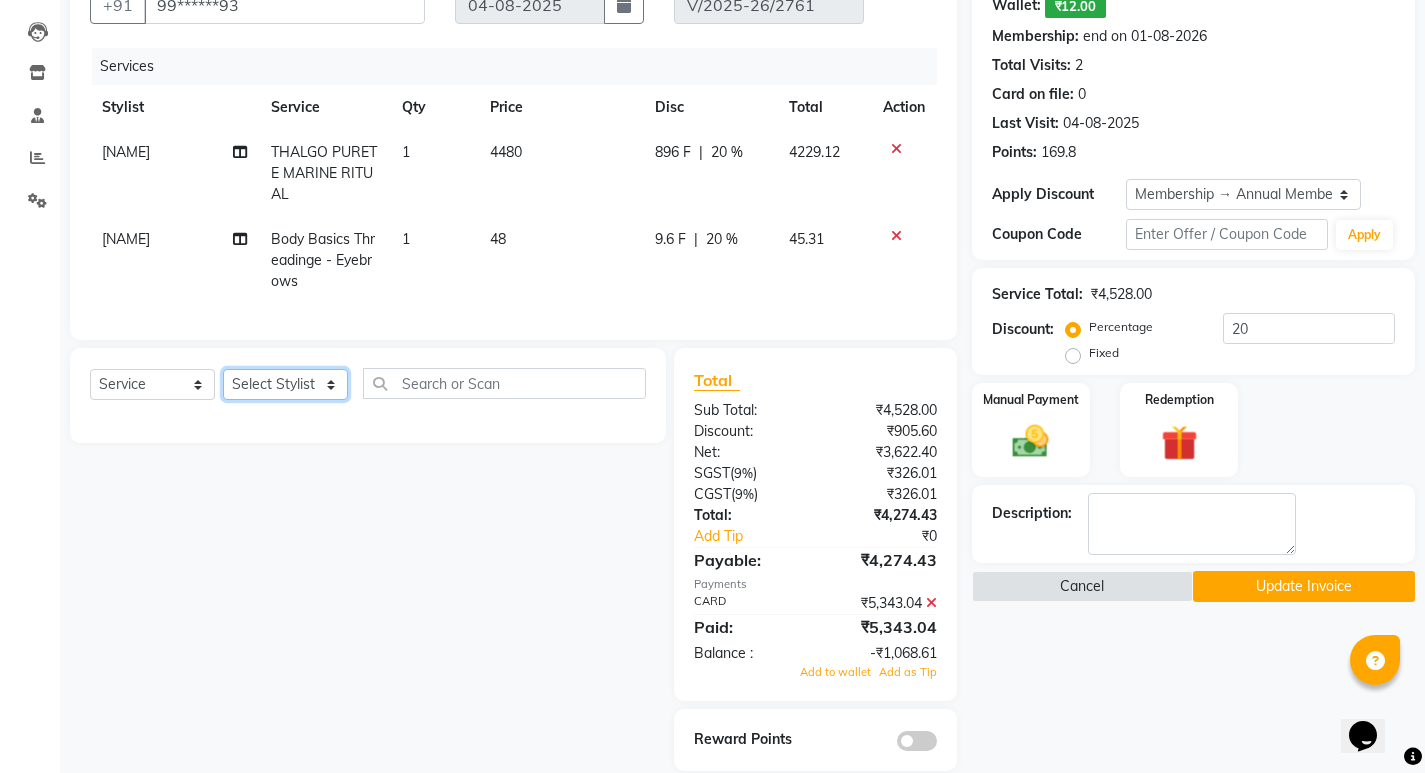 click on "Select Stylist [NAME] [NAME] [NAME] [NAME] [NAME] [NAME] [NAME] [NAME] [NAME] [NAME] [NAME] [NAME] [NAME] [NAME] [NAME] [NAME] [NAME] [NAME] [NAME]" 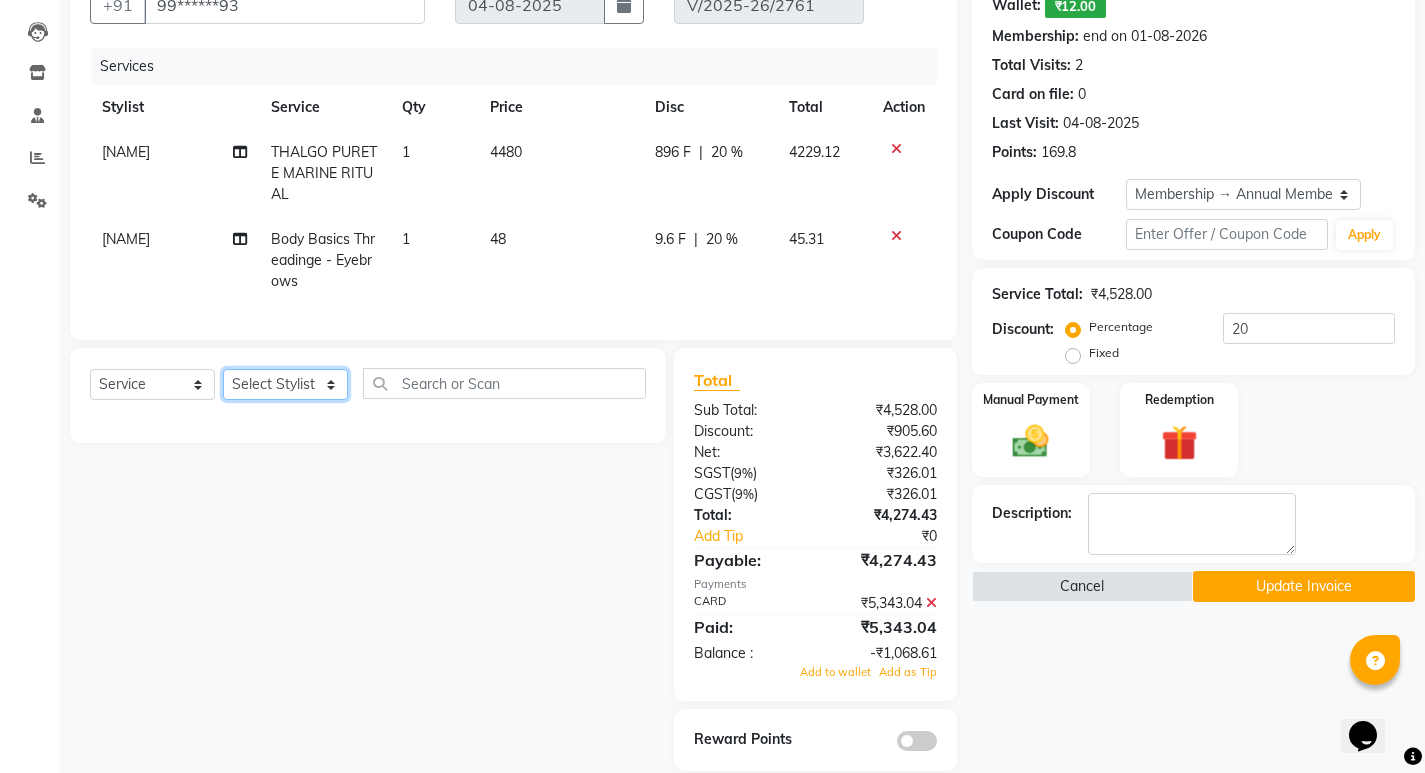 select on "78817" 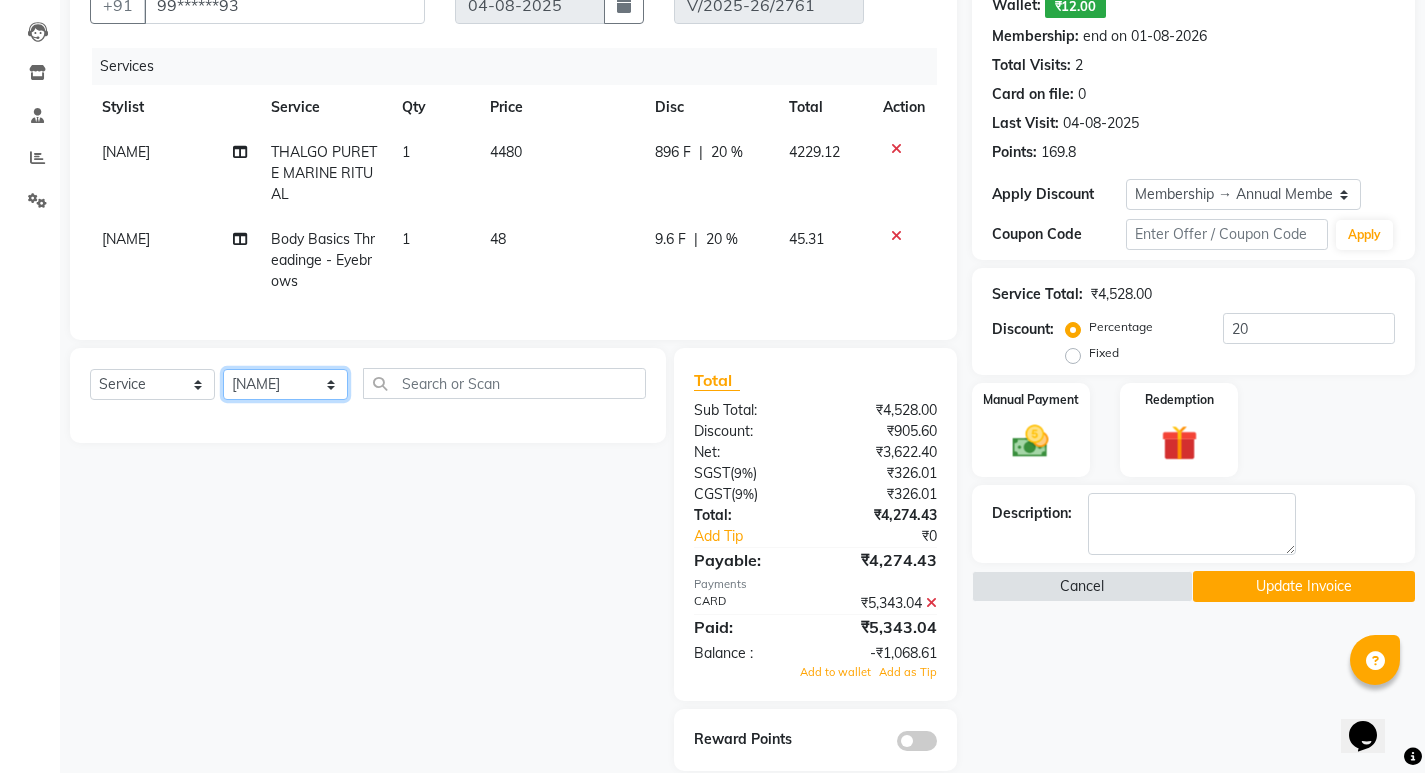 click on "Select Stylist [NAME] [NAME] [NAME] [NAME] [NAME] [NAME] [NAME] [NAME] [NAME] [NAME] [NAME] [NAME] [NAME] [NAME] [NAME] [NAME] [NAME] [NAME] [NAME]" 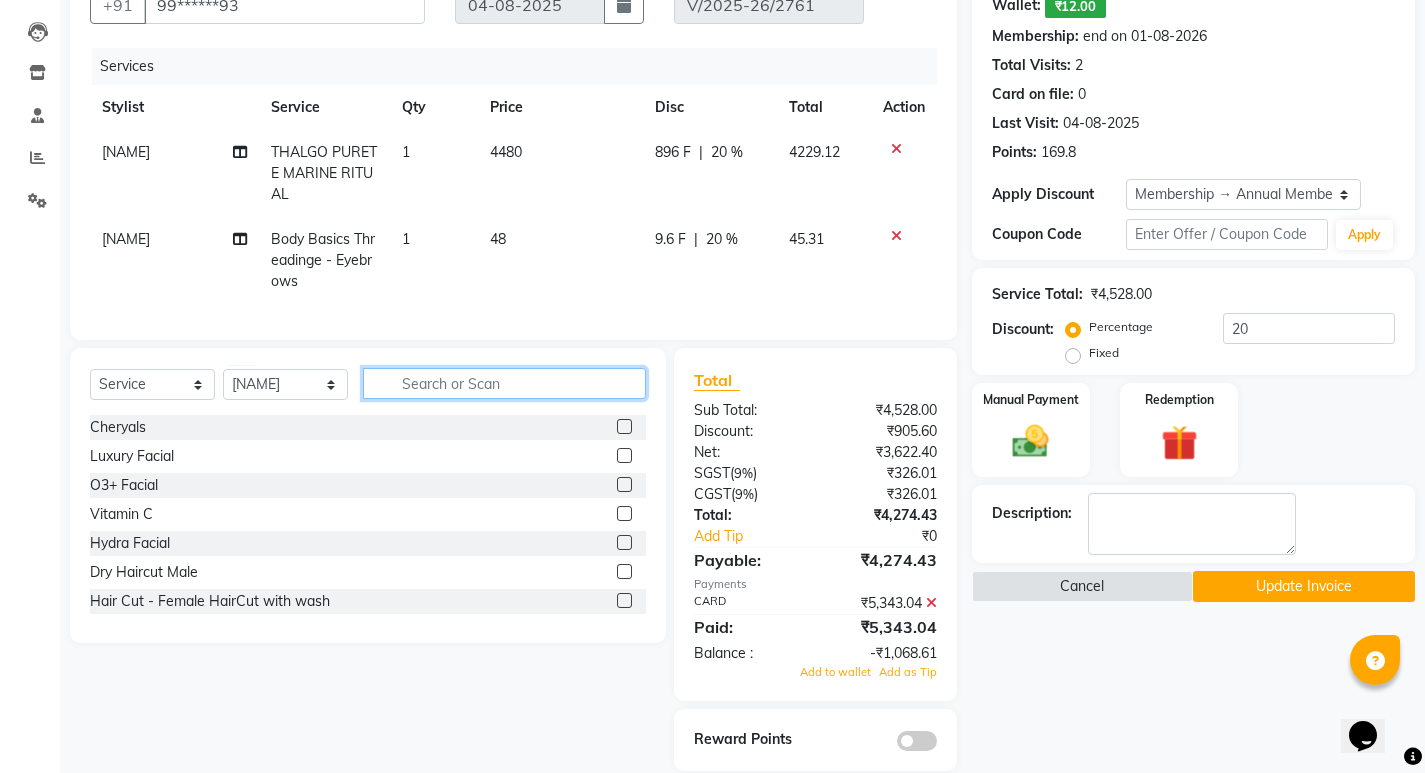 click 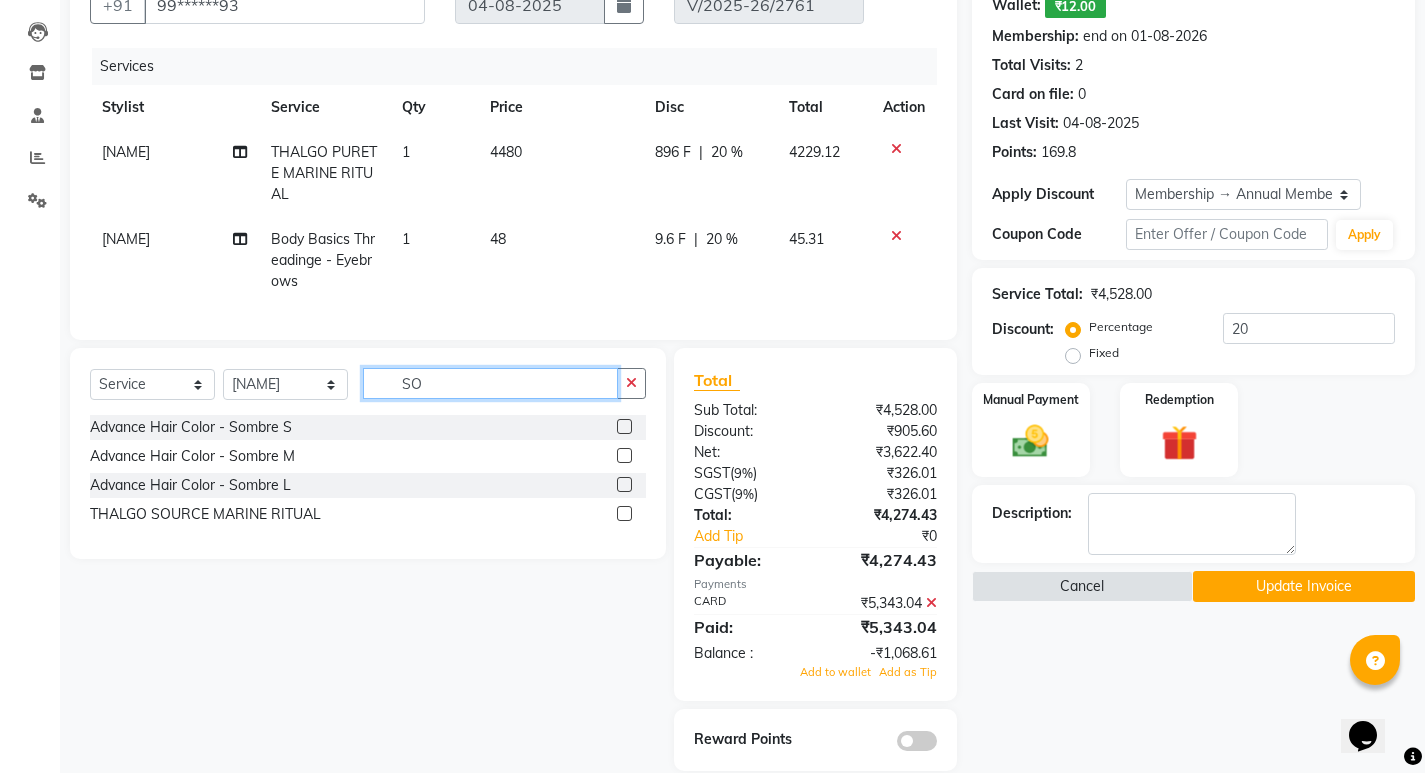 type on "SO" 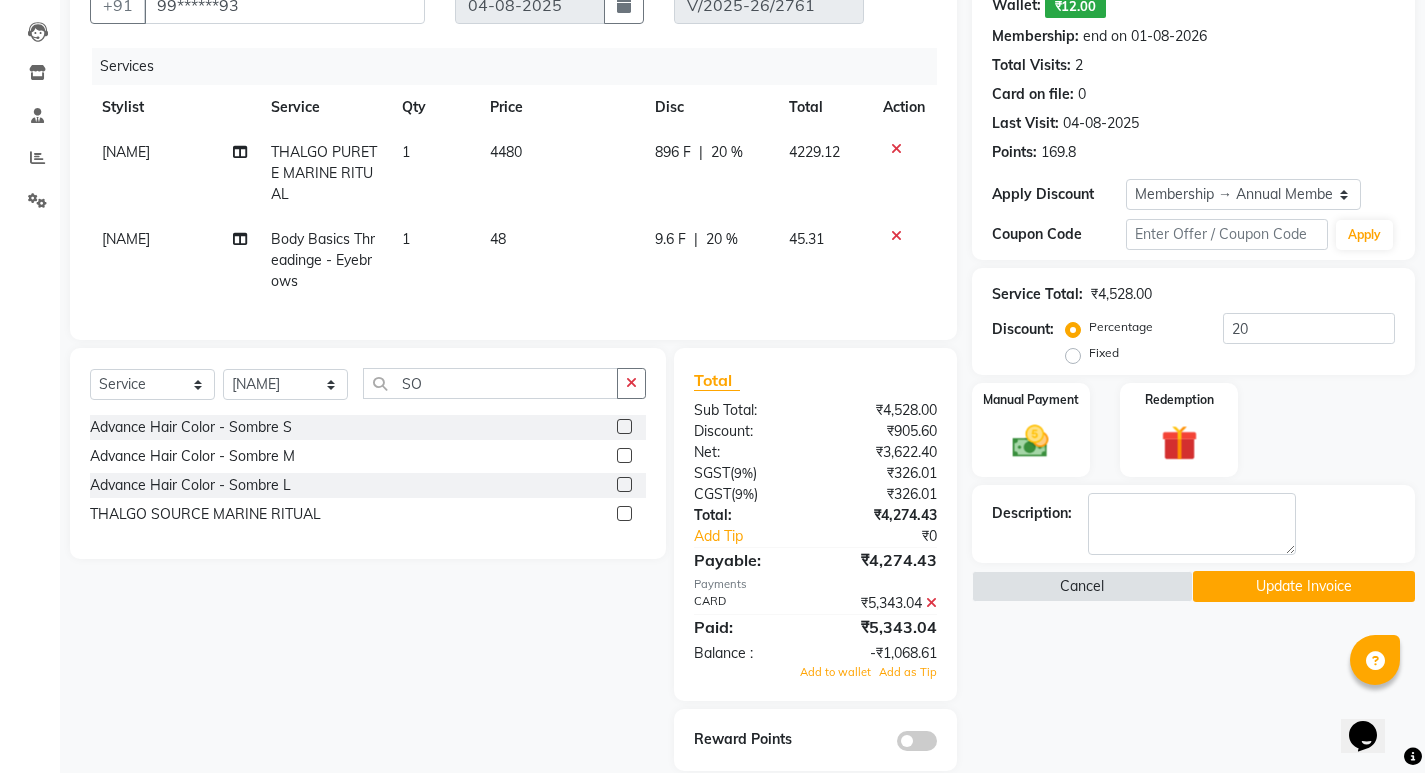 click 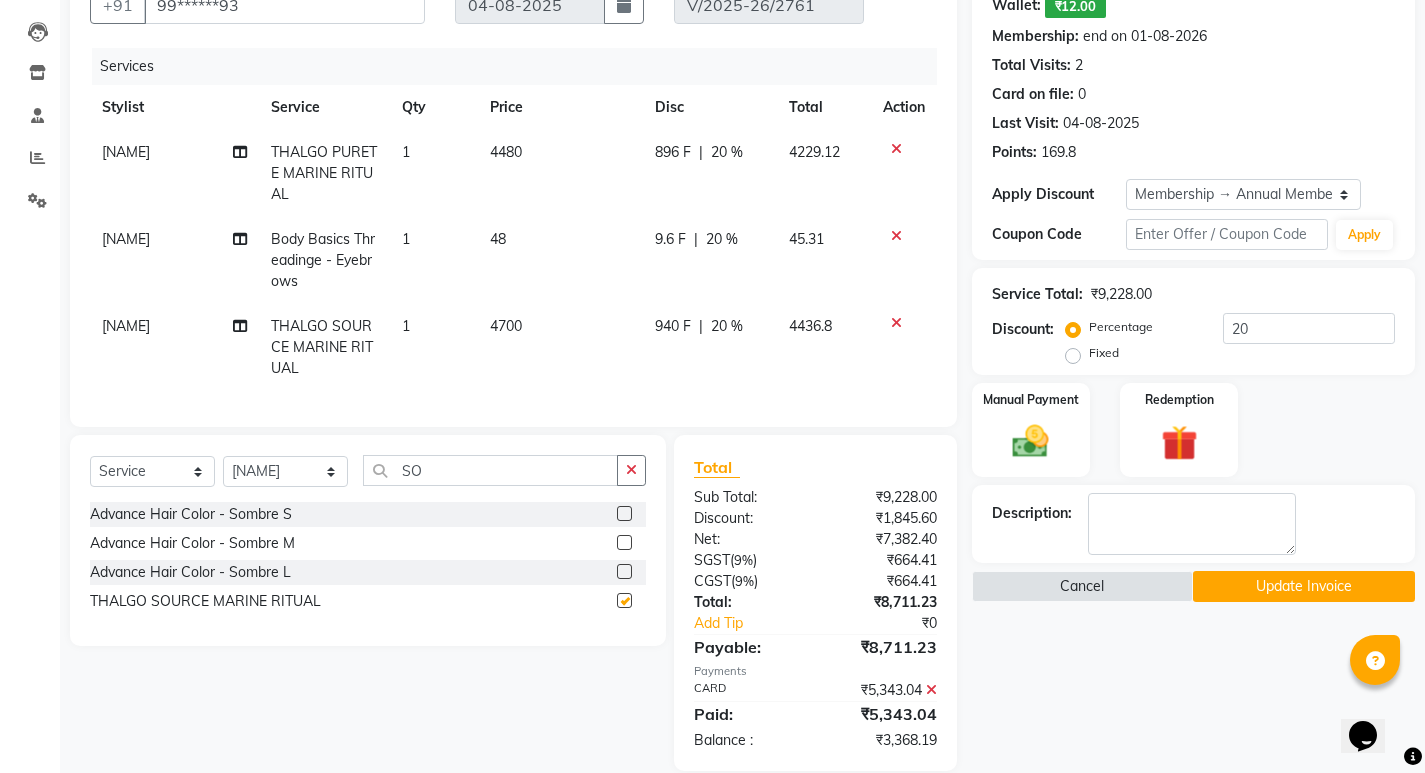 checkbox on "false" 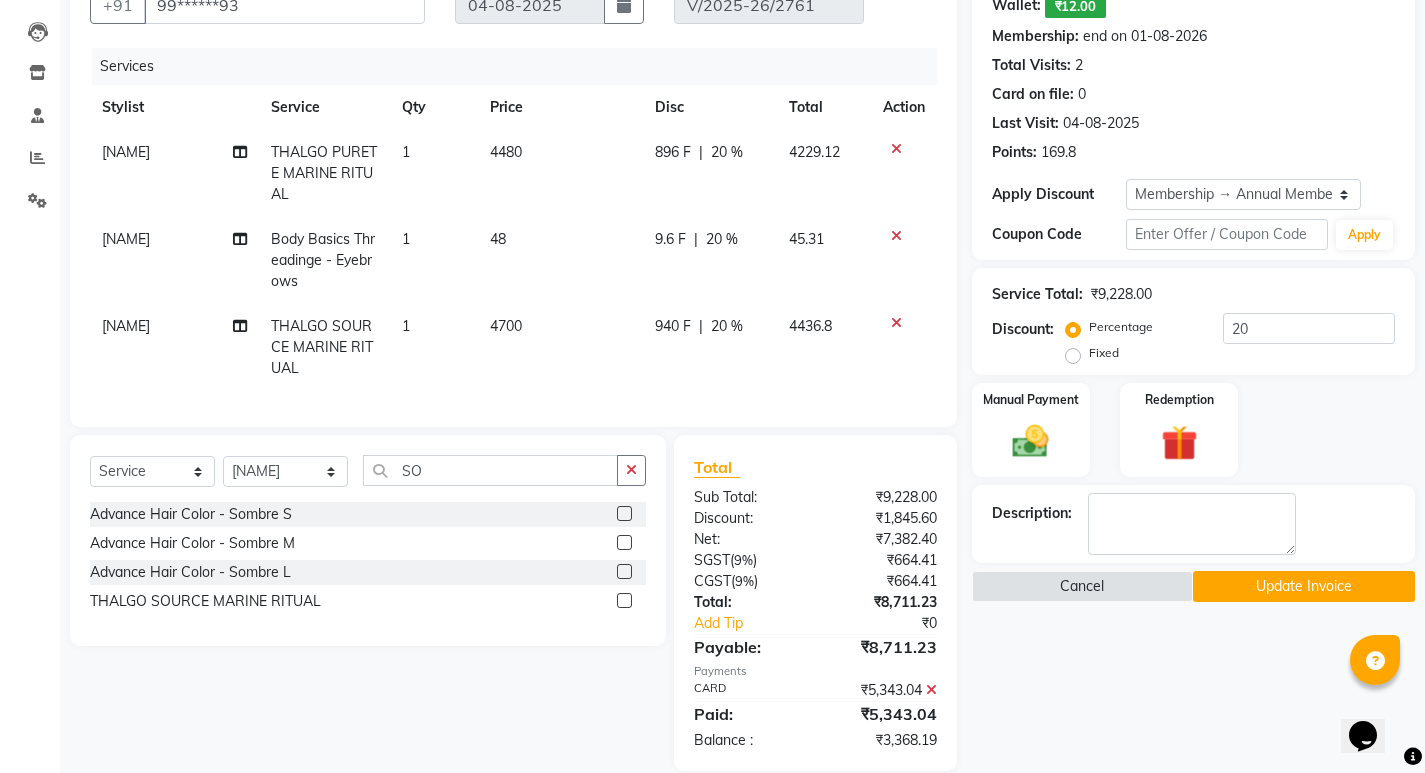 click on "20 %" 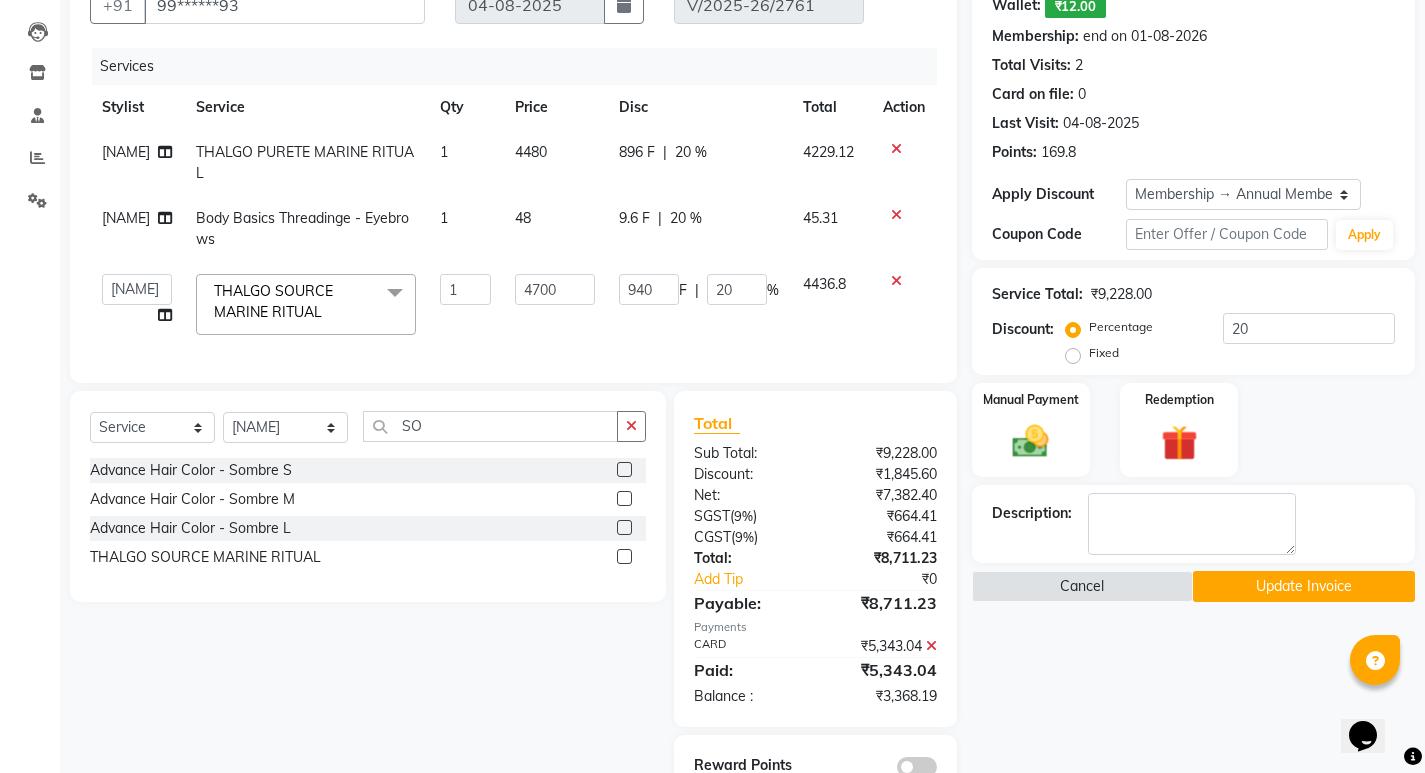 click on "940 F | 20 %" 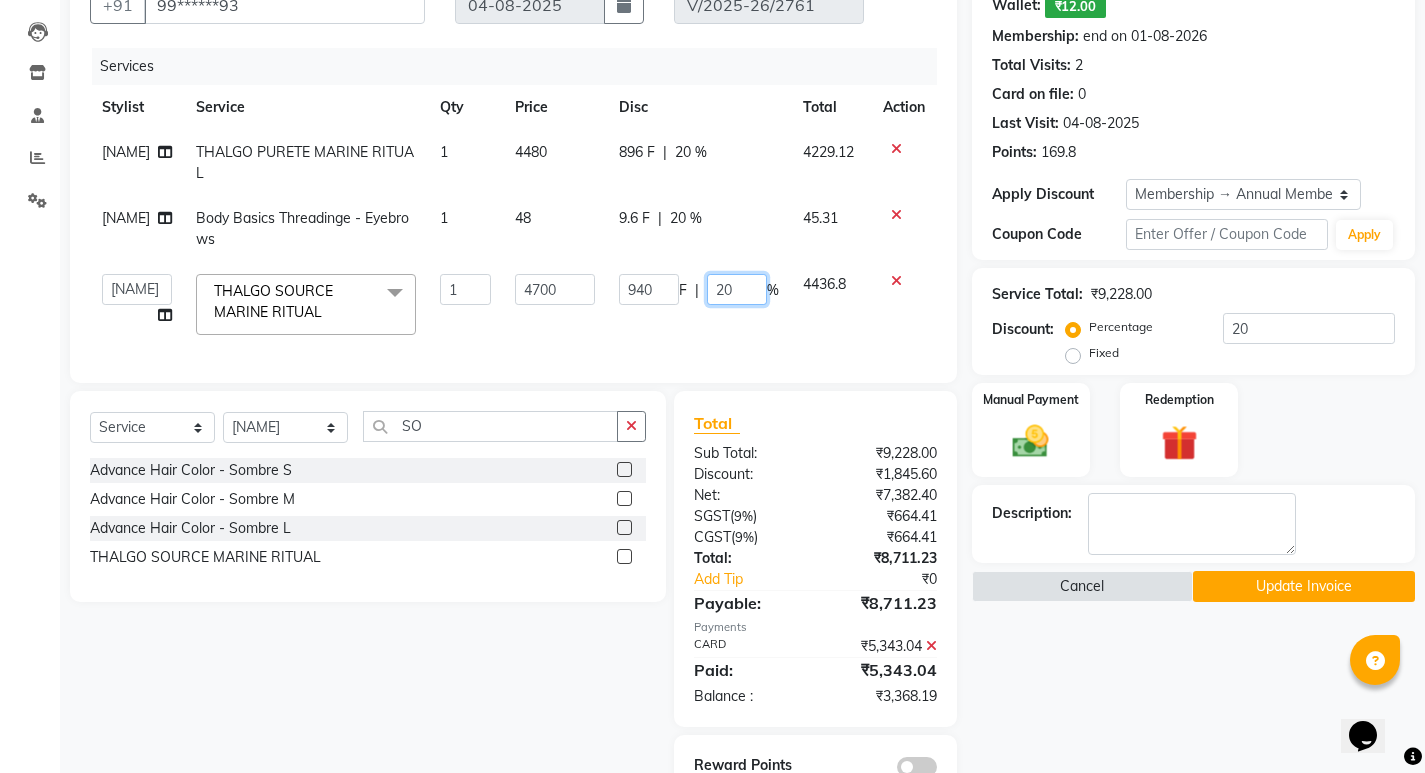 click on "20" 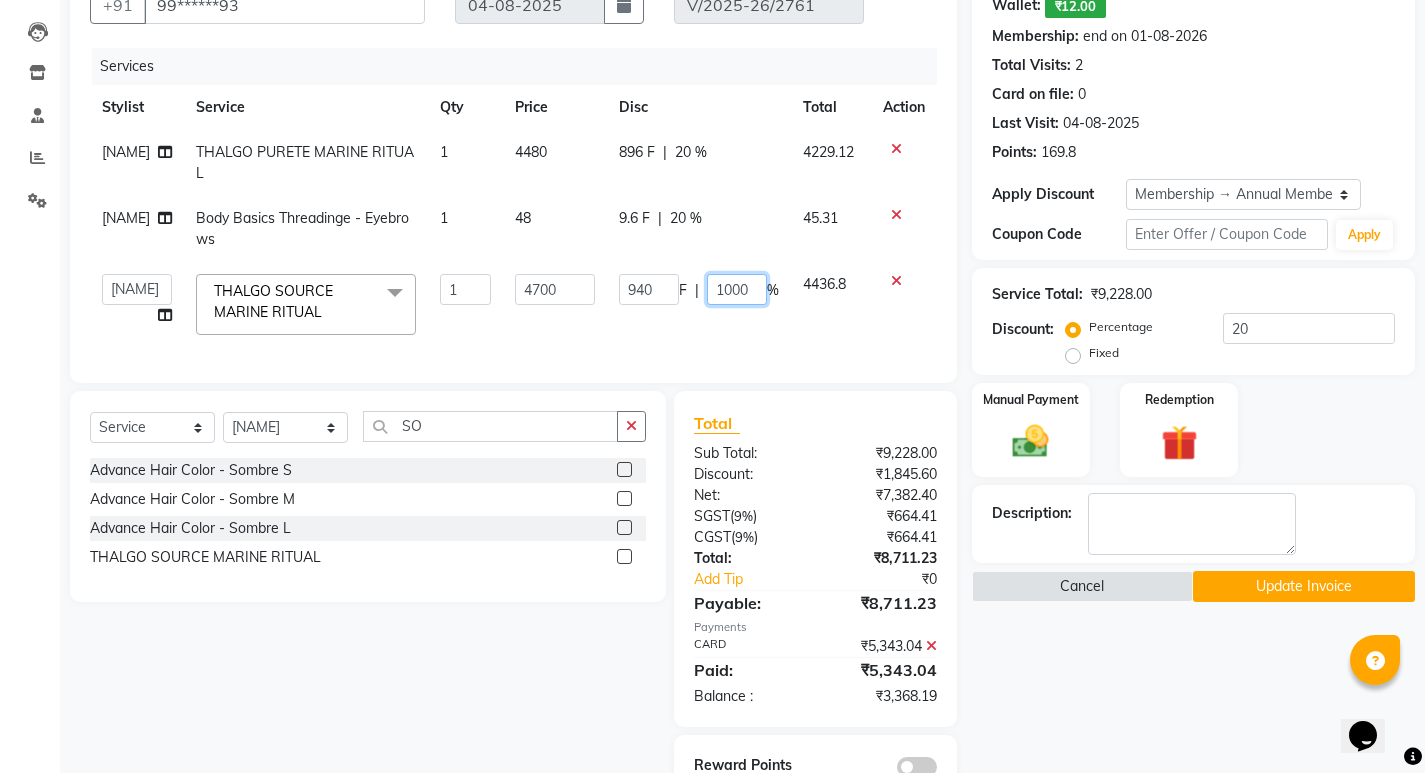 type on "100" 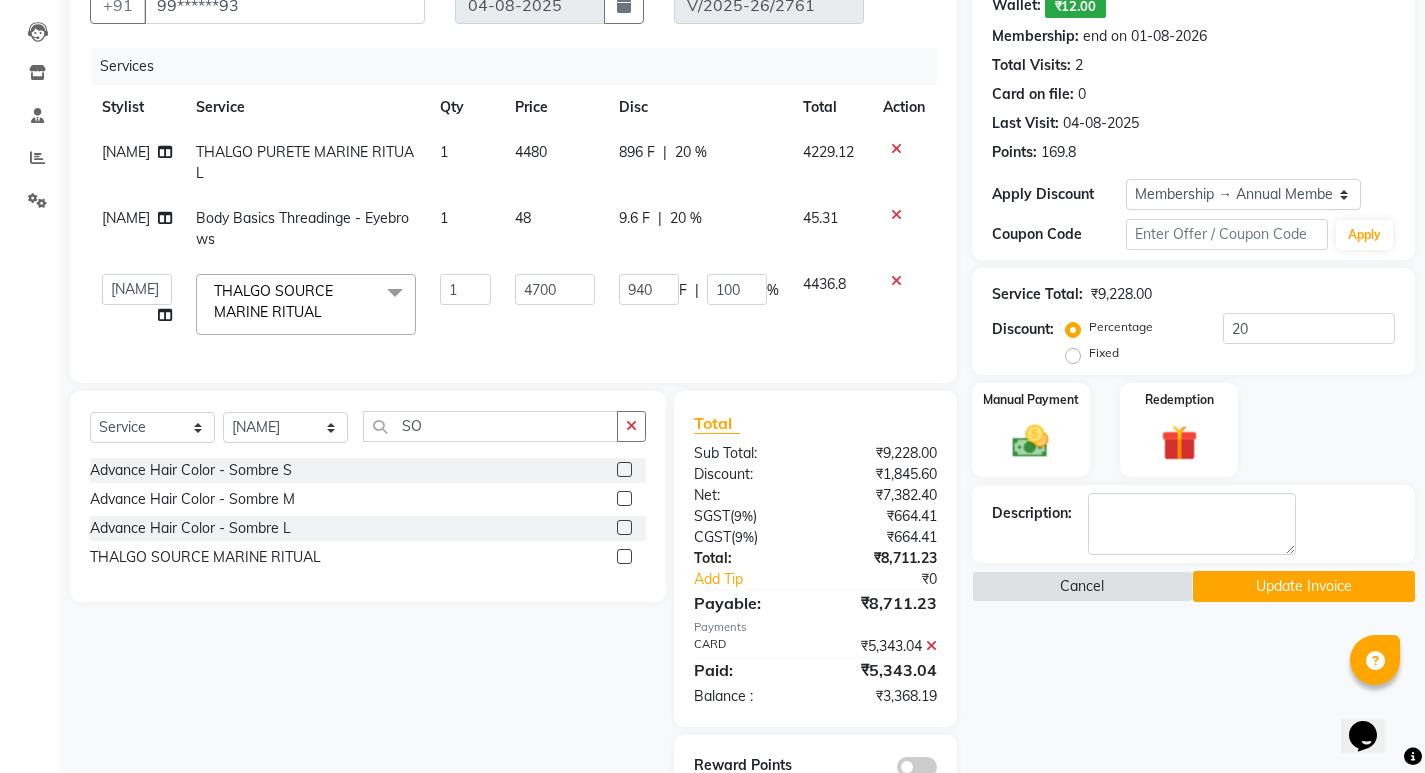 click on "940 F | 100 %" 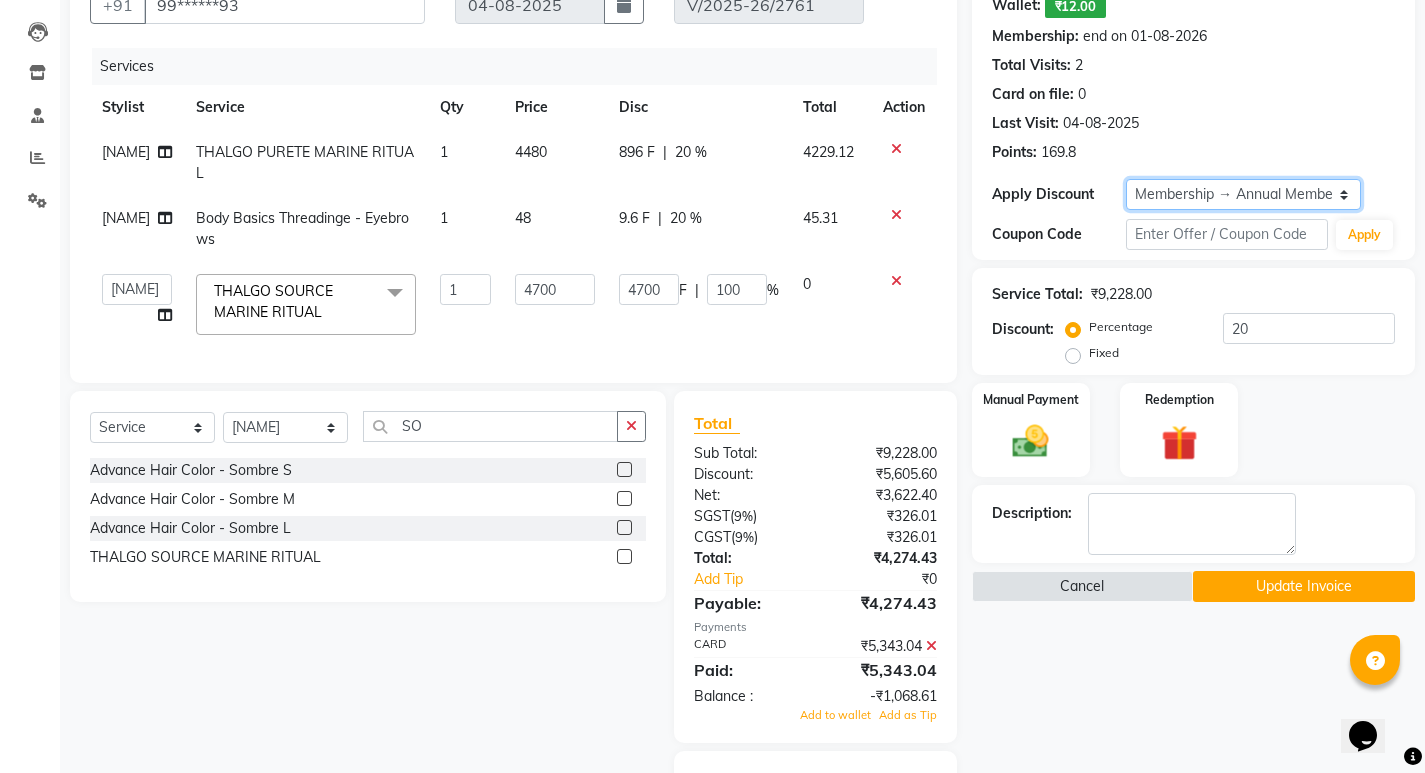 click on "Select Membership → Annual Membership  Loyalty → Loyality level 10" 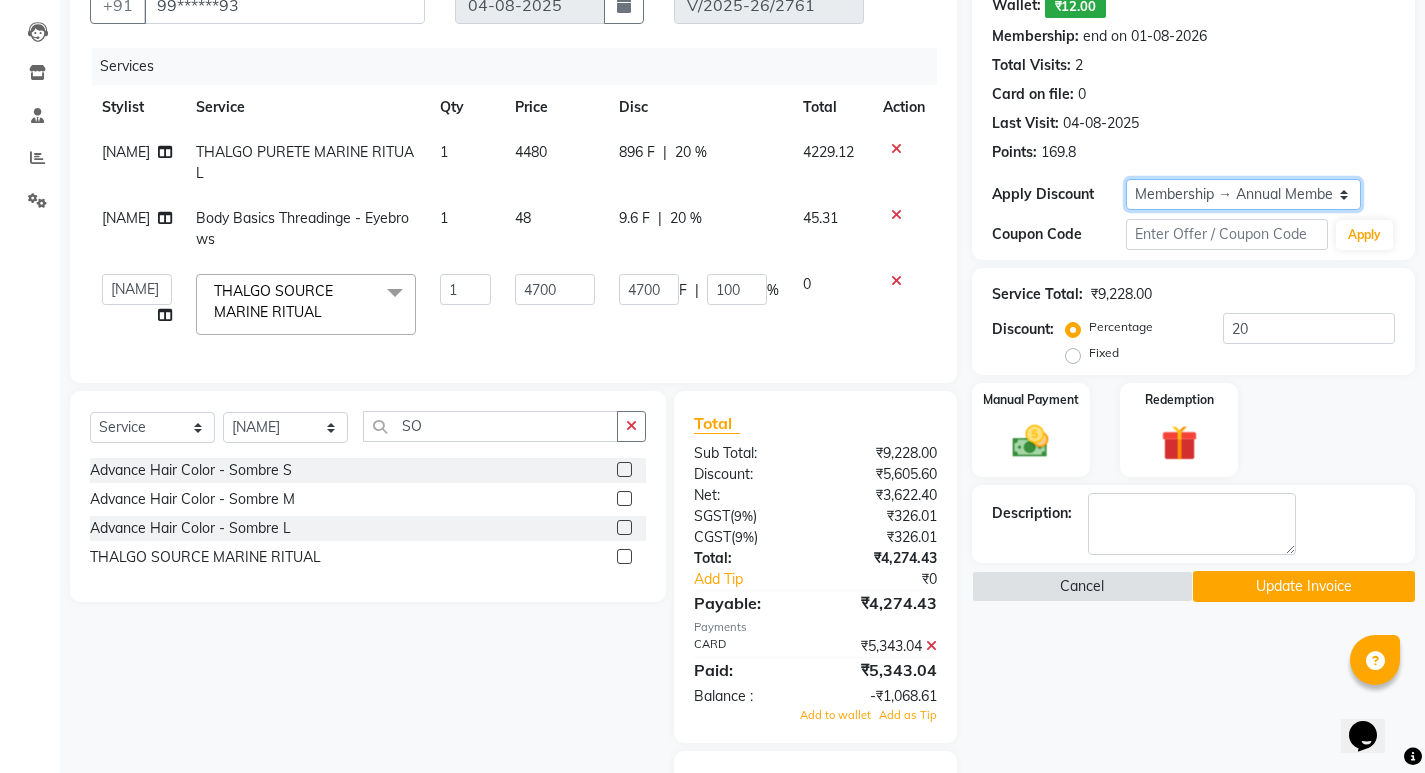 select on "1: Object" 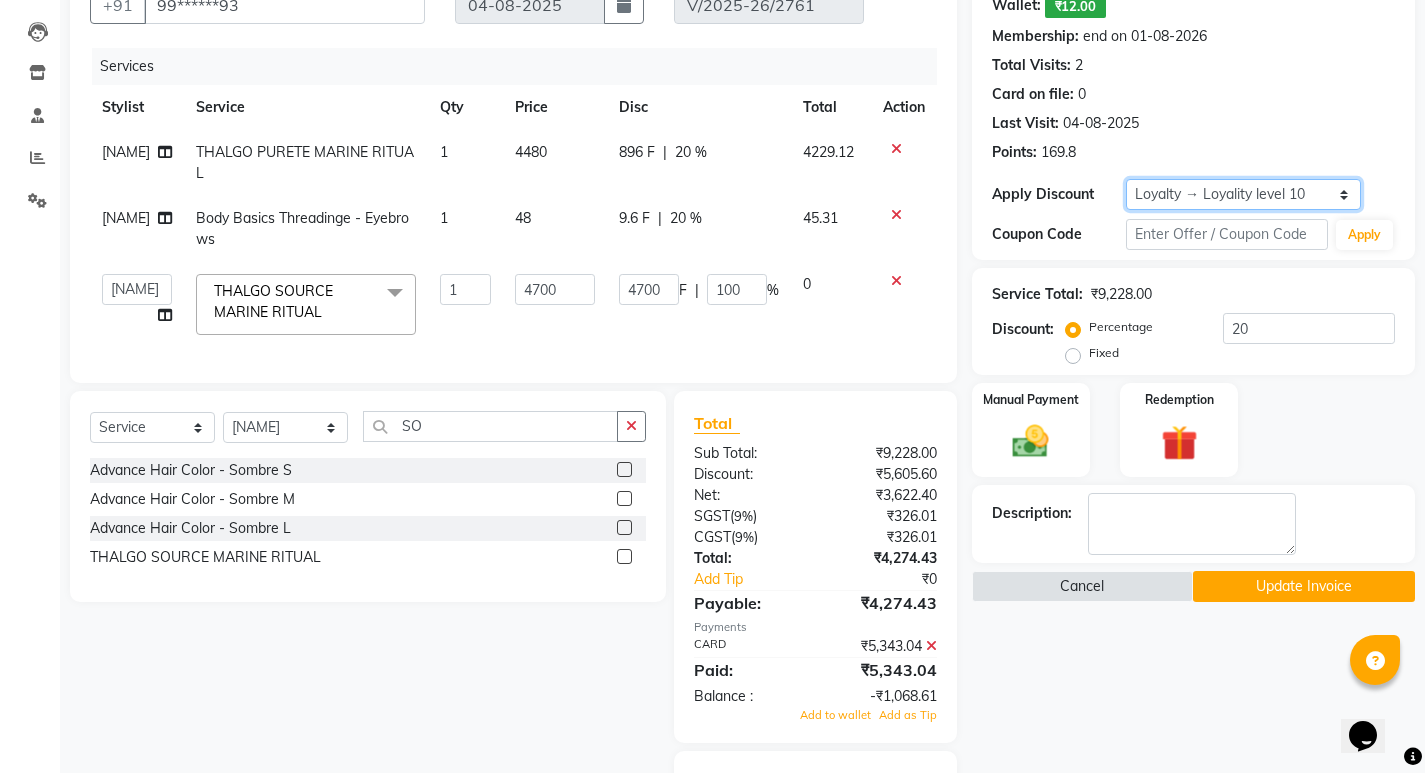 click on "Select Membership → Annual Membership  Loyalty → Loyality level 10" 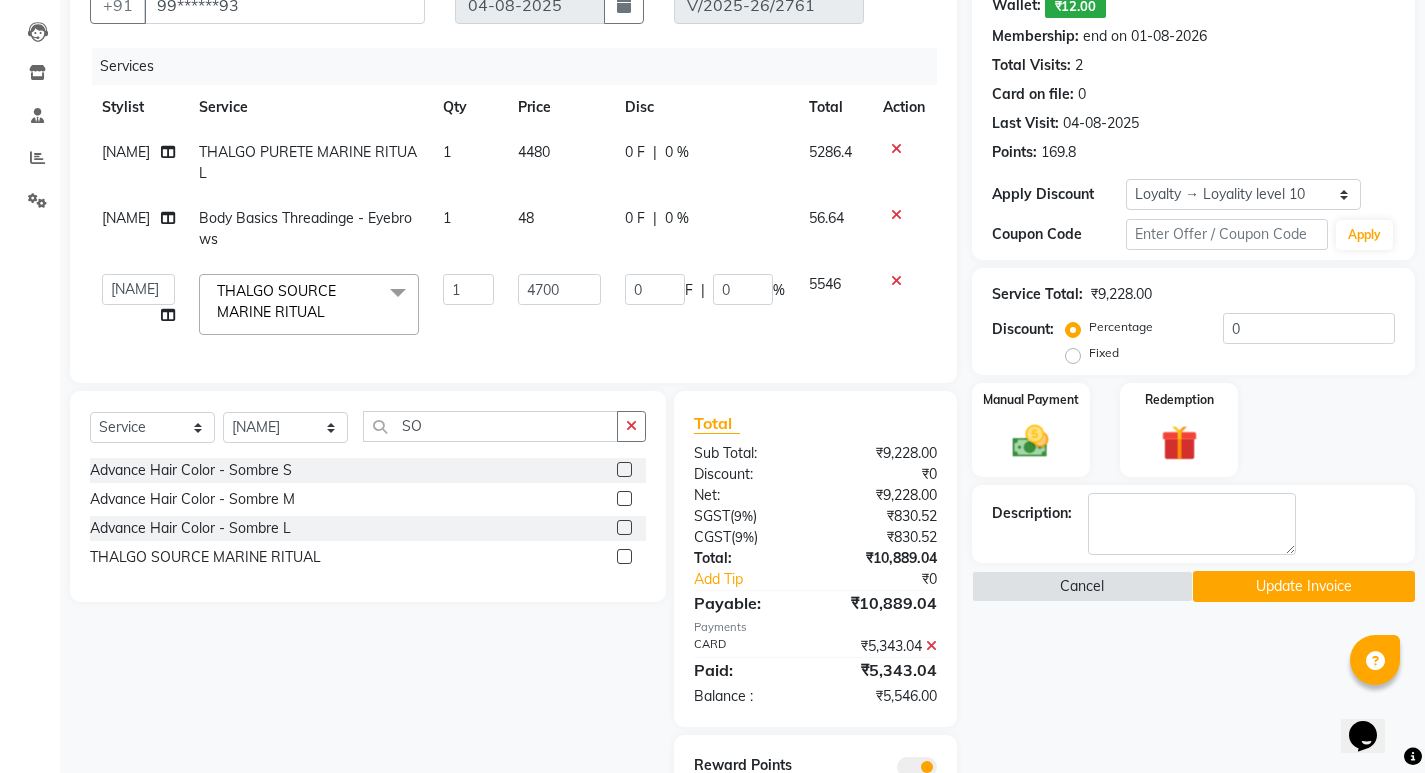 click on "₹5,343.04" 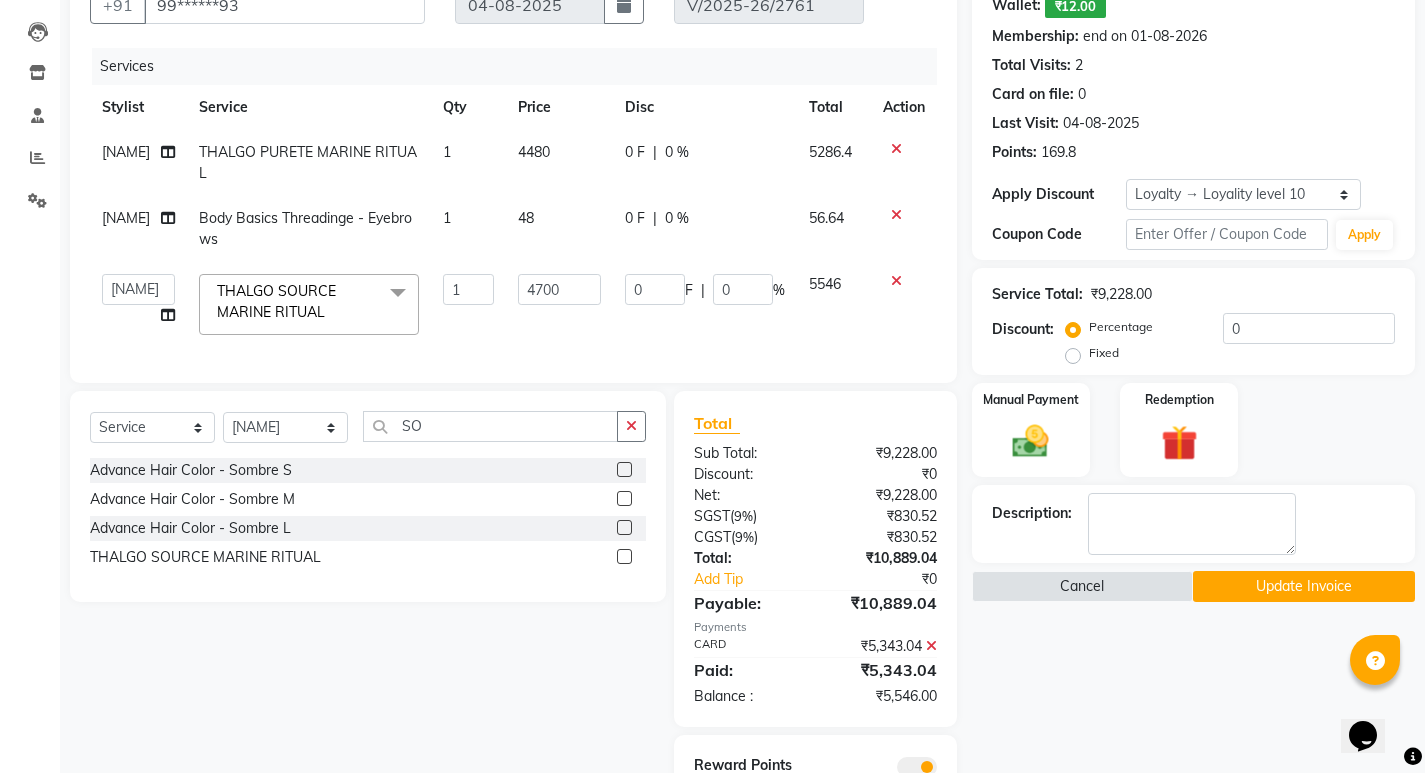click 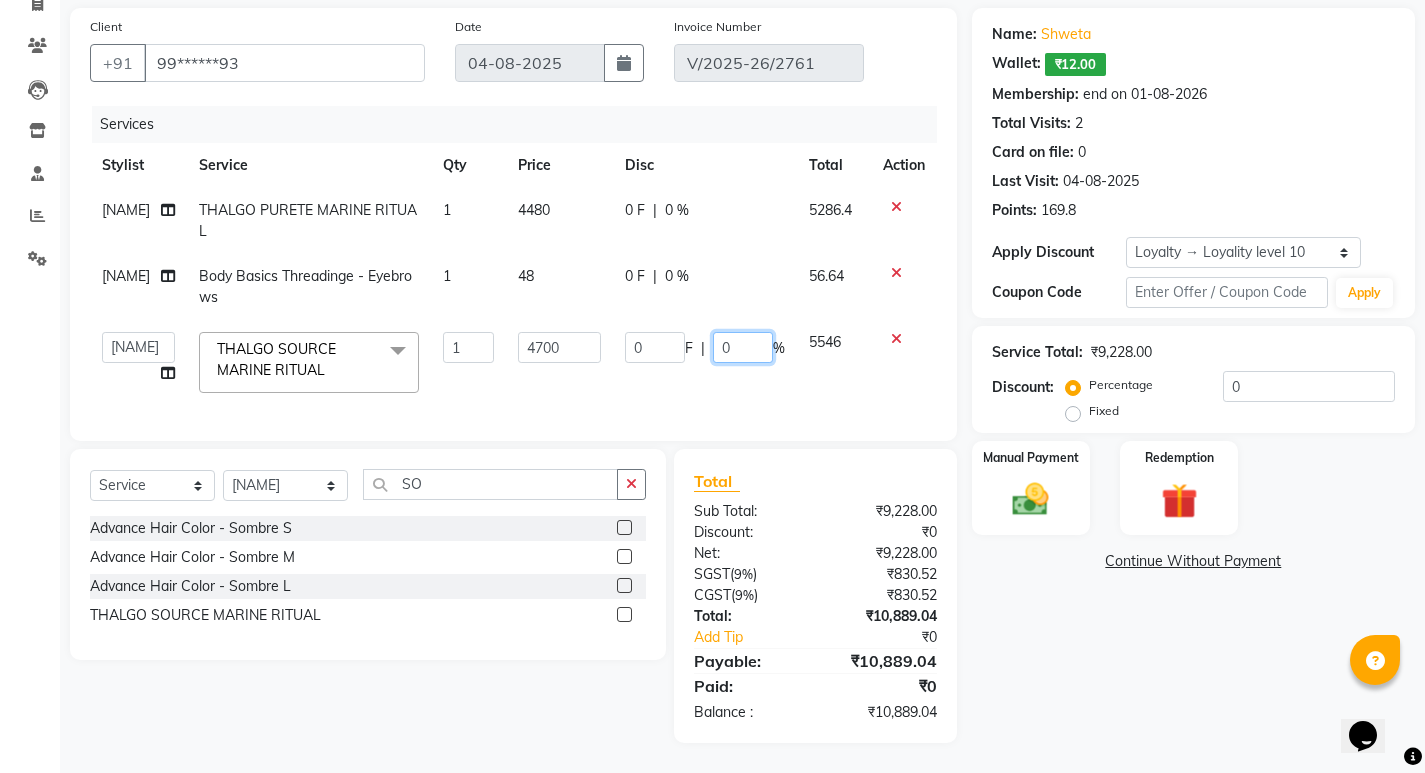 click on "0" 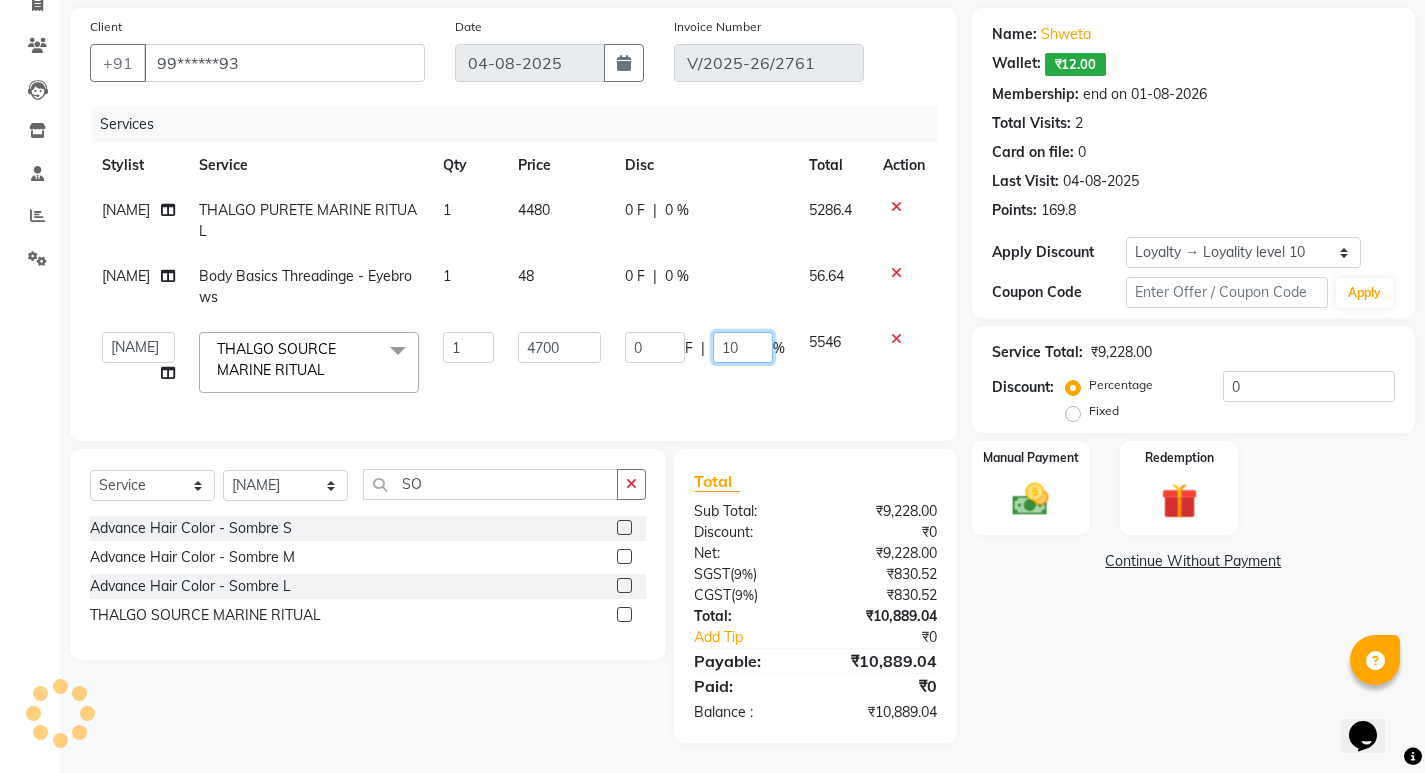 type on "100" 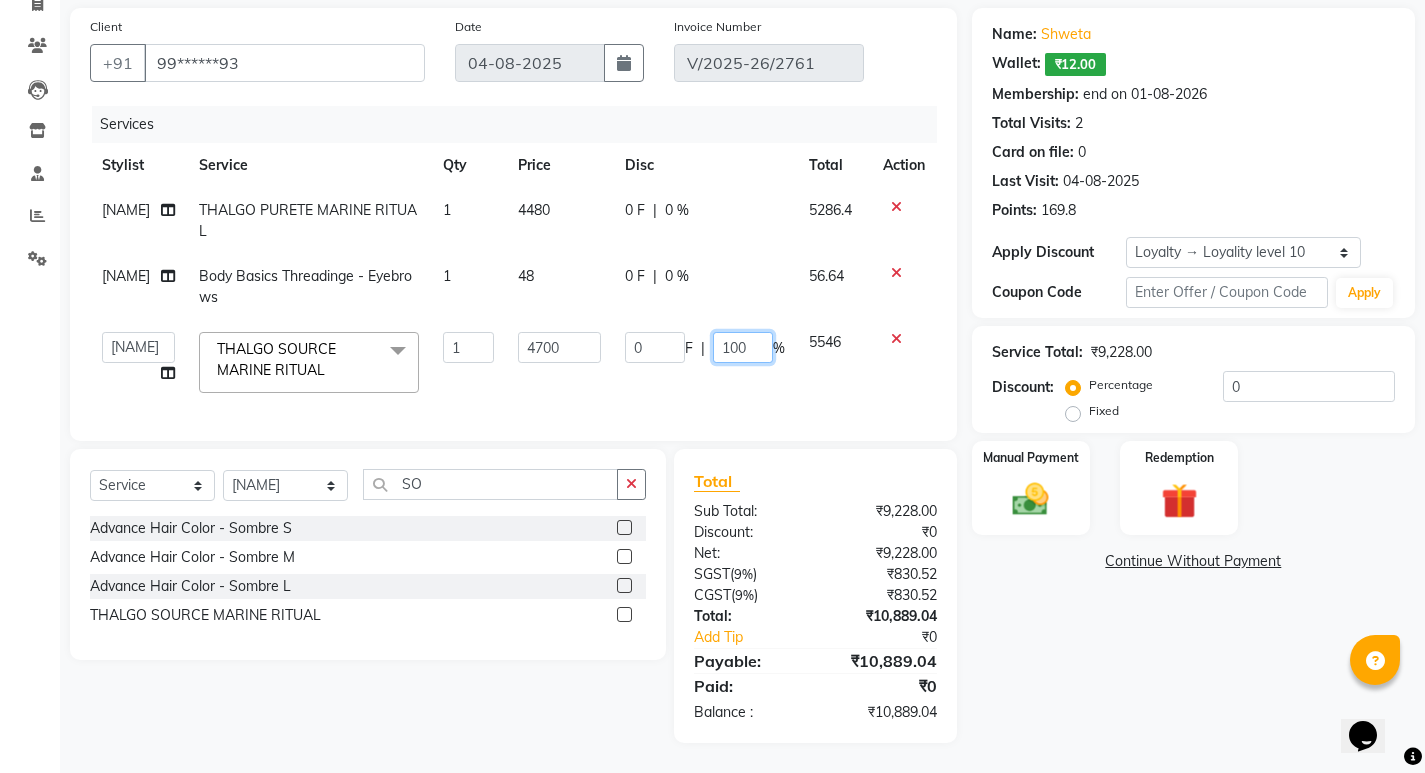 click on "100" 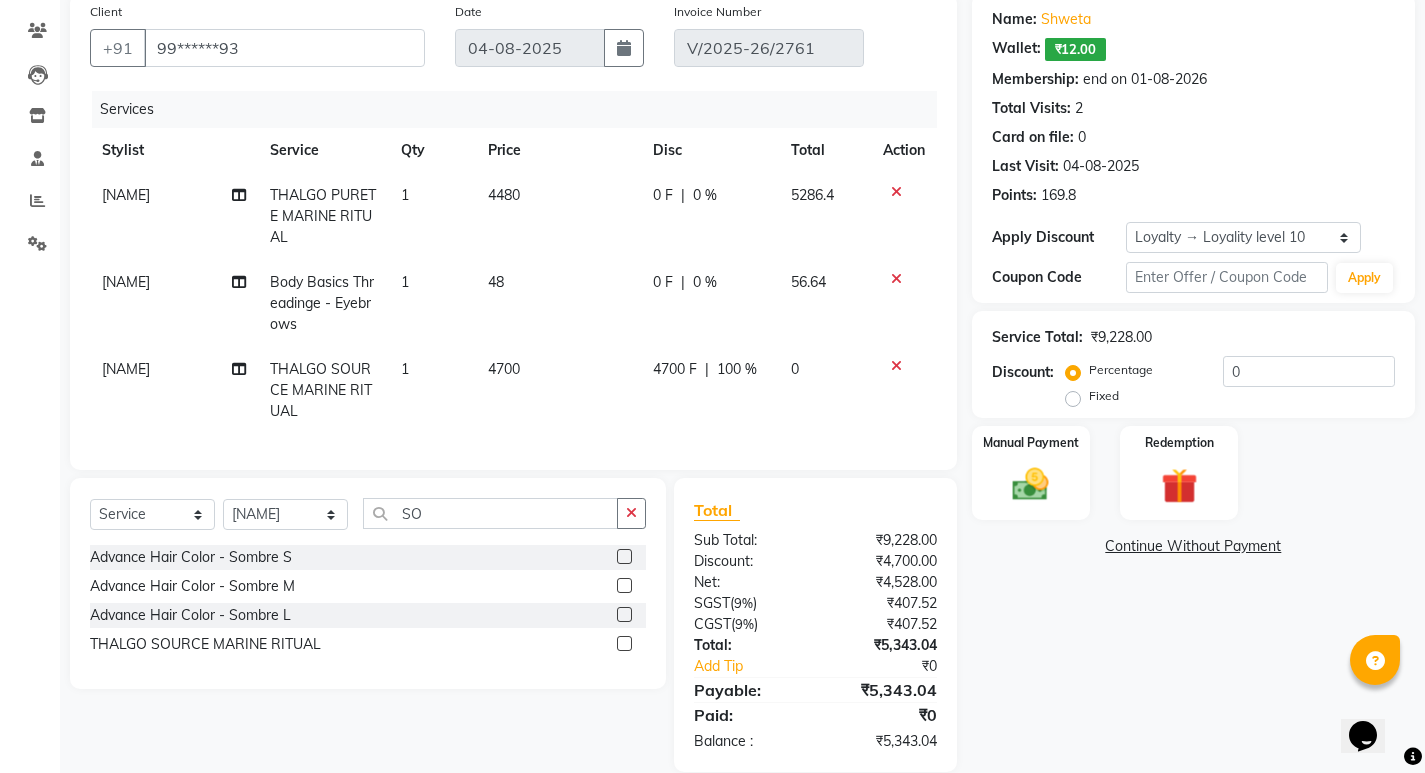 click on "Name: [NAME]   Wallet:   ₹12.00  Membership: end on [DATE] Total Visits:  2 Card on file:  0 Last Visit:   [DATE] Points:   169.8  Apply Discount Select Membership → Annual Membership  Loyalty → Loyality level 10  Coupon Code Apply Service Total:  ₹9,228.00  Discount:  Percentage   Fixed  0 Manual Payment Redemption  Continue Without Payment" 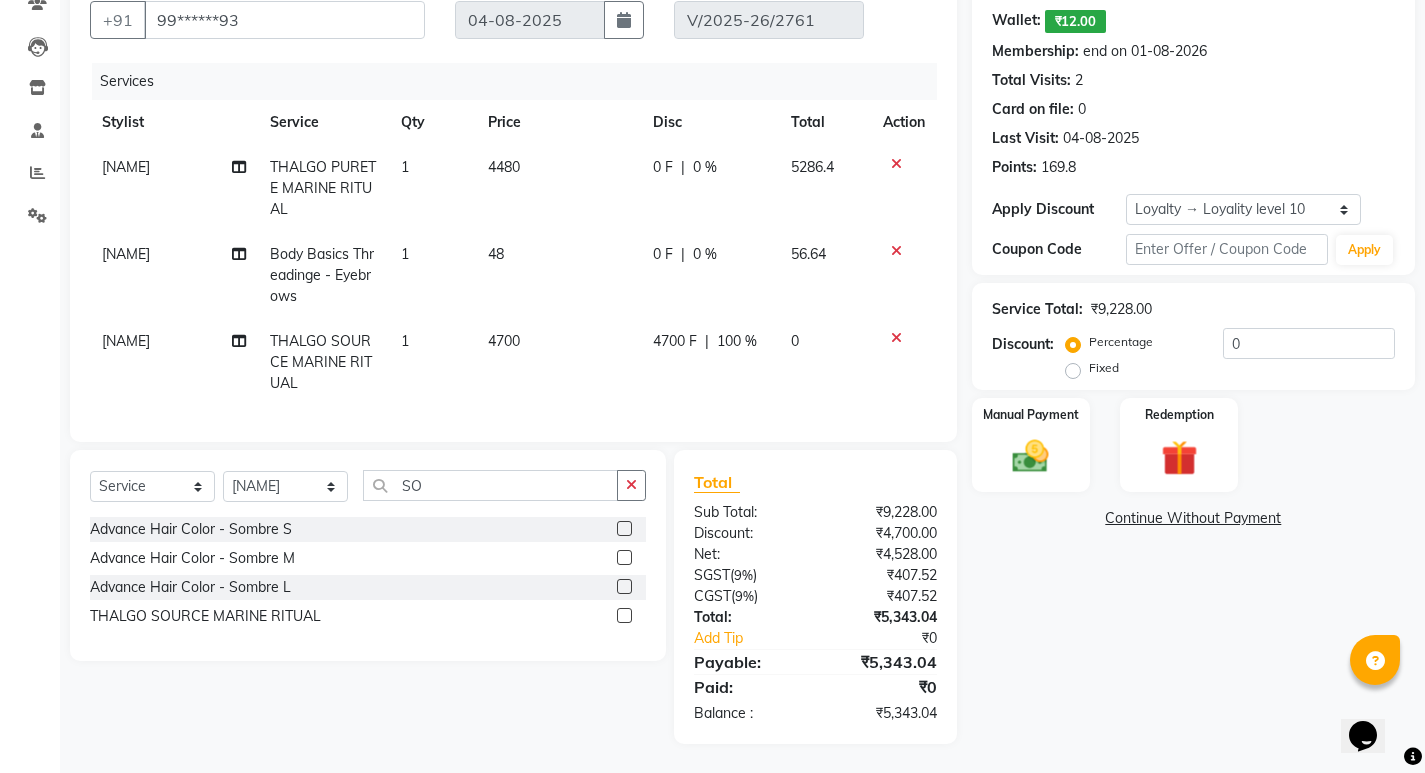scroll, scrollTop: 201, scrollLeft: 0, axis: vertical 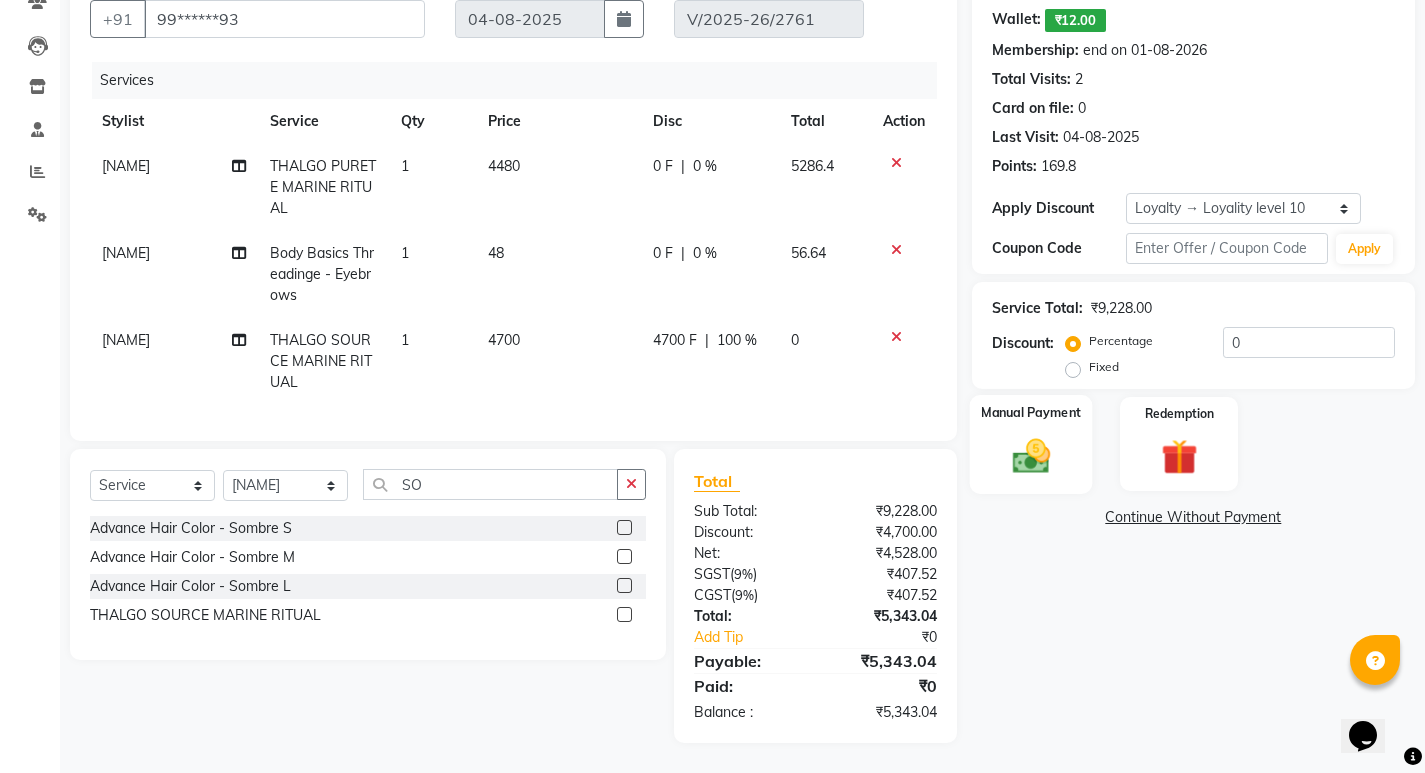 click on "Manual Payment" 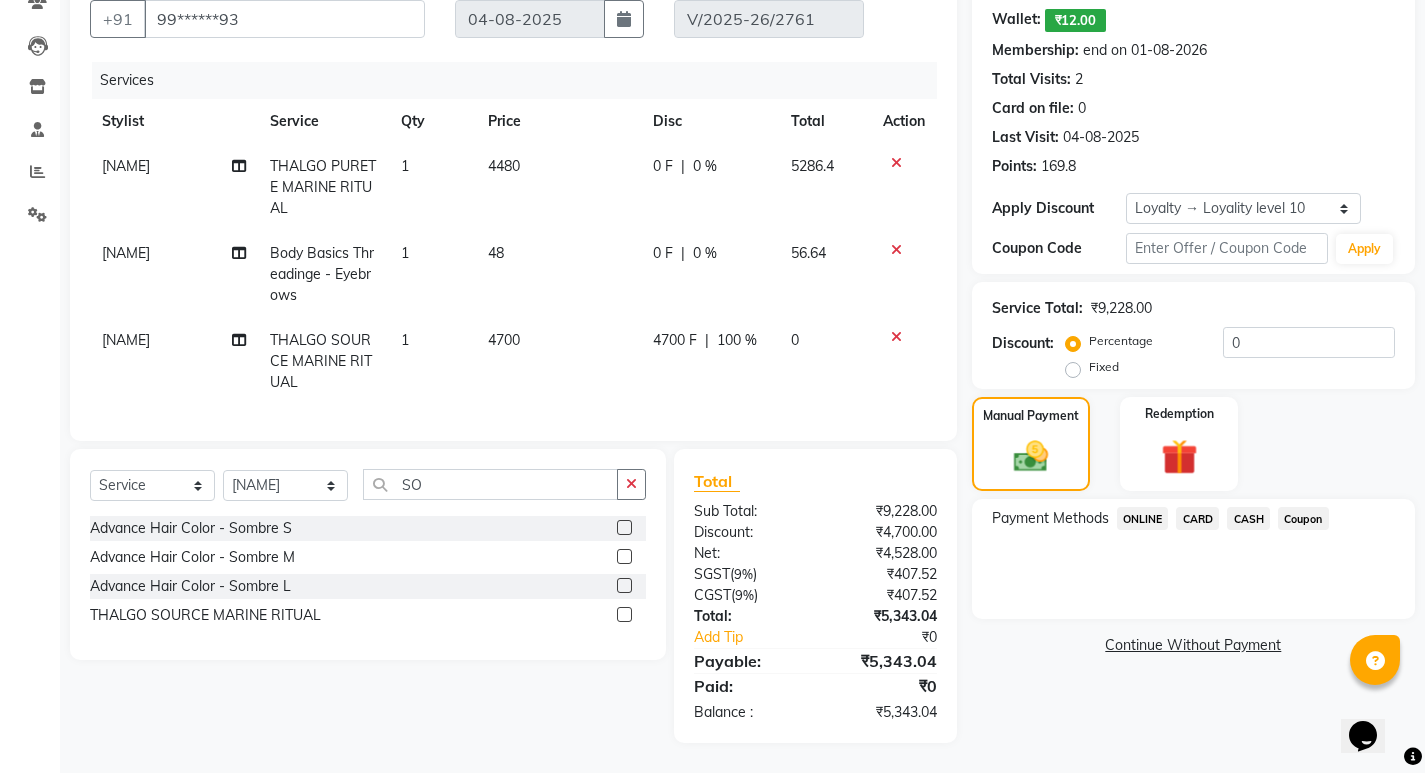 click on "CARD" 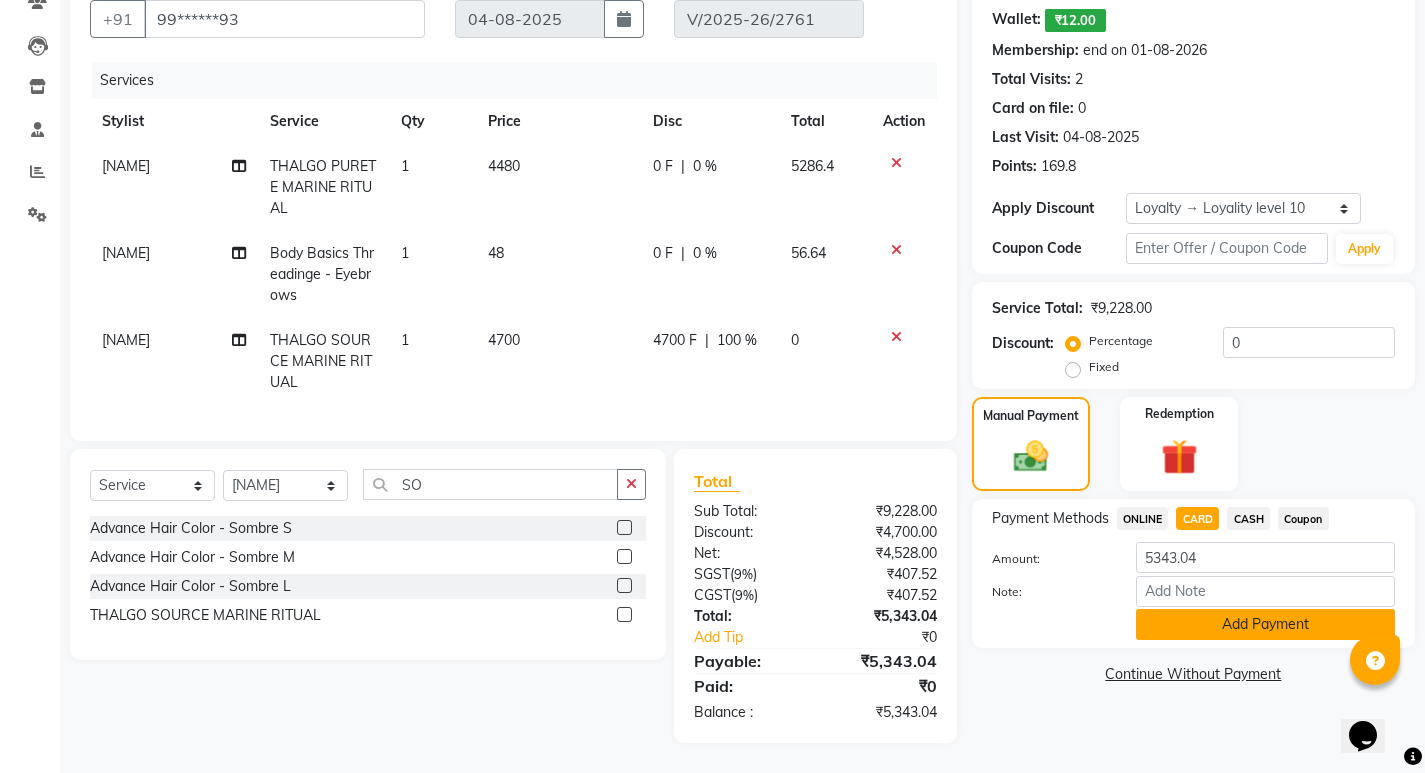 click on "Add Payment" 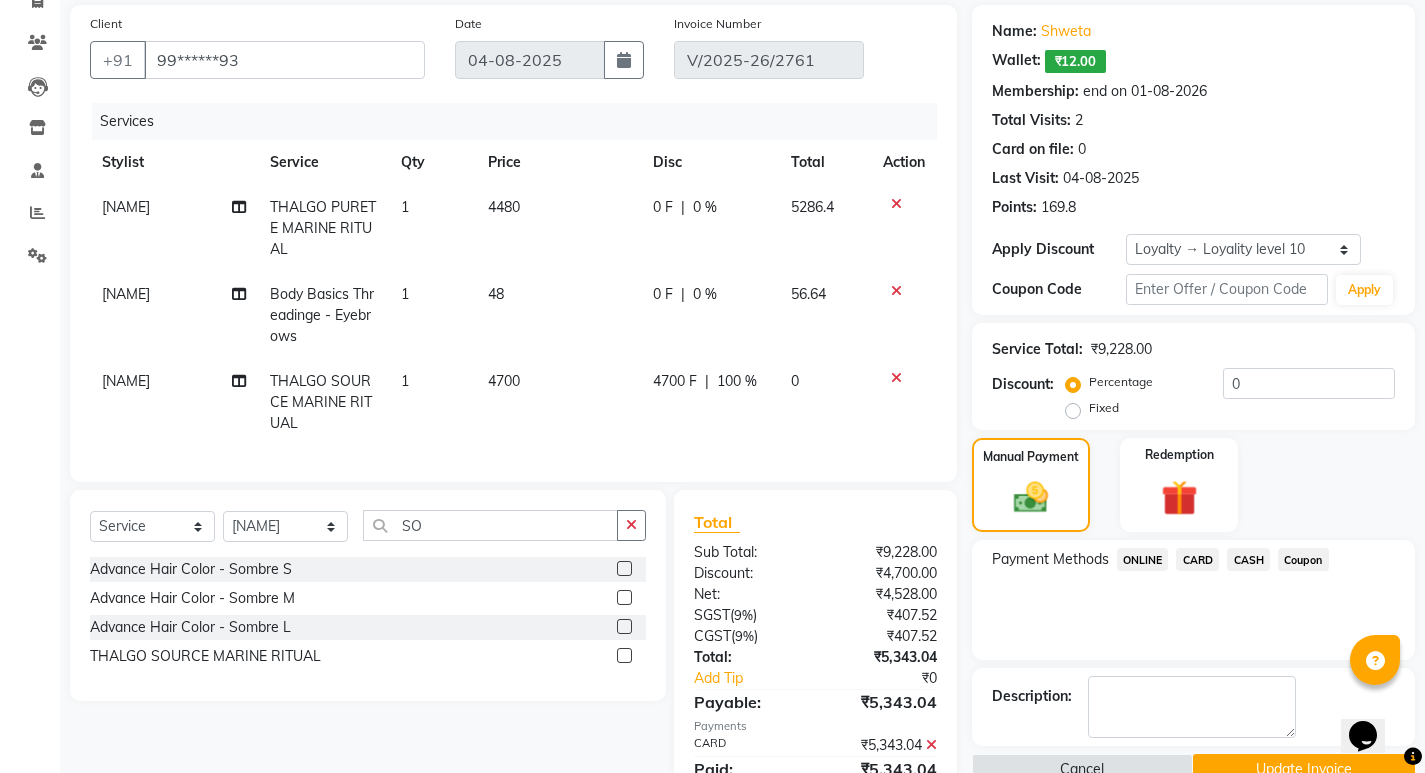 scroll, scrollTop: 242, scrollLeft: 0, axis: vertical 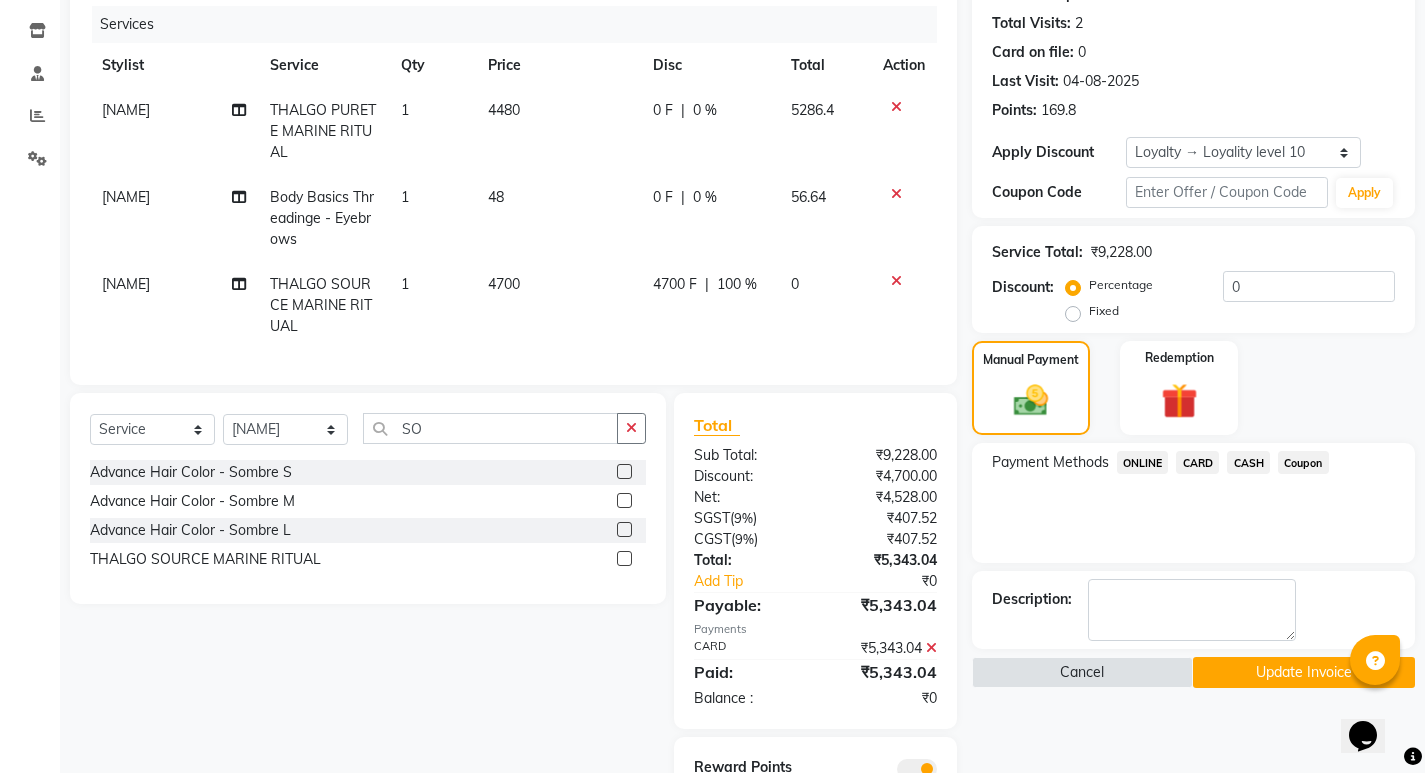 click on "Update Invoice" 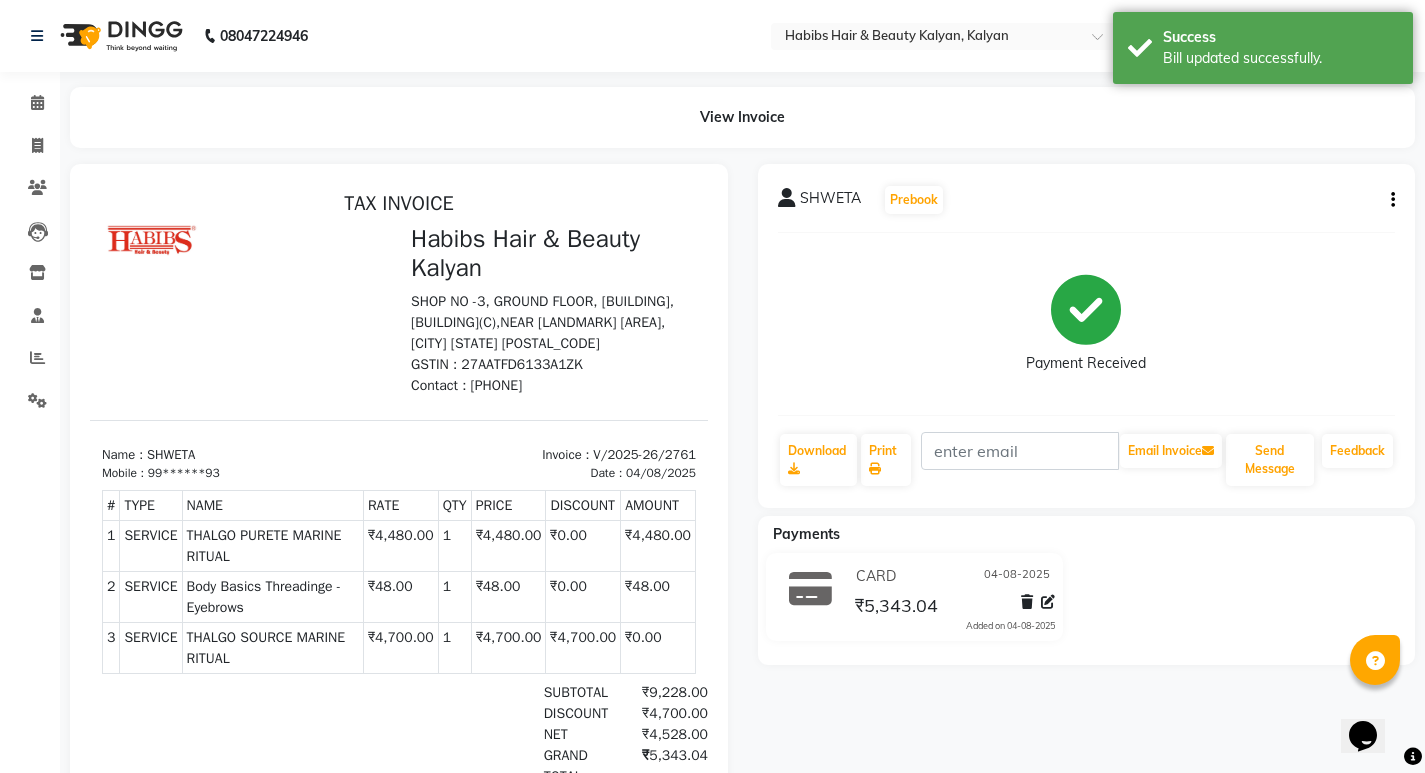 scroll, scrollTop: 0, scrollLeft: 0, axis: both 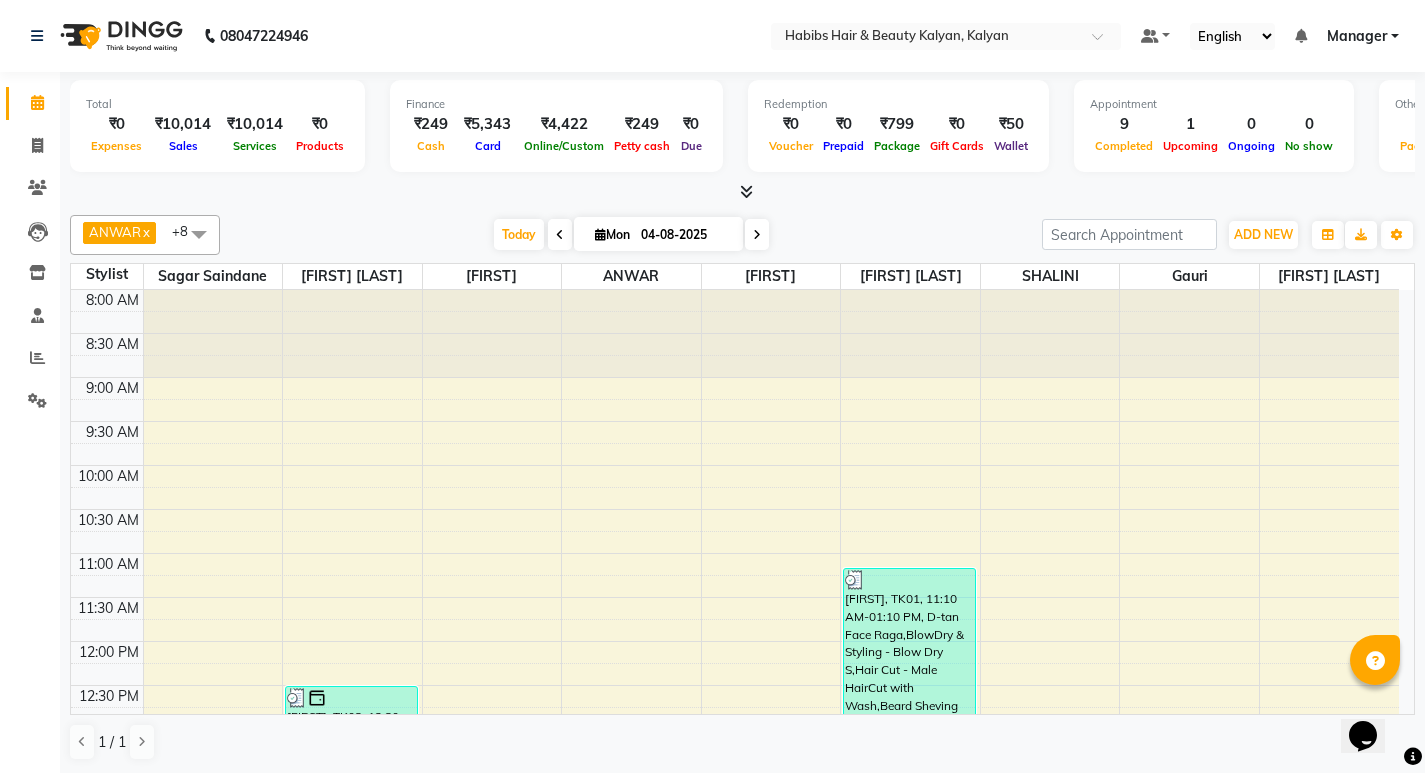 click on "Invoice" 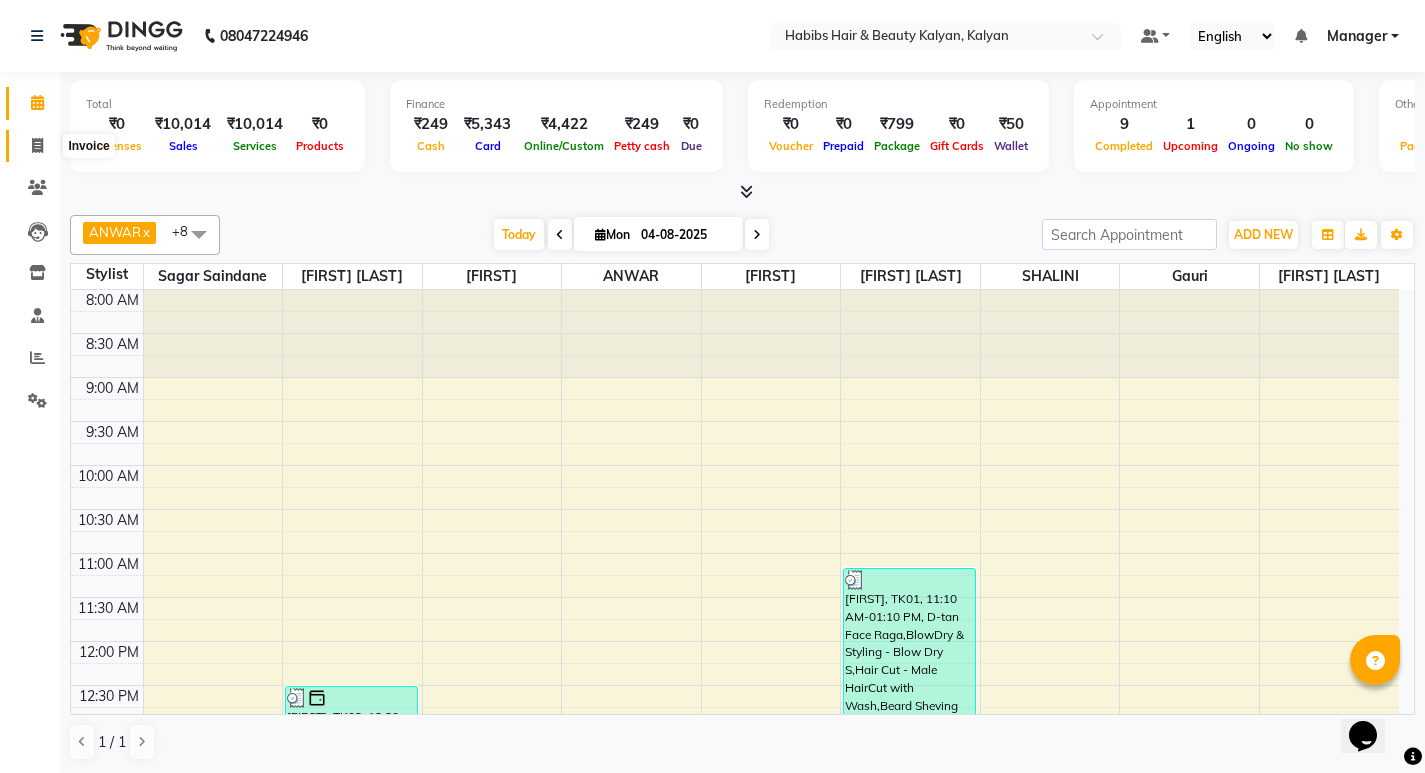 click 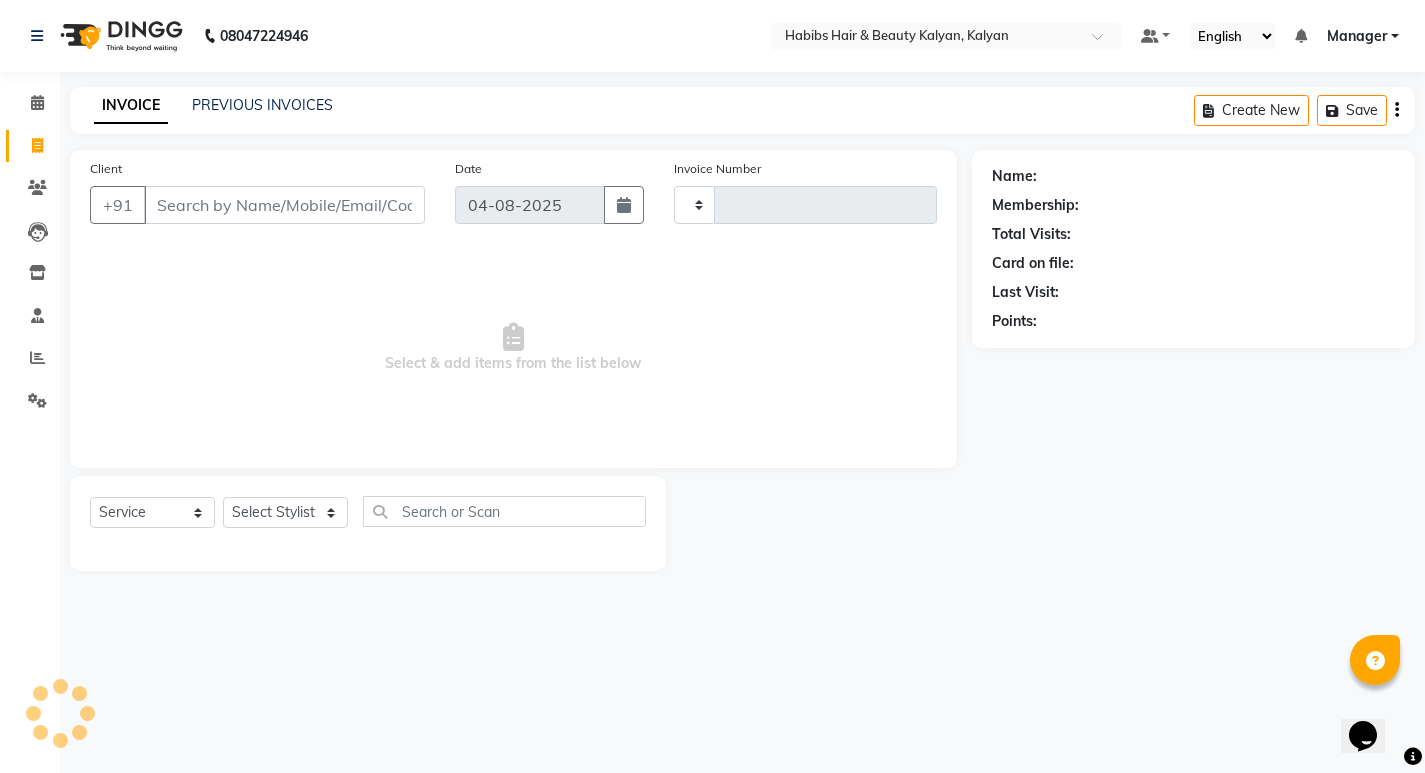 type on "2768" 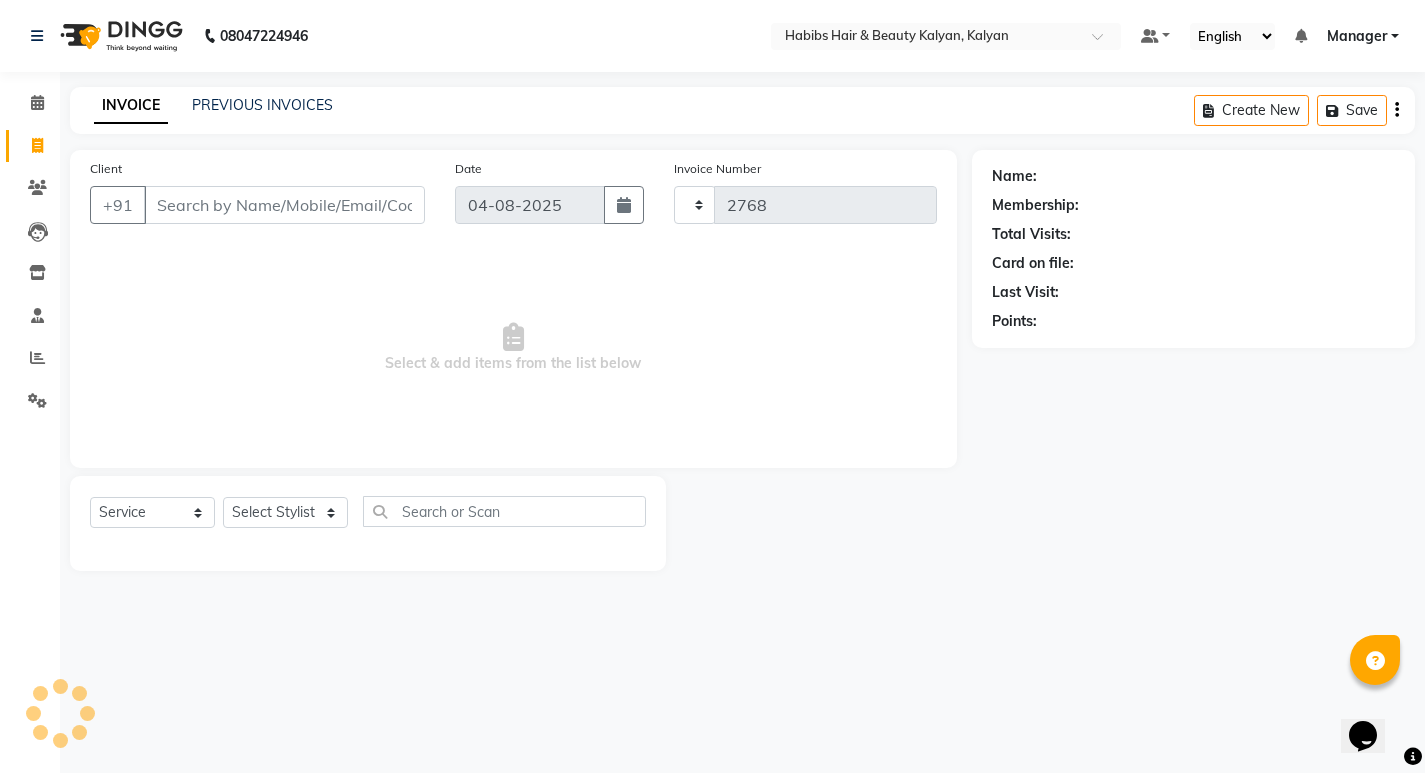 select on "8185" 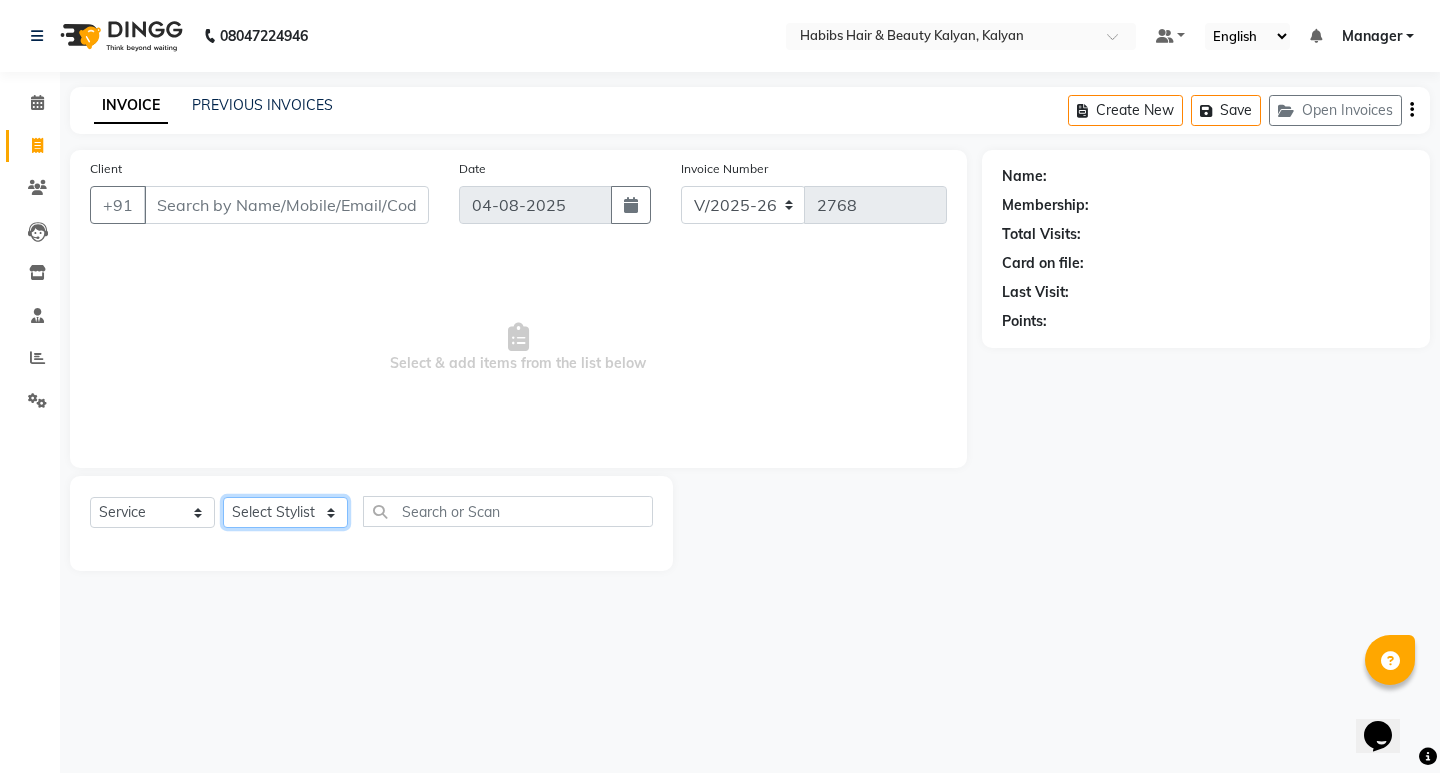 click on "Select Stylist [FIRST] [FIRST] [FIRST] [FIRST] [FIRST] [FIRST] [FIRST] [FIRST] [FIRST] [FIRST] [FIRST] [FIRST] [FIRST] [FIRST] [FIRST] [FIRST] [FIRST] [FIRST] [FIRST] [FIRST] [FIRST]" 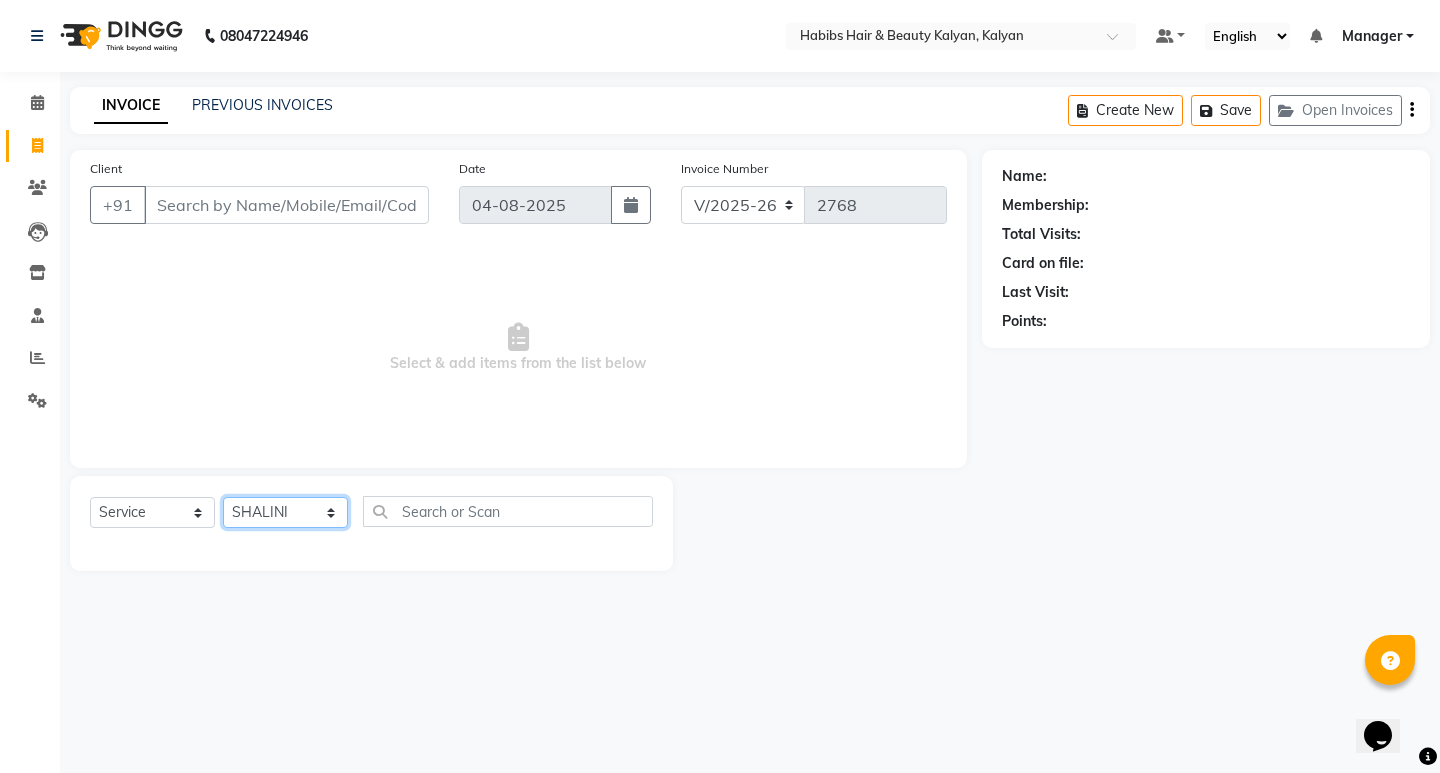 click on "Select Stylist [FIRST] [FIRST] [FIRST] [FIRST] [FIRST] [FIRST] [FIRST] [FIRST] [FIRST] [FIRST] [FIRST] [FIRST] [FIRST] [FIRST] [FIRST] [FIRST] [FIRST] [FIRST] [FIRST] [FIRST] [FIRST]" 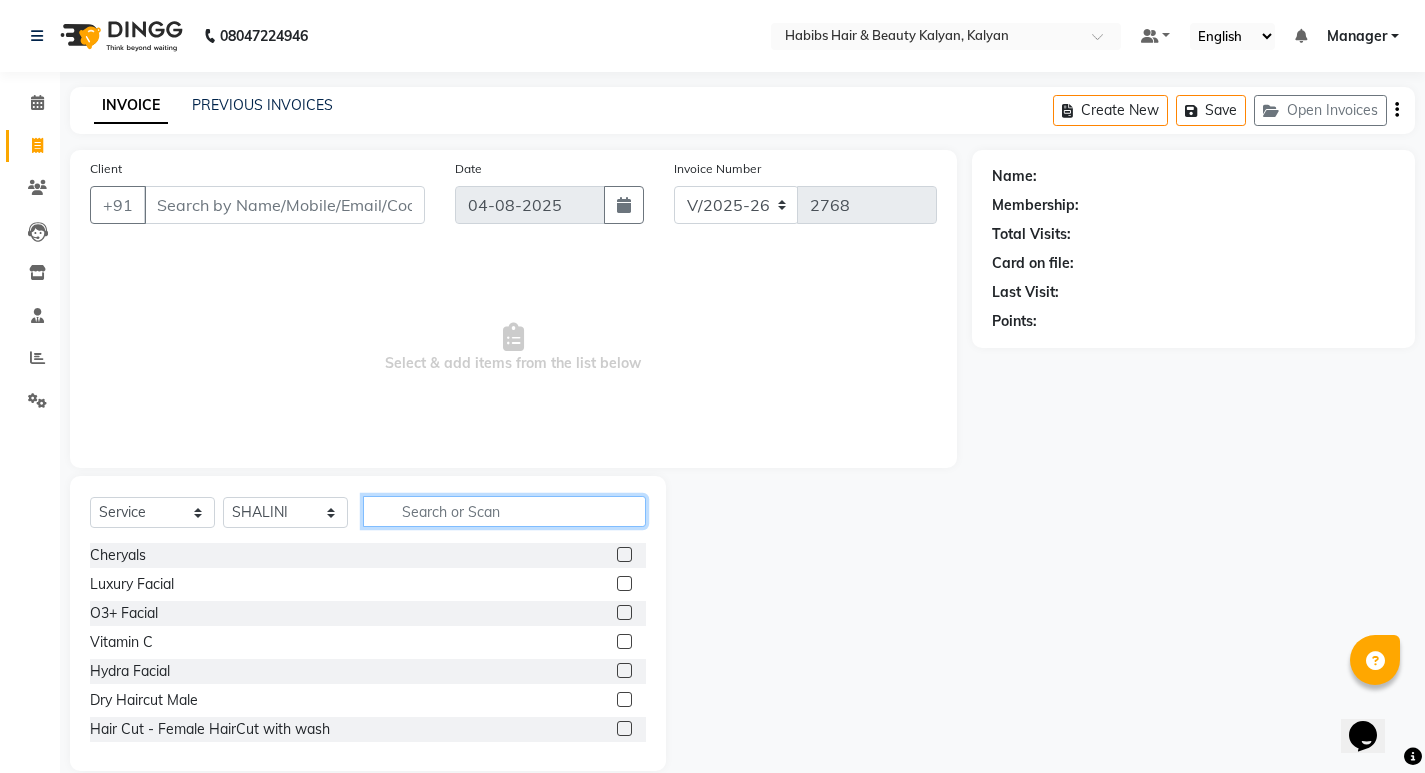 click 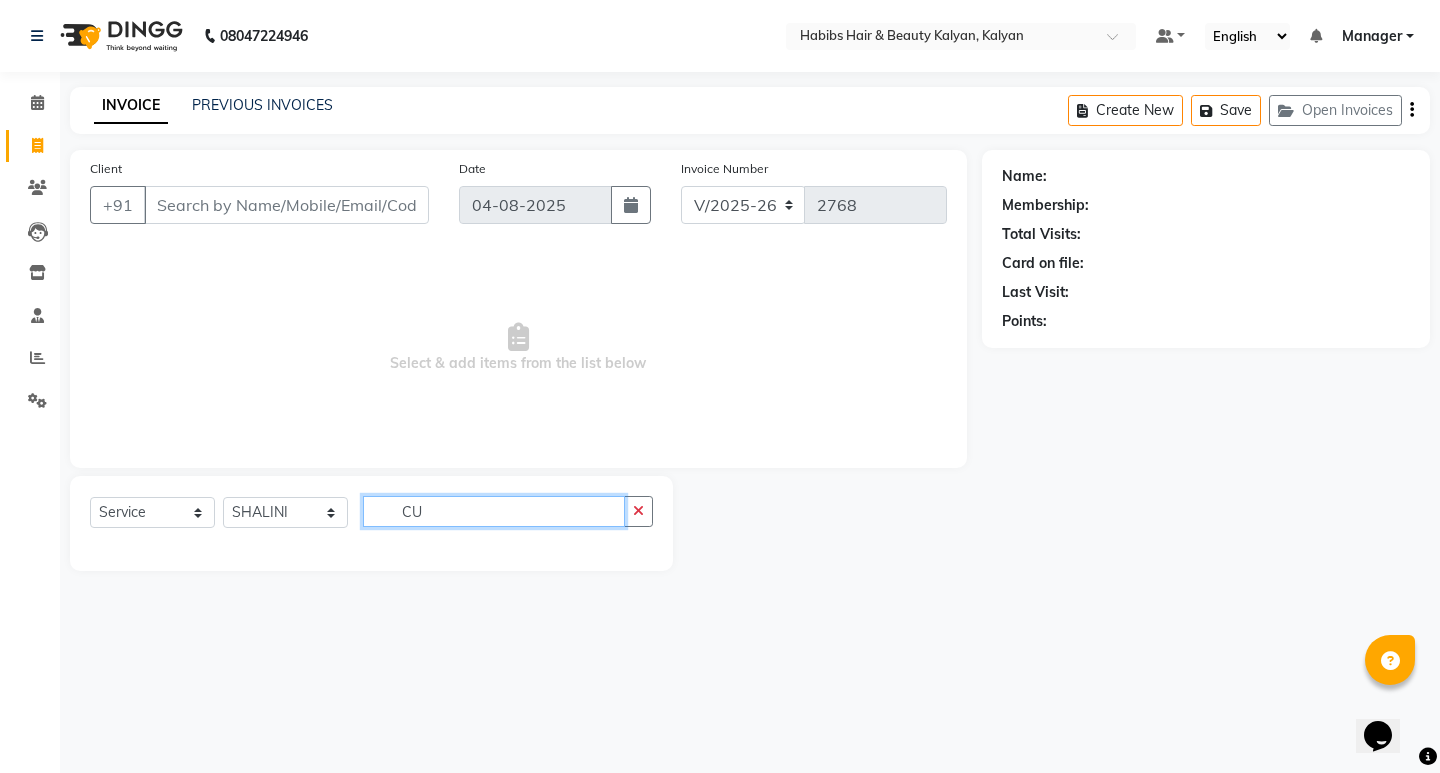 type on "C" 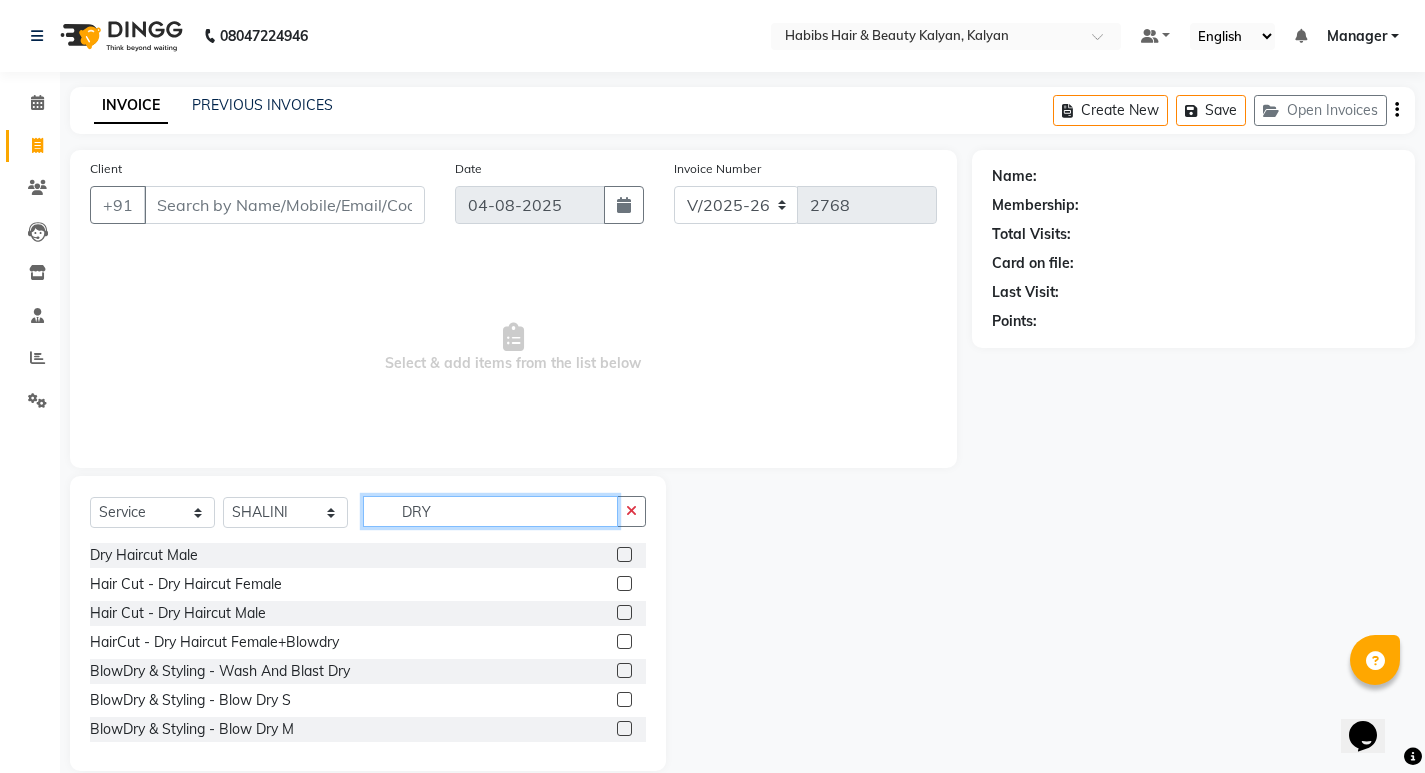 type on "DRY" 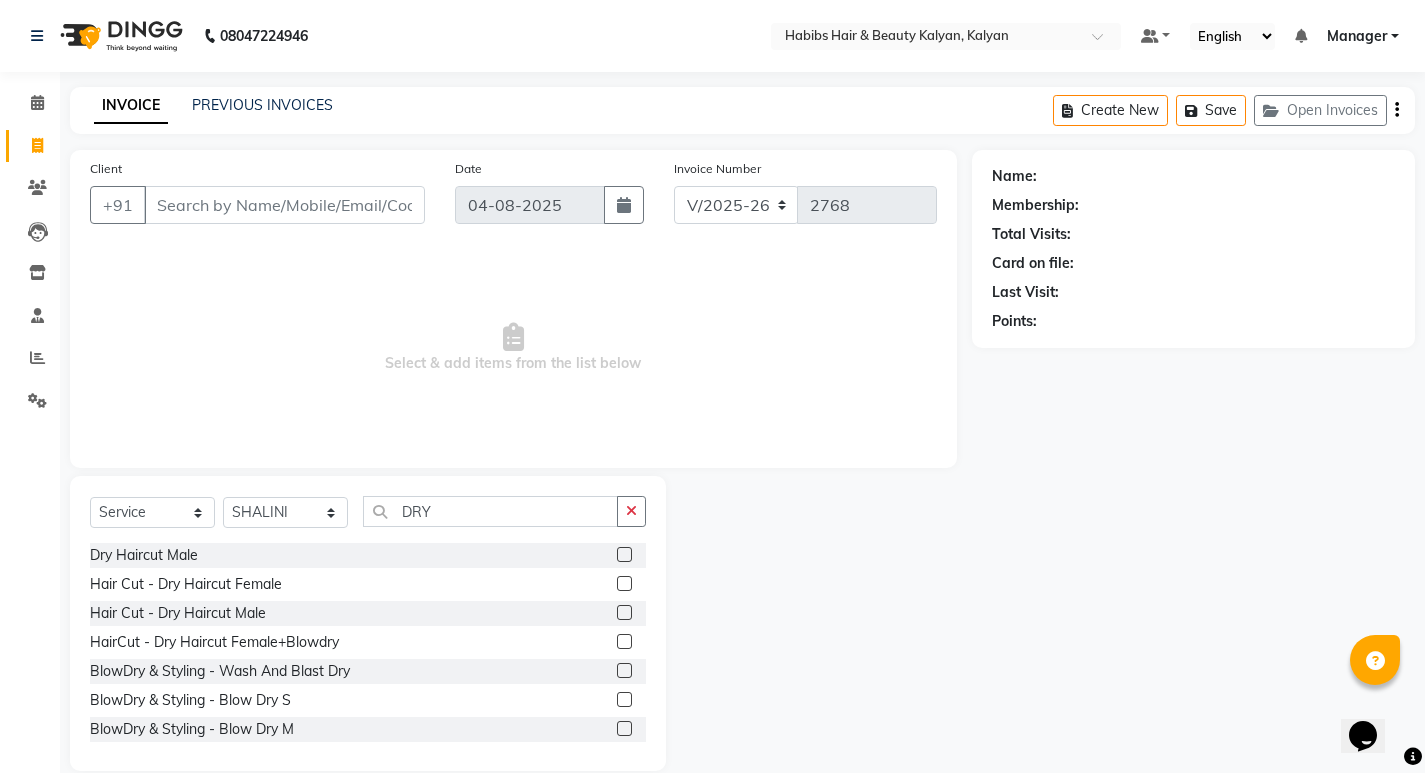 click 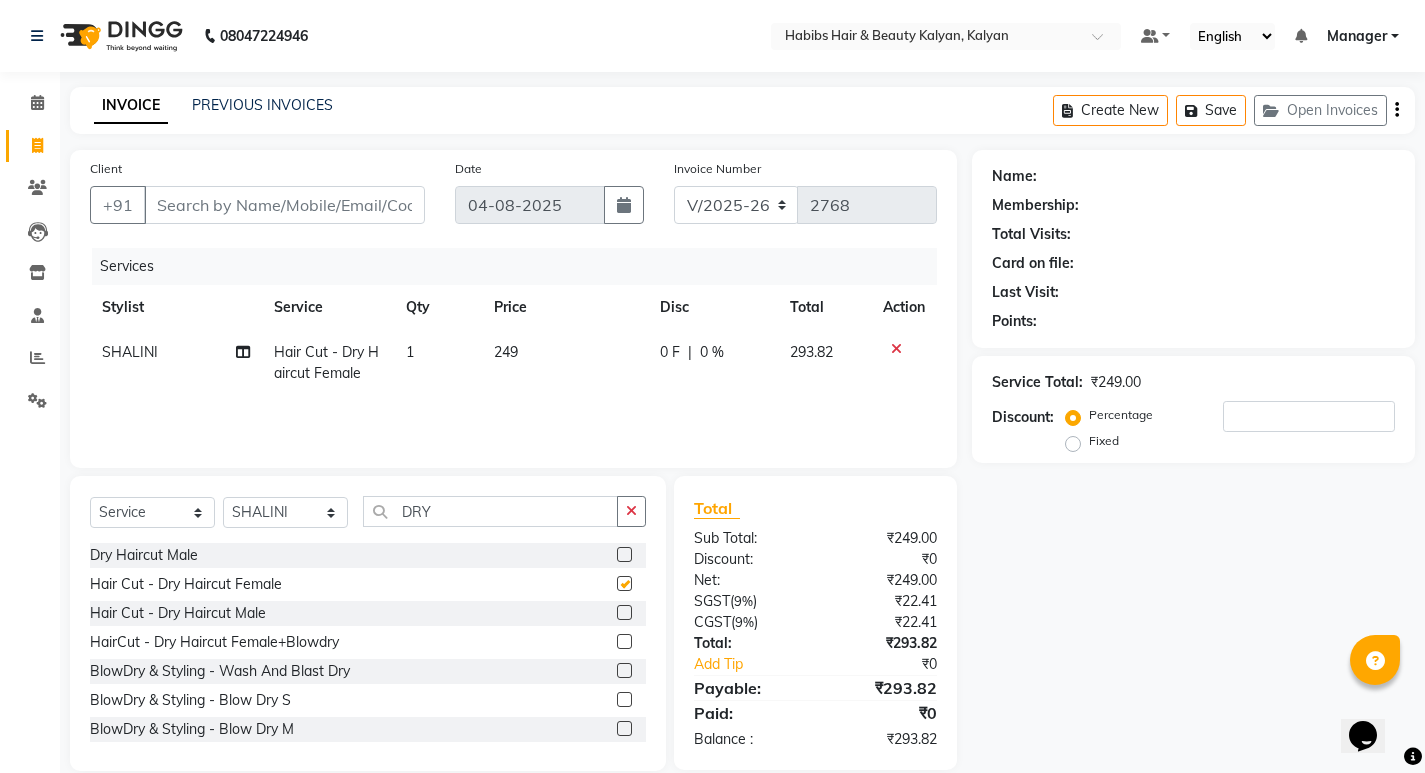 checkbox on "false" 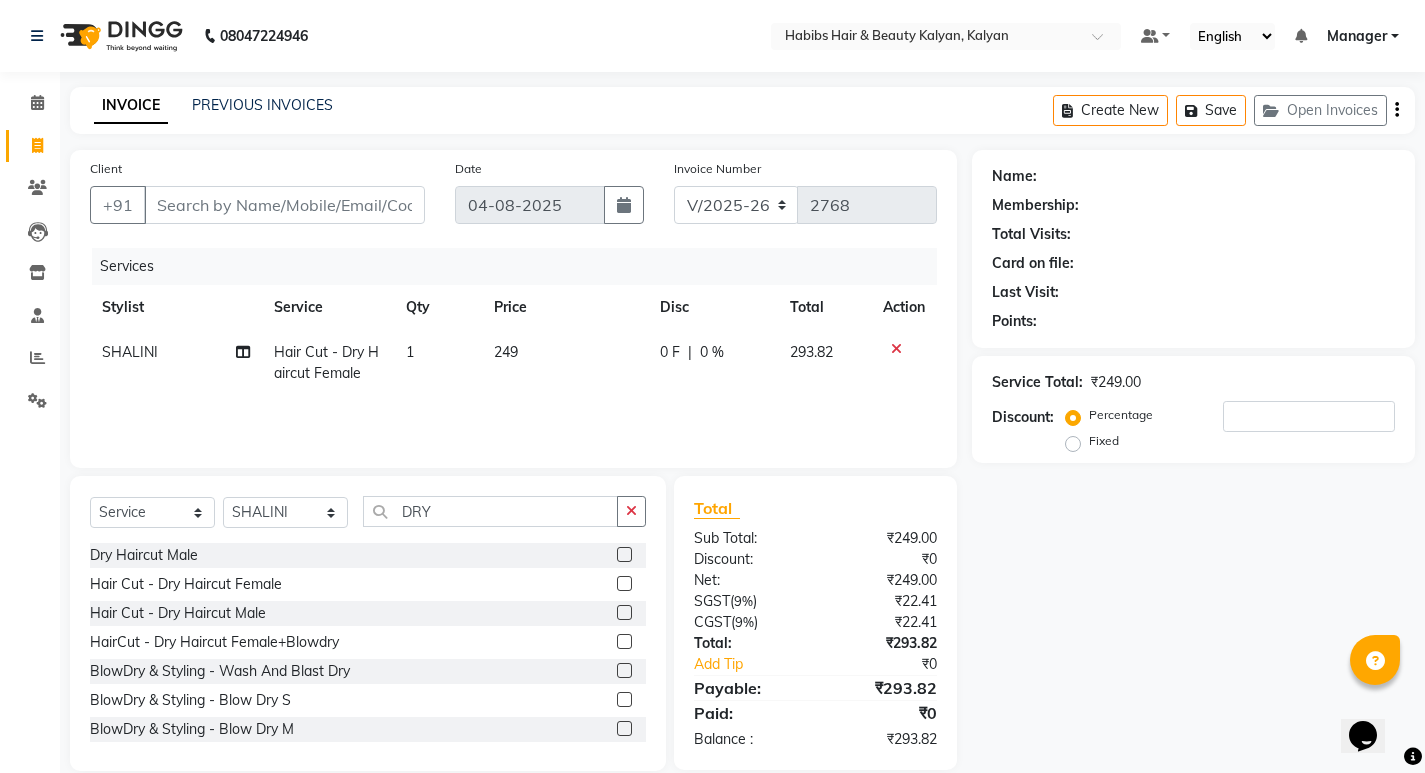 click 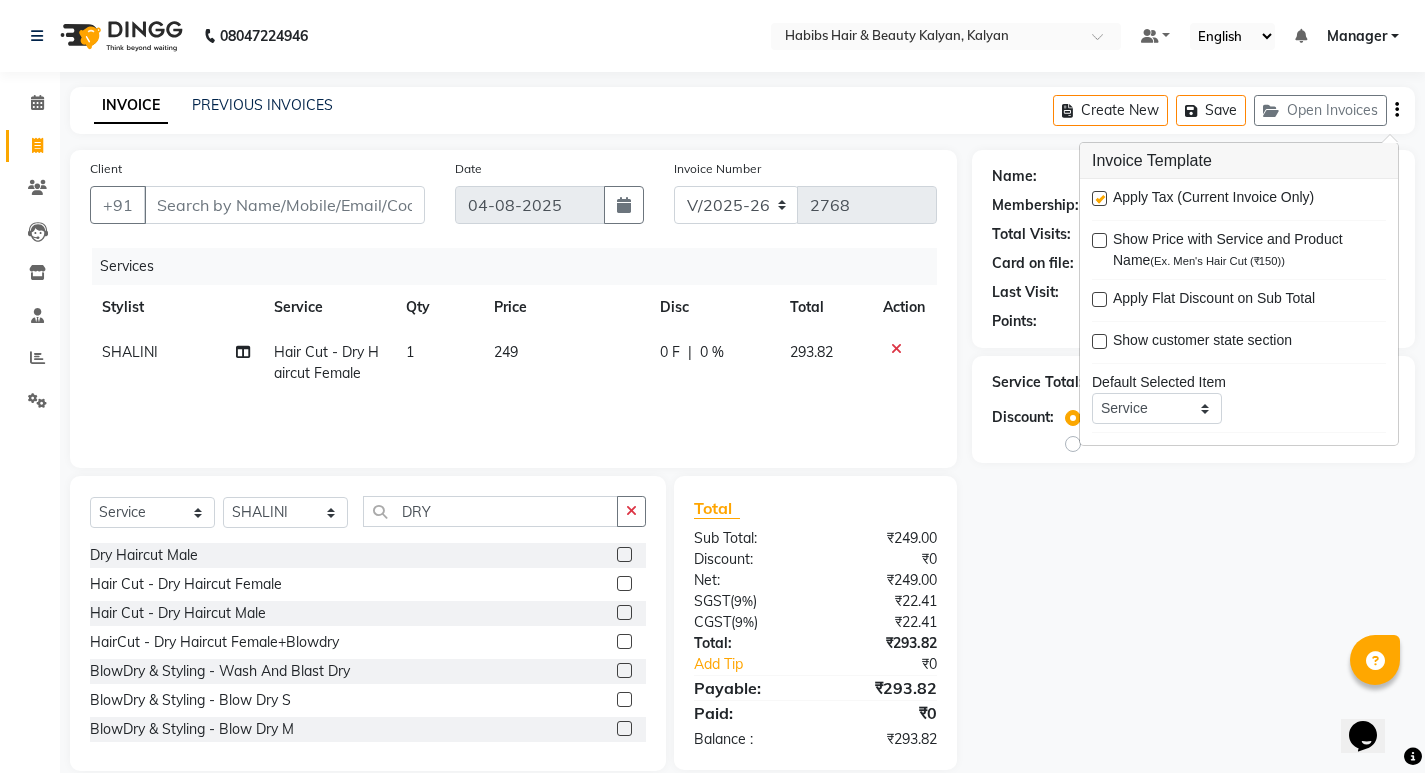 click on "Apply Tax (Current Invoice Only) Show Price with Service and Product Name  (Ex. Men's Hair Cut (₹150)) Apply Flat Discount on Sub Total Show customer state section Default Selected Item Service Product Membership Package Voucher Prepaid Gift Card Default Selected Stylist Select Not Set [FIRST] [FIRST] [FIRST] [FIRST] [FIRST] [FIRST] [FIRST] [FIRST] [FIRST] [FIRST] [FIRST] [FIRST] [FIRST] [FIRST] [FIRST] [FIRST] [FIRST] [FIRST] [FIRST] [FIRST] [FIRST] Scan Items" at bounding box center (1239, 312) 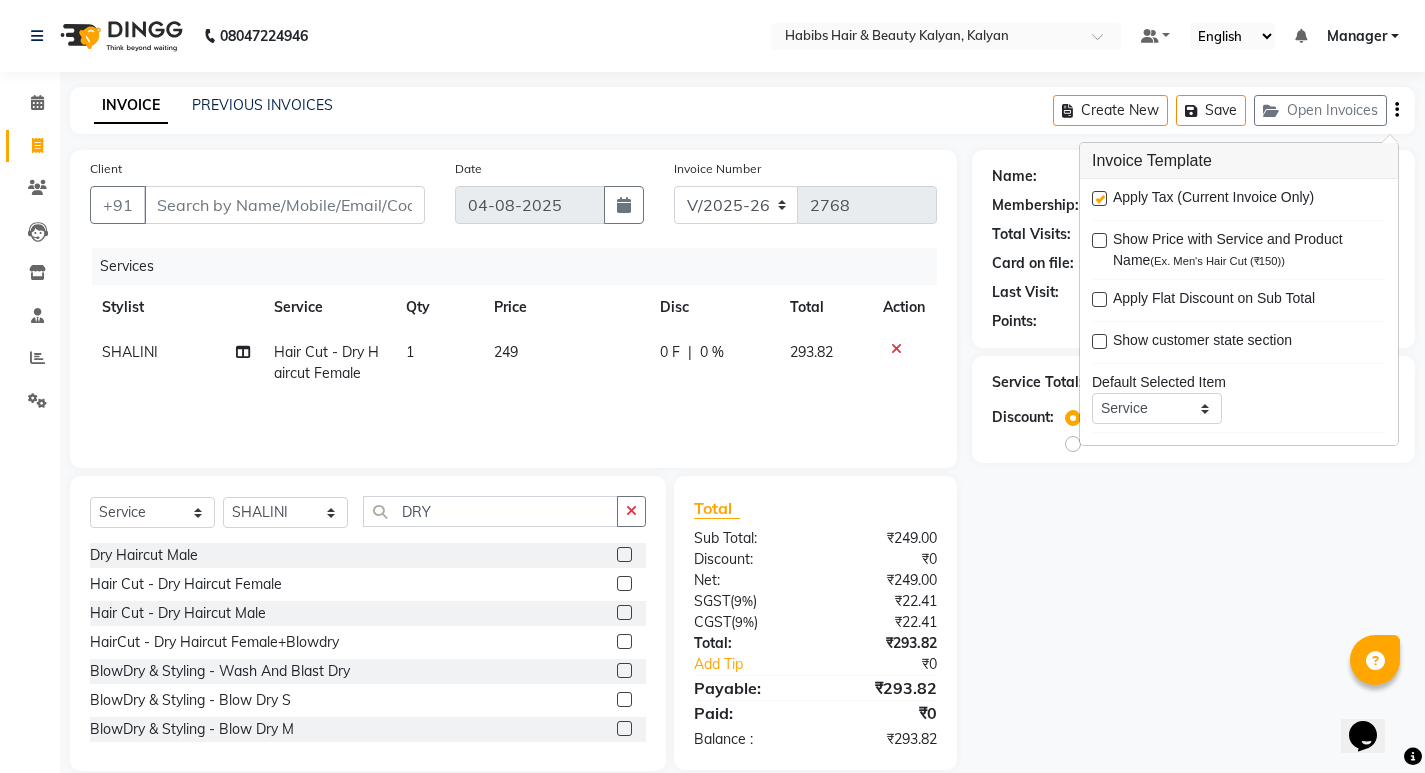 click at bounding box center [1099, 198] 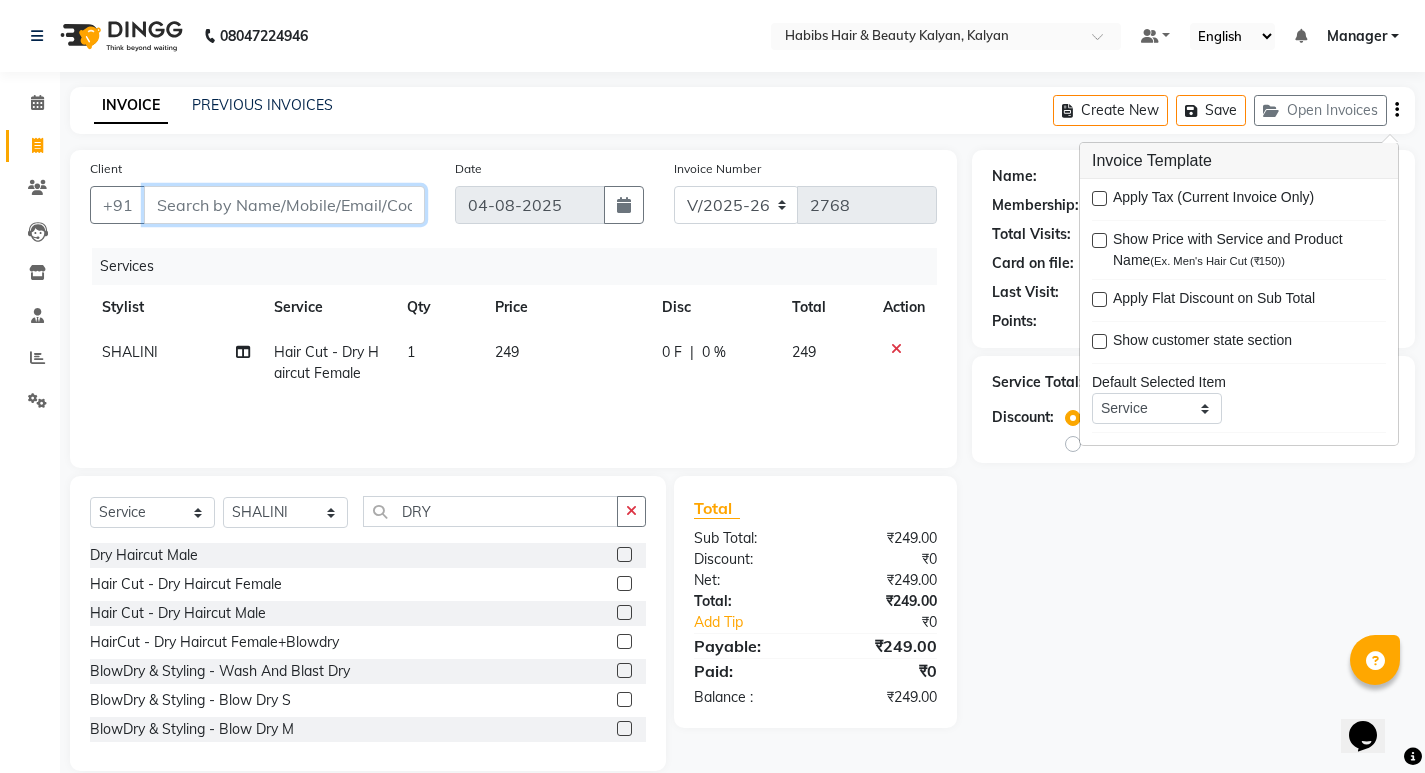 click on "Client" at bounding box center [284, 205] 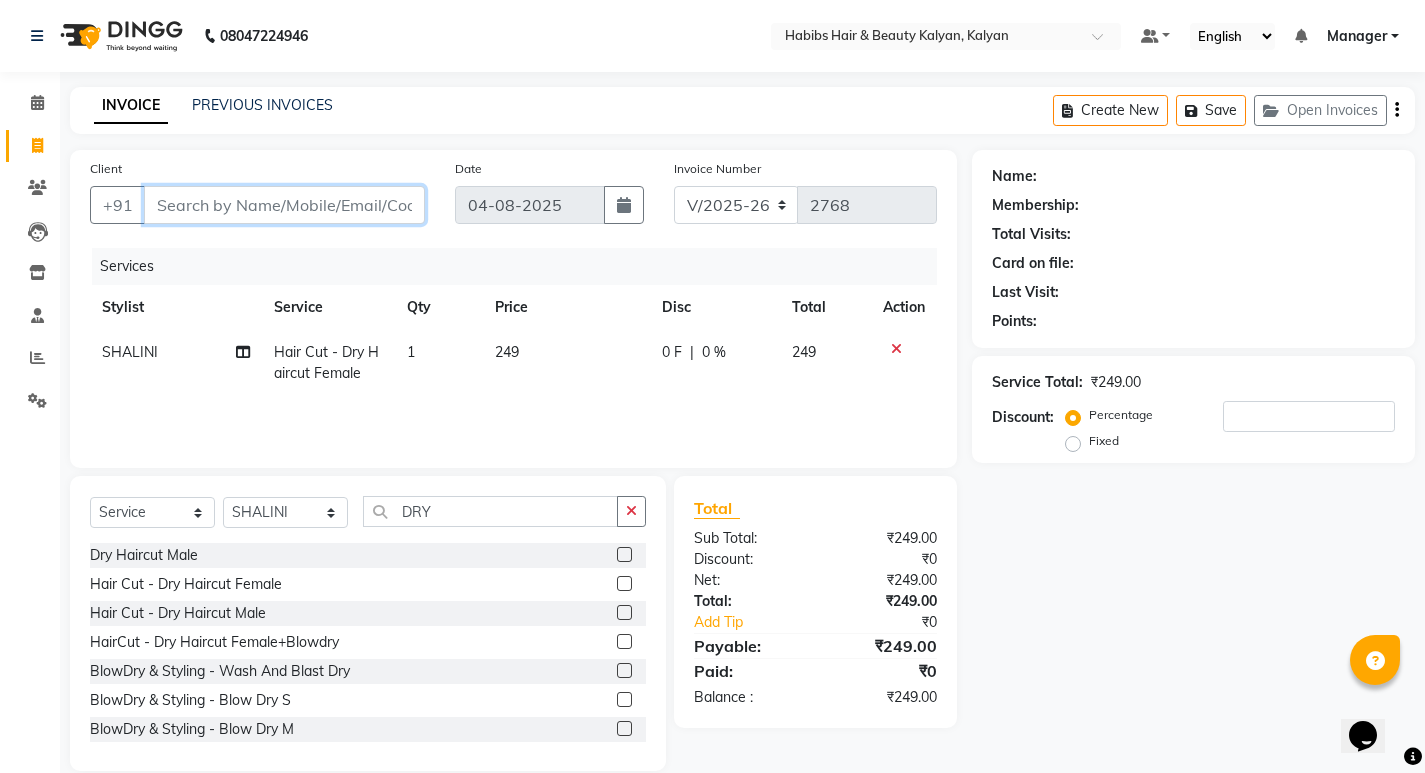 type on "9" 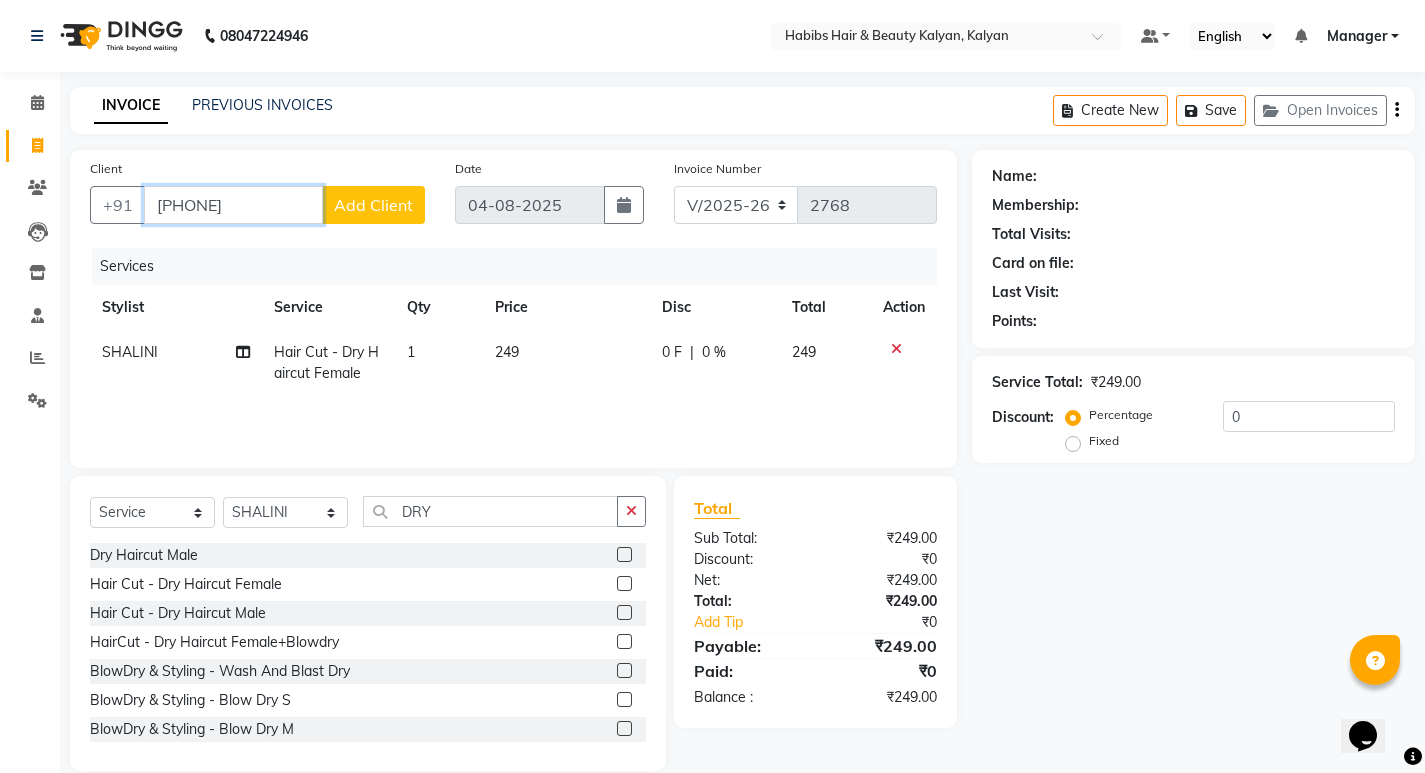 type on "[PHONE]" 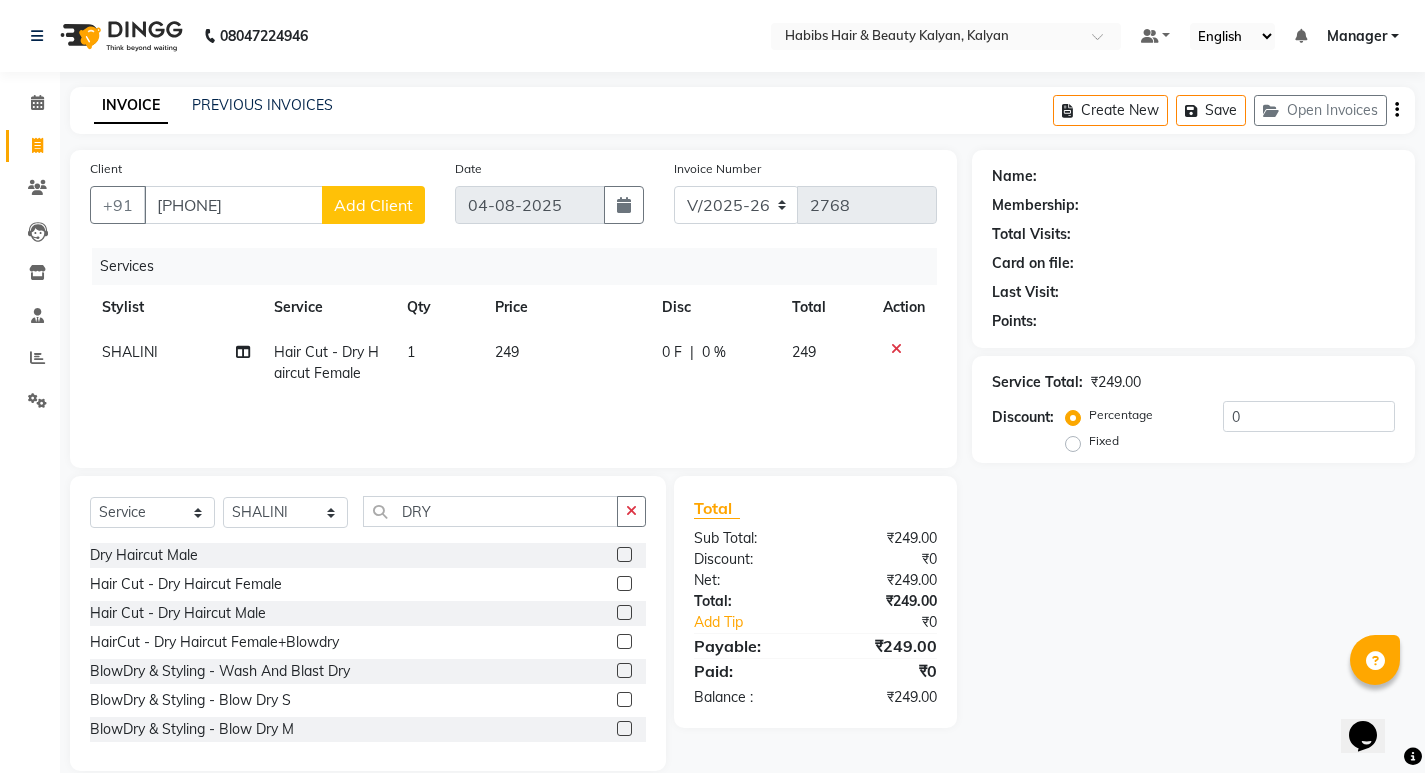 click on "Add Client" 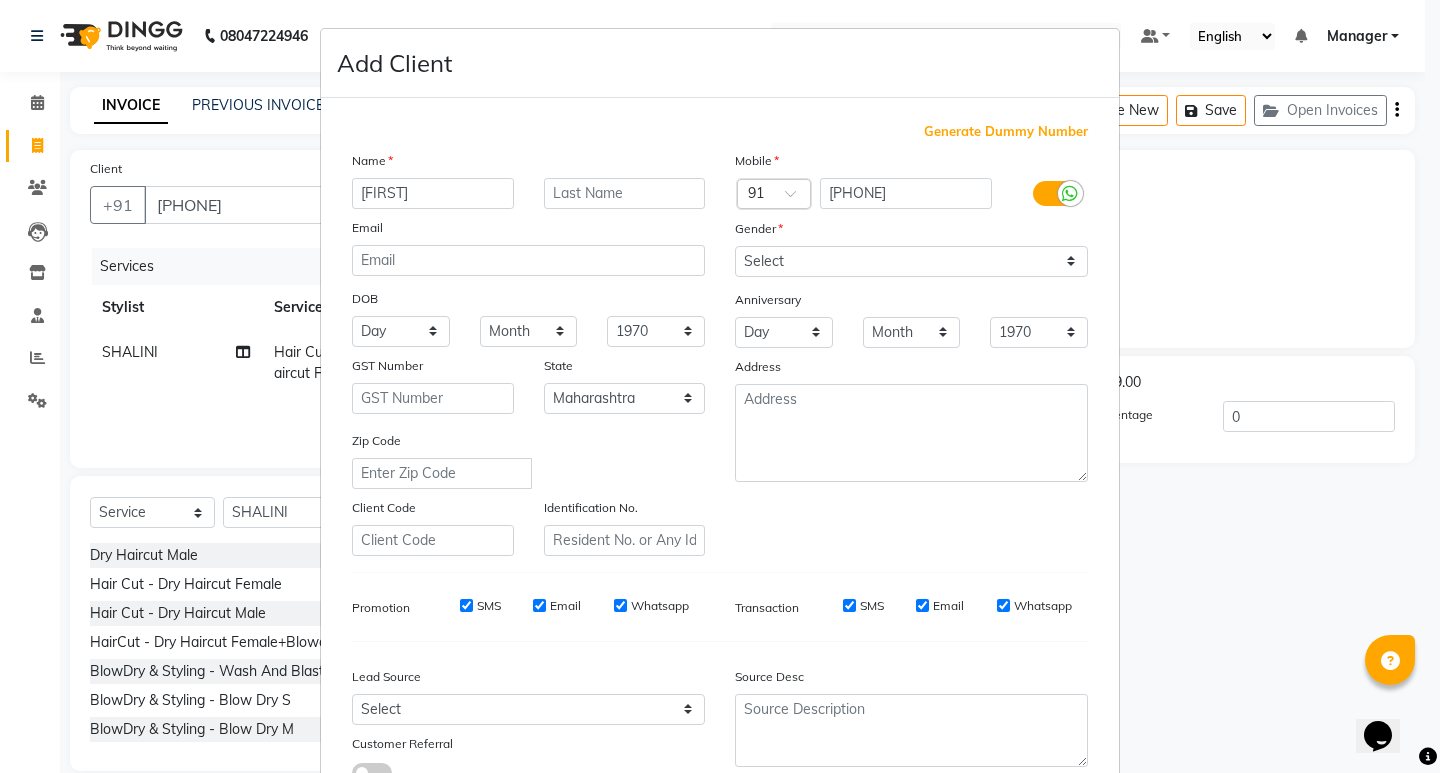 type on "[FIRST]" 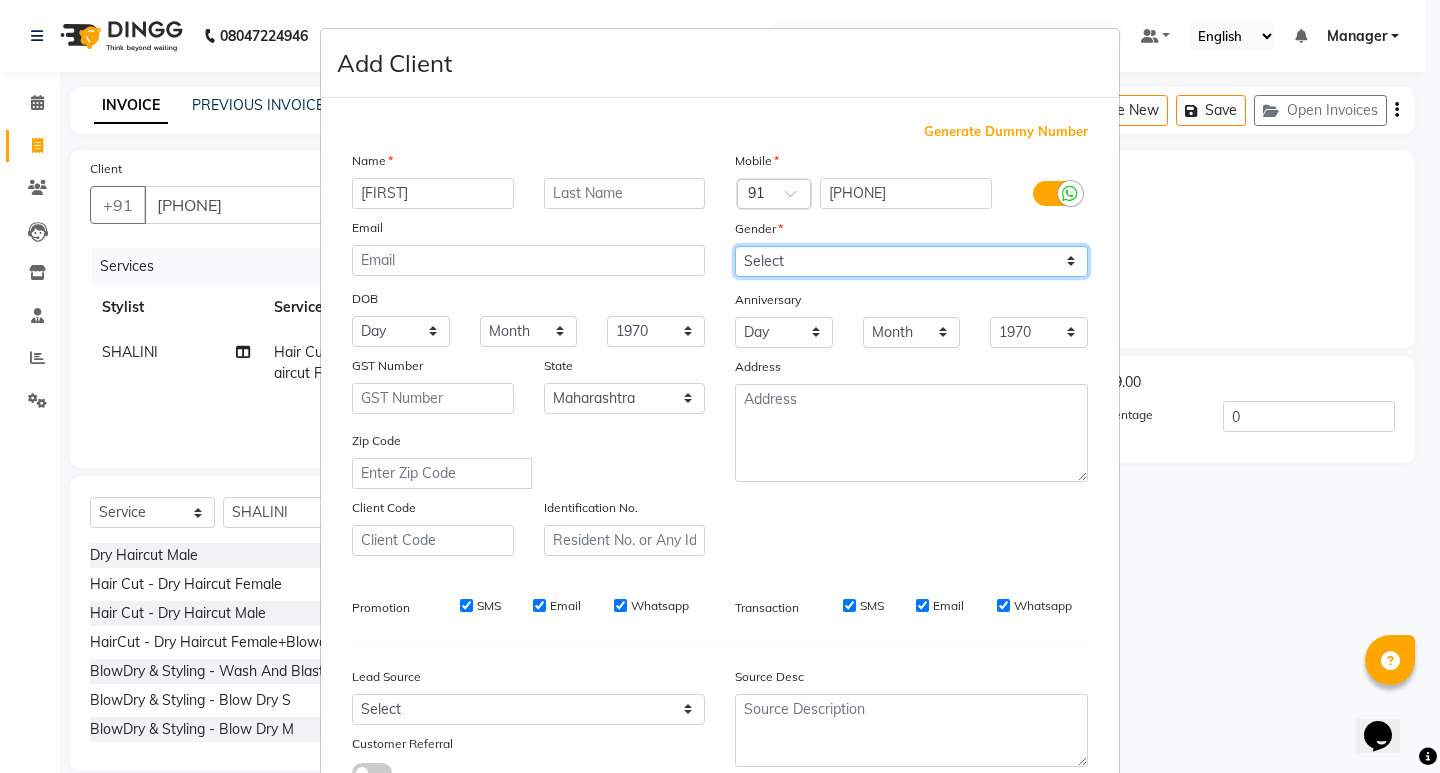 click on "Select Male Female Other Prefer Not To Say" at bounding box center [911, 261] 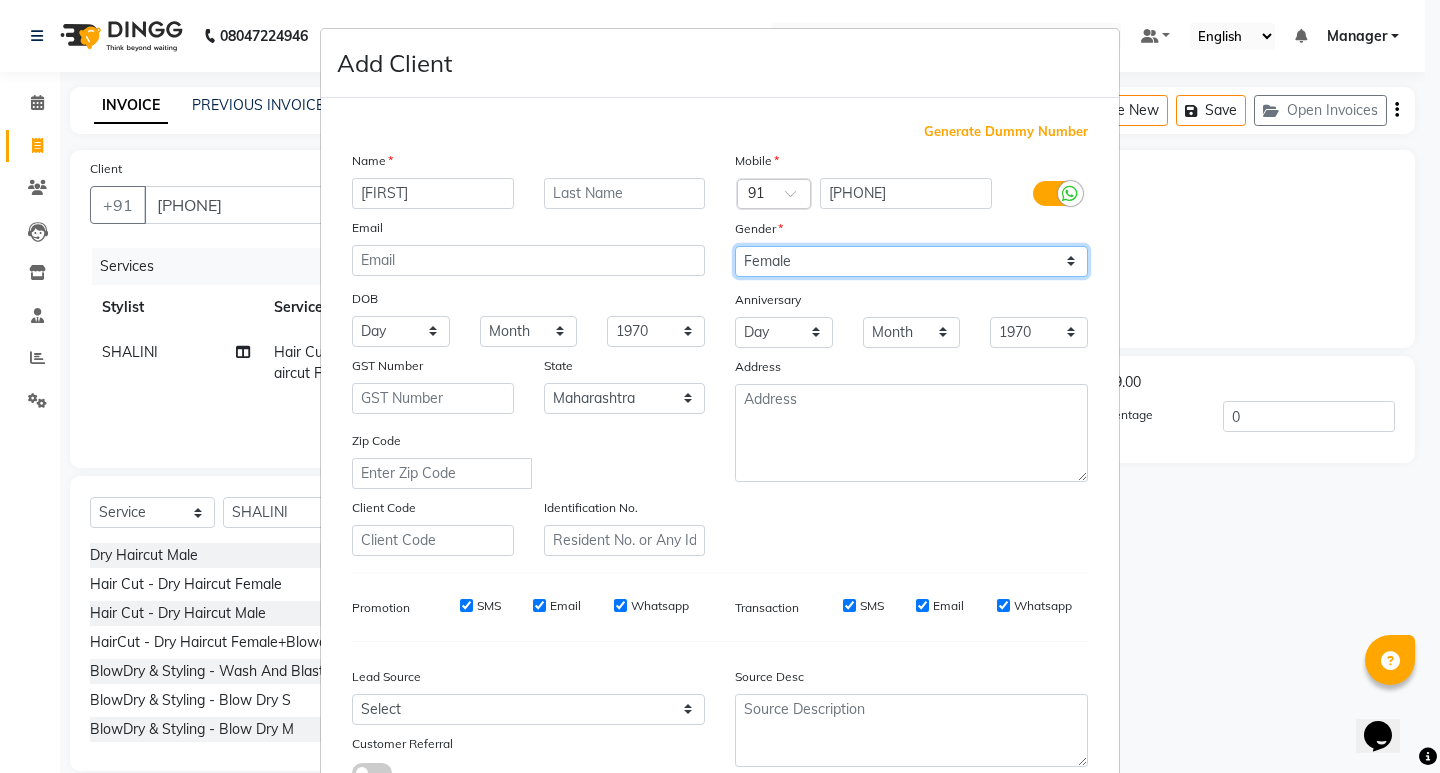 click on "Select Male Female Other Prefer Not To Say" at bounding box center [911, 261] 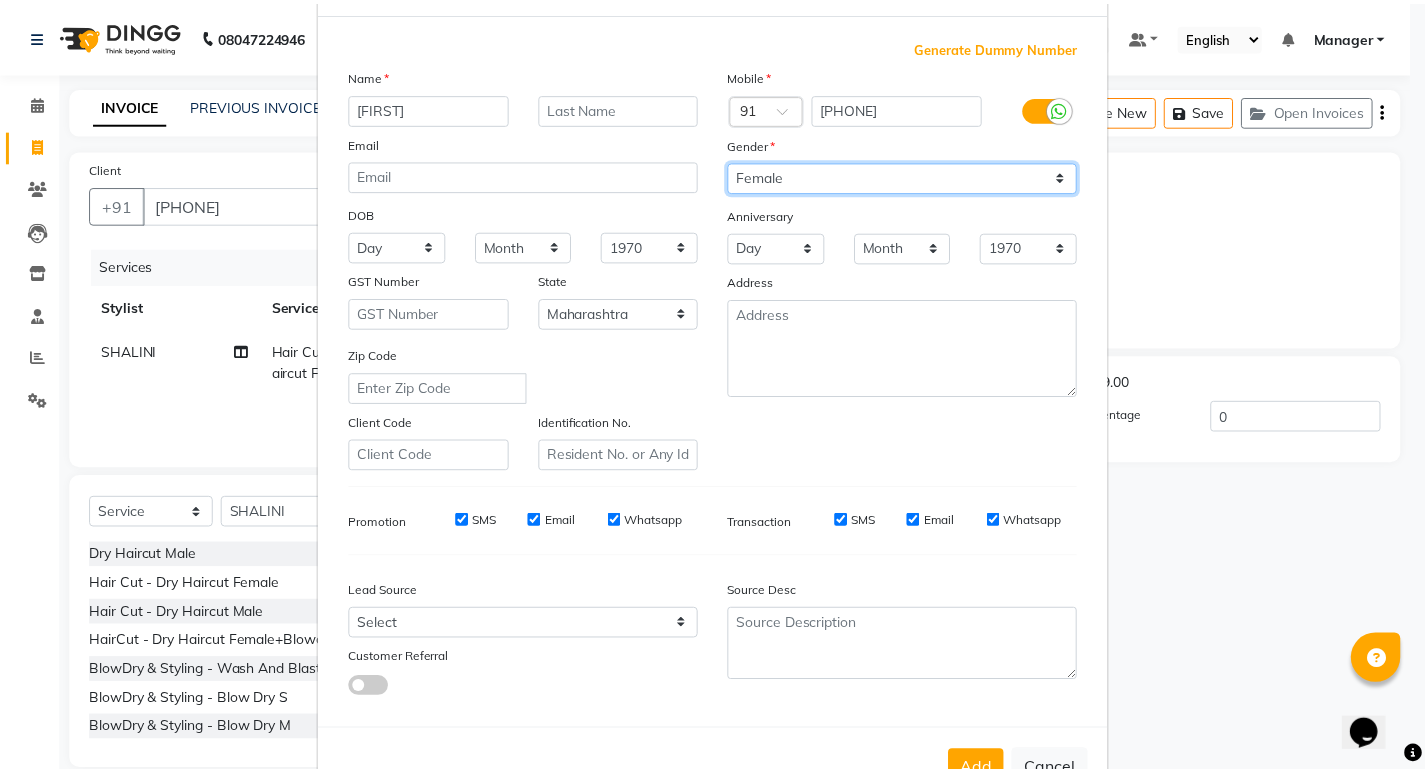 scroll, scrollTop: 150, scrollLeft: 0, axis: vertical 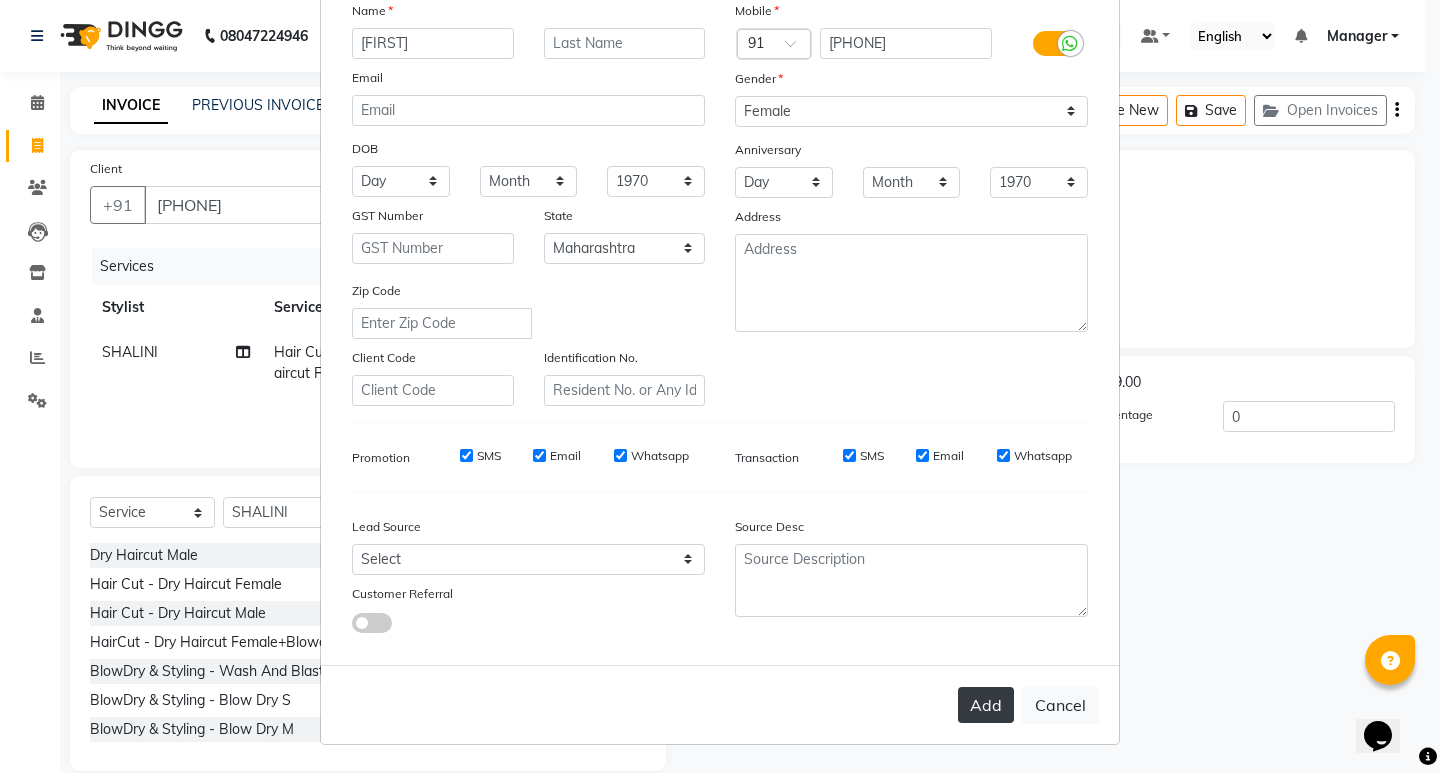 click on "Add" at bounding box center [986, 705] 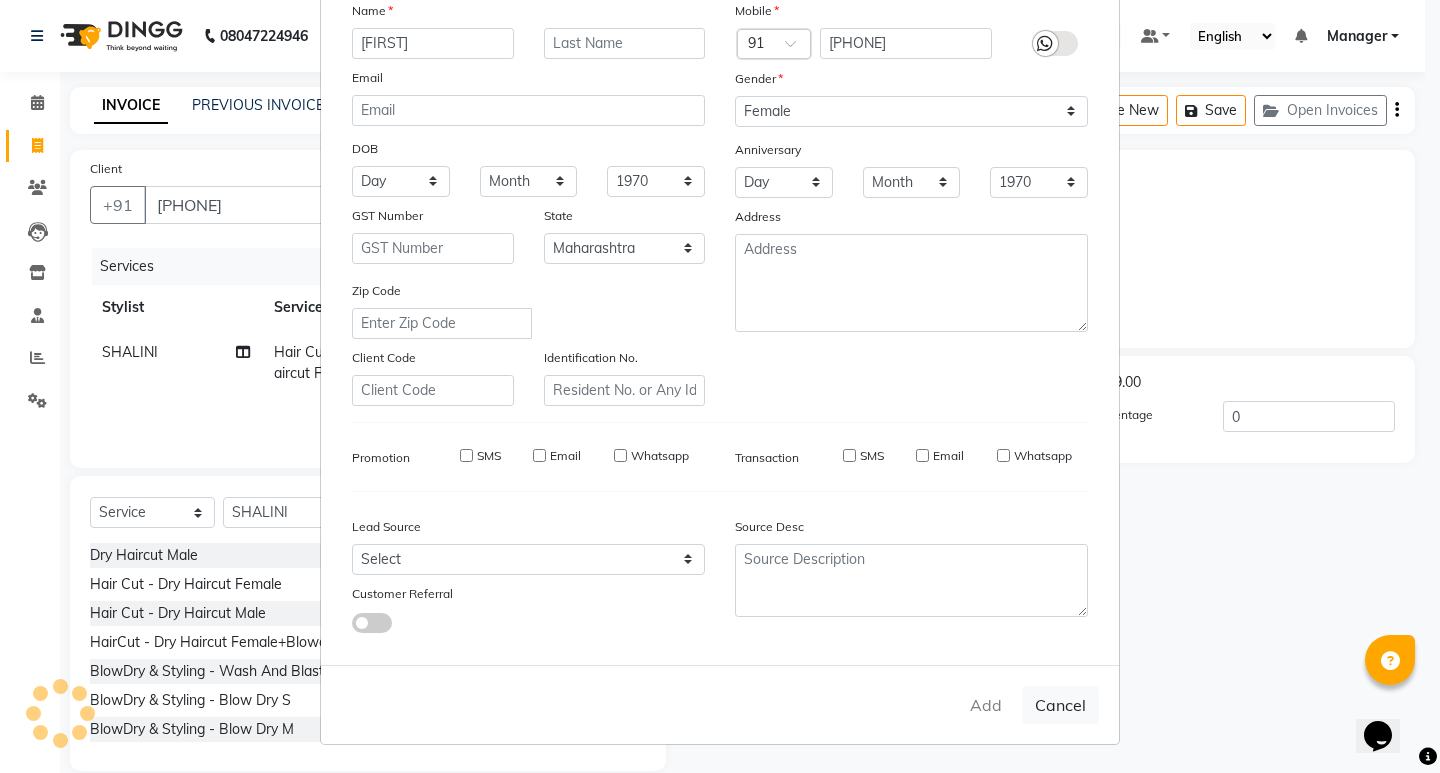 type on "98******92" 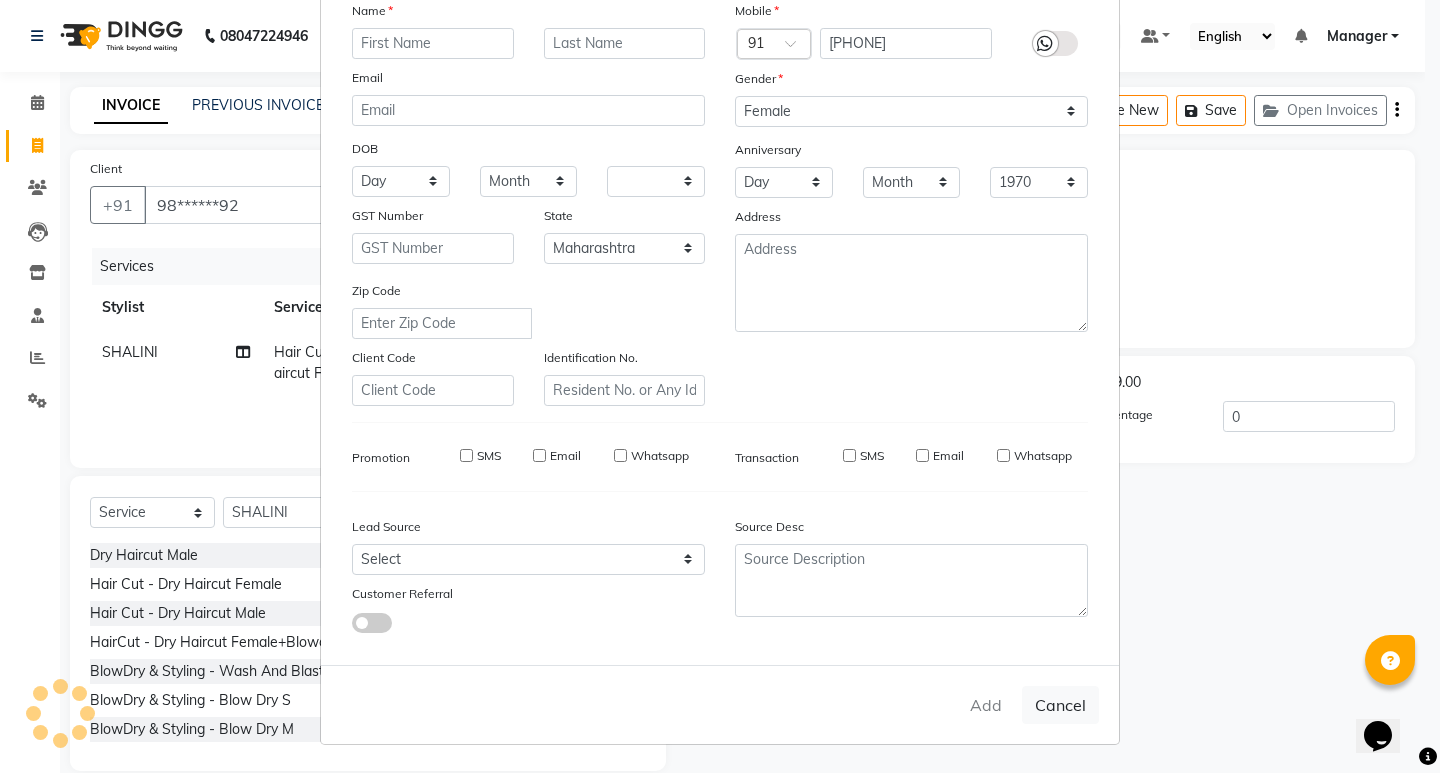 select on "null" 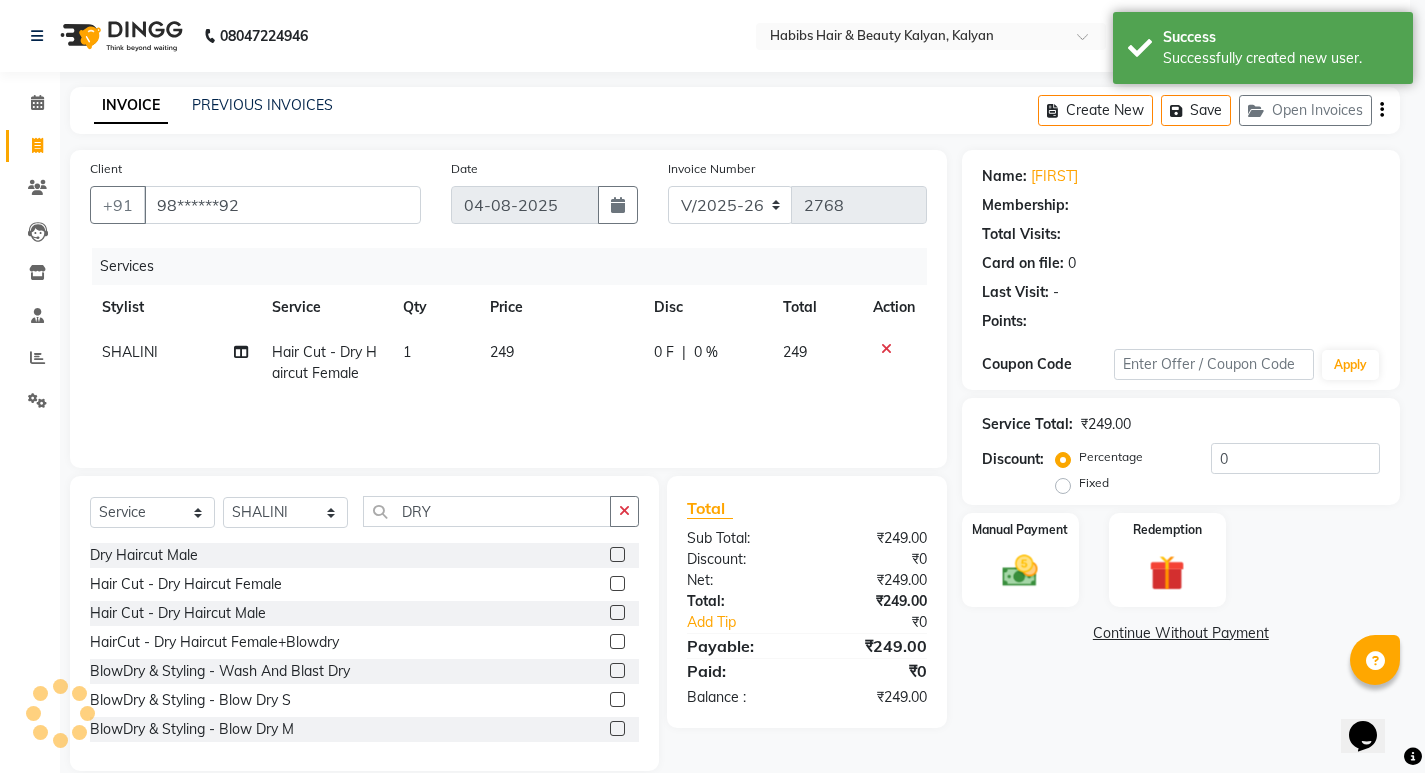 select on "1: Object" 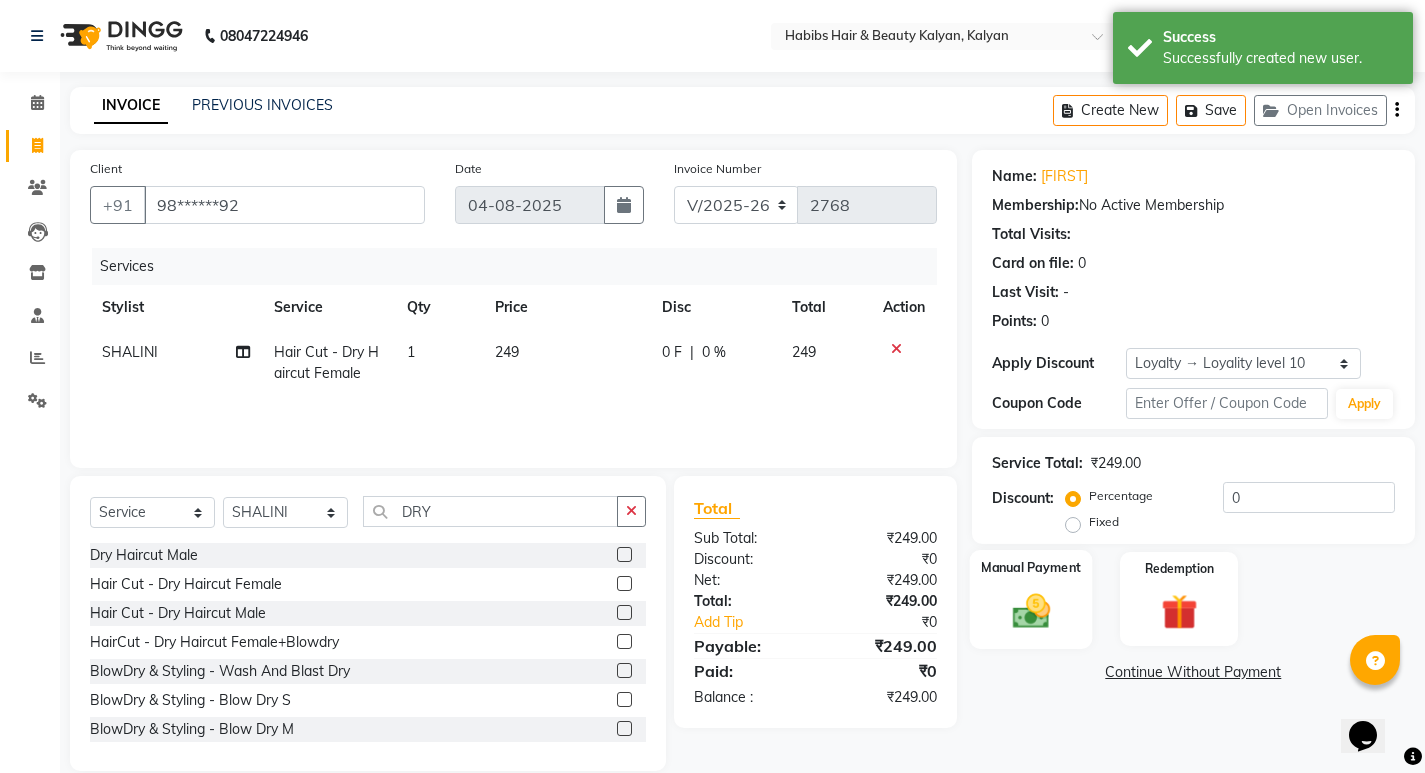 click on "Manual Payment" 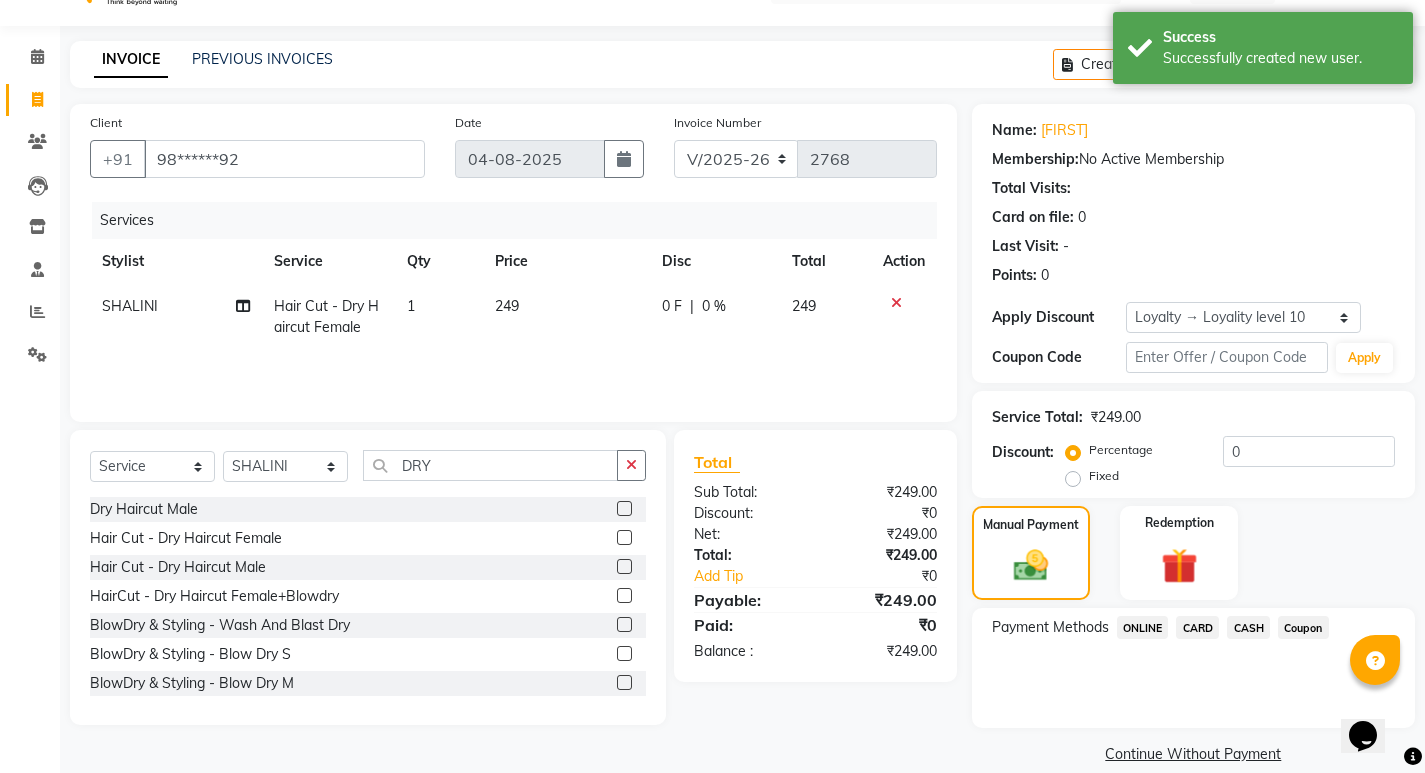 scroll, scrollTop: 72, scrollLeft: 0, axis: vertical 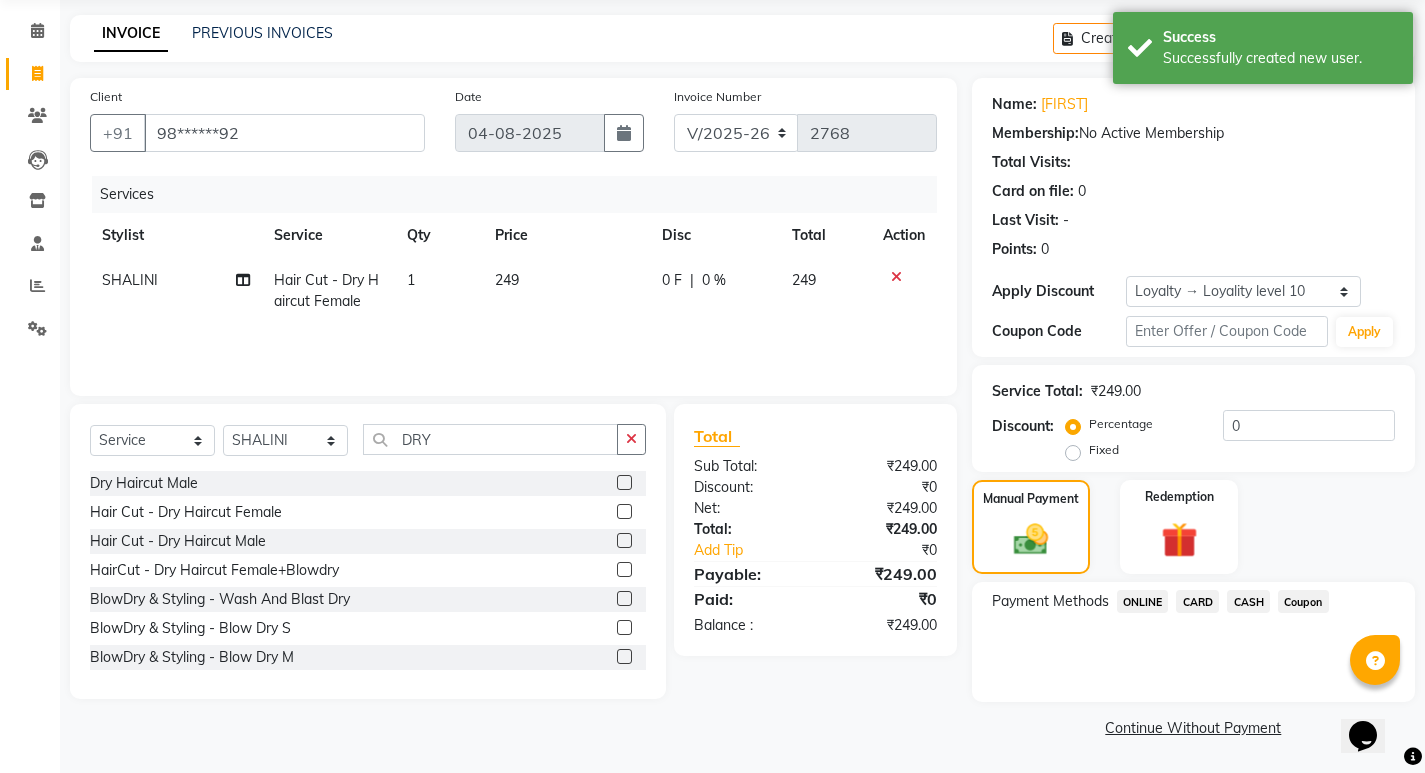 click on "ONLINE" 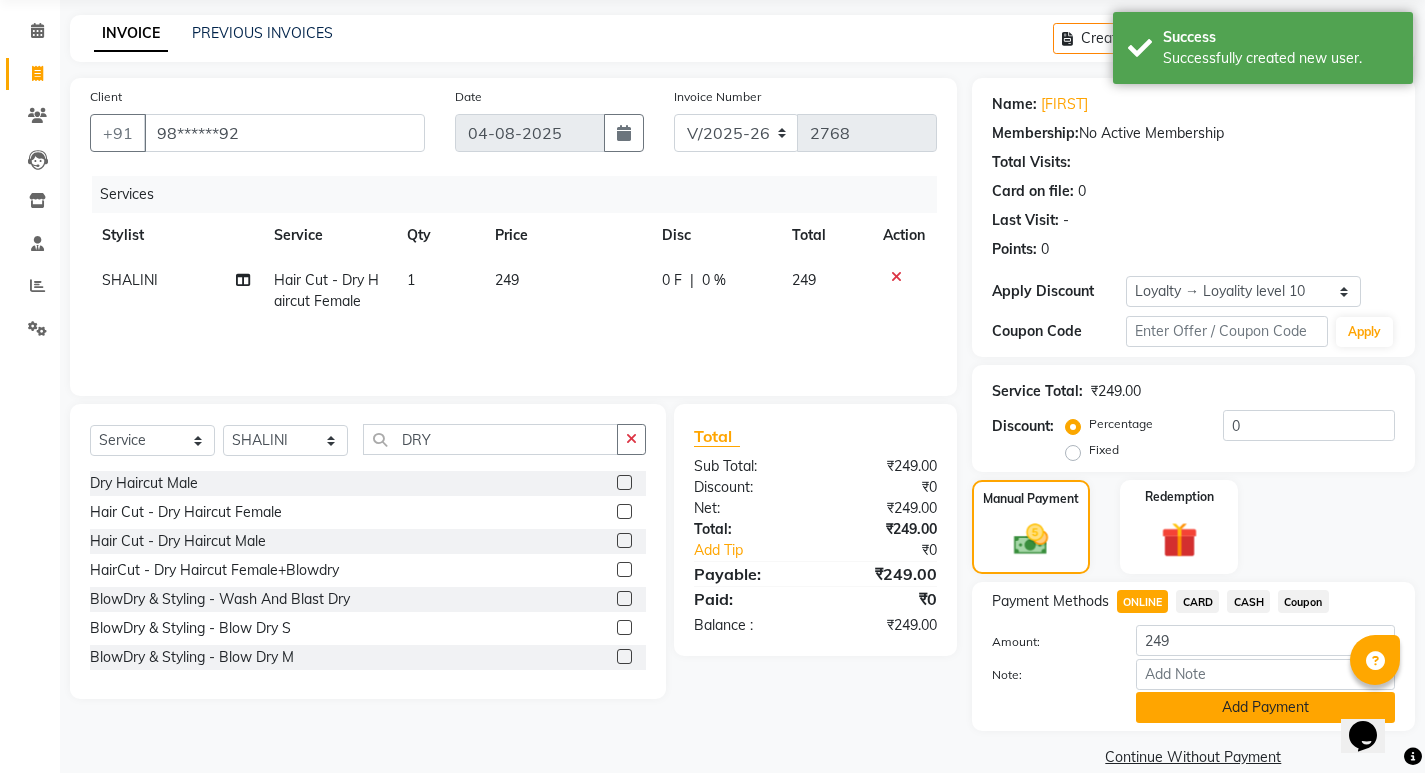 click on "Add Payment" 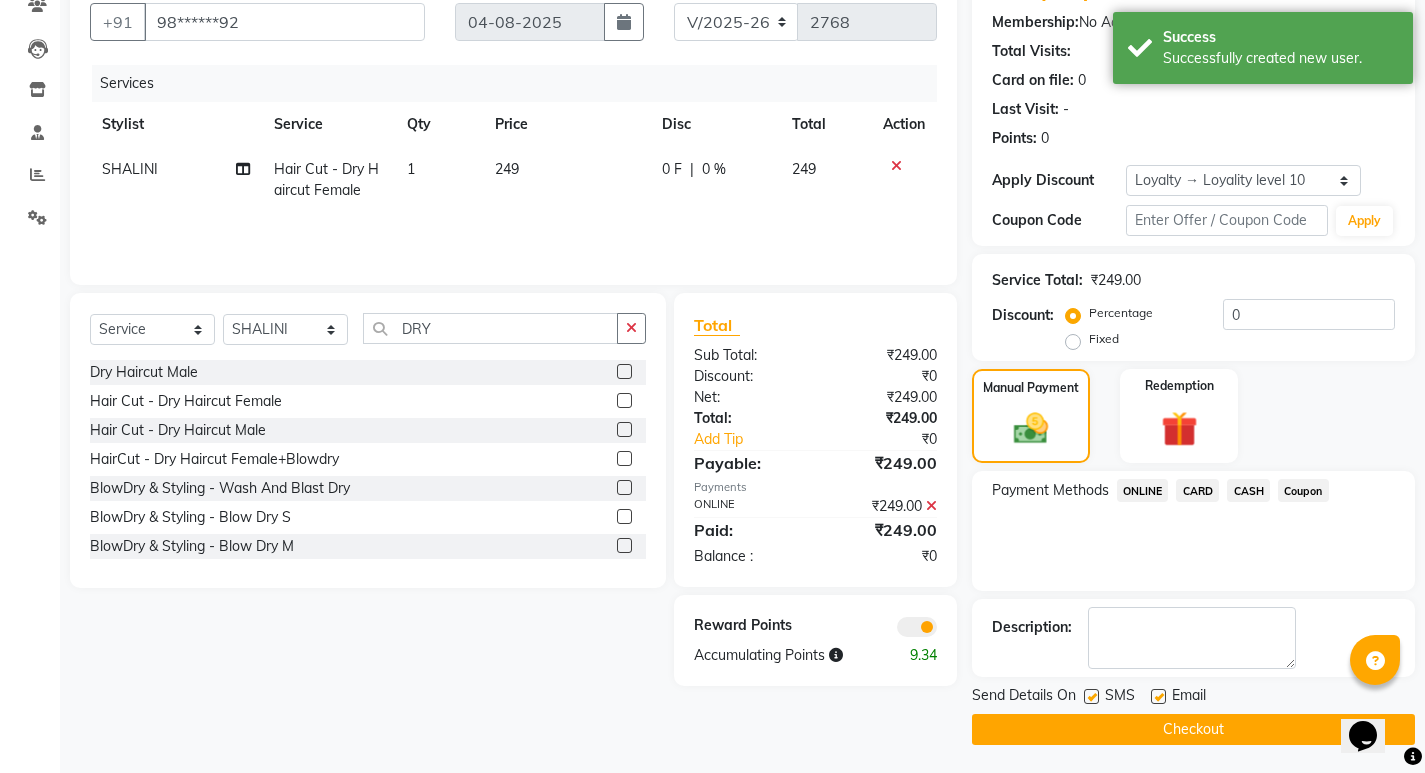 scroll, scrollTop: 185, scrollLeft: 0, axis: vertical 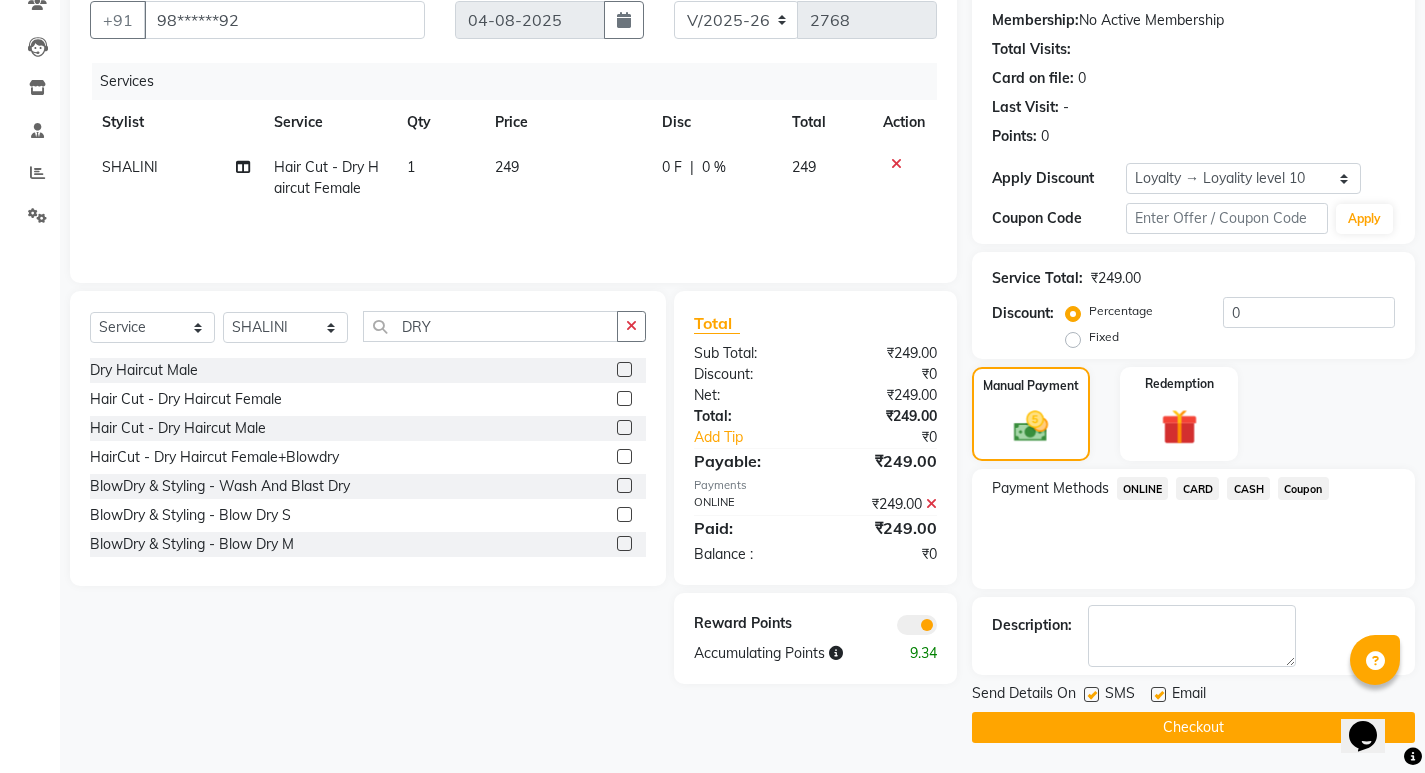 click on "Checkout" 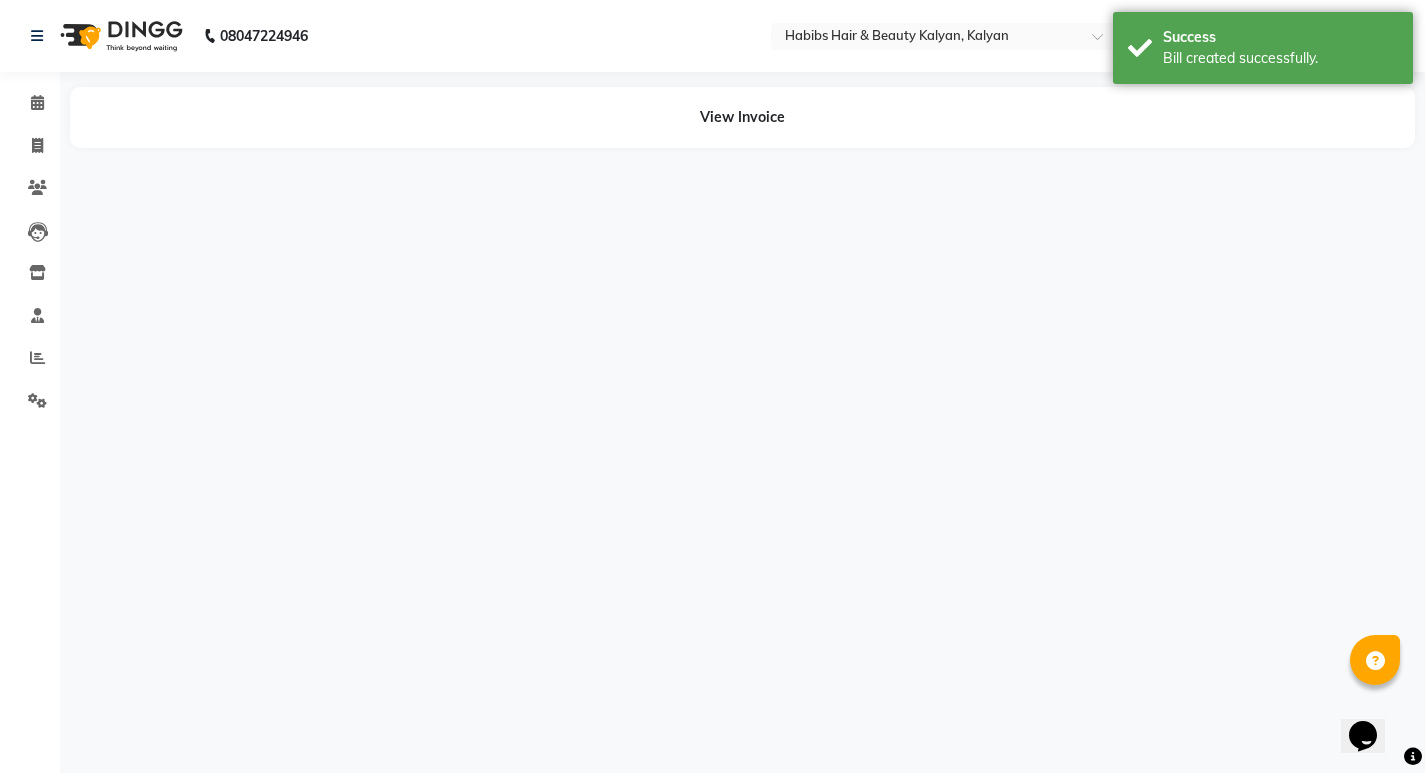 scroll, scrollTop: 0, scrollLeft: 0, axis: both 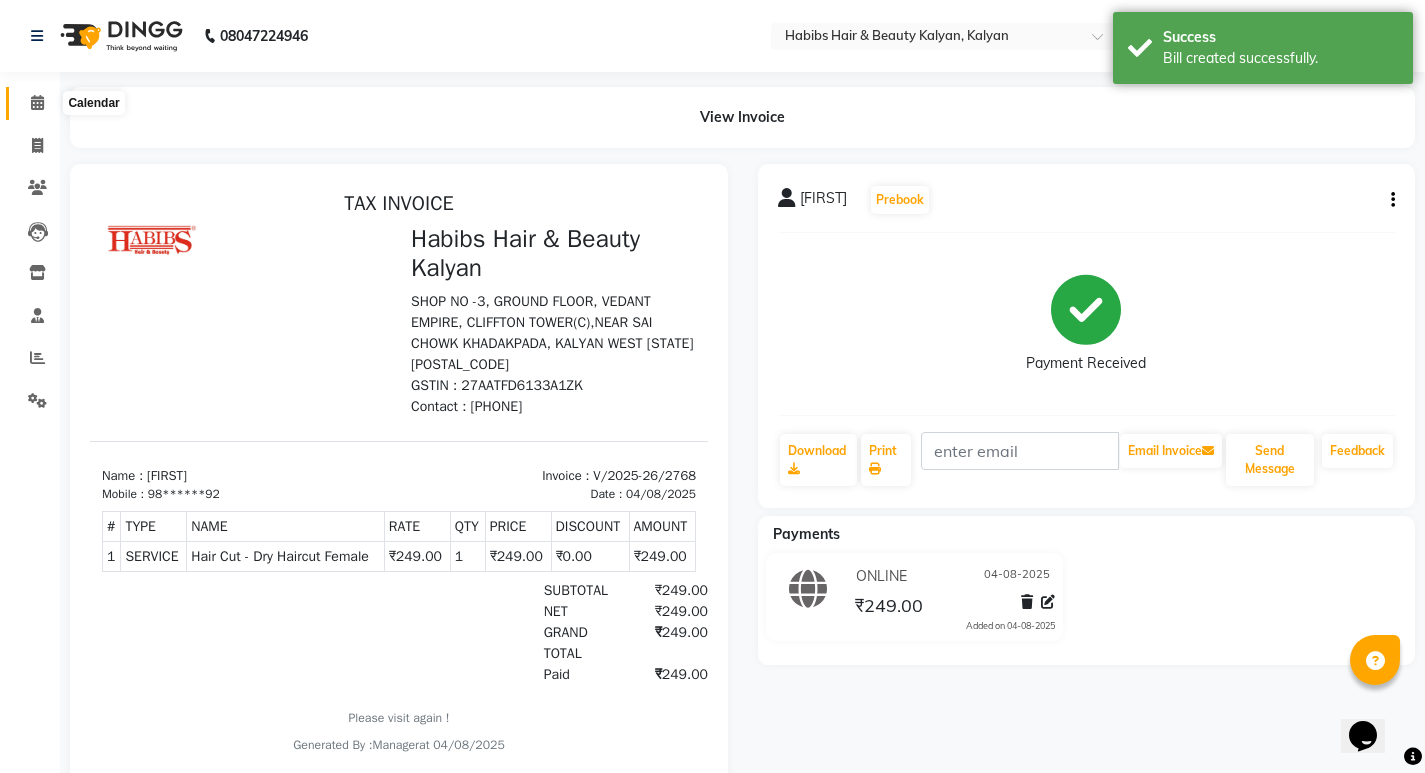 click 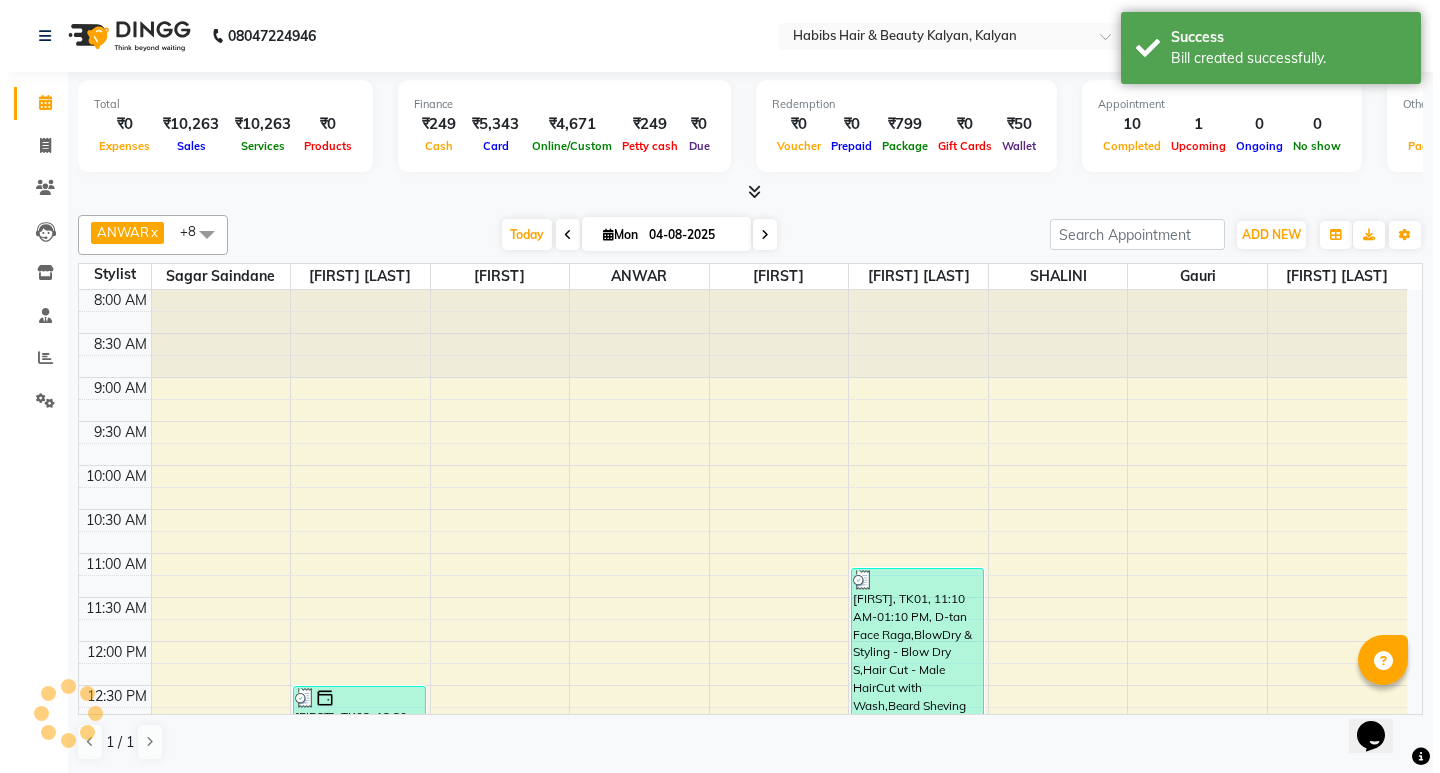 scroll, scrollTop: 793, scrollLeft: 0, axis: vertical 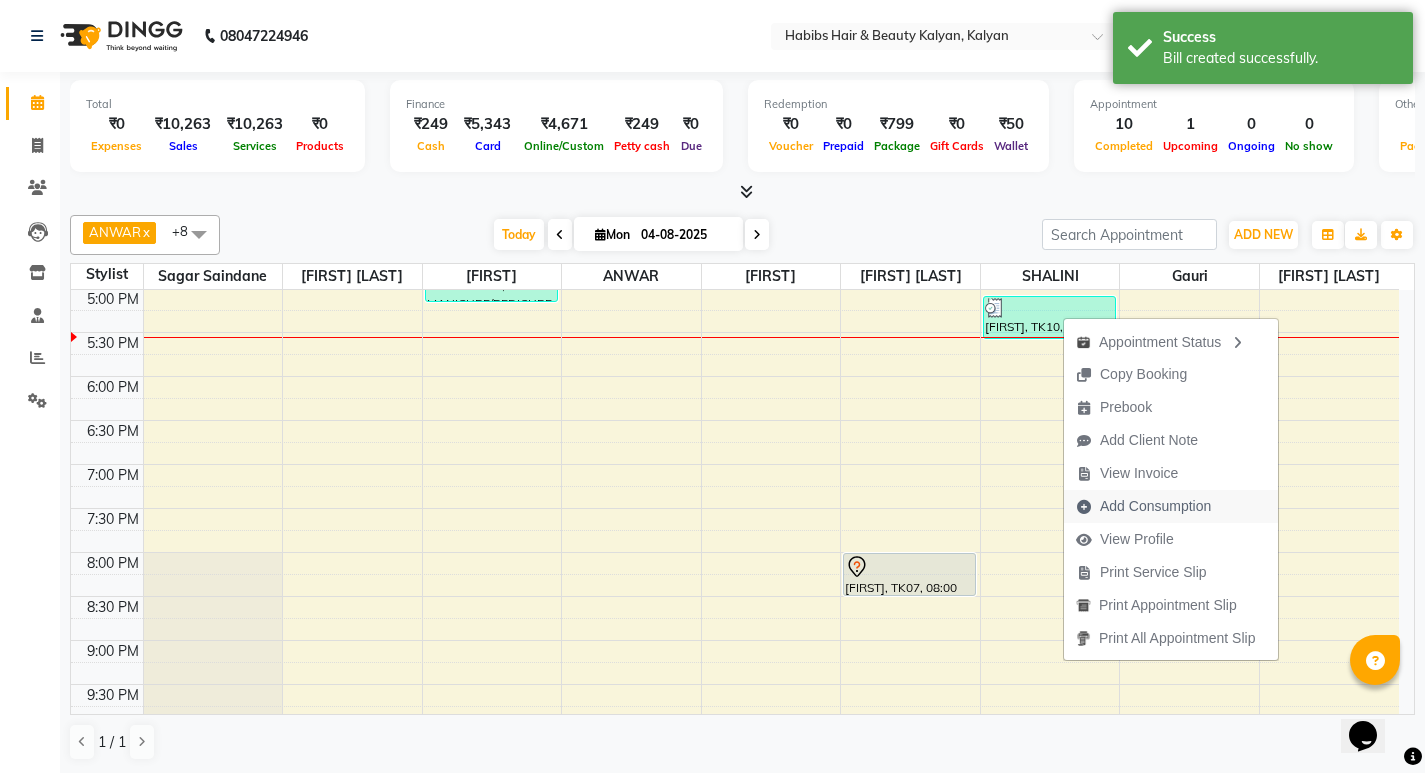 click on "Add Consumption" at bounding box center [1155, 506] 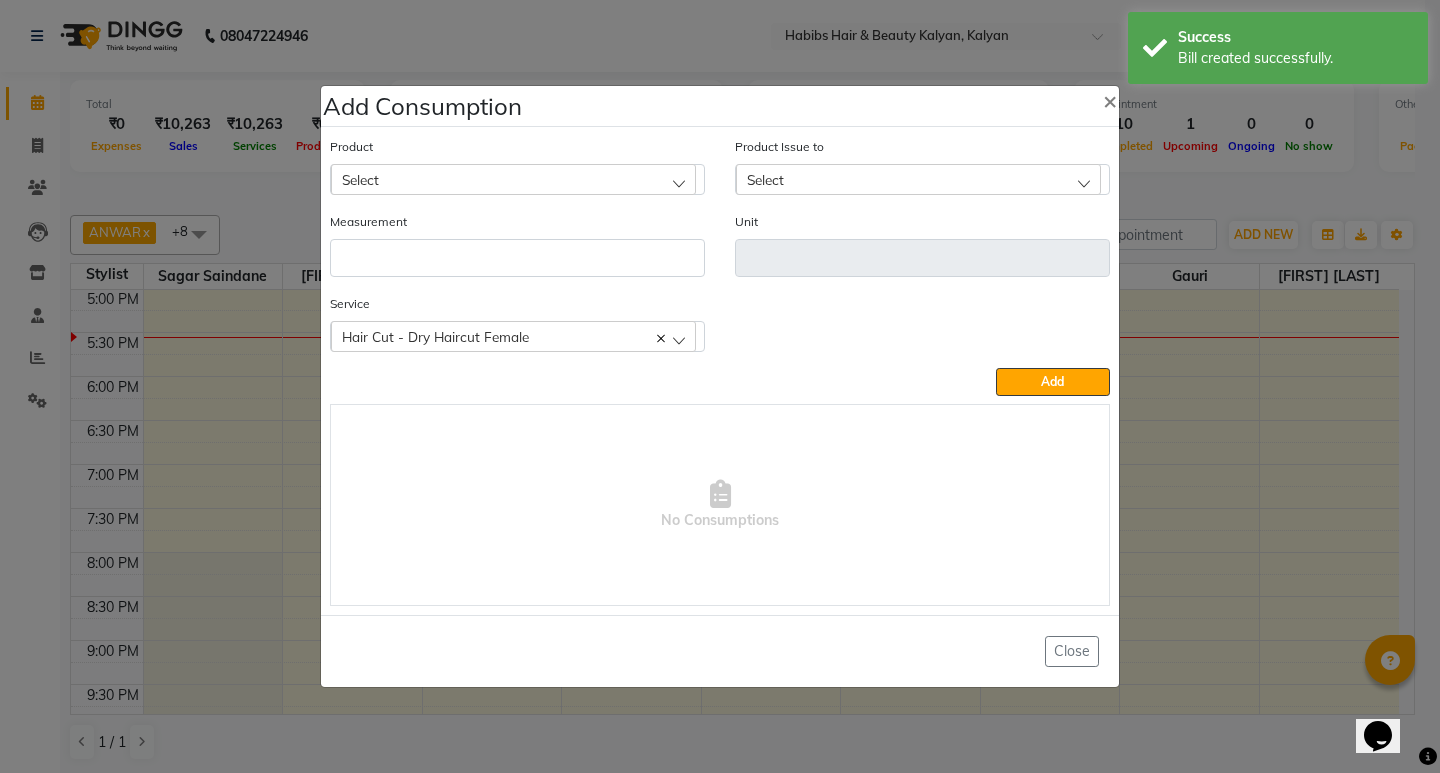 click on "Select" 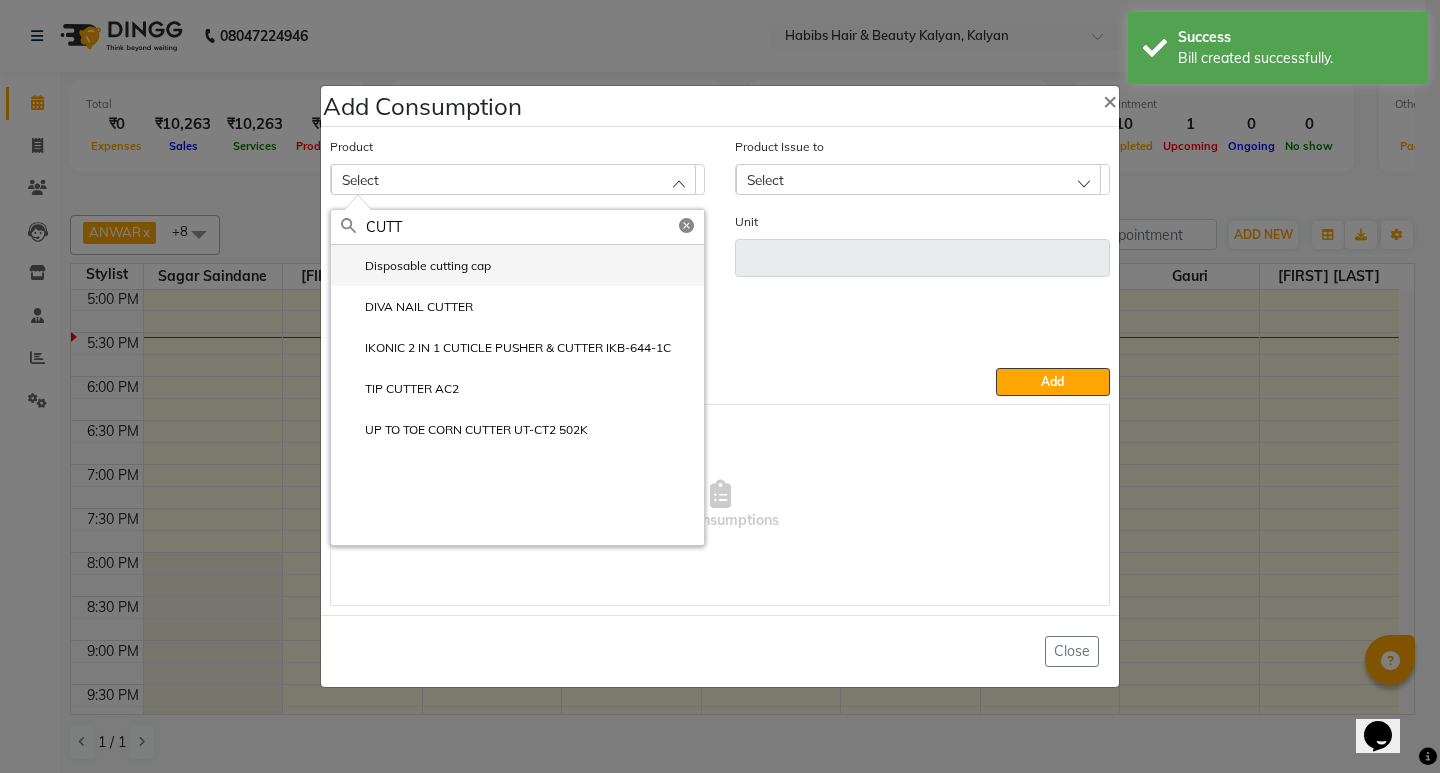 type on "CUTT" 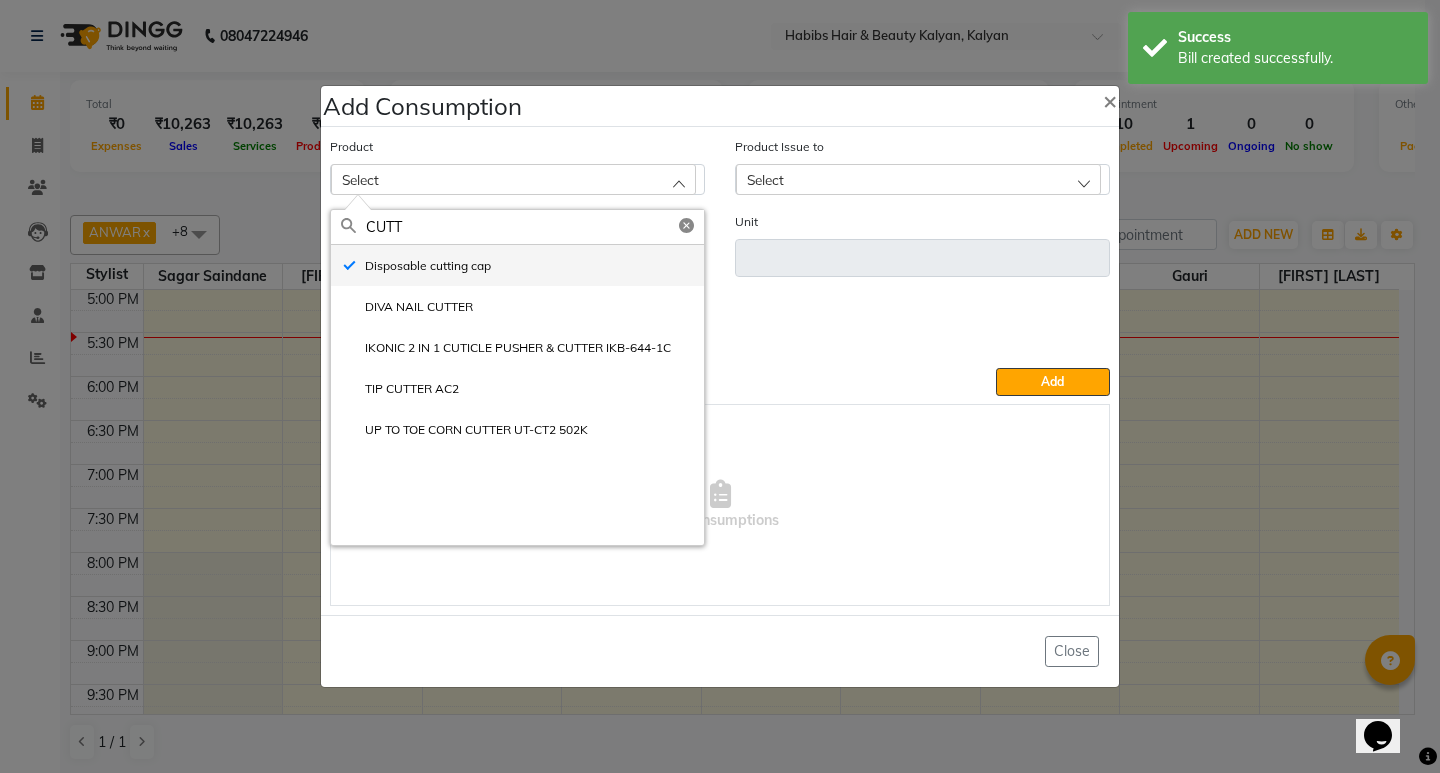 type on "pc" 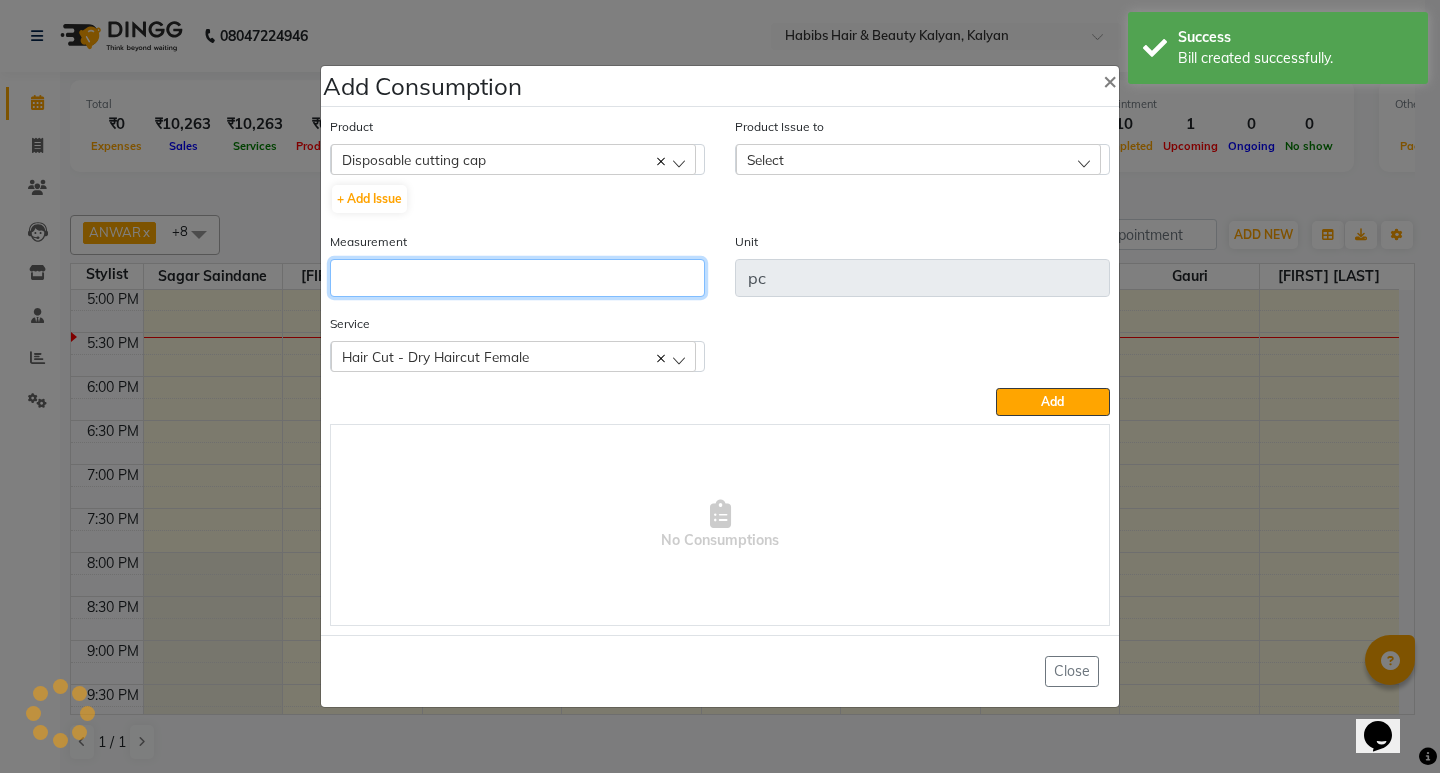 click 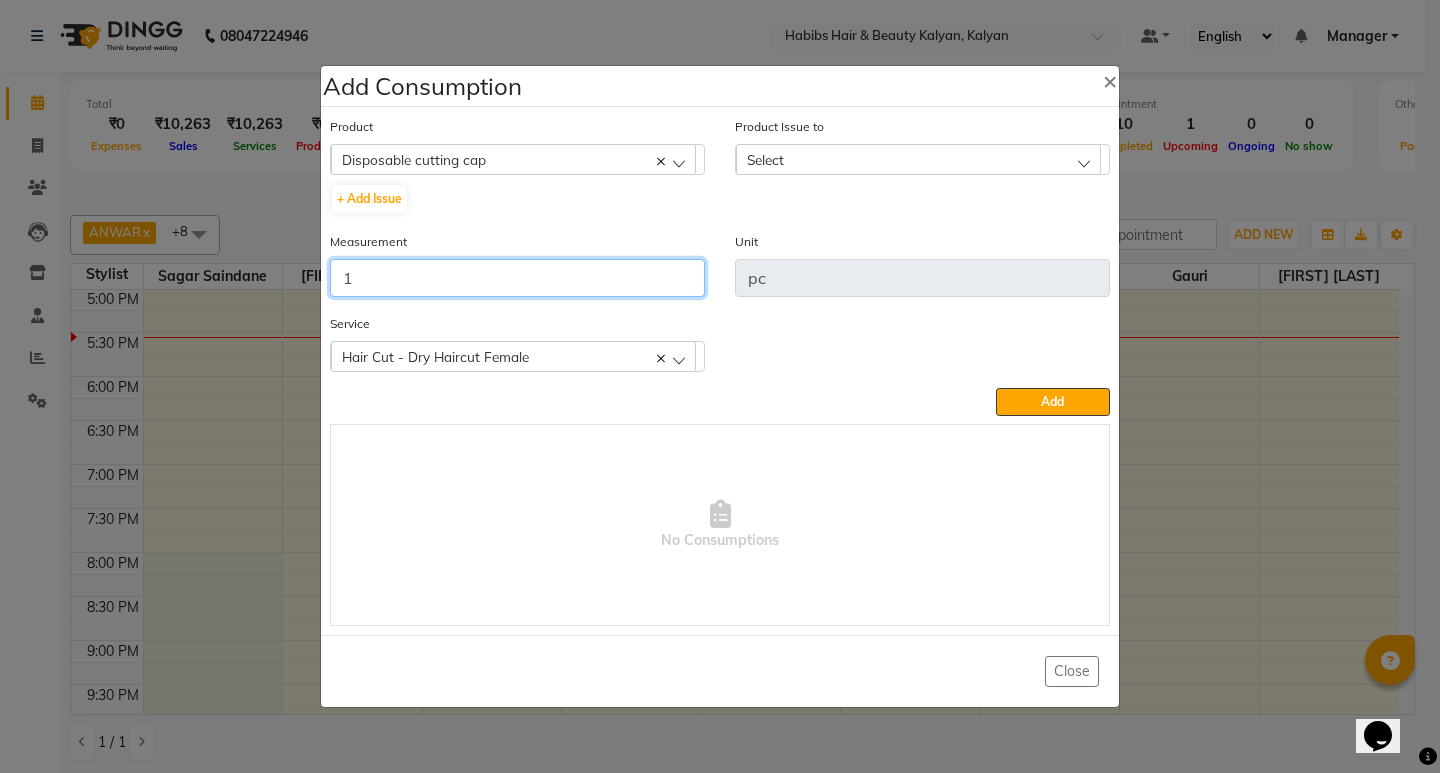 type on "1" 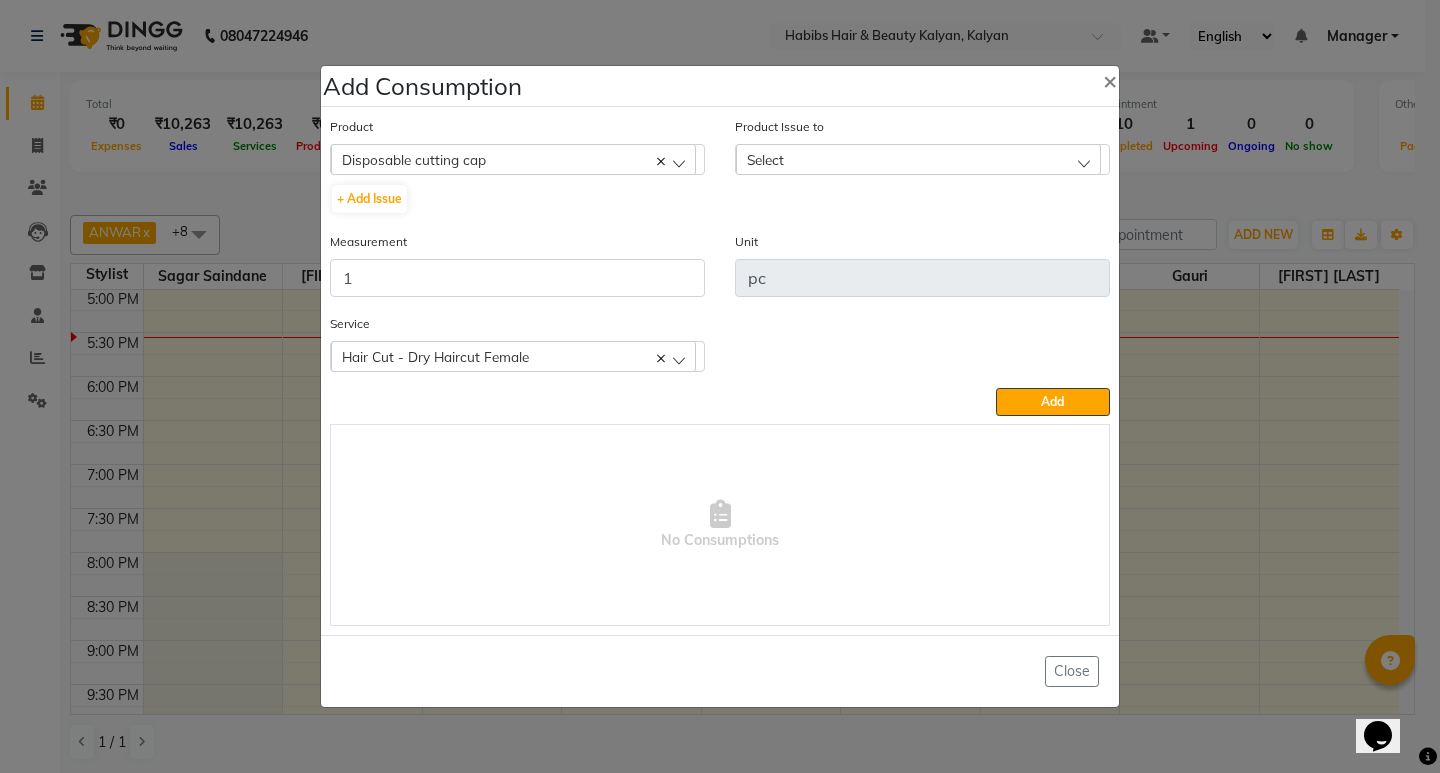 click on "Select" 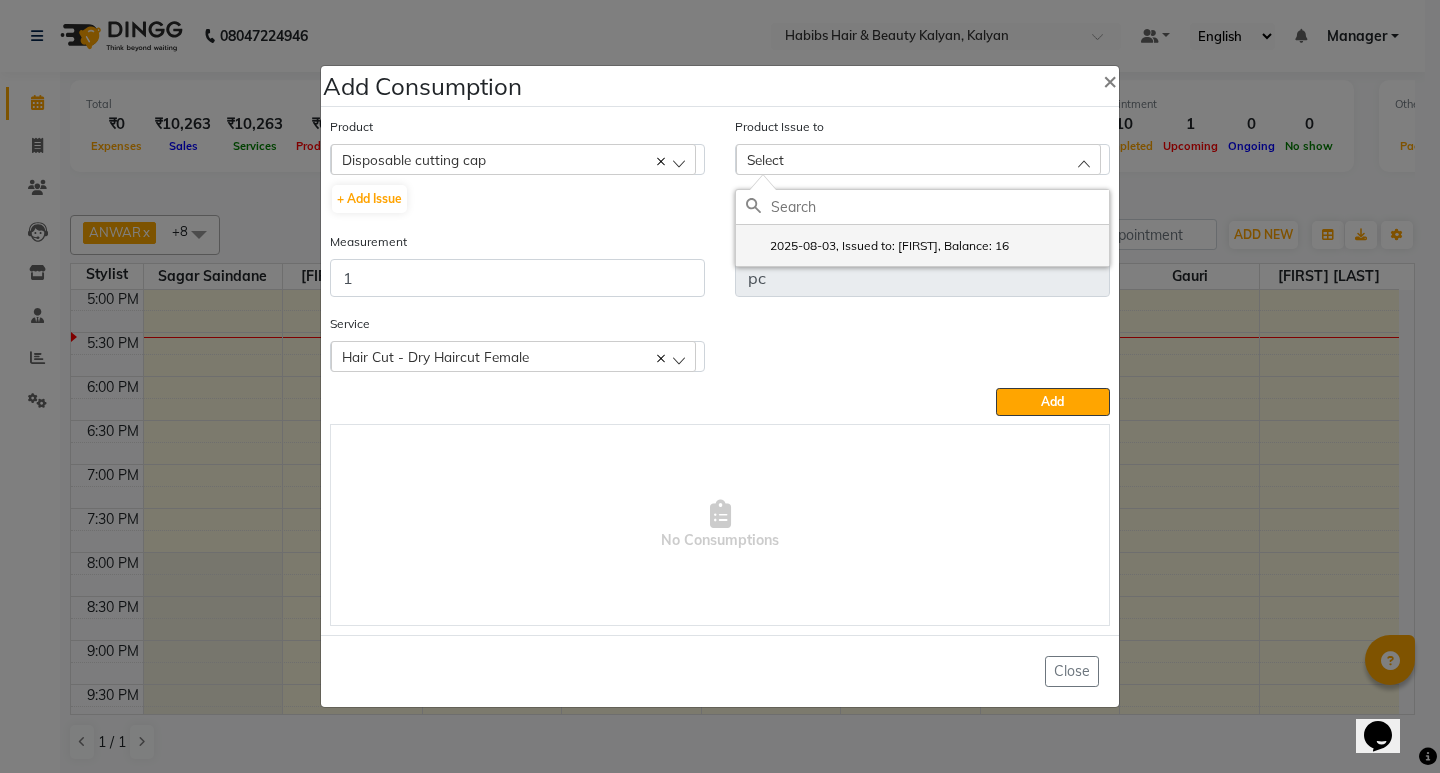 click on "2025-08-03, Issued to: [FIRST], Balance: 16" 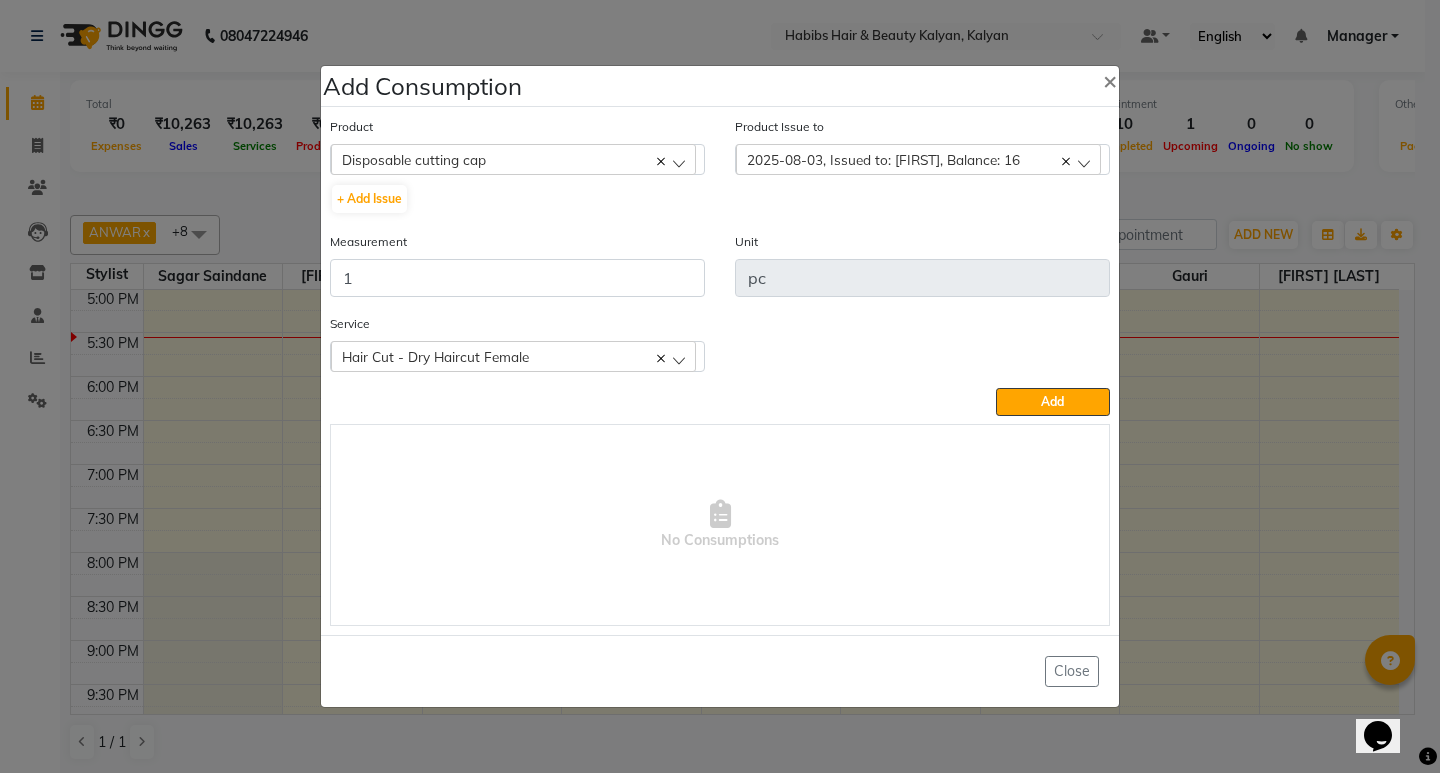 click on "Product  Disposable cutting cap  001 BANANA POWDER 10GM  + Add Issue  Product Issue to  2025-08-03, Issued to: [FIRST], Balance: 16  2025-08-03, Issued to: [FIRST], Balance: 16 Measurement 1 Unit pc Service  Hair Cut - Dry Haircut Female  Hair Cut - Dry Haircut Female  Add   No Consumptions" 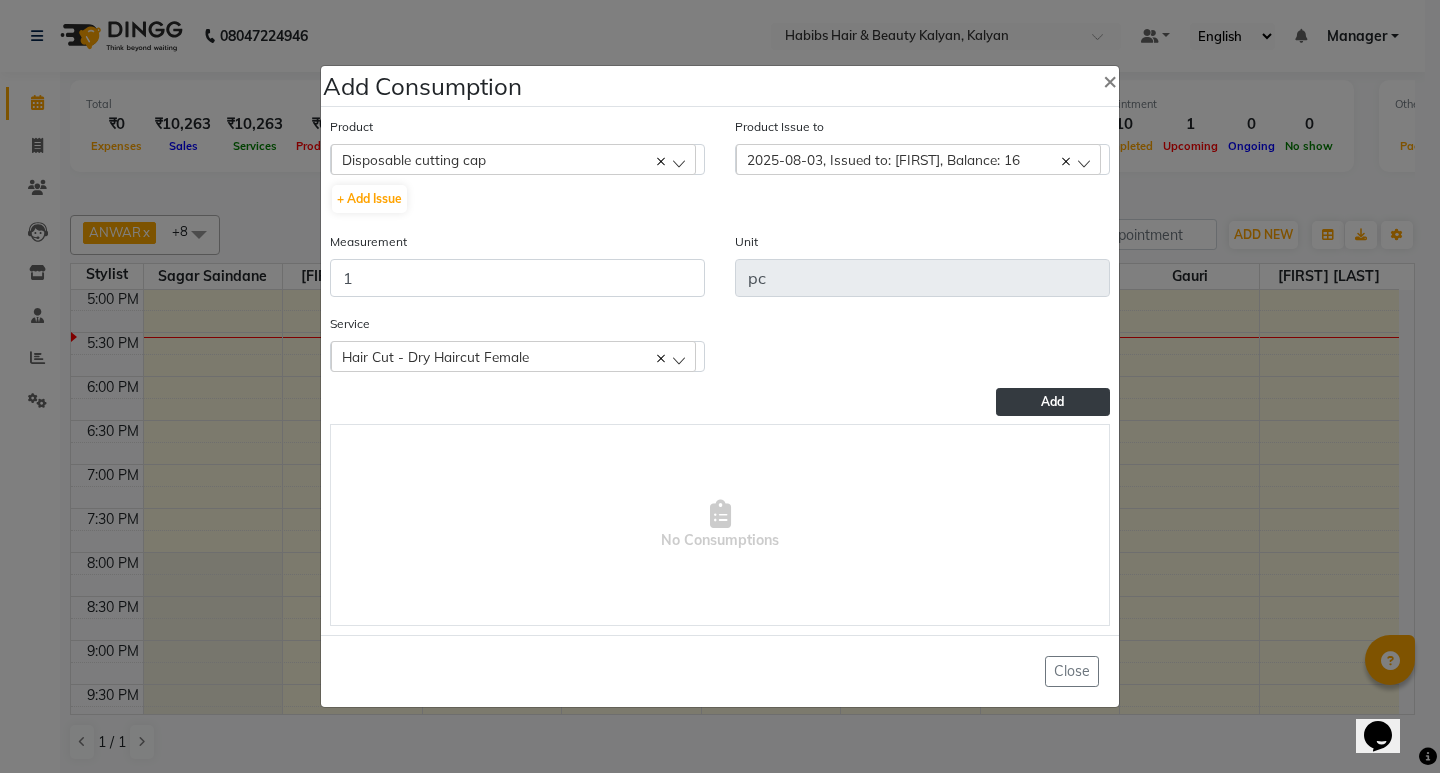 click on "Add" 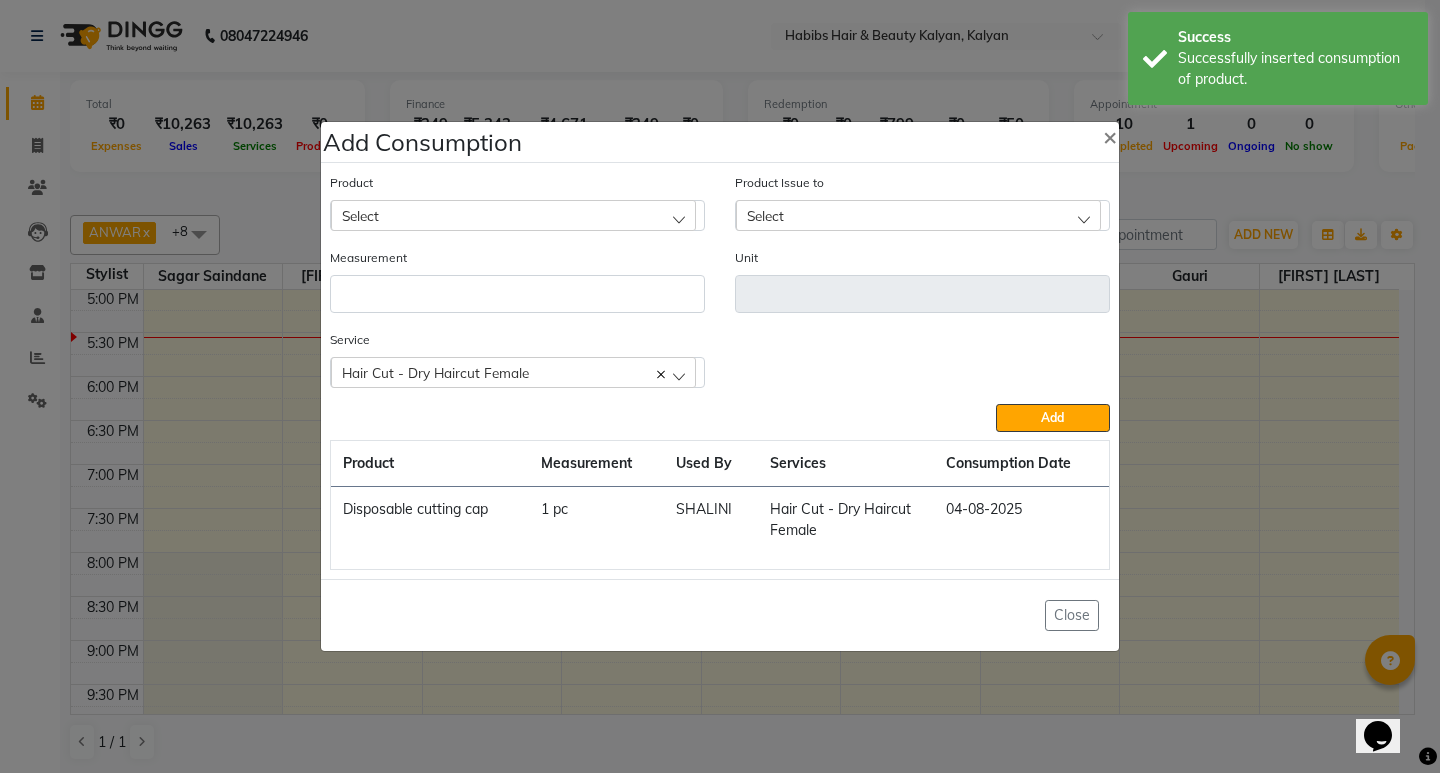 click on "Add Consumption × Product Select 001 BANANA POWDER 10GM Product Issue to Select 2025-08-03, Issued to: [FIRST], Balance: 16 Measurement Unit Service  Hair Cut - Dry Haircut Female  Hair Cut - Dry Haircut Female  Add  Product Measurement Used By Services Consumption Date  Disposable cutting cap   1 pc   [FIRST]   Hair Cut - Dry Haircut Female   04-08-2025   Close" 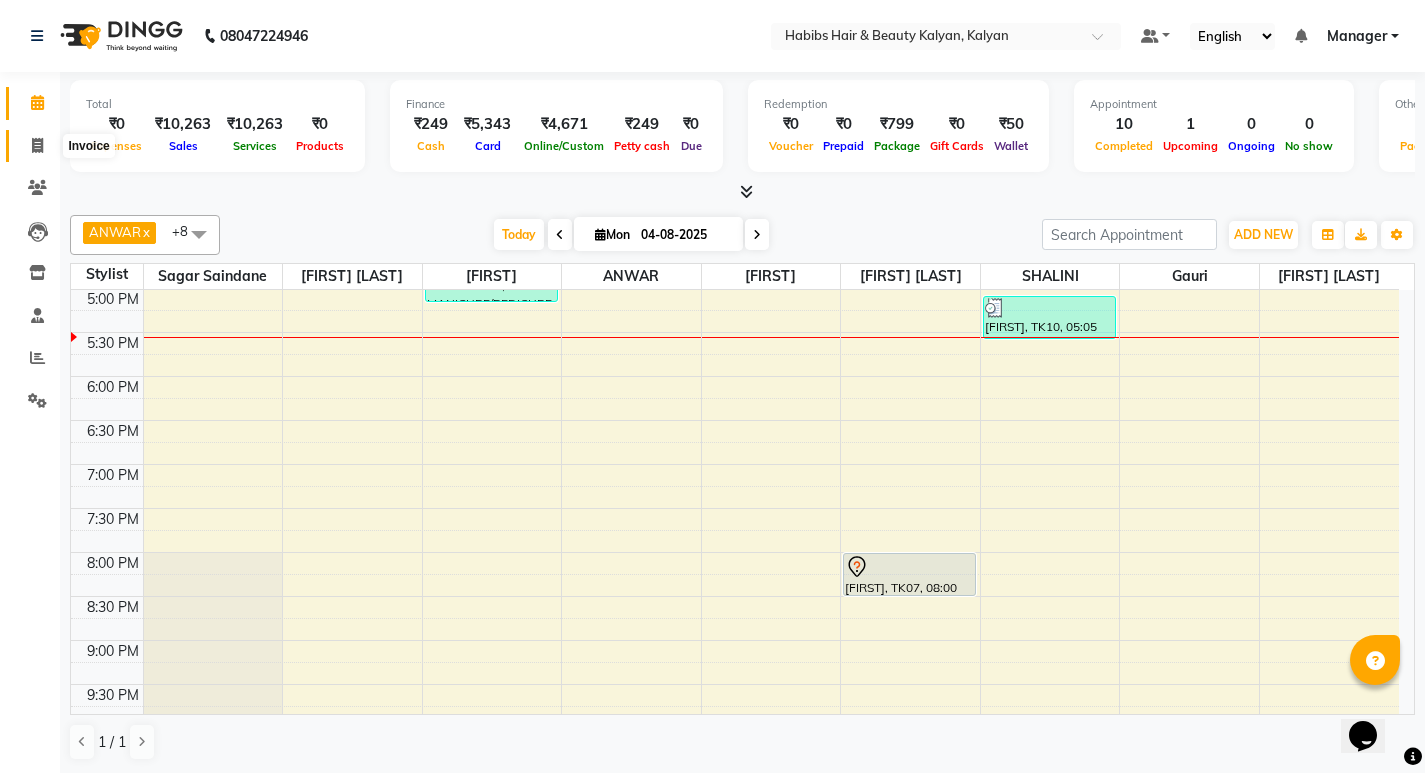 click 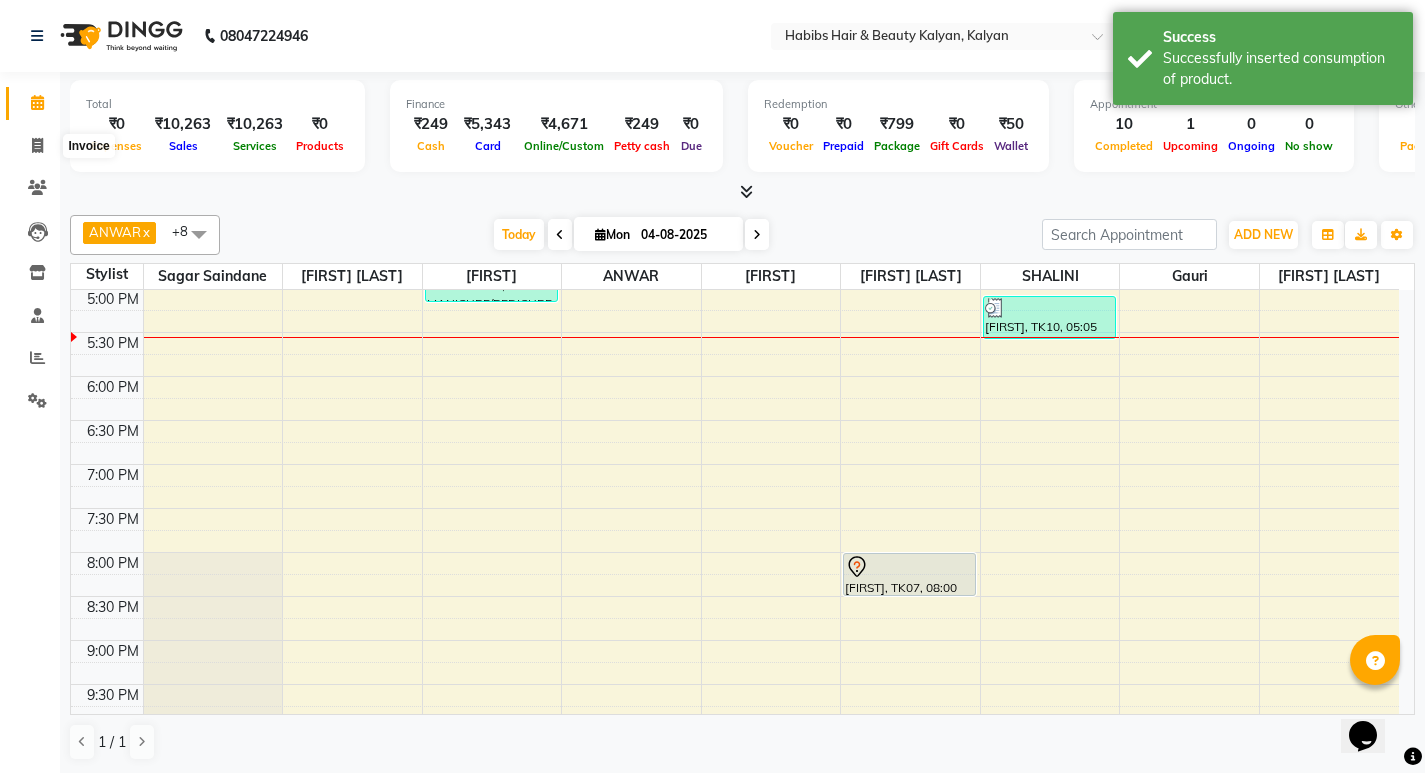 select on "8185" 